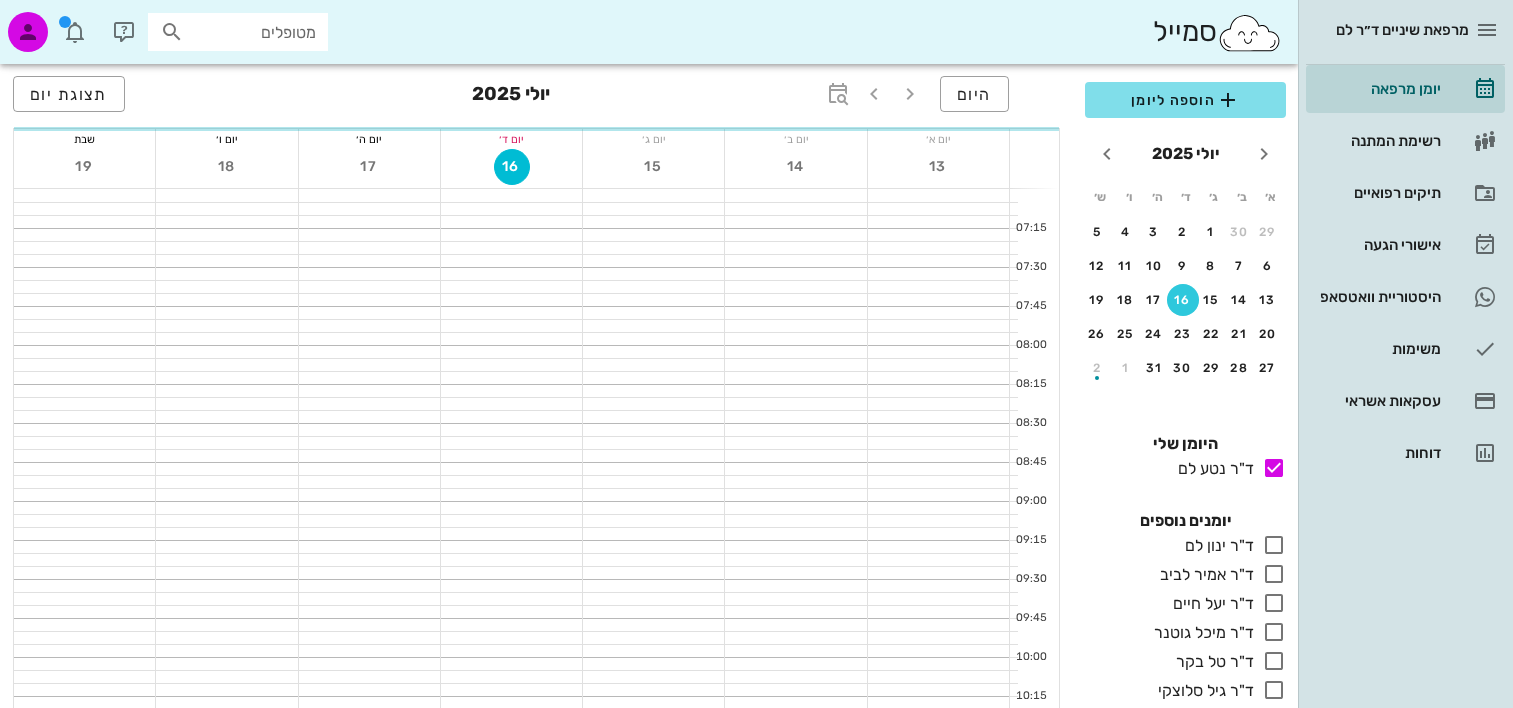 scroll, scrollTop: 0, scrollLeft: 0, axis: both 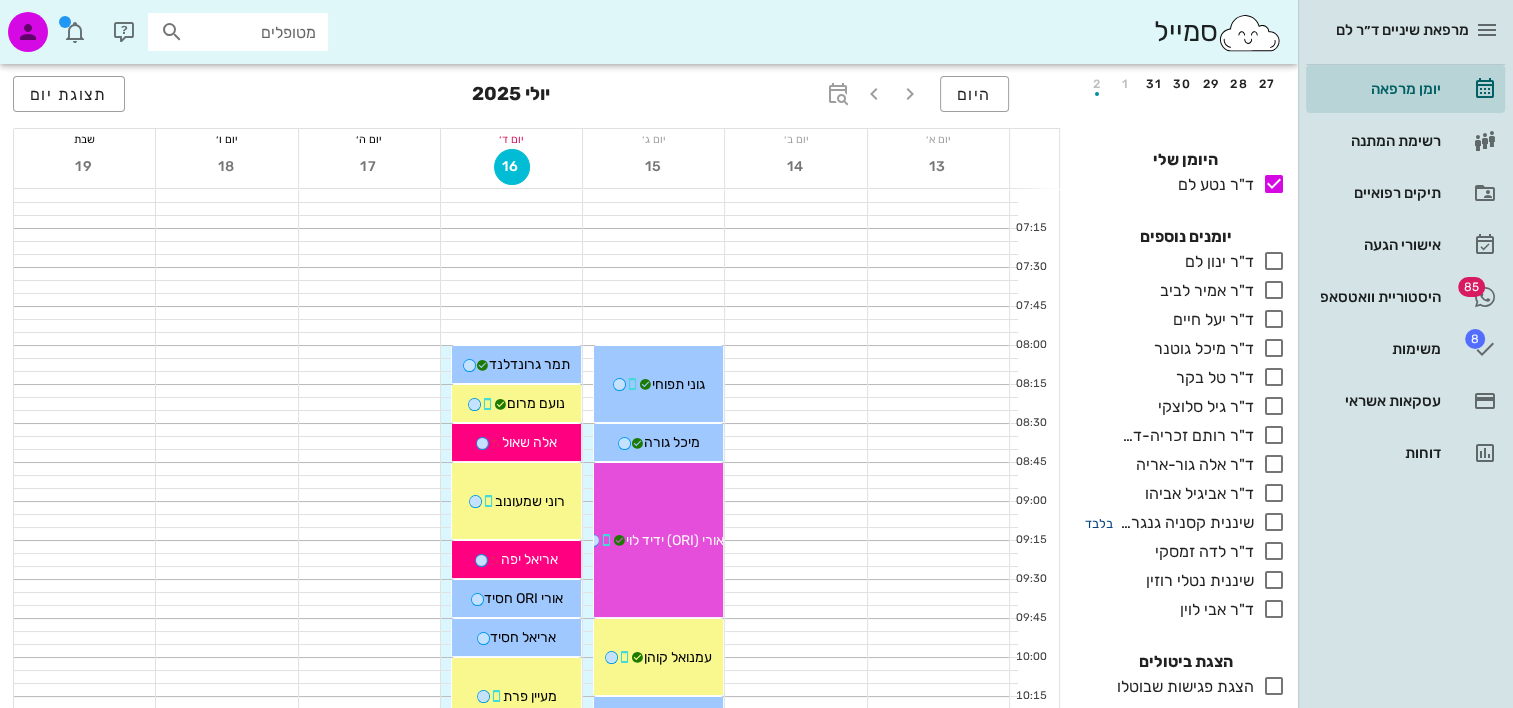 click on "בלבד" at bounding box center (1099, 523) 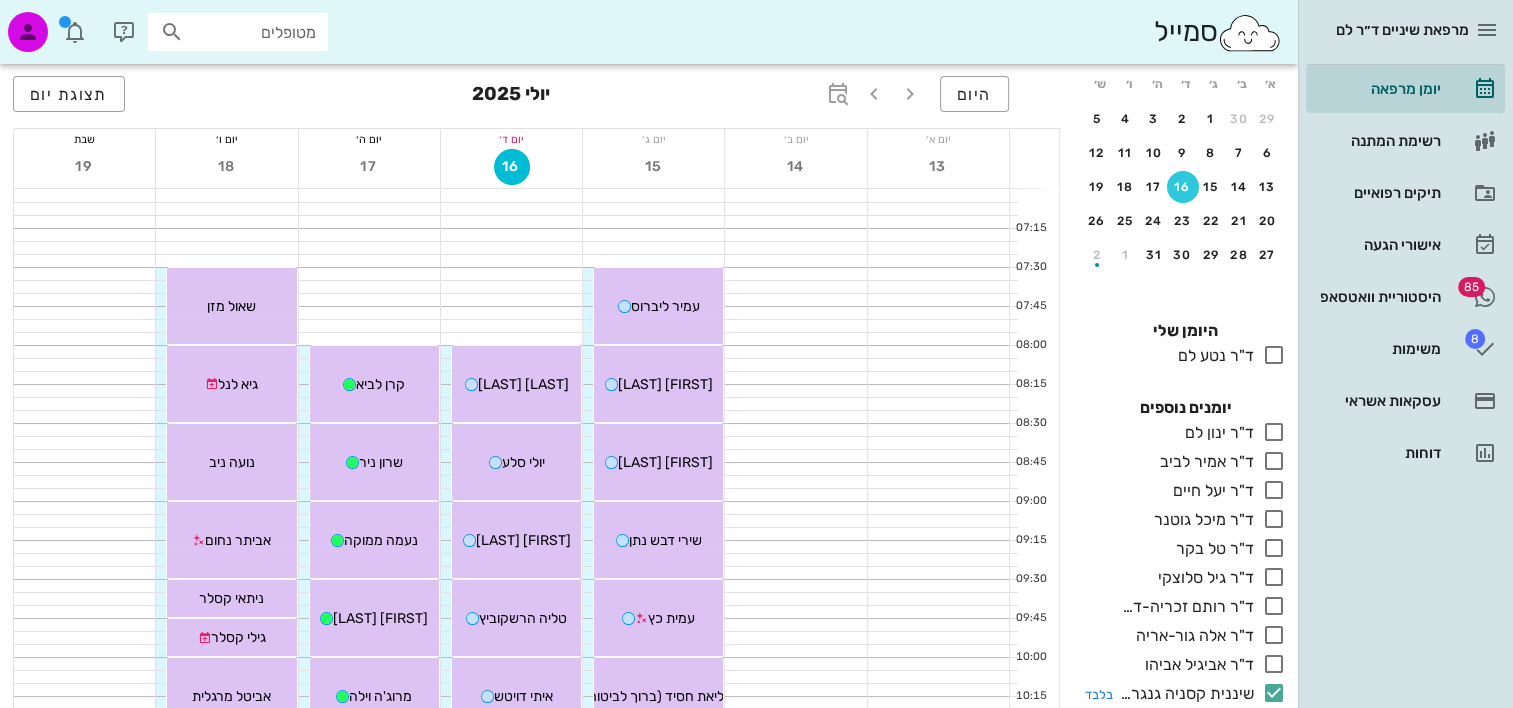 scroll, scrollTop: 0, scrollLeft: 0, axis: both 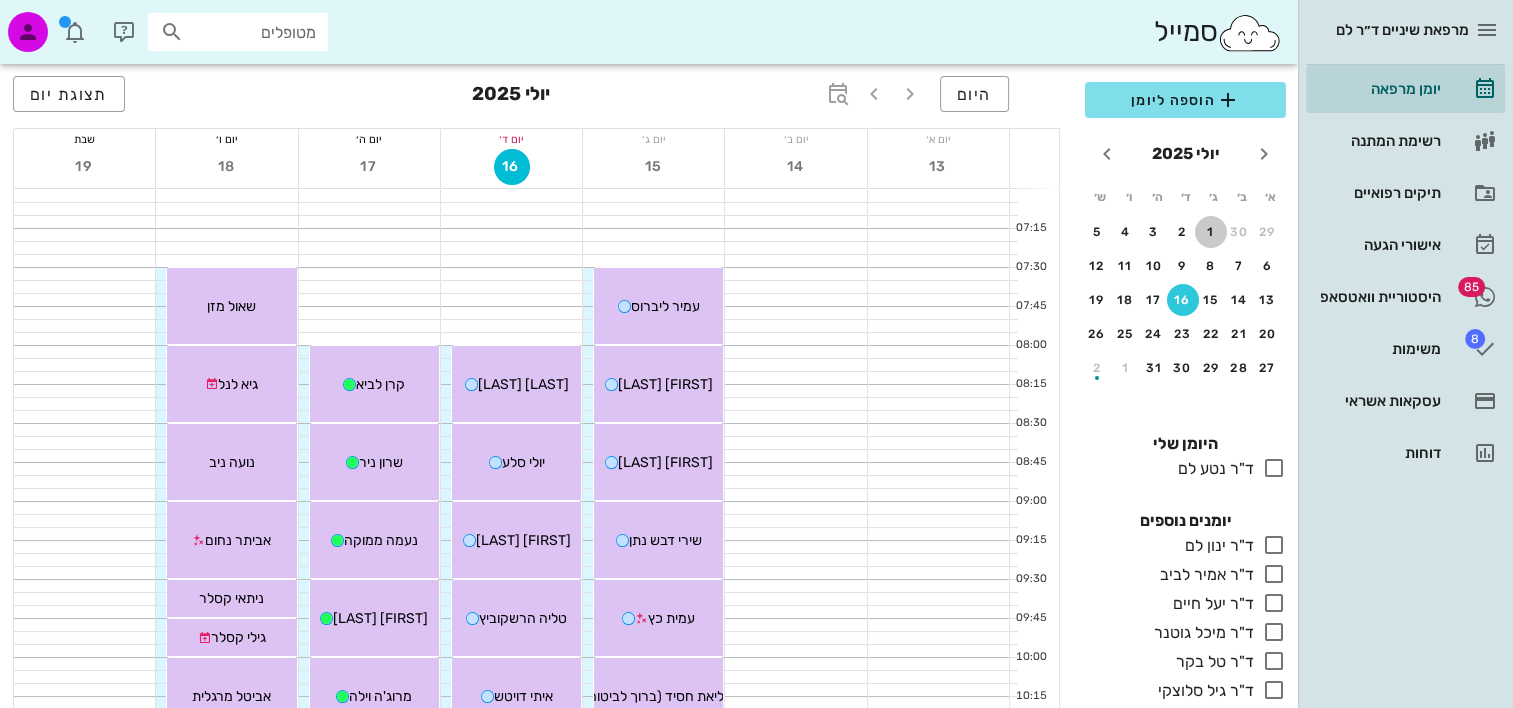 click on "1" at bounding box center [1211, 232] 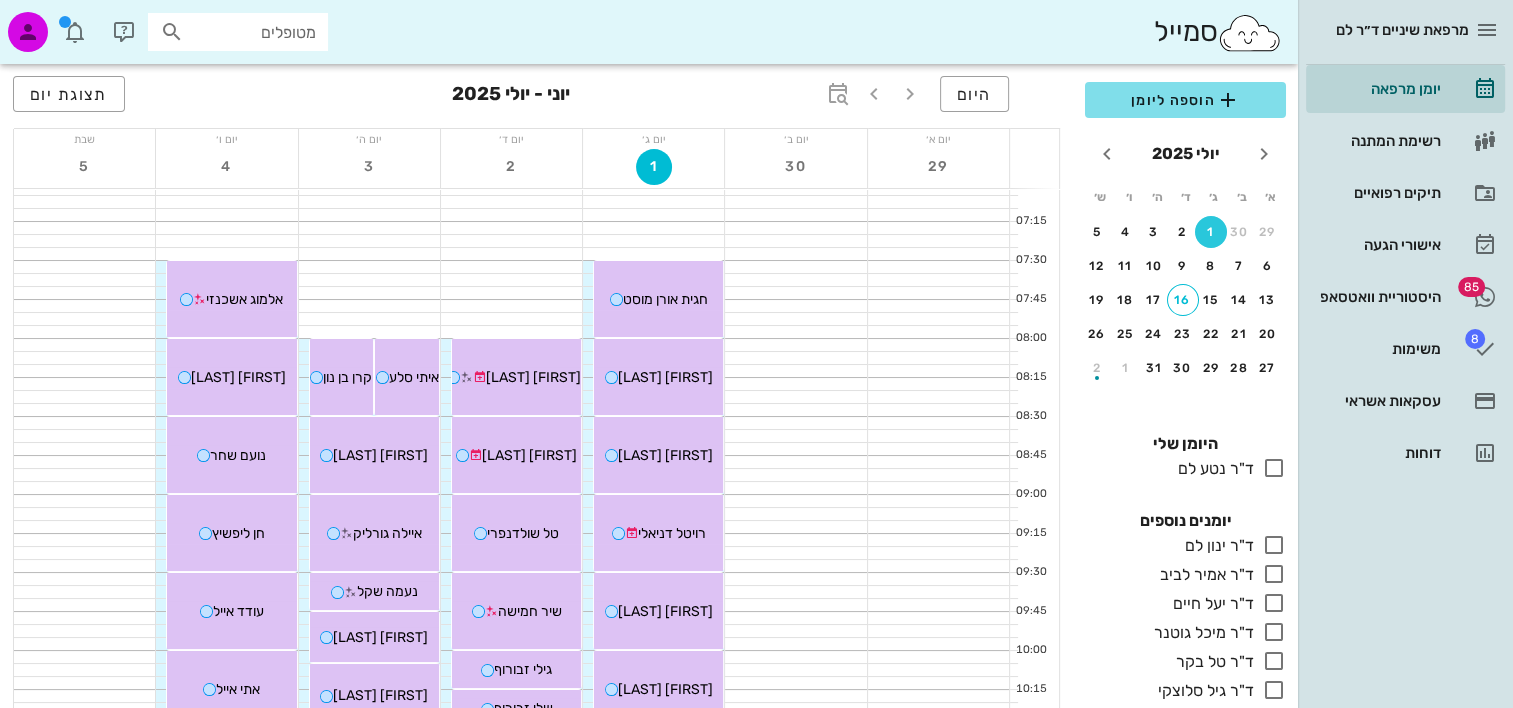 scroll, scrollTop: 0, scrollLeft: 0, axis: both 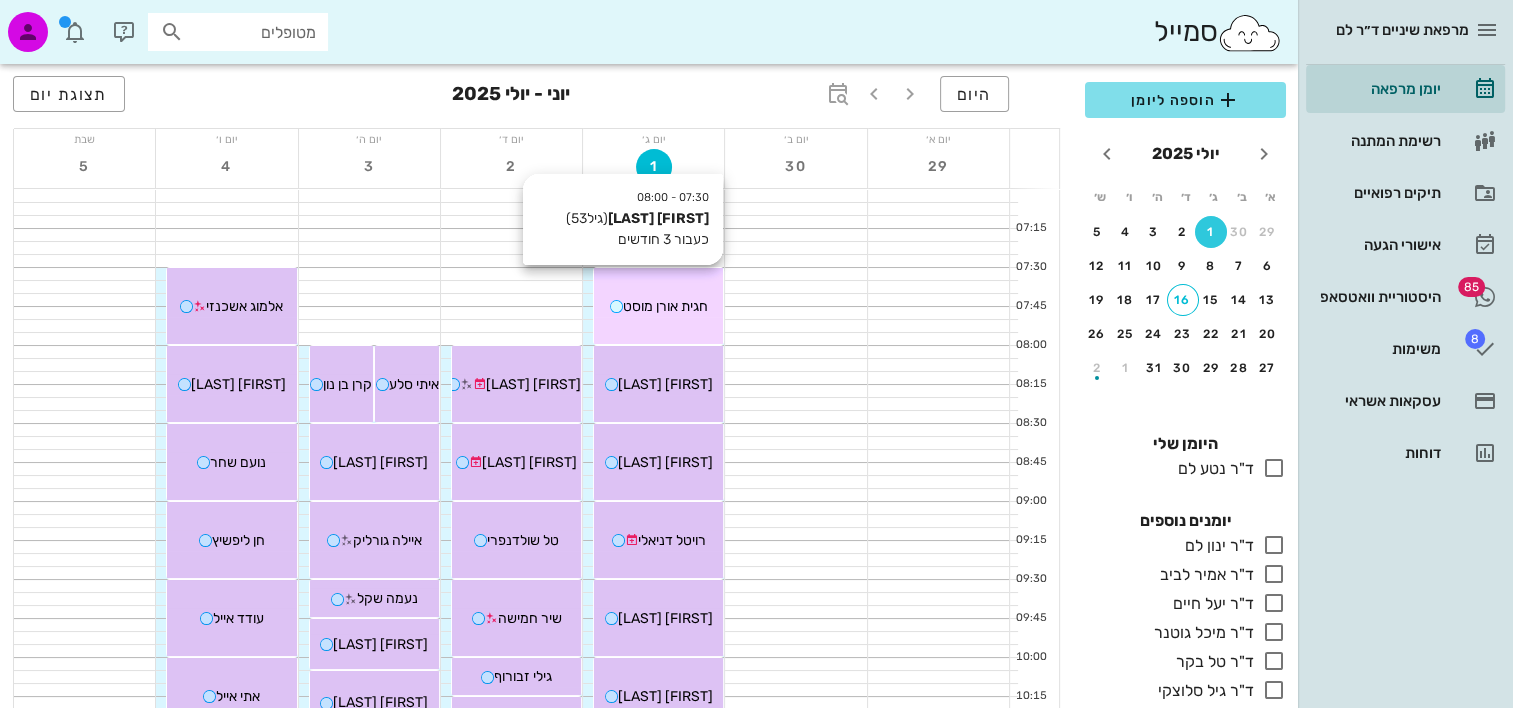 drag, startPoint x: 675, startPoint y: 309, endPoint x: 619, endPoint y: 311, distance: 56.0357 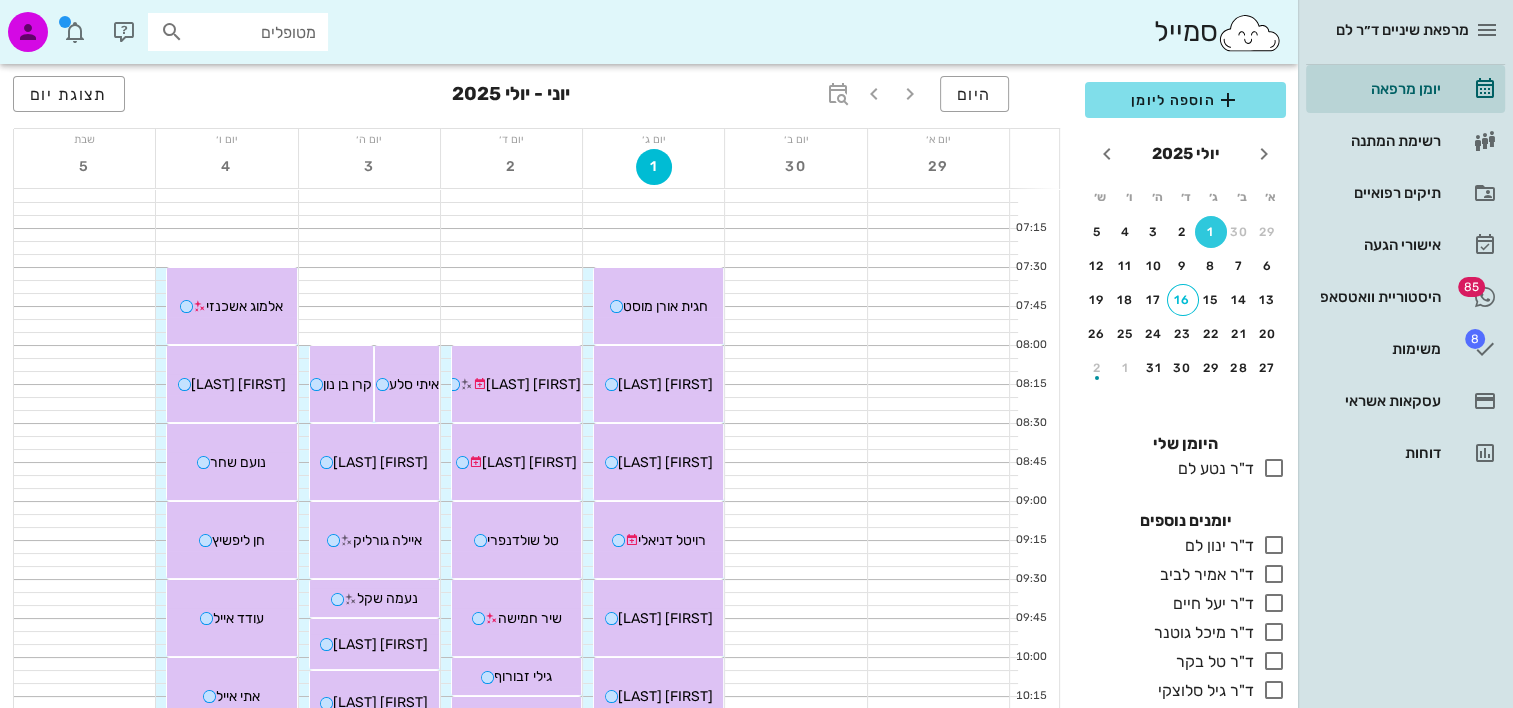 drag, startPoint x: 597, startPoint y: 292, endPoint x: 1140, endPoint y: 406, distance: 554.8378 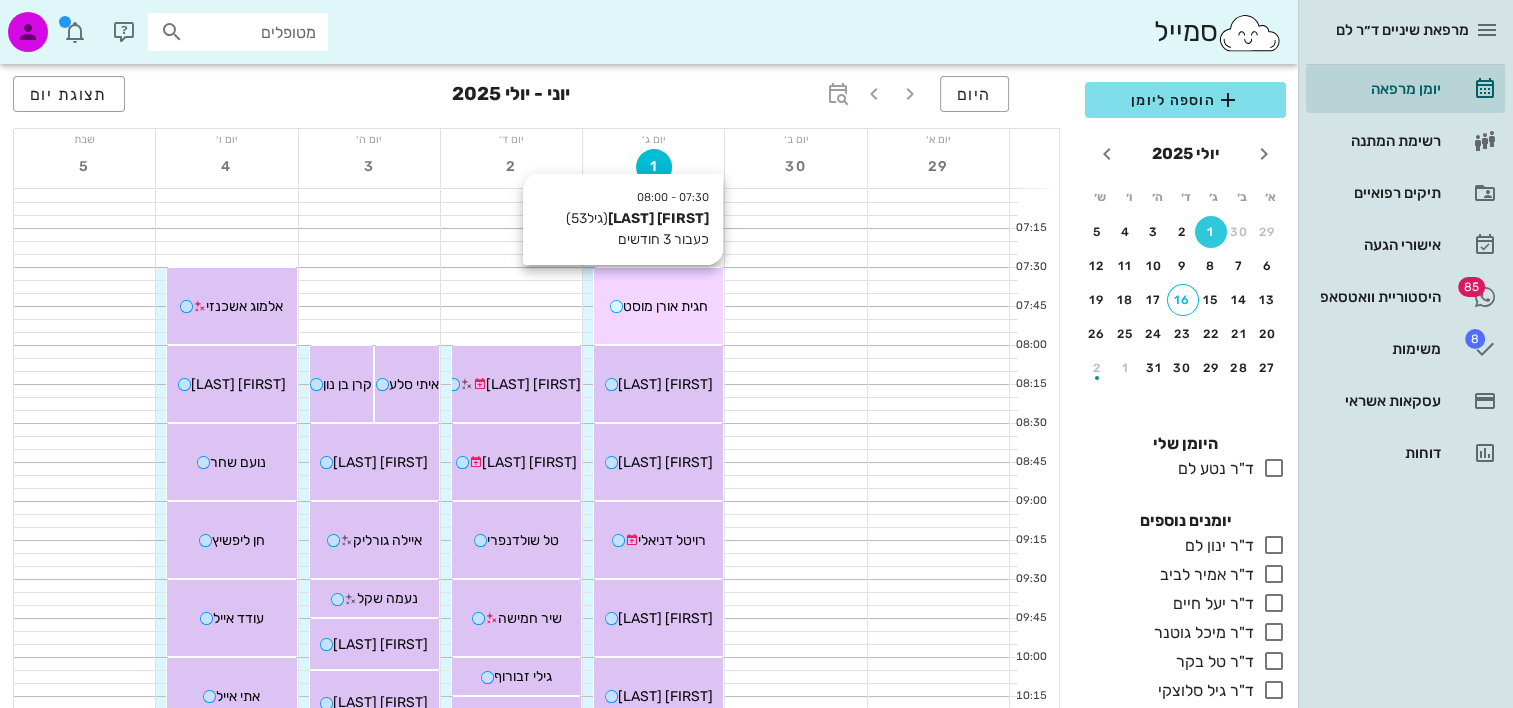 click on "חגית אורן מוסט" at bounding box center (665, 306) 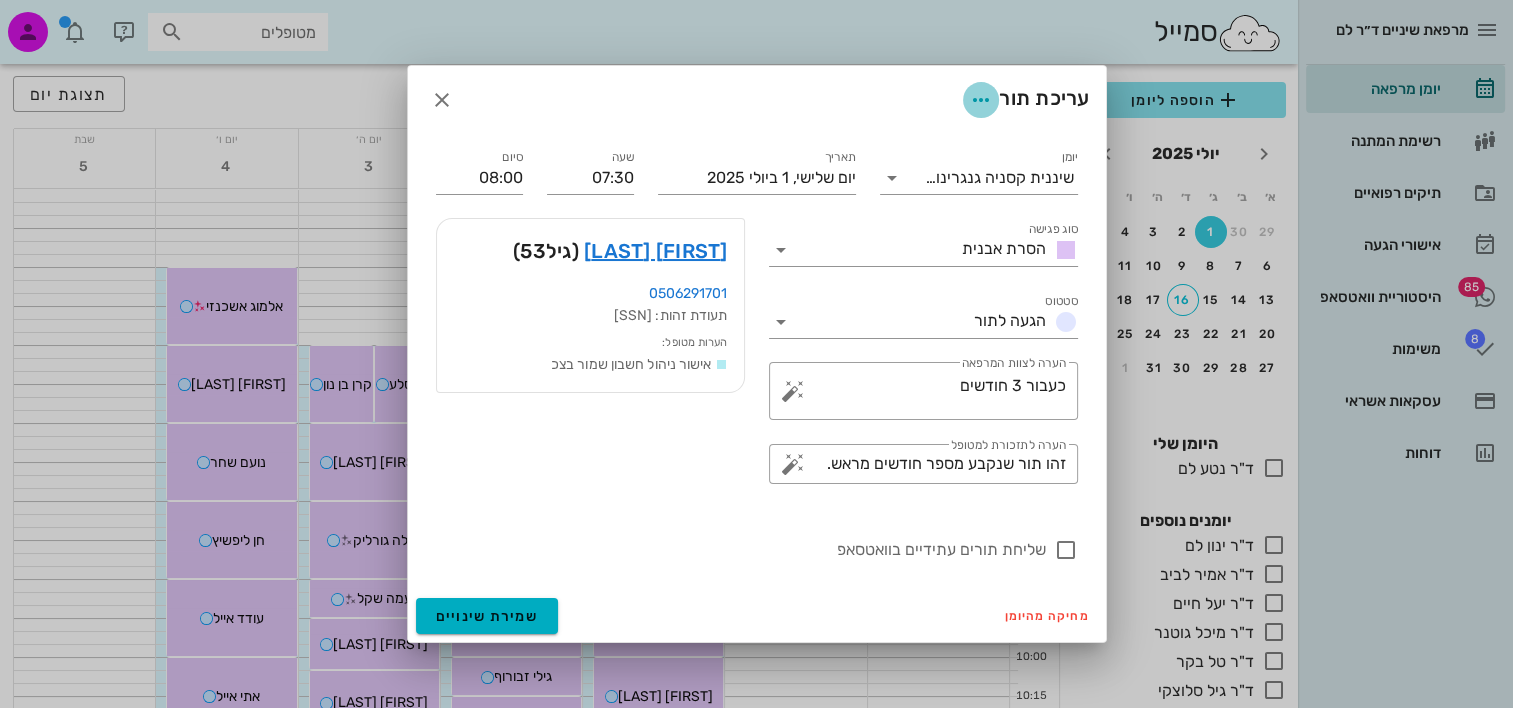 click at bounding box center (981, 100) 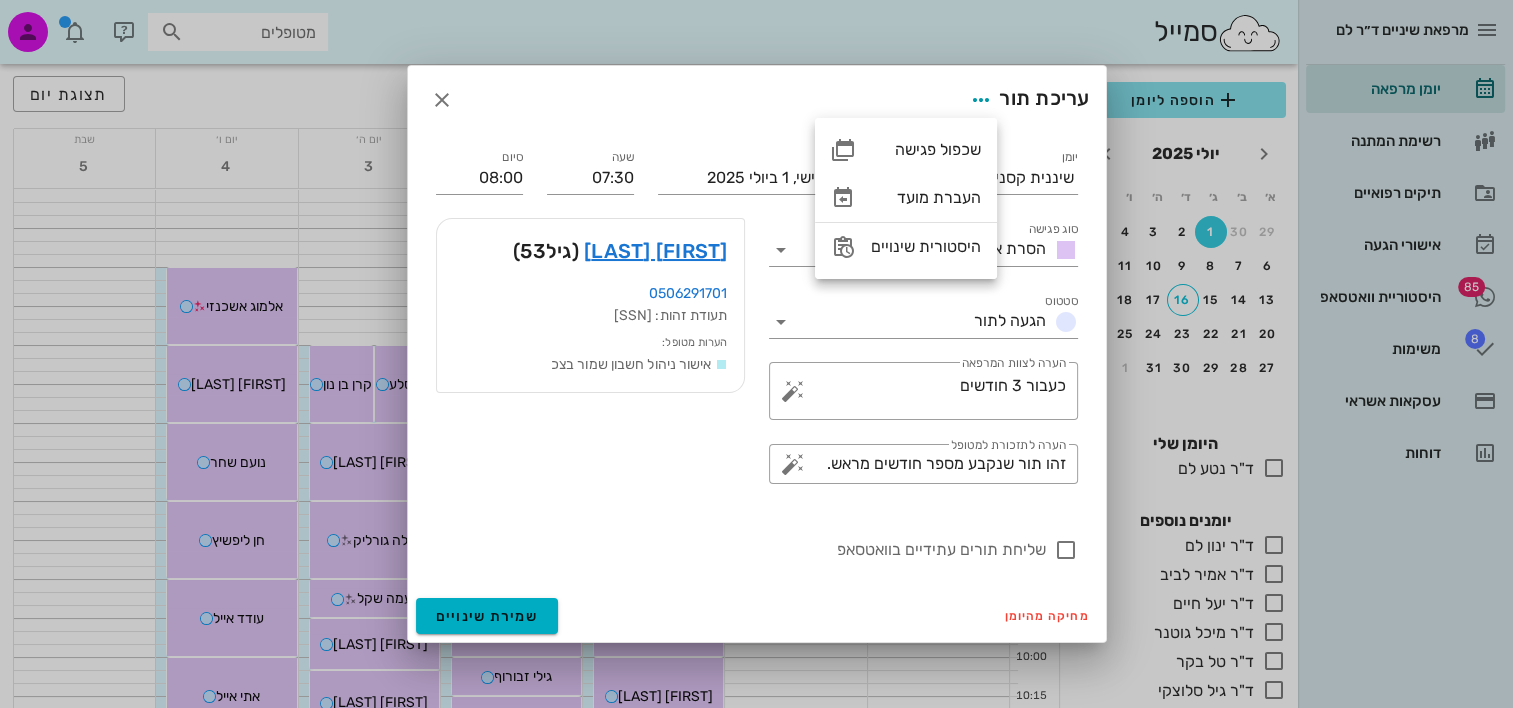 click on "שכפול פגישה
העברת מועד
היסטורית שינויים" at bounding box center (906, 198) 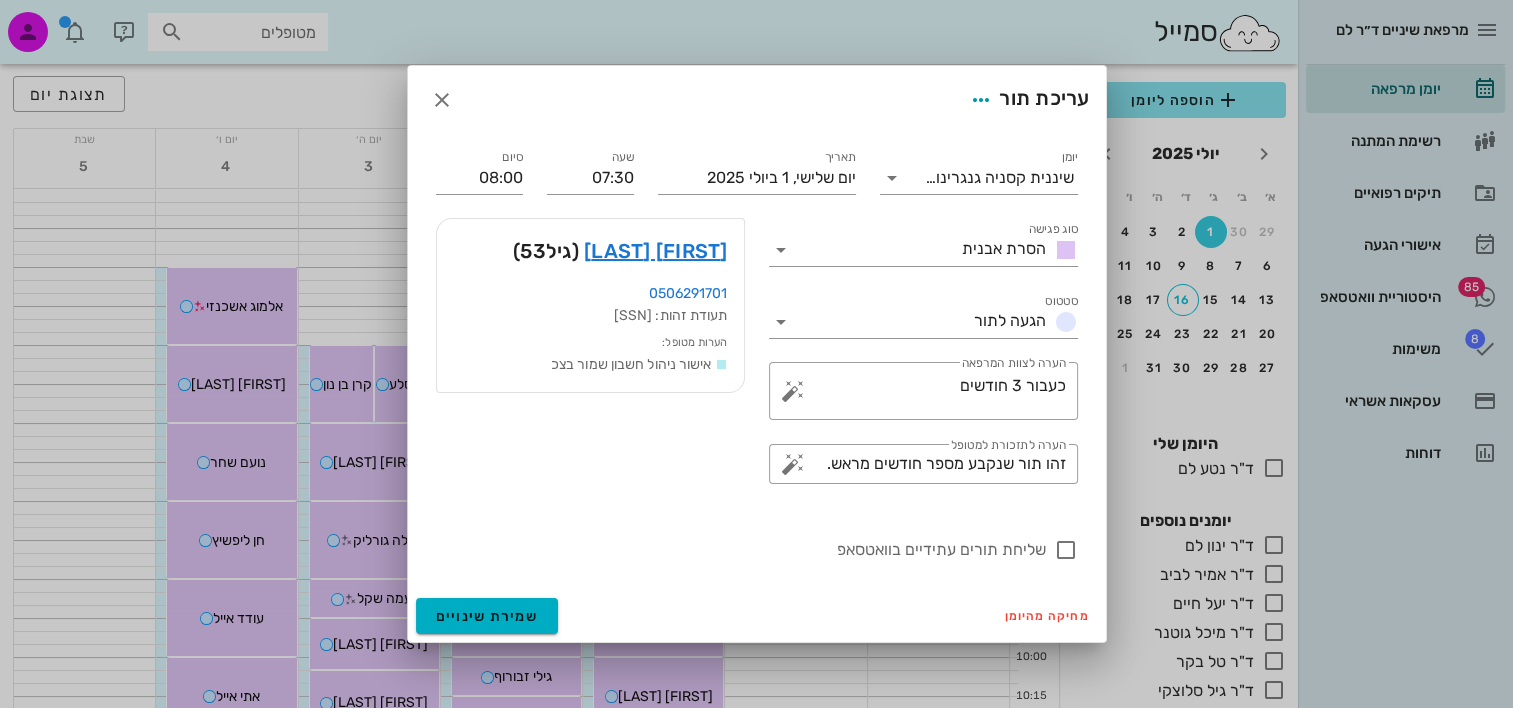 drag, startPoint x: 877, startPoint y: 112, endPoint x: 561, endPoint y: 116, distance: 316.02533 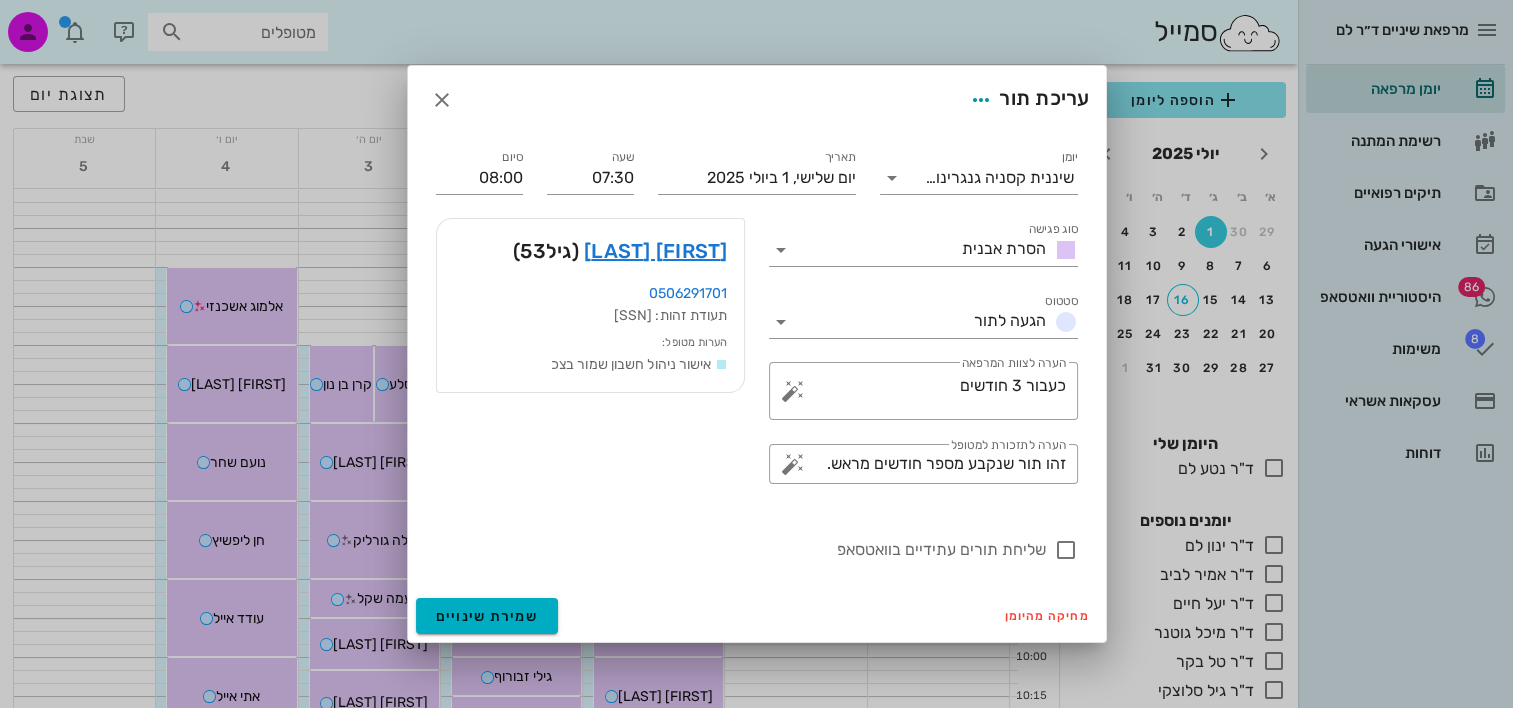 drag, startPoint x: 1001, startPoint y: 109, endPoint x: 1089, endPoint y: 110, distance: 88.005684 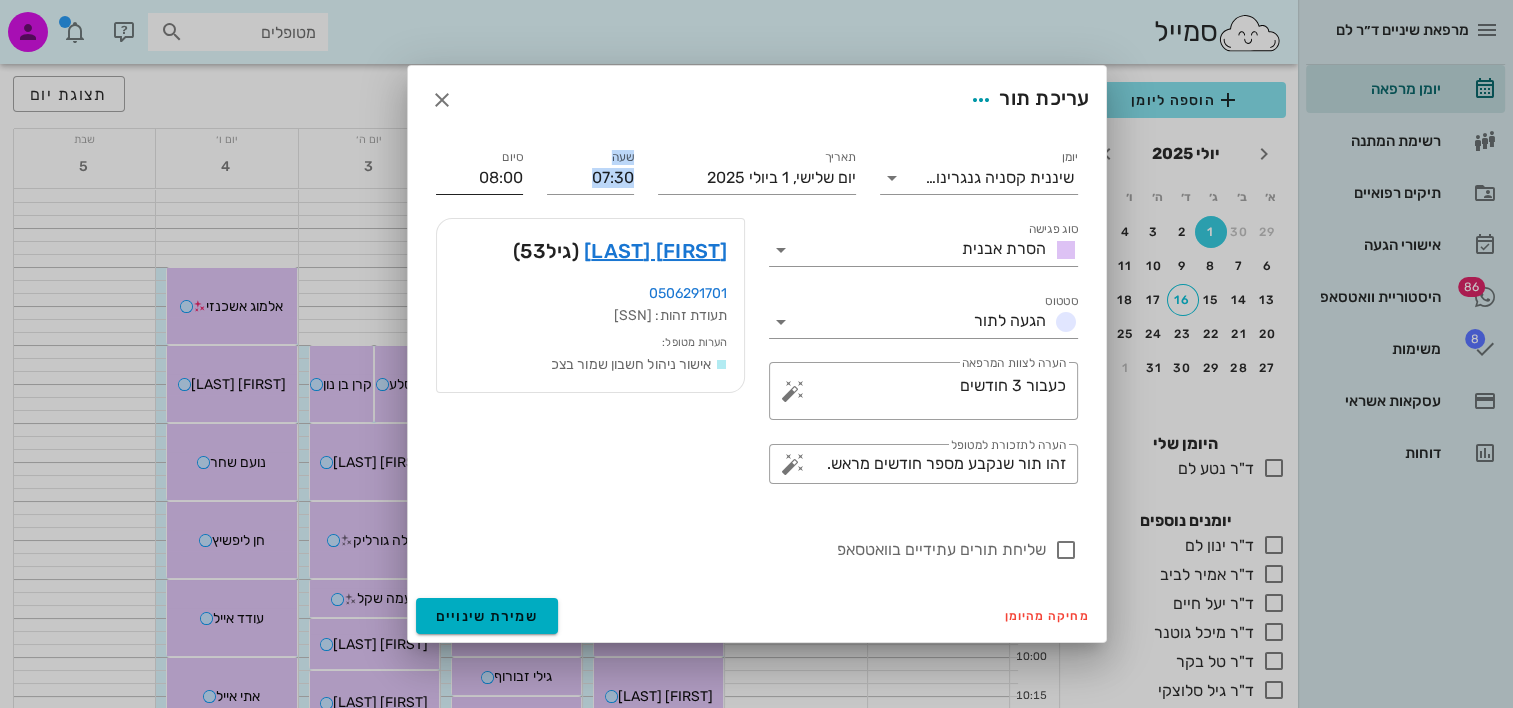 drag, startPoint x: 644, startPoint y: 149, endPoint x: 515, endPoint y: 174, distance: 131.40015 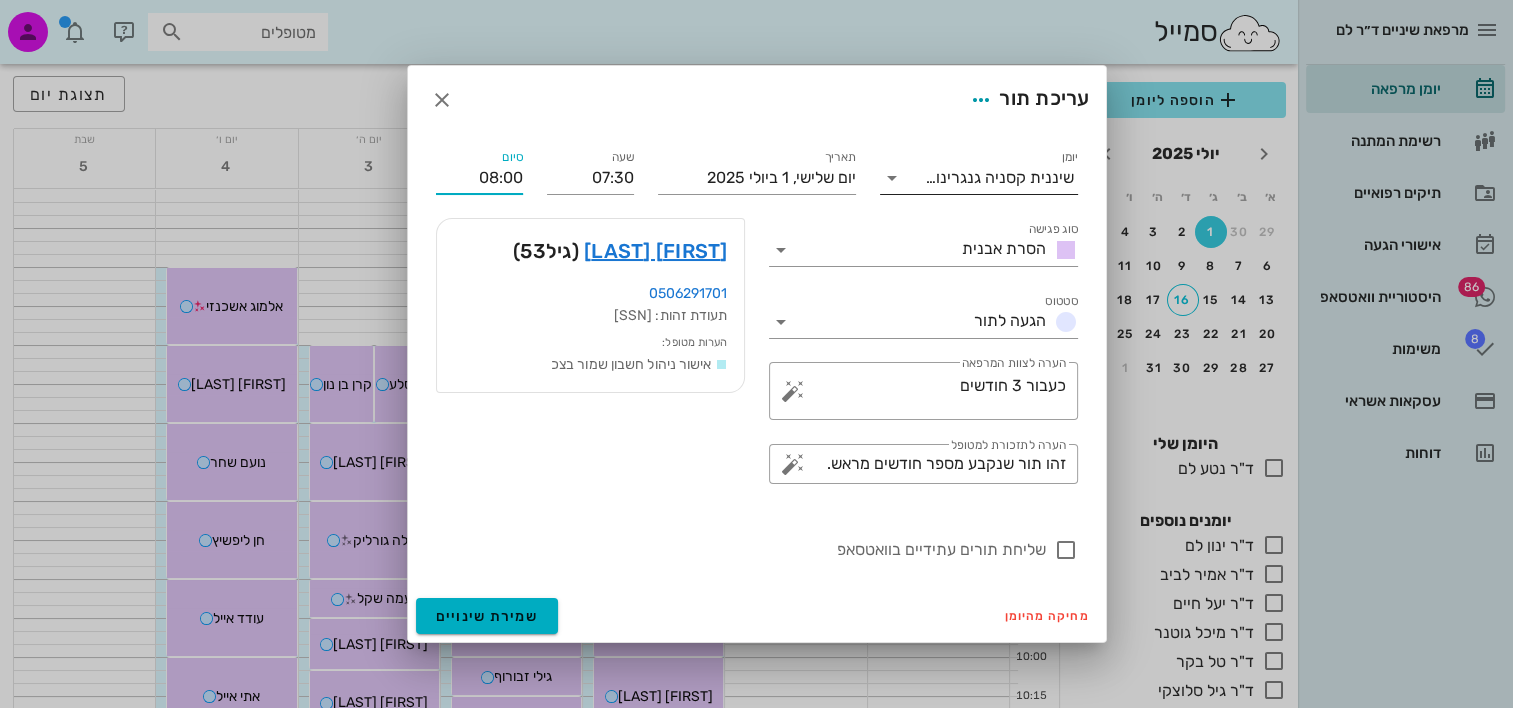 drag, startPoint x: 456, startPoint y: 169, endPoint x: 950, endPoint y: 151, distance: 494.32782 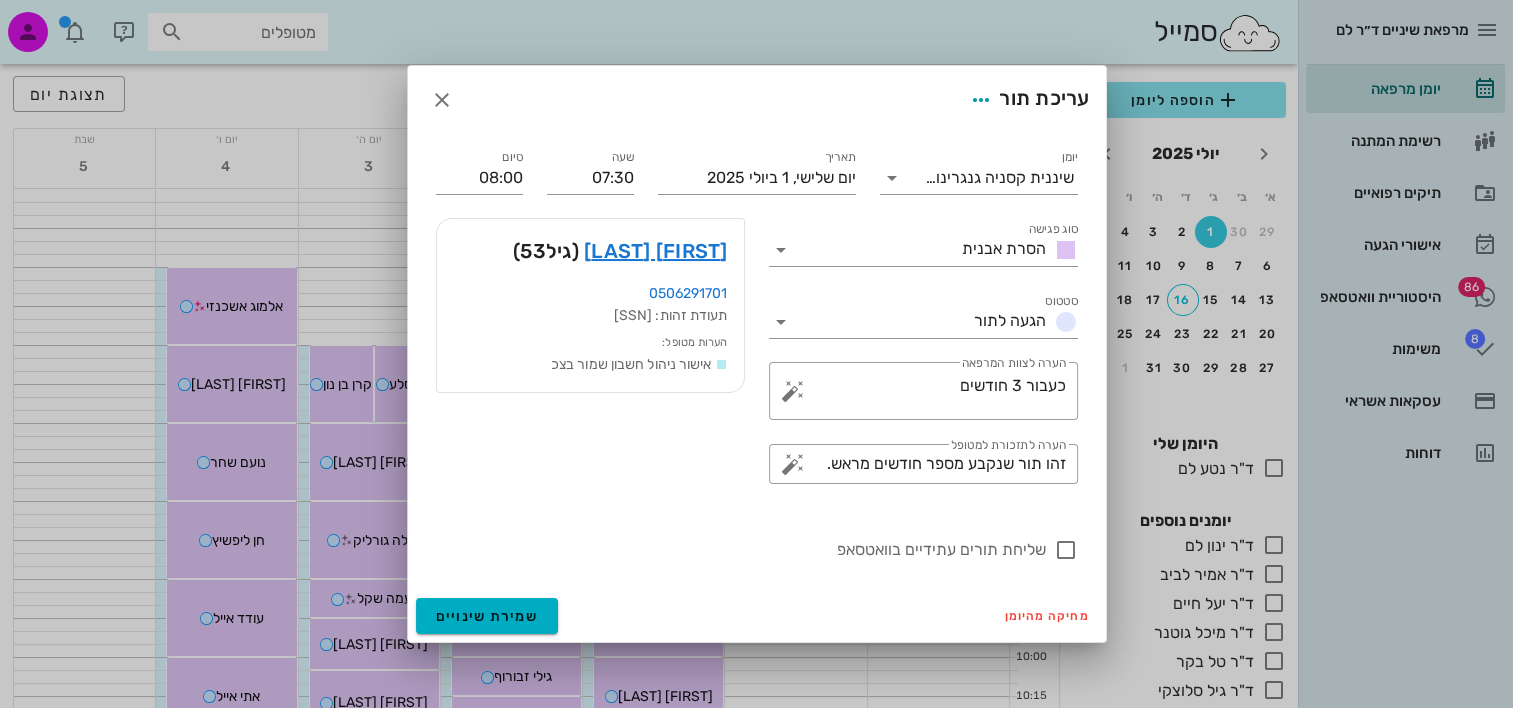 click on "עריכת תור" at bounding box center (757, 100) 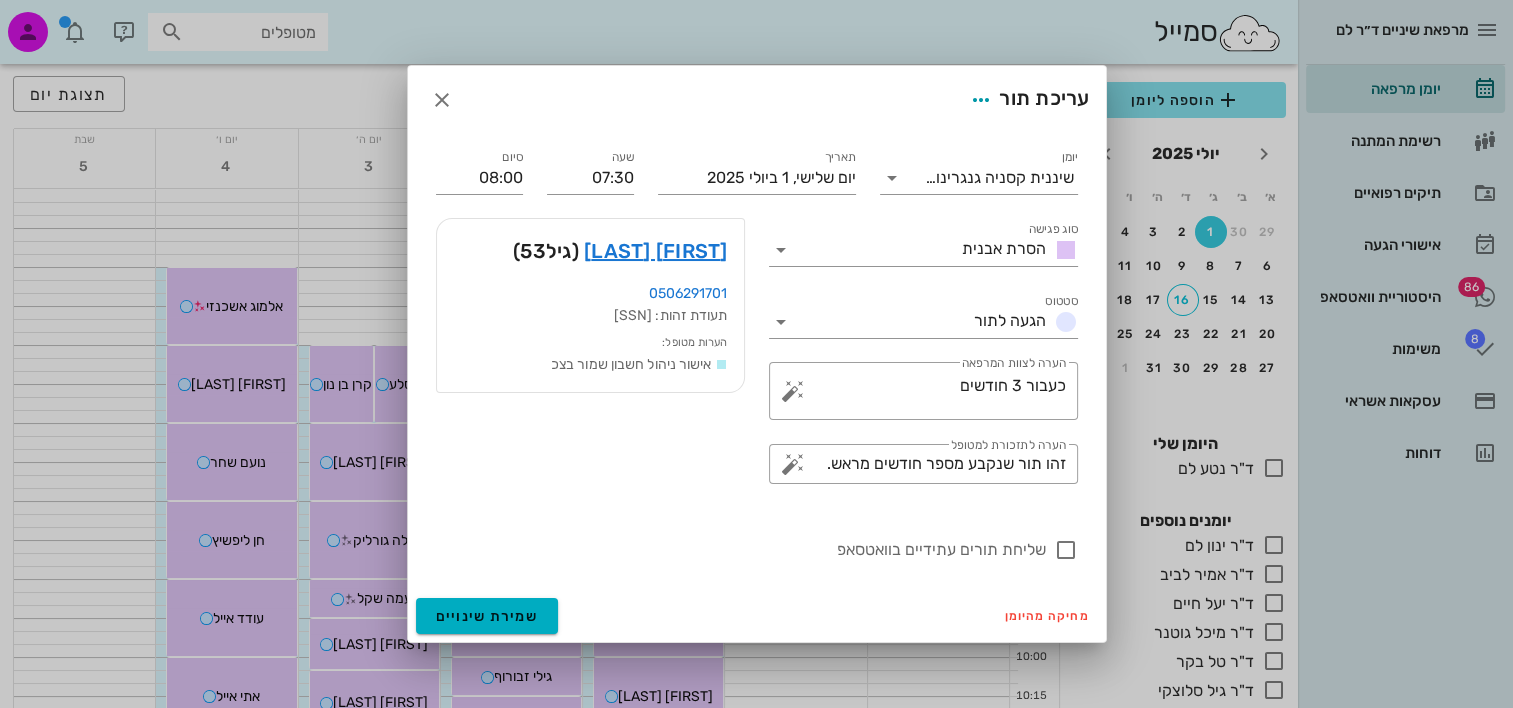 drag, startPoint x: 916, startPoint y: 94, endPoint x: 1093, endPoint y: 88, distance: 177.10167 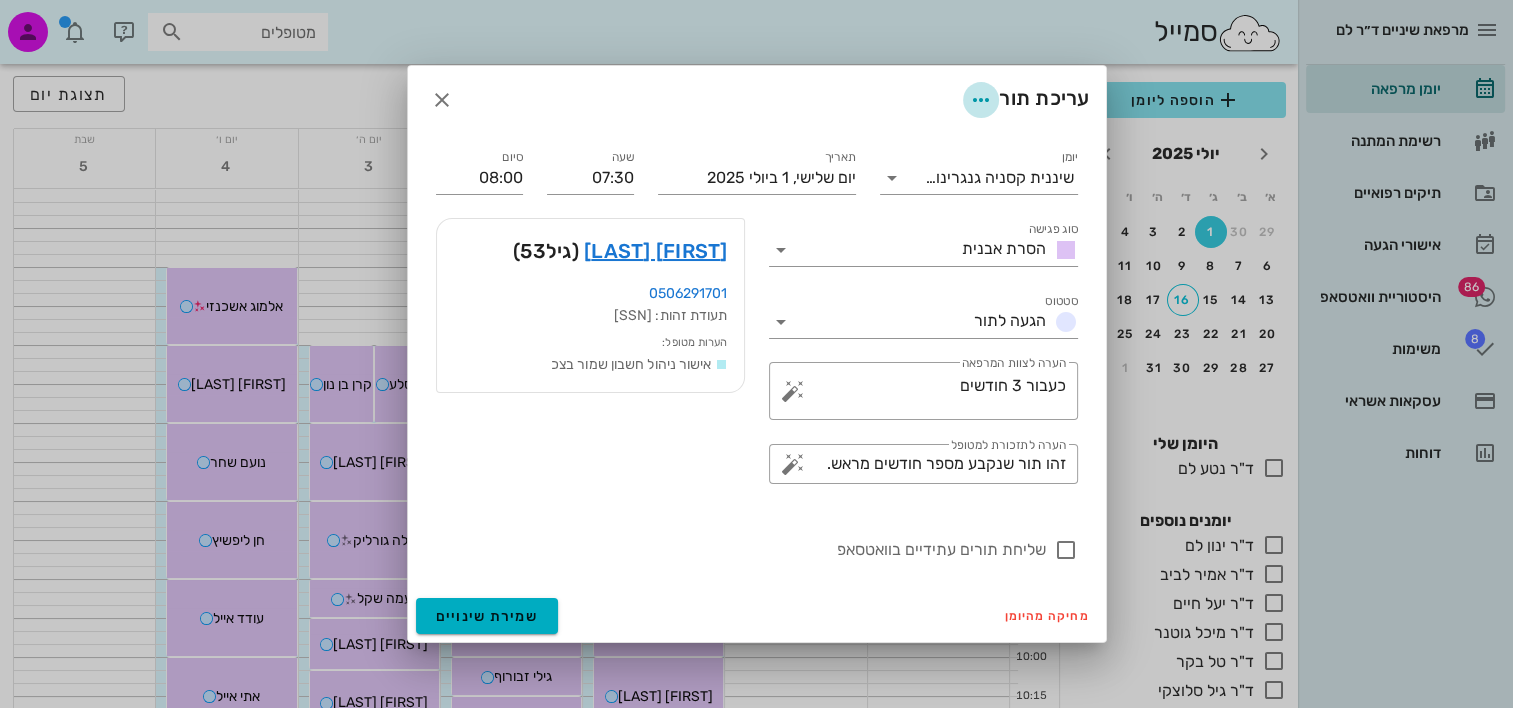click at bounding box center (981, 100) 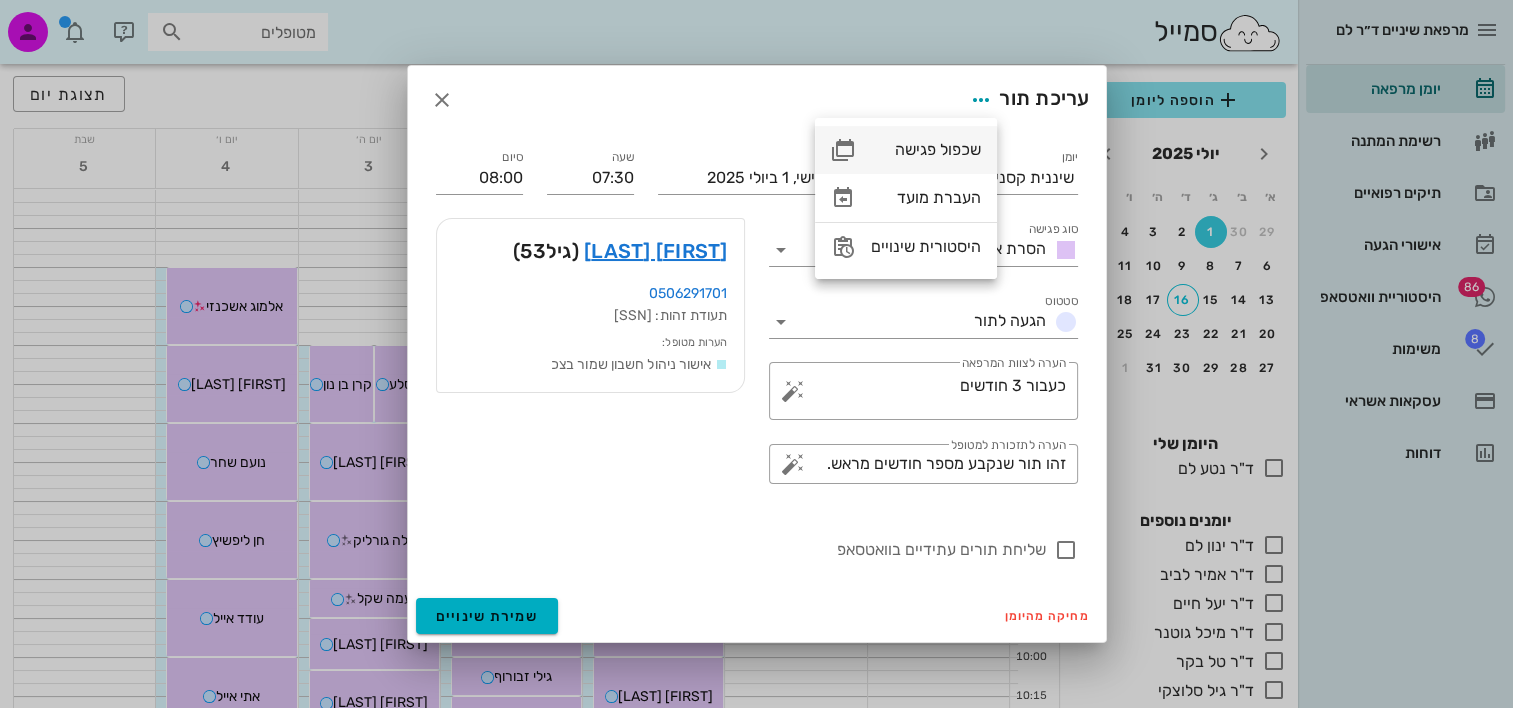 drag, startPoint x: 927, startPoint y: 150, endPoint x: 701, endPoint y: 99, distance: 231.68297 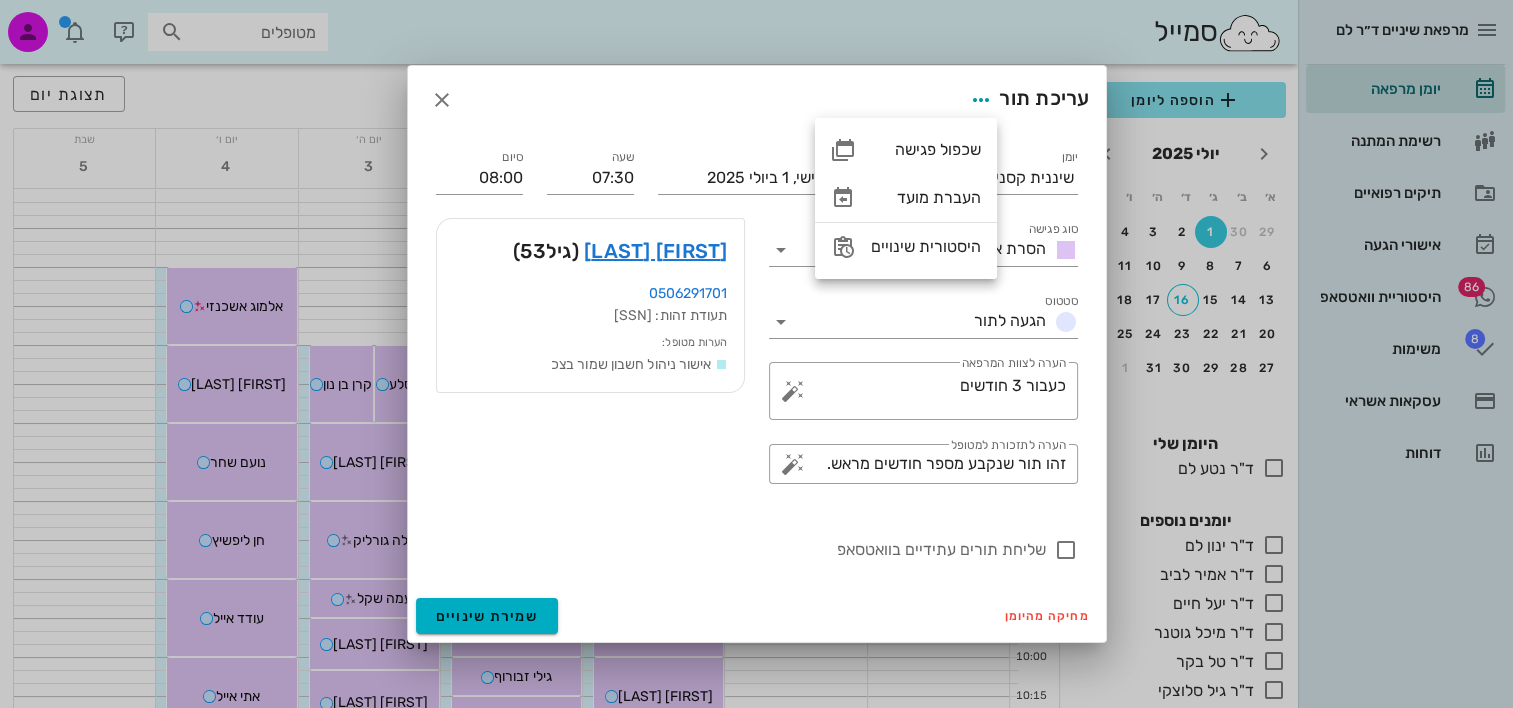 click on "עריכת תור" at bounding box center (757, 100) 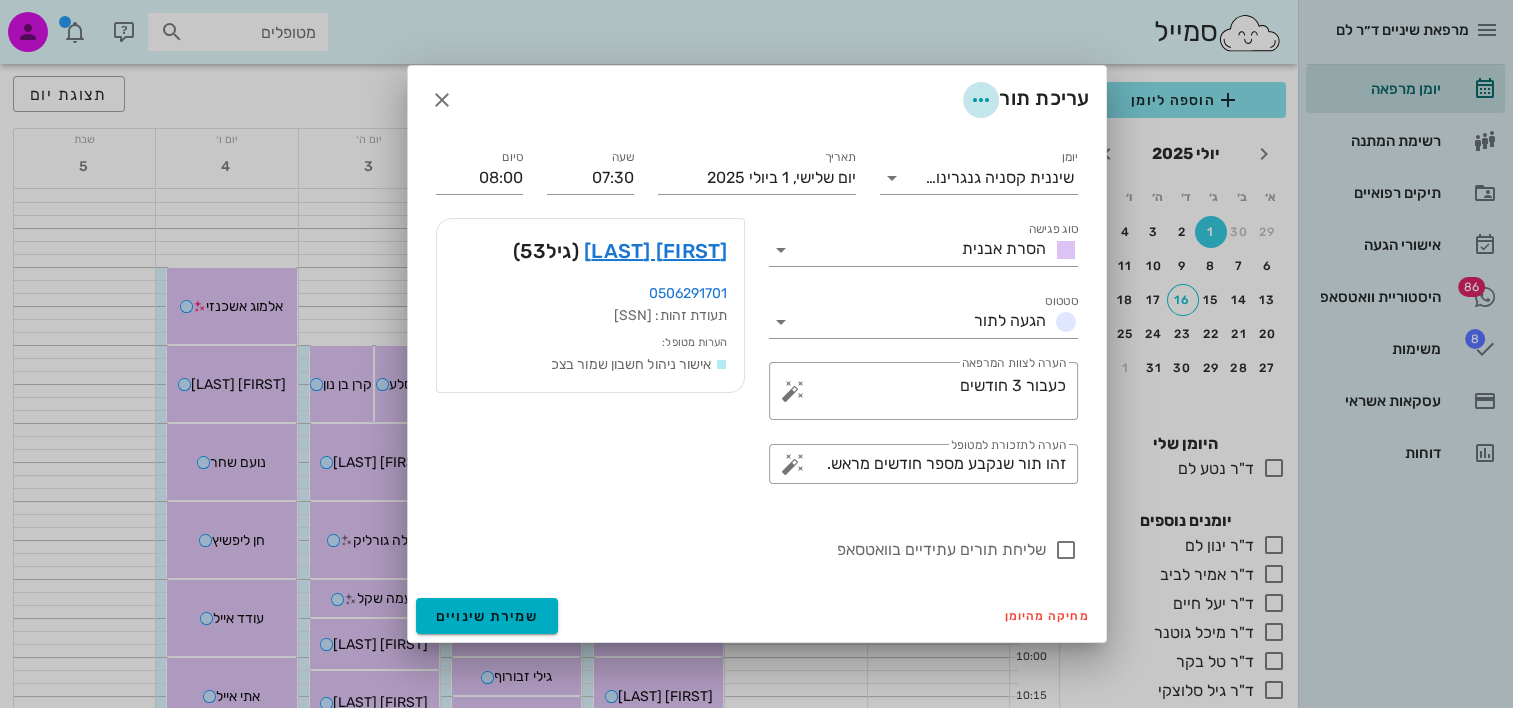 click at bounding box center (981, 100) 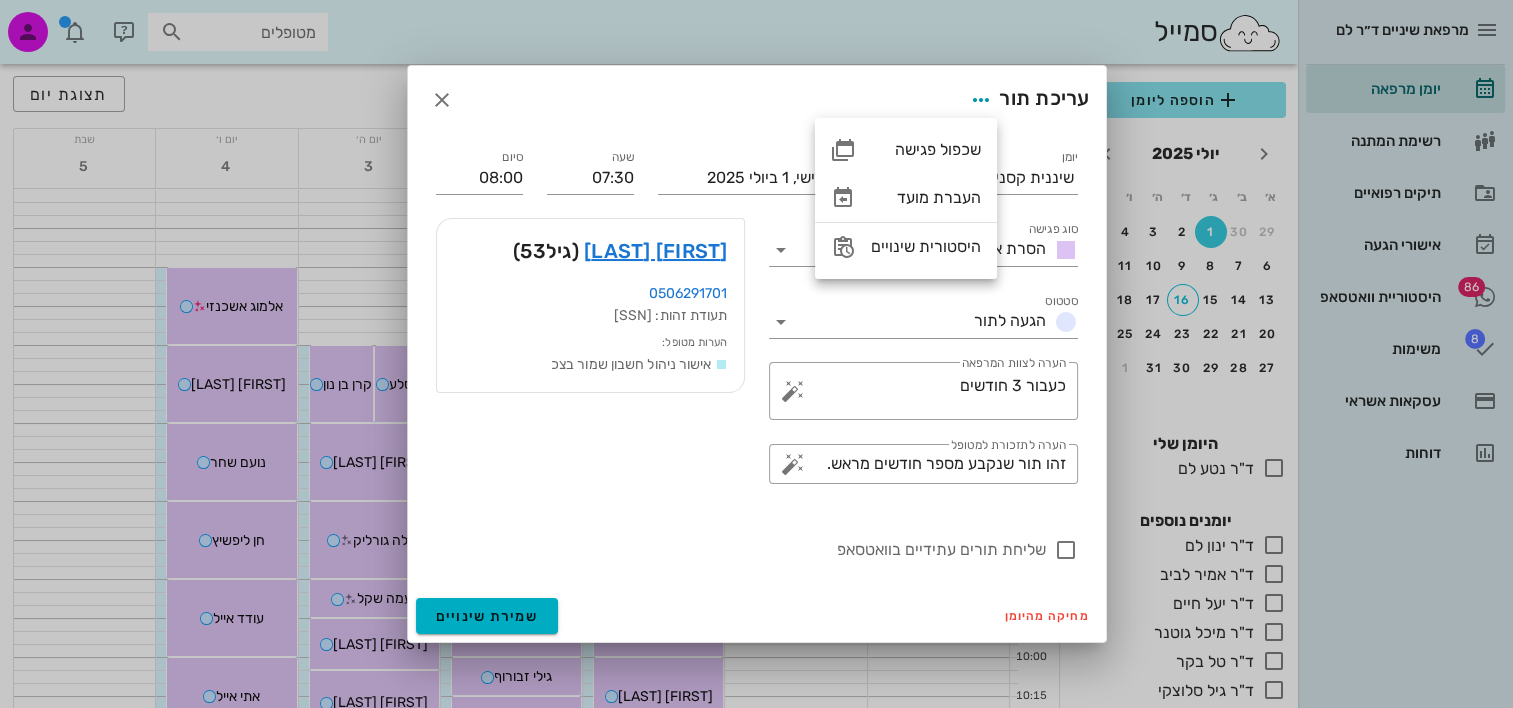 click on "עריכת תור" at bounding box center (757, 100) 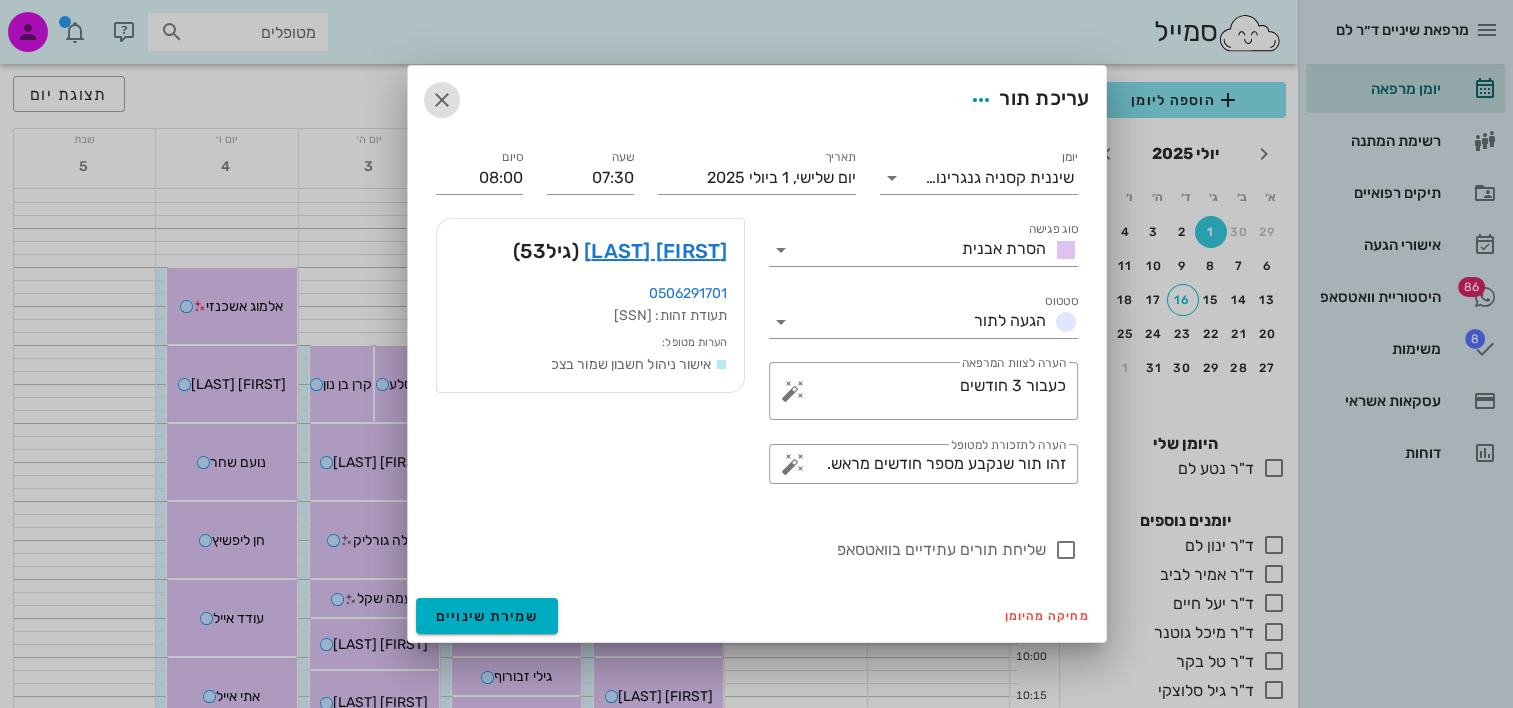 drag, startPoint x: 442, startPoint y: 92, endPoint x: 456, endPoint y: 69, distance: 26.925823 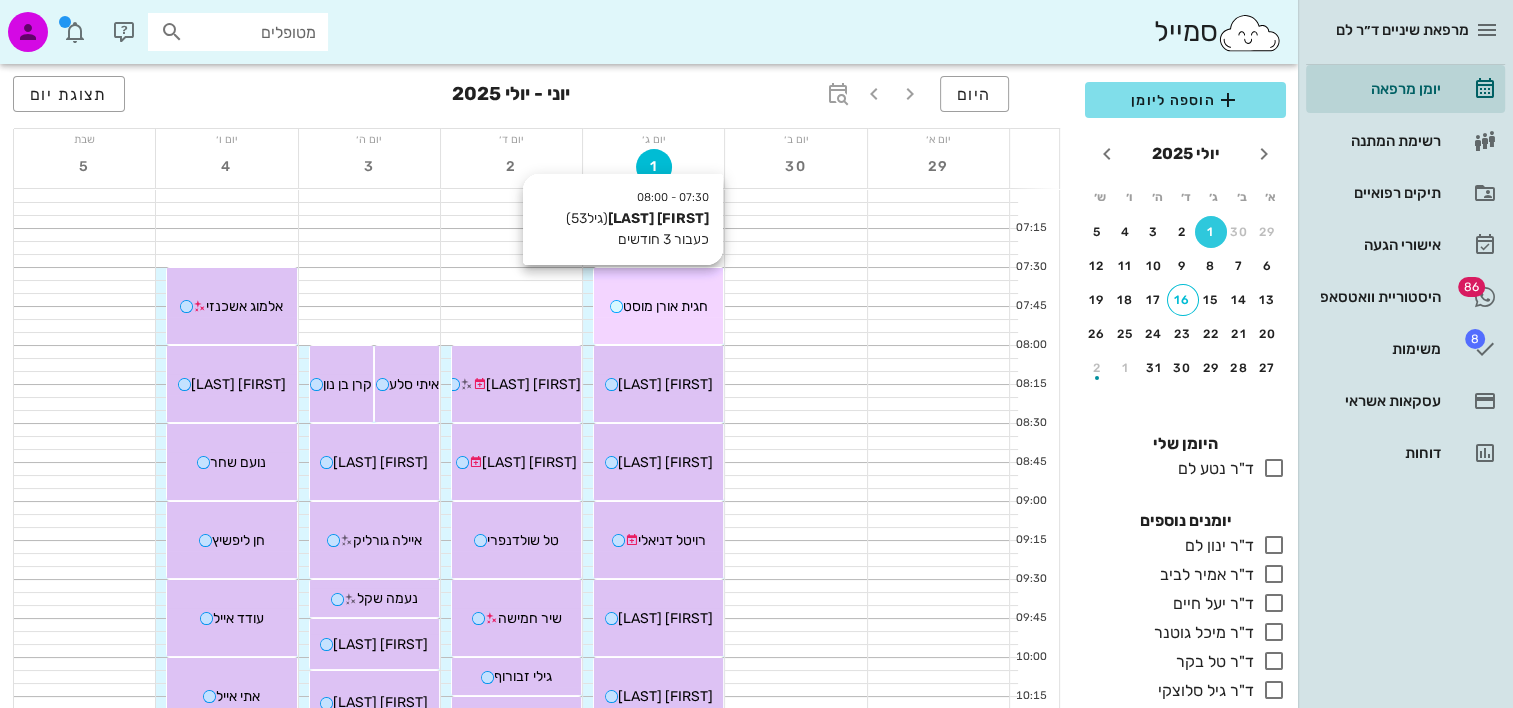 drag, startPoint x: 675, startPoint y: 314, endPoint x: 629, endPoint y: 299, distance: 48.38388 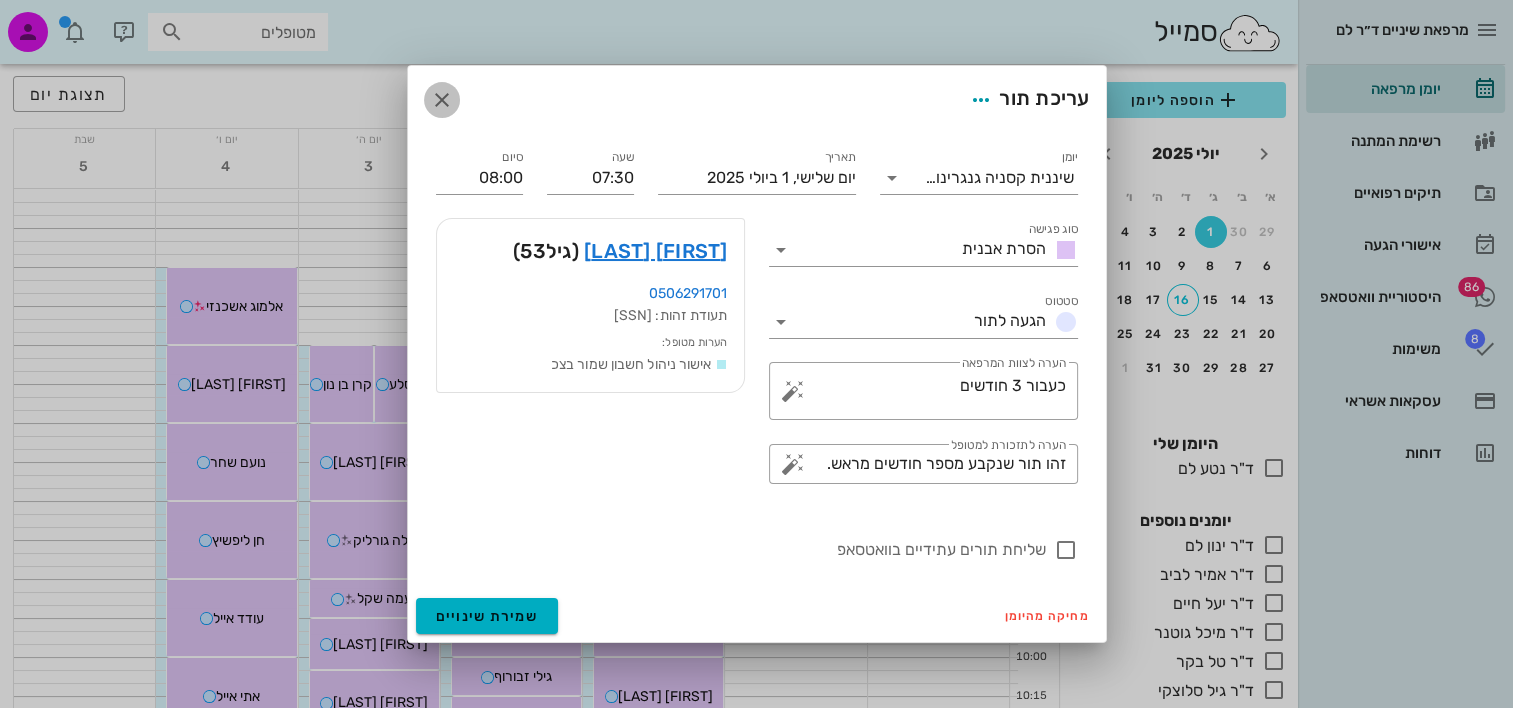 click at bounding box center [442, 100] 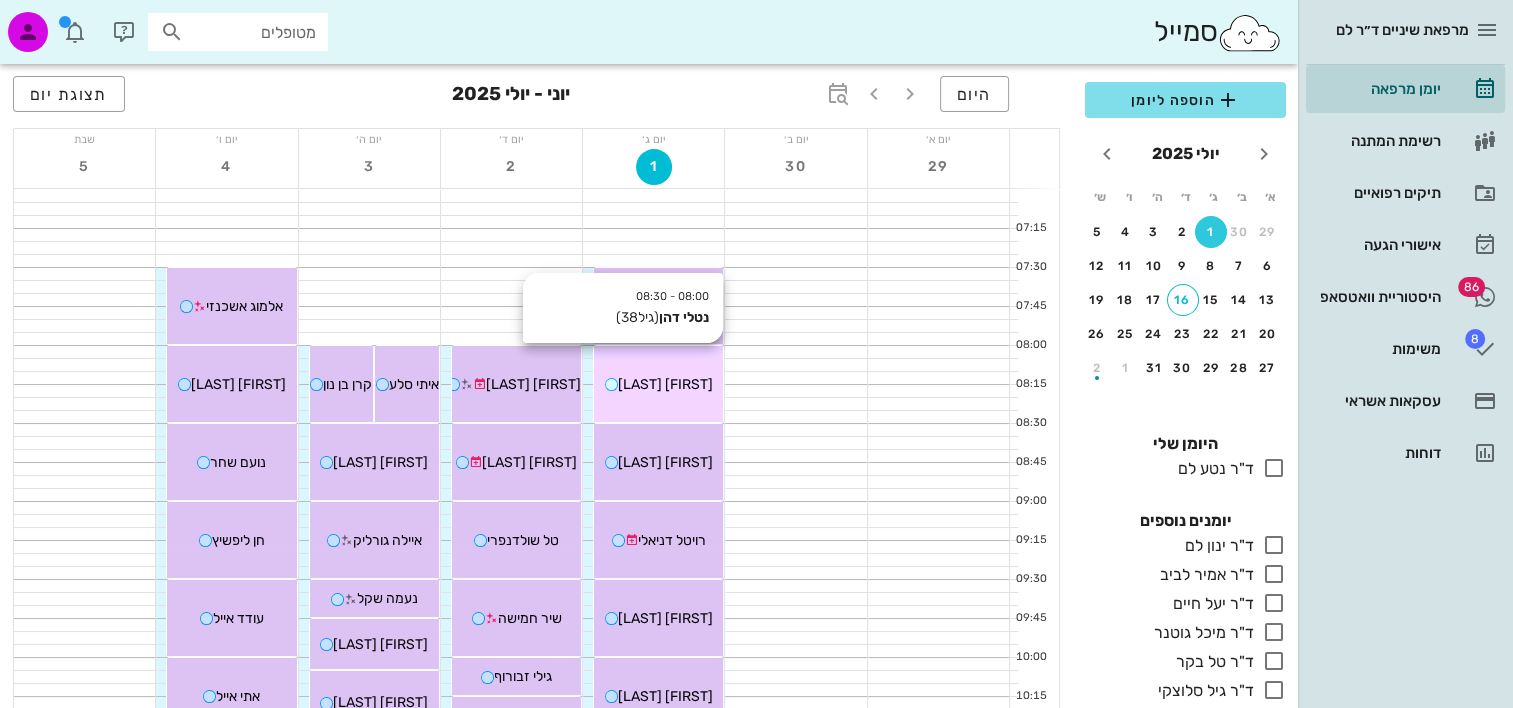 click on "08:00
- 08:30
נטלי
דהן
(גיל
38 )
נטלי דהן" at bounding box center [658, 384] 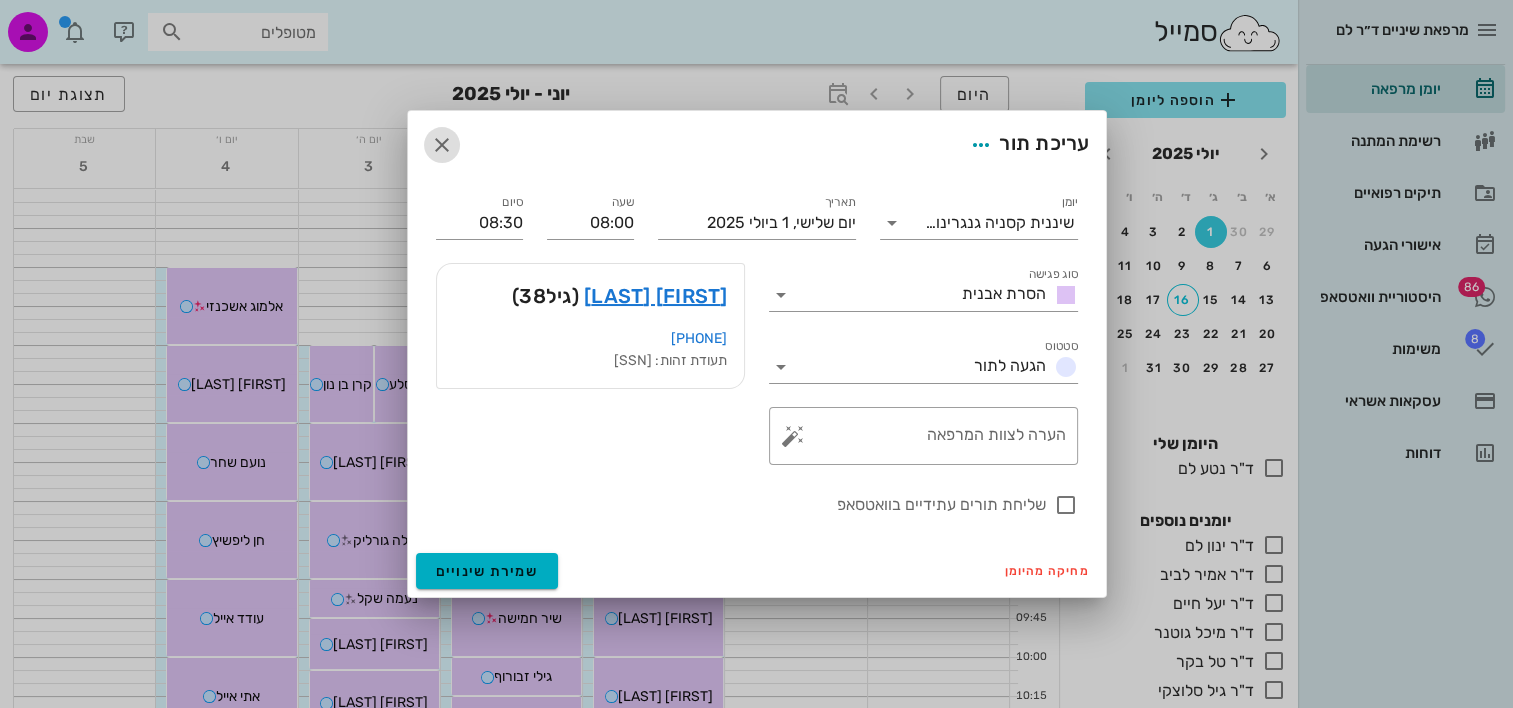 click at bounding box center [442, 145] 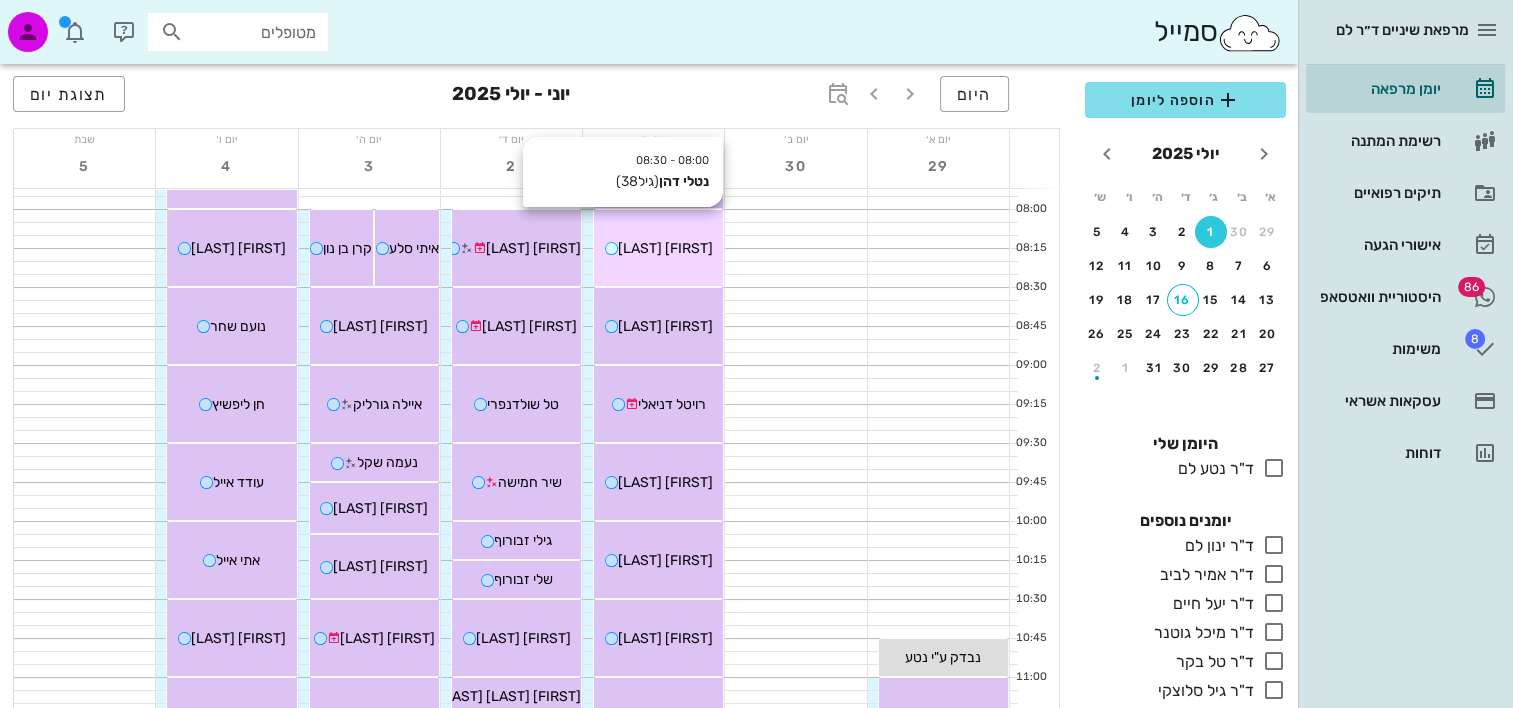 scroll, scrollTop: 200, scrollLeft: 0, axis: vertical 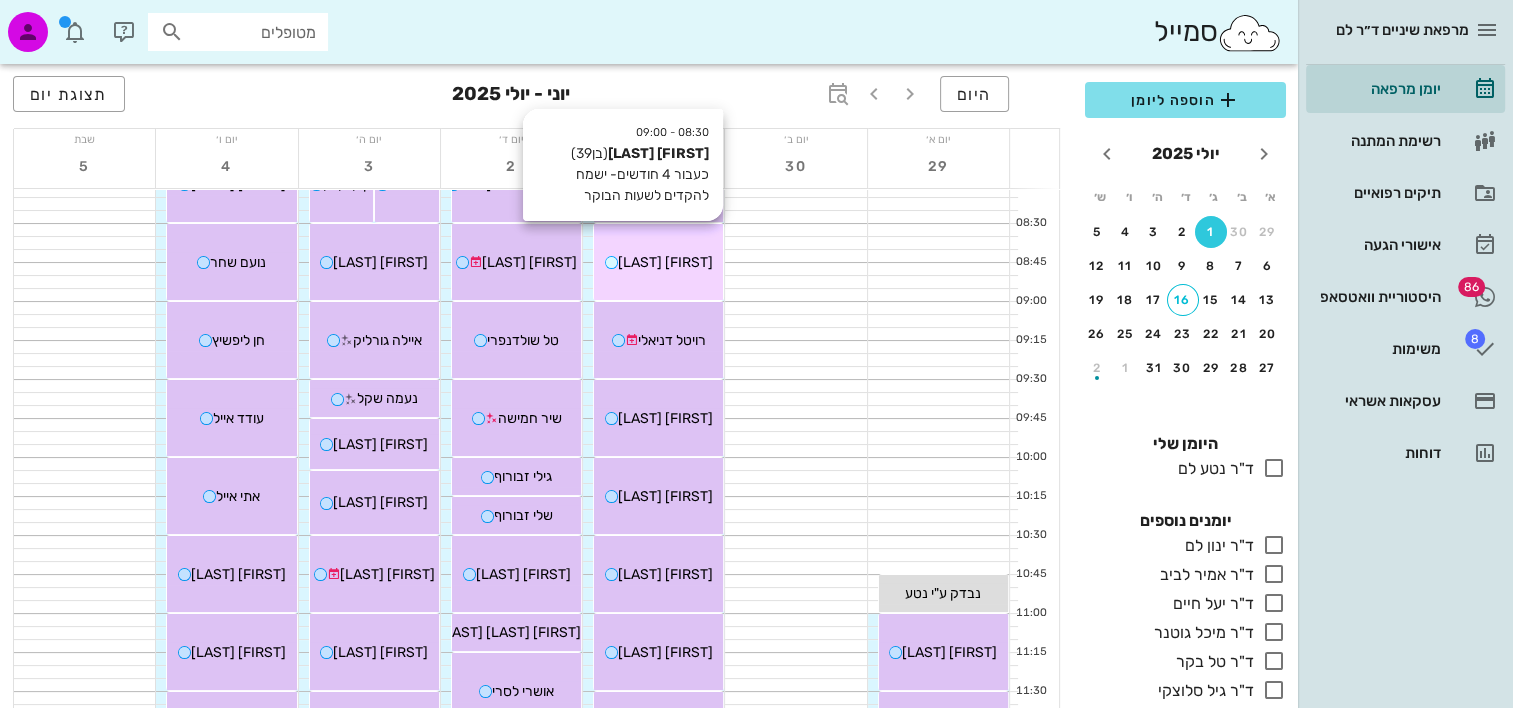 drag, startPoint x: 664, startPoint y: 278, endPoint x: 637, endPoint y: 261, distance: 31.906113 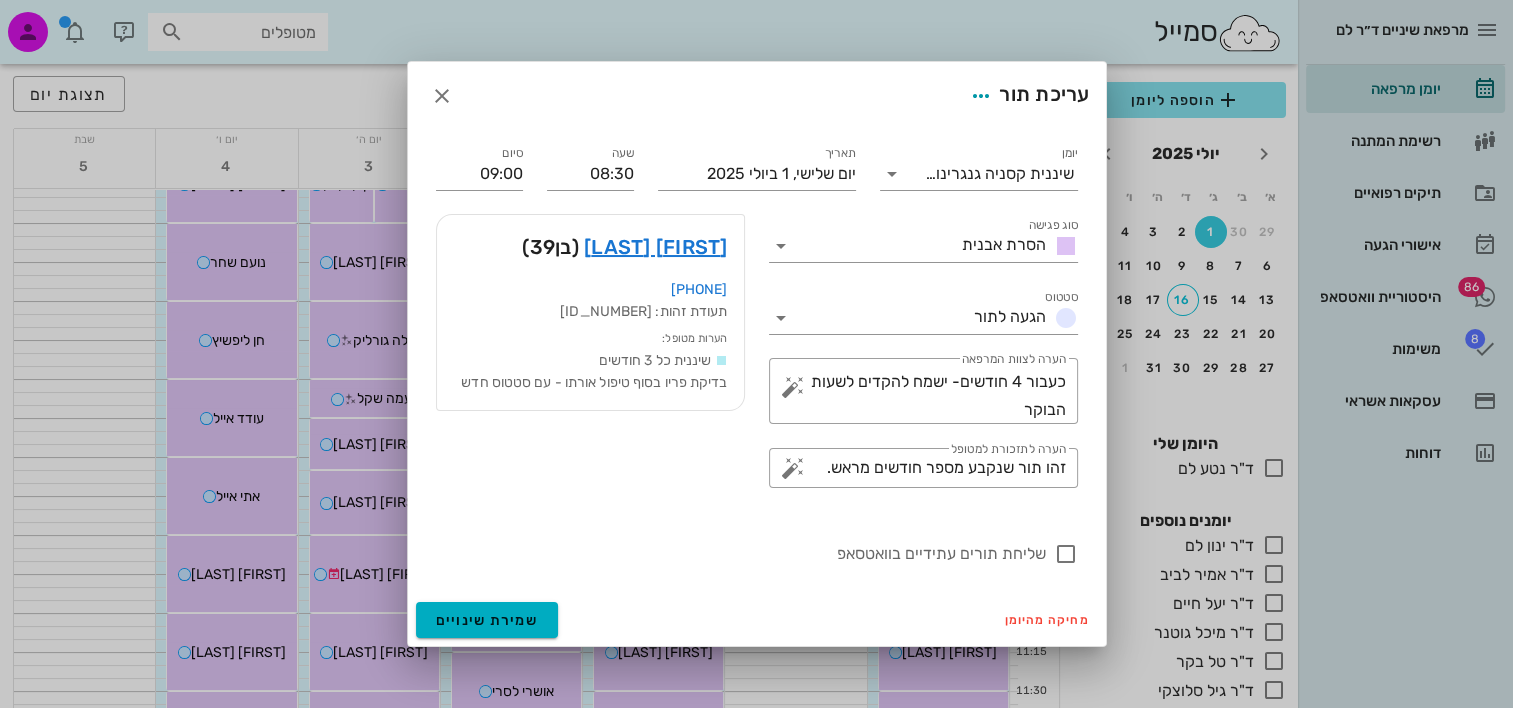 drag, startPoint x: 660, startPoint y: 252, endPoint x: 657, endPoint y: 267, distance: 15.297058 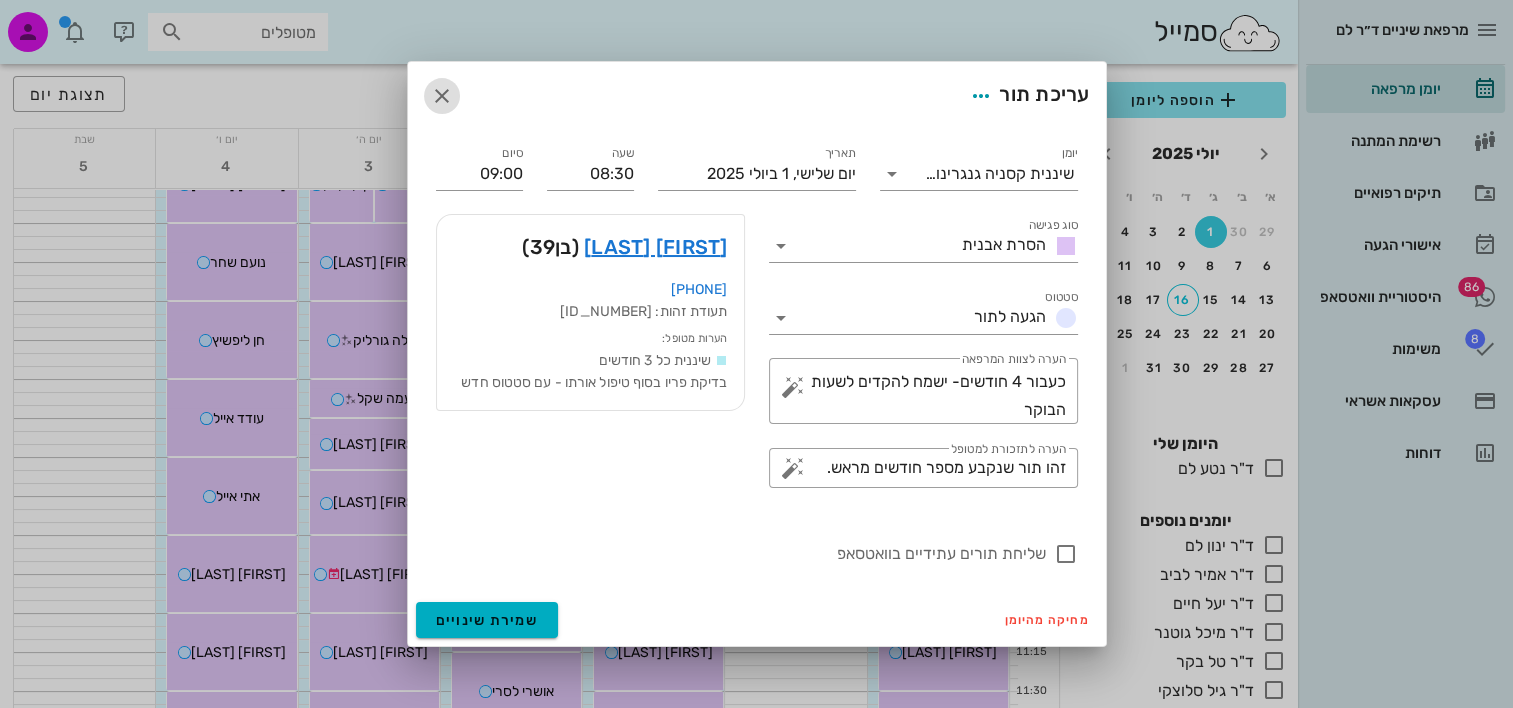 click at bounding box center (442, 96) 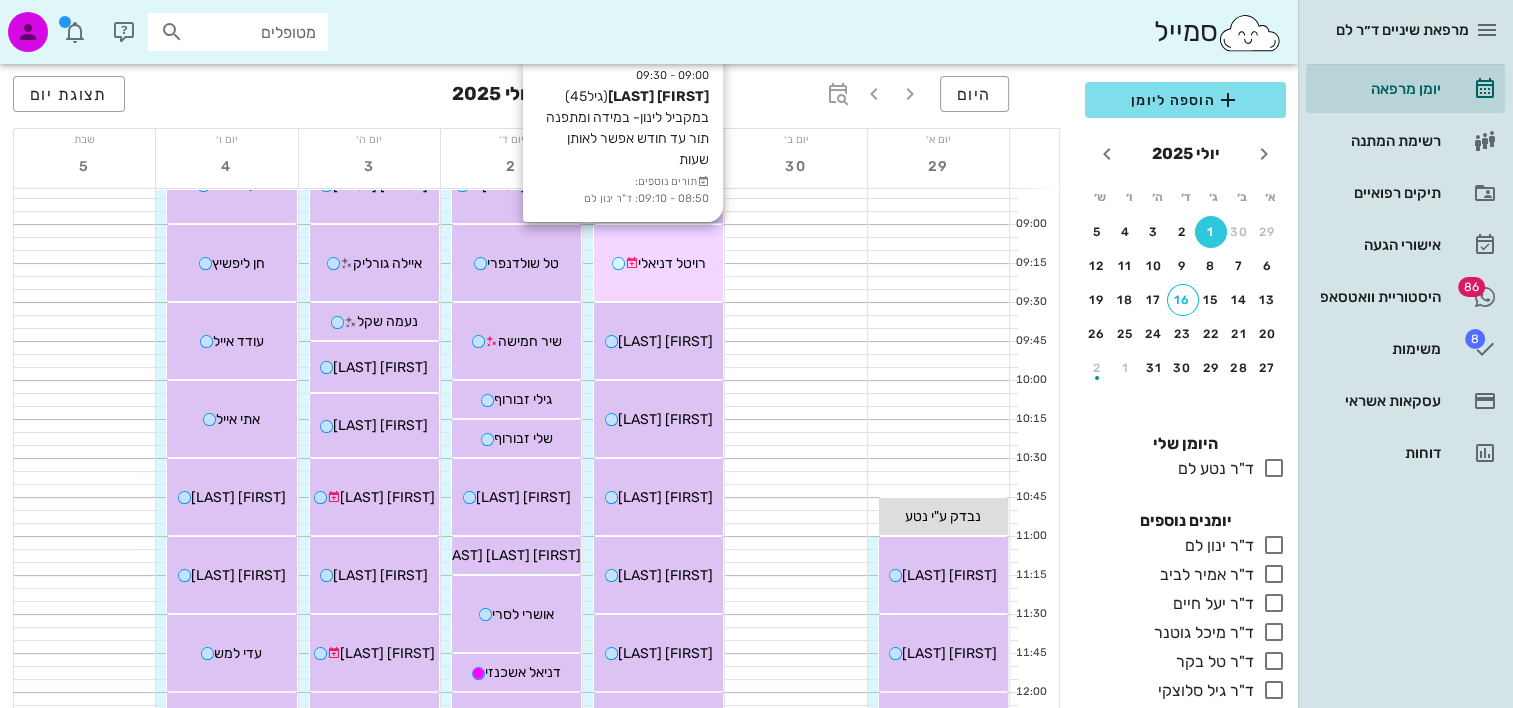 scroll, scrollTop: 300, scrollLeft: 0, axis: vertical 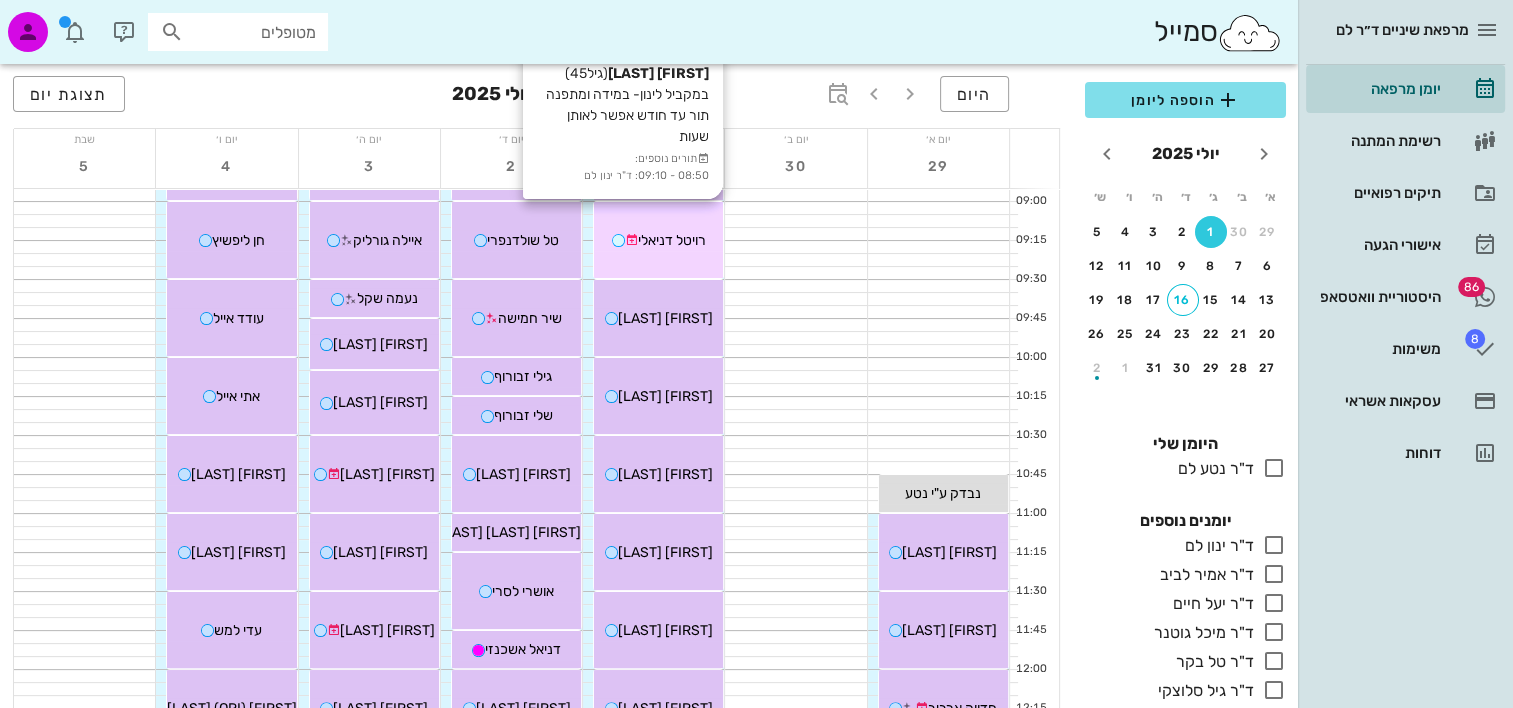 drag, startPoint x: 683, startPoint y: 255, endPoint x: 636, endPoint y: 250, distance: 47.26521 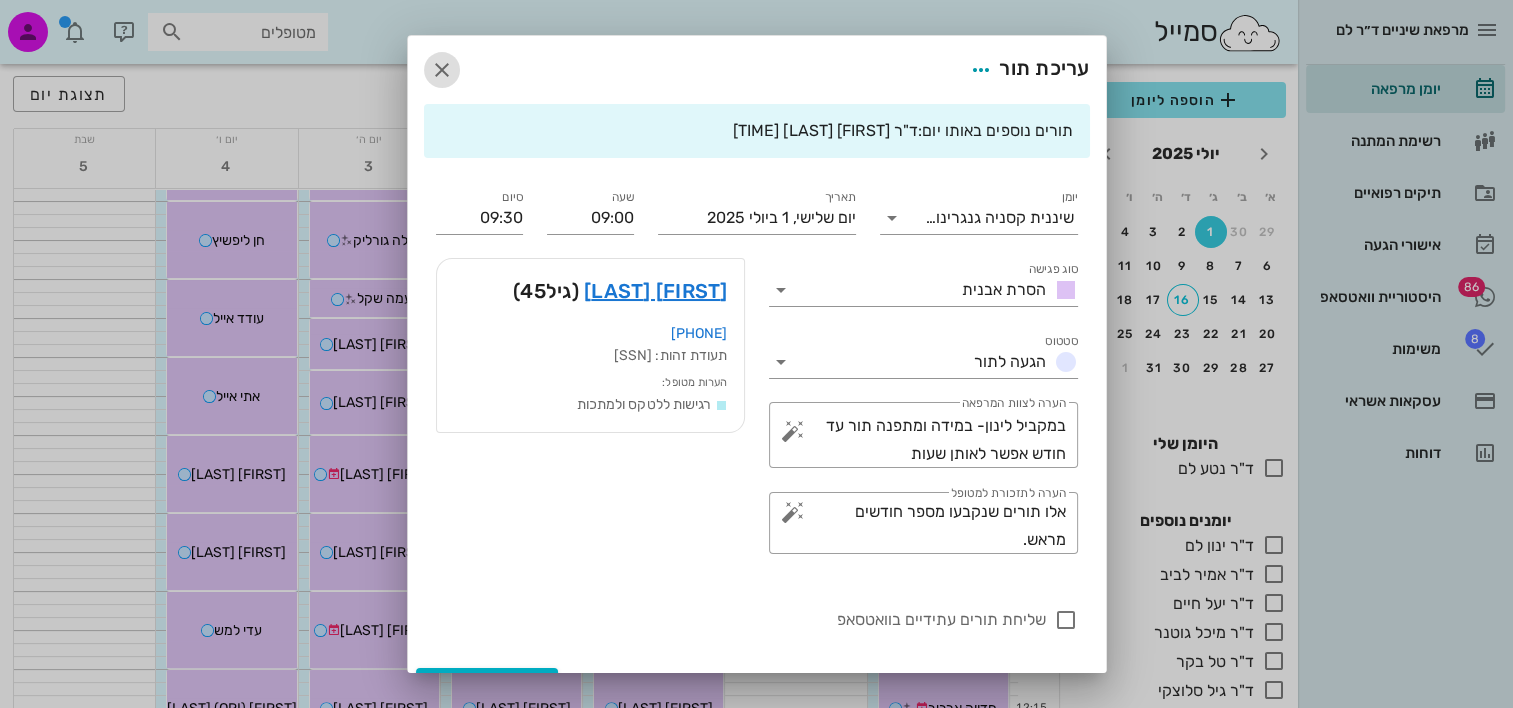 click at bounding box center (442, 70) 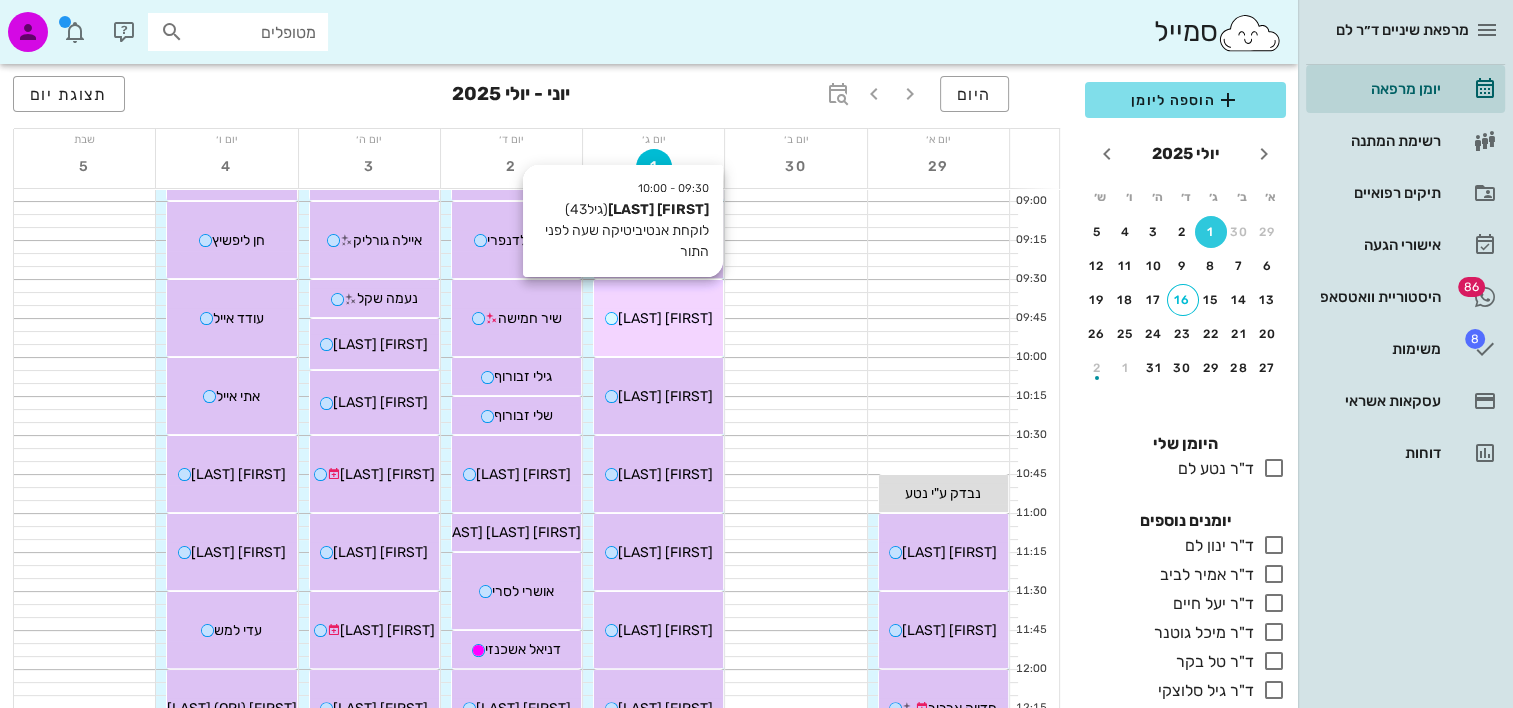 click on "09:30
- 10:00
רותם
גיל
(גיל
43 )
לוקחת אנטיביטיקה שעה לפני התור
רותם גיל" at bounding box center (658, 318) 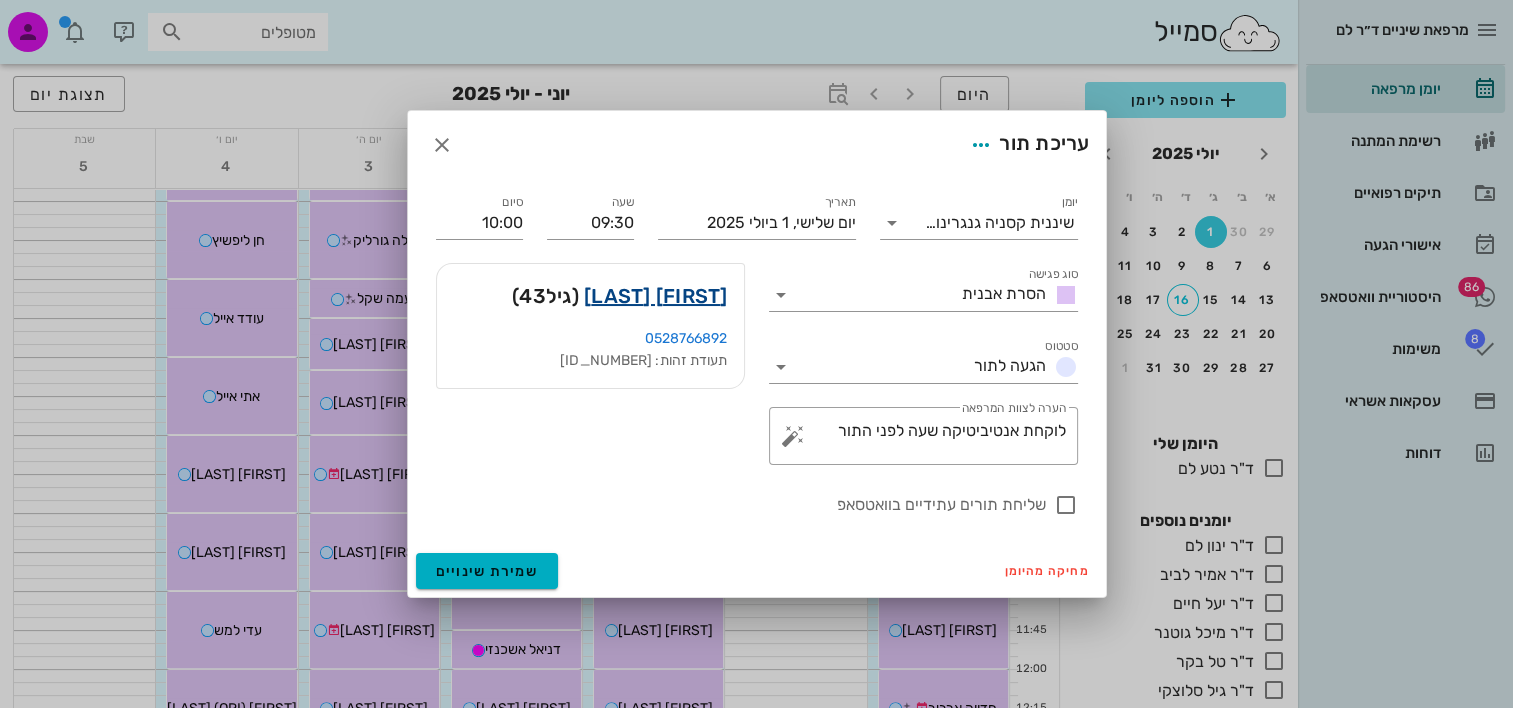 drag, startPoint x: 672, startPoint y: 295, endPoint x: 722, endPoint y: 292, distance: 50.08992 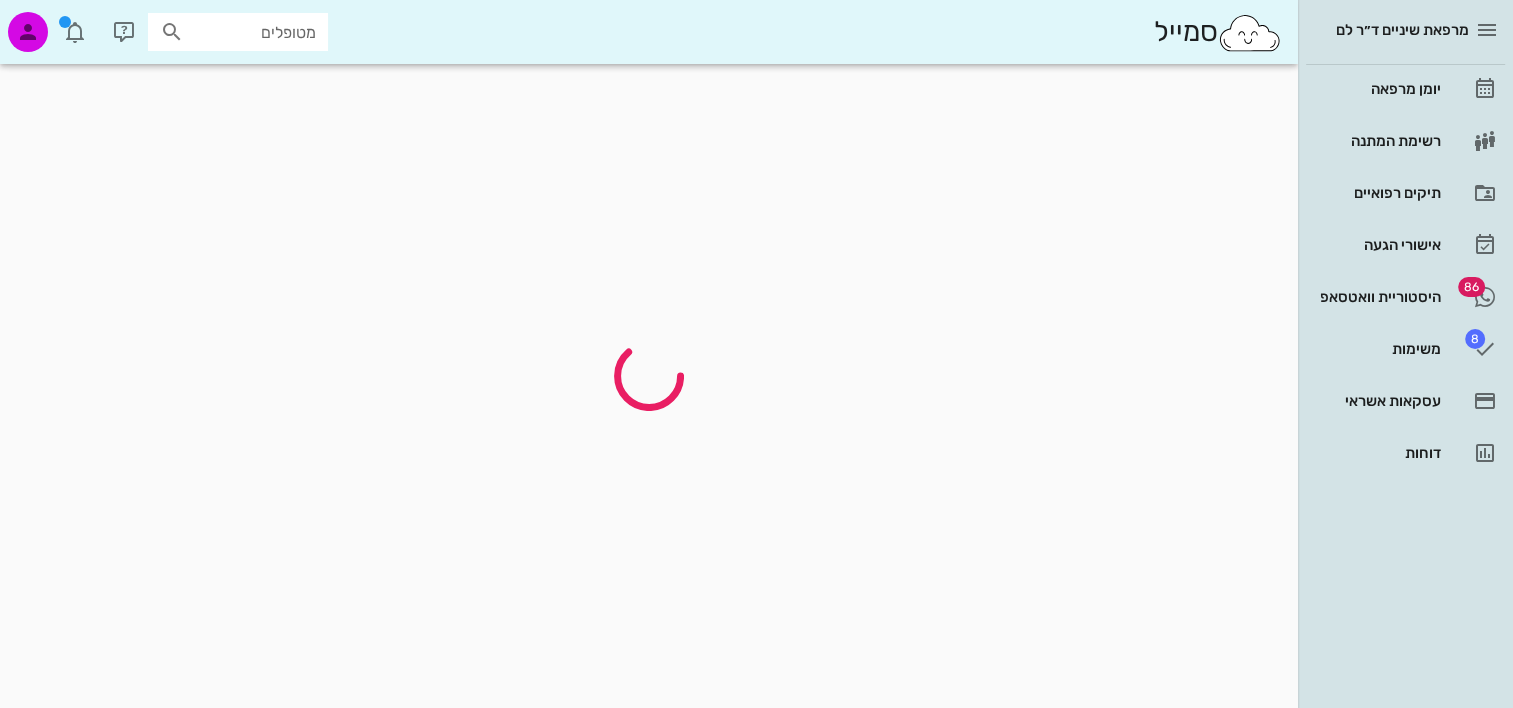 scroll, scrollTop: 0, scrollLeft: 0, axis: both 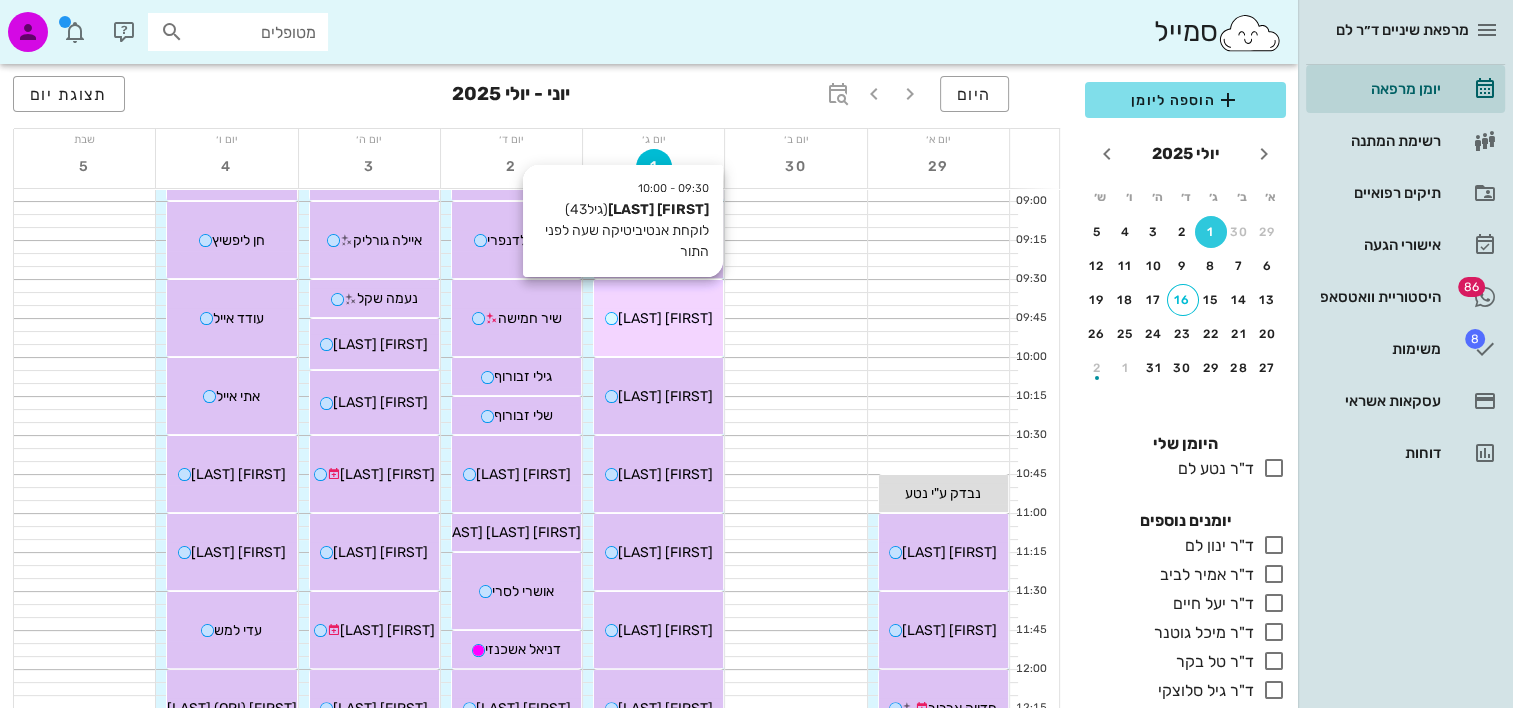 click on "רותם גיל" at bounding box center [665, 318] 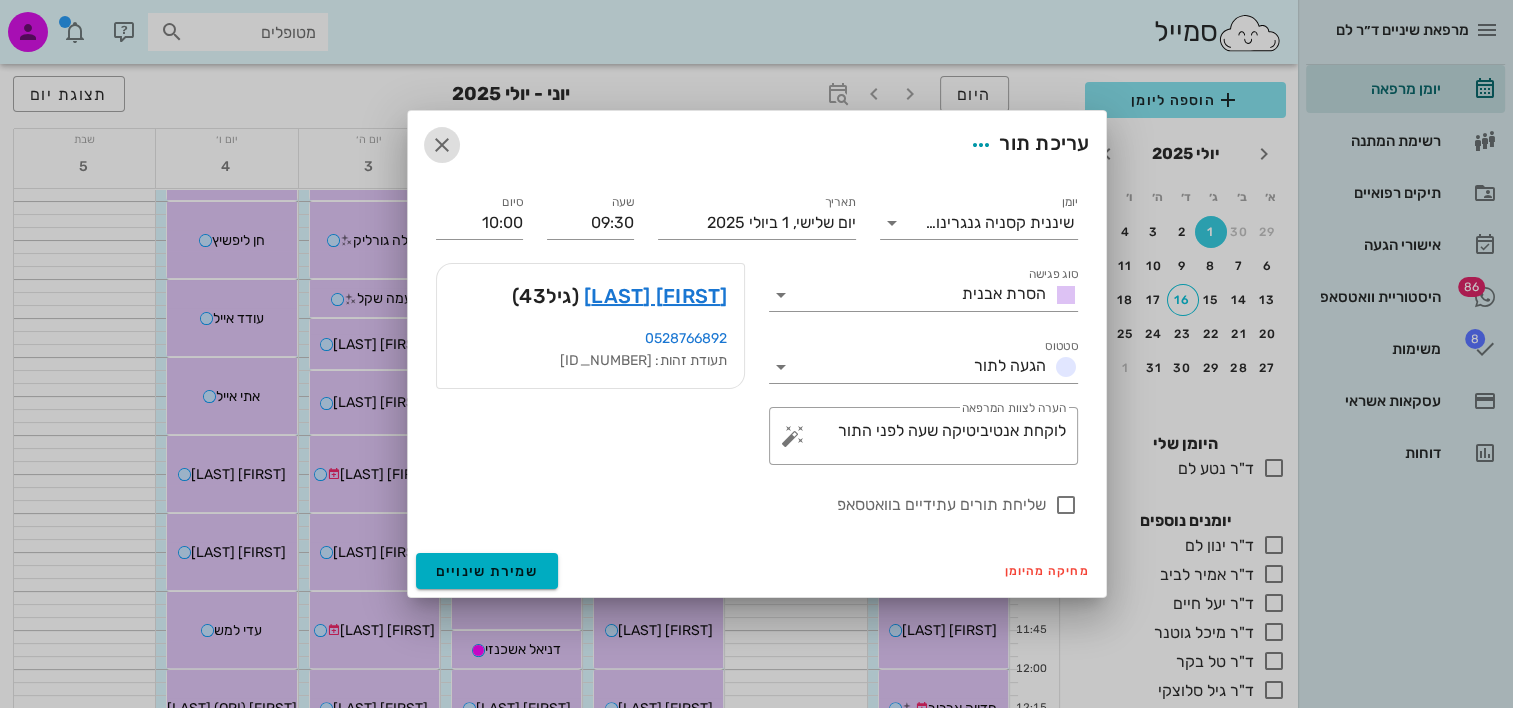click at bounding box center [442, 145] 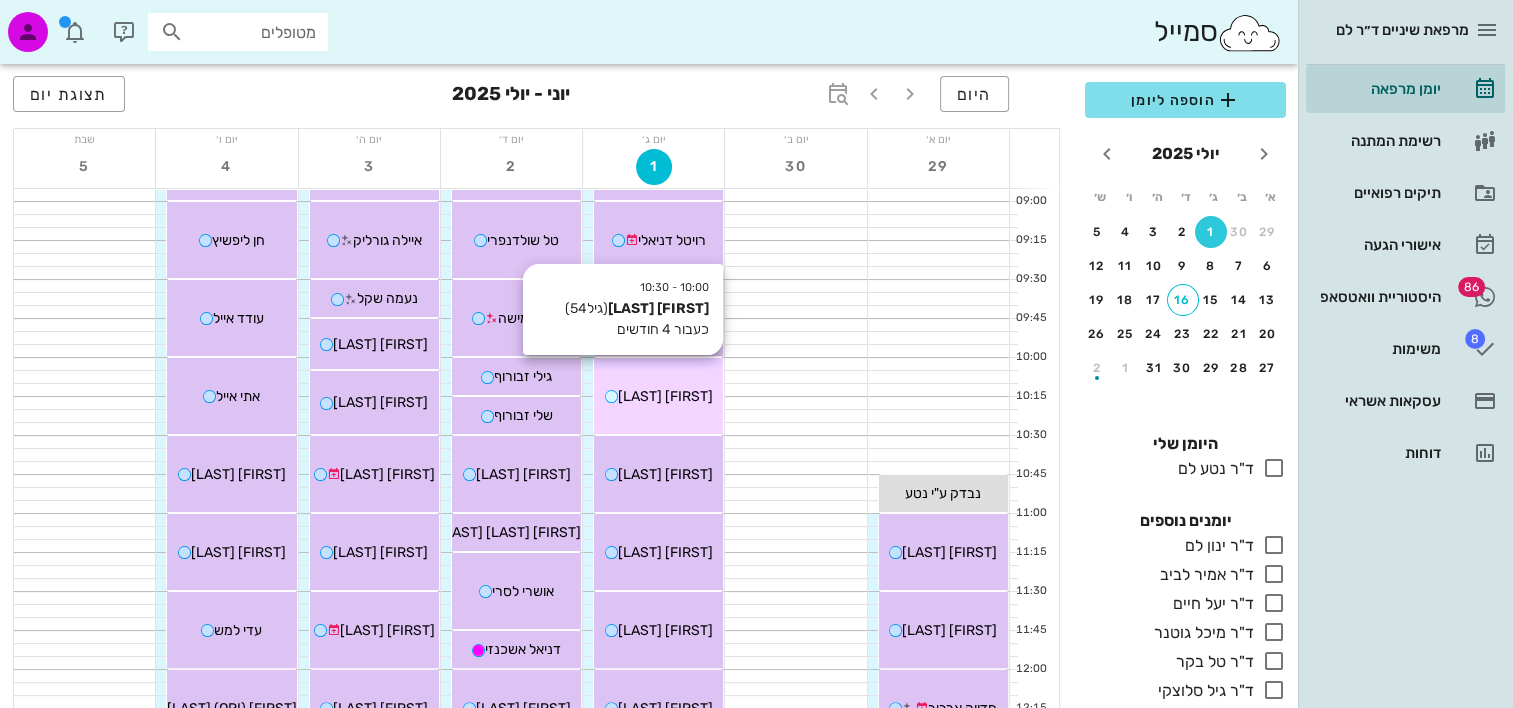click on "10:00
- 10:30
נרקיס
אבירם
(גיל
54 )
כעבור 4 חודשים
נרקיס אבירם" at bounding box center (658, 396) 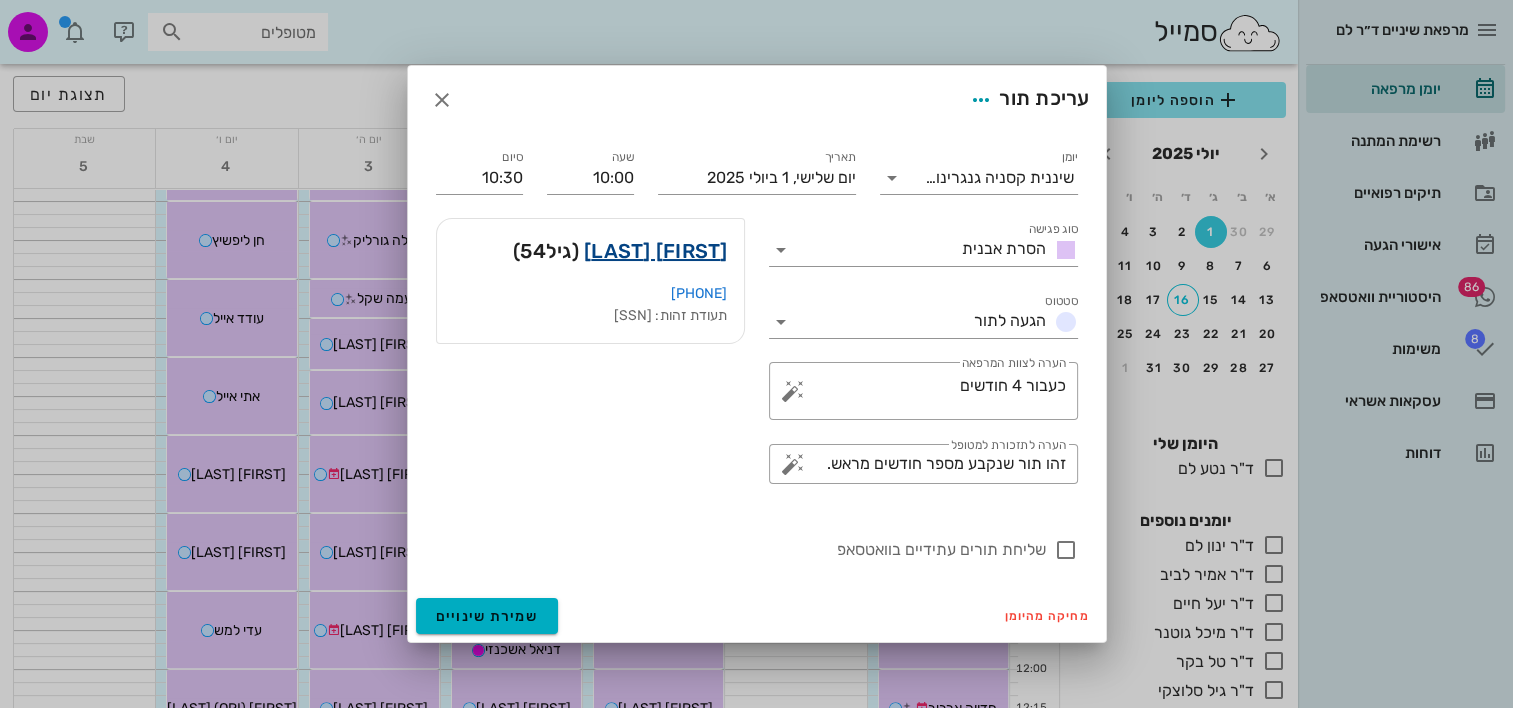 click on "נרקיס
אבירם" at bounding box center (656, 251) 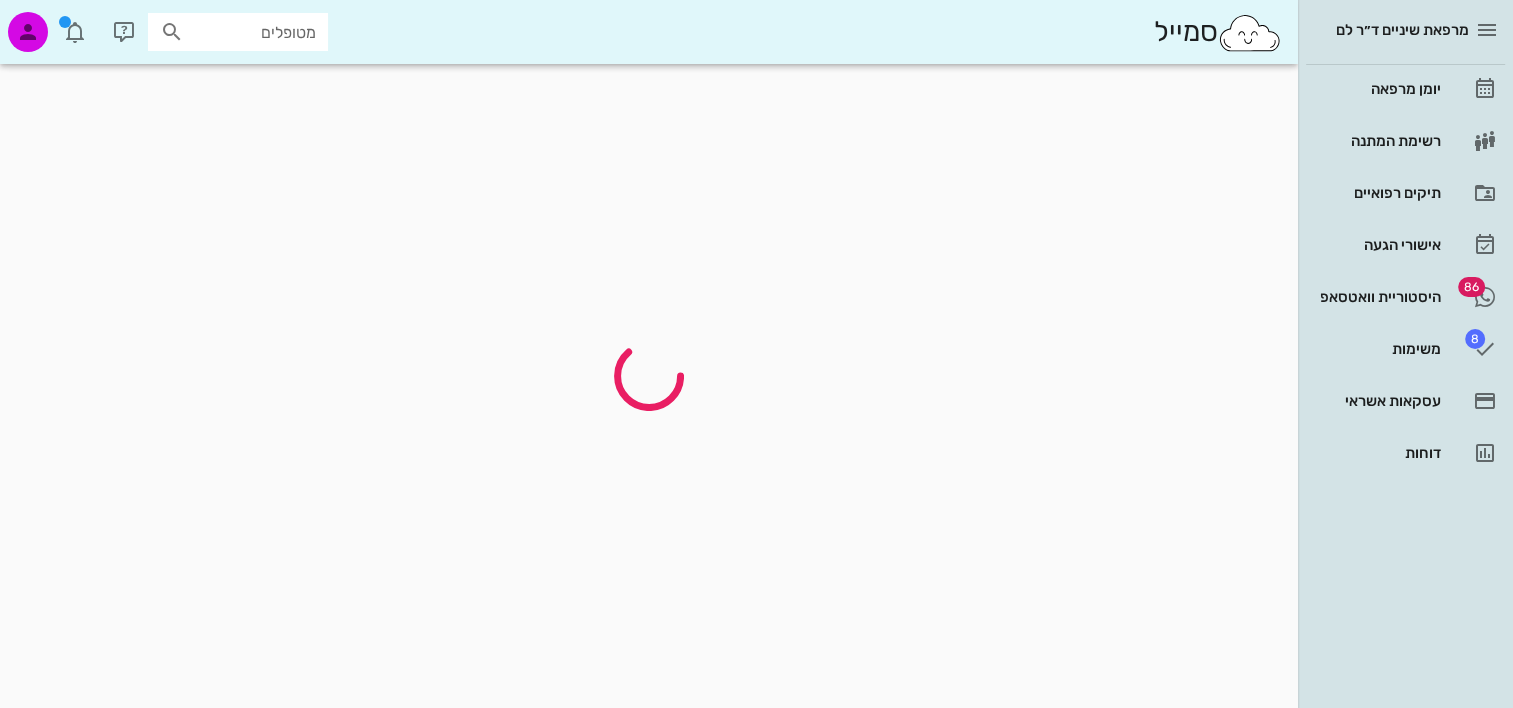 scroll, scrollTop: 0, scrollLeft: 0, axis: both 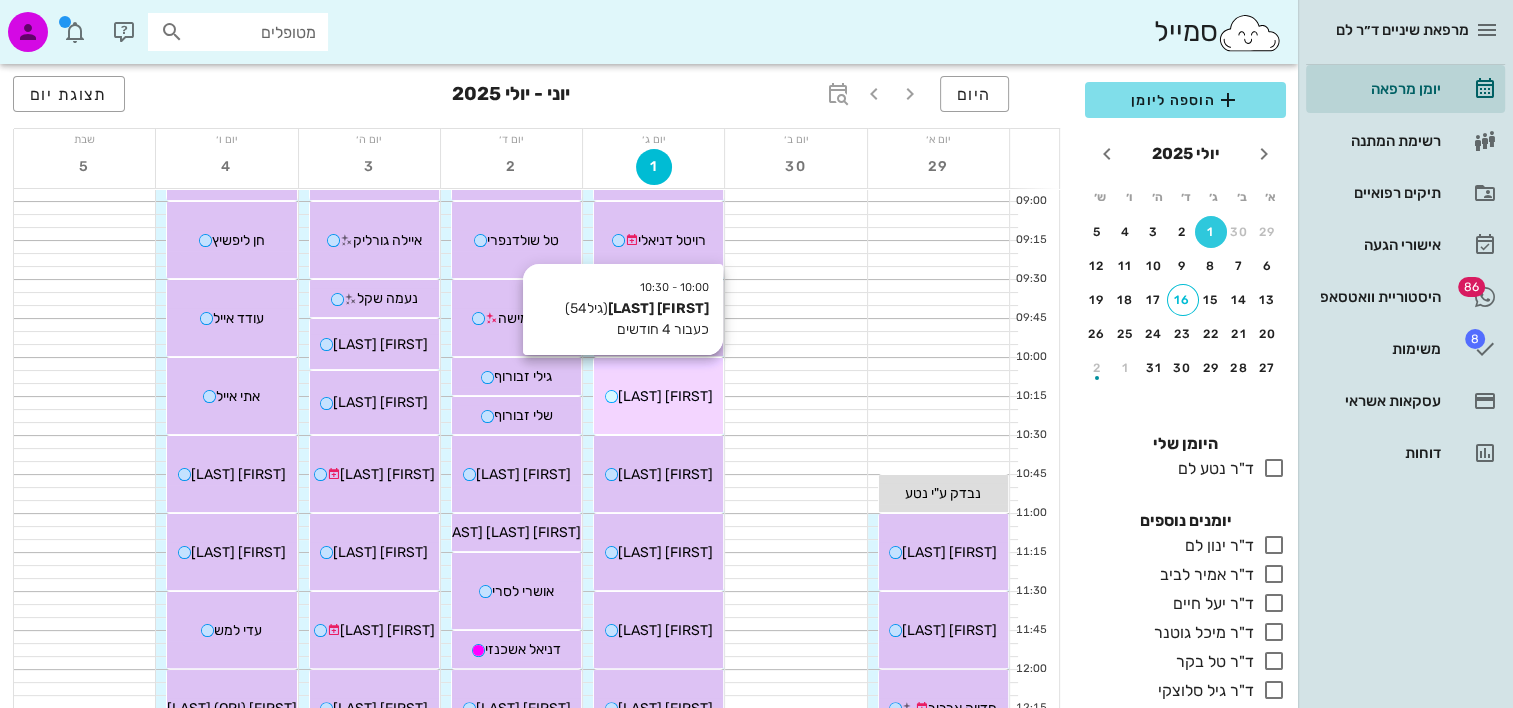 drag, startPoint x: 680, startPoint y: 395, endPoint x: 664, endPoint y: 387, distance: 17.888544 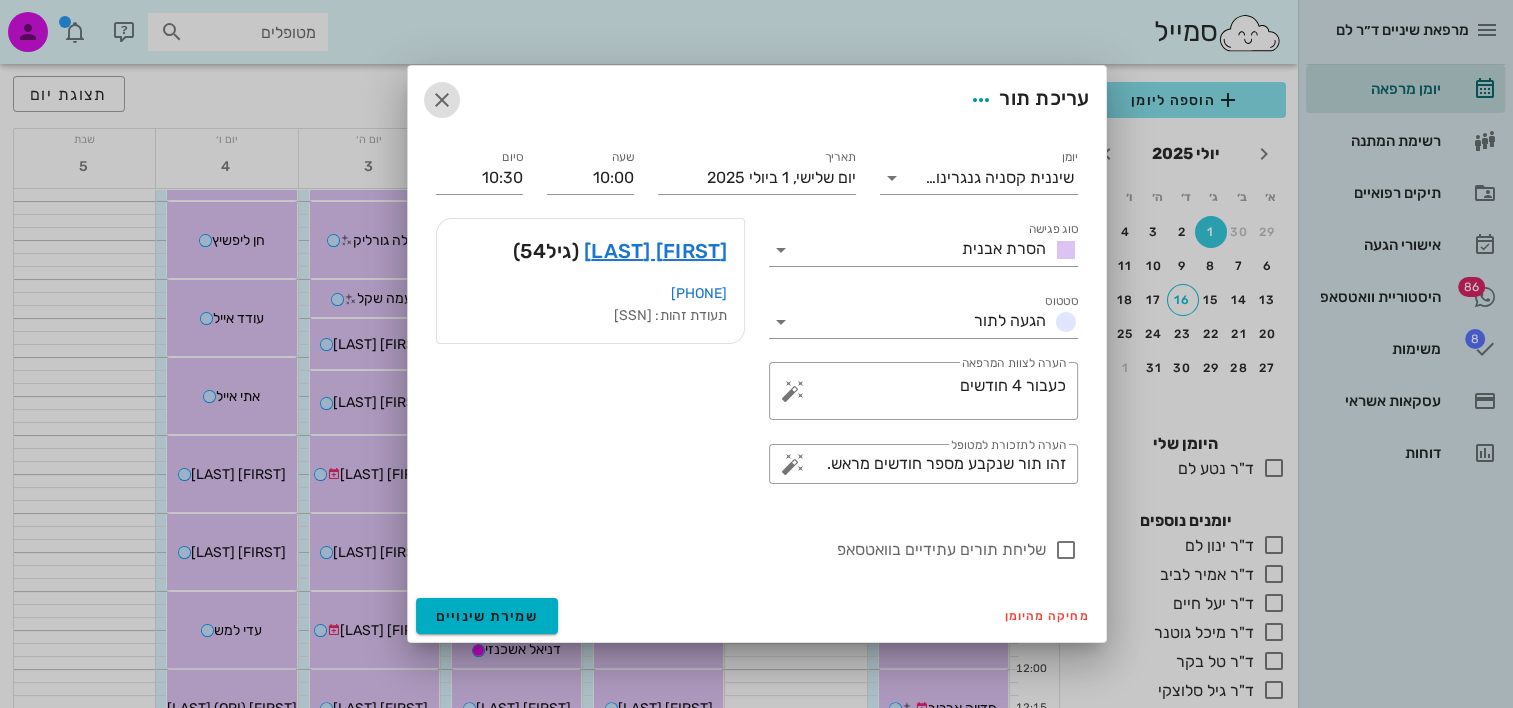 click at bounding box center (442, 100) 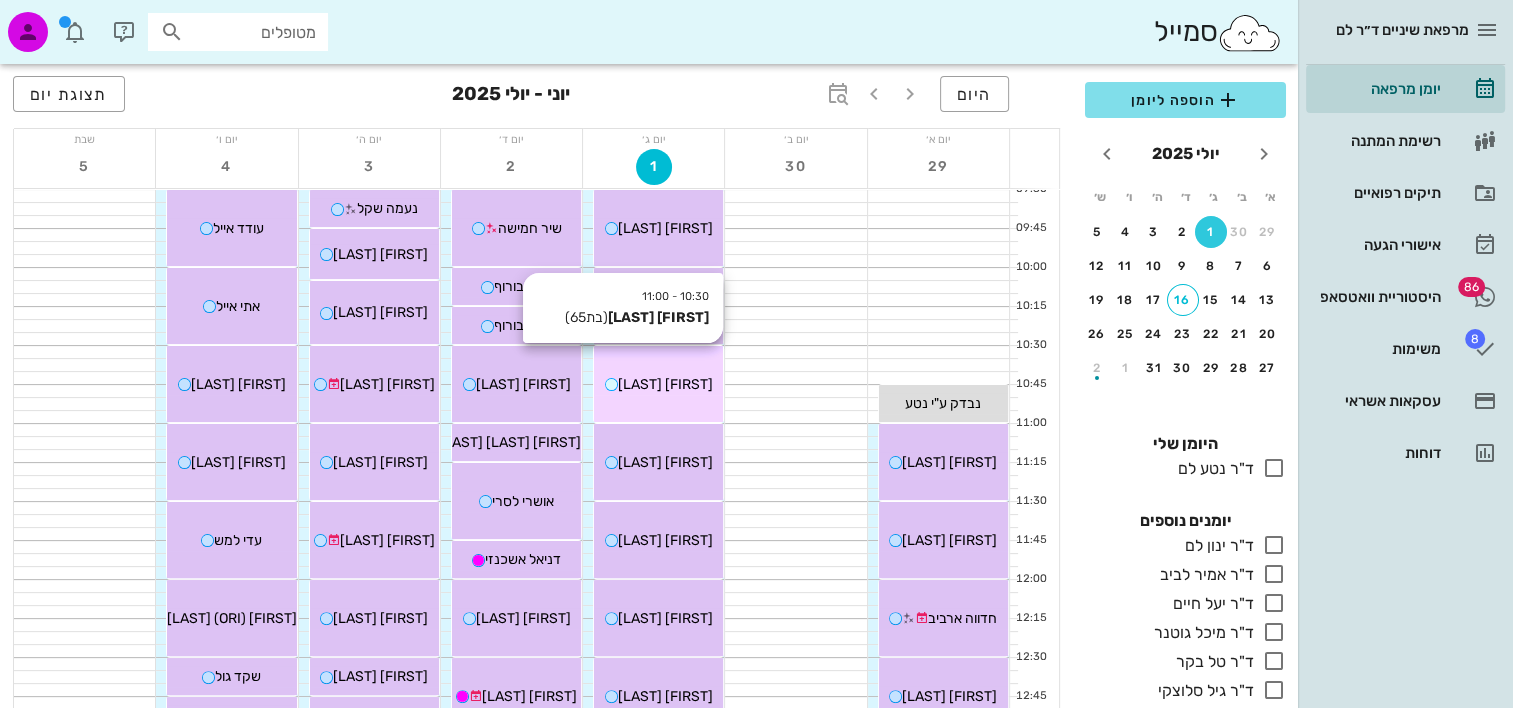 scroll, scrollTop: 400, scrollLeft: 0, axis: vertical 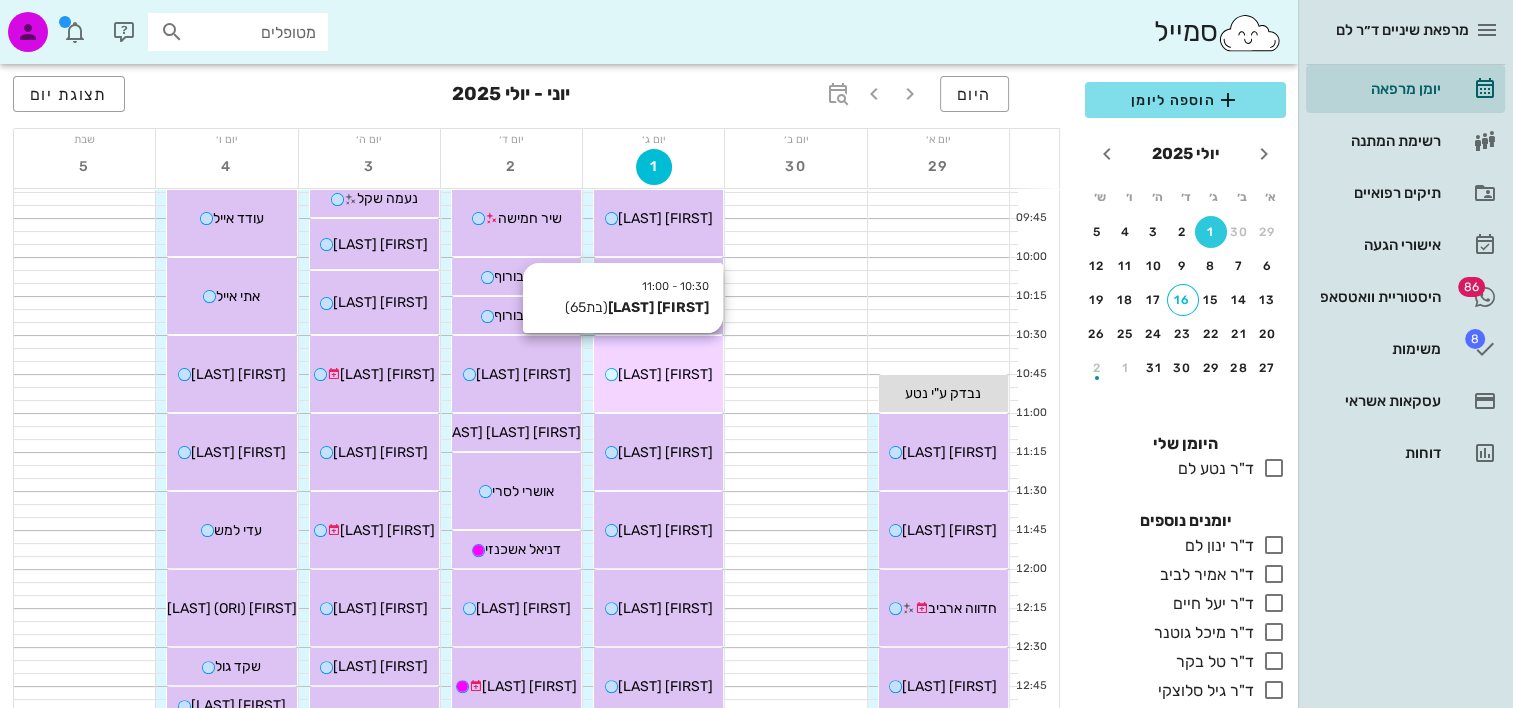 click on "אוריה זשרינסקי" at bounding box center [658, 374] 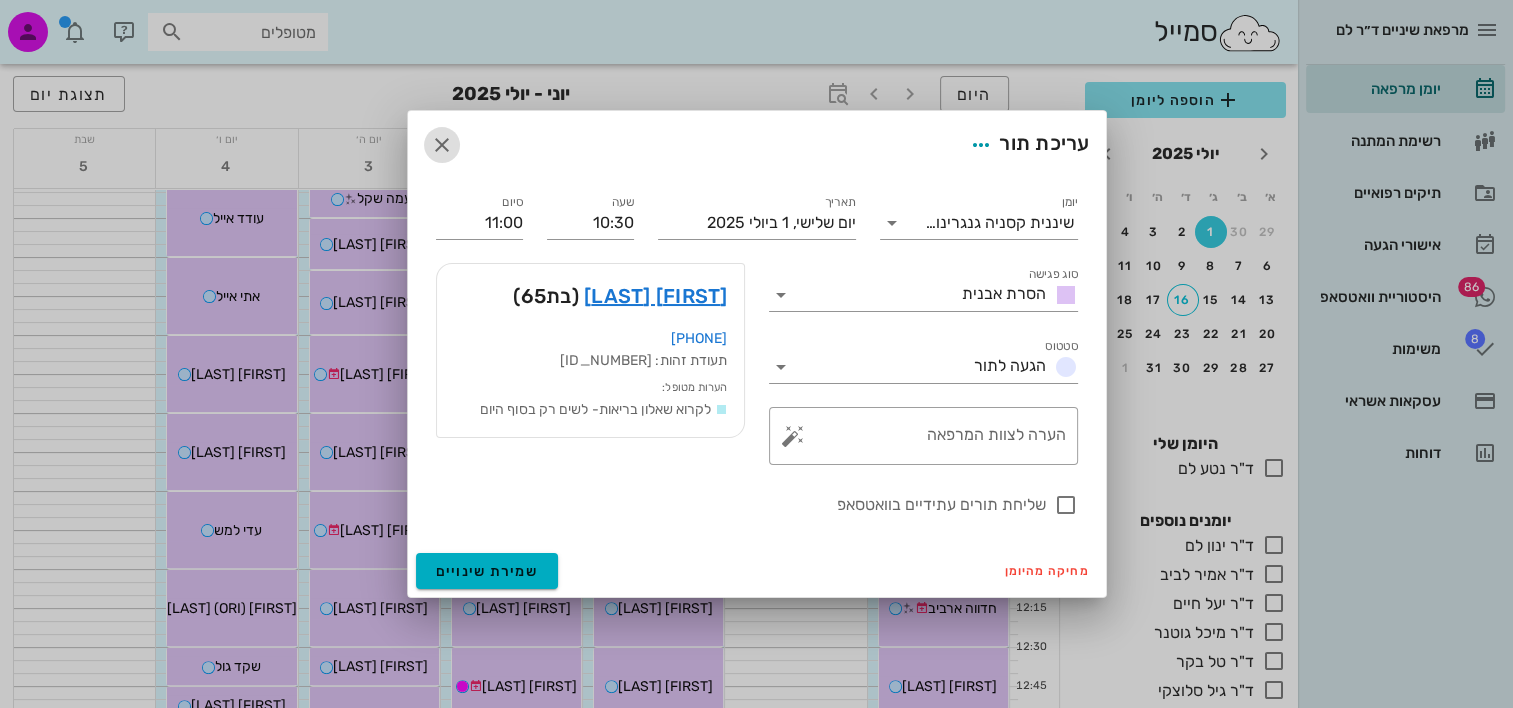 click at bounding box center (442, 145) 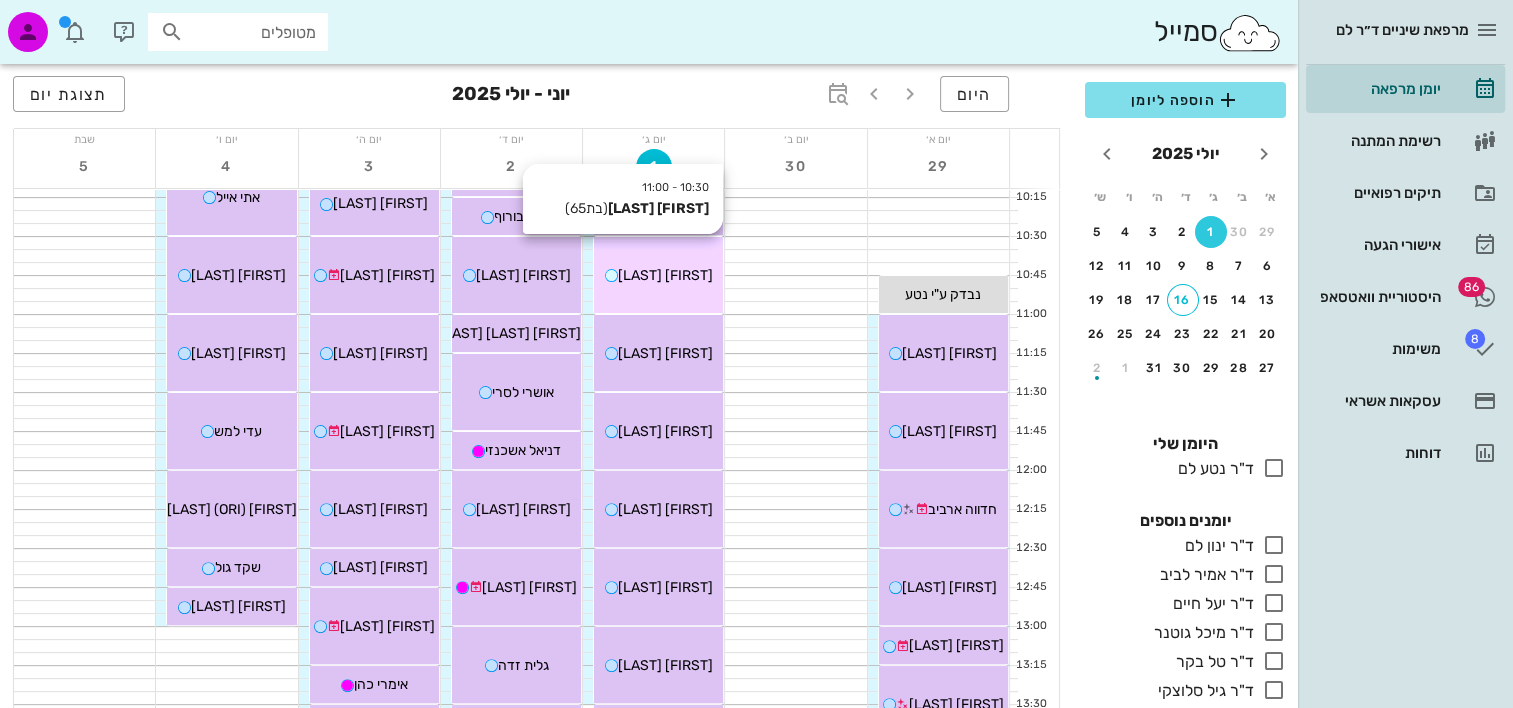 scroll, scrollTop: 500, scrollLeft: 0, axis: vertical 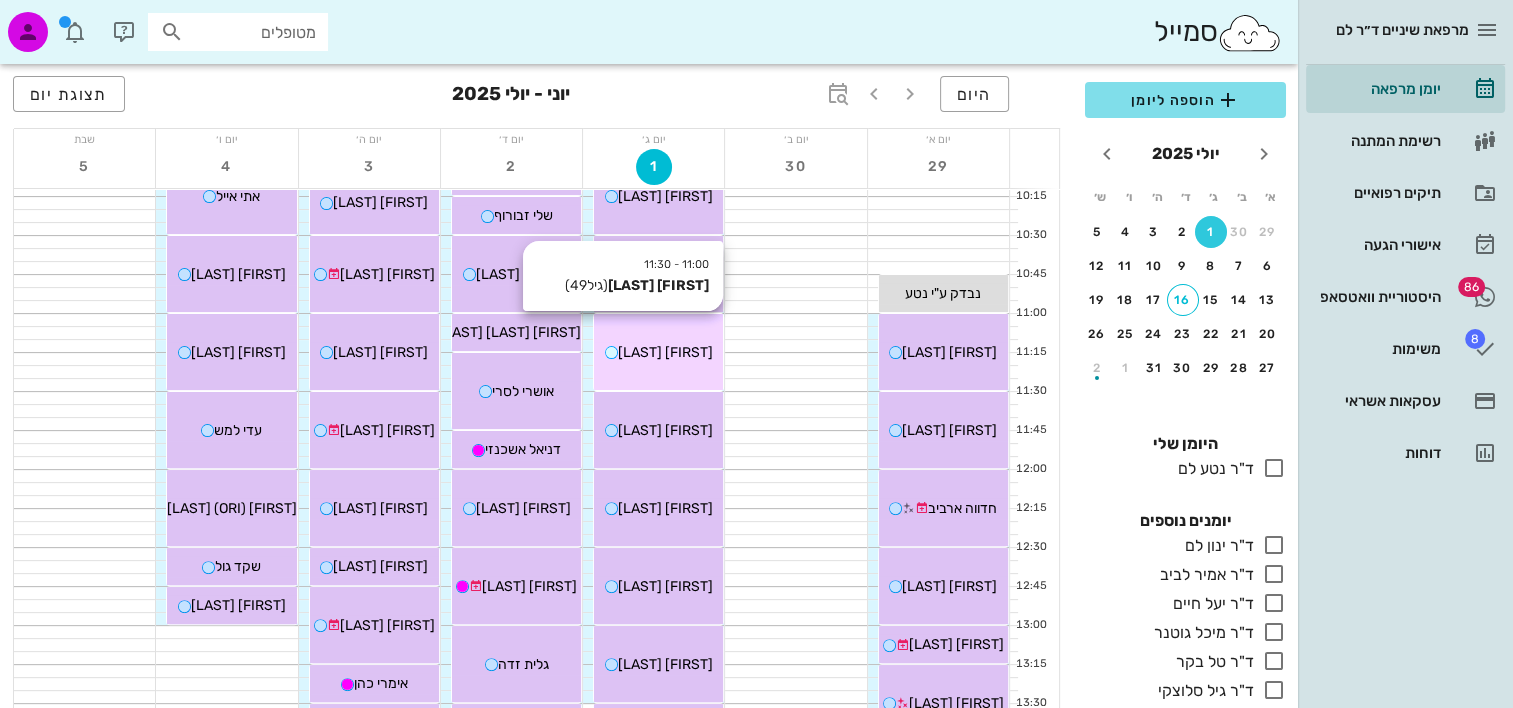 click on "11:00
- 11:30
תומר
טרבס
(גיל
49 )
תומר טרבס" at bounding box center [658, 352] 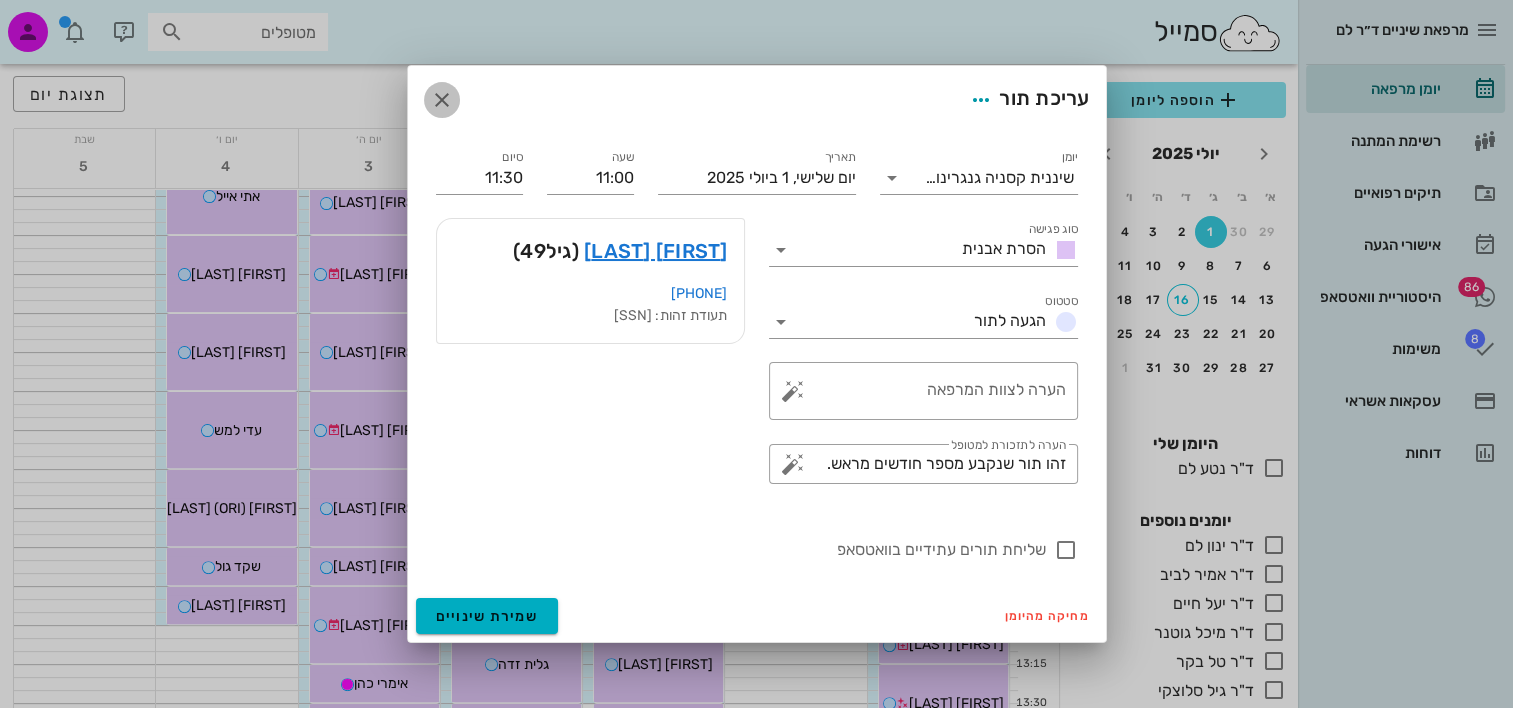 click at bounding box center [442, 100] 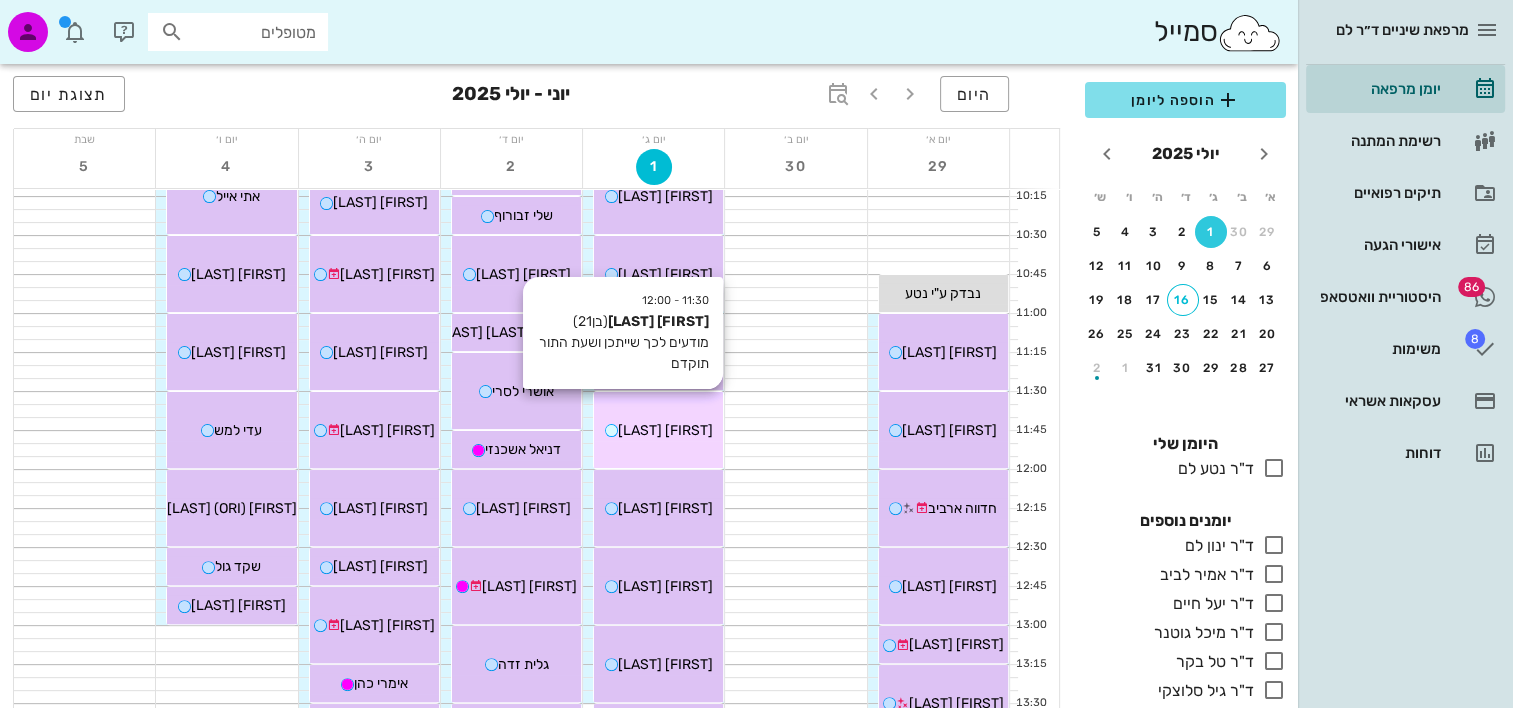 click on "11:30
- 12:00
עידו
טובול
(בן
21 )
מודעים לכך שייתכן ושעת התור תוקדם
עידו טובול" at bounding box center [658, 430] 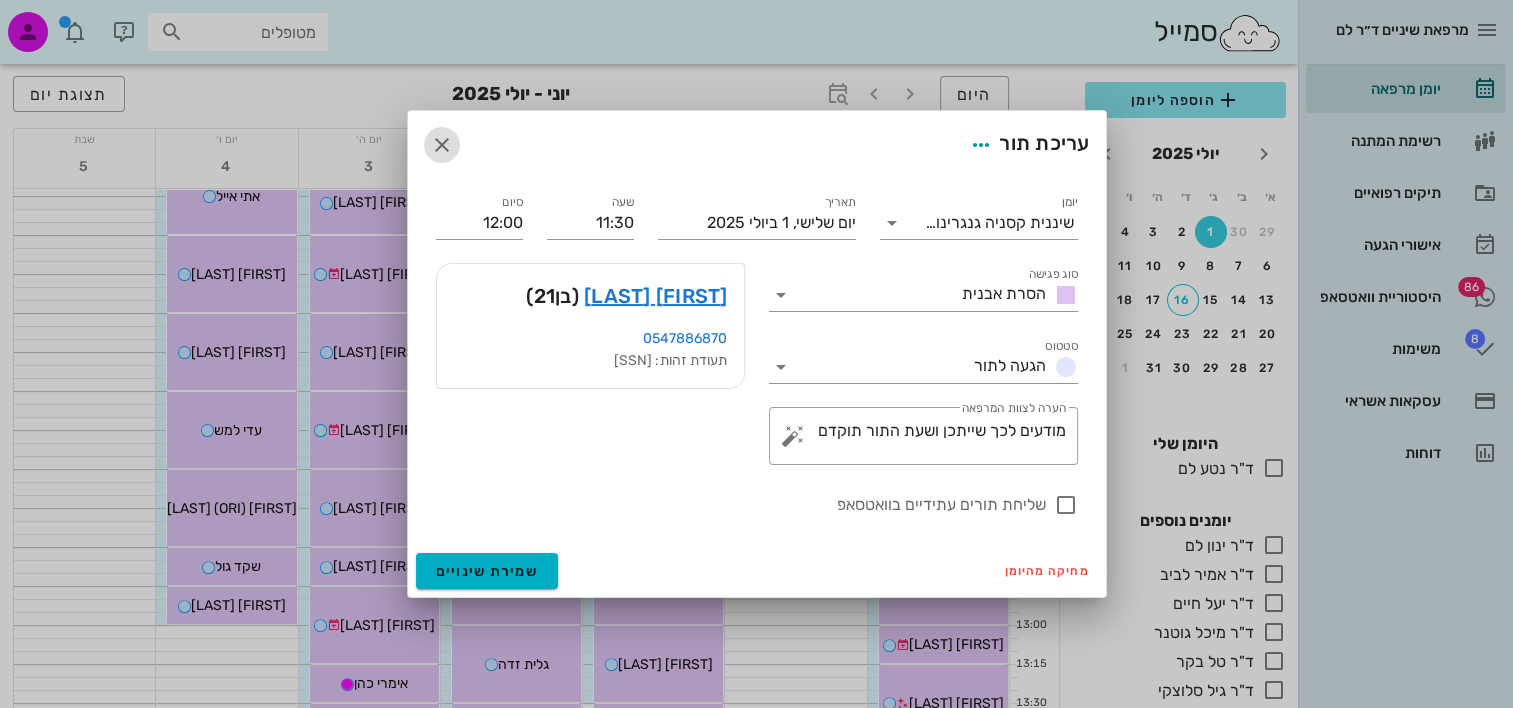 click at bounding box center [442, 145] 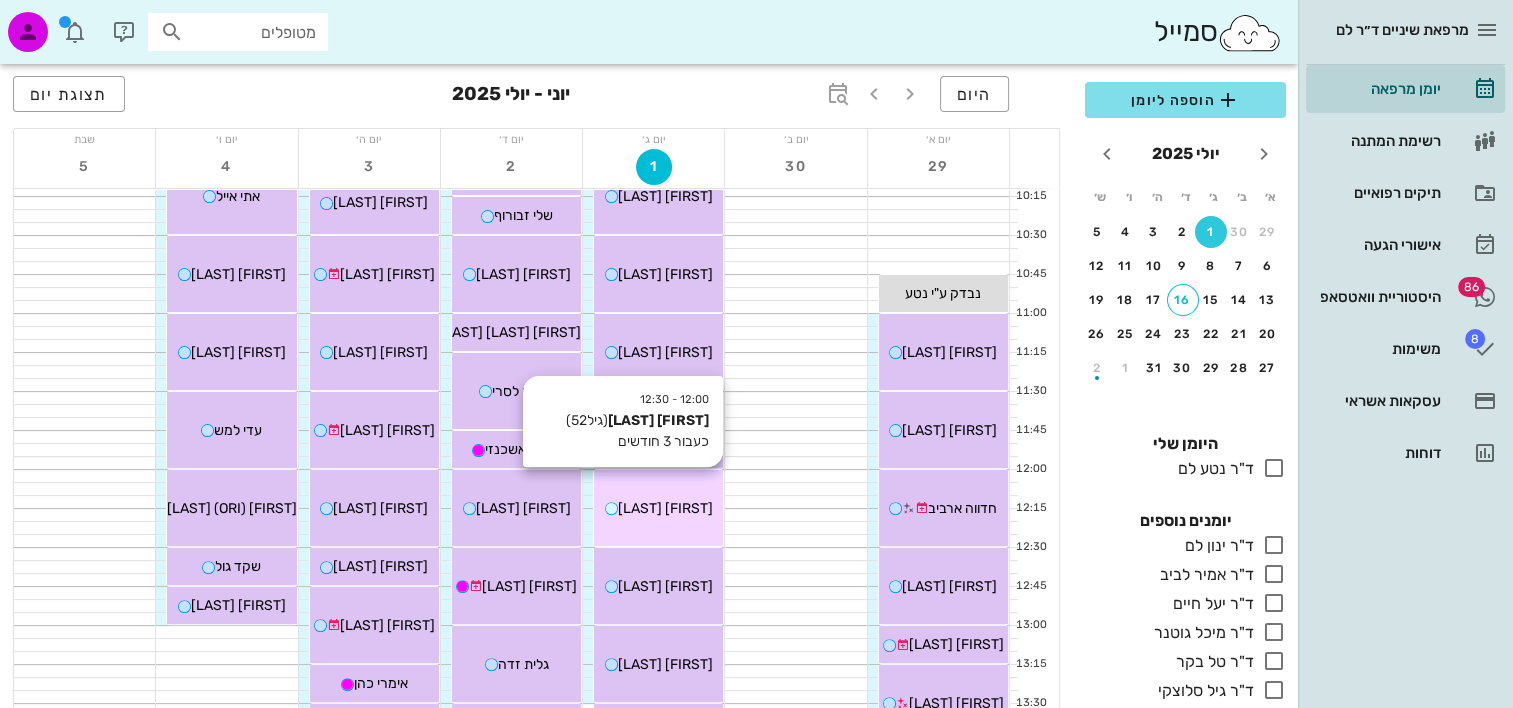 click on "12:00
- 12:30
דוד
אנידזר
(גיל
52 )
כעבור 3 חודשים
דוד אנידזר" at bounding box center [658, 508] 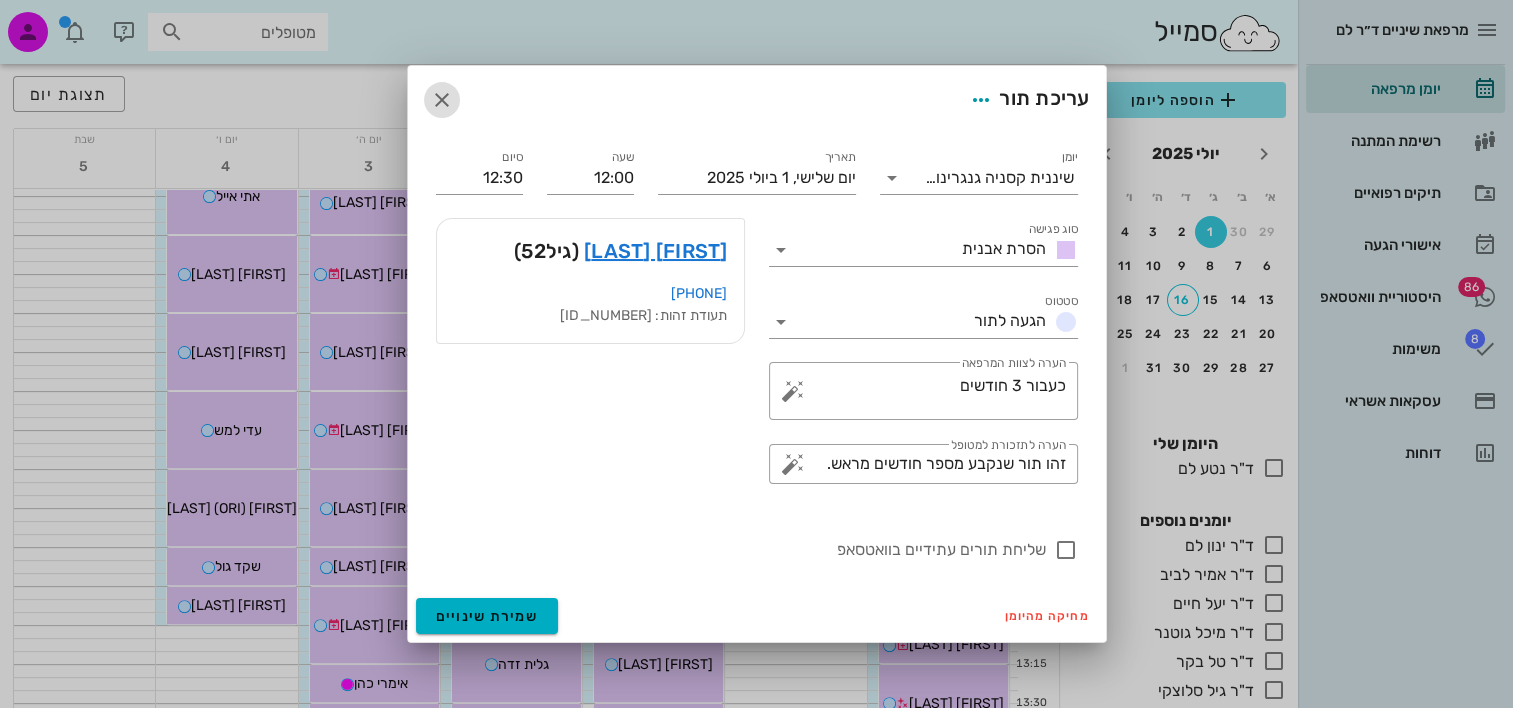 click at bounding box center (442, 100) 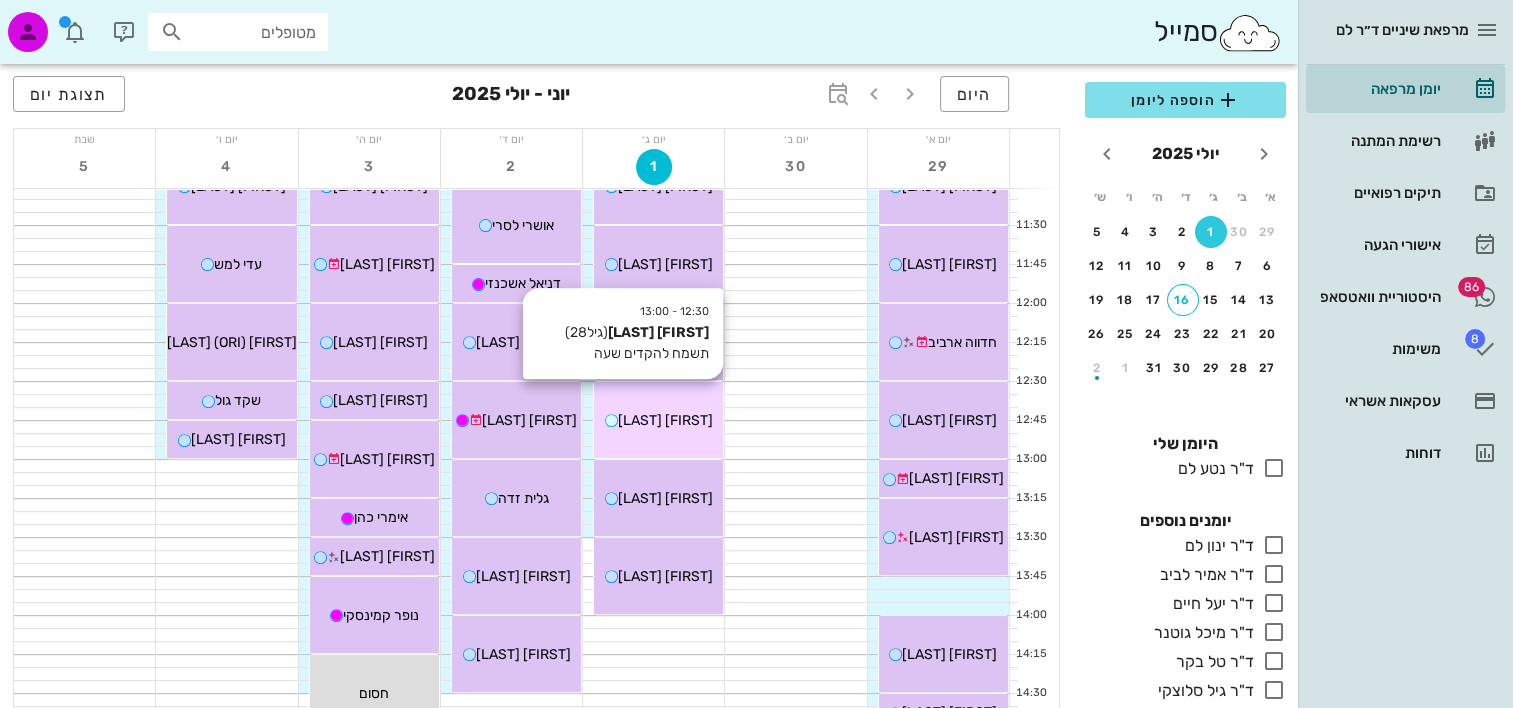scroll, scrollTop: 700, scrollLeft: 0, axis: vertical 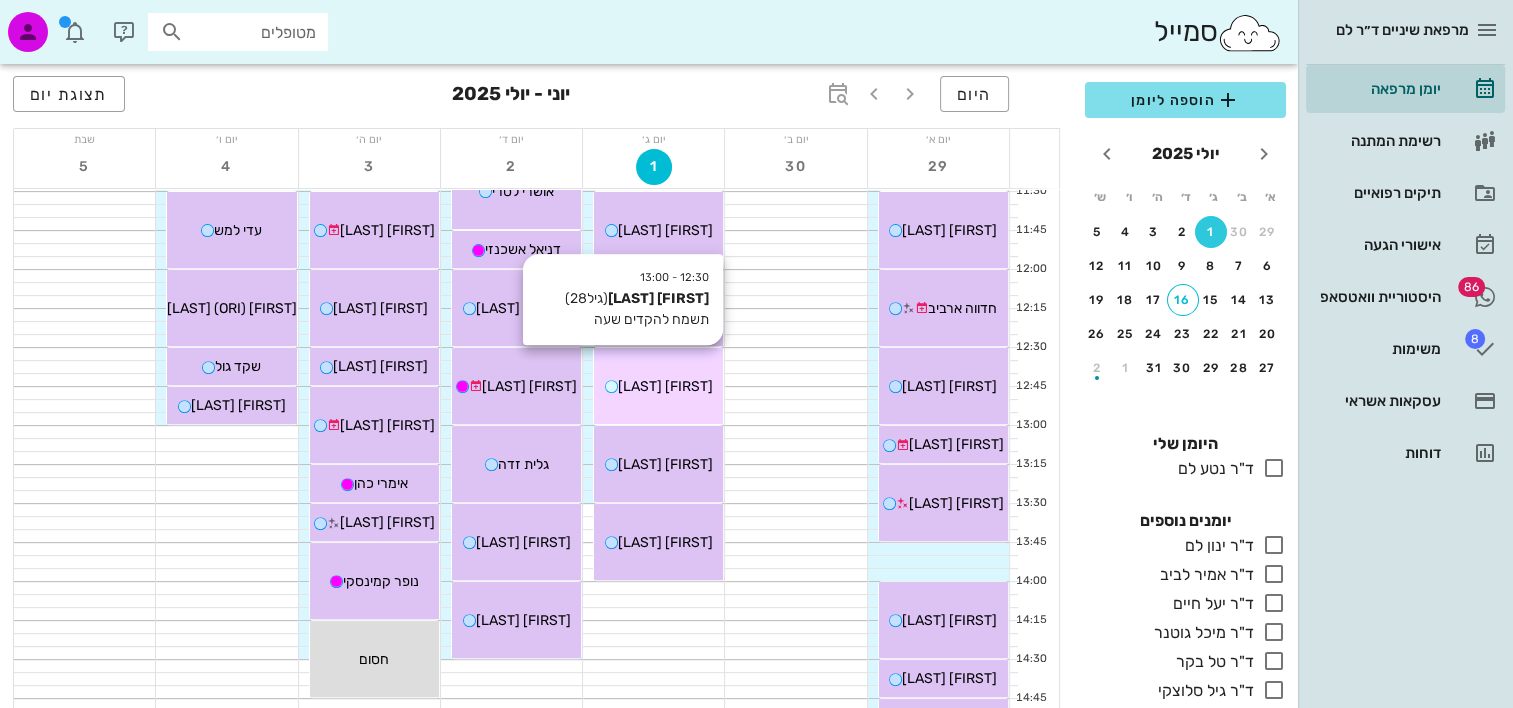 click on "12:30
- 13:00
שירה
לנין
(גיל
28 )
תשמח להקדים שעה
שירה לנין" at bounding box center [658, 386] 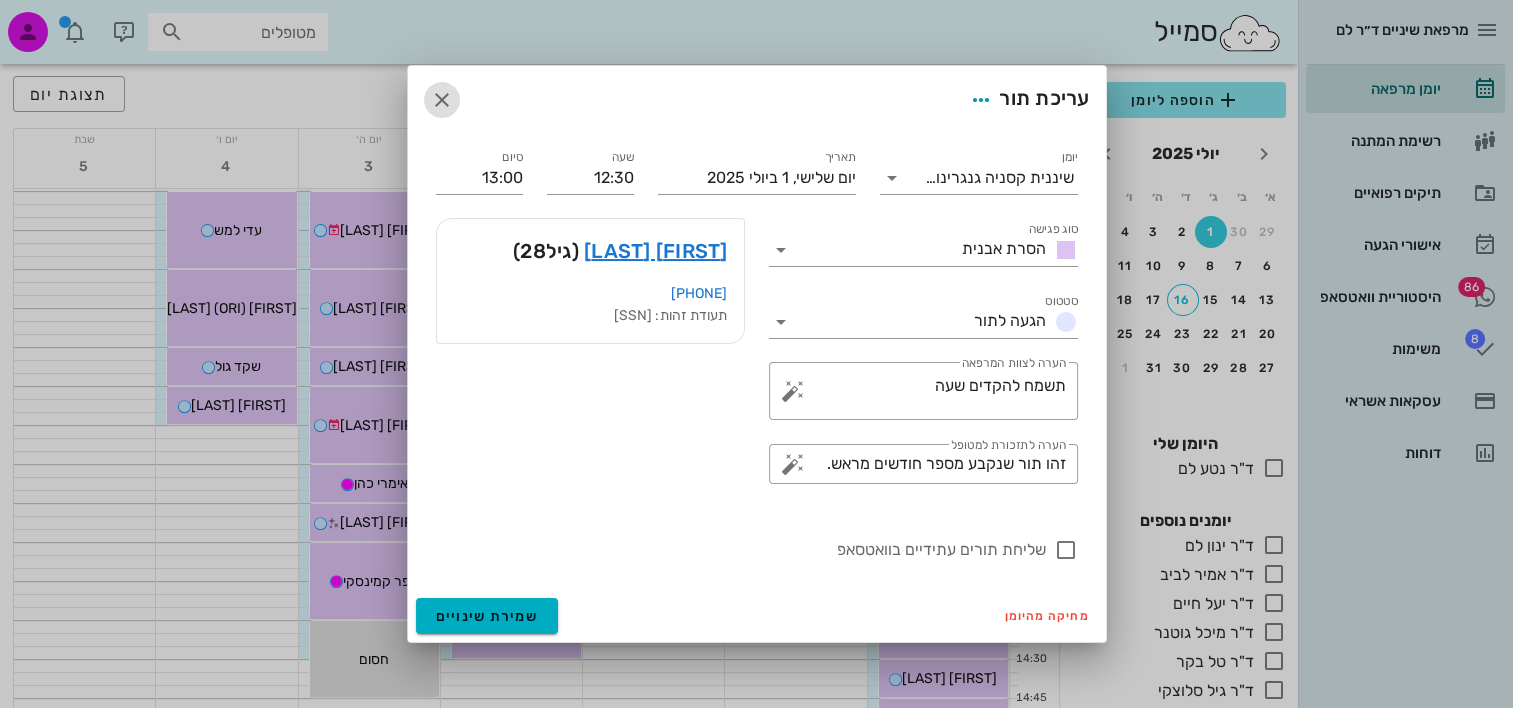 click at bounding box center [442, 100] 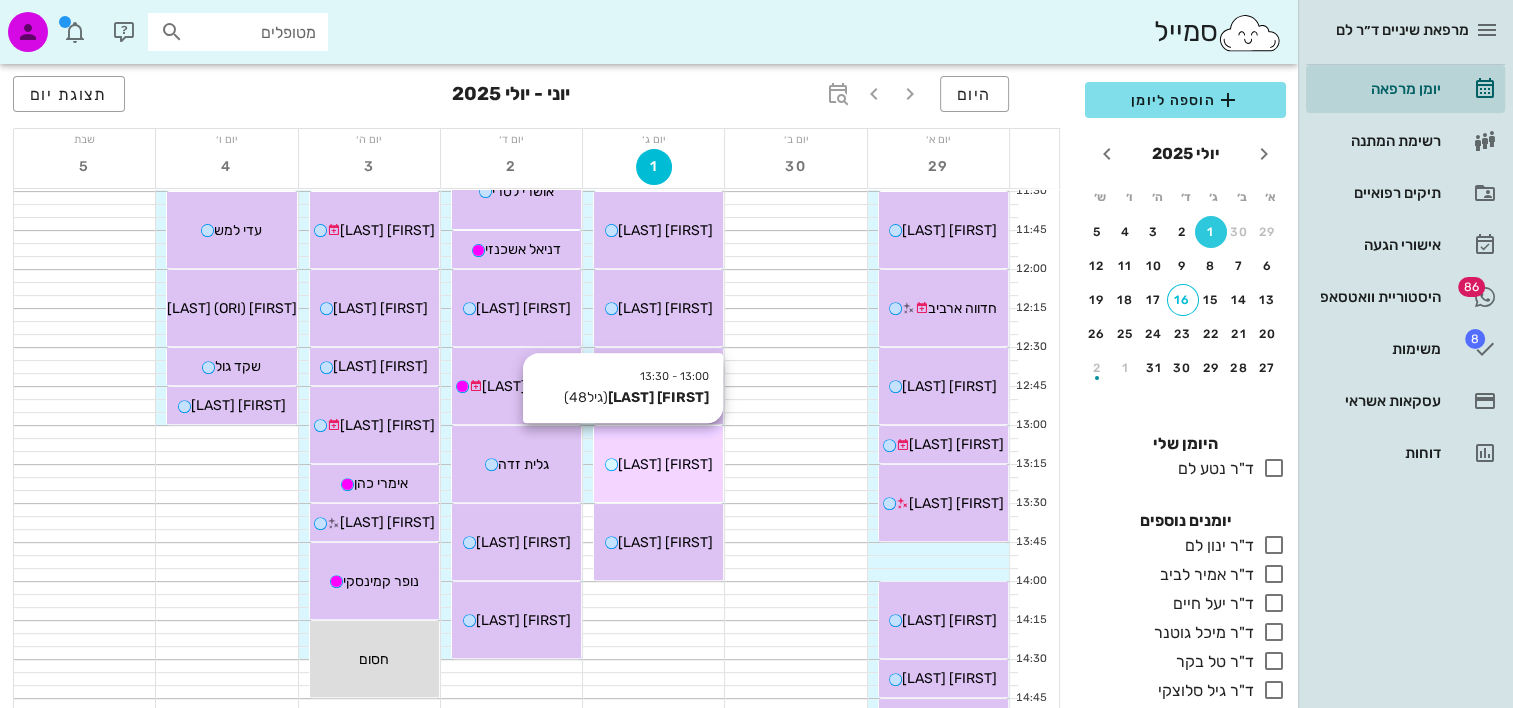 click on "13:00
- 13:30
ורד
אשכנזי
(גיל
48 )
ורד אשכנזי" at bounding box center [658, 464] 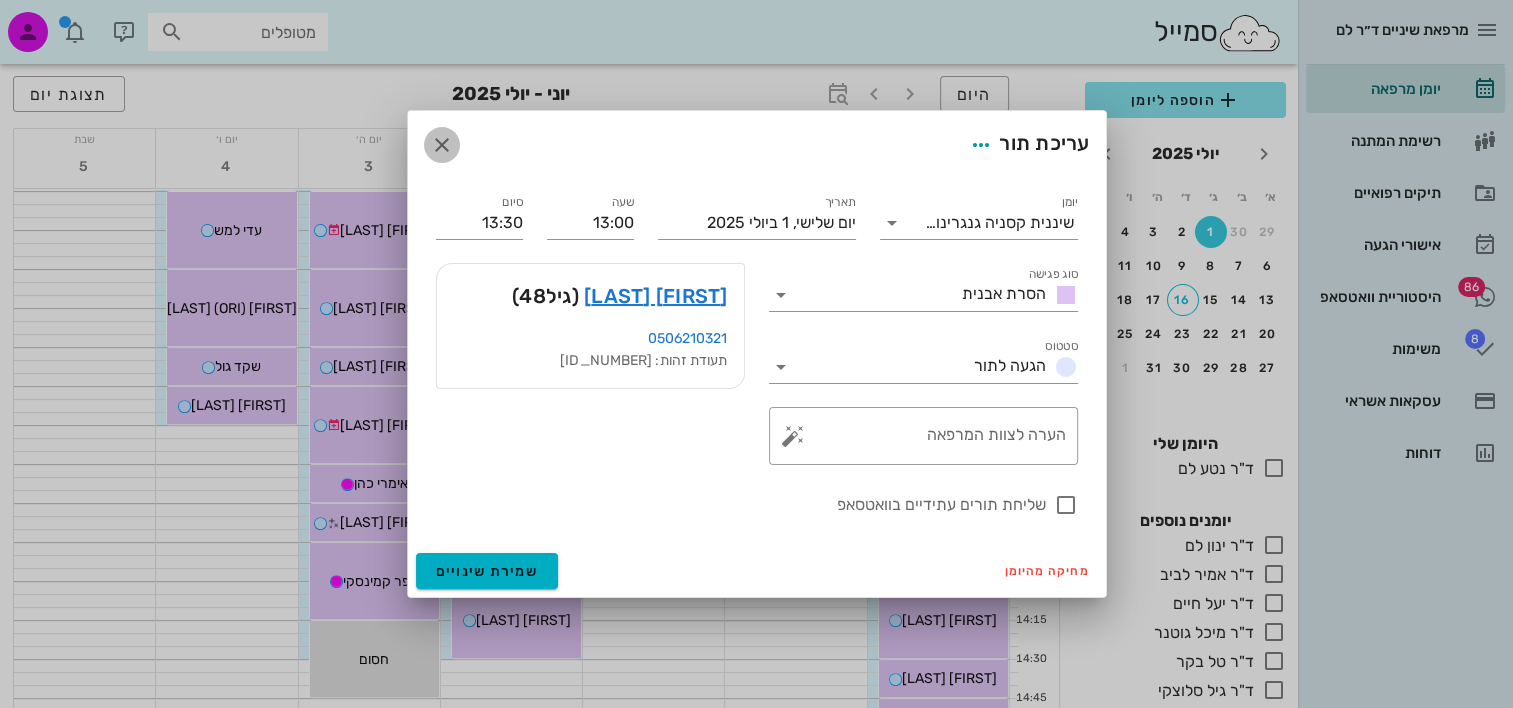 click at bounding box center (442, 145) 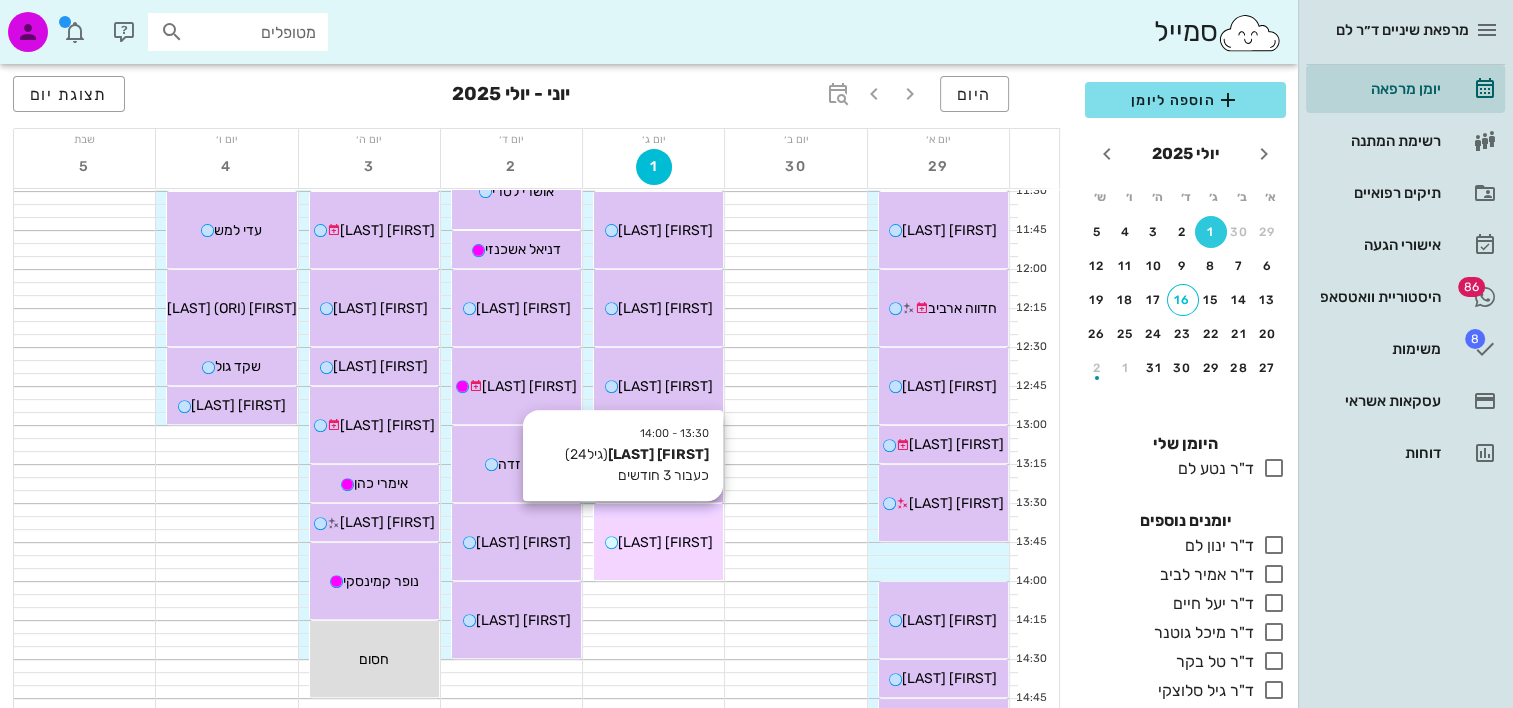 drag, startPoint x: 713, startPoint y: 555, endPoint x: 666, endPoint y: 516, distance: 61.073727 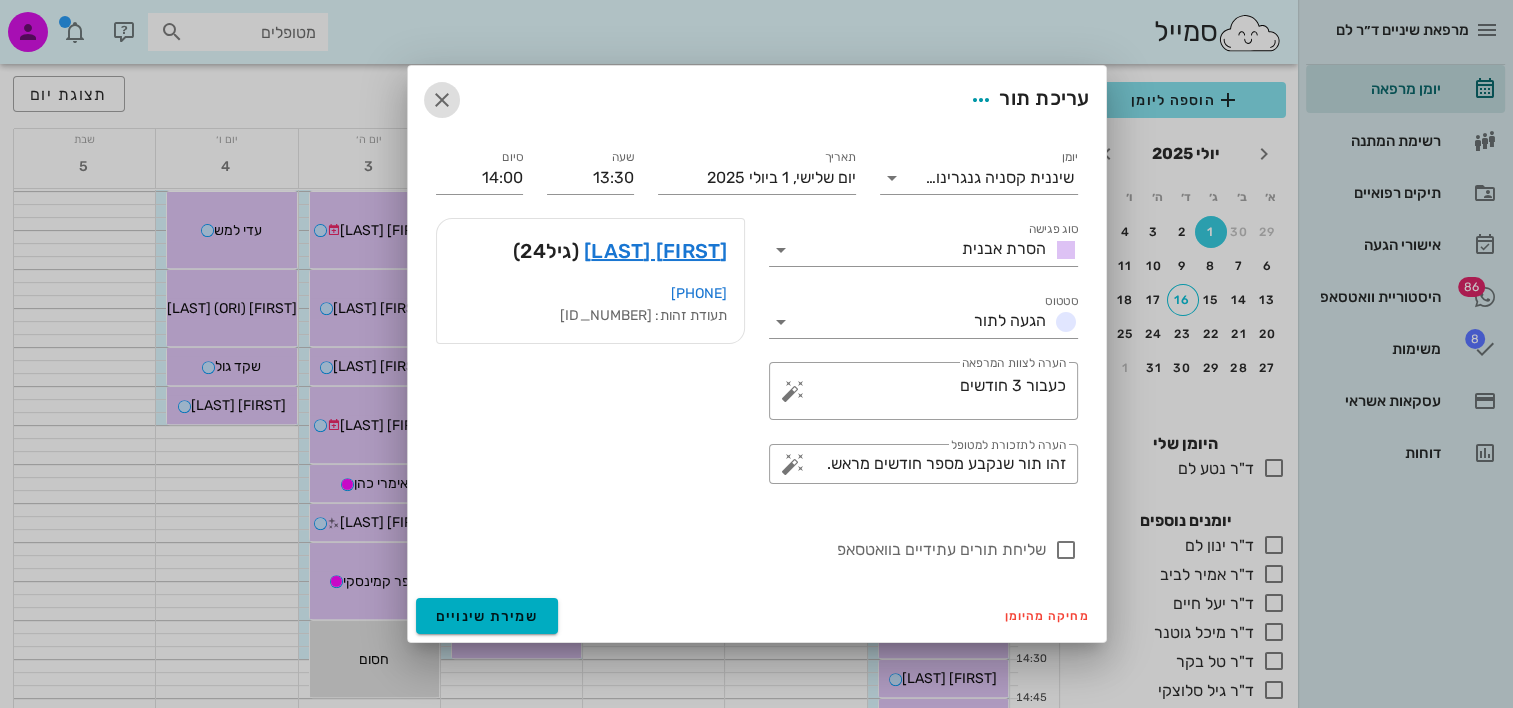 click at bounding box center [442, 100] 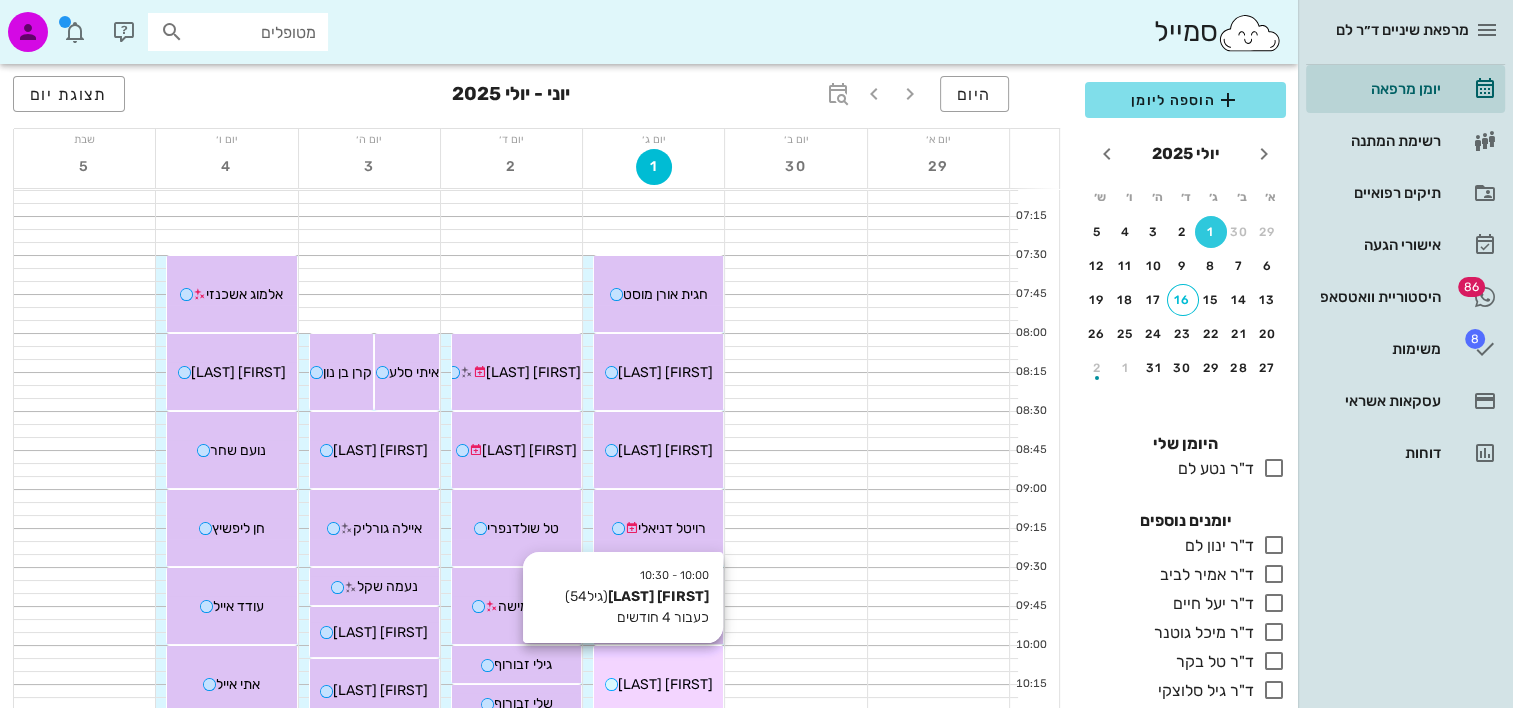 scroll, scrollTop: 0, scrollLeft: 0, axis: both 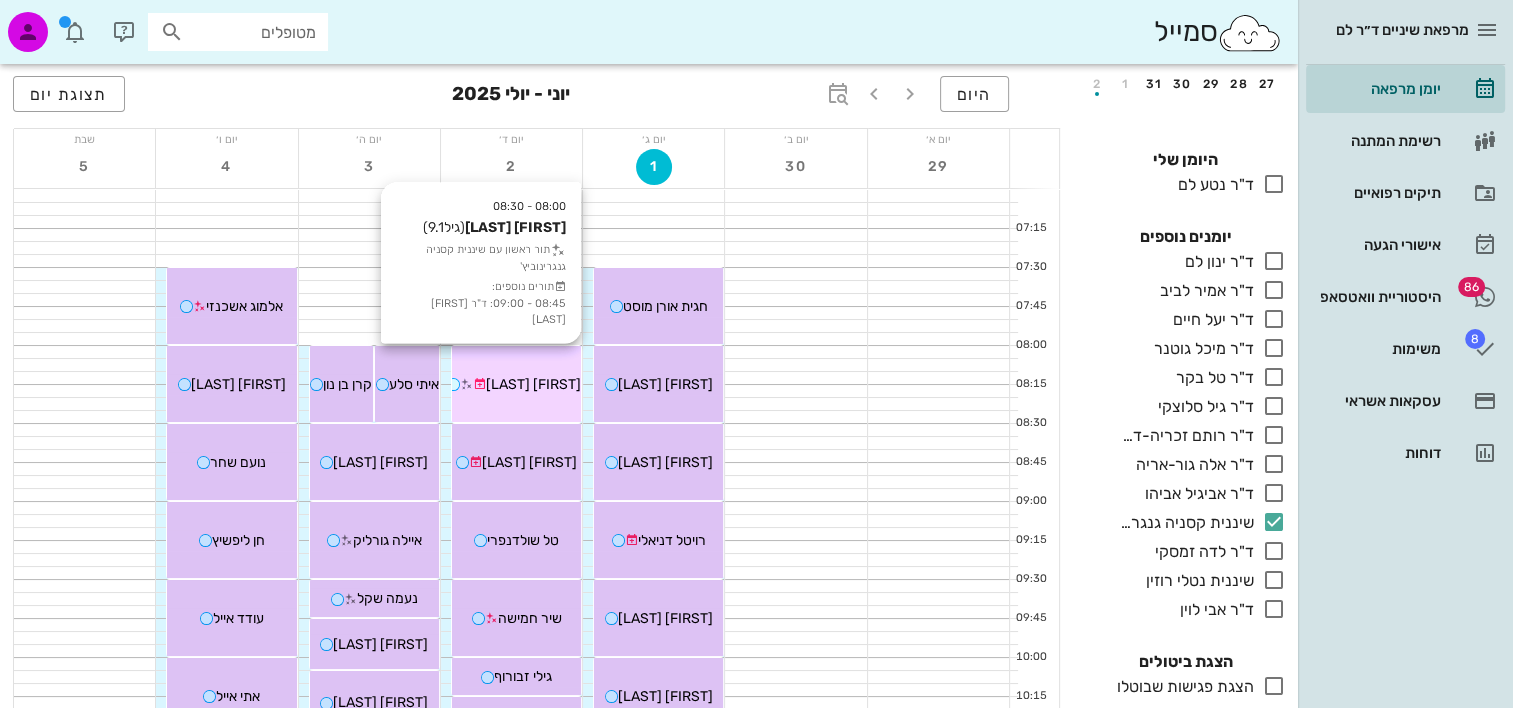 drag, startPoint x: 532, startPoint y: 378, endPoint x: 498, endPoint y: 402, distance: 41.617306 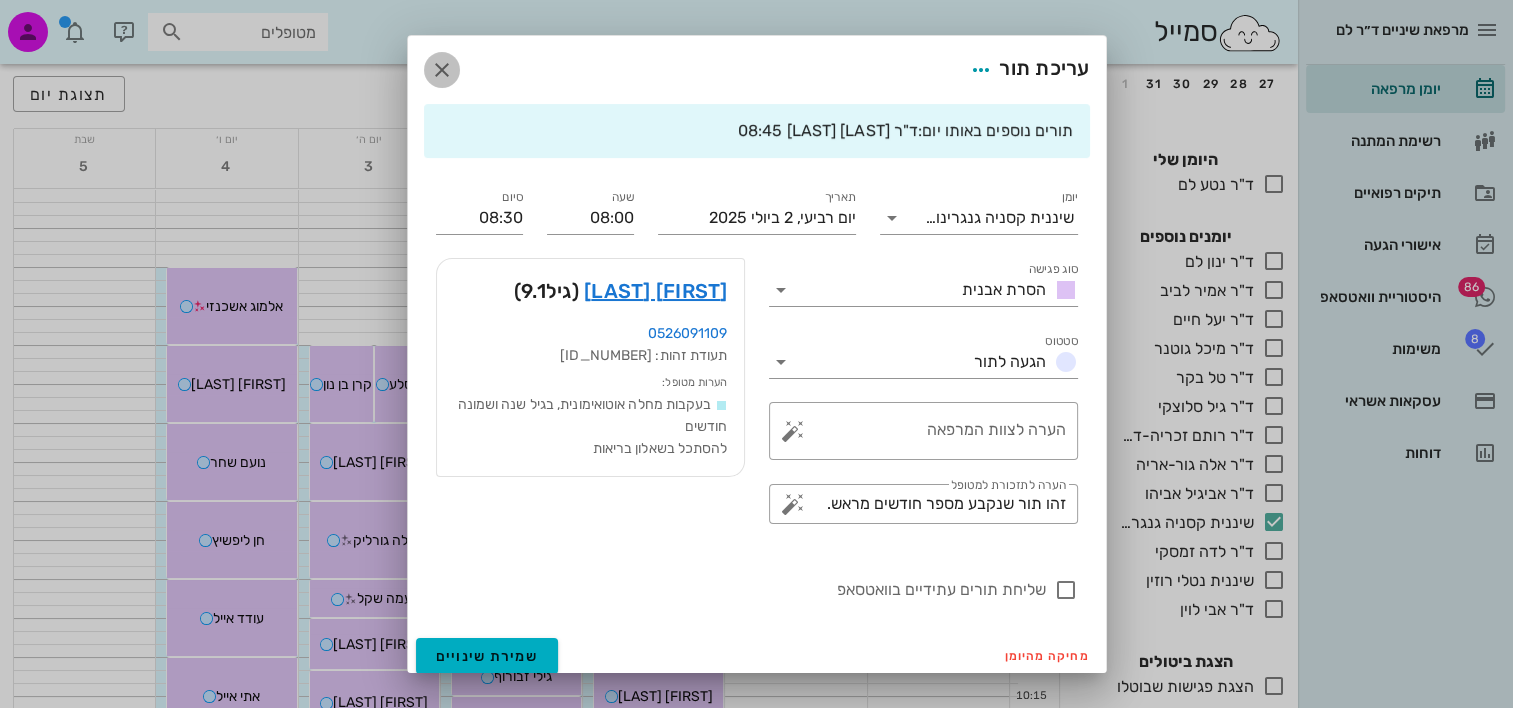 click at bounding box center (442, 70) 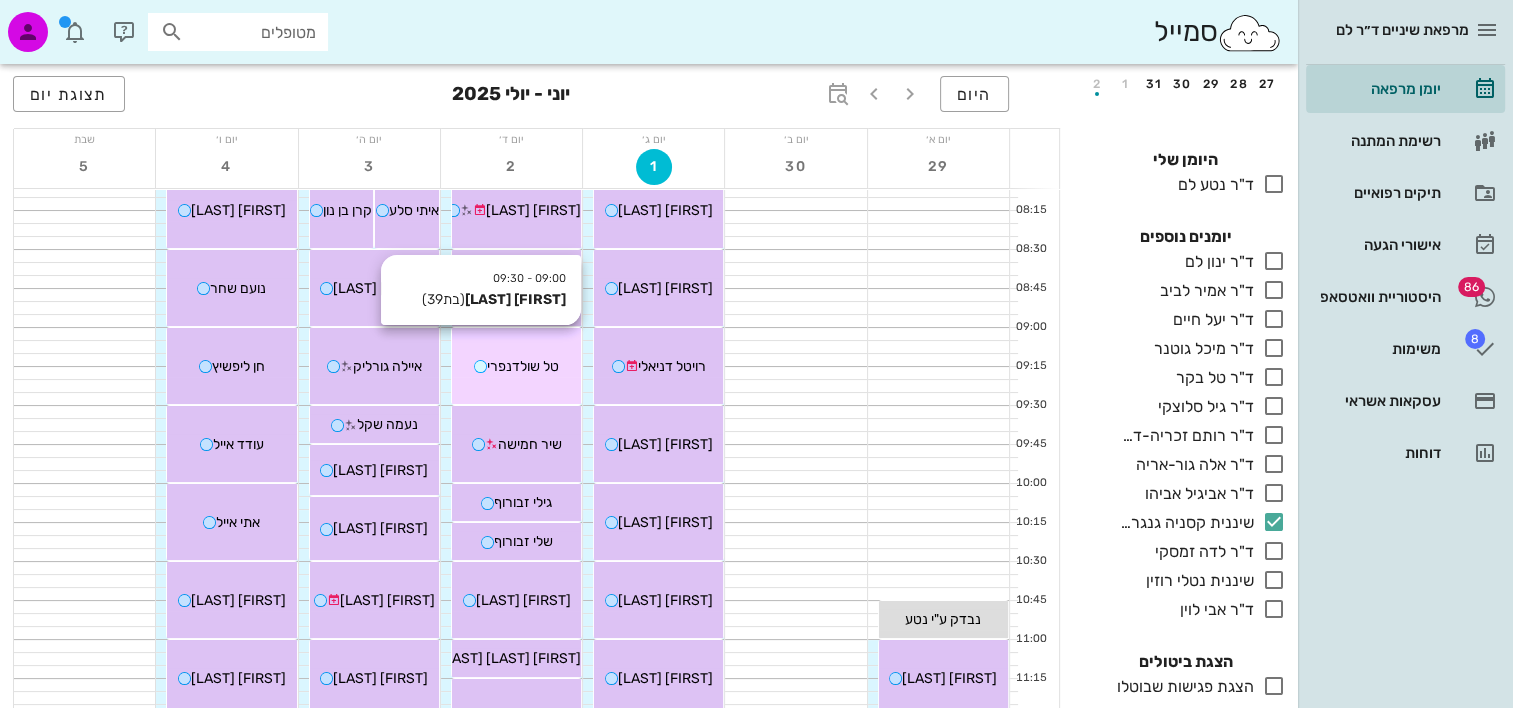 scroll, scrollTop: 200, scrollLeft: 0, axis: vertical 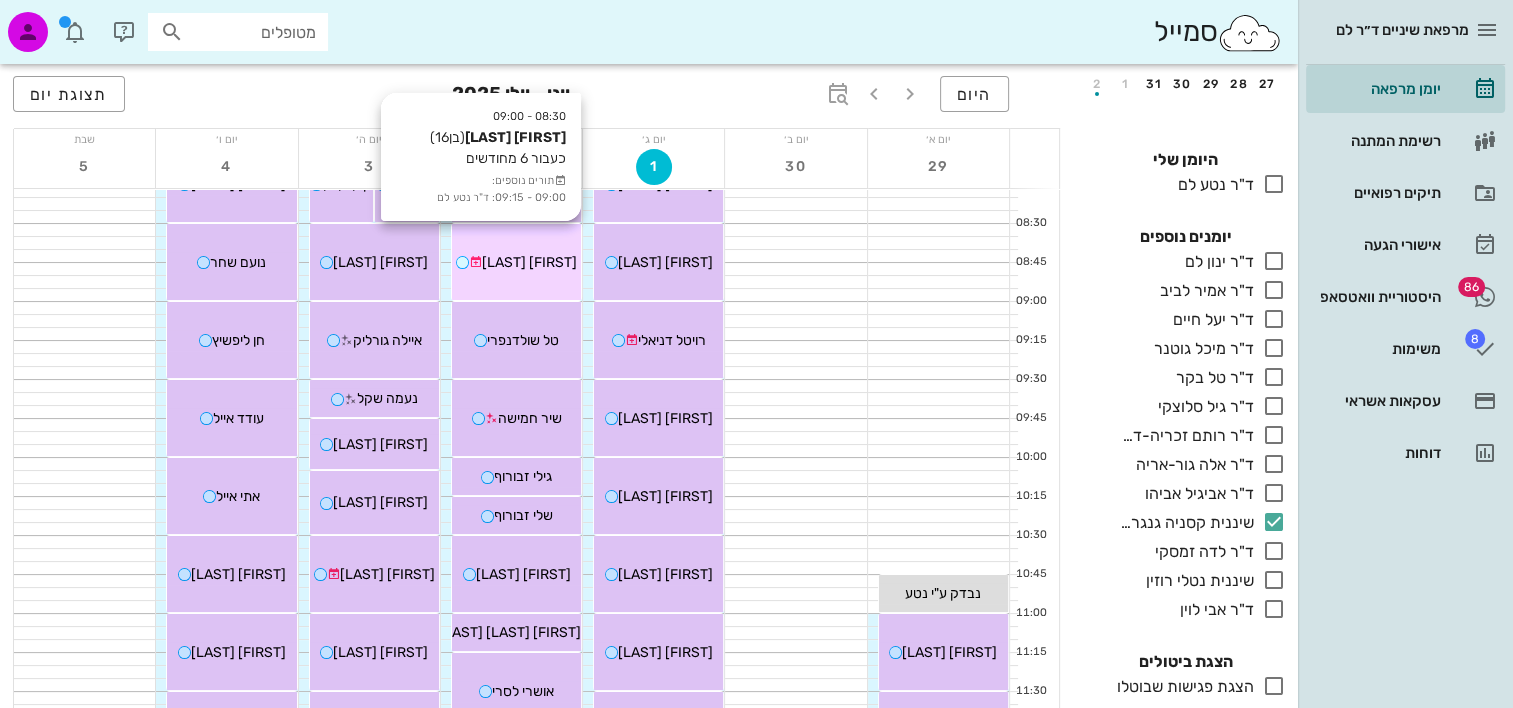 click on "08:30
- 09:00
תום
זקן
(בן
16 )
כעבור 6 מחודשים
תורים נוספים:
09:00 -
09:15:
ד"ר נטע לם
תום זקן" at bounding box center (516, 262) 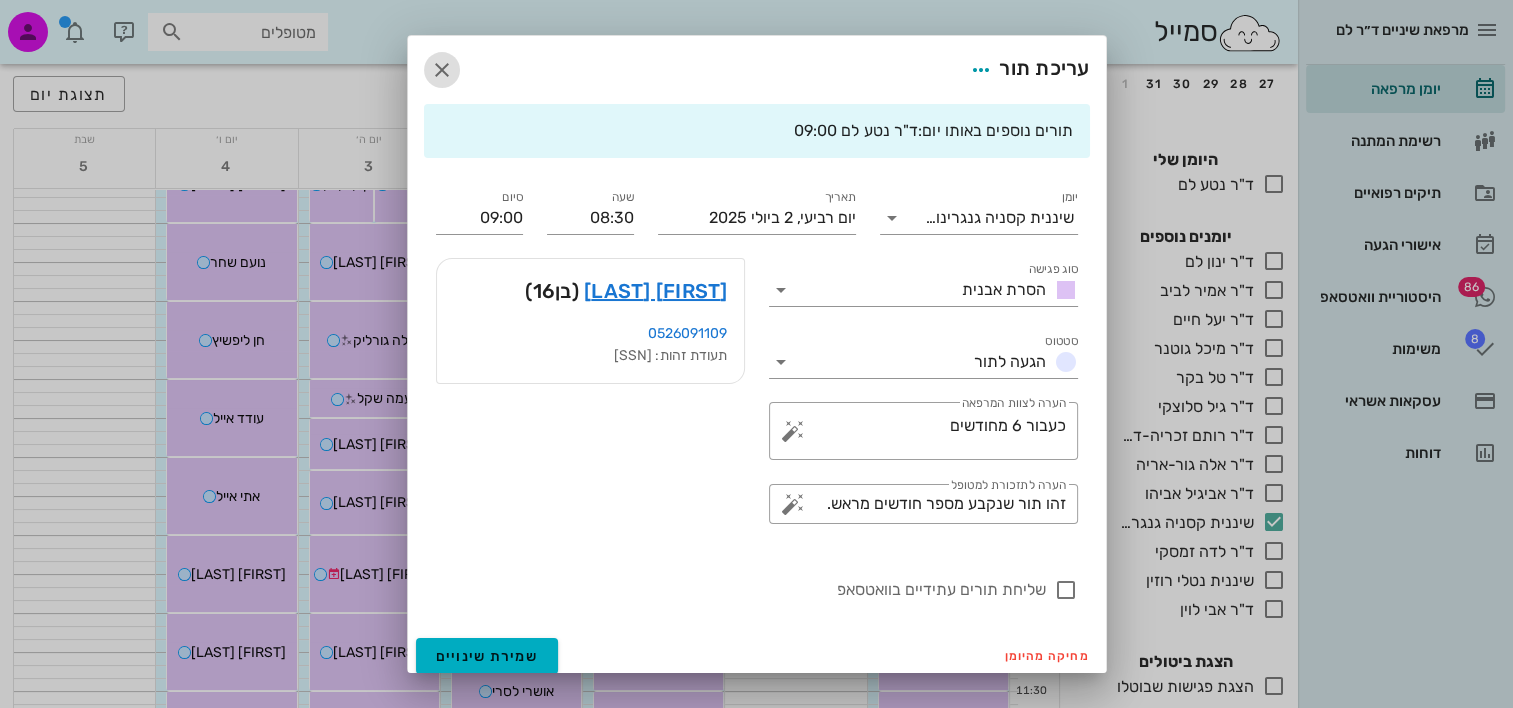 click at bounding box center (442, 70) 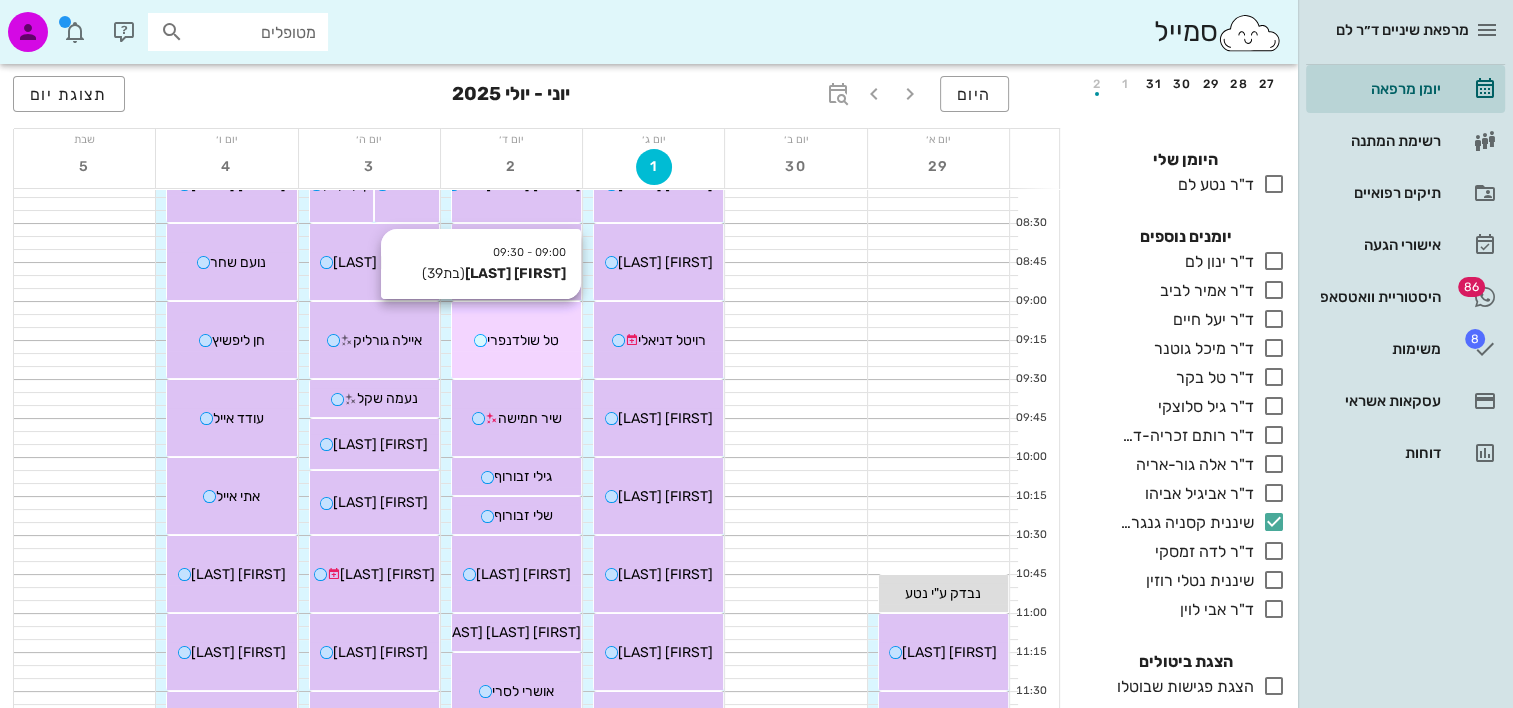 click on "טל שולדנפרי" at bounding box center [523, 340] 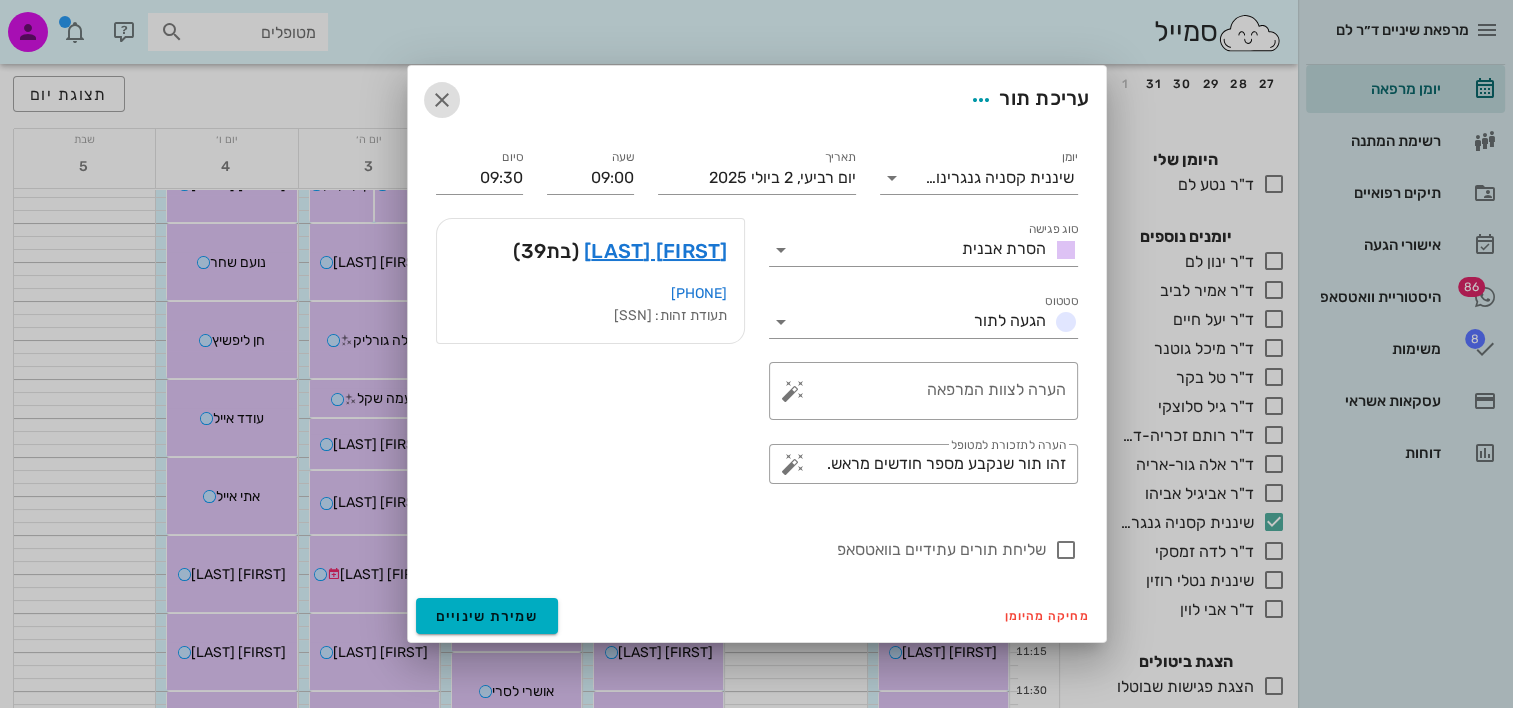 click at bounding box center (442, 100) 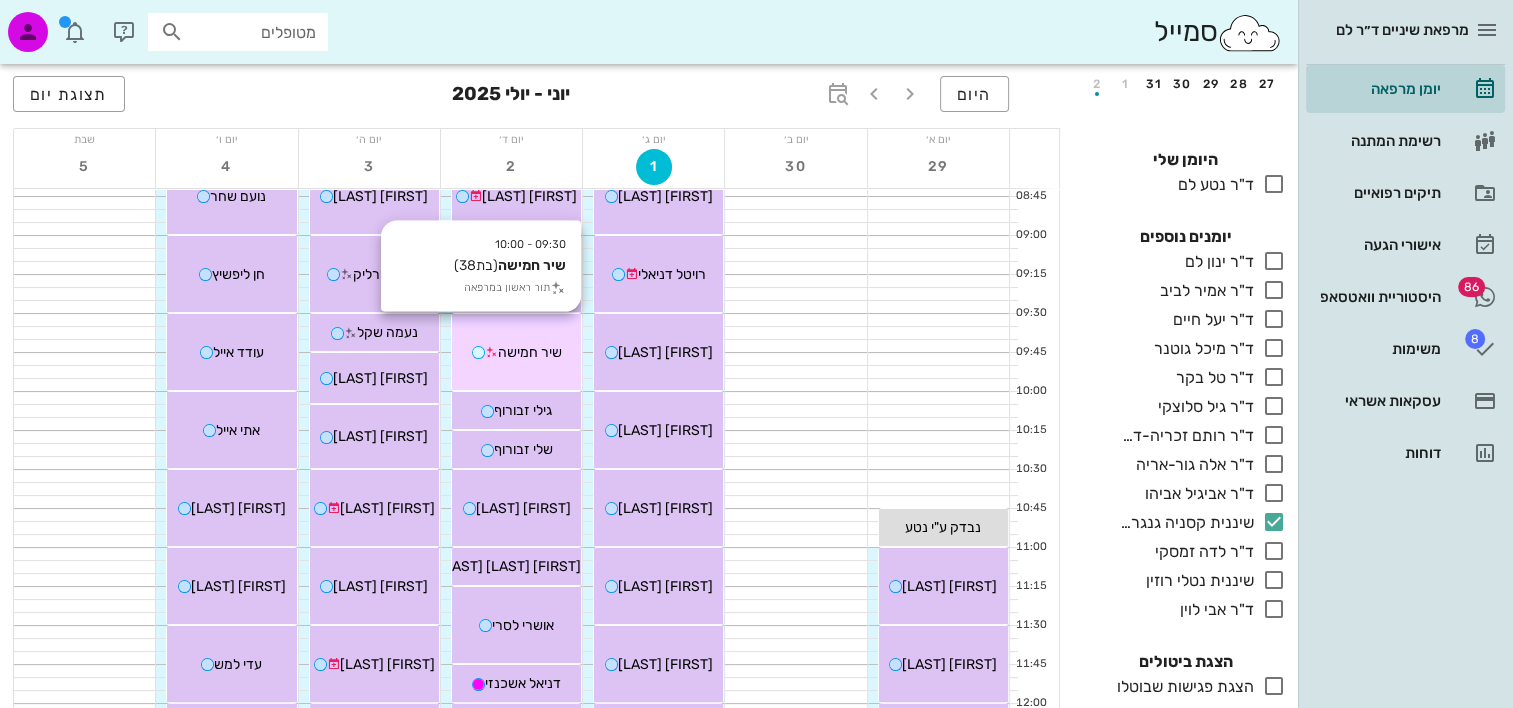 scroll, scrollTop: 300, scrollLeft: 0, axis: vertical 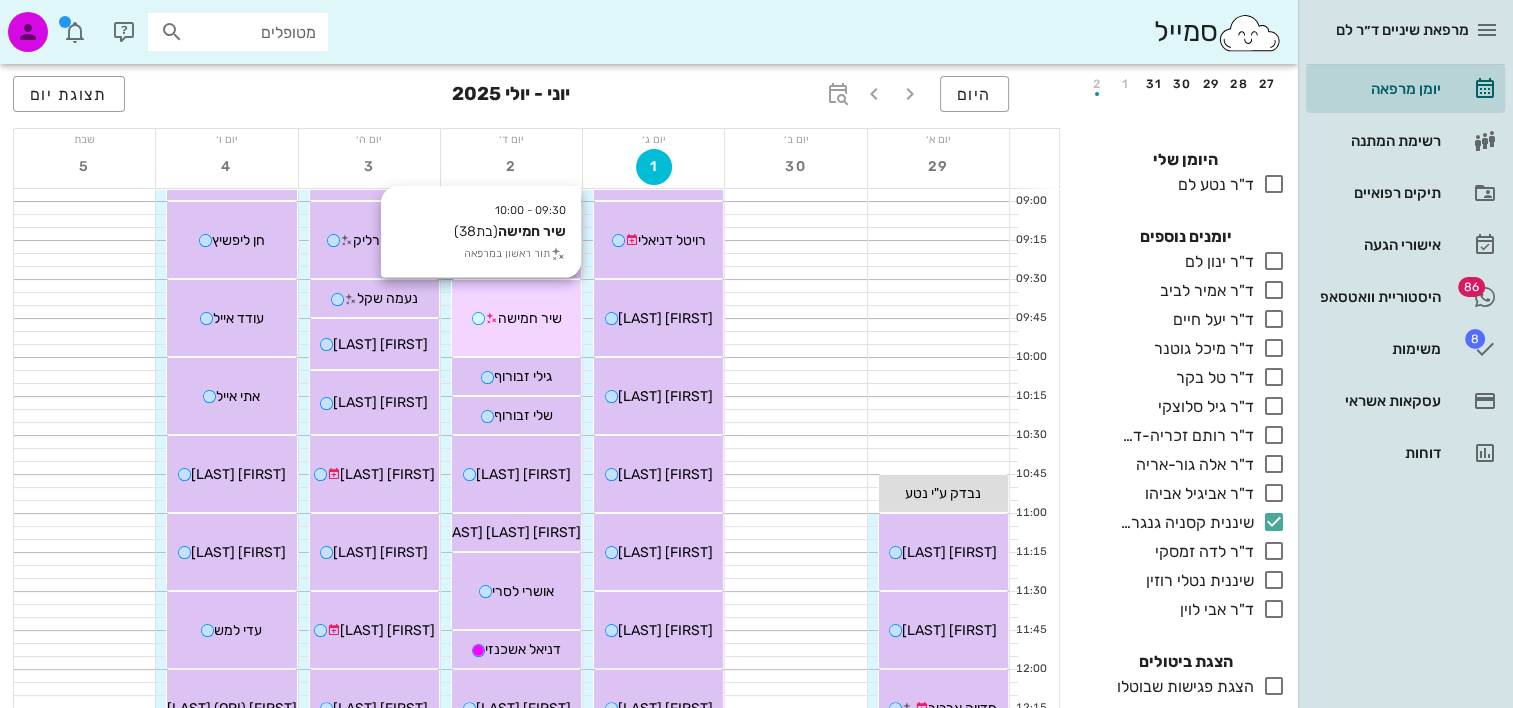 click on "09:30
- 10:00
שיר
חמישה
(בת
38 )
תור ראשון במרפאה
שיר חמישה" at bounding box center [516, 318] 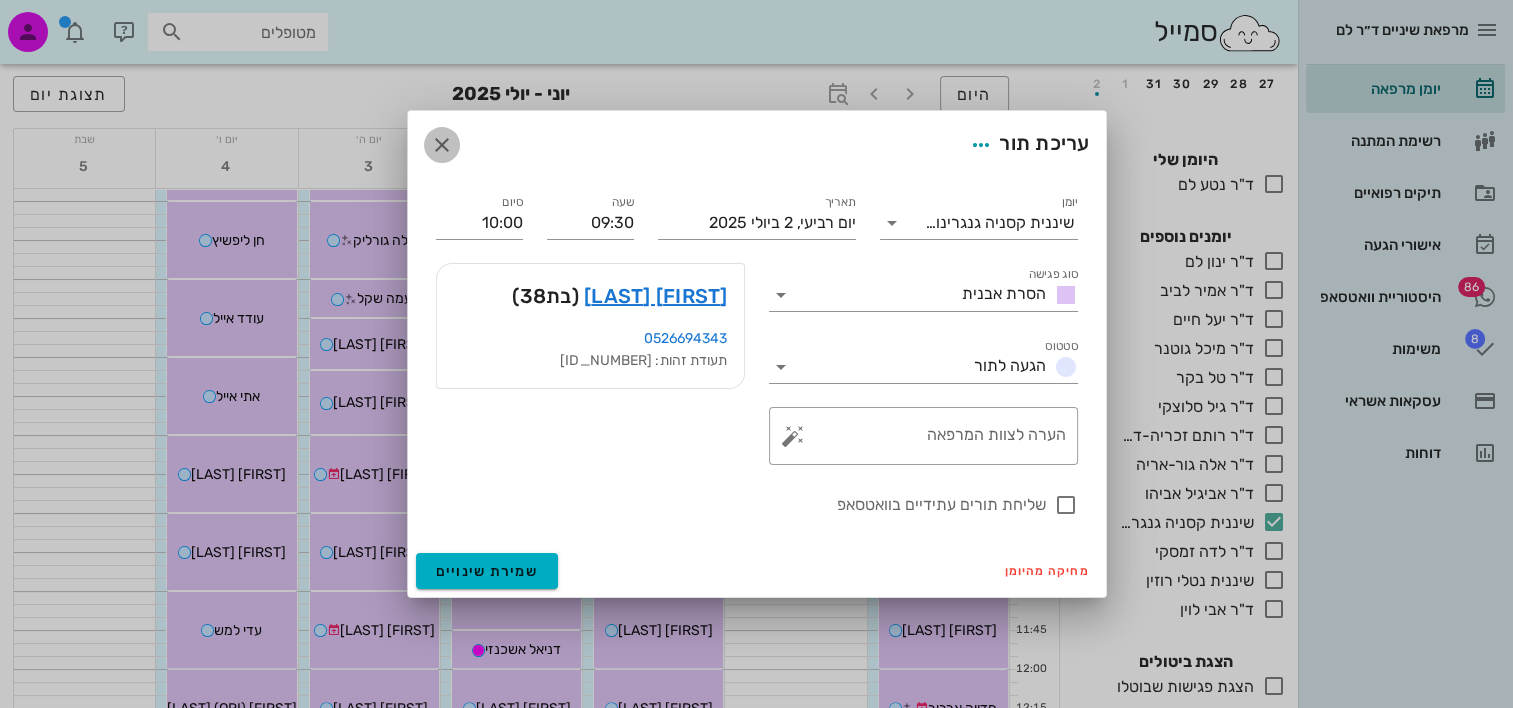 click at bounding box center [442, 145] 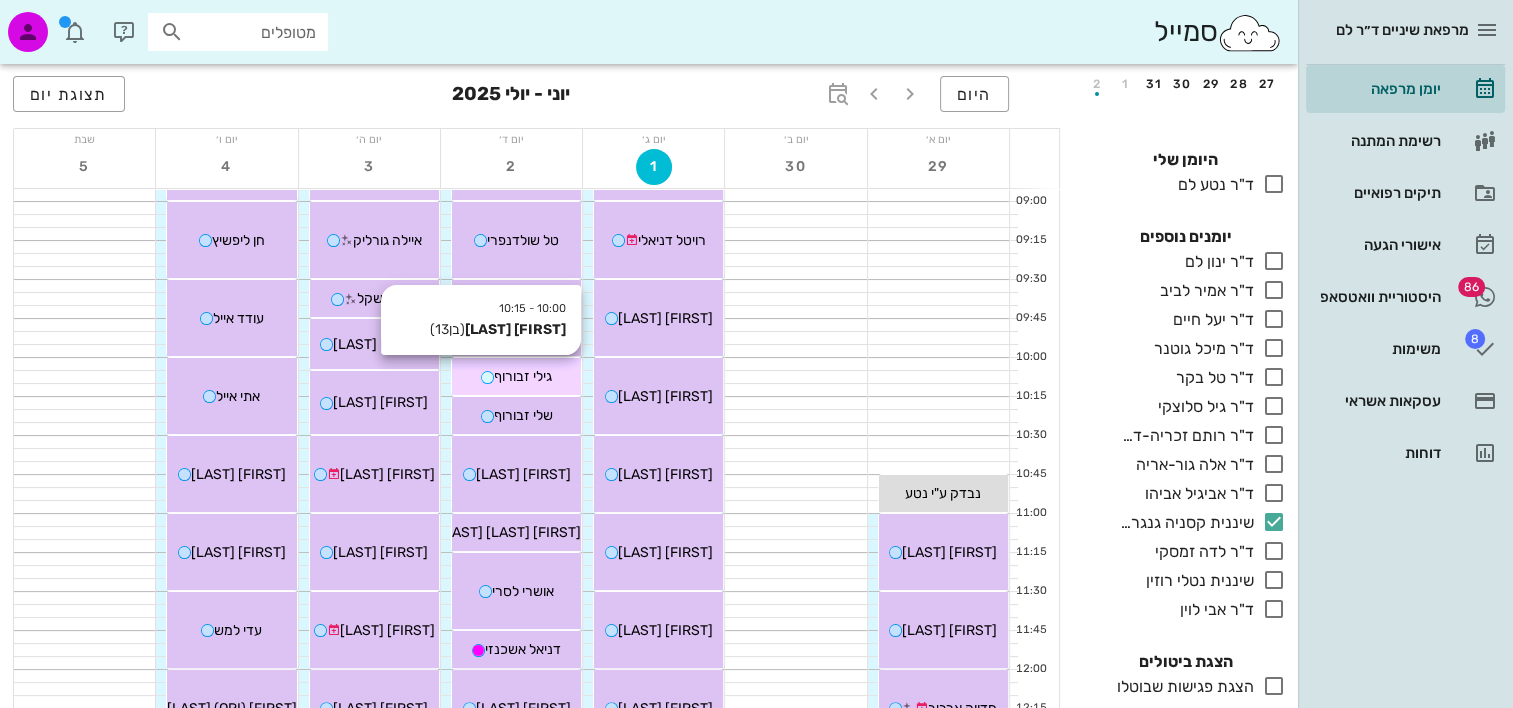 click on "גילי זבורוף" at bounding box center [523, 376] 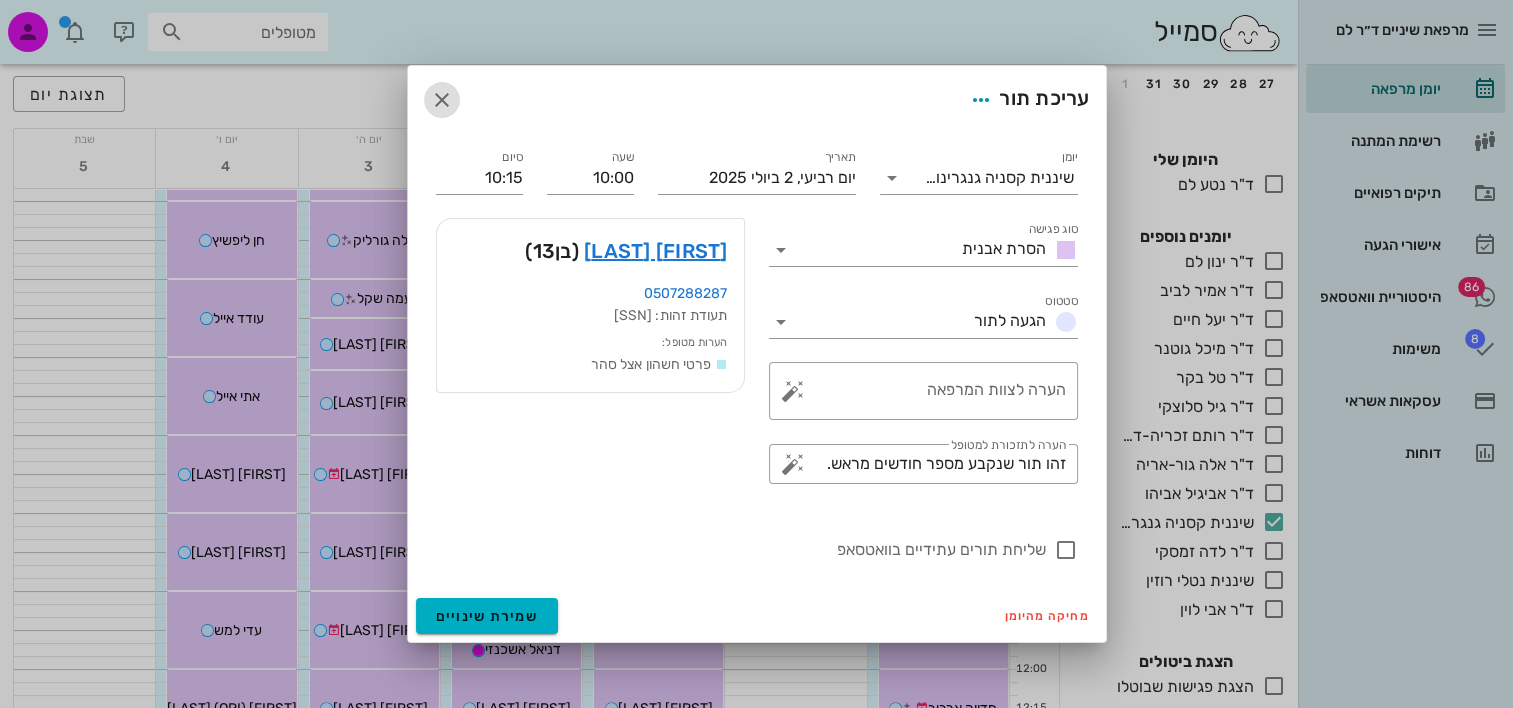 click at bounding box center (442, 100) 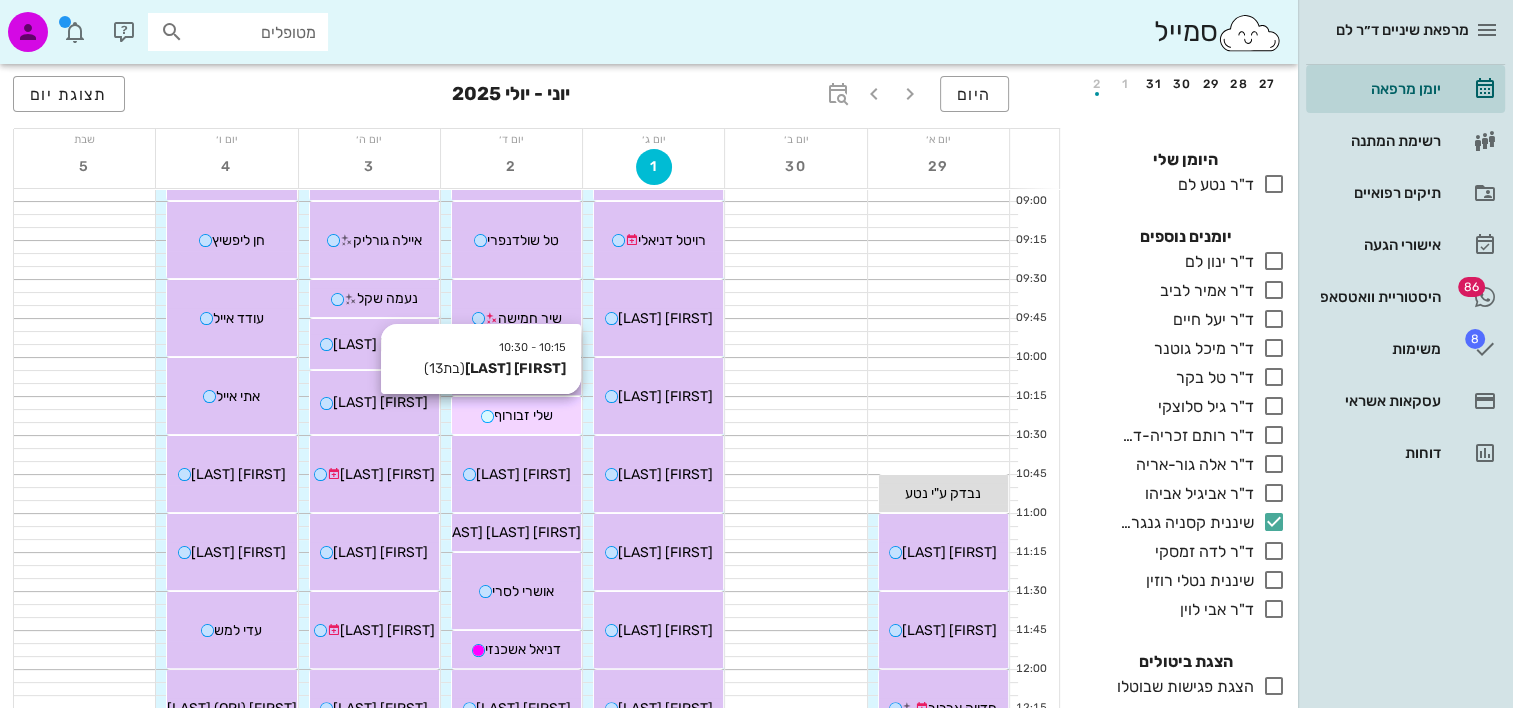 click on "10:15
- 10:30
שלי
זבורוף
(בת
13 )
שלי זבורוף" at bounding box center (516, 415) 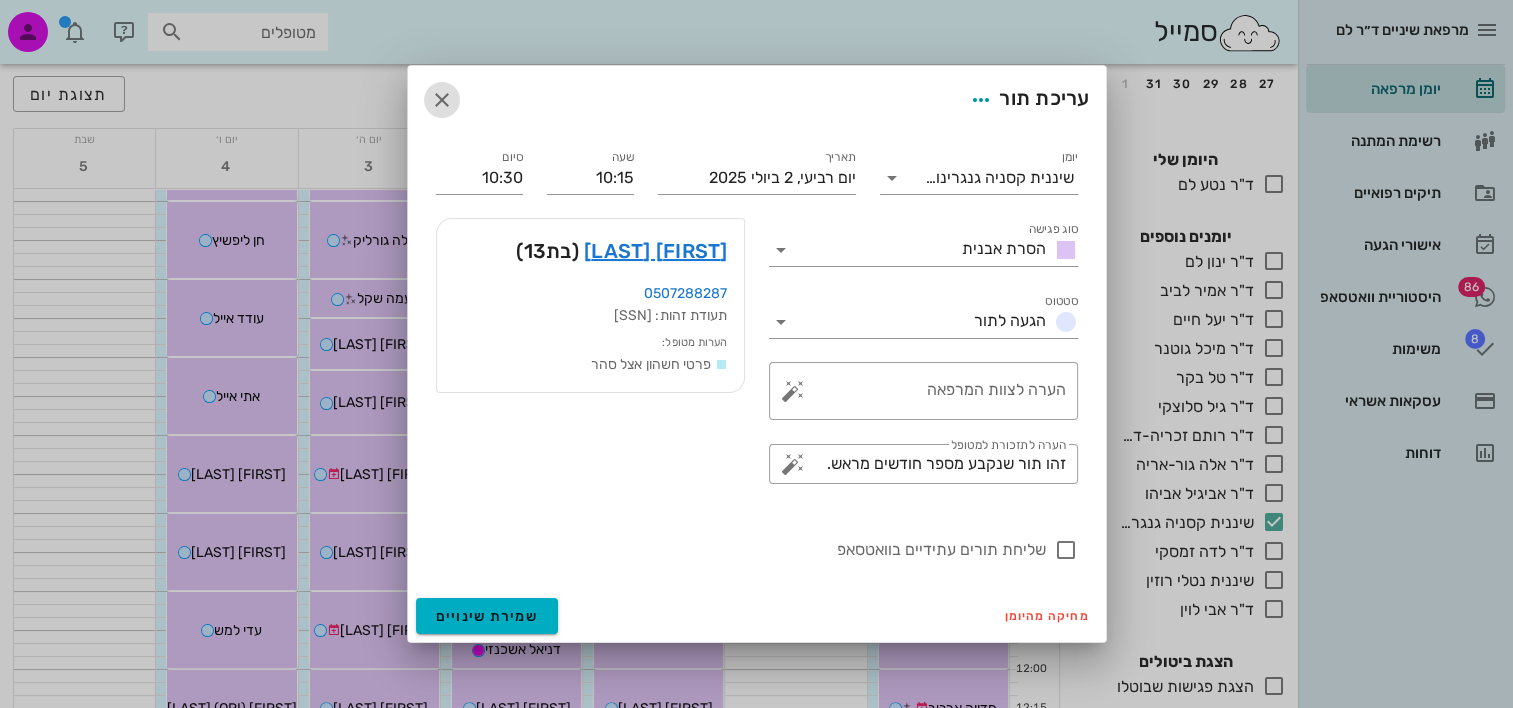 click at bounding box center (442, 100) 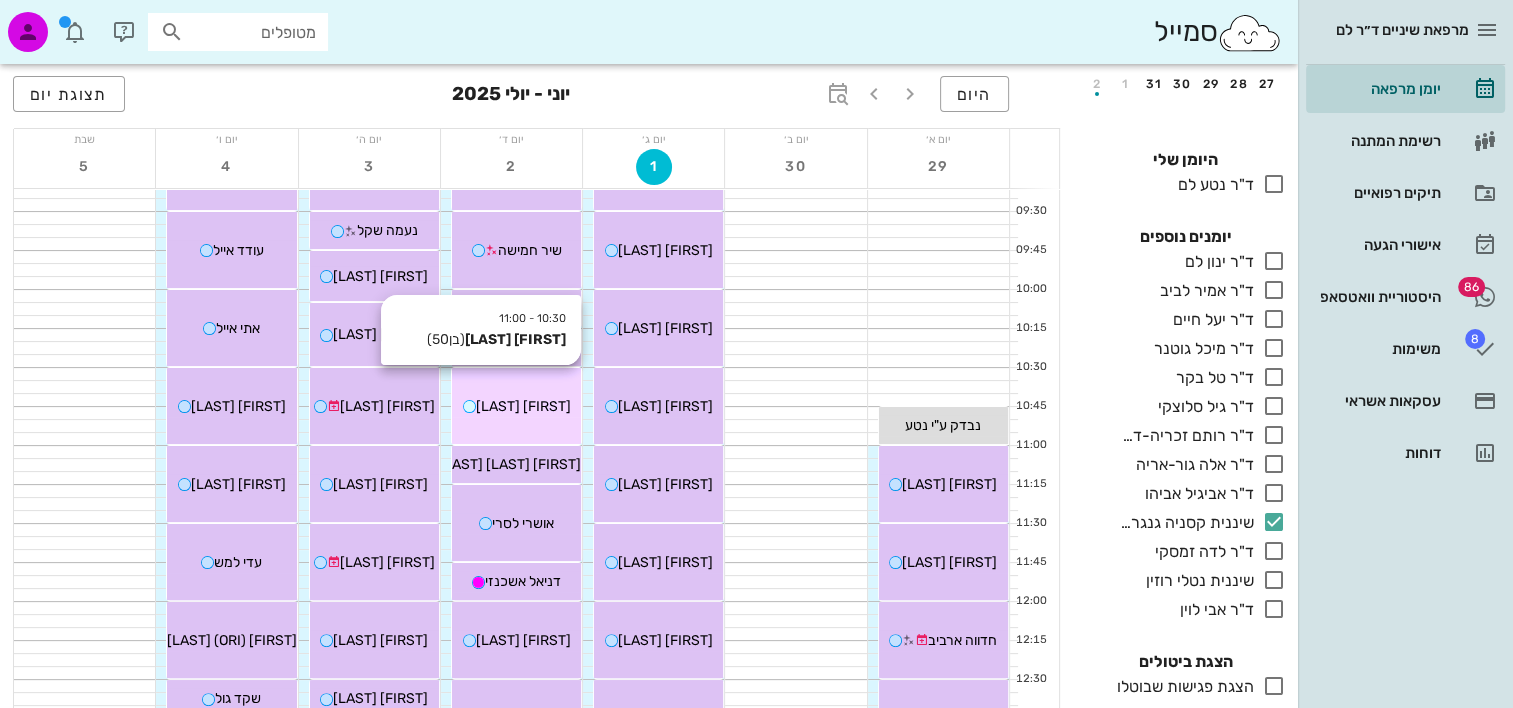 scroll, scrollTop: 400, scrollLeft: 0, axis: vertical 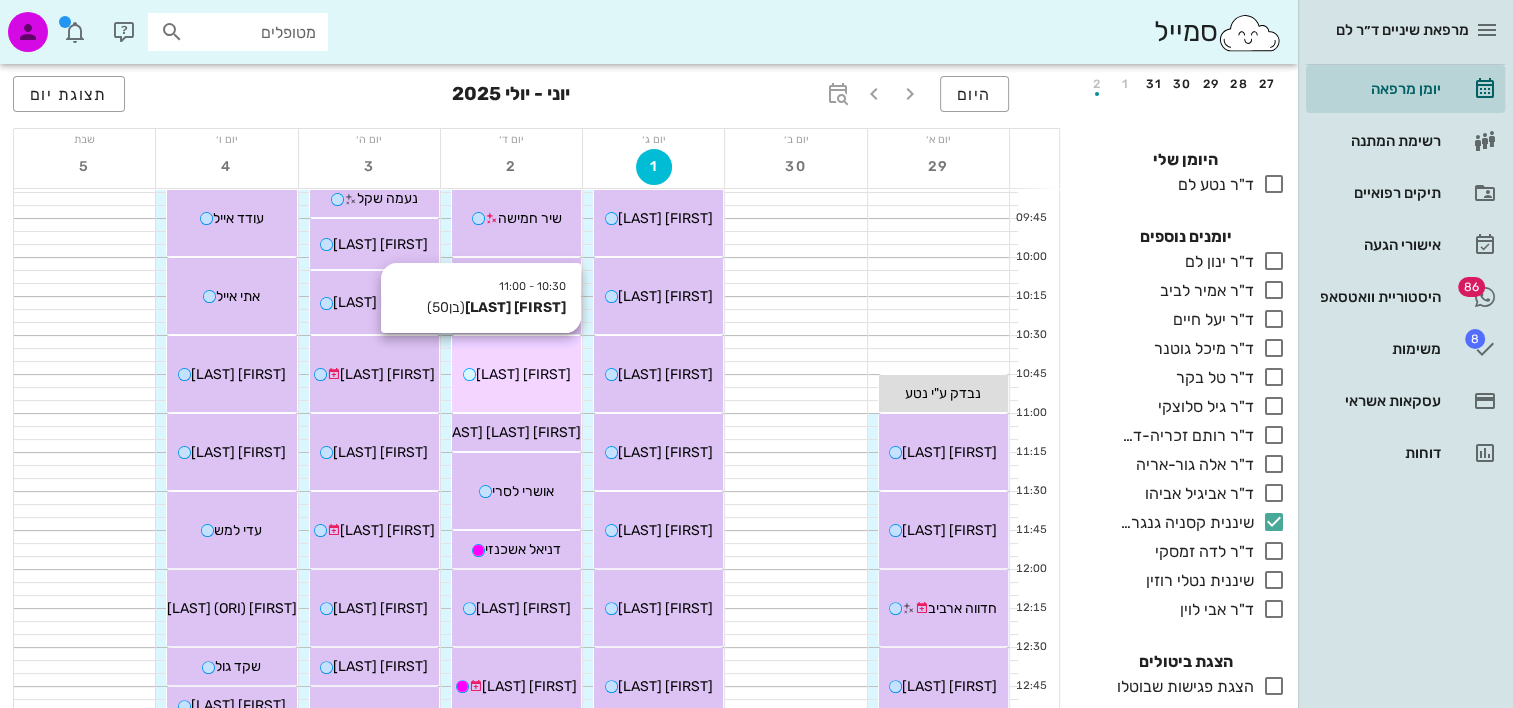click on "10:30
- 11:00
יוסי
בן סימון
(בן
50 )
יוסי בן סימון" at bounding box center [516, 374] 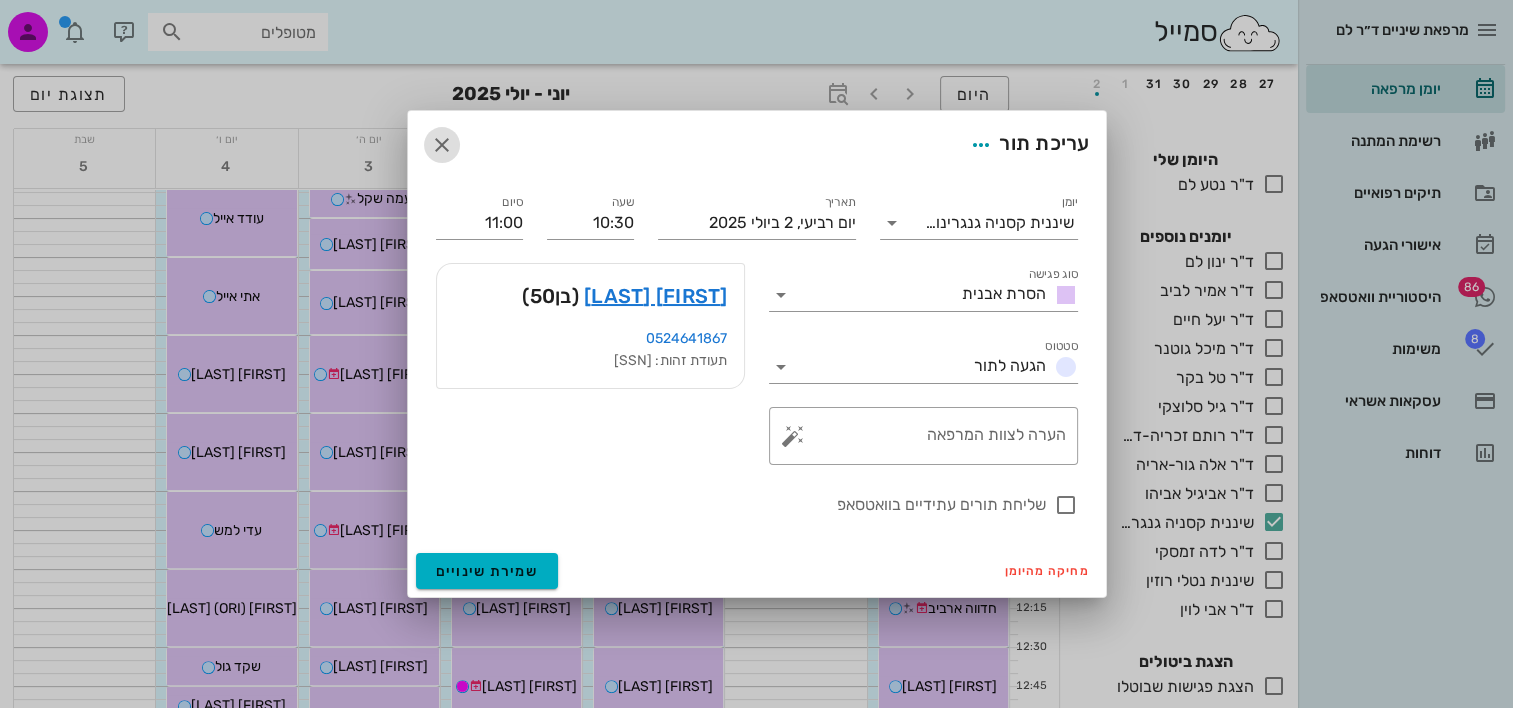 click at bounding box center [442, 145] 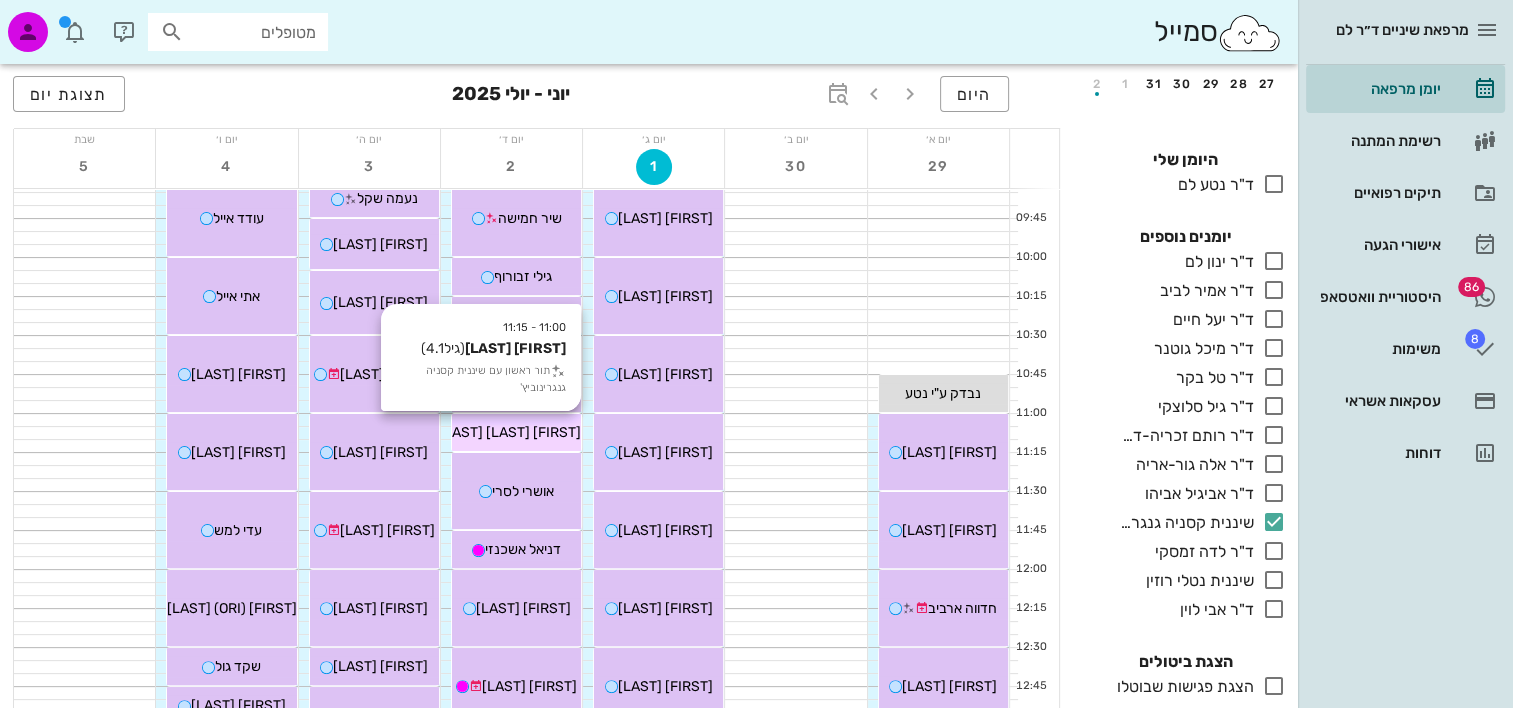 click on "גבע בן שושן ברבי" at bounding box center (510, 432) 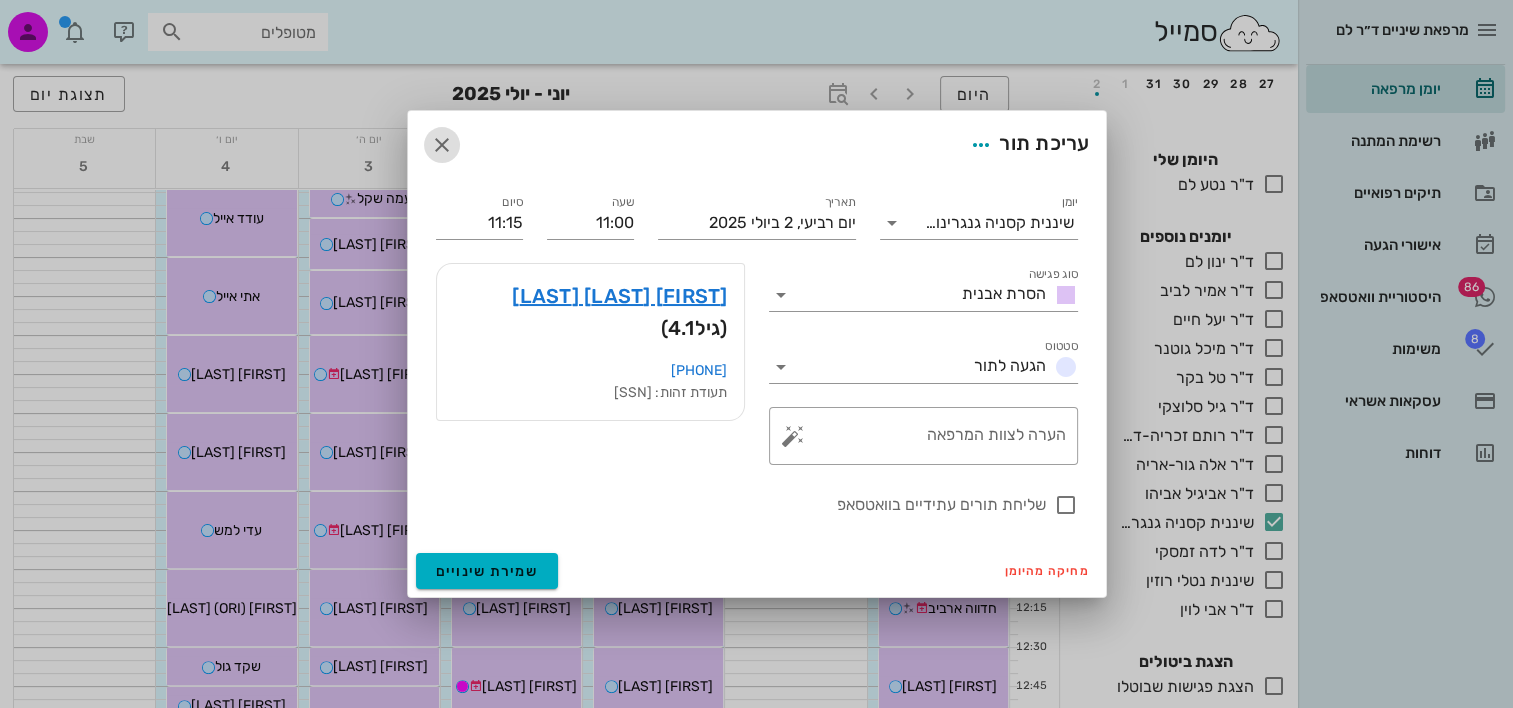 click at bounding box center (442, 145) 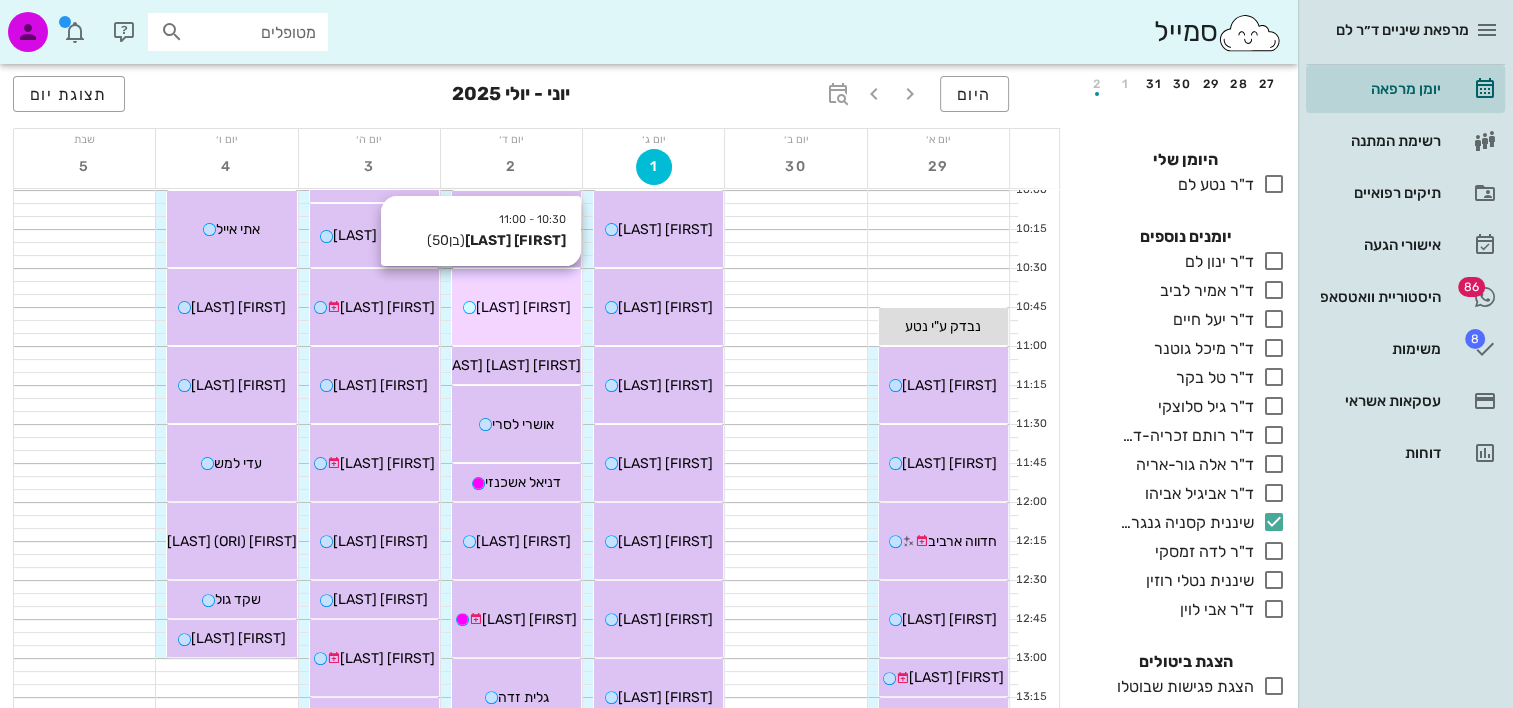 scroll, scrollTop: 500, scrollLeft: 0, axis: vertical 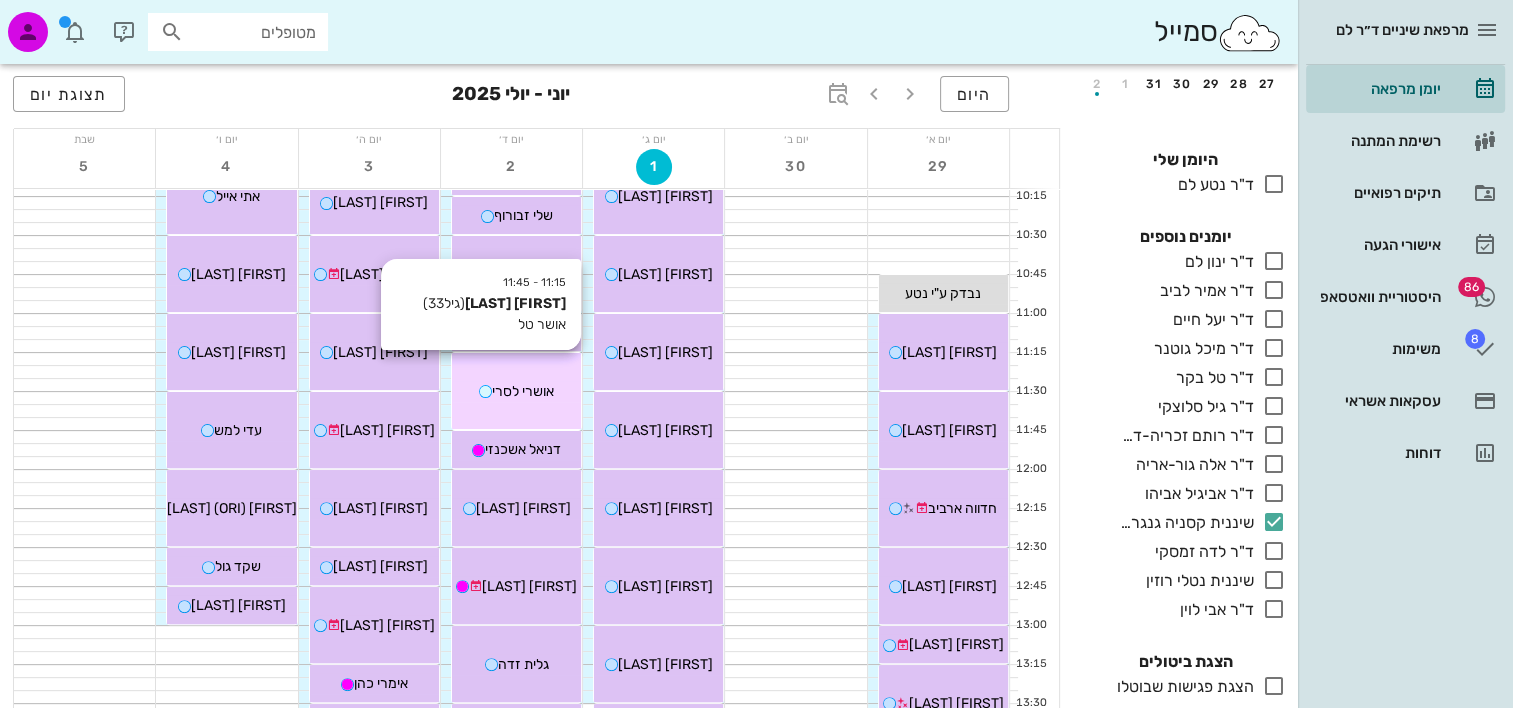 click on "אושרי לסרי" at bounding box center [523, 391] 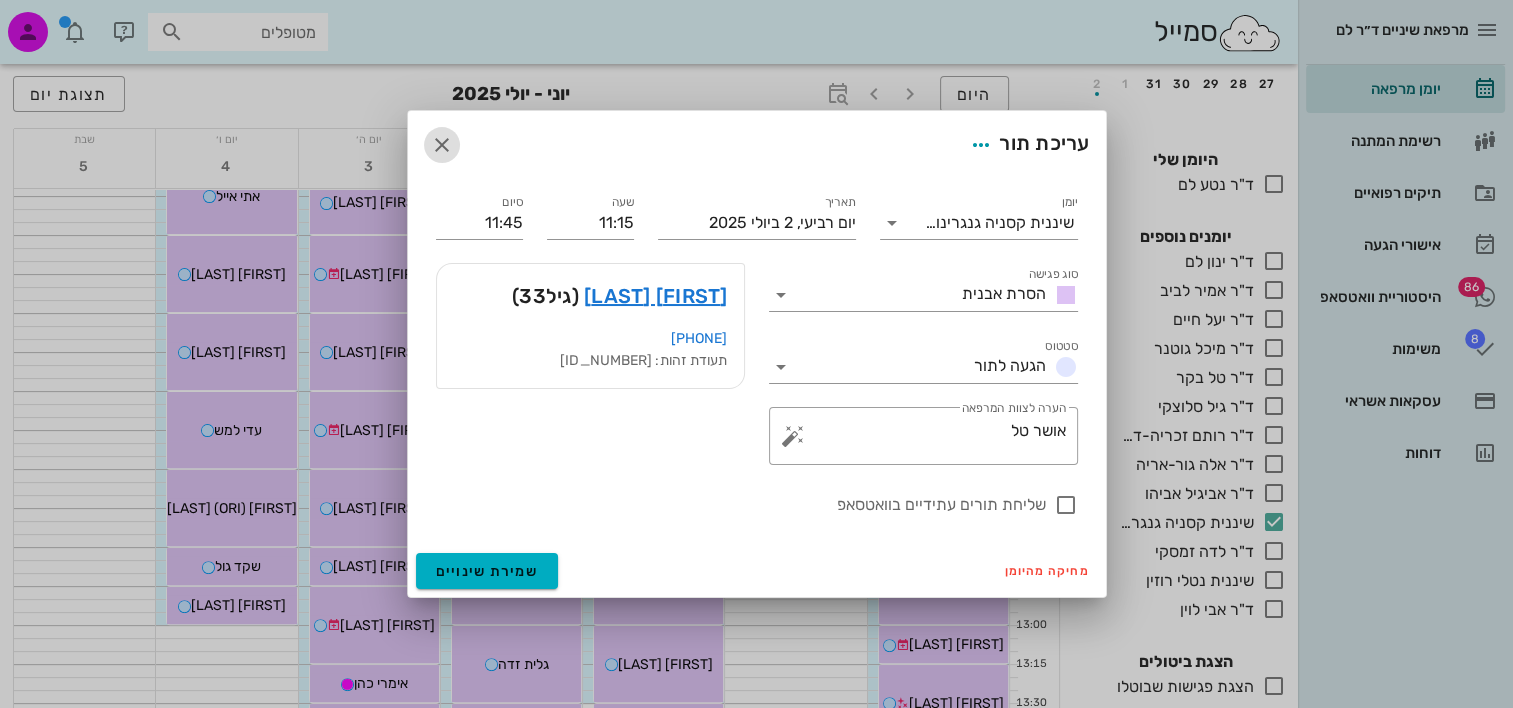 click at bounding box center [442, 145] 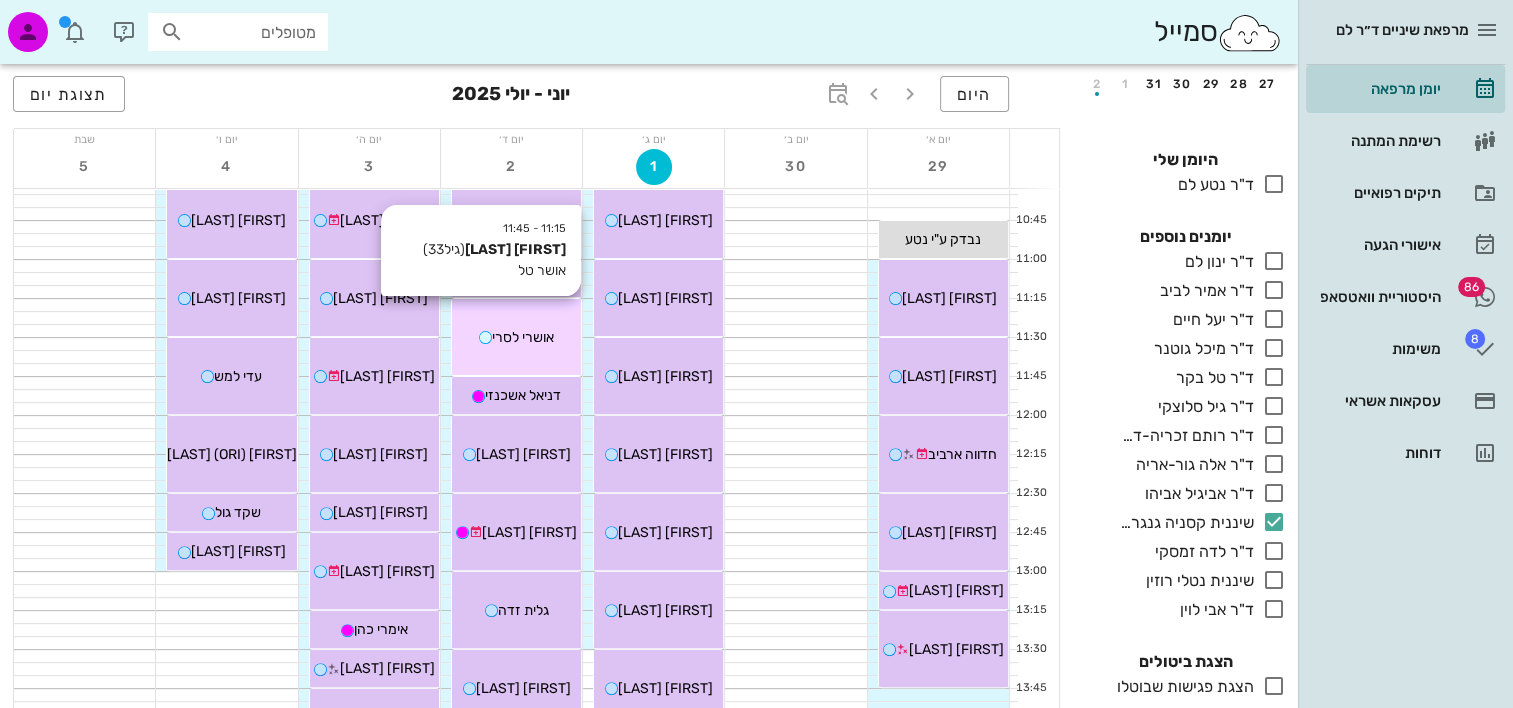scroll, scrollTop: 600, scrollLeft: 0, axis: vertical 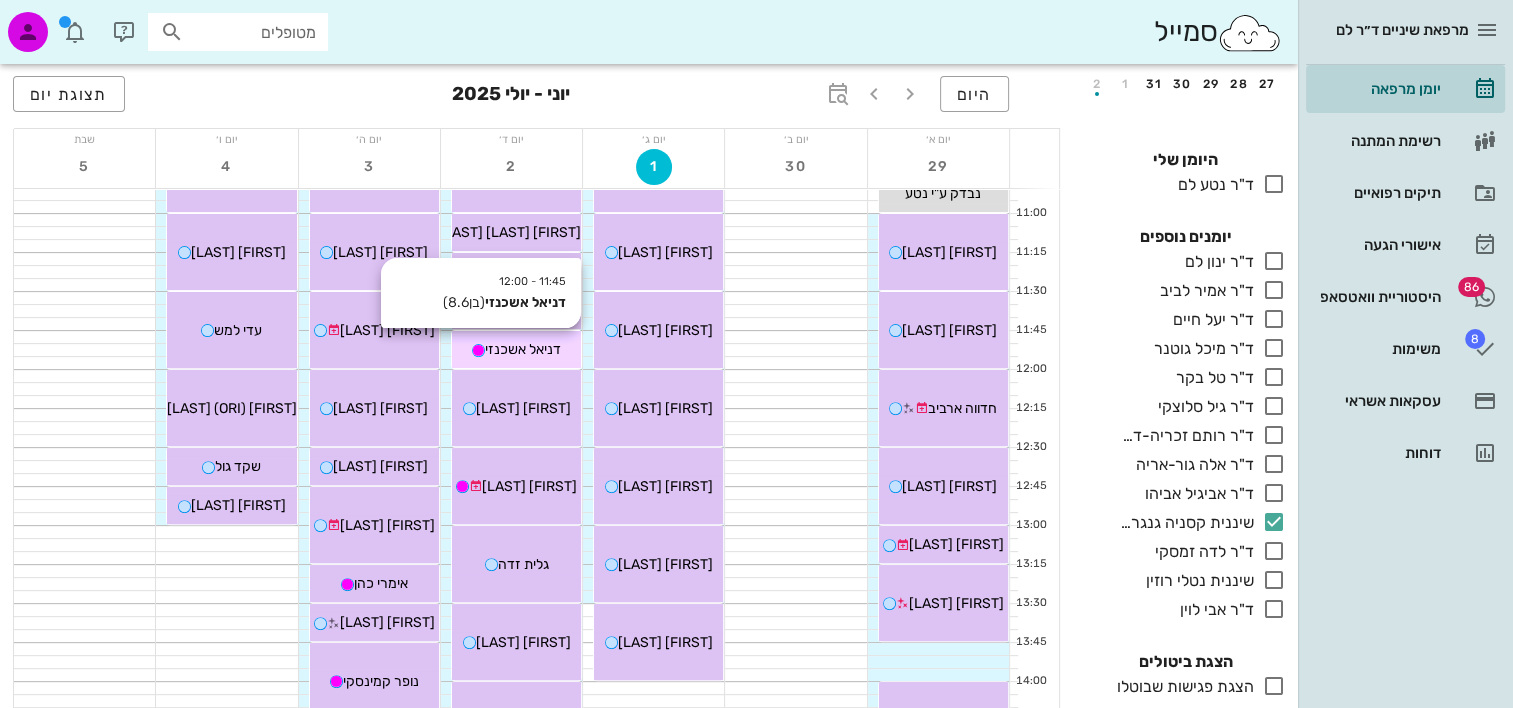 click on "דניאל אשכנזי" at bounding box center [523, 349] 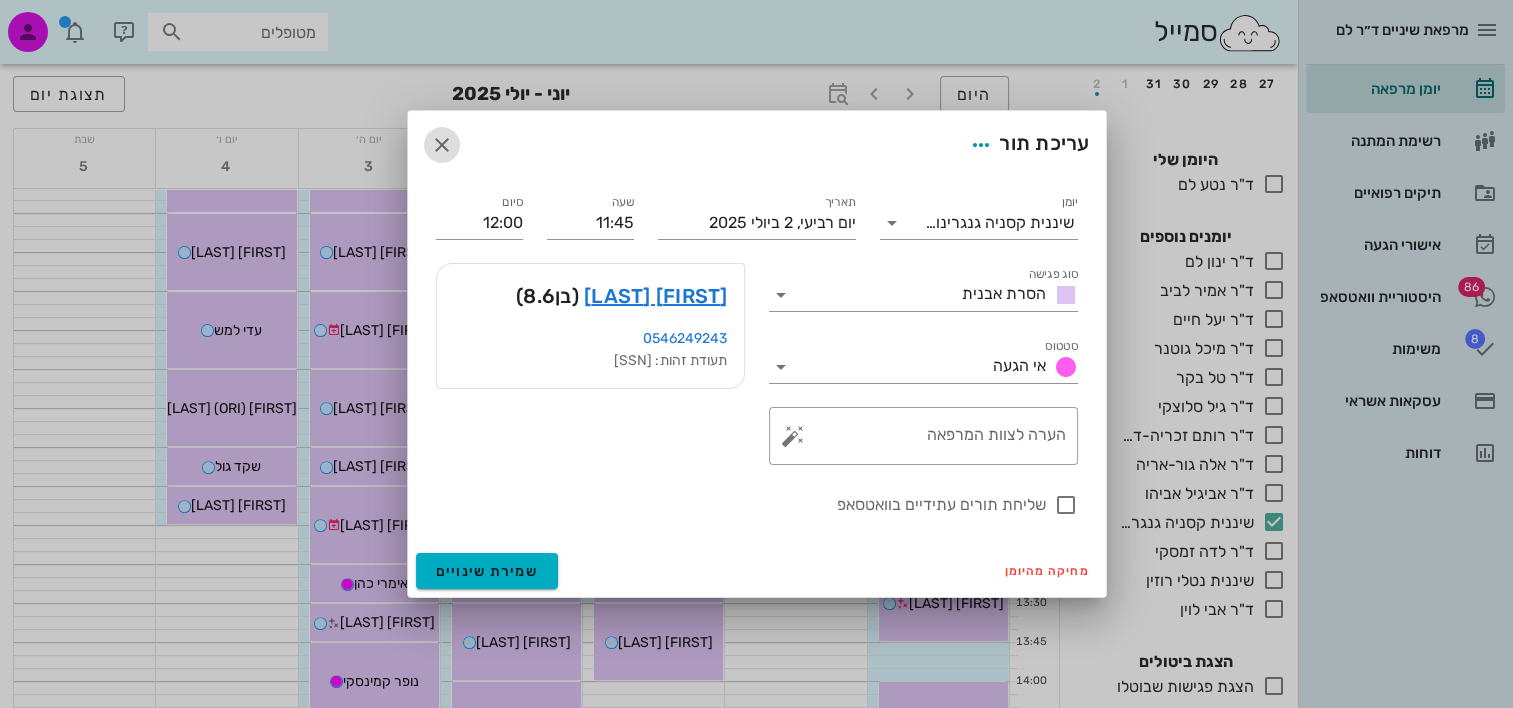 click at bounding box center (442, 145) 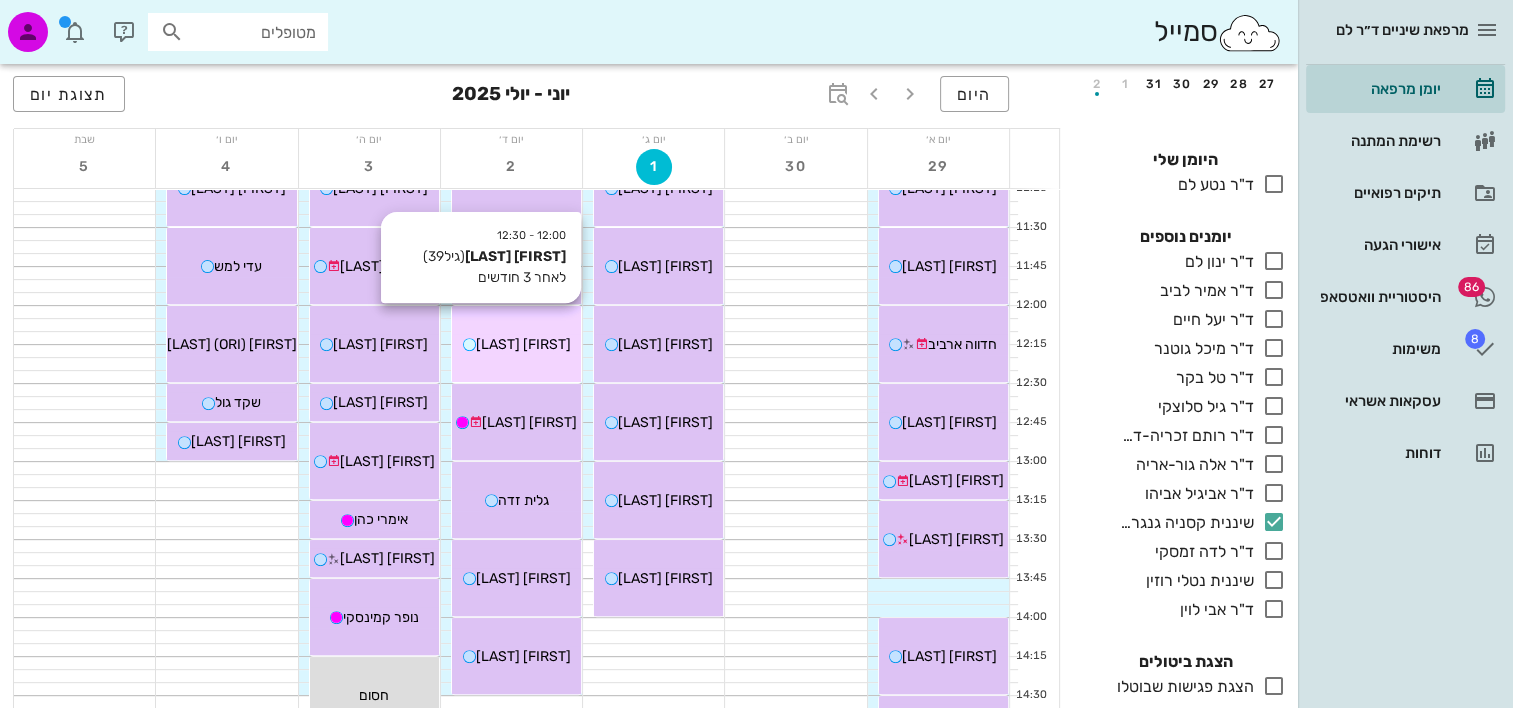 scroll, scrollTop: 700, scrollLeft: 0, axis: vertical 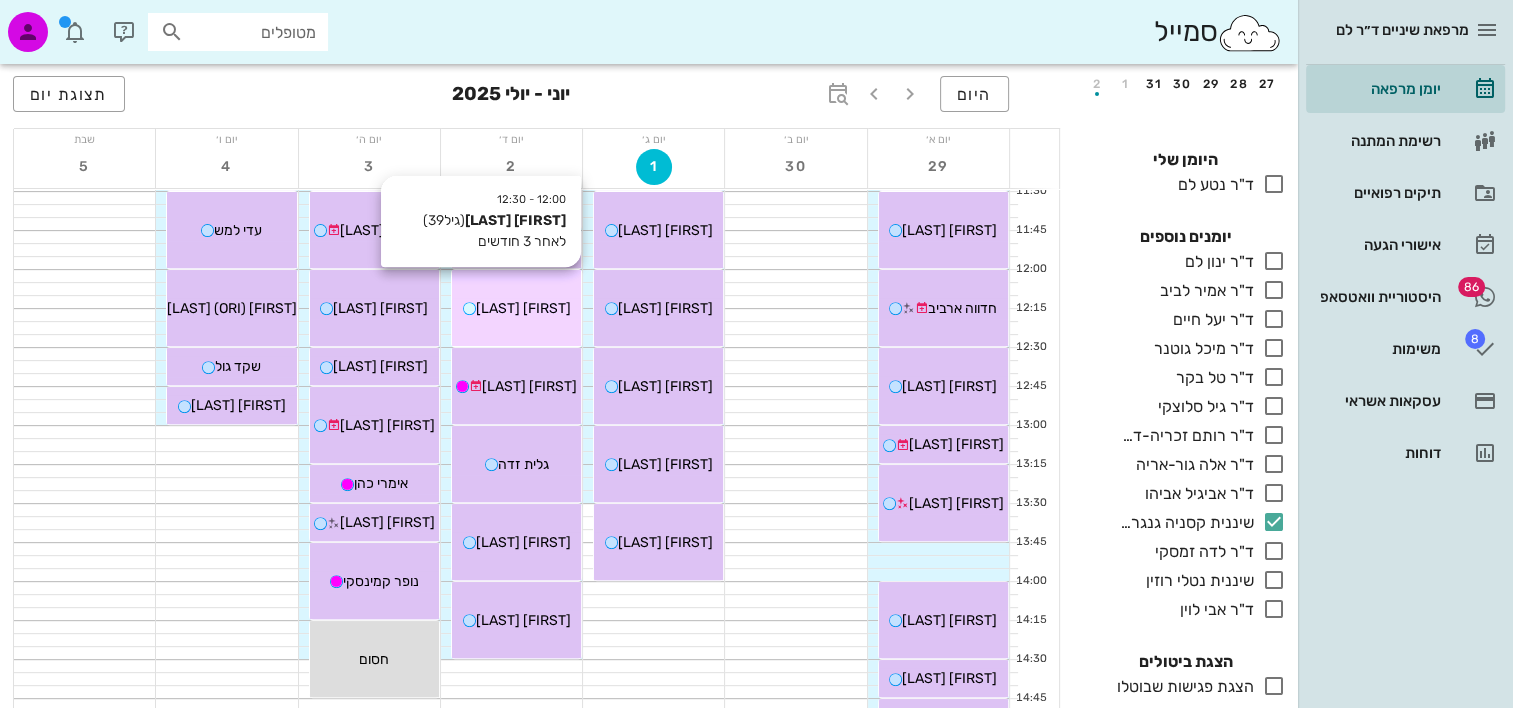 click on "לי דואק" at bounding box center [523, 308] 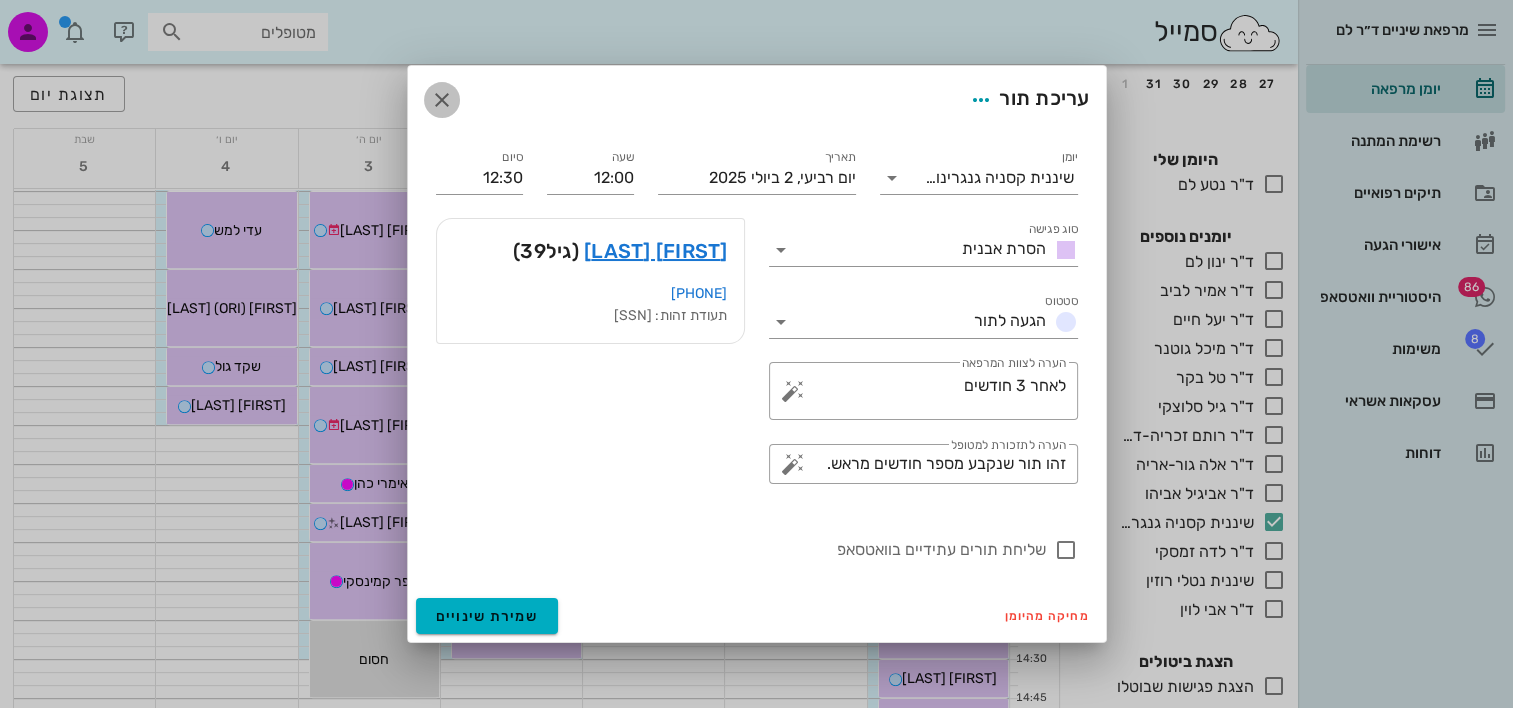 click at bounding box center (442, 100) 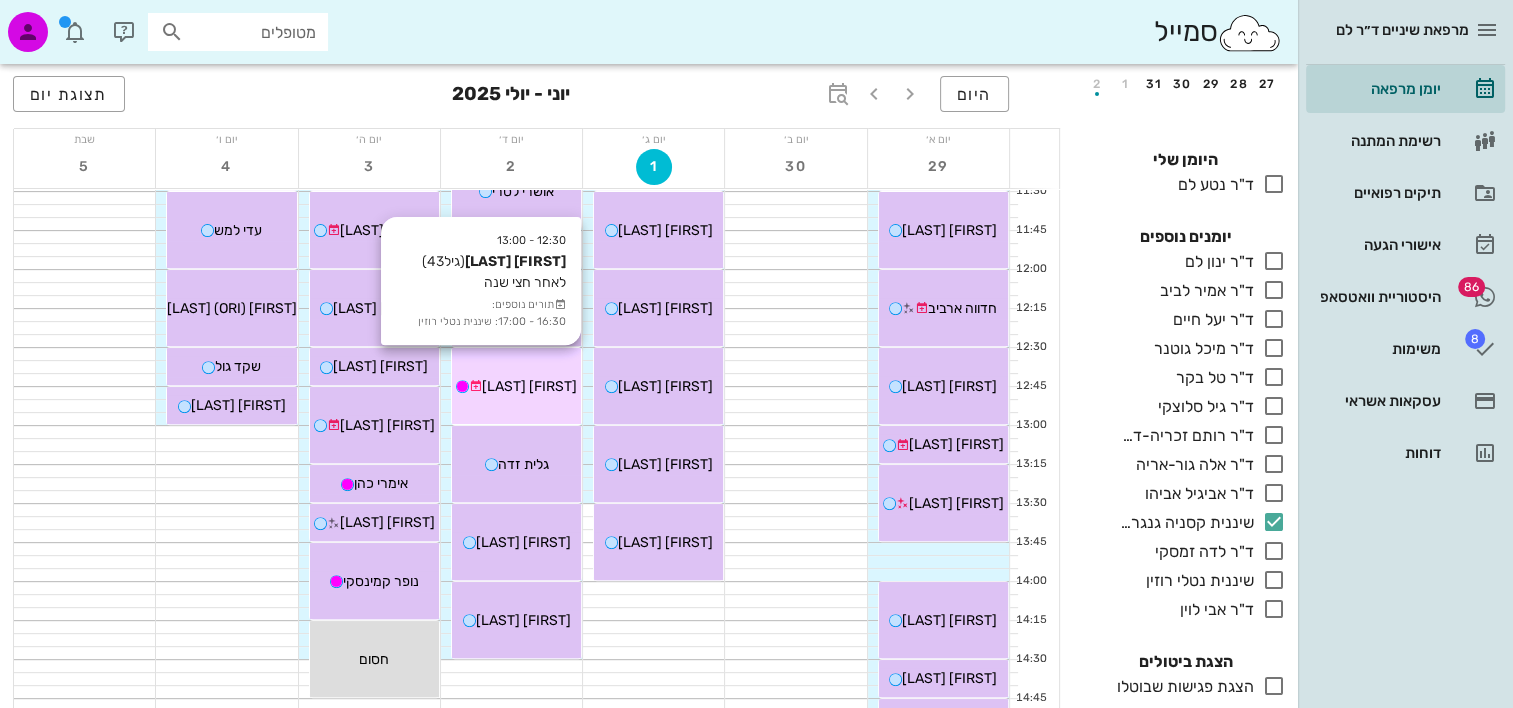 click on "12:30
- 13:00
ליטל
שבתאי
(גיל
43 )
לאחר חצי שנה
תורים נוספים:
16:30 -
17:00:
שיננית נטלי רוזין
ליטל שבתאי" at bounding box center (516, 386) 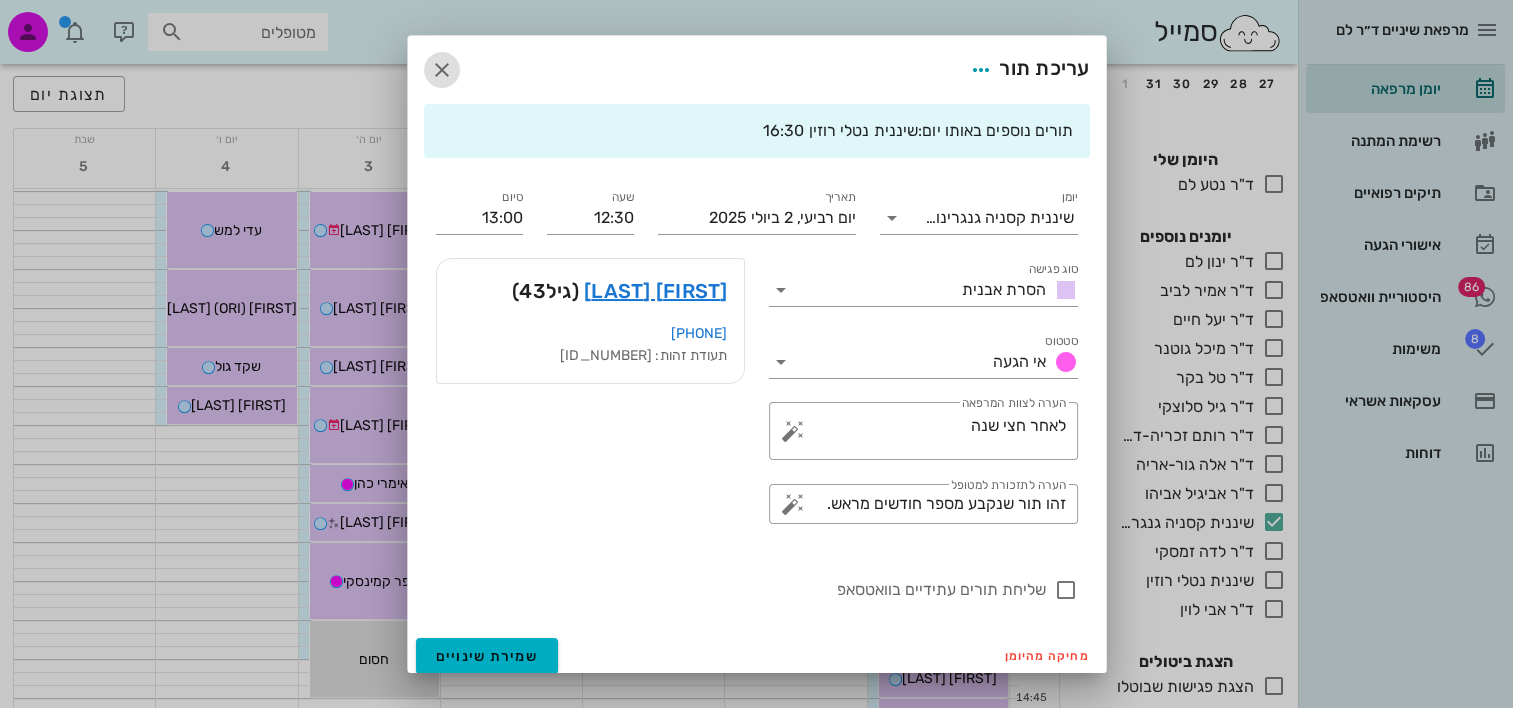 click at bounding box center (442, 70) 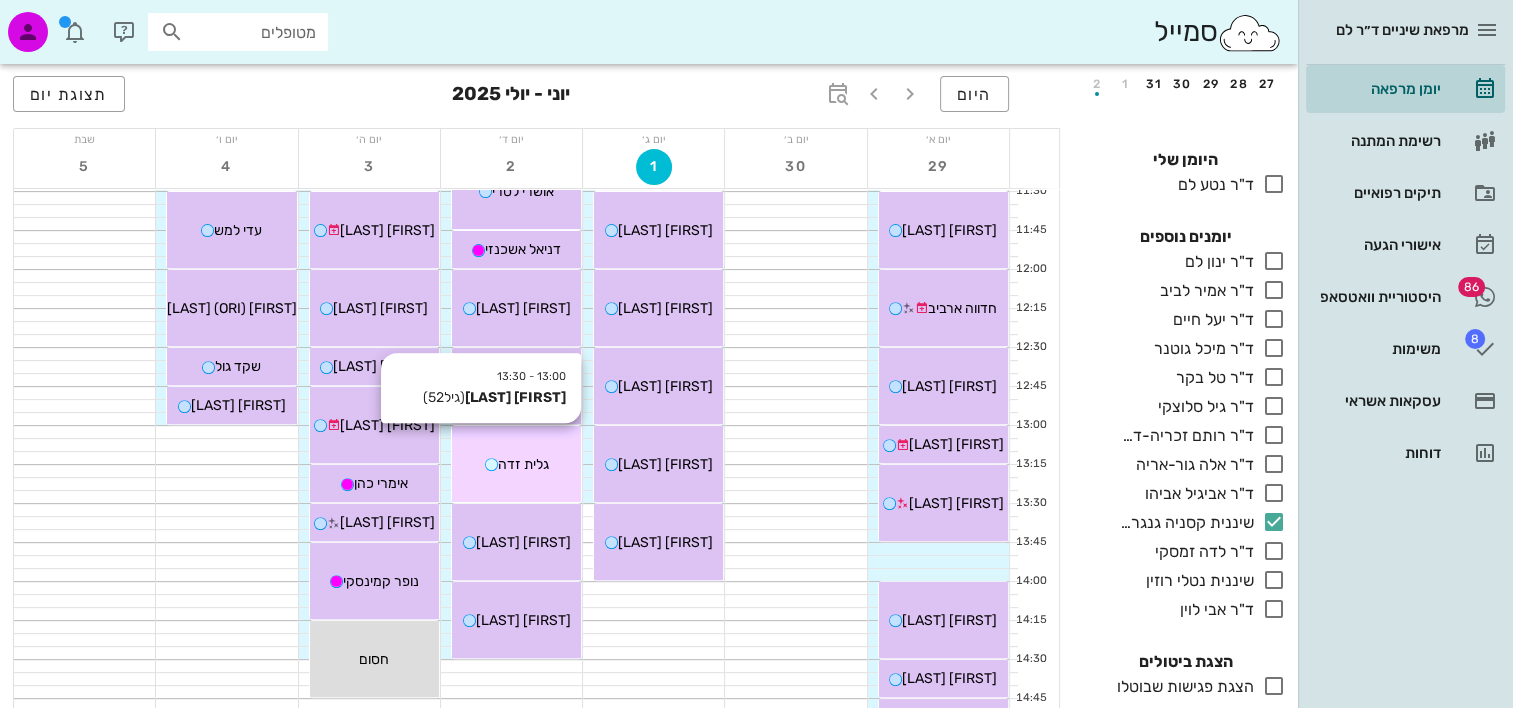 click on "13:00
- 13:30
גלית
זדה
(גיל
52 )
גלית זדה" at bounding box center (516, 464) 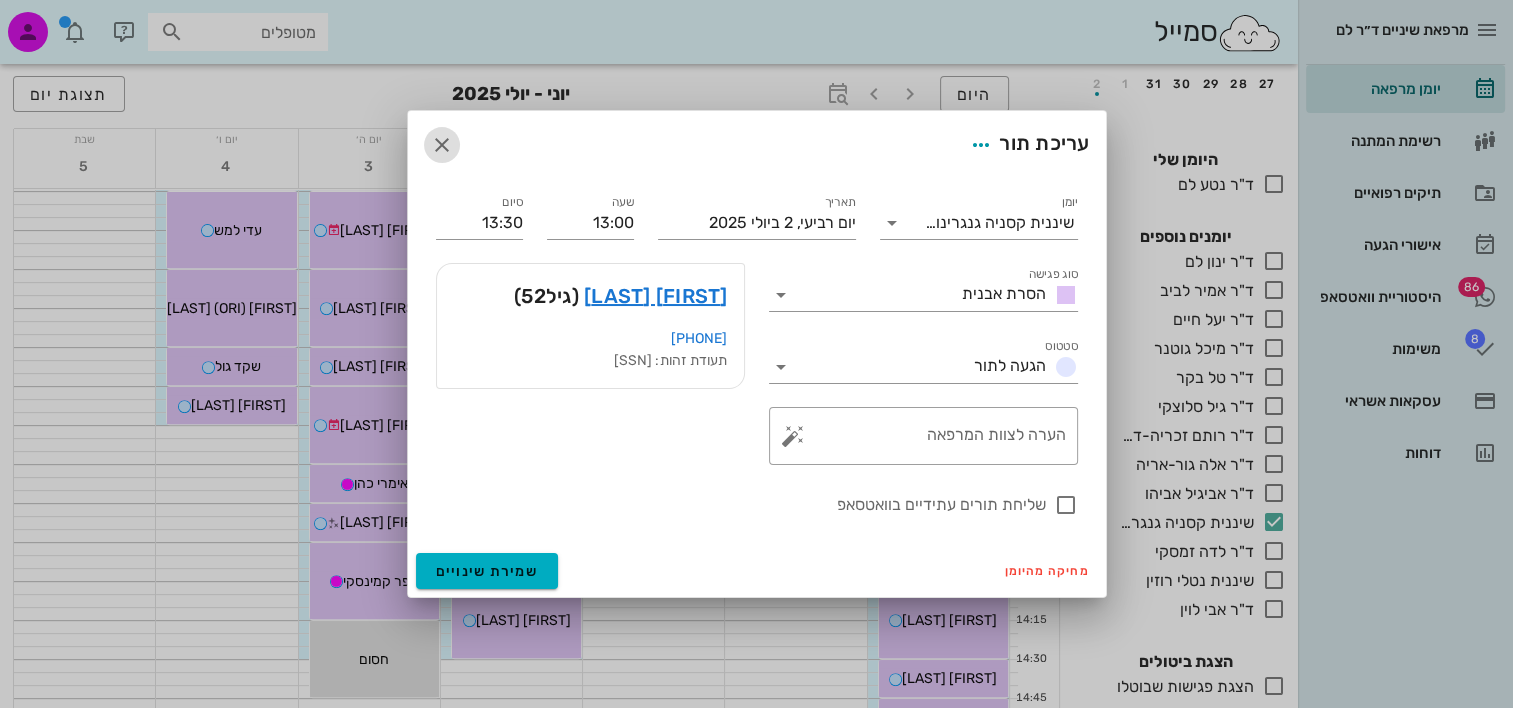 drag, startPoint x: 439, startPoint y: 149, endPoint x: 442, endPoint y: 160, distance: 11.401754 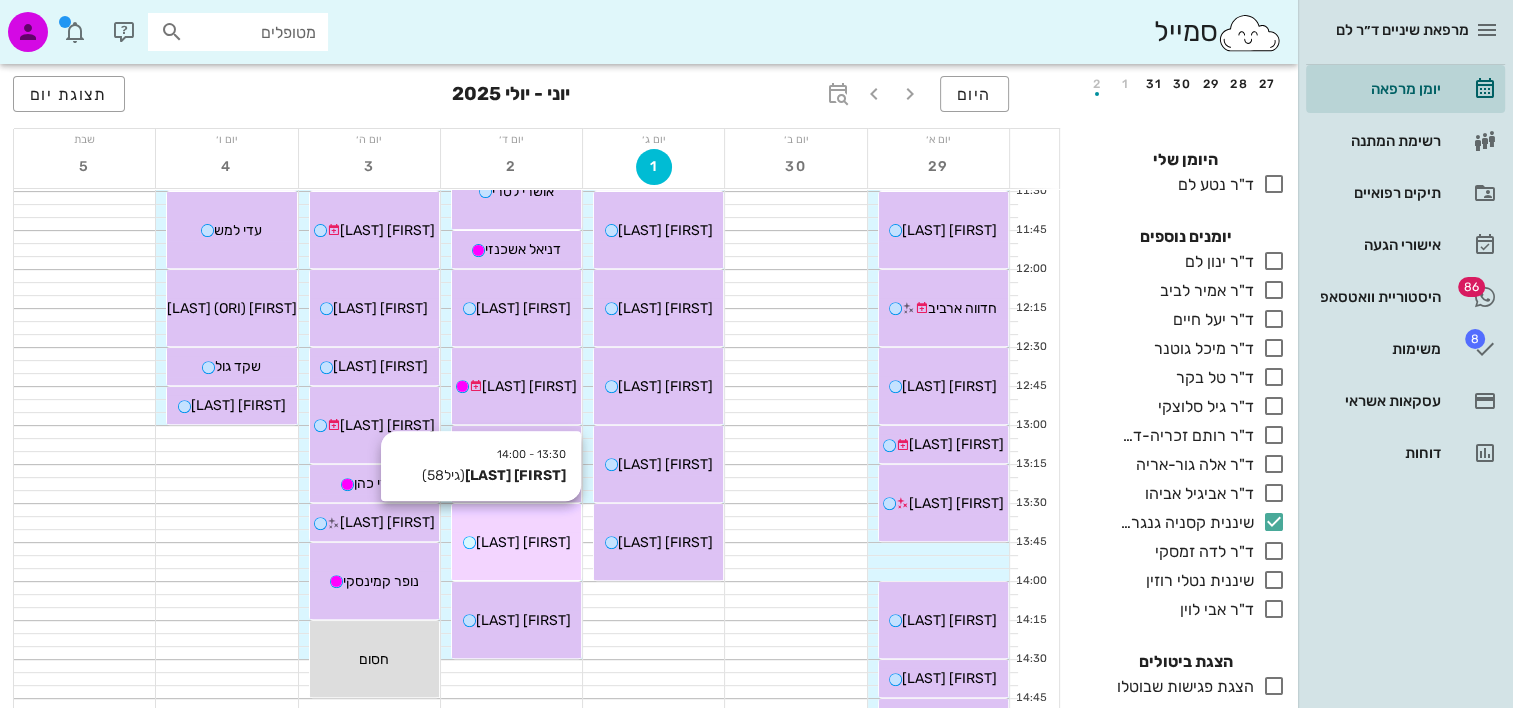 click on "13:30
- 14:00
ורד
אולומוצקי אורן
(גיל
58 )
ורד אולומוצקי אורן" at bounding box center (516, 542) 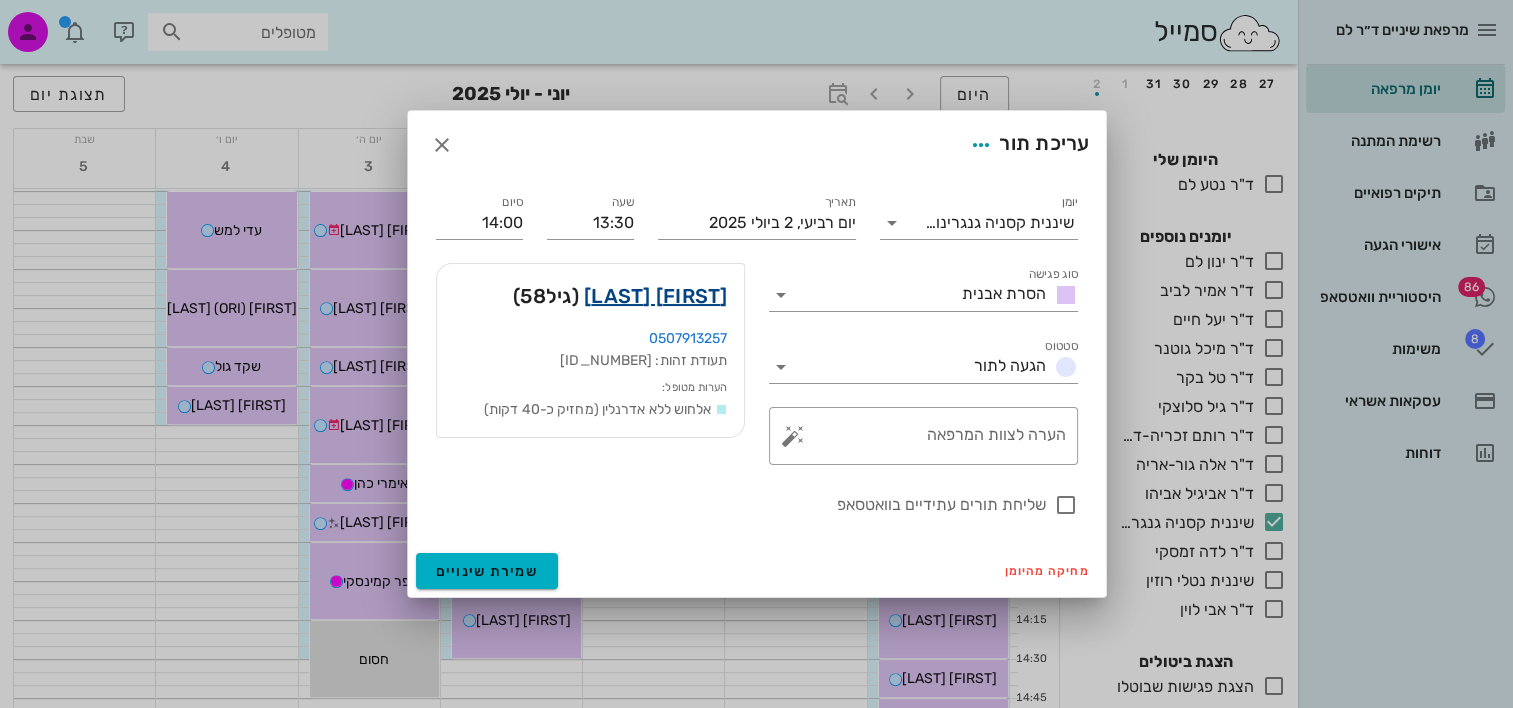 click on "ורד
אולומוצקי אורן" at bounding box center [656, 296] 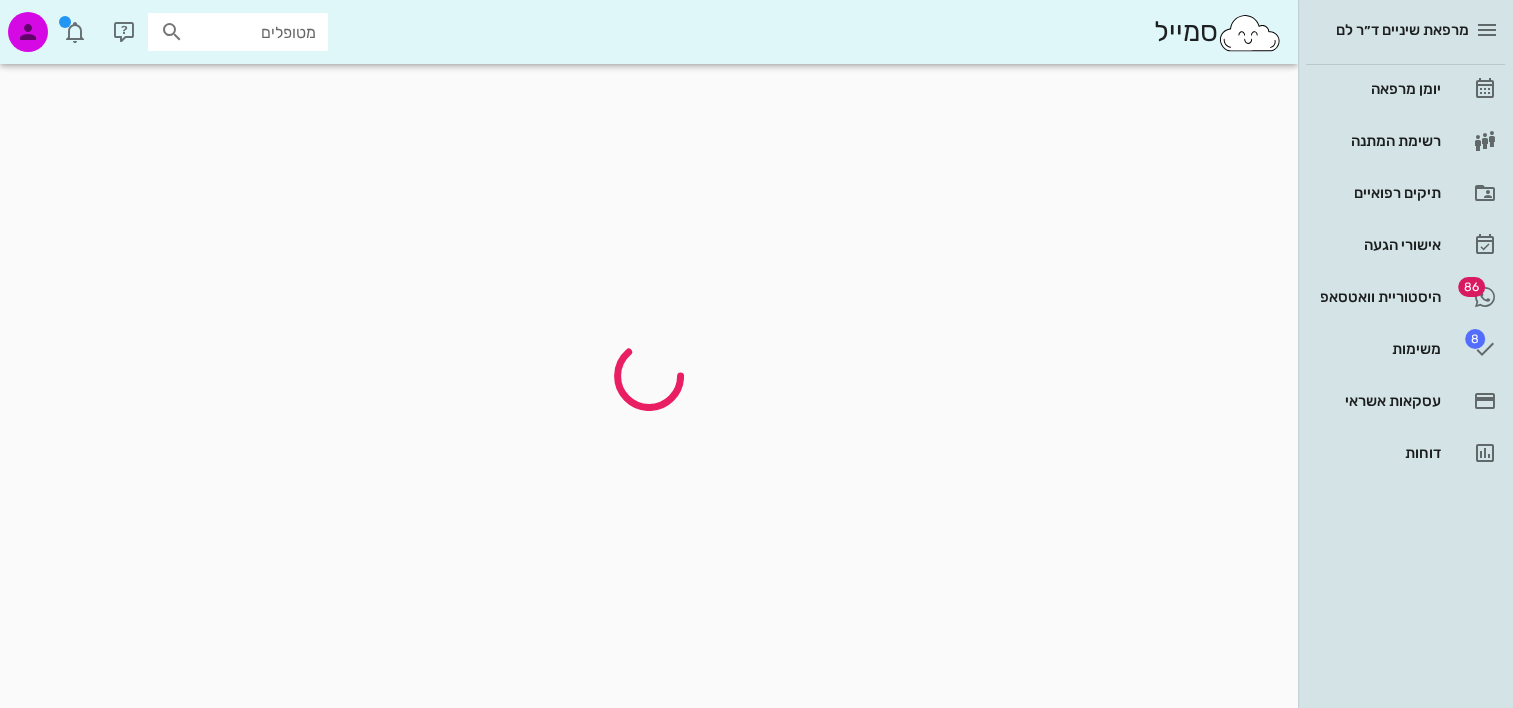 scroll, scrollTop: 0, scrollLeft: 0, axis: both 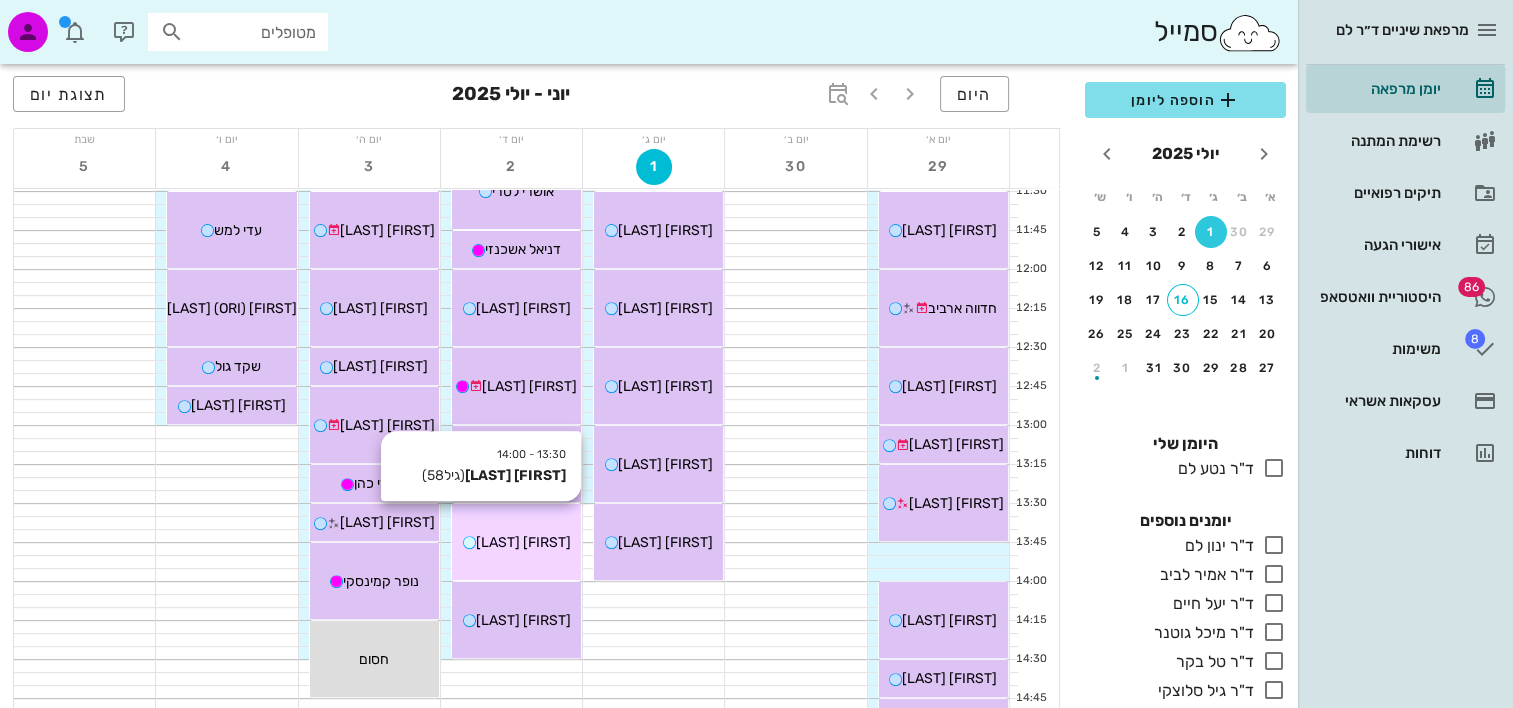 click on "ורד אולומוצקי אורן" at bounding box center (523, 542) 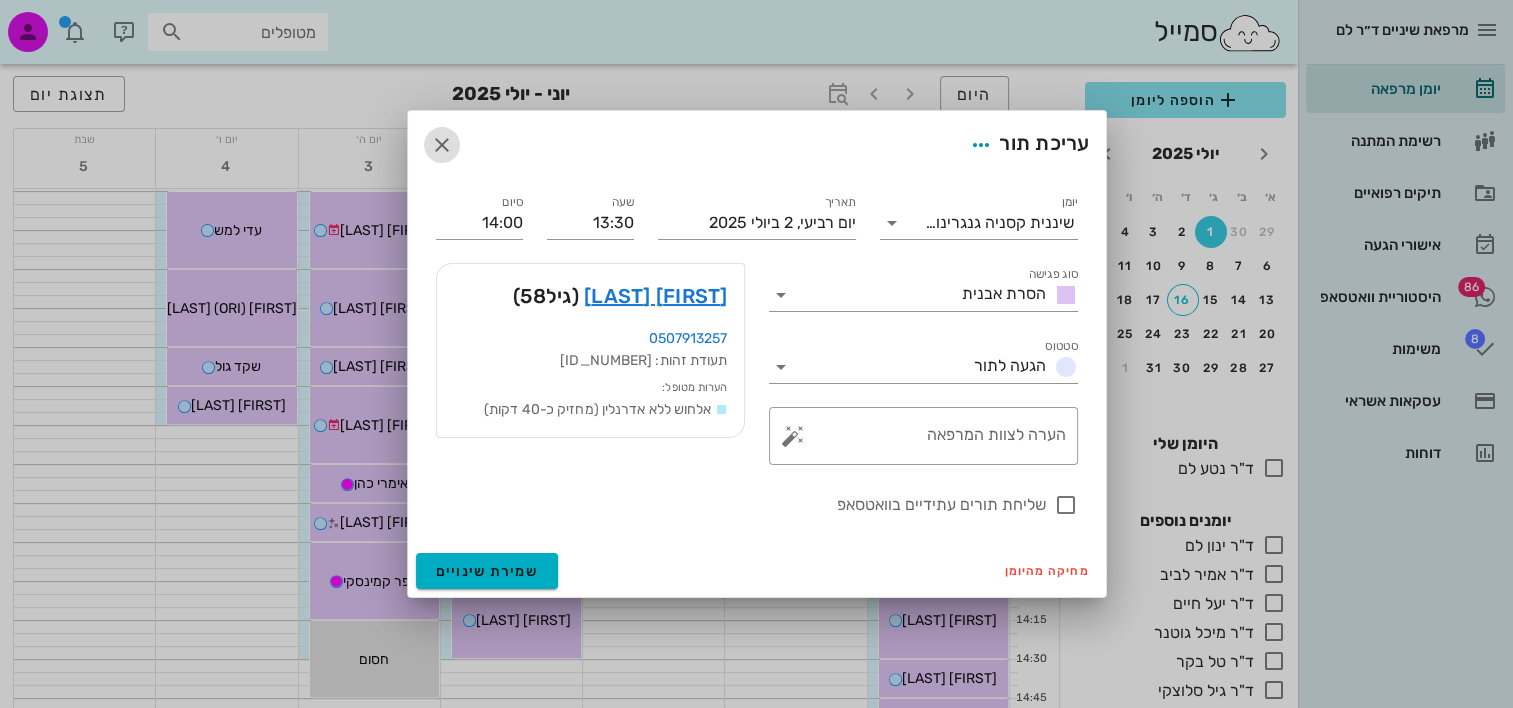 click at bounding box center [442, 145] 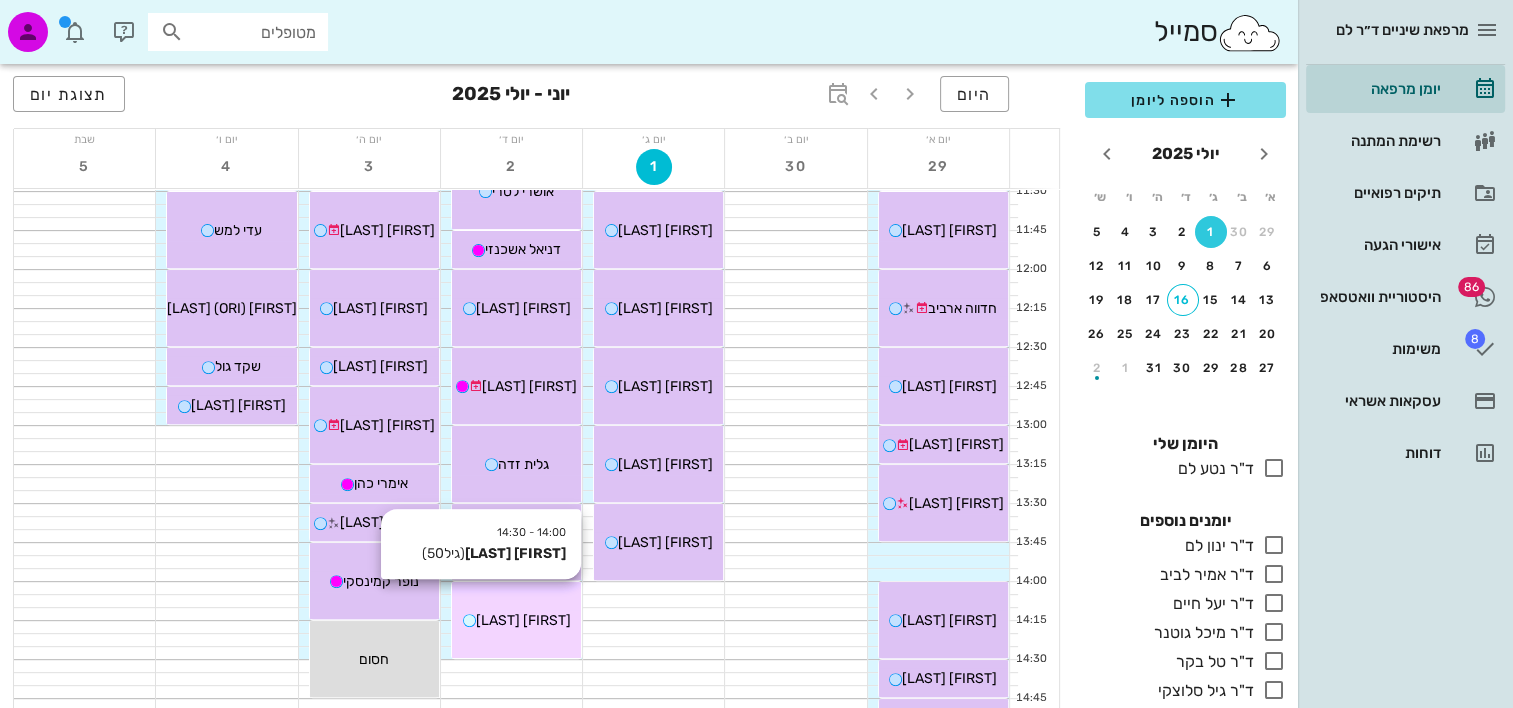 click on "14:00
- 14:30
גיא
כרמין
(גיל
50 )
גיא כרמין" at bounding box center [516, 620] 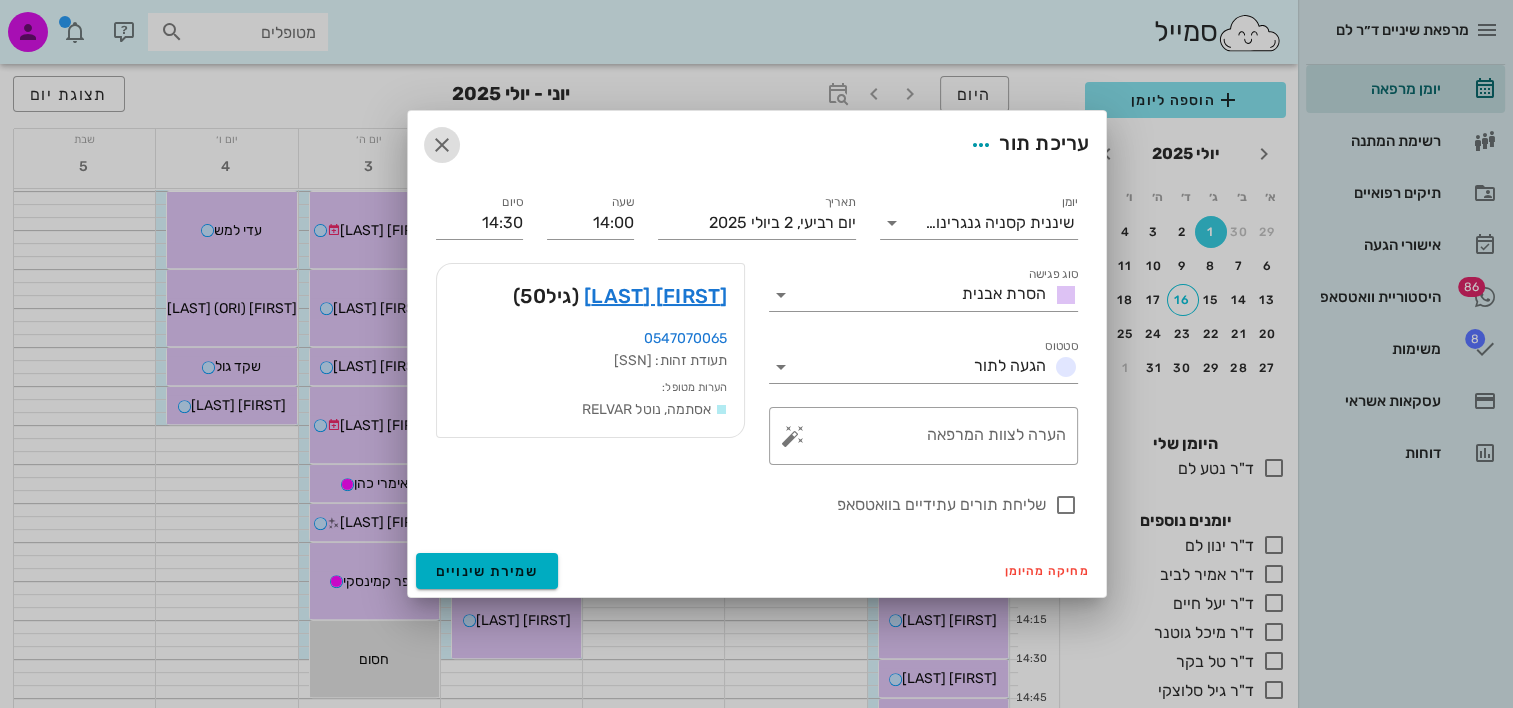 click at bounding box center (442, 145) 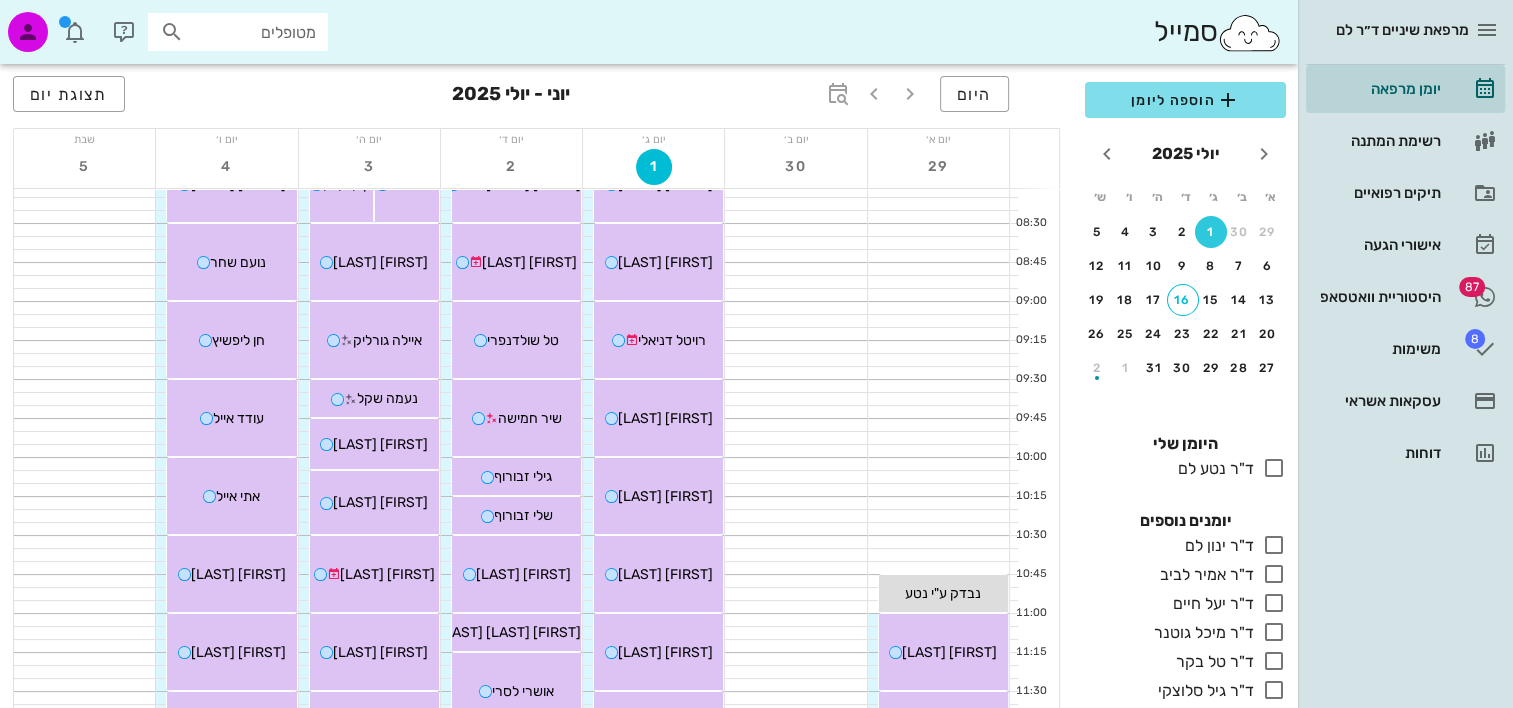 scroll, scrollTop: 0, scrollLeft: 0, axis: both 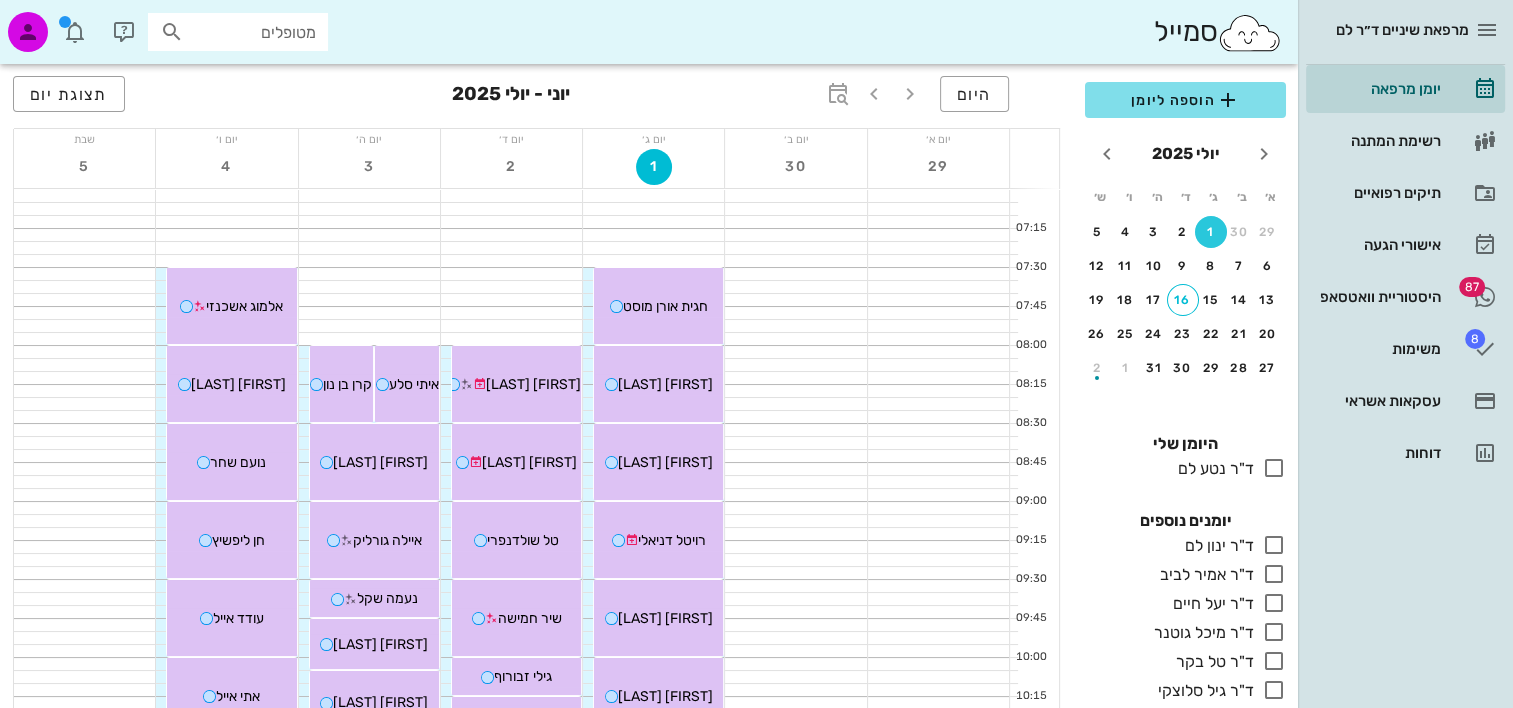 click on "1" at bounding box center (1211, 232) 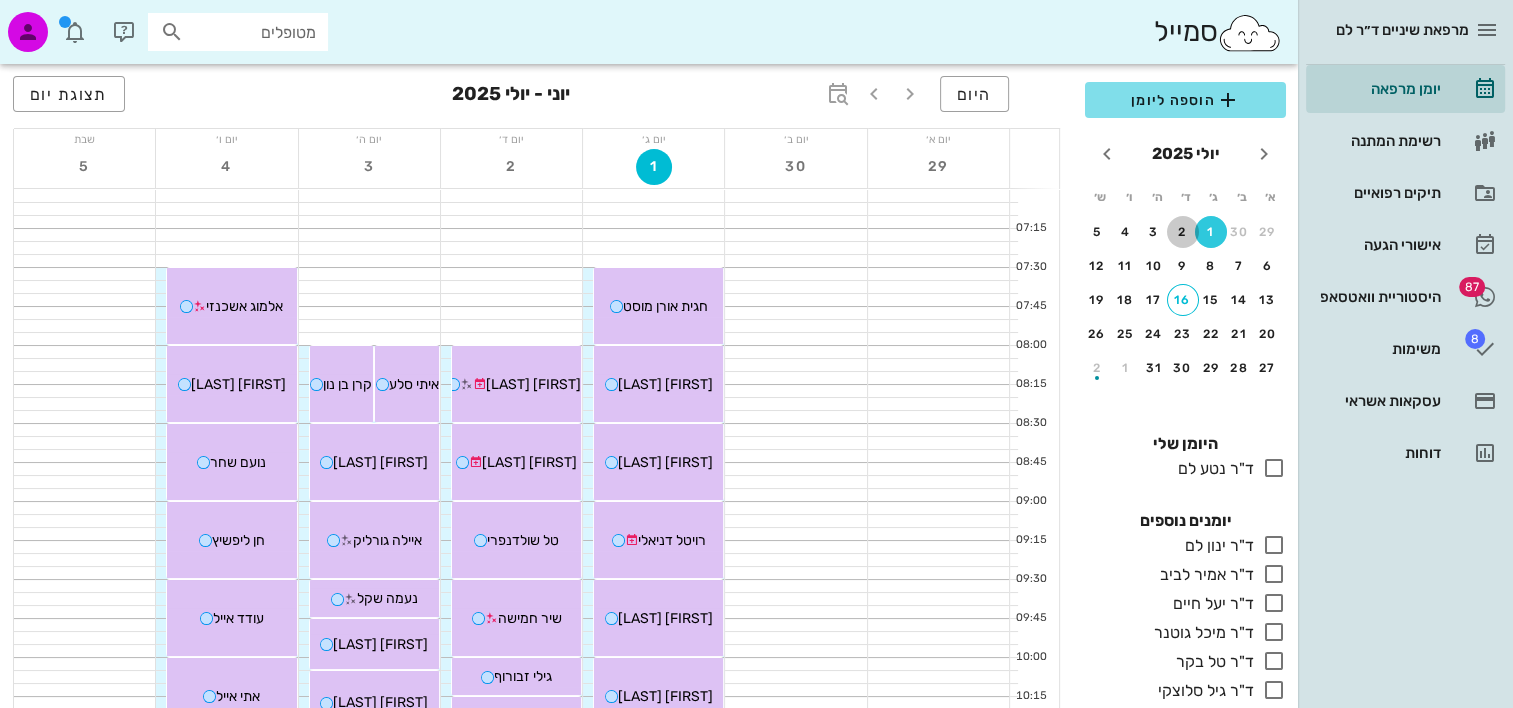 click on "2" at bounding box center (1183, 232) 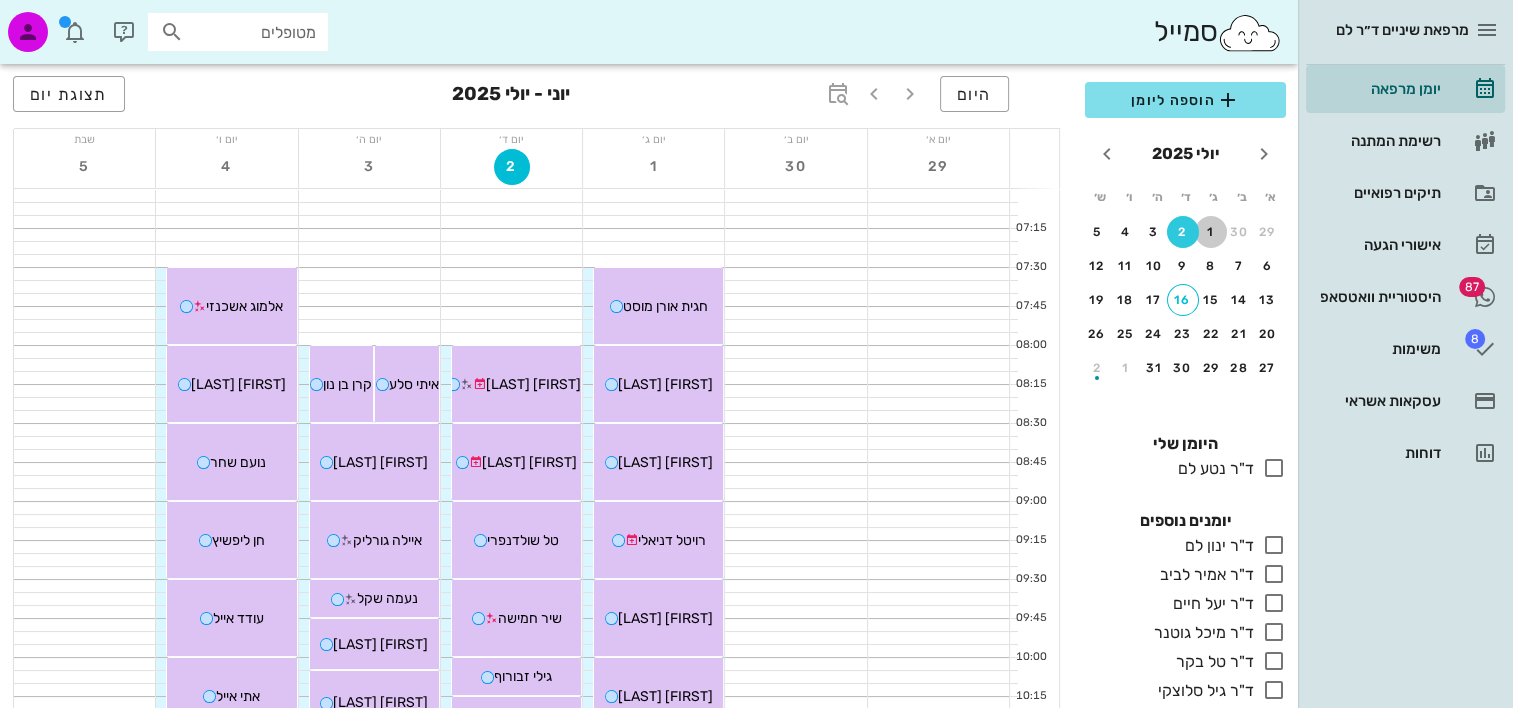 click on "1" at bounding box center [1211, 232] 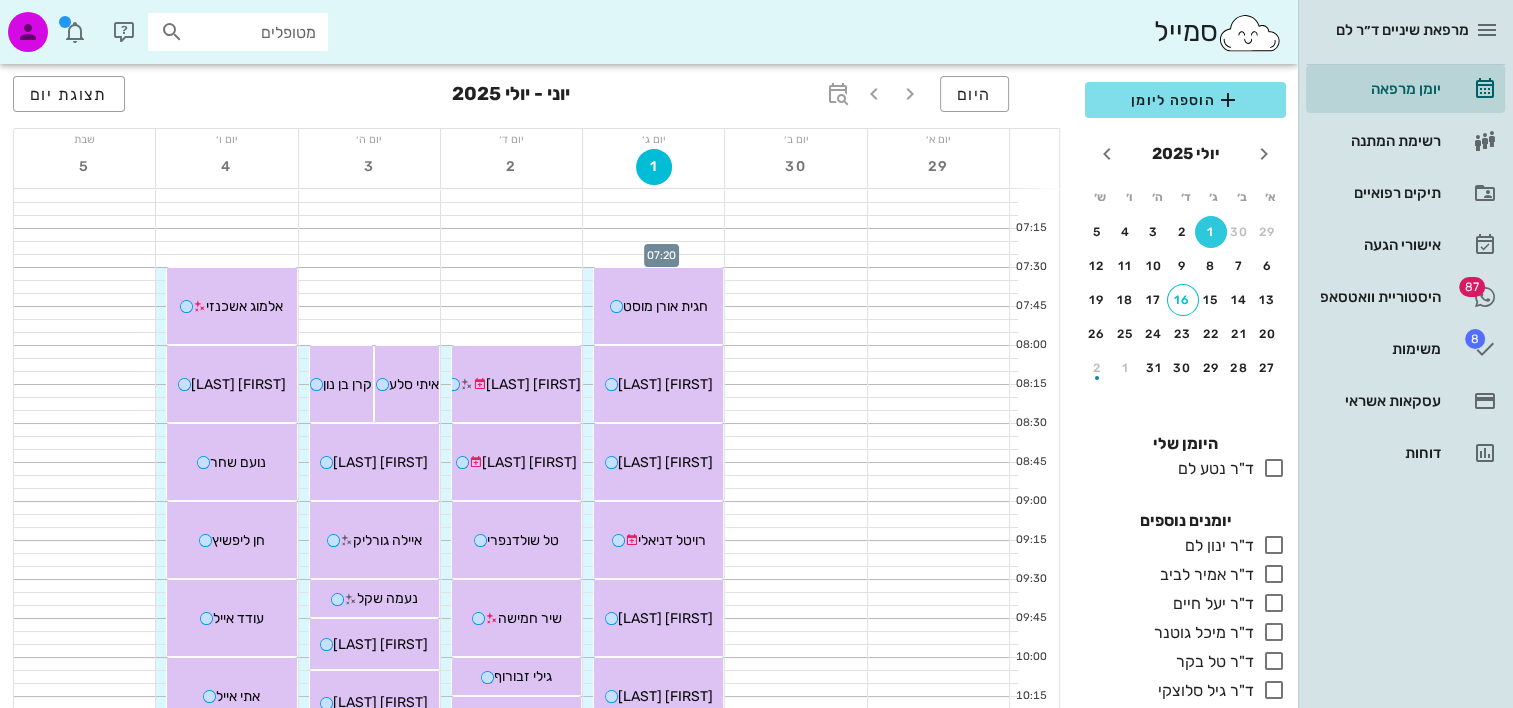 click at bounding box center [653, 248] 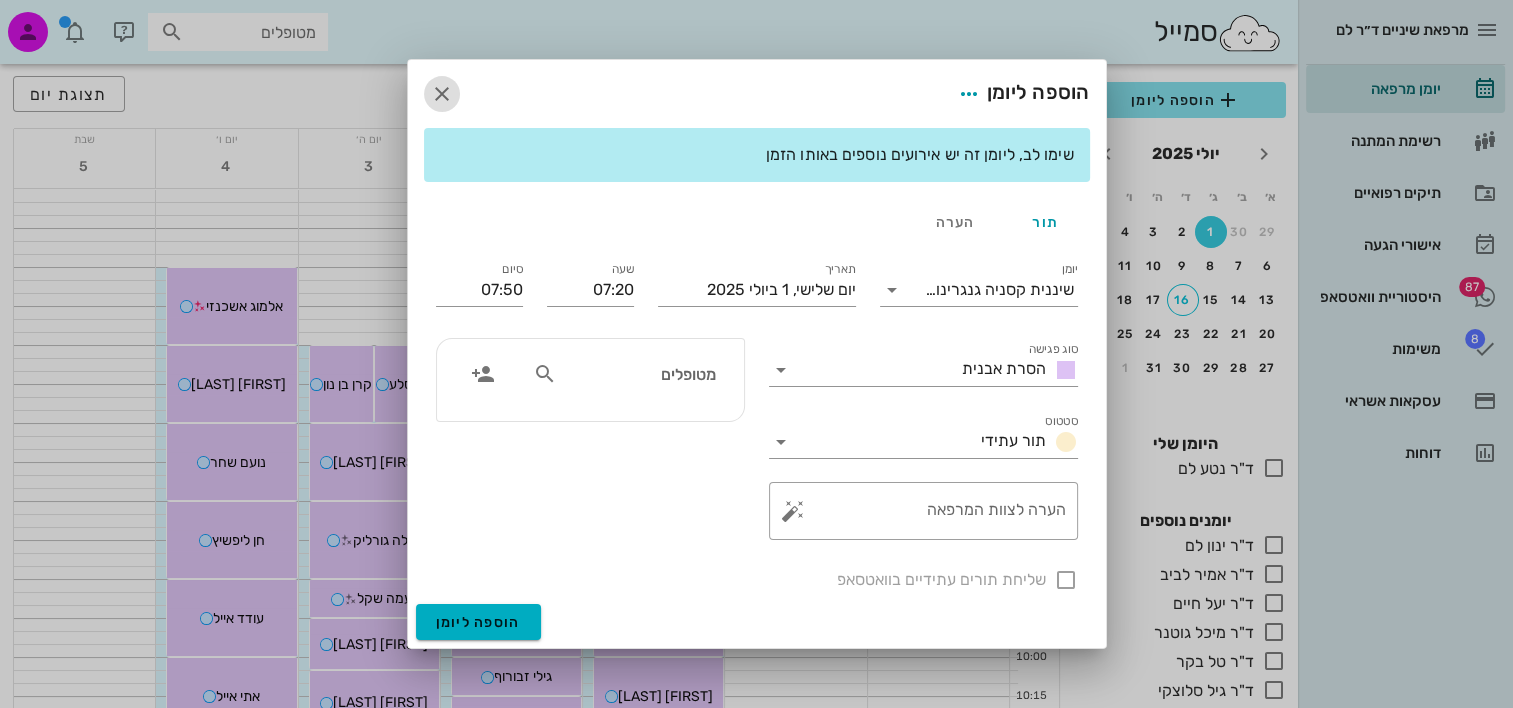 click at bounding box center [442, 94] 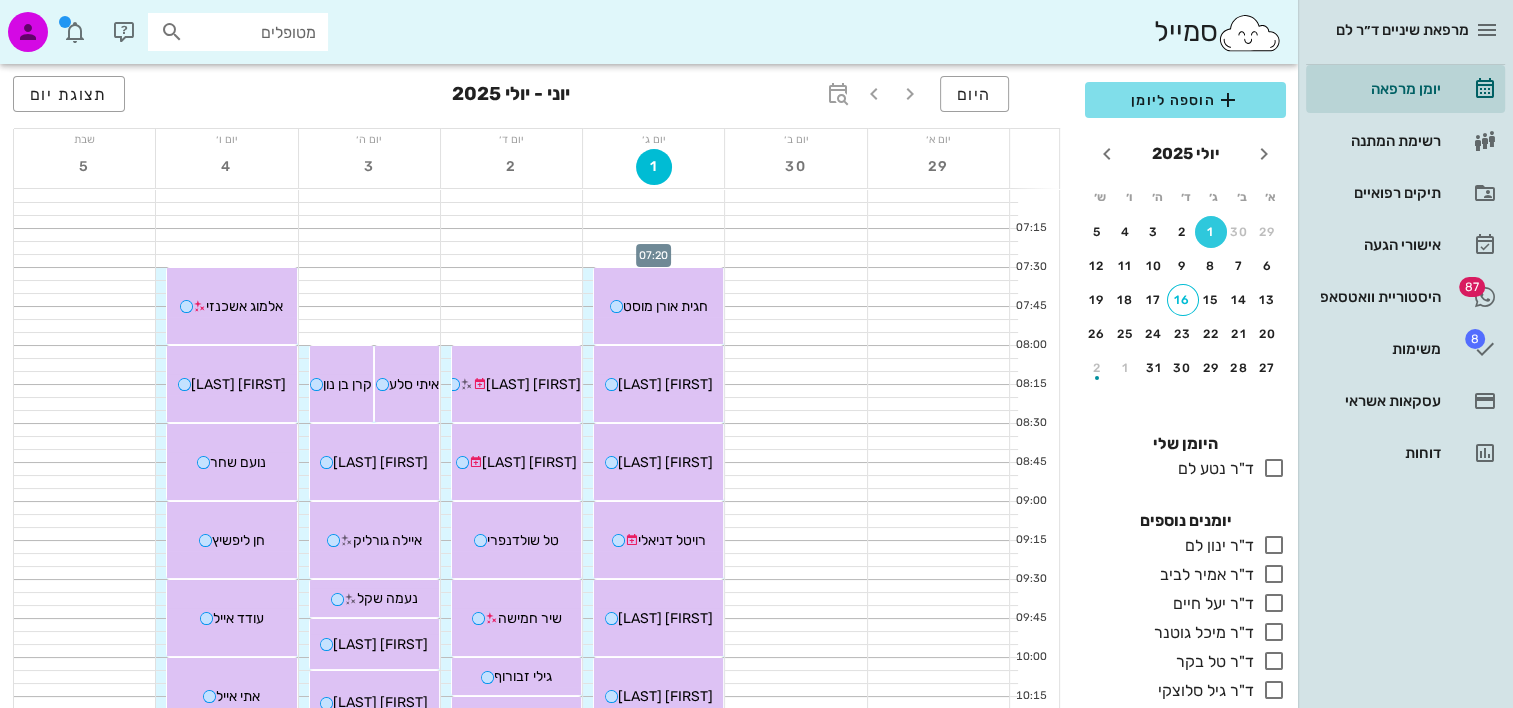 click at bounding box center (653, 248) 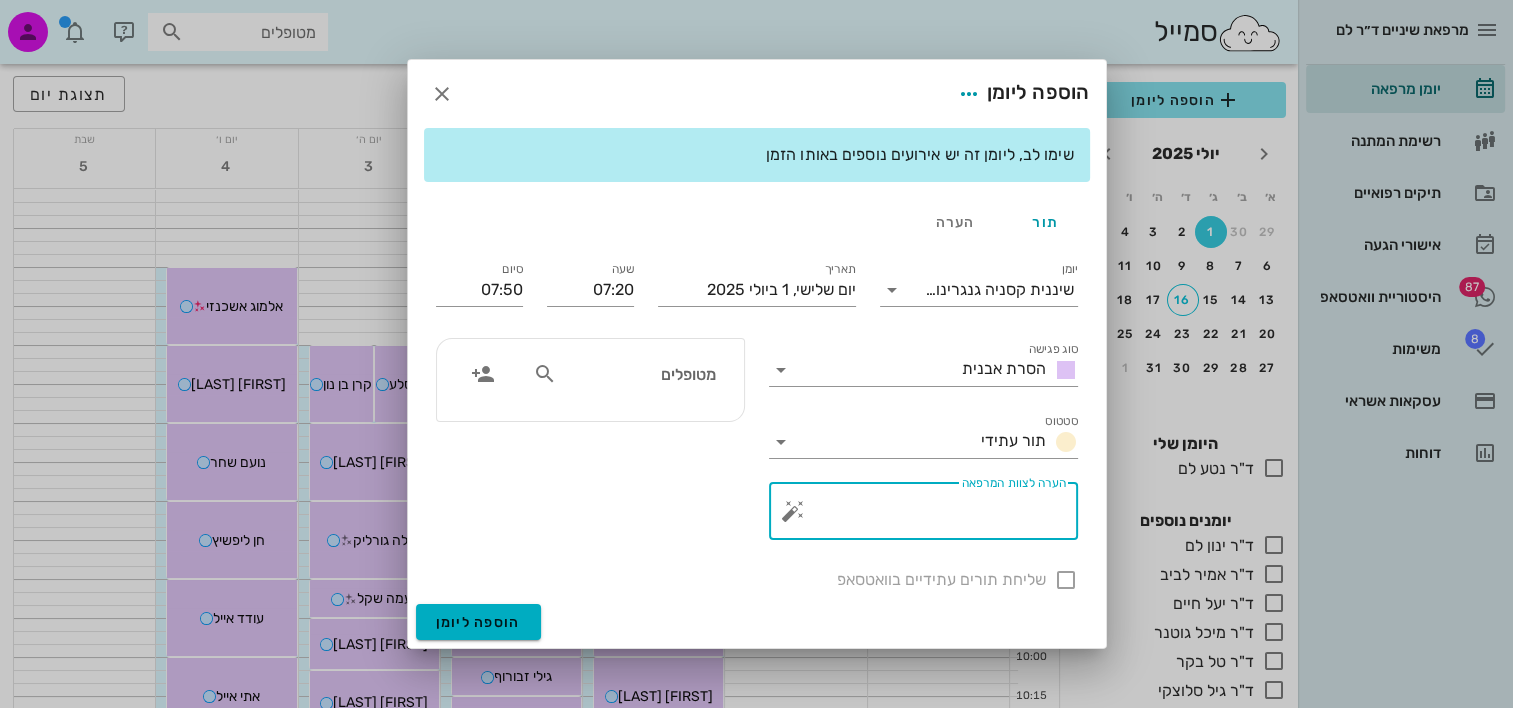click on "הערה לצוות המרפאה" at bounding box center (931, 516) 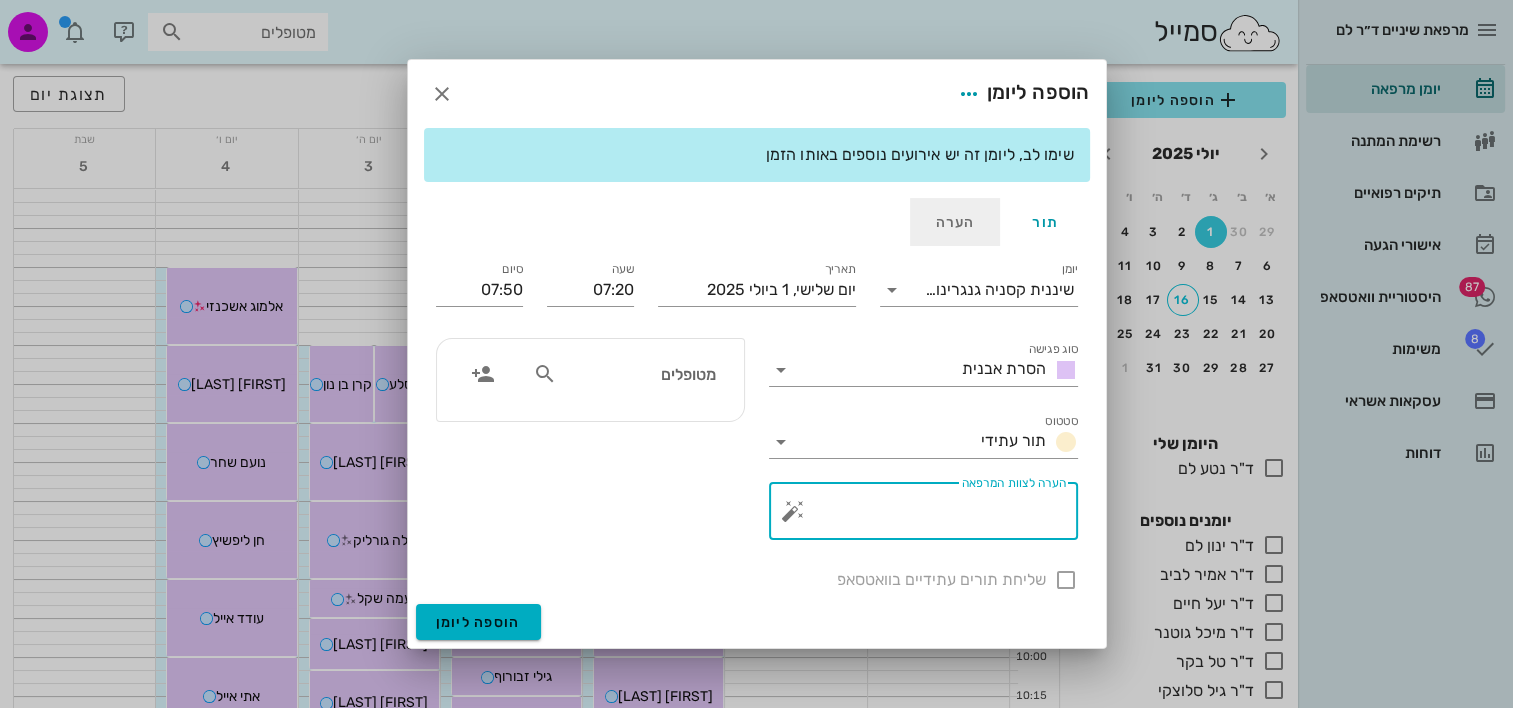 click on "הערה" at bounding box center (955, 222) 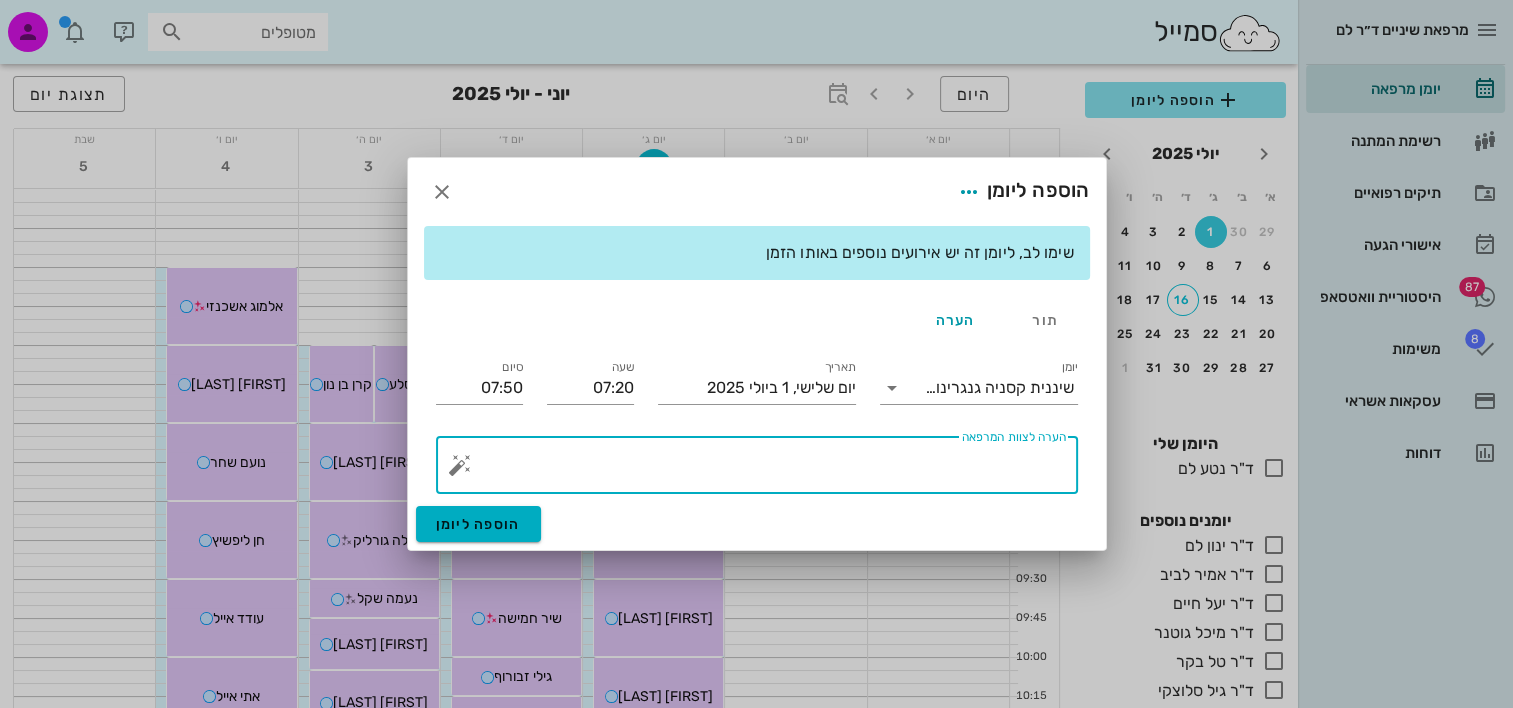 click on "הערה לצוות המרפאה" at bounding box center (765, 470) 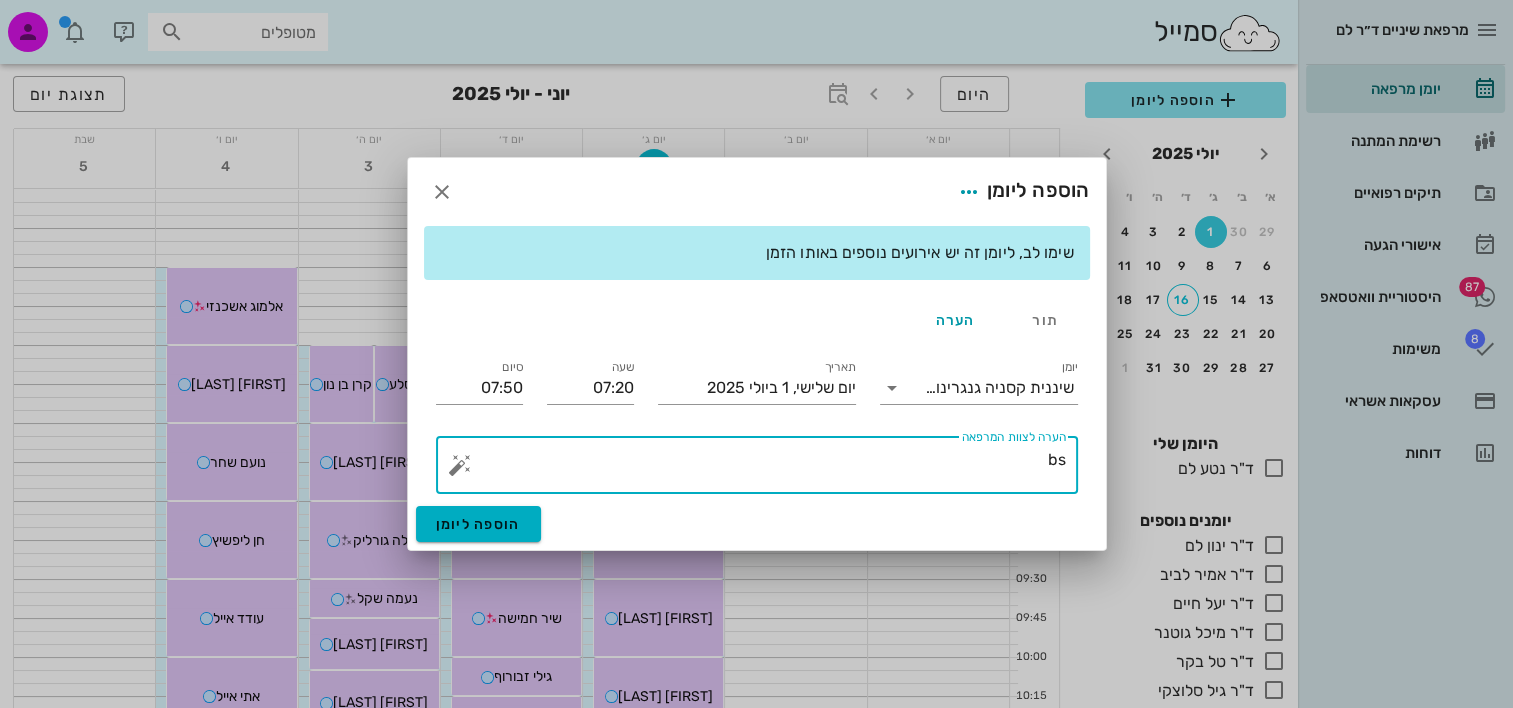 type on "b" 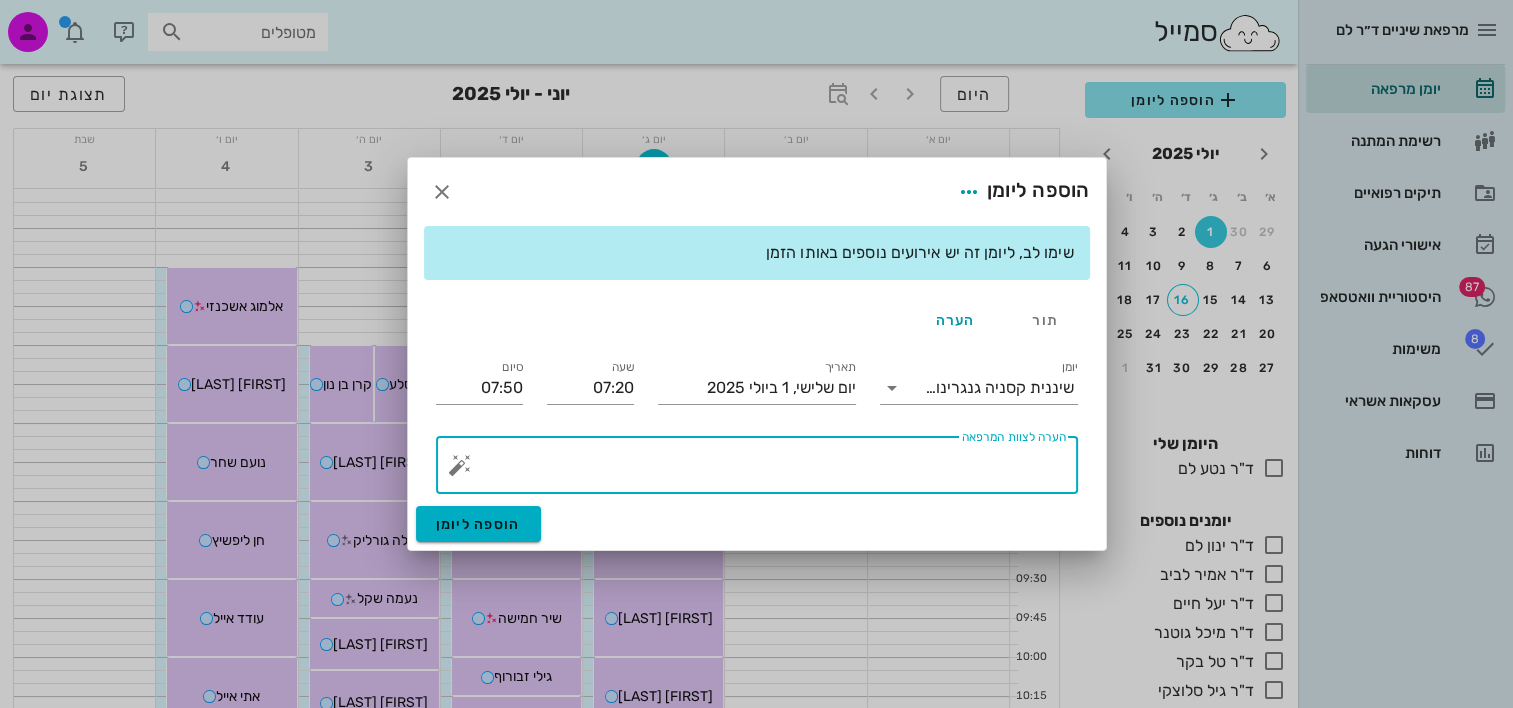 type on "נ" 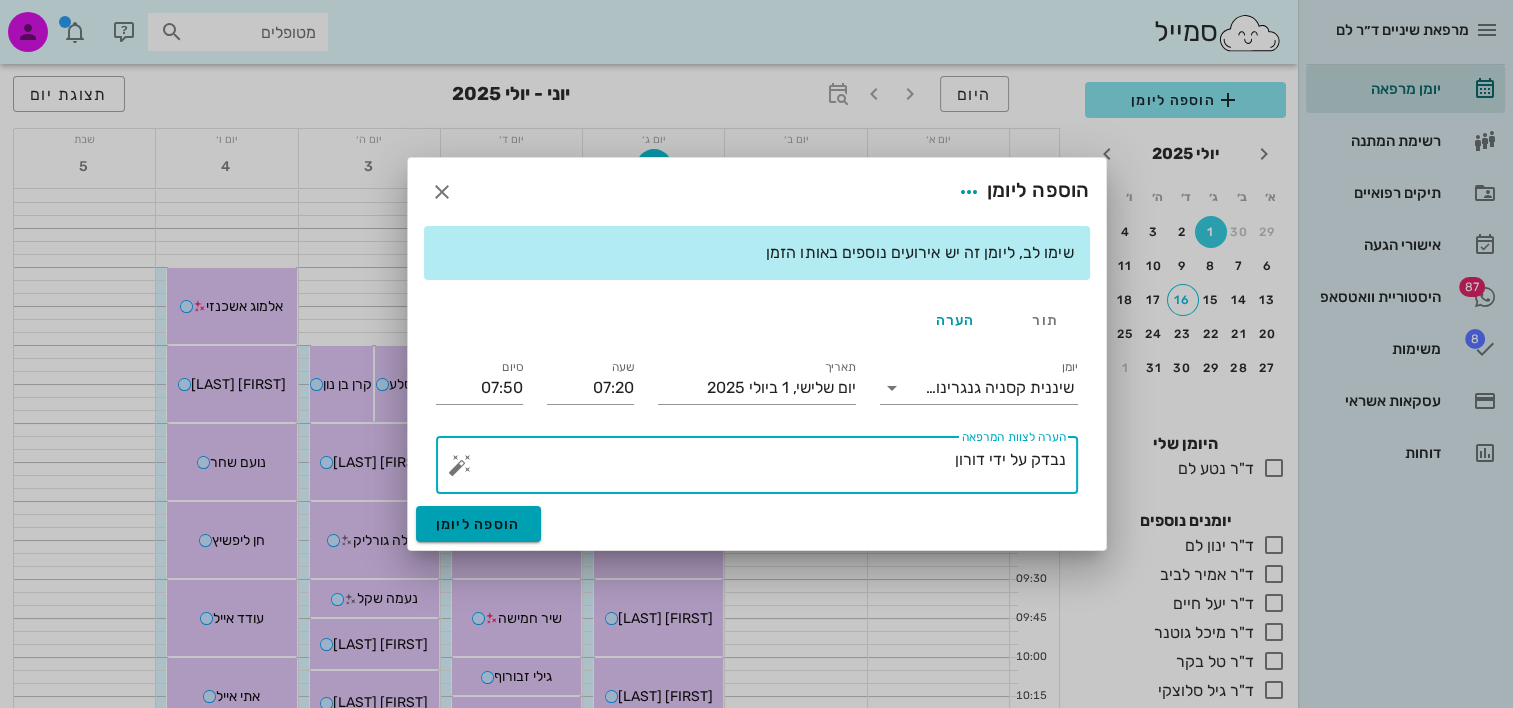 type on "נבדק על ידי דורון" 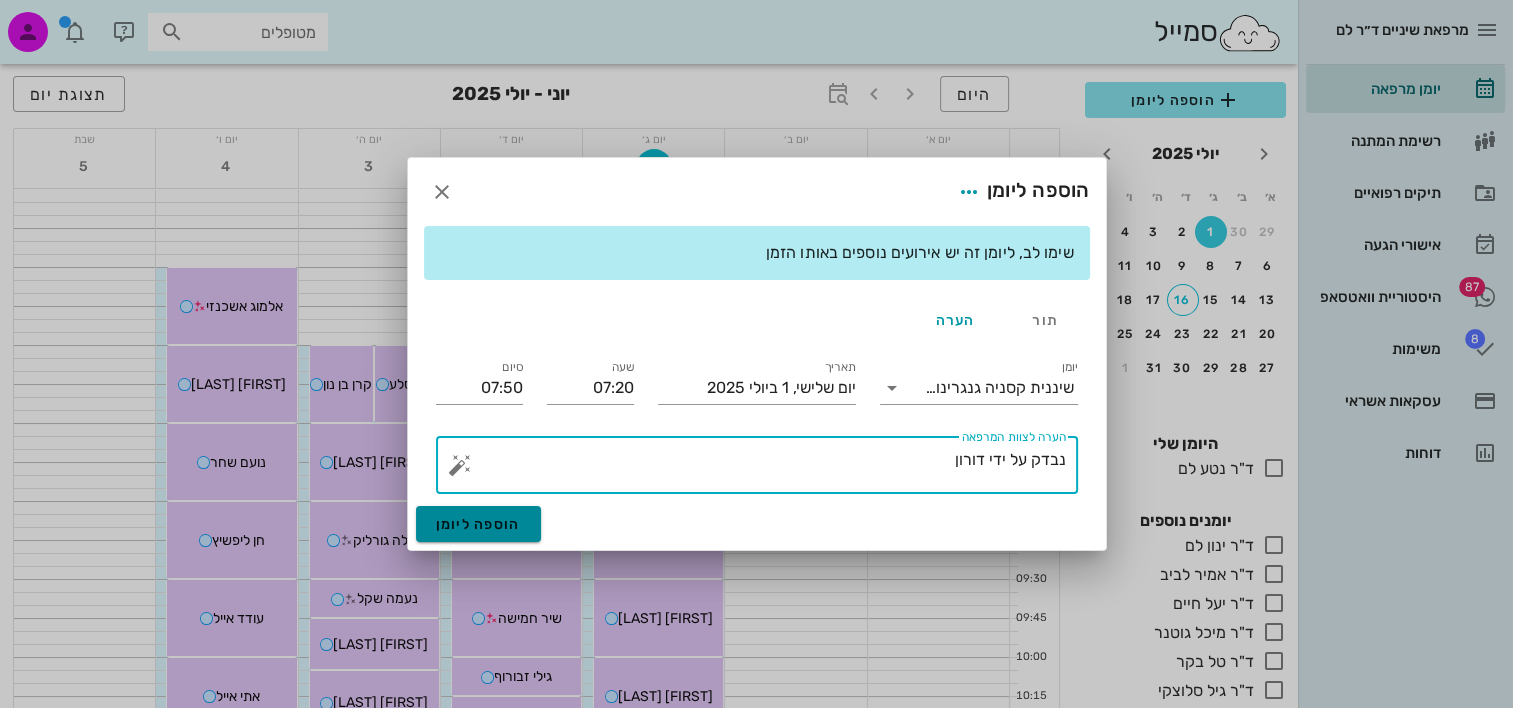 click on "הוספה ליומן" at bounding box center (478, 524) 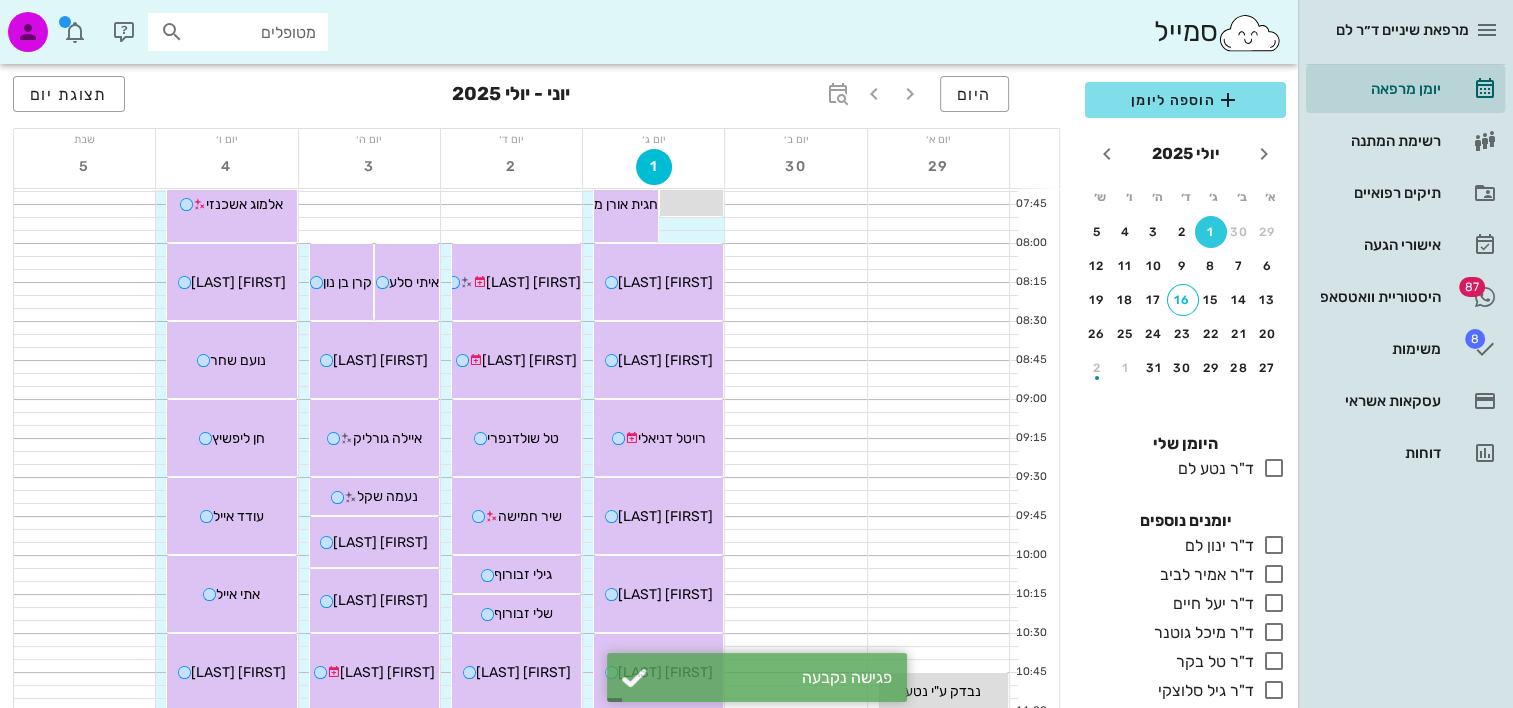 scroll, scrollTop: 0, scrollLeft: 0, axis: both 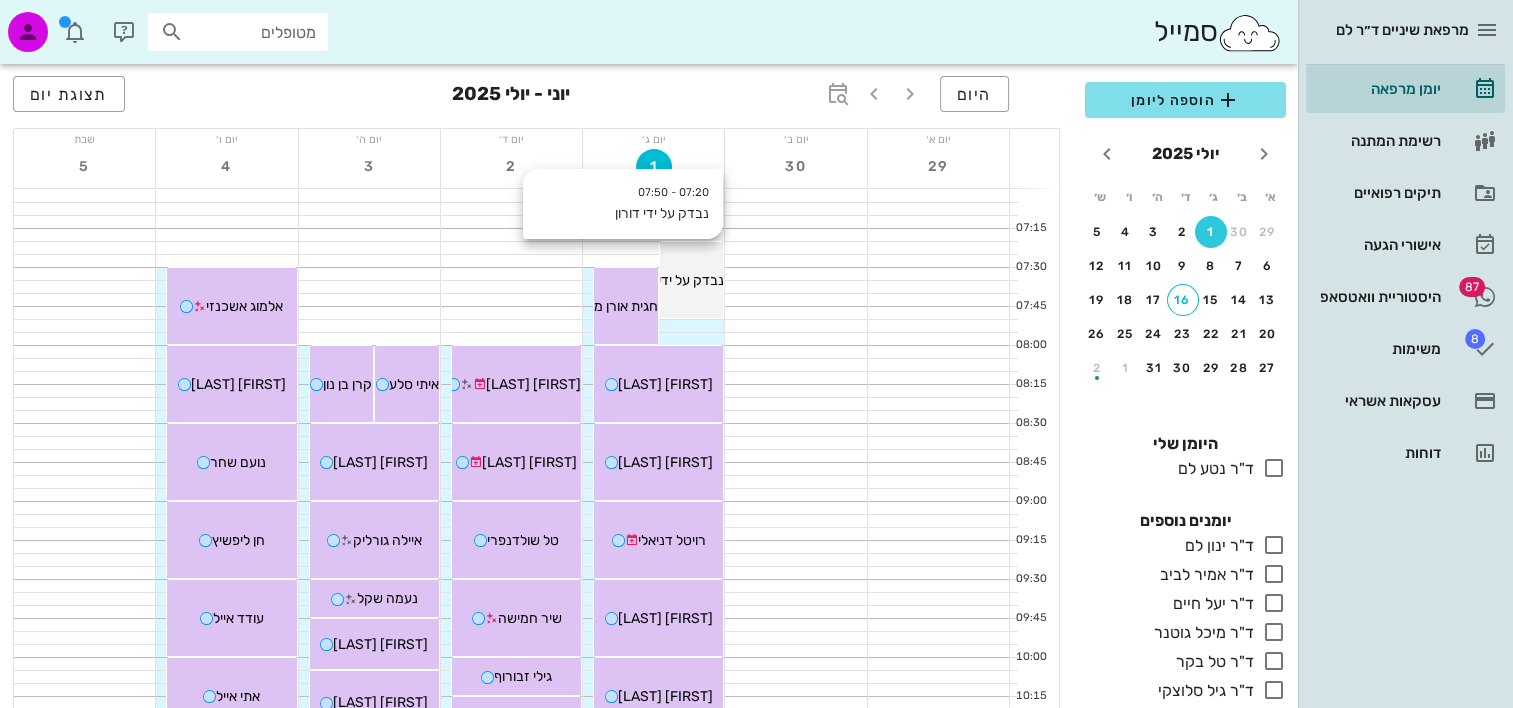 click on "נבדק על ידי דורון" at bounding box center [692, 280] 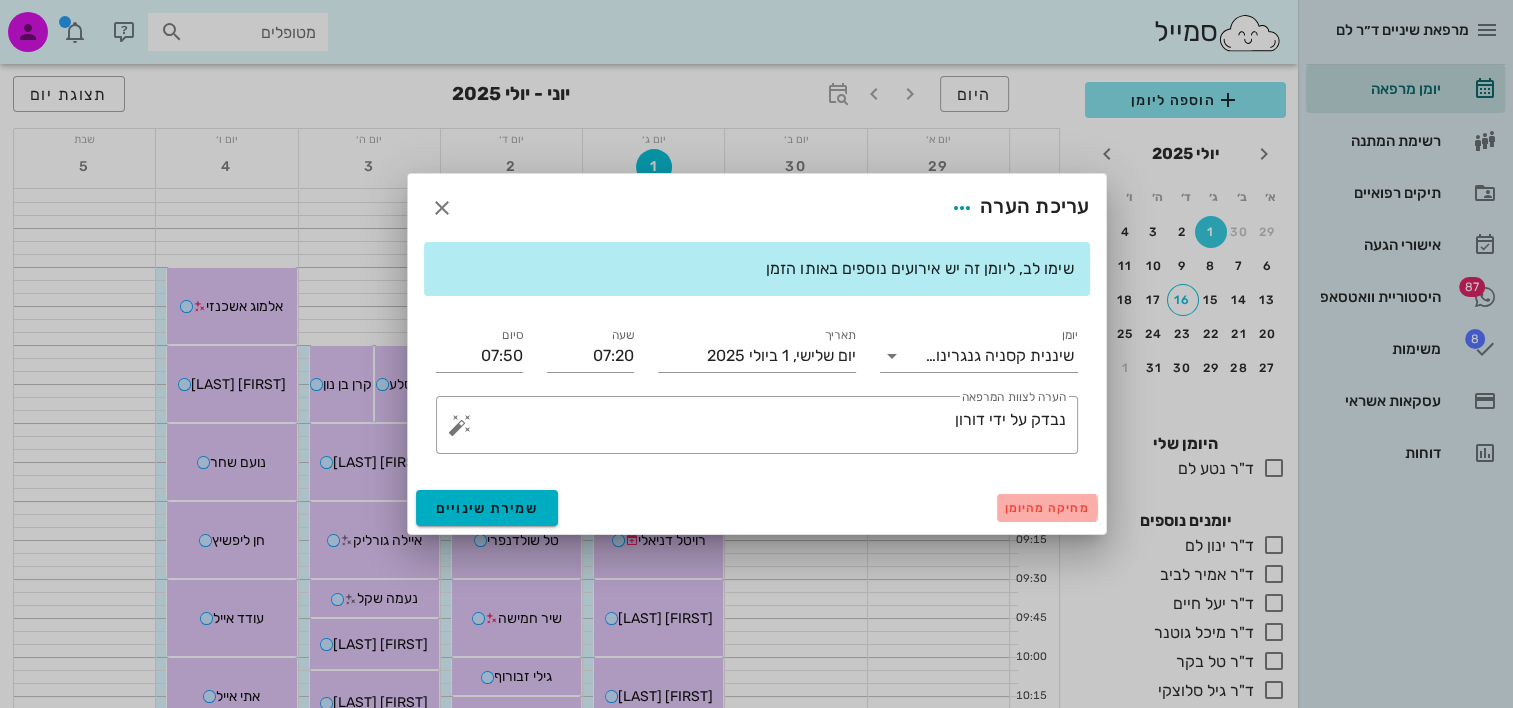 click on "מחיקה מהיומן" at bounding box center (1047, 508) 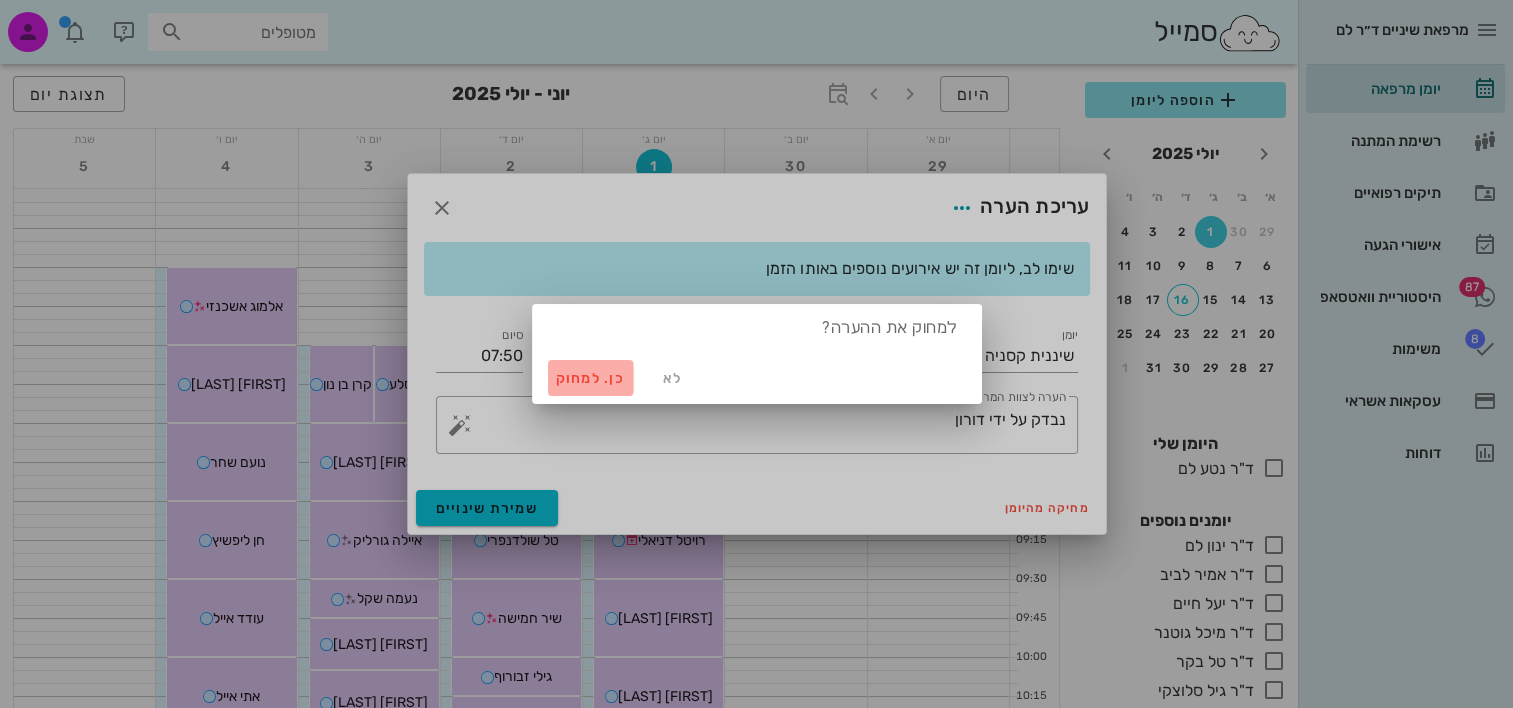 click on "כן. למחוק" at bounding box center [591, 378] 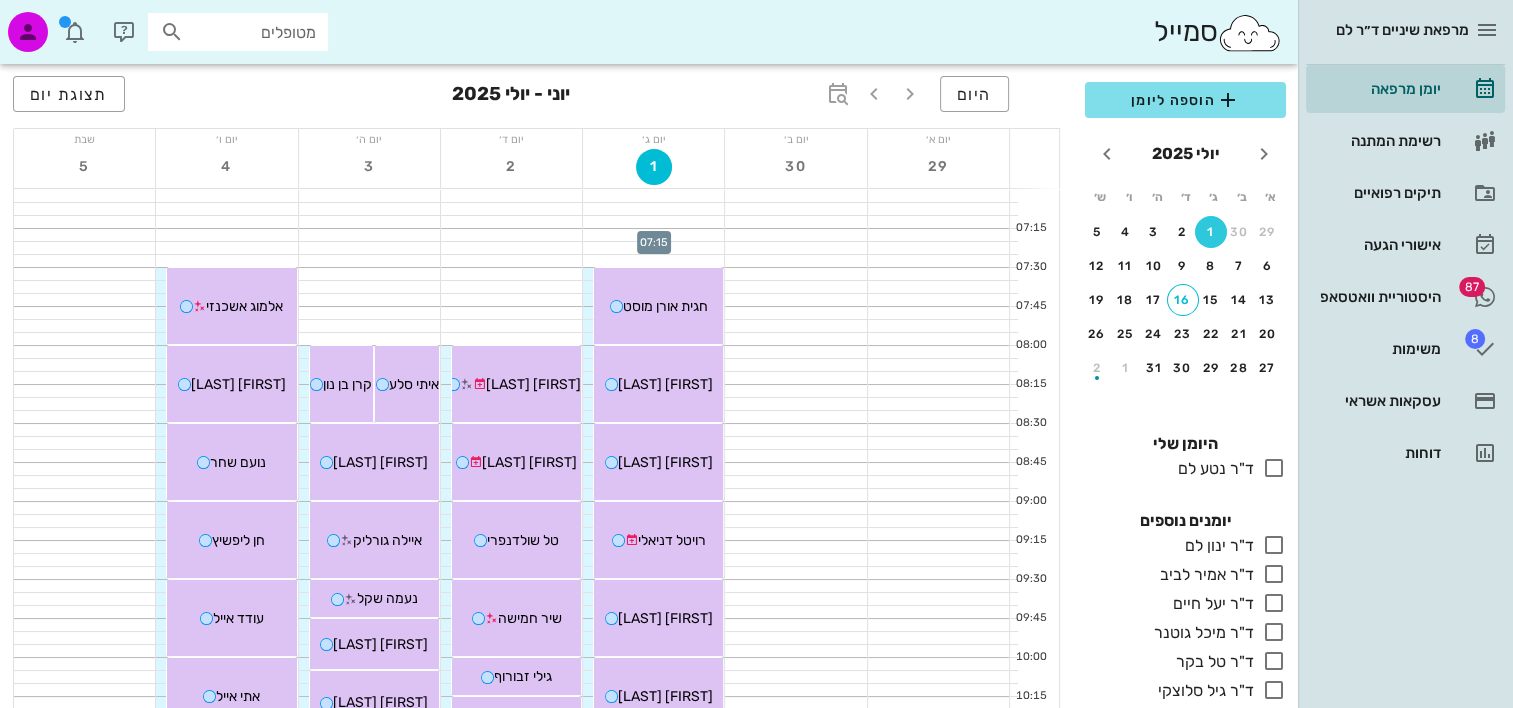 click at bounding box center [653, 235] 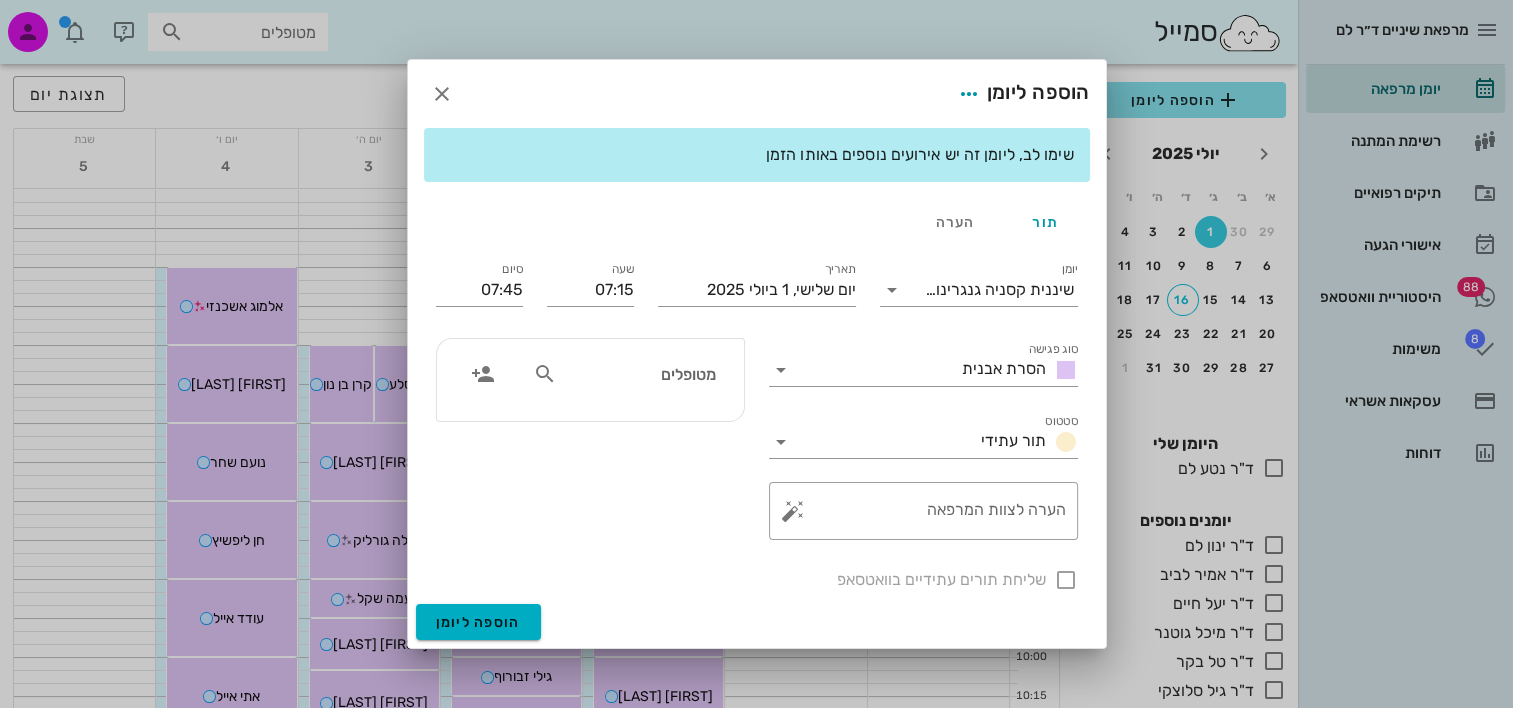 click on "תור
הערה" at bounding box center [757, 222] 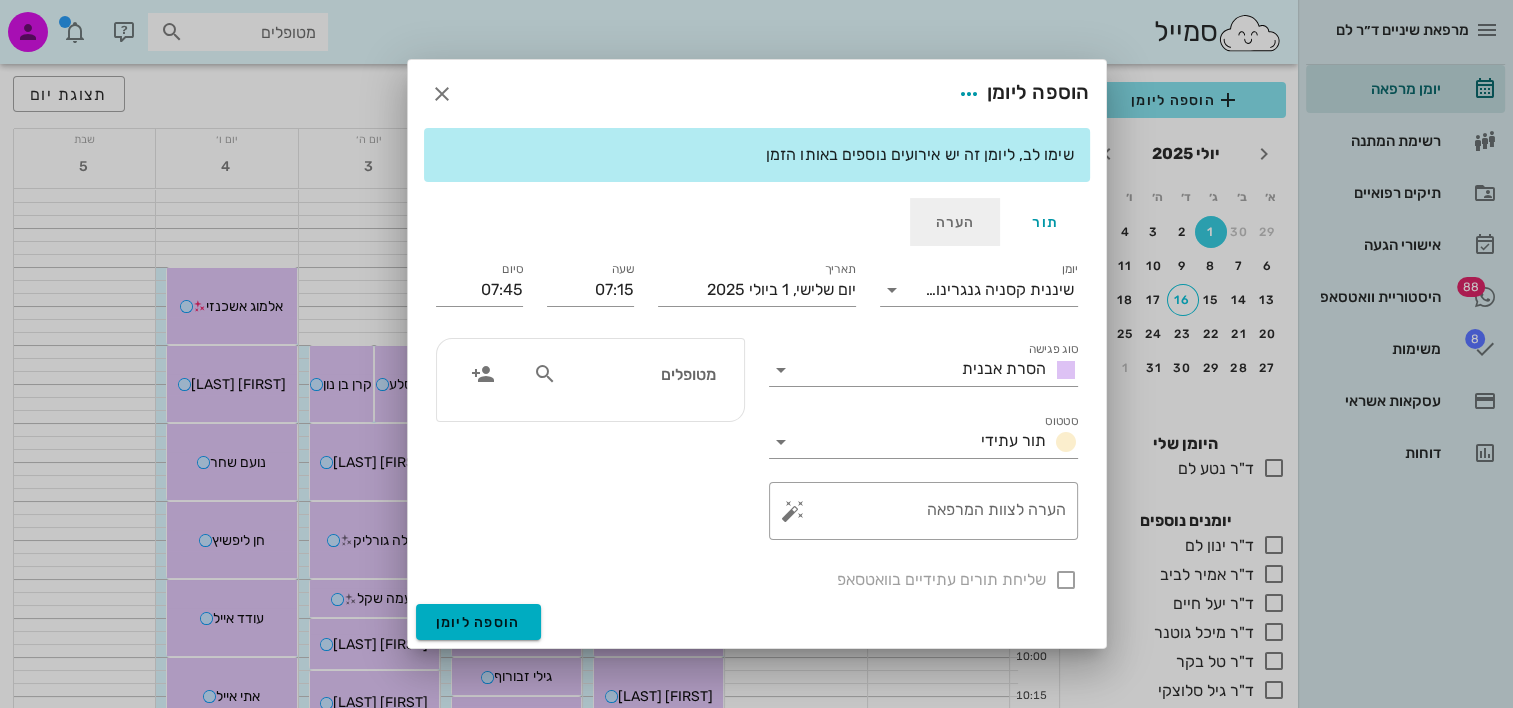 click on "הערה" at bounding box center [955, 222] 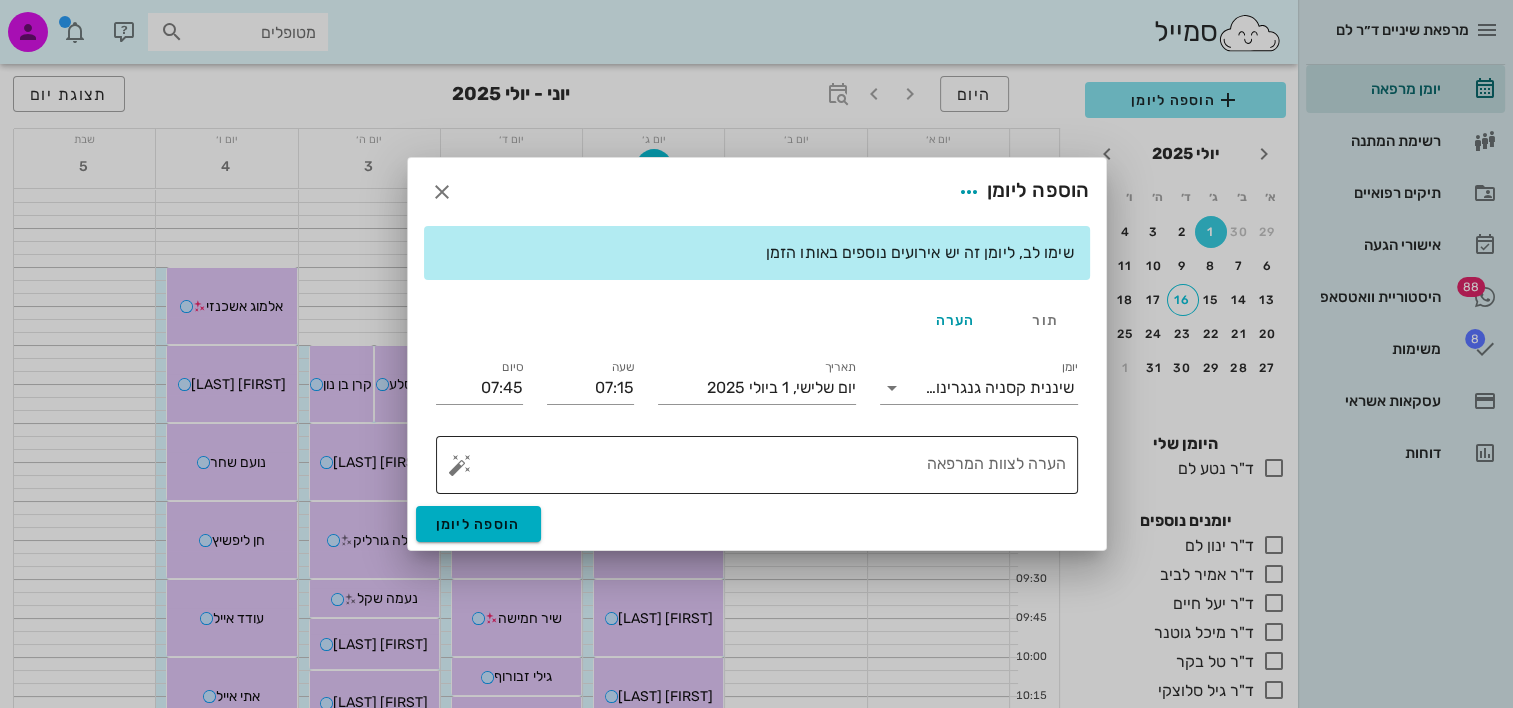 click on "הערה לצוות המרפאה" at bounding box center [765, 470] 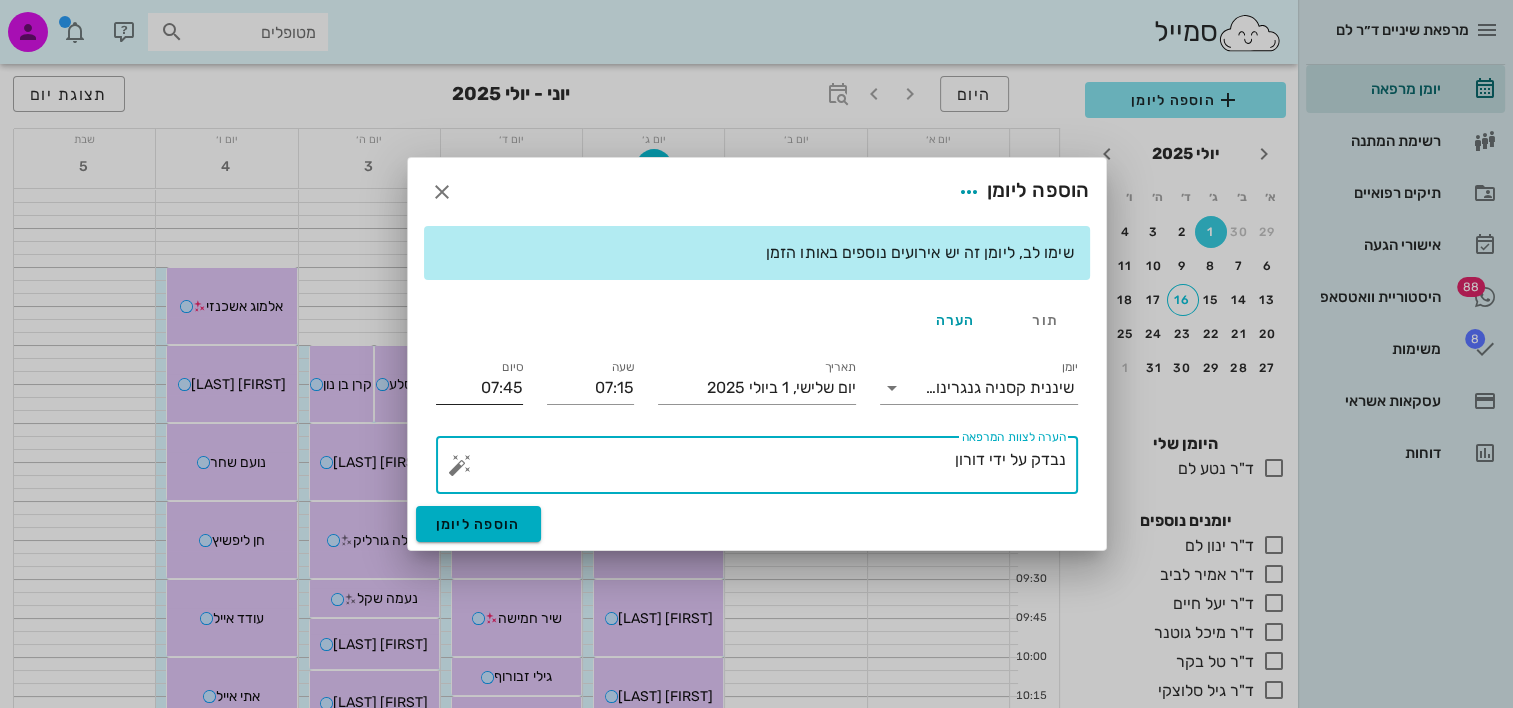type on "נבדק על ידי דורון" 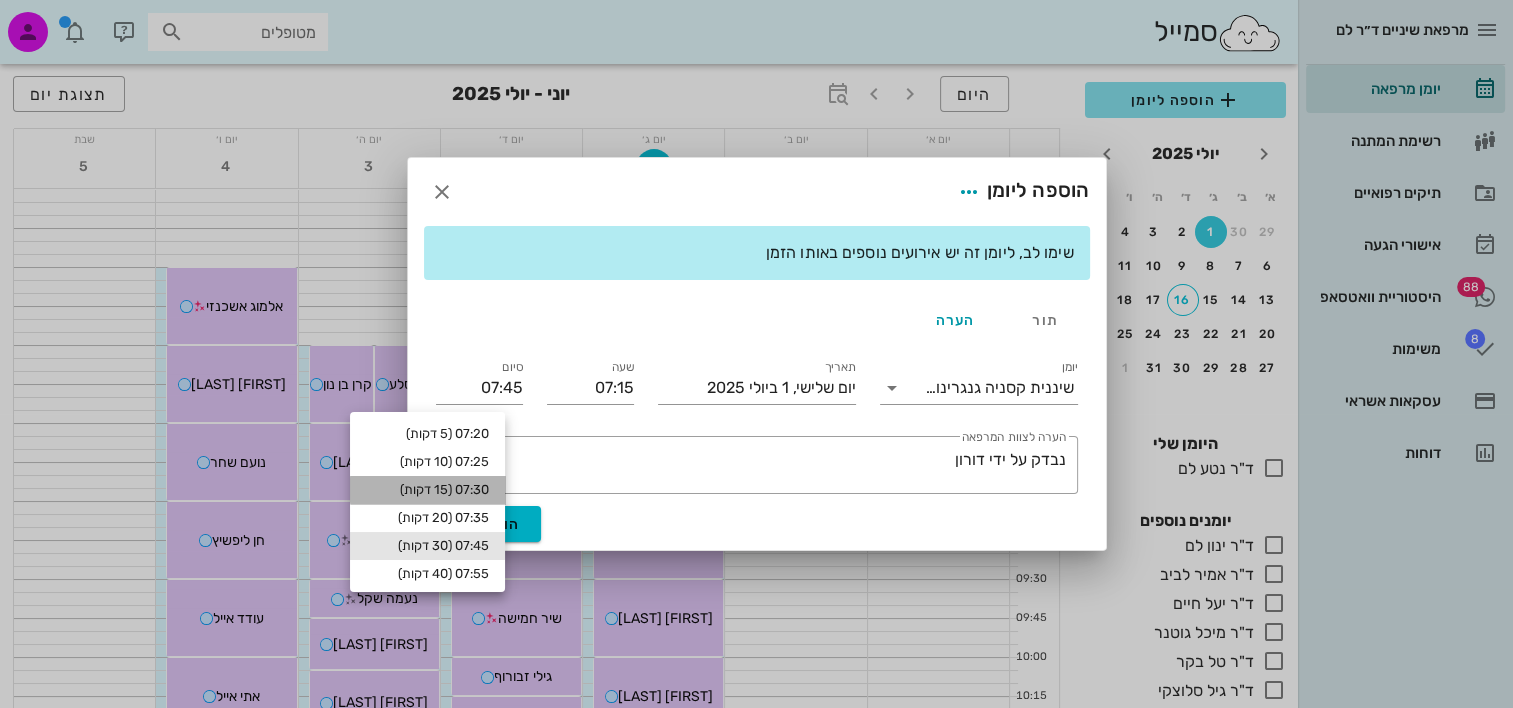 click on "07:30 (15 דקות)" at bounding box center (427, 490) 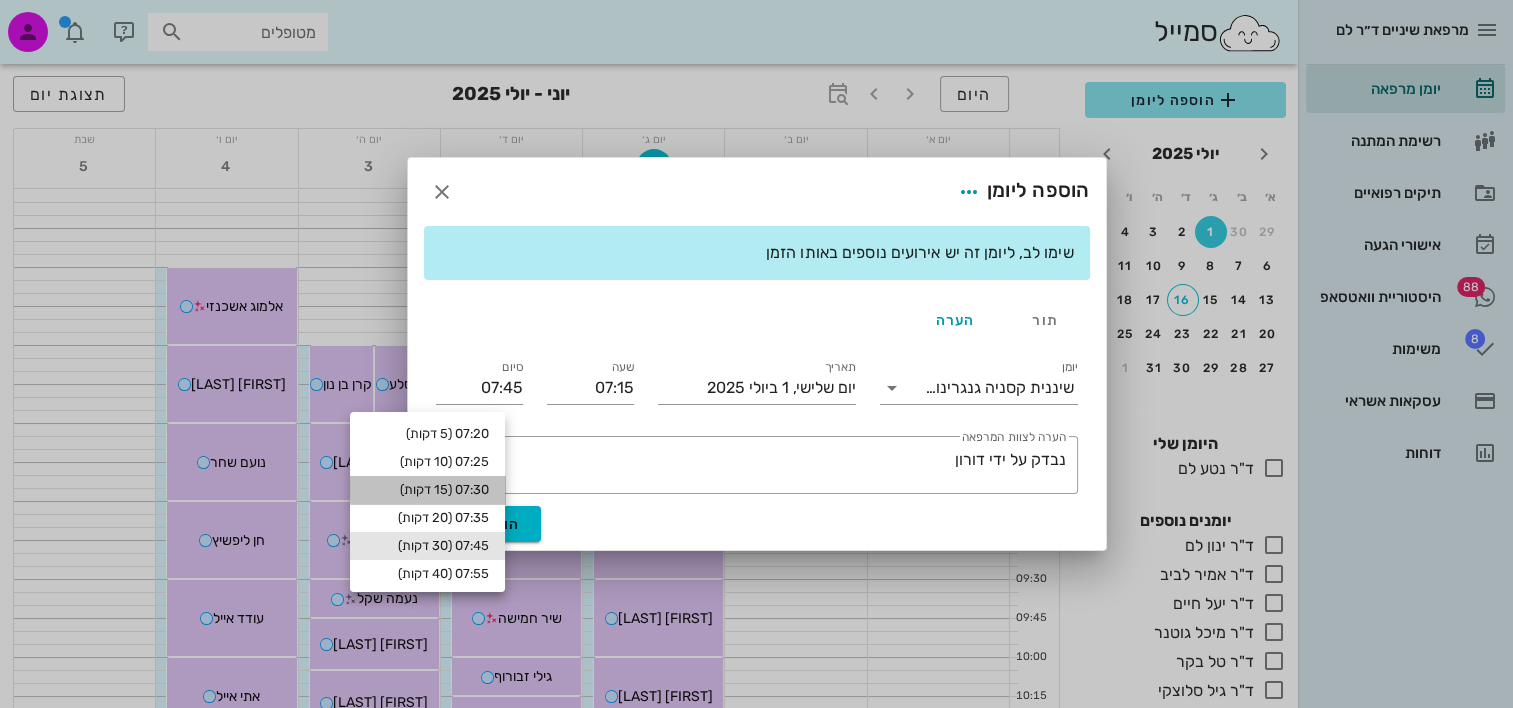 type on "07:30" 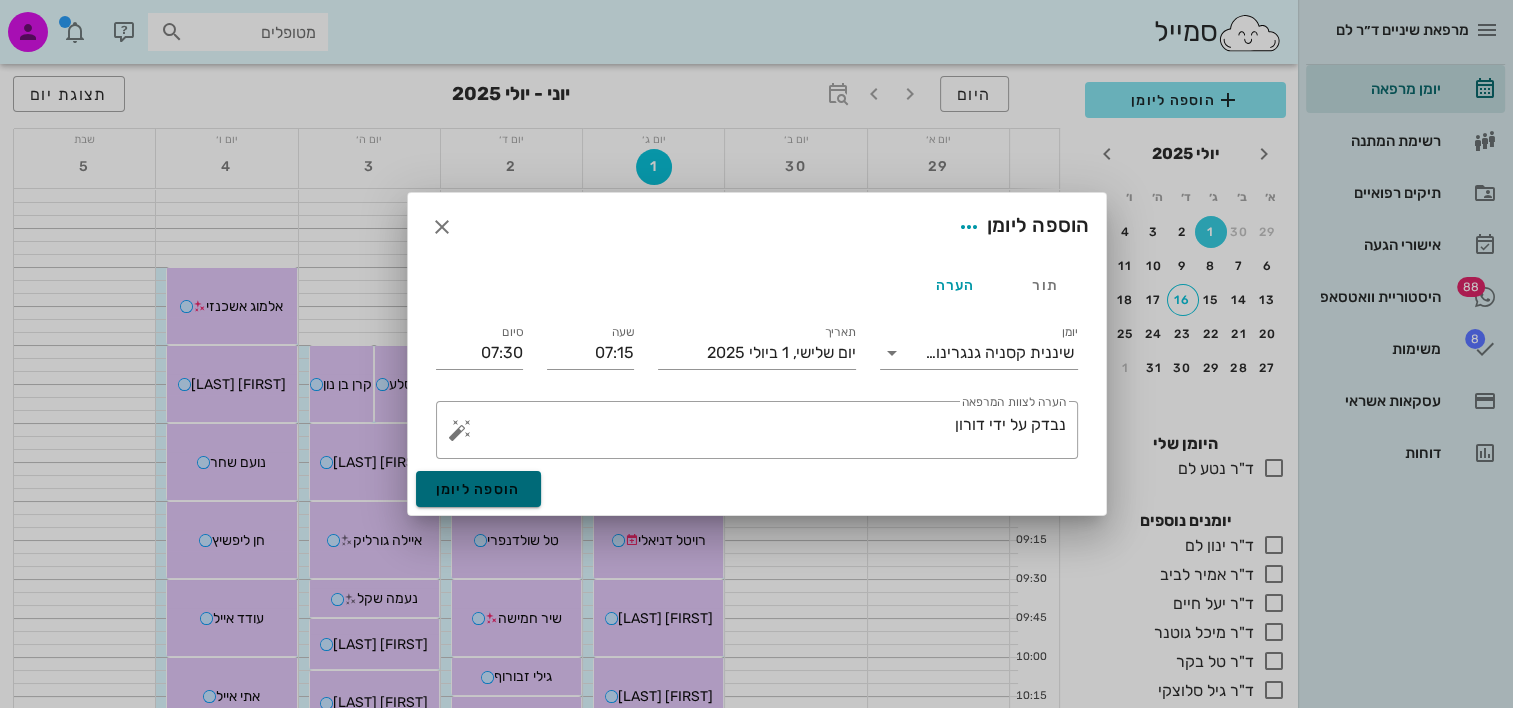 click on "הוספה ליומן" at bounding box center (478, 489) 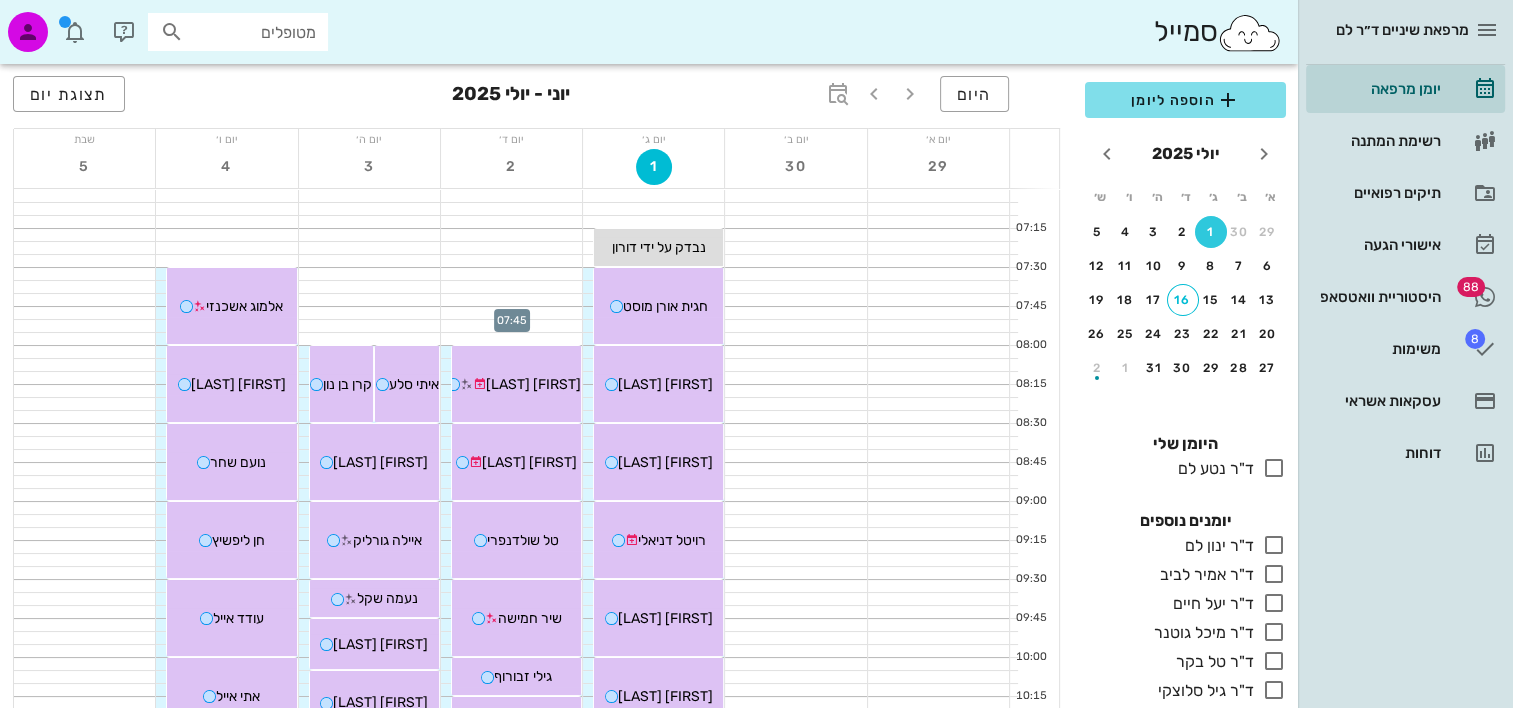 click at bounding box center [511, 313] 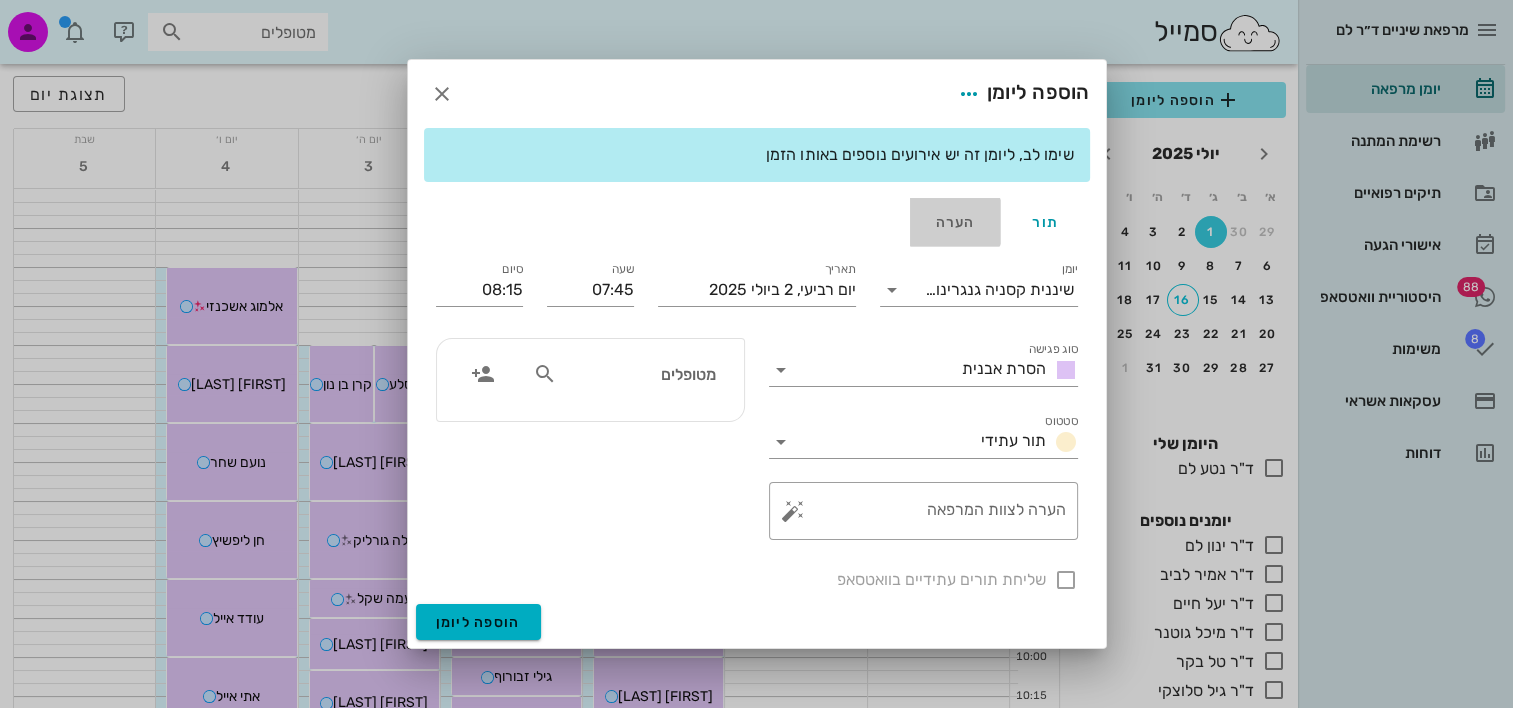 click on "הערה" at bounding box center (955, 222) 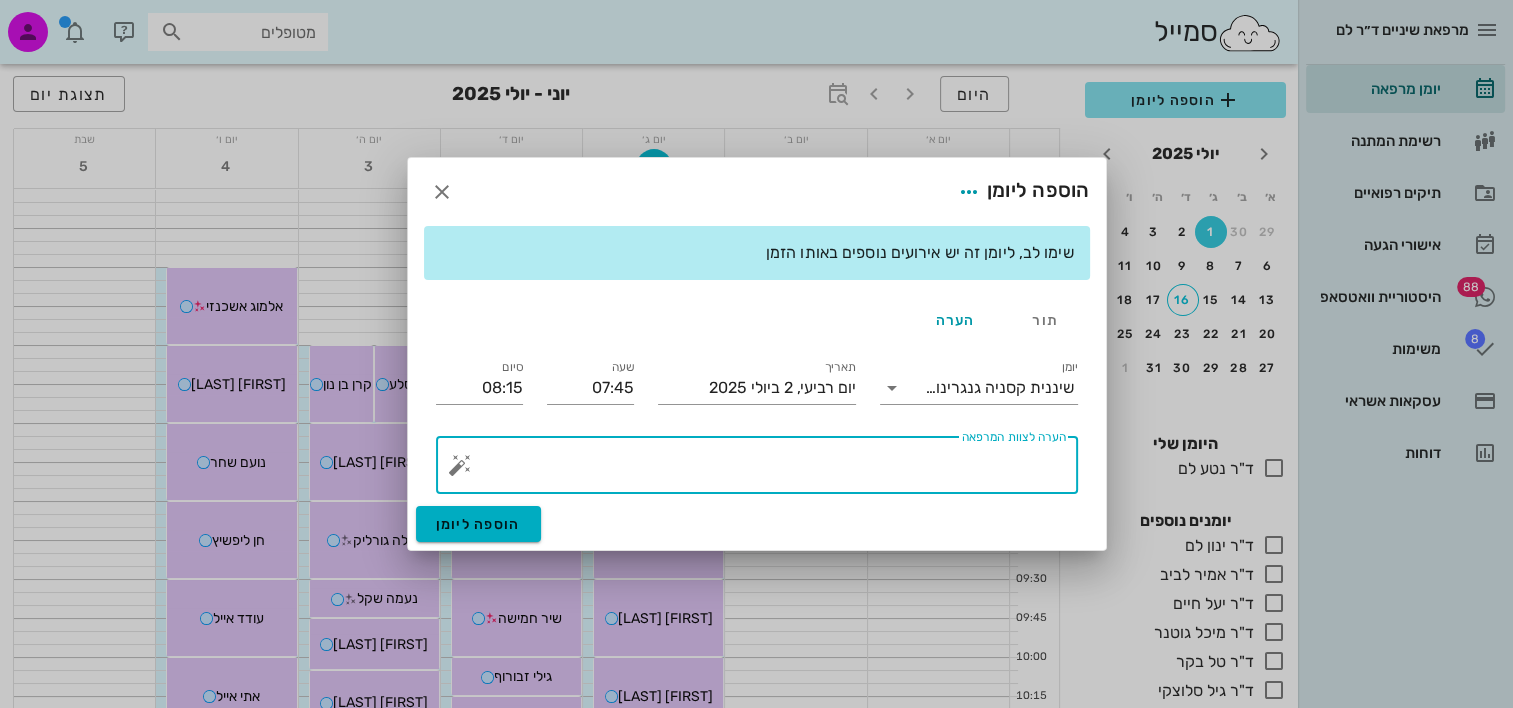 click on "הערה לצוות המרפאה" at bounding box center (765, 470) 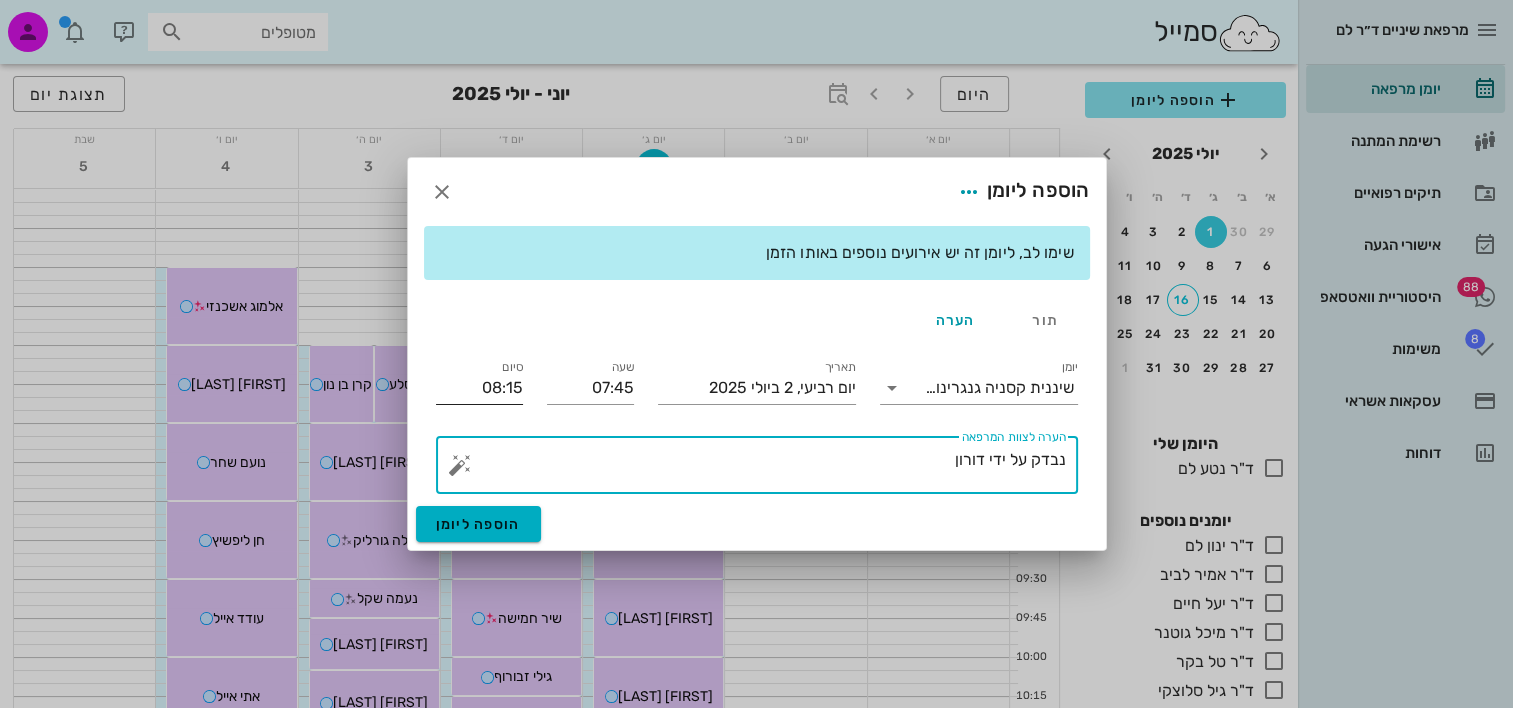 type on "נבדק על ידי דורון" 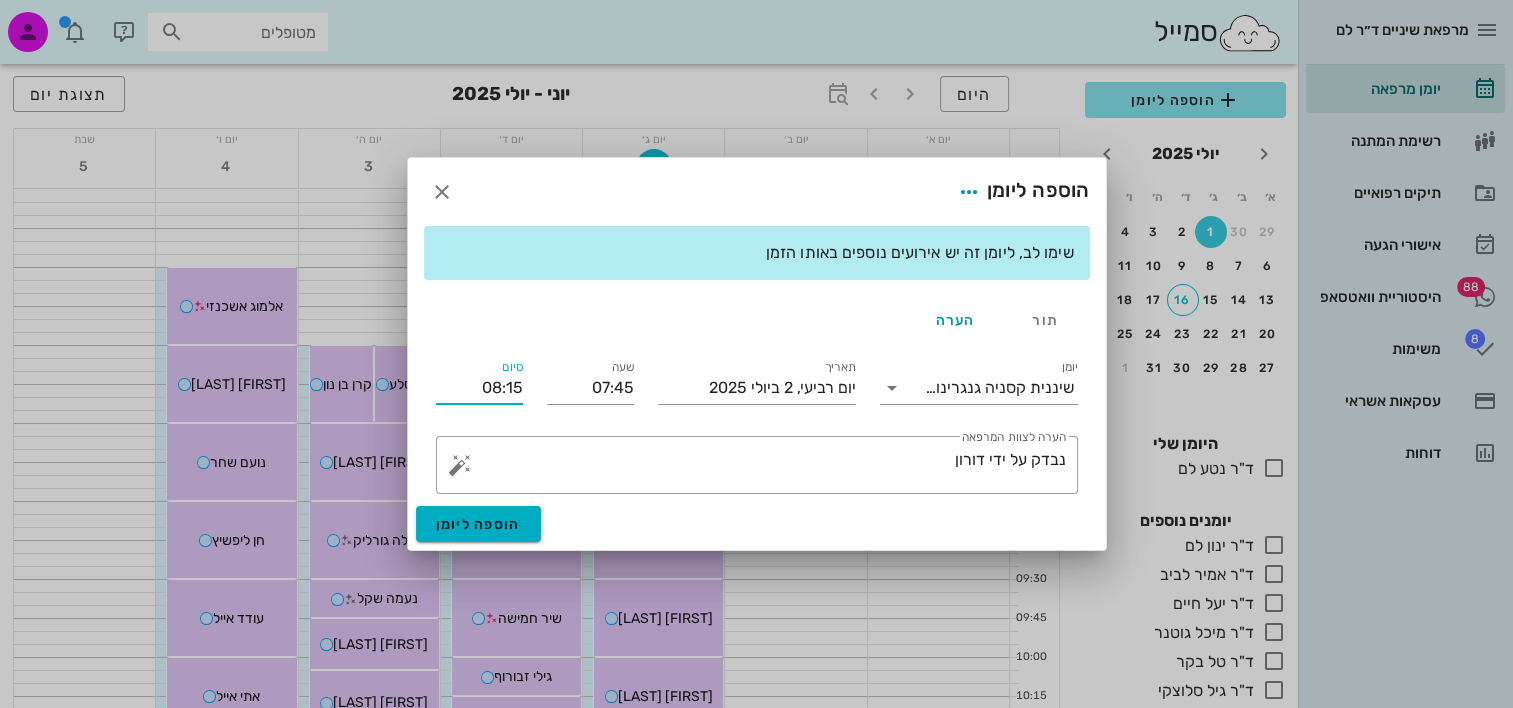 click on "08:15" at bounding box center [479, 388] 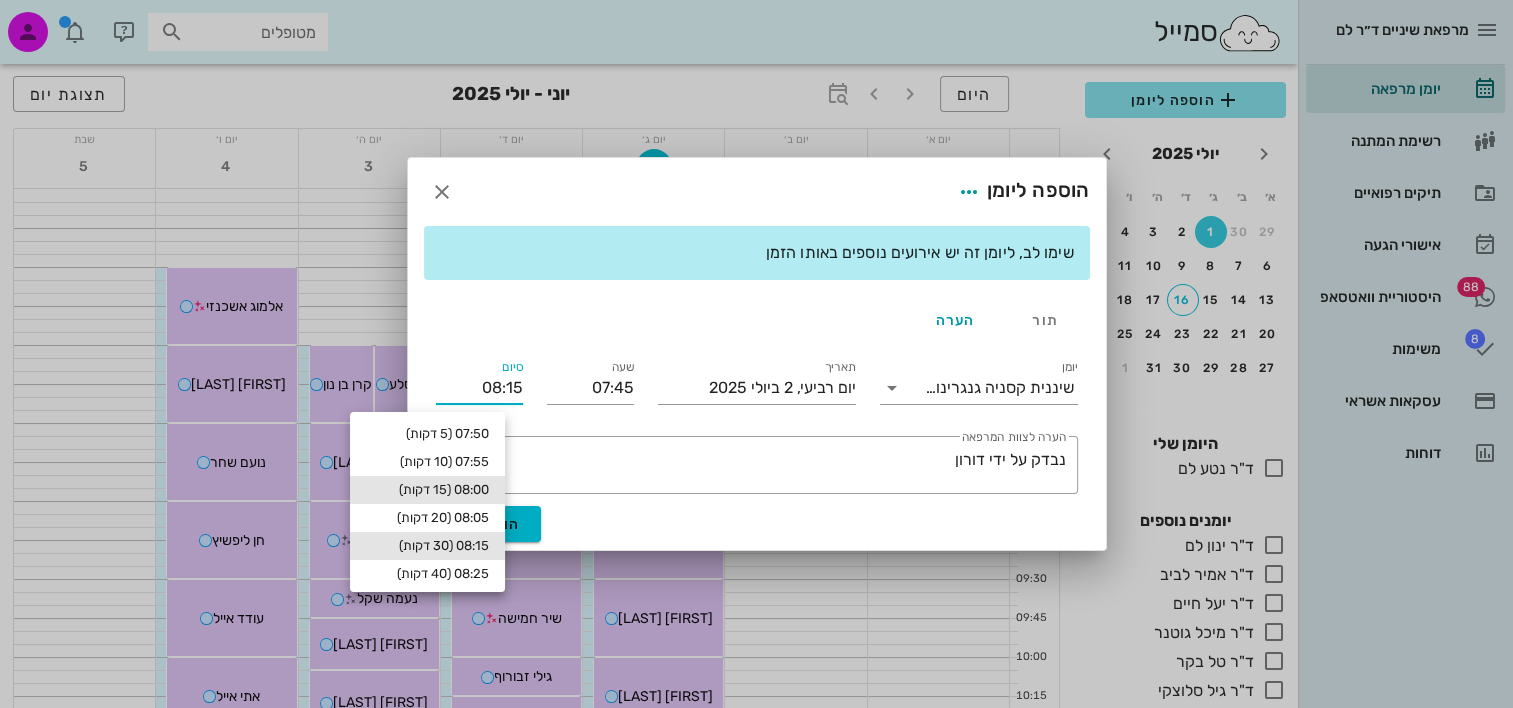 click on "08:00 (15 דקות)" at bounding box center (427, 490) 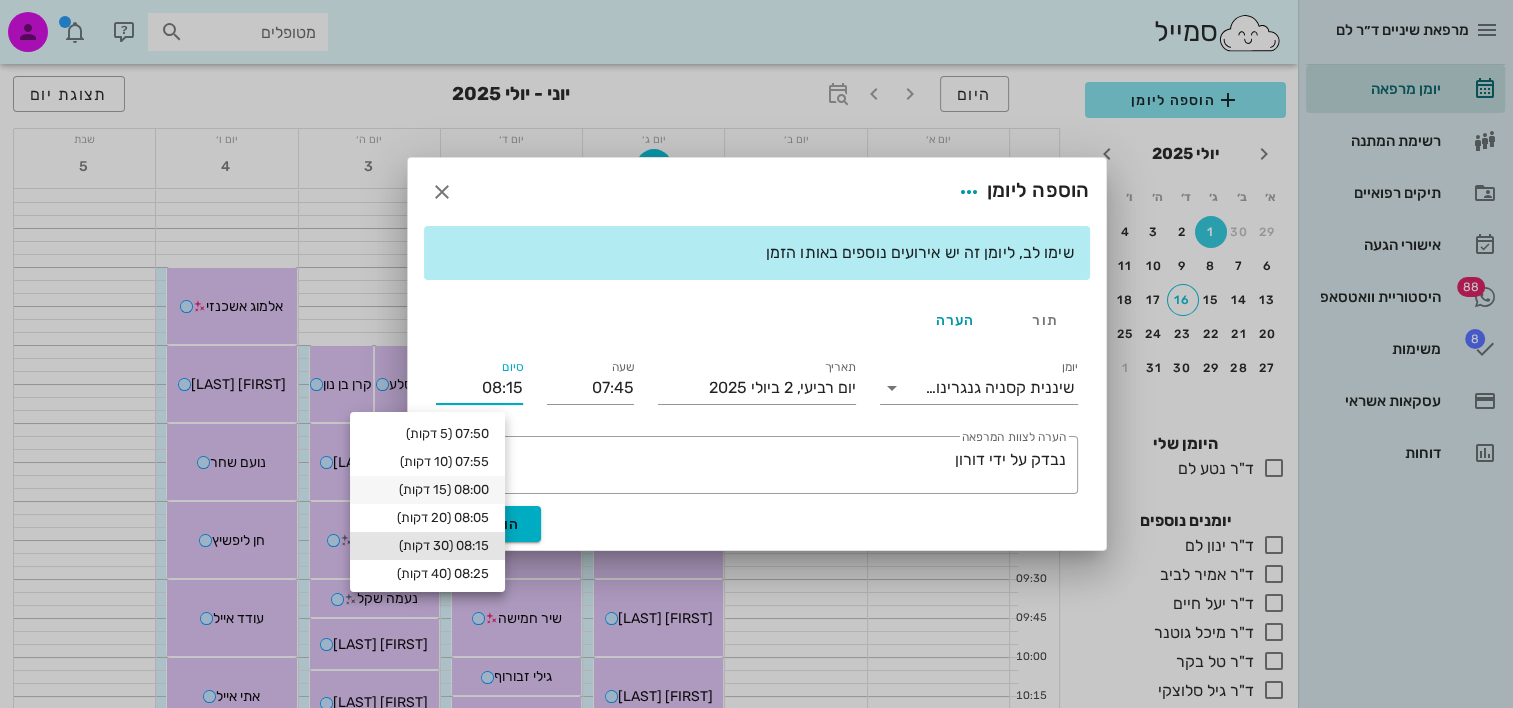 type on "08:00" 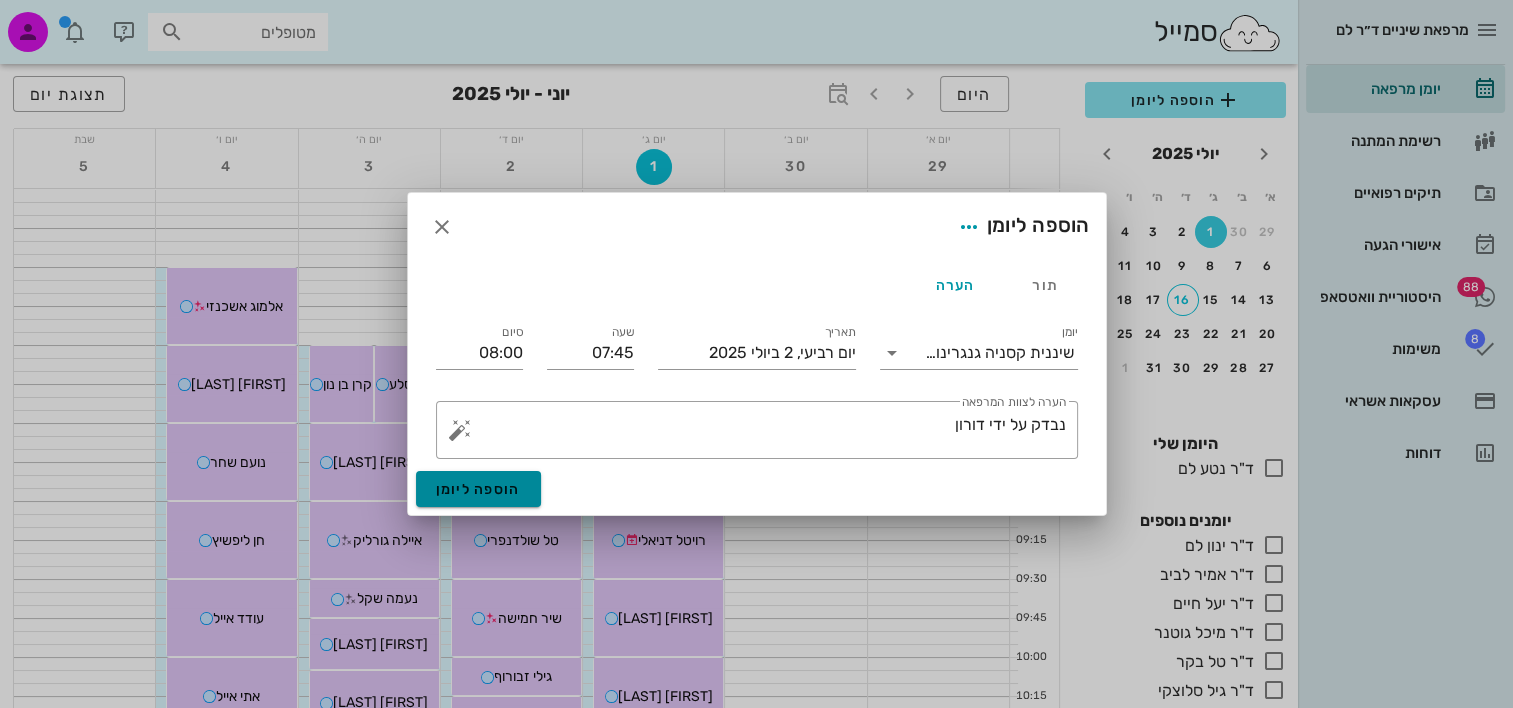 click on "הוספה ליומן" at bounding box center (478, 489) 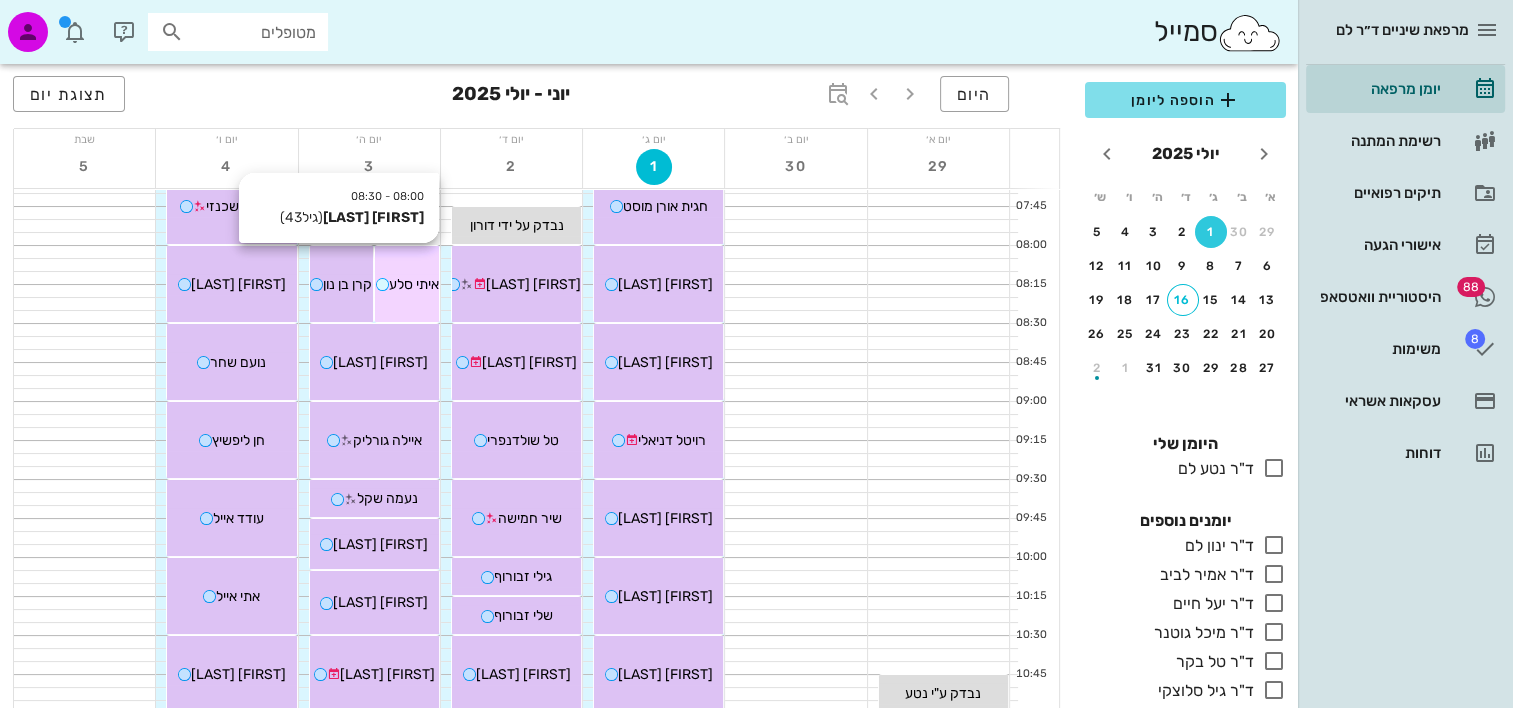 scroll, scrollTop: 0, scrollLeft: 0, axis: both 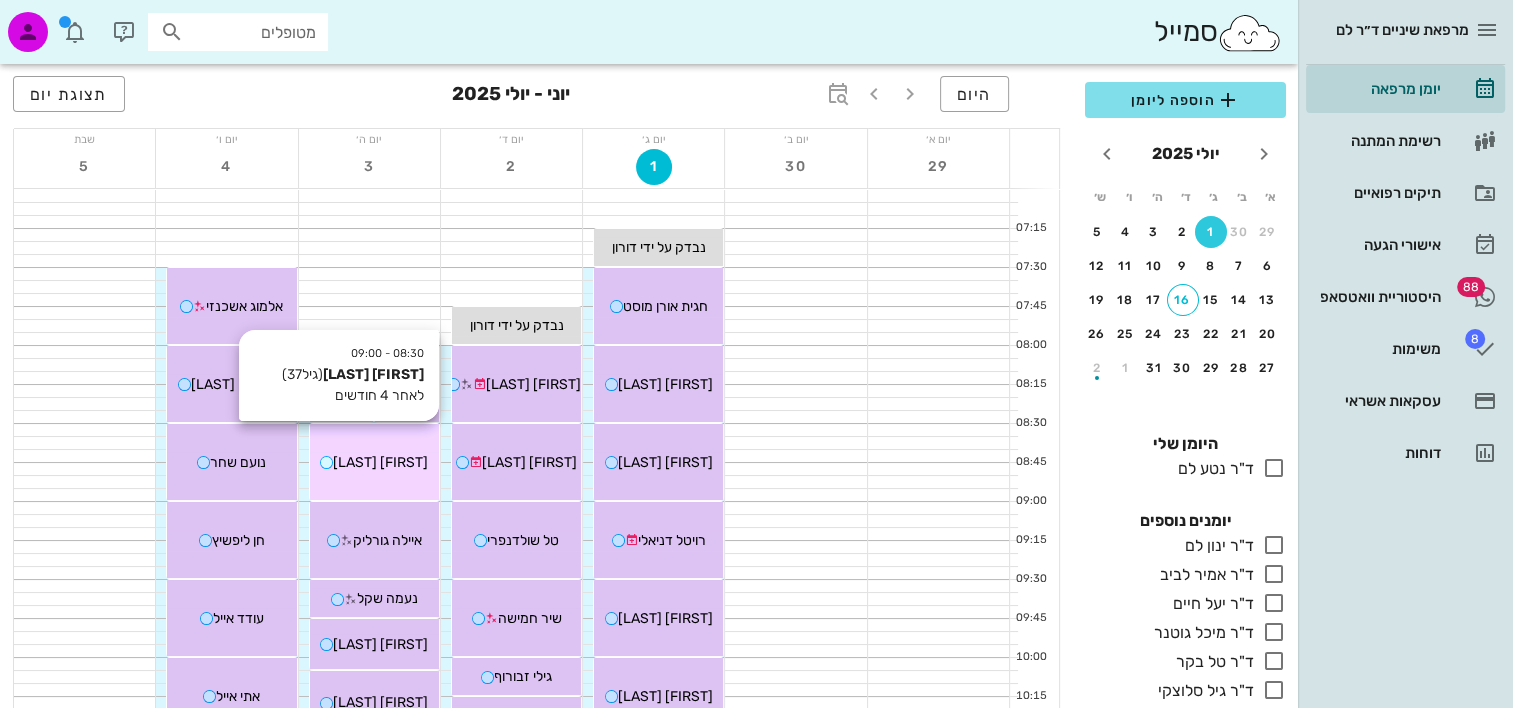 click on "שיר נסימיאן" at bounding box center (380, 462) 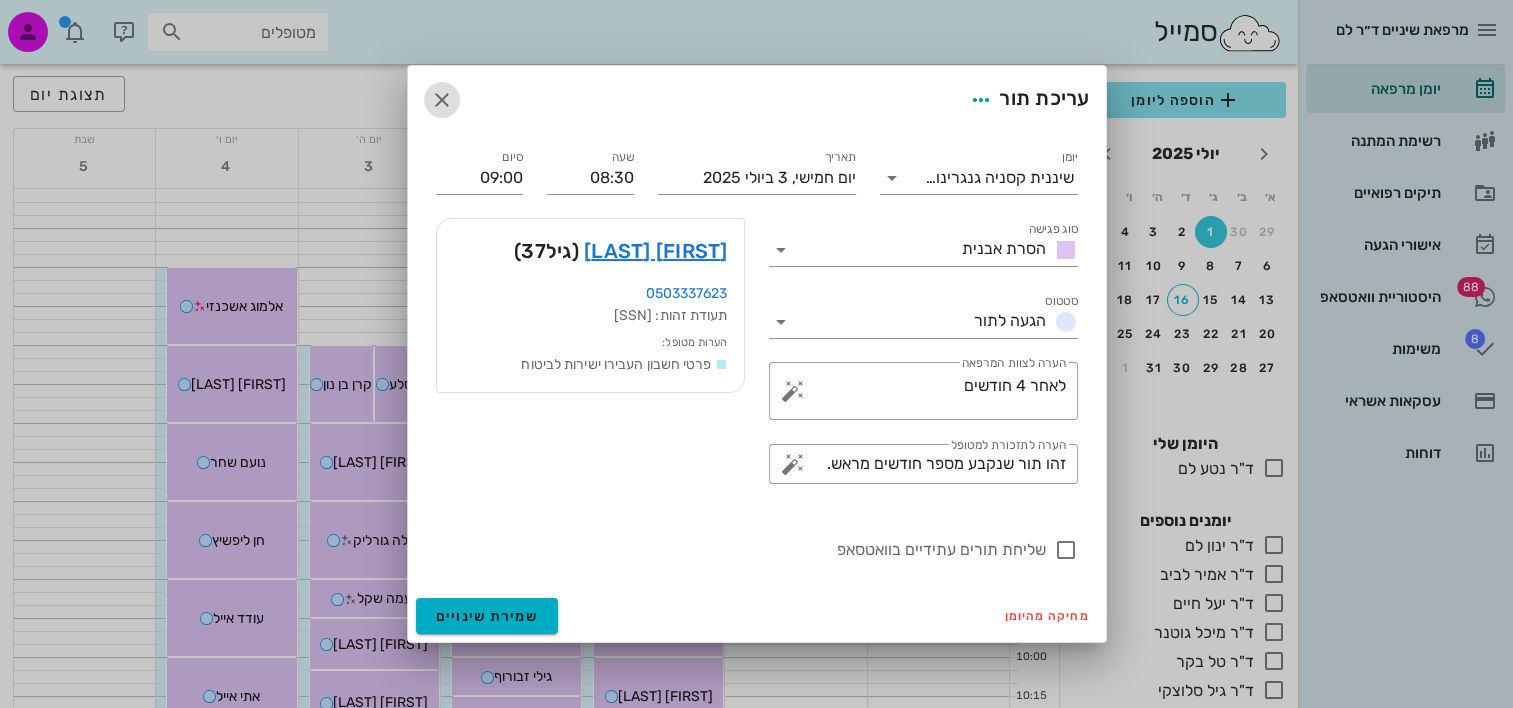 click at bounding box center (442, 100) 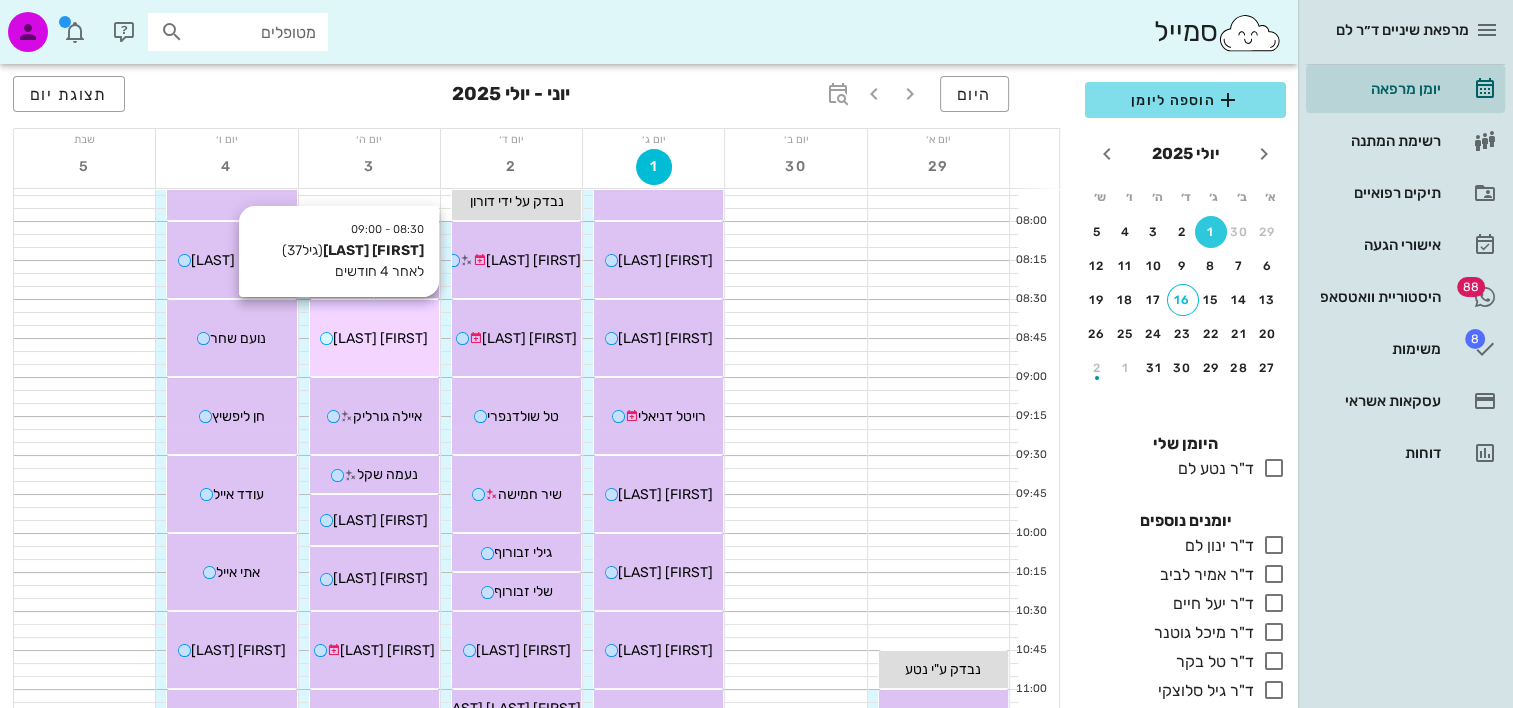 scroll, scrollTop: 200, scrollLeft: 0, axis: vertical 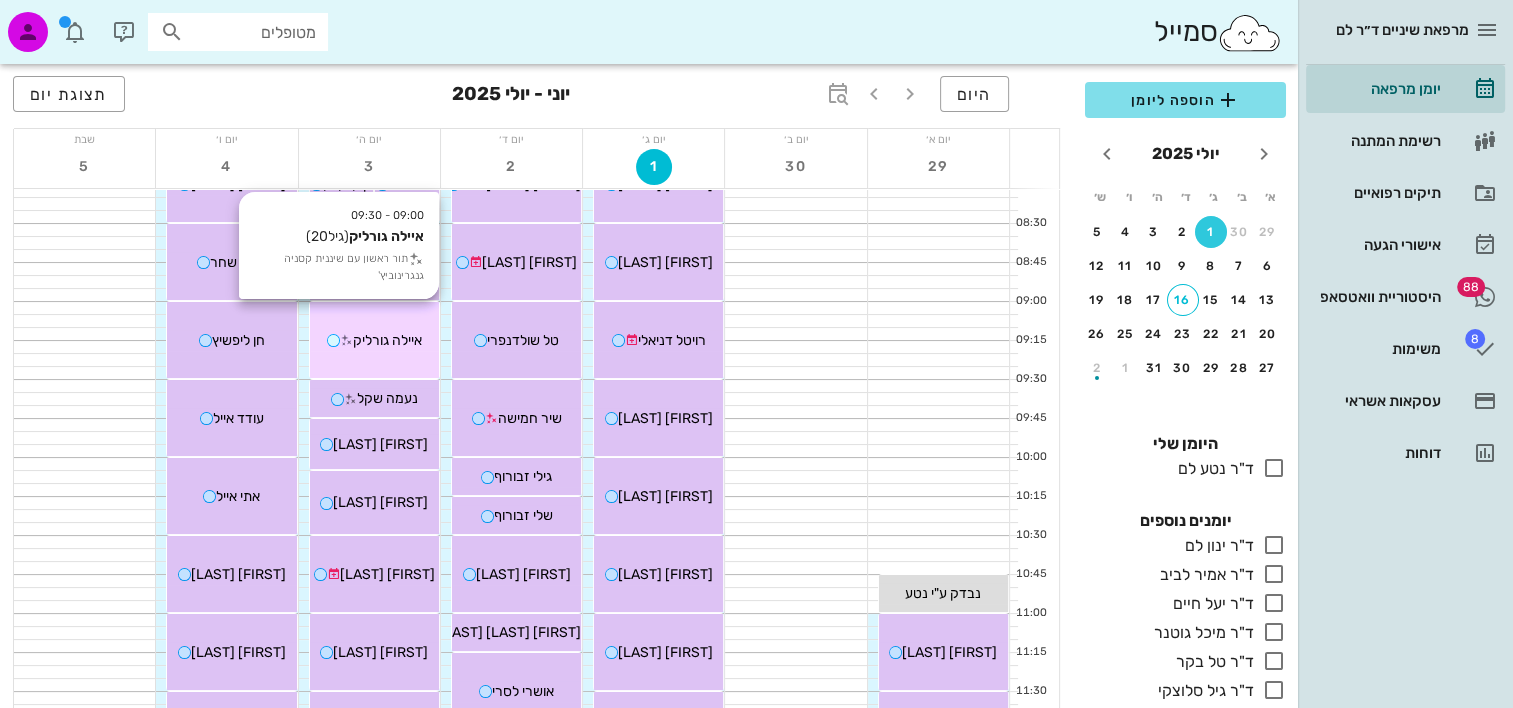 click on "09:00
- 09:30
איילה
גורליק
(גיל
20 )
תור ראשון עם
שיננית קסניה גנגרינוביץ'
איילה גורליק" at bounding box center (374, 340) 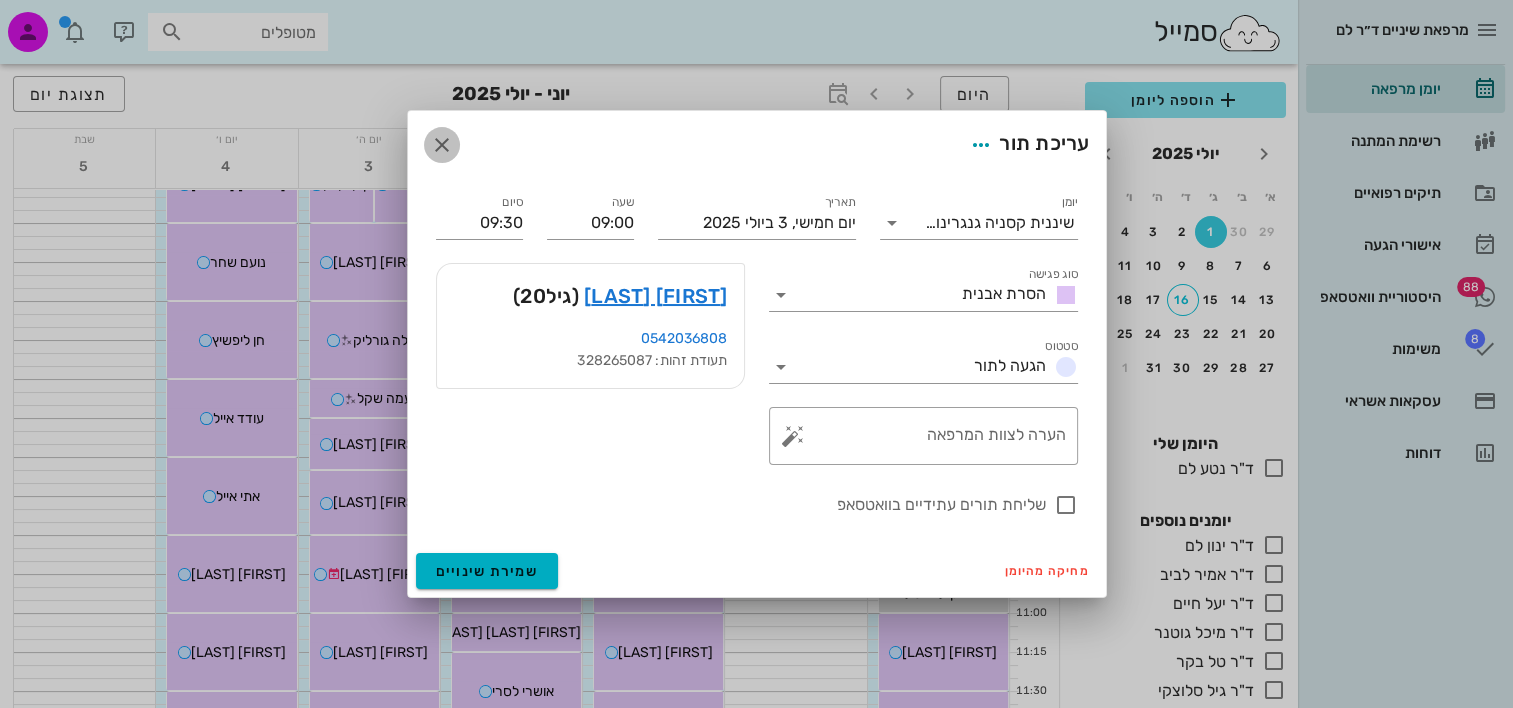 click at bounding box center [442, 145] 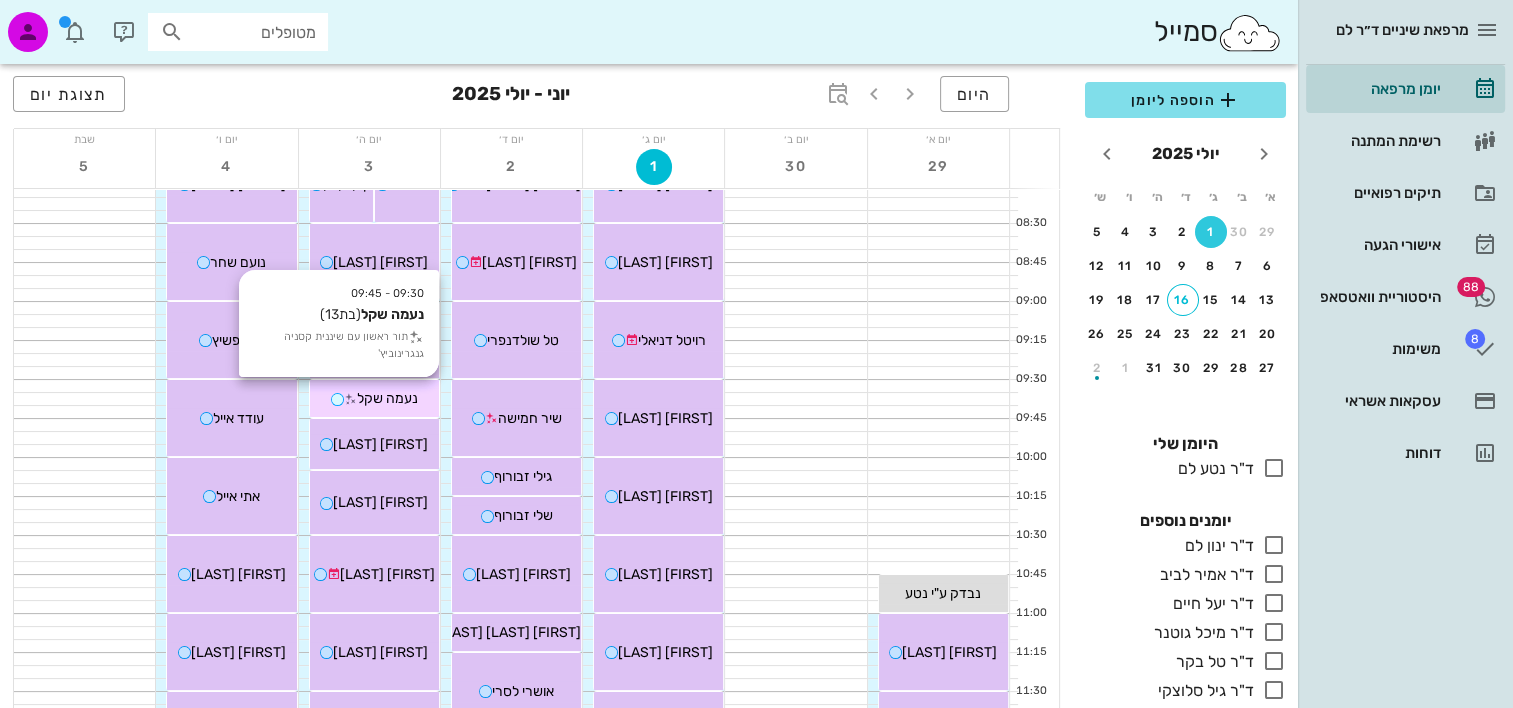 click on "נעמה שקל" at bounding box center [374, 398] 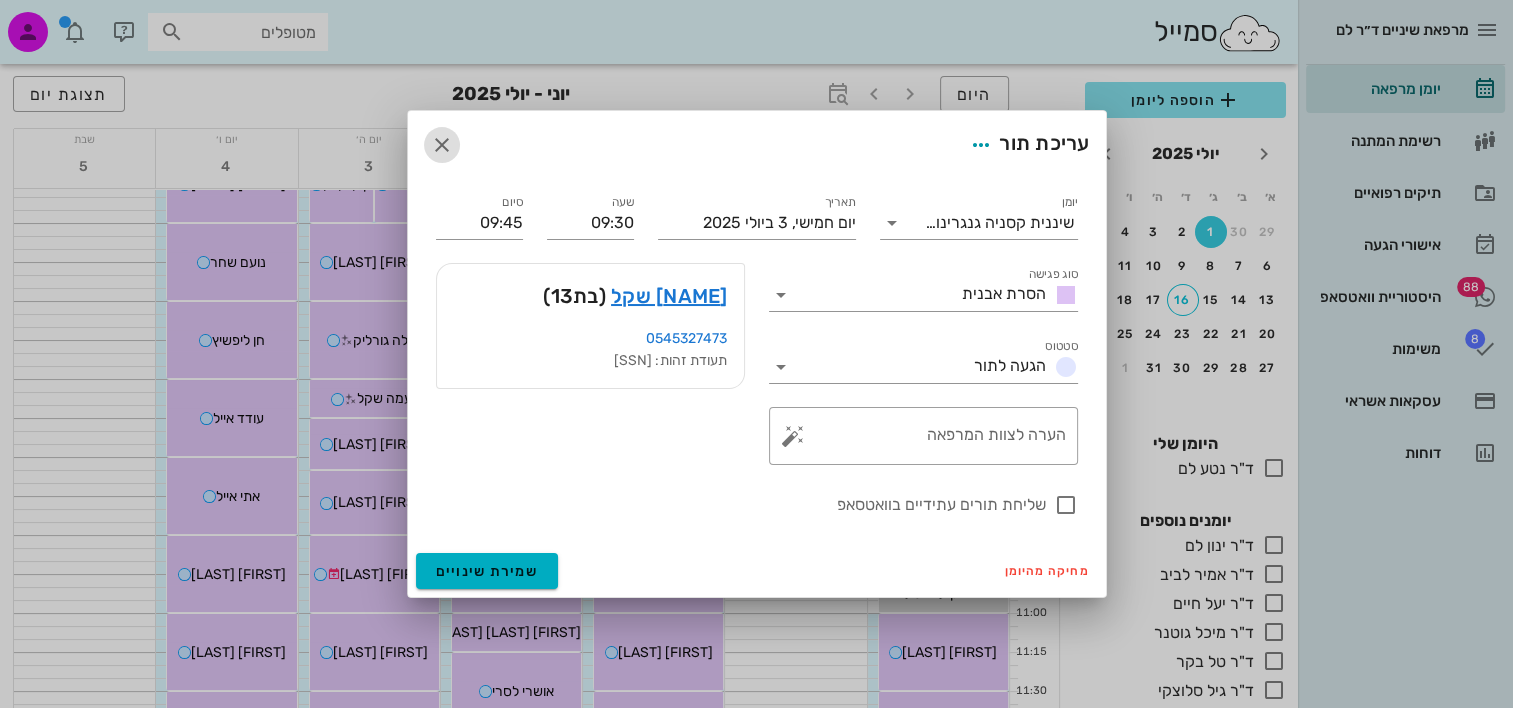 click at bounding box center (442, 145) 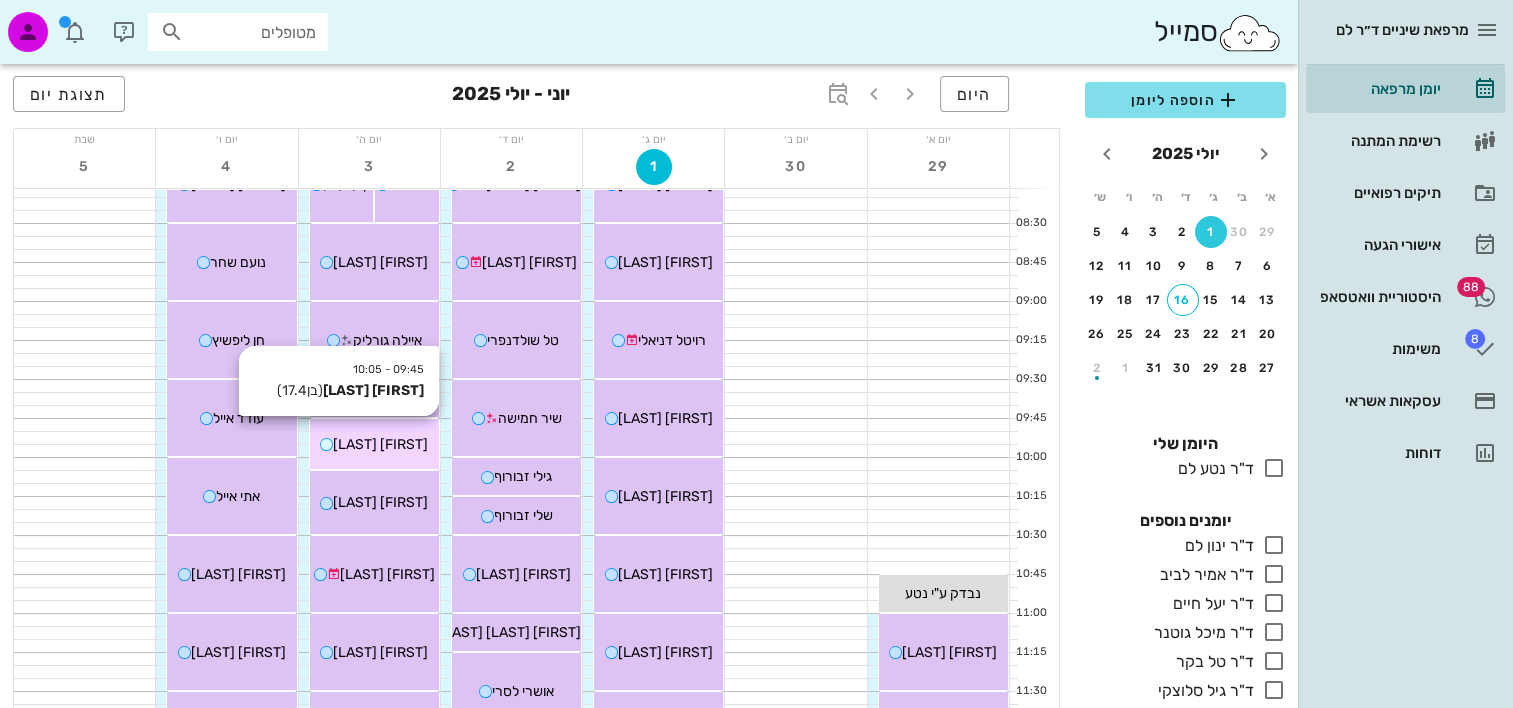 click on "09:45
- 10:05
אושרי
לוי
(בן
17.4 )
אושרי לוי" at bounding box center [374, 444] 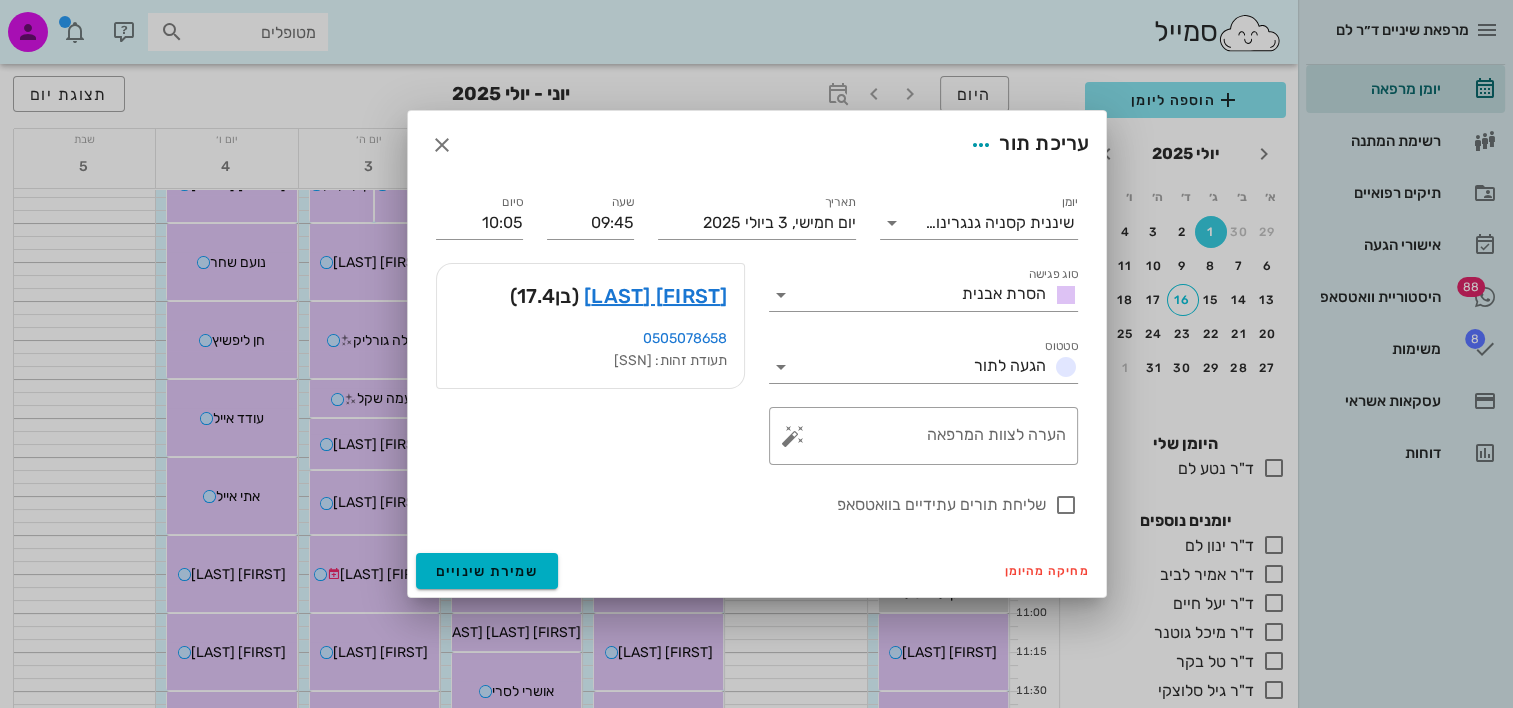drag, startPoint x: 644, startPoint y: 288, endPoint x: 599, endPoint y: 296, distance: 45.705578 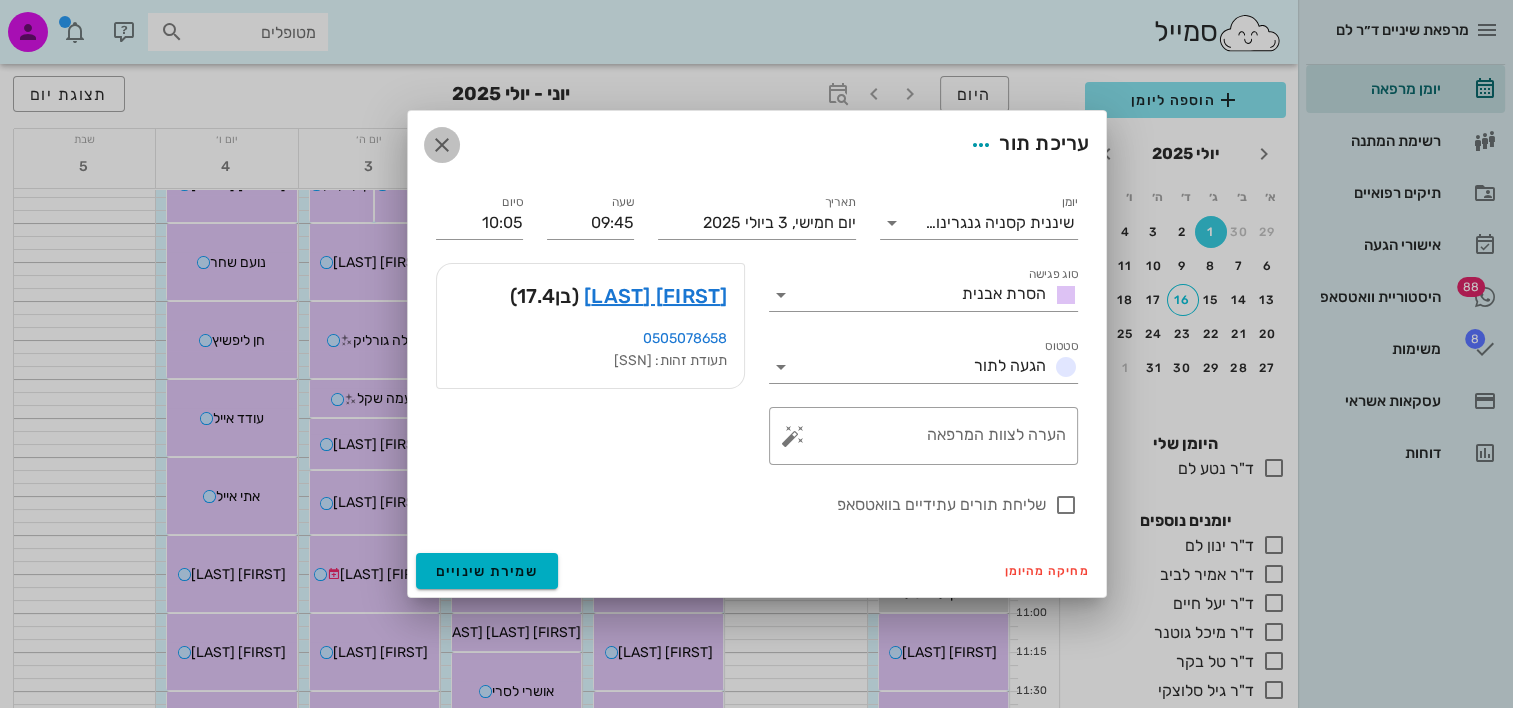 click at bounding box center [442, 145] 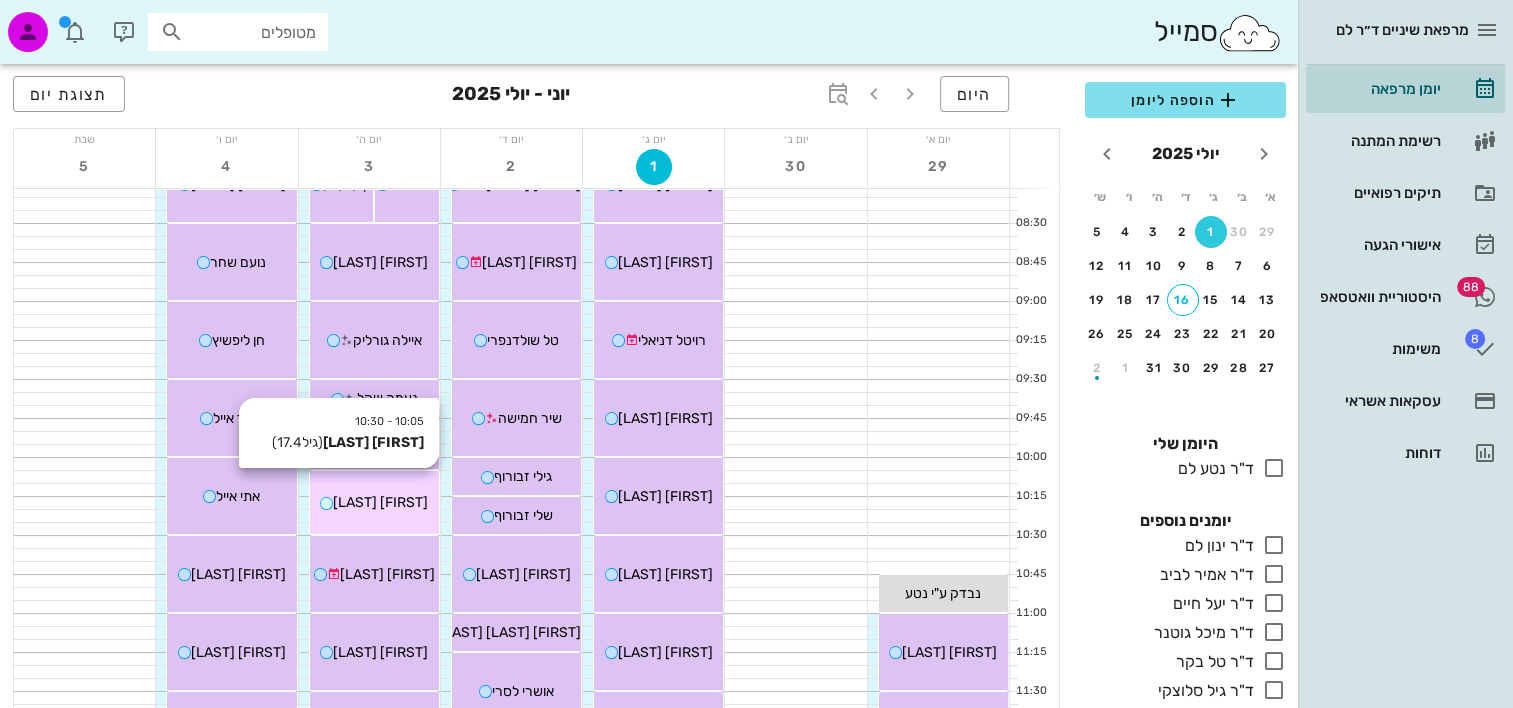 click on "עומרי לוי" at bounding box center [380, 502] 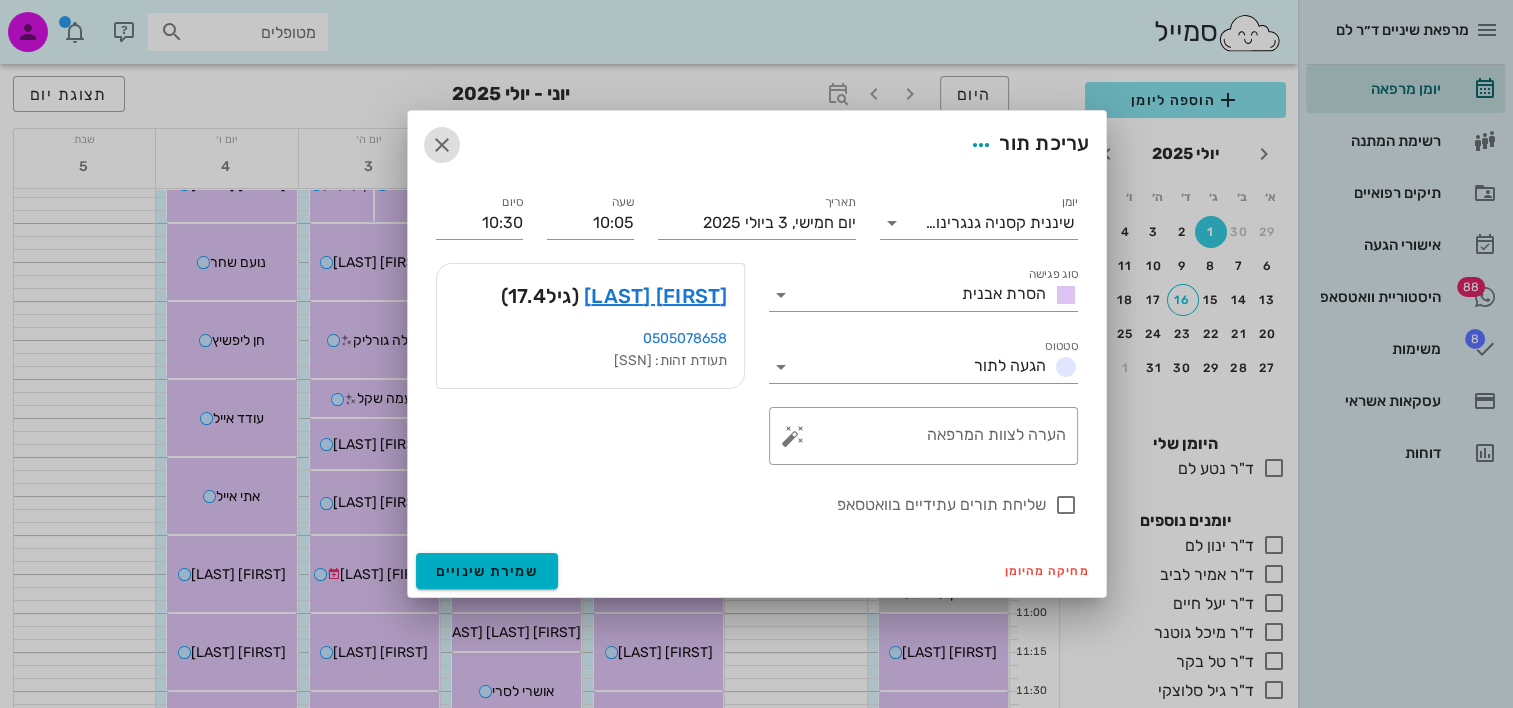click at bounding box center [442, 145] 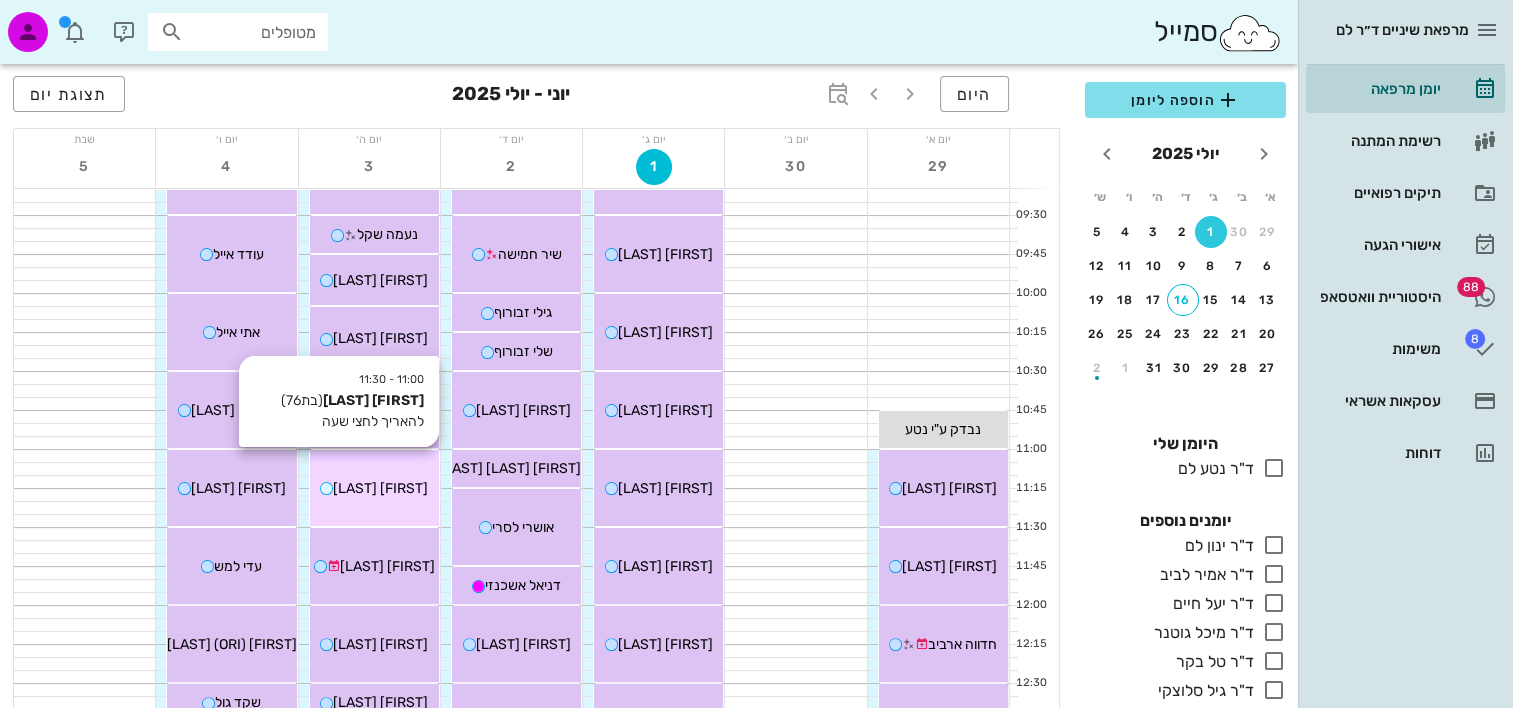 scroll, scrollTop: 400, scrollLeft: 0, axis: vertical 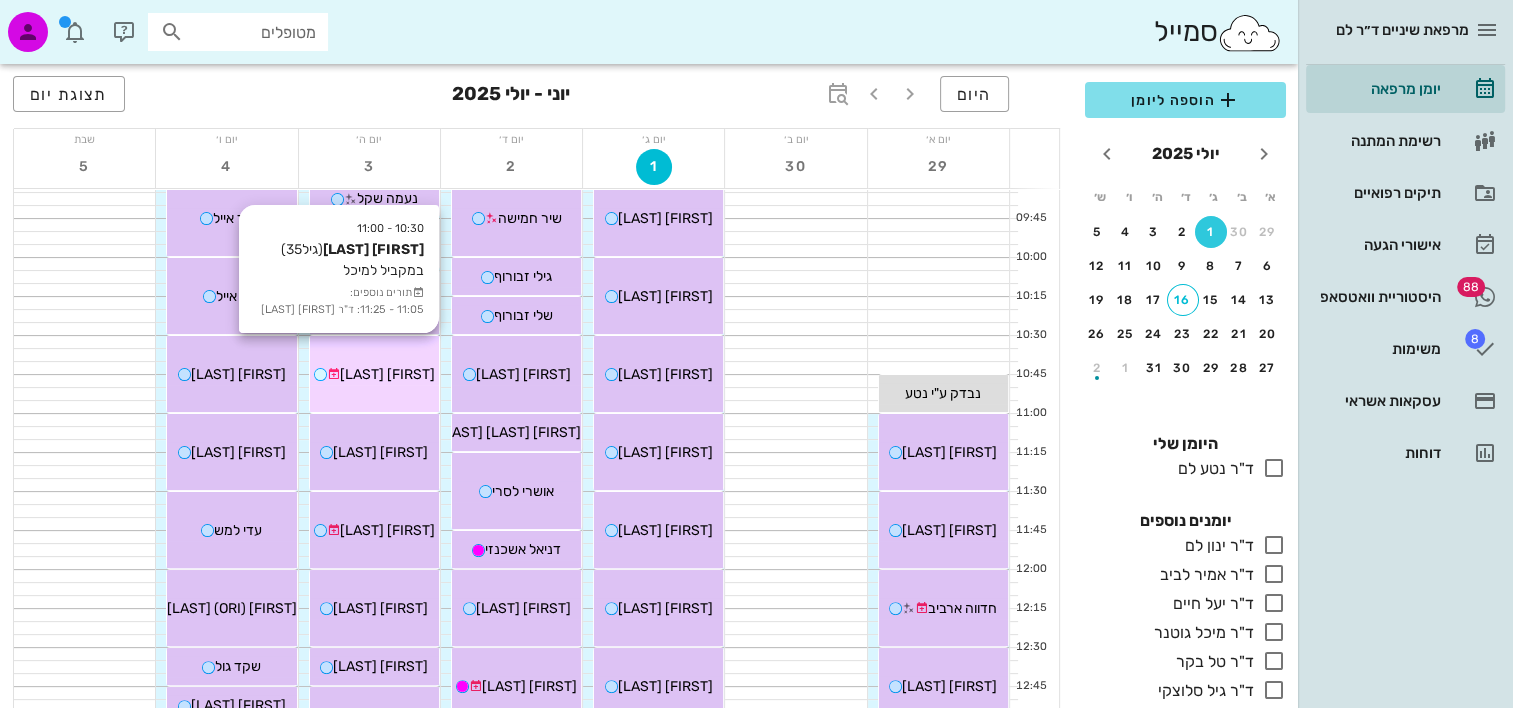 click on "10:30
- 11:00
כרמל
אורבך
(גיל
35 )
במקביל למיכל
תורים נוספים:
11:05 -
11:25:
ד"ר מיכל גוטנר
כרמל אורבך" at bounding box center [374, 374] 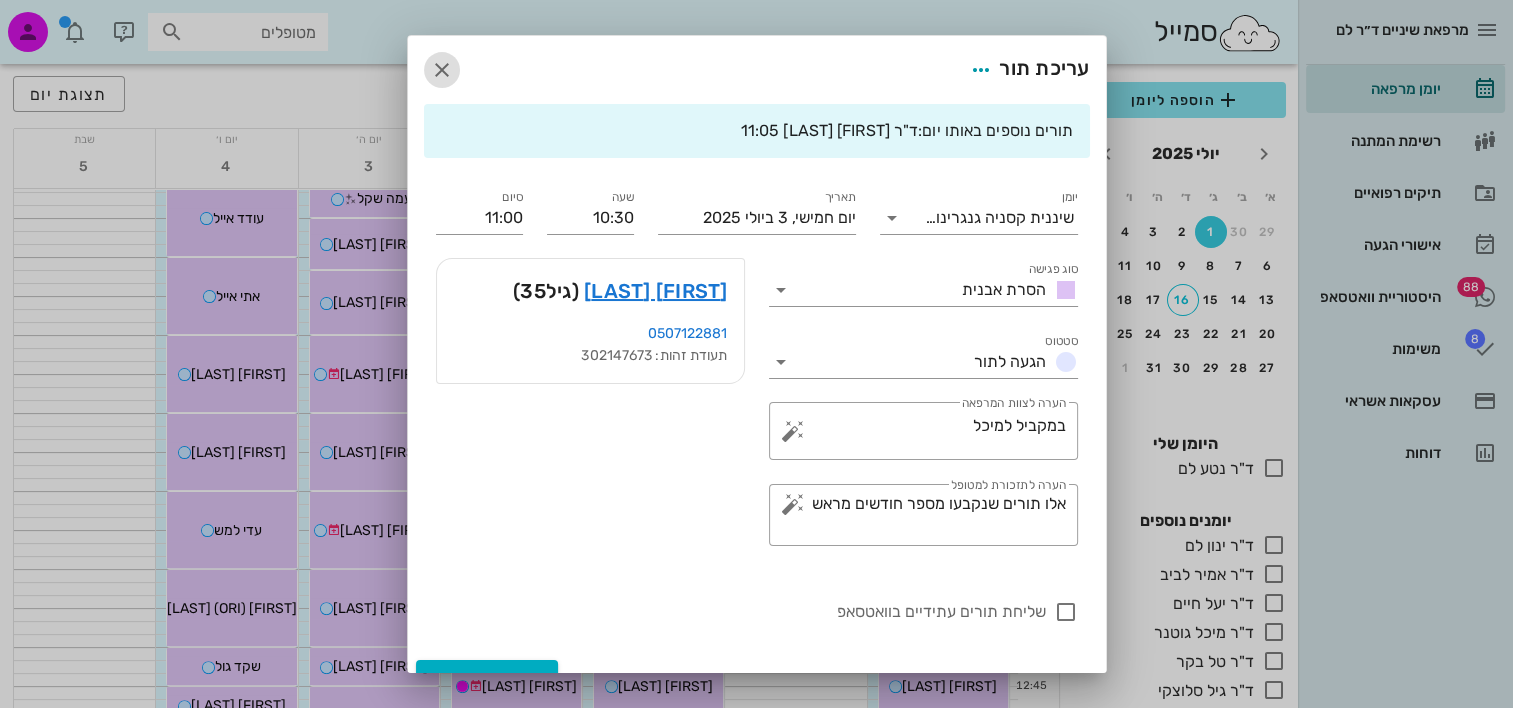 click at bounding box center [442, 70] 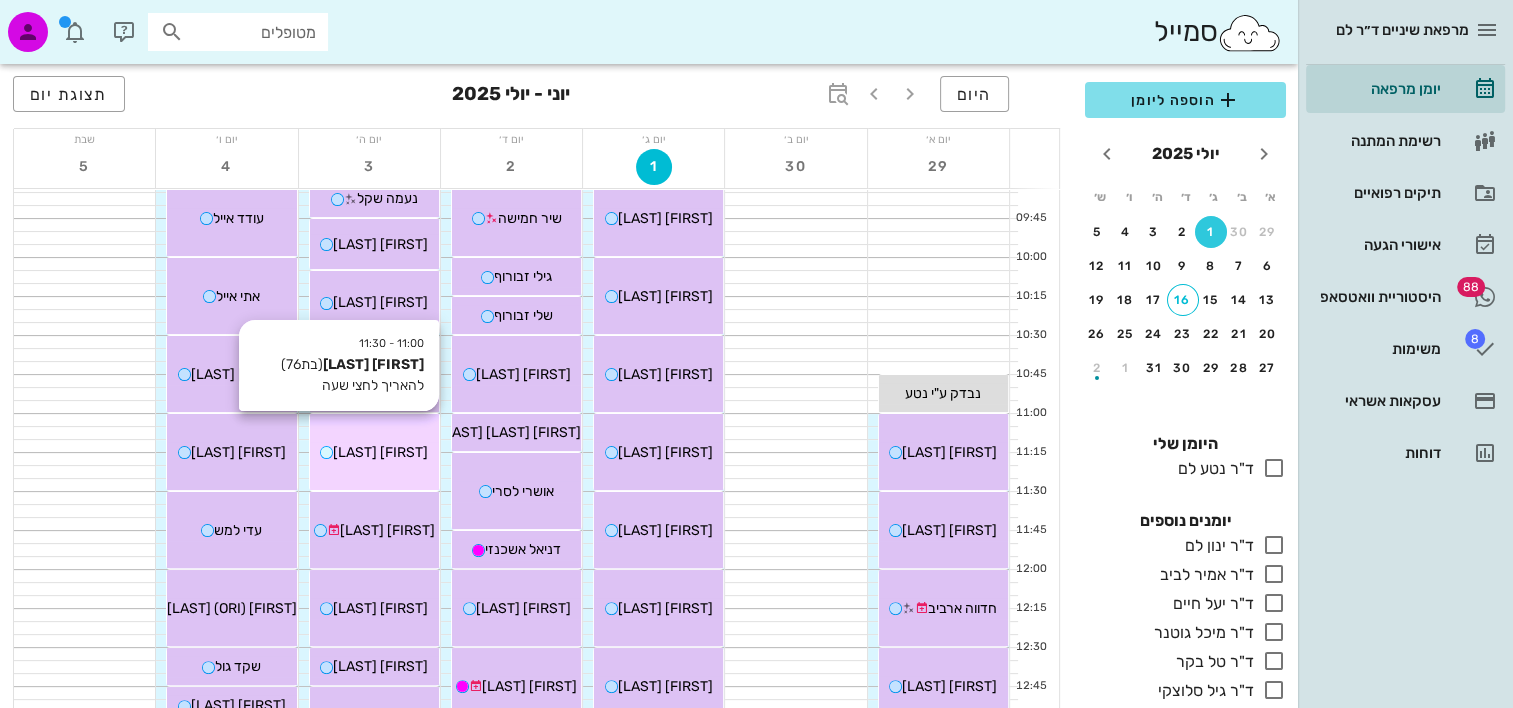 click on "11:00
- 11:30
רחל
דואניאס
(בת
76 )
להאריך לחצי שעה
רחל דואניאס" at bounding box center [374, 452] 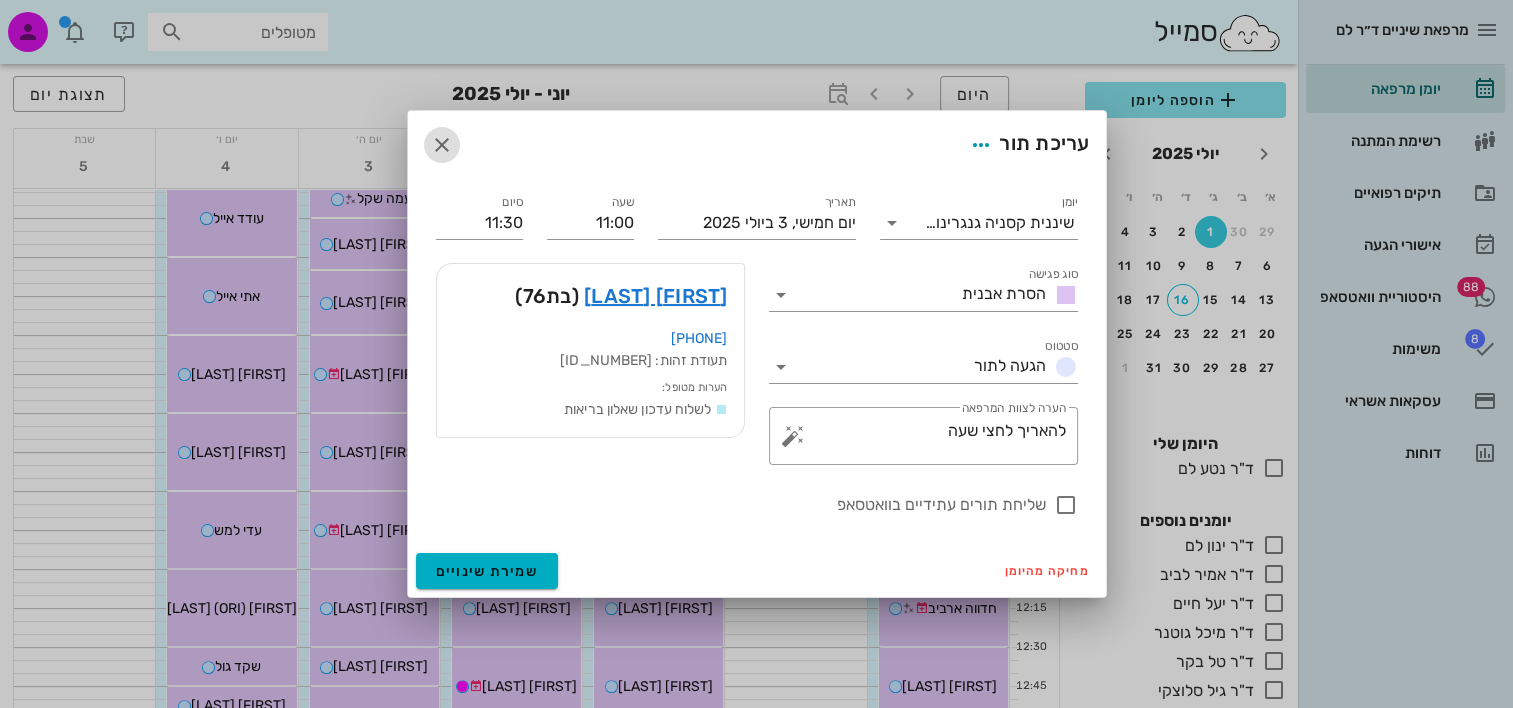 click at bounding box center [442, 145] 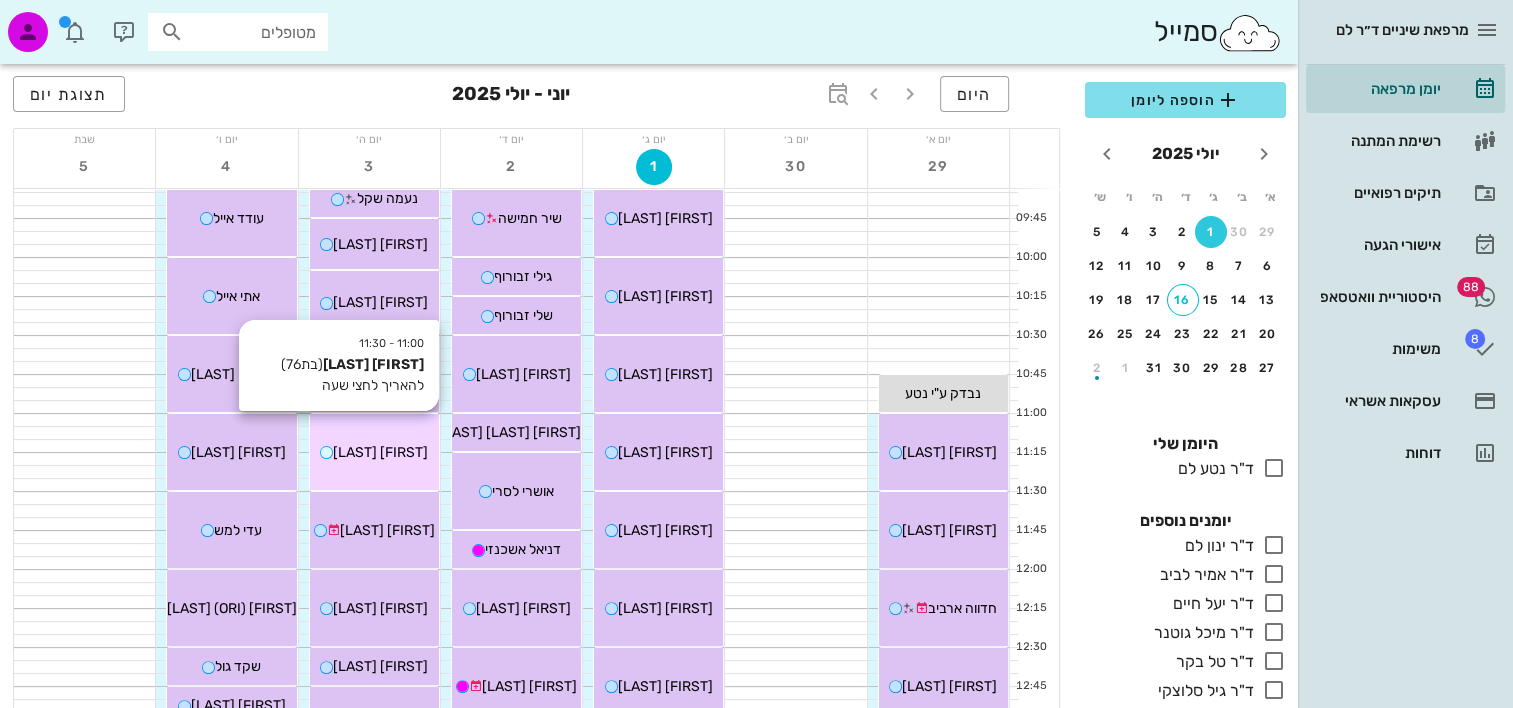 click on "11:00
- 11:30
רחל
דואניאס
(בת
76 )
להאריך לחצי שעה
רחל דואניאס" at bounding box center [374, 452] 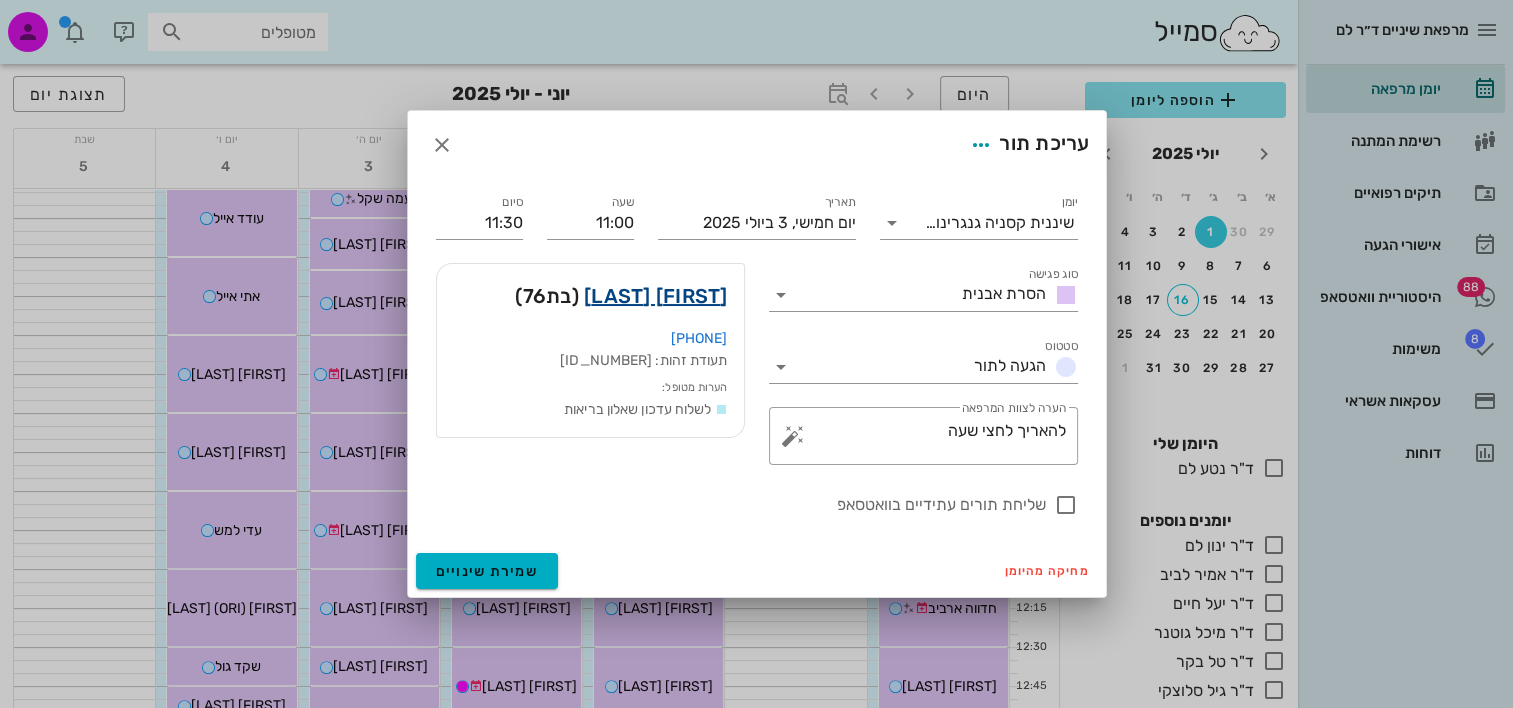 drag, startPoint x: 659, startPoint y: 276, endPoint x: 625, endPoint y: 292, distance: 37.576588 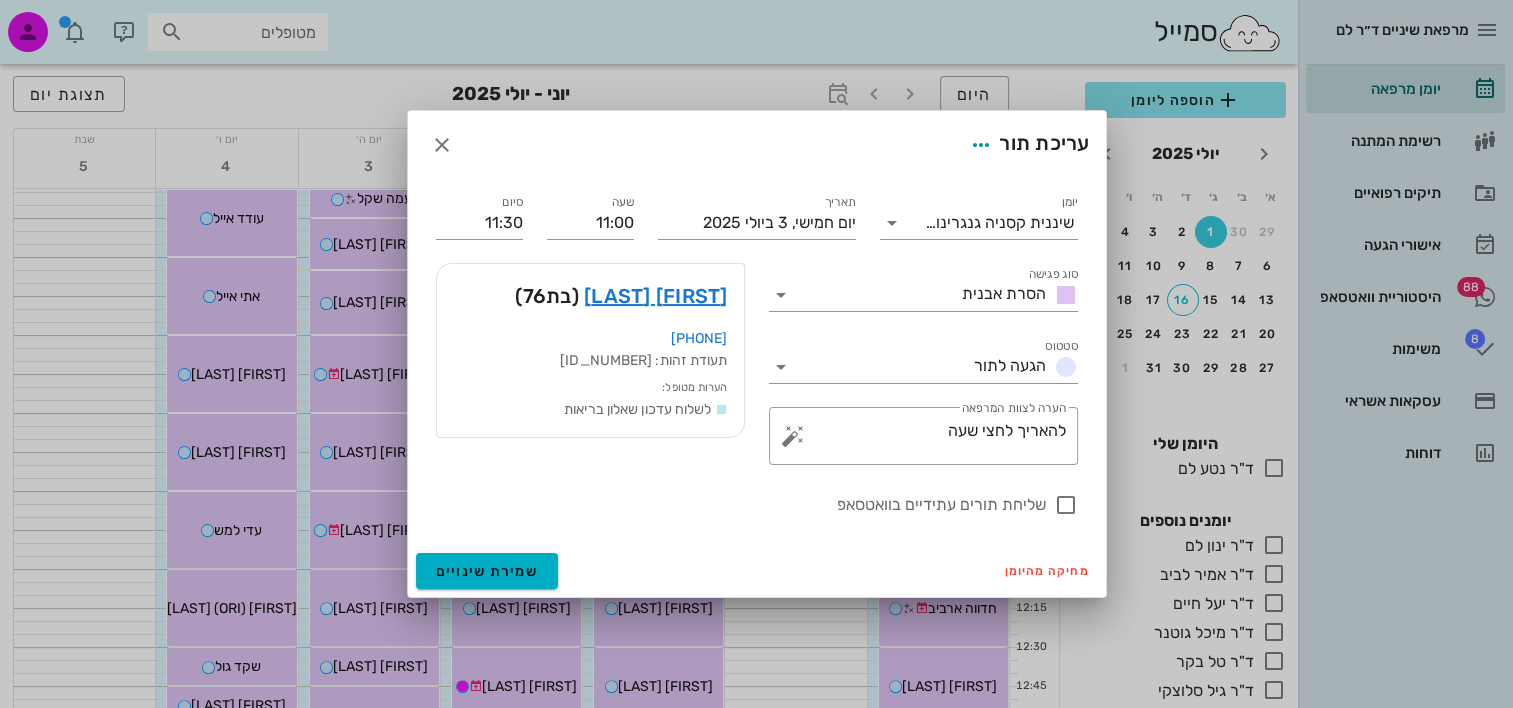 click on "עריכת תור" at bounding box center [757, 145] 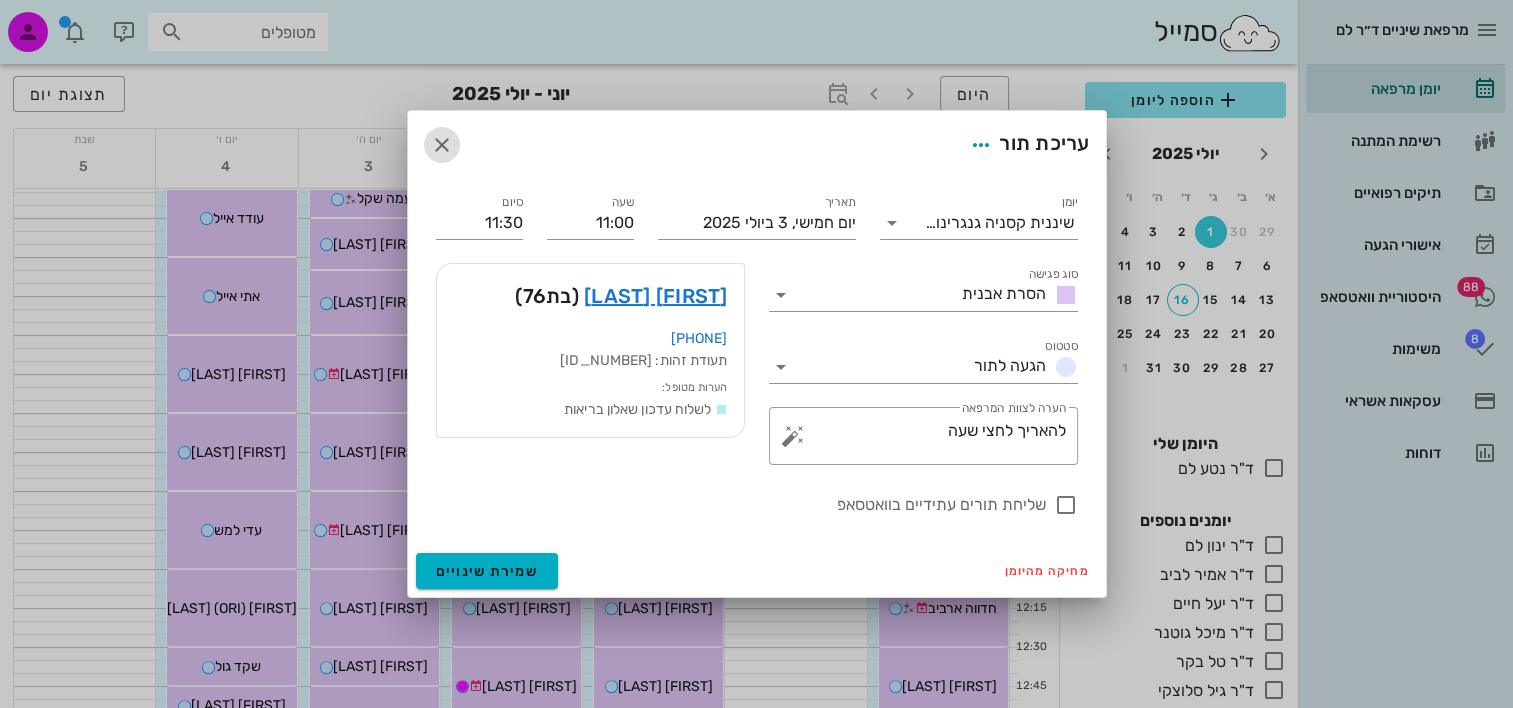click at bounding box center [442, 145] 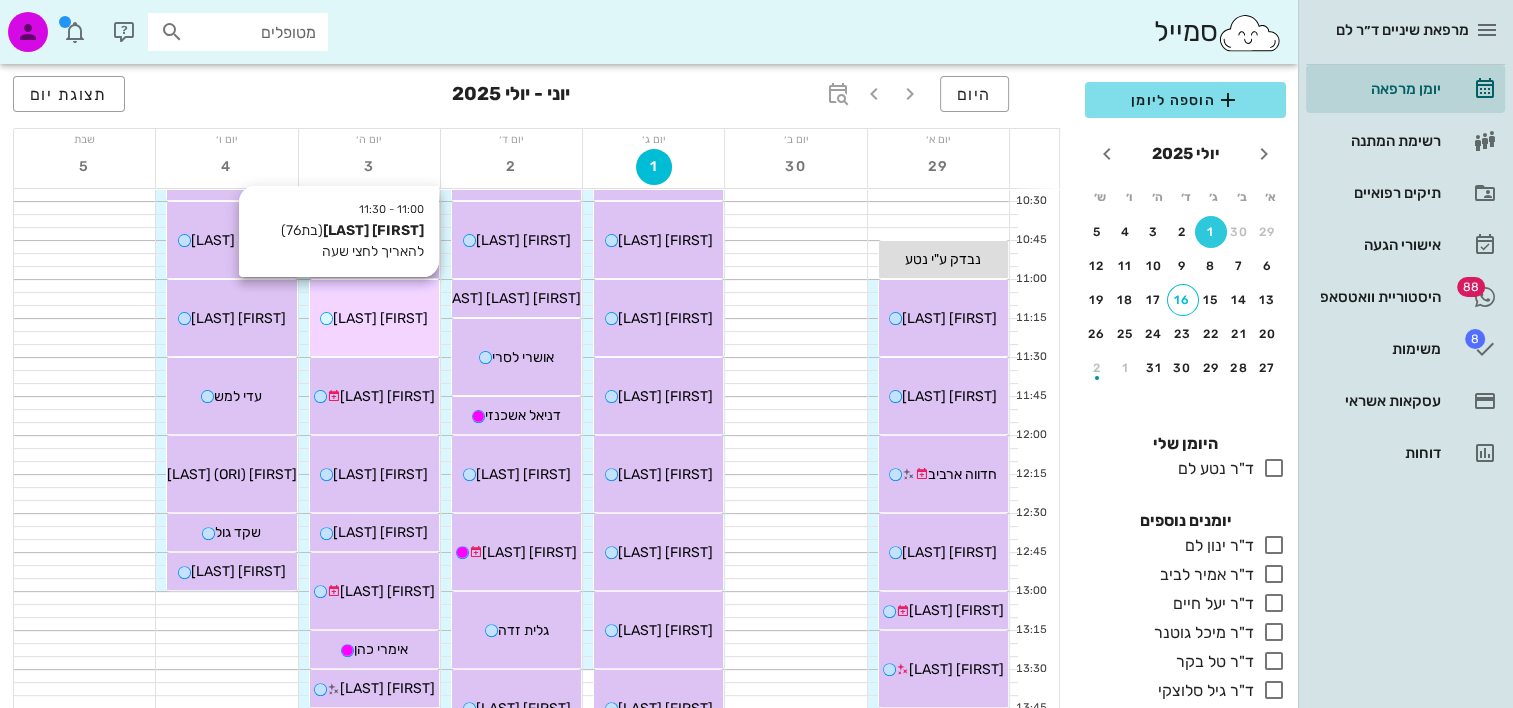 scroll, scrollTop: 600, scrollLeft: 0, axis: vertical 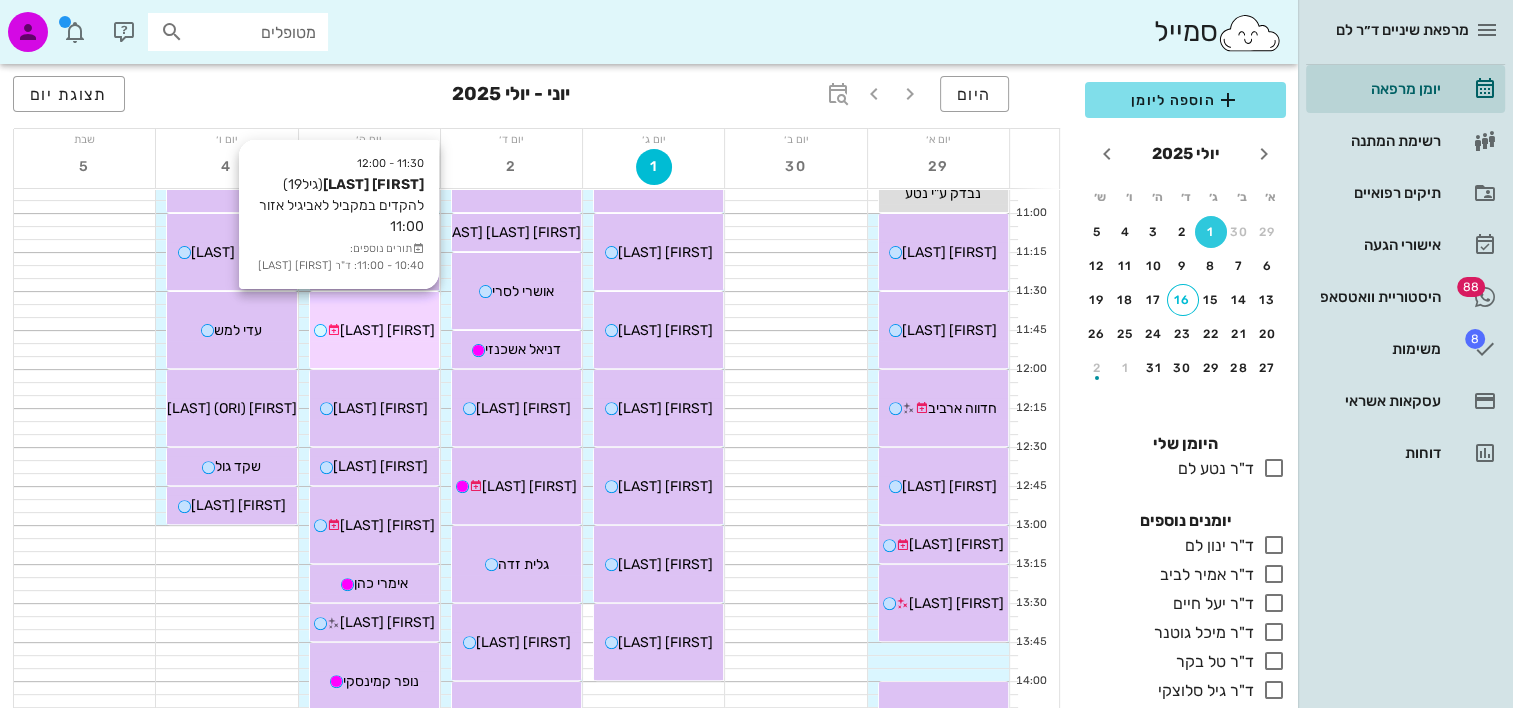 click on "נועם אלמלם" at bounding box center (387, 330) 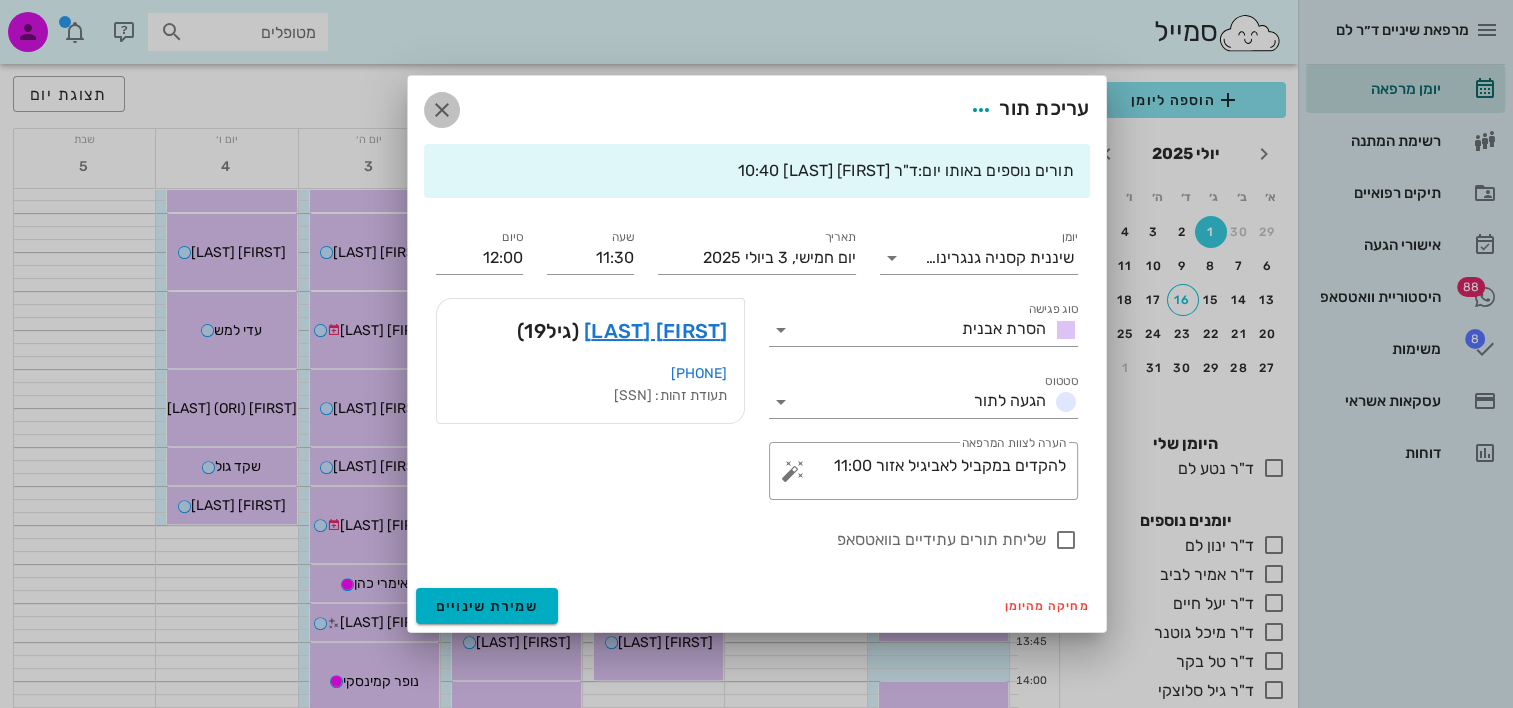 click at bounding box center (442, 110) 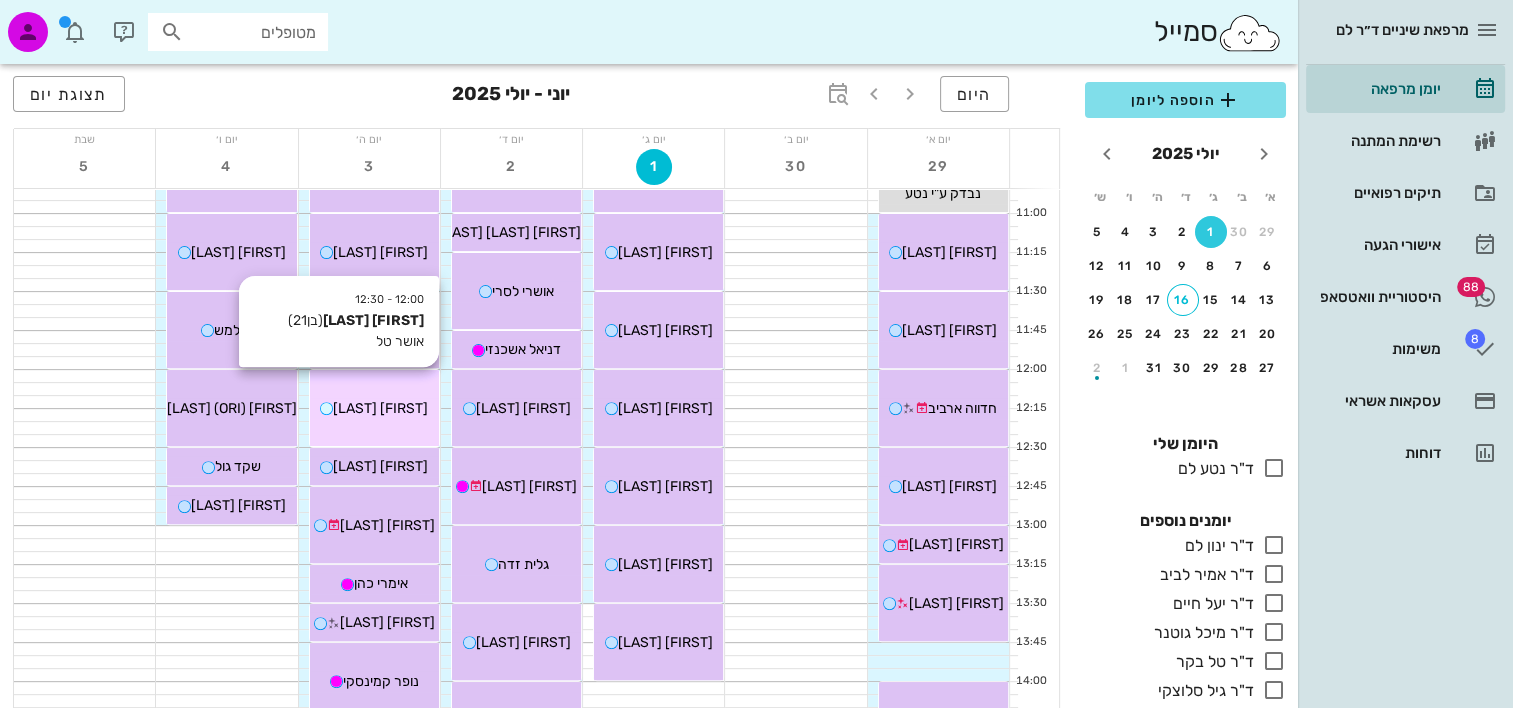 click on "12:00
- 12:30
עילי
אופיר
(בן
21 )
אושר טל
עילי אופיר" at bounding box center [374, 408] 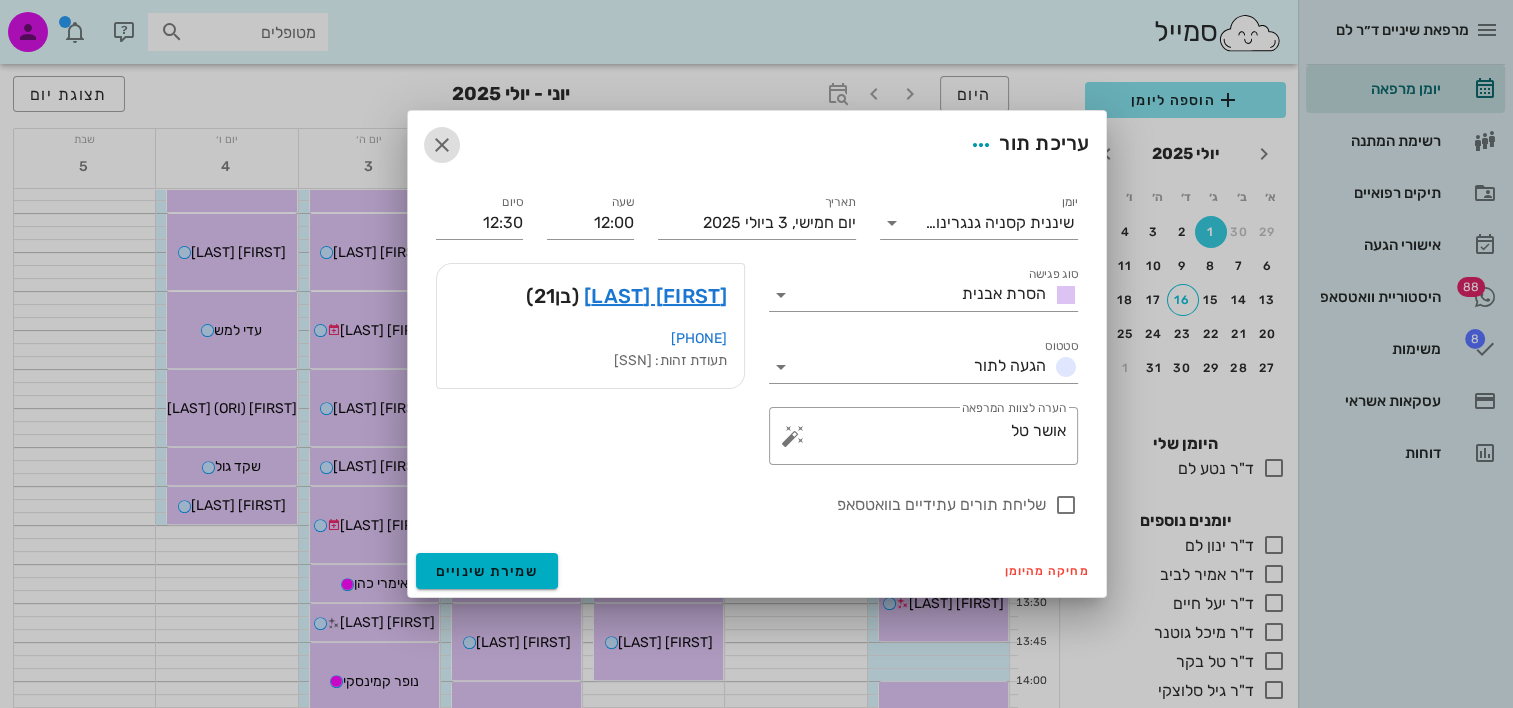 click at bounding box center (442, 145) 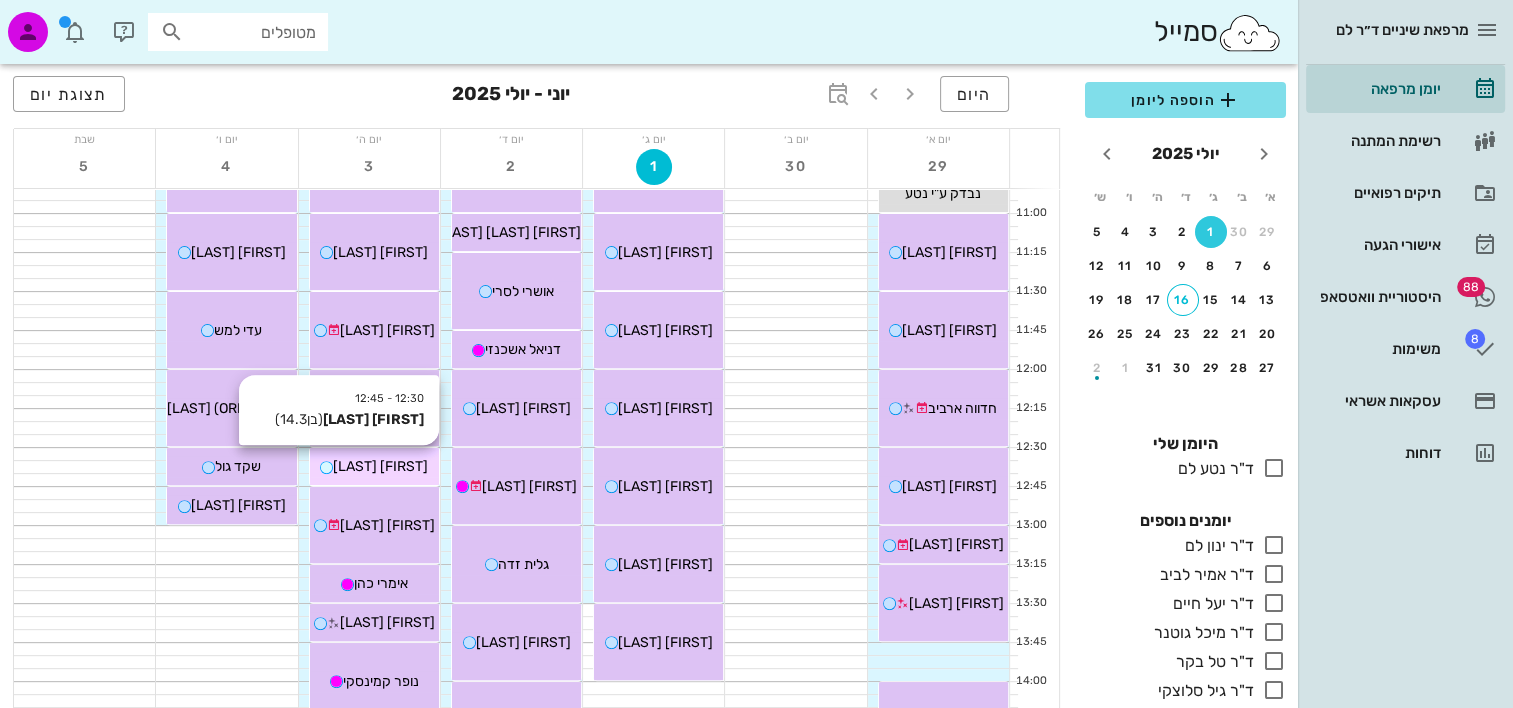 click on "דביר הרשקוביץ" at bounding box center (380, 466) 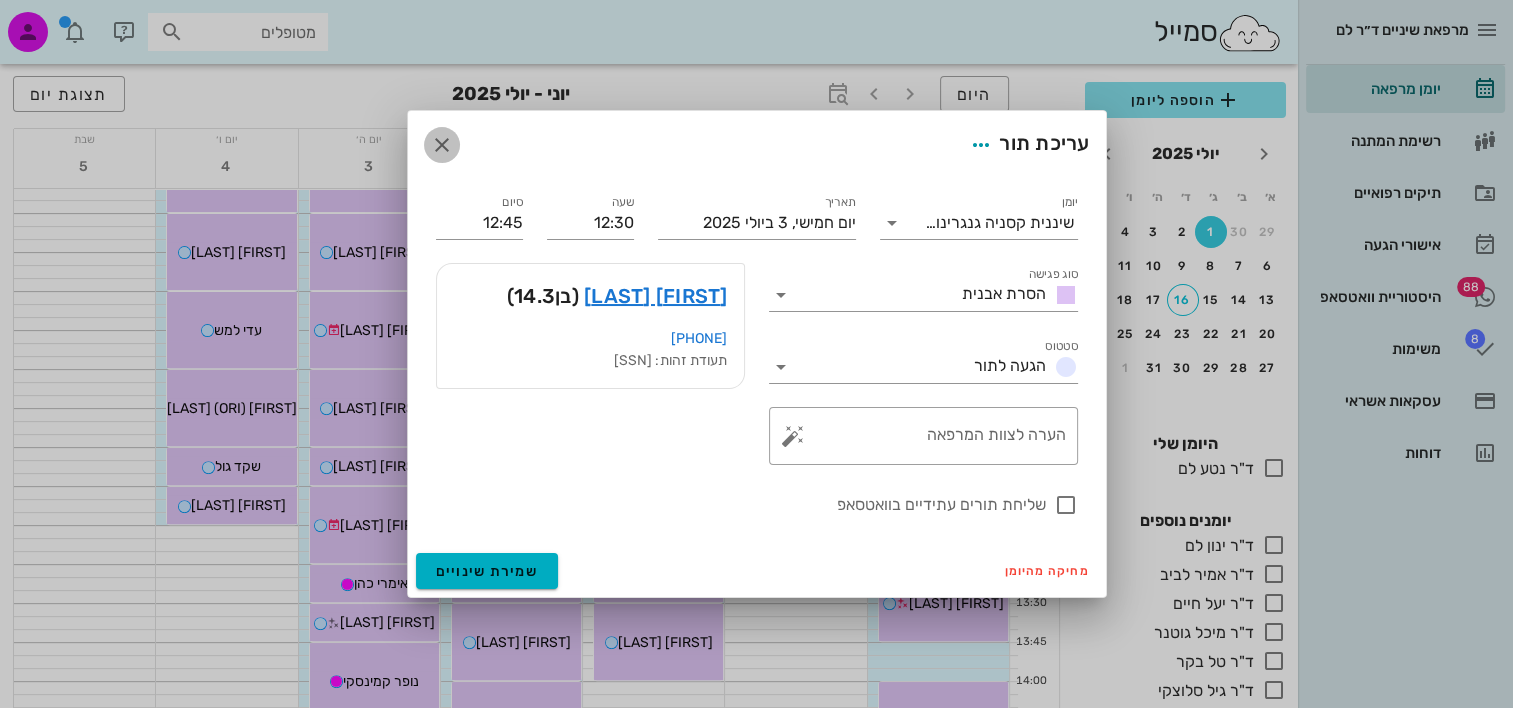 click at bounding box center (442, 145) 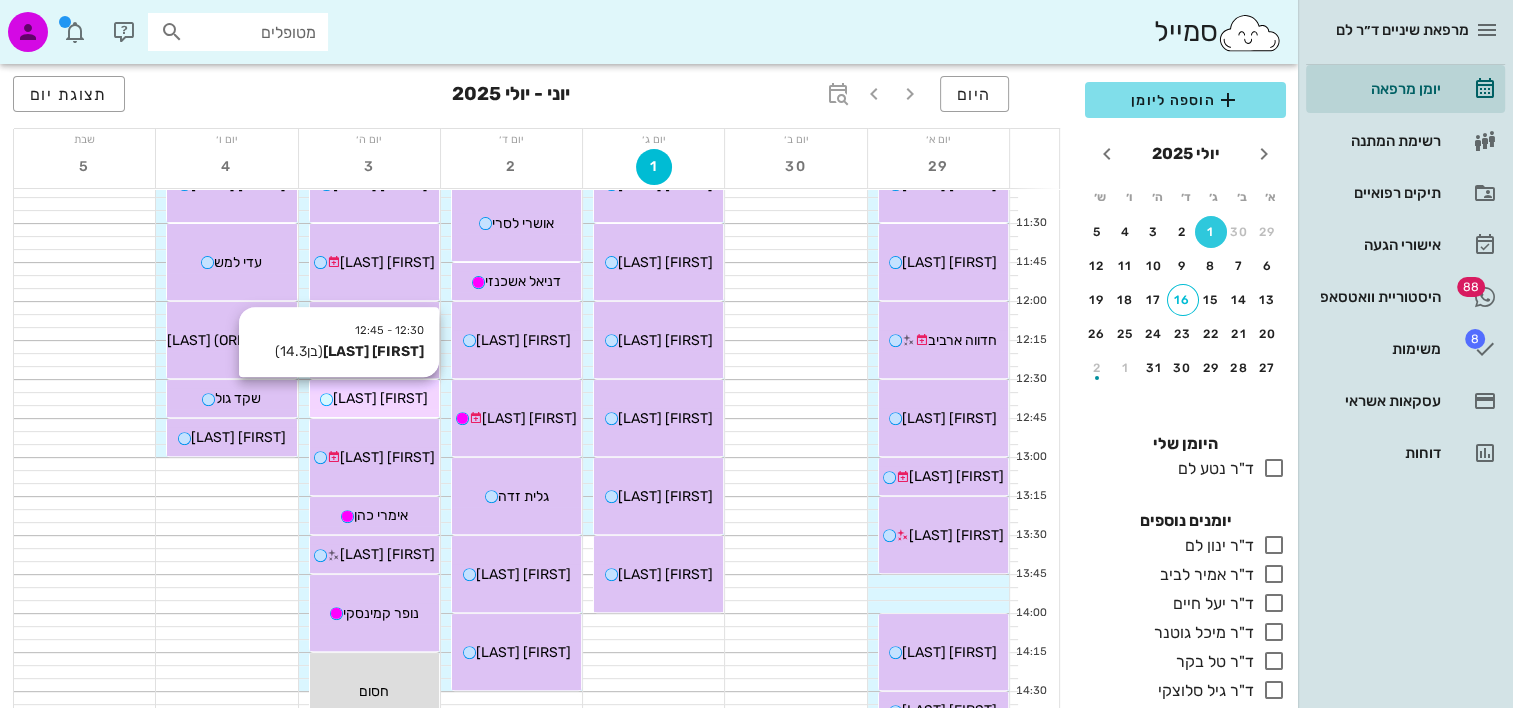 scroll, scrollTop: 700, scrollLeft: 0, axis: vertical 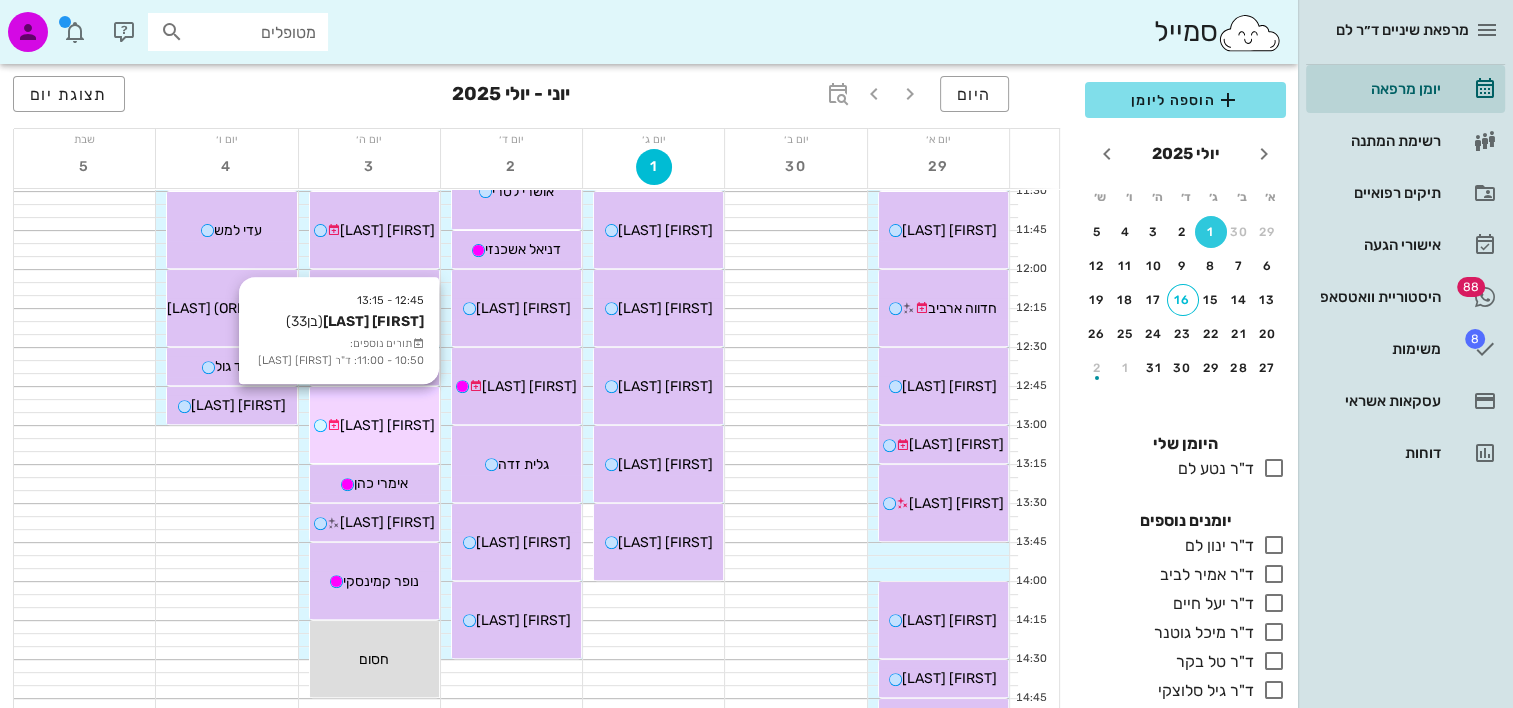 click on "עומר שוסיוב" at bounding box center [387, 425] 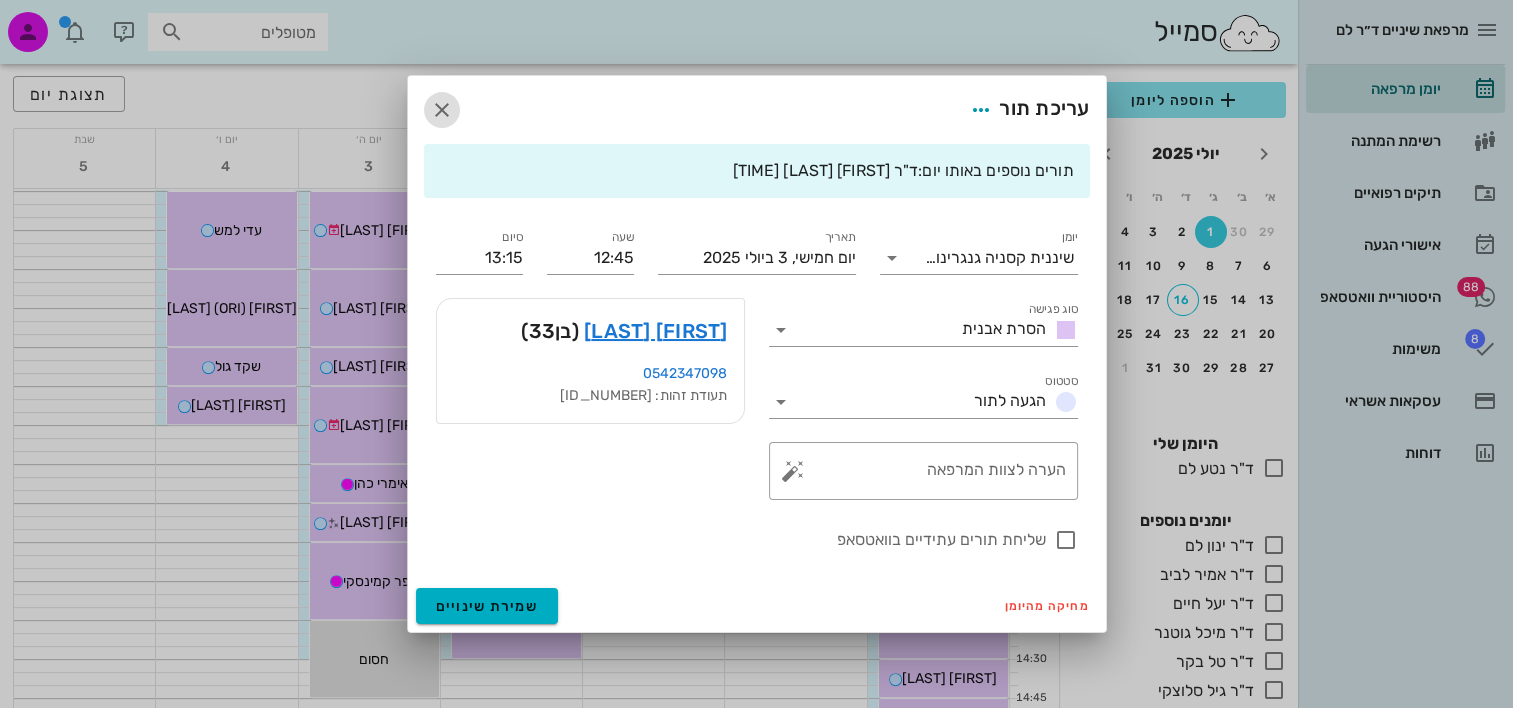 click at bounding box center [442, 110] 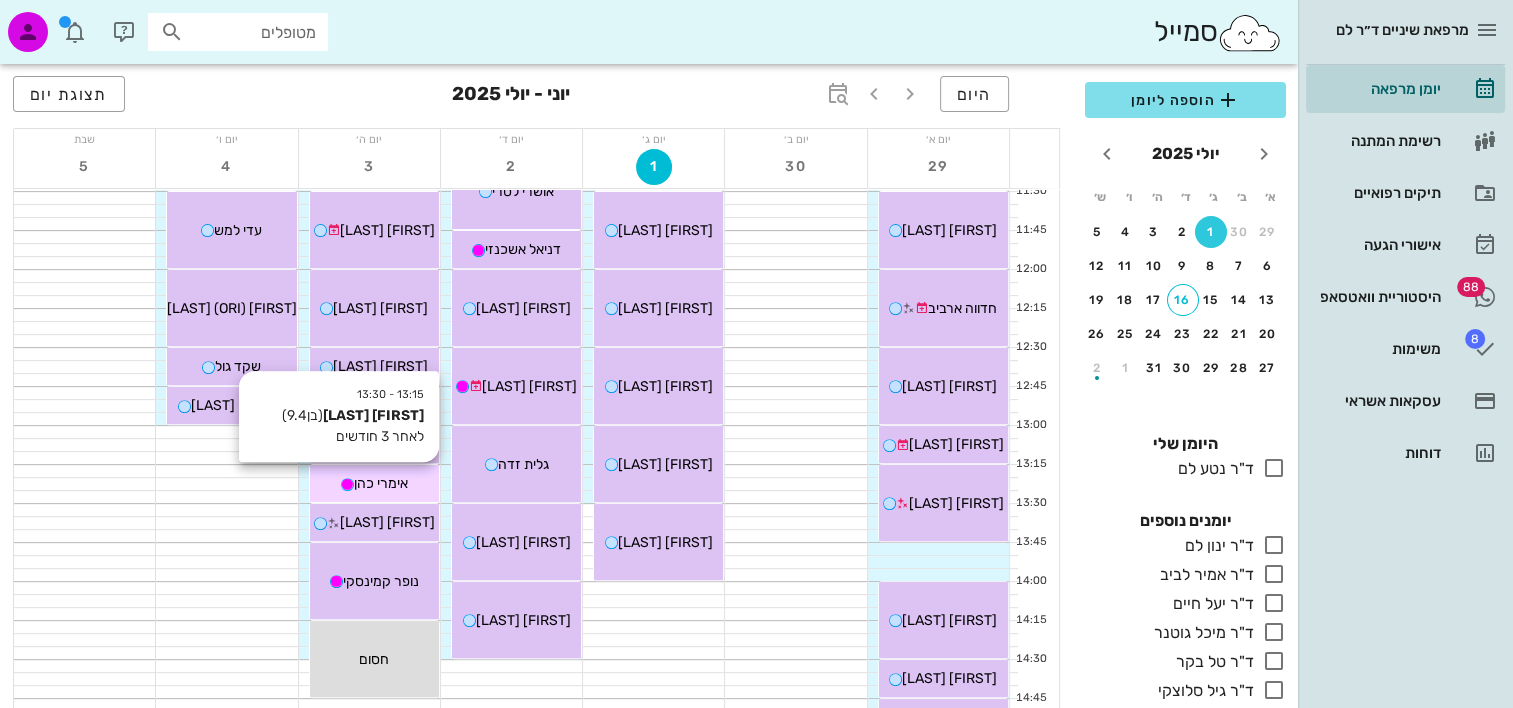 click on "13:15
- 13:30
אימרי
כהן
(בן
9.4 )
לאחר 3 חודשים
אימרי כהן" at bounding box center [374, 483] 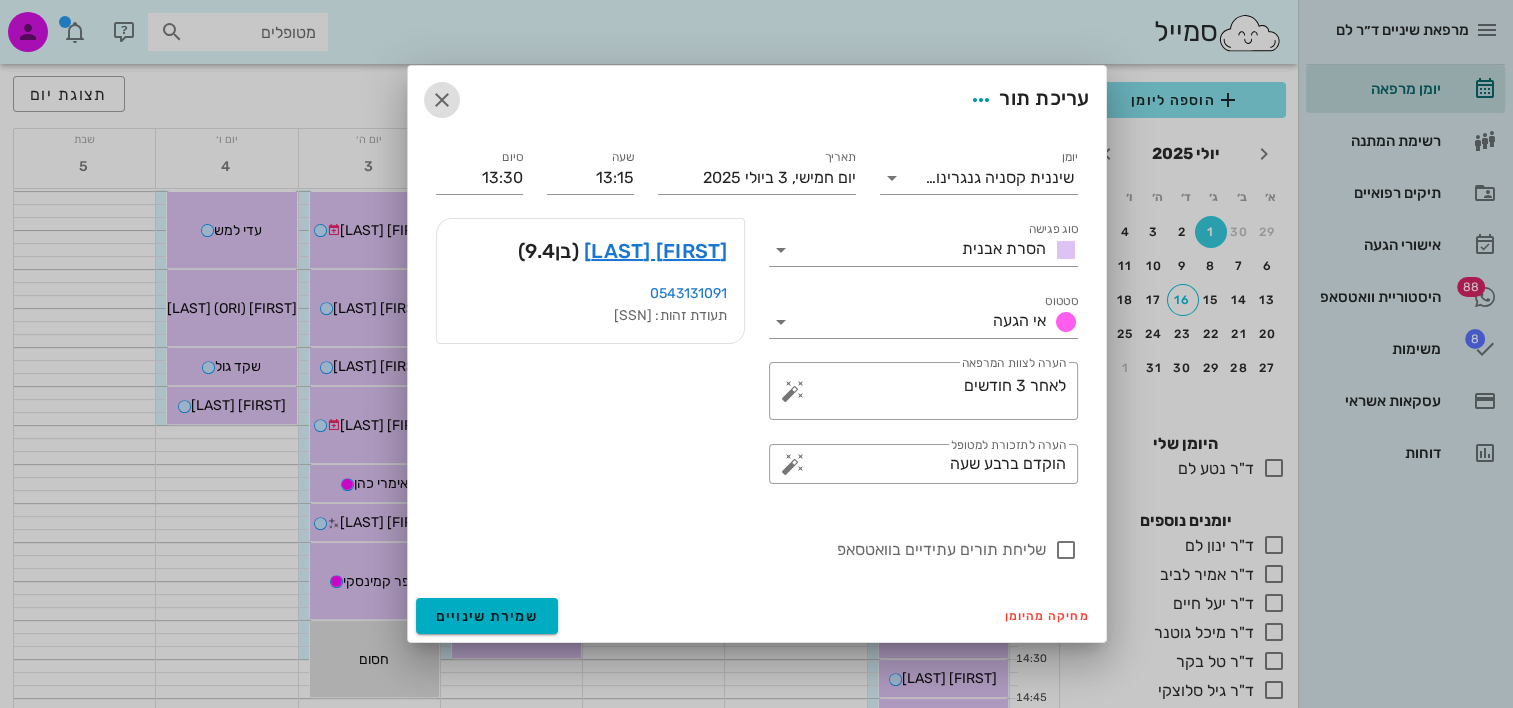 click at bounding box center [442, 100] 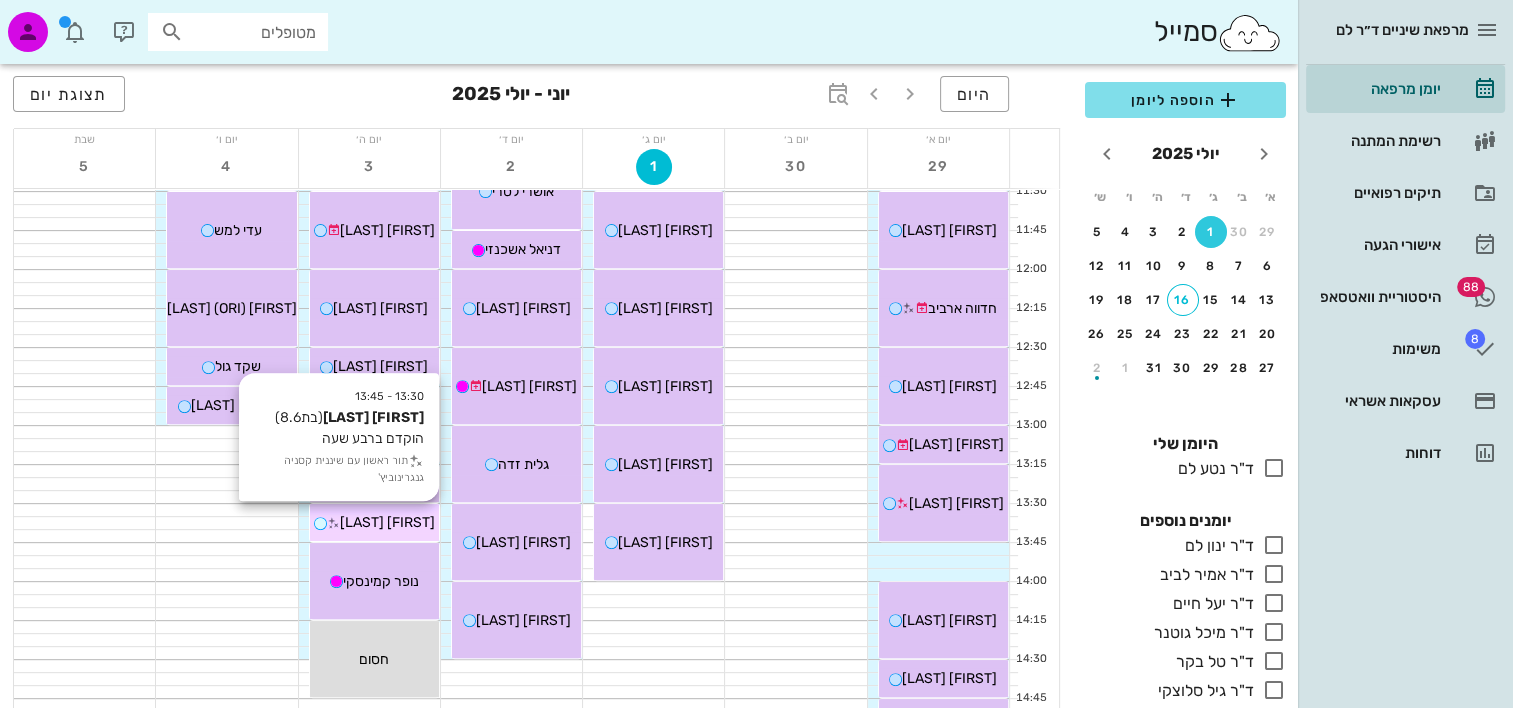 click on "אליה הראל" at bounding box center (387, 522) 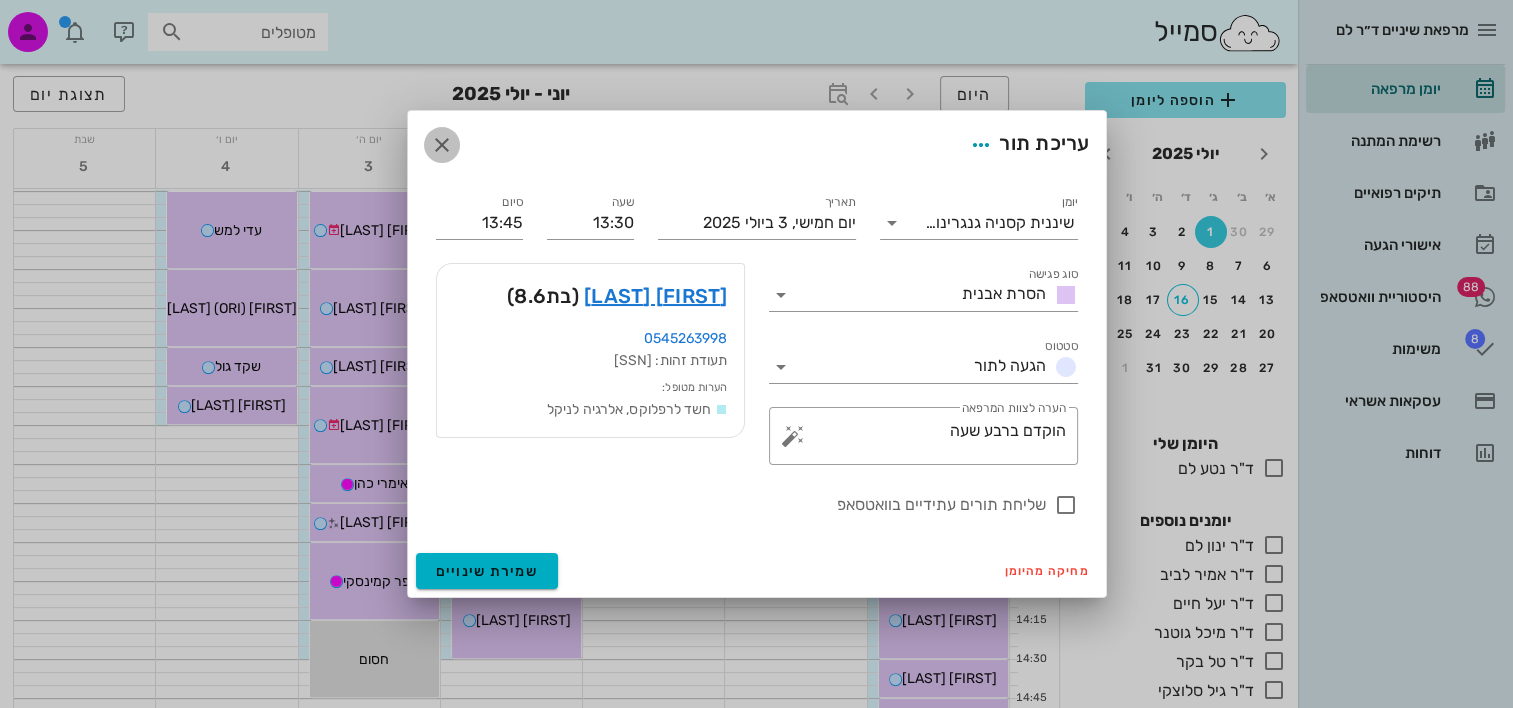 click at bounding box center (442, 145) 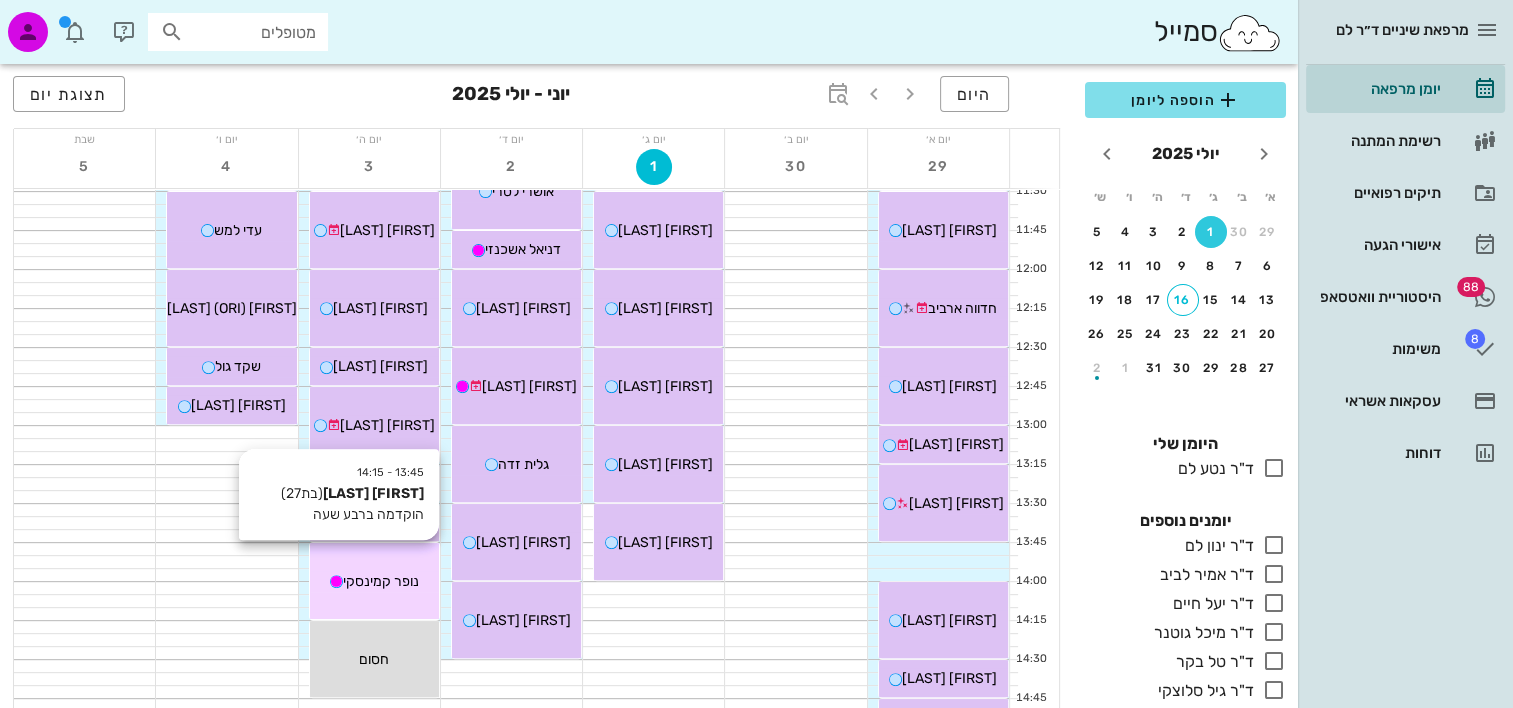 click on "13:45
- 14:15
נופר
קמינסקי
(בת
27 )
הוקדמה ברבע שעה
נופר קמינסקי" at bounding box center [374, 581] 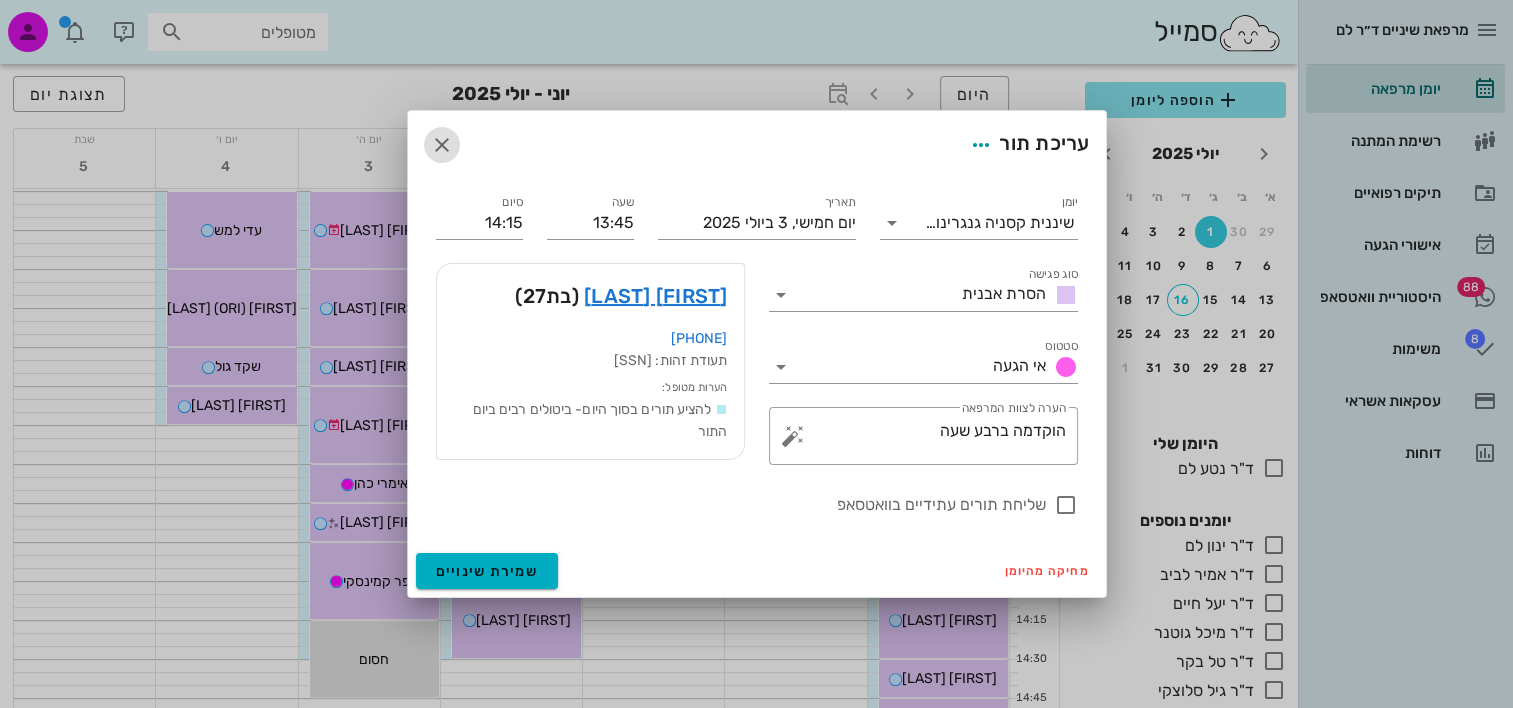 click at bounding box center [442, 145] 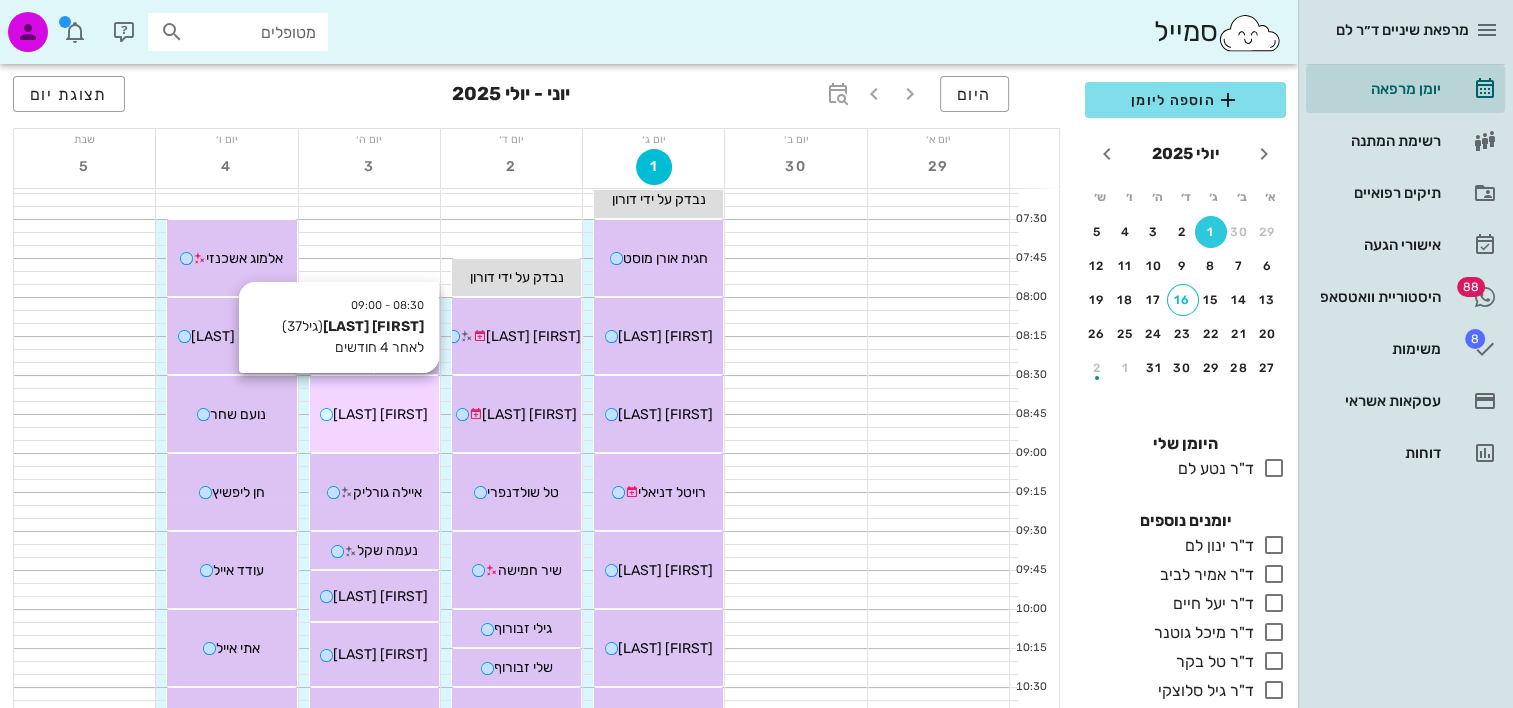 scroll, scrollTop: 0, scrollLeft: 0, axis: both 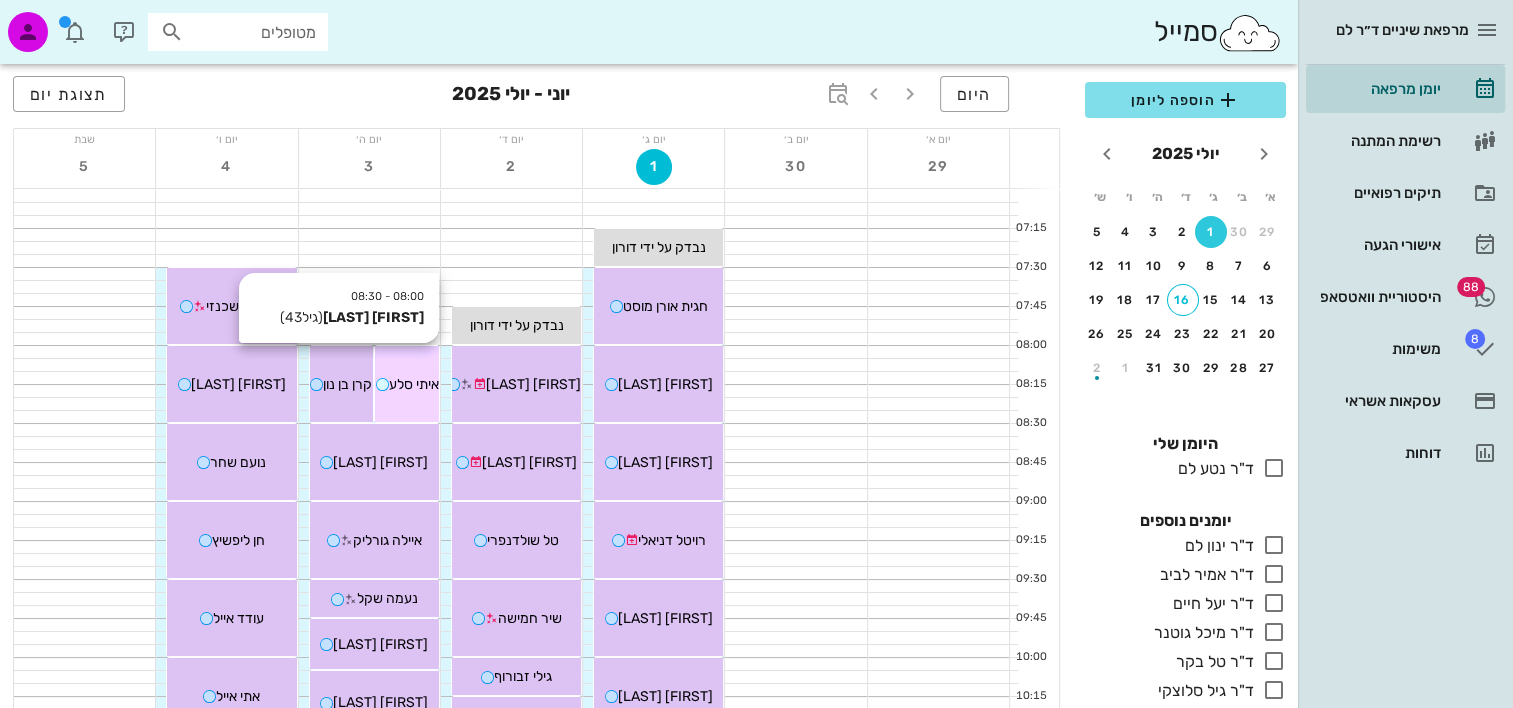 click on "איתי סלע" at bounding box center (414, 384) 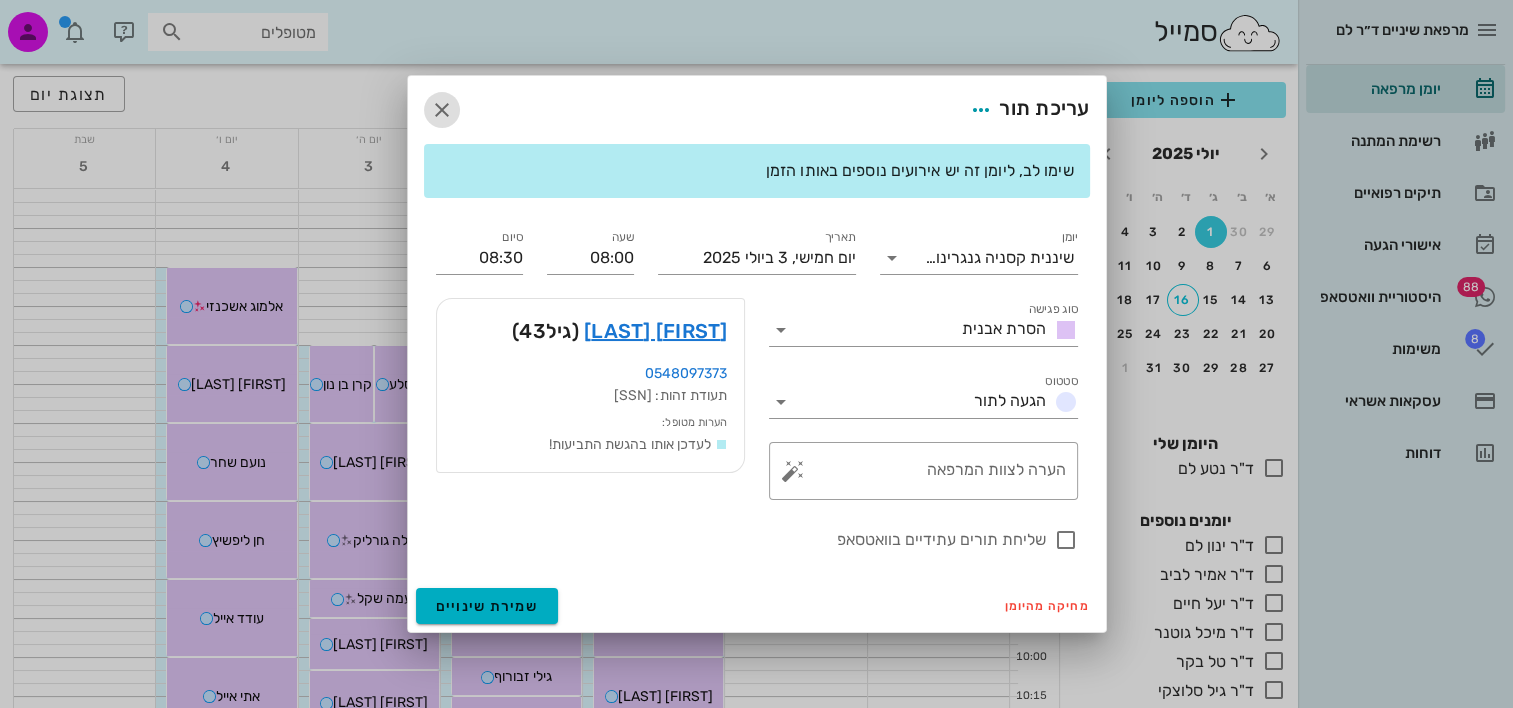 click at bounding box center (442, 110) 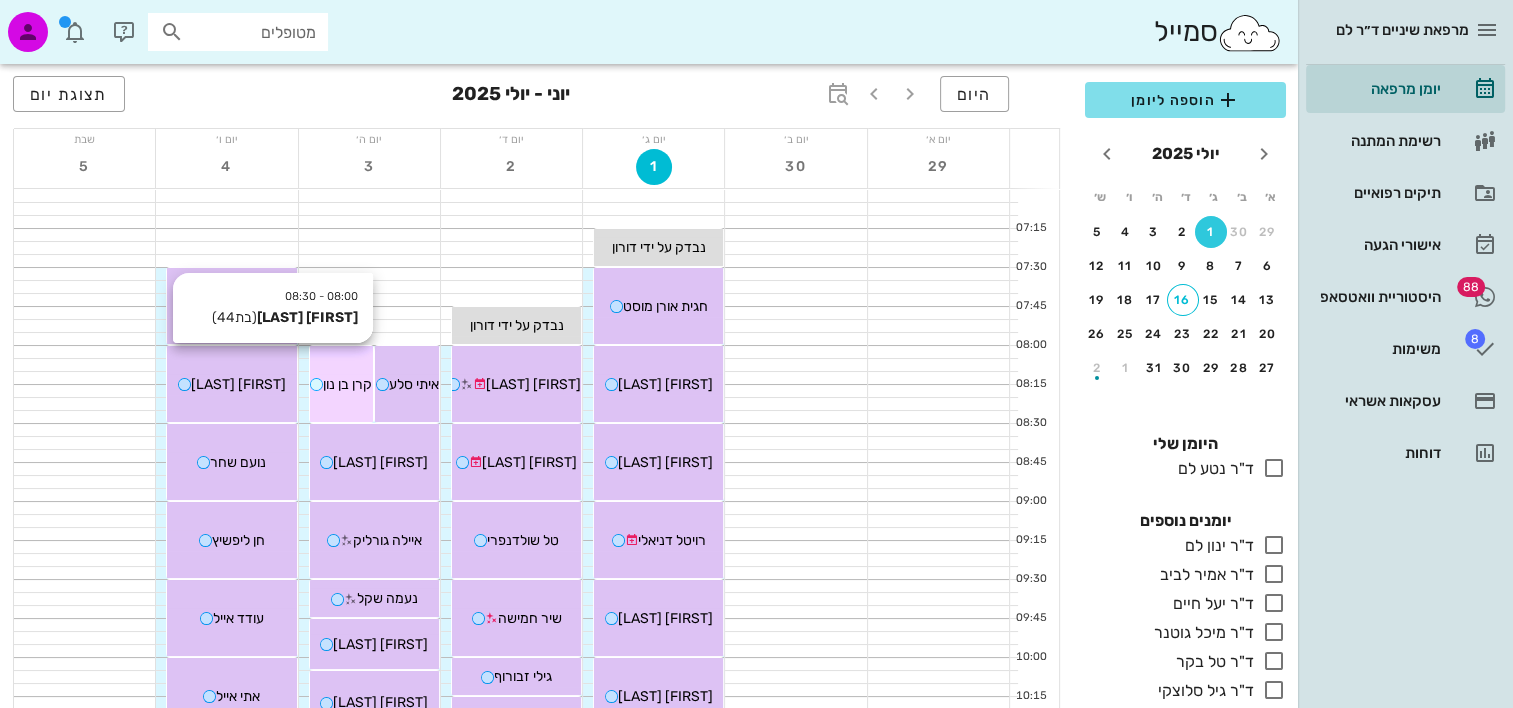 click on "08:00
- 08:30
קרן
בן נון
(בת
44 )
קרן בן נון" at bounding box center (342, 384) 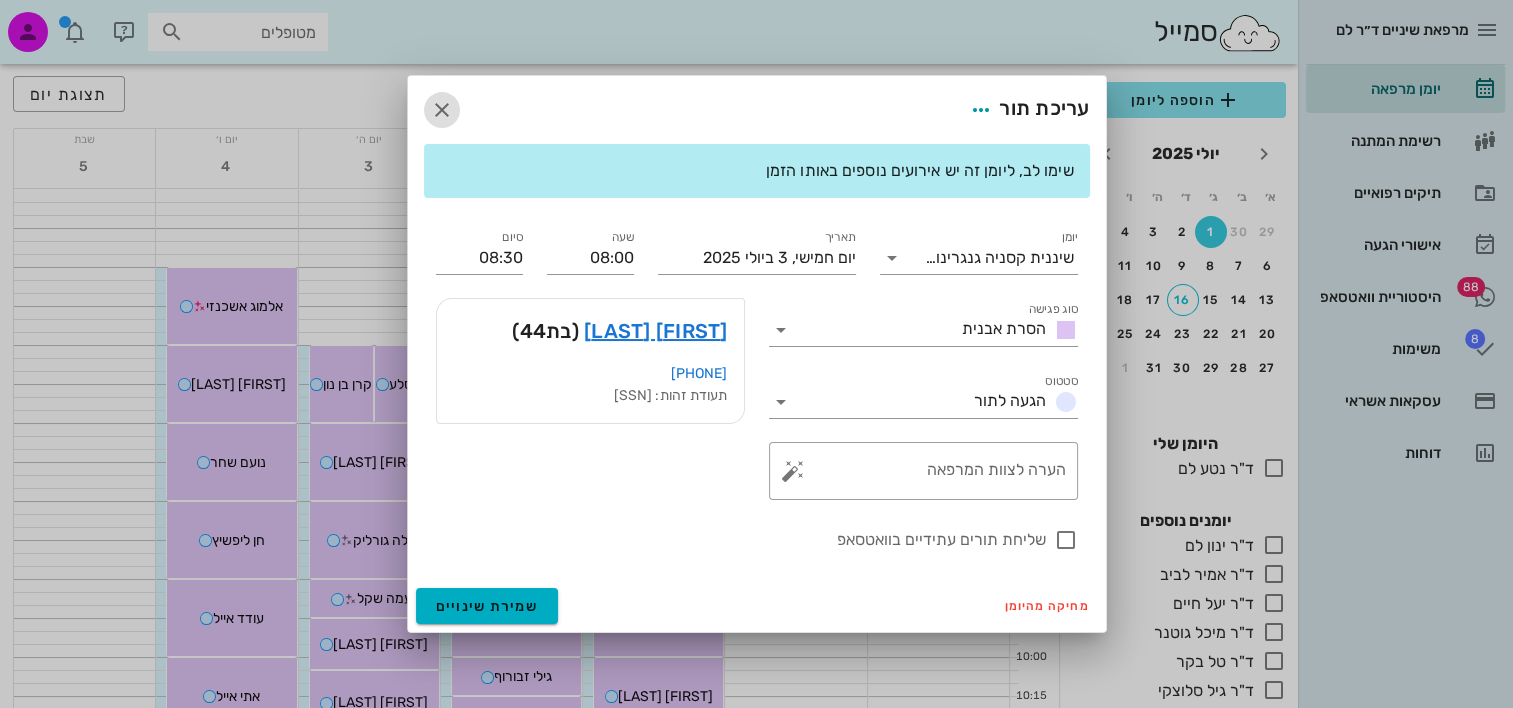 click at bounding box center (442, 110) 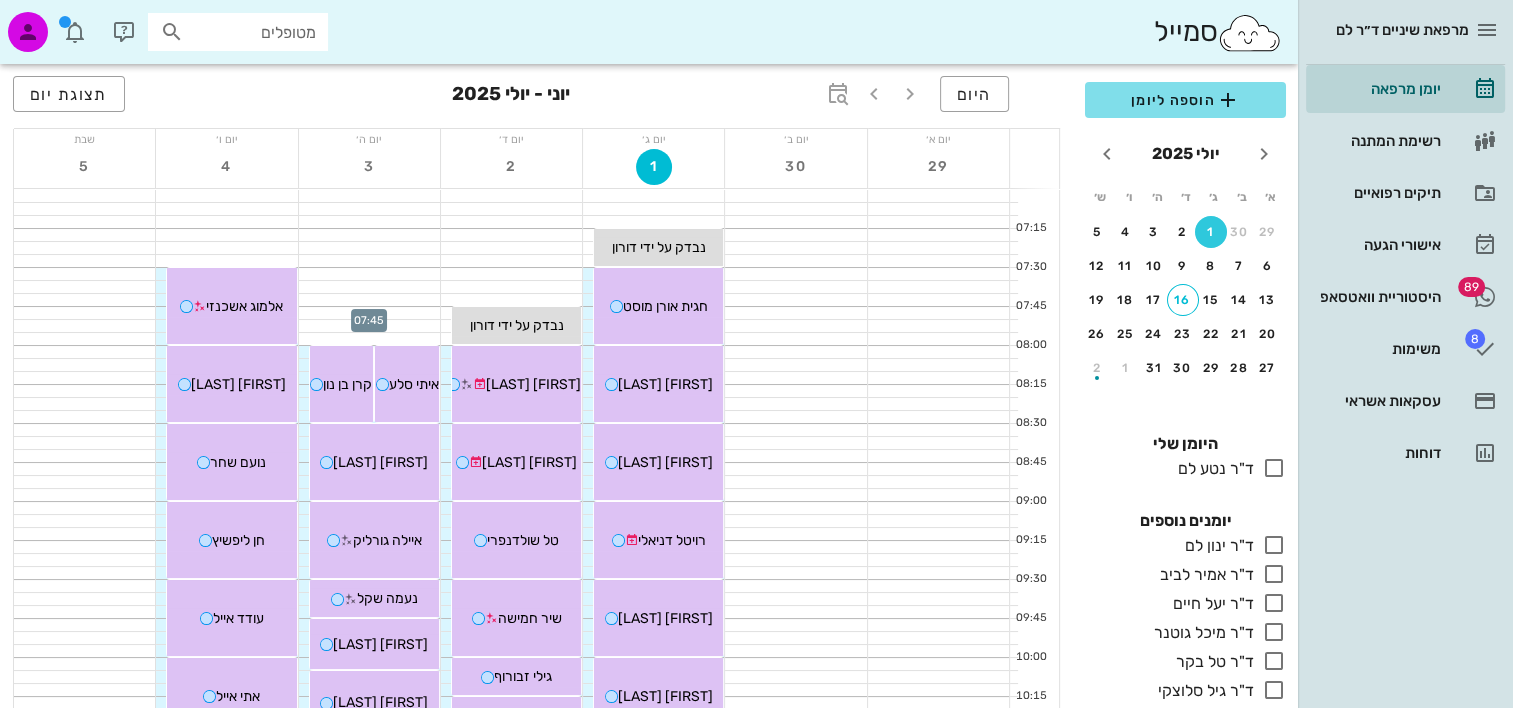 click at bounding box center (369, 313) 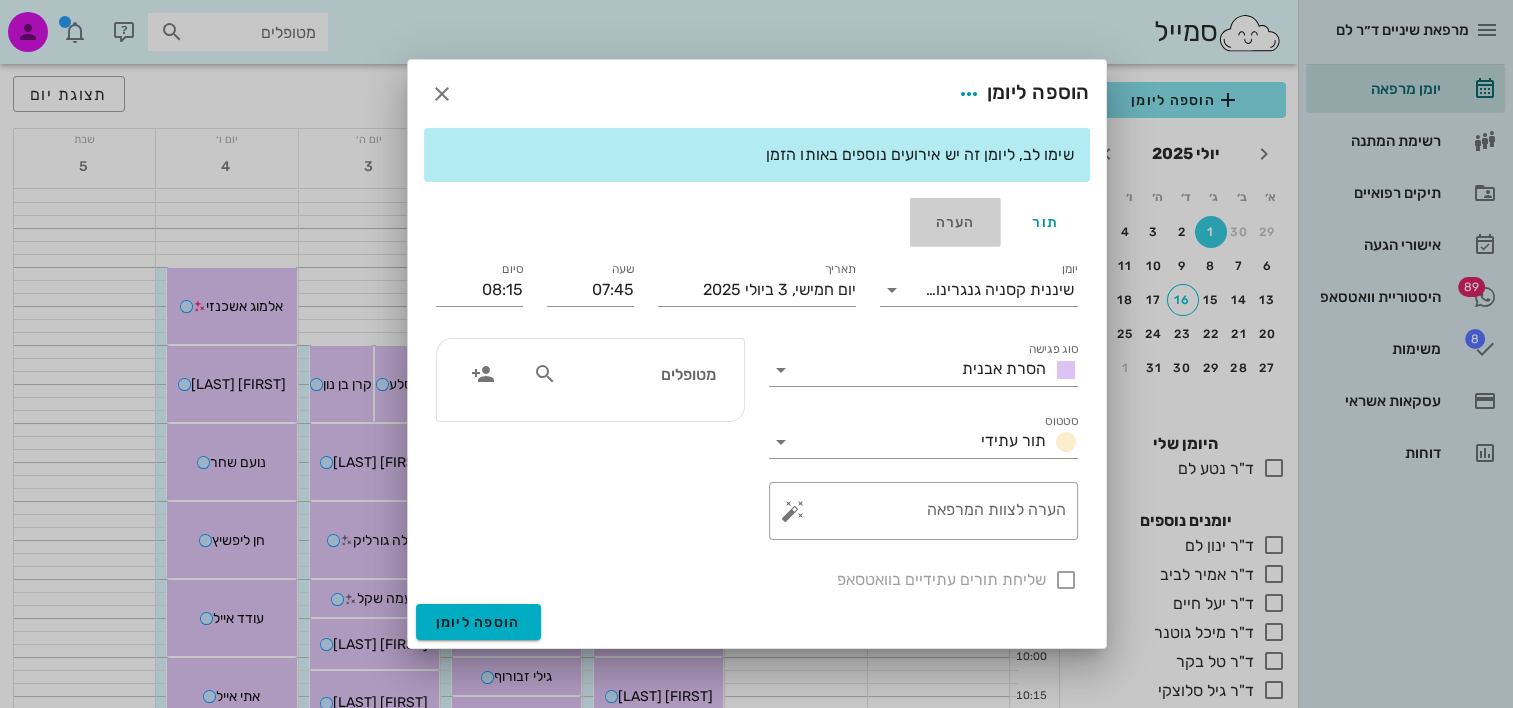 click on "הערה" at bounding box center (955, 222) 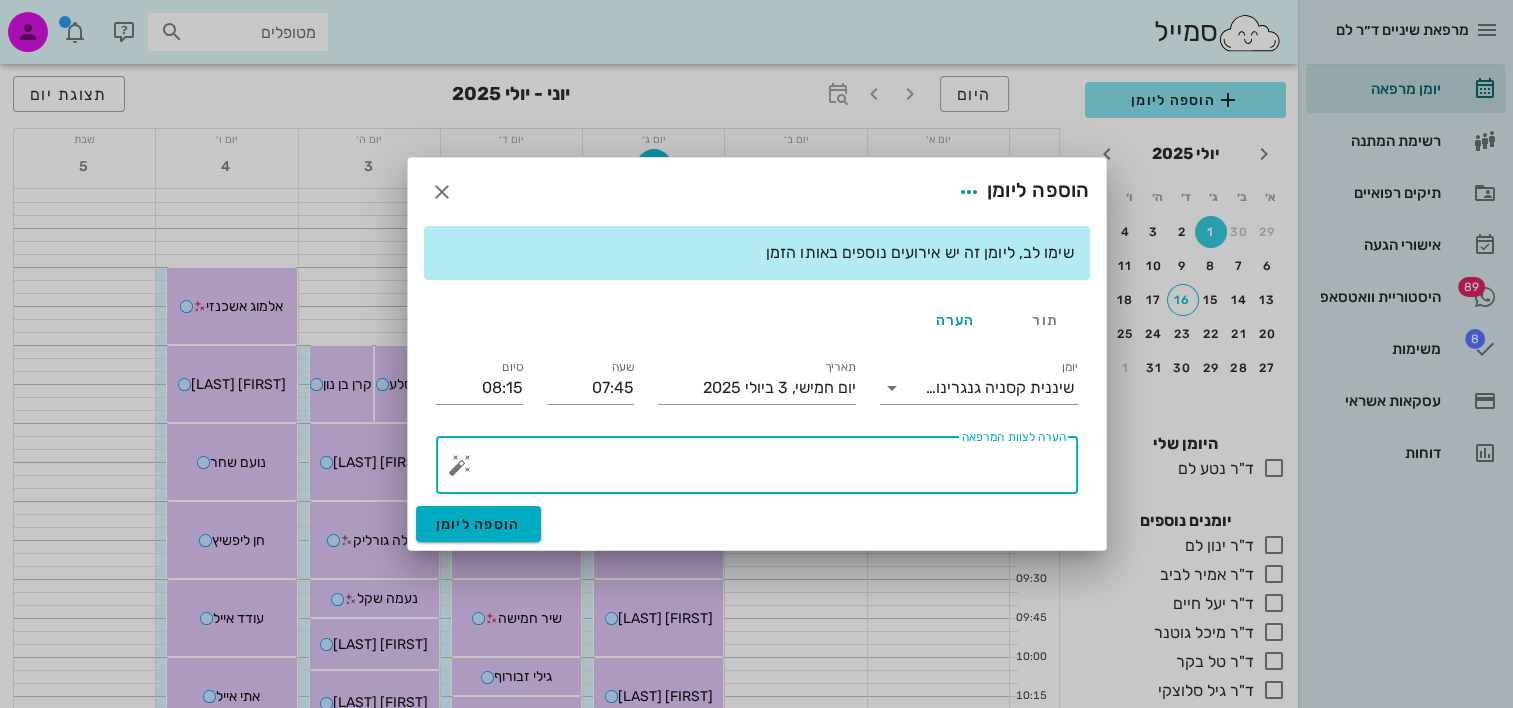 click on "הערה לצוות המרפאה" at bounding box center (765, 465) 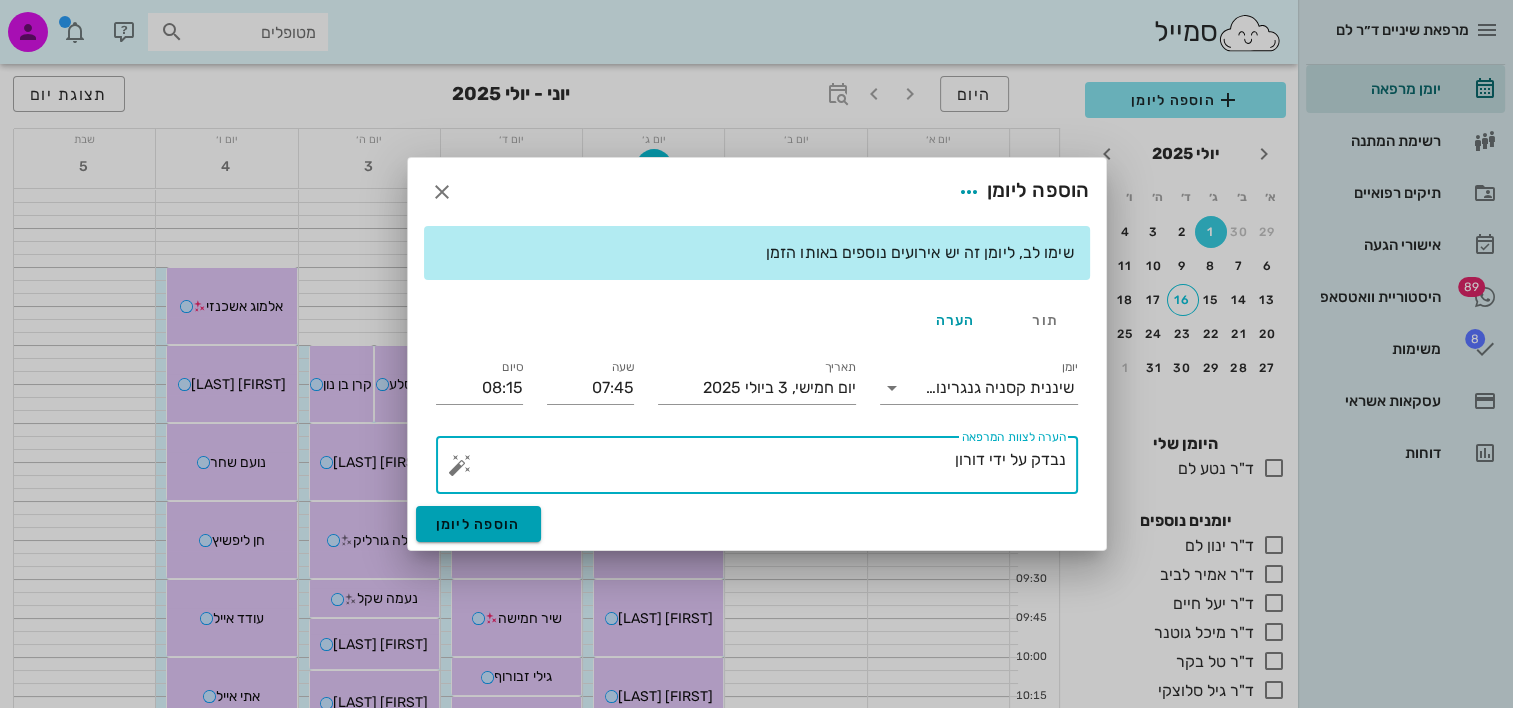type on "נבדק על ידי דורון" 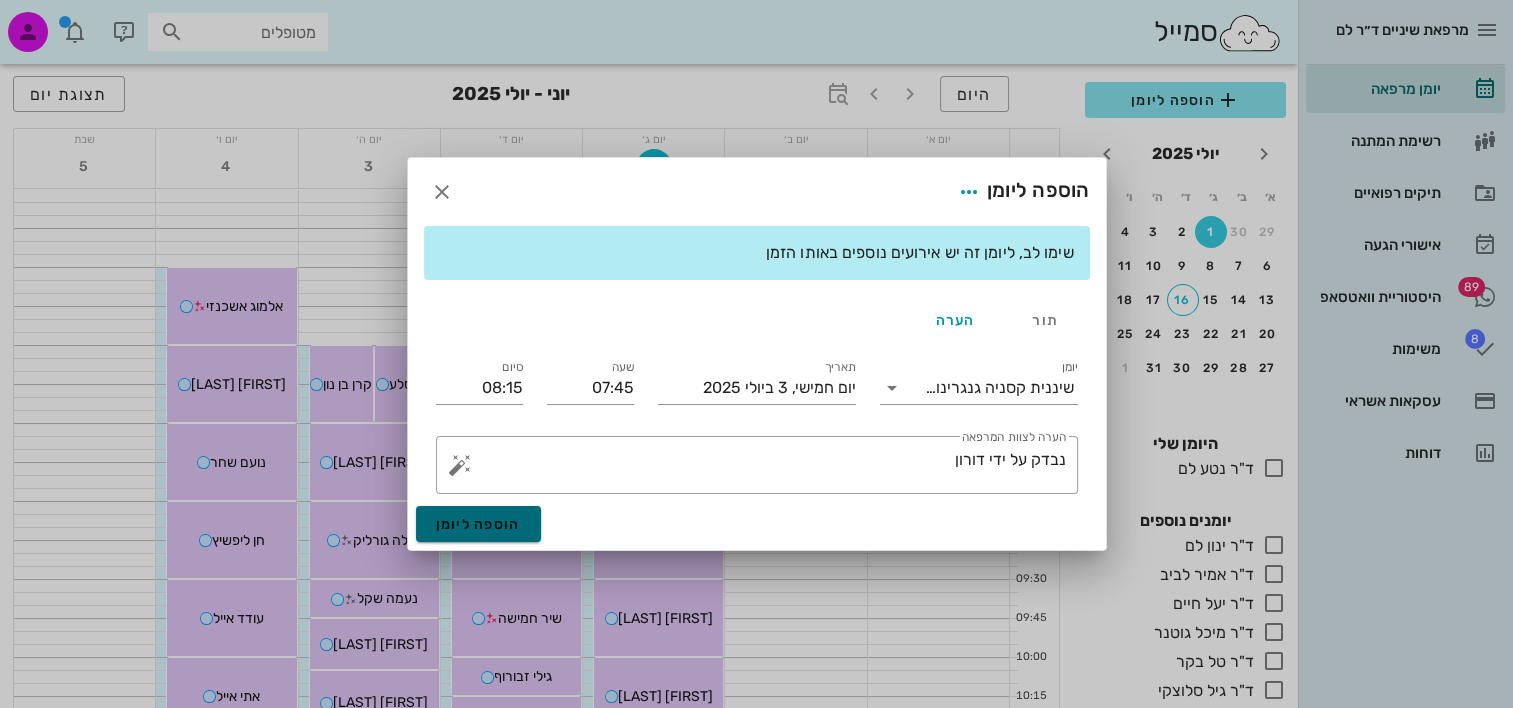click on "הוספה ליומן" at bounding box center (478, 524) 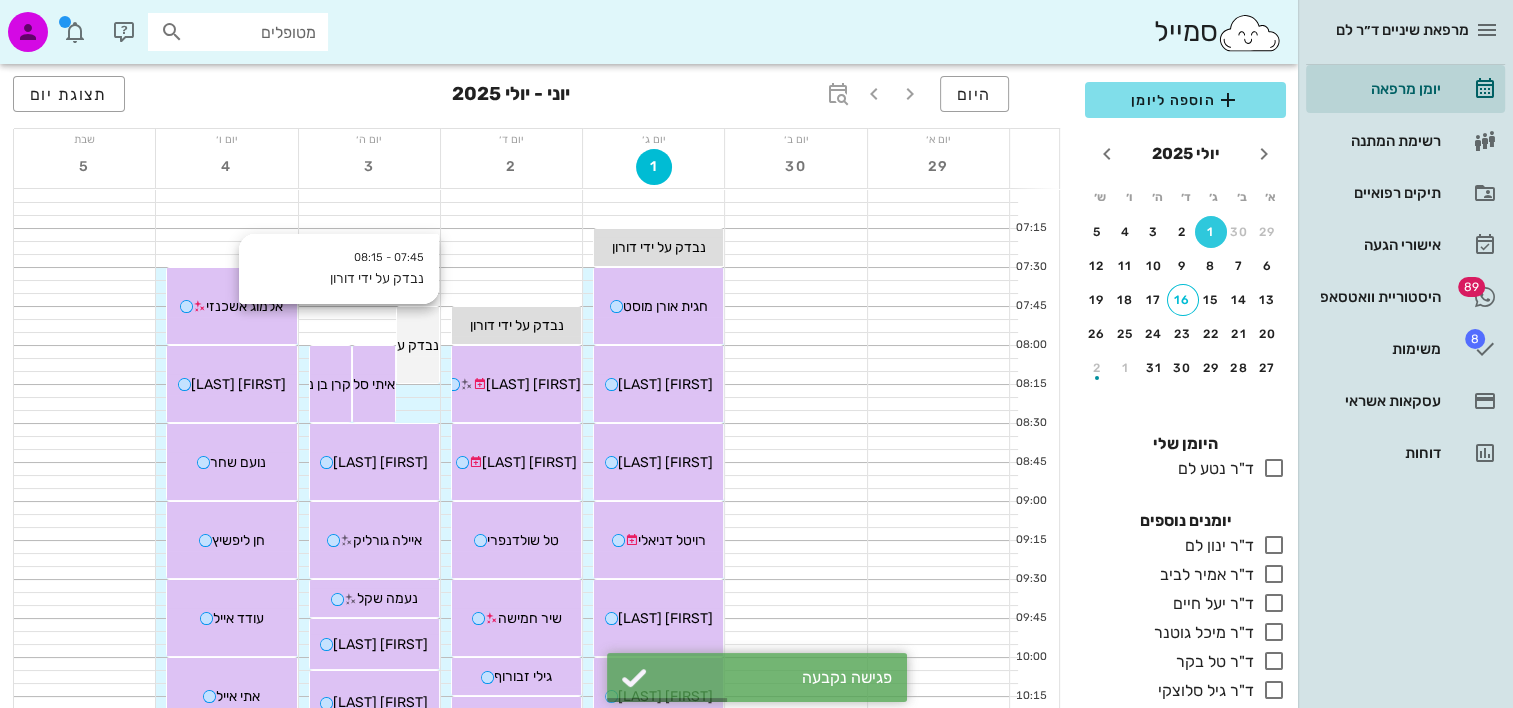 click on "נבדק על ידי דורון" at bounding box center (392, 345) 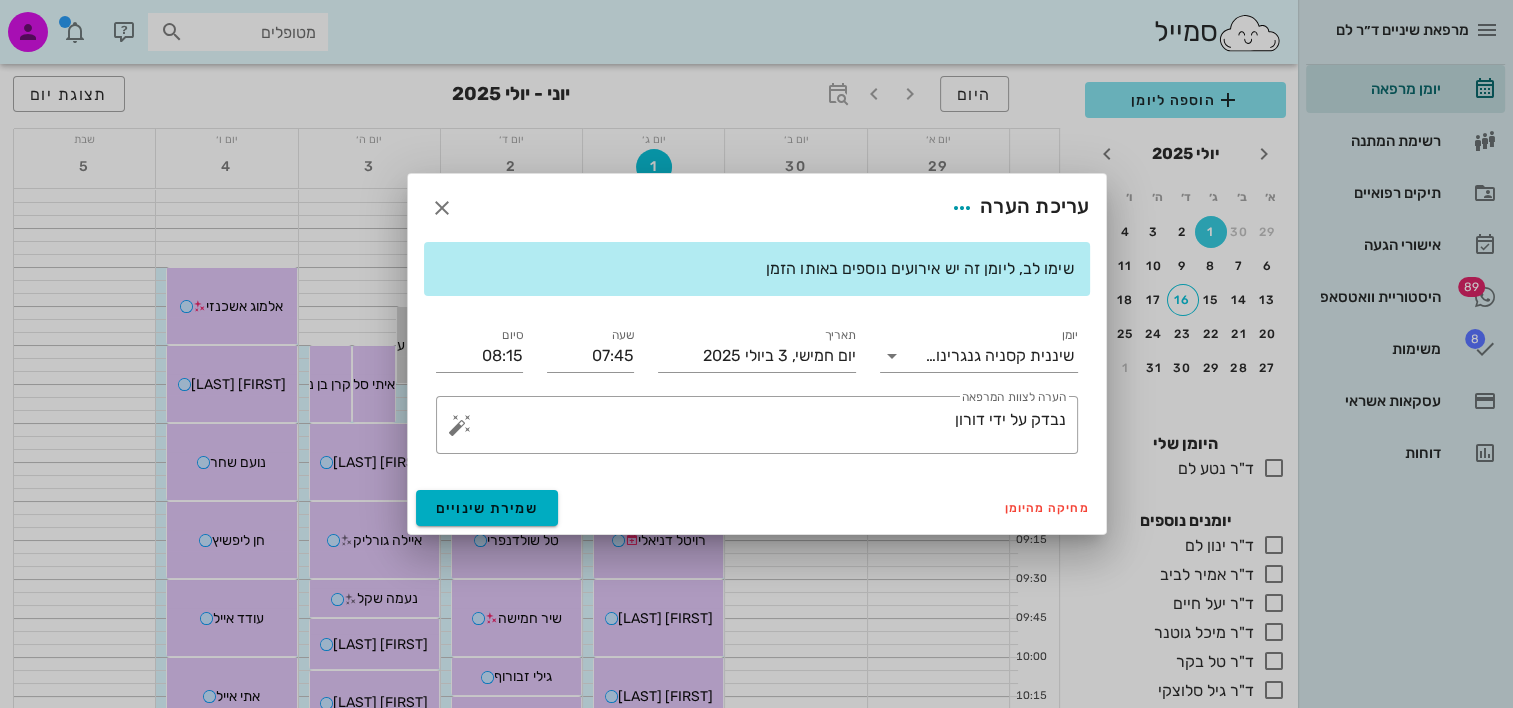 click on "שימו לב, ליומן זה יש אירועים נוספים באותו הזמן" at bounding box center [920, 268] 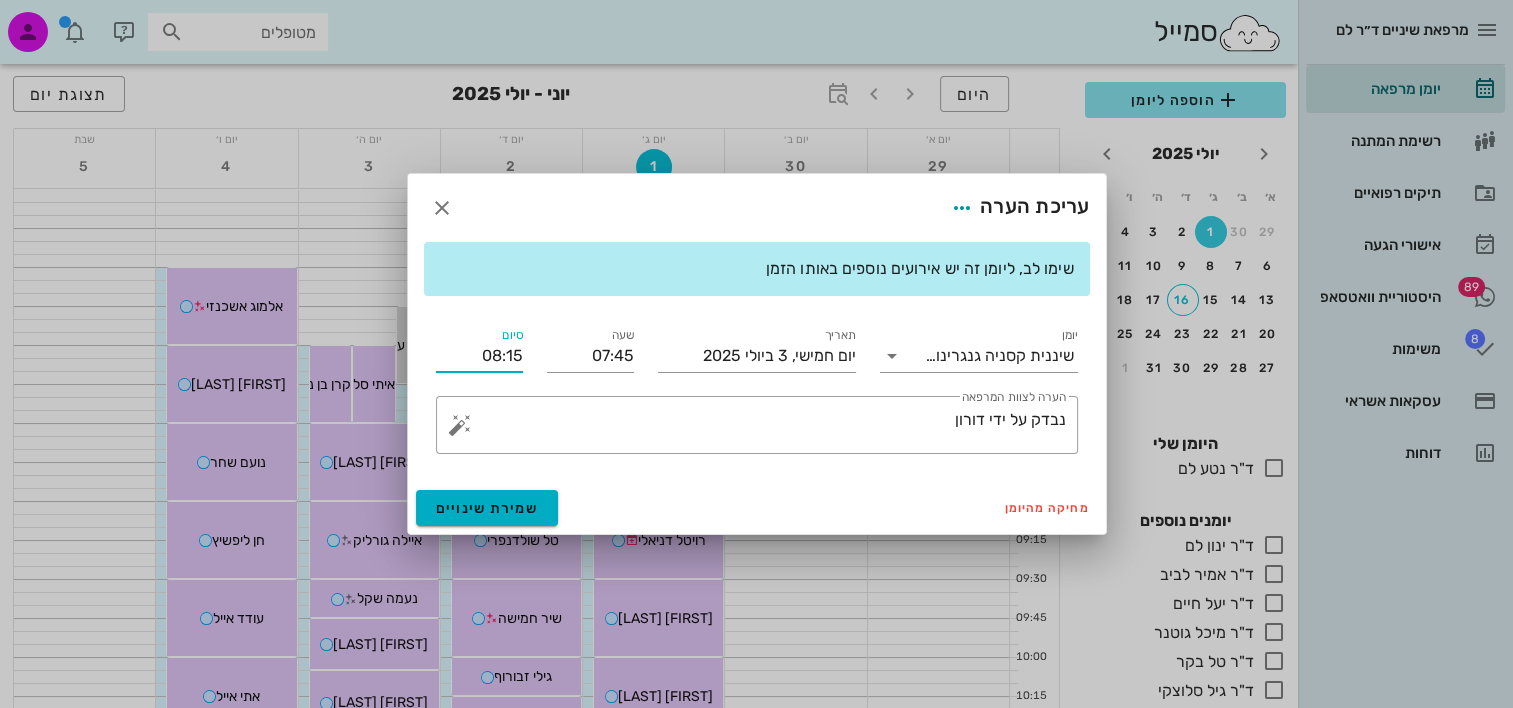 click on "08:15" at bounding box center (479, 356) 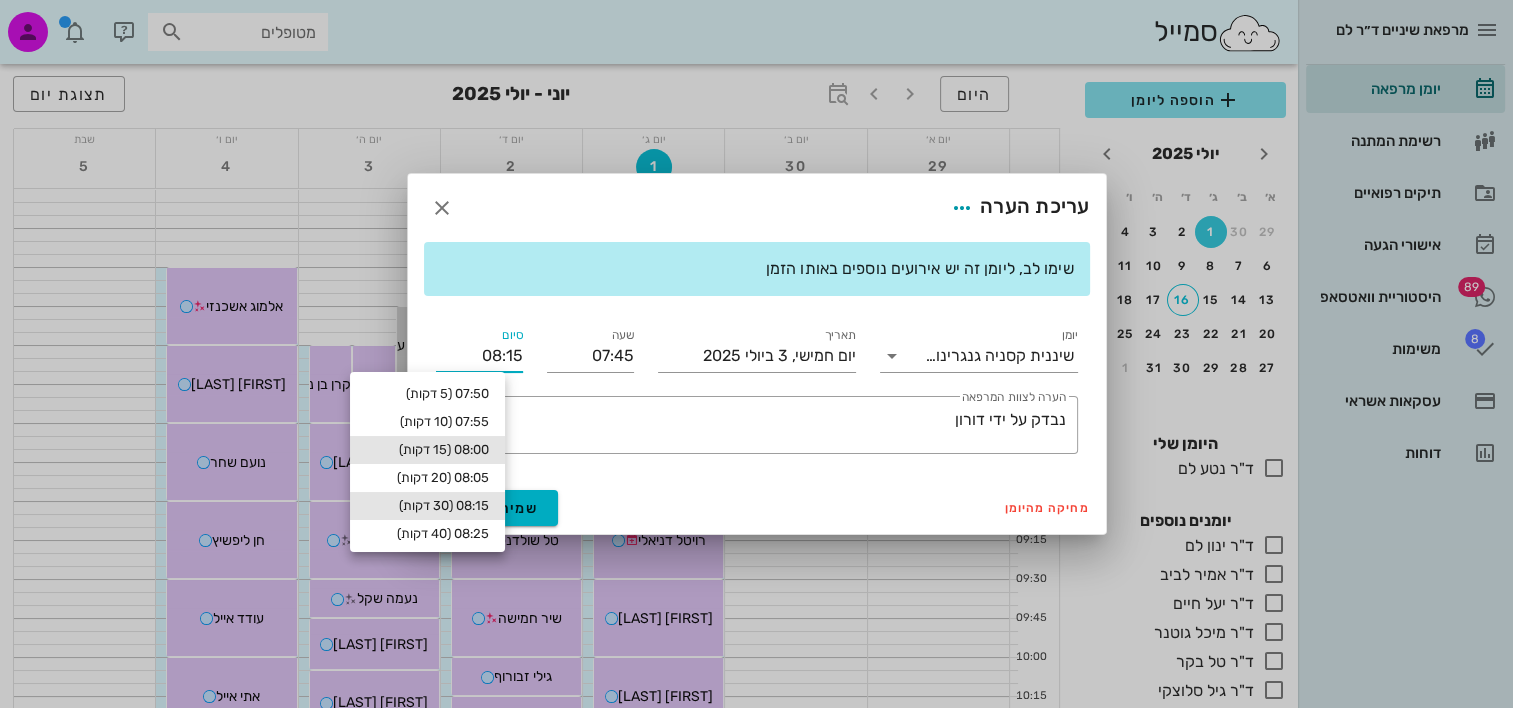 click on "08:00 (15 דקות)" at bounding box center [427, 450] 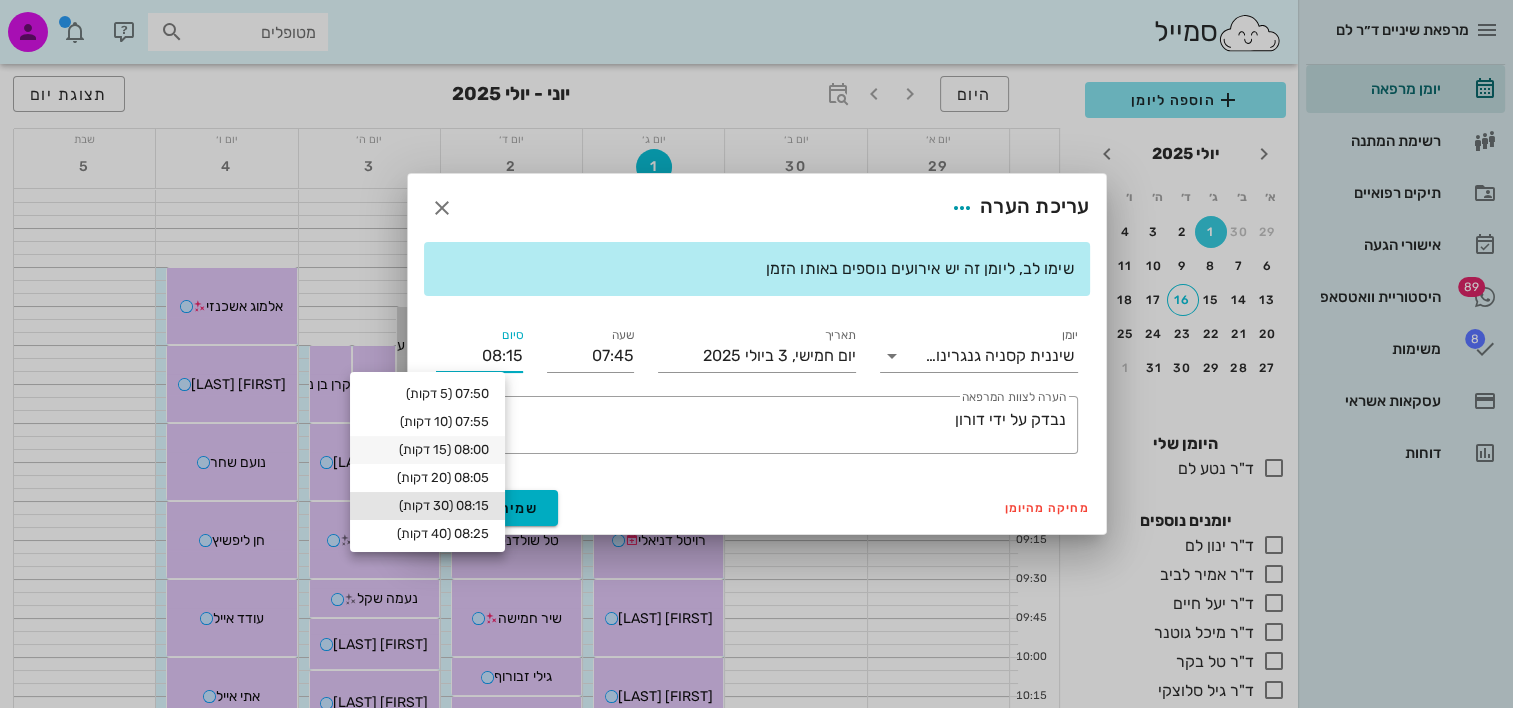 type on "08:00" 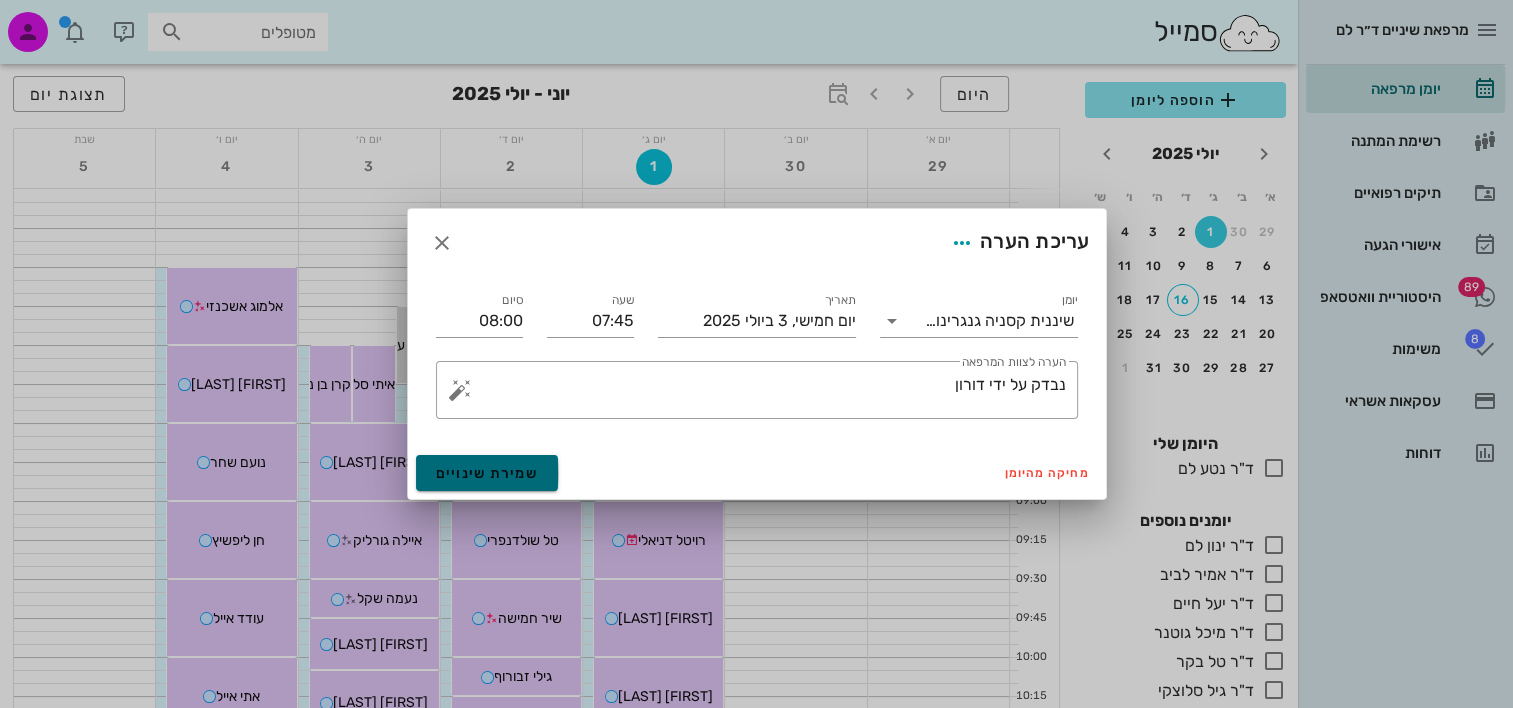 click on "שמירת שינויים" at bounding box center [487, 473] 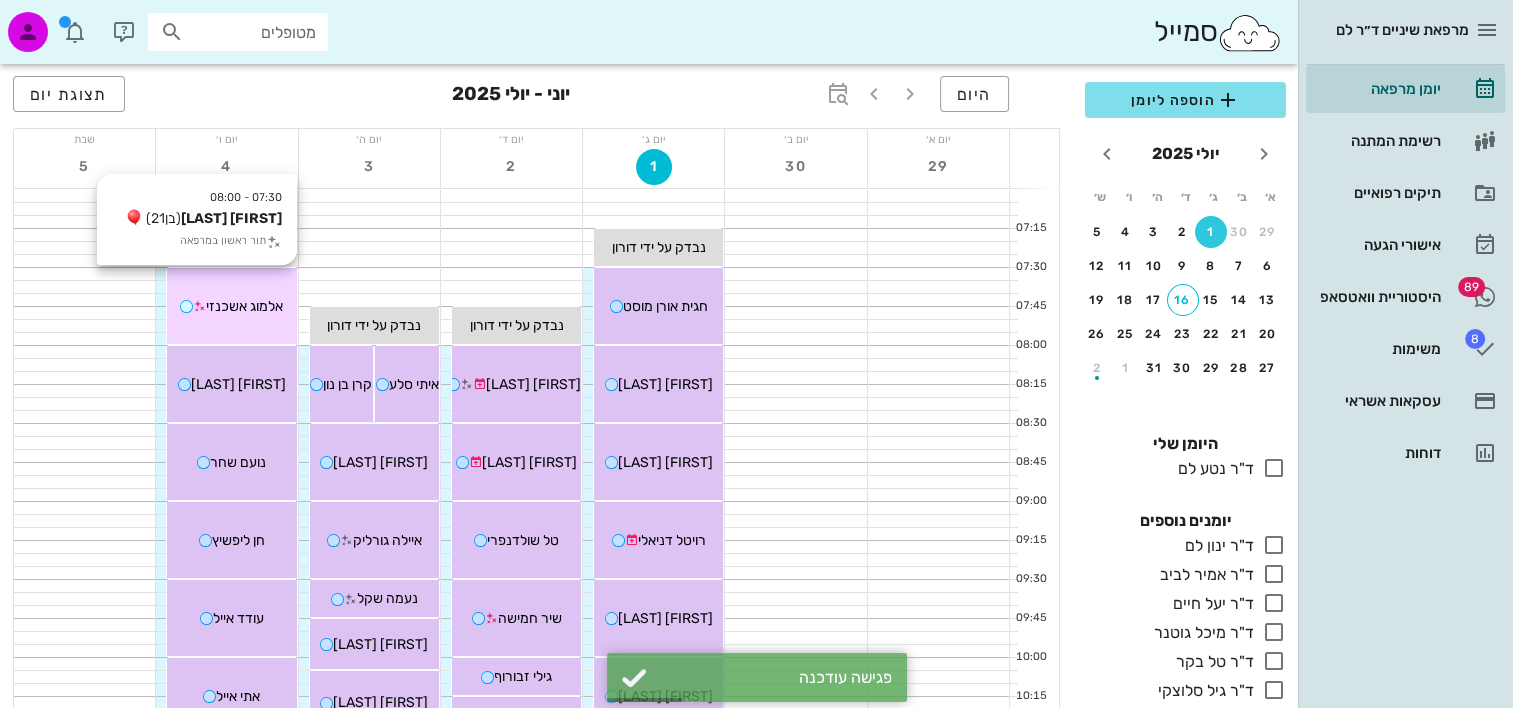 drag, startPoint x: 240, startPoint y: 310, endPoint x: 222, endPoint y: 300, distance: 20.59126 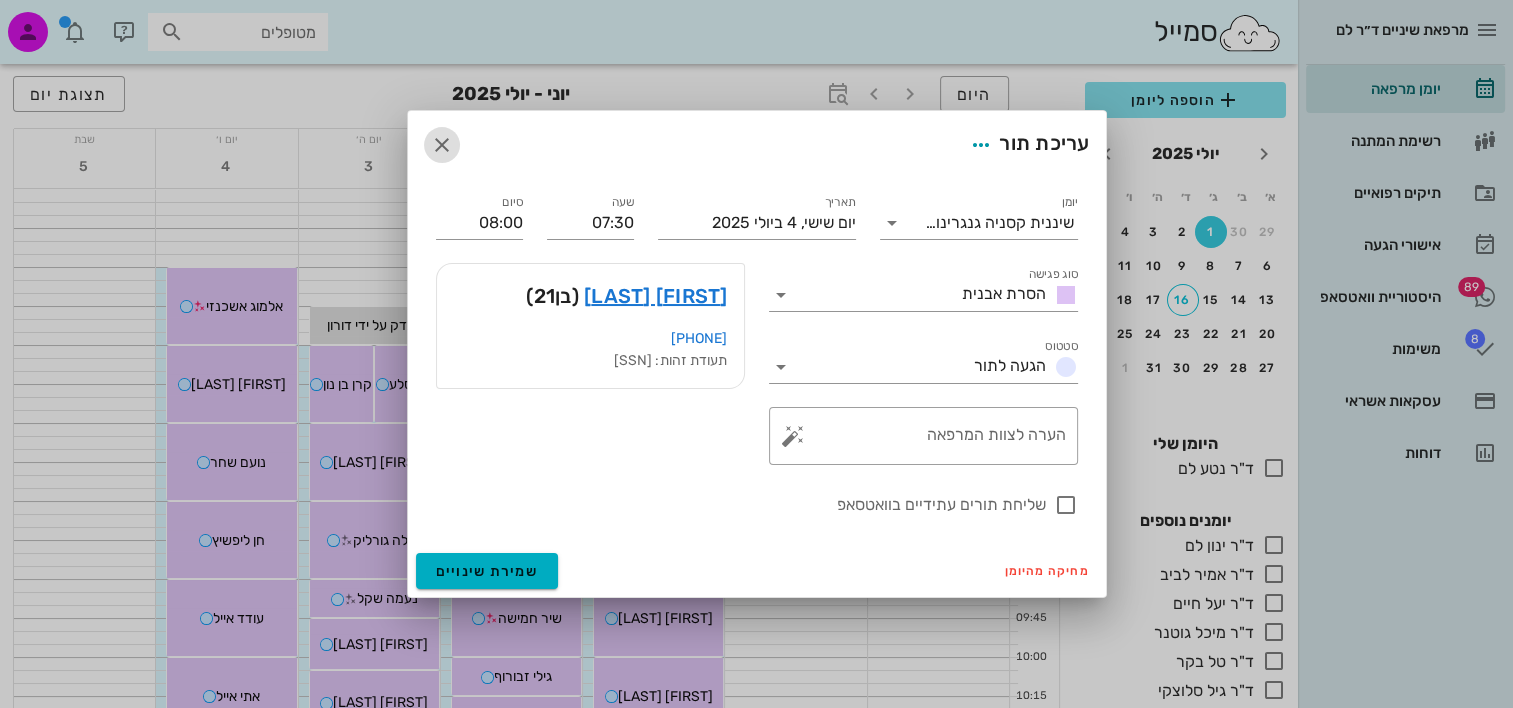 click at bounding box center [442, 145] 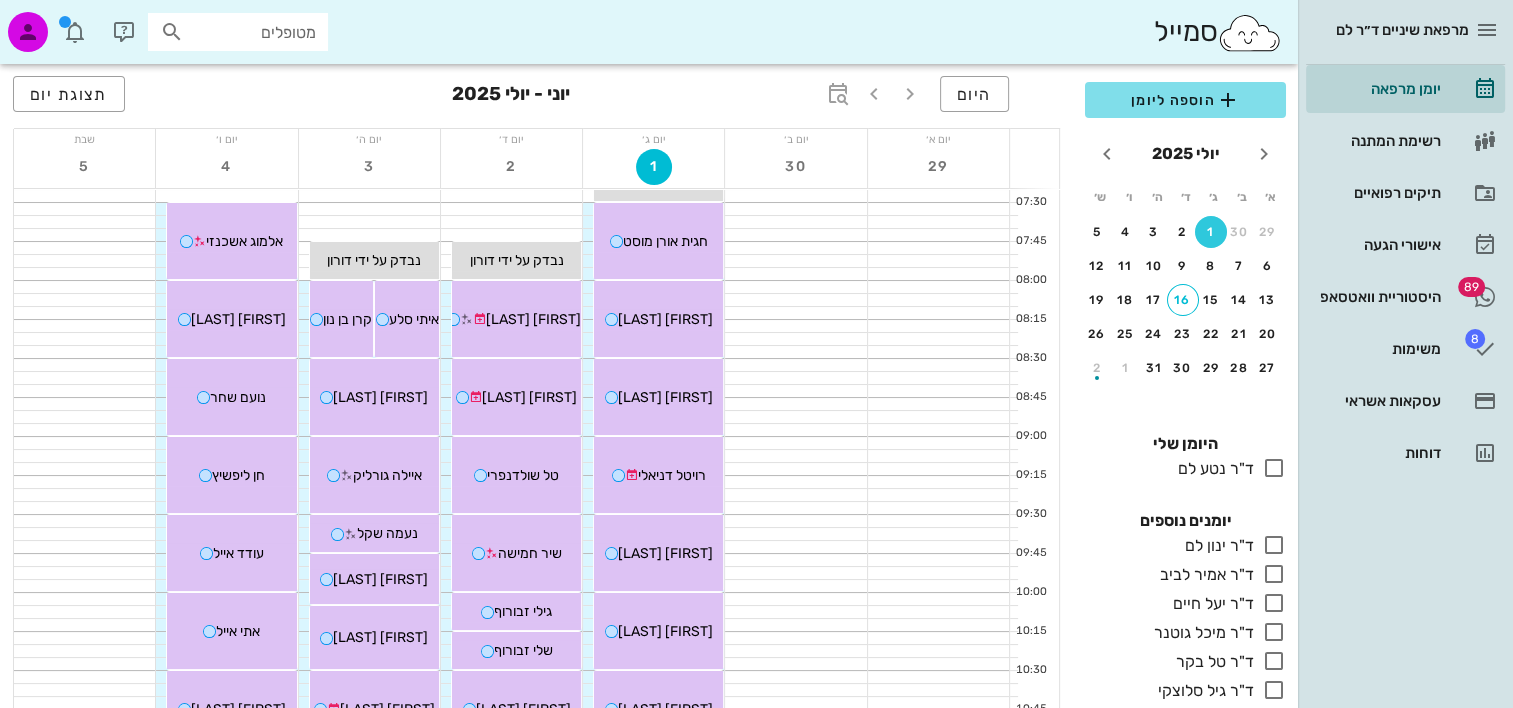scroll, scrollTop: 100, scrollLeft: 0, axis: vertical 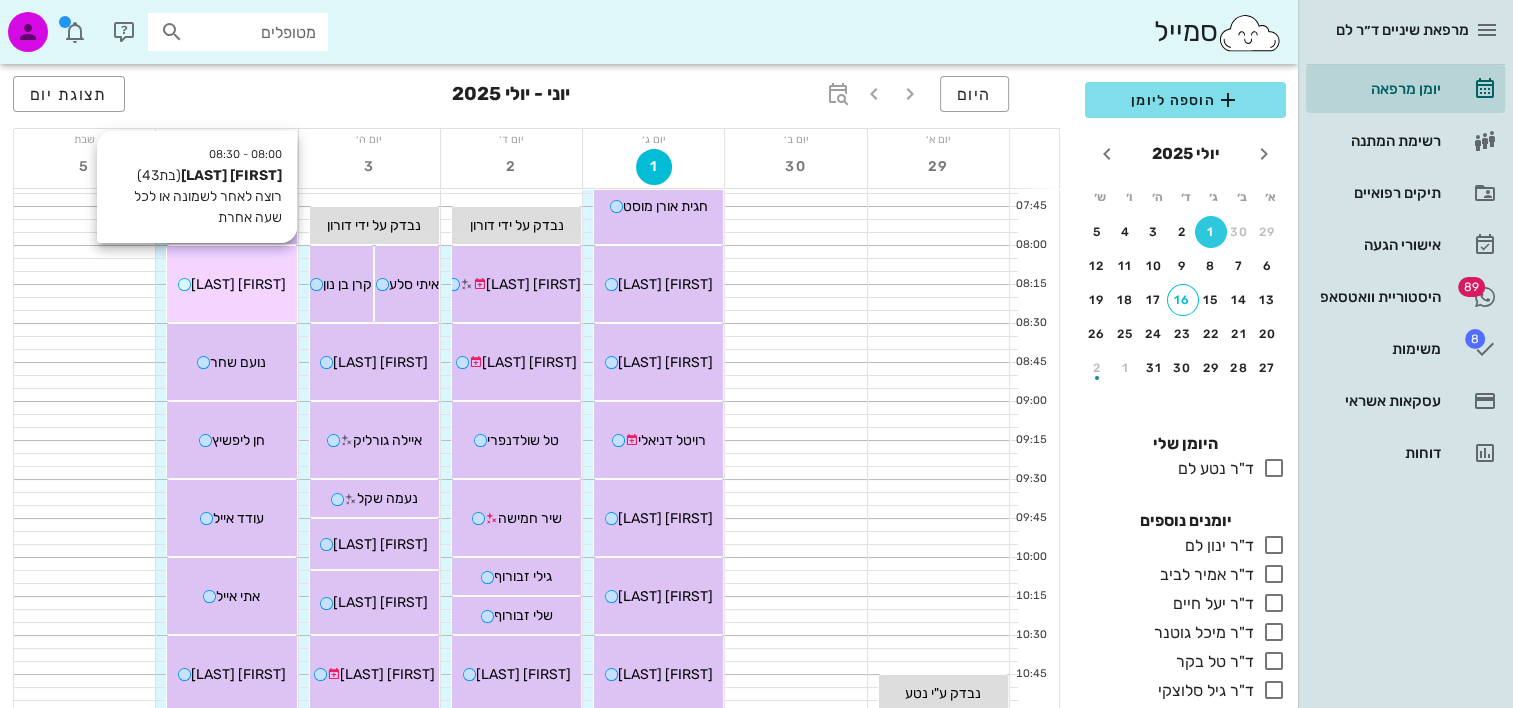 click on "לאה ברקן" at bounding box center [238, 284] 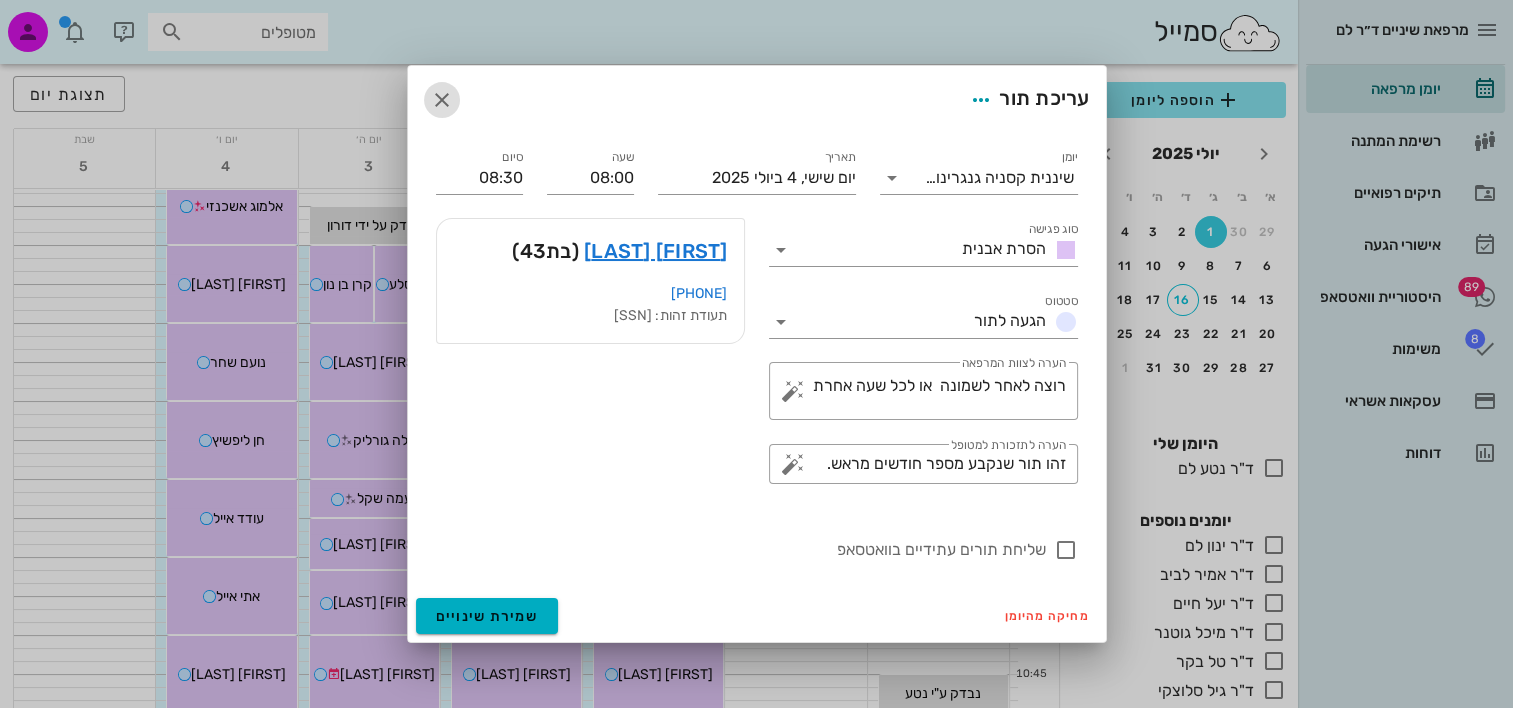 click at bounding box center [442, 100] 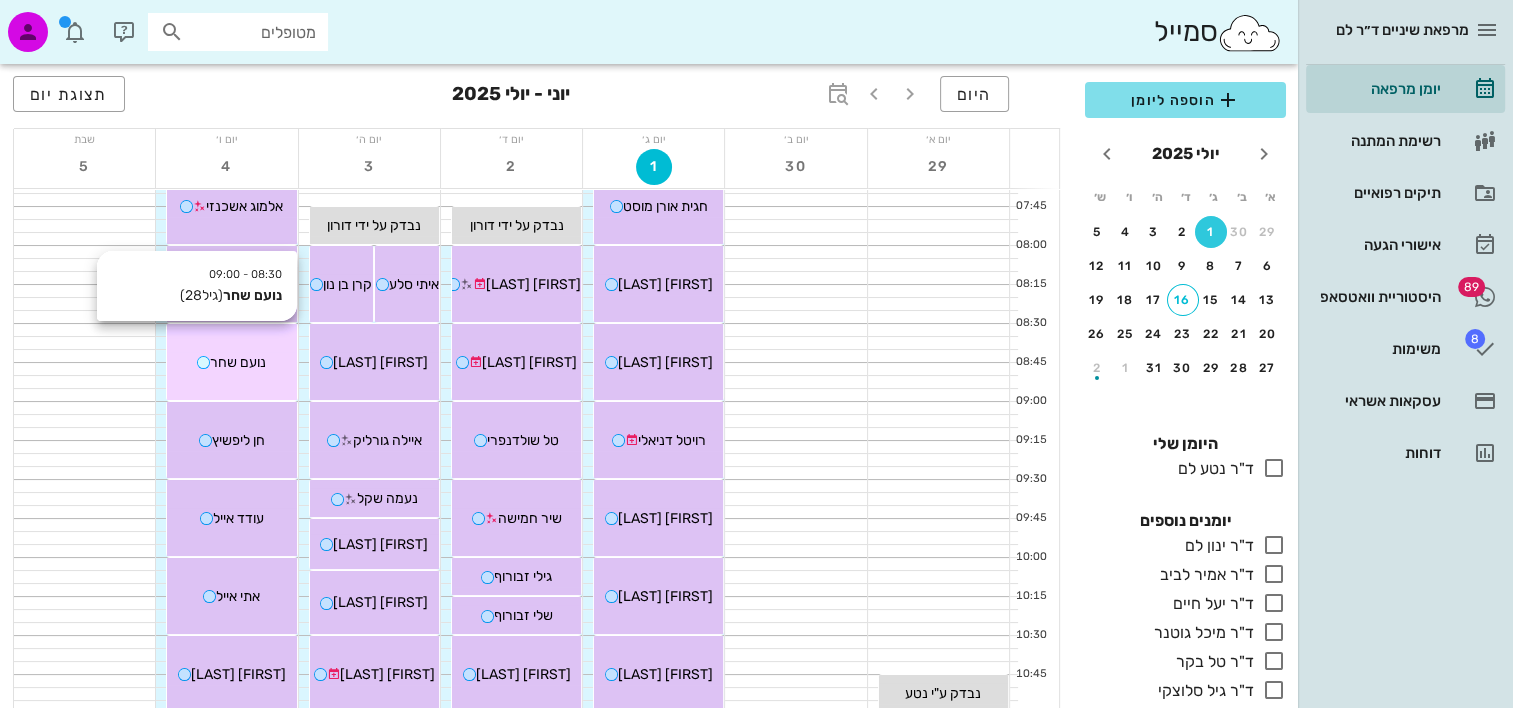 click on "נועם שחר" at bounding box center [238, 362] 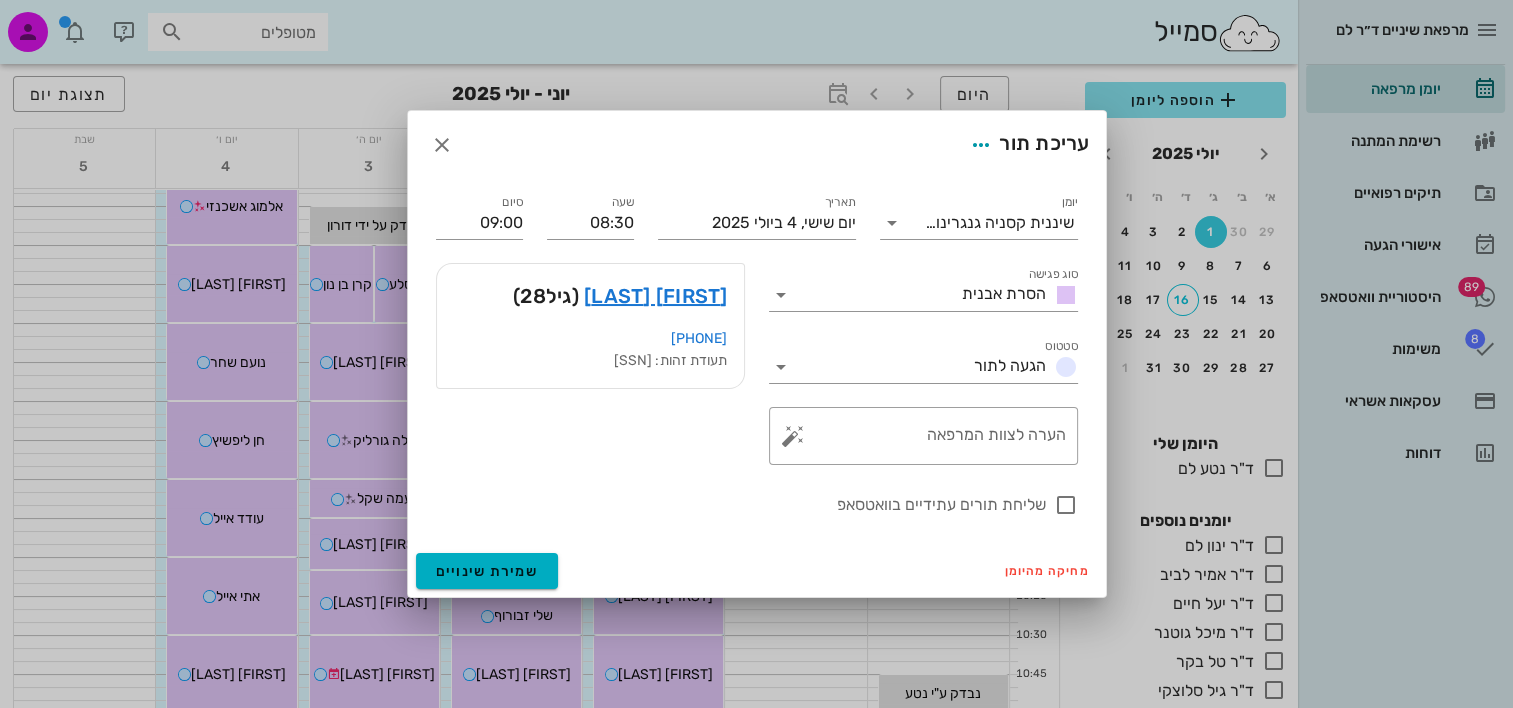 drag, startPoint x: 615, startPoint y: 284, endPoint x: 542, endPoint y: 309, distance: 77.16217 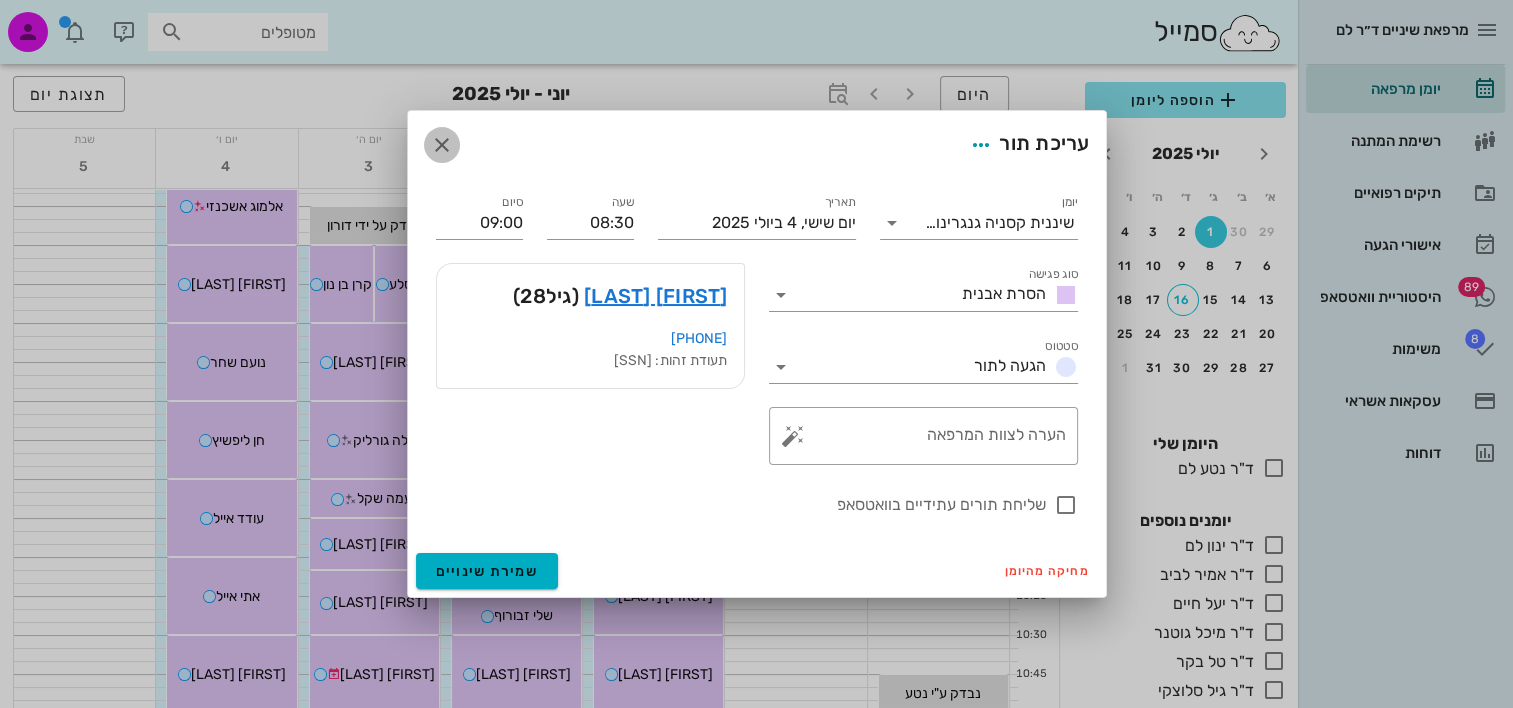 click at bounding box center [442, 145] 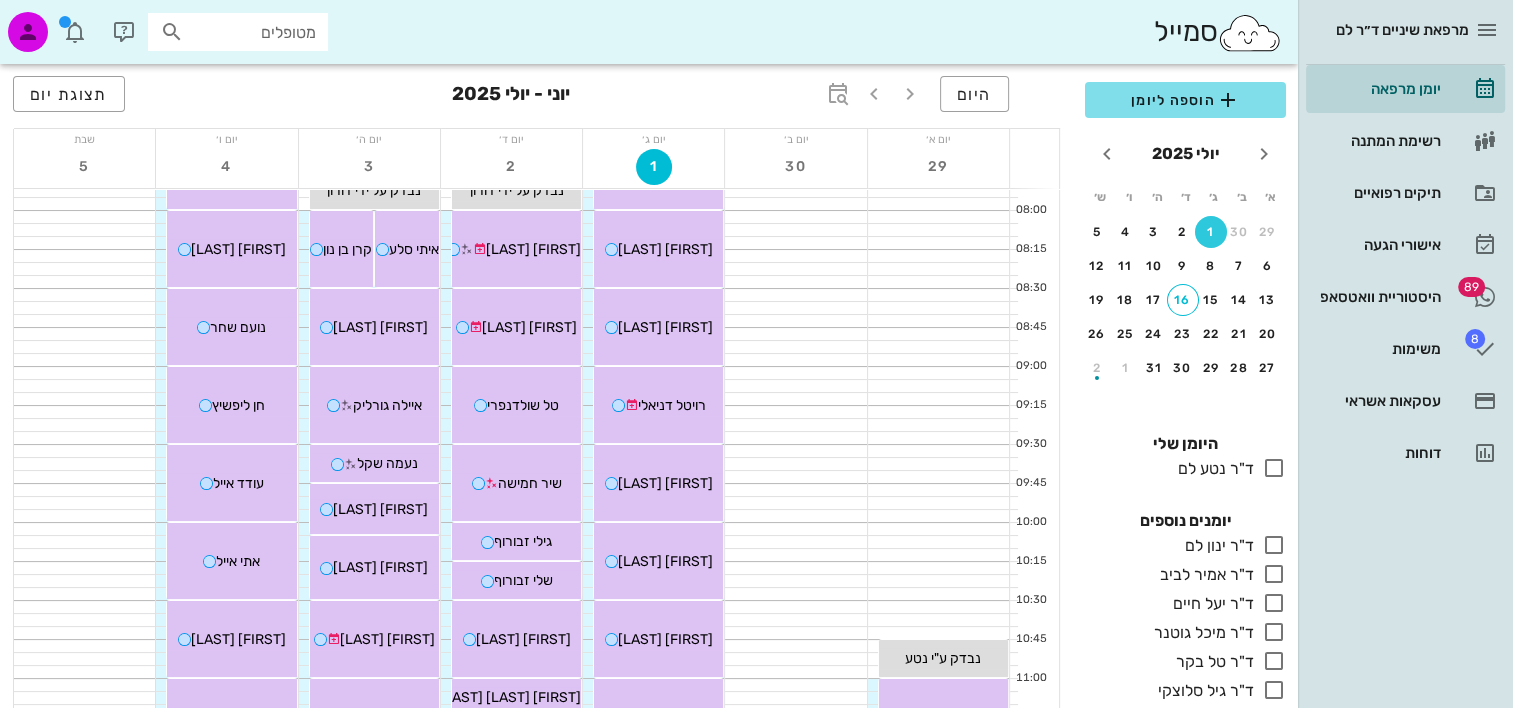 scroll, scrollTop: 100, scrollLeft: 0, axis: vertical 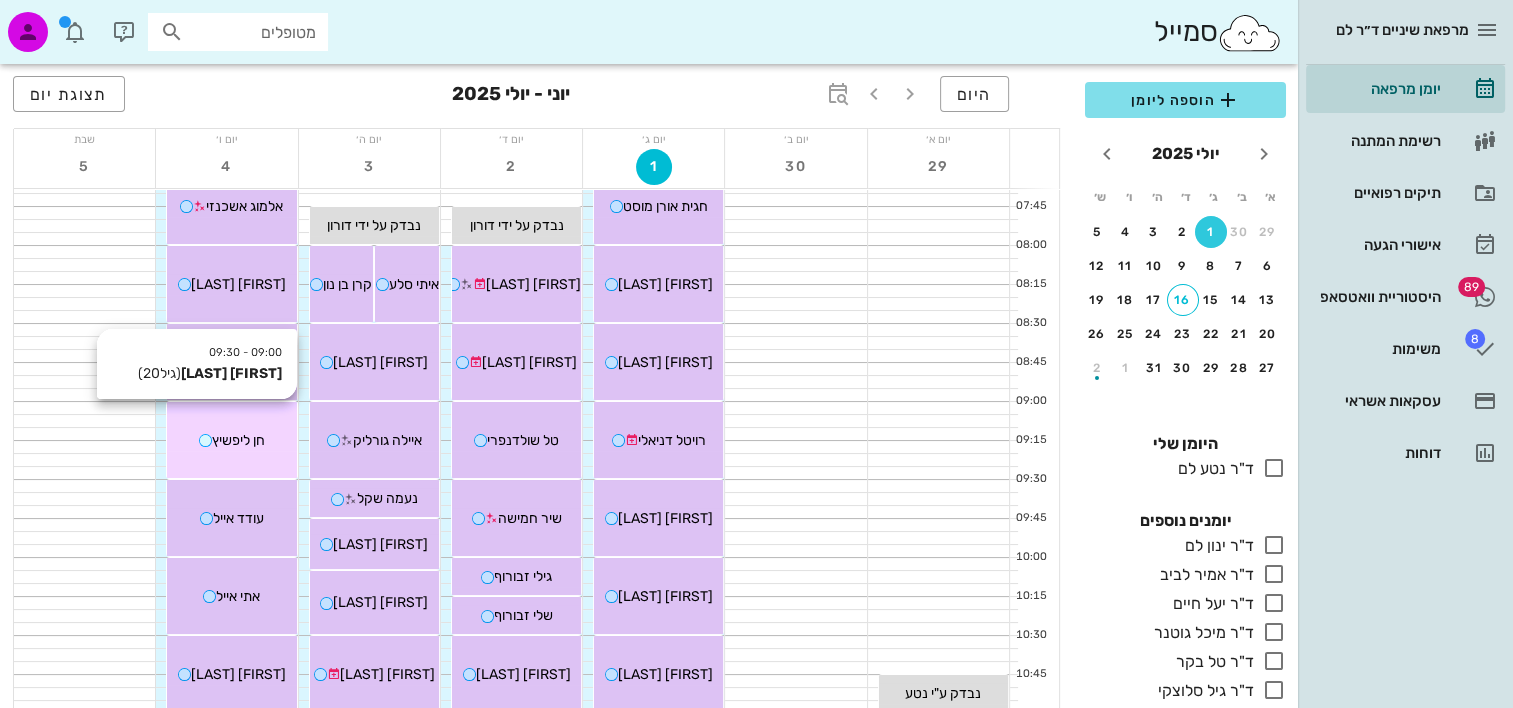 click on "09:00
- 09:30
חן
ליפשיץ
(גיל
20 )
חן ליפשיץ" at bounding box center (231, 440) 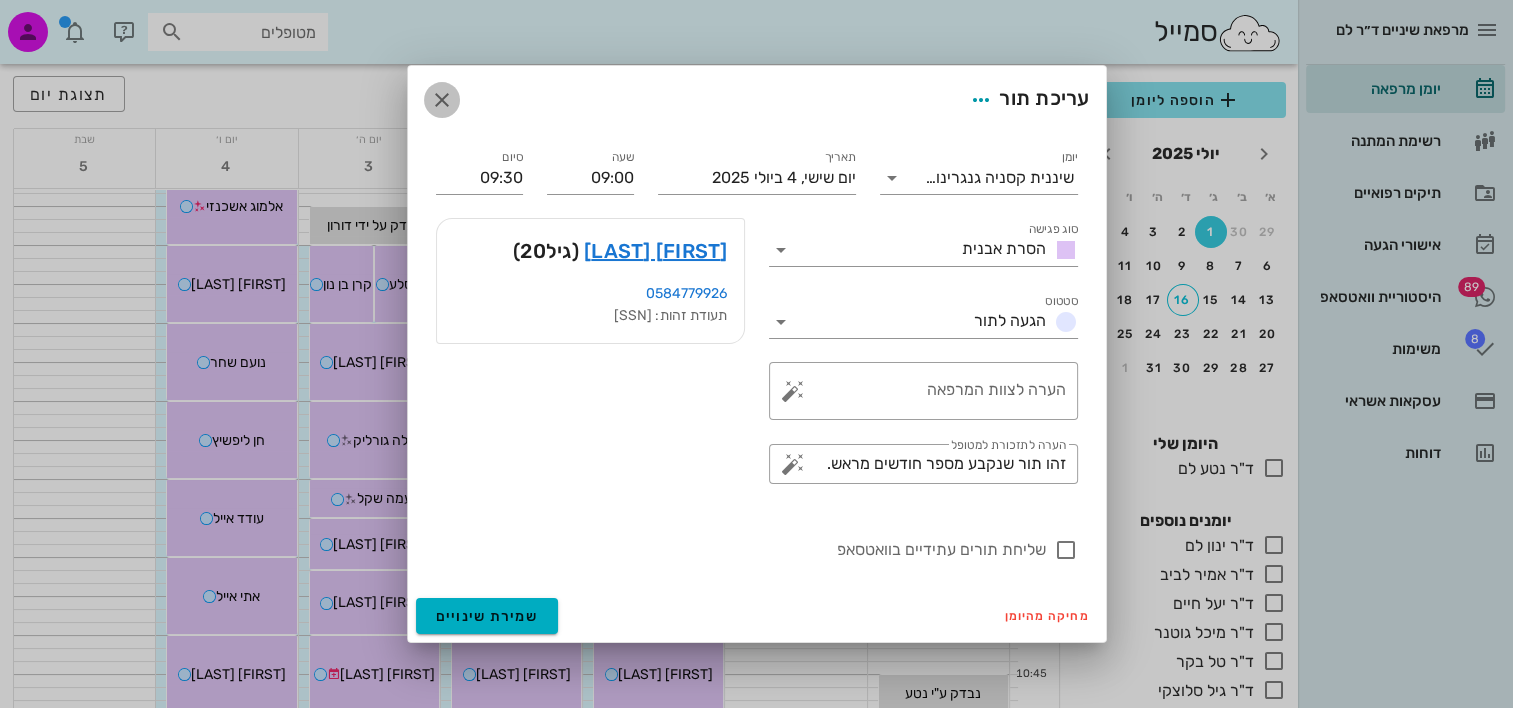 click at bounding box center [442, 100] 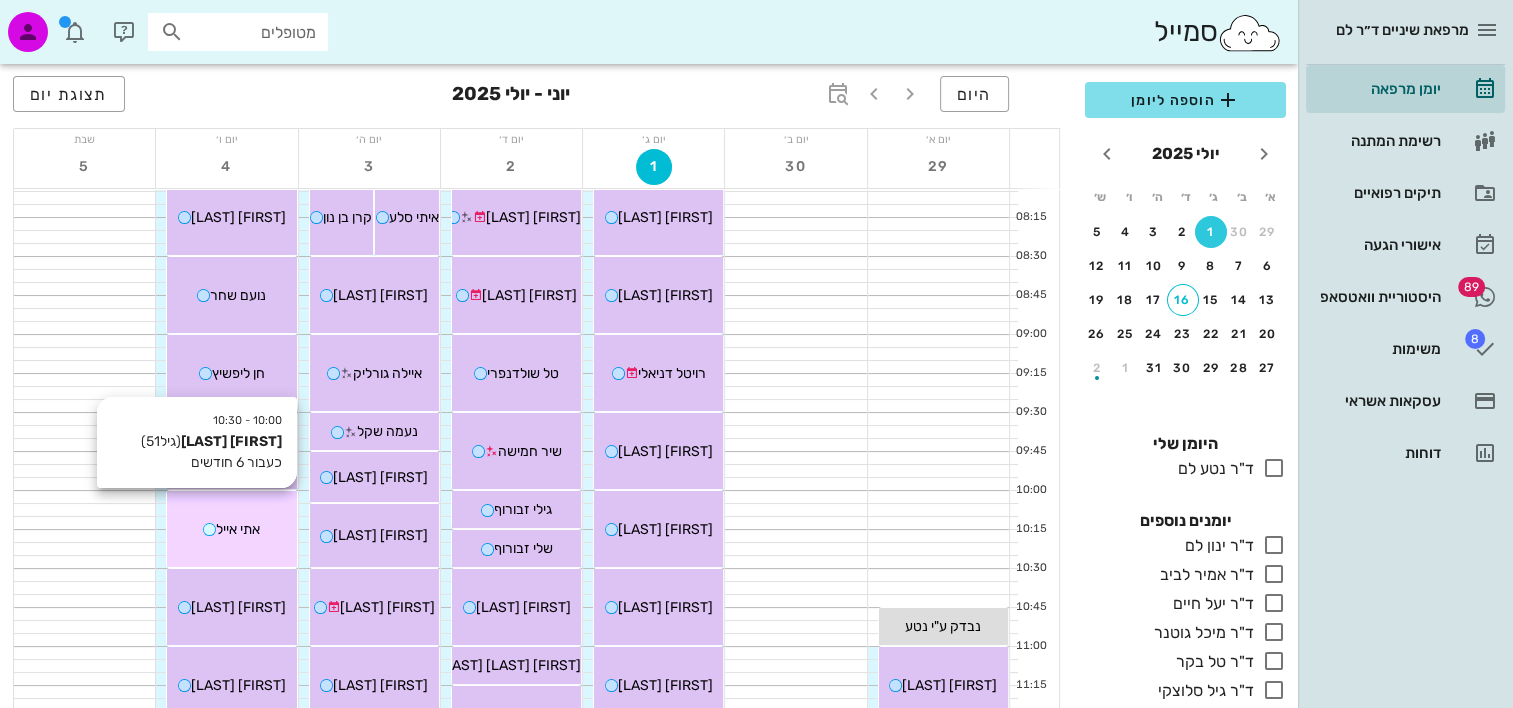 scroll, scrollTop: 200, scrollLeft: 0, axis: vertical 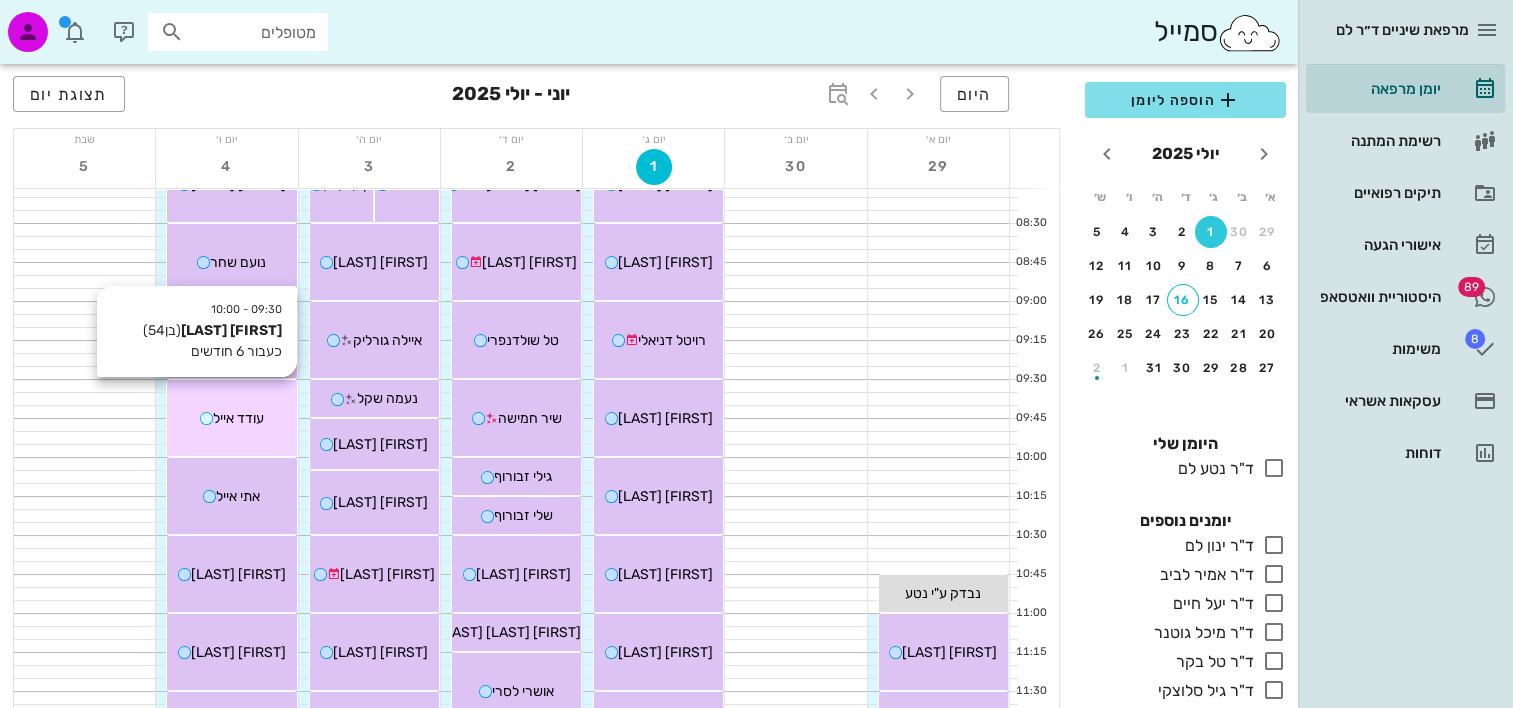 click on "עודד אייל" at bounding box center [231, 418] 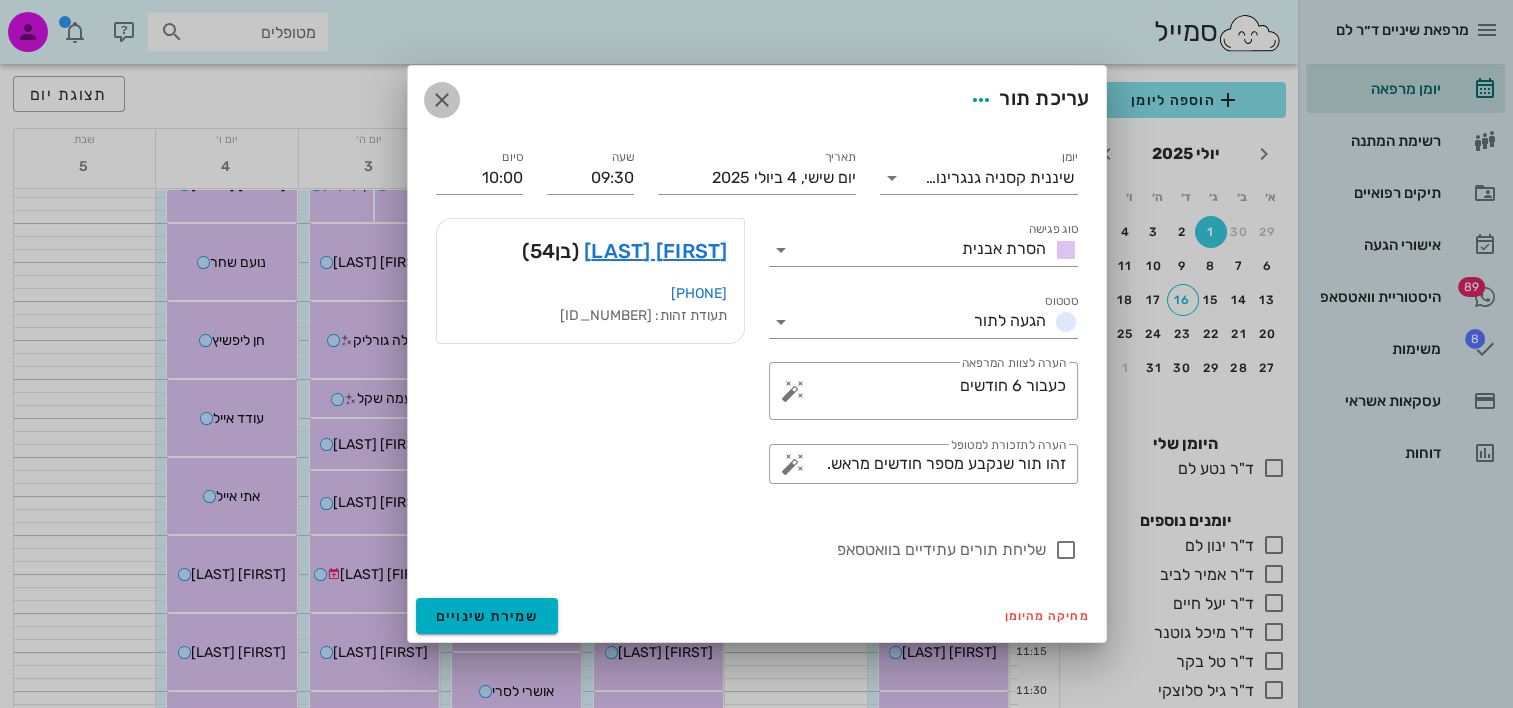 click at bounding box center [442, 100] 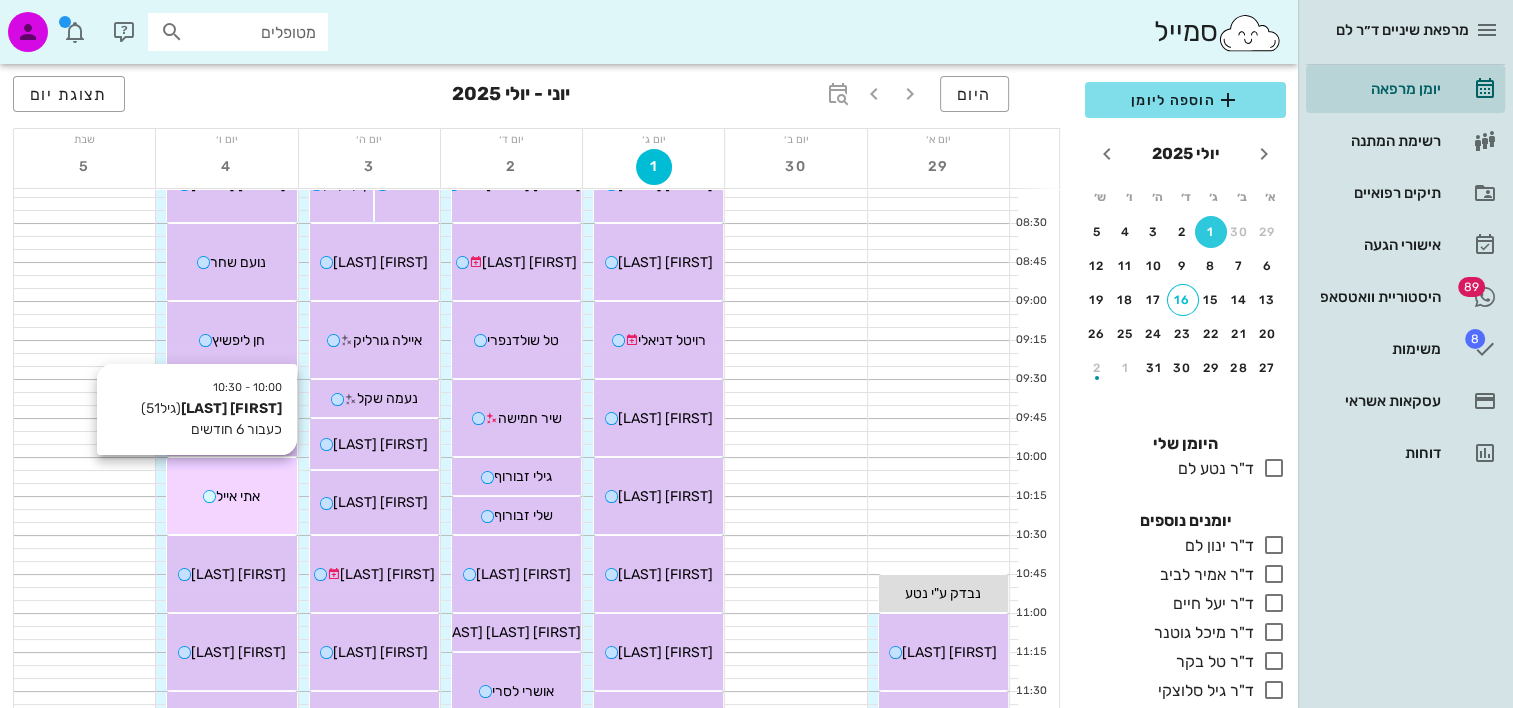 click on "10:00
- 10:30
אתי
אייל
(גיל
51 )
כעבור 6 חודשים
אתי אייל" at bounding box center [231, 496] 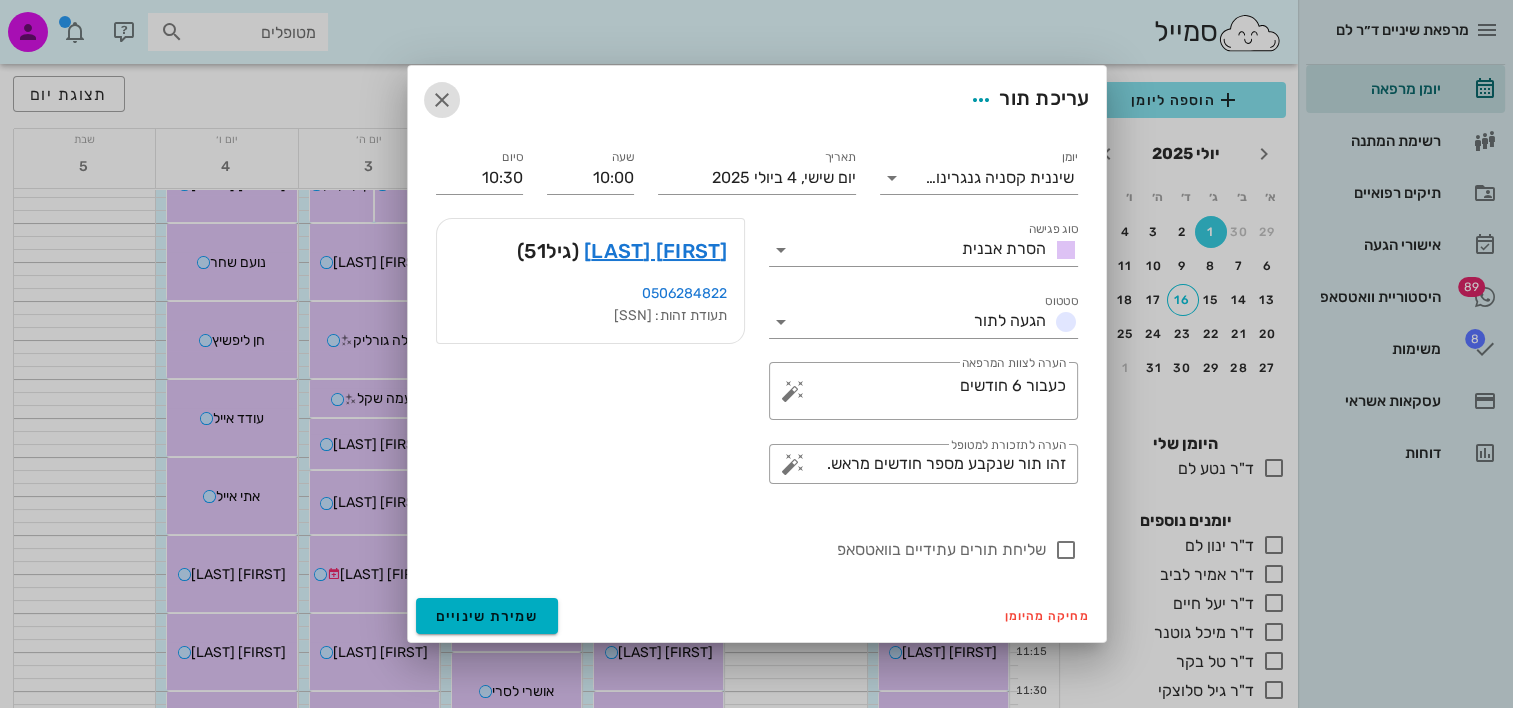 click at bounding box center [442, 100] 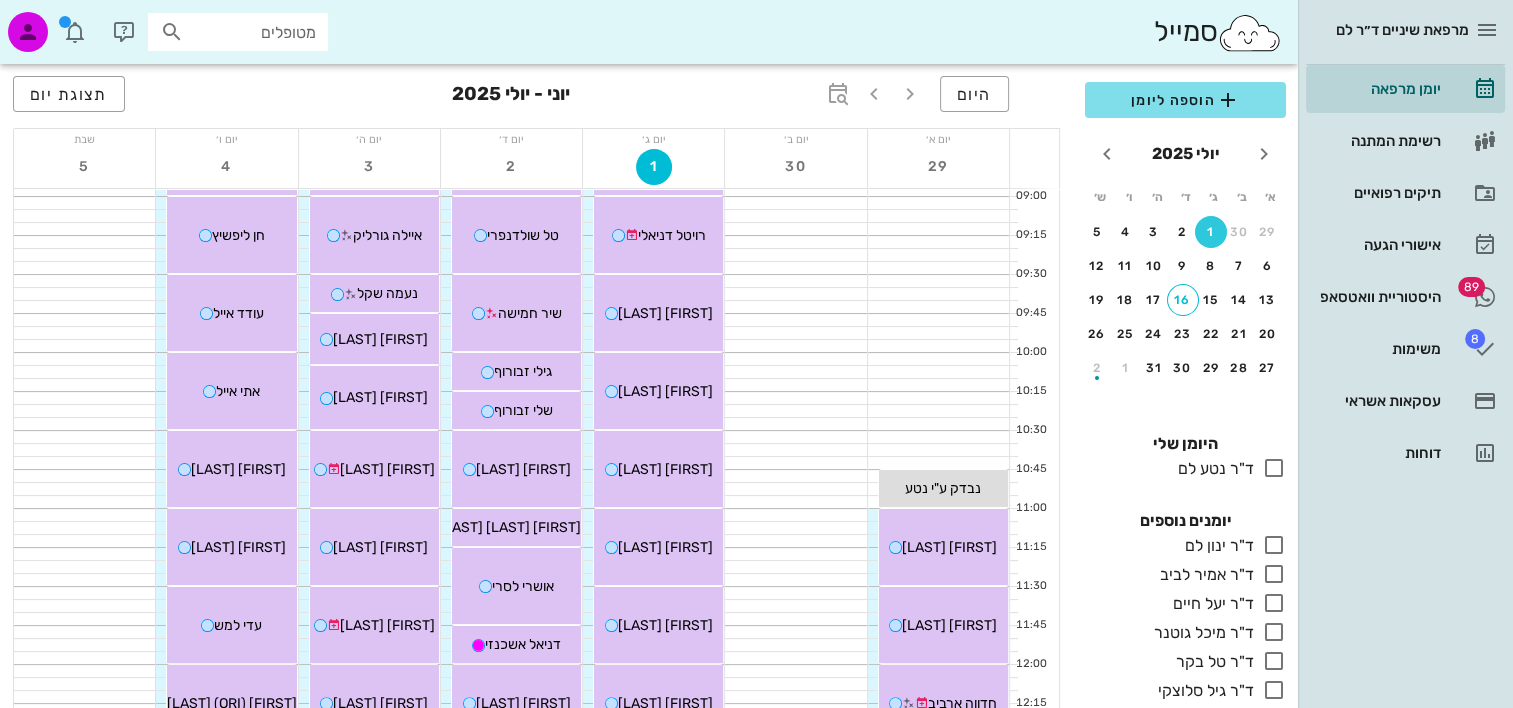 scroll, scrollTop: 400, scrollLeft: 0, axis: vertical 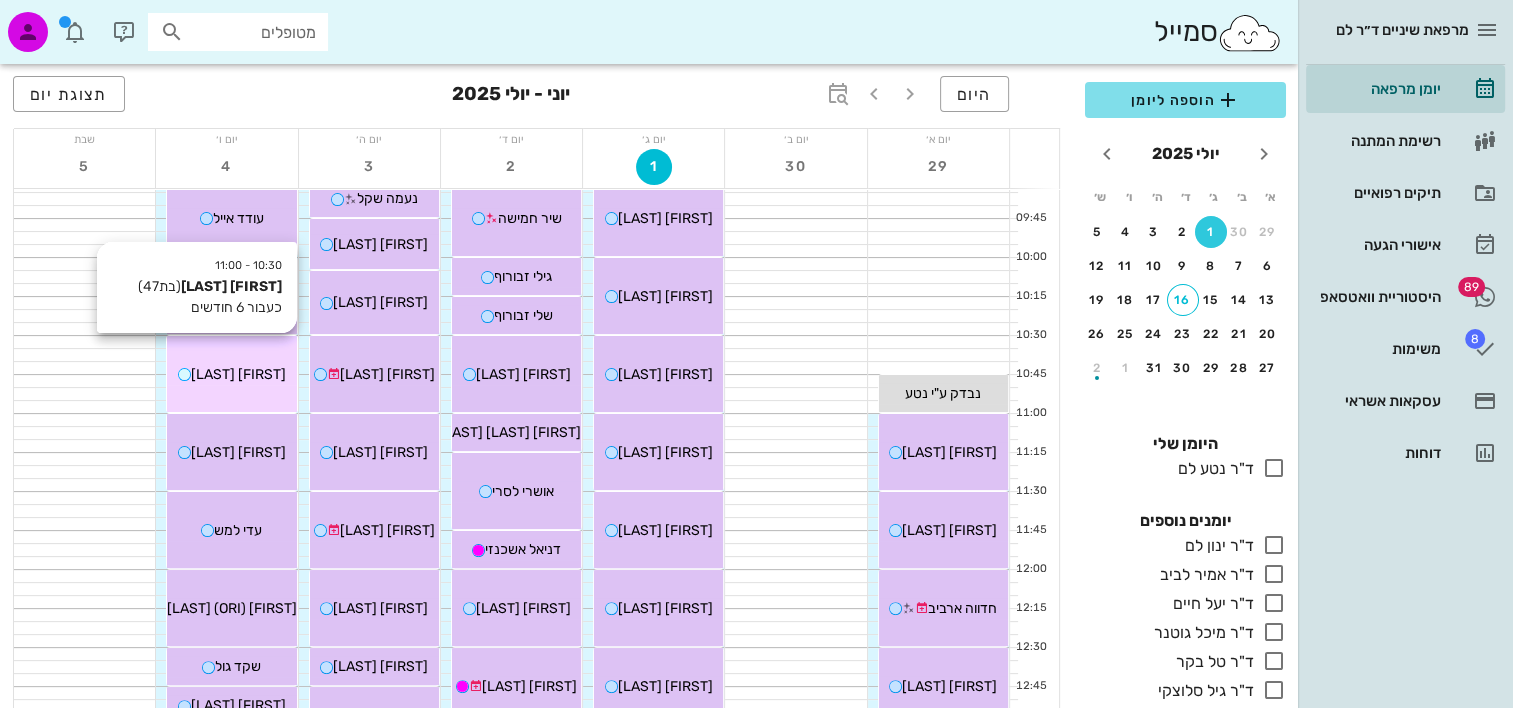 click on "קרן צרנוב" at bounding box center (238, 374) 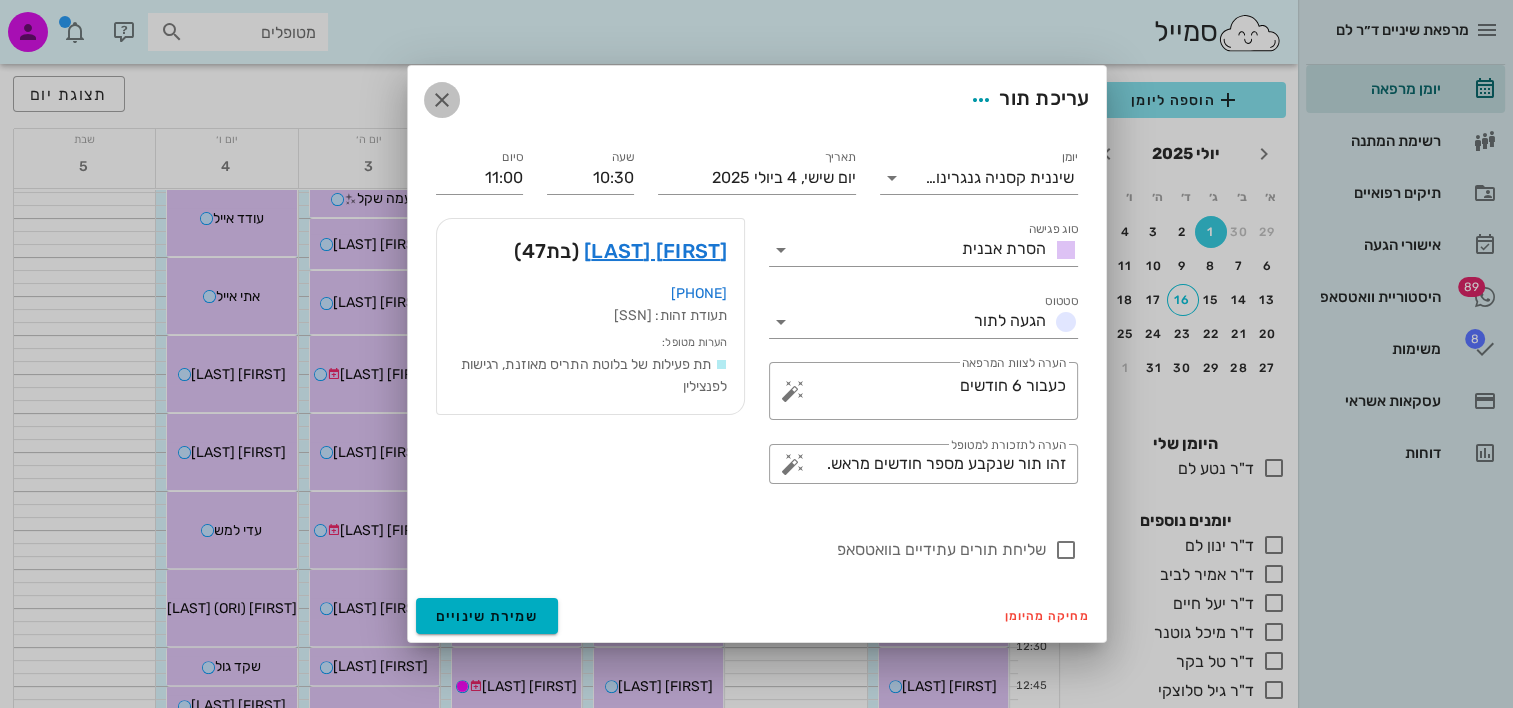 click at bounding box center [442, 100] 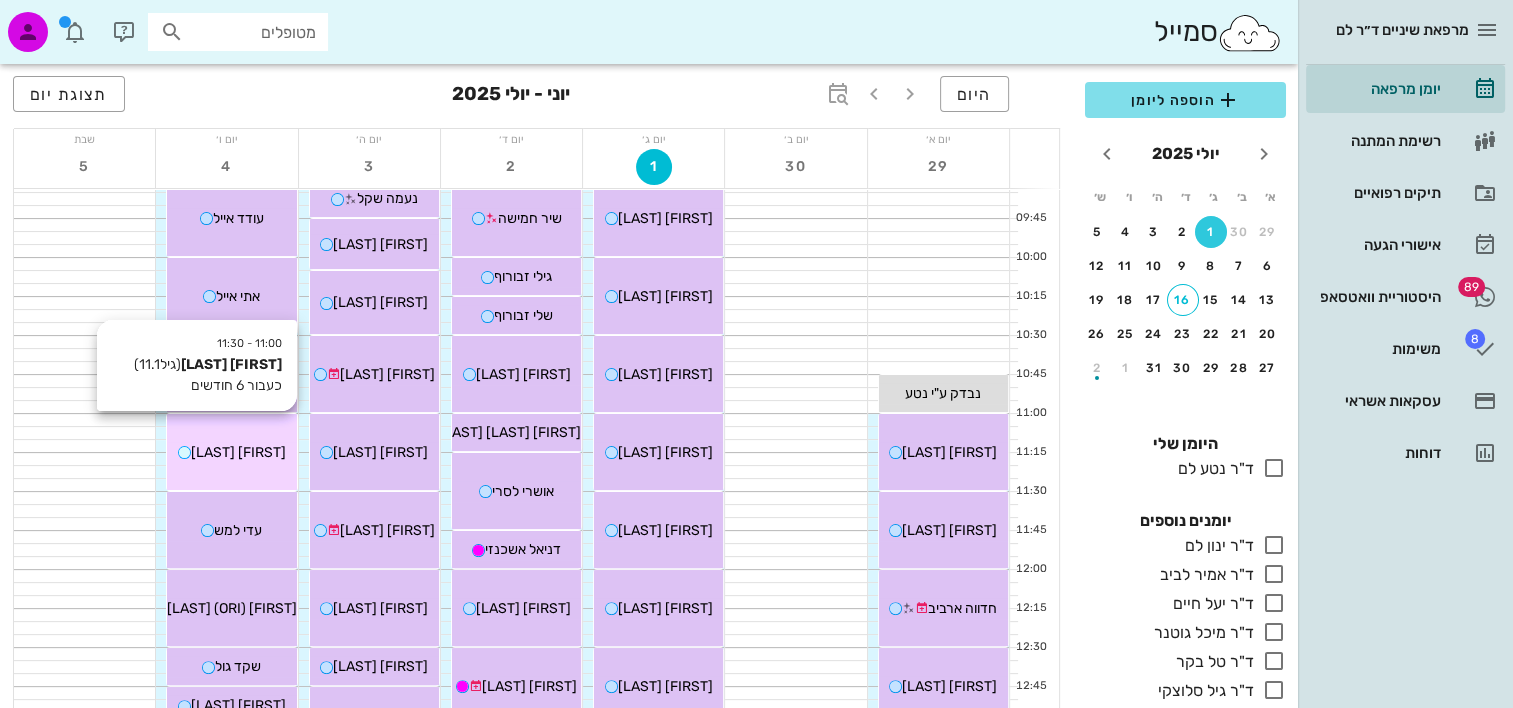 click on "11:00
- 11:30
נתנאל
צרנוב
(גיל
11.1 )
כעבור 6 חודשים
נתנאל צרנוב" at bounding box center [231, 452] 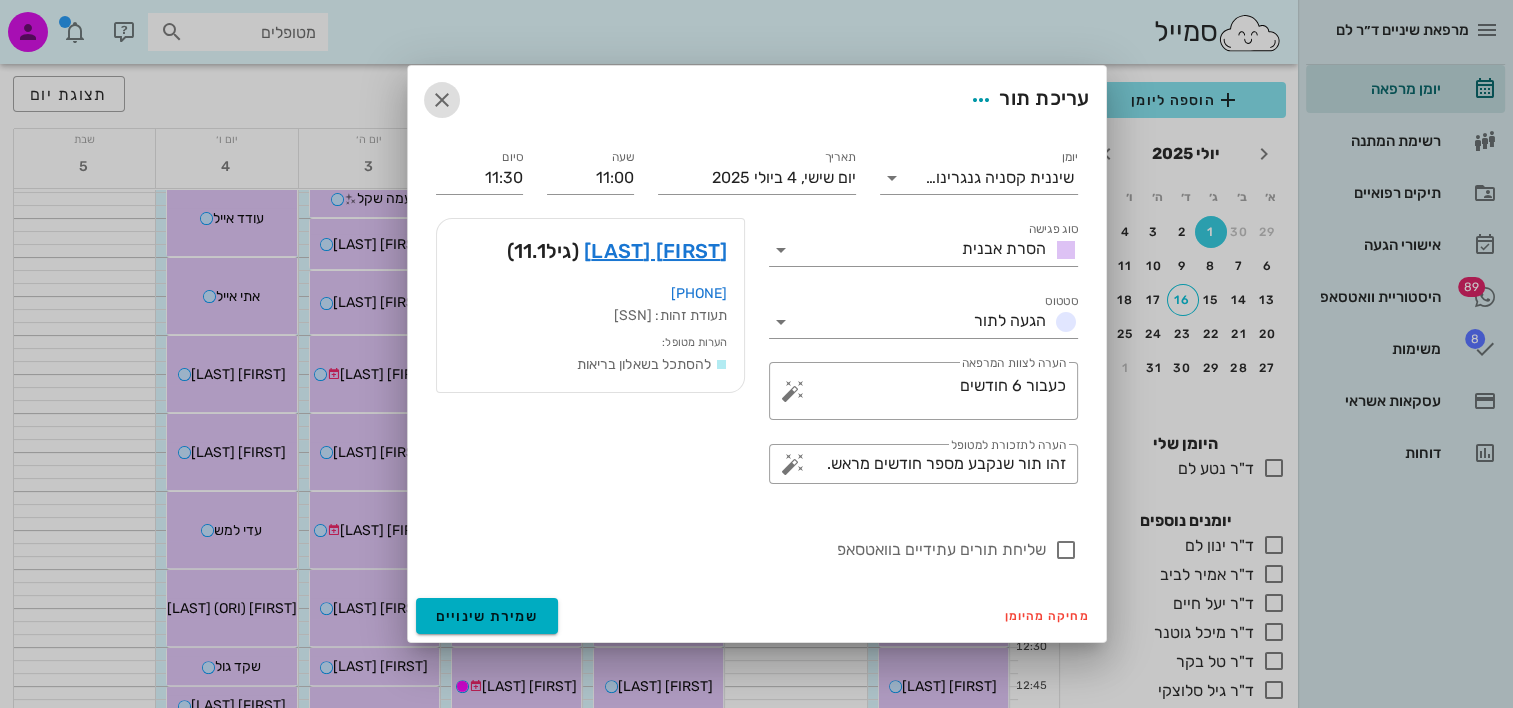 click at bounding box center [442, 100] 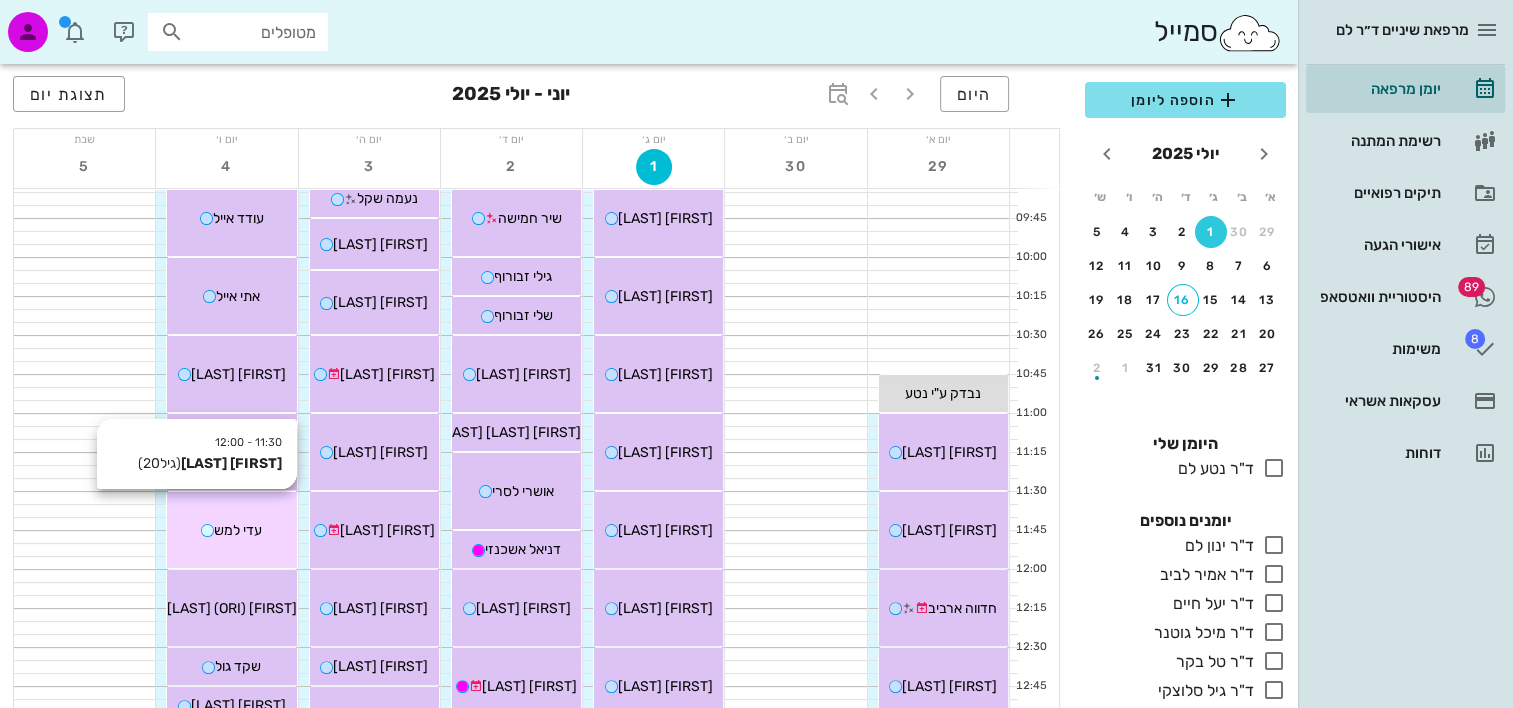 click on "11:30
- 12:00
עדי
למש
(גיל
20 )
עדי למש" at bounding box center [231, 530] 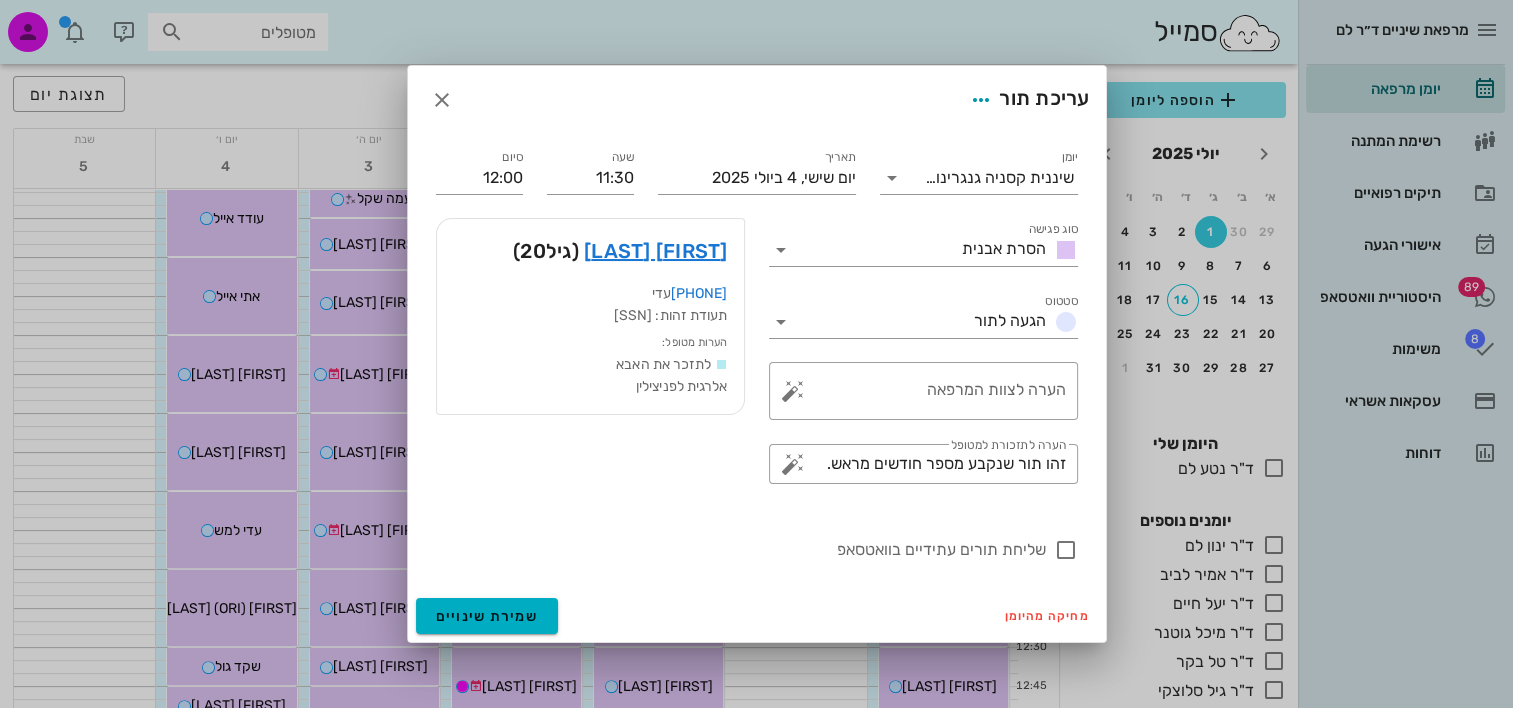 click on "עריכת תור" at bounding box center [757, 100] 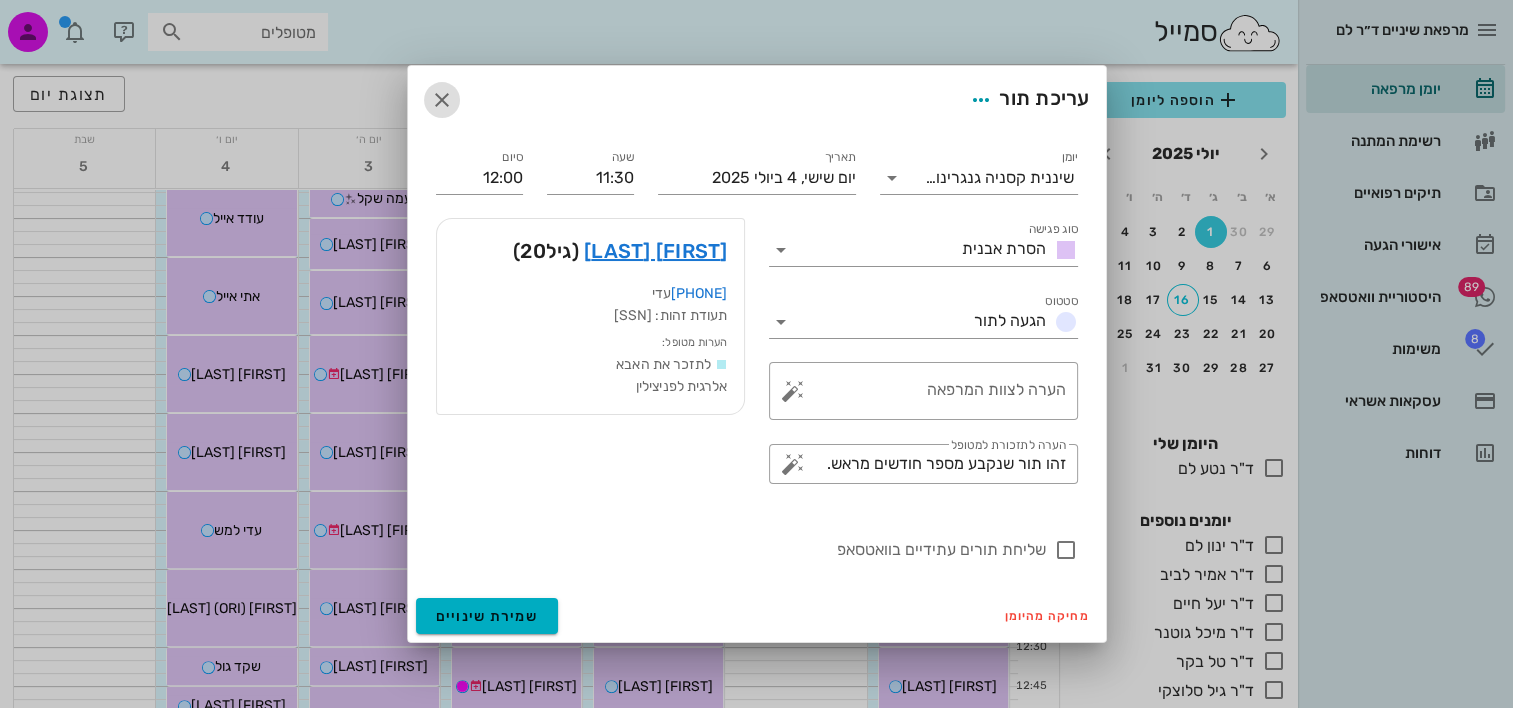 click at bounding box center [442, 100] 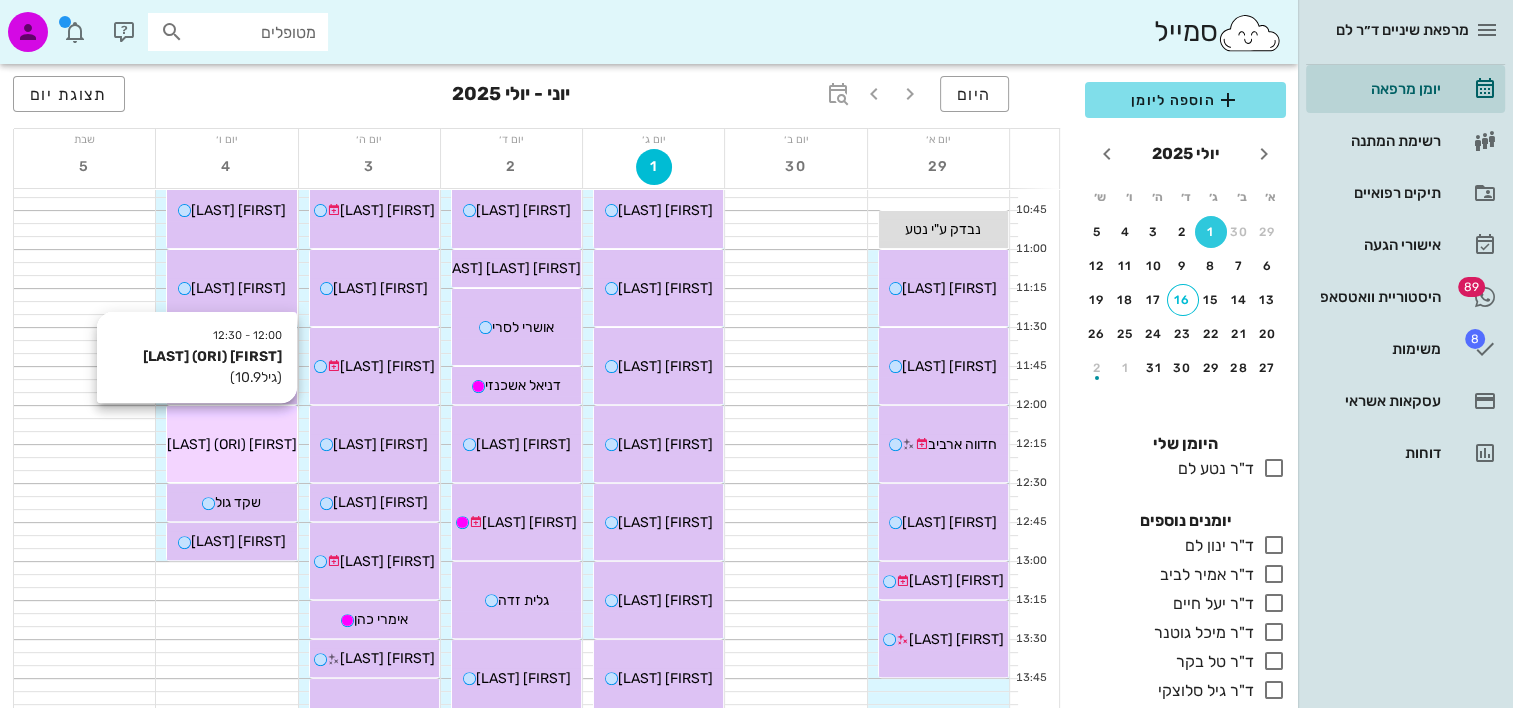 scroll, scrollTop: 600, scrollLeft: 0, axis: vertical 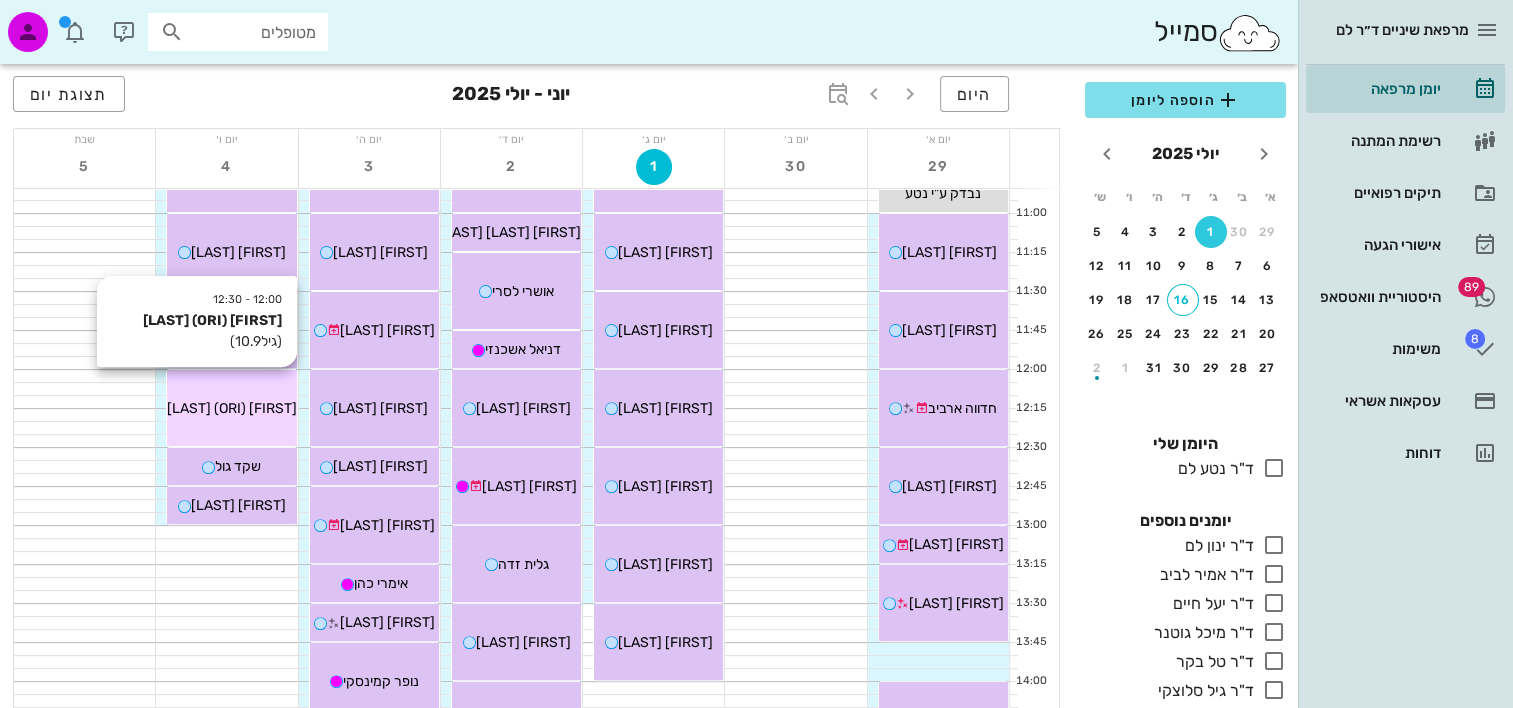 click on "אורי (ORI) גול" at bounding box center [231, 408] 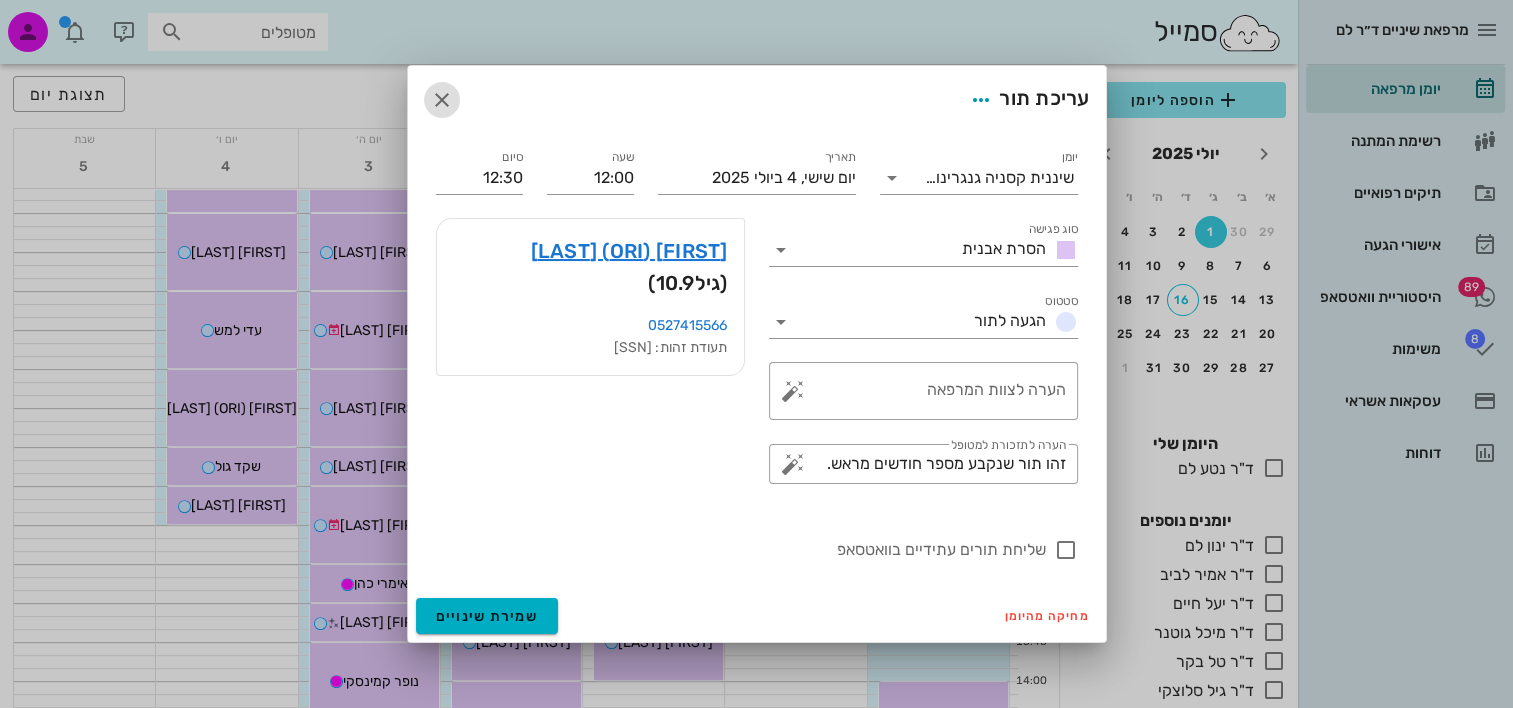 click at bounding box center [442, 100] 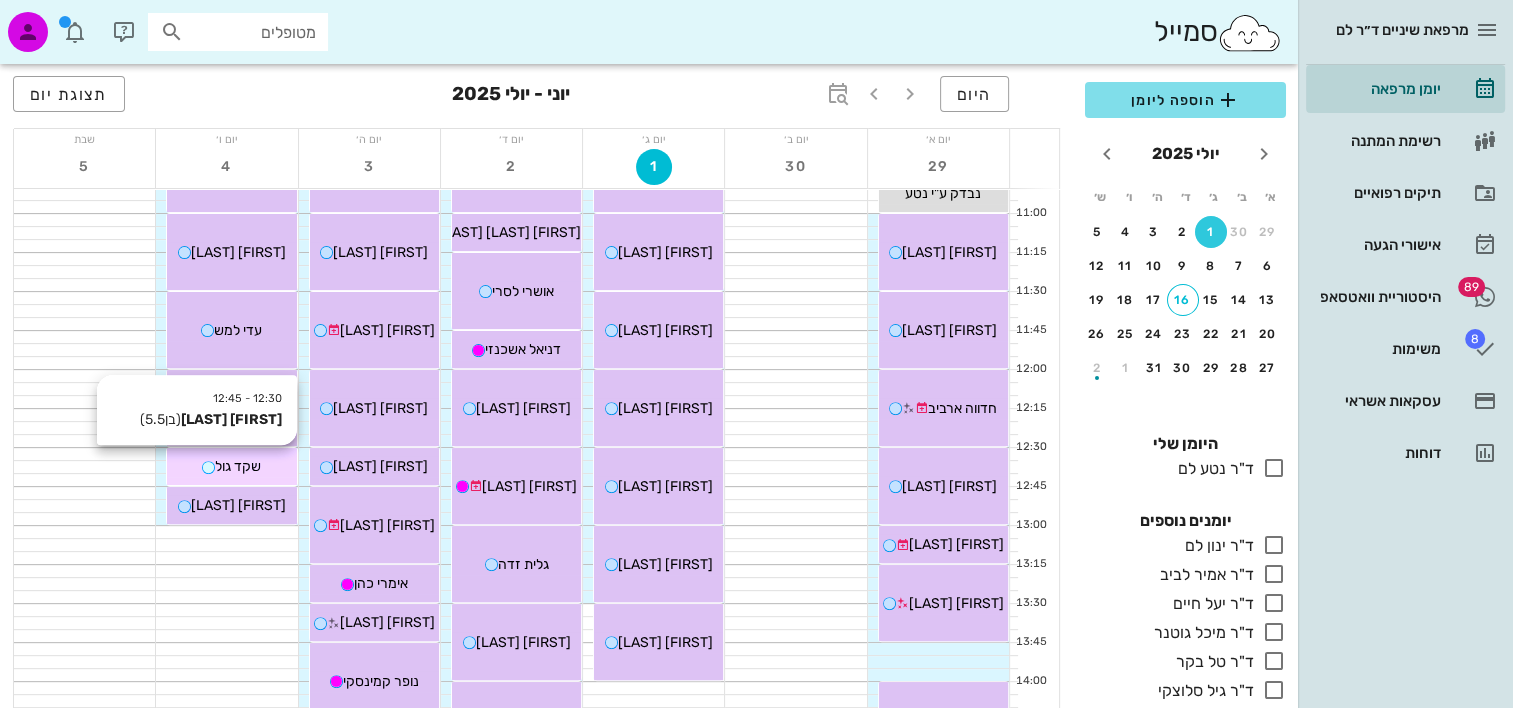 click on "שקד גול" at bounding box center (231, 466) 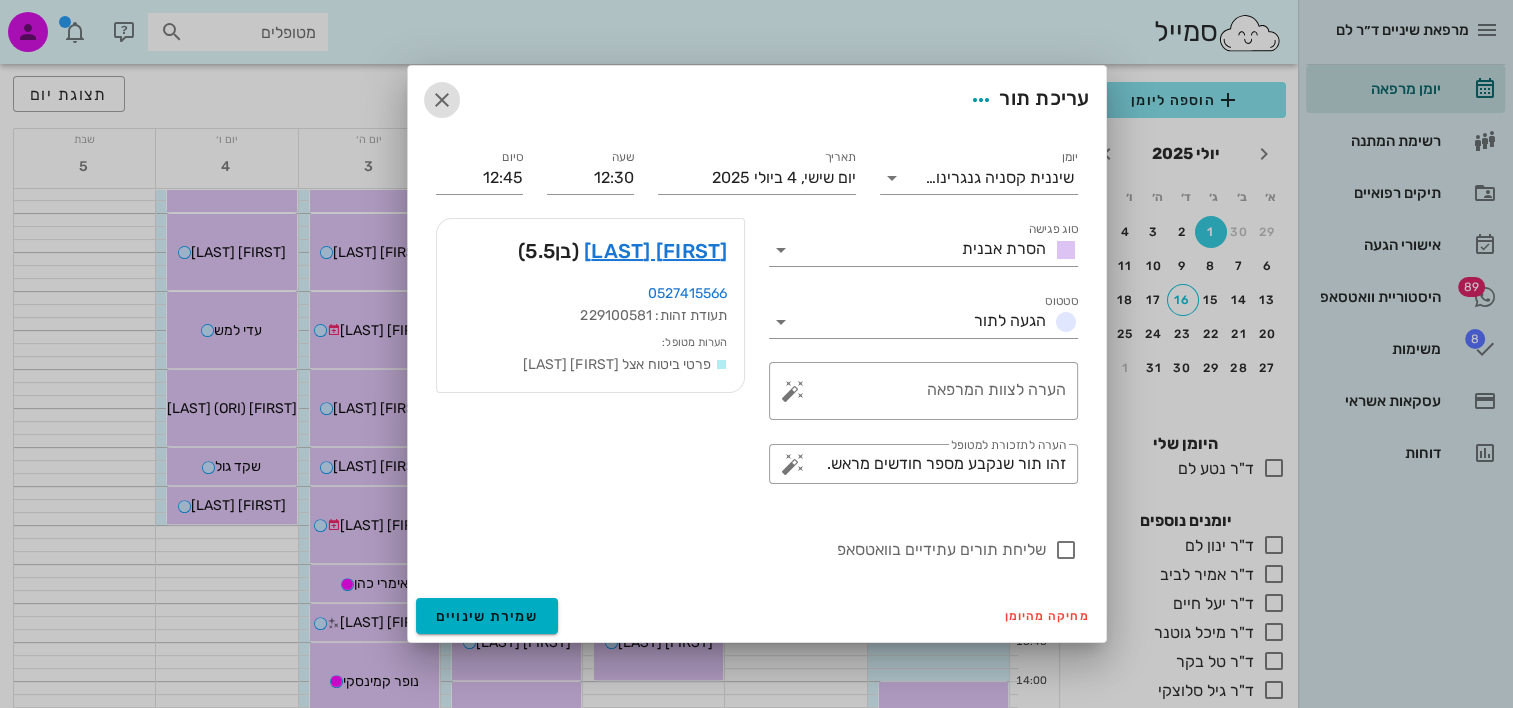 click at bounding box center [442, 100] 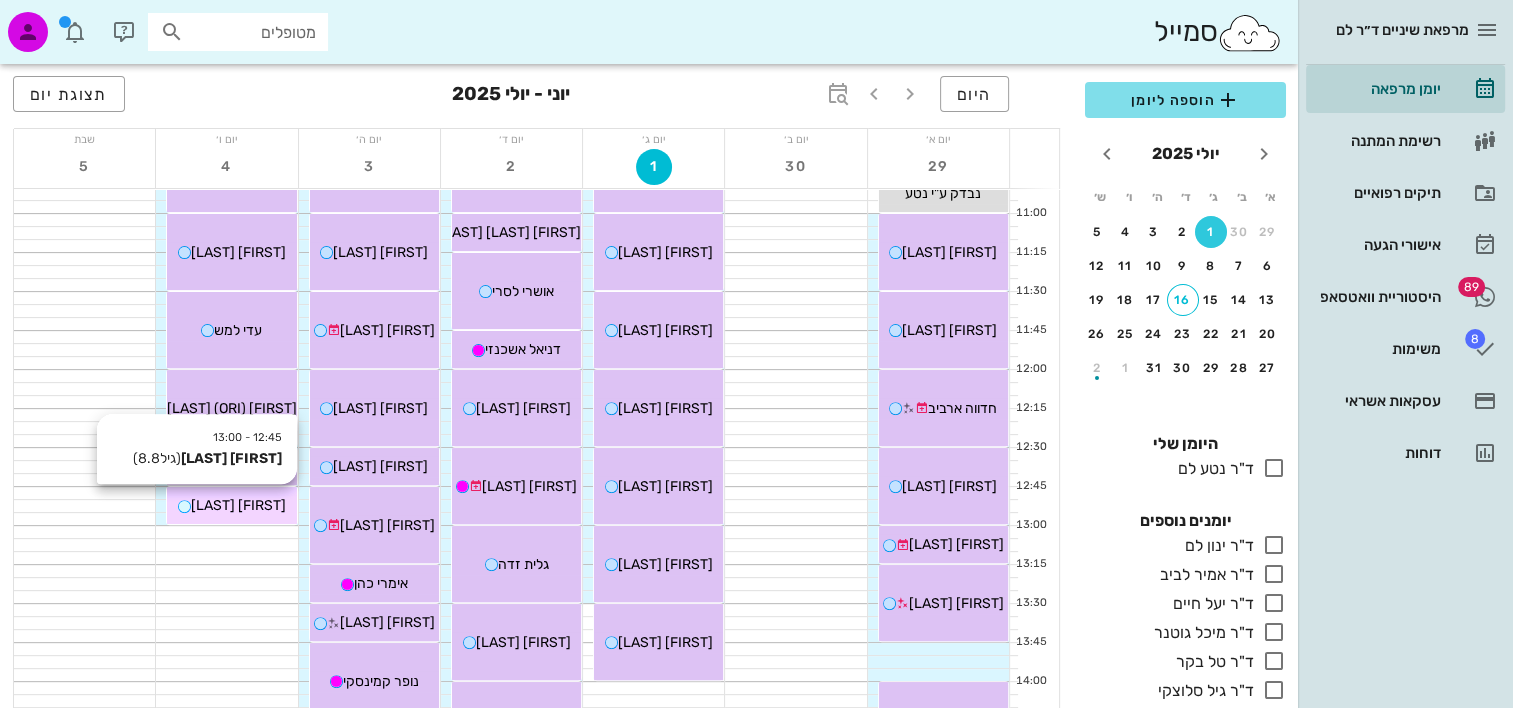 click on "[FIRST] [LAST]" at bounding box center [231, 505] 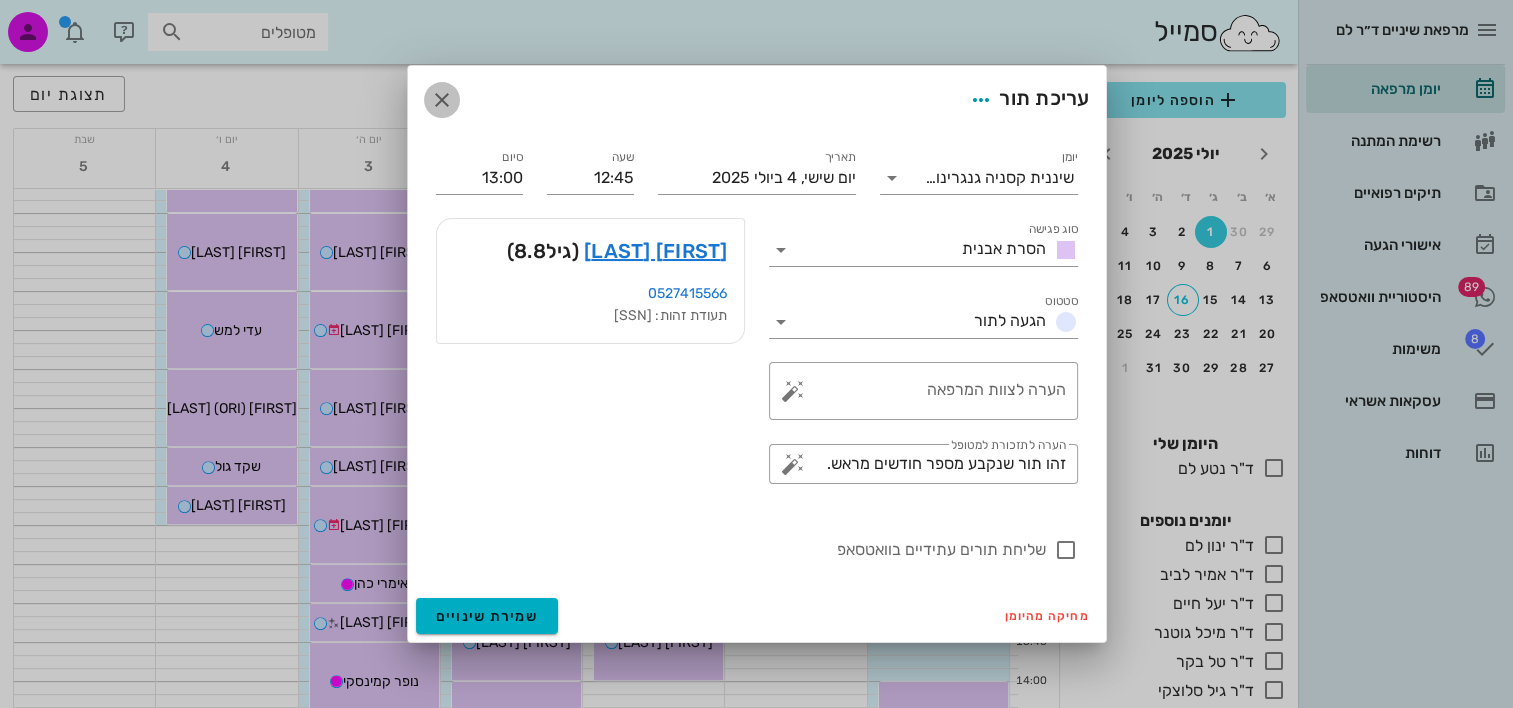 click at bounding box center (442, 100) 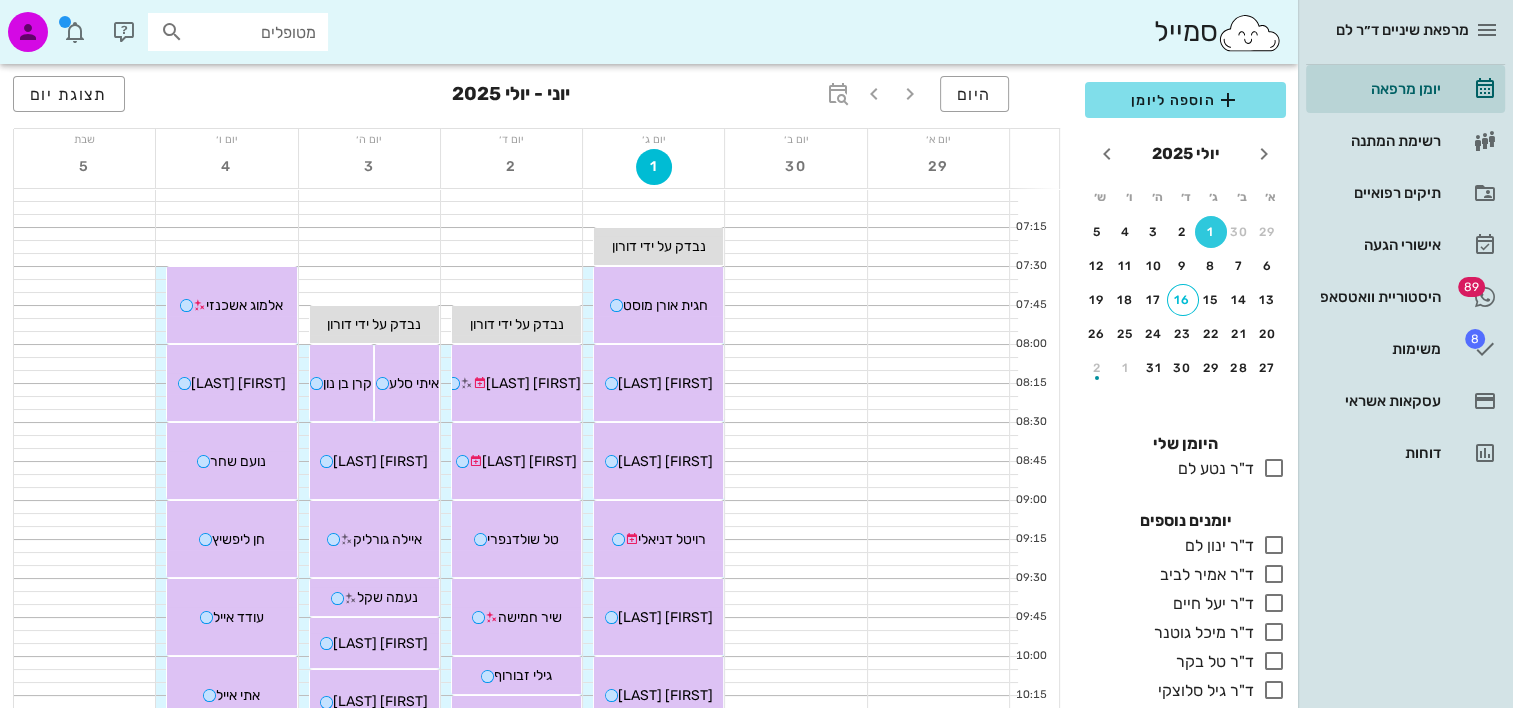 scroll, scrollTop: 0, scrollLeft: 0, axis: both 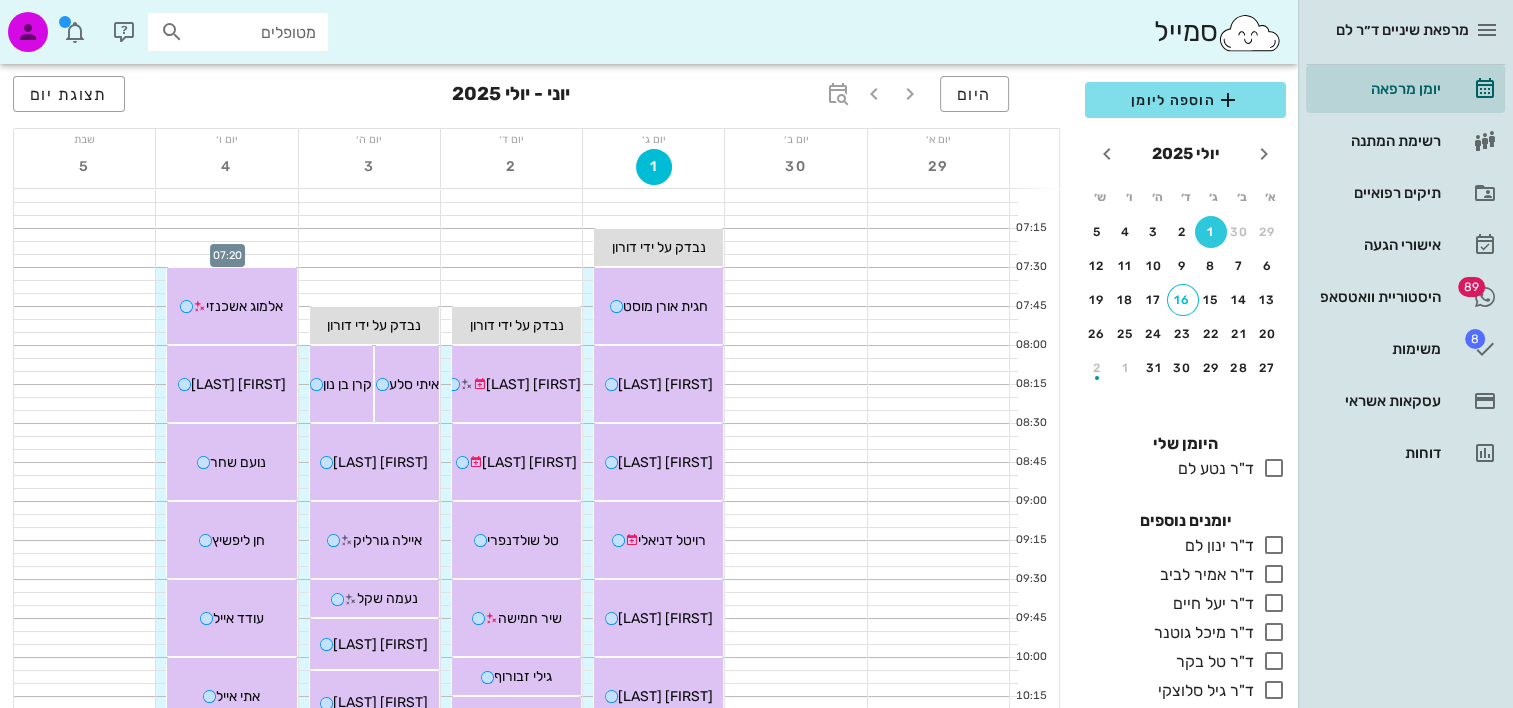 click at bounding box center (226, 248) 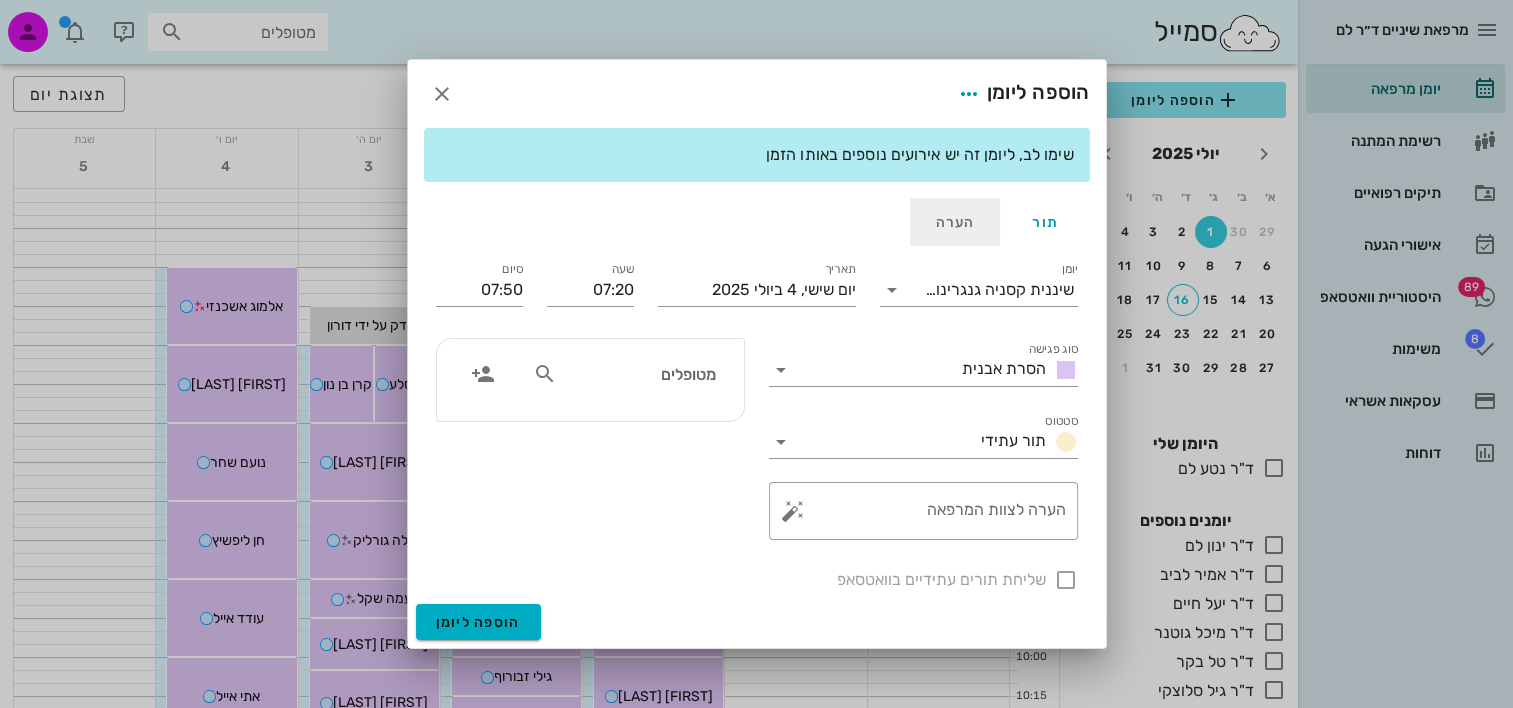 click on "הערה" at bounding box center (955, 222) 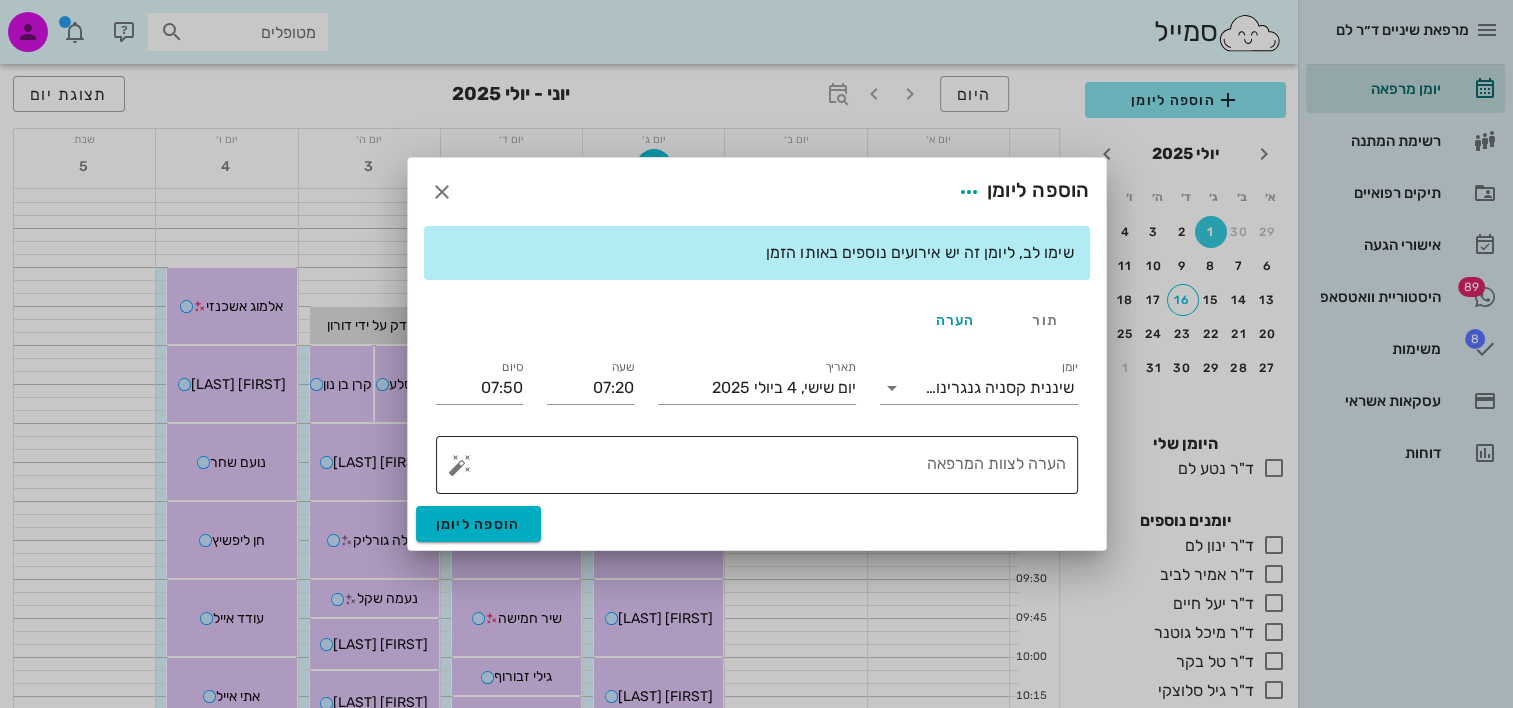click on "הערה לצוות המרפאה" at bounding box center (765, 470) 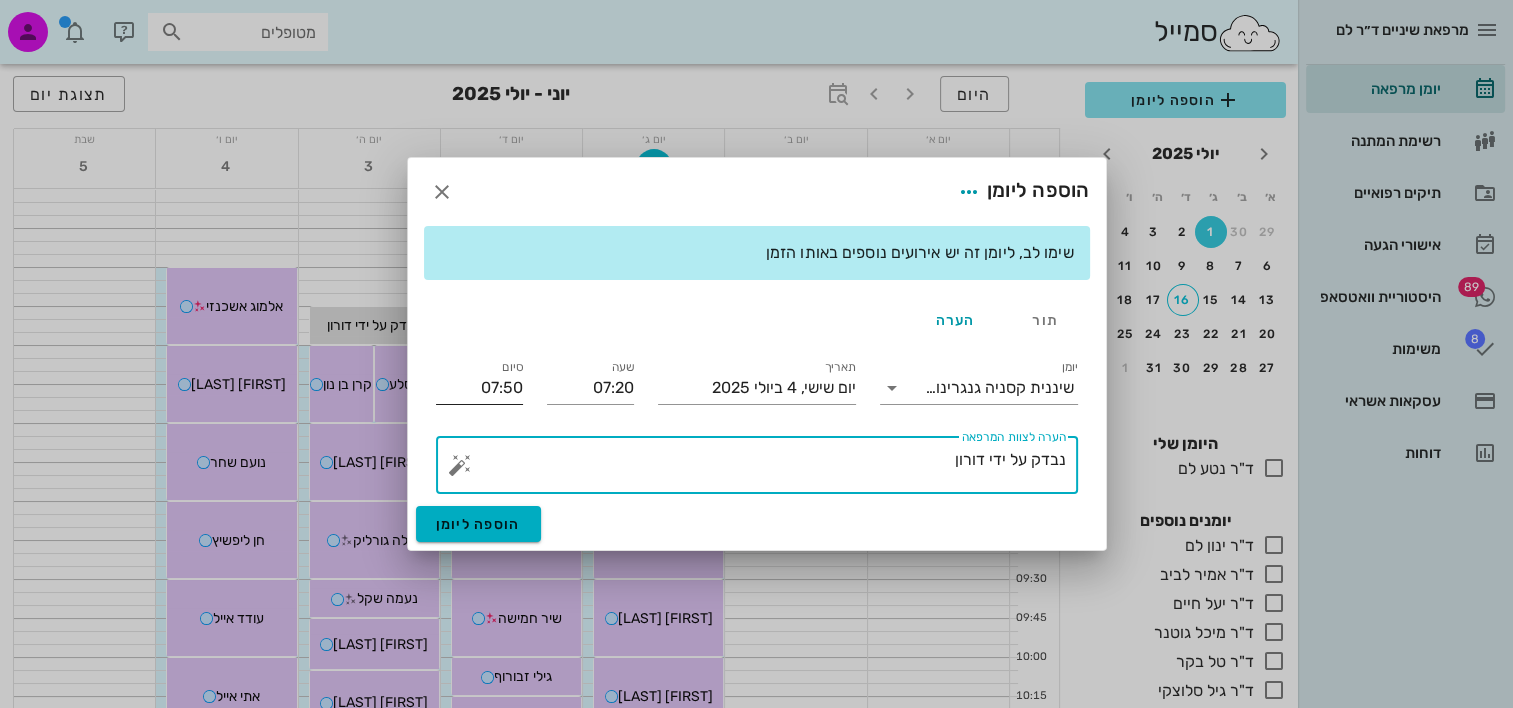 type on "נבדק על ידי דורון" 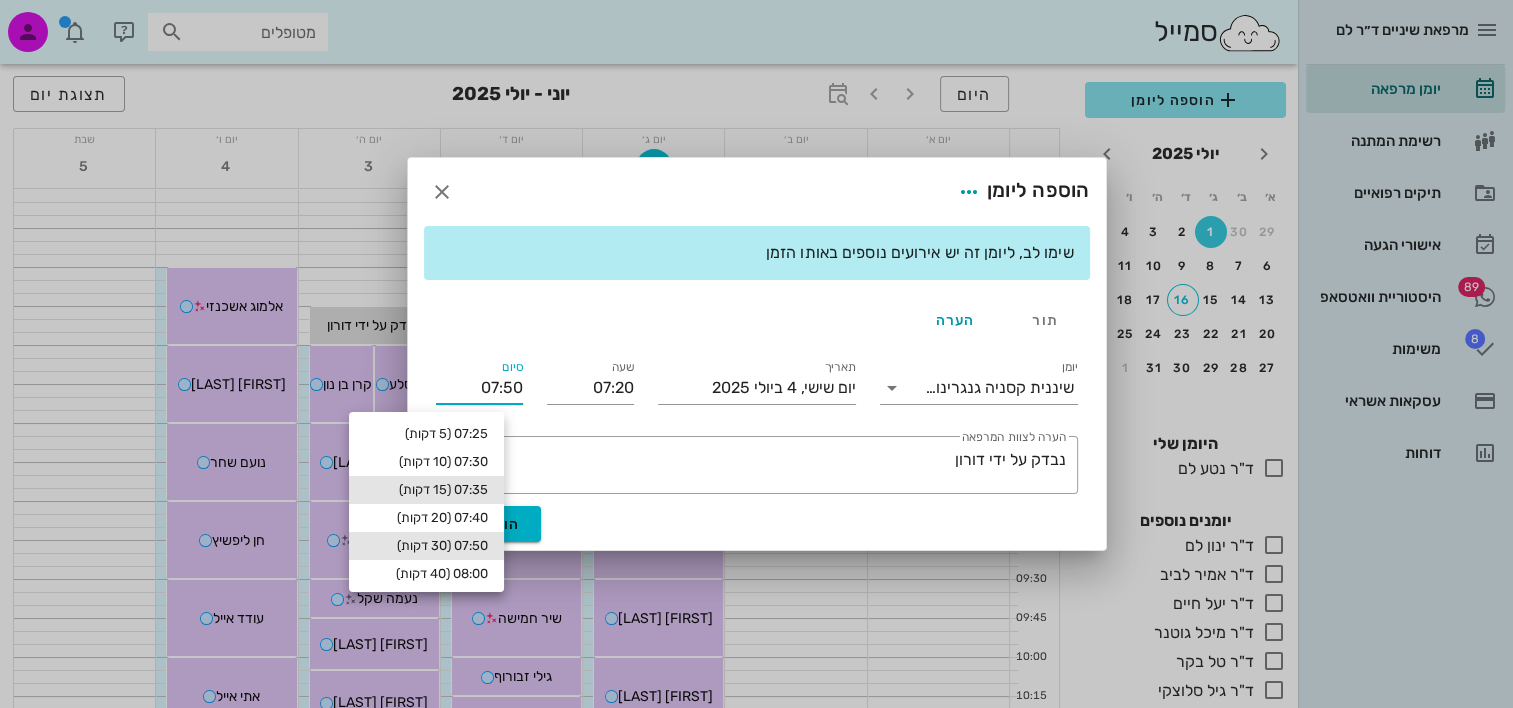 click on "07:35 (15 דקות)" at bounding box center (426, 490) 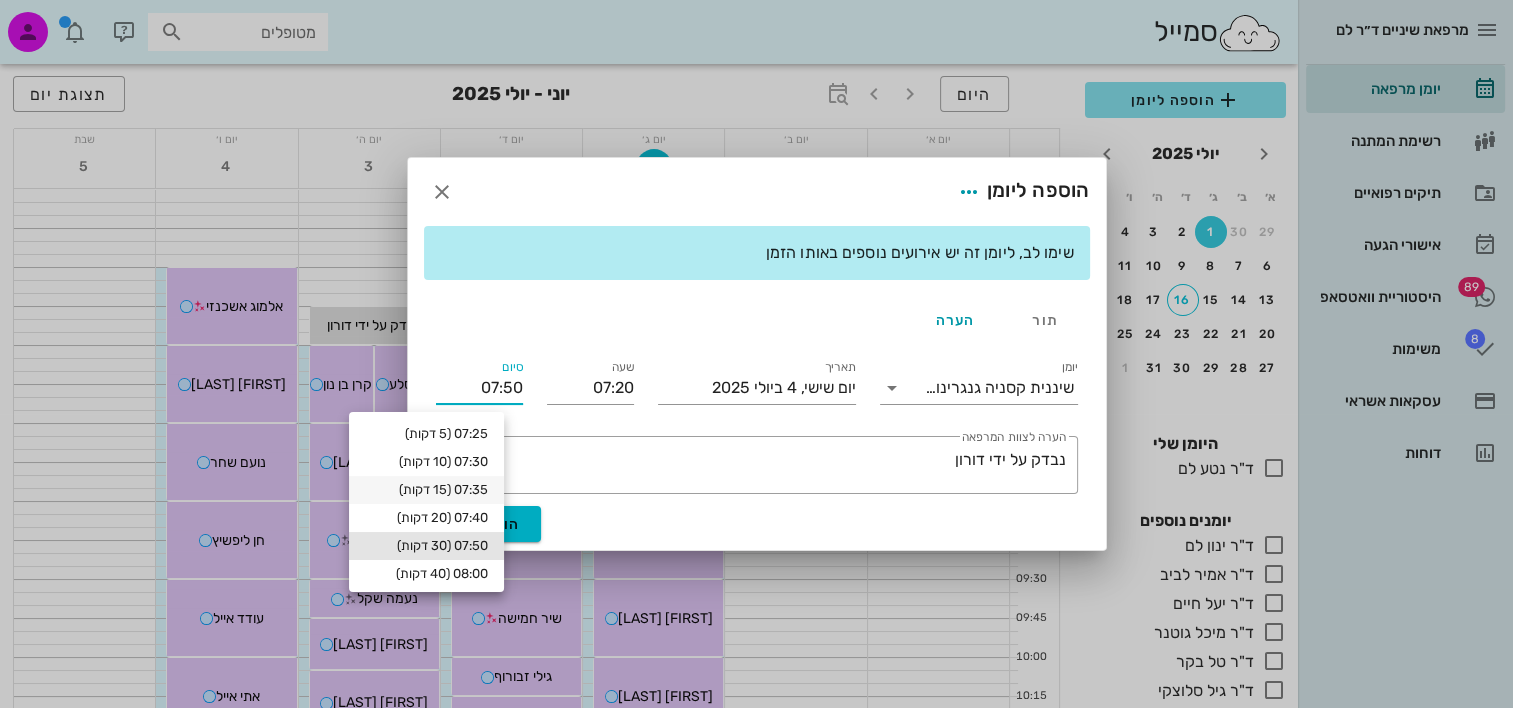 type on "07:35" 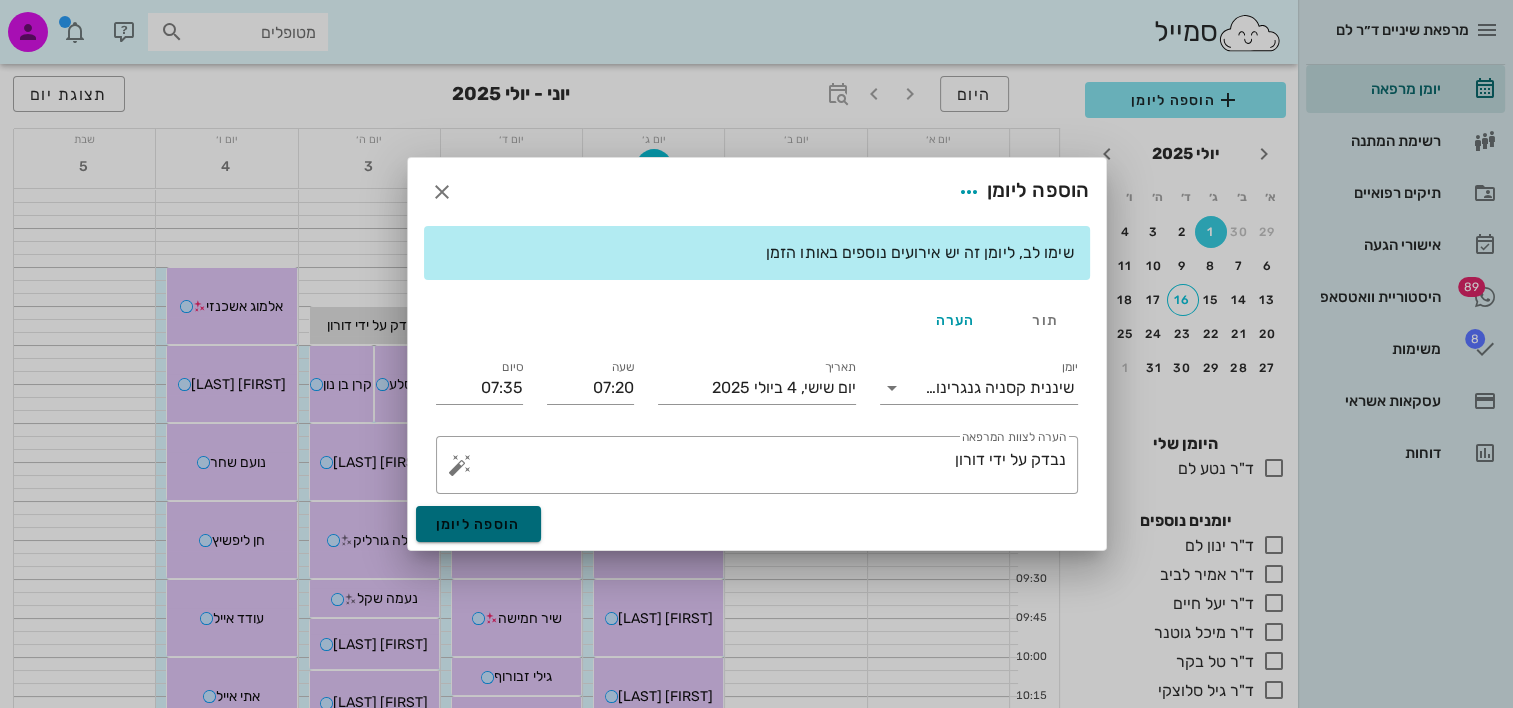 click on "הוספה ליומן" at bounding box center (478, 524) 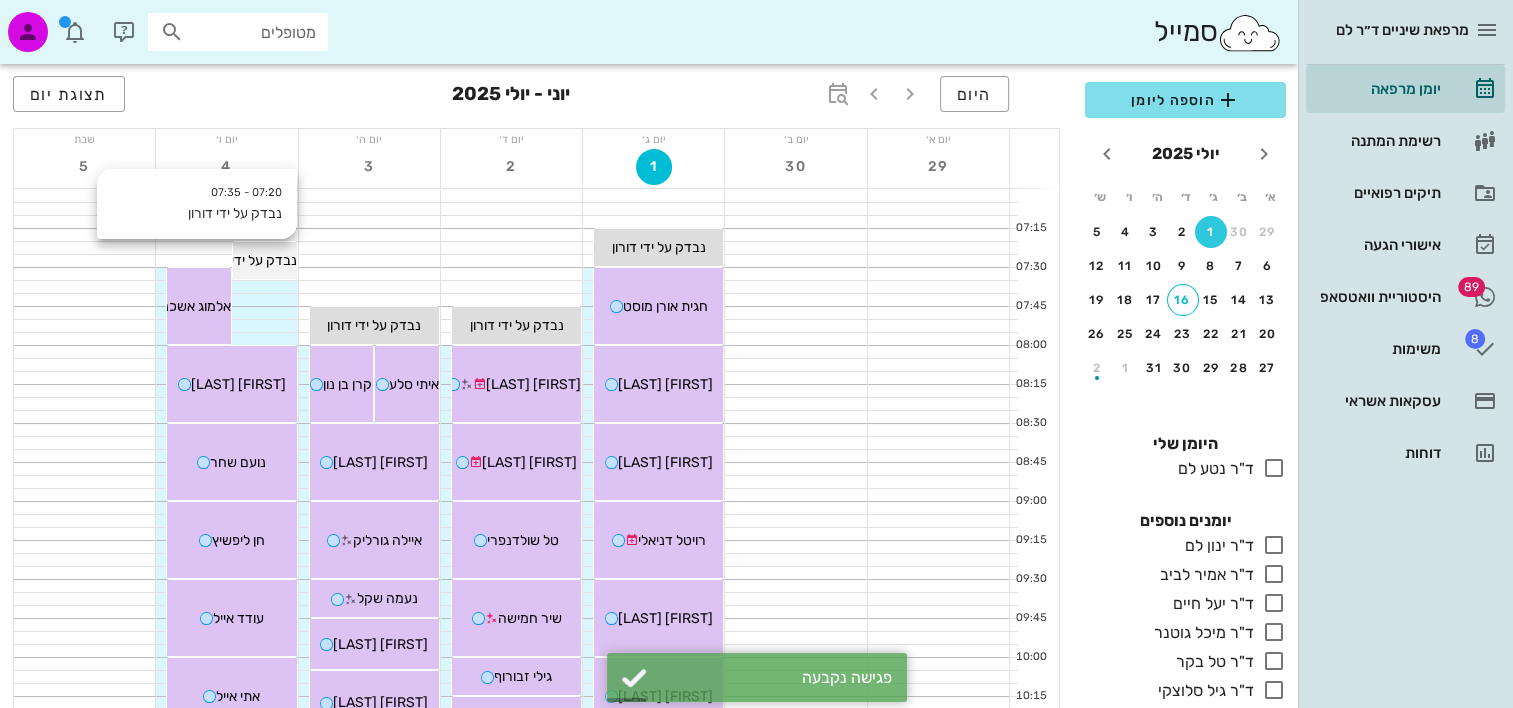 click on "נבדק על ידי דורון" at bounding box center (250, 260) 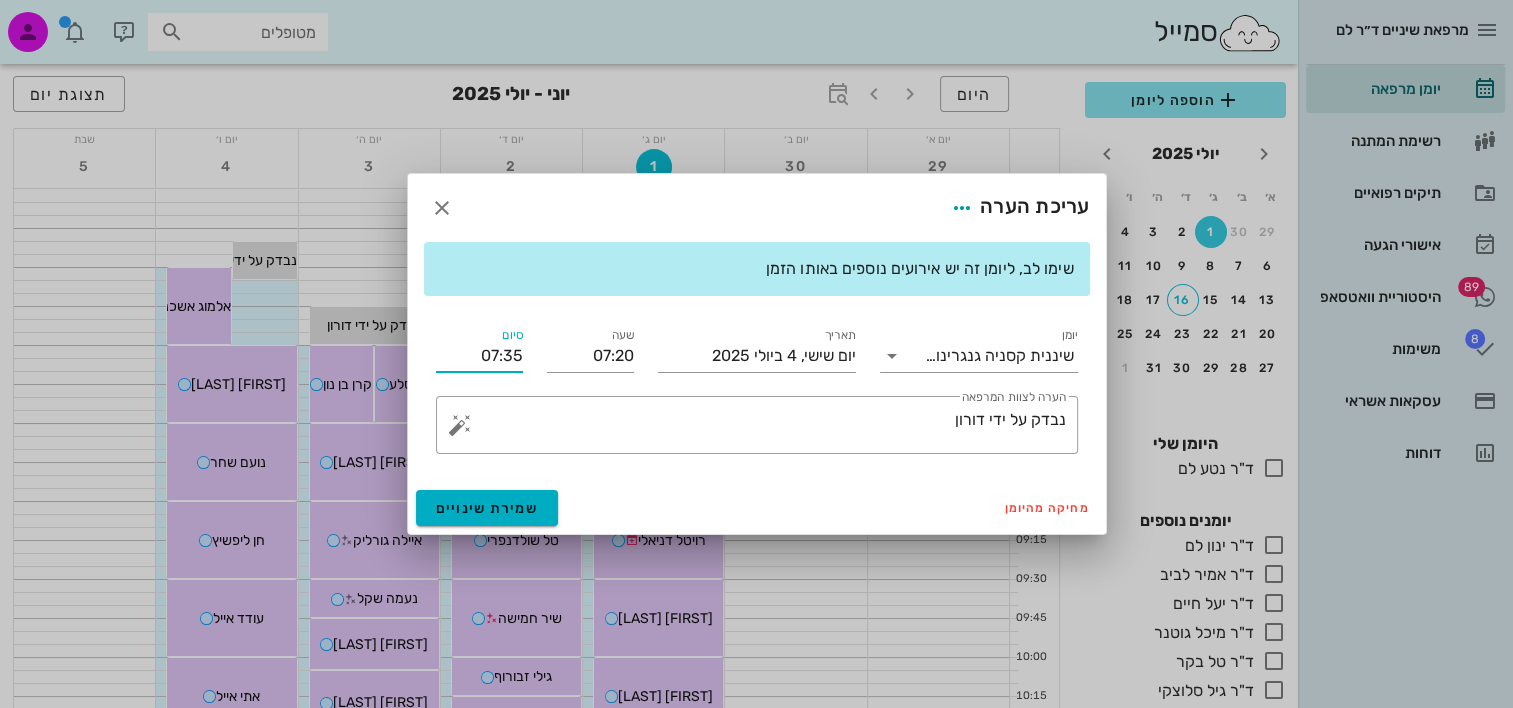 click on "07:35" at bounding box center (479, 356) 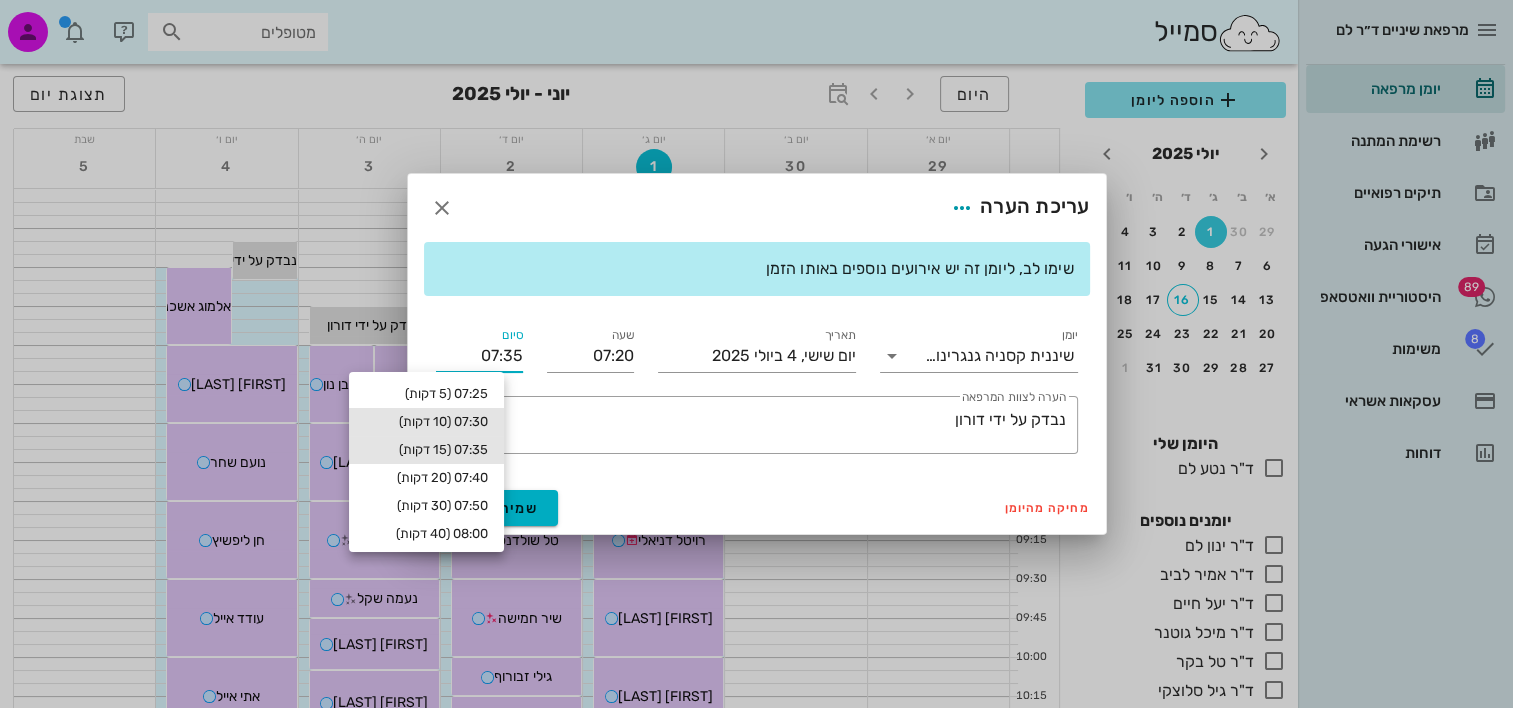 click on "07:30 (10 דקות)" at bounding box center (426, 422) 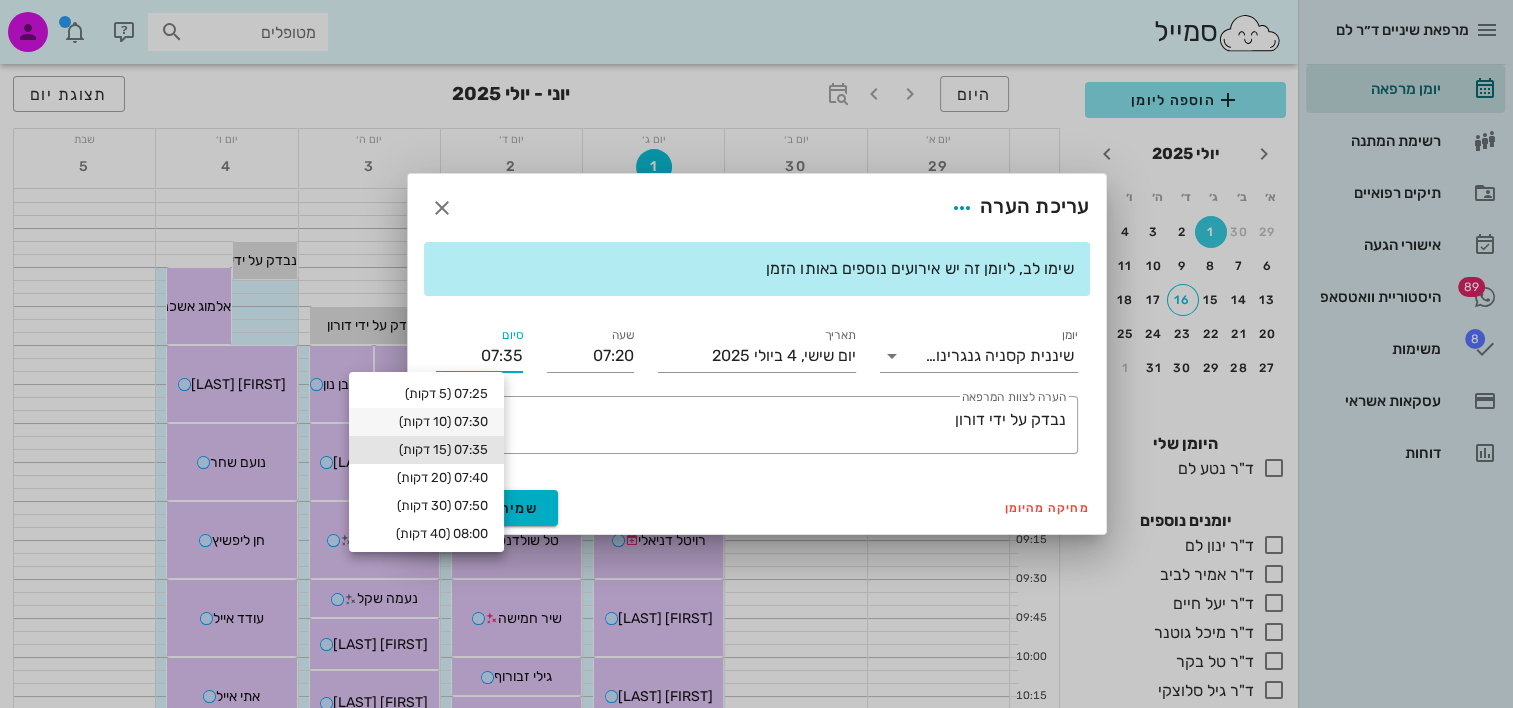 type on "07:30" 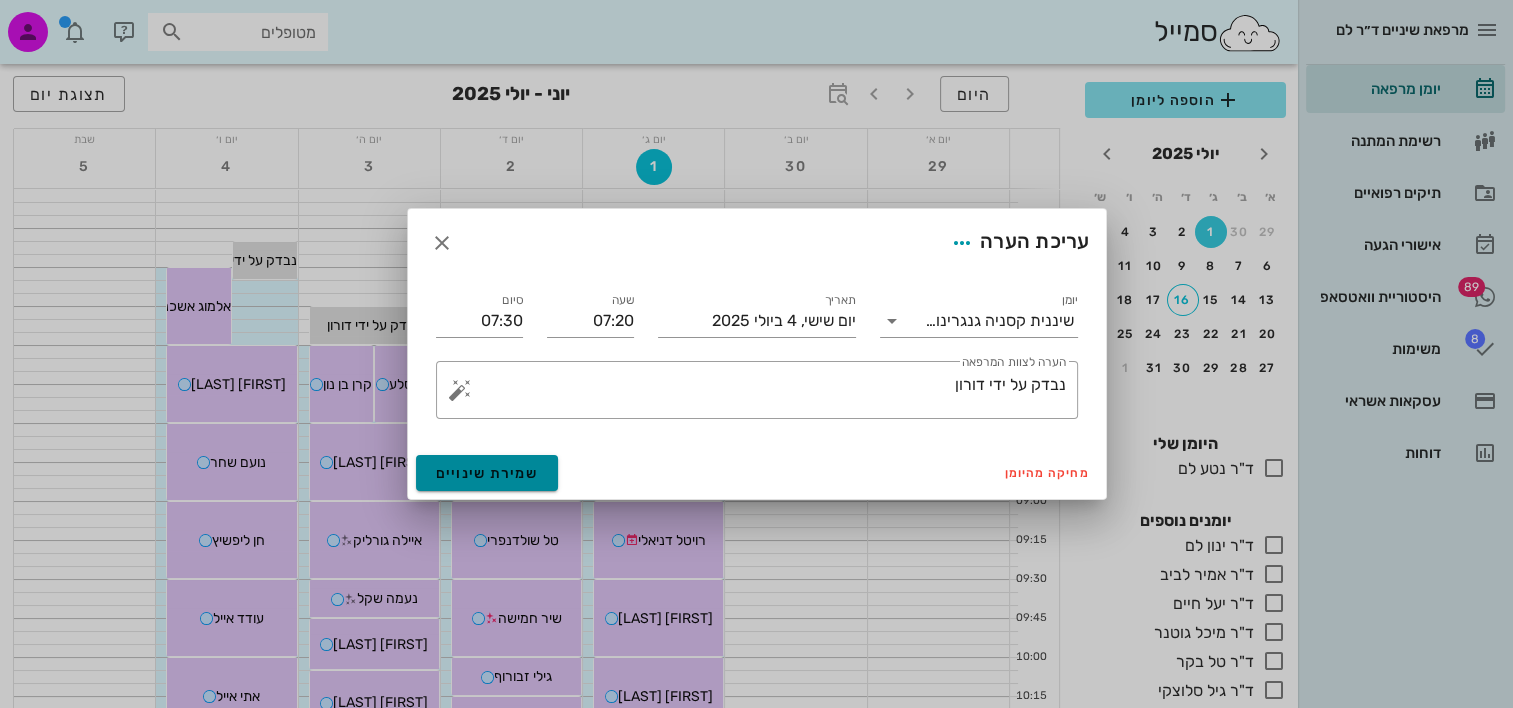 click on "שמירת שינויים" at bounding box center (487, 473) 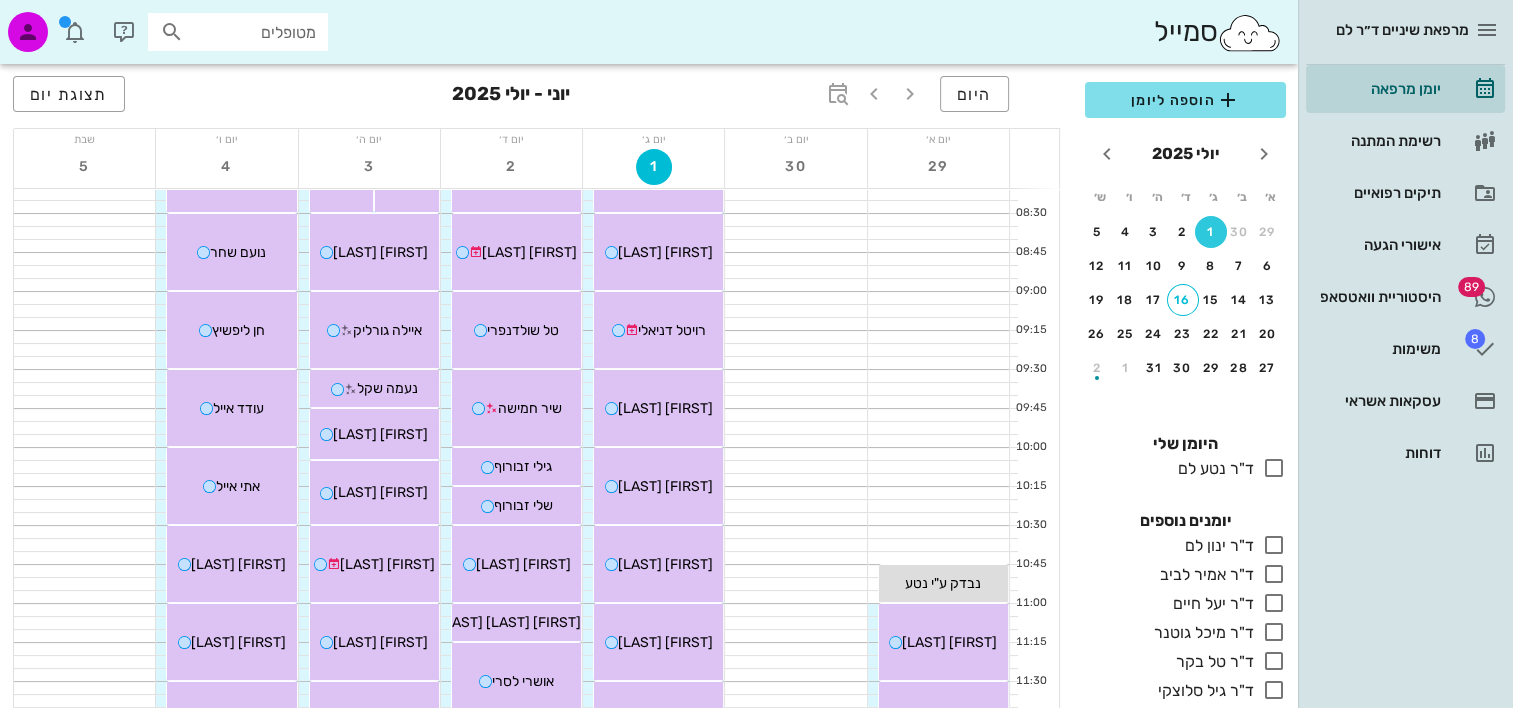 scroll, scrollTop: 100, scrollLeft: 0, axis: vertical 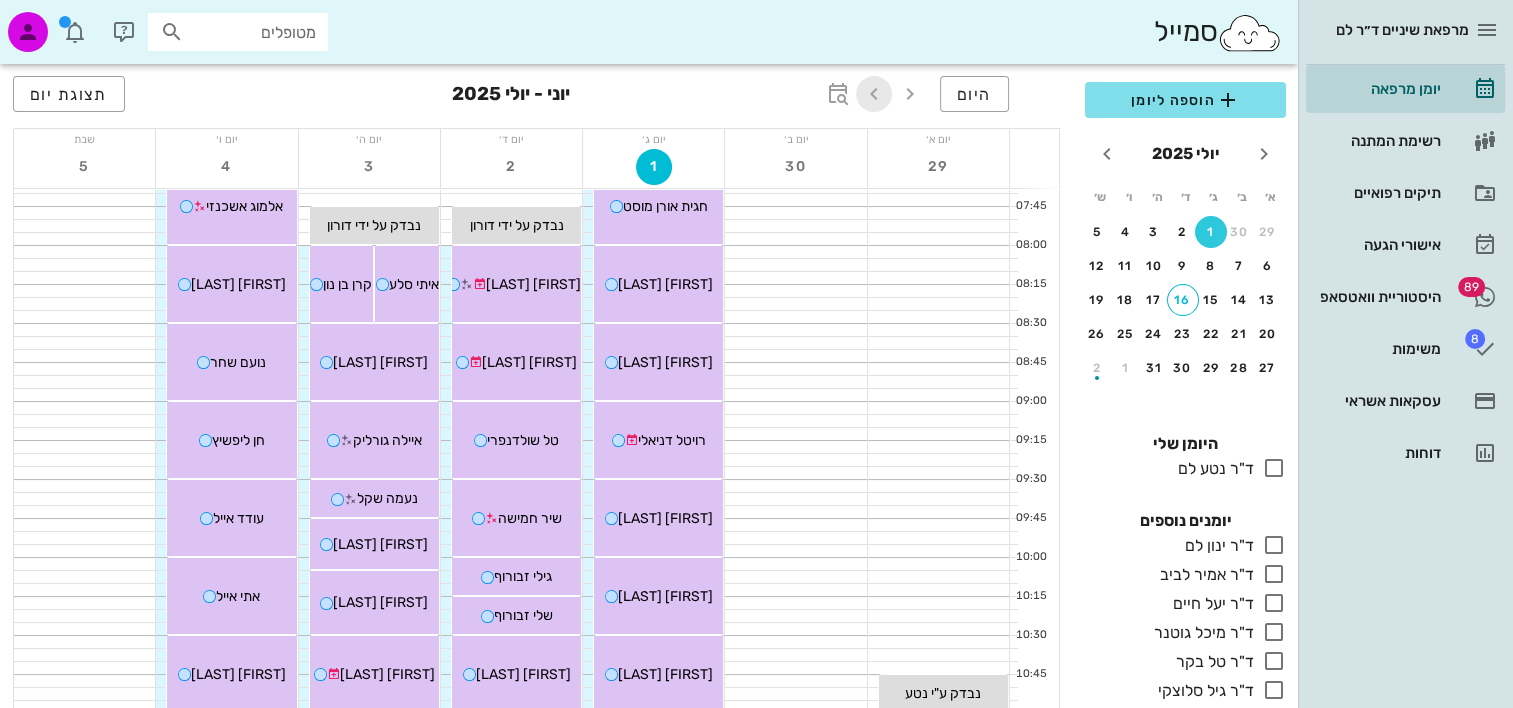 click at bounding box center (874, 94) 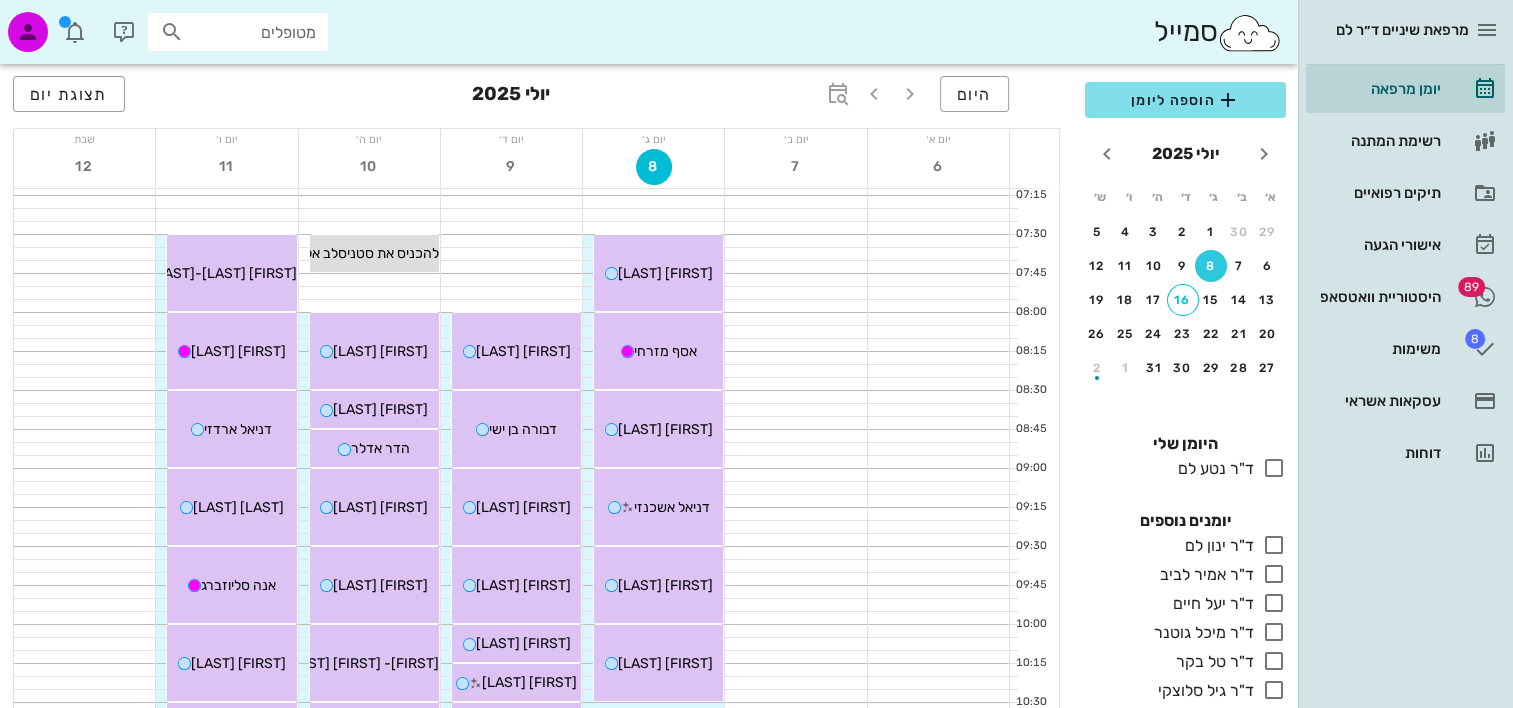 scroll, scrollTop: 0, scrollLeft: 0, axis: both 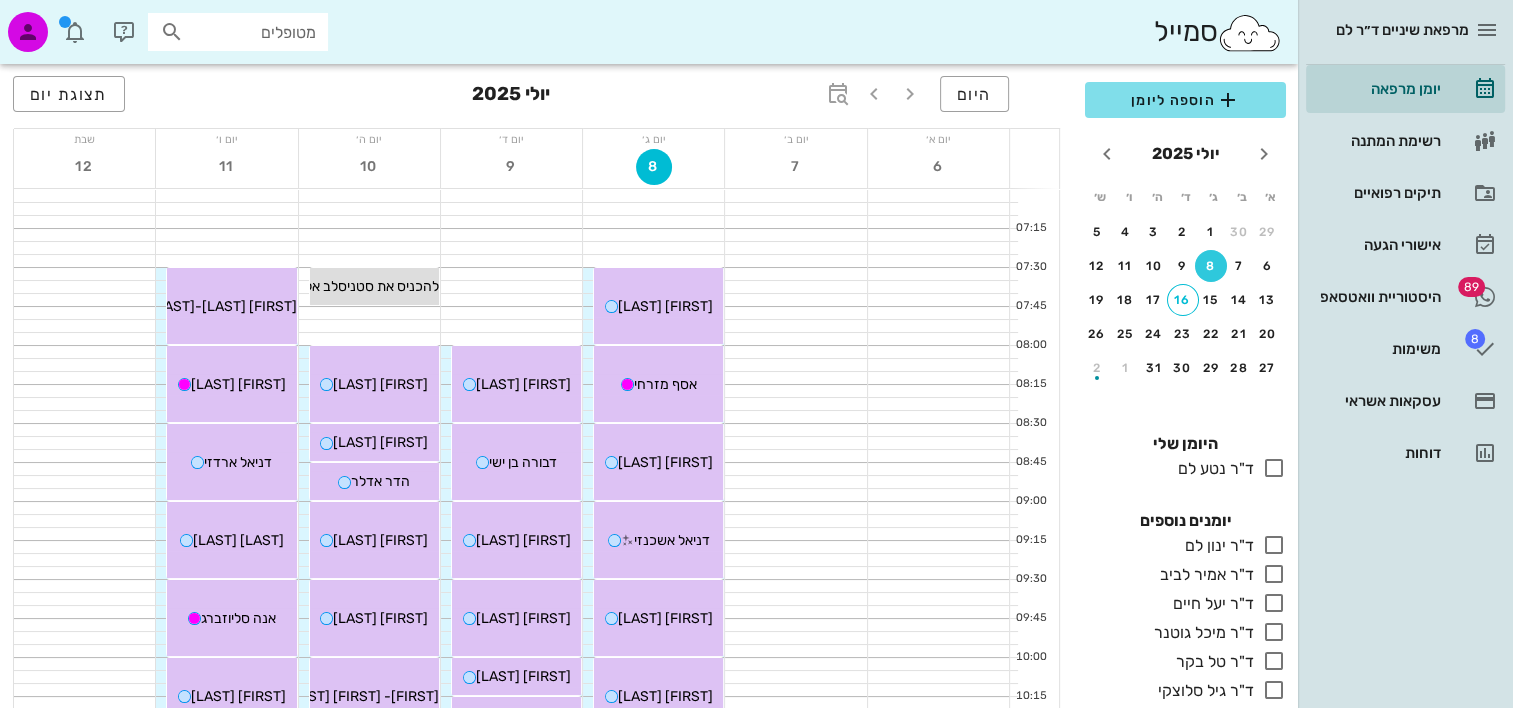 click at bounding box center [653, 261] 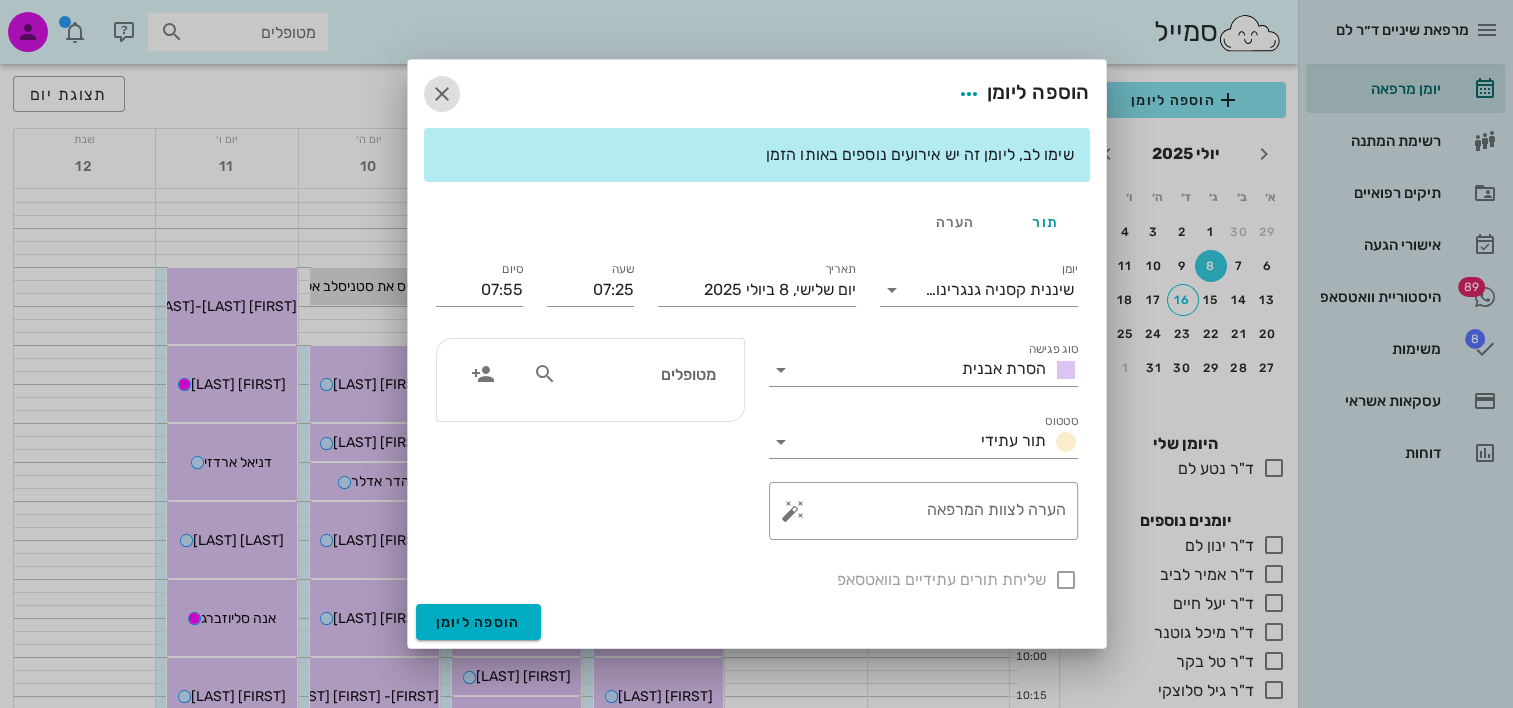 click at bounding box center (442, 94) 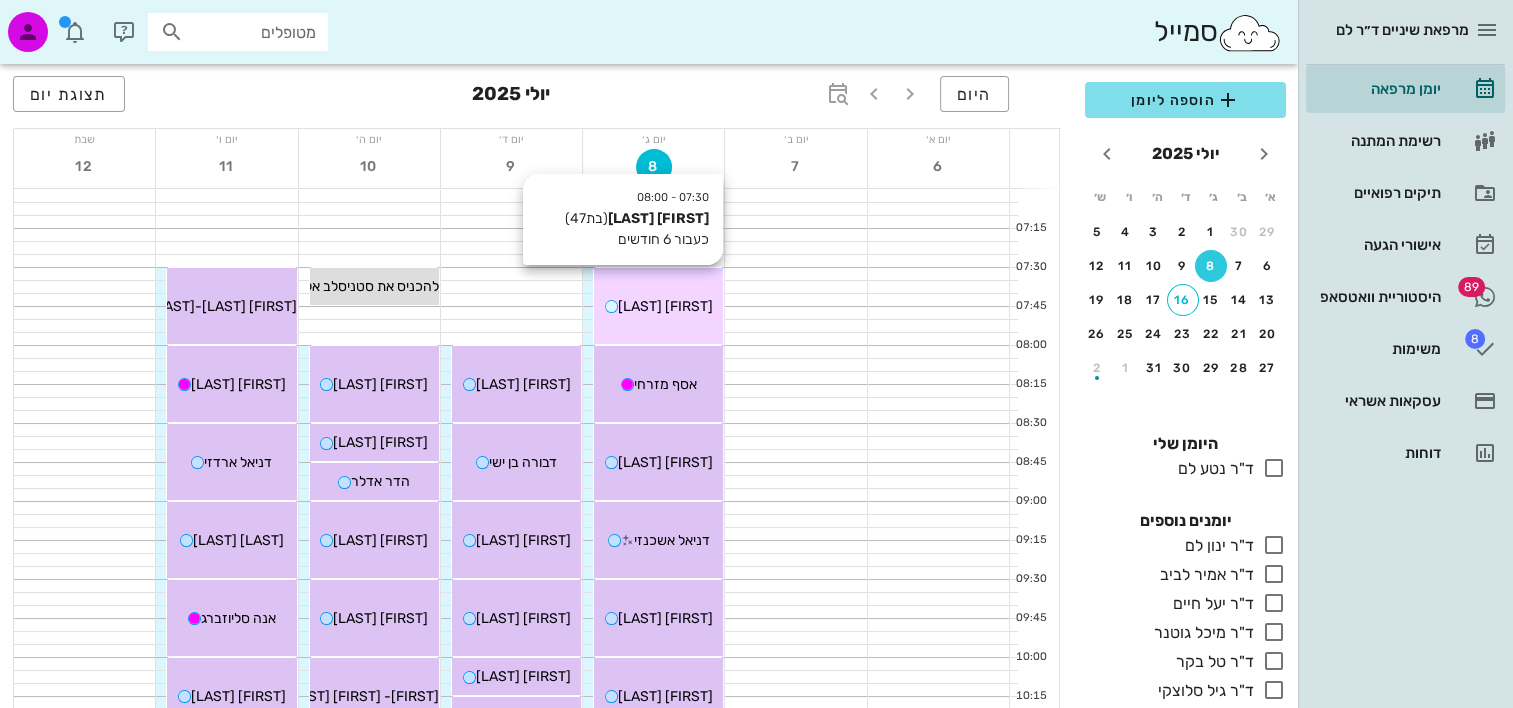 click on "07:30
- 08:00
ליה
קורץ
(בת
47 )
כעבור 6 חודשים
ליה קורץ" at bounding box center (658, 306) 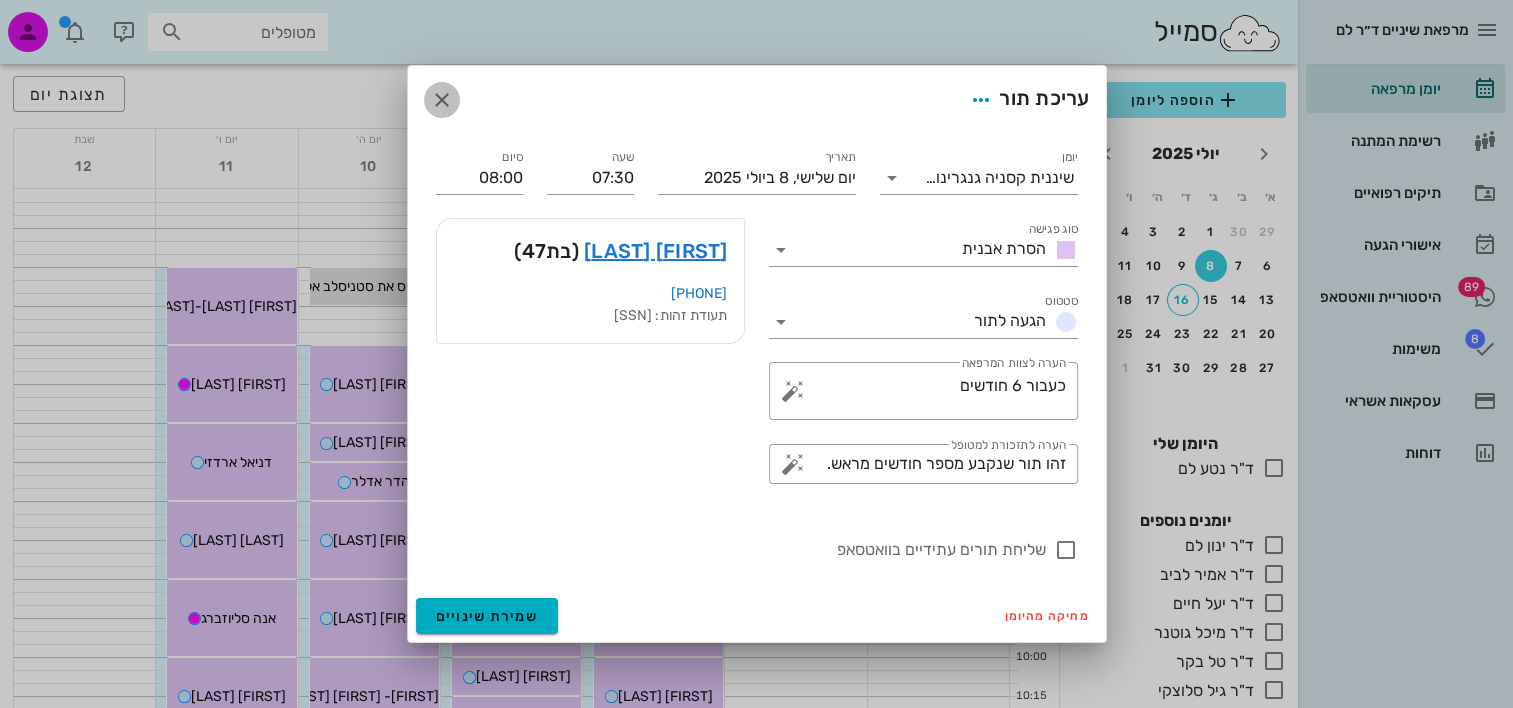 click at bounding box center (442, 100) 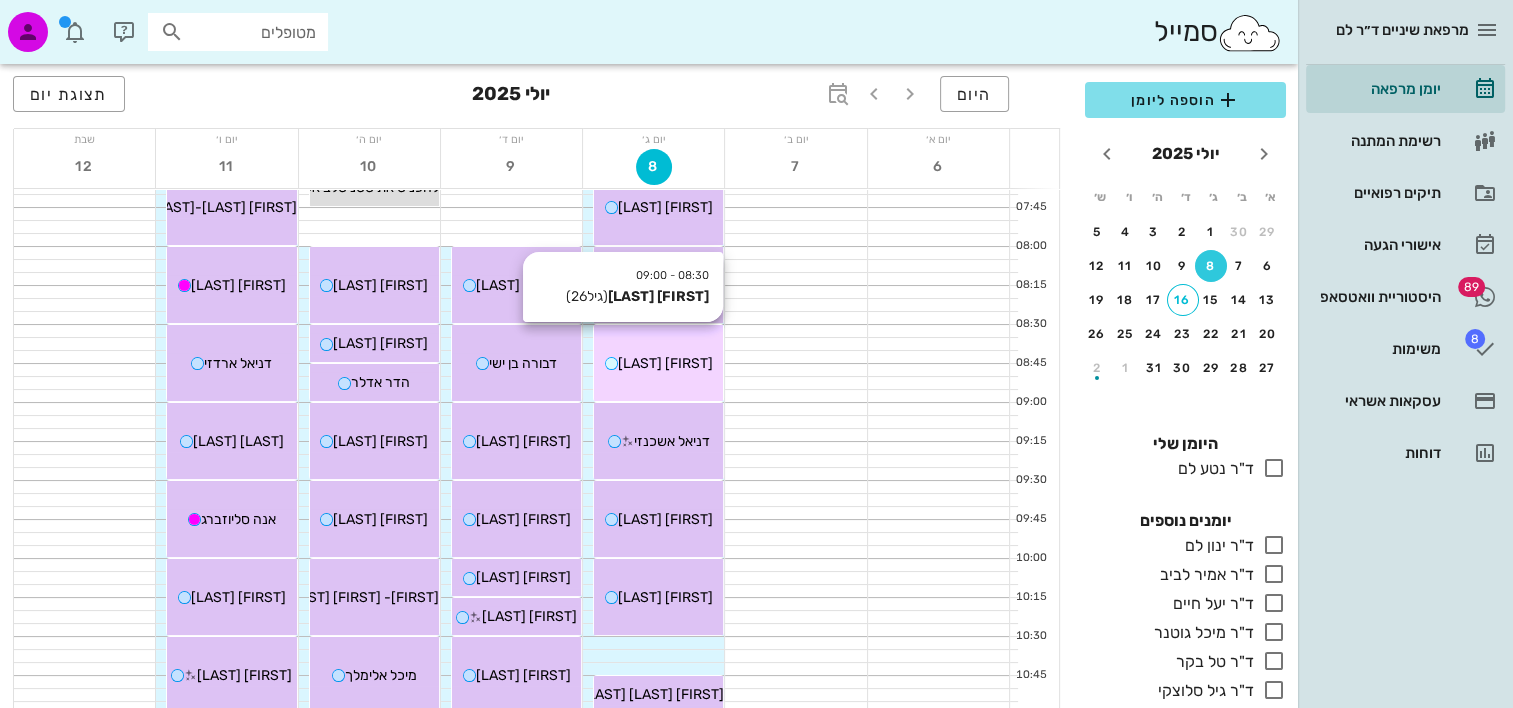 scroll, scrollTop: 100, scrollLeft: 0, axis: vertical 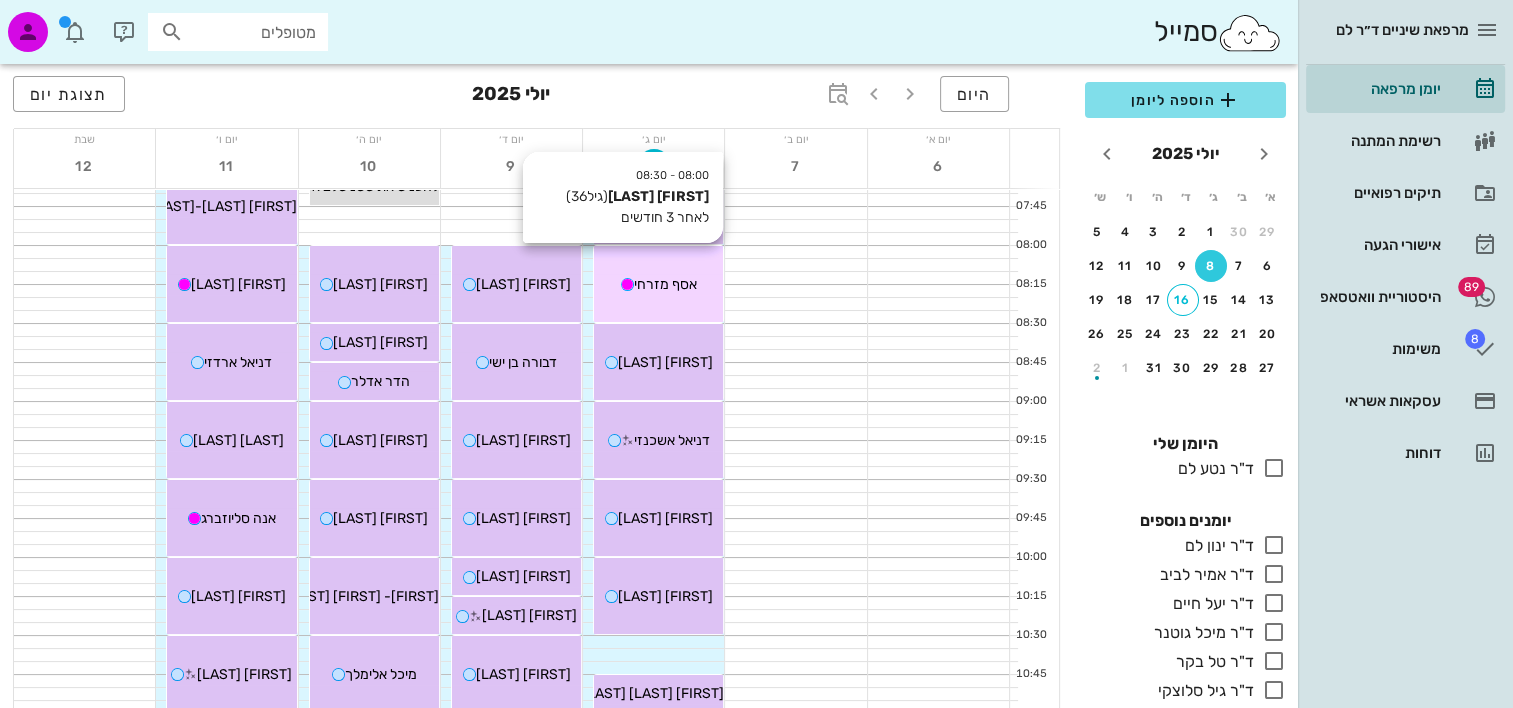 click on "08:00
- 08:30
אסף
מזרחי
(גיל
36 )
לאחר 3 חודשים
אסף מזרחי" at bounding box center (658, 284) 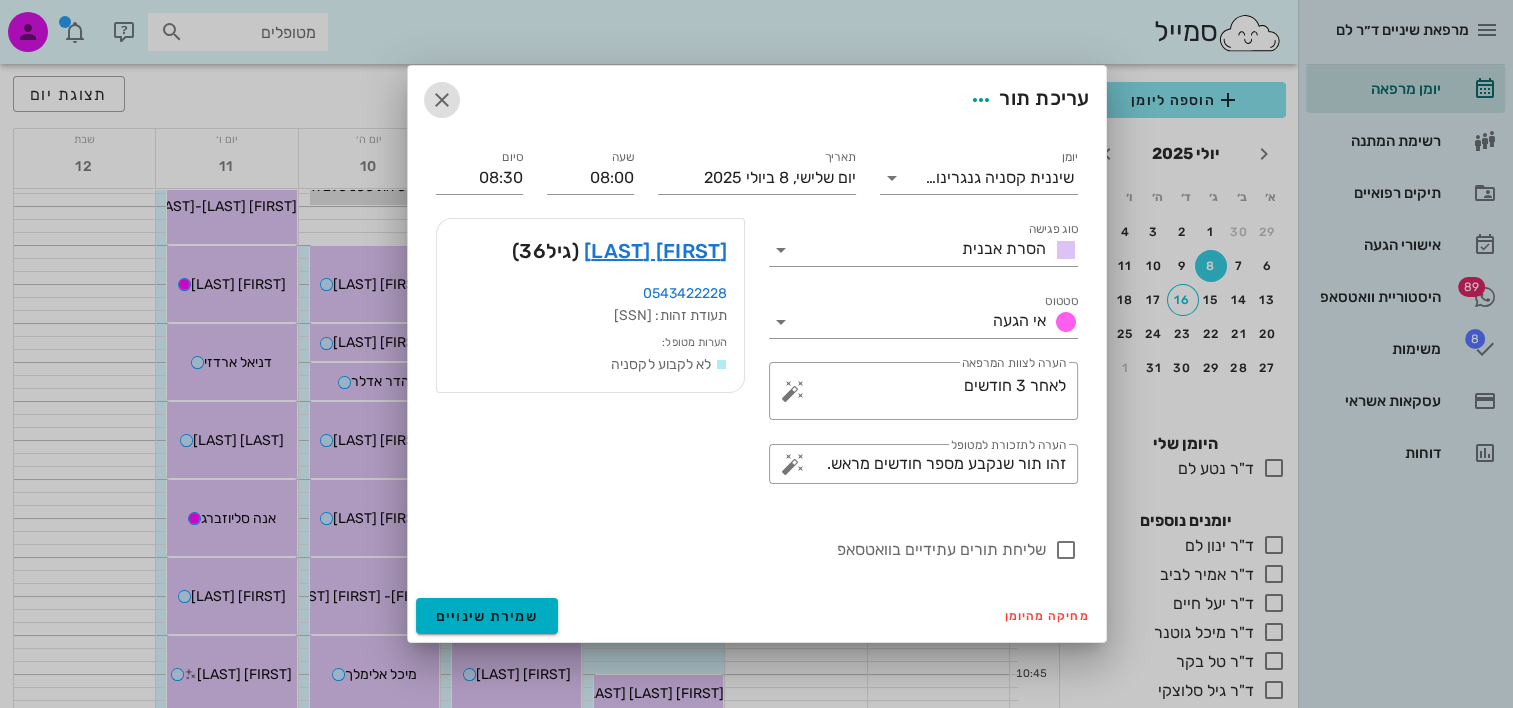 click at bounding box center [442, 100] 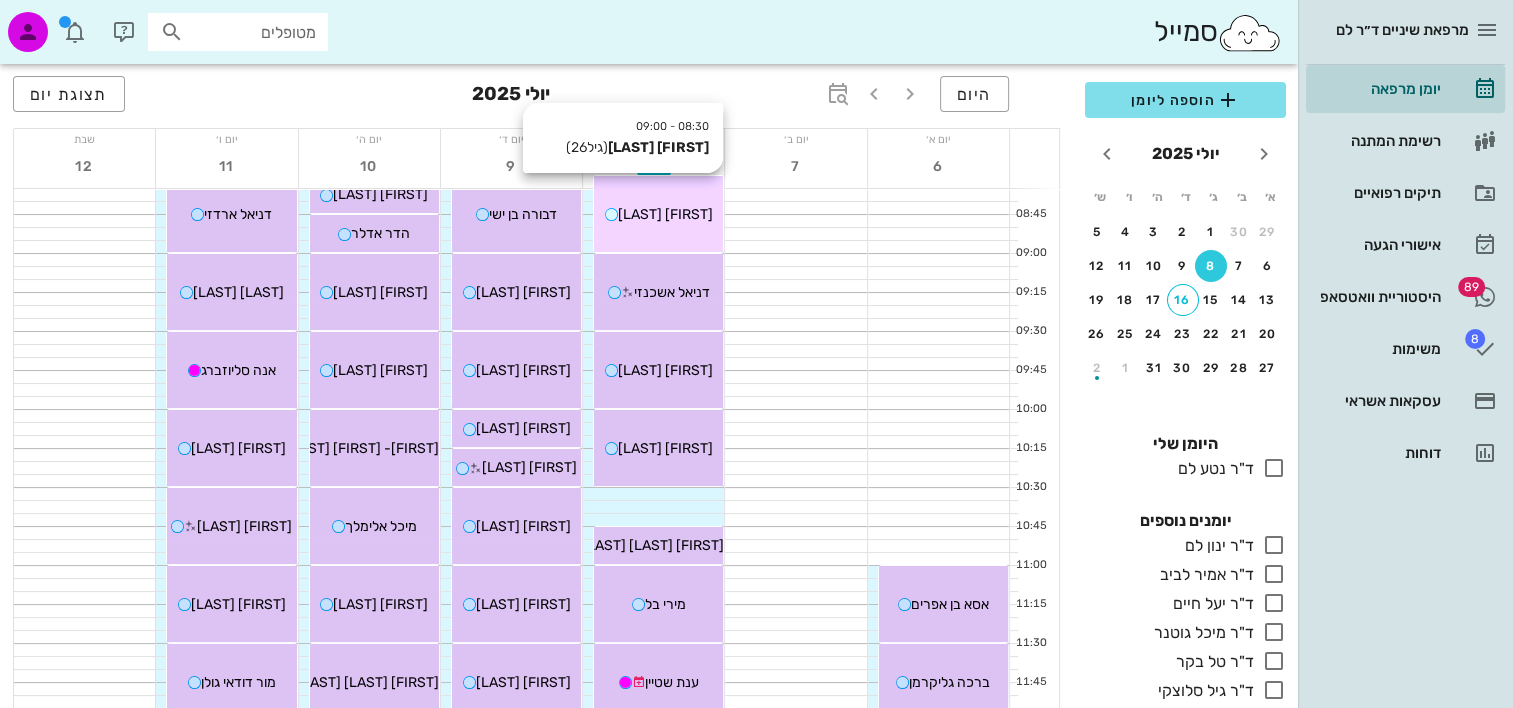 scroll, scrollTop: 300, scrollLeft: 0, axis: vertical 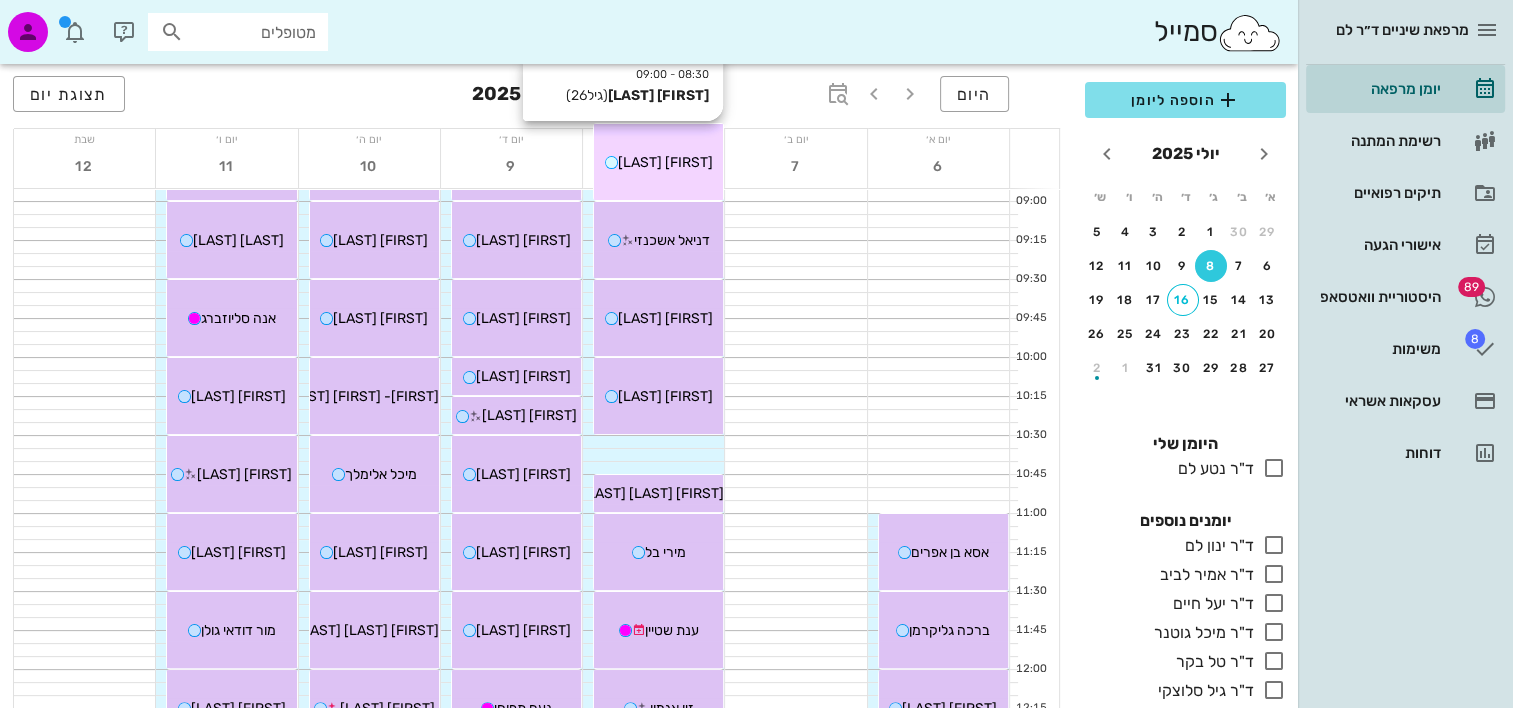 click on "08:30
- 09:00
חן
אלמלם
(גיל
26 )
חן אלמלם" at bounding box center (658, 162) 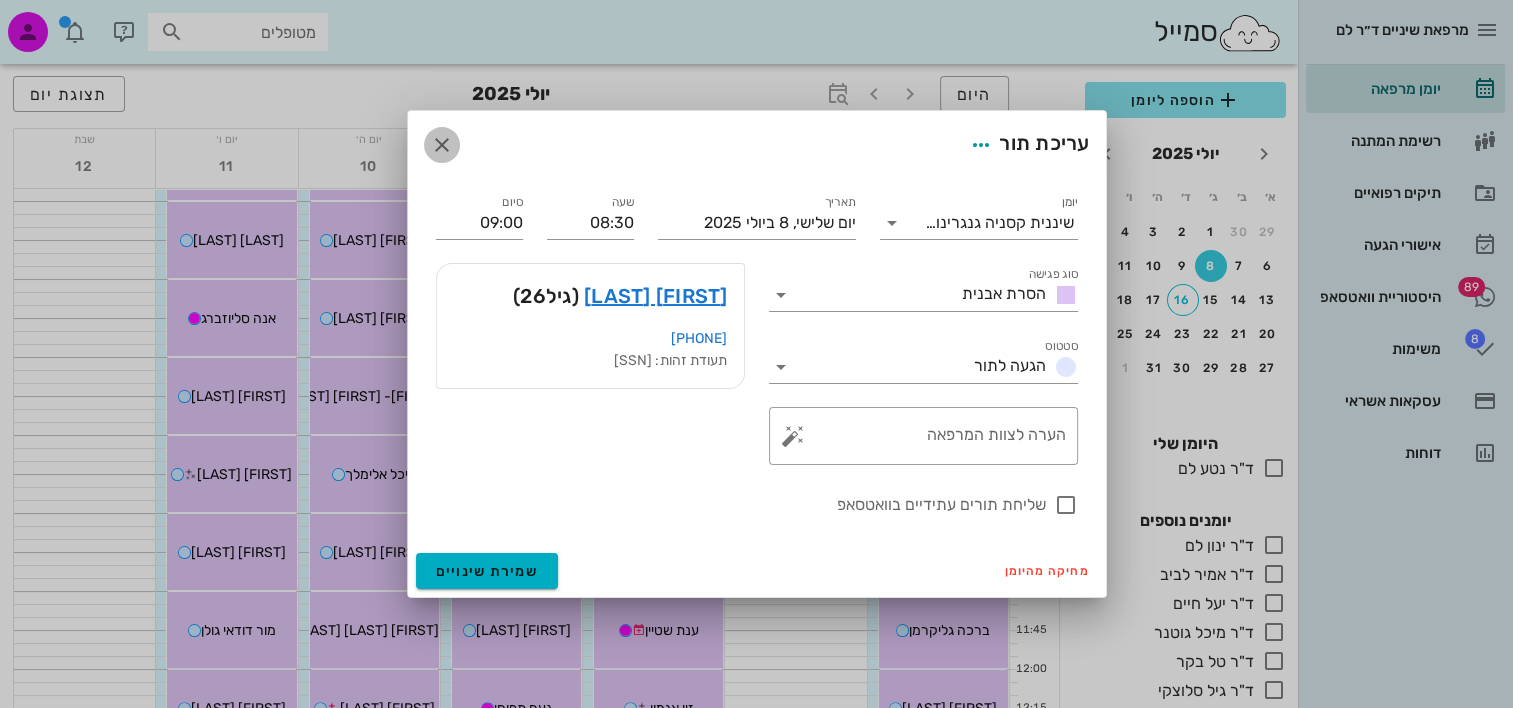 click at bounding box center [442, 145] 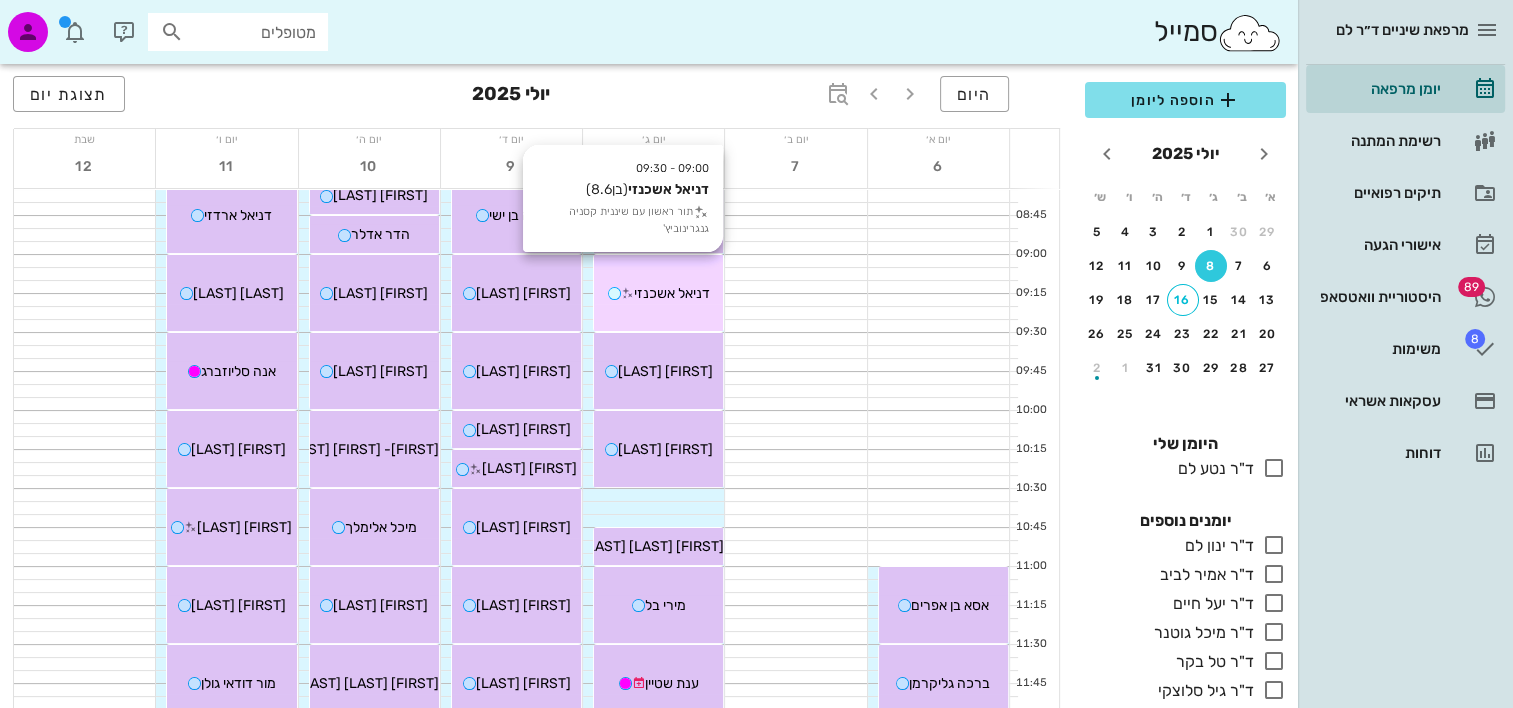 scroll, scrollTop: 200, scrollLeft: 0, axis: vertical 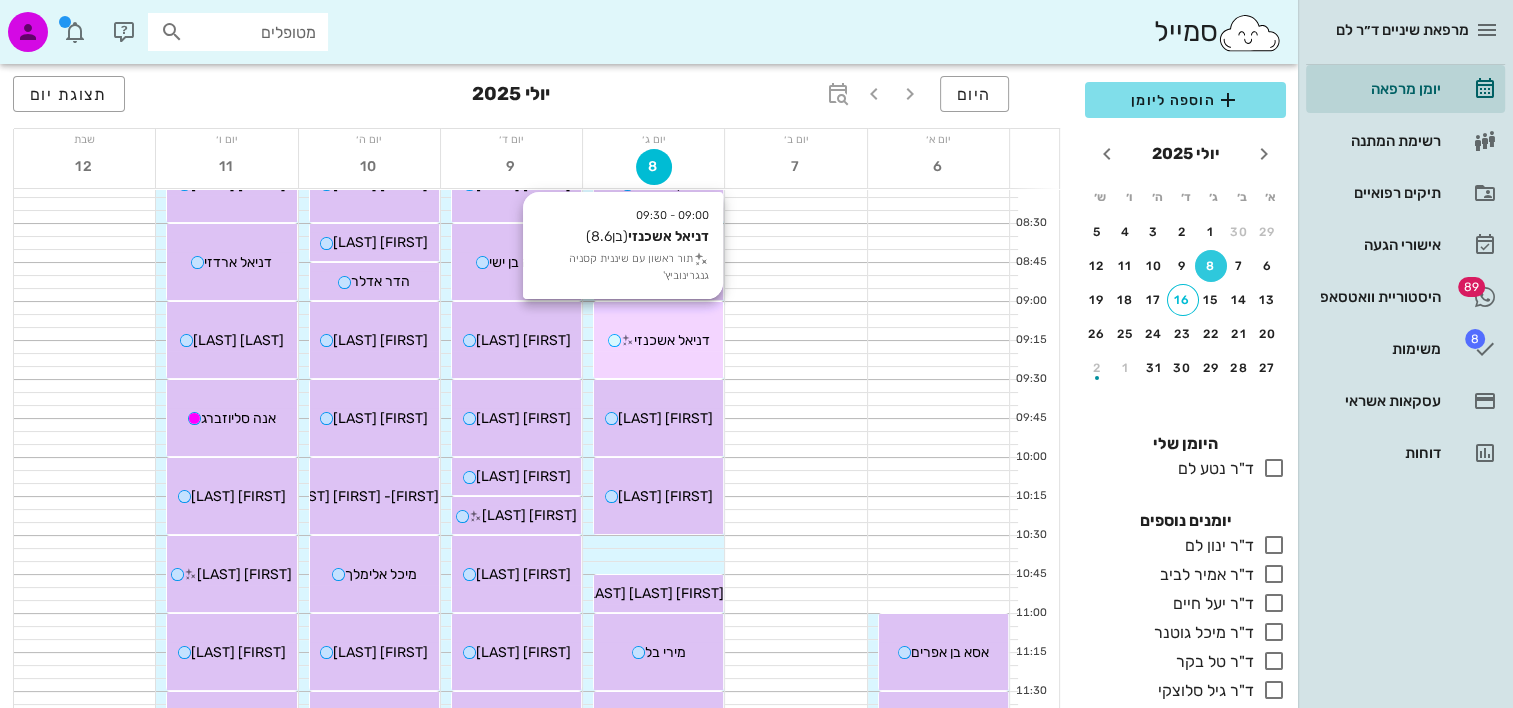 click on "דניאל אשכנזי" at bounding box center (672, 340) 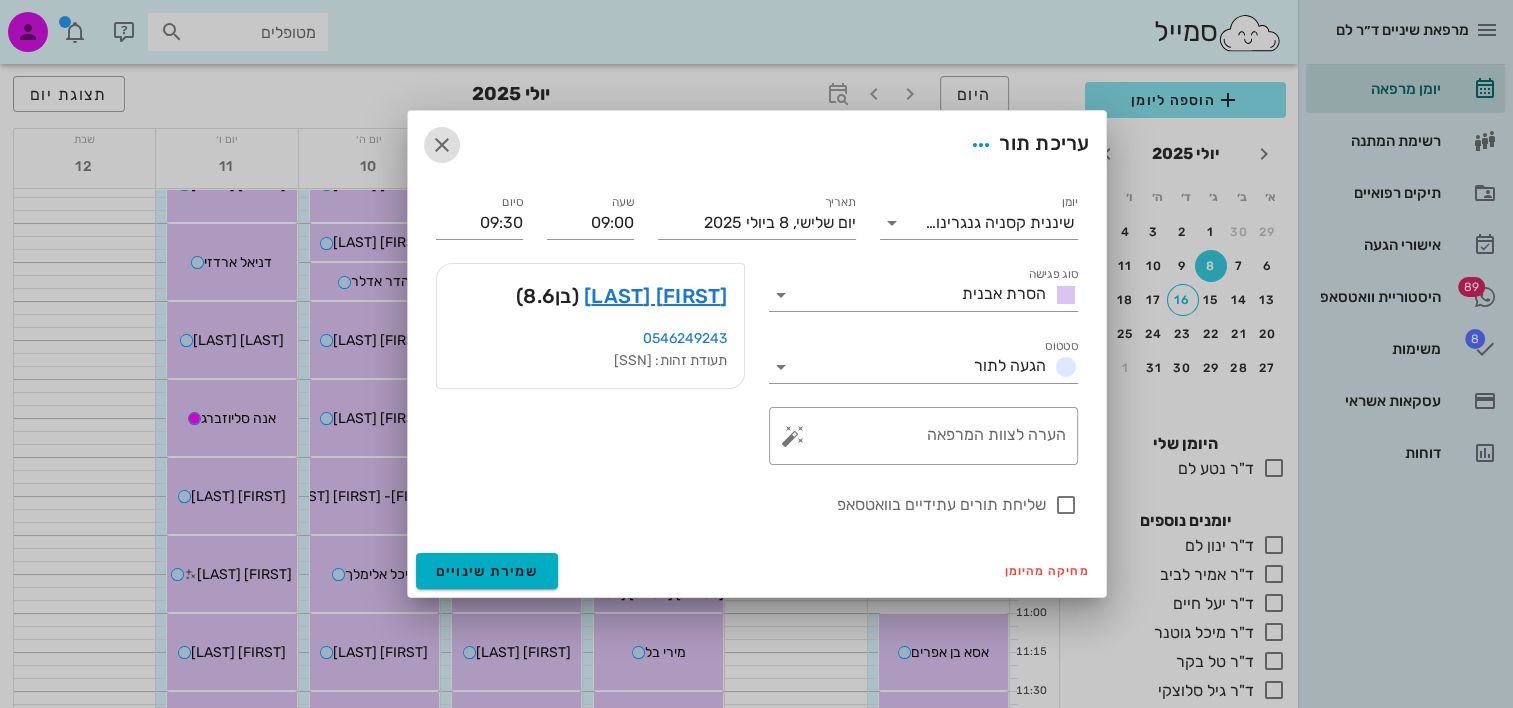 click at bounding box center [442, 145] 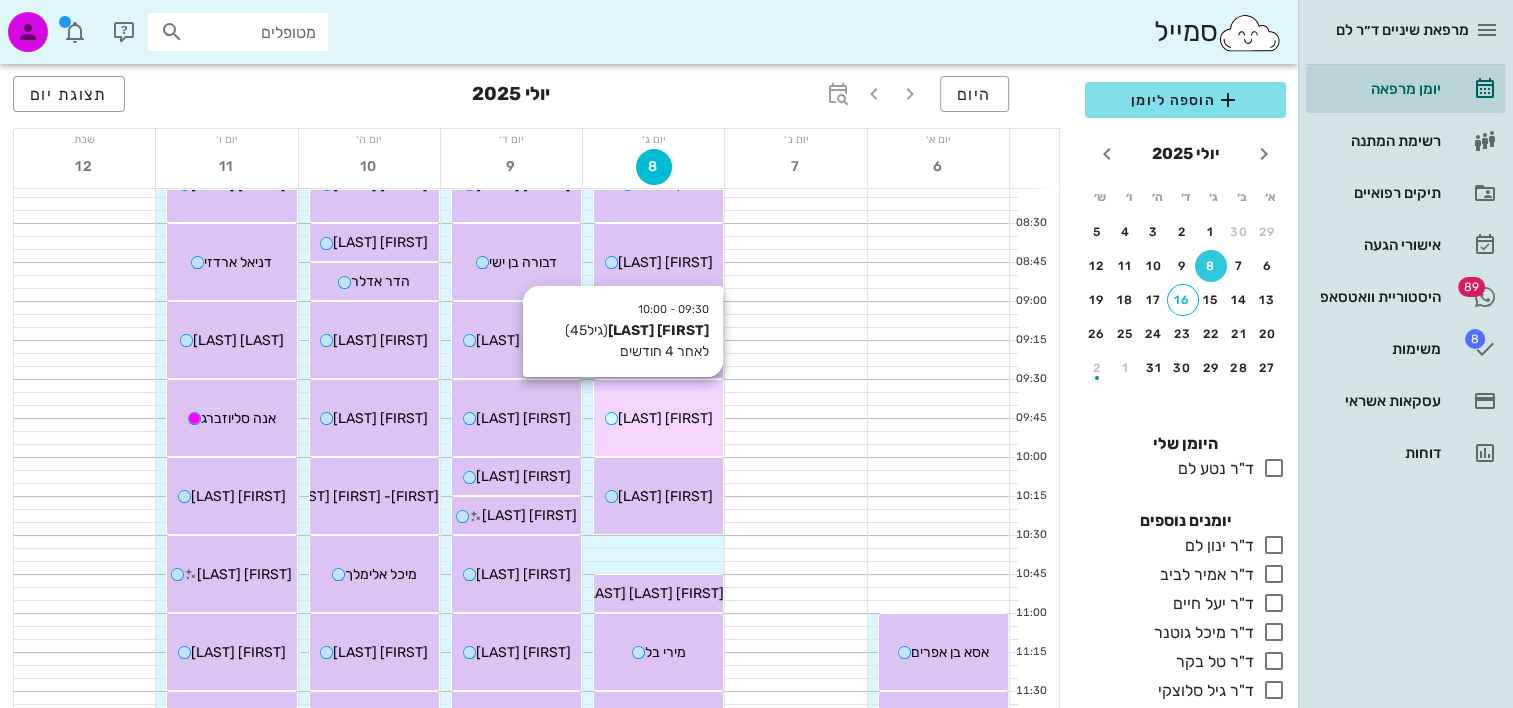 click on "נועה הירש" at bounding box center (658, 418) 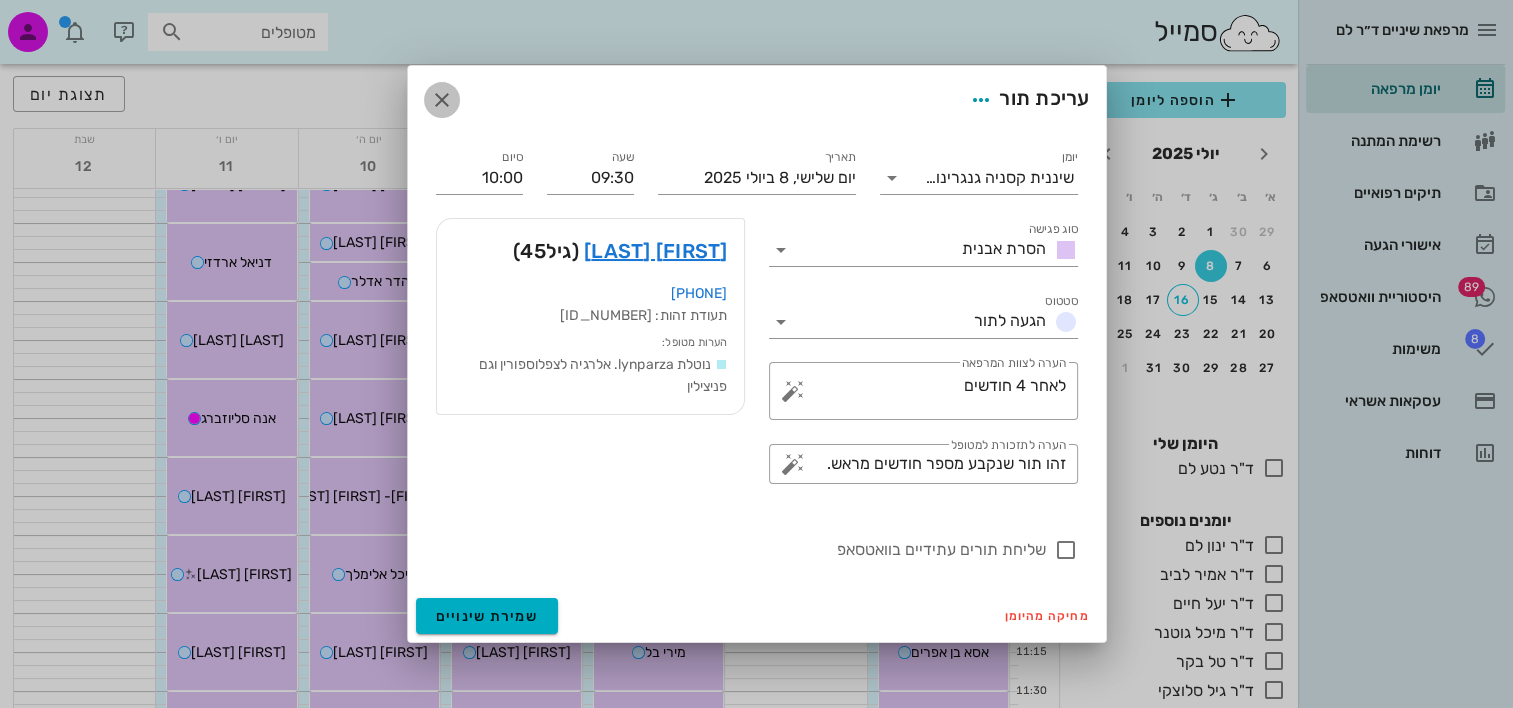 click at bounding box center (442, 100) 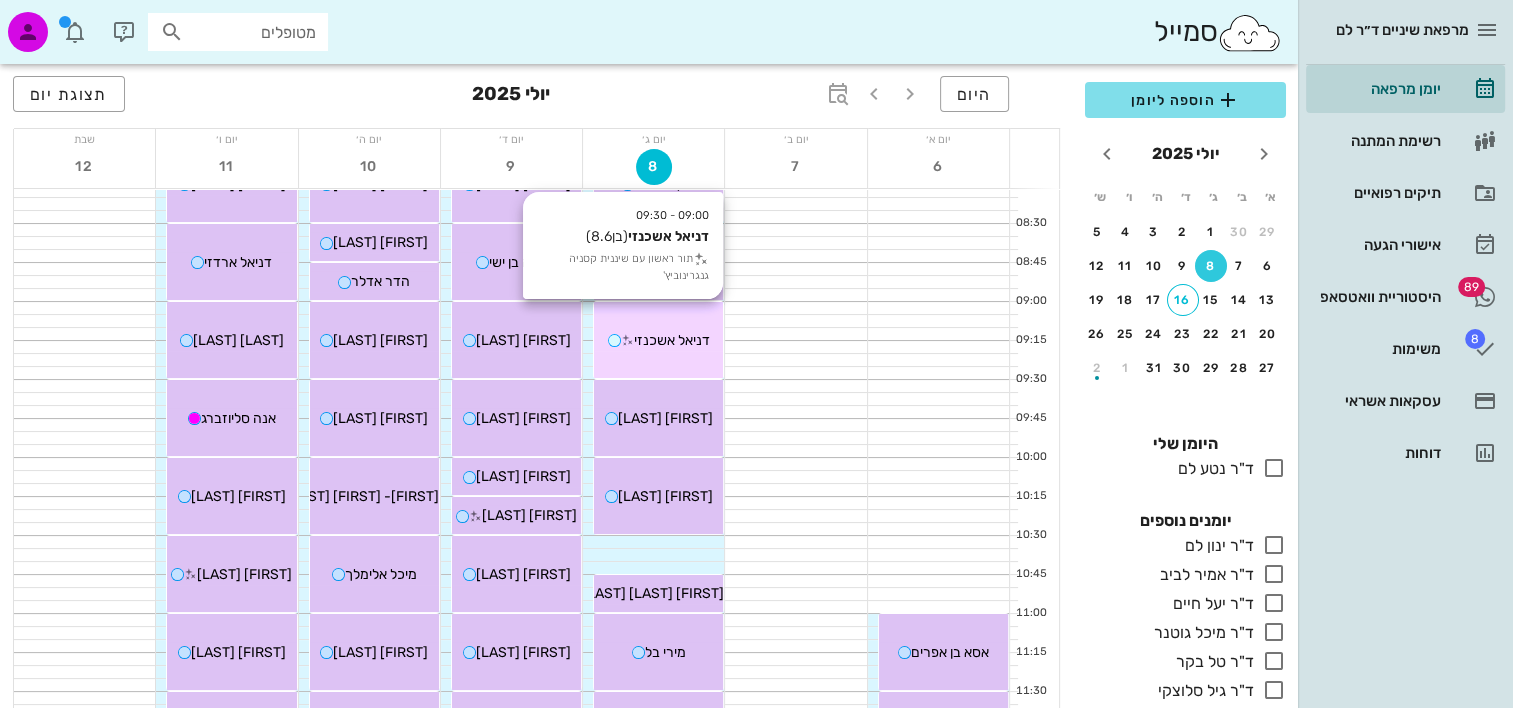 scroll, scrollTop: 300, scrollLeft: 0, axis: vertical 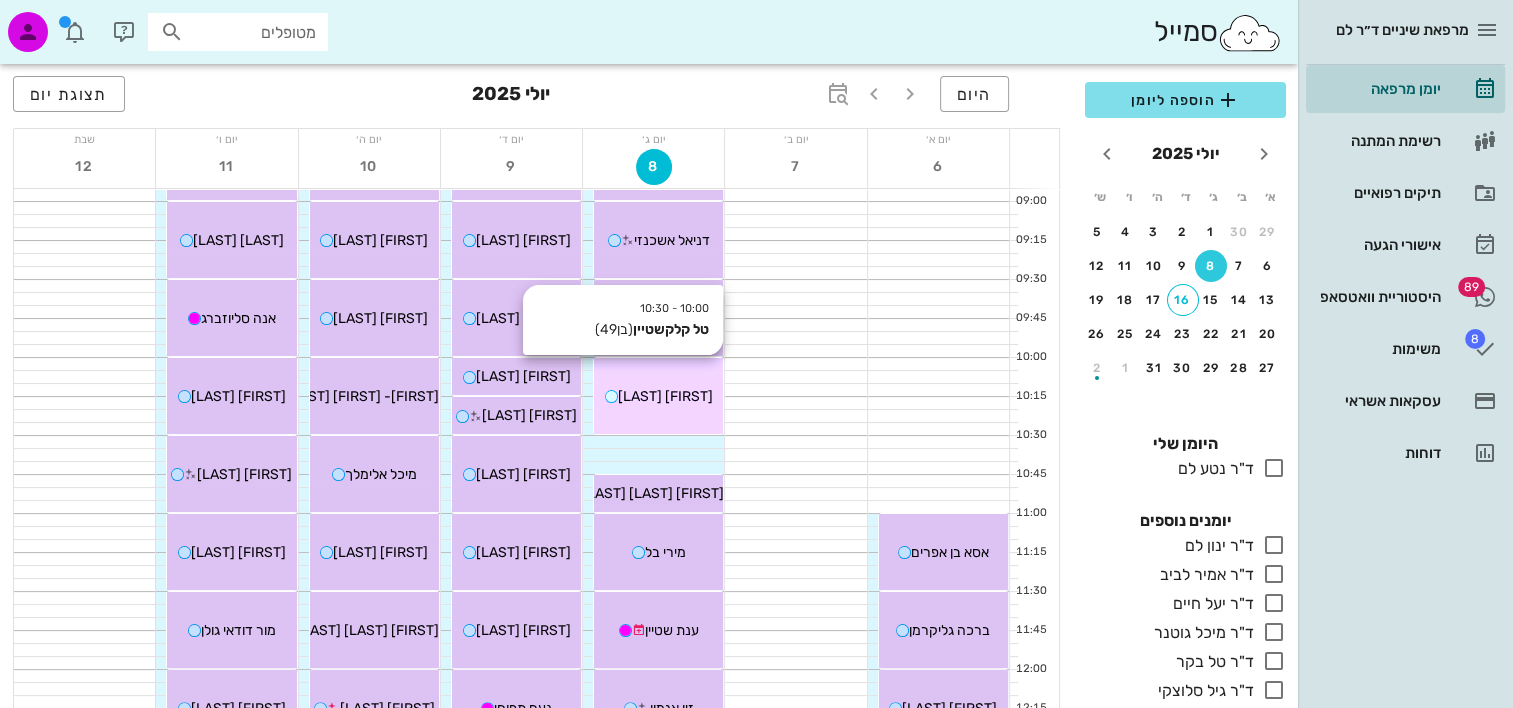 click on "10:00
- 10:30
טל
קלקשטיין
(בן
49 )
טל קלקשטיין" at bounding box center [658, 396] 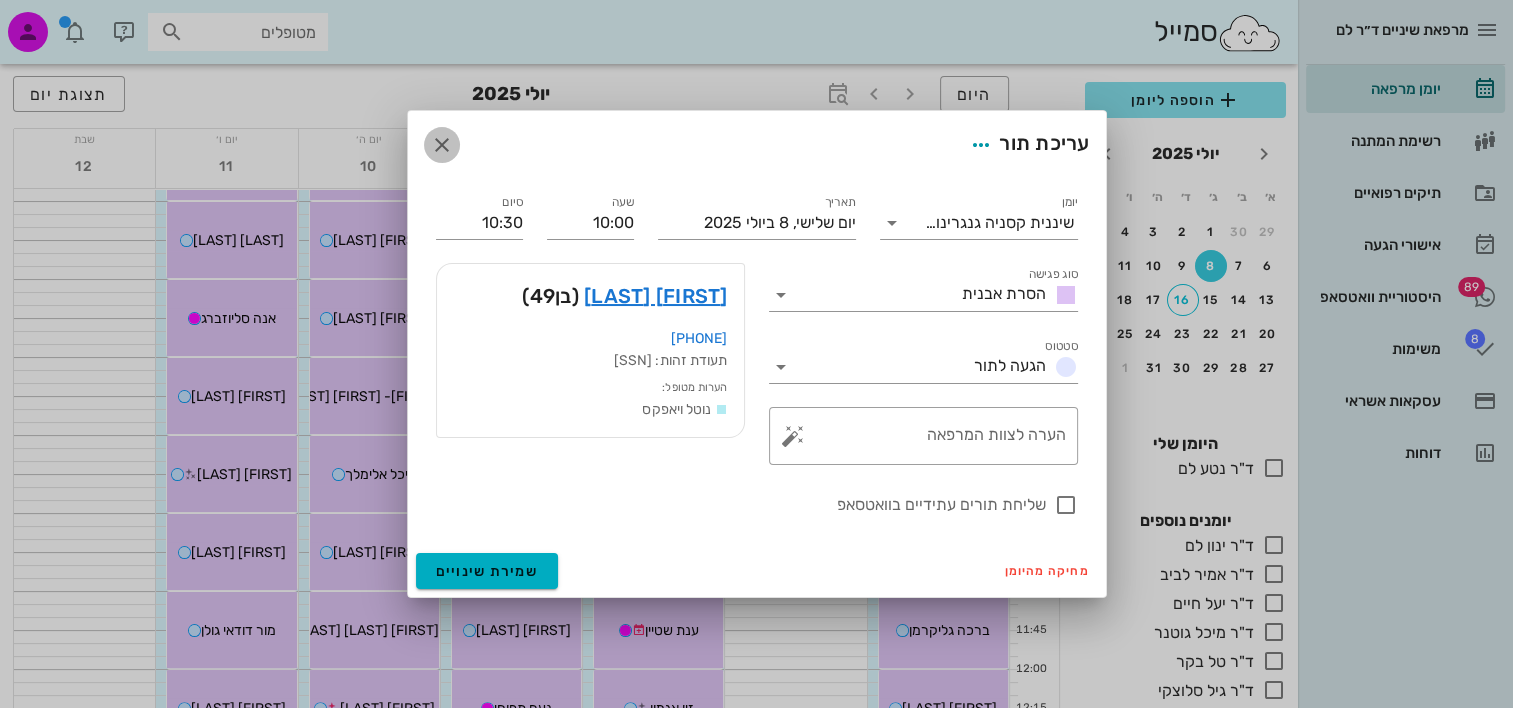 click at bounding box center (442, 145) 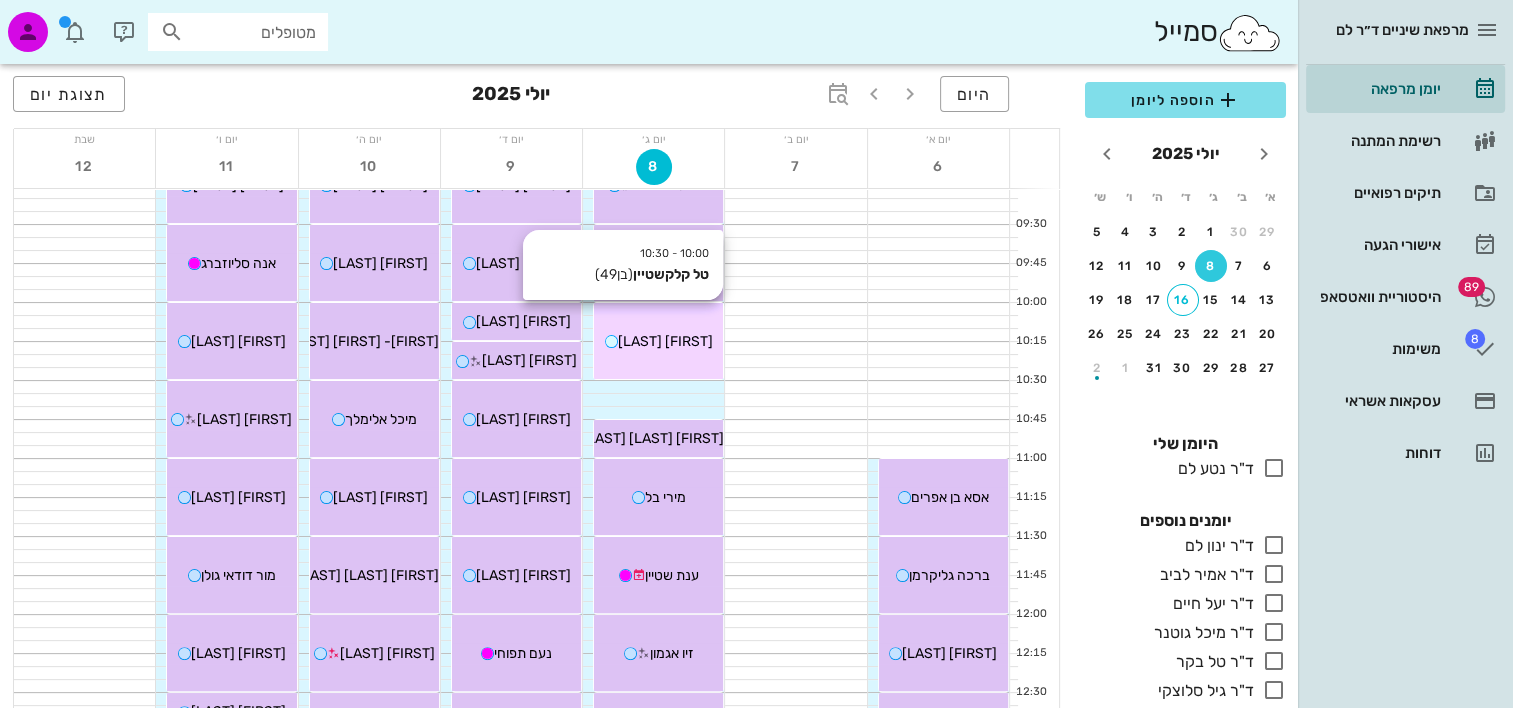 scroll, scrollTop: 400, scrollLeft: 0, axis: vertical 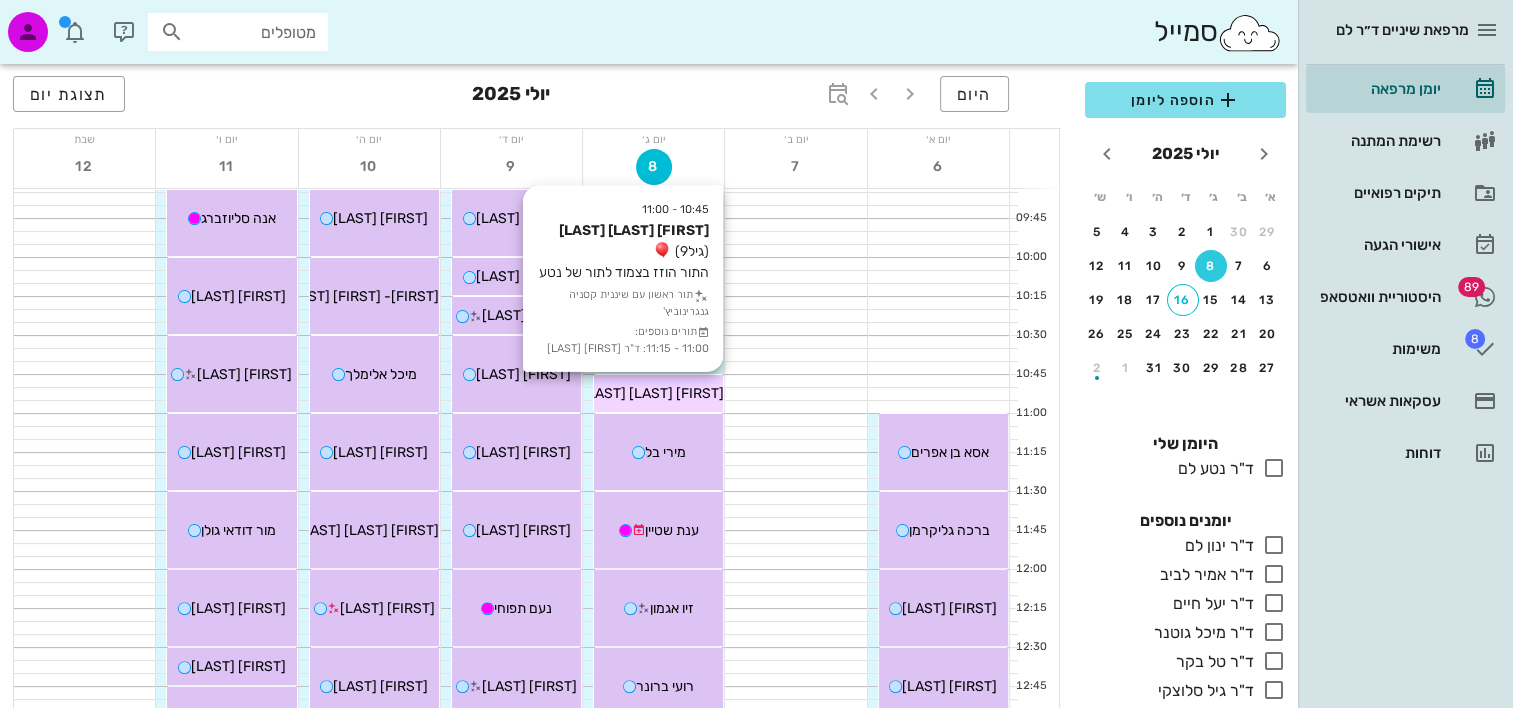 click on "10:45
- 11:00
שחר רבקה
קירש
(גיל
9 )
התור הוזז בצמוד לתור של נטע
תור ראשון עם
שיננית קסניה גנגרינוביץ'
תורים נוספים:
11:00 -
11:15:
ד"ר נטע לם
שחר רבקה קירש" at bounding box center (658, 393) 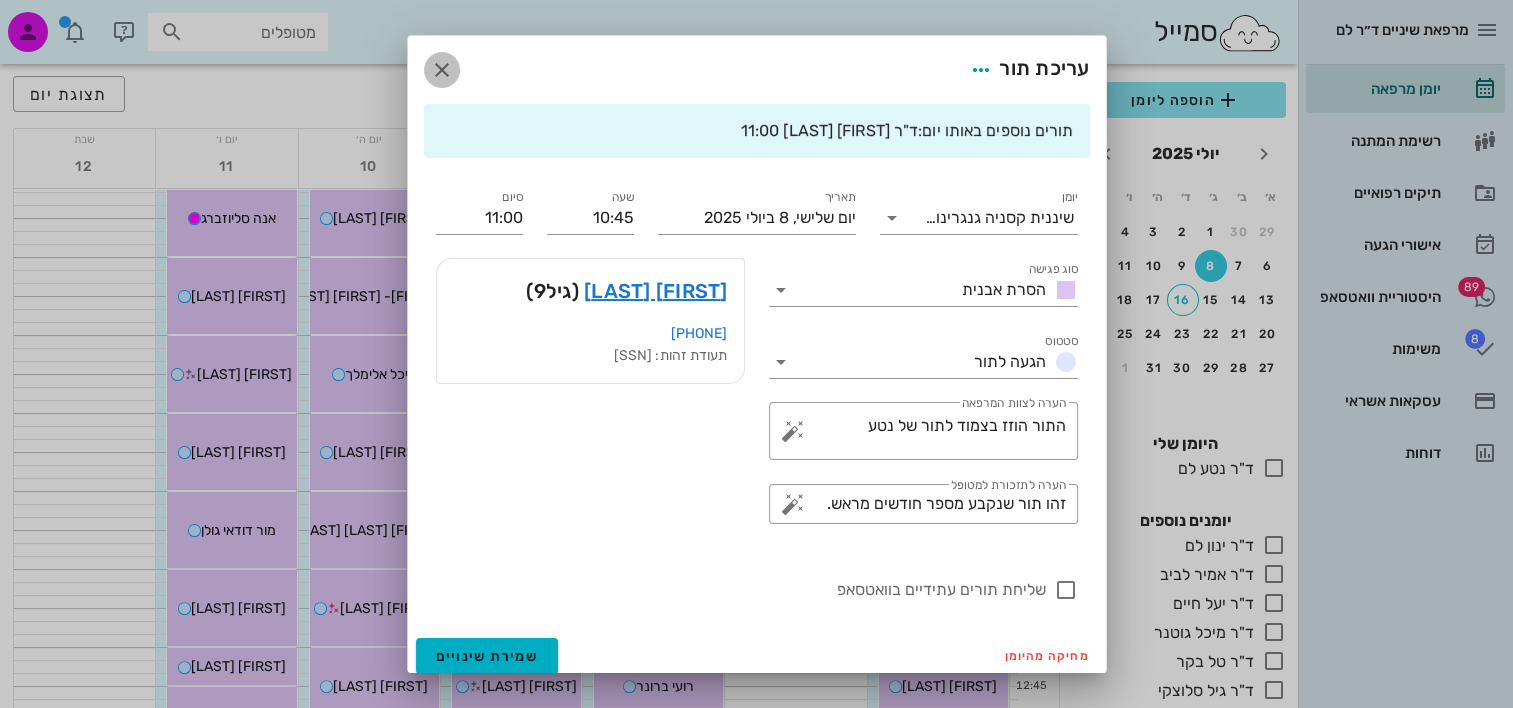 click at bounding box center [442, 70] 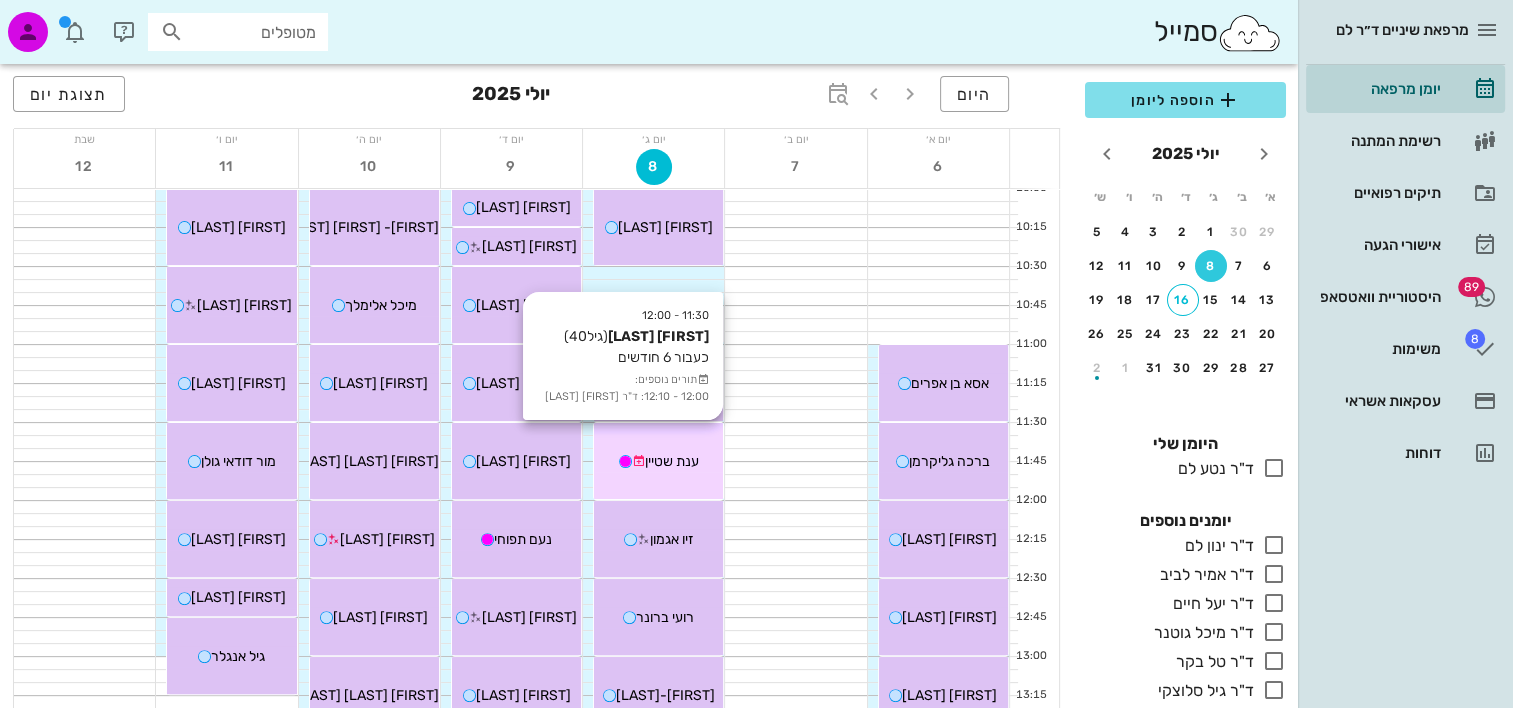 scroll, scrollTop: 500, scrollLeft: 0, axis: vertical 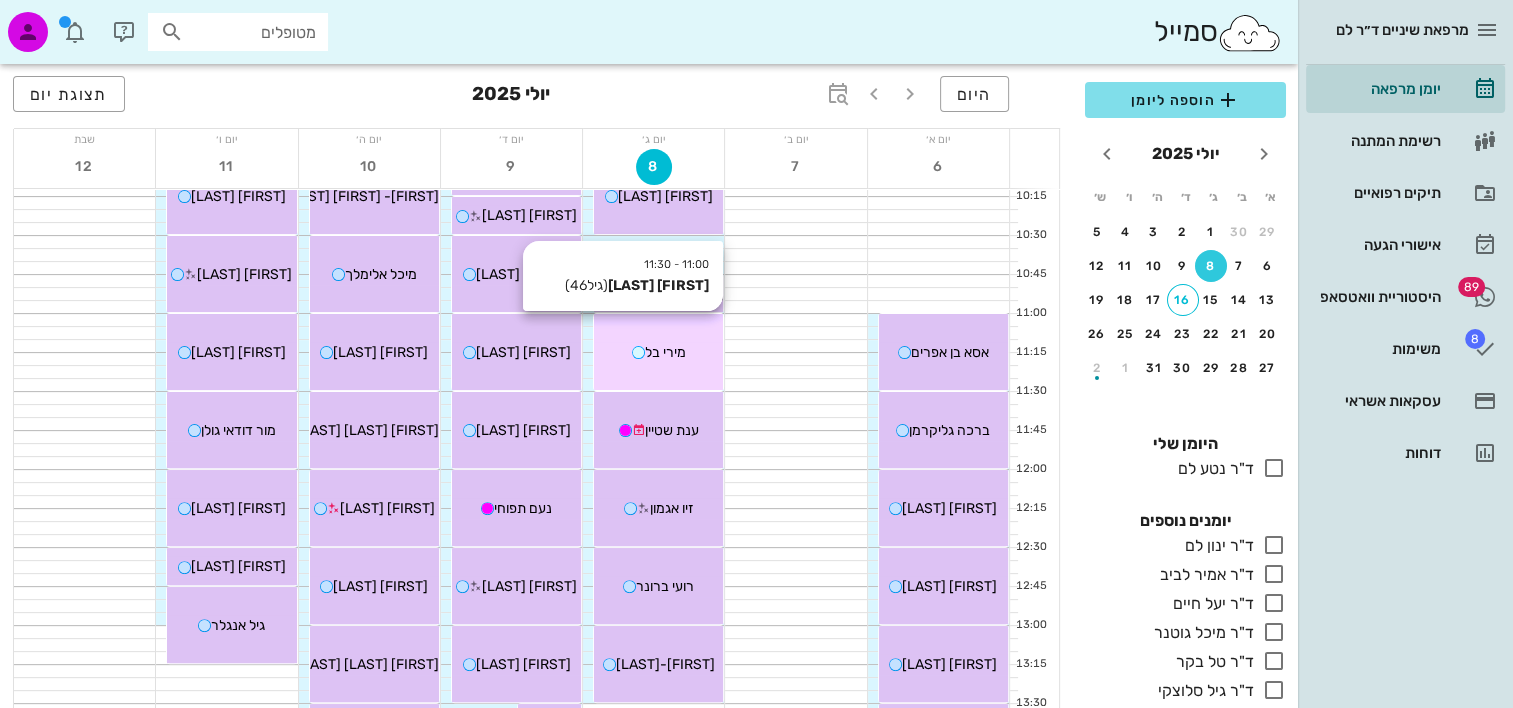 click on "11:00
- 11:30
מירי
בל
(גיל
46 )
מירי בל" at bounding box center (658, 352) 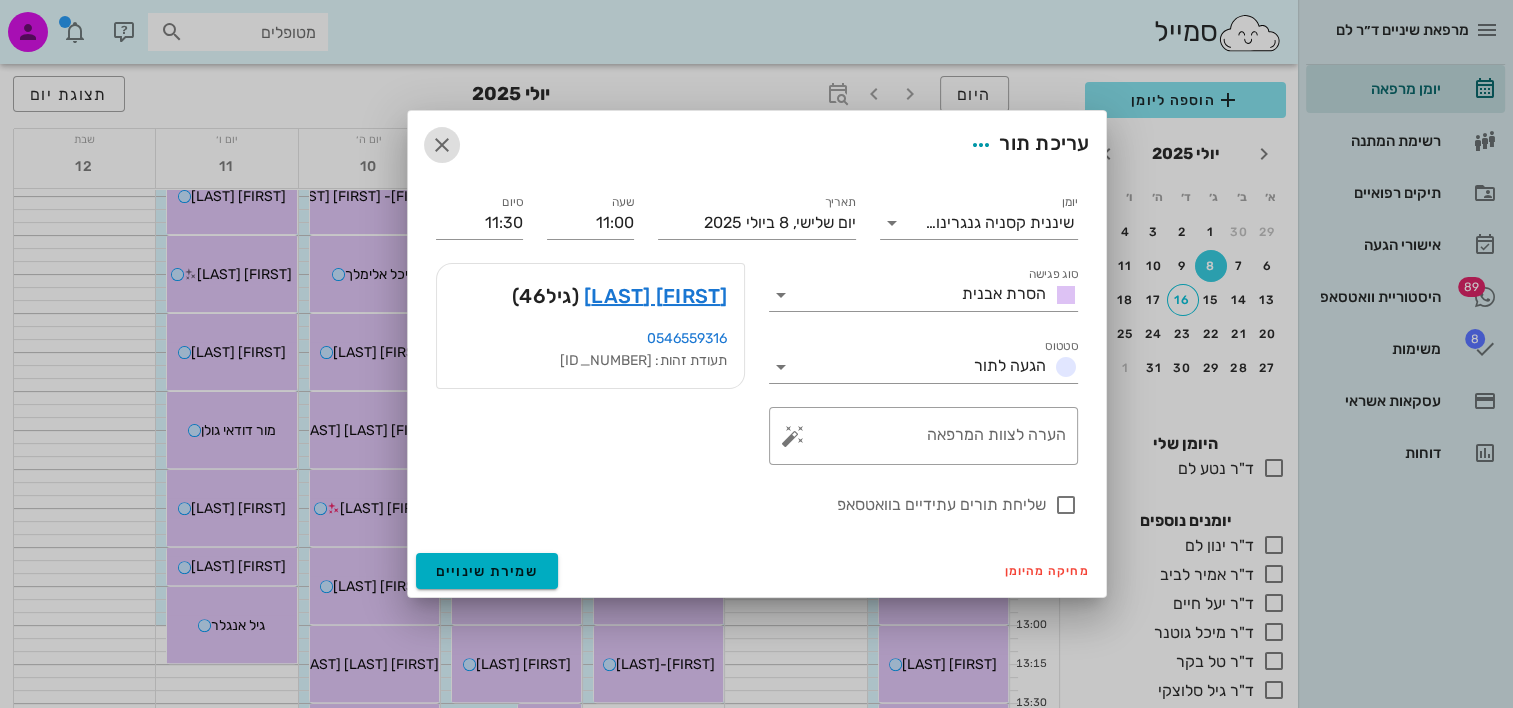 click at bounding box center [442, 145] 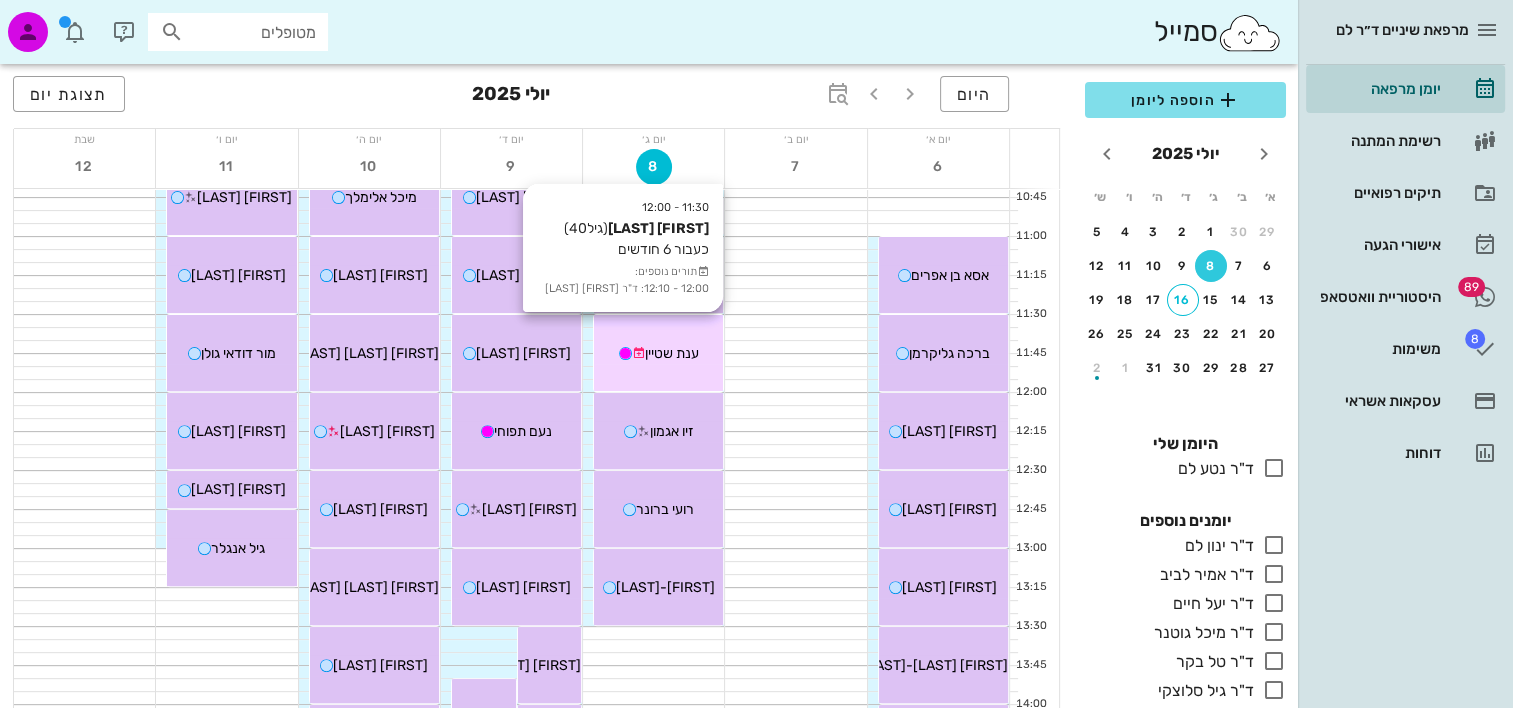 scroll, scrollTop: 600, scrollLeft: 0, axis: vertical 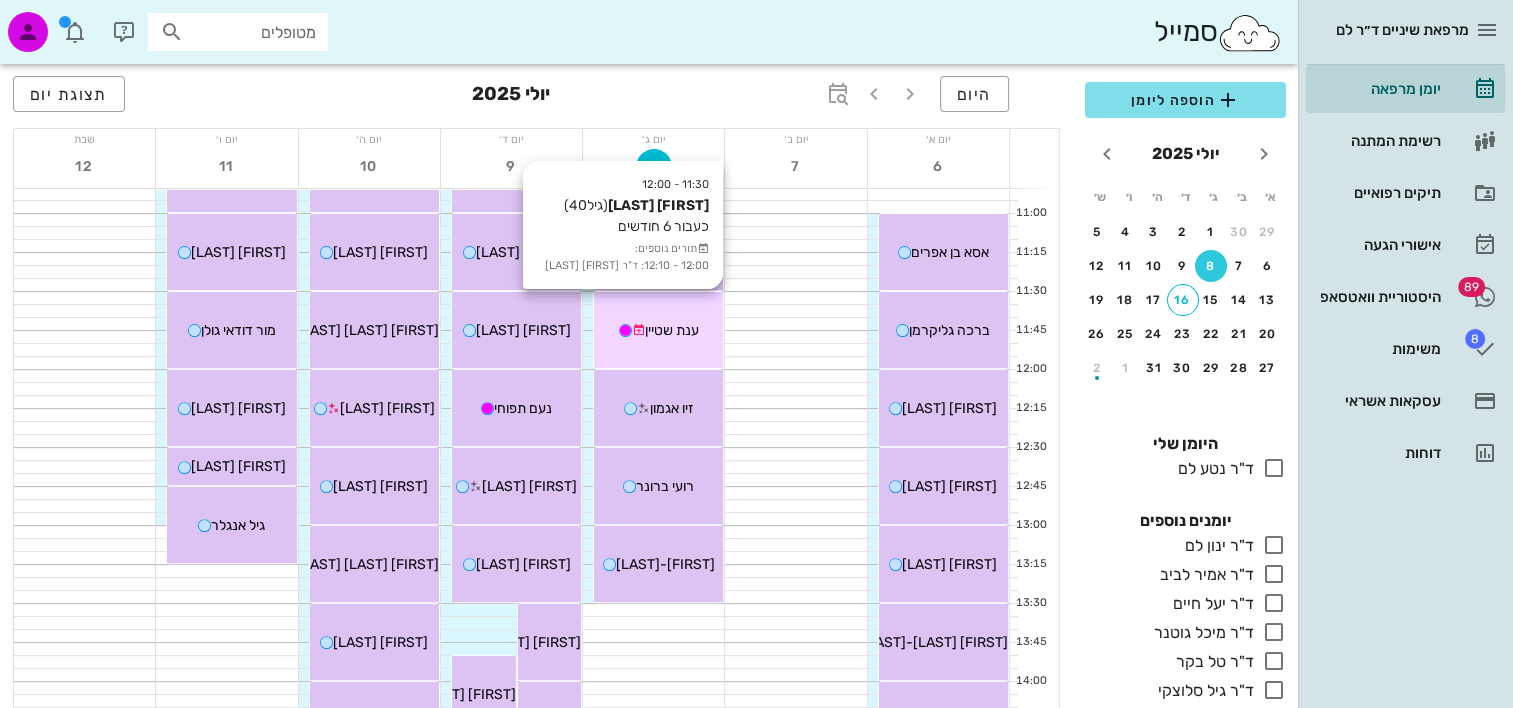 click on "11:30
- 12:00
ענת
שטיין
(גיל
40 )
כעבור 6 חודשים
תורים נוספים:
12:00 -
12:10:
ד"ר מיכל גוטנר
ענת שטיין" at bounding box center (658, 330) 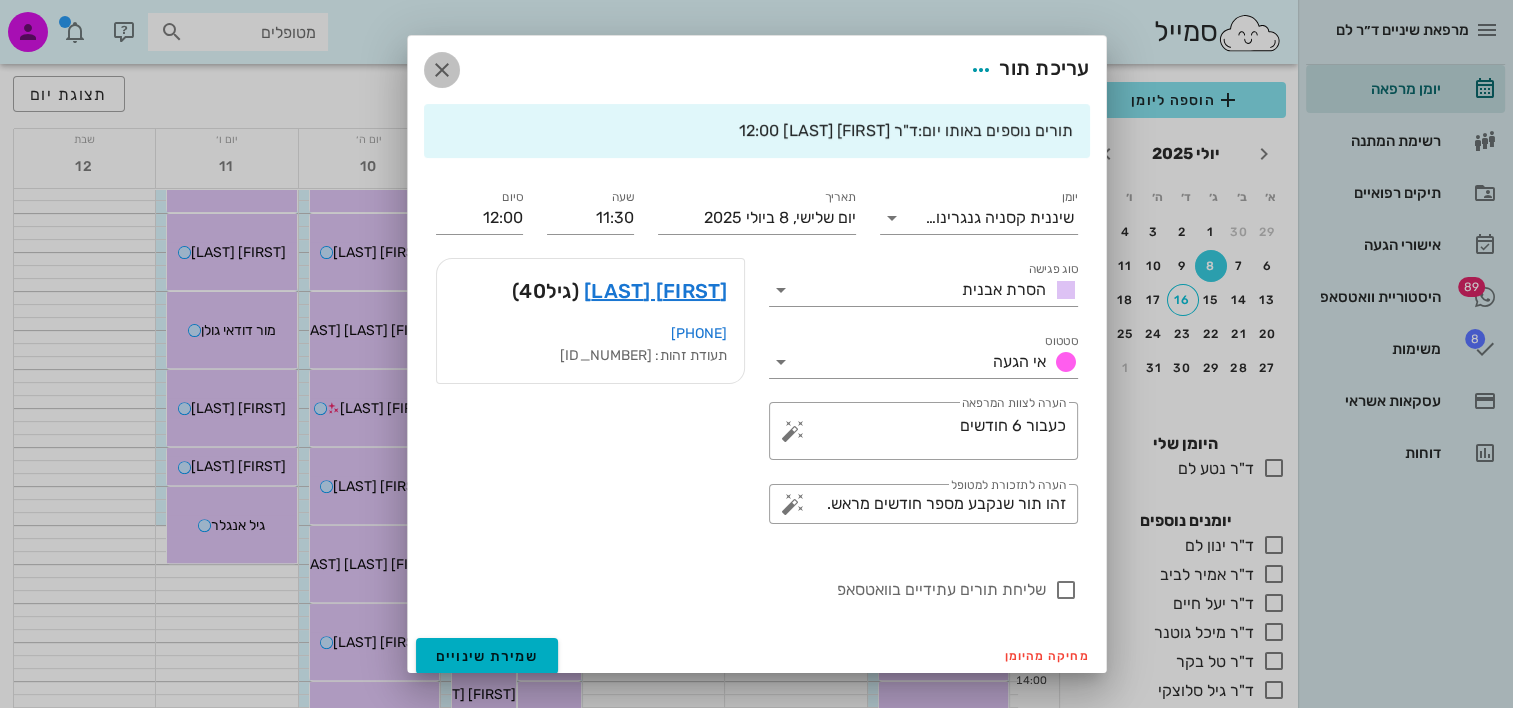 click at bounding box center (442, 70) 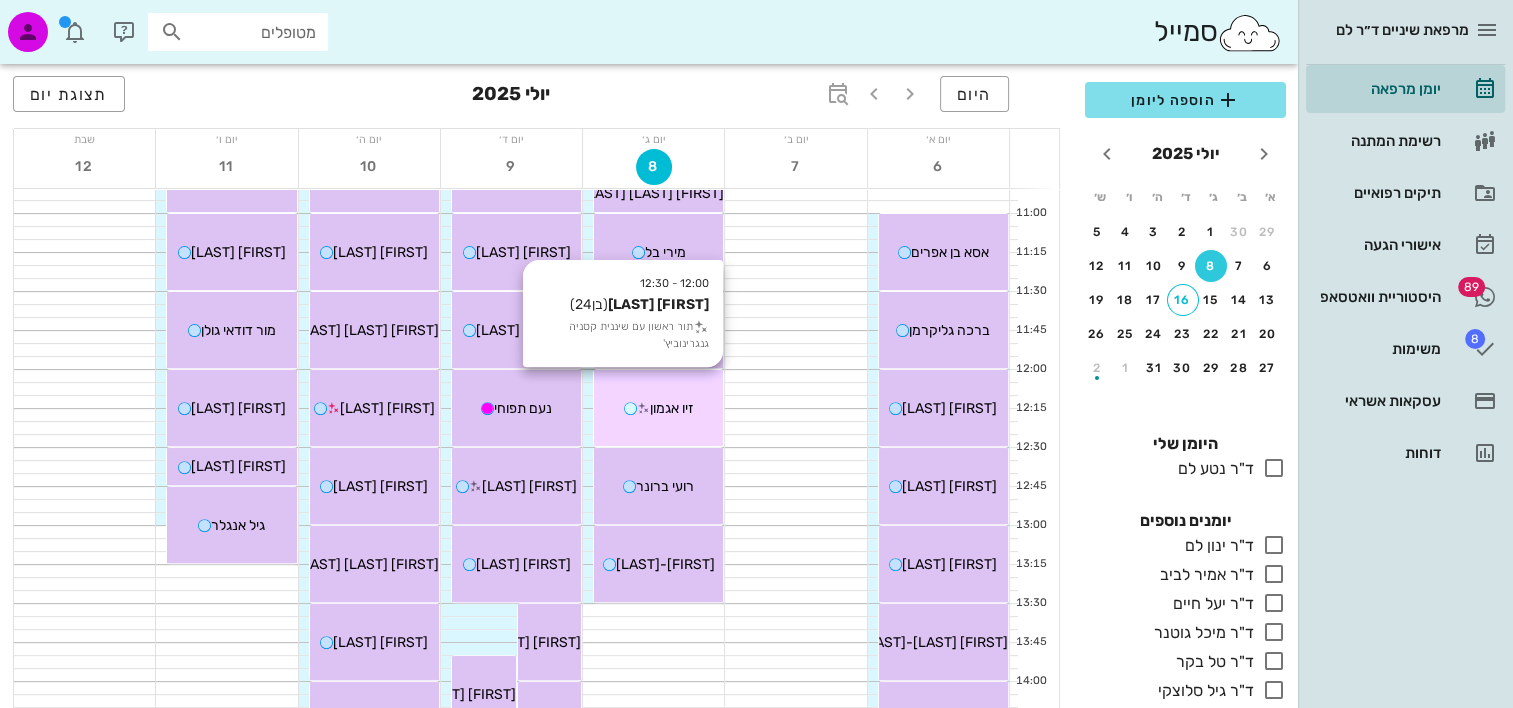 click on "זיו אגמון" at bounding box center (672, 408) 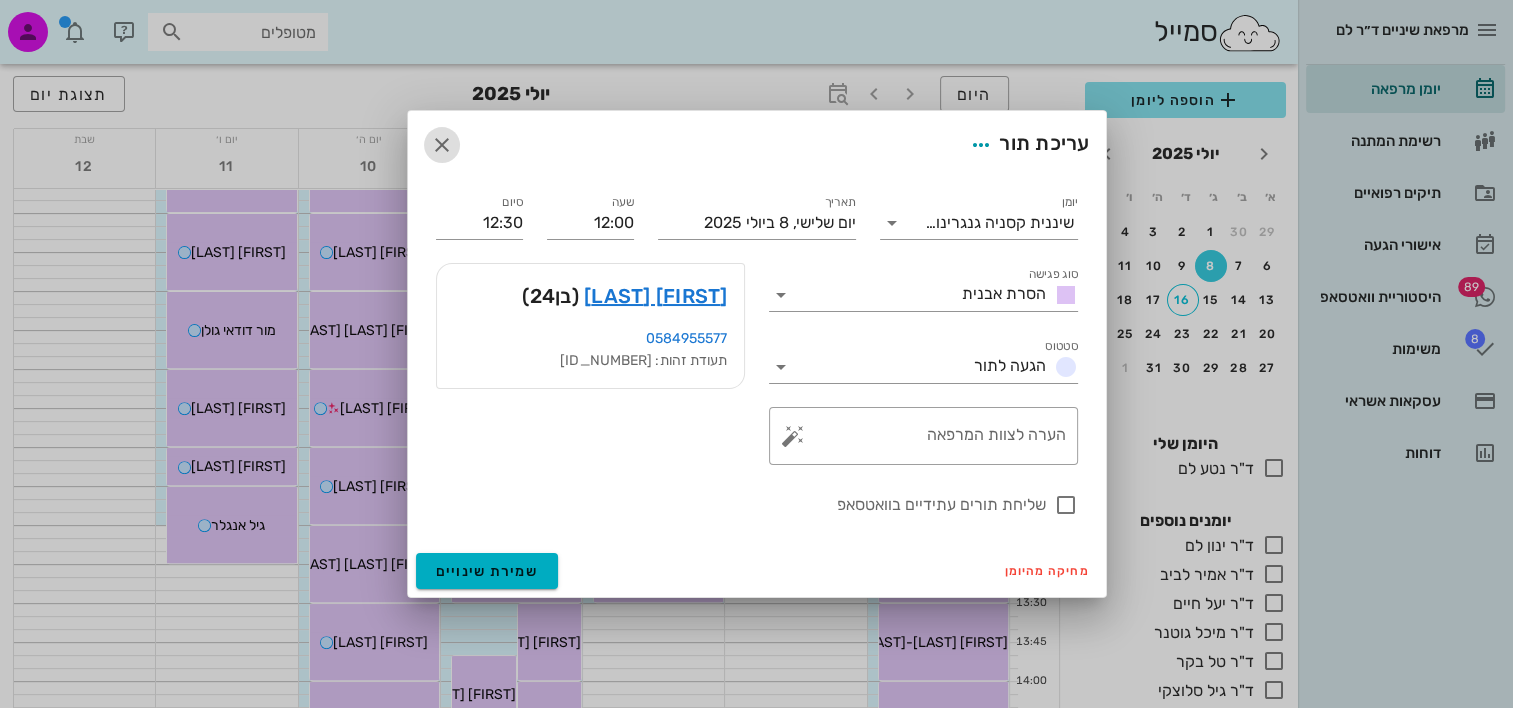 click at bounding box center [442, 145] 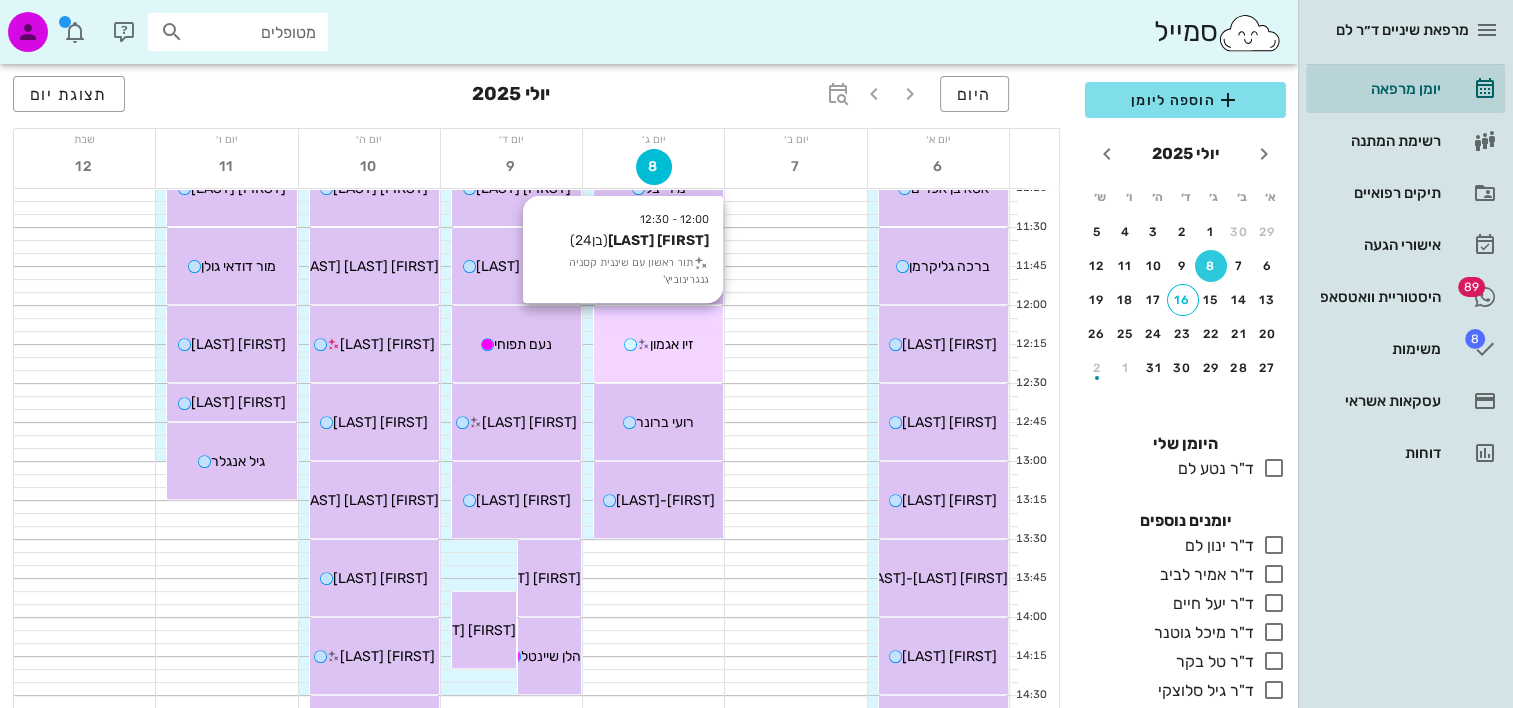 scroll, scrollTop: 700, scrollLeft: 0, axis: vertical 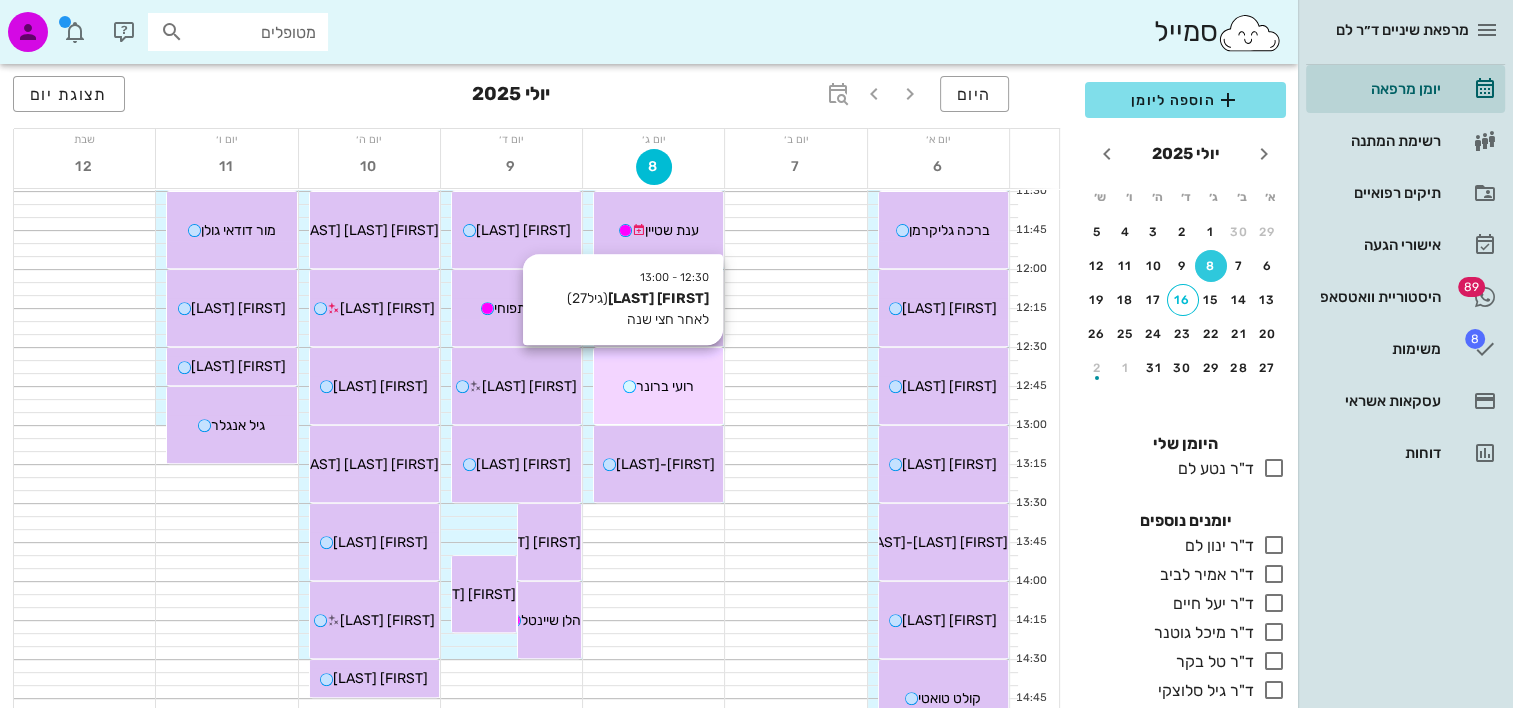 drag, startPoint x: 648, startPoint y: 386, endPoint x: 610, endPoint y: 363, distance: 44.418465 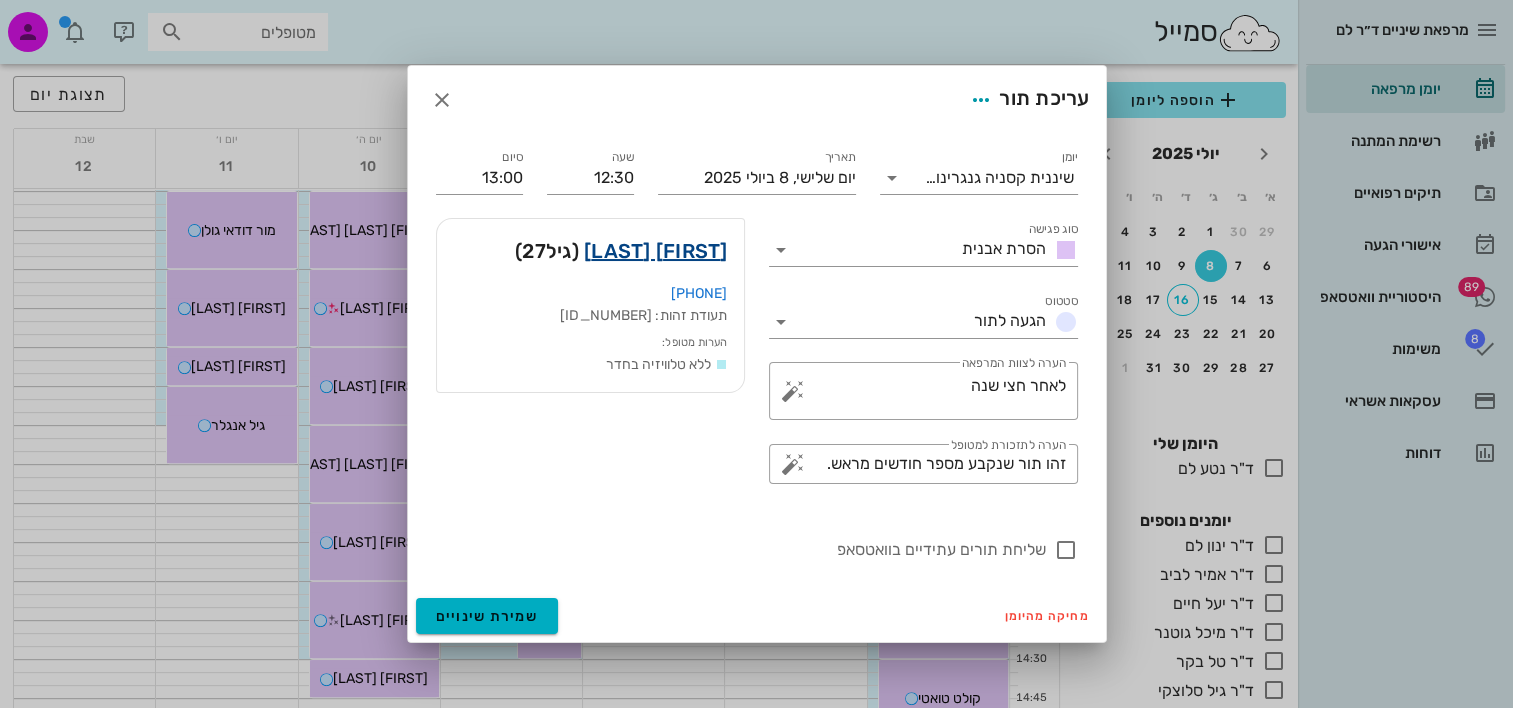 drag, startPoint x: 673, startPoint y: 233, endPoint x: 648, endPoint y: 256, distance: 33.970577 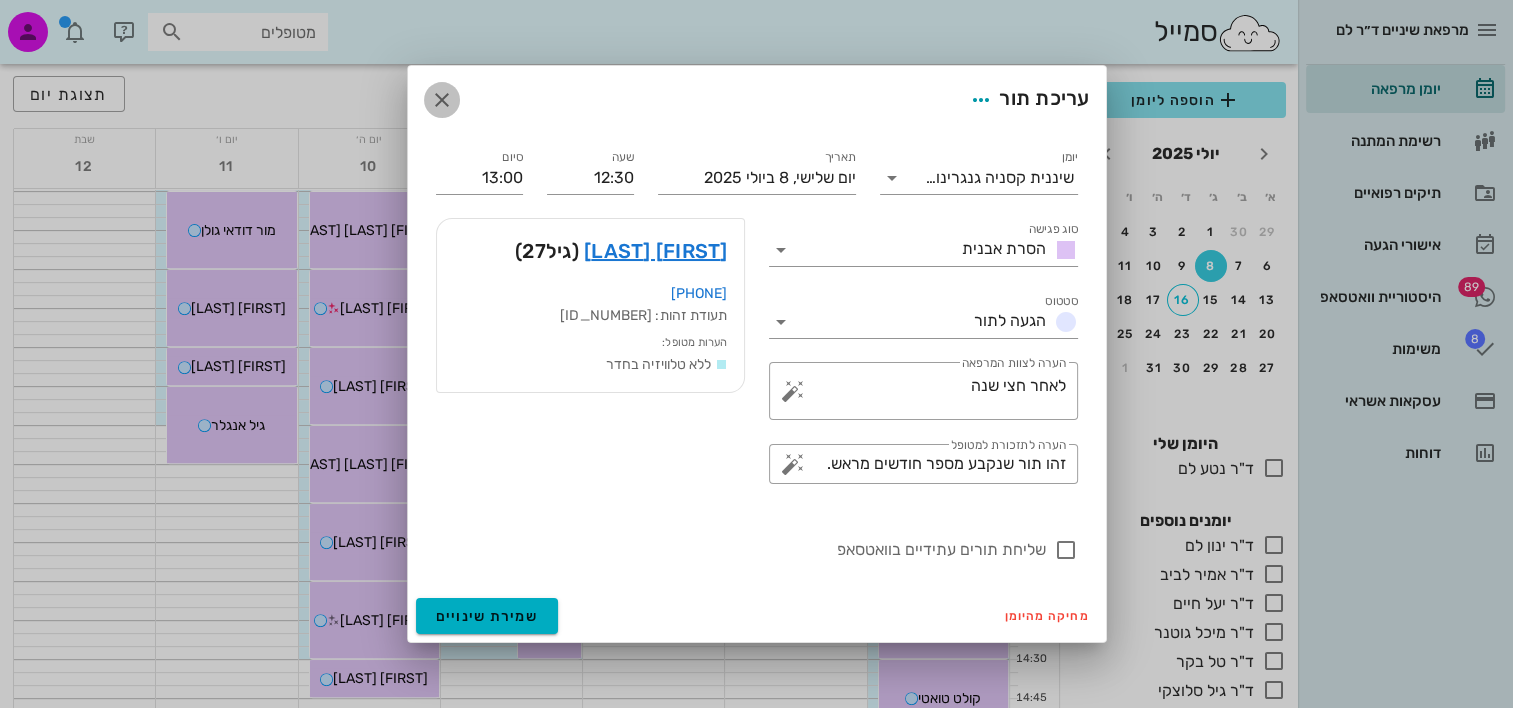 click at bounding box center (442, 100) 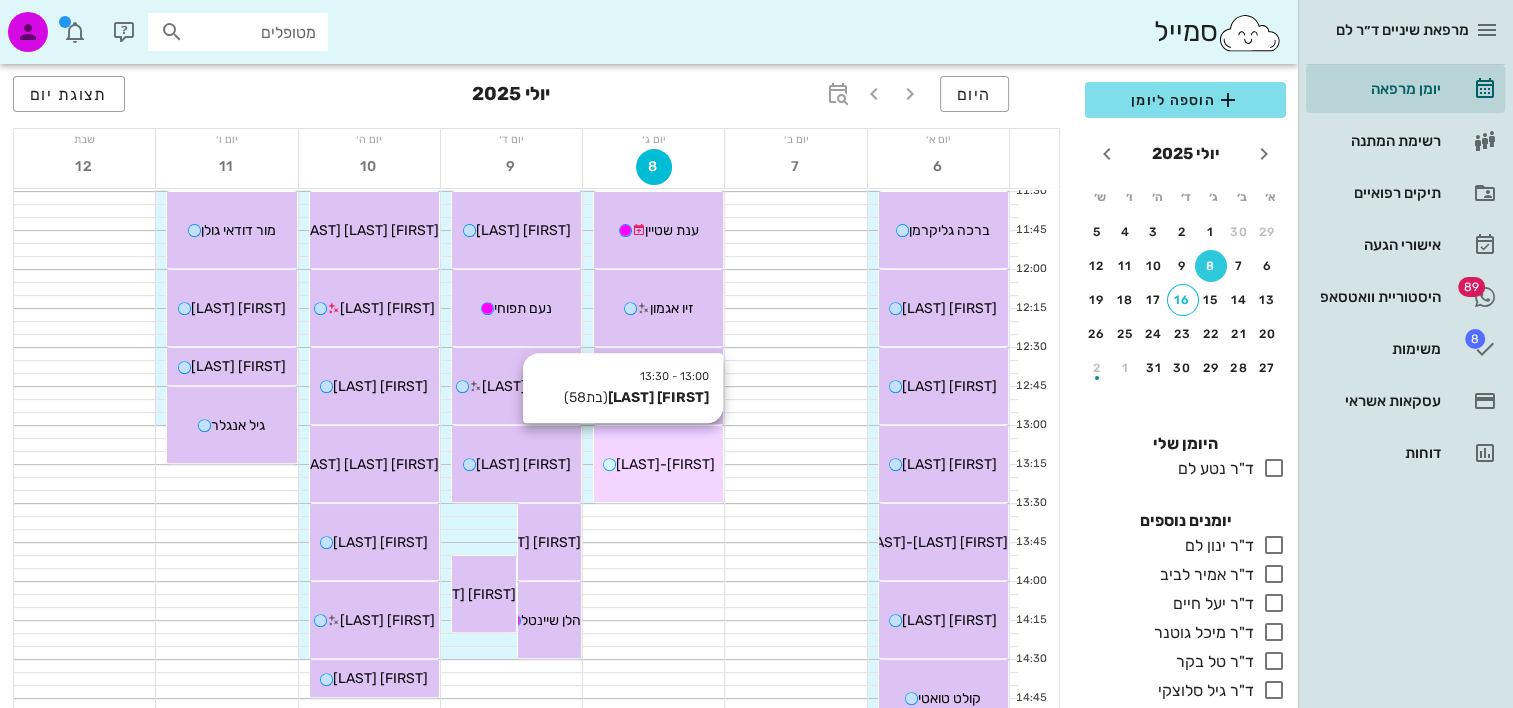 click on "13:00
- 13:30
גלי
בן-אור
(בת
58 )
גלי בן-אור" at bounding box center [658, 464] 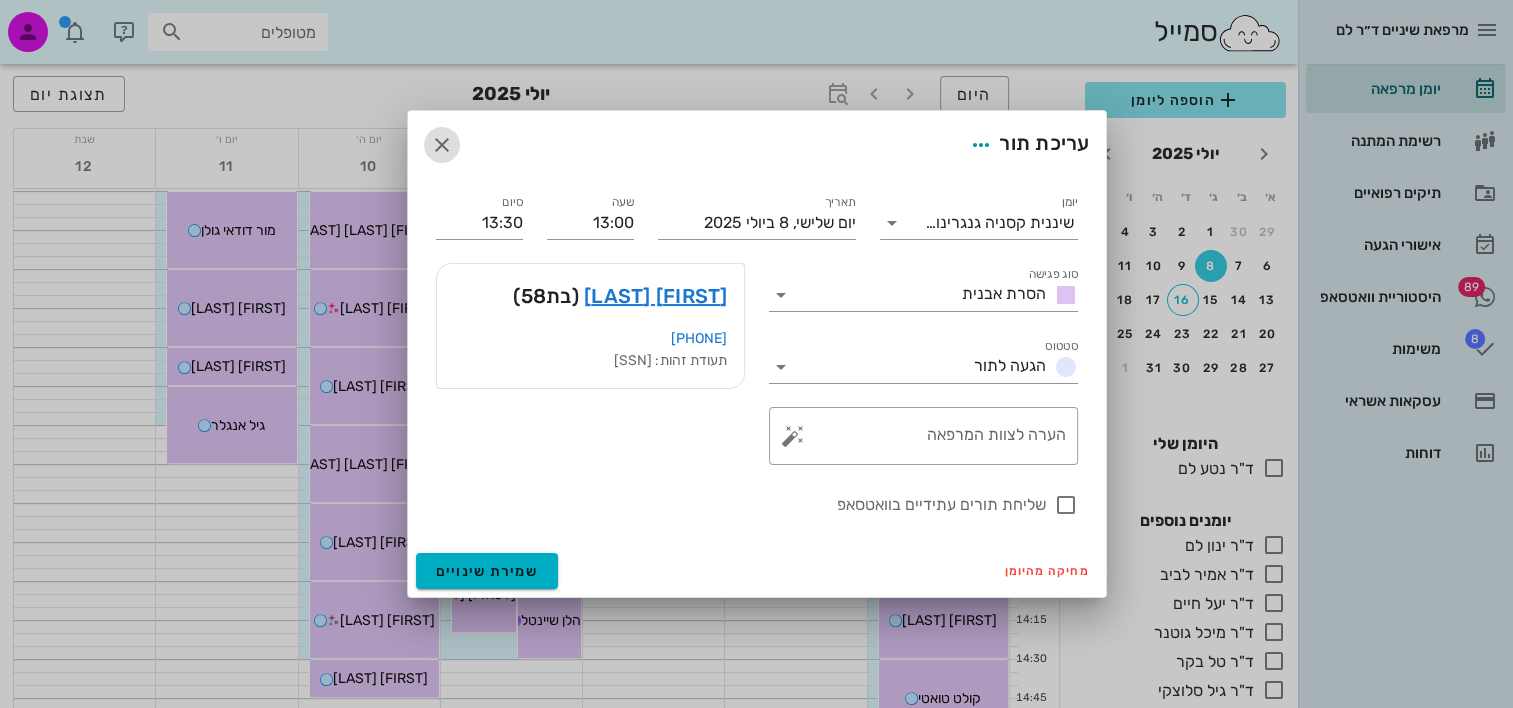 click at bounding box center (442, 145) 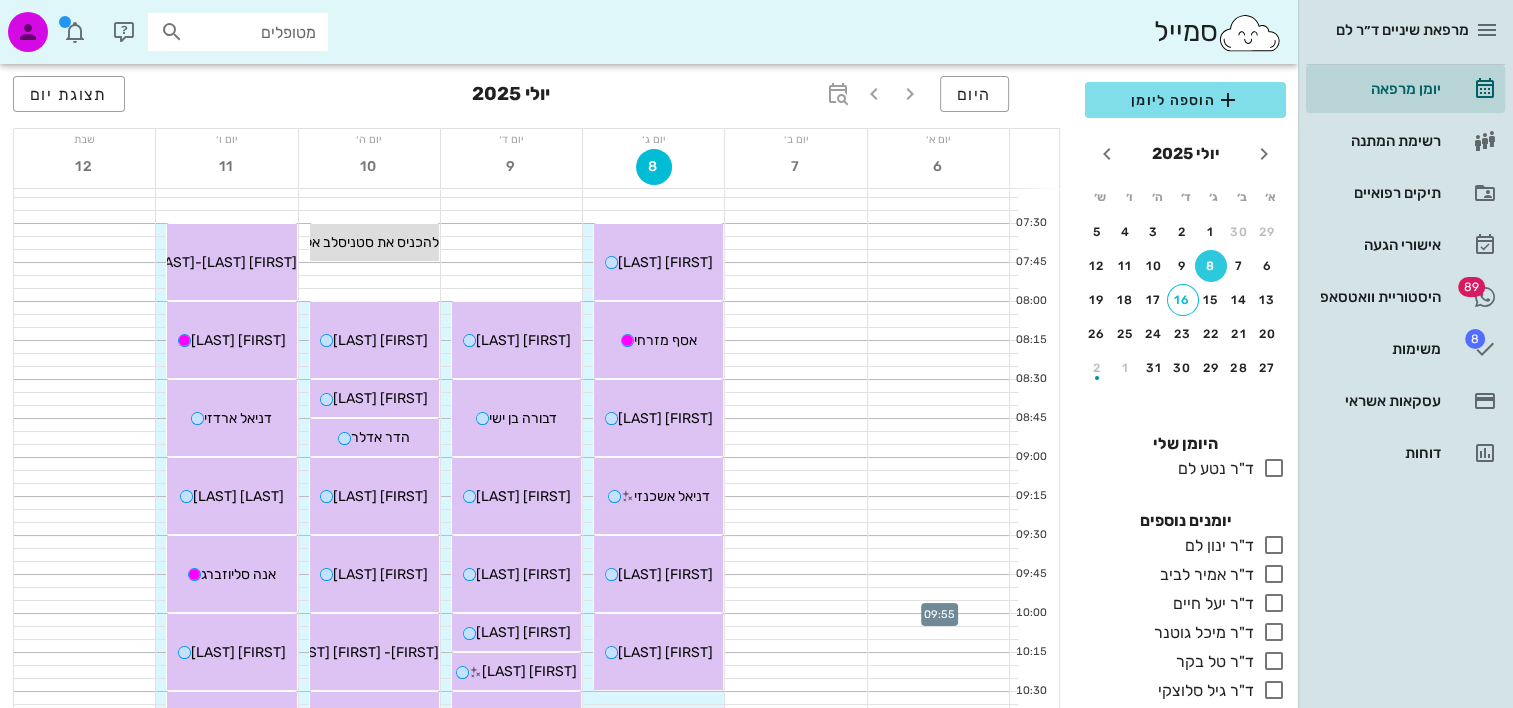 scroll, scrollTop: 0, scrollLeft: 0, axis: both 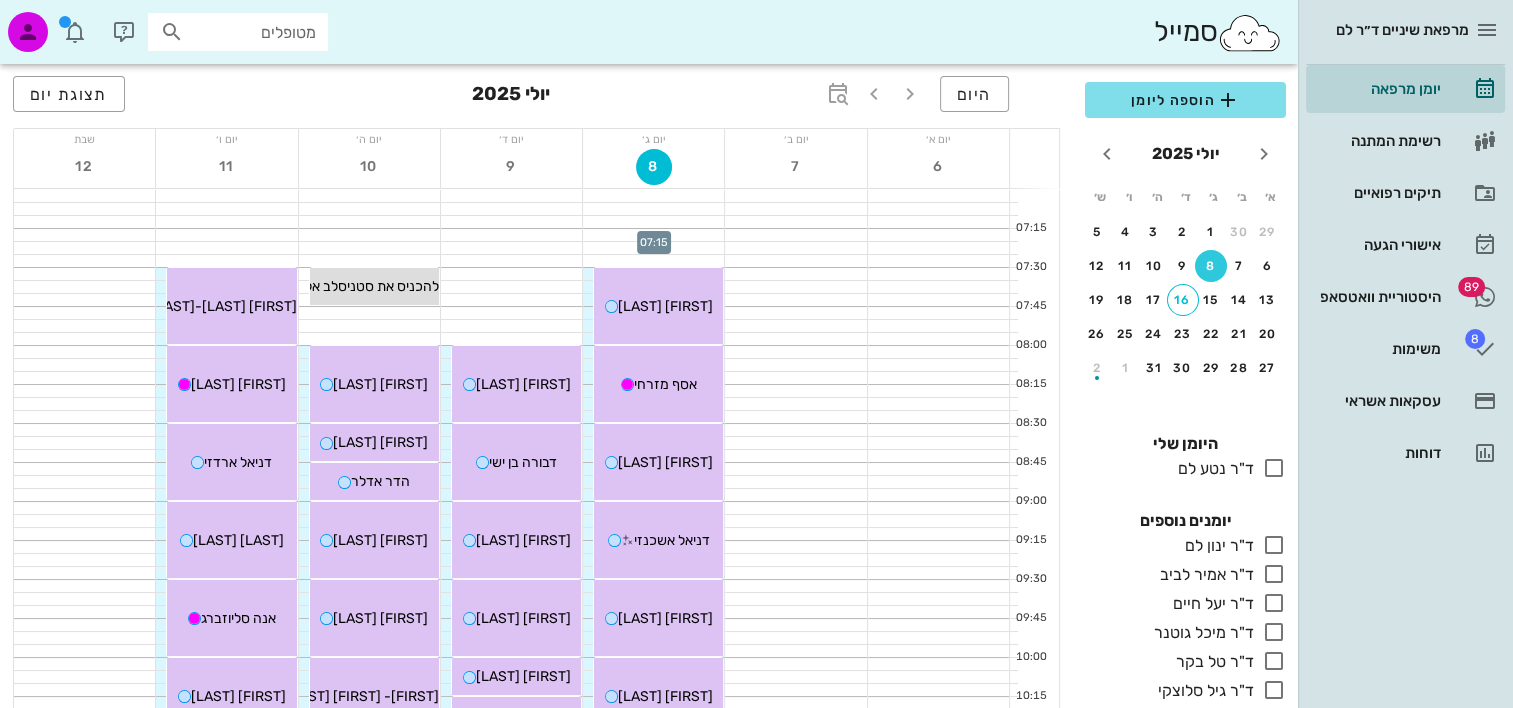 click at bounding box center [653, 235] 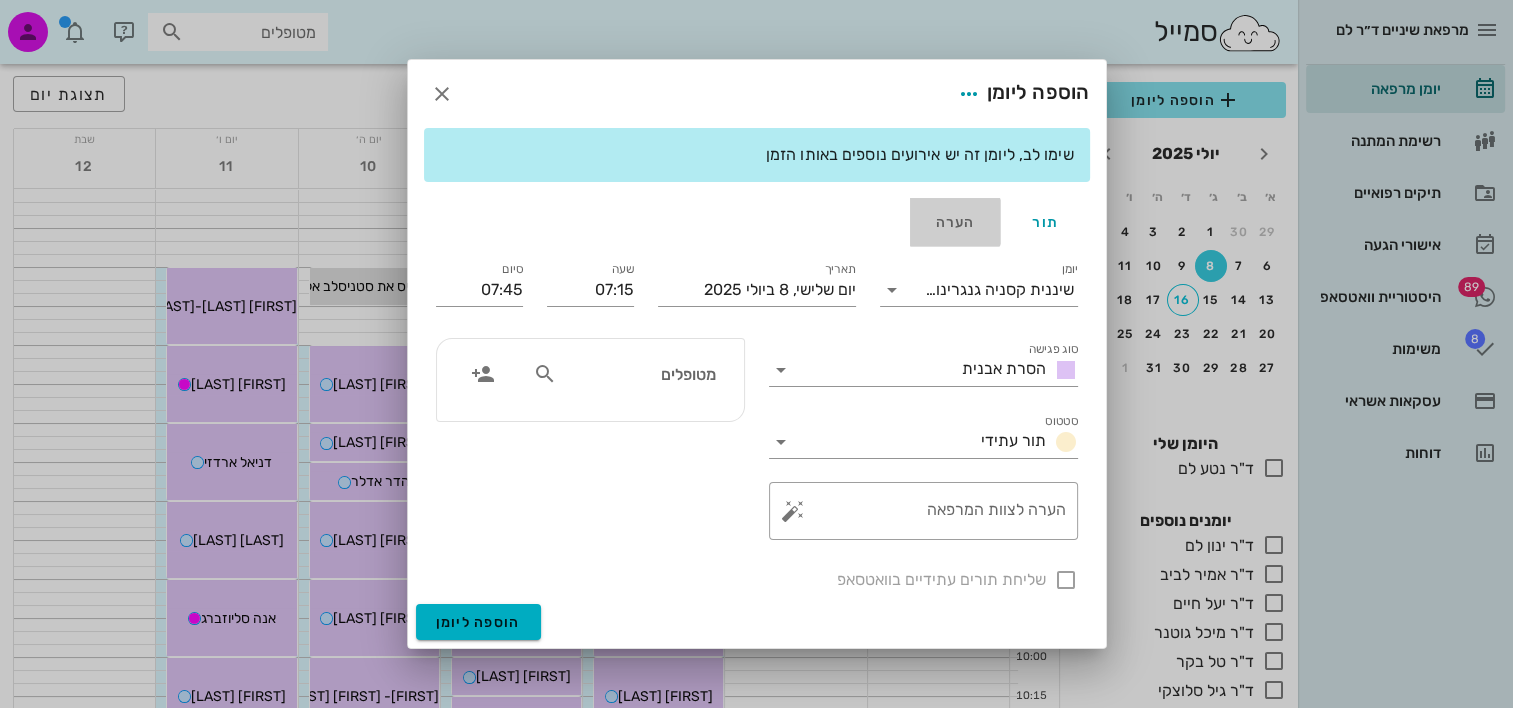 click on "הערה" at bounding box center (955, 222) 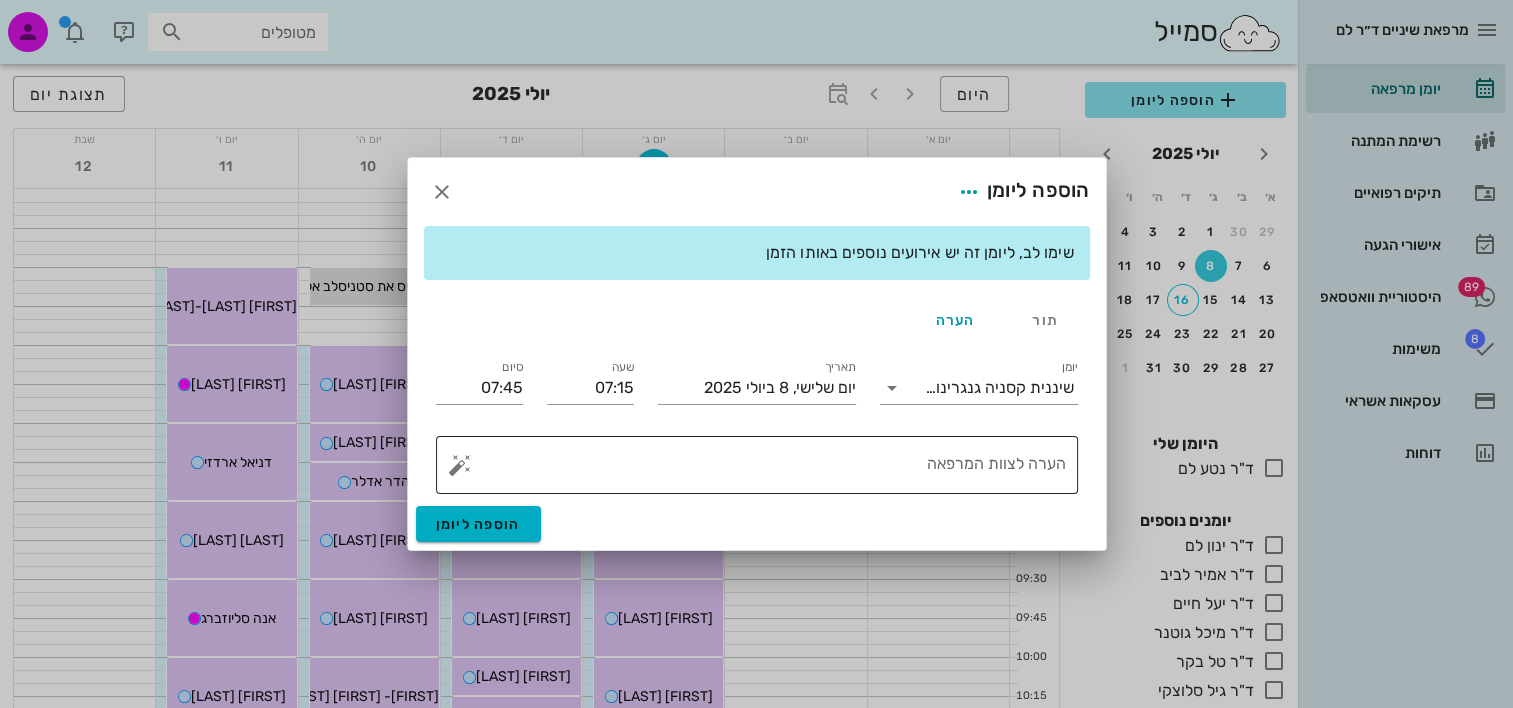 click on "הערה לצוות המרפאה" at bounding box center (765, 470) 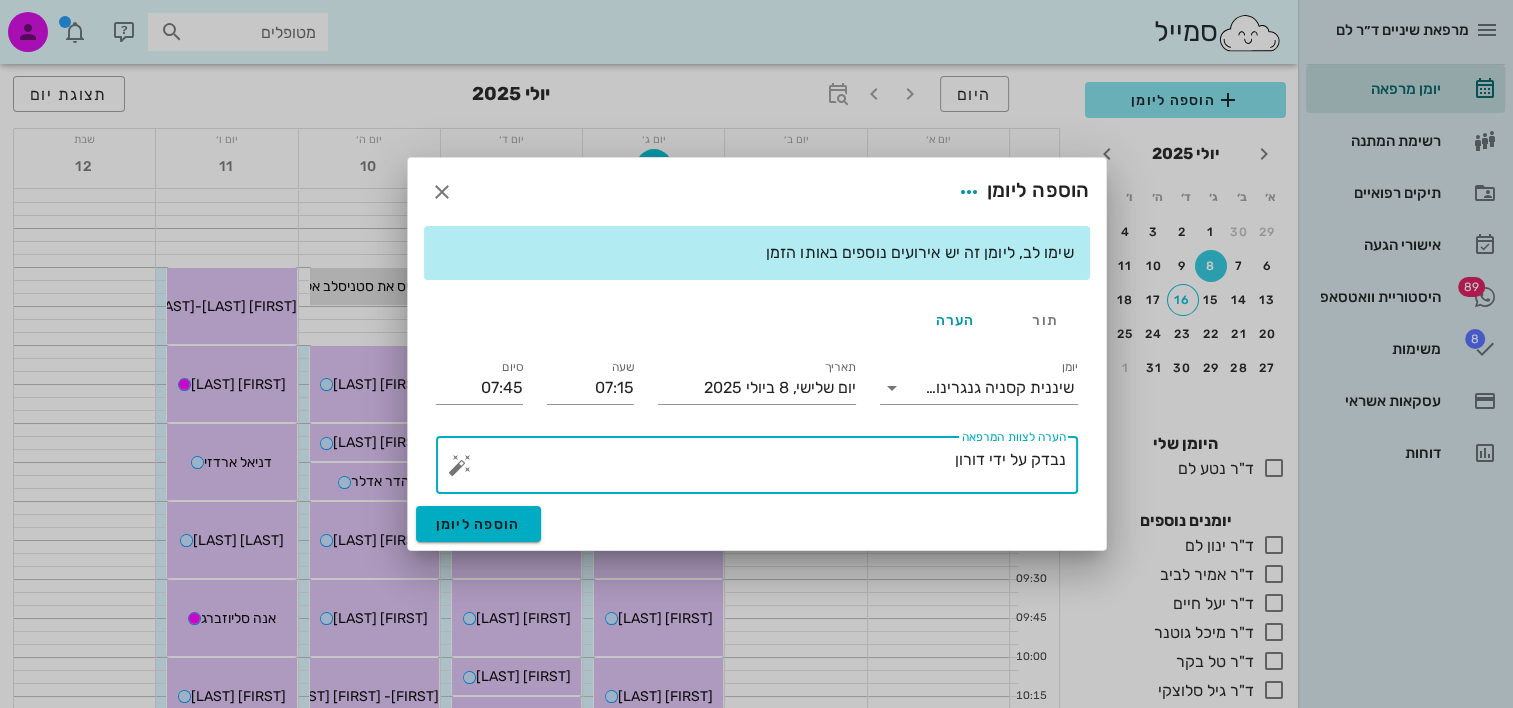 type on "נבדק על ידי דורון" 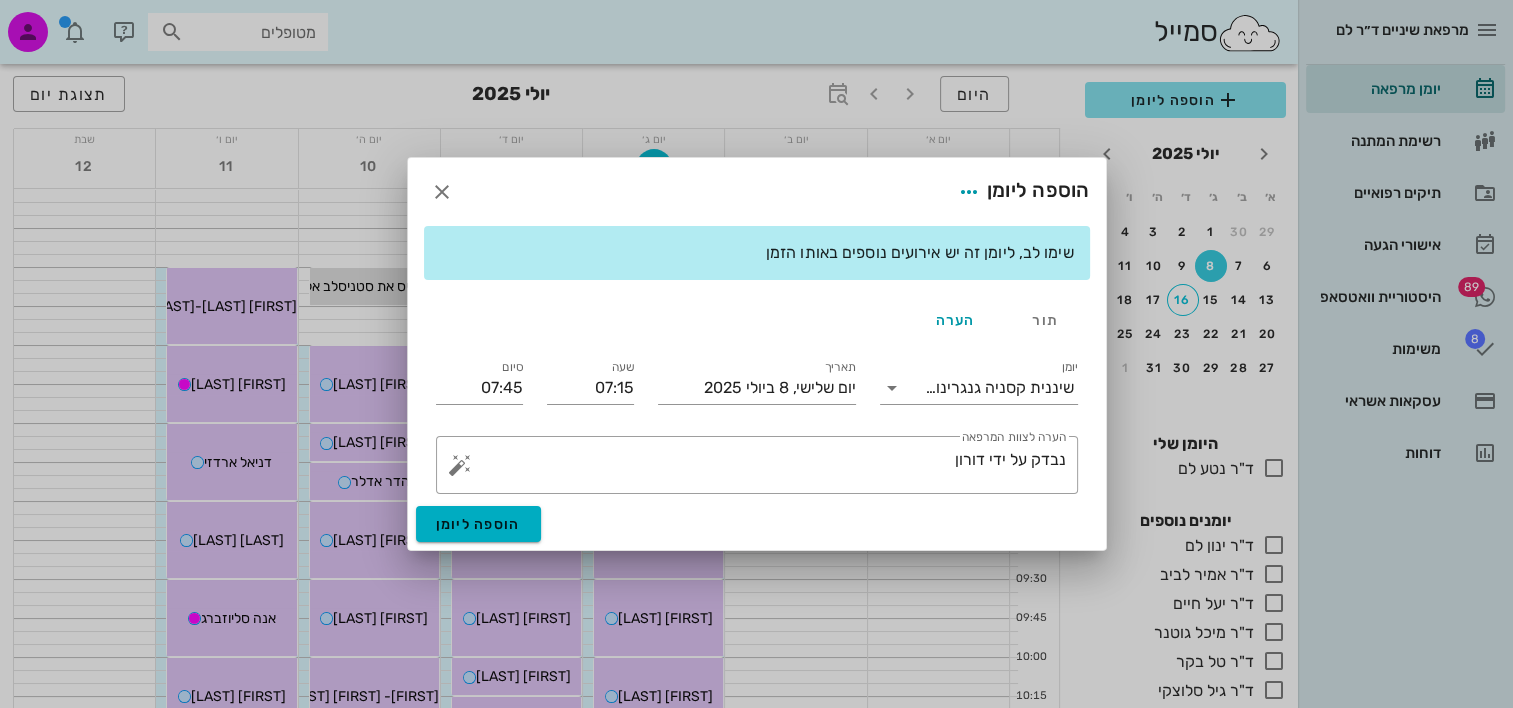 click on "סיום 07:45" at bounding box center [479, 384] 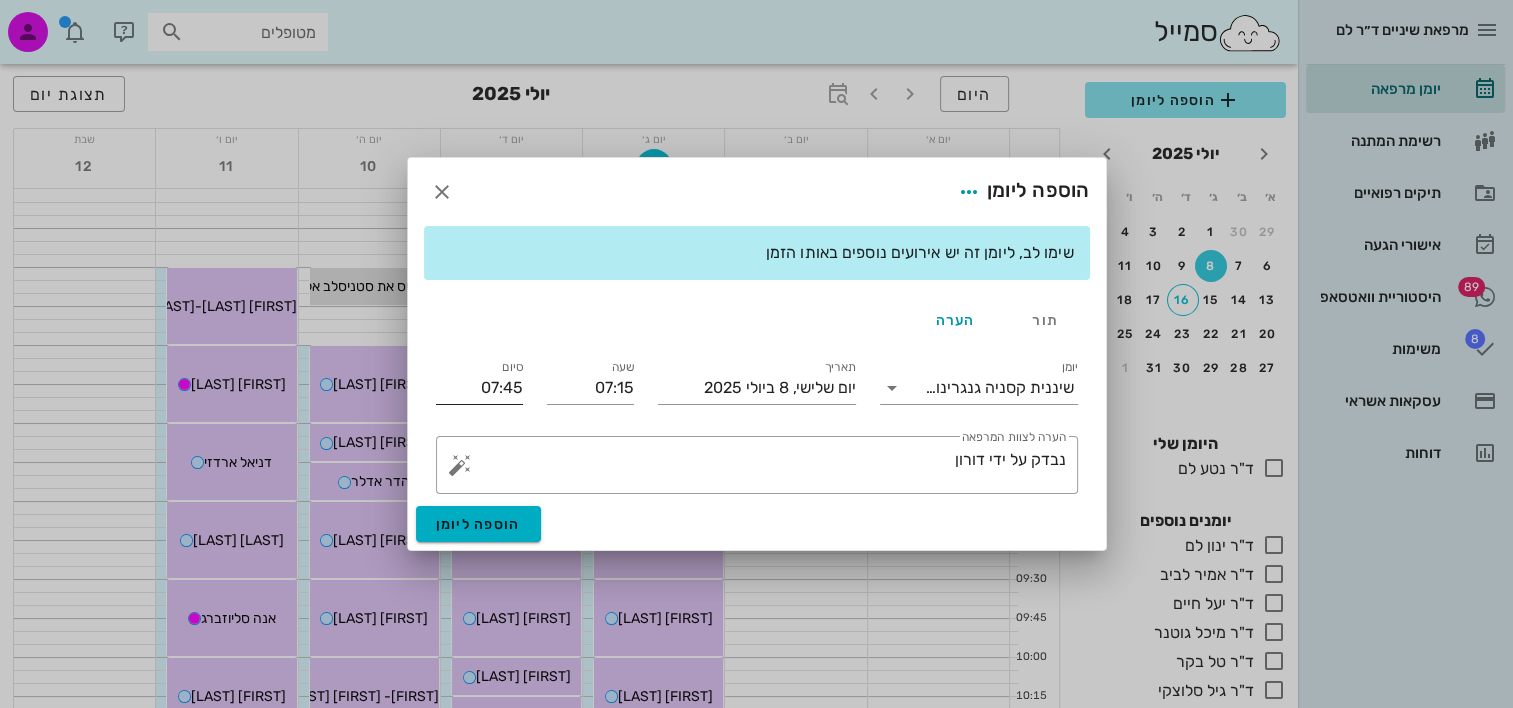 click on "07:45" at bounding box center (479, 388) 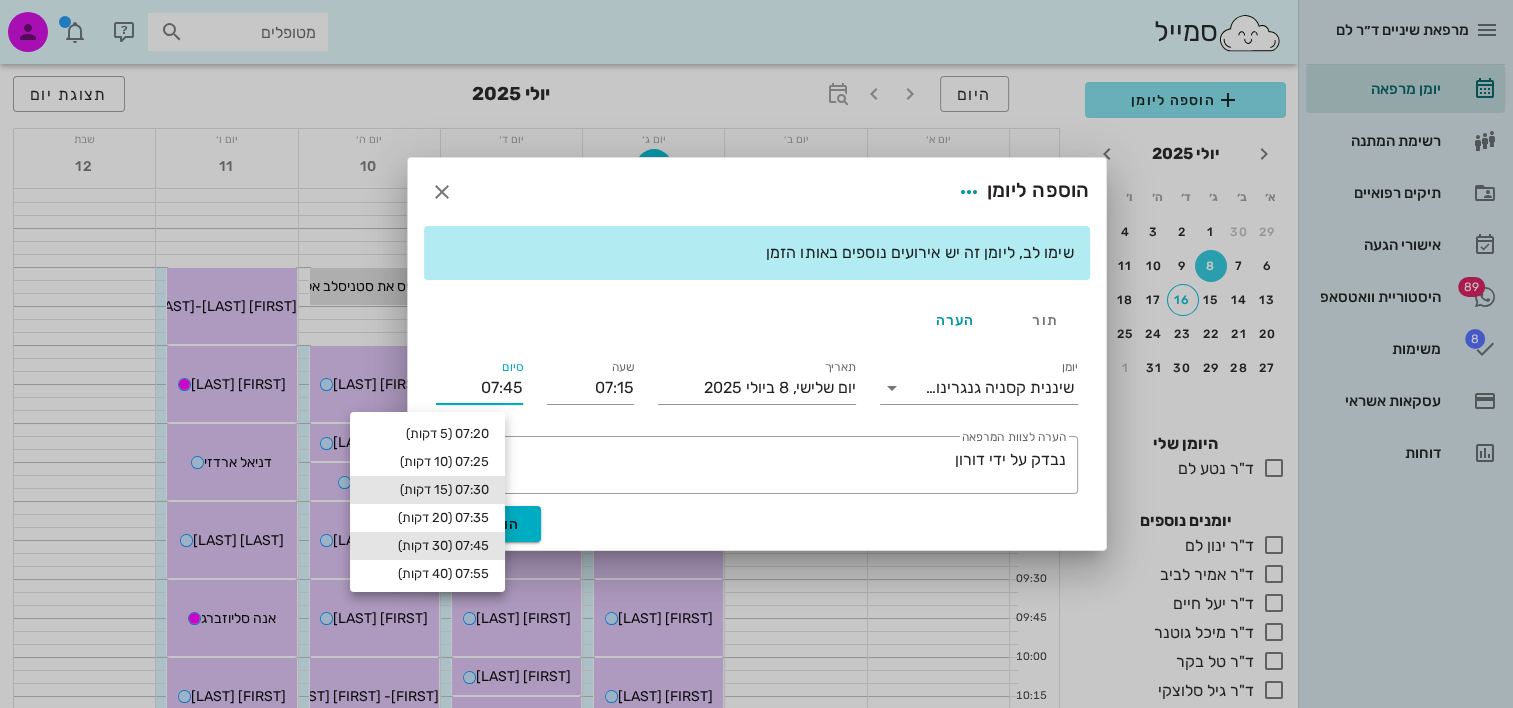 click on "07:30 (15 דקות)" at bounding box center [427, 490] 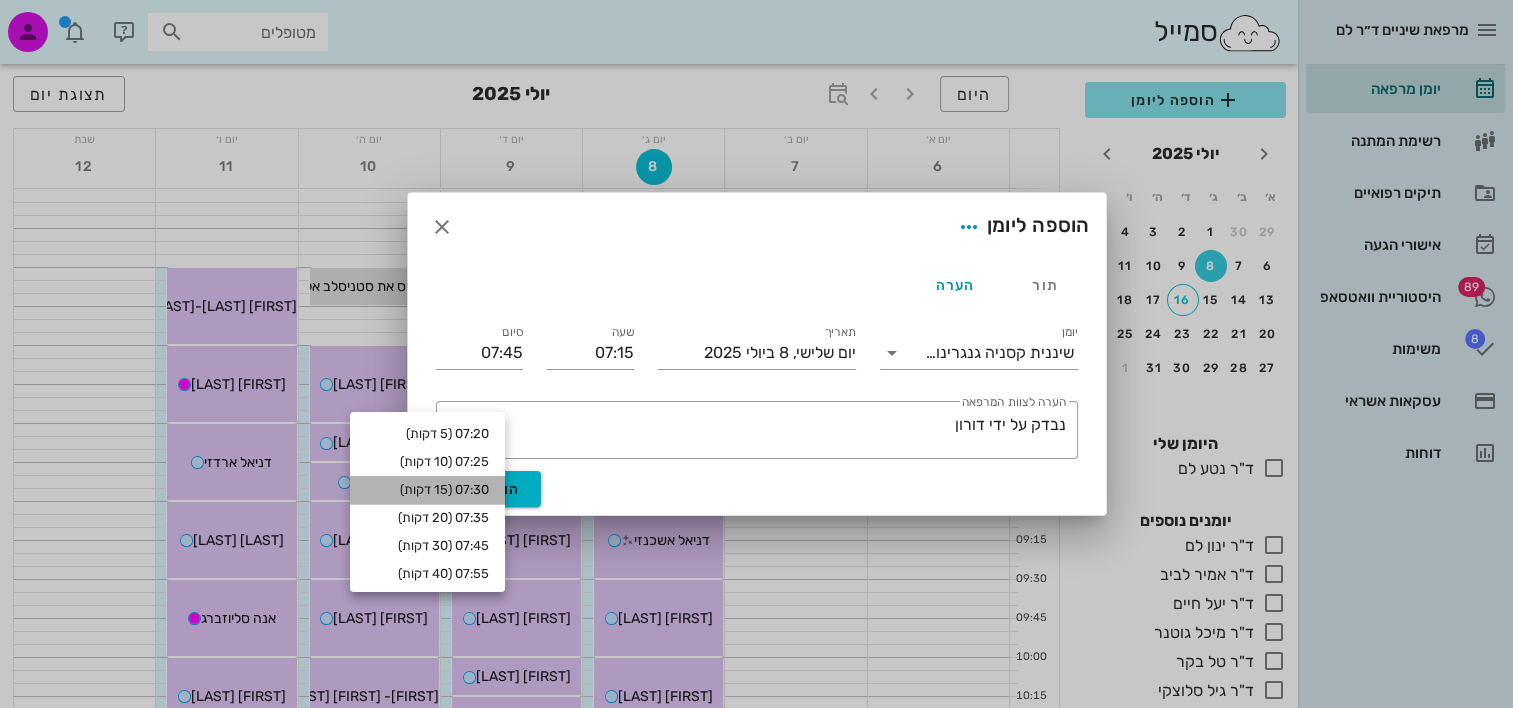 type on "07:30" 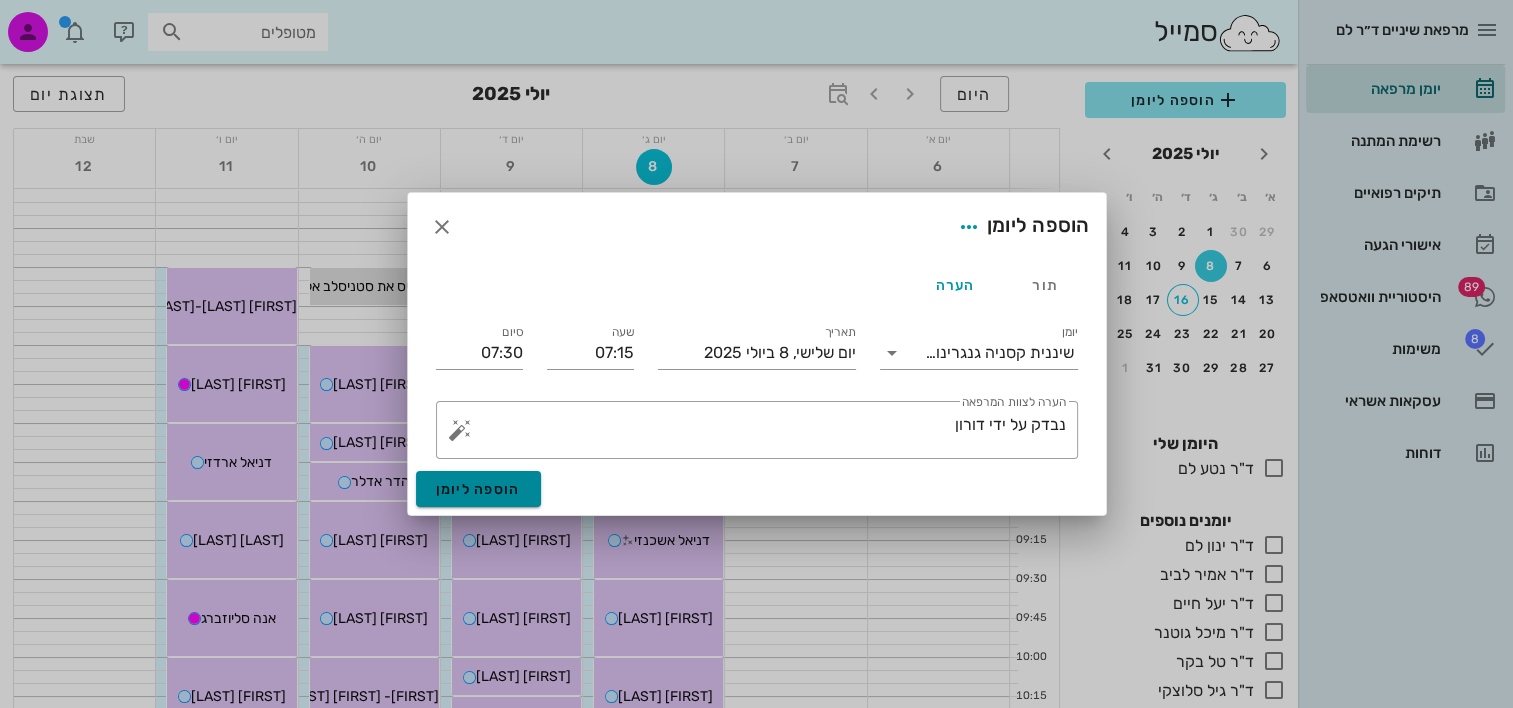 click on "הוספה ליומן" at bounding box center [478, 489] 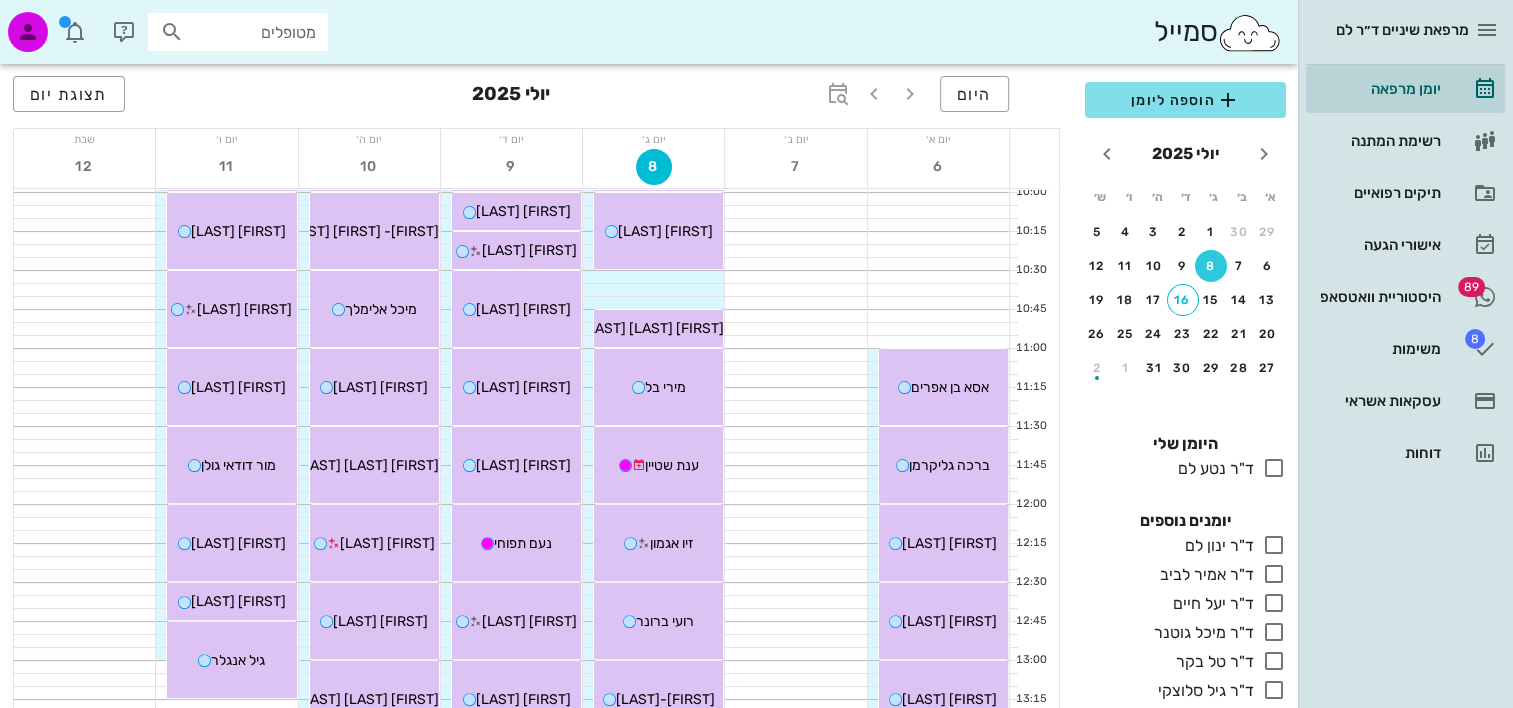 scroll, scrollTop: 500, scrollLeft: 0, axis: vertical 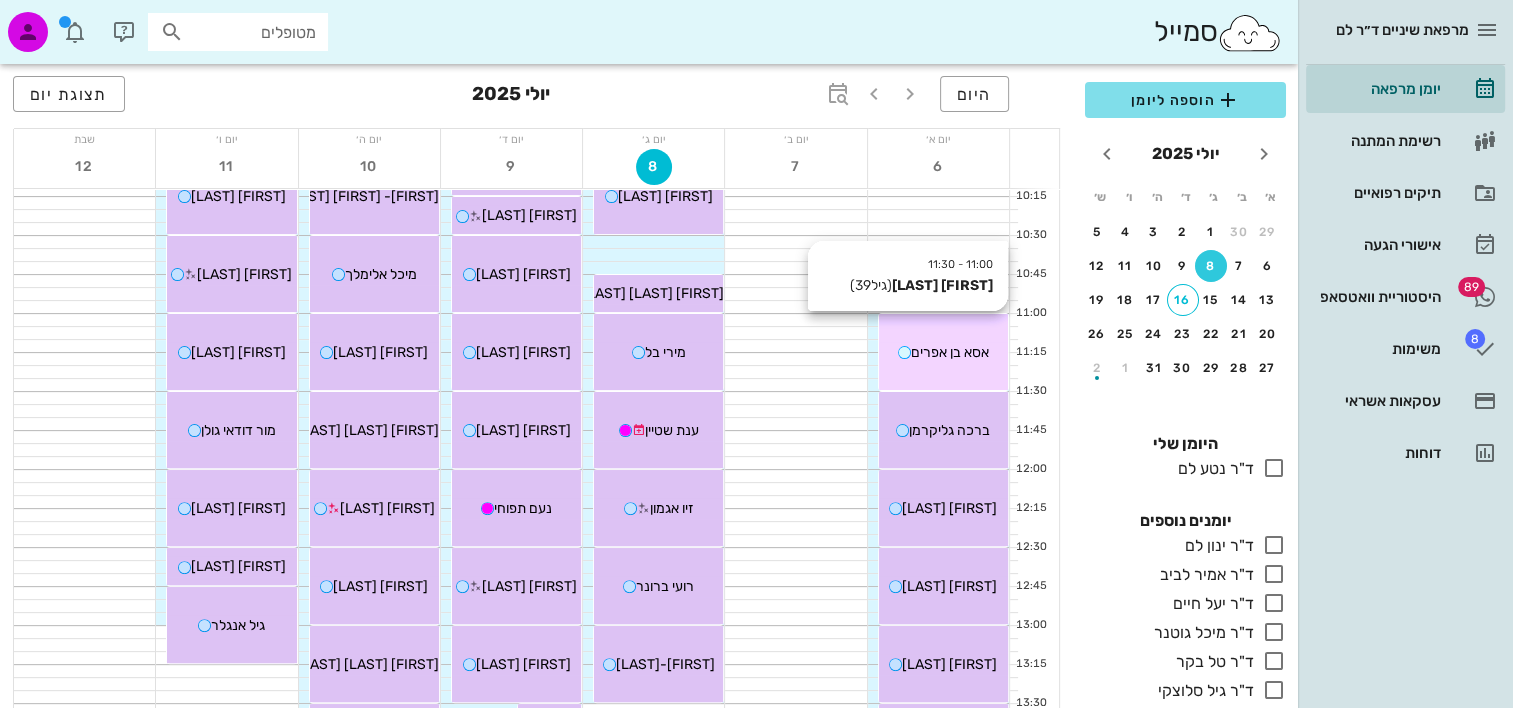 click on "11:00
- 11:30
אסא
בן אפרים
(גיל
39 )
אסא בן אפרים" at bounding box center [943, 352] 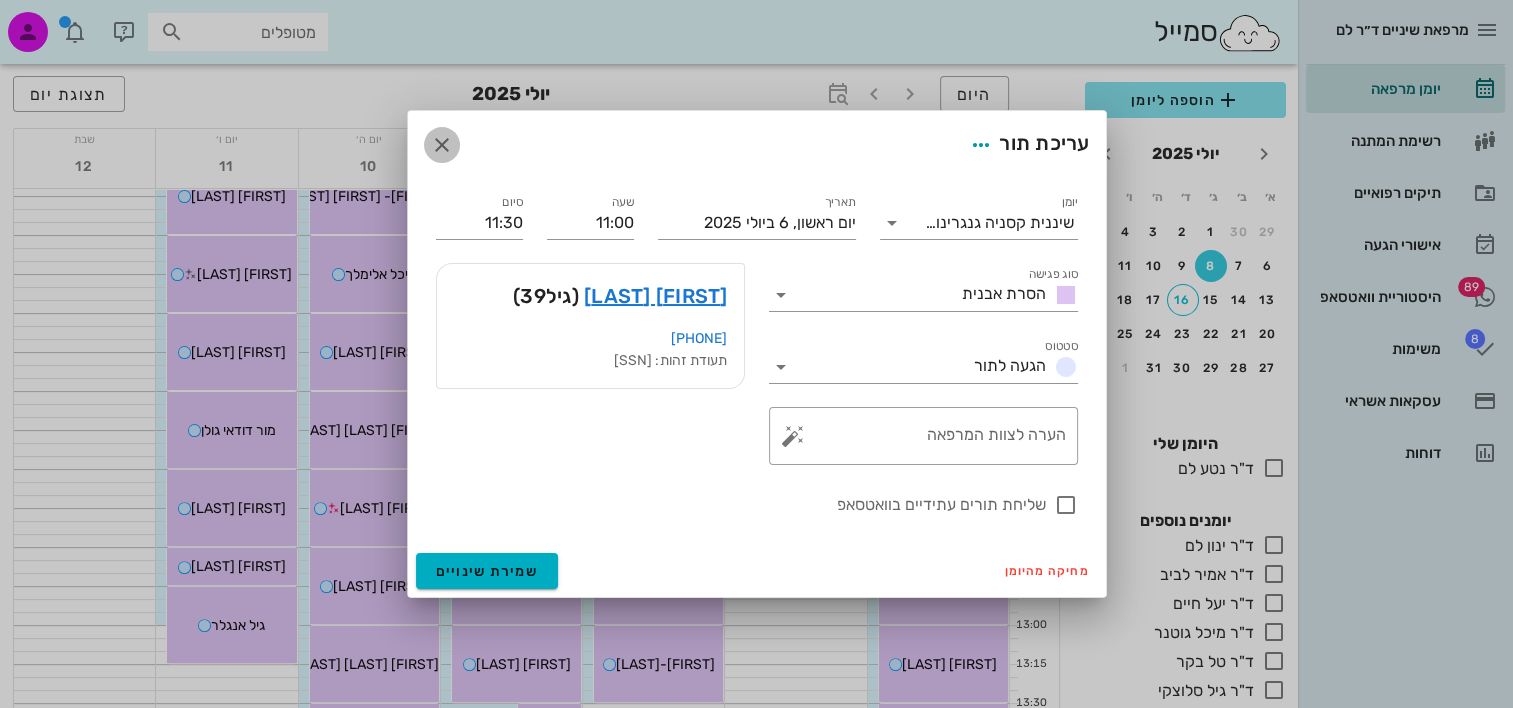 drag, startPoint x: 434, startPoint y: 132, endPoint x: 444, endPoint y: 149, distance: 19.723083 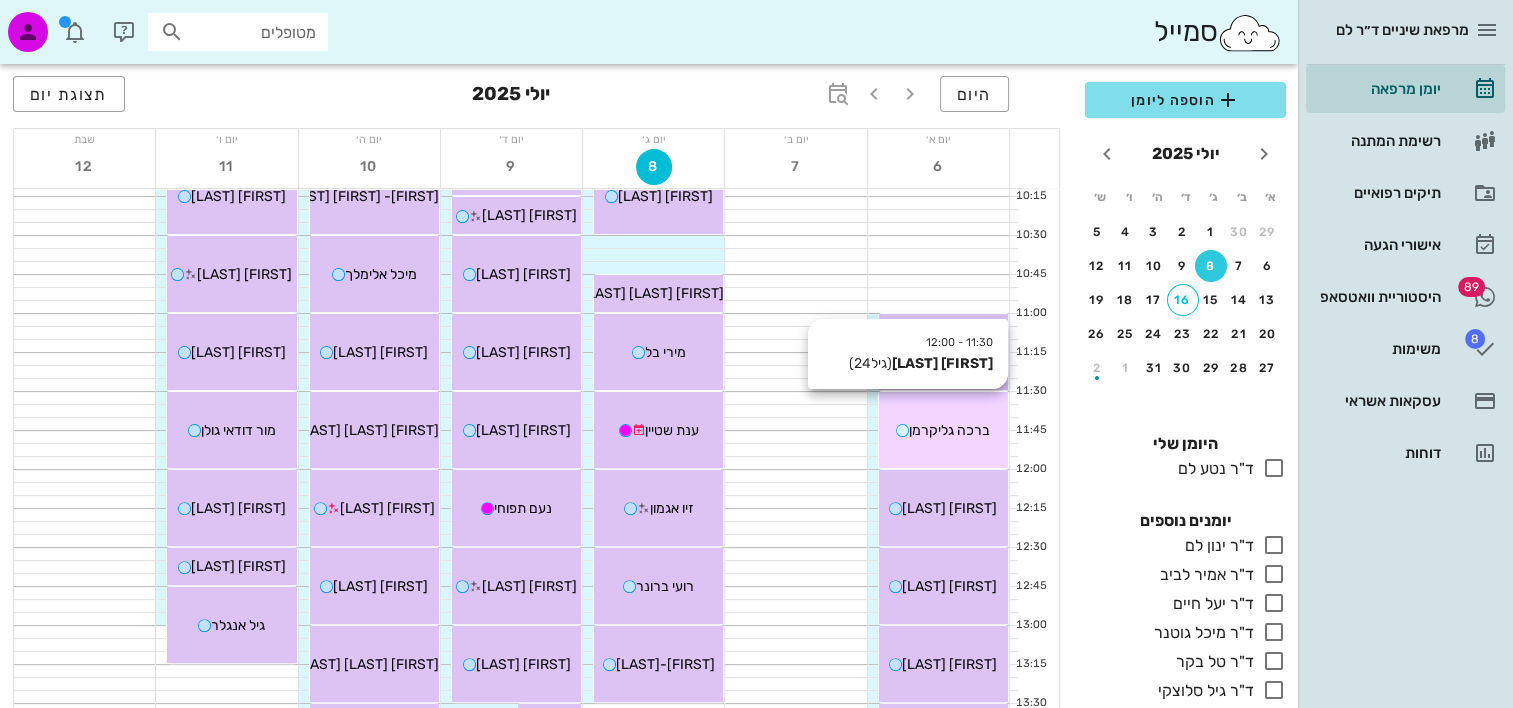click on "11:30
- 12:00
ברכה
גליקרמן
(גיל
24 )
ברכה גליקרמן" at bounding box center [943, 430] 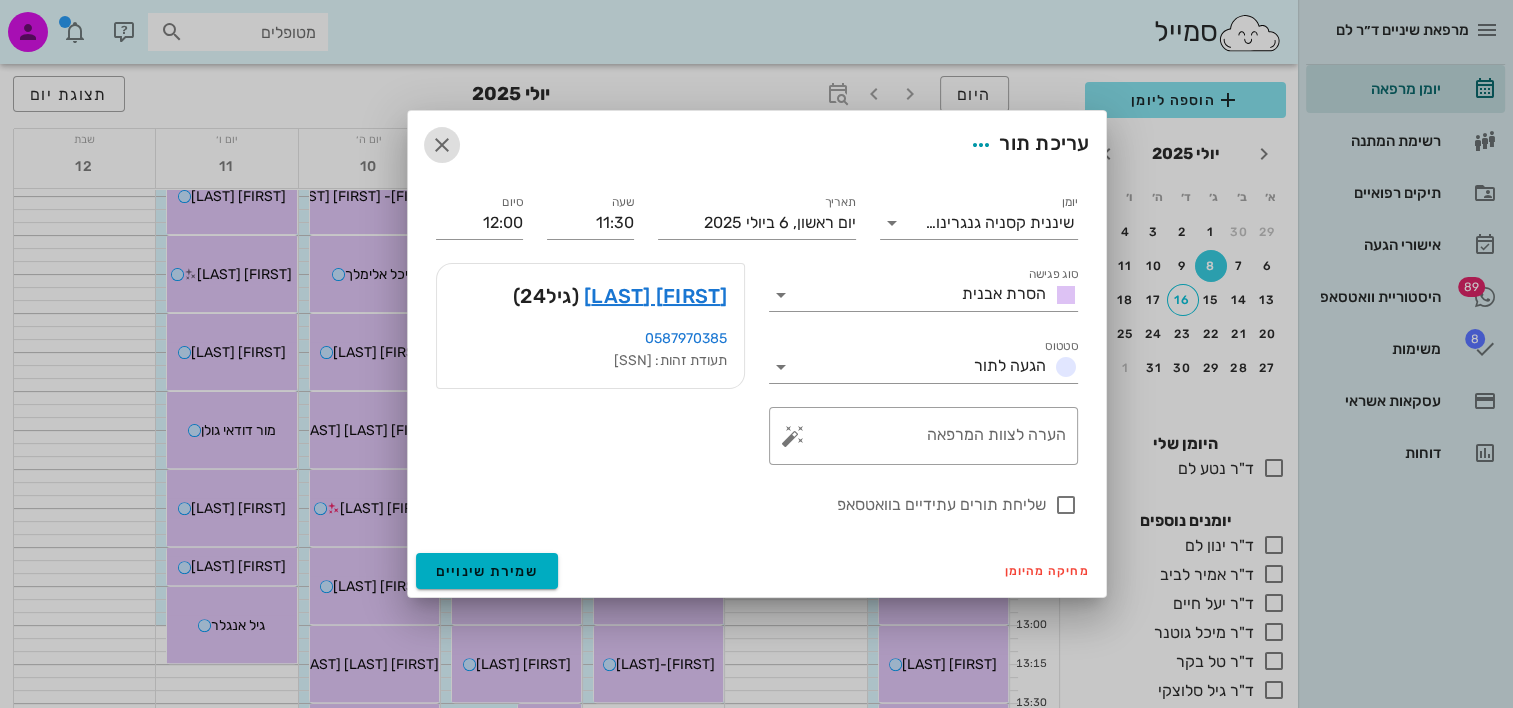 drag, startPoint x: 444, startPoint y: 148, endPoint x: 461, endPoint y: 164, distance: 23.345236 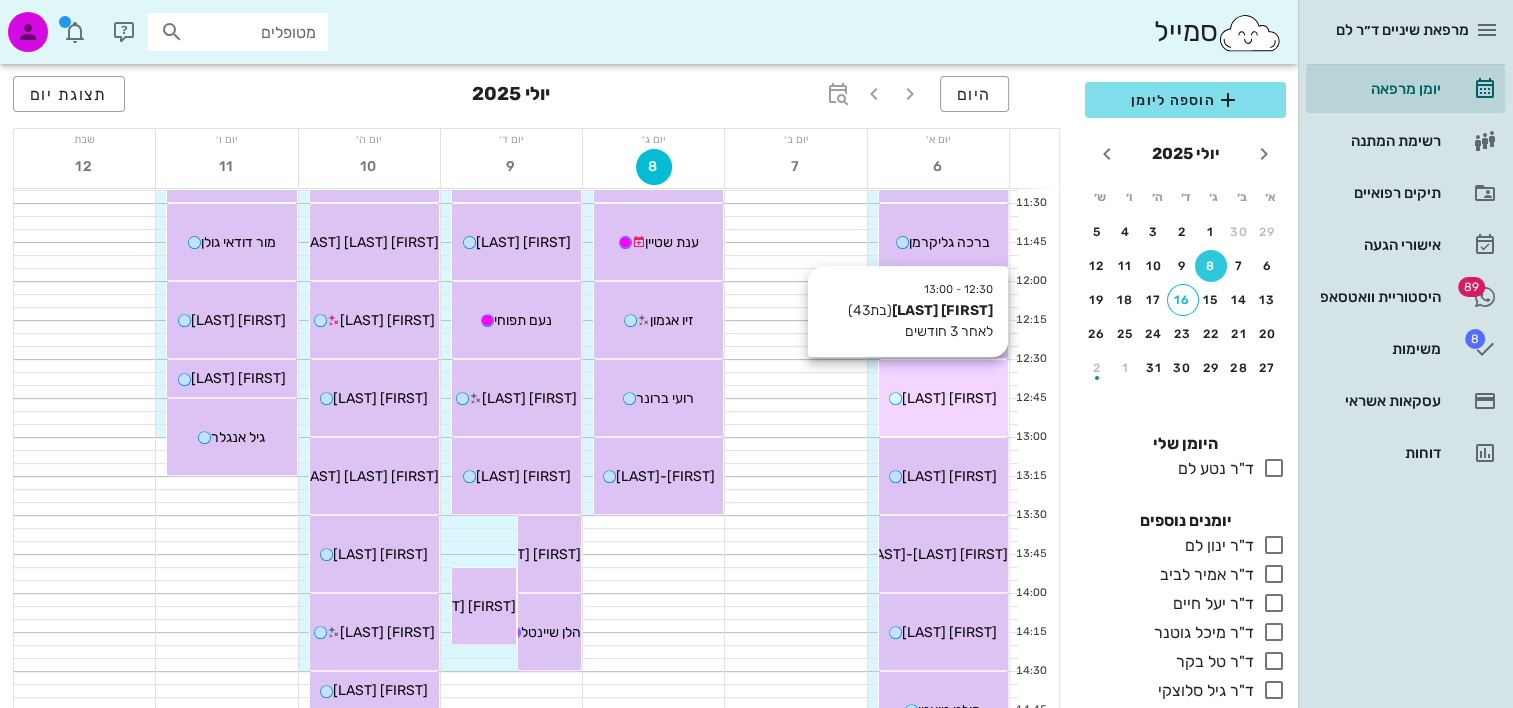 scroll, scrollTop: 700, scrollLeft: 0, axis: vertical 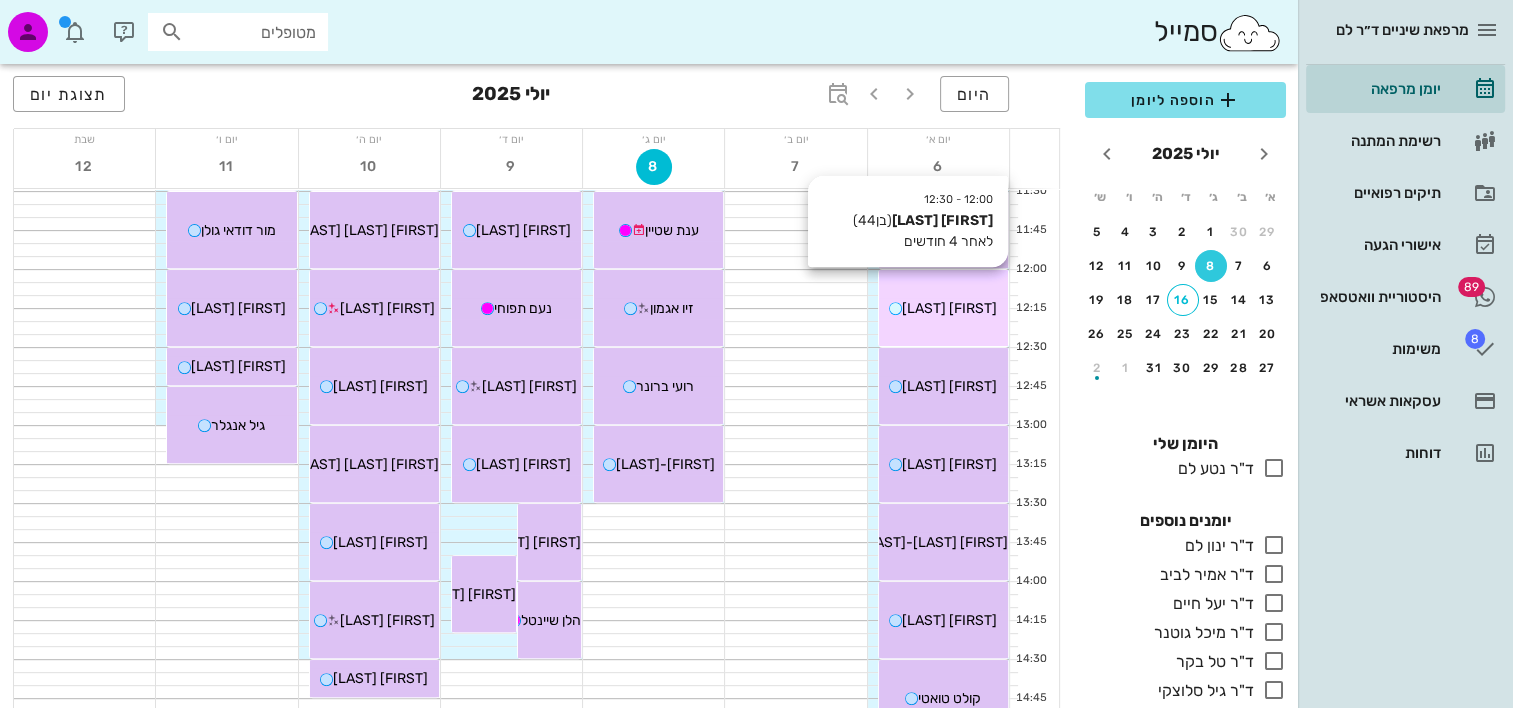 click on "12:00
- 12:30
סרגי
צרנוב
(בן
44 )
לאחר 4 חודשים
סרגי צרנוב" at bounding box center [943, 308] 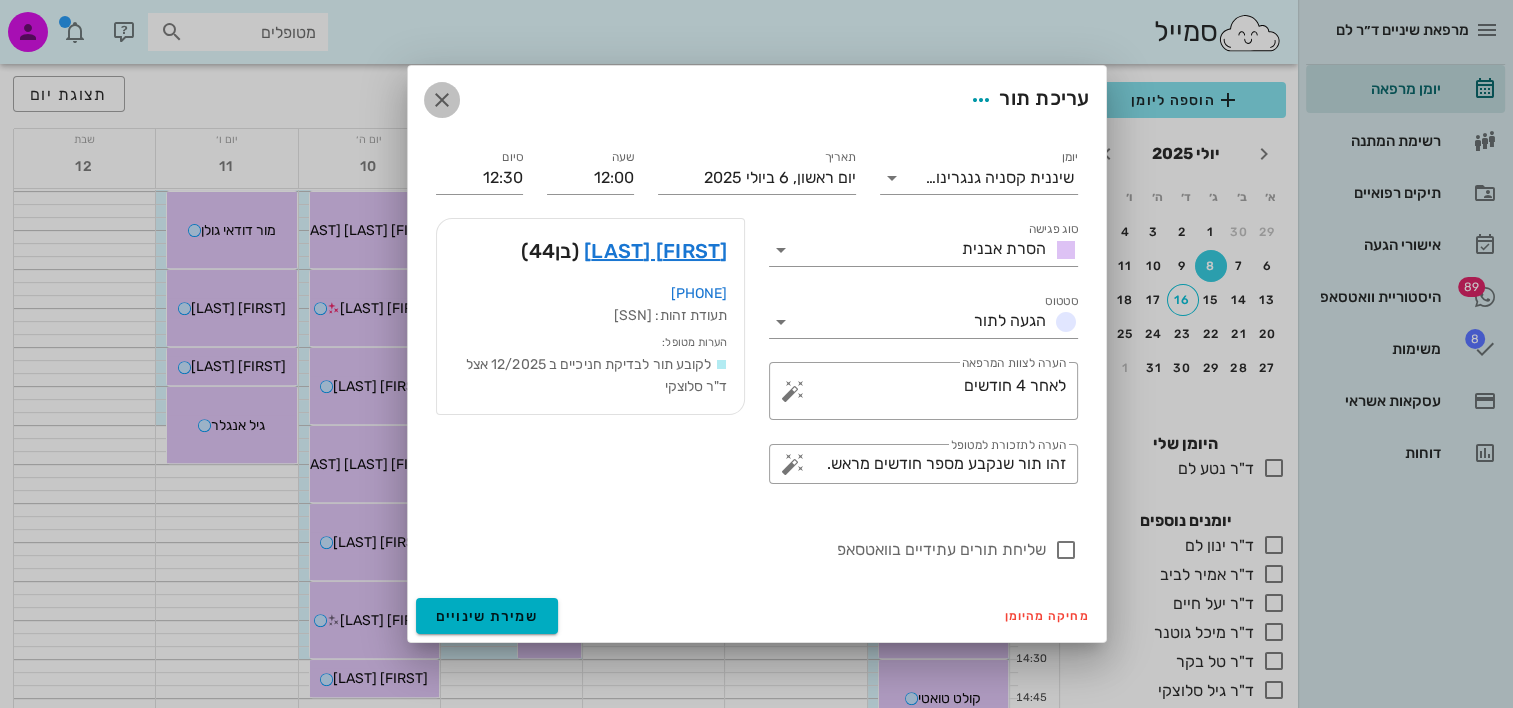 click at bounding box center (442, 100) 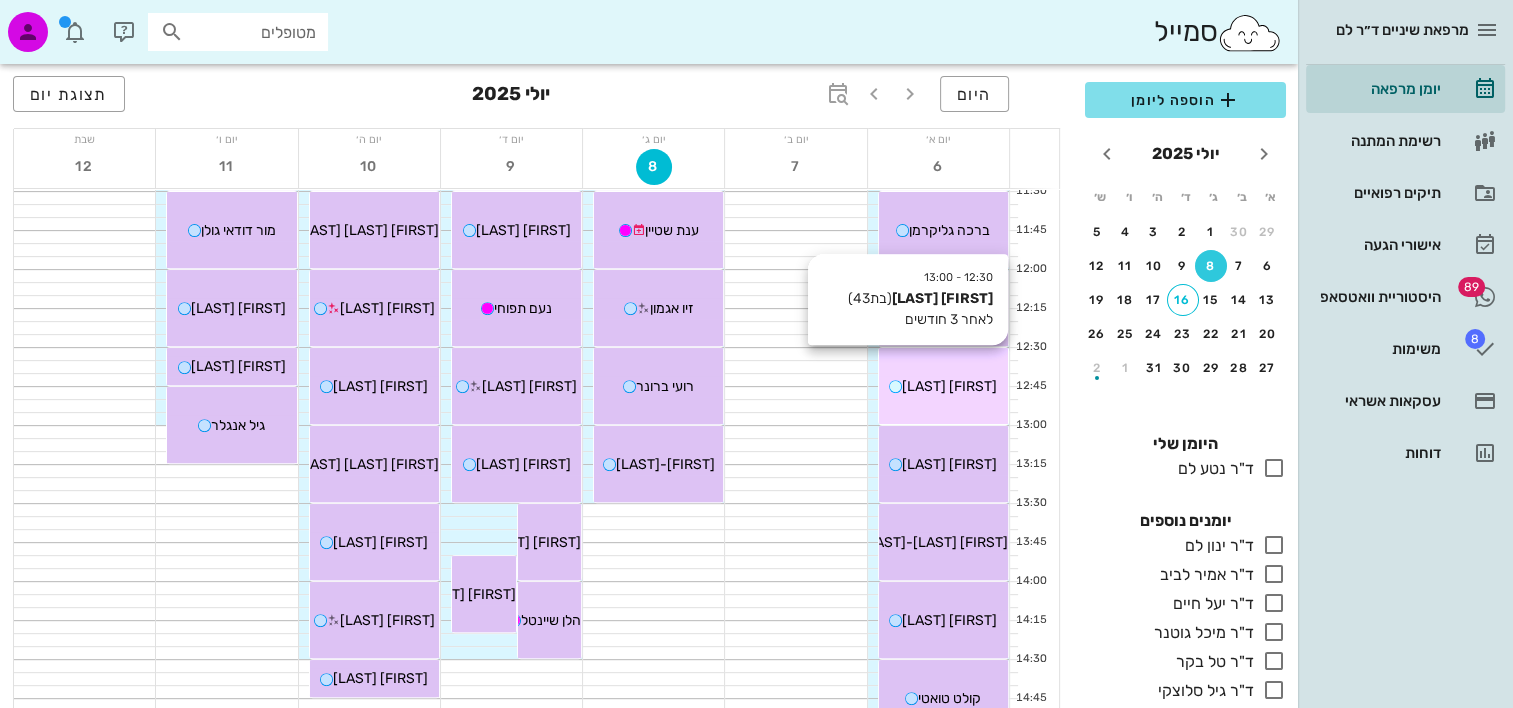 click on "12:30
- 13:00
שמרית
אדרי
(בת
43 )
לאחר 3 חודשים
שמרית אדרי" at bounding box center (943, 386) 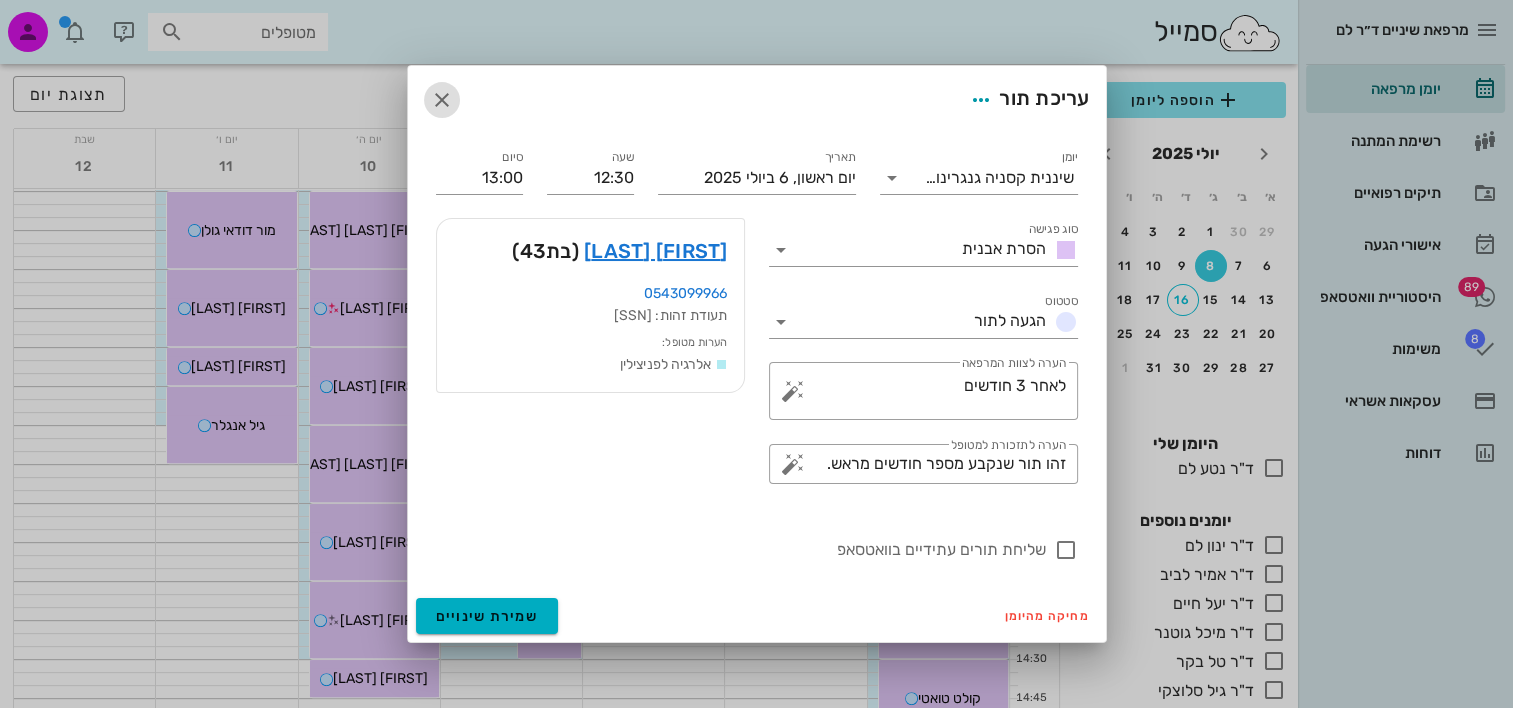 click at bounding box center (442, 100) 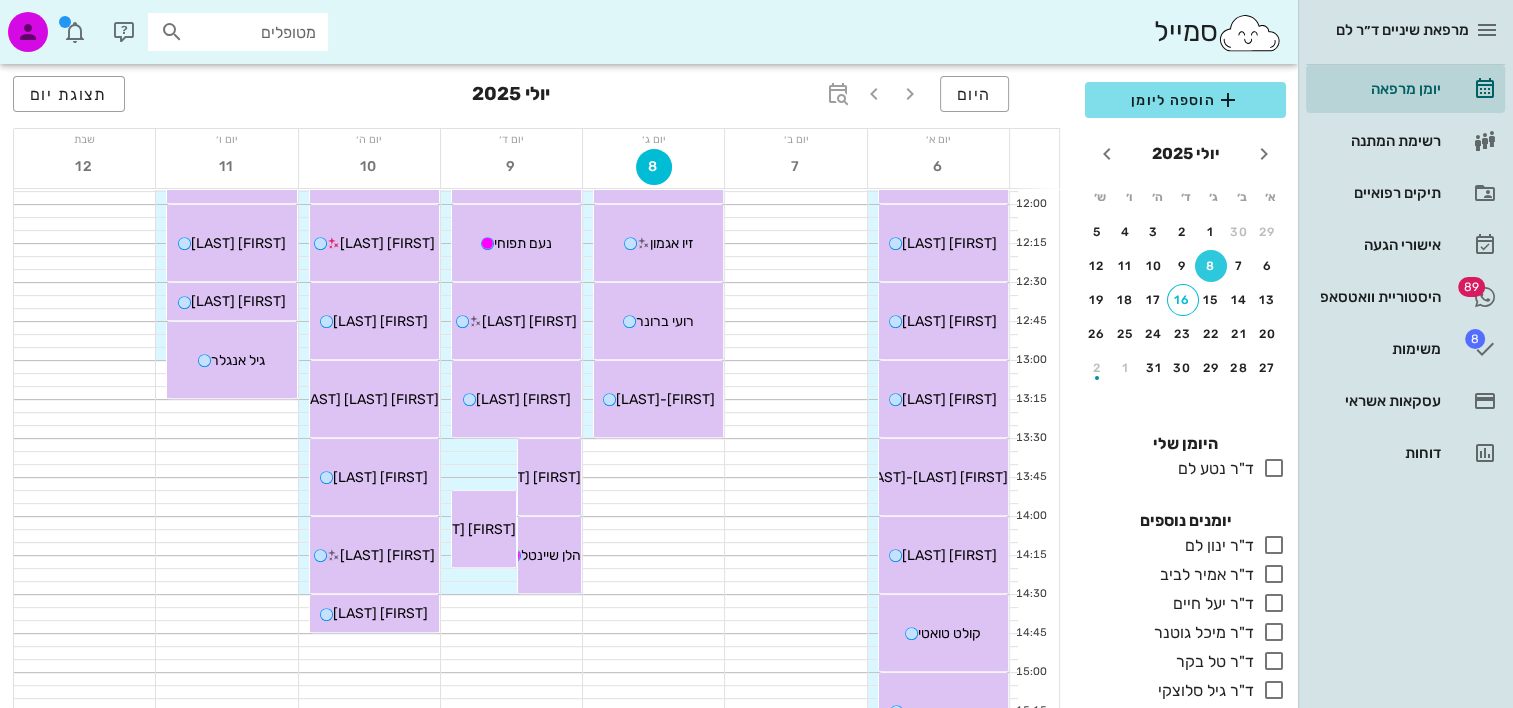 scroll, scrollTop: 800, scrollLeft: 0, axis: vertical 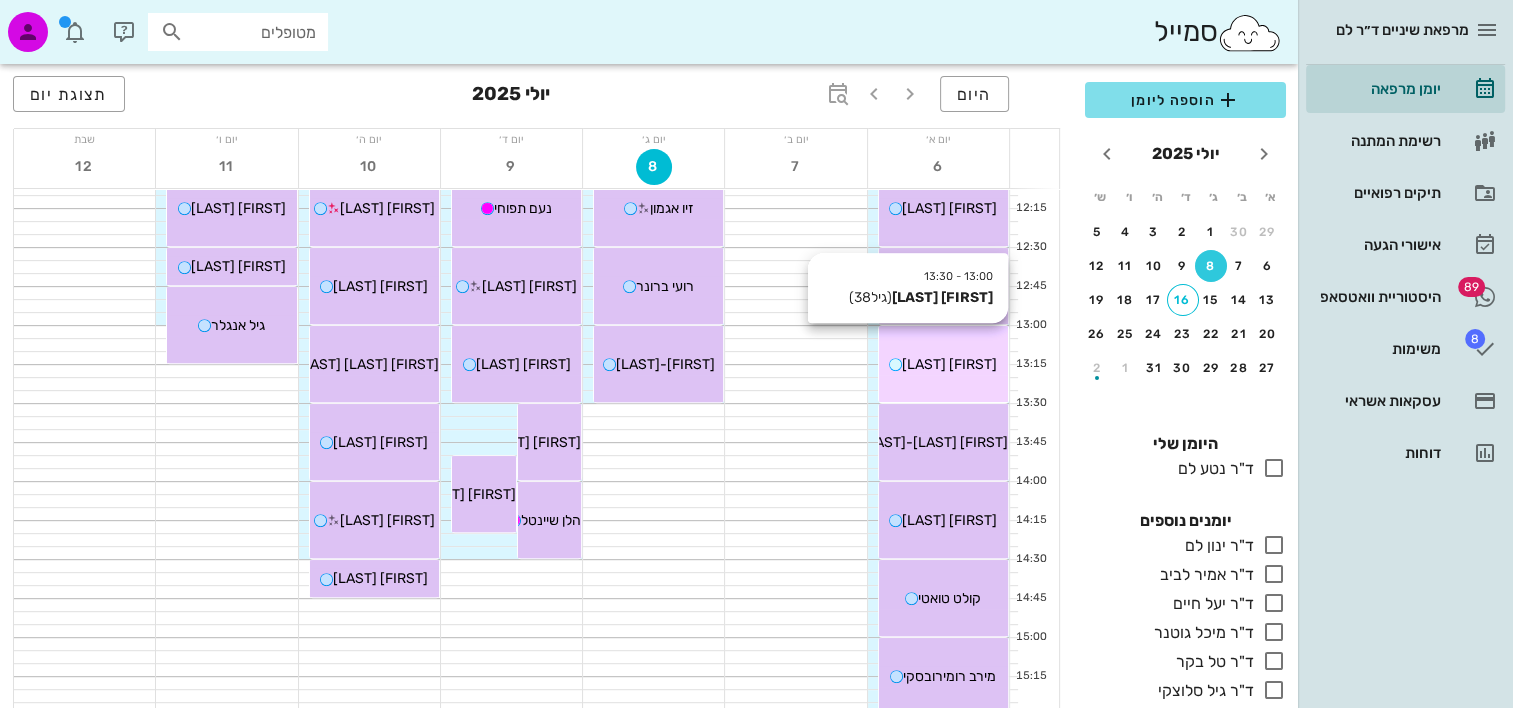 click on "13:00
- 13:30
שרון
כפיר
(גיל
38 )
שרון כפיר" at bounding box center [943, 364] 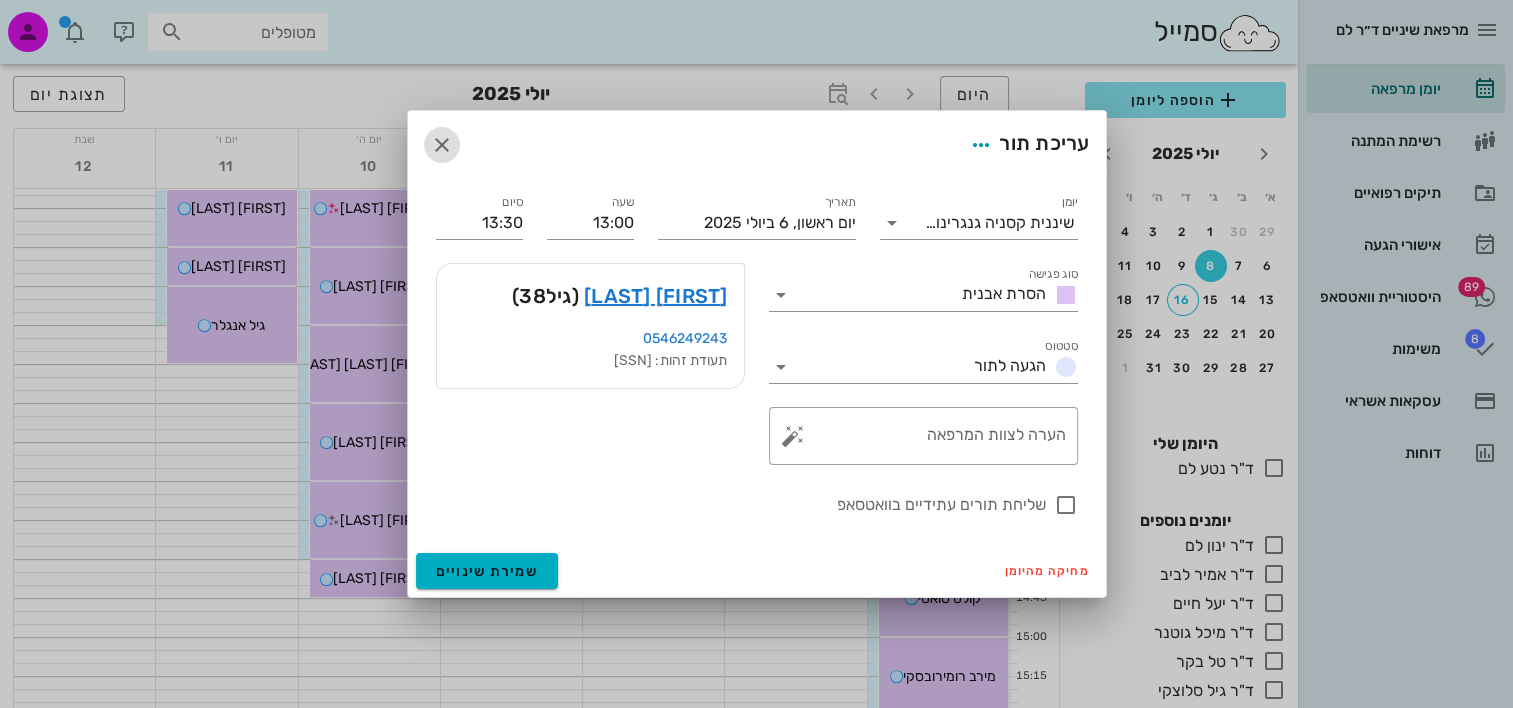 click at bounding box center (442, 145) 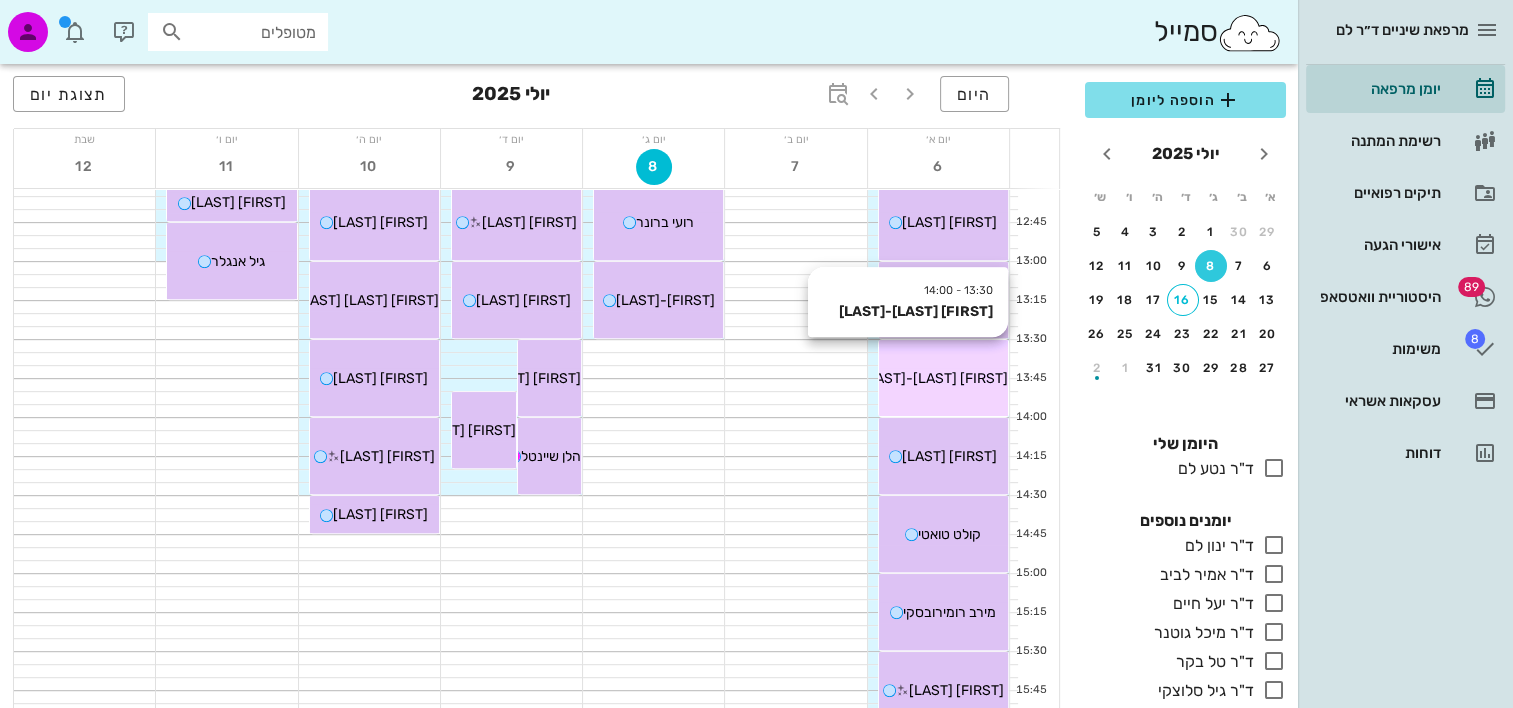 scroll, scrollTop: 900, scrollLeft: 0, axis: vertical 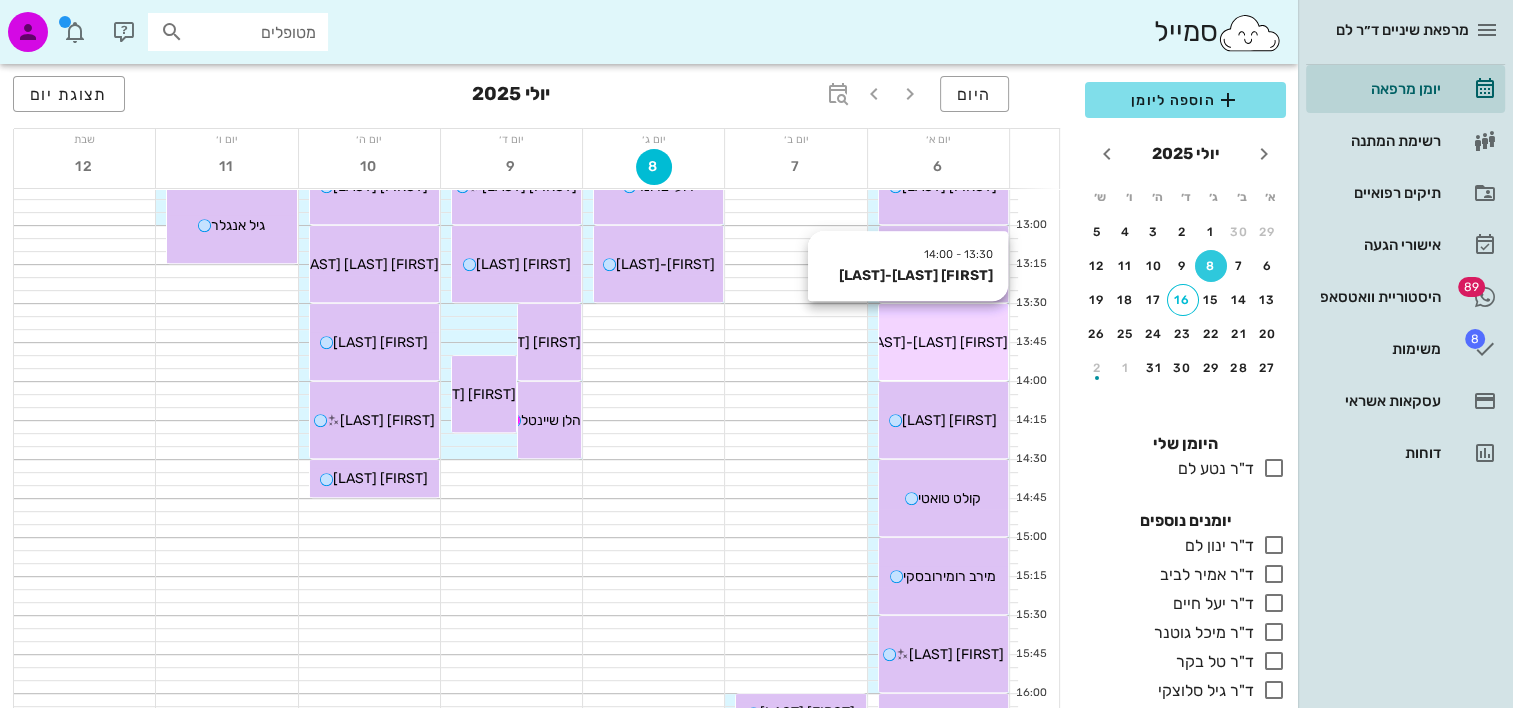 drag, startPoint x: 902, startPoint y: 331, endPoint x: 889, endPoint y: 329, distance: 13.152946 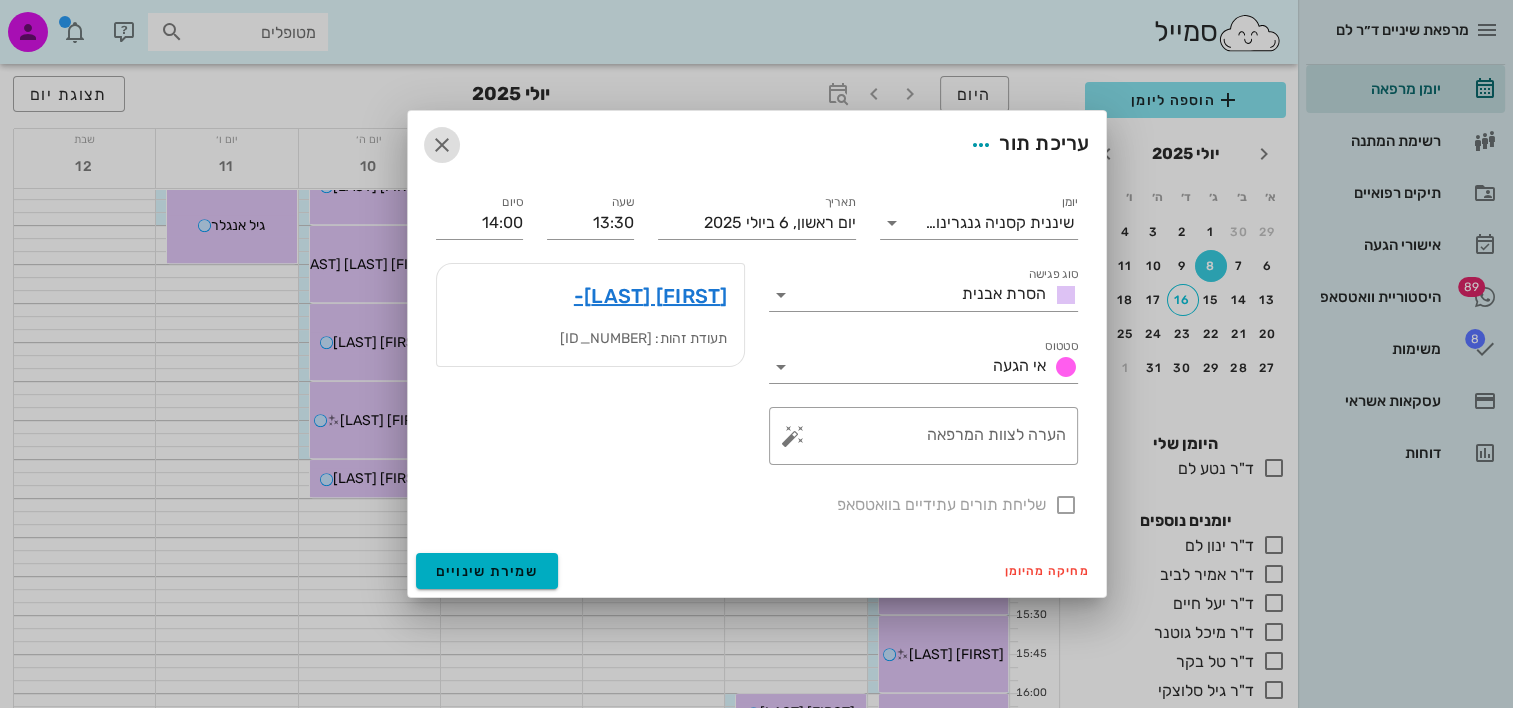 click at bounding box center [442, 145] 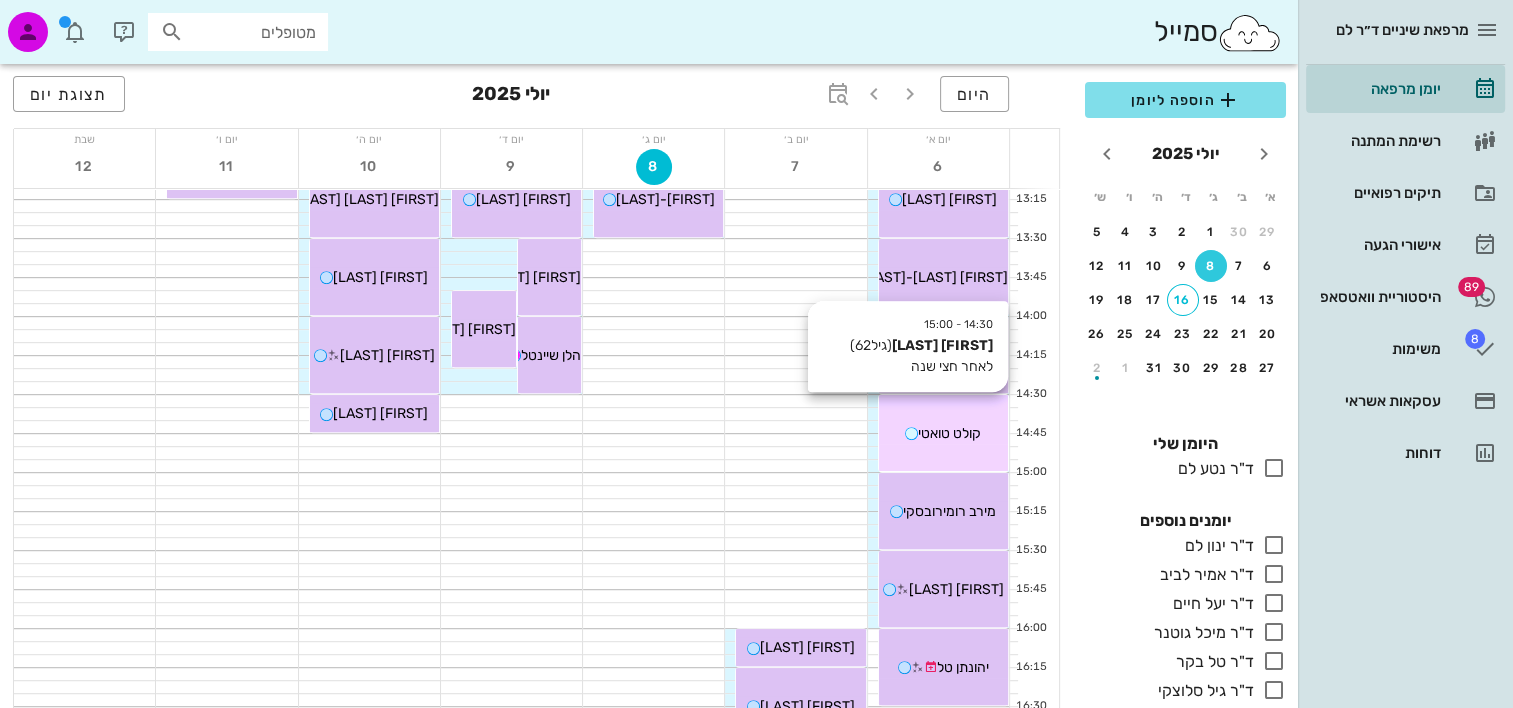 scroll, scrollTop: 1000, scrollLeft: 0, axis: vertical 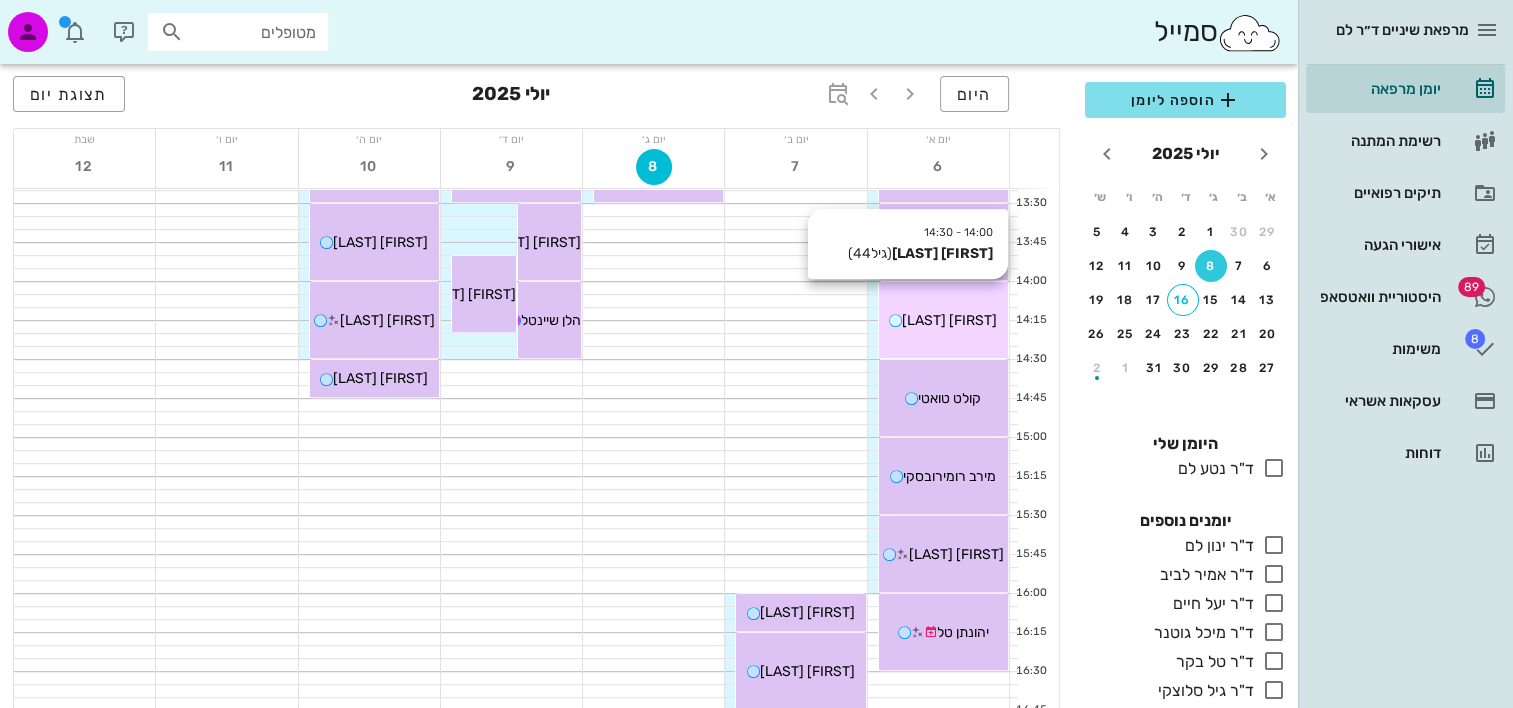 click on "14:00
- 14:30
חגית
לב
(גיל
44 )
חגית לב" at bounding box center (943, 320) 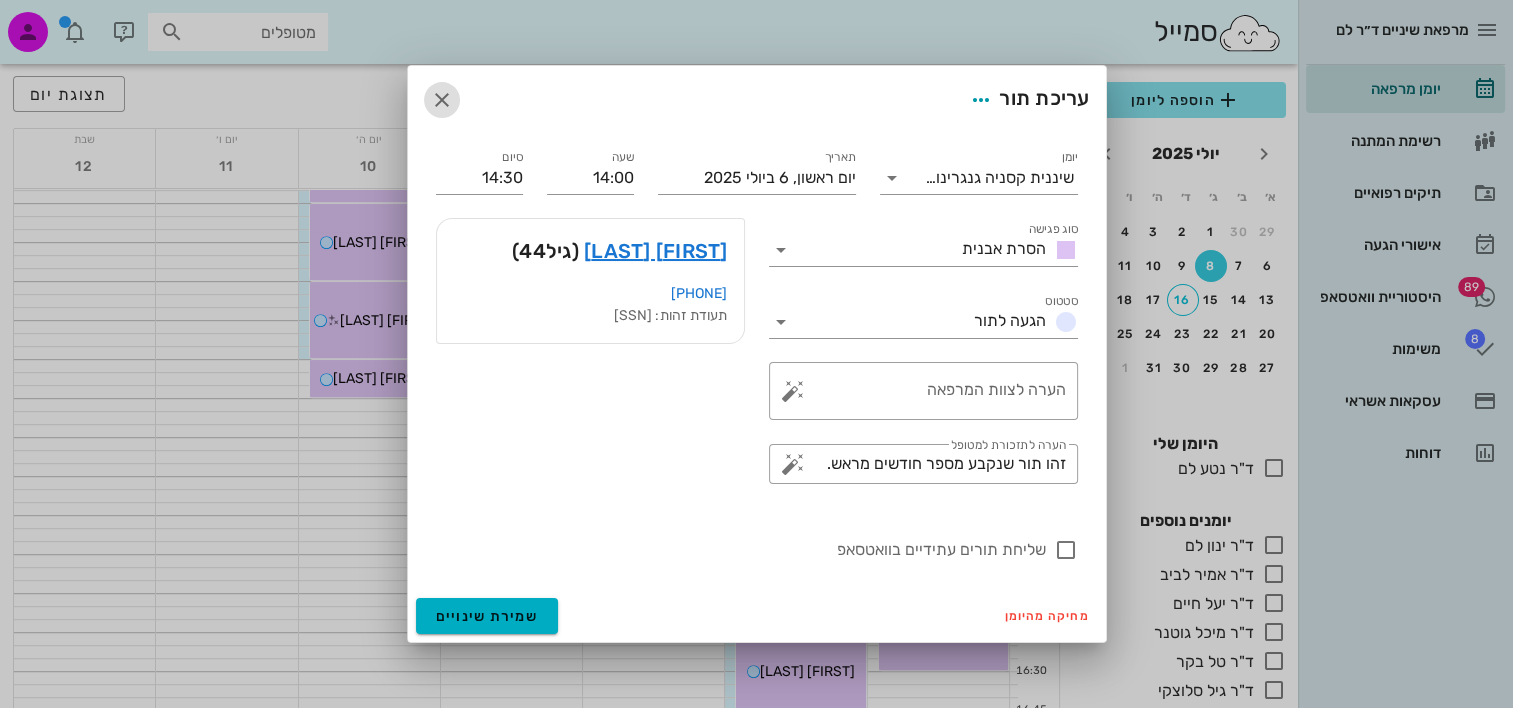 click at bounding box center [442, 100] 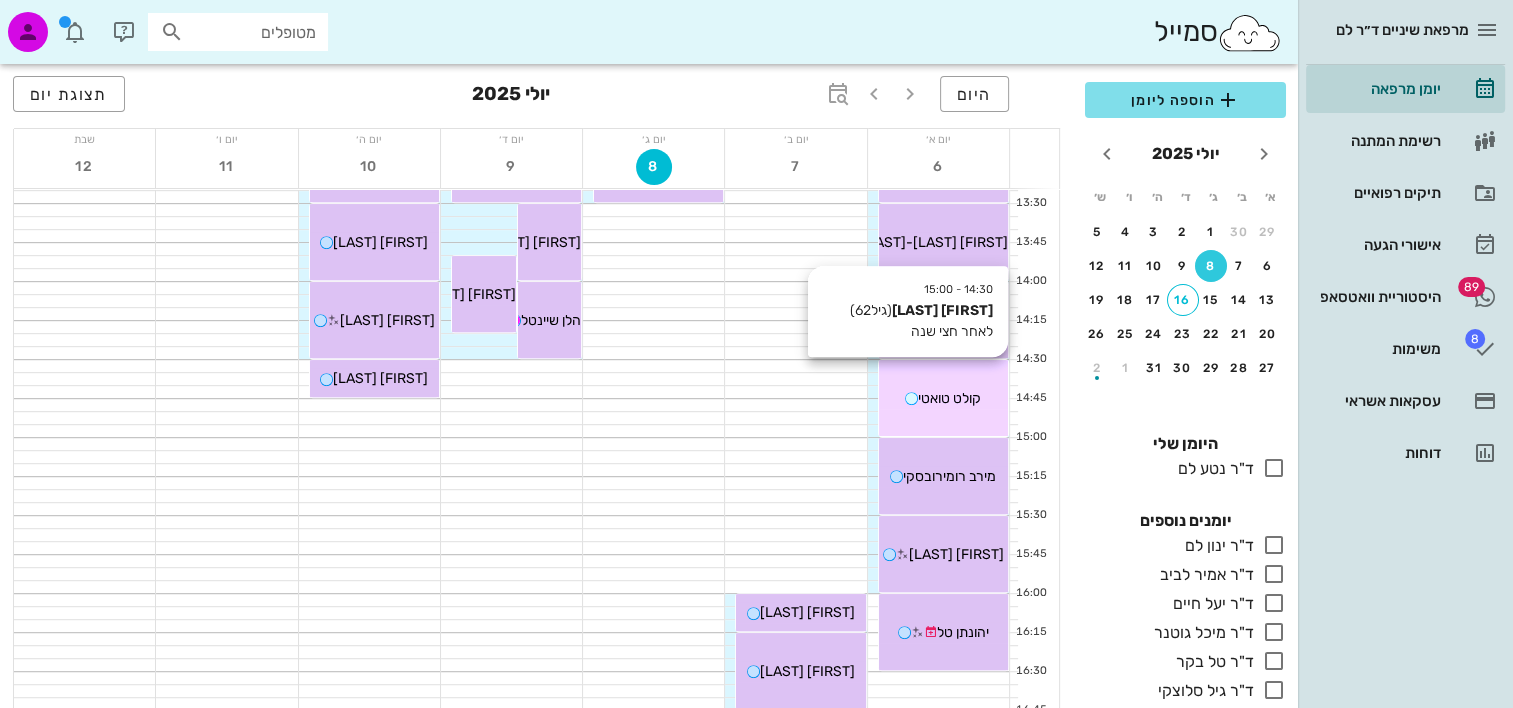 click at bounding box center [911, 398] 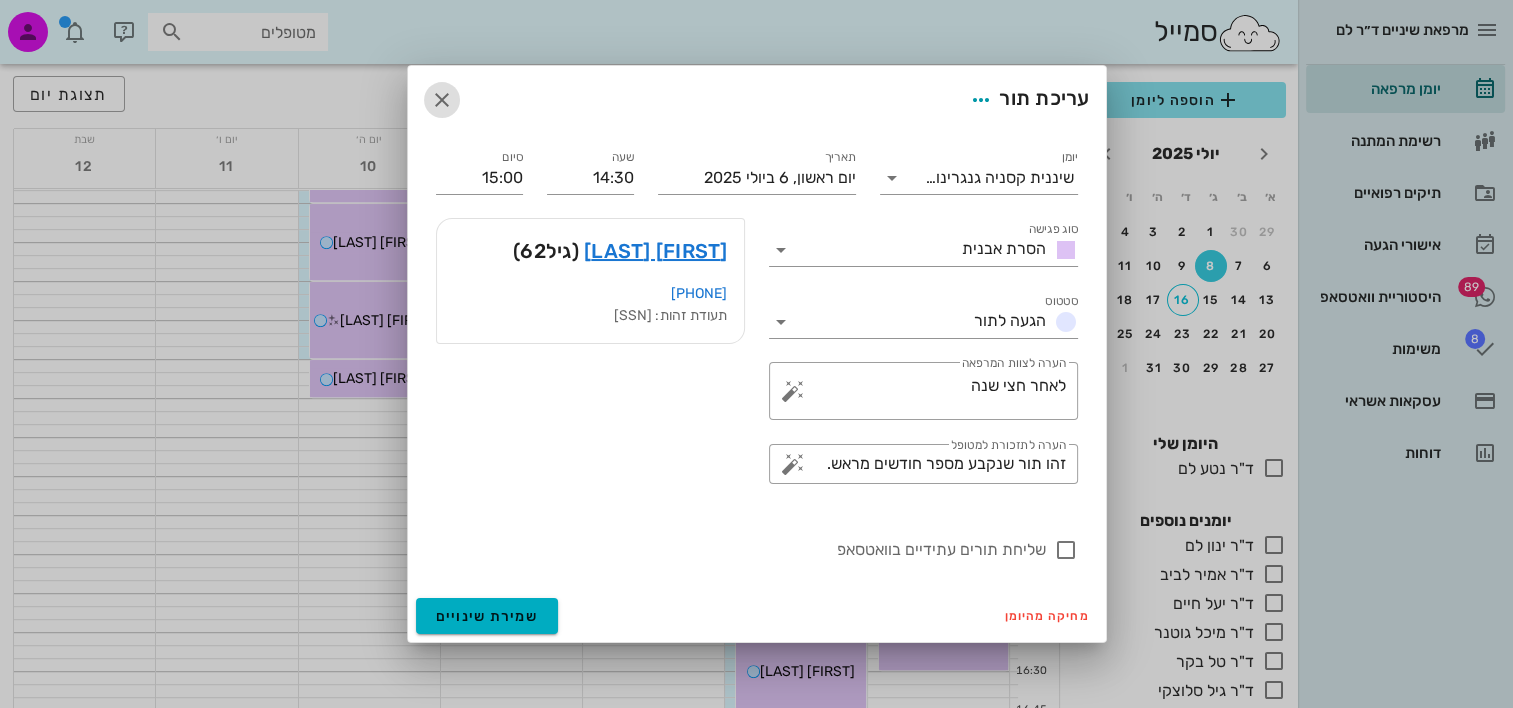 click at bounding box center (442, 100) 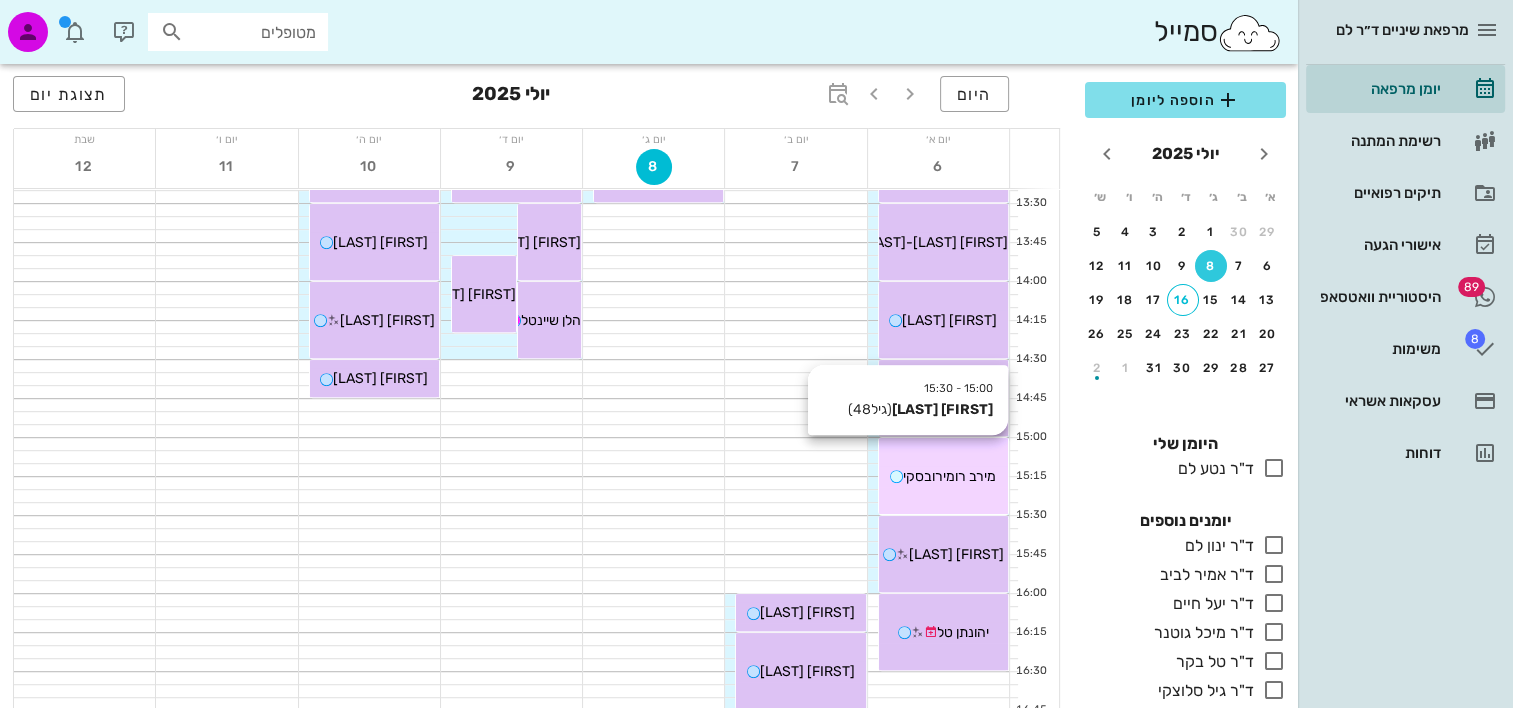 click on "15:00
- 15:30
מירב
רומירובסקי
(גיל
48 )
מירב רומירובסקי" at bounding box center [943, 476] 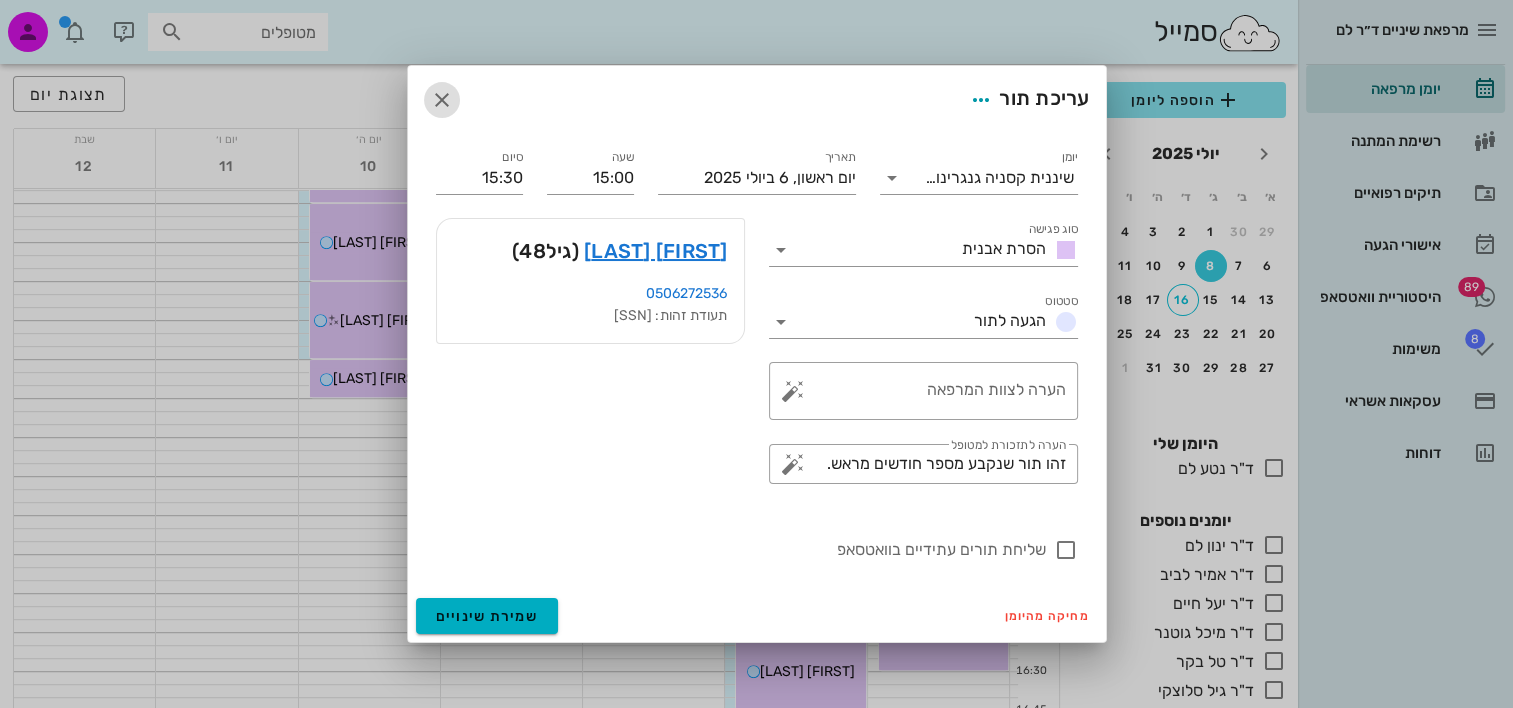click at bounding box center [442, 100] 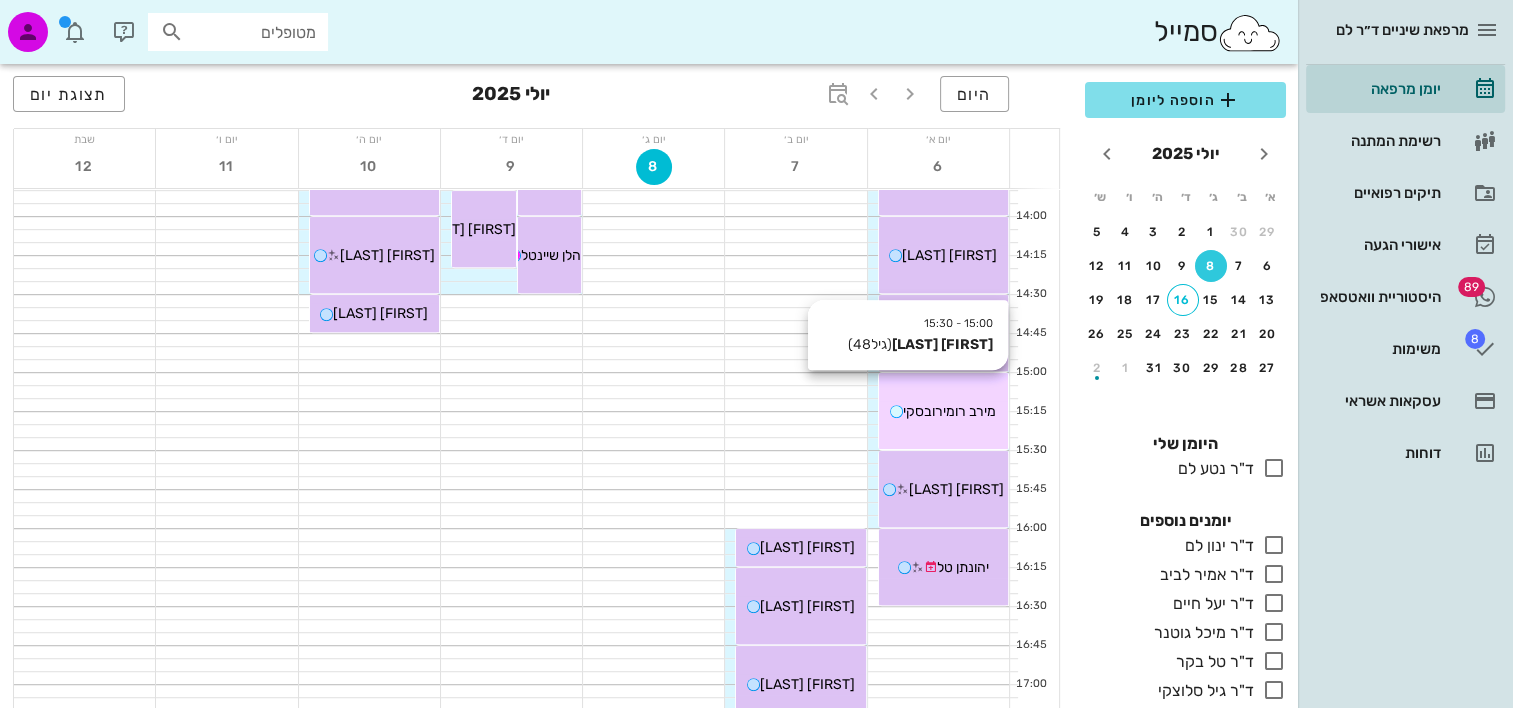 scroll, scrollTop: 1100, scrollLeft: 0, axis: vertical 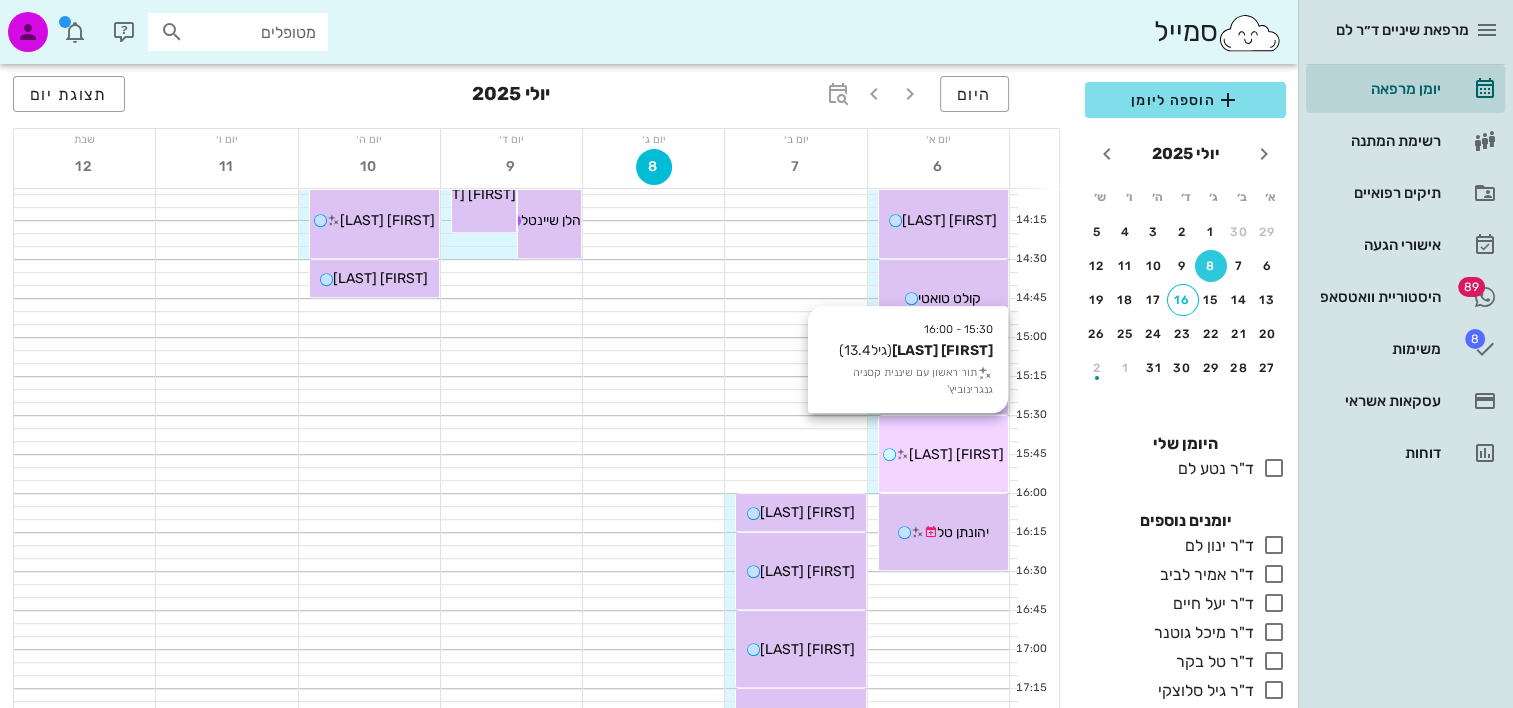 click on "תמר טל" at bounding box center [956, 454] 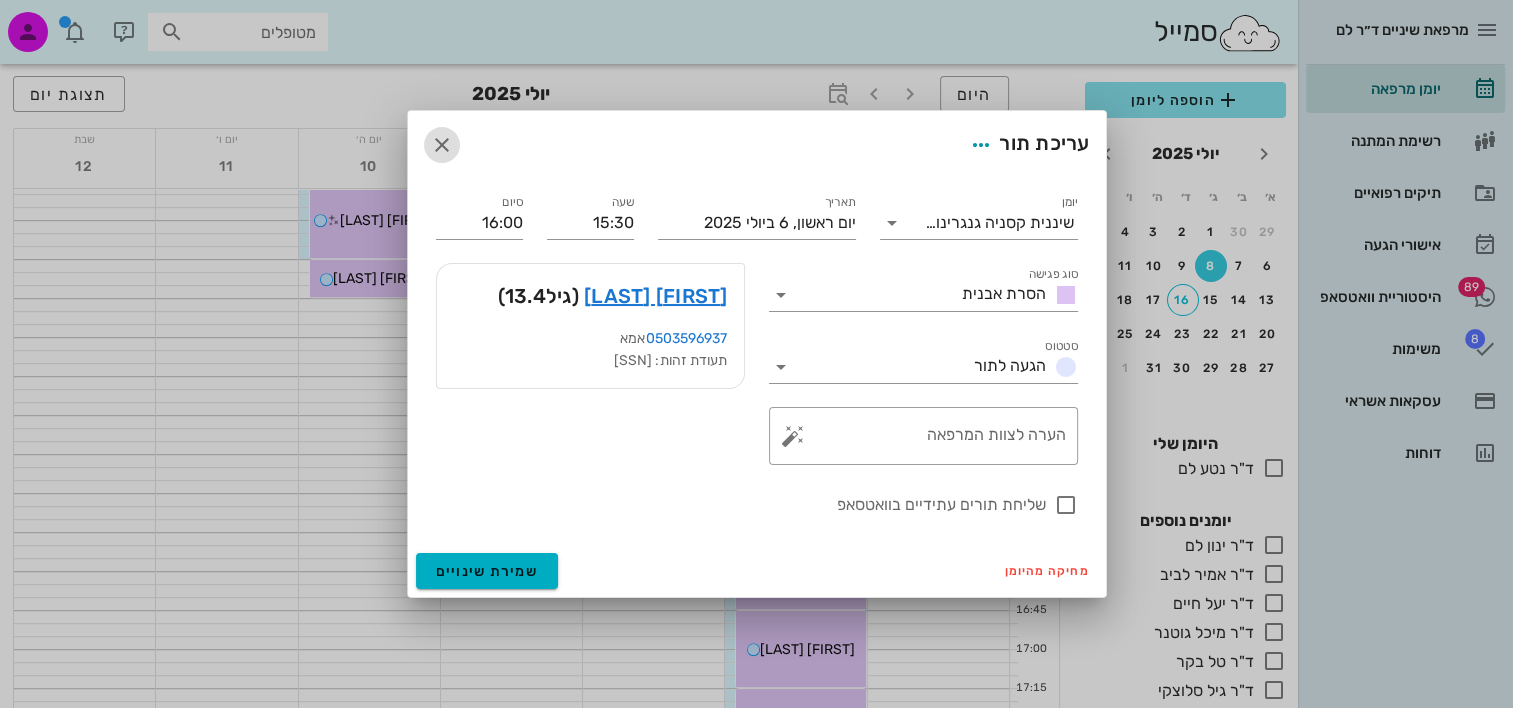 click at bounding box center (442, 145) 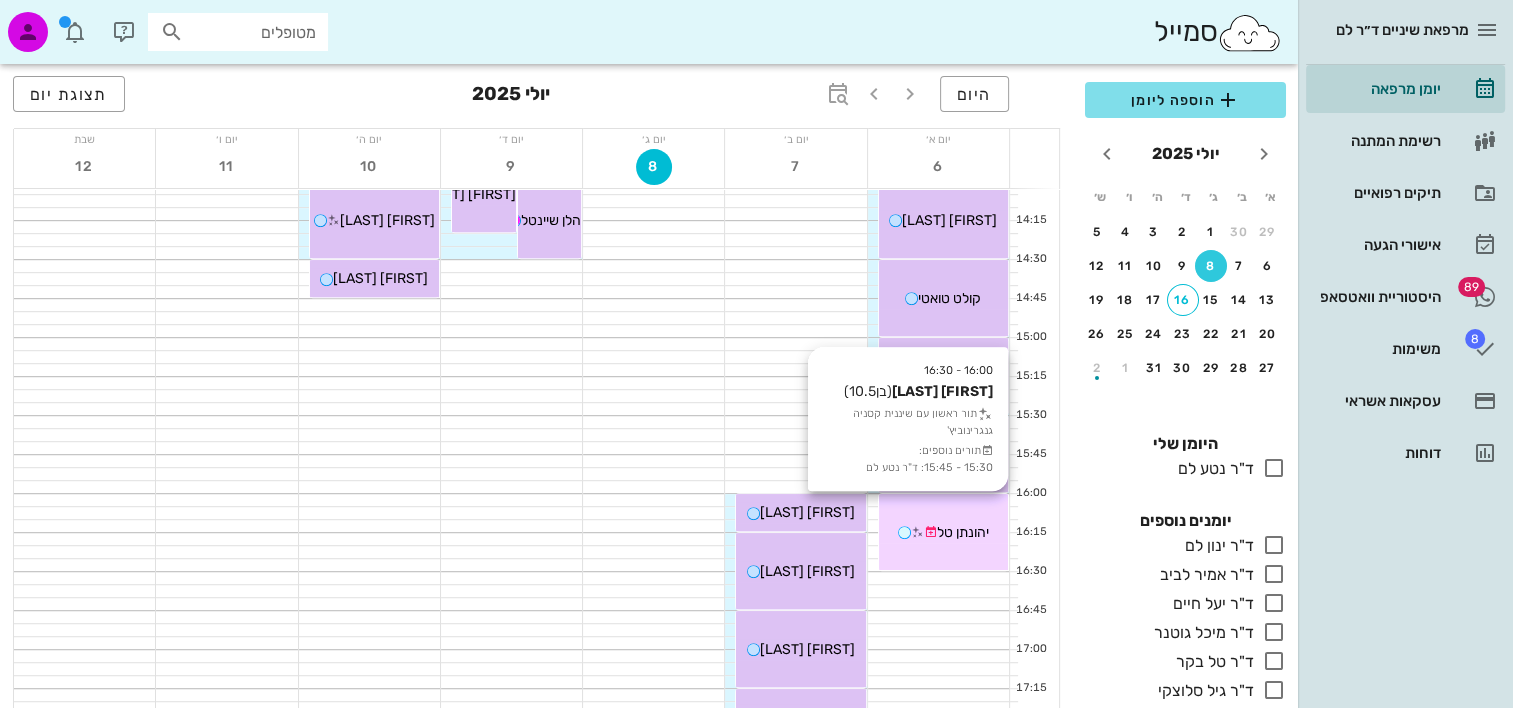 click on "יהונתן טל" at bounding box center (943, 532) 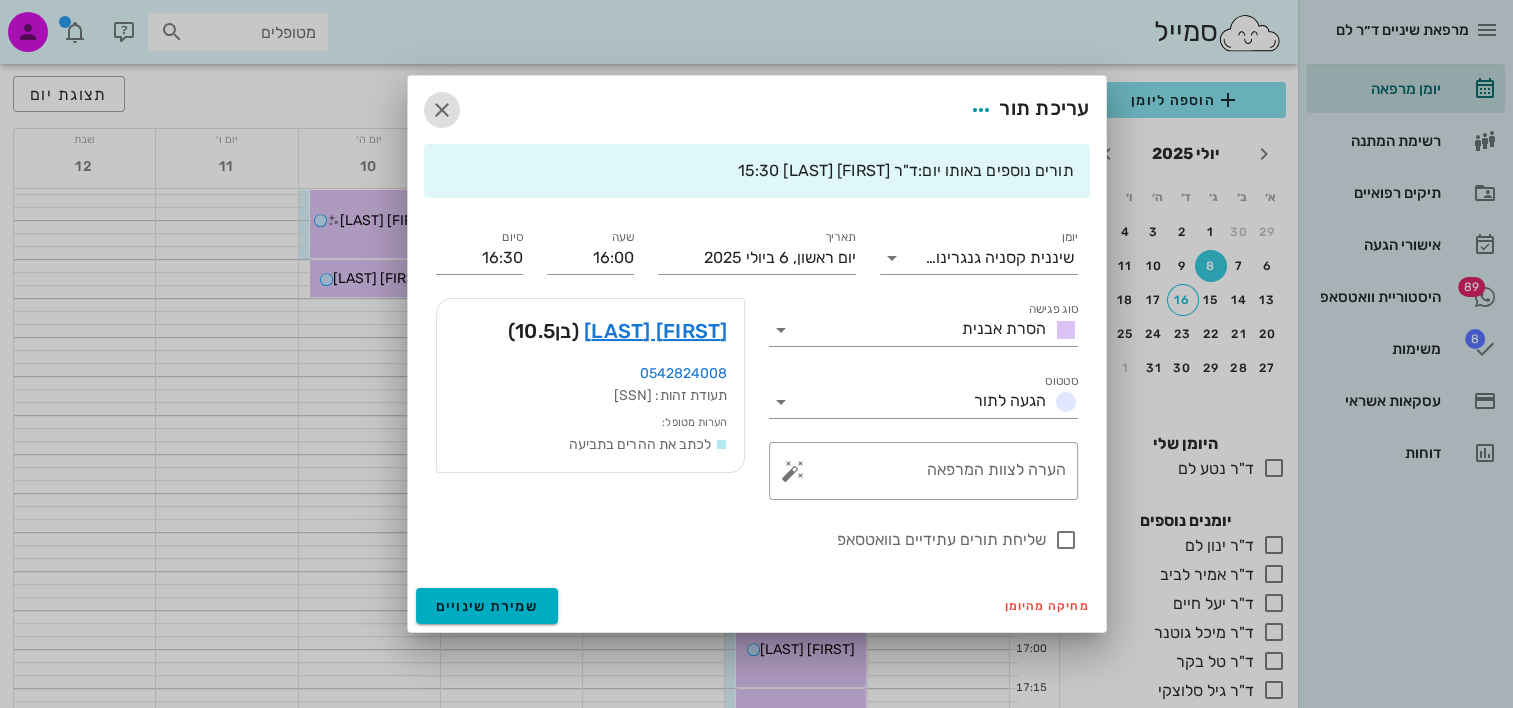 click at bounding box center [442, 110] 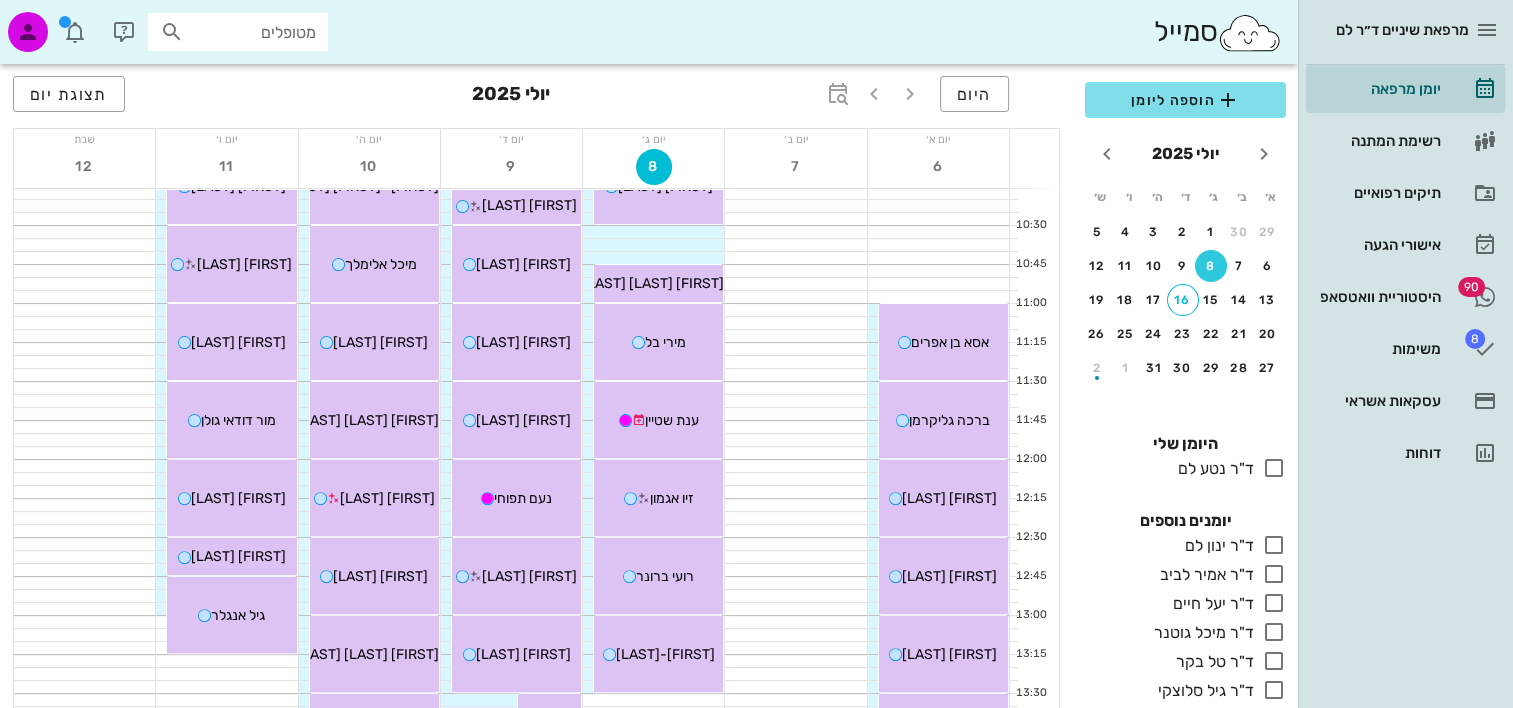 scroll, scrollTop: 500, scrollLeft: 0, axis: vertical 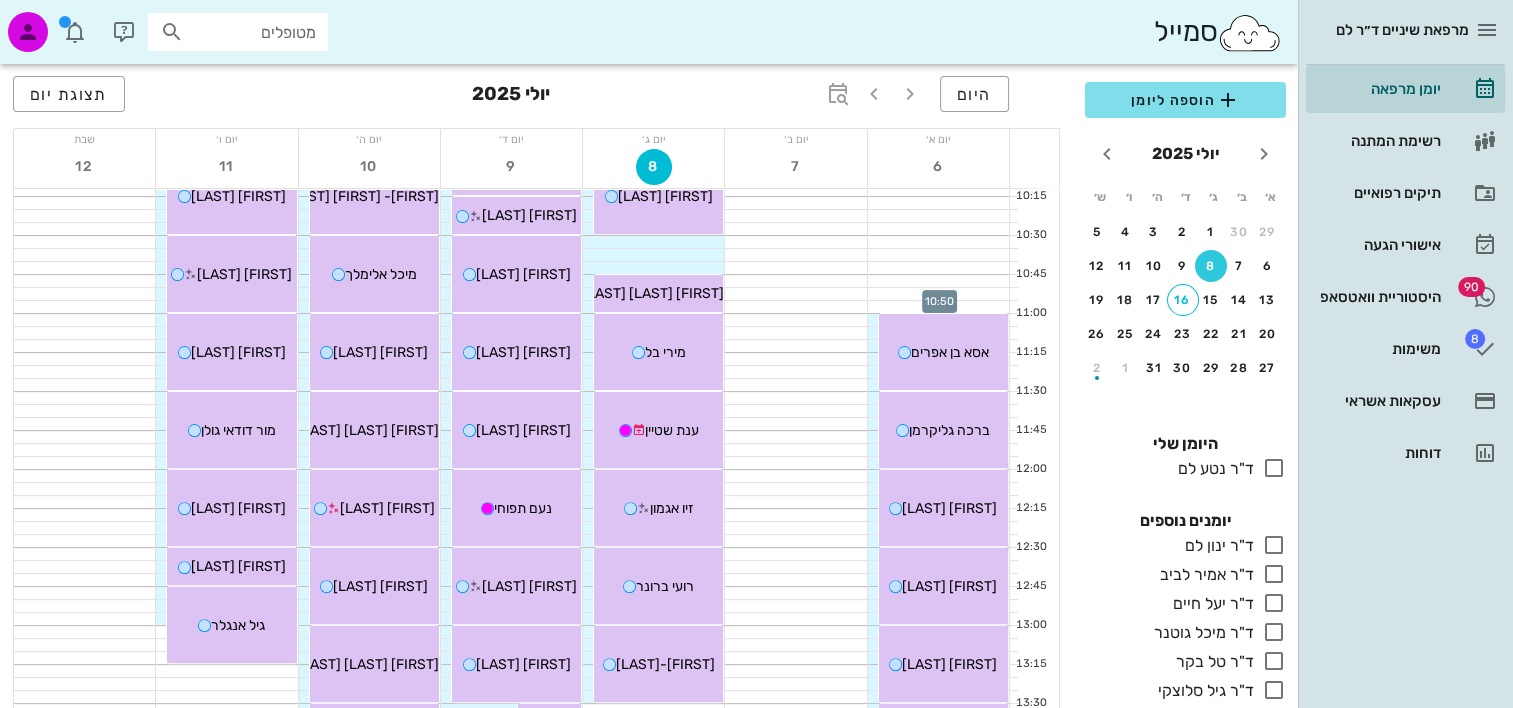 click at bounding box center (938, 294) 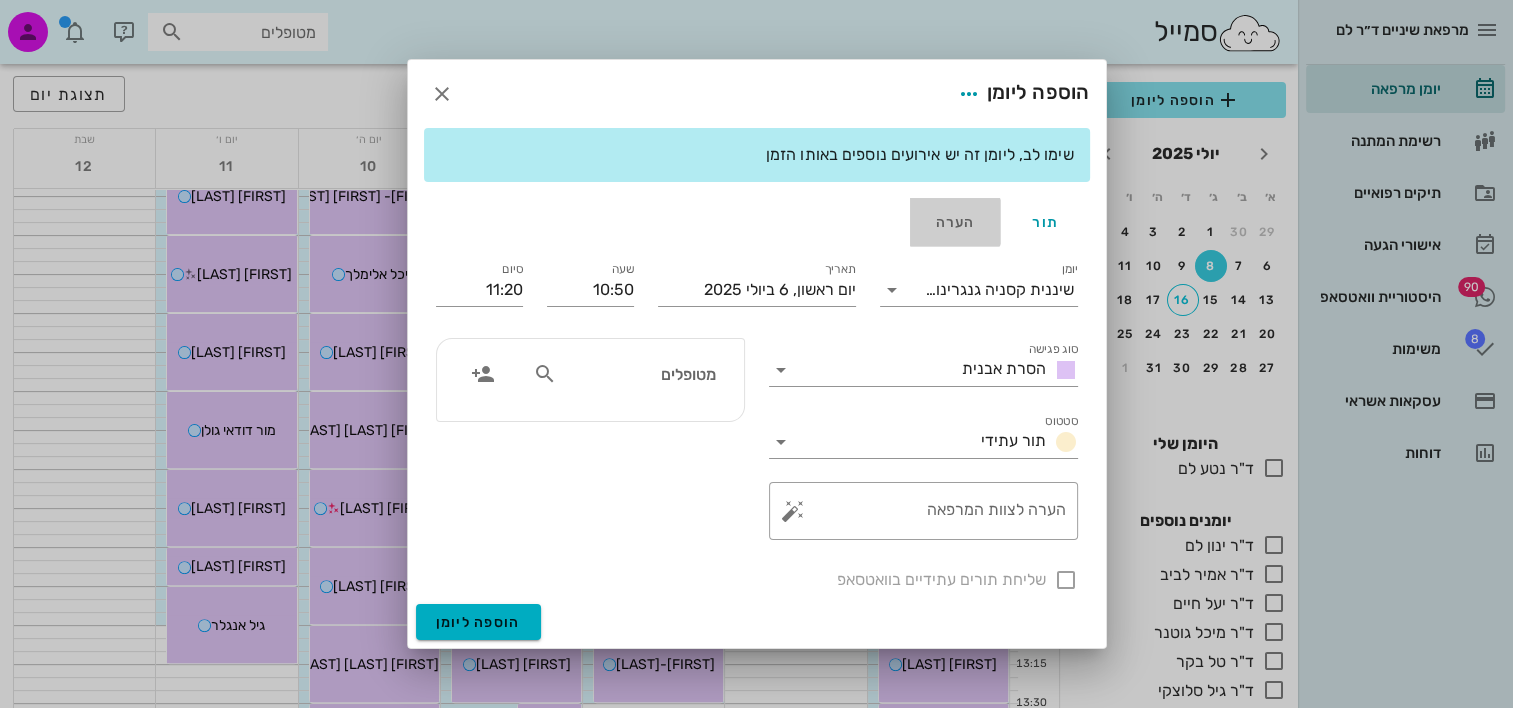 click on "הערה" at bounding box center (955, 222) 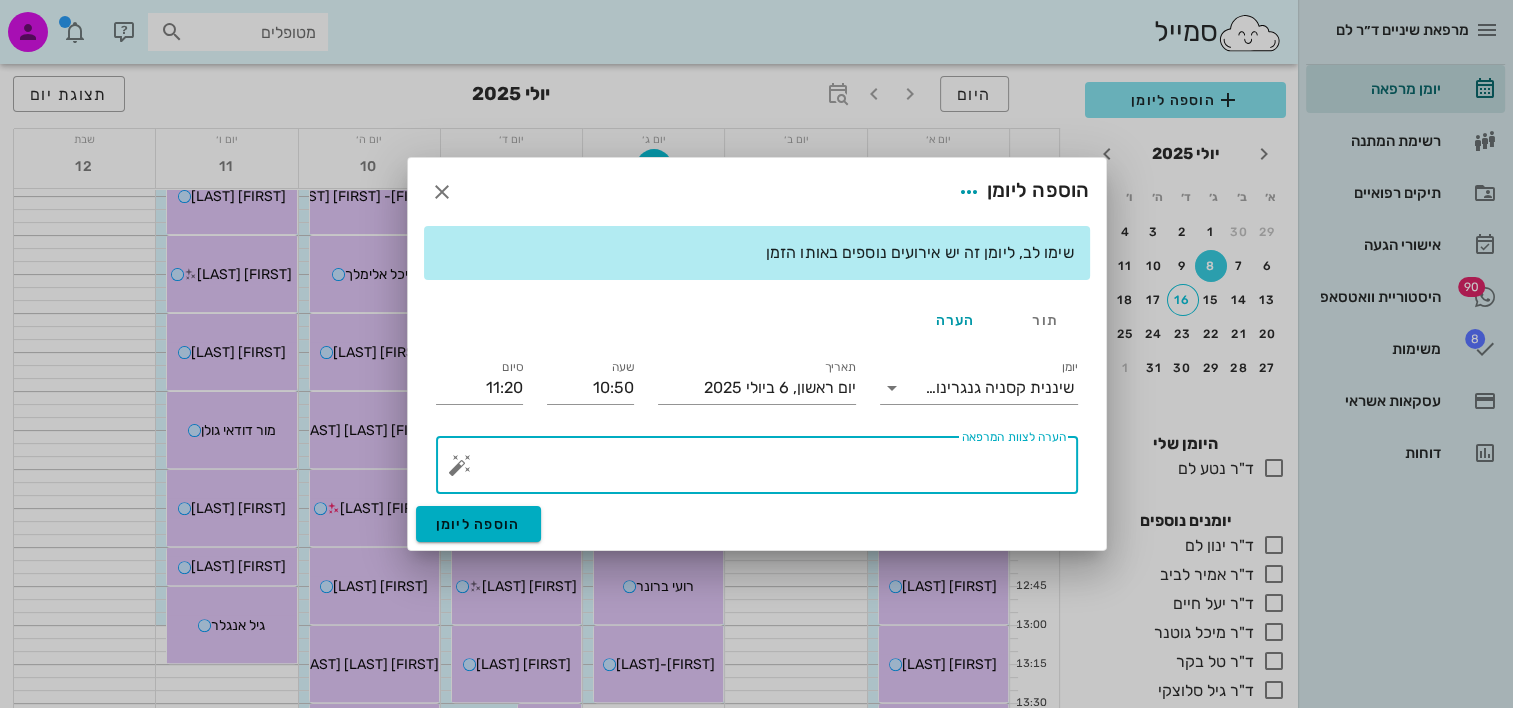 click on "הערה לצוות המרפאה" at bounding box center [765, 465] 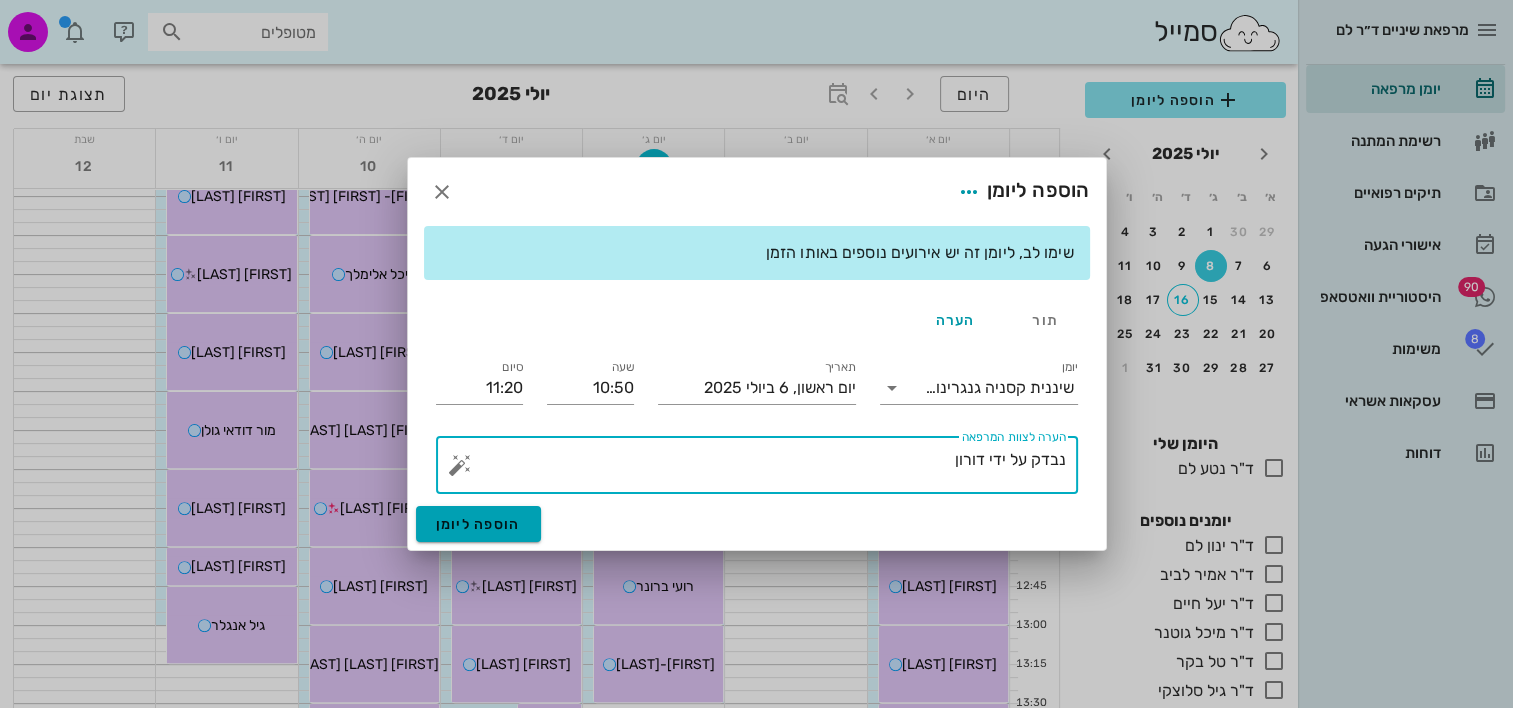 type on "נבדק על ידי דורון" 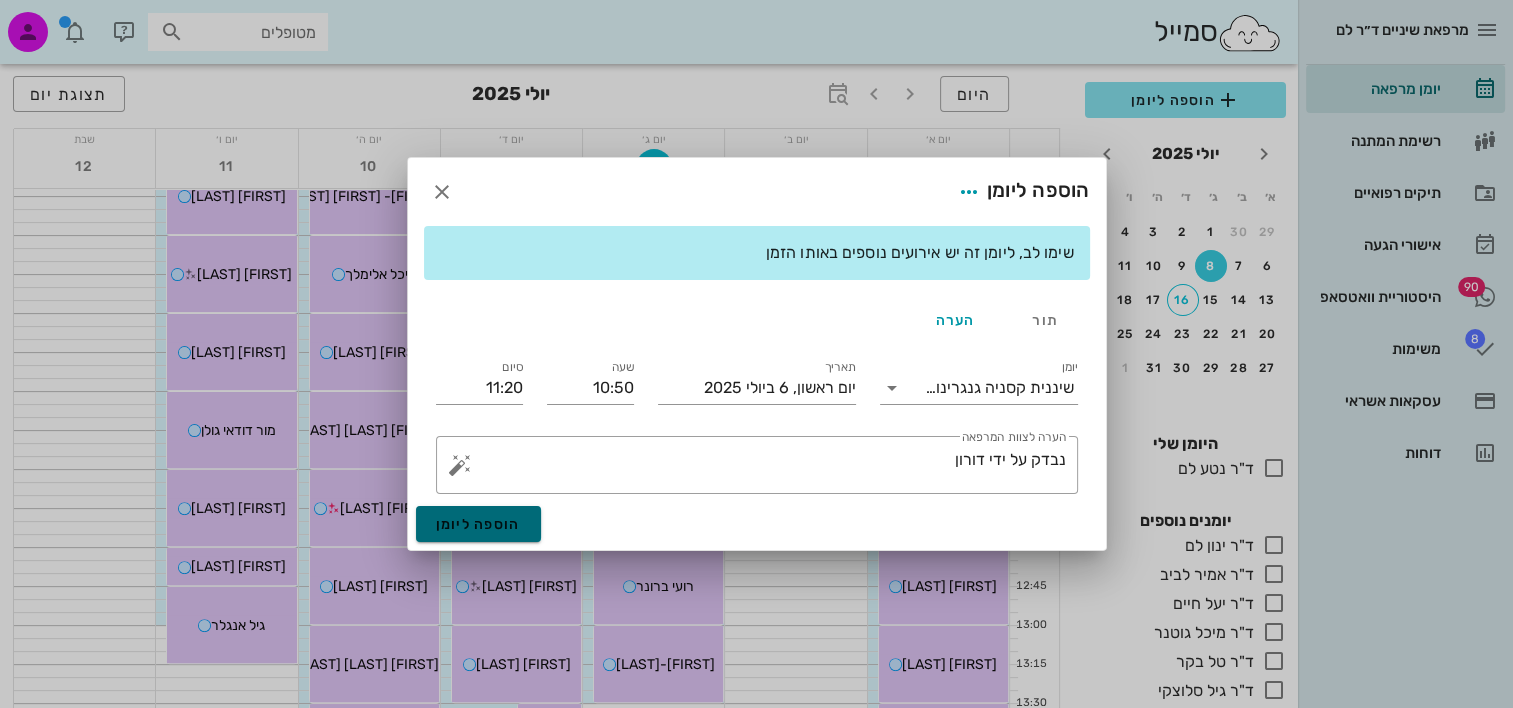 click on "הוספה ליומן" at bounding box center [478, 524] 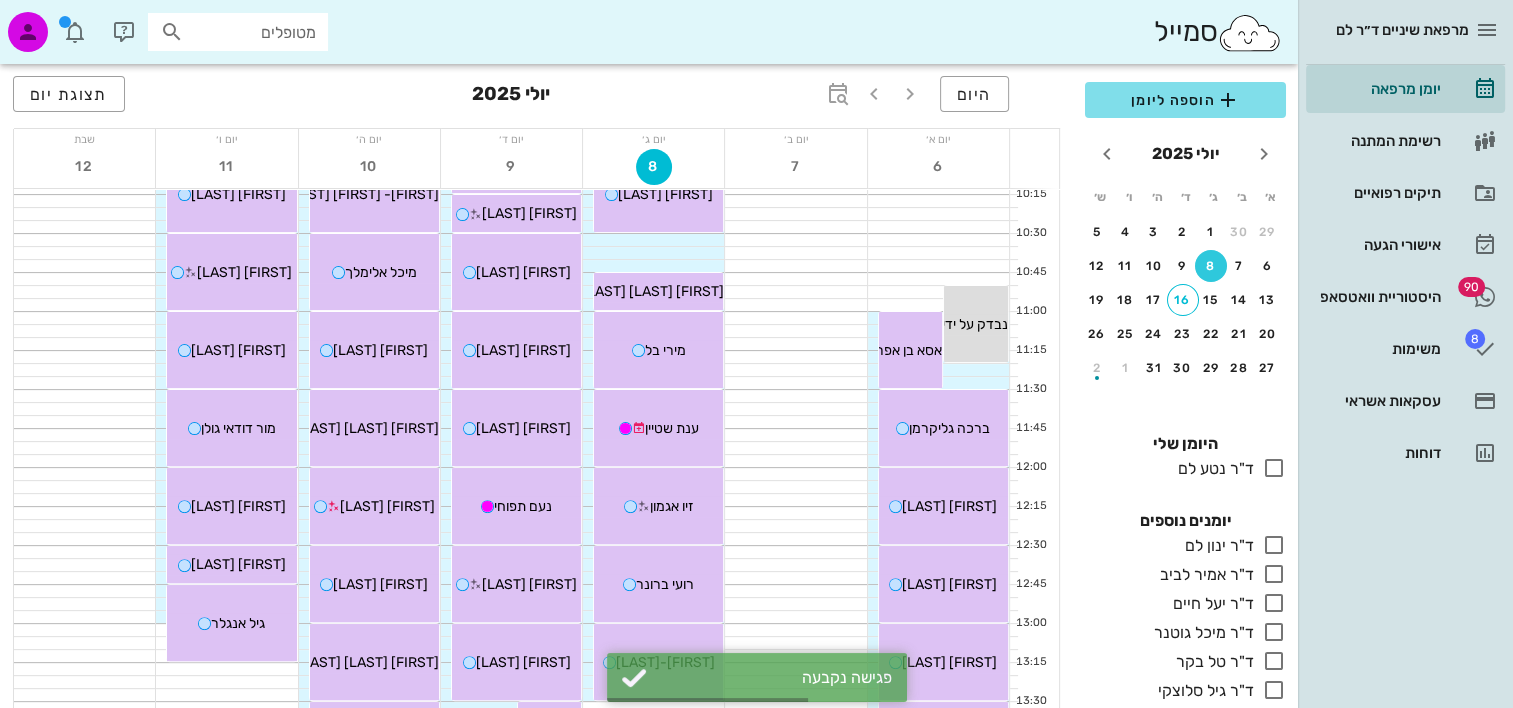 scroll, scrollTop: 500, scrollLeft: 0, axis: vertical 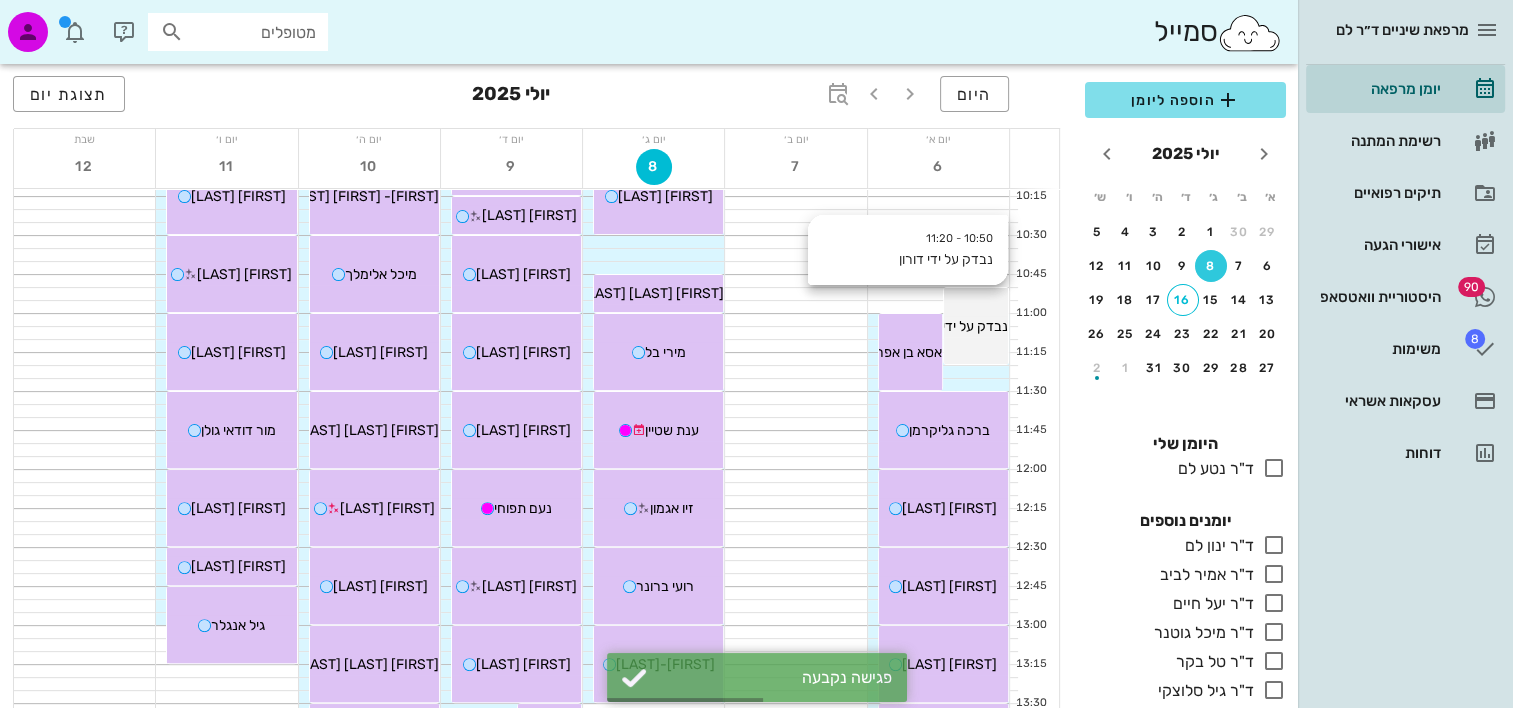 click on "נבדק על ידי דורון" at bounding box center (961, 326) 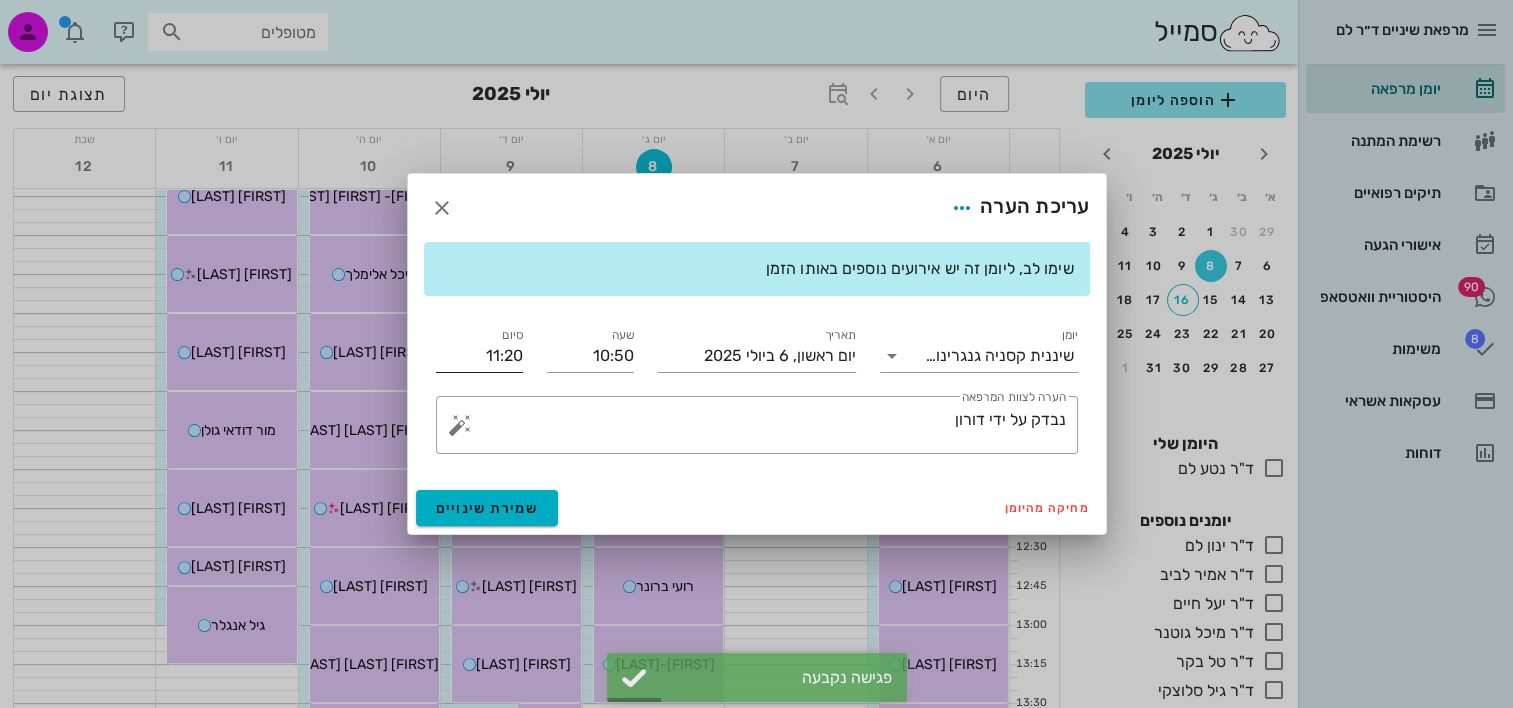 click on "סיום" at bounding box center (512, 335) 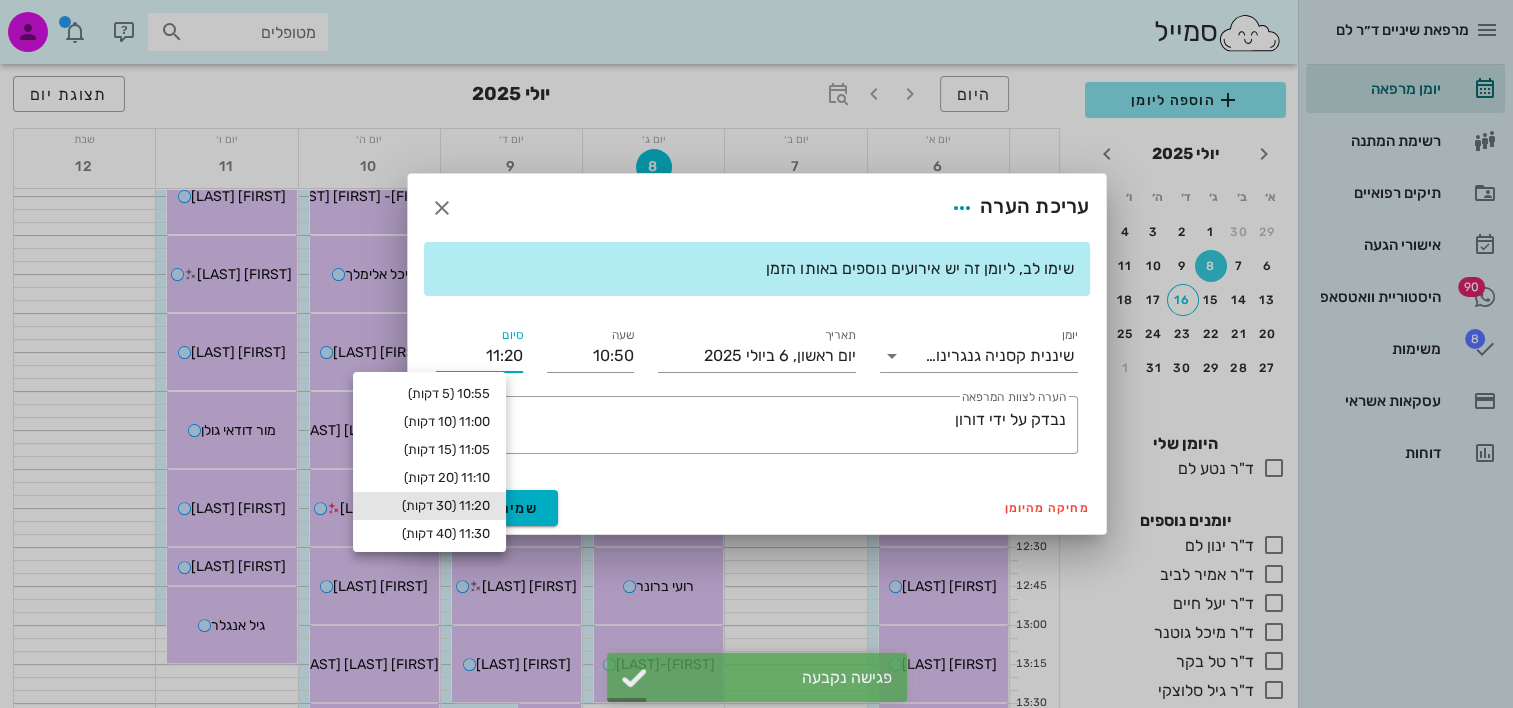 click on "11:20" at bounding box center [479, 356] 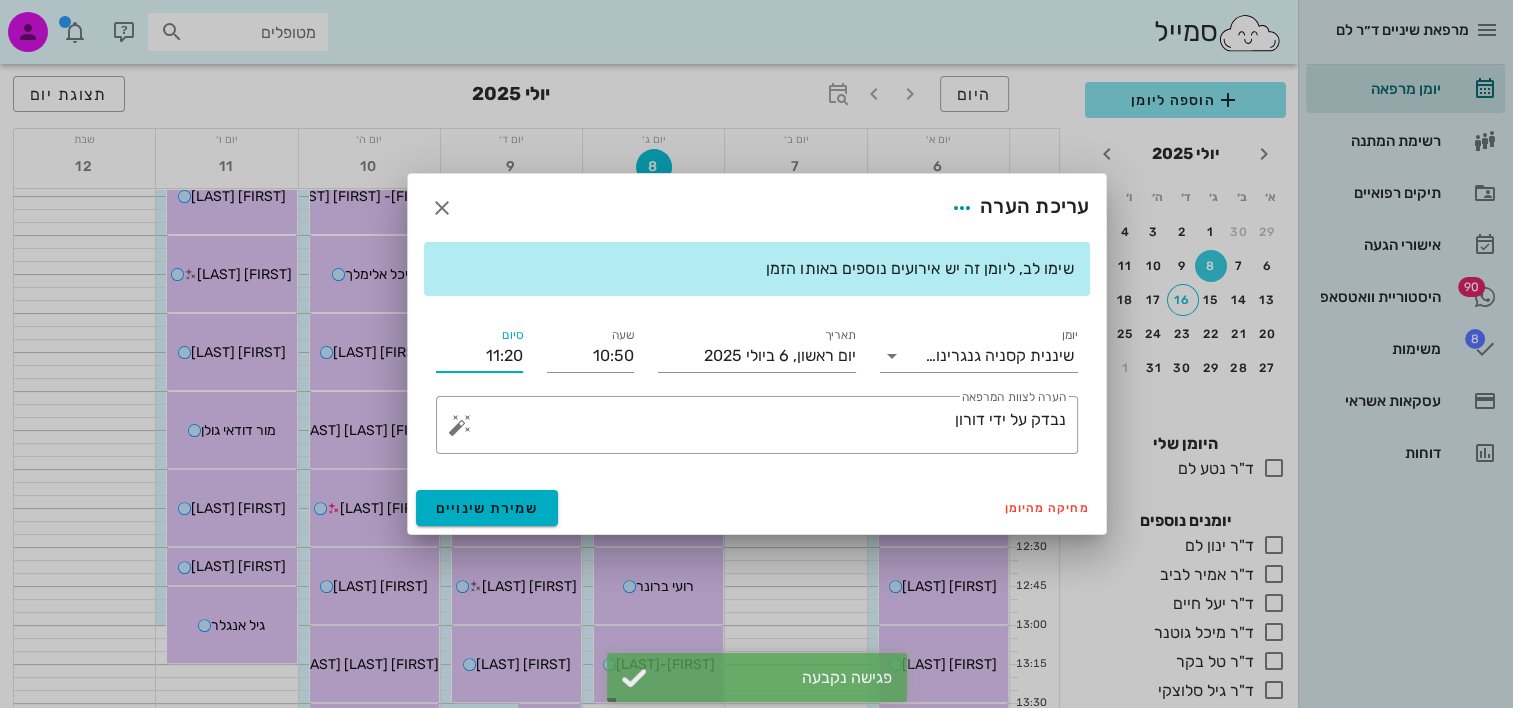 click on "11:20" at bounding box center [479, 356] 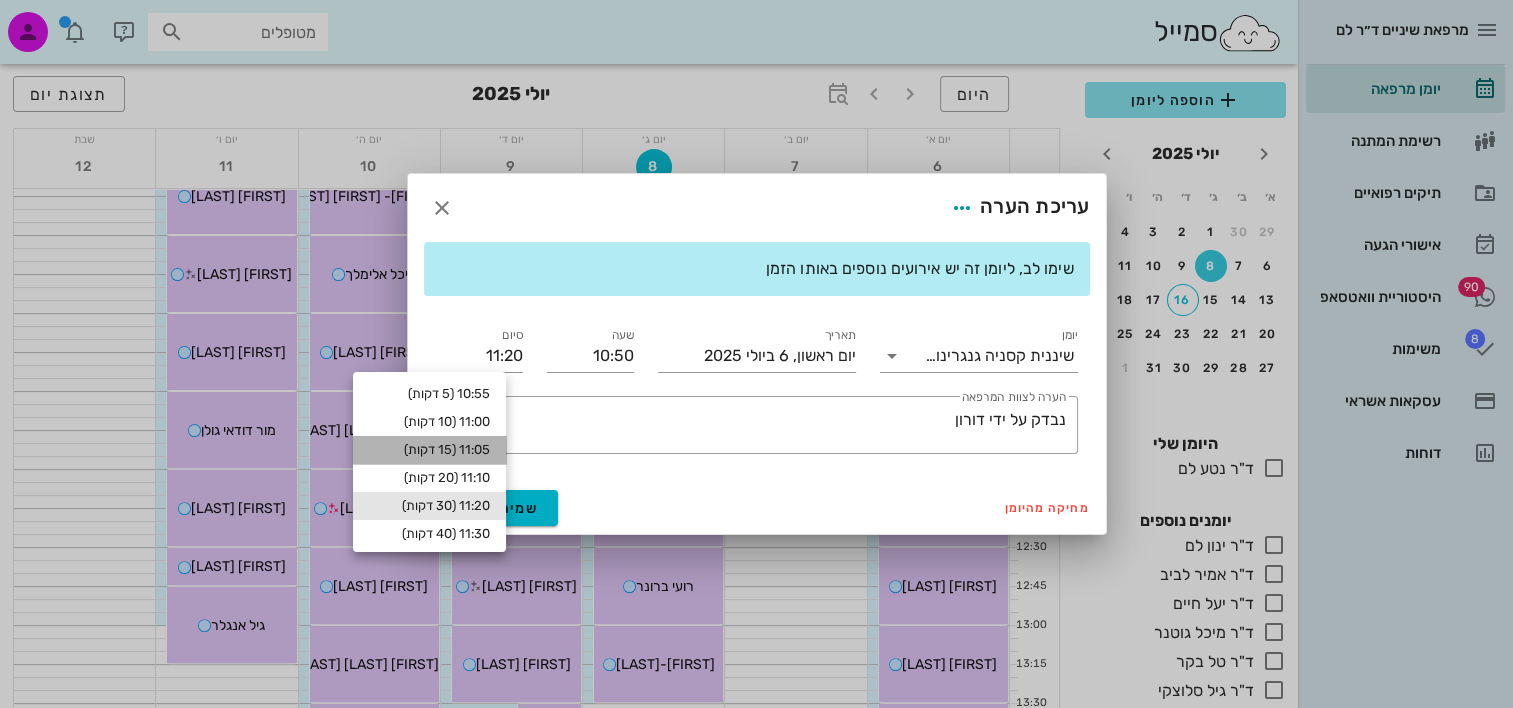 click on "11:05 (15 דקות)" at bounding box center [429, 450] 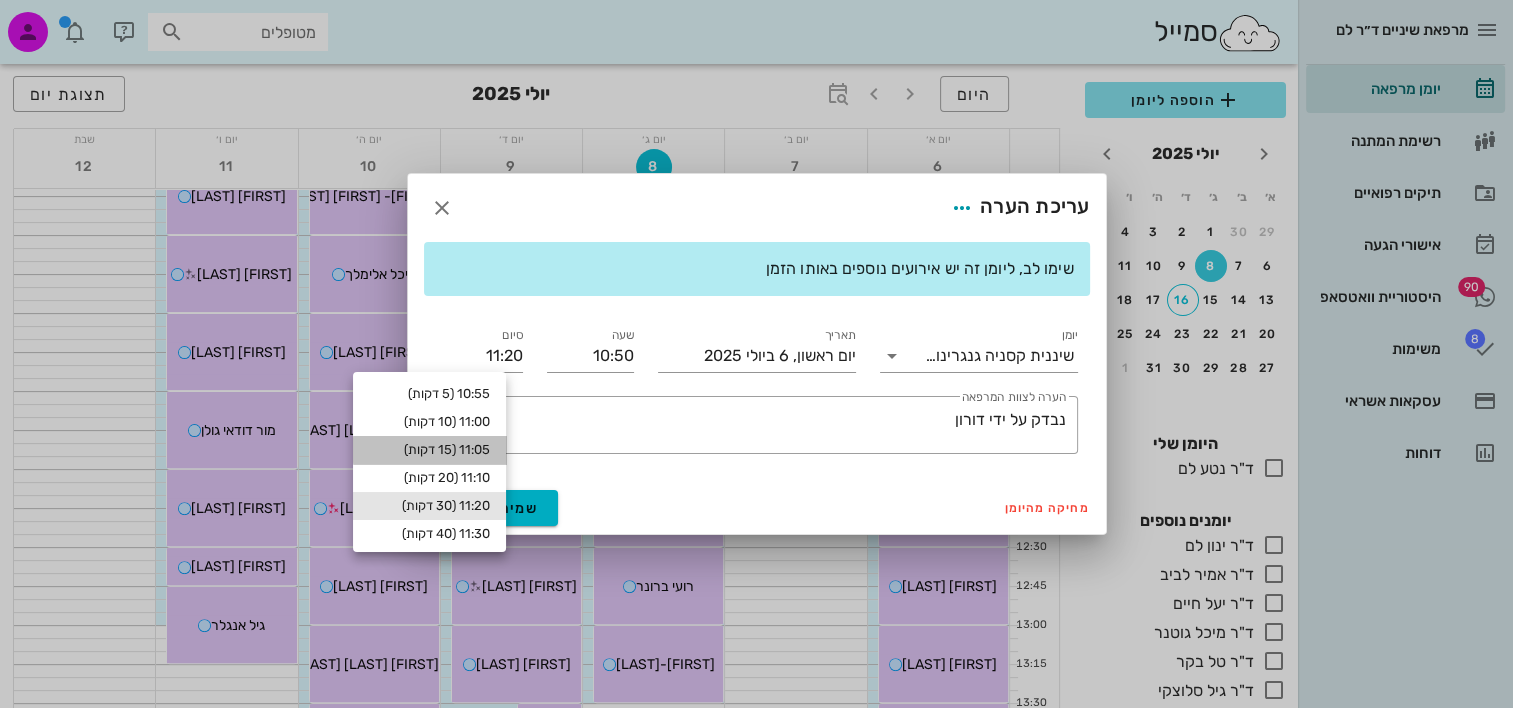 type on "11:05" 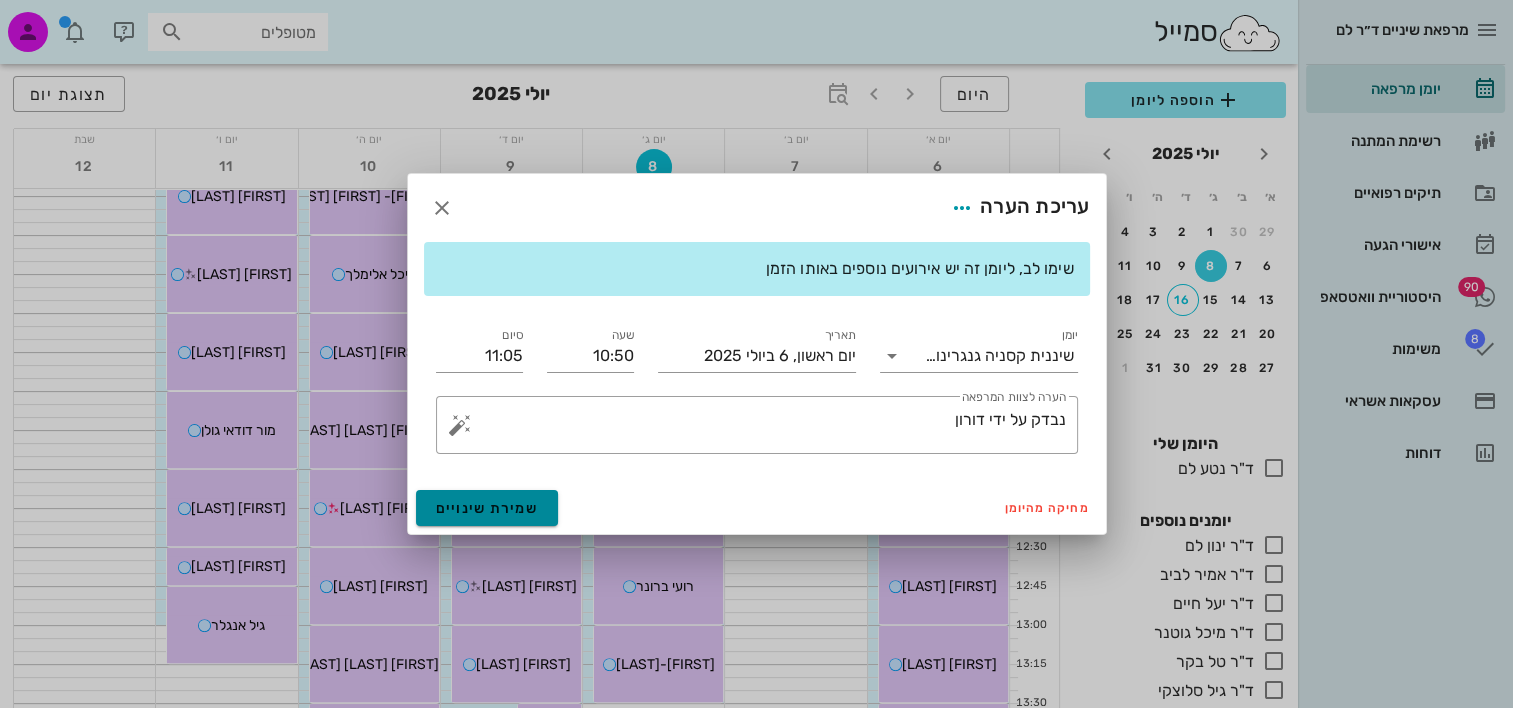 click on "שמירת שינויים" at bounding box center [487, 508] 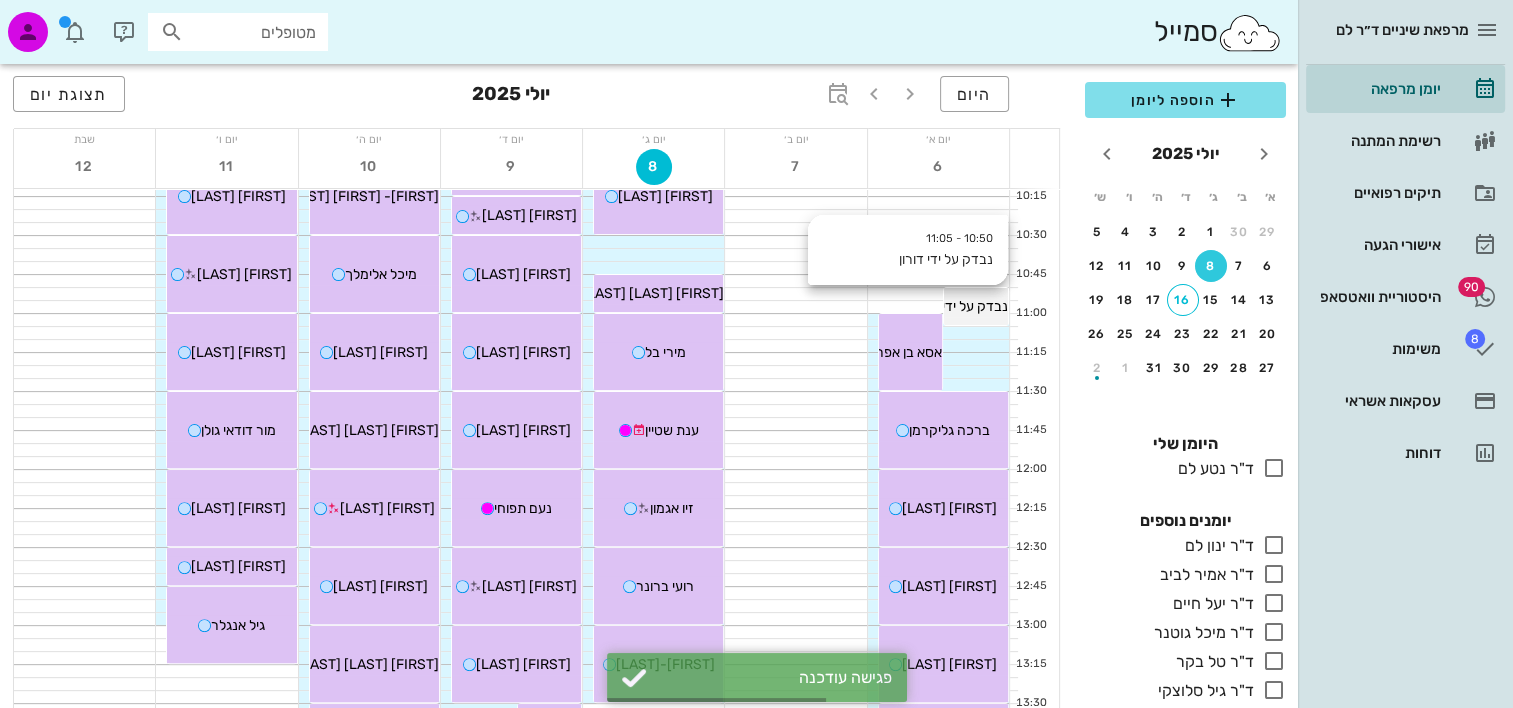 click on "נבדק על ידי דורון" at bounding box center [961, 306] 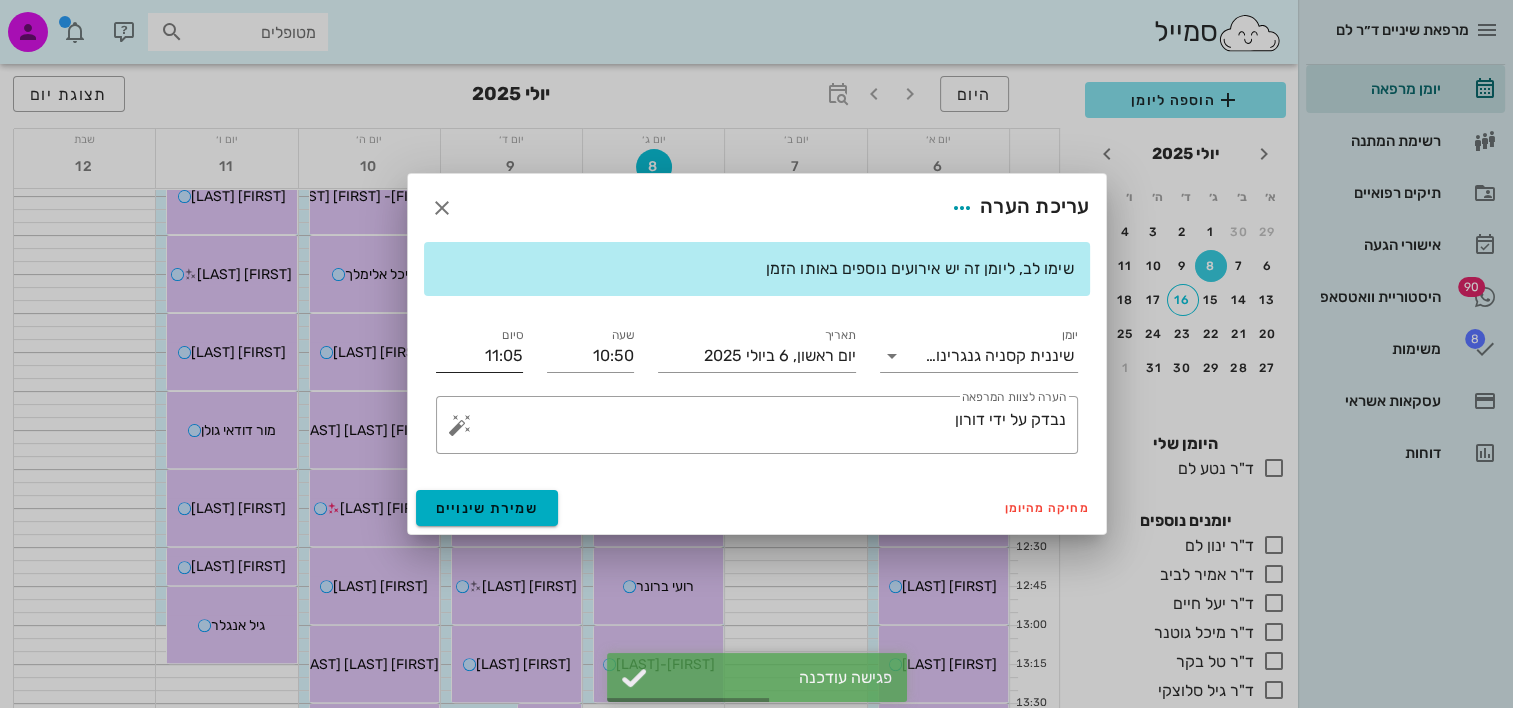 click on "סיום 11:05" at bounding box center (479, 350) 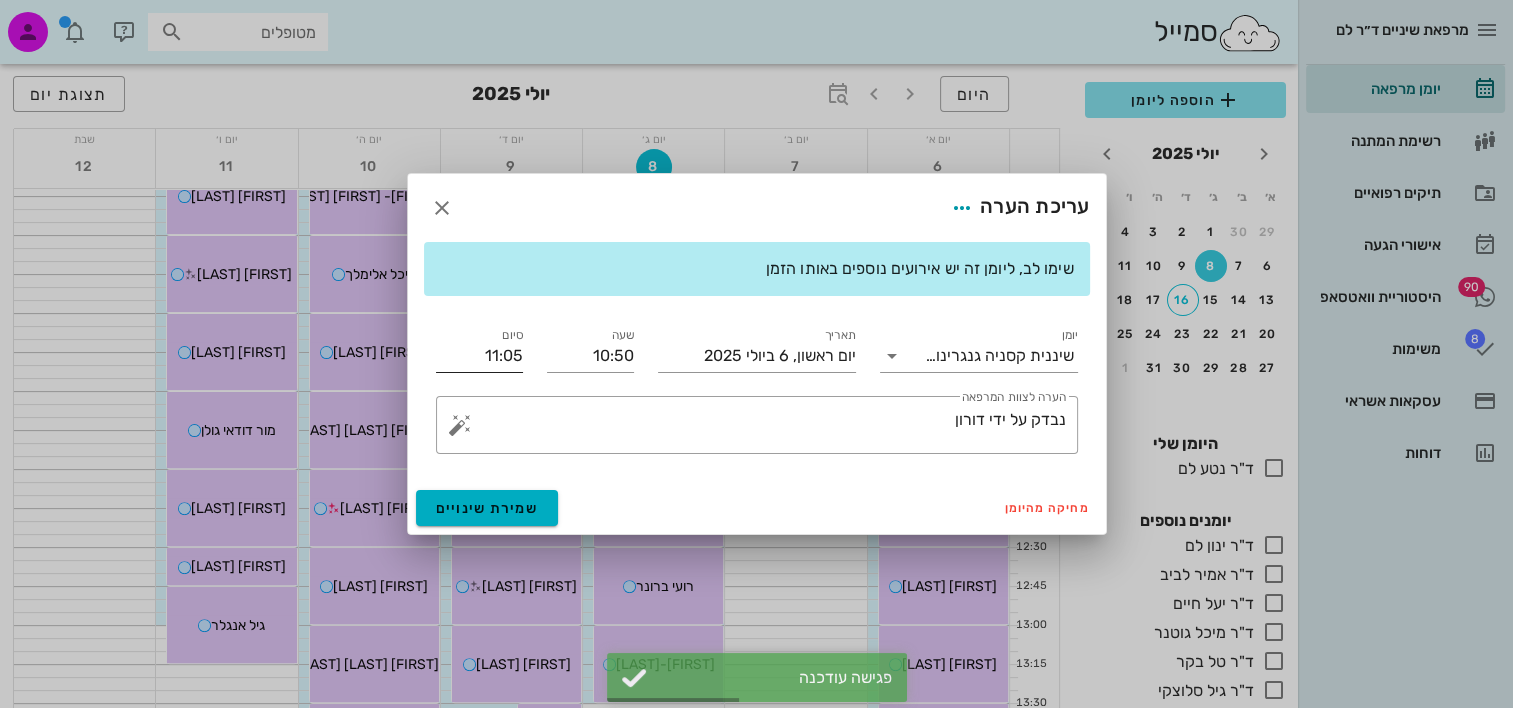 click on "11:05" at bounding box center [479, 356] 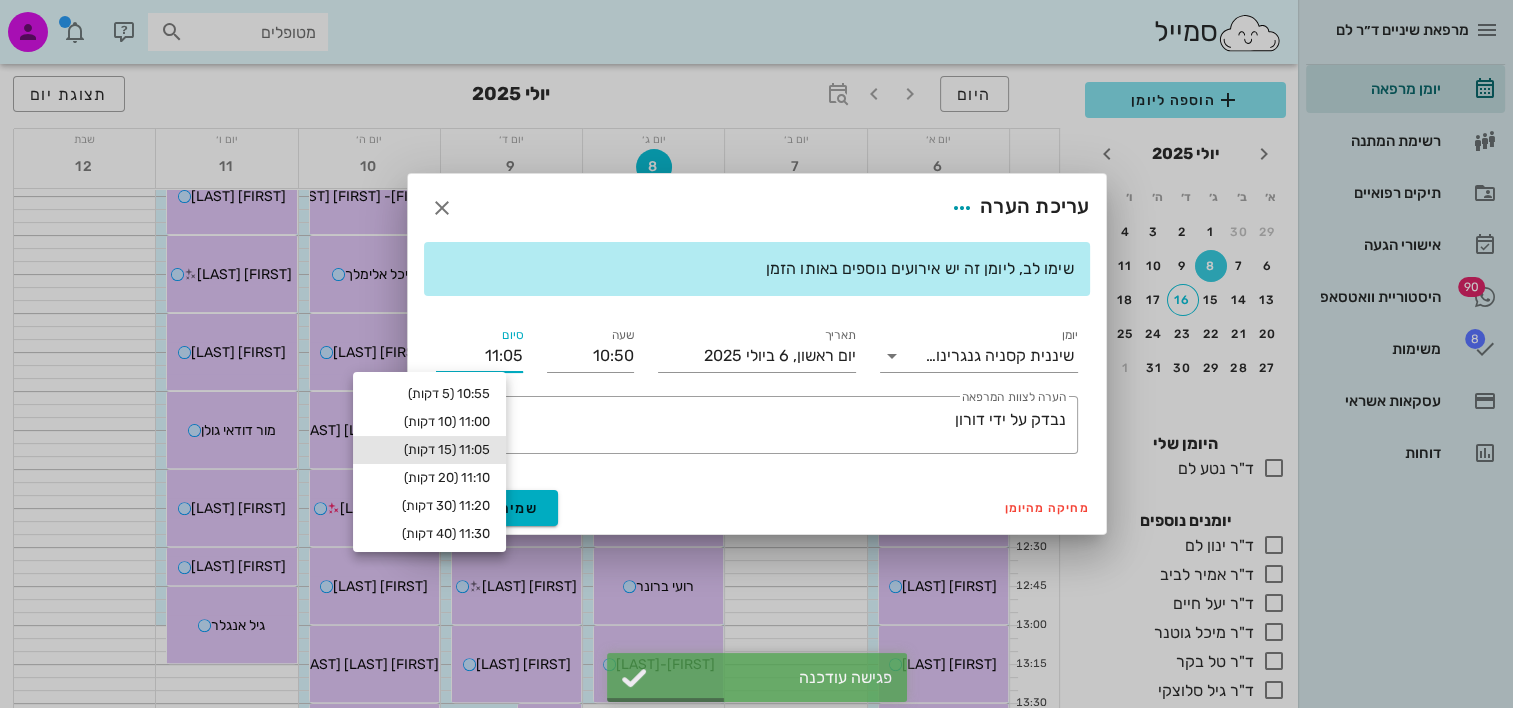 click on "11:05" at bounding box center (479, 356) 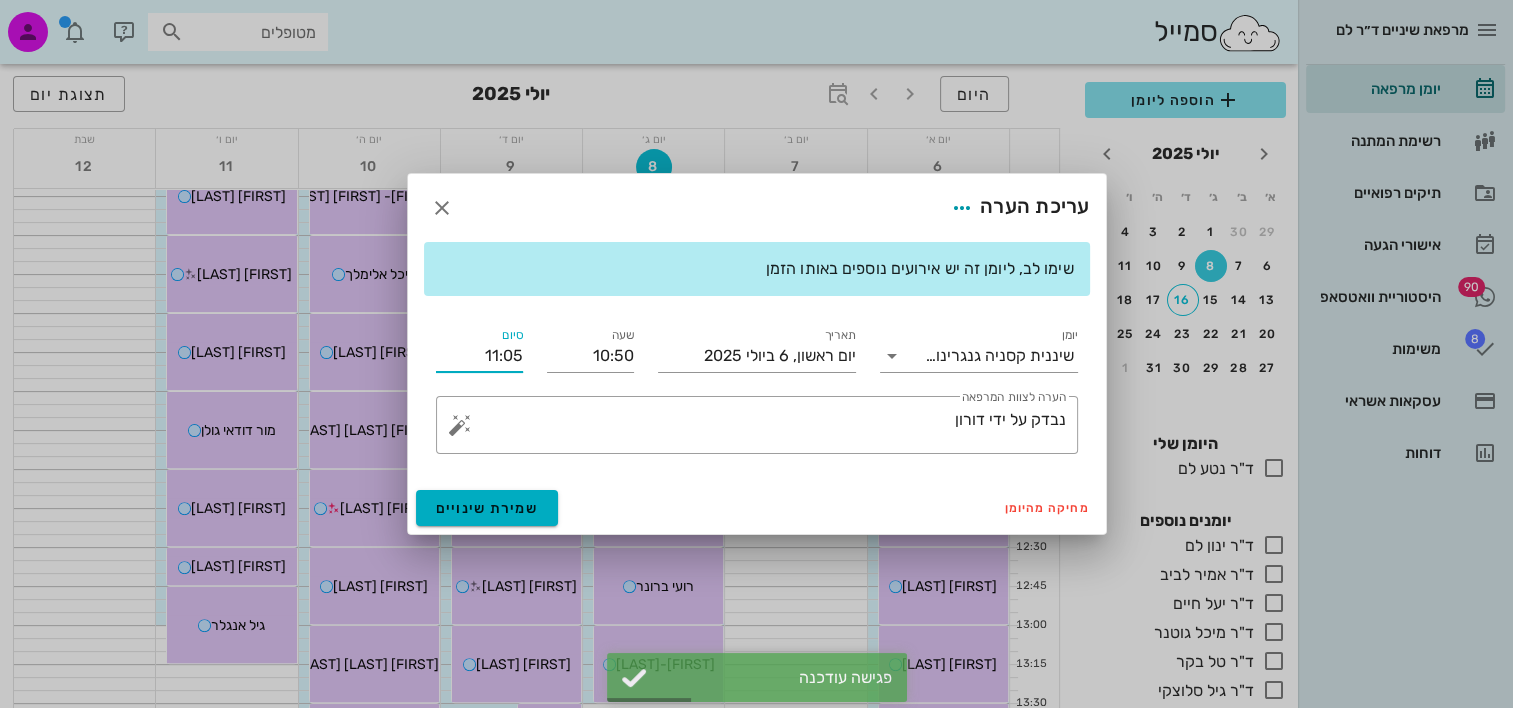 click on "11:05" at bounding box center (479, 356) 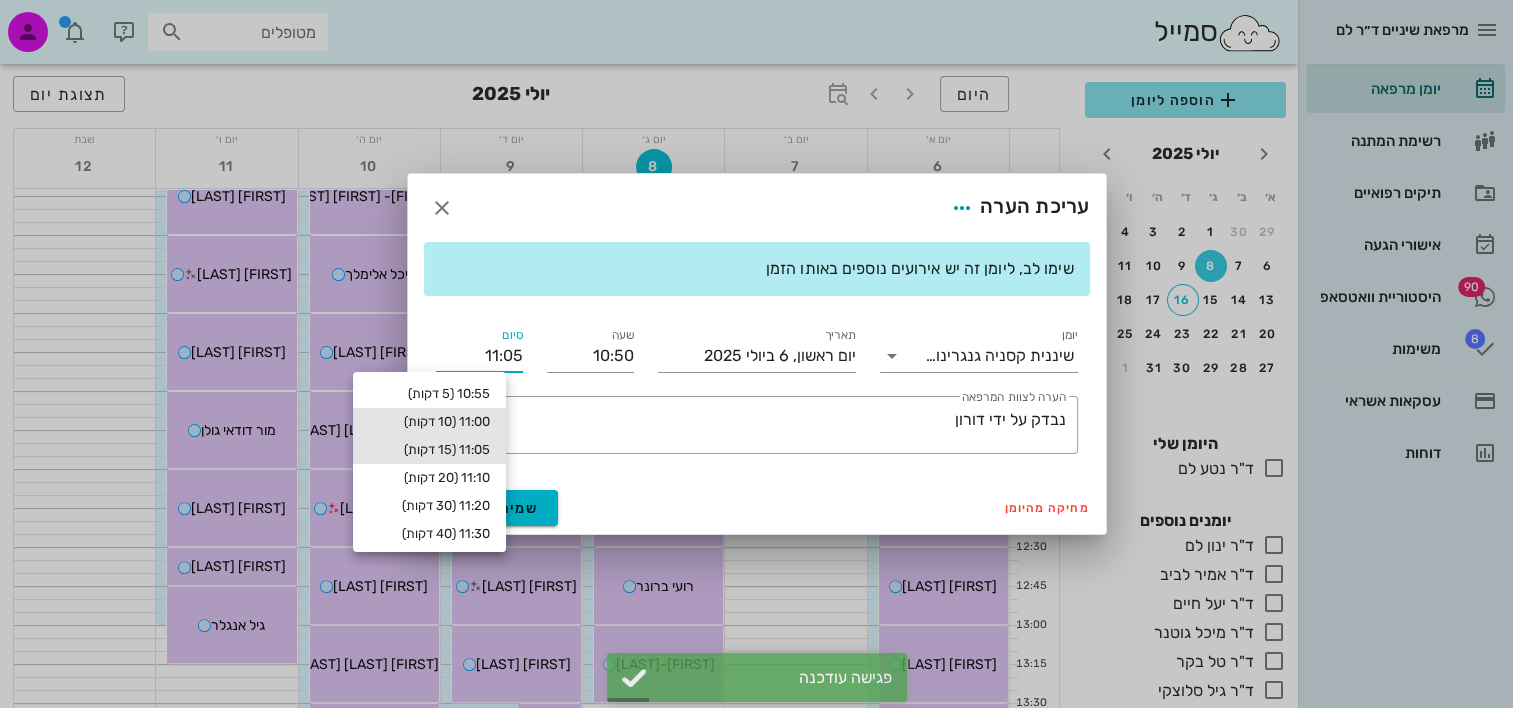 click on "11:00 (10 דקות)" at bounding box center (429, 422) 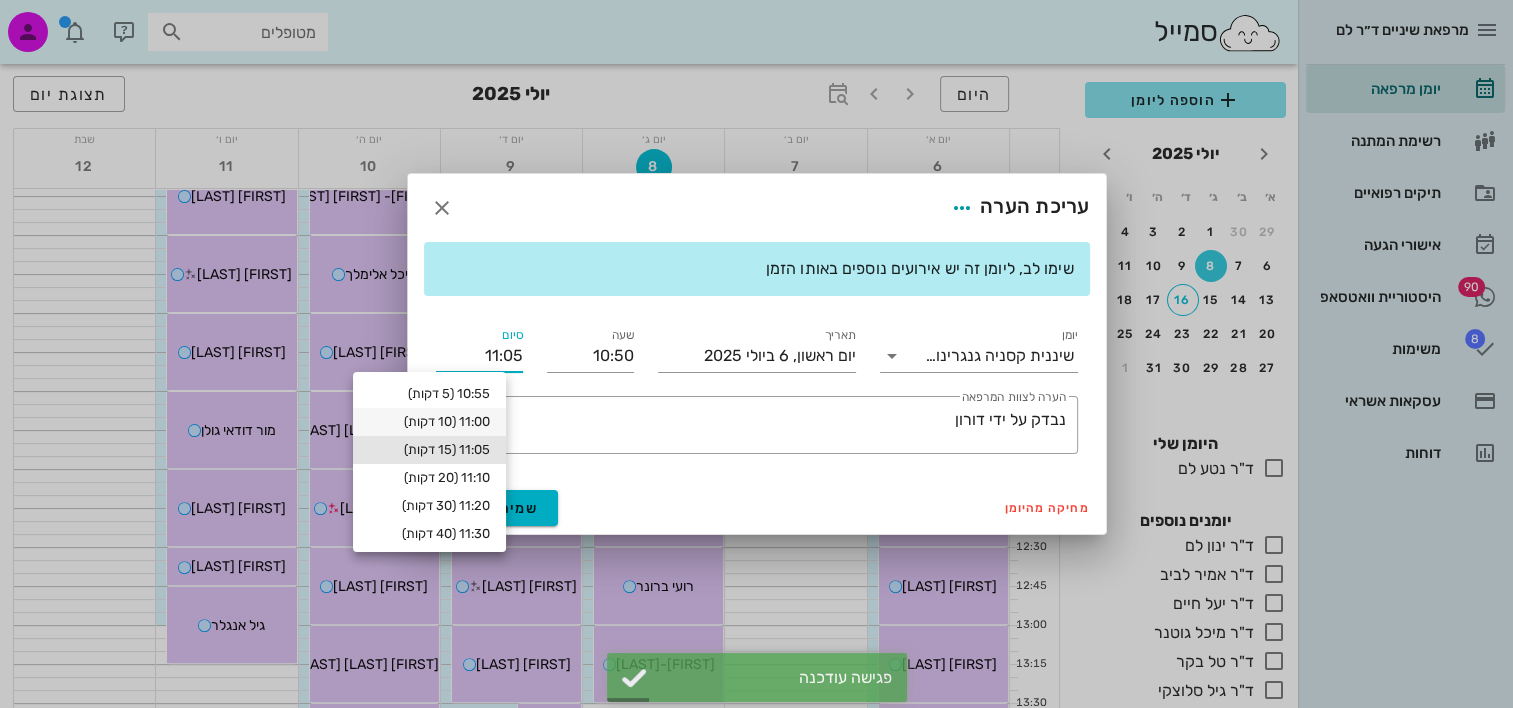 type on "11:00" 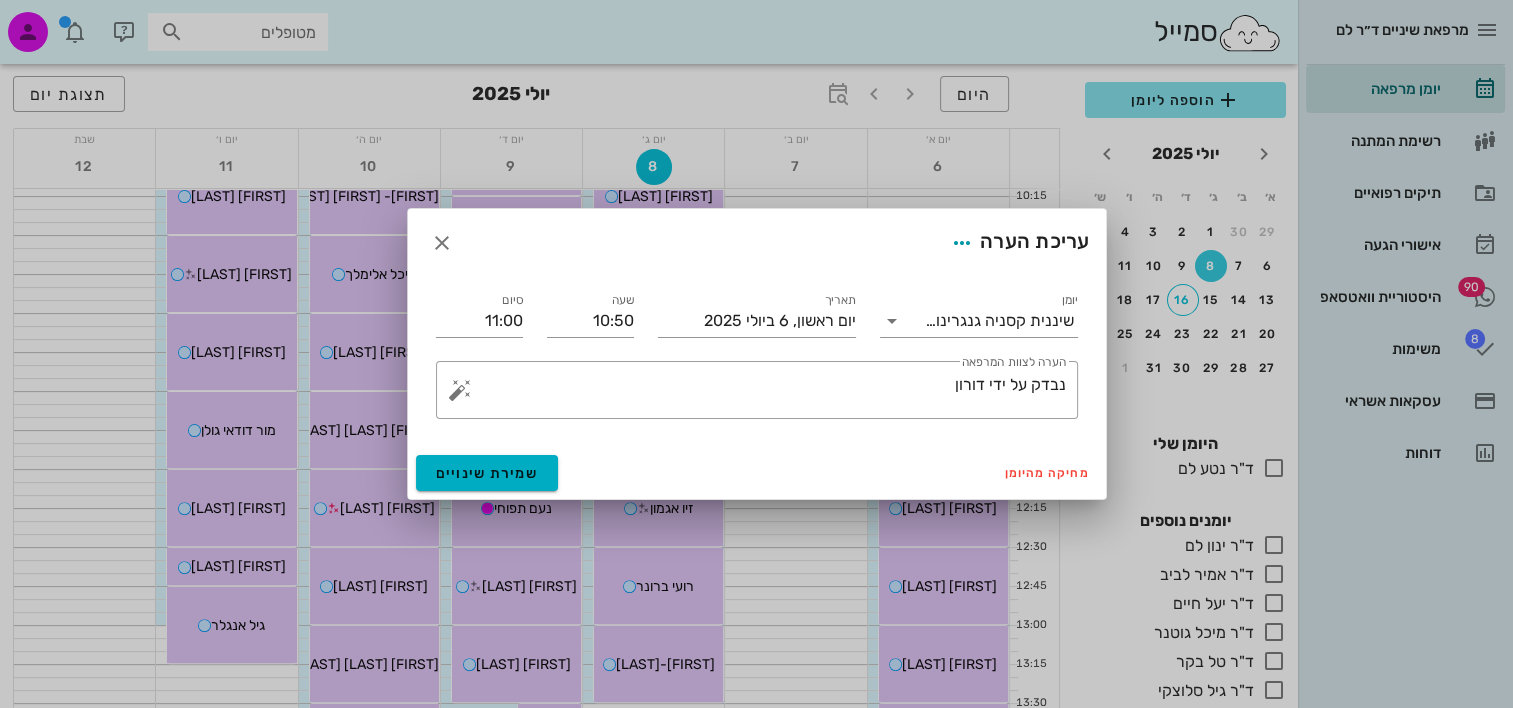 click on "שעה 10:50" at bounding box center [590, 313] 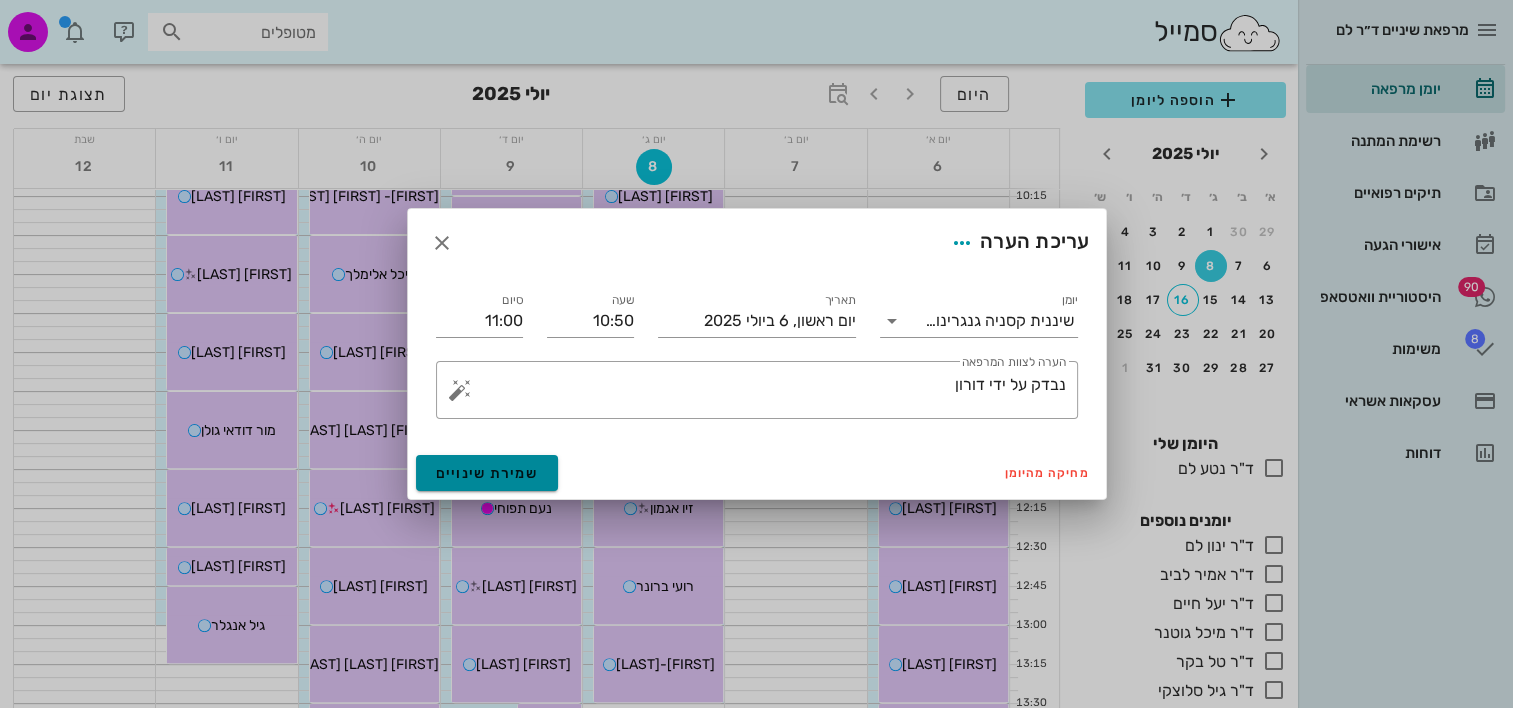 click on "שמירת שינויים" at bounding box center [487, 473] 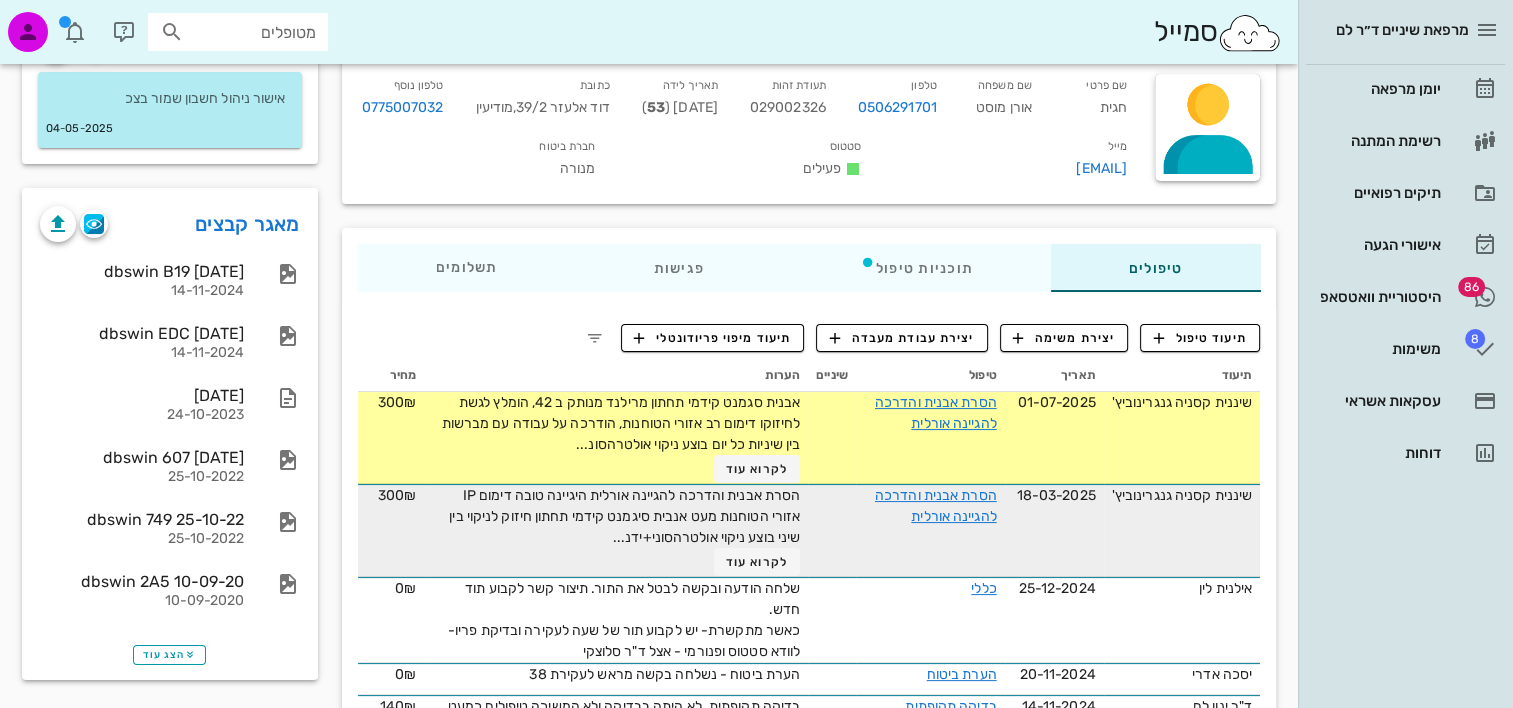 scroll, scrollTop: 200, scrollLeft: 0, axis: vertical 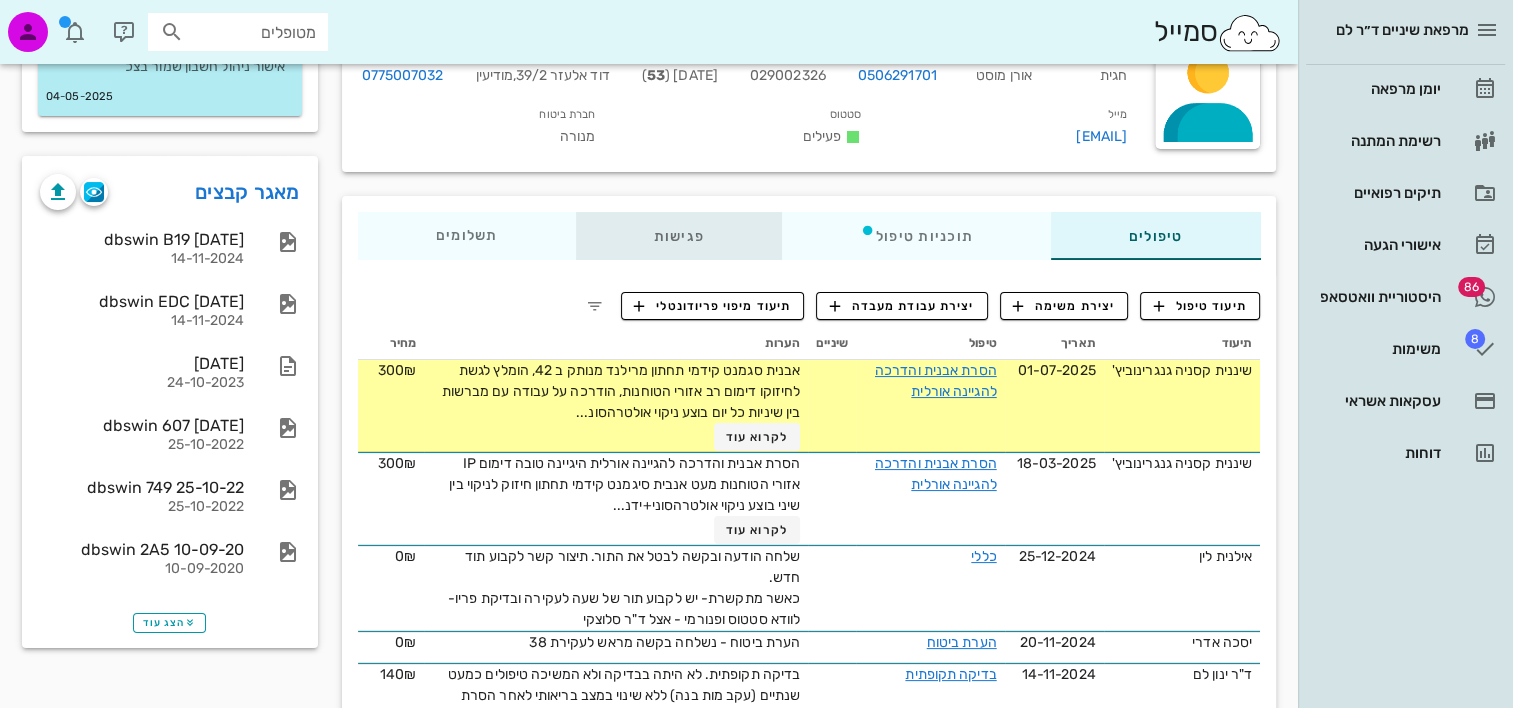 click on "פגישות" at bounding box center (678, 236) 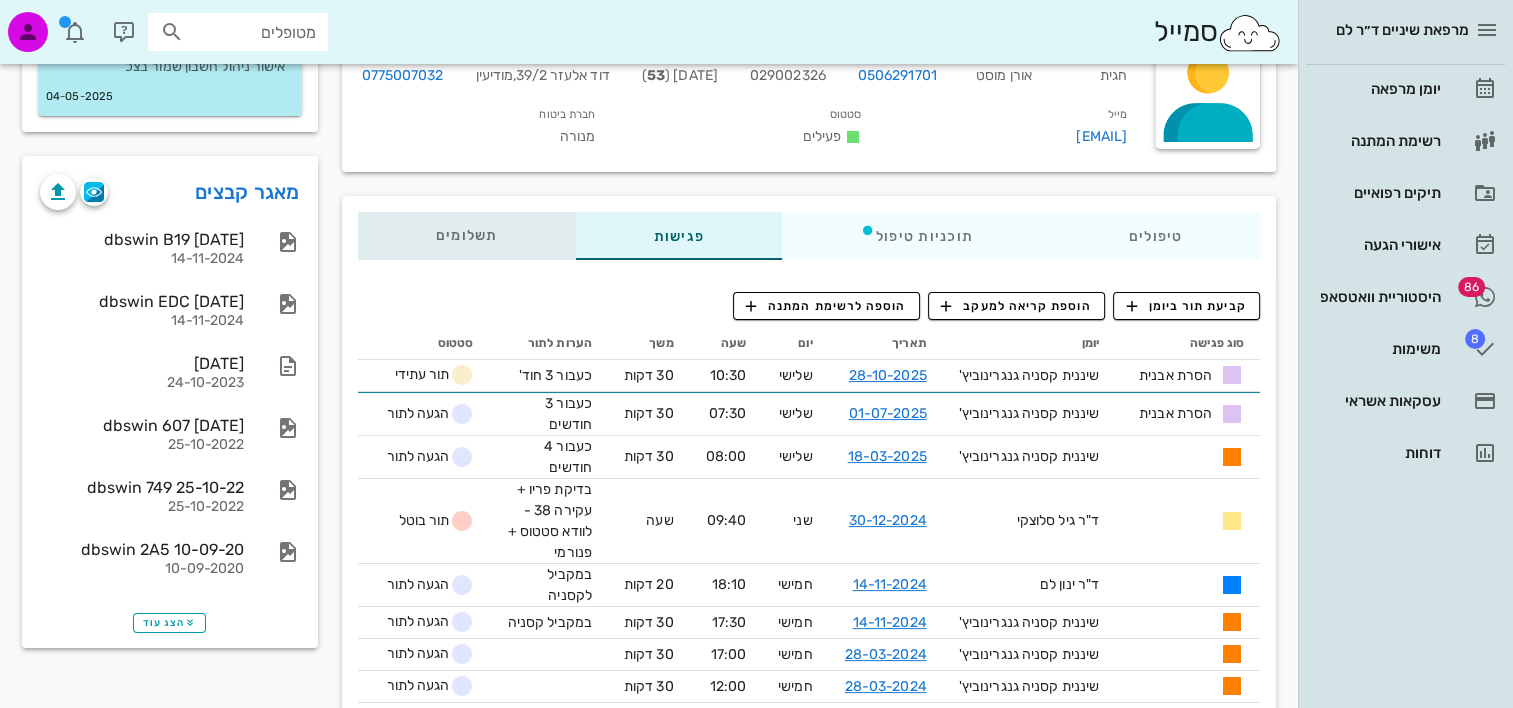 click on "תשלומים
0₪" at bounding box center (466, 236) 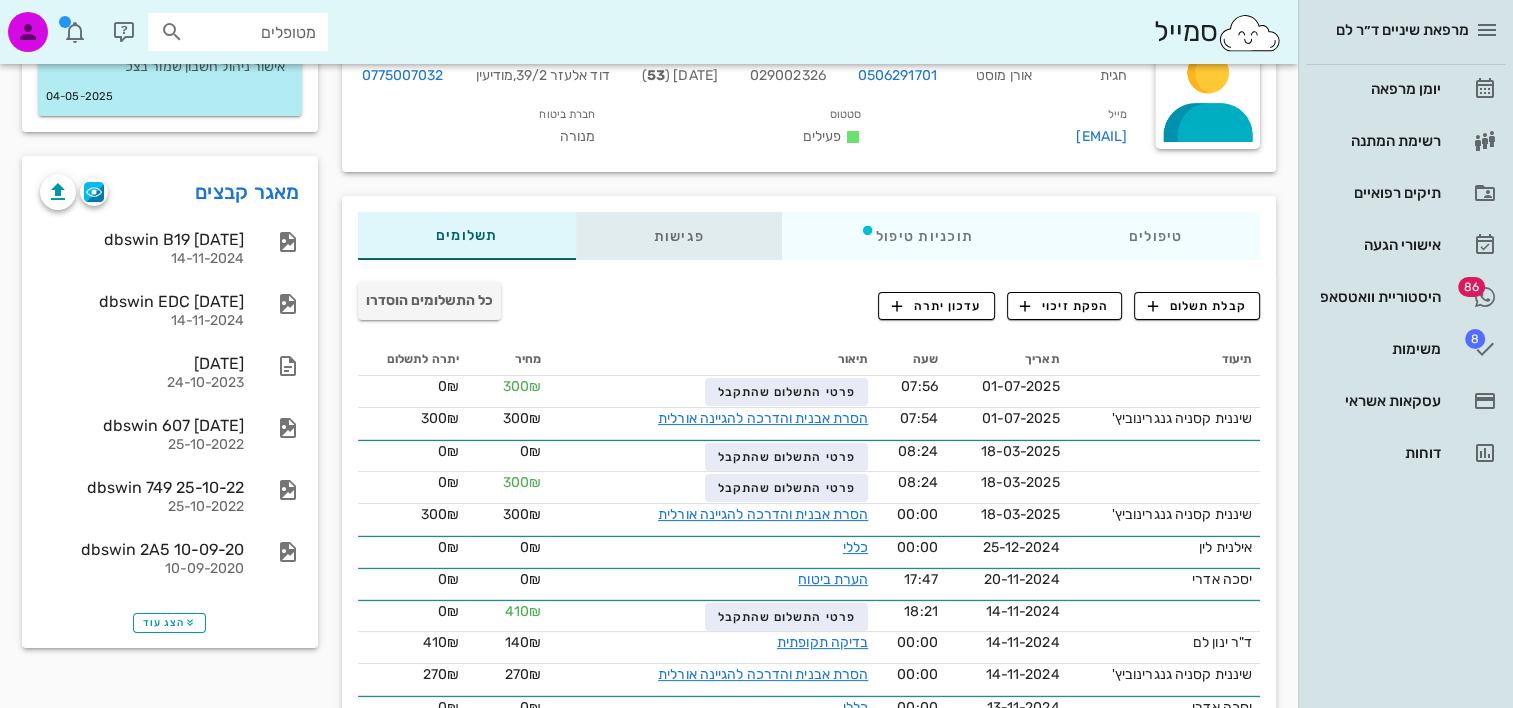 click on "פגישות" at bounding box center [678, 236] 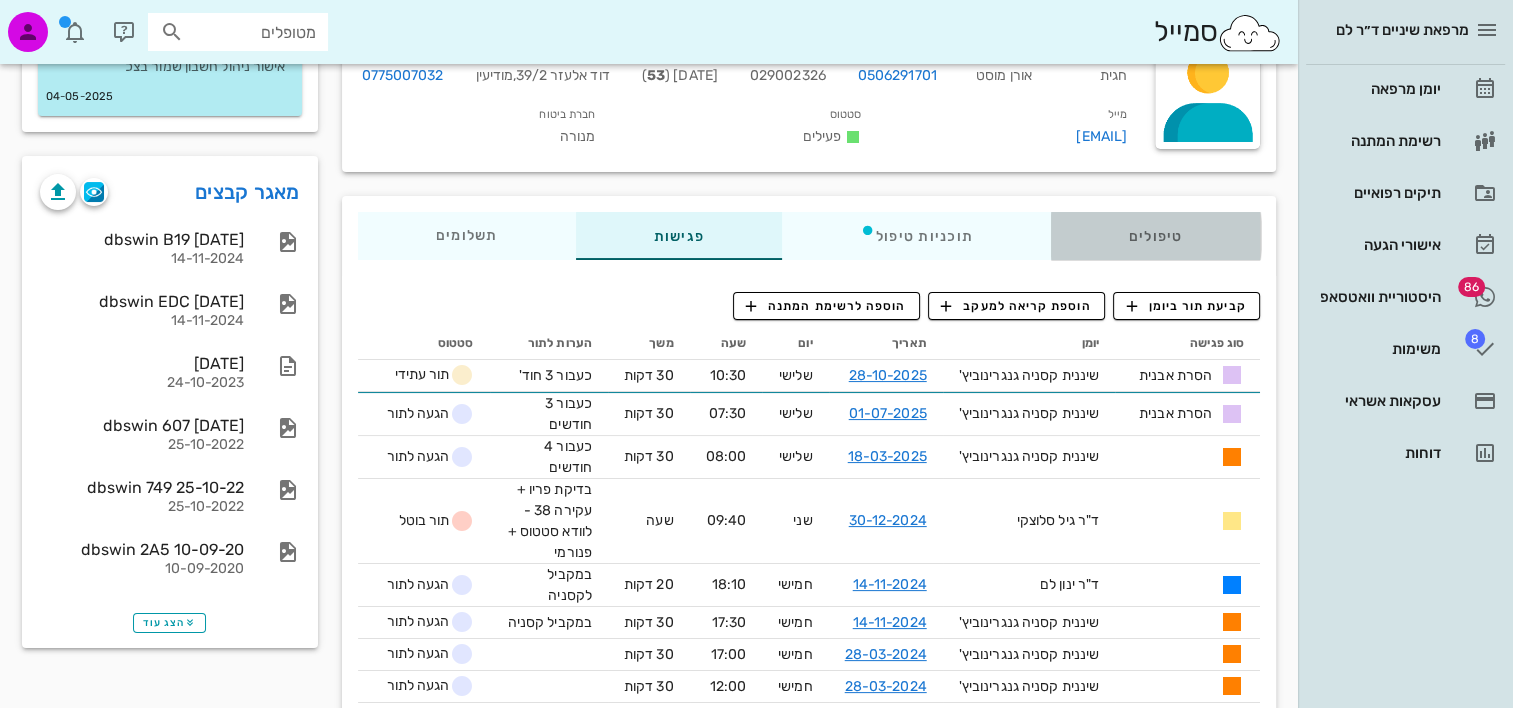 click on "טיפולים" at bounding box center [1155, 236] 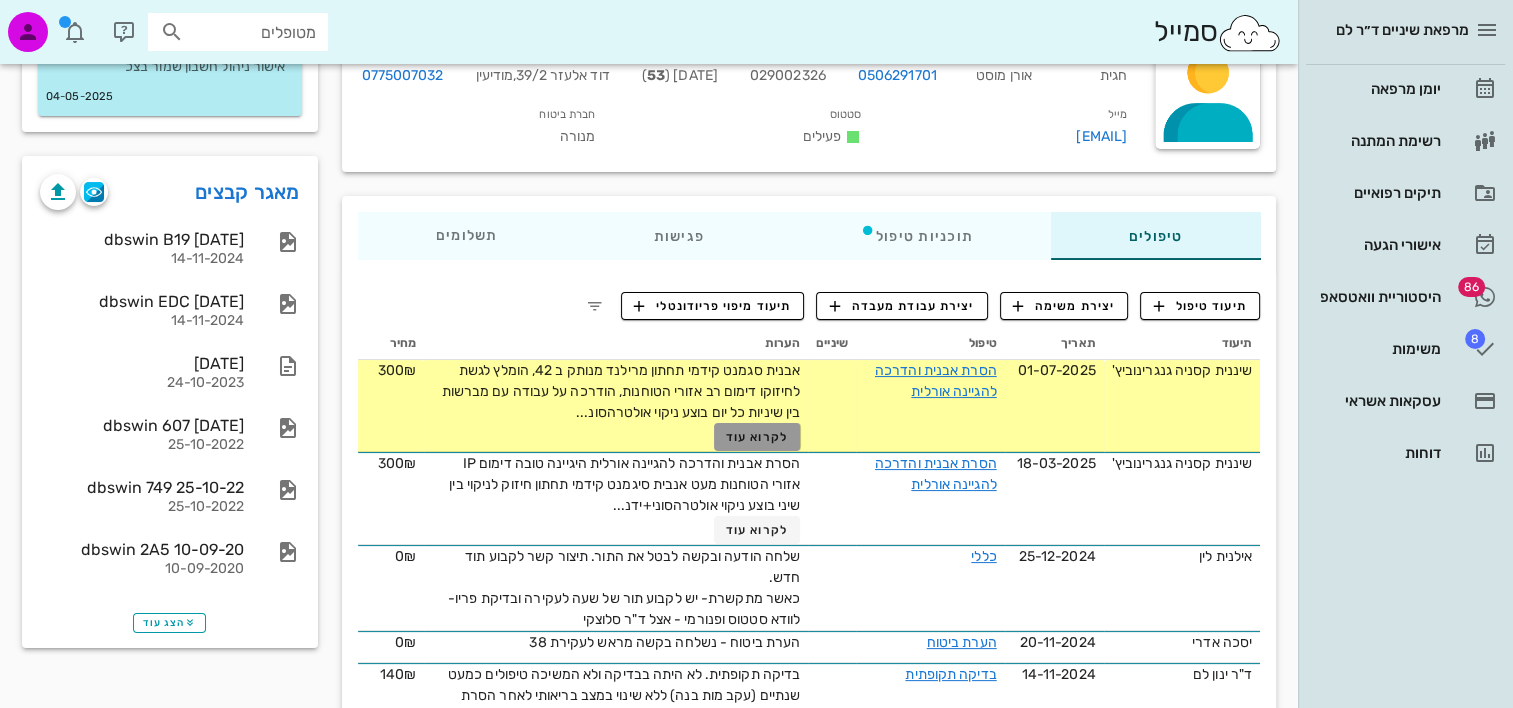 click on "לקרוא עוד" at bounding box center (757, 437) 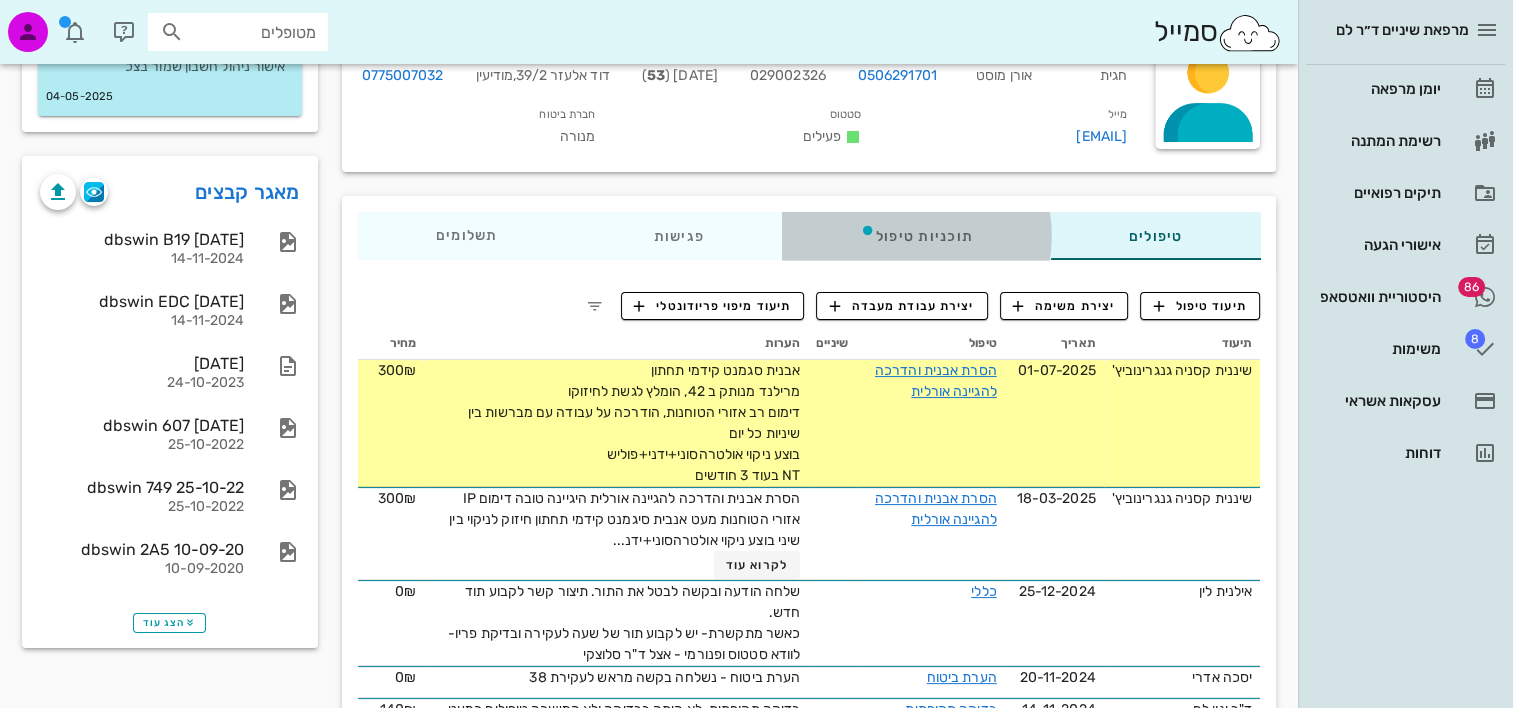 click on "תוכניות טיפול" at bounding box center [915, 236] 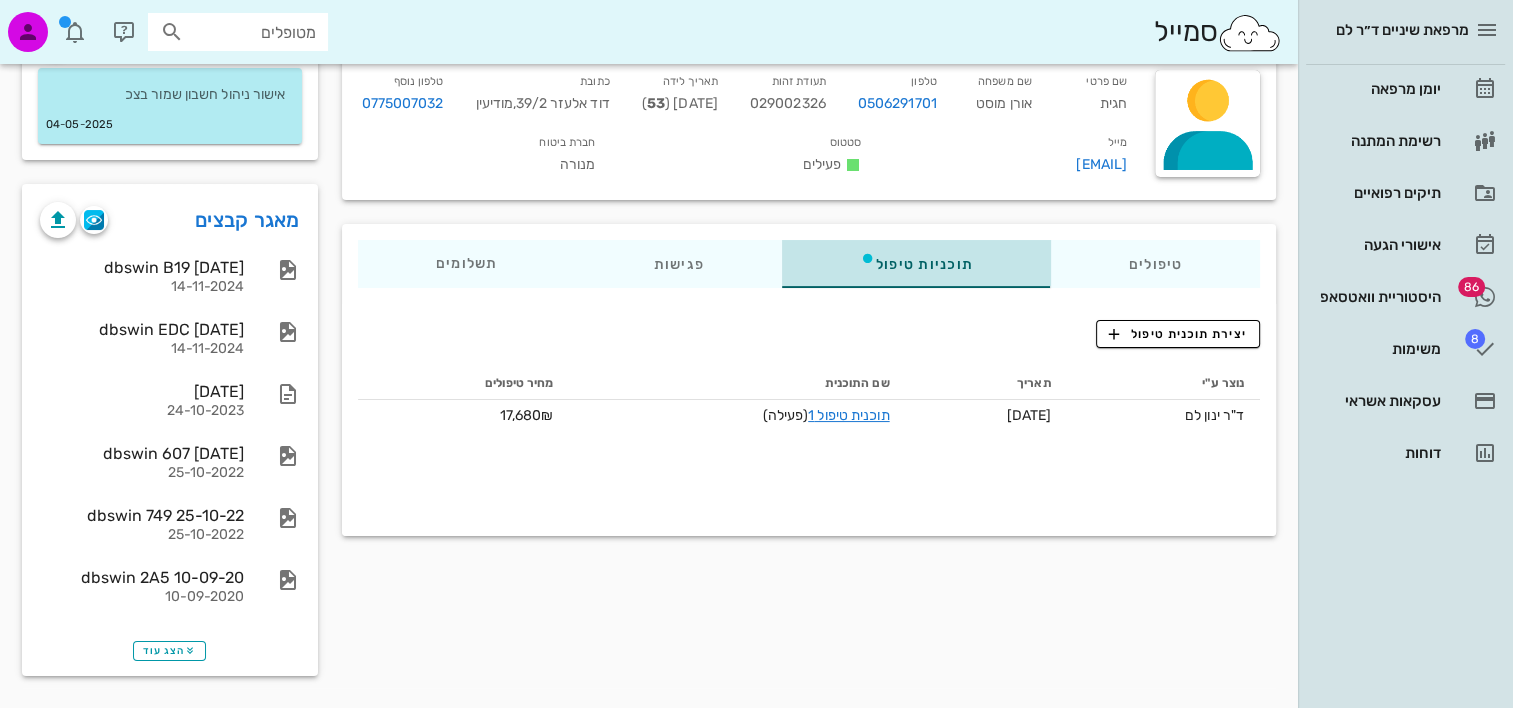 scroll, scrollTop: 170, scrollLeft: 0, axis: vertical 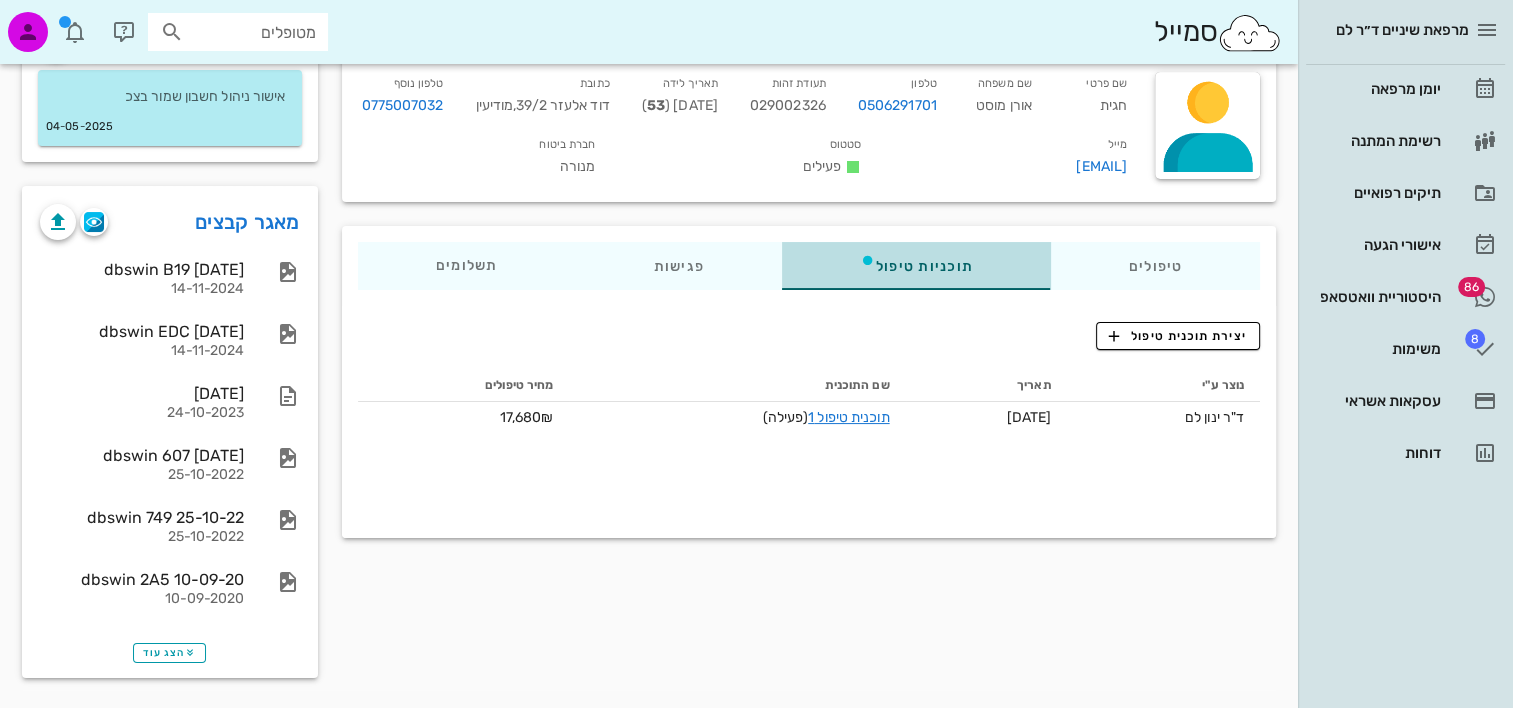 click on "תוכניות טיפול" at bounding box center (915, 266) 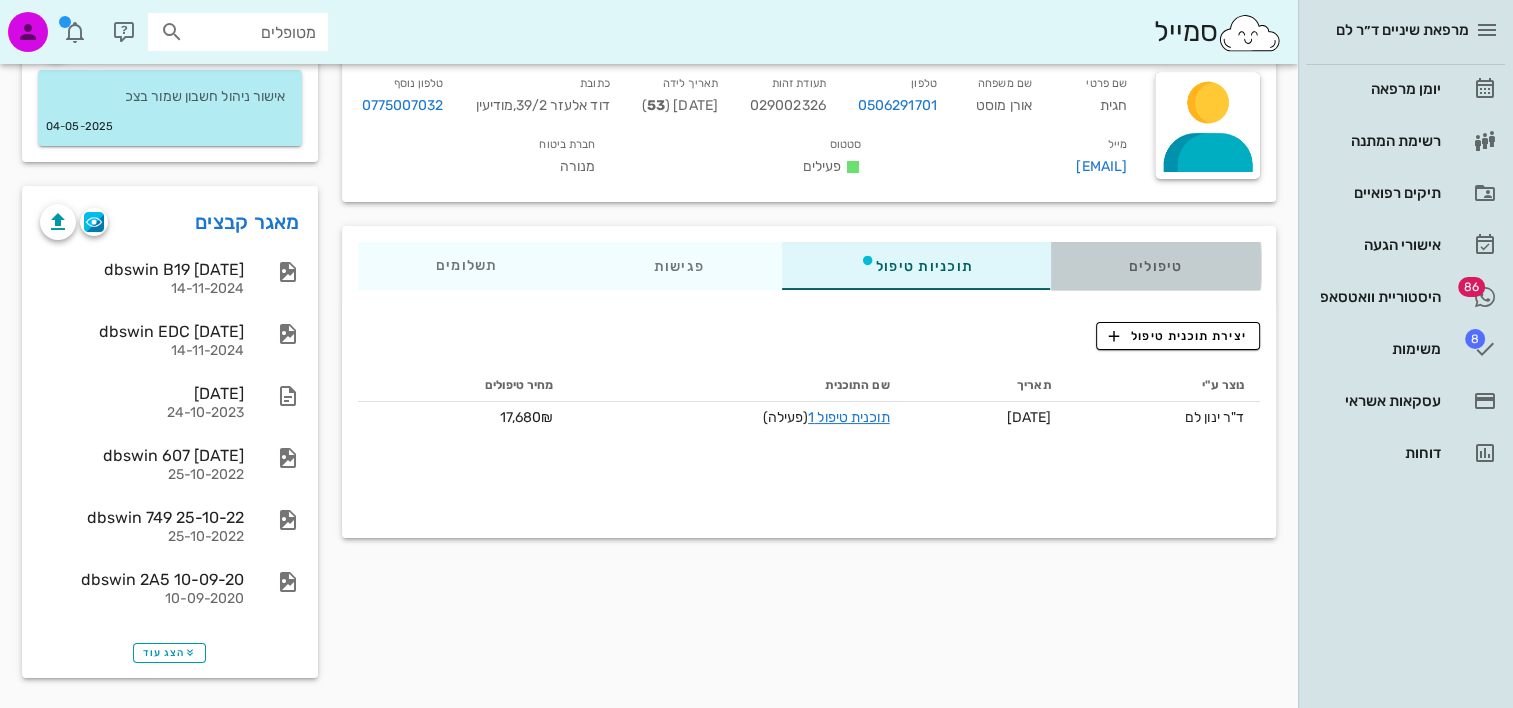 click on "טיפולים" at bounding box center (1155, 266) 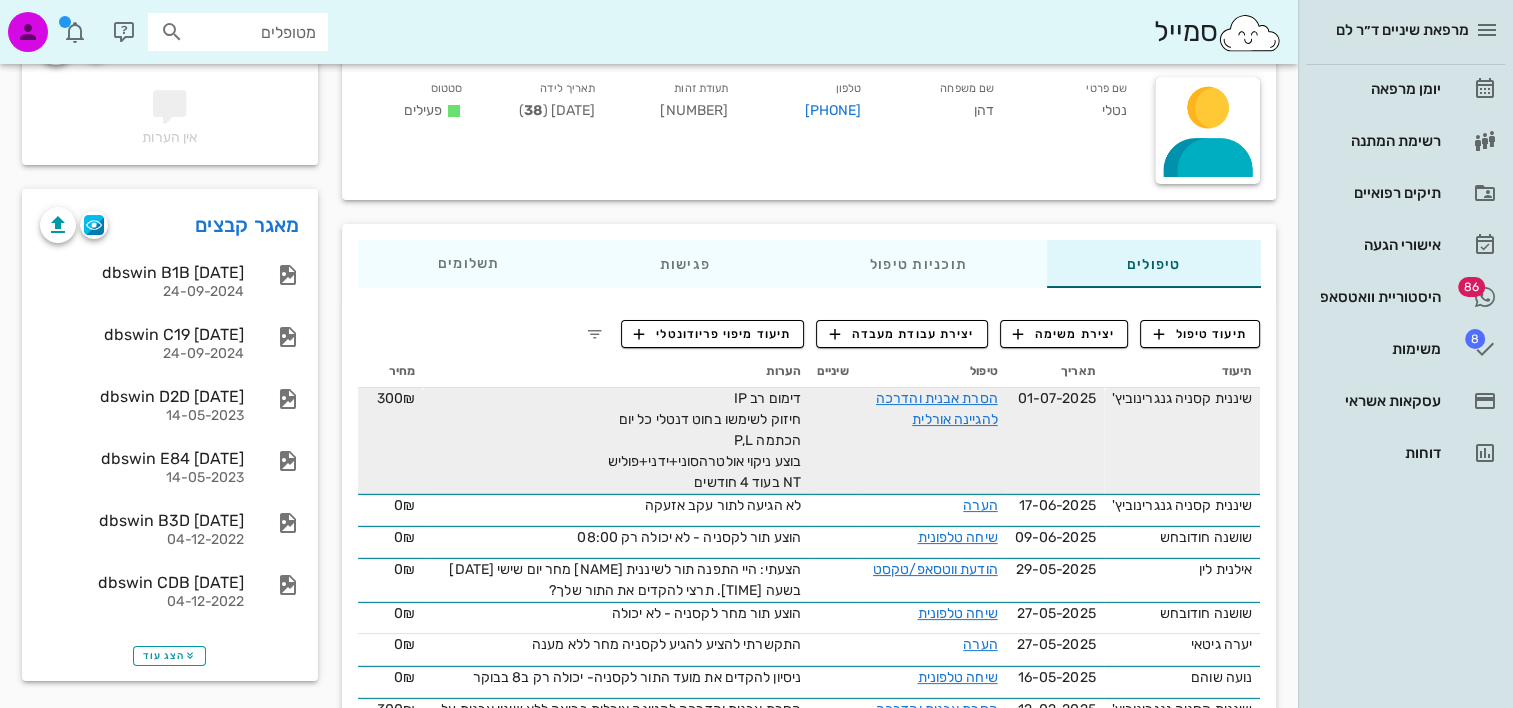 scroll, scrollTop: 200, scrollLeft: 0, axis: vertical 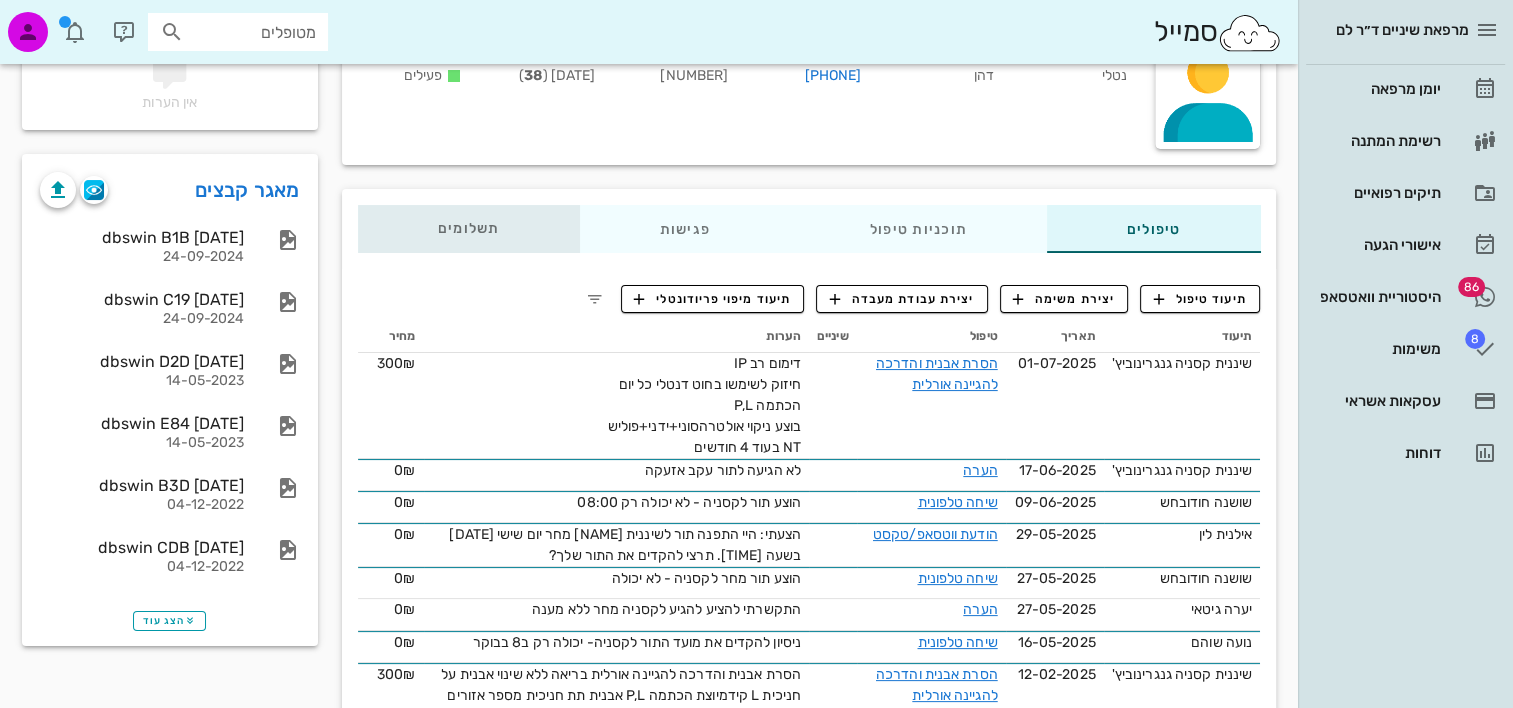 click on "תשלומים
0₪" at bounding box center [468, 229] 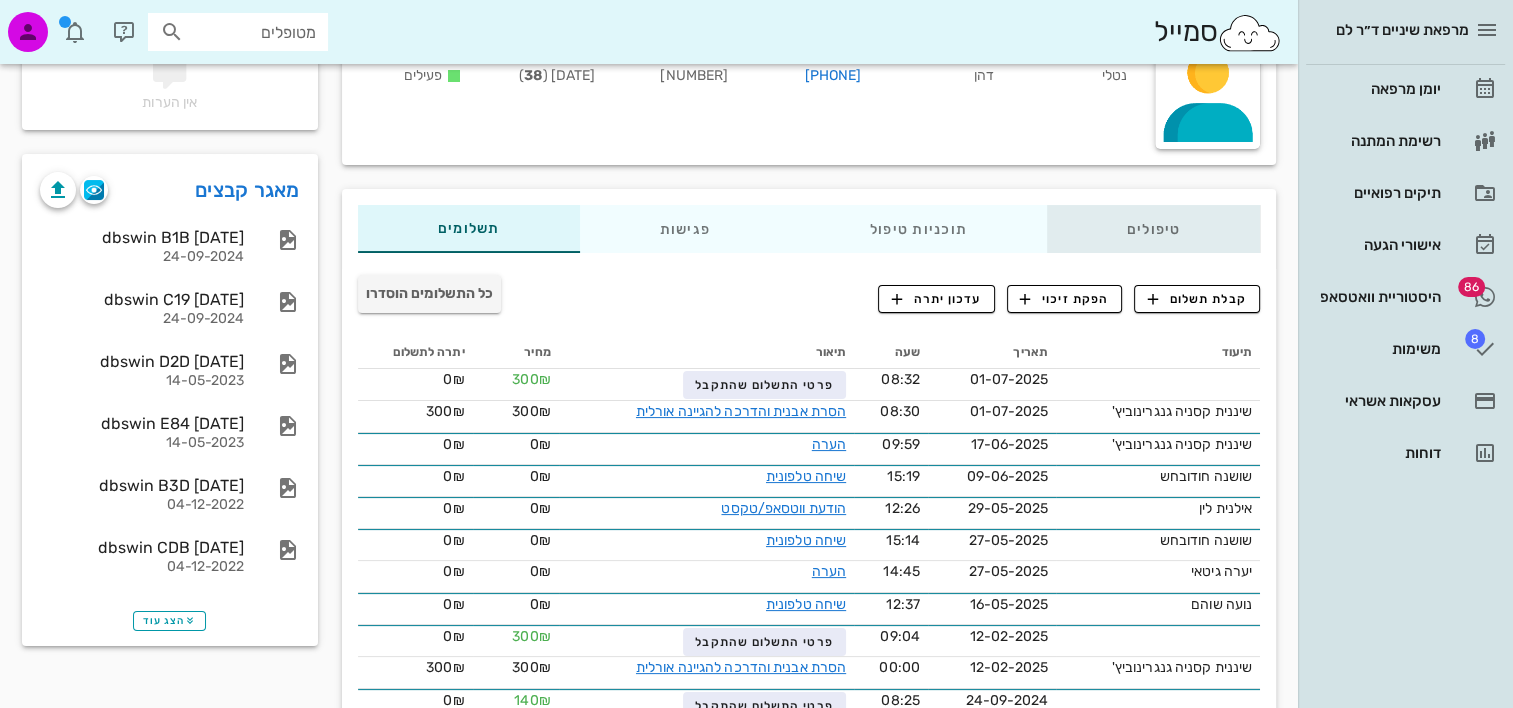 click on "טיפולים" at bounding box center (1153, 229) 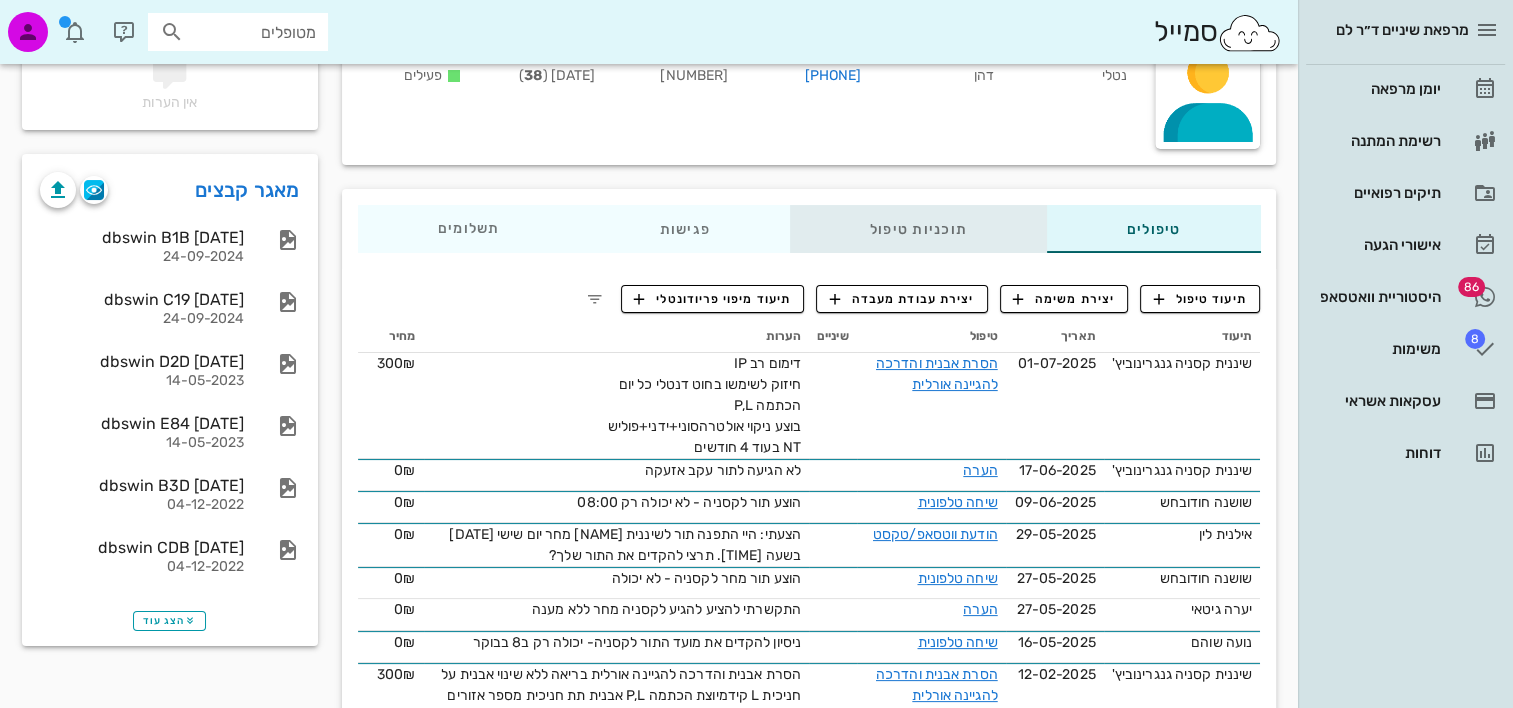 click on "תוכניות טיפול" at bounding box center [917, 229] 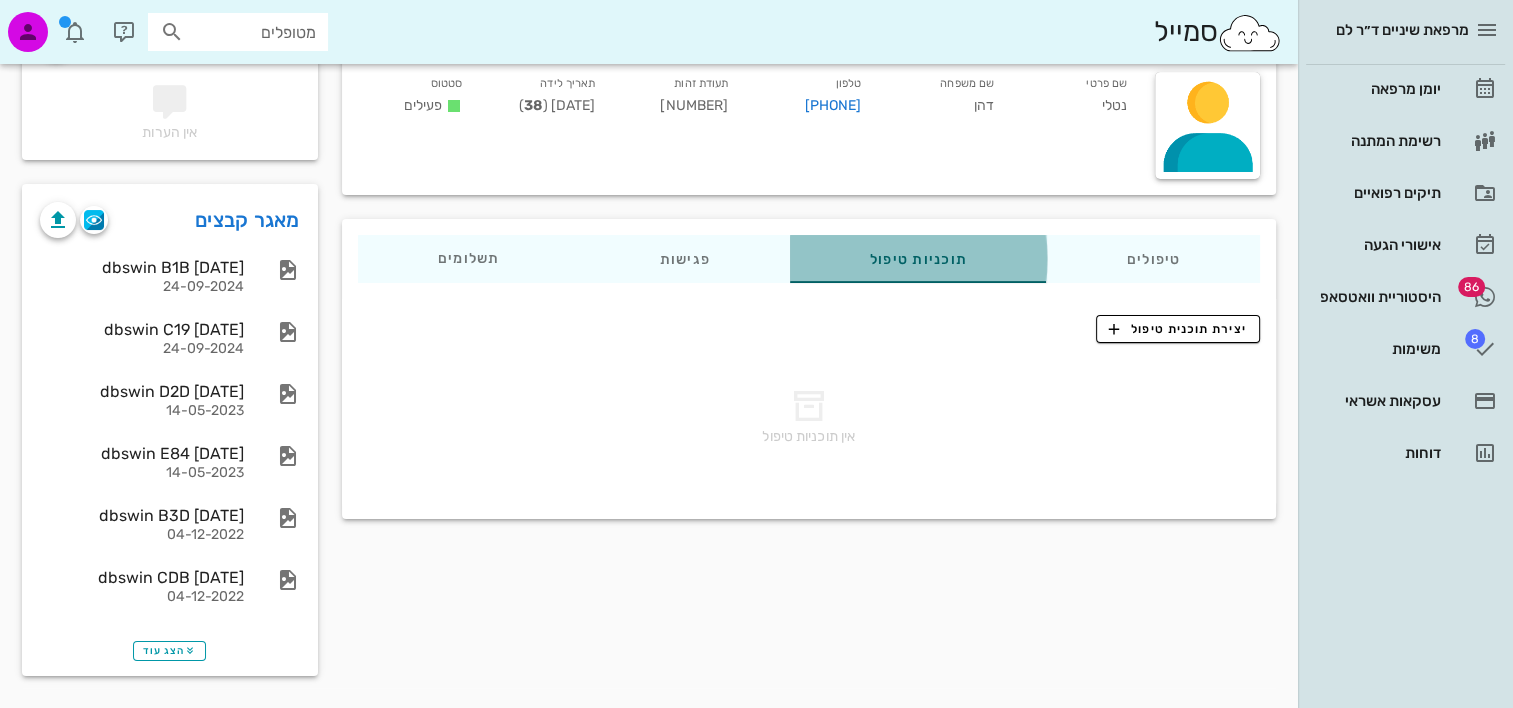 scroll, scrollTop: 168, scrollLeft: 0, axis: vertical 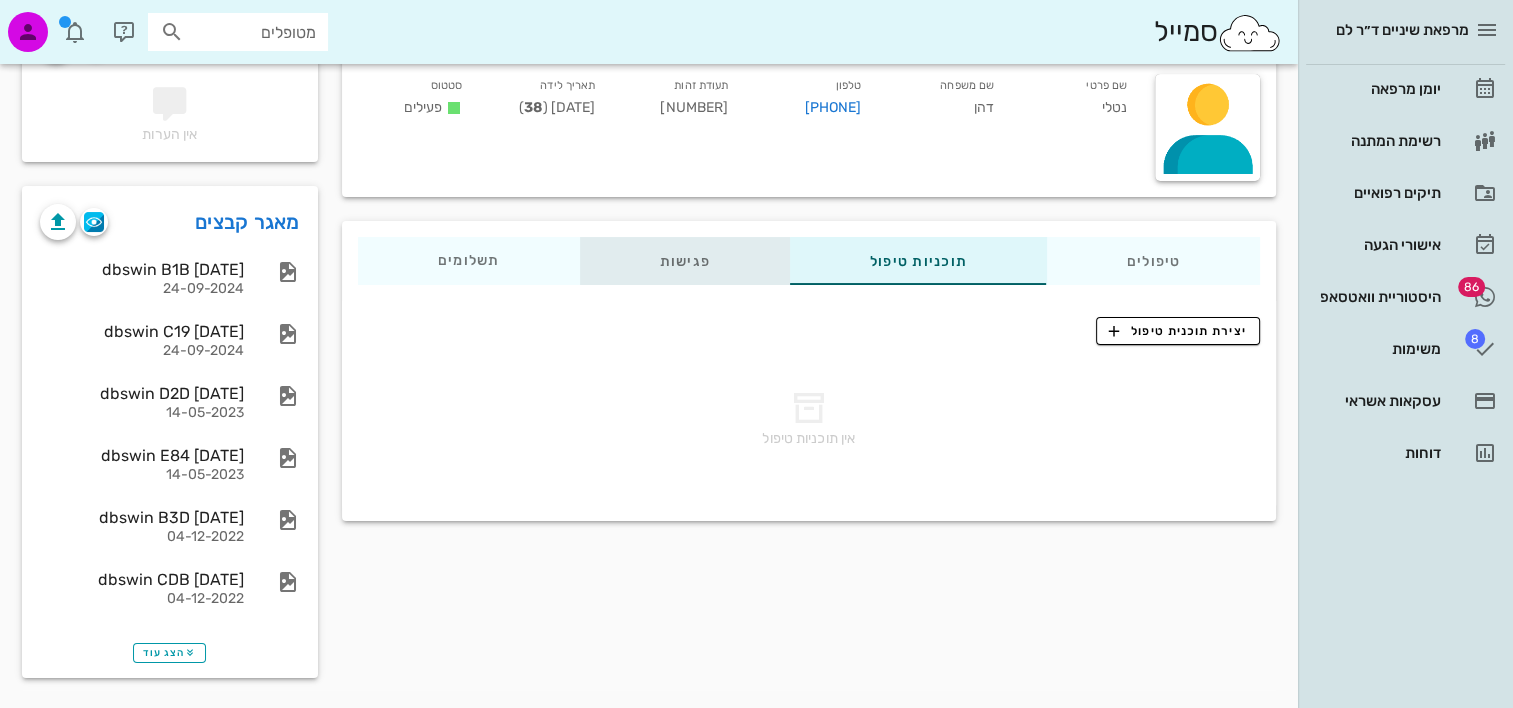 click on "פגישות" at bounding box center (684, 261) 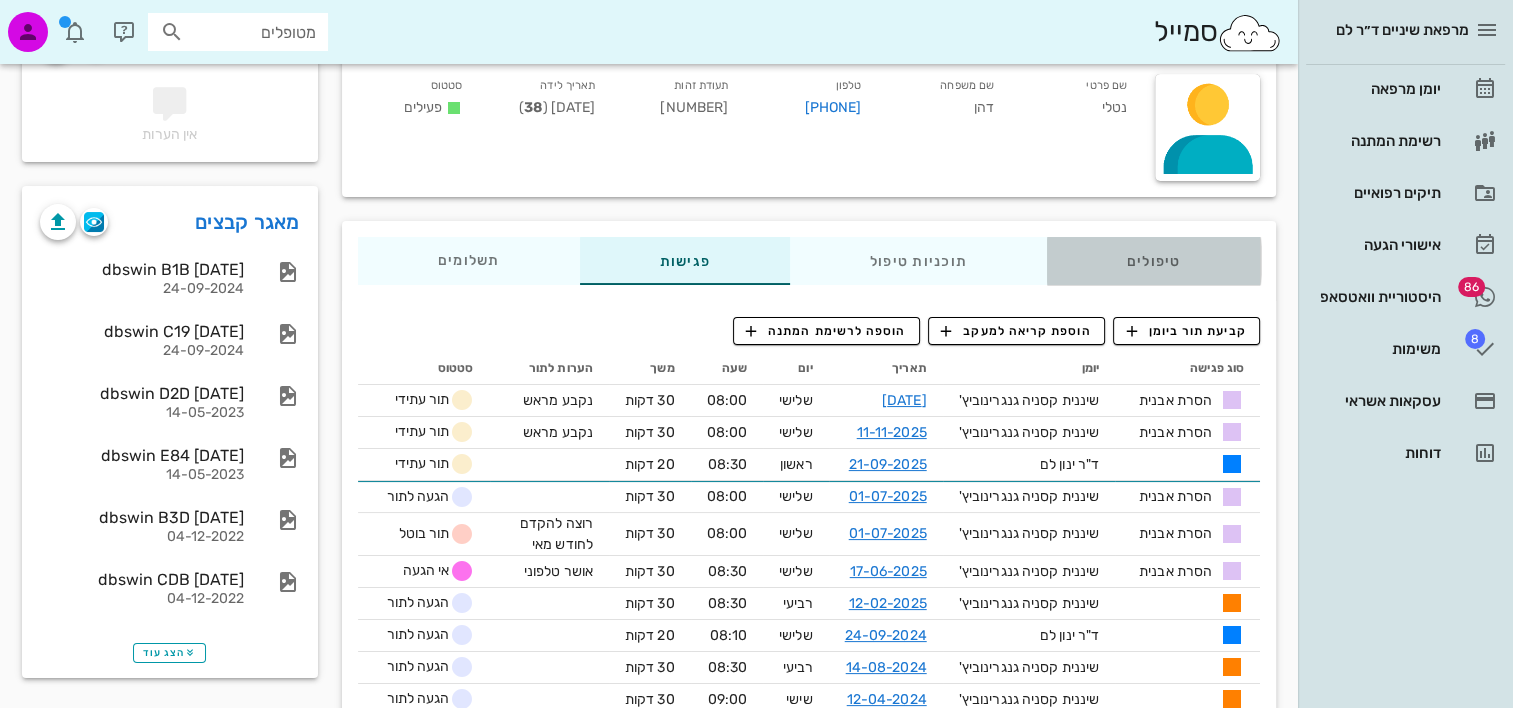 click on "טיפולים" at bounding box center (1153, 261) 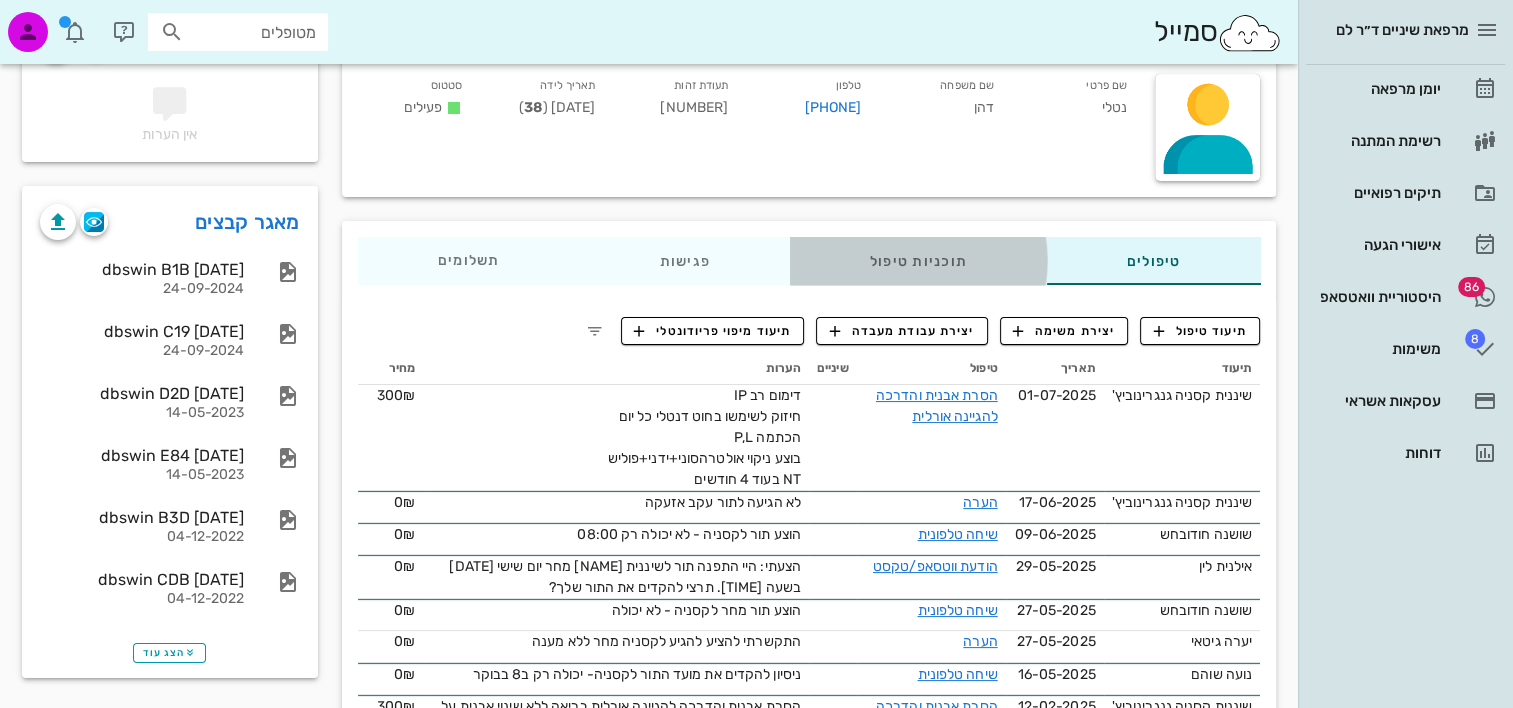 click on "תוכניות טיפול" at bounding box center [917, 261] 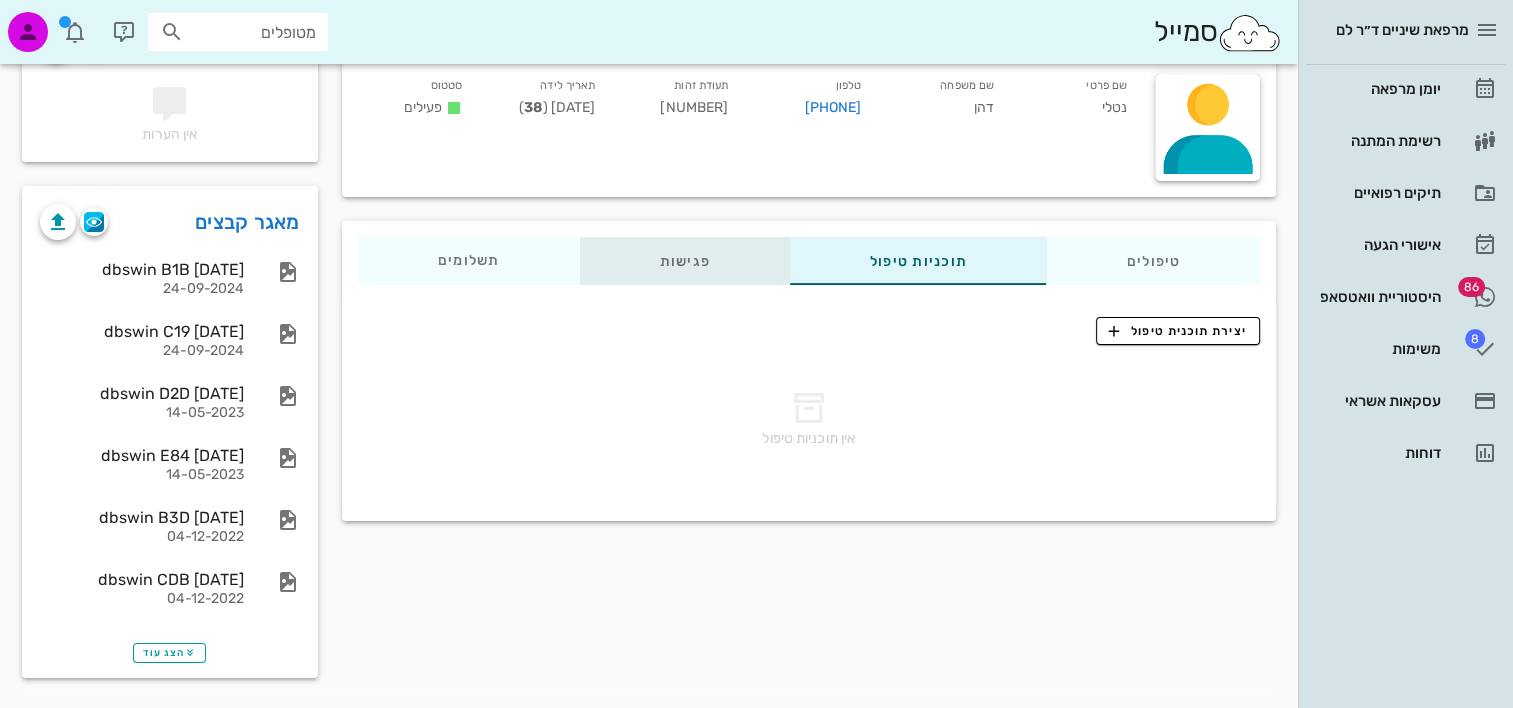 click on "פגישות" at bounding box center [684, 261] 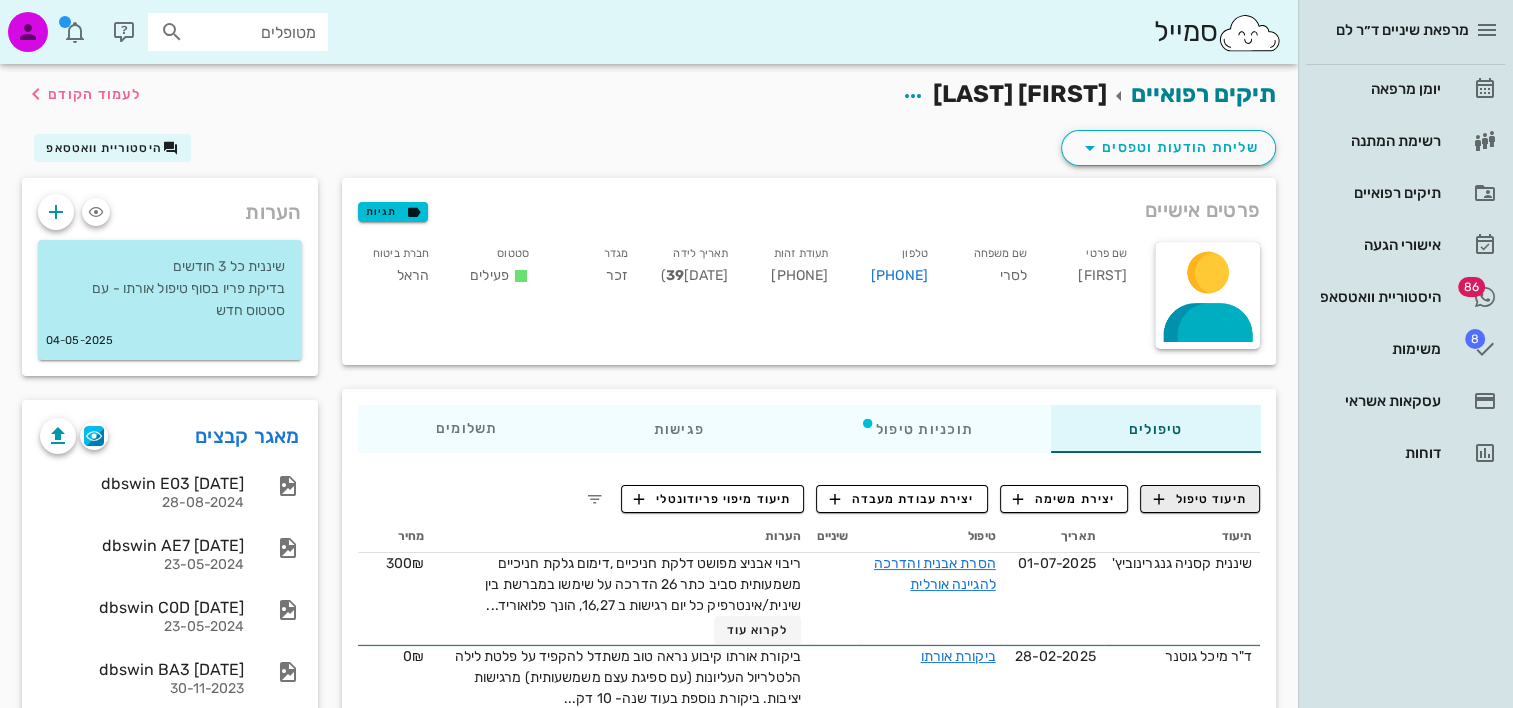 scroll, scrollTop: 200, scrollLeft: 0, axis: vertical 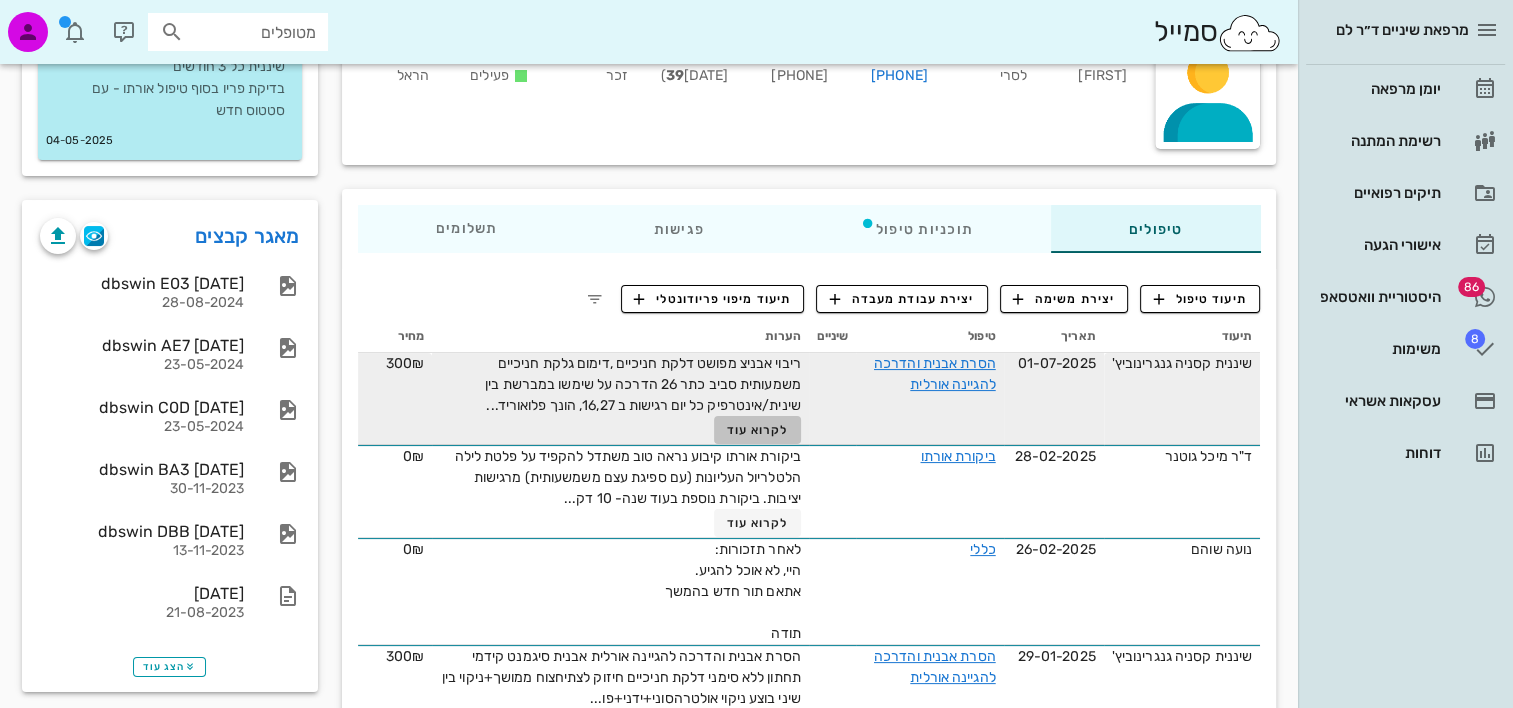 click on "לקרוא עוד" at bounding box center [758, 430] 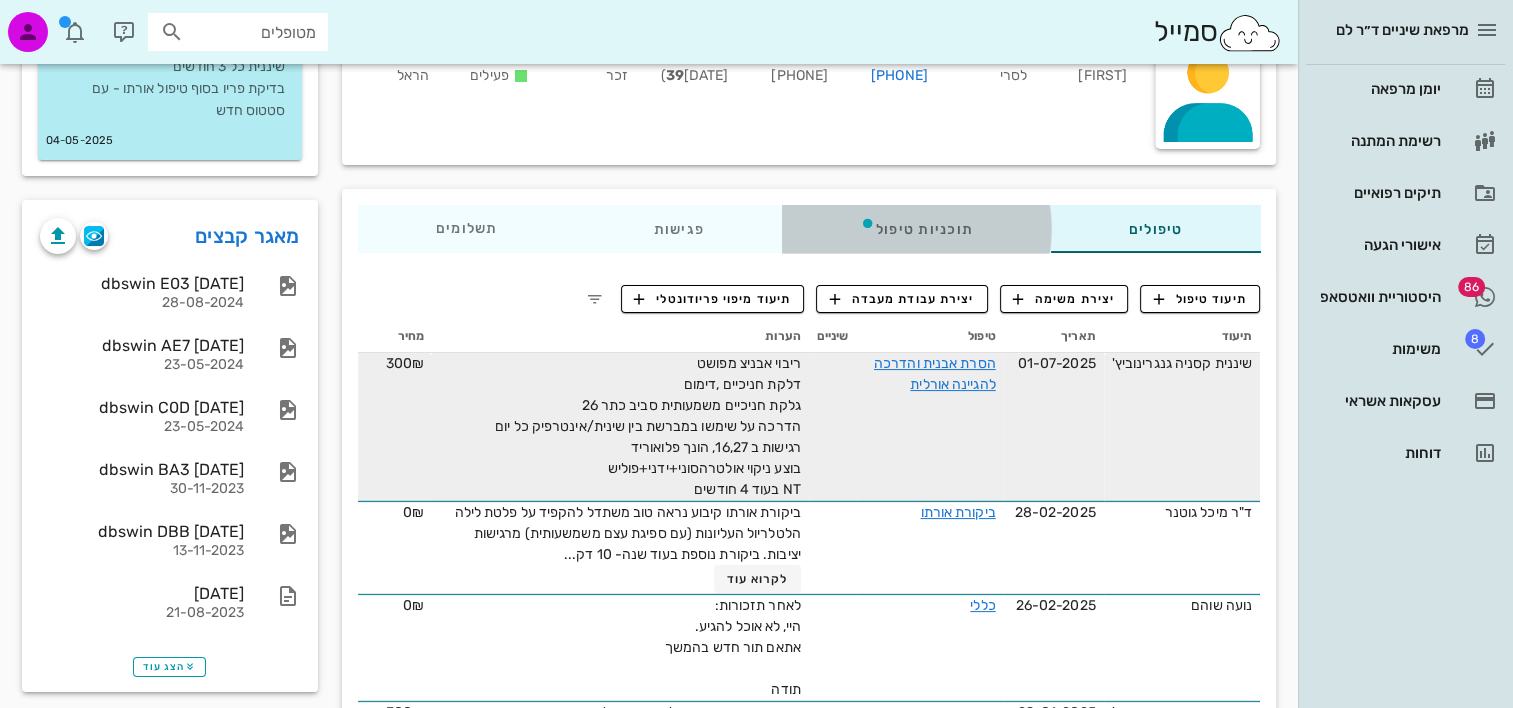 click on "תוכניות טיפול" at bounding box center (915, 229) 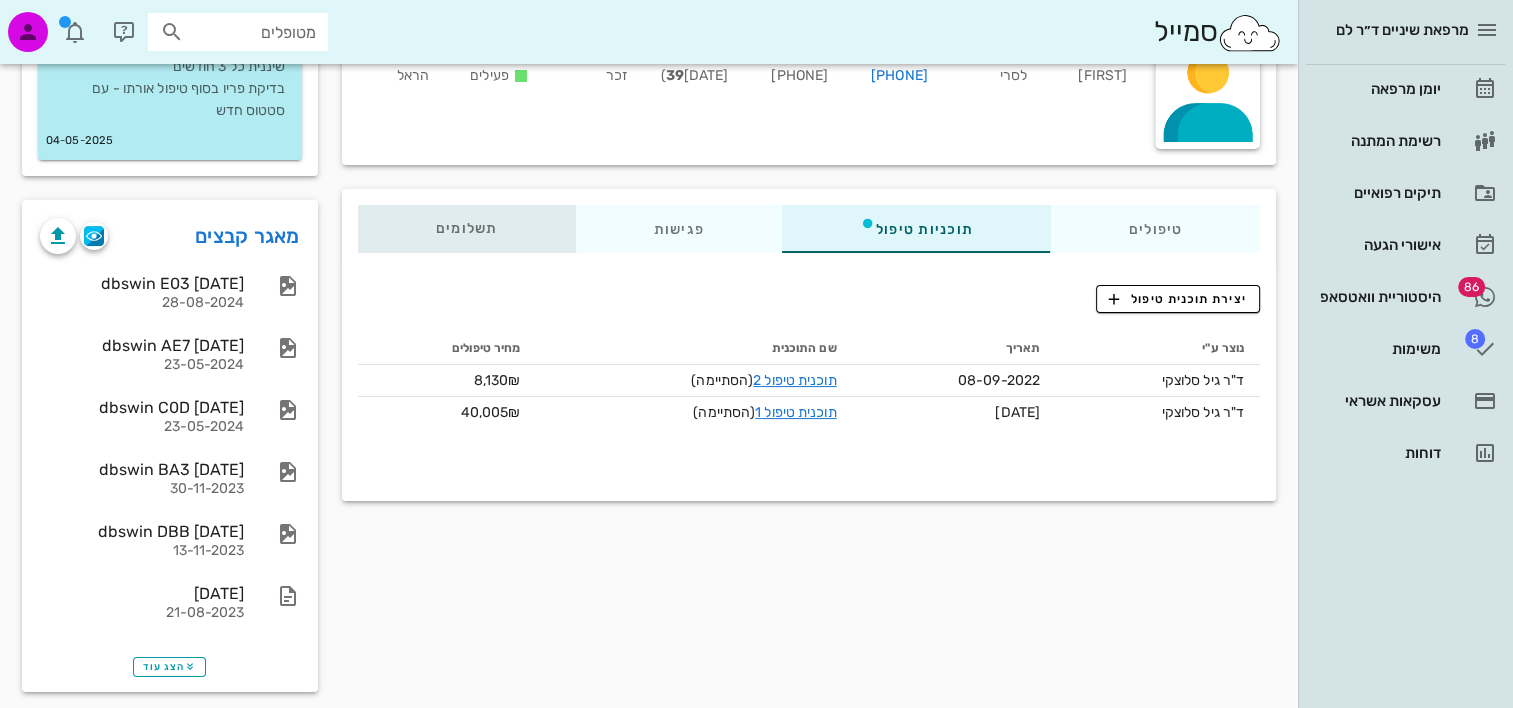 click on "תשלומים
0₪" at bounding box center [467, 229] 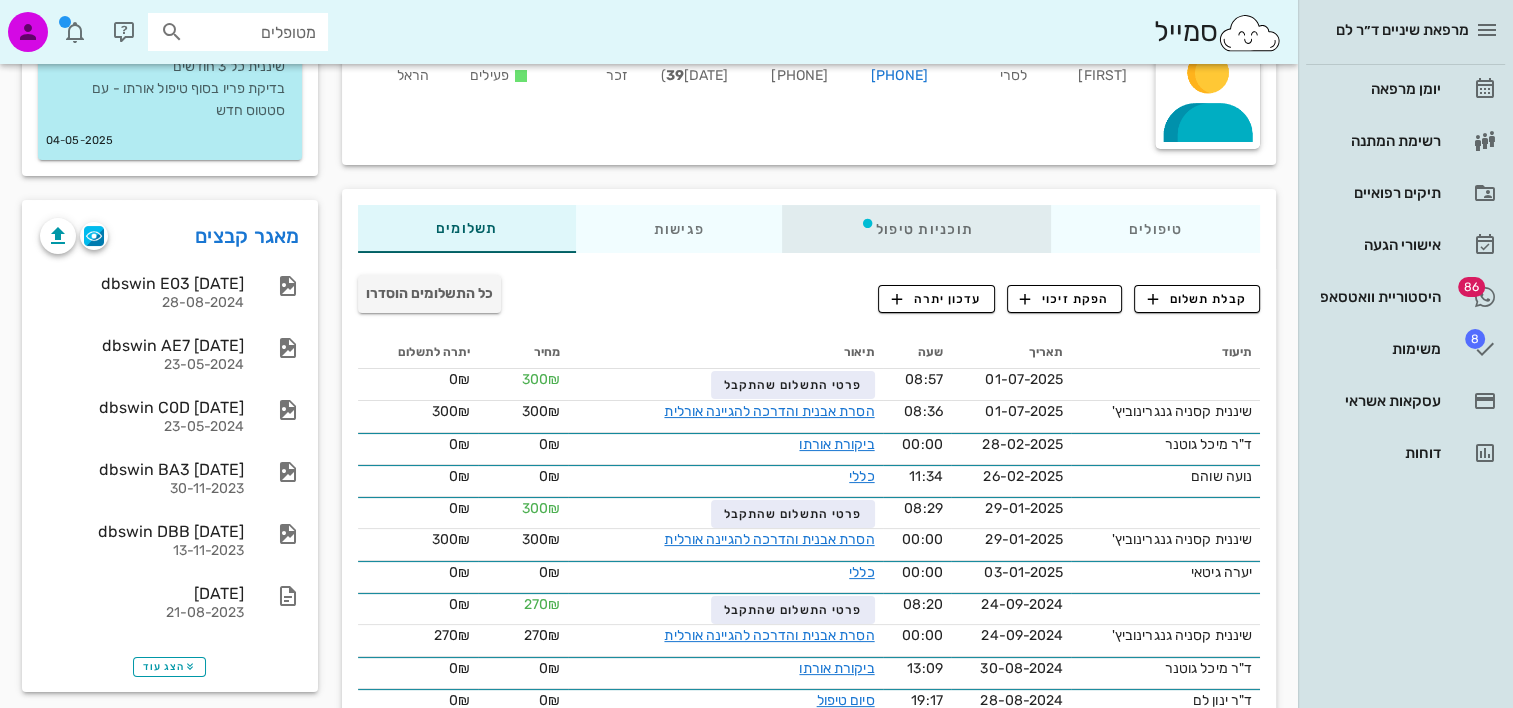 click on "תוכניות טיפול" at bounding box center (915, 229) 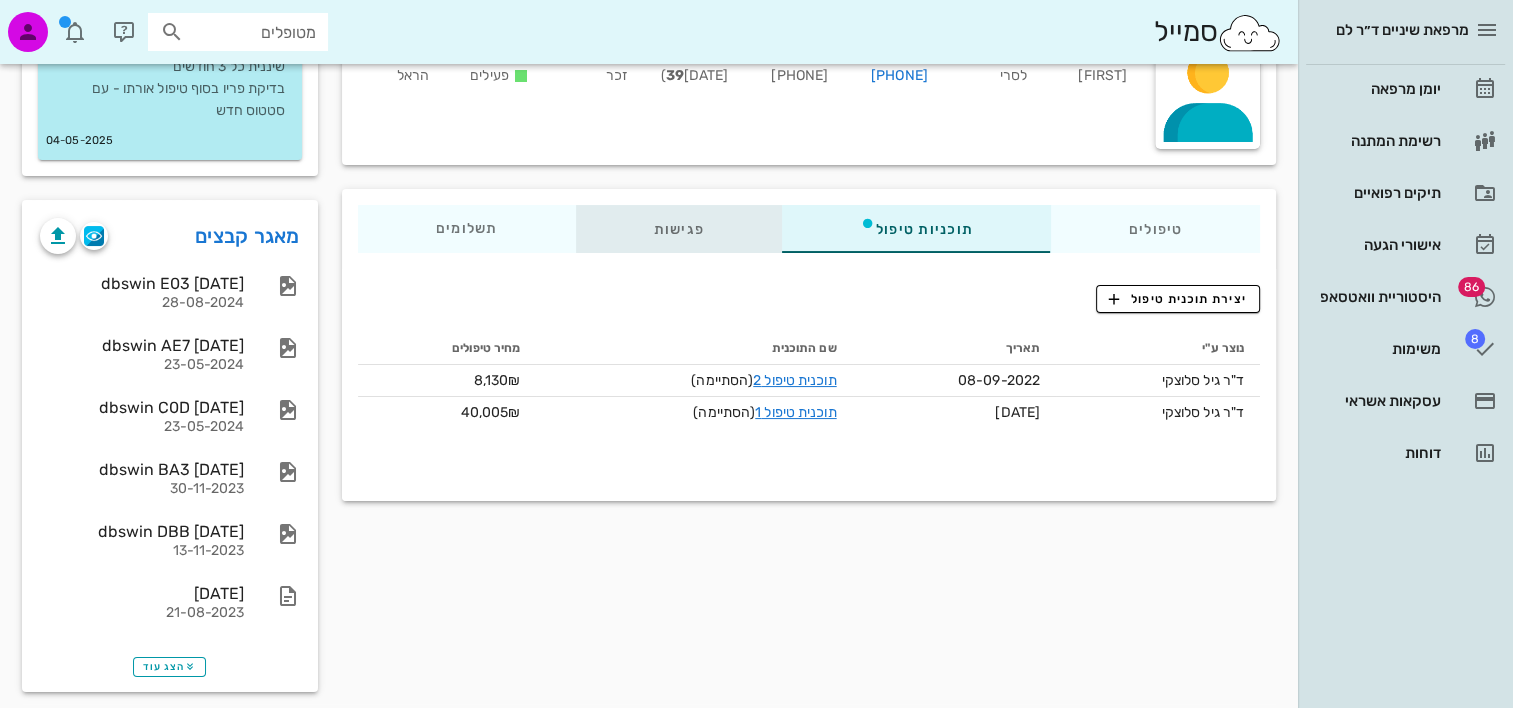 click on "פגישות" at bounding box center (678, 229) 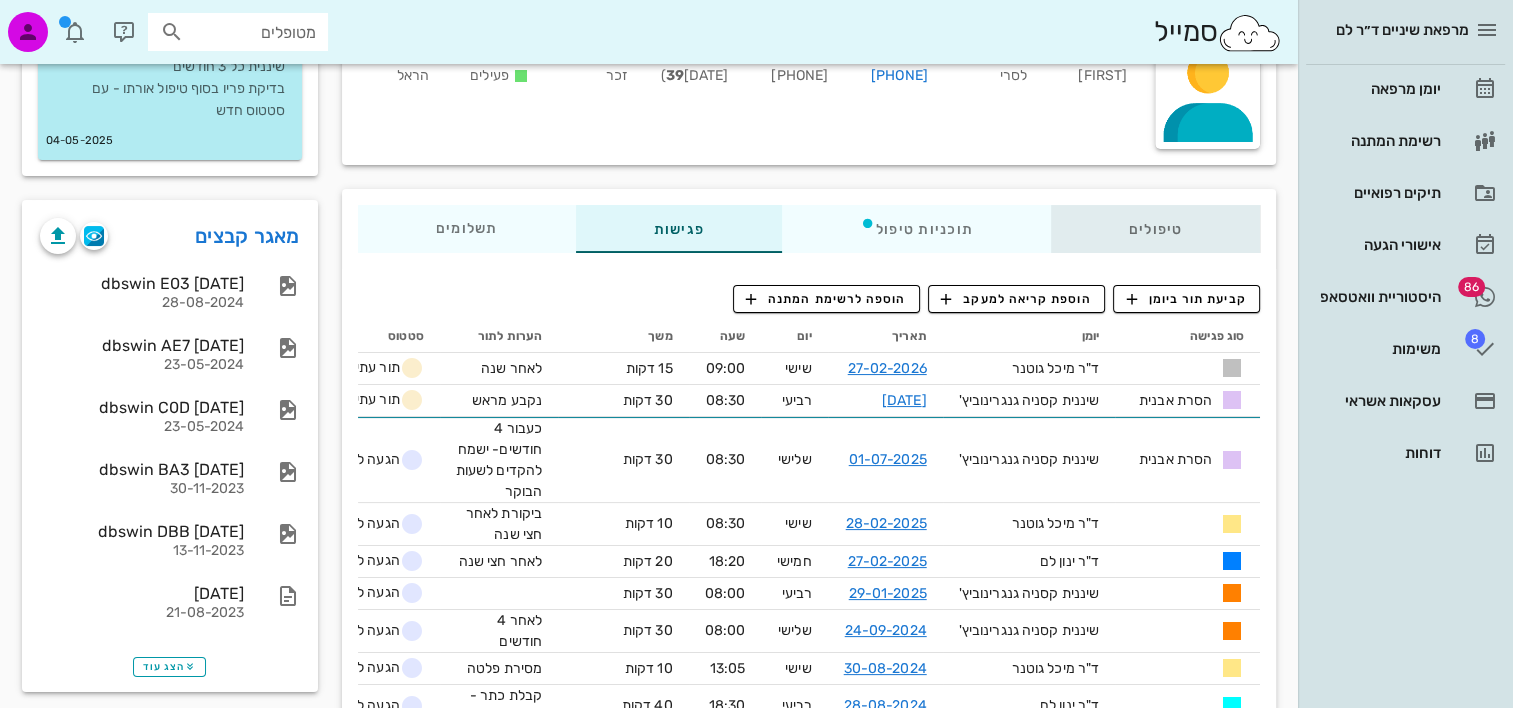 click on "טיפולים" at bounding box center [1155, 229] 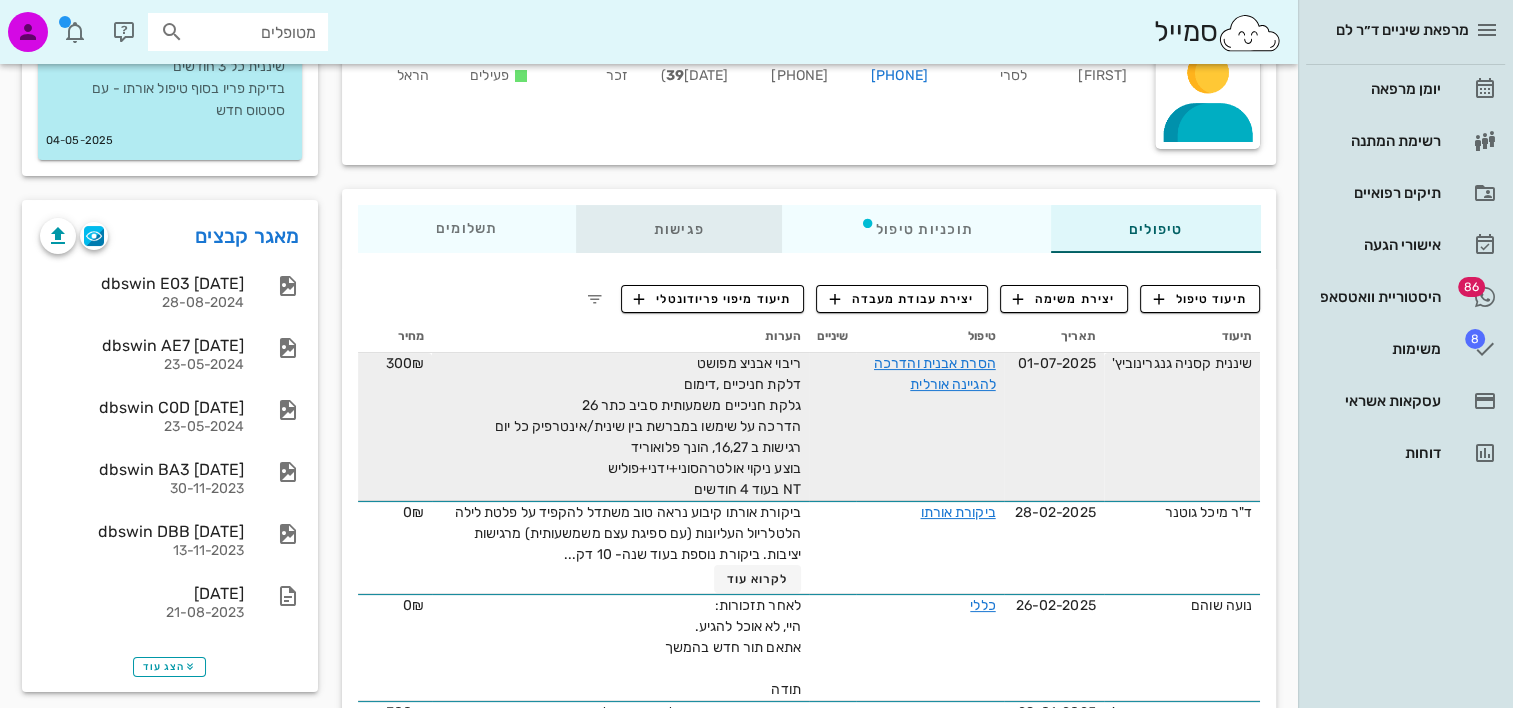 click on "פגישות" at bounding box center [678, 229] 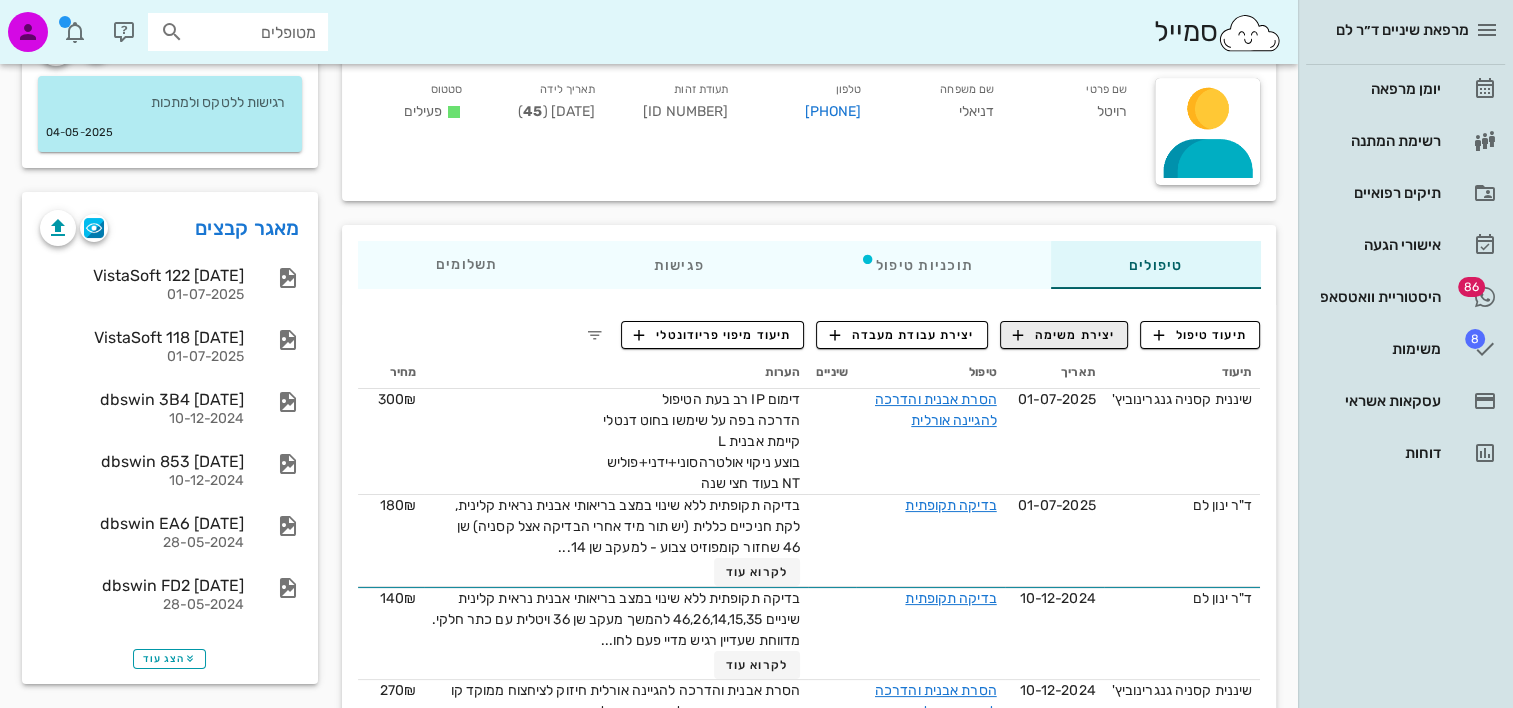 scroll, scrollTop: 200, scrollLeft: 0, axis: vertical 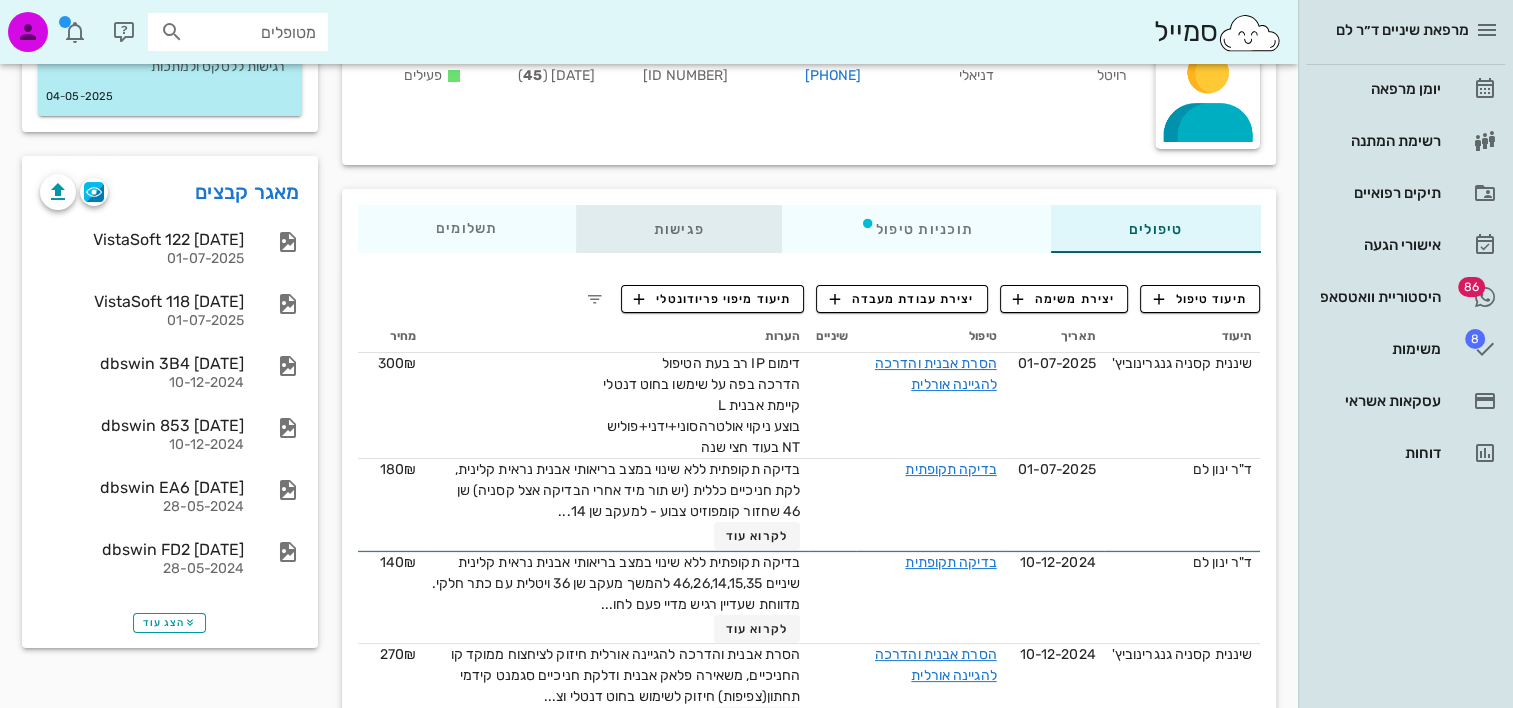 click on "פגישות" at bounding box center [678, 229] 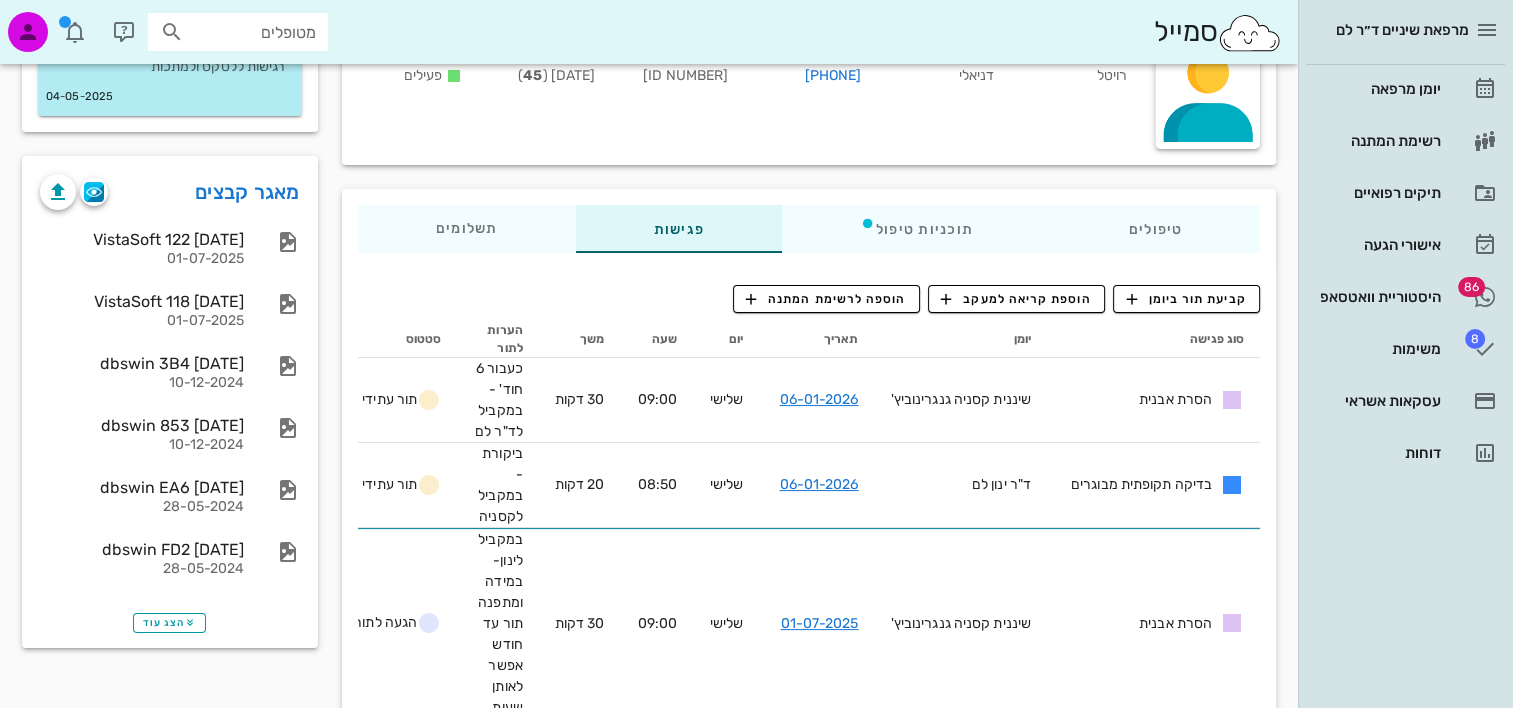 drag, startPoint x: 588, startPoint y: 374, endPoint x: 523, endPoint y: 759, distance: 390.44846 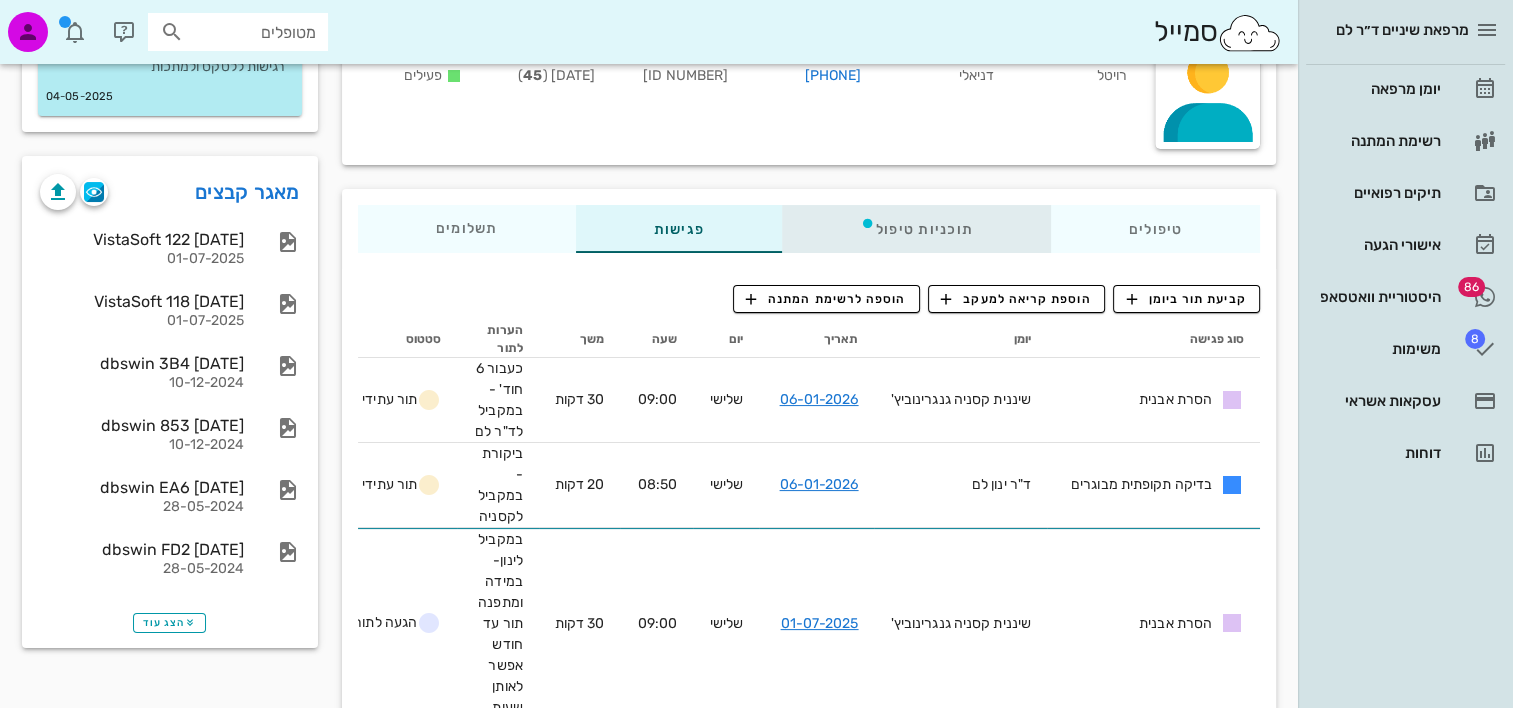 click on "תוכניות טיפול" at bounding box center (915, 229) 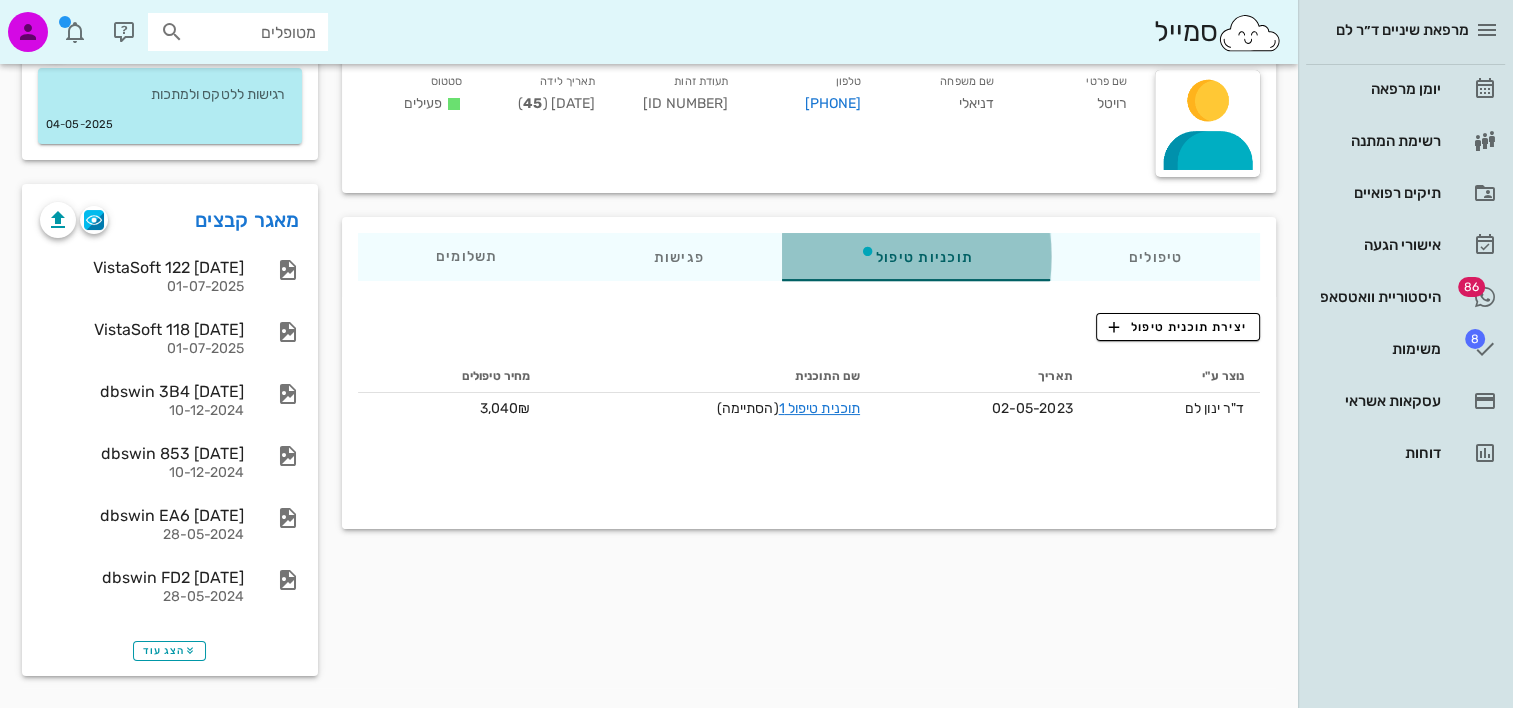 scroll, scrollTop: 170, scrollLeft: 0, axis: vertical 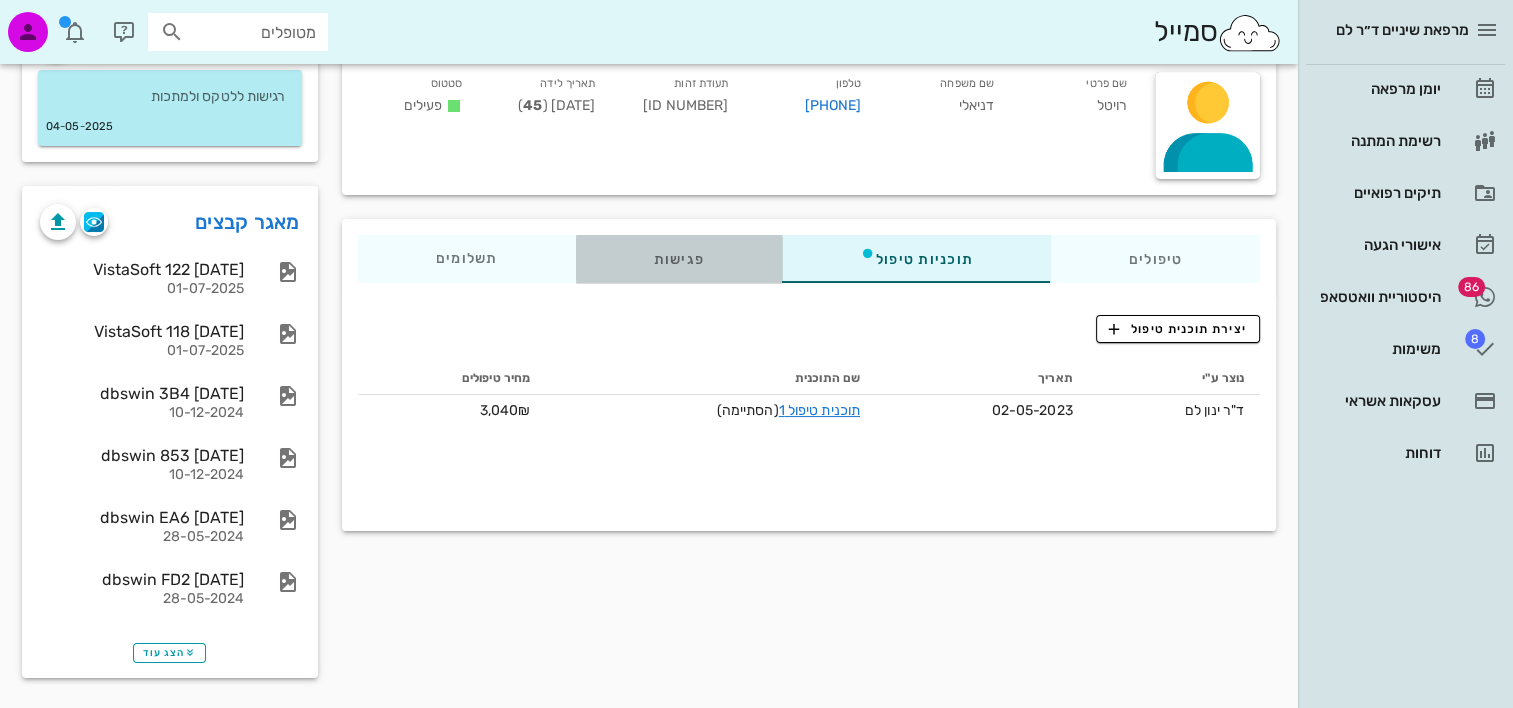 click on "פגישות" at bounding box center [678, 259] 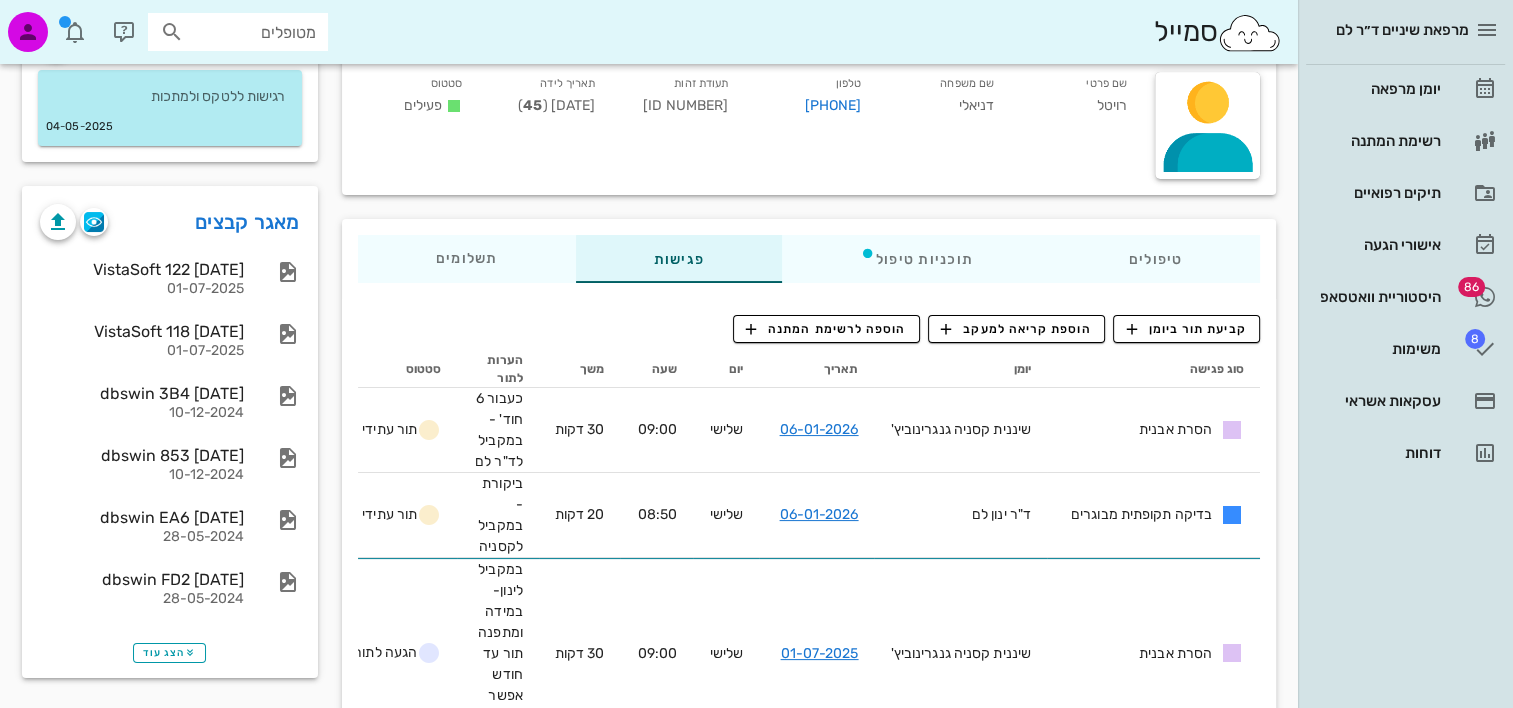 click on "קביעת תור ביומן
הוספת קריאה למעקב
הוספה לרשימת המתנה
סוג פגישה יומן תאריך יום שעה משך הערות לתור סטטוס הסרת אבנית
שיננית קסניה גנגרינוביץ'
06-01-2026
שלישי
09:00
30 דקות
כעבור 6 חוד' - במקביל לד"ר לם
תור עתידי
בדיקה תקופתית מבוגרים
ד"ר ינון לם
06-01-2026
שלישי
08:50
20 דקות
ביקורת - במקביל לקסניה
תור עתידי
הסרת אבנית
שיננית קסניה גנגרינוביץ'
01-07-2025
שלישי
09:00
01-07-2025" at bounding box center (809, 1260) 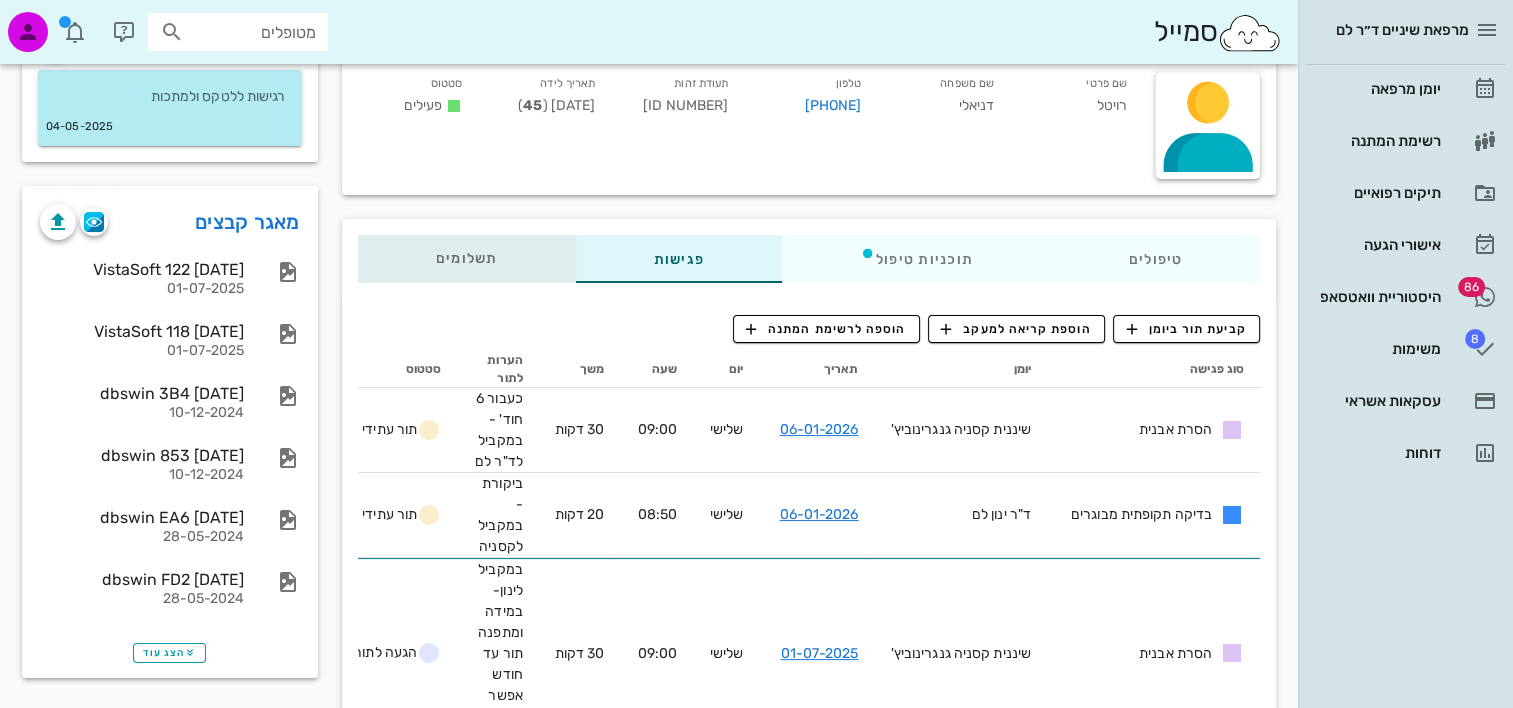 click on "תשלומים
0₪" at bounding box center [466, 259] 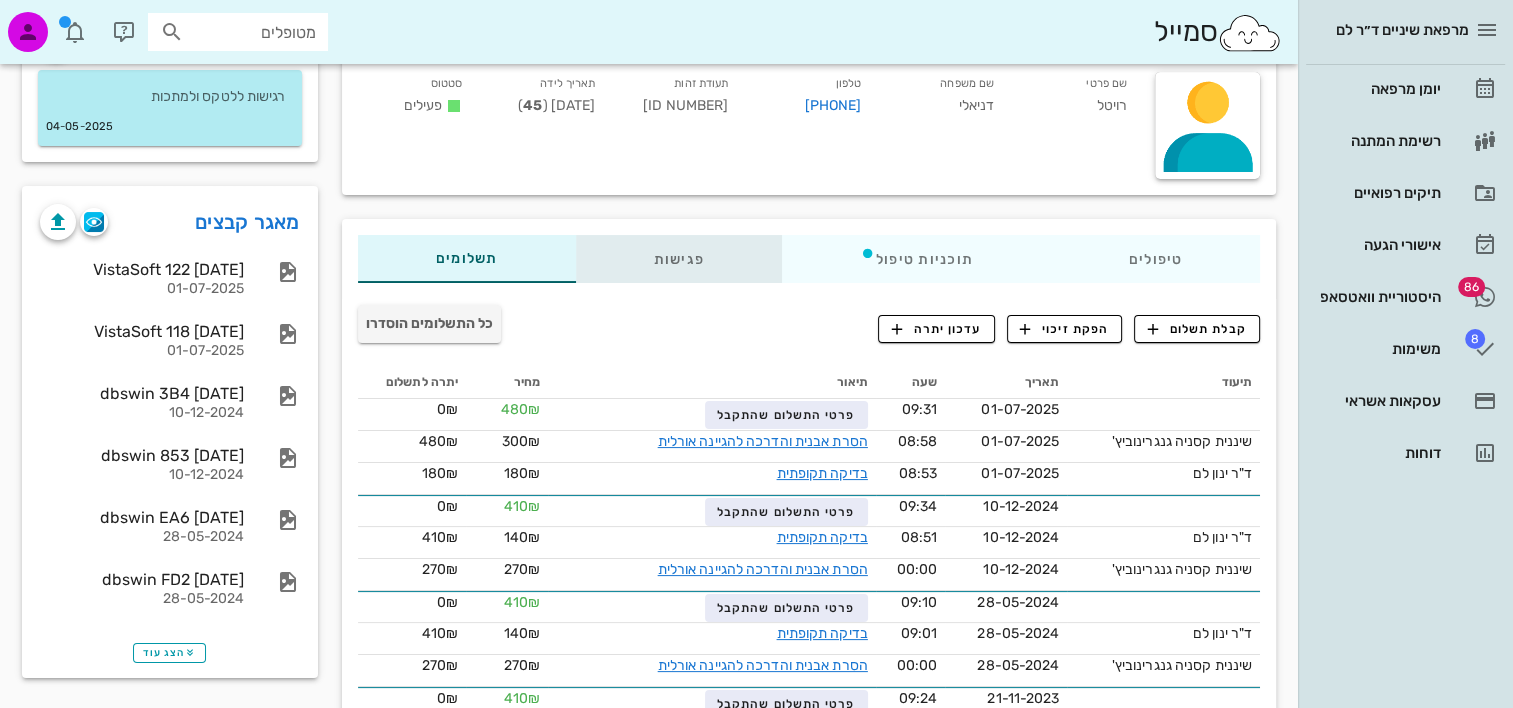 click on "פגישות" at bounding box center [678, 259] 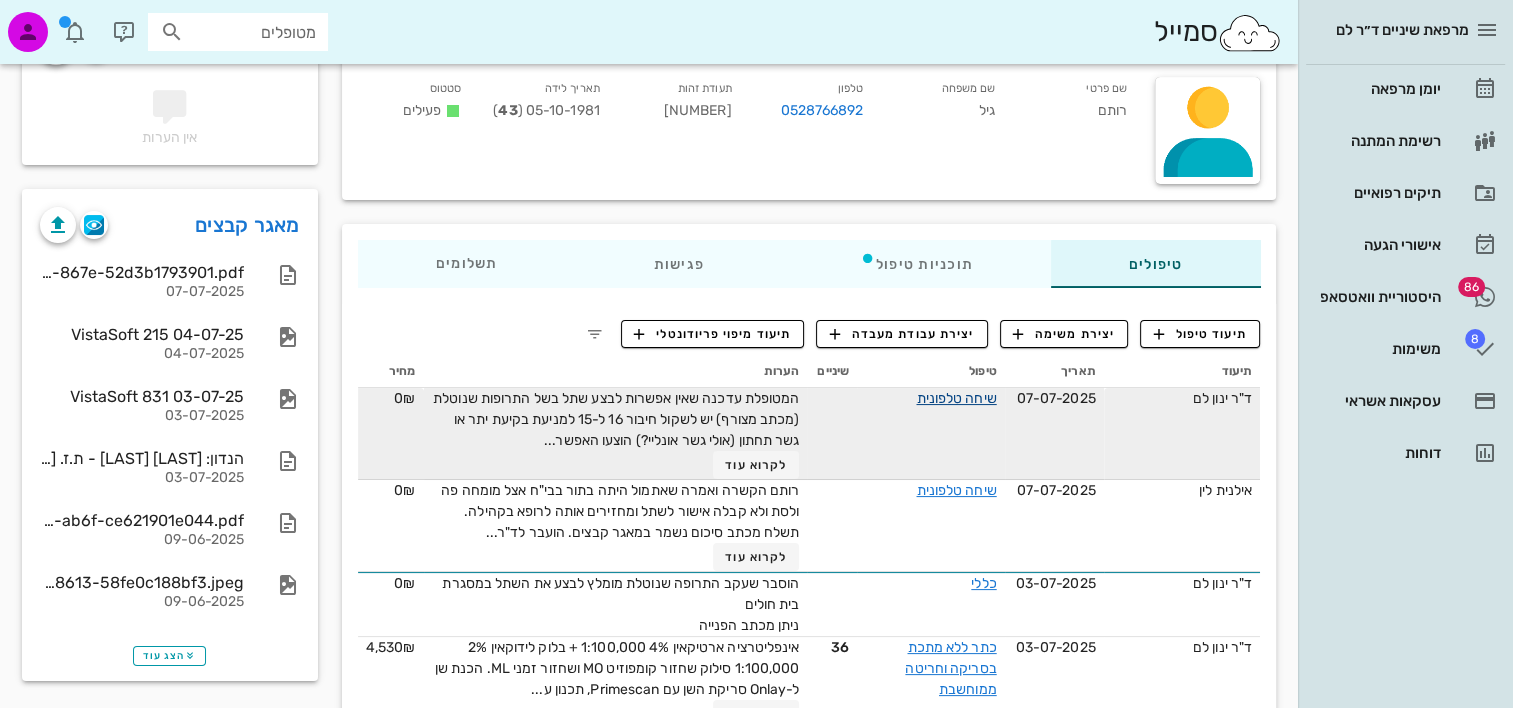 scroll, scrollTop: 200, scrollLeft: 0, axis: vertical 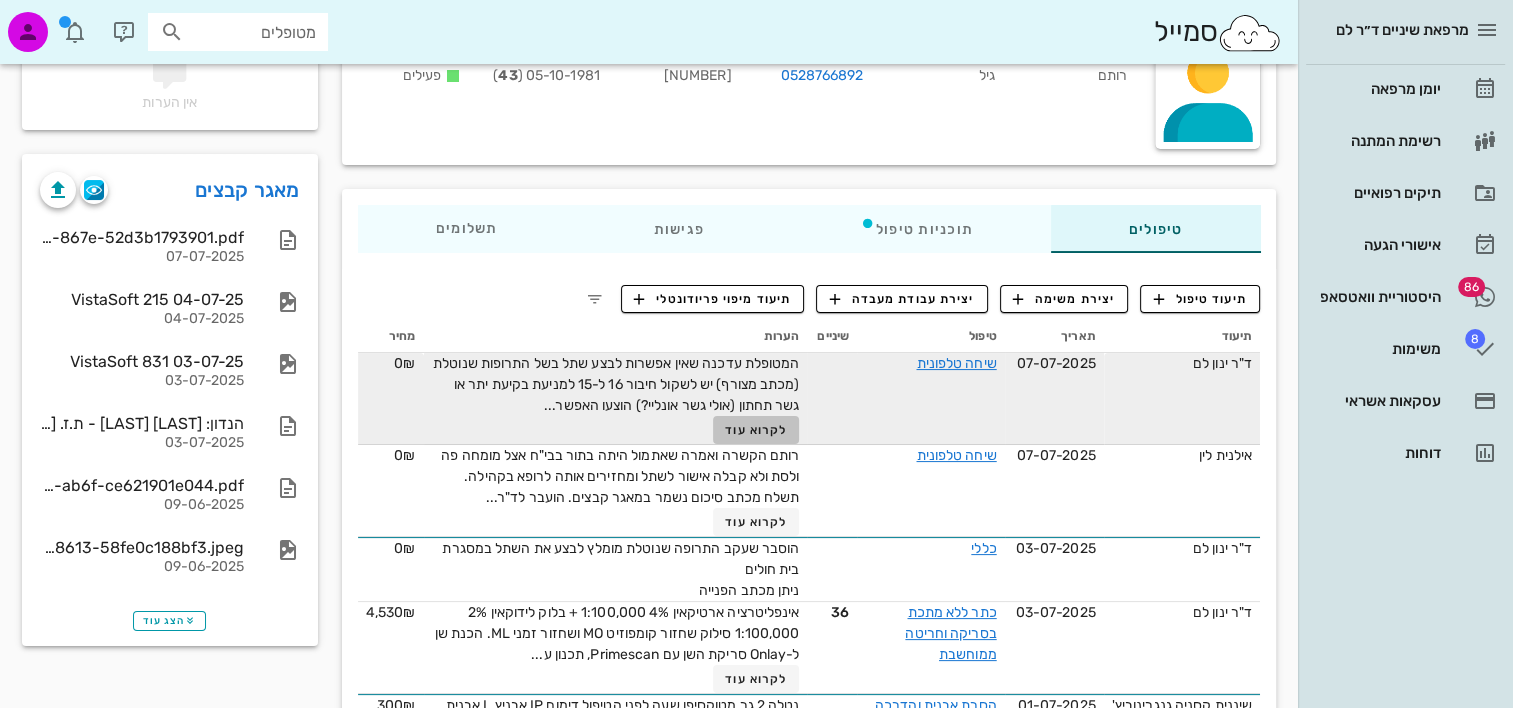click on "לקרוא עוד" at bounding box center (756, 430) 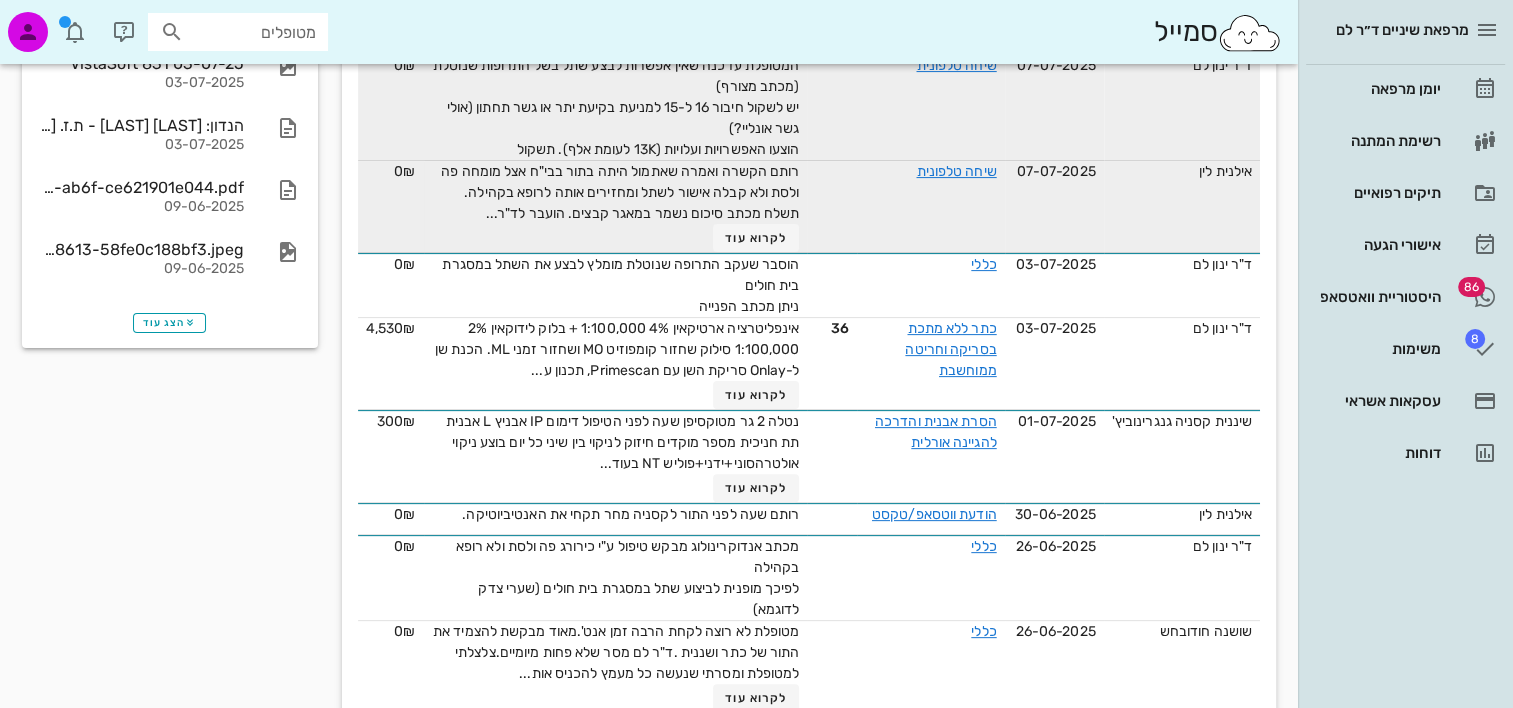 scroll, scrollTop: 500, scrollLeft: 0, axis: vertical 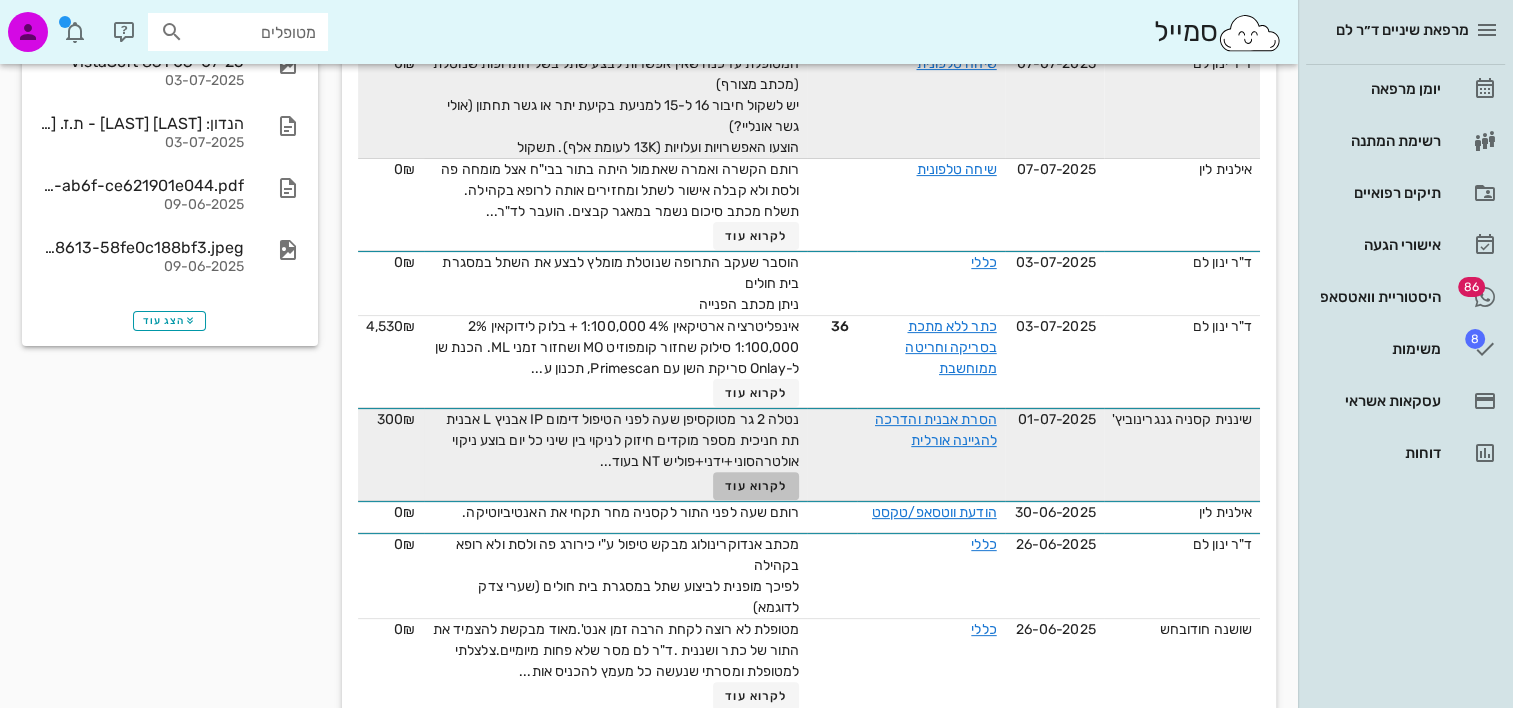 click on "לקרוא עוד" at bounding box center [756, 486] 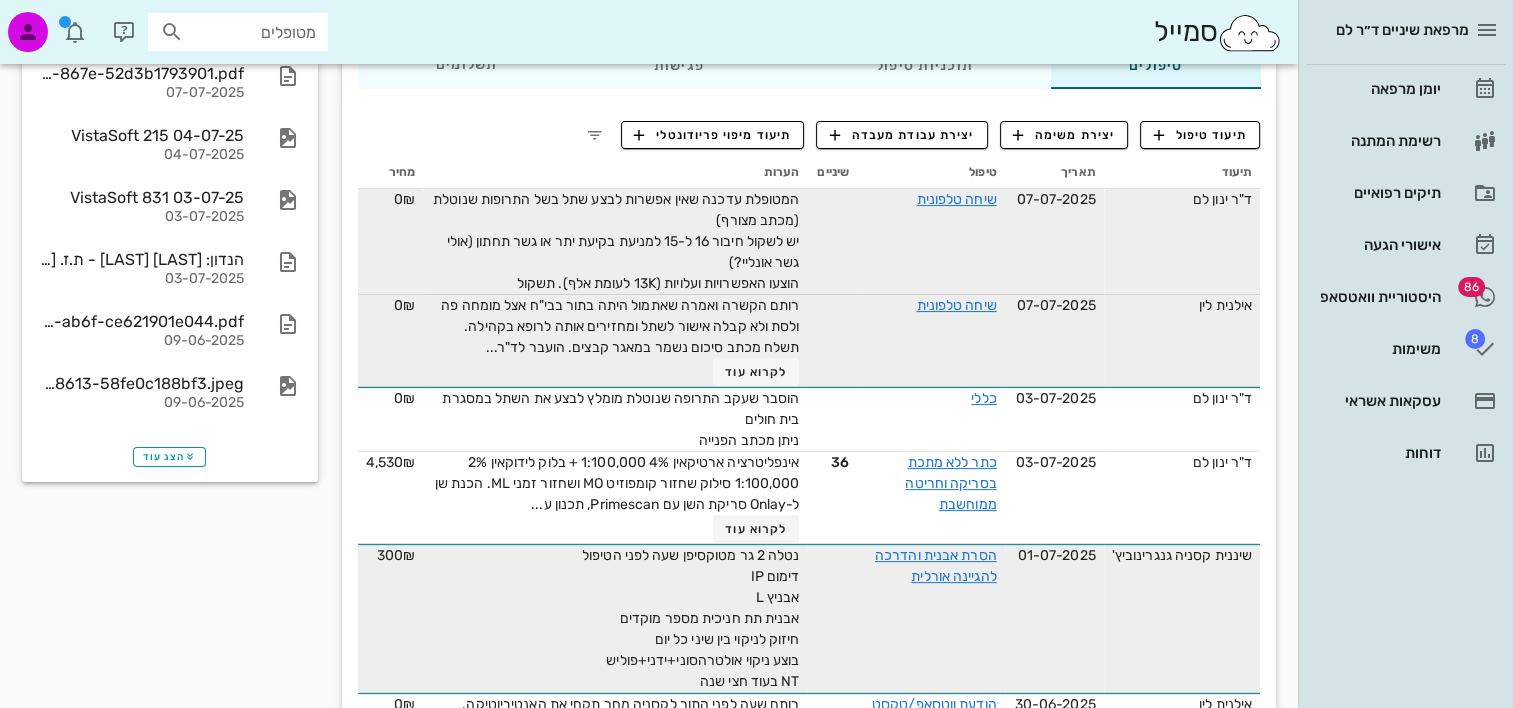 scroll, scrollTop: 200, scrollLeft: 0, axis: vertical 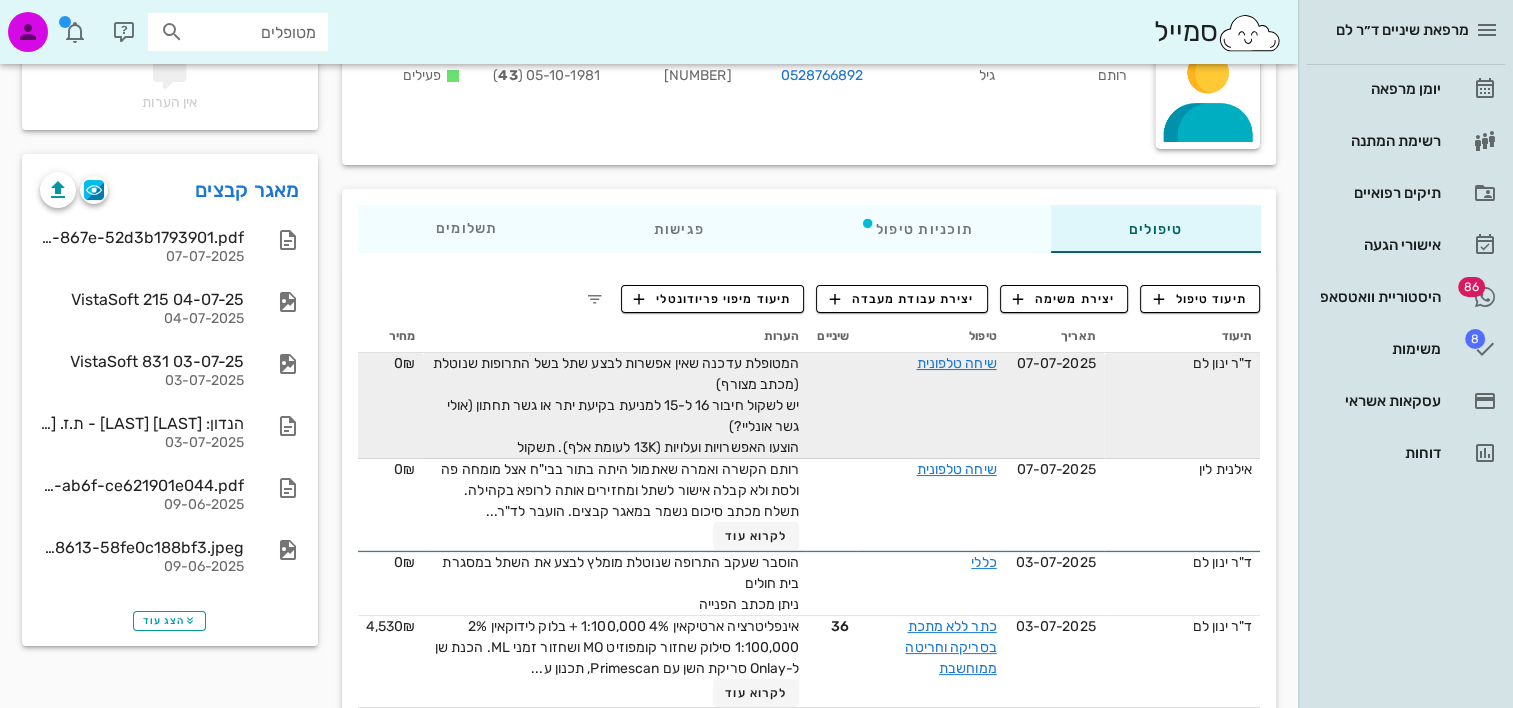 click on "טיפולים
תוכניות טיפול
פגישות
תשלומים
0₪" at bounding box center [809, 229] 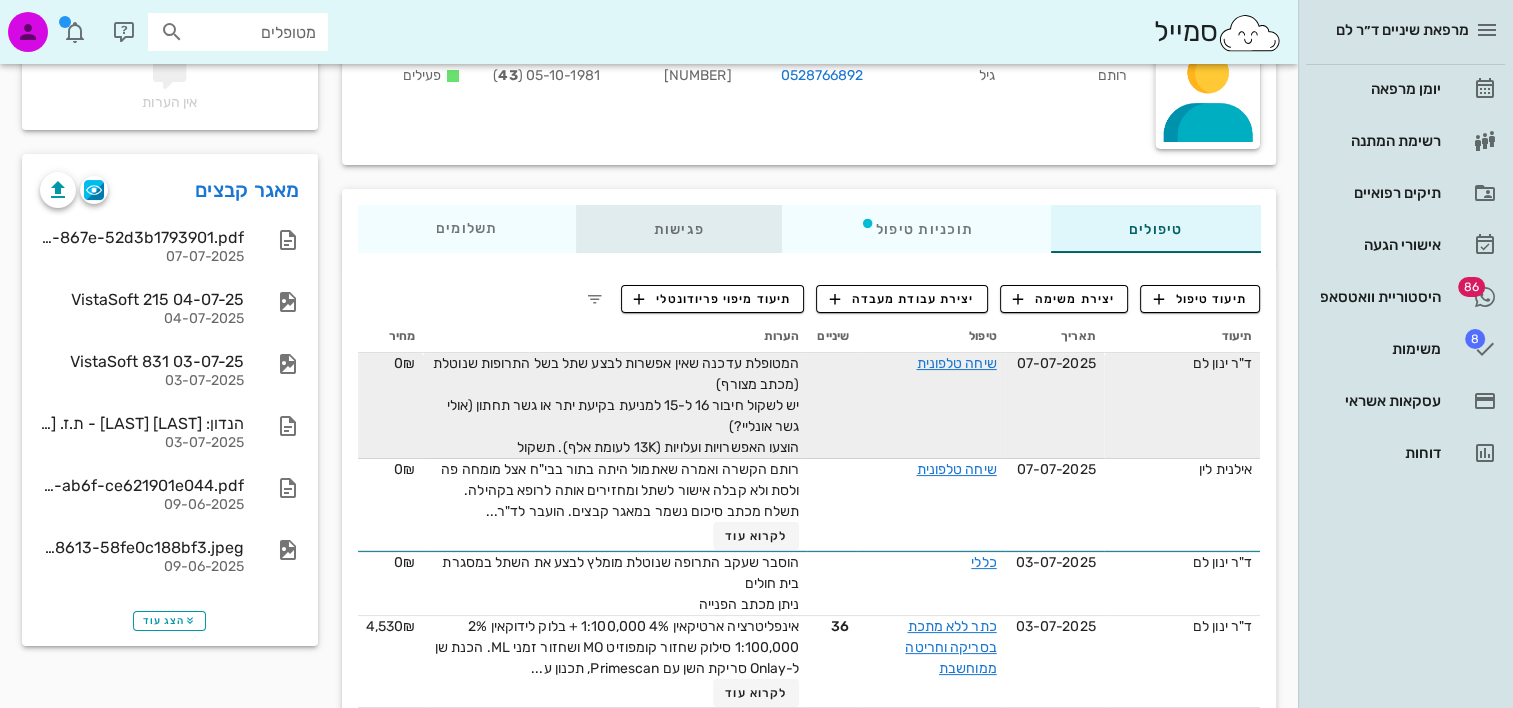 click on "פגישות" at bounding box center [678, 229] 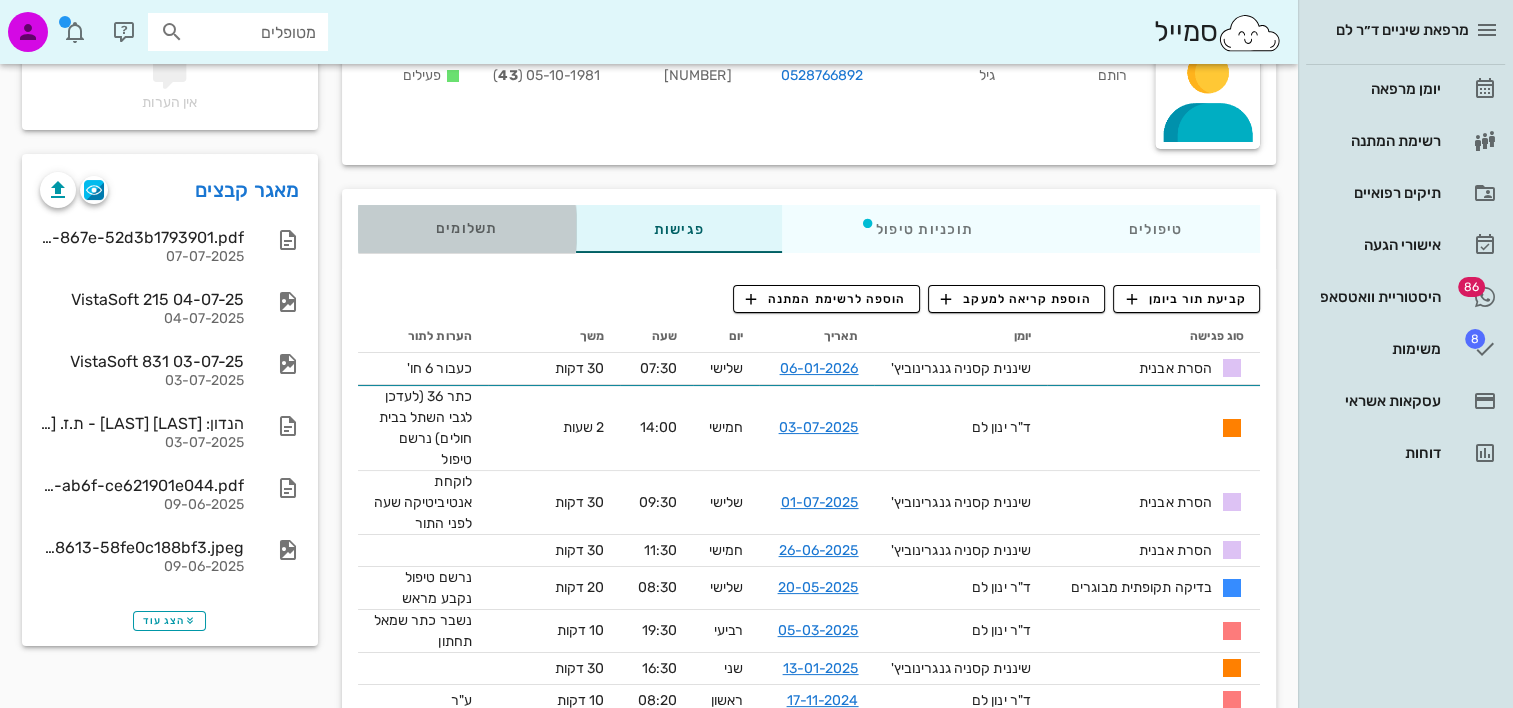click on "תשלומים
0₪" at bounding box center [467, 229] 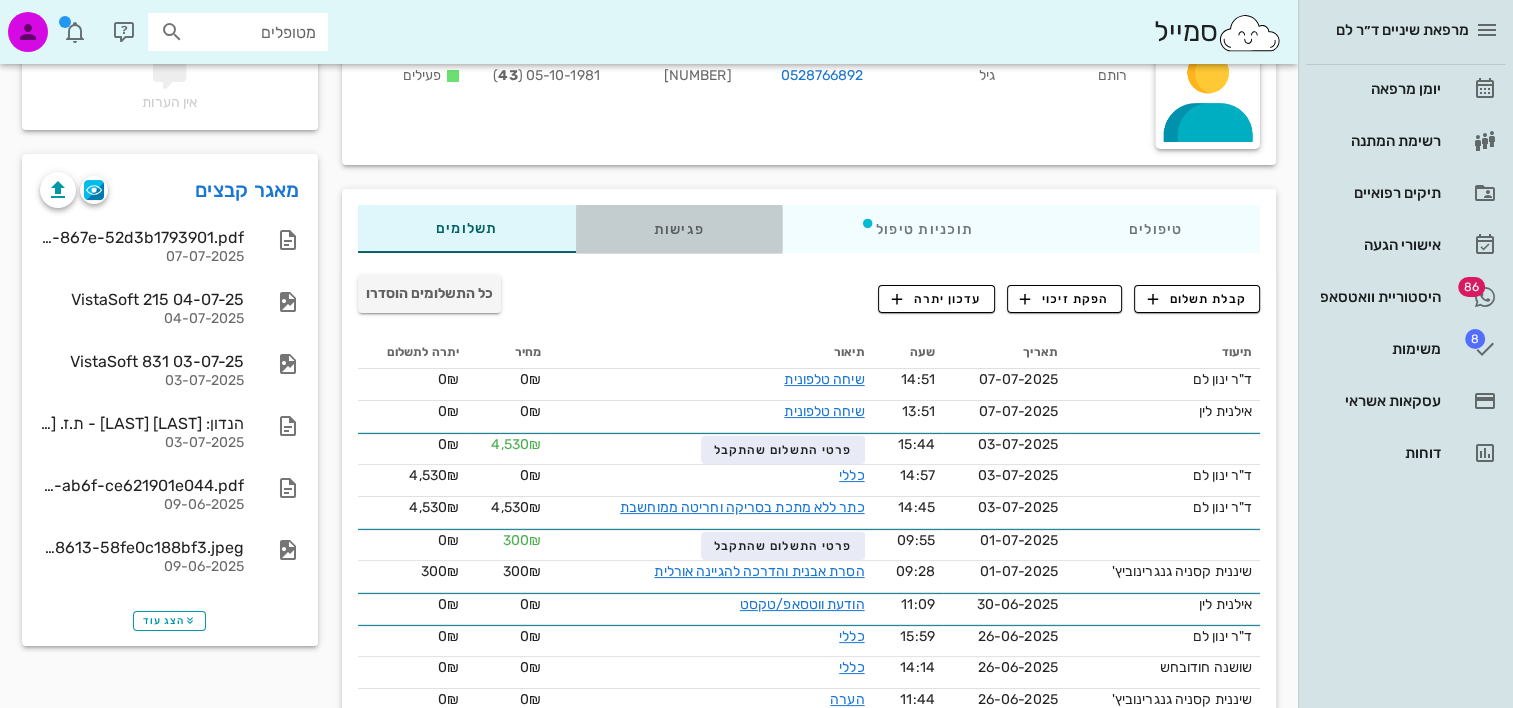 click on "פגישות" at bounding box center (678, 229) 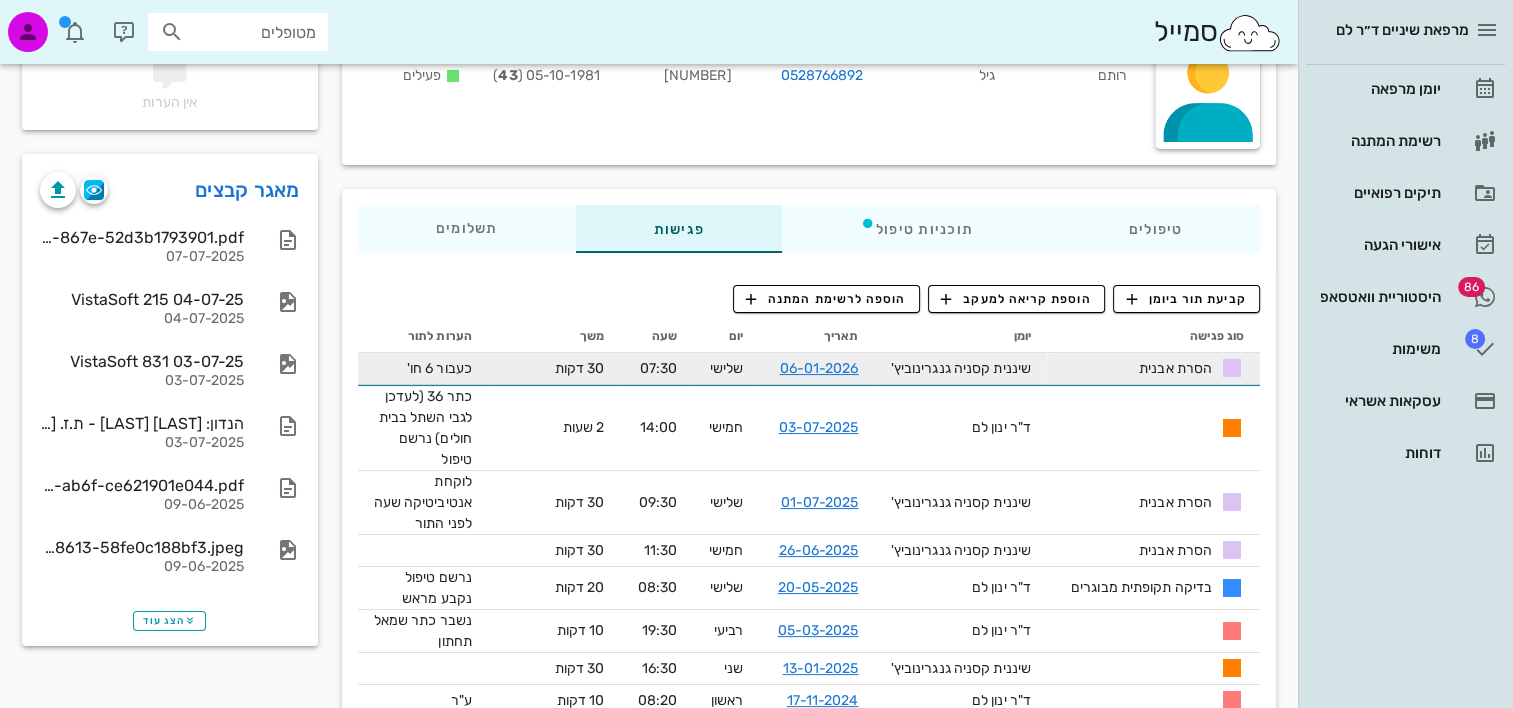 drag, startPoint x: 382, startPoint y: 345, endPoint x: 564, endPoint y: 363, distance: 182.88794 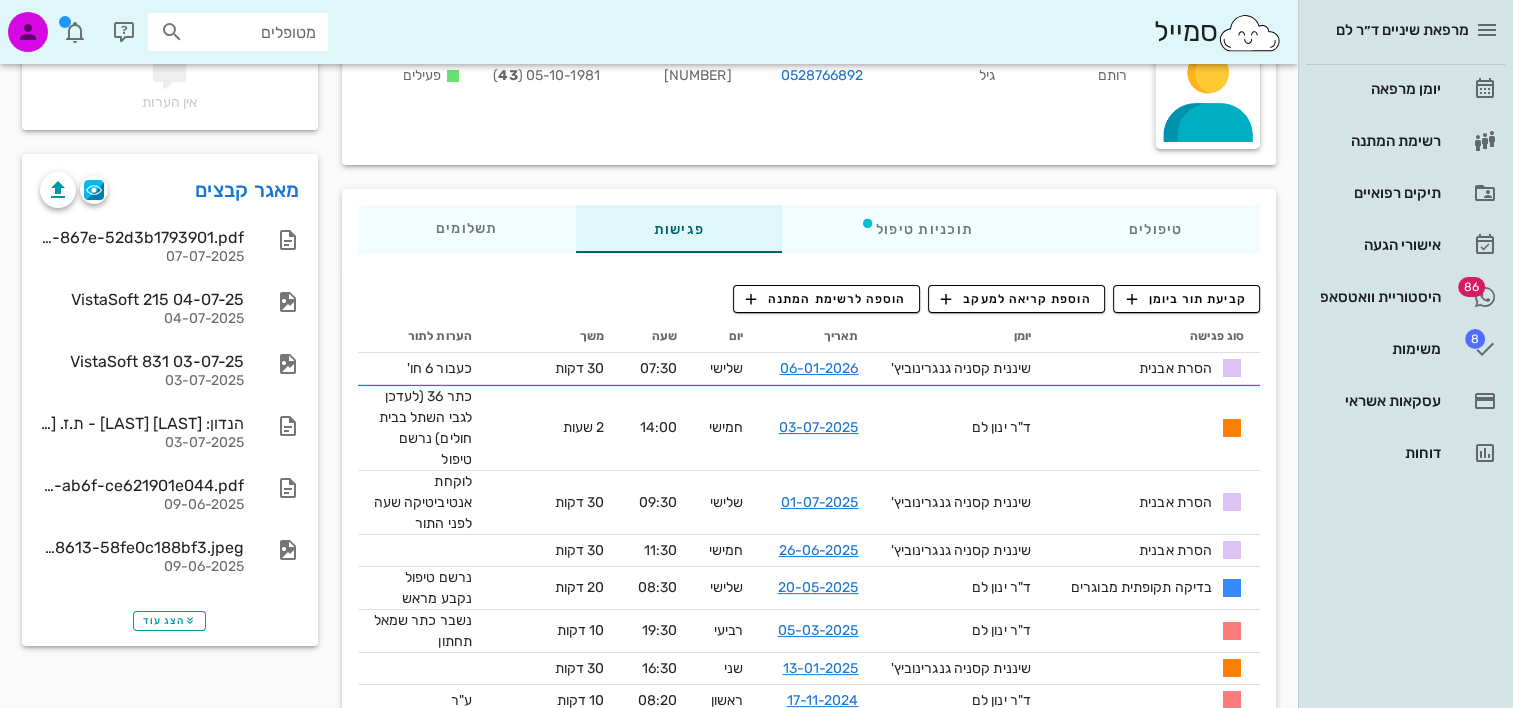 drag, startPoint x: 436, startPoint y: 333, endPoint x: 718, endPoint y: 339, distance: 282.0638 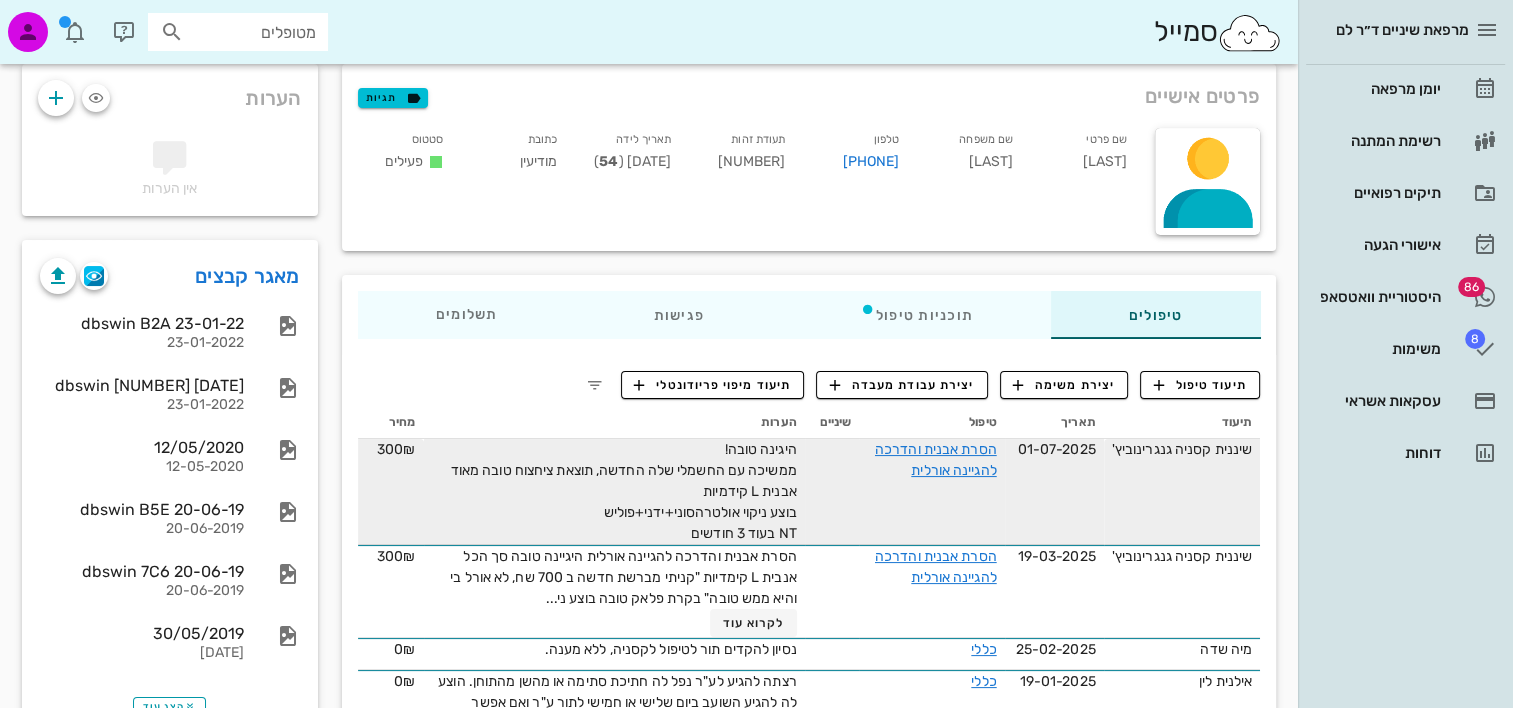 scroll, scrollTop: 200, scrollLeft: 0, axis: vertical 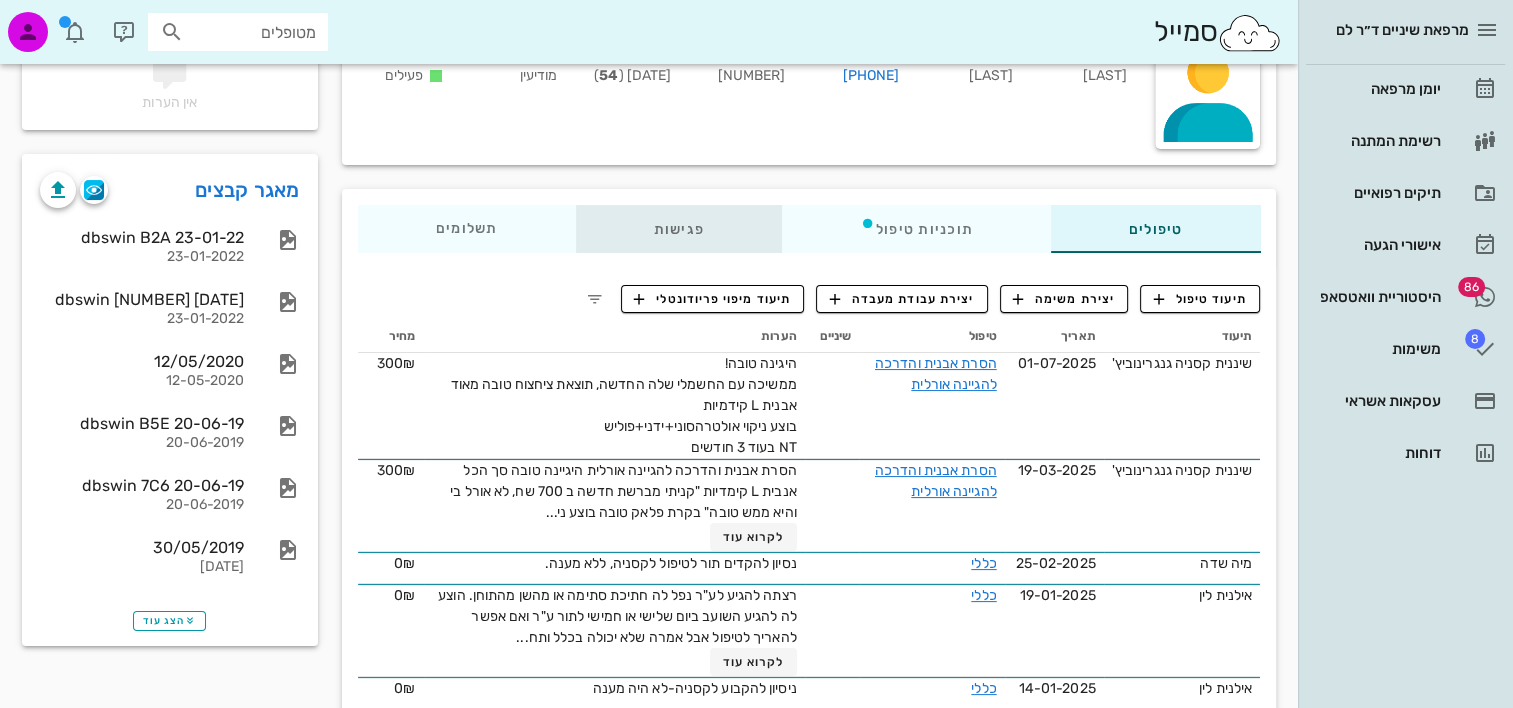 click on "פגישות" at bounding box center [678, 229] 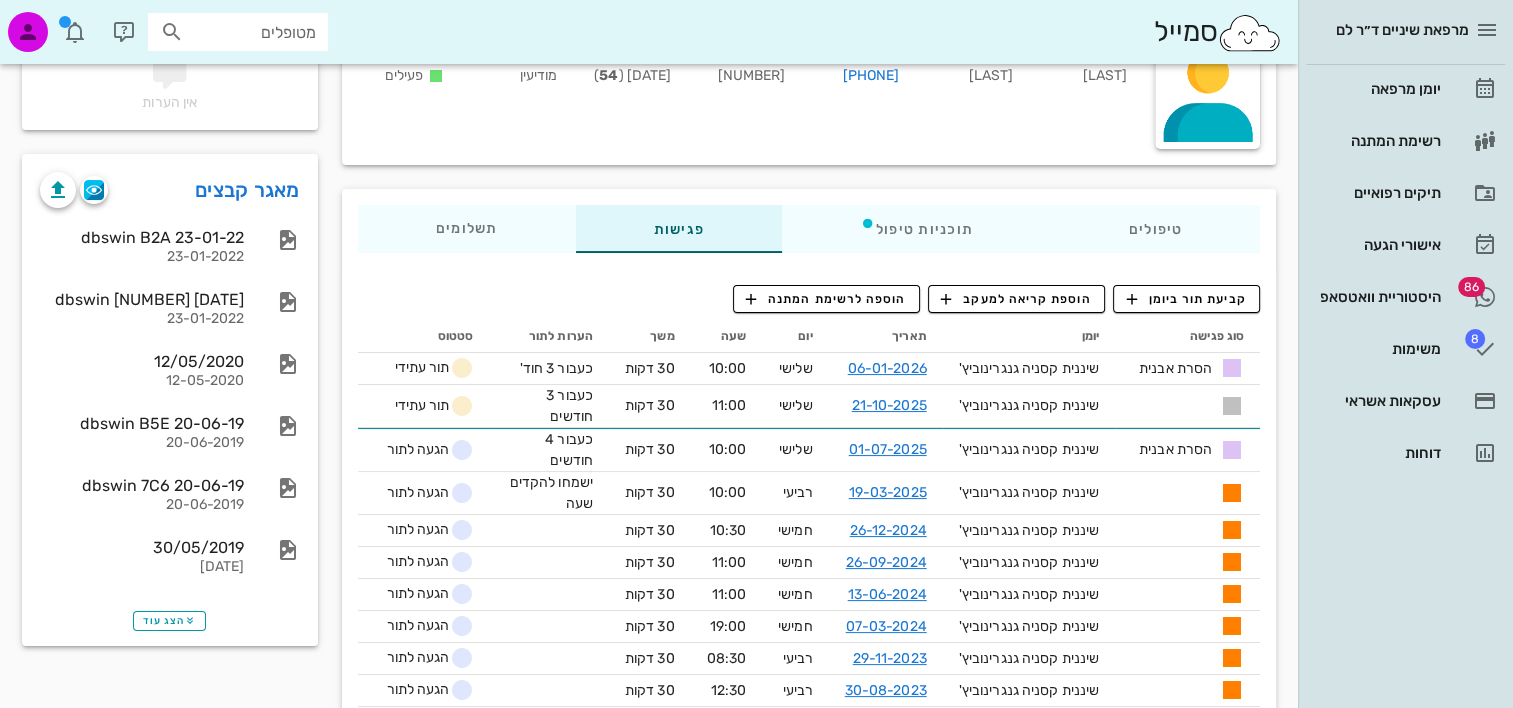 click on "טיפולים
תוכניות טיפול
פגישות
תשלומים
0₪" at bounding box center [809, 229] 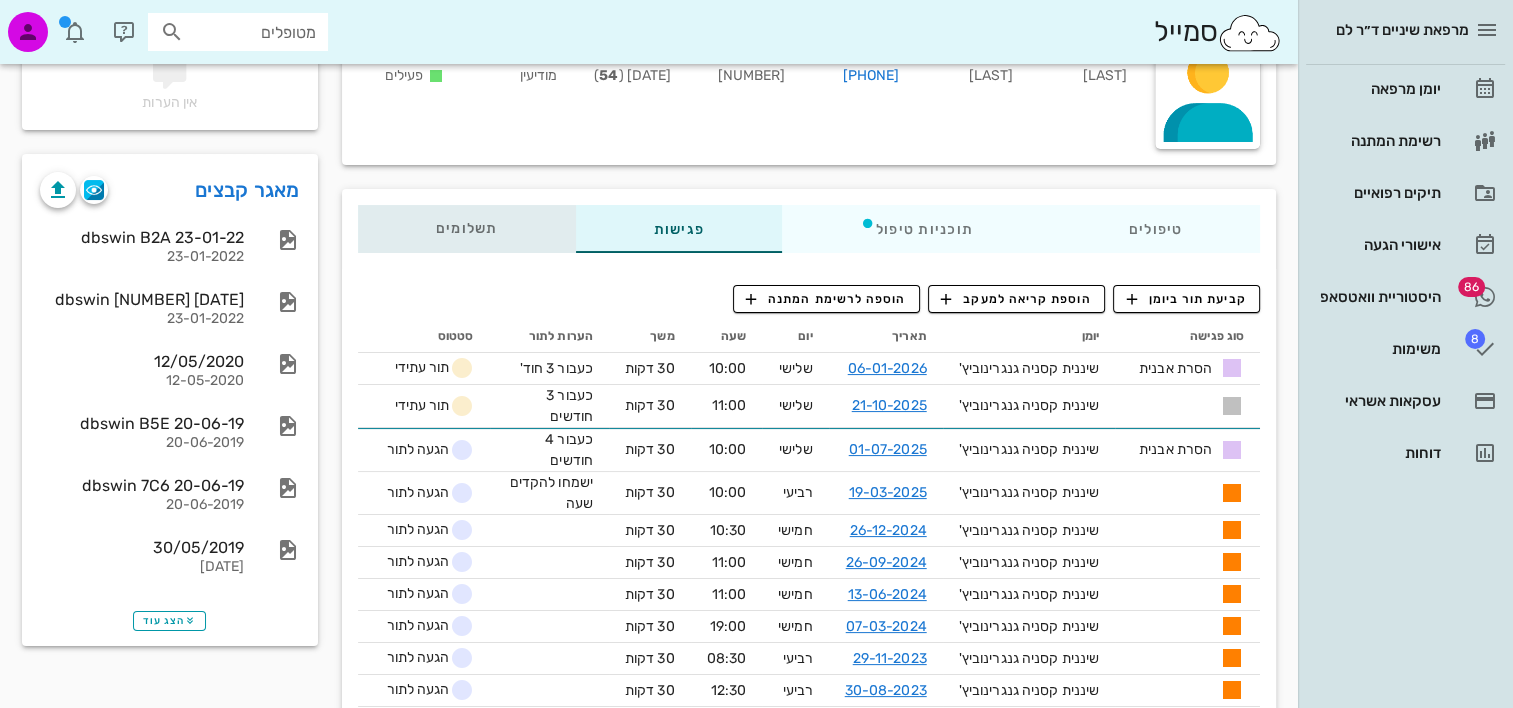 click on "תשלומים
0₪" at bounding box center (466, 229) 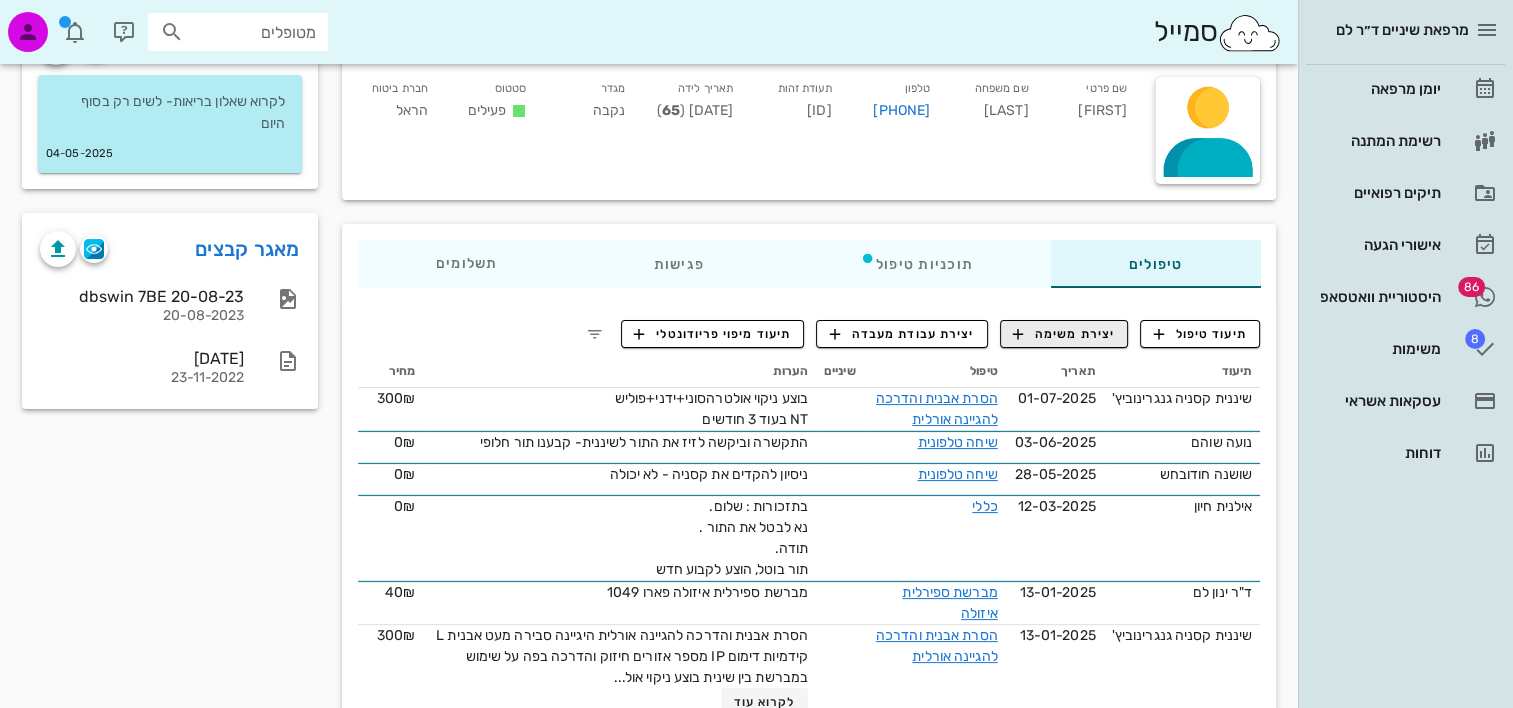 scroll, scrollTop: 200, scrollLeft: 0, axis: vertical 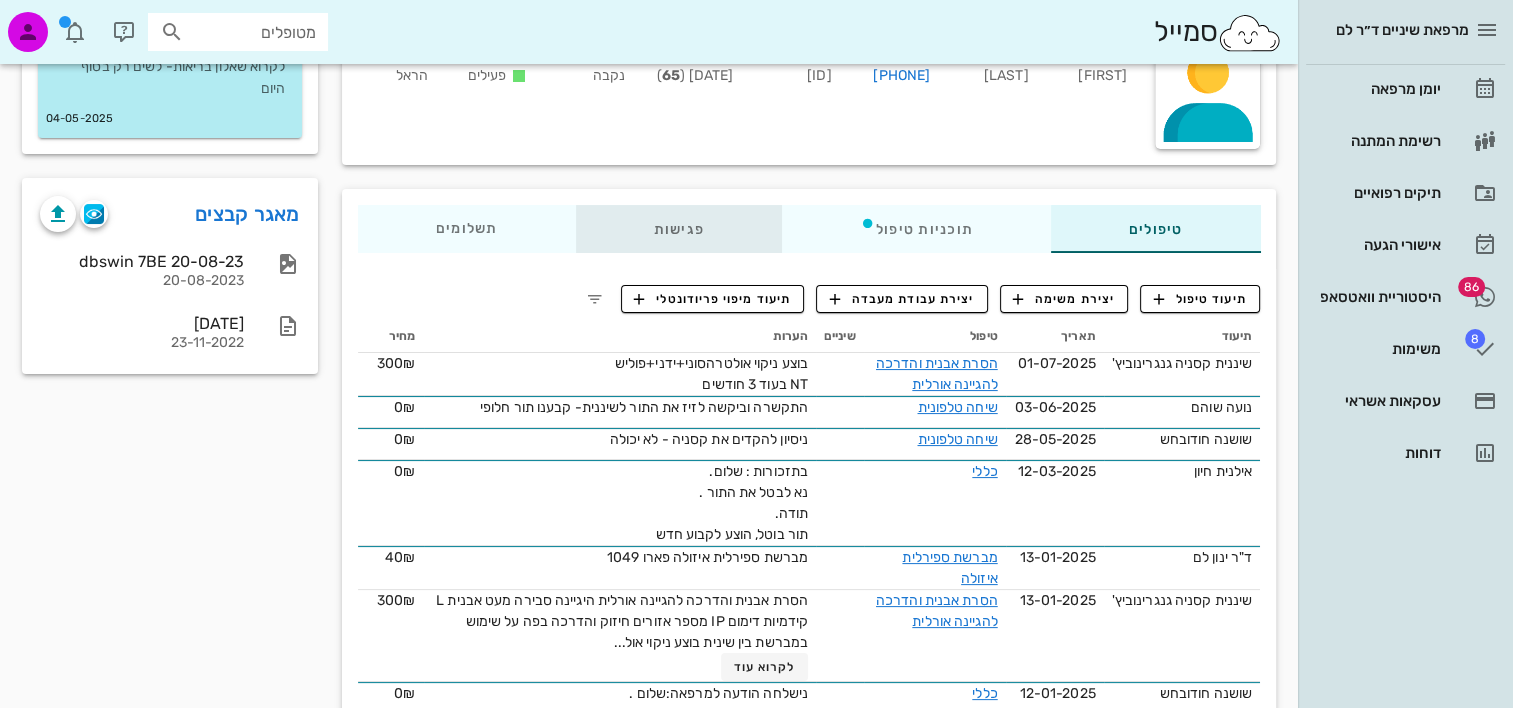 click on "פגישות" at bounding box center (678, 229) 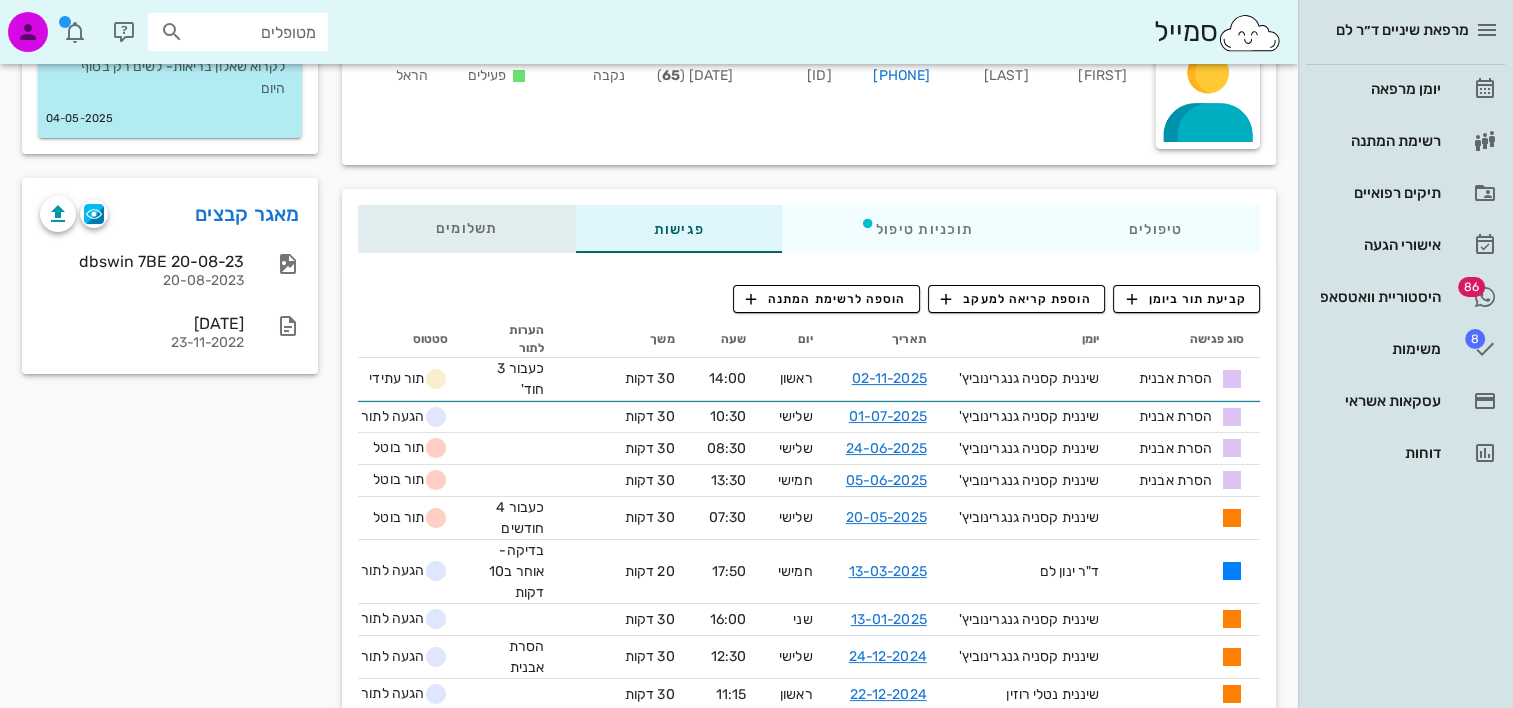 click on "תשלומים
0₪" at bounding box center (467, 229) 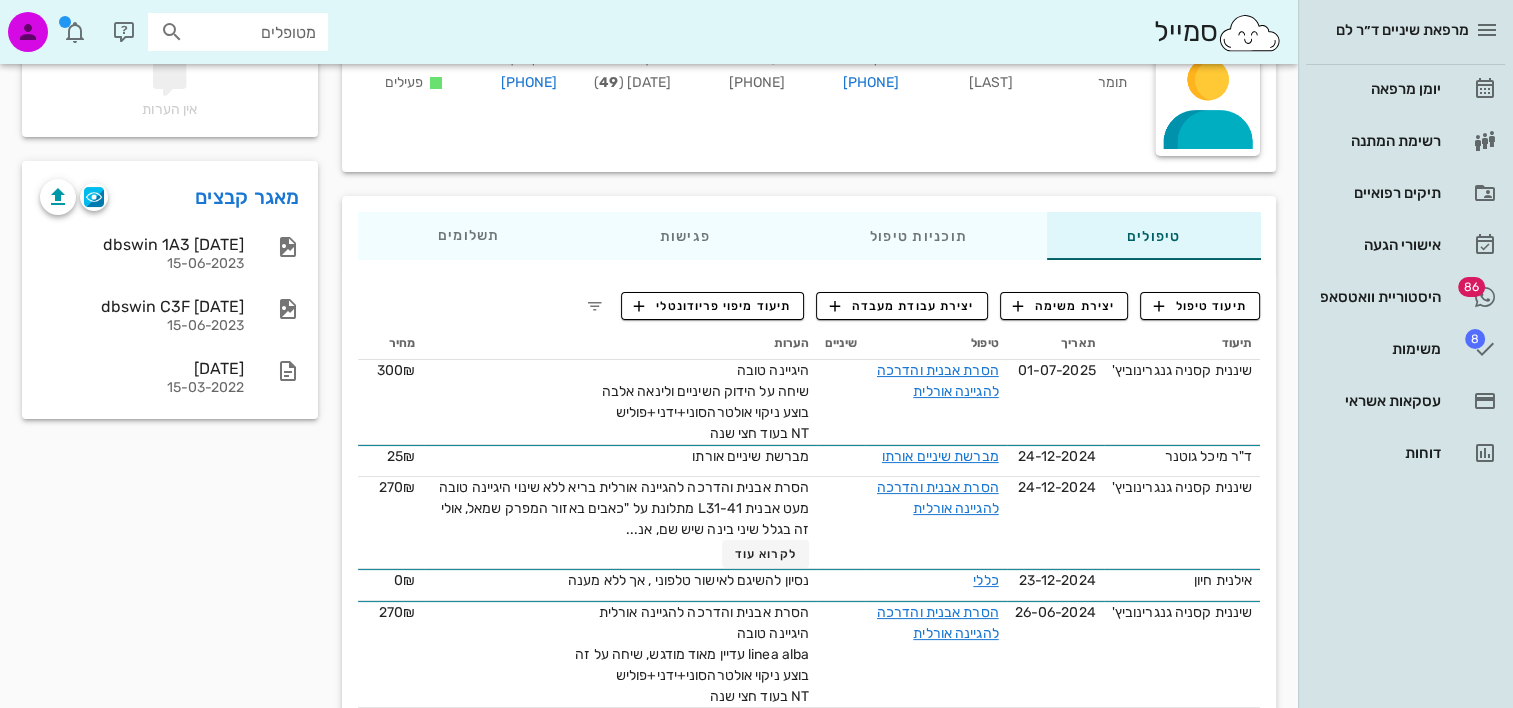 scroll, scrollTop: 200, scrollLeft: 0, axis: vertical 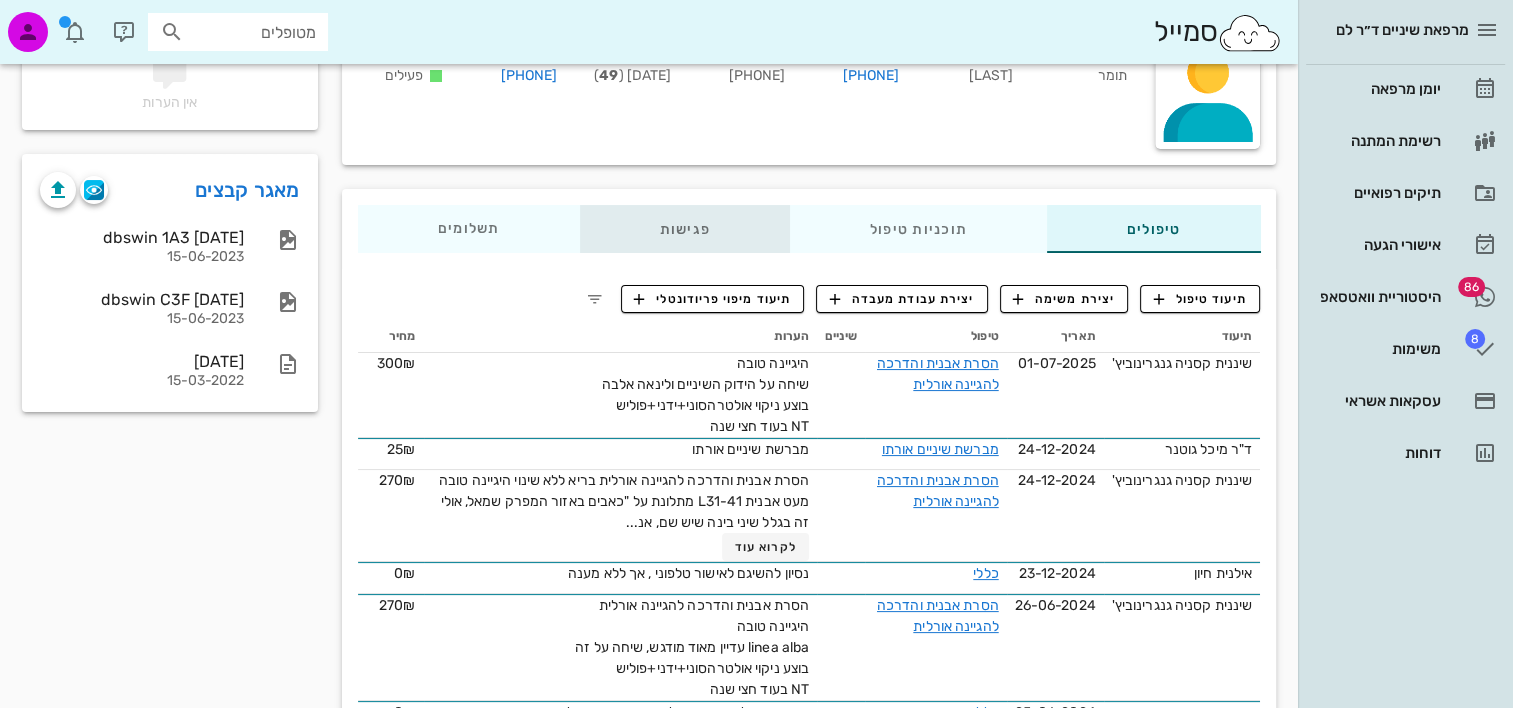 click on "פגישות" at bounding box center [684, 229] 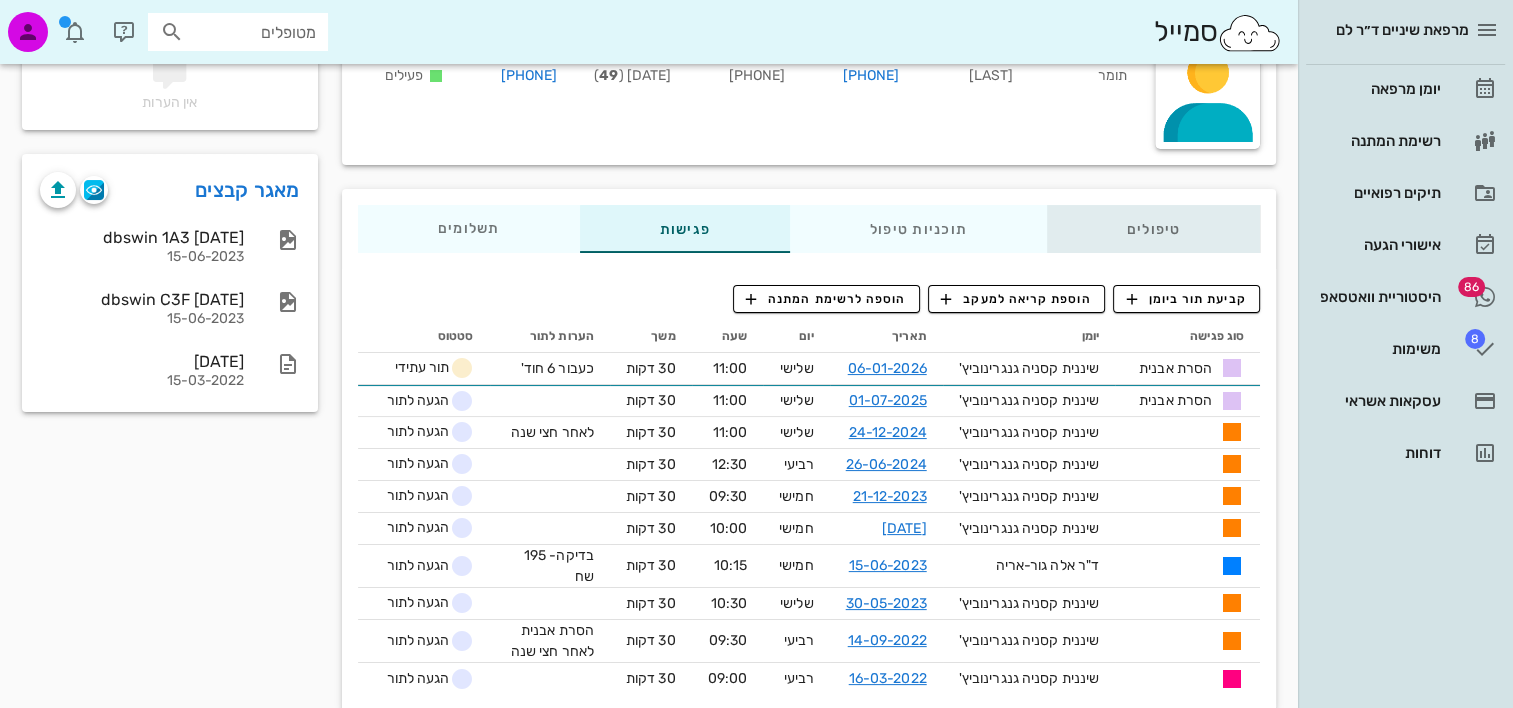 click on "טיפולים" at bounding box center [1153, 229] 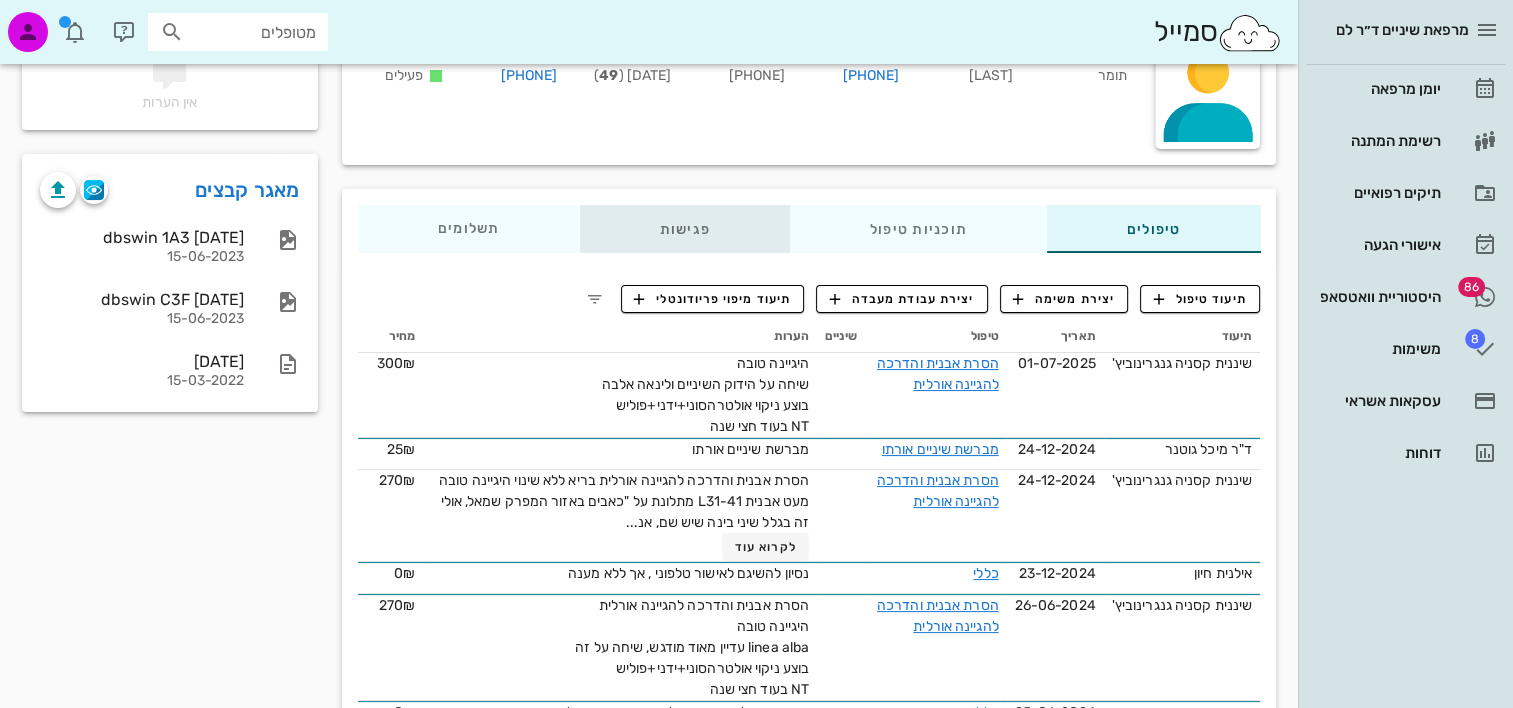 click on "פגישות" at bounding box center [684, 229] 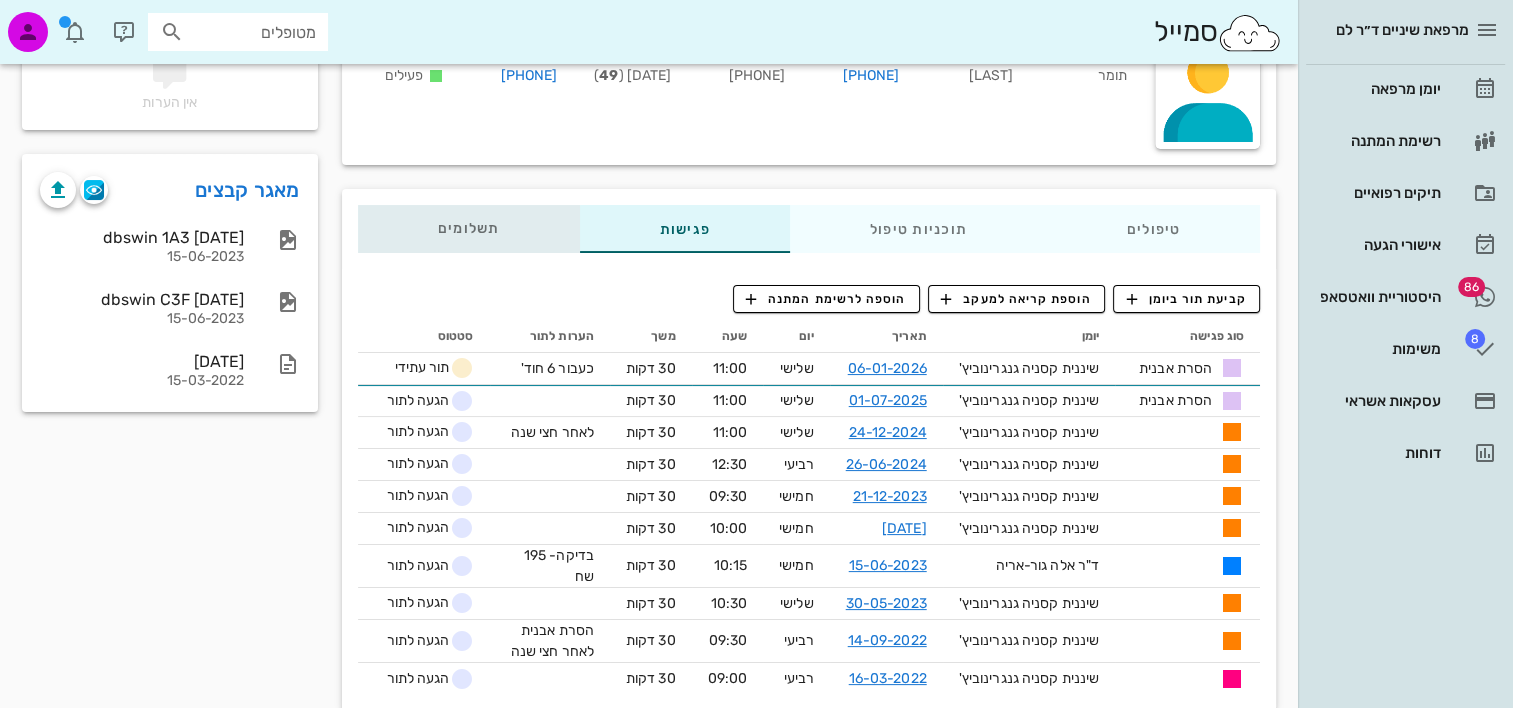 click on "תשלומים
0₪" at bounding box center [469, 229] 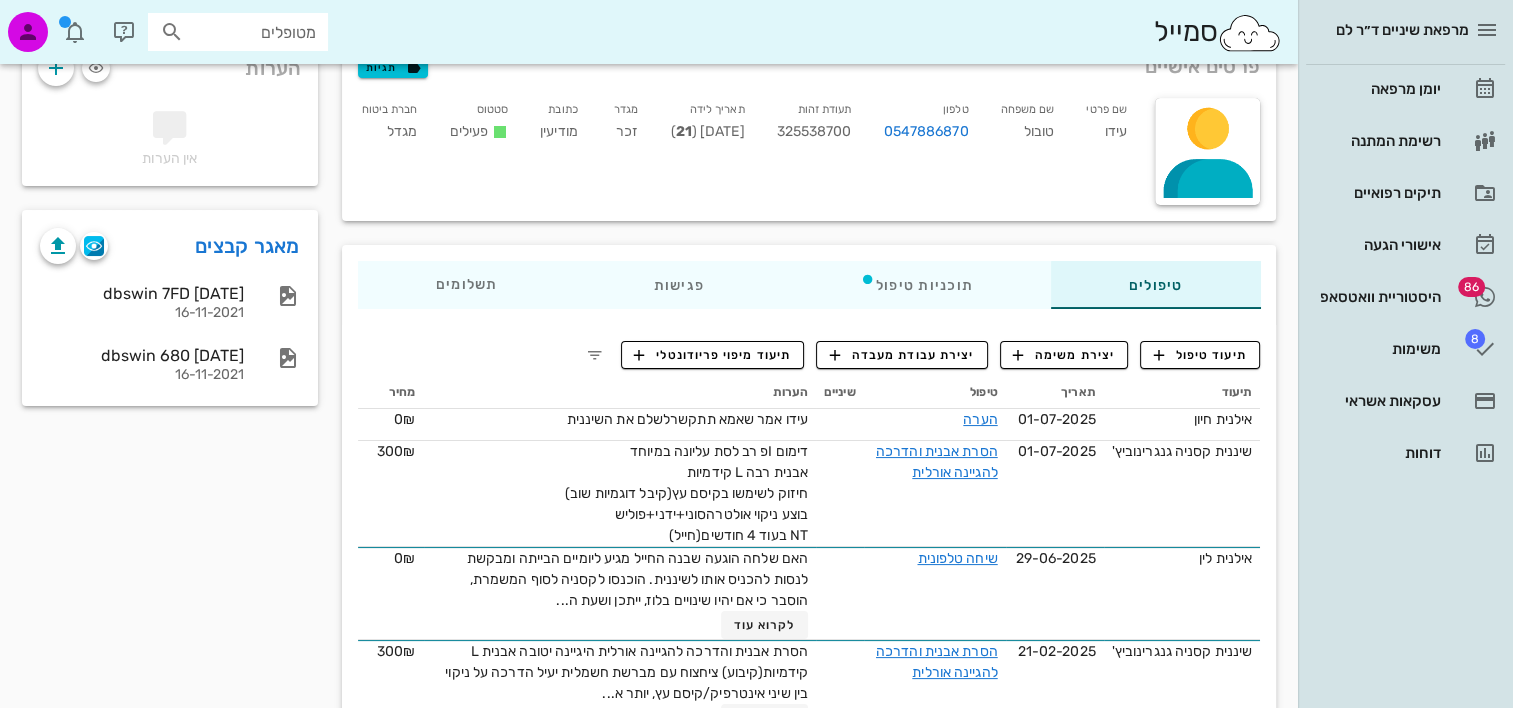 scroll, scrollTop: 300, scrollLeft: 0, axis: vertical 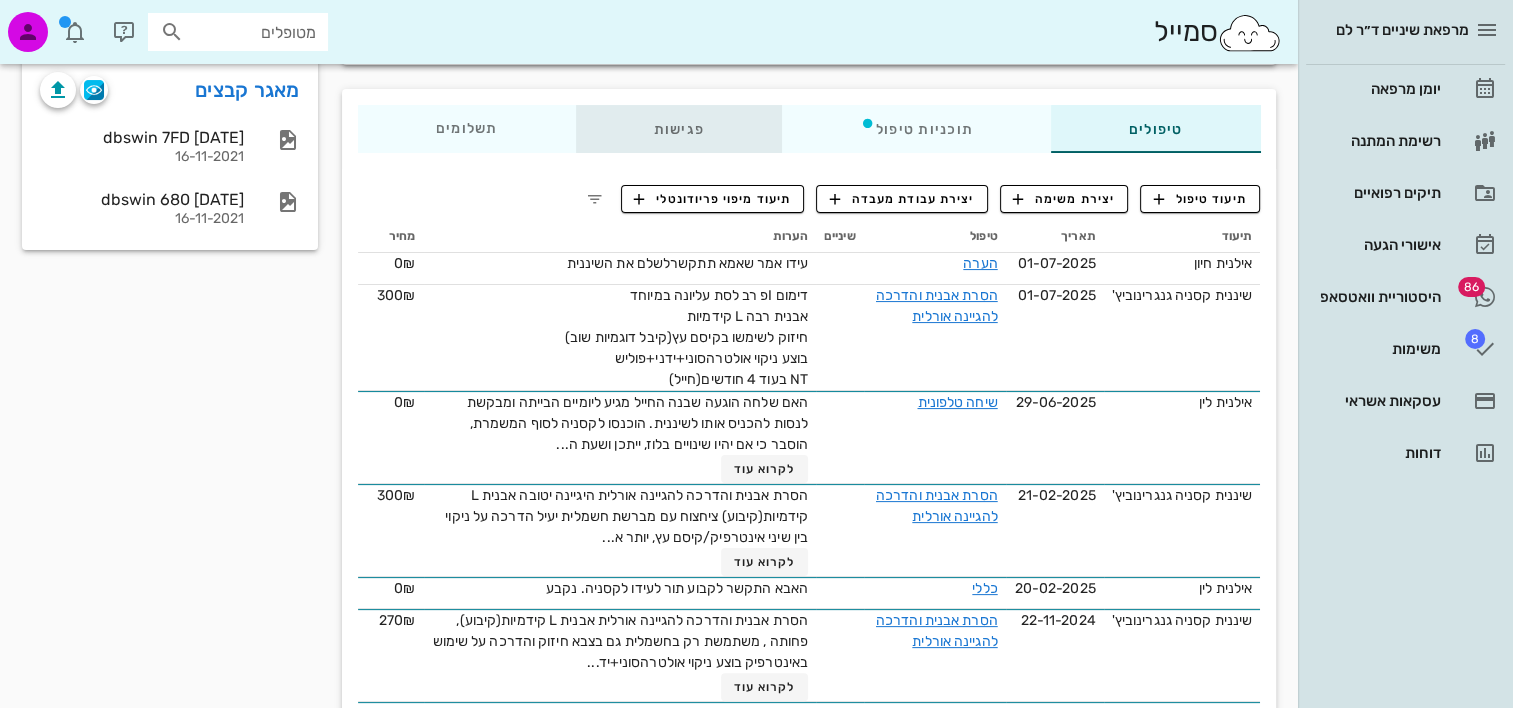 click on "פגישות" at bounding box center (678, 129) 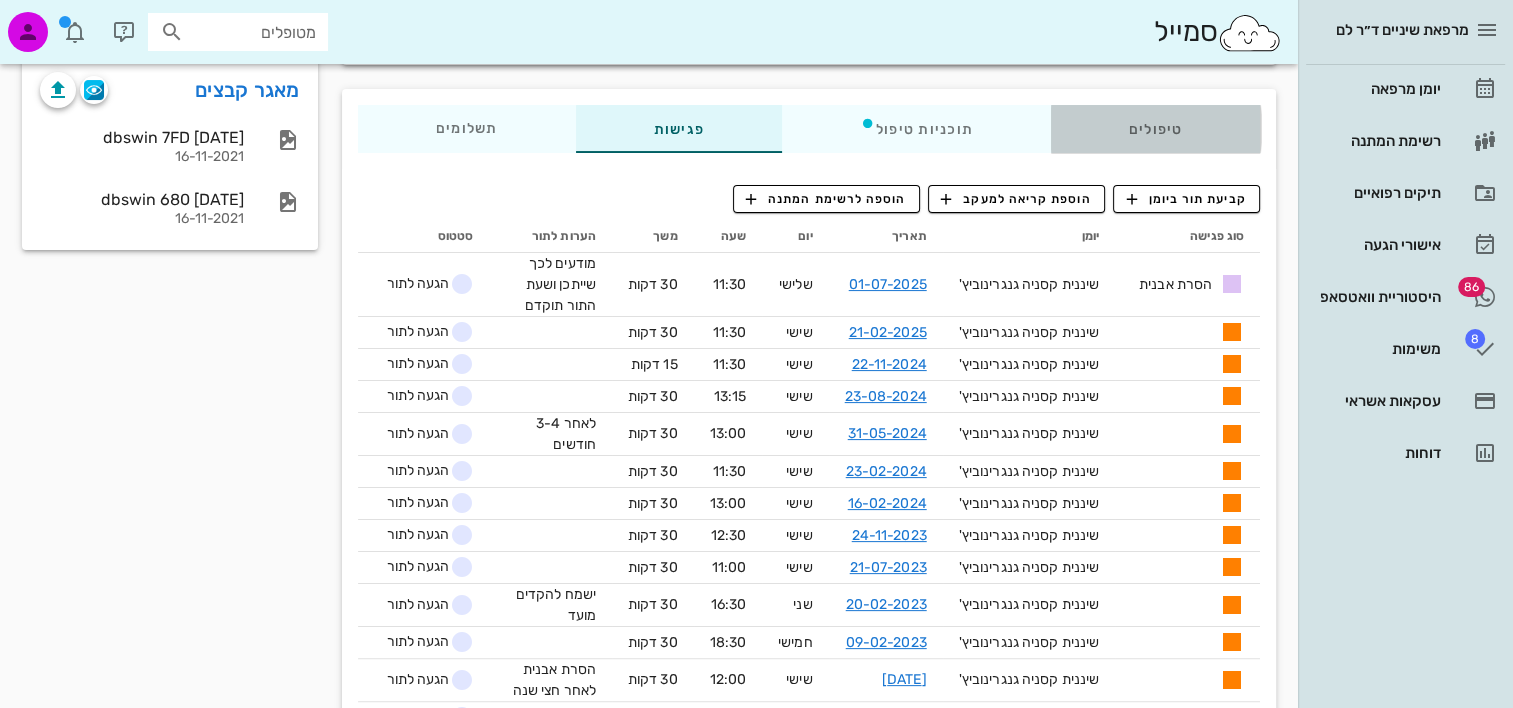 click on "טיפולים" at bounding box center (1155, 129) 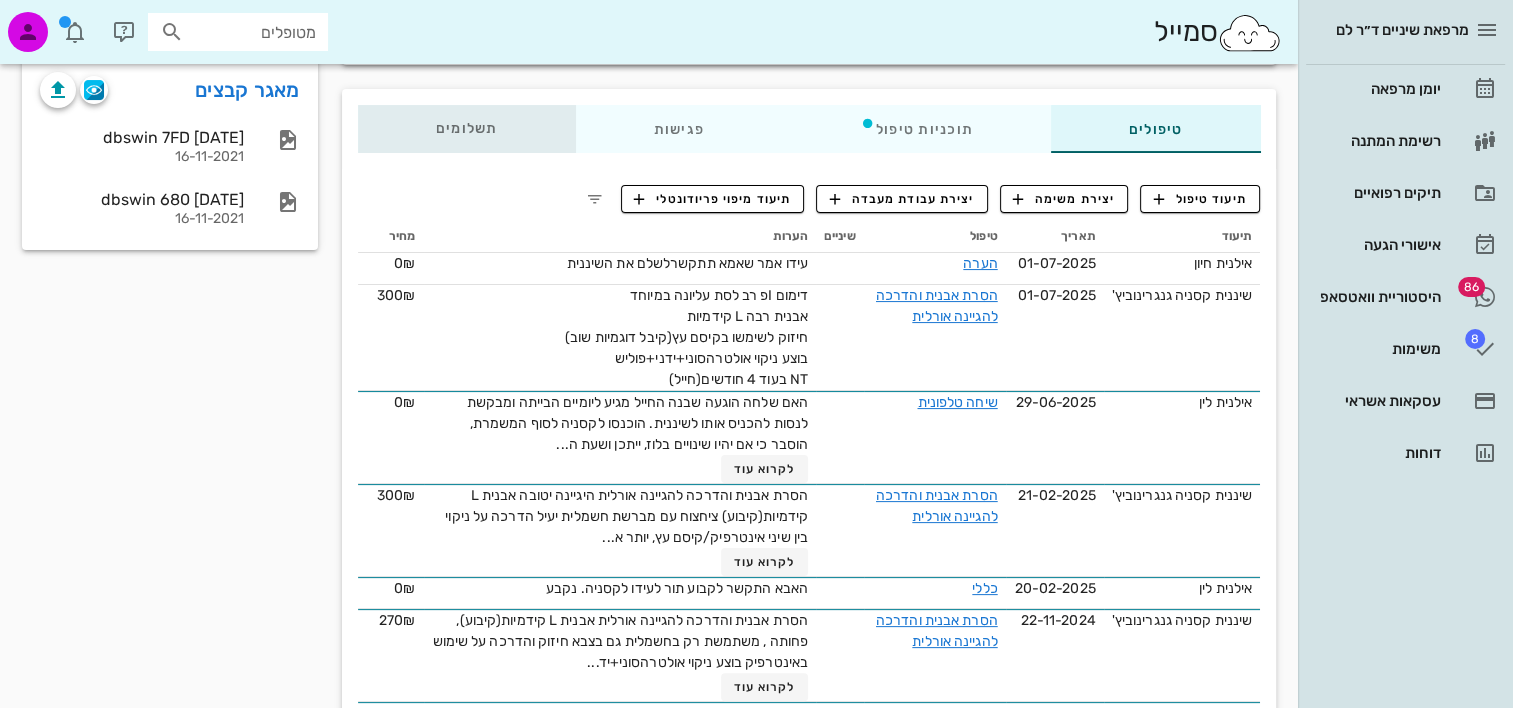 click on "תשלומים
0₪" at bounding box center [466, 129] 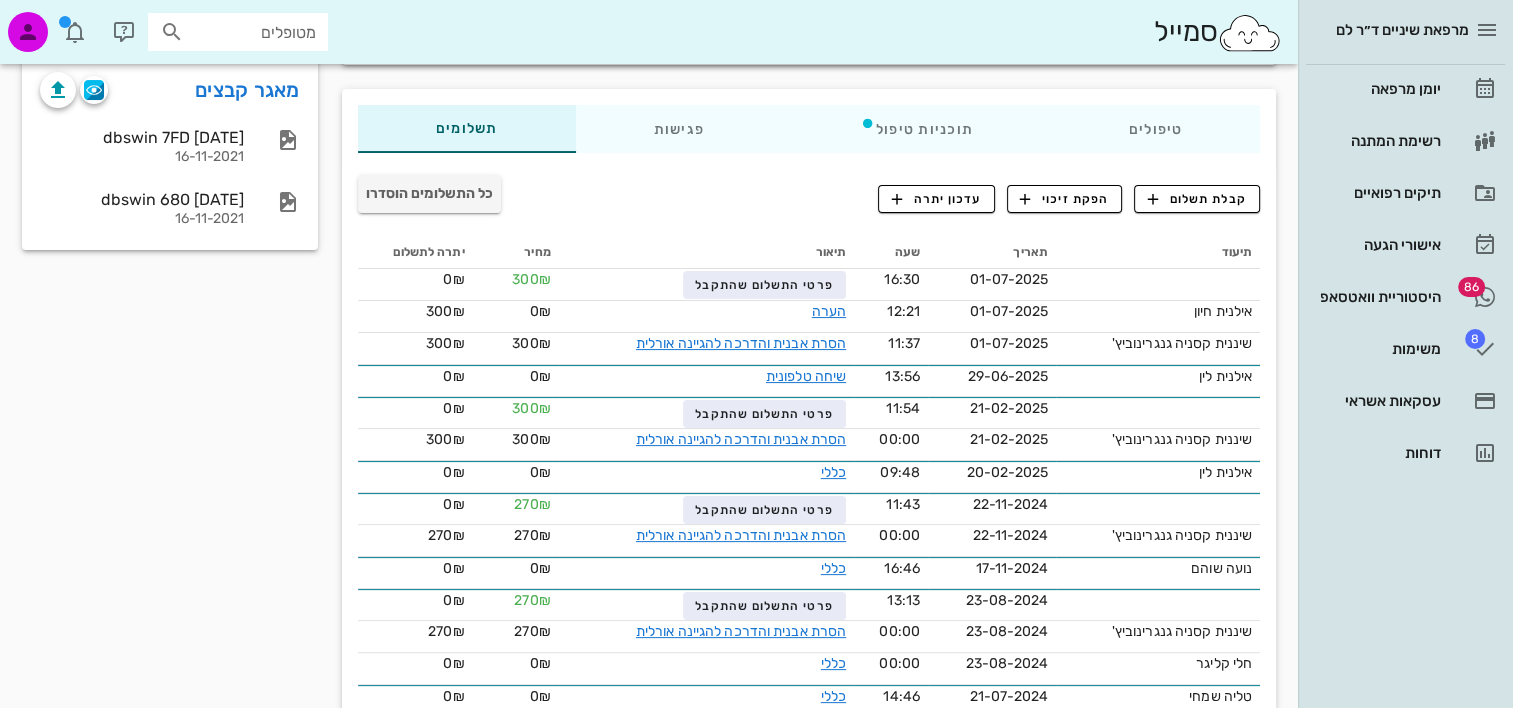 click on "טיפולים
תוכניות טיפול
פגישות
תשלומים
0₪" at bounding box center [809, 129] 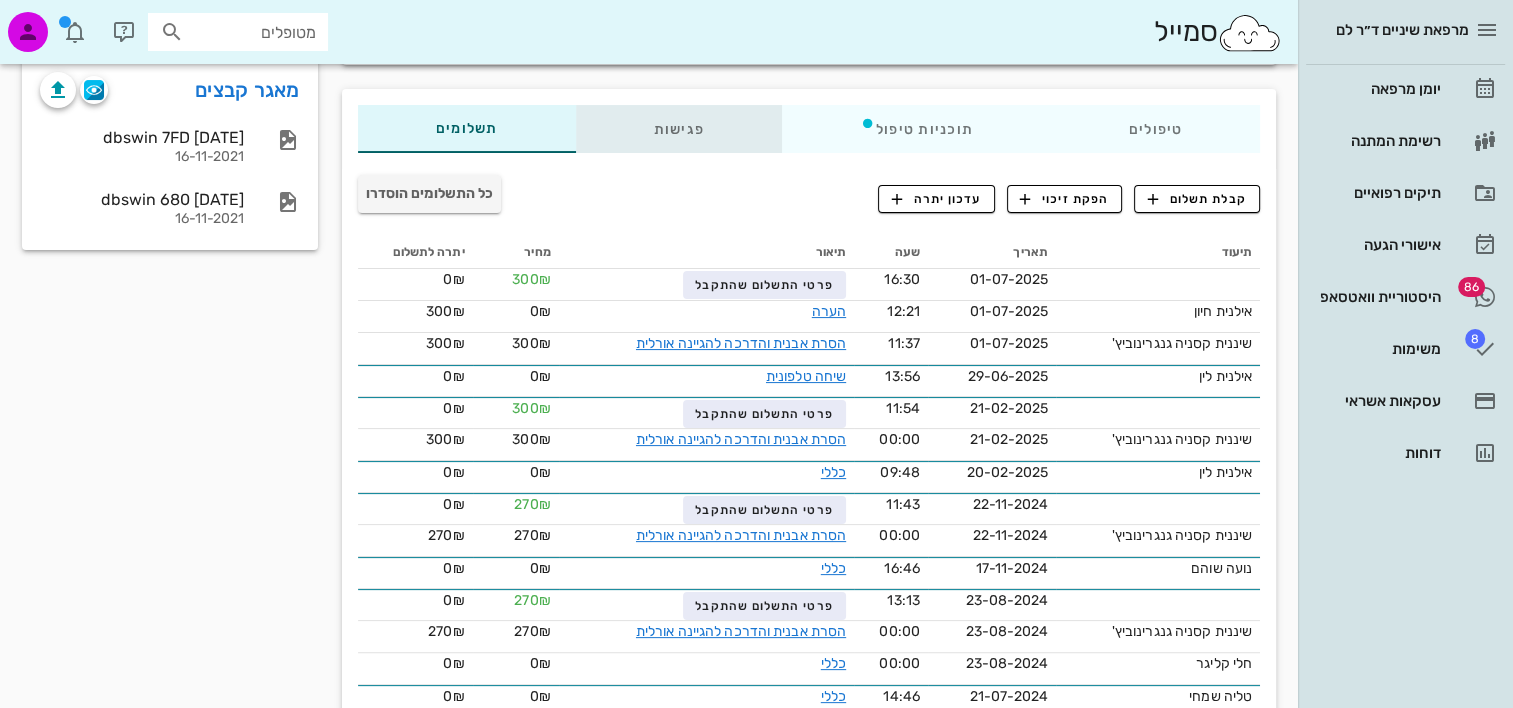 click on "פגישות" at bounding box center (678, 129) 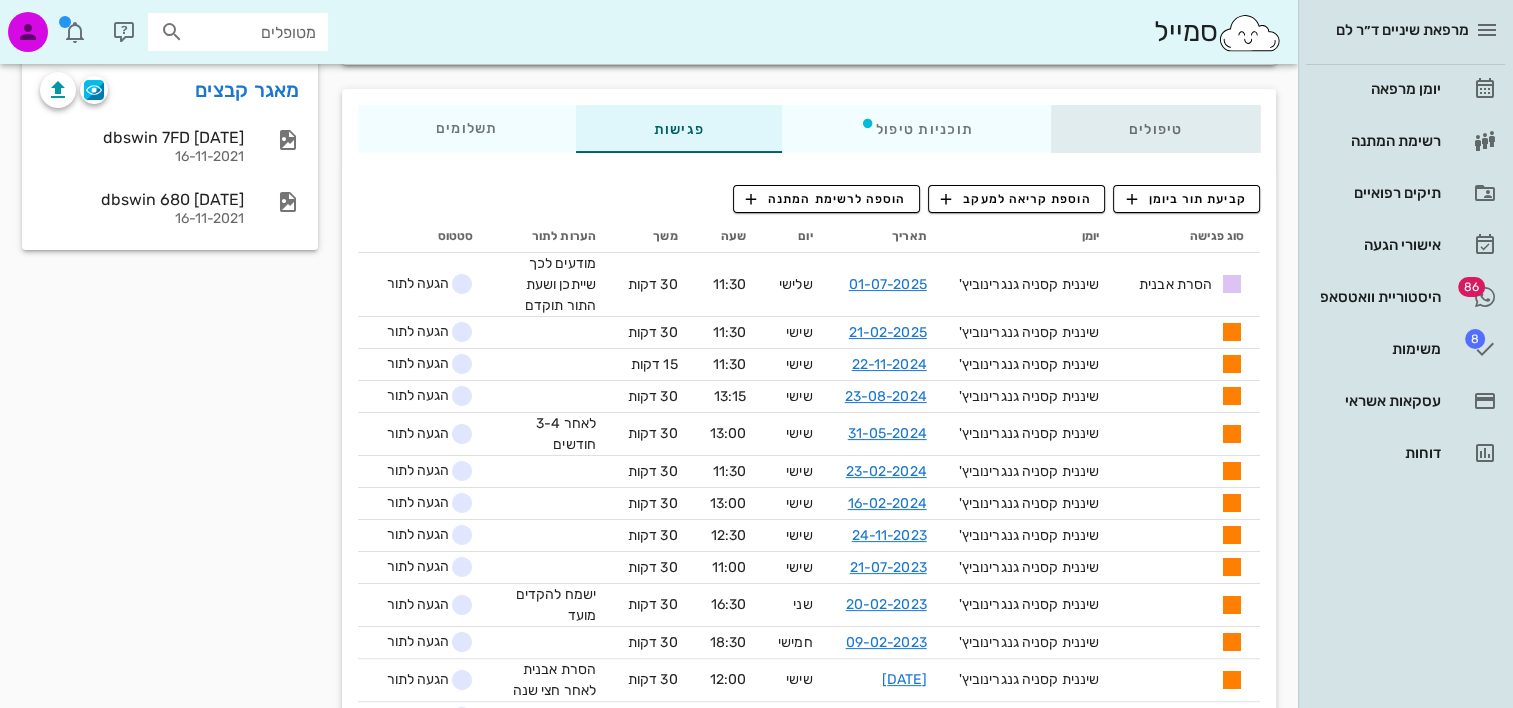 click on "טיפולים" at bounding box center [1155, 129] 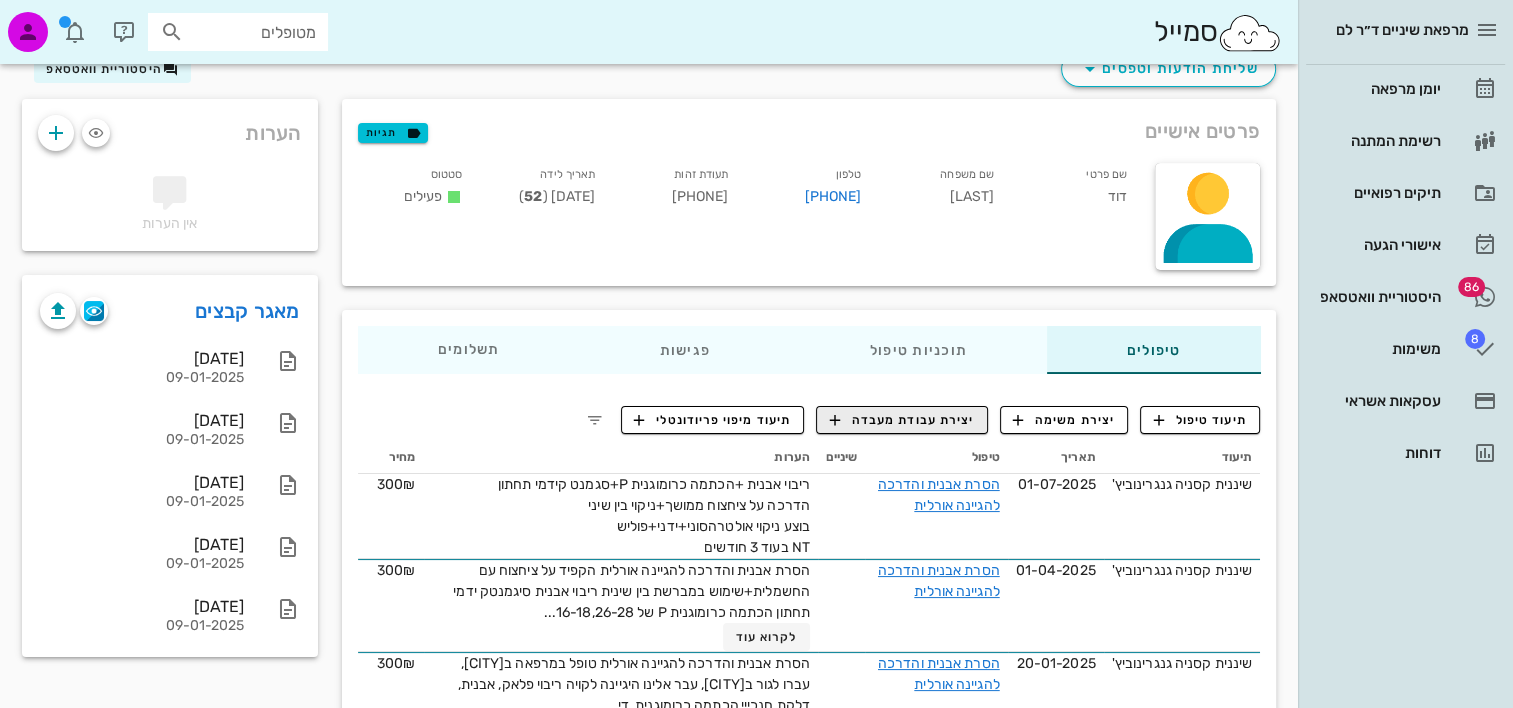 scroll, scrollTop: 200, scrollLeft: 0, axis: vertical 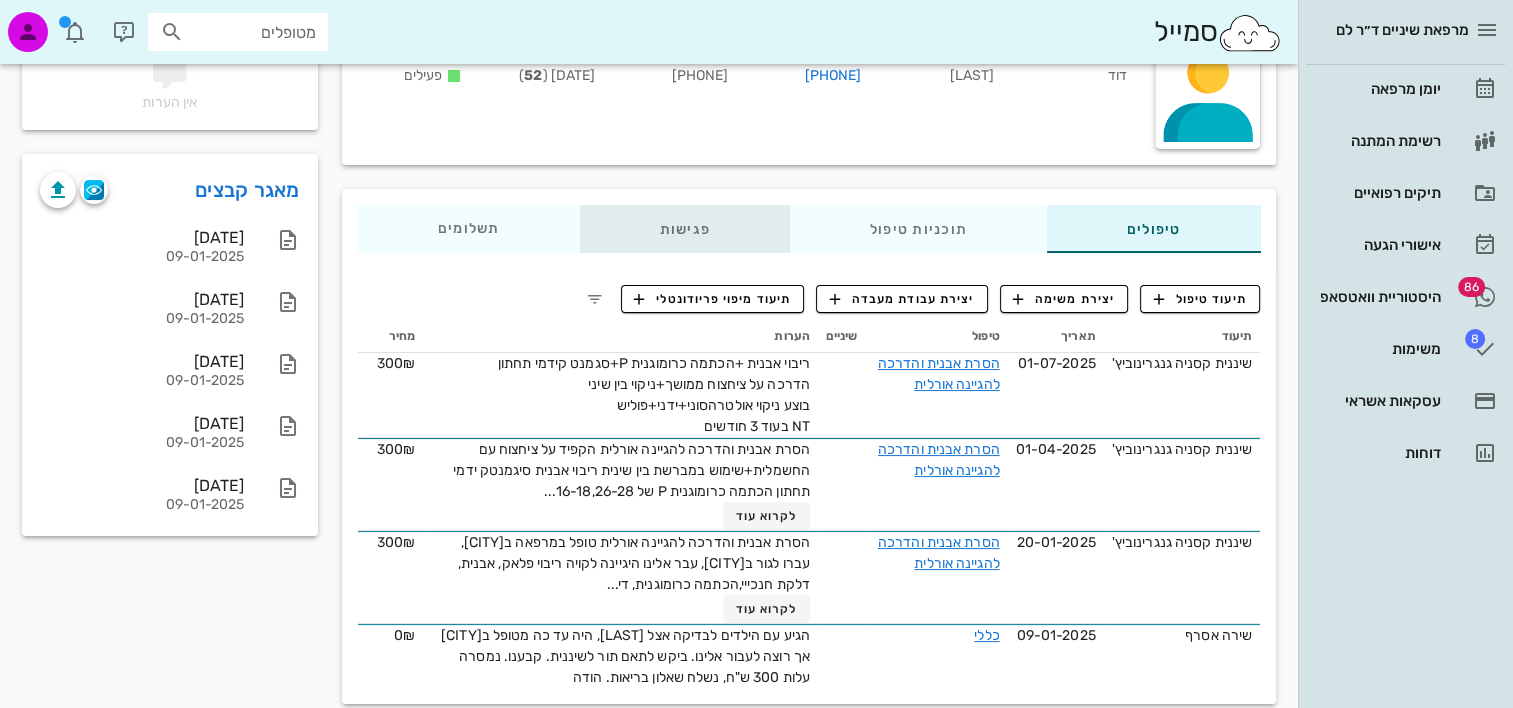 click on "פגישות" at bounding box center [684, 229] 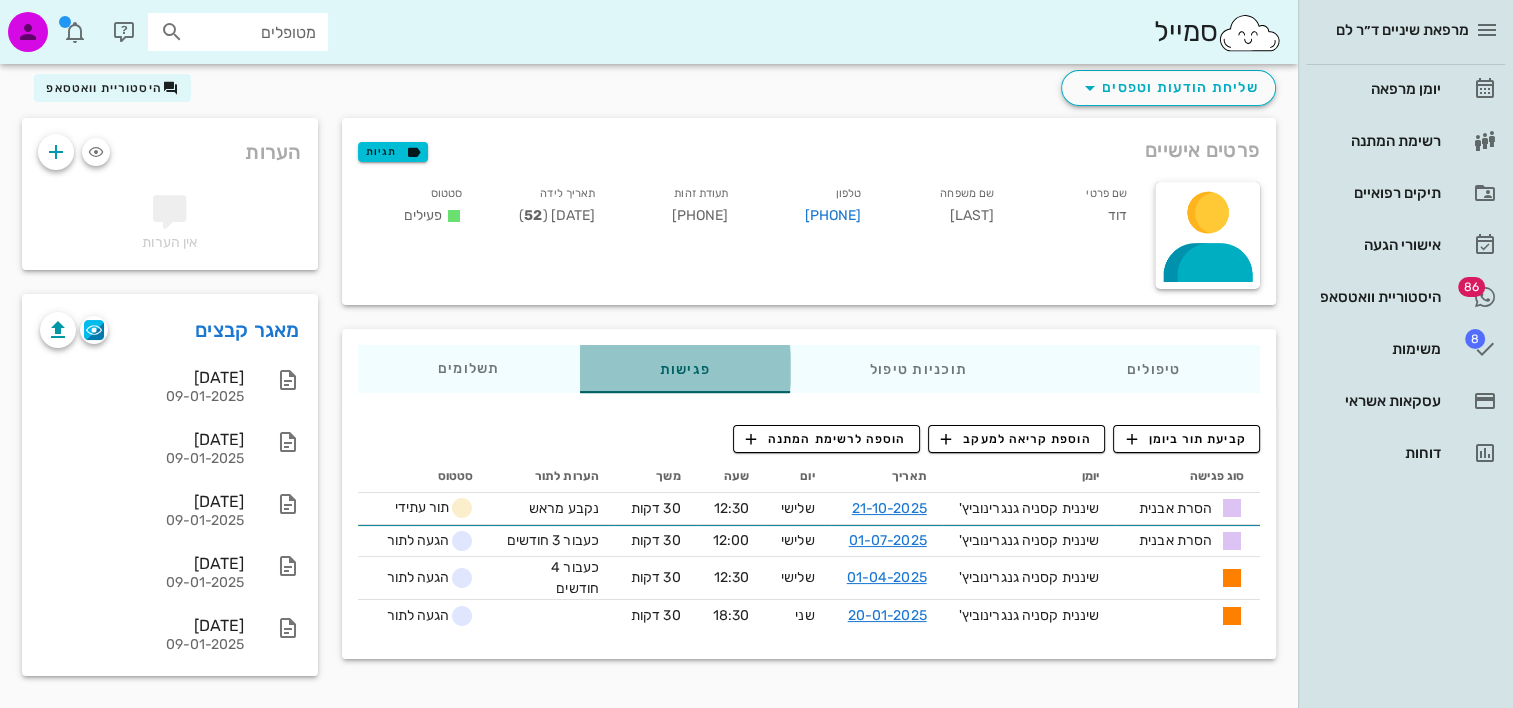 scroll, scrollTop: 58, scrollLeft: 0, axis: vertical 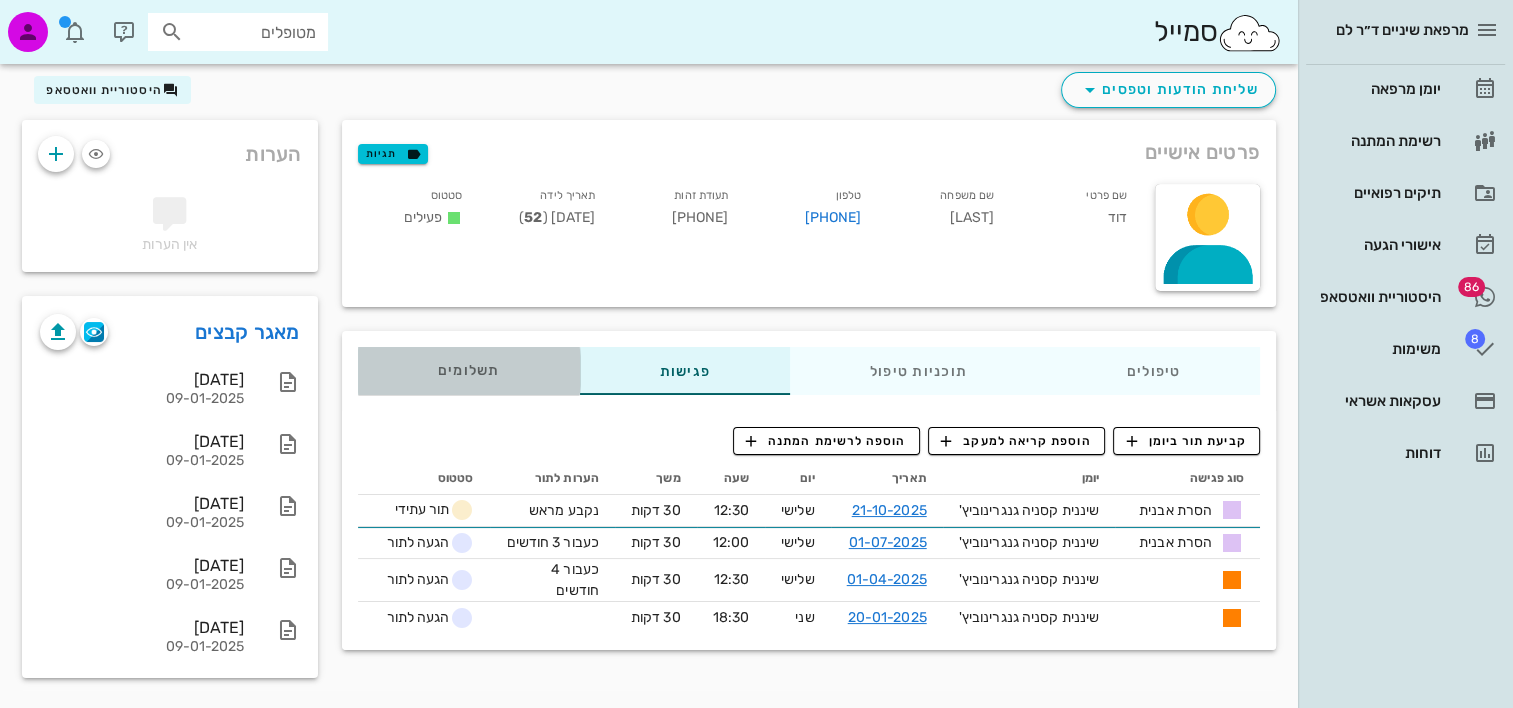 click on "תשלומים
0₪" at bounding box center (469, 371) 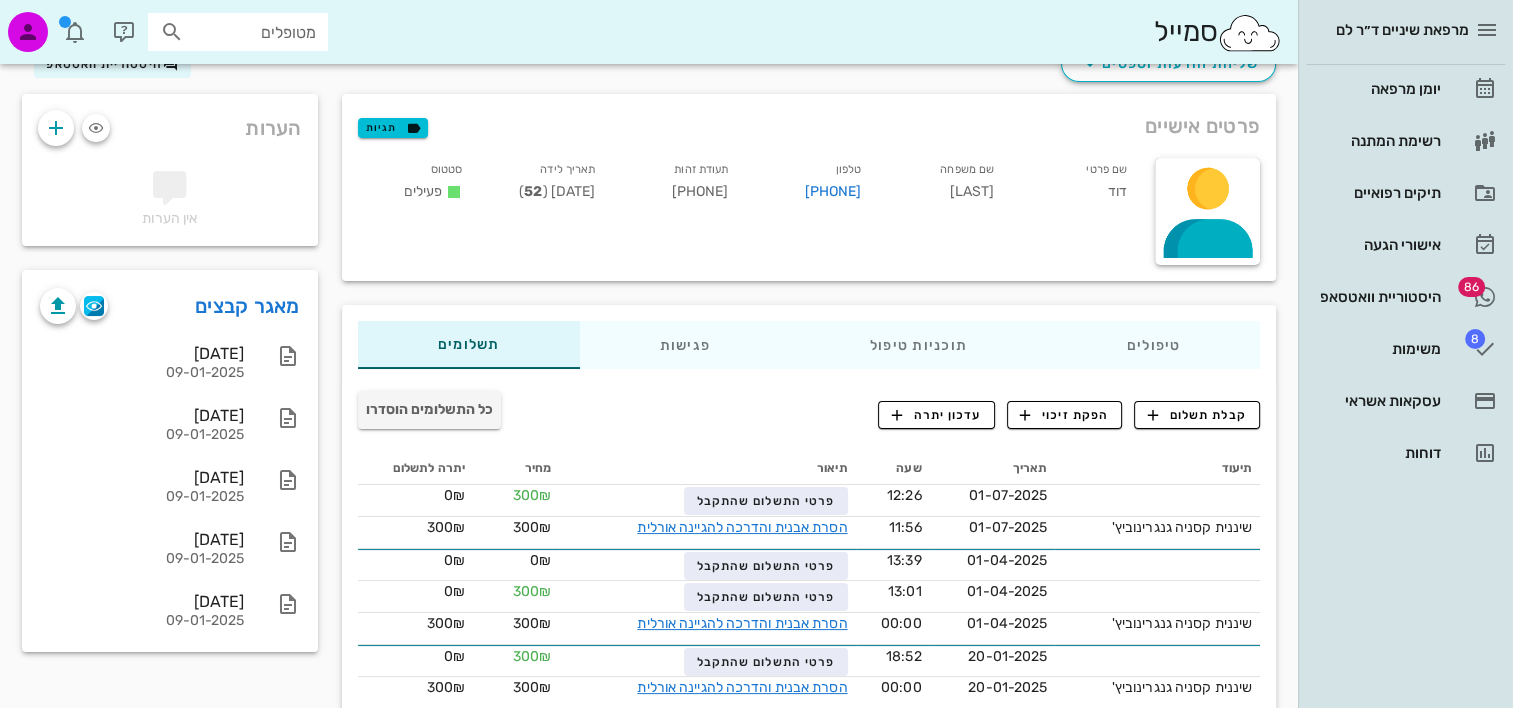 scroll, scrollTop: 158, scrollLeft: 0, axis: vertical 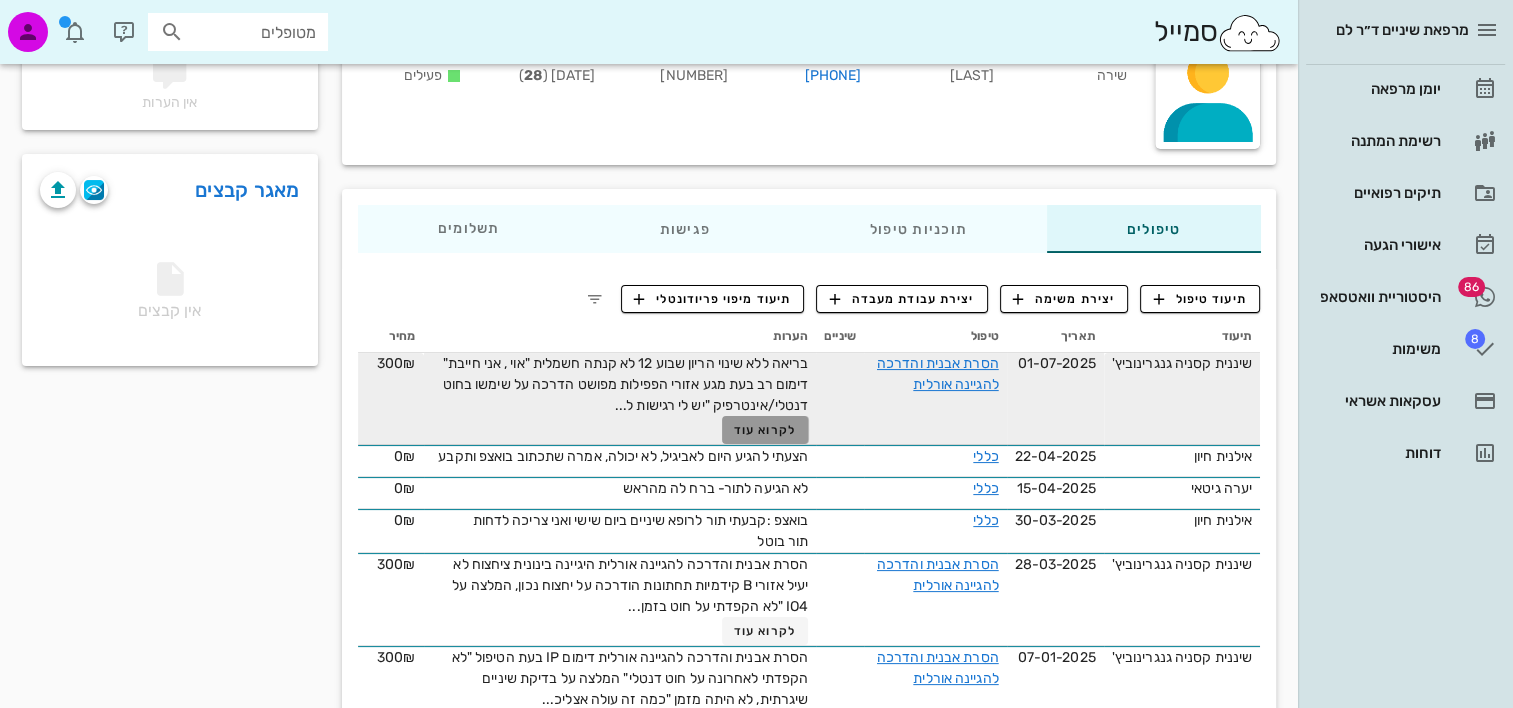 click on "לקרוא עוד" at bounding box center (765, 430) 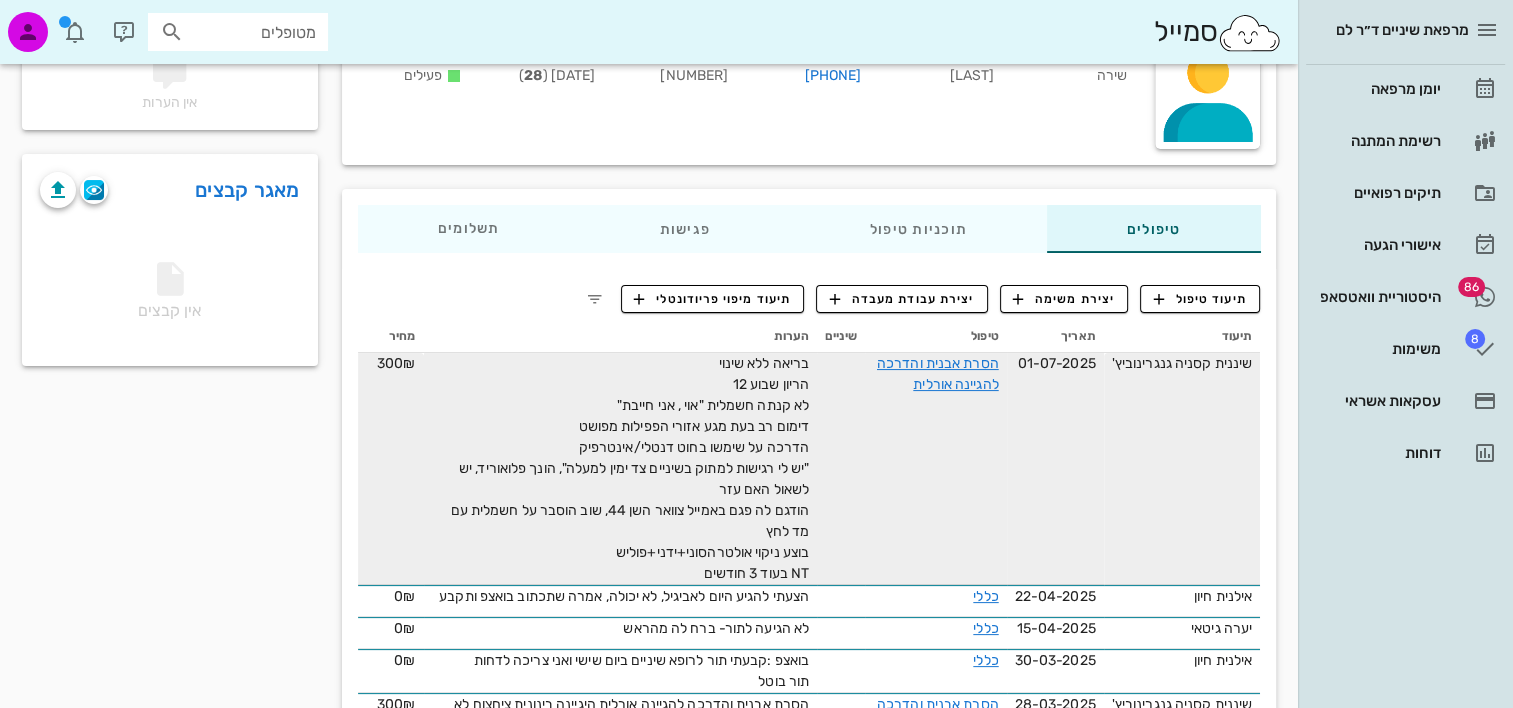 scroll, scrollTop: 300, scrollLeft: 0, axis: vertical 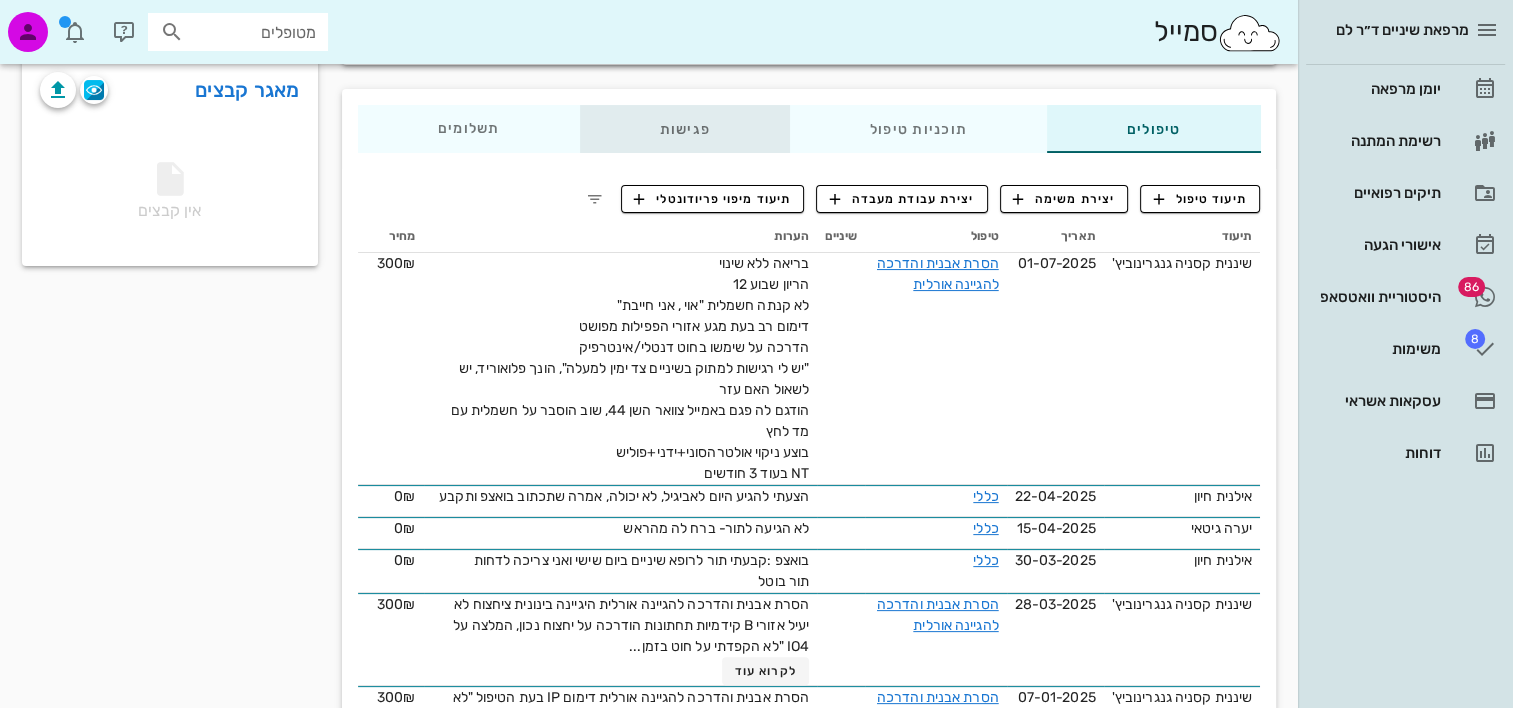 click on "פגישות" at bounding box center (684, 129) 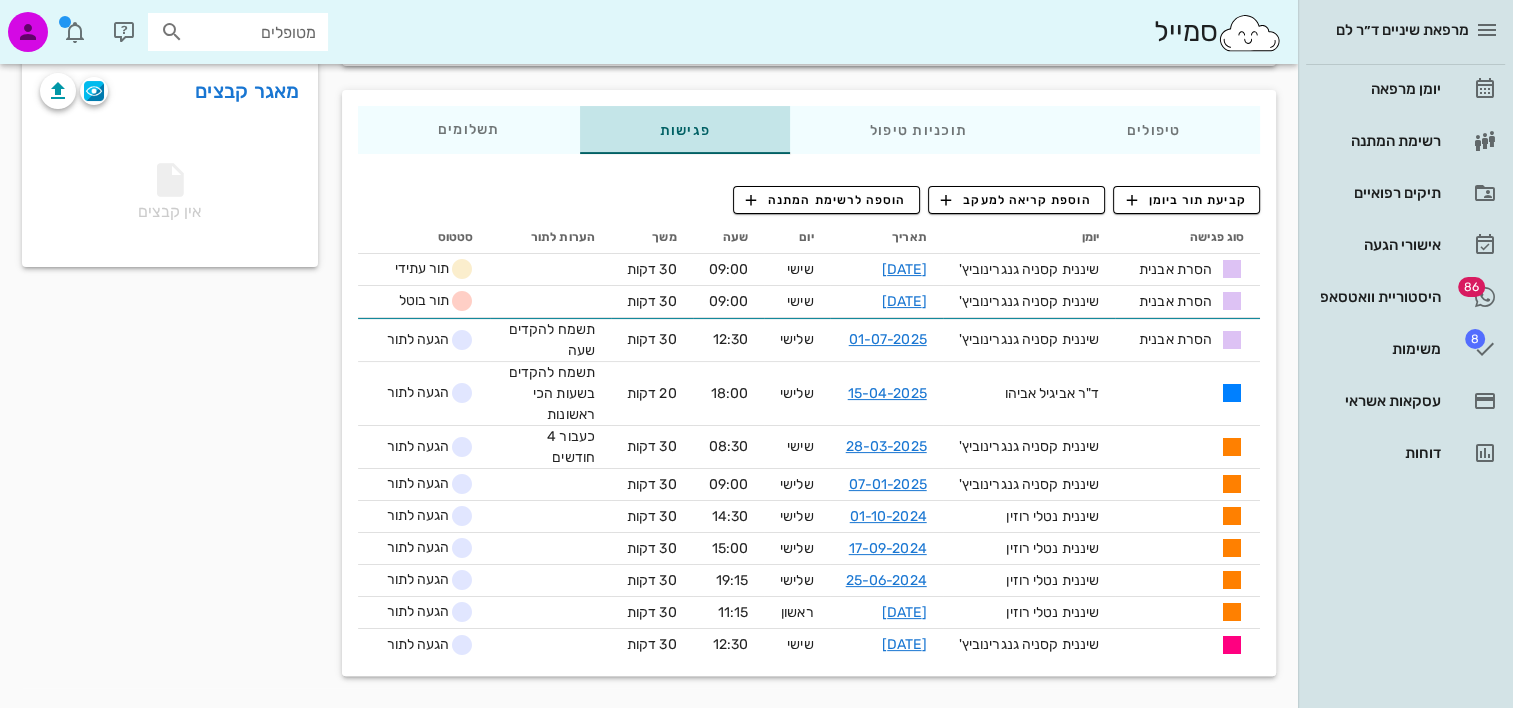 scroll, scrollTop: 298, scrollLeft: 0, axis: vertical 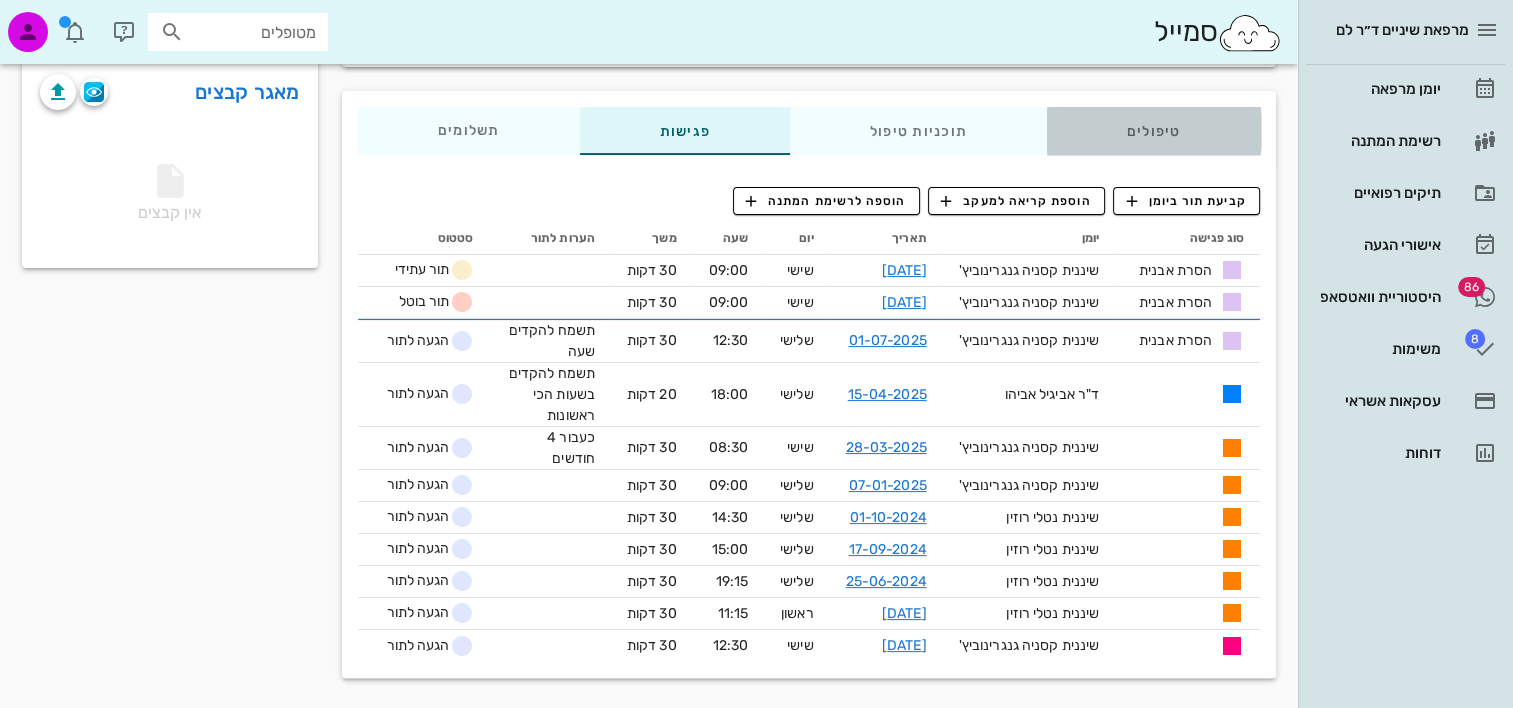 click on "טיפולים" at bounding box center (1153, 131) 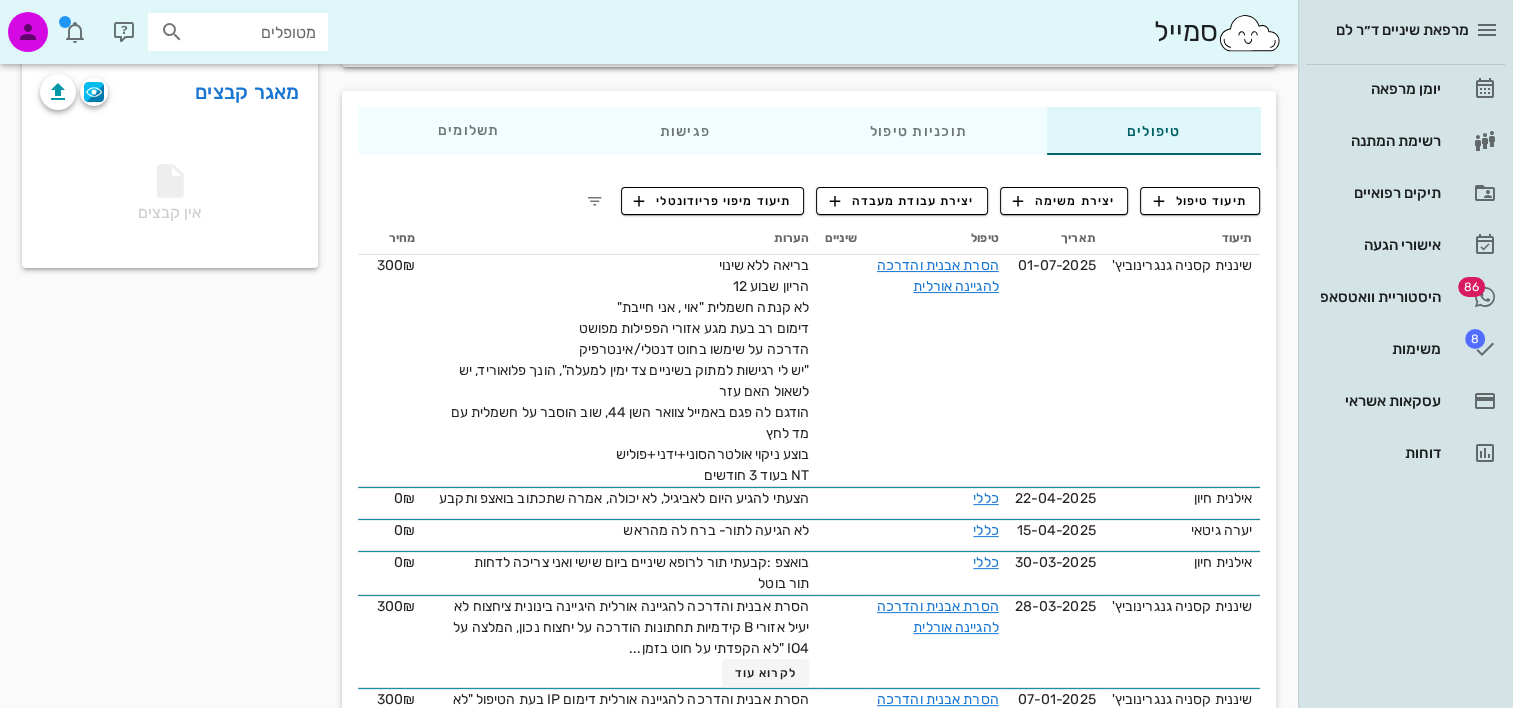 click on "טיפולים
תוכניות טיפול
פגישות
תשלומים
0₪" at bounding box center (809, 131) 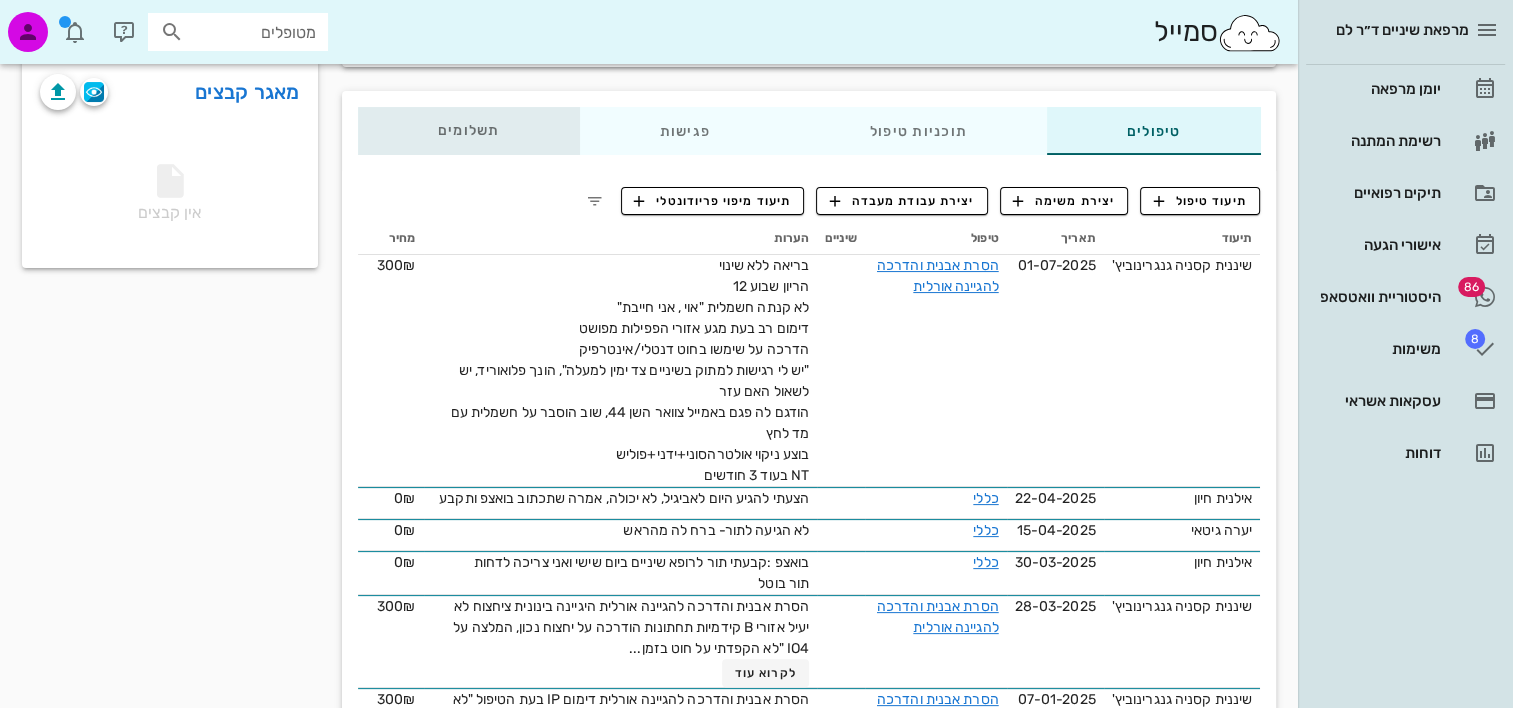 drag, startPoint x: 467, startPoint y: 105, endPoint x: 464, endPoint y: 118, distance: 13.341664 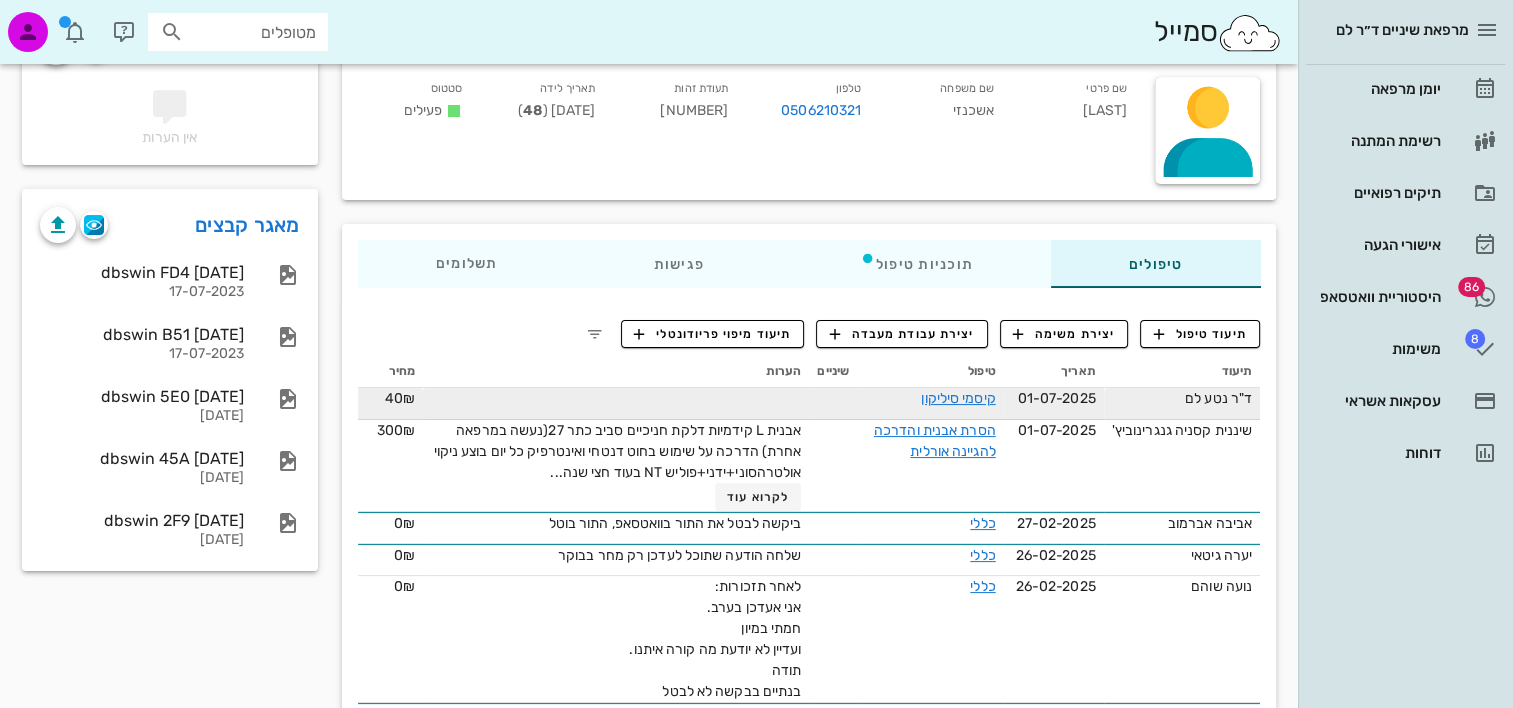 scroll, scrollTop: 200, scrollLeft: 0, axis: vertical 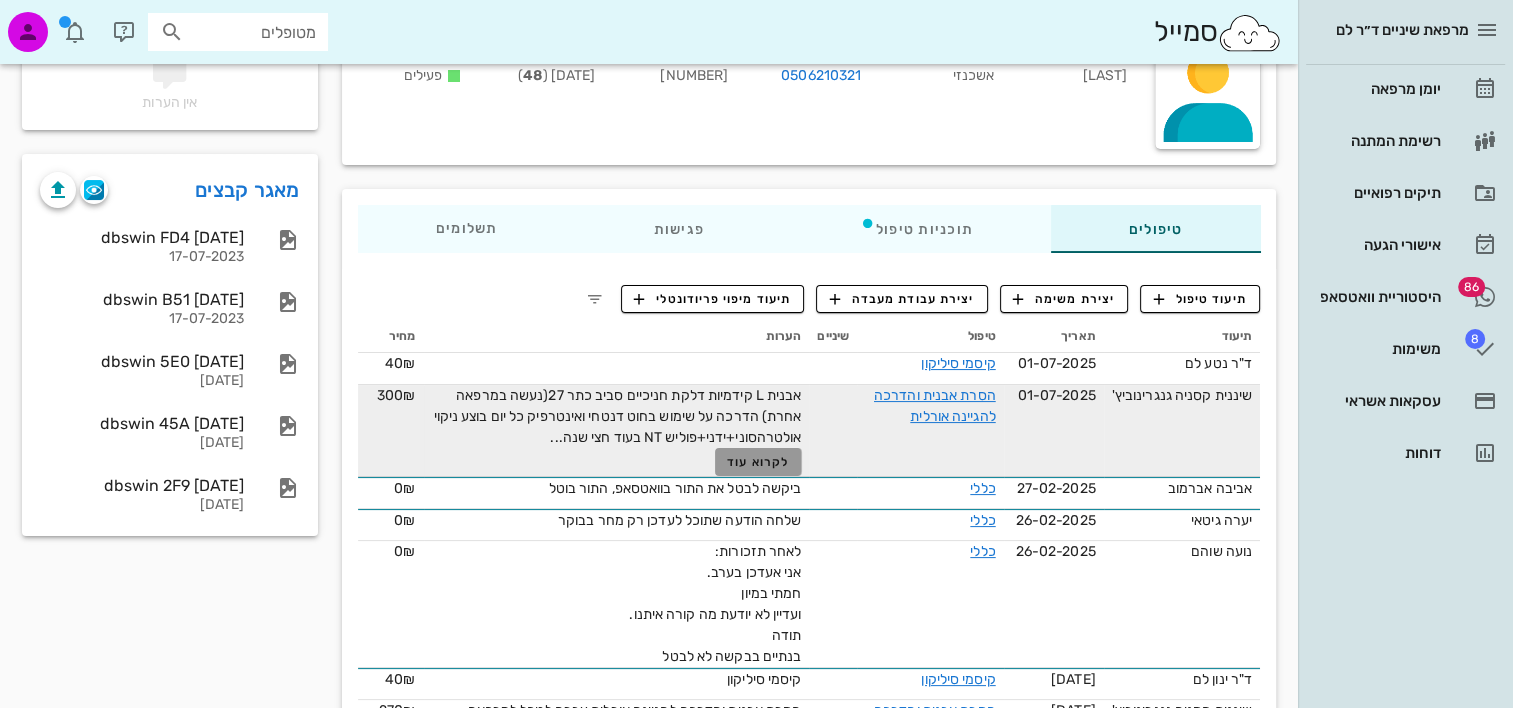 click on "לקרוא עוד" at bounding box center (758, 462) 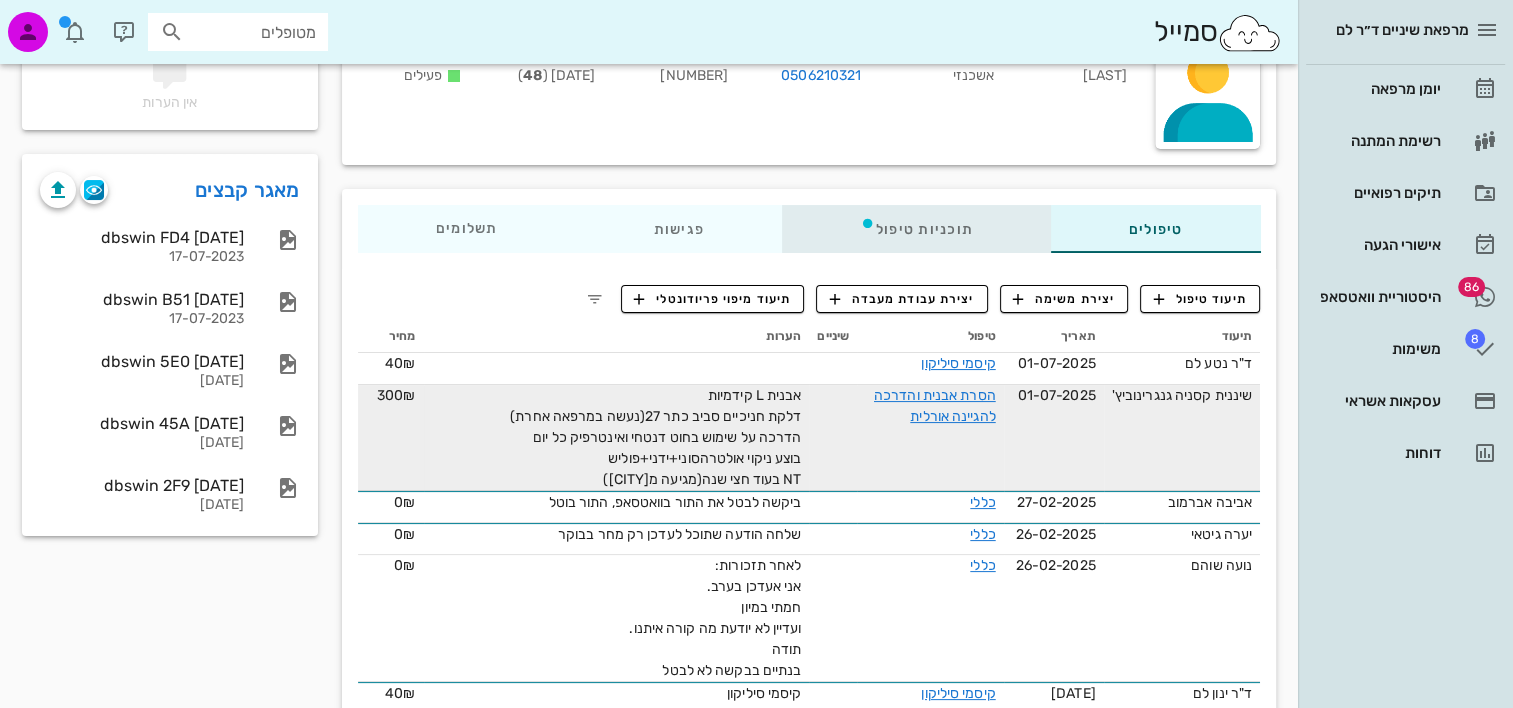 click on "תוכניות טיפול" at bounding box center (915, 229) 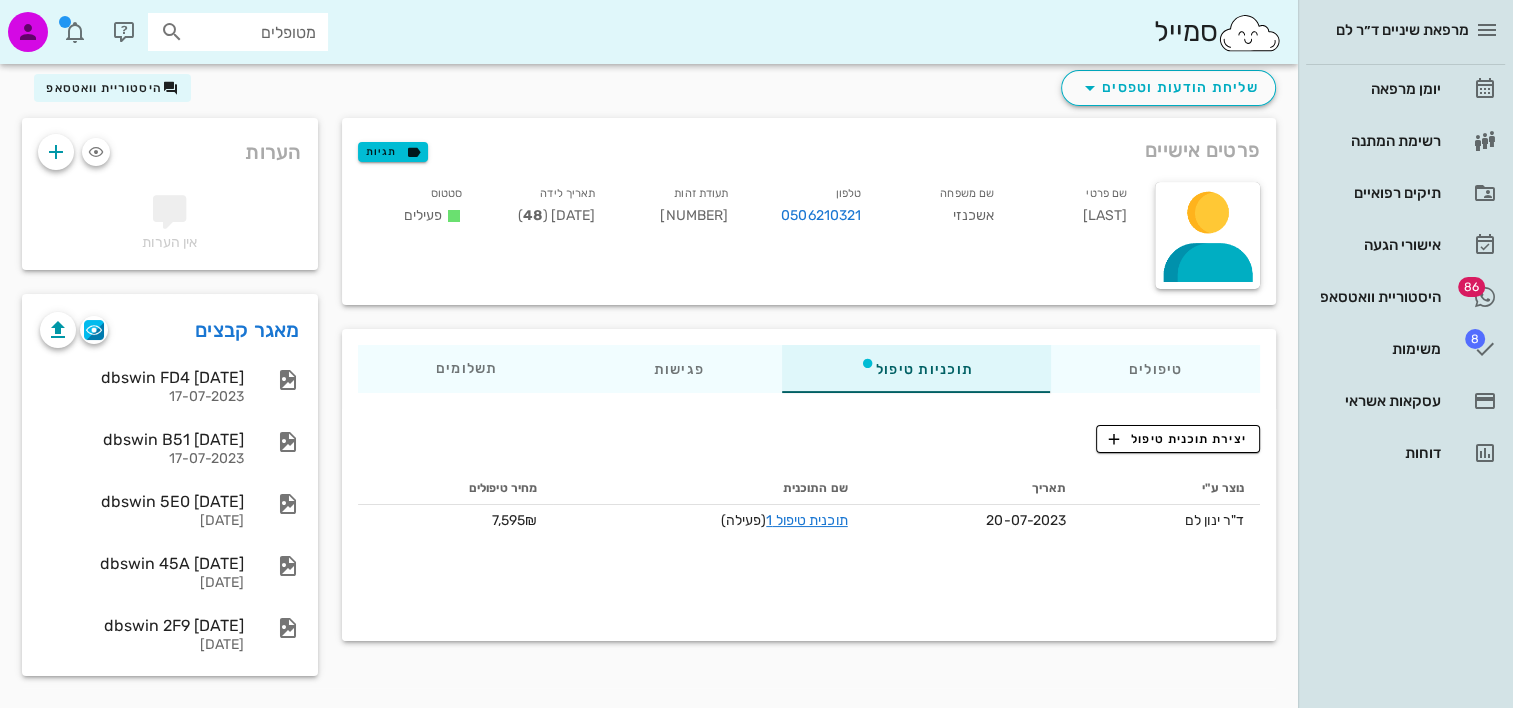 scroll, scrollTop: 58, scrollLeft: 0, axis: vertical 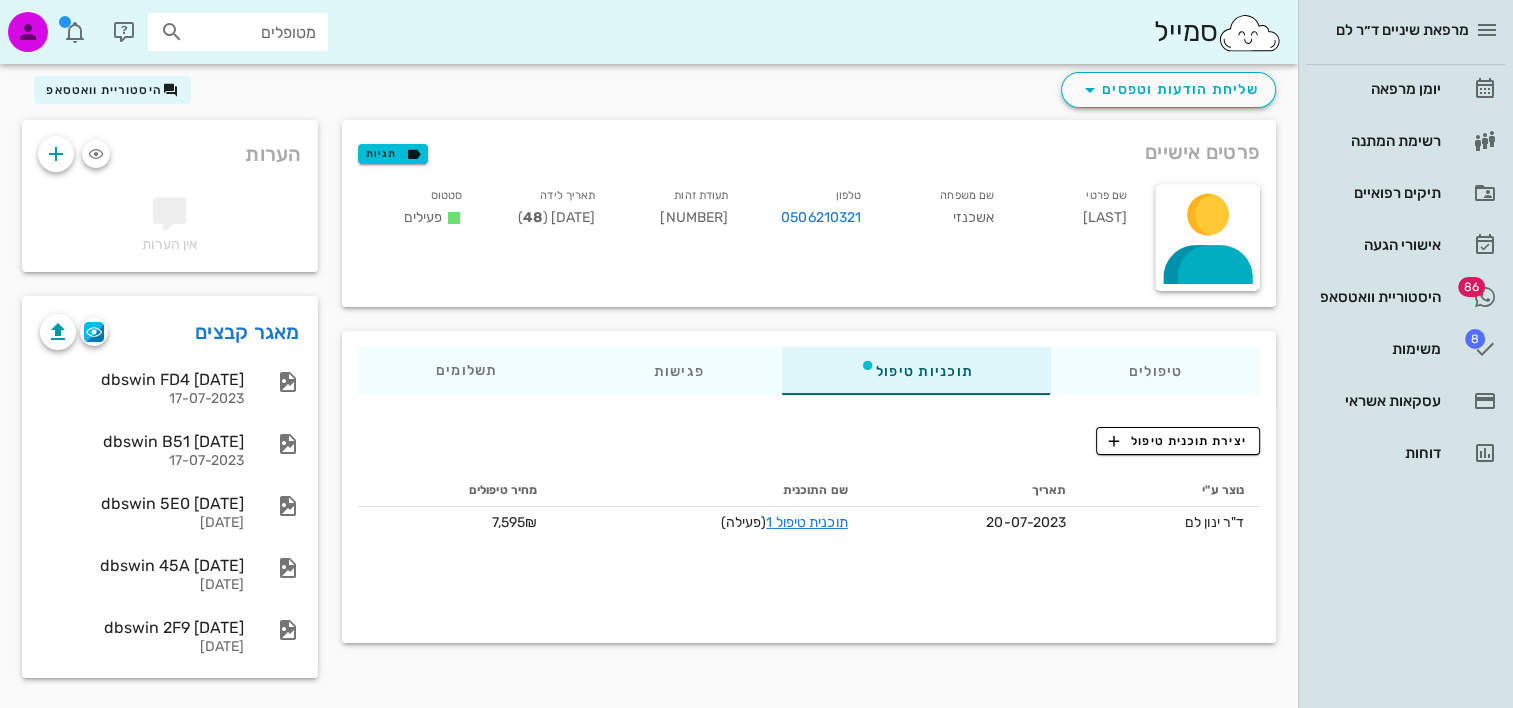 click on "טלפון [PHONE]" at bounding box center (810, 210) 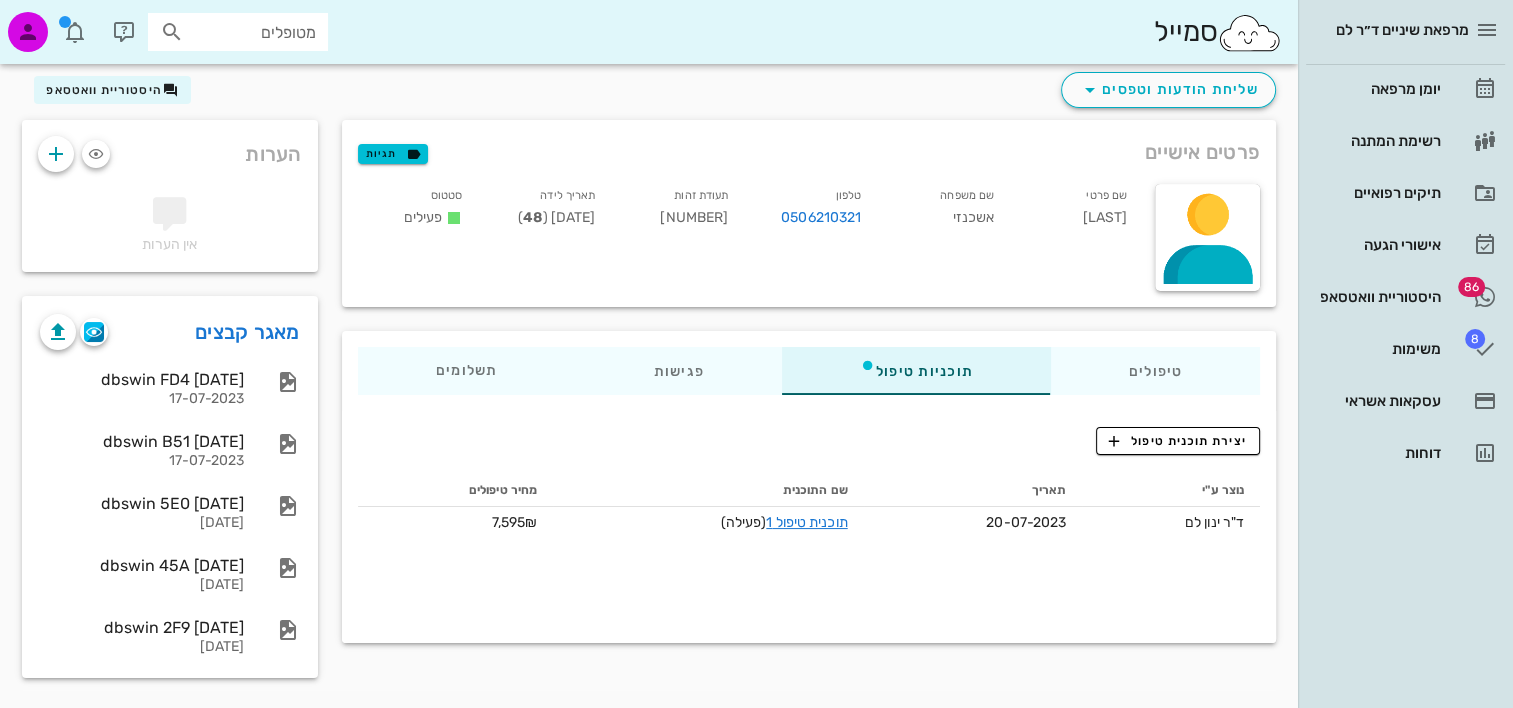 click on "טיפולים
תוכניות טיפול
פגישות
תשלומים
0₪" at bounding box center (809, 371) 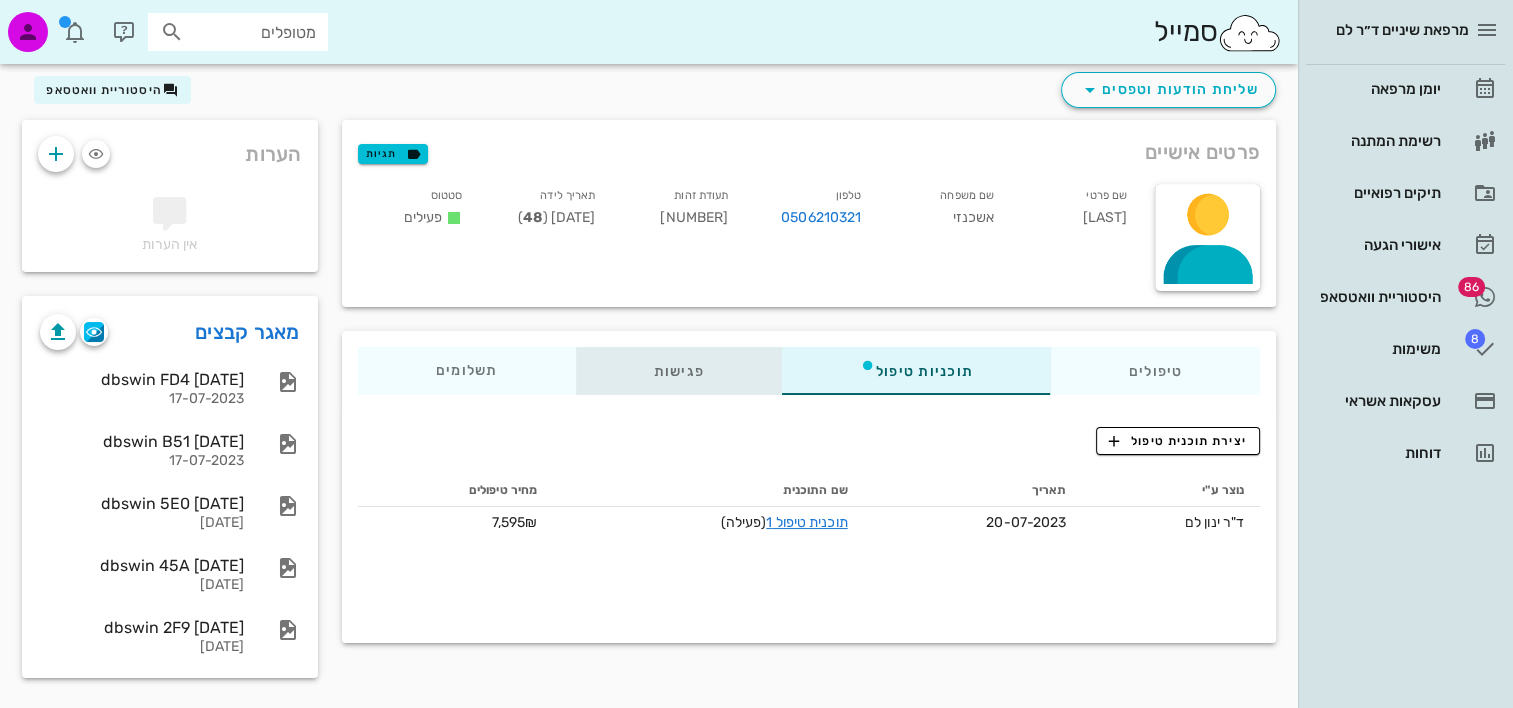 click on "פגישות" at bounding box center (678, 371) 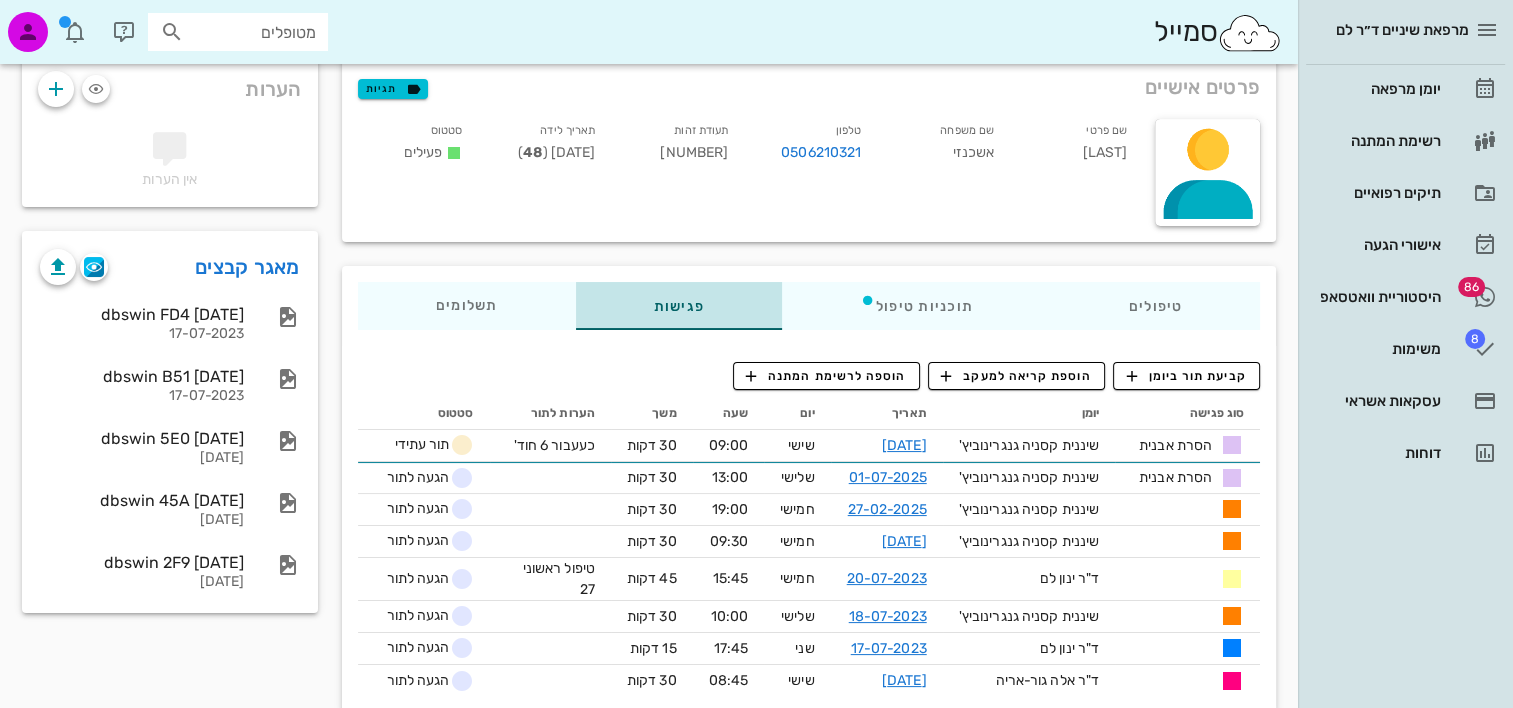 scroll, scrollTop: 158, scrollLeft: 0, axis: vertical 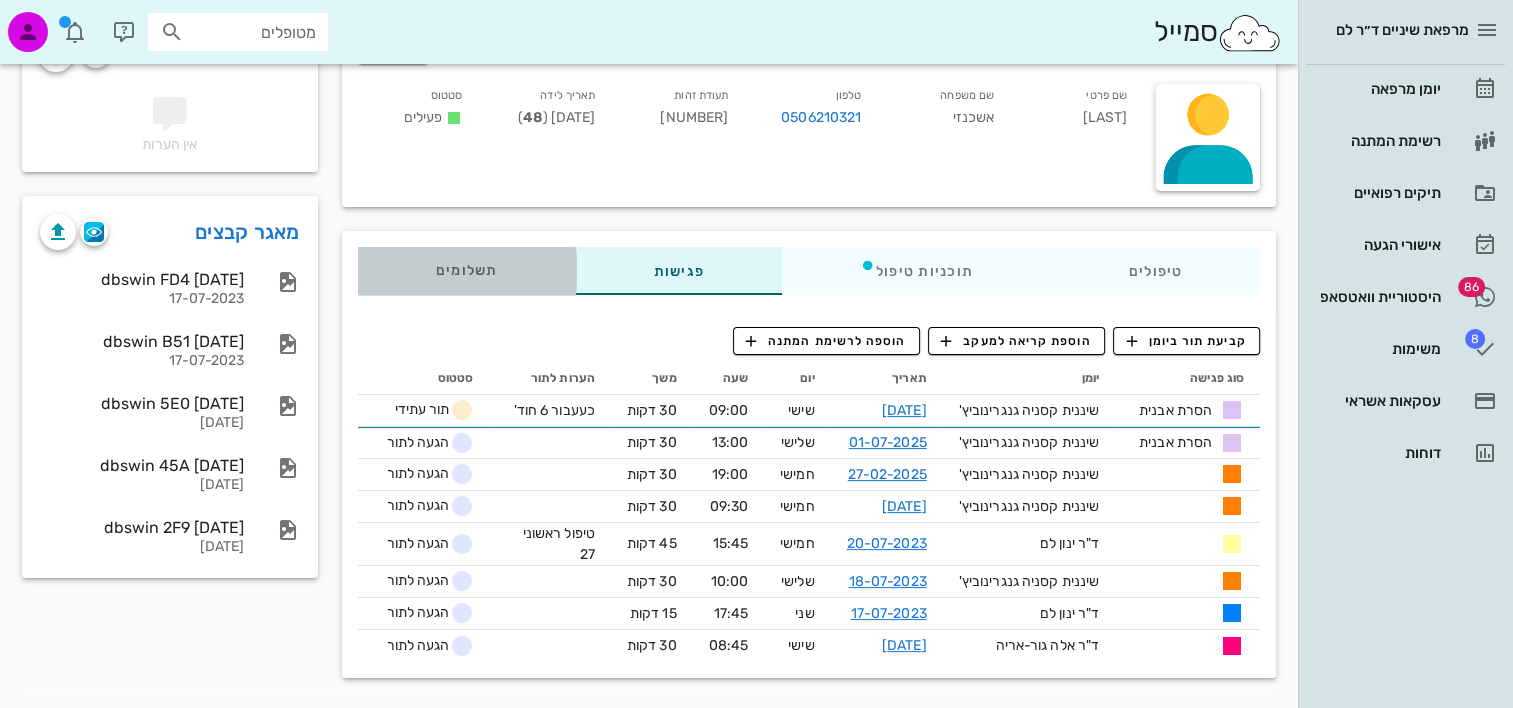 click on "תשלומים
0₪" at bounding box center (467, 271) 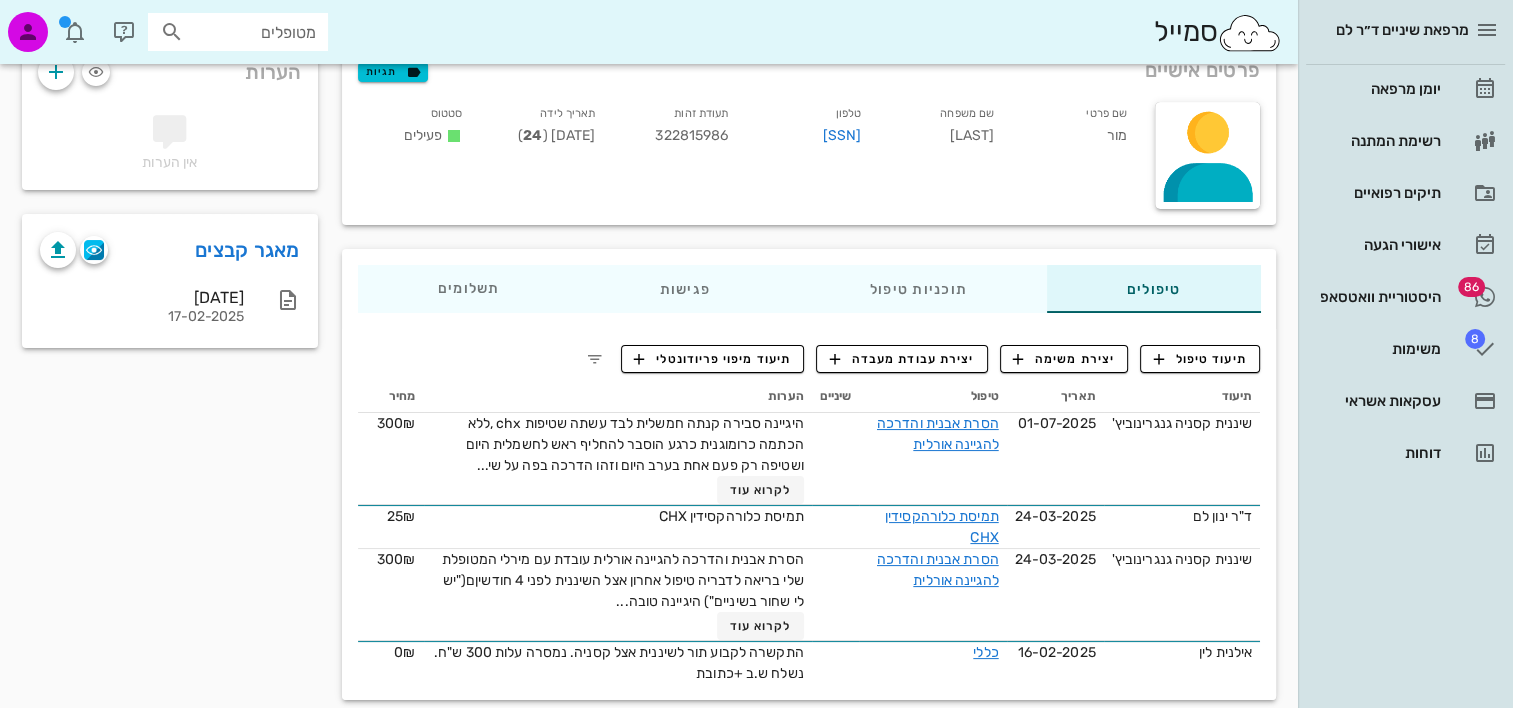 scroll, scrollTop: 162, scrollLeft: 0, axis: vertical 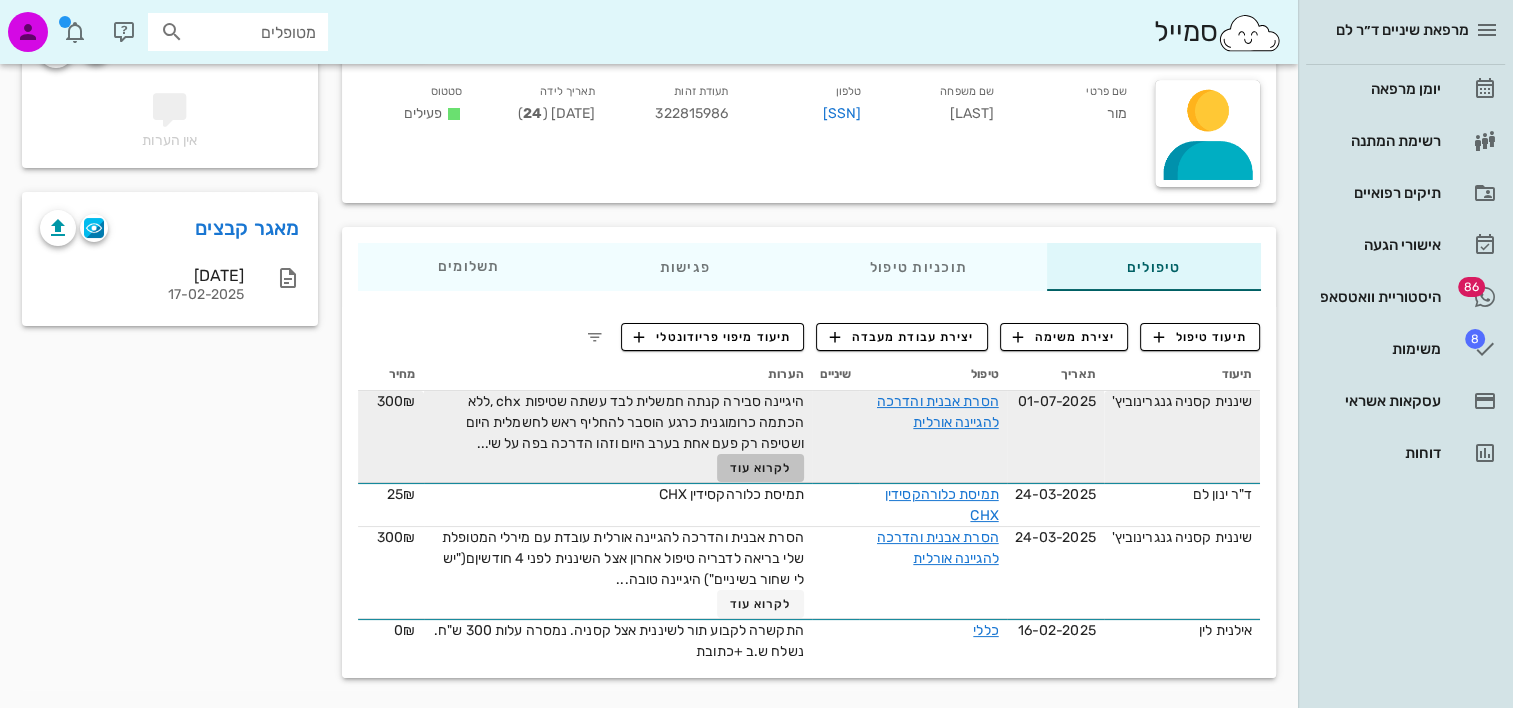click on "לקרוא עוד" at bounding box center (760, 468) 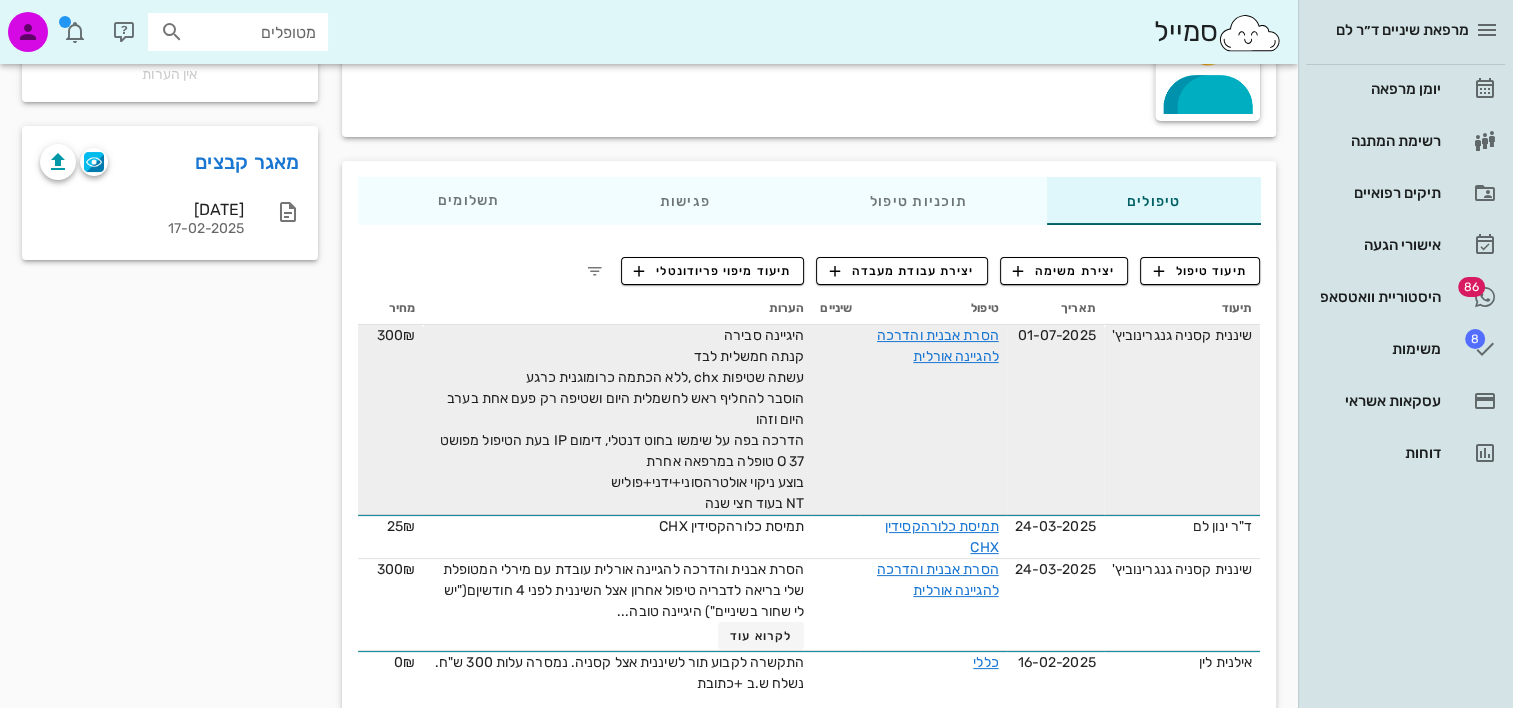 scroll, scrollTop: 260, scrollLeft: 0, axis: vertical 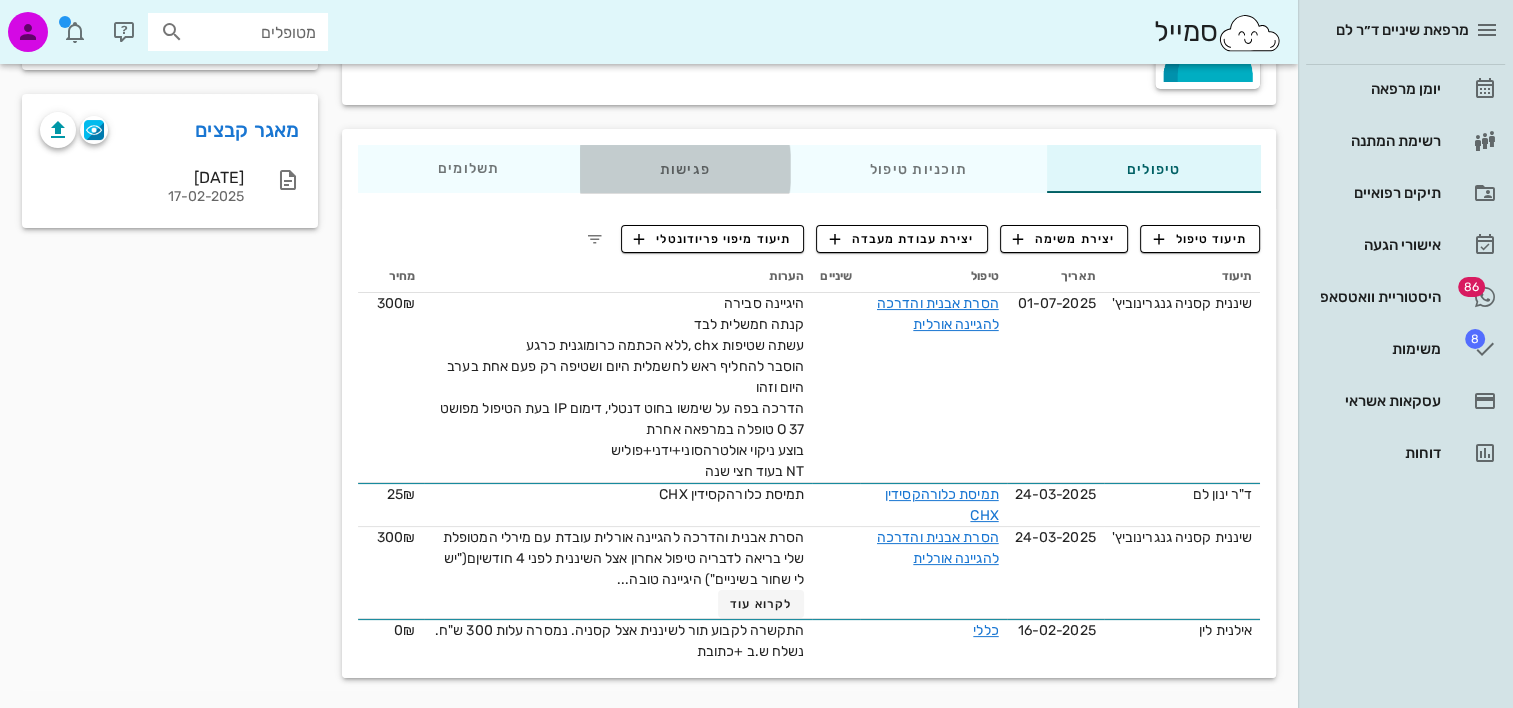 click on "פגישות" at bounding box center (684, 169) 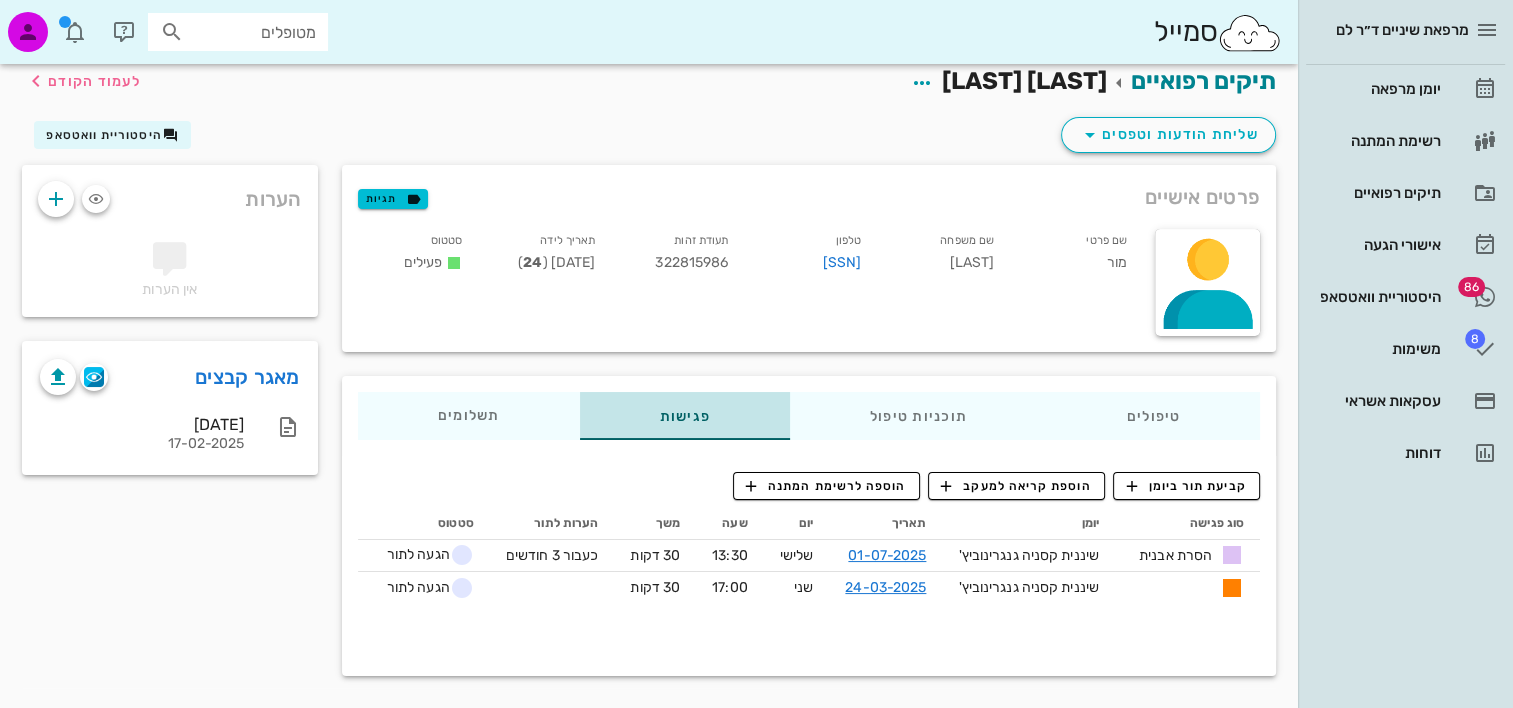 scroll, scrollTop: 12, scrollLeft: 0, axis: vertical 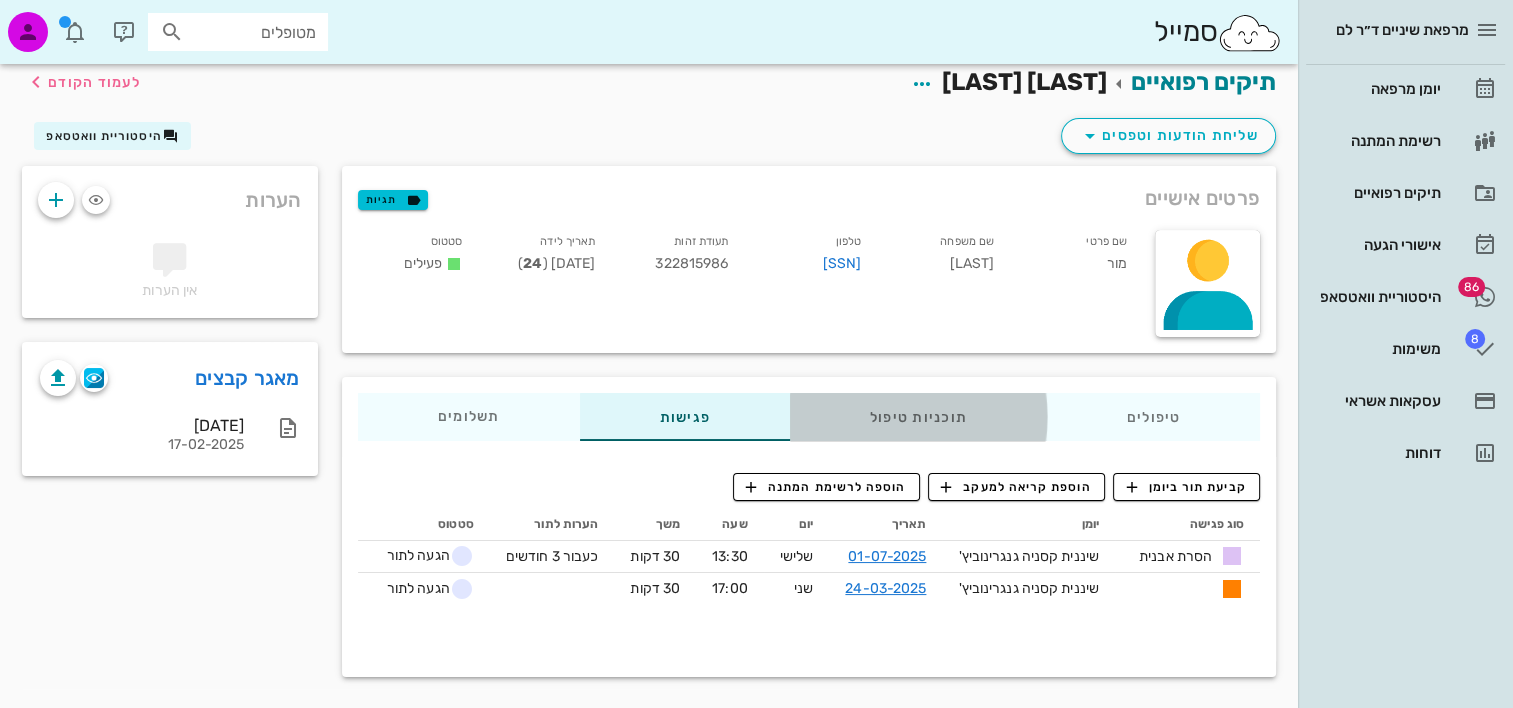 click on "תוכניות טיפול" at bounding box center (917, 417) 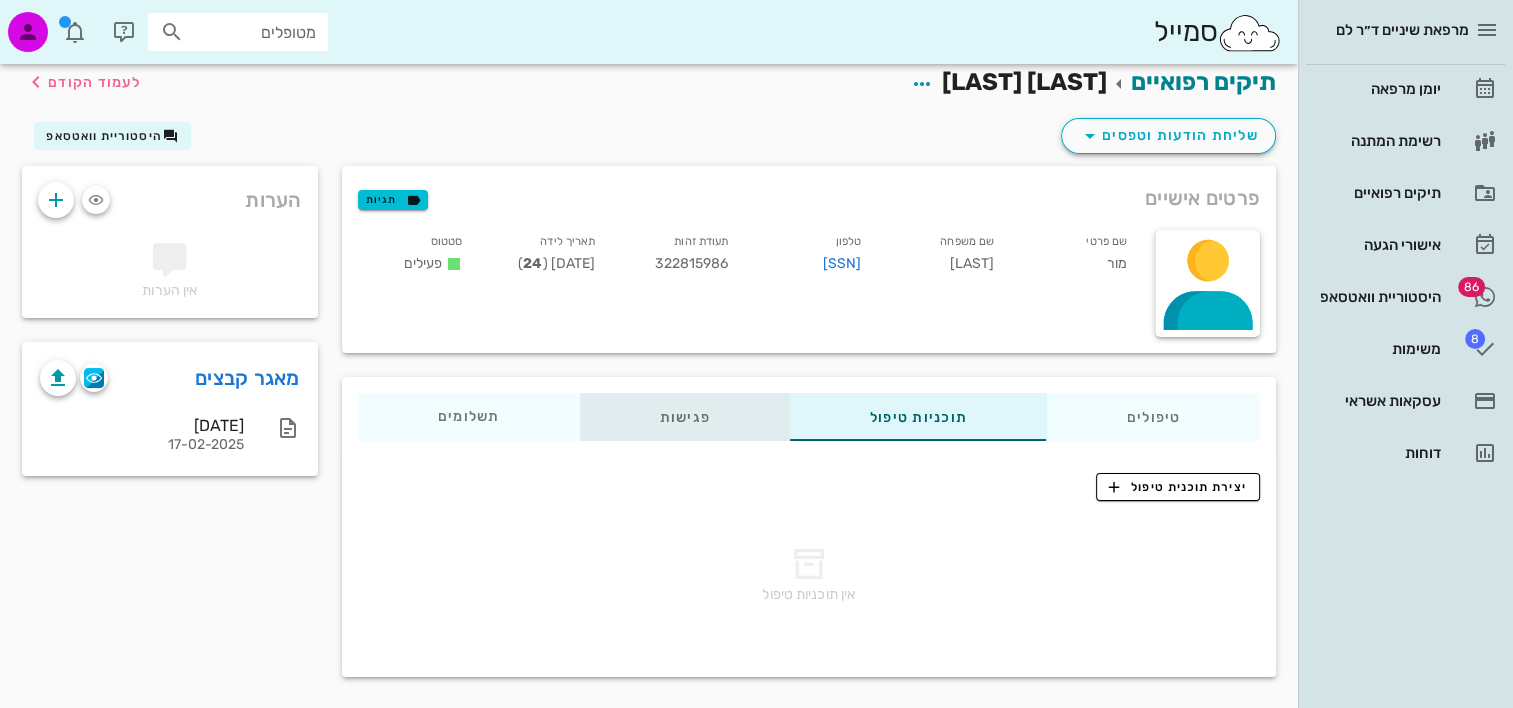 click on "פגישות" at bounding box center (684, 417) 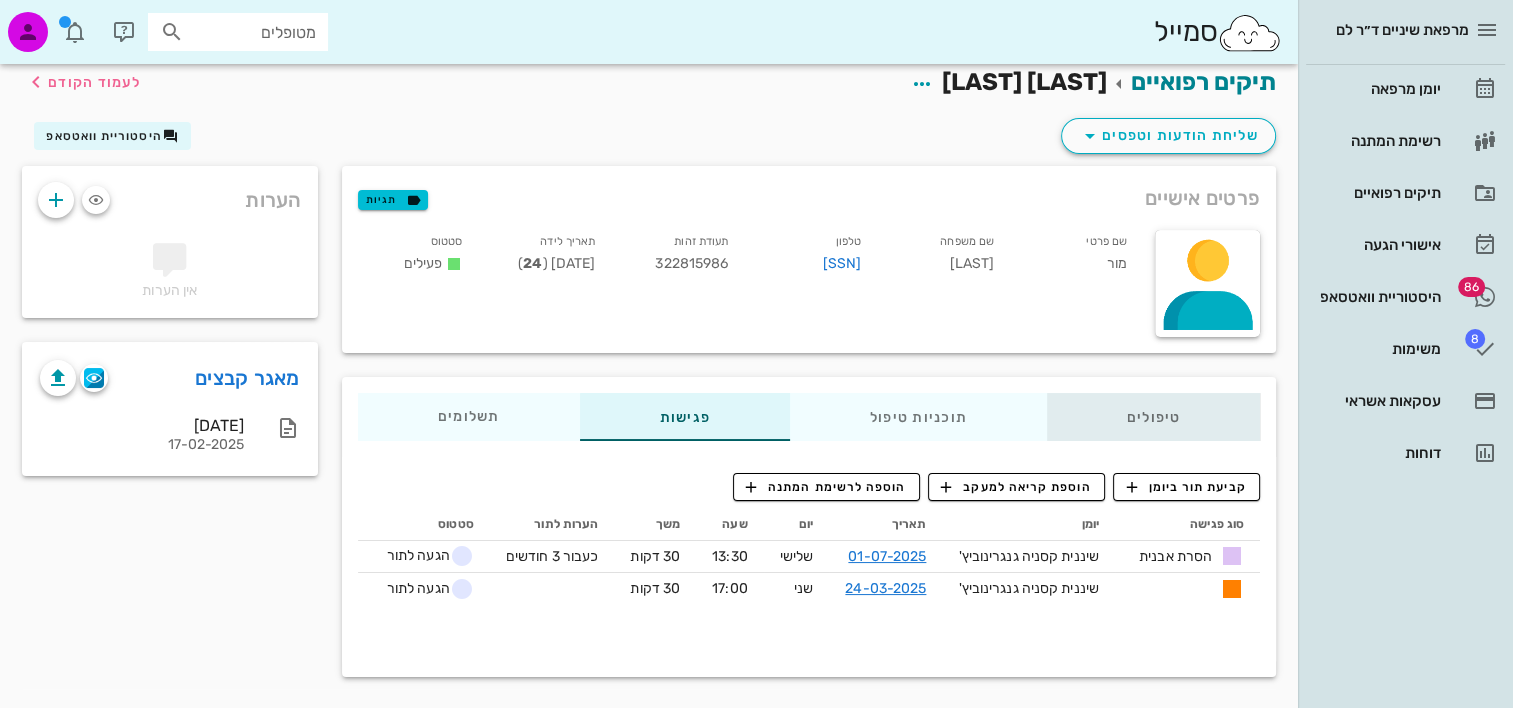 click on "טיפולים" at bounding box center (1153, 417) 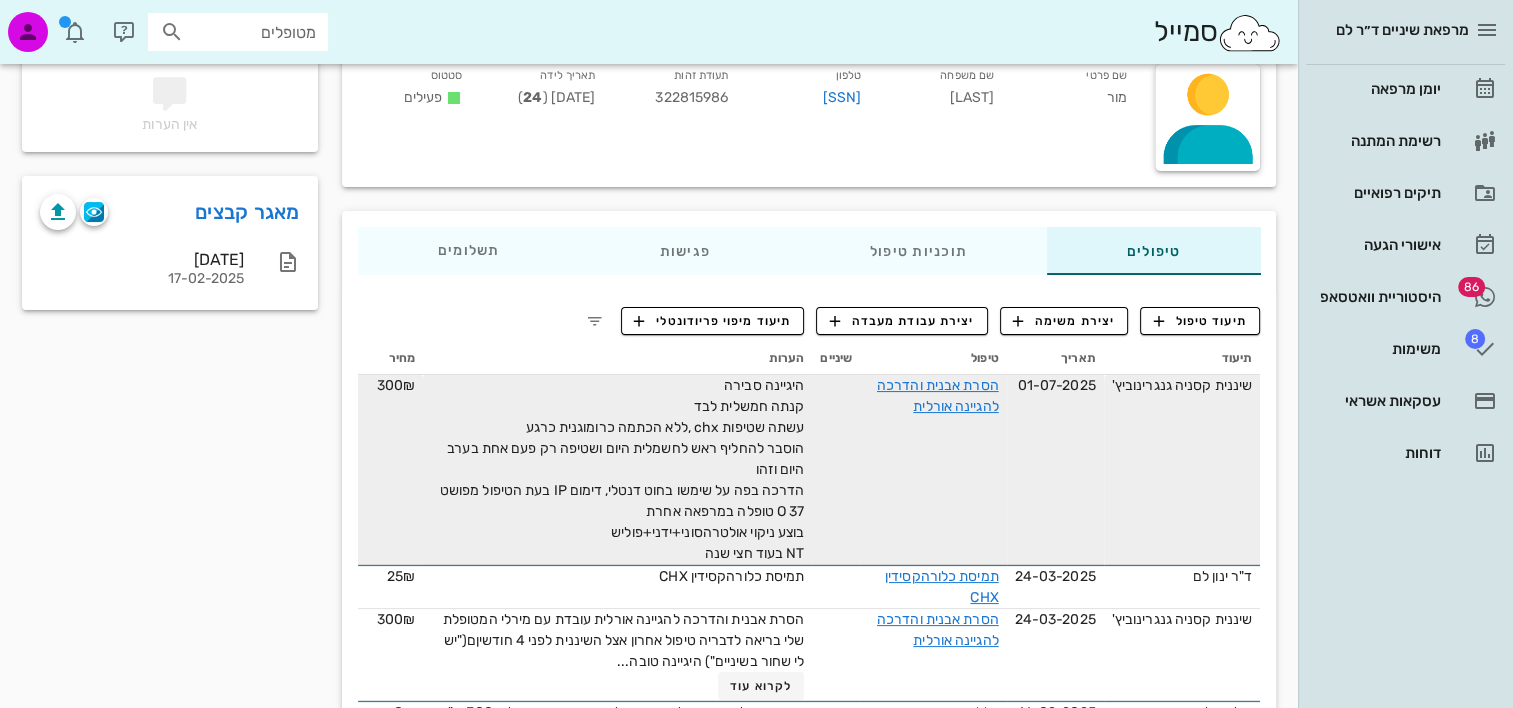 scroll, scrollTop: 212, scrollLeft: 0, axis: vertical 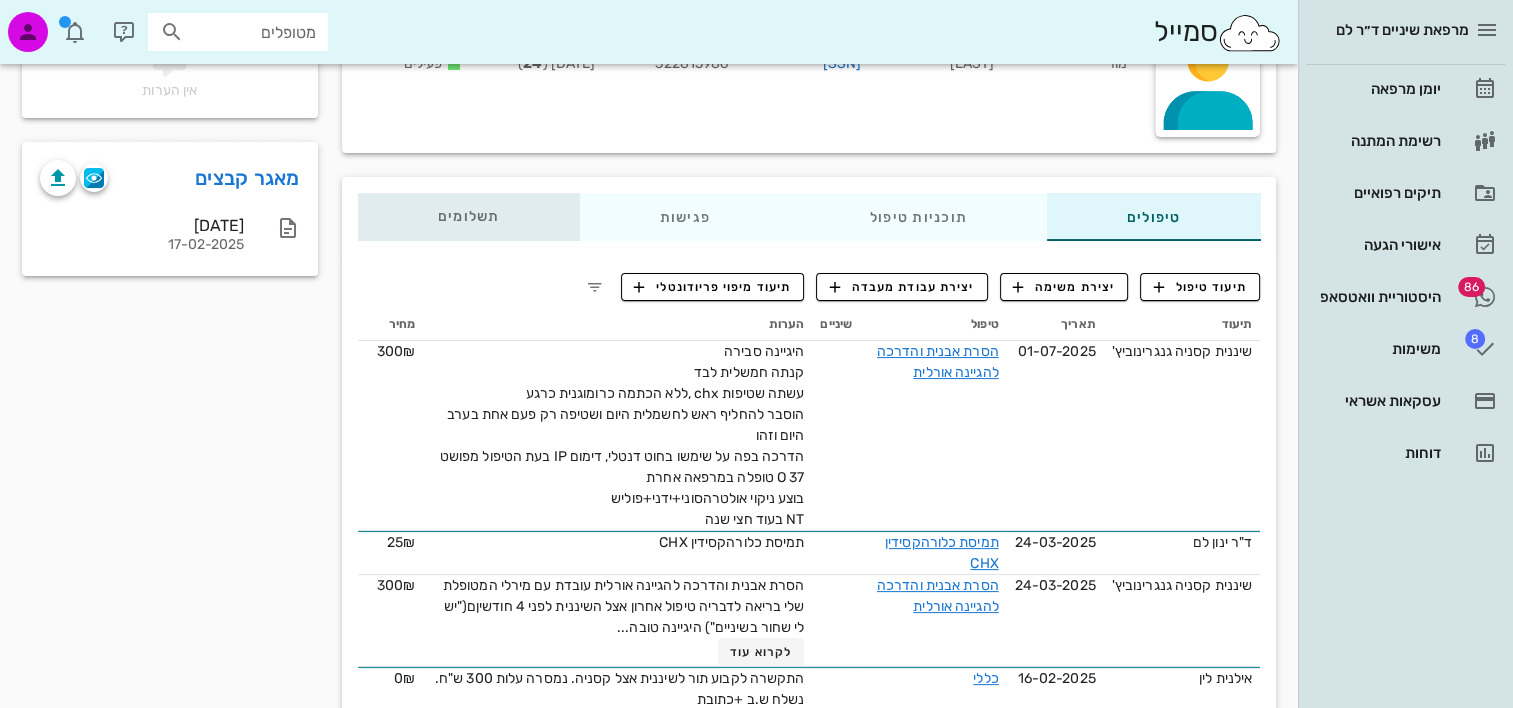 click on "תשלומים
0₪" at bounding box center [469, 217] 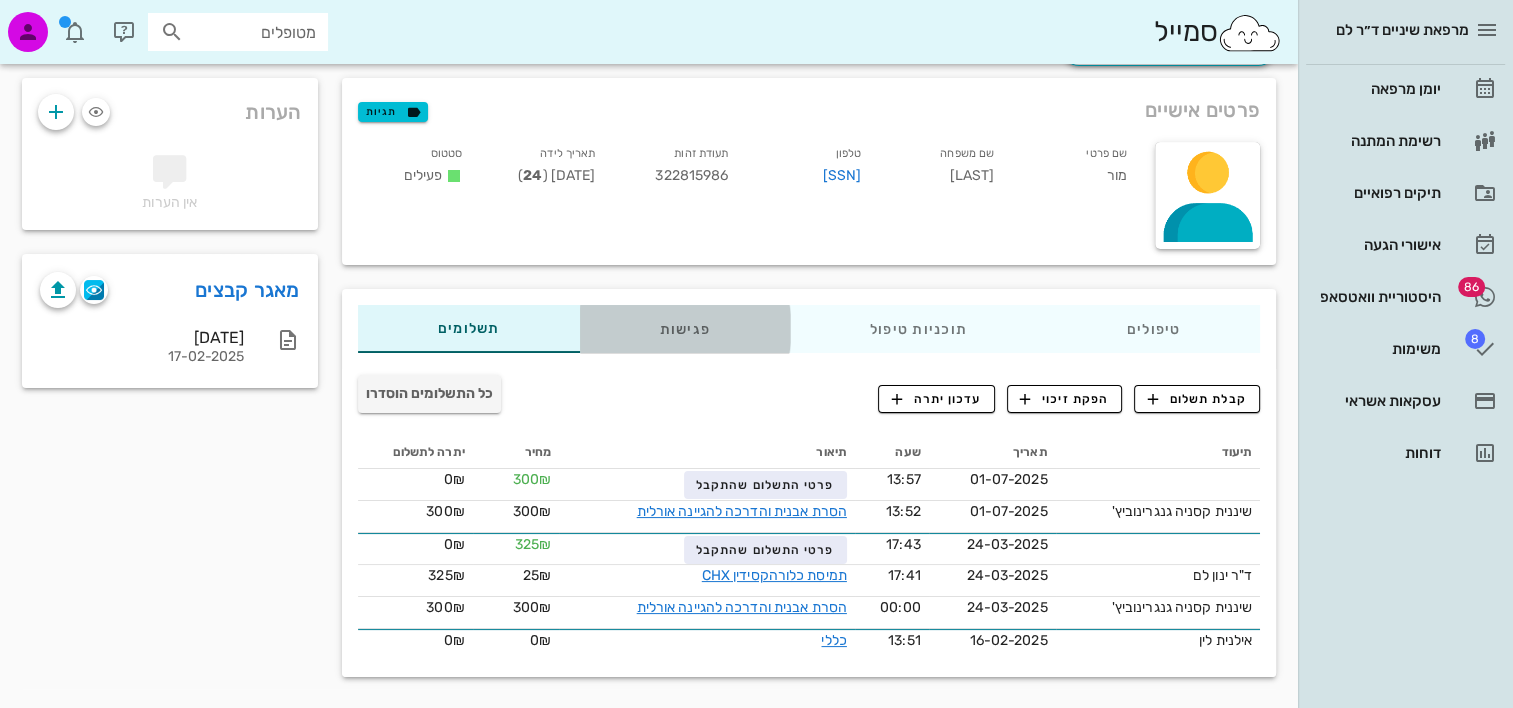 click on "פגישות" at bounding box center [684, 329] 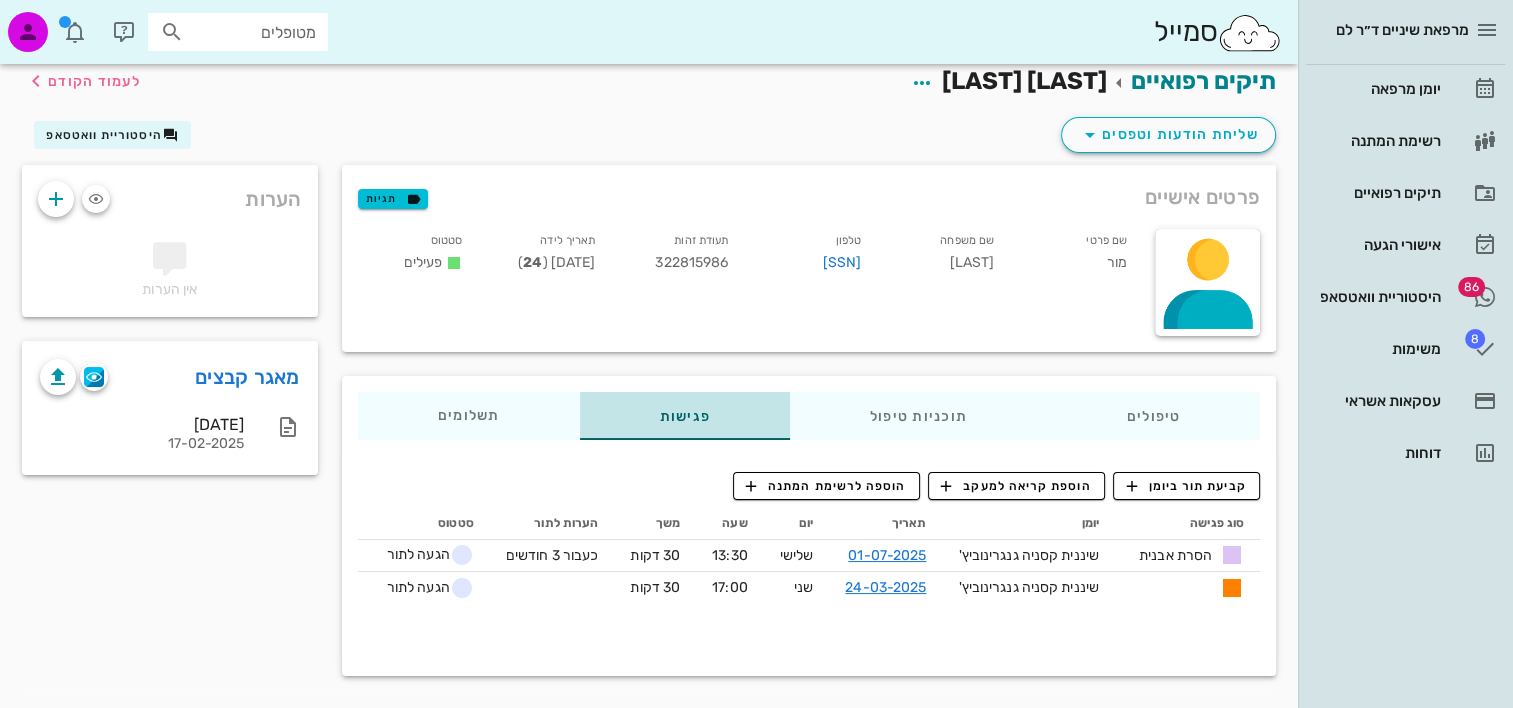 scroll, scrollTop: 12, scrollLeft: 0, axis: vertical 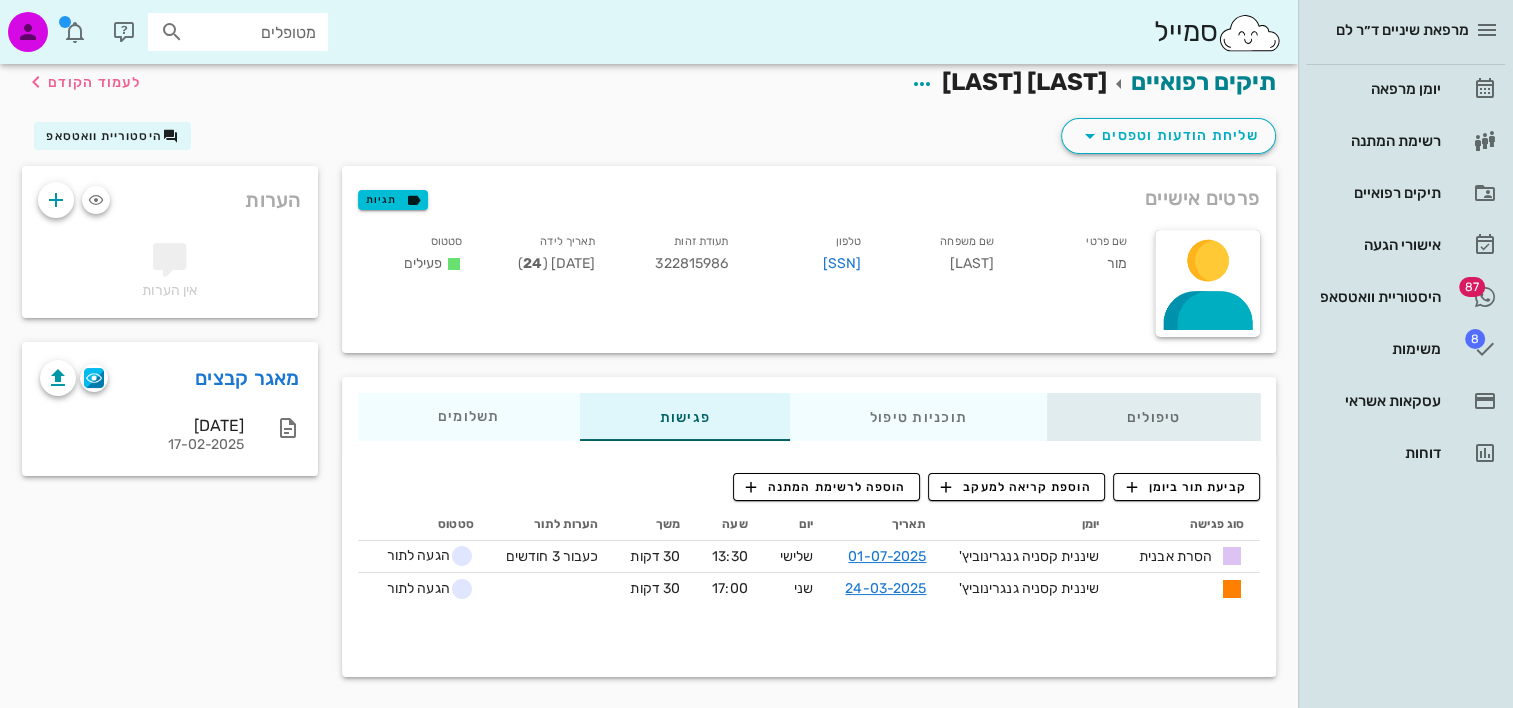 click on "טיפולים" at bounding box center (1153, 417) 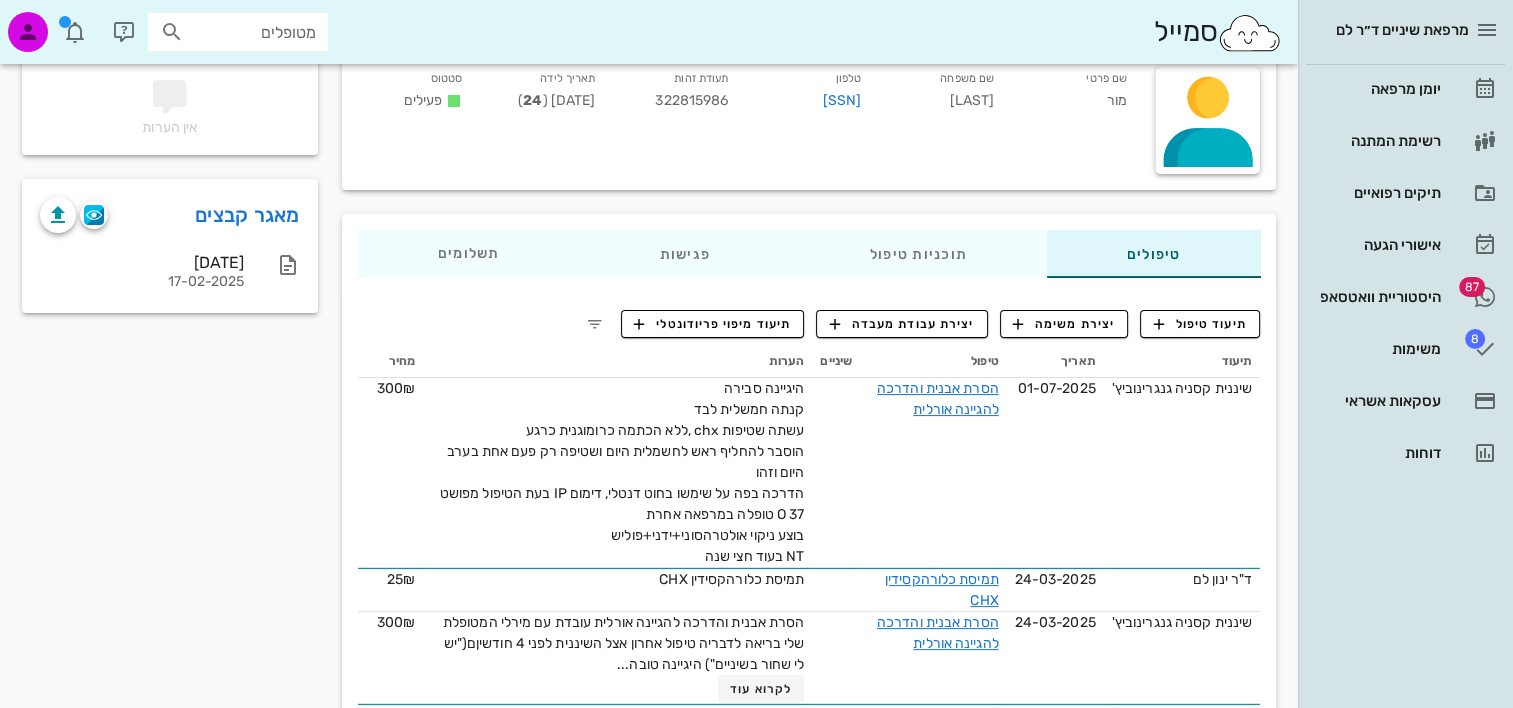 scroll, scrollTop: 212, scrollLeft: 0, axis: vertical 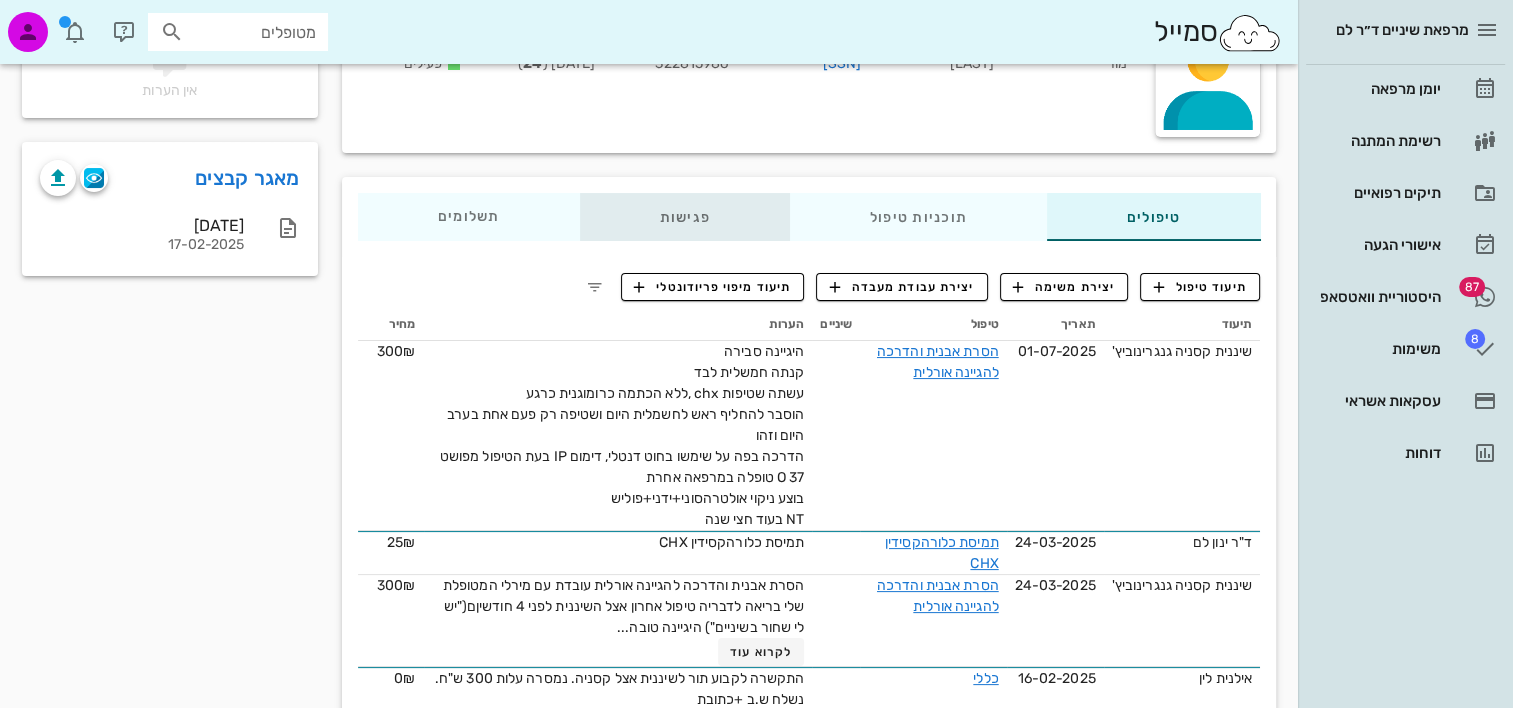 click on "פגישות" at bounding box center (684, 217) 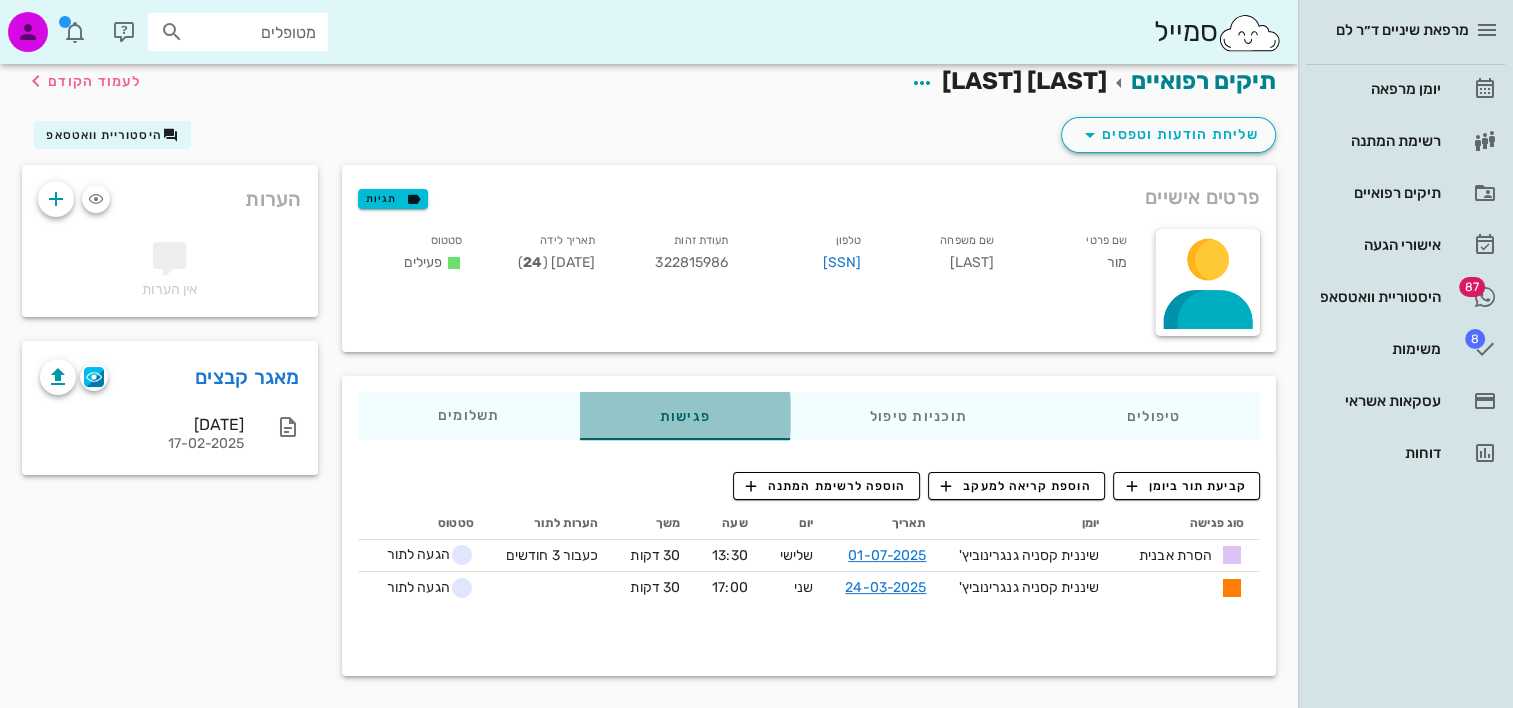 scroll, scrollTop: 12, scrollLeft: 0, axis: vertical 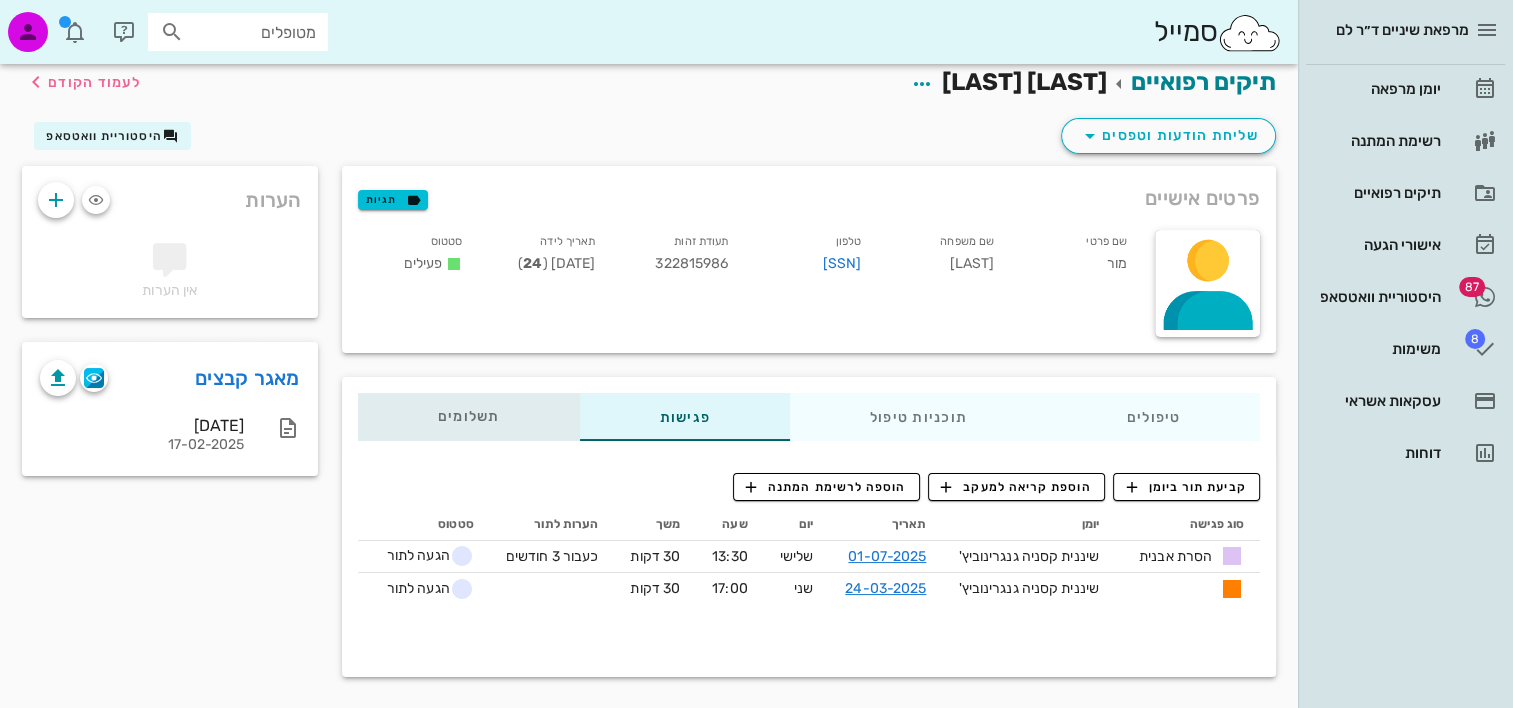 click on "תשלומים
0₪" at bounding box center (469, 417) 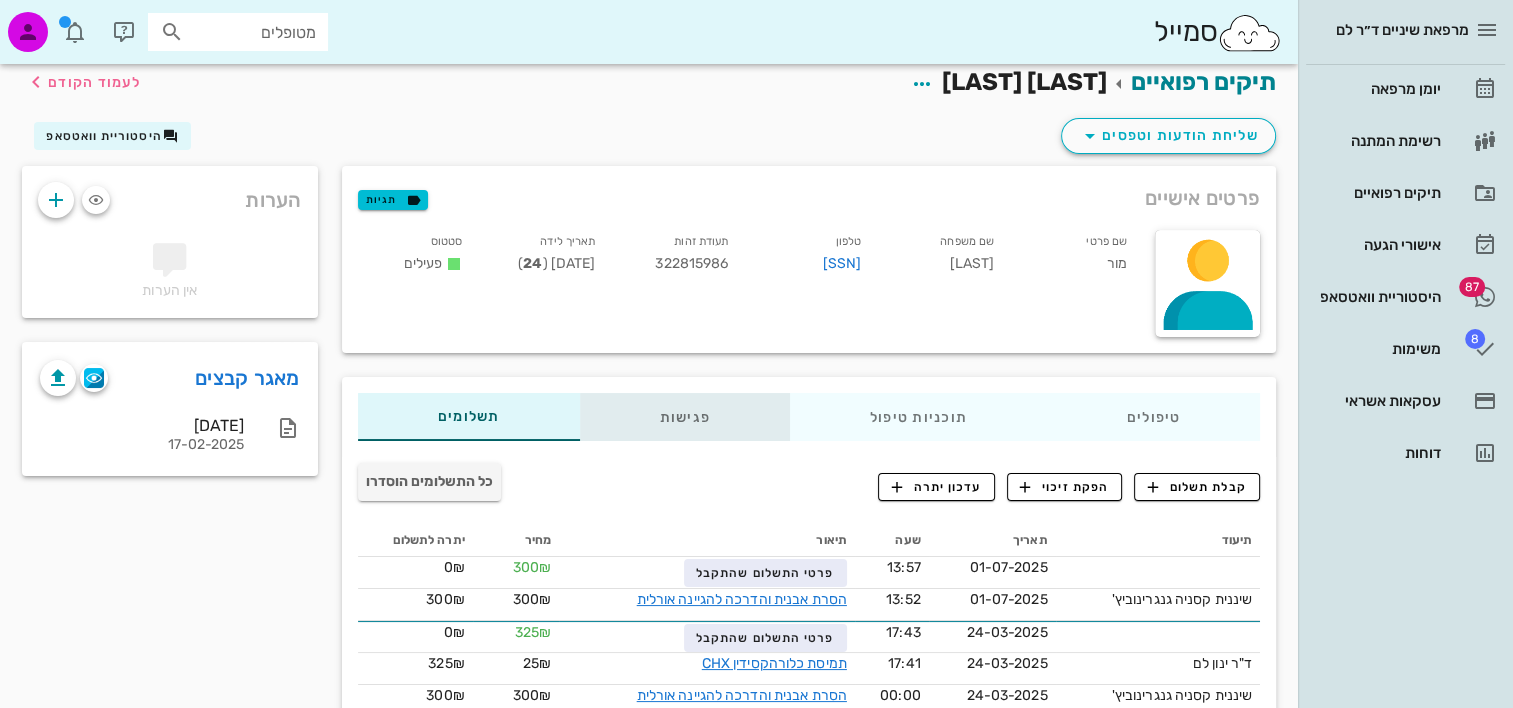 click on "פגישות" at bounding box center [684, 417] 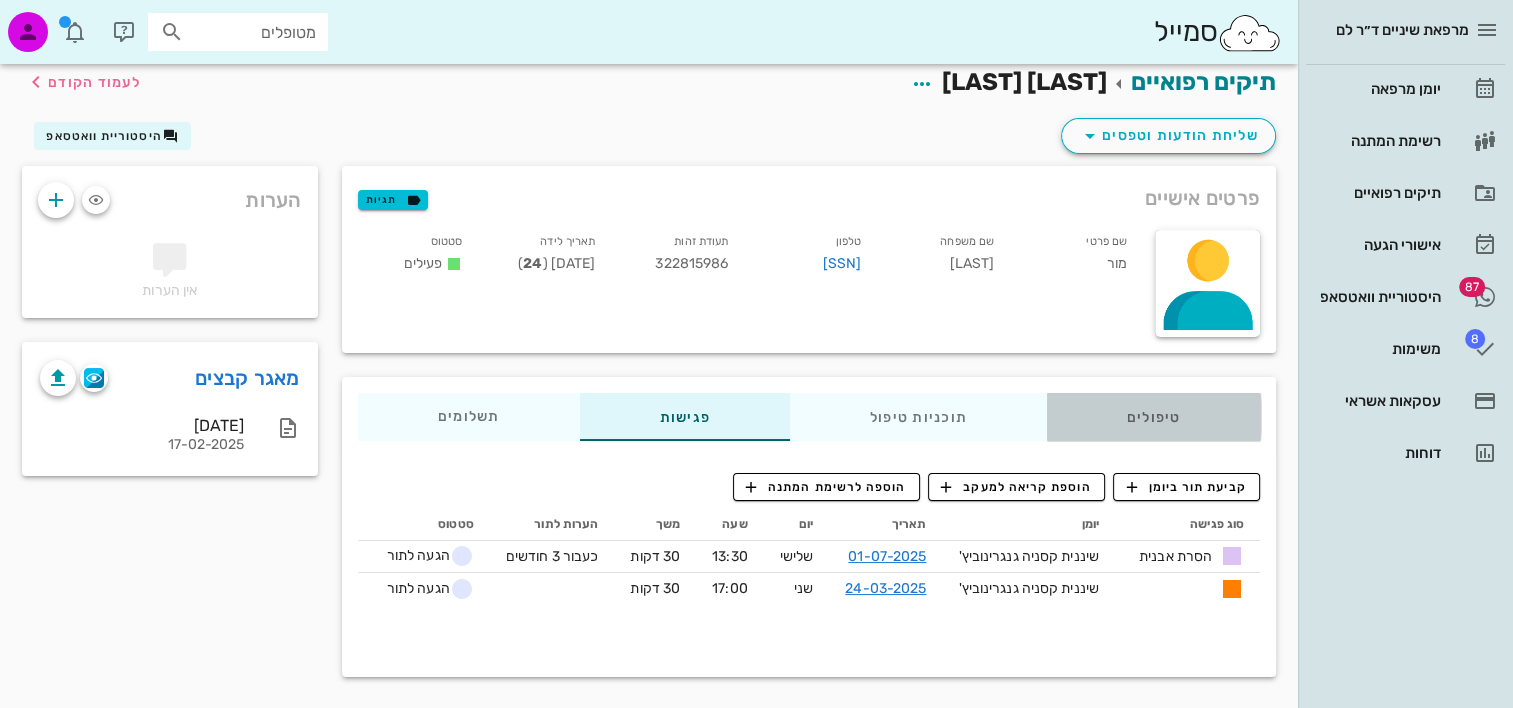 click on "טיפולים" at bounding box center (1153, 417) 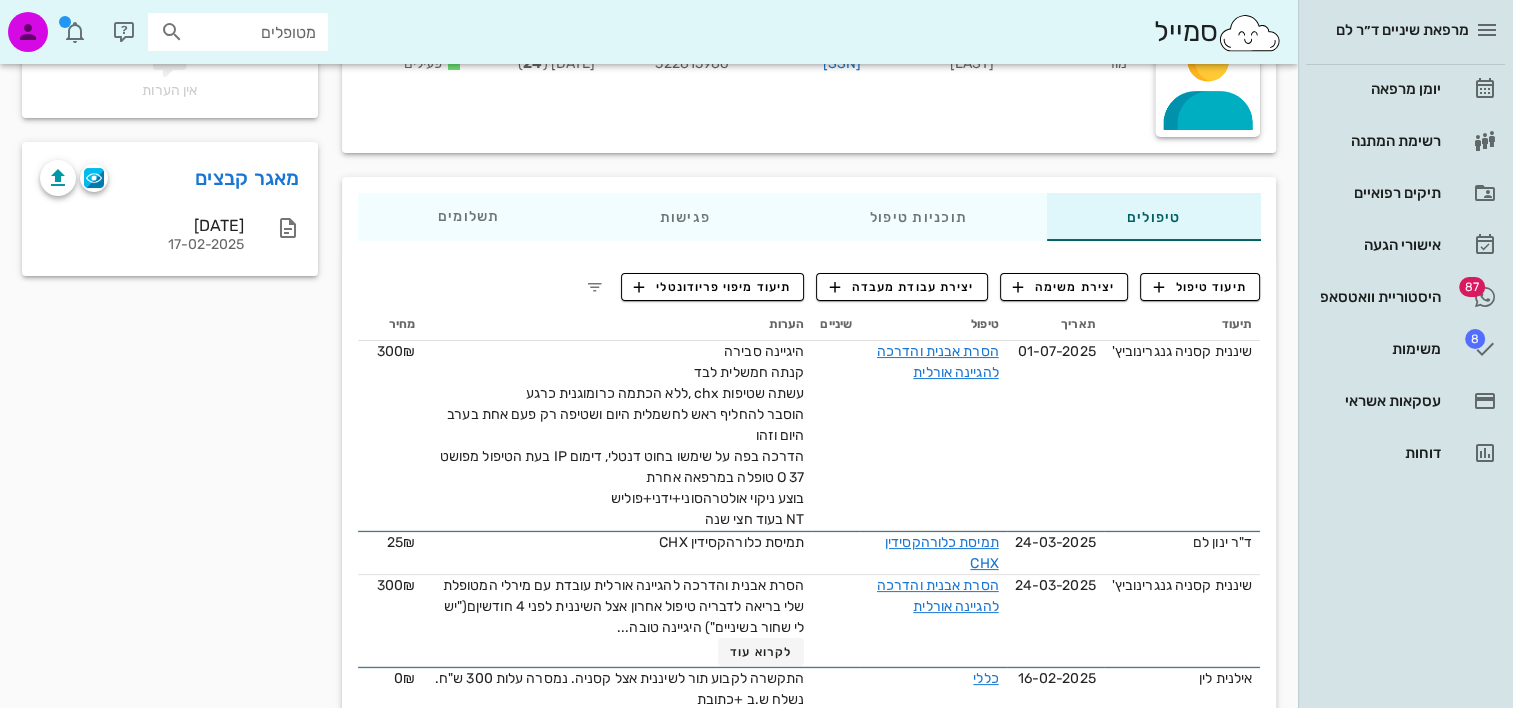 scroll, scrollTop: 0, scrollLeft: 0, axis: both 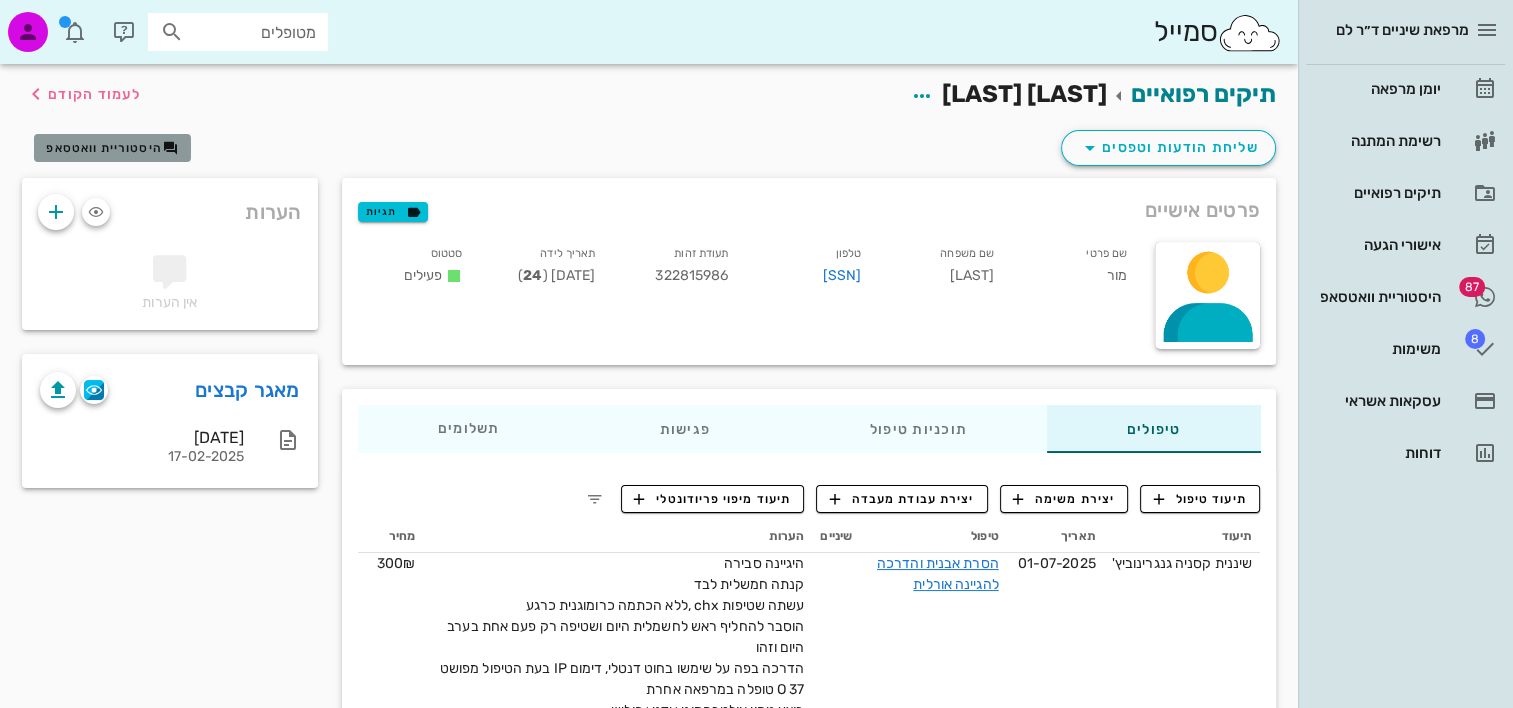 click on "היסטוריית וואטסאפ" at bounding box center (104, 148) 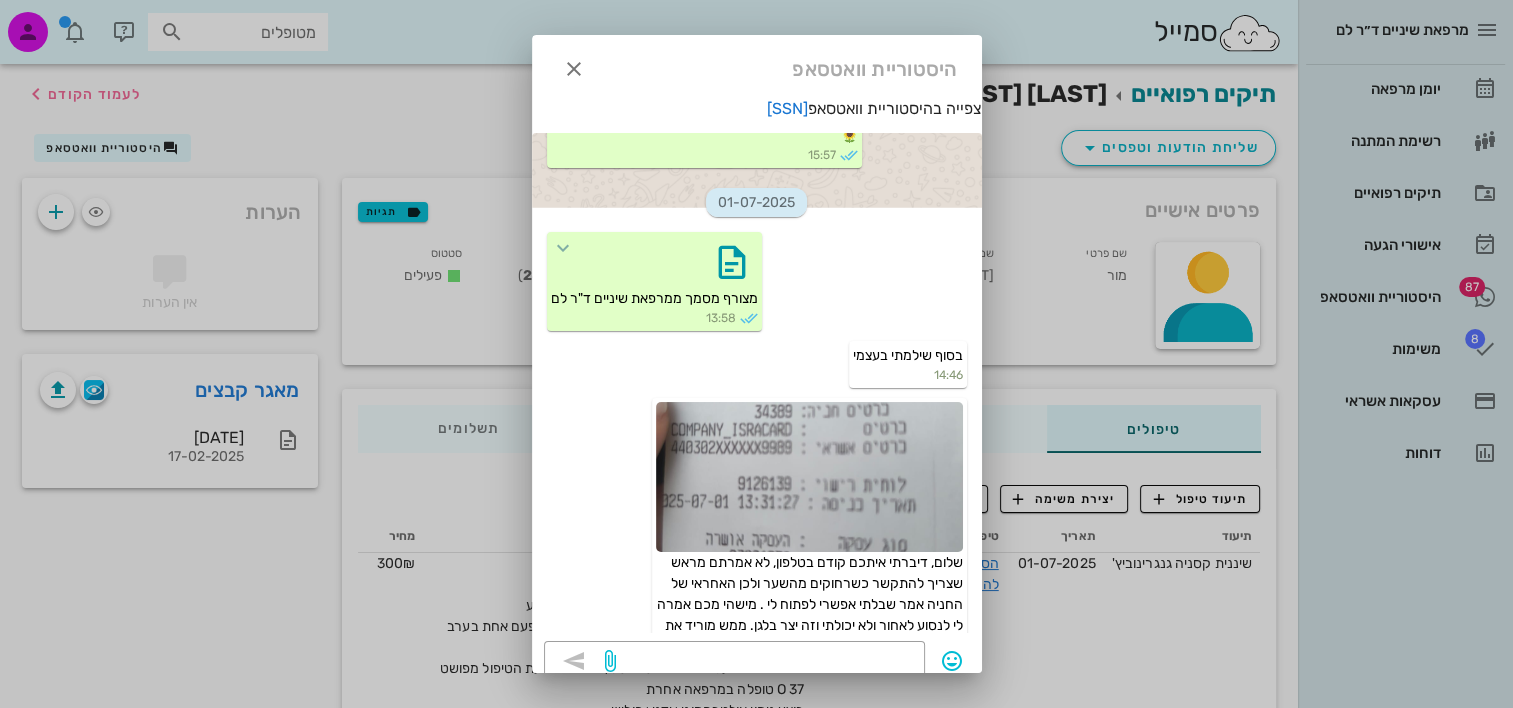 scroll, scrollTop: 812, scrollLeft: 0, axis: vertical 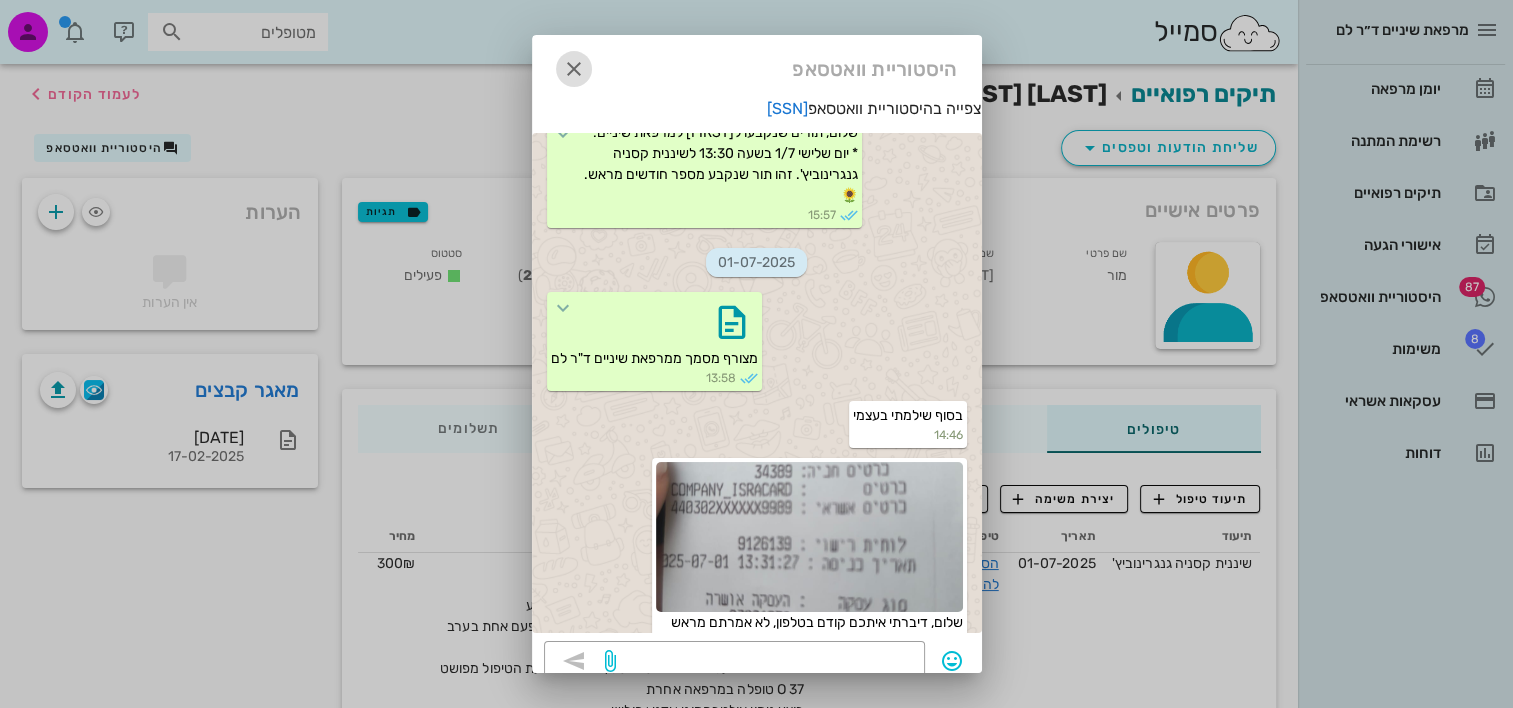 click at bounding box center (574, 69) 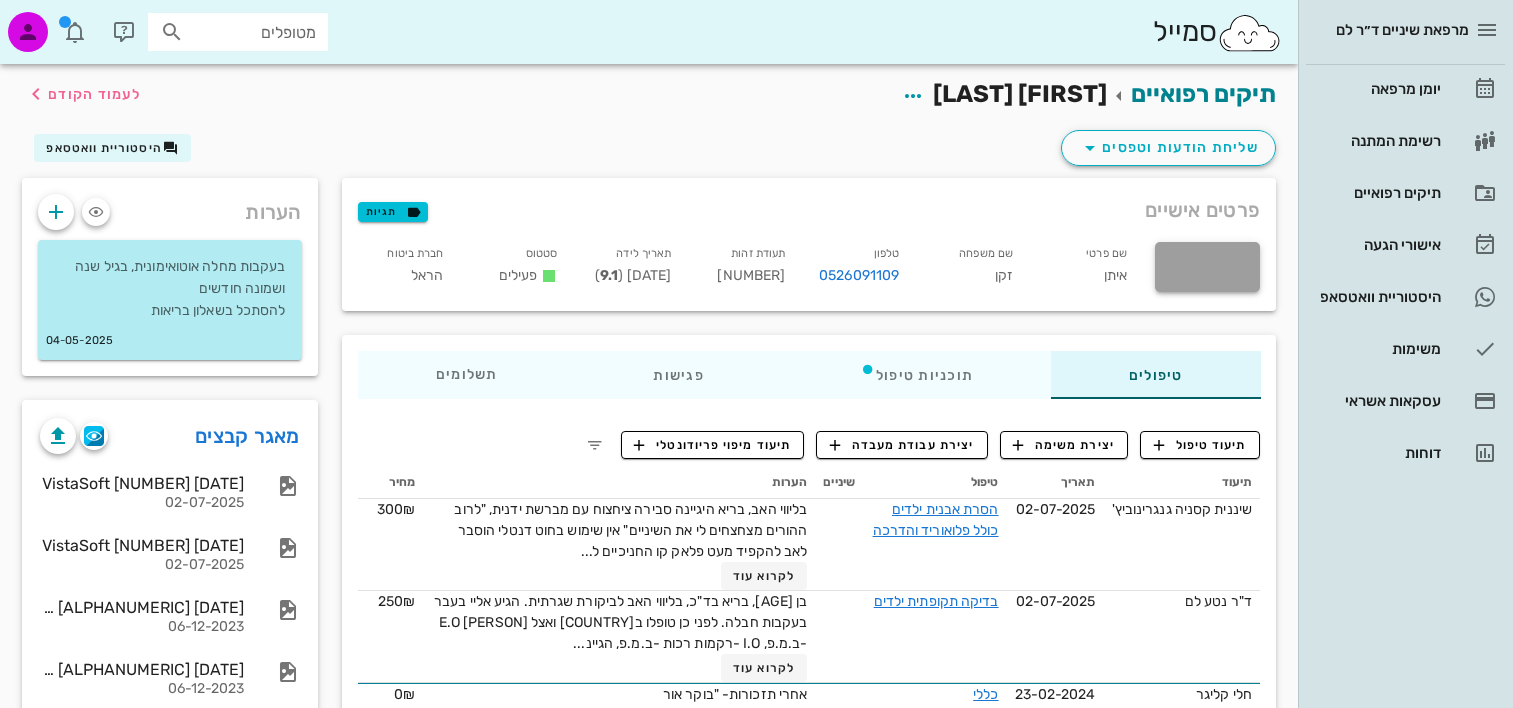 scroll, scrollTop: 0, scrollLeft: 0, axis: both 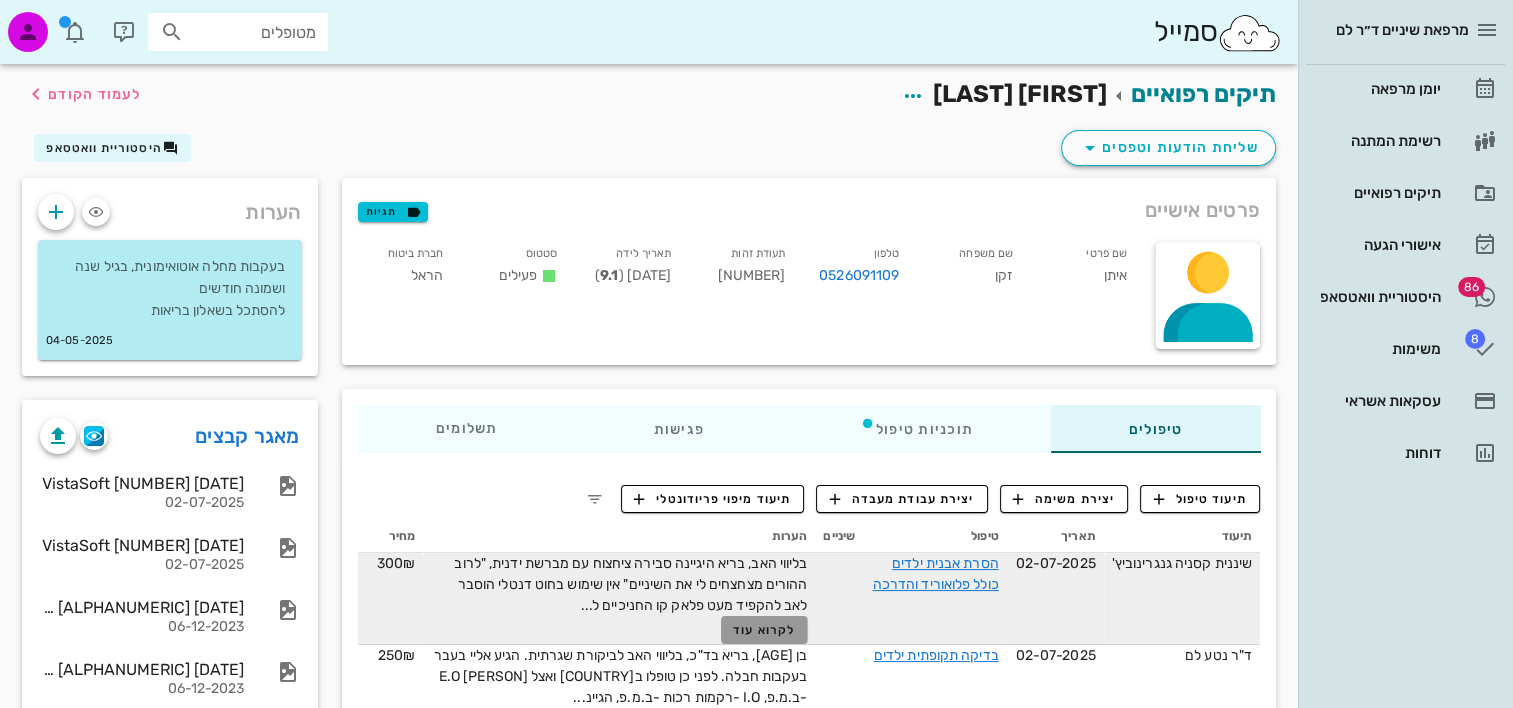 click on "לקרוא עוד" at bounding box center [764, 630] 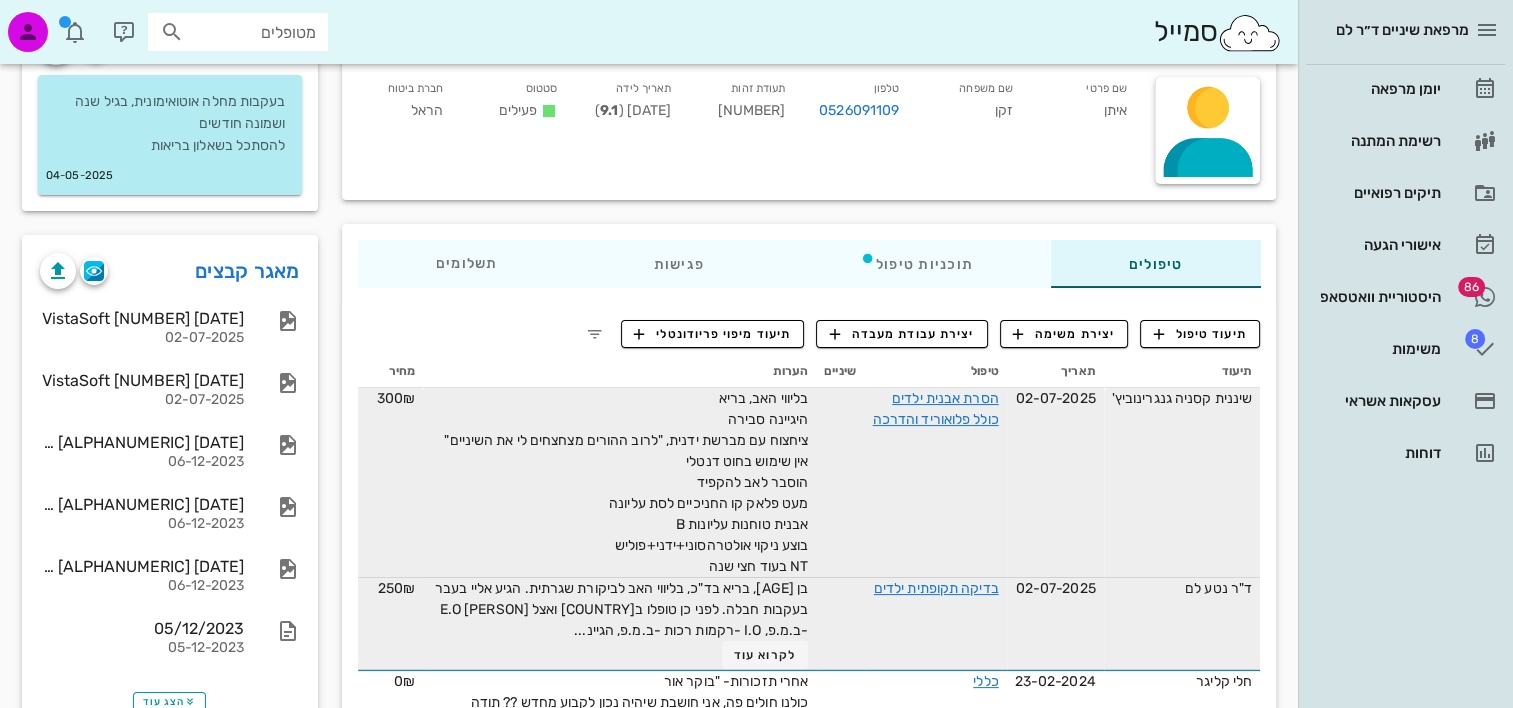 scroll, scrollTop: 200, scrollLeft: 0, axis: vertical 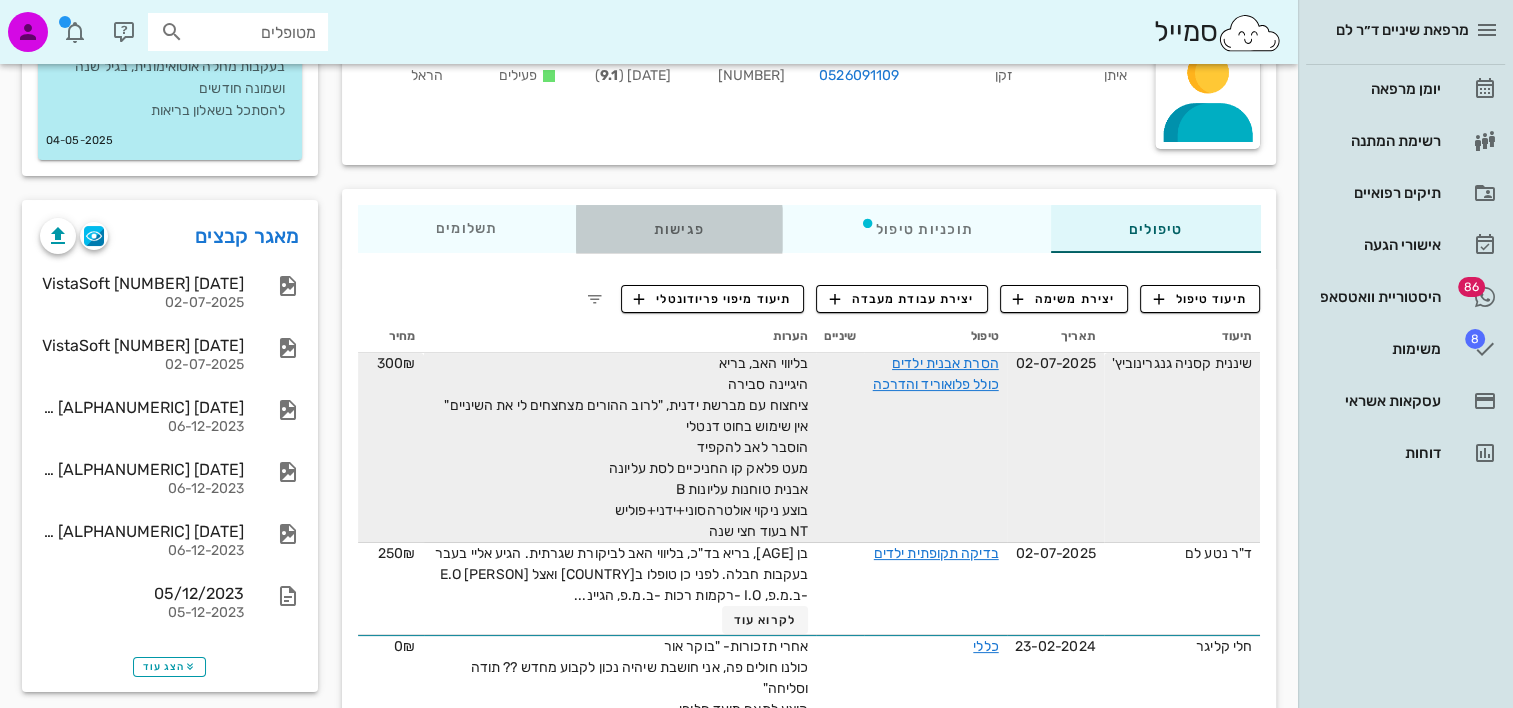 click on "פגישות" at bounding box center [678, 229] 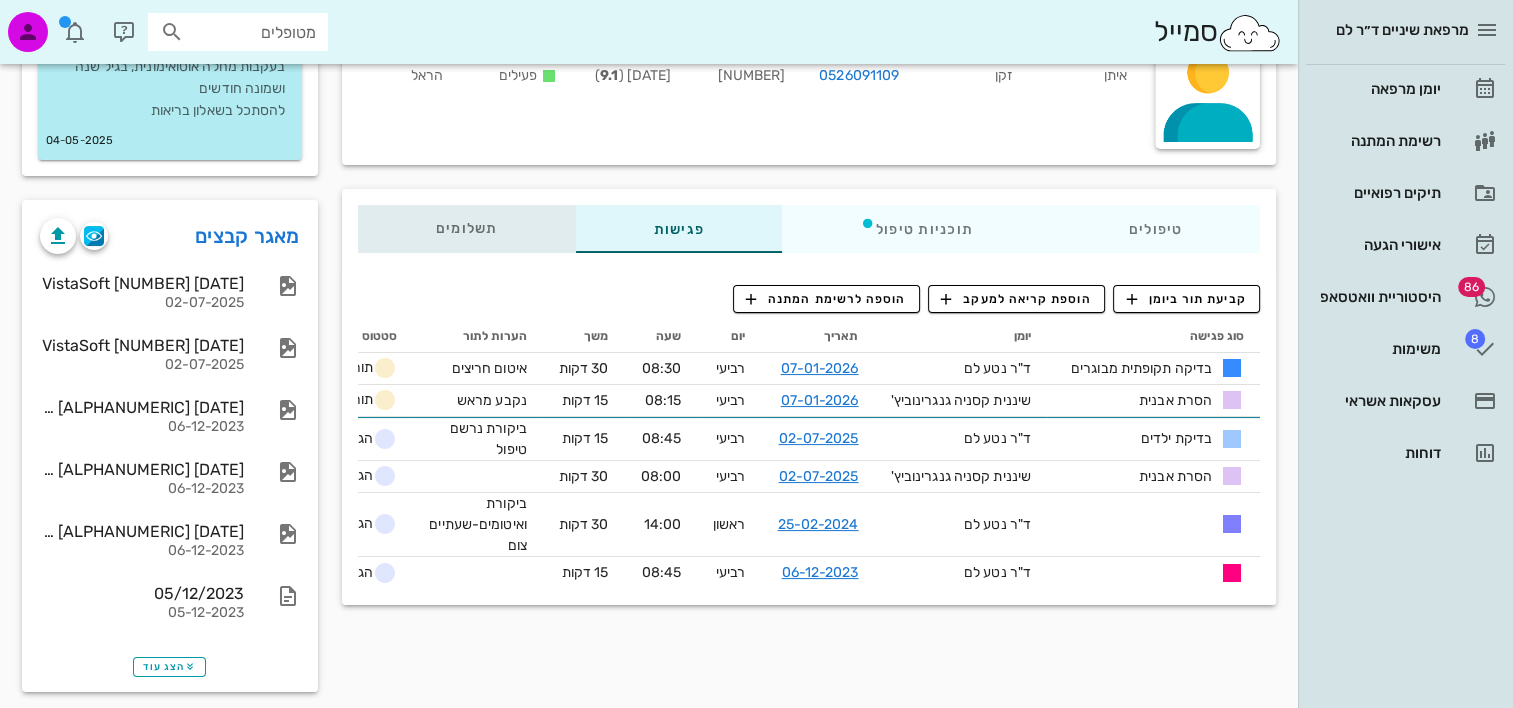 click on "תשלומים
0₪" at bounding box center [467, 229] 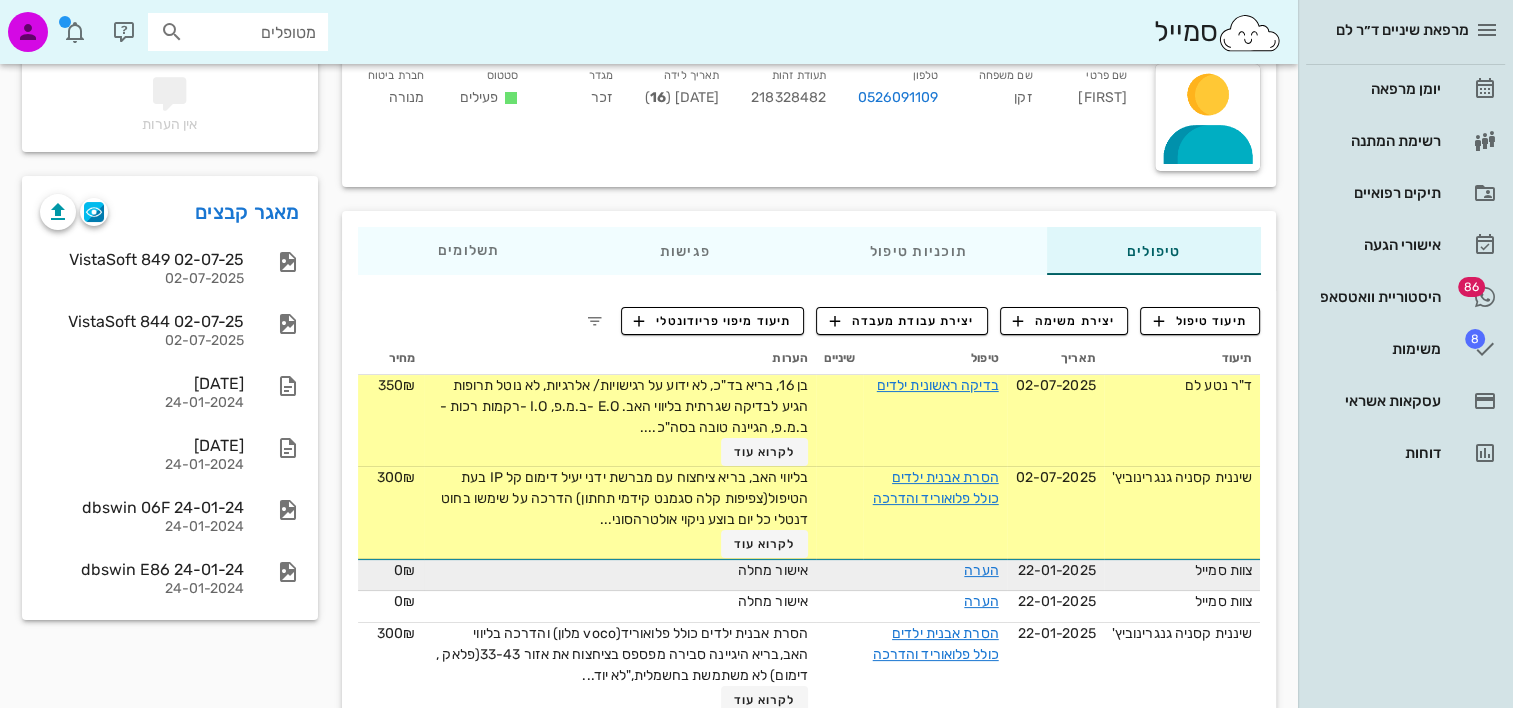 scroll, scrollTop: 200, scrollLeft: 0, axis: vertical 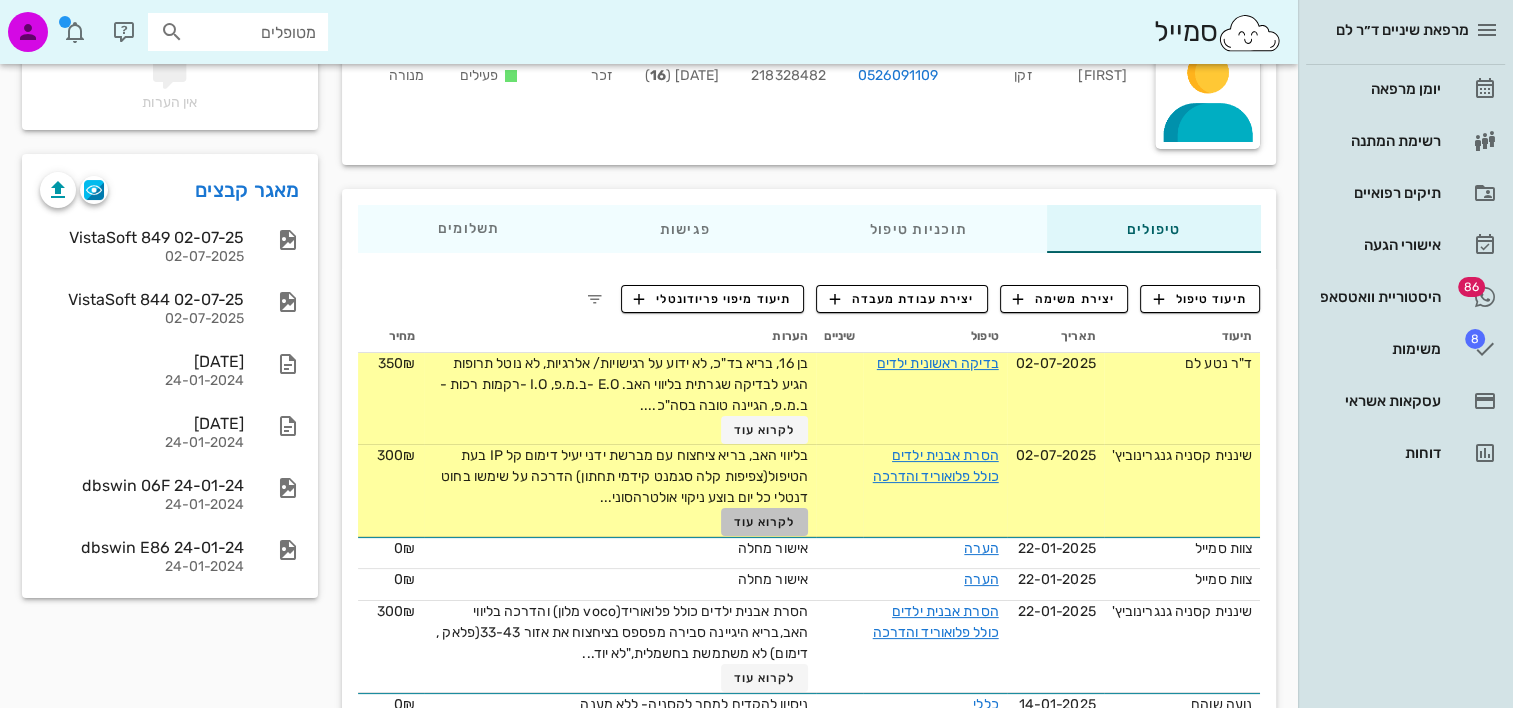 click on "לקרוא עוד" at bounding box center [765, 522] 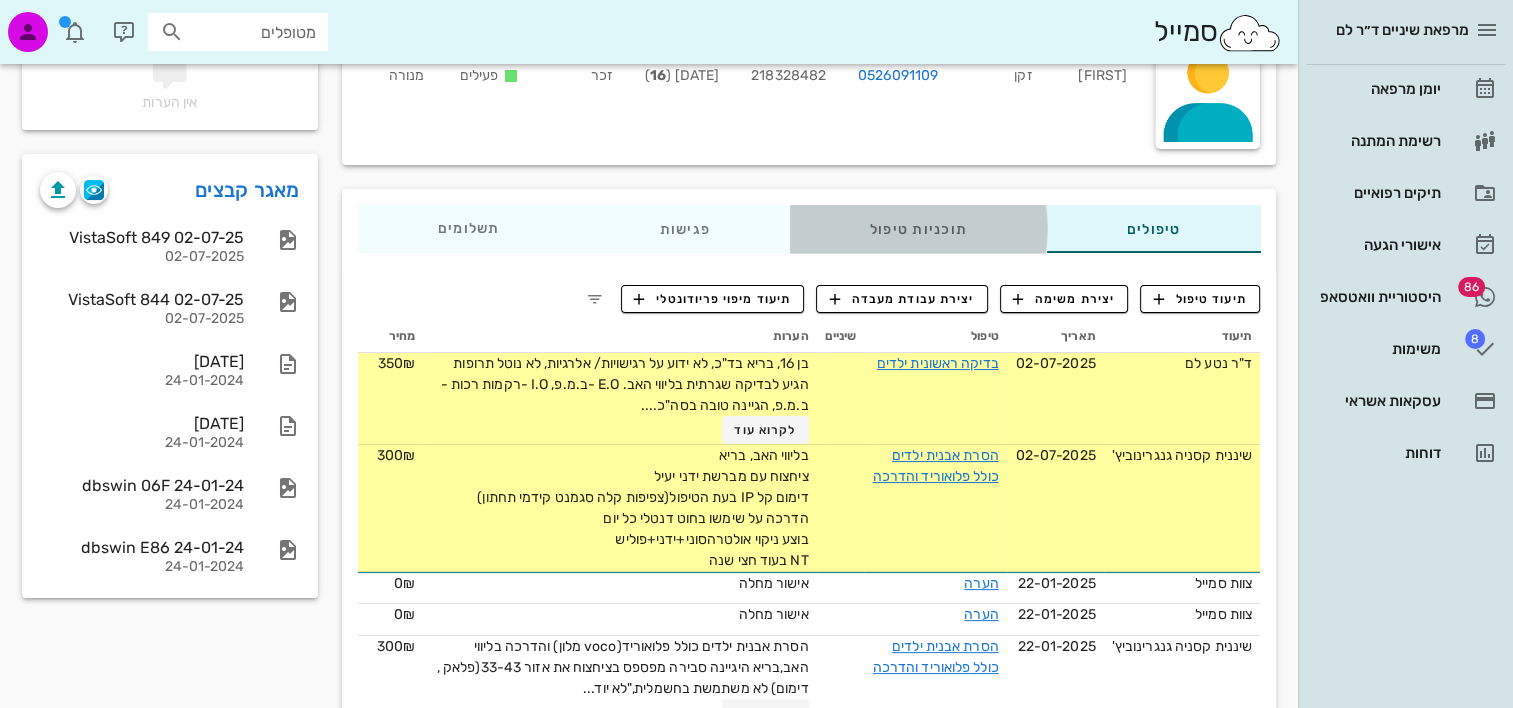 click on "תוכניות טיפול" at bounding box center (917, 229) 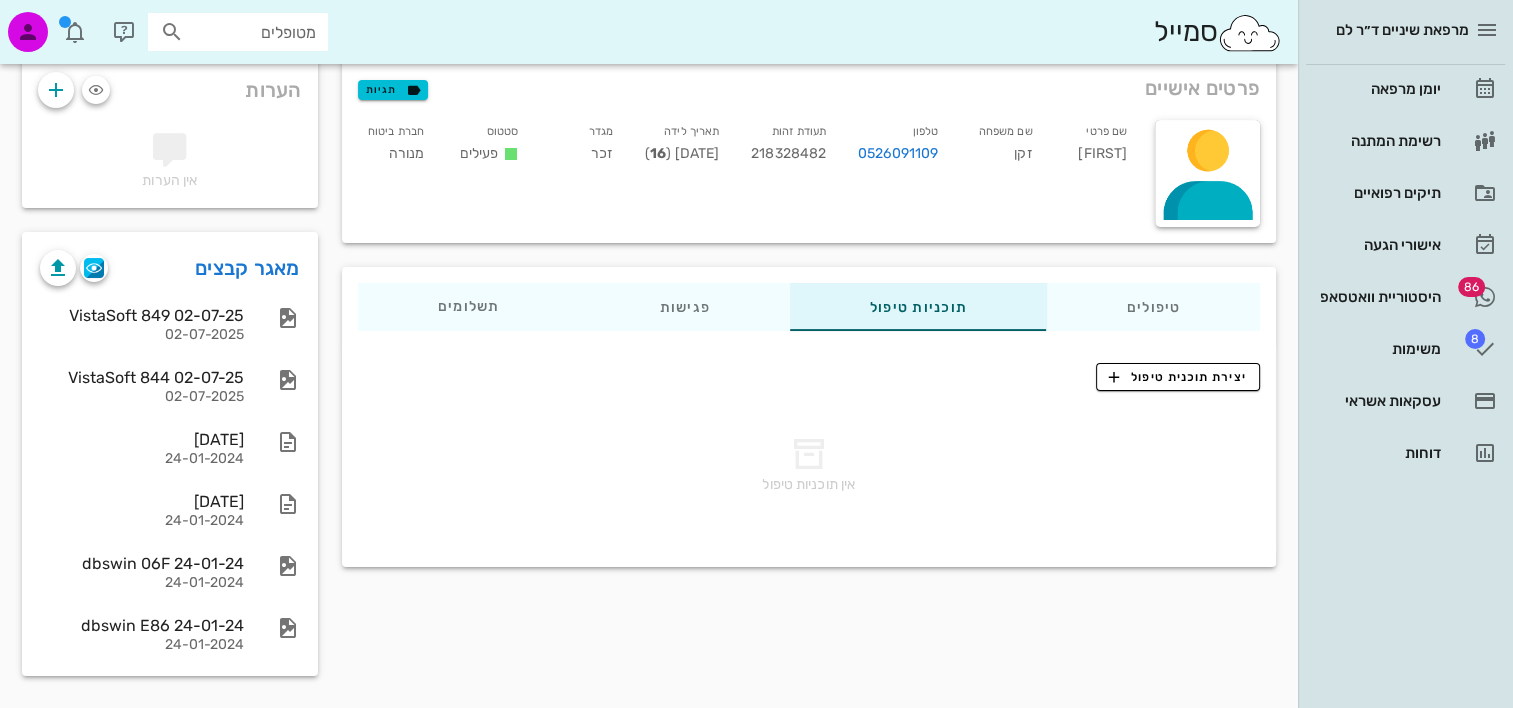 scroll, scrollTop: 120, scrollLeft: 0, axis: vertical 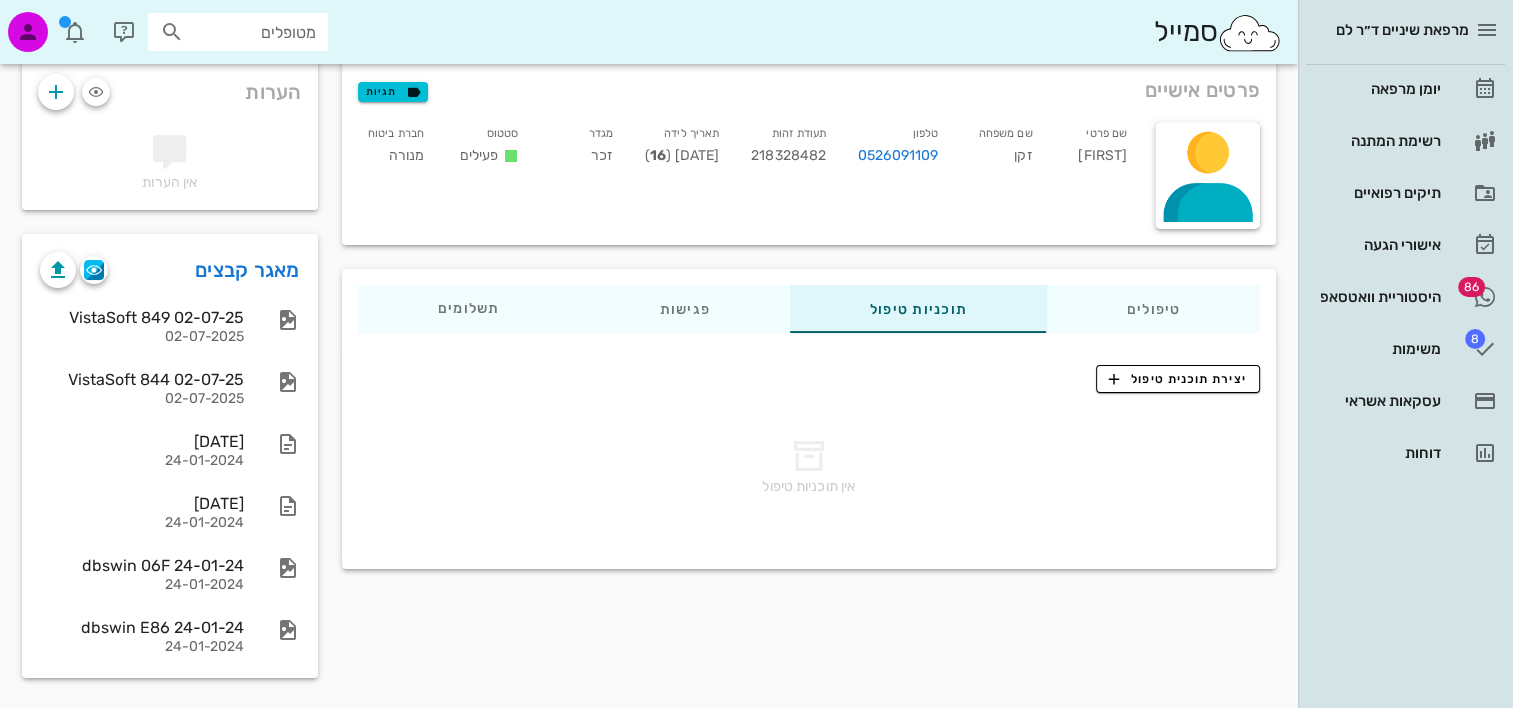 click on "שם פרטי  תום  שם משפחה  זקן  טלפון 0526091109
תעודת זהות 218328482 תאריך לידה 20-06-2009
( 16 )
מגדר  זכר
סטטוס פעילים חברת ביטוח
מנורה" at bounding box center (745, 175) 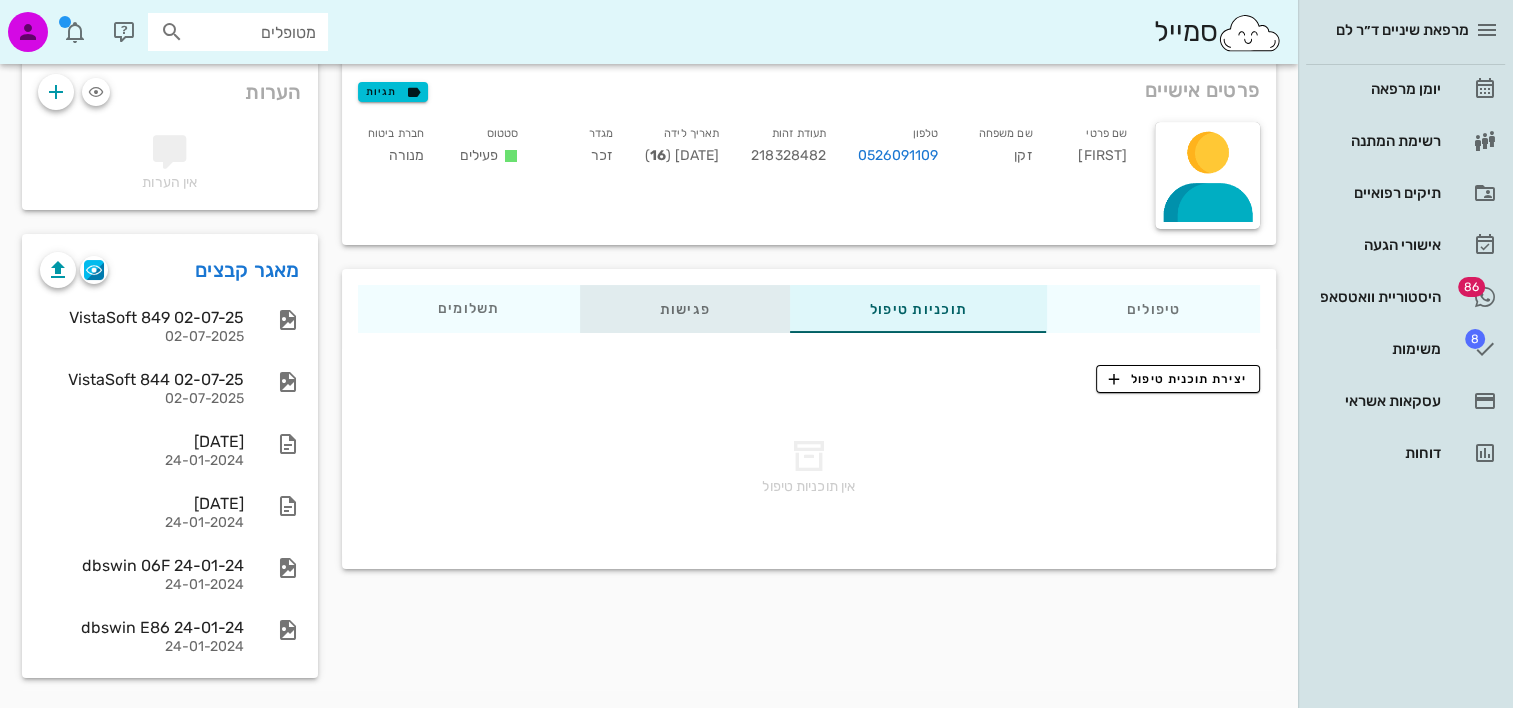 click on "פגישות" at bounding box center [684, 309] 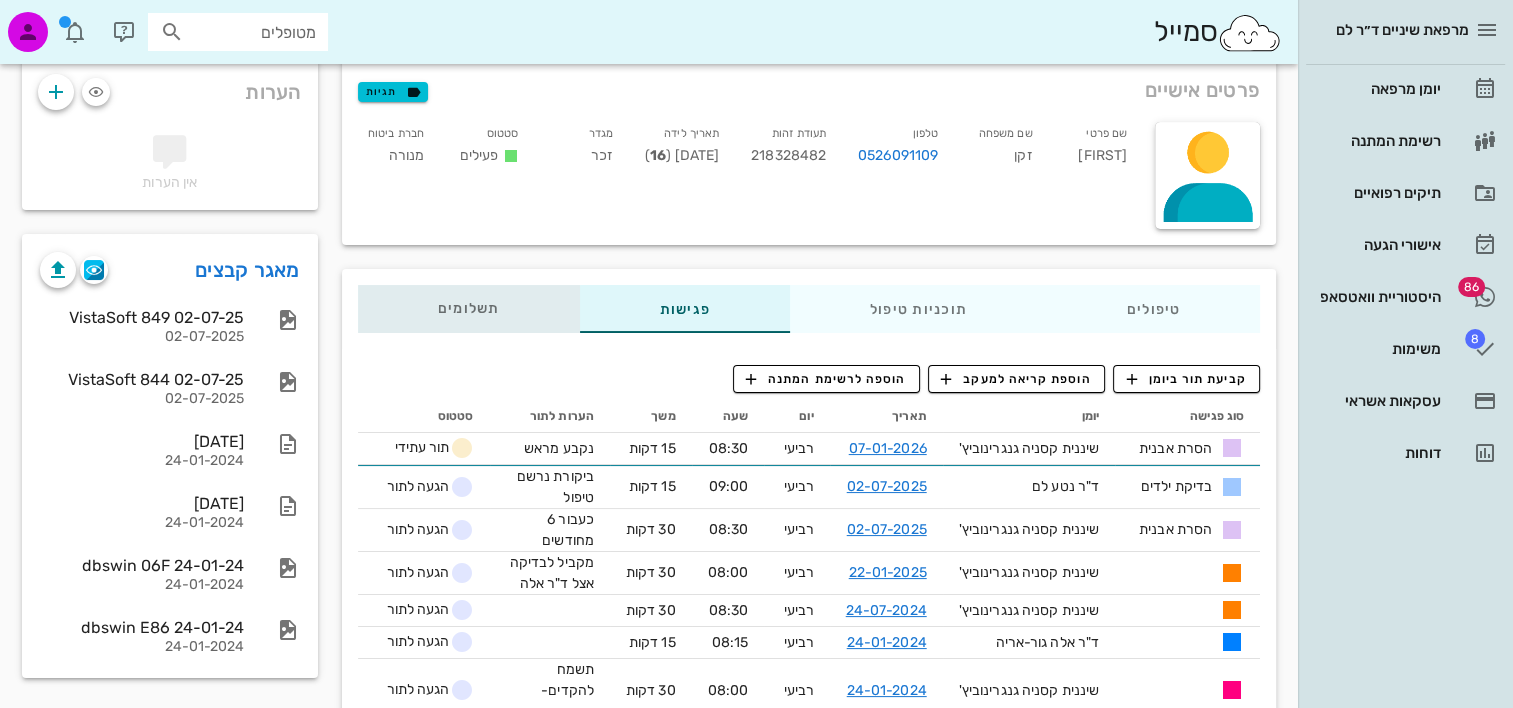 click on "תשלומים
0₪" at bounding box center [469, 309] 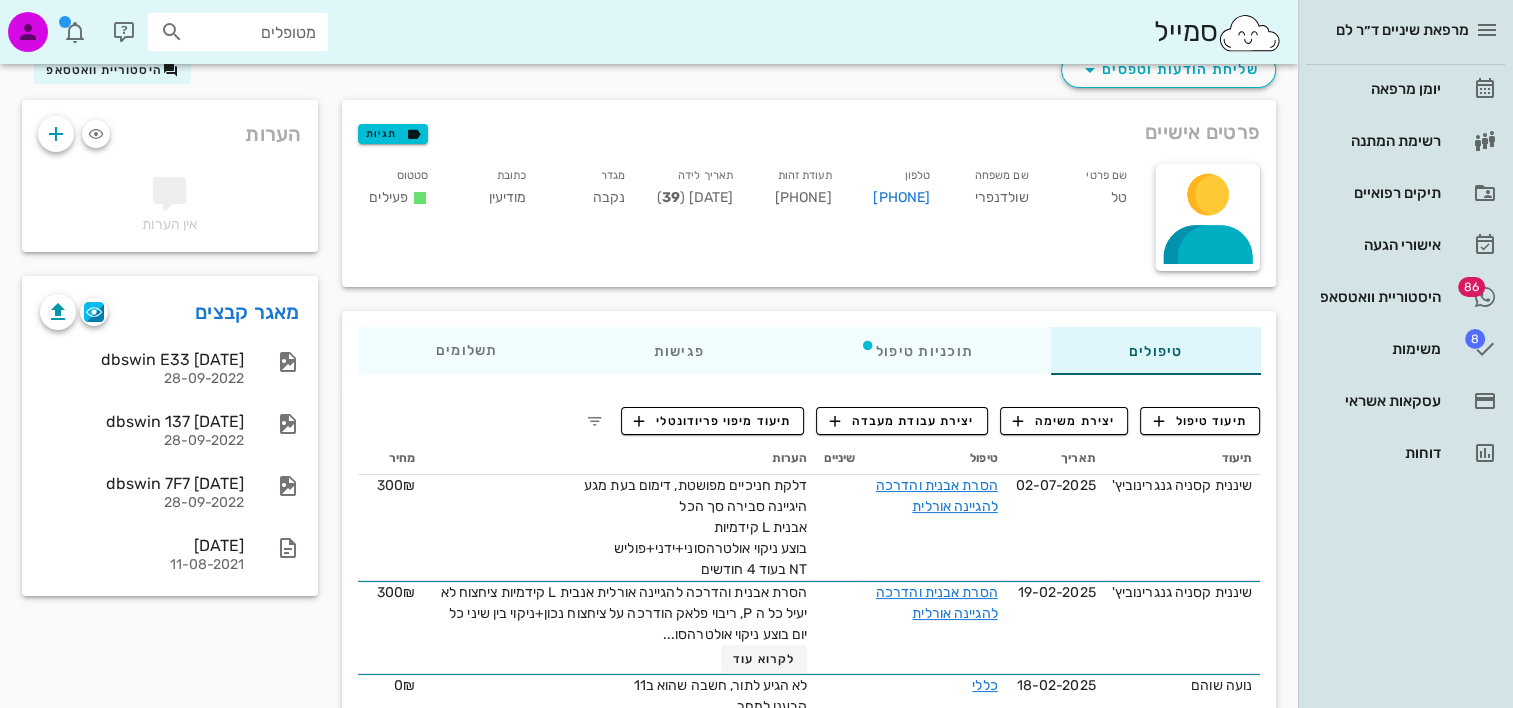 scroll, scrollTop: 100, scrollLeft: 0, axis: vertical 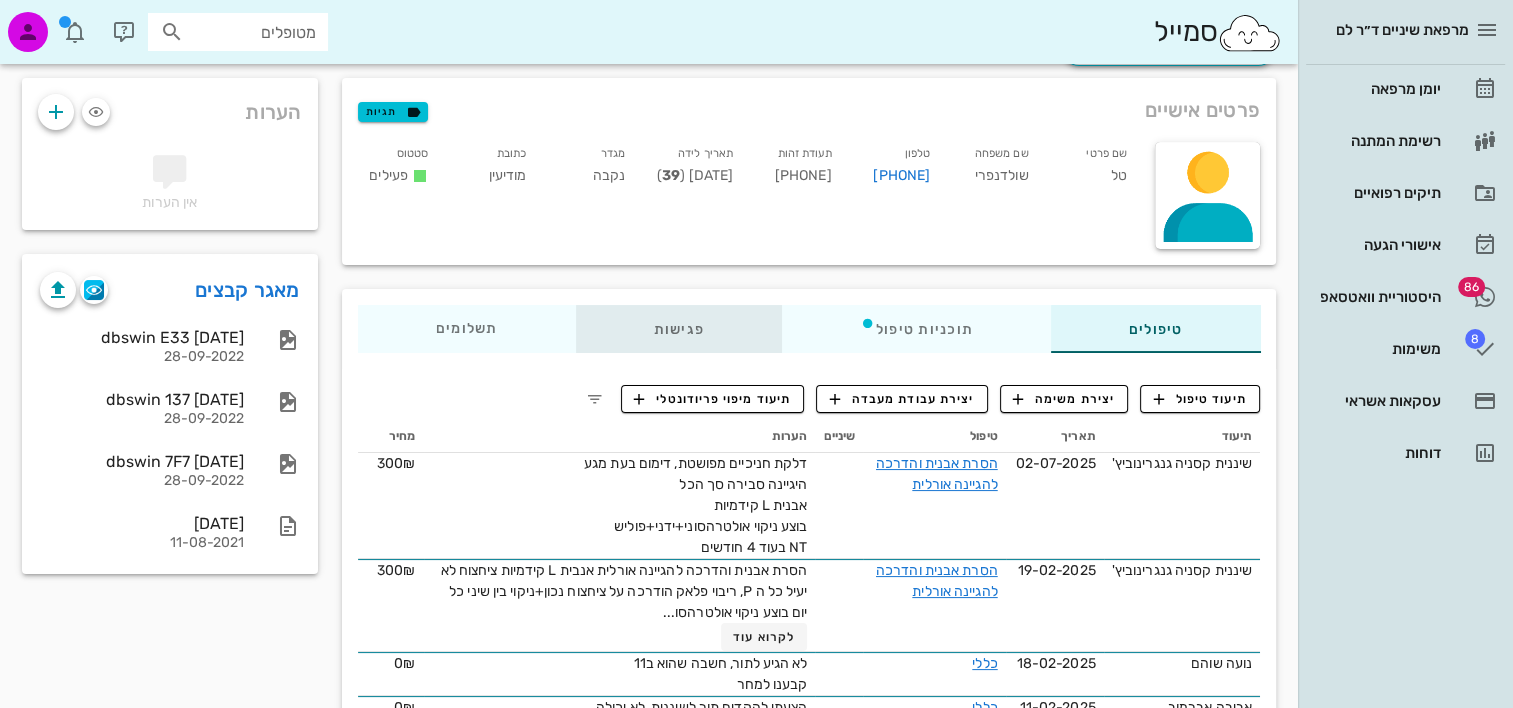 click on "פגישות" at bounding box center [678, 329] 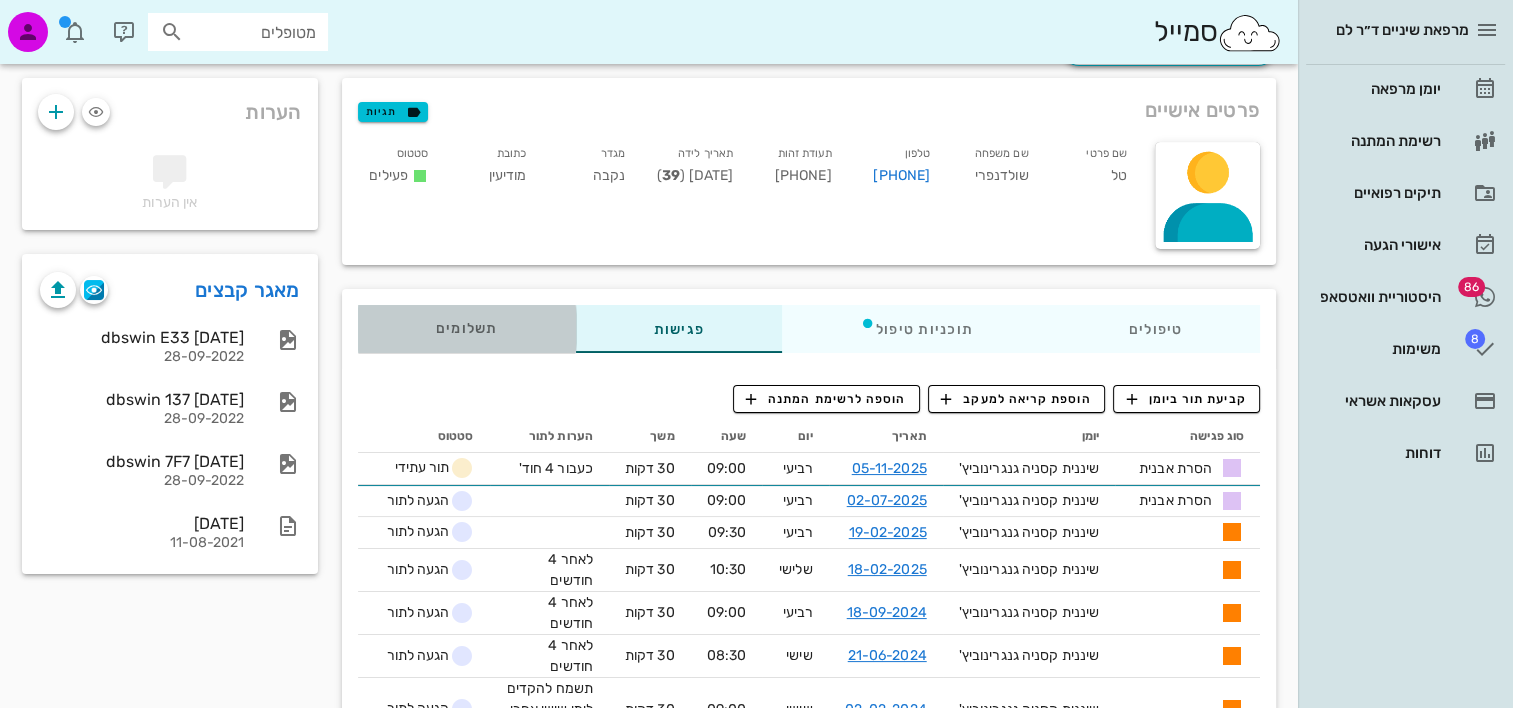 click on "תשלומים
0₪" at bounding box center [467, 329] 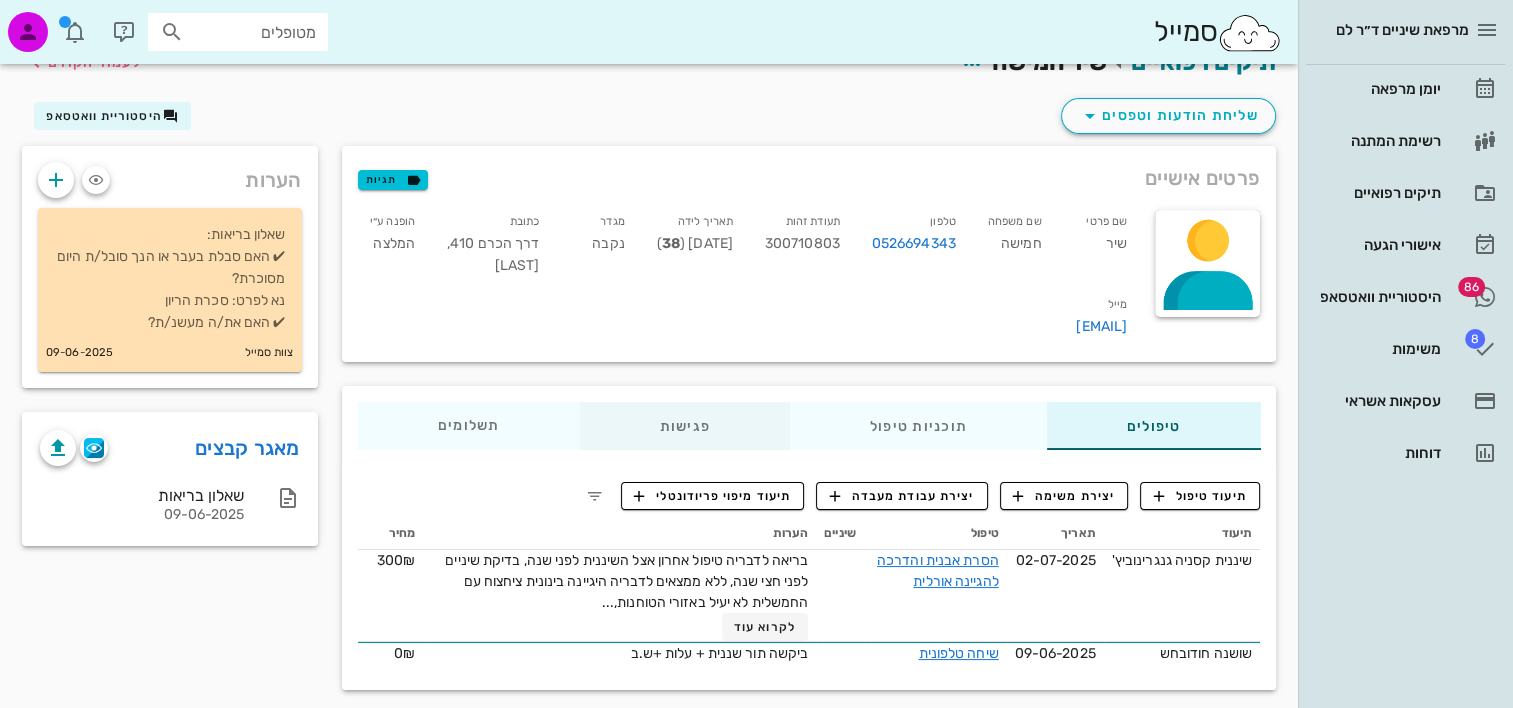 scroll, scrollTop: 44, scrollLeft: 0, axis: vertical 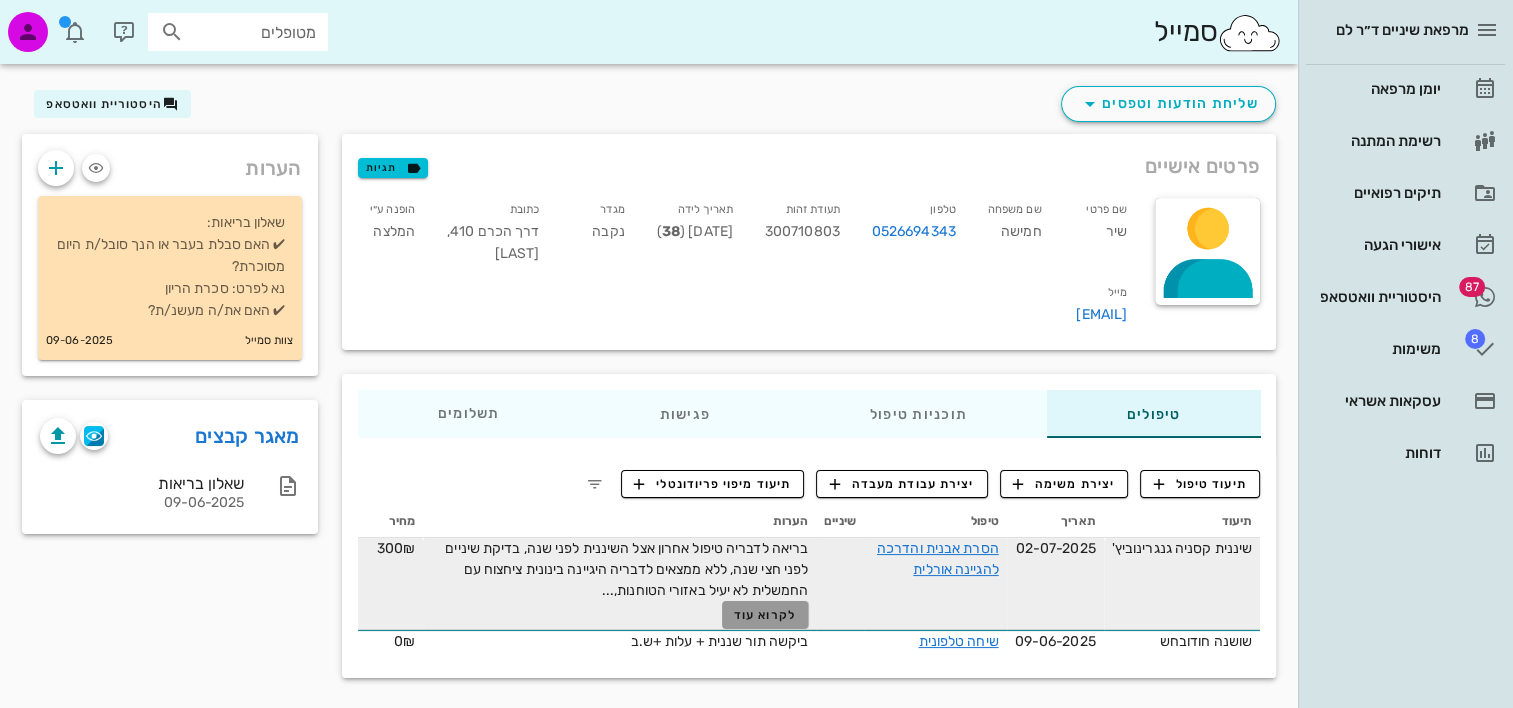 click on "לקרוא עוד" at bounding box center (765, 615) 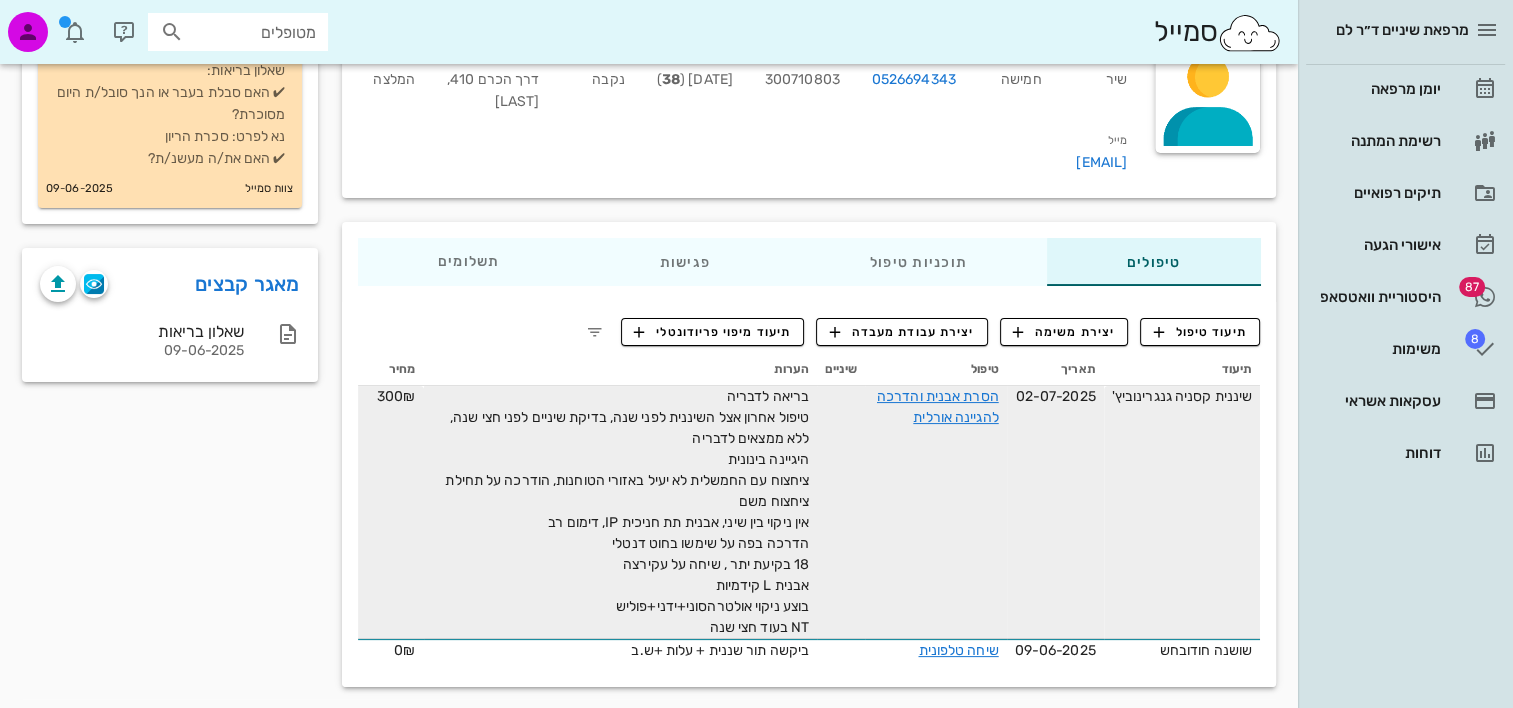 scroll, scrollTop: 205, scrollLeft: 0, axis: vertical 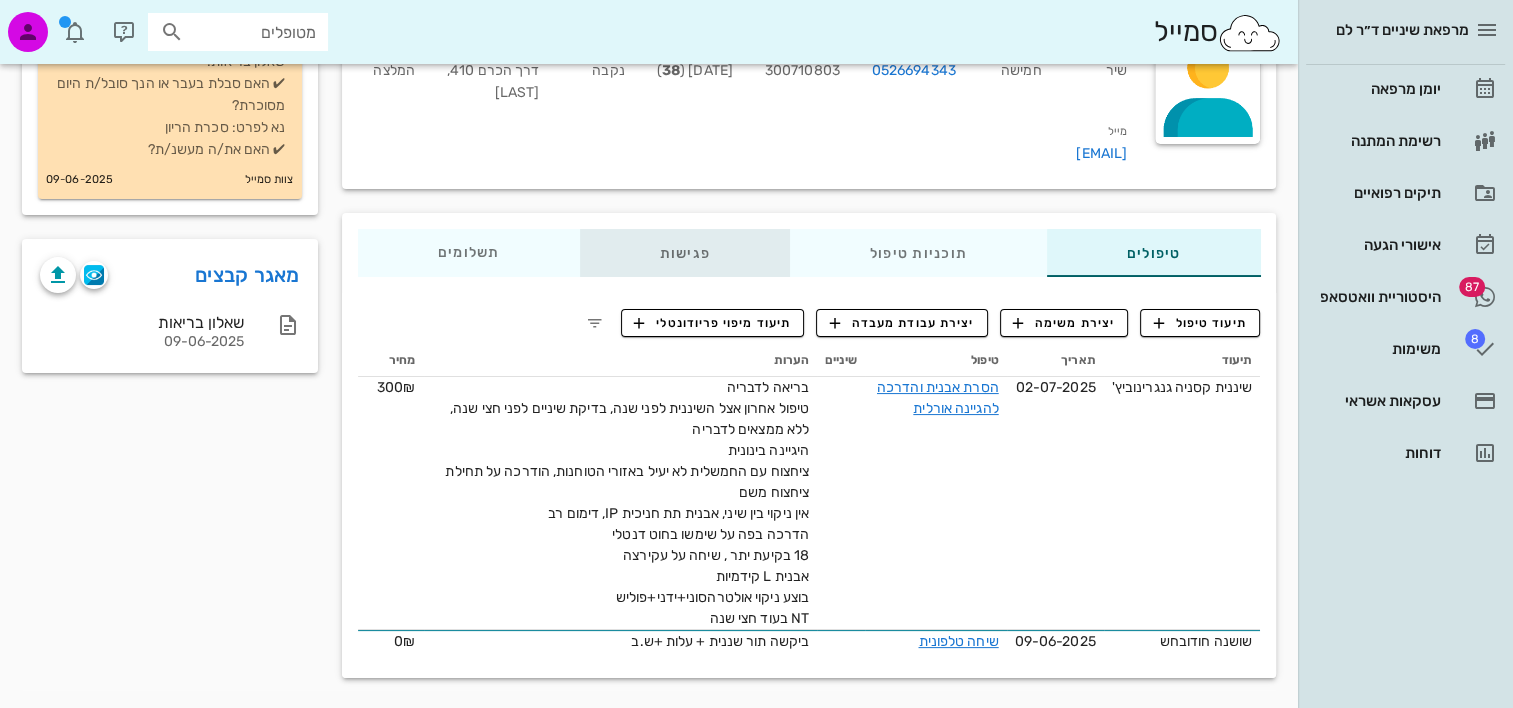 click on "פגישות" at bounding box center (684, 253) 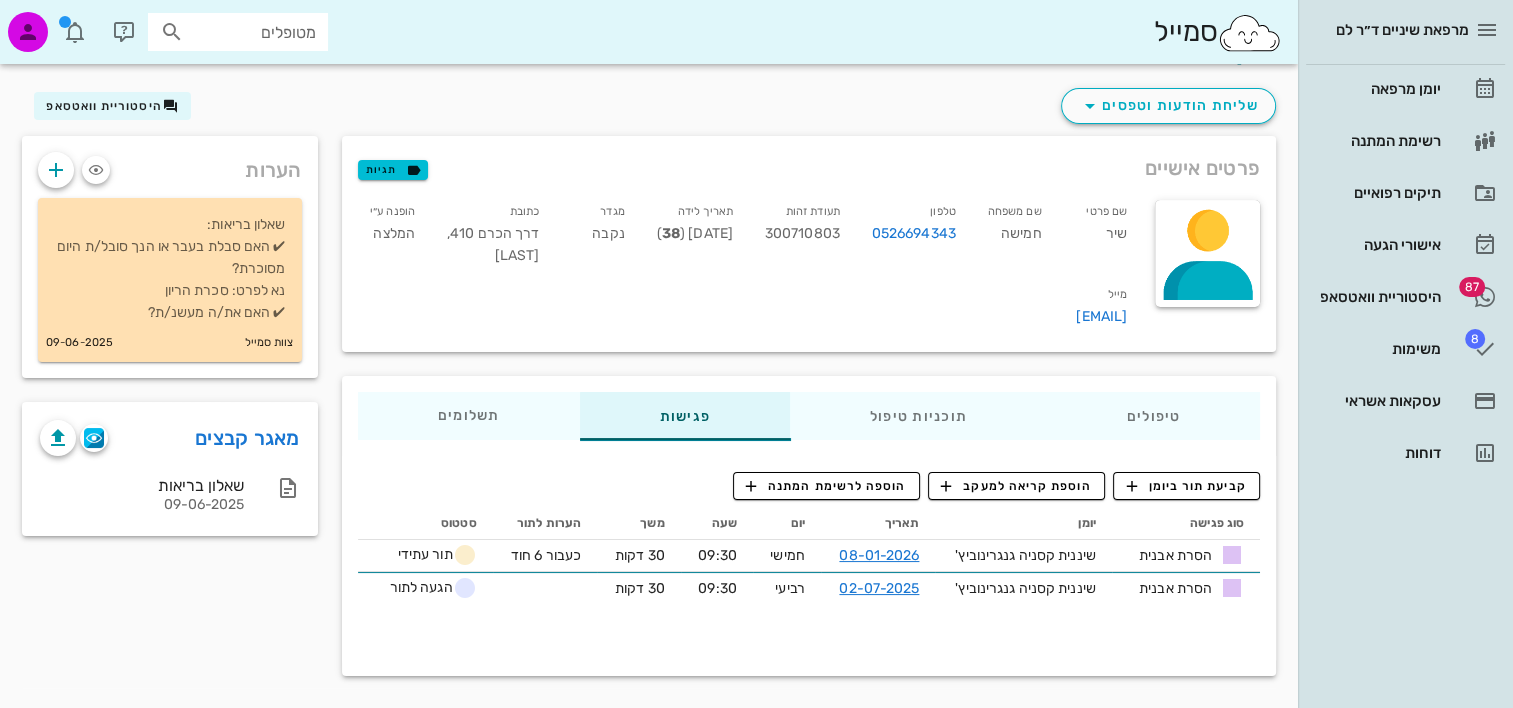 scroll, scrollTop: 40, scrollLeft: 0, axis: vertical 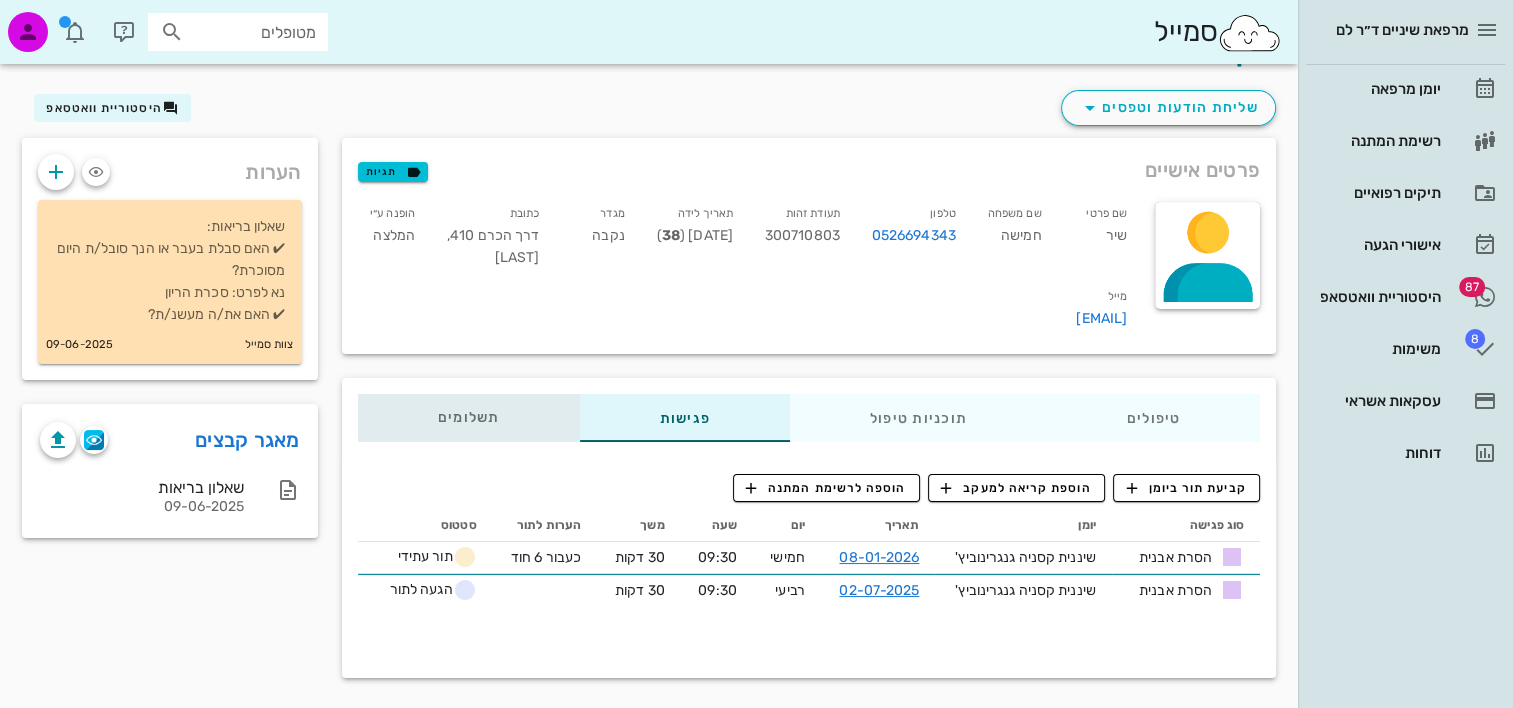click on "תשלומים
0₪" at bounding box center (469, 418) 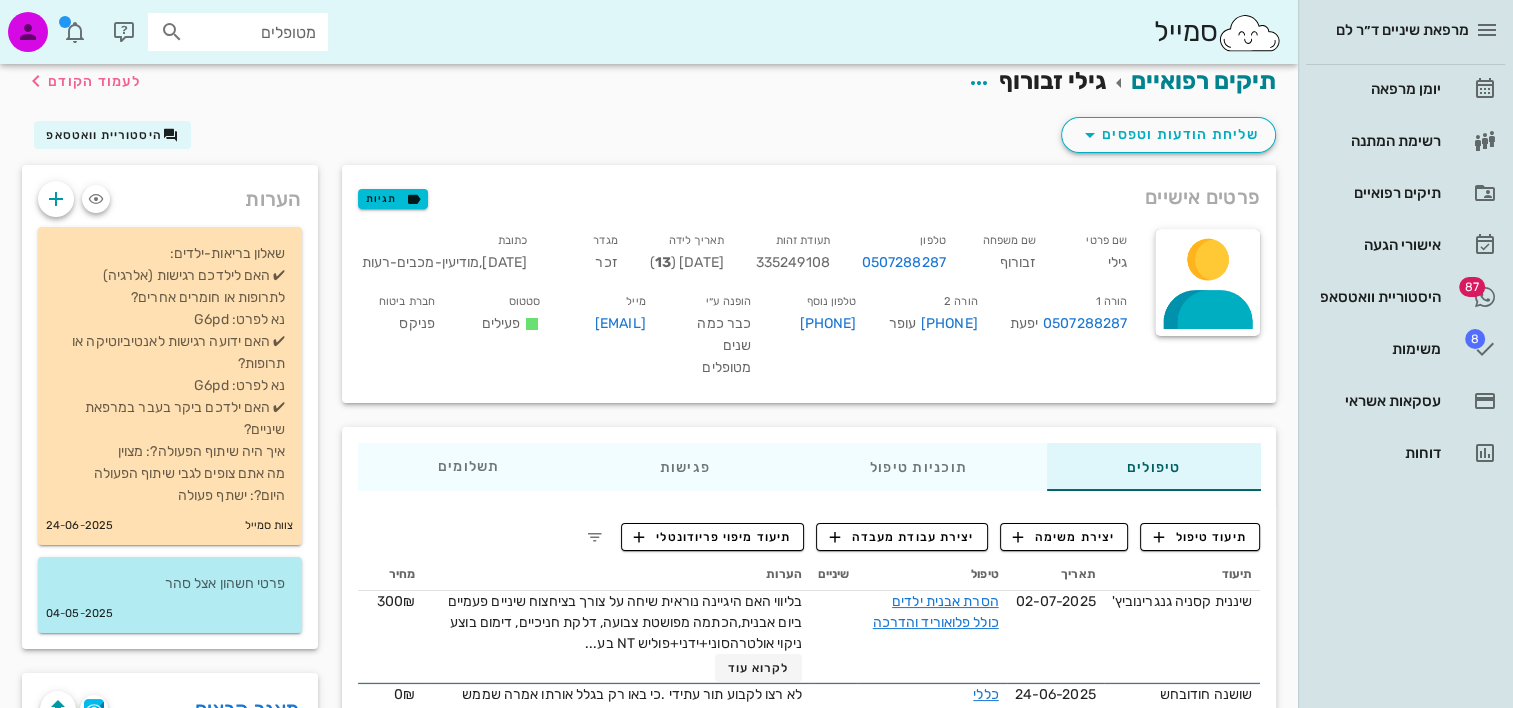 scroll, scrollTop: 300, scrollLeft: 0, axis: vertical 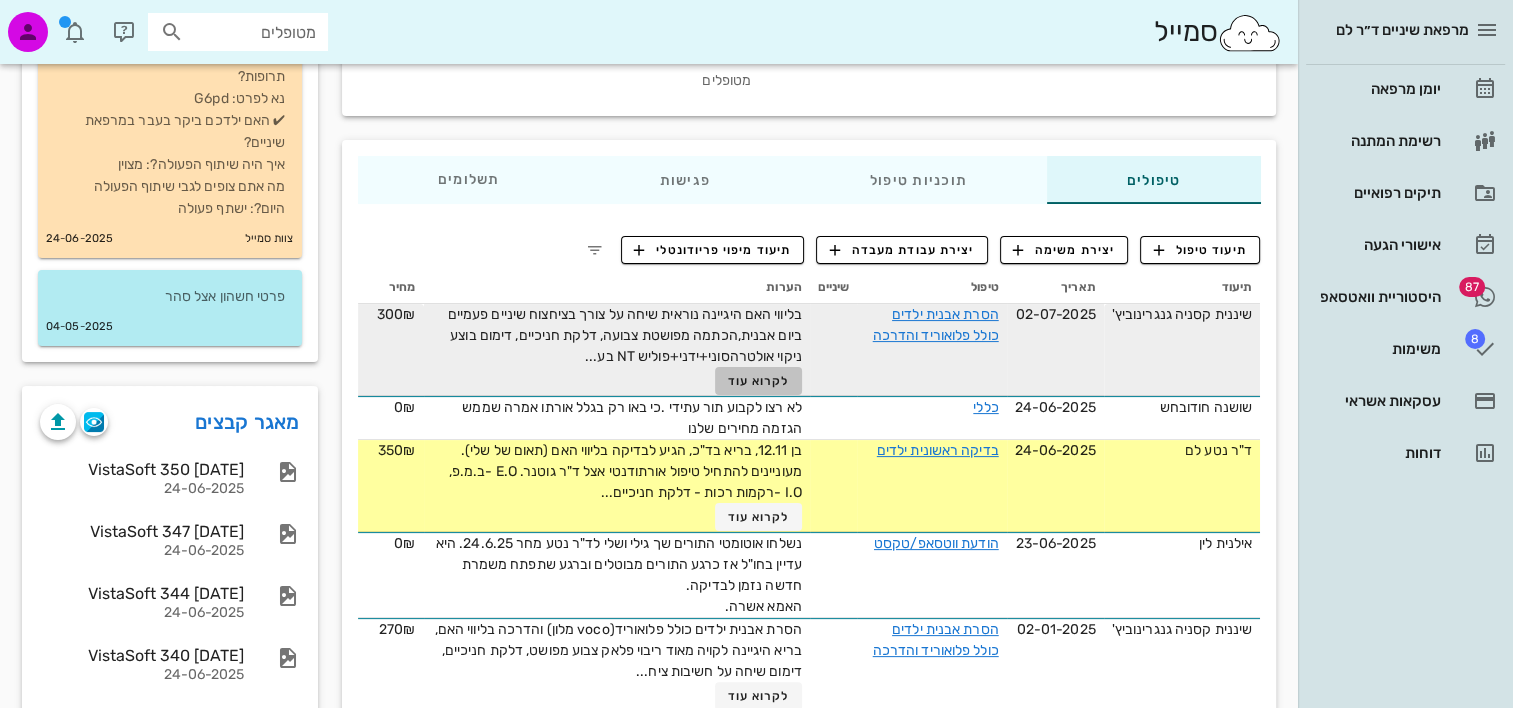 click on "לקרוא עוד" at bounding box center [759, 381] 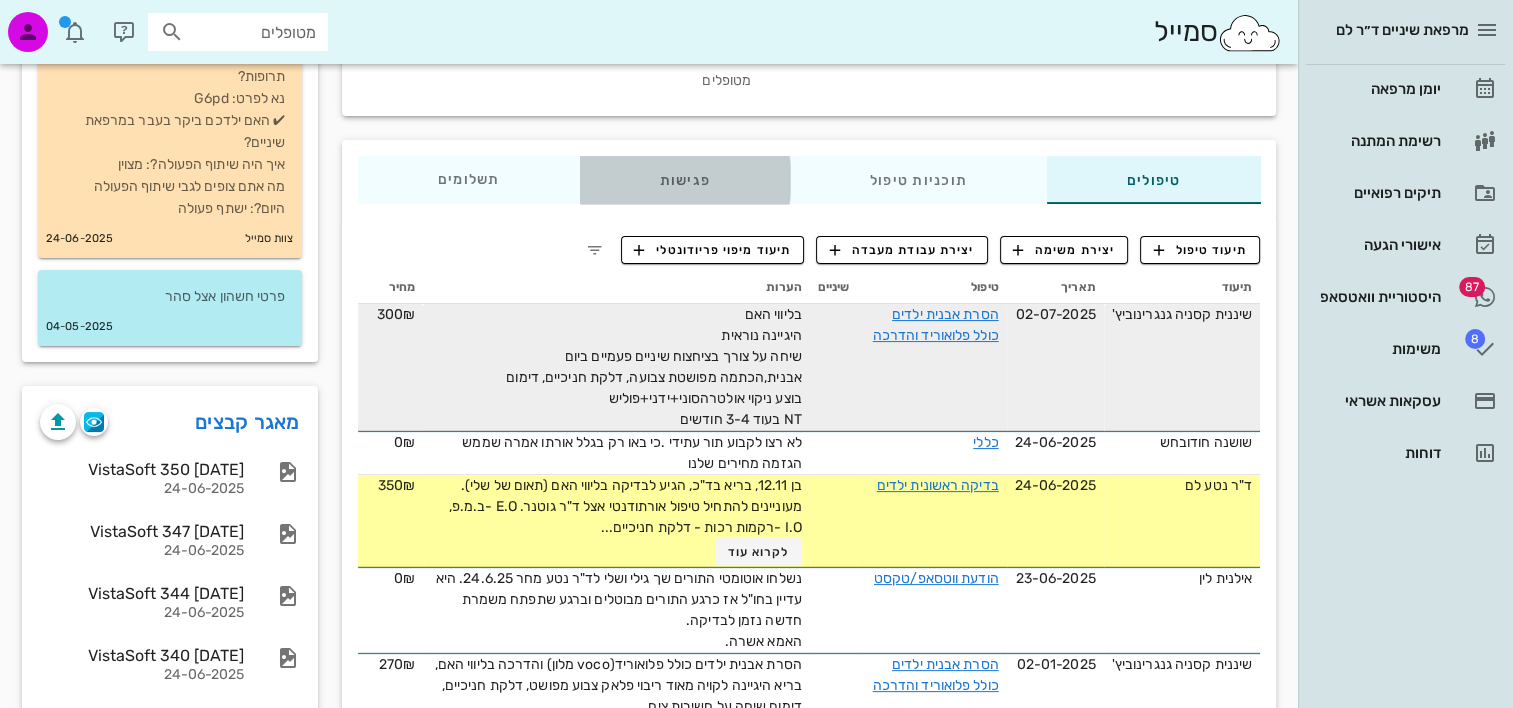 click on "פגישות" at bounding box center [684, 180] 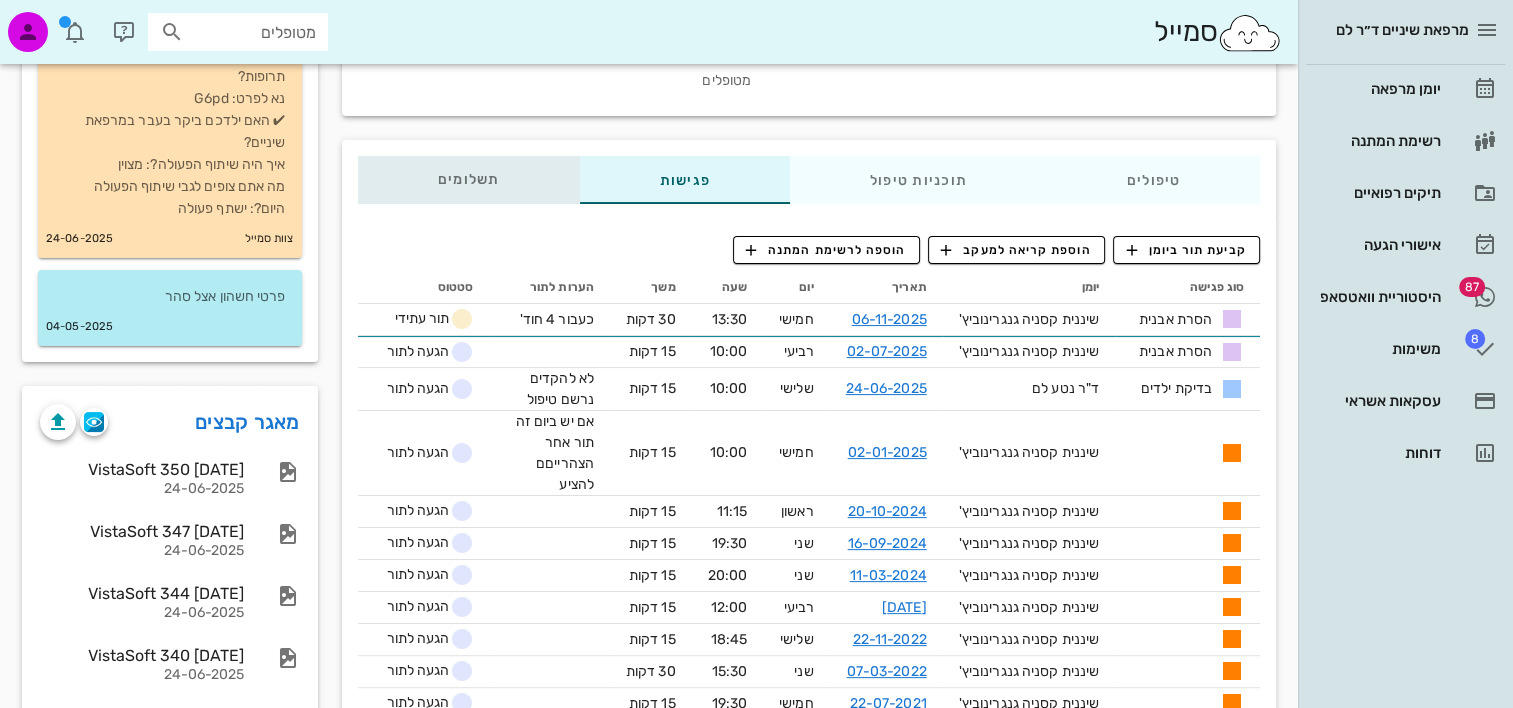 click on "תשלומים
0₪" at bounding box center (468, 180) 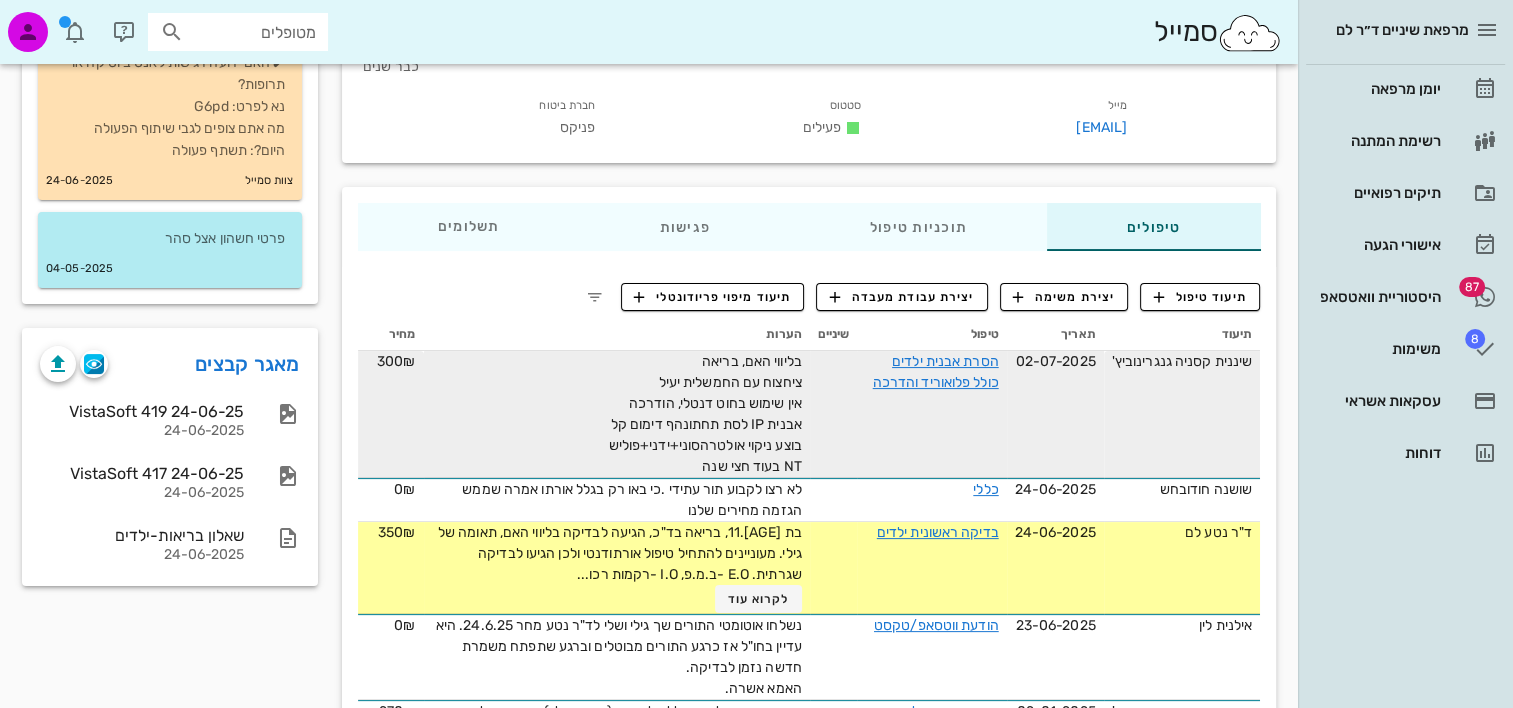 scroll, scrollTop: 300, scrollLeft: 0, axis: vertical 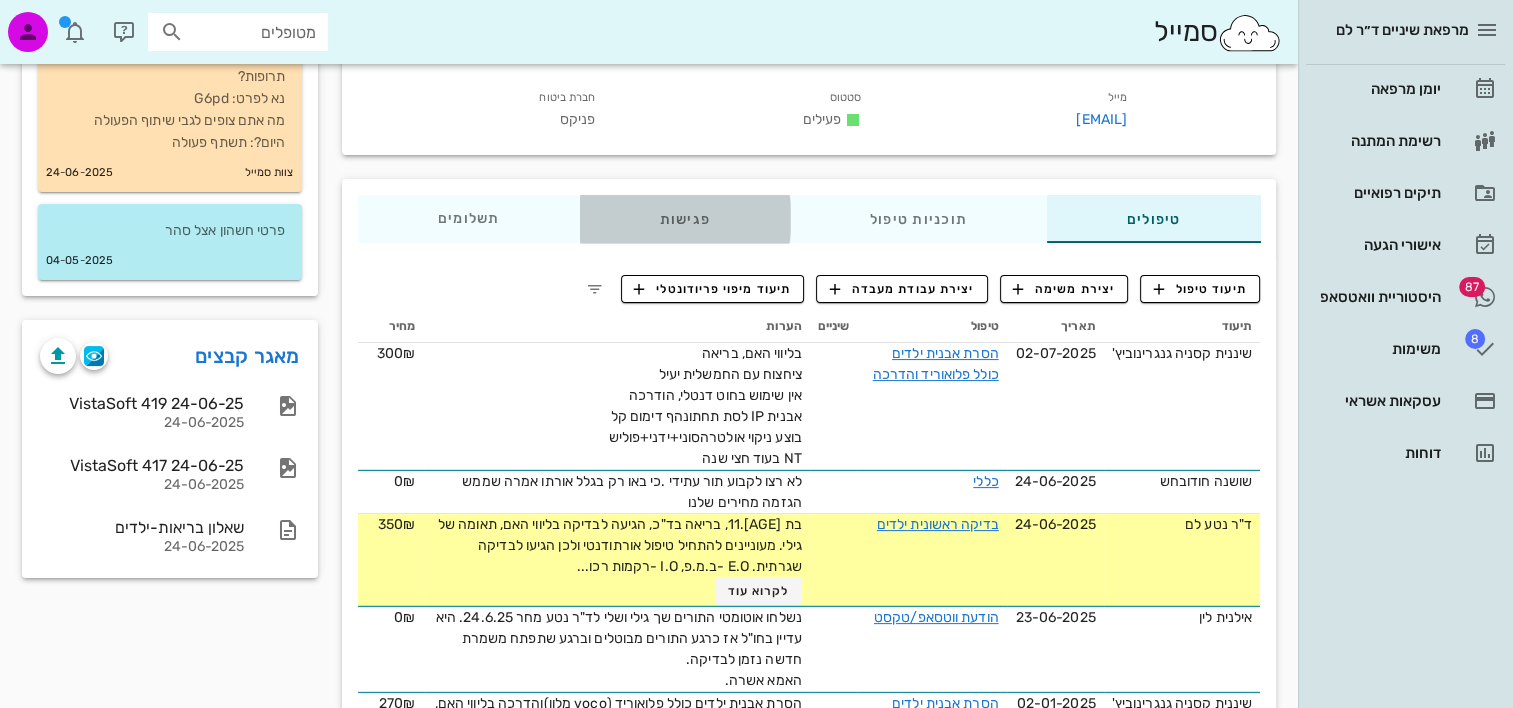 click on "פגישות" at bounding box center (684, 219) 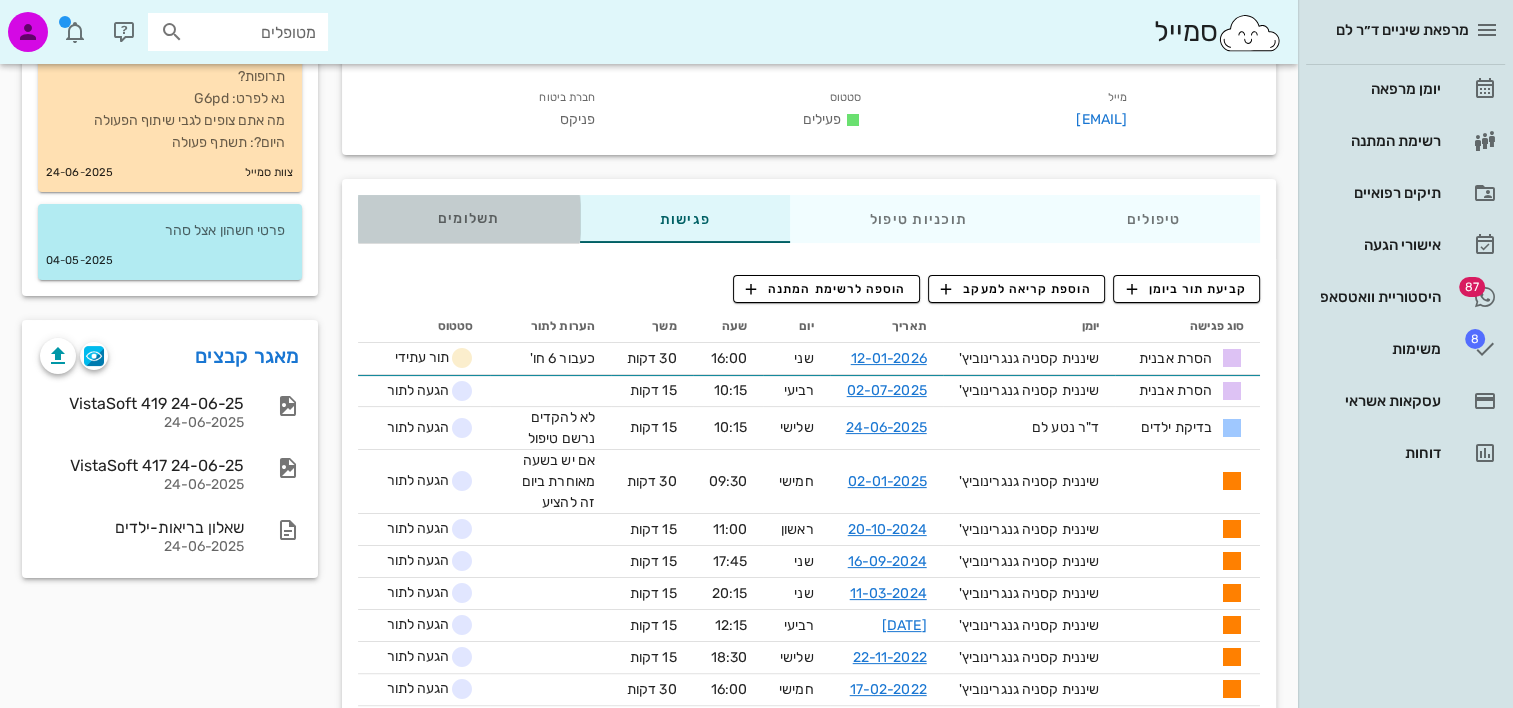 click on "תשלומים
0₪" at bounding box center (469, 219) 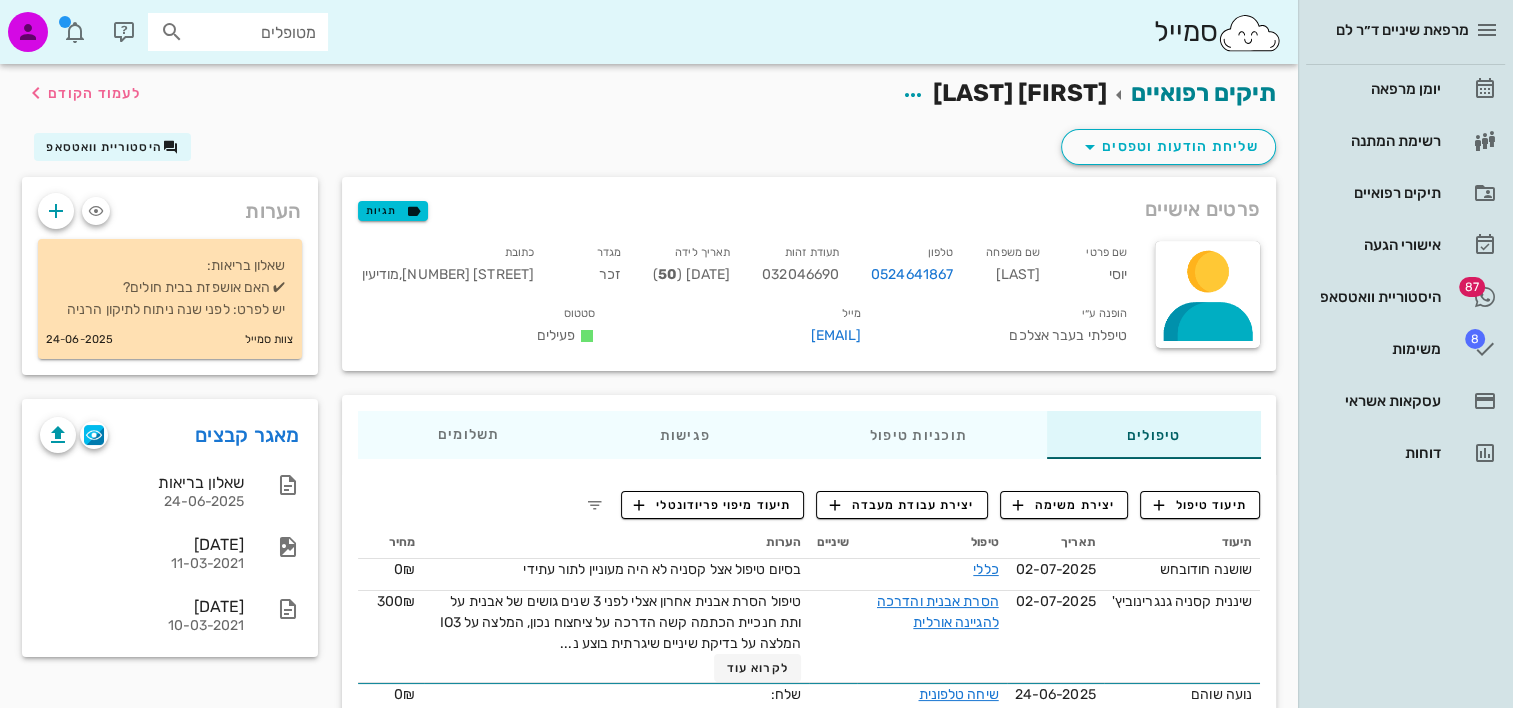 scroll, scrollTop: 200, scrollLeft: 0, axis: vertical 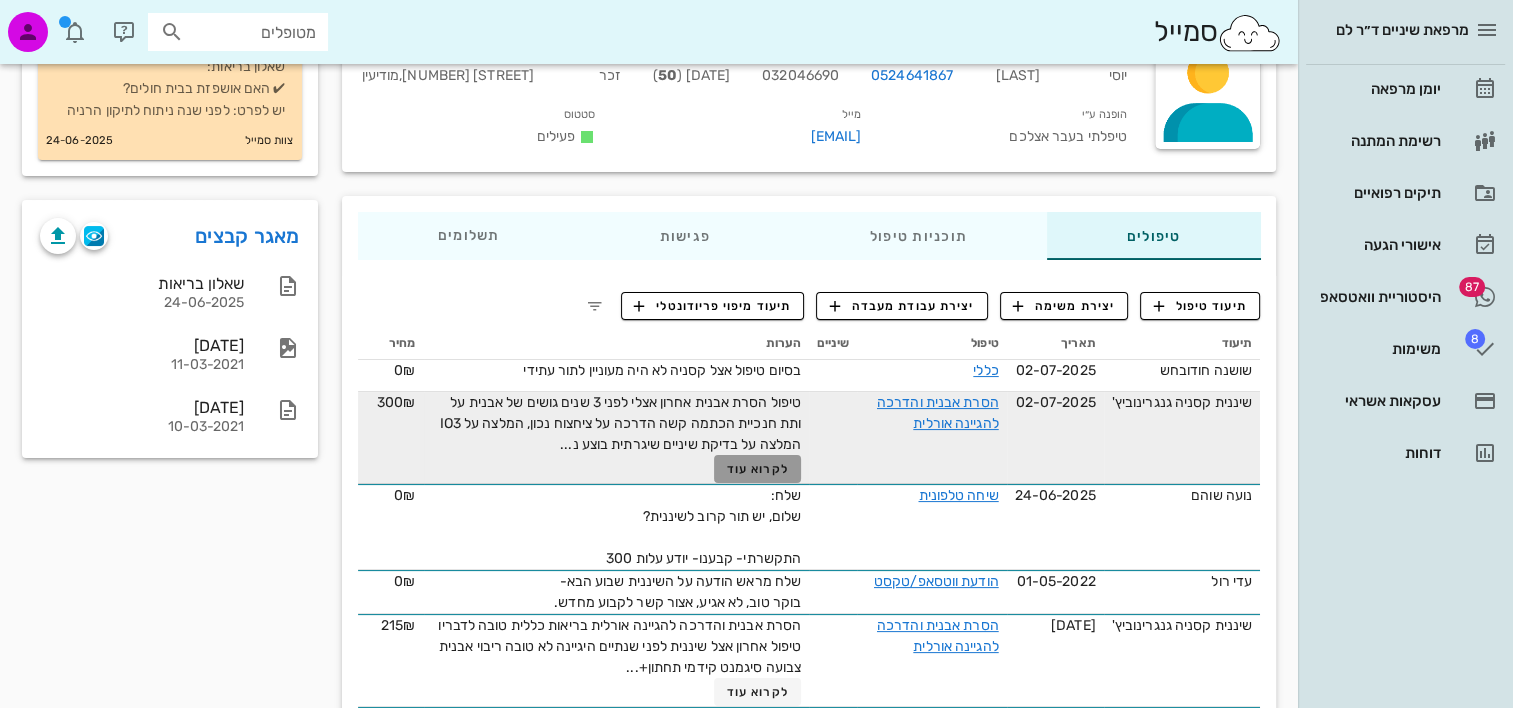 click on "לקרוא עוד" at bounding box center [758, 469] 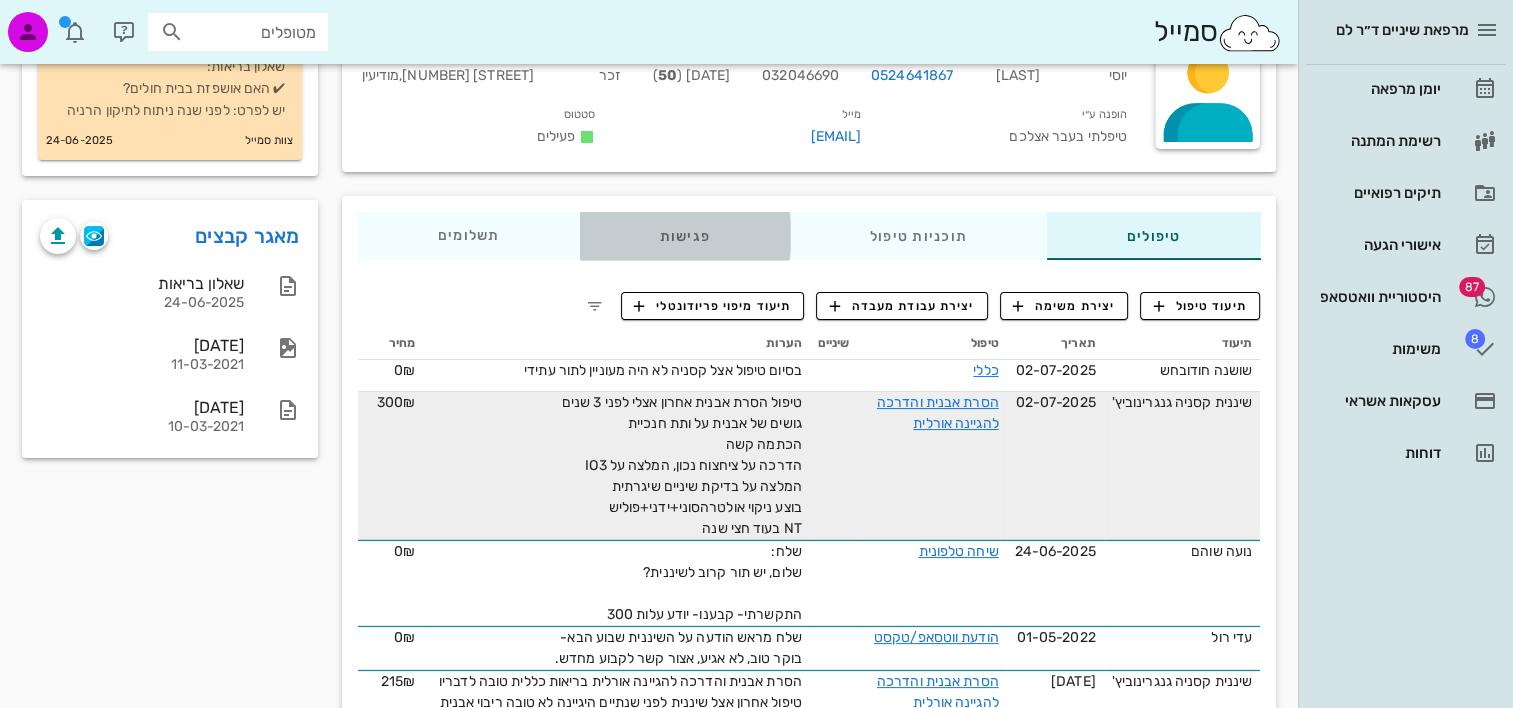 click on "פגישות" at bounding box center [684, 236] 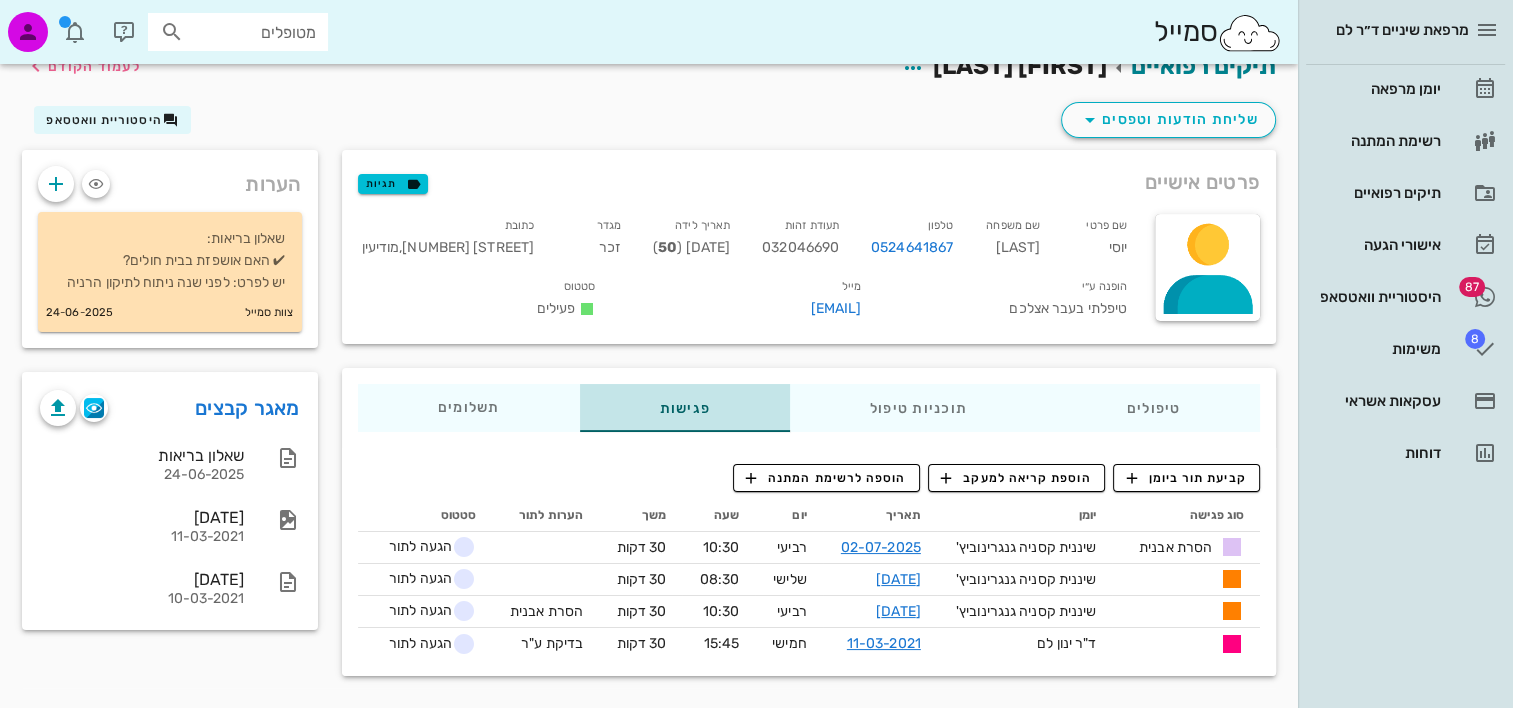 scroll, scrollTop: 71, scrollLeft: 0, axis: vertical 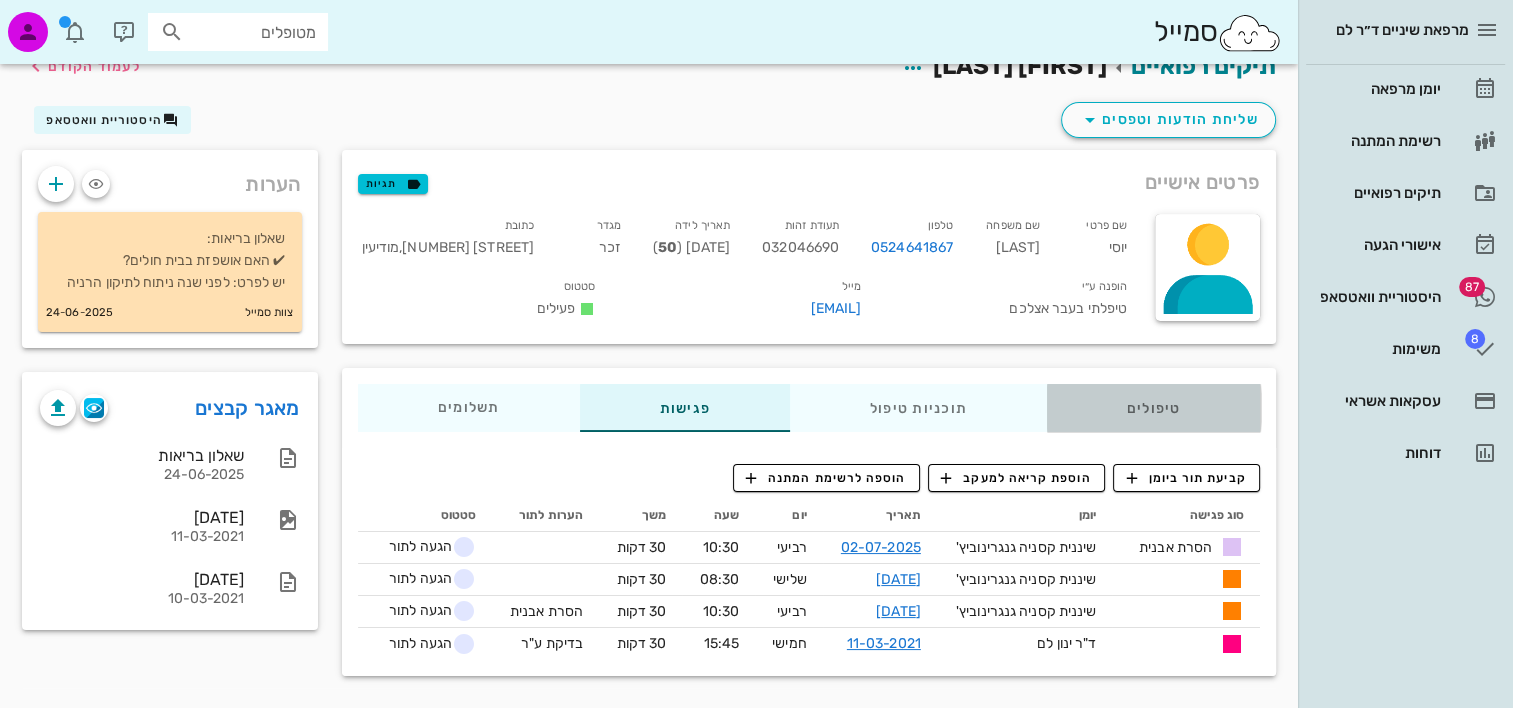 click on "טיפולים" at bounding box center [1153, 408] 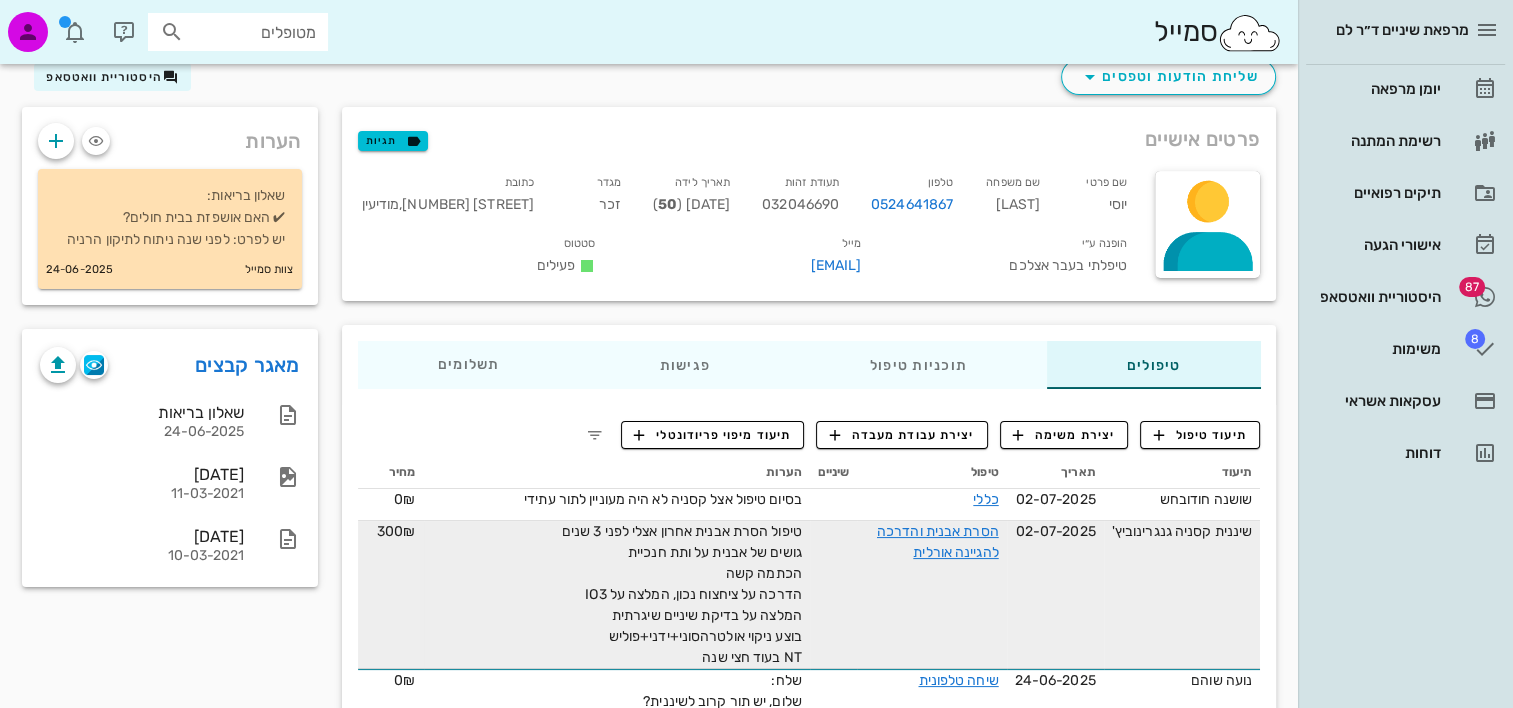 scroll, scrollTop: 171, scrollLeft: 0, axis: vertical 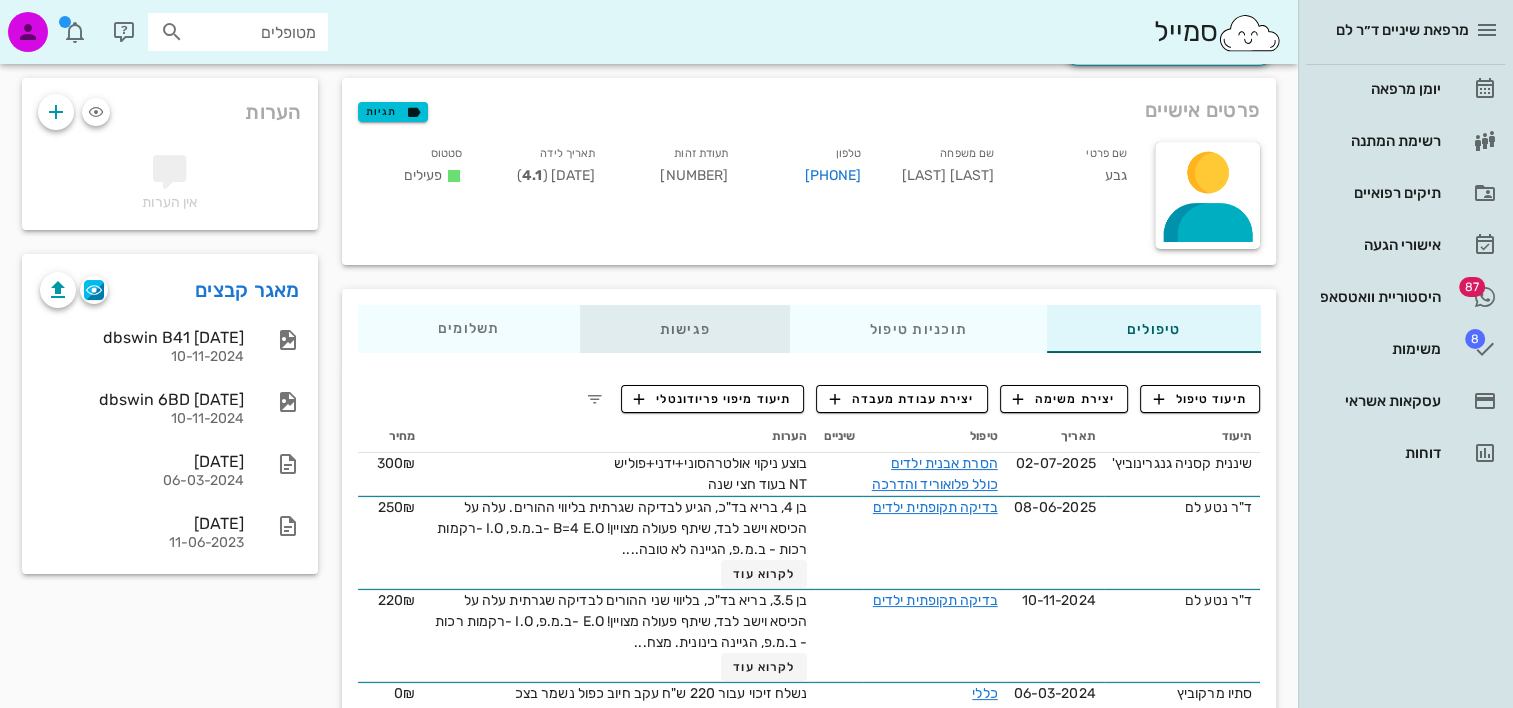 click on "פגישות" at bounding box center (684, 329) 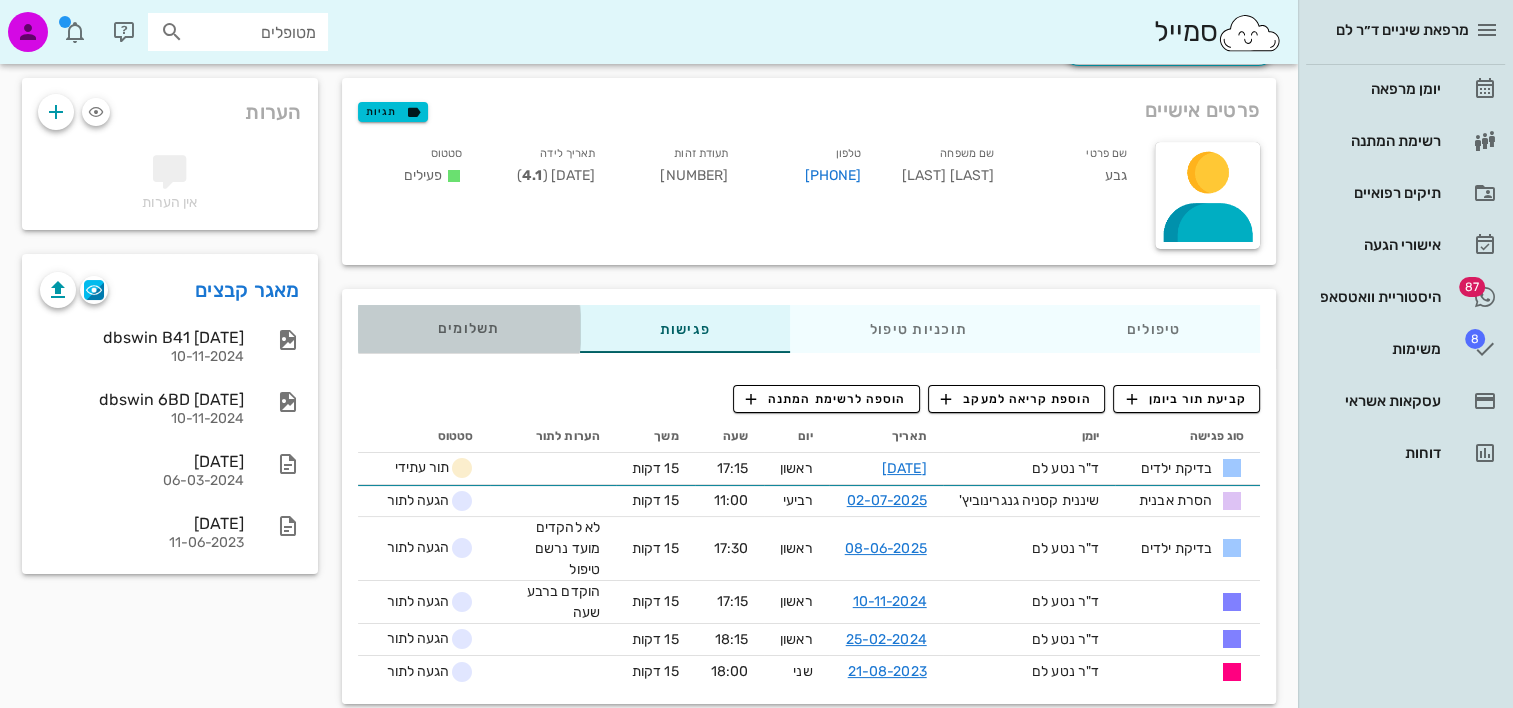click on "תשלומים
0₪" at bounding box center [468, 329] 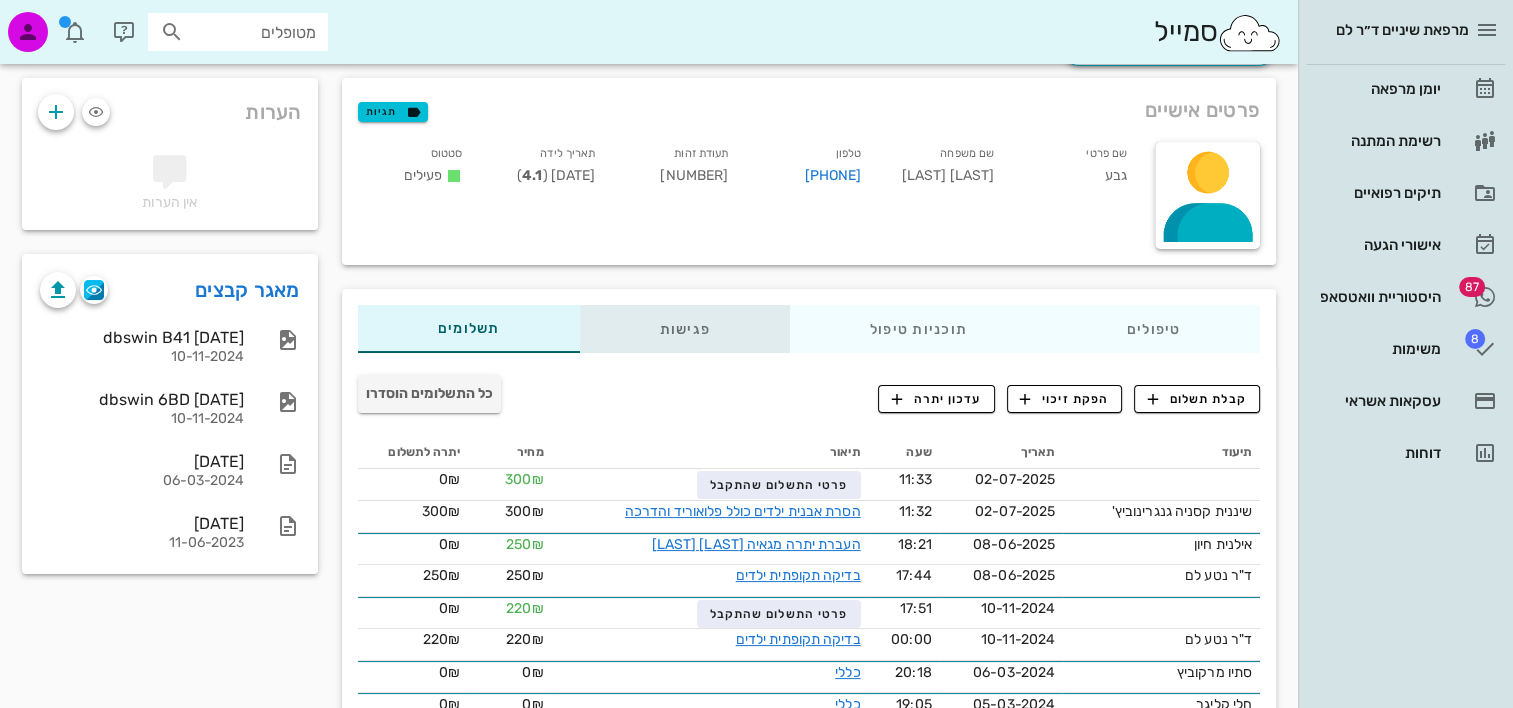 click on "פגישות" at bounding box center [684, 329] 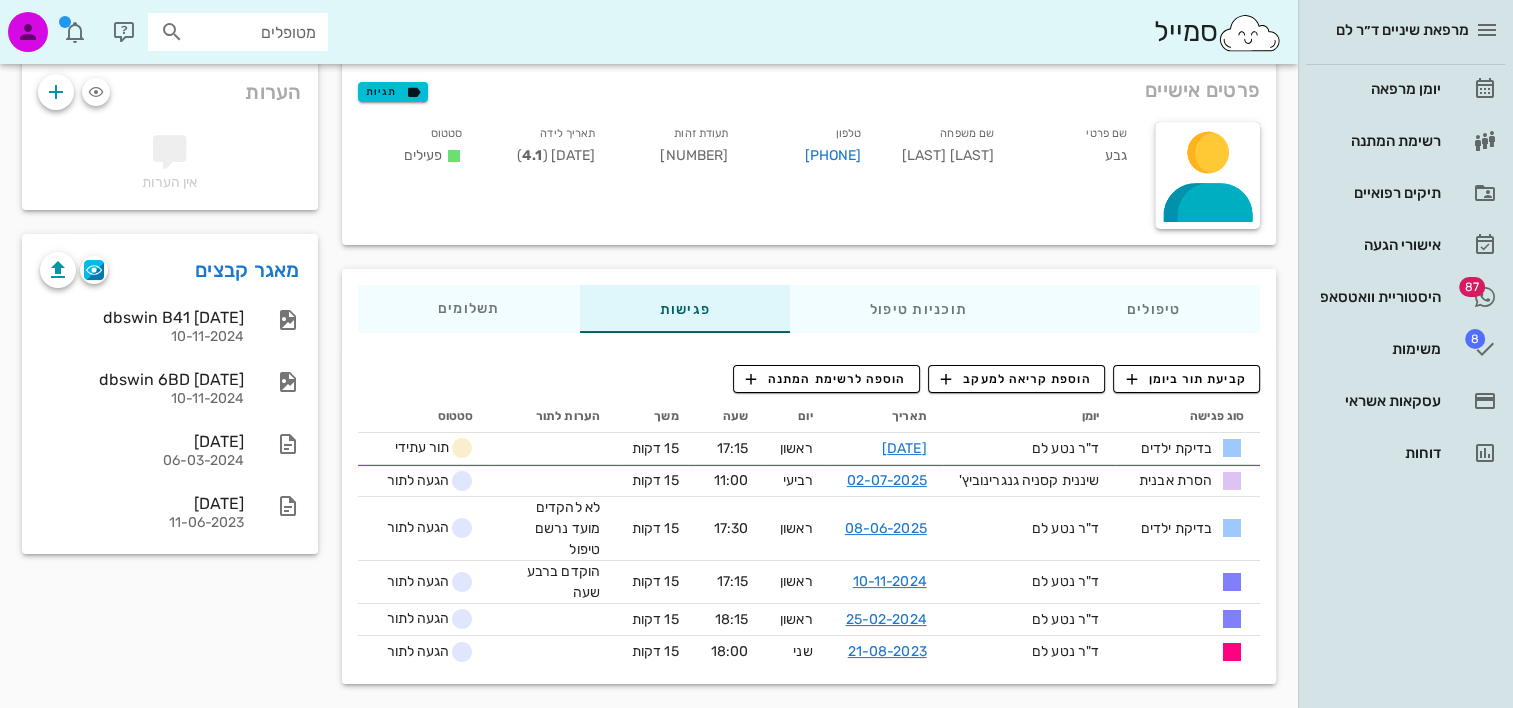 scroll, scrollTop: 127, scrollLeft: 0, axis: vertical 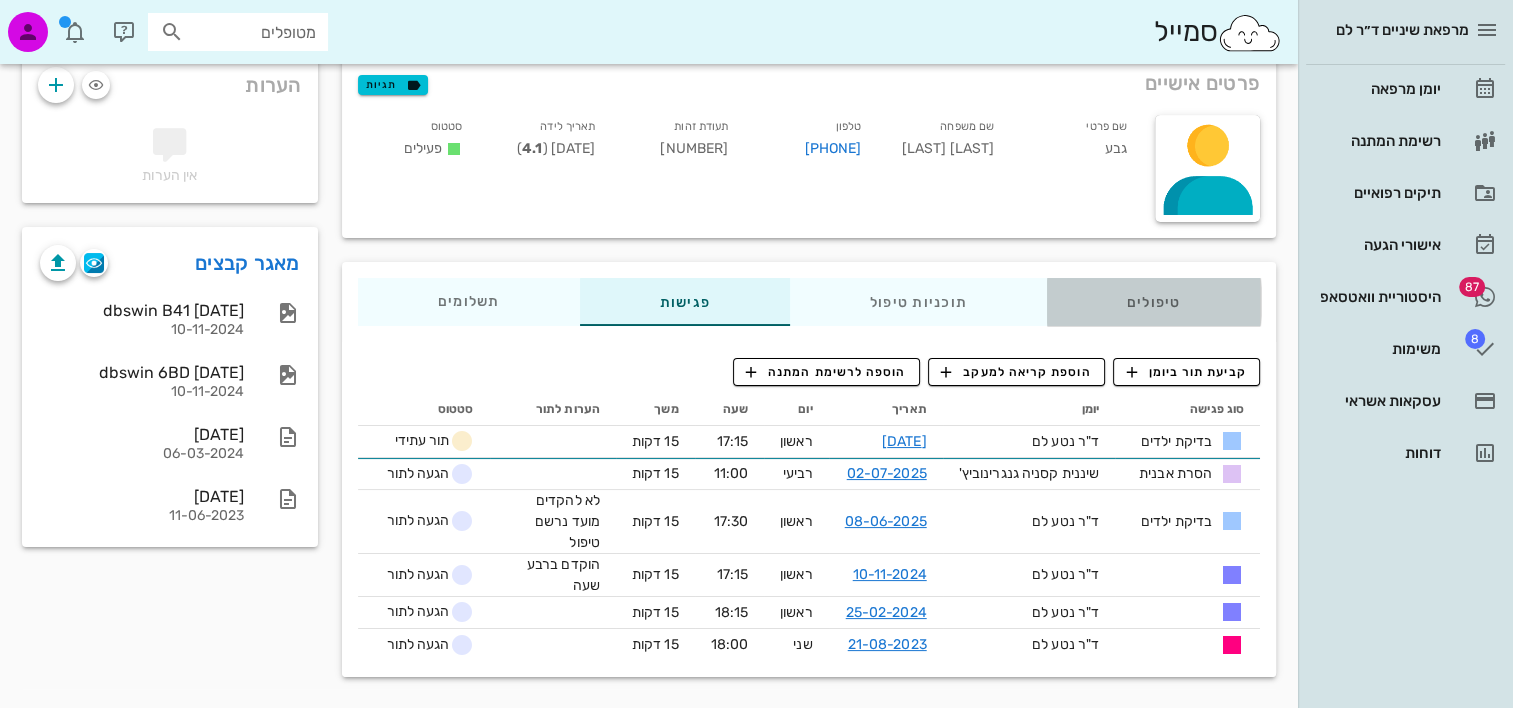 click on "טיפולים" at bounding box center (1153, 302) 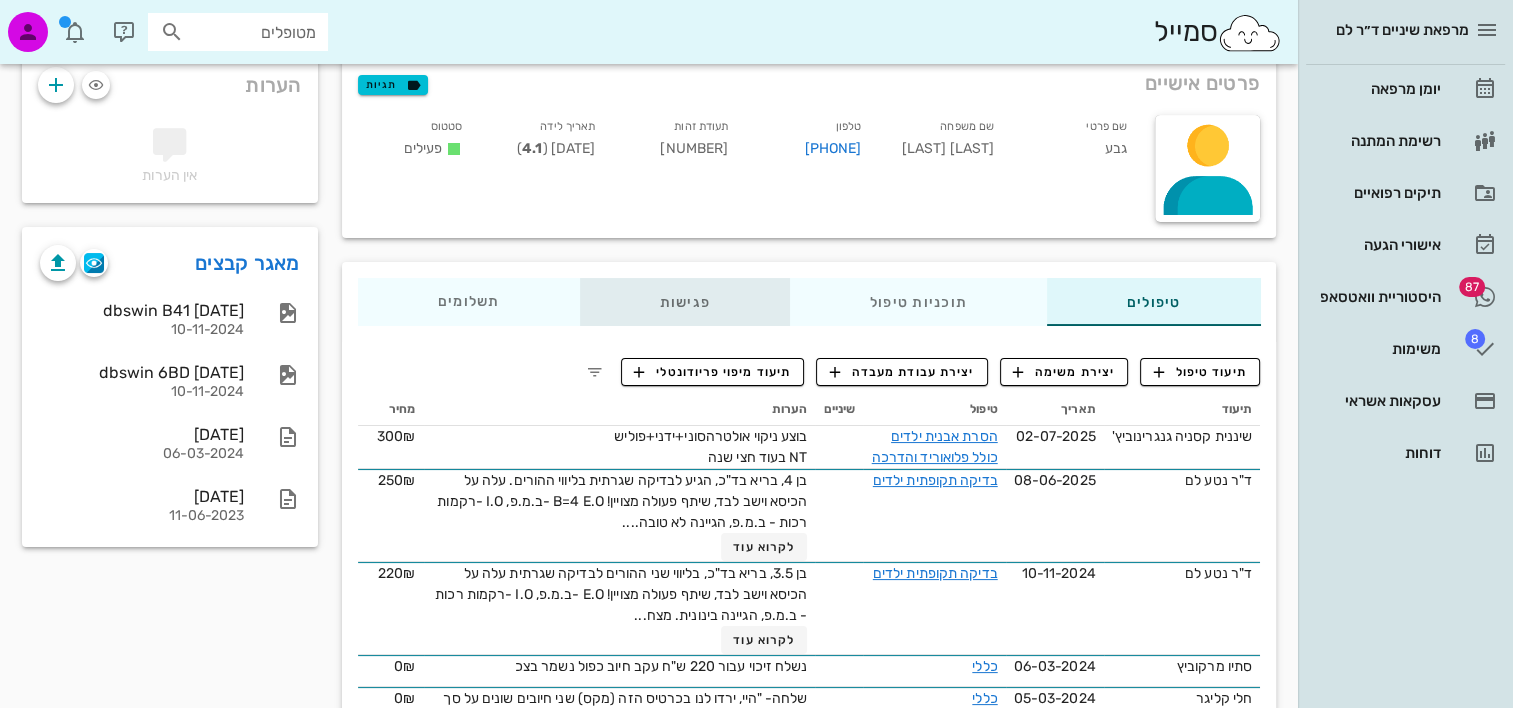 click on "פגישות" at bounding box center [684, 302] 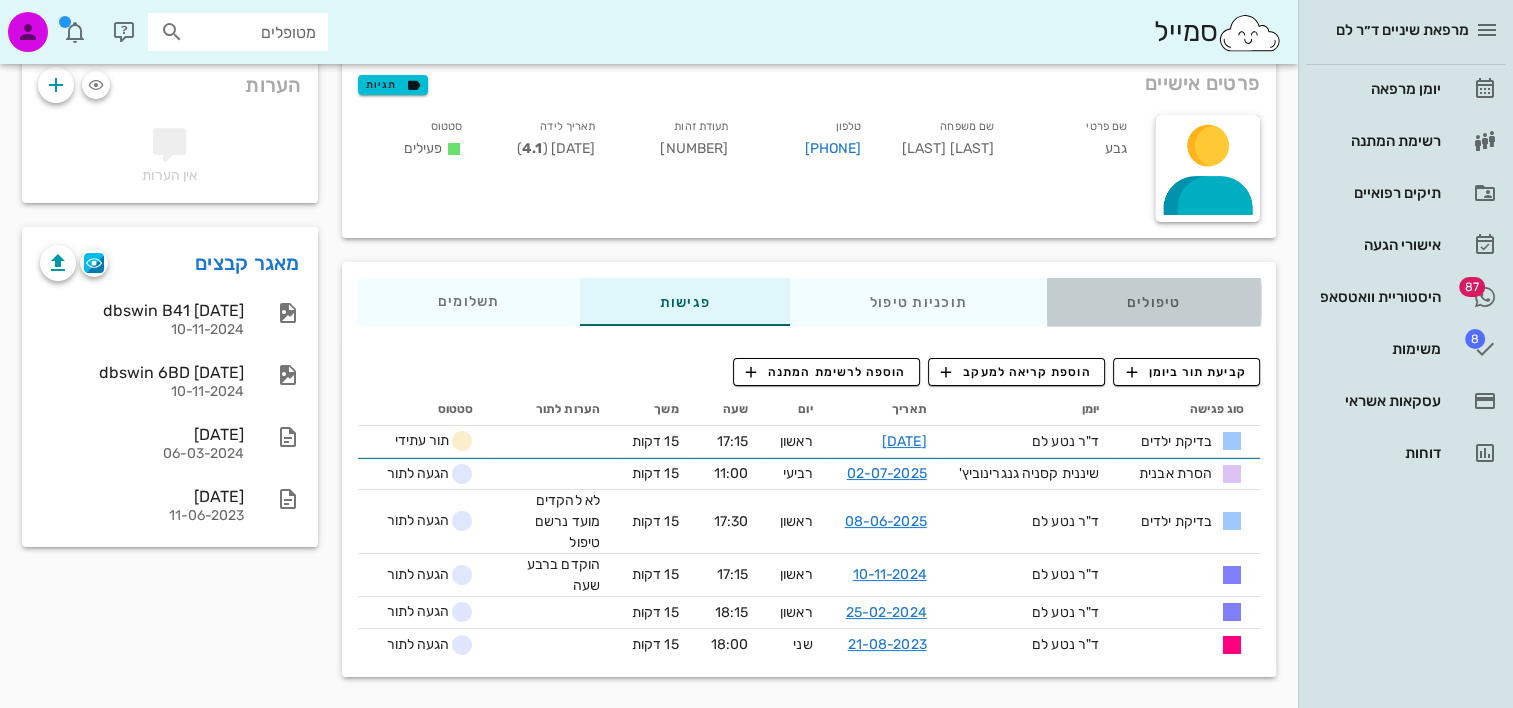 click on "טיפולים" at bounding box center [1153, 302] 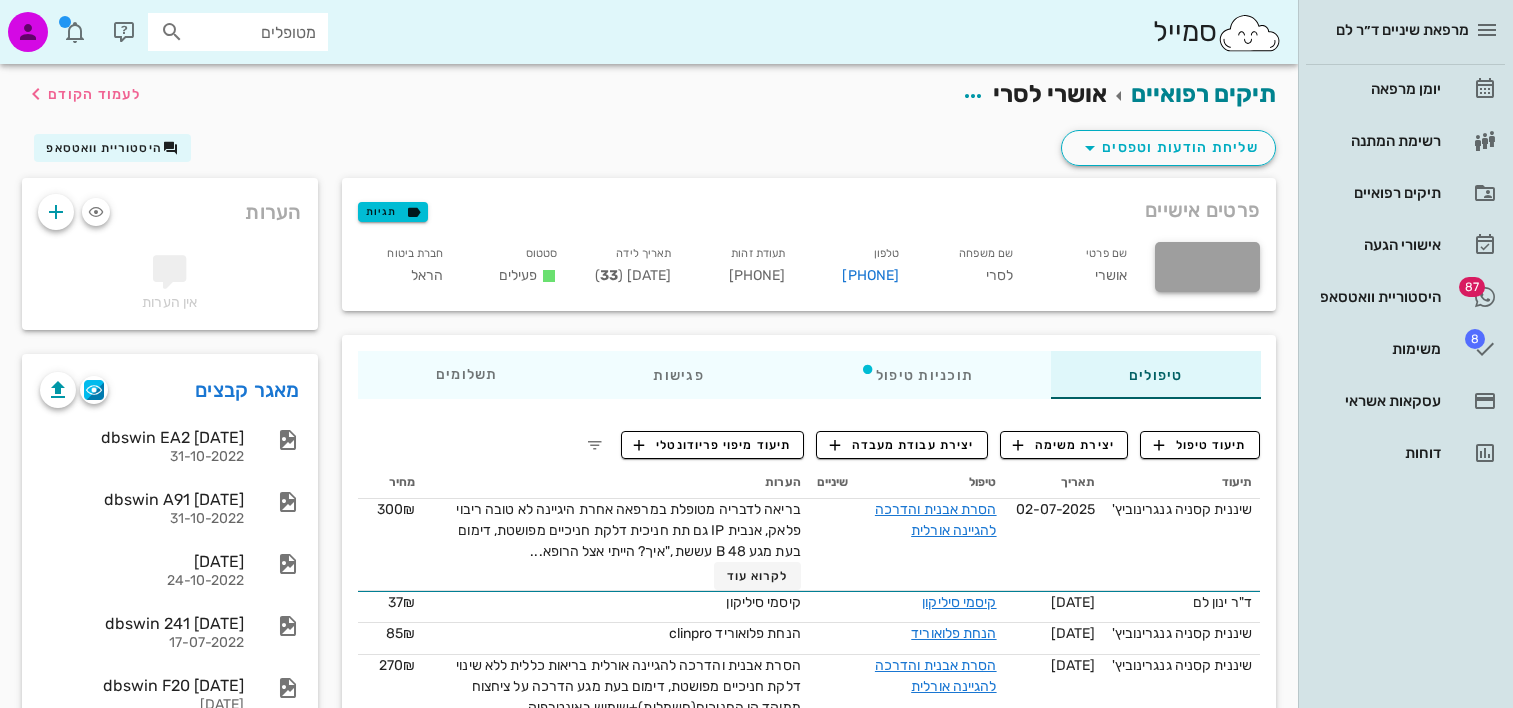 scroll, scrollTop: 0, scrollLeft: 0, axis: both 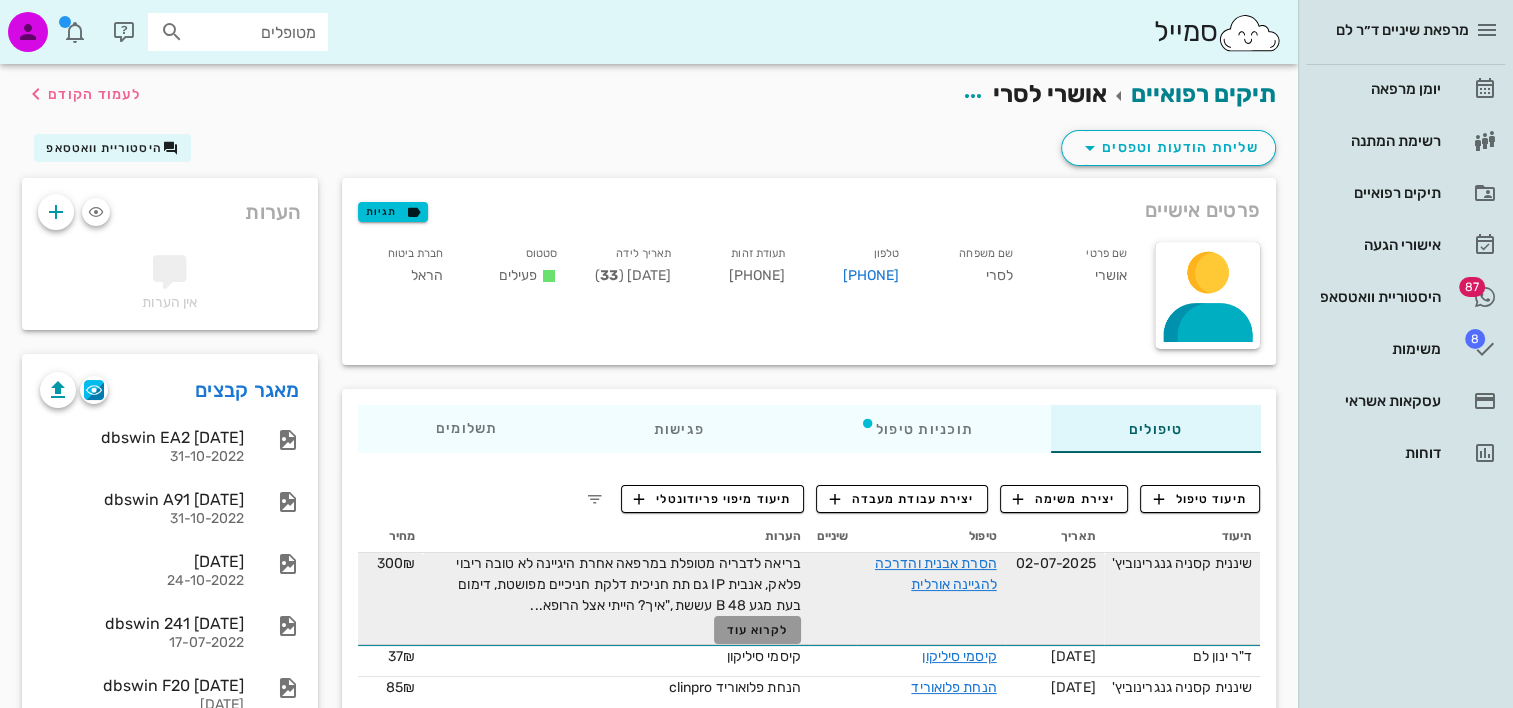 click on "לקרוא עוד" at bounding box center (758, 630) 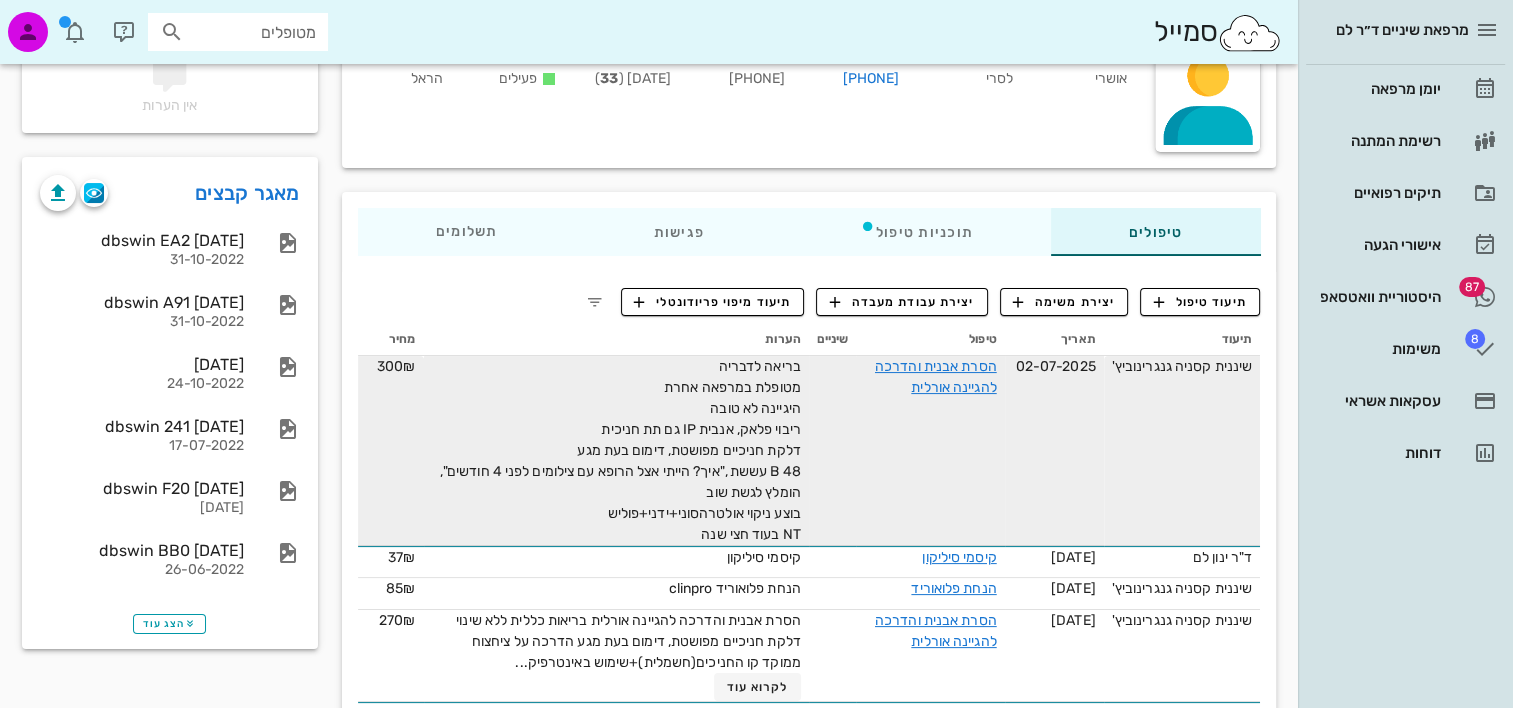 scroll, scrollTop: 200, scrollLeft: 0, axis: vertical 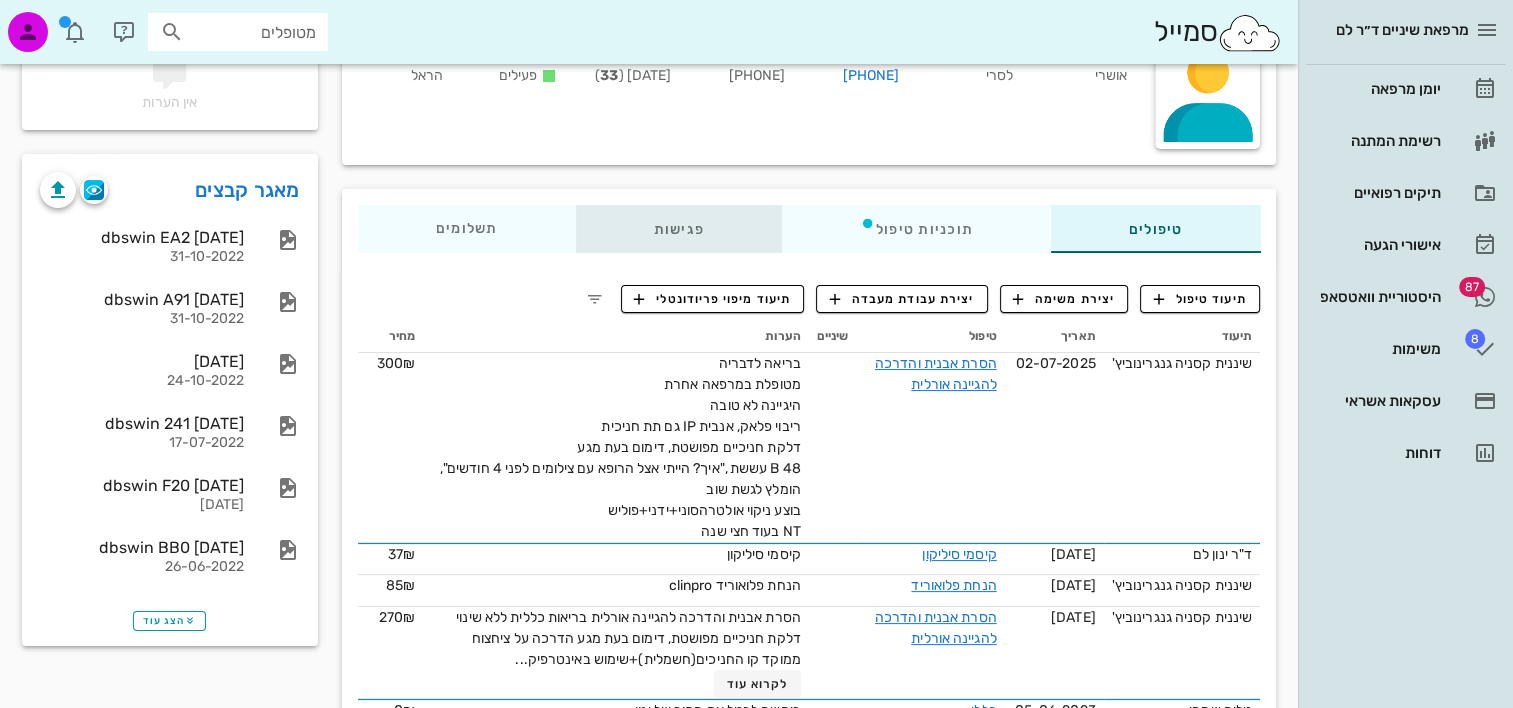 click on "פגישות" at bounding box center [678, 229] 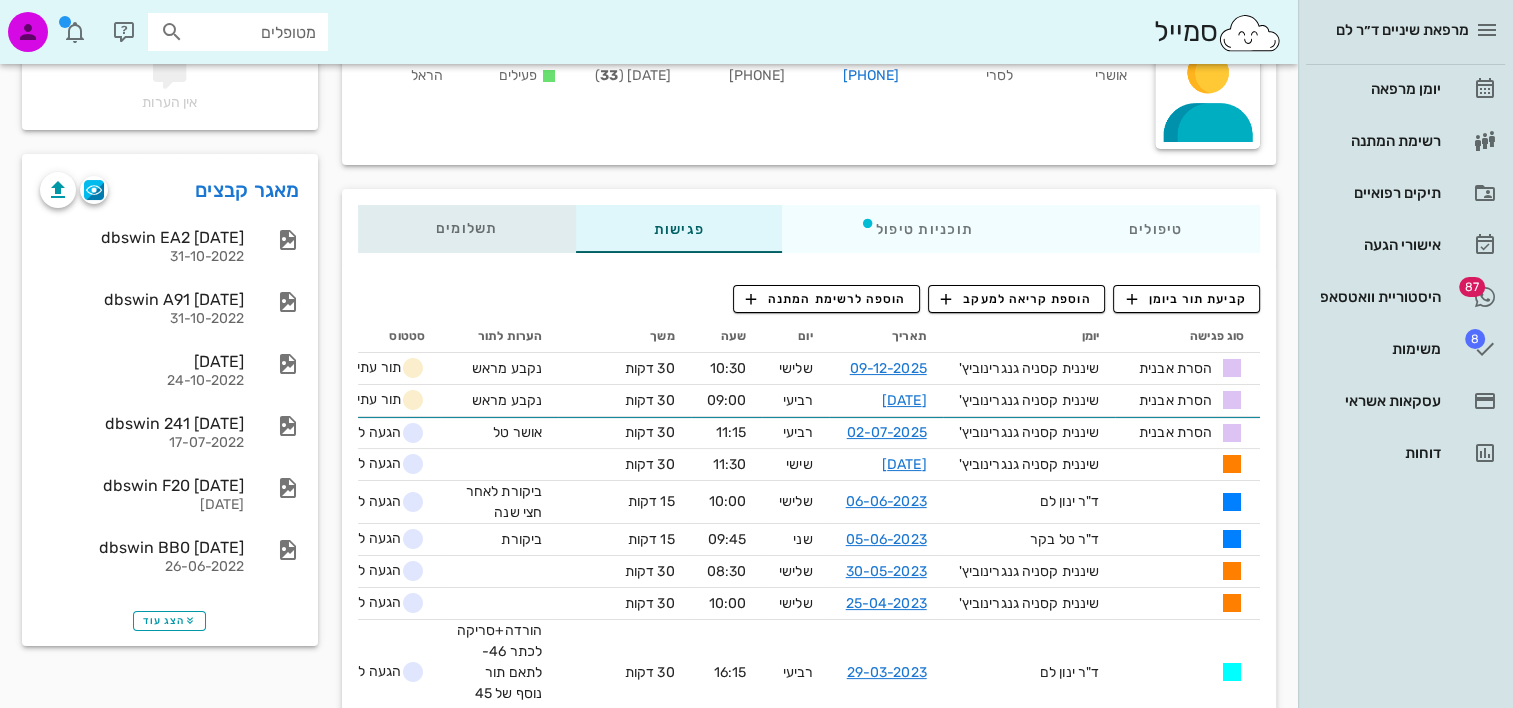 click on "תשלומים
0₪" at bounding box center [466, 229] 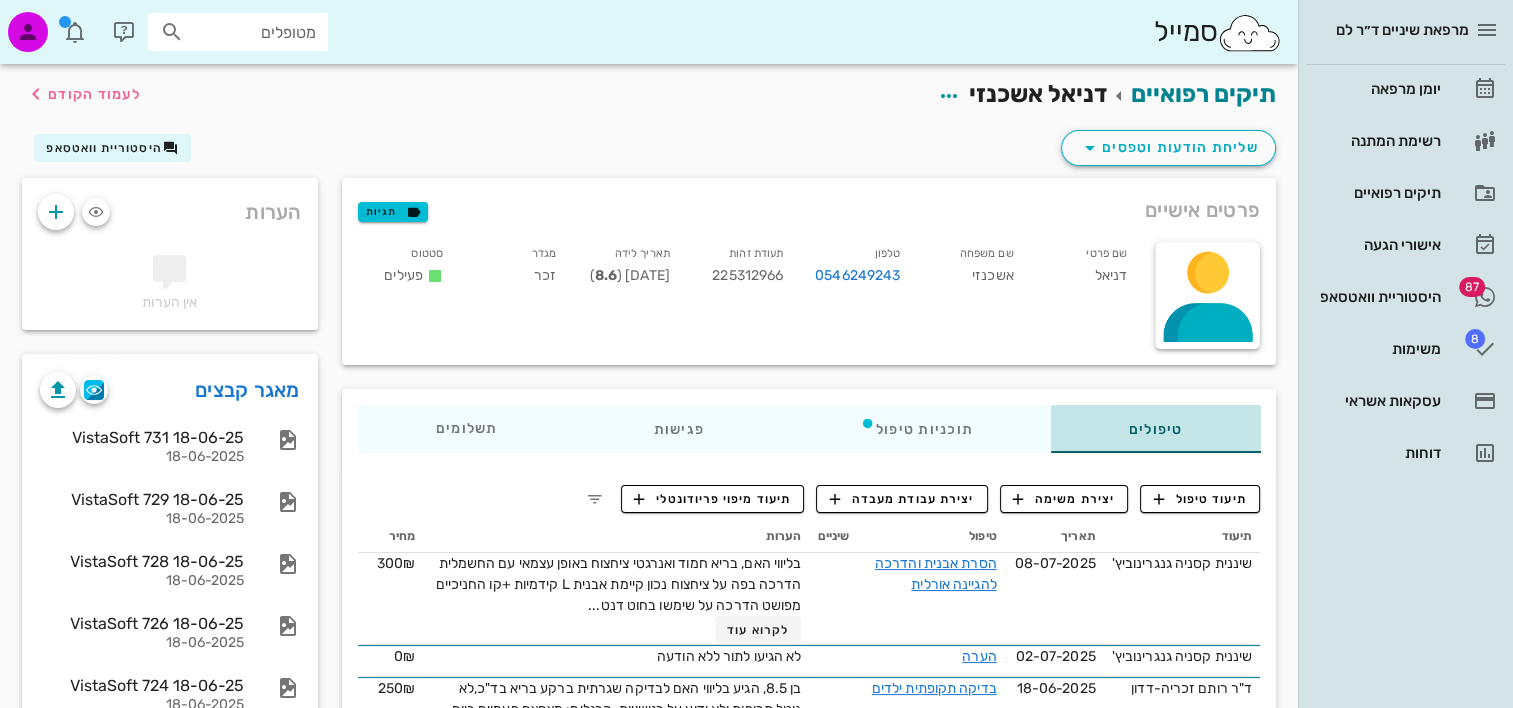 scroll, scrollTop: 100, scrollLeft: 0, axis: vertical 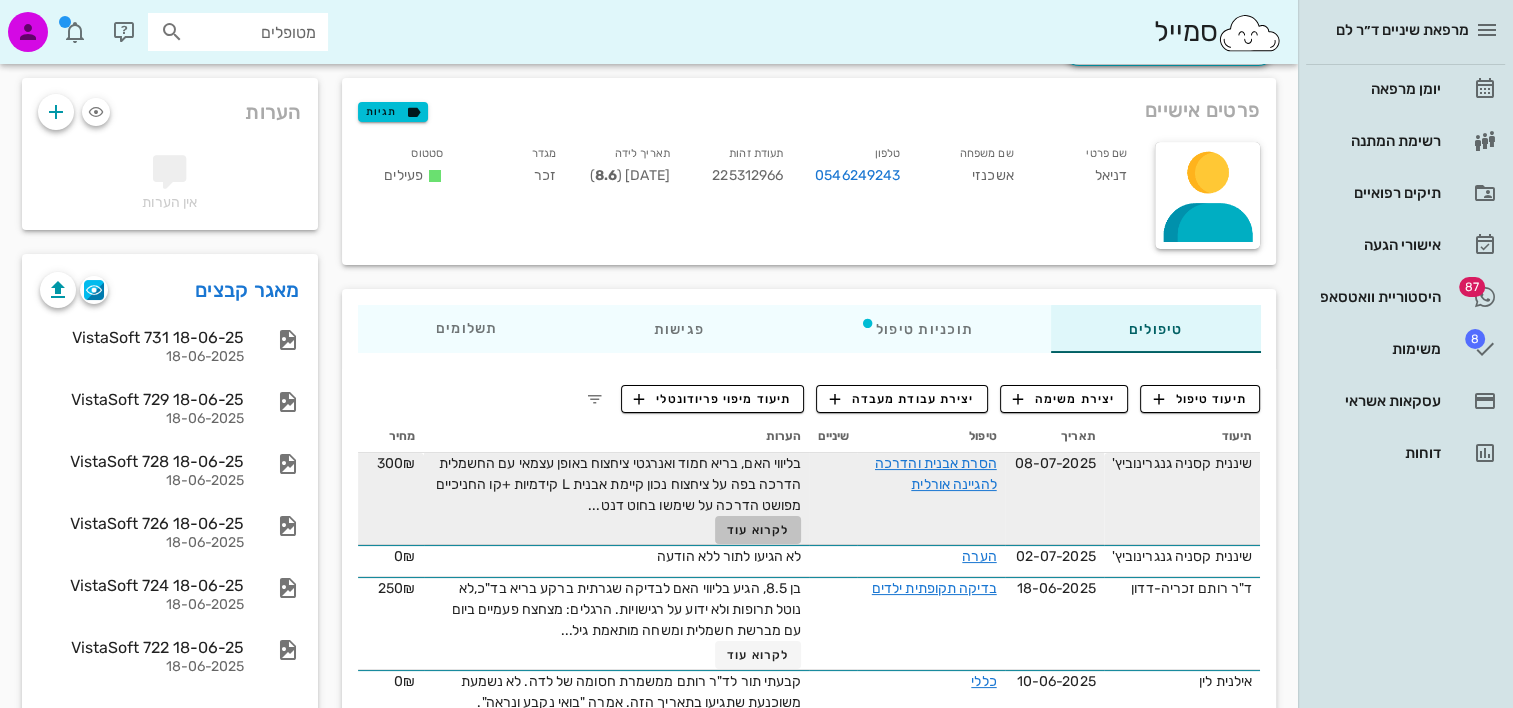 click on "לקרוא עוד" at bounding box center (758, 530) 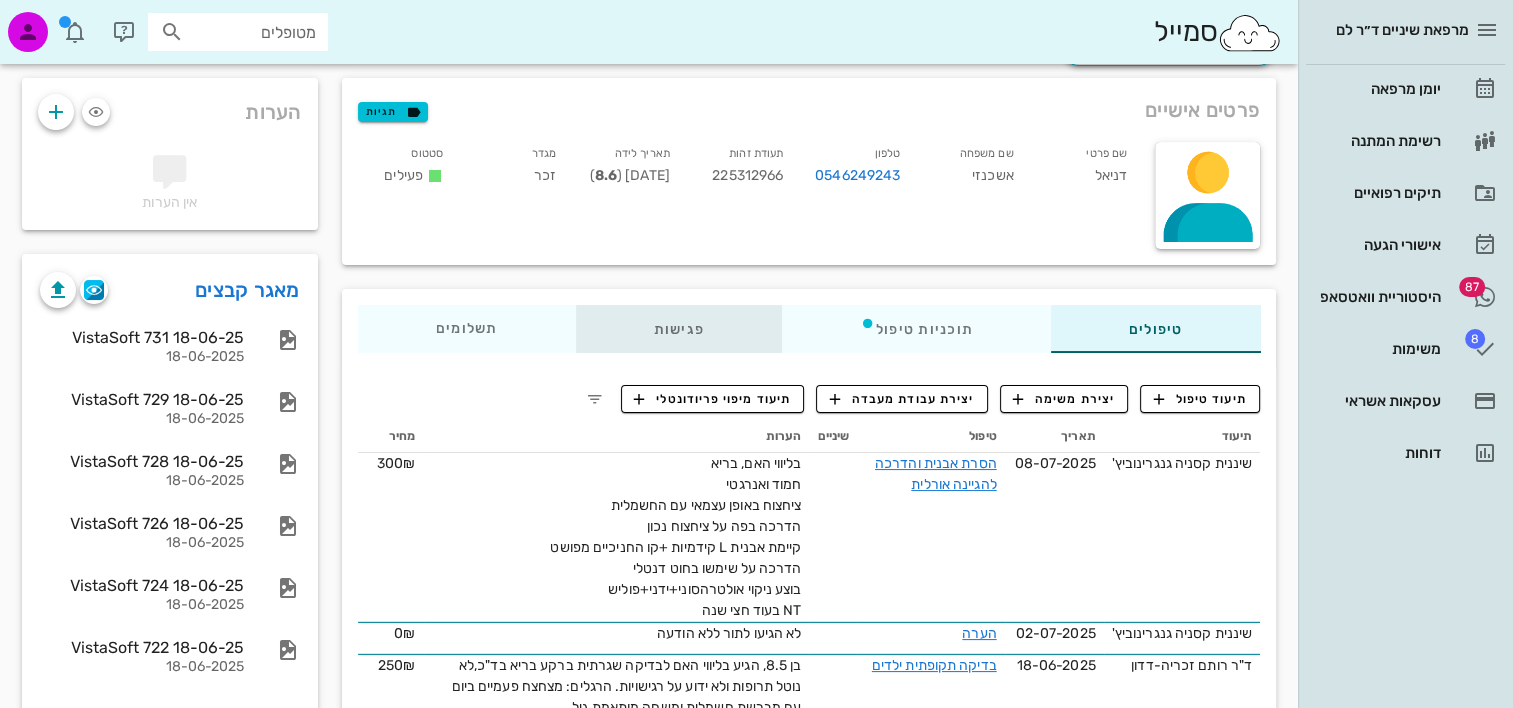 click on "פגישות" at bounding box center [678, 329] 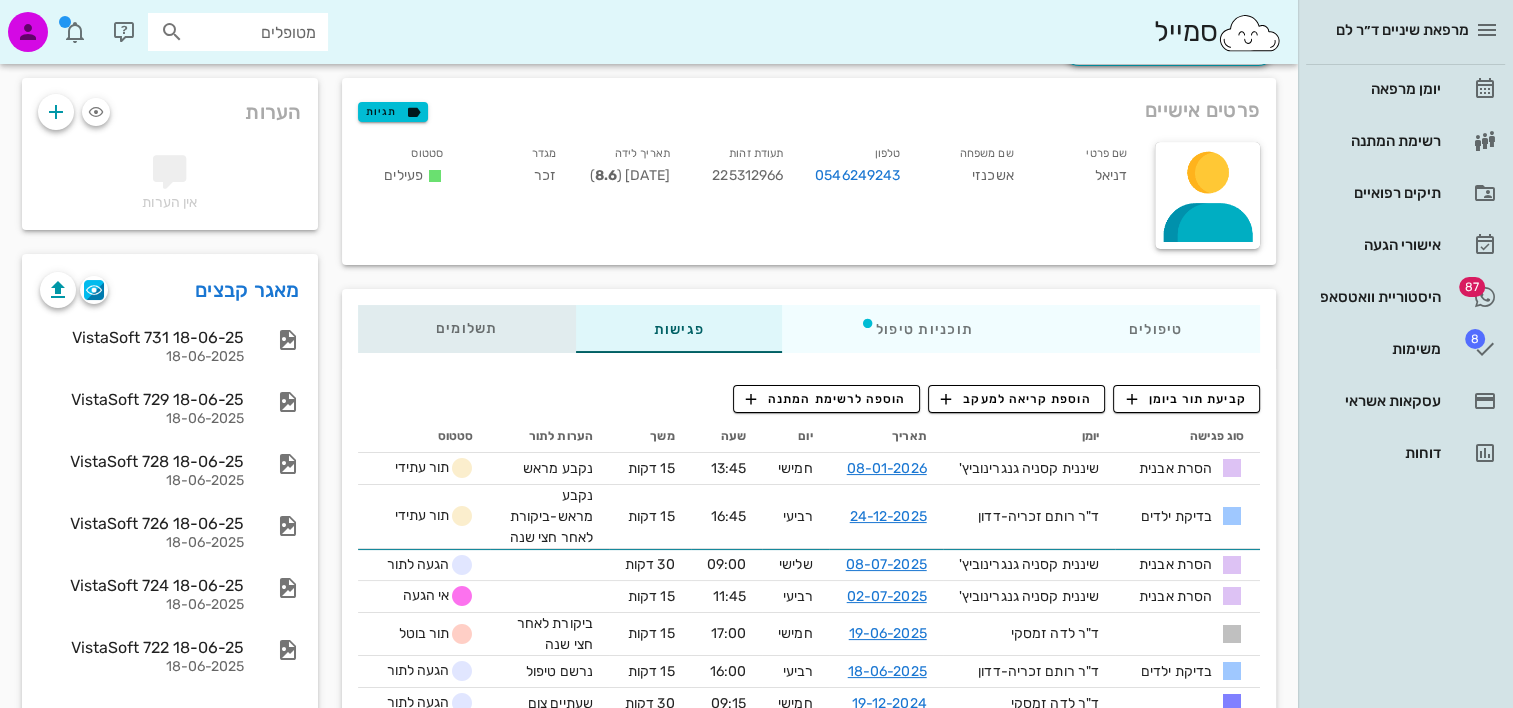 click on "תשלומים
0₪" at bounding box center (467, 329) 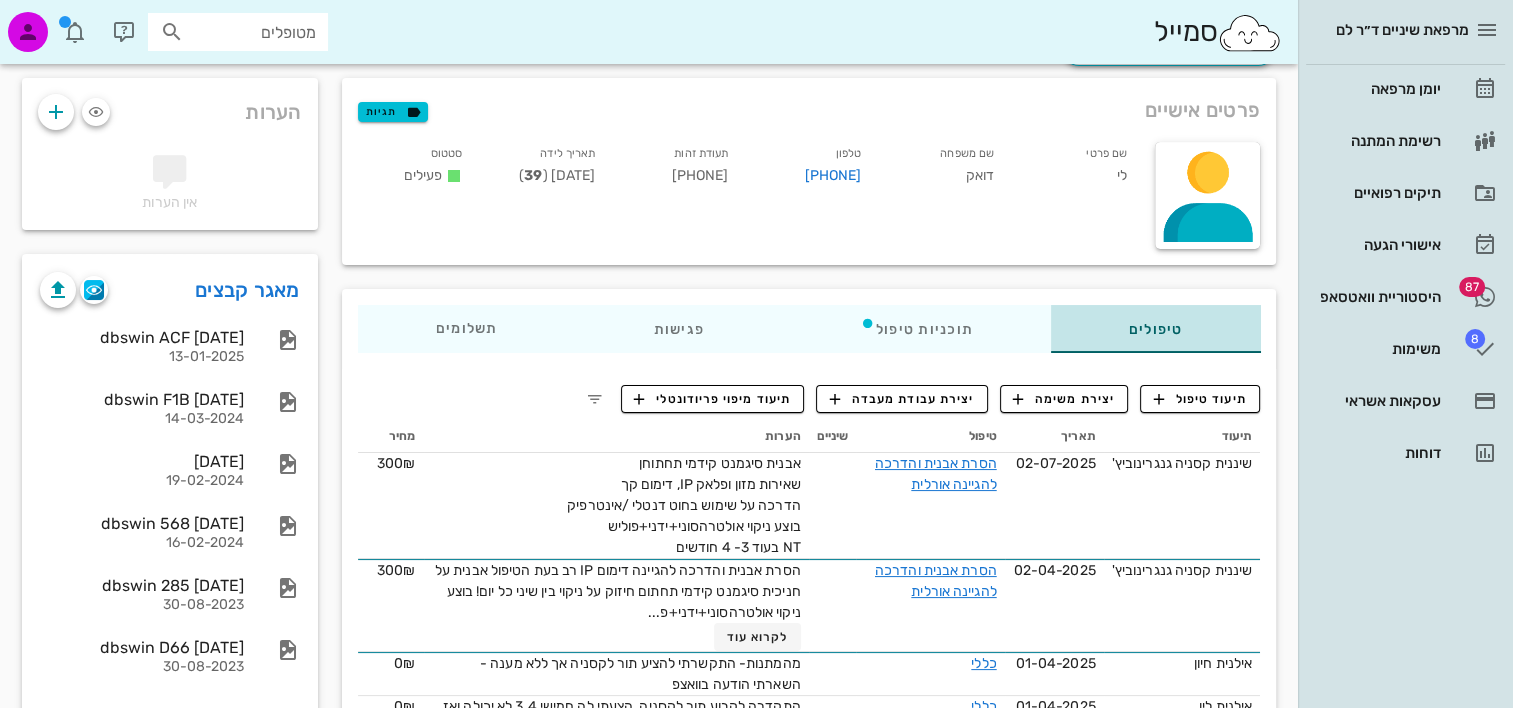 scroll, scrollTop: 200, scrollLeft: 0, axis: vertical 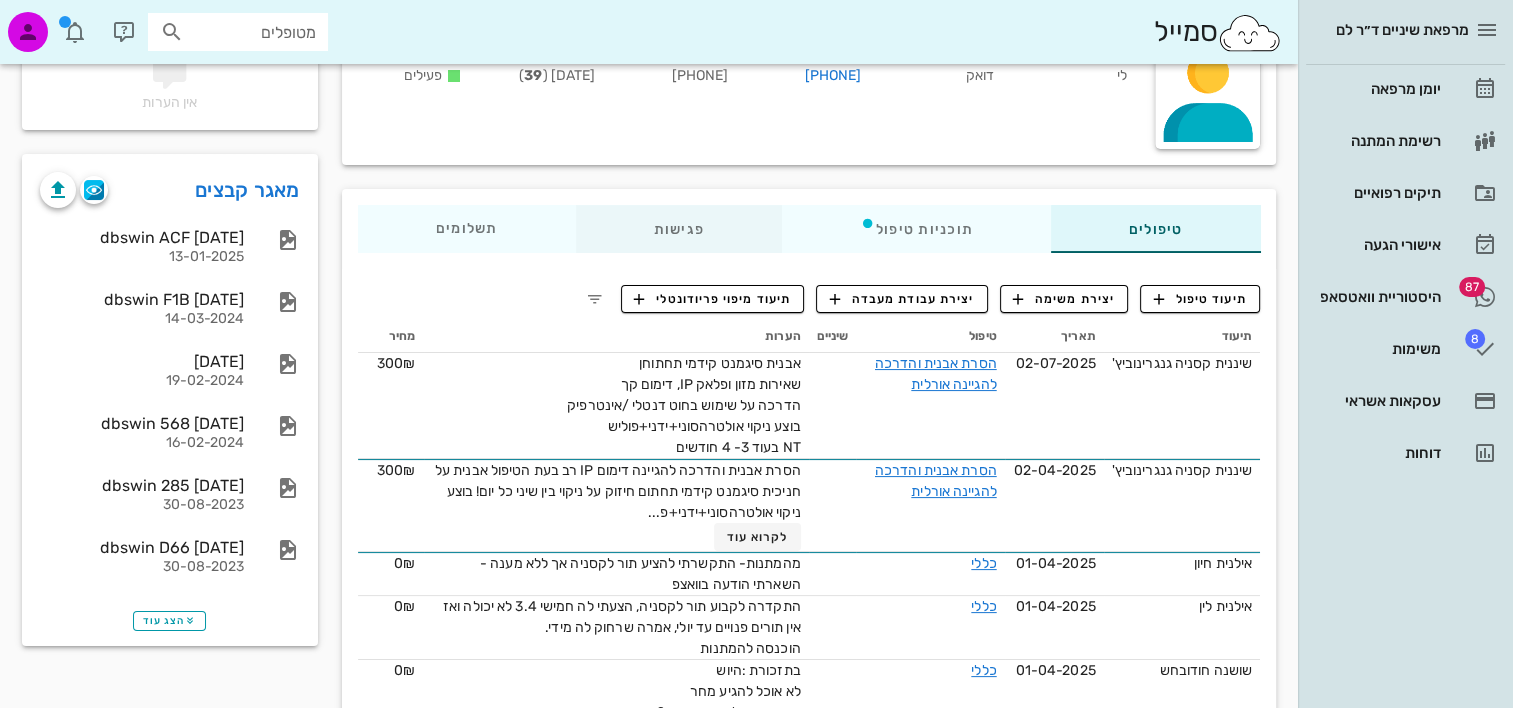 drag, startPoint x: 740, startPoint y: 194, endPoint x: 705, endPoint y: 221, distance: 44.20407 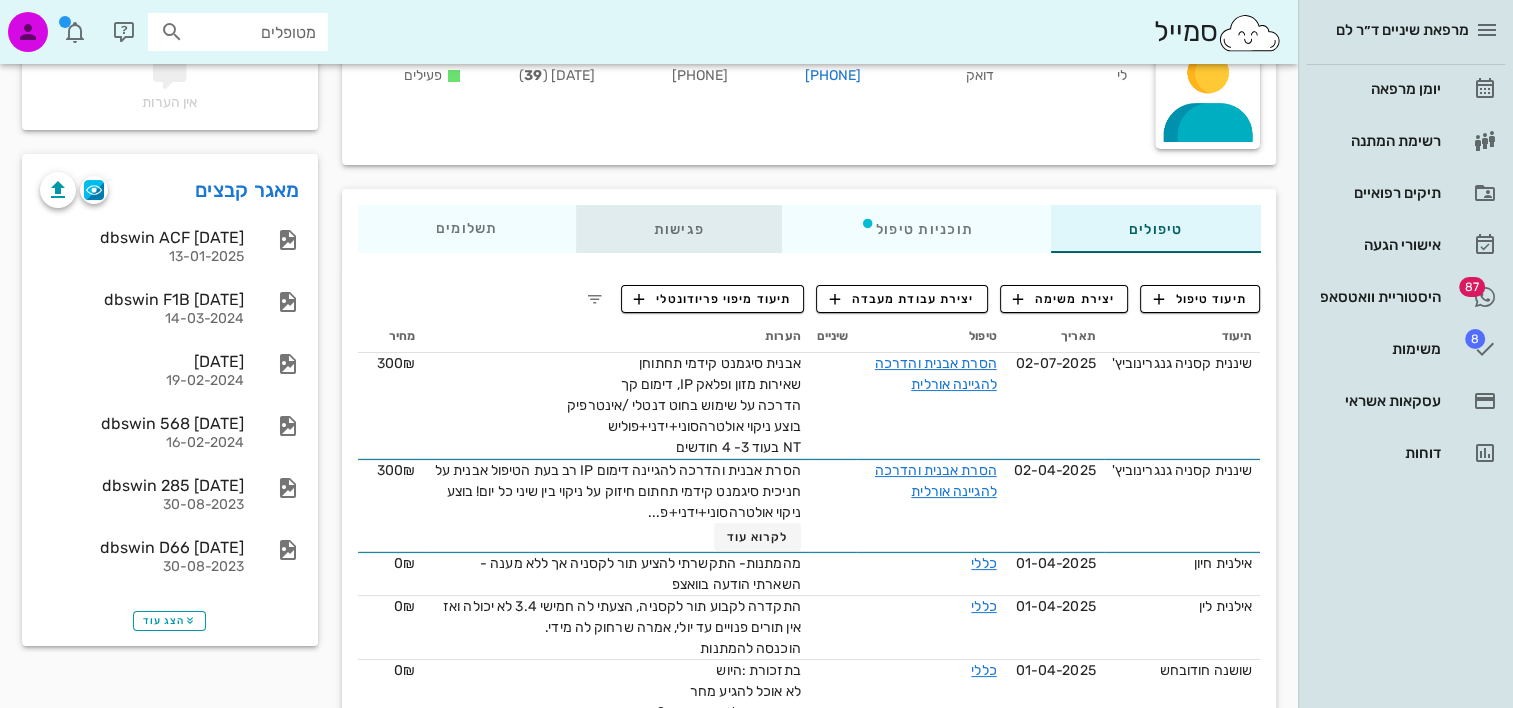 click on "פגישות" at bounding box center (678, 229) 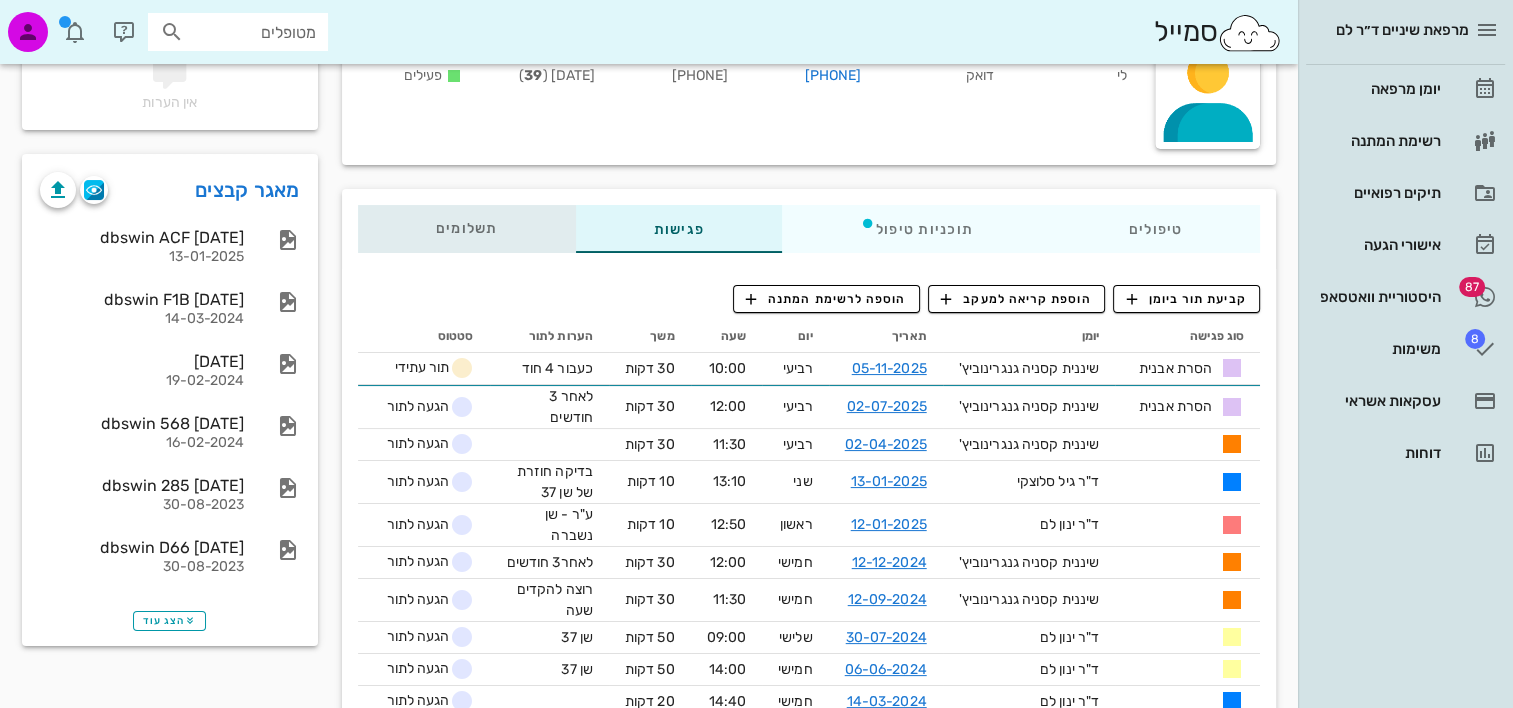 click on "תשלומים
0₪" at bounding box center [467, 229] 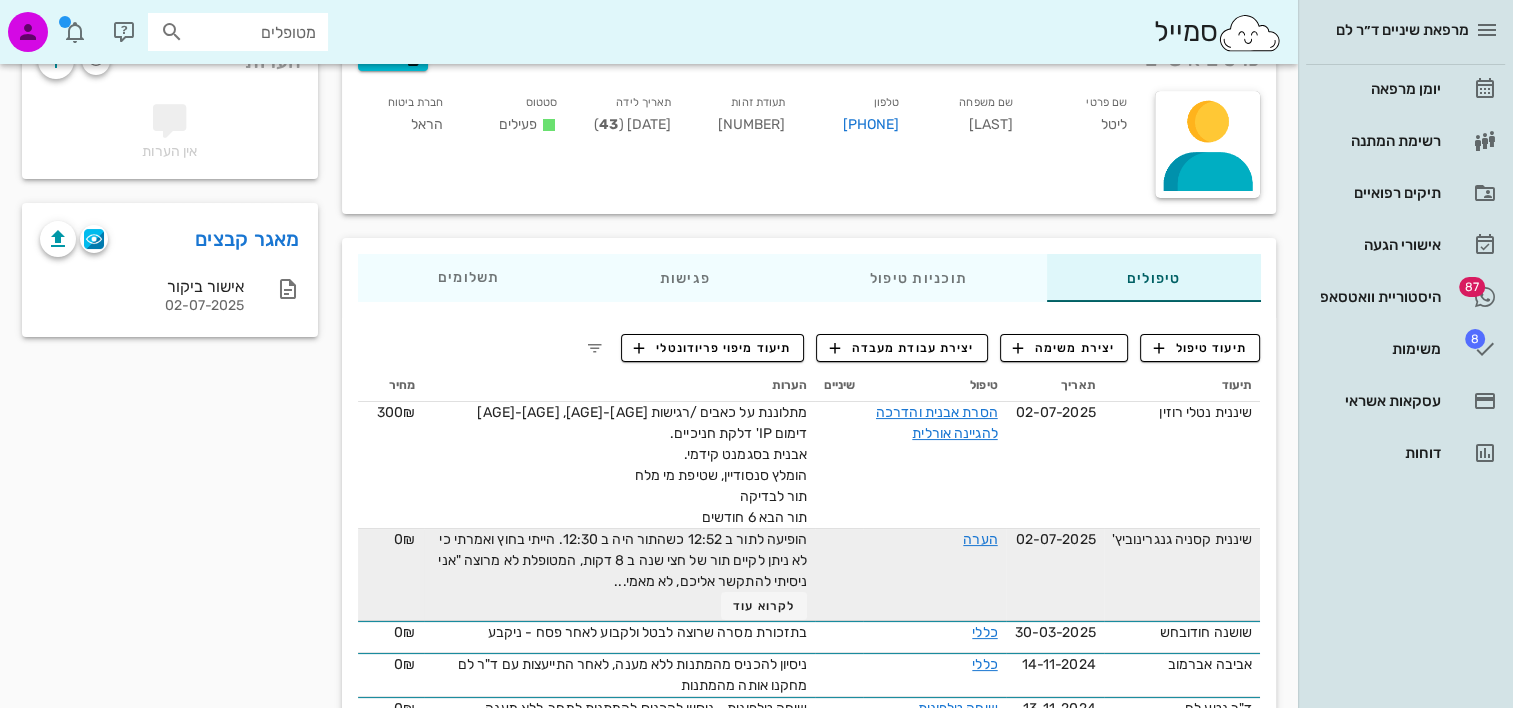 scroll, scrollTop: 200, scrollLeft: 0, axis: vertical 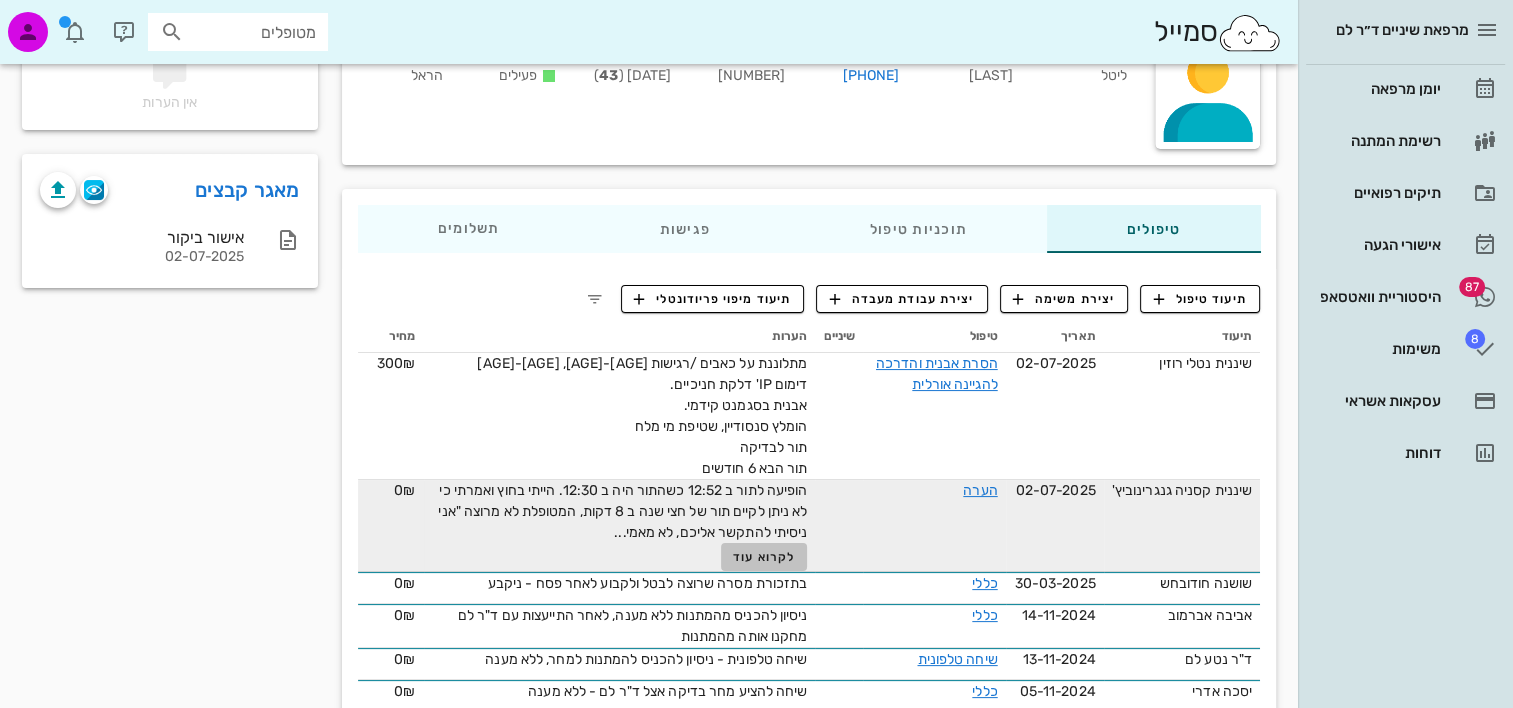 click on "לקרוא עוד" at bounding box center [764, 557] 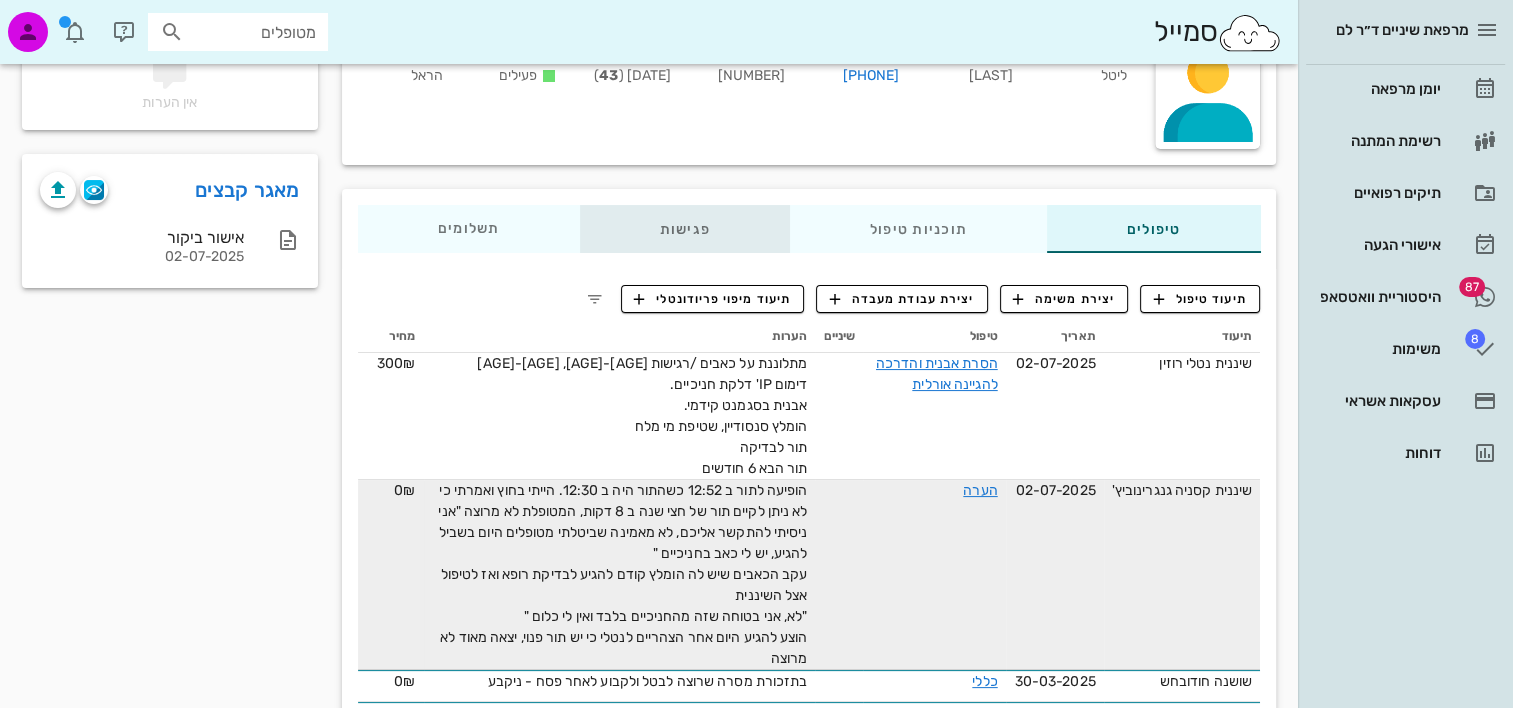 click on "פגישות" at bounding box center (684, 229) 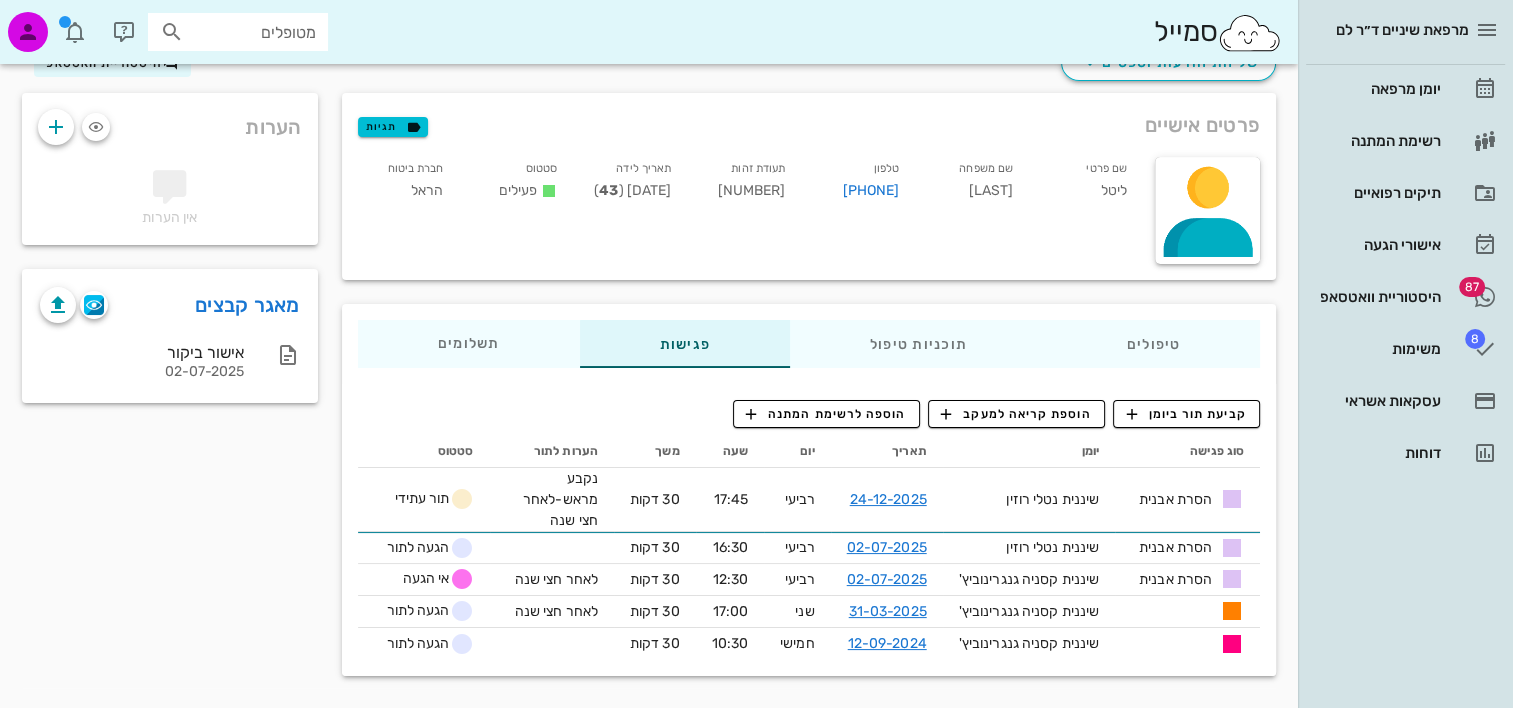 scroll, scrollTop: 84, scrollLeft: 0, axis: vertical 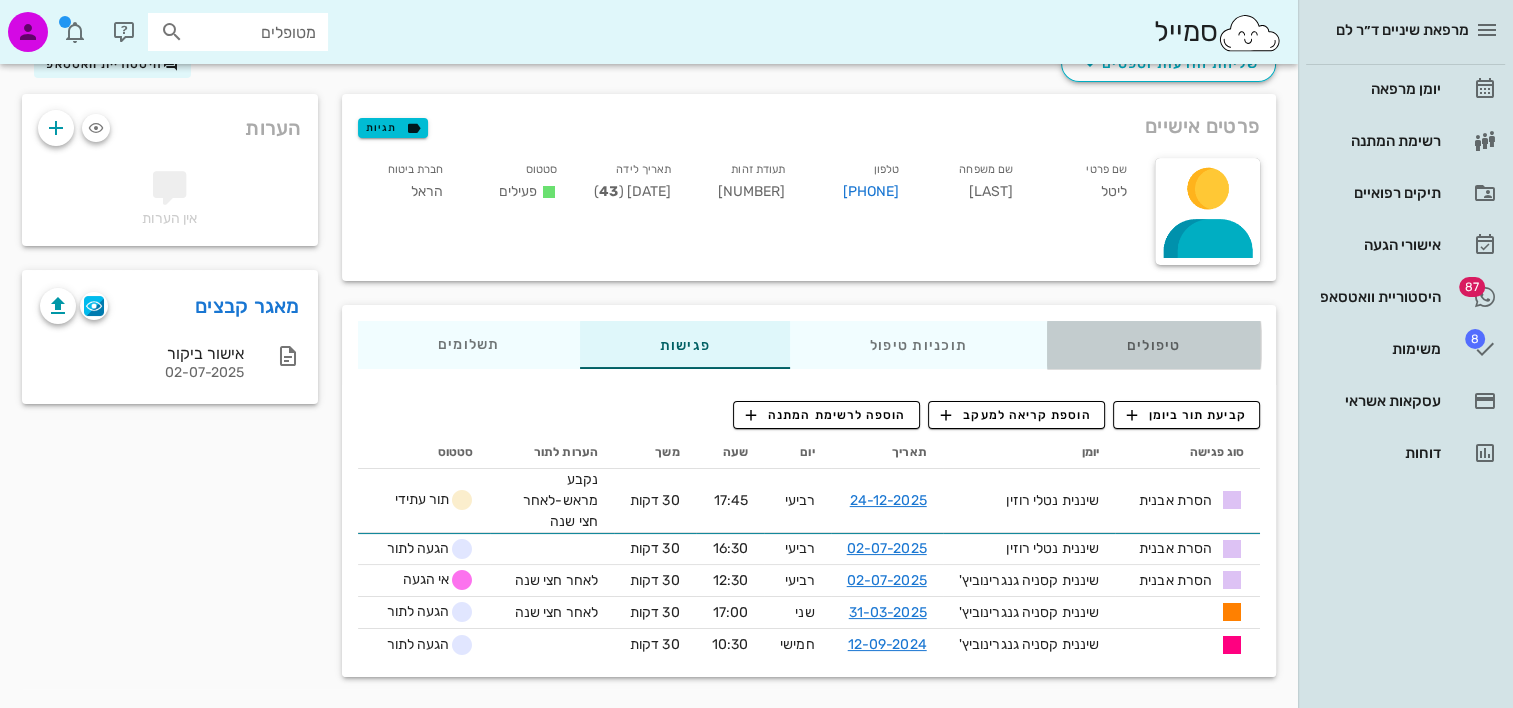 click on "טיפולים" at bounding box center (1153, 345) 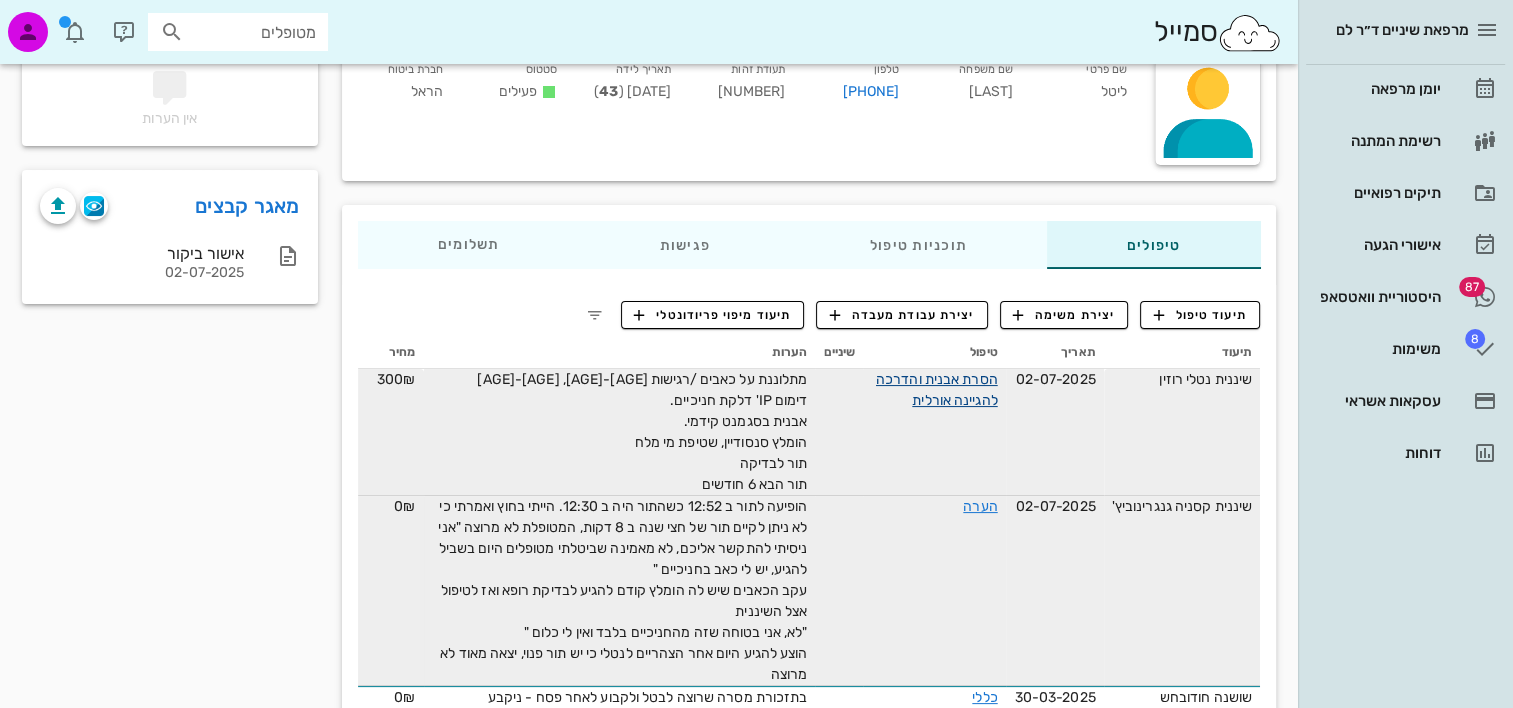 scroll, scrollTop: 284, scrollLeft: 0, axis: vertical 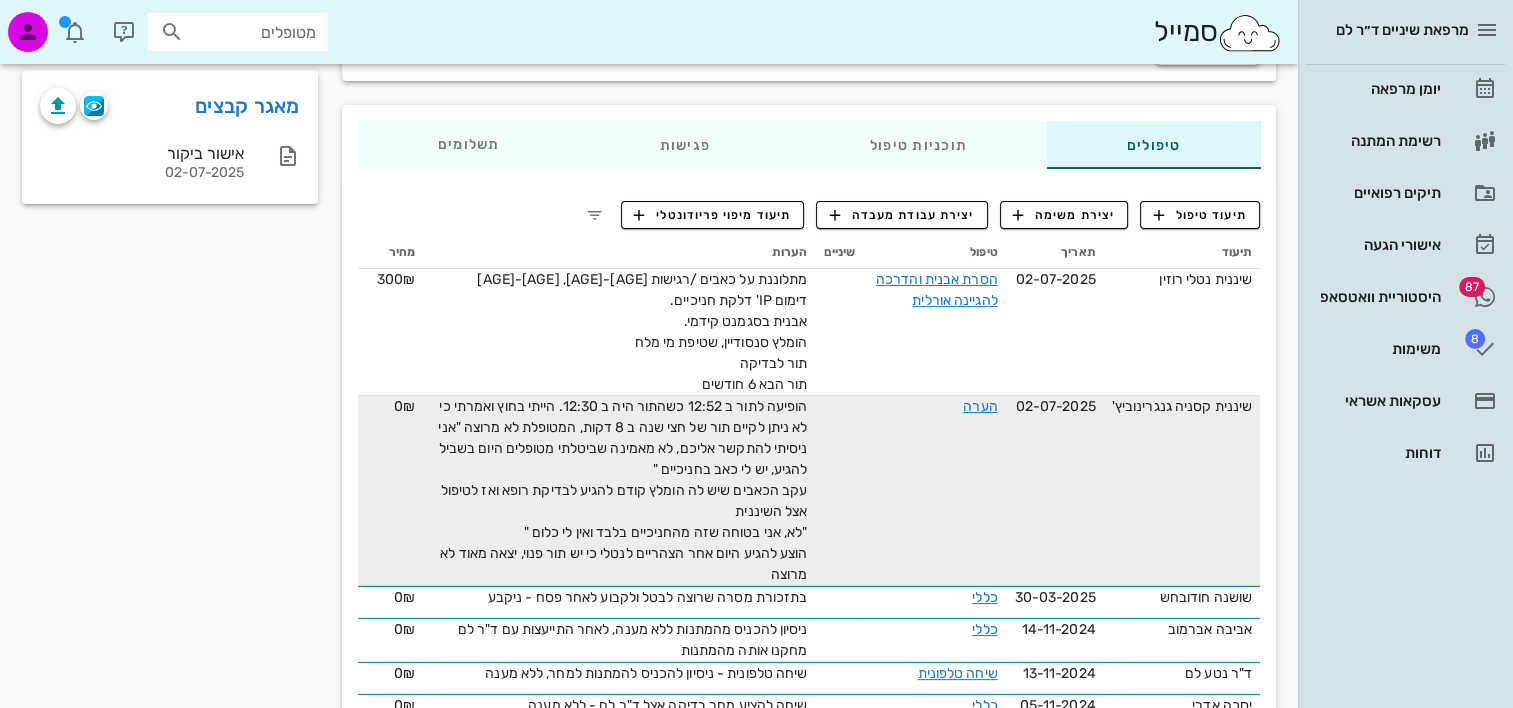 click on "טיפולים
תוכניות טיפול
פגישות
תשלומים
0₪" at bounding box center (809, 145) 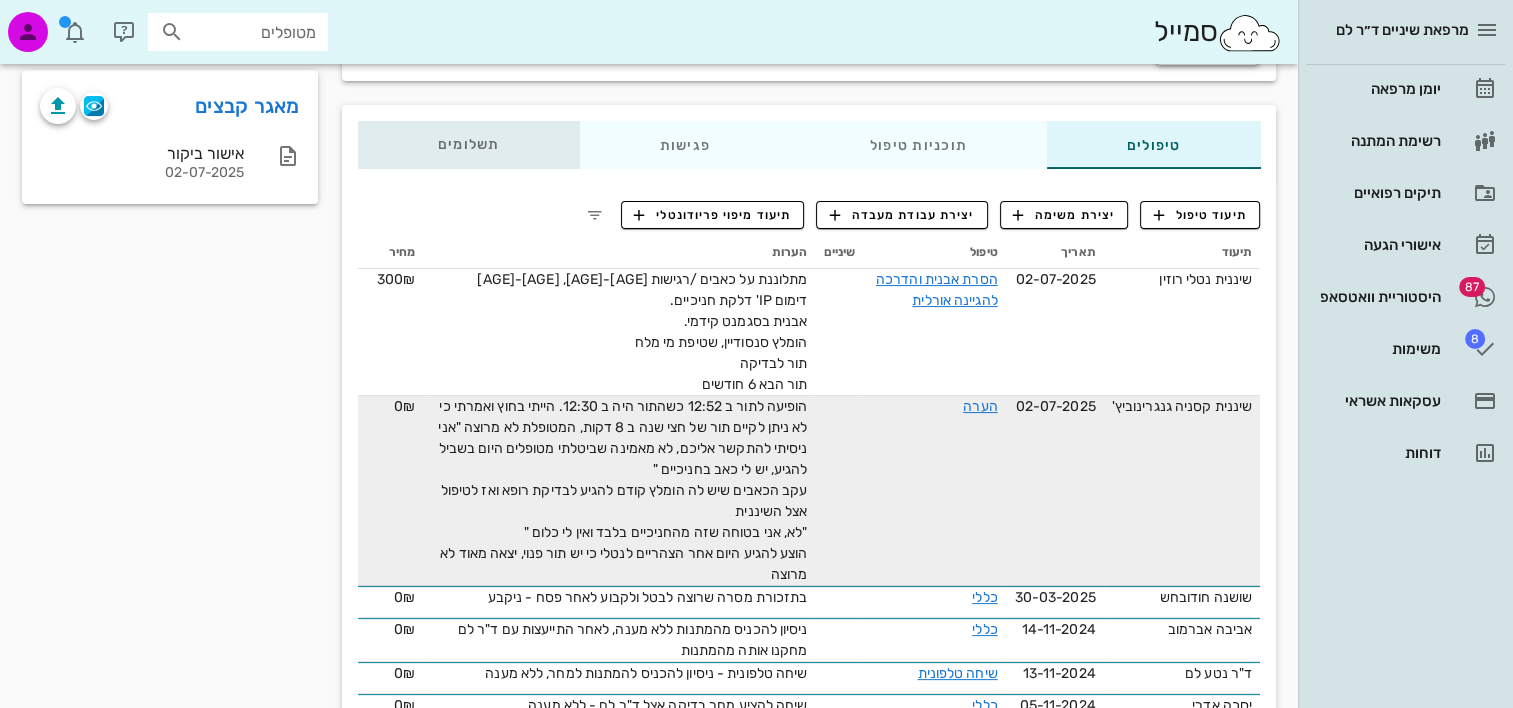 click on "תשלומים
0₪" at bounding box center [468, 145] 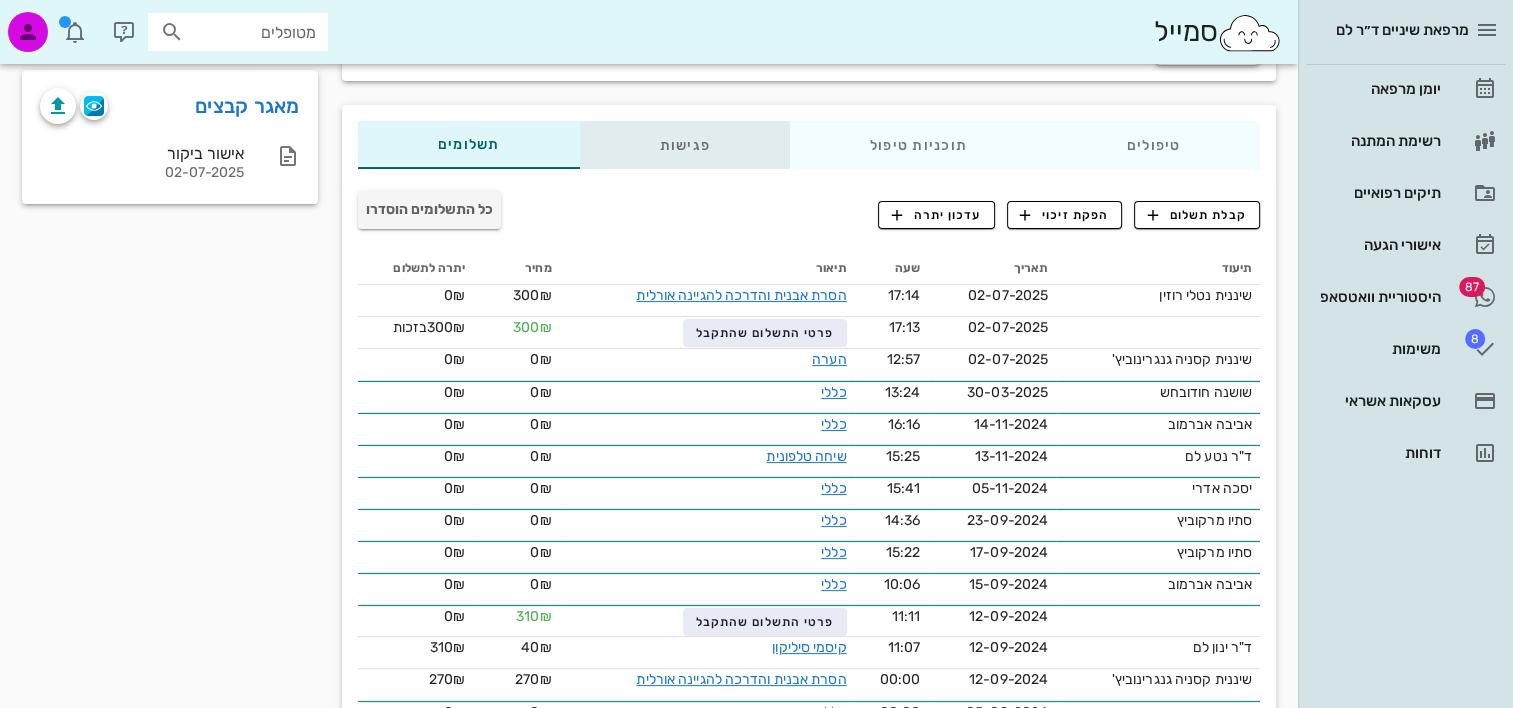 click on "פגישות" at bounding box center (684, 145) 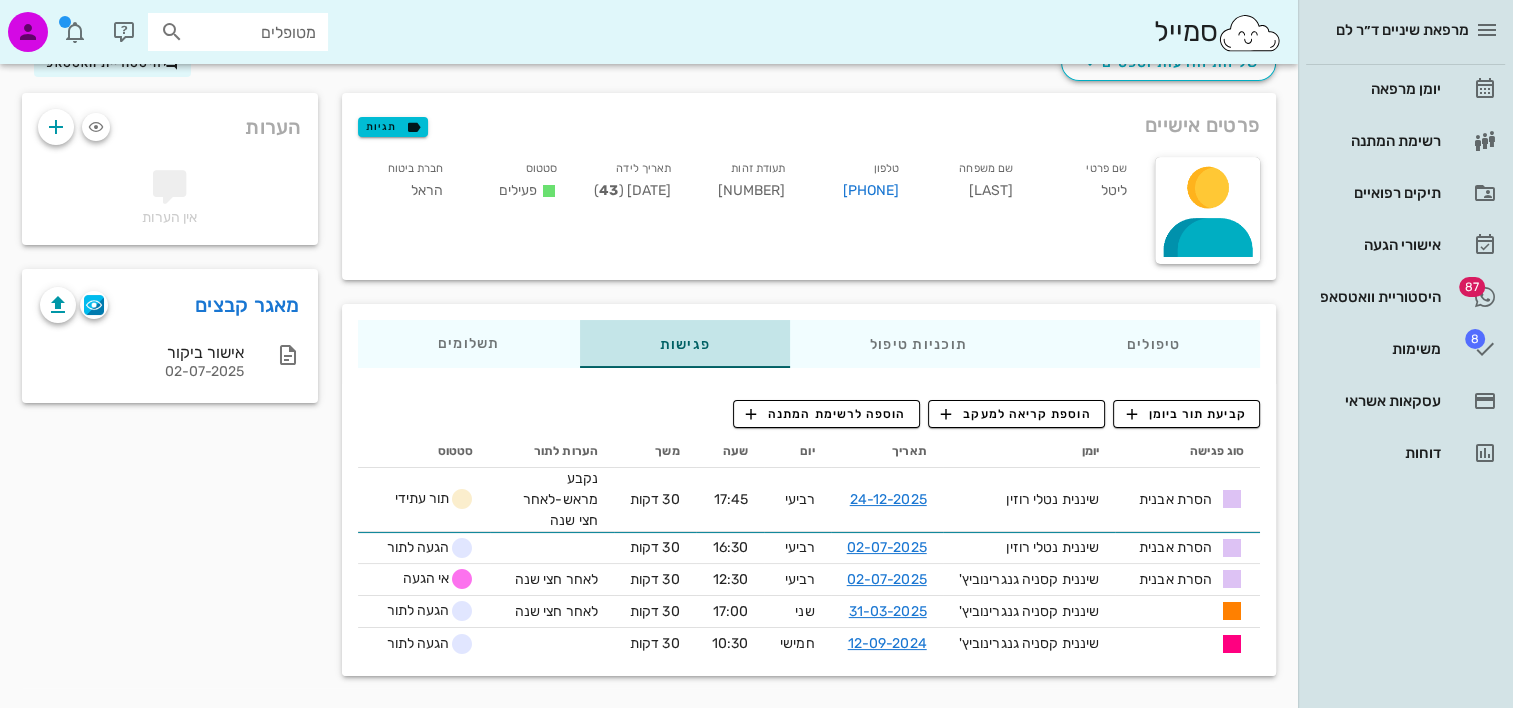 scroll, scrollTop: 84, scrollLeft: 0, axis: vertical 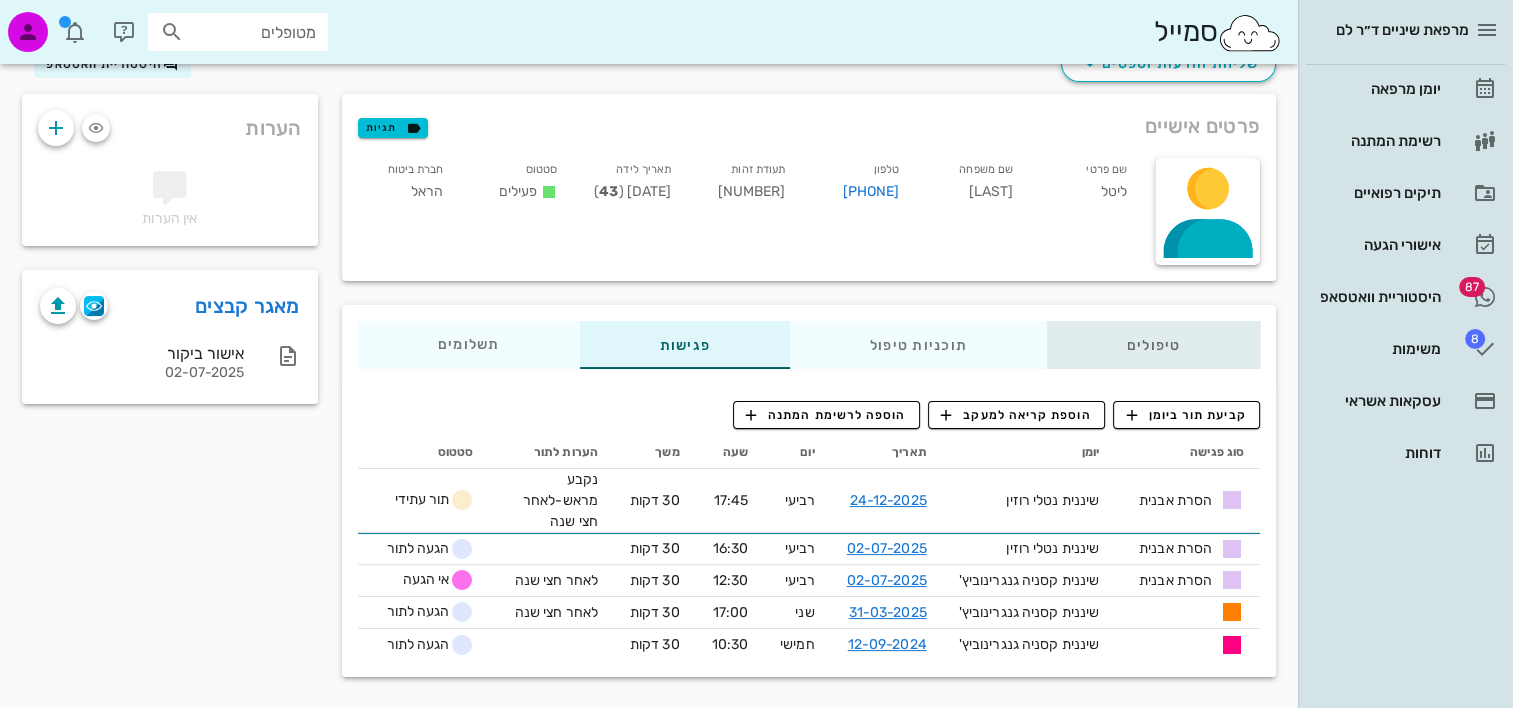 click on "טיפולים" at bounding box center (1153, 345) 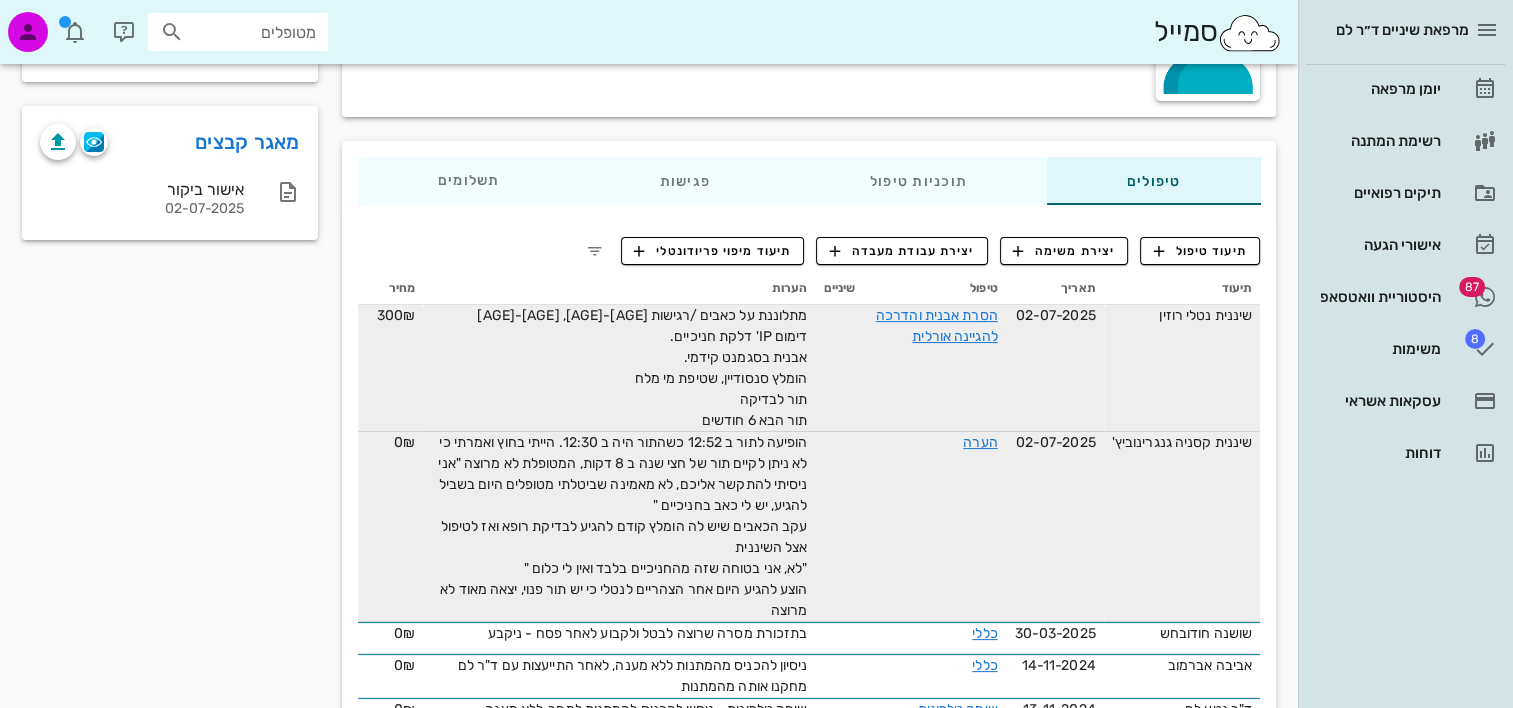 scroll, scrollTop: 284, scrollLeft: 0, axis: vertical 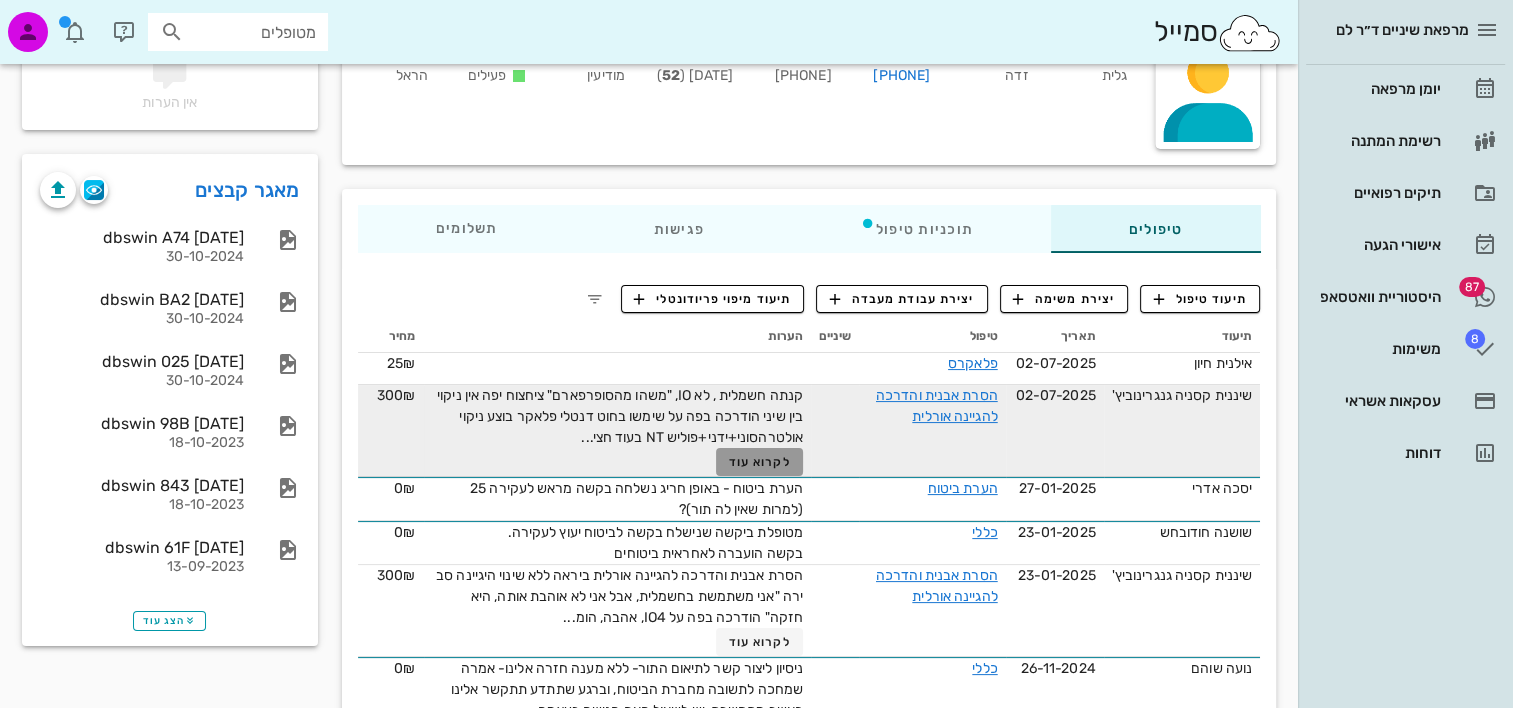 click on "לקרוא עוד" at bounding box center [760, 462] 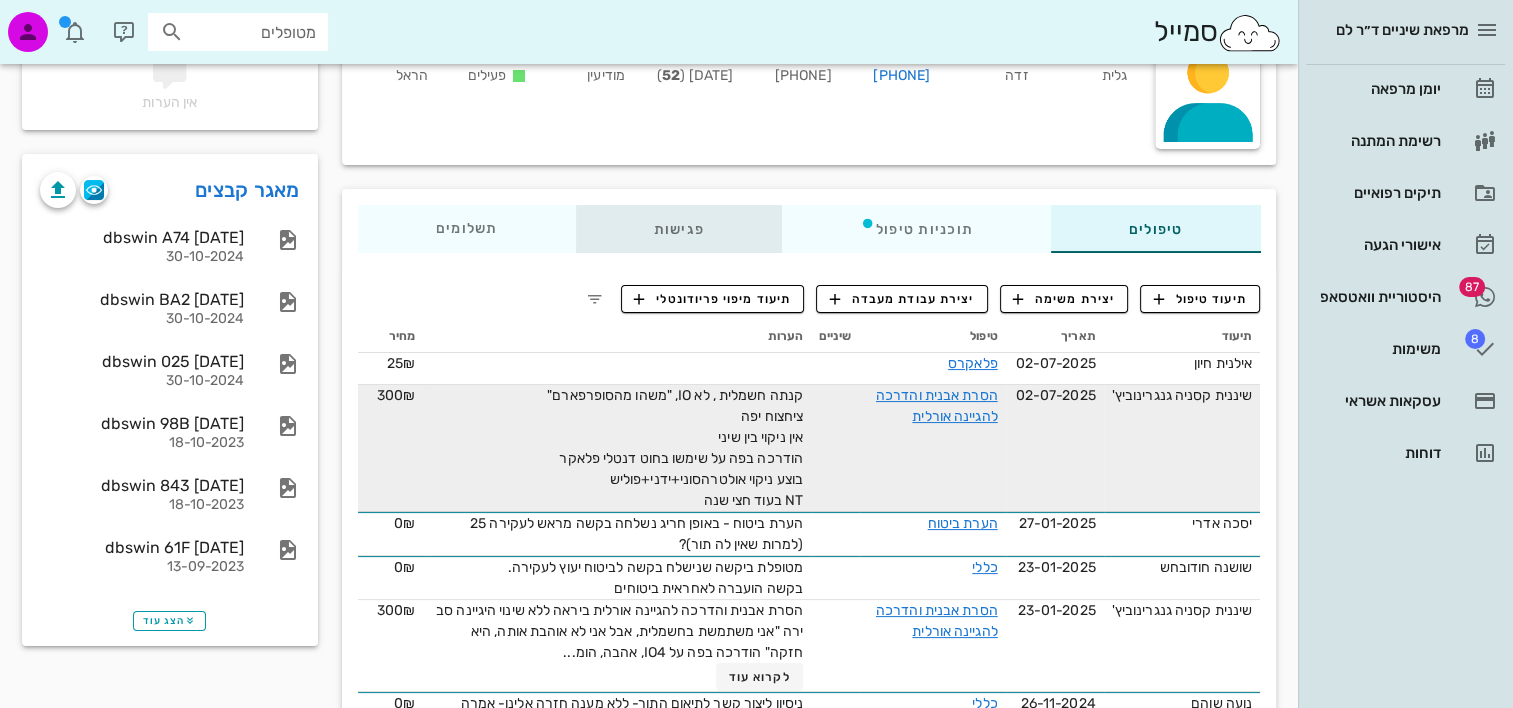 click on "פגישות" at bounding box center (678, 229) 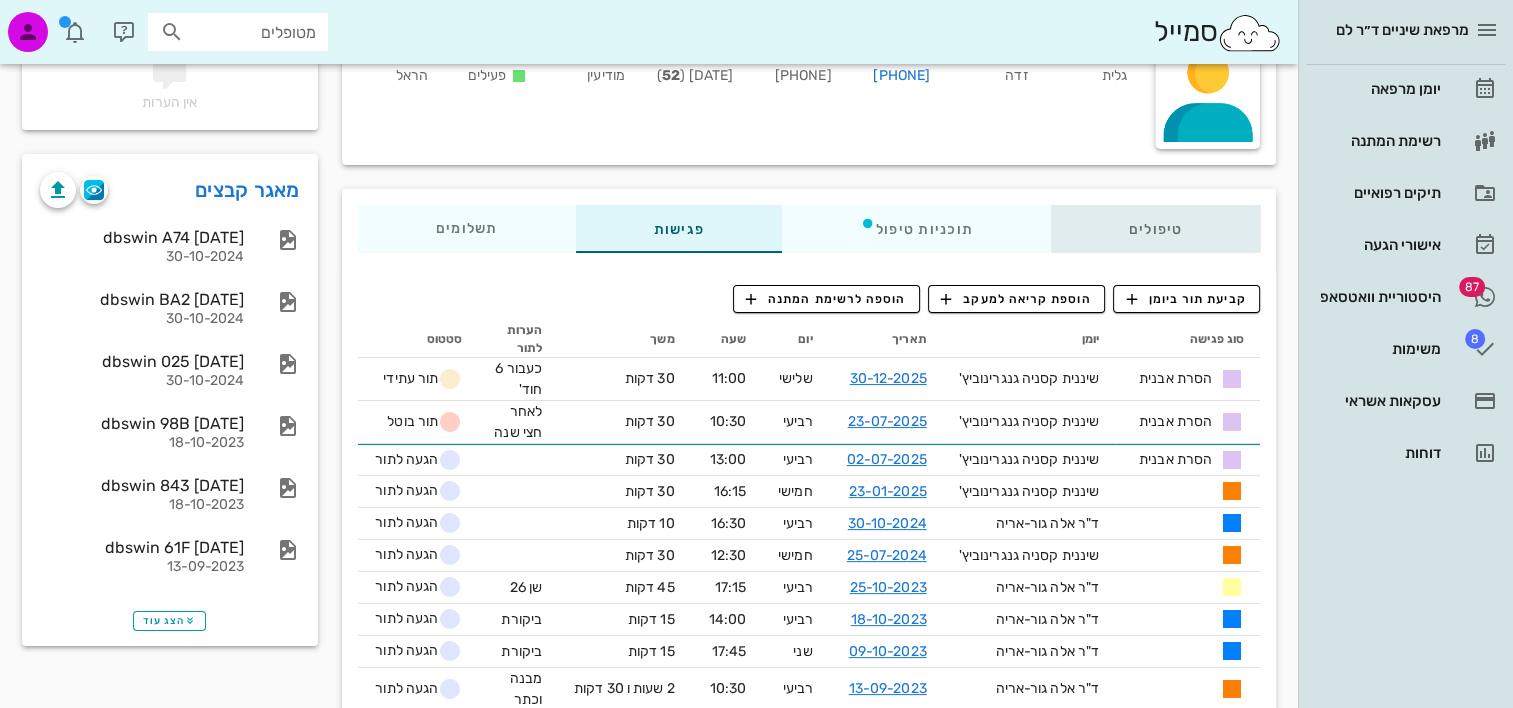 click on "טיפולים" at bounding box center [1155, 229] 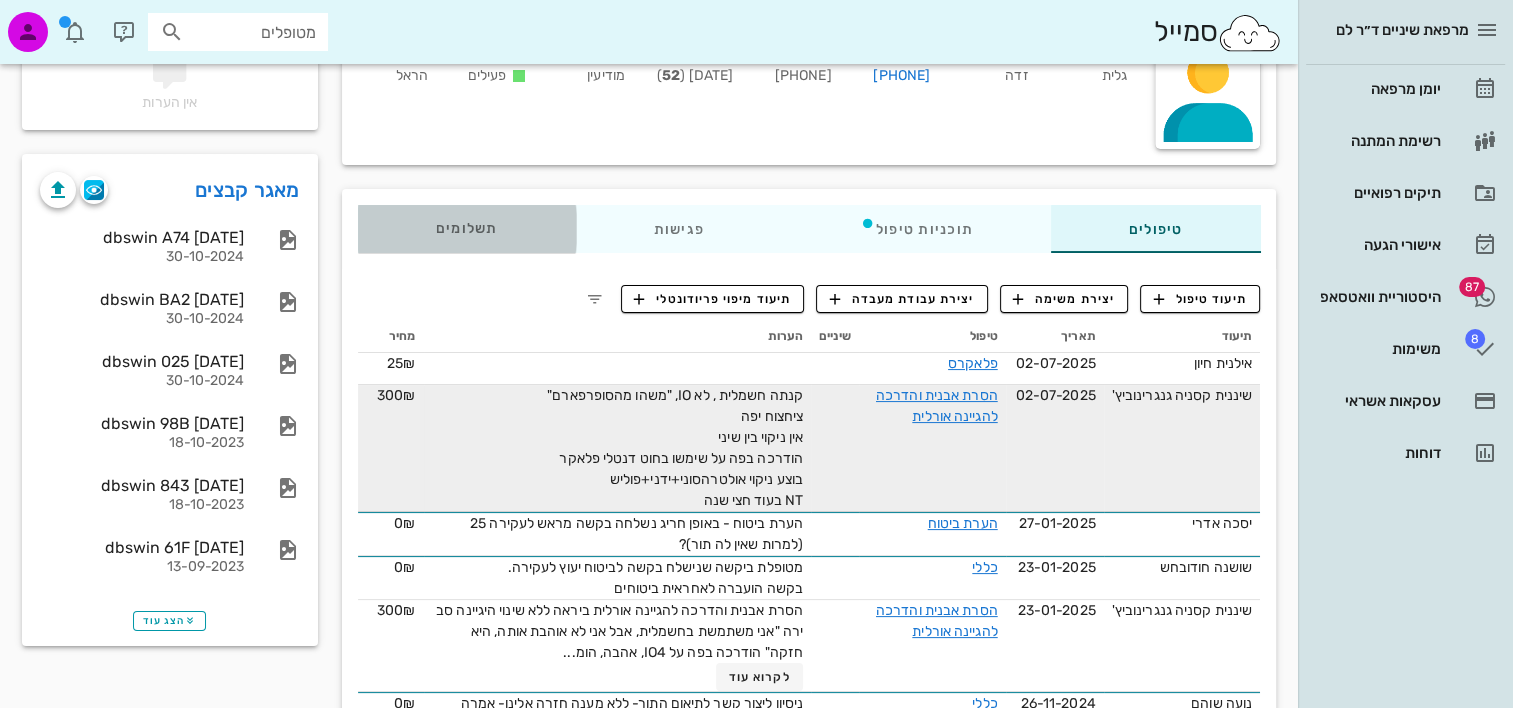 click on "תשלומים
0₪" at bounding box center (467, 229) 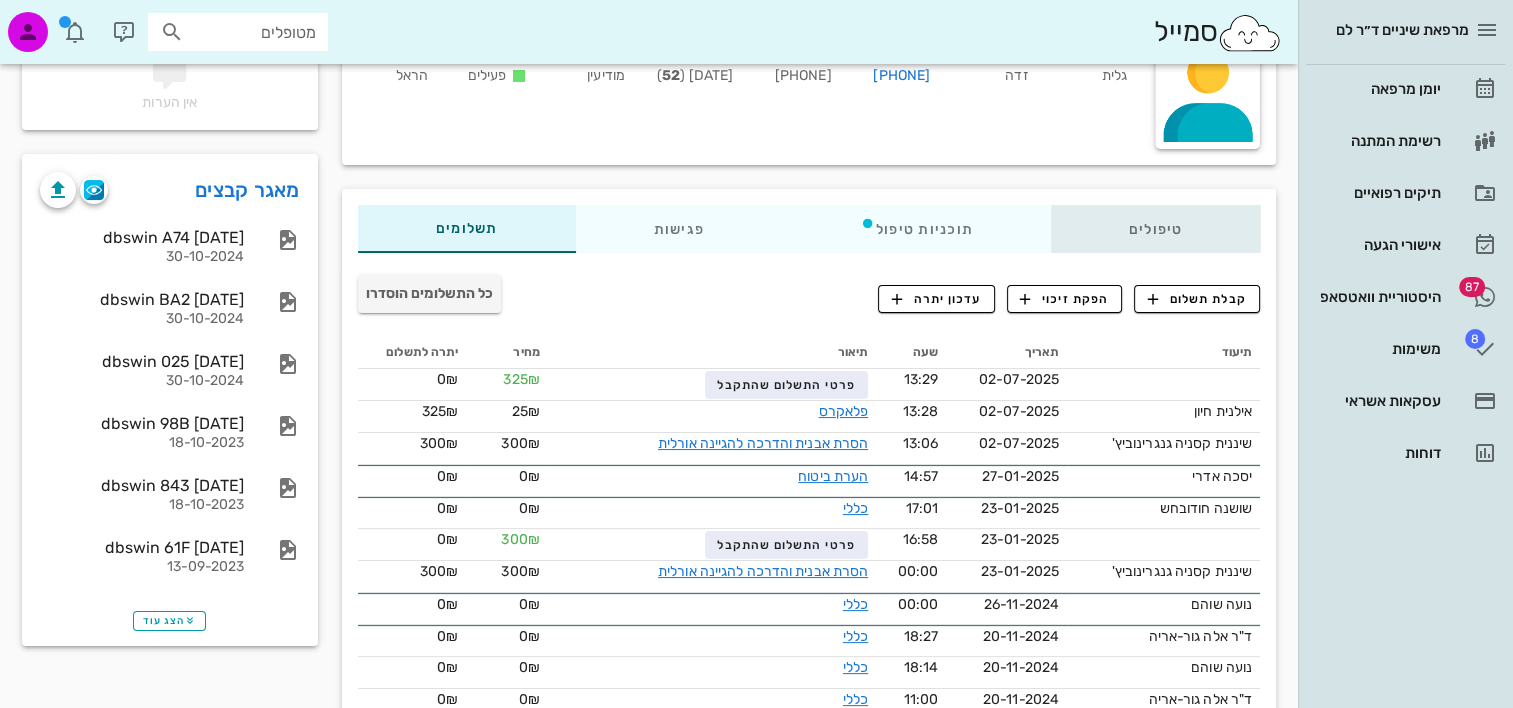 click on "טיפולים" at bounding box center [1155, 229] 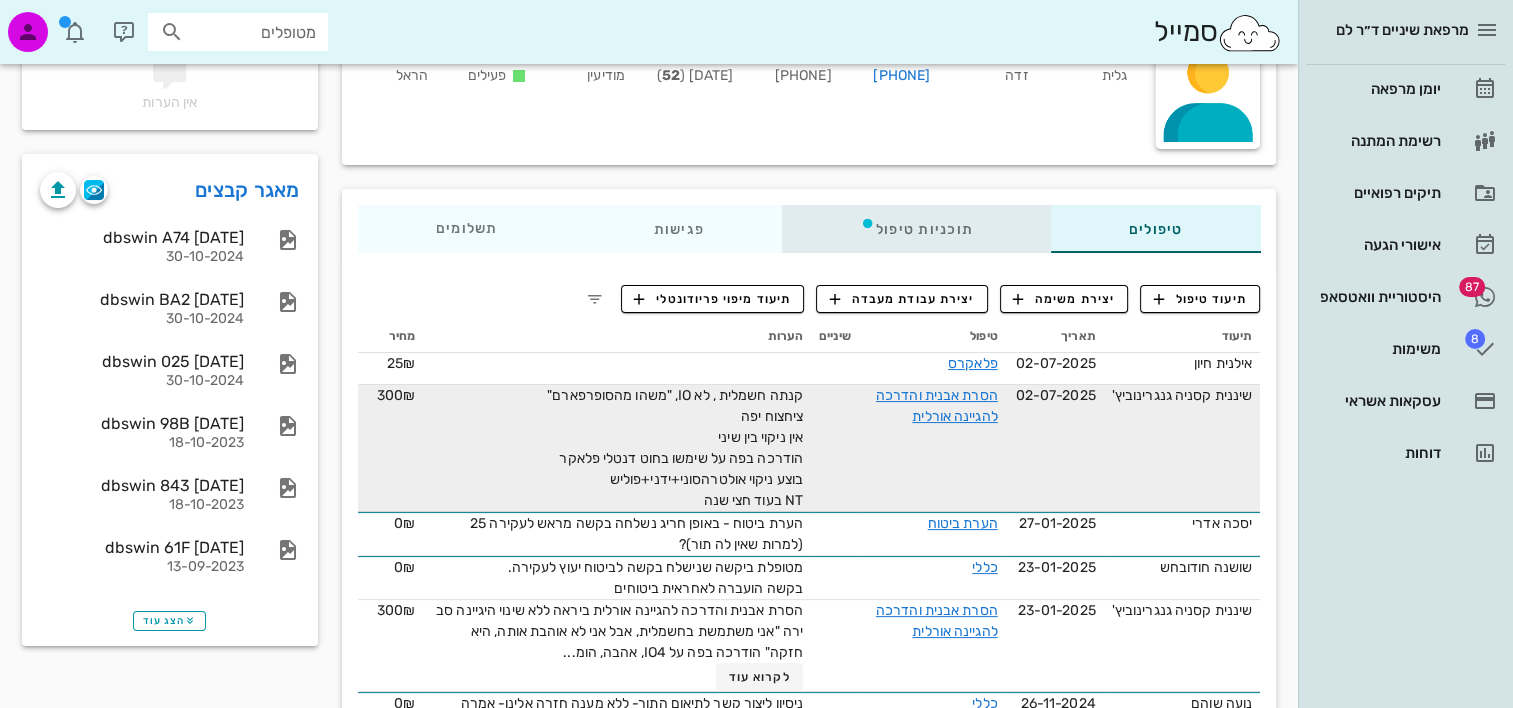 click on "תוכניות טיפול" at bounding box center [915, 229] 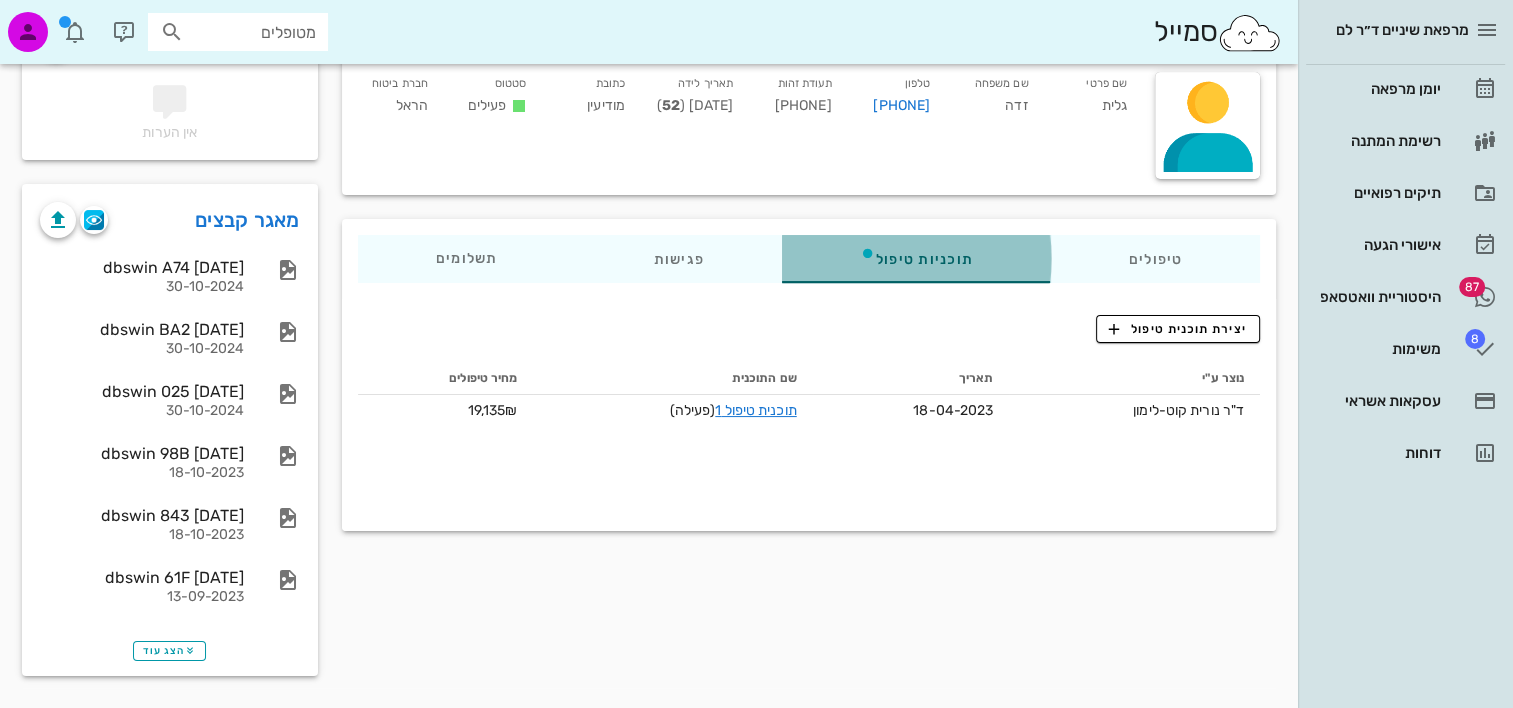 scroll, scrollTop: 168, scrollLeft: 0, axis: vertical 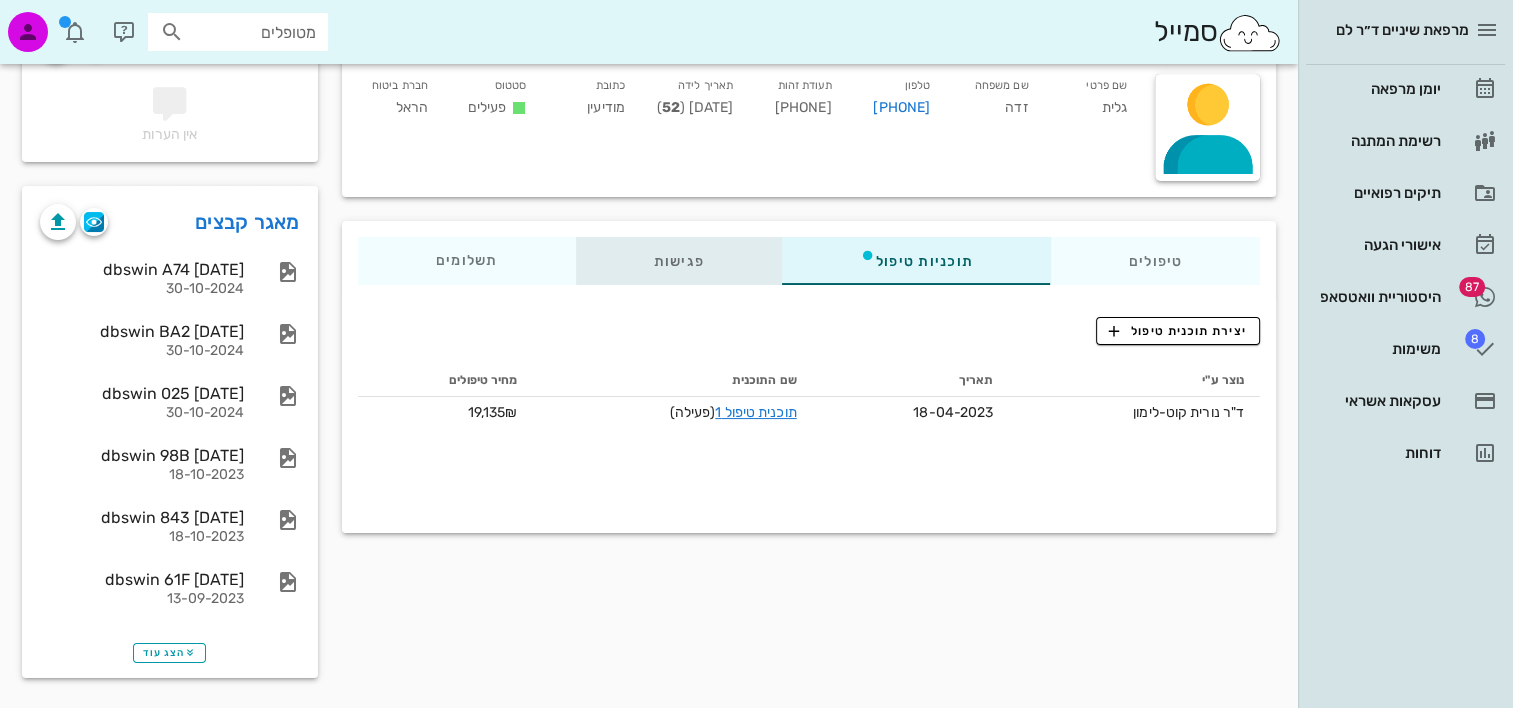 click on "פגישות" at bounding box center [678, 261] 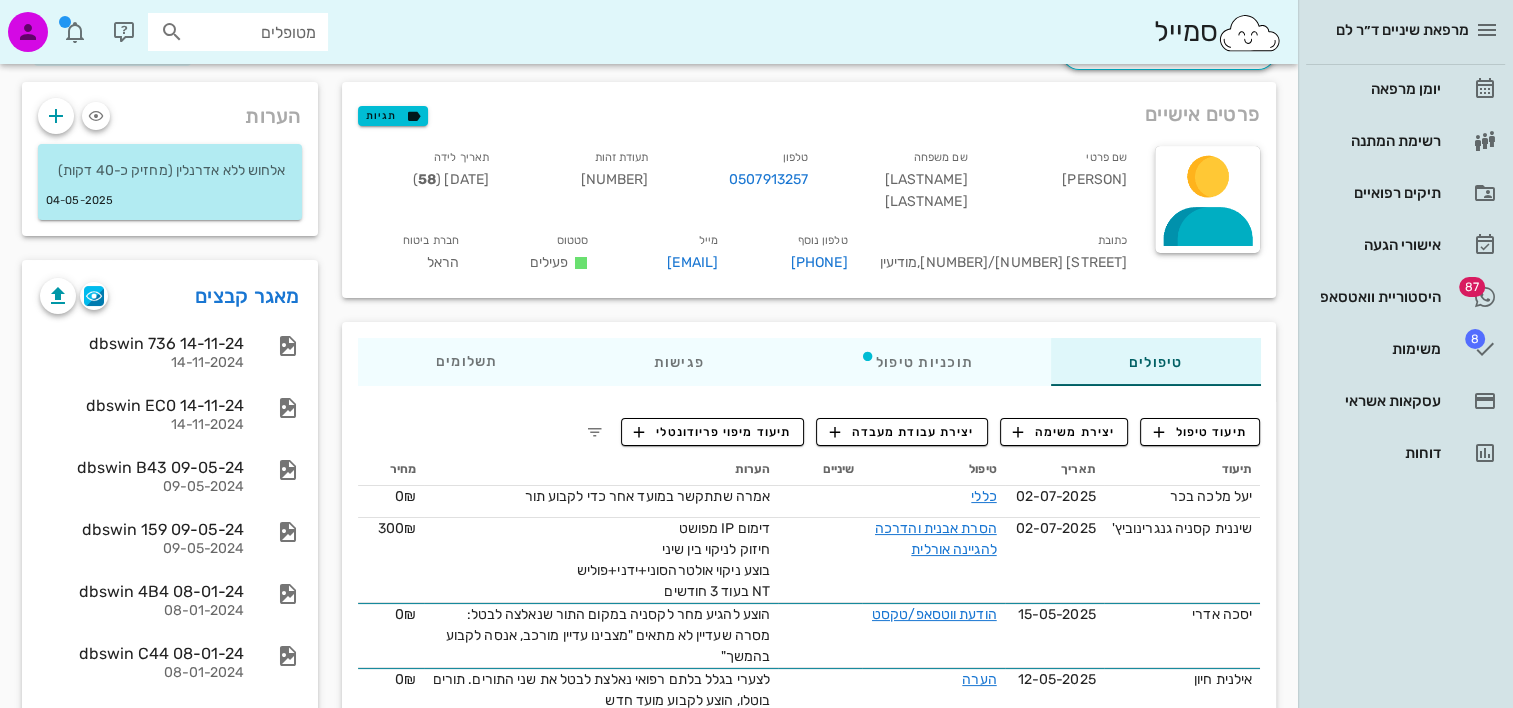 scroll, scrollTop: 200, scrollLeft: 0, axis: vertical 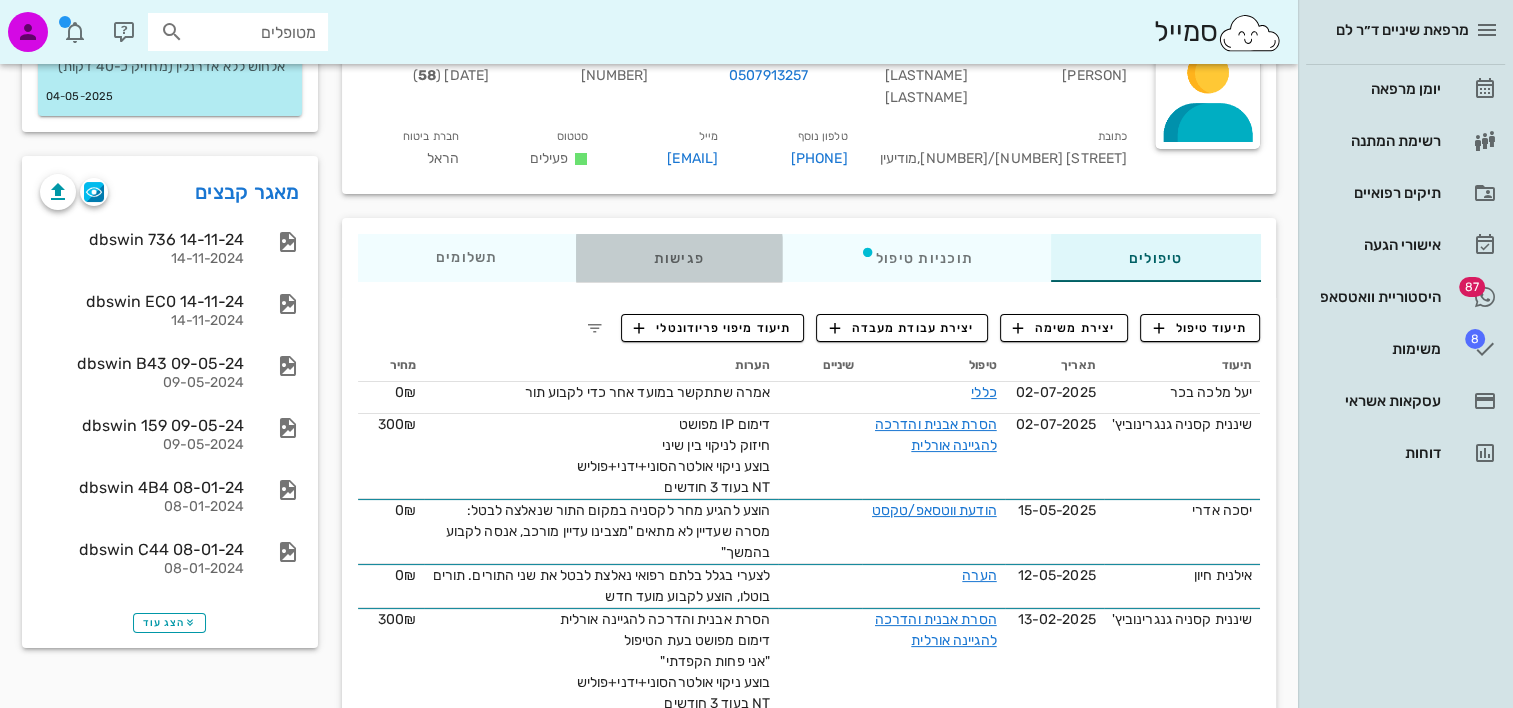 click on "פגישות" at bounding box center (678, 258) 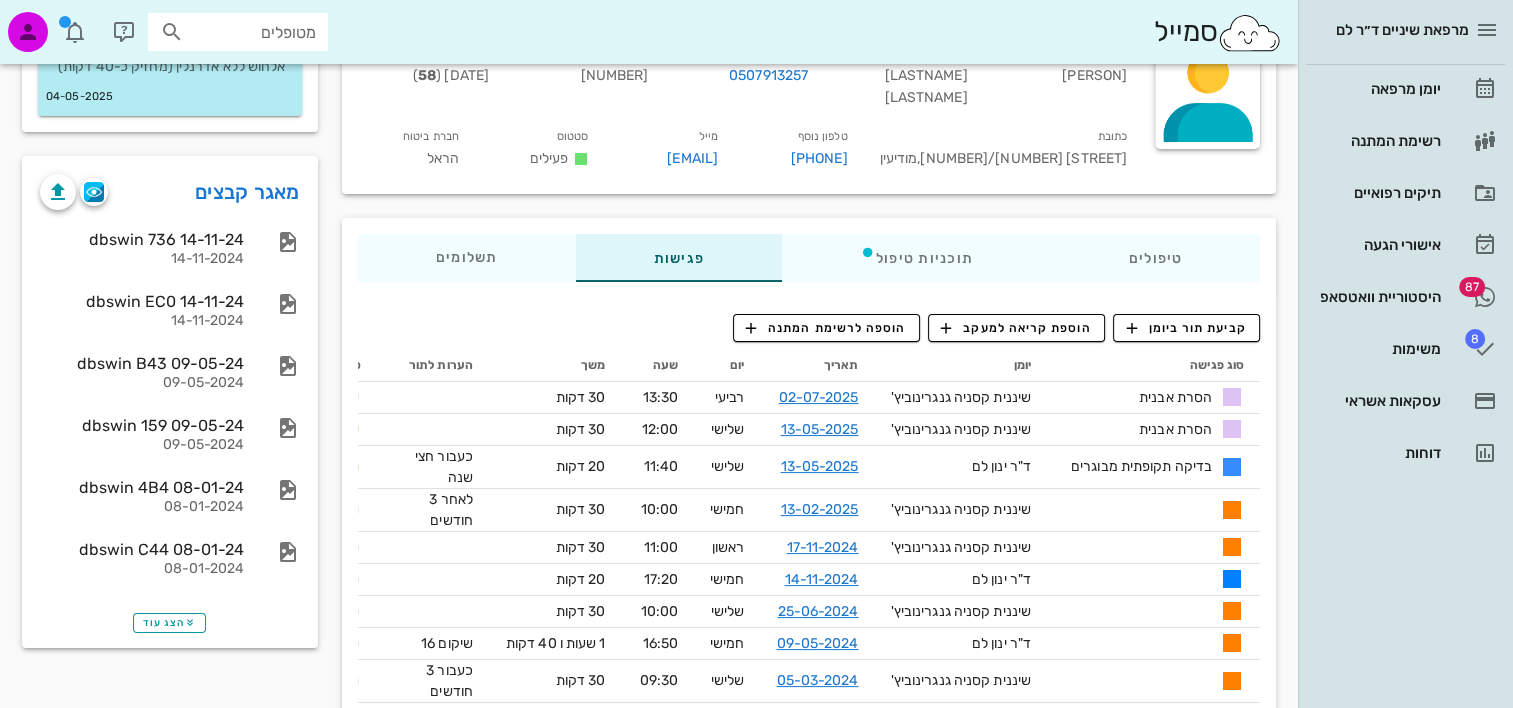 click on "קביעת תור ביומן
הוספת קריאה למעקב
הוספה לרשימת המתנה
סוג פגישה יומן תאריך יום שעה משך הערות לתור סטטוס הסרת אבנית
שיננית קסניה גנגרינוביץ'
02-07-2025
רביעי
13:30
30 דקות
הגעה לתור
הסרת אבנית
שיננית קסניה גנגרינוביץ'
13-05-2025
שלישי
12:00
30 דקות
תור בוטל
בדיקה תקופתית מבוגרים
ד"ר ינון לם
13-05-2025
שלישי
11:40
20 דקות
כעבור חצי שנה
13-02-2025 17-11-2024" at bounding box center (809, 3108) 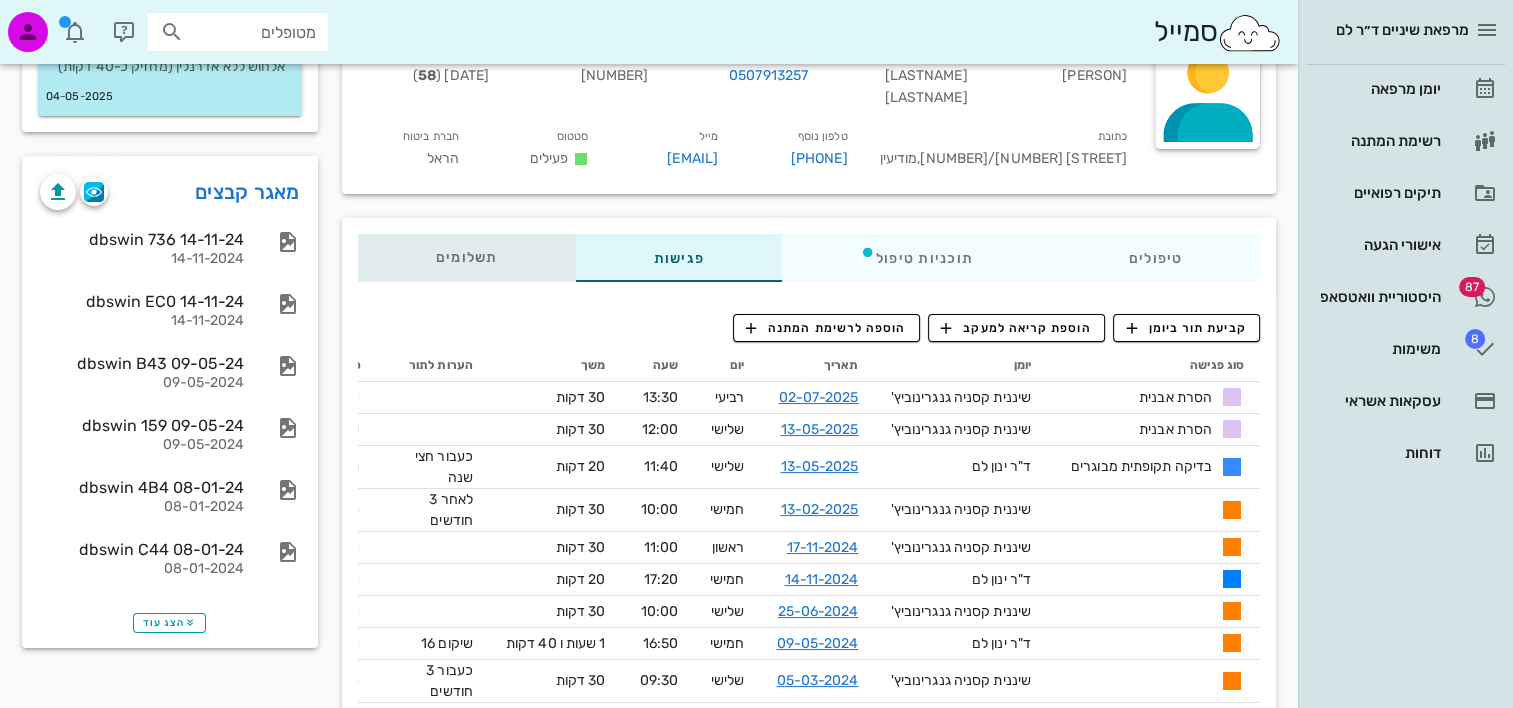 click on "תשלומים
0₪" at bounding box center [466, 258] 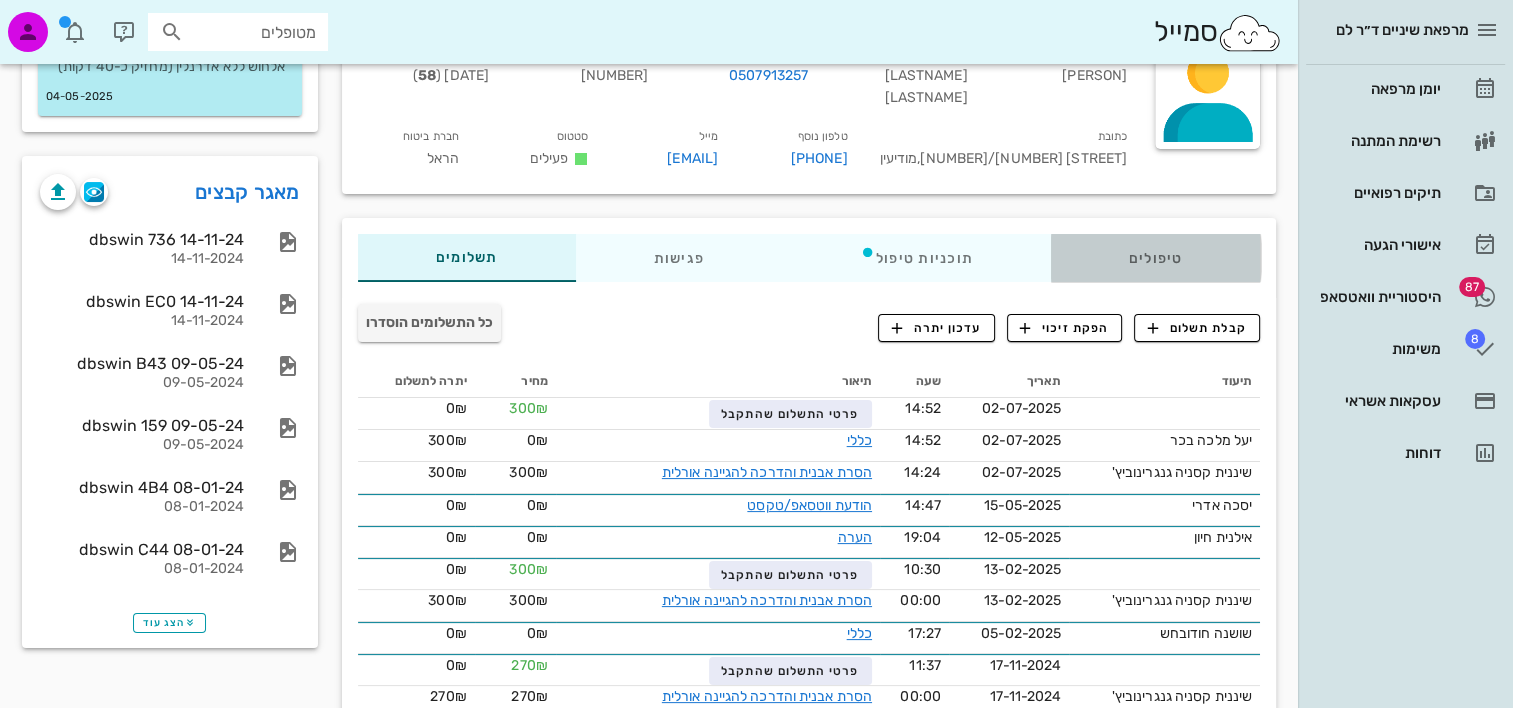 click on "טיפולים" at bounding box center (1155, 258) 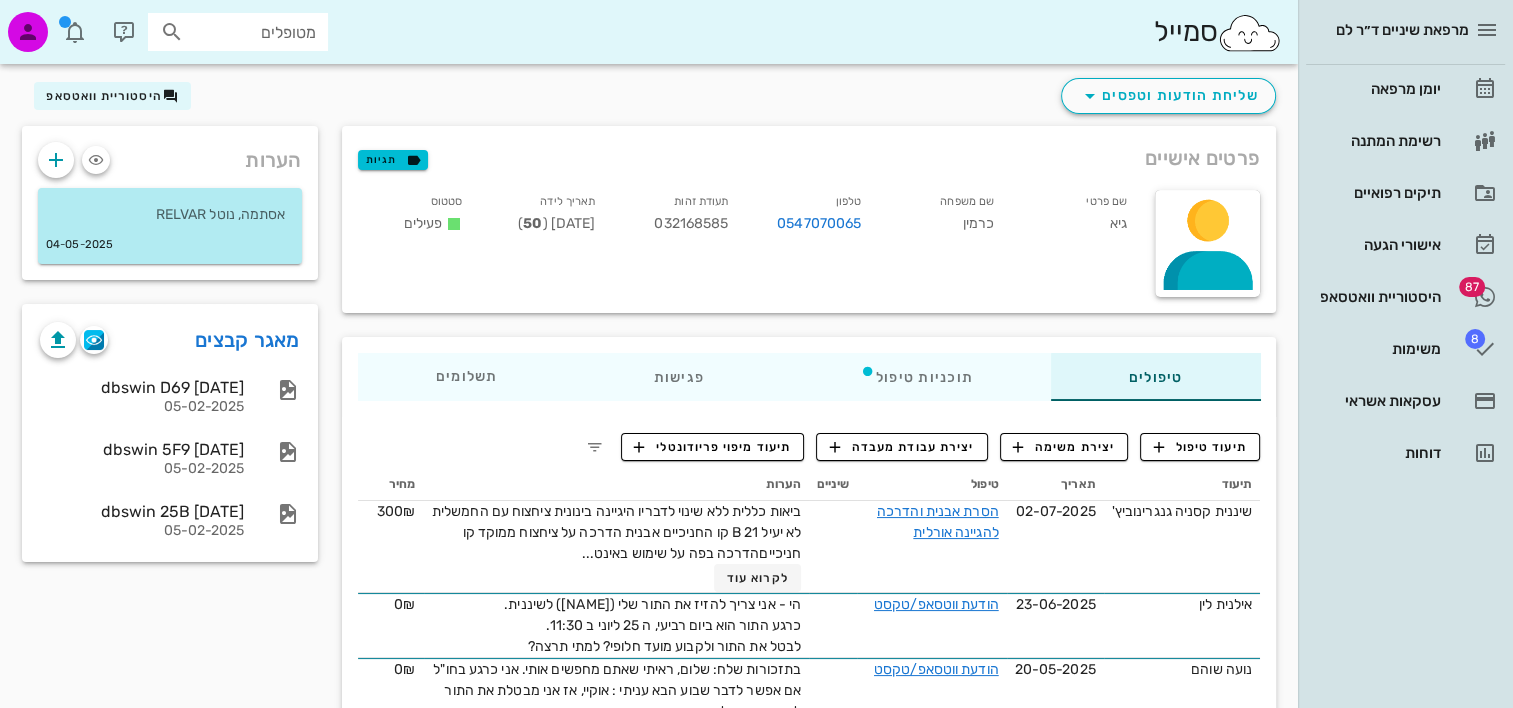 scroll, scrollTop: 100, scrollLeft: 0, axis: vertical 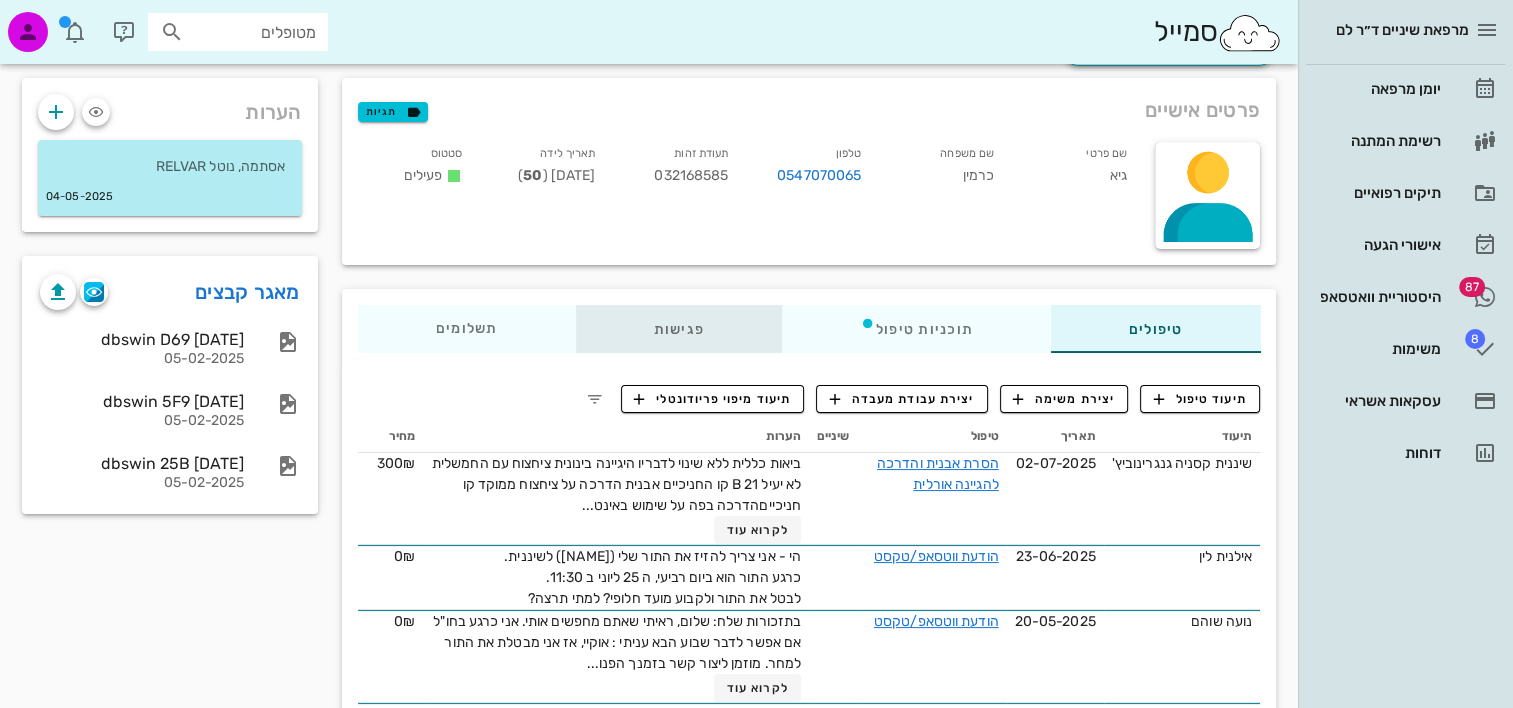 click on "פגישות" at bounding box center [678, 329] 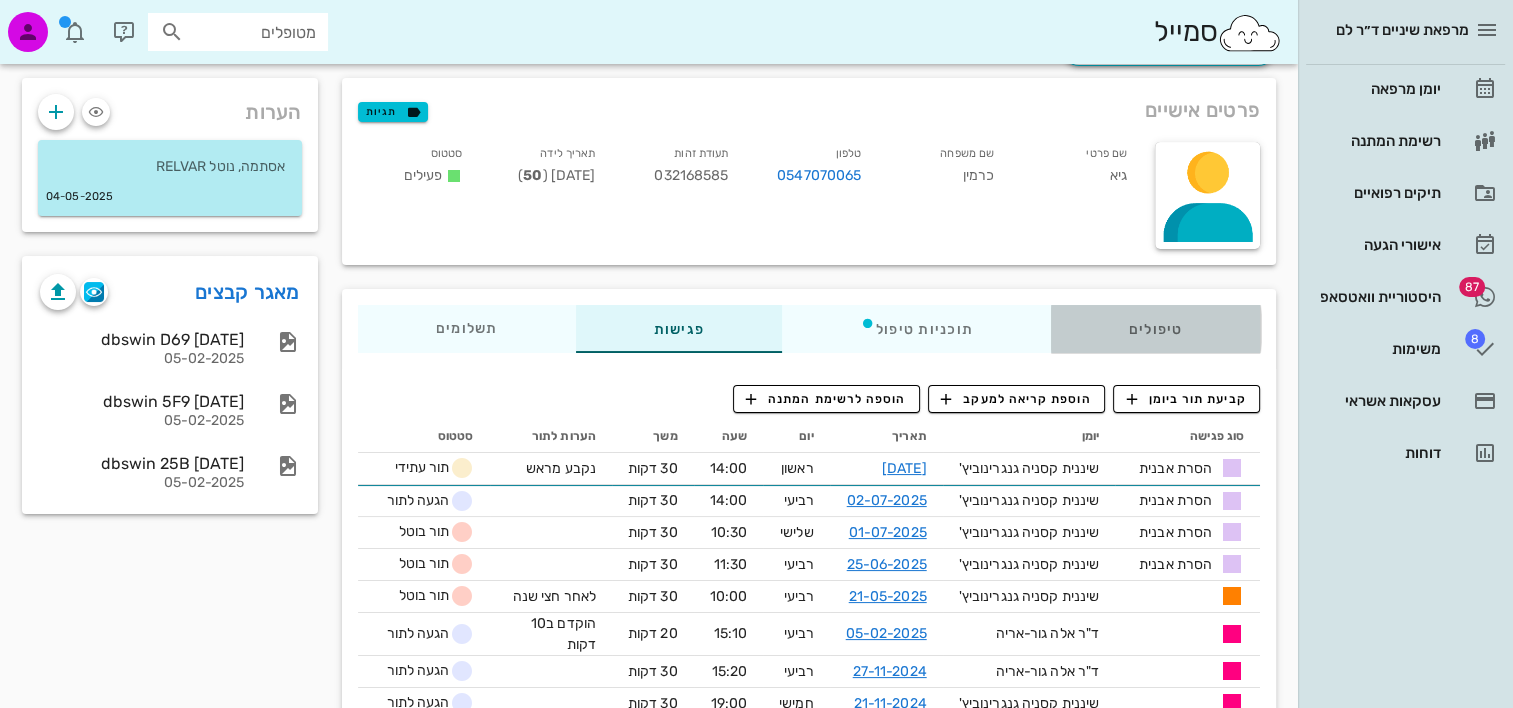 click on "טיפולים" at bounding box center [1155, 329] 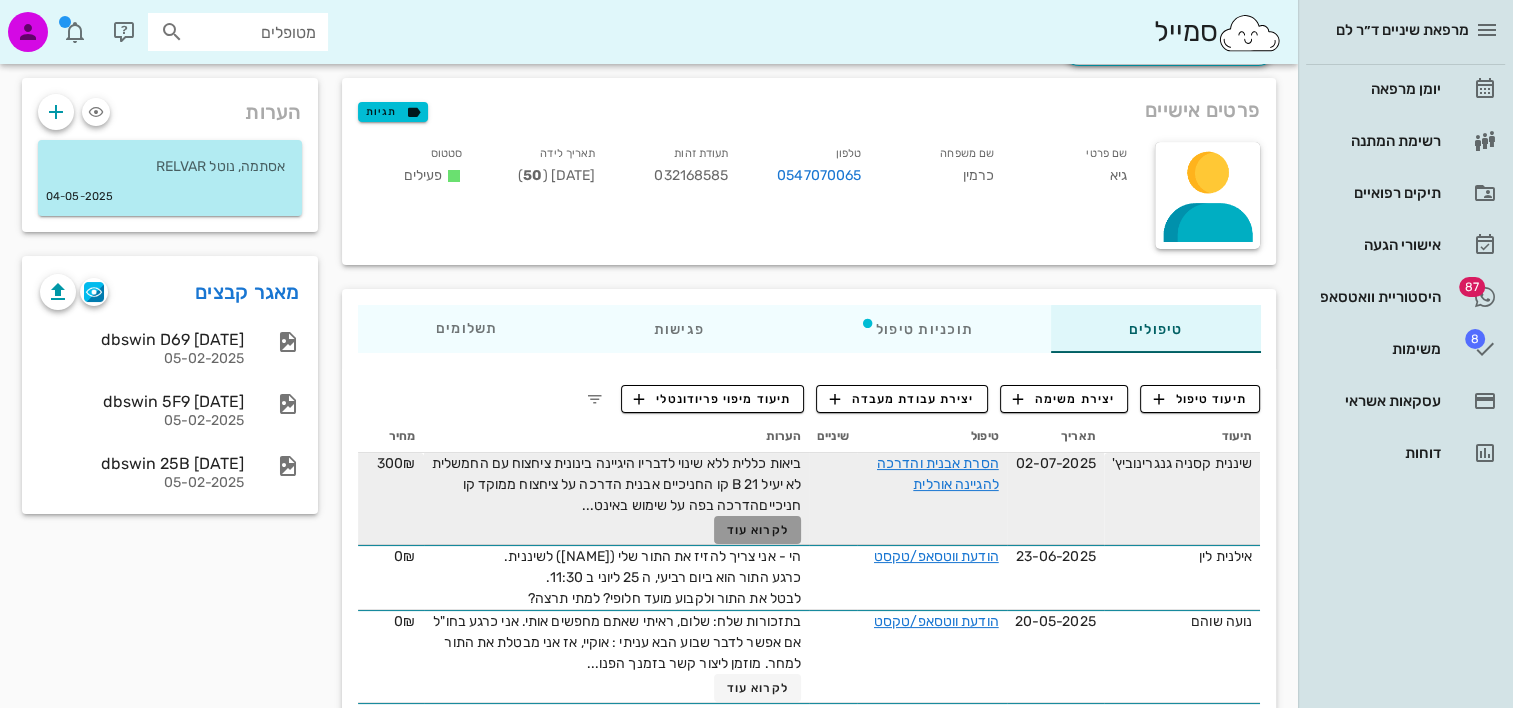 click on "לקרוא עוד" at bounding box center (757, 530) 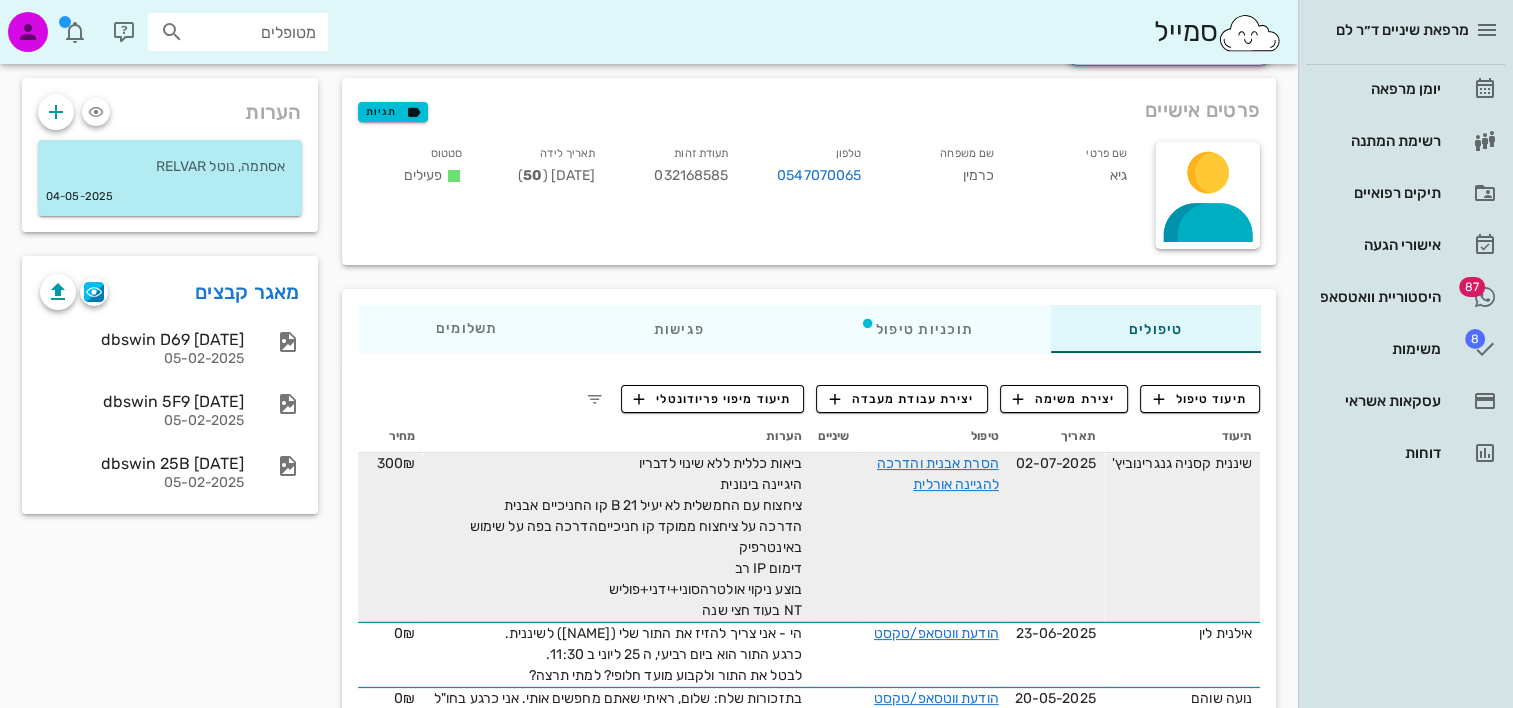 scroll, scrollTop: 200, scrollLeft: 0, axis: vertical 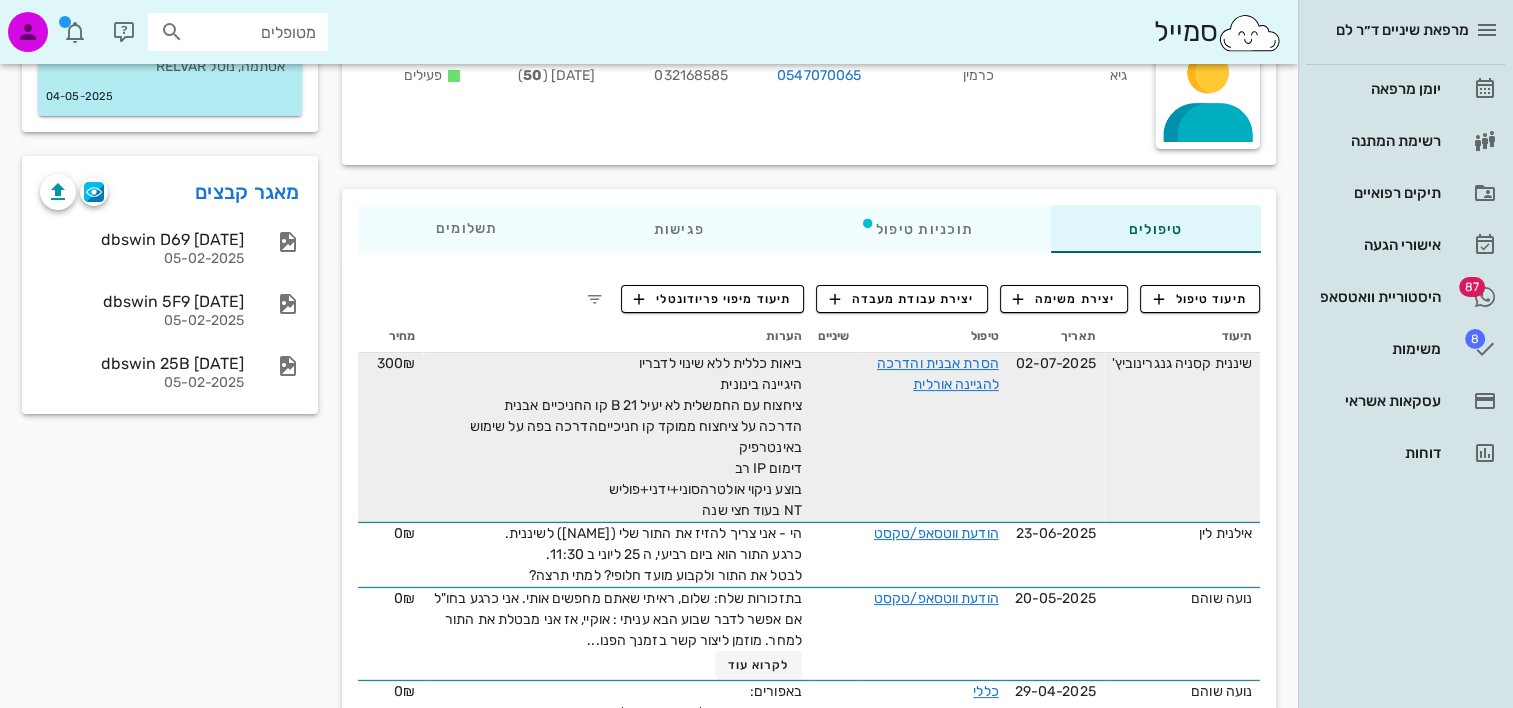 click on "טיפולים
תוכניות טיפול
פגישות
תשלומים
0₪" at bounding box center [809, 229] 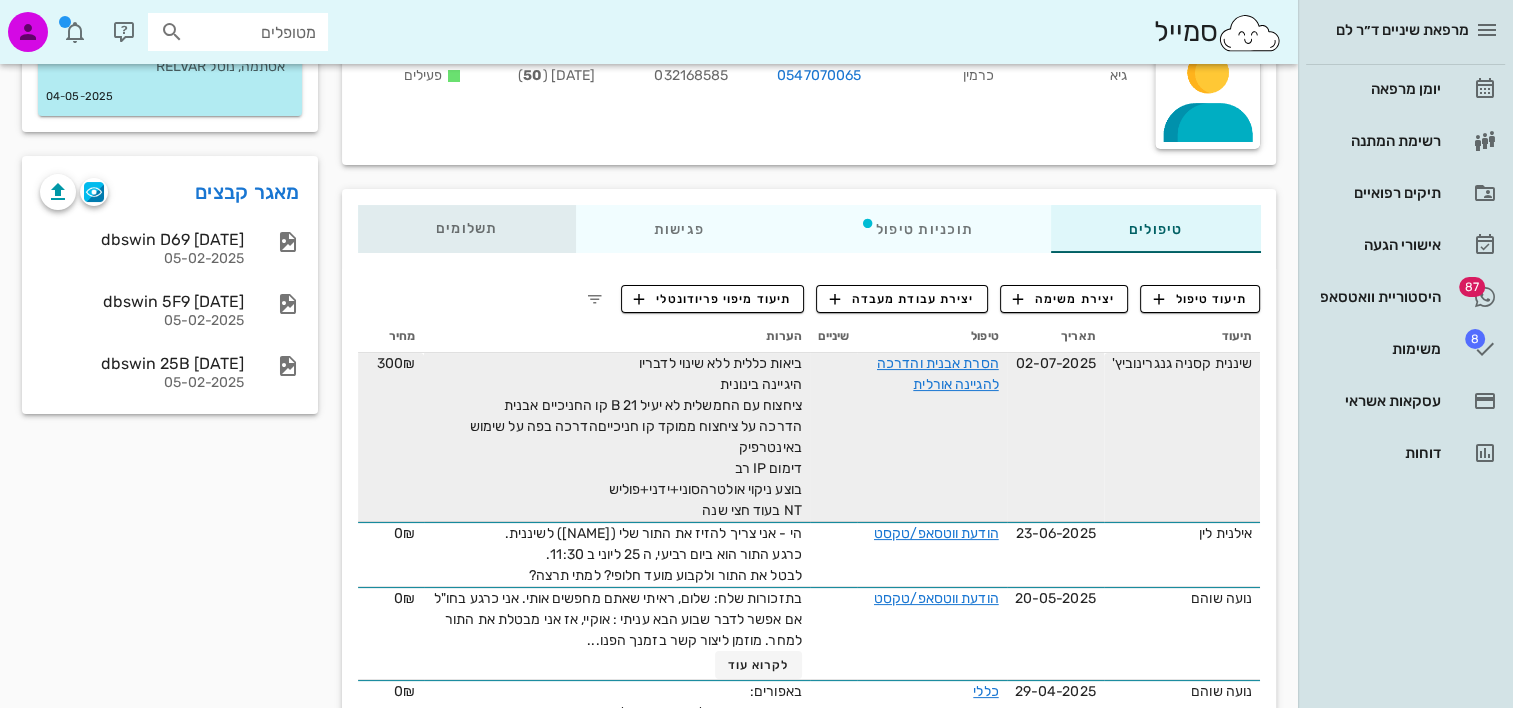 click on "תשלומים
0₪" at bounding box center (467, 229) 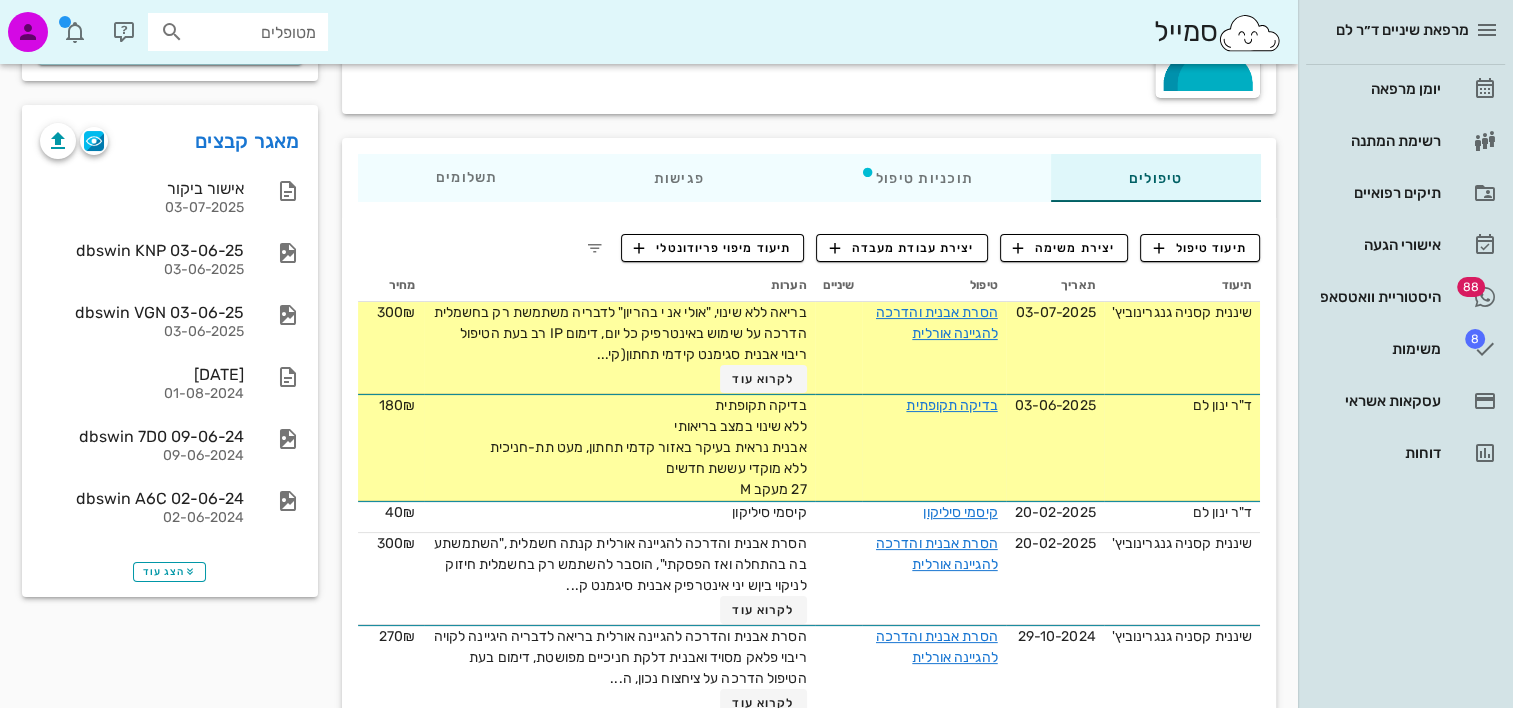 scroll, scrollTop: 300, scrollLeft: 0, axis: vertical 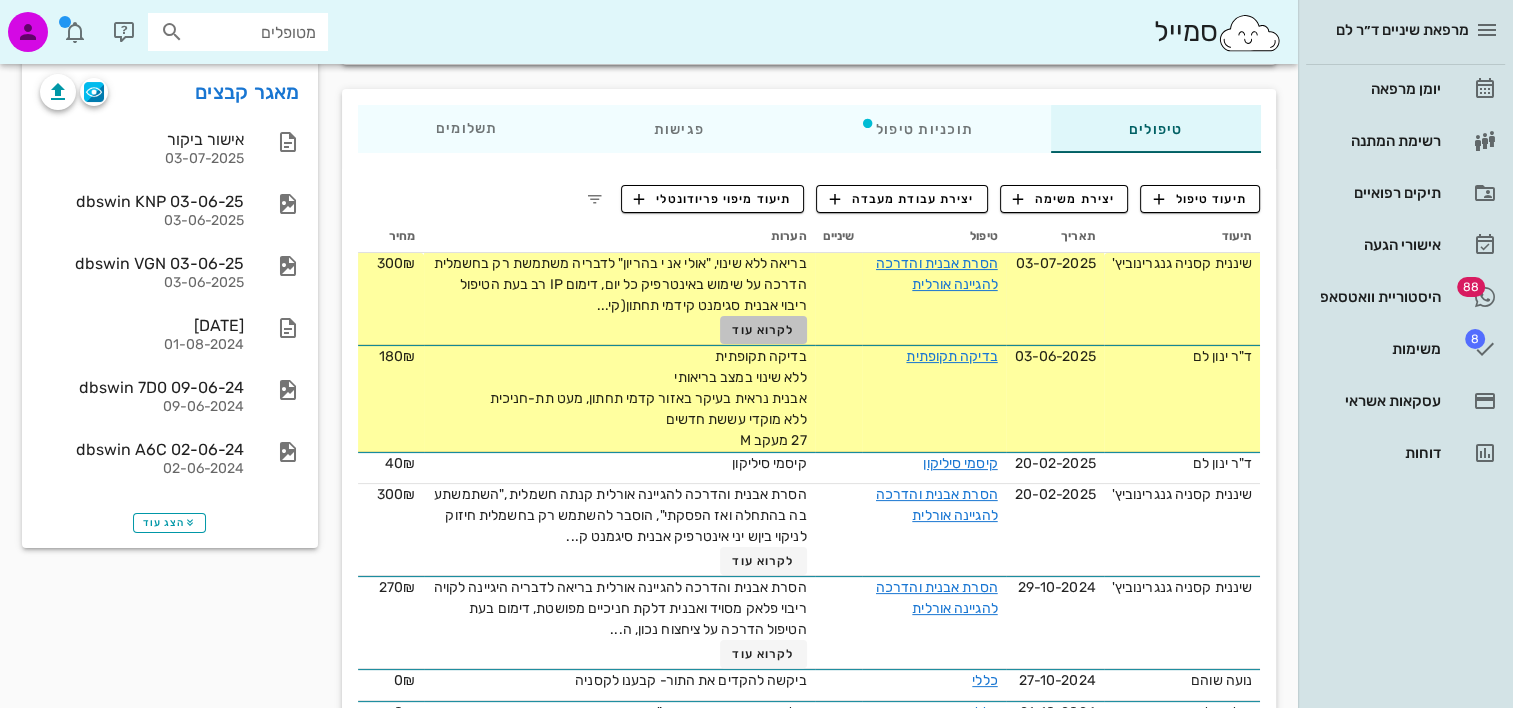 click on "לקרוא עוד" at bounding box center [763, 330] 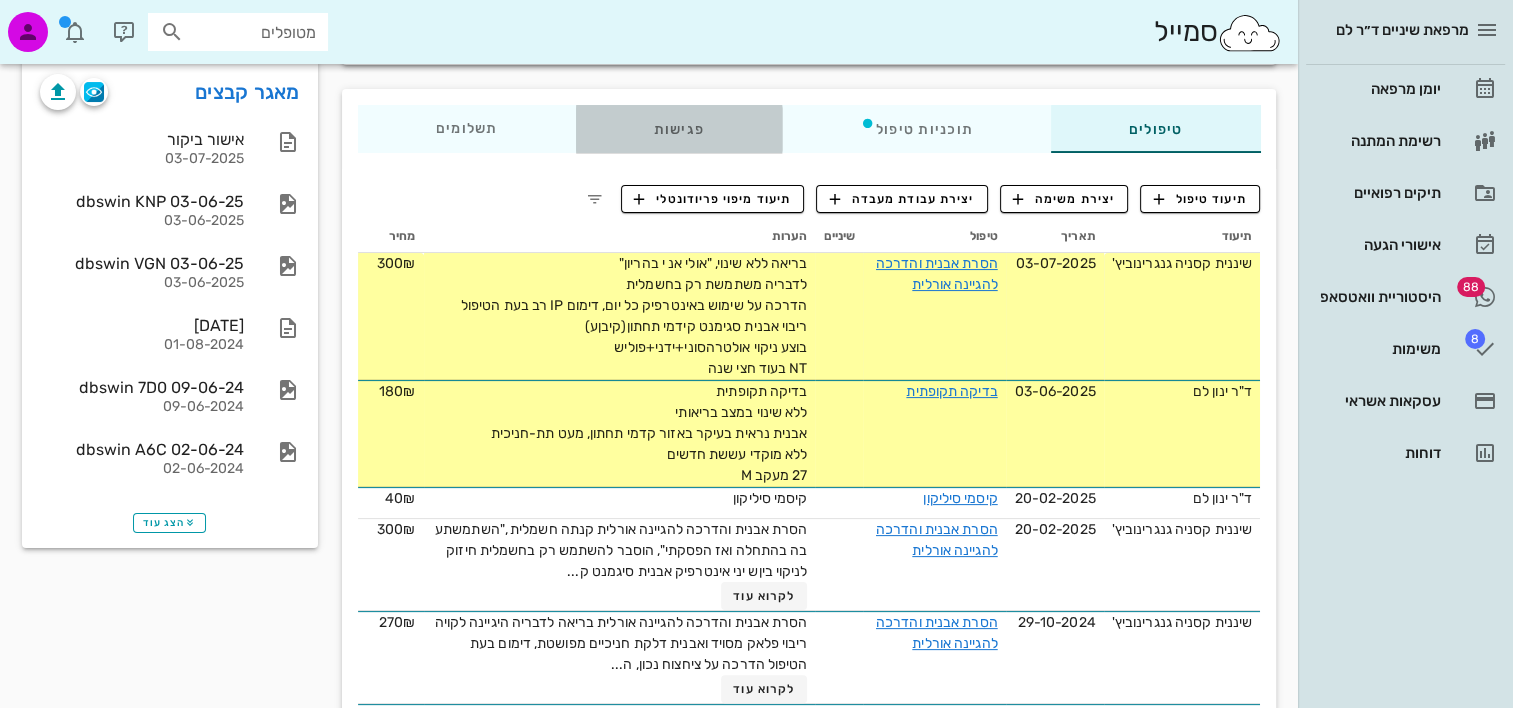 click on "פגישות" at bounding box center [678, 129] 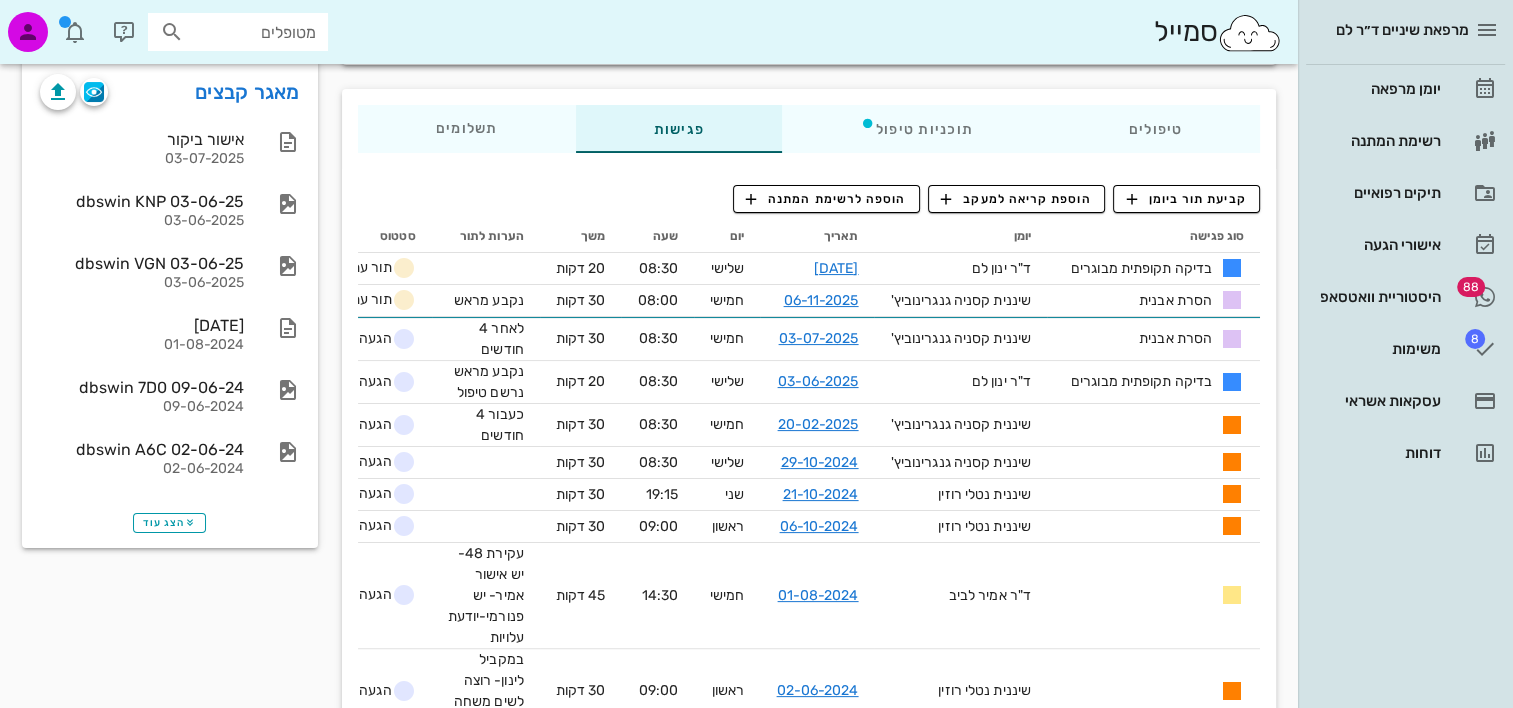 click on "טיפולים
תוכניות טיפול
פגישות
תשלומים
0₪" at bounding box center (809, 129) 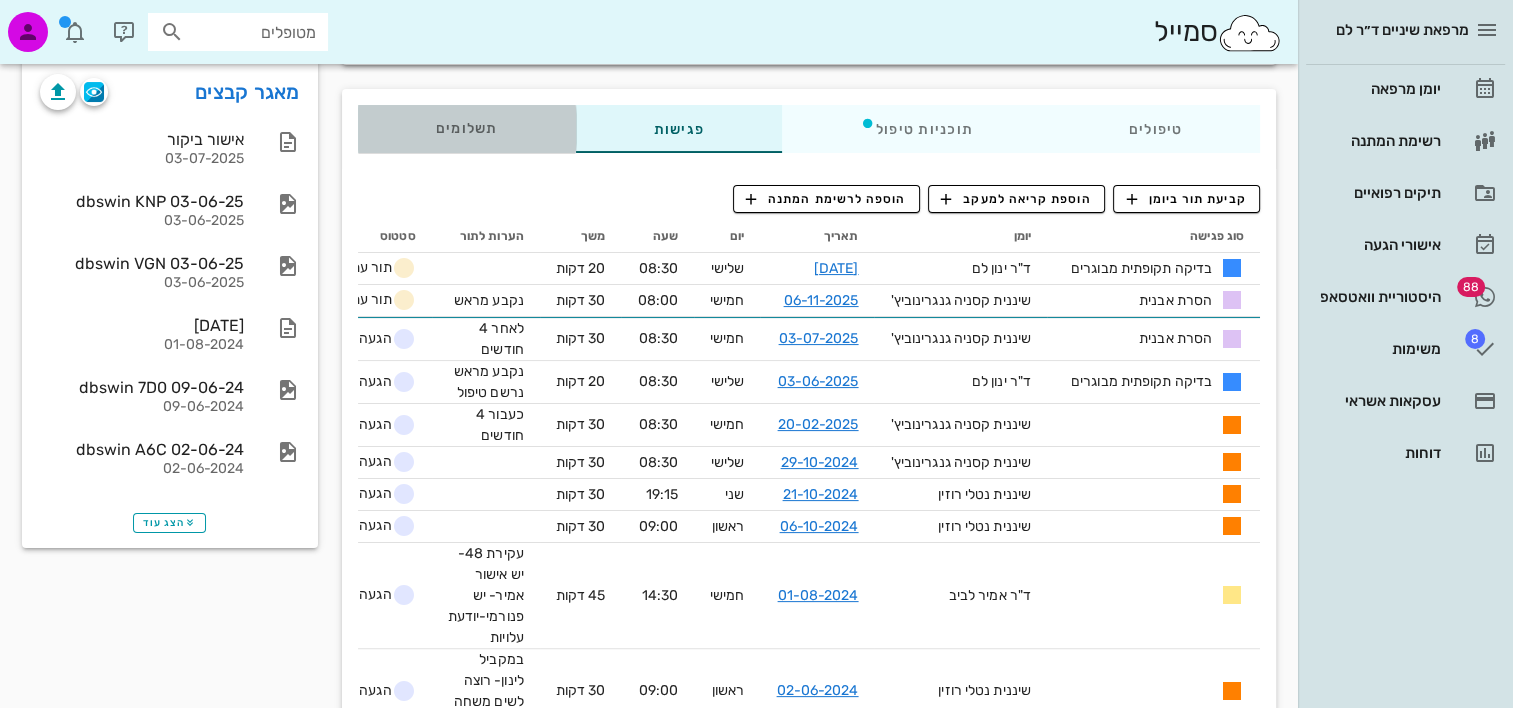 click on "תשלומים
0₪" at bounding box center [467, 129] 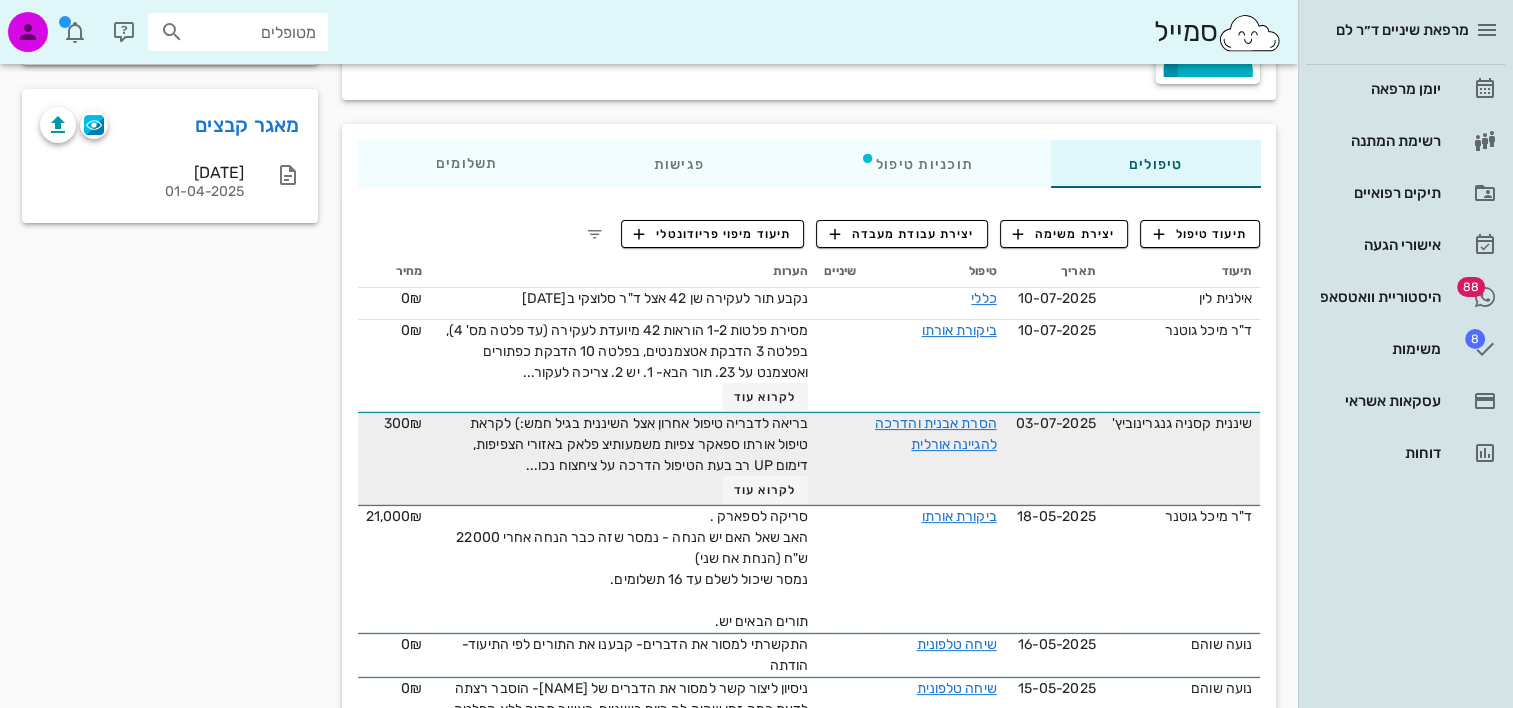 scroll, scrollTop: 300, scrollLeft: 0, axis: vertical 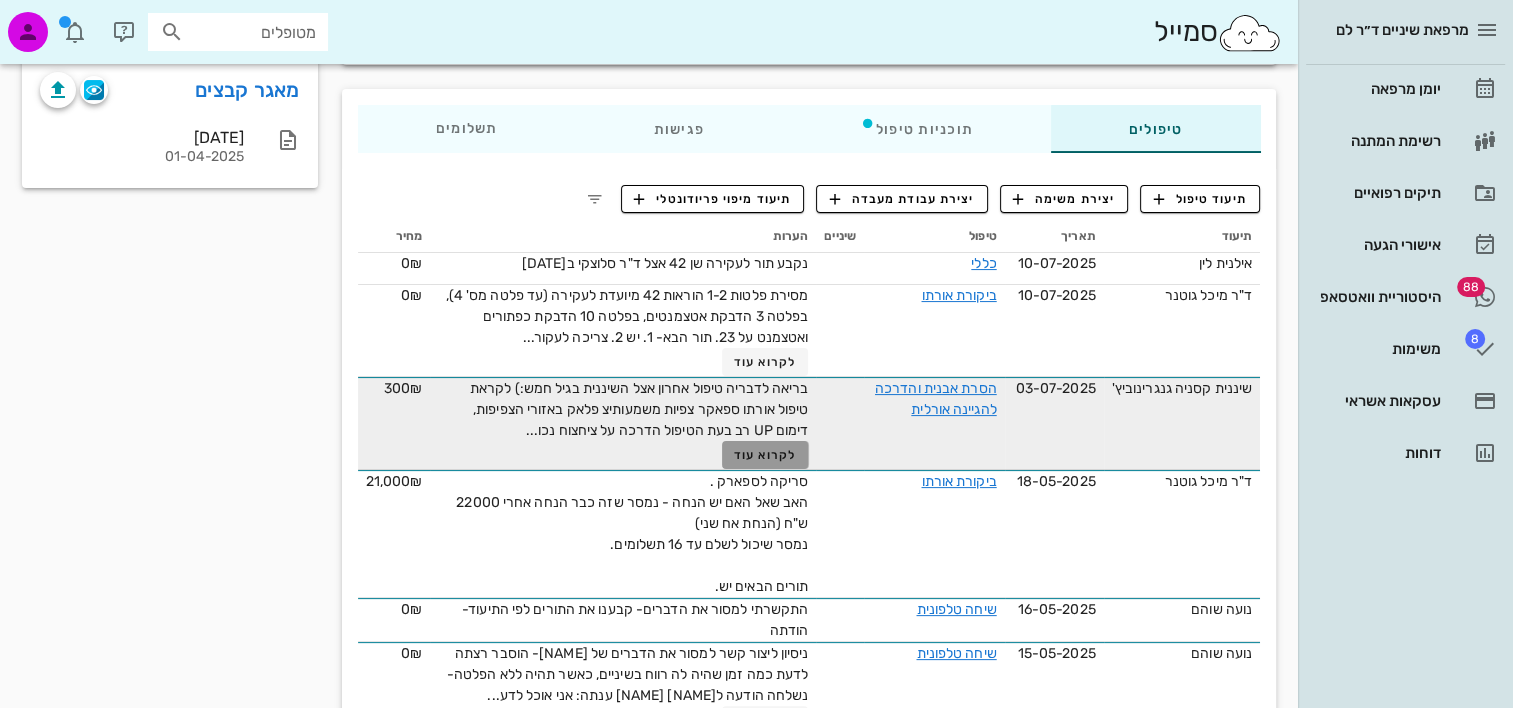 click on "לקרוא עוד" at bounding box center (765, 455) 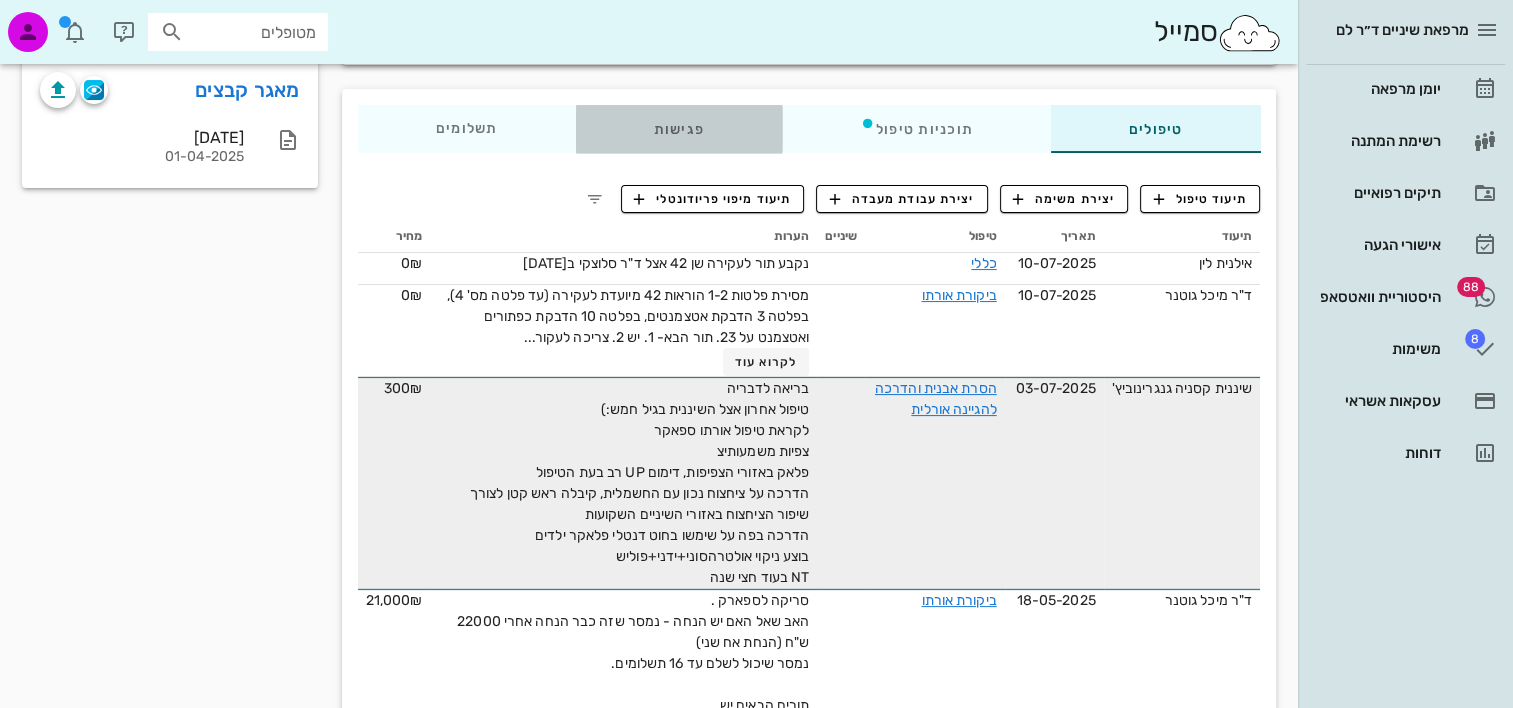 click on "פגישות" at bounding box center (678, 129) 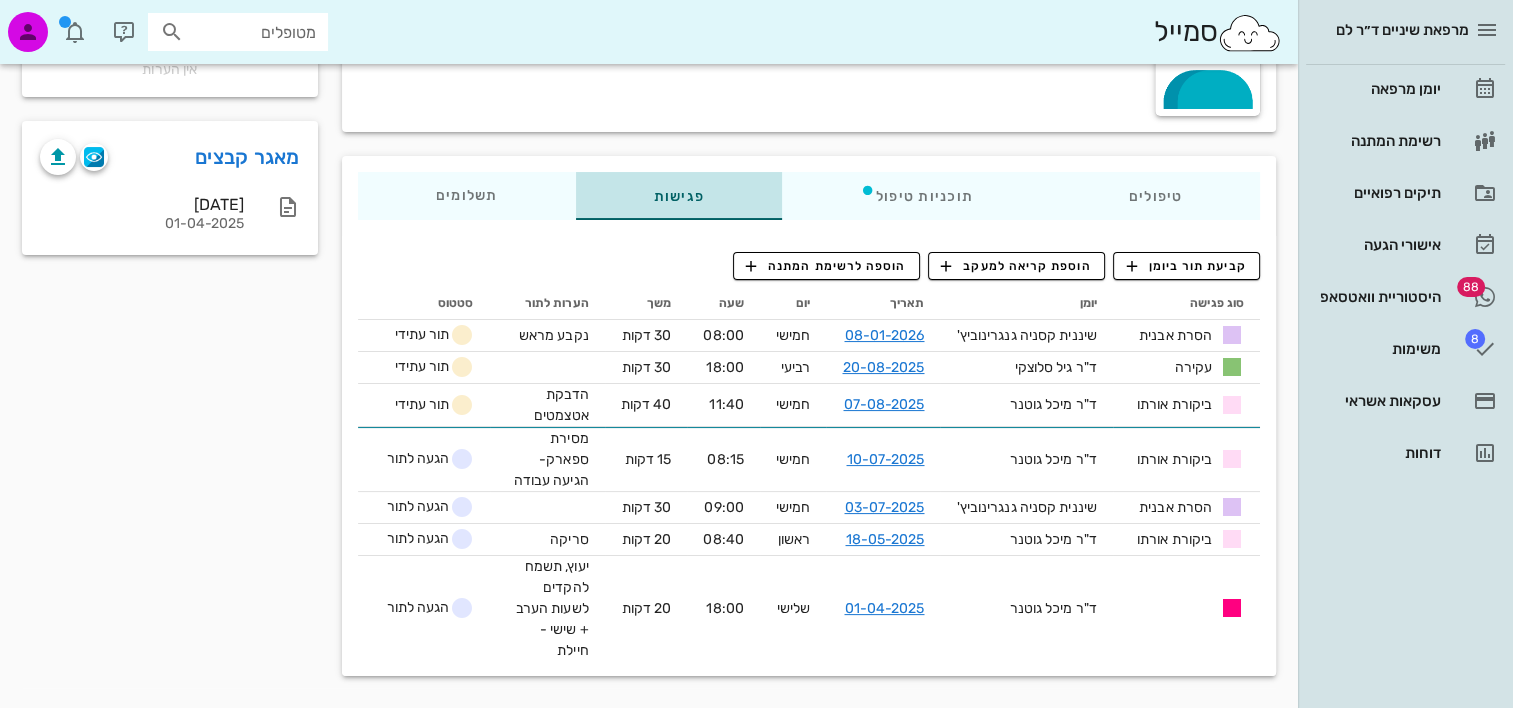 scroll, scrollTop: 232, scrollLeft: 0, axis: vertical 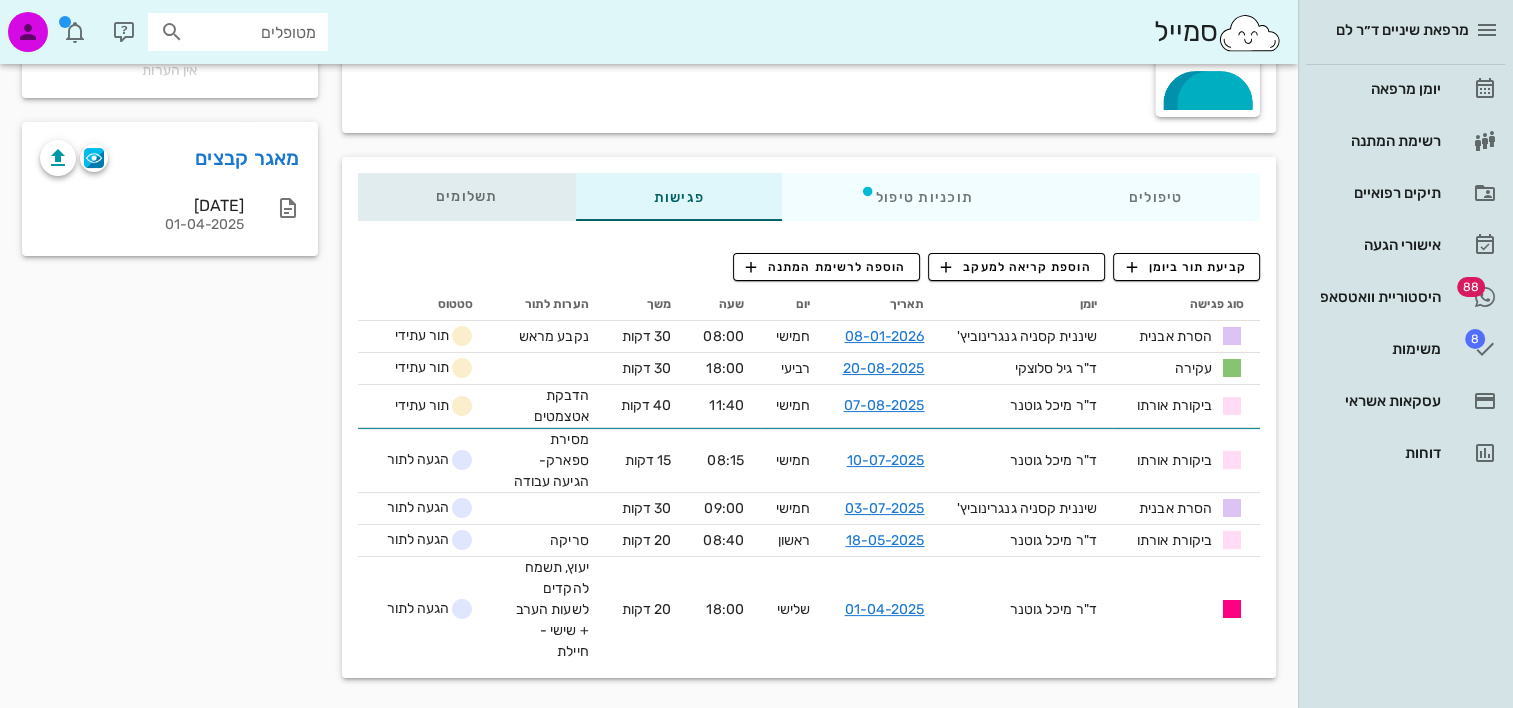 click on "תשלומים
0₪" at bounding box center [467, 197] 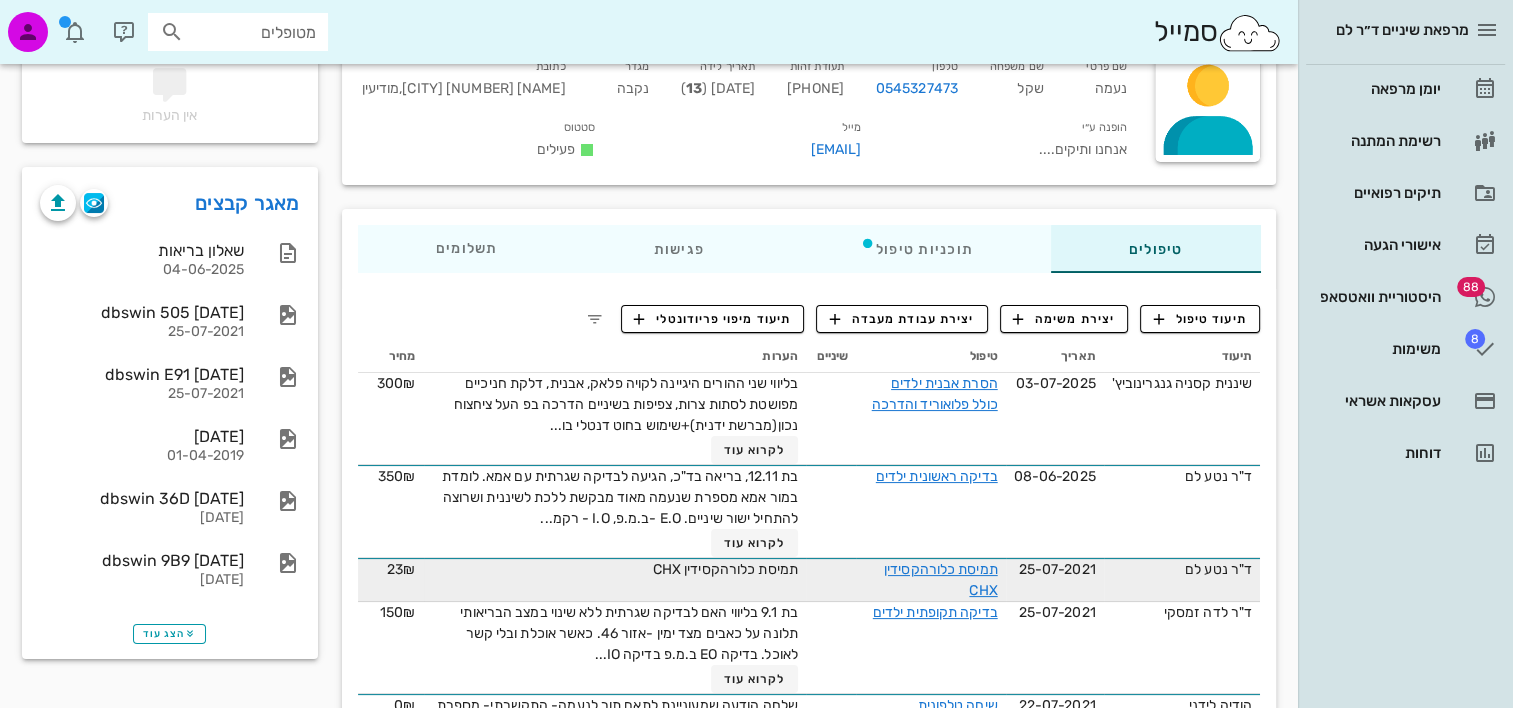 scroll, scrollTop: 200, scrollLeft: 0, axis: vertical 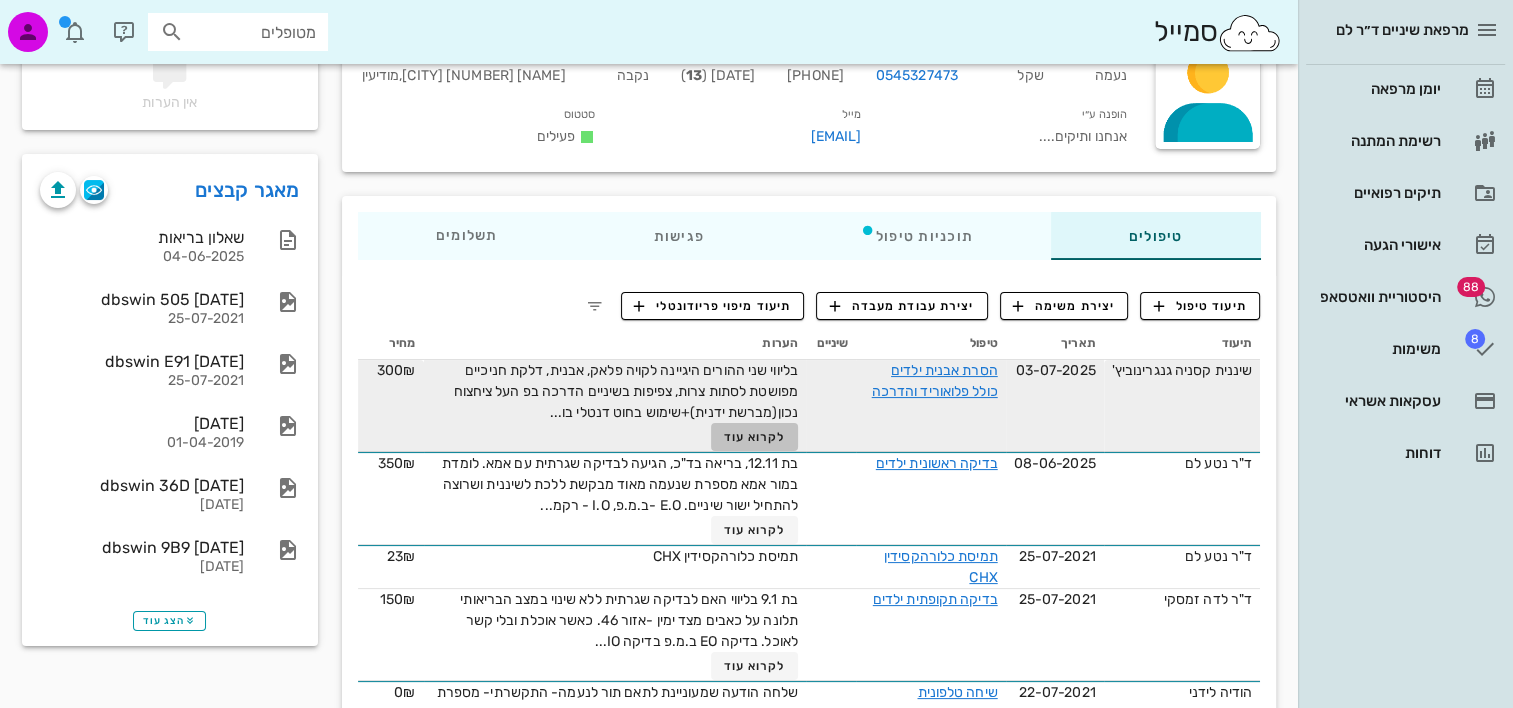 click on "לקרוא עוד" at bounding box center [755, 437] 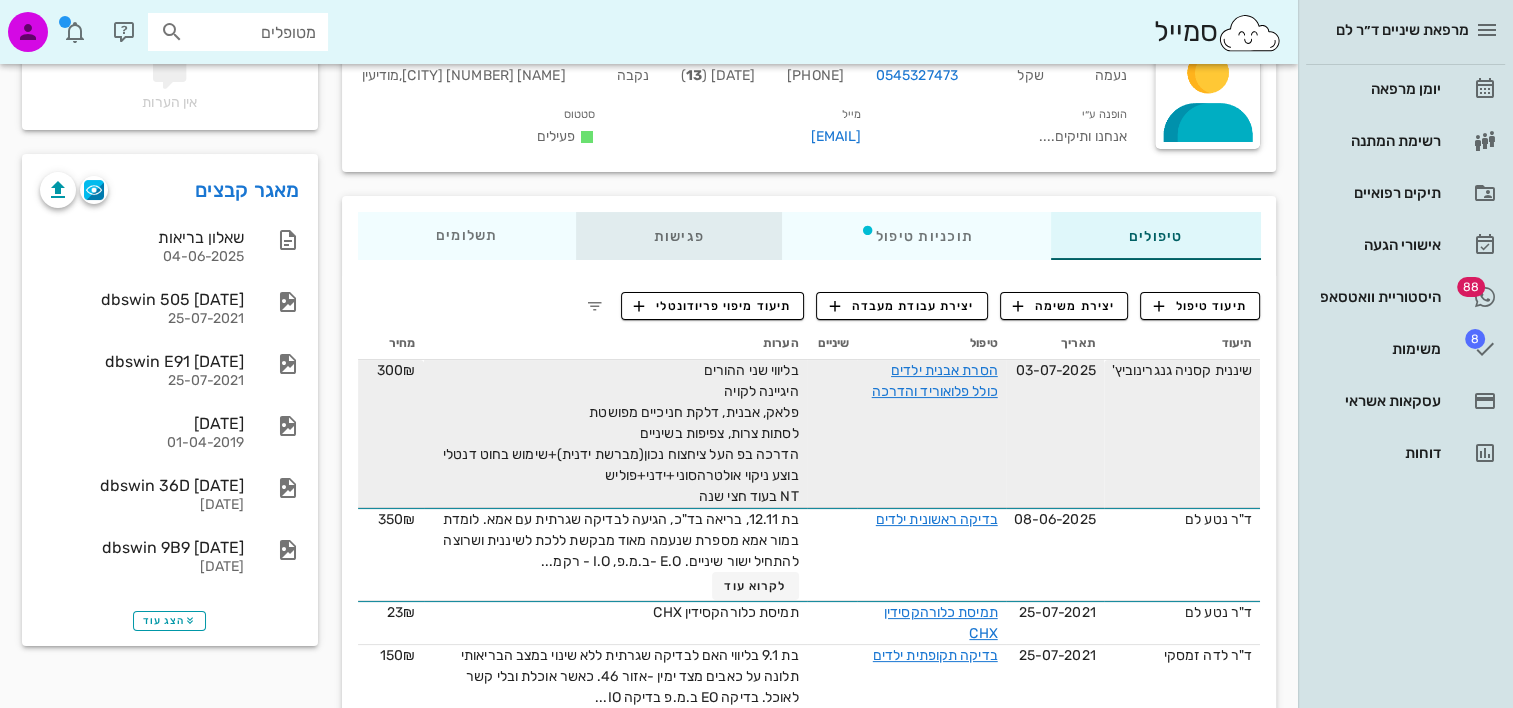 click on "פגישות" at bounding box center [678, 236] 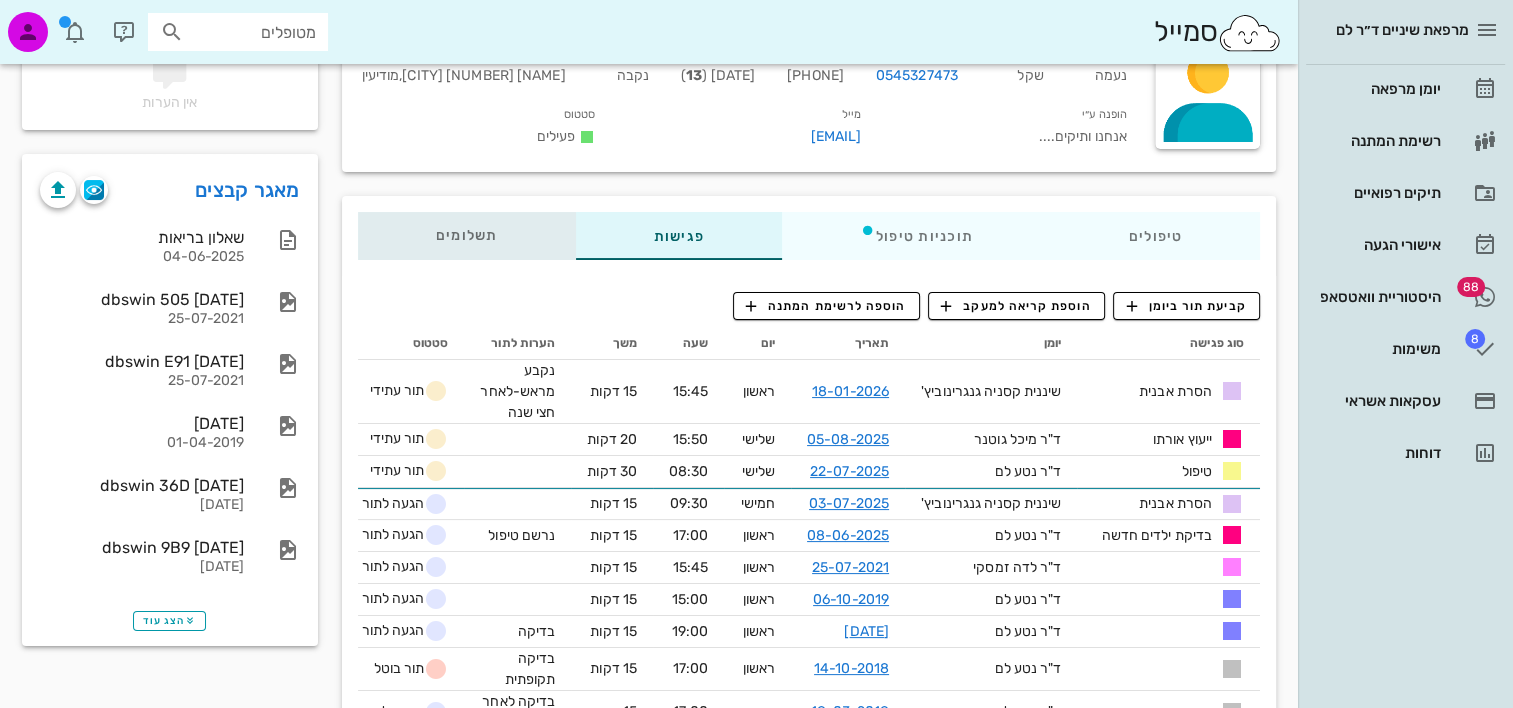 click on "תשלומים
0₪" at bounding box center (466, 236) 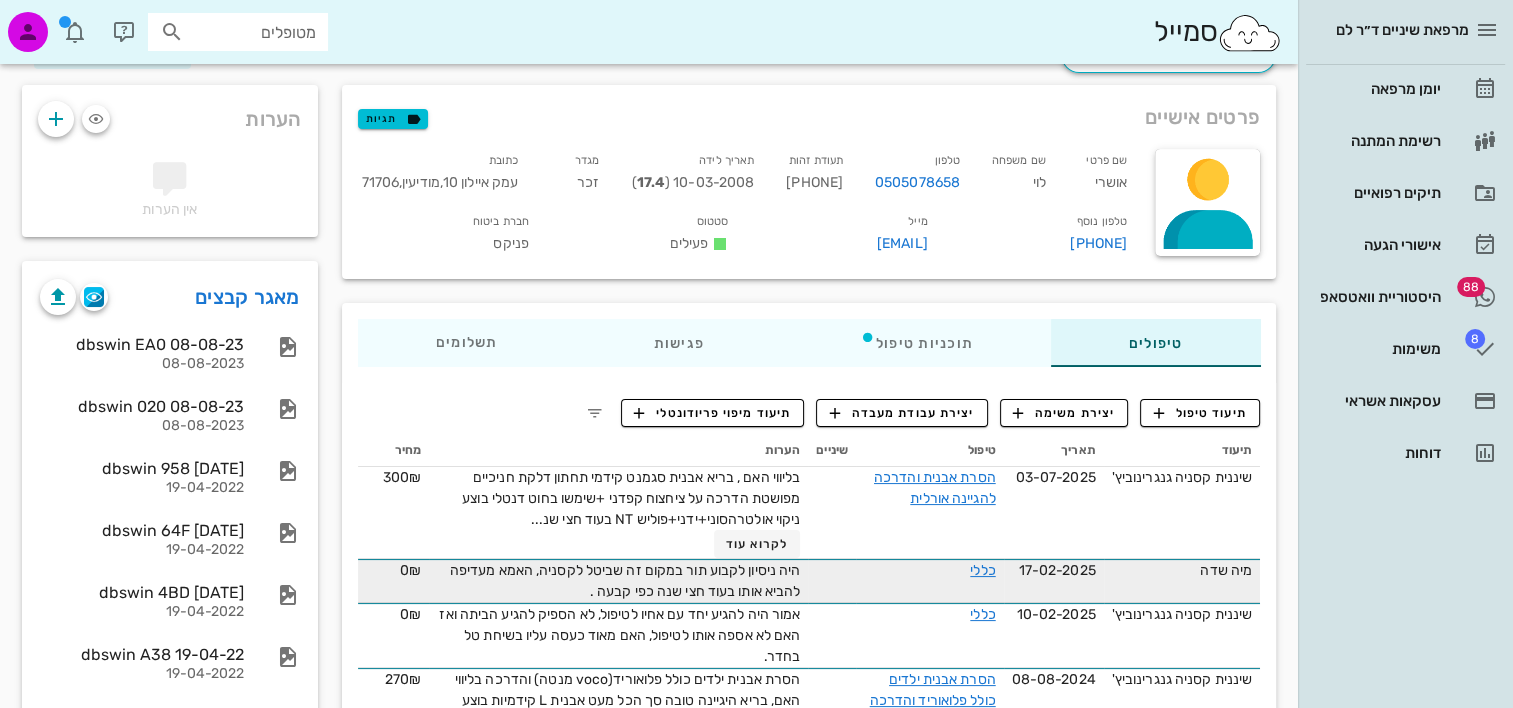 scroll, scrollTop: 200, scrollLeft: 0, axis: vertical 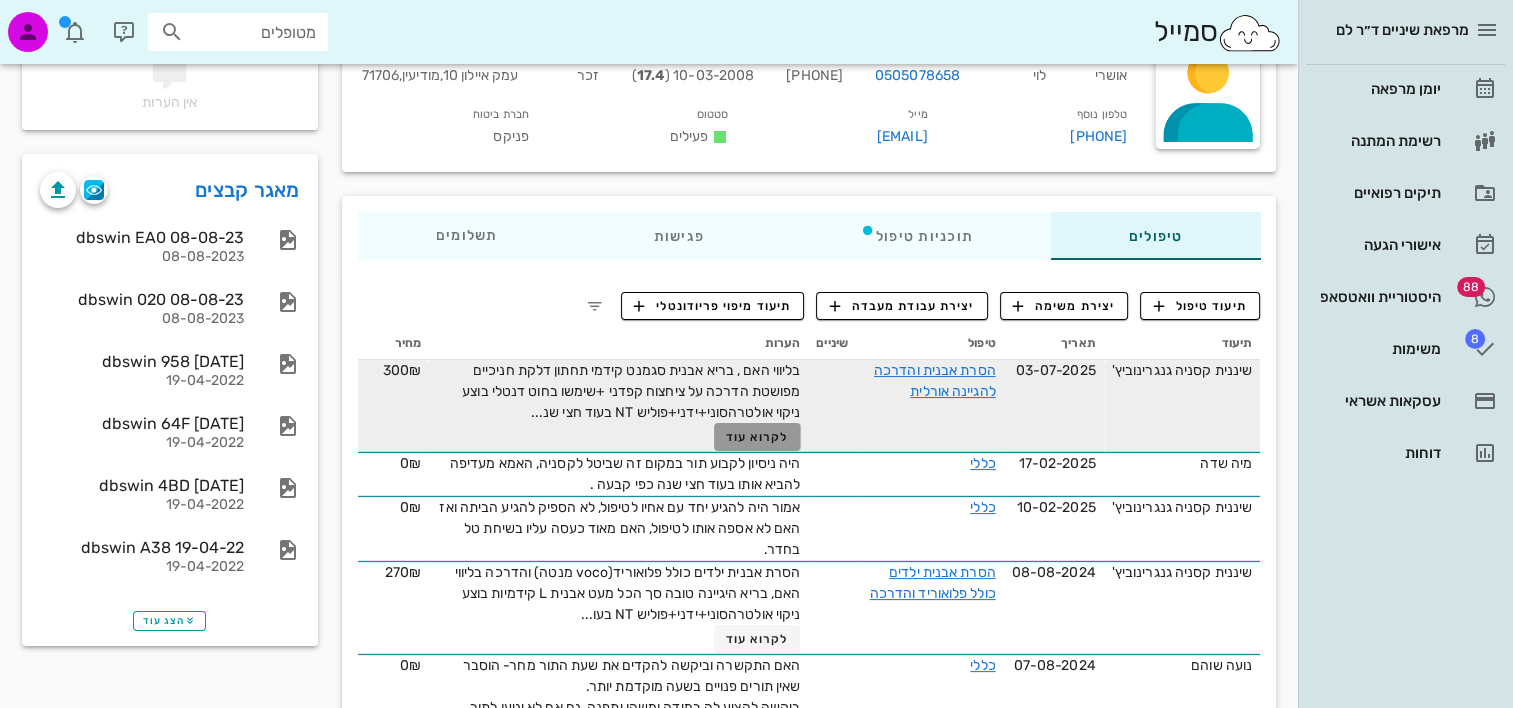 click on "לקרוא עוד" at bounding box center [757, 437] 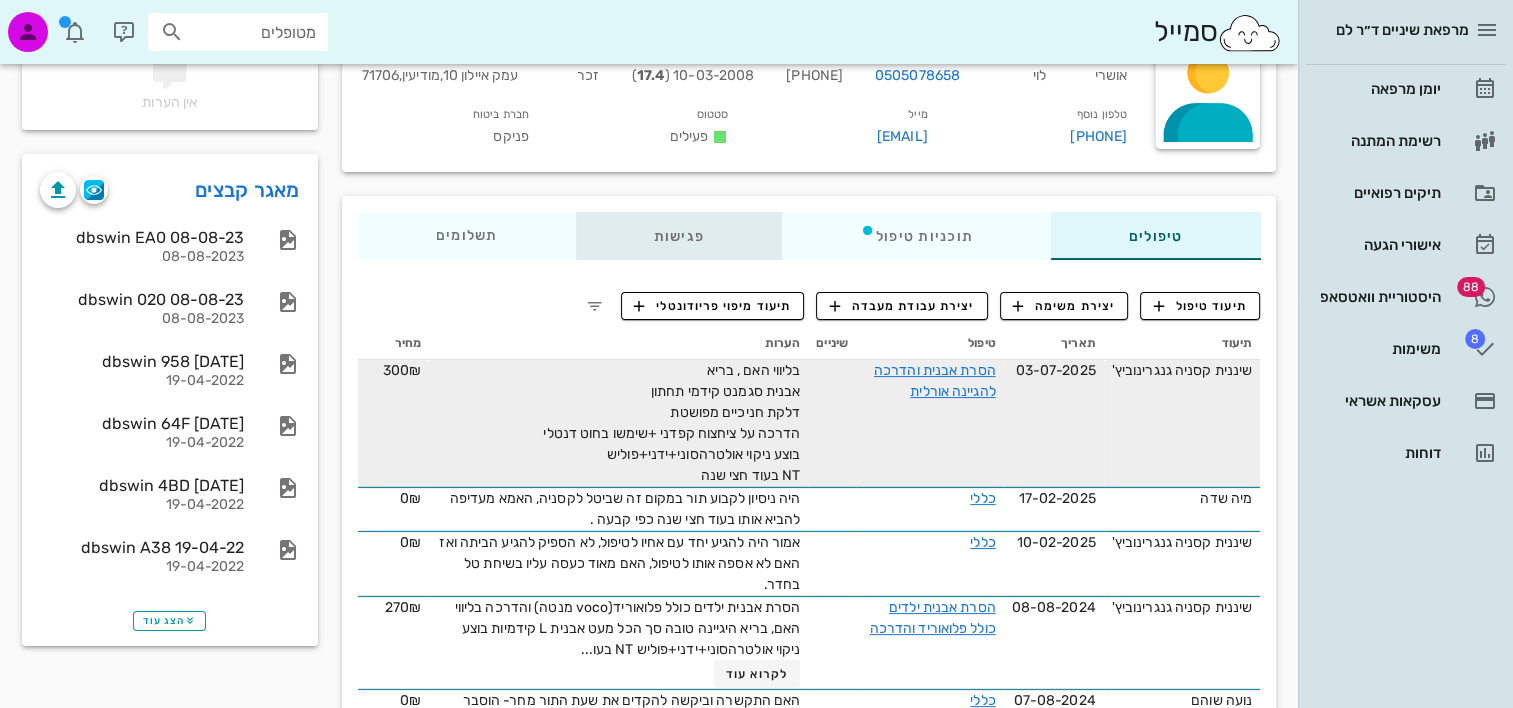 click on "פגישות" at bounding box center [678, 236] 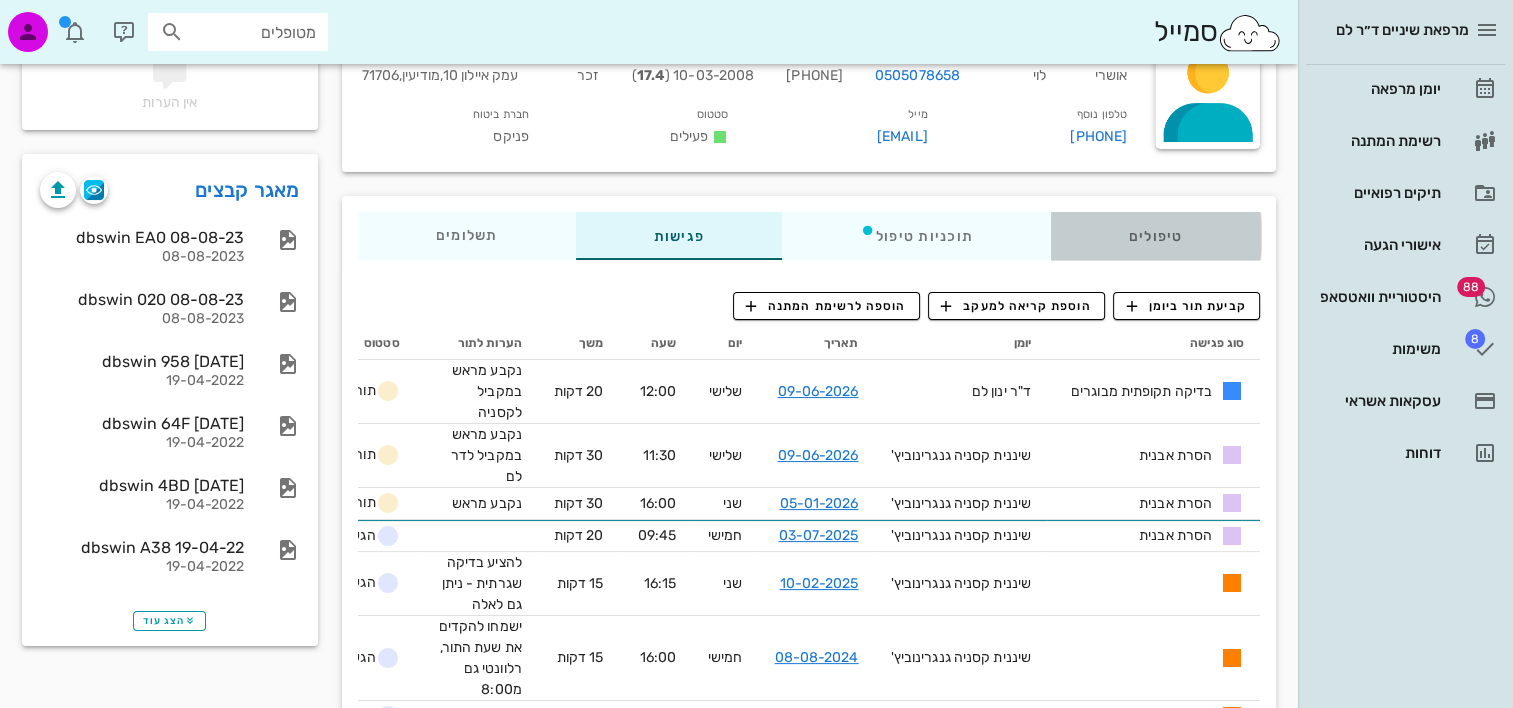 click on "טיפולים" at bounding box center (1155, 236) 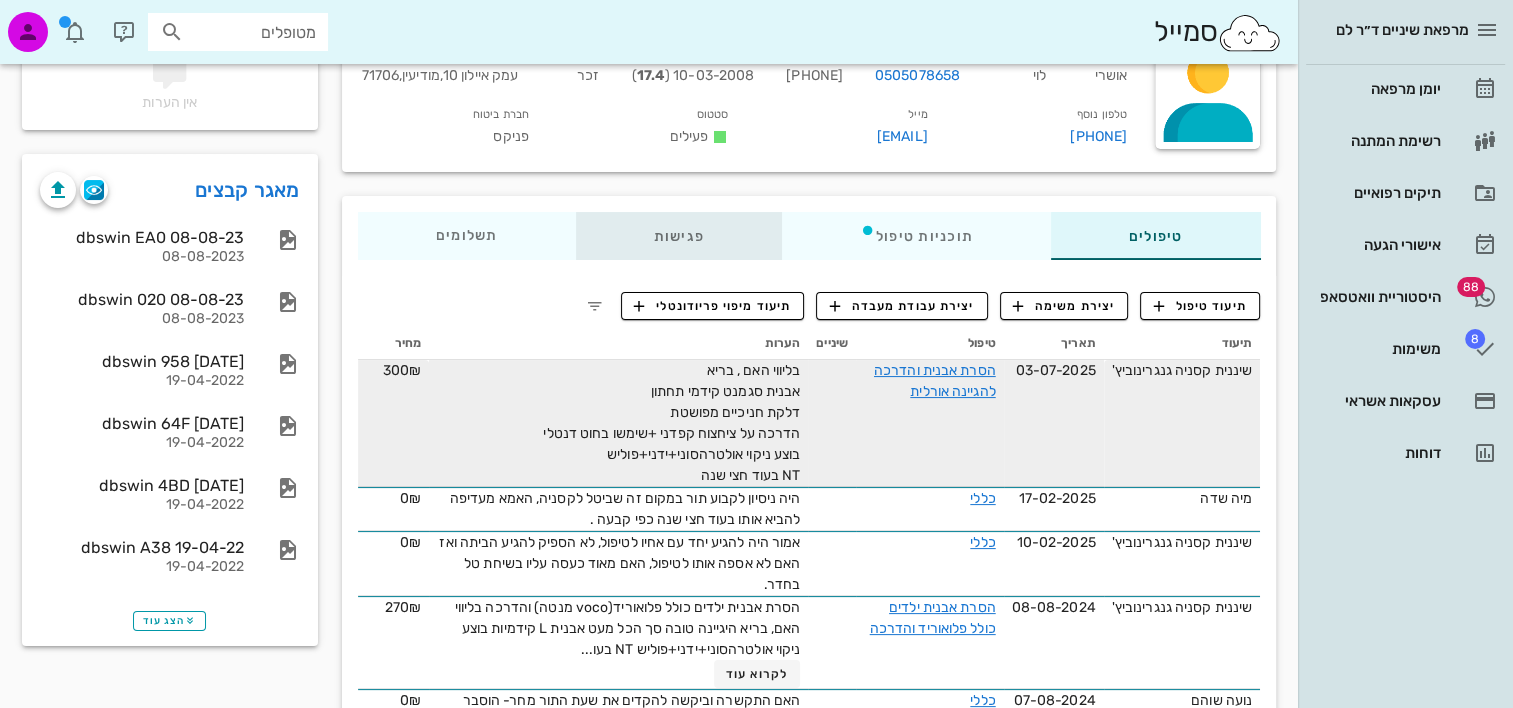 click on "פגישות" at bounding box center (678, 236) 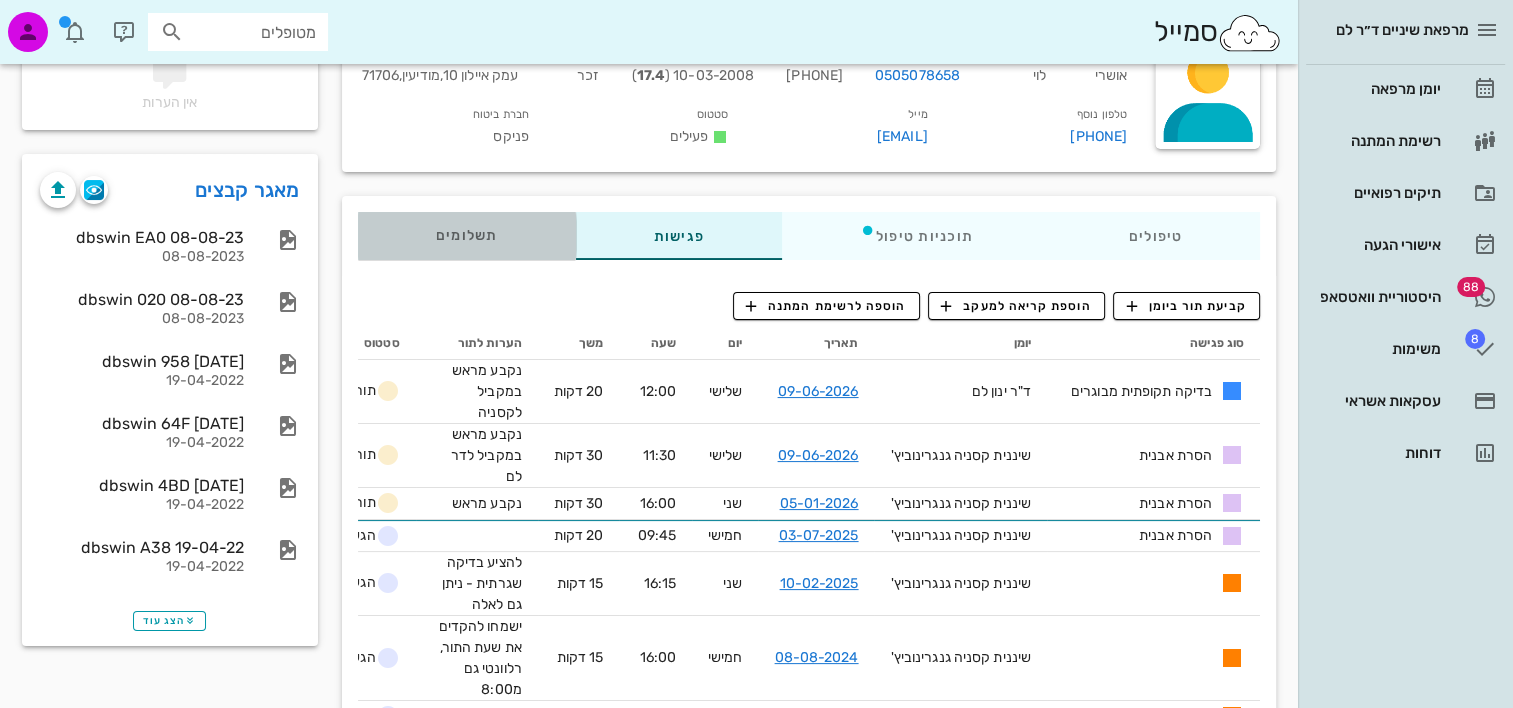 click on "תשלומים
0₪" at bounding box center (467, 236) 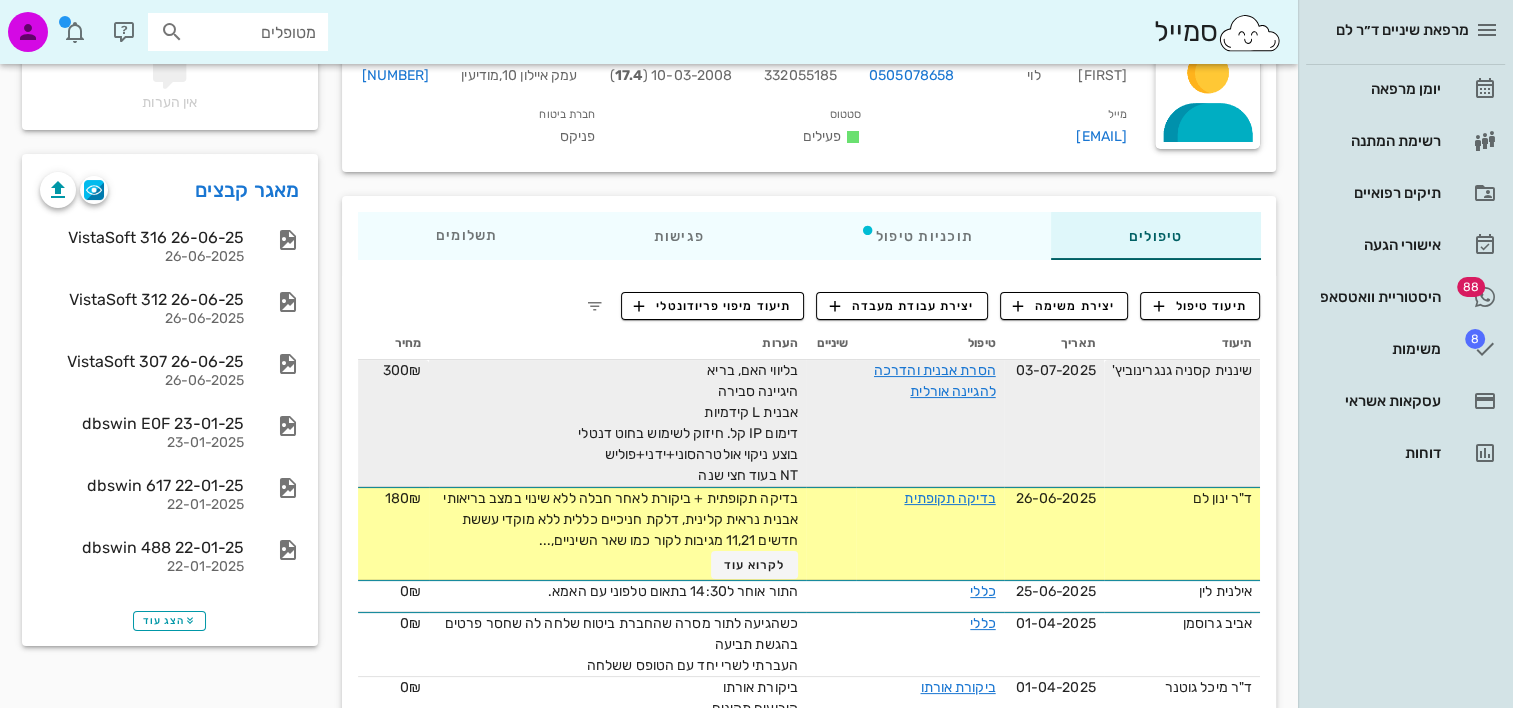 scroll, scrollTop: 300, scrollLeft: 0, axis: vertical 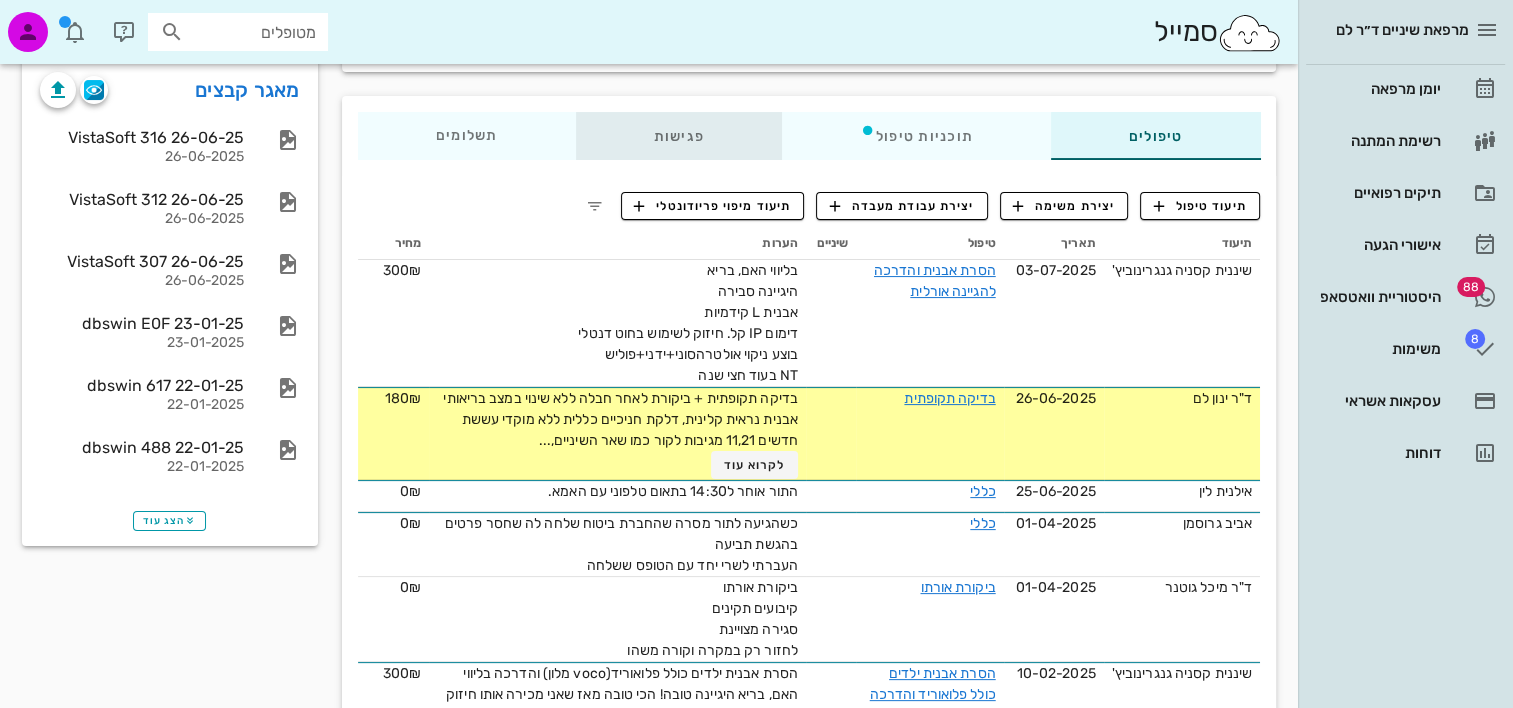 click on "פגישות" at bounding box center (678, 136) 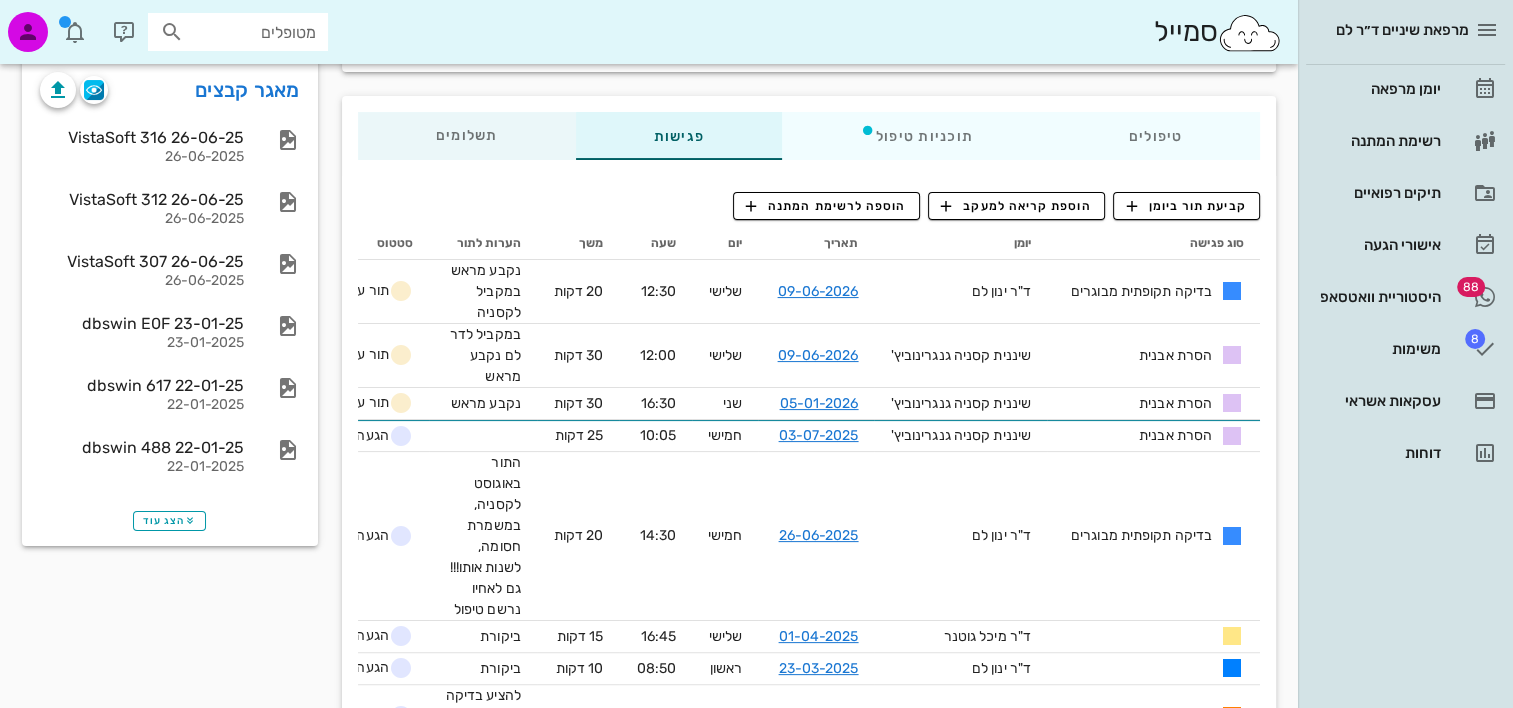 click on "טיפולים
תוכניות טיפול
פגישות
תשלומים
0₪" at bounding box center [809, 136] 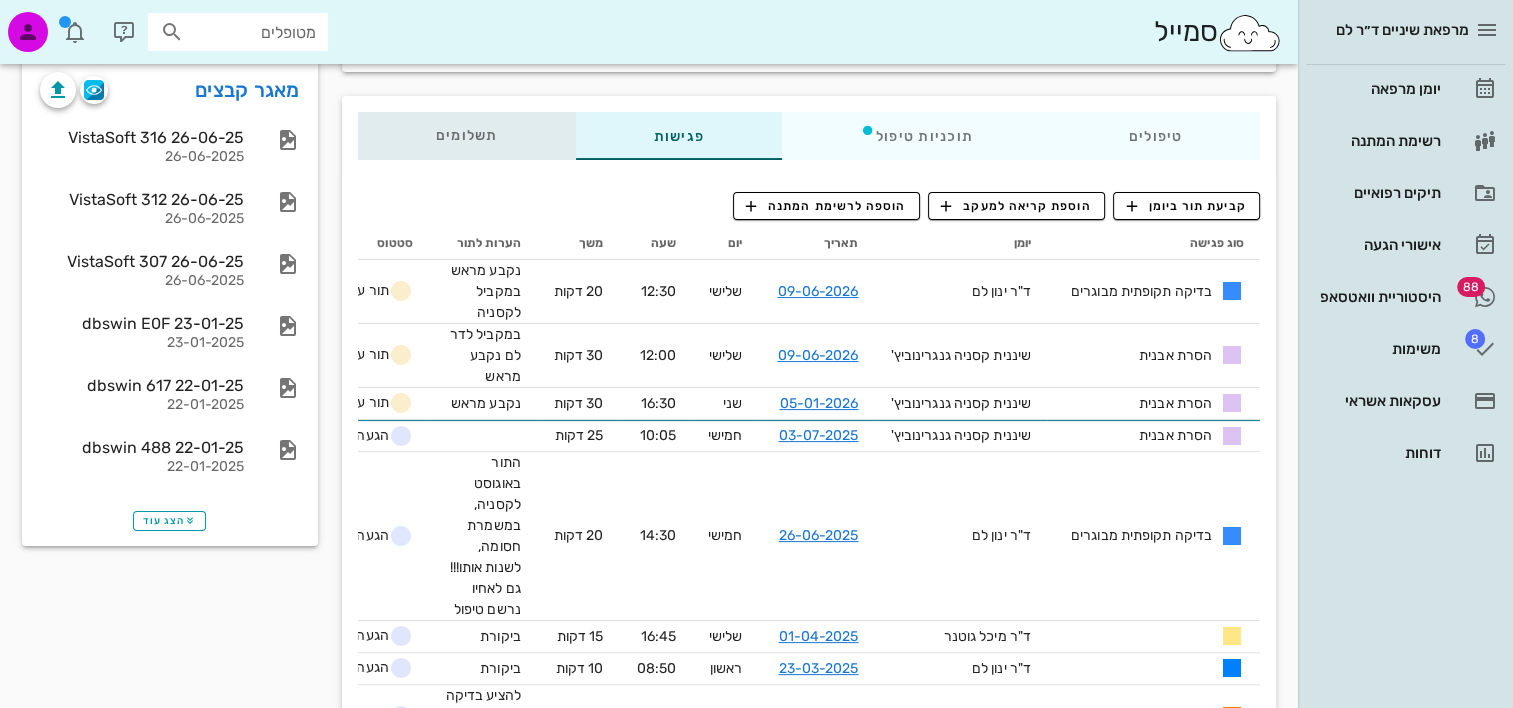 click on "תשלומים
0₪" at bounding box center [466, 136] 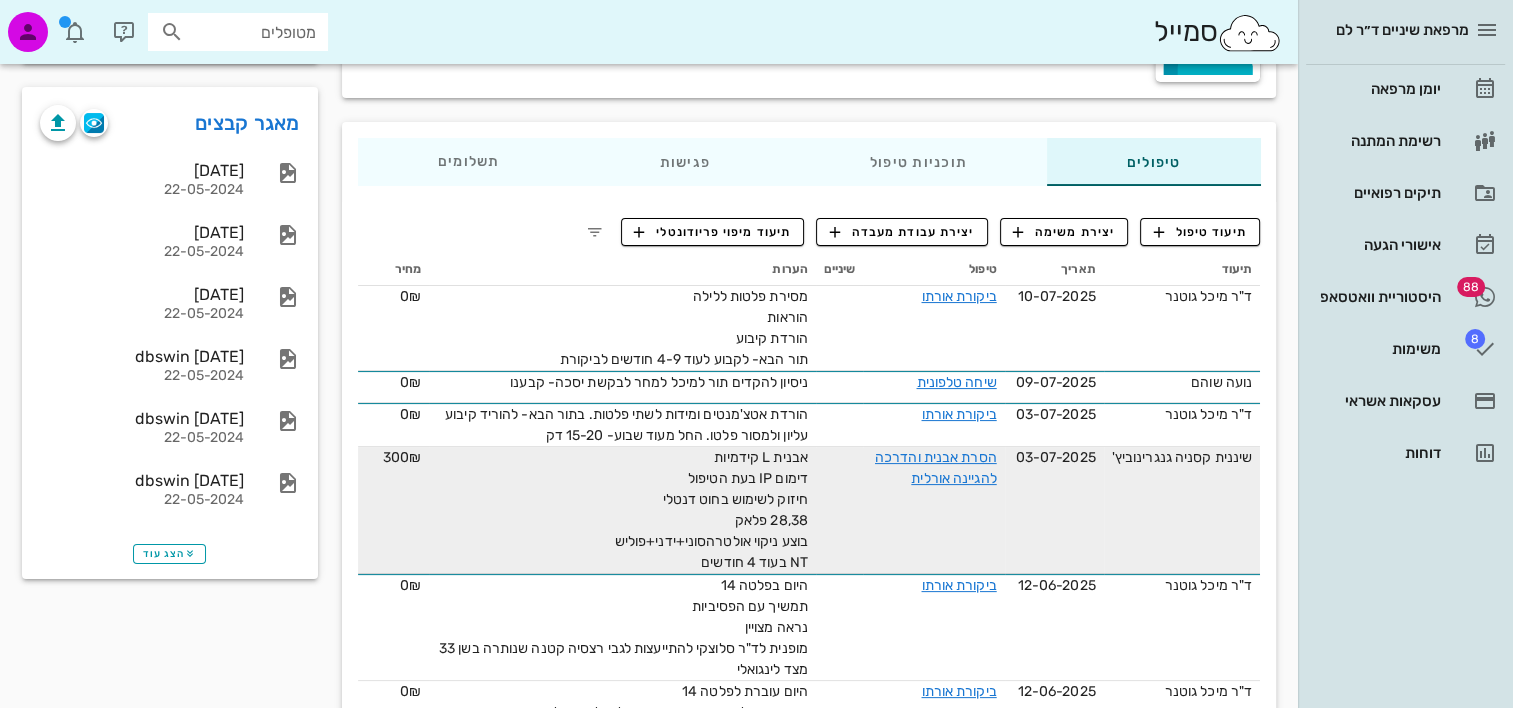 scroll, scrollTop: 300, scrollLeft: 0, axis: vertical 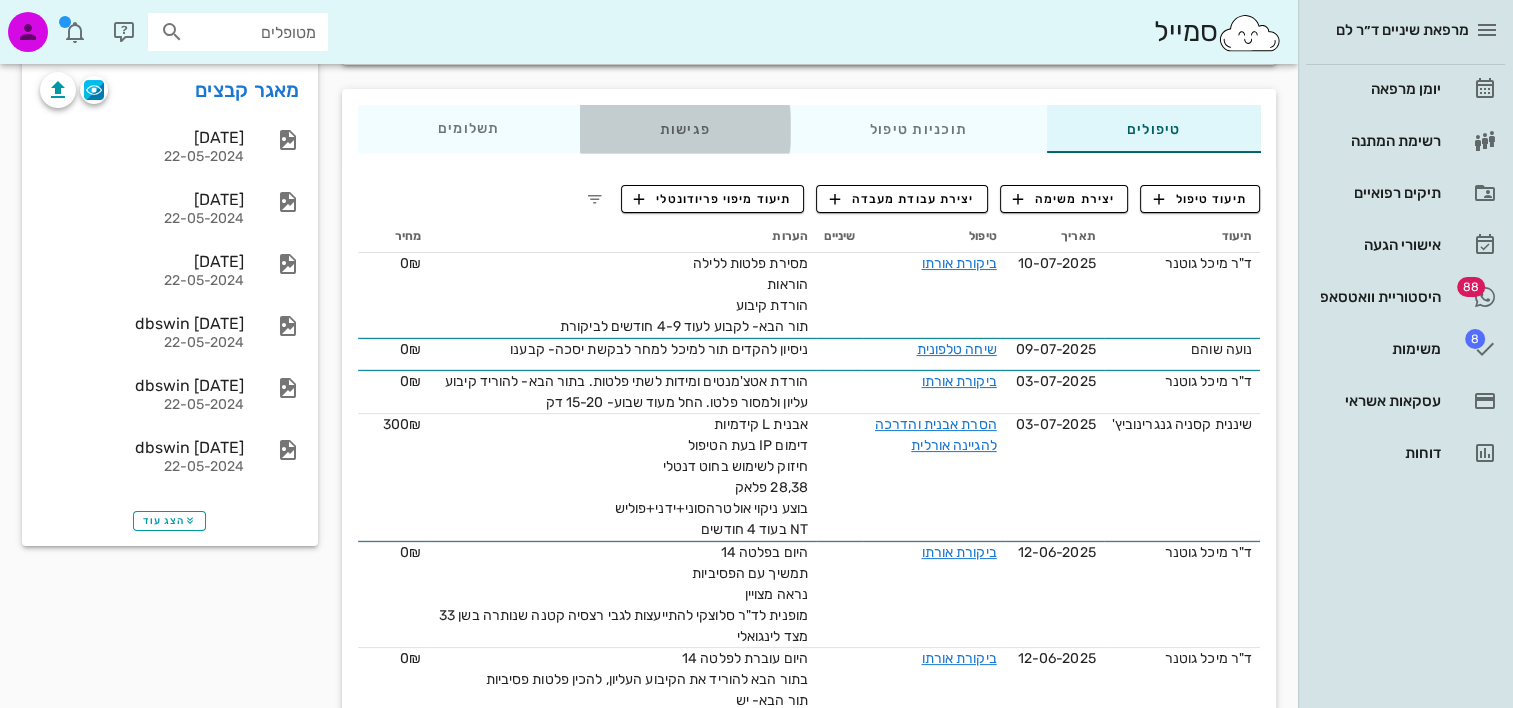 click on "פגישות" at bounding box center (684, 129) 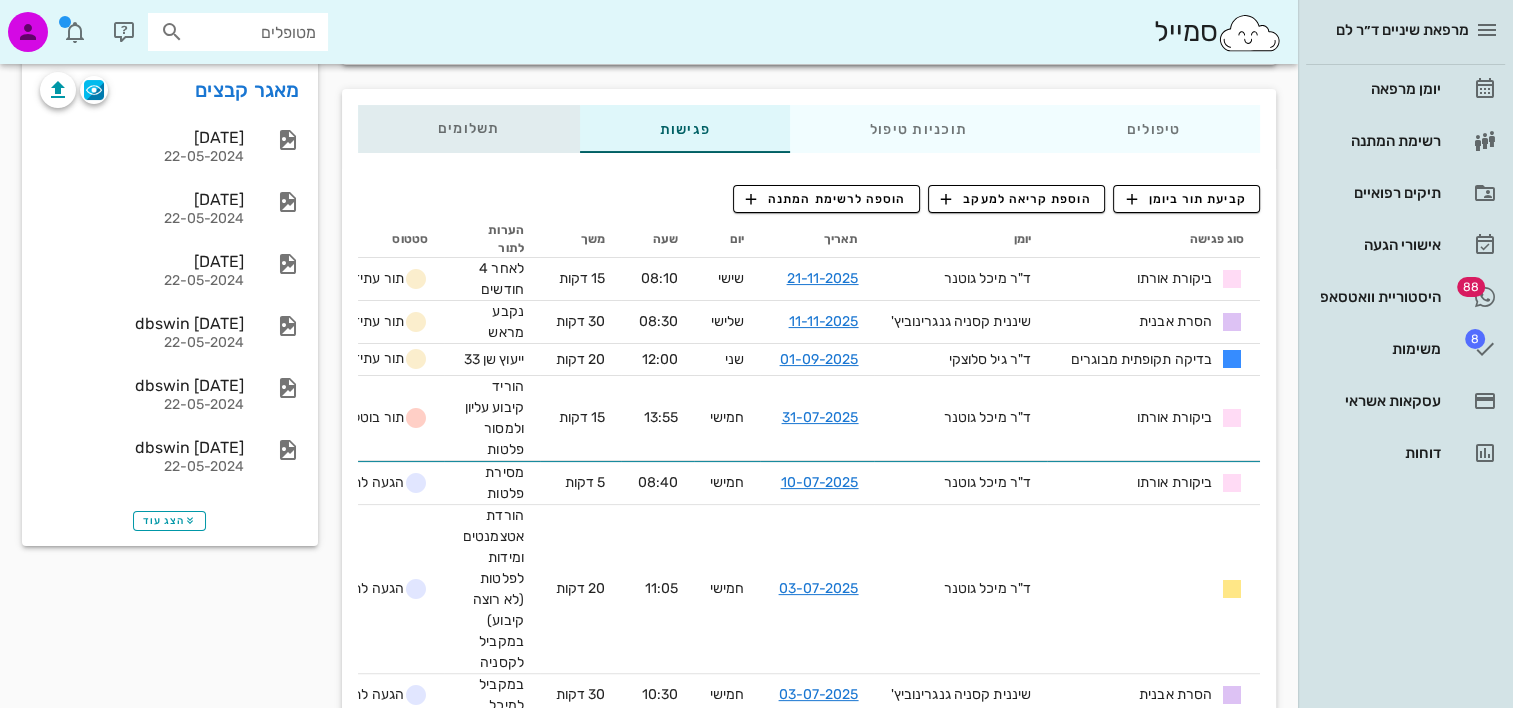 click on "תשלומים
0₪" at bounding box center [469, 129] 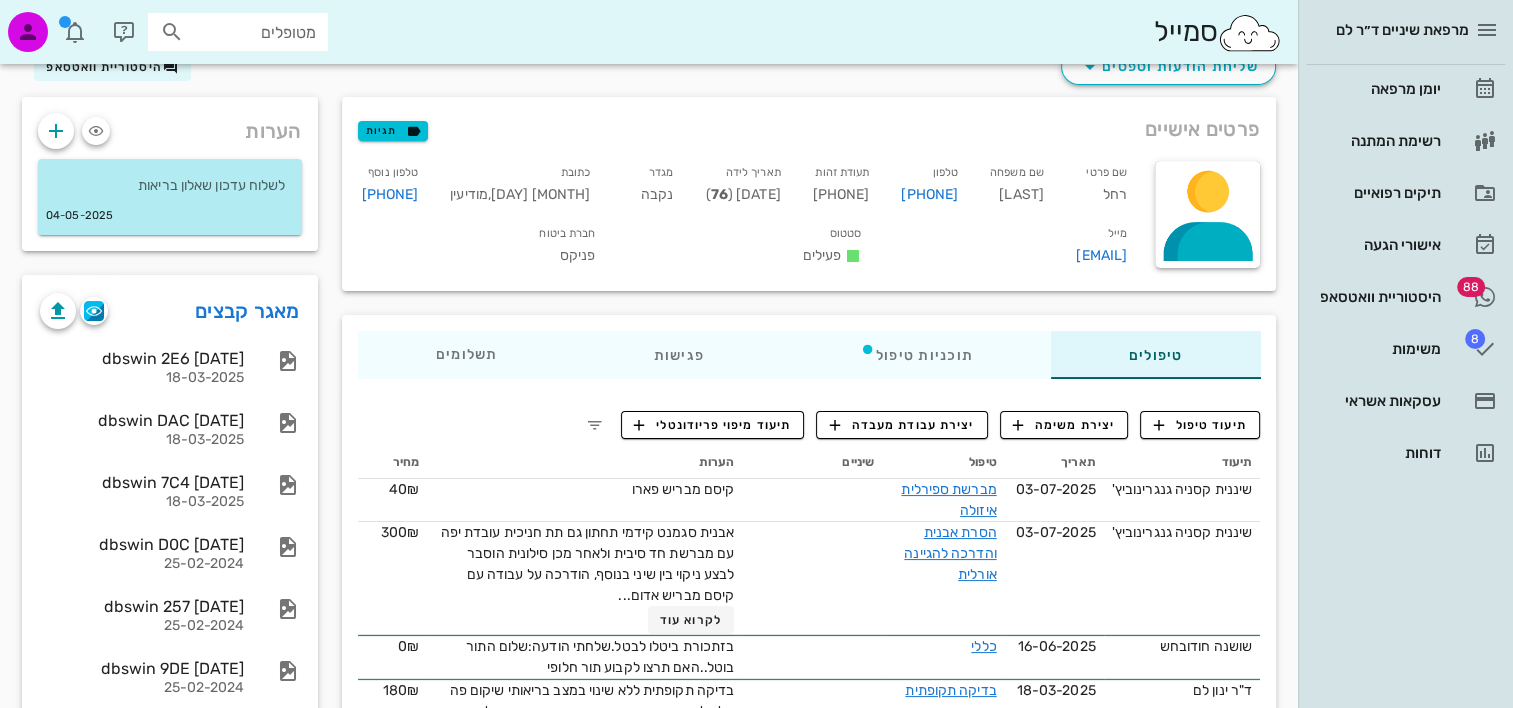 scroll, scrollTop: 200, scrollLeft: 0, axis: vertical 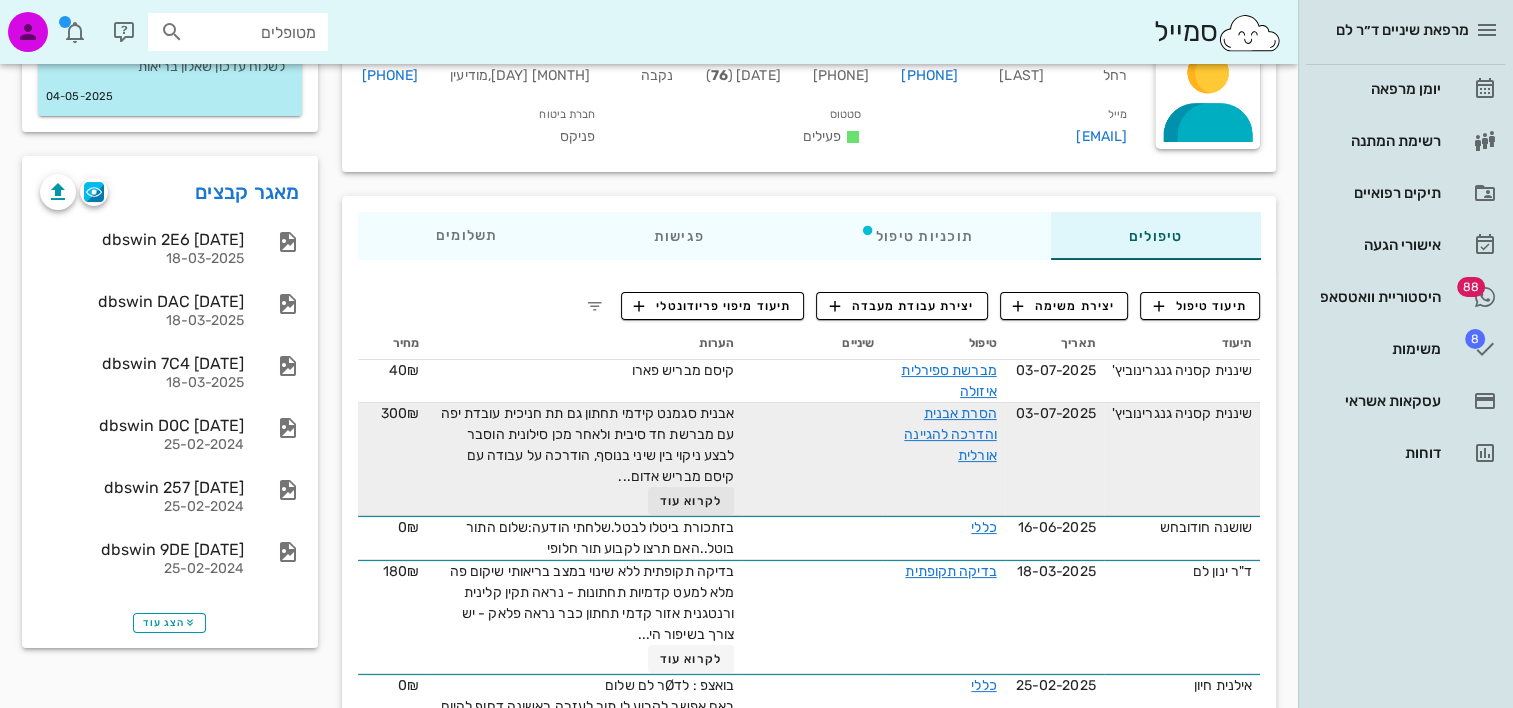 click on "אבנית סגמנט קידמי תחתון גם תת חניכית
עובדת יפה עם מברשת חד סיבית ולאחר מכן סילונית
הוסבר לבצע ניקוי בין שיני בנוסף, הודרכה על עבודה עם קיסם מבריש אדום...
לקרוא עוד" at bounding box center (584, 459) 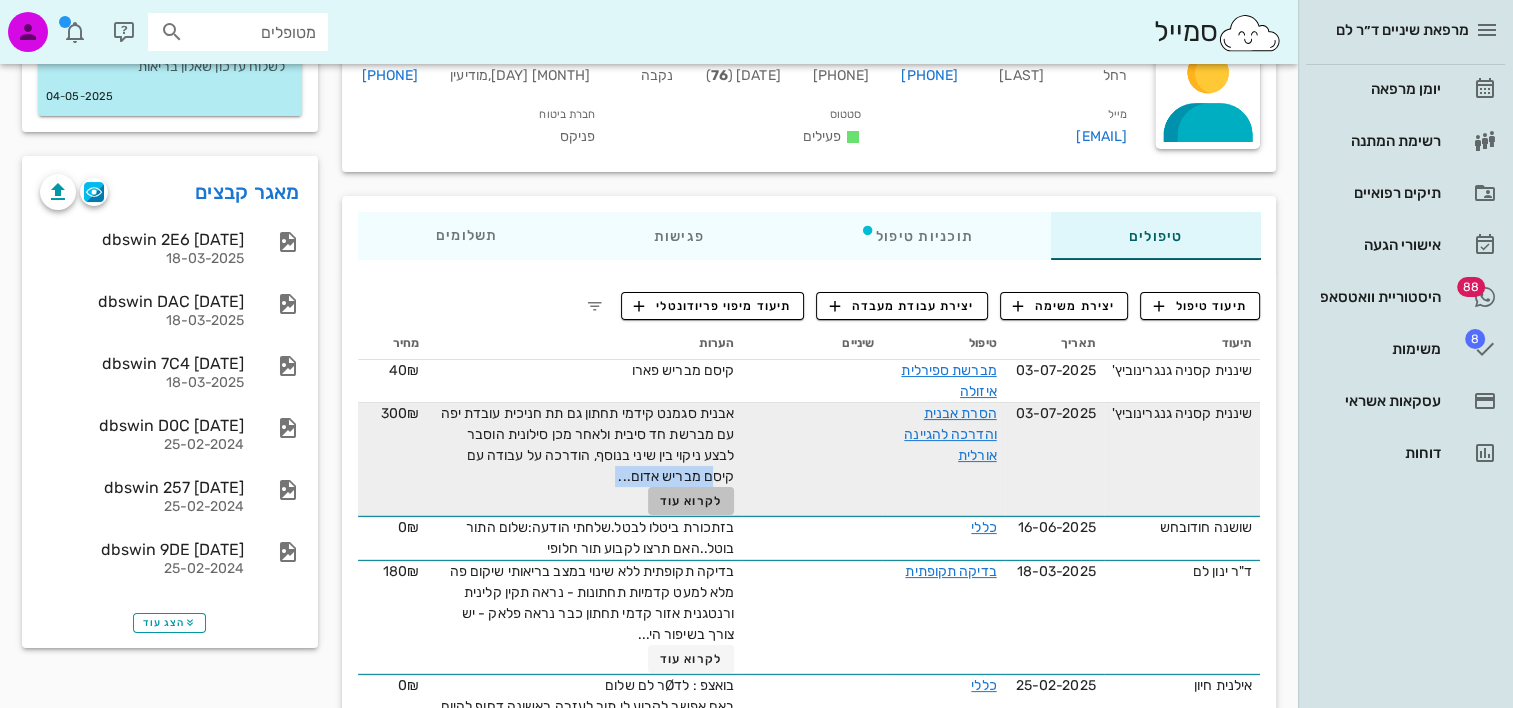 click on "לקרוא עוד" at bounding box center [691, 501] 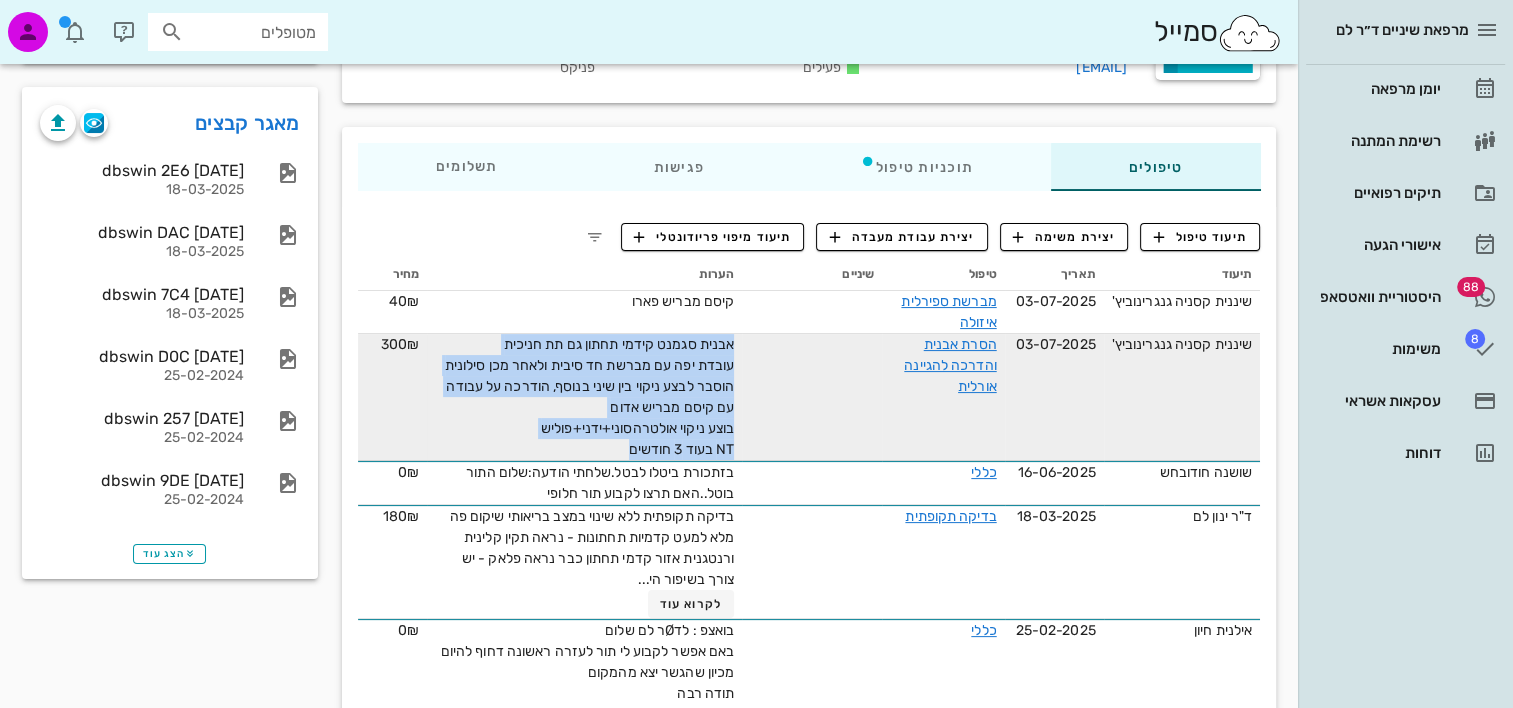 scroll, scrollTop: 300, scrollLeft: 0, axis: vertical 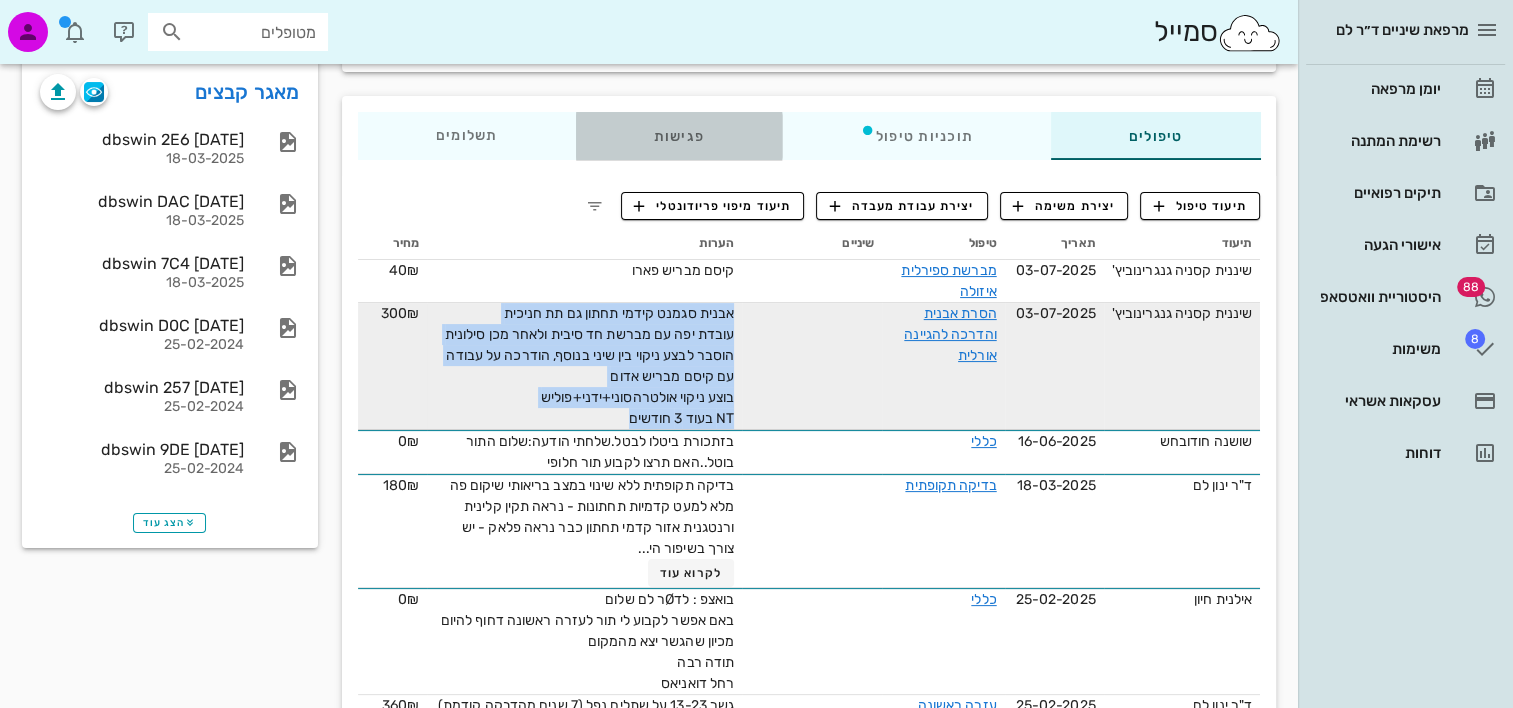 click on "פגישות" at bounding box center [678, 136] 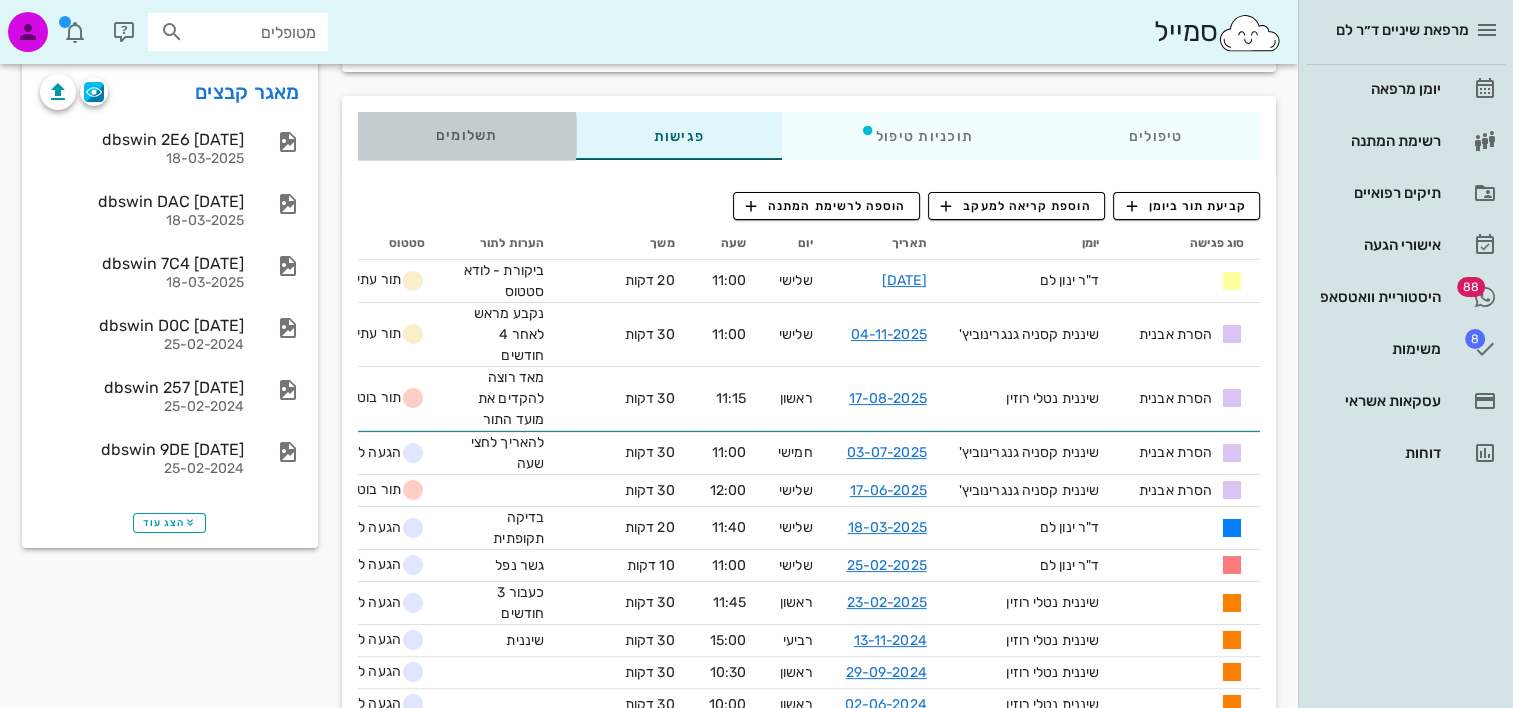 click on "תשלומים
0₪" at bounding box center (467, 136) 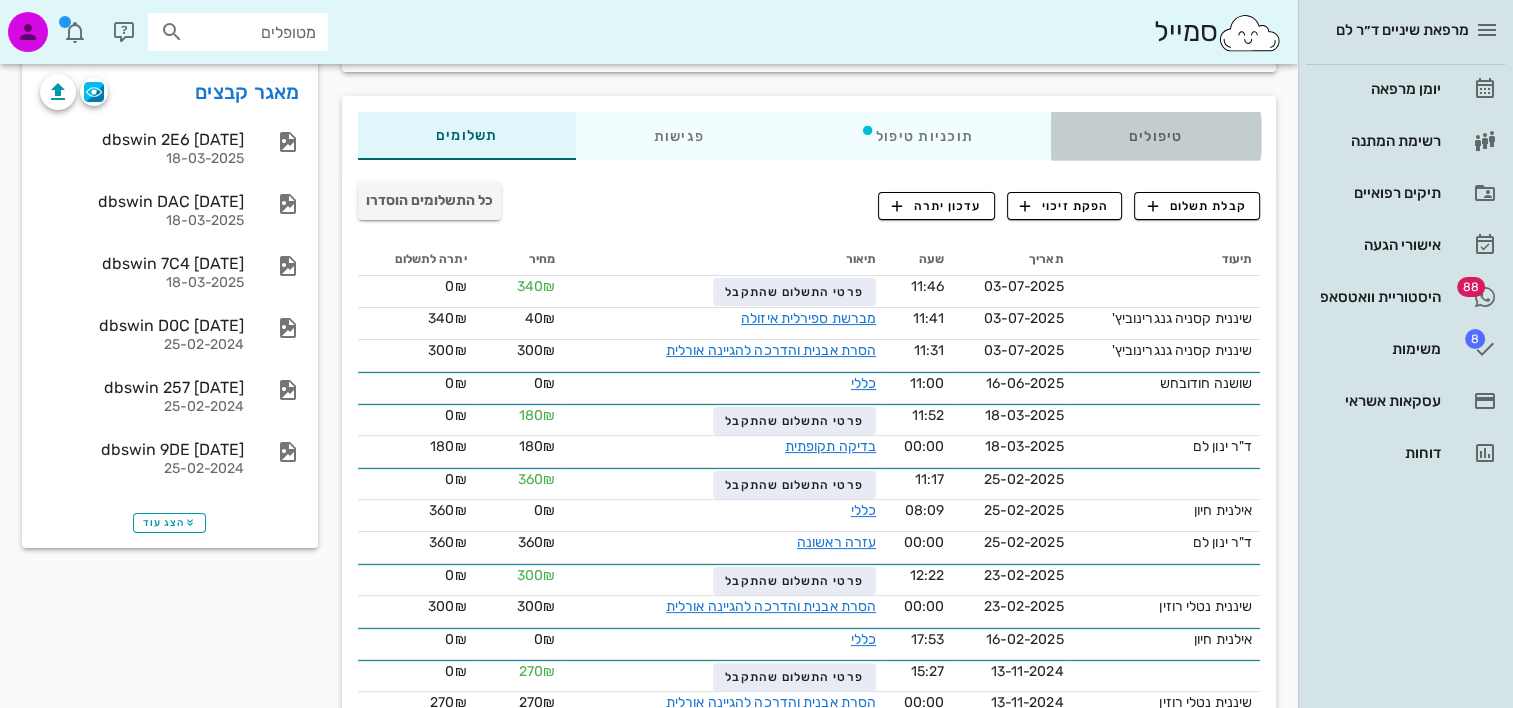 click on "טיפולים" at bounding box center [1155, 136] 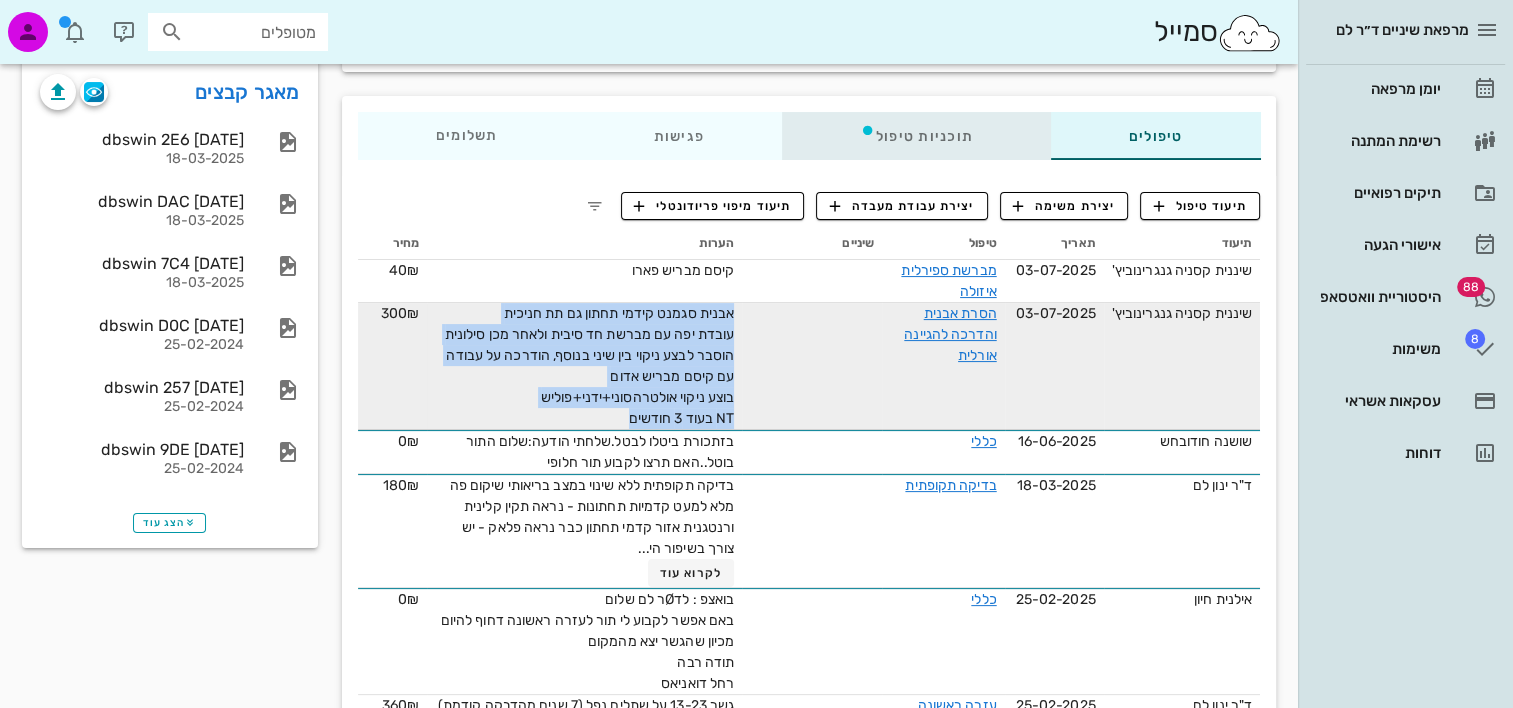 click on "תוכניות טיפול" at bounding box center (915, 136) 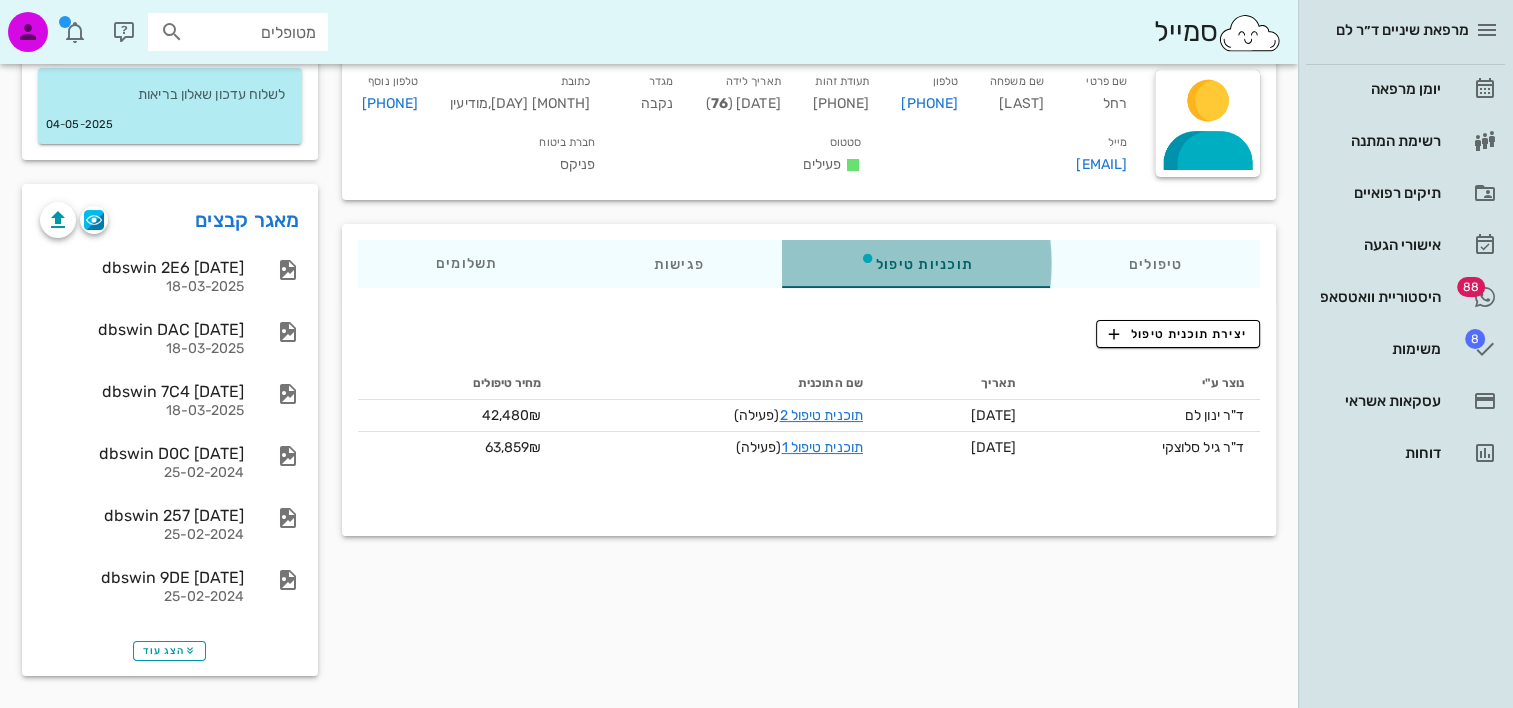 scroll, scrollTop: 170, scrollLeft: 0, axis: vertical 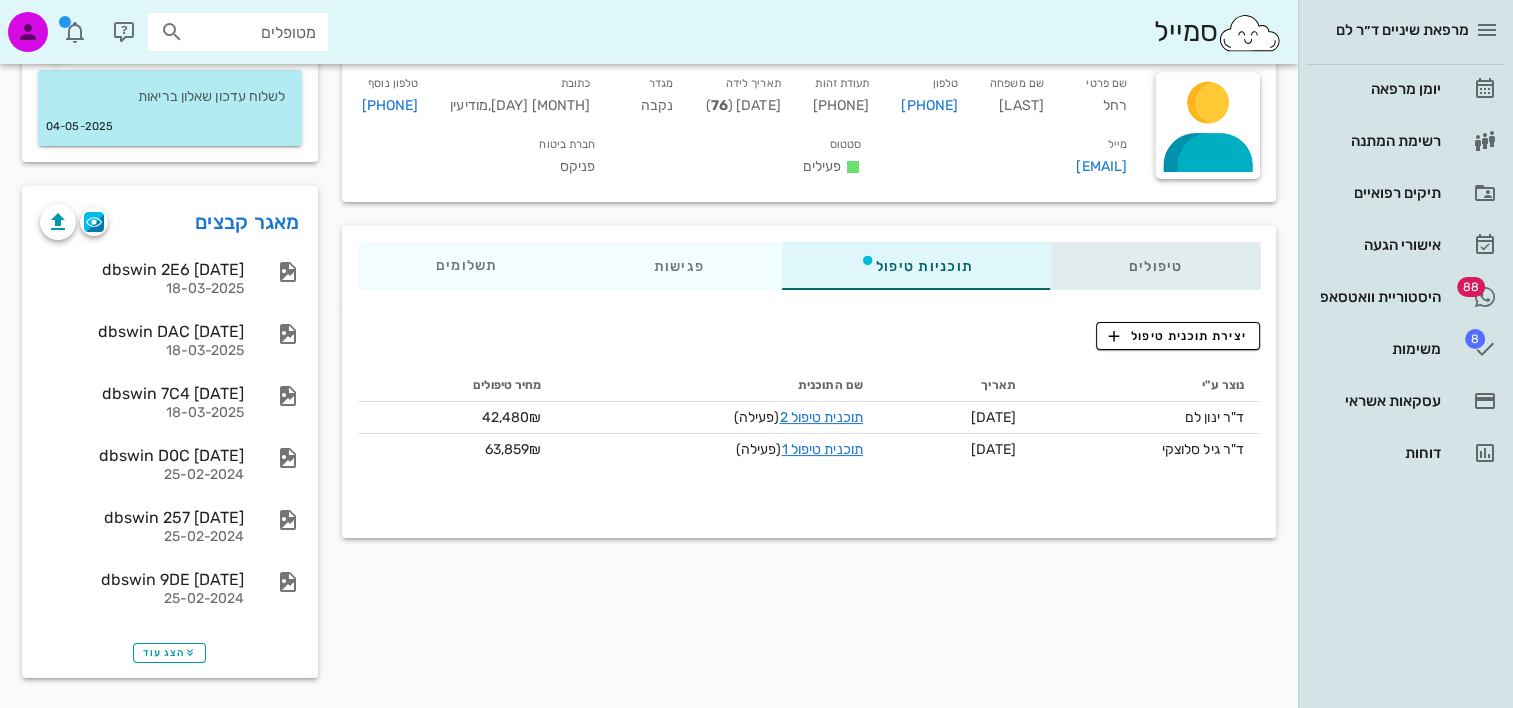click on "טיפולים" at bounding box center [1155, 266] 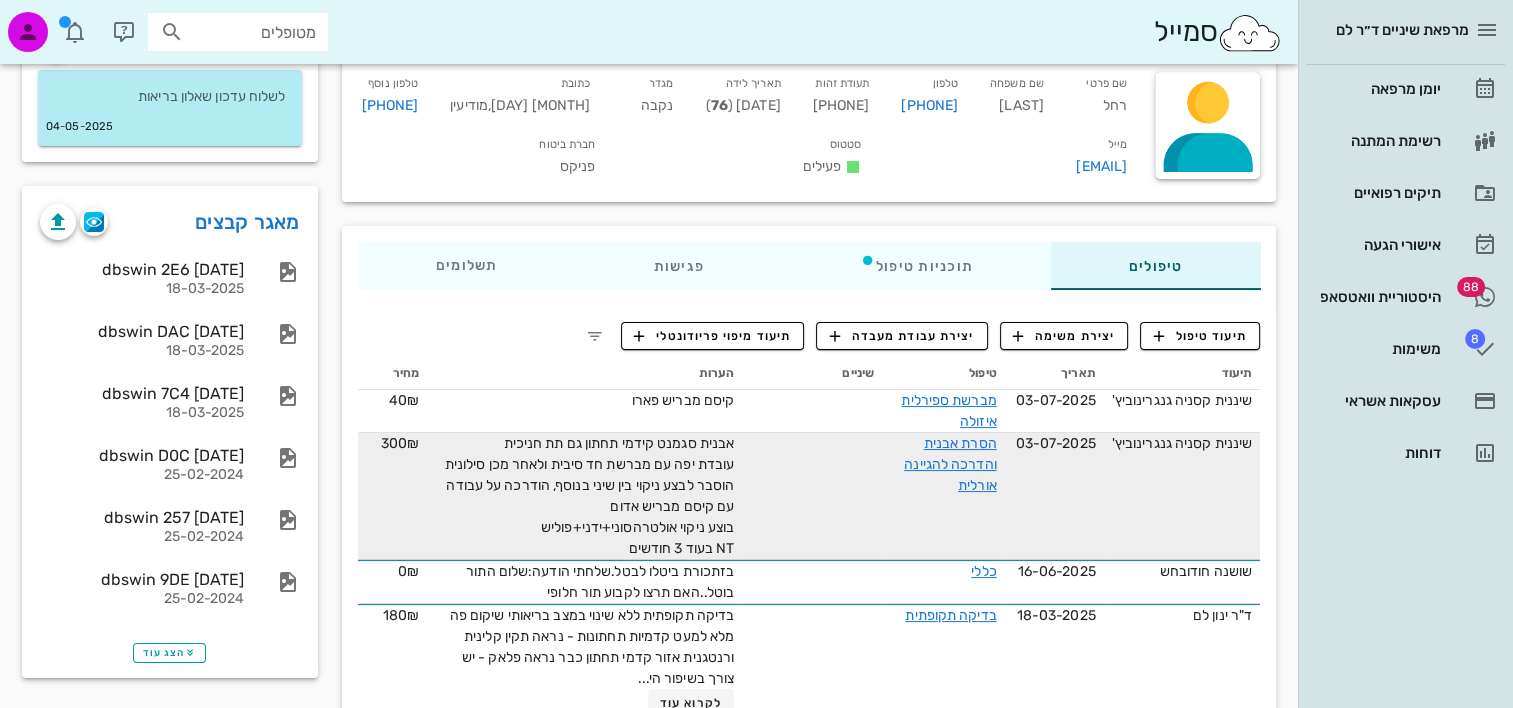 click on "טיפולים
תוכניות טיפול
פגישות
תשלומים
0₪
תיעוד טיפול
יצירת משימה
יצירת עבודת מעבדה
תיעוד מיפוי פריודונטלי
תיעוד תאריך טיפול שיניים הערות מחיר
שיננית קסניה גנגרינוביץ'
03-07-2025
מברשת ספירלית איזולה קיסם מבריש פארו 40₪
שיננית קסניה גנגרינוביץ'
03-07-2025
הסרת אבנית והדרכה להגיינה אורלית 300₪
שושנה חודובחש
16-06-2025
כללי 0₪
ד"ר ינון לם
18-03-2025
ס" at bounding box center (809, 10359) 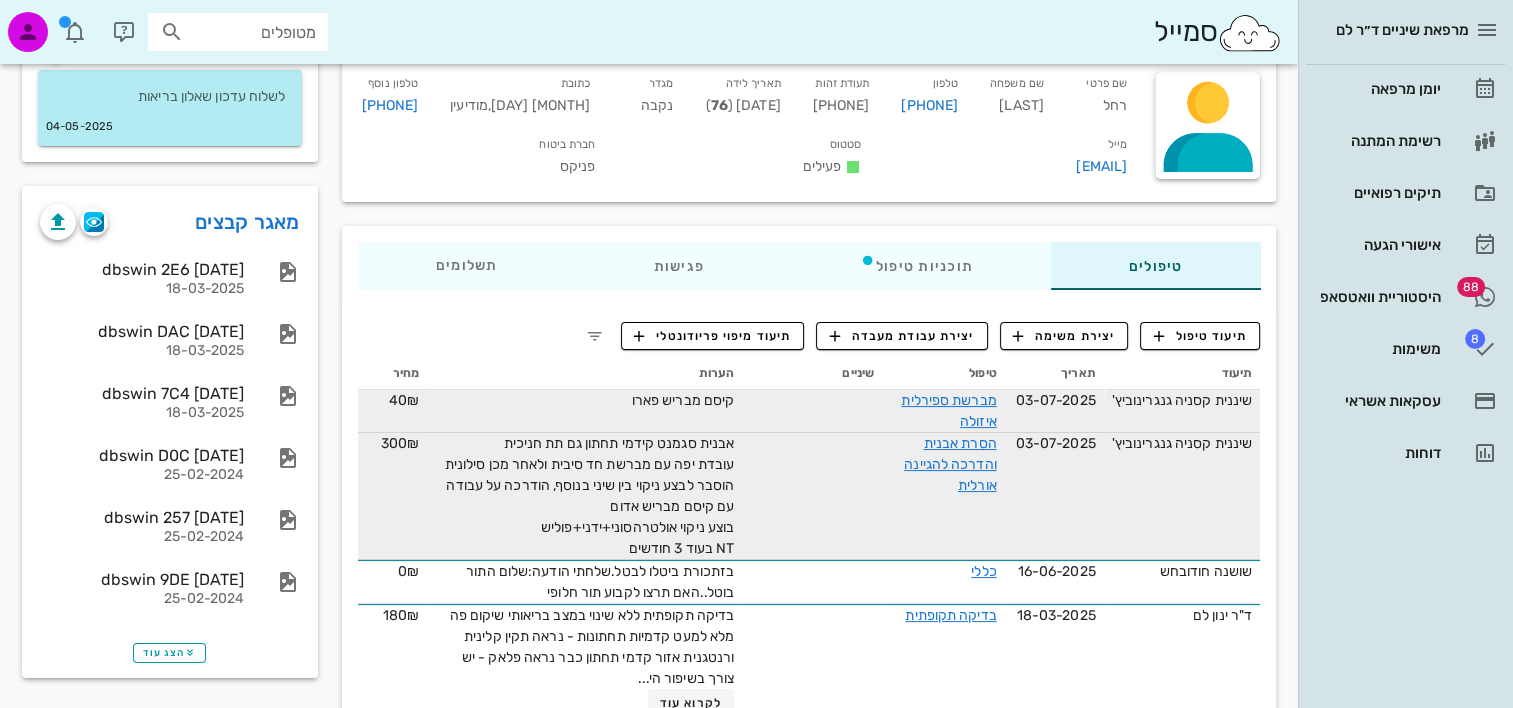 click on "שיננית קסניה גנגרינוביץ'" at bounding box center (1182, 400) 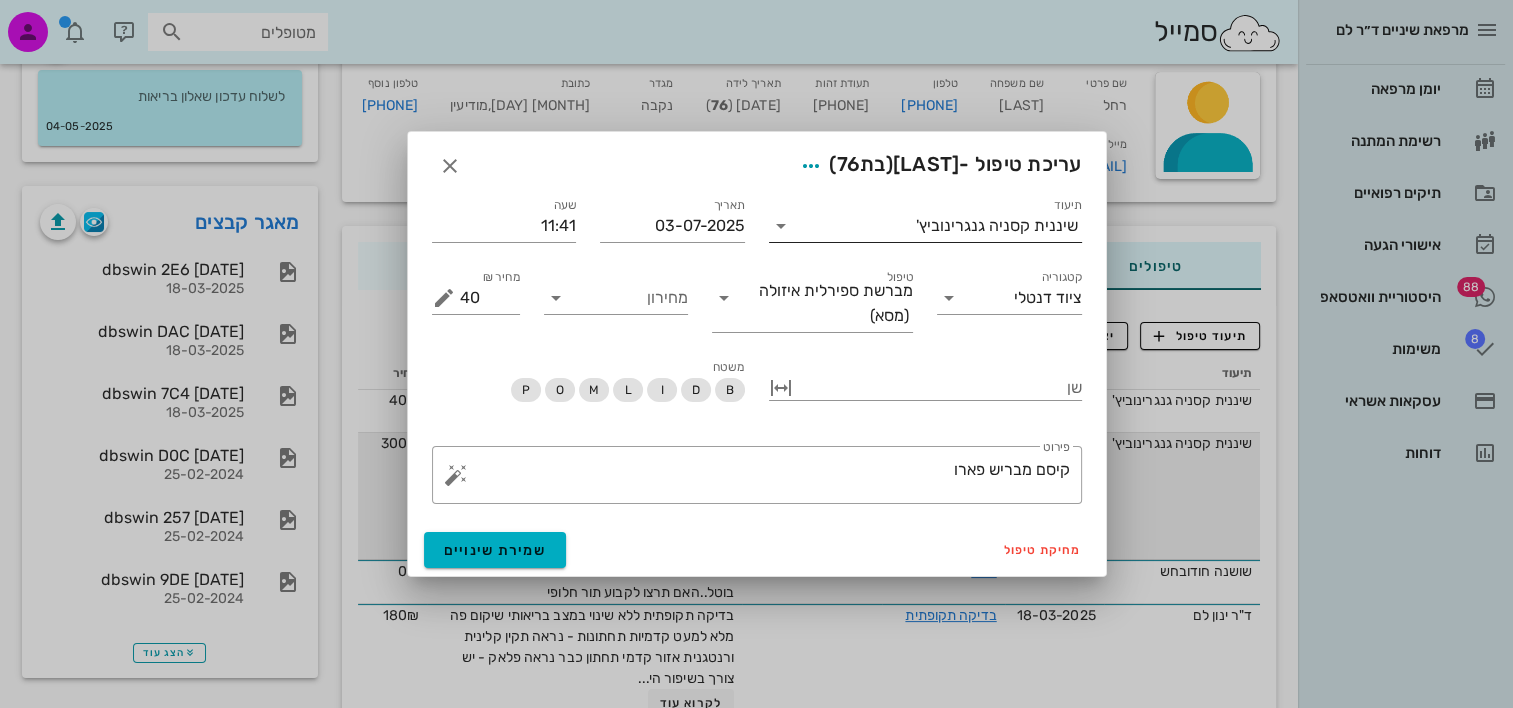 click on "תיעוד" at bounding box center (856, 226) 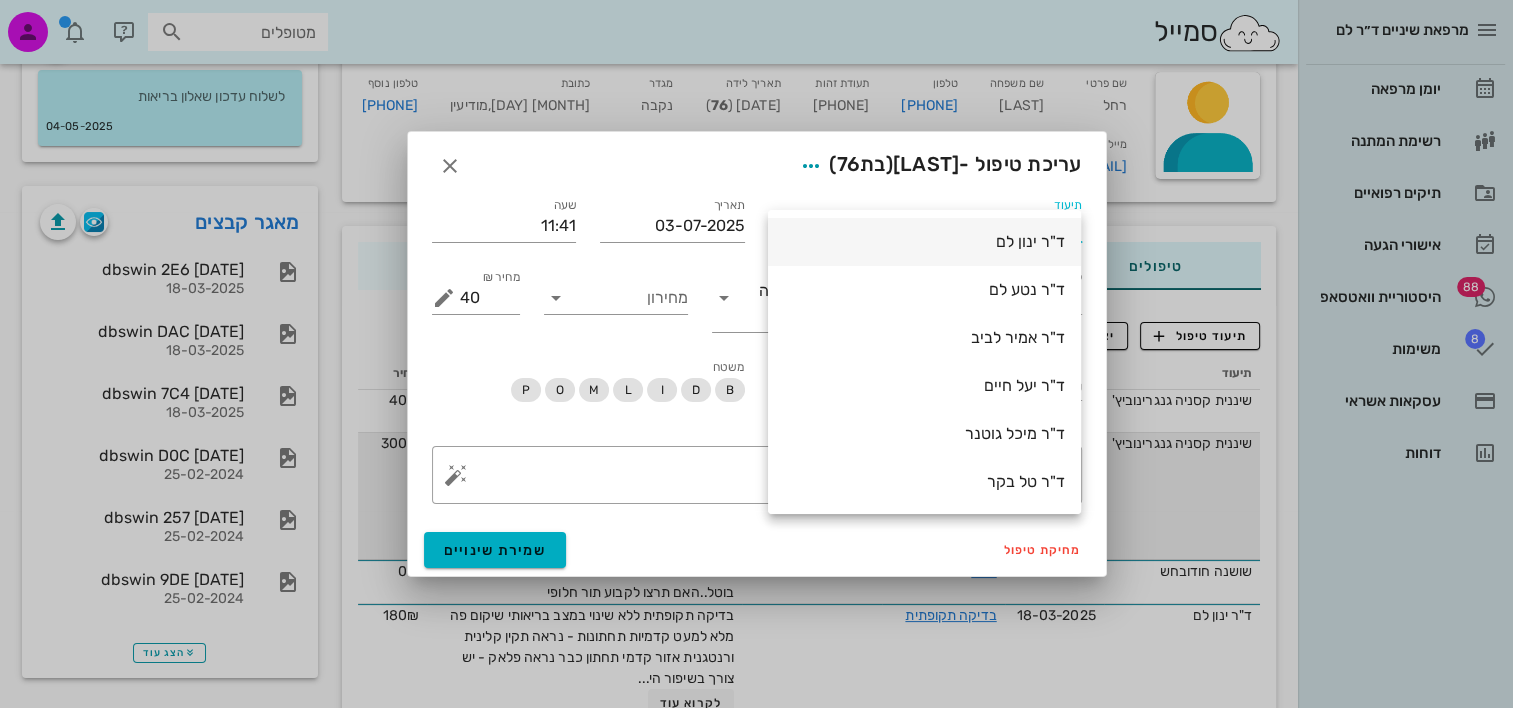 click on "ד"ר ינון לם" at bounding box center [924, 241] 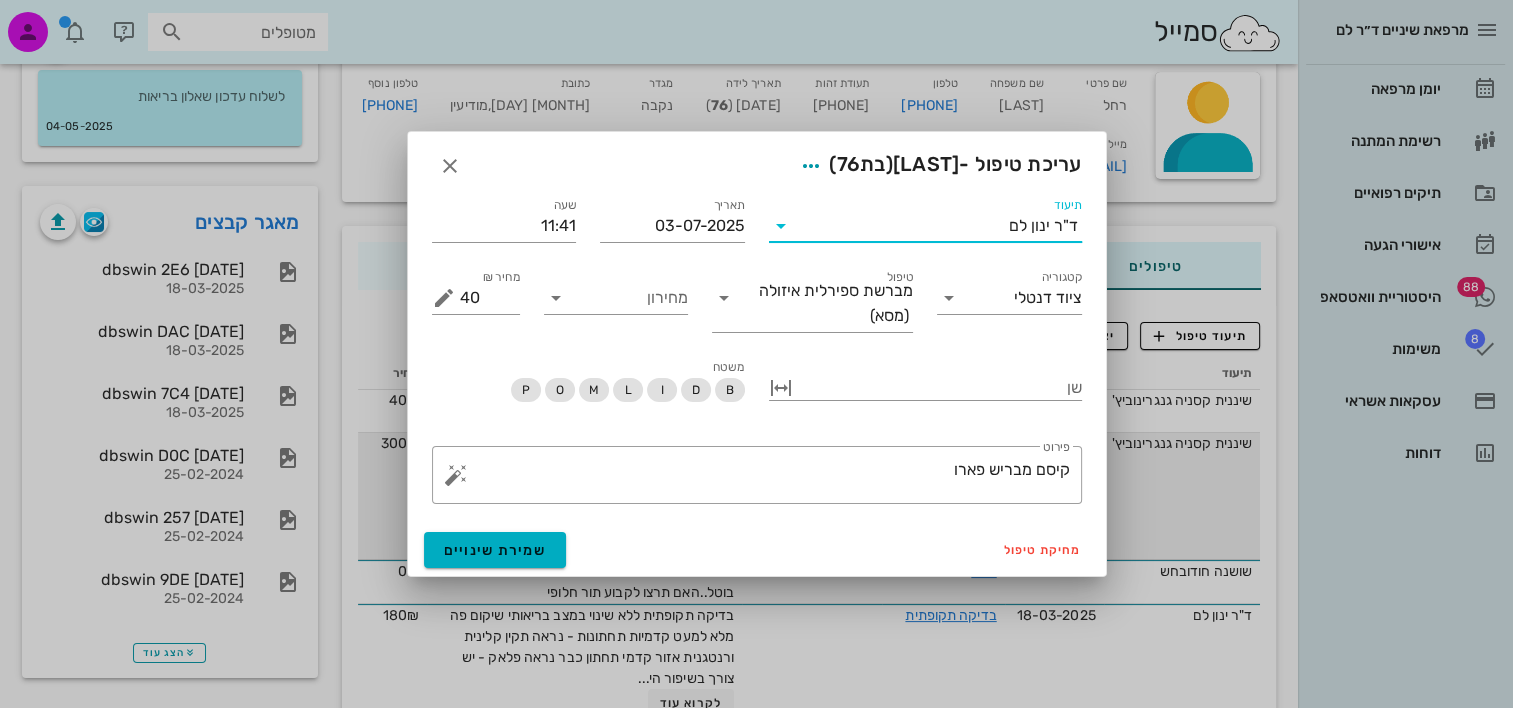 click on "מחיקת טיפול
שמירת שינויים" at bounding box center [757, 550] 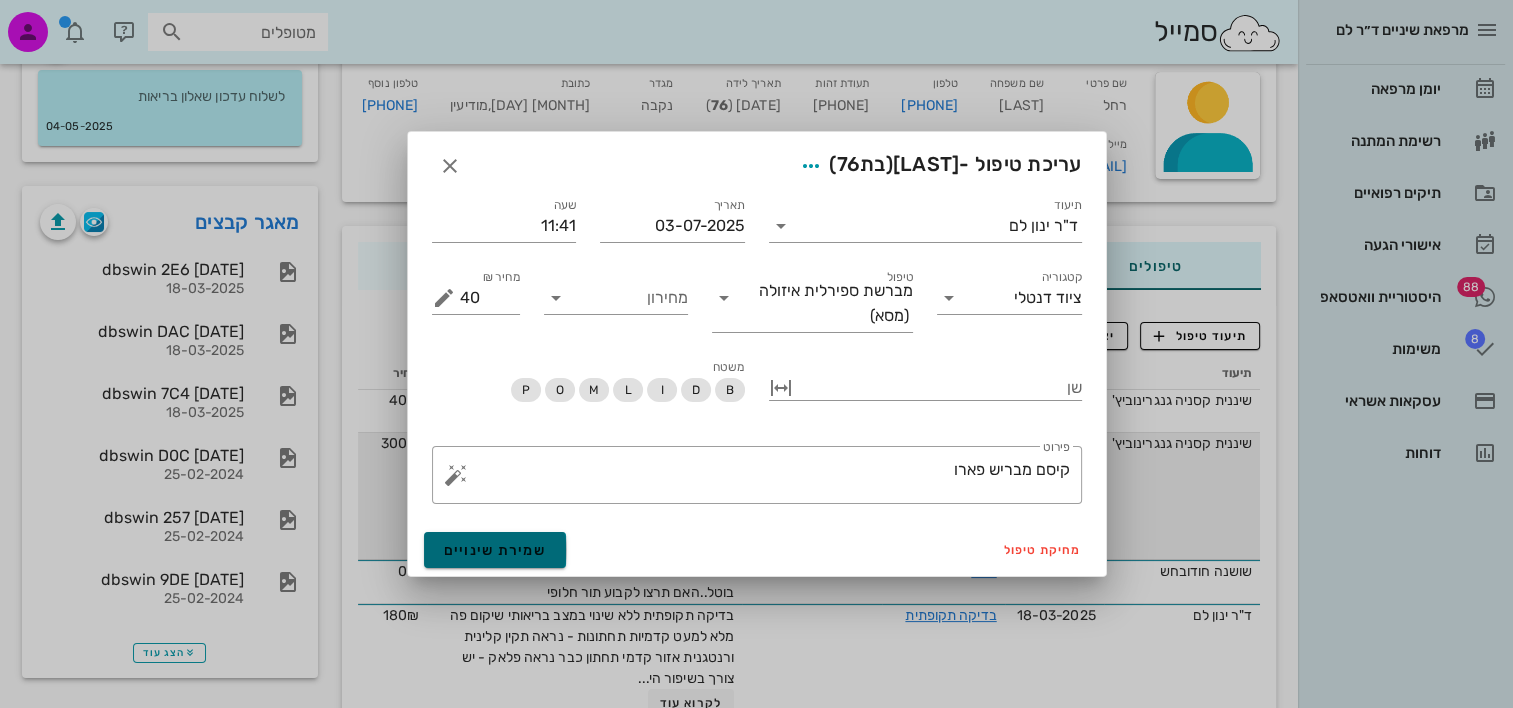 click on "שמירת שינויים" at bounding box center (495, 550) 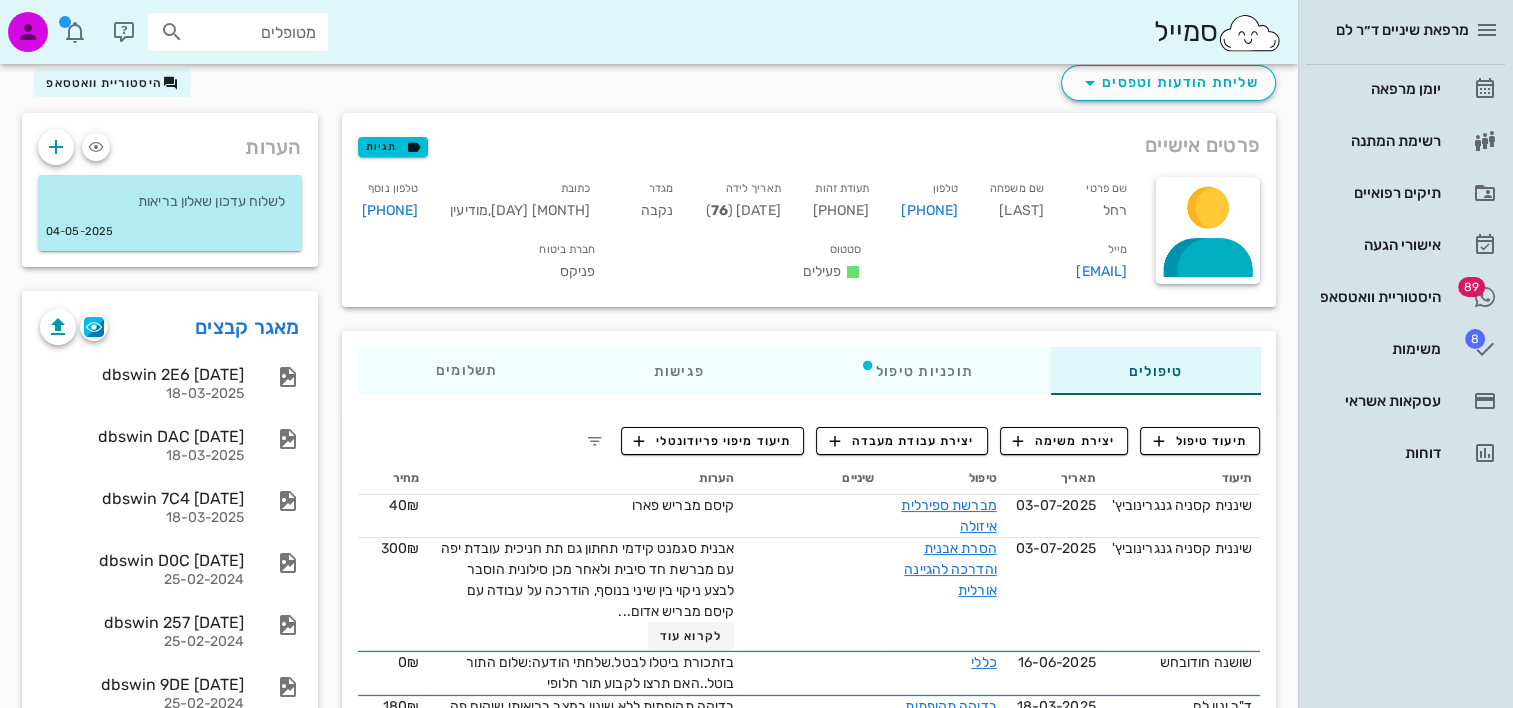 scroll, scrollTop: 100, scrollLeft: 0, axis: vertical 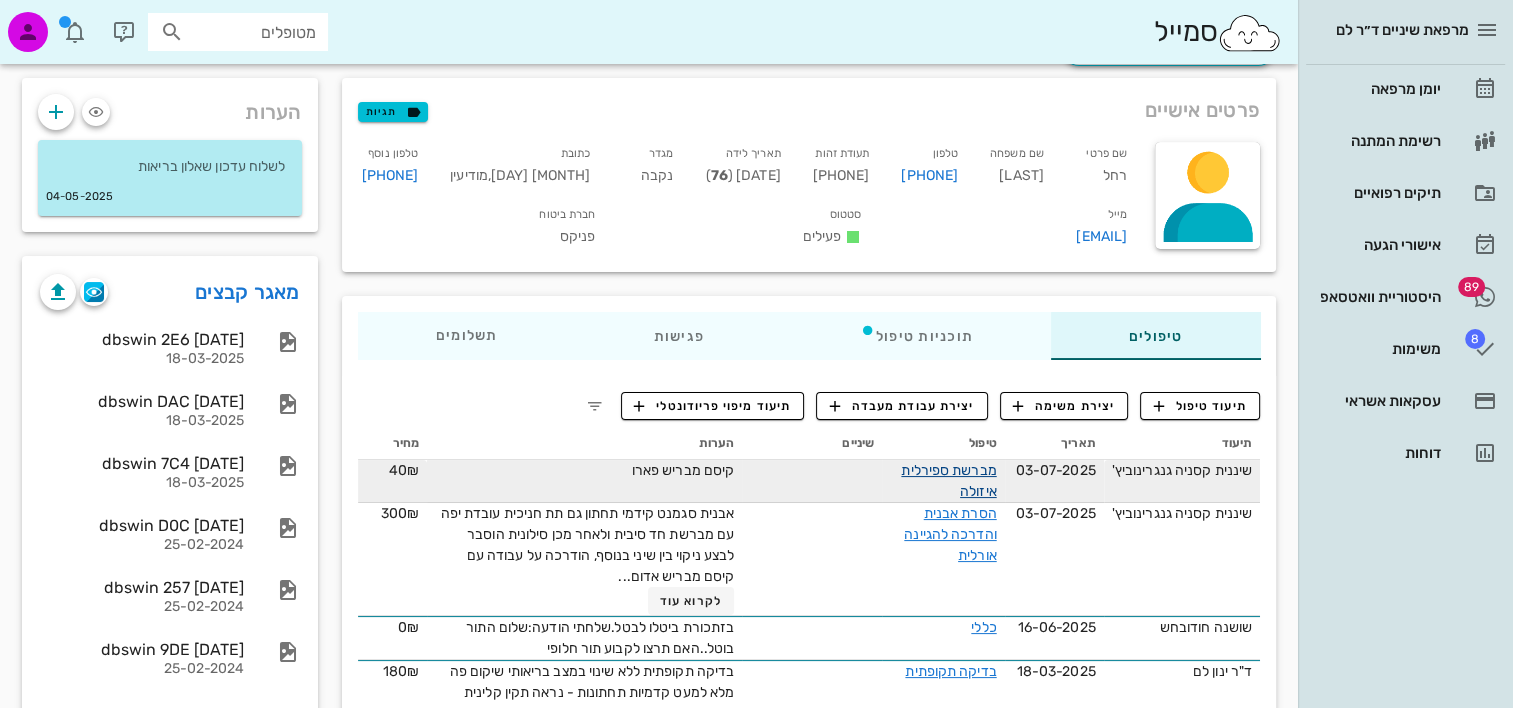 click on "מברשת ספירלית איזולה" at bounding box center (948, 481) 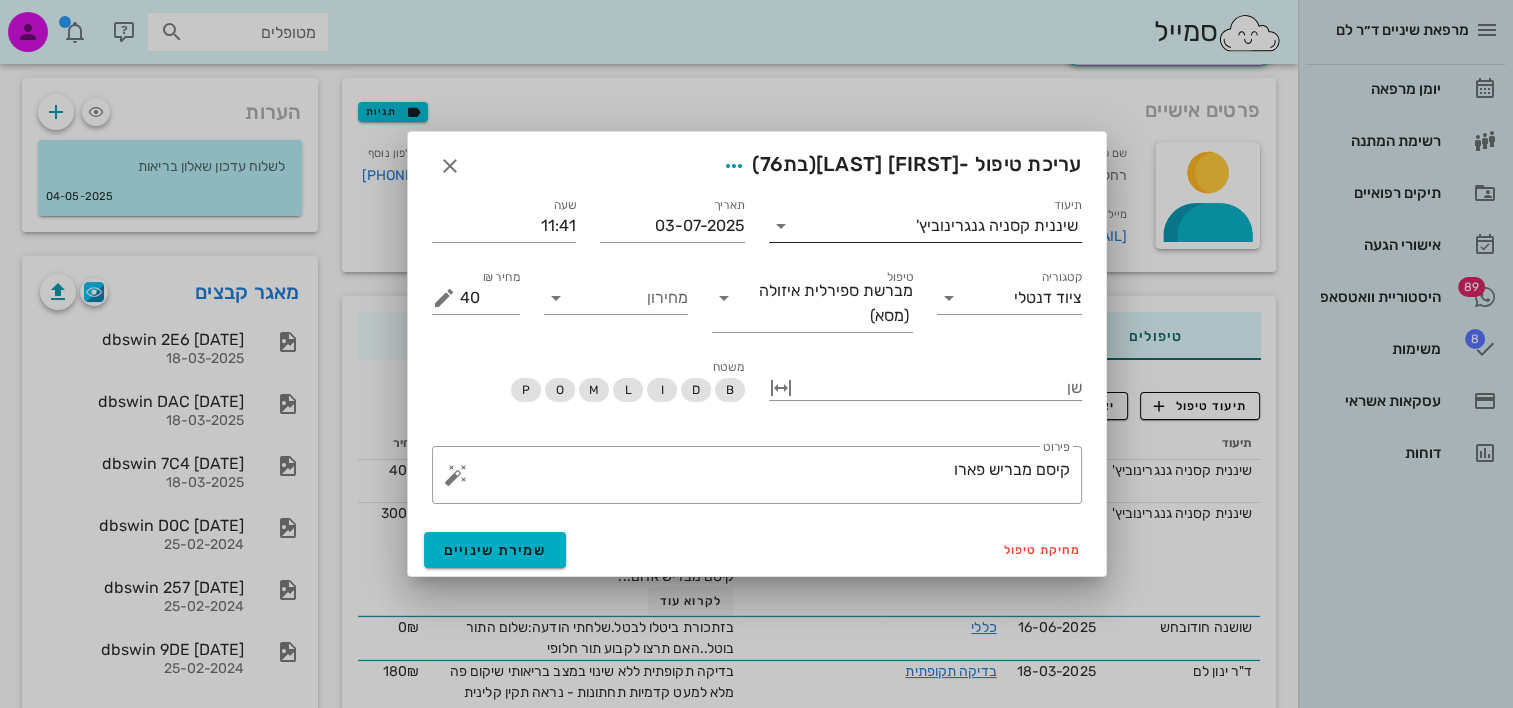 click on "תיעוד שיננית קסניה גנגרינוביץ'" at bounding box center (925, 220) 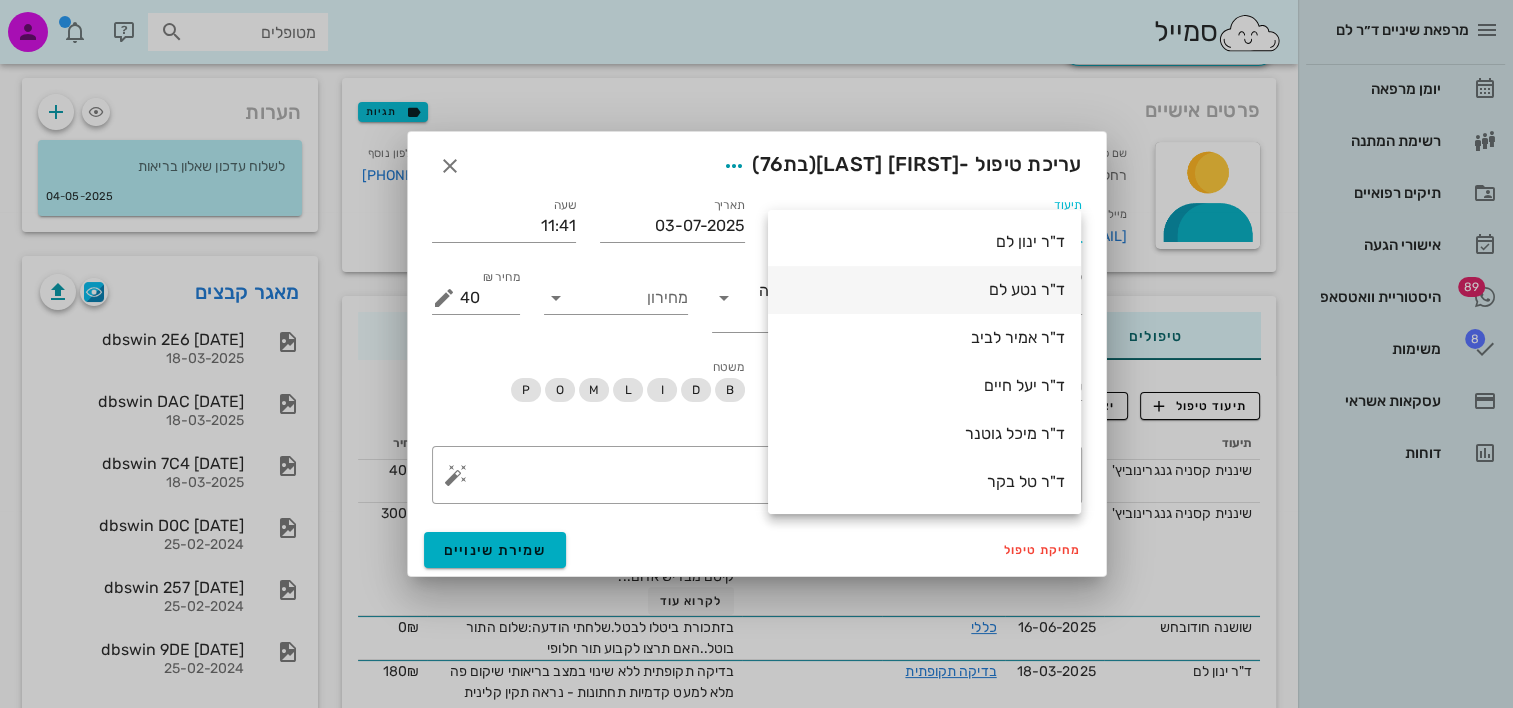 click on "ד"ר נטע לם" at bounding box center (924, 289) 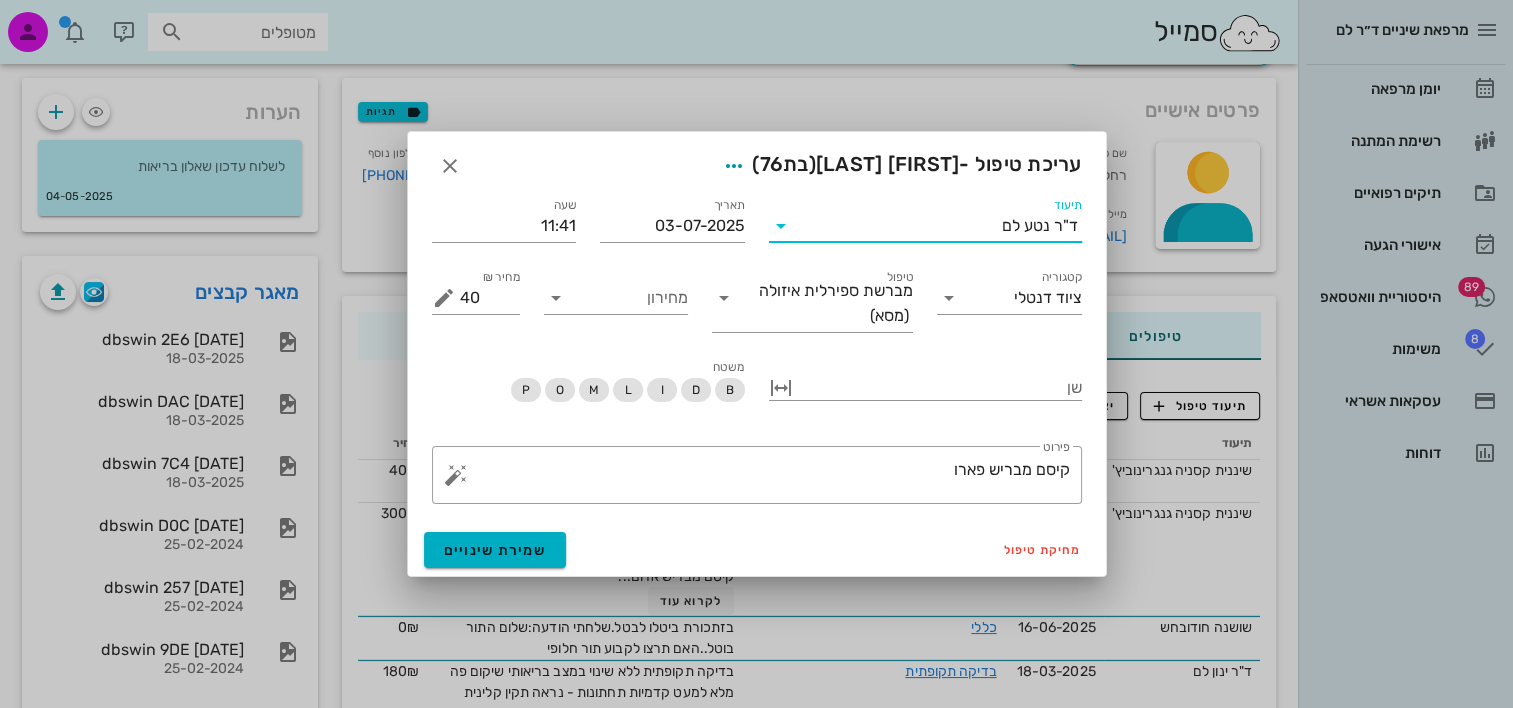 click on "תיעוד" at bounding box center (899, 226) 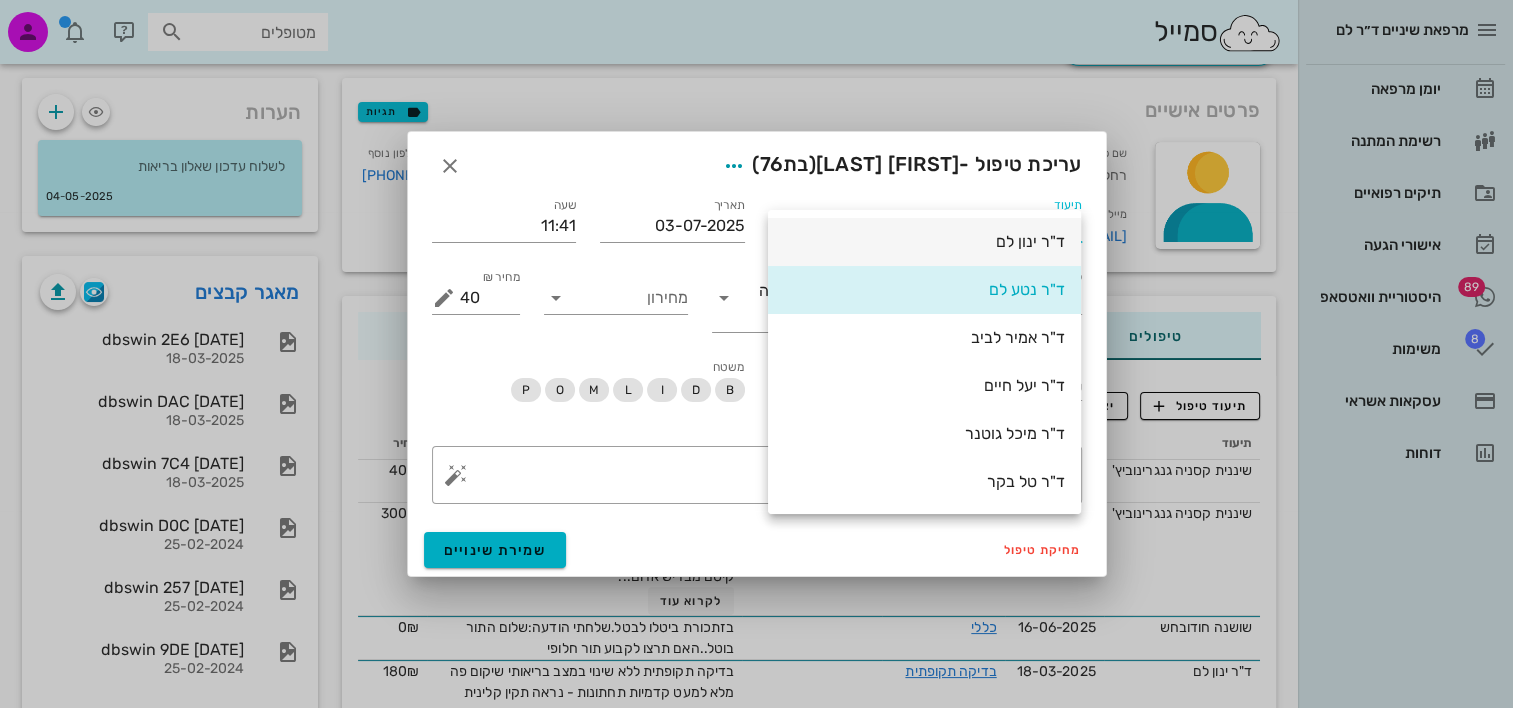 click on "ד"ר ינון לם" at bounding box center (924, 241) 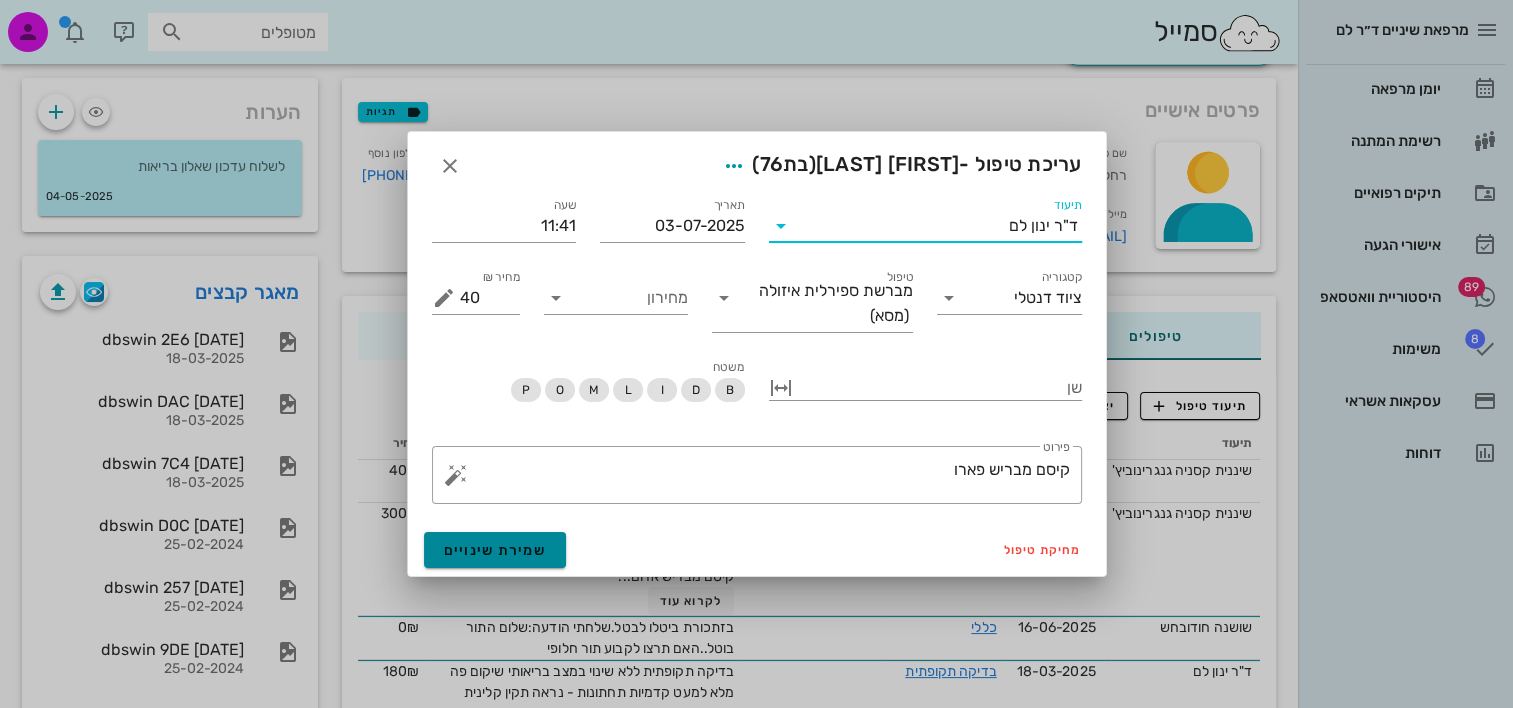 click on "שמירת שינויים" at bounding box center (495, 550) 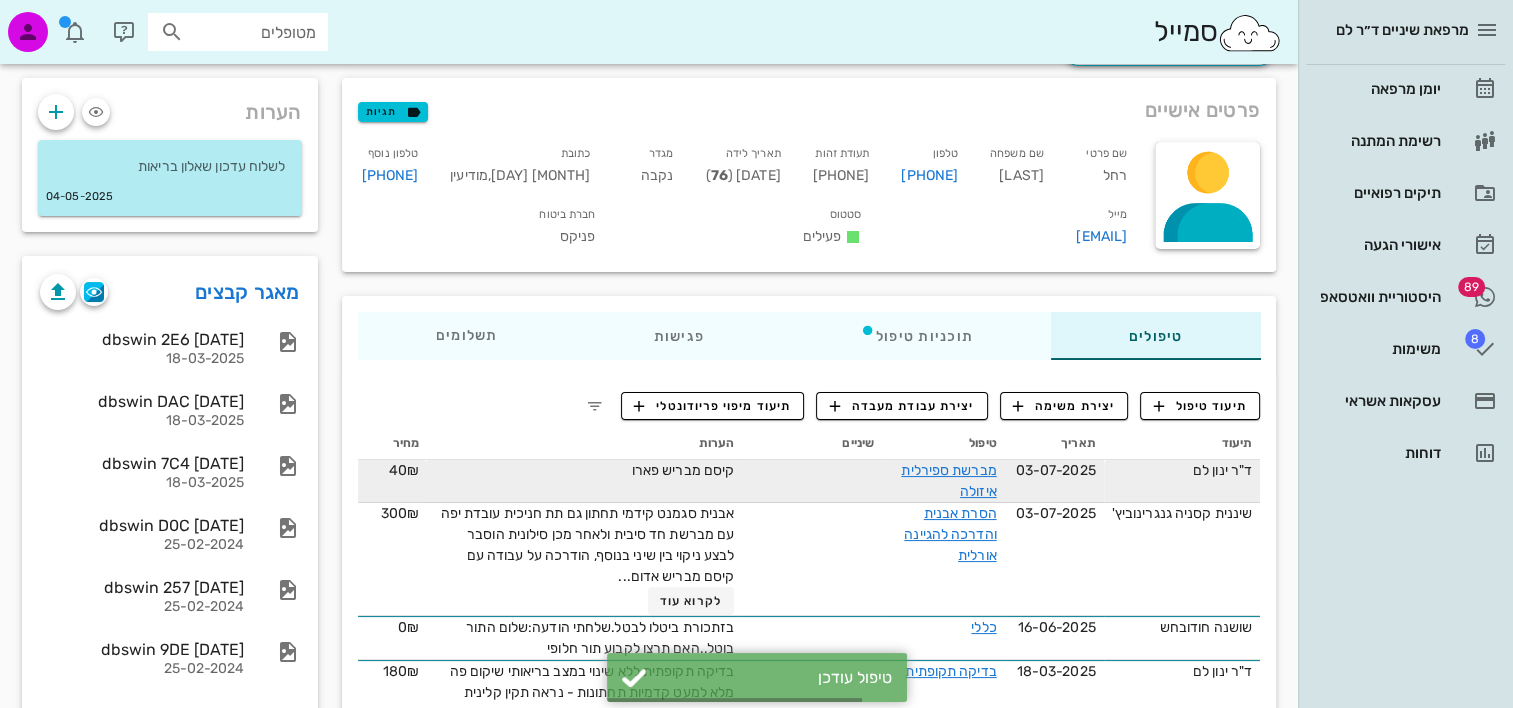 scroll, scrollTop: 200, scrollLeft: 0, axis: vertical 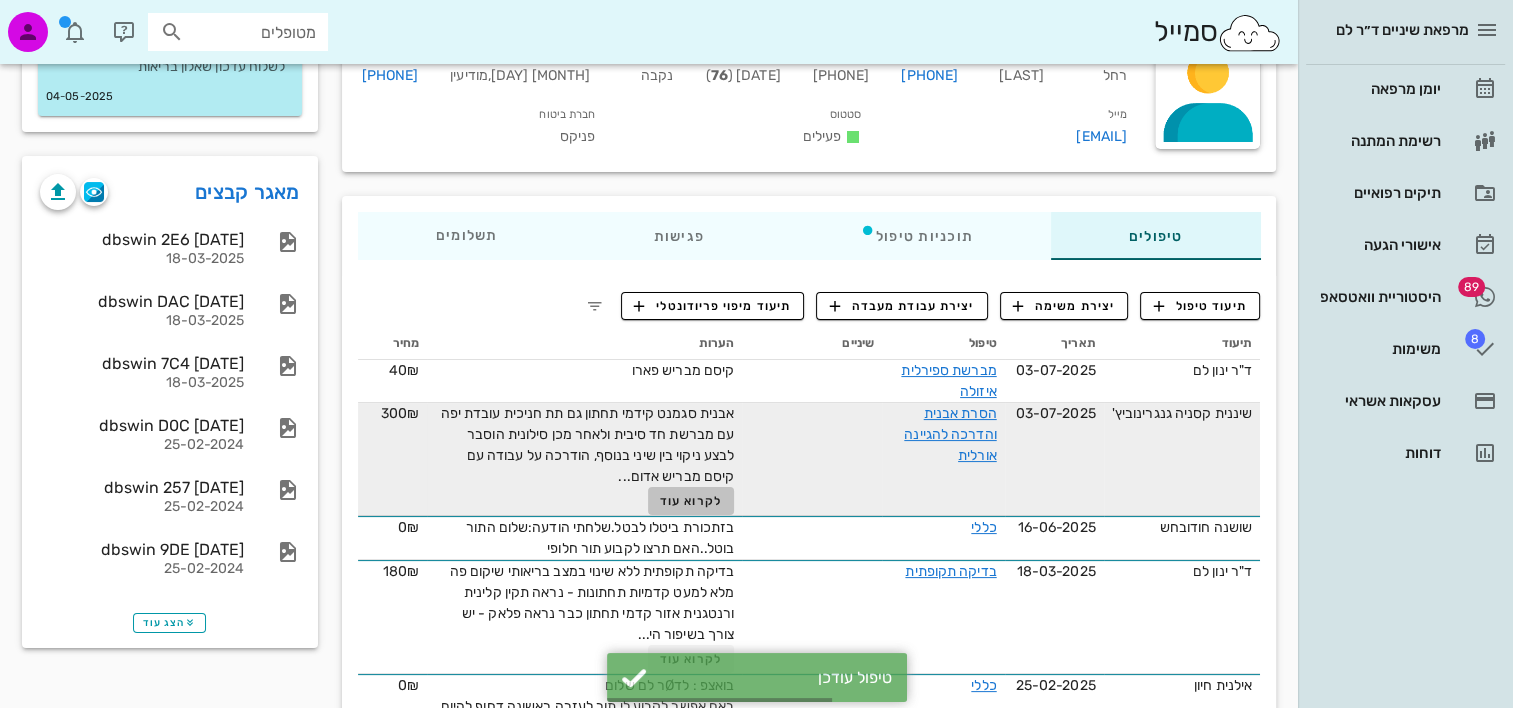 click on "לקרוא עוד" at bounding box center [691, 501] 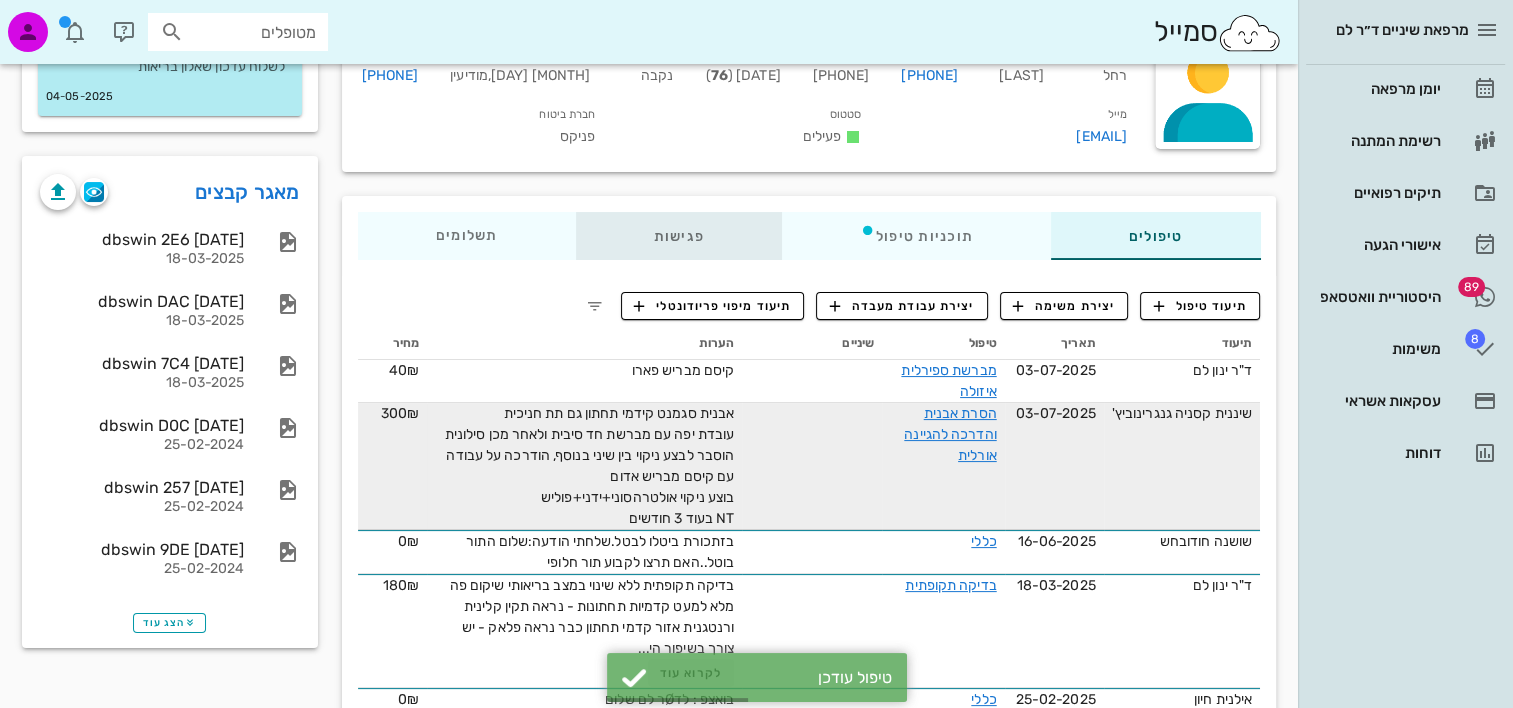 click on "פגישות" at bounding box center [678, 236] 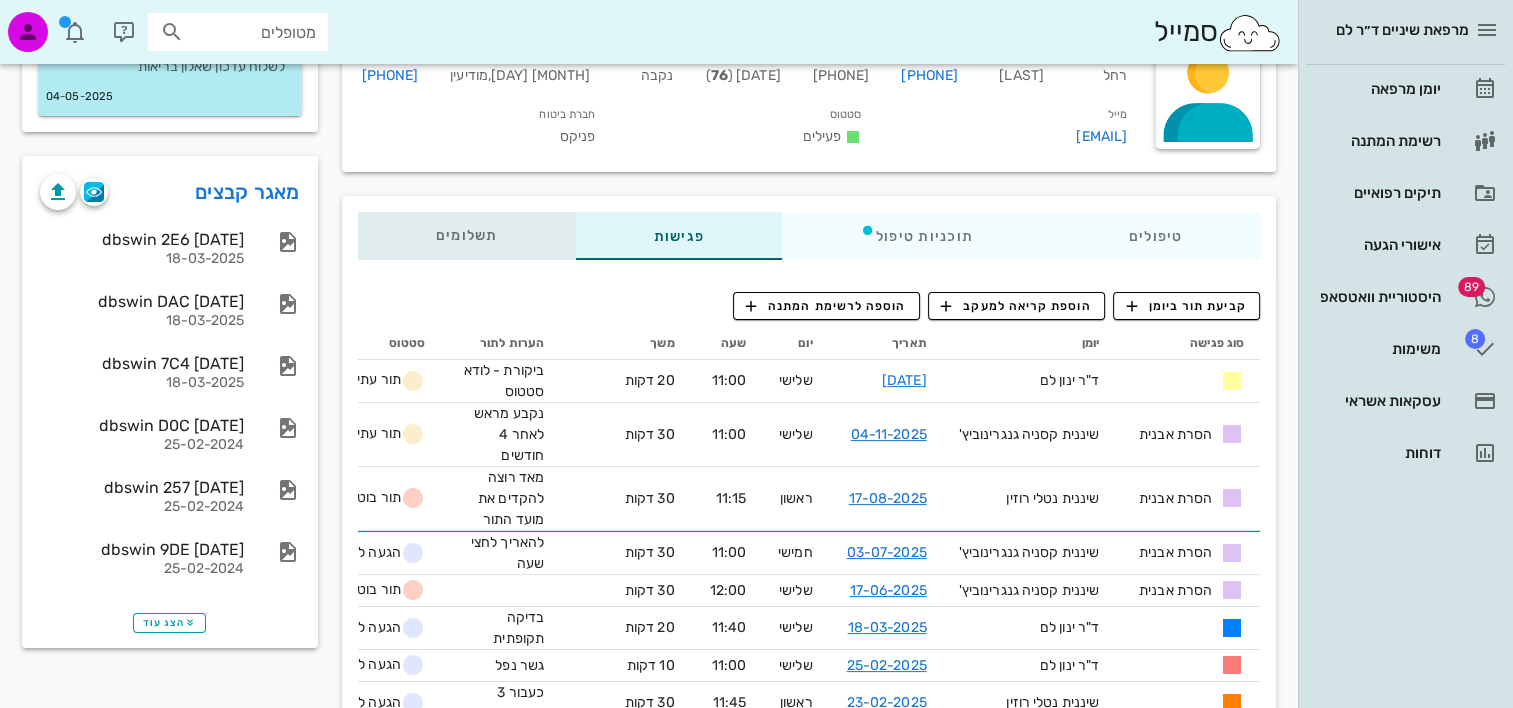 click on "תשלומים
0₪" at bounding box center [466, 236] 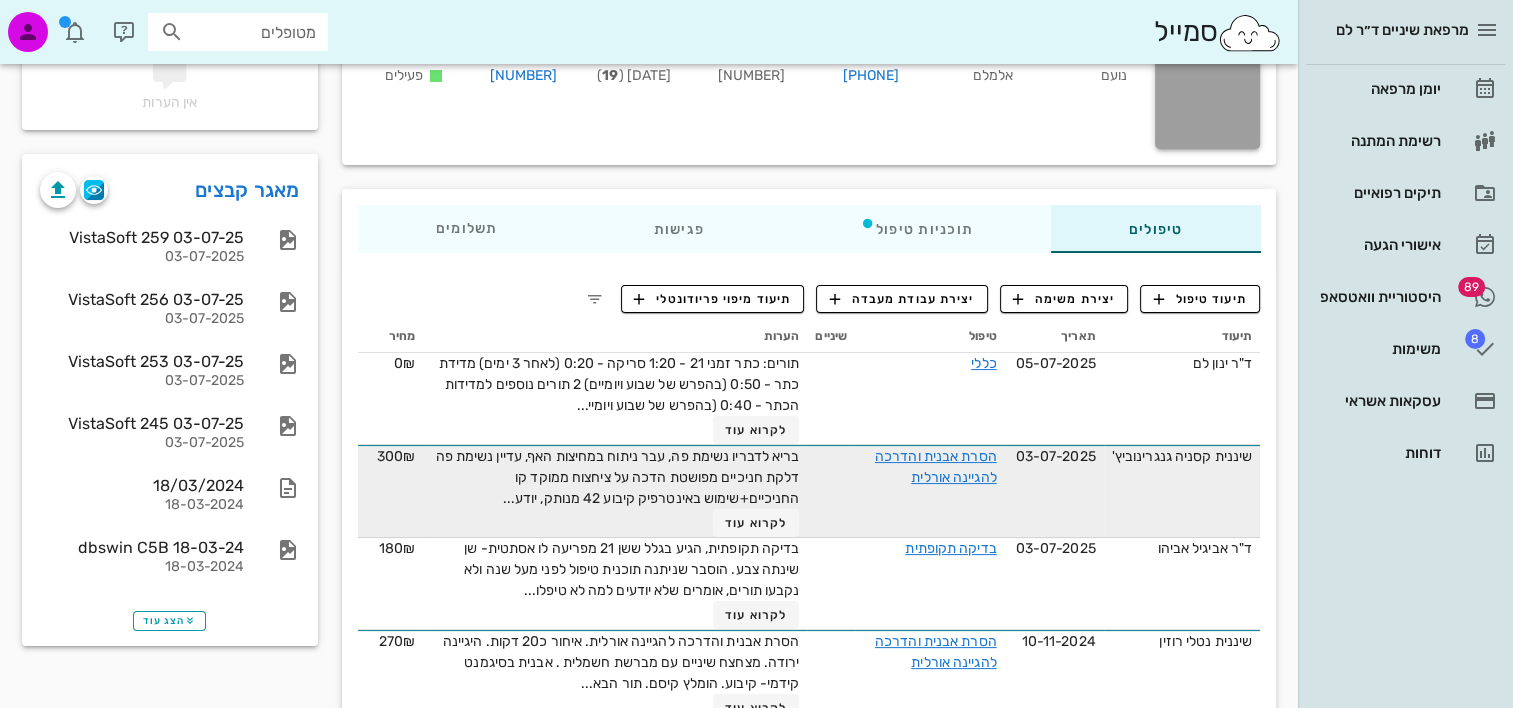 scroll, scrollTop: 300, scrollLeft: 0, axis: vertical 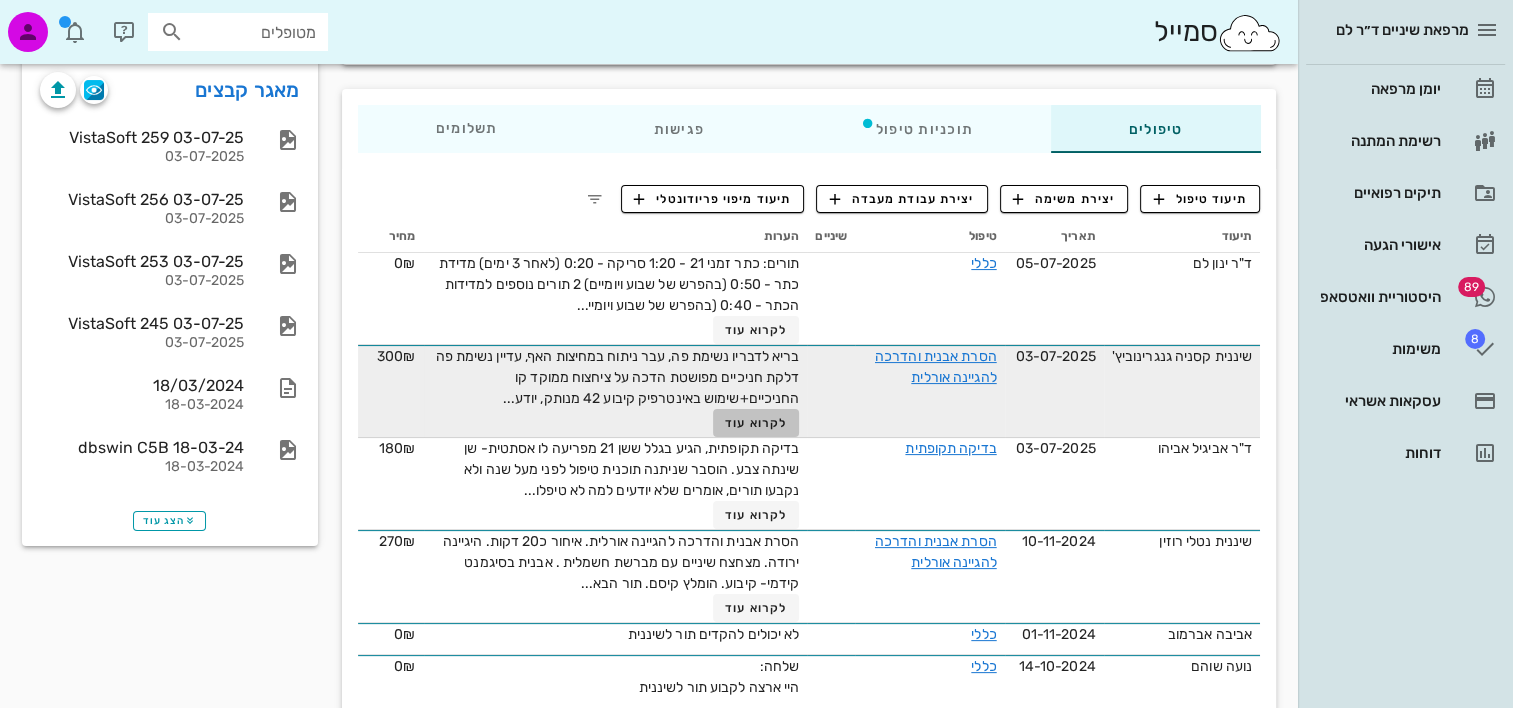 click on "לקרוא עוד" at bounding box center [756, 423] 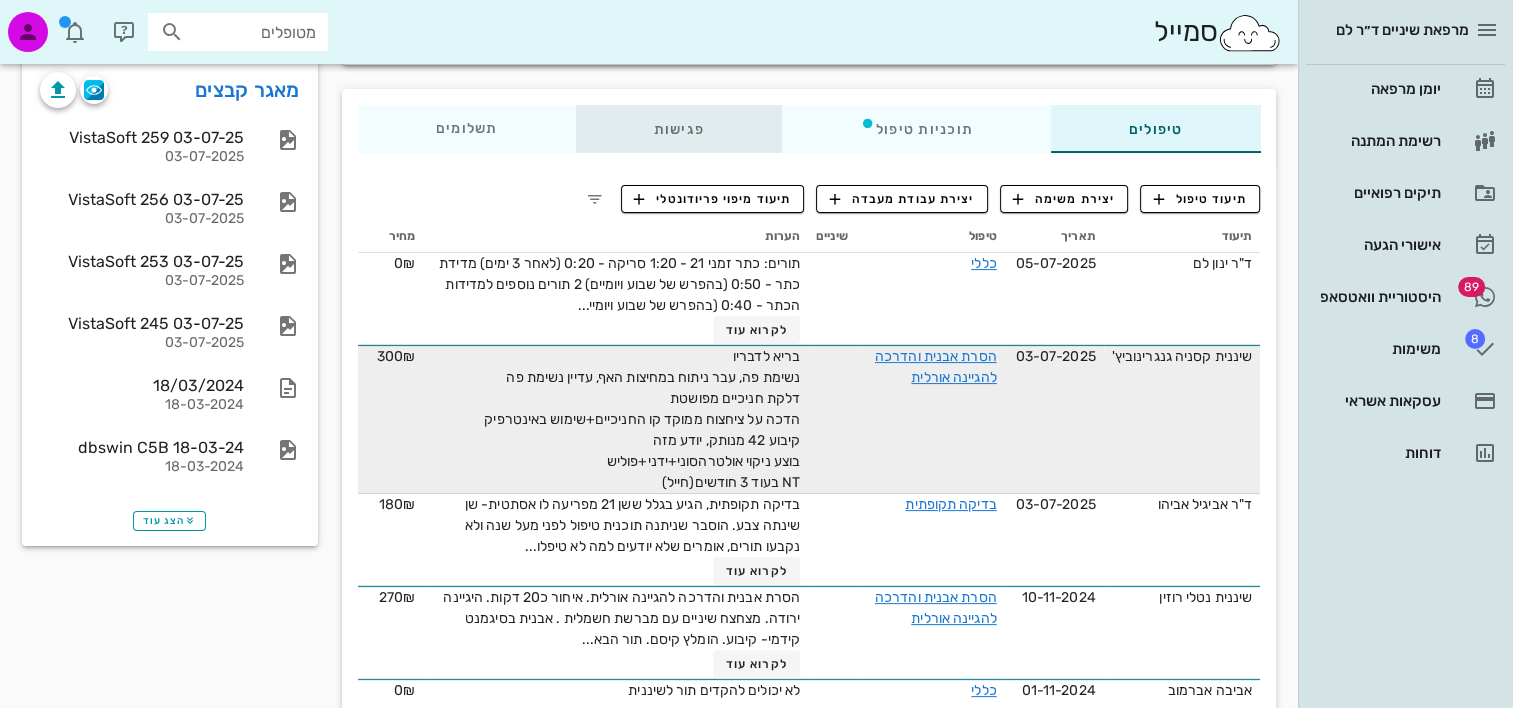 click on "פגישות" at bounding box center (678, 129) 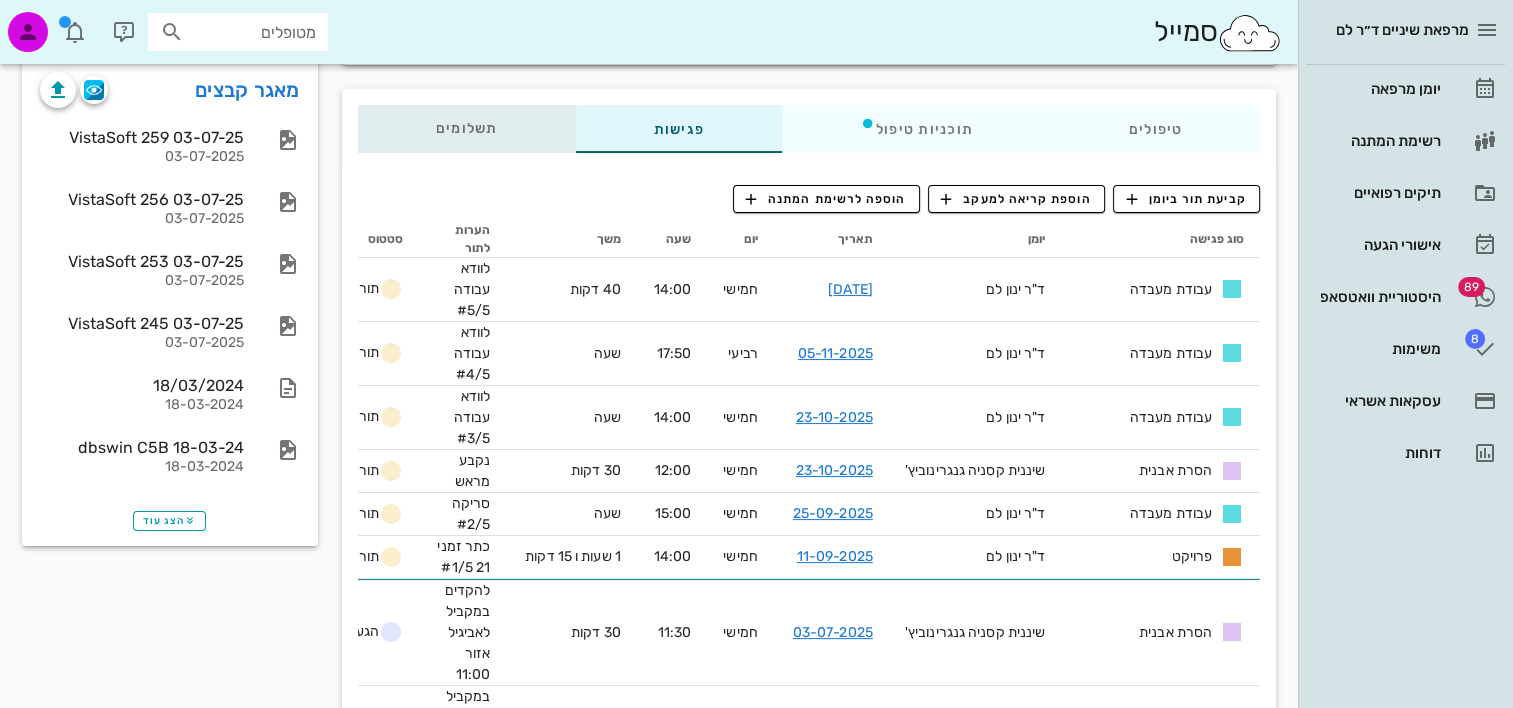 click on "תשלומים
0₪" at bounding box center [467, 129] 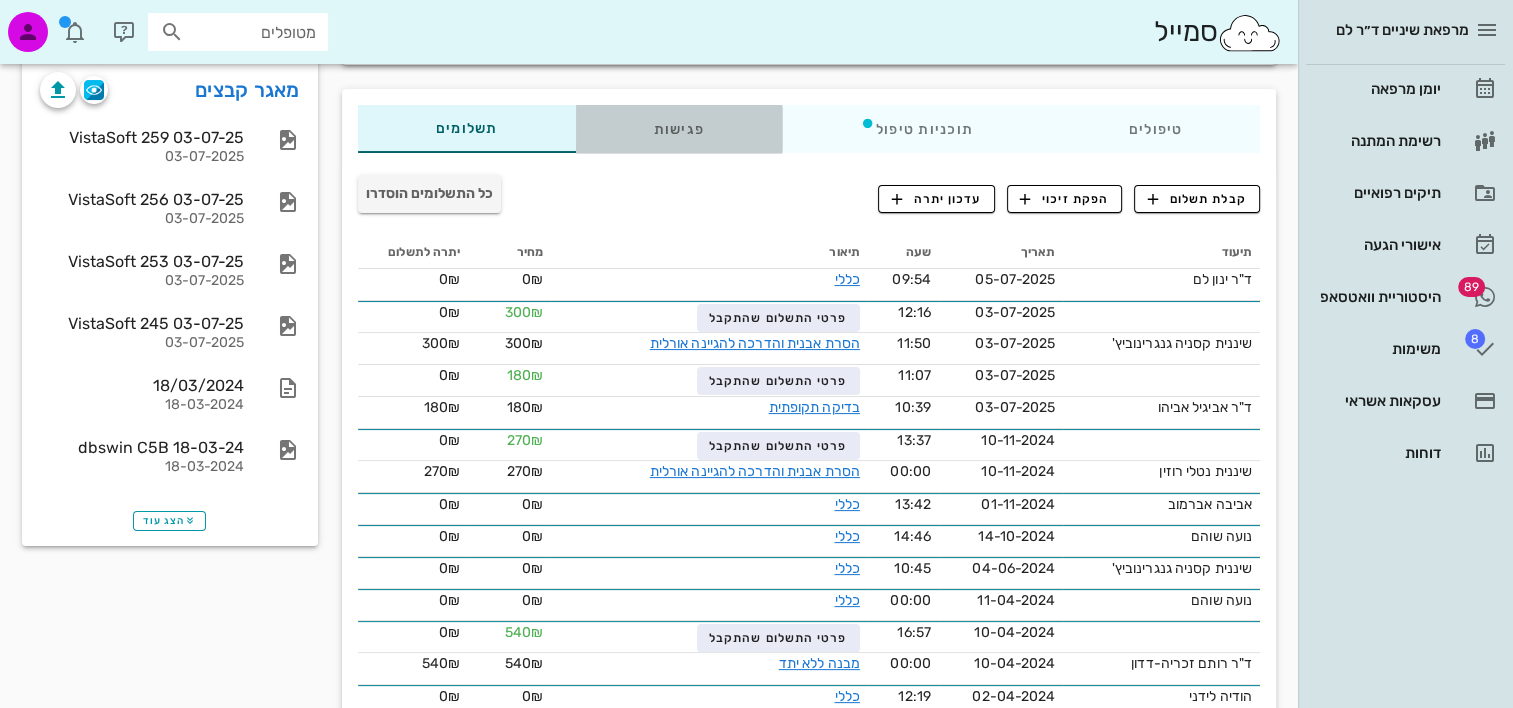 click on "פגישות" at bounding box center (678, 129) 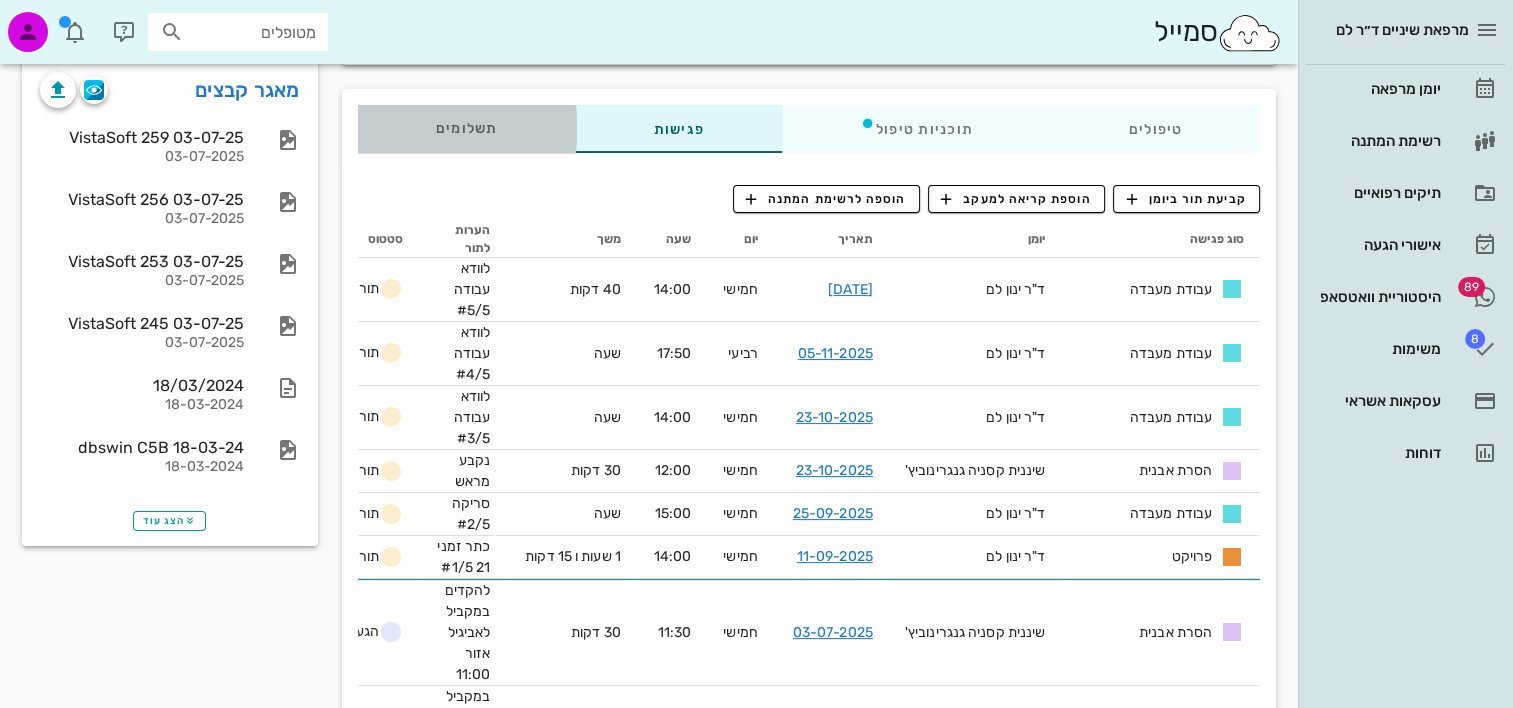 click on "תשלומים
0₪" at bounding box center [467, 129] 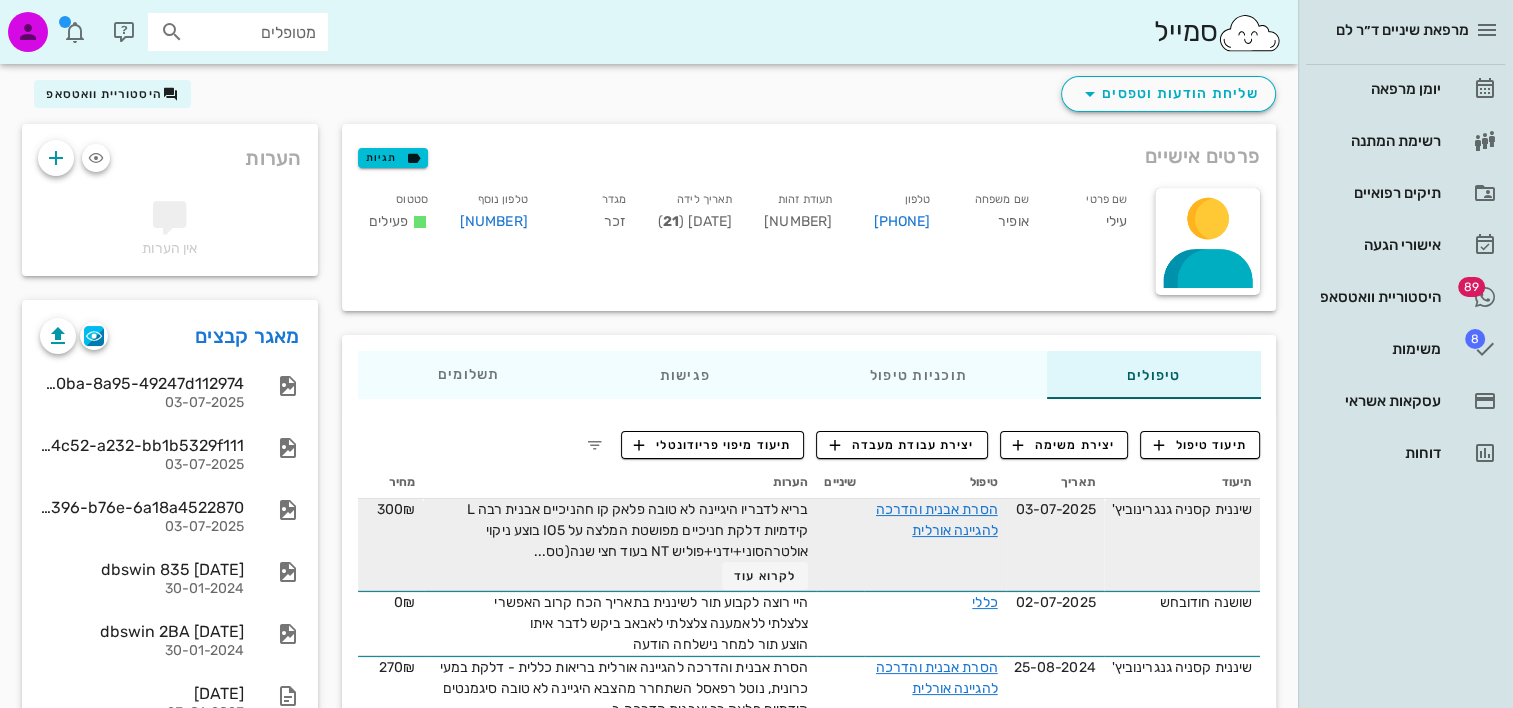 scroll, scrollTop: 100, scrollLeft: 0, axis: vertical 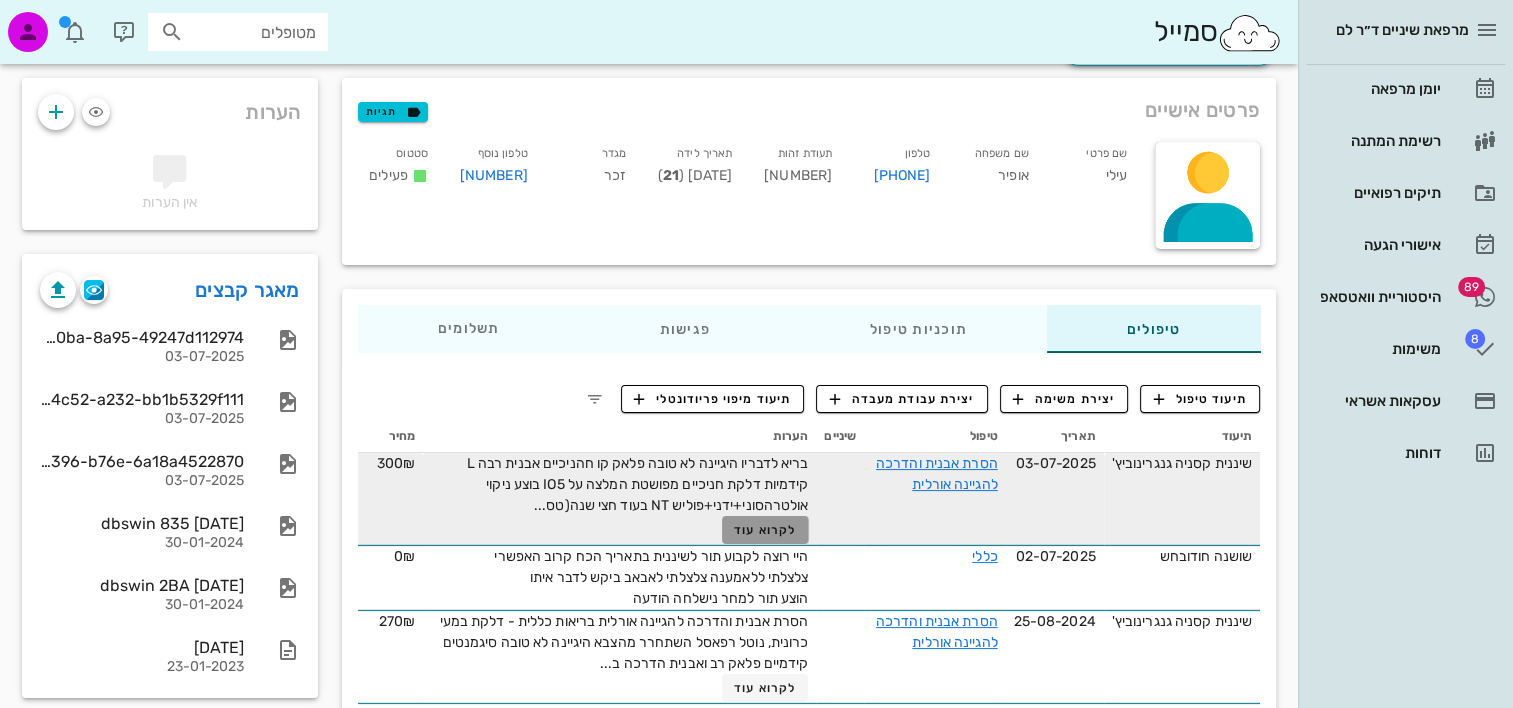 click on "לקרוא עוד" at bounding box center [765, 530] 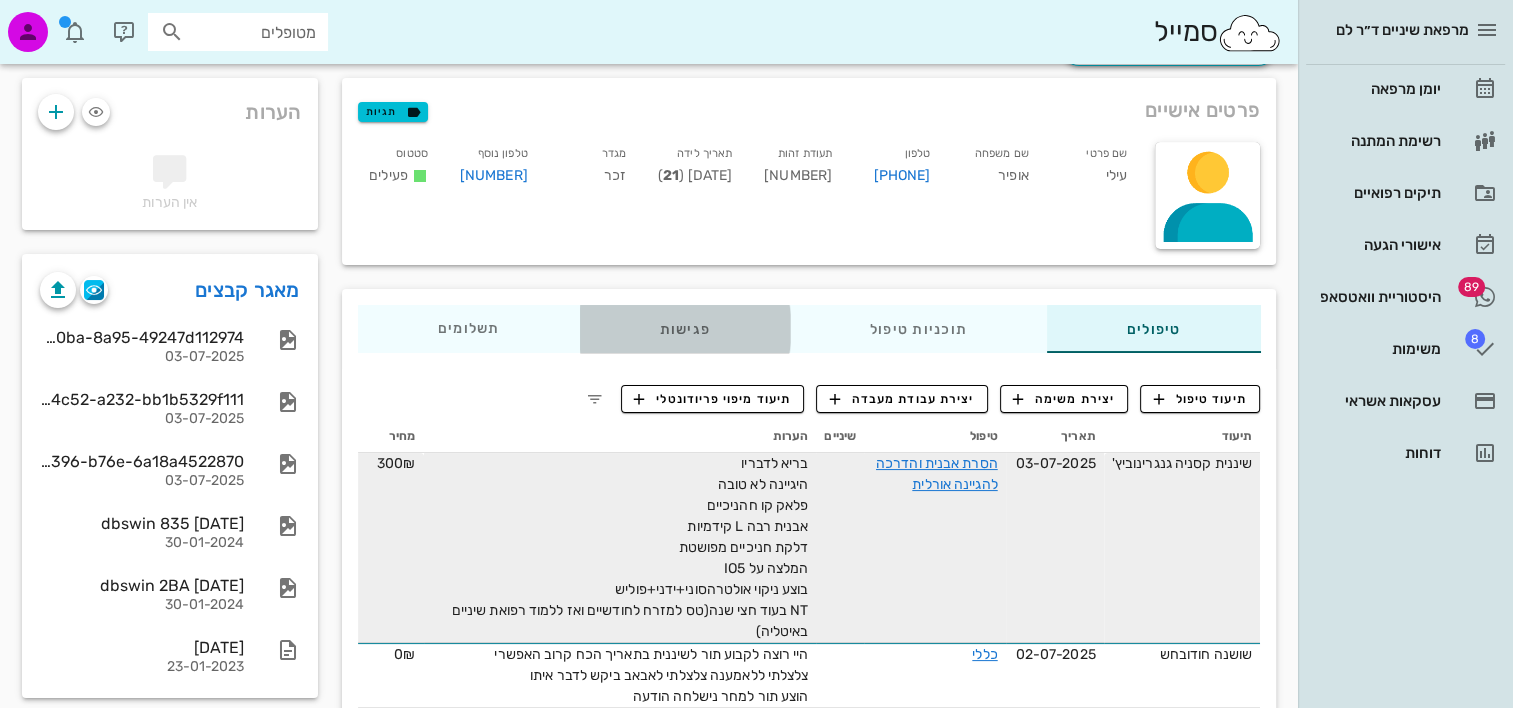 click on "פגישות" at bounding box center (684, 329) 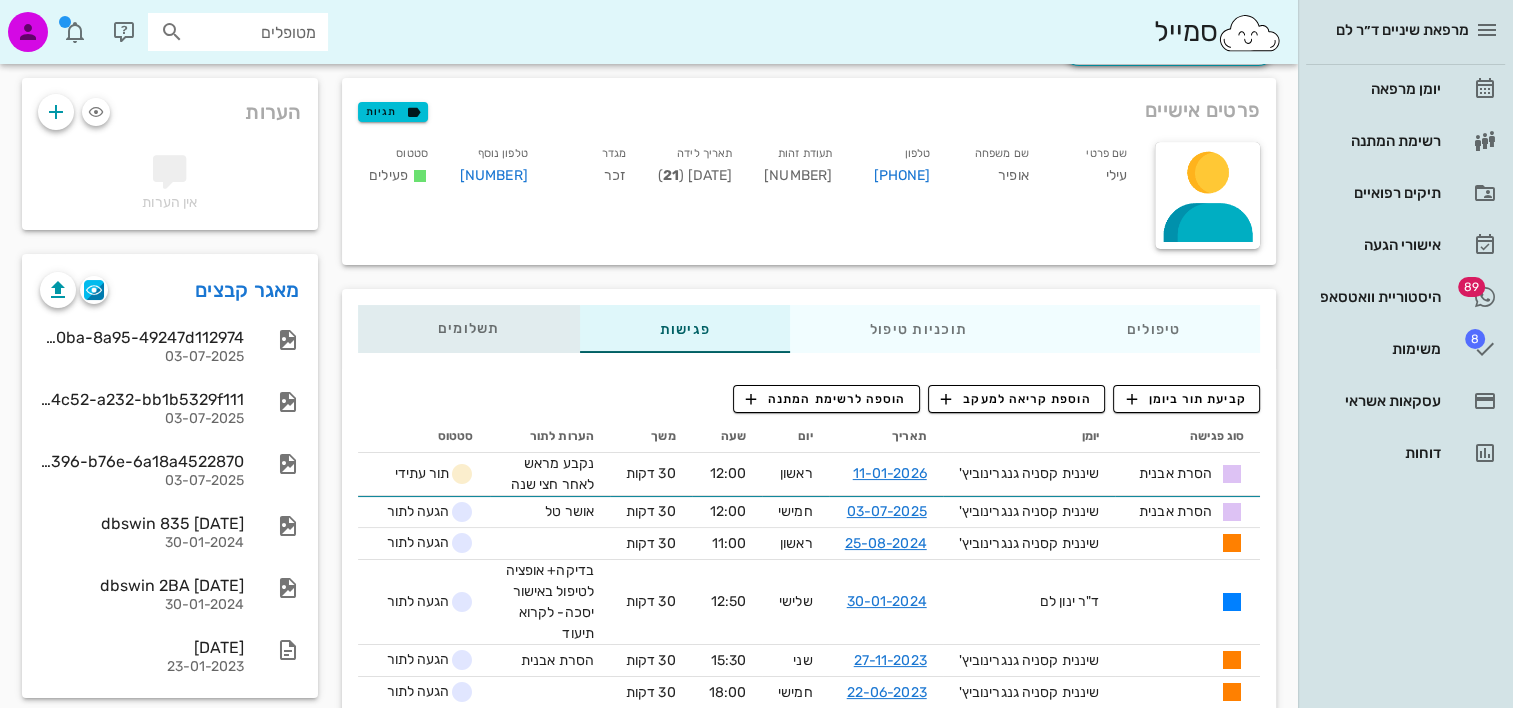 click on "תשלומים
0₪" at bounding box center (468, 329) 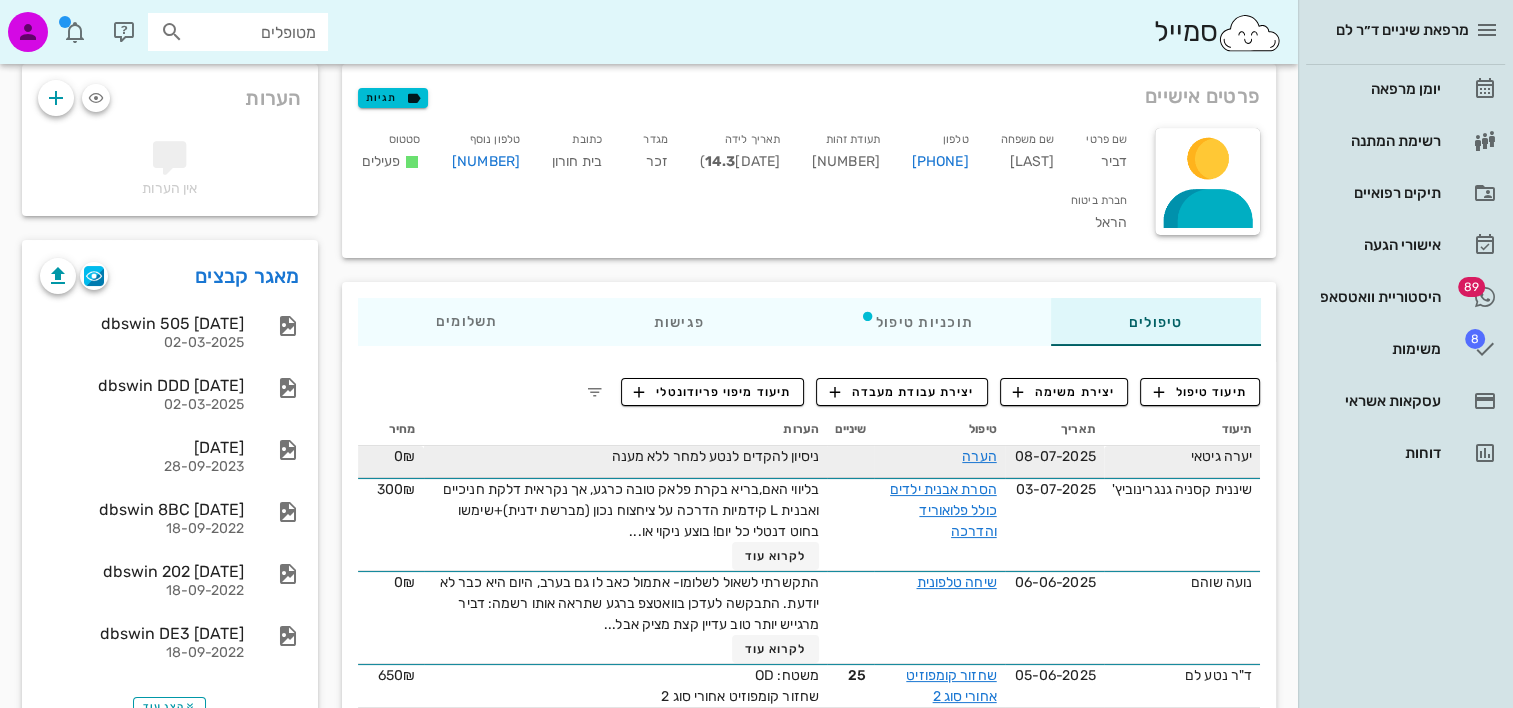 scroll, scrollTop: 200, scrollLeft: 0, axis: vertical 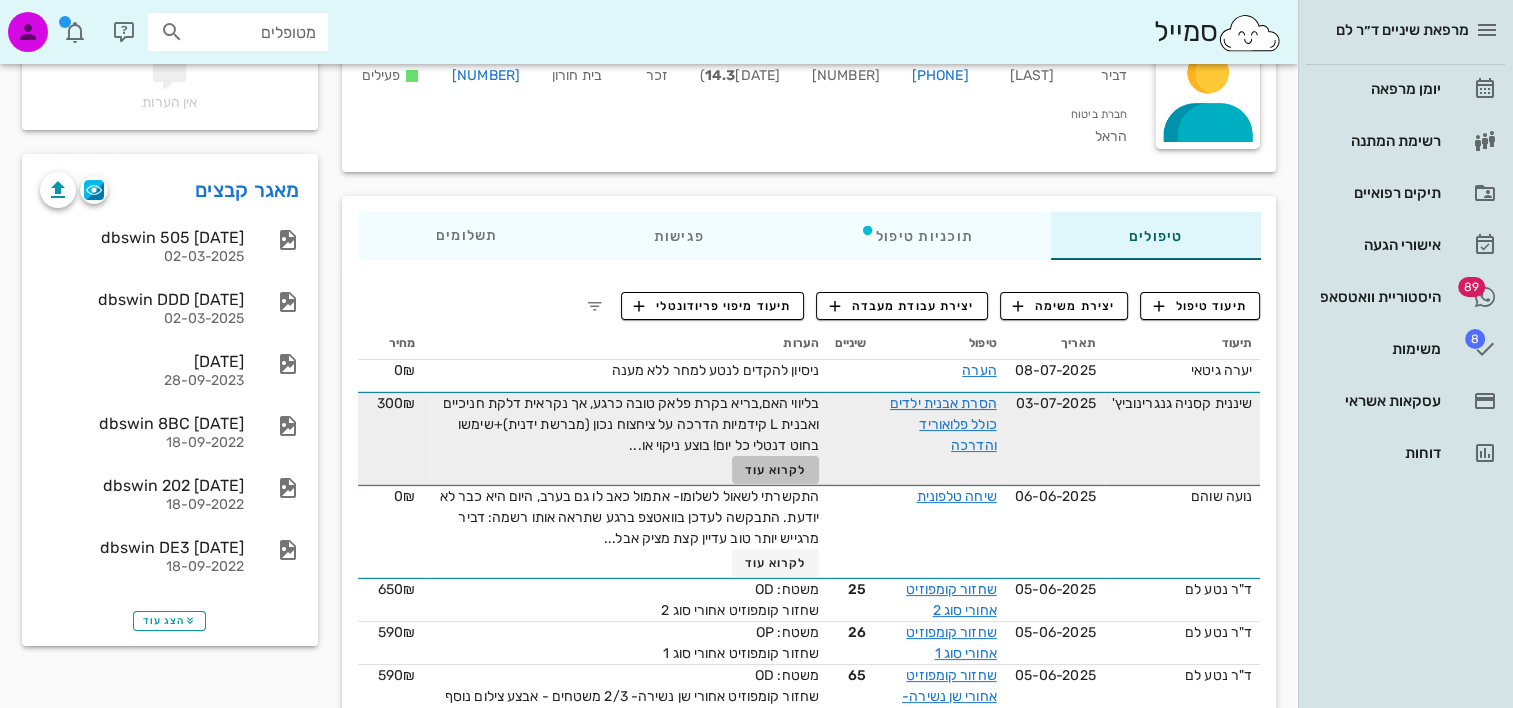 click on "לקרוא עוד" at bounding box center (776, 470) 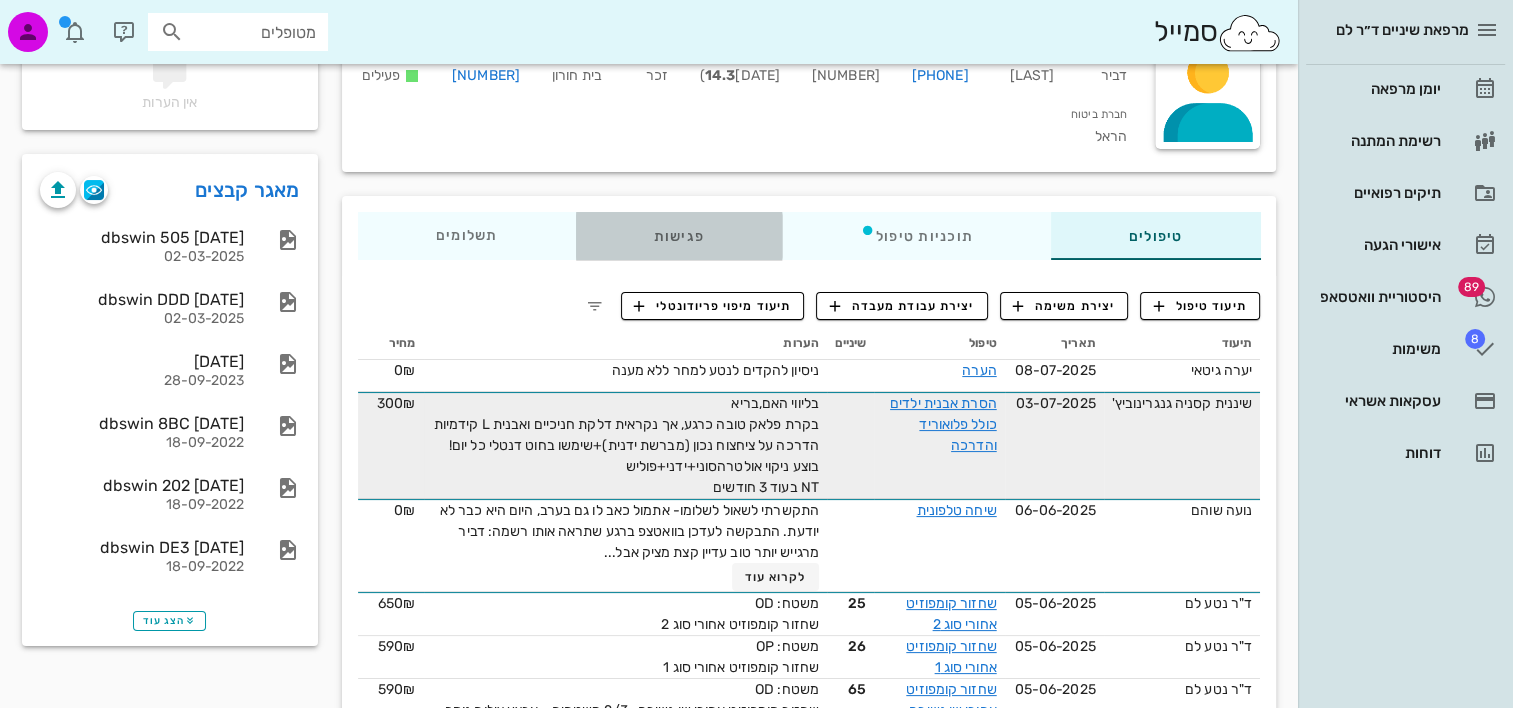 click on "פגישות" at bounding box center (678, 236) 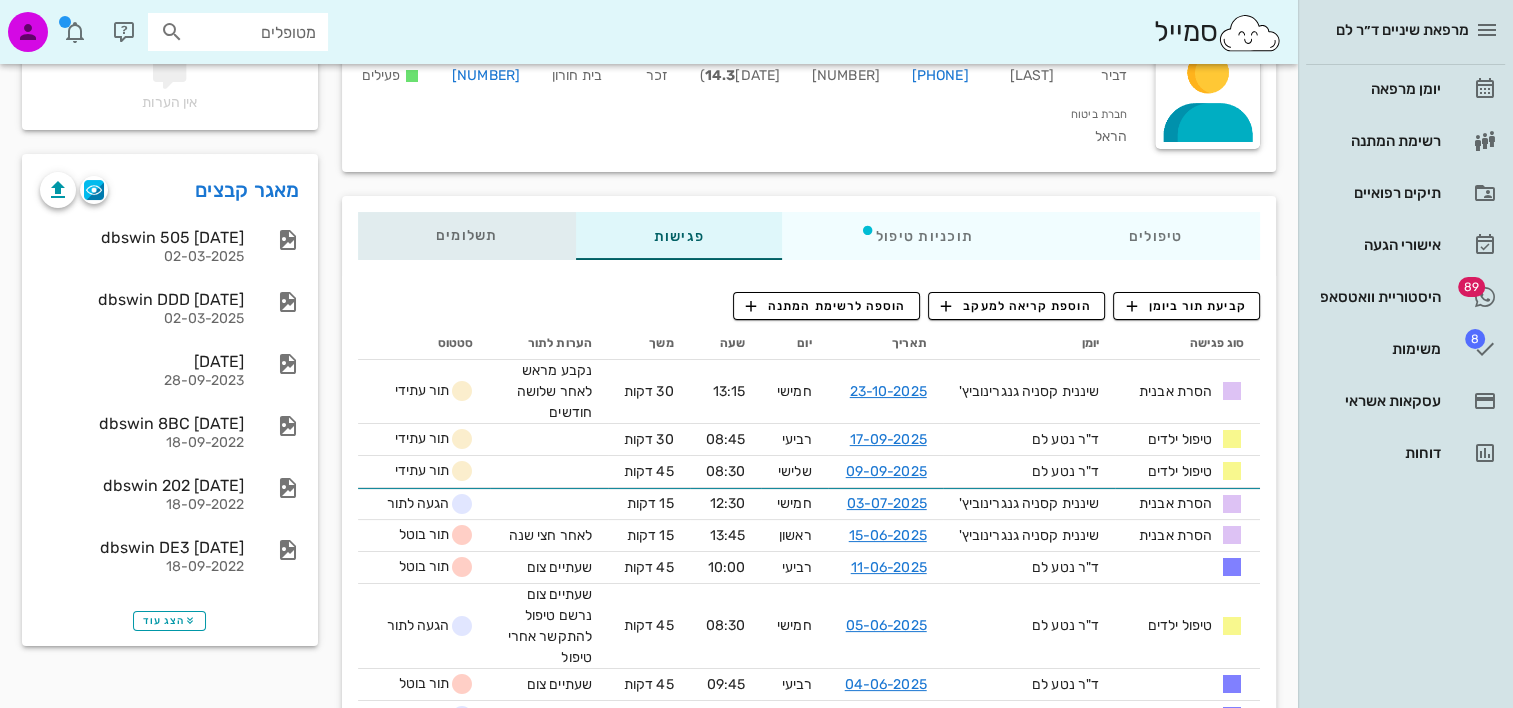 click on "תשלומים
0₪" at bounding box center [467, 236] 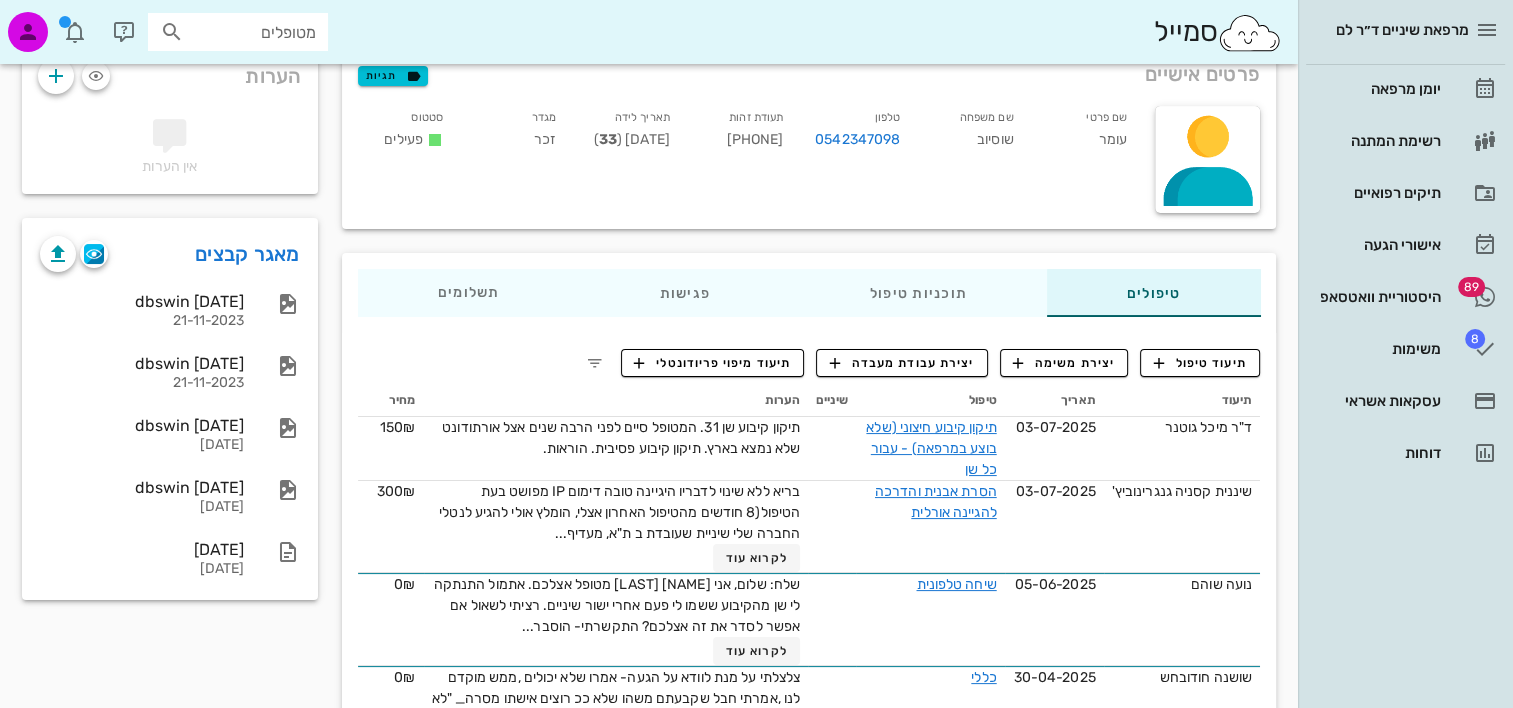 scroll, scrollTop: 200, scrollLeft: 0, axis: vertical 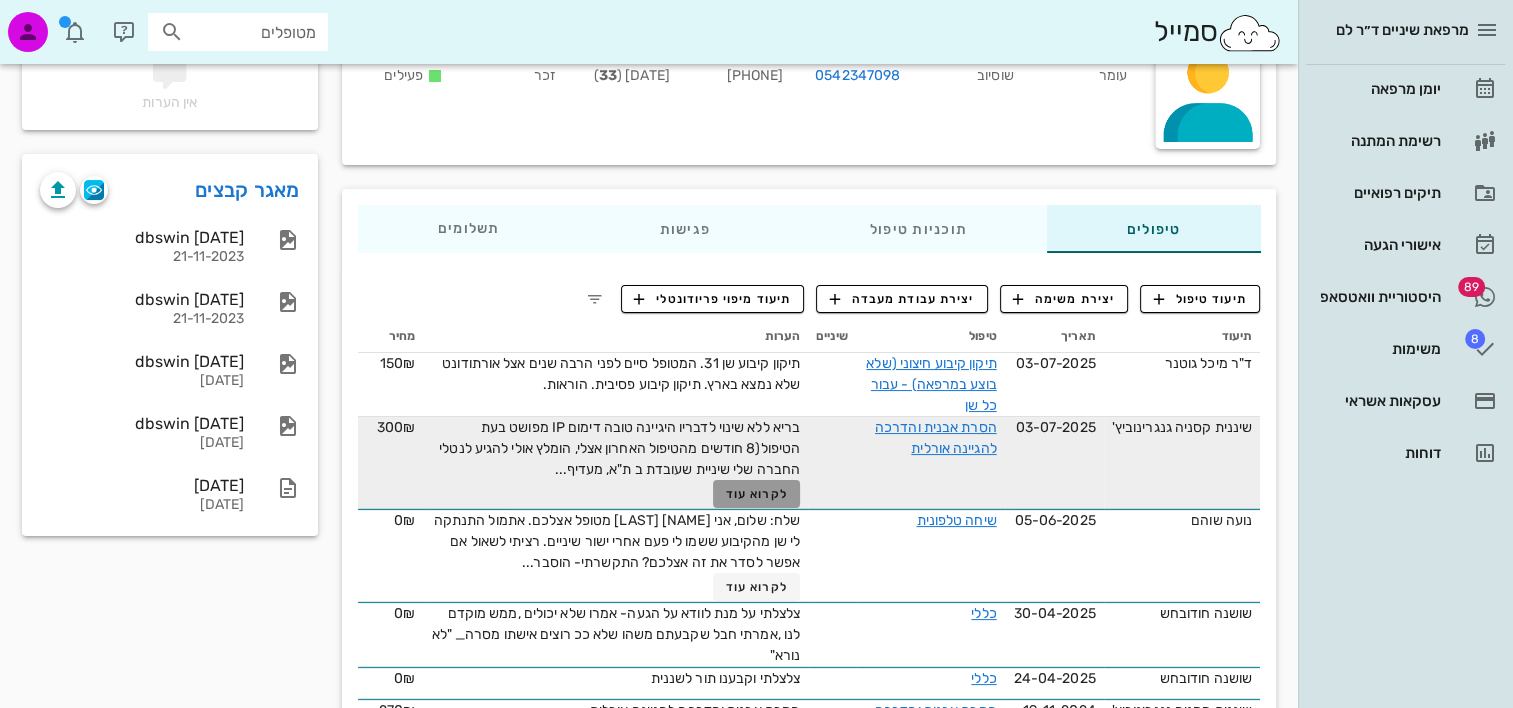 click on "לקרוא עוד" at bounding box center (757, 494) 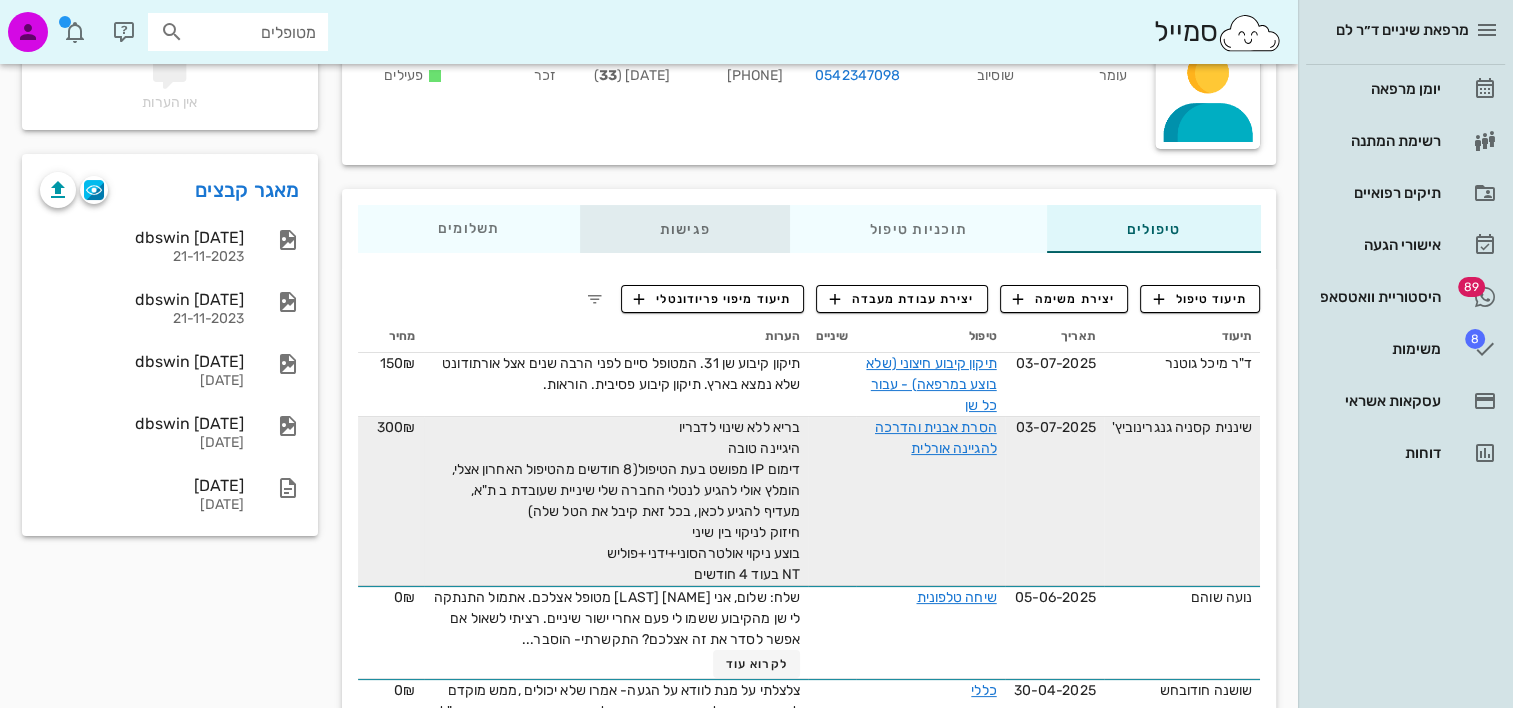 click on "פגישות" at bounding box center [684, 229] 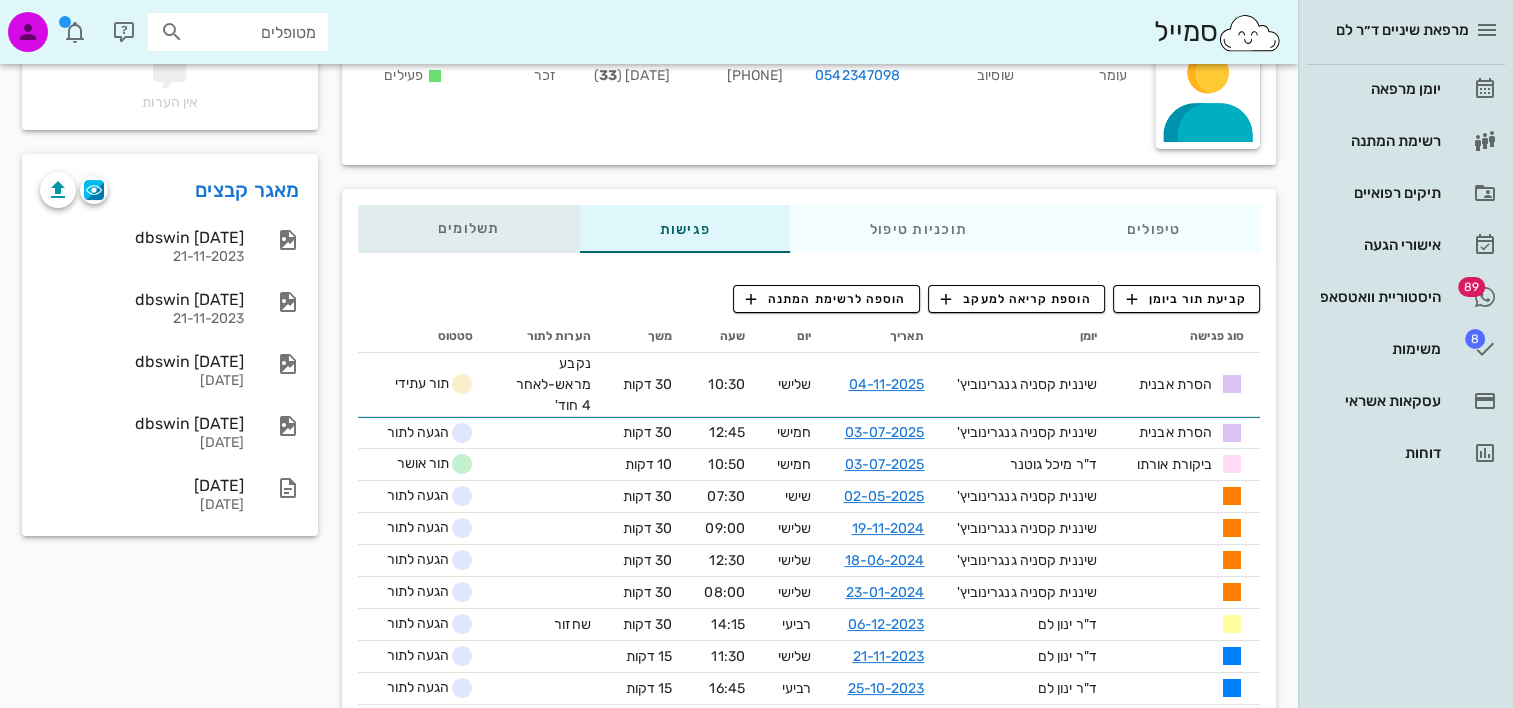 click on "תשלומים
0₪" at bounding box center [469, 229] 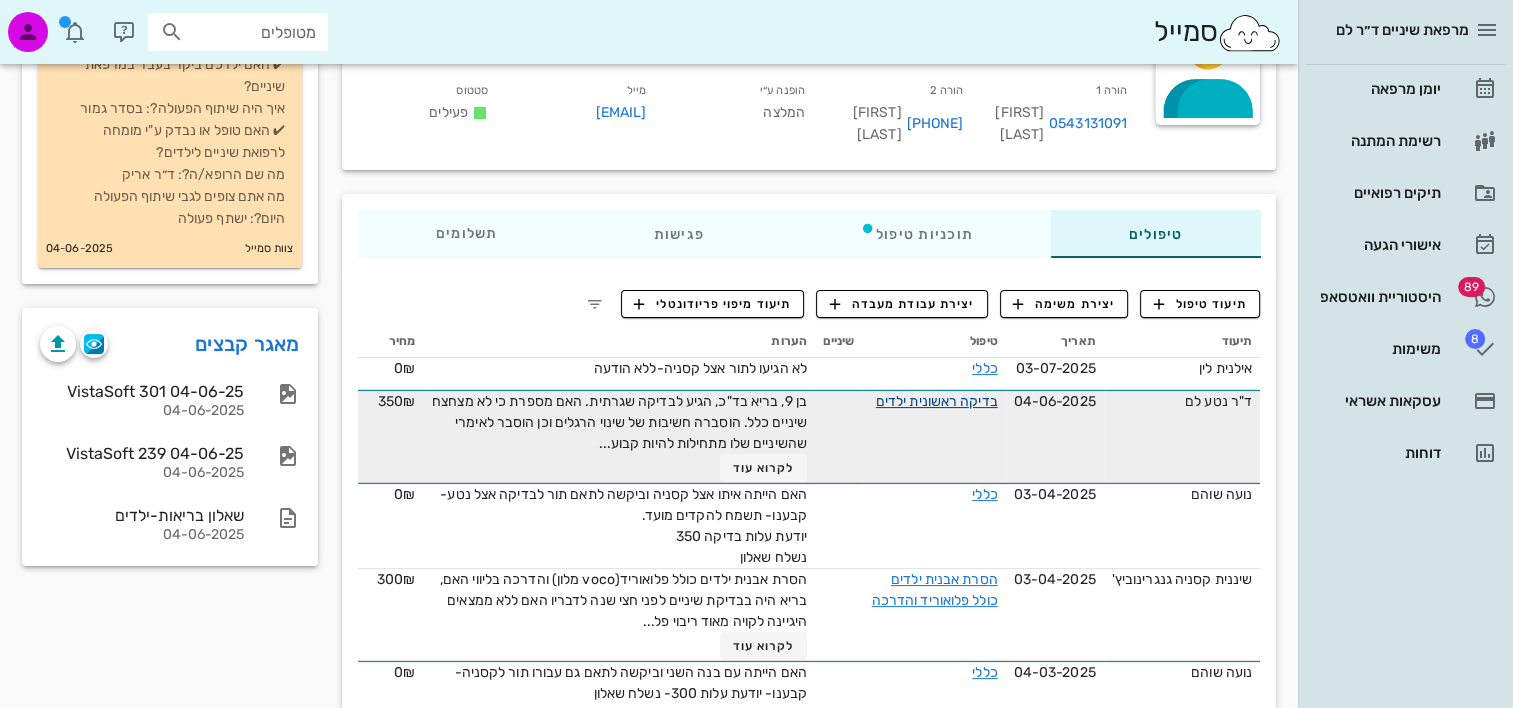 scroll, scrollTop: 265, scrollLeft: 0, axis: vertical 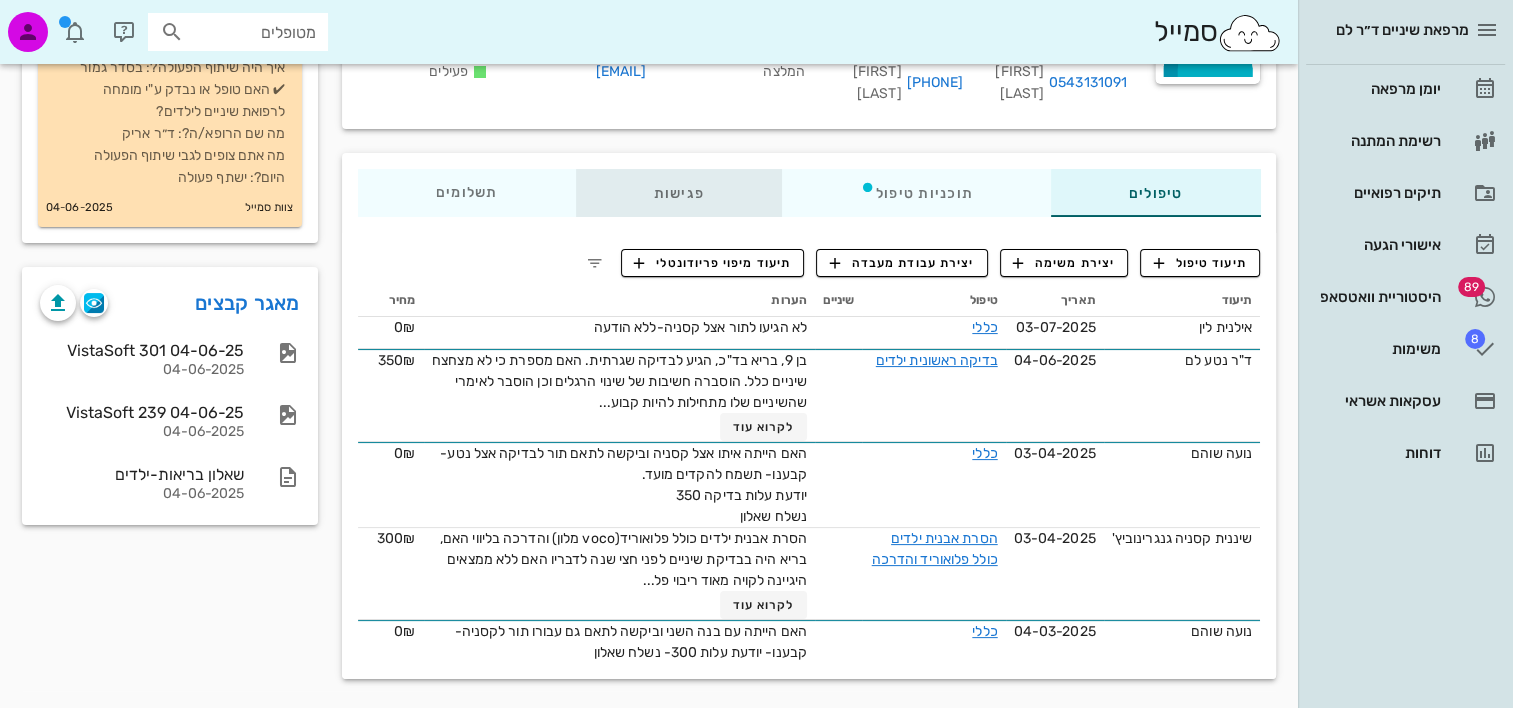 click on "פגישות" at bounding box center (678, 193) 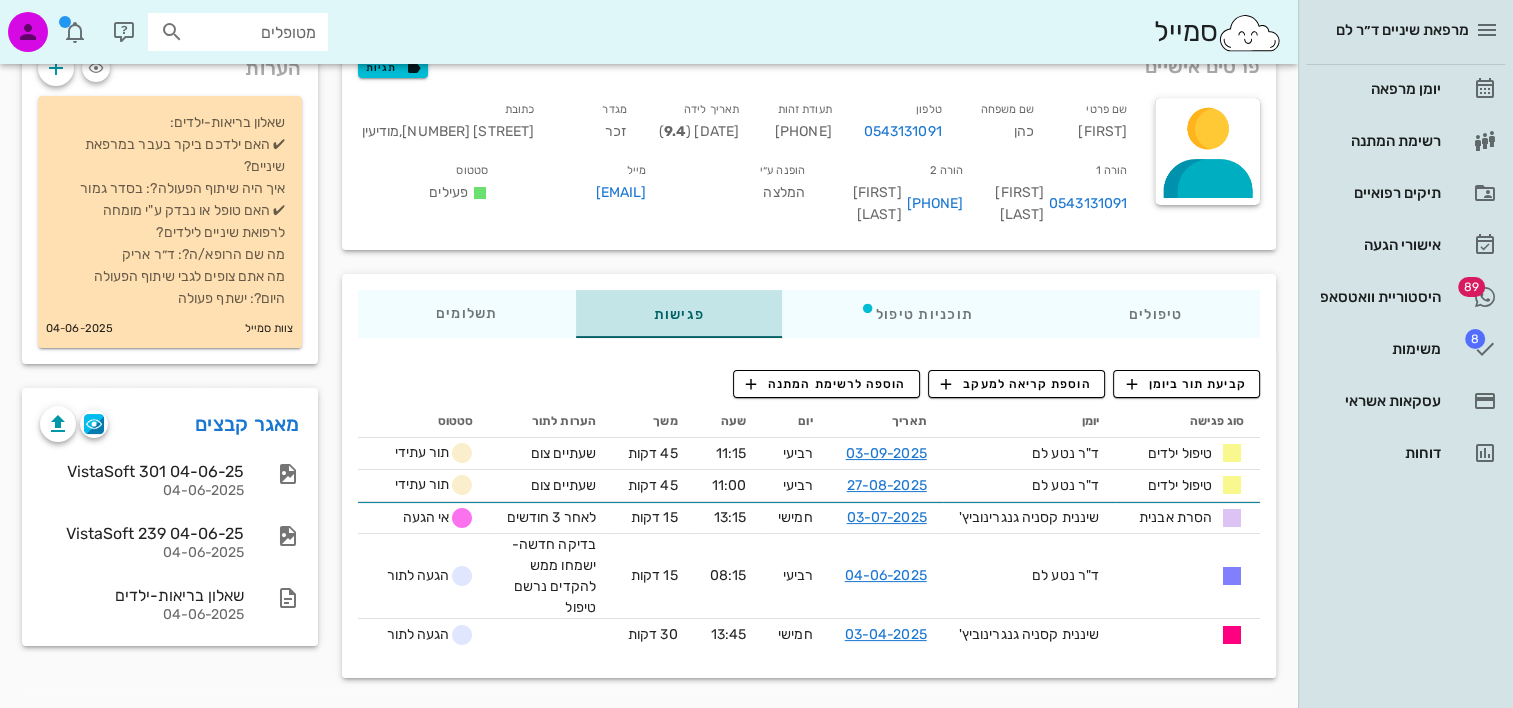 scroll, scrollTop: 145, scrollLeft: 0, axis: vertical 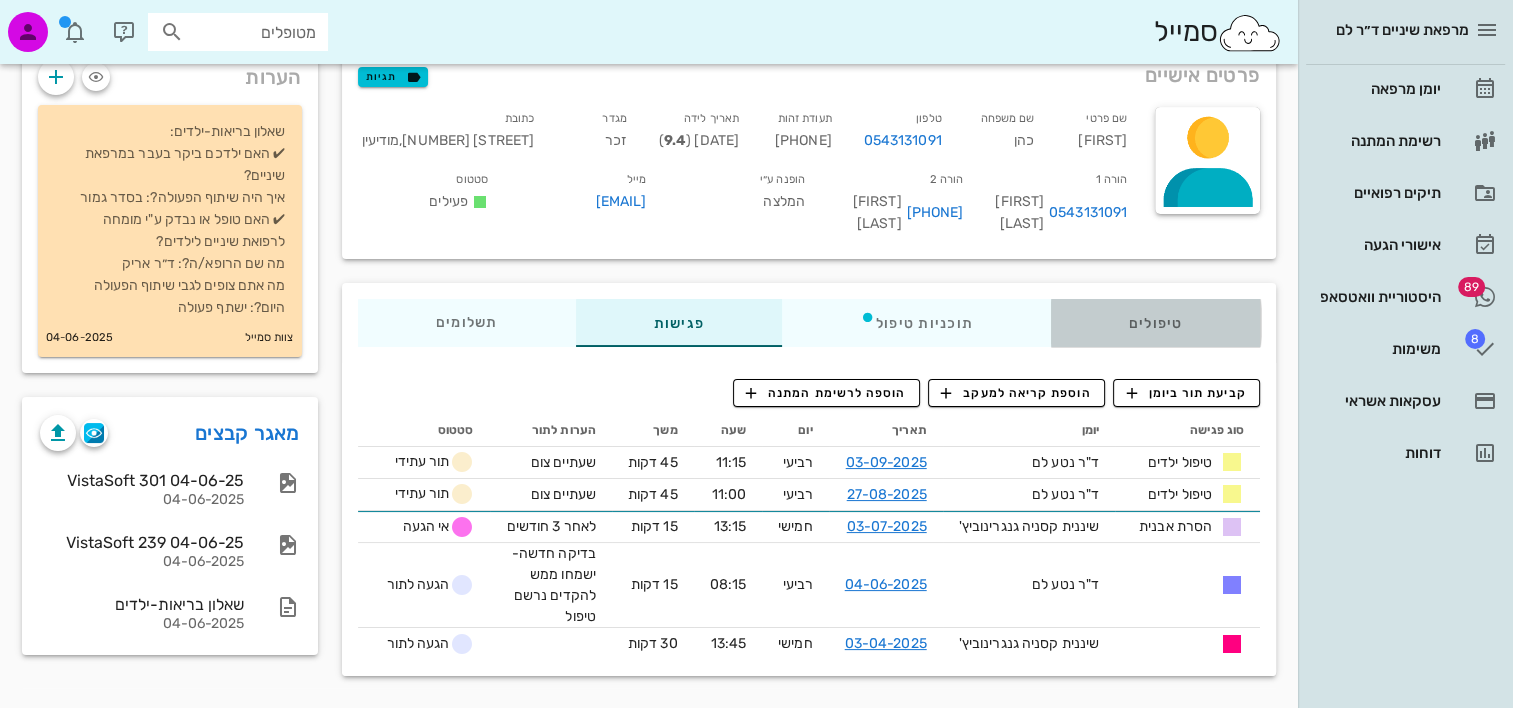 click on "טיפולים" at bounding box center [1155, 323] 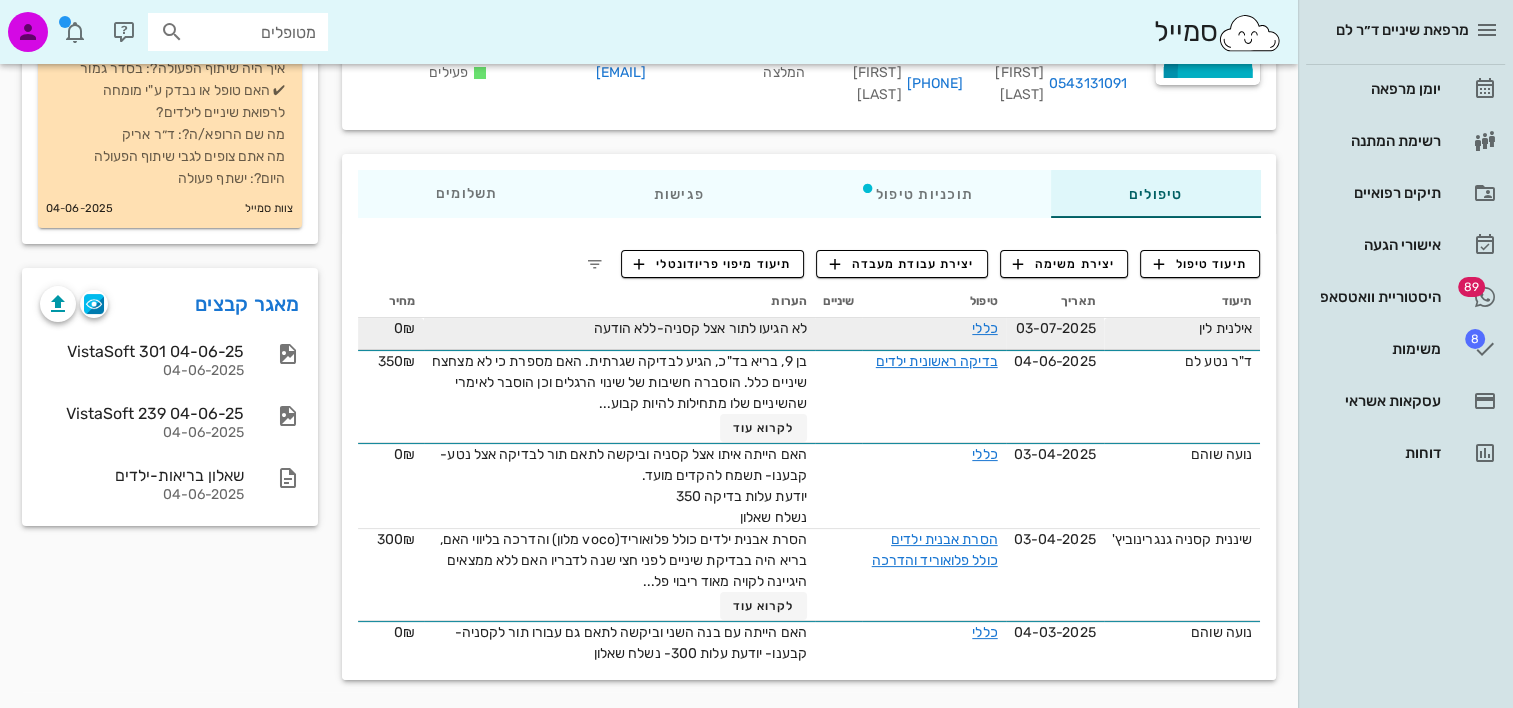 scroll, scrollTop: 265, scrollLeft: 0, axis: vertical 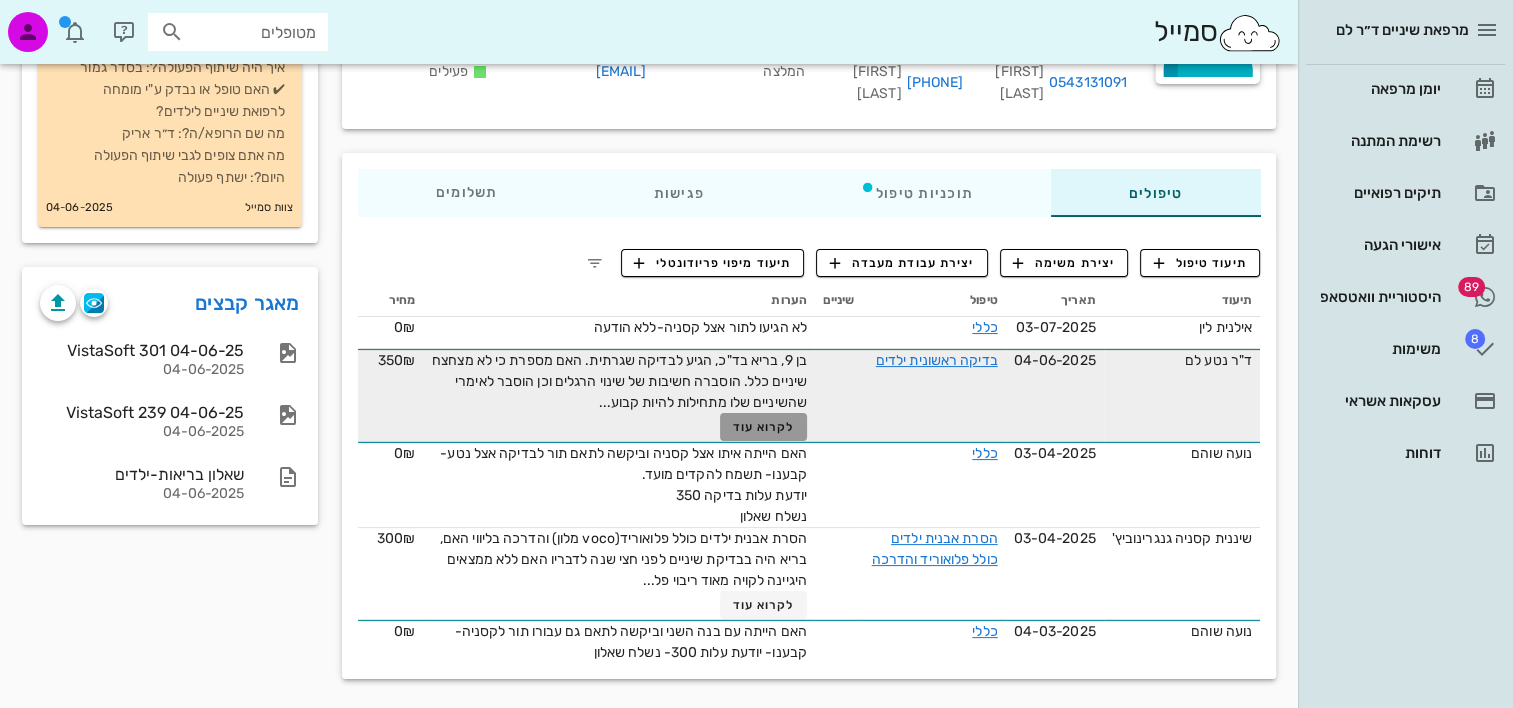 click on "לקרוא עוד" at bounding box center (764, 427) 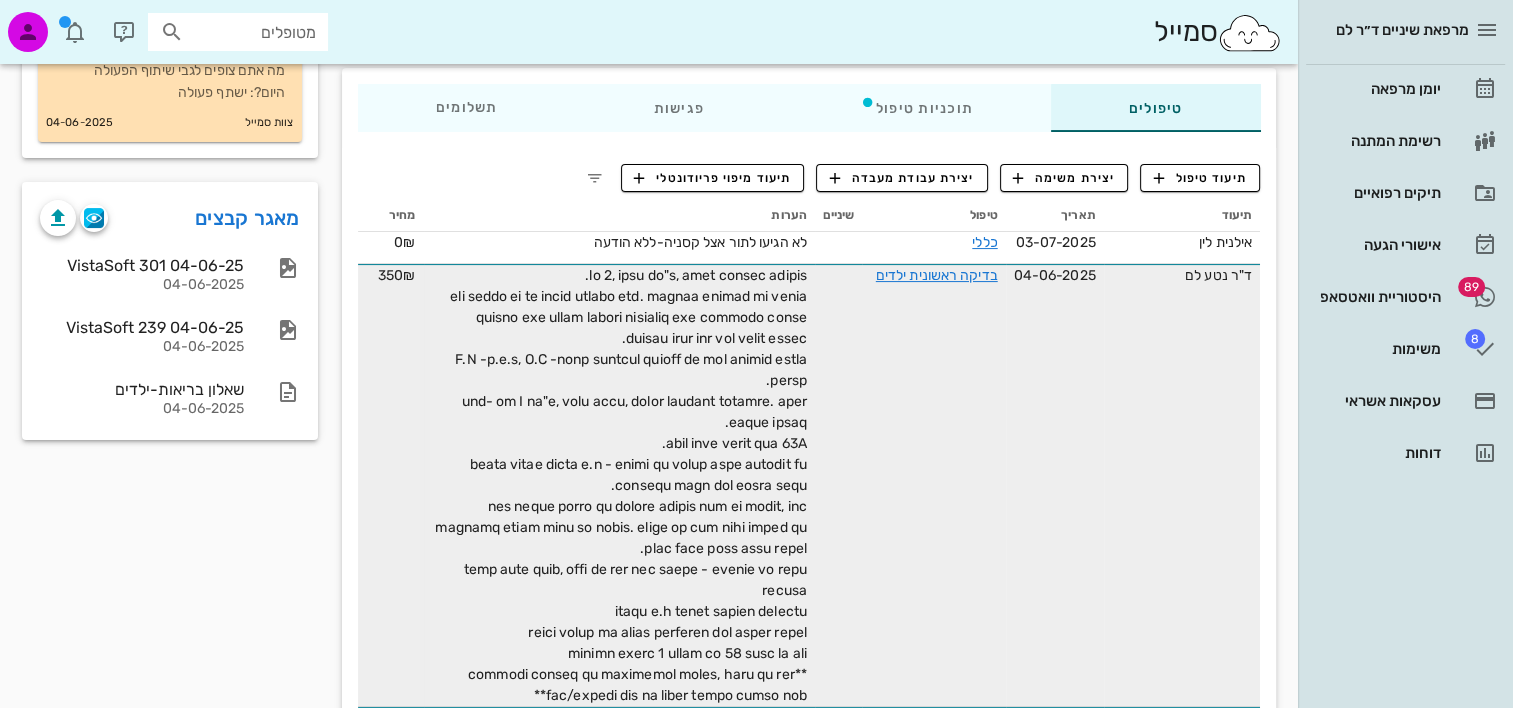 scroll, scrollTop: 316, scrollLeft: 0, axis: vertical 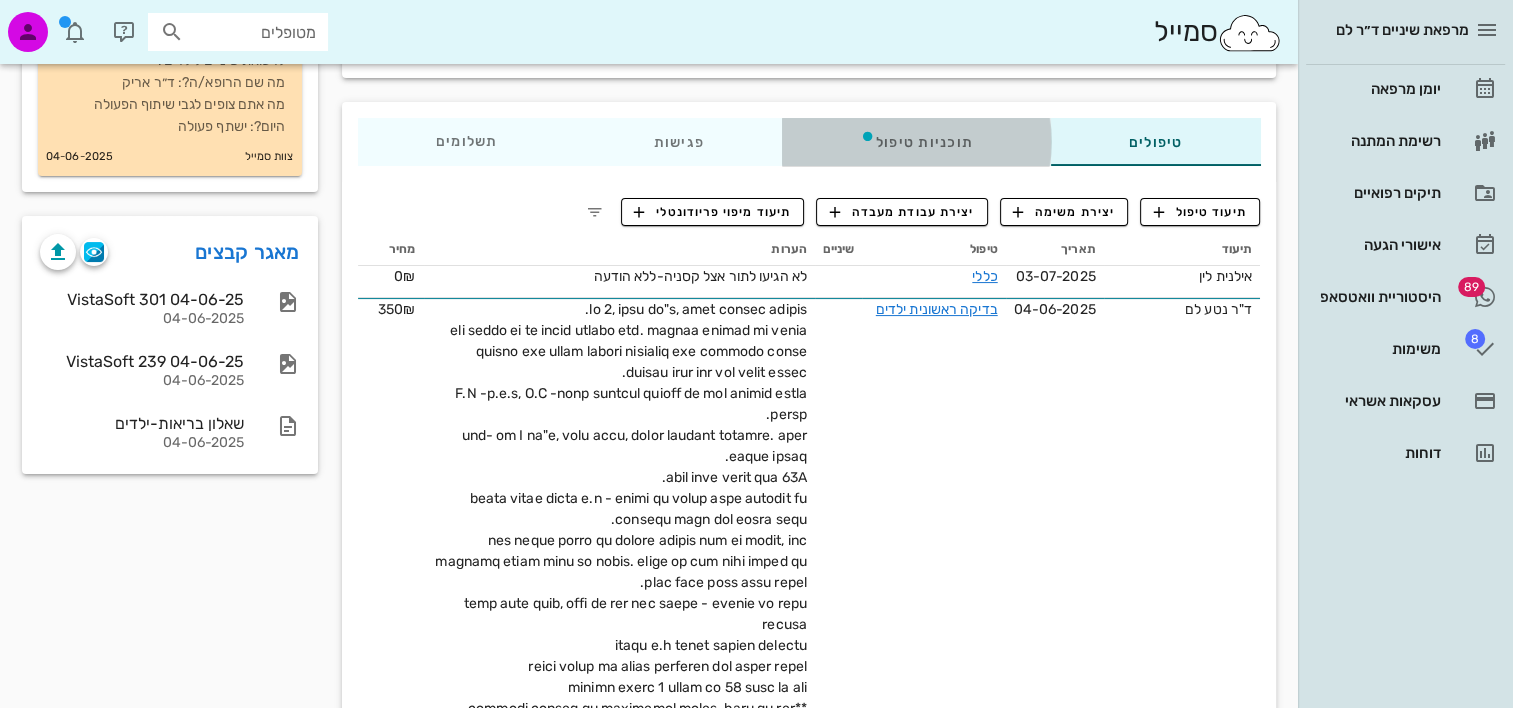 click on "תוכניות טיפול" at bounding box center (915, 142) 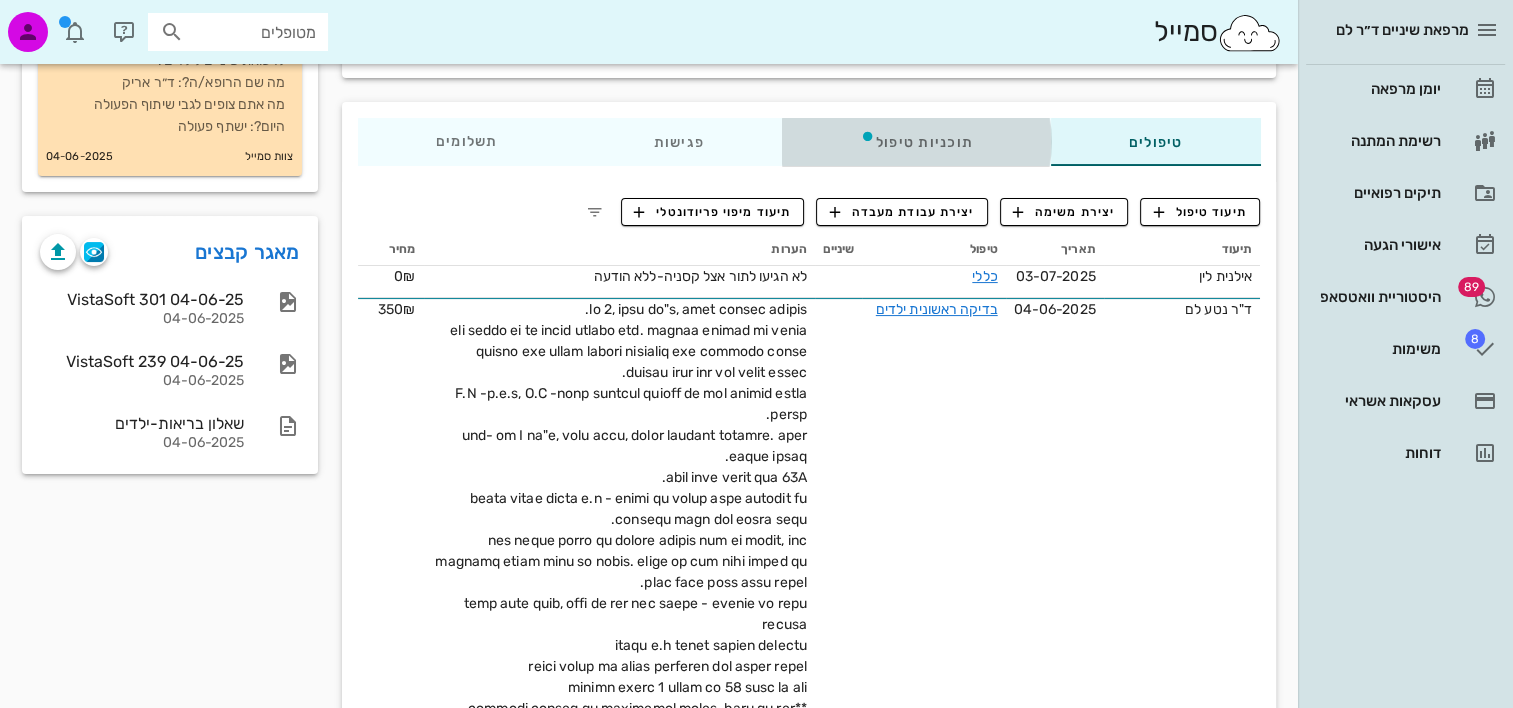 scroll, scrollTop: 112, scrollLeft: 0, axis: vertical 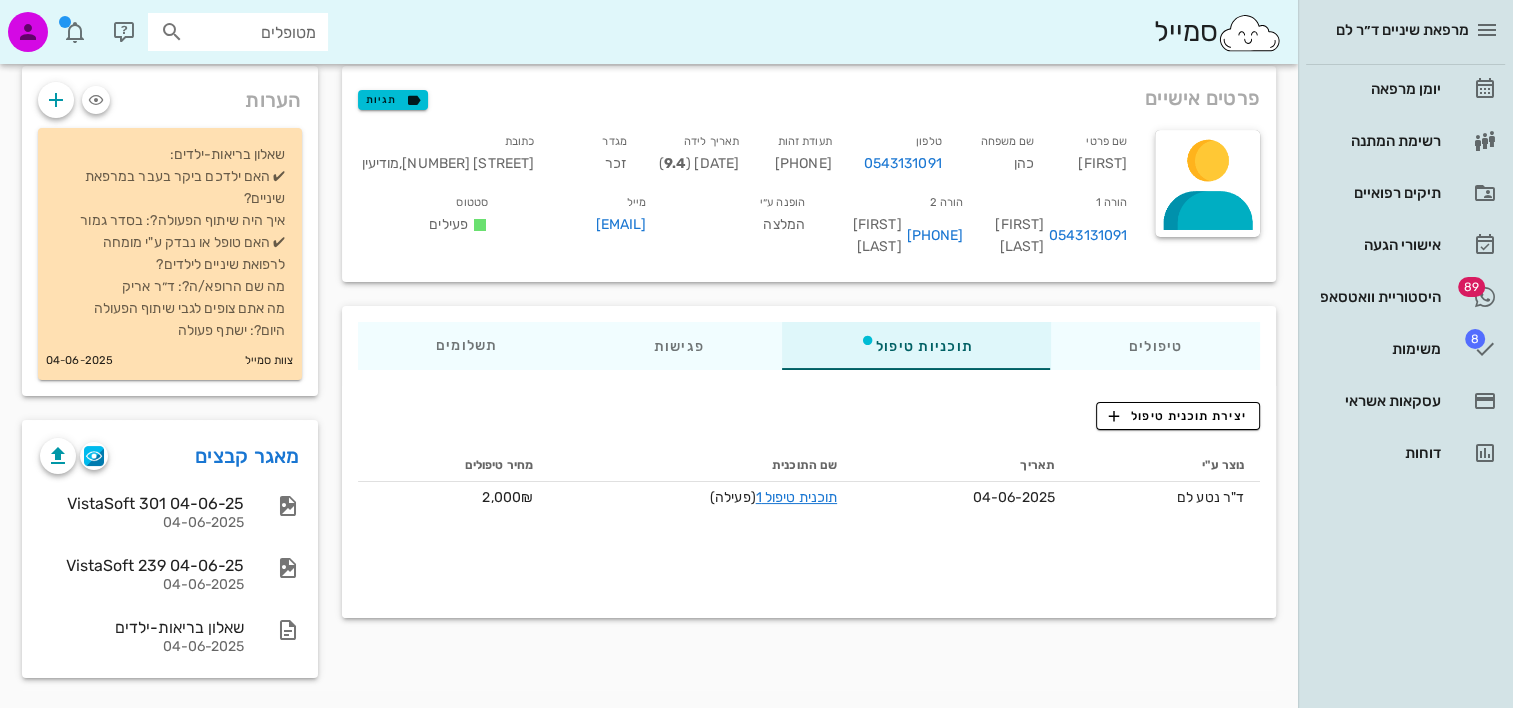 click on "יצירת תוכנית טיפול
נוצר ע"י תאריך שם התוכנית מחיר טיפולים ד"ר נטע לם 04-06-2025 תוכנית טיפול 1
(פעילה)
2,000₪" at bounding box center (809, 502) 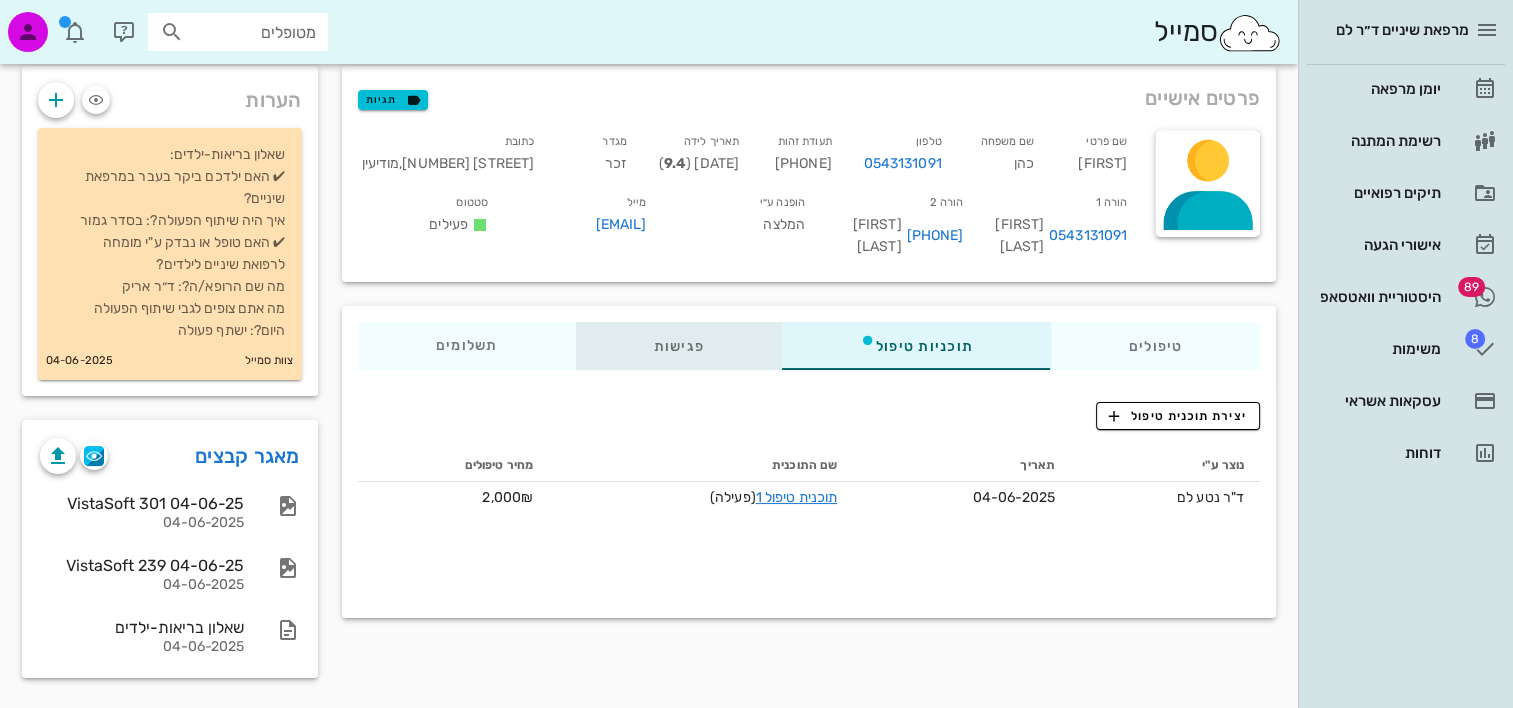 click on "פגישות" at bounding box center (678, 346) 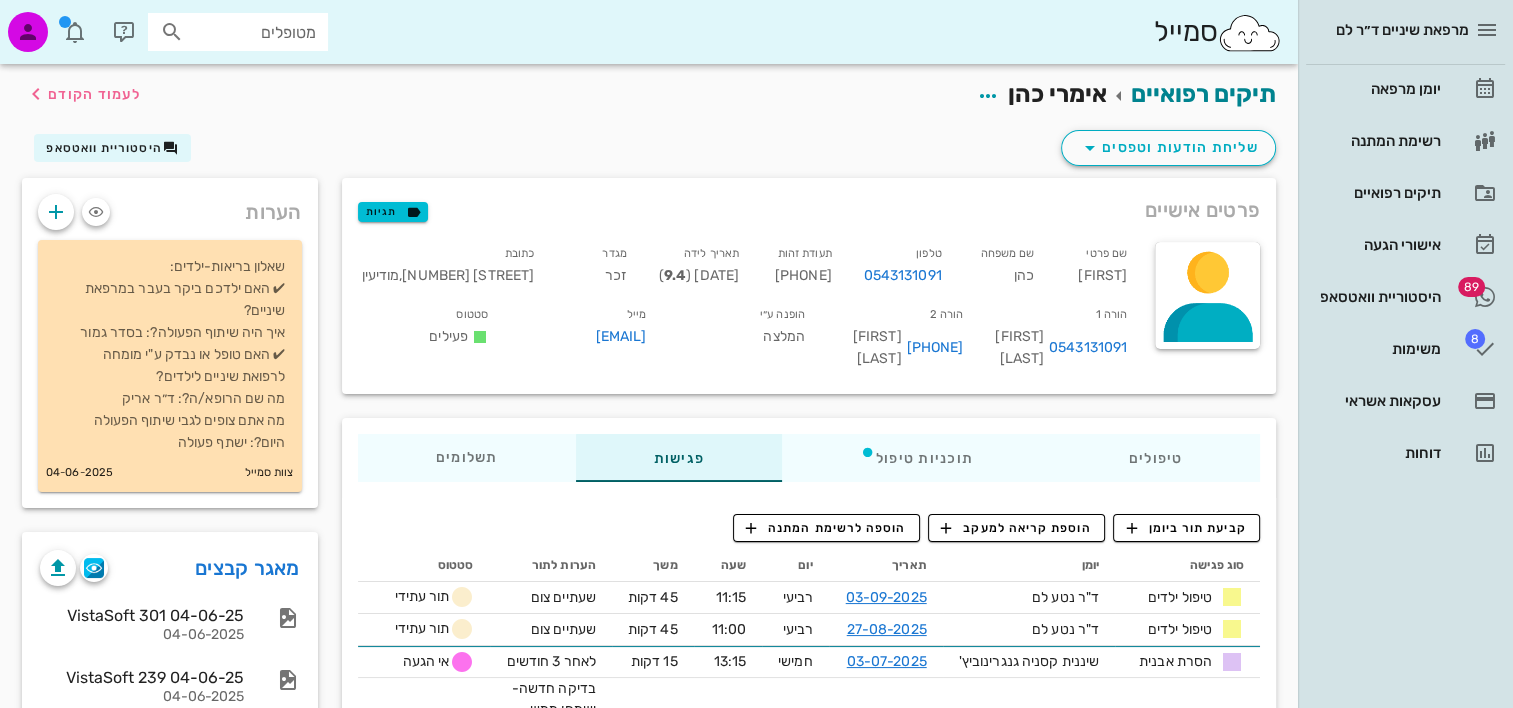 scroll, scrollTop: 0, scrollLeft: 0, axis: both 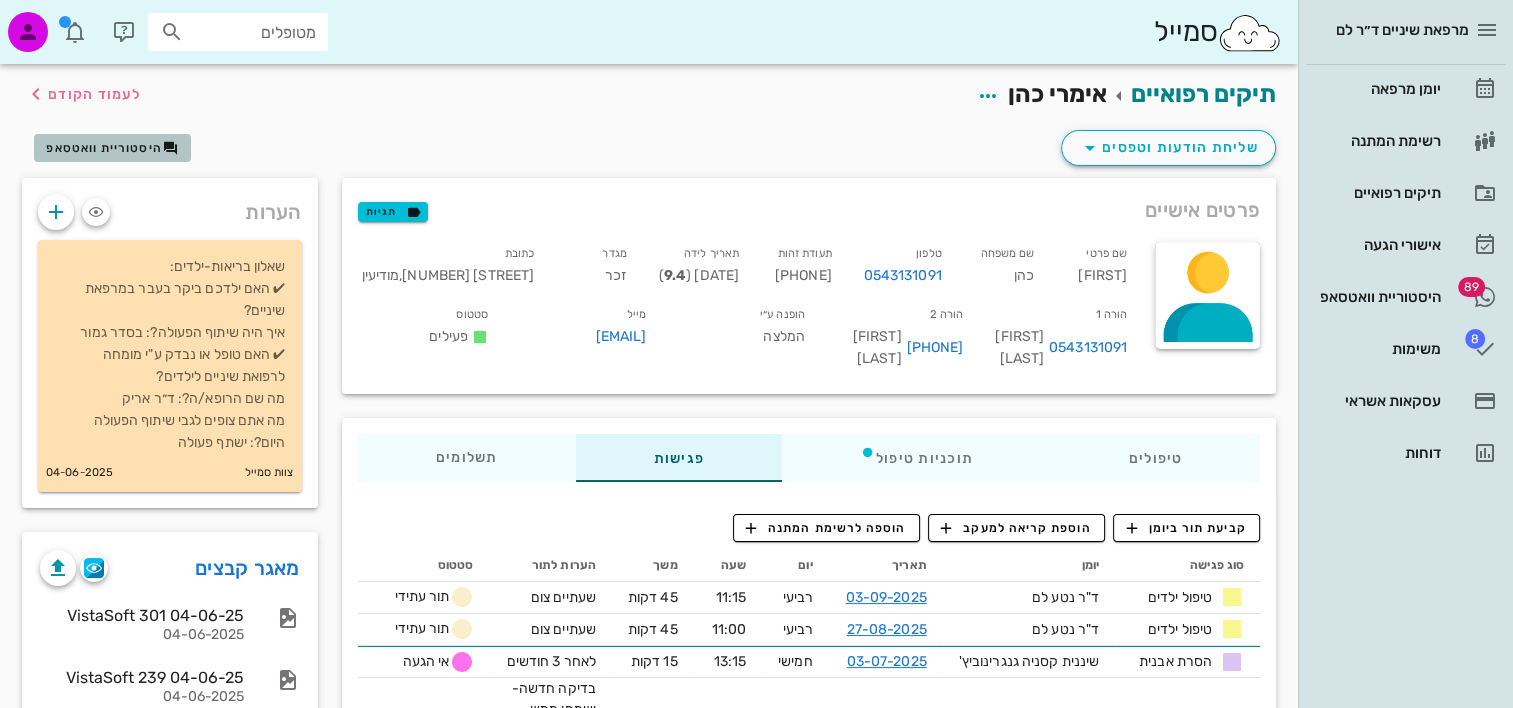 click on "היסטוריית וואטסאפ" at bounding box center (104, 148) 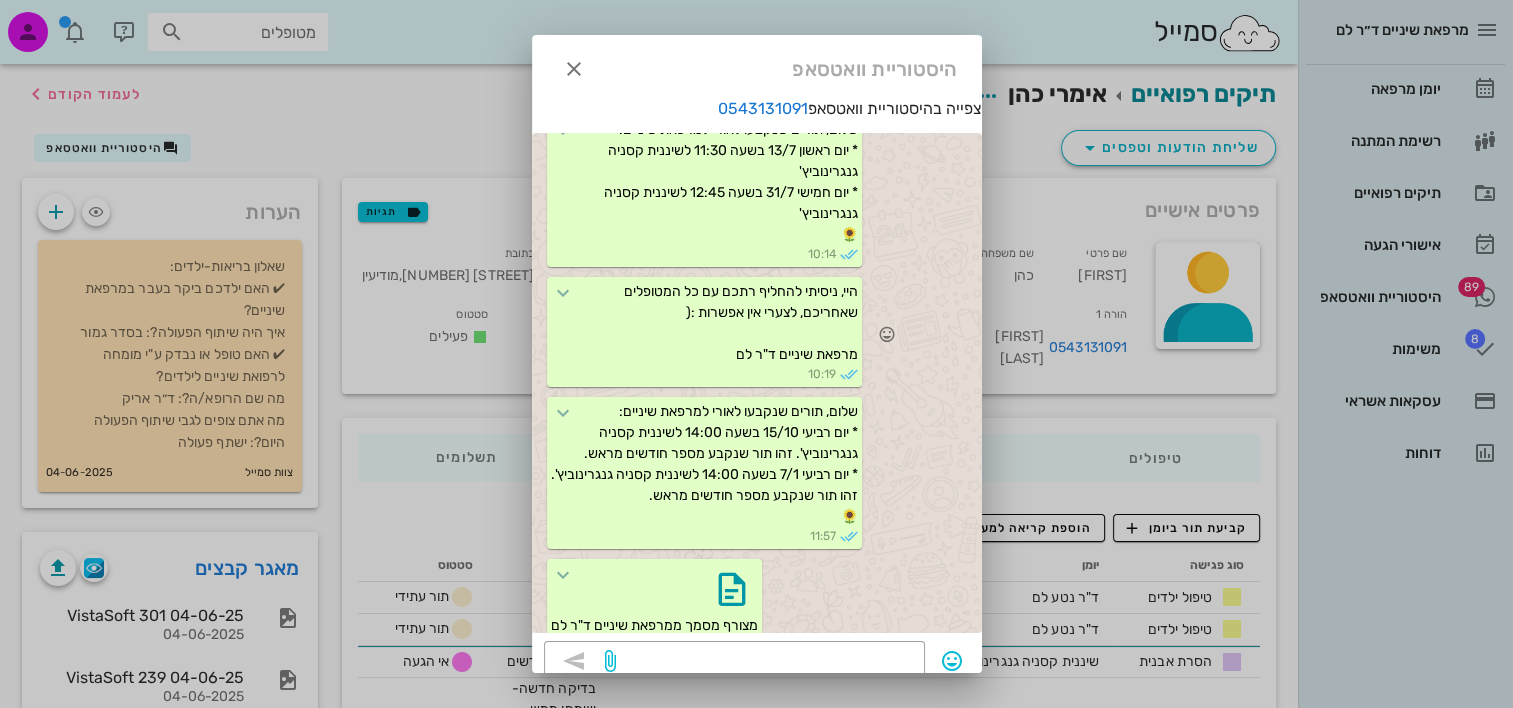 scroll, scrollTop: 3495, scrollLeft: 0, axis: vertical 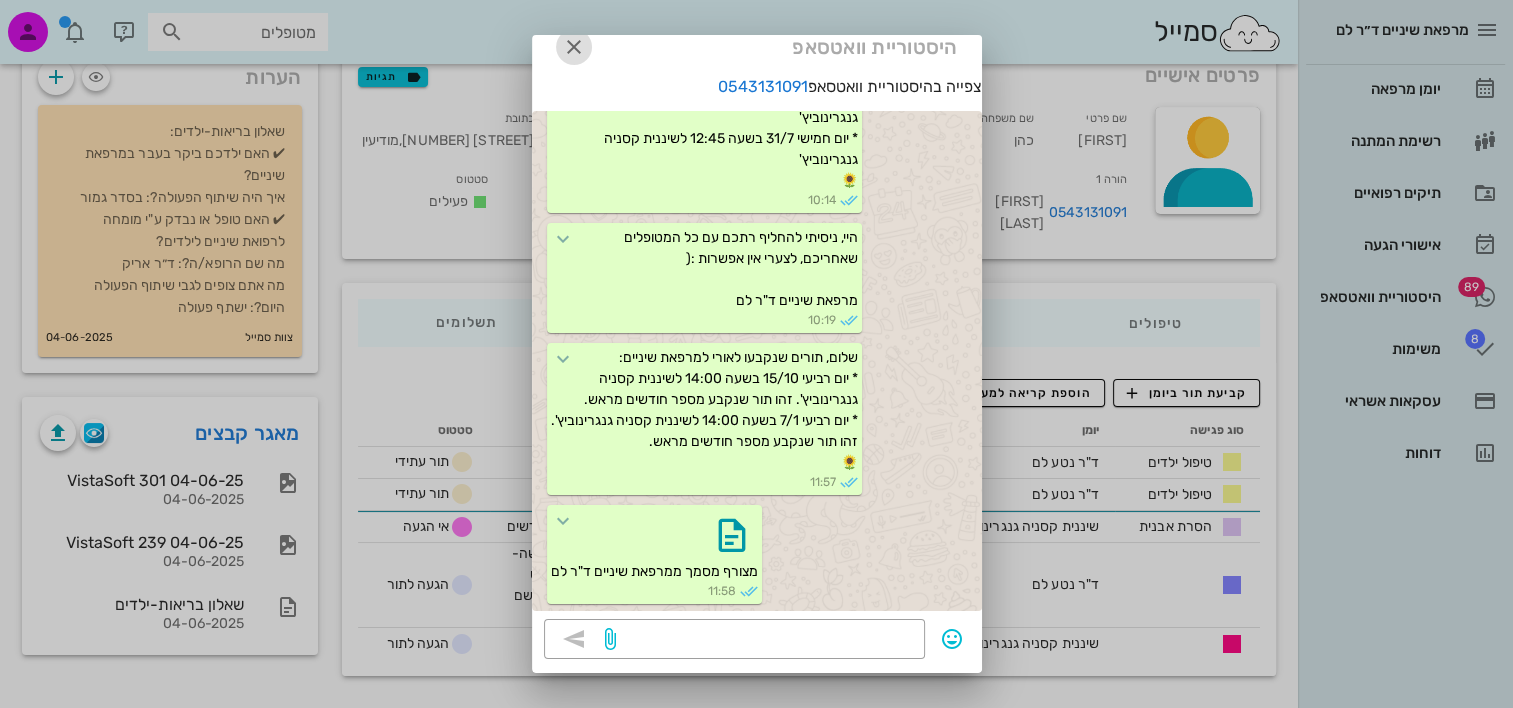 click at bounding box center [574, 47] 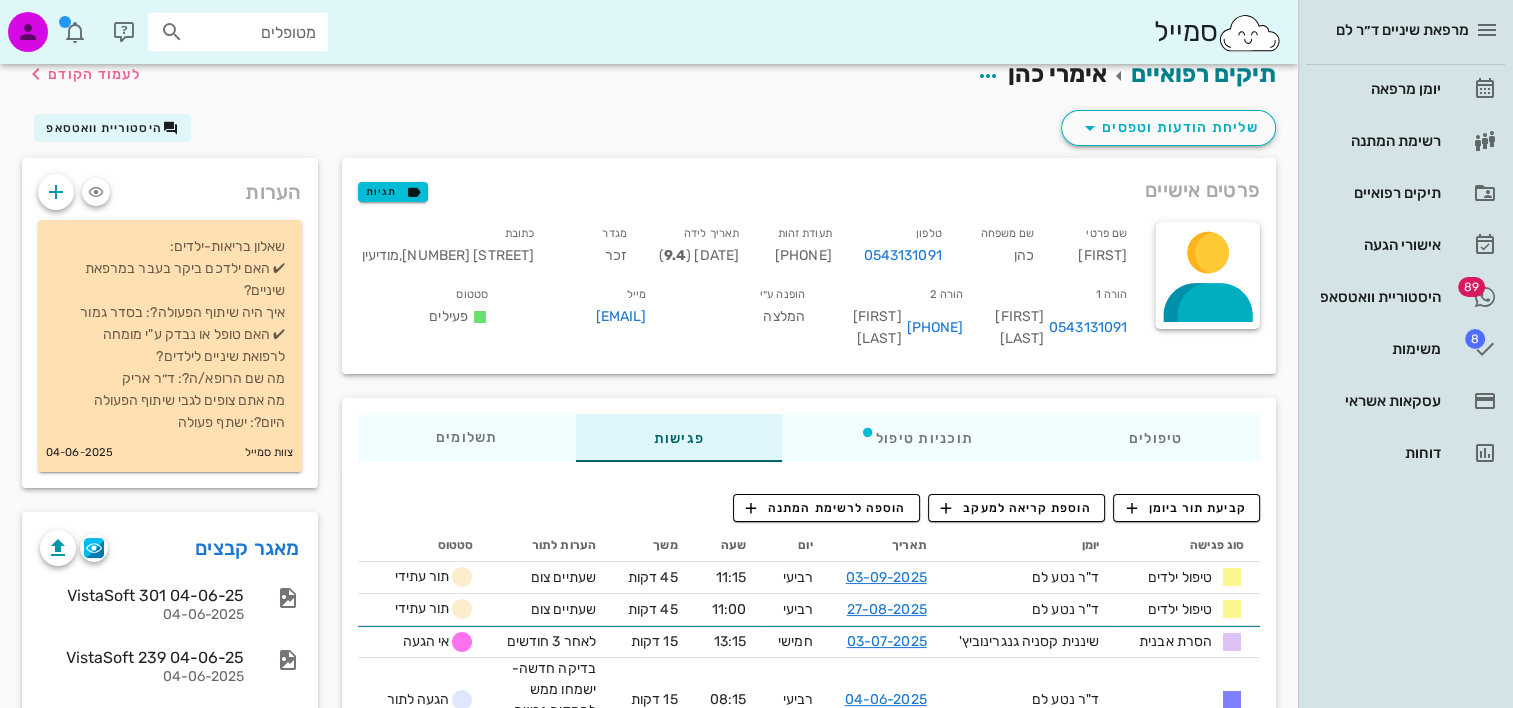 scroll, scrollTop: 0, scrollLeft: 0, axis: both 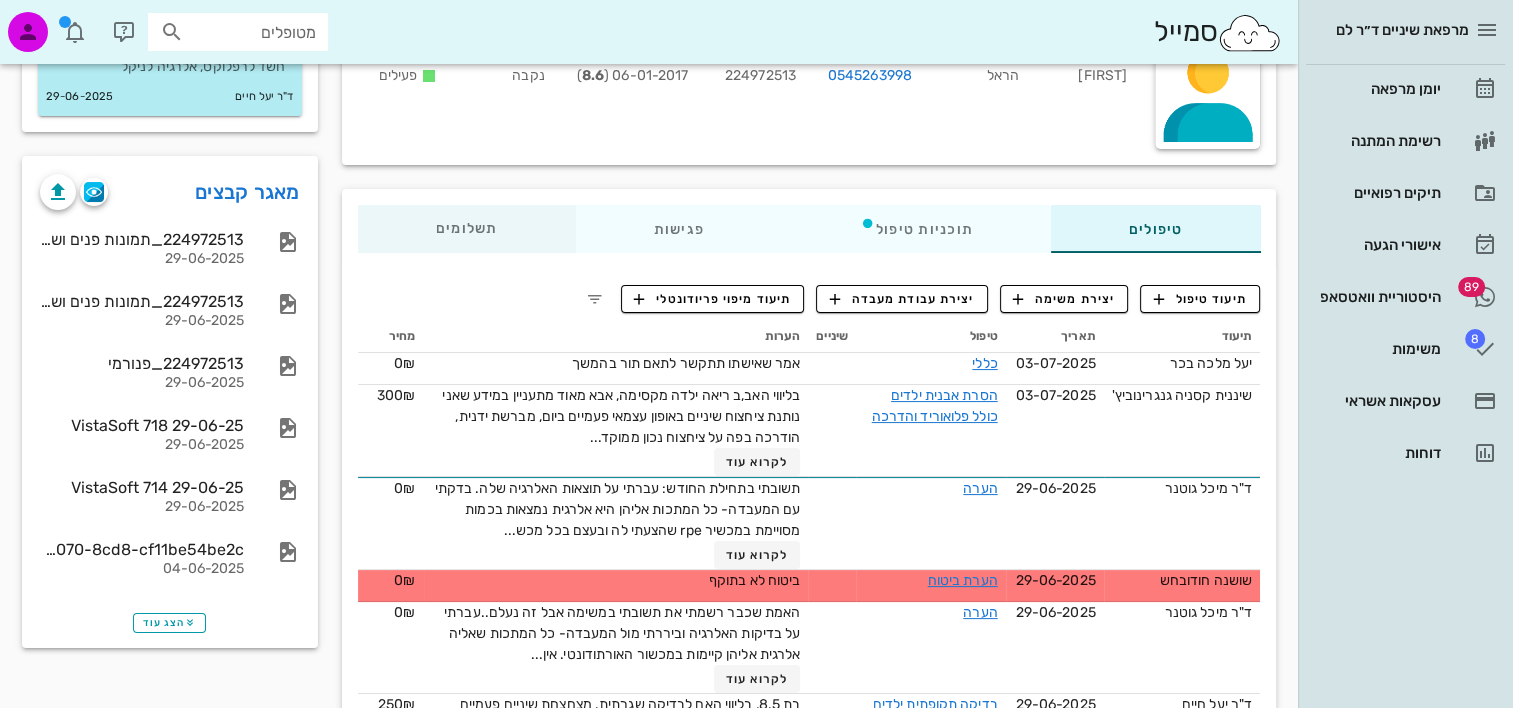 drag, startPoint x: 514, startPoint y: 270, endPoint x: 500, endPoint y: 246, distance: 27.784887 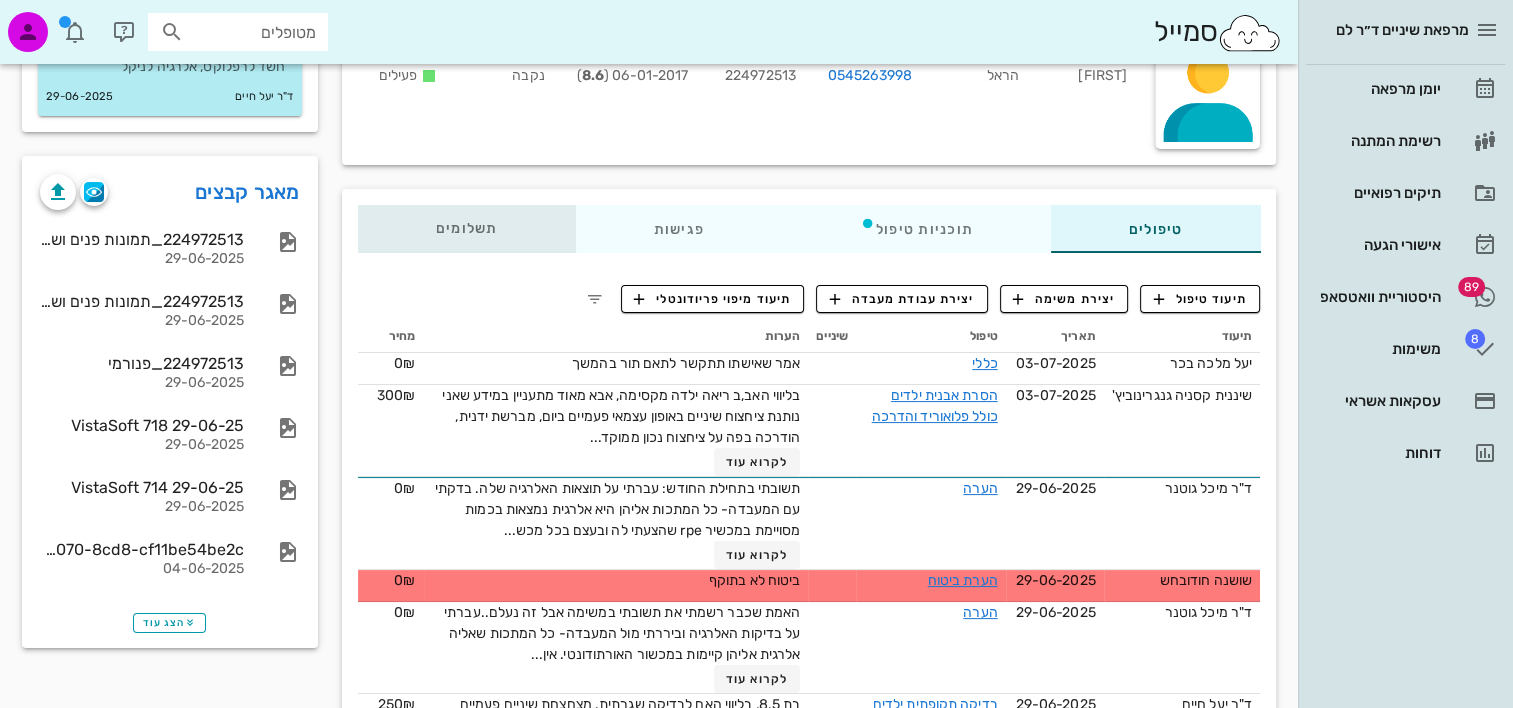 click on "תשלומים
0₪" at bounding box center (467, 229) 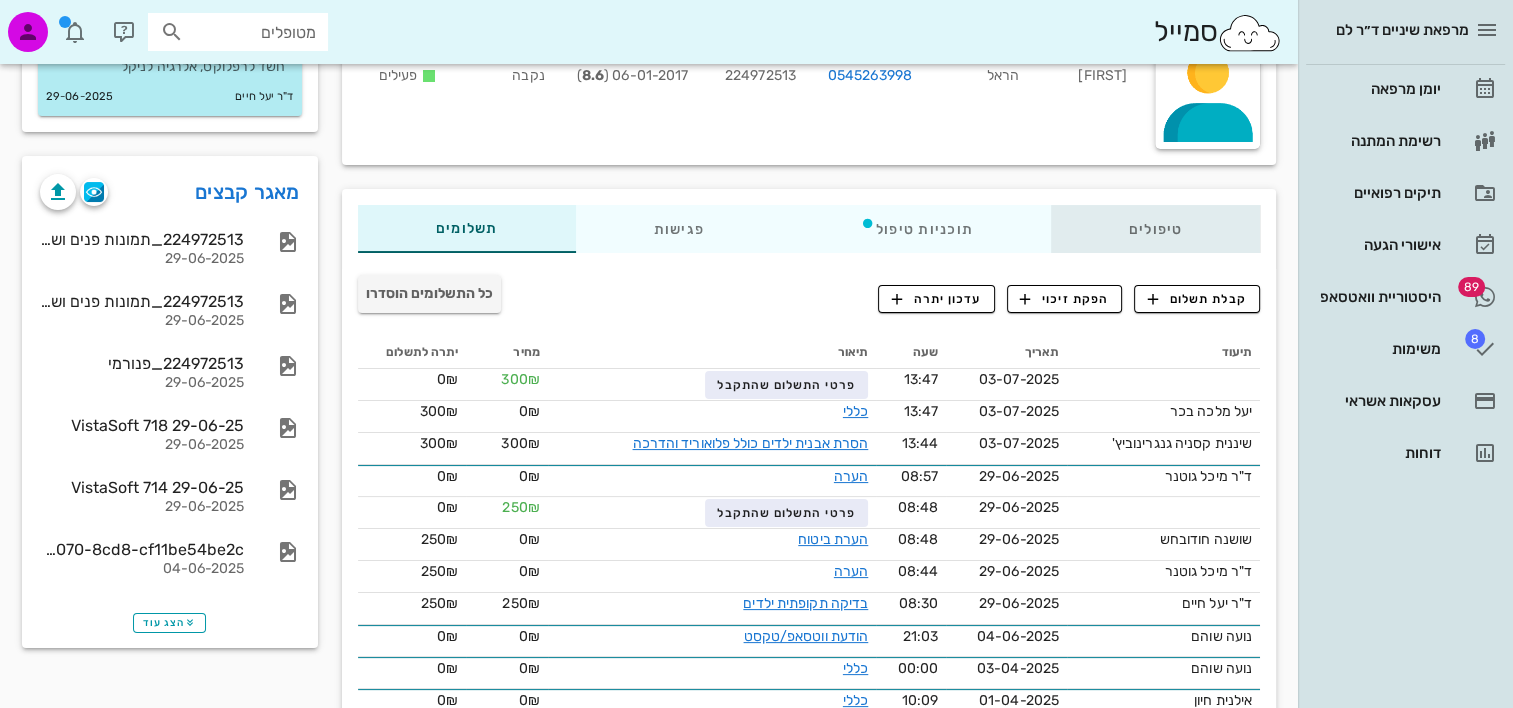 click on "טיפולים" at bounding box center (1155, 229) 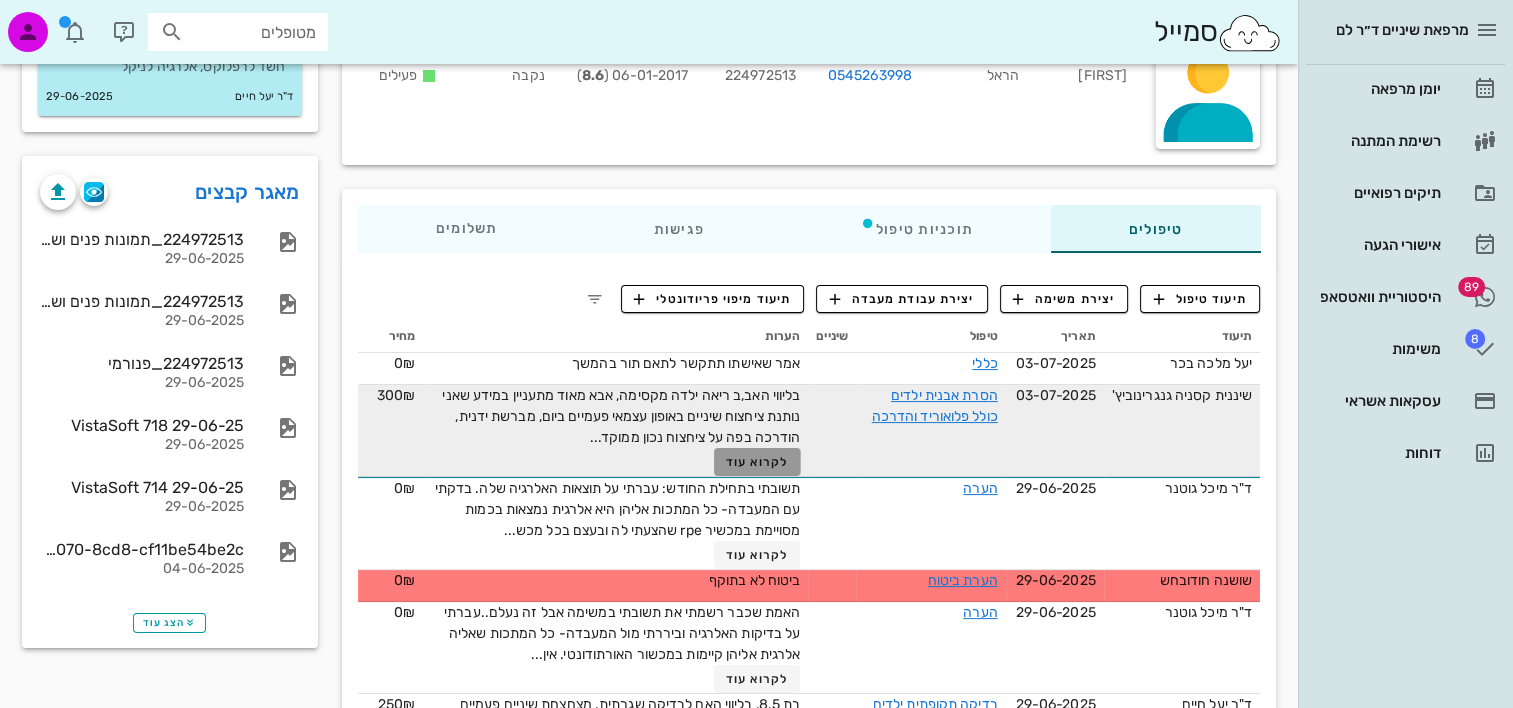 click on "לקרוא עוד" at bounding box center (757, 462) 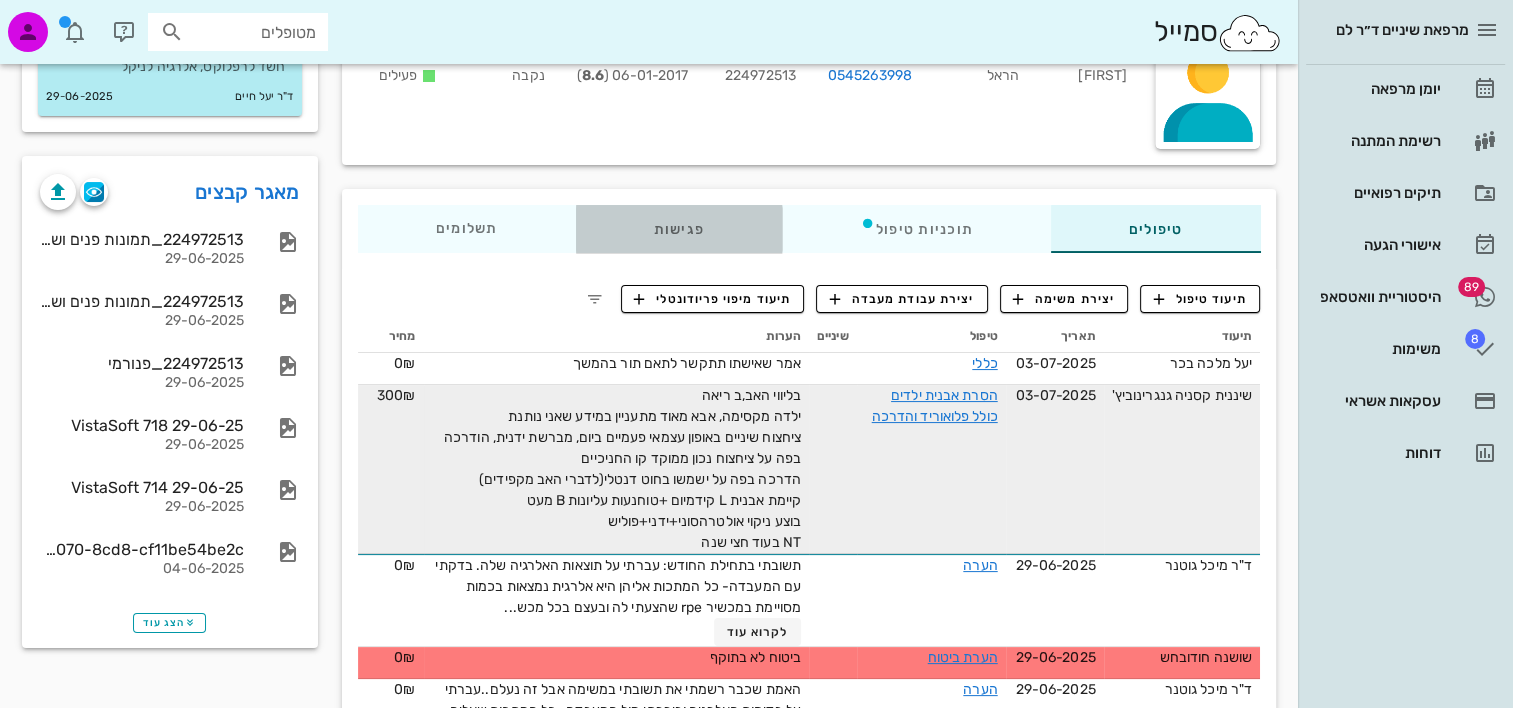 click on "פגישות" at bounding box center [678, 229] 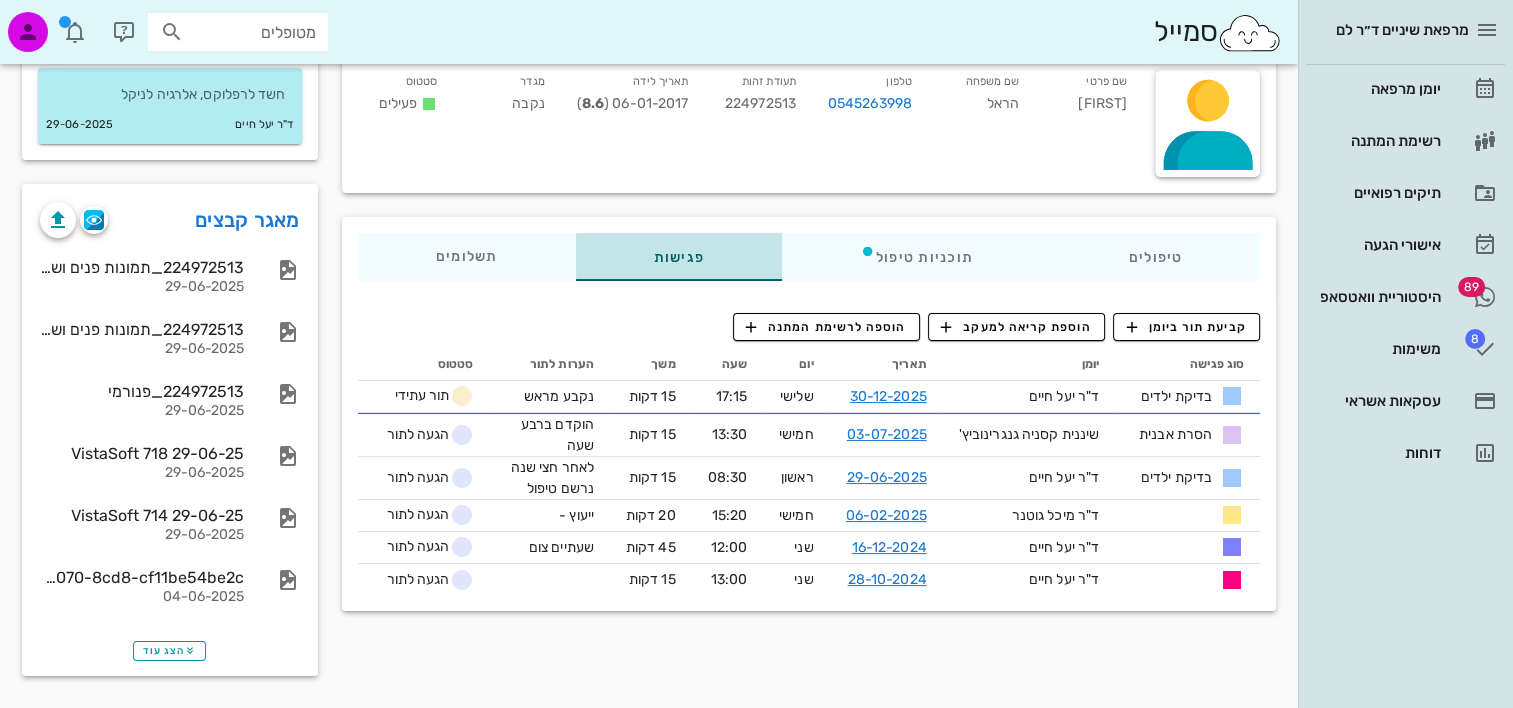 scroll, scrollTop: 170, scrollLeft: 0, axis: vertical 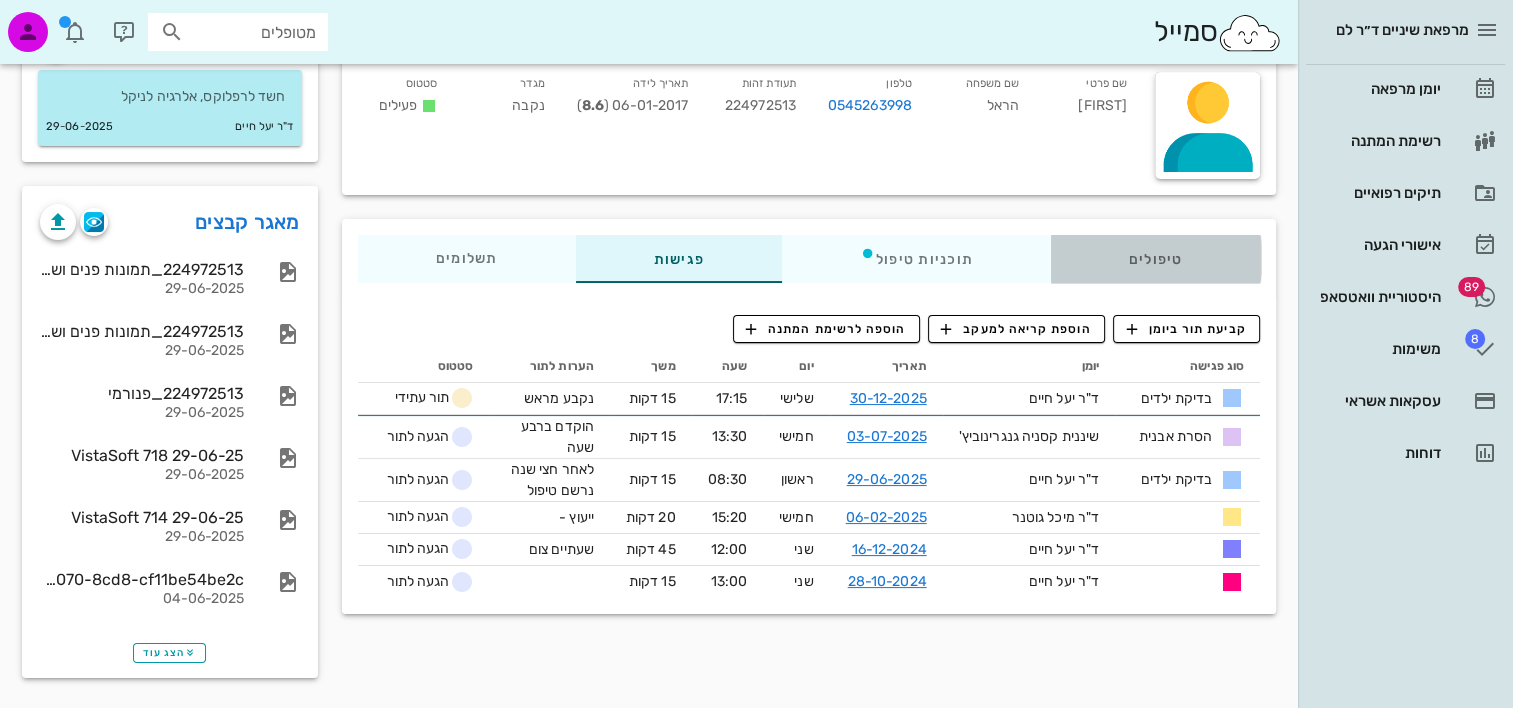 click on "טיפולים" at bounding box center [1155, 259] 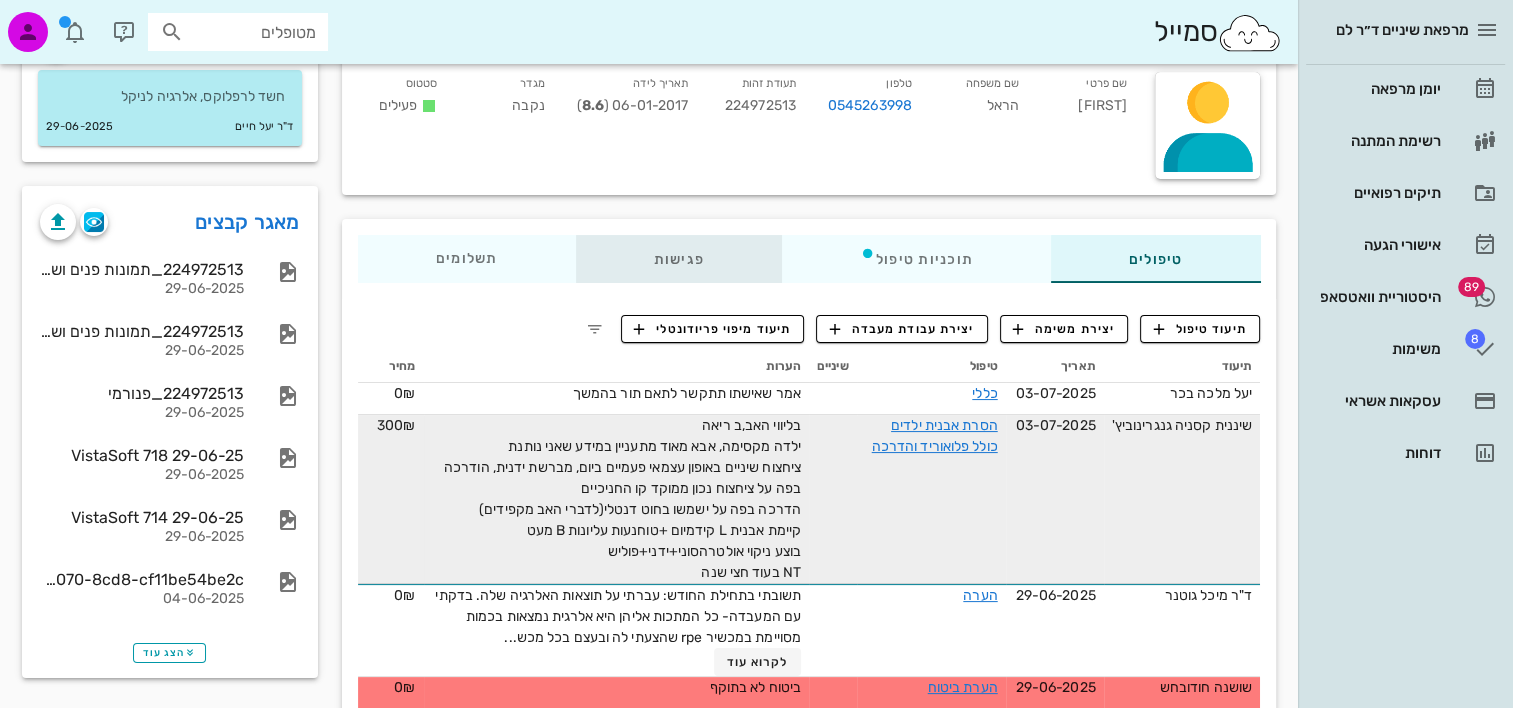 click on "פגישות" at bounding box center (678, 259) 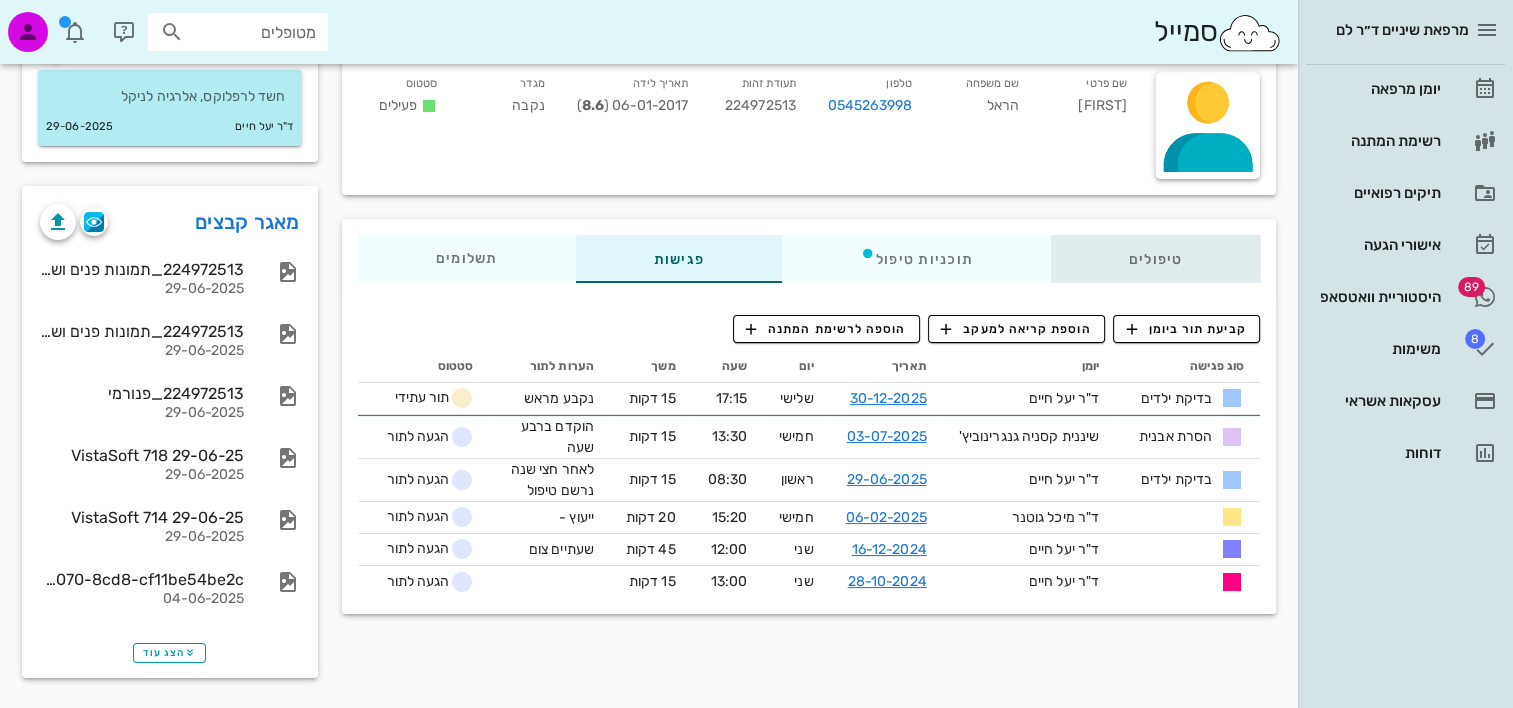 click on "טיפולים" at bounding box center [1155, 259] 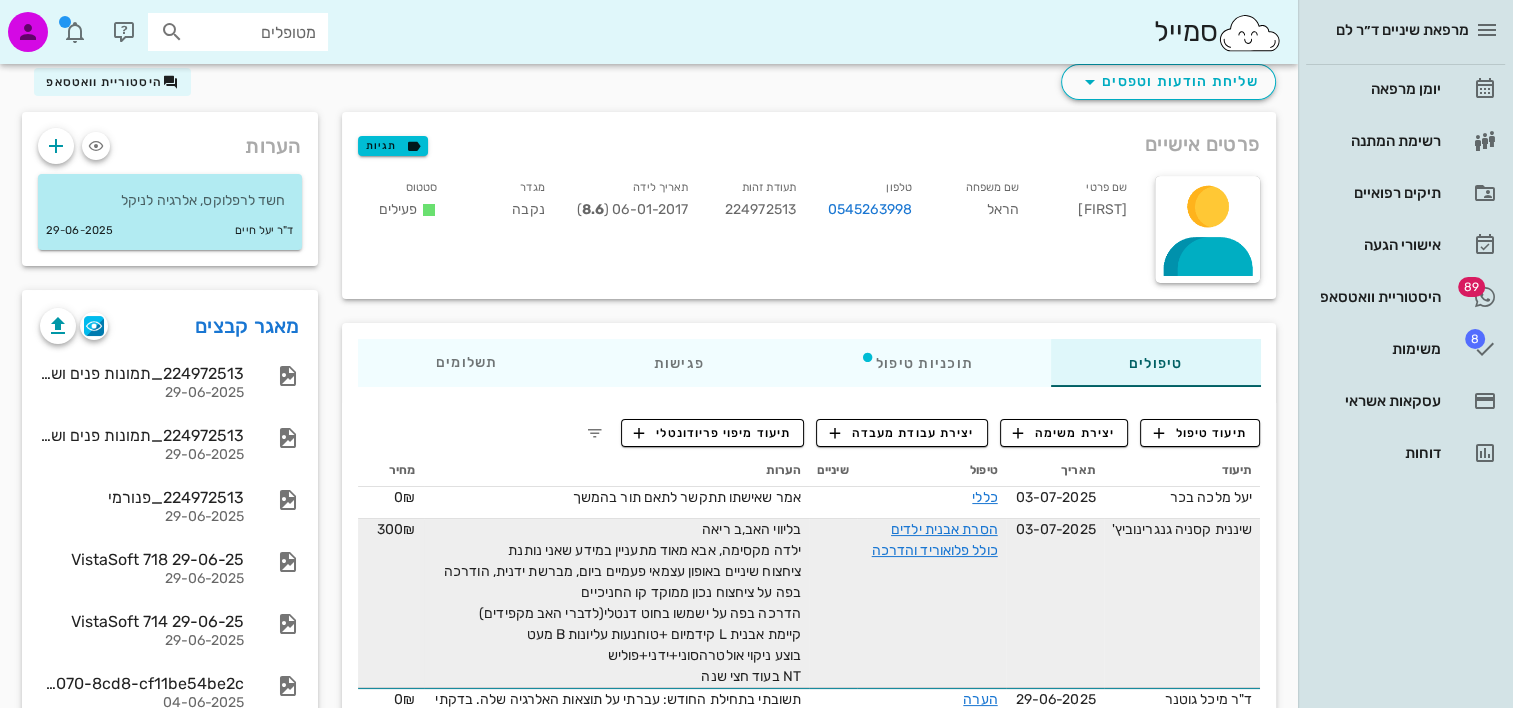 scroll, scrollTop: 100, scrollLeft: 0, axis: vertical 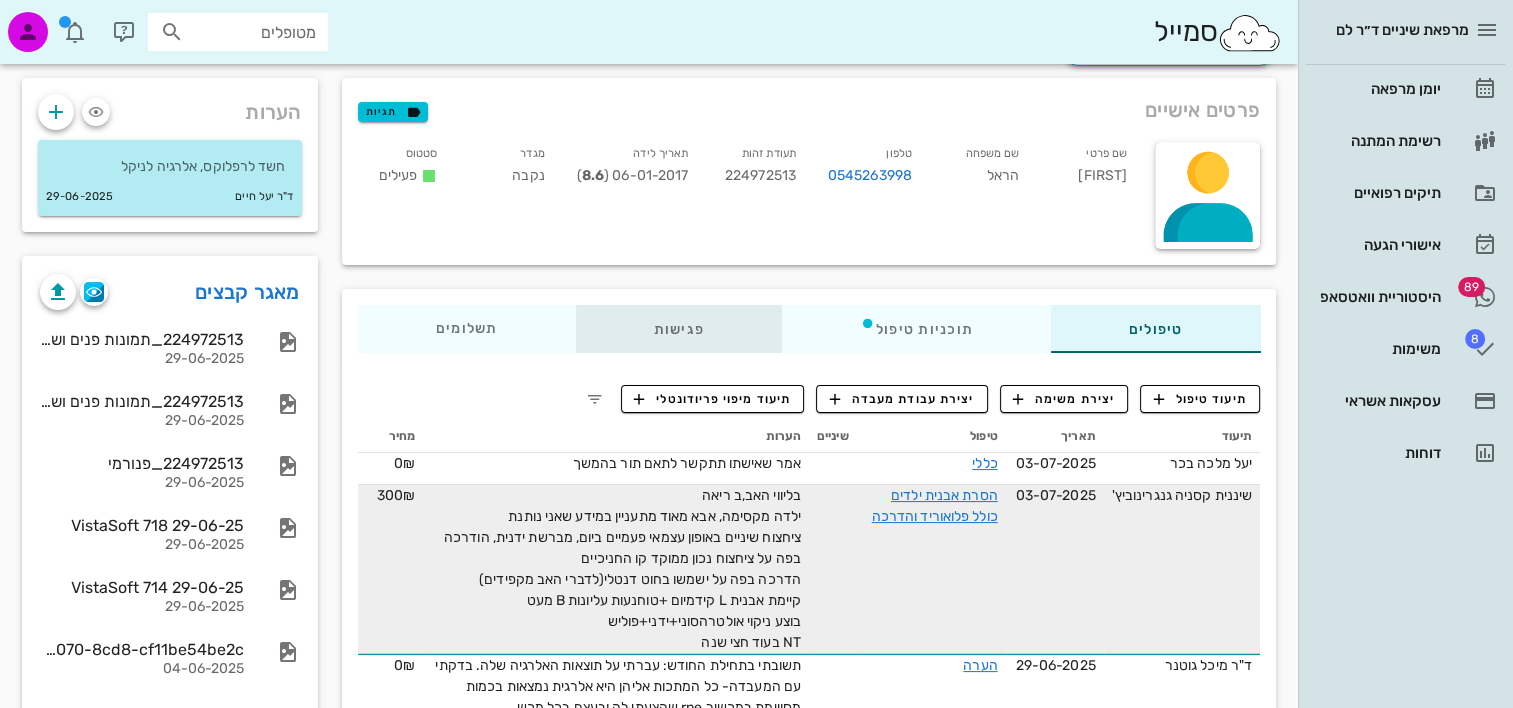 click on "פגישות" at bounding box center (678, 329) 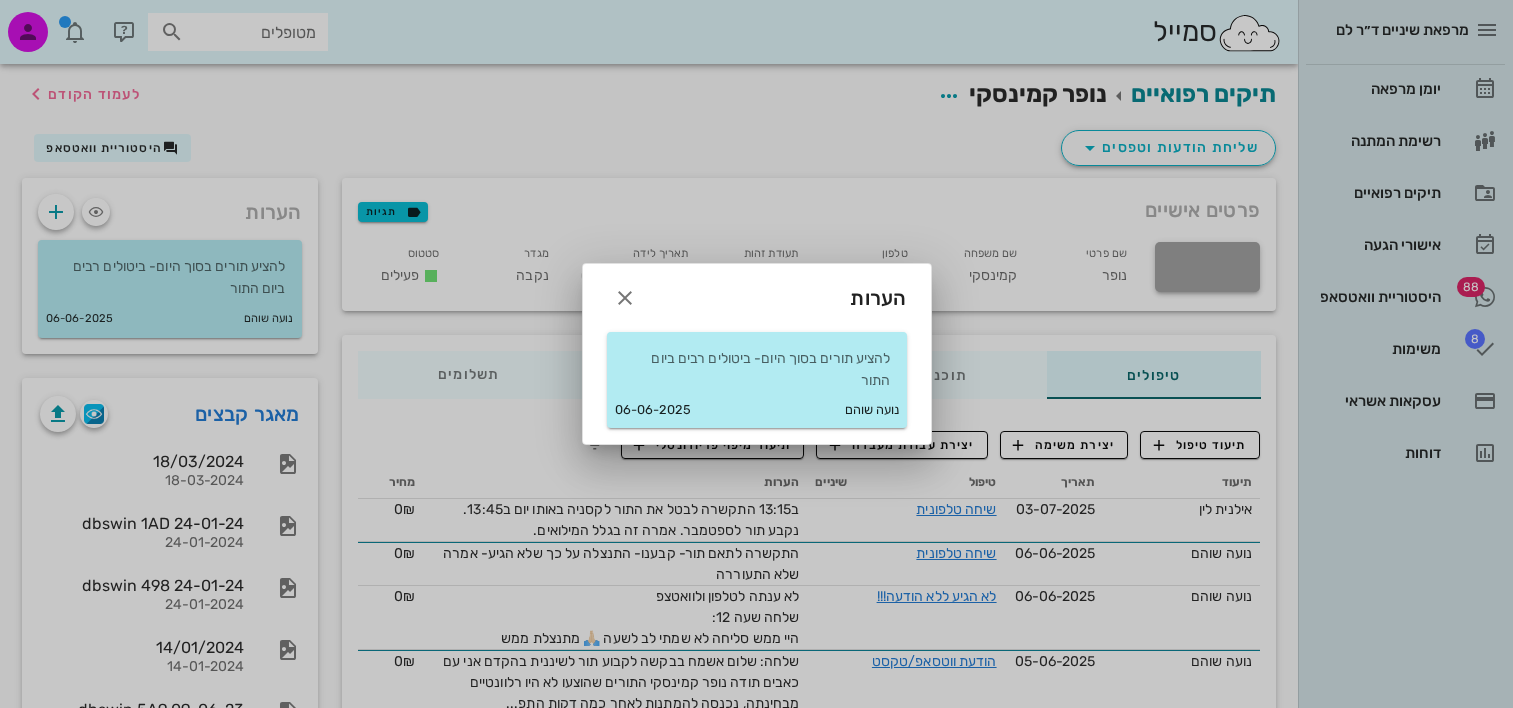 scroll, scrollTop: 0, scrollLeft: 0, axis: both 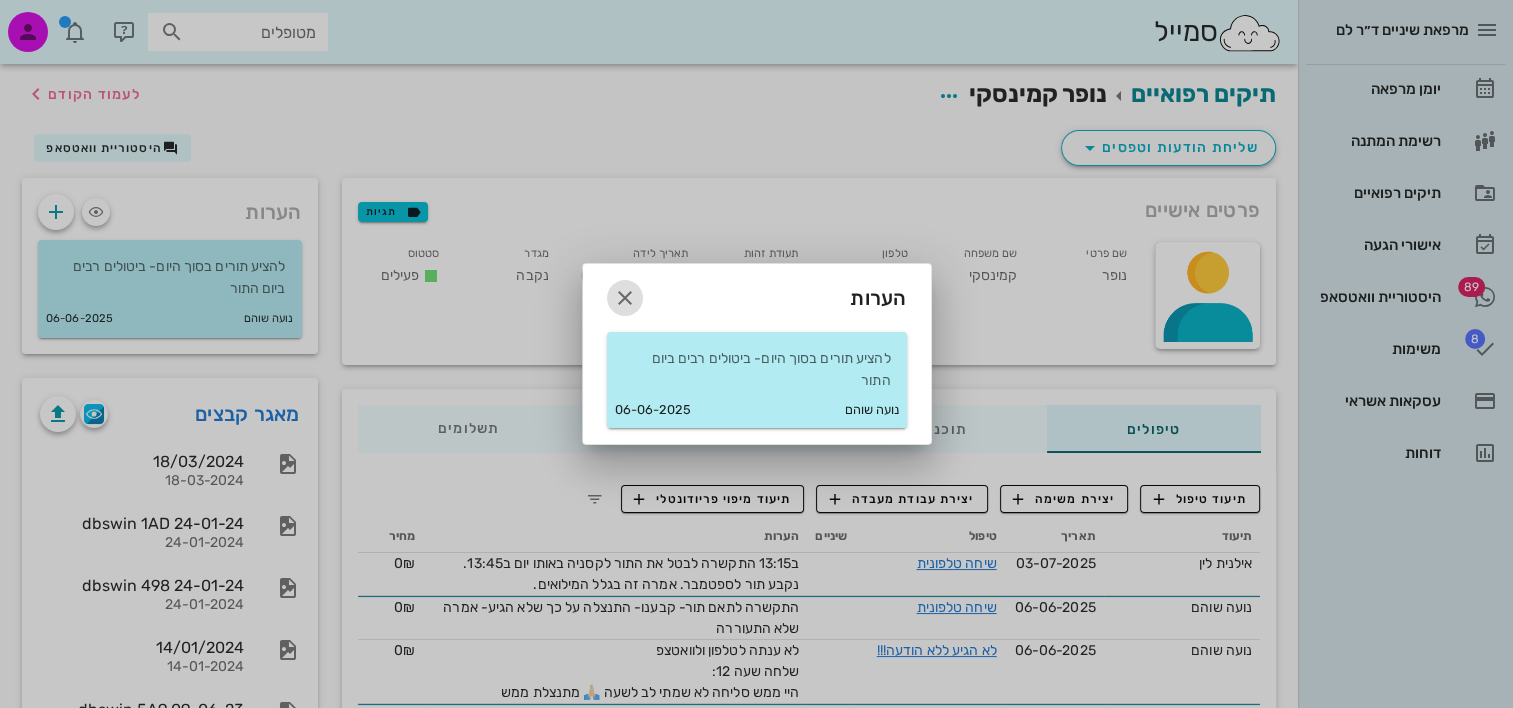 click at bounding box center (625, 298) 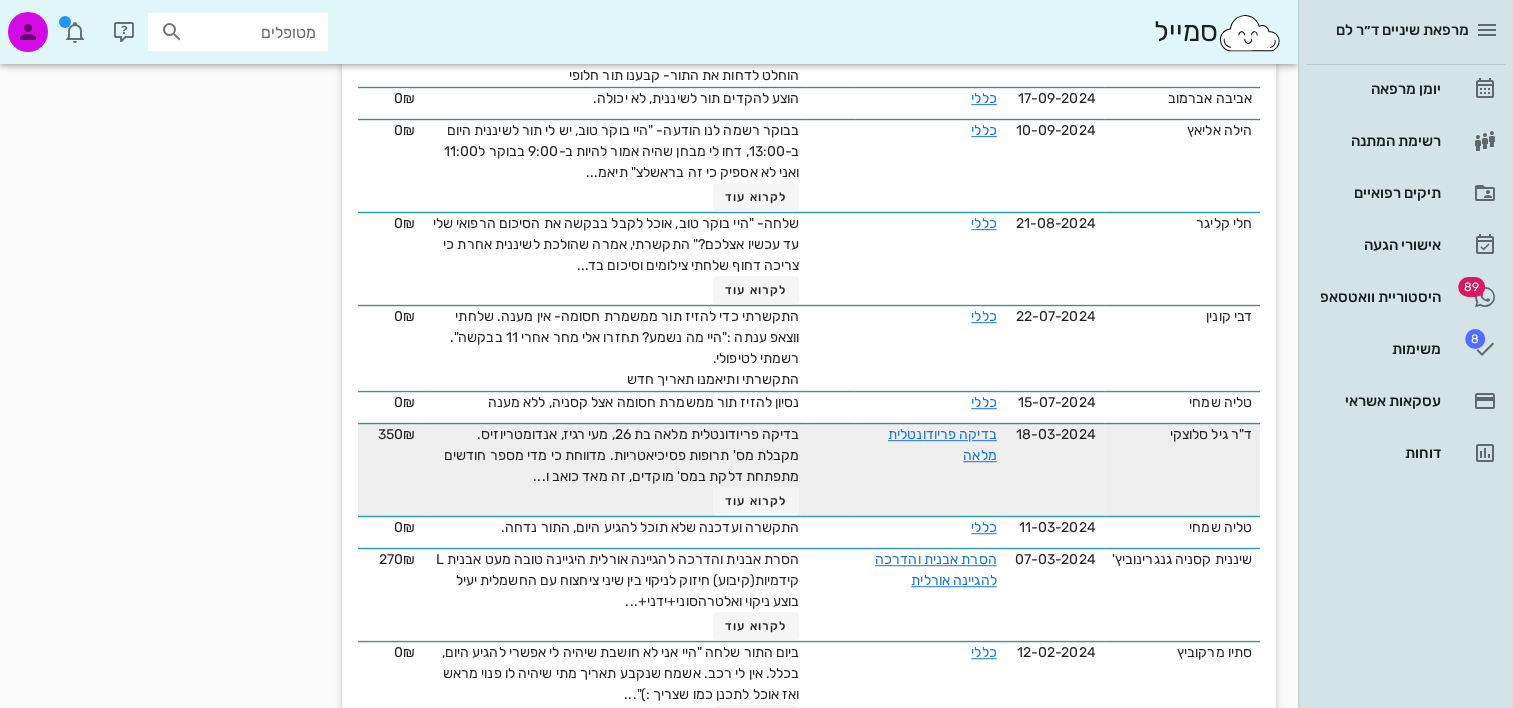 scroll, scrollTop: 1100, scrollLeft: 0, axis: vertical 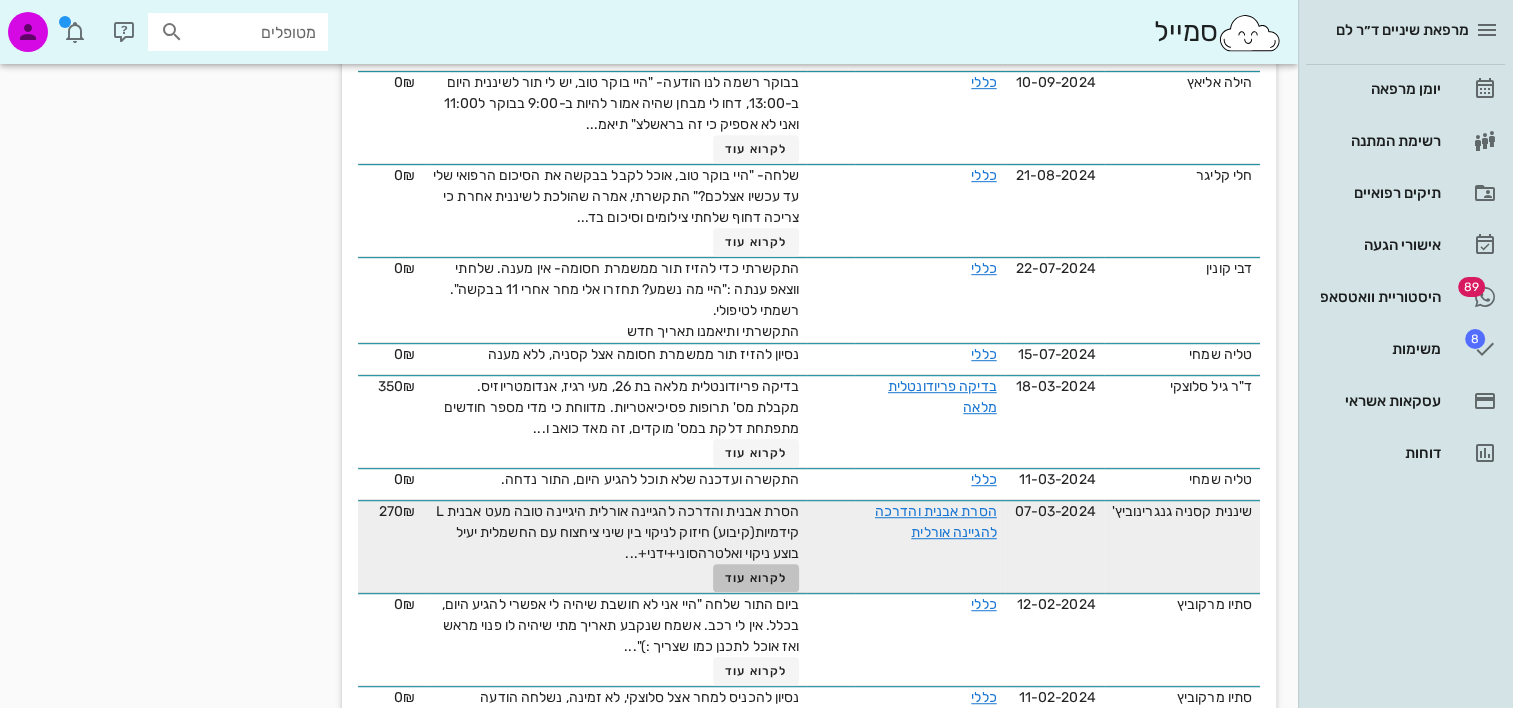 click on "לקרוא עוד" at bounding box center [756, 578] 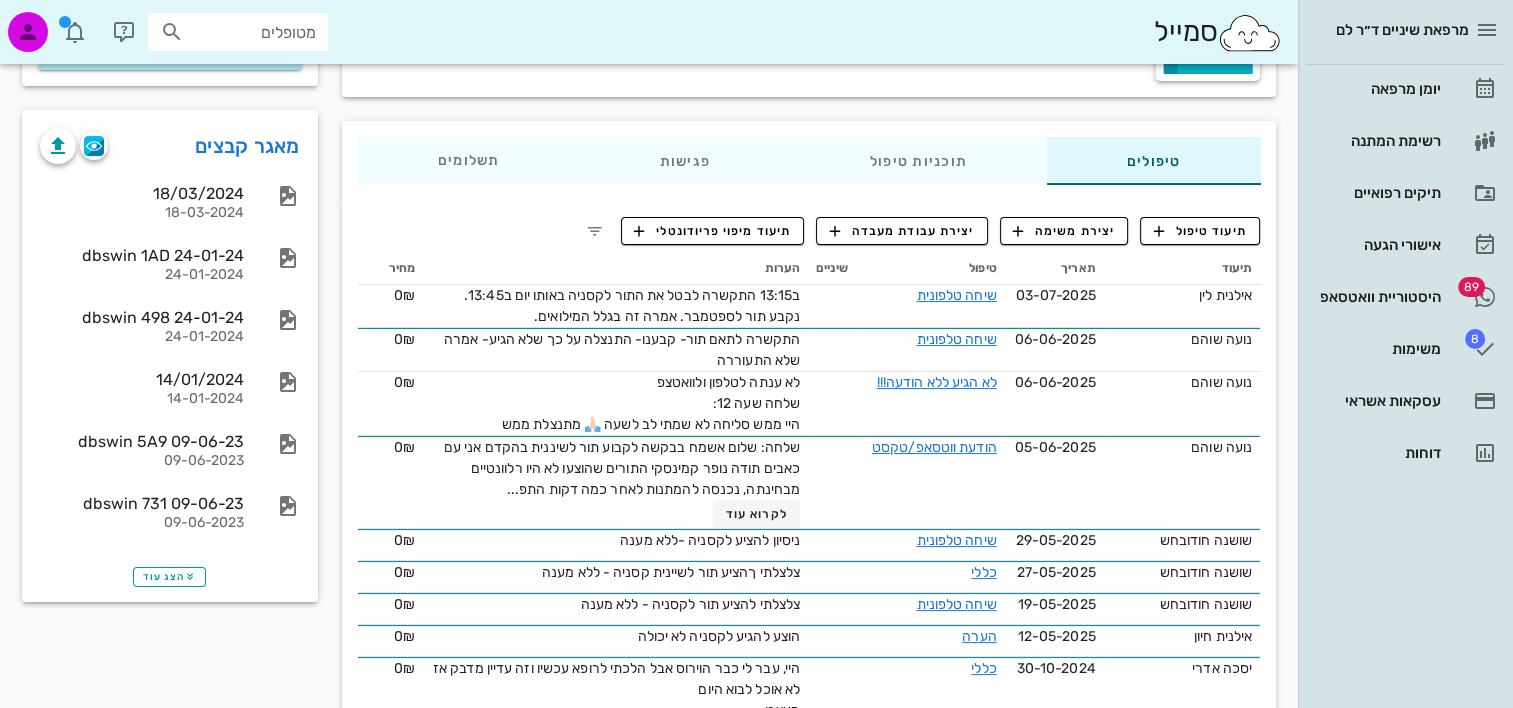 scroll, scrollTop: 200, scrollLeft: 0, axis: vertical 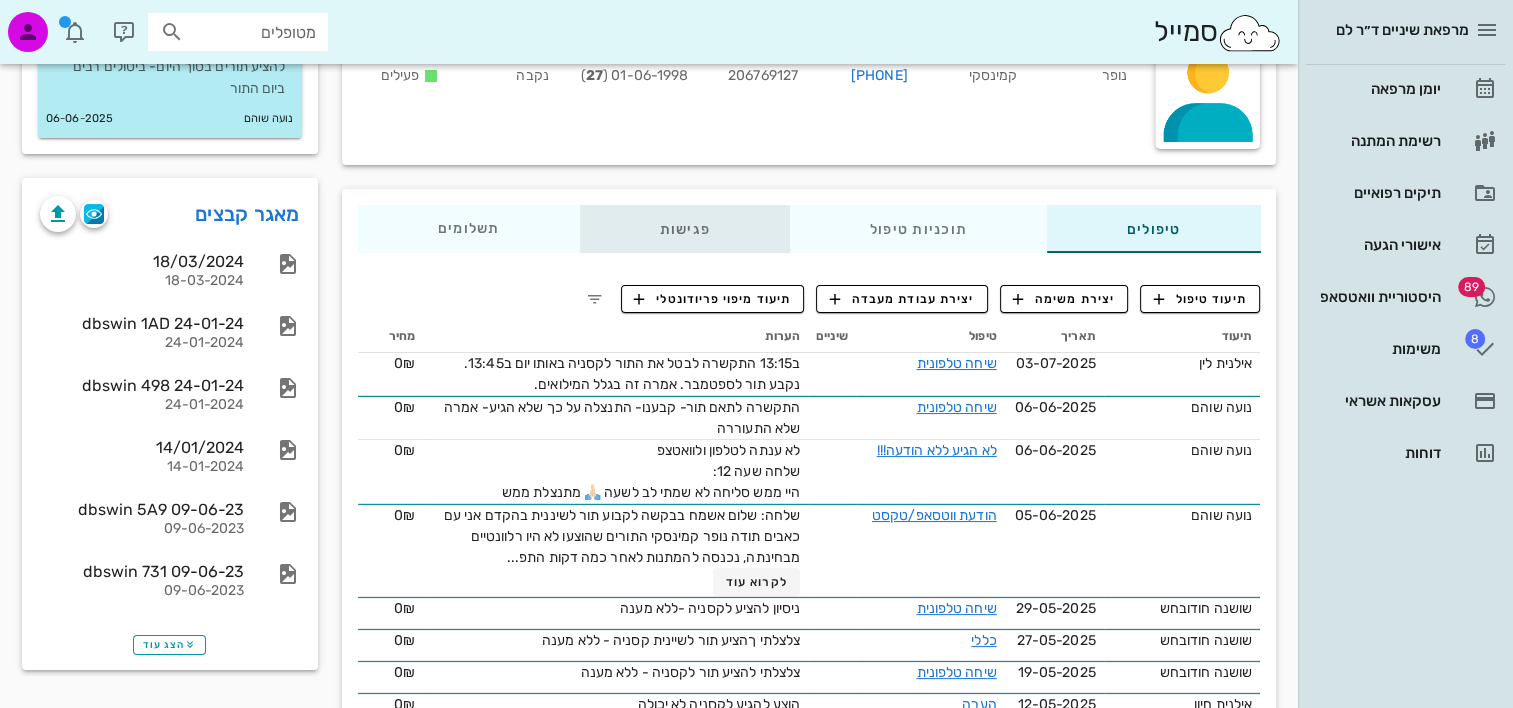 click on "פגישות" at bounding box center (684, 229) 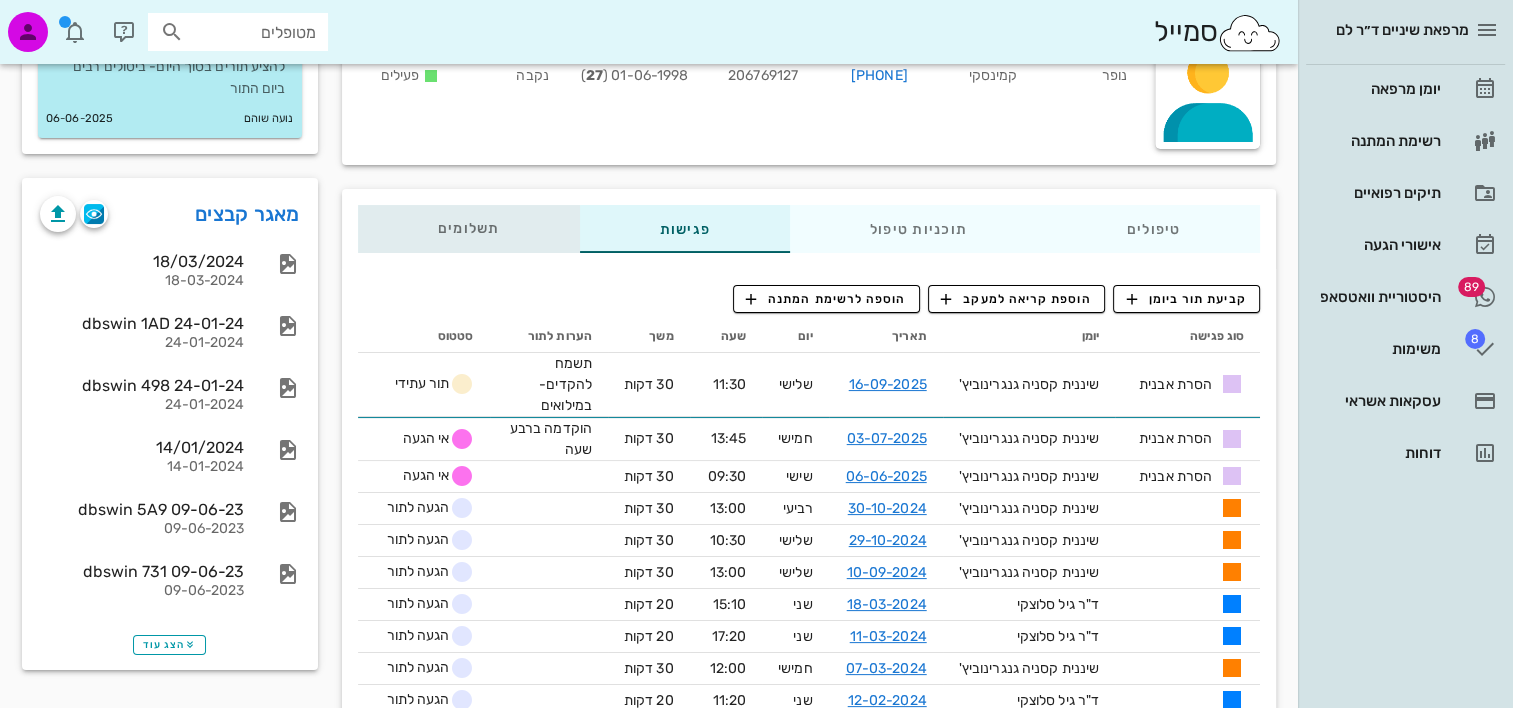 click on "תשלומים
0₪" at bounding box center (469, 229) 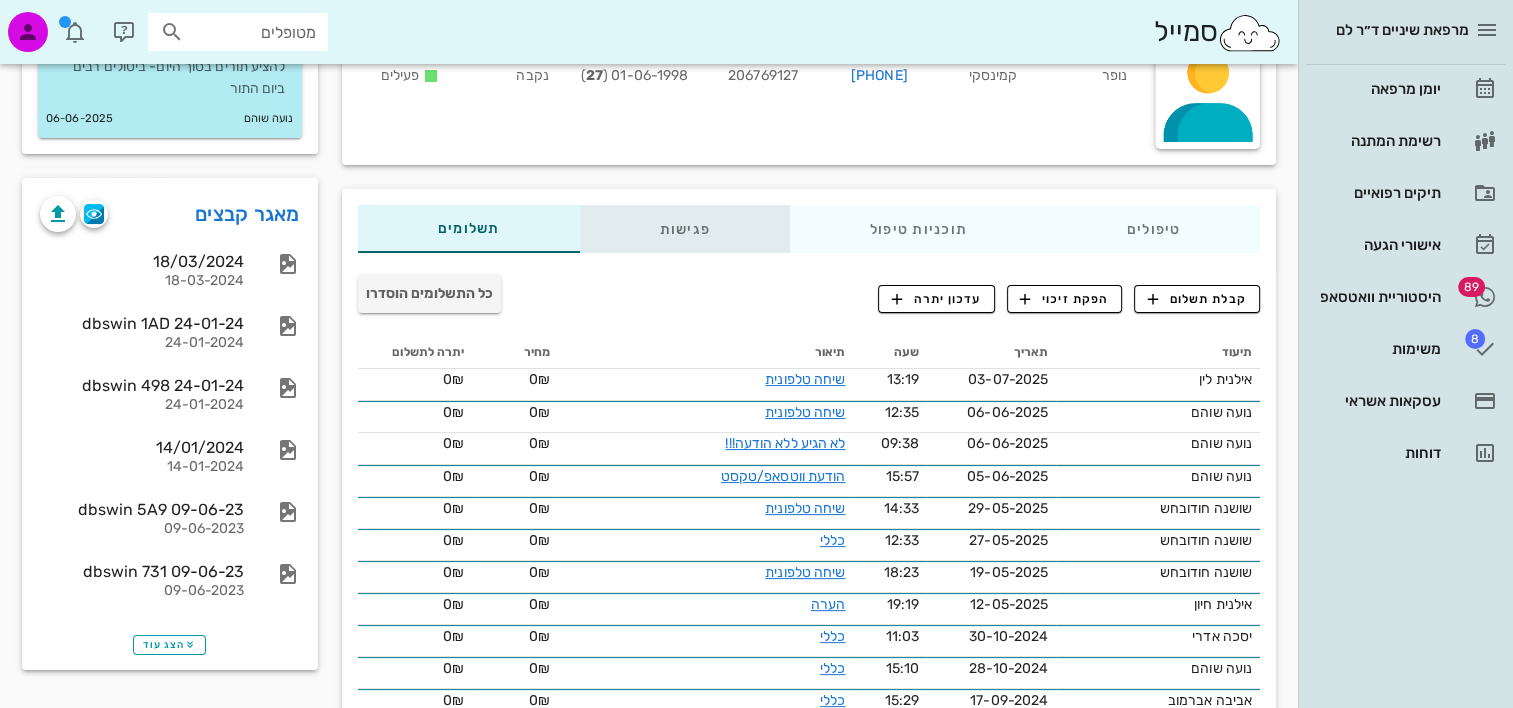click on "פגישות" at bounding box center (684, 229) 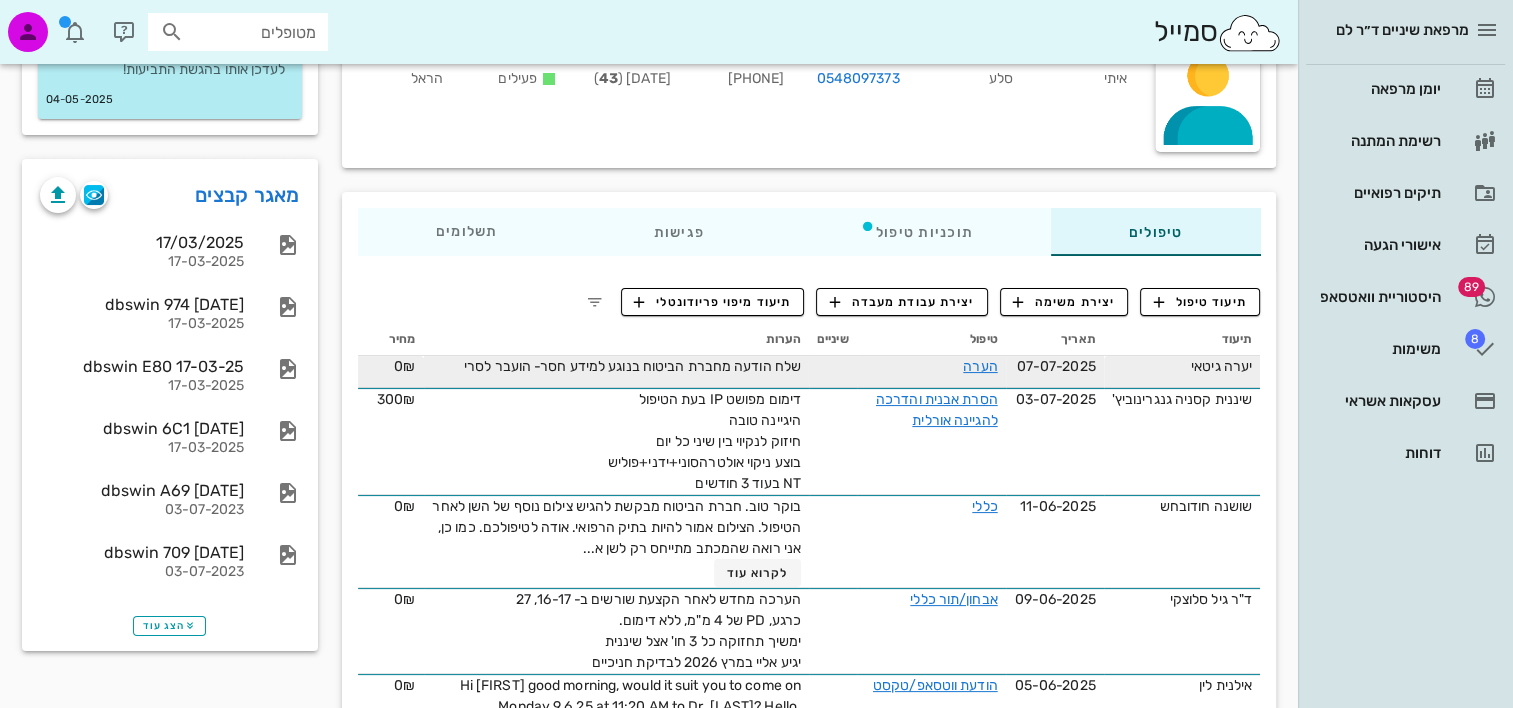 scroll, scrollTop: 200, scrollLeft: 0, axis: vertical 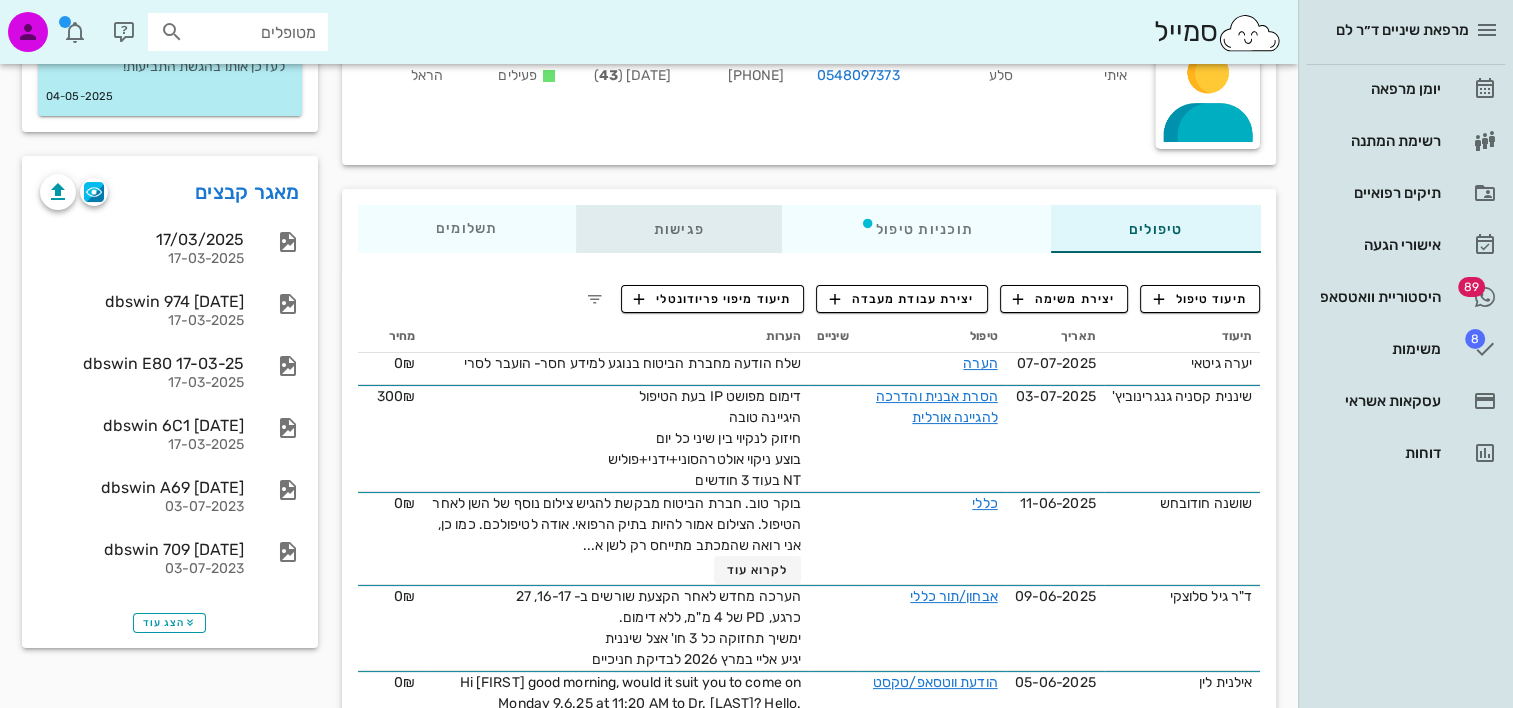 click on "פגישות" at bounding box center (678, 229) 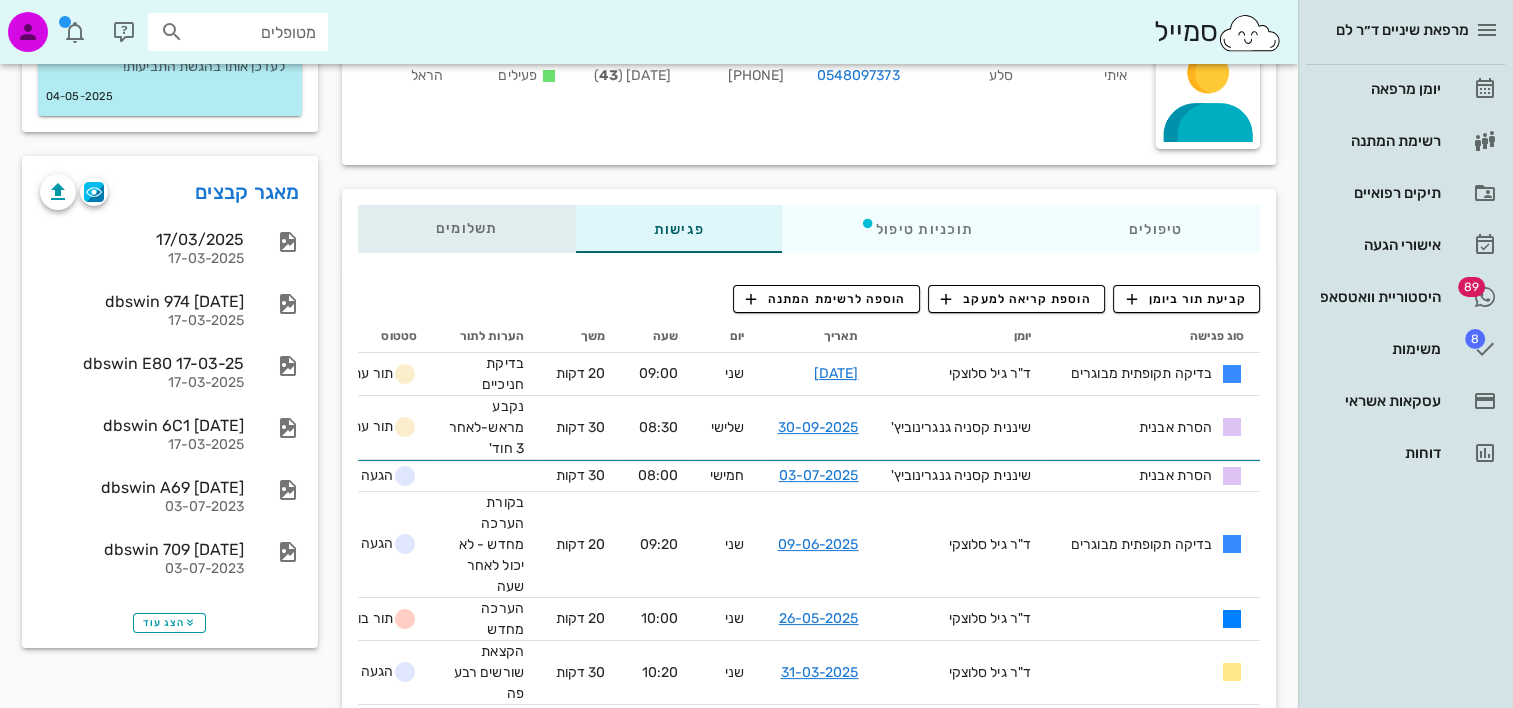click on "תשלומים
0₪" at bounding box center [467, 229] 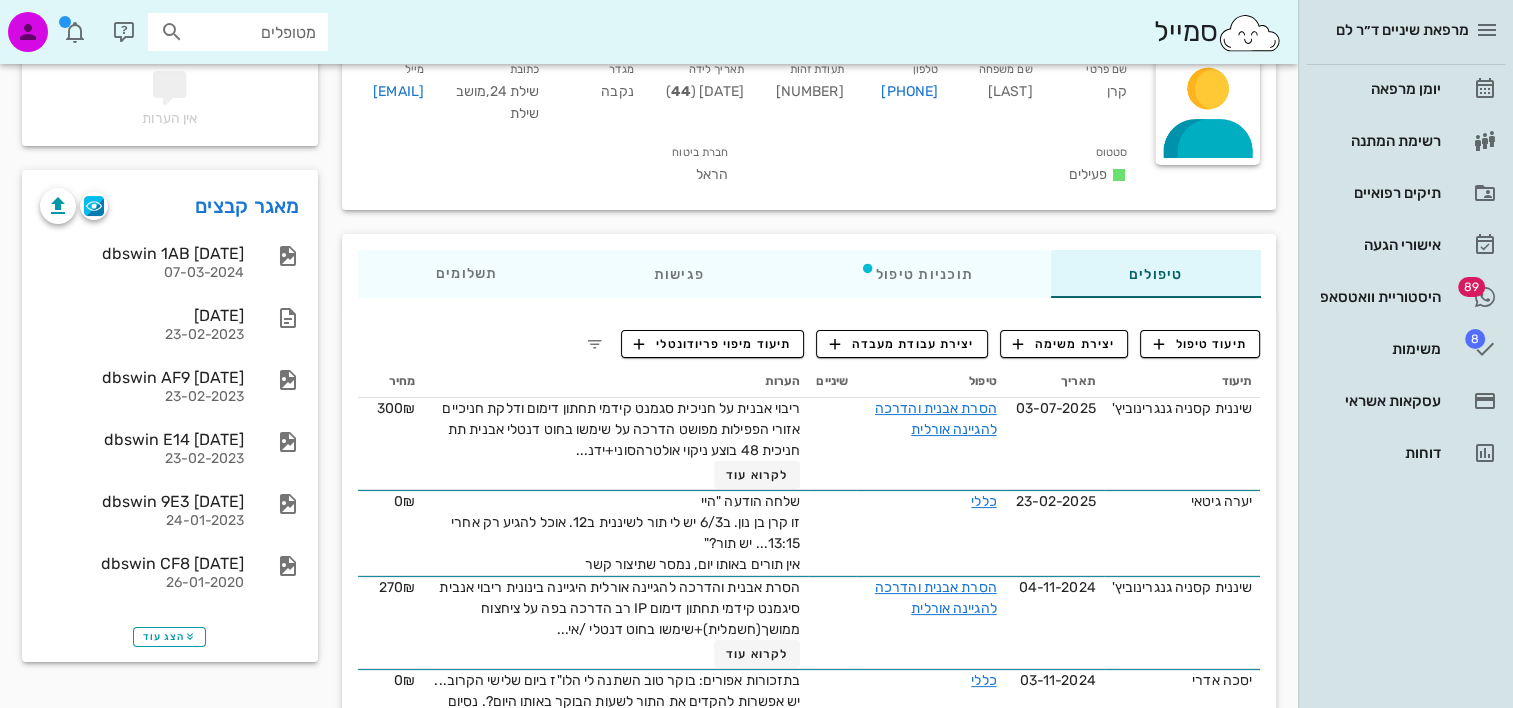 scroll, scrollTop: 200, scrollLeft: 0, axis: vertical 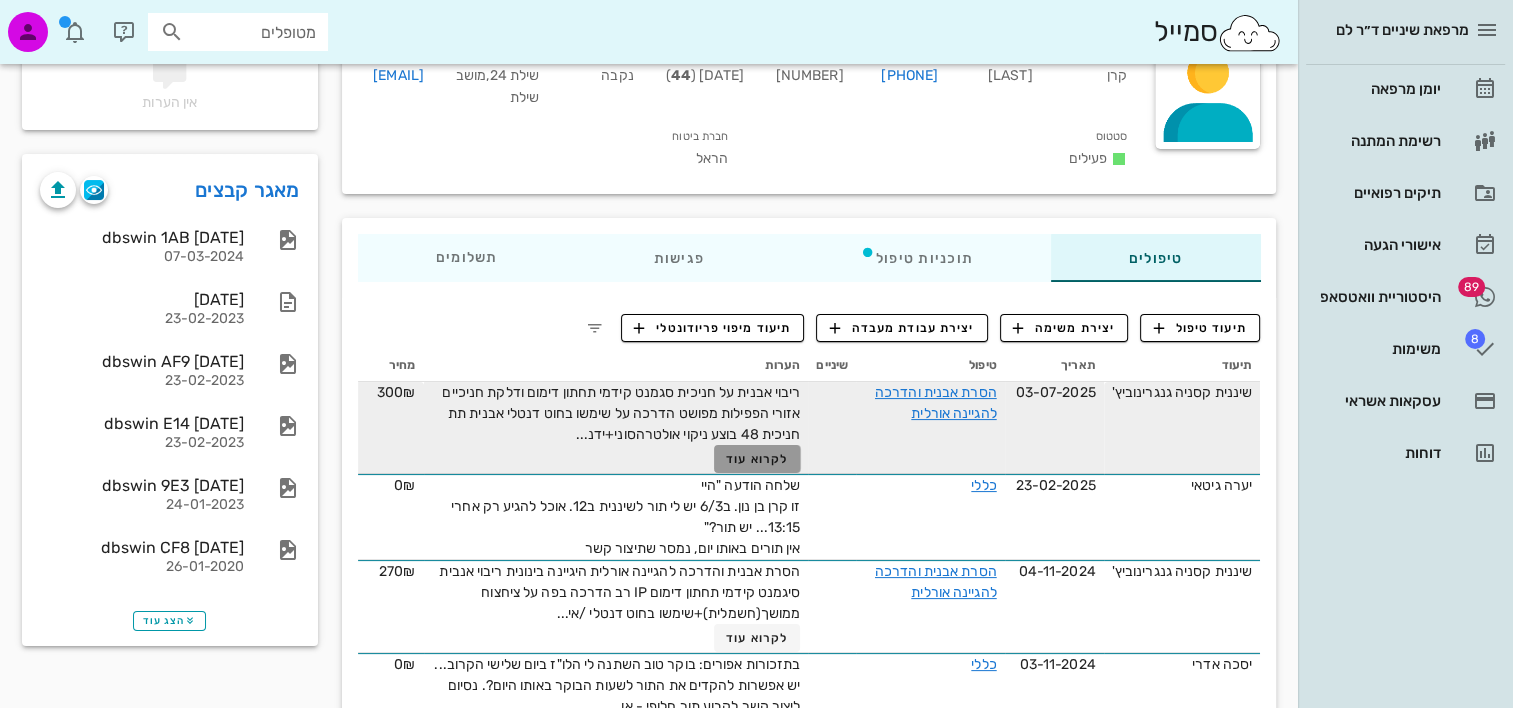 click on "לקרוא עוד" at bounding box center [757, 459] 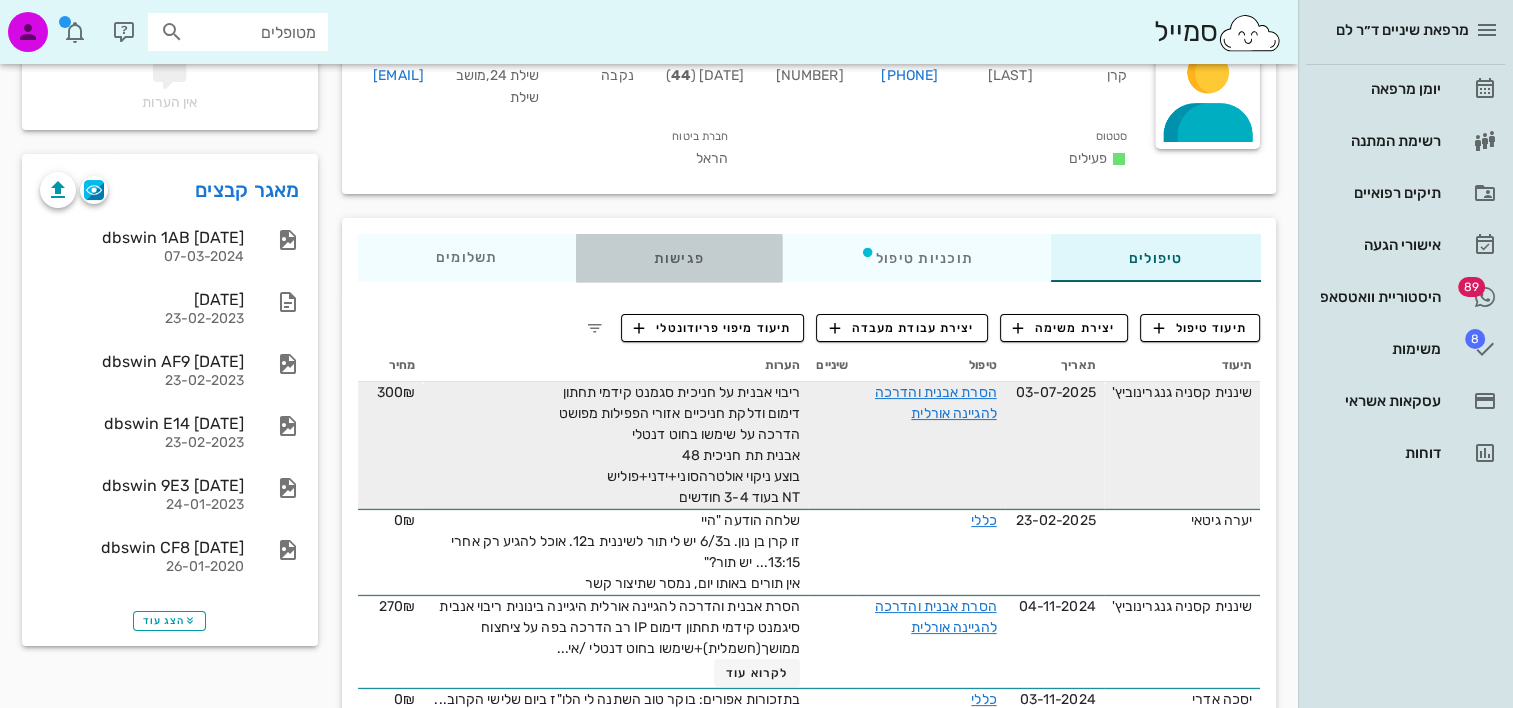 click on "פגישות" at bounding box center [678, 258] 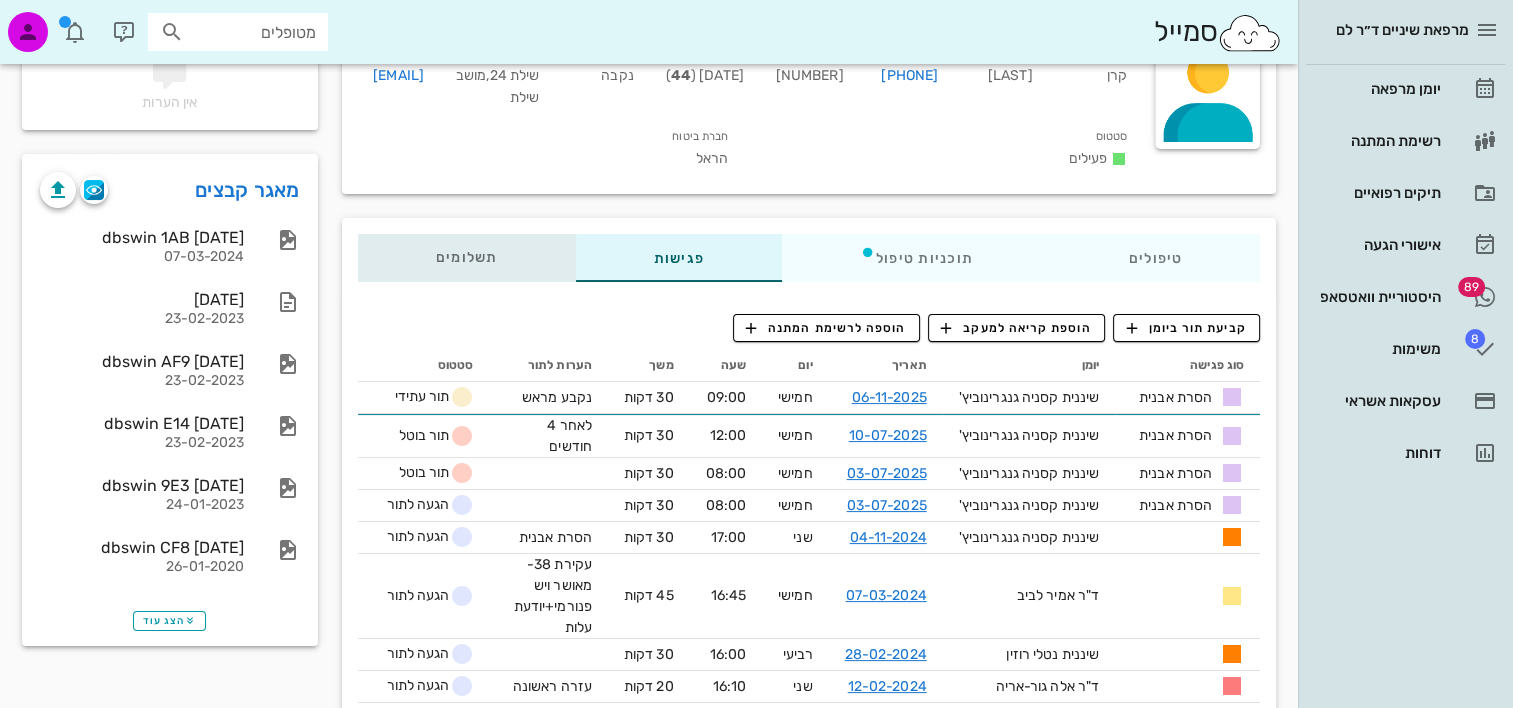 click on "תשלומים
0₪" at bounding box center (467, 258) 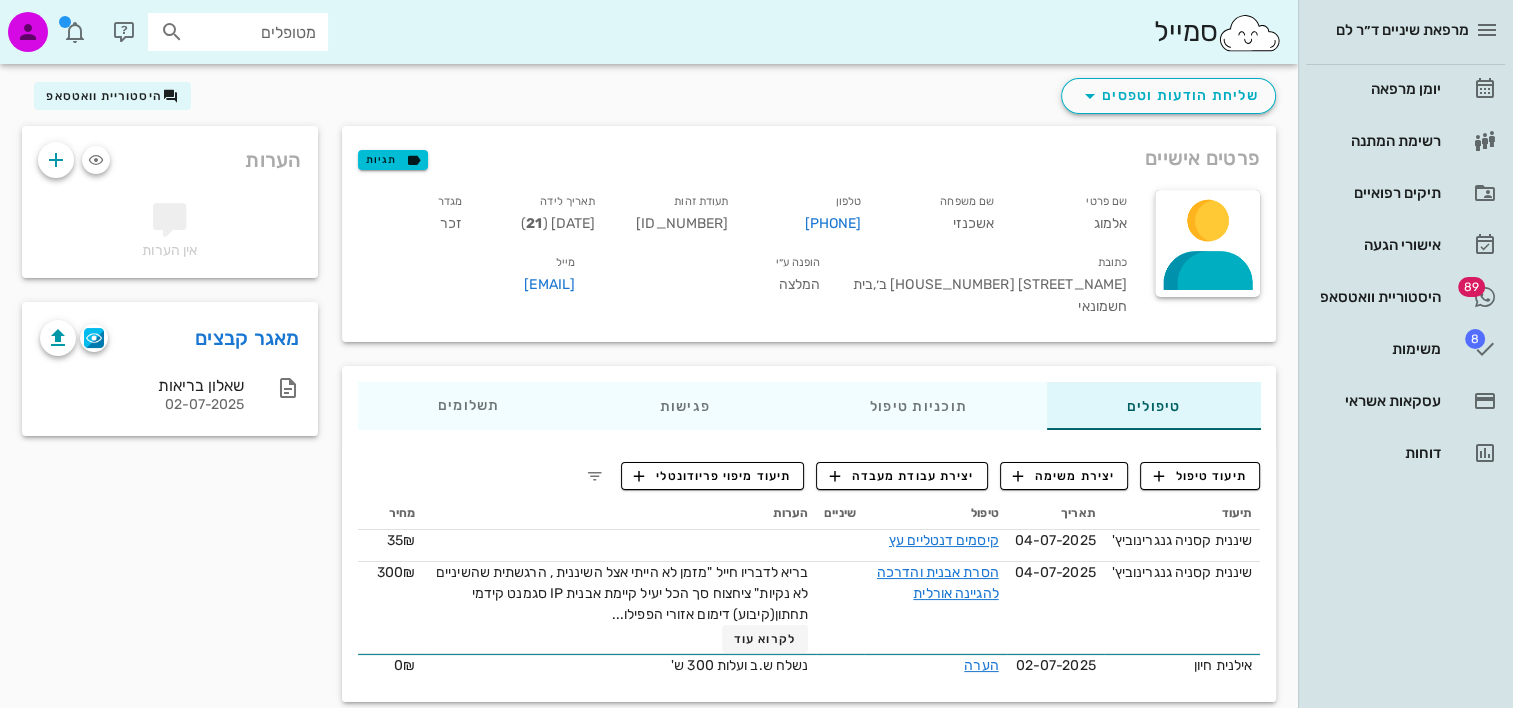 scroll, scrollTop: 76, scrollLeft: 0, axis: vertical 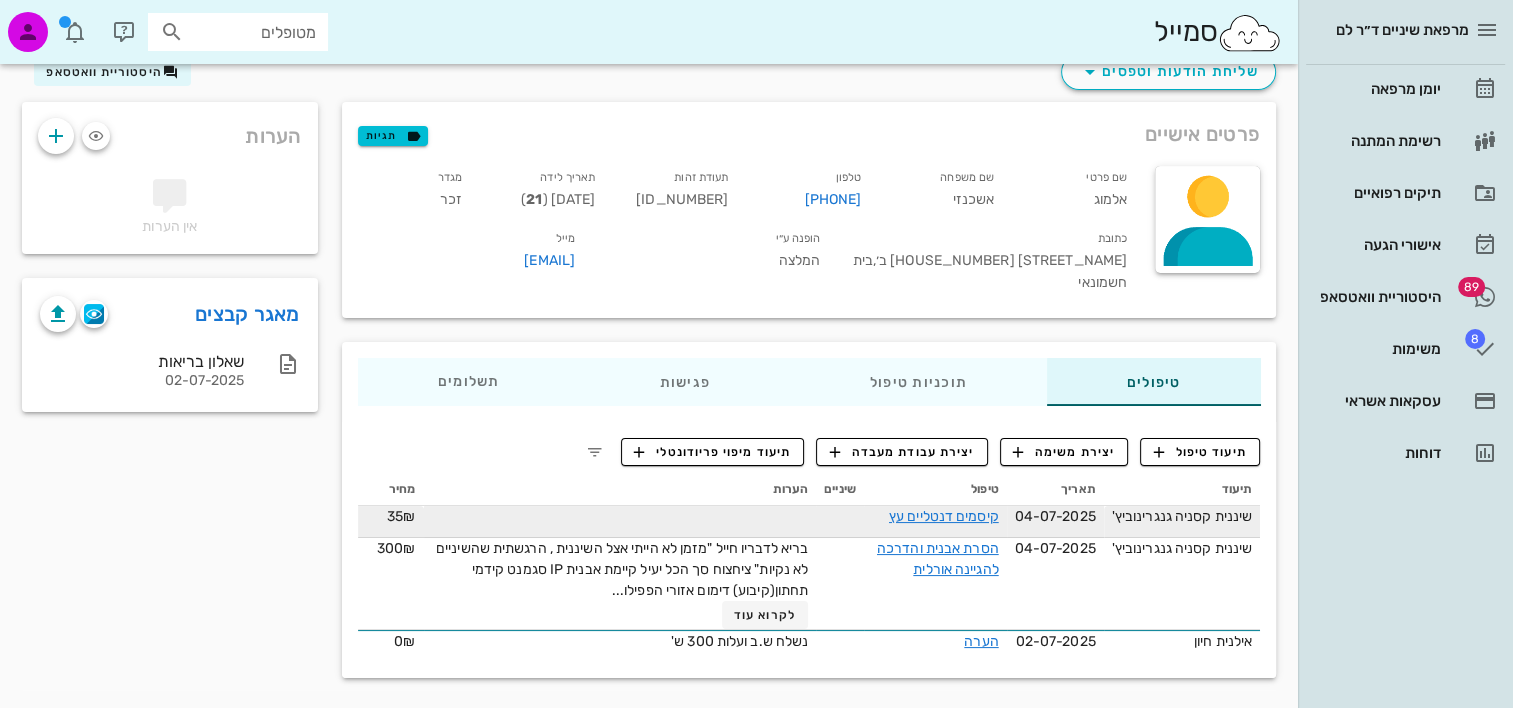 click on "שיננית קסניה גנגרינוביץ'" at bounding box center (1182, 522) 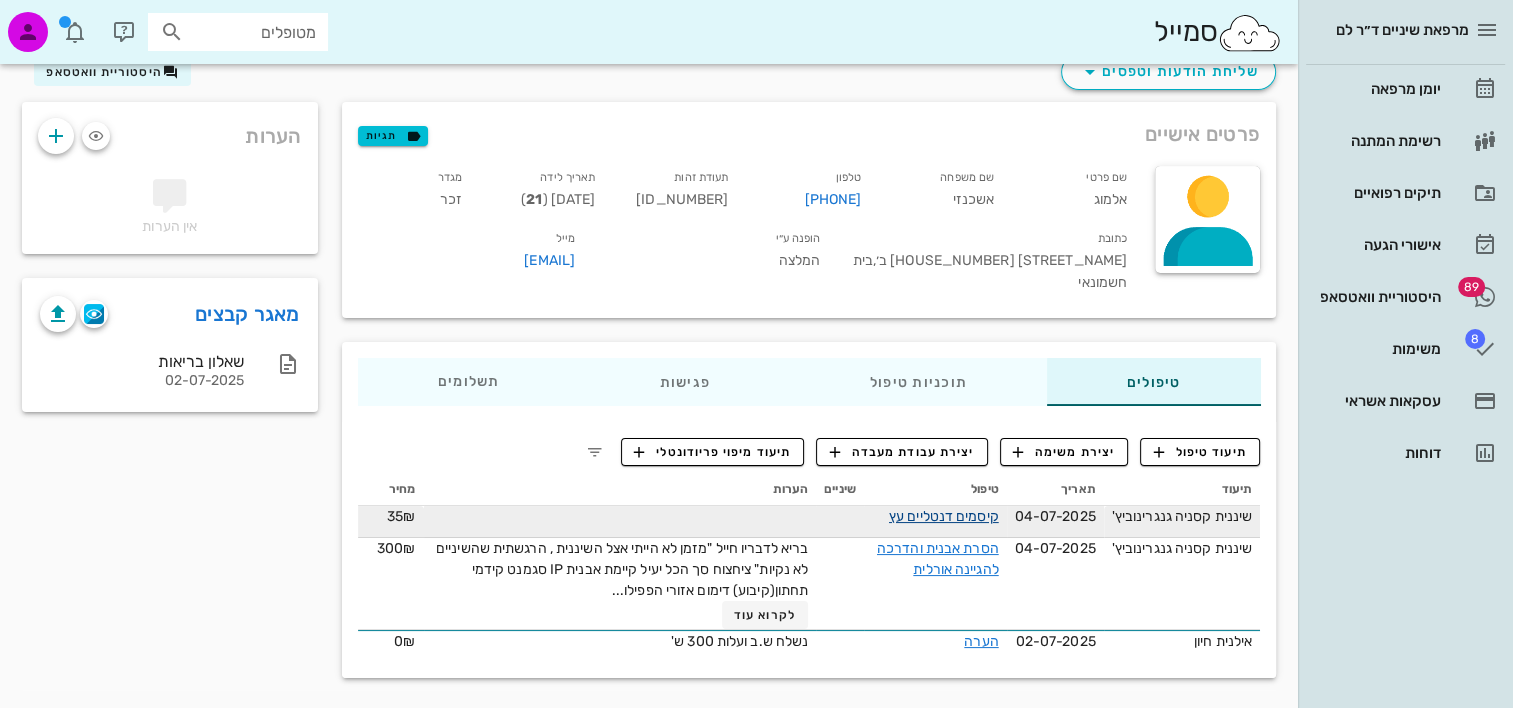 click on "קיסמים דנטליים עץ" at bounding box center (944, 516) 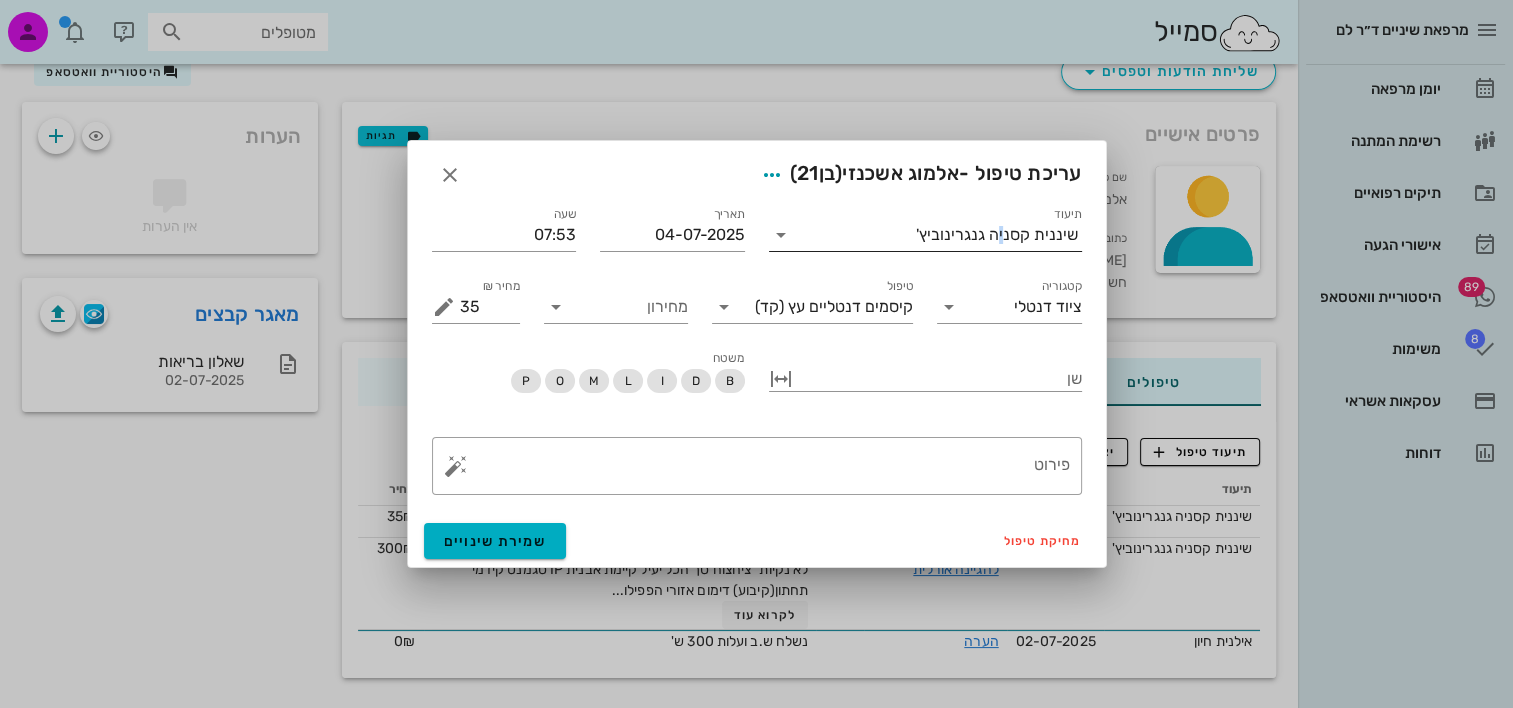 click on "תיעוד שיננית קסניה גנגרינוביץ'" at bounding box center [925, 229] 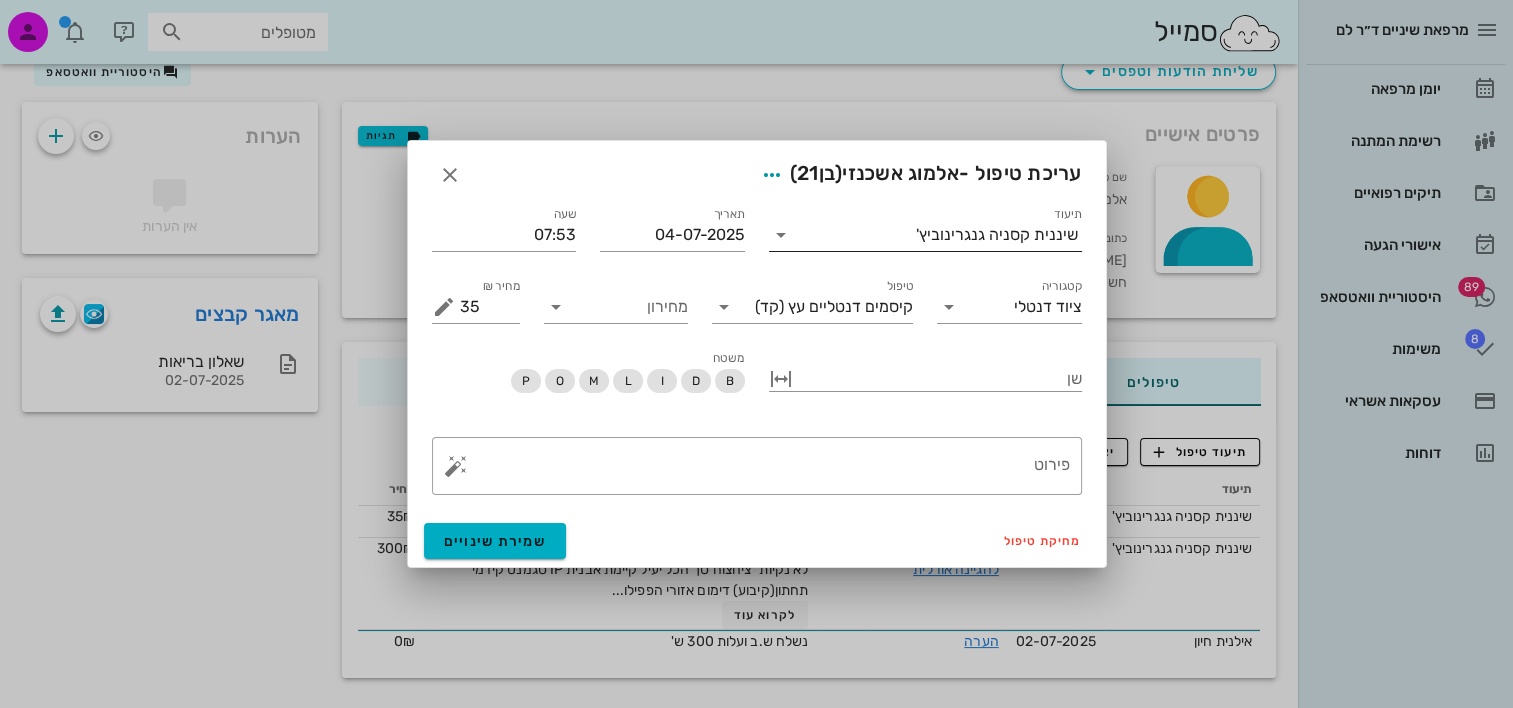 click on "שיננית קסניה גנגרינוביץ'" at bounding box center (997, 235) 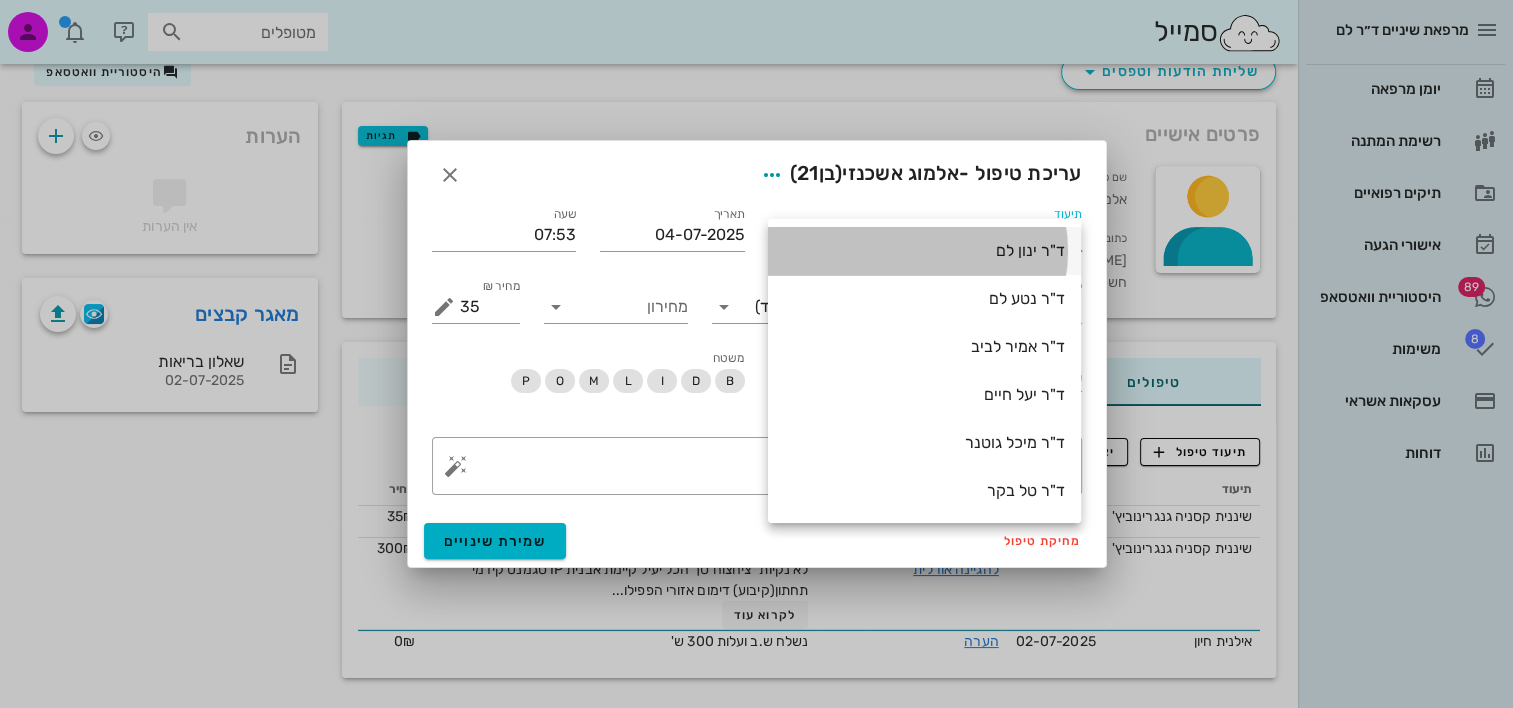 click on "ד"ר ינון לם" at bounding box center [924, 250] 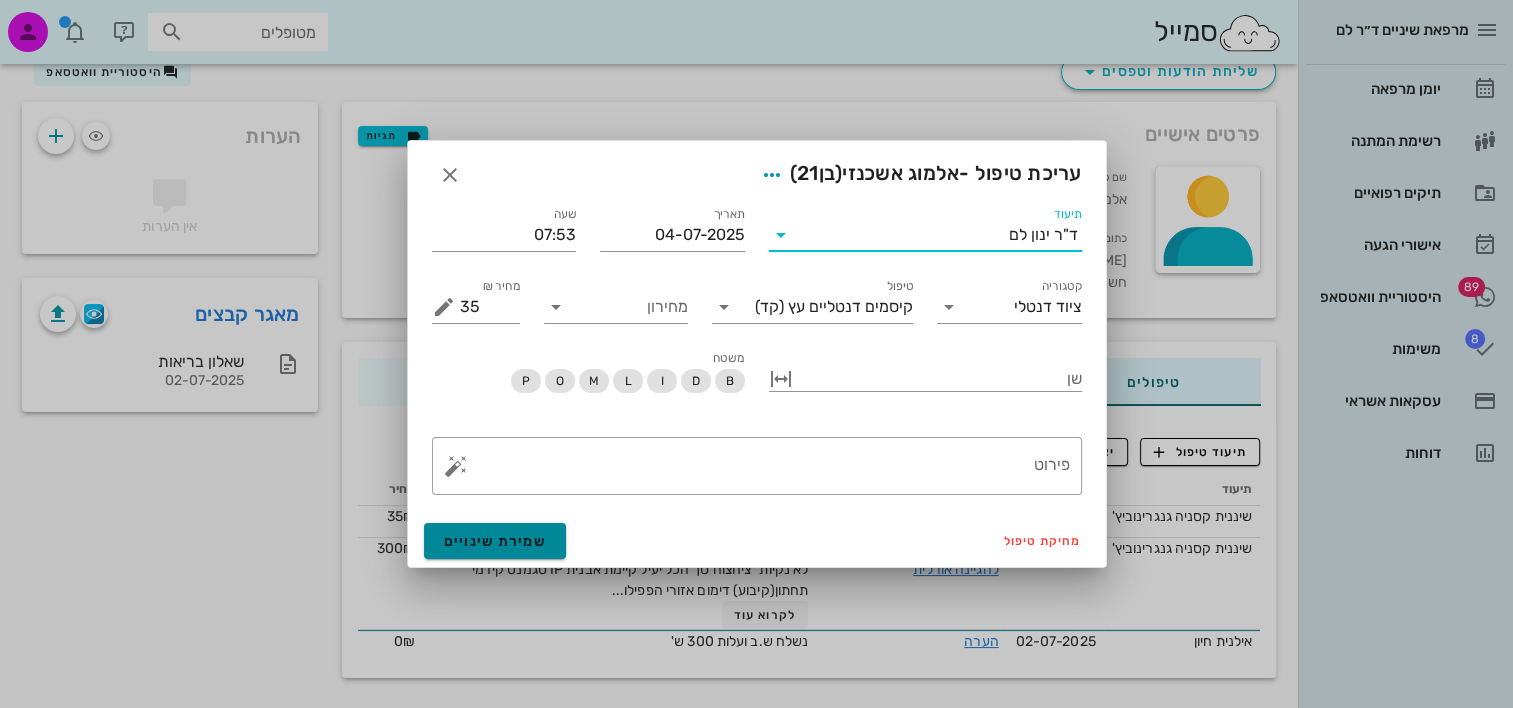 click on "שמירת שינויים" at bounding box center [495, 541] 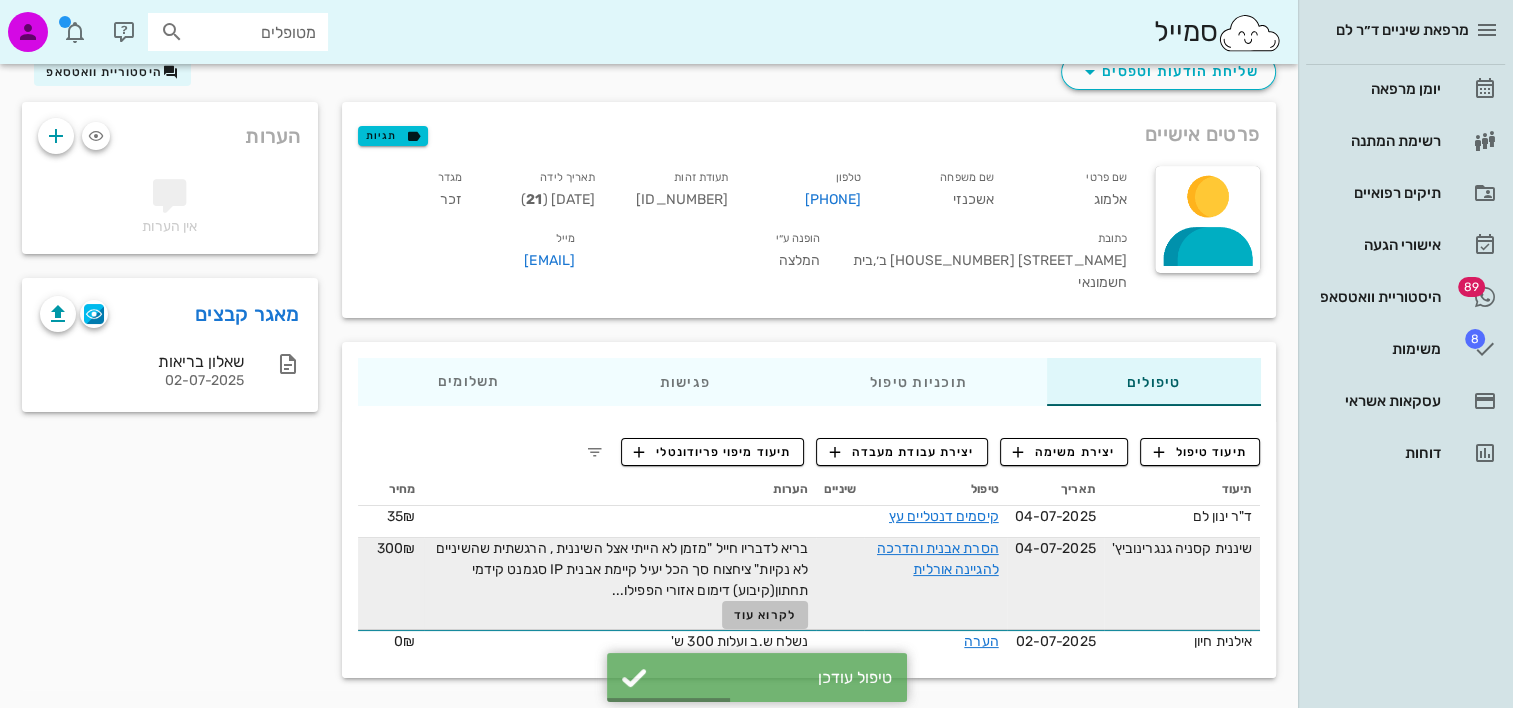 click on "לקרוא עוד" at bounding box center [765, 615] 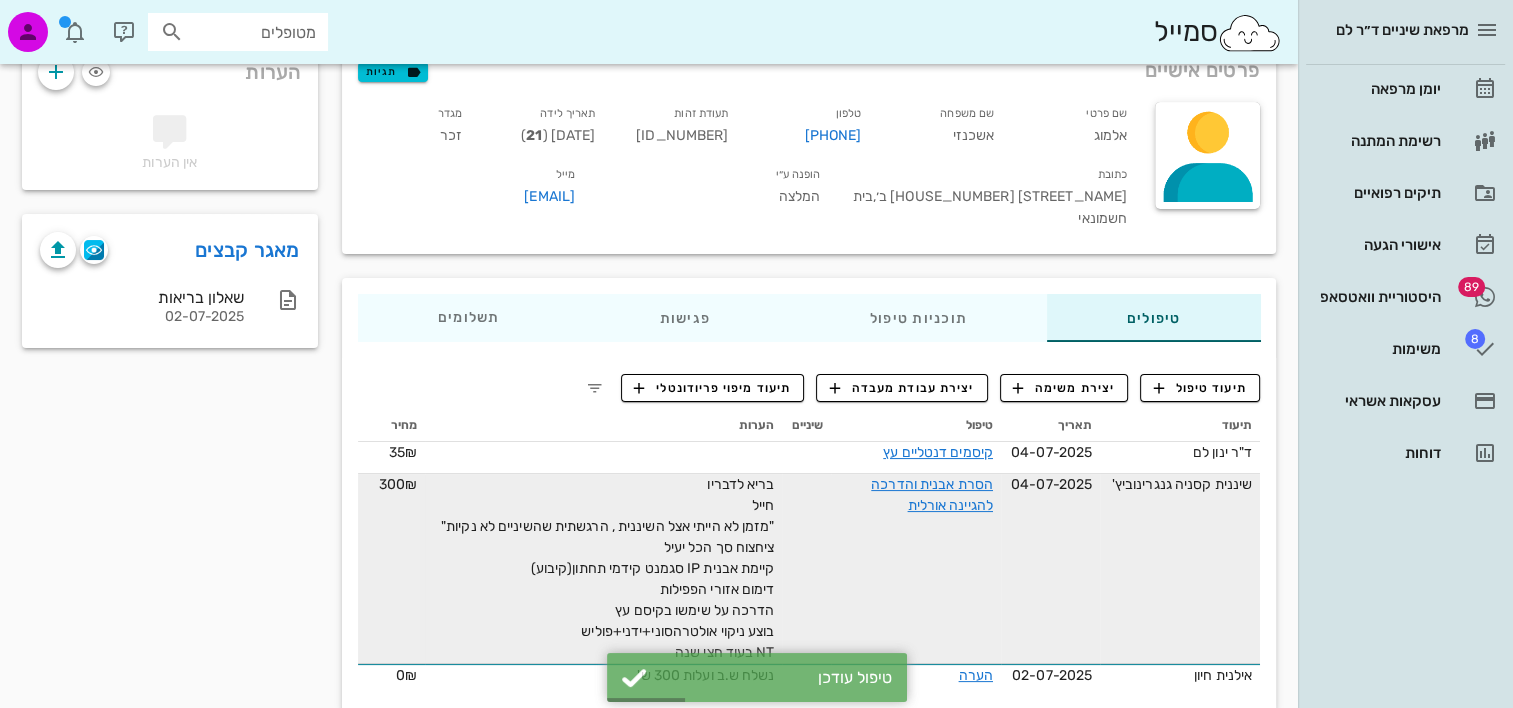 scroll, scrollTop: 174, scrollLeft: 0, axis: vertical 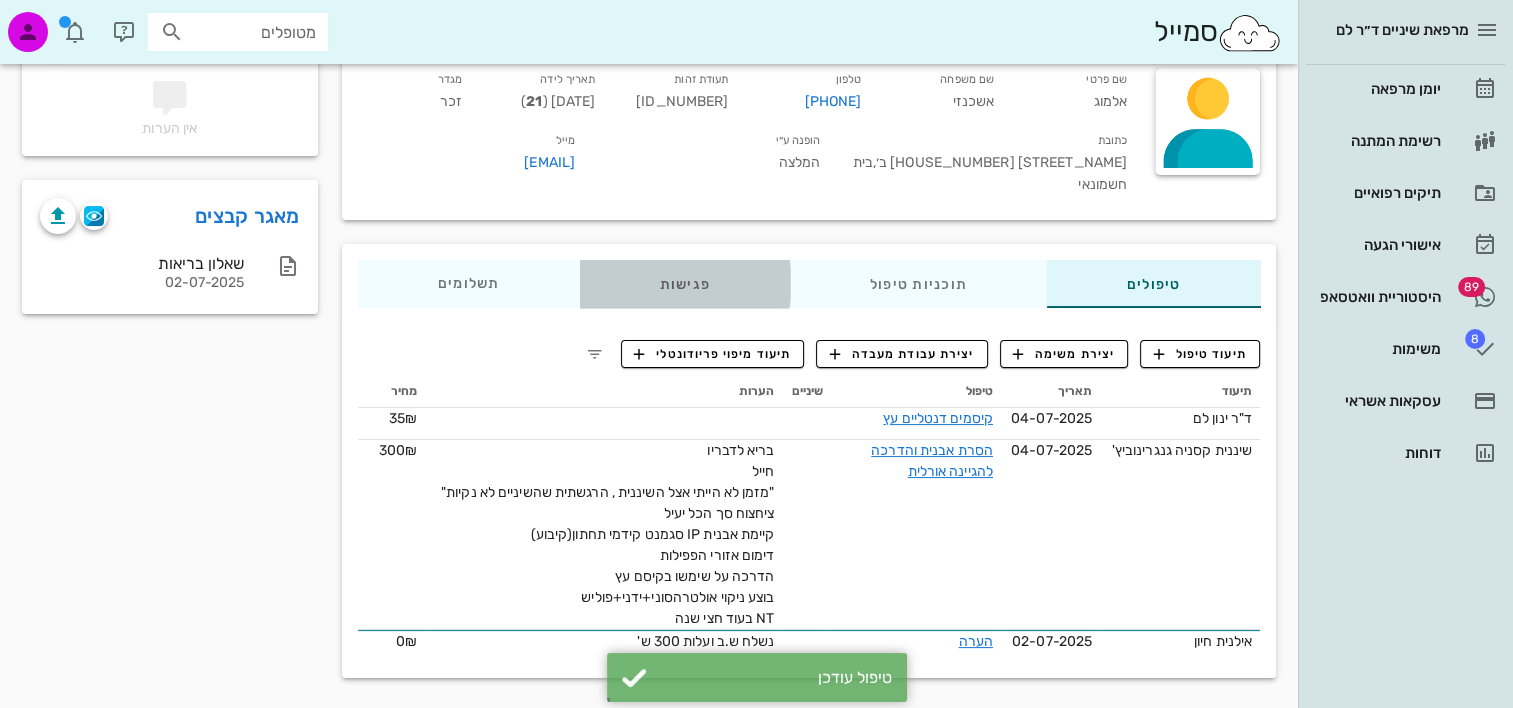 click on "פגישות" at bounding box center (684, 284) 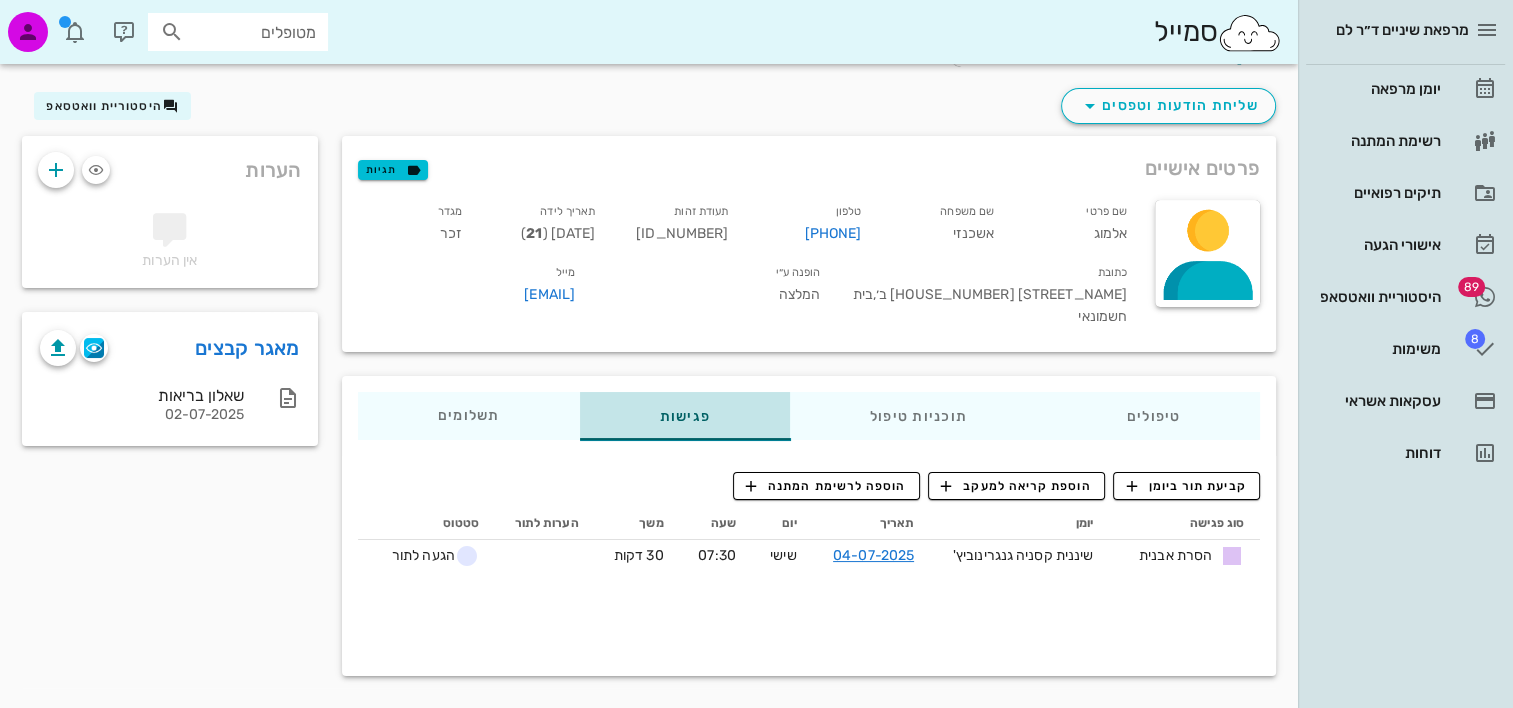 scroll, scrollTop: 40, scrollLeft: 0, axis: vertical 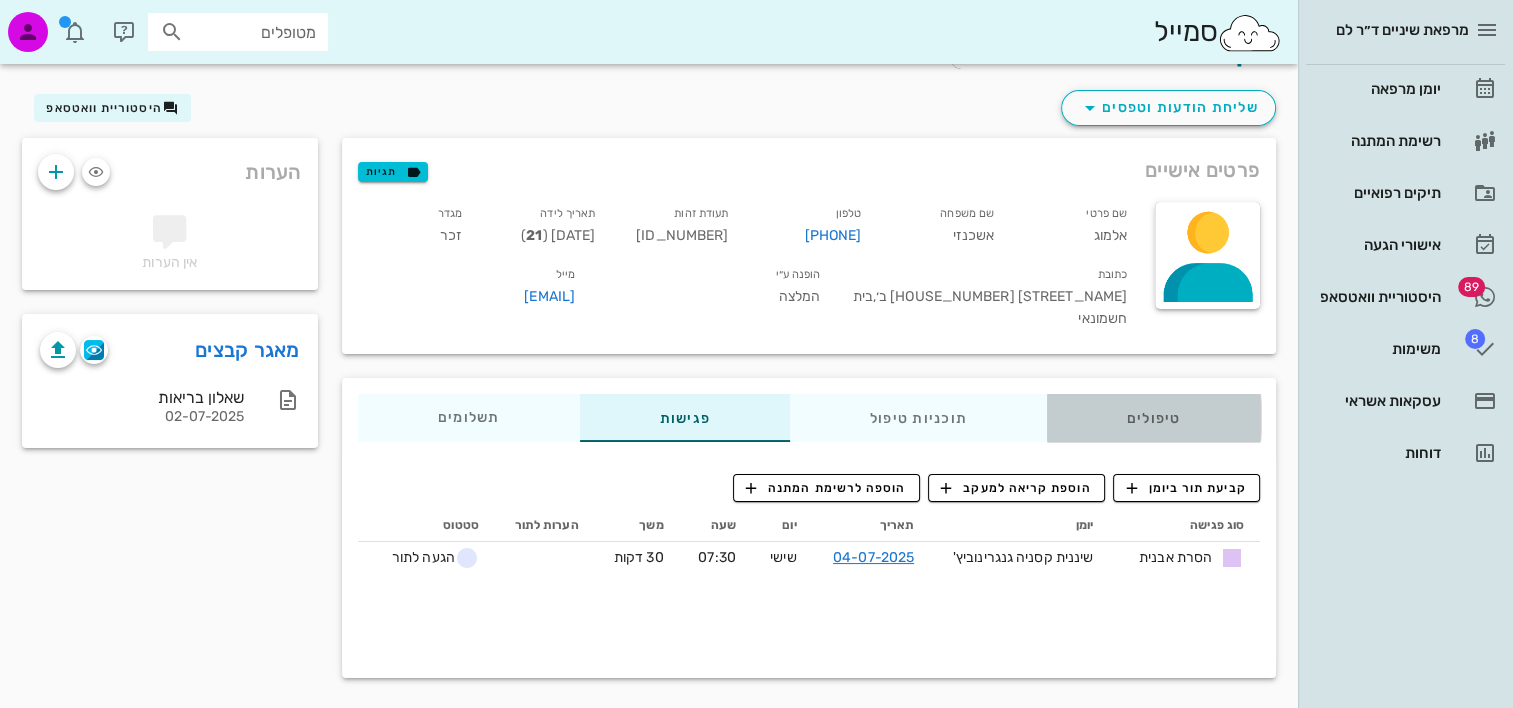 click on "טיפולים" at bounding box center [1153, 418] 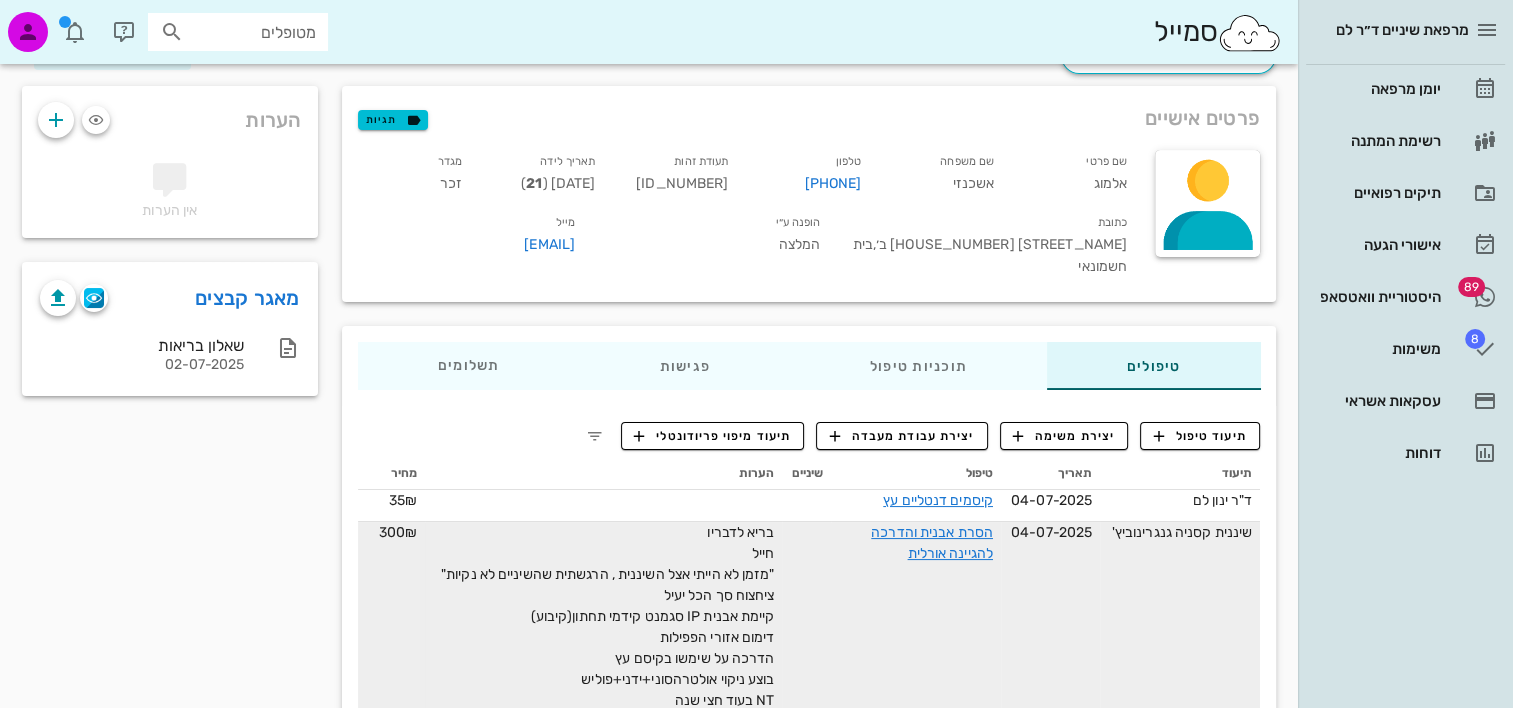 scroll, scrollTop: 174, scrollLeft: 0, axis: vertical 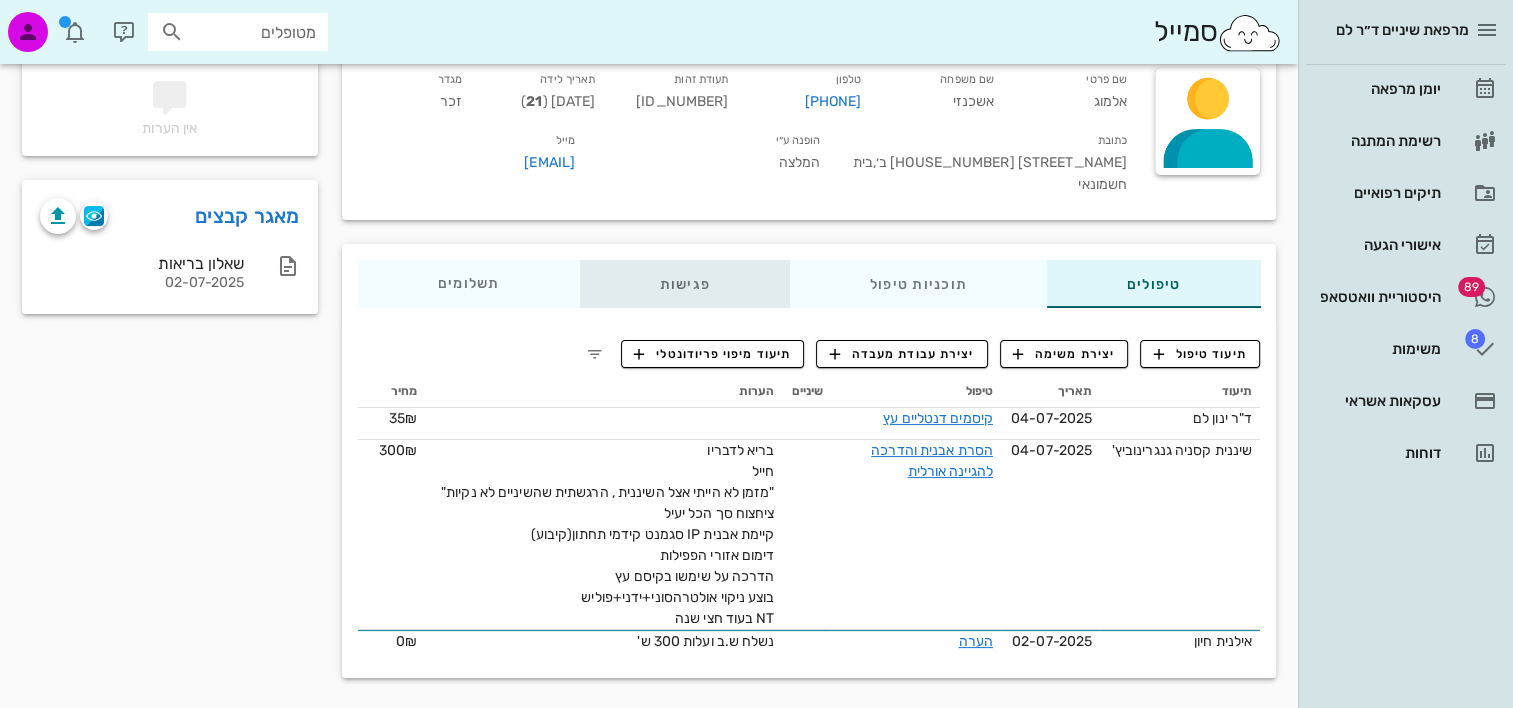 click on "פגישות" at bounding box center (684, 284) 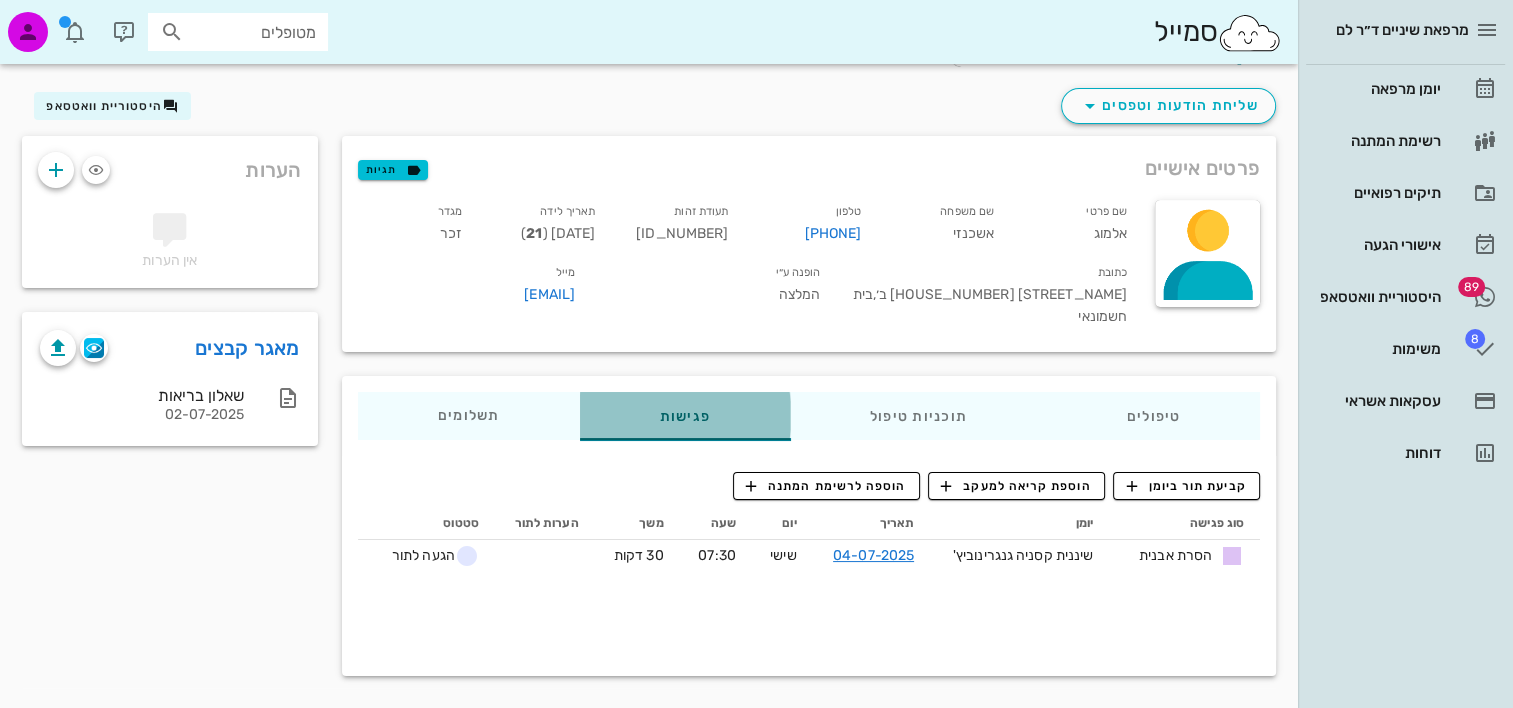 scroll, scrollTop: 40, scrollLeft: 0, axis: vertical 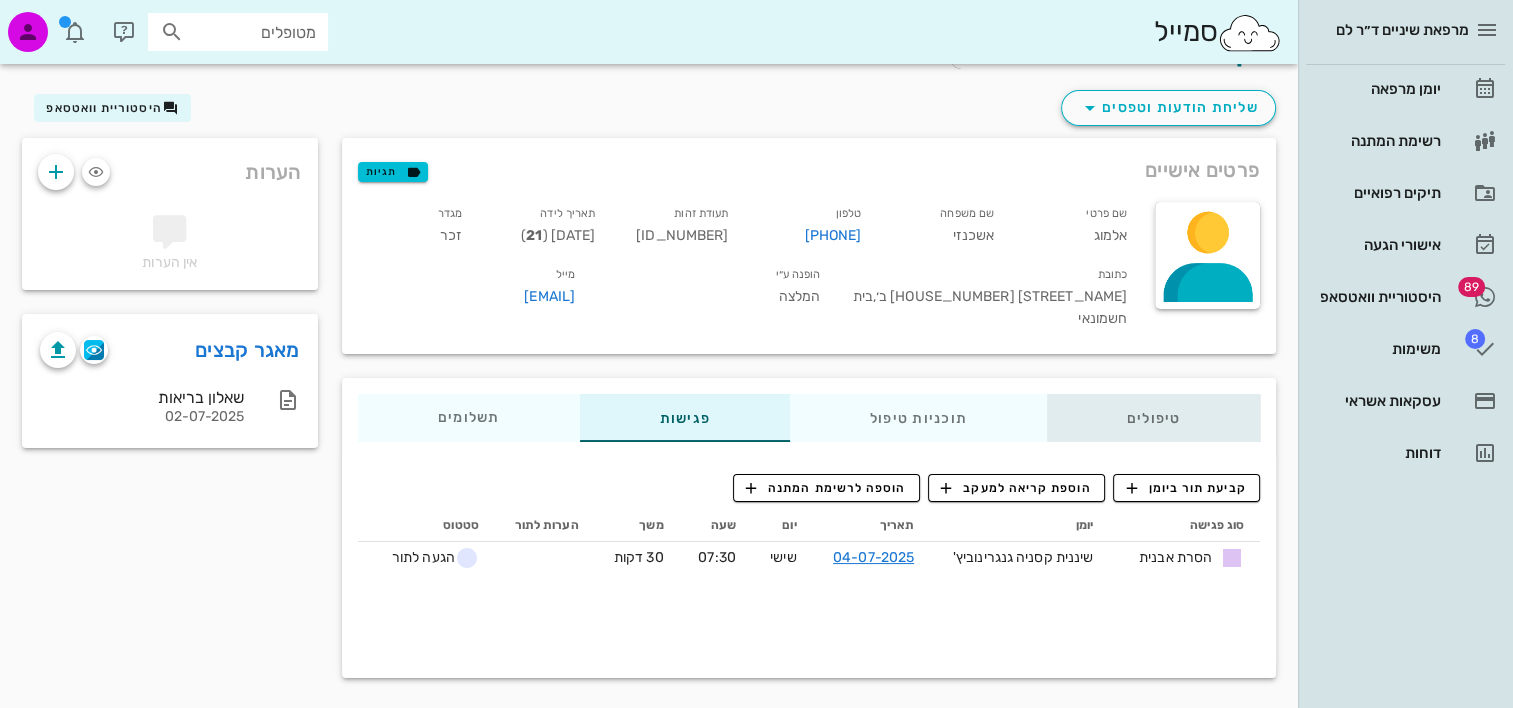 click on "טיפולים" at bounding box center [1153, 418] 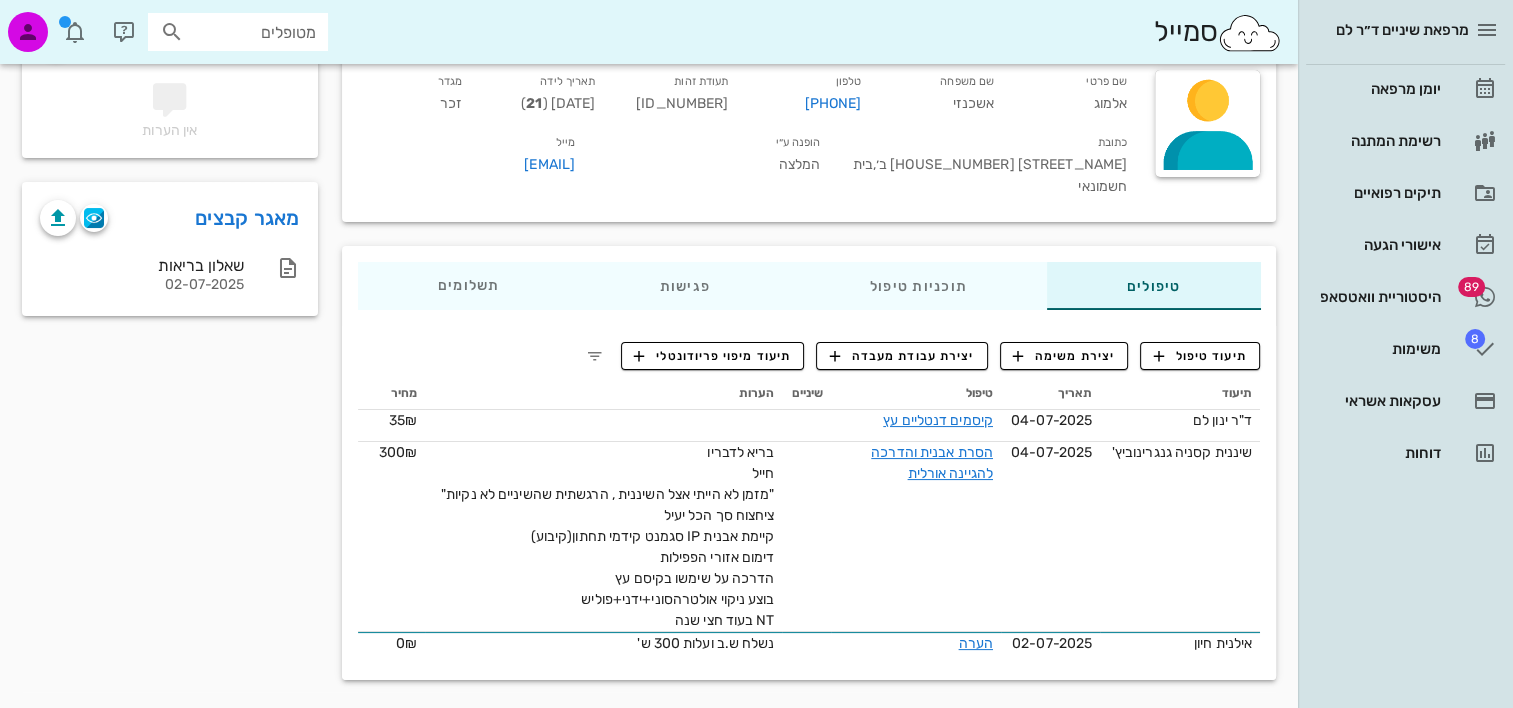 scroll, scrollTop: 174, scrollLeft: 0, axis: vertical 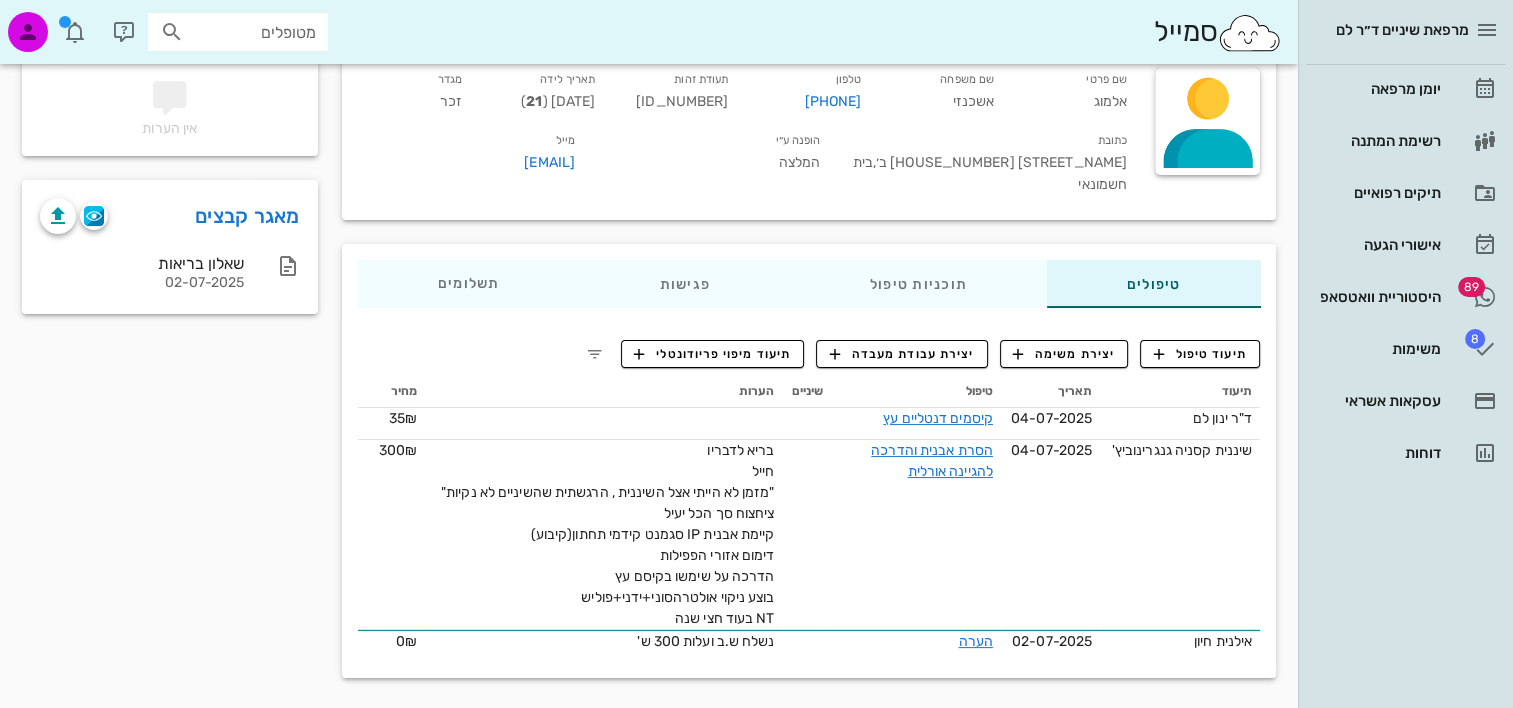 click on "תיעוד תאריך טיפול שיניים הערות מחיר
ד"ר ינון לם
04-07-2025
קיסמים דנטליים עץ 35₪
שיננית קסניה גנגרינוביץ'
04-07-2025
הסרת אבנית והדרכה להגיינה אורלית בריא לדבריו
חייל
"מזמן לא הייתי אצל השיננית , הרגשתית שהשיניים לא נקיות"
ציחצוח סך הכל יעיל
קיימת אבנית IP סגמנט קידמי תחתון(קיבוע)
דימום אזורי הפפילות
הדרכה על שימשו בקיסם עץ
בוצע ניקוי אולטרהסוני+ידני+פוליש
NT בעוד חצי שנה 300₪
אילנית חיון
02-07-2025
הערה נשלח ש.ב ועלות 300 ש' 0₪" at bounding box center [809, 519] 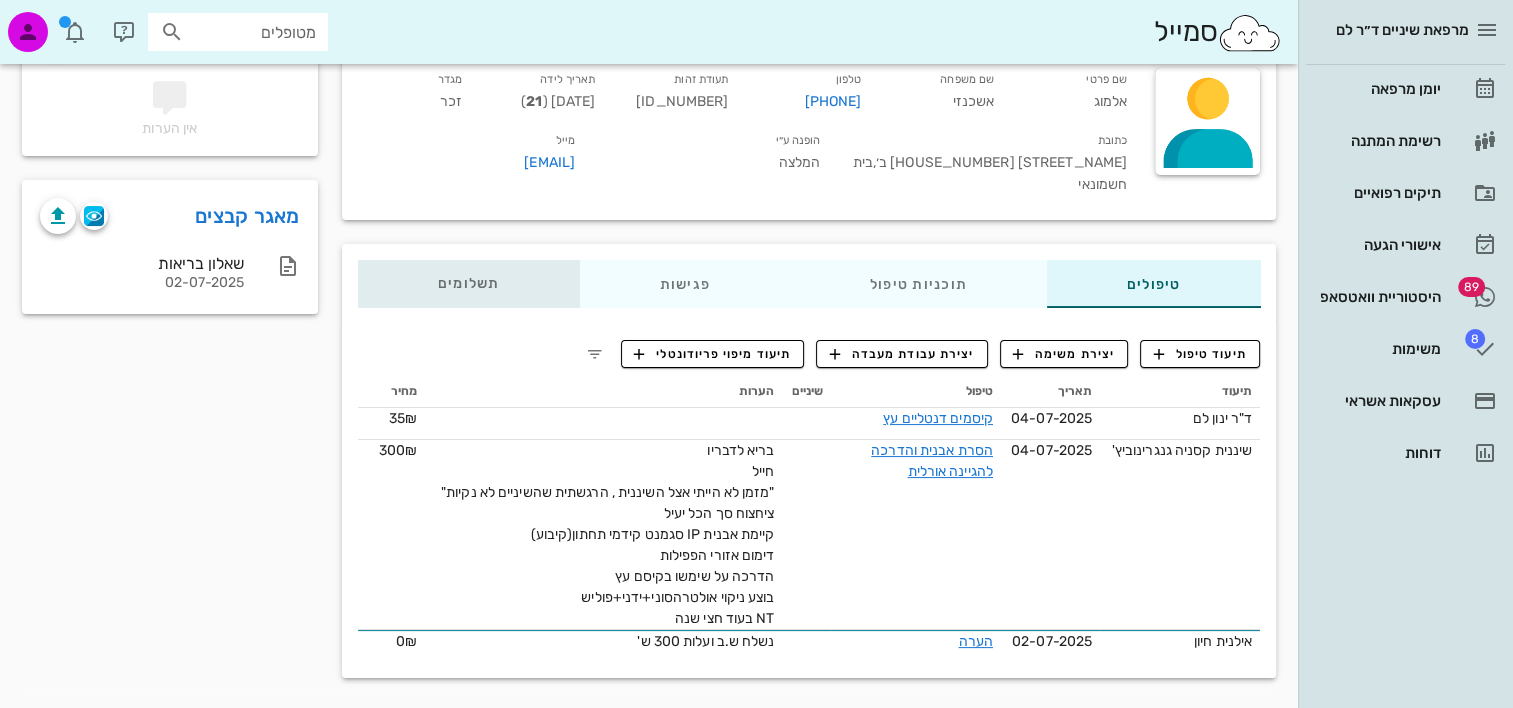 click on "תשלומים
0₪" at bounding box center [468, 284] 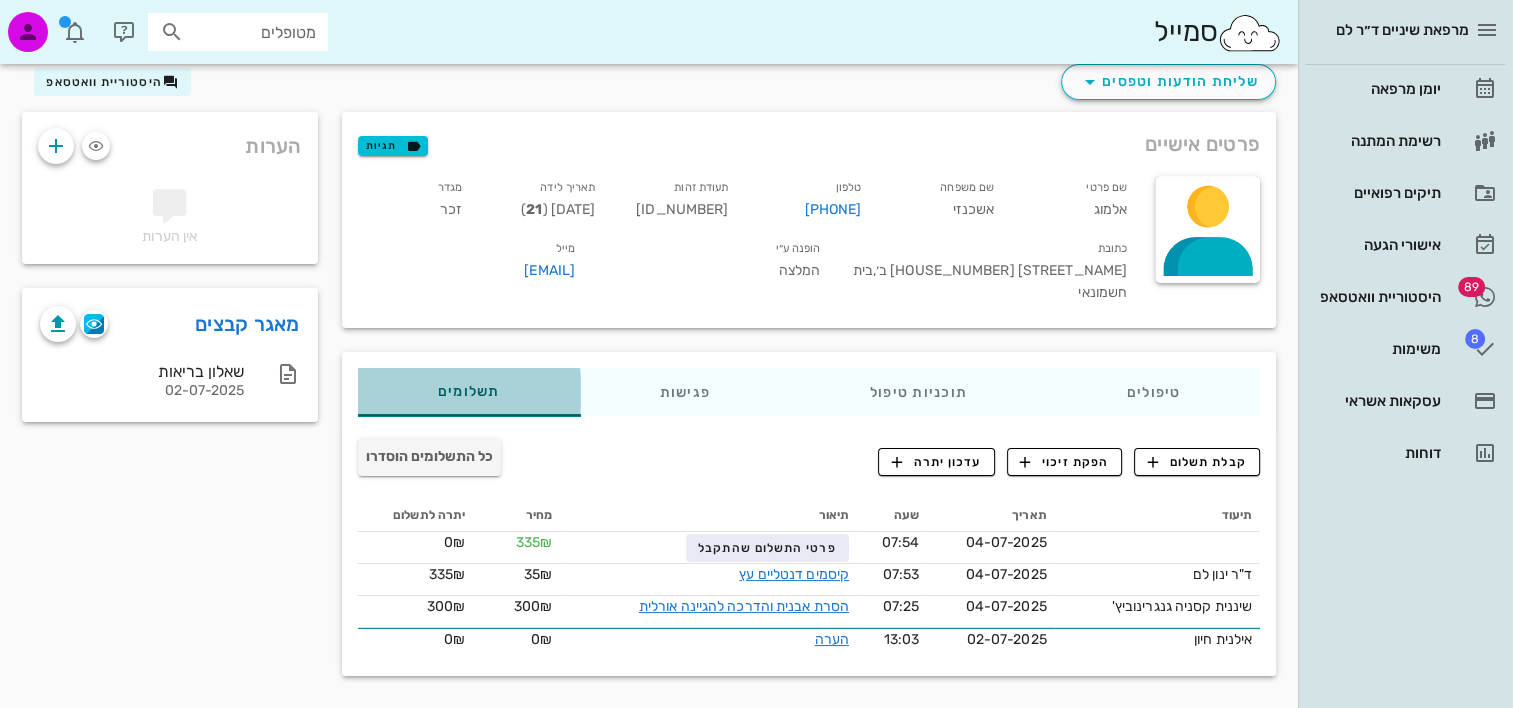 scroll, scrollTop: 64, scrollLeft: 0, axis: vertical 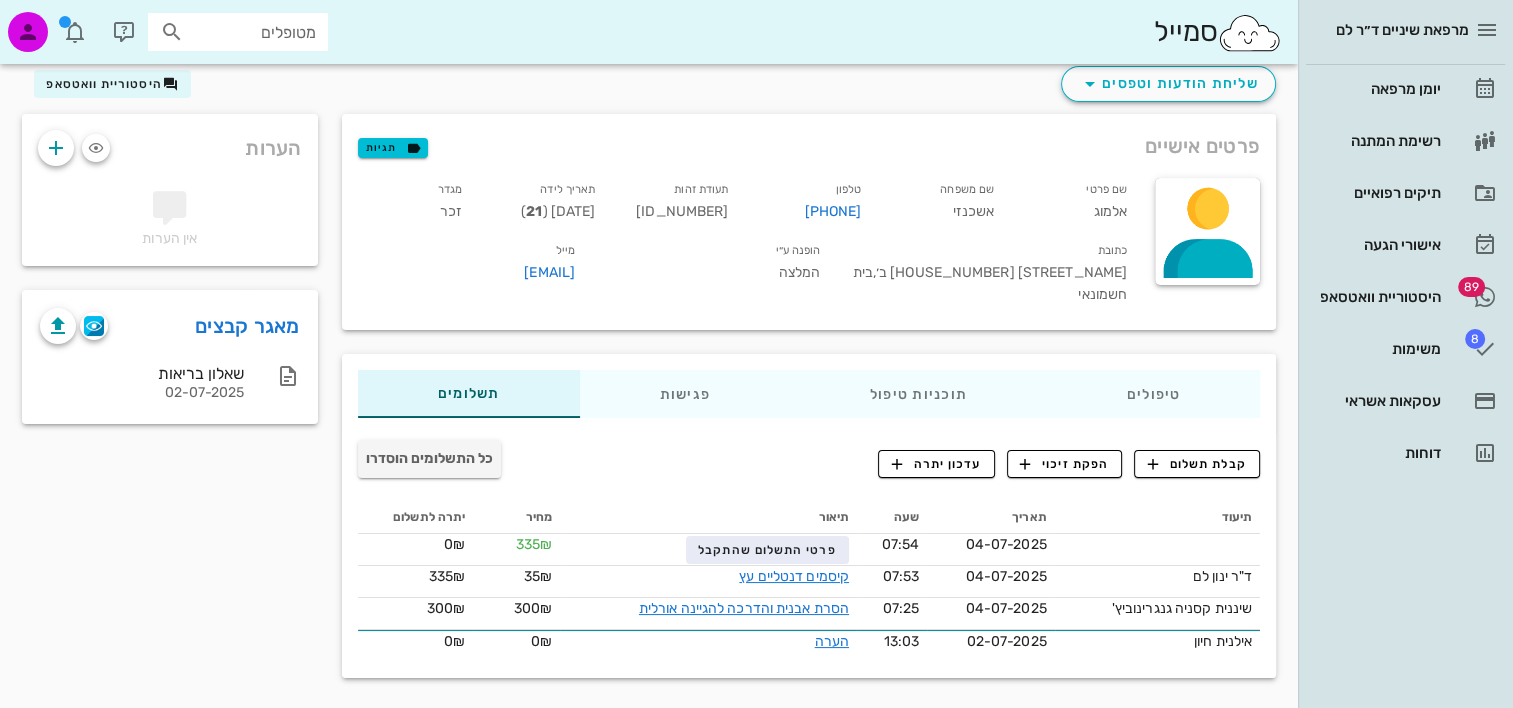 drag, startPoint x: 1176, startPoint y: 336, endPoint x: 1164, endPoint y: 364, distance: 30.463093 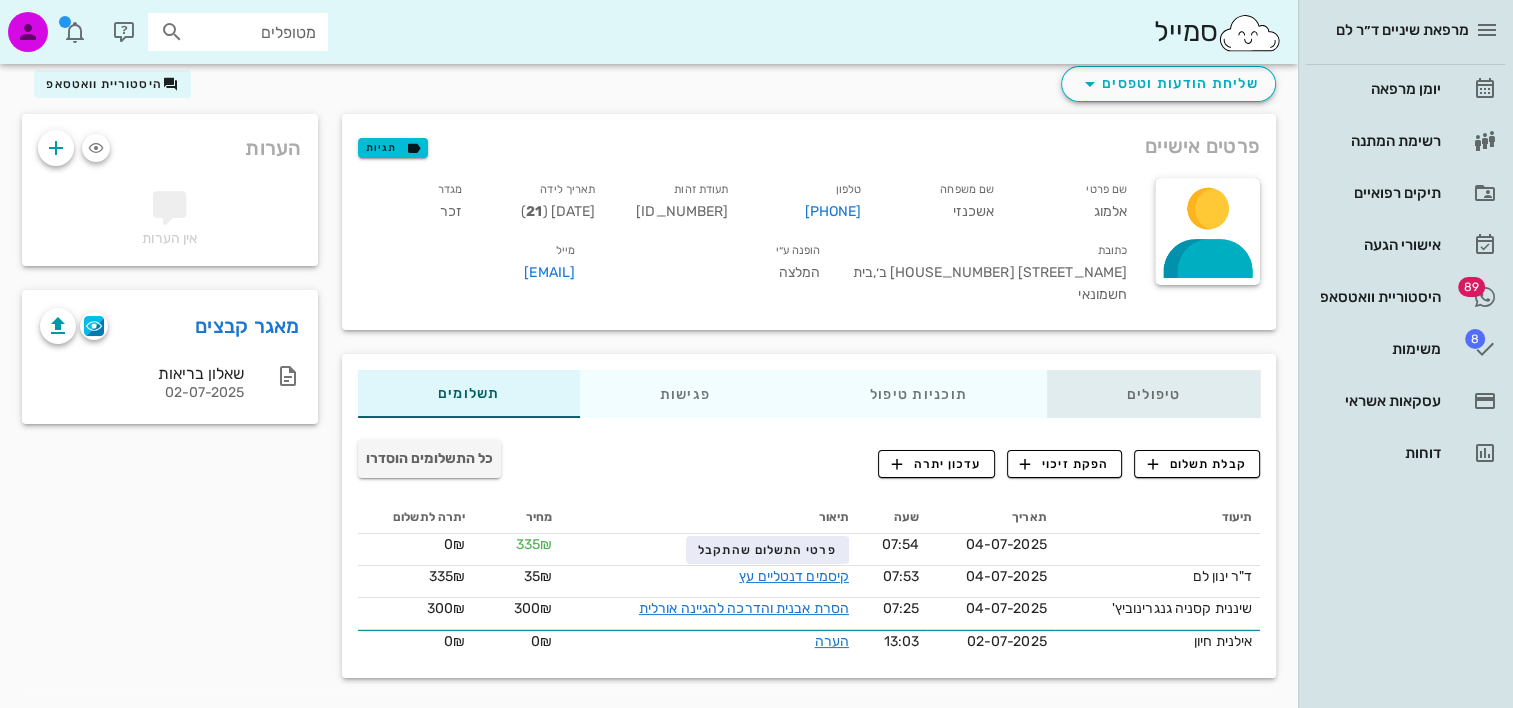 click on "טיפולים" at bounding box center [1153, 394] 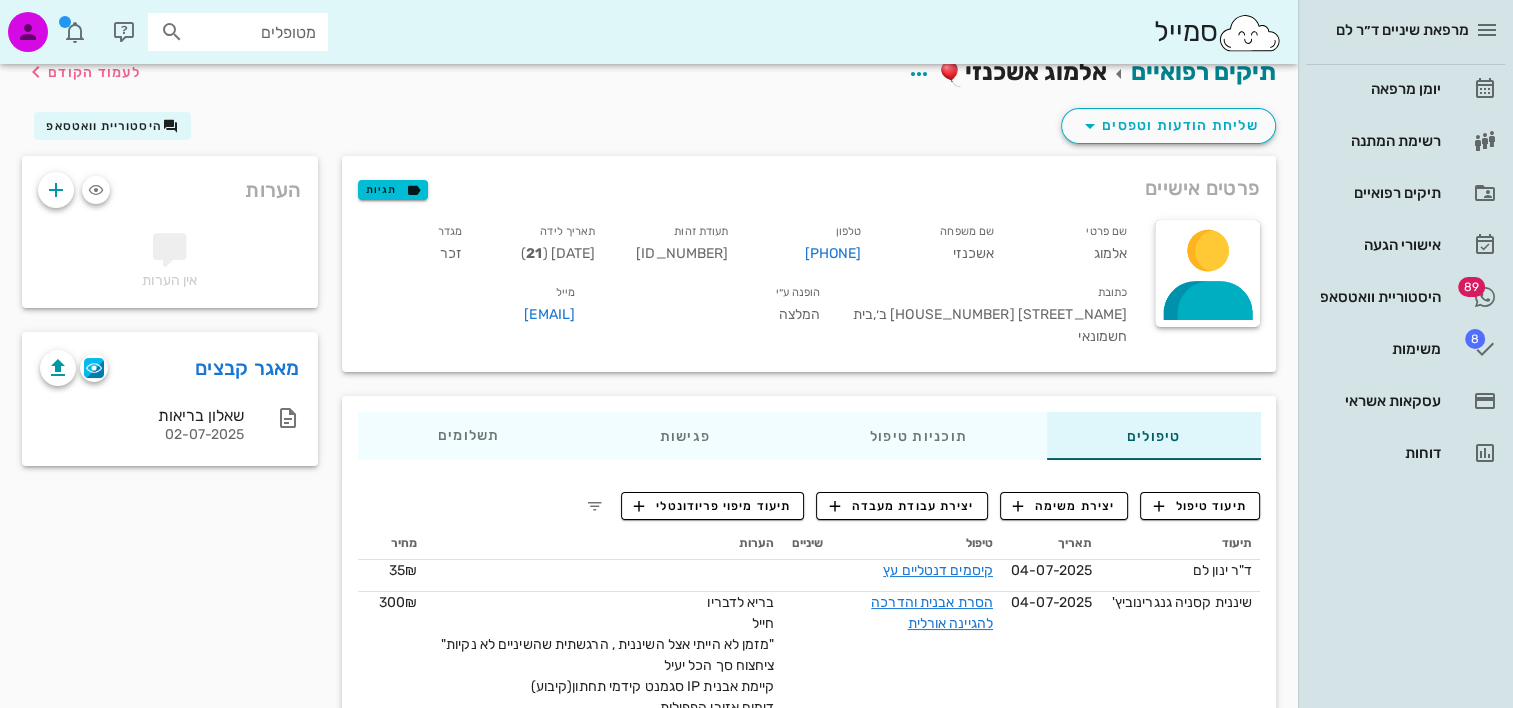 scroll, scrollTop: 0, scrollLeft: 0, axis: both 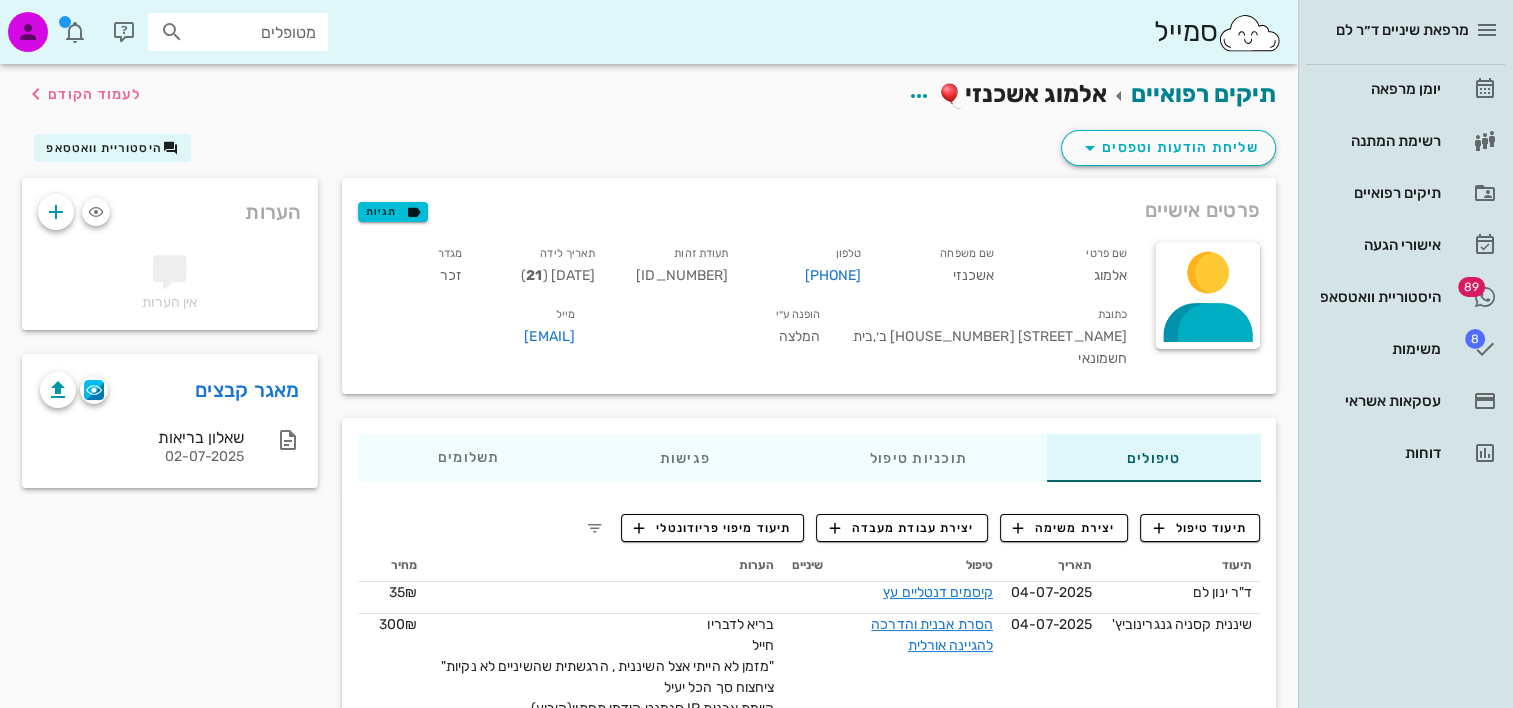 click on "הערות
אין הערות" at bounding box center (170, 254) 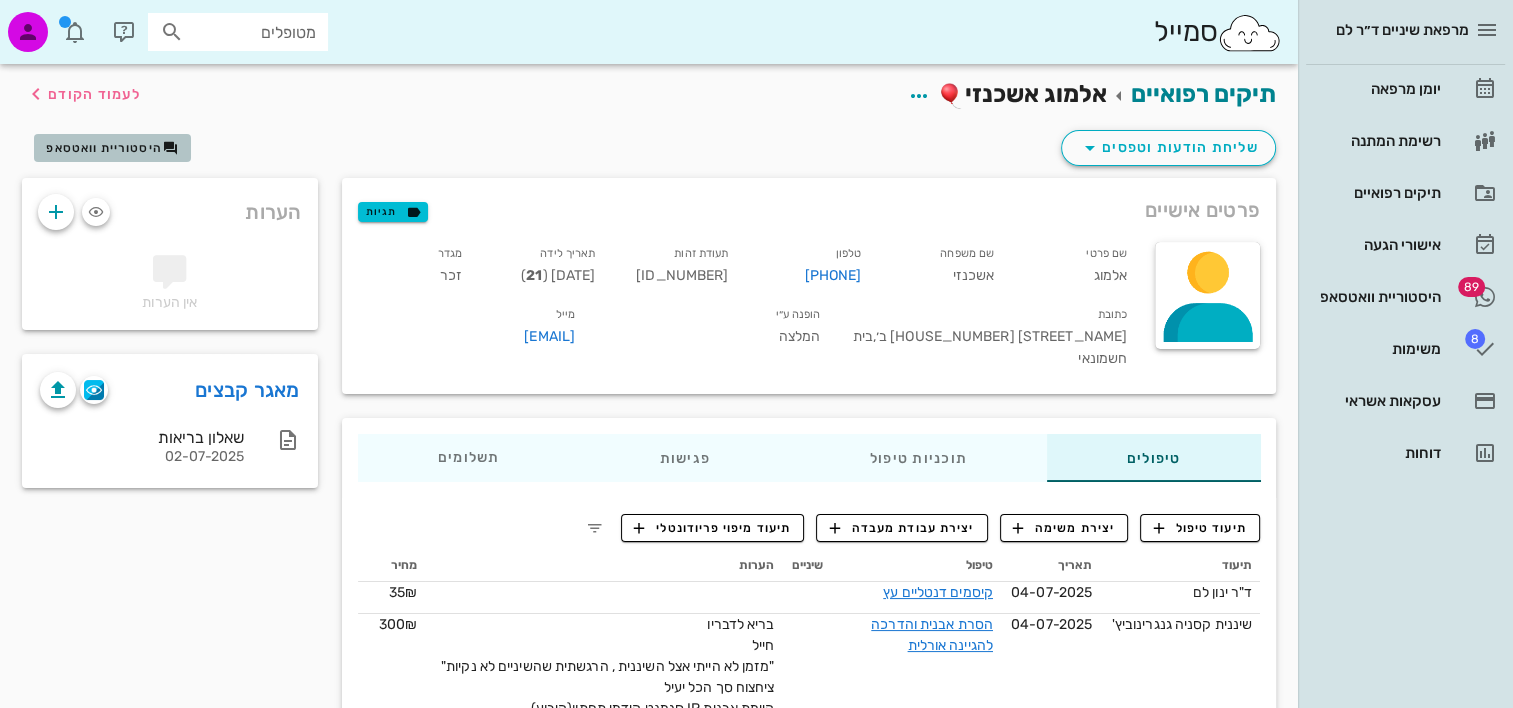 click at bounding box center [171, 148] 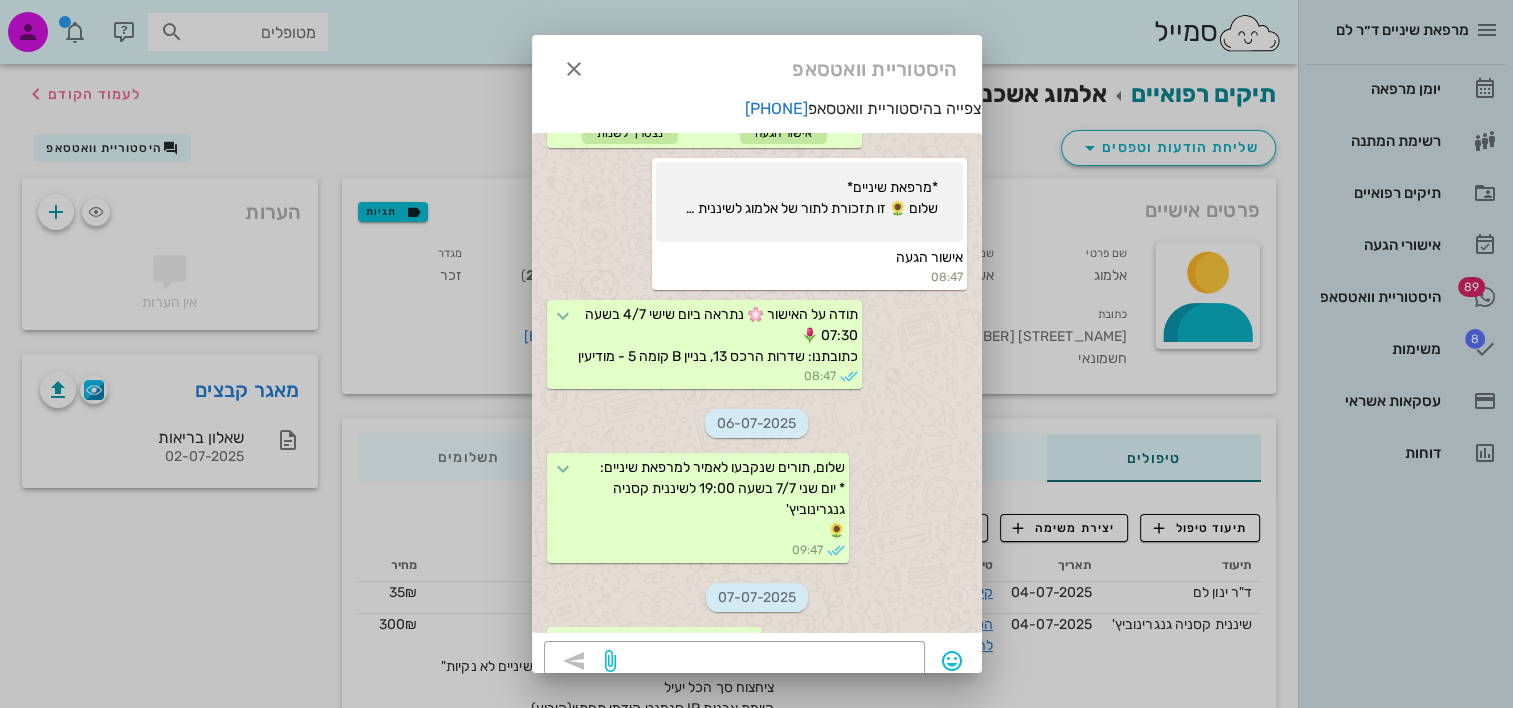 scroll, scrollTop: 961, scrollLeft: 0, axis: vertical 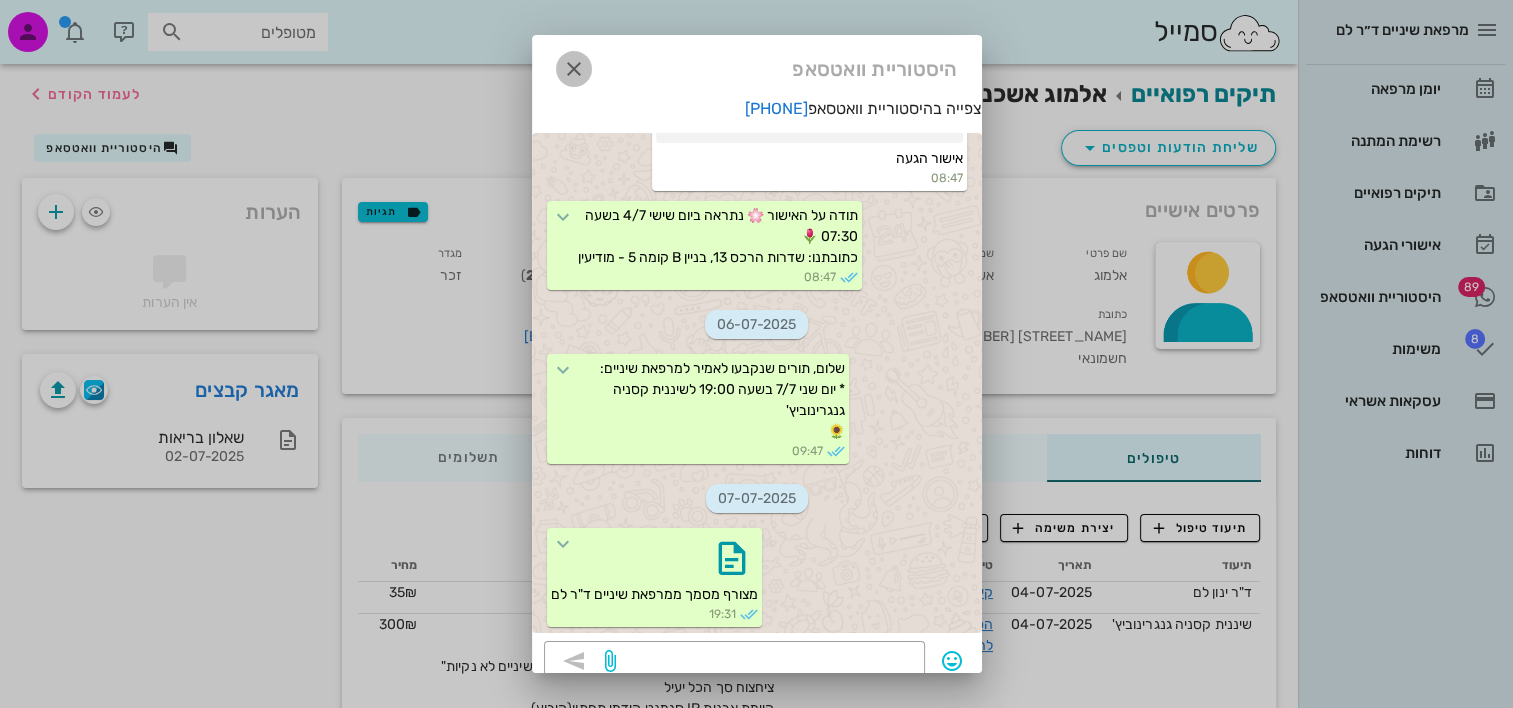 click at bounding box center (574, 69) 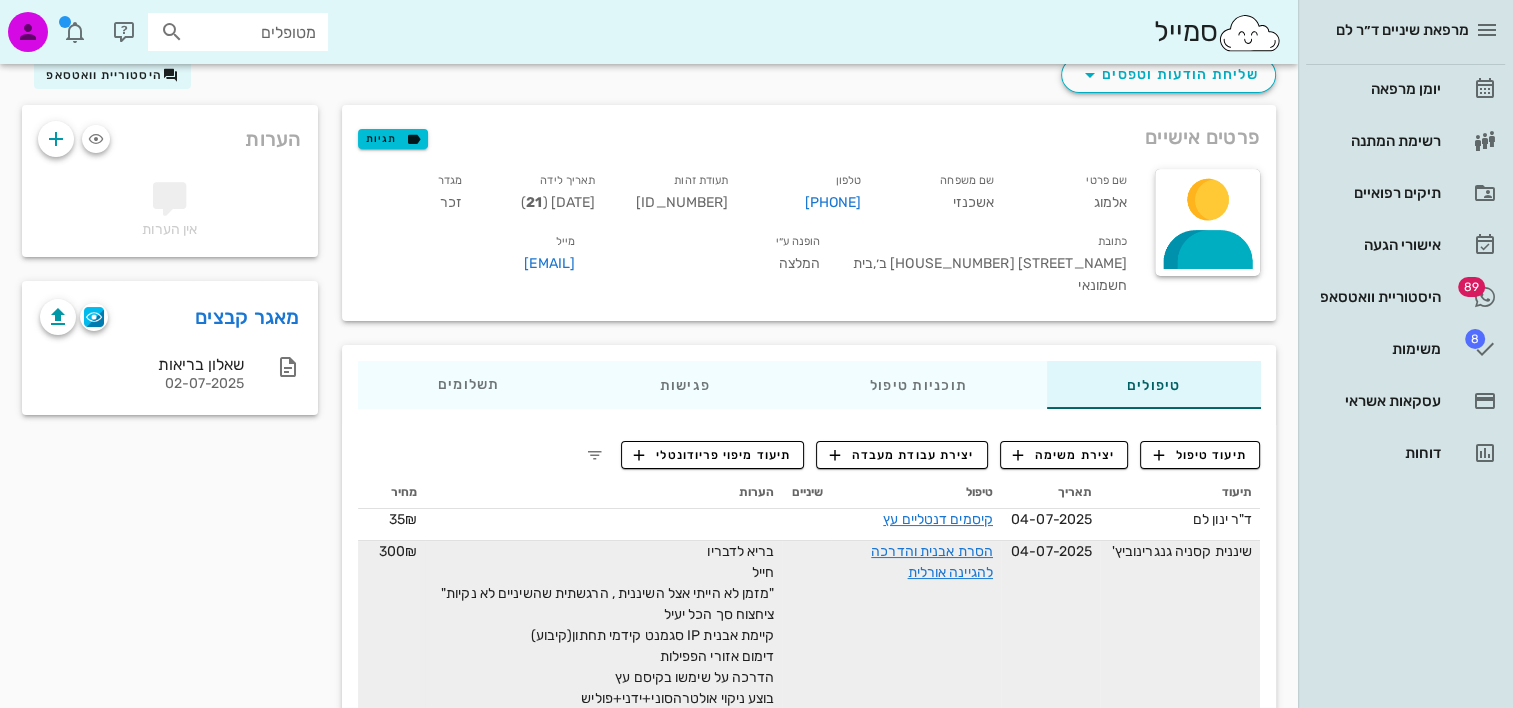 scroll, scrollTop: 174, scrollLeft: 0, axis: vertical 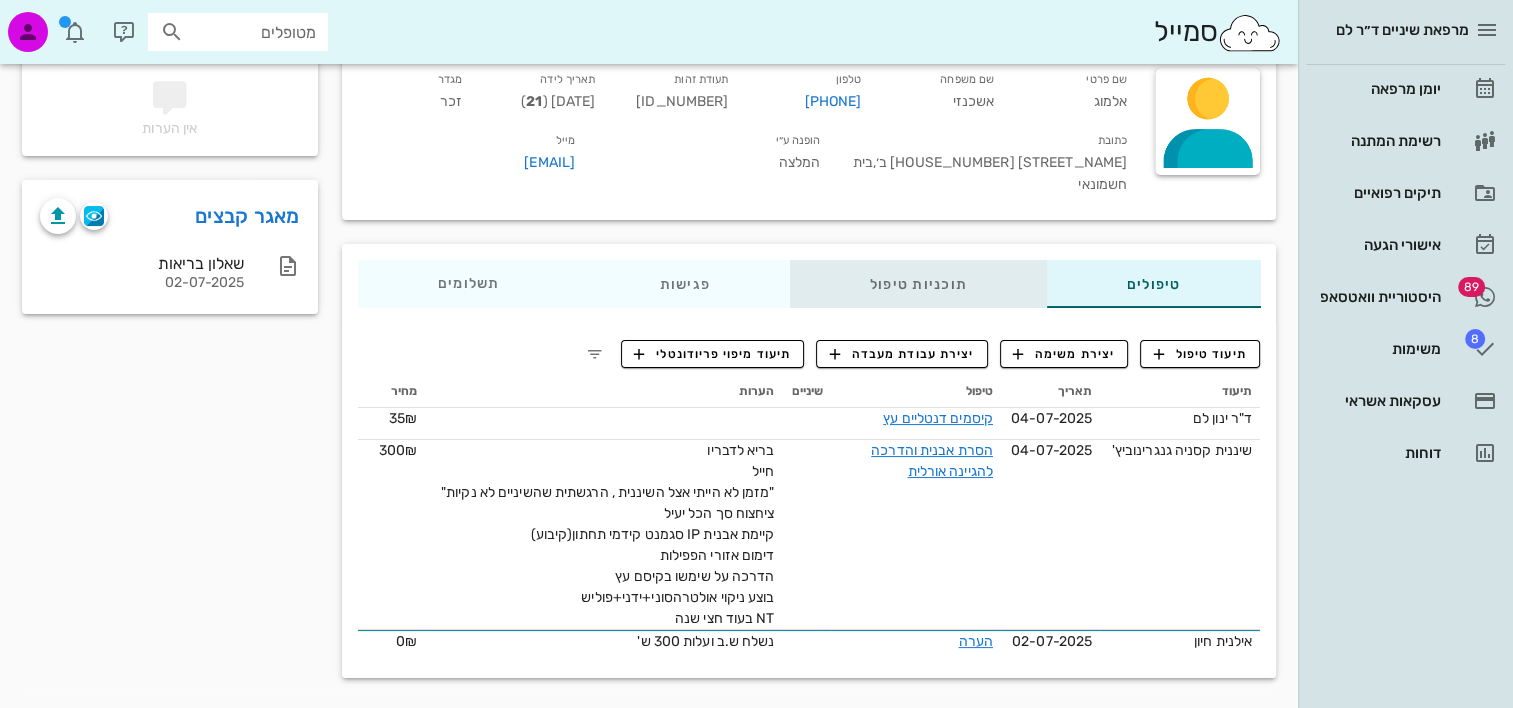 click on "תוכניות טיפול" at bounding box center (917, 284) 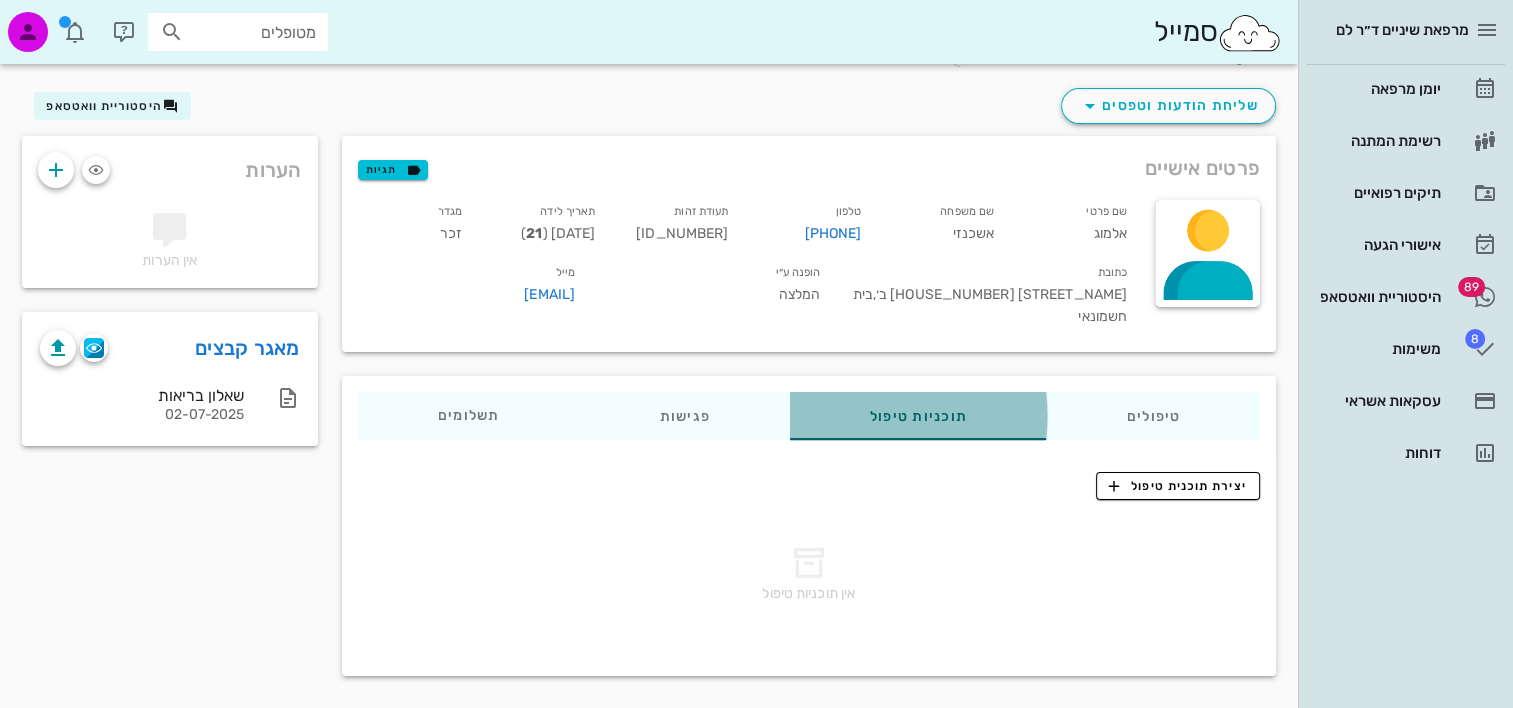 scroll, scrollTop: 40, scrollLeft: 0, axis: vertical 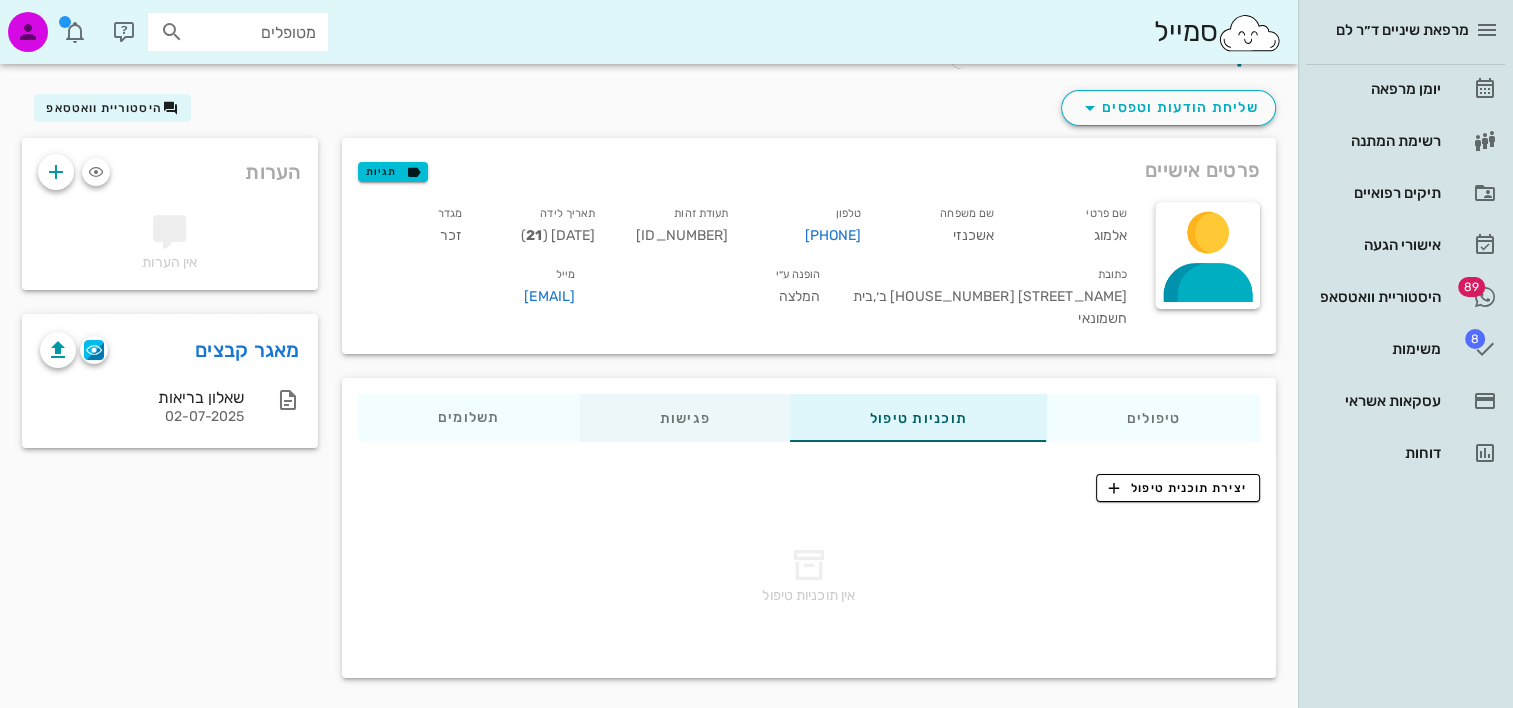 click on "טיפולים
תוכניות טיפול
פגישות
תשלומים
0₪
תיעוד טיפול
יצירת משימה
יצירת עבודת מעבדה
תיעוד מיפוי פריודונטלי
תיעוד תאריך טיפול שיניים הערות מחיר
ד"ר ינון לם
04-07-2025
קיסמים דנטליים עץ 35₪
שיננית קסניה גנגרינוביץ'
04-07-2025
הסרת אבנית והדרכה להגיינה אורלית 300₪
אילנית חיון
02-07-2025
הערה נשלח ש.ב ועלות 300 ש' 0₪
יצירת תוכנית טיפול
אין תוכניות טיפול
קביעת תור ביומן
סוג פגישה" at bounding box center (809, 528) 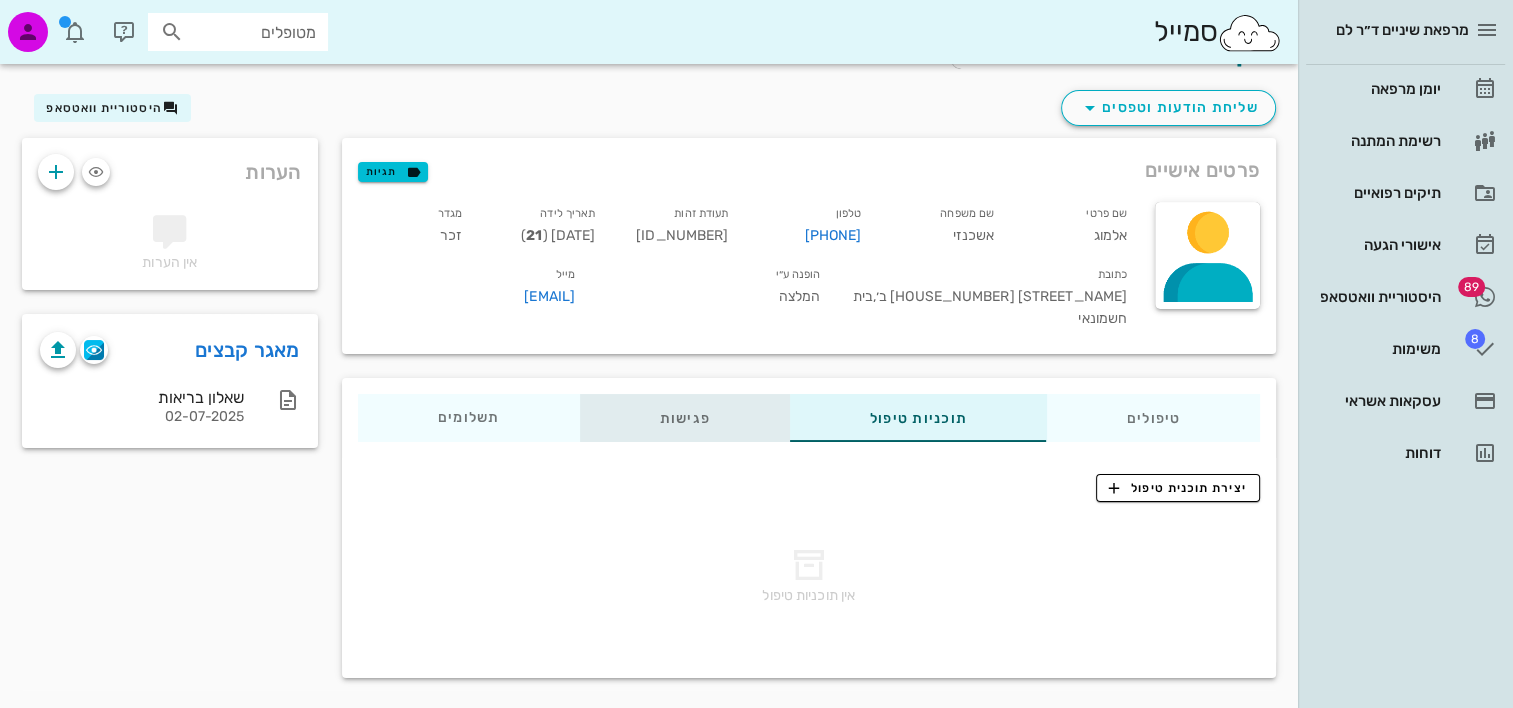click on "פגישות" at bounding box center [684, 418] 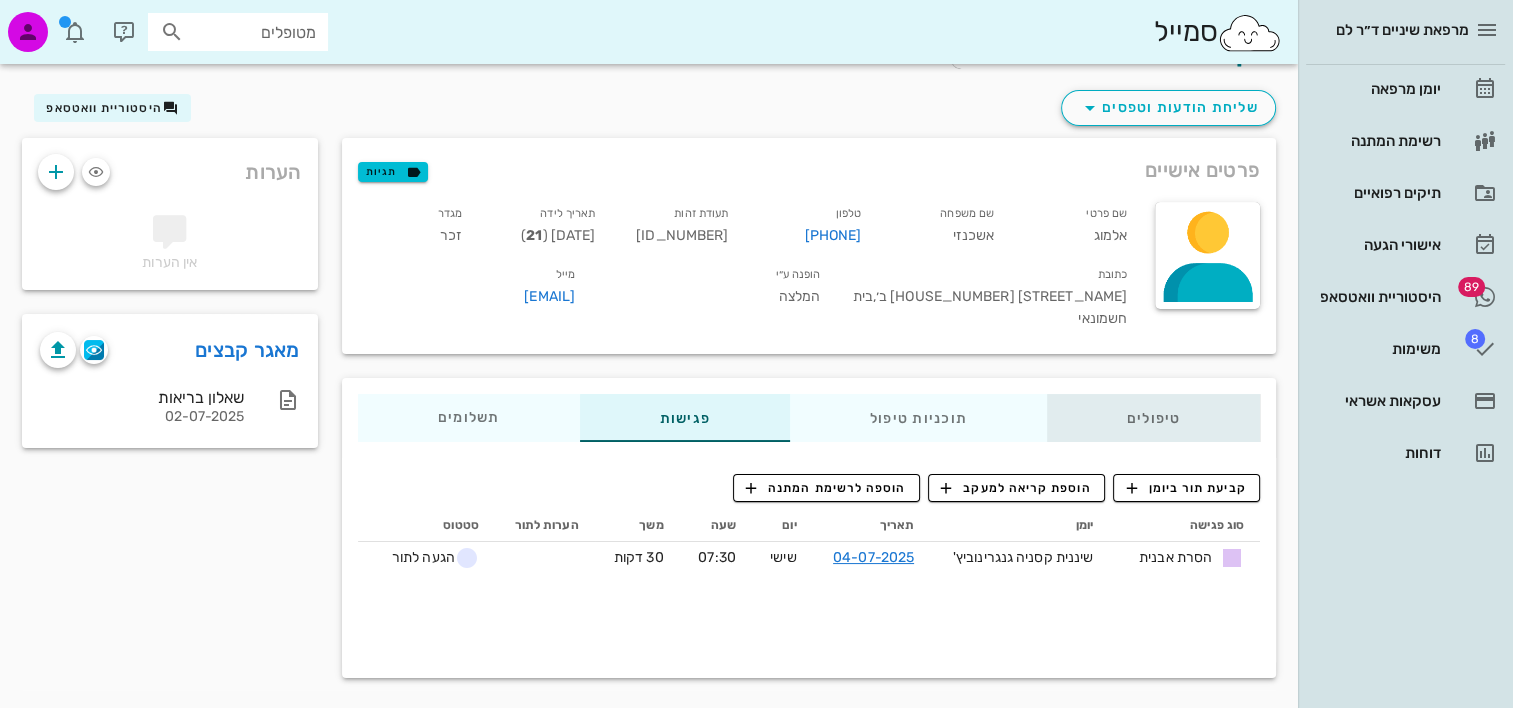 click on "טיפולים" at bounding box center (1153, 418) 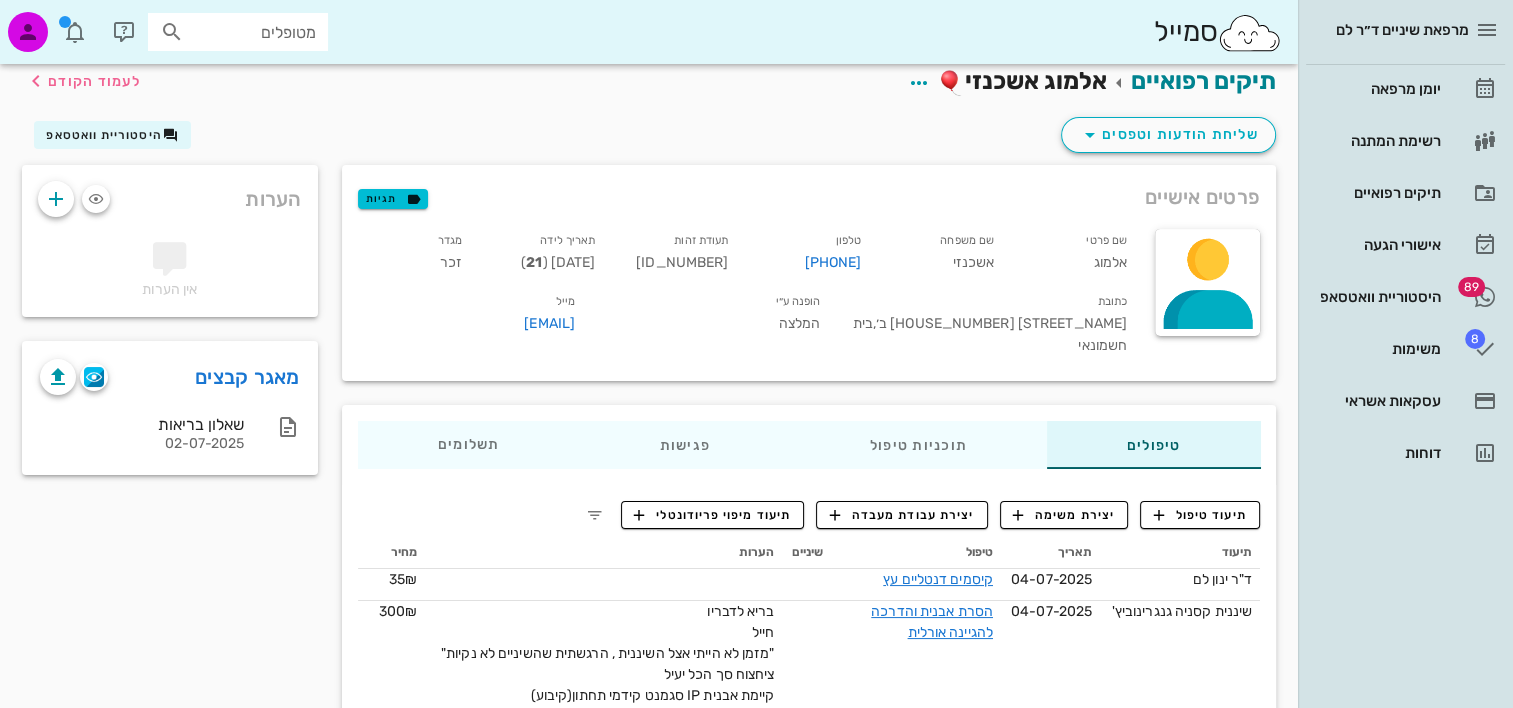 scroll, scrollTop: 0, scrollLeft: 0, axis: both 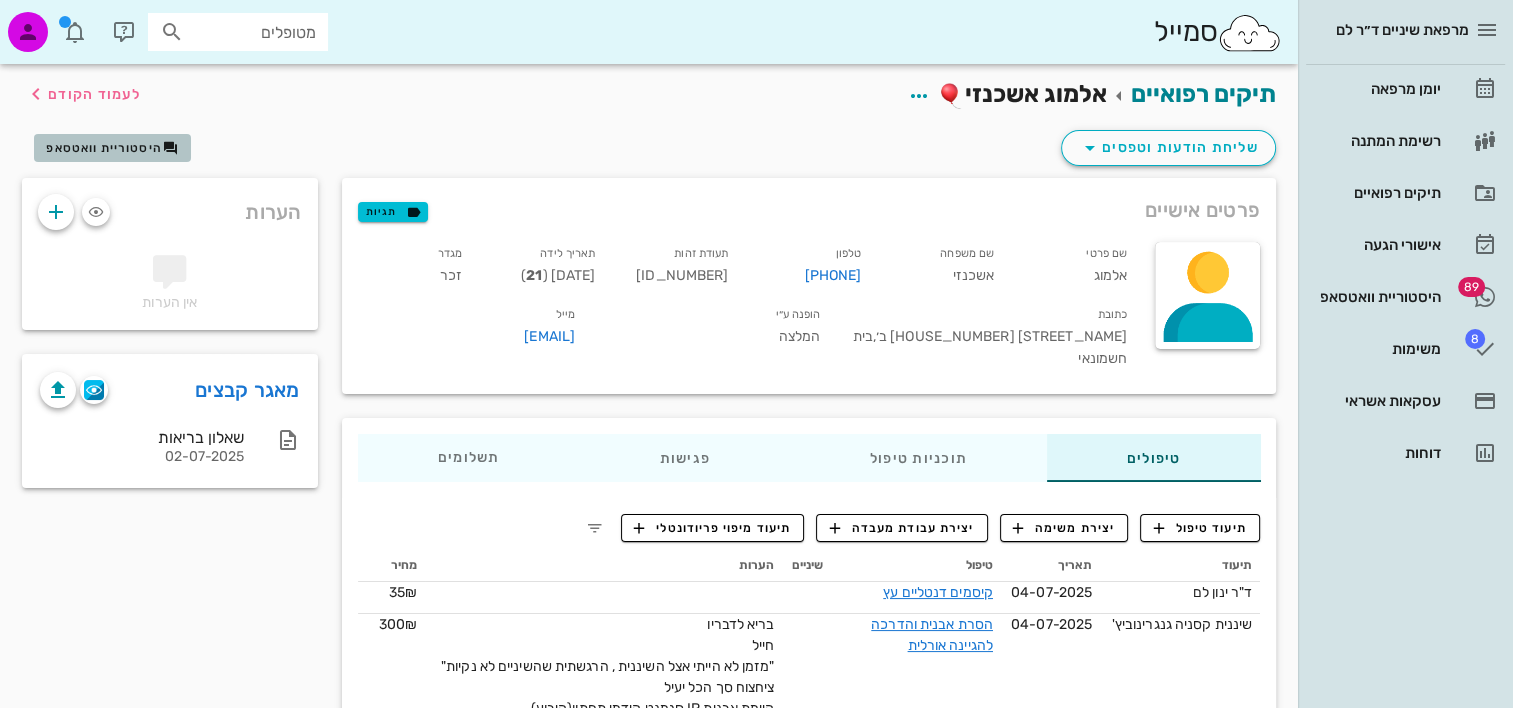 click at bounding box center [171, 148] 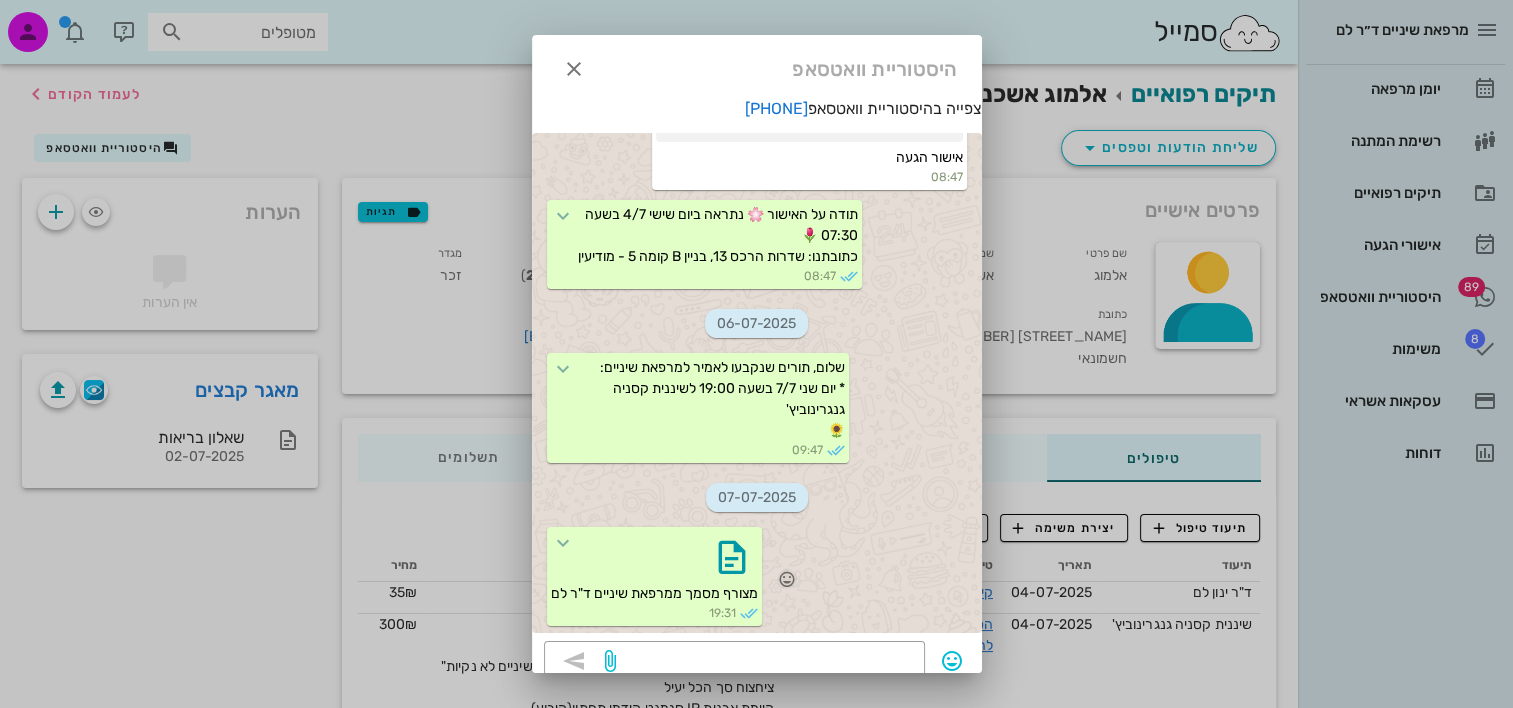 scroll, scrollTop: 961, scrollLeft: 0, axis: vertical 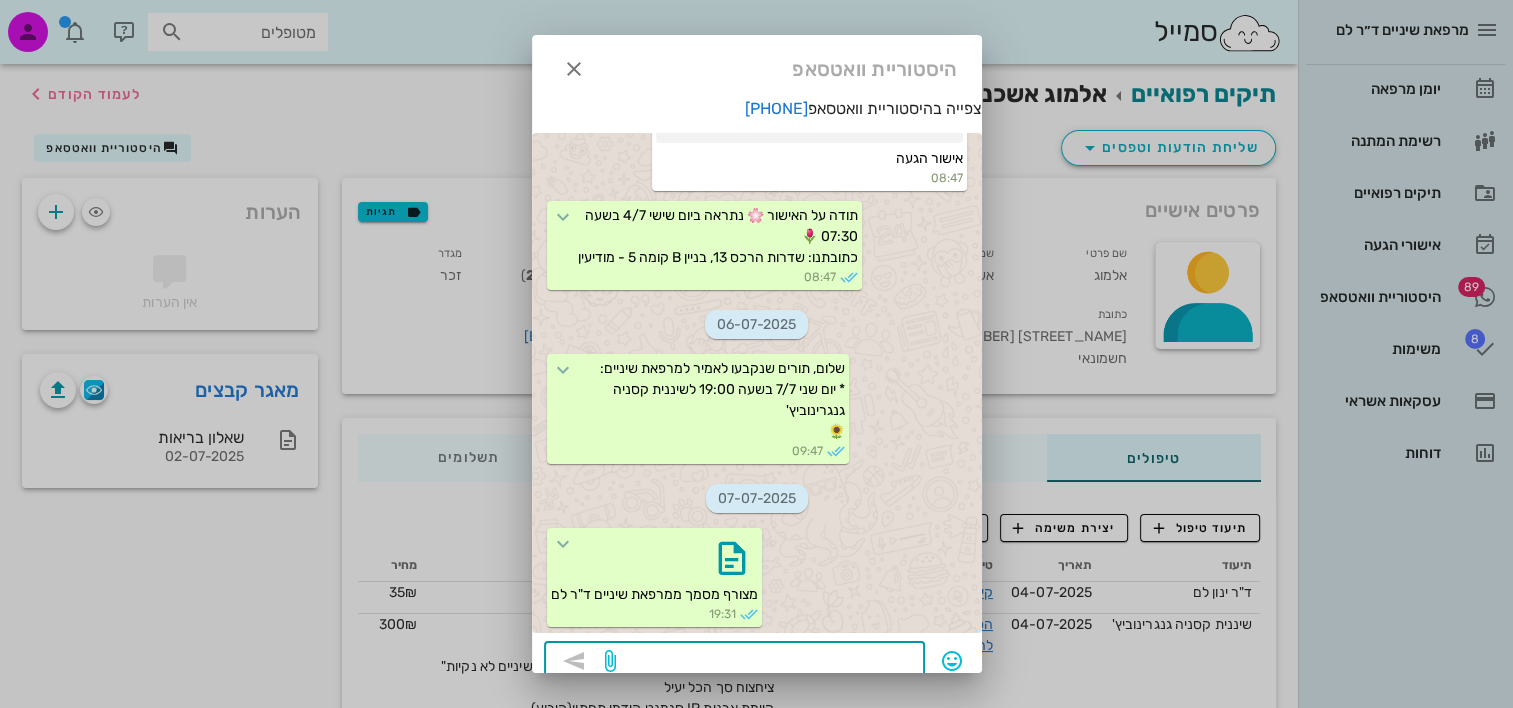 click at bounding box center [766, 663] 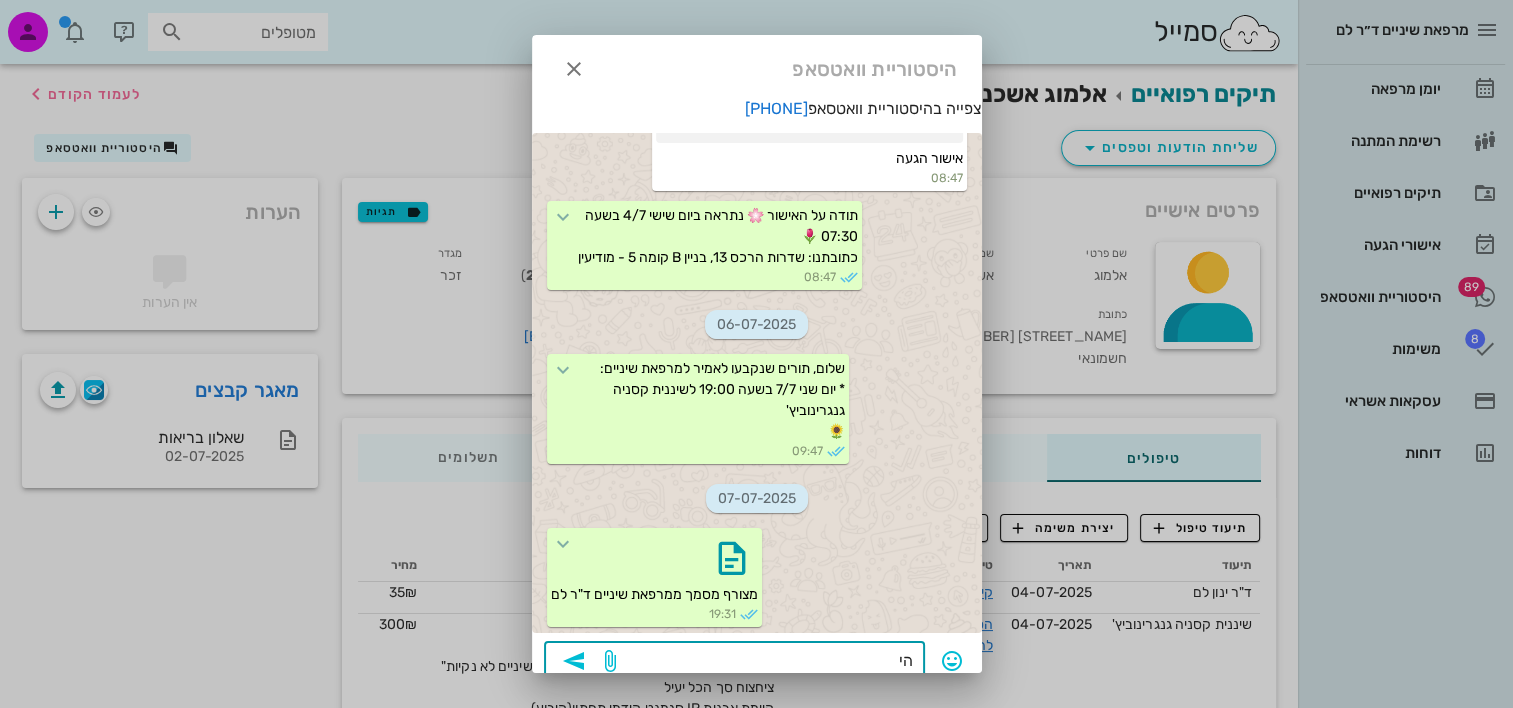 type on "ה" 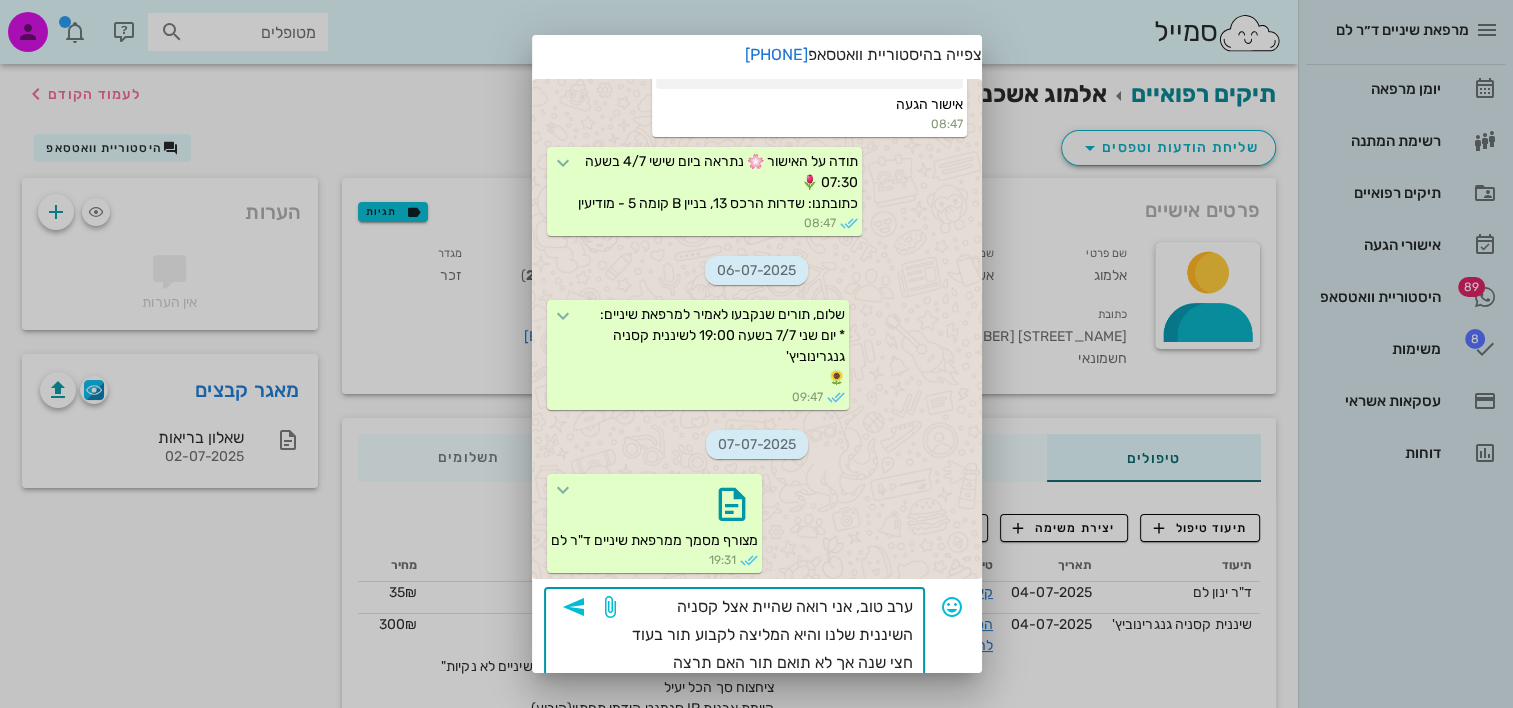 scroll, scrollTop: 82, scrollLeft: 0, axis: vertical 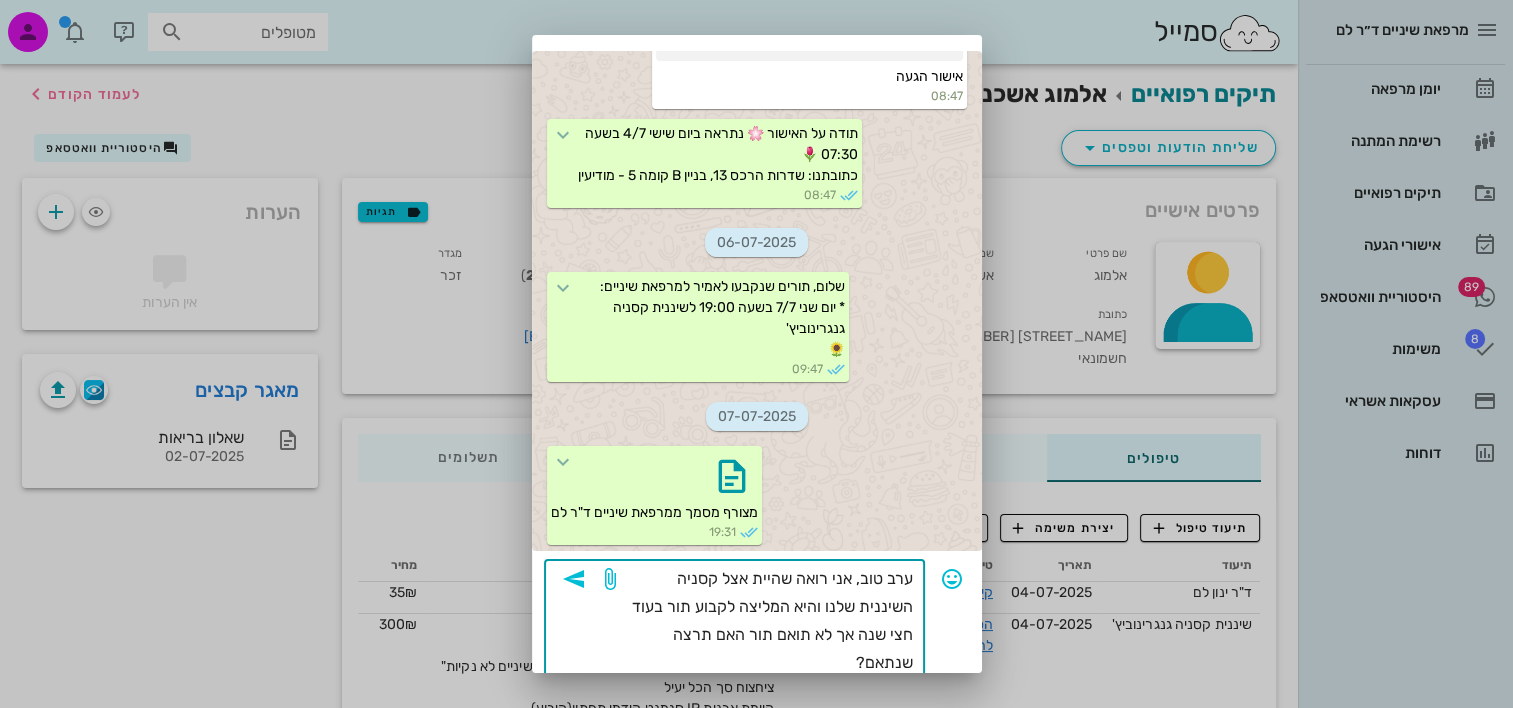 click on "ערב טוב, אני רואה שהיית אצל קסניה השיננית שלנו והיא המליצה לקבוע תור בעוד חצי שנה אך לא תואם תור האם תרצה שנתאם?" at bounding box center (766, 621) 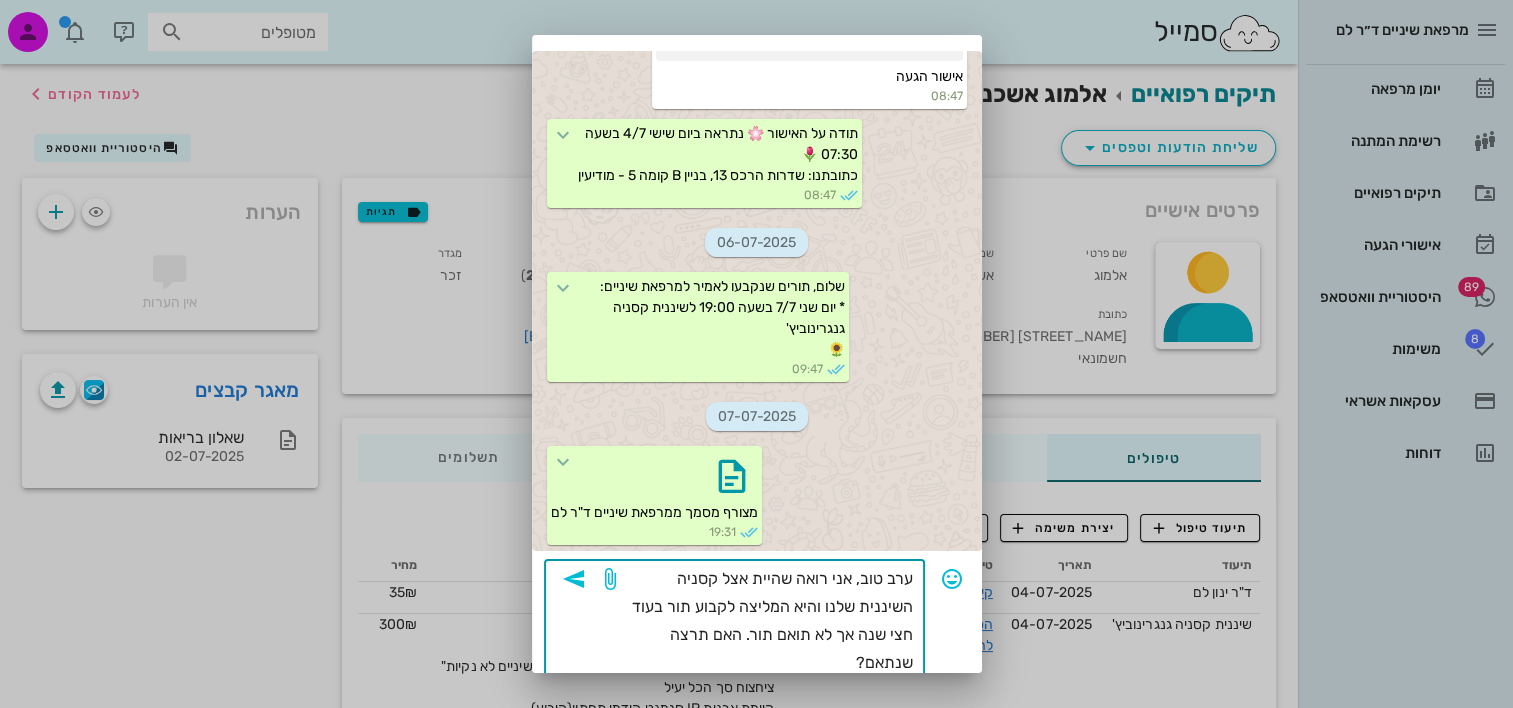 click on "ערב טוב, אני רואה שהיית אצל קסניה השיננית שלנו והיא המליצה לקבוע תור בעוד חצי שנה אך לא תואם תור. האם תרצה שנתאם?" at bounding box center [766, 621] 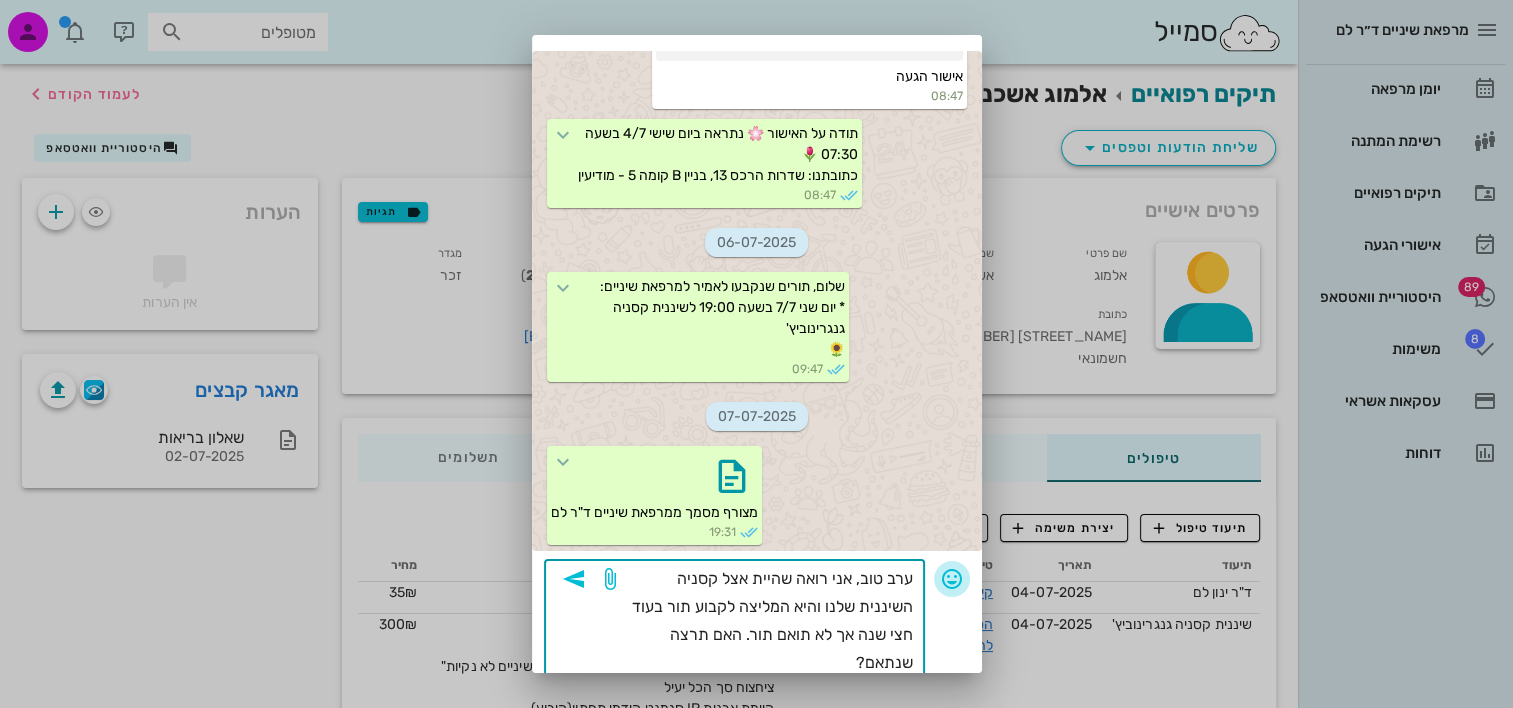 click at bounding box center (952, 579) 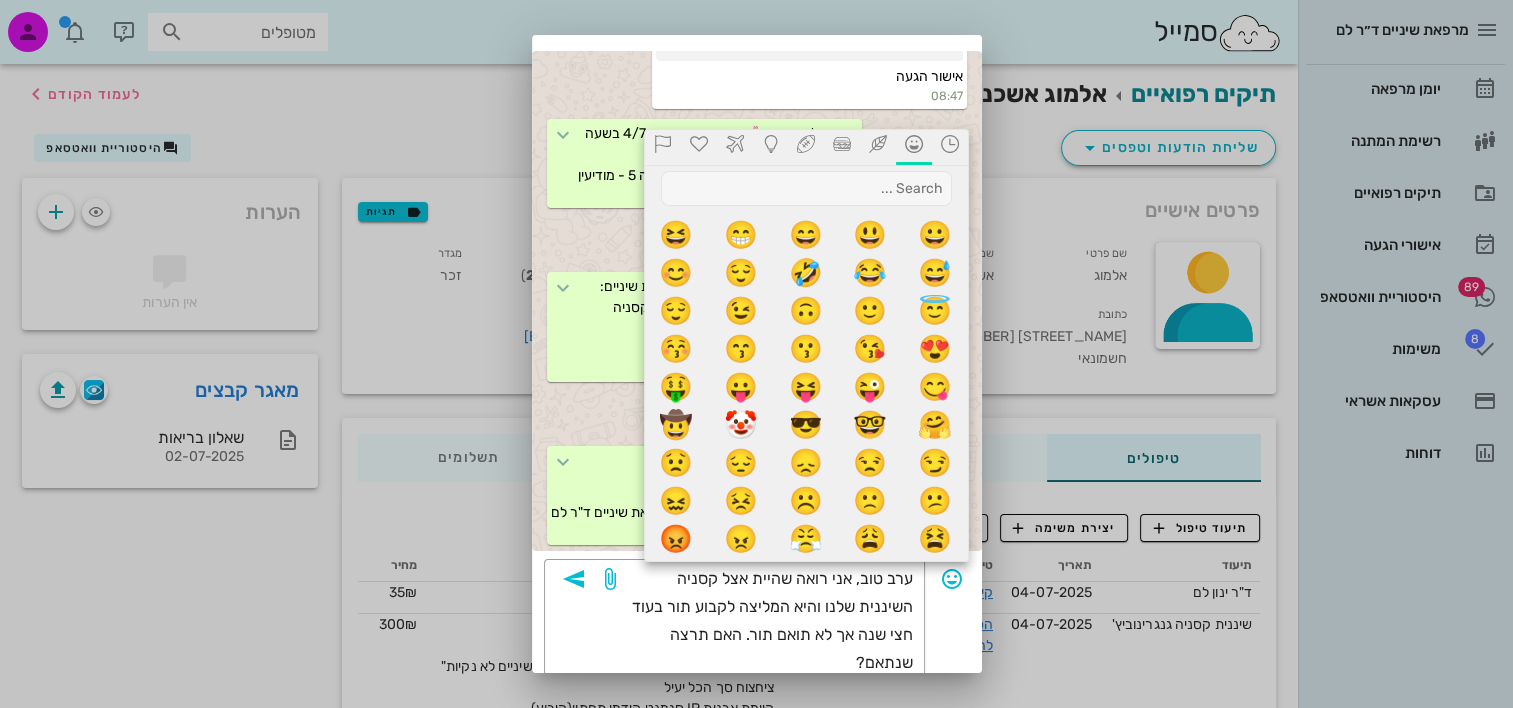click 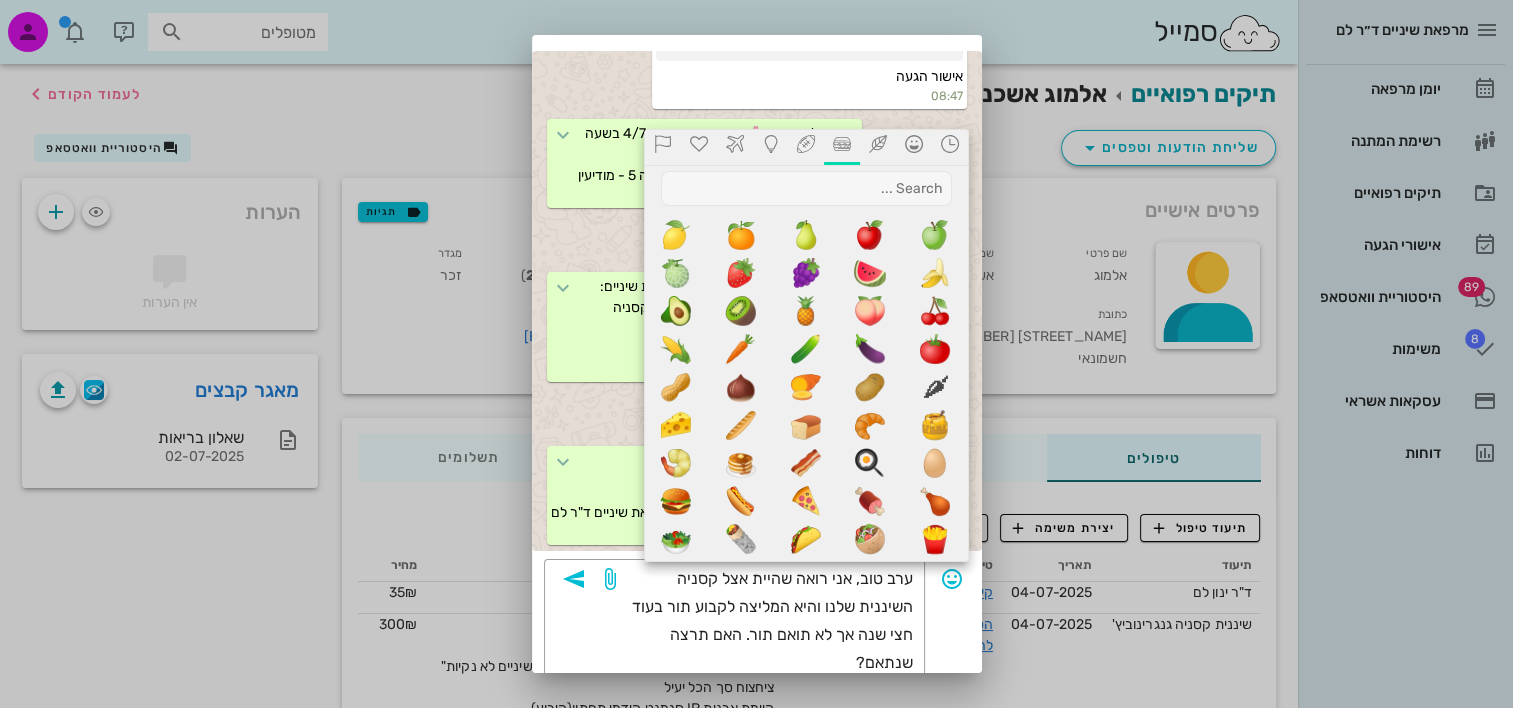 click 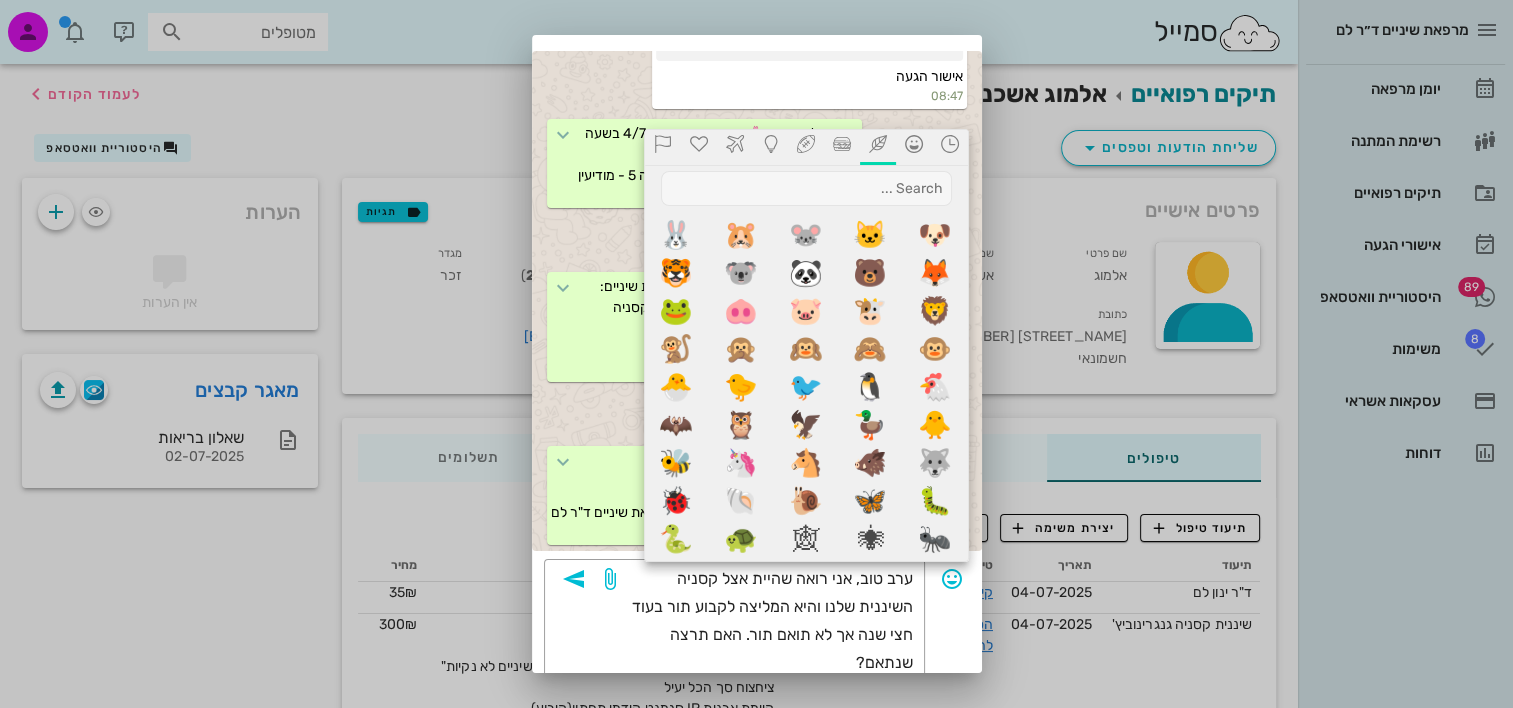 click at bounding box center (842, 147) 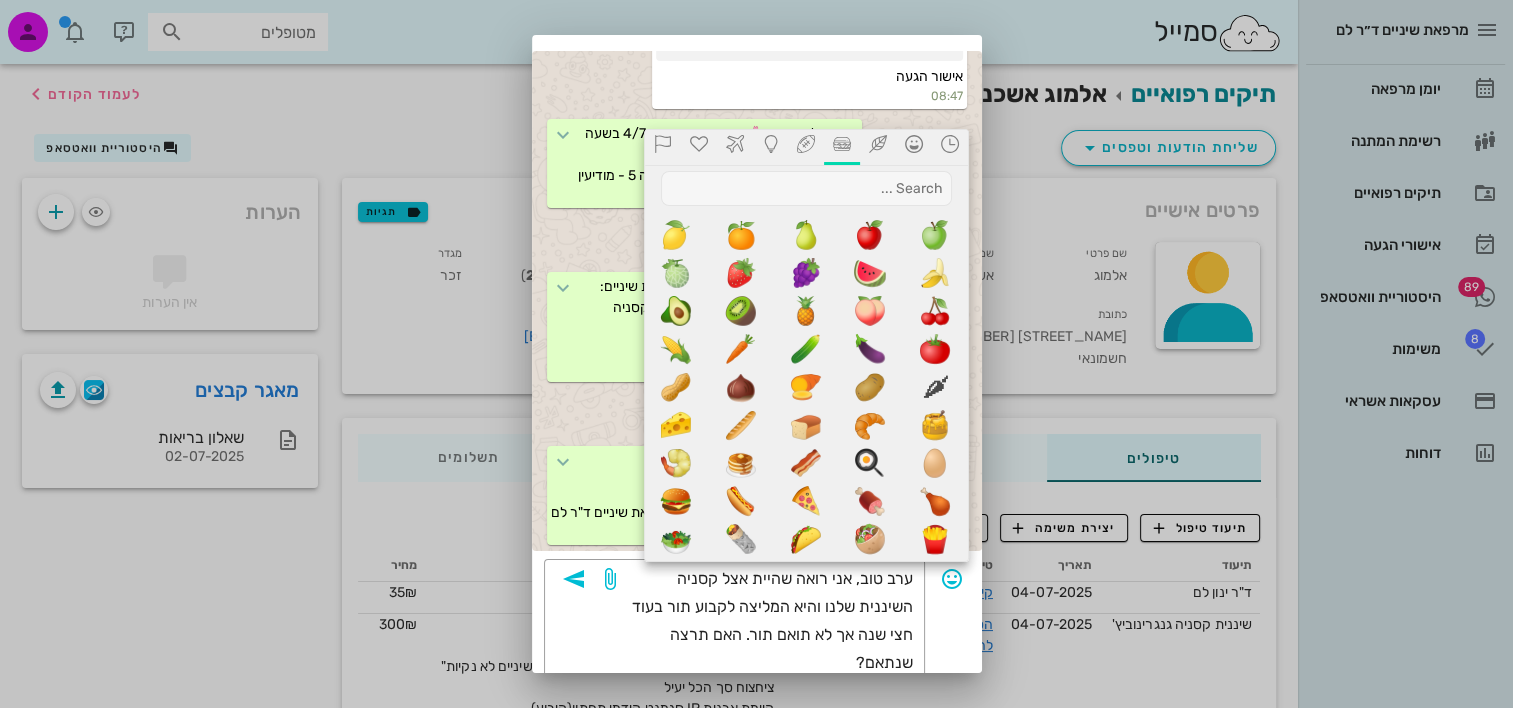 click 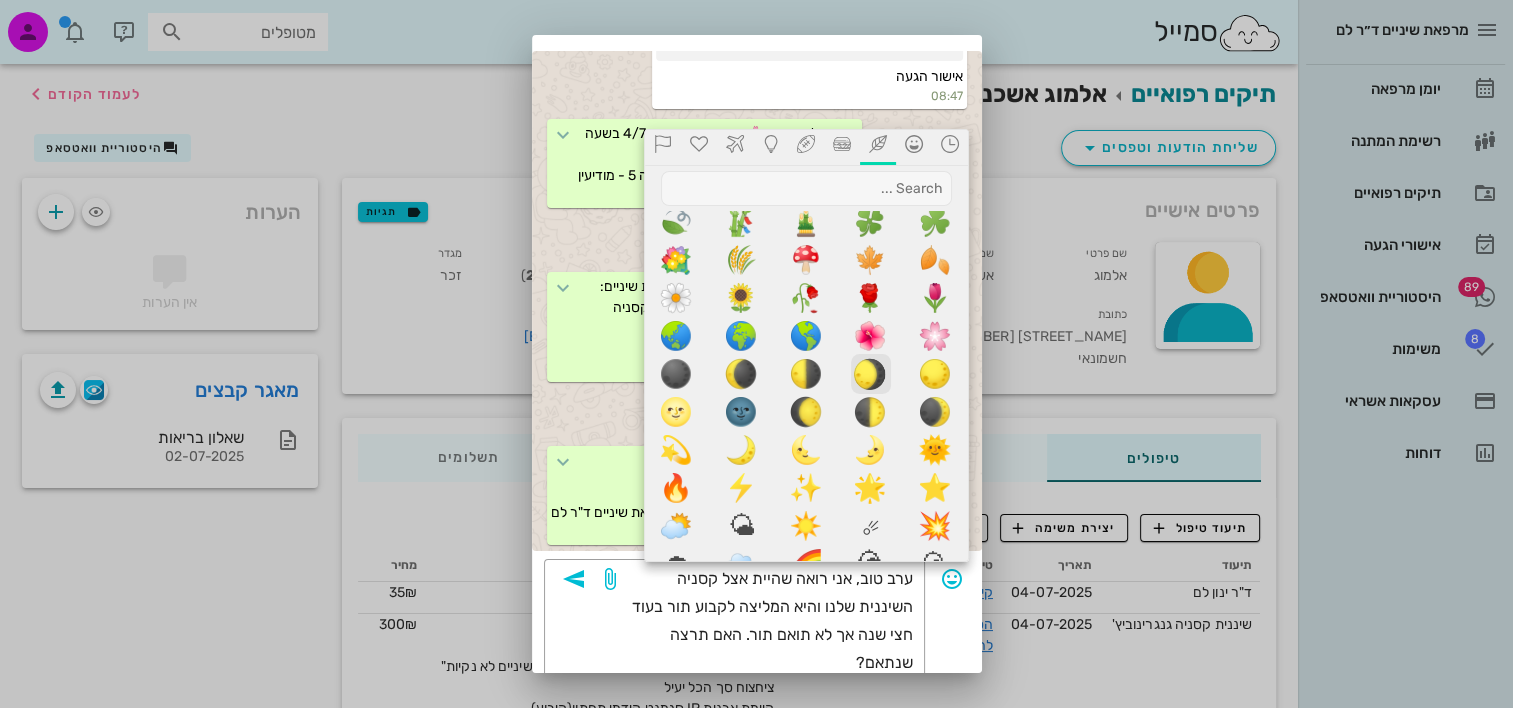 scroll, scrollTop: 700, scrollLeft: 0, axis: vertical 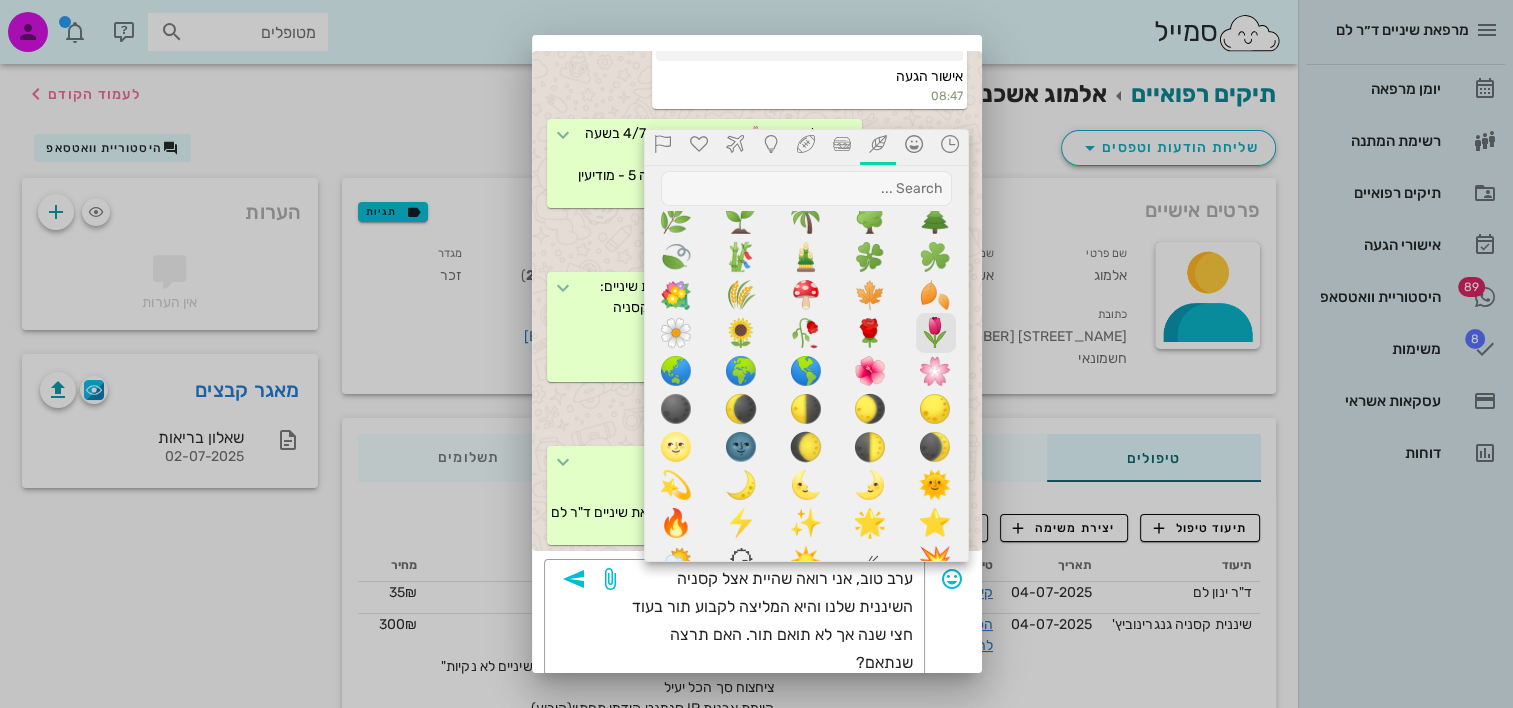 click on "🌷" at bounding box center (936, 333) 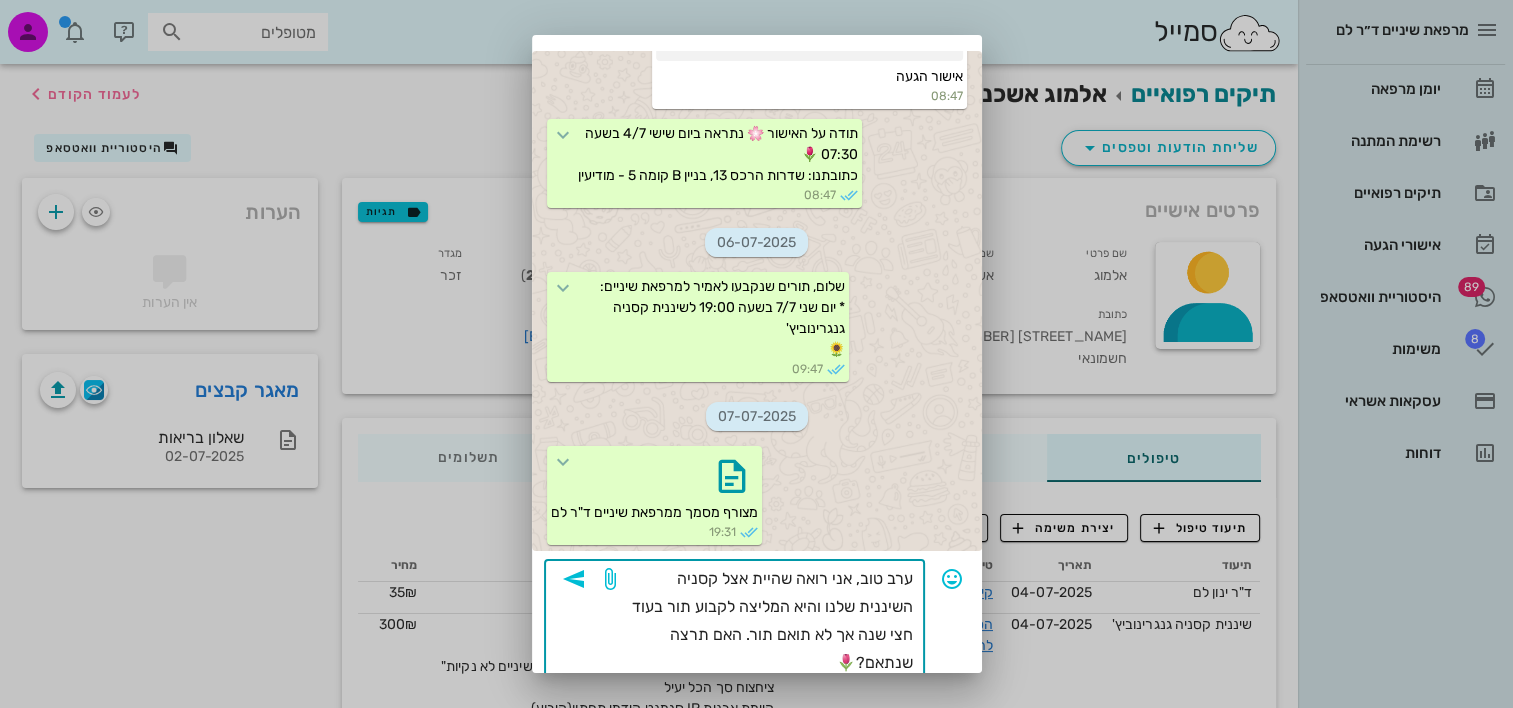click on "ערב טוב, אני רואה שהיית אצל קסניה השיננית שלנו והיא המליצה לקבוע תור בעוד חצי שנה אך לא תואם תור. האם תרצה שנתאם?🌷" at bounding box center [766, 621] 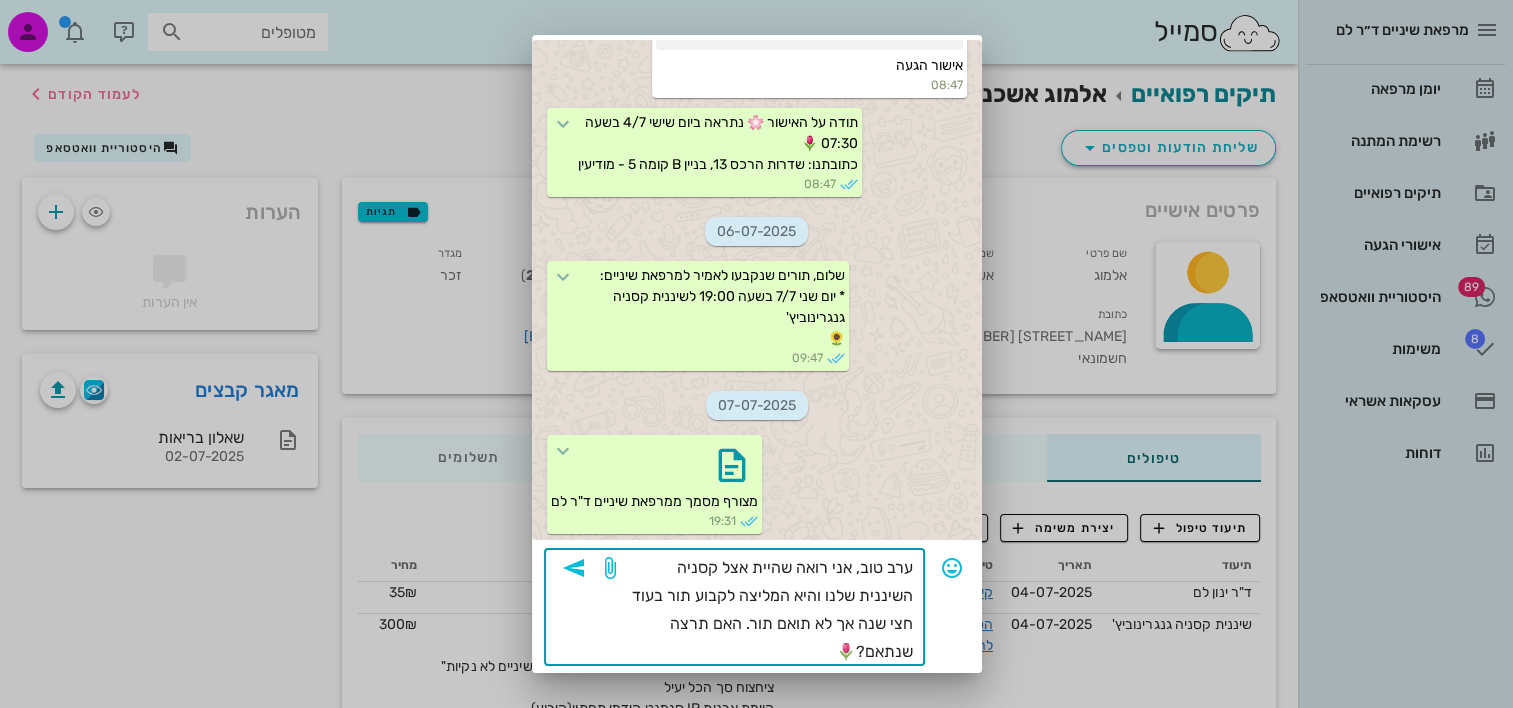 scroll, scrollTop: 98, scrollLeft: 0, axis: vertical 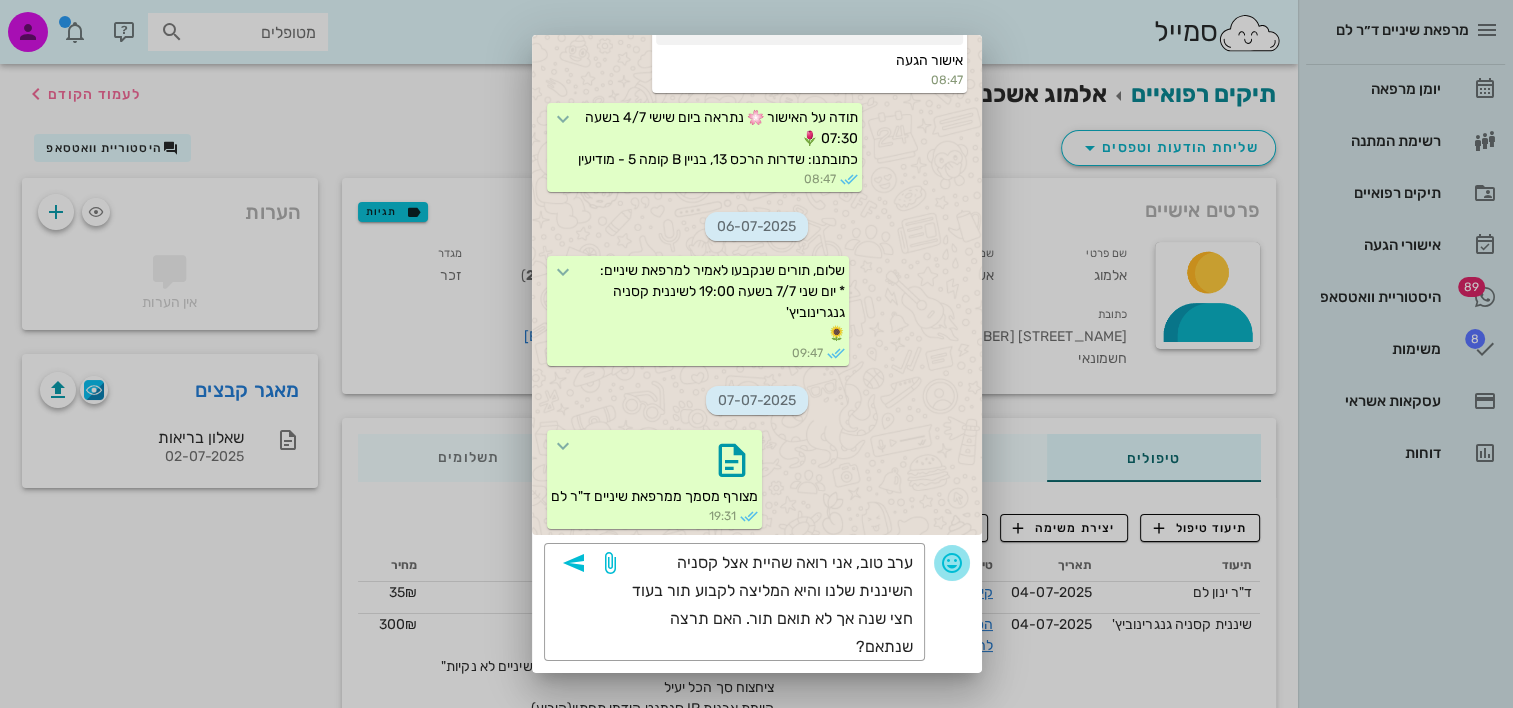 click at bounding box center (952, 563) 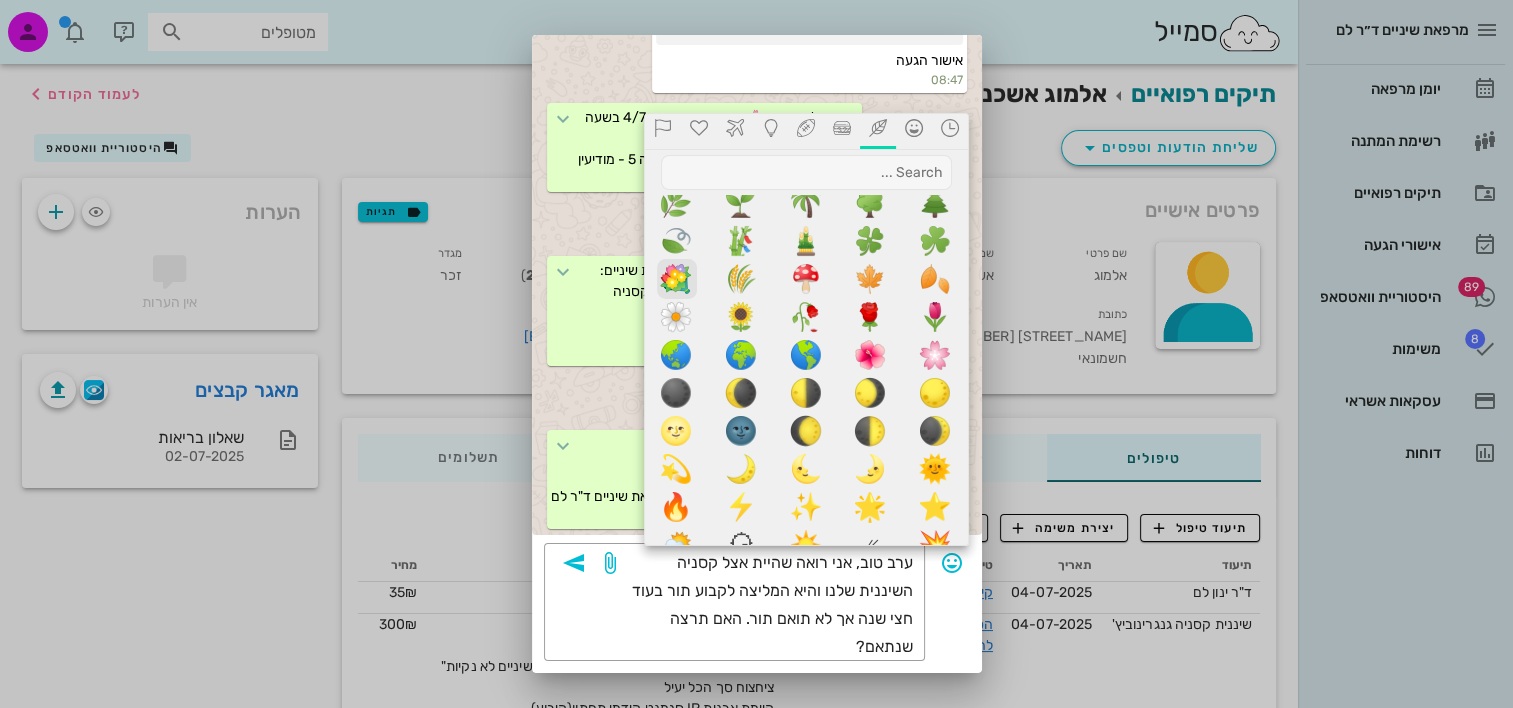 click on "💐" at bounding box center (677, 279) 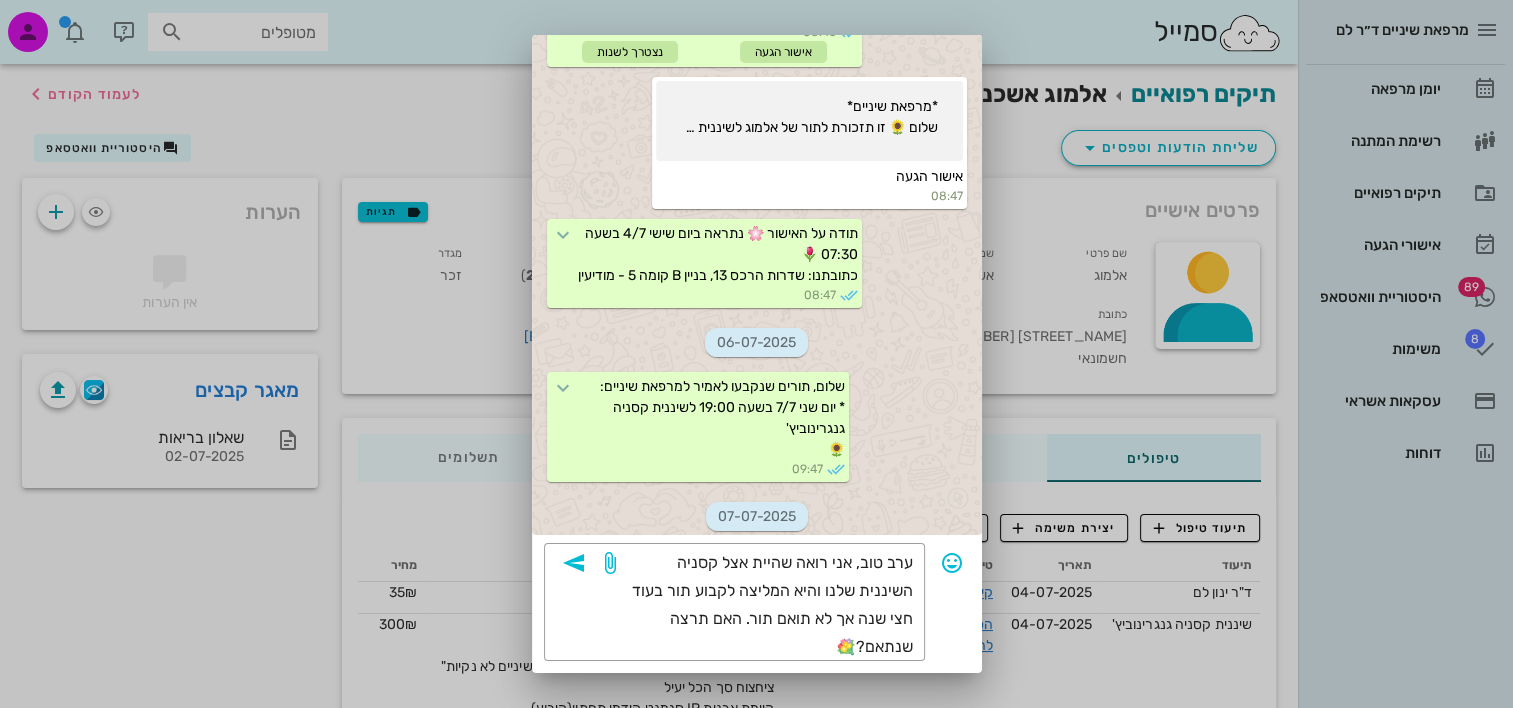 scroll, scrollTop: 961, scrollLeft: 0, axis: vertical 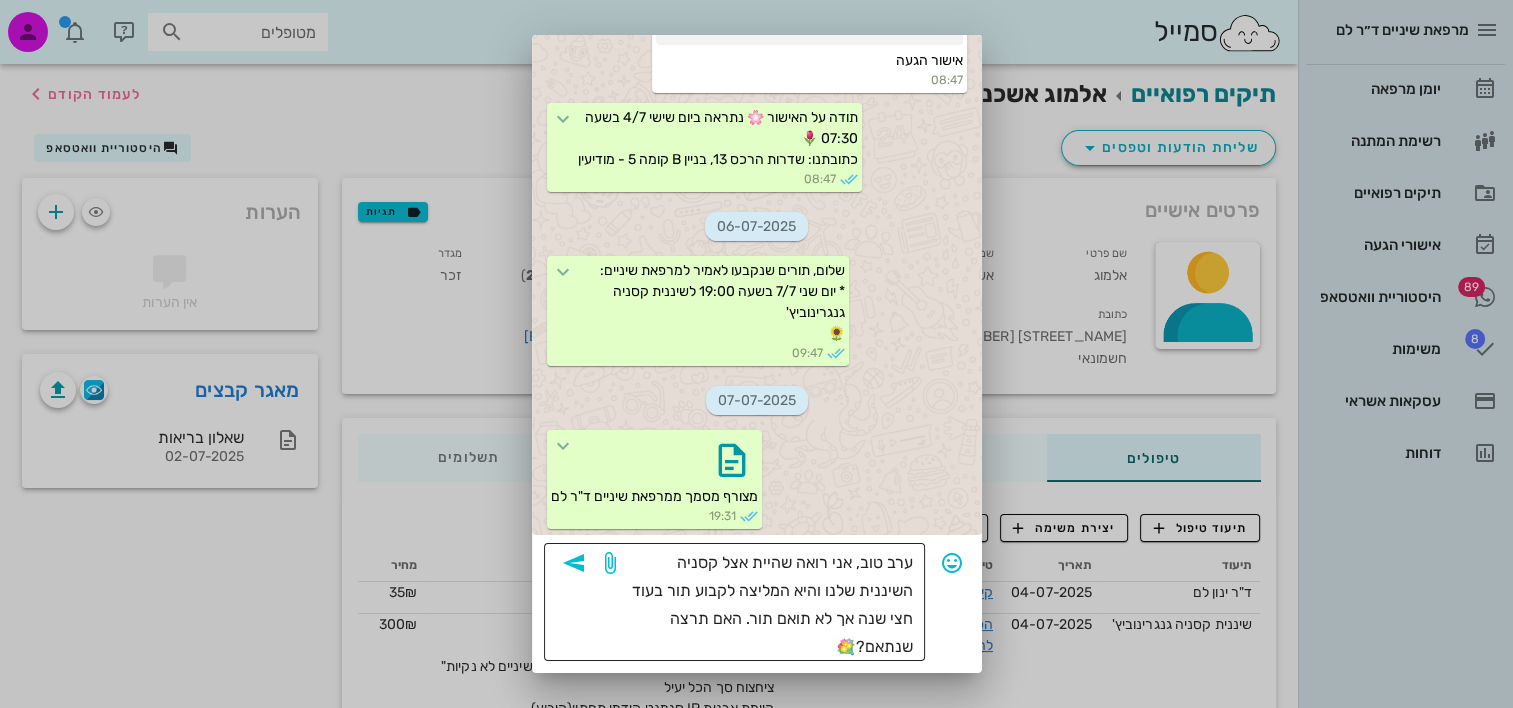 click on "ערב טוב, אני רואה שהיית אצל קסניה השיננית שלנו והיא המליצה לקבוע תור בעוד חצי שנה אך לא תואם תור. האם תרצה שנתאם?💐" at bounding box center (766, 605) 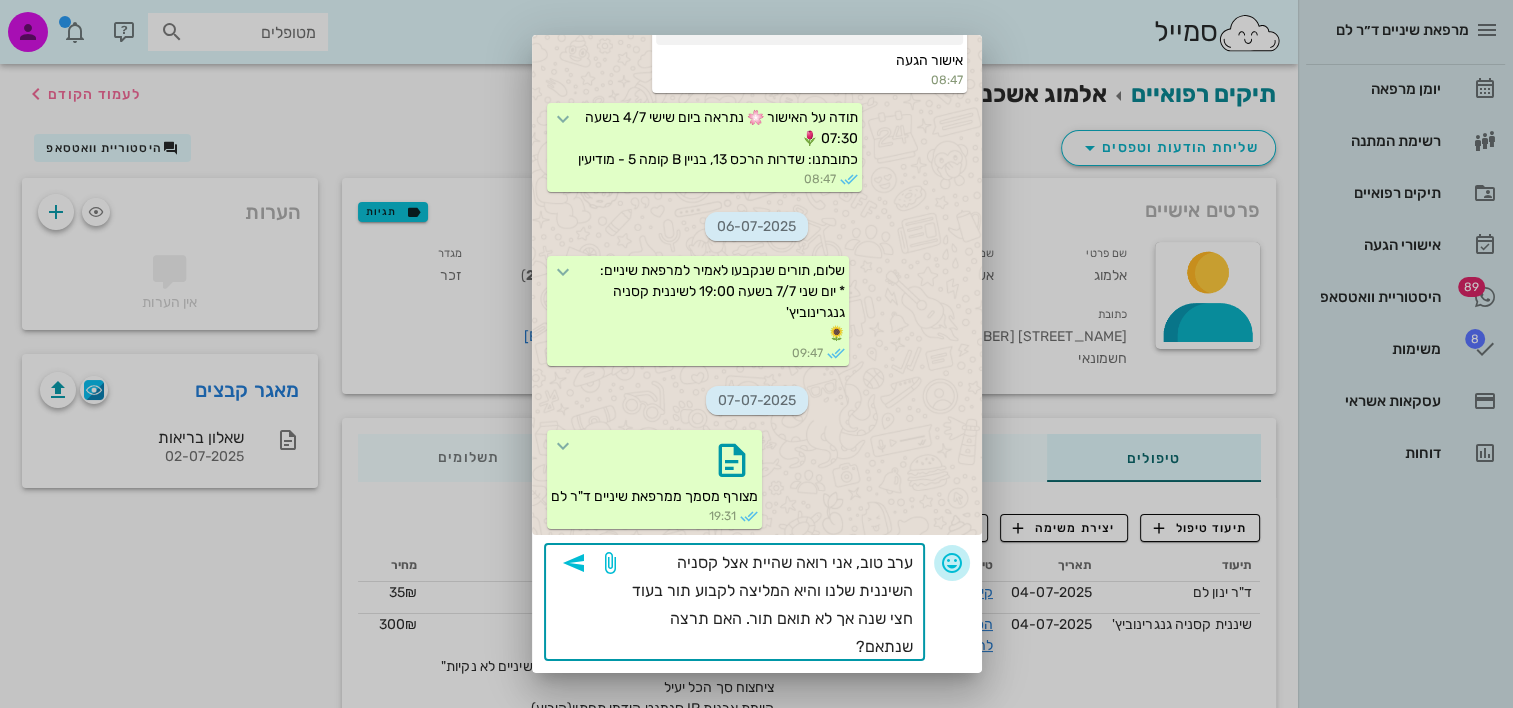 click at bounding box center (952, 563) 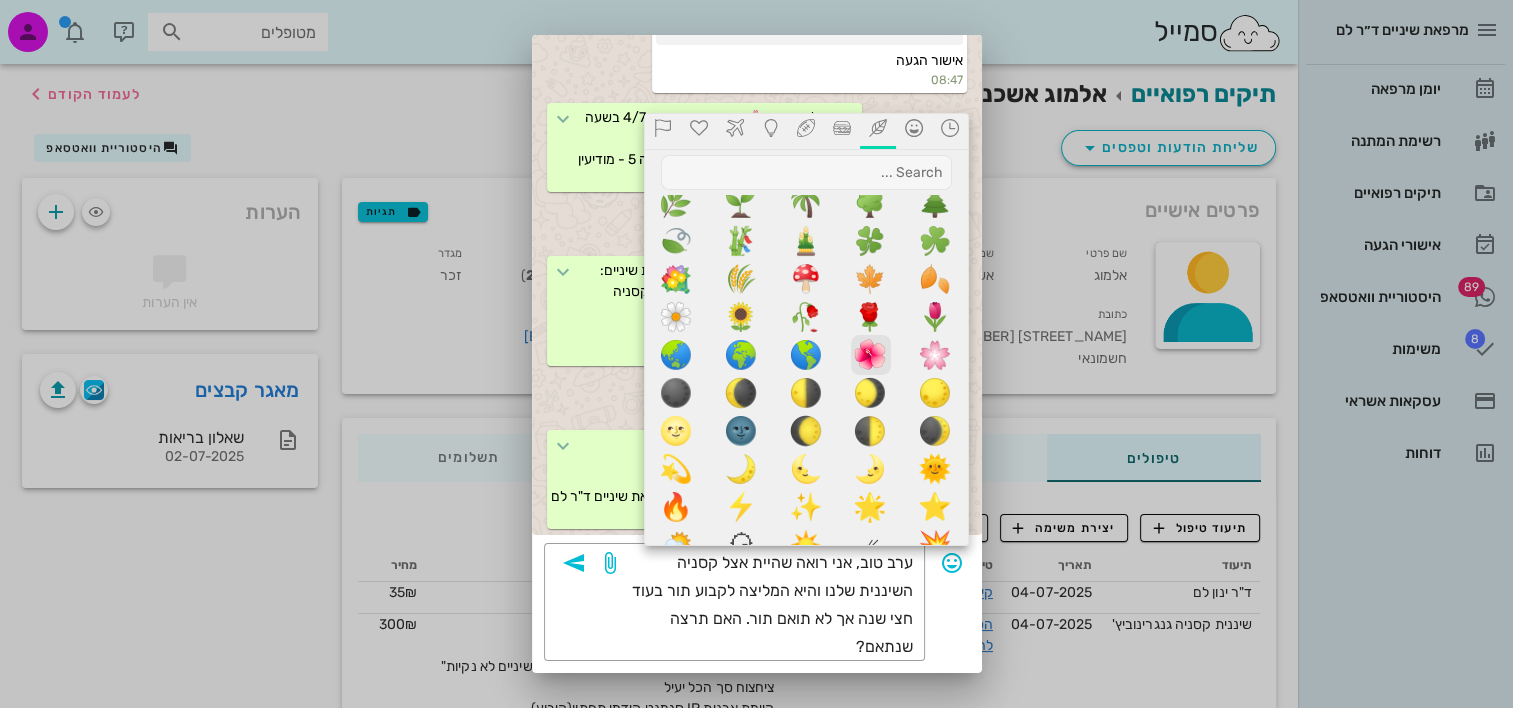 click on "🌺" at bounding box center [871, 355] 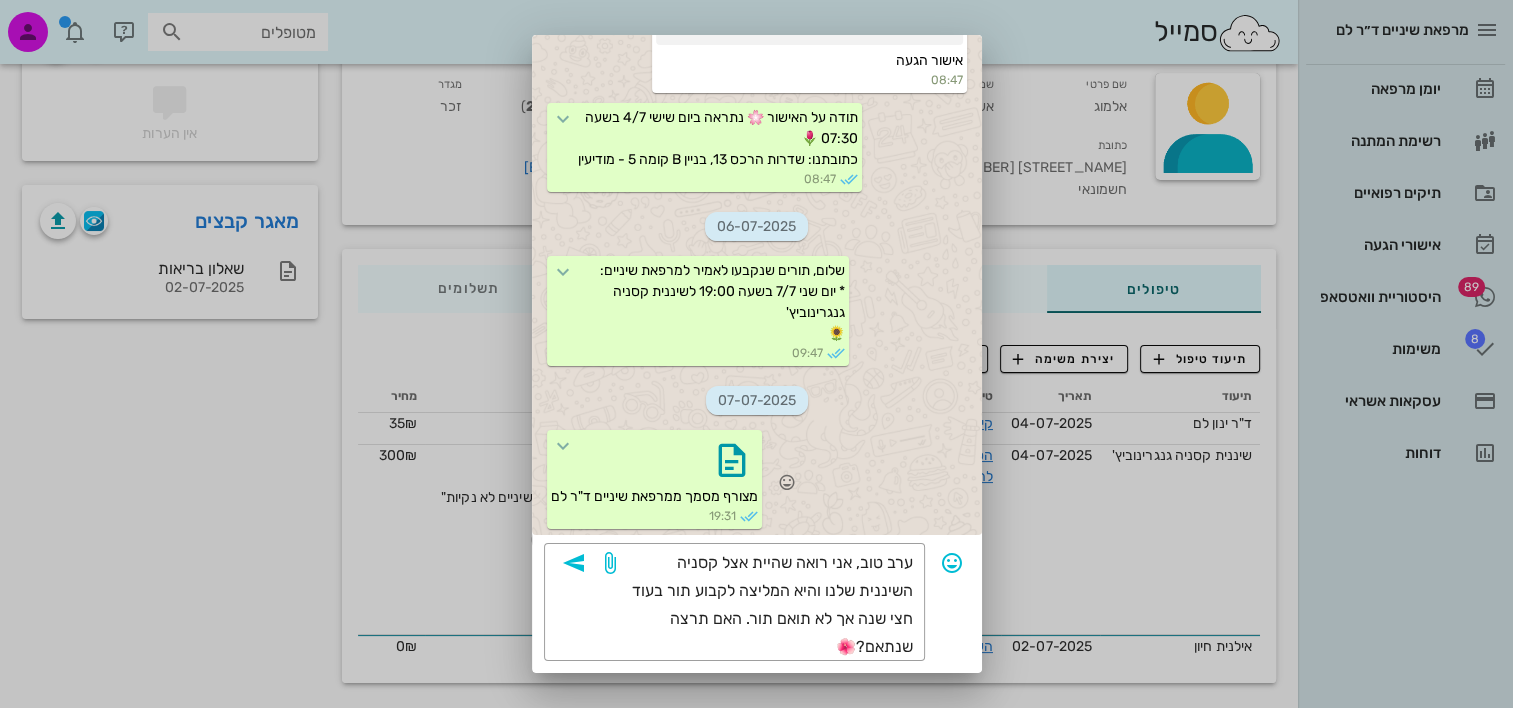 scroll, scrollTop: 174, scrollLeft: 0, axis: vertical 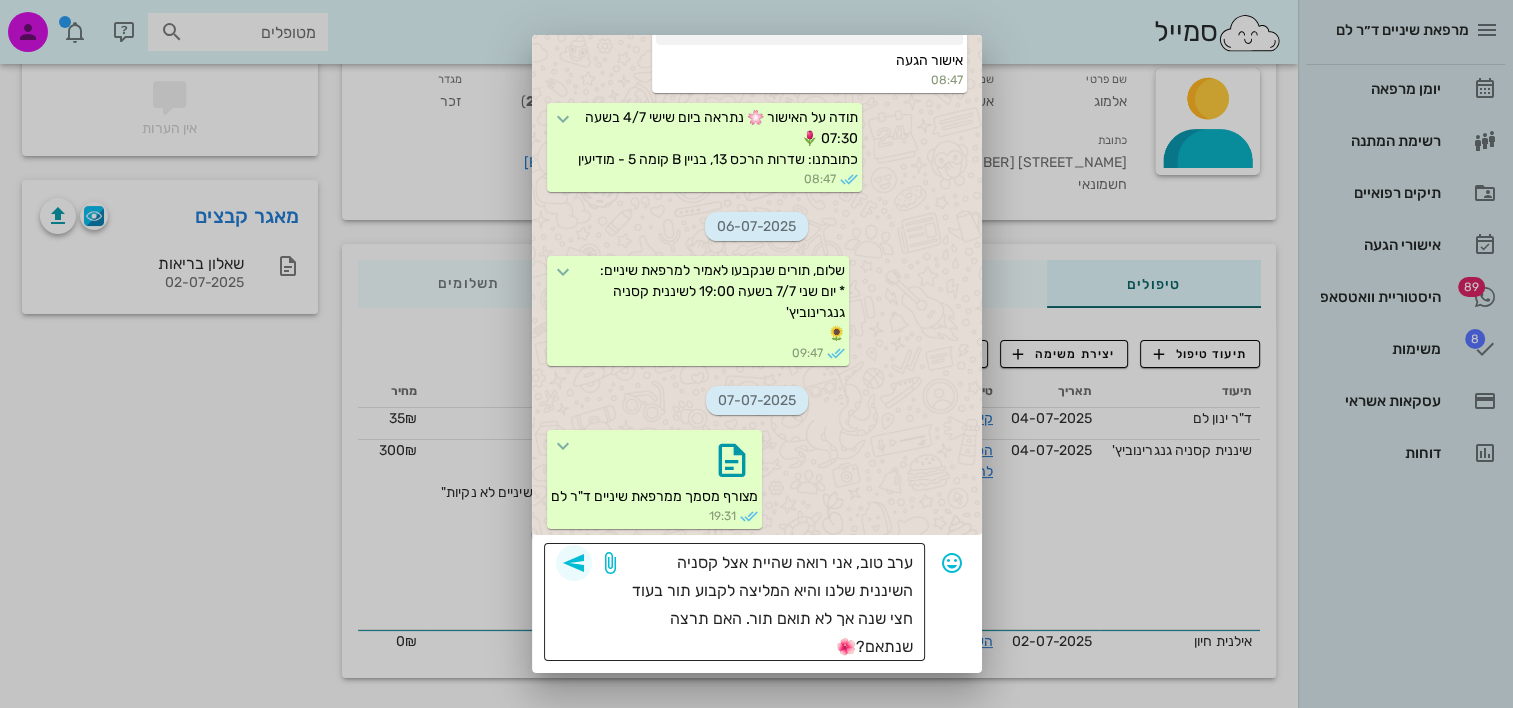 click at bounding box center (574, 563) 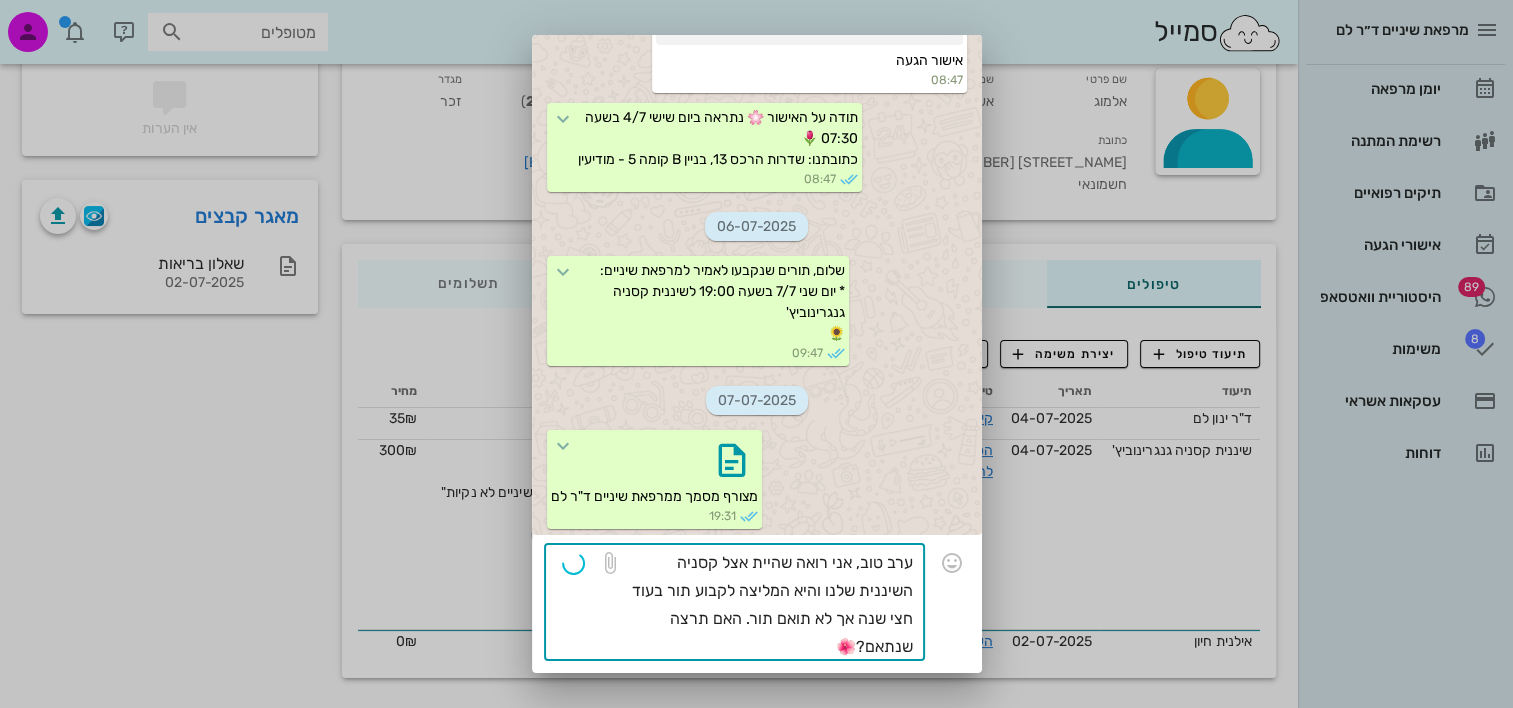 type 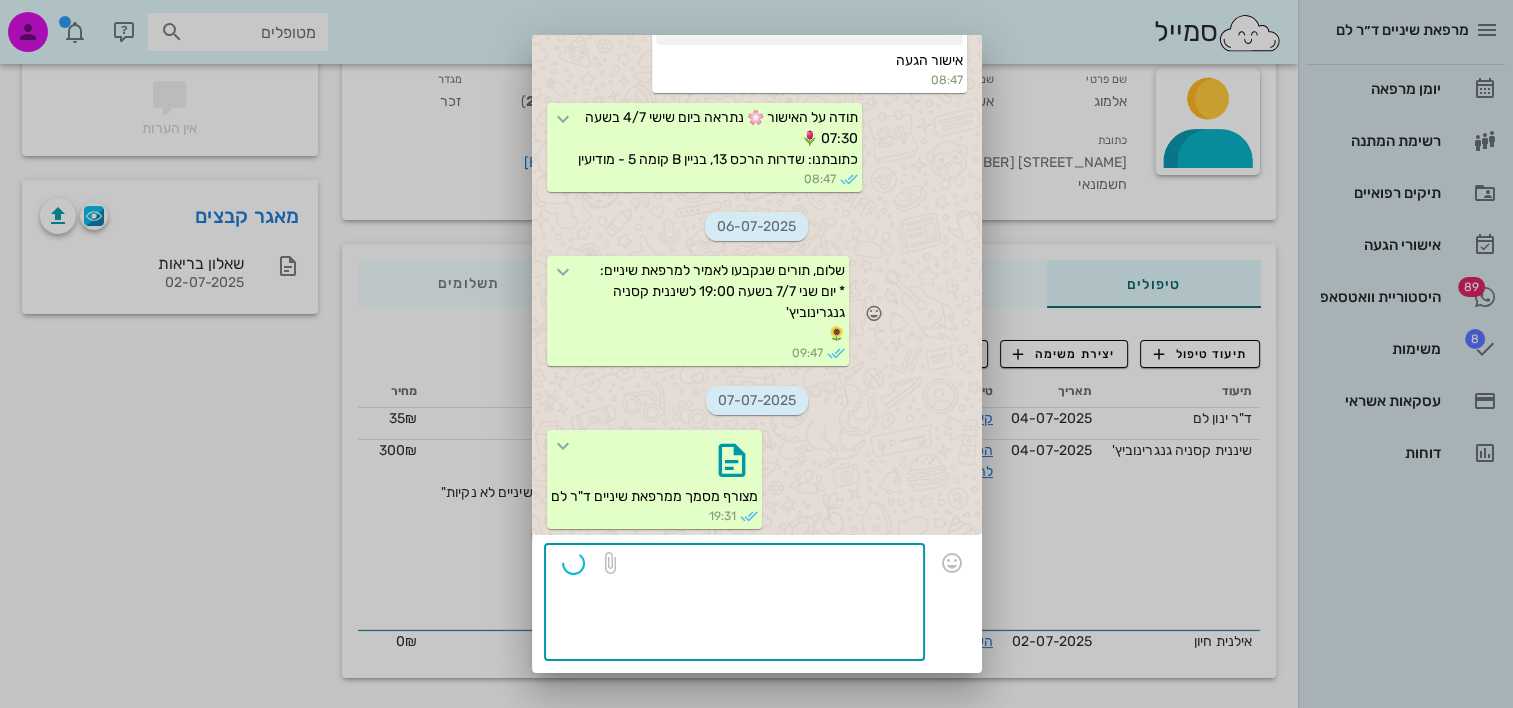 scroll, scrollTop: 22, scrollLeft: 0, axis: vertical 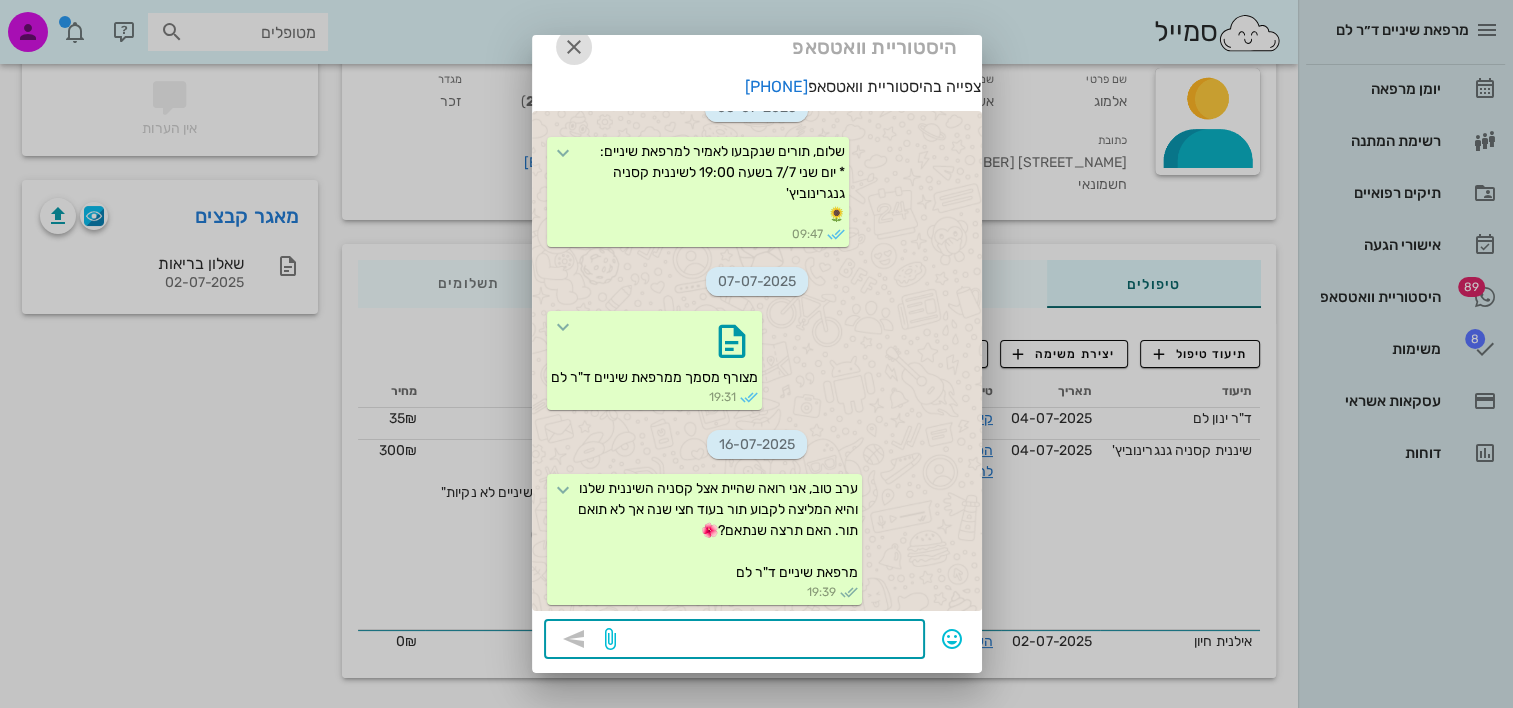 click at bounding box center [574, 47] 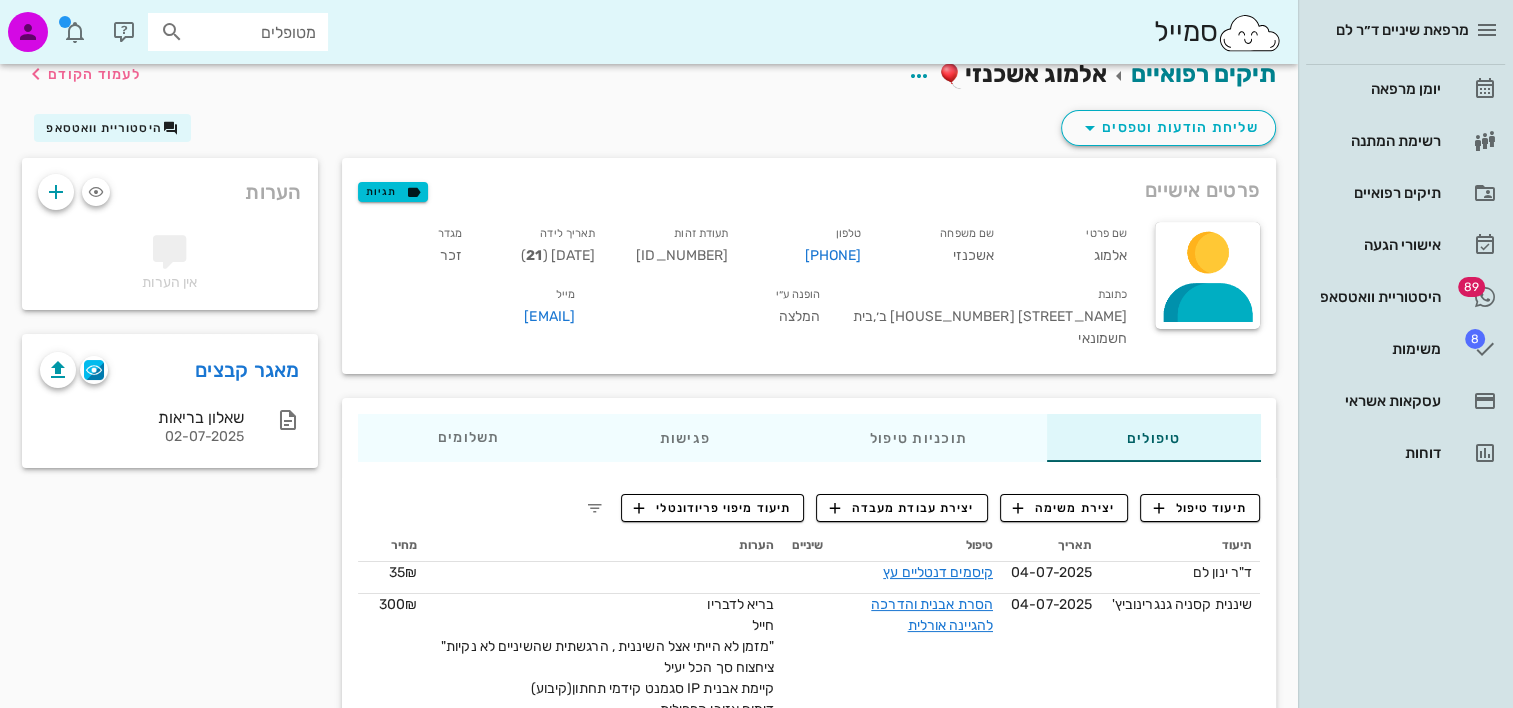 scroll, scrollTop: 0, scrollLeft: 0, axis: both 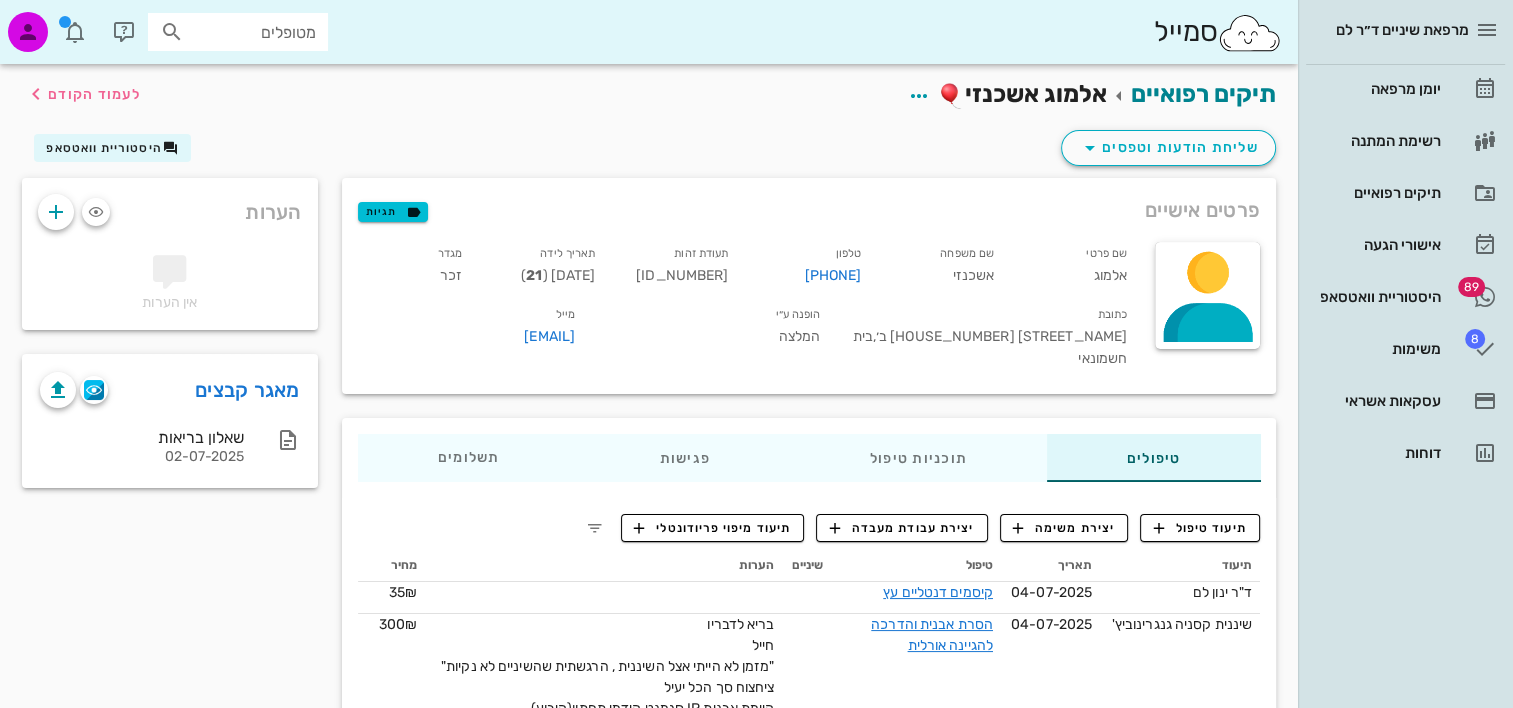 click on "תיעוד טיפול
יצירת משימה
יצירת עבודת מעבדה
תיעוד מיפוי פריודונטלי
תיעוד תאריך טיפול שיניים הערות מחיר
ד"ר ינון לם
04-07-2025
קיסמים דנטליים עץ 35₪
שיננית קסניה גנגרינוביץ'
04-07-2025
הסרת אבנית והדרכה להגיינה אורלית בריא לדבריו
חייל
"מזמן לא הייתי אצל השיננית , הרגשתית שהשיניים לא נקיות"
ציחצוח סך הכל יעיל
קיימת אבנית IP סגמנט קידמי תחתון(קיבוע)
דימום אזורי הפפילות
הדרכה על שימשו בקיסם עץ
בוצע ניקוי אולטרהסוני+ידני+פוליש
NT בעוד חצי שנה 300₪
אילנית חיון" at bounding box center [809, 675] 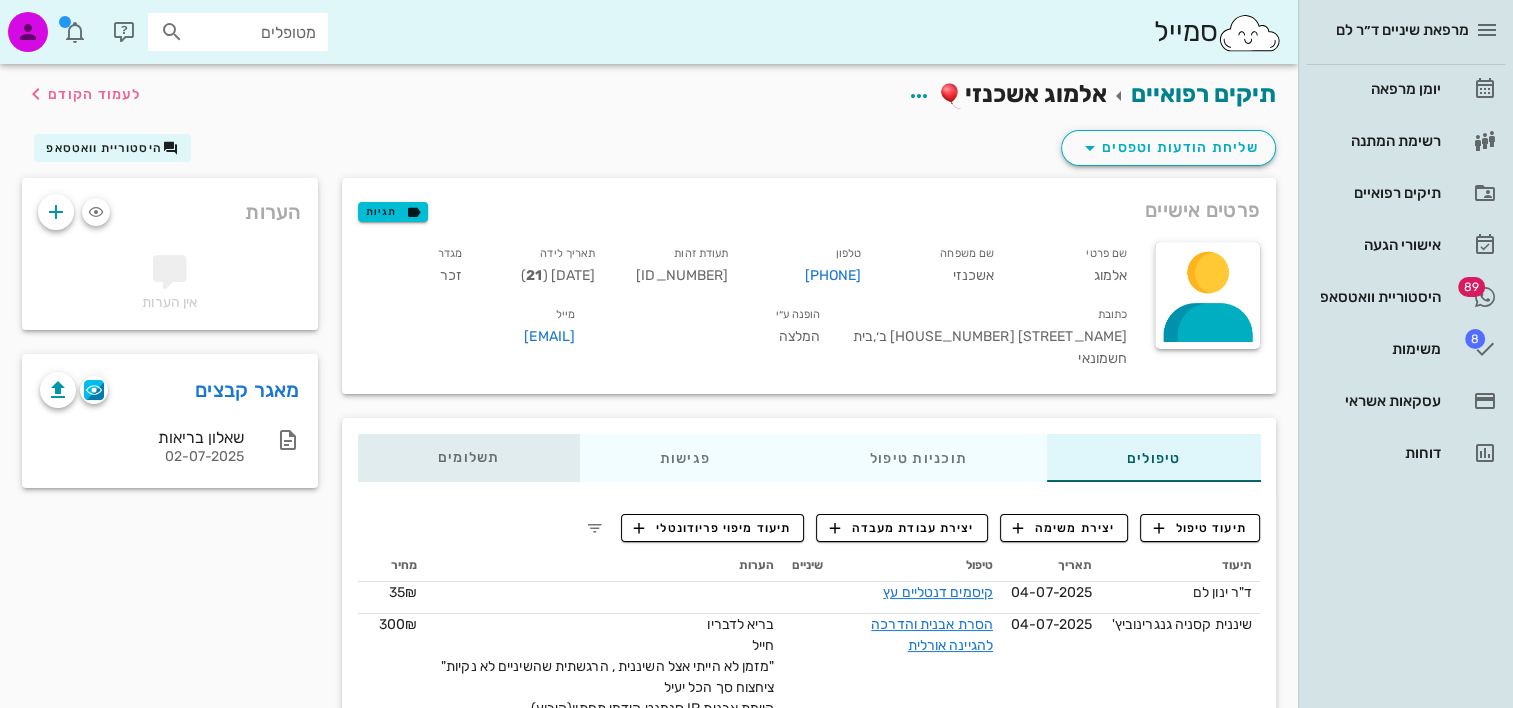 click on "תשלומים
0₪" at bounding box center [469, 458] 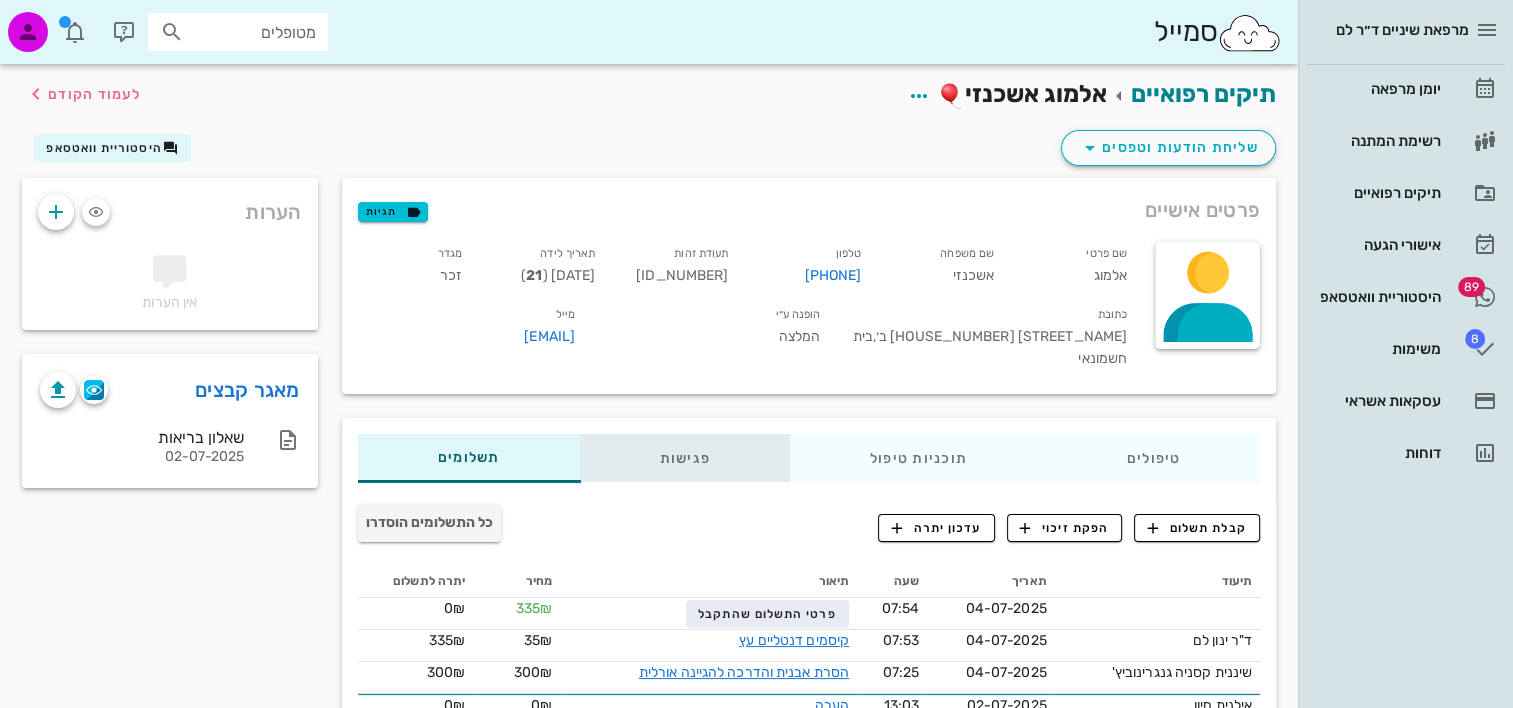 click on "פגישות" at bounding box center [684, 458] 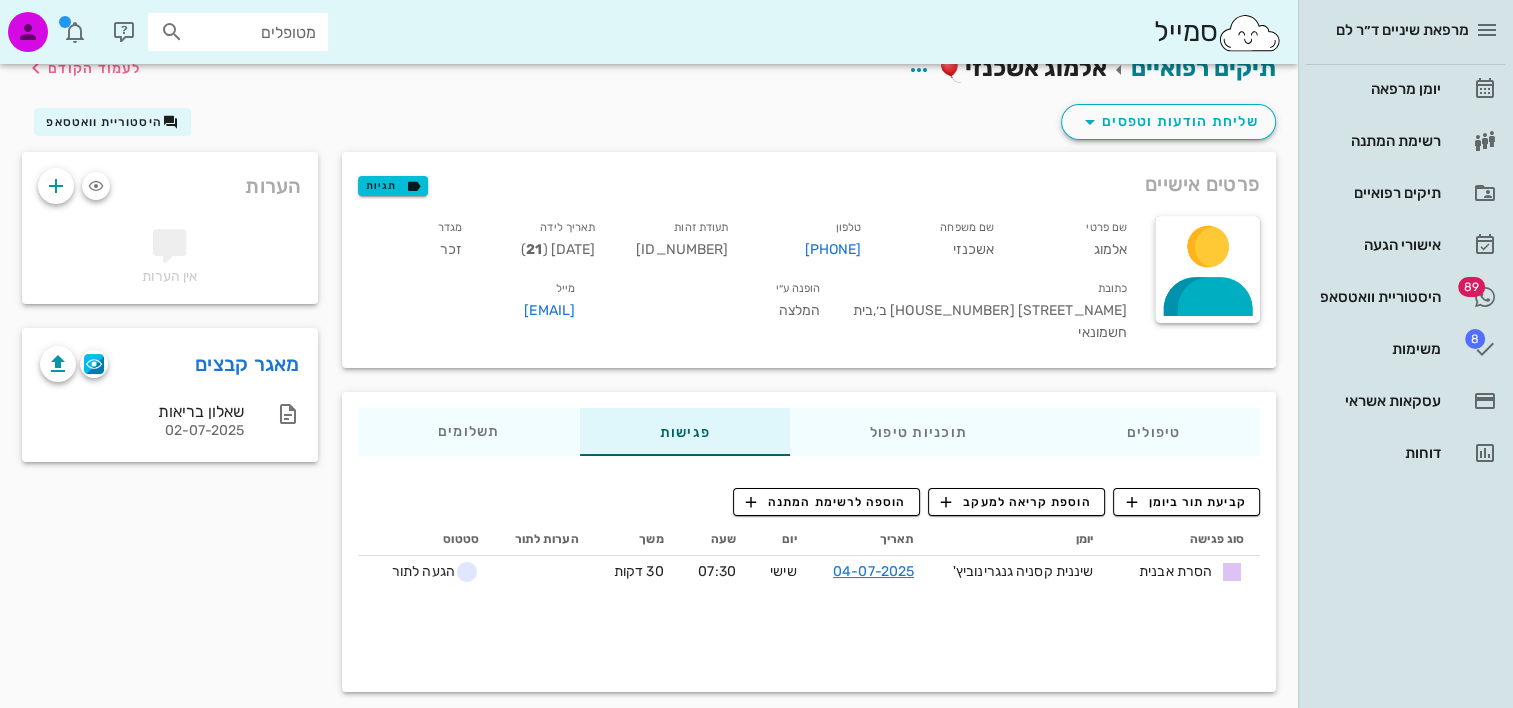 scroll, scrollTop: 40, scrollLeft: 0, axis: vertical 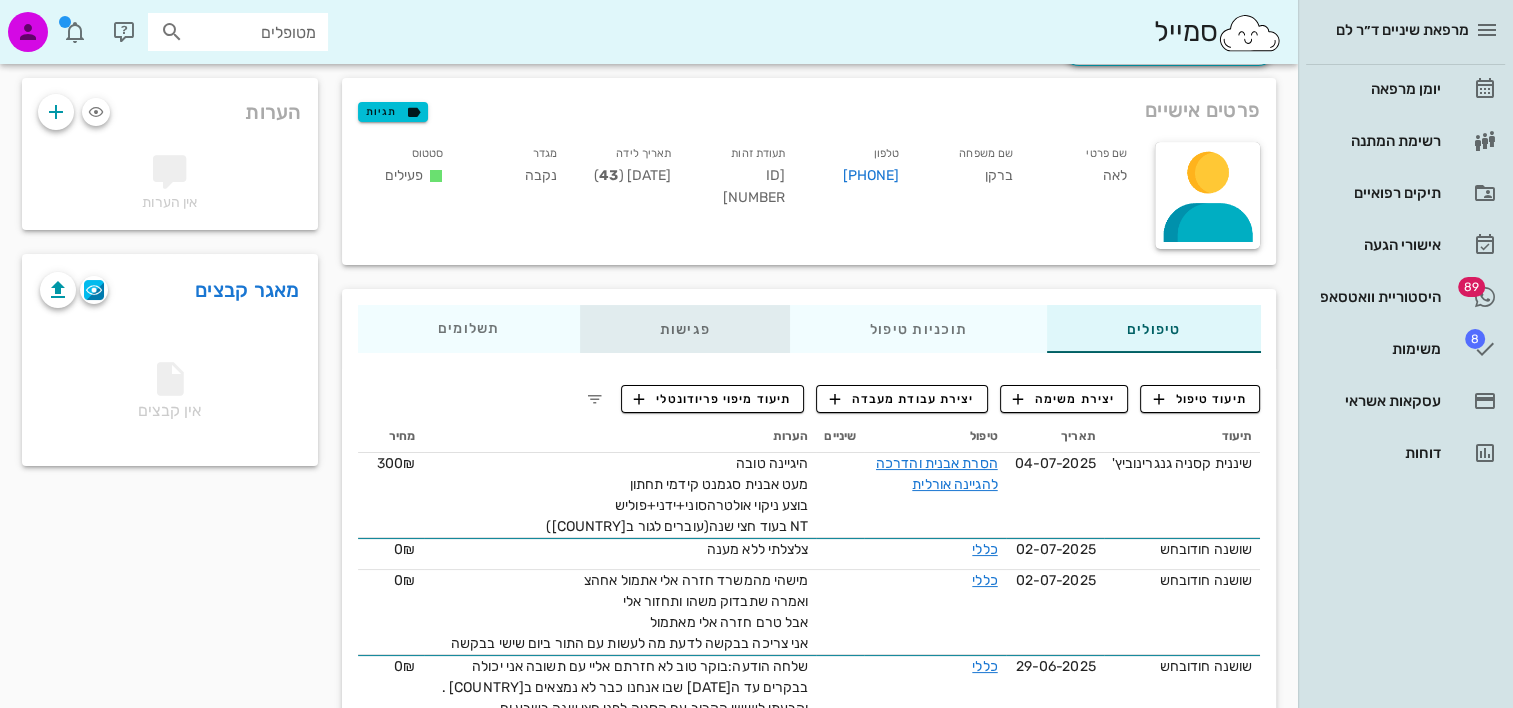 click on "פגישות" at bounding box center (684, 329) 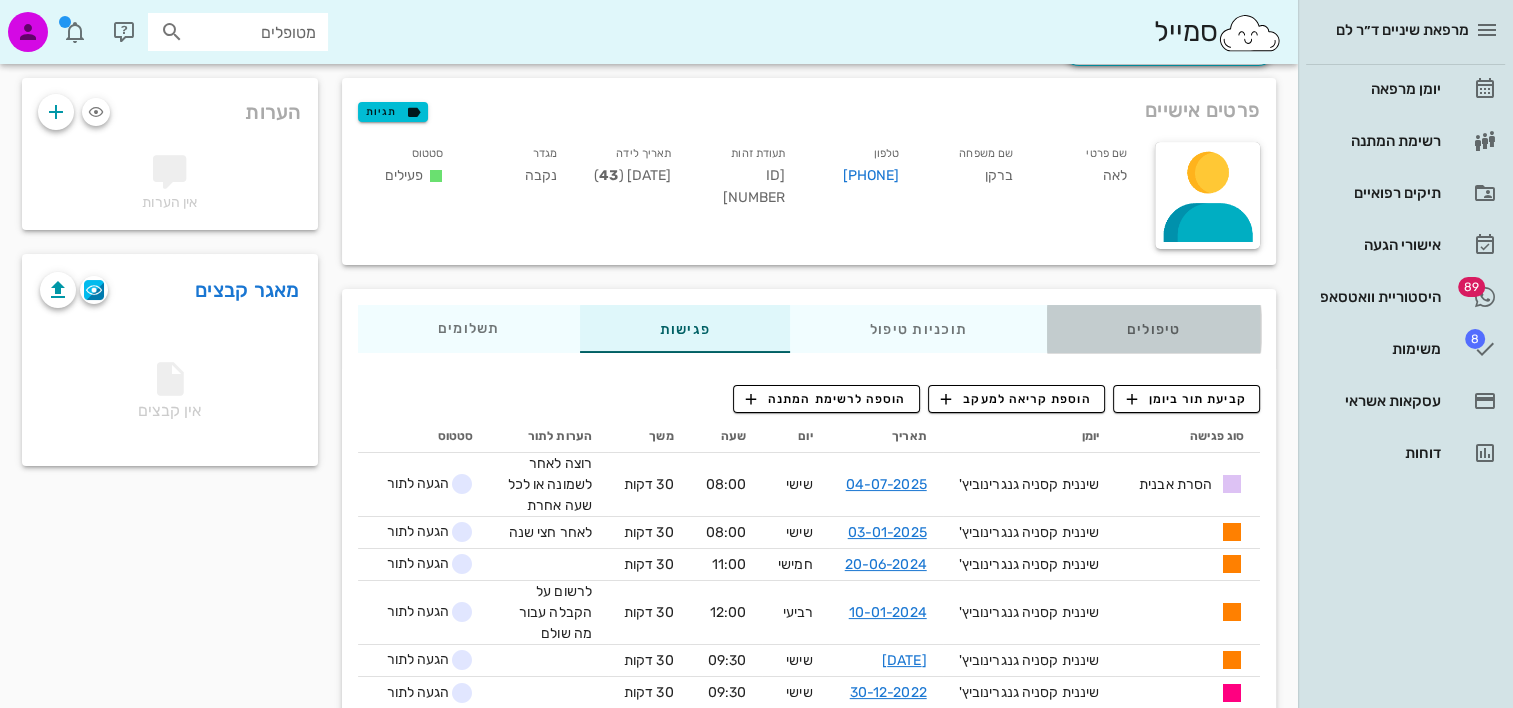 click on "טיפולים" at bounding box center [1153, 329] 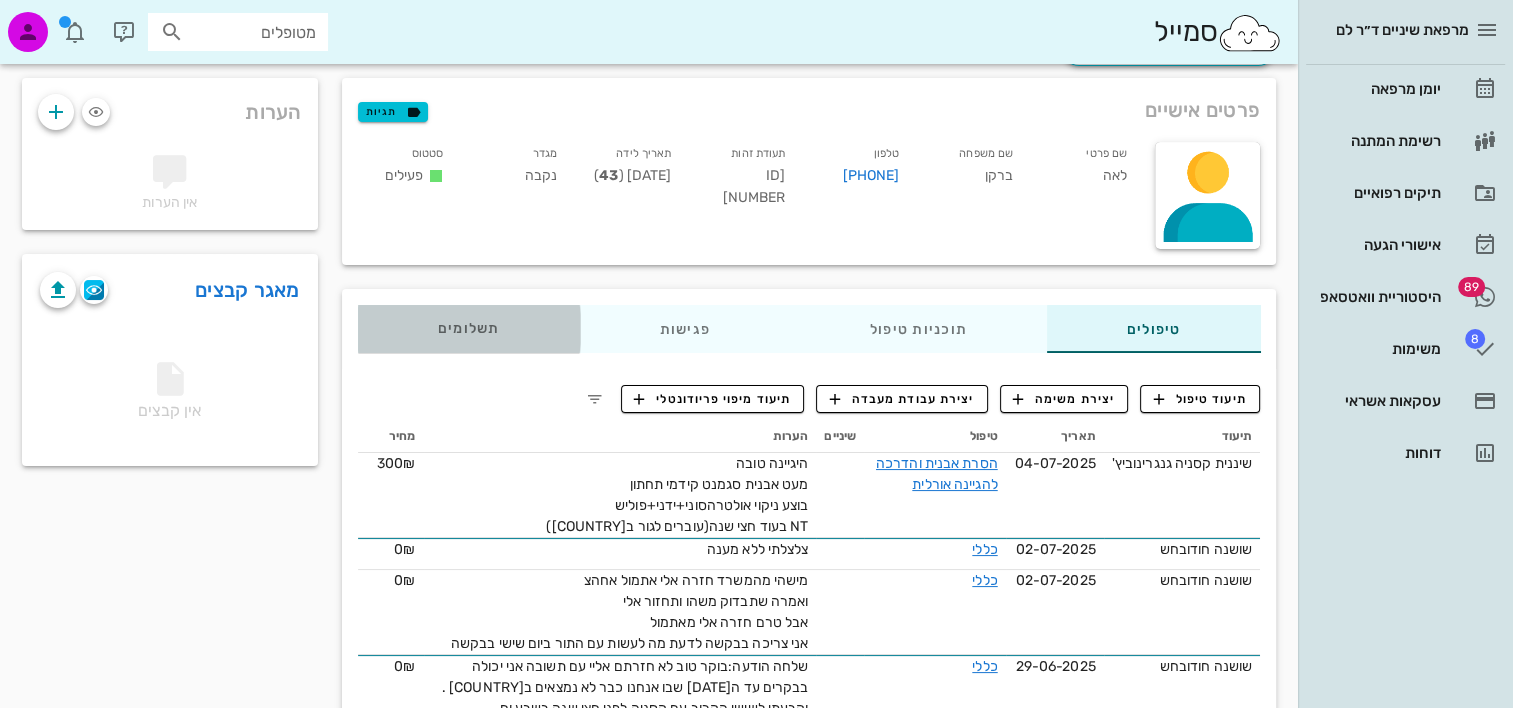 click on "תשלומים
0₪" at bounding box center (469, 329) 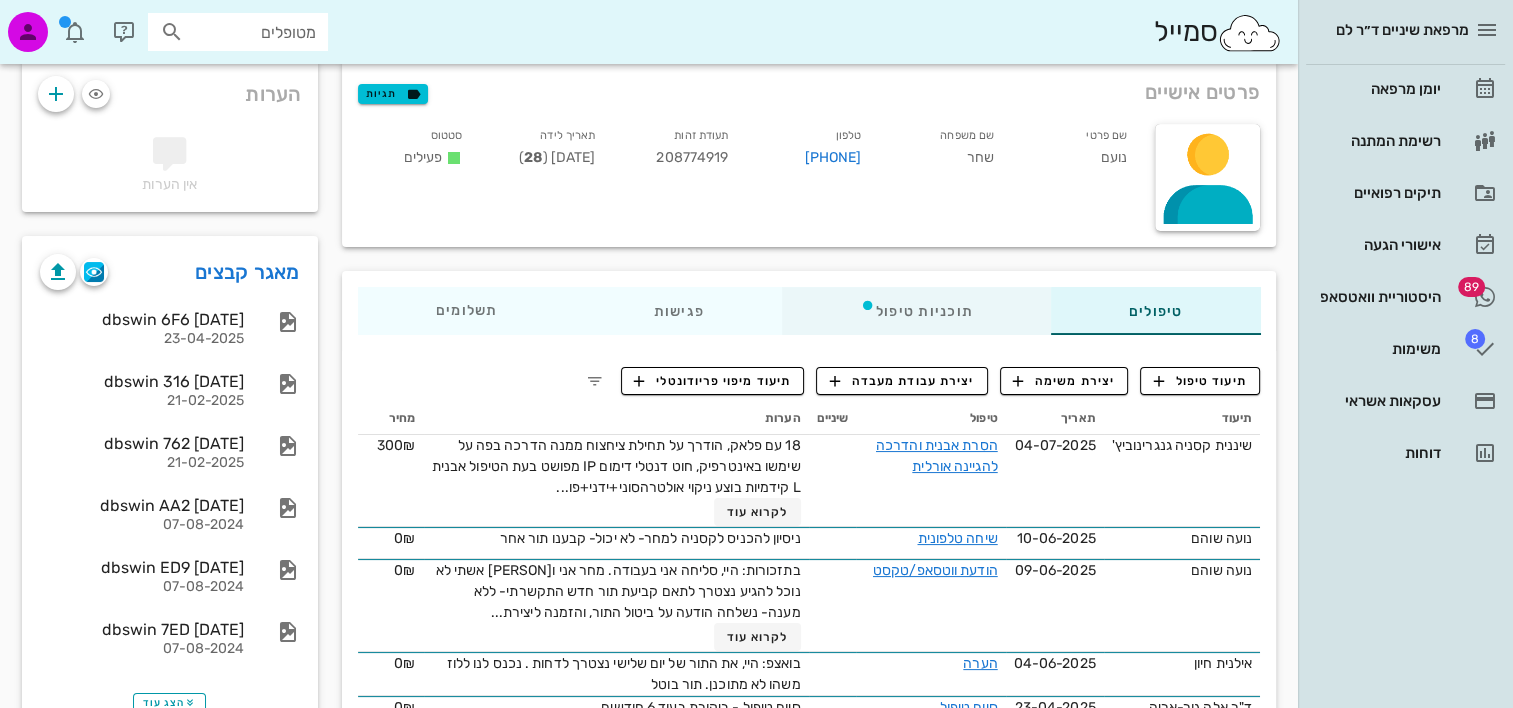 scroll, scrollTop: 200, scrollLeft: 0, axis: vertical 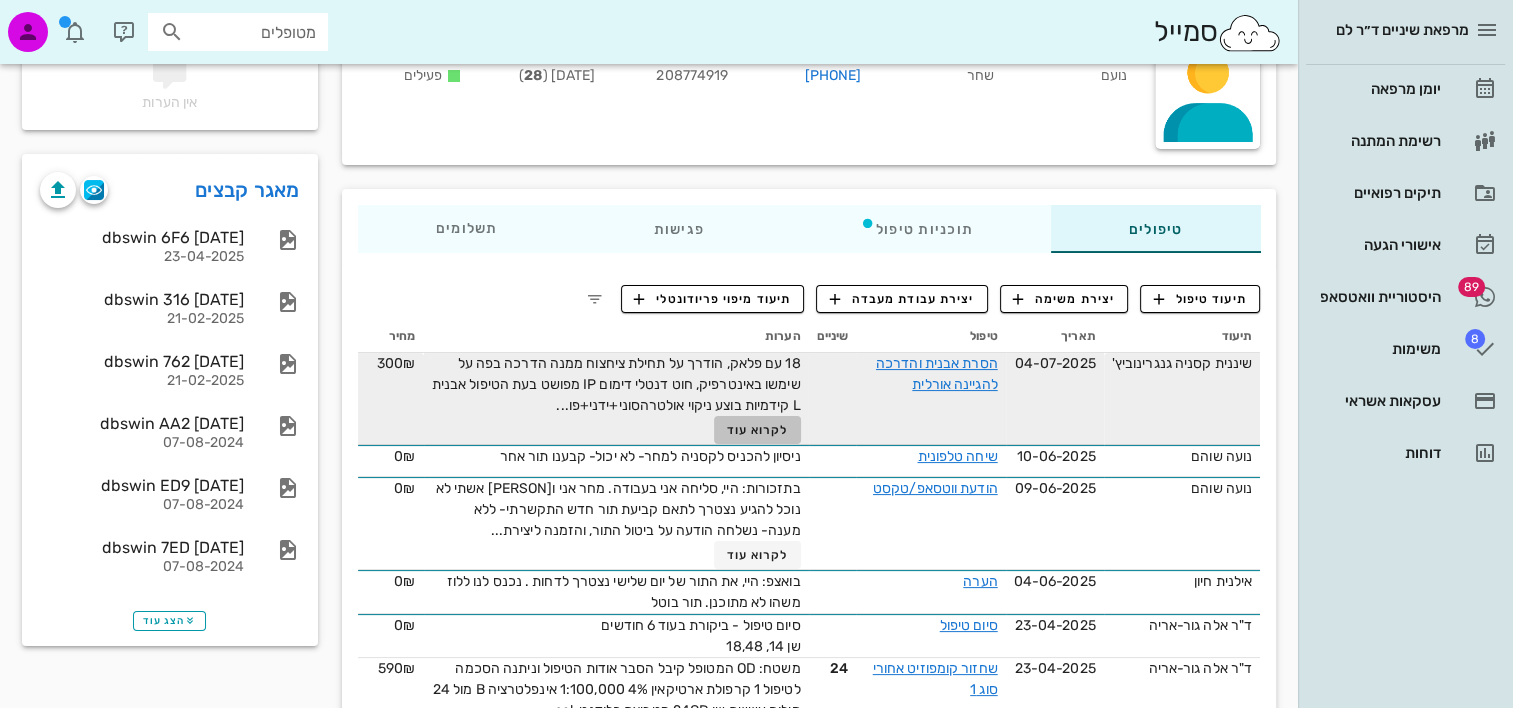 click on "לקרוא עוד" at bounding box center [757, 430] 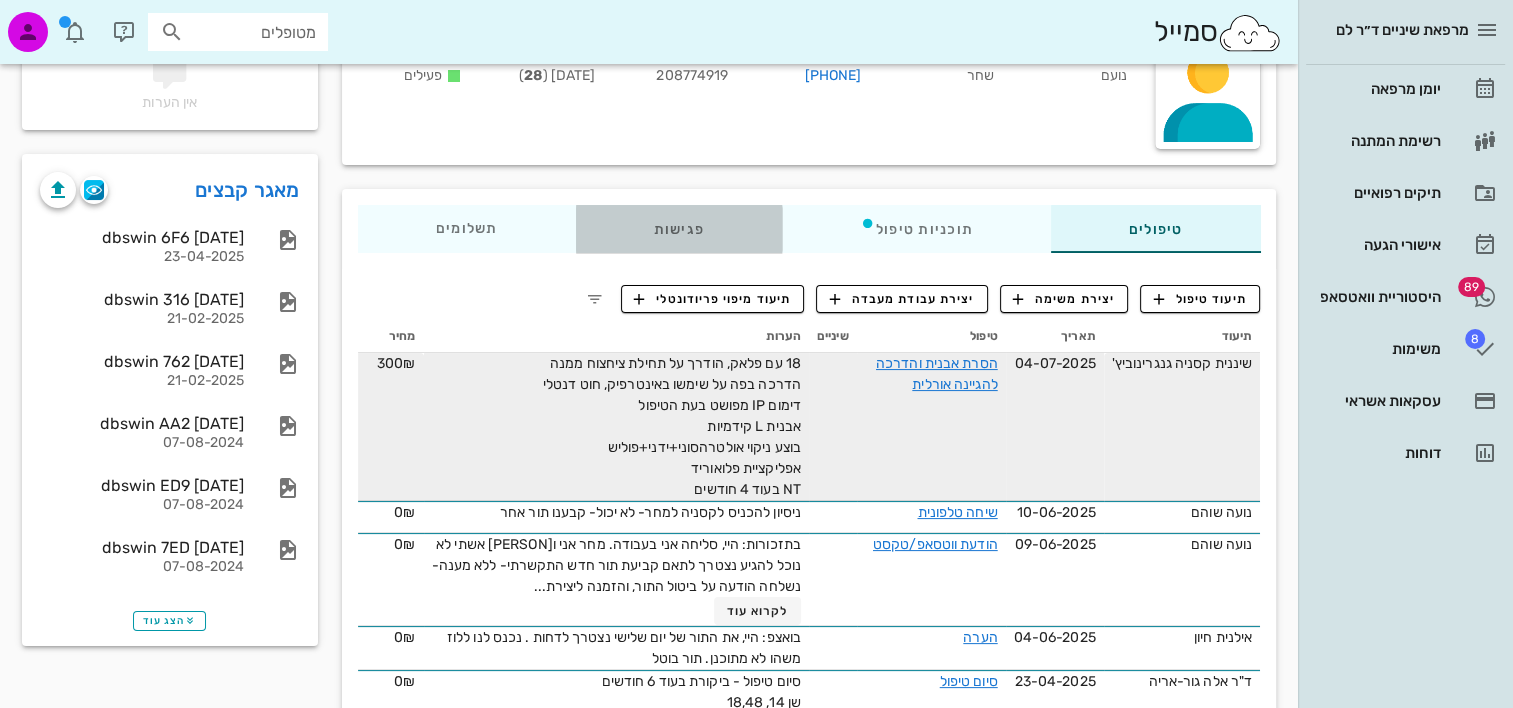 click on "פגישות" at bounding box center [678, 229] 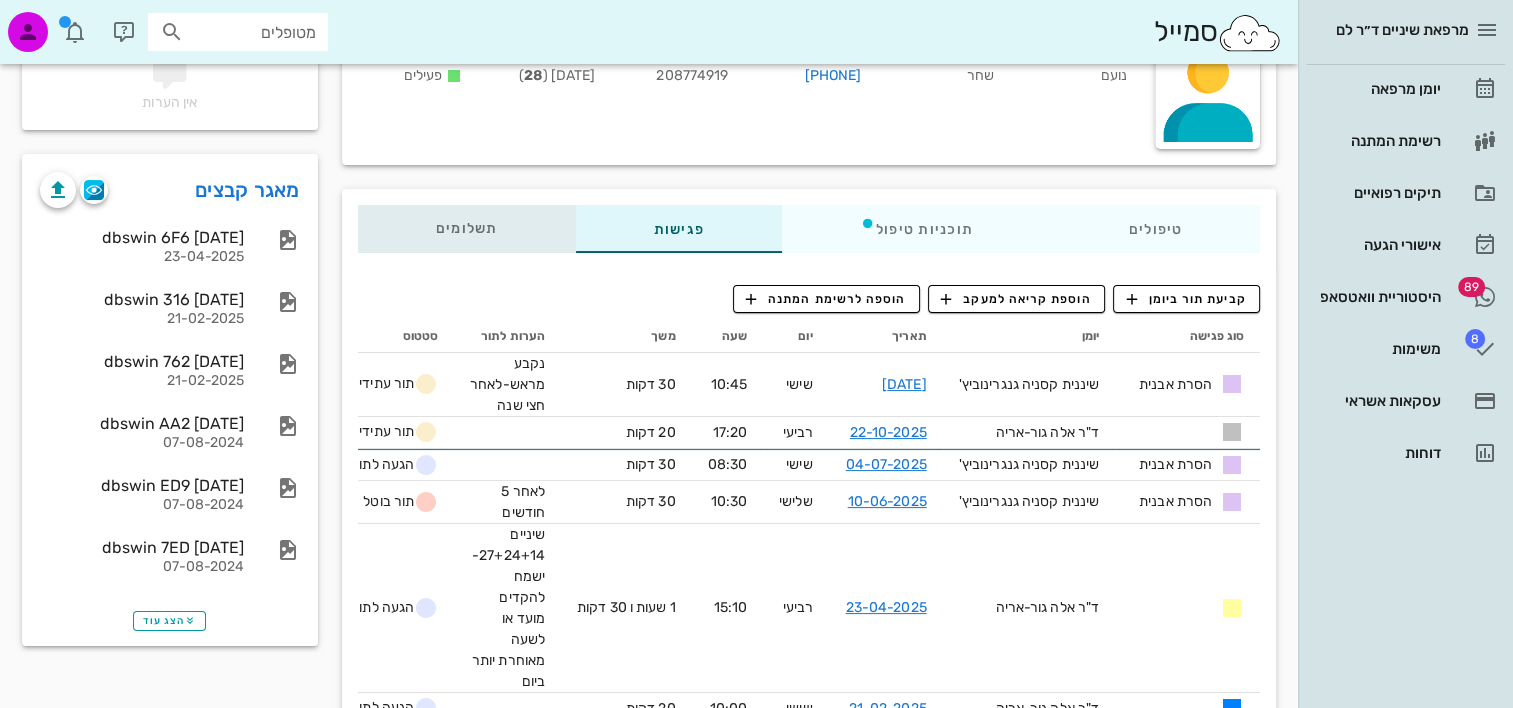 click on "תשלומים
0₪" at bounding box center [467, 229] 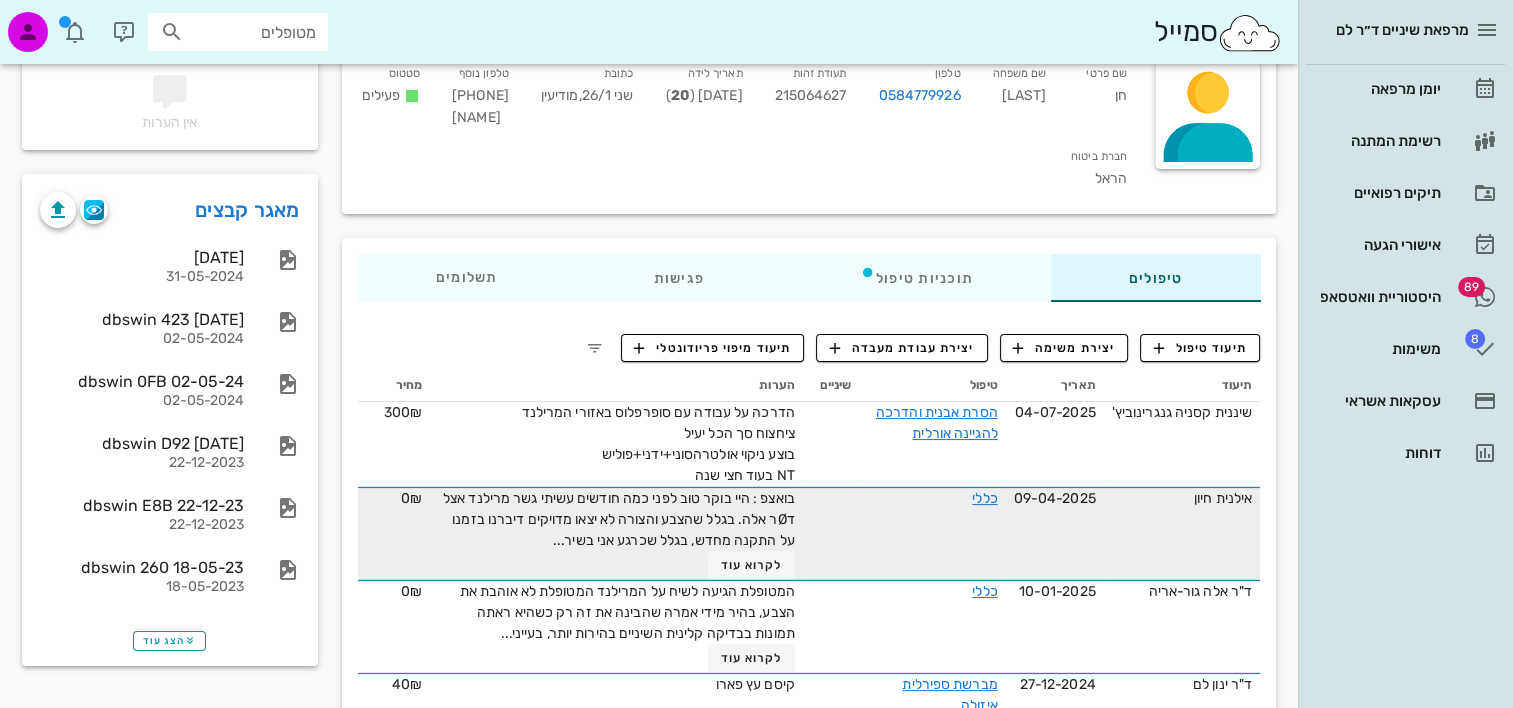 scroll, scrollTop: 200, scrollLeft: 0, axis: vertical 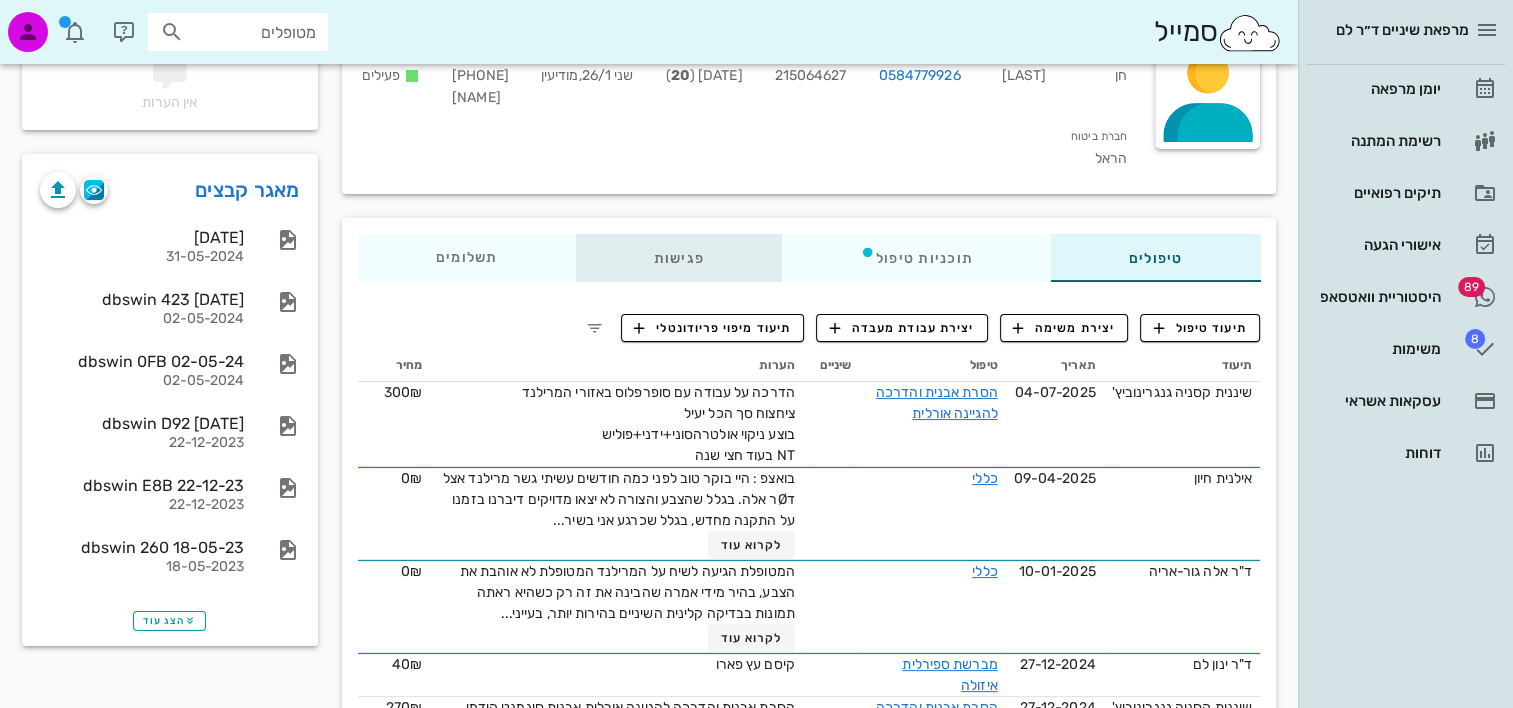 click on "פגישות" at bounding box center [678, 258] 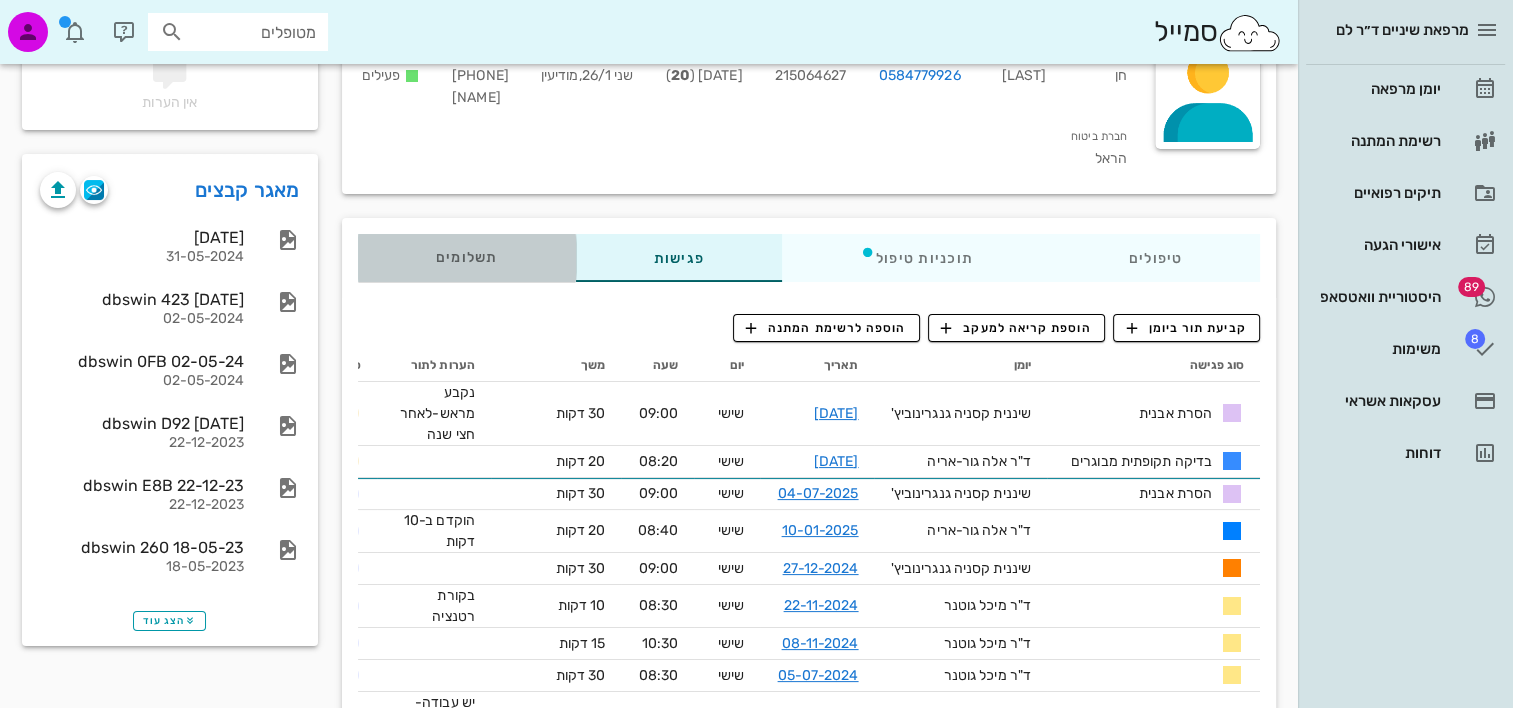 click on "תשלומים
0₪" at bounding box center [467, 258] 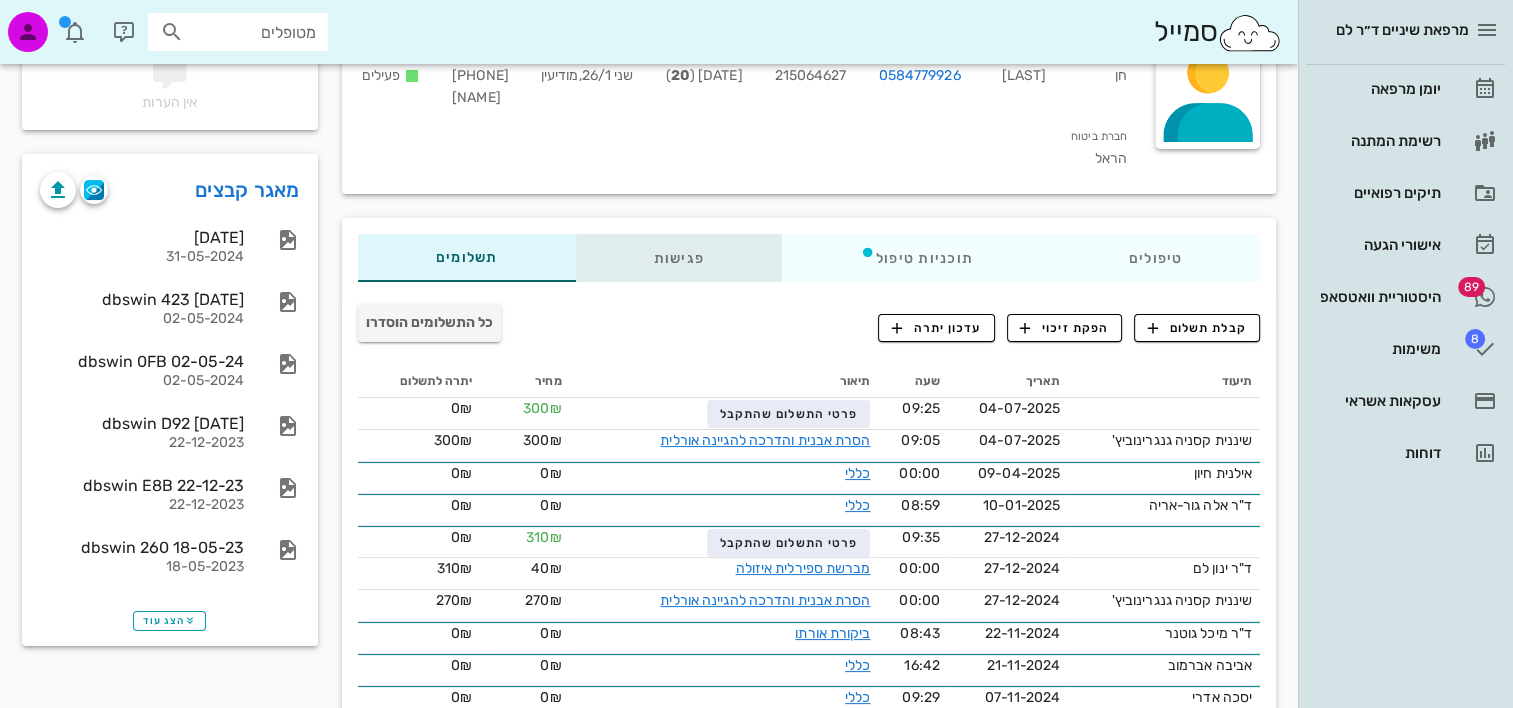 click on "פגישות" at bounding box center [678, 258] 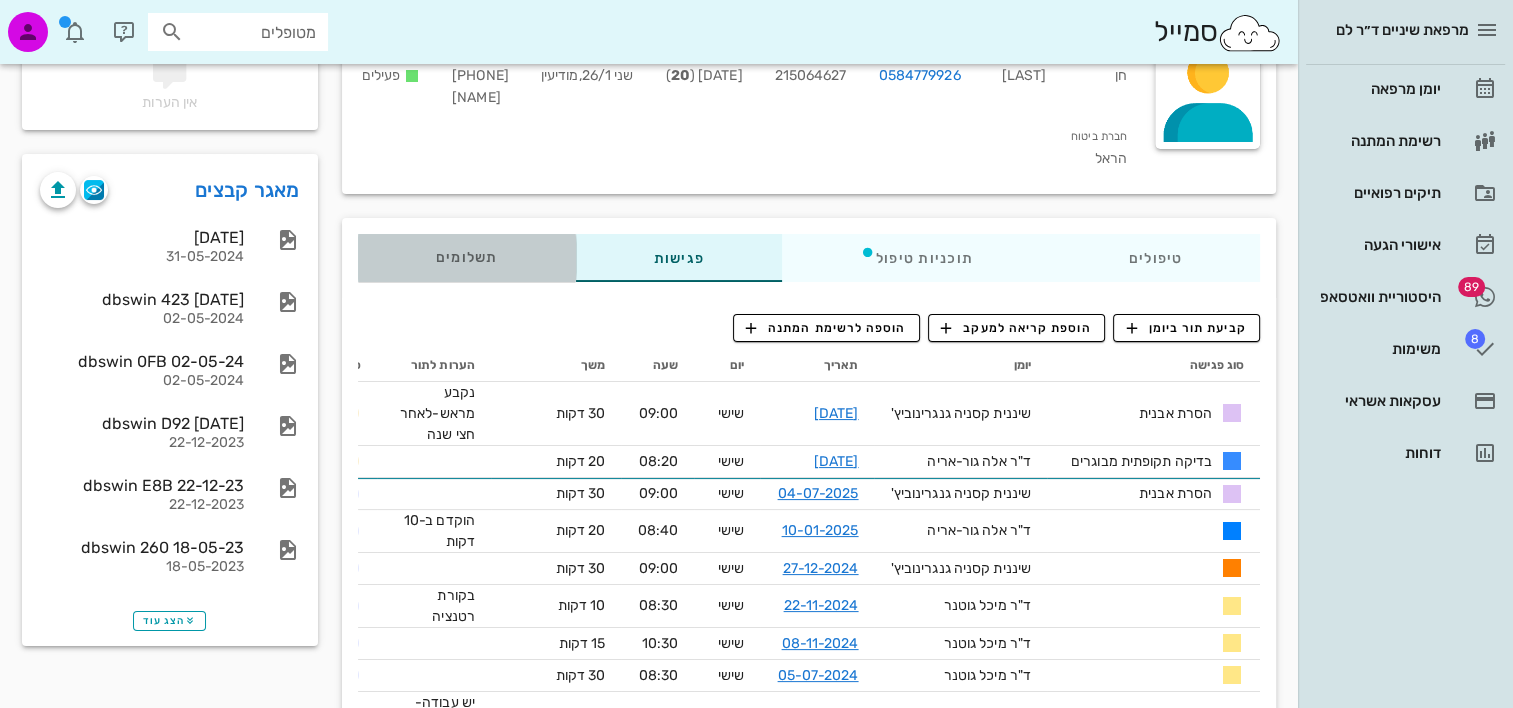 click on "תשלומים
0₪" at bounding box center [466, 258] 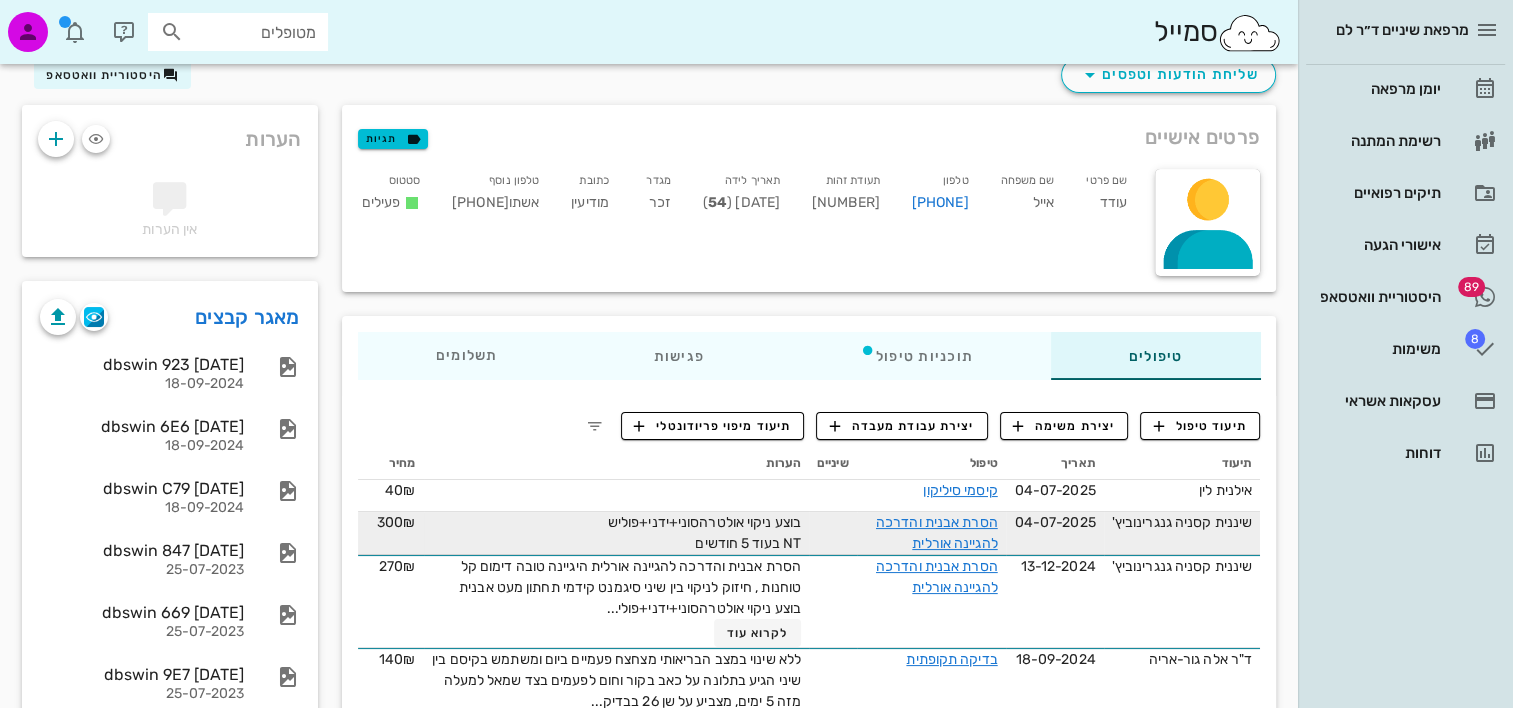 scroll, scrollTop: 200, scrollLeft: 0, axis: vertical 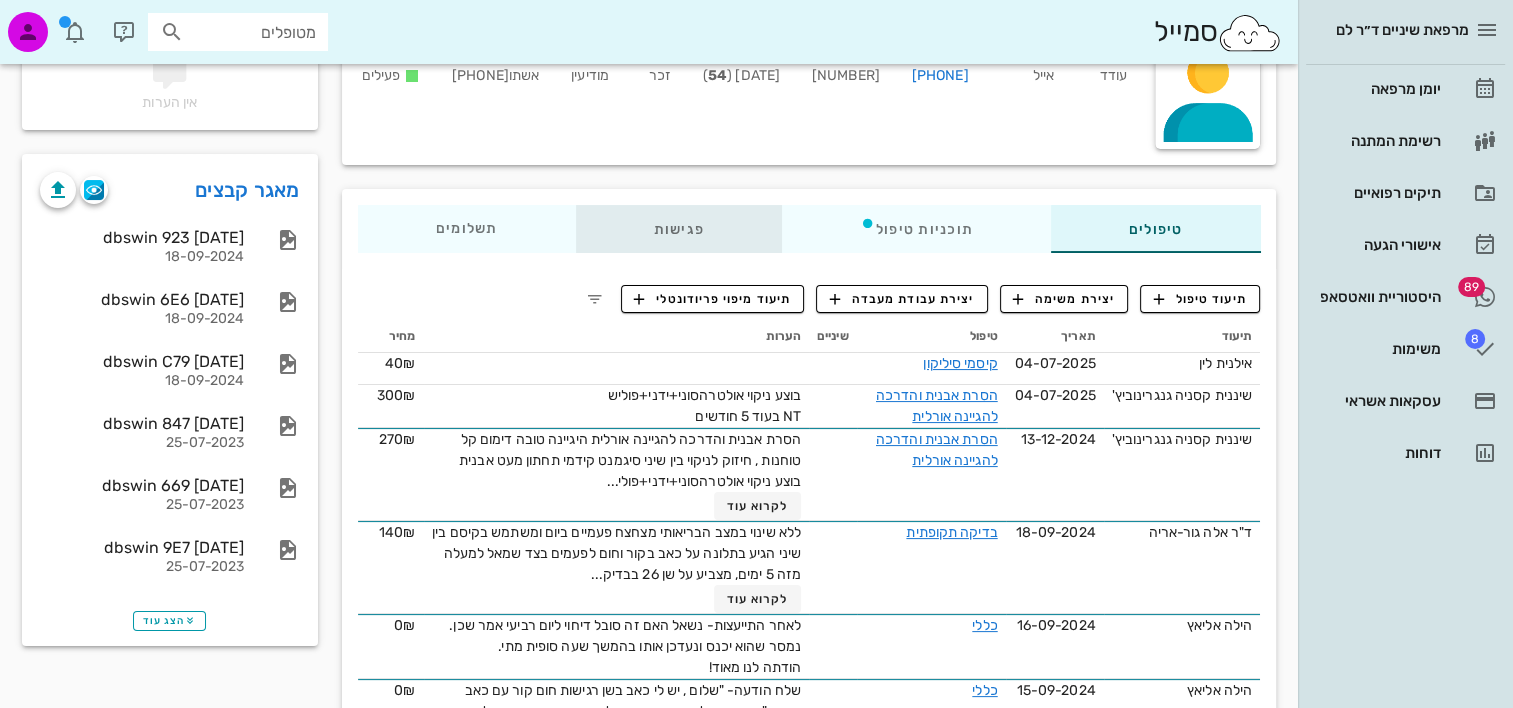 click on "פגישות" at bounding box center (678, 229) 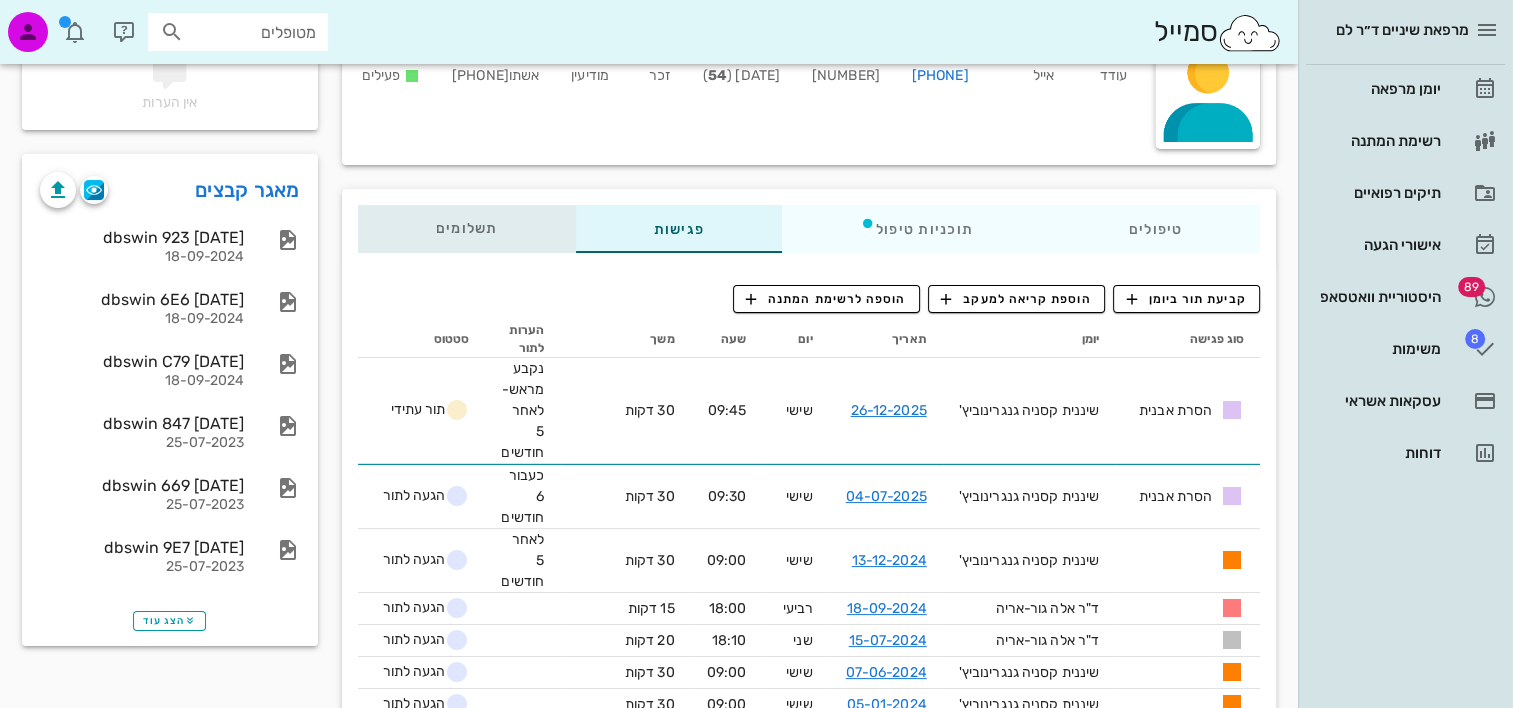click on "תשלומים
0₪" at bounding box center (467, 229) 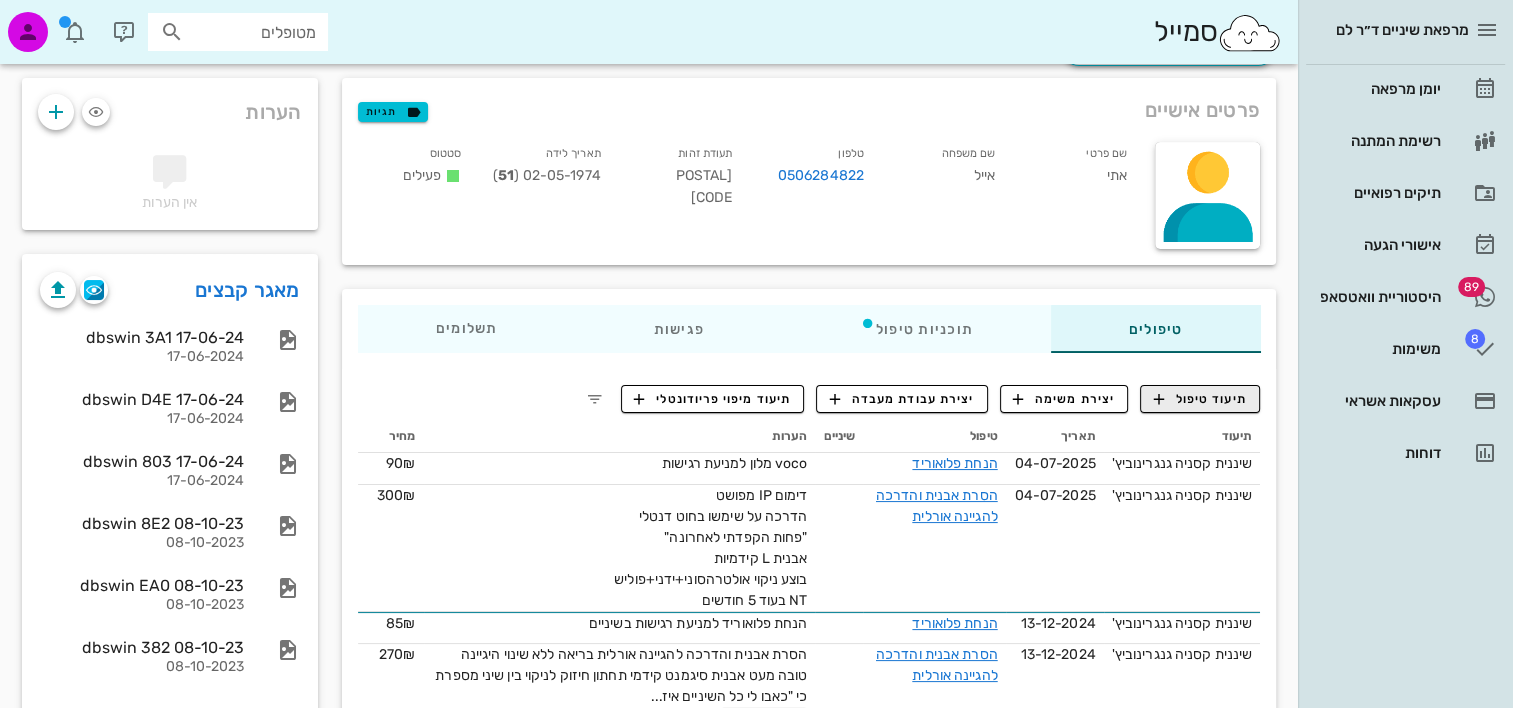 scroll, scrollTop: 200, scrollLeft: 0, axis: vertical 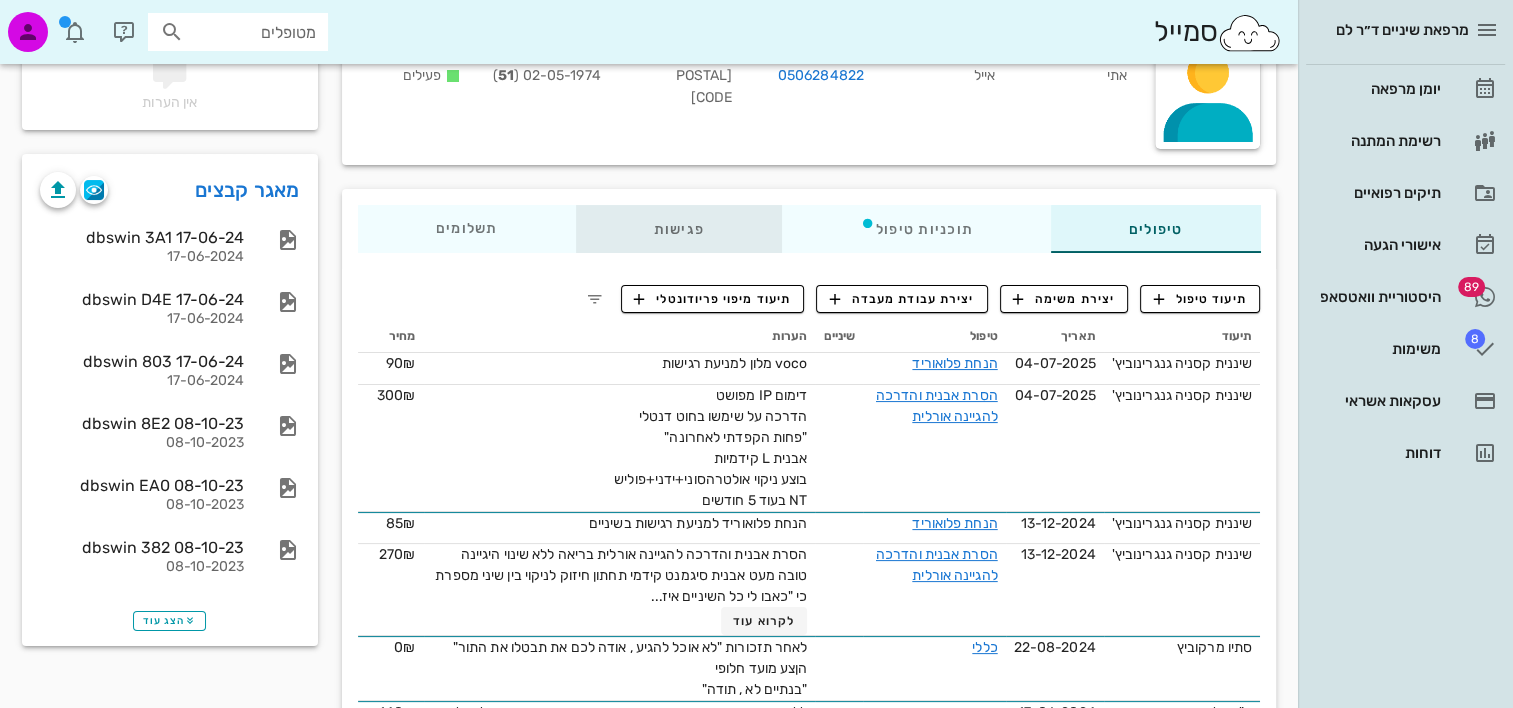 click on "פגישות" at bounding box center (678, 229) 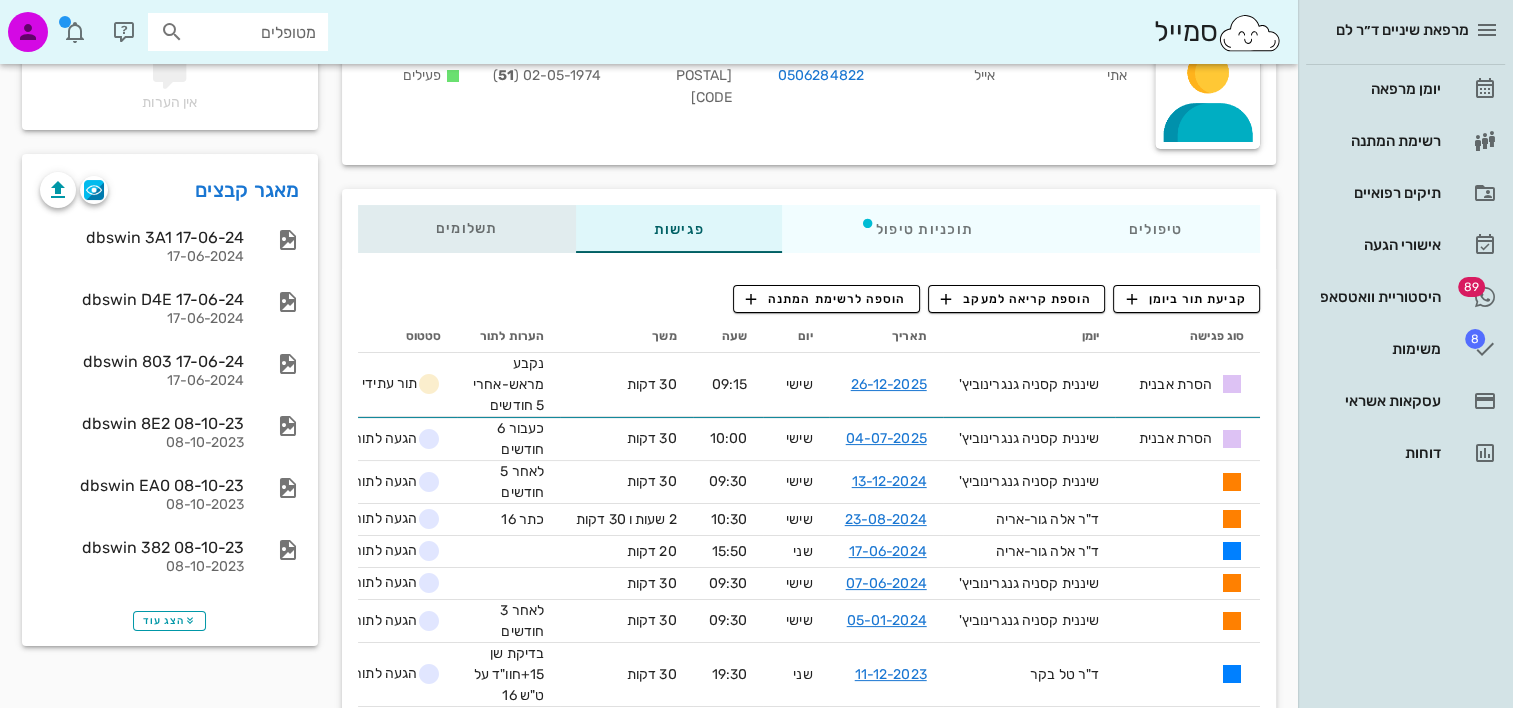 click on "תשלומים
0₪" at bounding box center [467, 229] 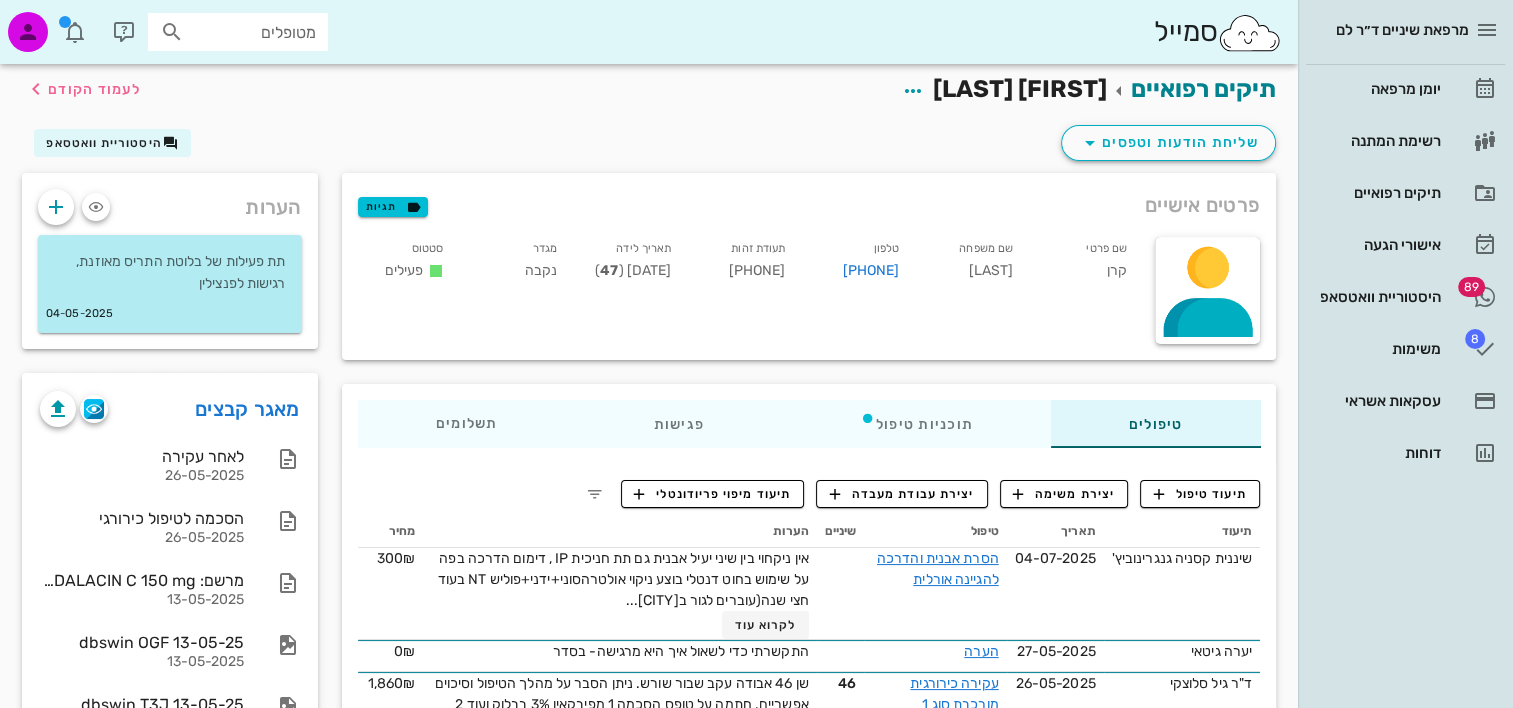 scroll, scrollTop: 100, scrollLeft: 0, axis: vertical 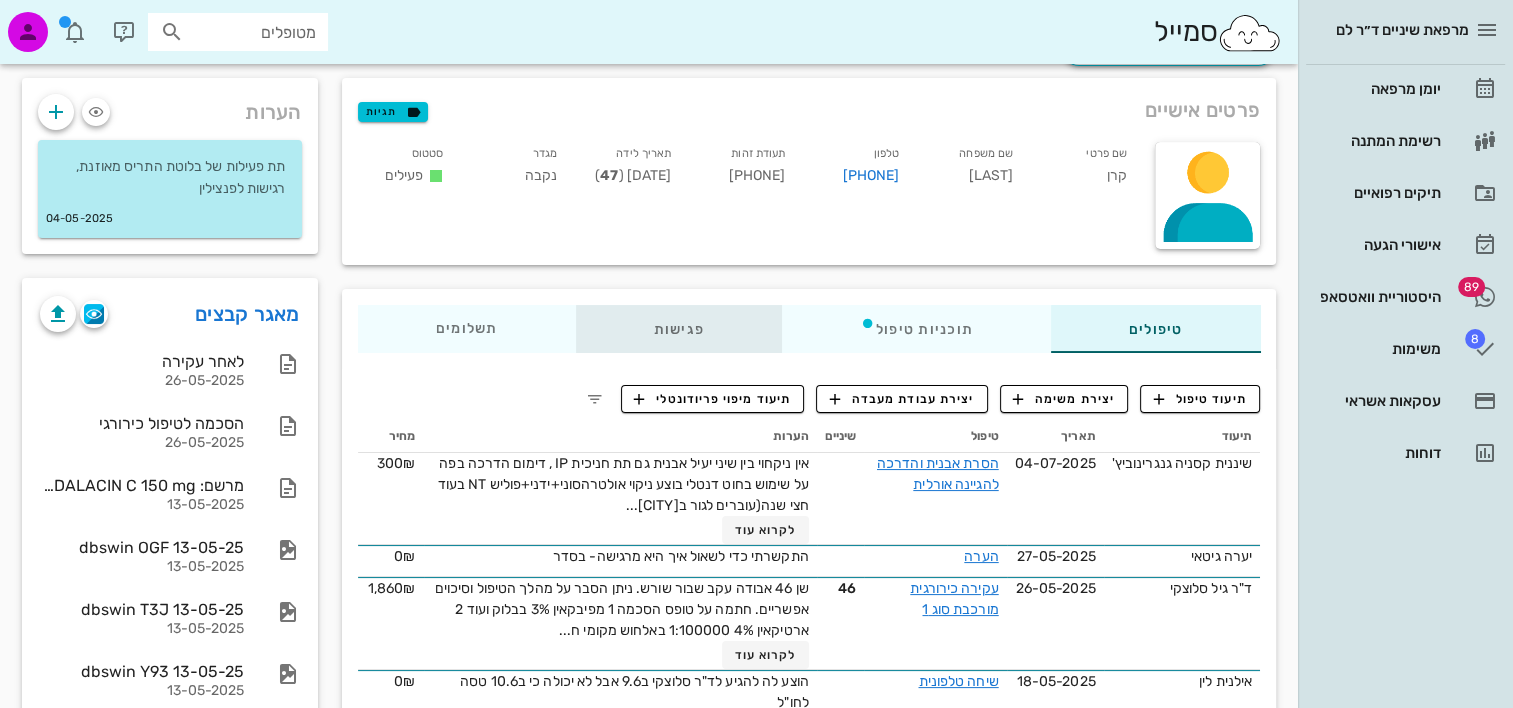 click on "פגישות" at bounding box center [678, 329] 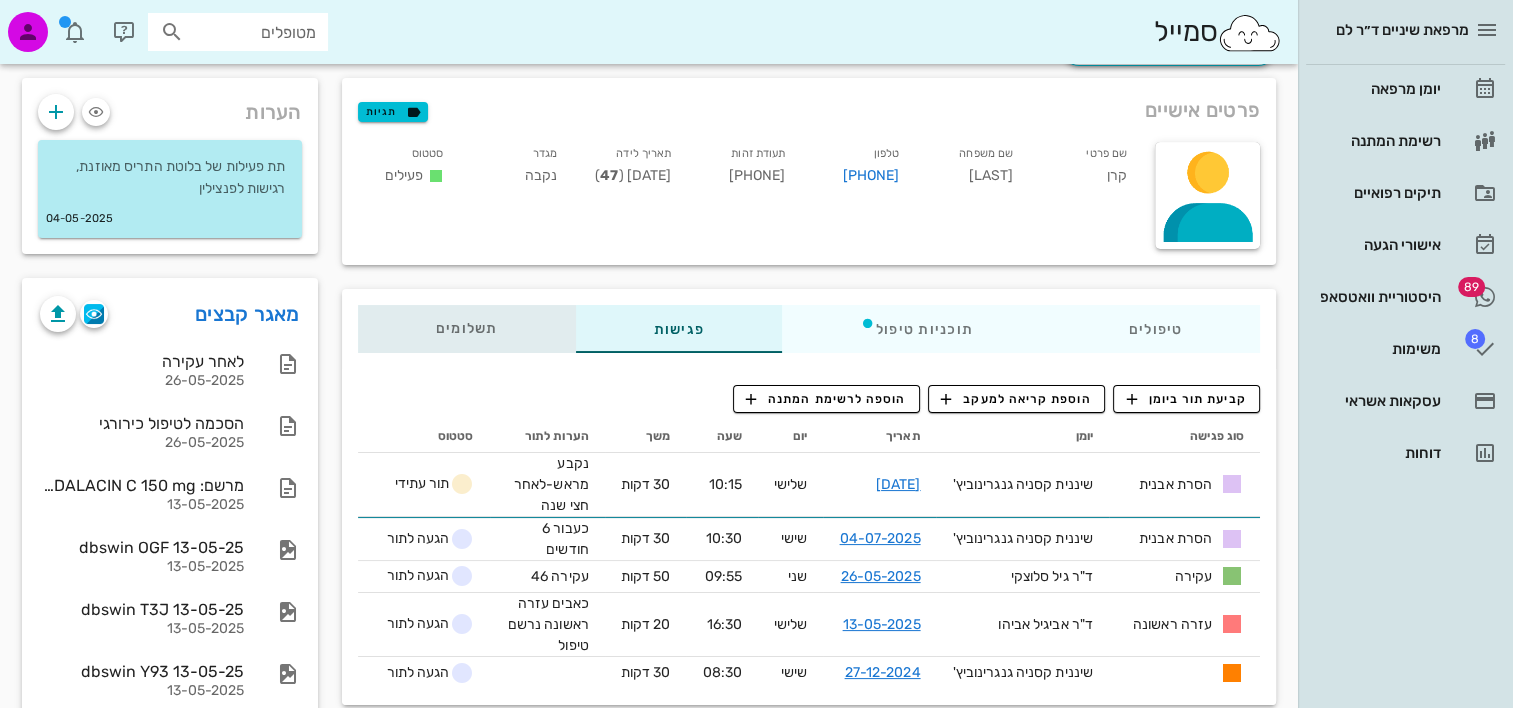 click on "תשלומים
0₪" at bounding box center (467, 329) 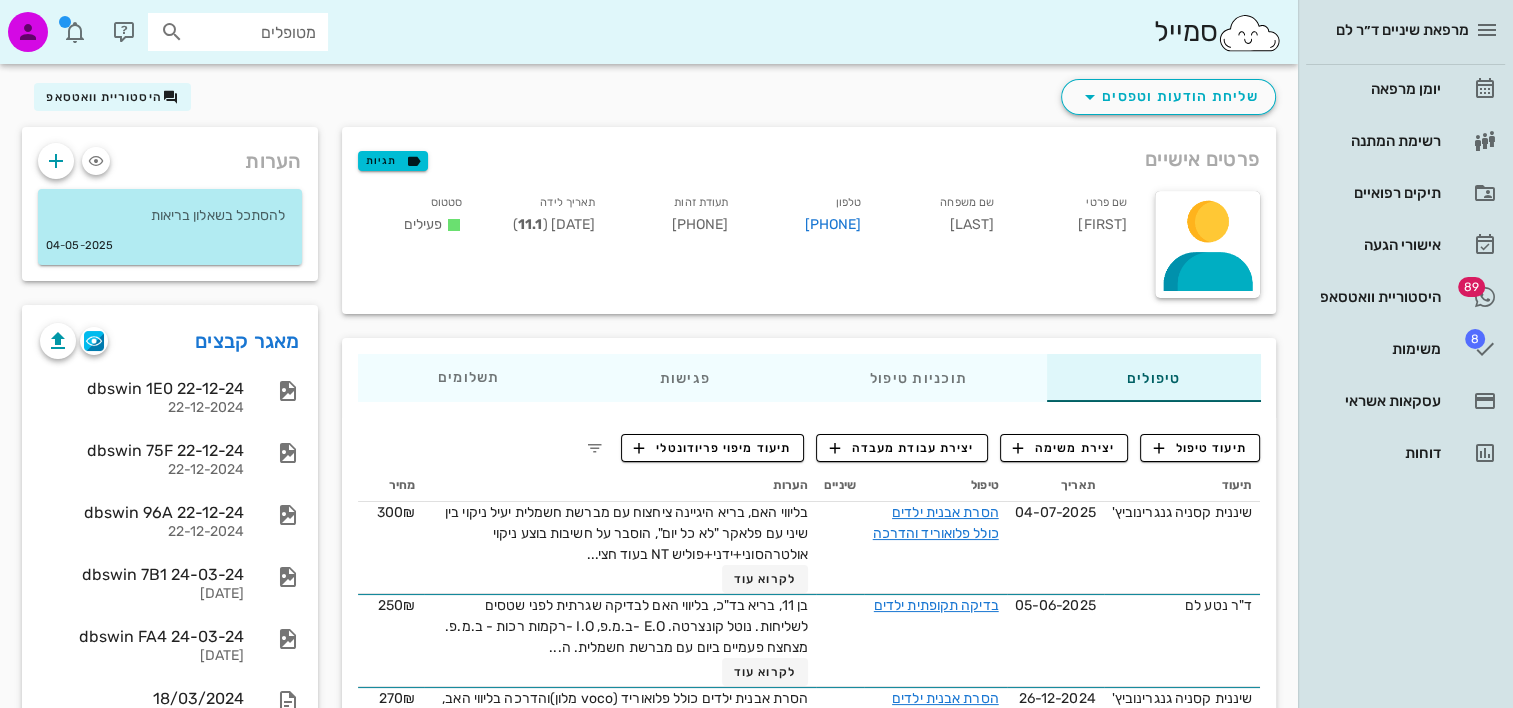 scroll, scrollTop: 100, scrollLeft: 0, axis: vertical 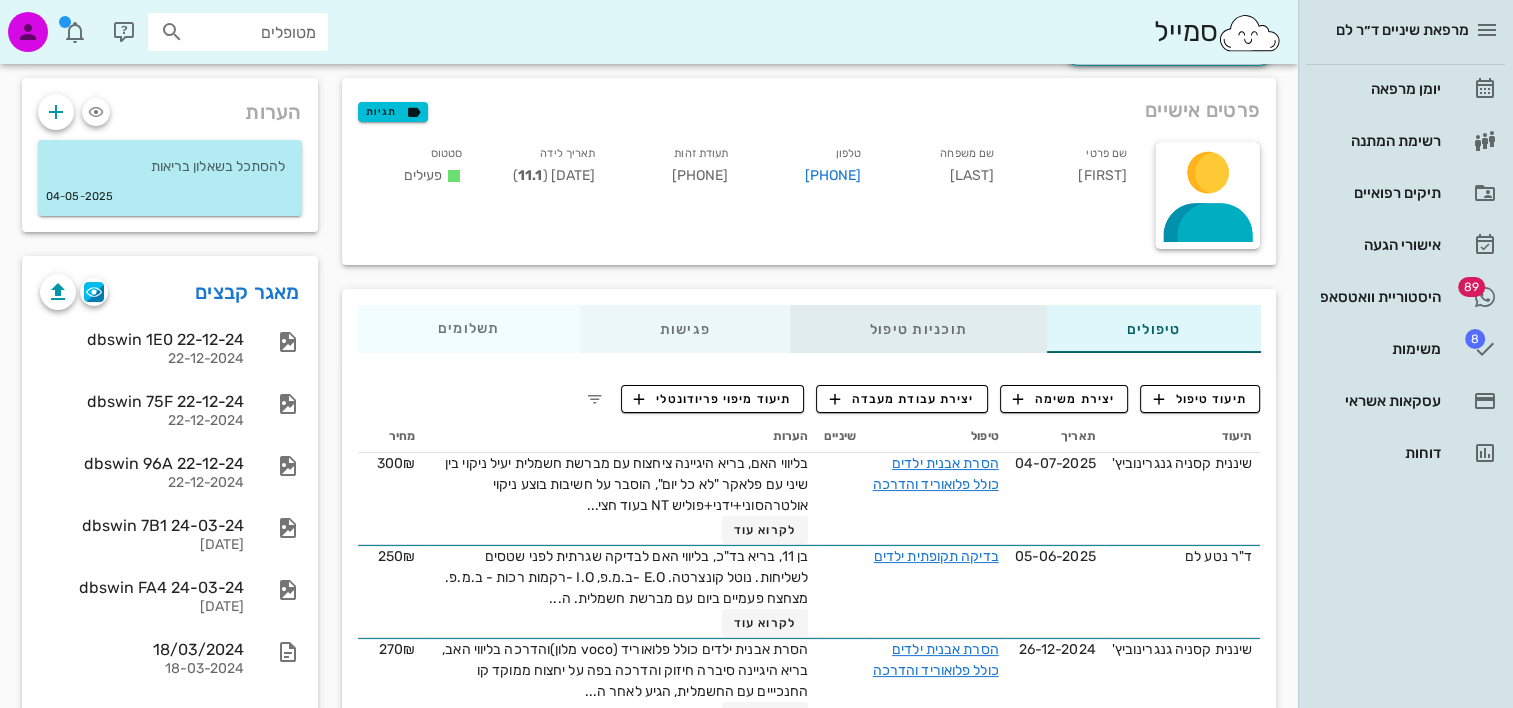 click on "טיפולים
תוכניות טיפול
פגישות
תשלומים
0₪" at bounding box center (809, 329) 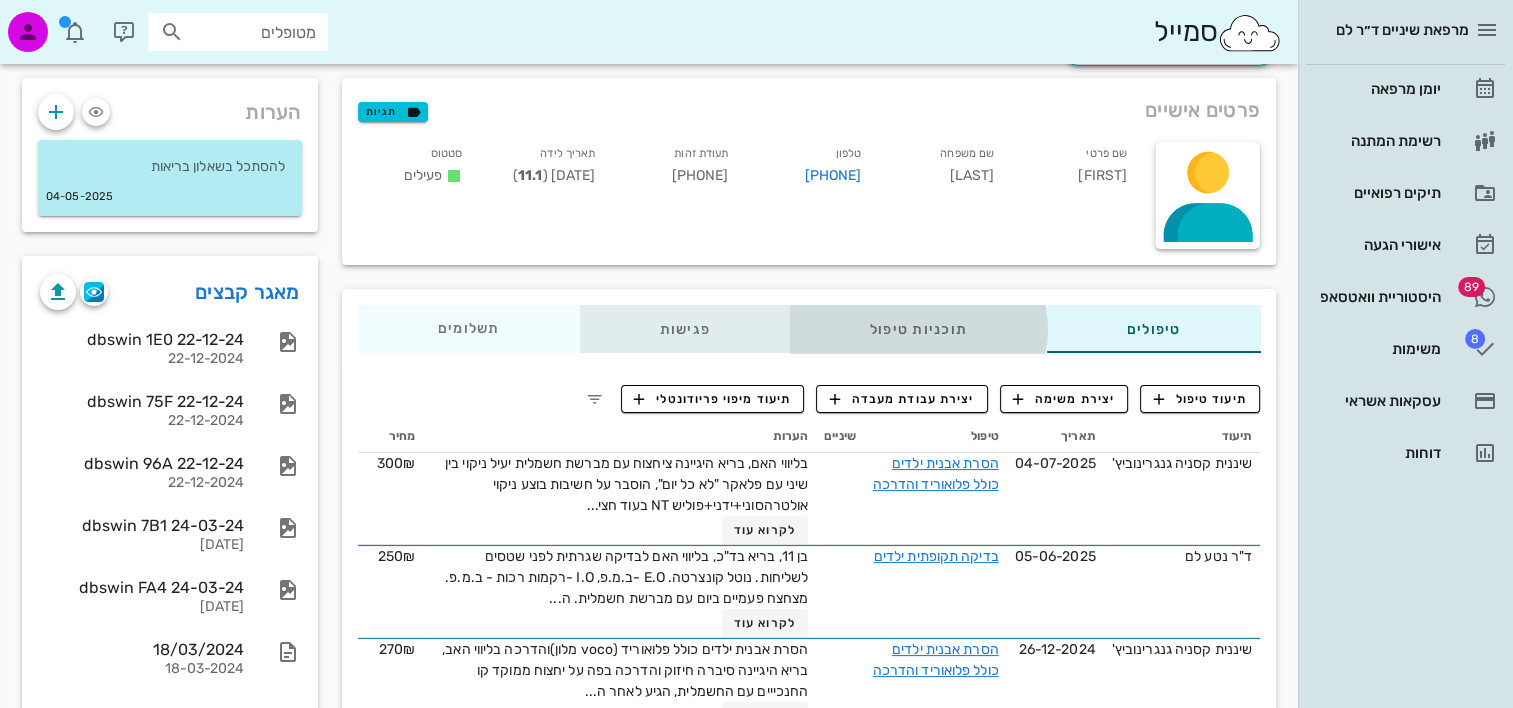 click on "פגישות" at bounding box center (684, 329) 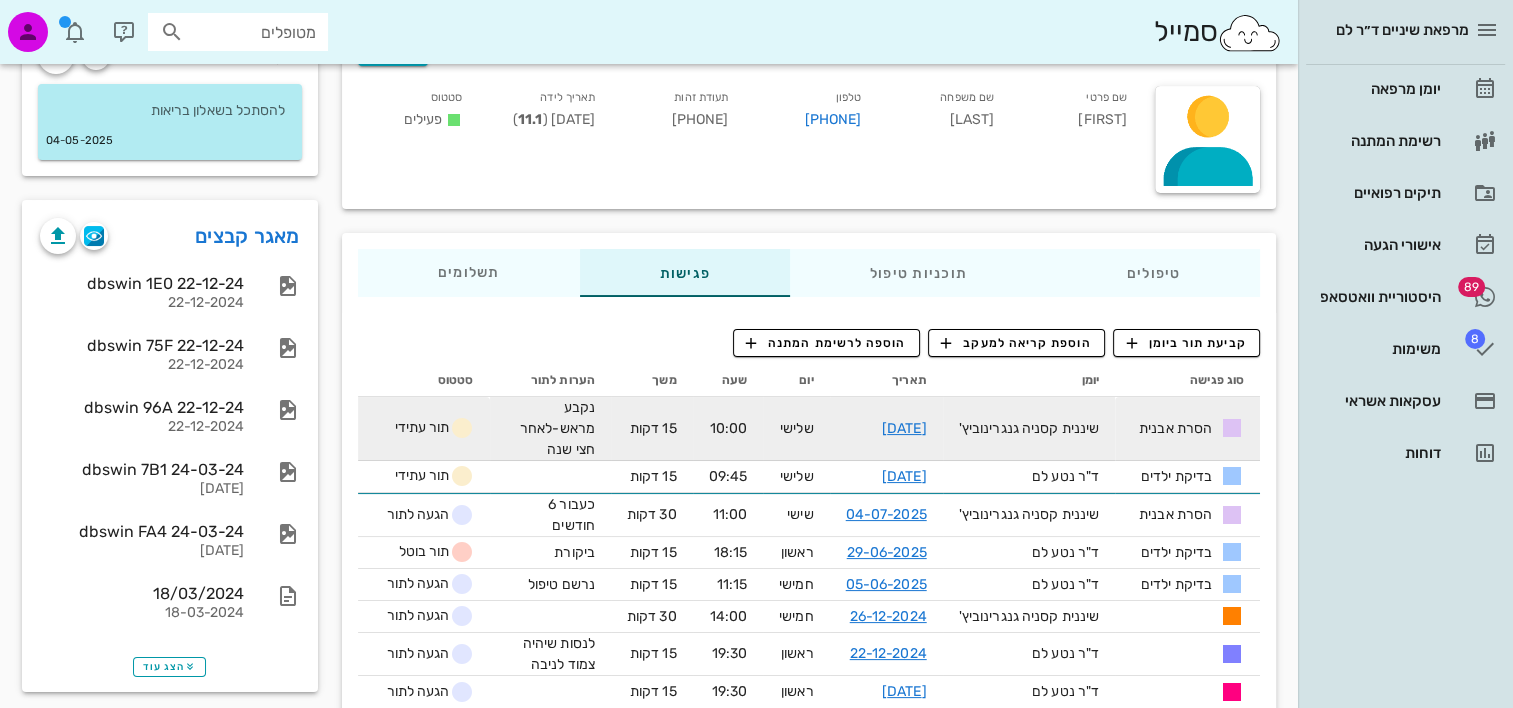 scroll, scrollTop: 200, scrollLeft: 0, axis: vertical 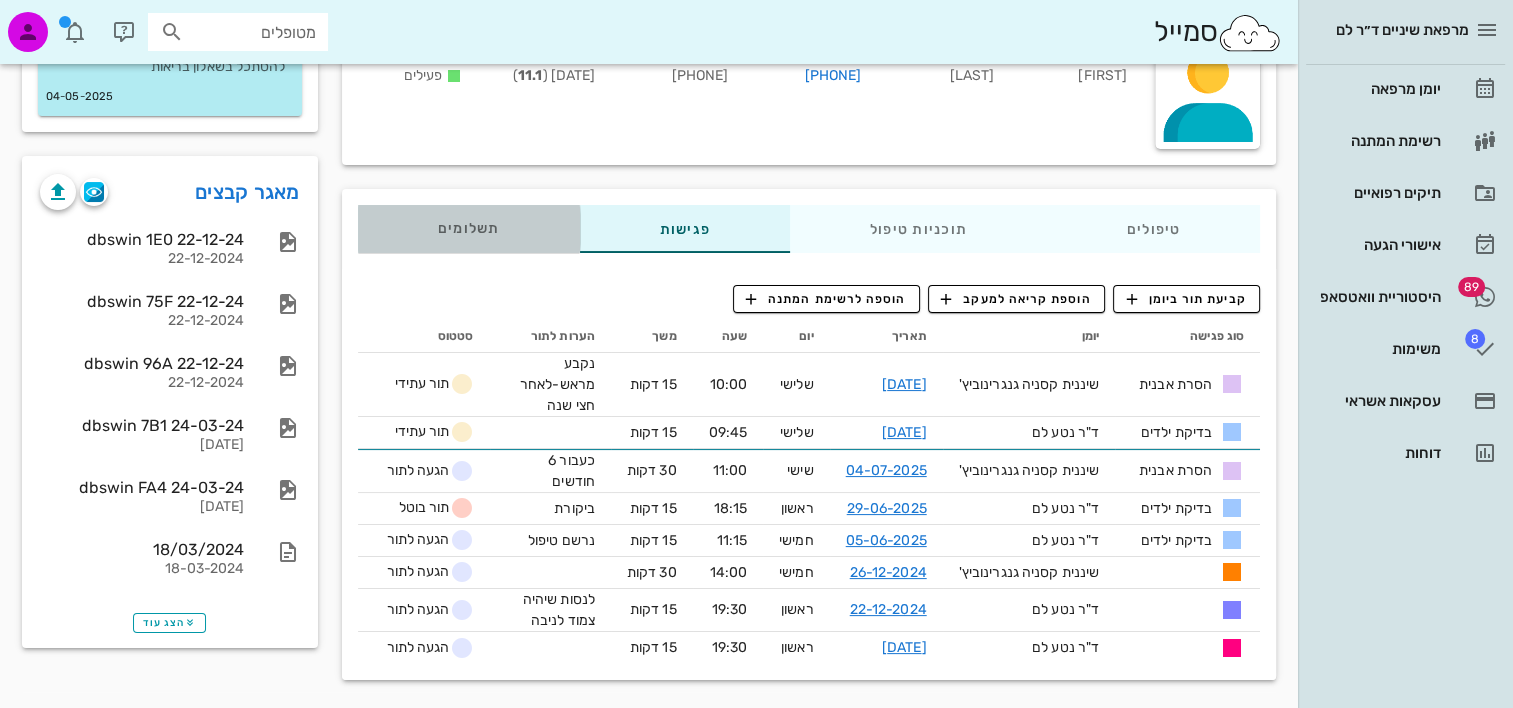 click on "תשלומים
0₪" at bounding box center (469, 229) 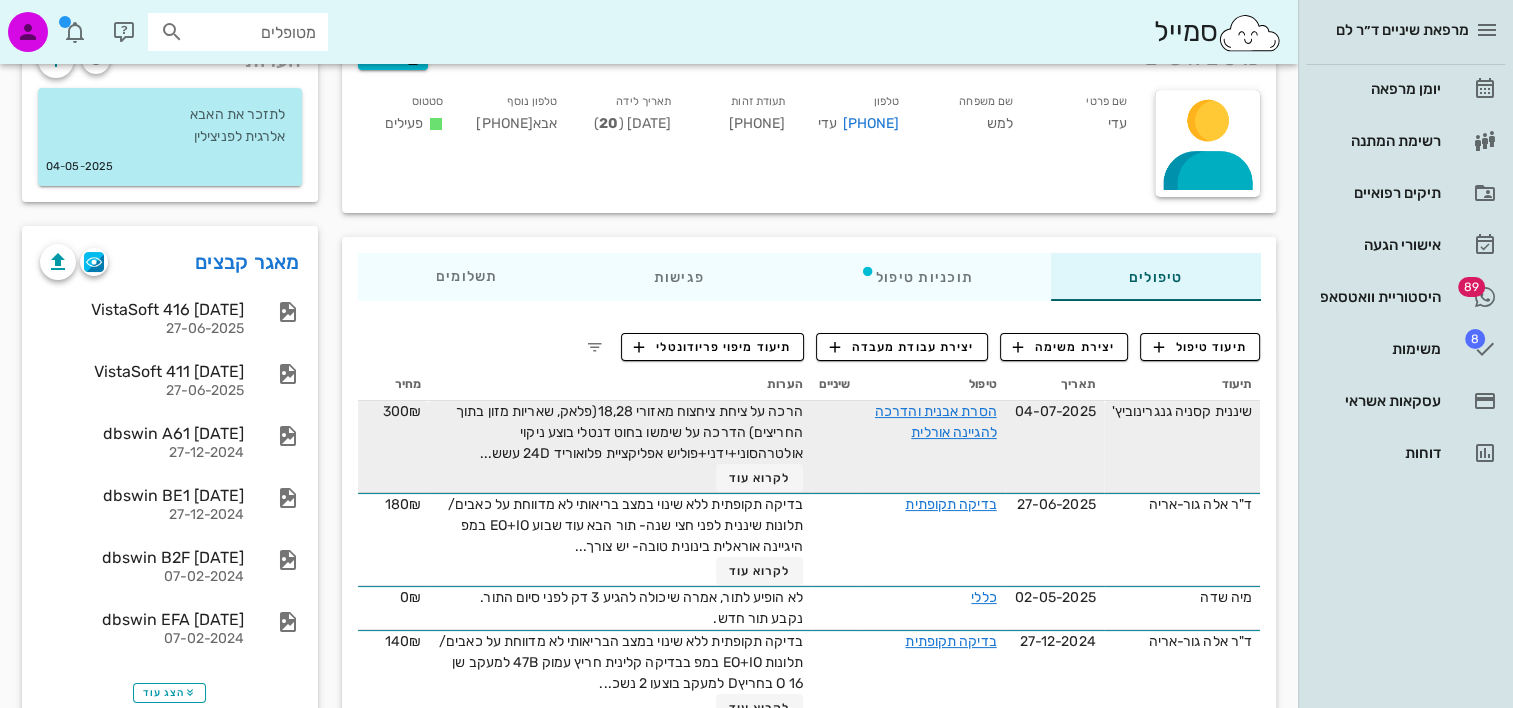 scroll, scrollTop: 200, scrollLeft: 0, axis: vertical 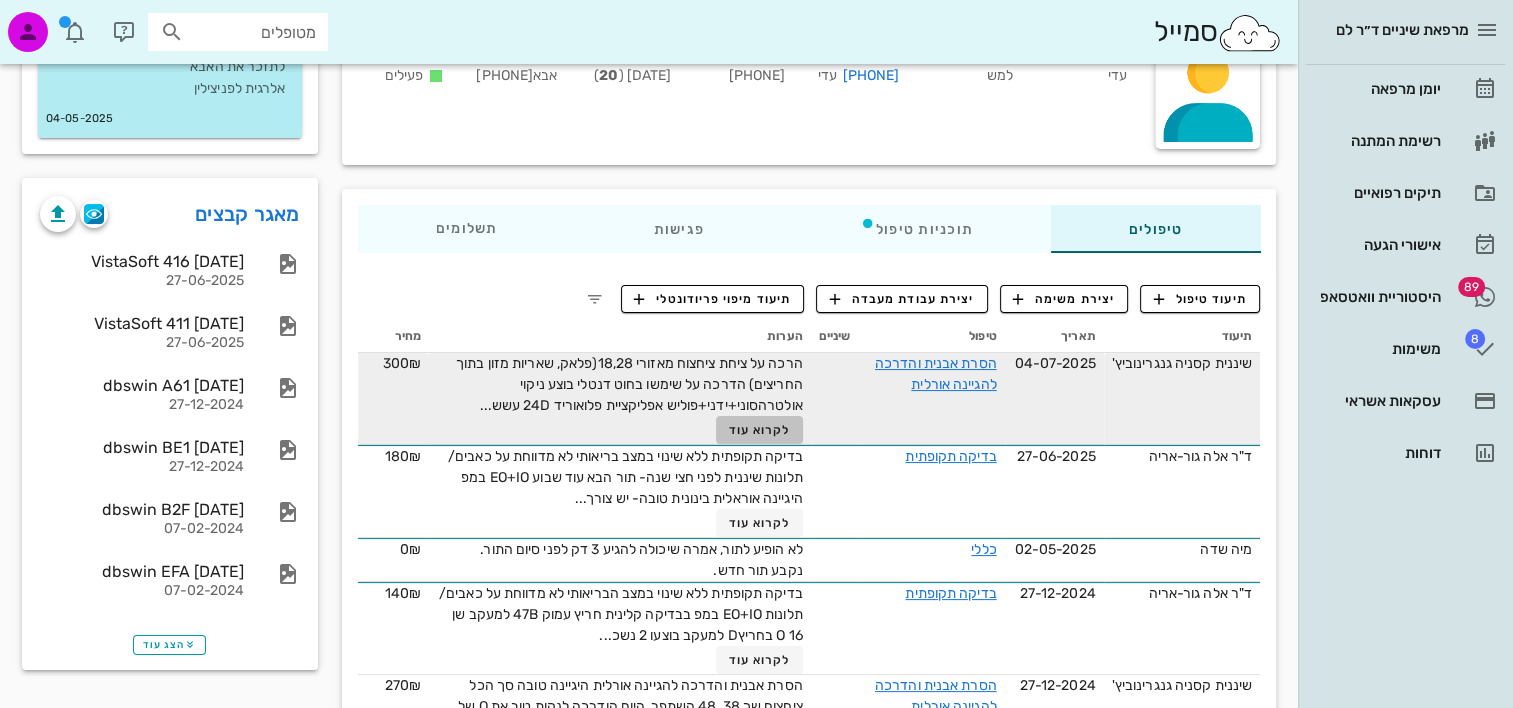 click on "לקרוא עוד" at bounding box center (759, 430) 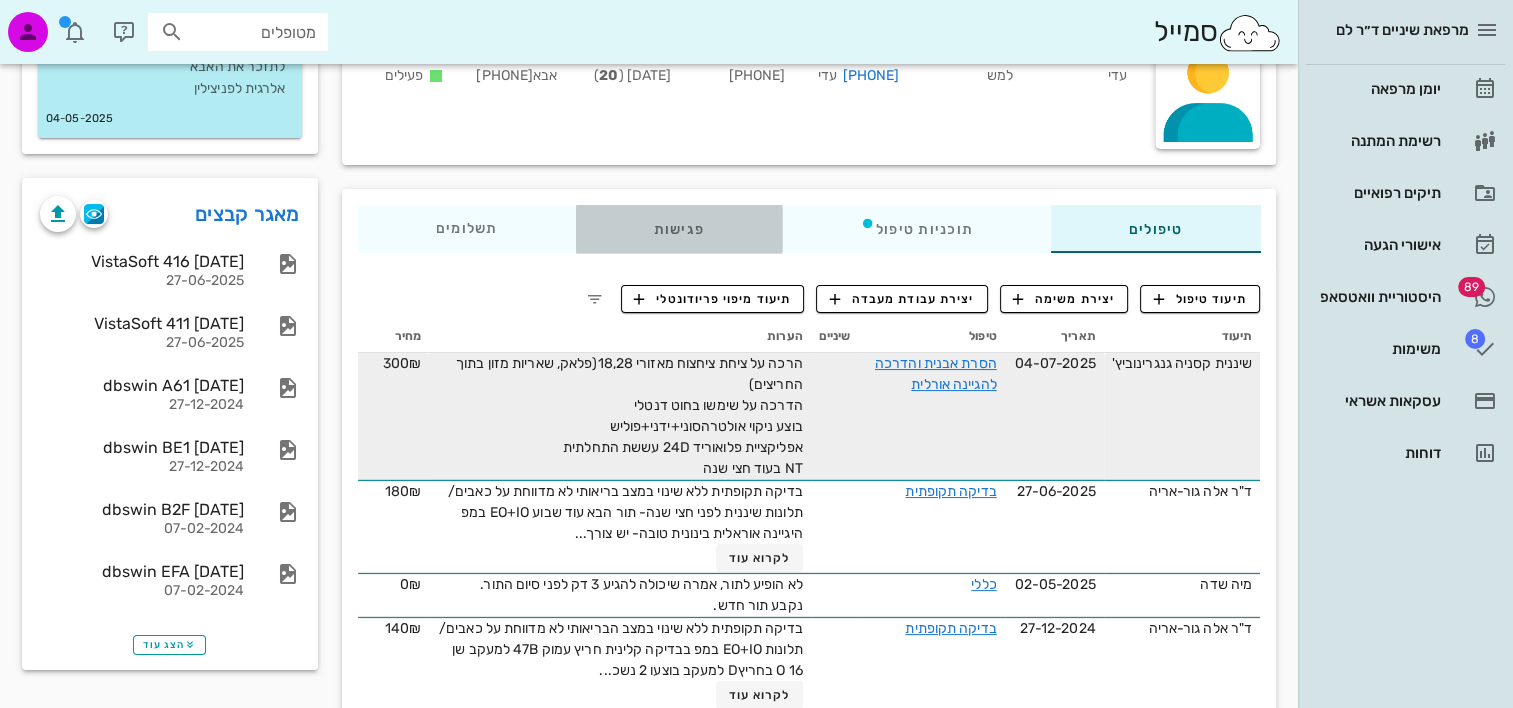 click on "פגישות" at bounding box center [678, 229] 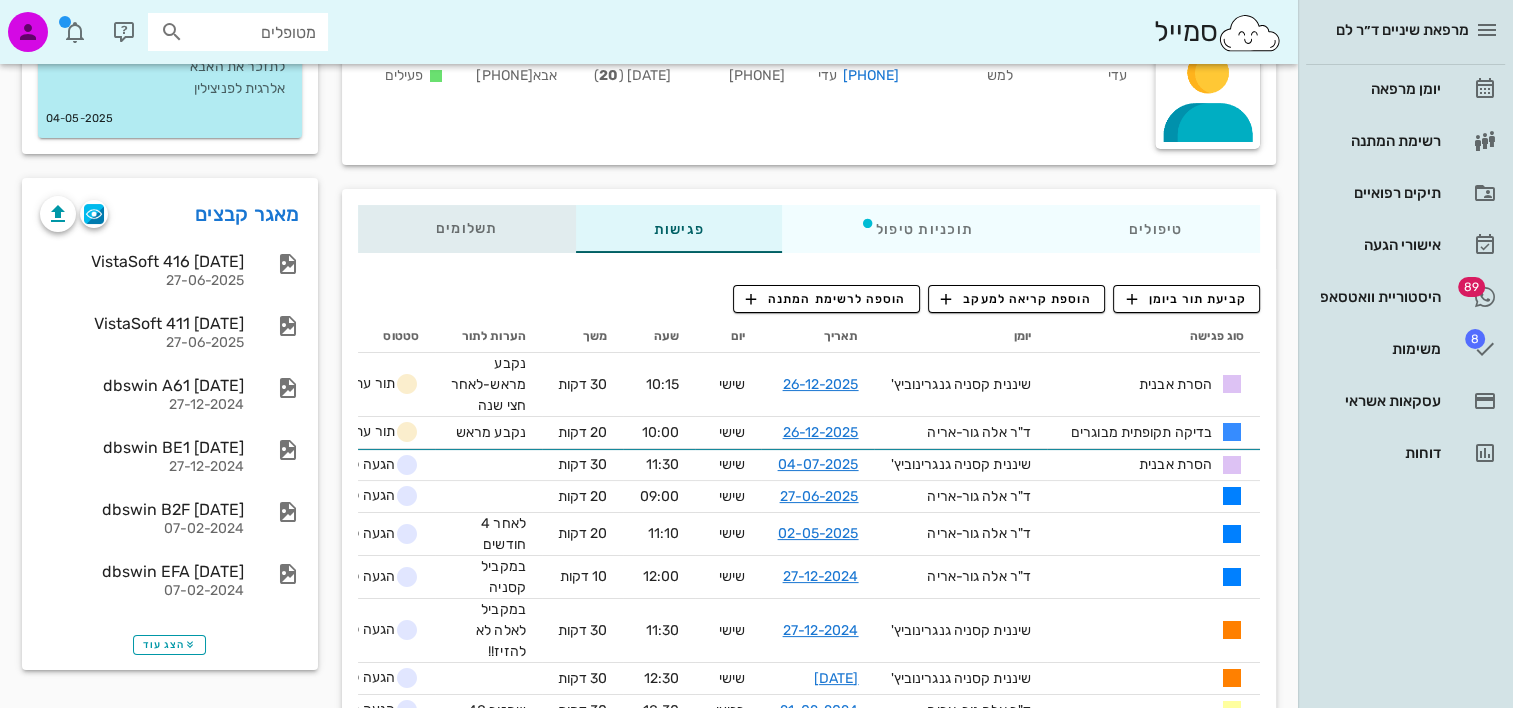 click on "תשלומים
0₪" at bounding box center (467, 229) 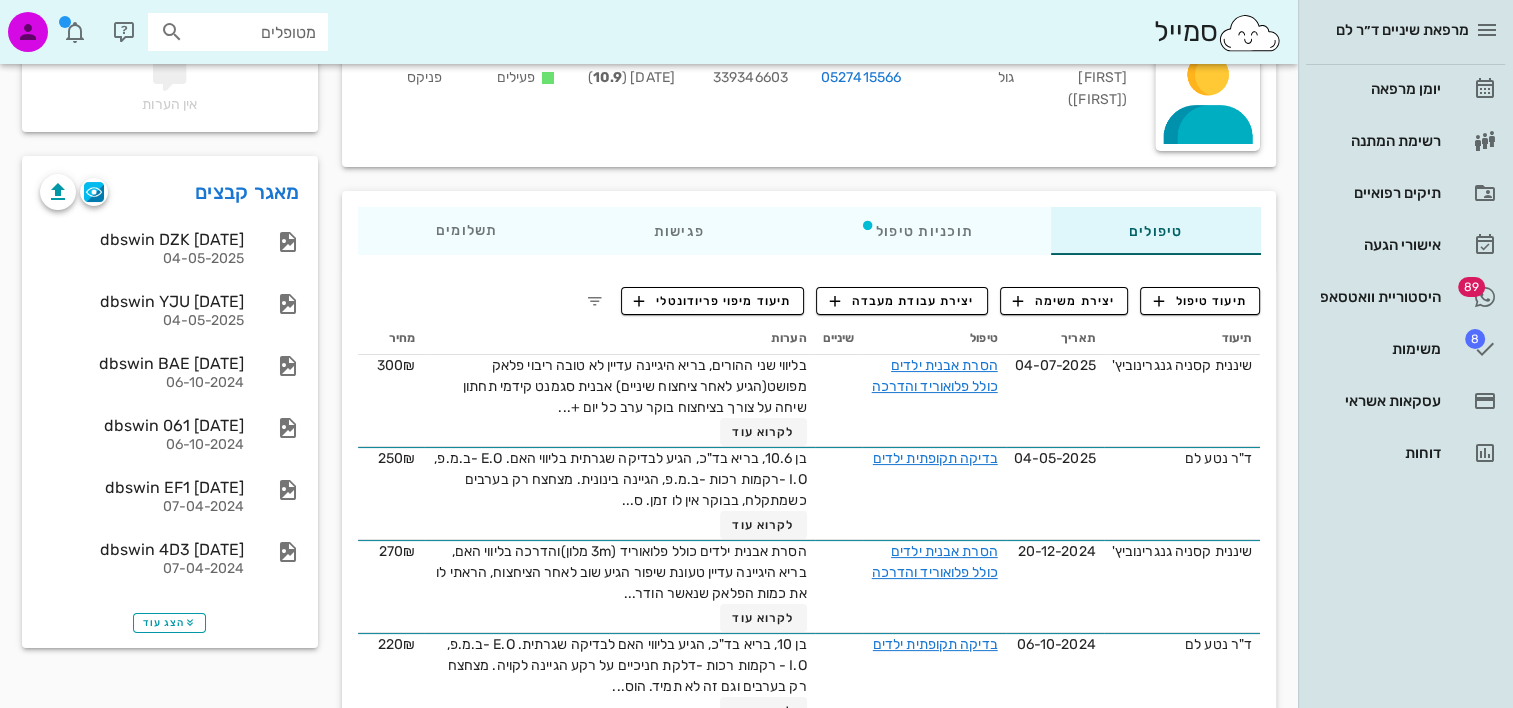 scroll, scrollTop: 200, scrollLeft: 0, axis: vertical 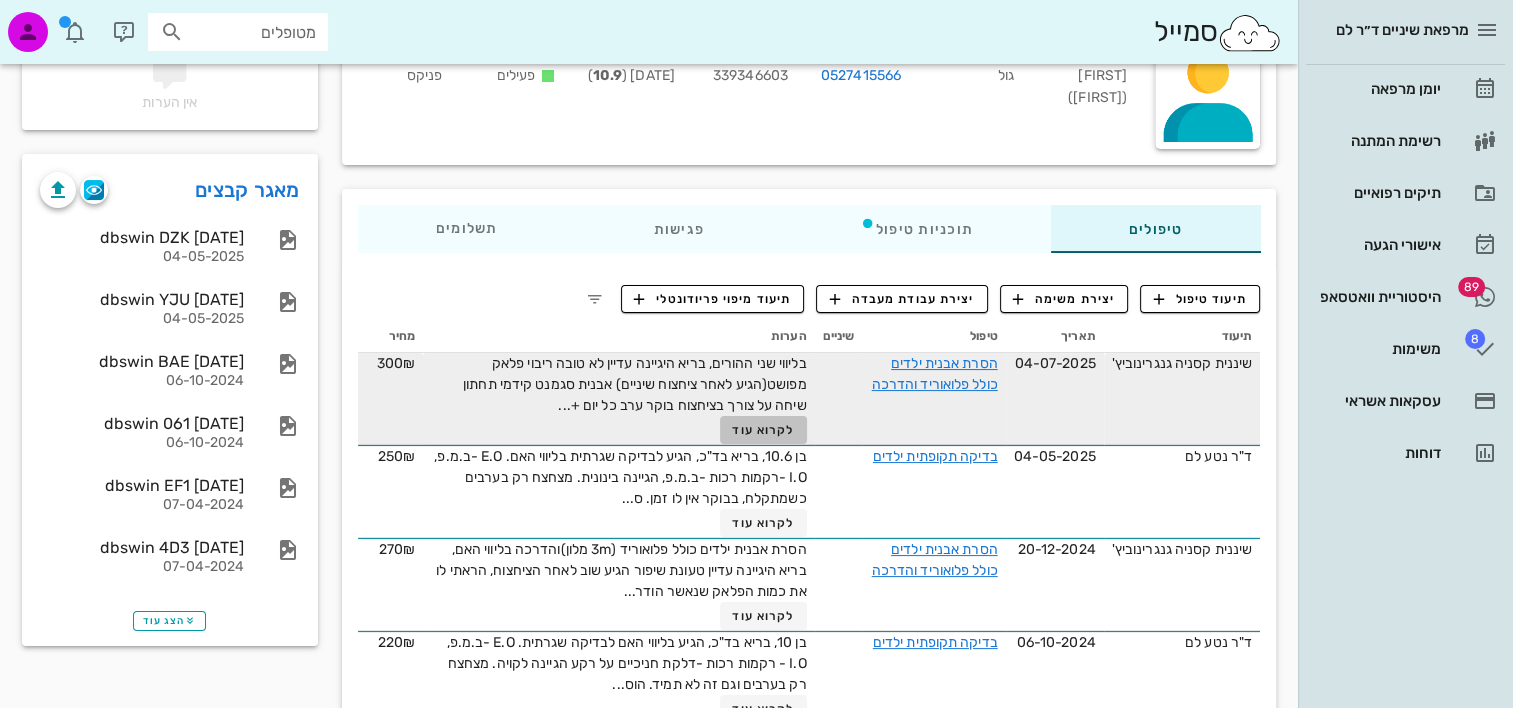 click on "לקרוא עוד" at bounding box center (763, 430) 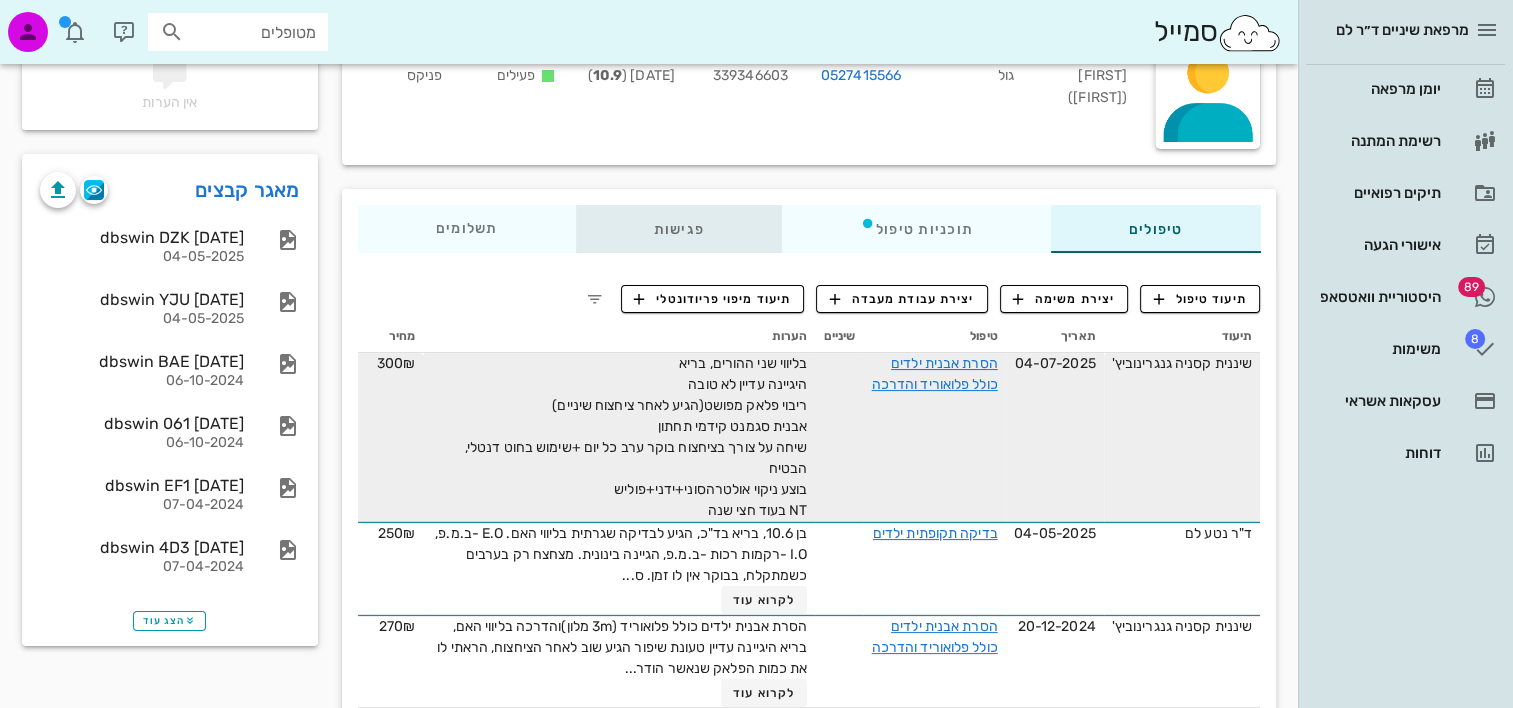 click on "פגישות" at bounding box center [678, 229] 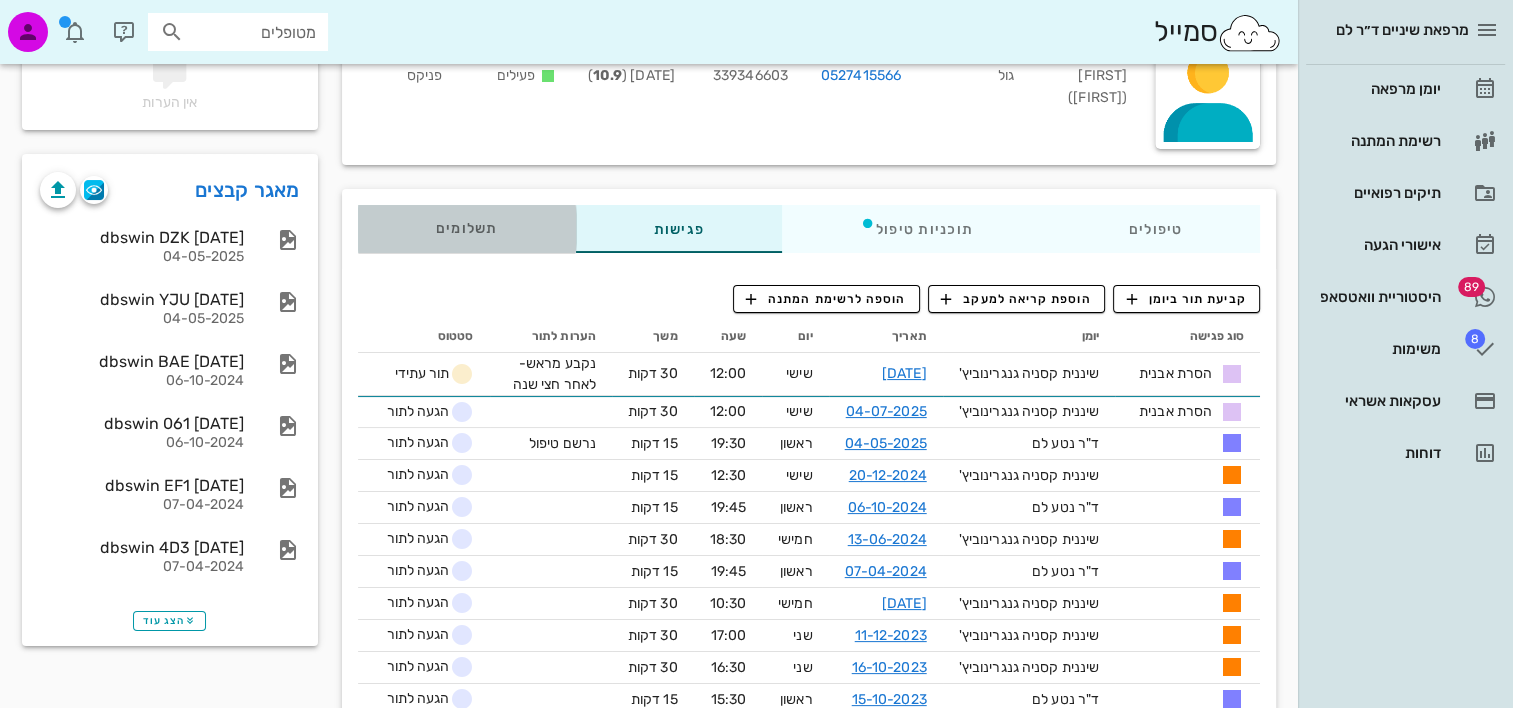click on "תשלומים
0₪" at bounding box center [467, 229] 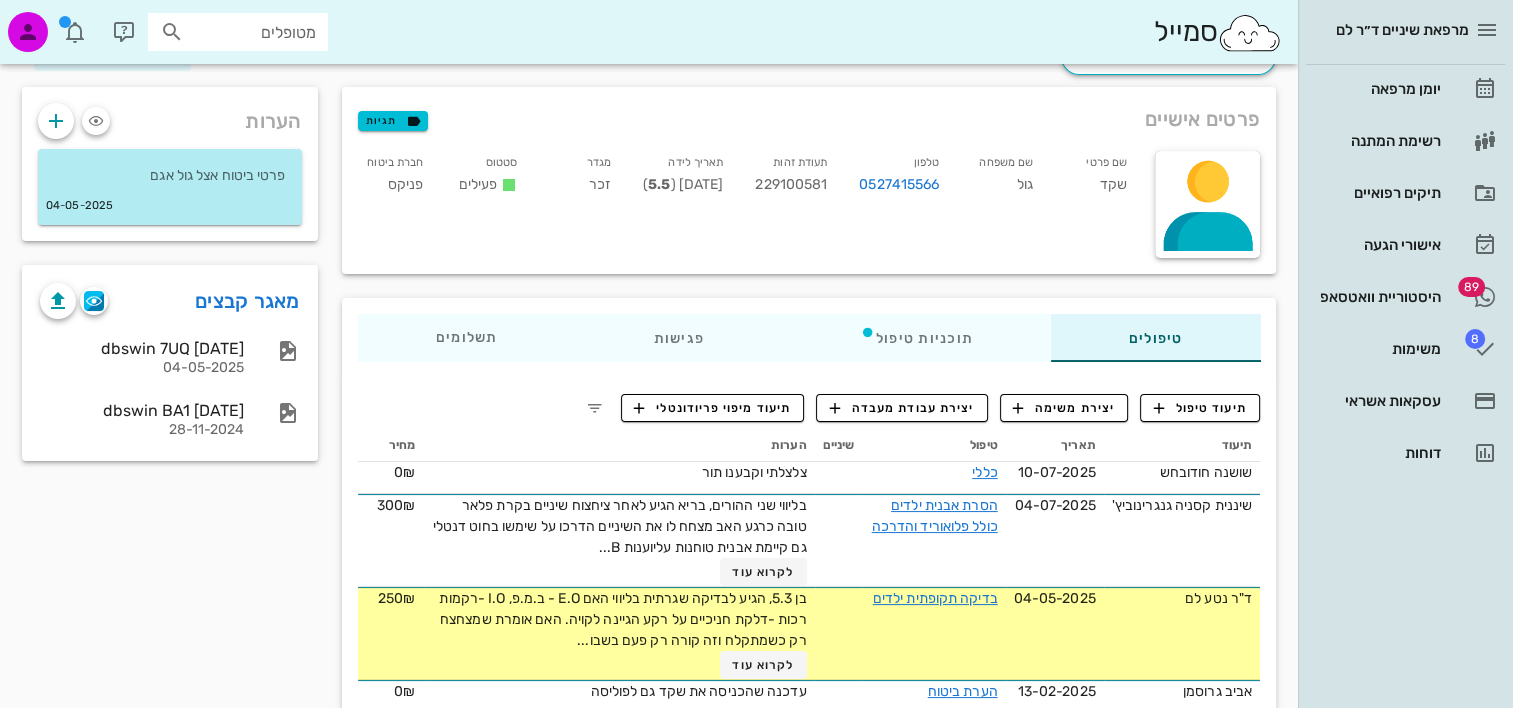 scroll, scrollTop: 200, scrollLeft: 0, axis: vertical 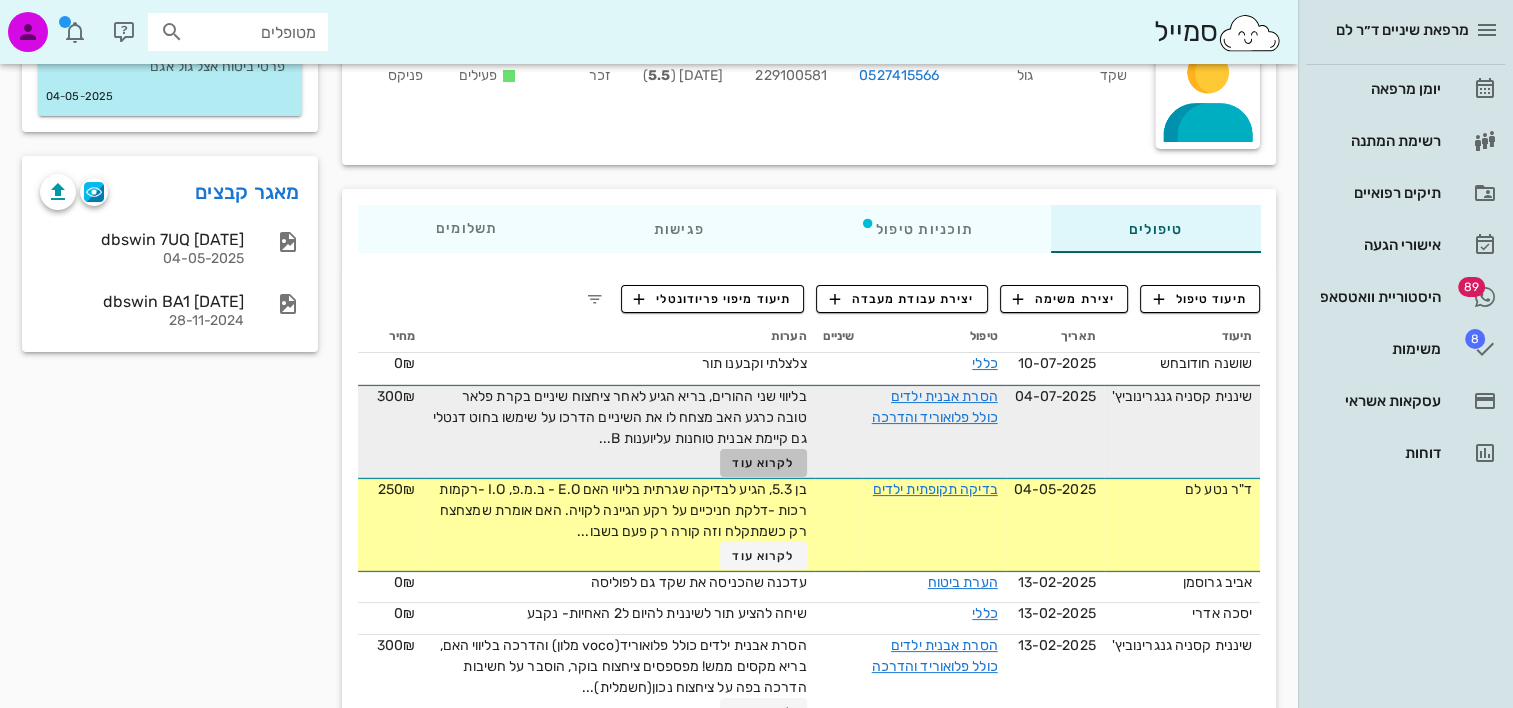 click on "לקרוא עוד" at bounding box center (763, 463) 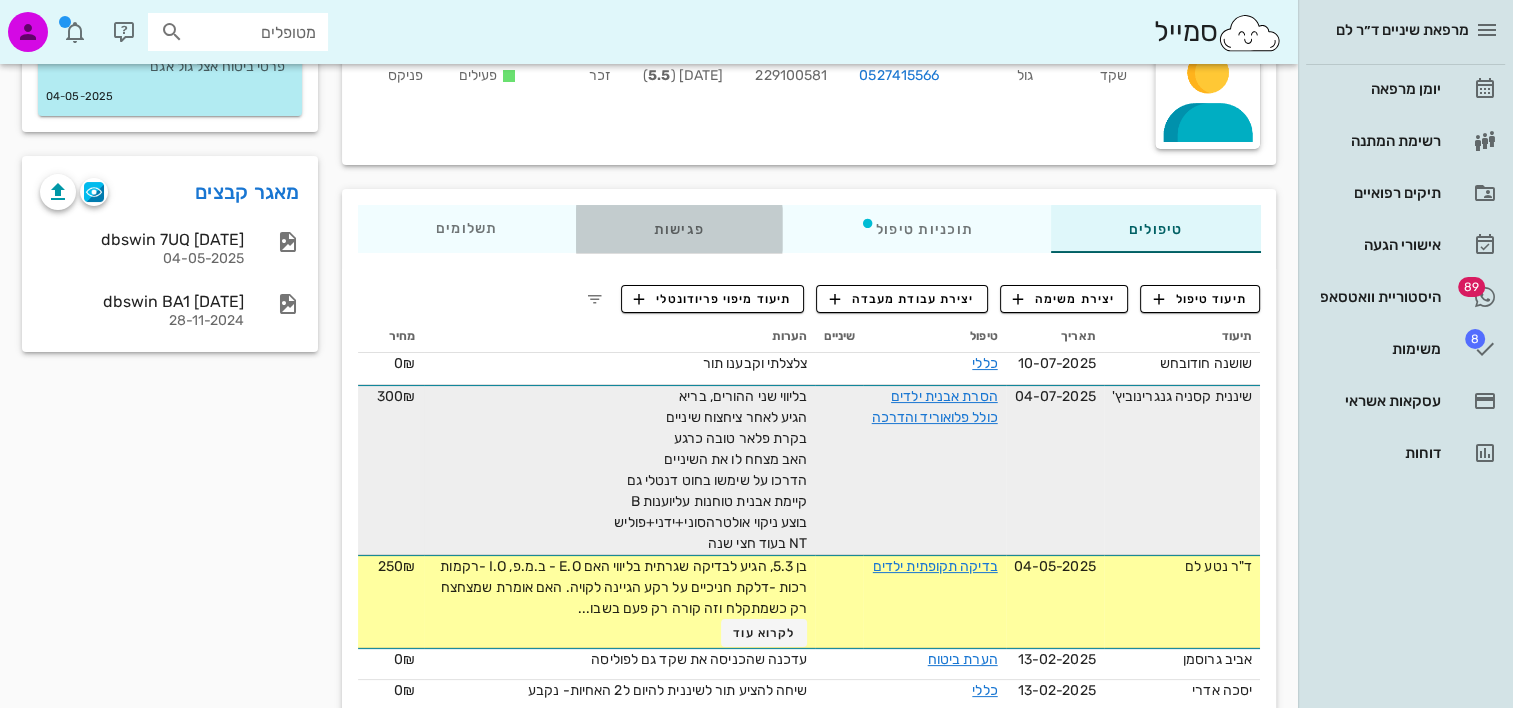 click on "פגישות" at bounding box center [678, 229] 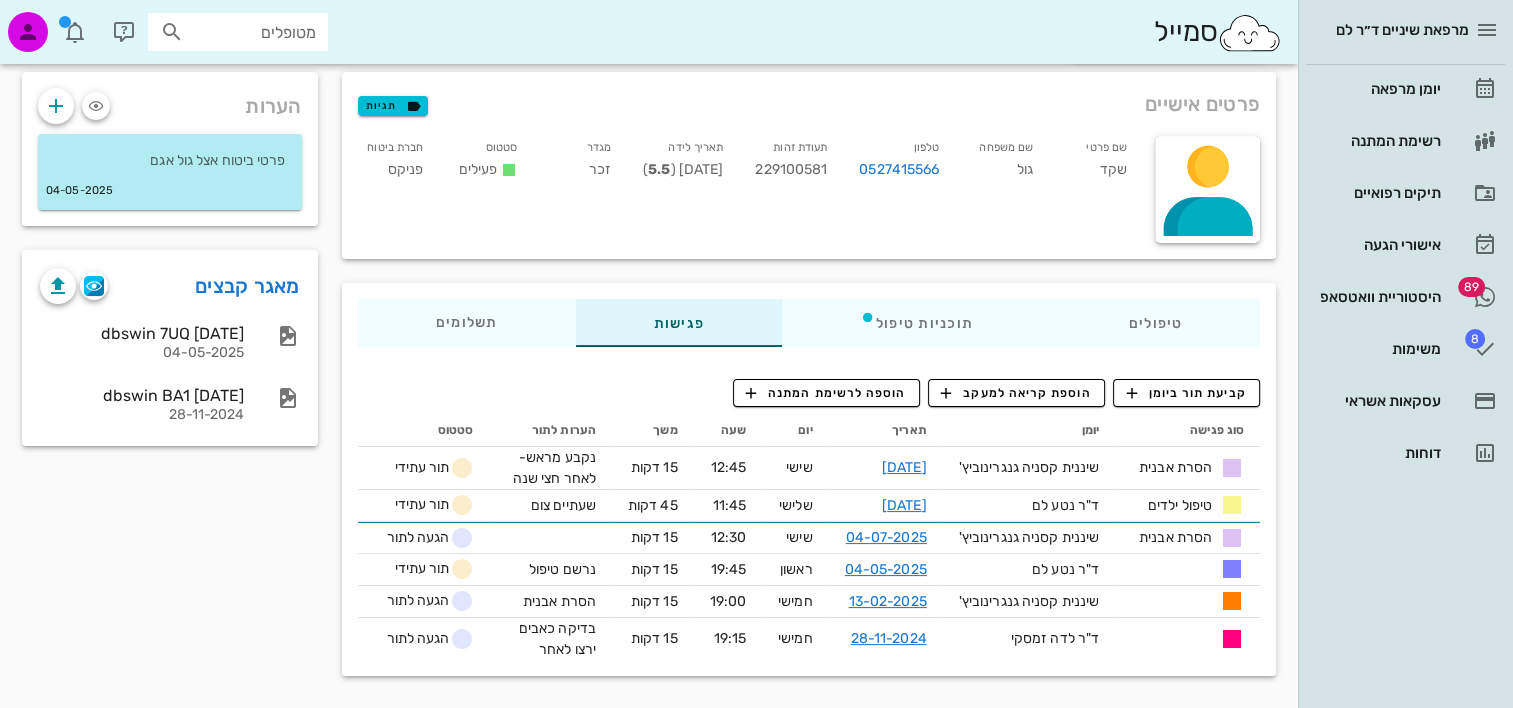 scroll, scrollTop: 105, scrollLeft: 0, axis: vertical 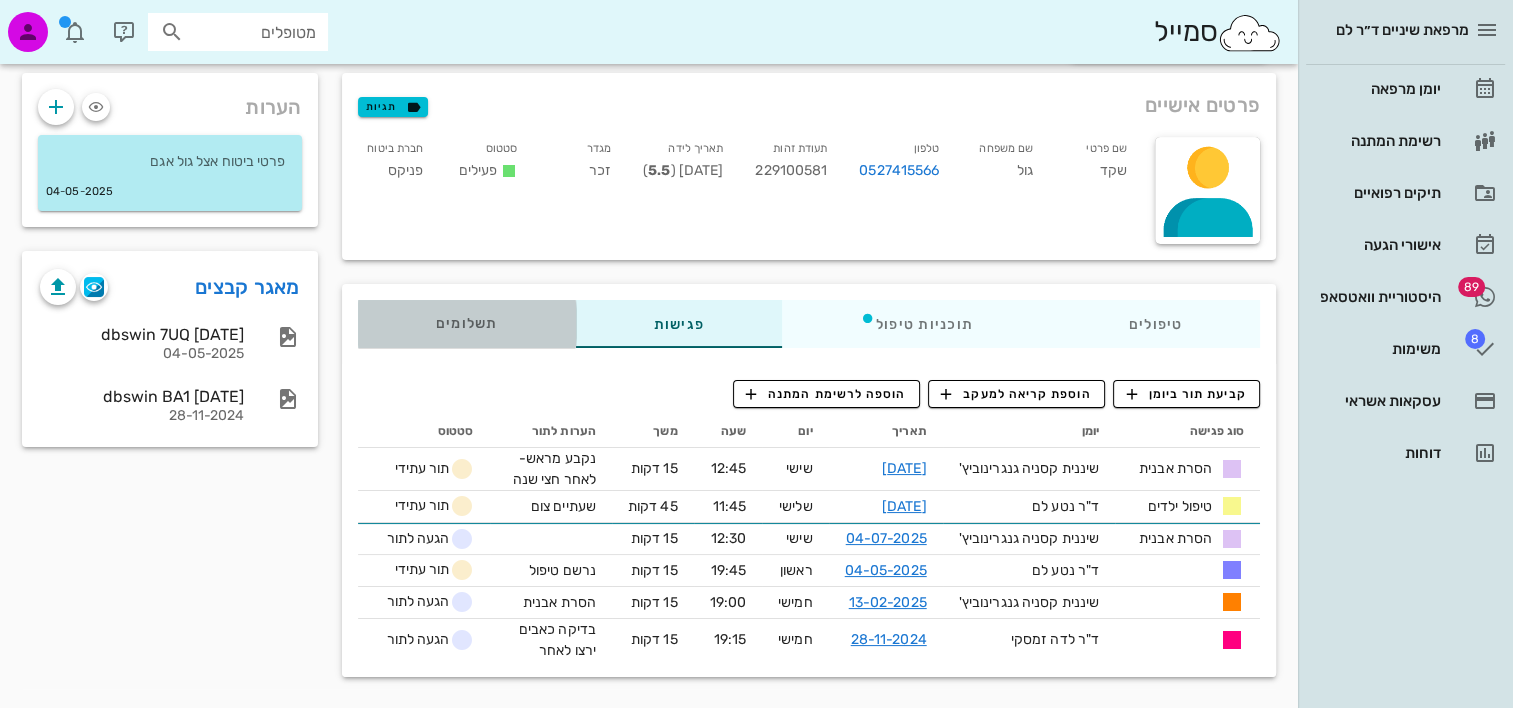 click on "תשלומים
0₪" at bounding box center [467, 324] 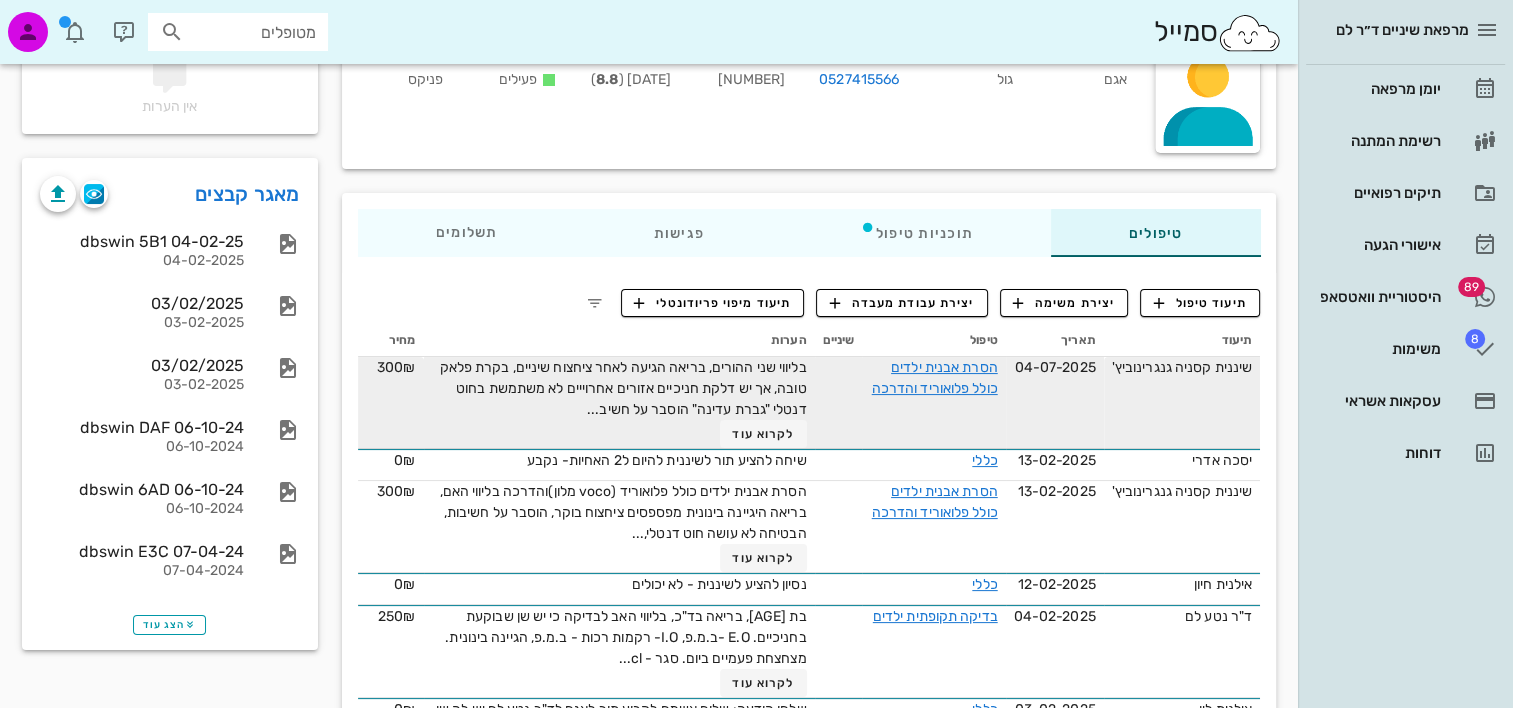 scroll, scrollTop: 200, scrollLeft: 0, axis: vertical 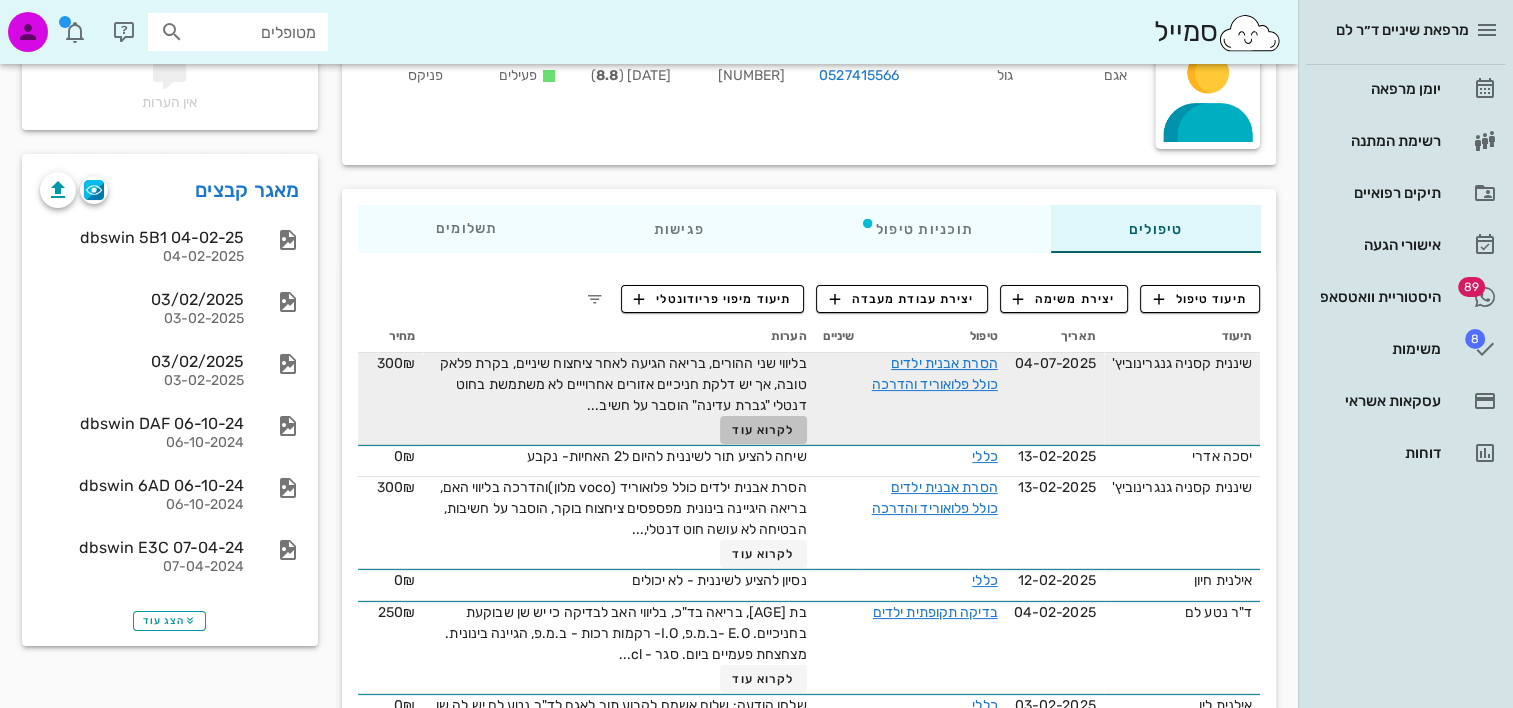 click on "לקרוא עוד" at bounding box center [763, 430] 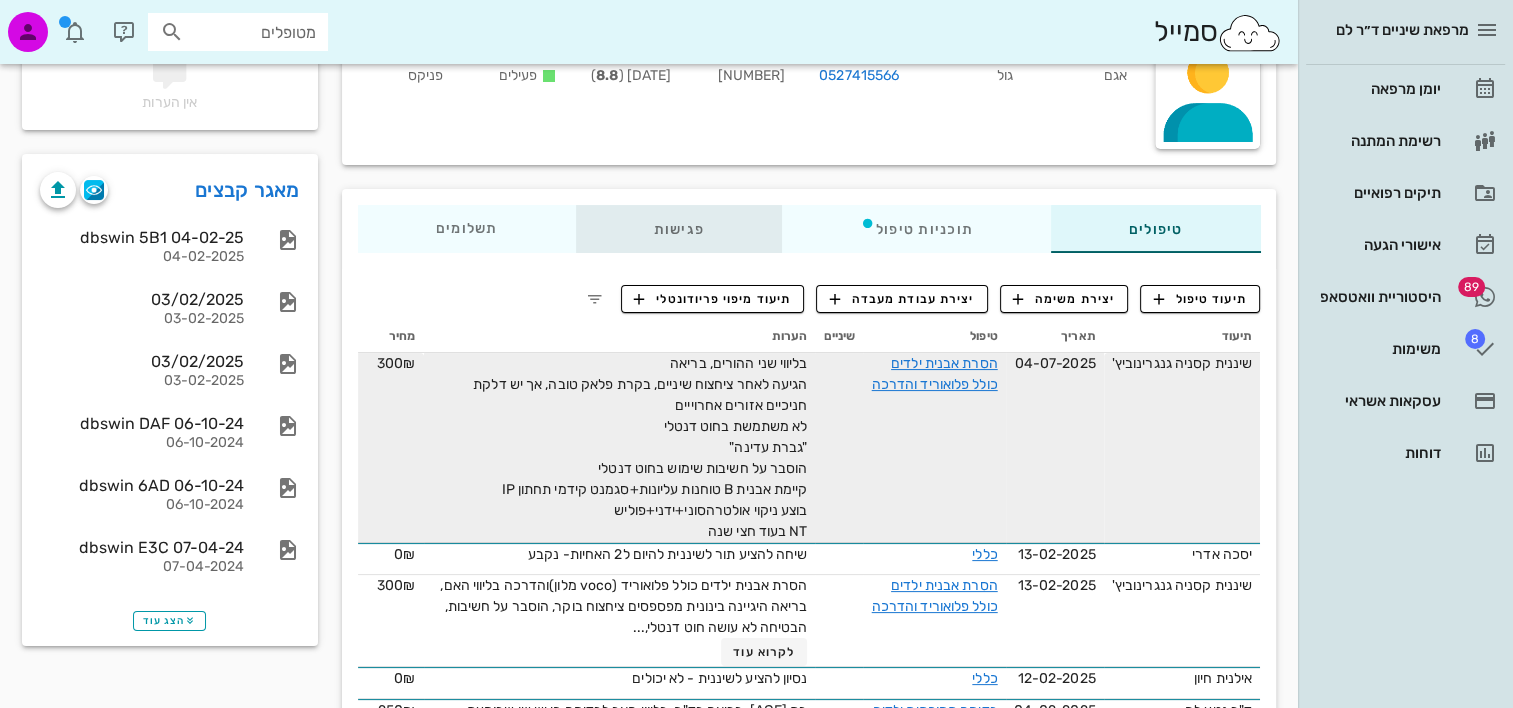 click on "פגישות" at bounding box center (678, 229) 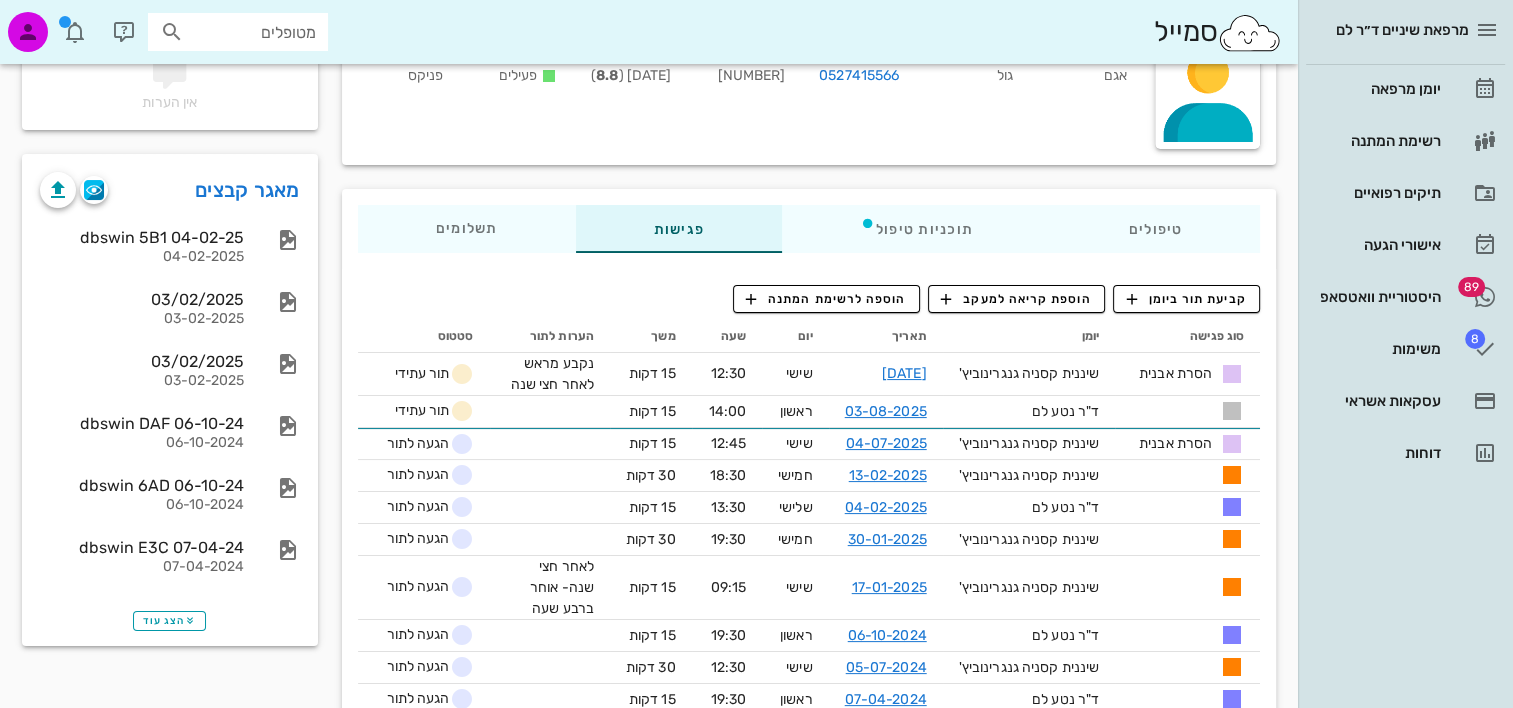 click on "טיפולים
תוכניות טיפול
פגישות
תשלומים
0₪" at bounding box center [809, 229] 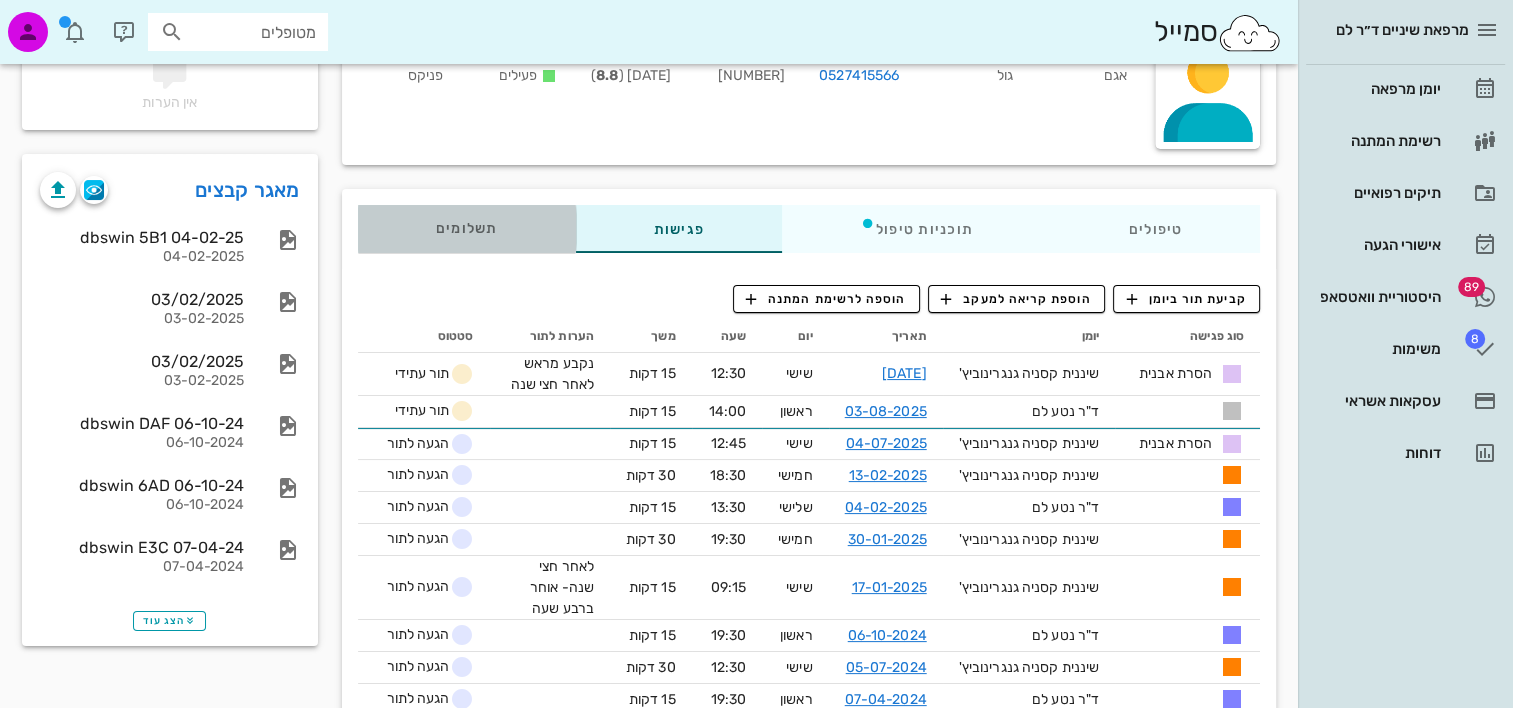click on "תשלומים
0₪" at bounding box center [467, 229] 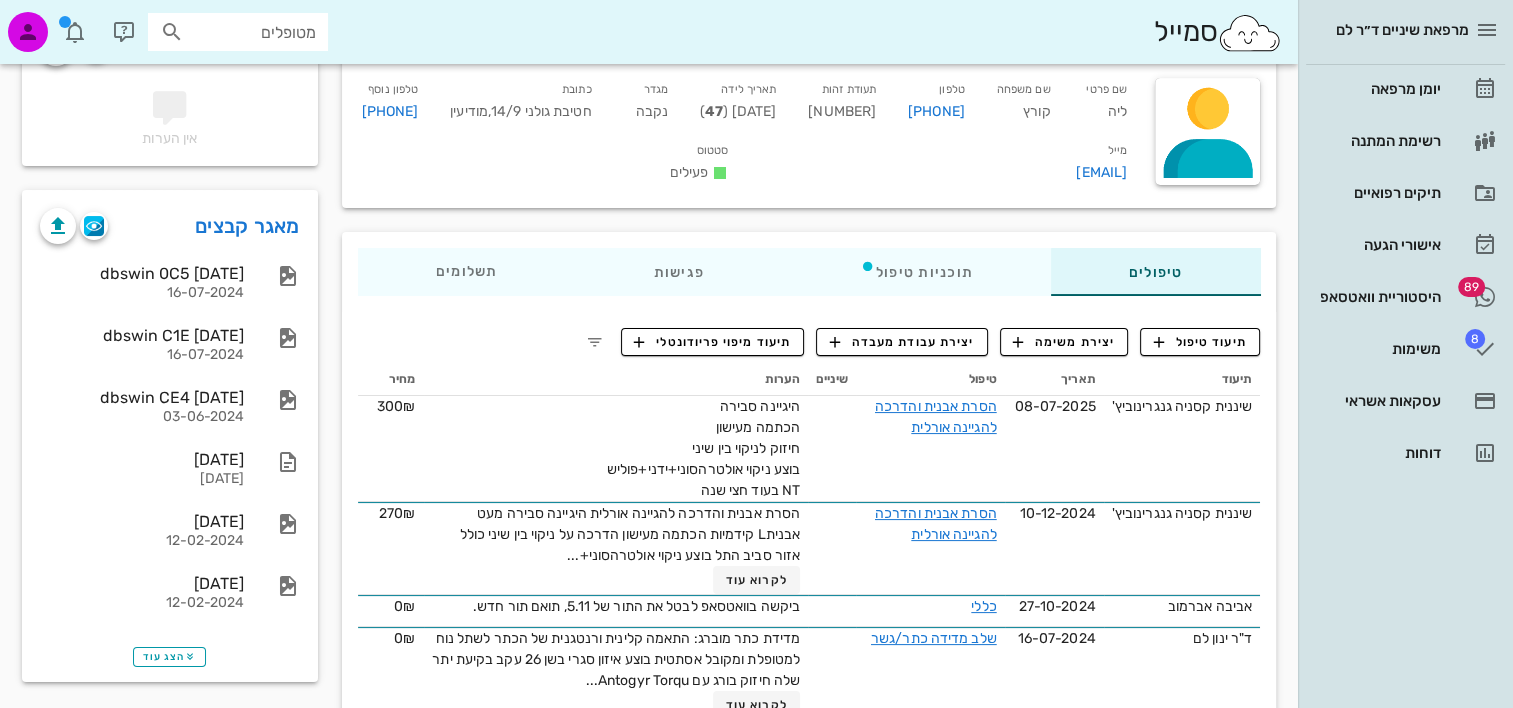 scroll, scrollTop: 200, scrollLeft: 0, axis: vertical 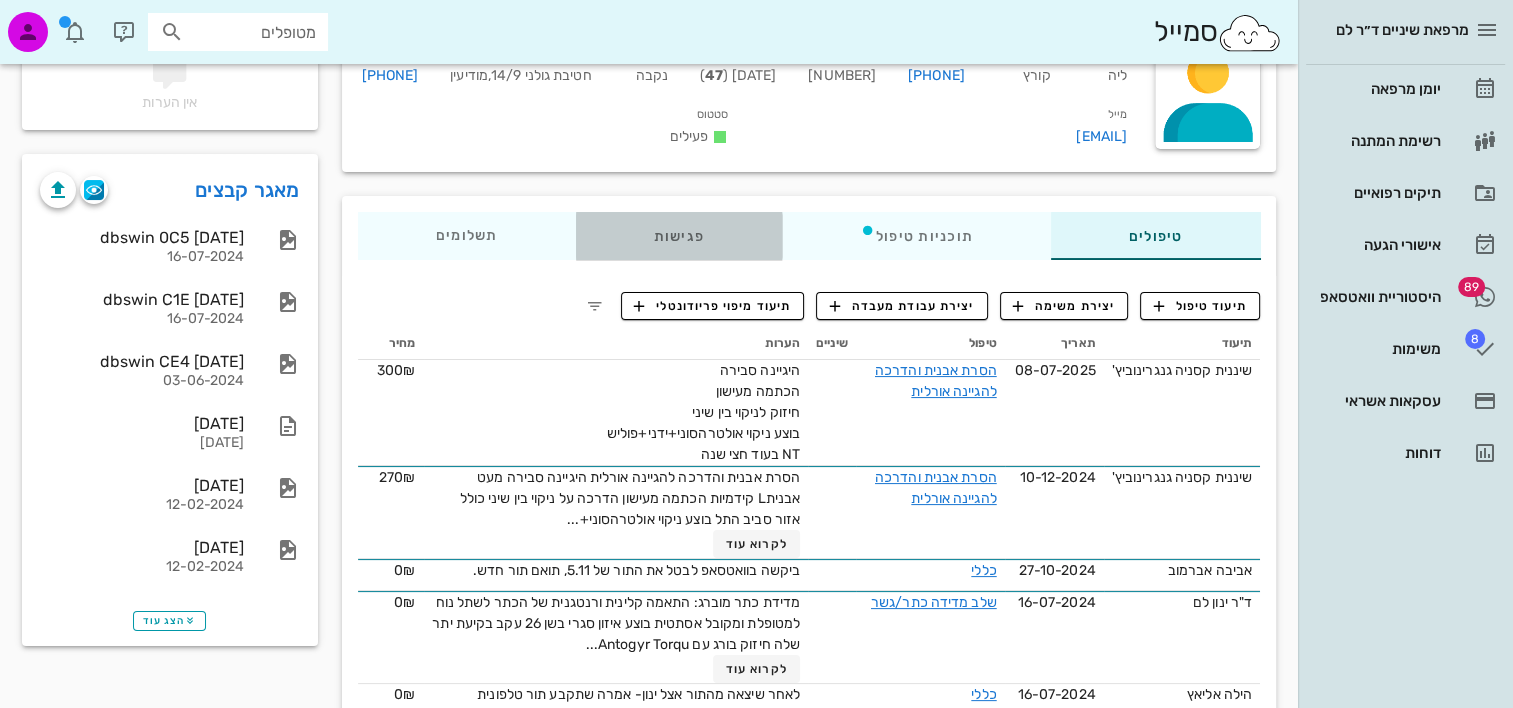 click on "פגישות" at bounding box center (678, 236) 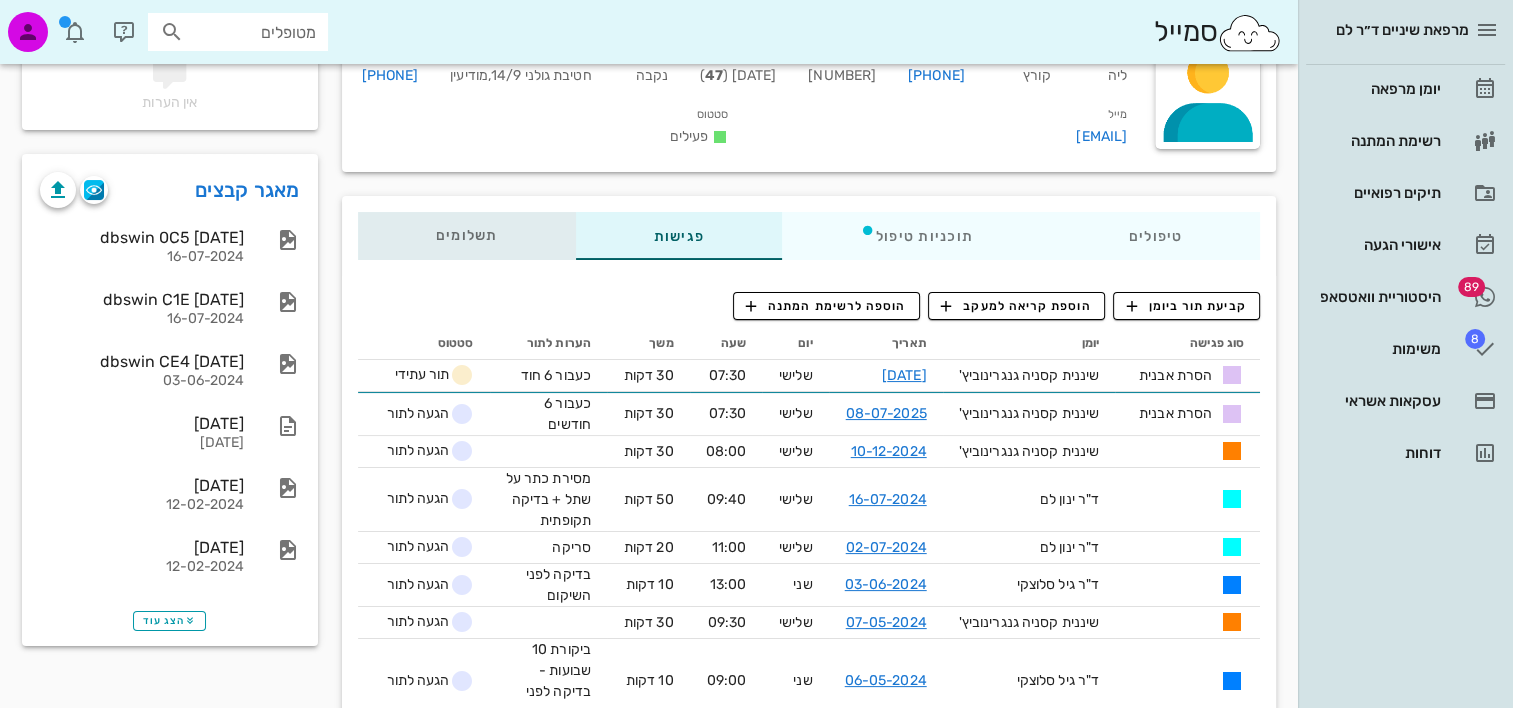 click on "תשלומים
0₪" at bounding box center [466, 236] 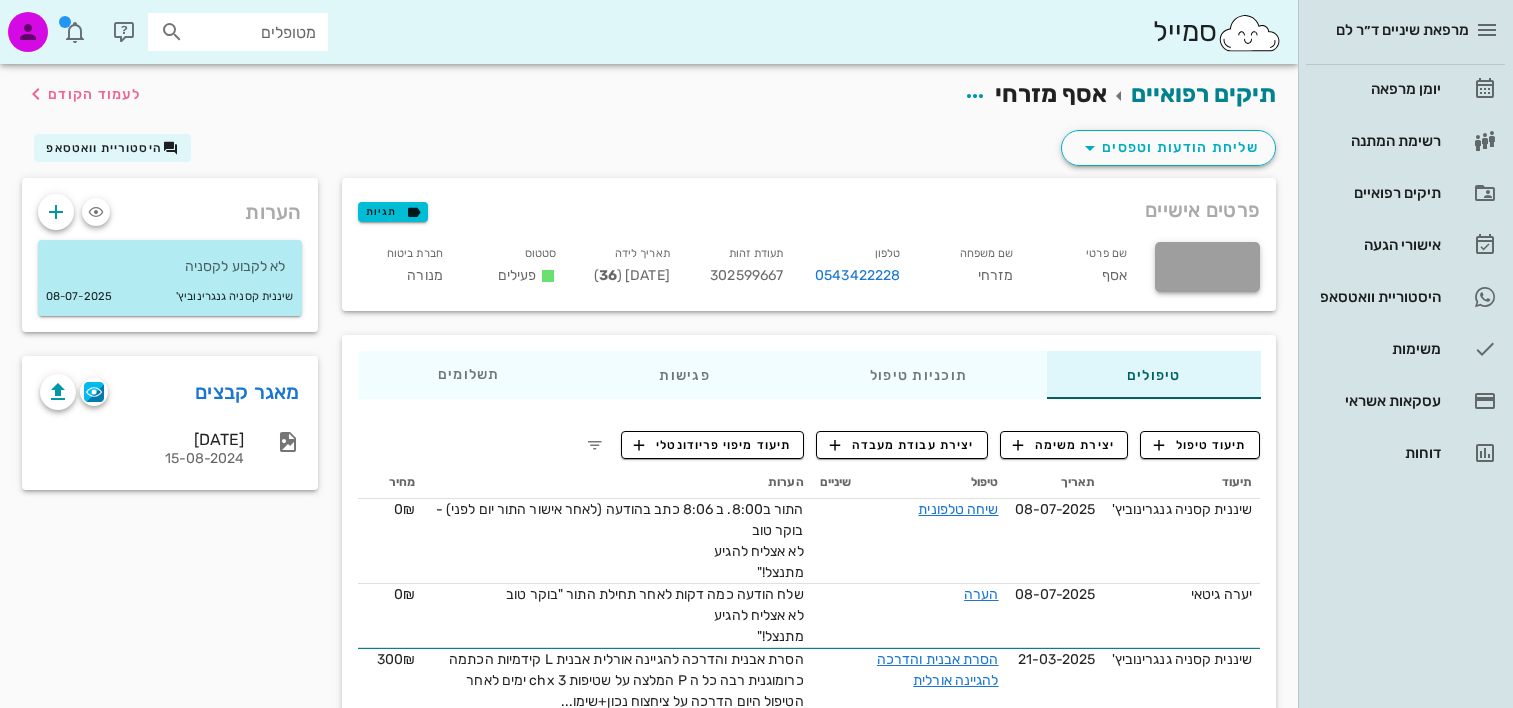 scroll, scrollTop: 0, scrollLeft: 0, axis: both 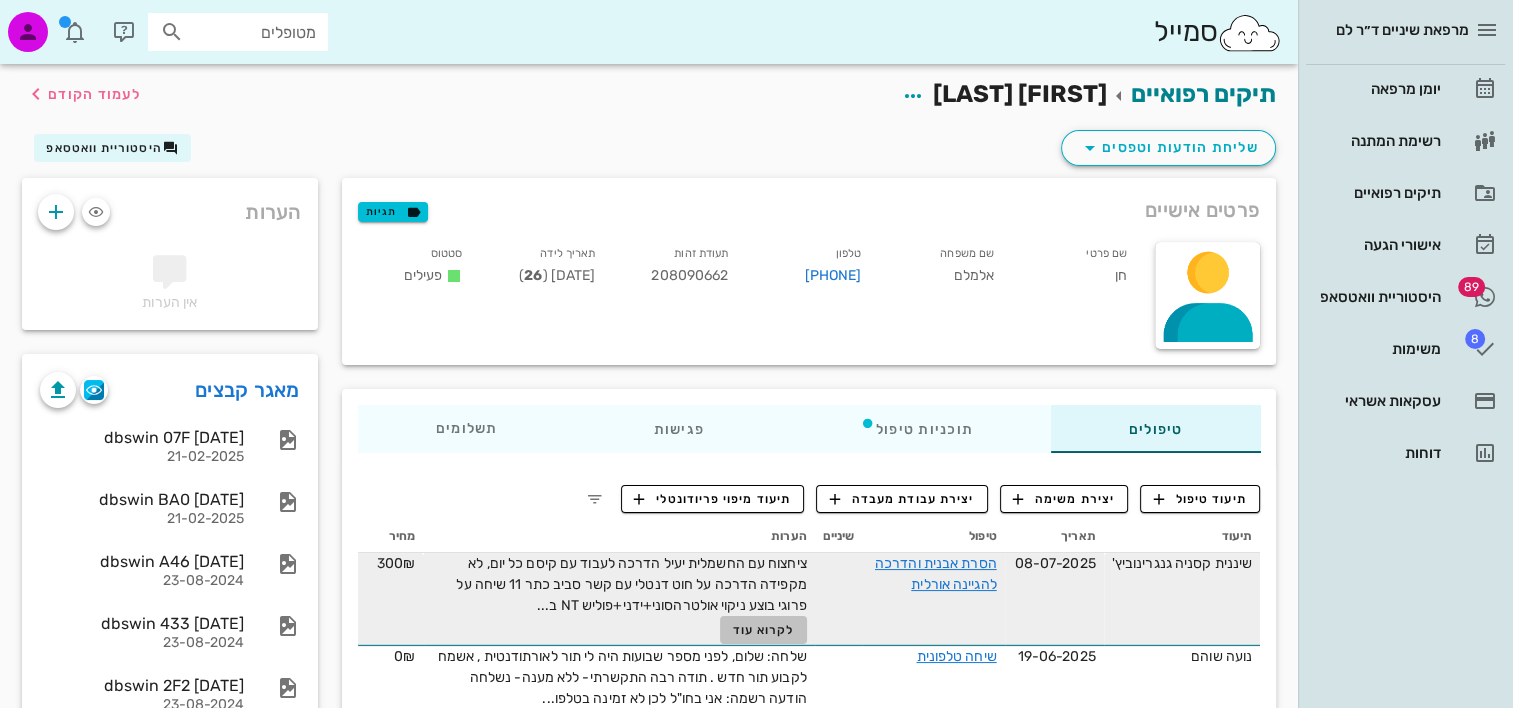 click on "לקרוא עוד" at bounding box center (763, 630) 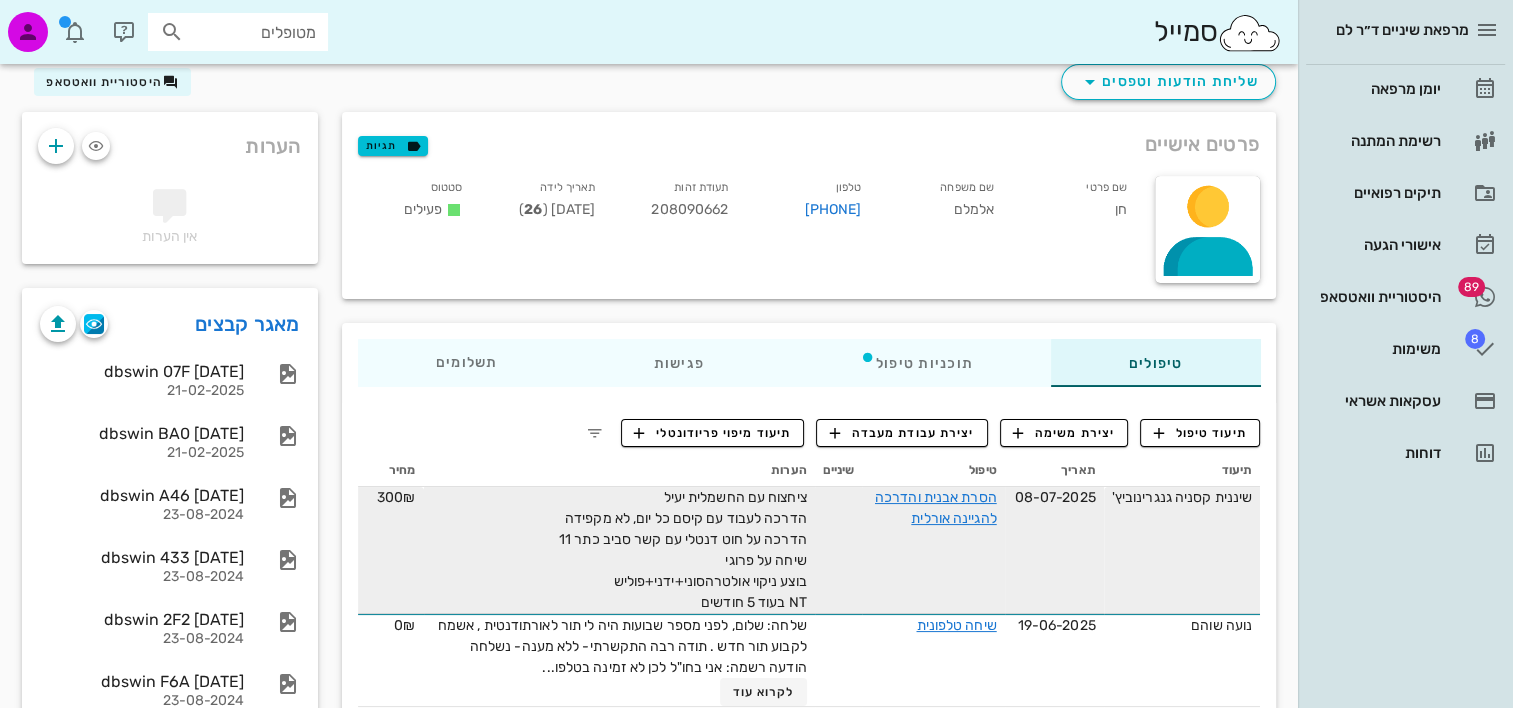 scroll, scrollTop: 100, scrollLeft: 0, axis: vertical 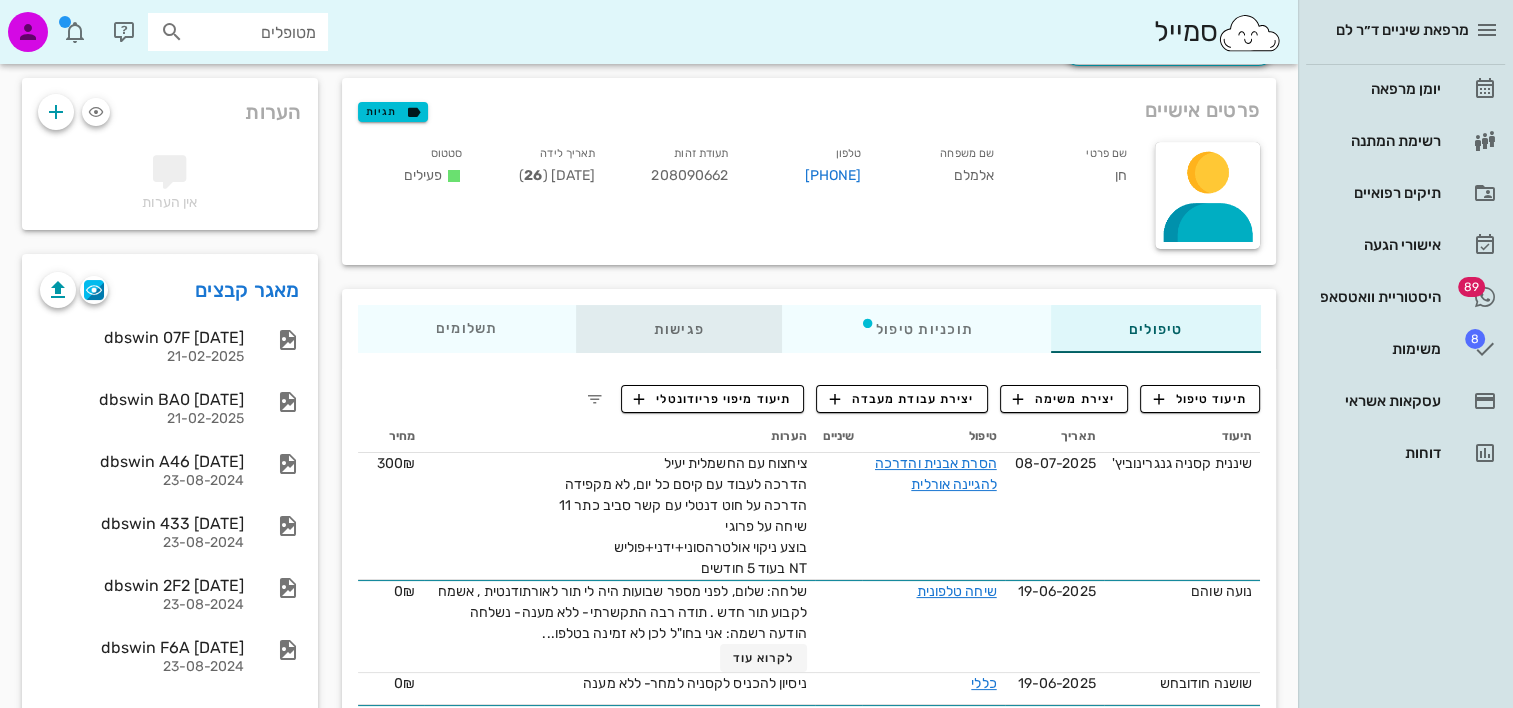 click on "פגישות" at bounding box center (678, 329) 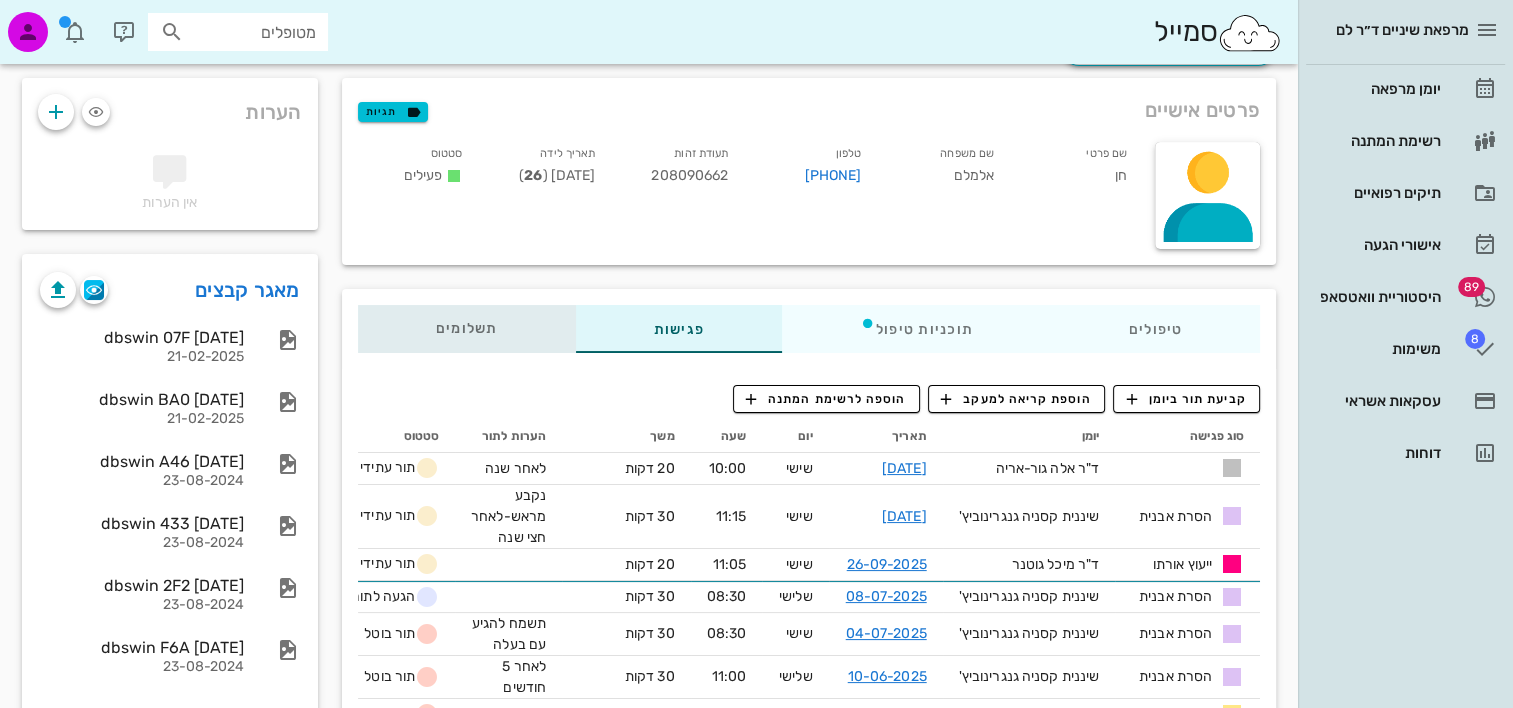 click on "תשלומים
0₪" at bounding box center [466, 329] 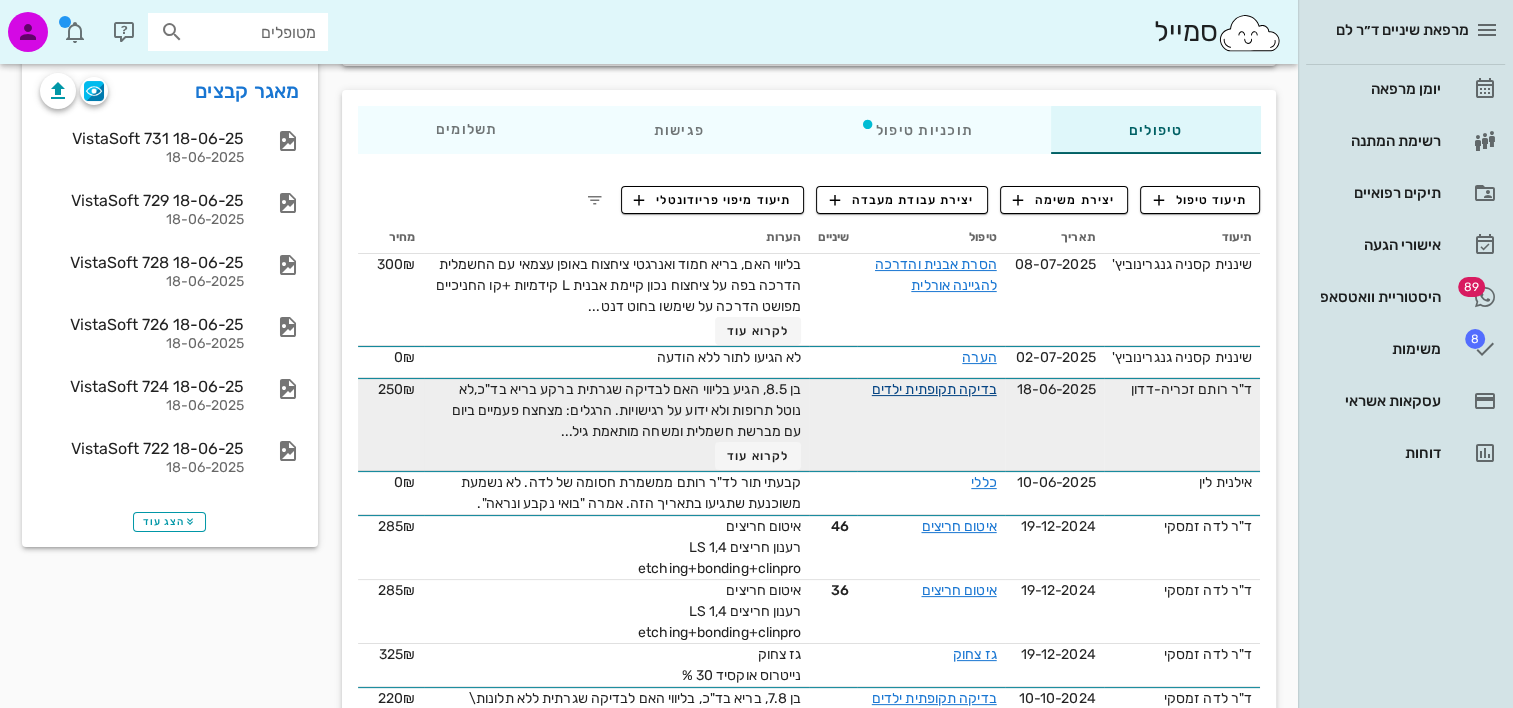 scroll, scrollTop: 300, scrollLeft: 0, axis: vertical 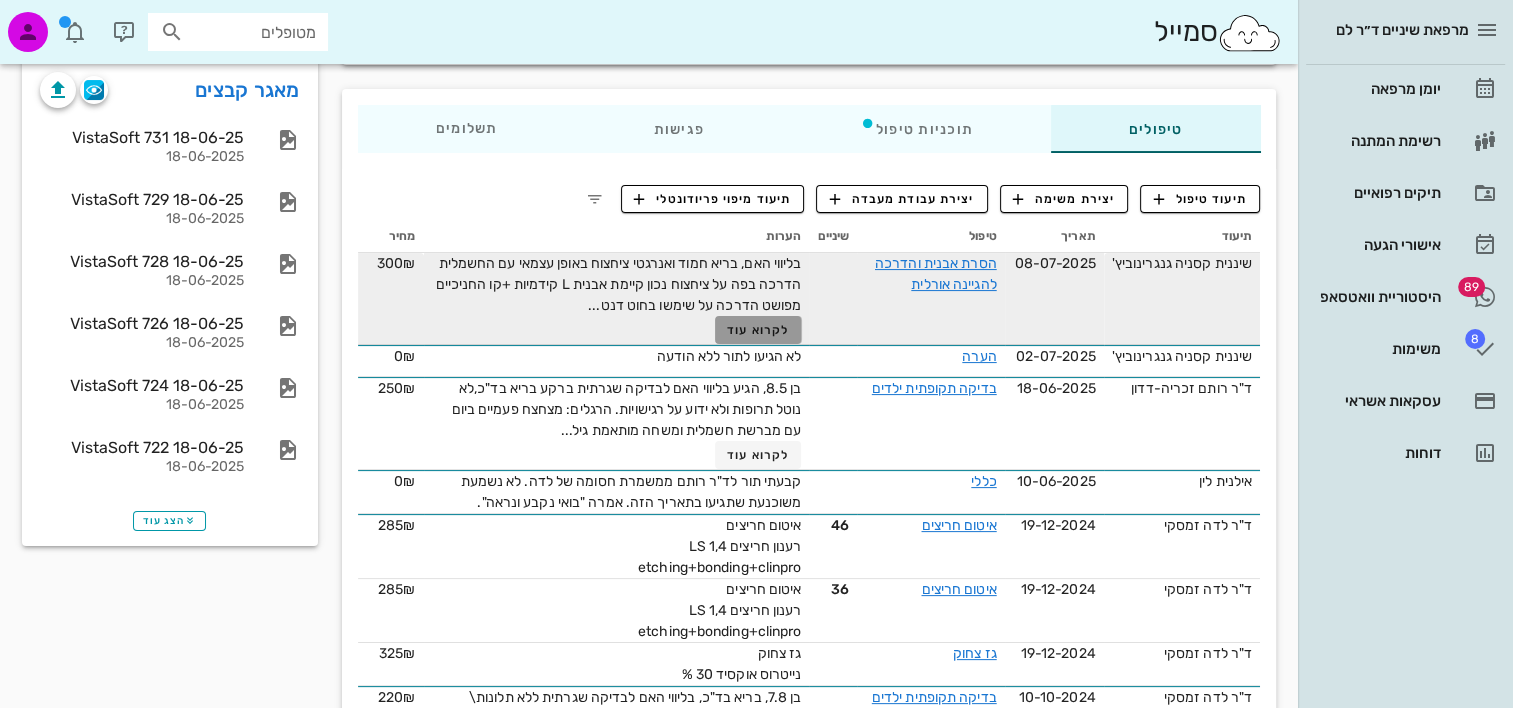 click on "לקרוא עוד" at bounding box center (758, 330) 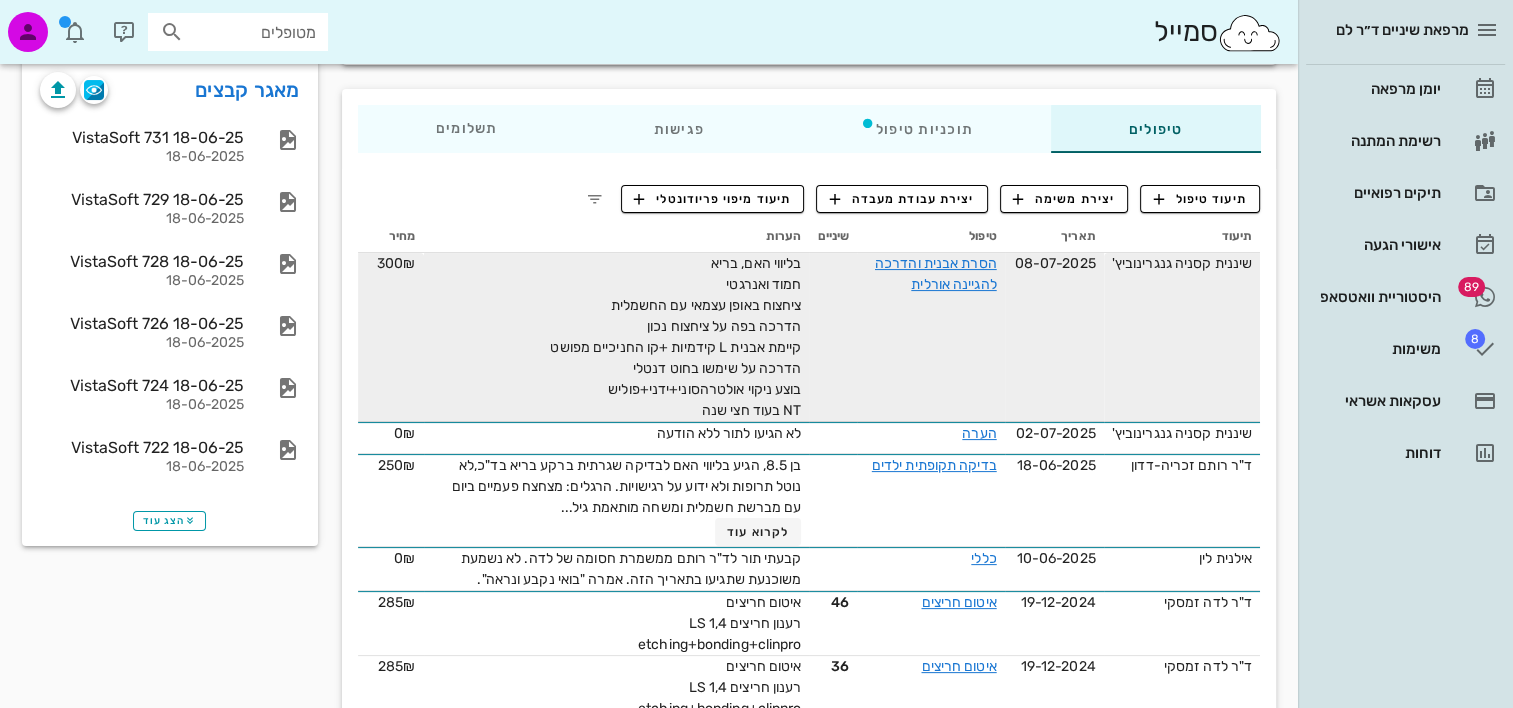 click on "טיפולים
תוכניות טיפול
פגישות
תשלומים
0₪" at bounding box center (809, 129) 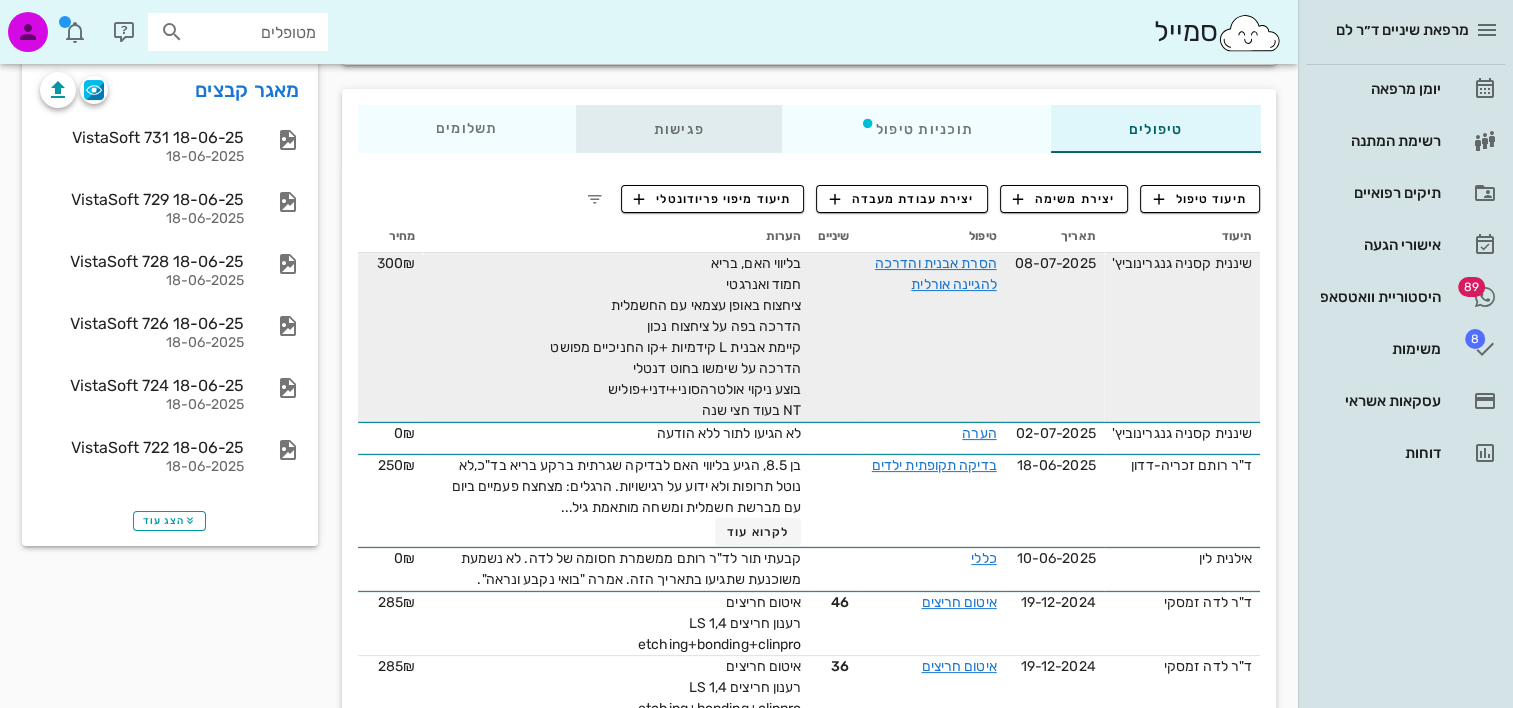 click on "פגישות" at bounding box center [678, 129] 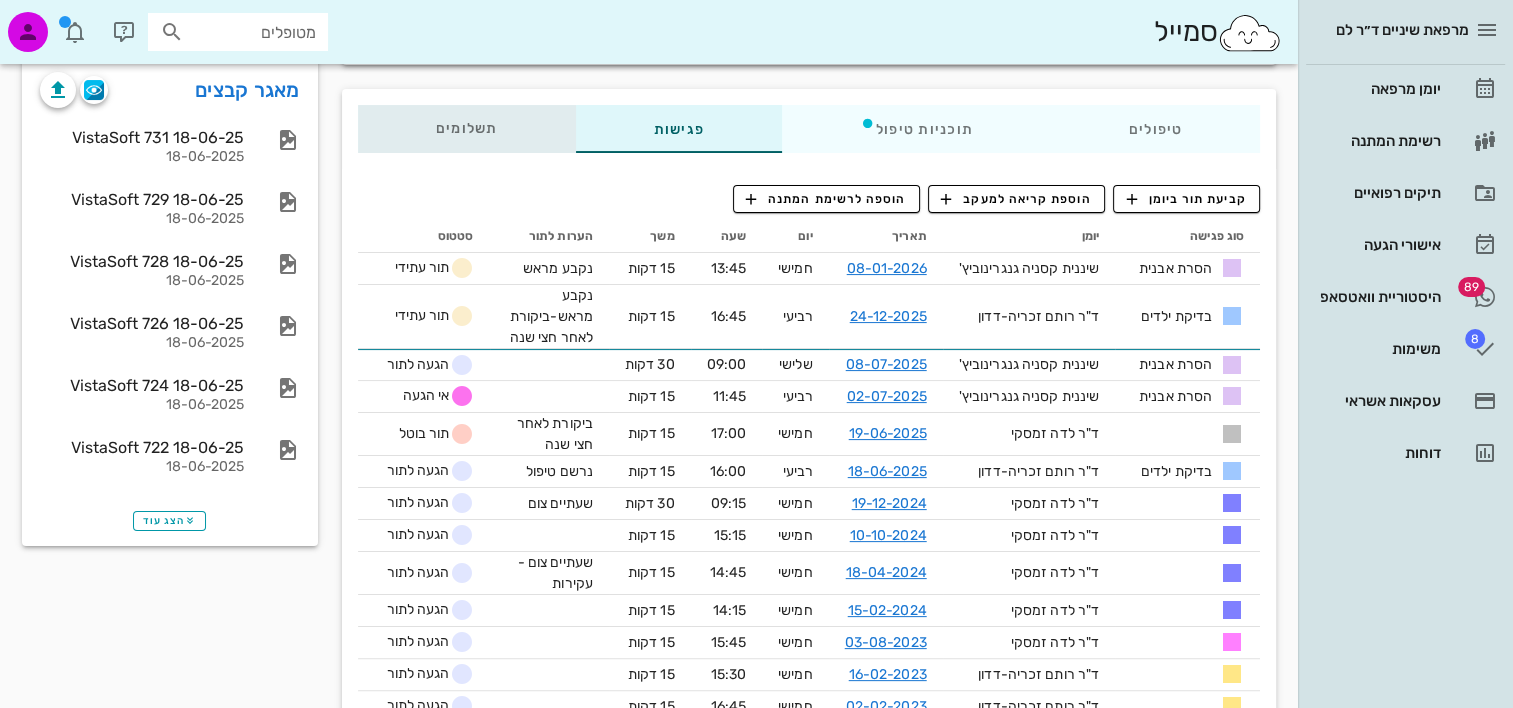 click on "תשלומים
0₪" at bounding box center (467, 129) 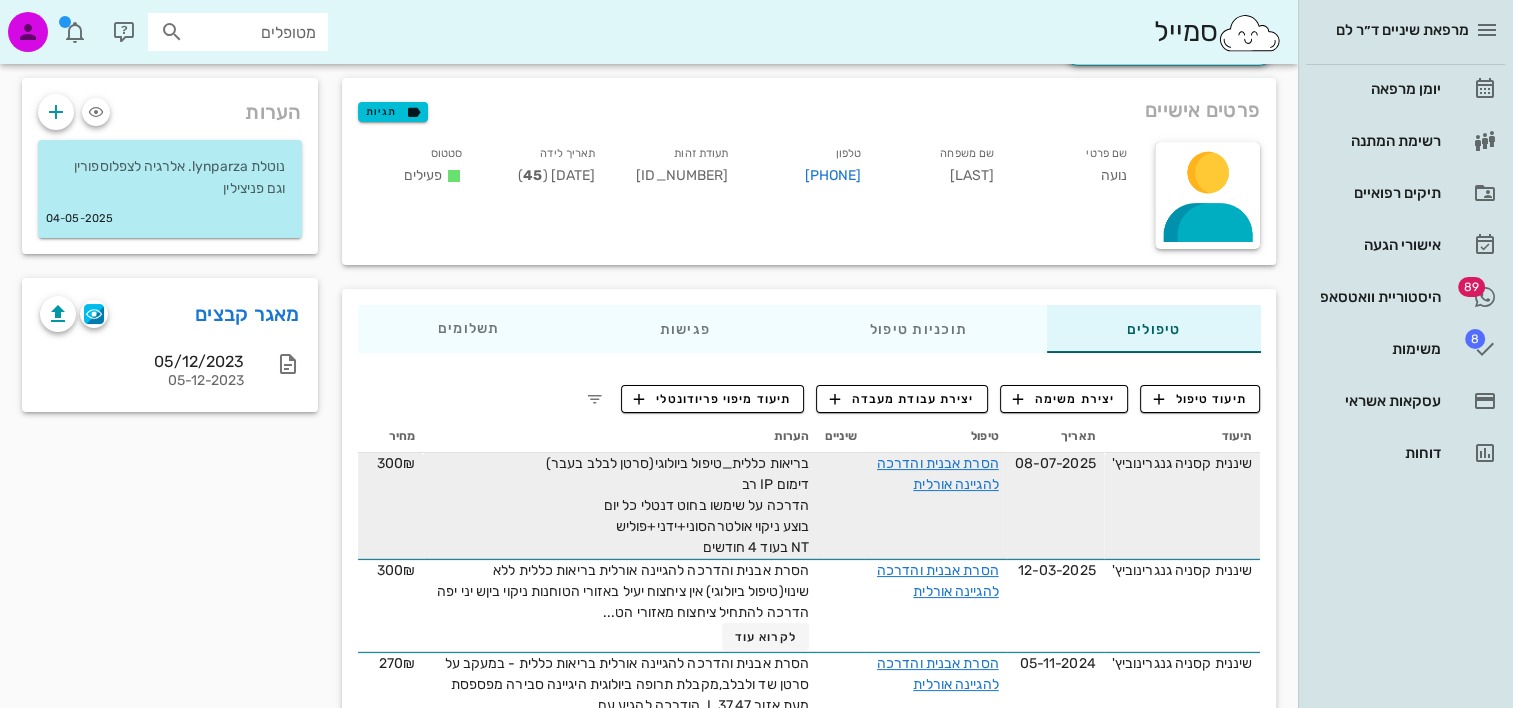 scroll, scrollTop: 200, scrollLeft: 0, axis: vertical 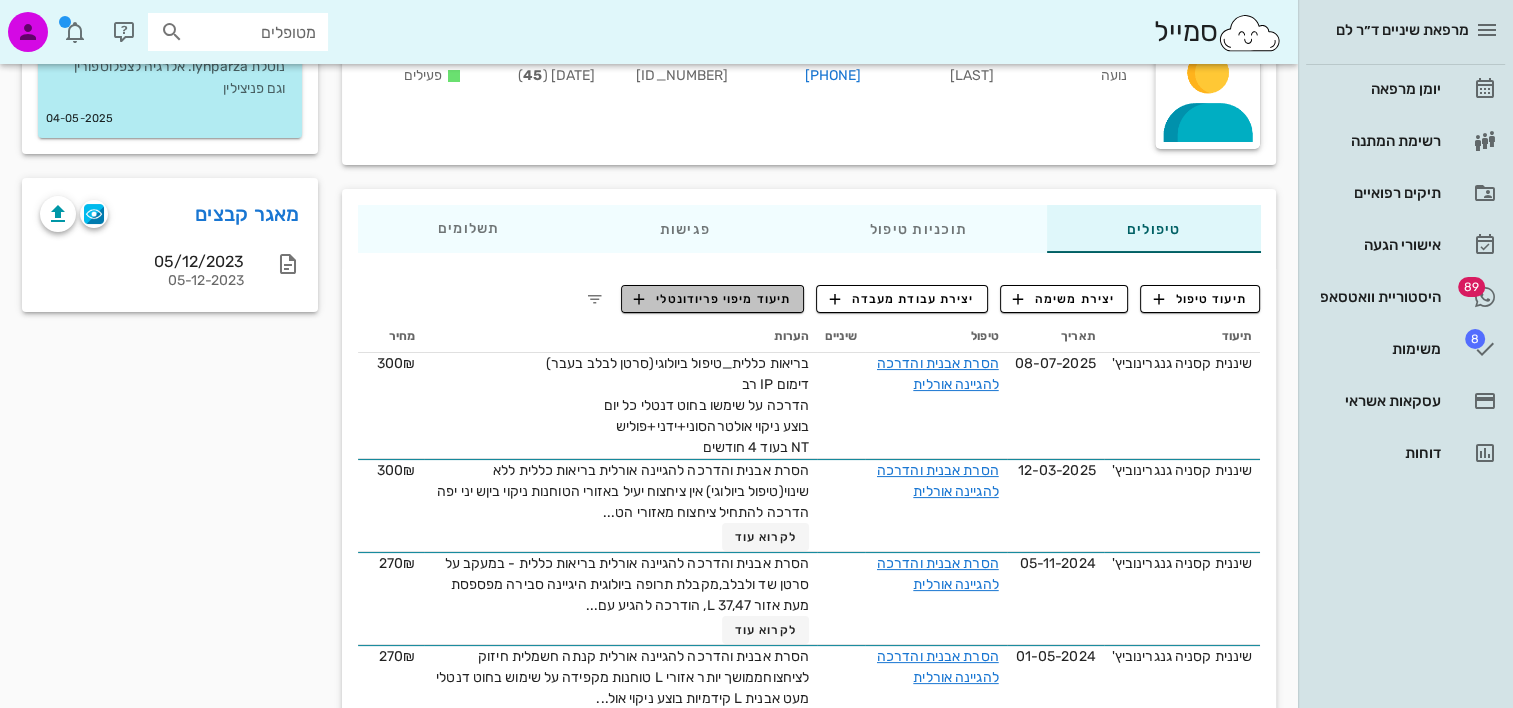click on "תיעוד מיפוי פריודונטלי" at bounding box center (712, 299) 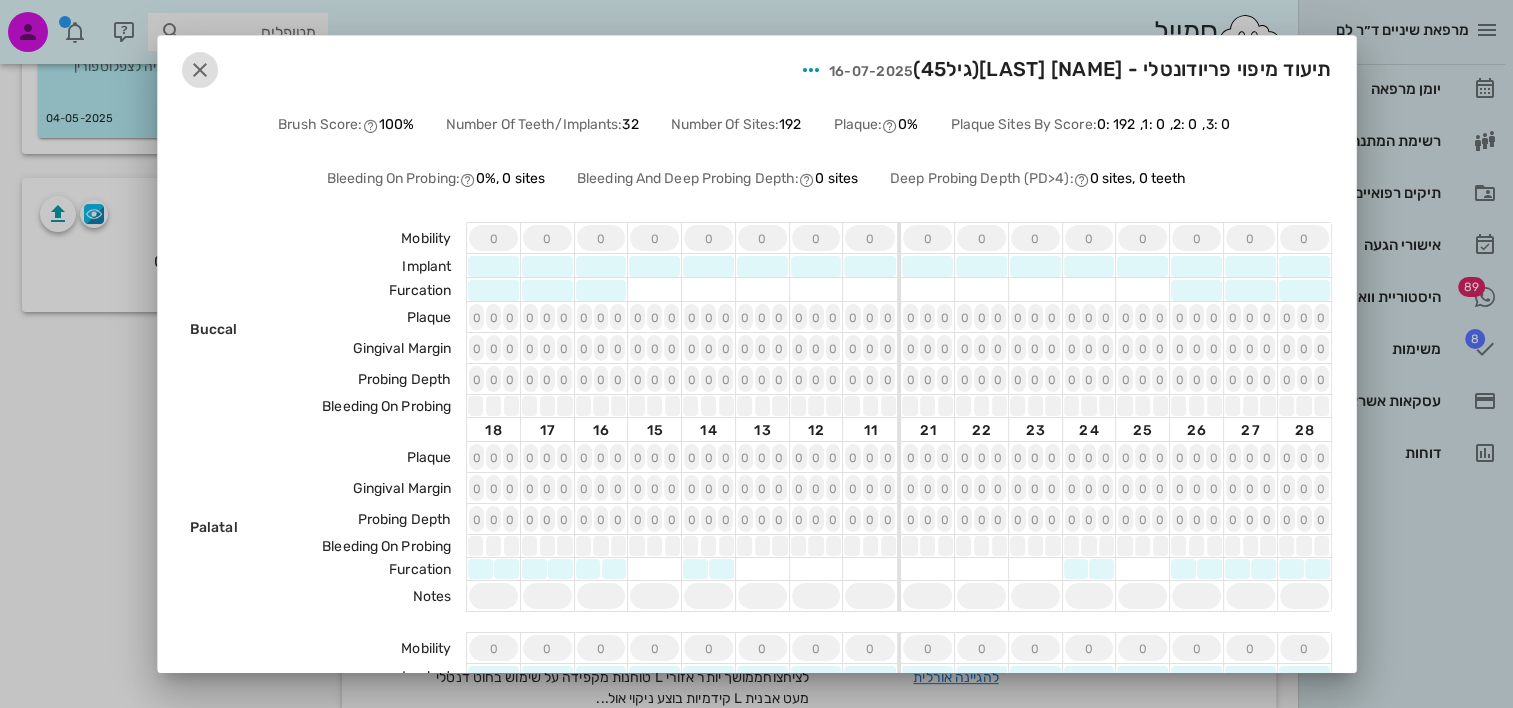 click at bounding box center [200, 70] 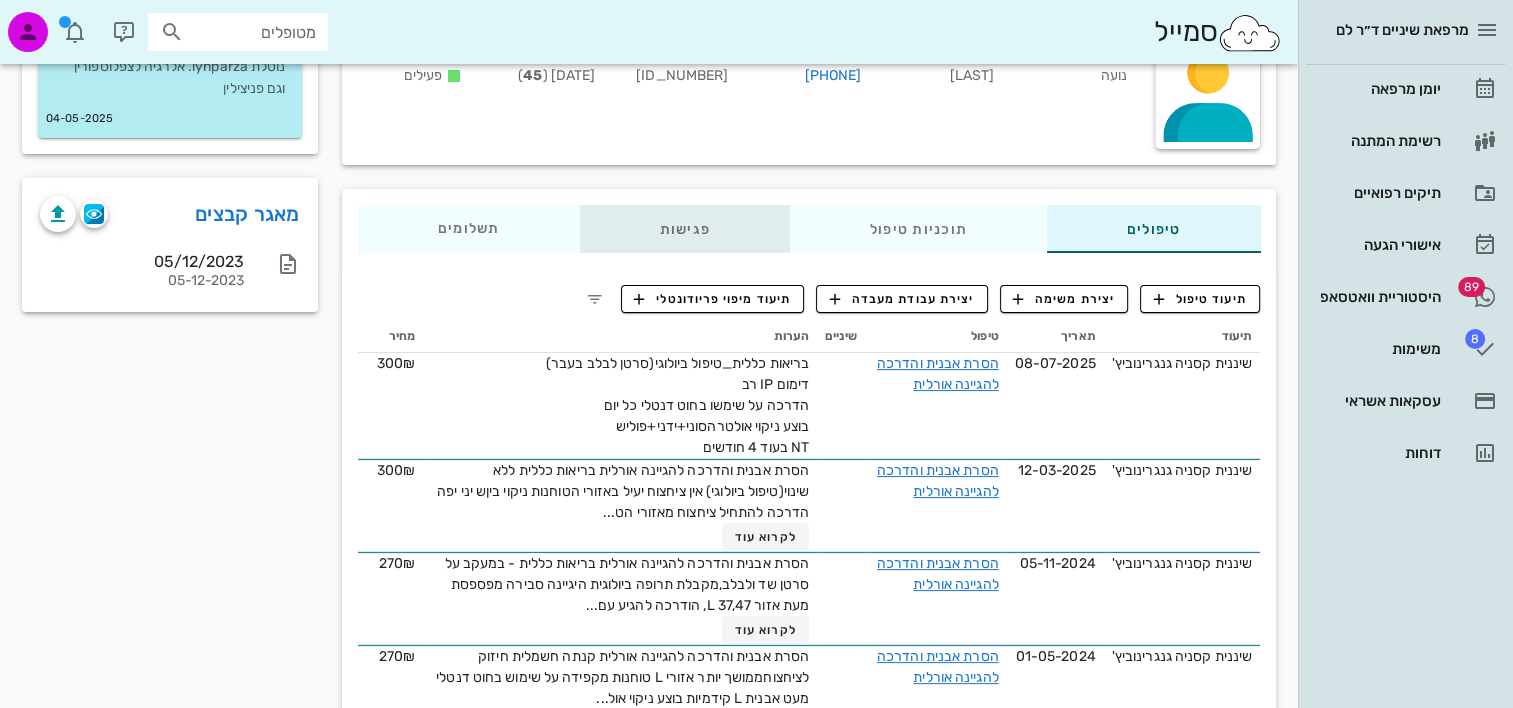 click on "פגישות" at bounding box center (684, 229) 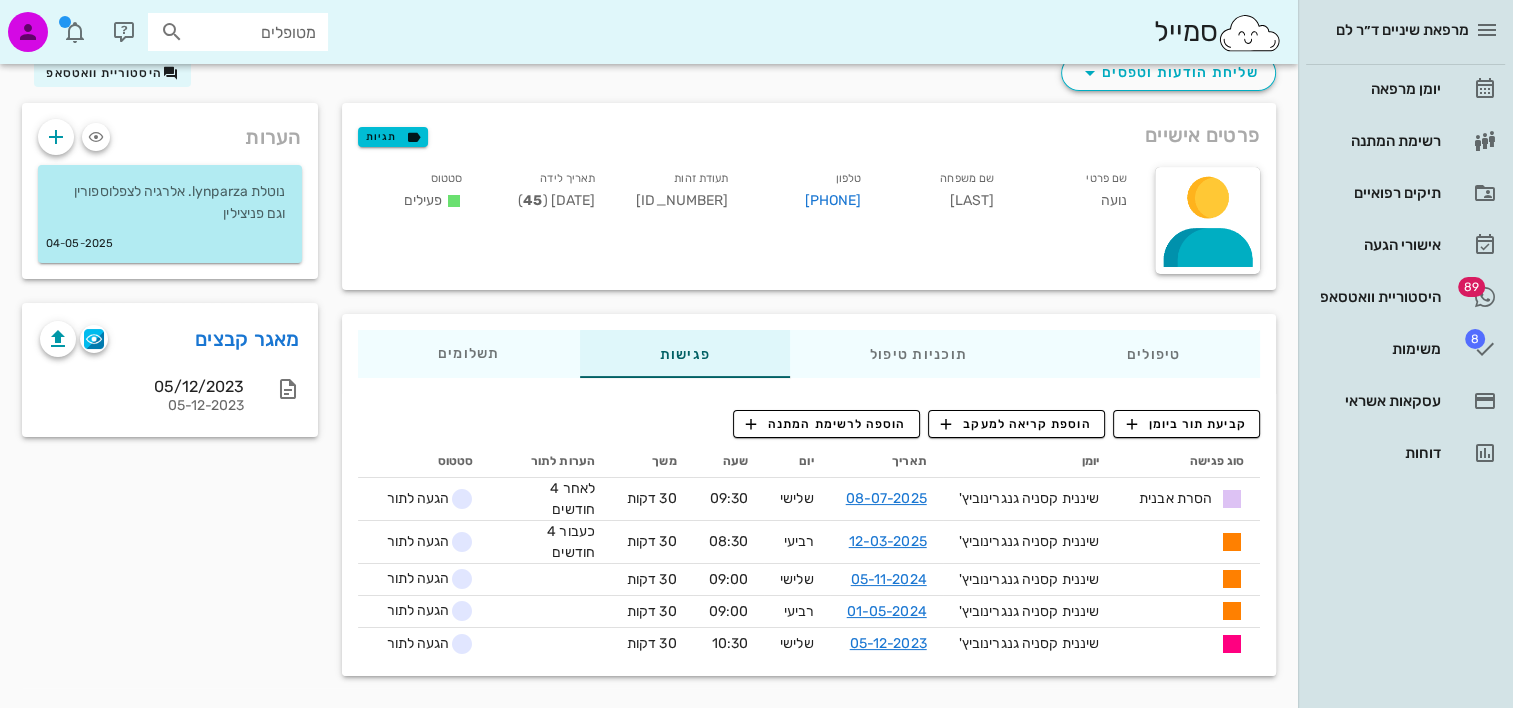 scroll, scrollTop: 74, scrollLeft: 0, axis: vertical 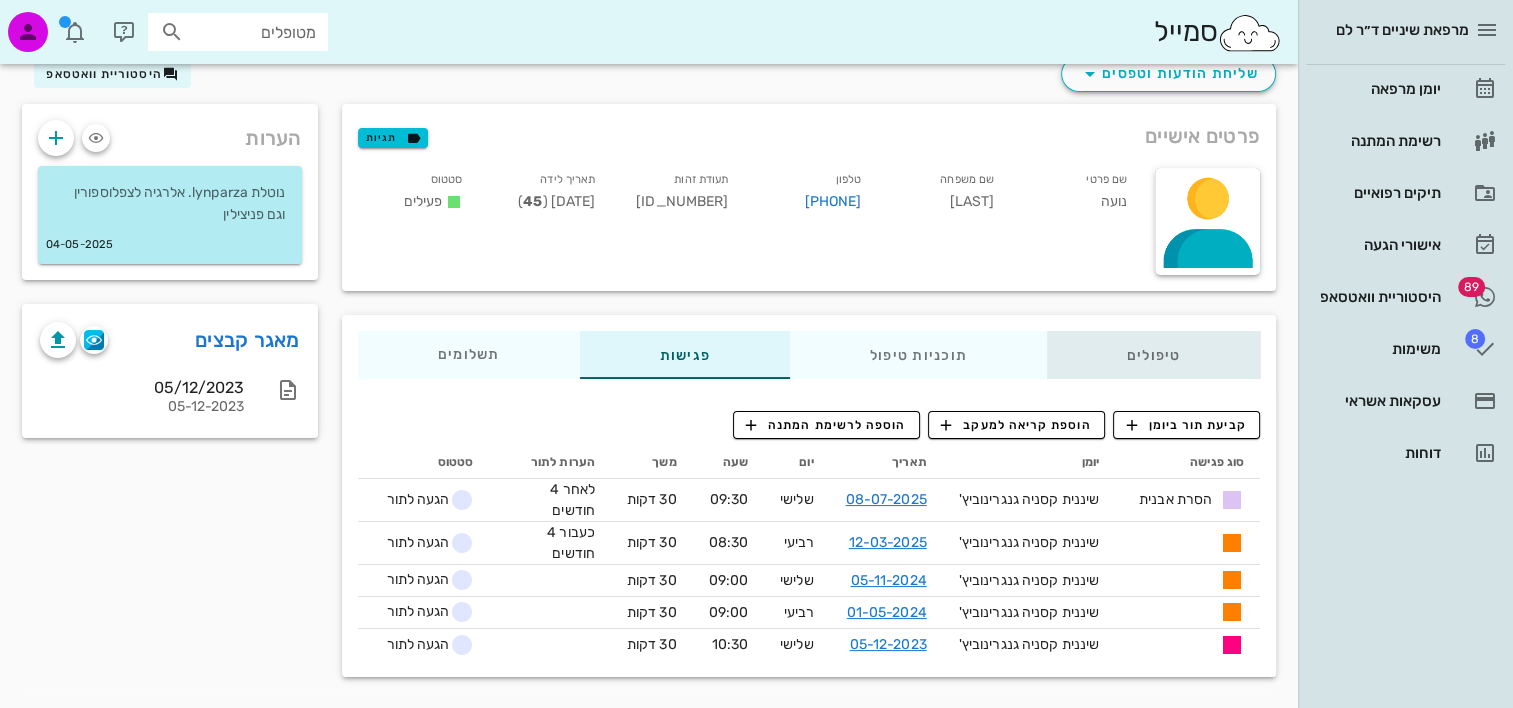 click on "טיפולים" at bounding box center (1153, 355) 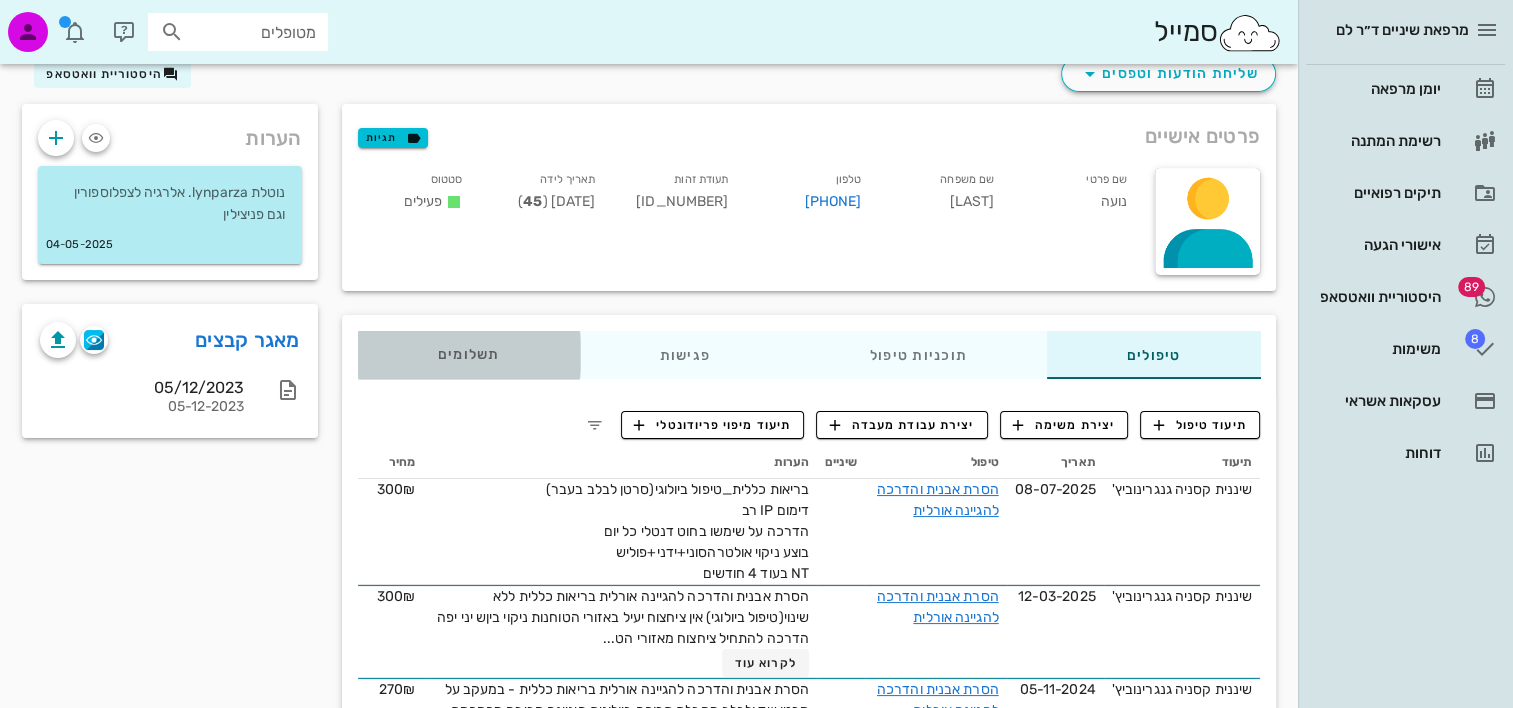 click on "תשלומים
0₪" at bounding box center [468, 355] 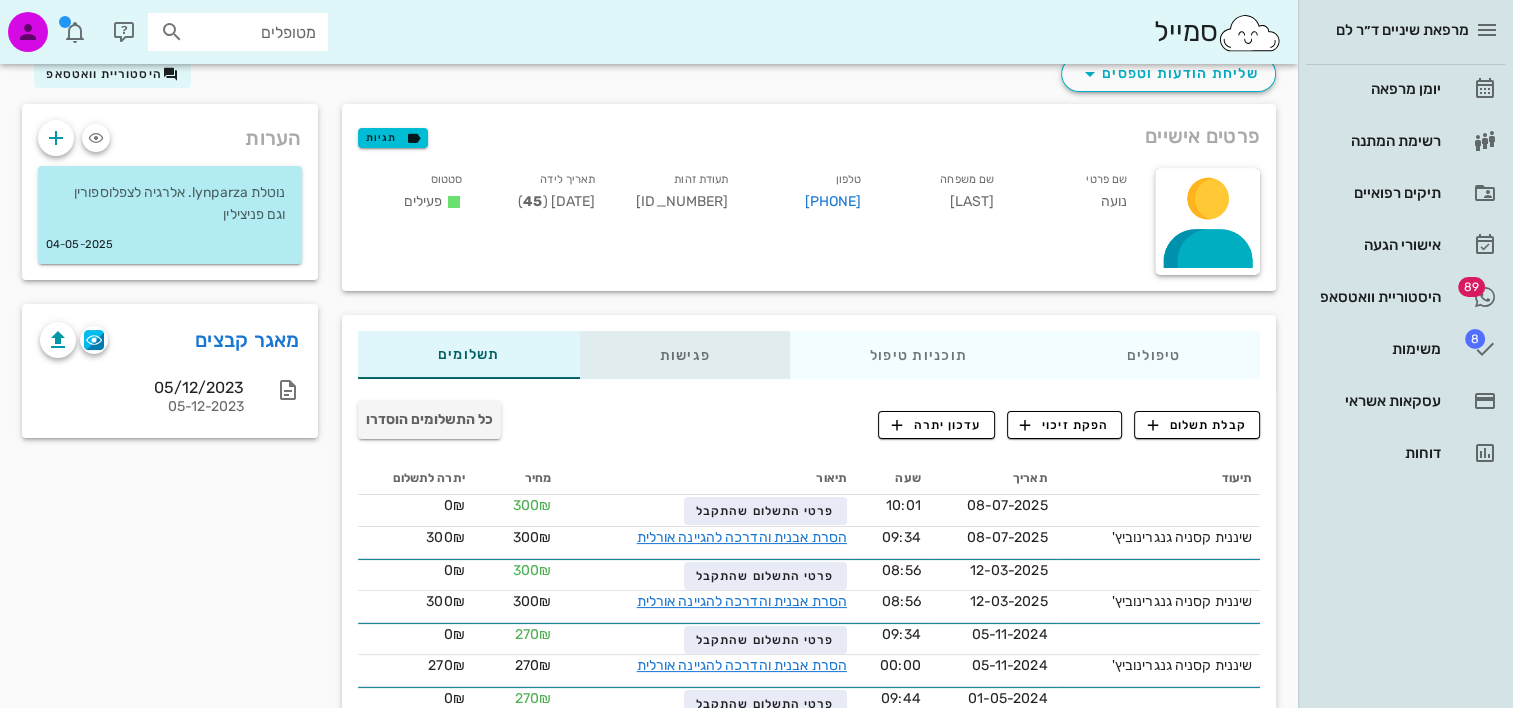 click on "פגישות" at bounding box center [684, 355] 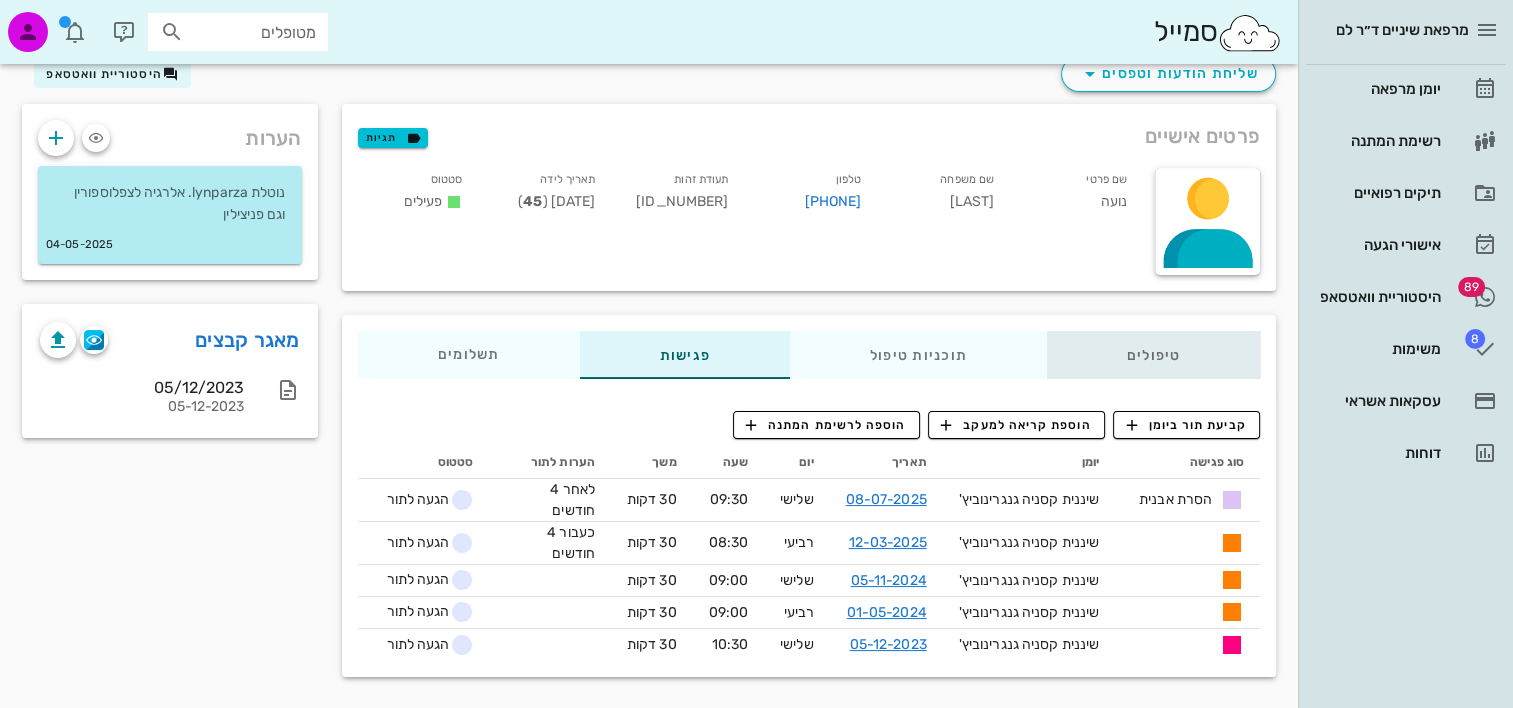 click on "טיפולים" at bounding box center [1153, 355] 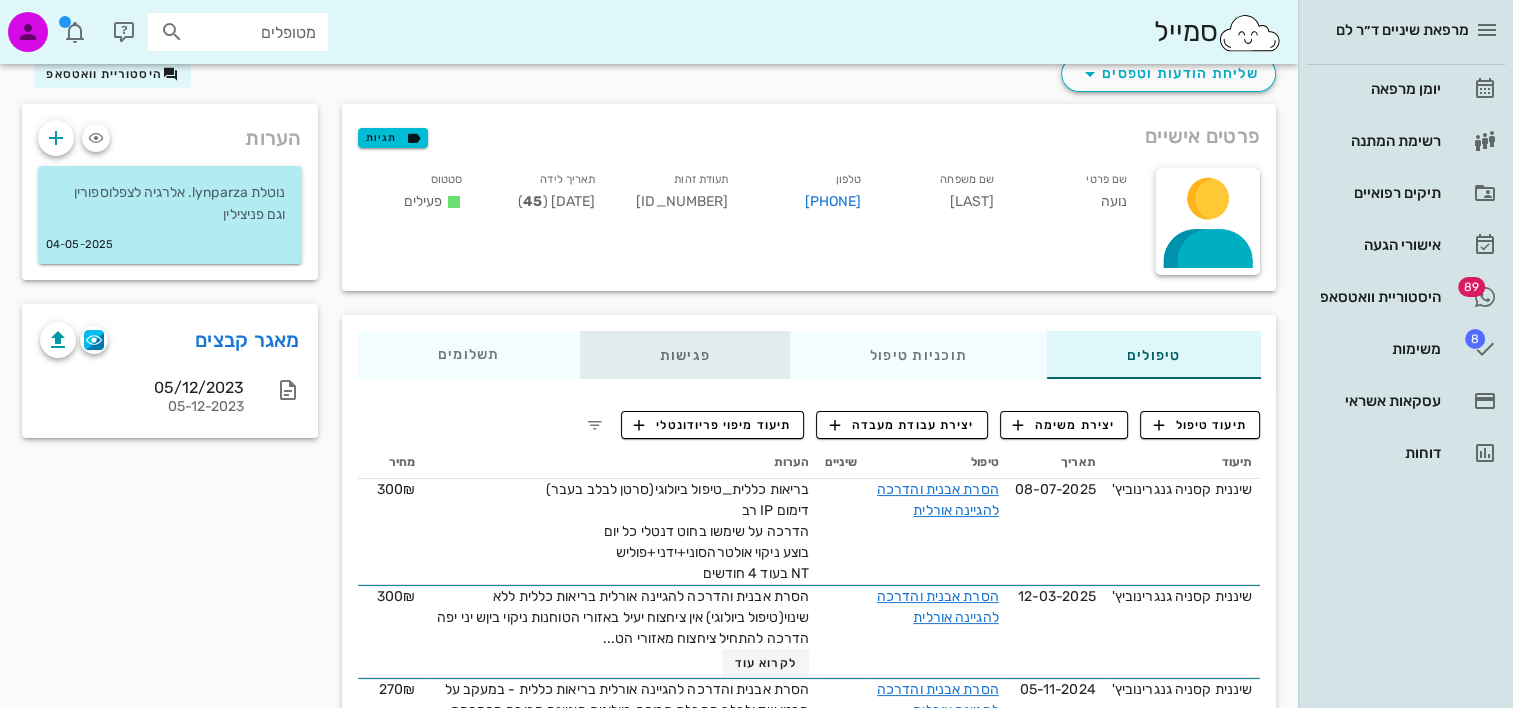 click on "פגישות" at bounding box center [684, 355] 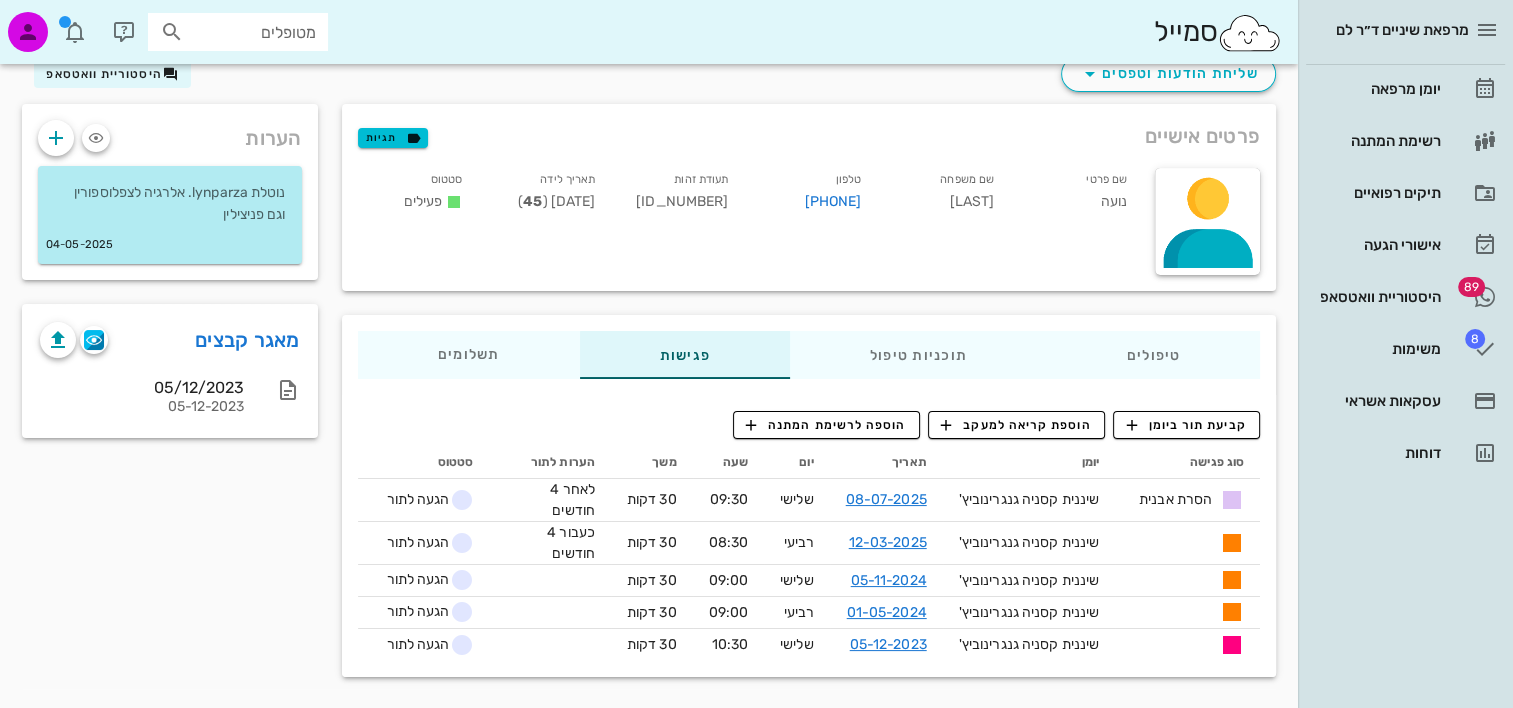 scroll, scrollTop: 0, scrollLeft: 0, axis: both 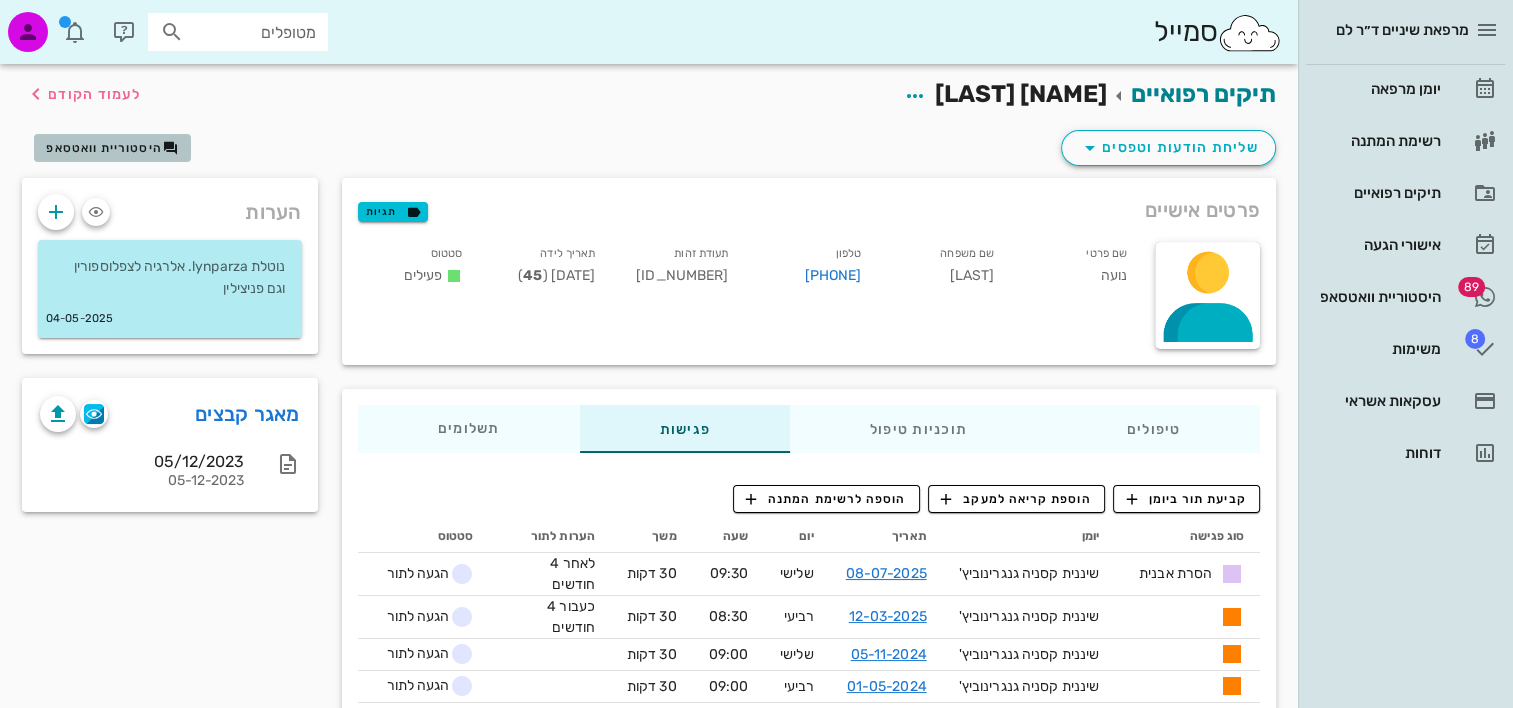 click on "היסטוריית וואטסאפ" at bounding box center [104, 148] 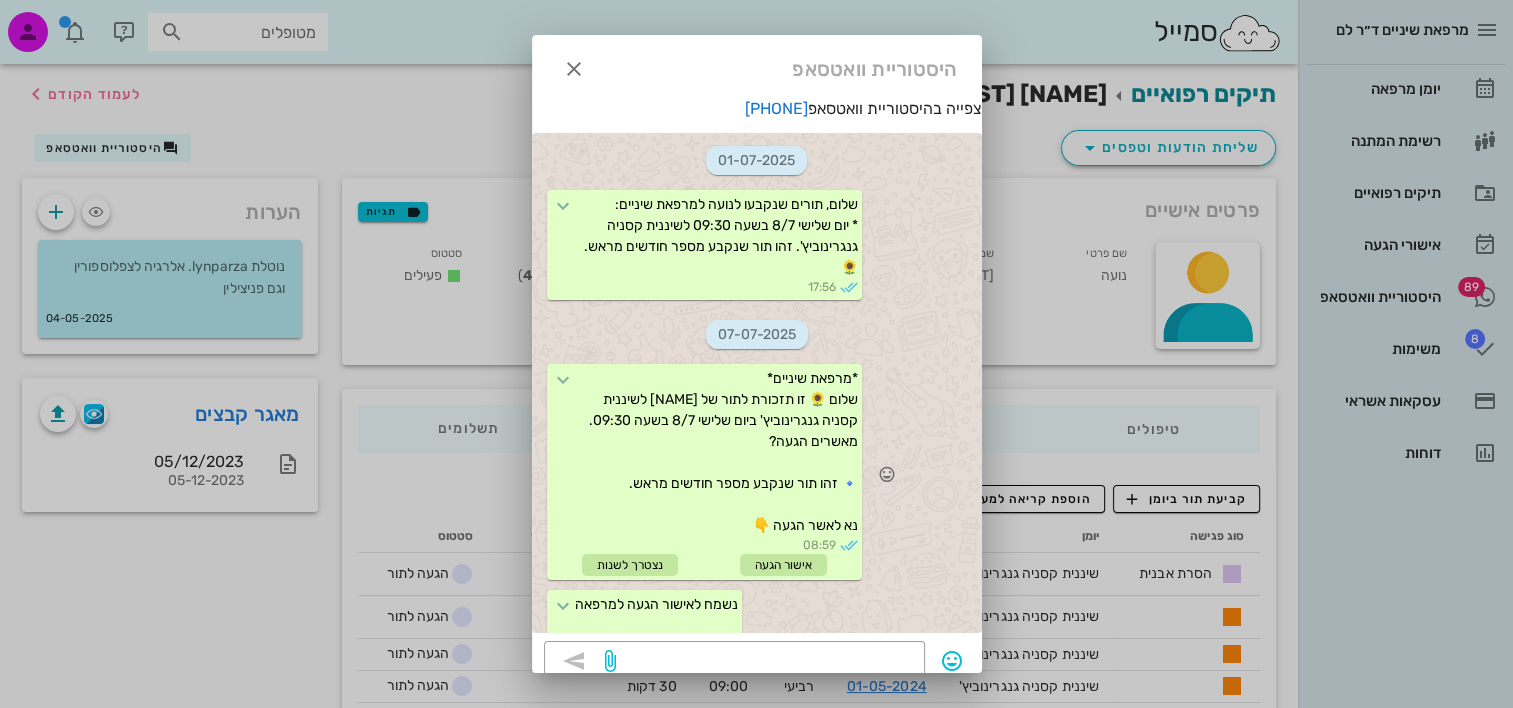 scroll, scrollTop: 52, scrollLeft: 0, axis: vertical 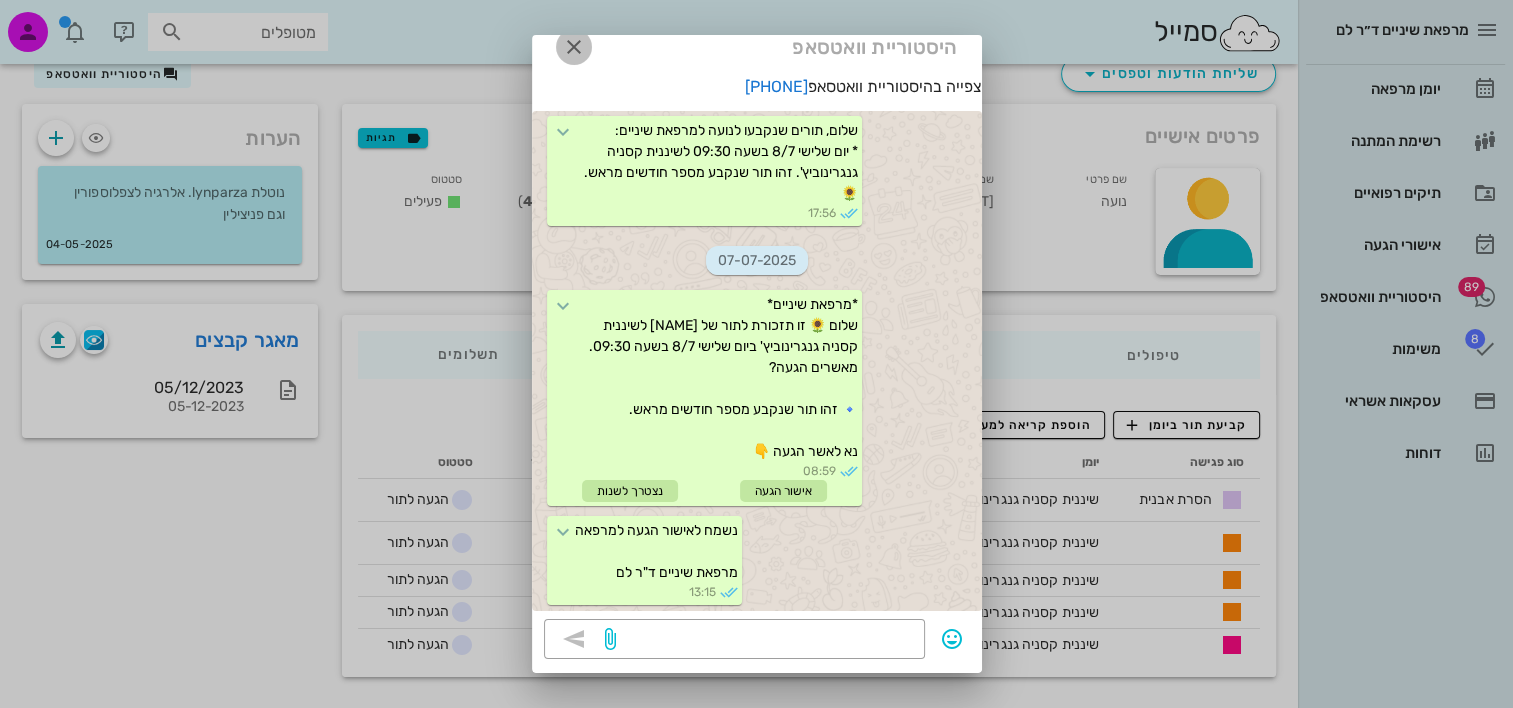 click at bounding box center (574, 47) 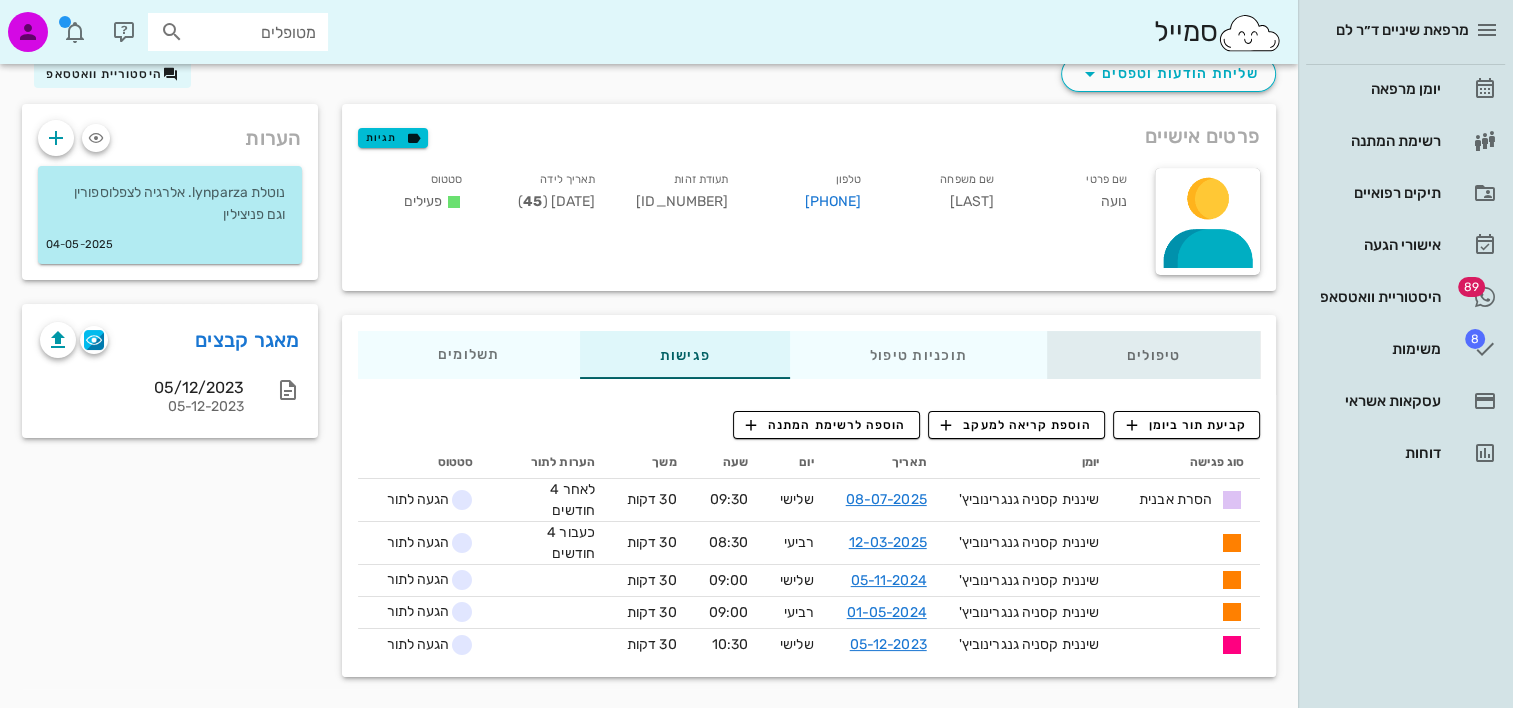 click on "טיפולים" at bounding box center (1153, 355) 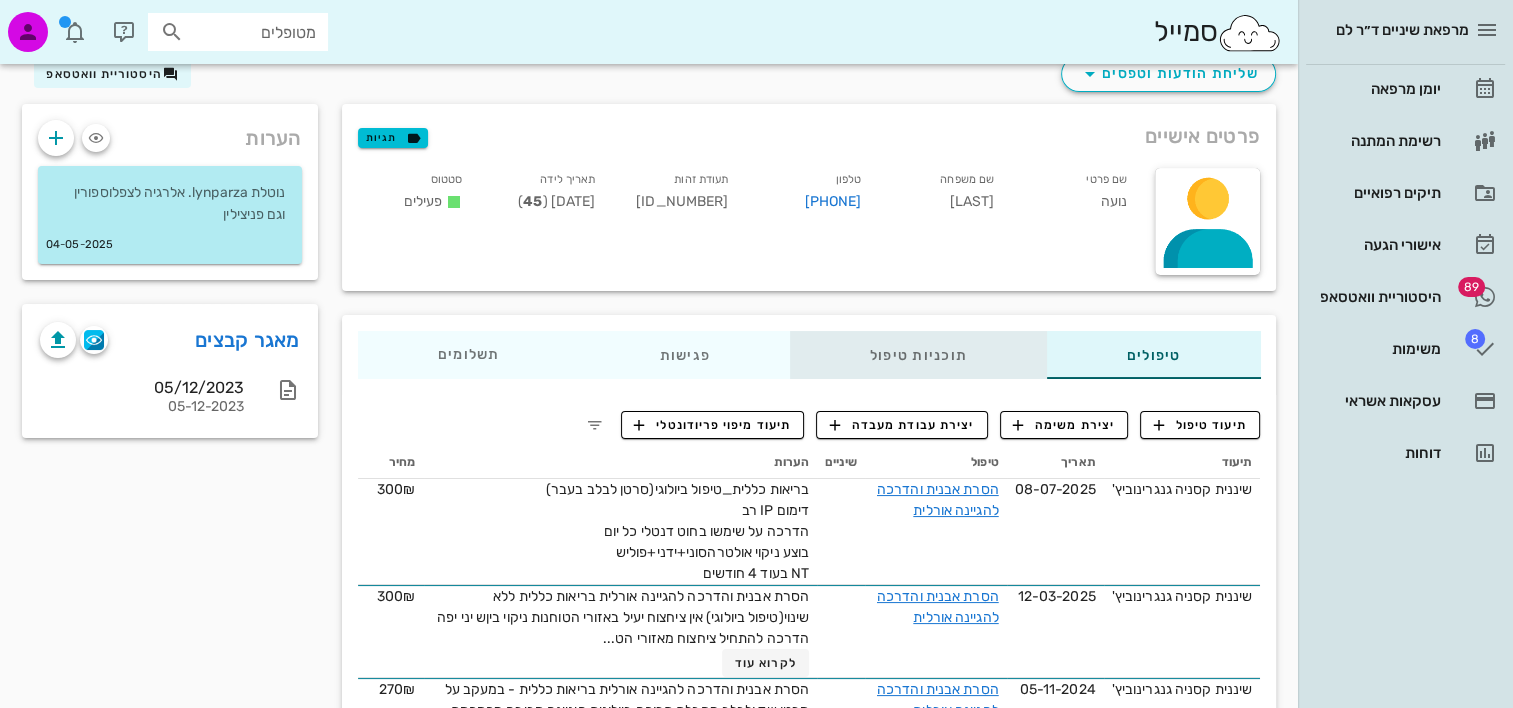 click on "תוכניות טיפול" at bounding box center [917, 355] 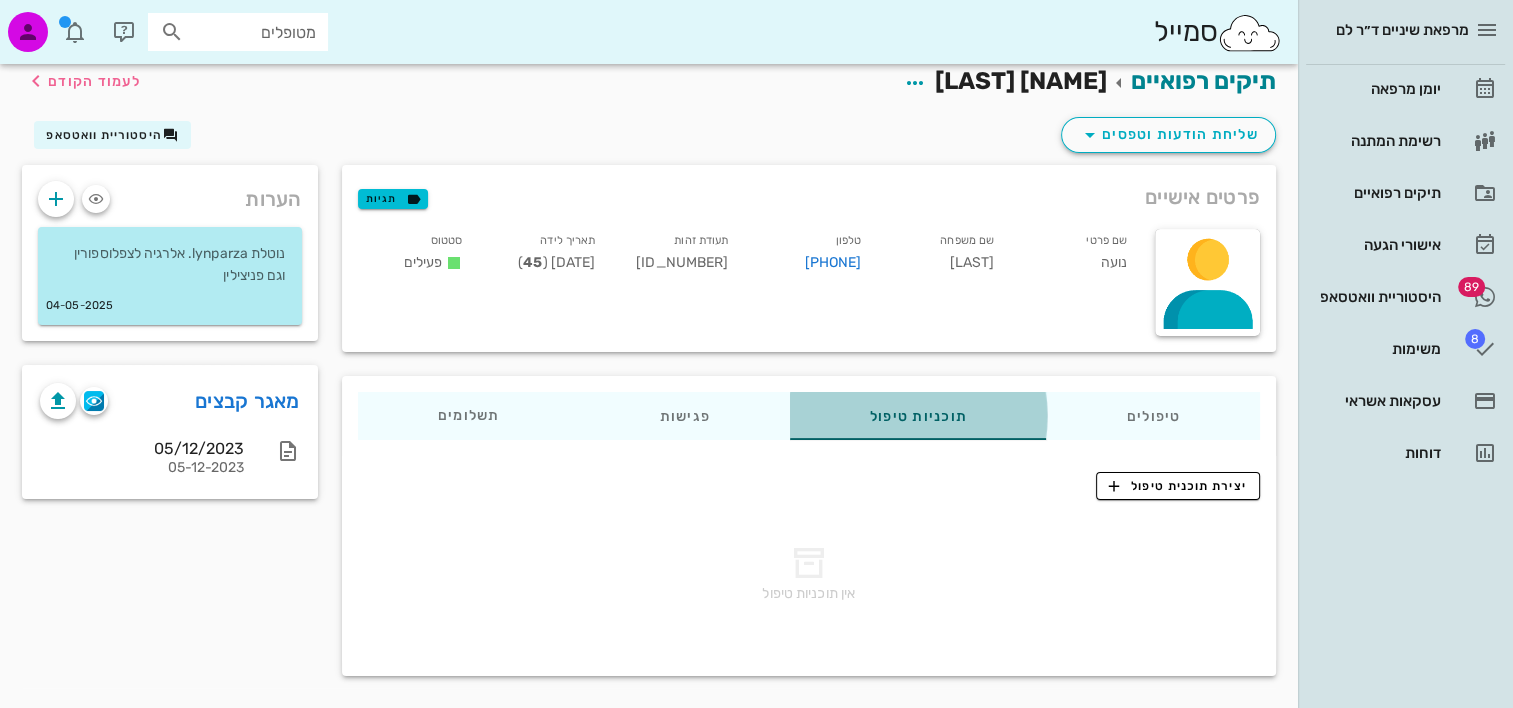 scroll, scrollTop: 12, scrollLeft: 0, axis: vertical 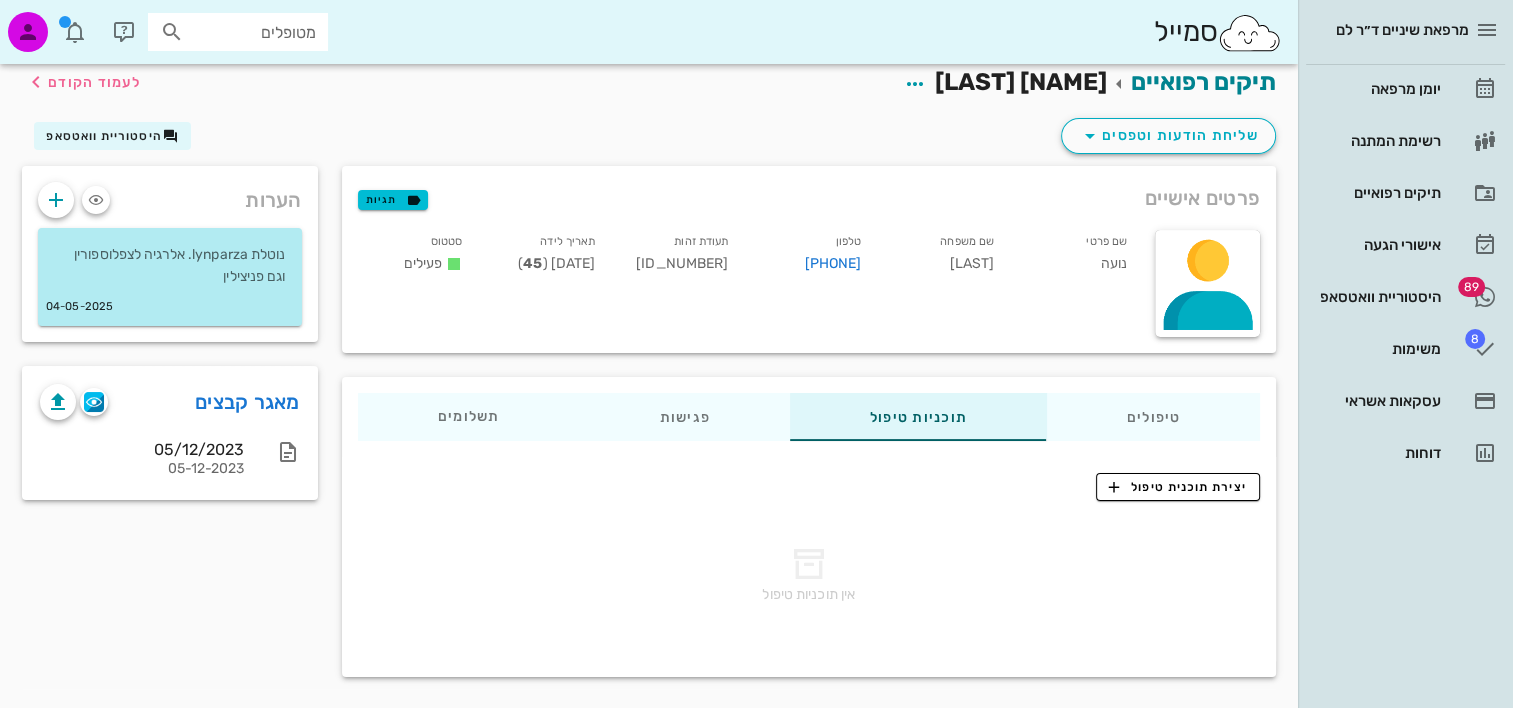 click on "פרטים אישיים
תגיות
שם פרטי  נועה  שם משפחה  הירש  טלפון 0547689684
תעודת זהות 324462001 תאריך לידה 01-10-1979
( 45 )
סטטוס פעילים" at bounding box center (809, 259) 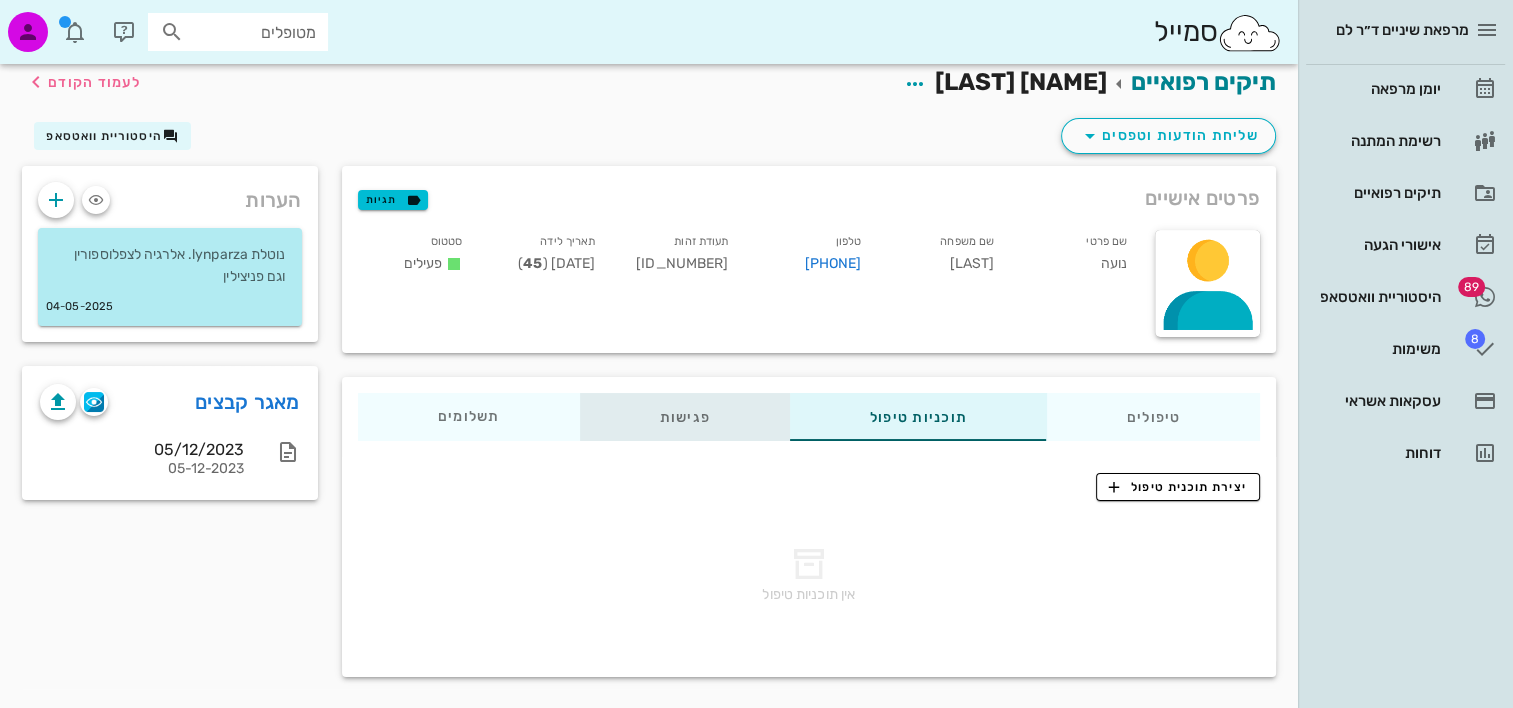 click on "פגישות" at bounding box center (684, 417) 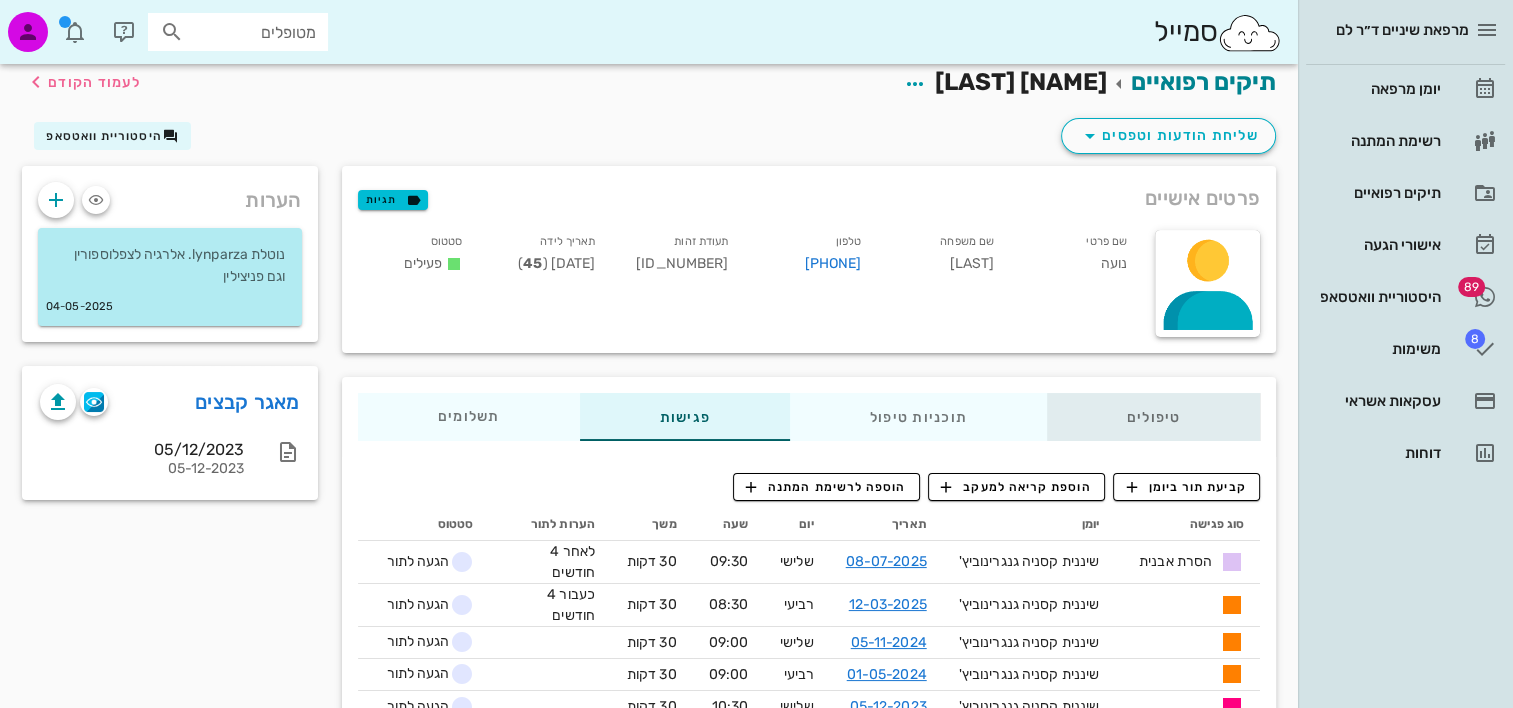 click on "טיפולים" at bounding box center [1153, 417] 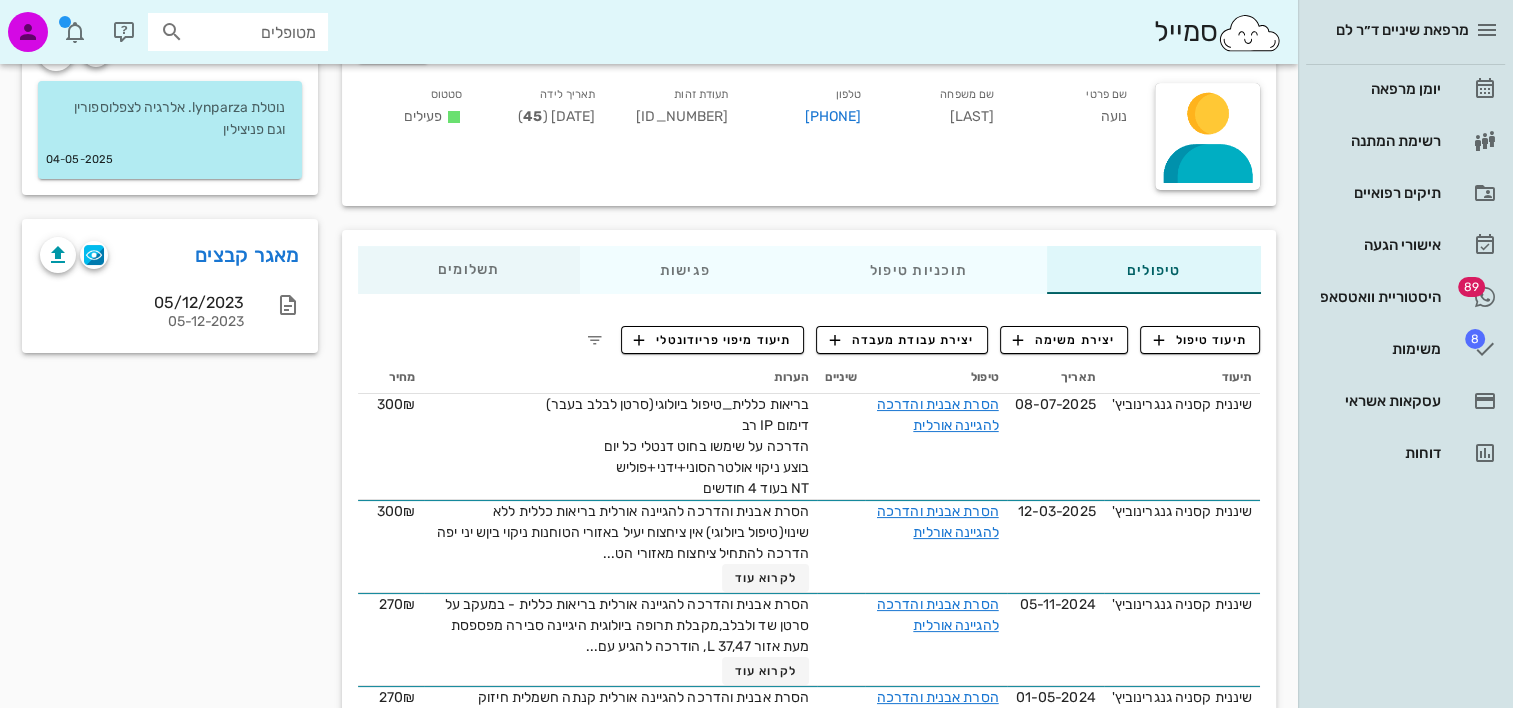 scroll, scrollTop: 12, scrollLeft: 0, axis: vertical 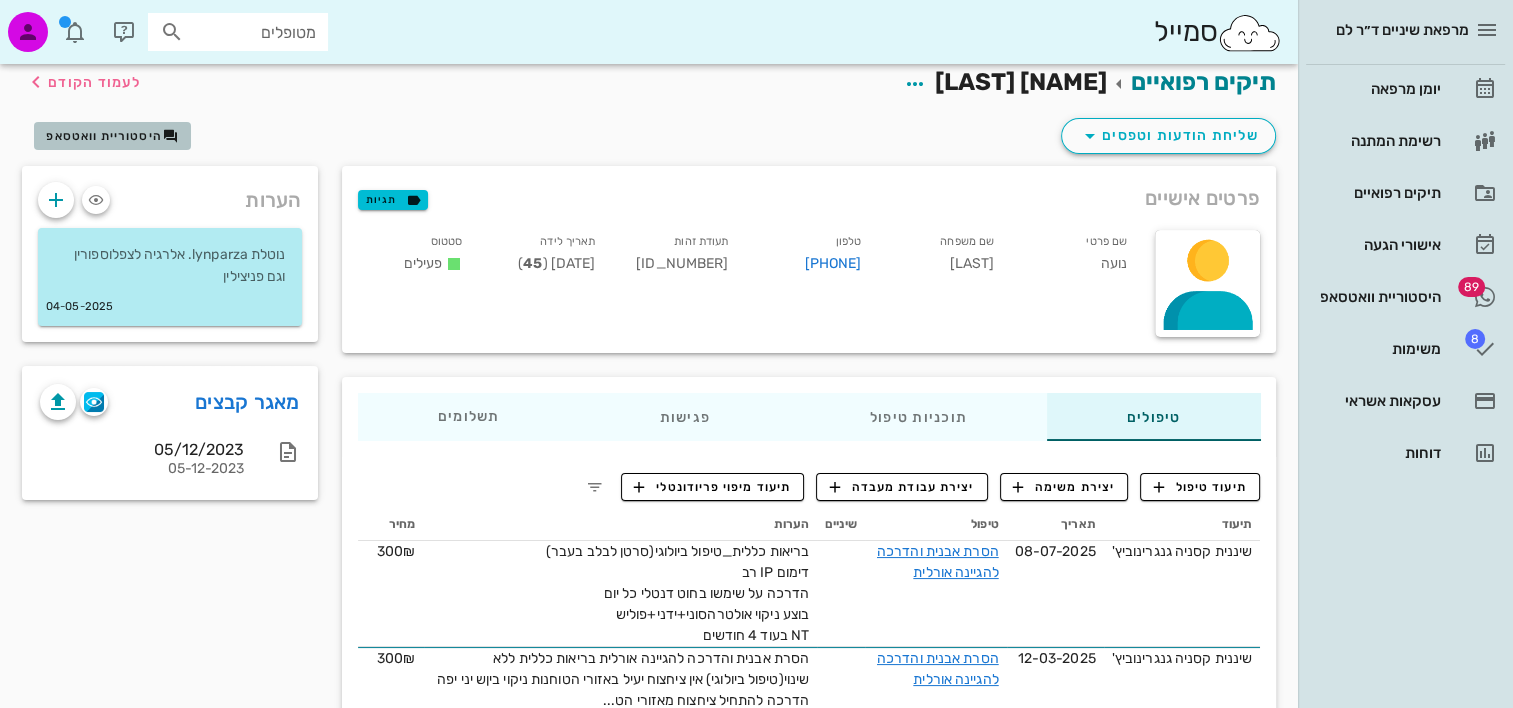 click on "היסטוריית וואטסאפ" at bounding box center [104, 136] 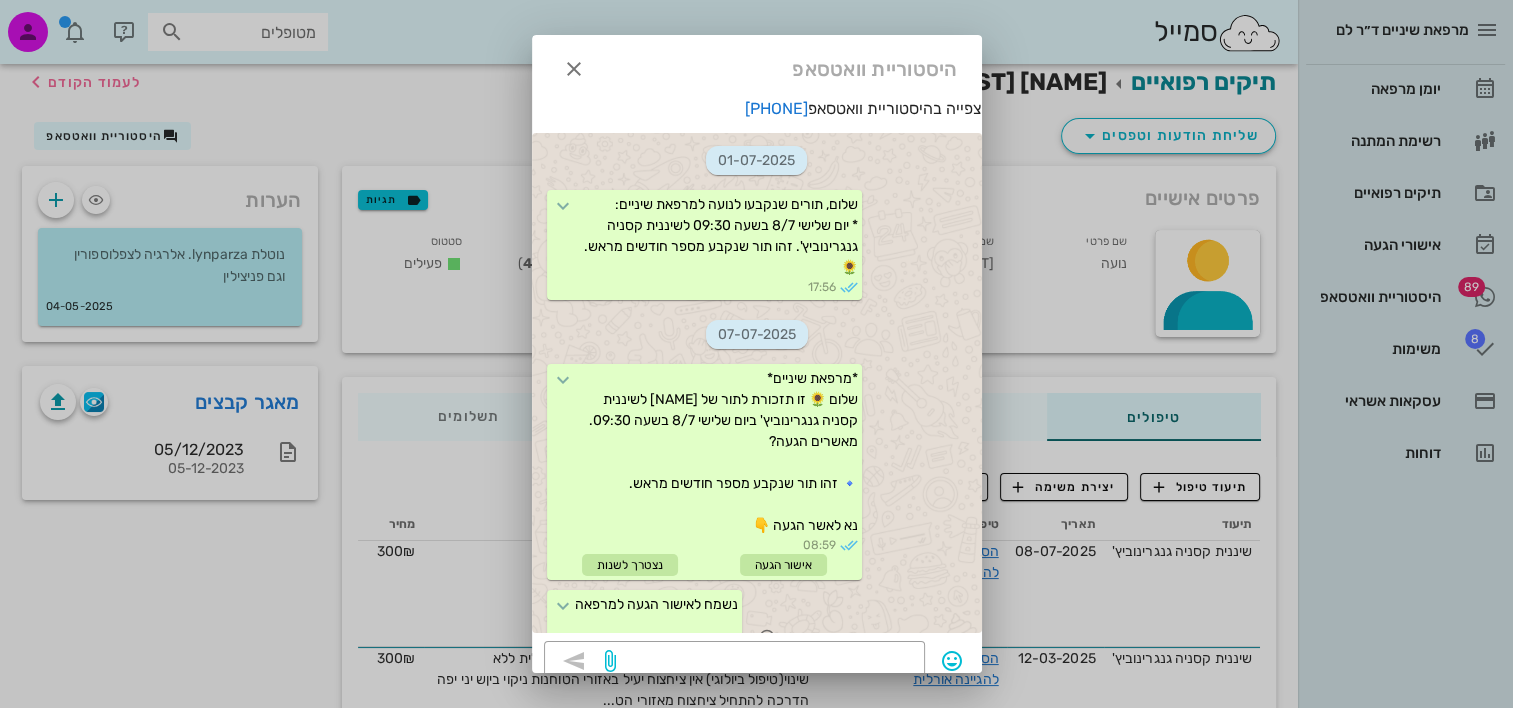 scroll, scrollTop: 52, scrollLeft: 0, axis: vertical 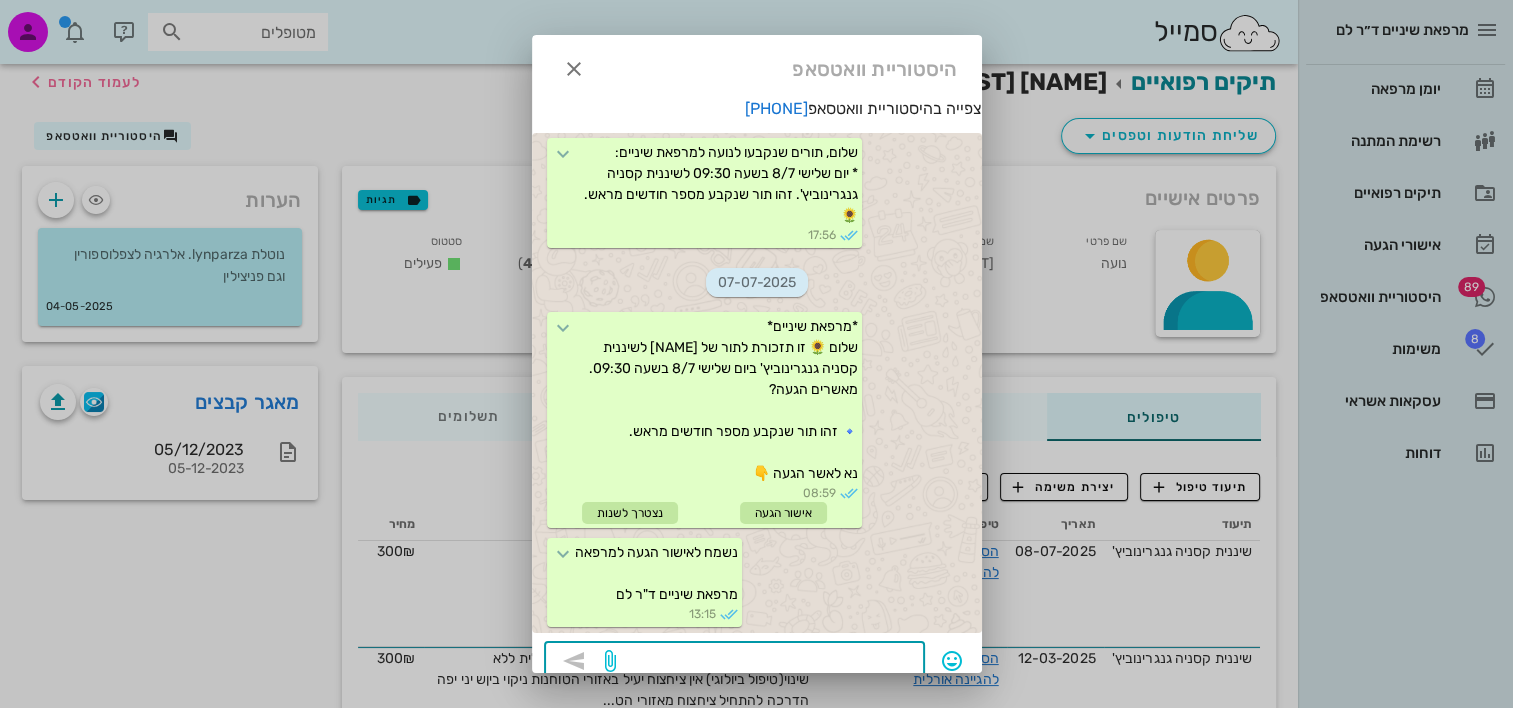 click at bounding box center (766, 663) 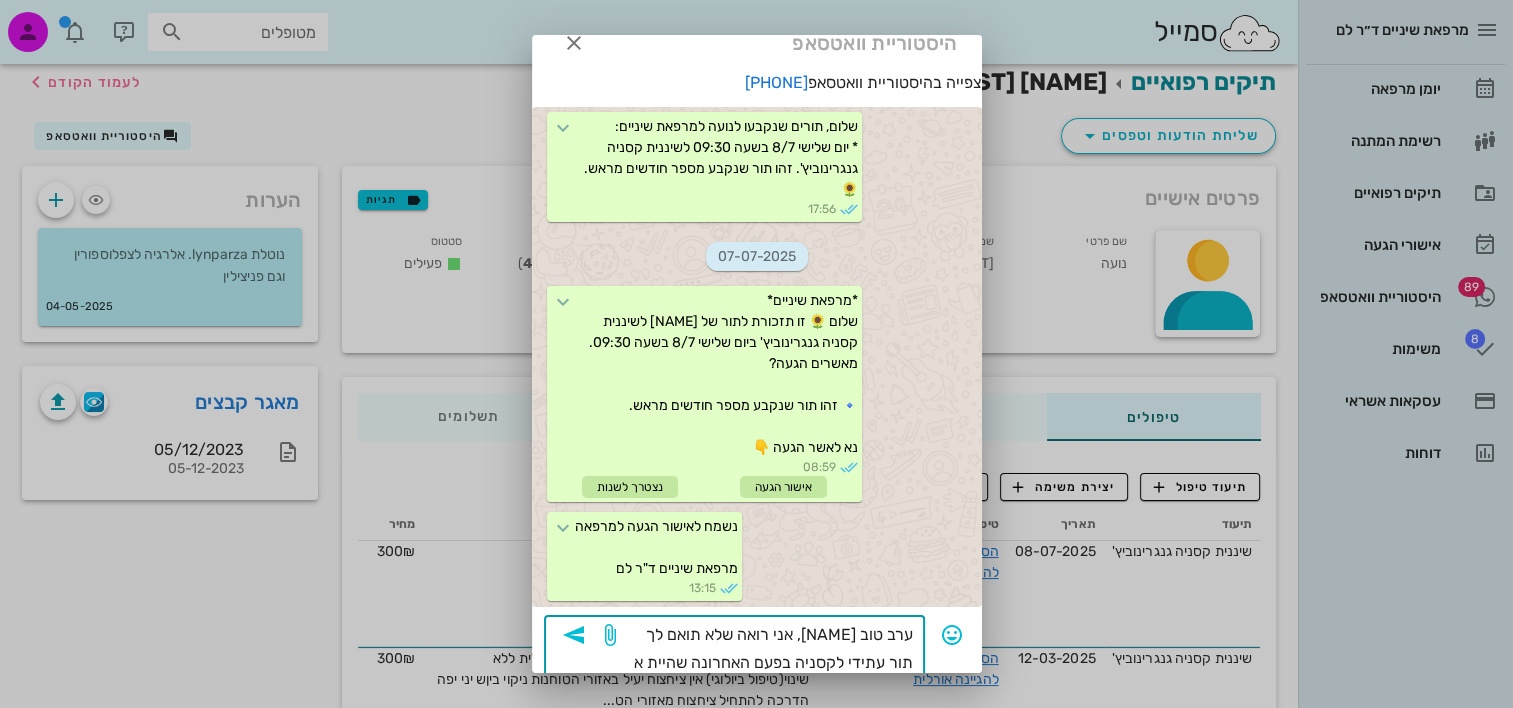 scroll, scrollTop: 54, scrollLeft: 0, axis: vertical 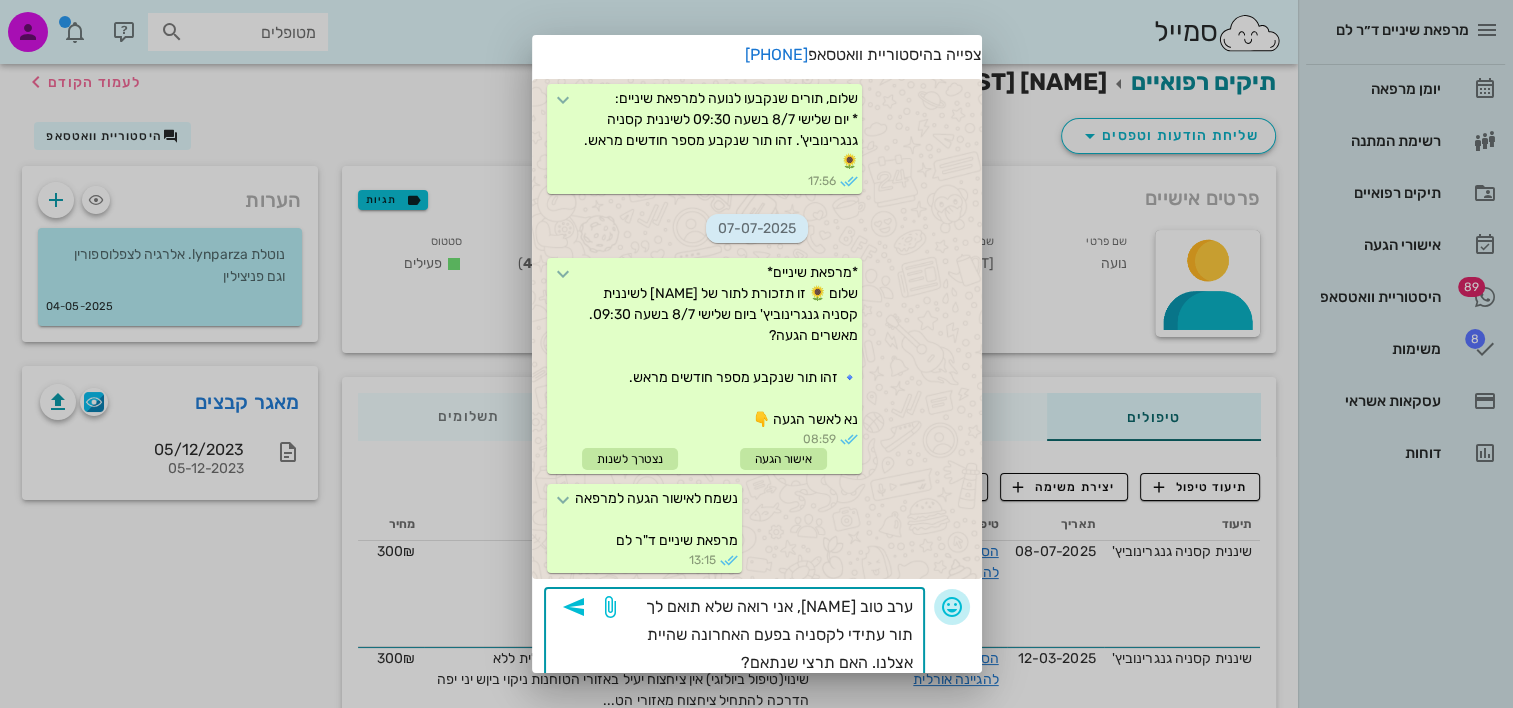 click at bounding box center [952, 607] 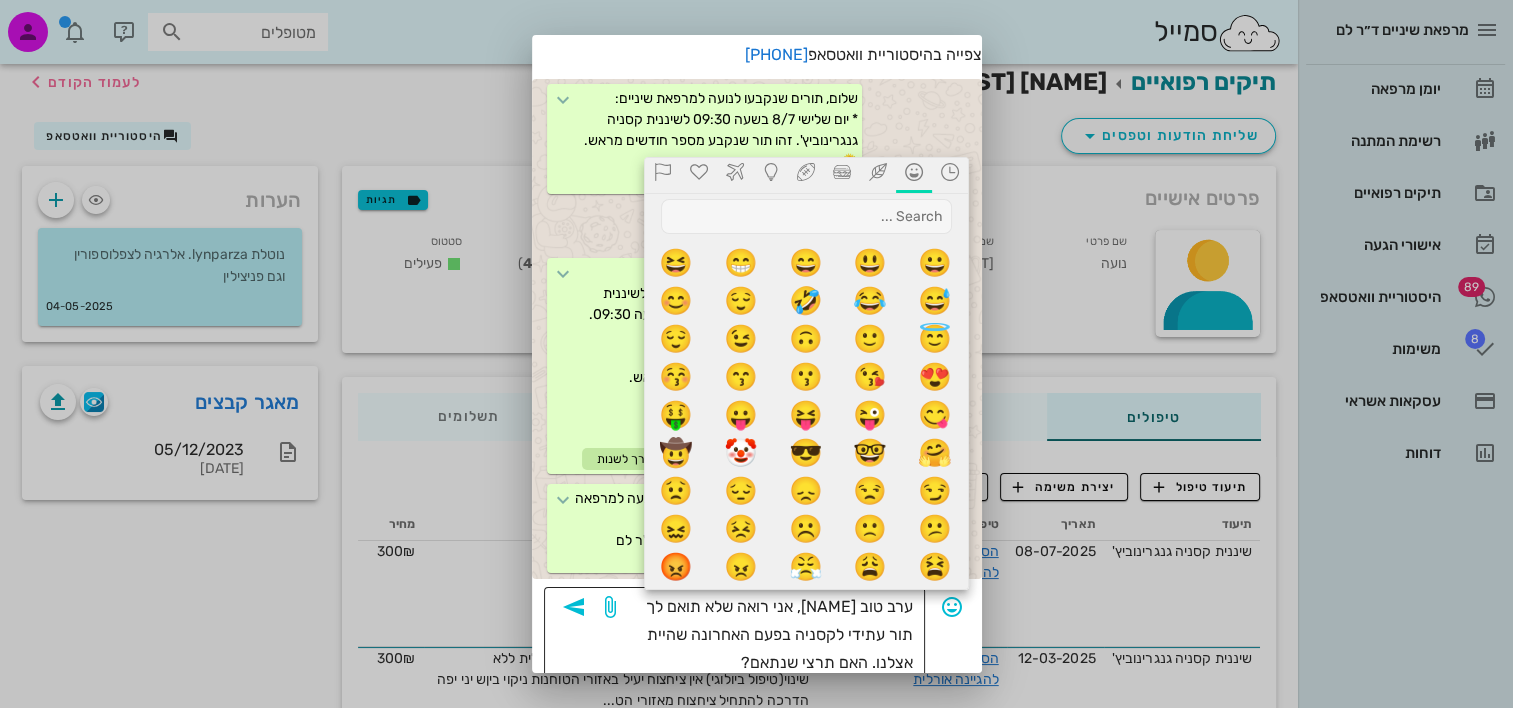 click on "ערב טוב נועה, אני רואה שלא תואם לך תור עתידי לקסניה בפעם האחרונה שהיית אצלנו. האם תרצי שנתאם?" 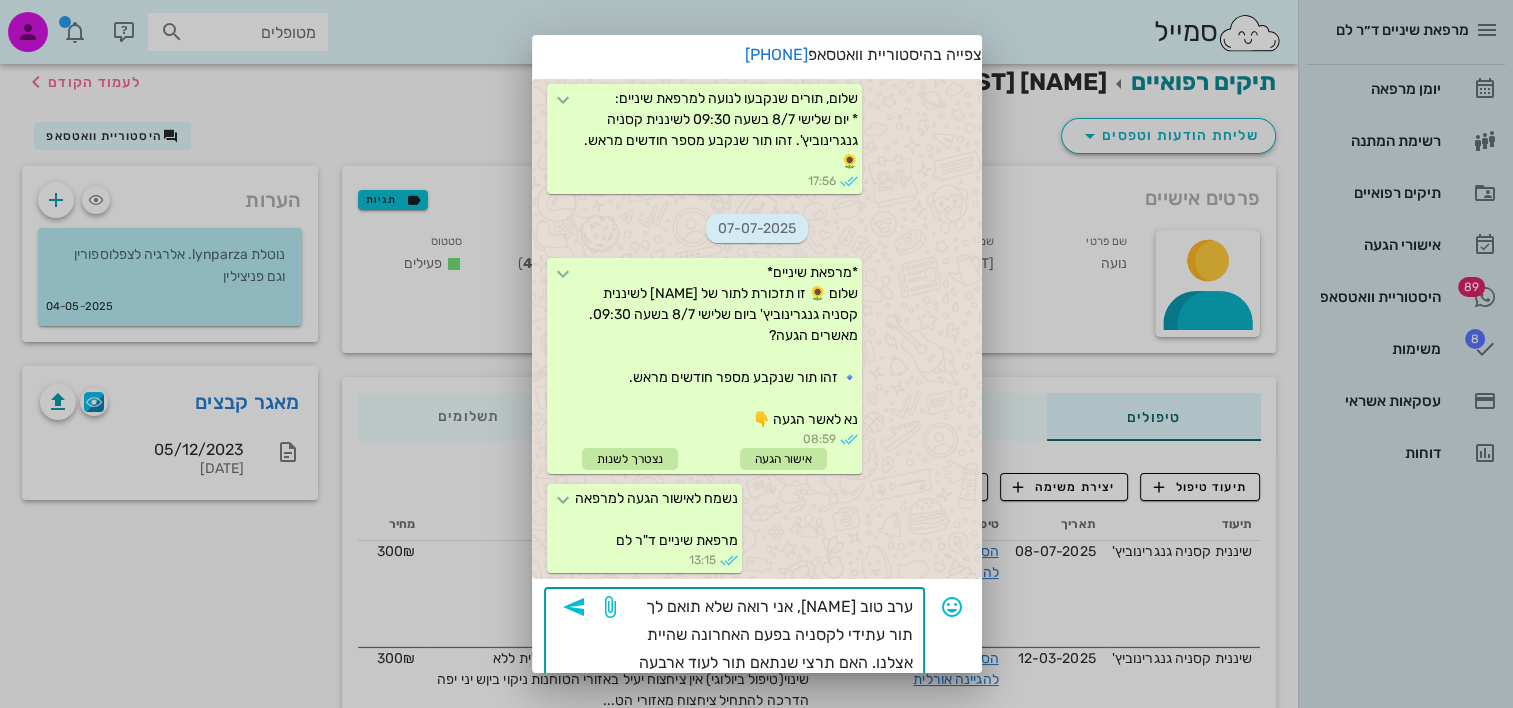 scroll, scrollTop: 82, scrollLeft: 0, axis: vertical 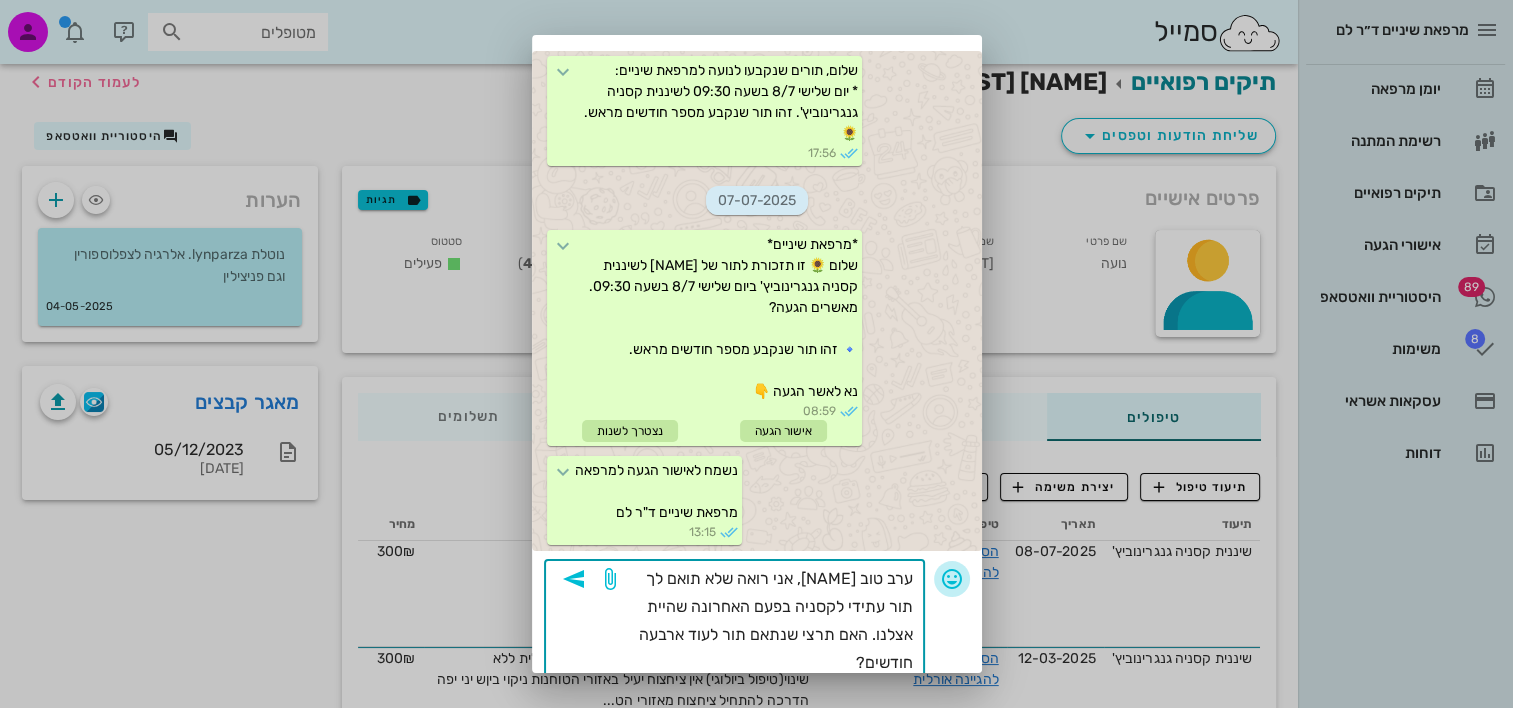 click 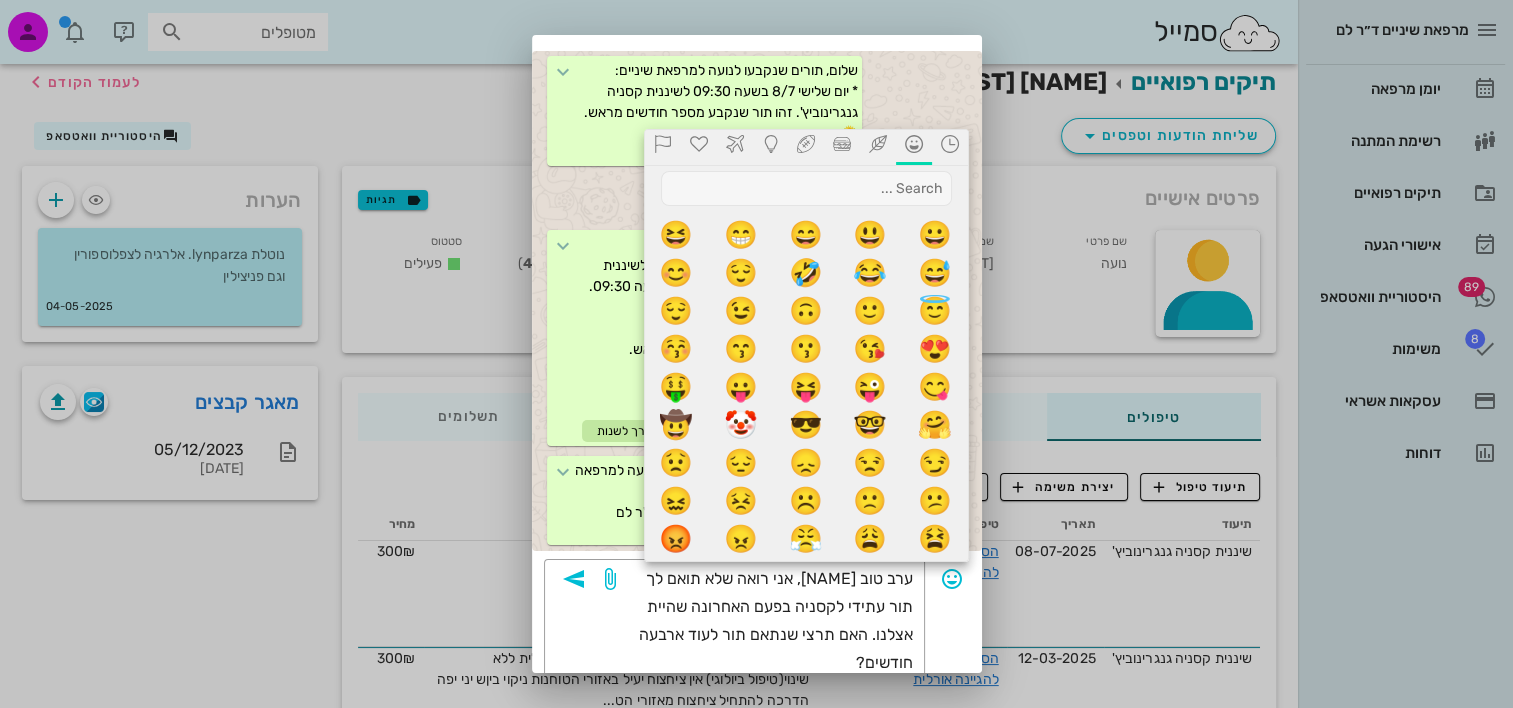 click 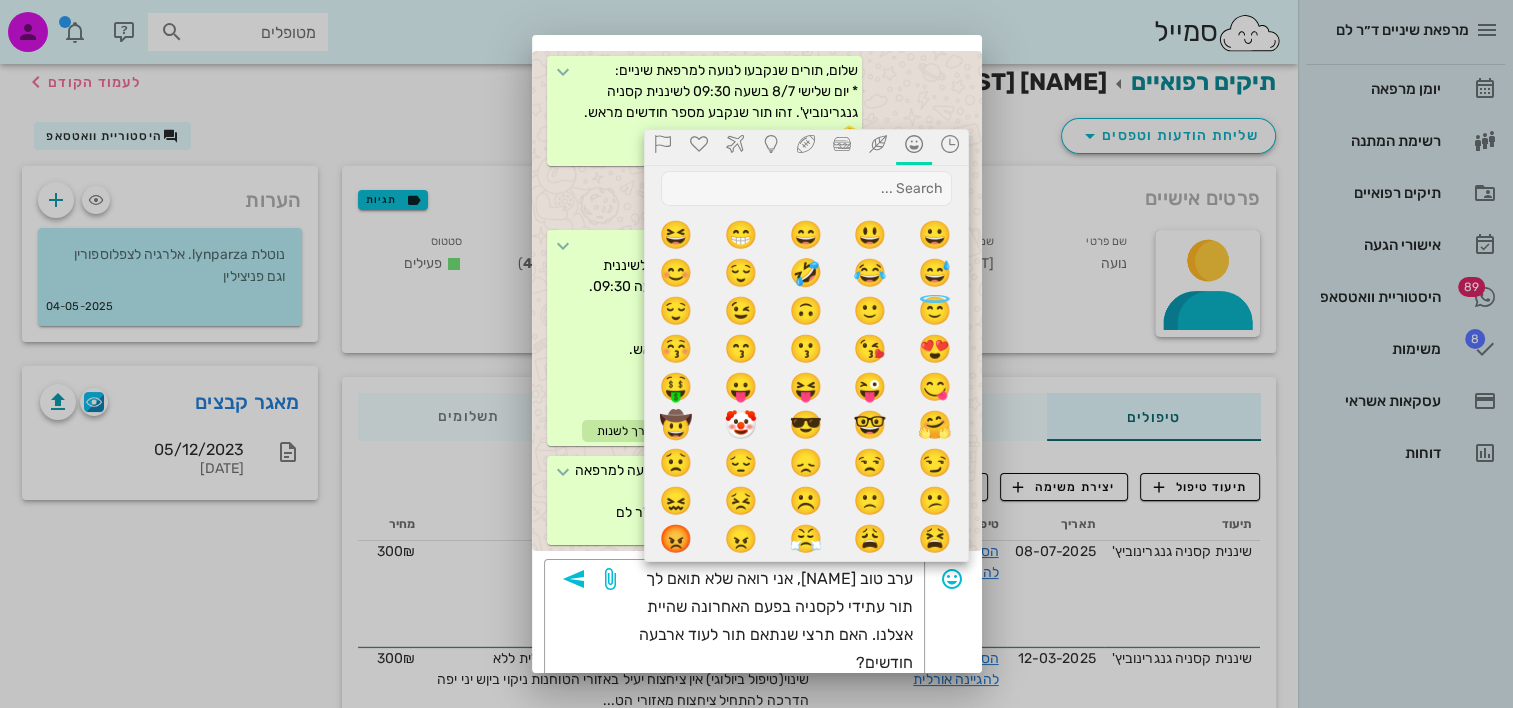 click 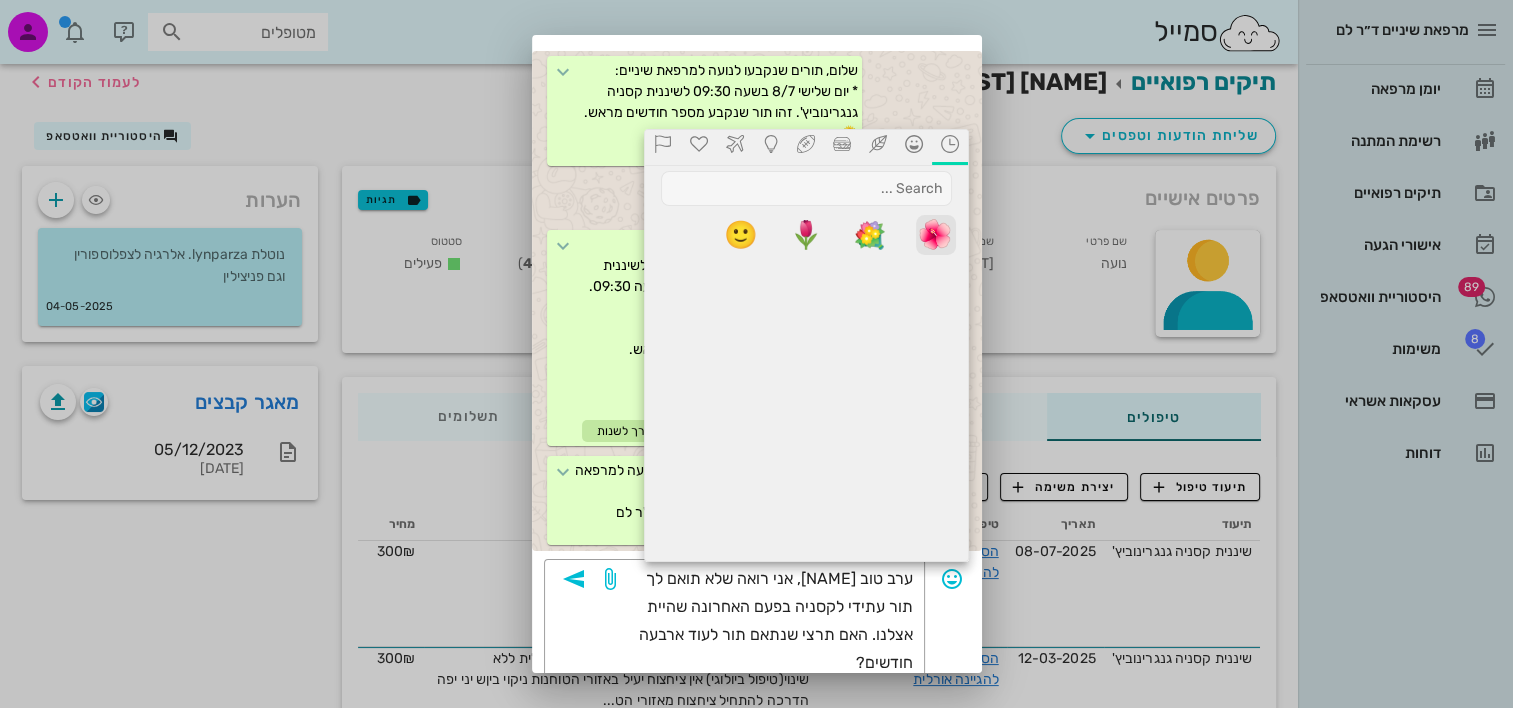 click on "🌺" 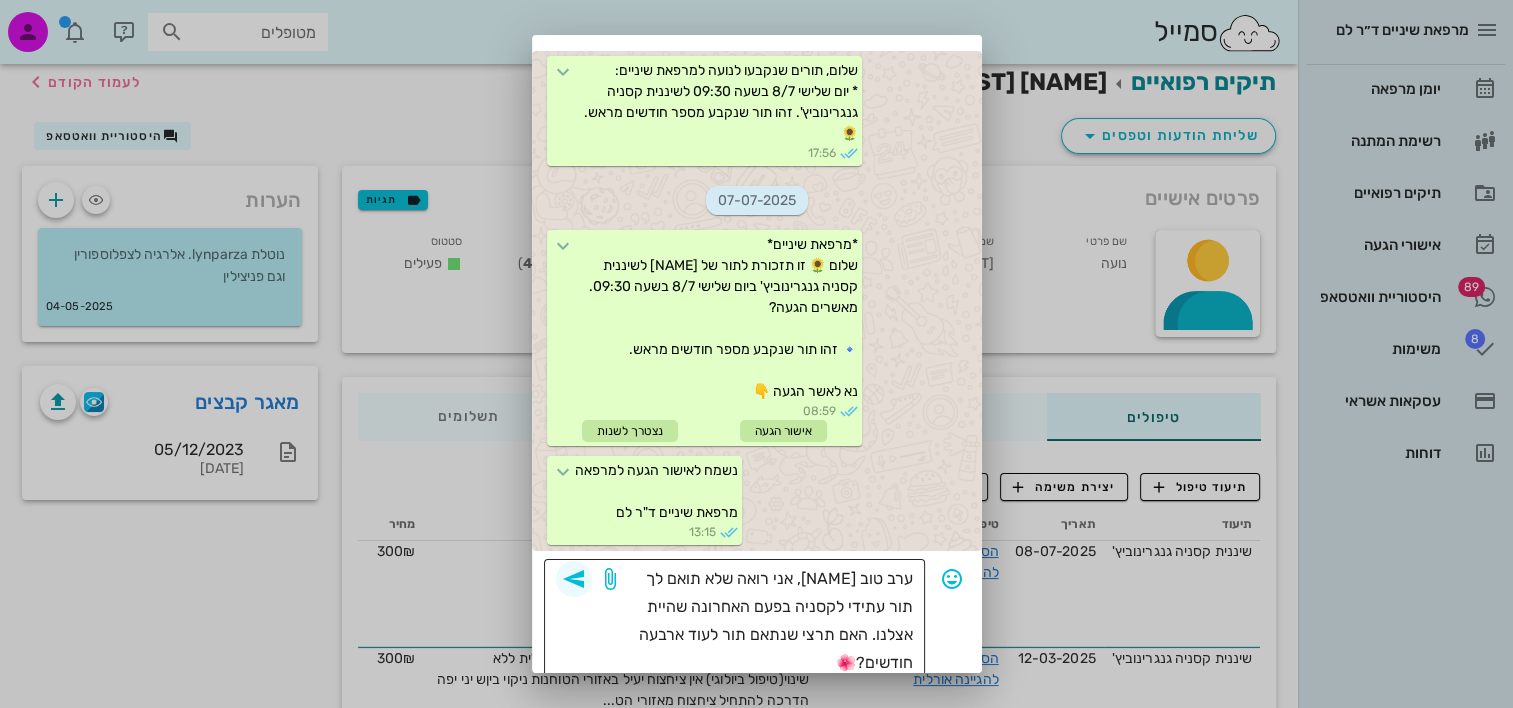 click 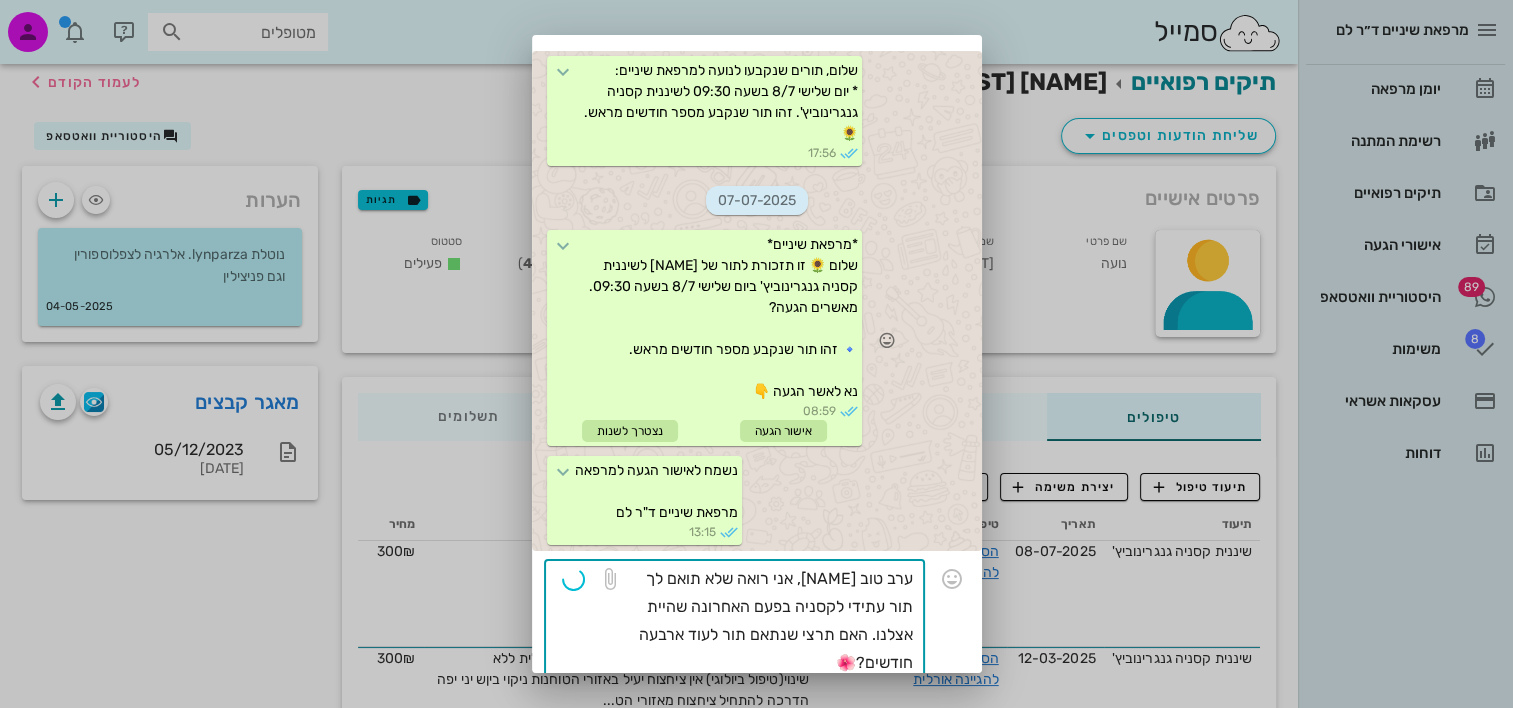 type 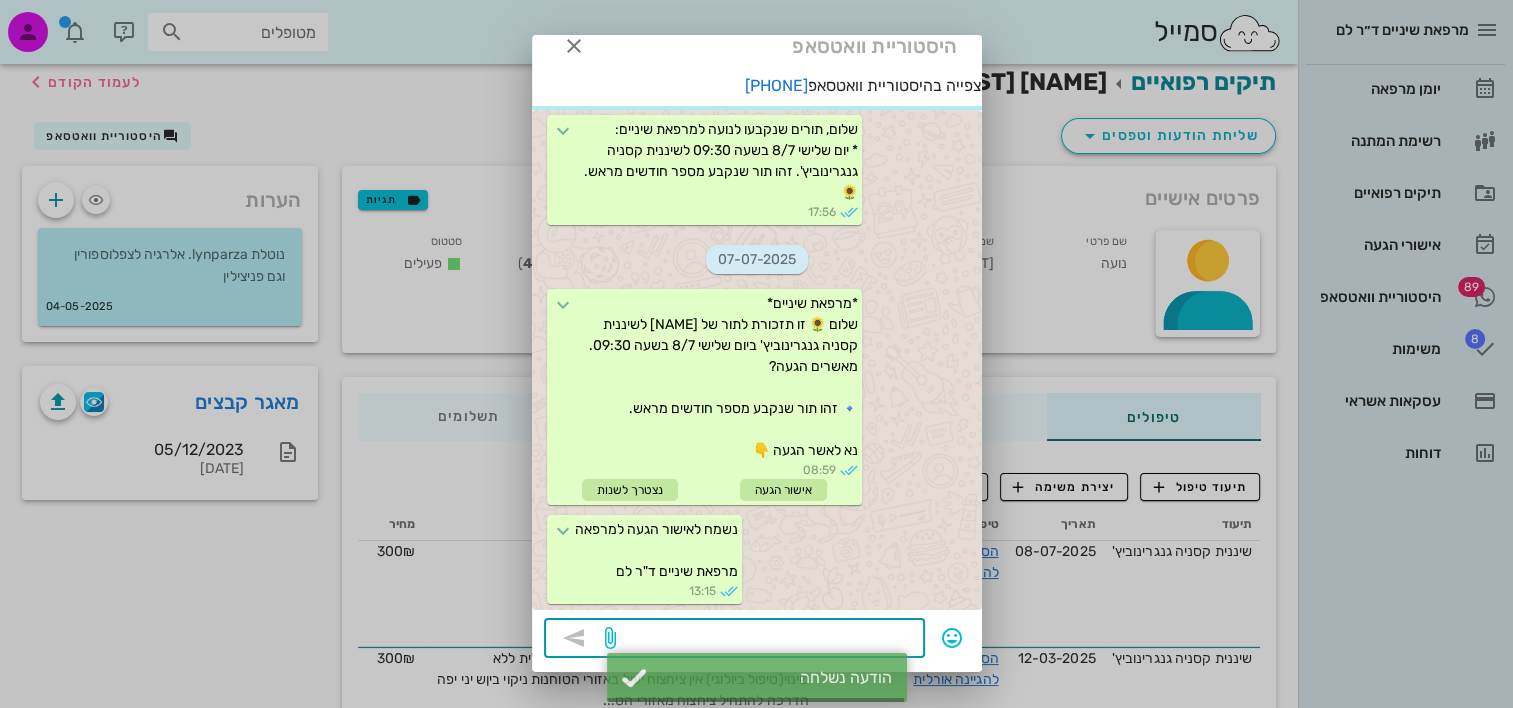 scroll, scrollTop: 22, scrollLeft: 0, axis: vertical 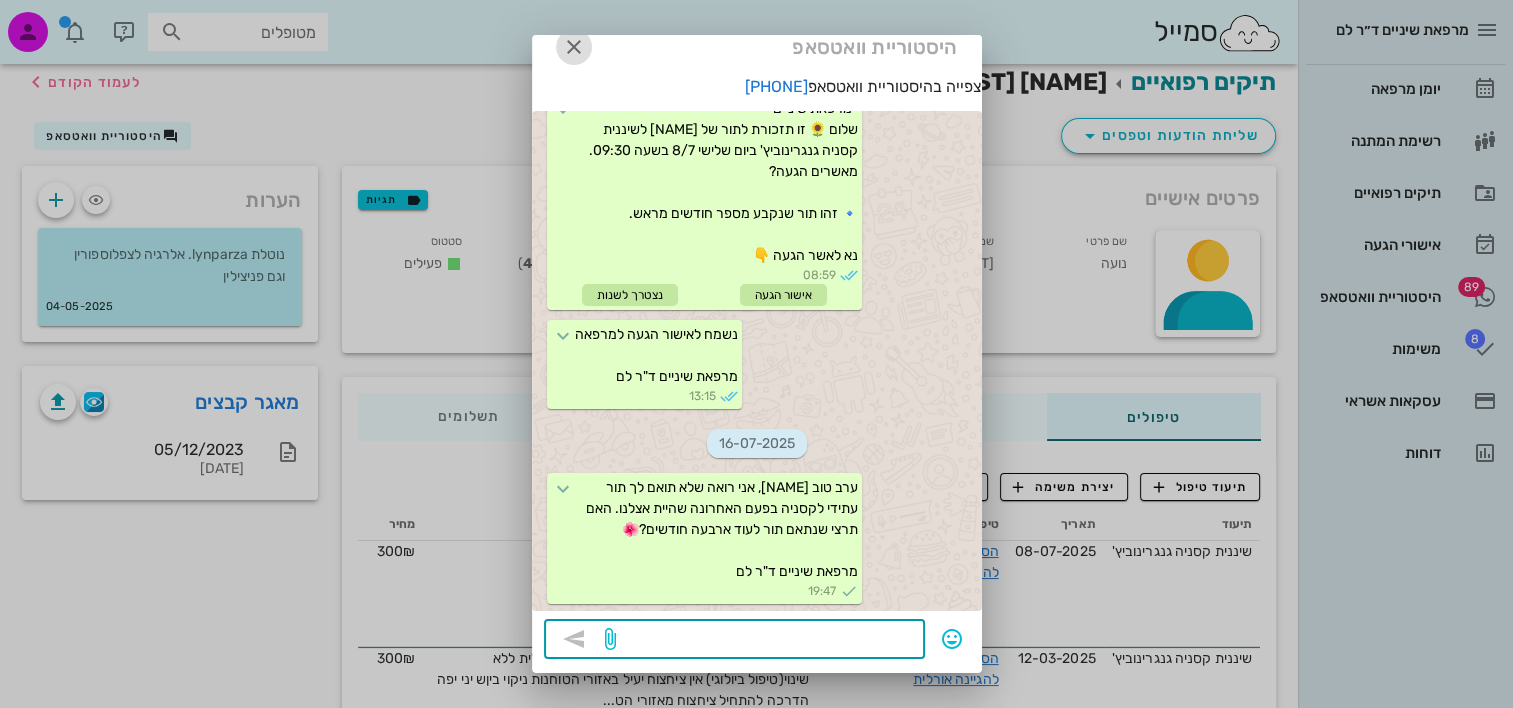 click 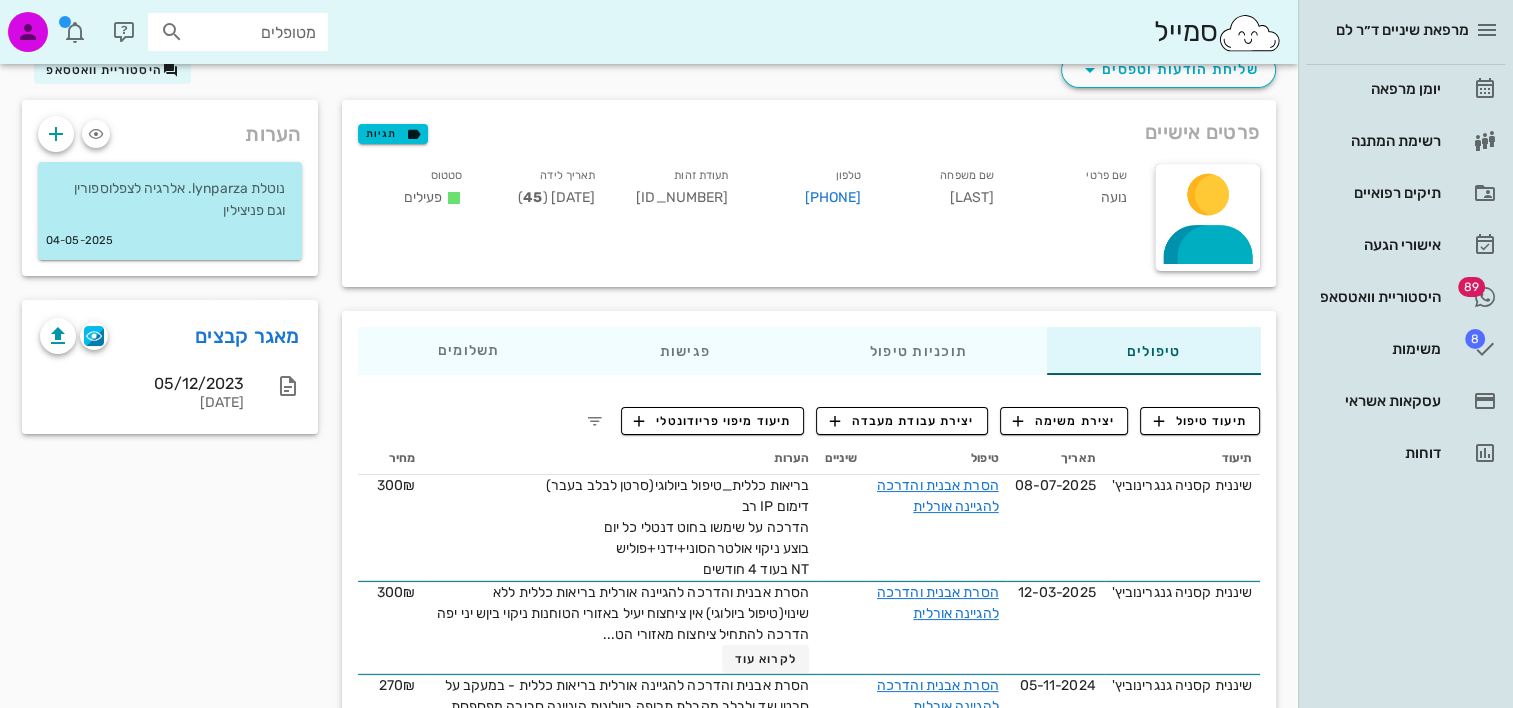 scroll, scrollTop: 112, scrollLeft: 0, axis: vertical 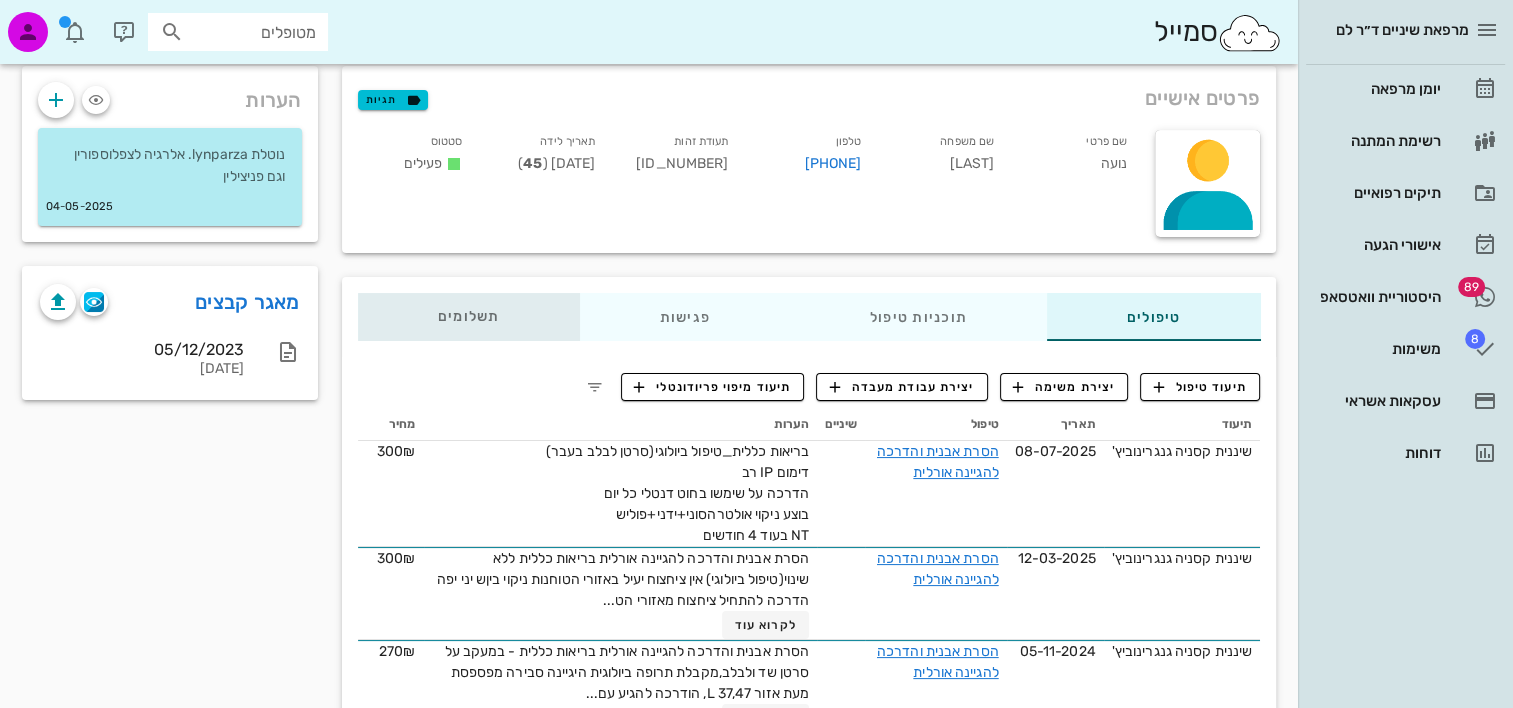 click on "תשלומים
0₪" 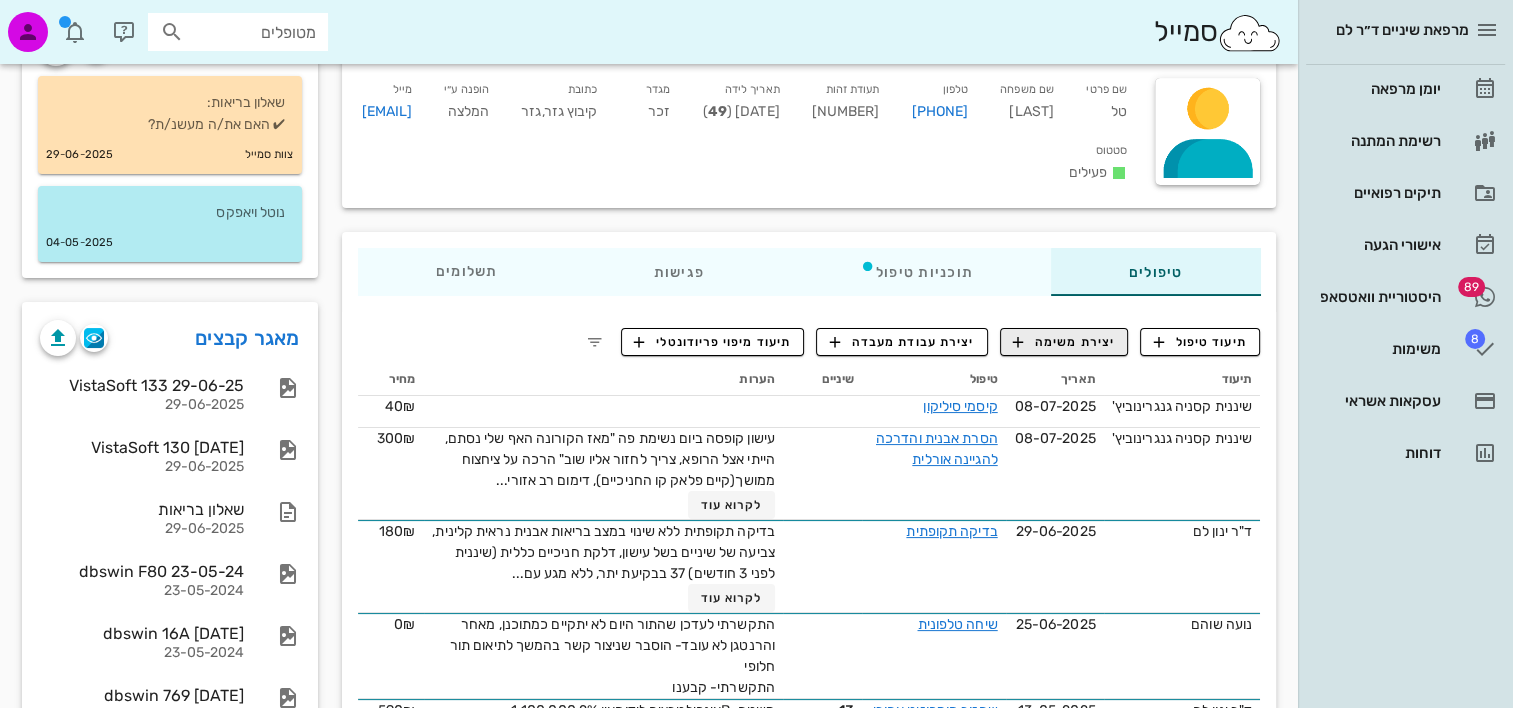 scroll, scrollTop: 200, scrollLeft: 0, axis: vertical 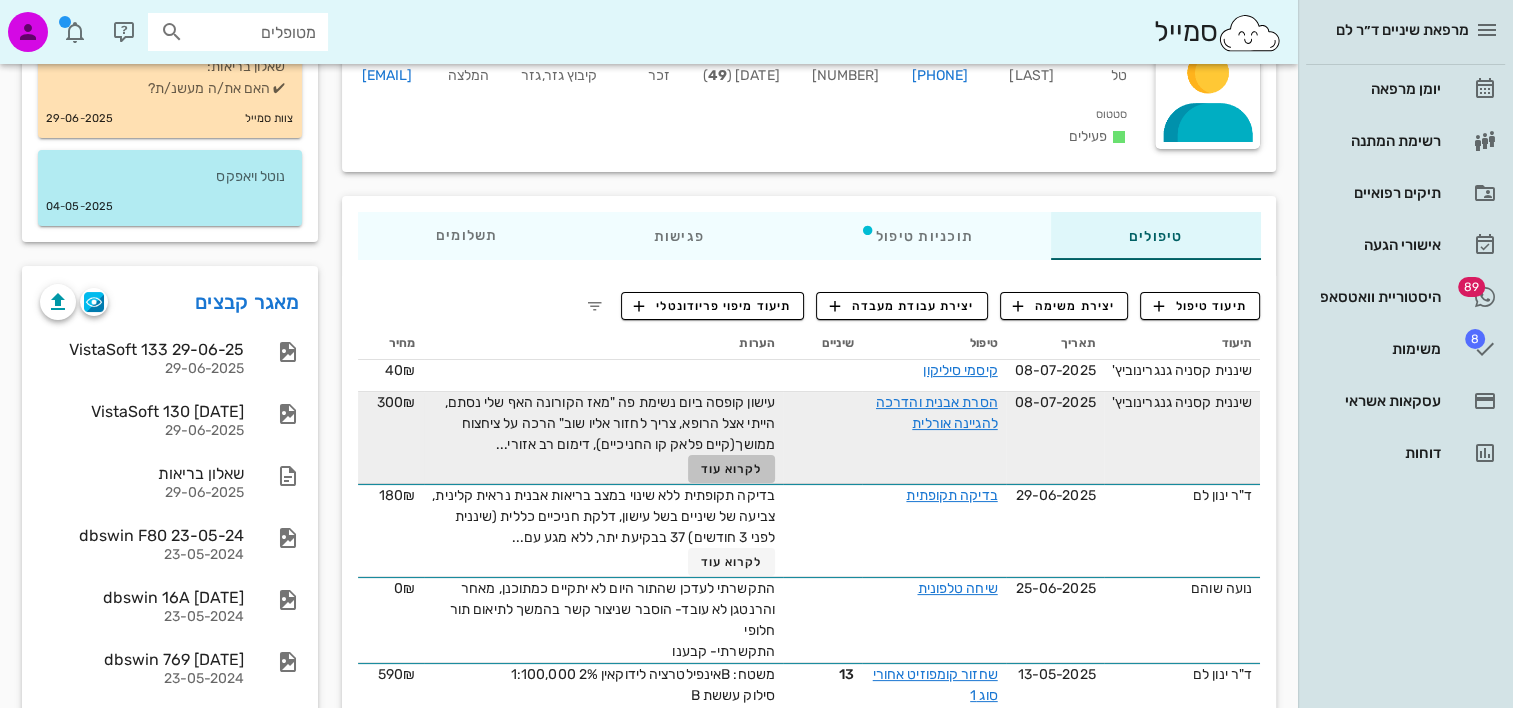 click on "לקרוא עוד" at bounding box center (732, 469) 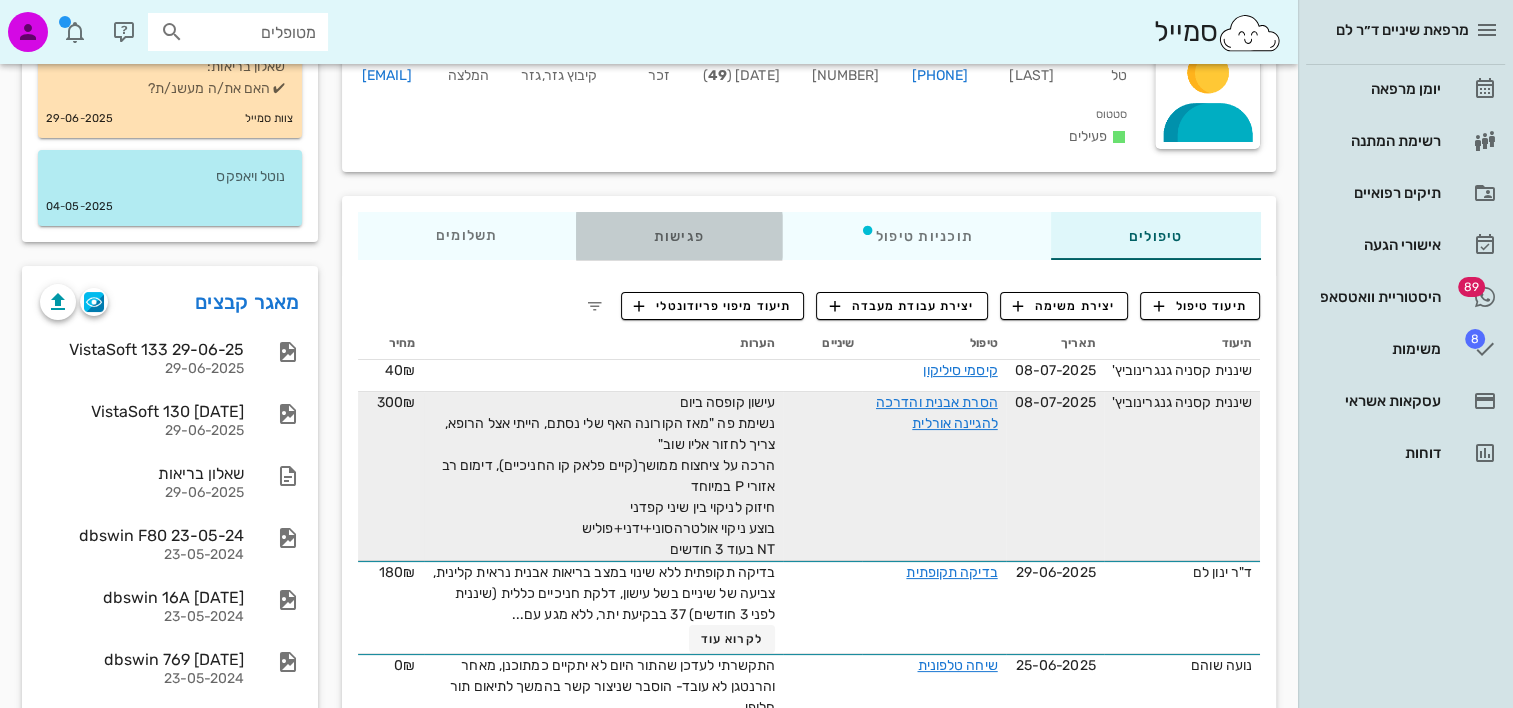 click on "פגישות" at bounding box center (678, 236) 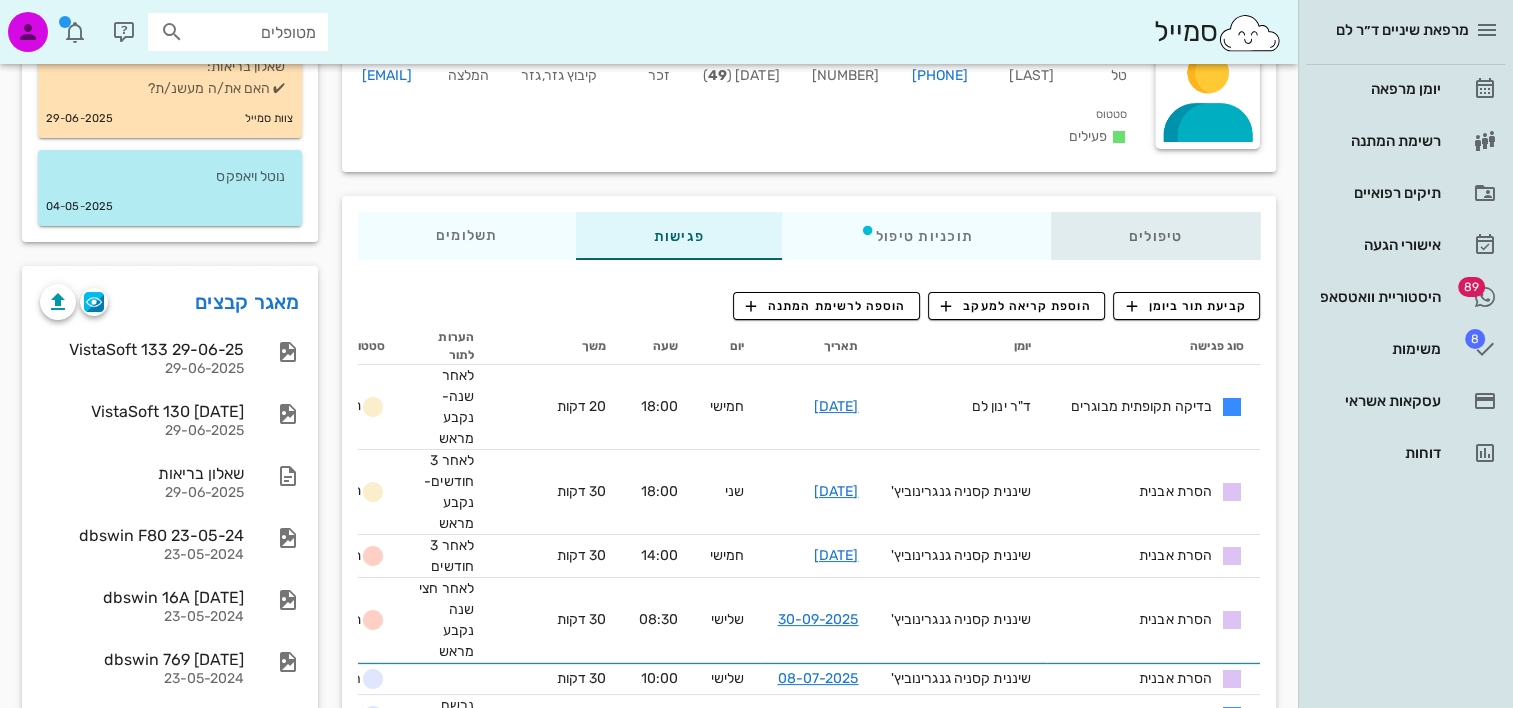 click on "טיפולים" at bounding box center [1155, 236] 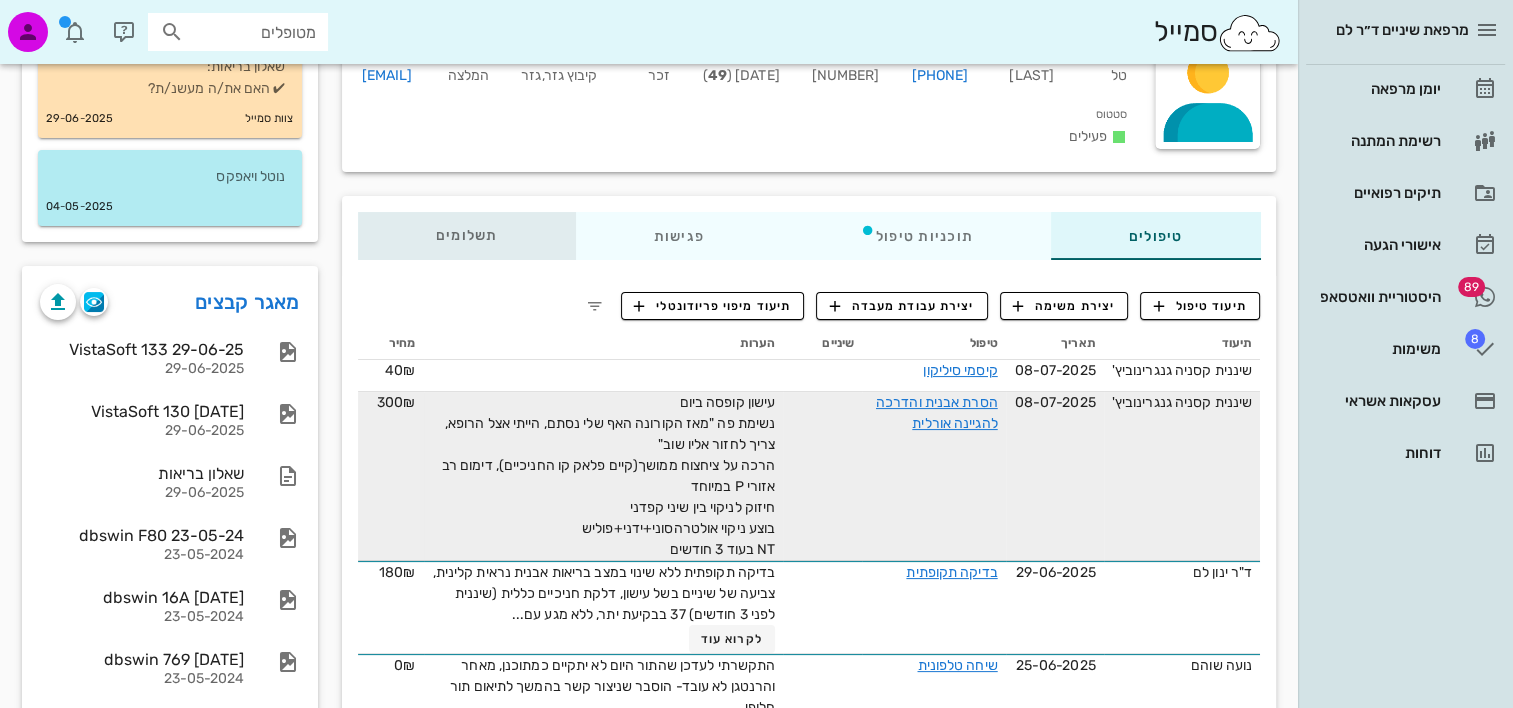 click on "תשלומים
0₪" at bounding box center [466, 236] 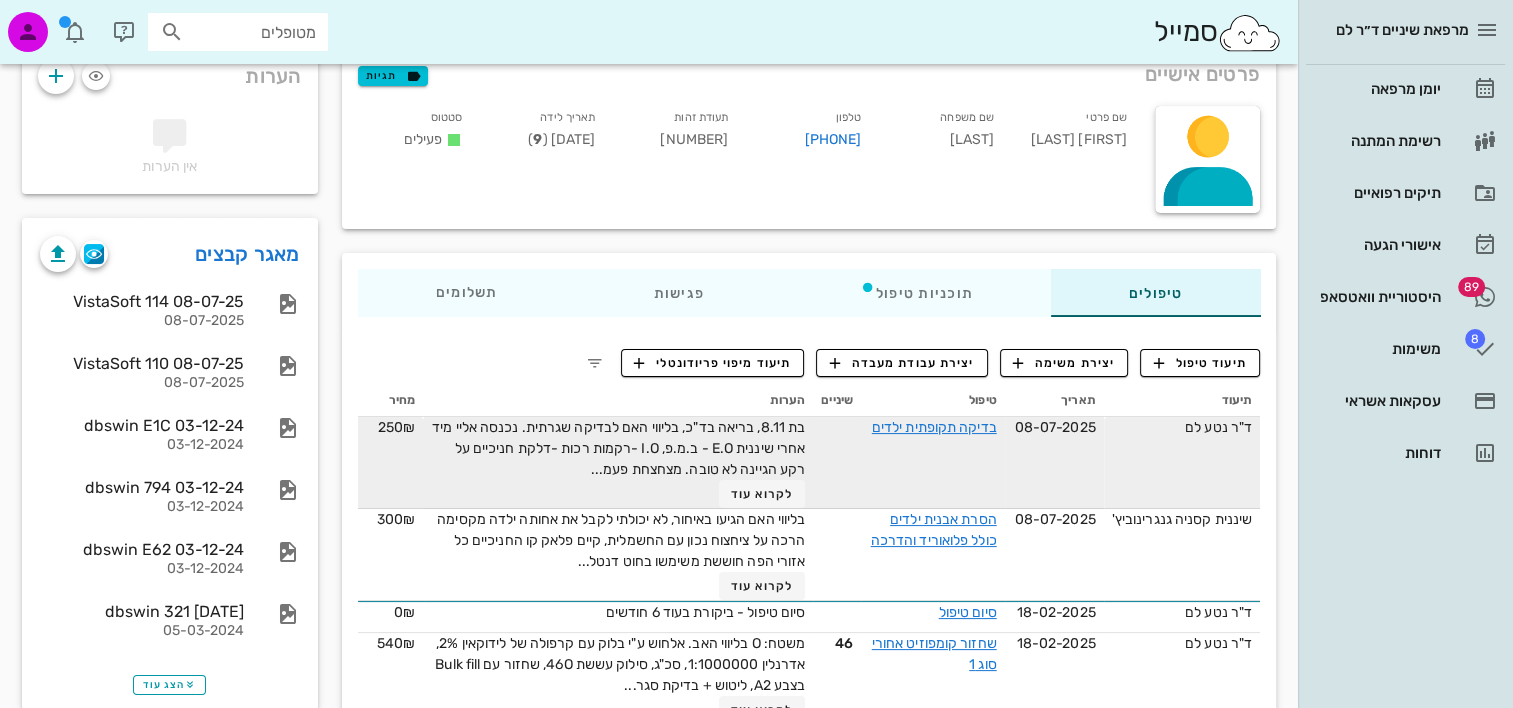 scroll, scrollTop: 200, scrollLeft: 0, axis: vertical 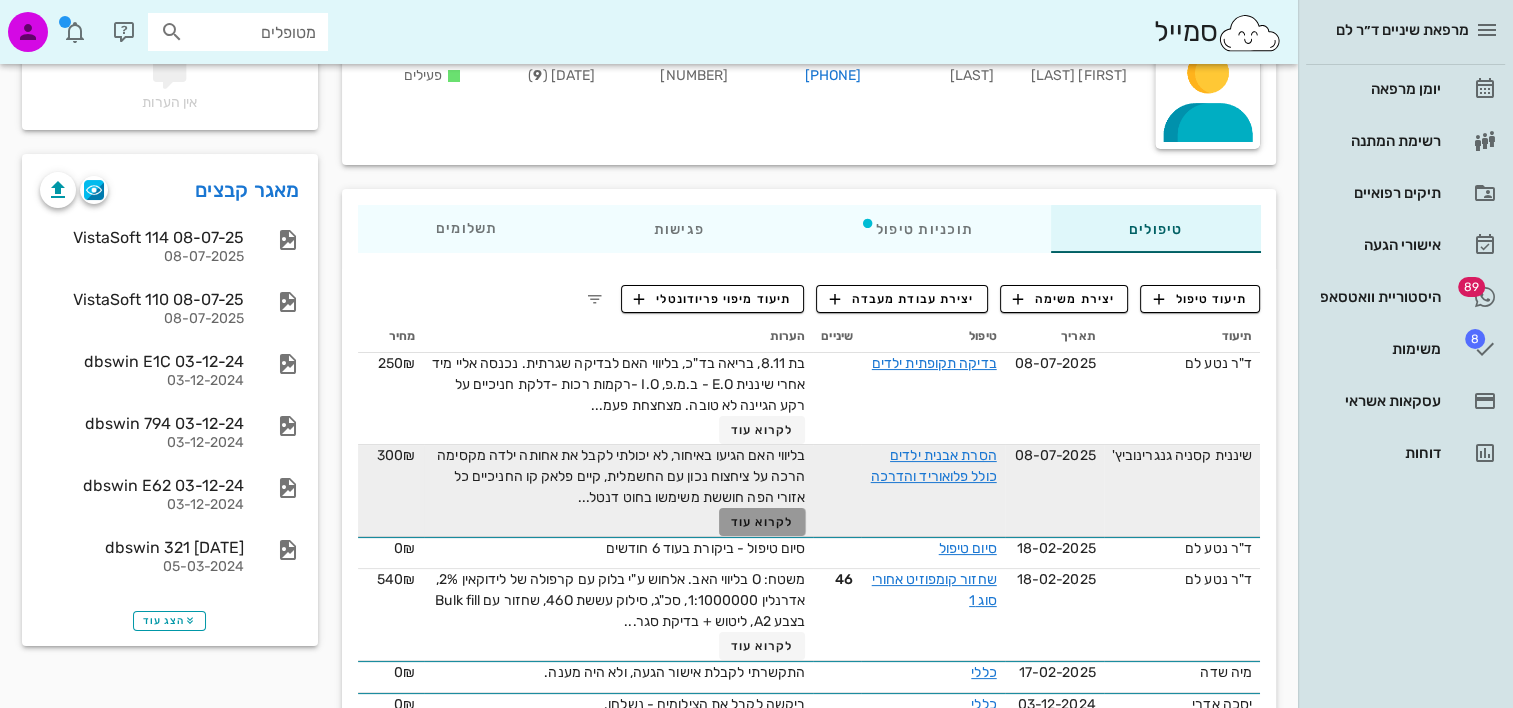 click on "לקרוא עוד" at bounding box center (762, 522) 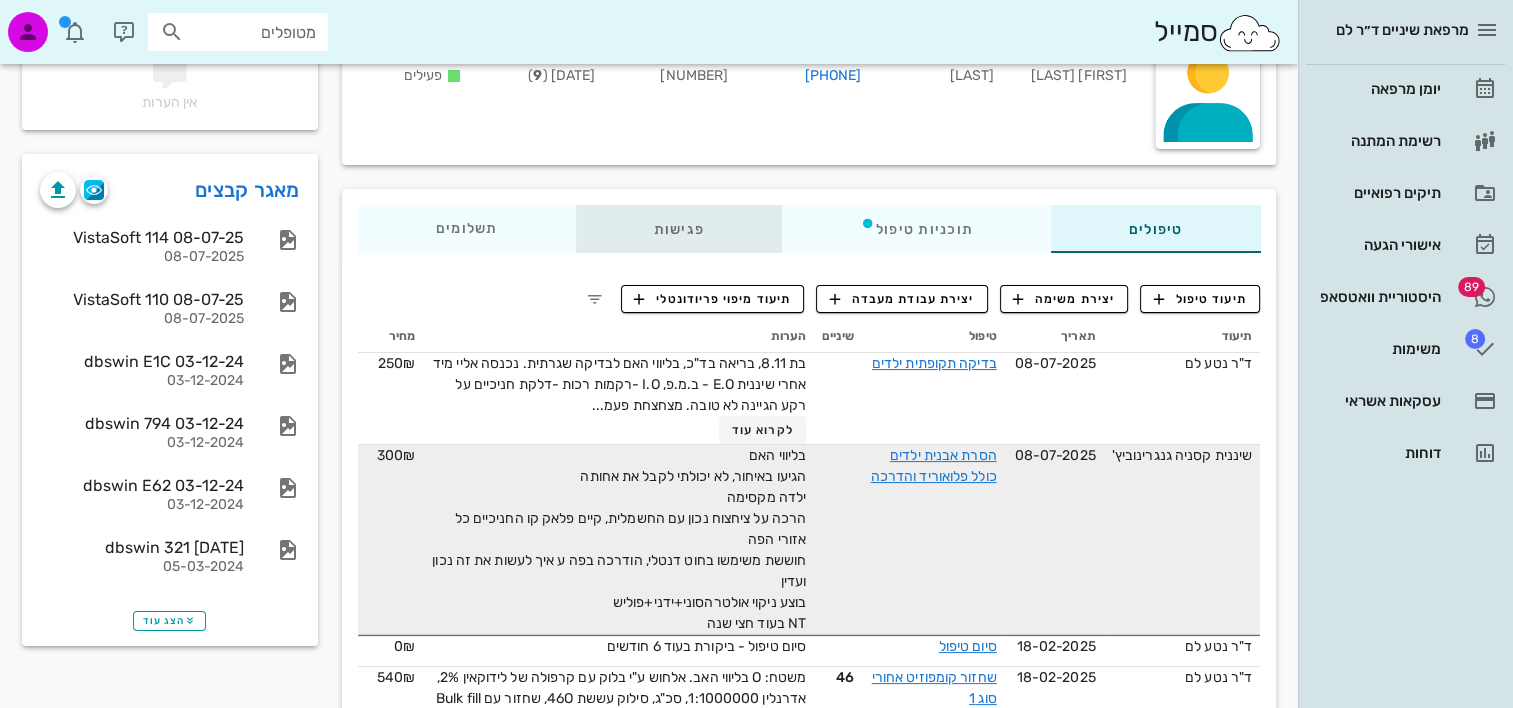 click on "פגישות" at bounding box center [678, 229] 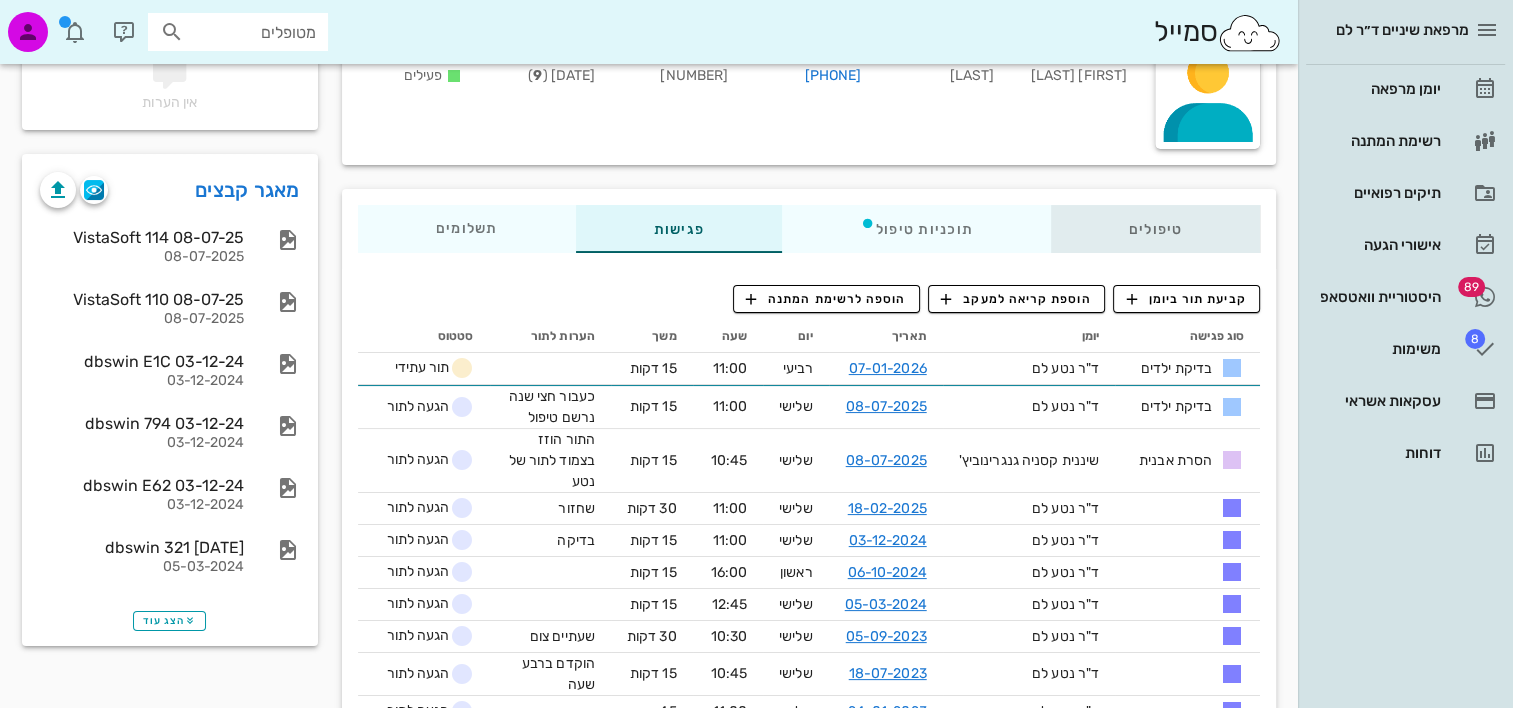 click on "טיפולים" at bounding box center [1155, 229] 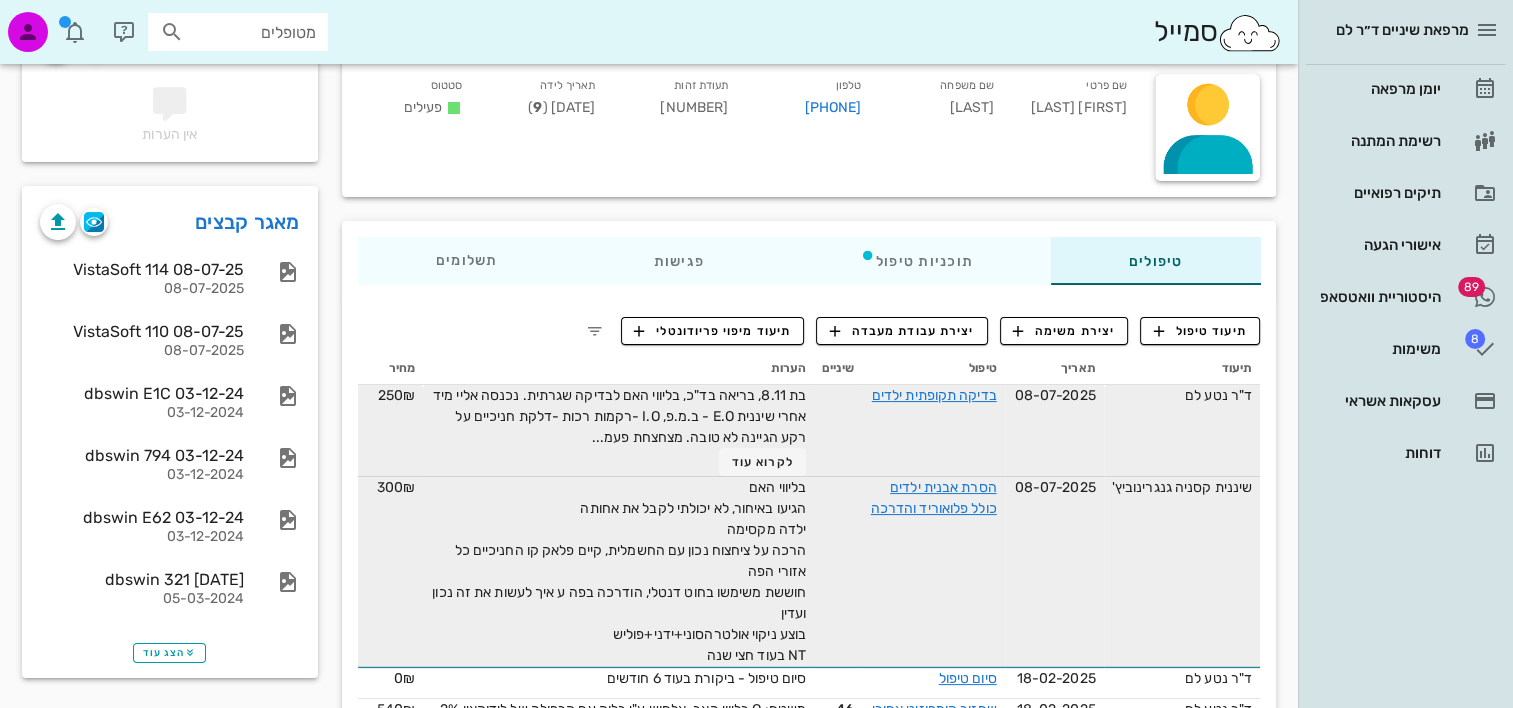 scroll, scrollTop: 200, scrollLeft: 0, axis: vertical 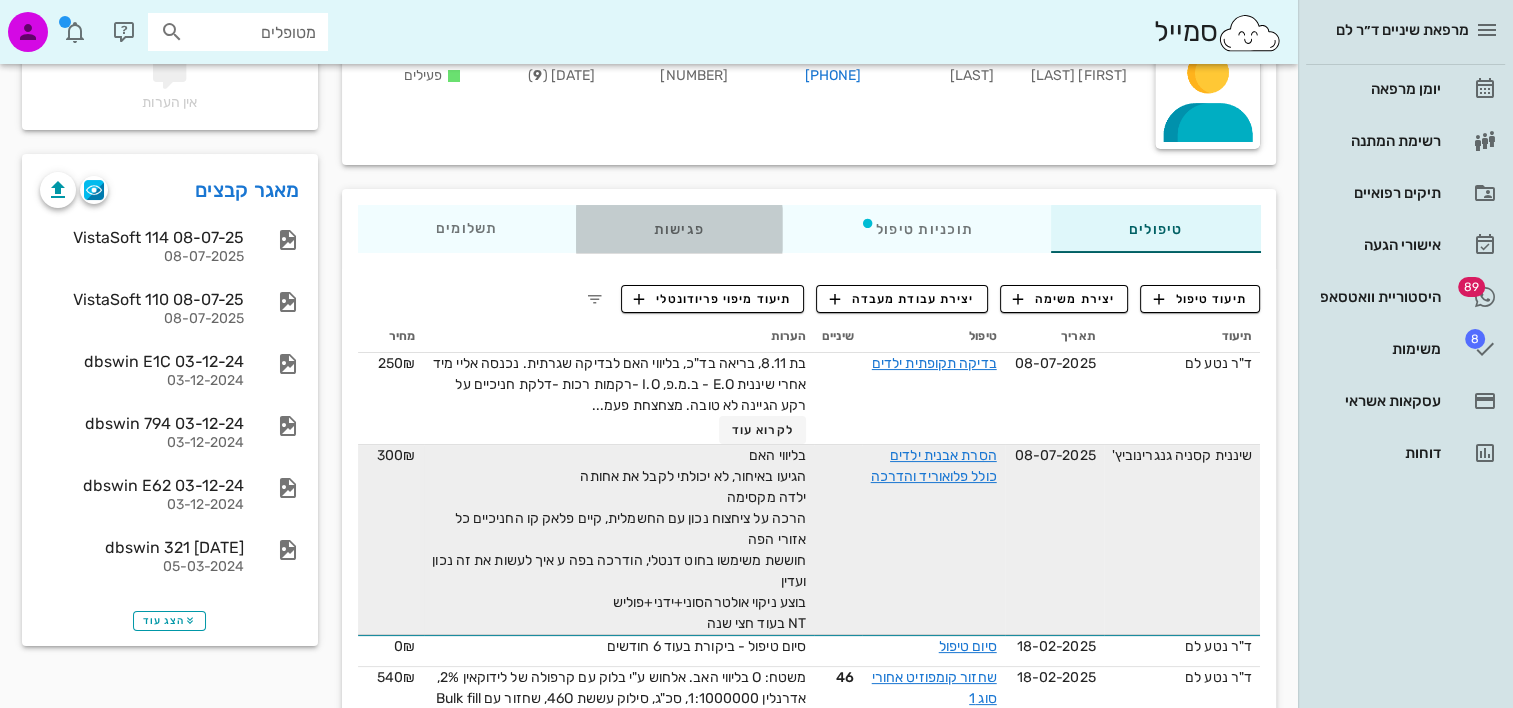 click on "פגישות" at bounding box center (678, 229) 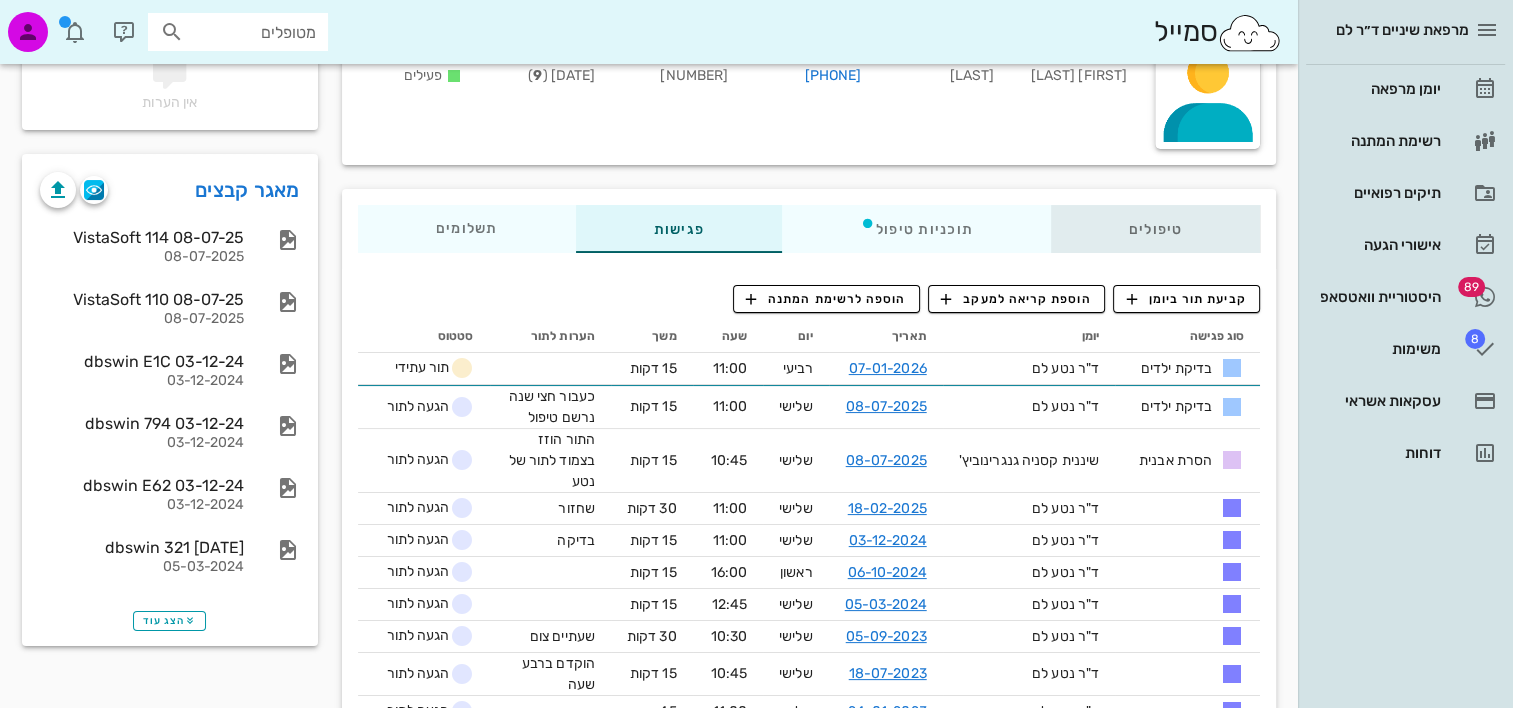 click on "טיפולים" at bounding box center [1155, 229] 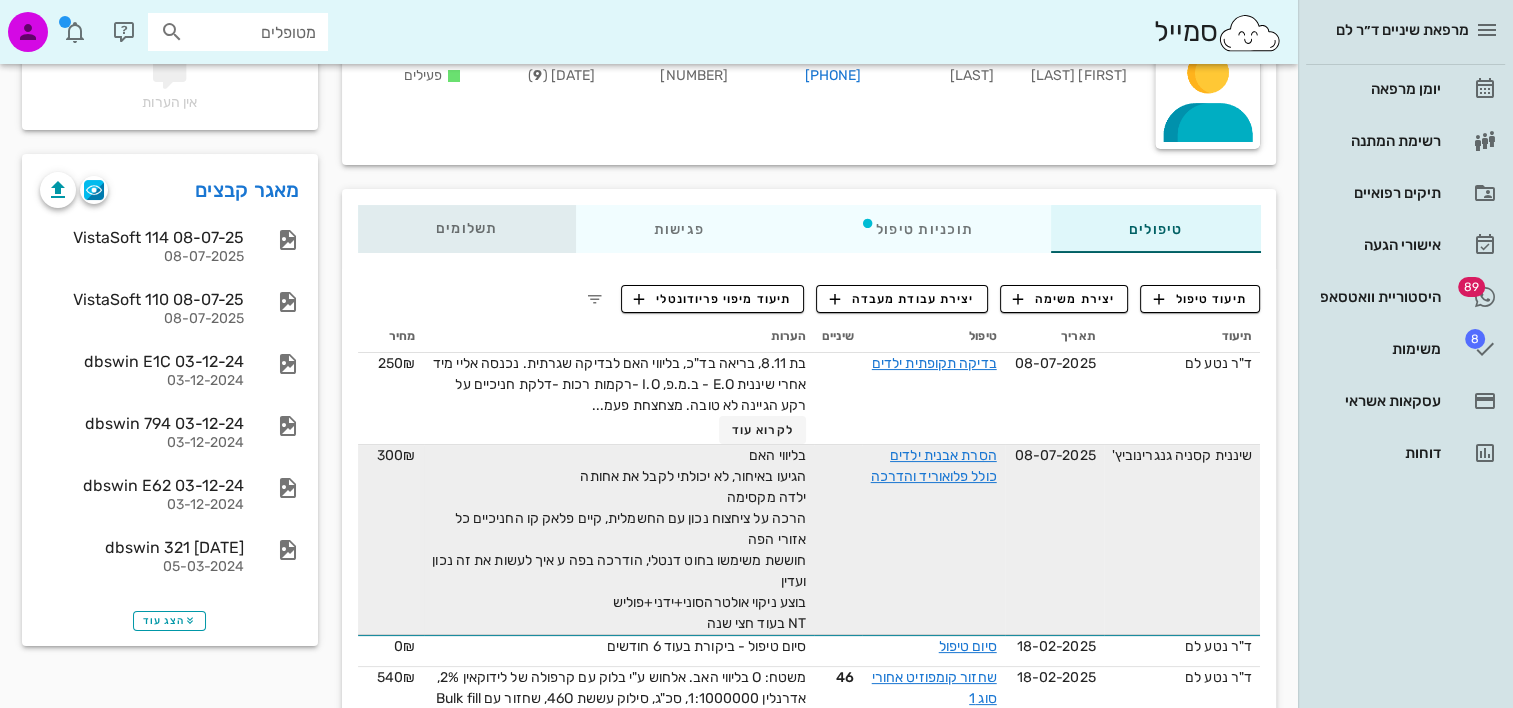 click on "תשלומים
0₪" at bounding box center (467, 229) 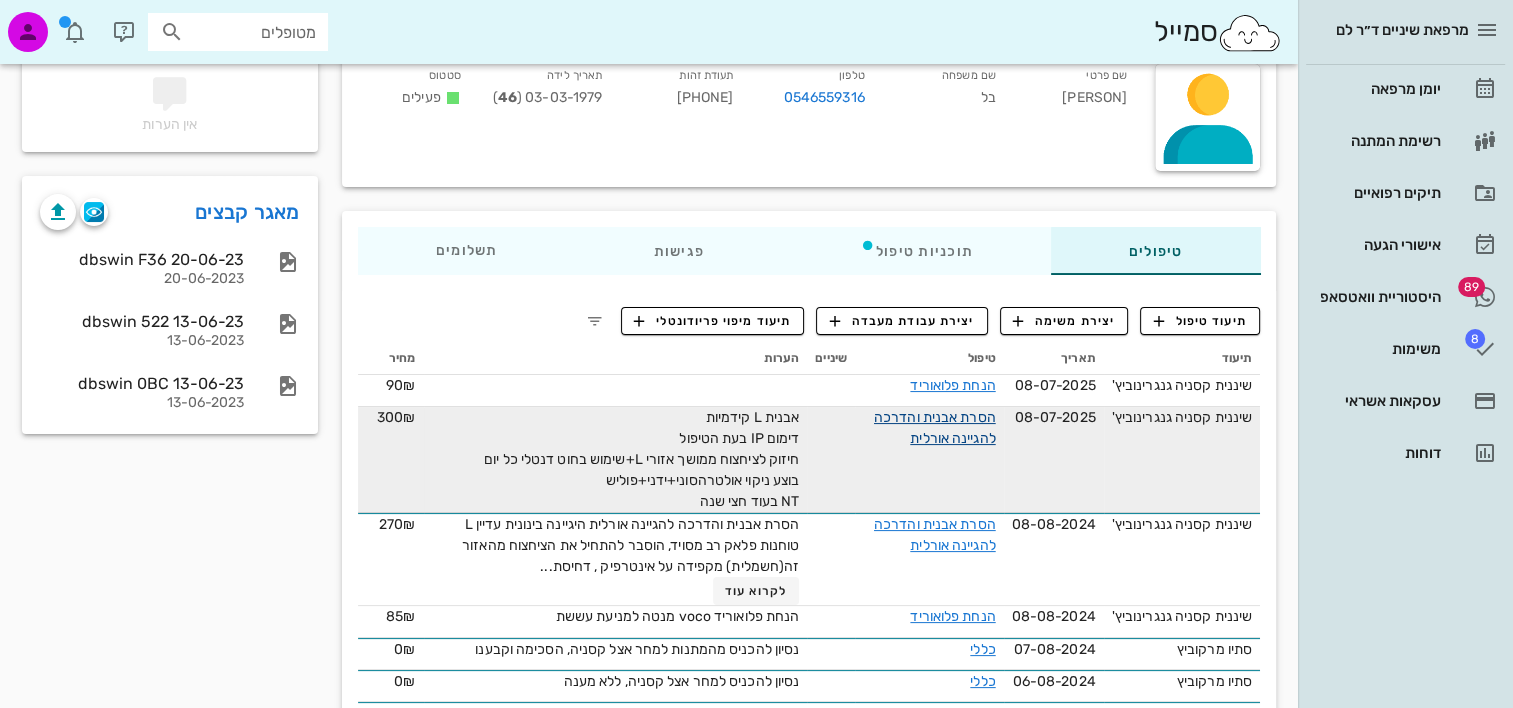 scroll, scrollTop: 200, scrollLeft: 0, axis: vertical 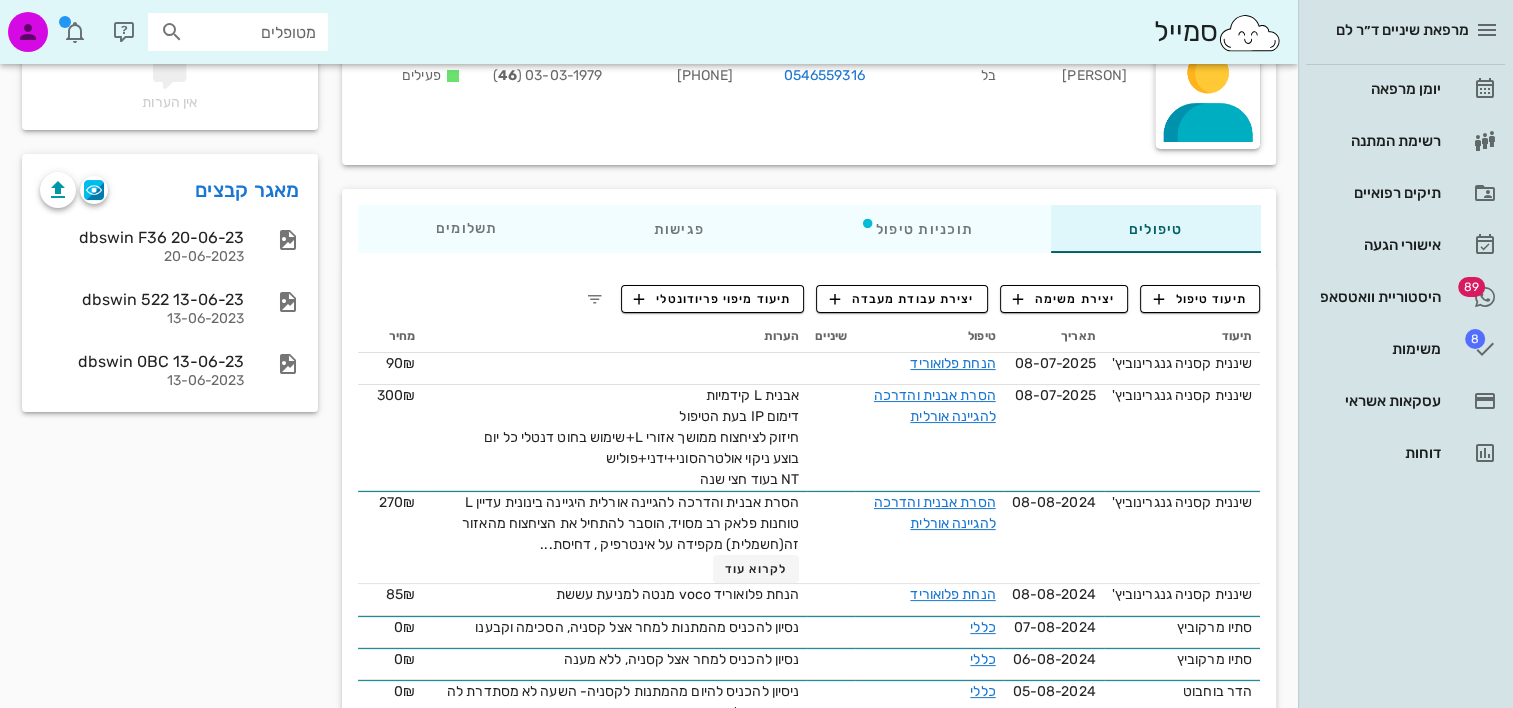 click on "טיפולים
תוכניות טיפול
פגישות
תשלומים
0₪
תיעוד טיפול
יצירת משימה
יצירת עבודת מעבדה
תיעוד מיפוי פריודונטלי
תיעוד תאריך טיפול שיניים הערות מחיר
שיננית [NAME]
08-07-2025
הנחת פלואוריד 90₪
שיננית [NAME]
08-07-2025
הסרת אבנית והדרכה להגיינה אורלית אבנית L קידמיות
דימום IP בעת הטיפול
חיזוק לציחצוח ממושך אזורי L+שימוש בחוט דנטלי כל יום
בוצע ניקוי אולטרהסוני+ידני+פוליש
NT בעוד חצי שנה 300₪ 270₪ 85₪ כללי 0₪" at bounding box center [809, 1160] 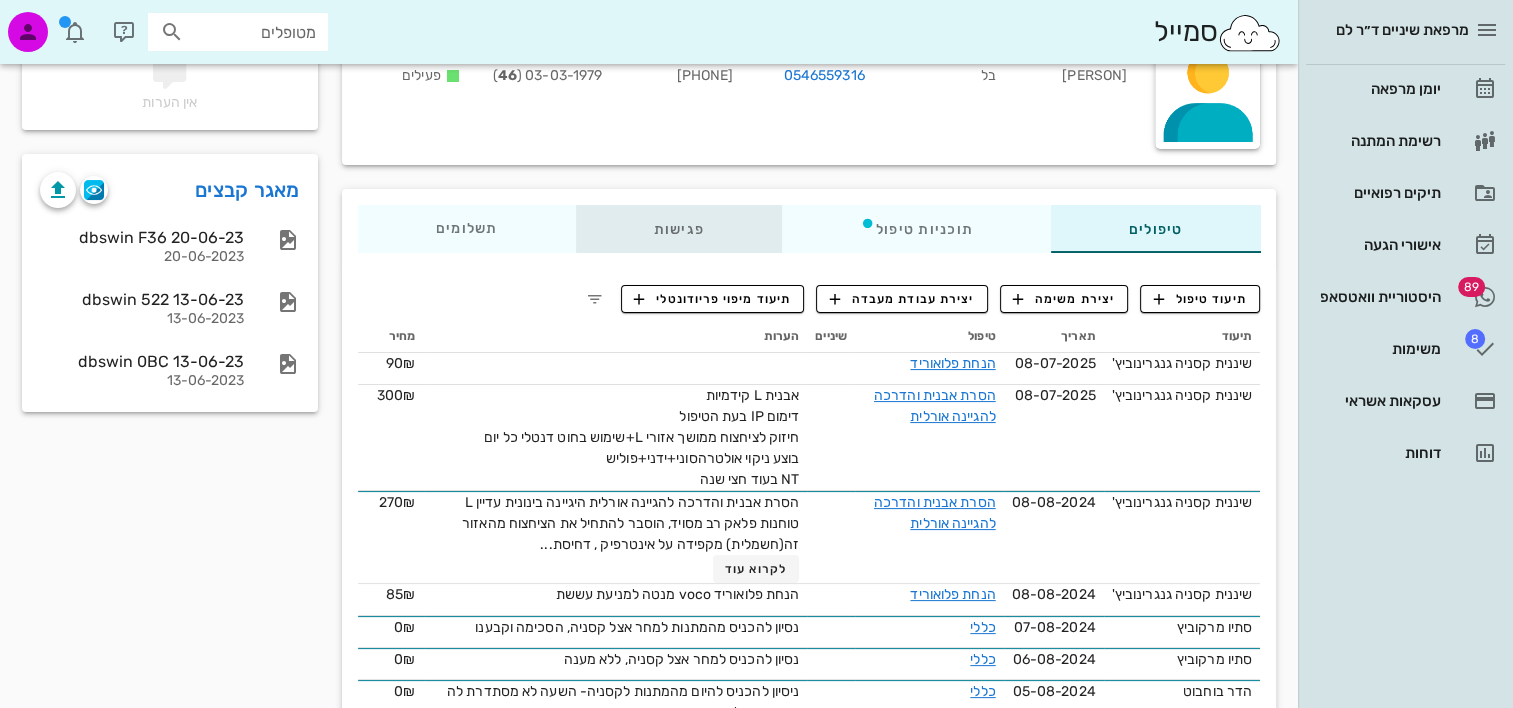 click on "פגישות" at bounding box center [678, 229] 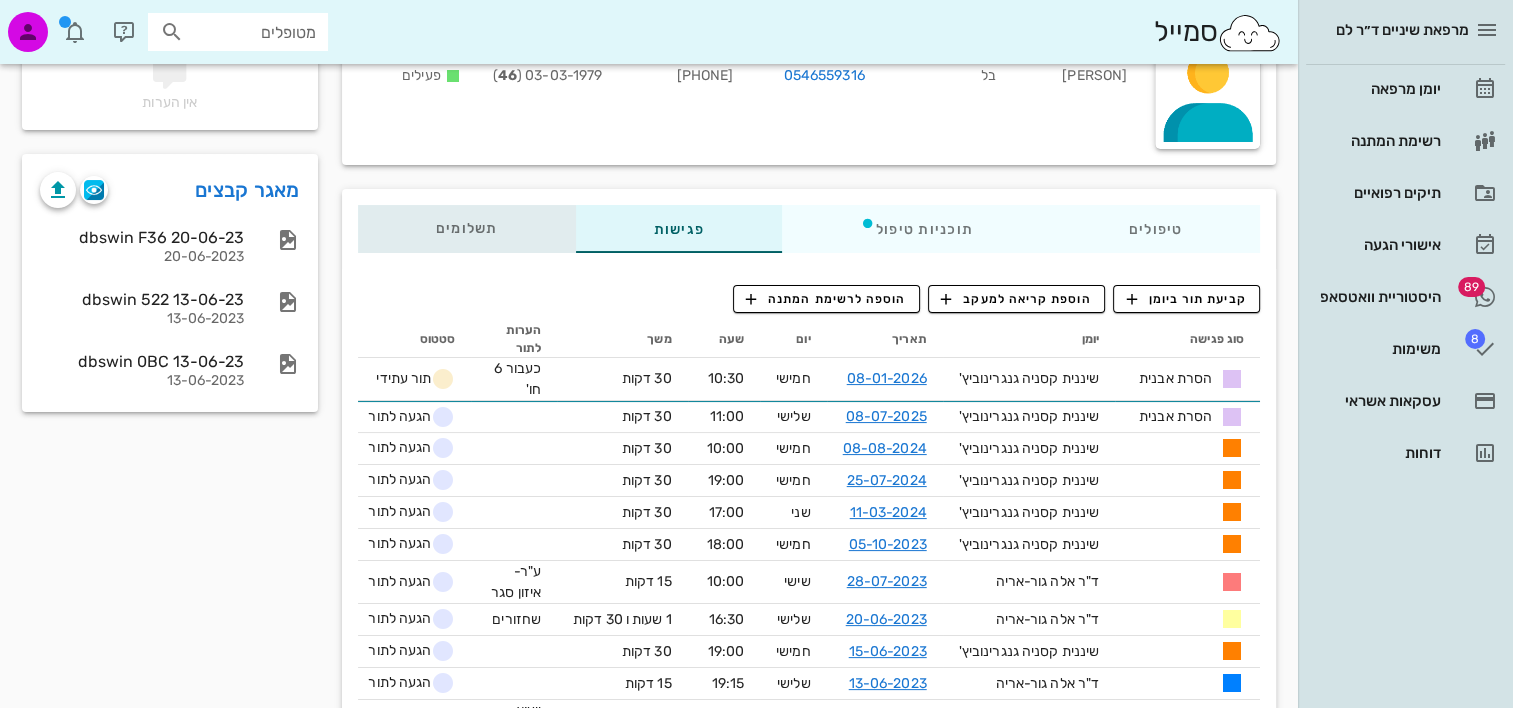 click on "תשלומים
0₪" at bounding box center (467, 229) 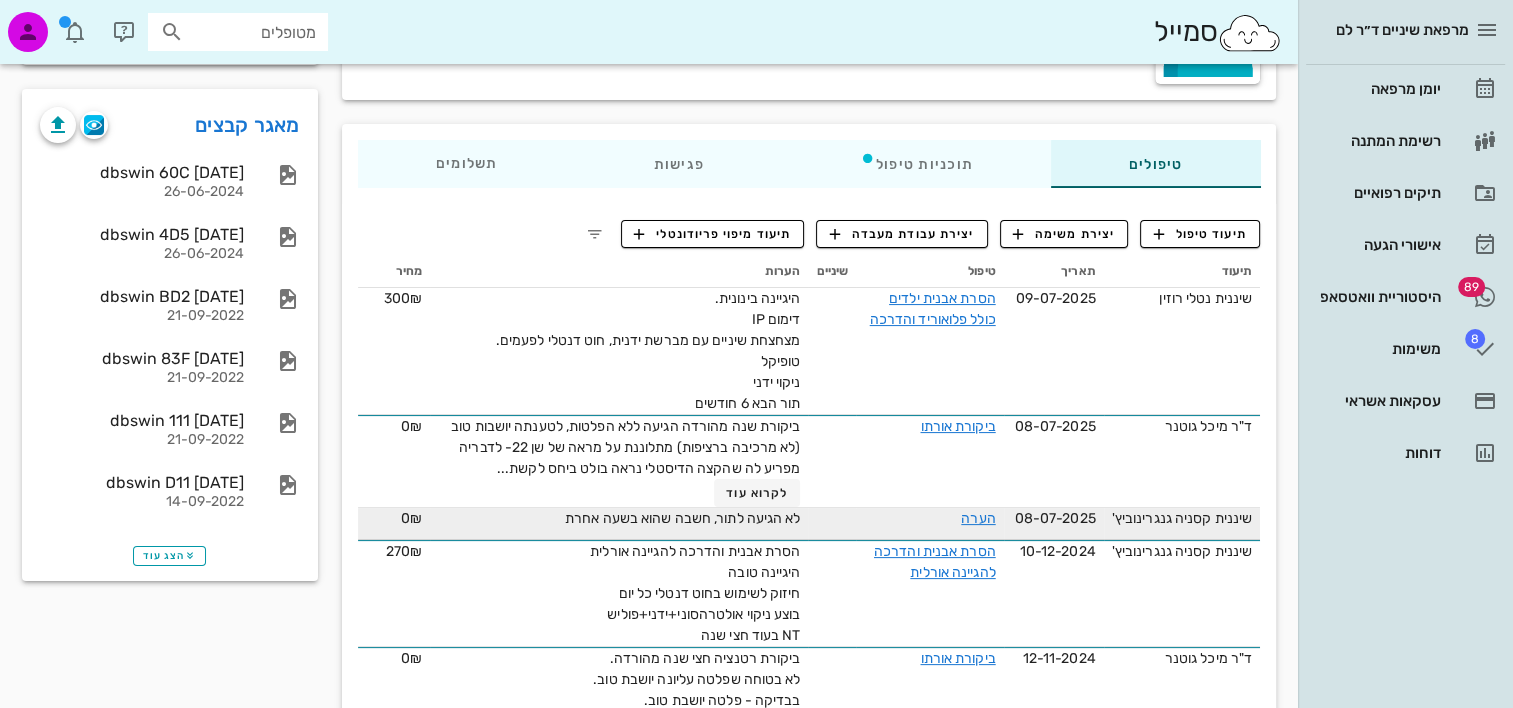 scroll, scrollTop: 300, scrollLeft: 0, axis: vertical 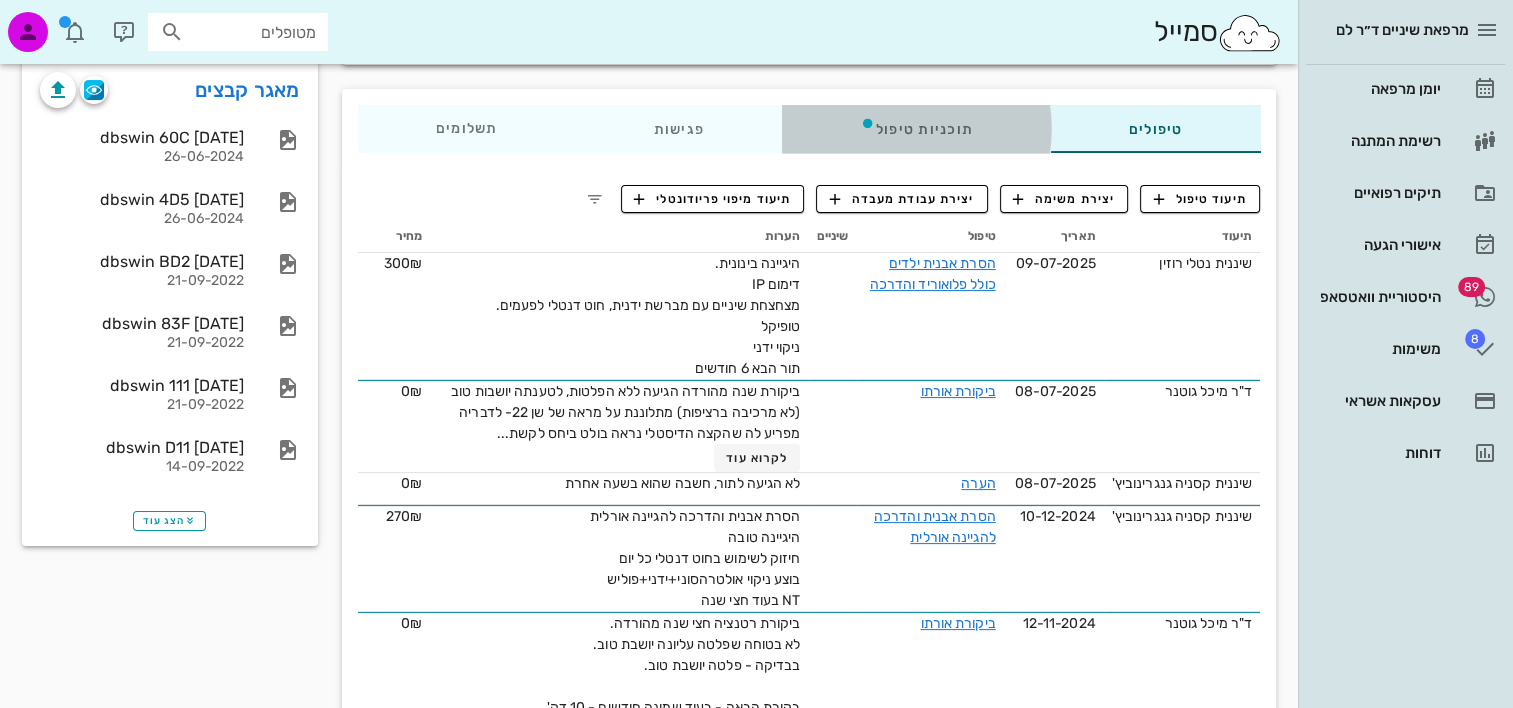 click on "תוכניות טיפול" at bounding box center [915, 129] 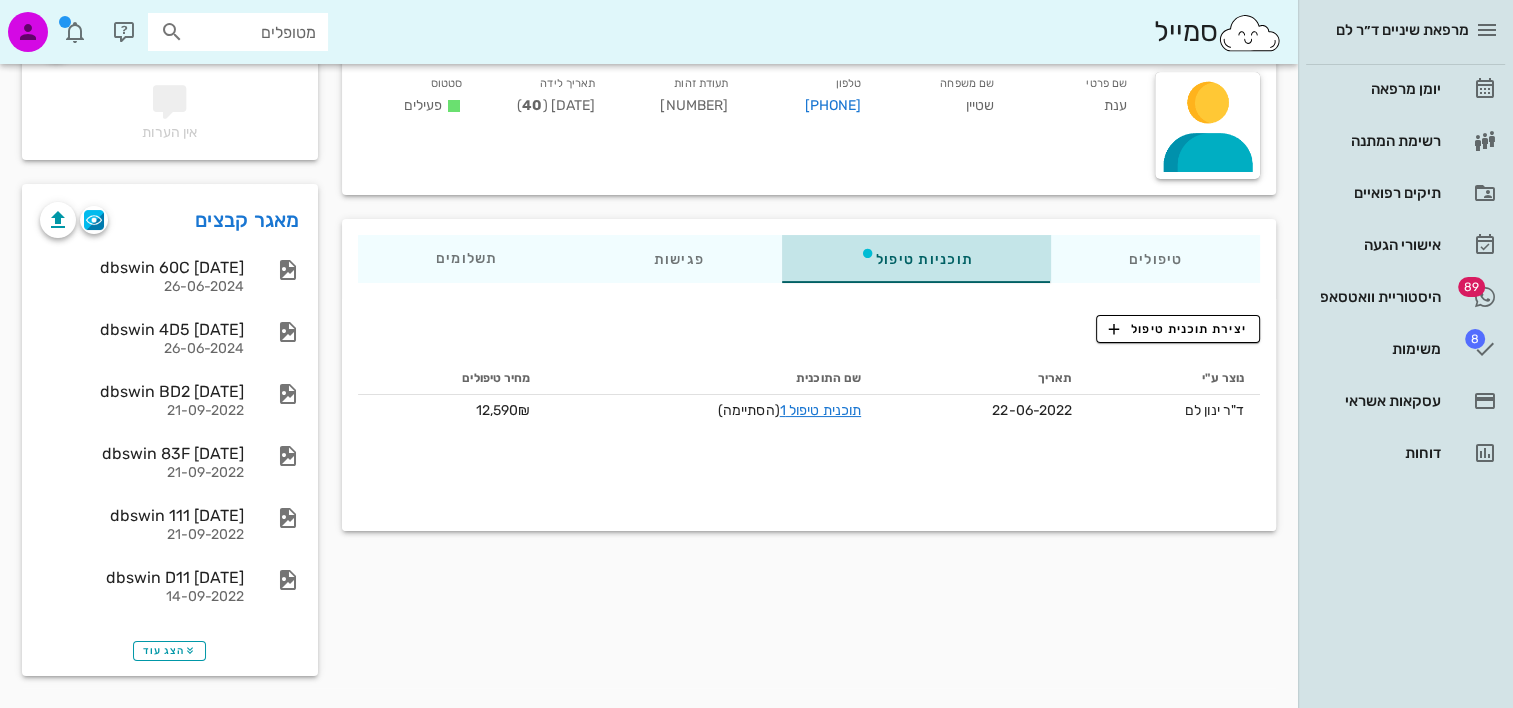 scroll, scrollTop: 168, scrollLeft: 0, axis: vertical 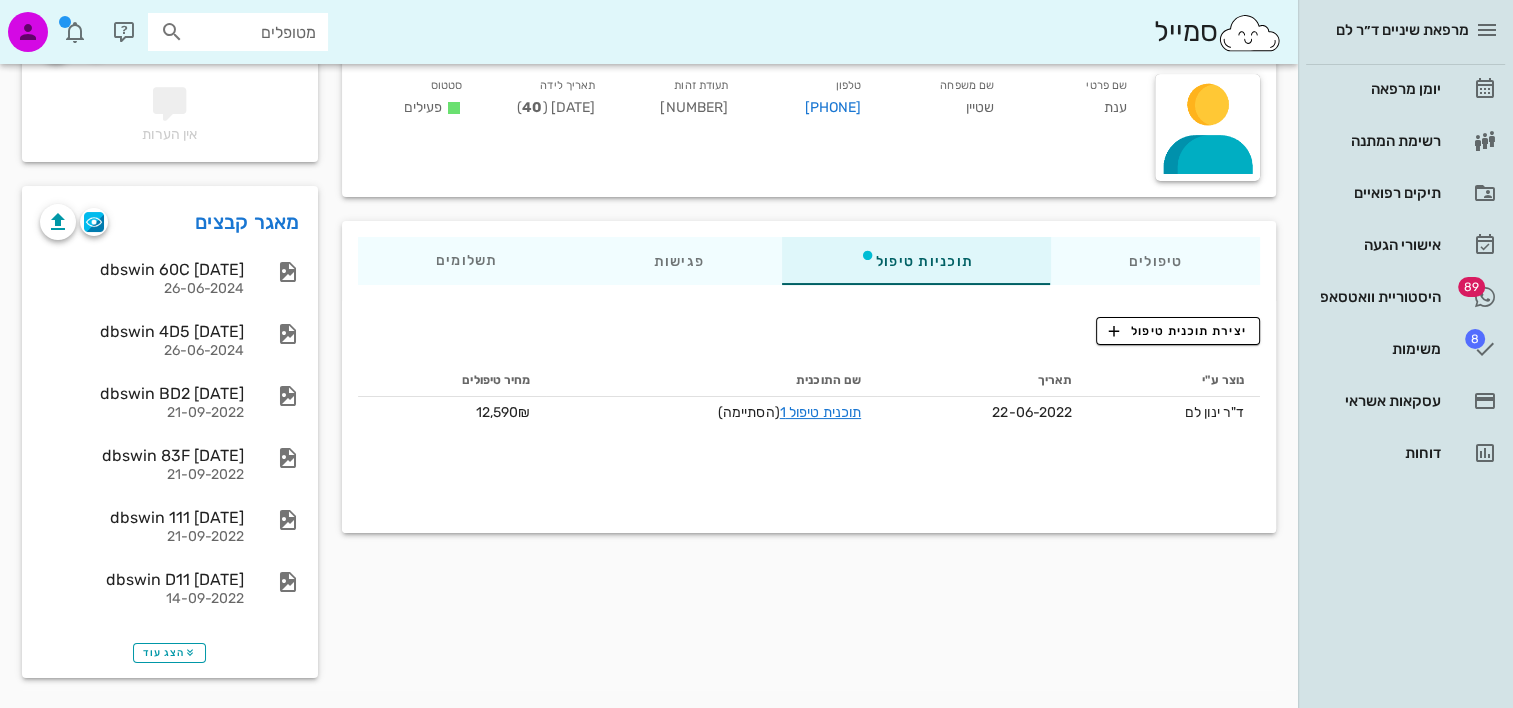 click on "שם פרטי  [FIRST]  שם משפחה  [LAST]  טלפון [PHONE]
תעודת זהות [ID] תאריך לידה [DATE]
( 40 )
סטטוס פעילים" at bounding box center [745, 100] 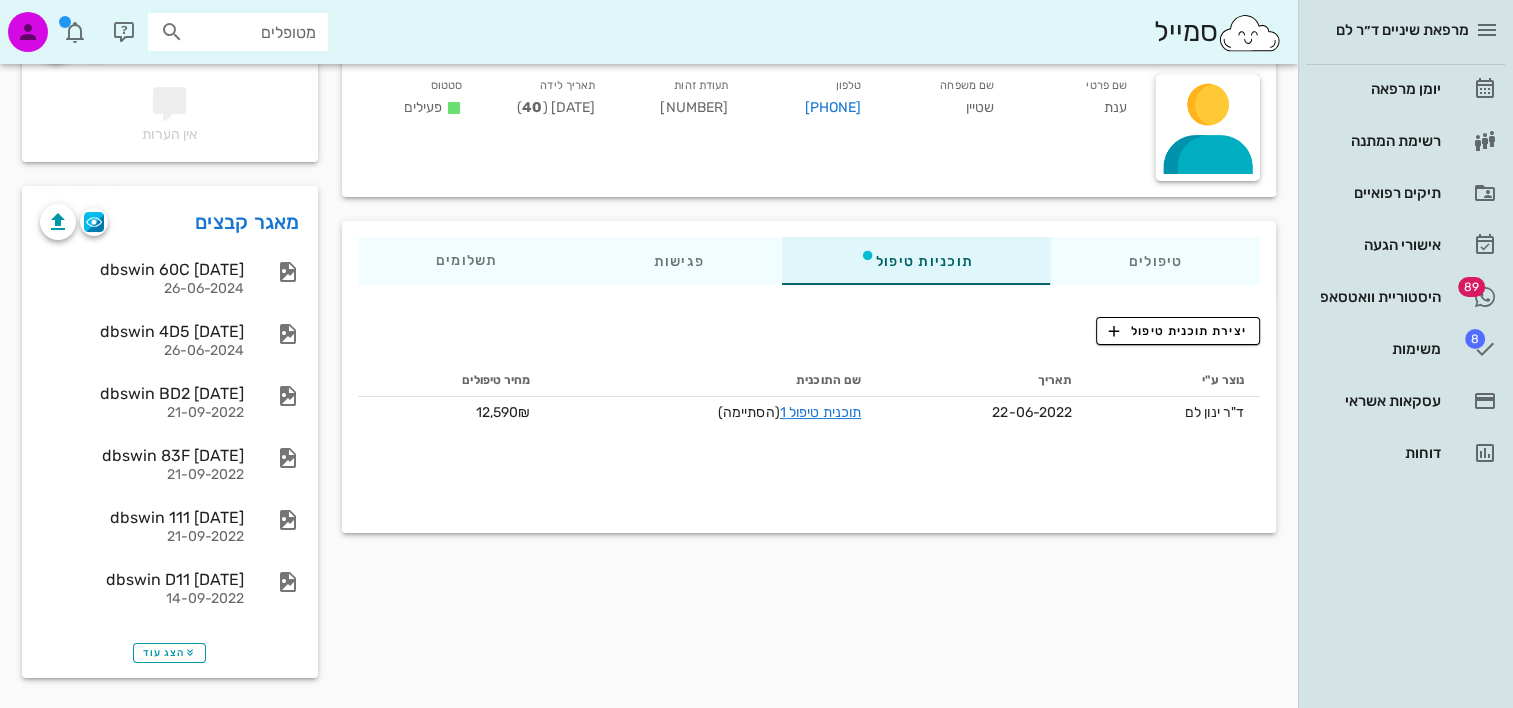 click on "טיפולים
תוכניות טיפול
פגישות
תשלומים
0₪
תיעוד טיפול
יצירת משימה
יצירת עבודת מעבדה
תיעוד מיפוי פריודונטלי
תיעוד תאריך טיפול שיניים הערות מחיר
שיננית [FIRST] [LAST]
[DATE]
הסרת אבנית ילדים כולל פלואוריד והדרכה היגיינה בינונית.
דימום IP
מצחצחת שיניים עם מברשת ידנית, חוט דנטלי לפעמים.
טופיקל
ניקוי ידני
תור הבא 6 חודשים 300₪
ד"ר [FIRST] [LAST]
[DATE]
ביקורת אורתו
לקרוא עוד
0₪
[DATE]" at bounding box center [809, 377] 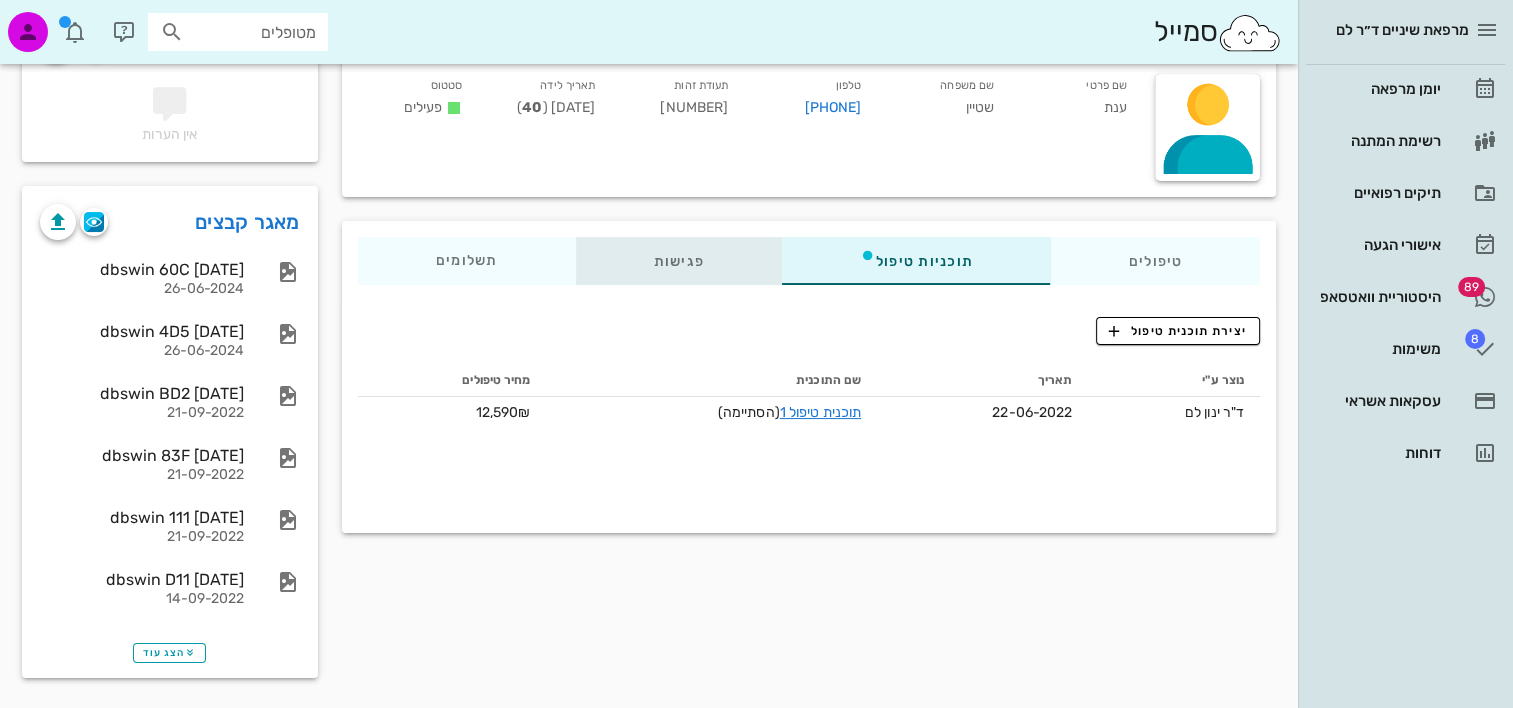 click on "פגישות" at bounding box center [678, 261] 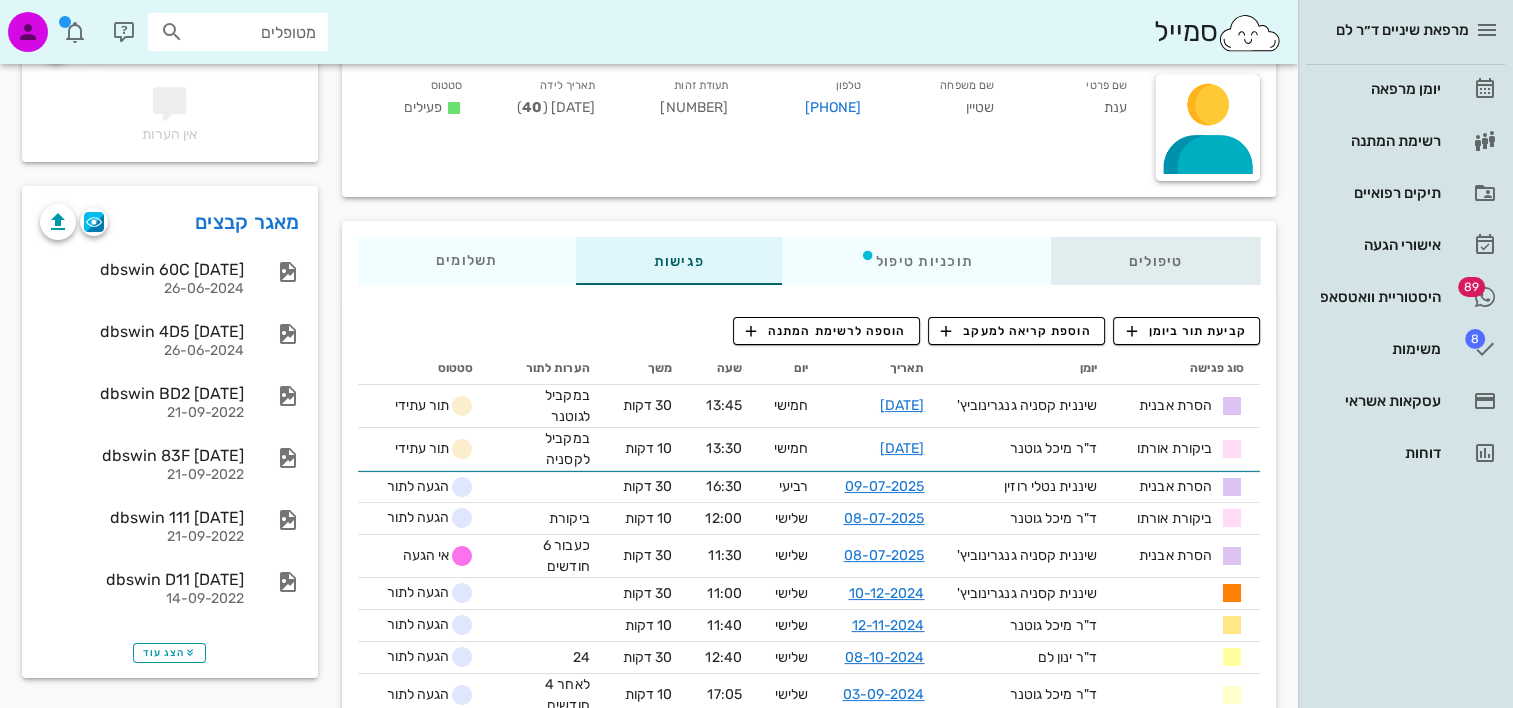 click on "טיפולים" at bounding box center (1155, 261) 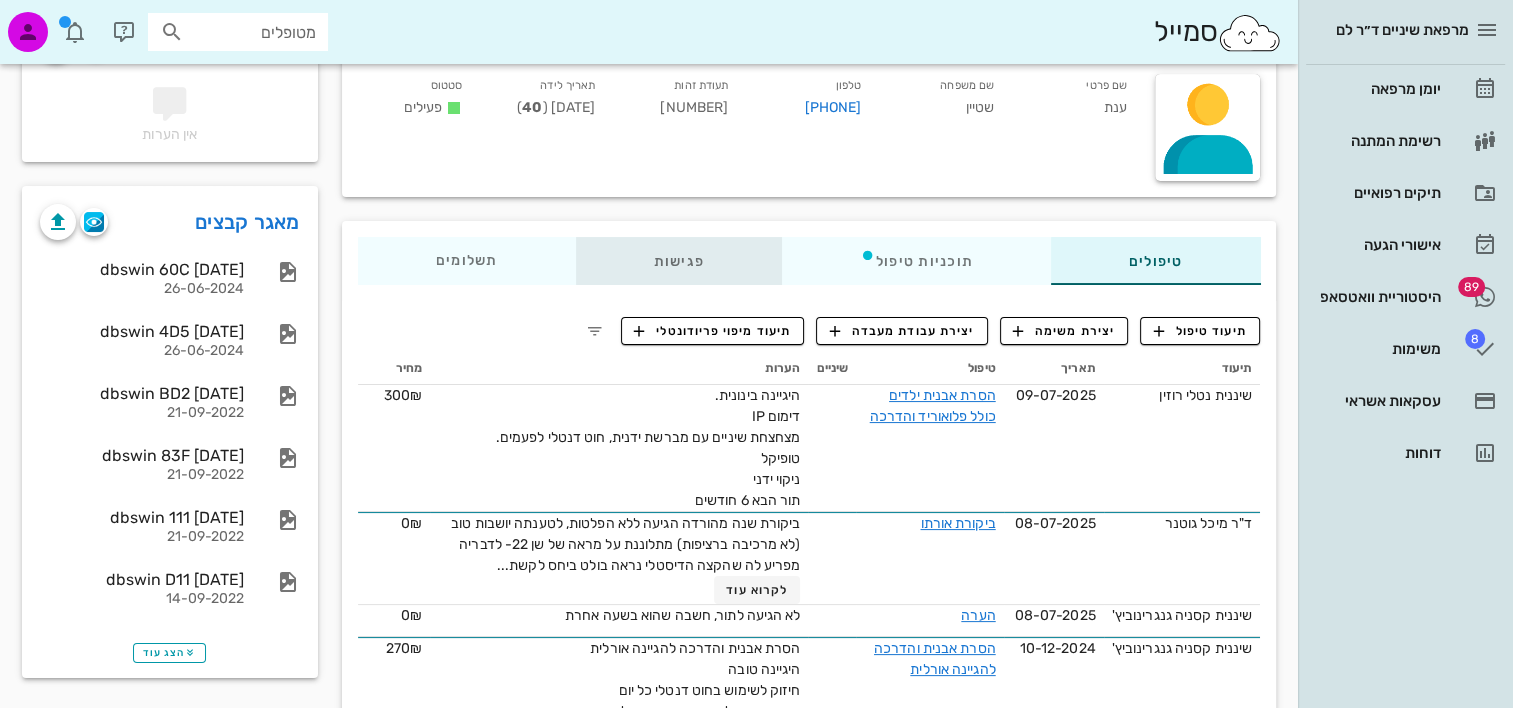 click on "פגישות" at bounding box center (678, 261) 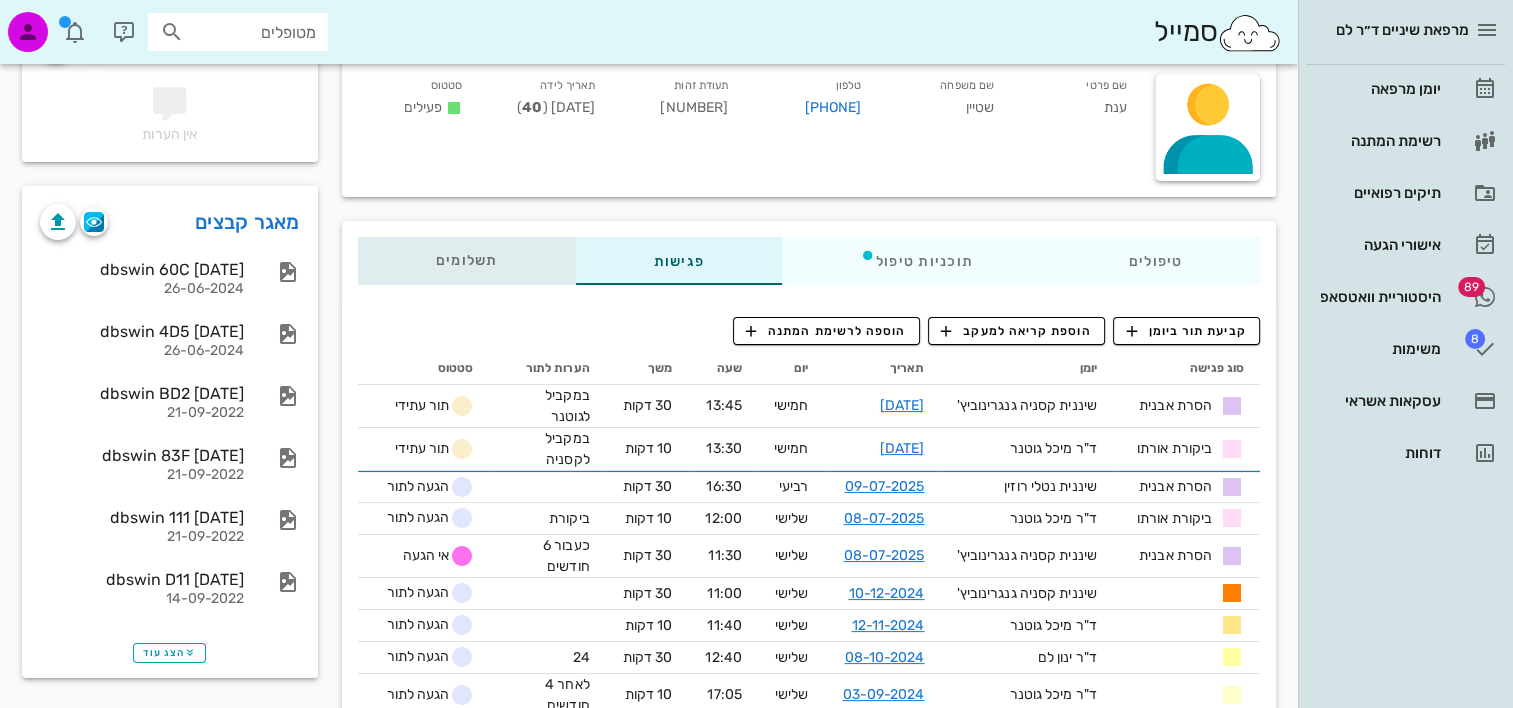 click on "תשלומים
0₪" at bounding box center (467, 261) 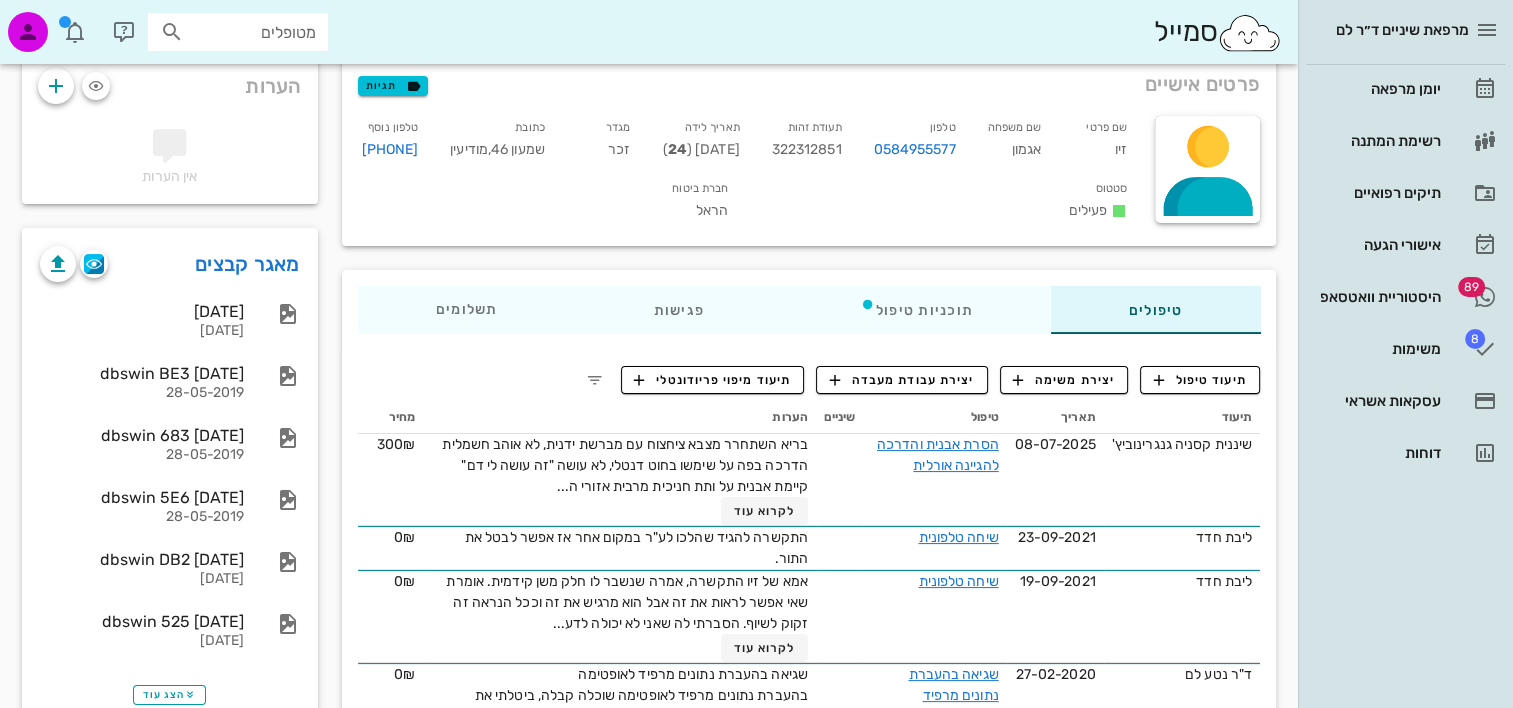 scroll, scrollTop: 200, scrollLeft: 0, axis: vertical 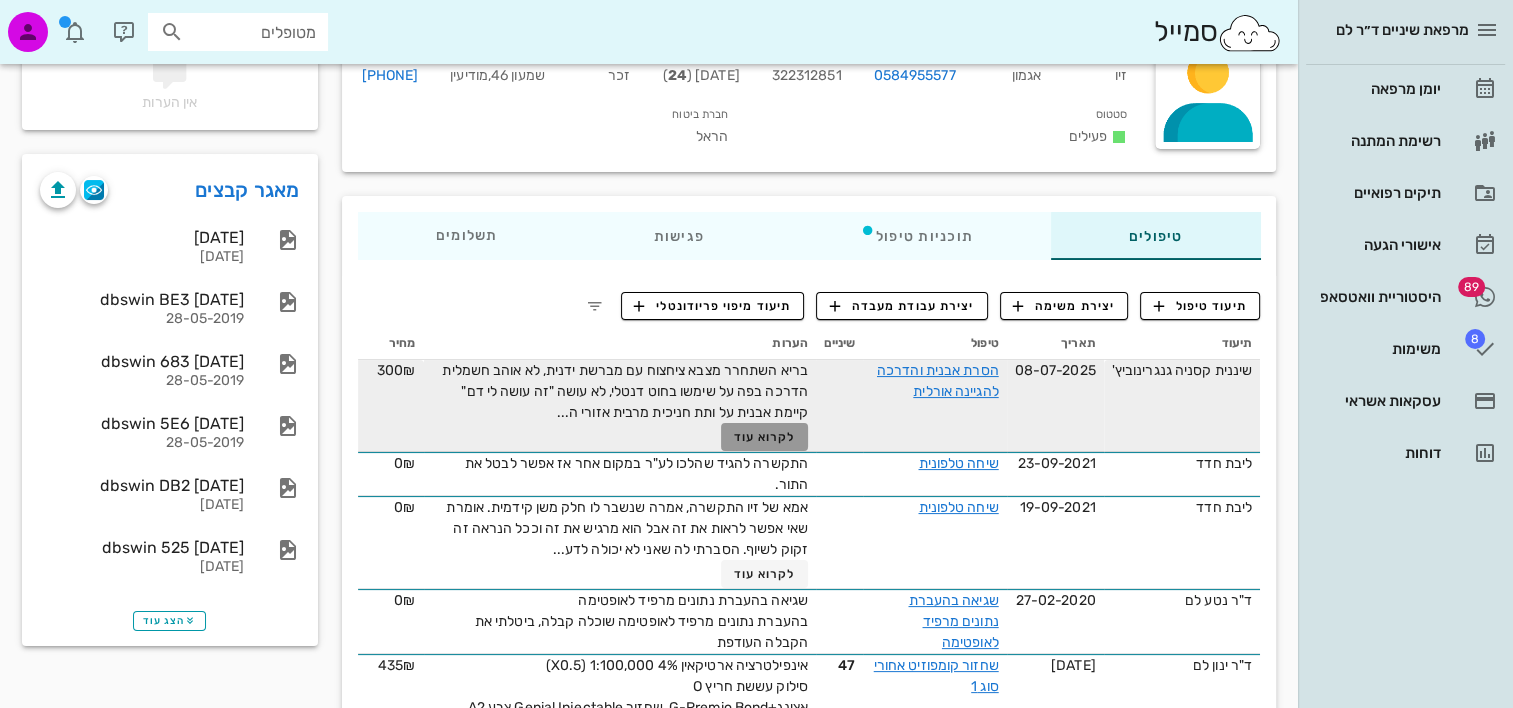 click on "לקרוא עוד" at bounding box center [765, 437] 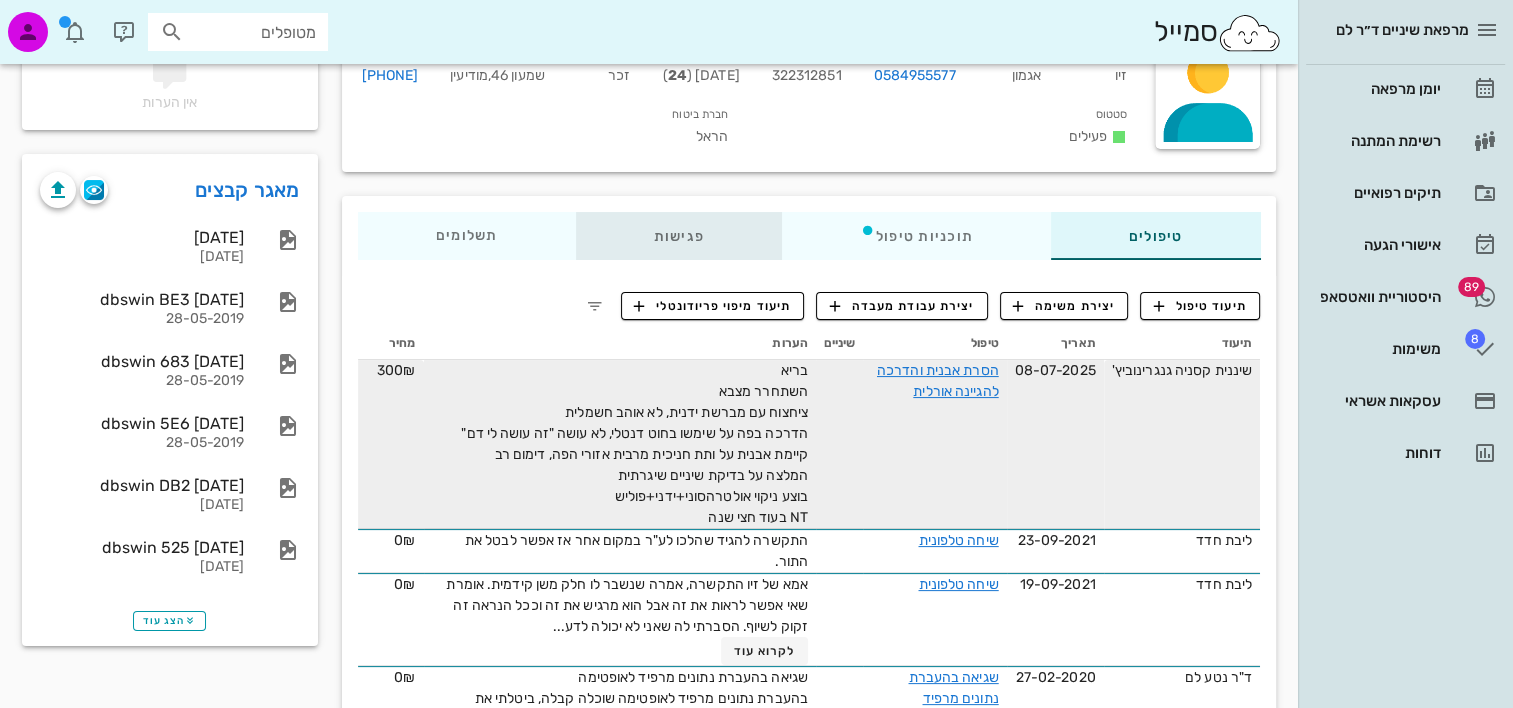 click on "פגישות" at bounding box center [678, 236] 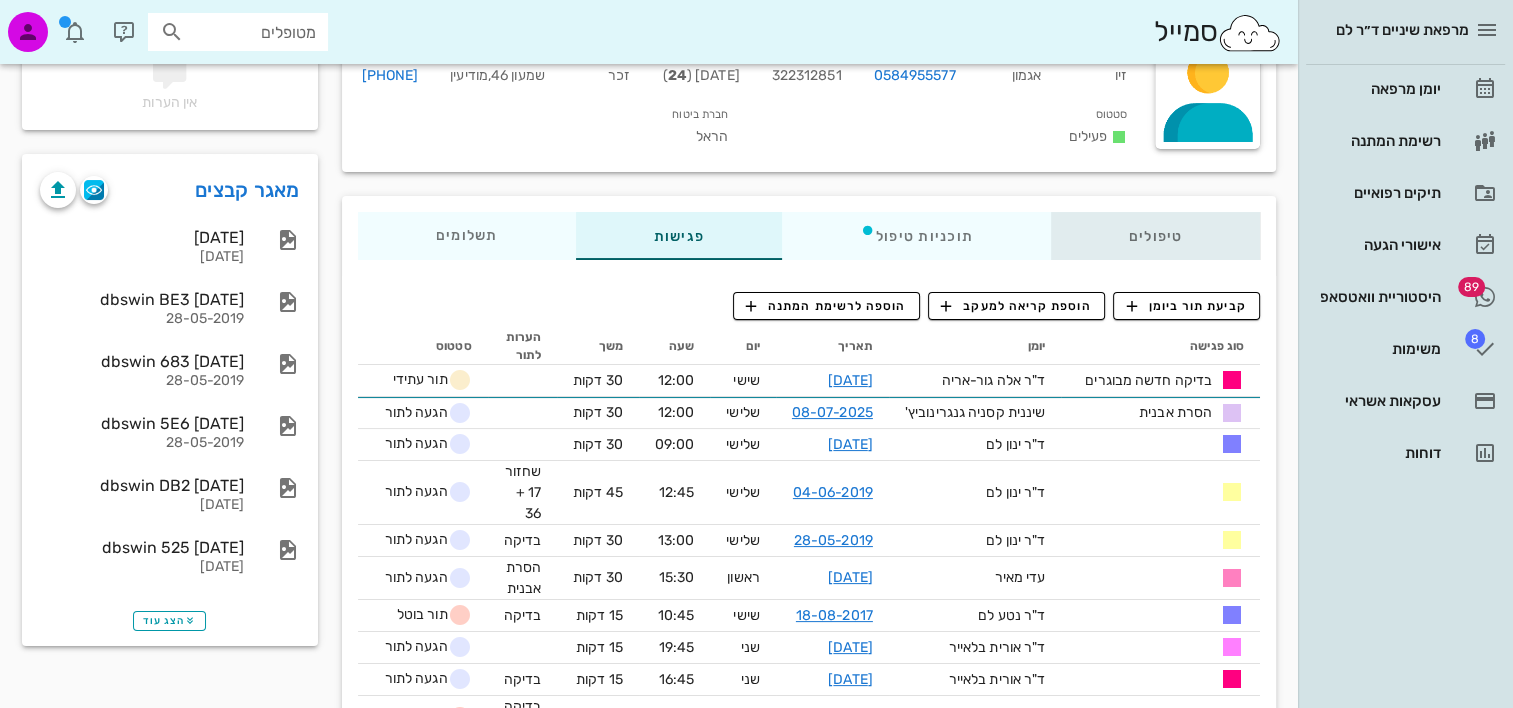 click on "טיפולים" at bounding box center (1155, 236) 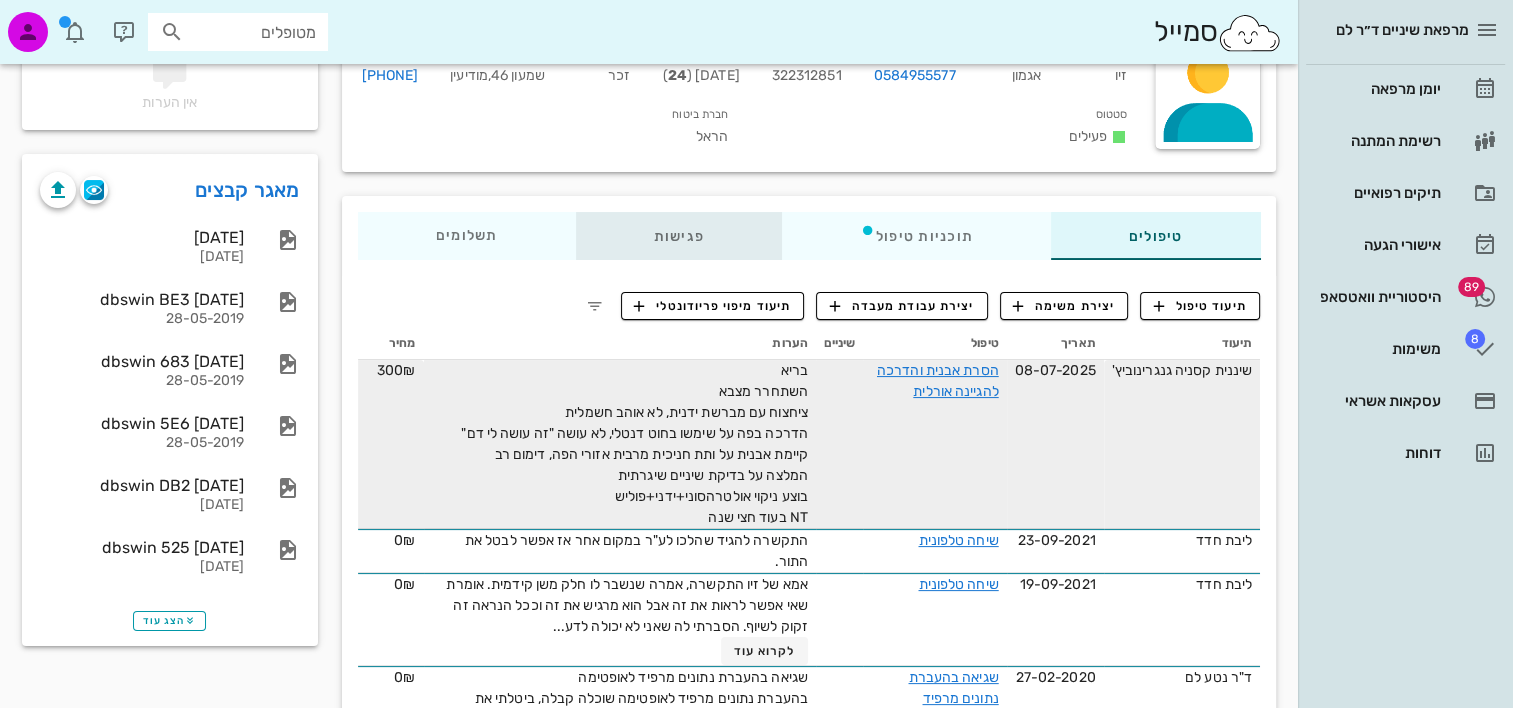 click on "פגישות" at bounding box center (678, 236) 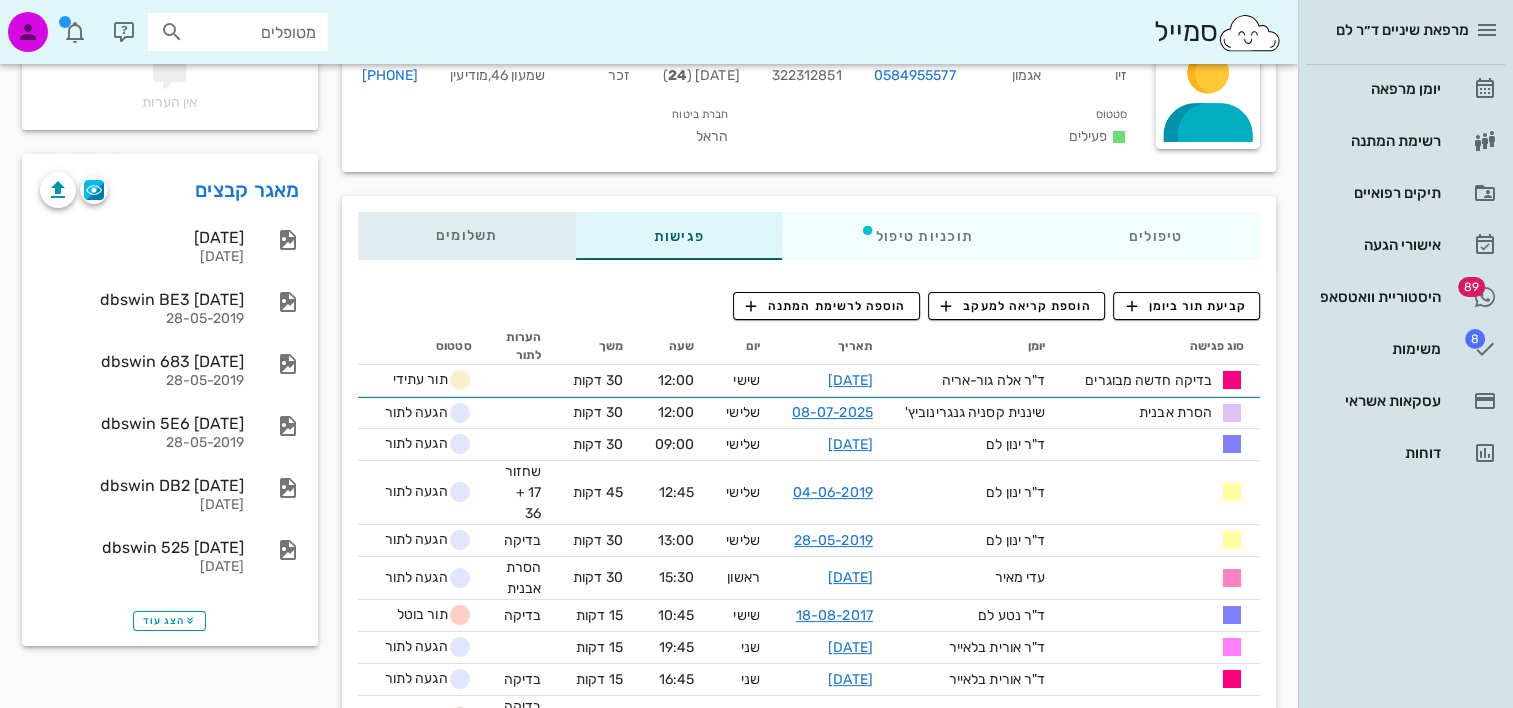 click on "תשלומים
0₪" at bounding box center [467, 236] 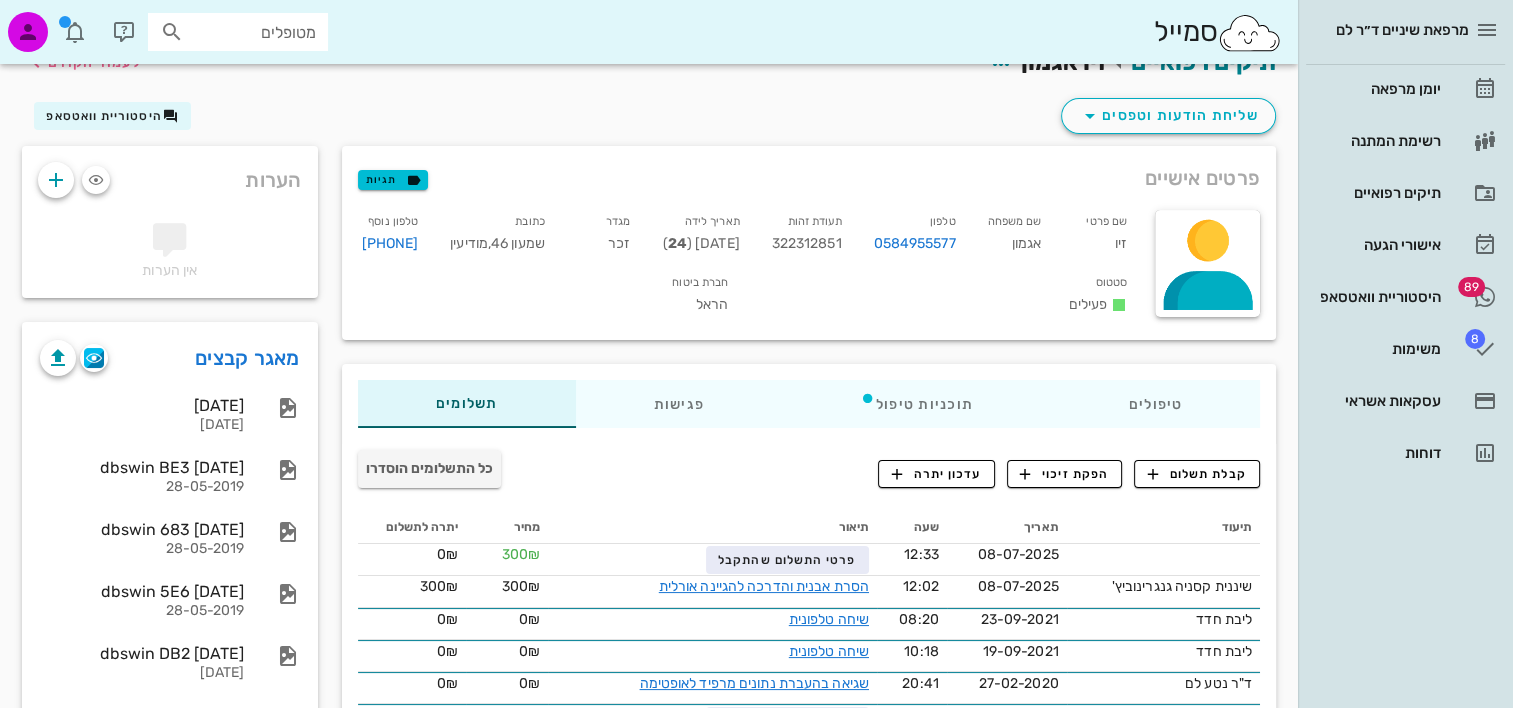 scroll, scrollTop: 0, scrollLeft: 0, axis: both 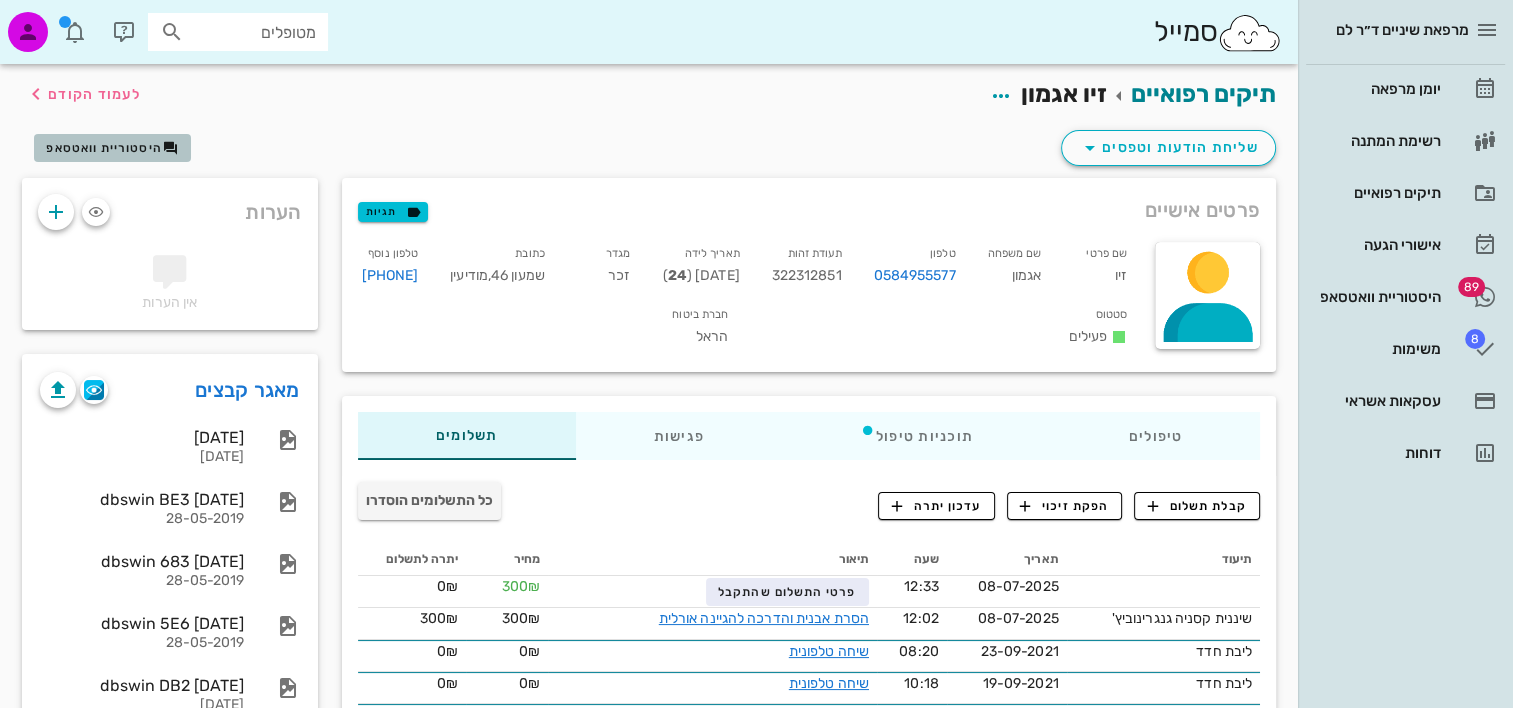 click on "היסטוריית וואטסאפ" at bounding box center [104, 148] 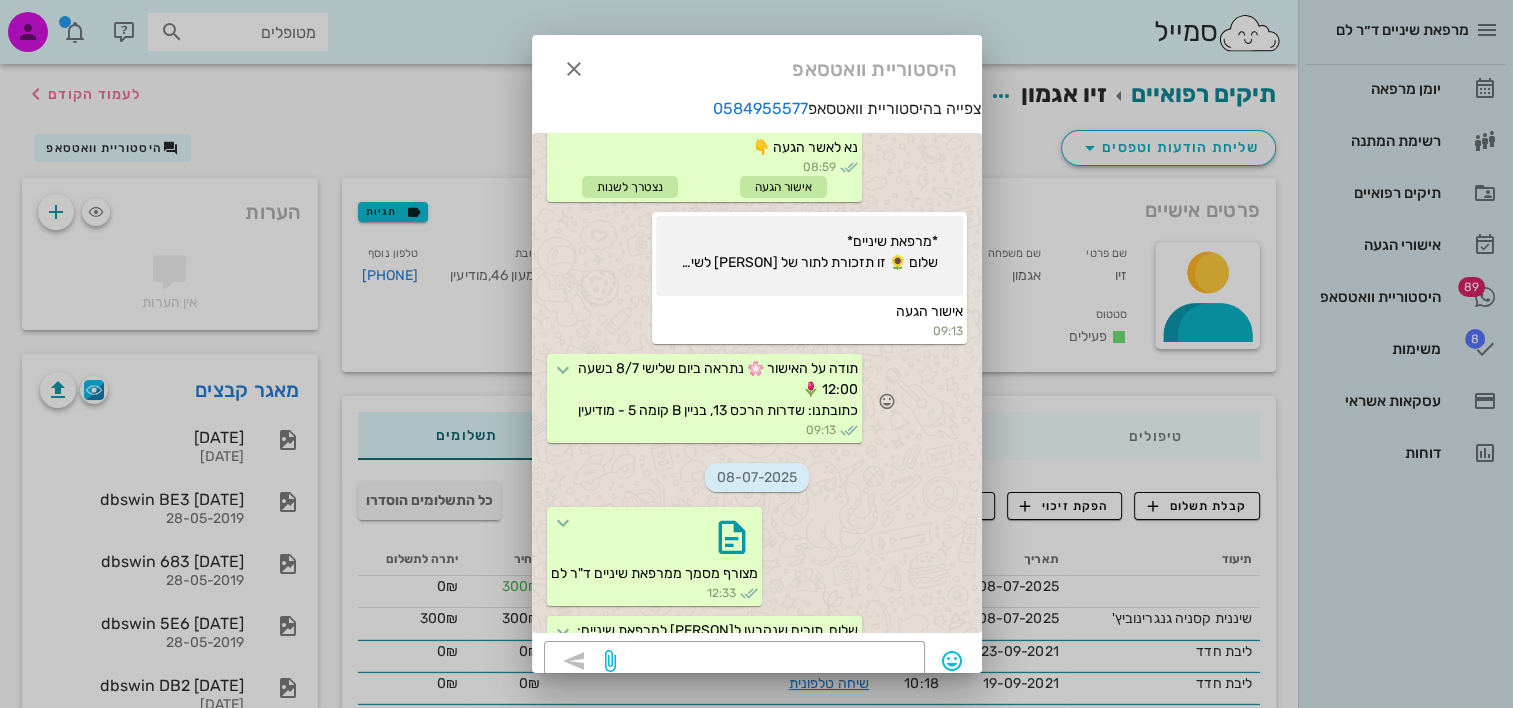 scroll, scrollTop: 556, scrollLeft: 0, axis: vertical 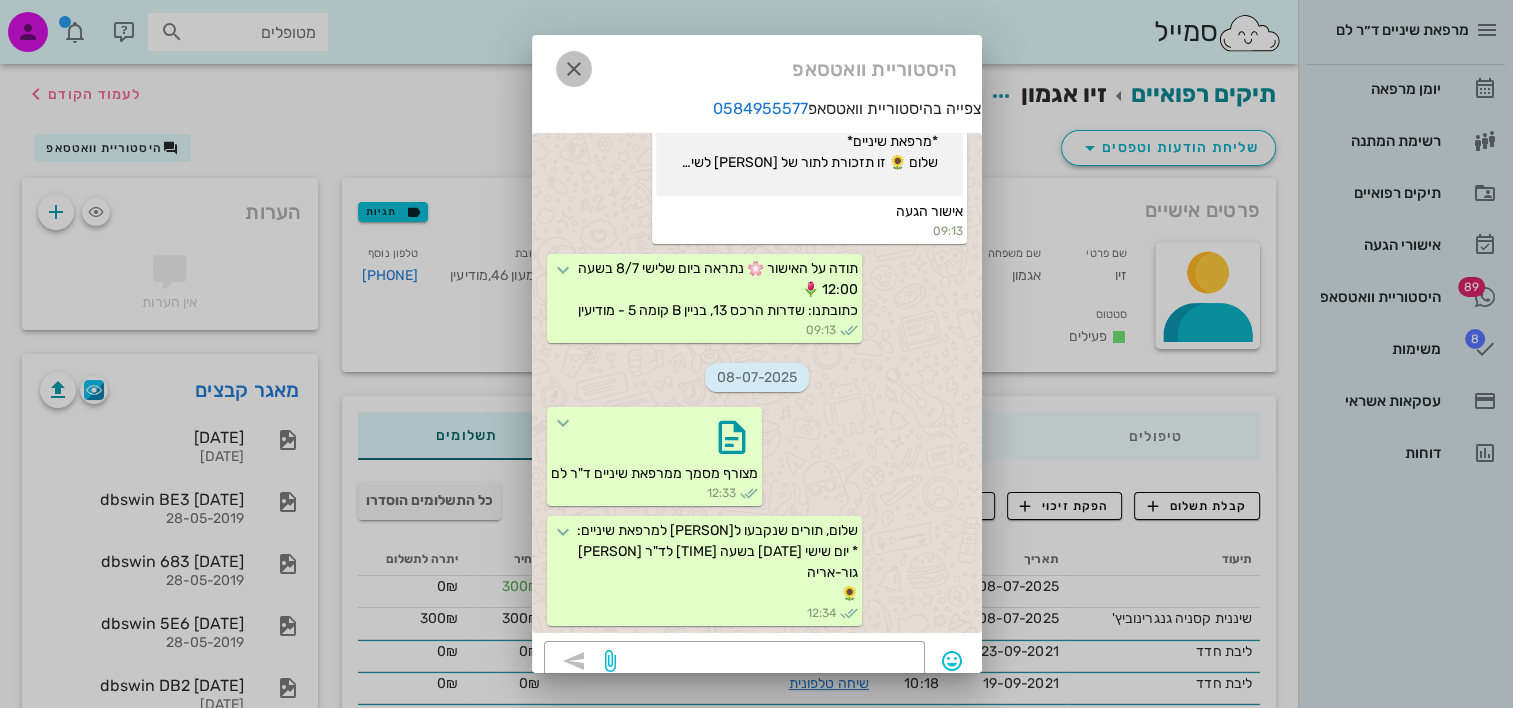 click at bounding box center (574, 69) 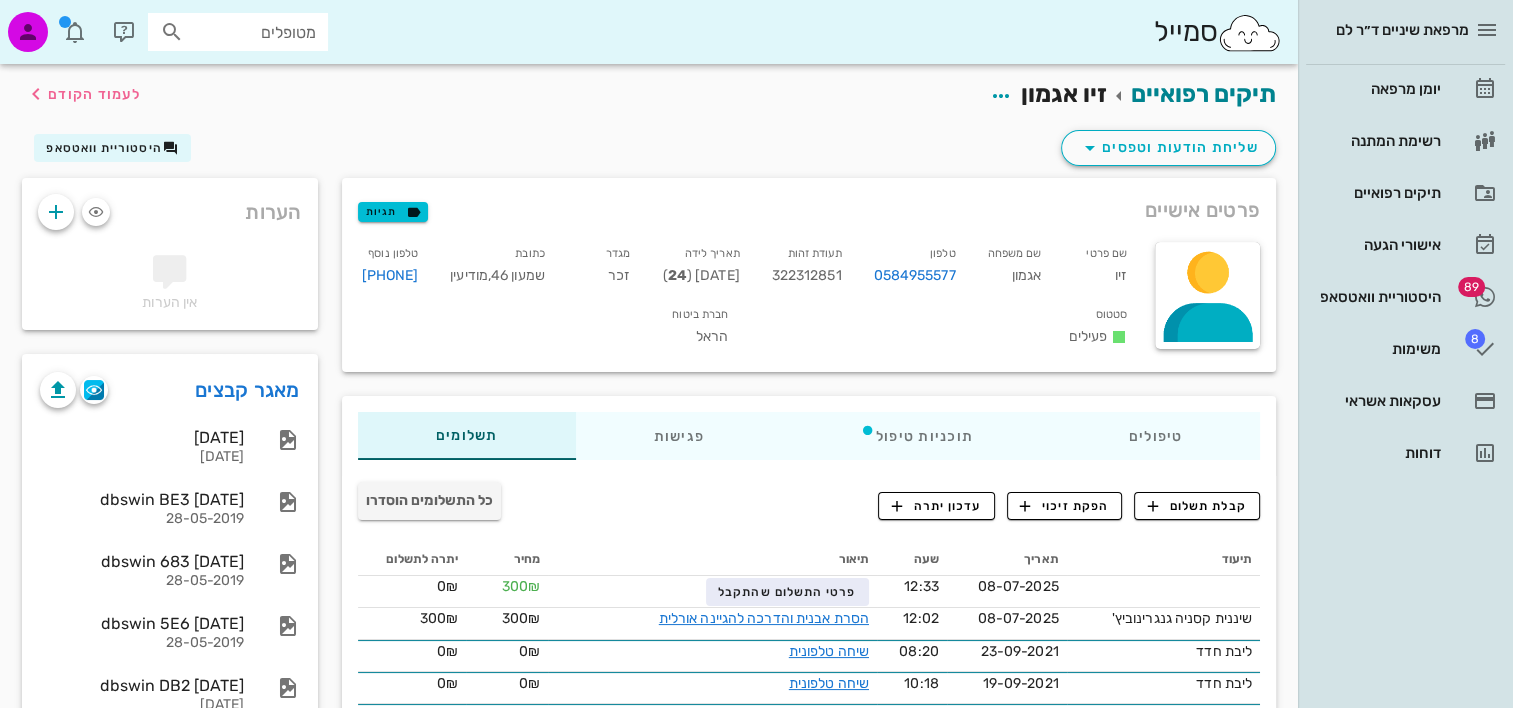 click on "טיפולים
תוכניות טיפול
פגישות
תשלומים
0₪" at bounding box center (809, 436) 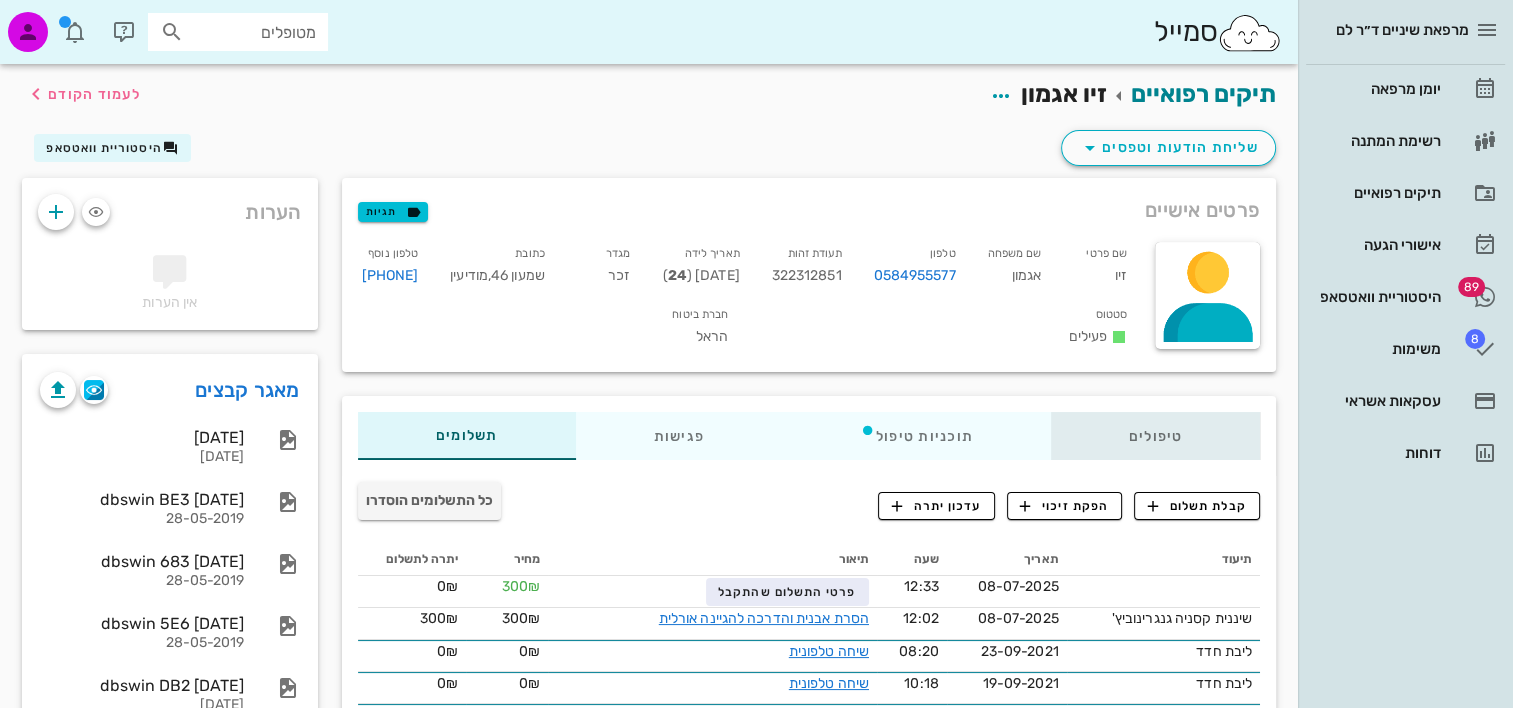 click on "טיפולים" at bounding box center (1155, 436) 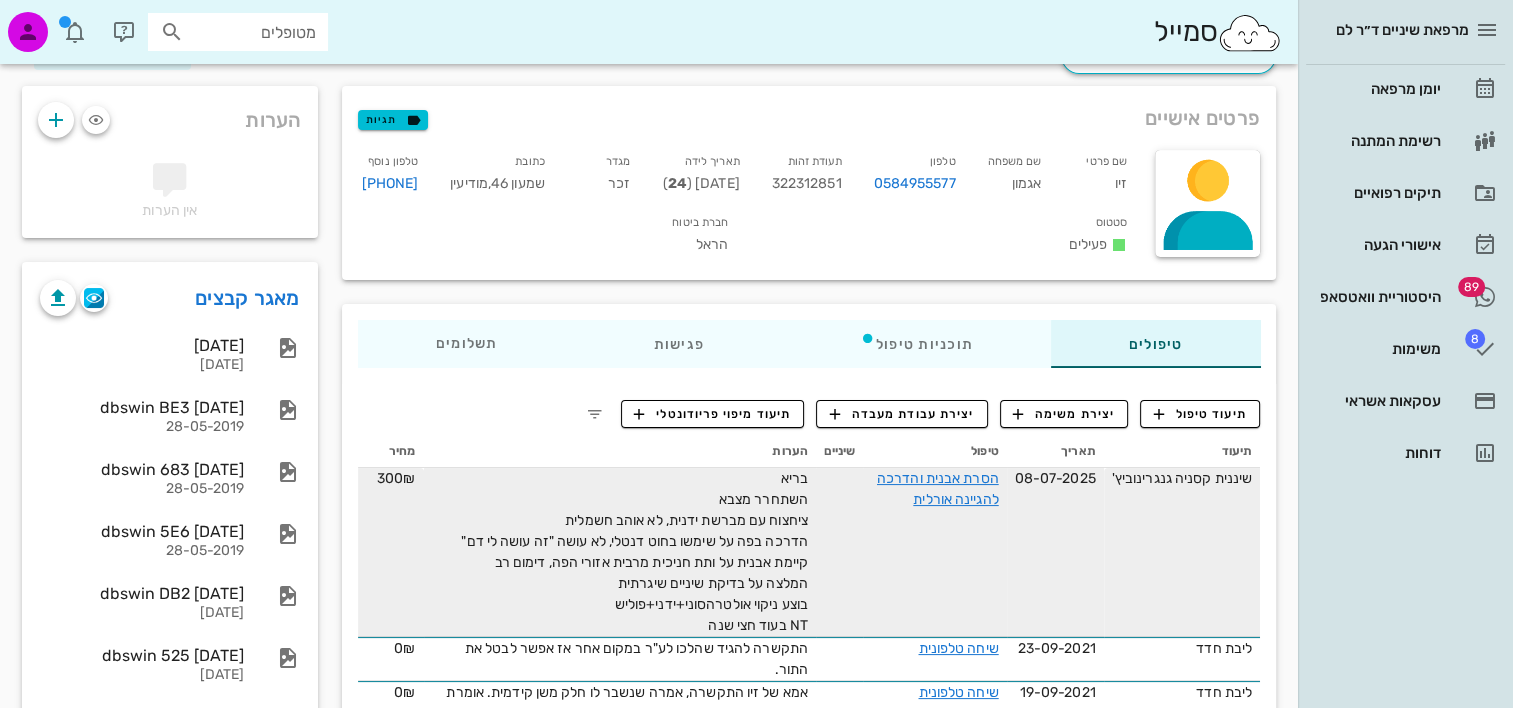 scroll, scrollTop: 200, scrollLeft: 0, axis: vertical 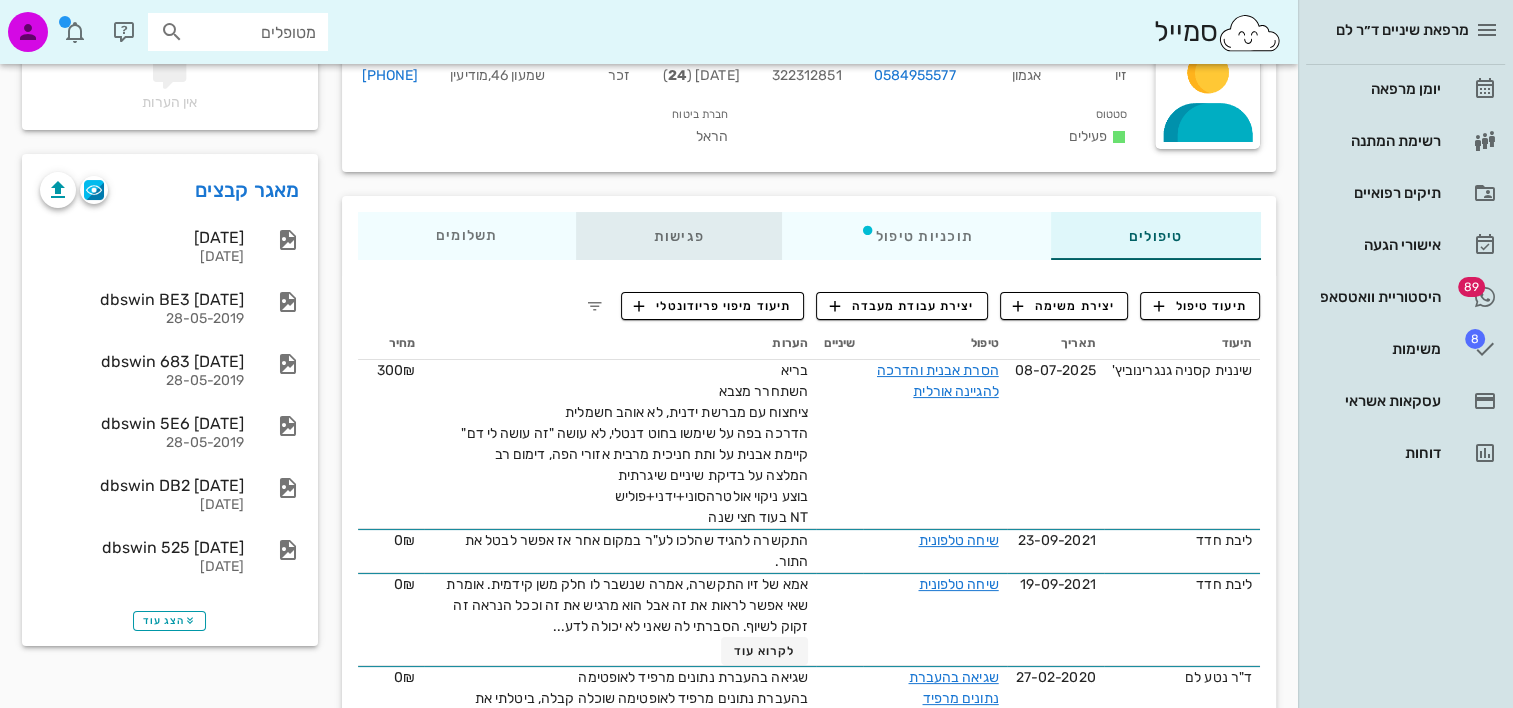 click on "פגישות" at bounding box center [678, 236] 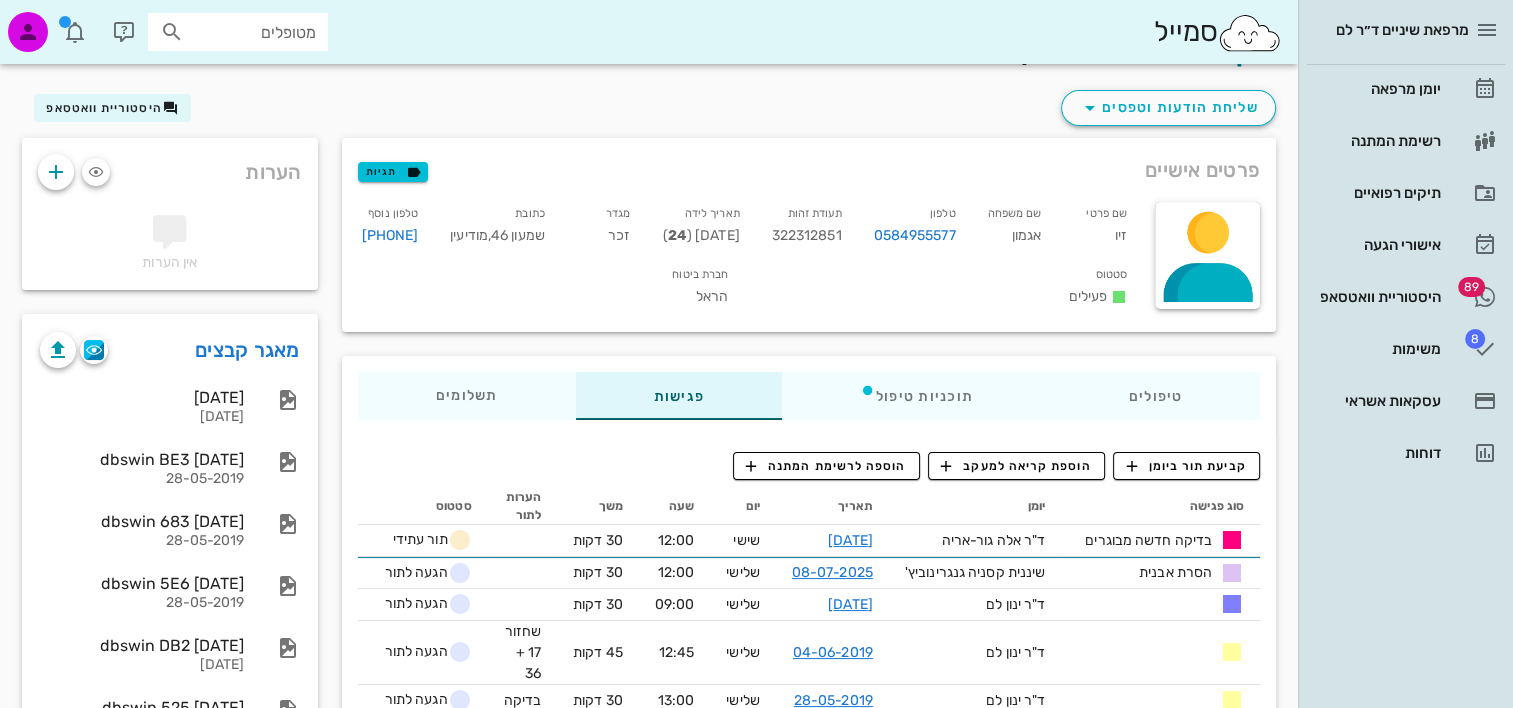 scroll, scrollTop: 0, scrollLeft: 0, axis: both 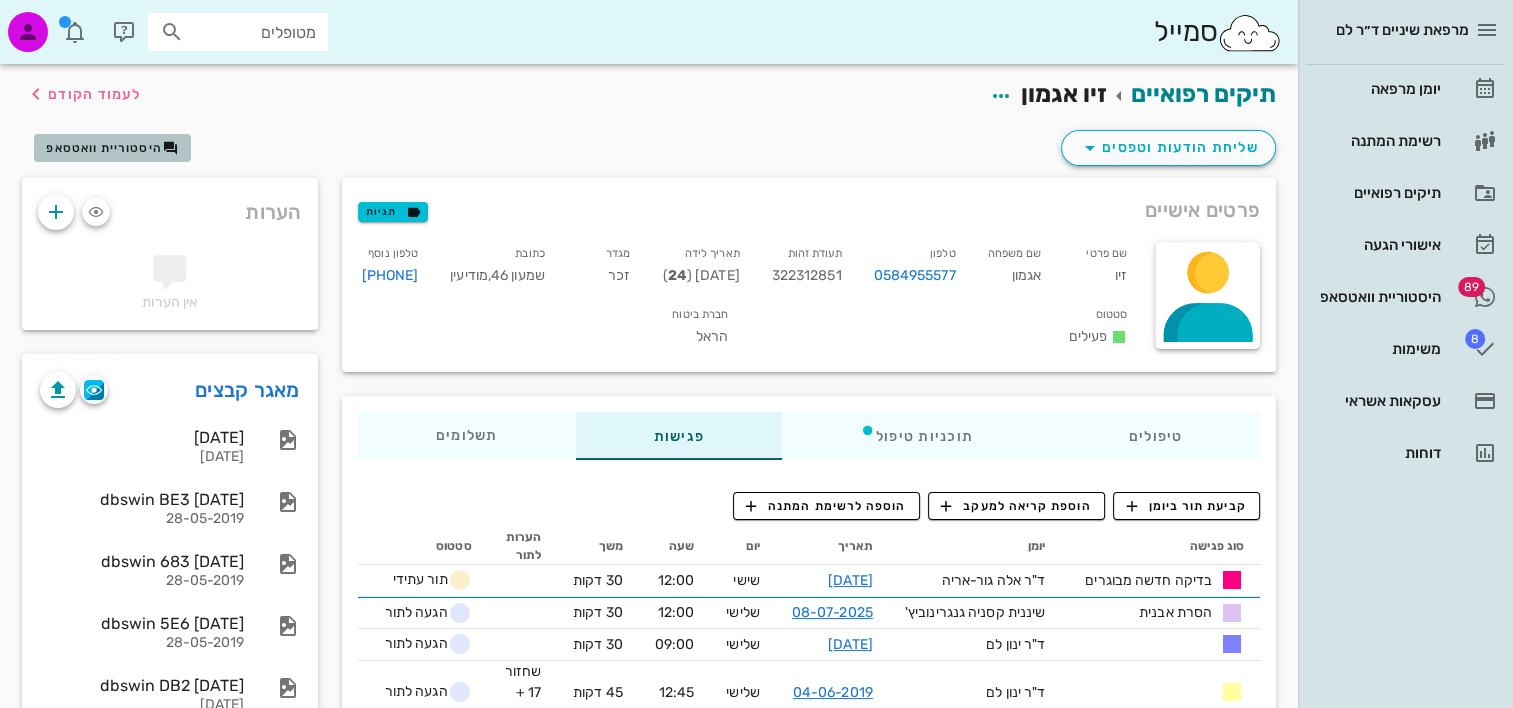 click on "היסטוריית וואטסאפ" at bounding box center [104, 148] 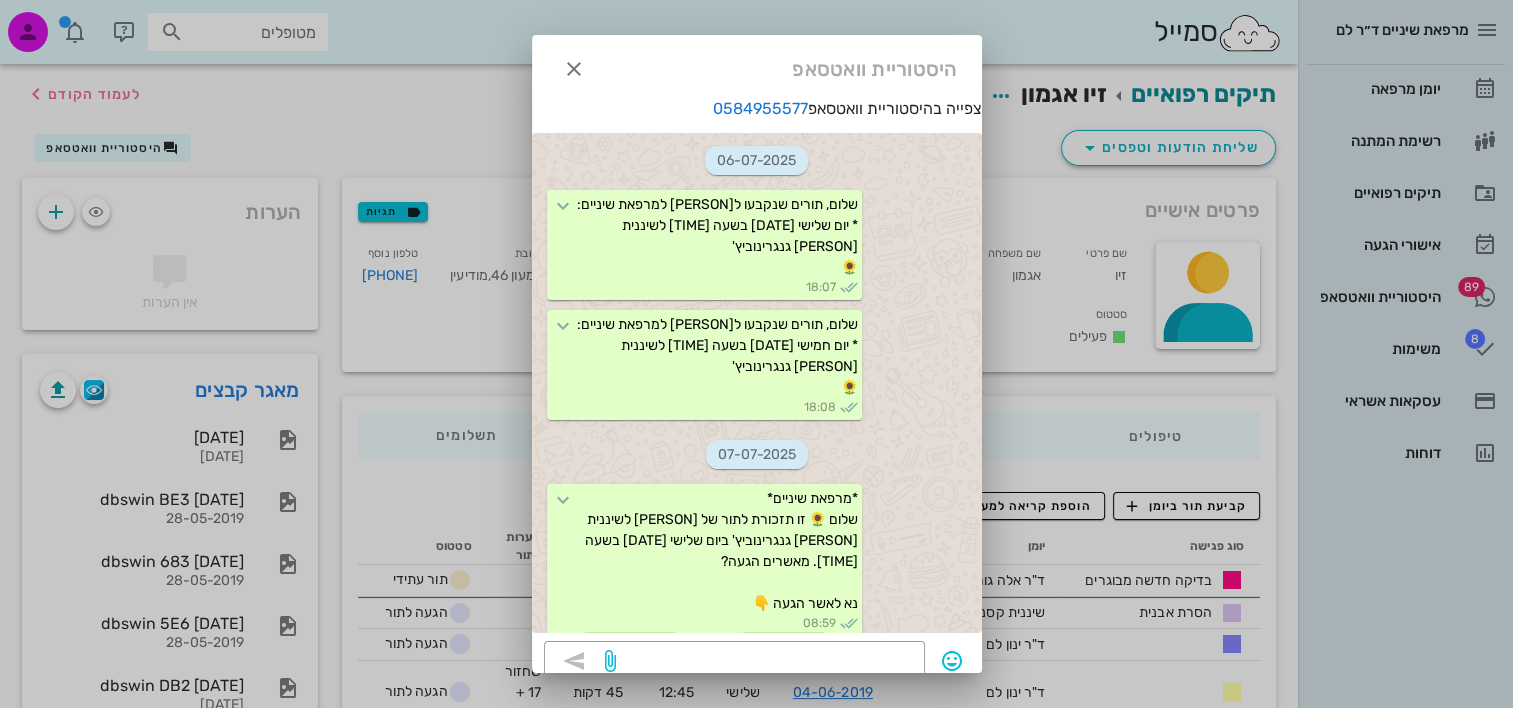 scroll, scrollTop: 556, scrollLeft: 0, axis: vertical 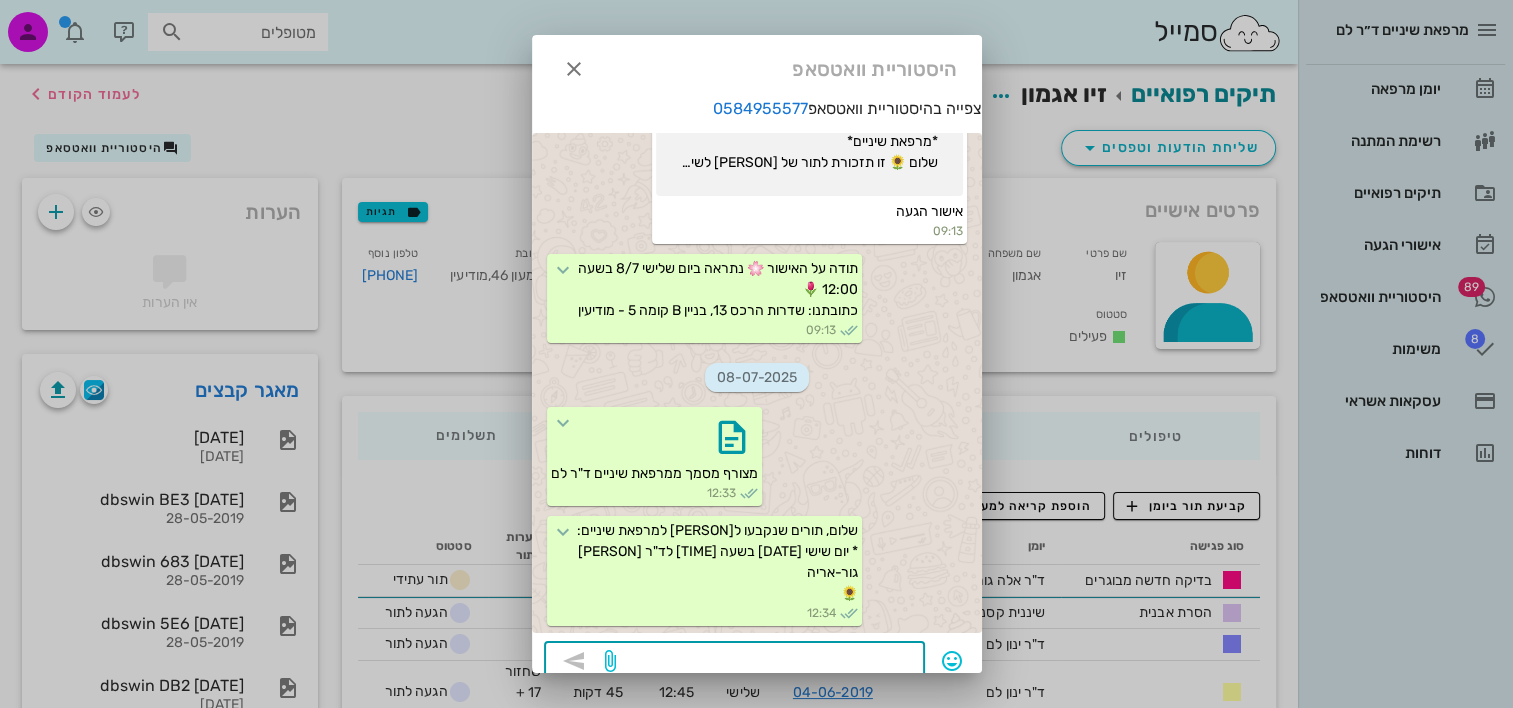 click at bounding box center (766, 663) 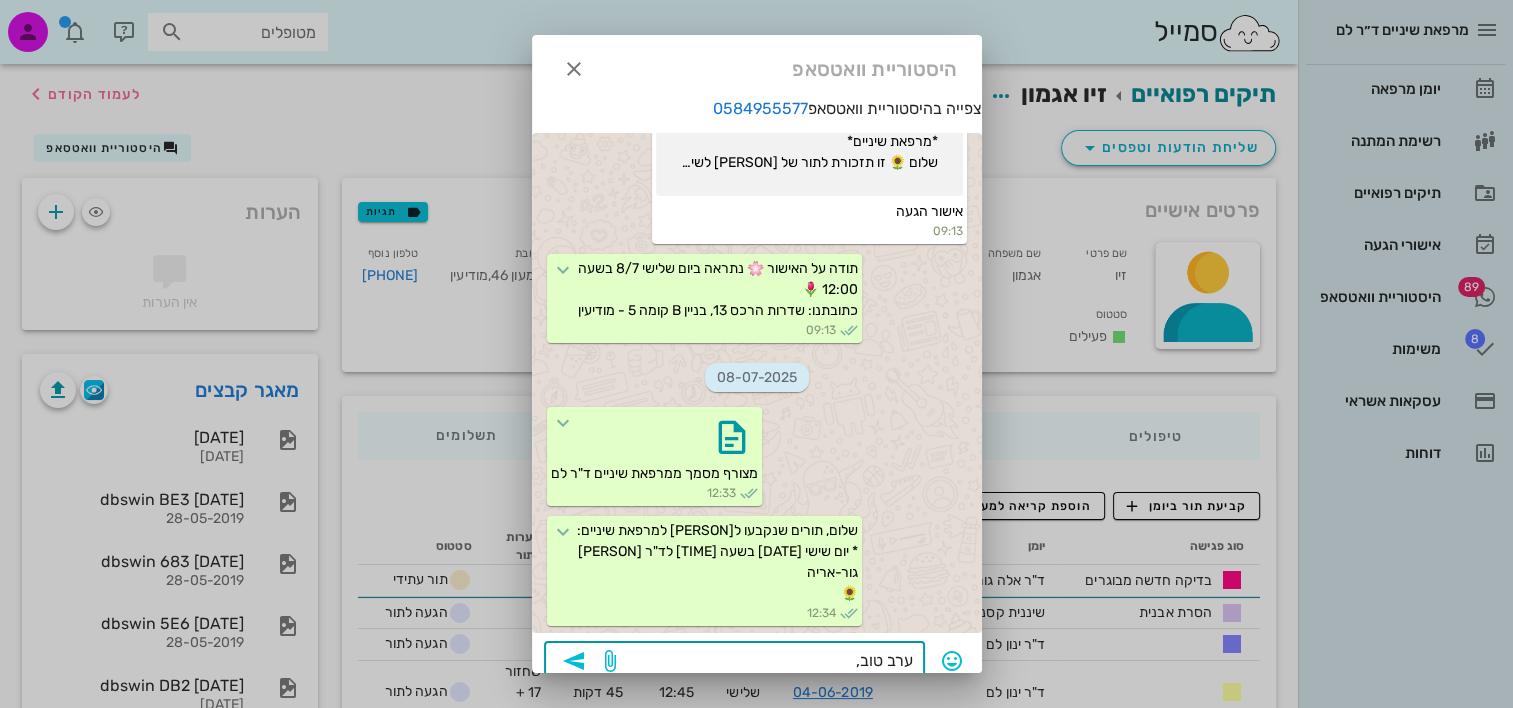 click on "ערב טוב," at bounding box center (766, 663) 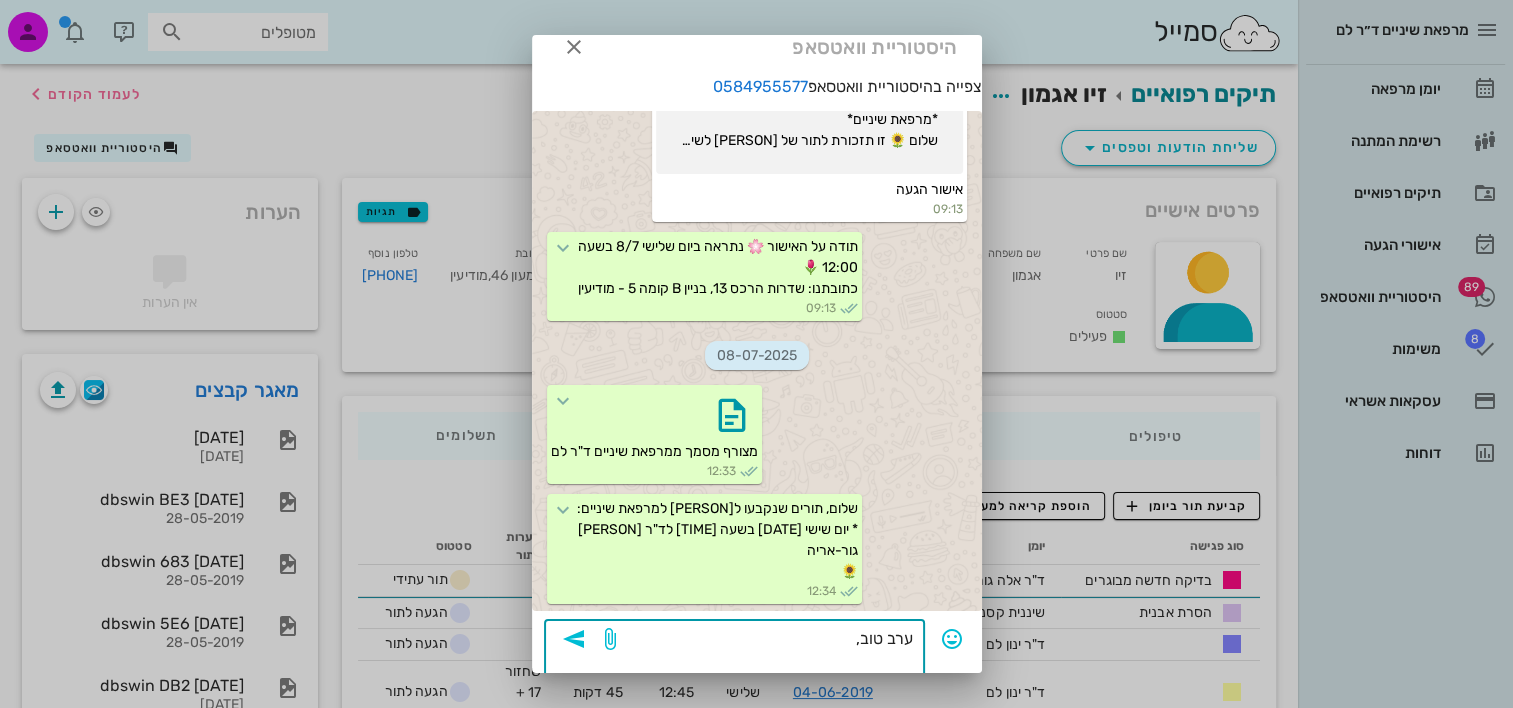 scroll, scrollTop: 42, scrollLeft: 0, axis: vertical 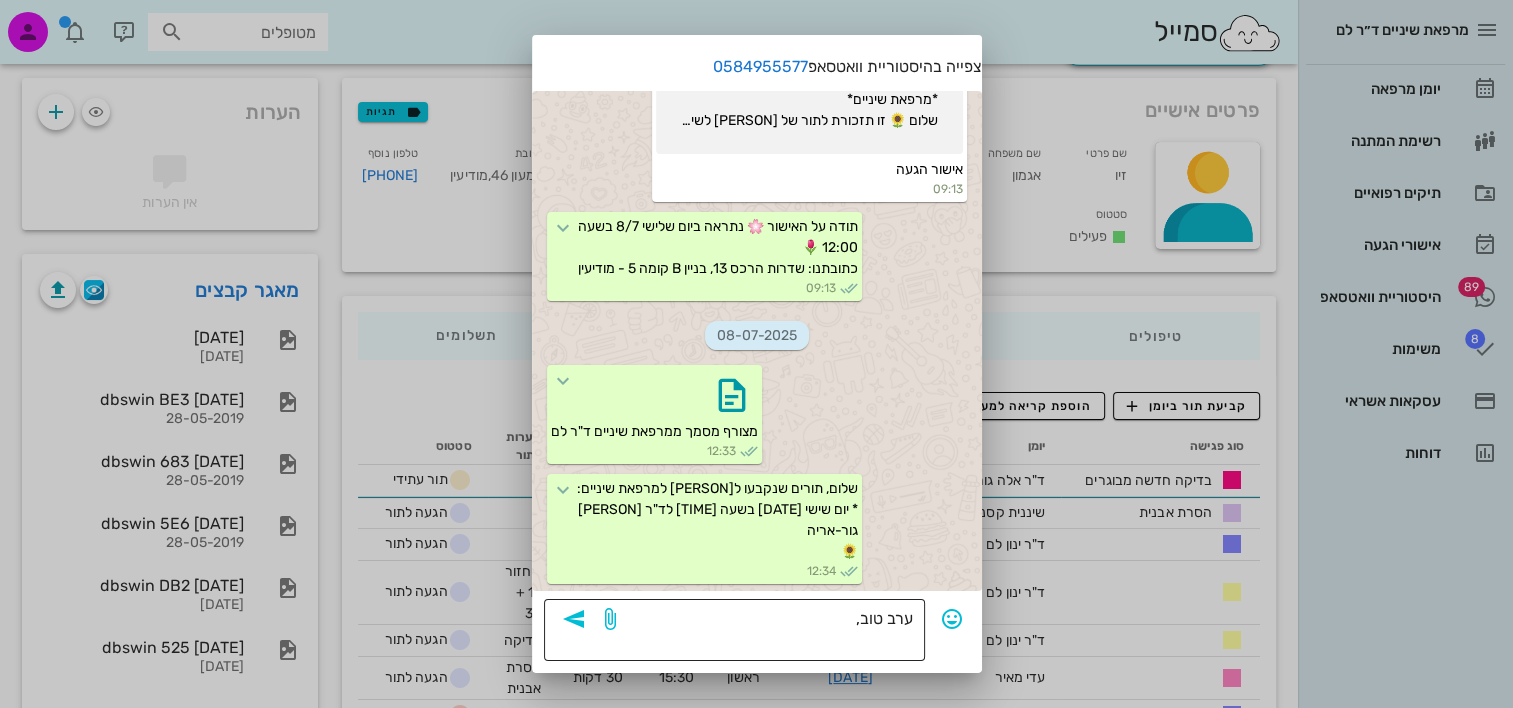 click on "ערב טוב," at bounding box center [766, 633] 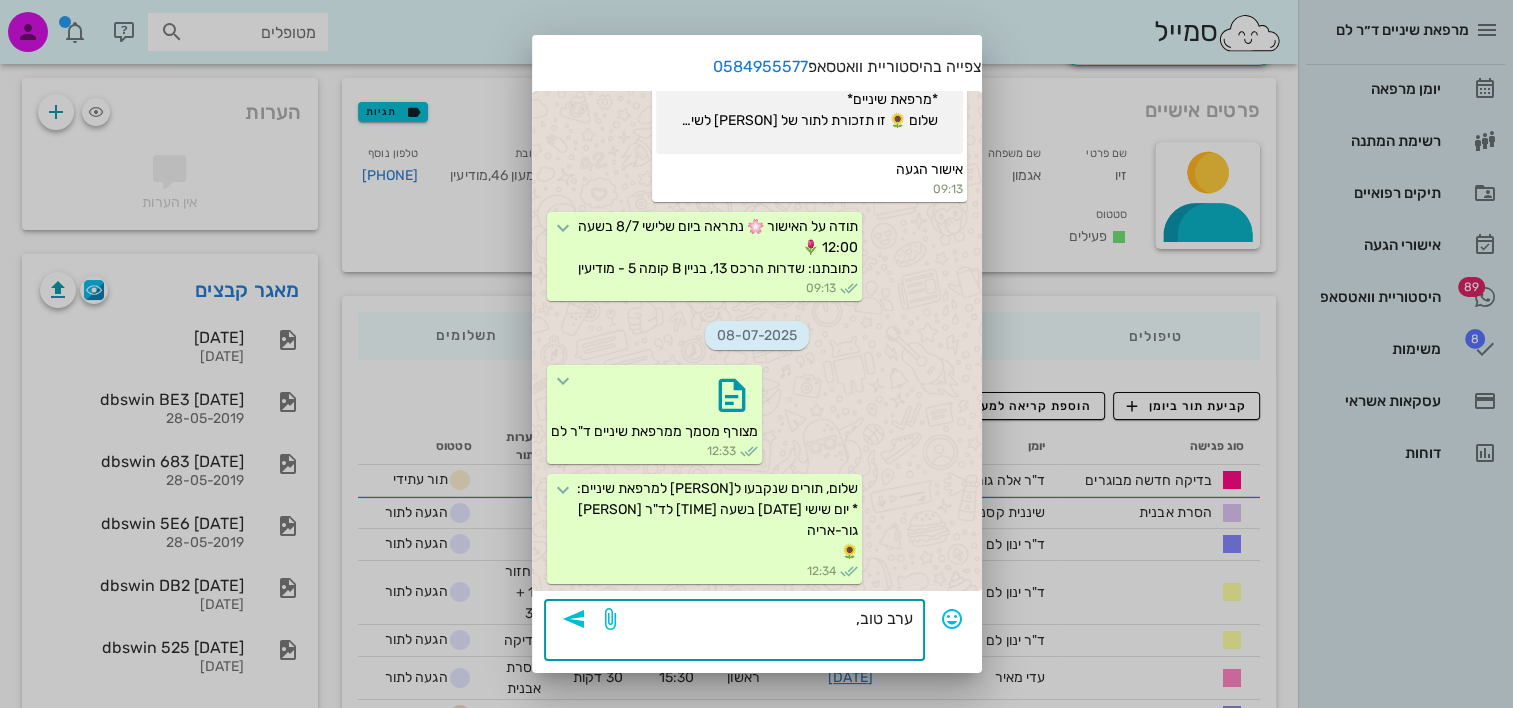 paste on "אנו רואים כי הומלץ לך לקבוע תור מראש להסרת אבנית תקופתית בעוד חצי שנה, אך התור לא נקבע.
האם אתה מעוניין שנחזור אלייך לתיאום תור?" 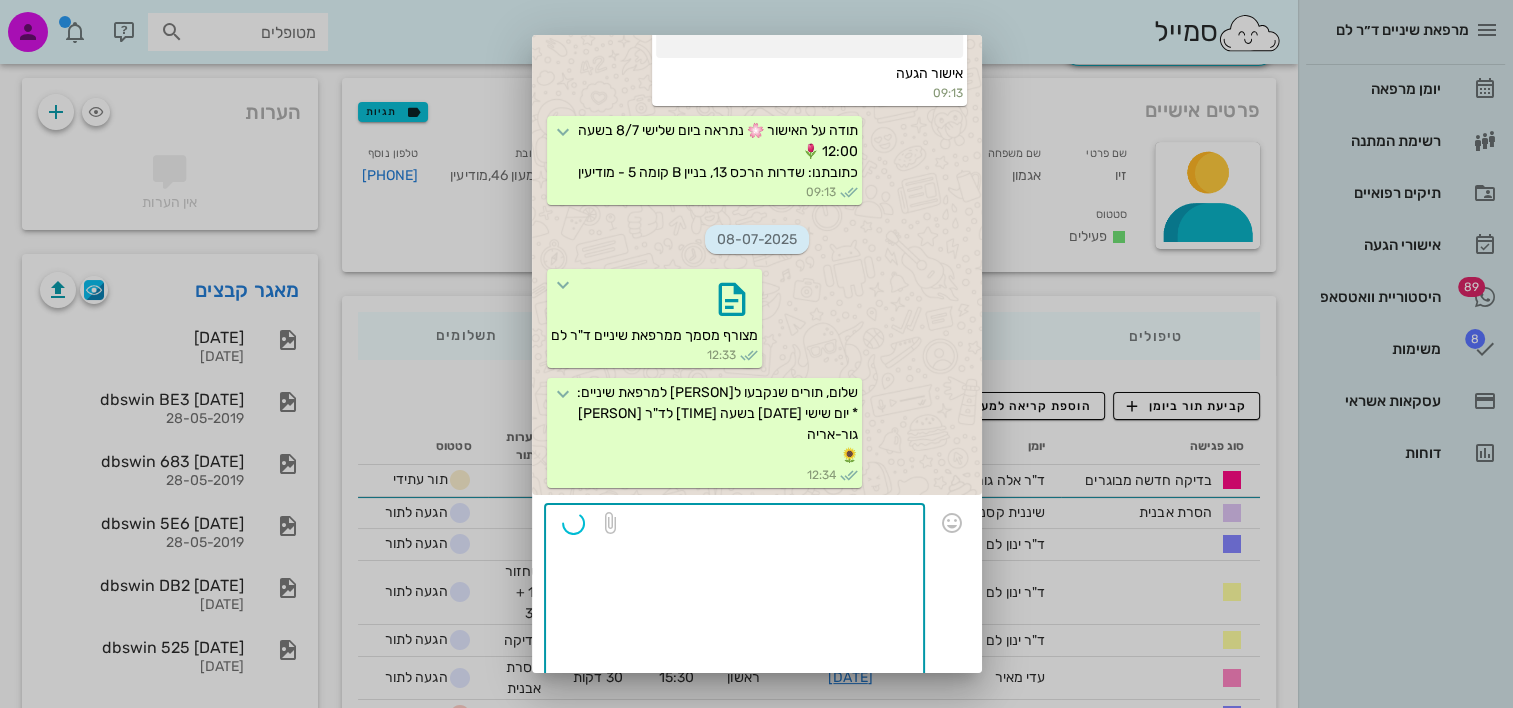scroll, scrollTop: 22, scrollLeft: 0, axis: vertical 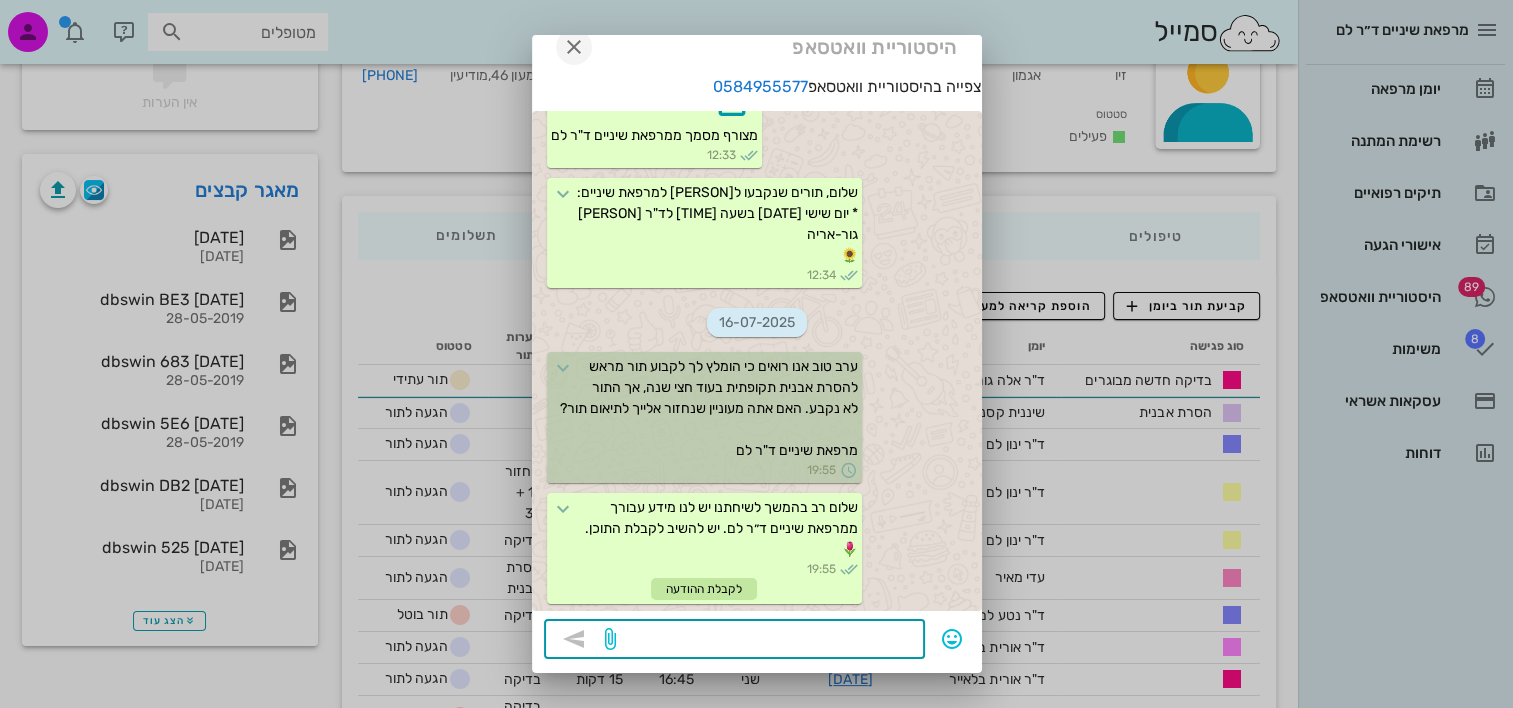 type 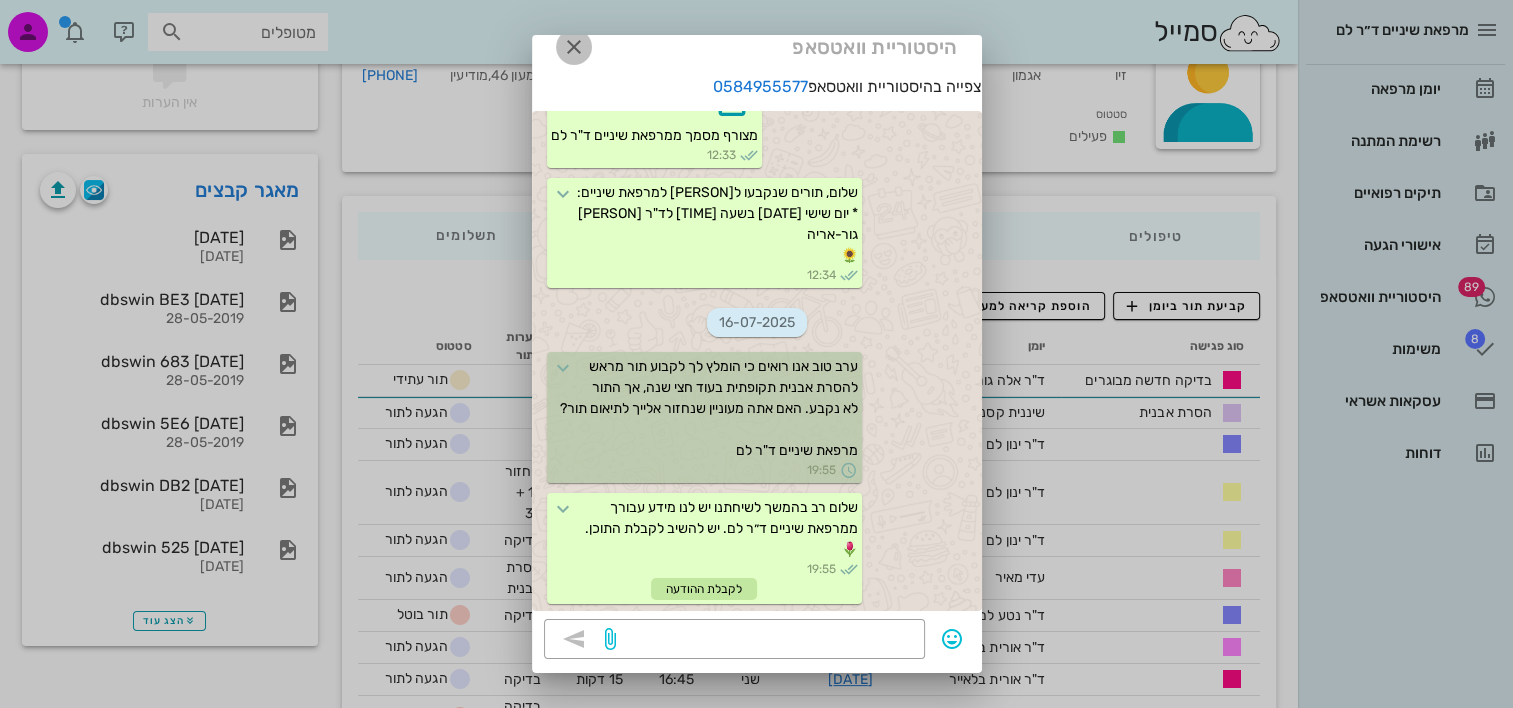 click at bounding box center (574, 47) 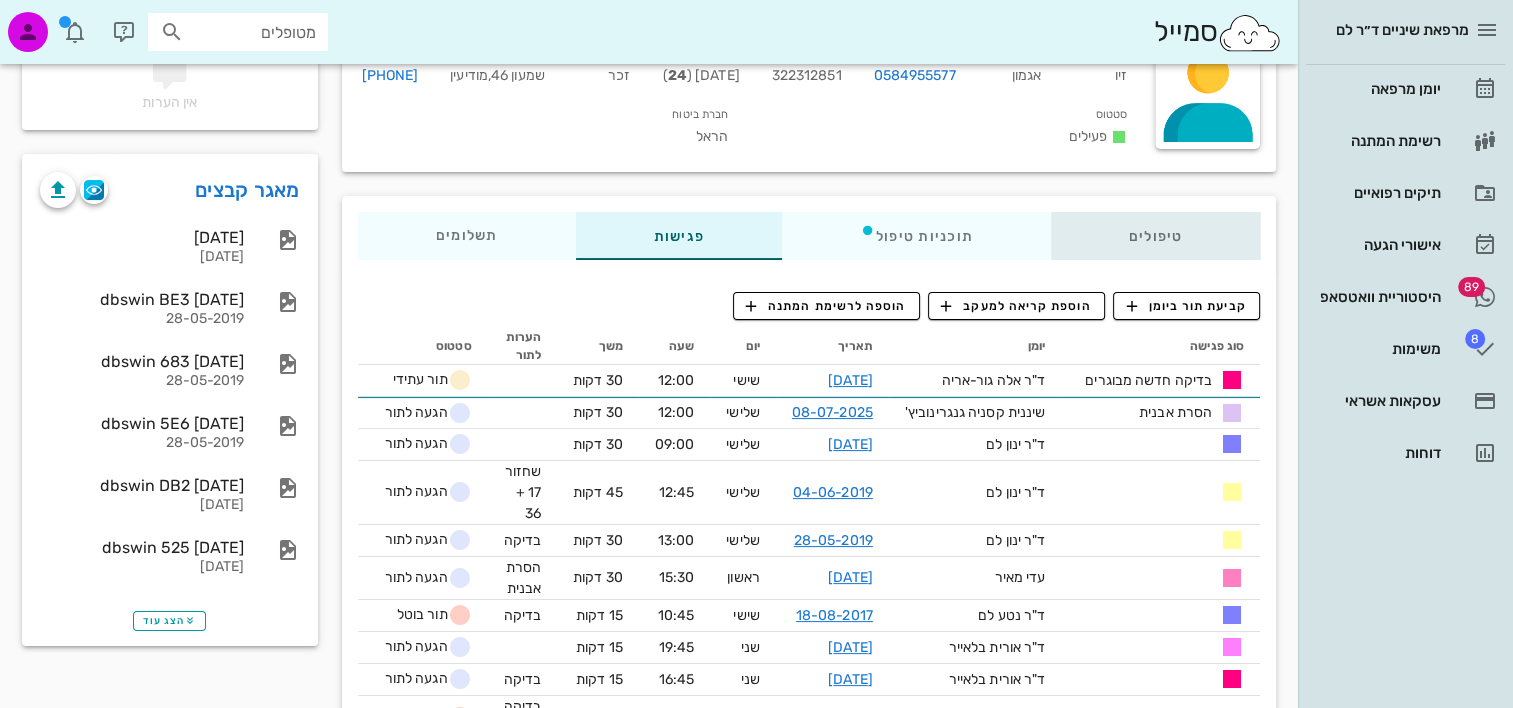 click on "טיפולים" at bounding box center [1155, 236] 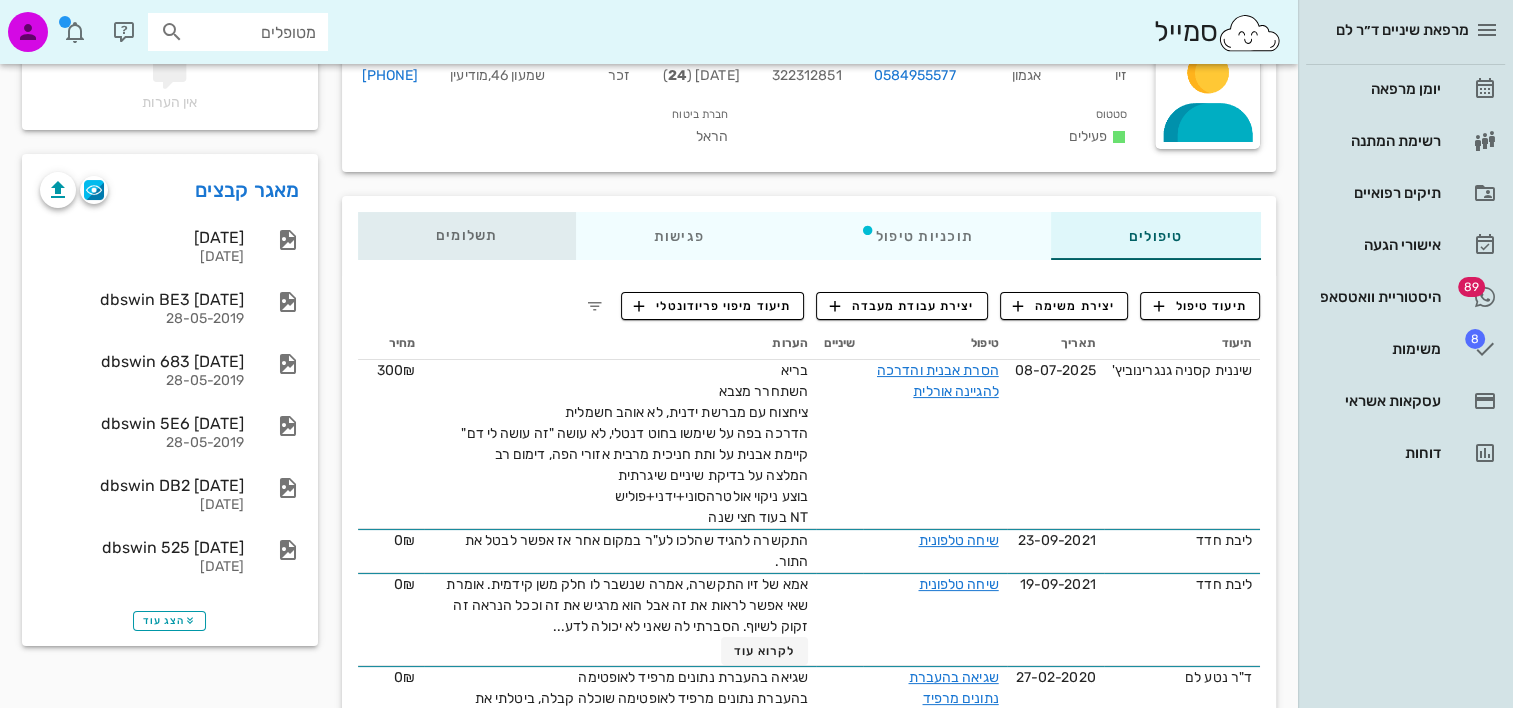 click on "תשלומים
0₪" at bounding box center [466, 236] 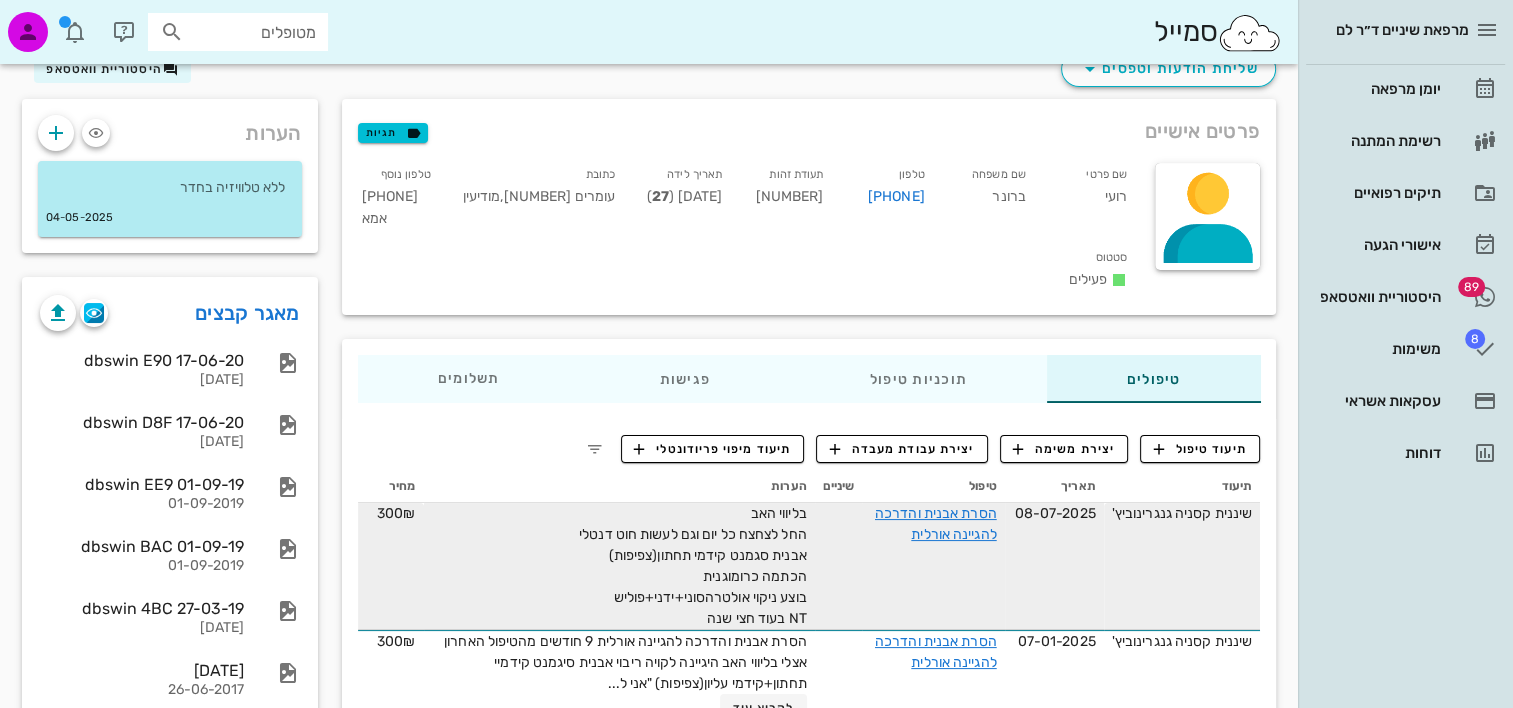 scroll, scrollTop: 200, scrollLeft: 0, axis: vertical 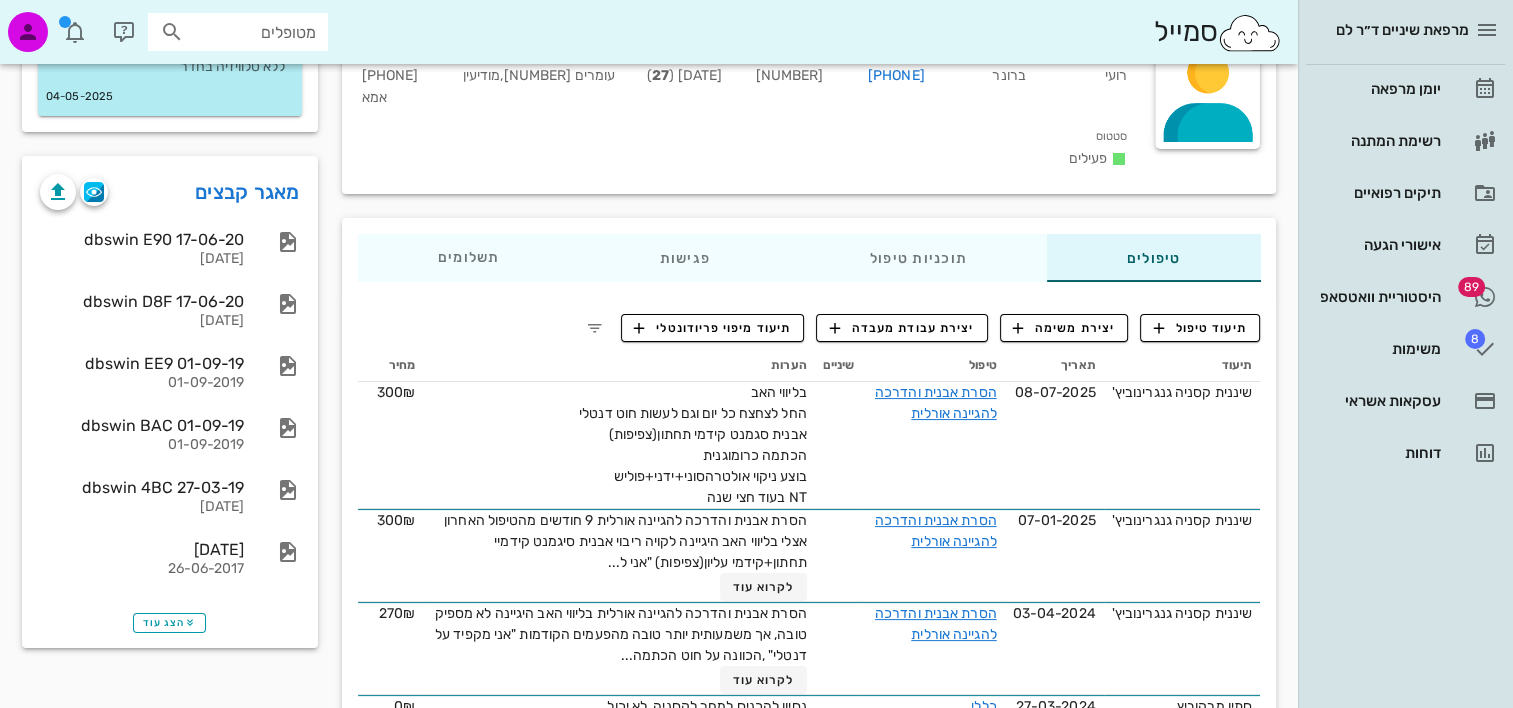 click on "טיפולים
תוכניות טיפול
פגישות
תשלומים
0₪" at bounding box center [809, 258] 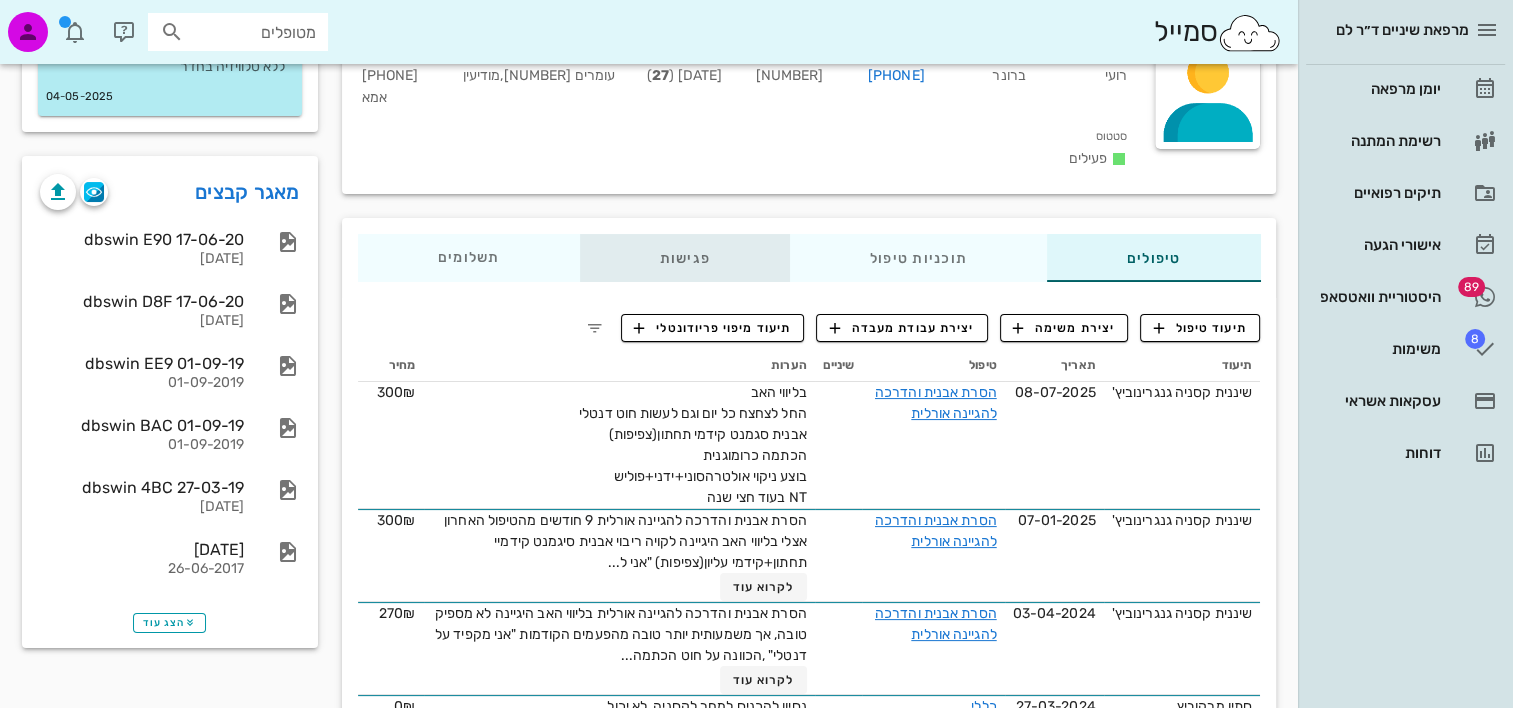 click on "פגישות" at bounding box center [684, 258] 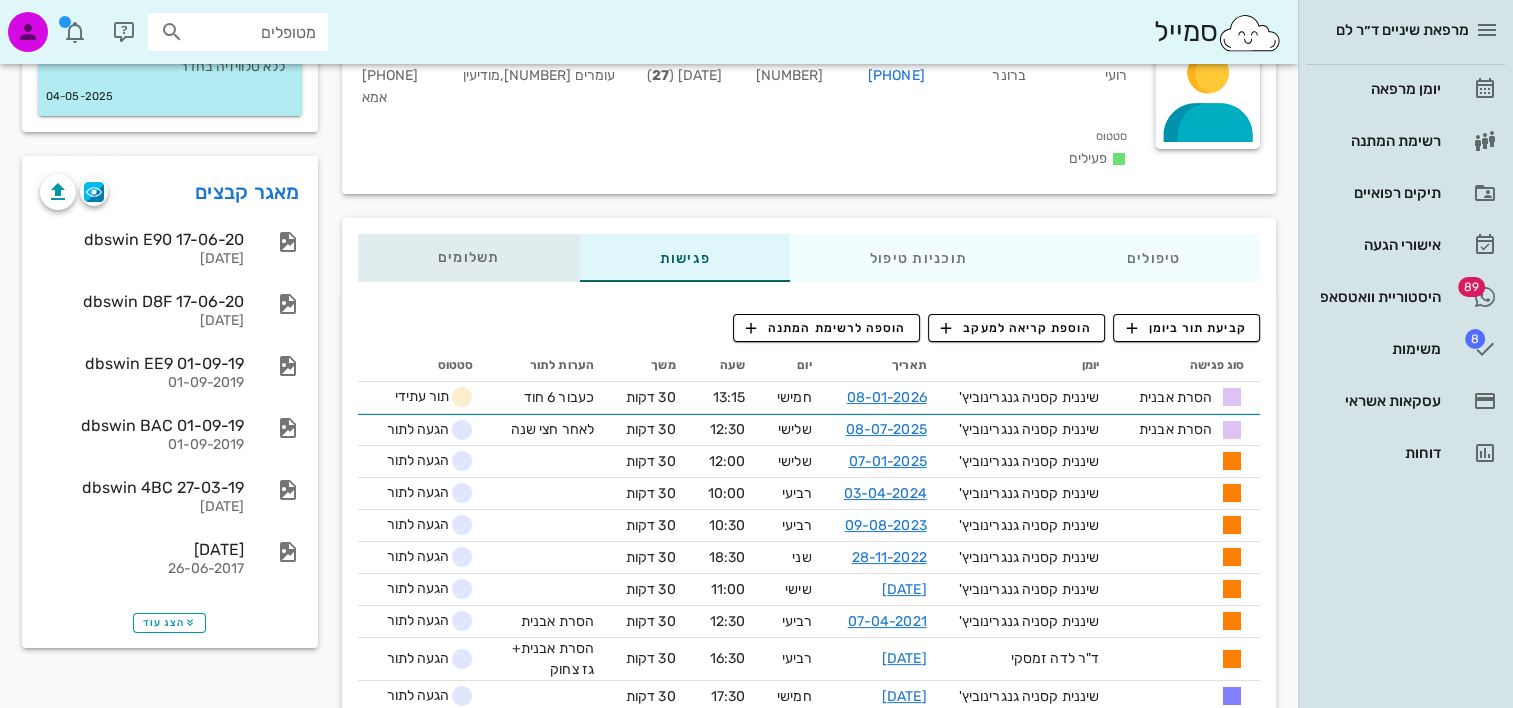 click on "תשלומים
0₪" at bounding box center (469, 258) 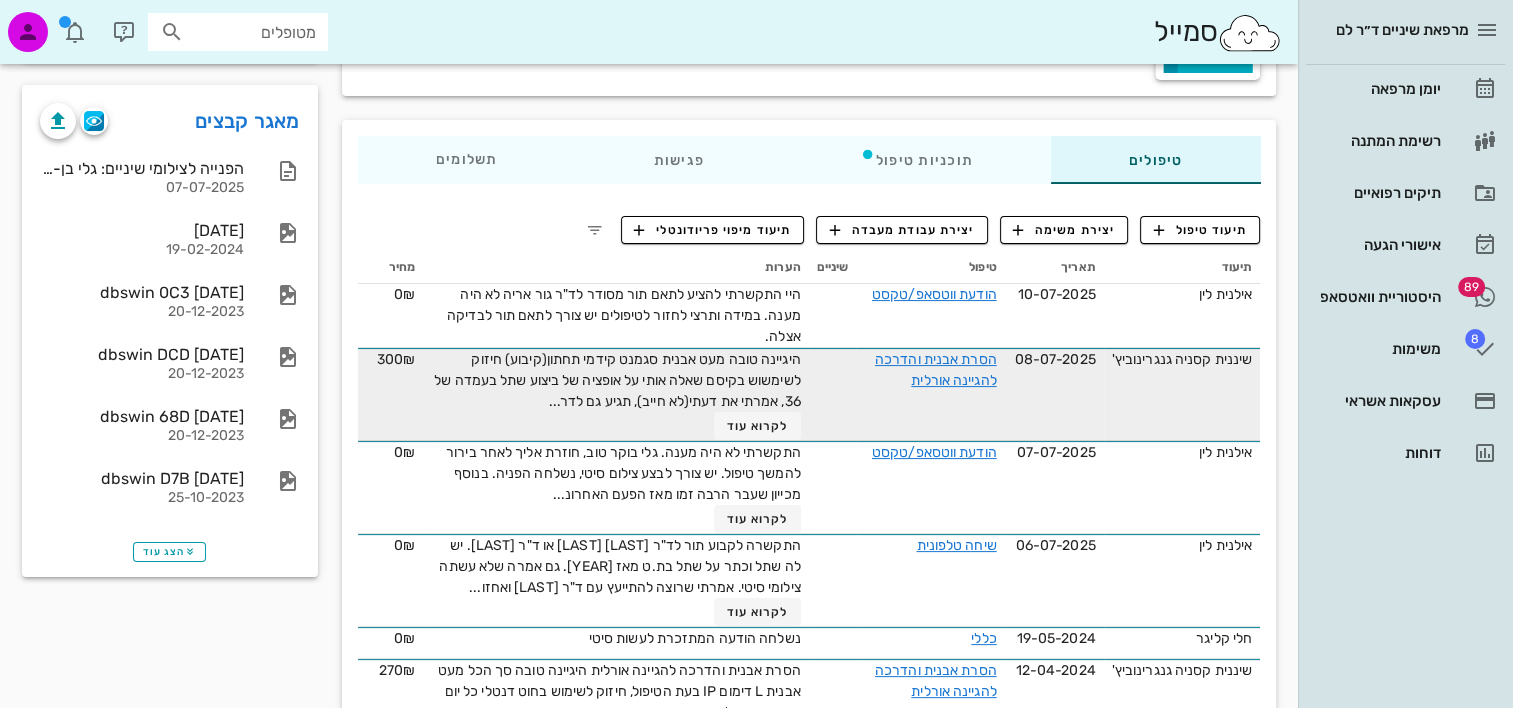 scroll, scrollTop: 300, scrollLeft: 0, axis: vertical 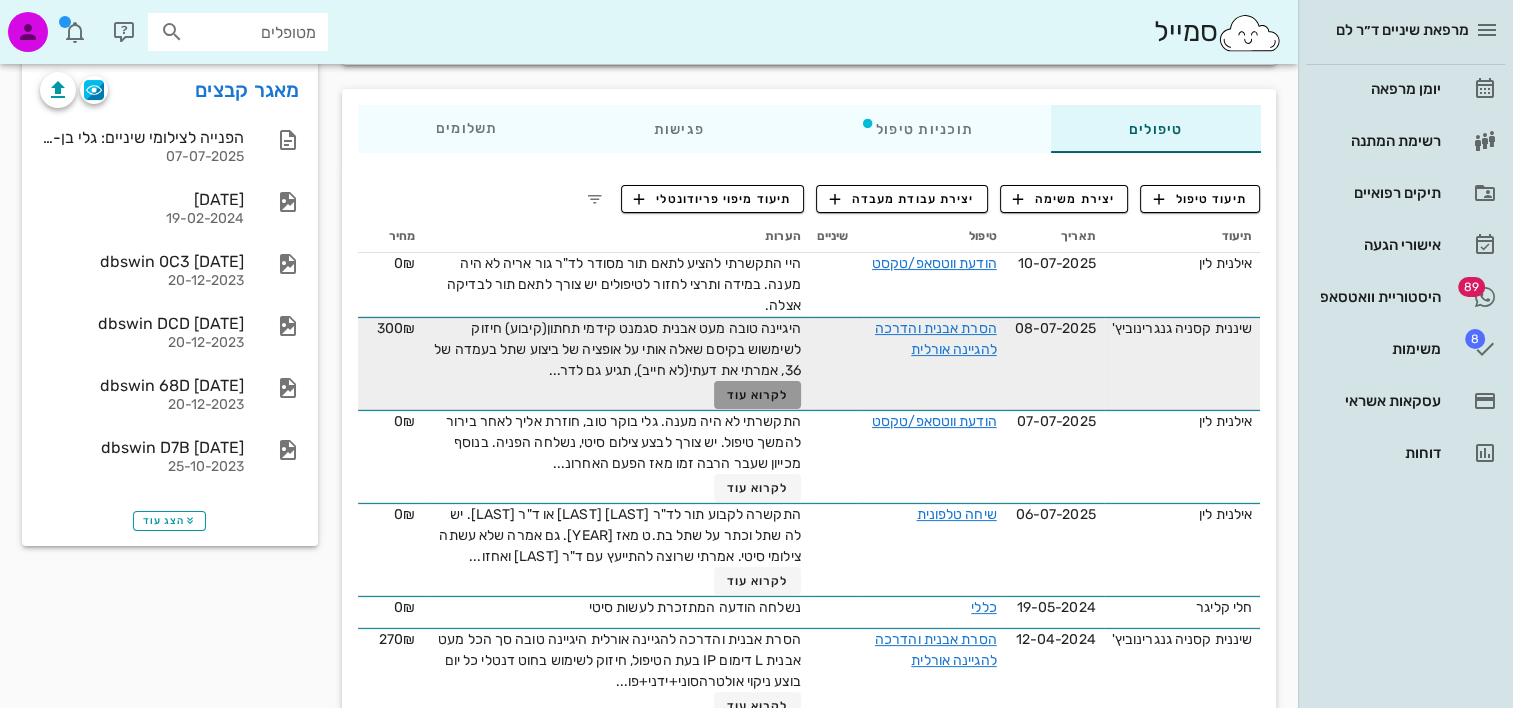 click on "לקרוא עוד" at bounding box center [758, 395] 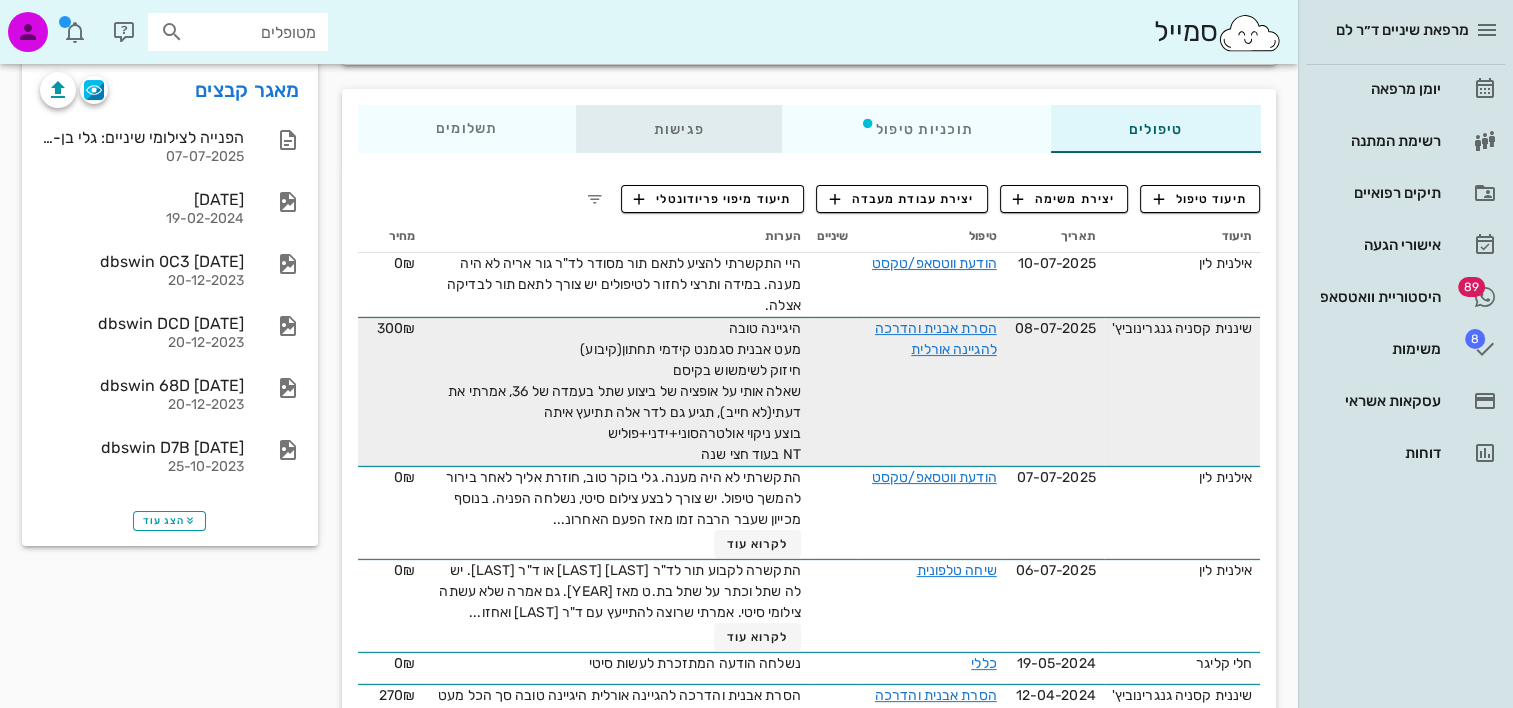 click on "פגישות" at bounding box center [678, 129] 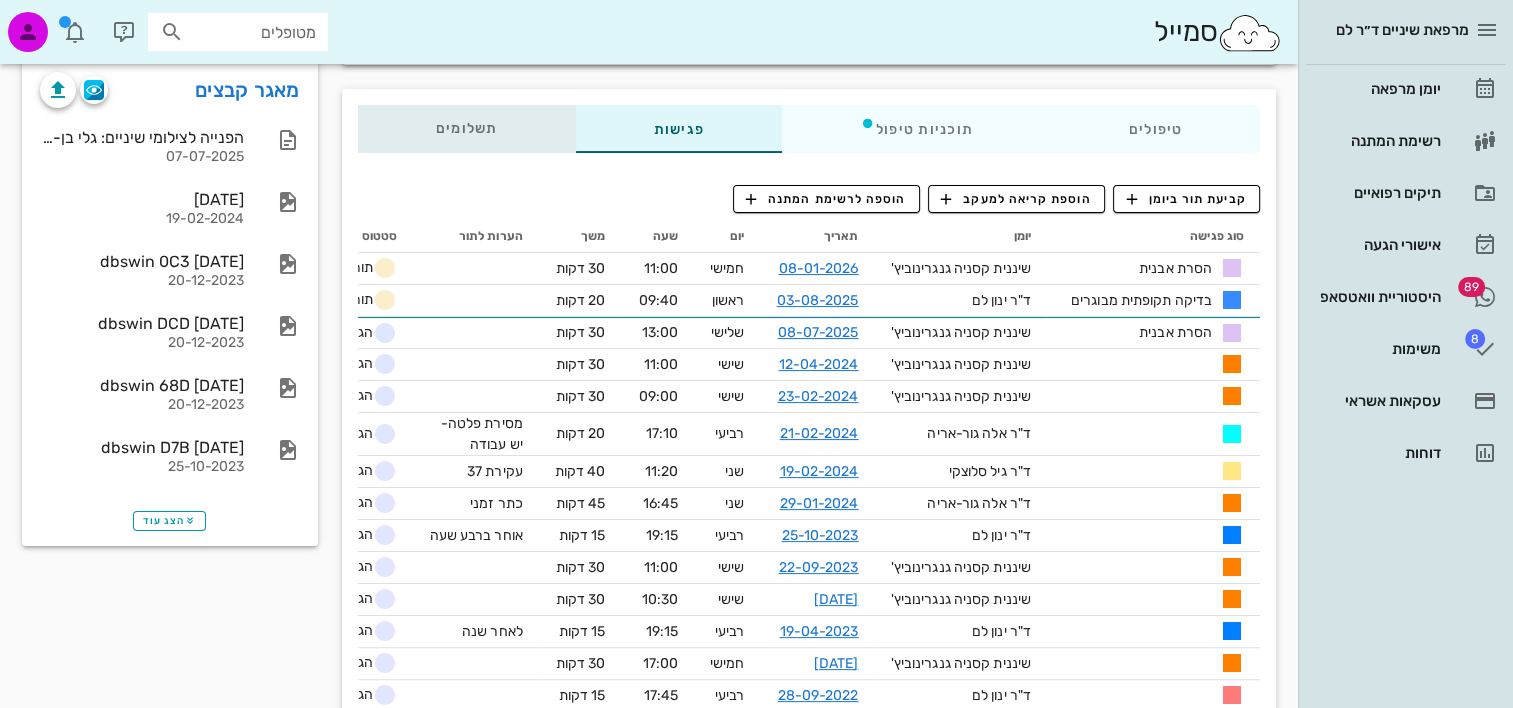 click on "תשלומים
0₪" at bounding box center [467, 129] 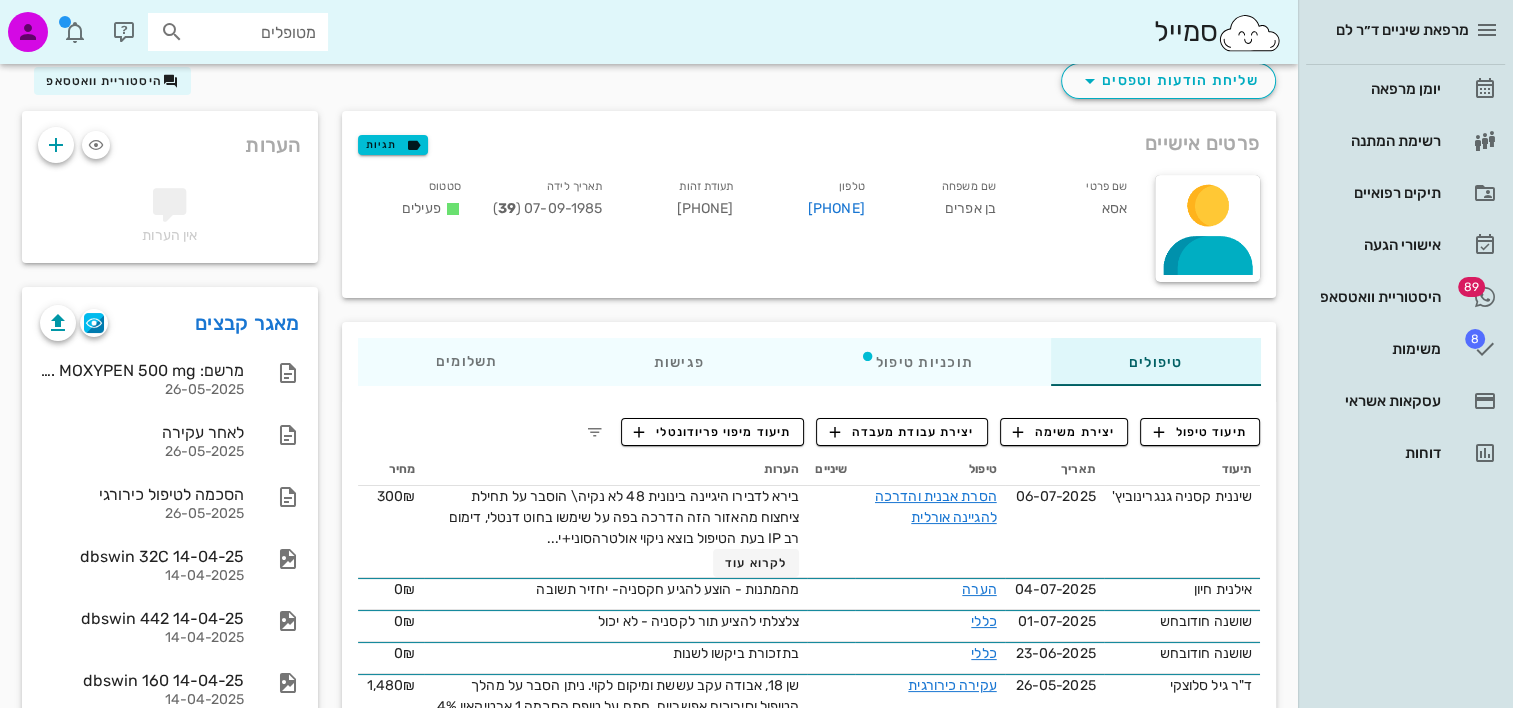 scroll, scrollTop: 100, scrollLeft: 0, axis: vertical 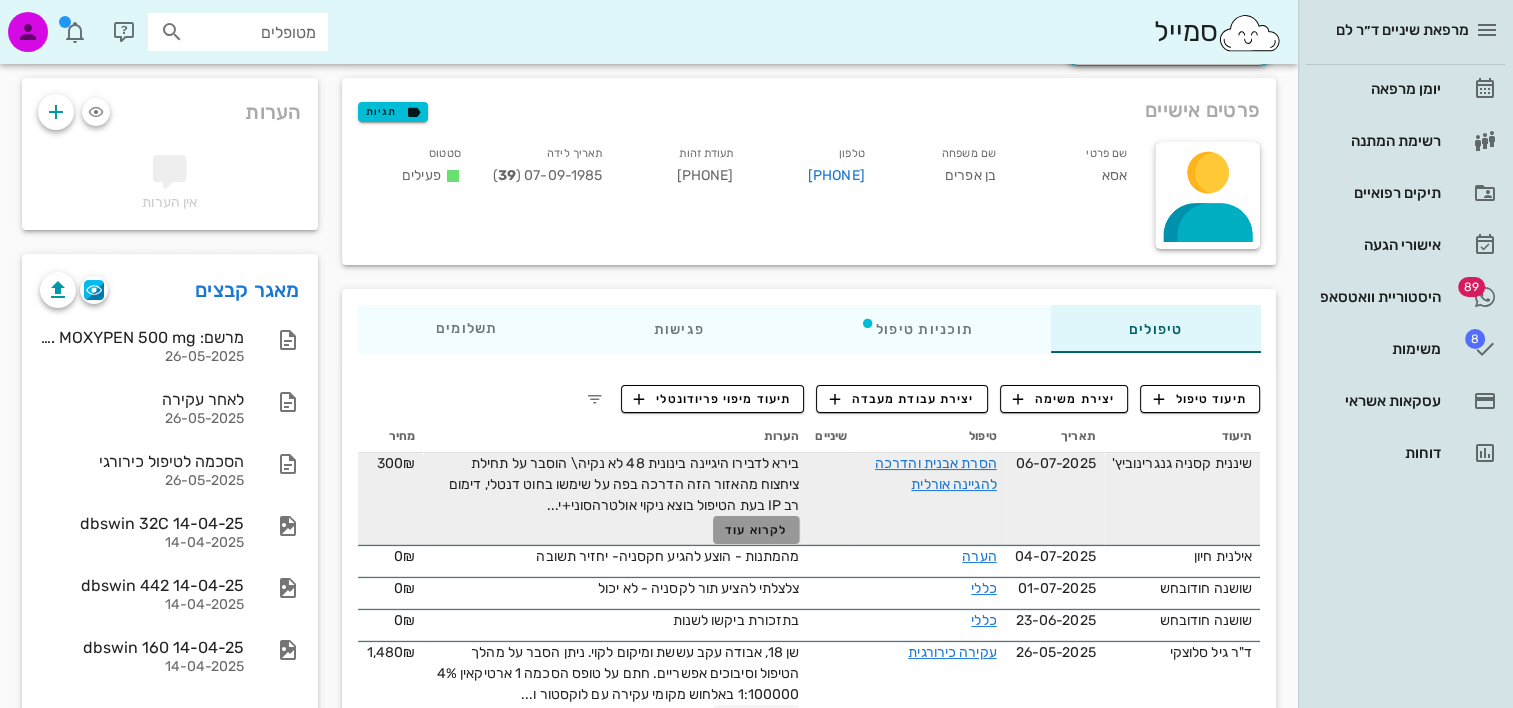 click on "לקרוא עוד" at bounding box center (756, 530) 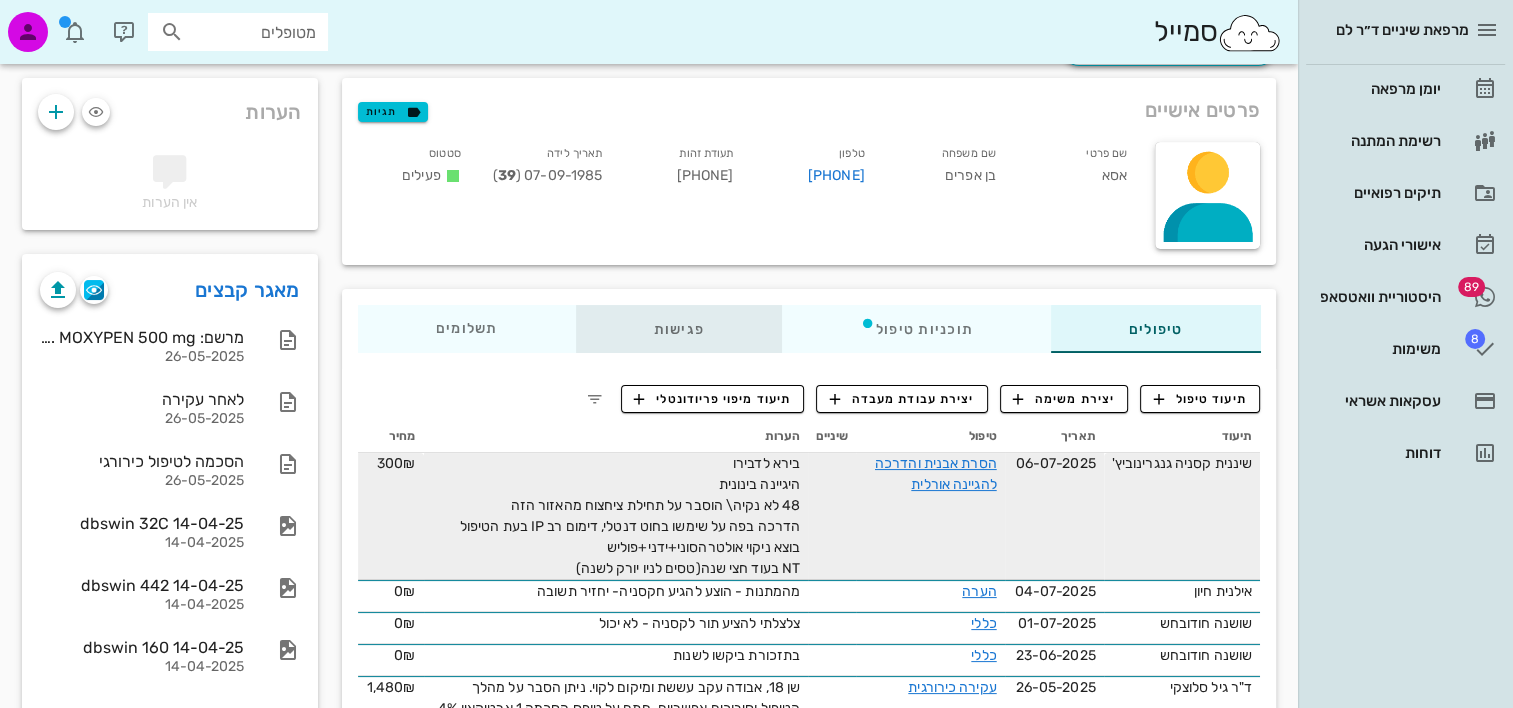 click on "פגישות" at bounding box center [678, 329] 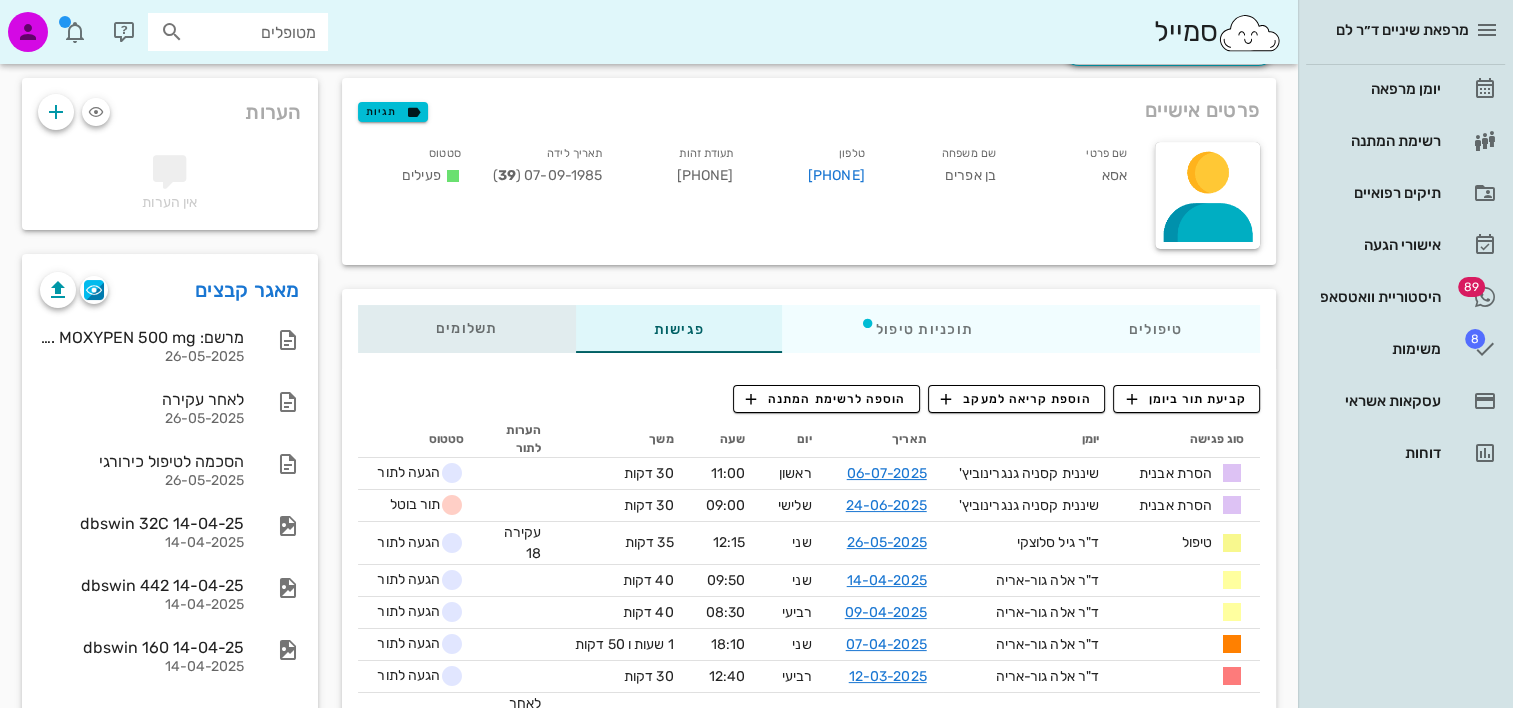 click on "תשלומים
0₪" at bounding box center (467, 329) 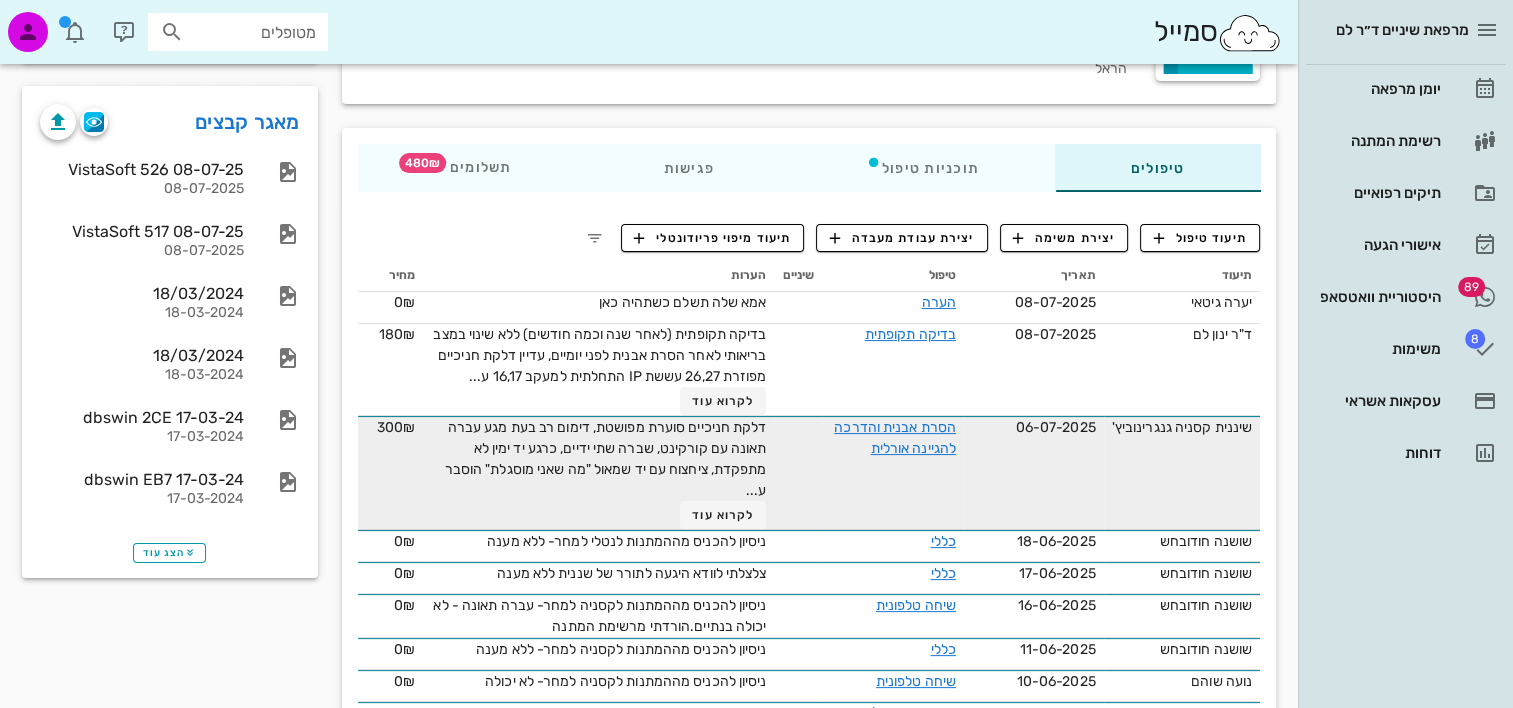 scroll, scrollTop: 300, scrollLeft: 0, axis: vertical 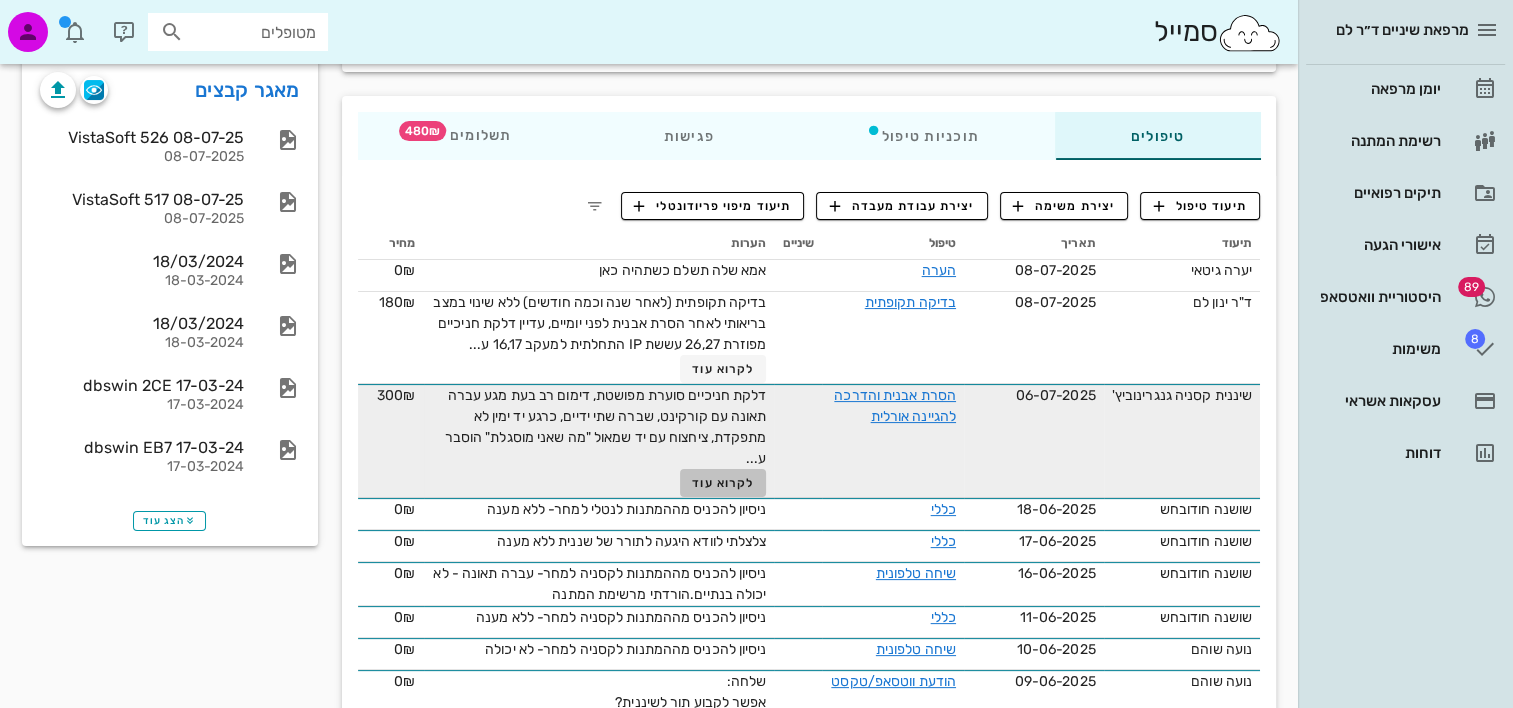 click on "לקרוא עוד" at bounding box center [723, 483] 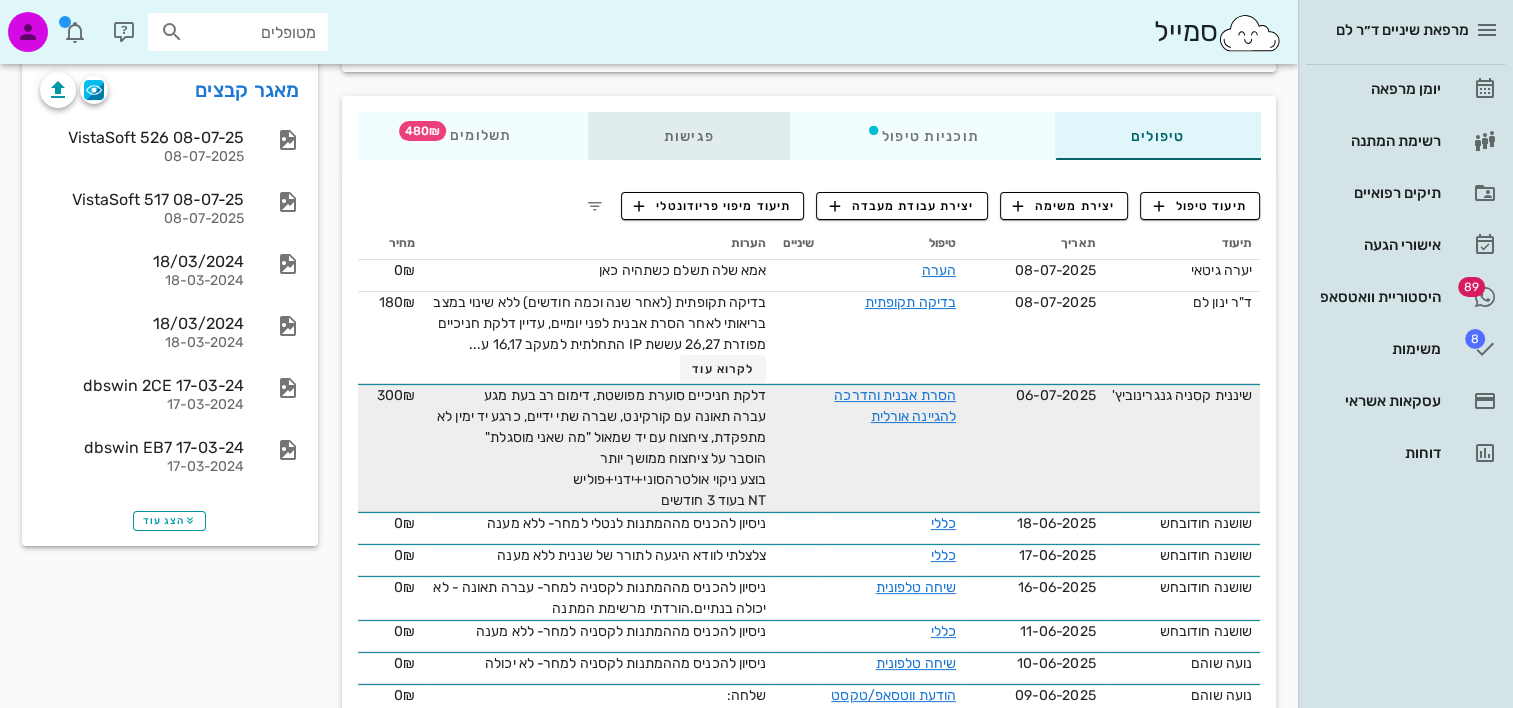 click on "פגישות" at bounding box center (688, 136) 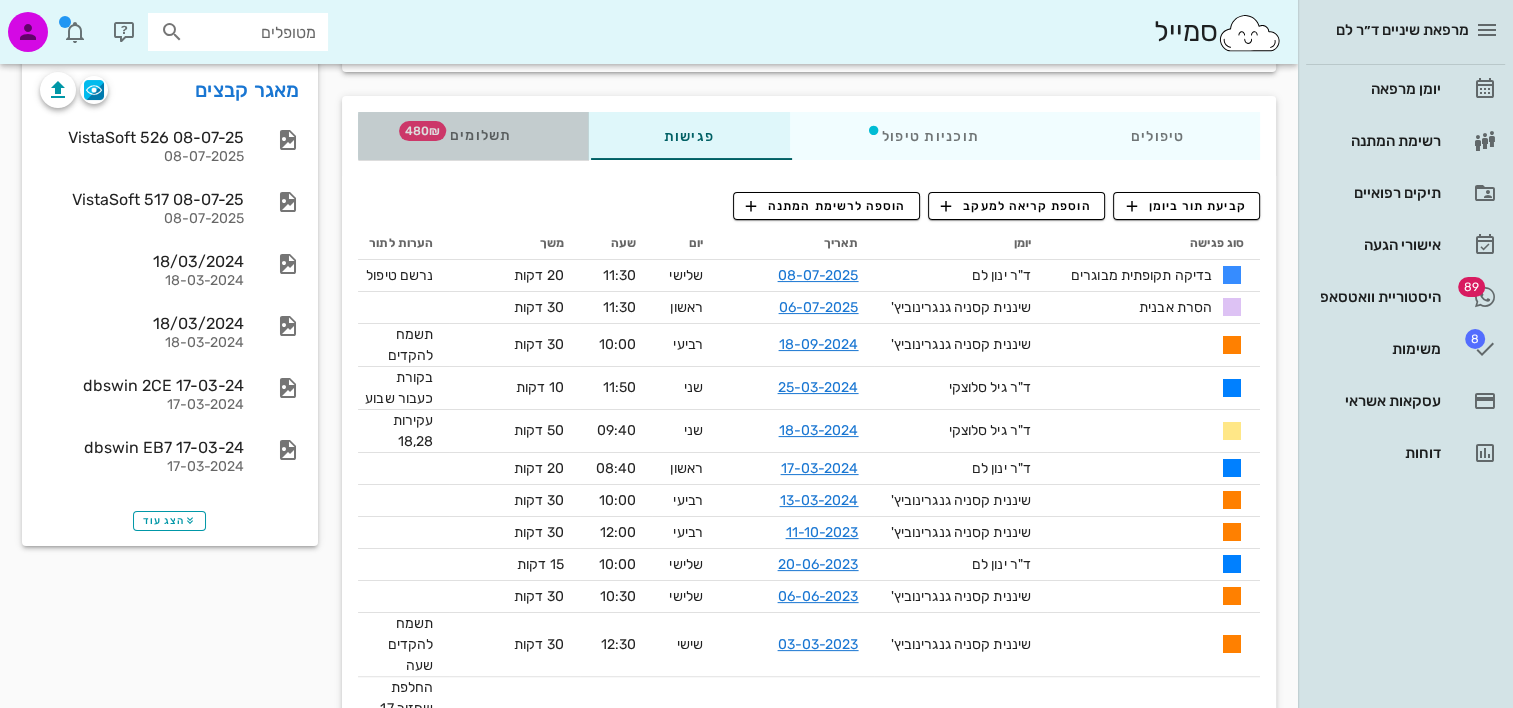 click on "תשלומים
480₪" at bounding box center (472, 136) 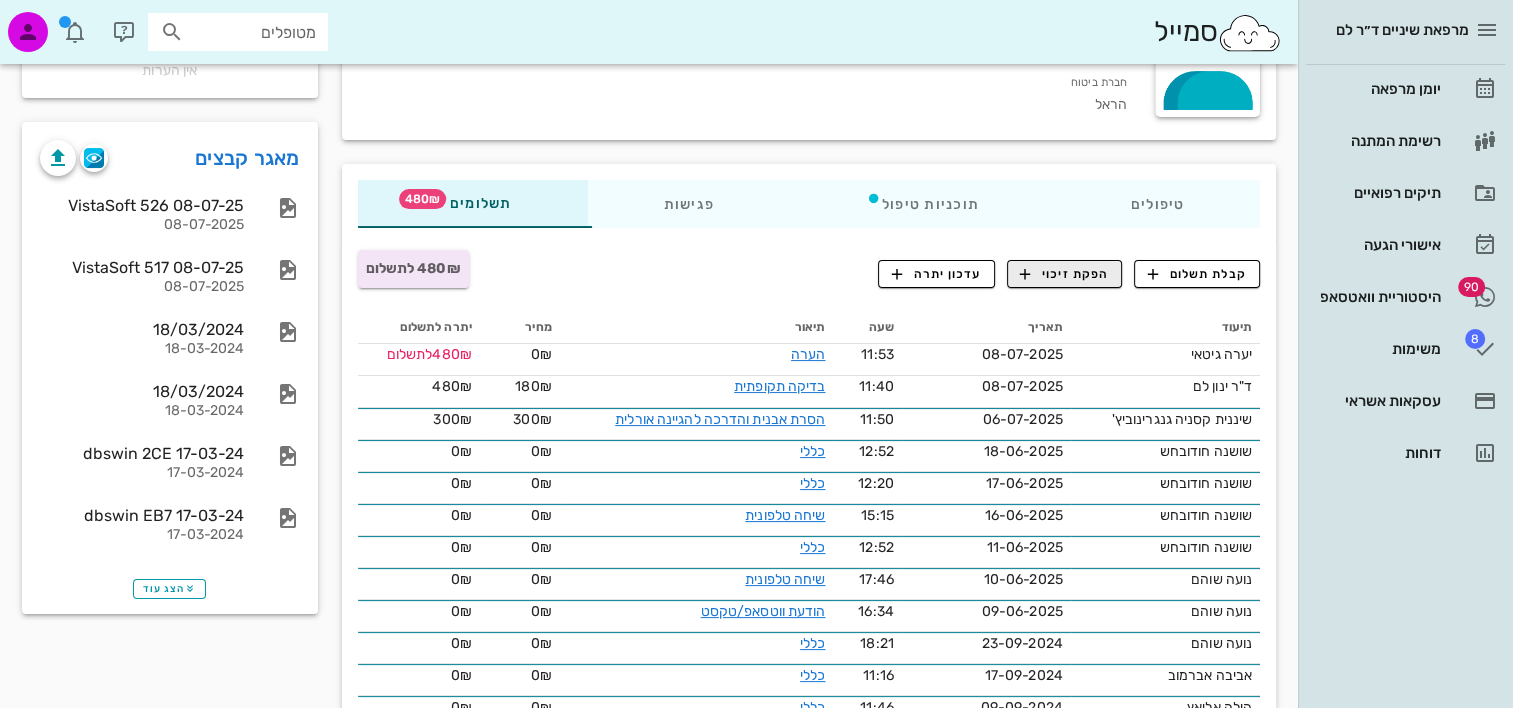 scroll, scrollTop: 200, scrollLeft: 0, axis: vertical 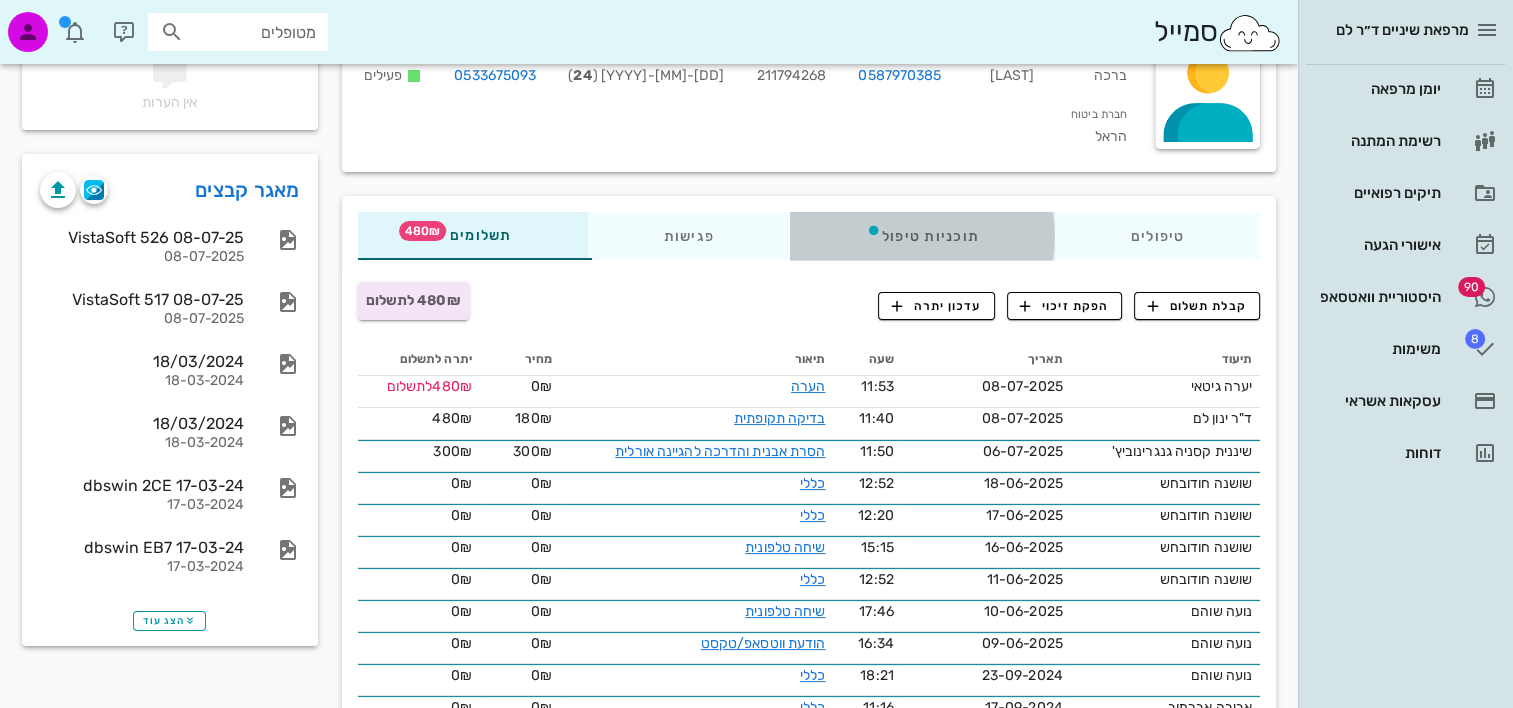 click on "תוכניות טיפול" at bounding box center [921, 236] 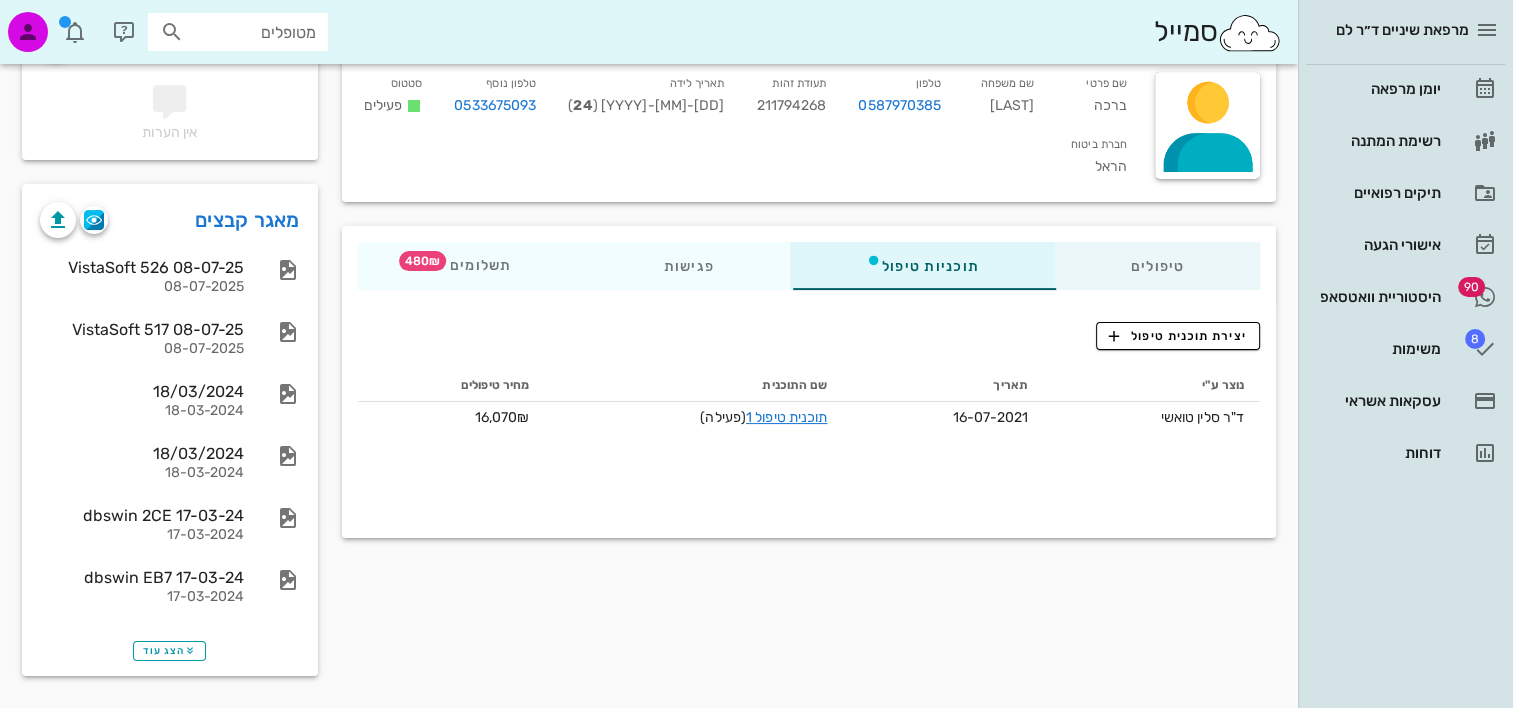 scroll, scrollTop: 168, scrollLeft: 0, axis: vertical 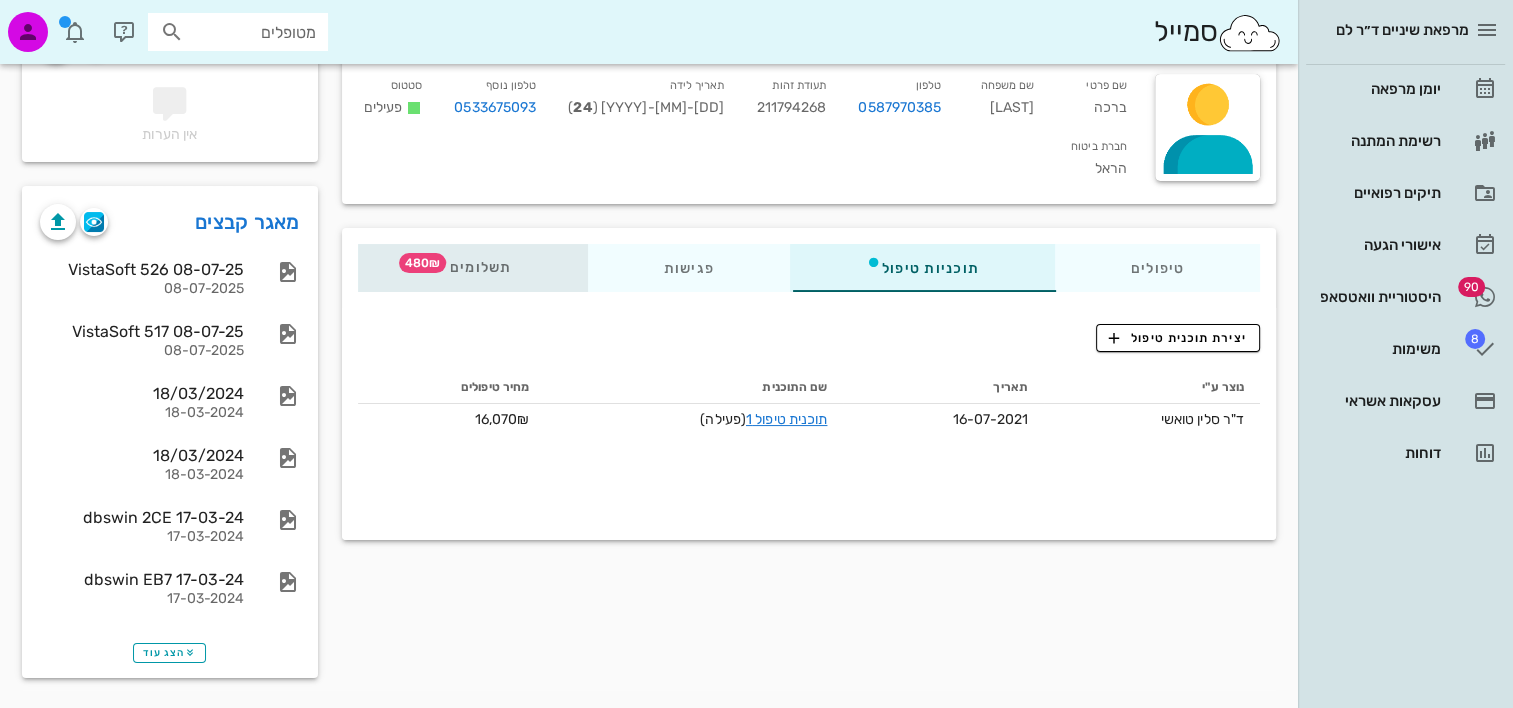 click on "480₪" at bounding box center [421, 263] 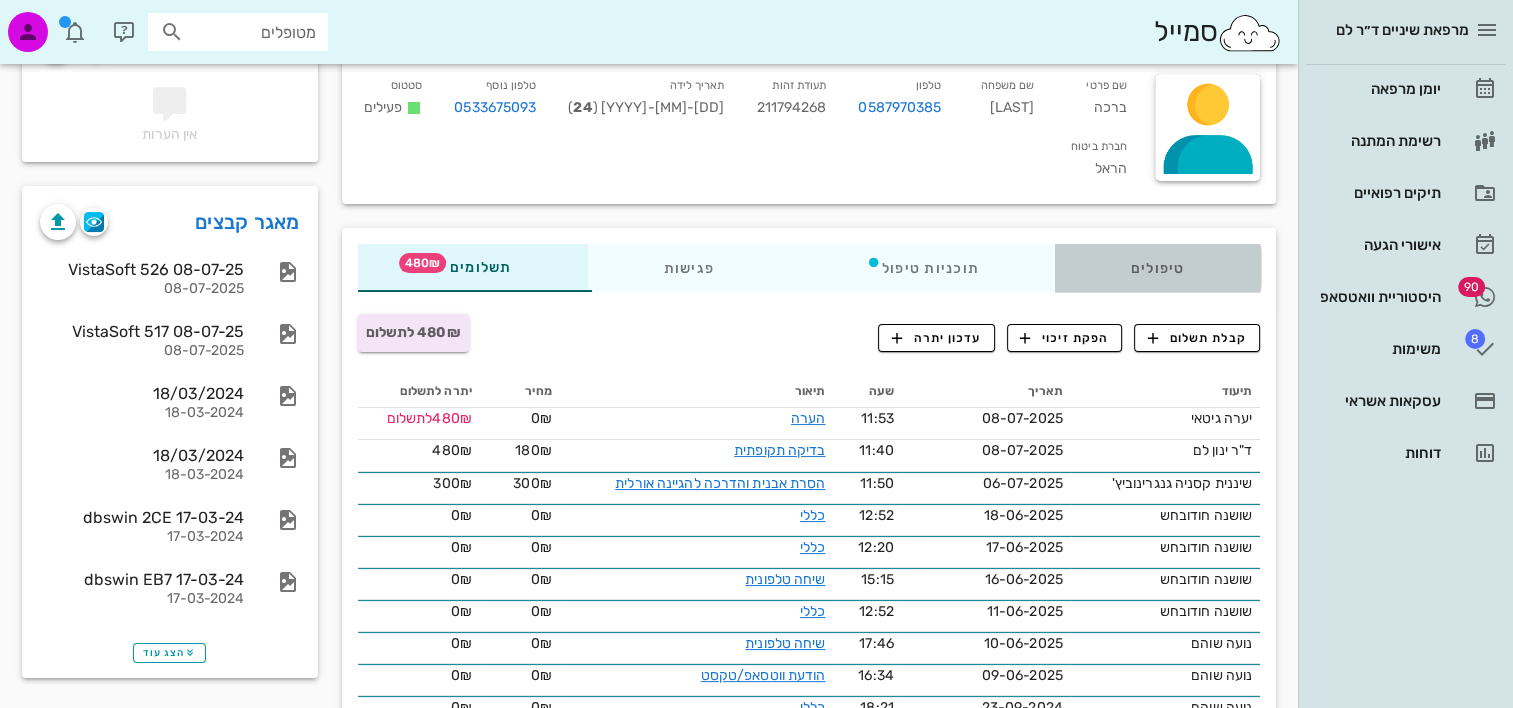 click on "טיפולים" at bounding box center (1157, 268) 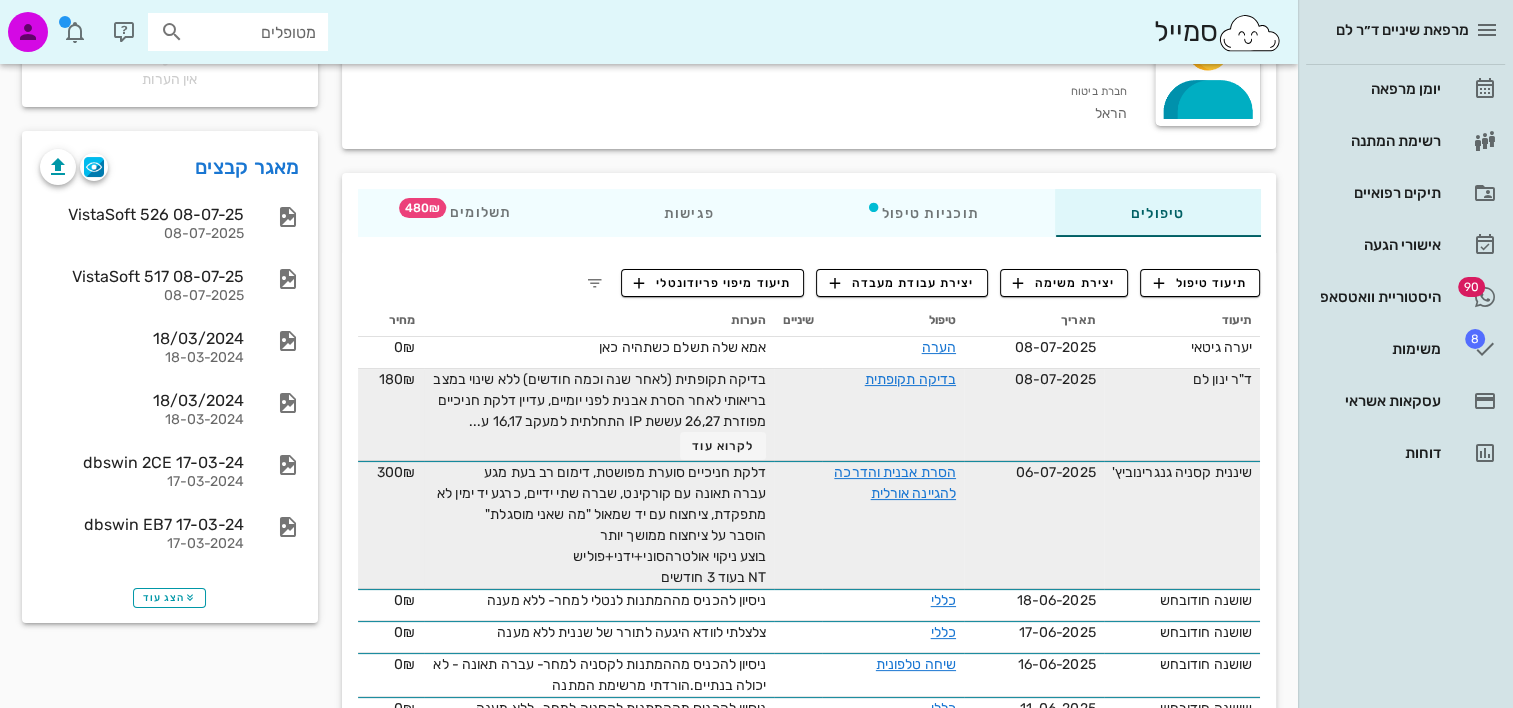 scroll, scrollTop: 268, scrollLeft: 0, axis: vertical 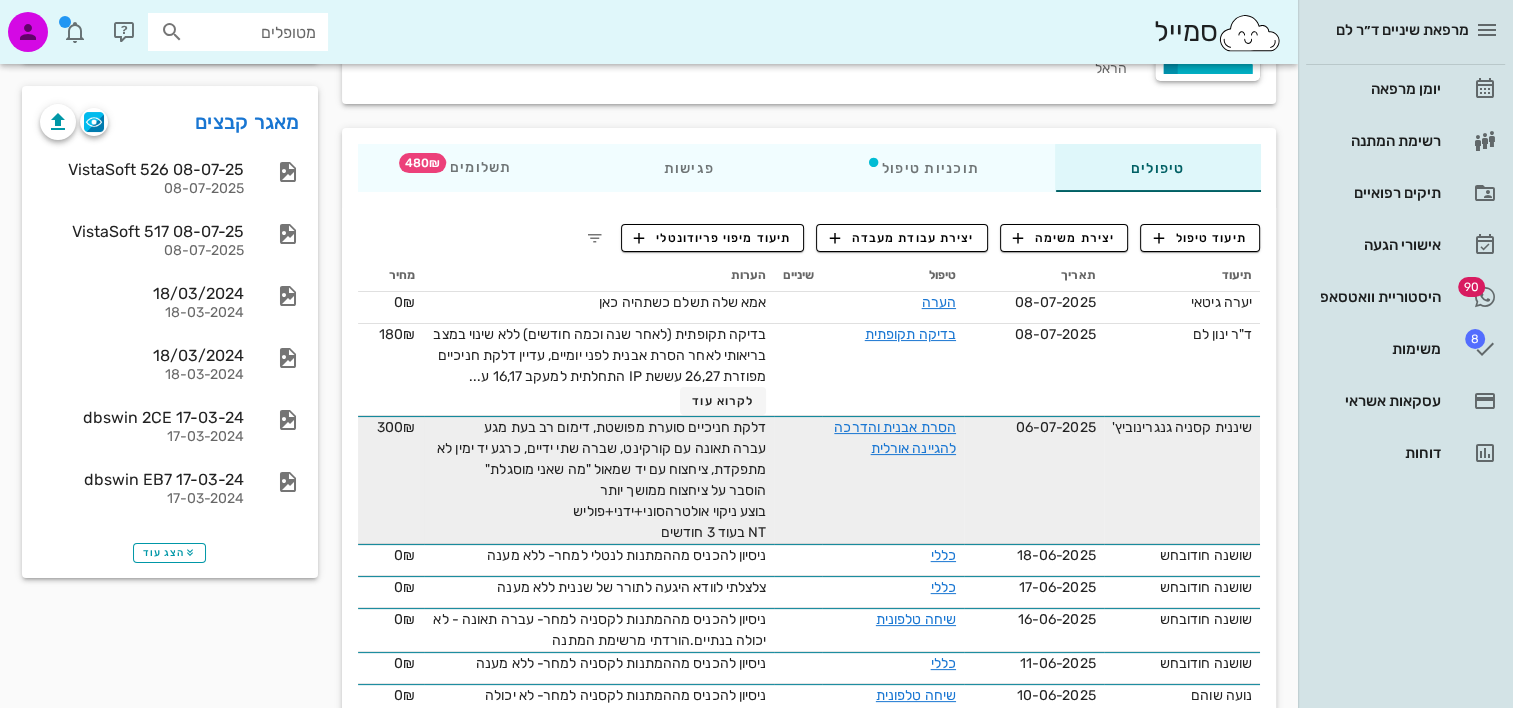 click on "טיפולים
תוכניות טיפול
פגישות
תשלומים
480₪" at bounding box center (809, 168) 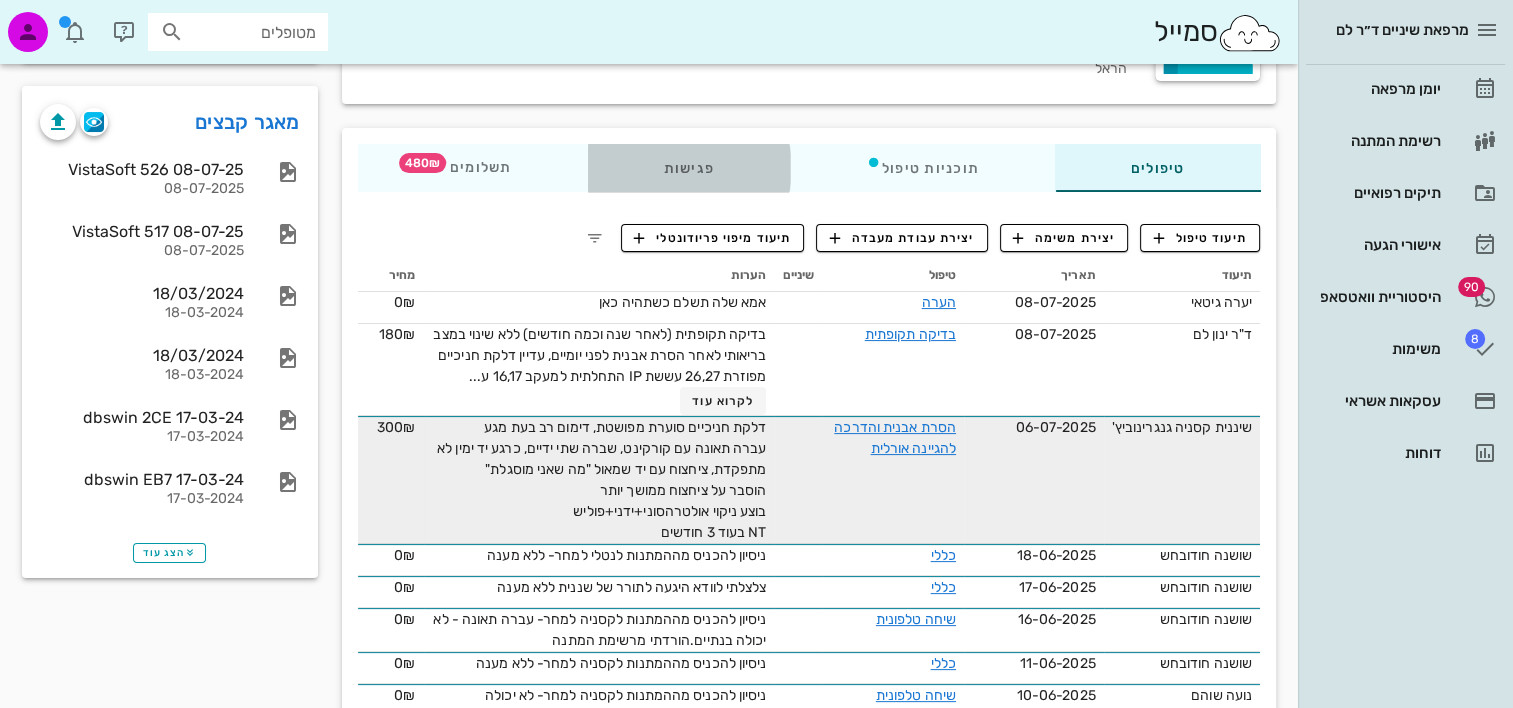 click on "פגישות" at bounding box center [688, 168] 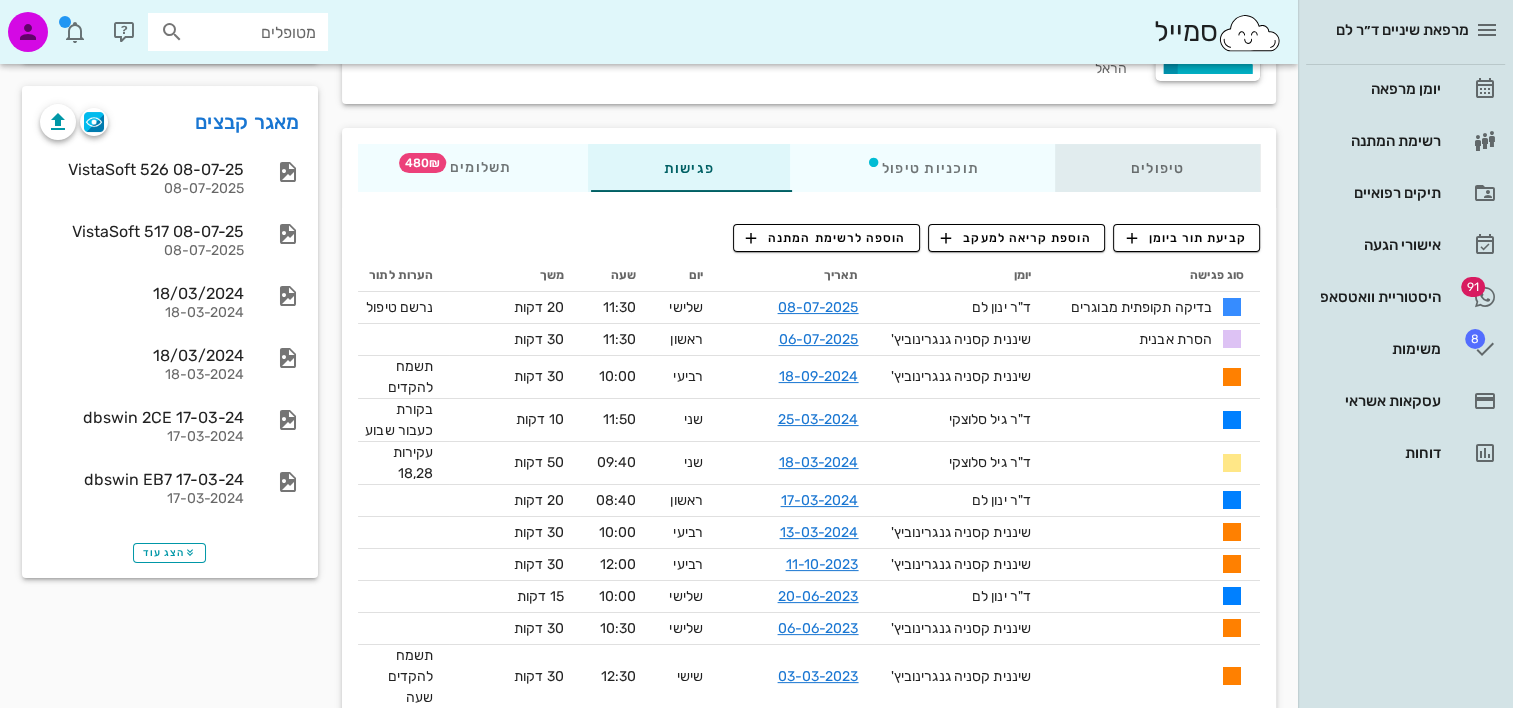 click on "טיפולים" at bounding box center [1157, 168] 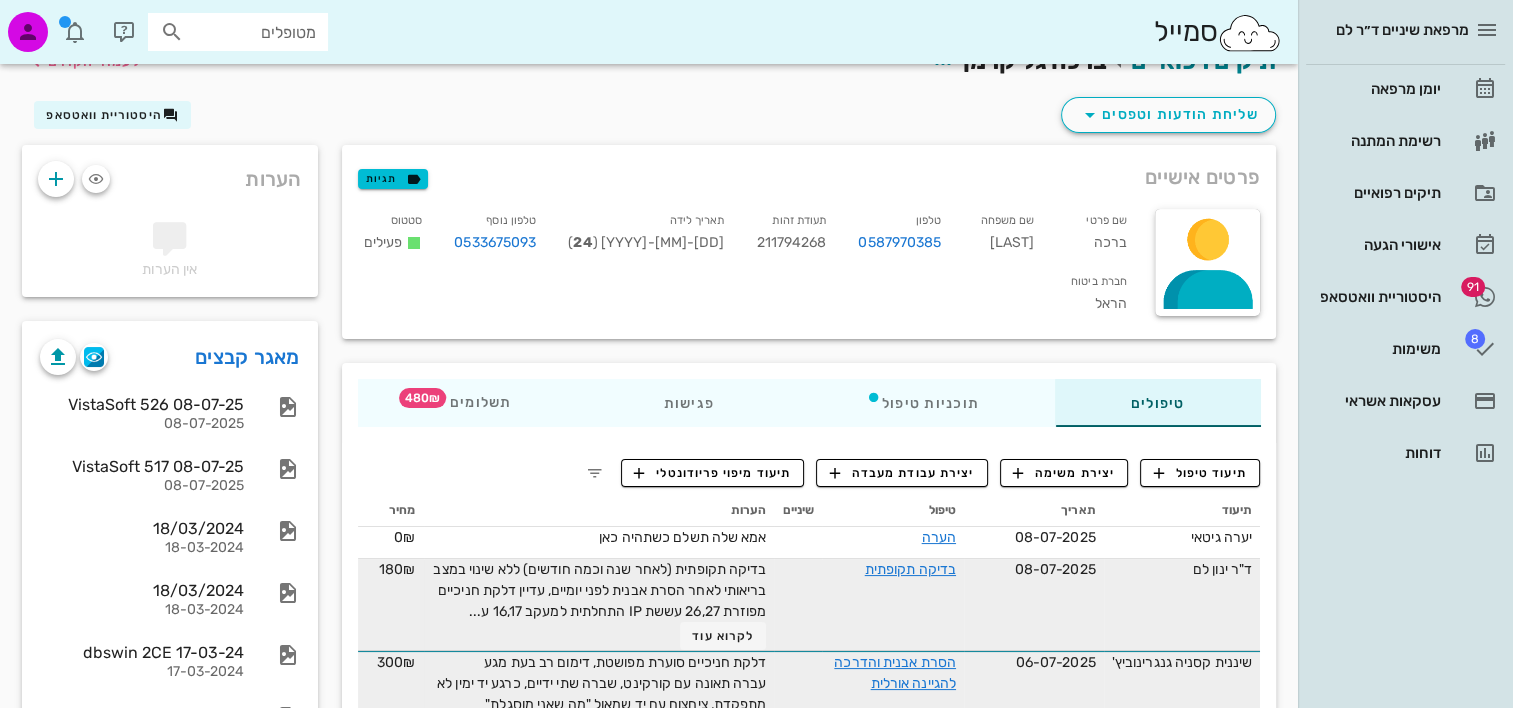 scroll, scrollTop: 0, scrollLeft: 0, axis: both 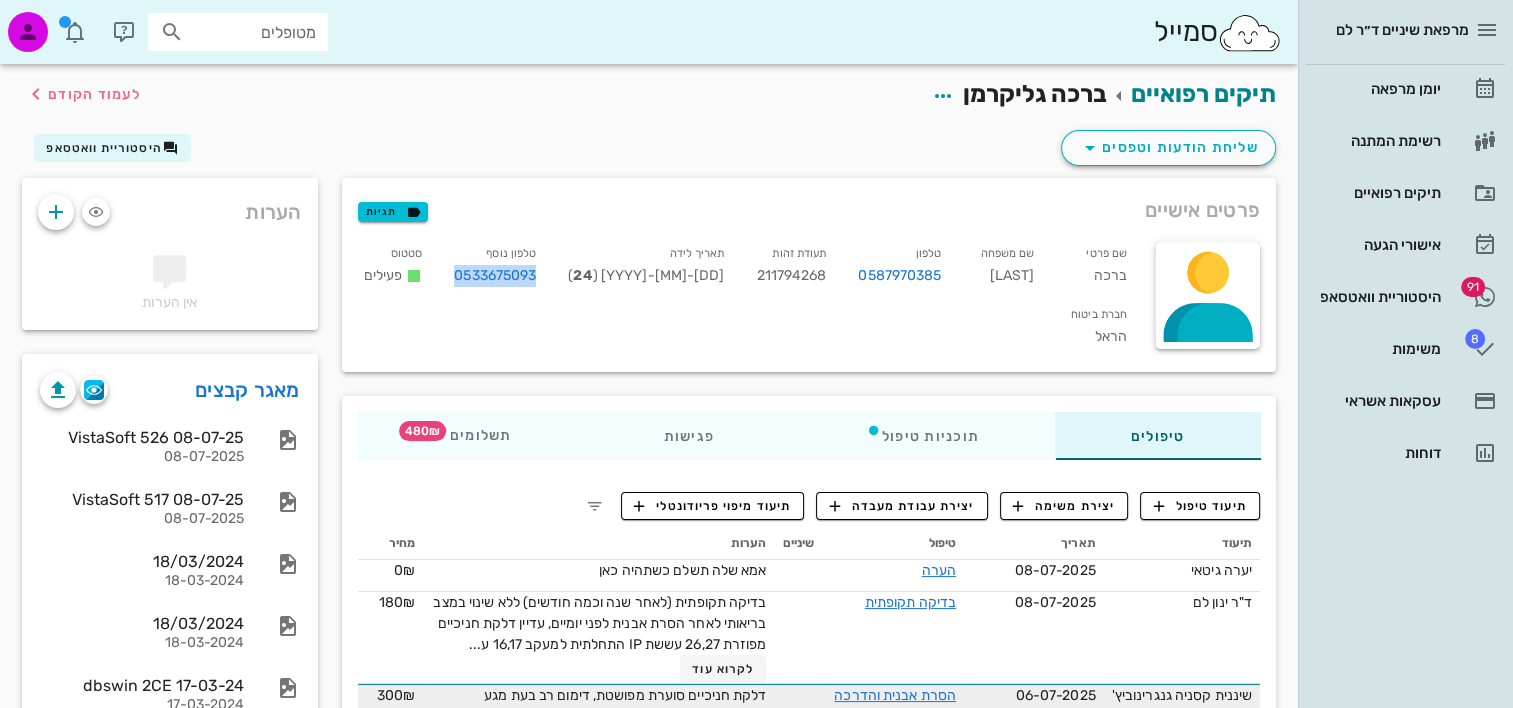 drag, startPoint x: 458, startPoint y: 268, endPoint x: 552, endPoint y: 280, distance: 94.76286 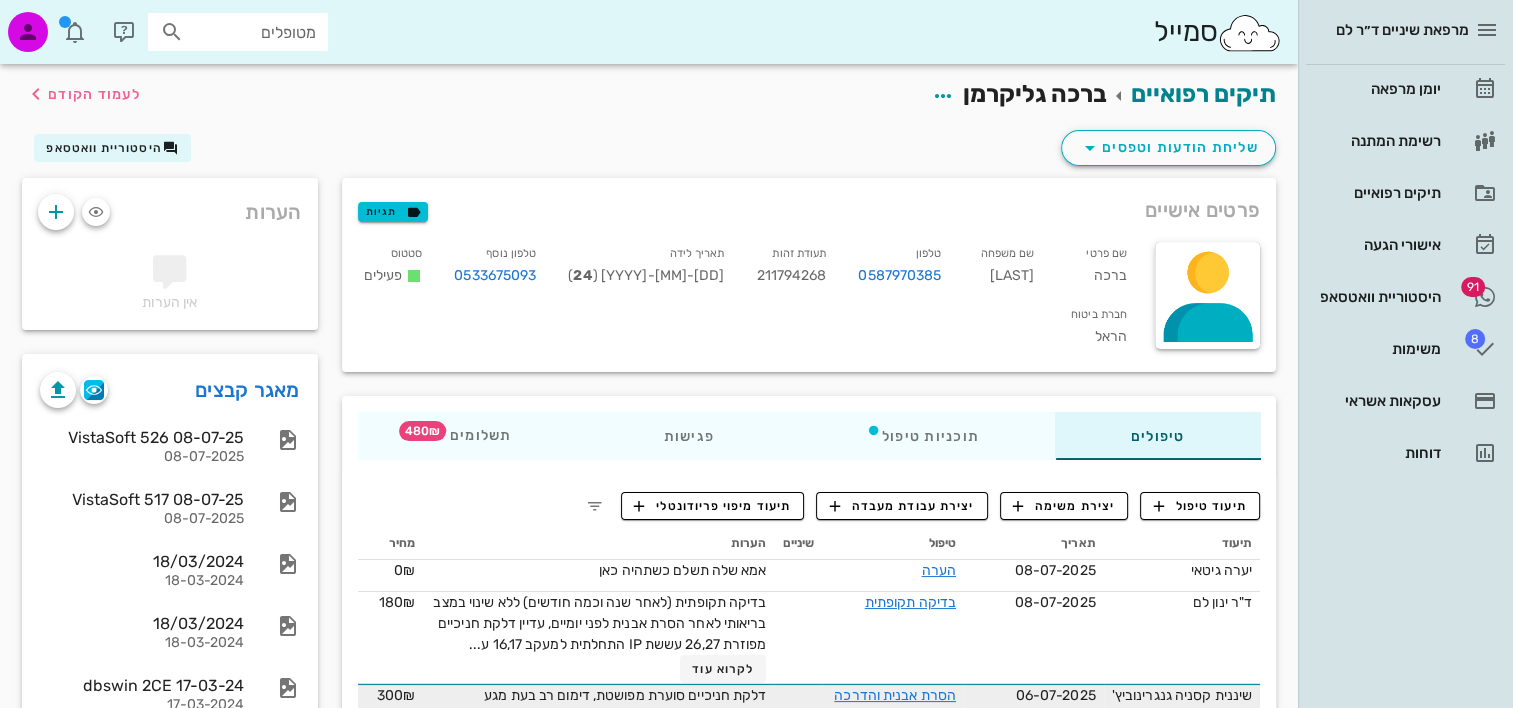 click on "מטופלים" at bounding box center (252, 32) 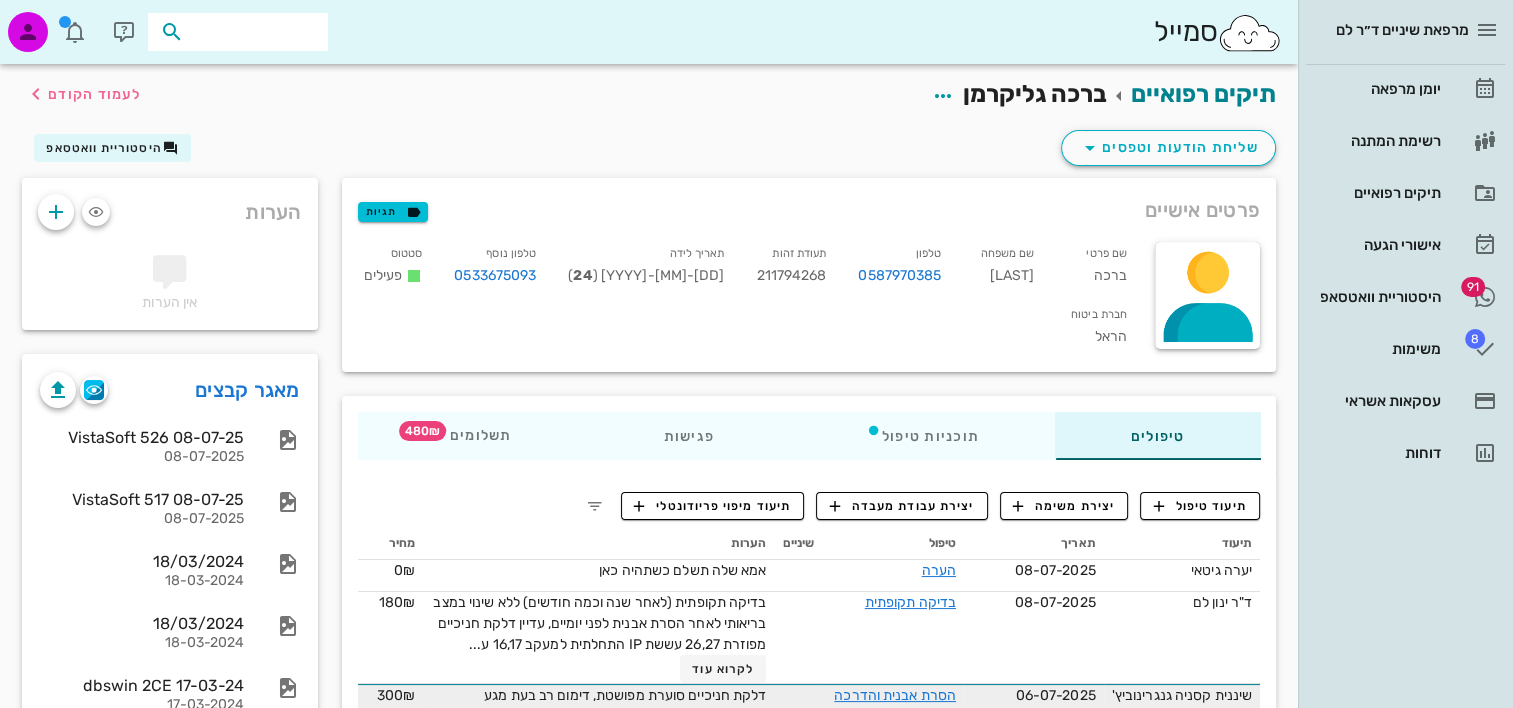 paste on "0533675093" 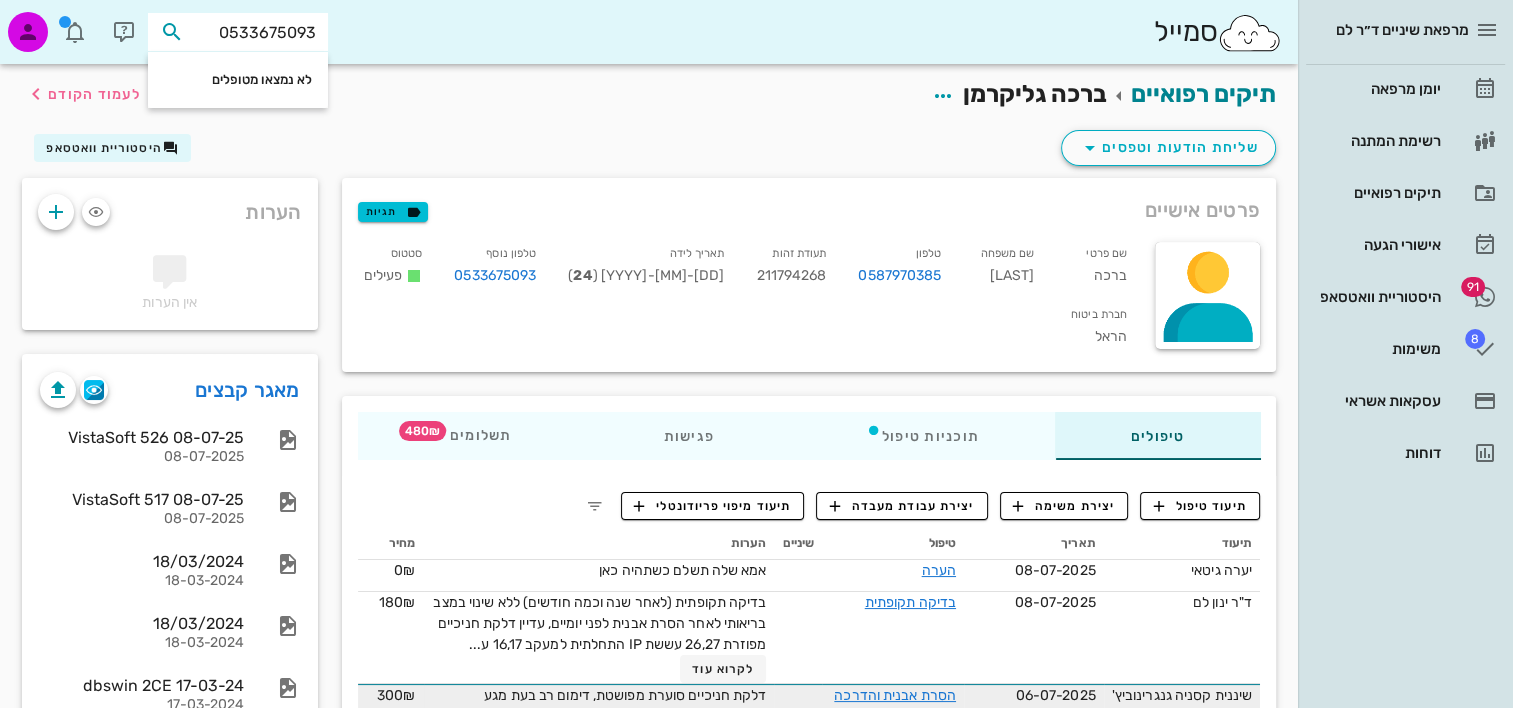 drag, startPoint x: 227, startPoint y: 35, endPoint x: 375, endPoint y: 46, distance: 148.40822 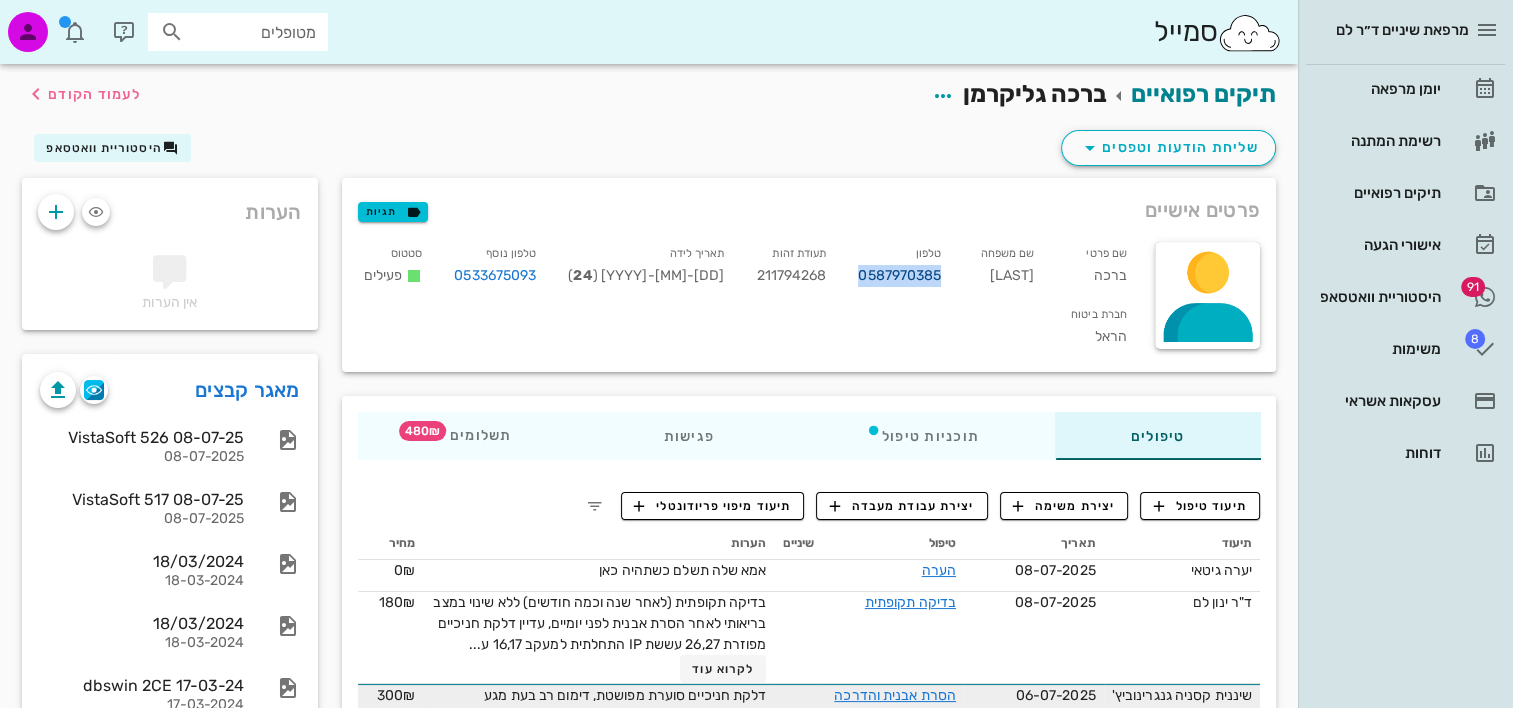 drag, startPoint x: 826, startPoint y: 272, endPoint x: 912, endPoint y: 276, distance: 86.09297 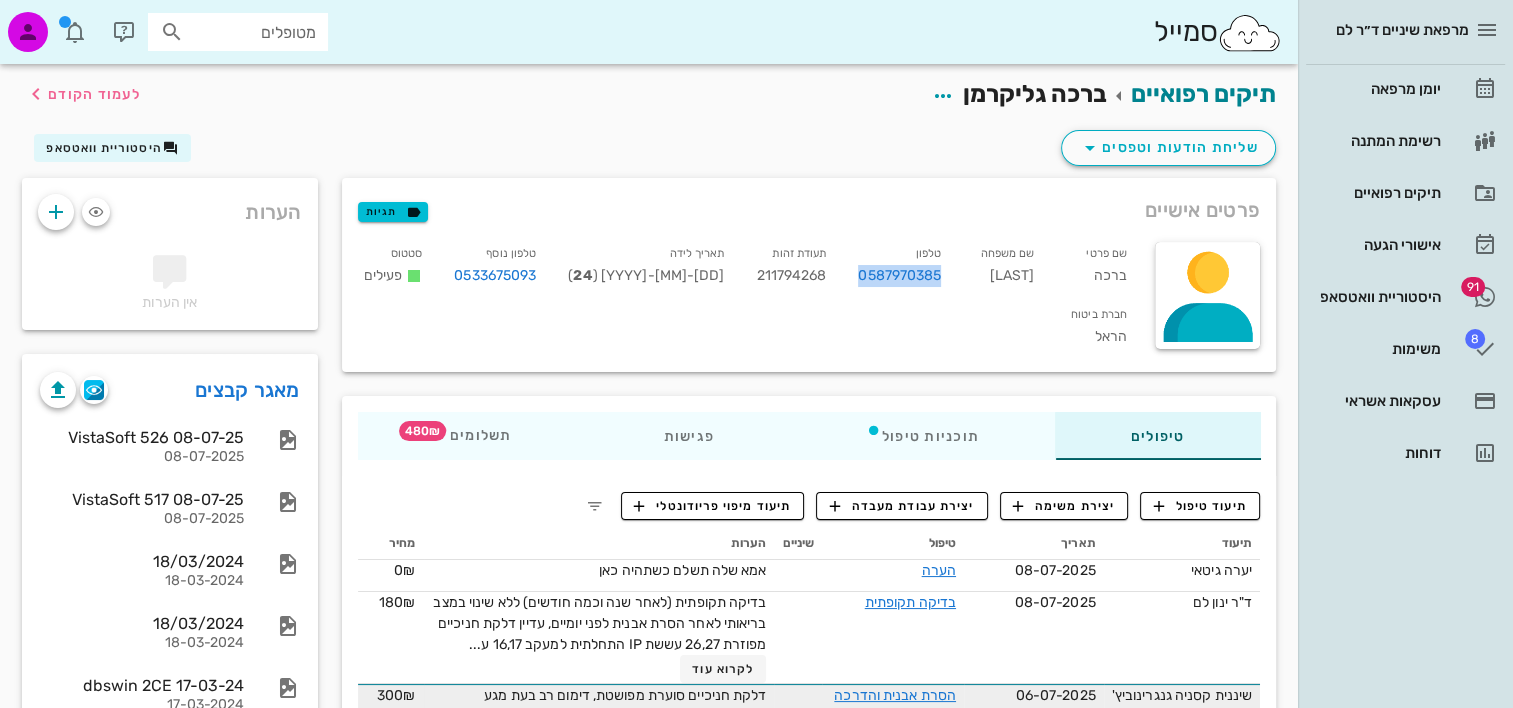 copy on "0587970385" 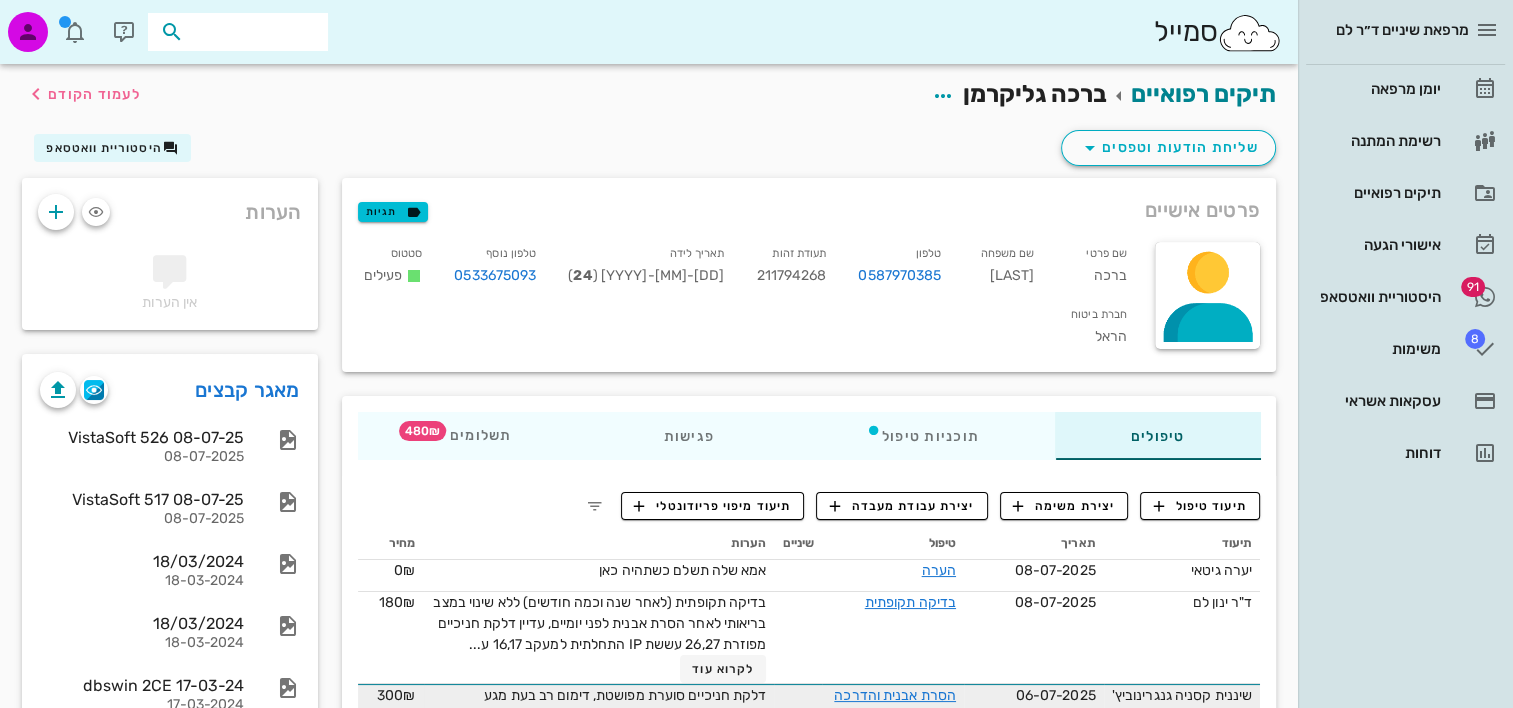 click at bounding box center [252, 32] 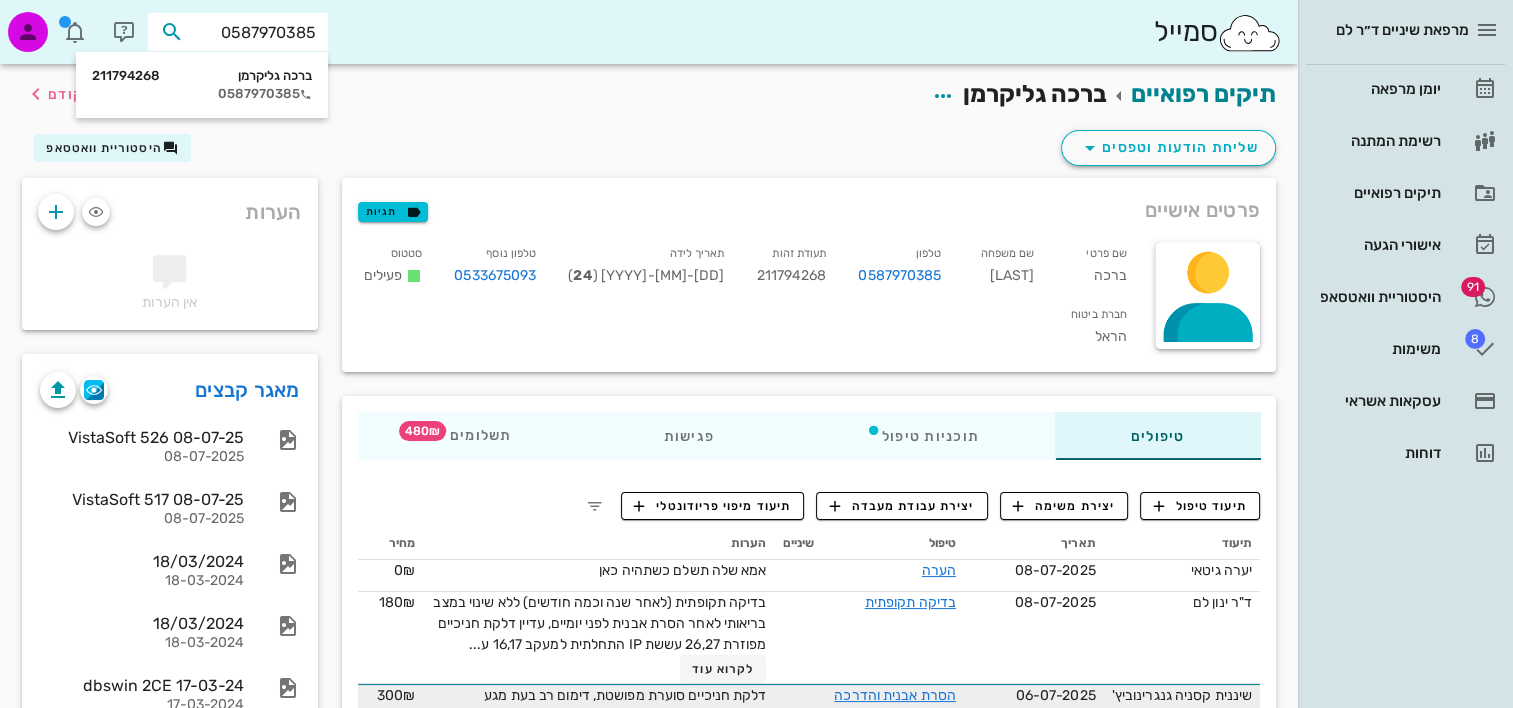 type on "0587970385" 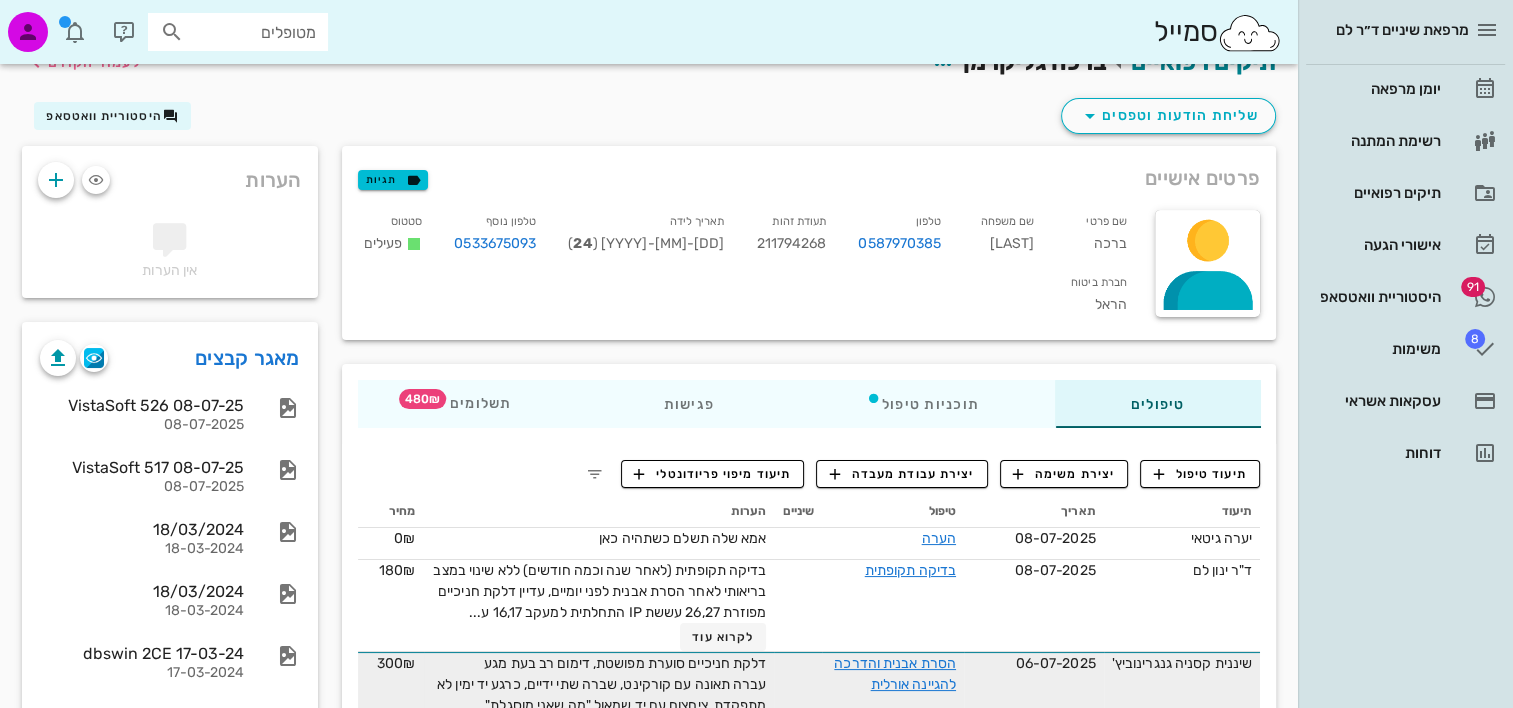 scroll, scrollTop: 0, scrollLeft: 0, axis: both 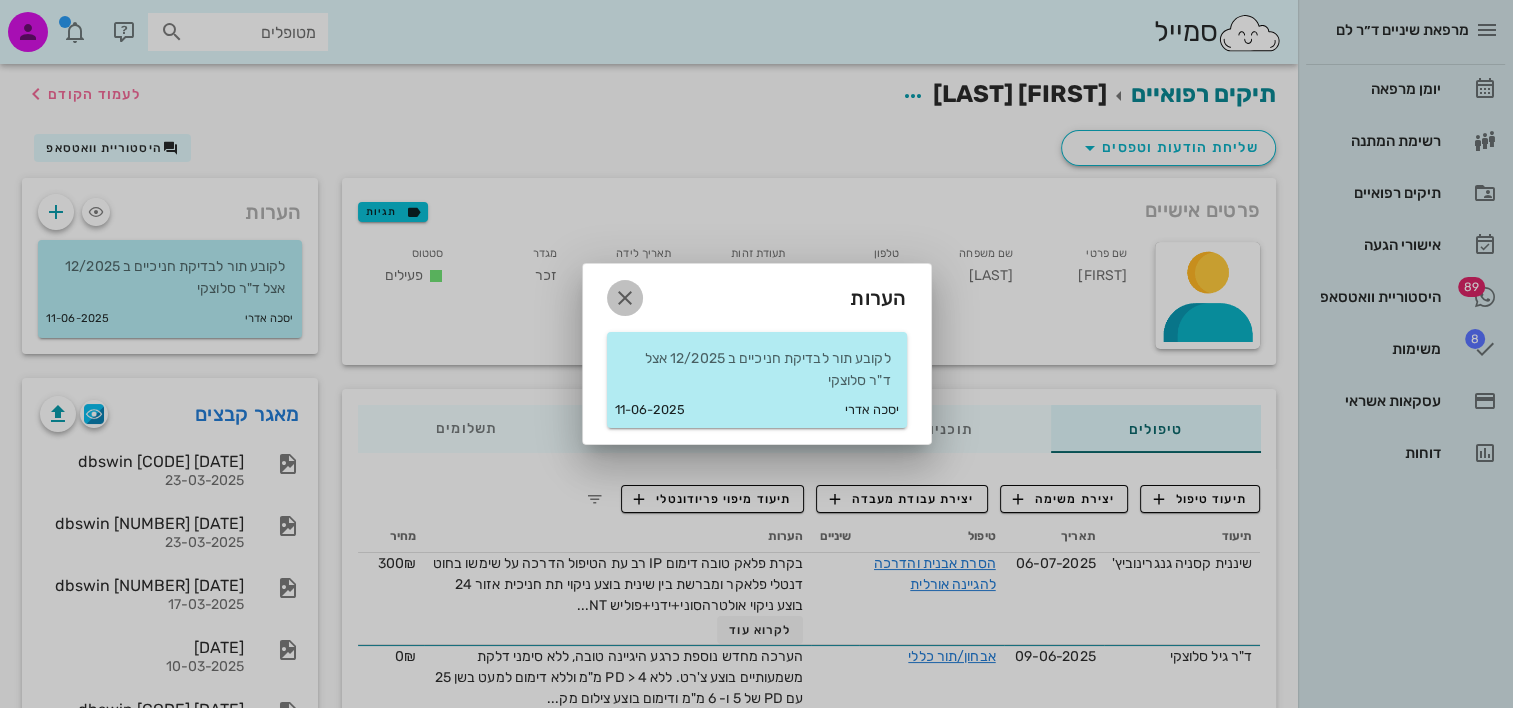 click at bounding box center [625, 298] 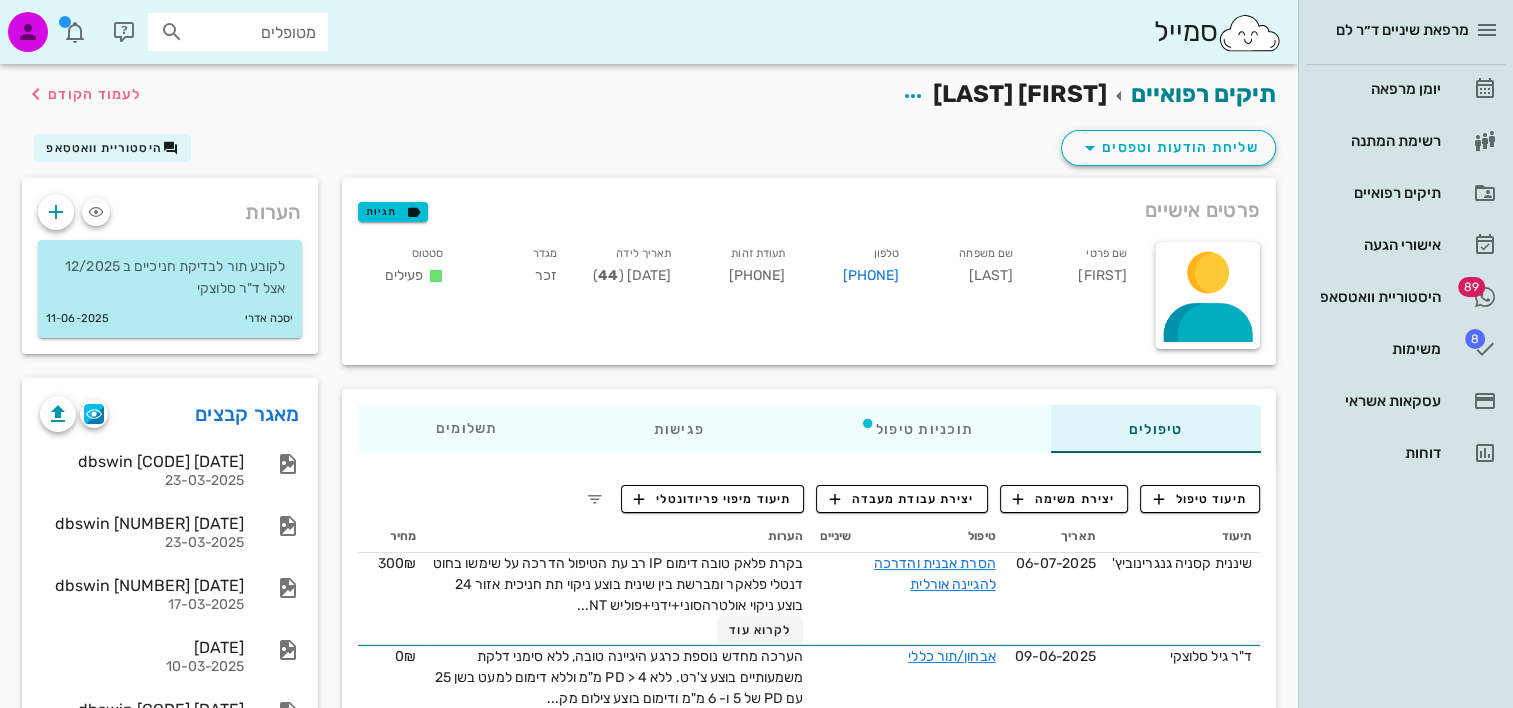 scroll, scrollTop: 100, scrollLeft: 0, axis: vertical 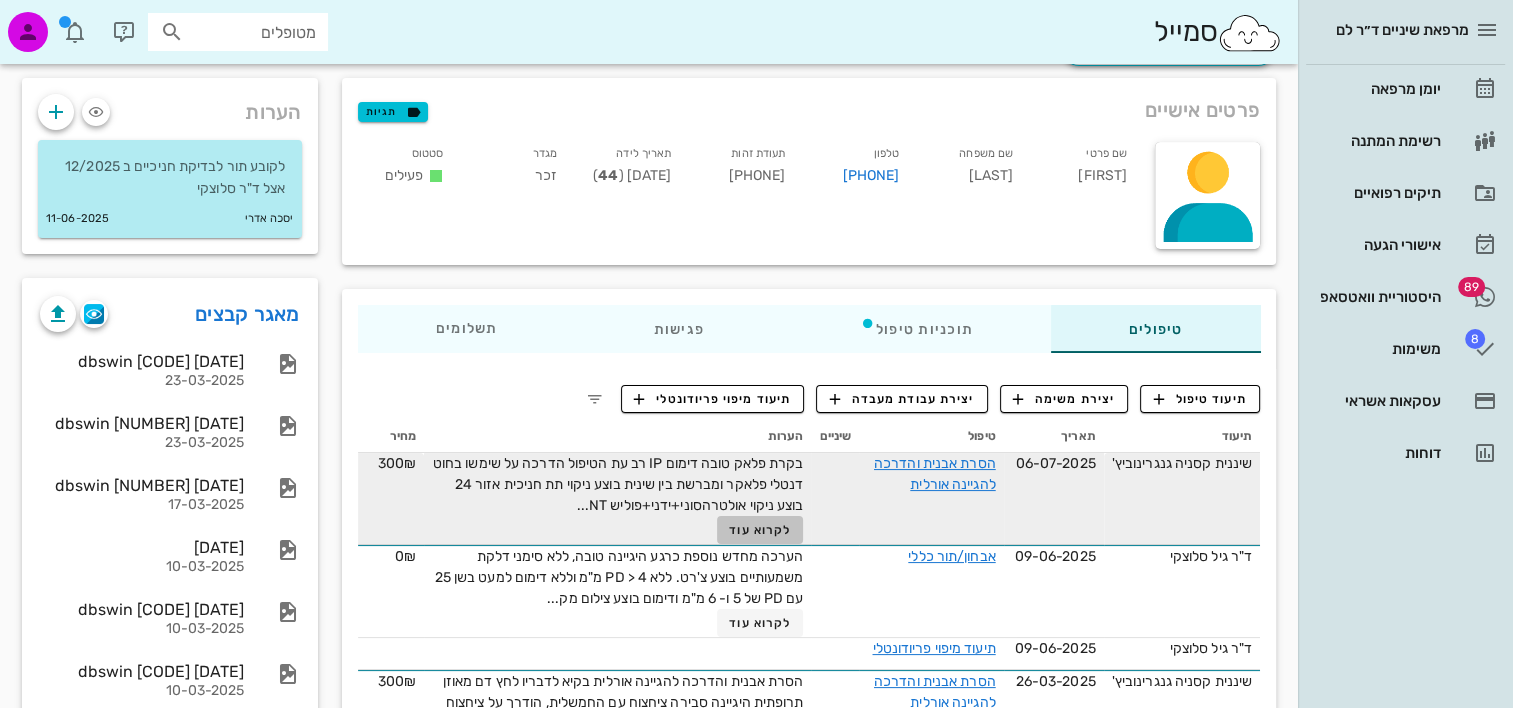 click on "לקרוא עוד" at bounding box center (760, 530) 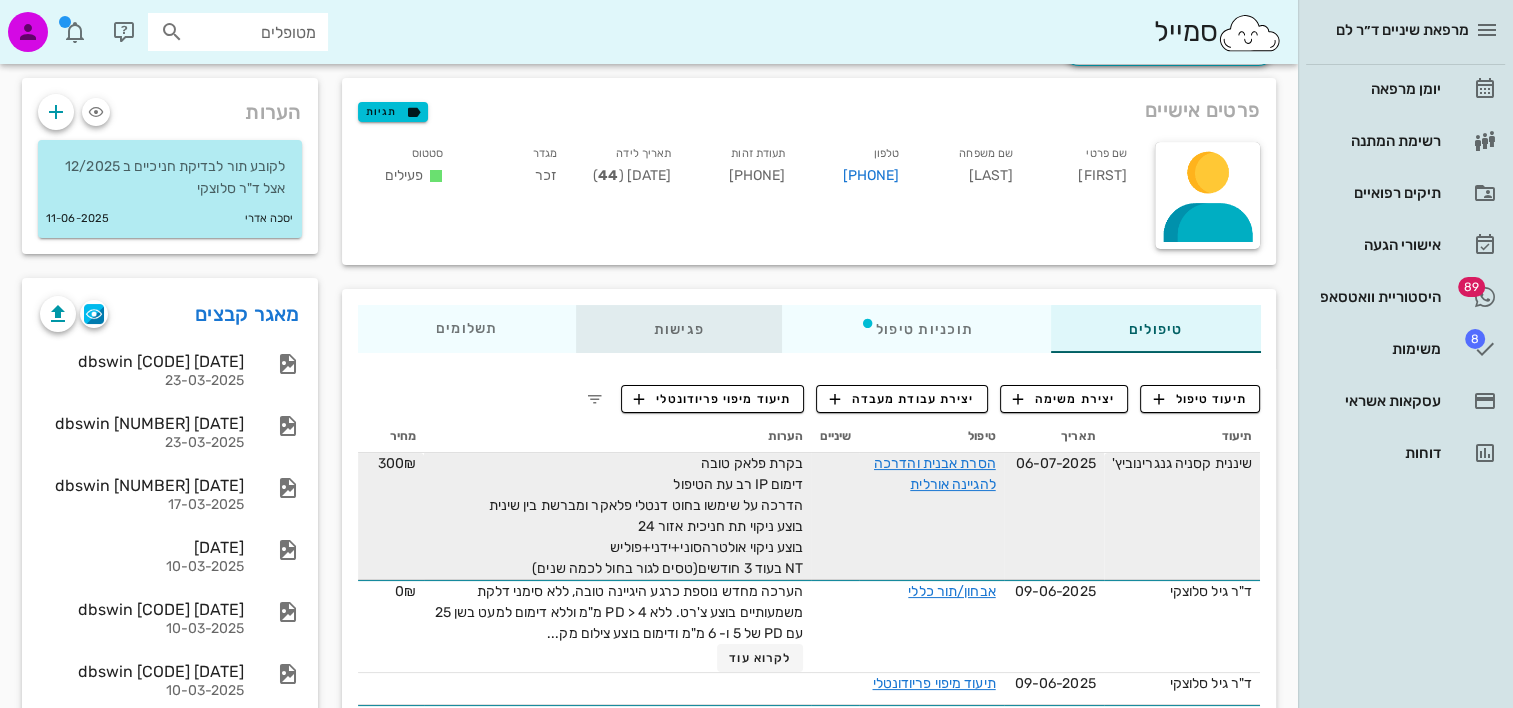 click on "פגישות" at bounding box center [678, 329] 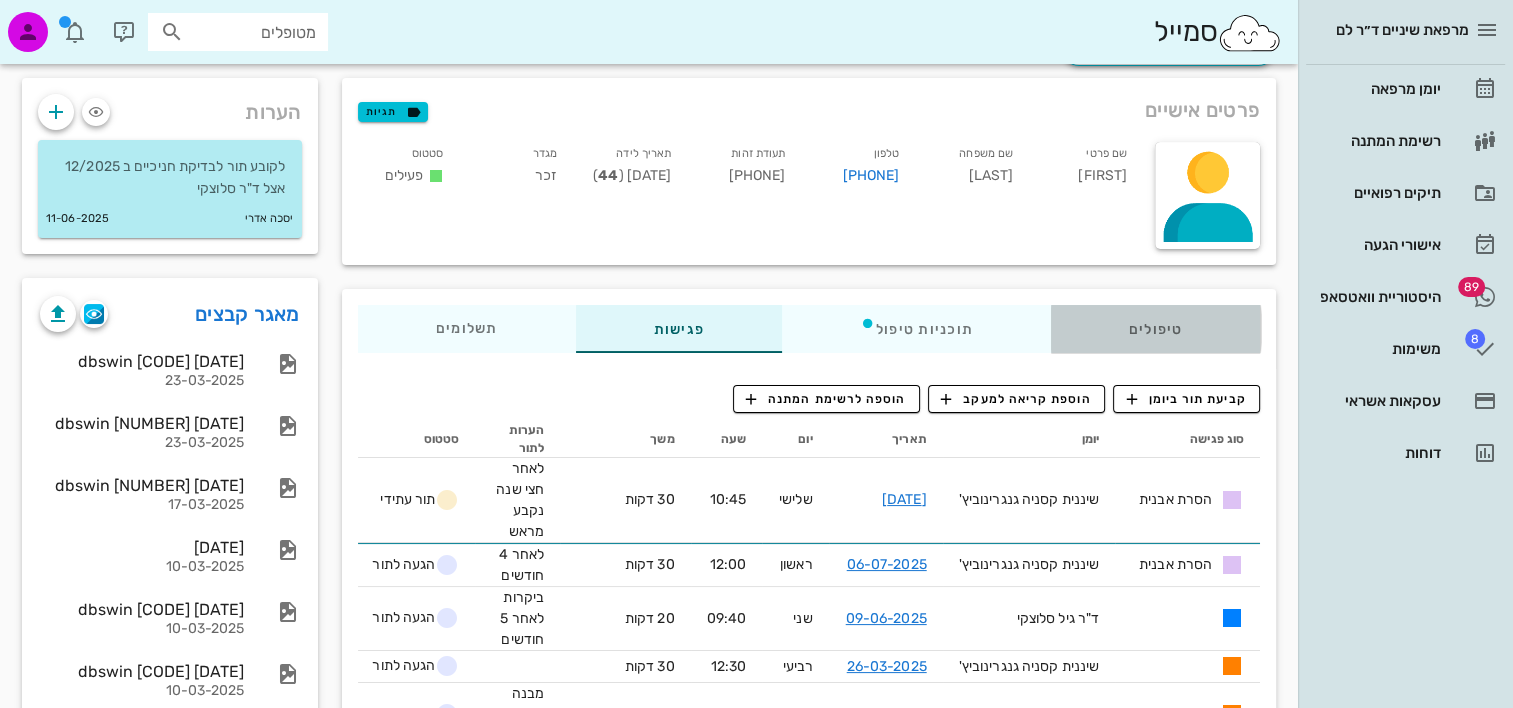 click on "טיפולים" at bounding box center [1155, 329] 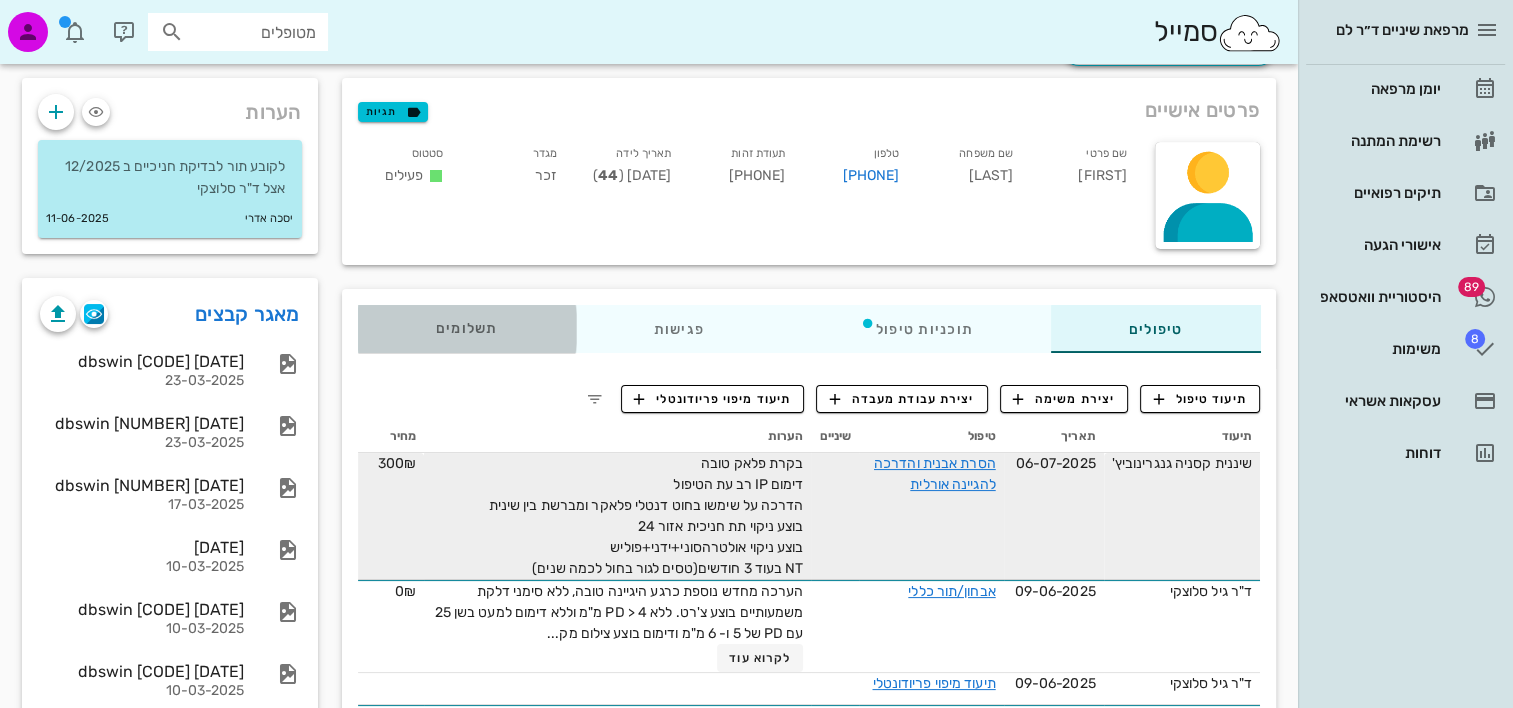 click on "תשלומים
0₪" at bounding box center [467, 329] 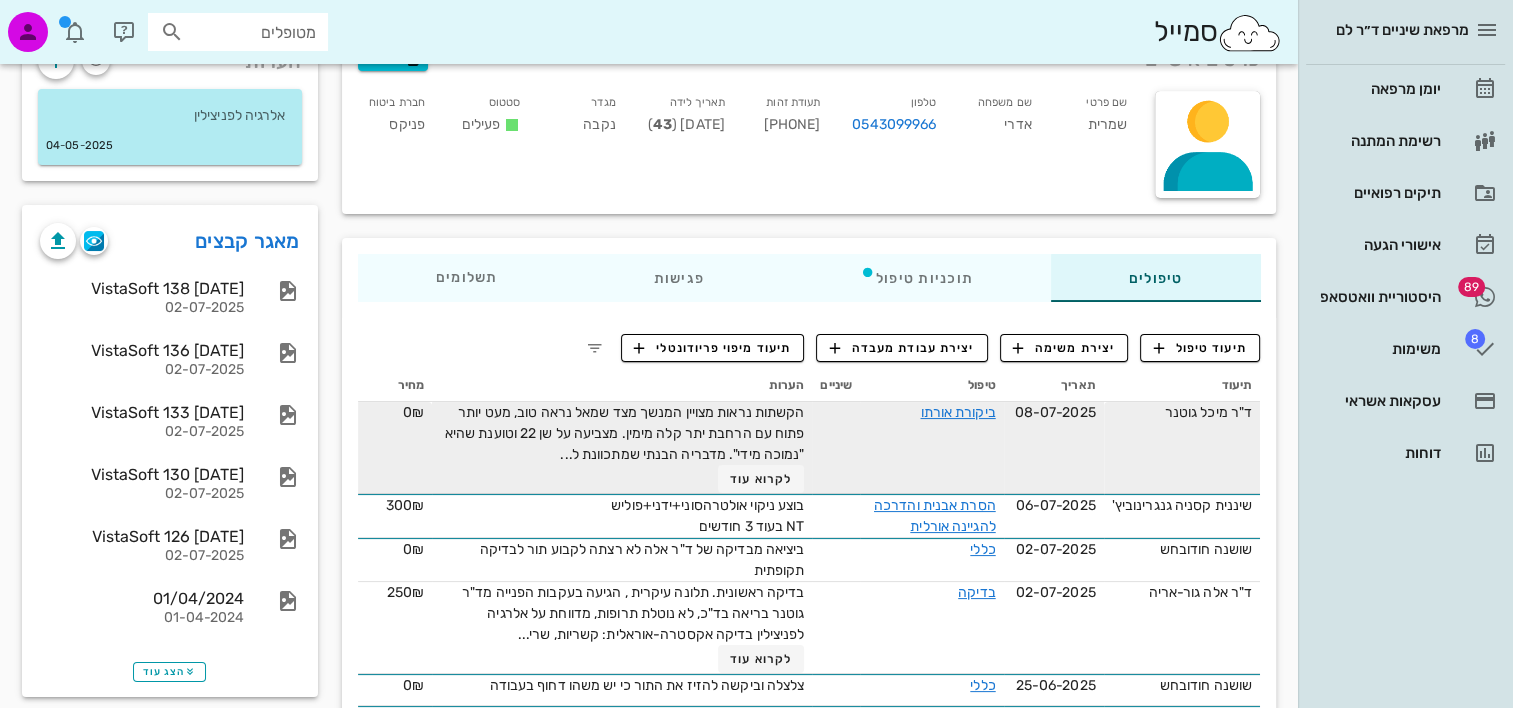 scroll, scrollTop: 200, scrollLeft: 0, axis: vertical 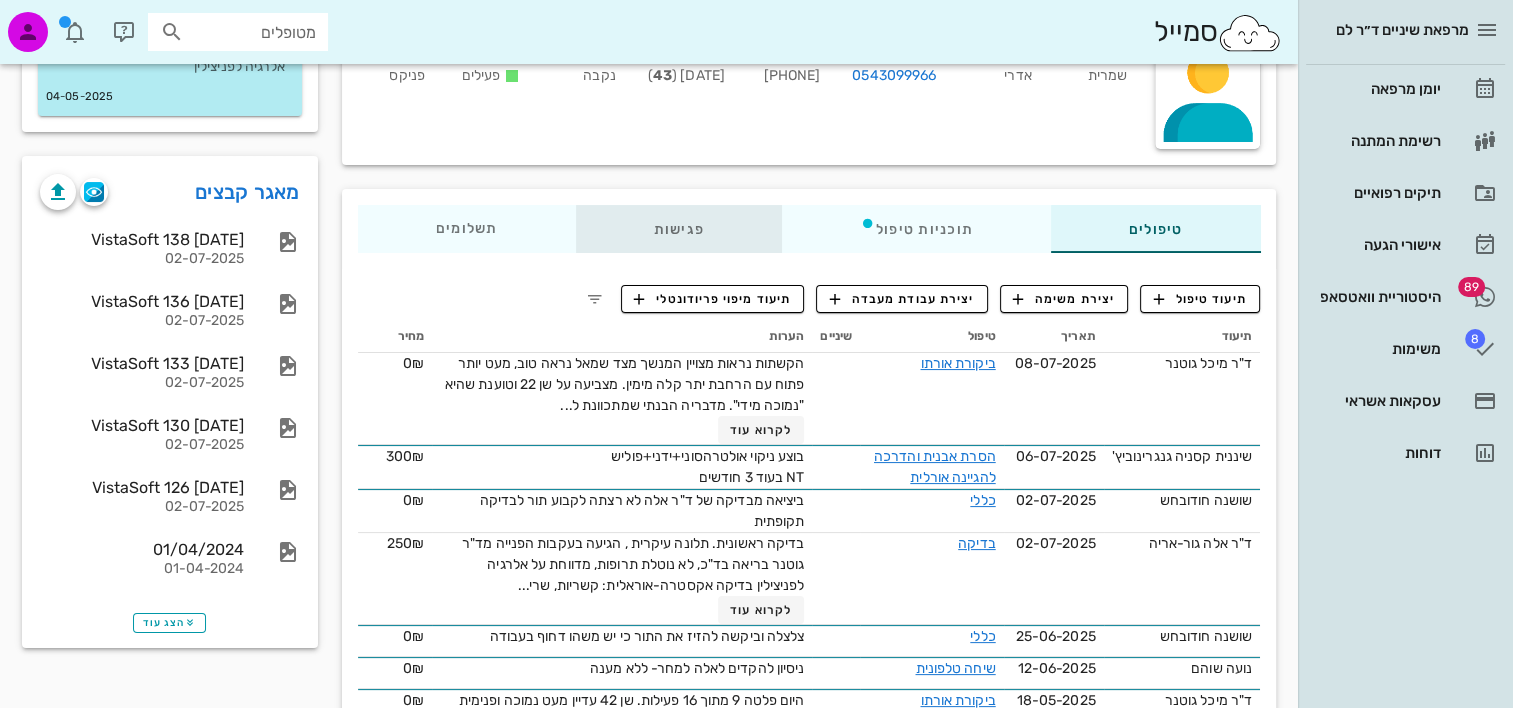 click on "פגישות" at bounding box center [678, 229] 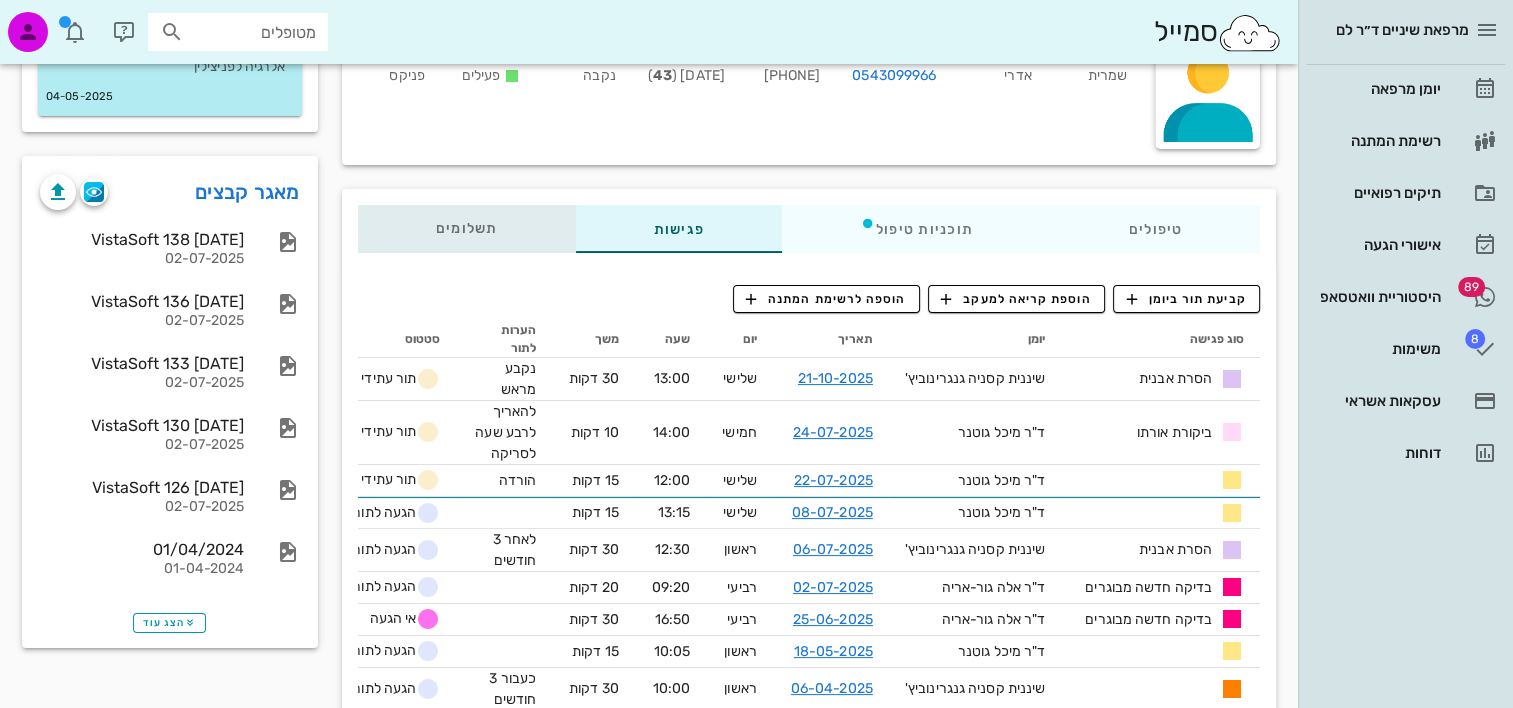 click on "תשלומים
0₪" at bounding box center [467, 229] 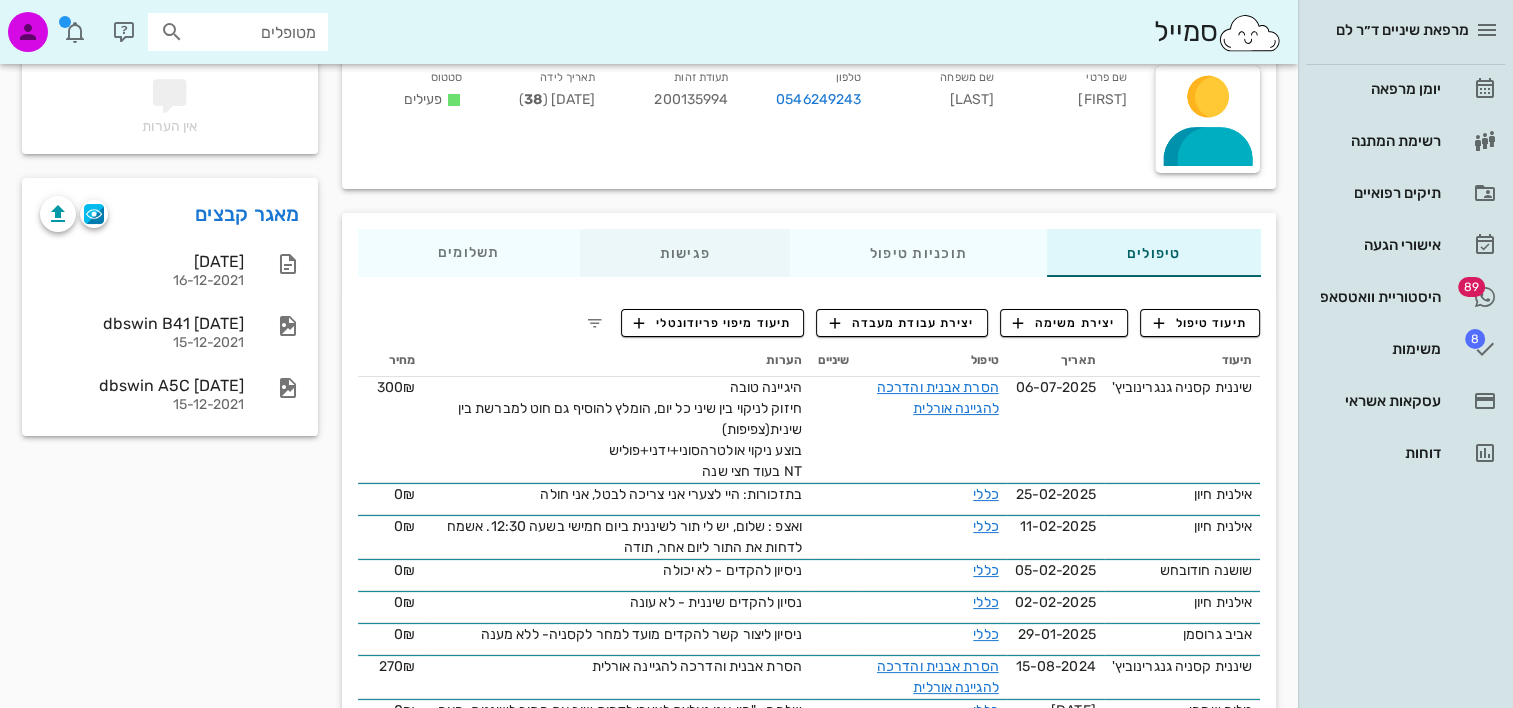 scroll, scrollTop: 200, scrollLeft: 0, axis: vertical 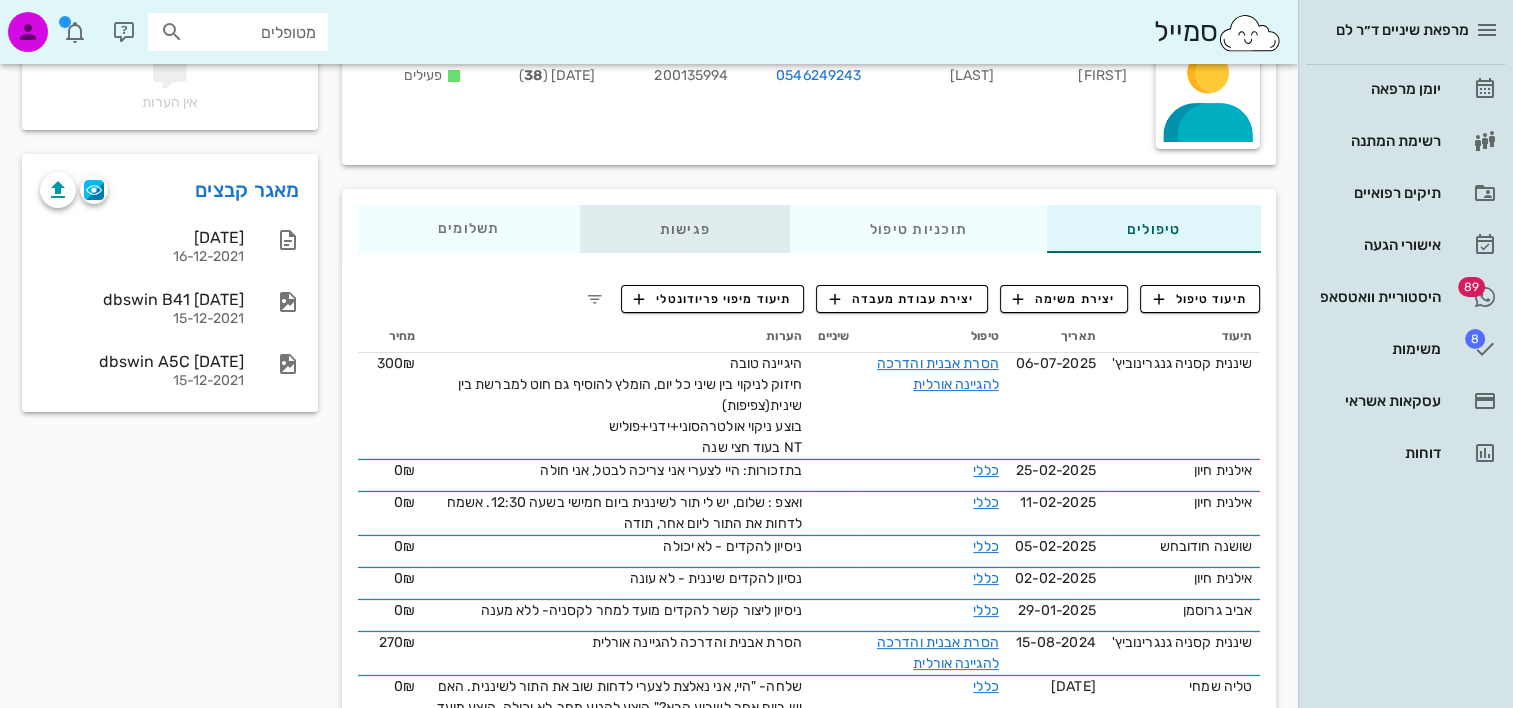 click on "פגישות" at bounding box center (684, 229) 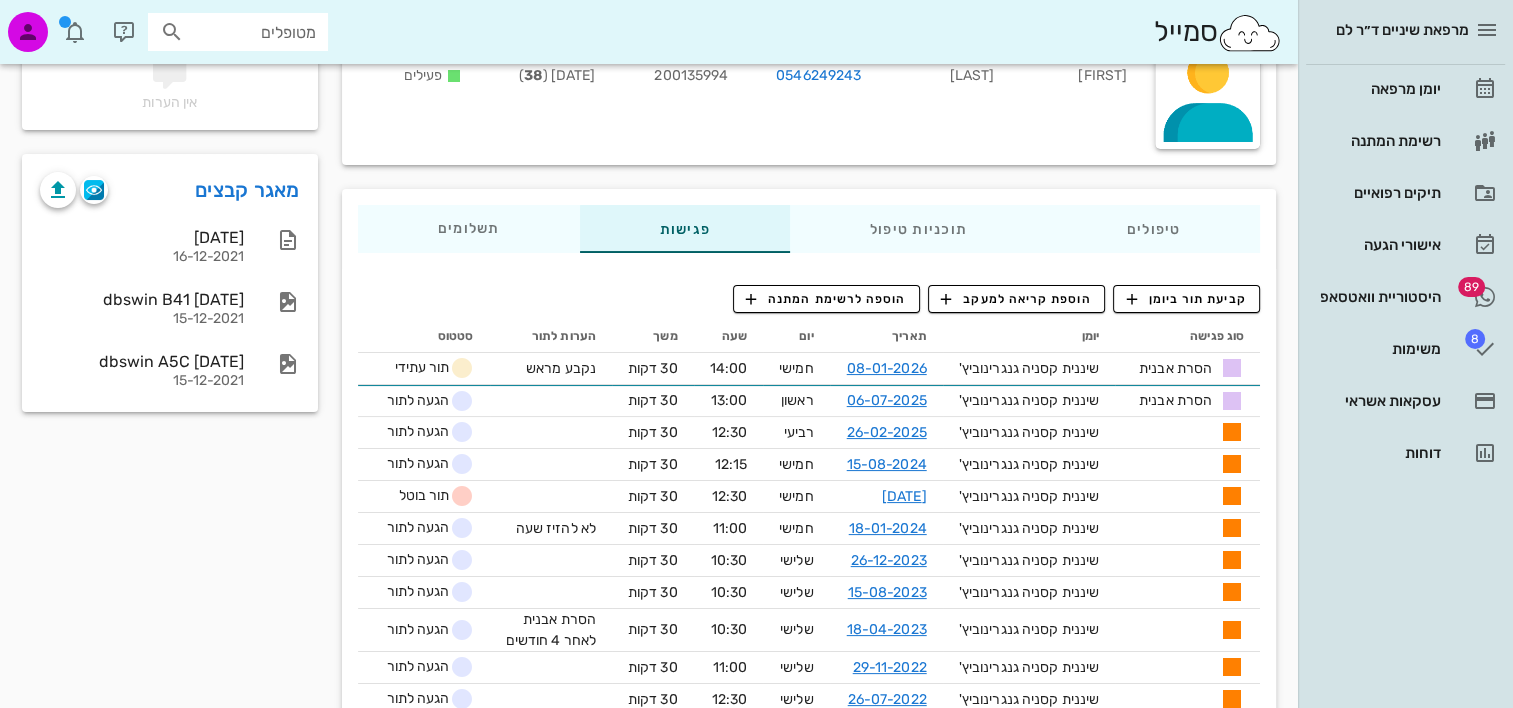 click on "טיפולים
תוכניות טיפול
פגישות
תשלומים
0₪" at bounding box center [809, 229] 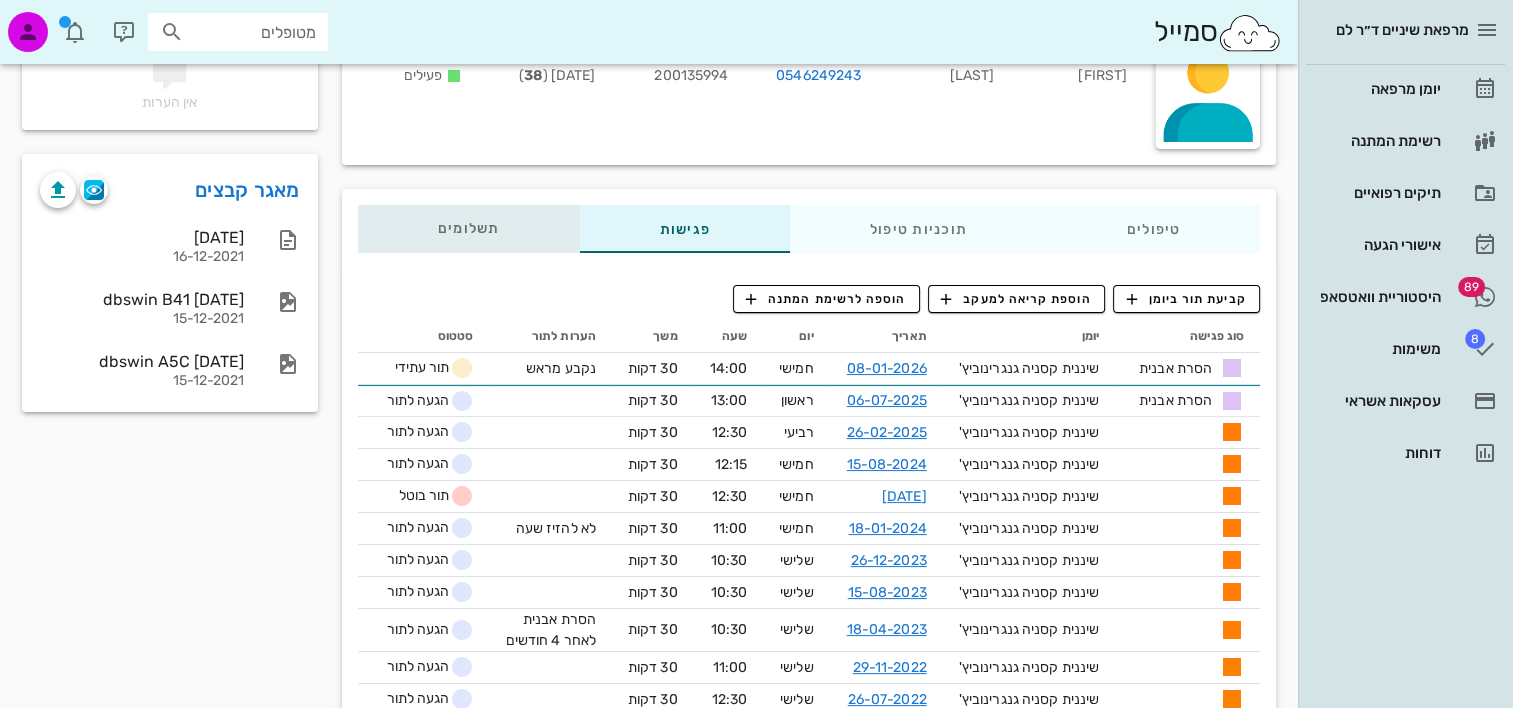 click on "תשלומים
0₪" at bounding box center (469, 229) 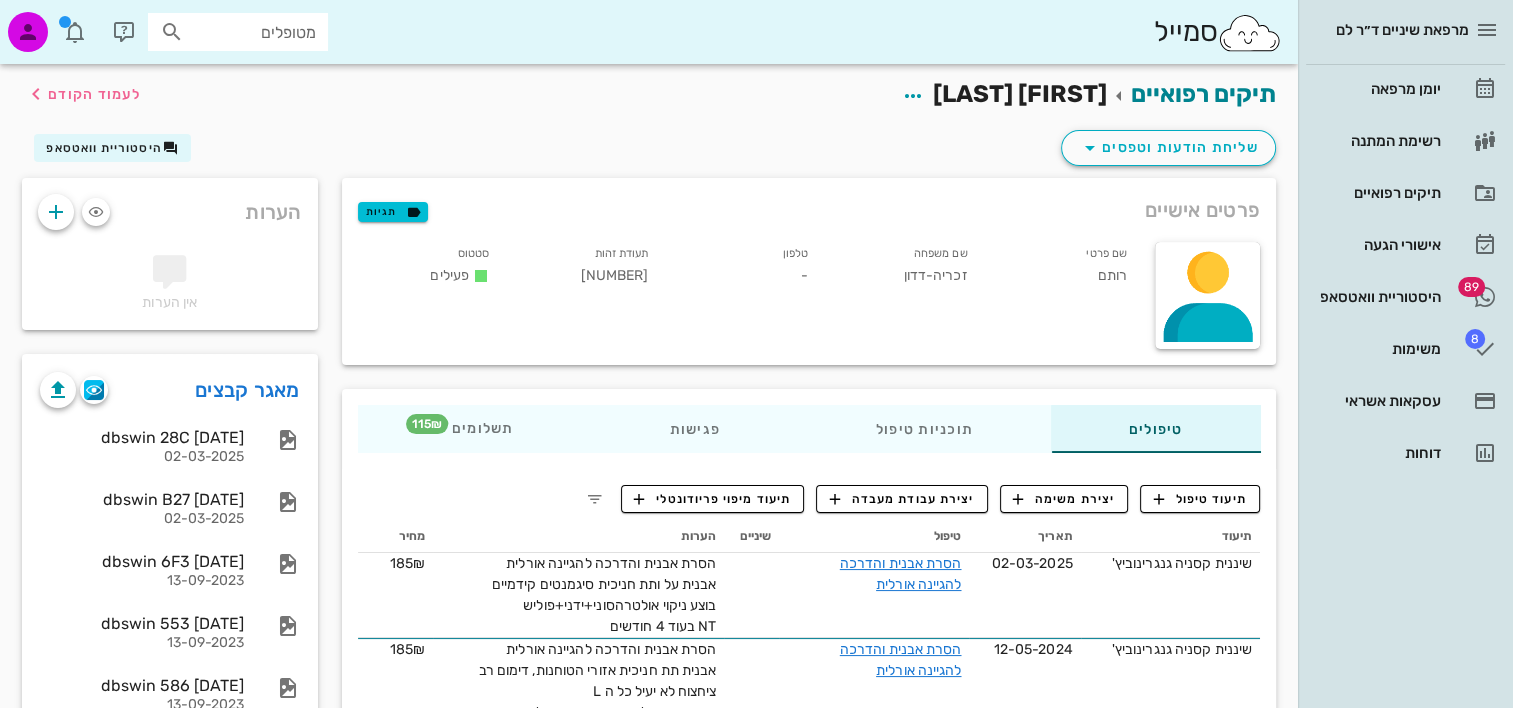 scroll, scrollTop: 100, scrollLeft: 0, axis: vertical 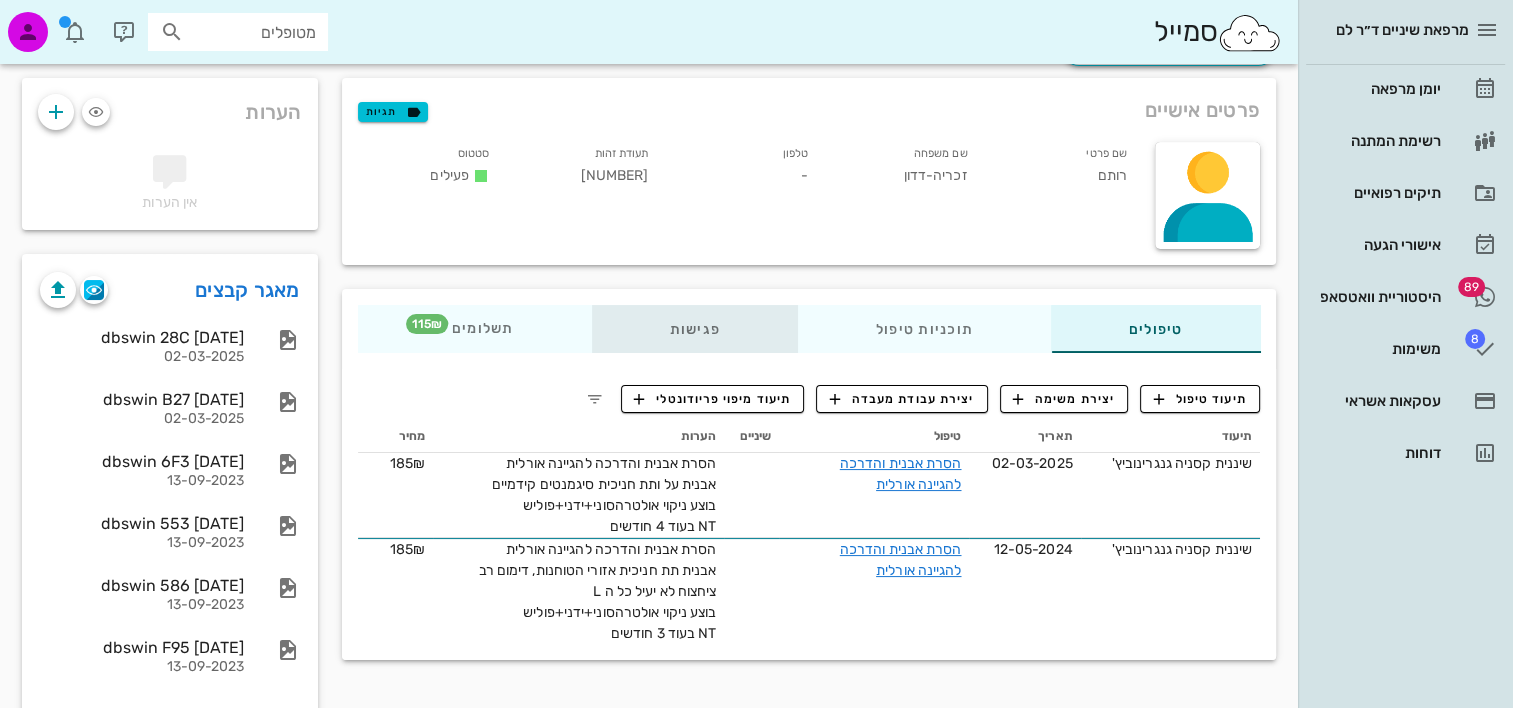 click on "פגישות" at bounding box center [694, 329] 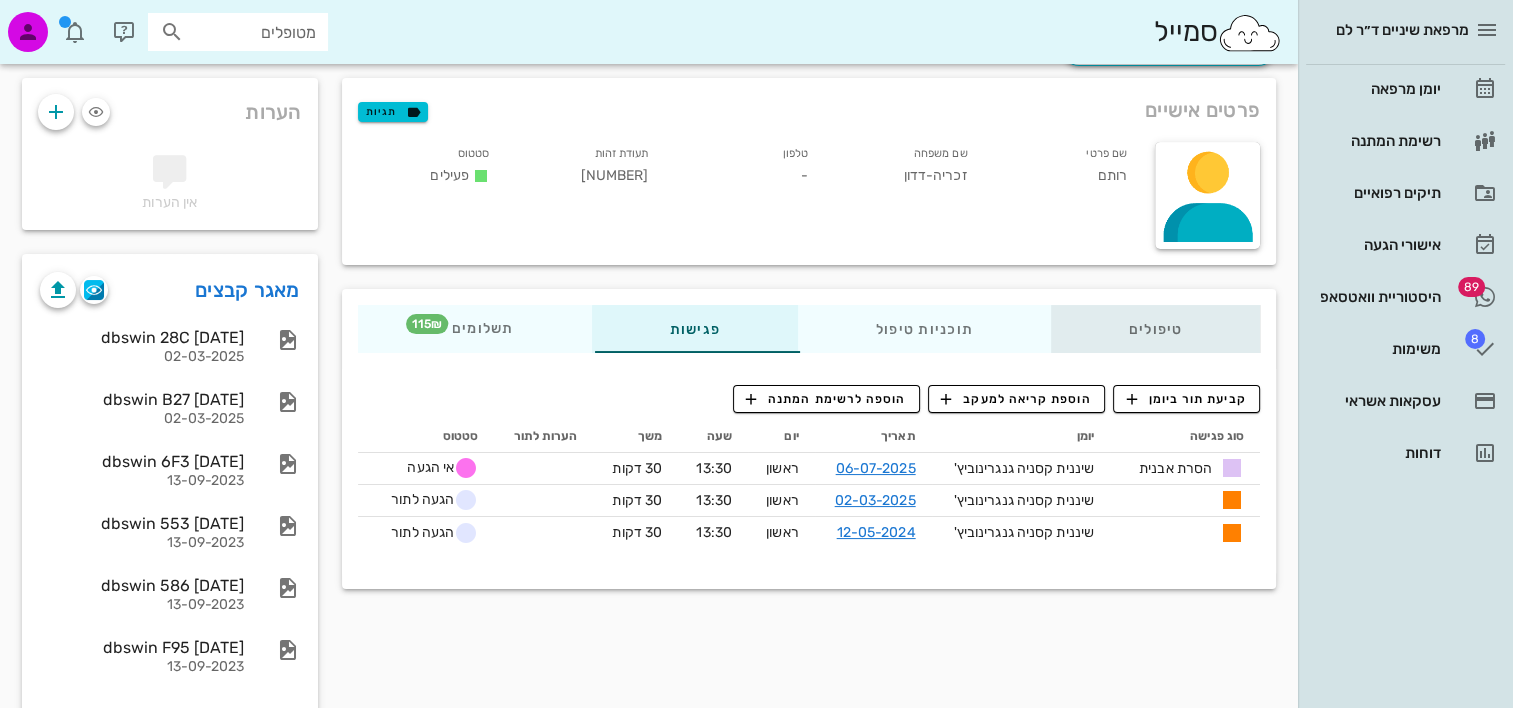 click on "טיפולים" at bounding box center (1155, 329) 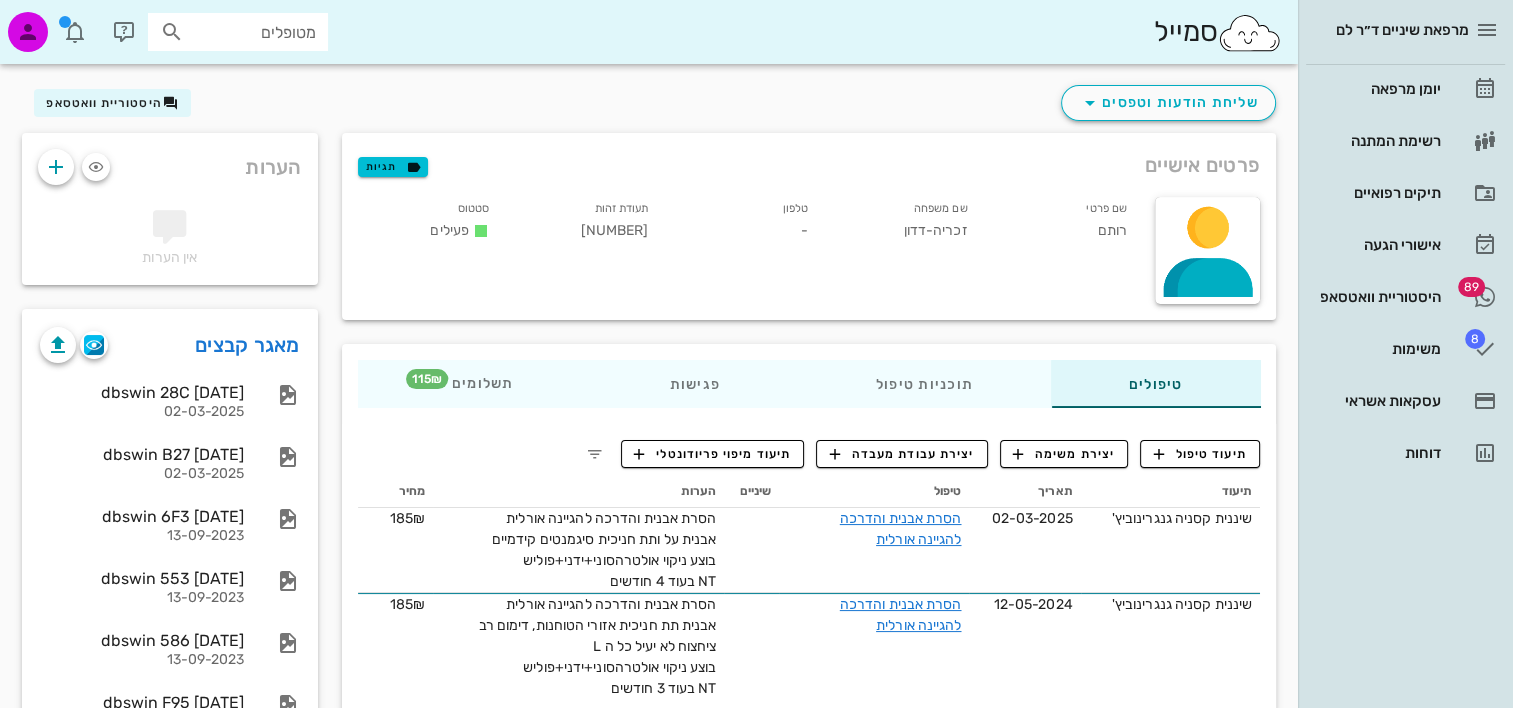 scroll, scrollTop: 0, scrollLeft: 0, axis: both 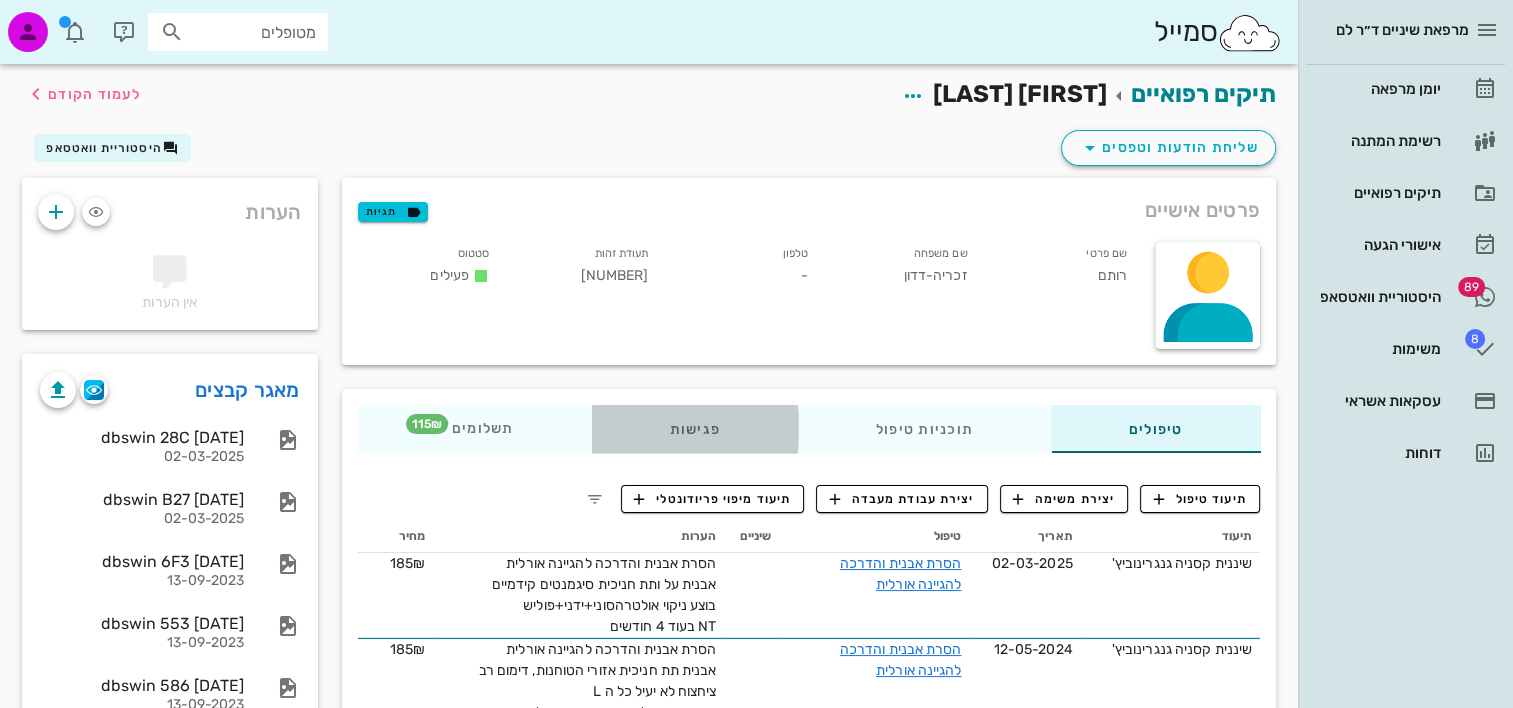 click on "פגישות" at bounding box center [694, 429] 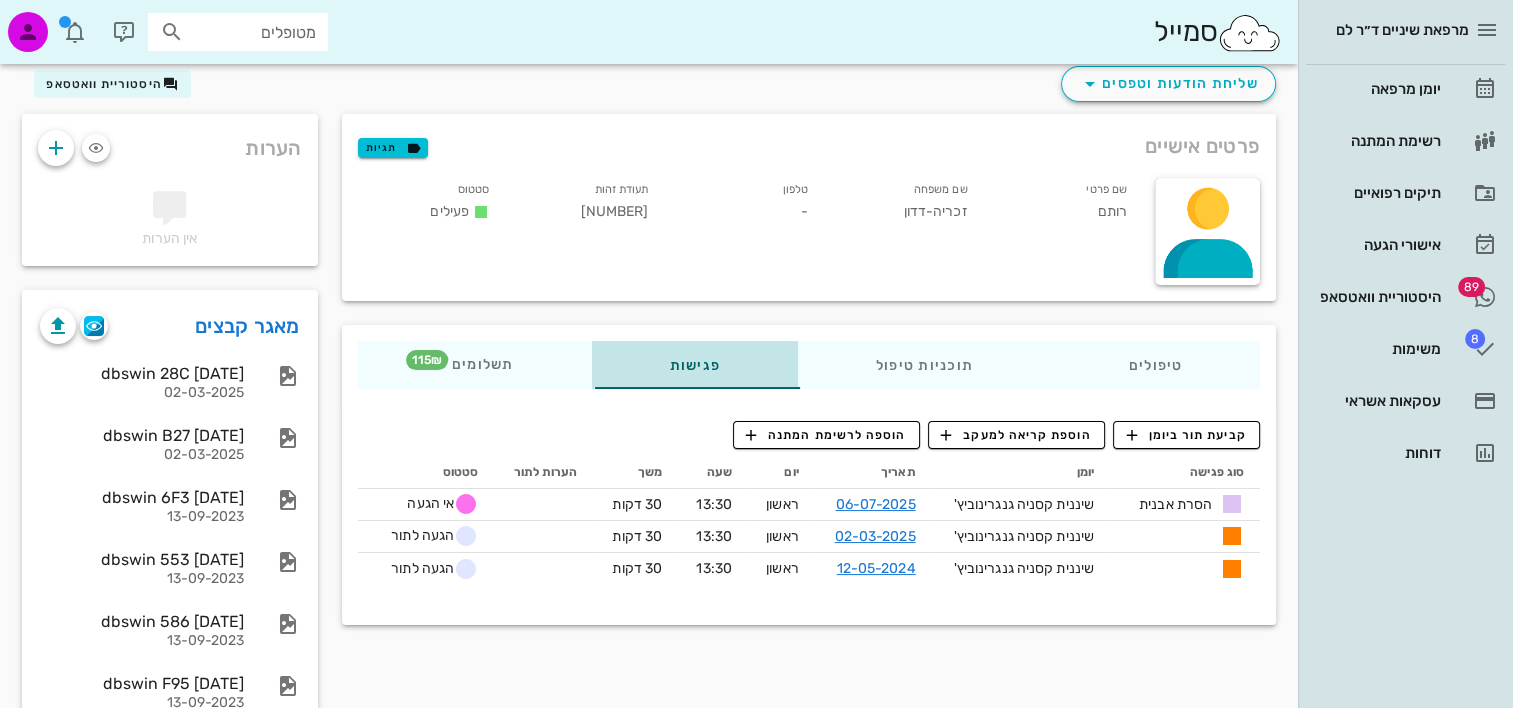 scroll, scrollTop: 100, scrollLeft: 0, axis: vertical 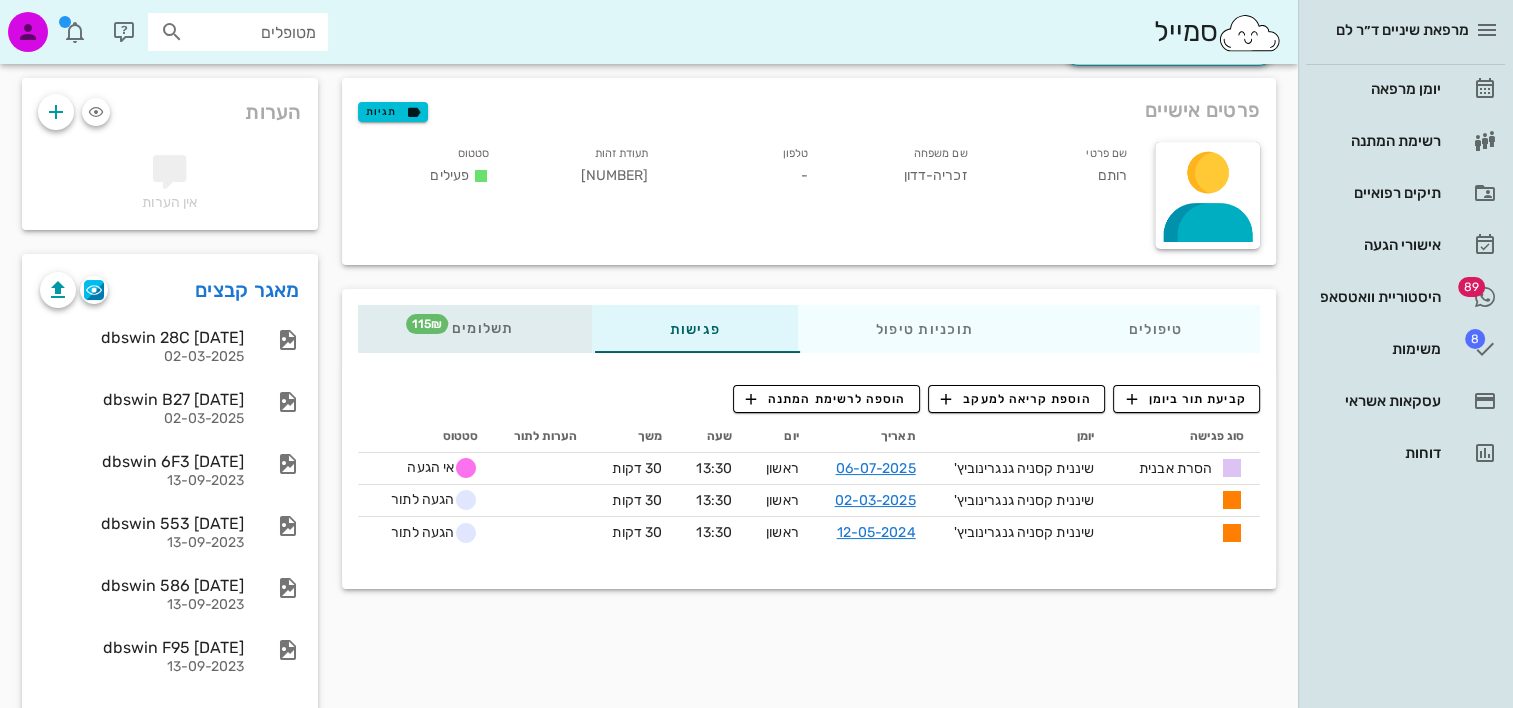 click on "תשלומים
115₪" at bounding box center [475, 329] 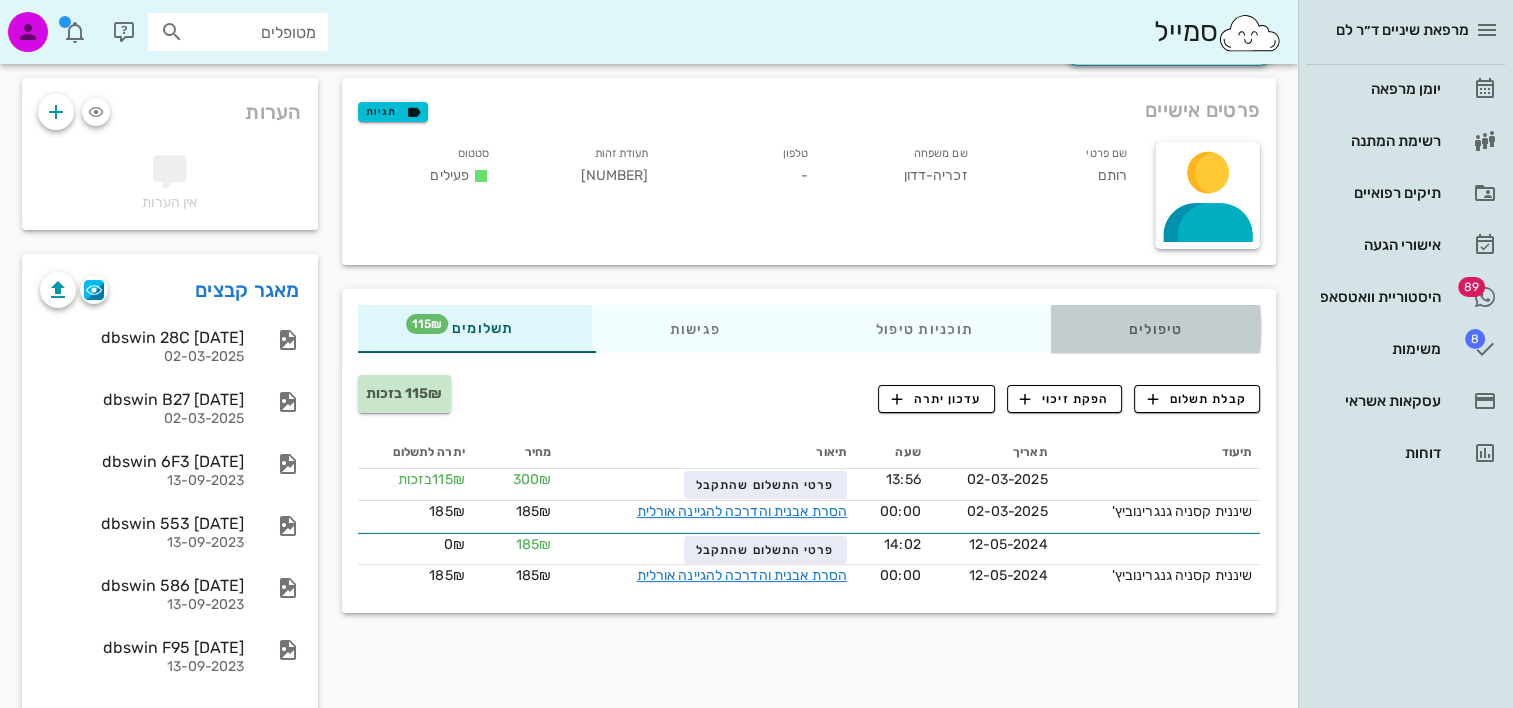click on "טיפולים" at bounding box center (1155, 329) 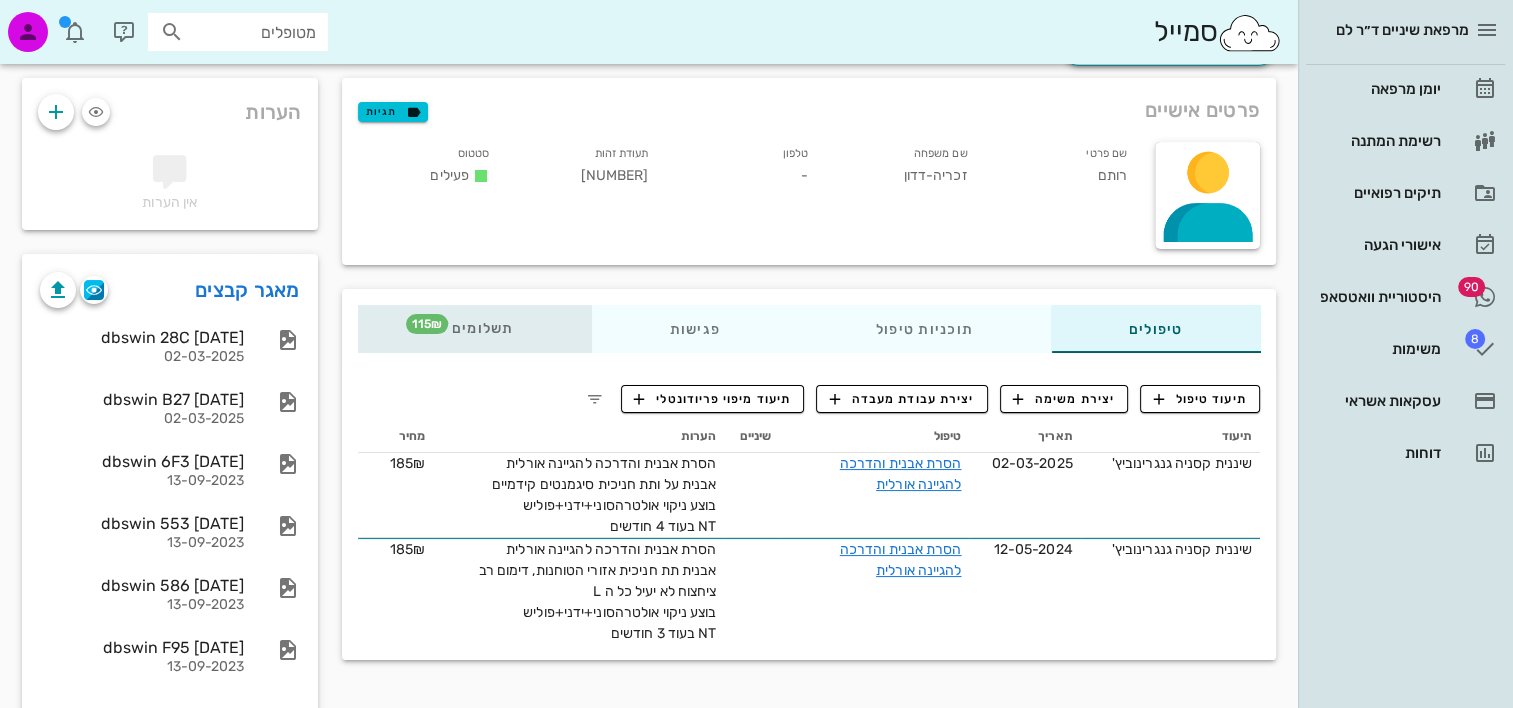 click on "תשלומים
115₪" at bounding box center [475, 329] 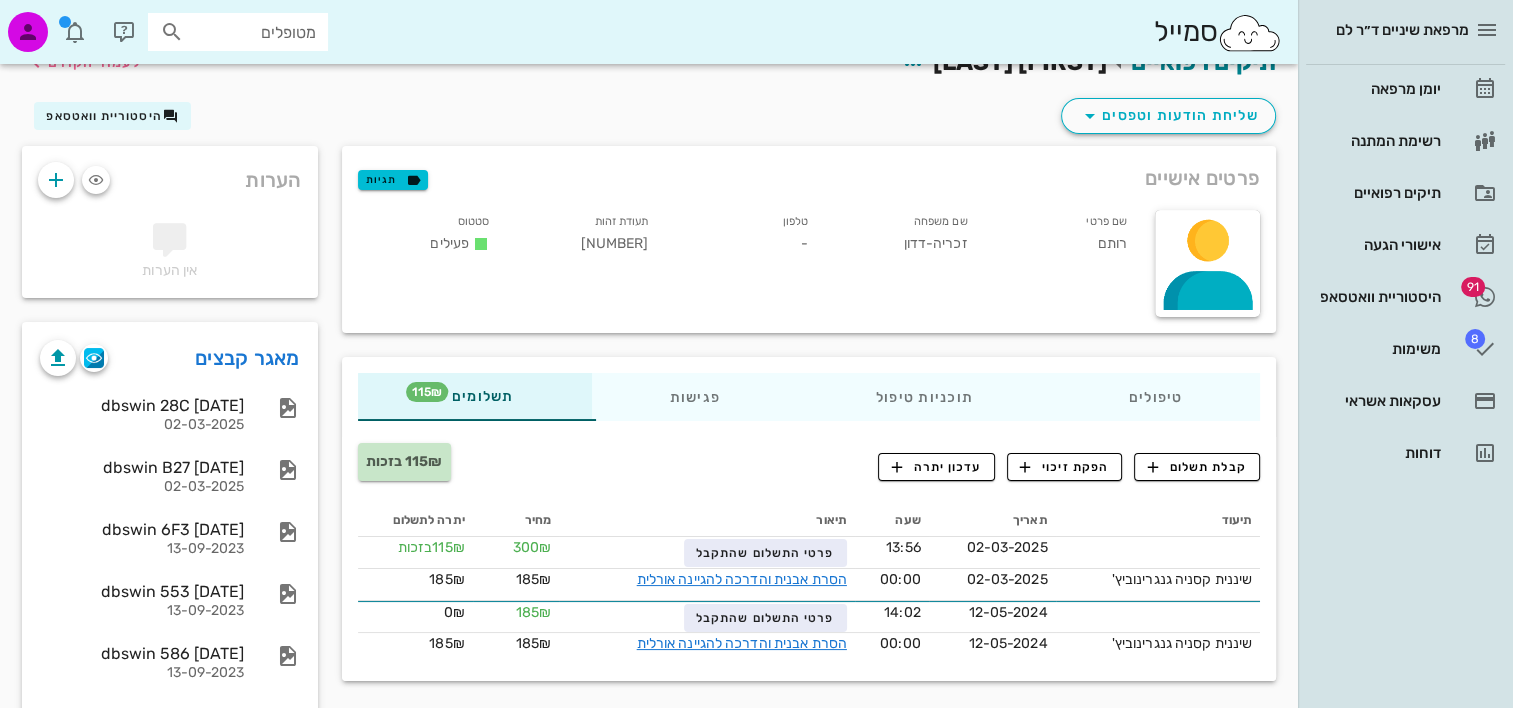 scroll, scrollTop: 0, scrollLeft: 0, axis: both 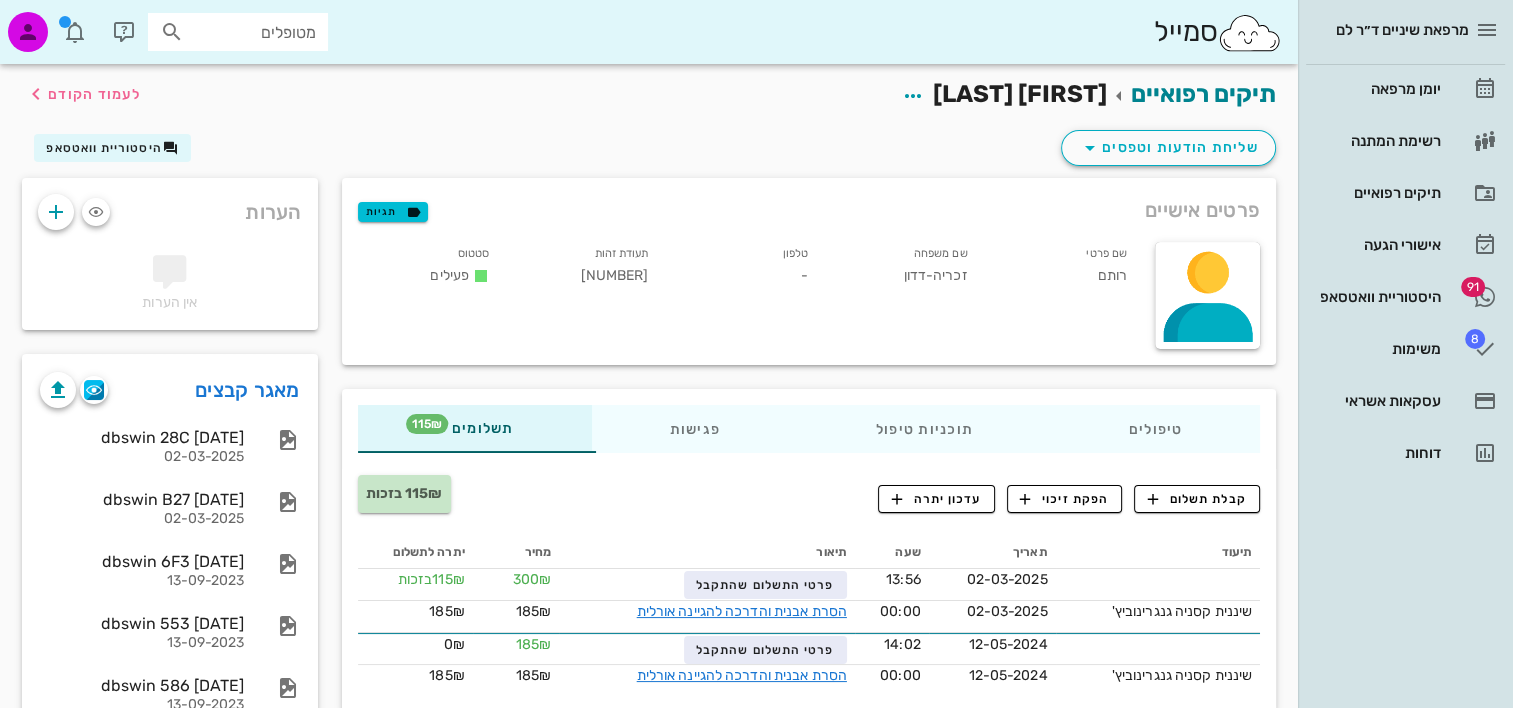 click on "מטופלים" at bounding box center (252, 32) 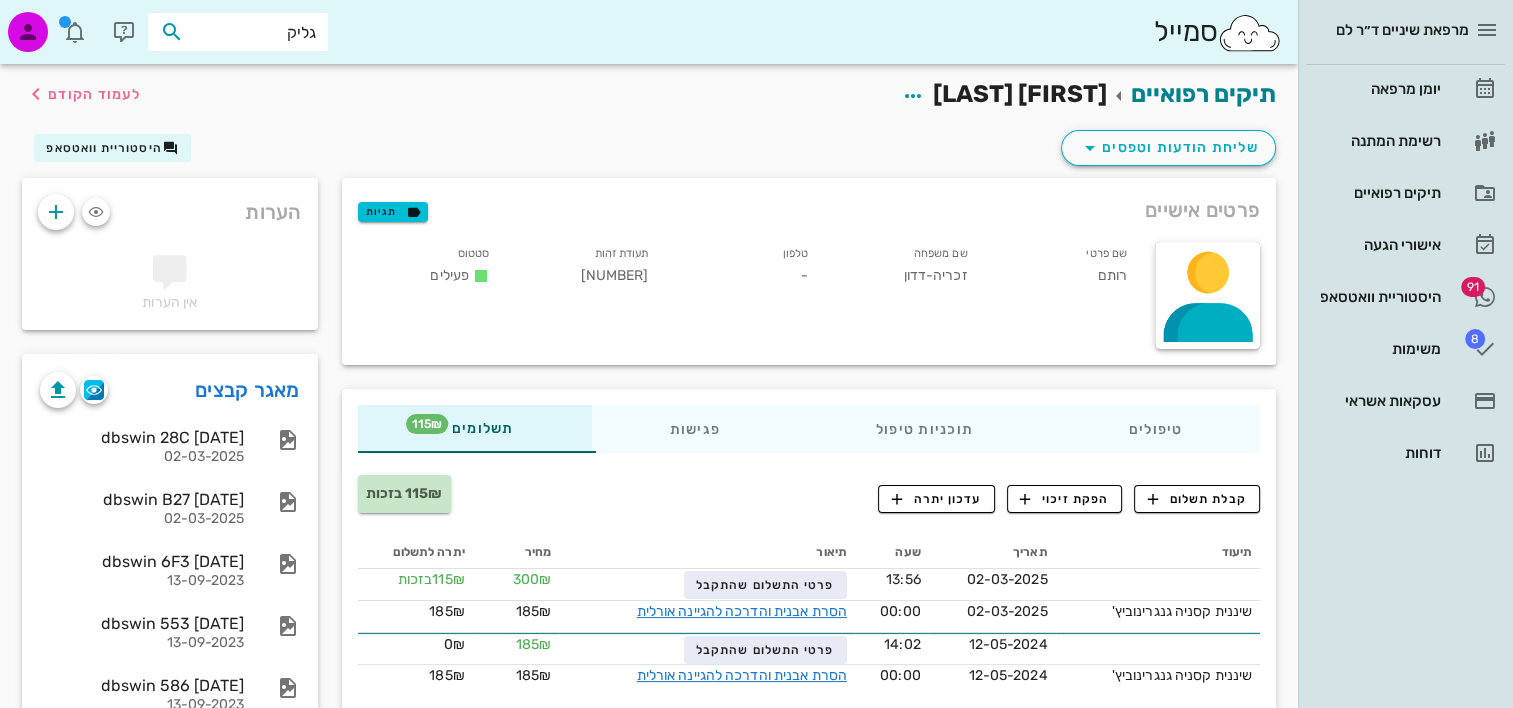 type on "גליקר" 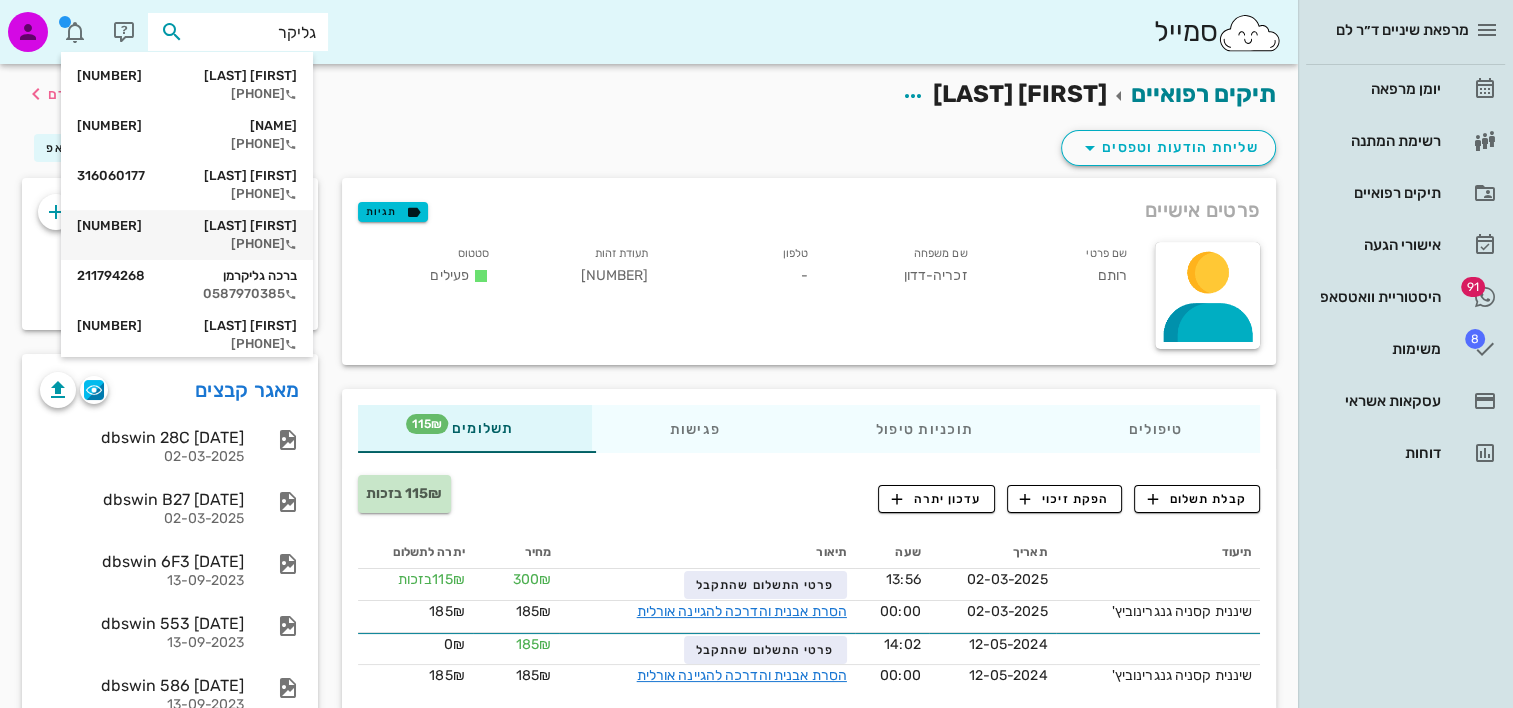 click on "גילה גליקרמן  5775252677
0507970085" at bounding box center [187, 235] 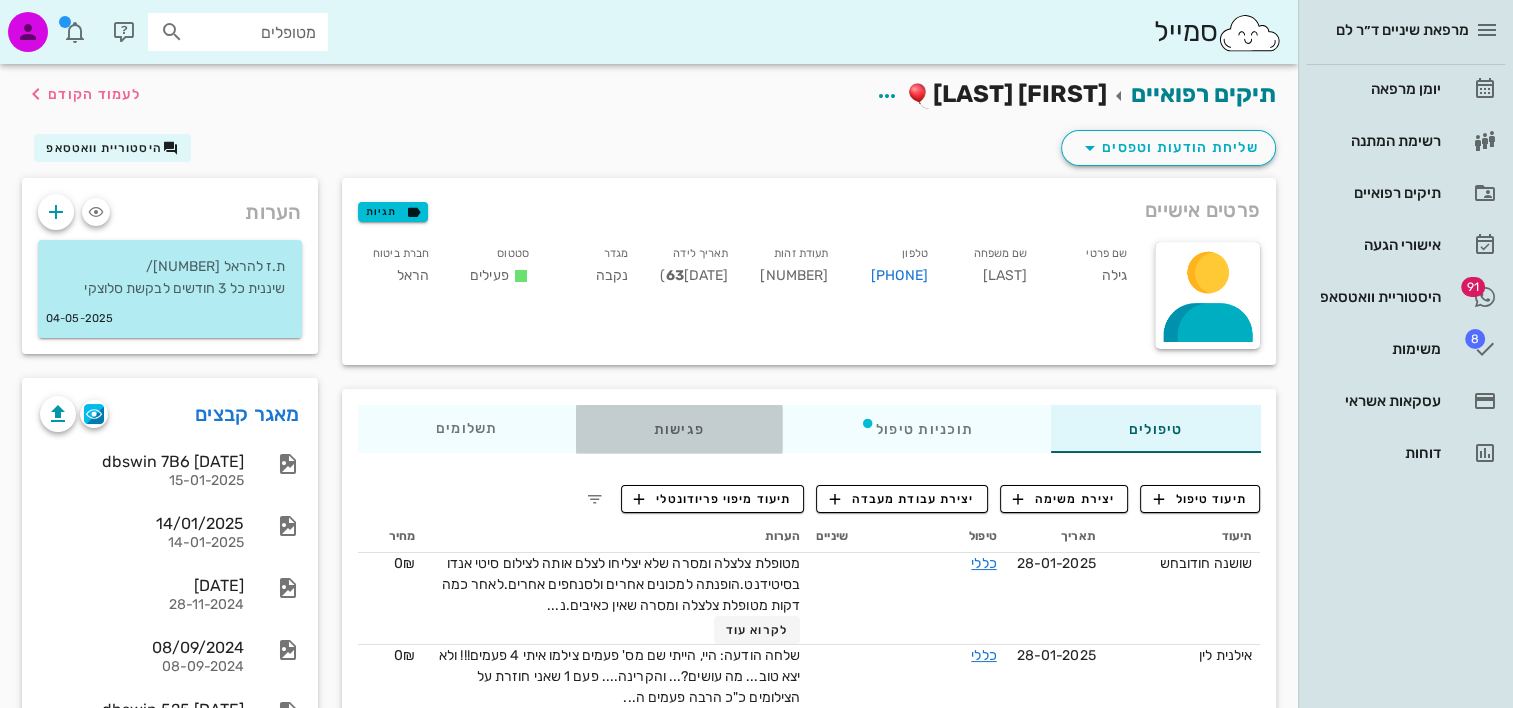 click on "פגישות" at bounding box center [678, 429] 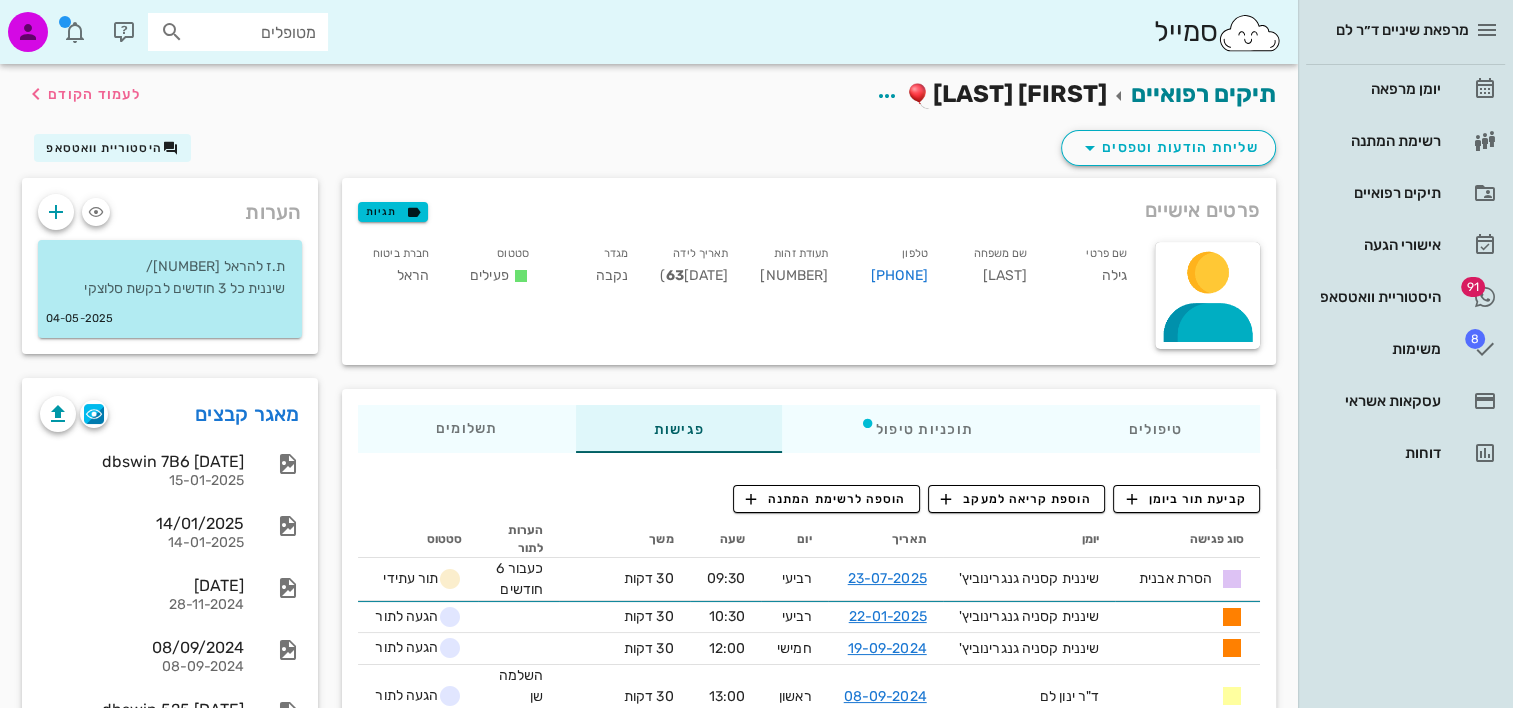 click on "מטופלים" at bounding box center [252, 32] 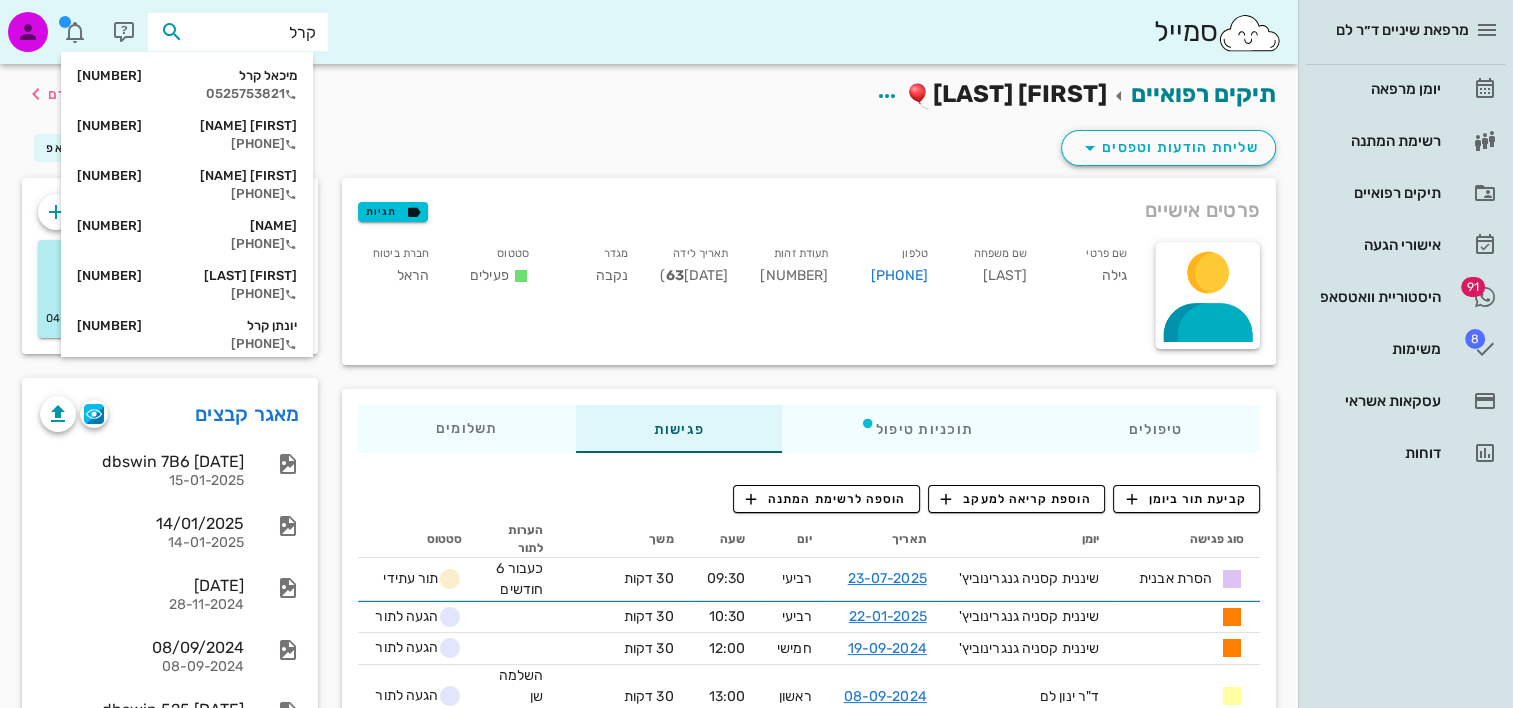 type on "קרל" 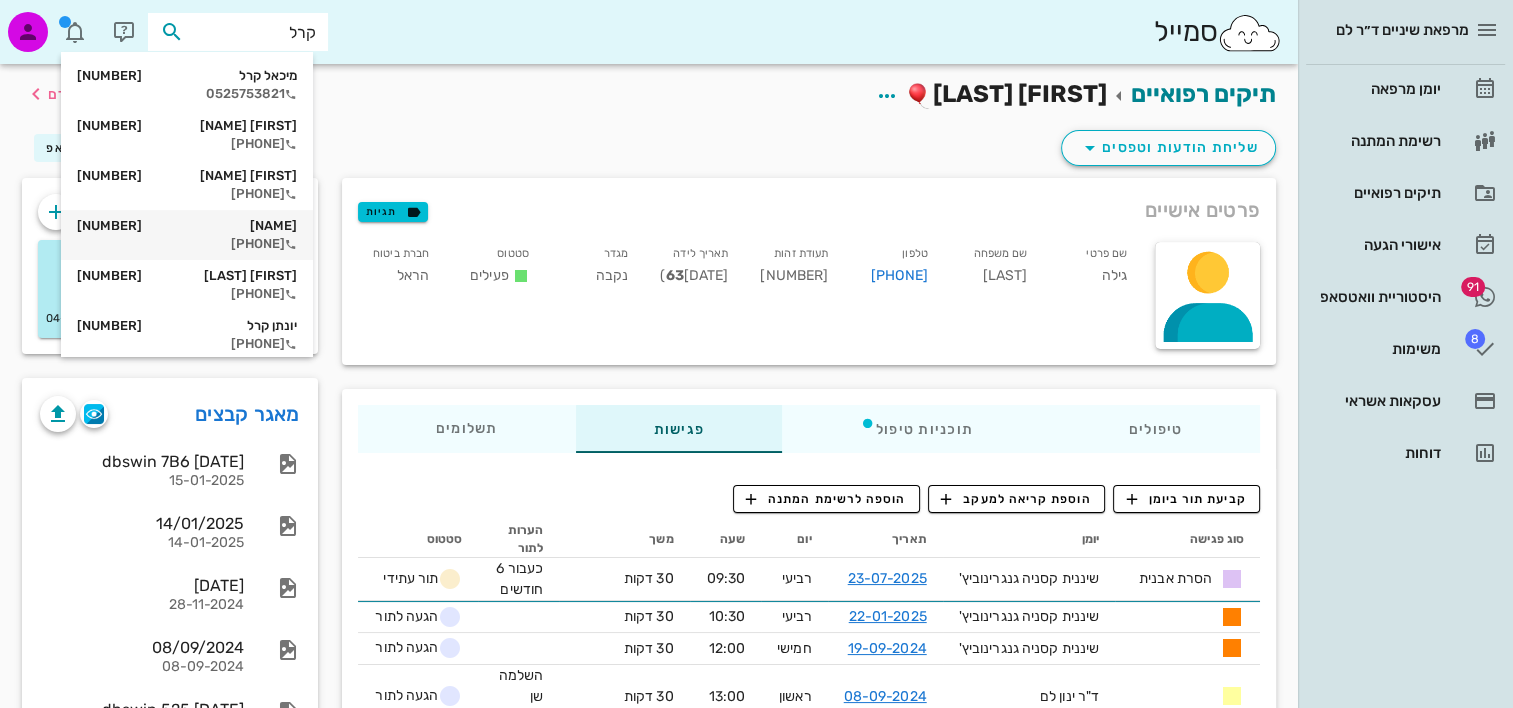 click on "קרל גליקרמן  017857905" at bounding box center [187, 226] 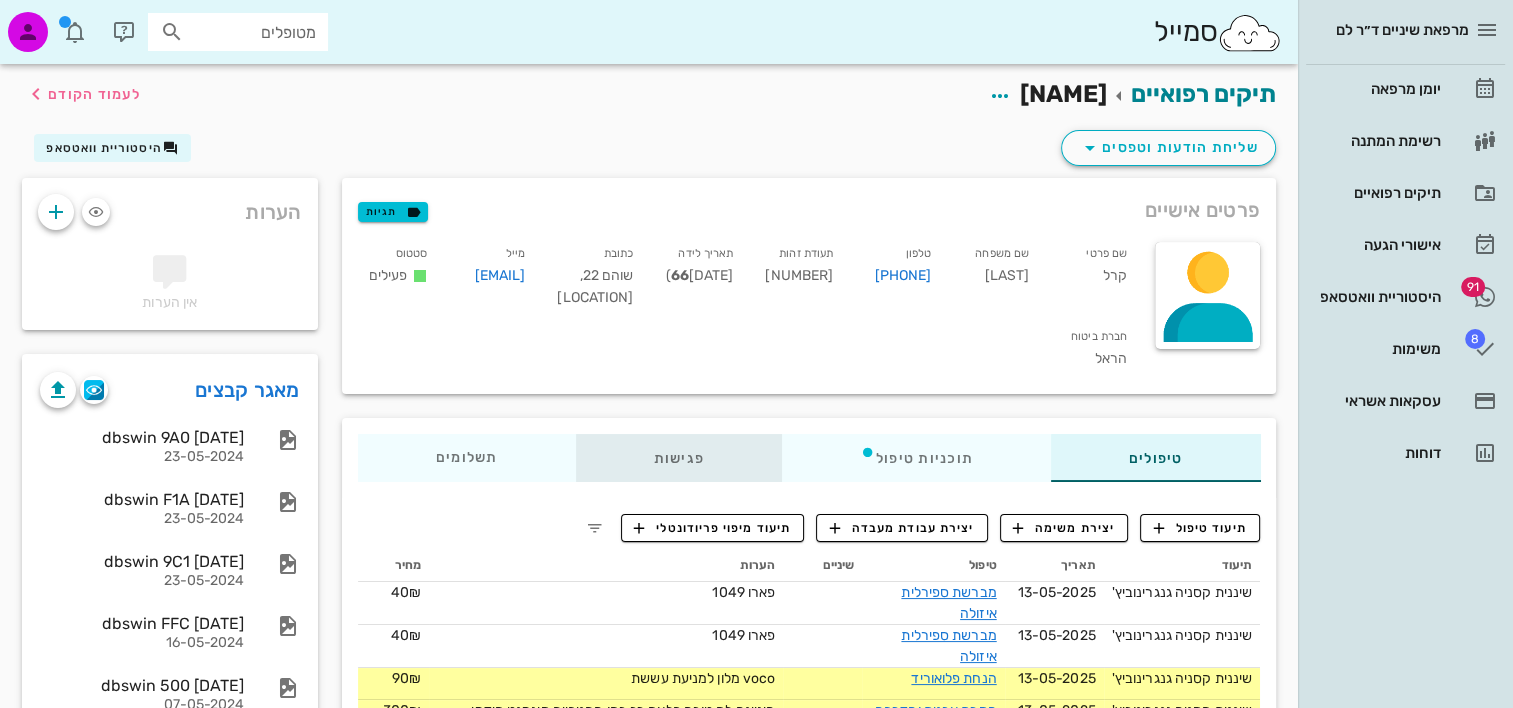 click on "פגישות" at bounding box center (678, 458) 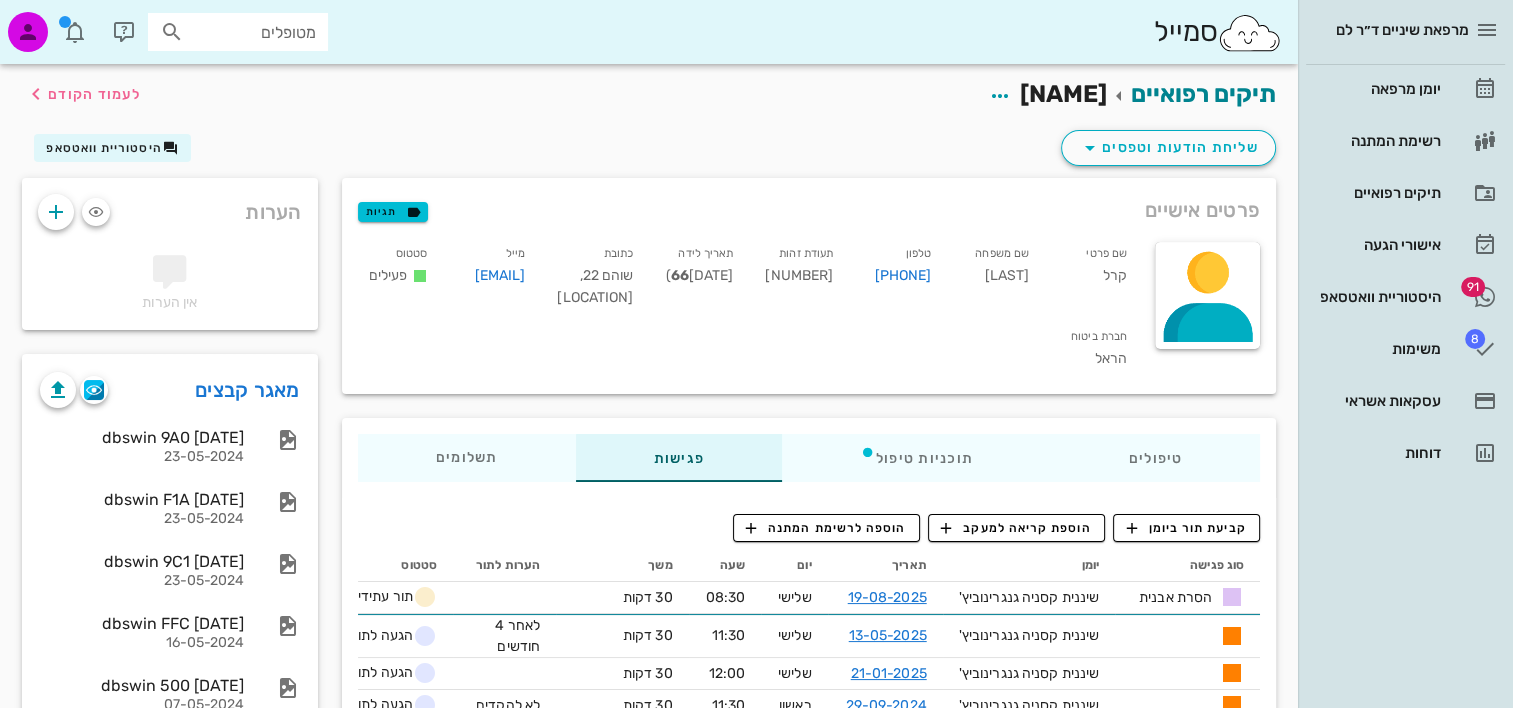 click on "מטופלים" at bounding box center (238, 32) 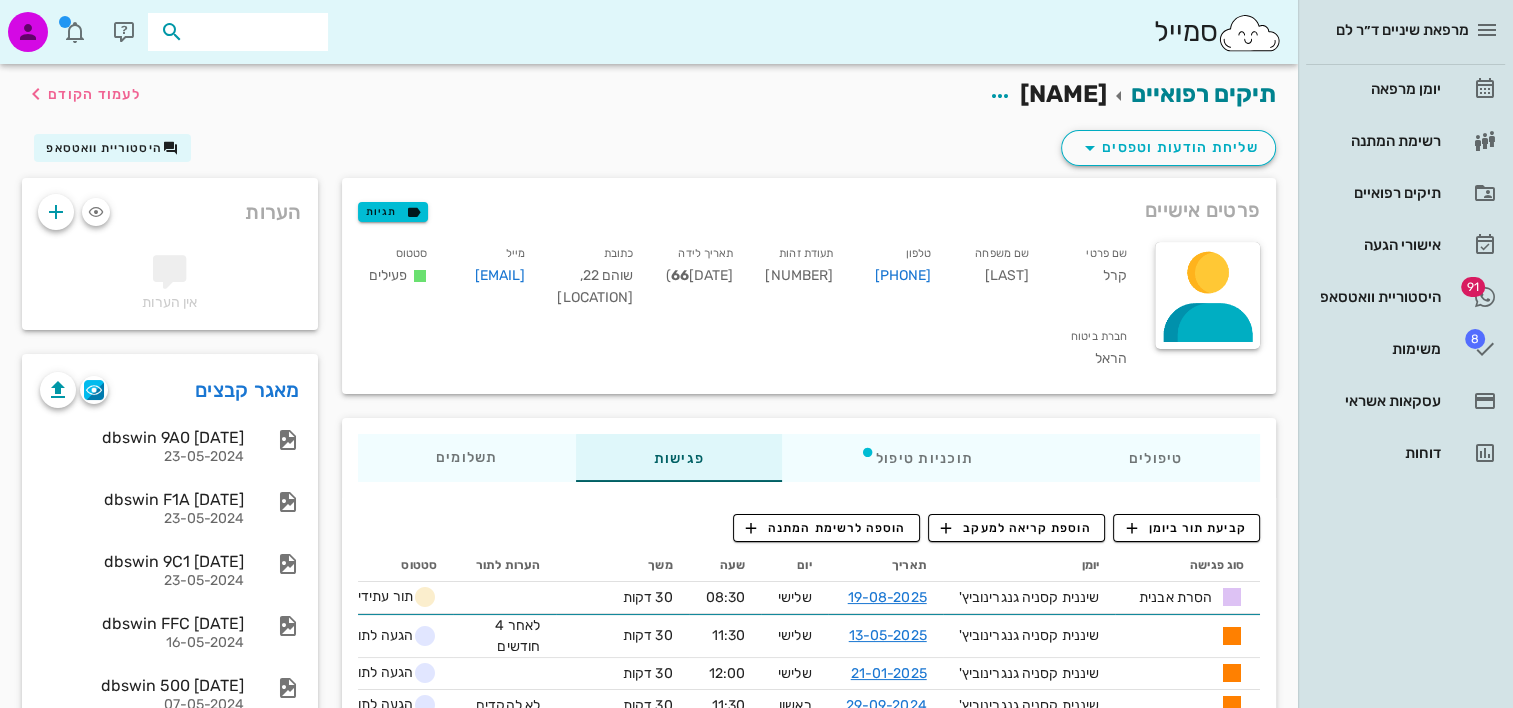 click at bounding box center [252, 32] 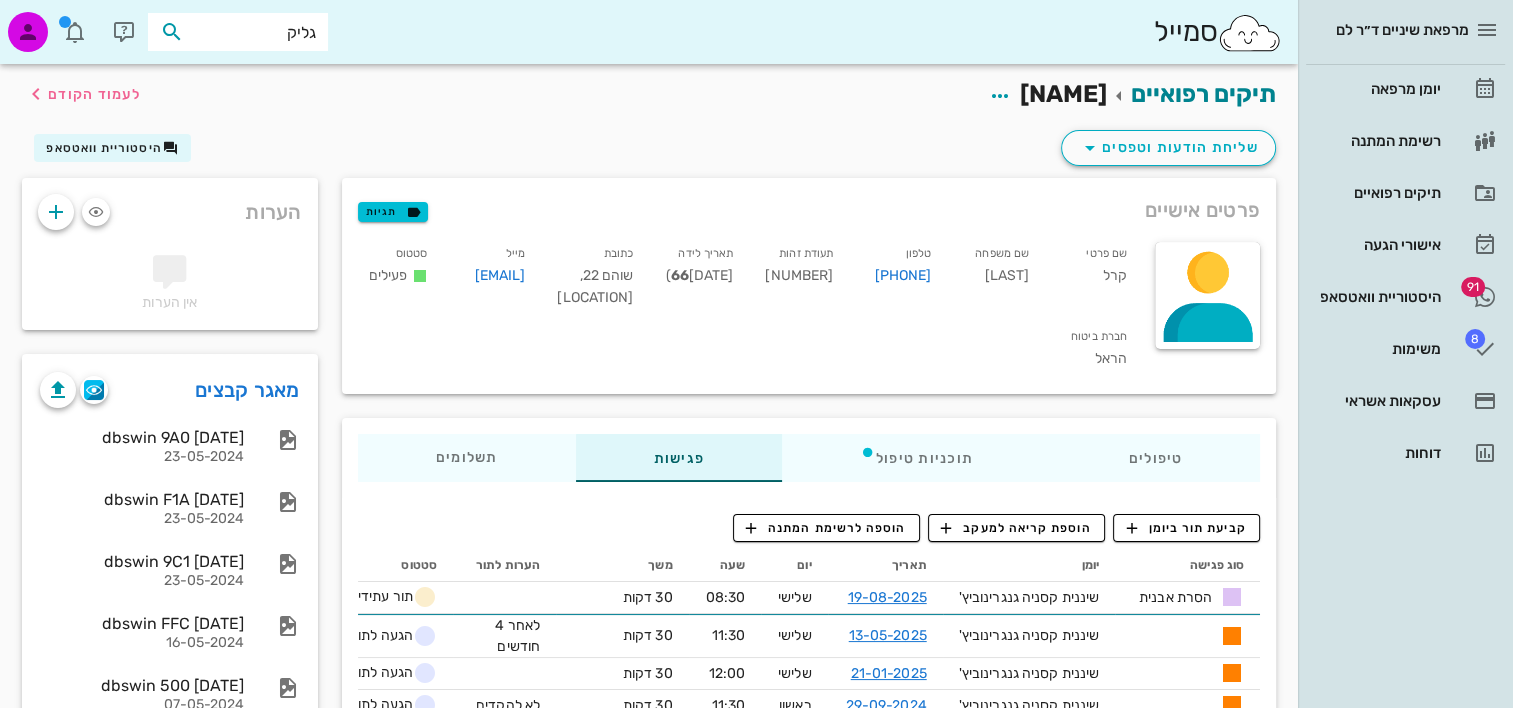 type on "גליקר" 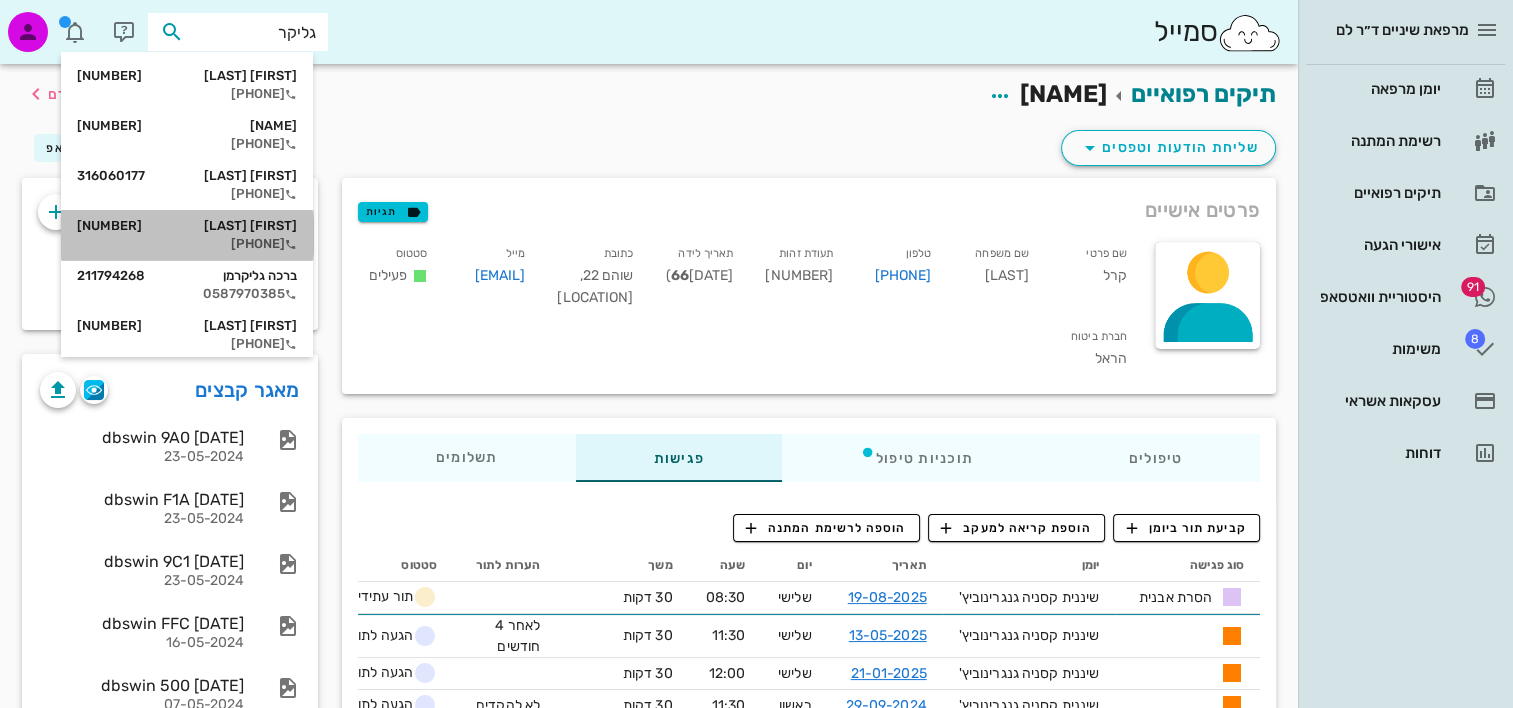 click on "0507970085" at bounding box center (187, 244) 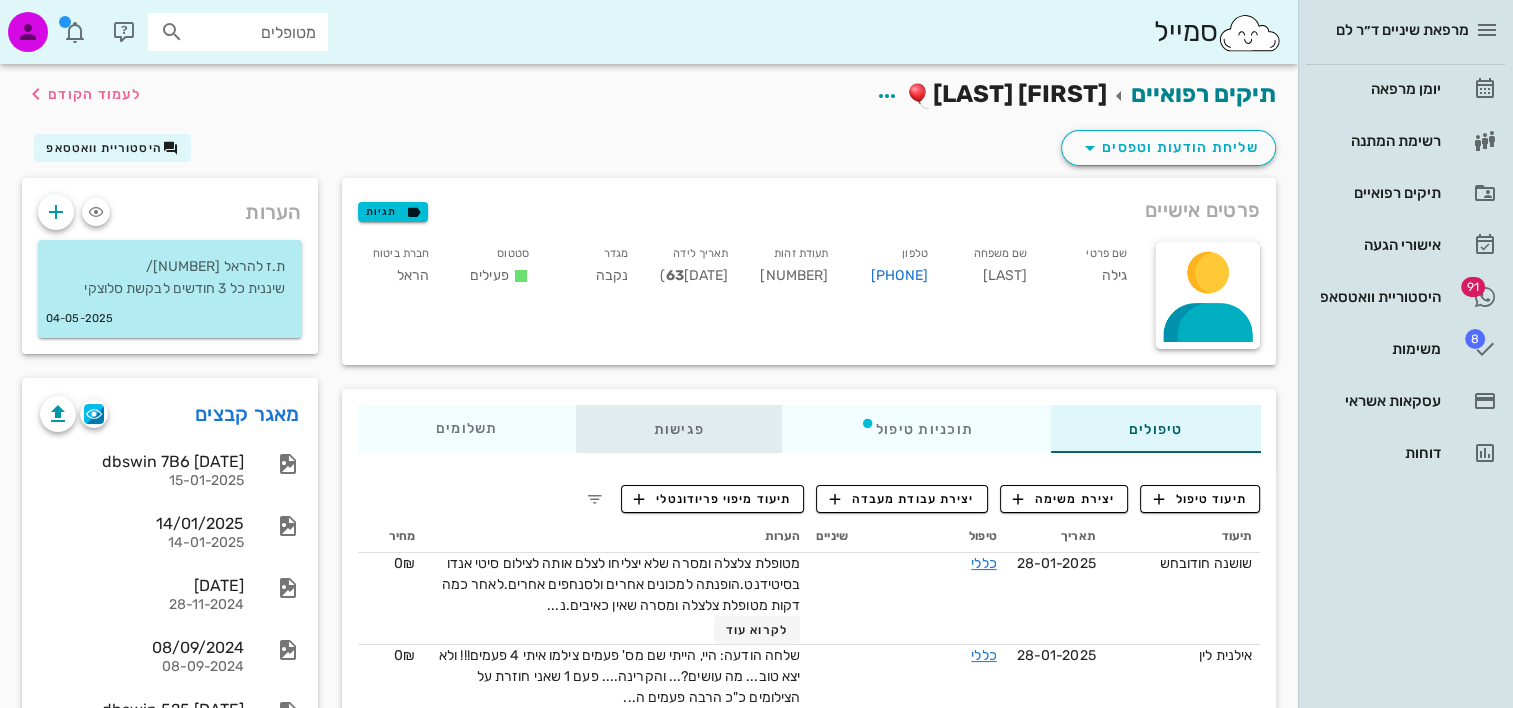 click on "פגישות" at bounding box center (678, 429) 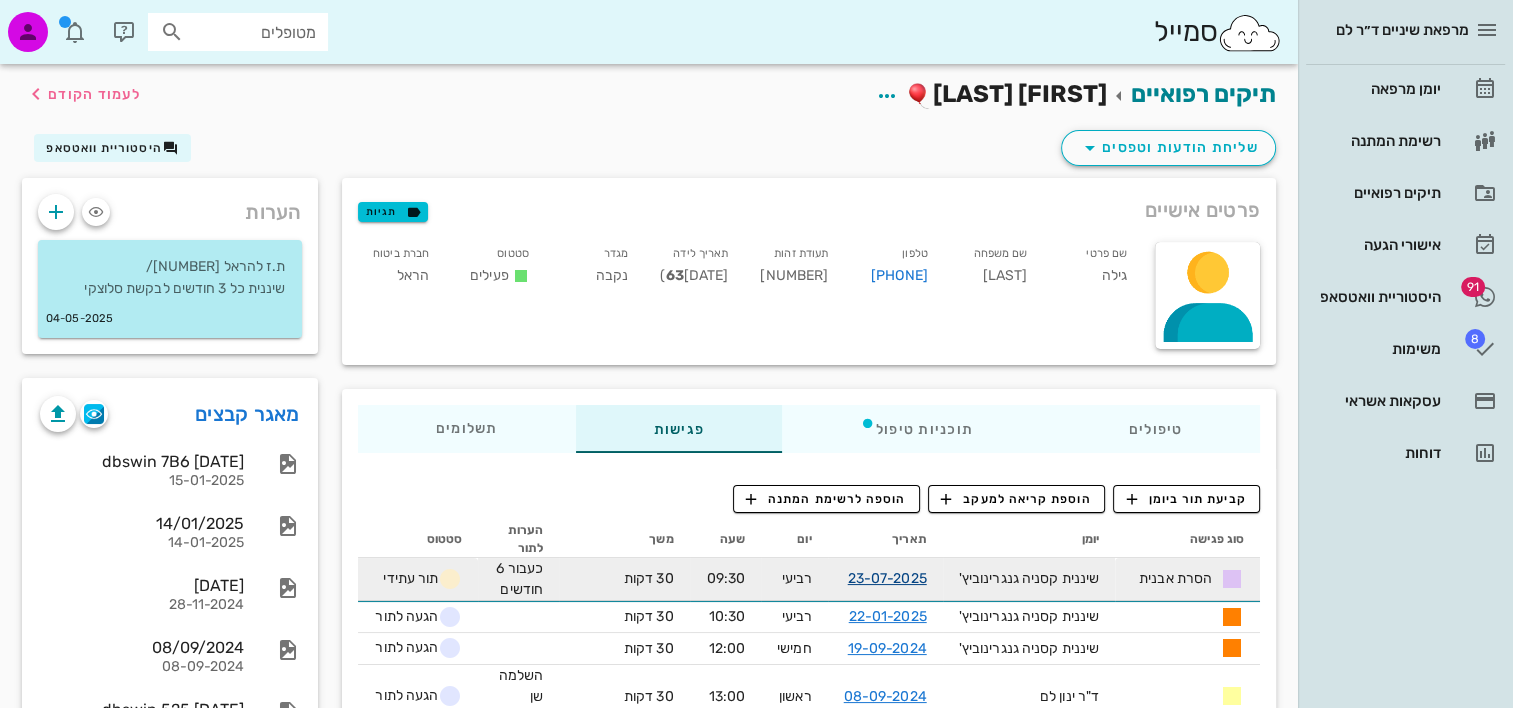 click on "23-07-2025" at bounding box center [887, 578] 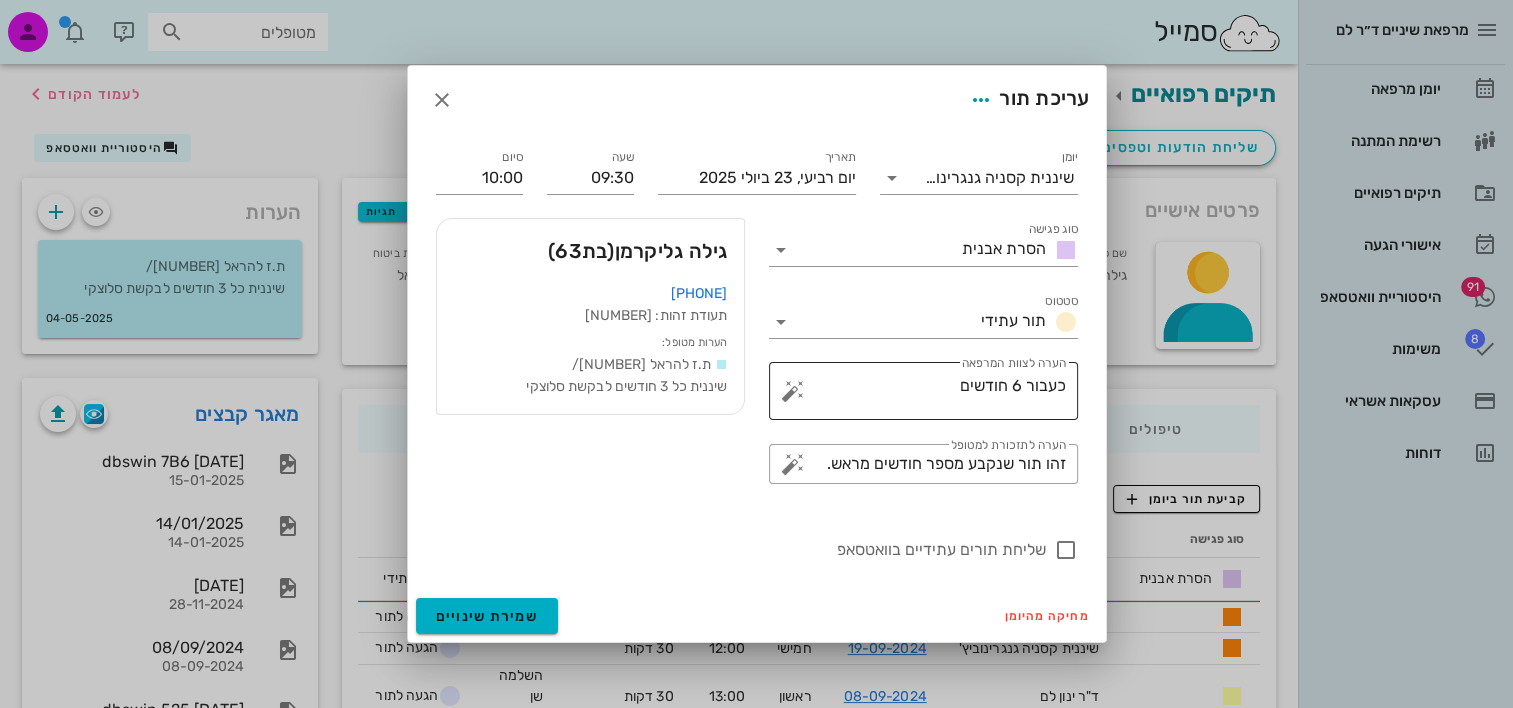click on "כעבור 6 חודשים" at bounding box center [931, 396] 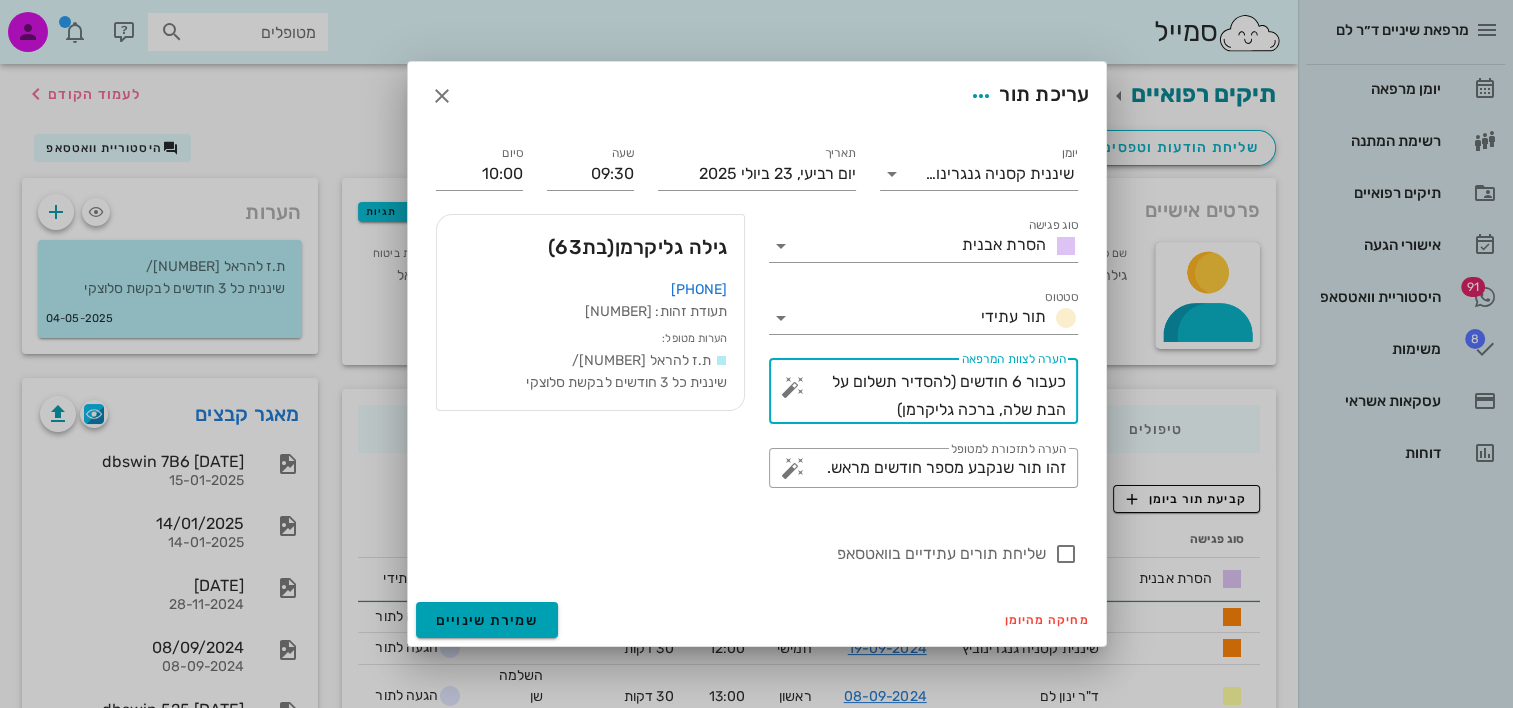 type on "כעבור 6 חודשים (להסדיר תשלום על הבת שלה, ברכה גליקרמן)" 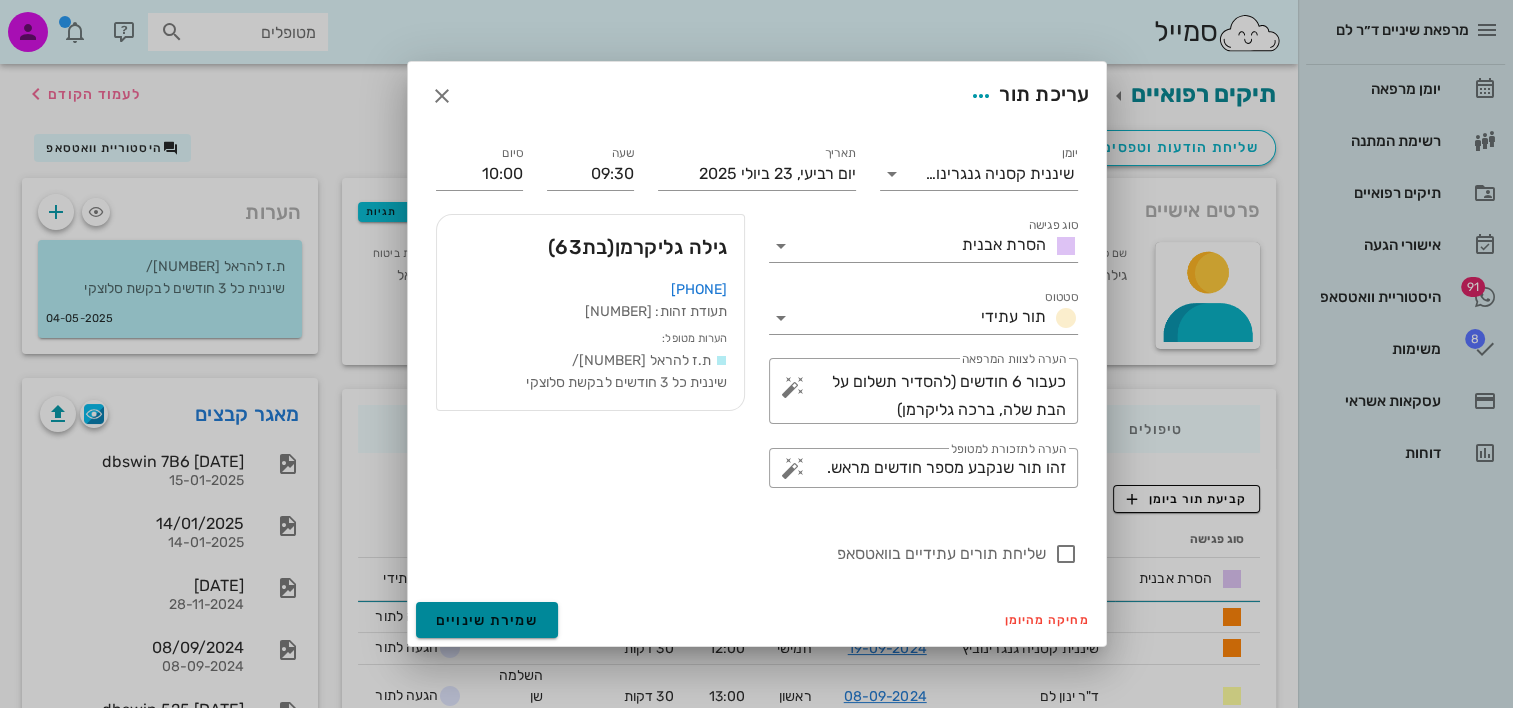 click on "שמירת שינויים" at bounding box center [487, 620] 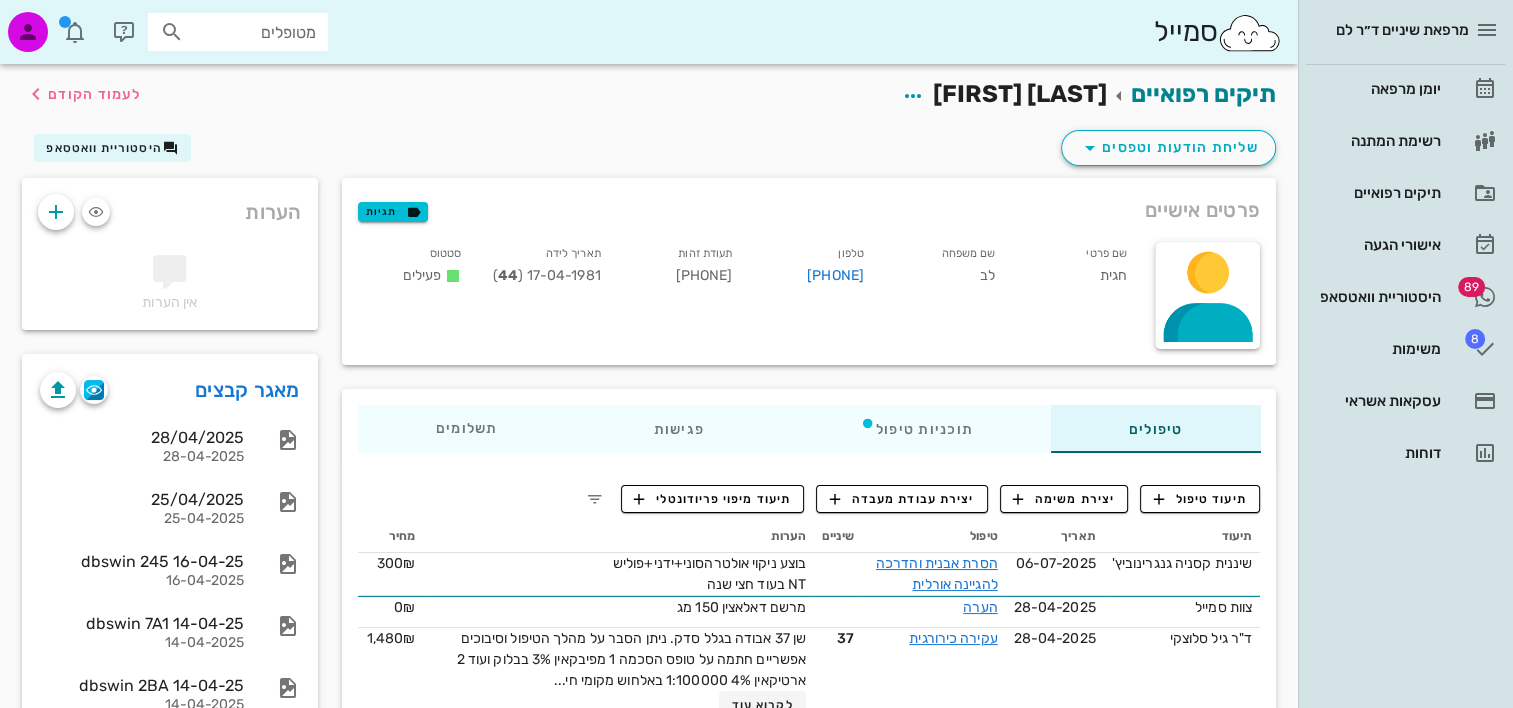 scroll, scrollTop: 100, scrollLeft: 0, axis: vertical 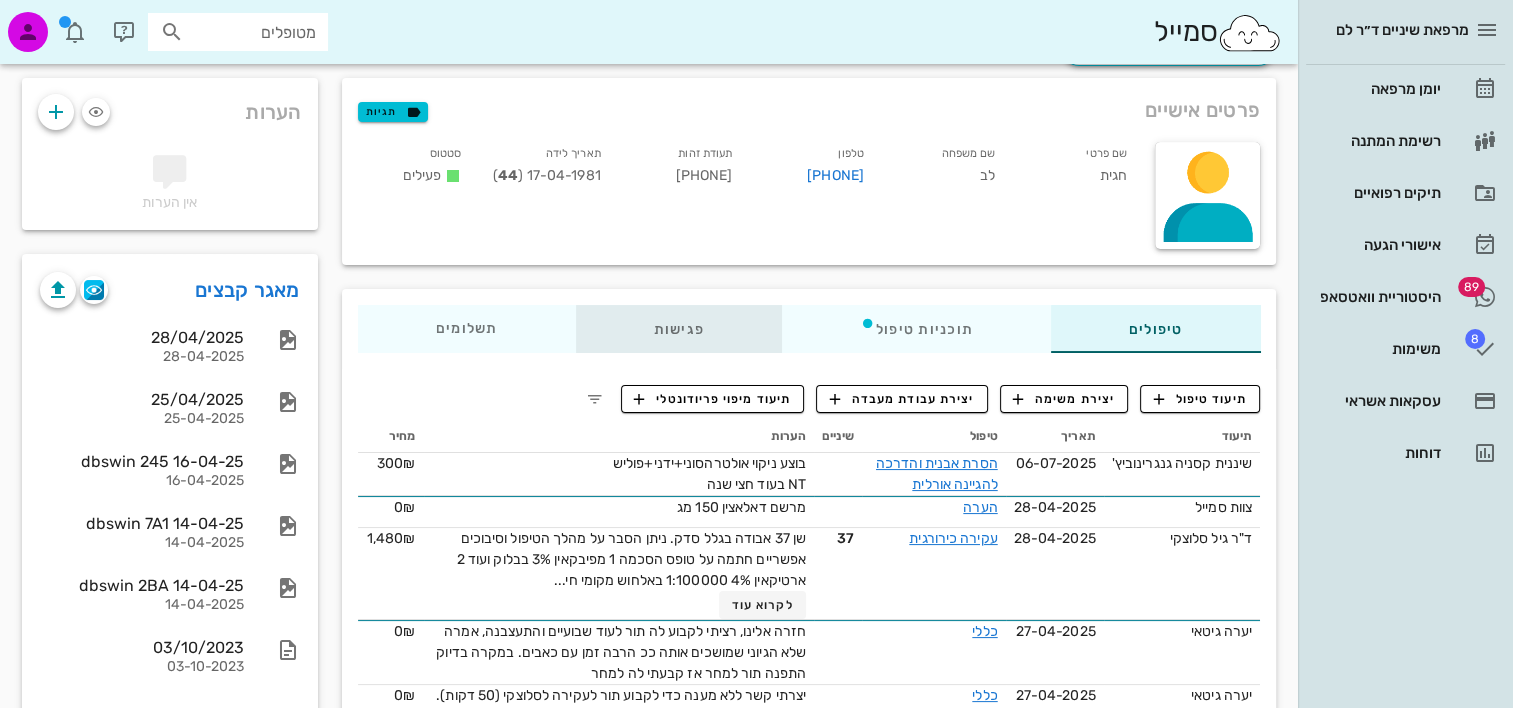 click on "פגישות" at bounding box center [678, 329] 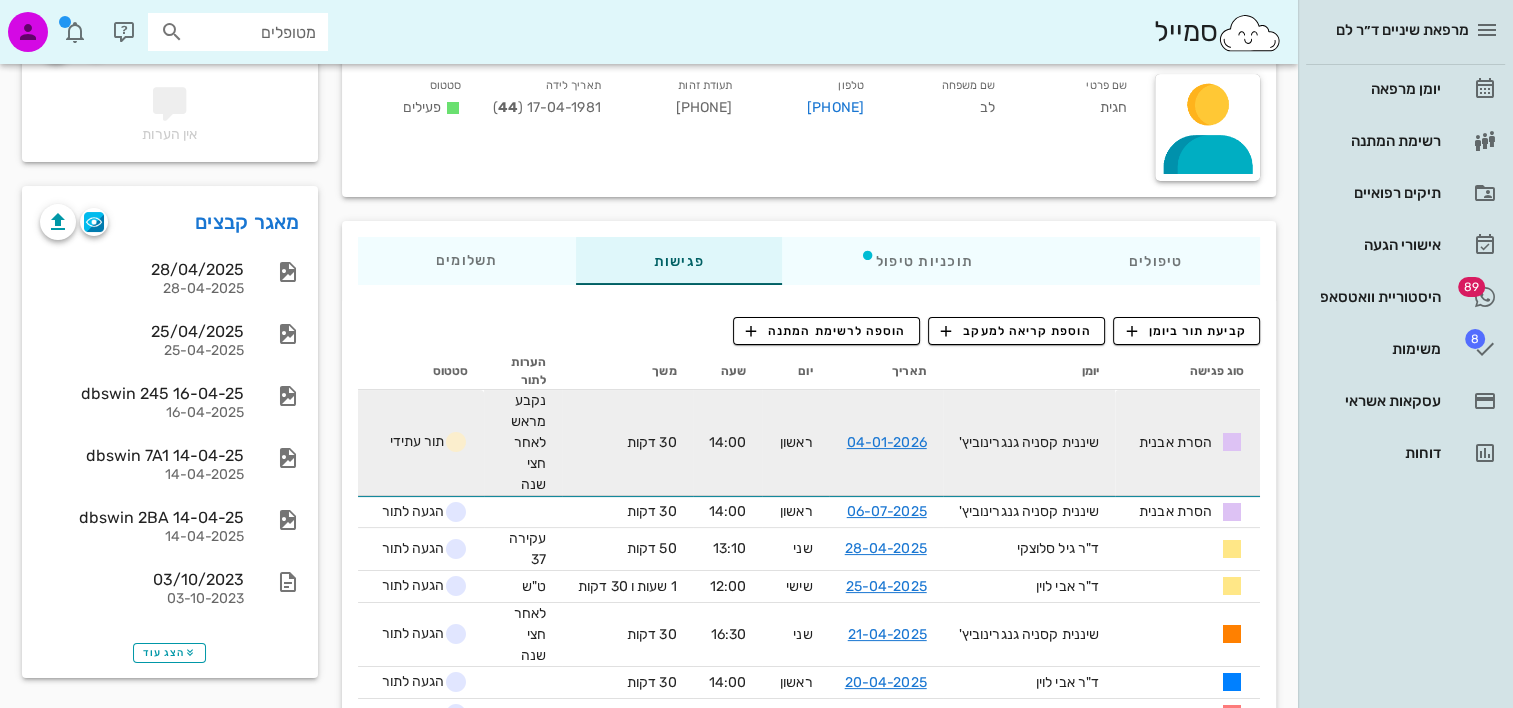 scroll, scrollTop: 200, scrollLeft: 0, axis: vertical 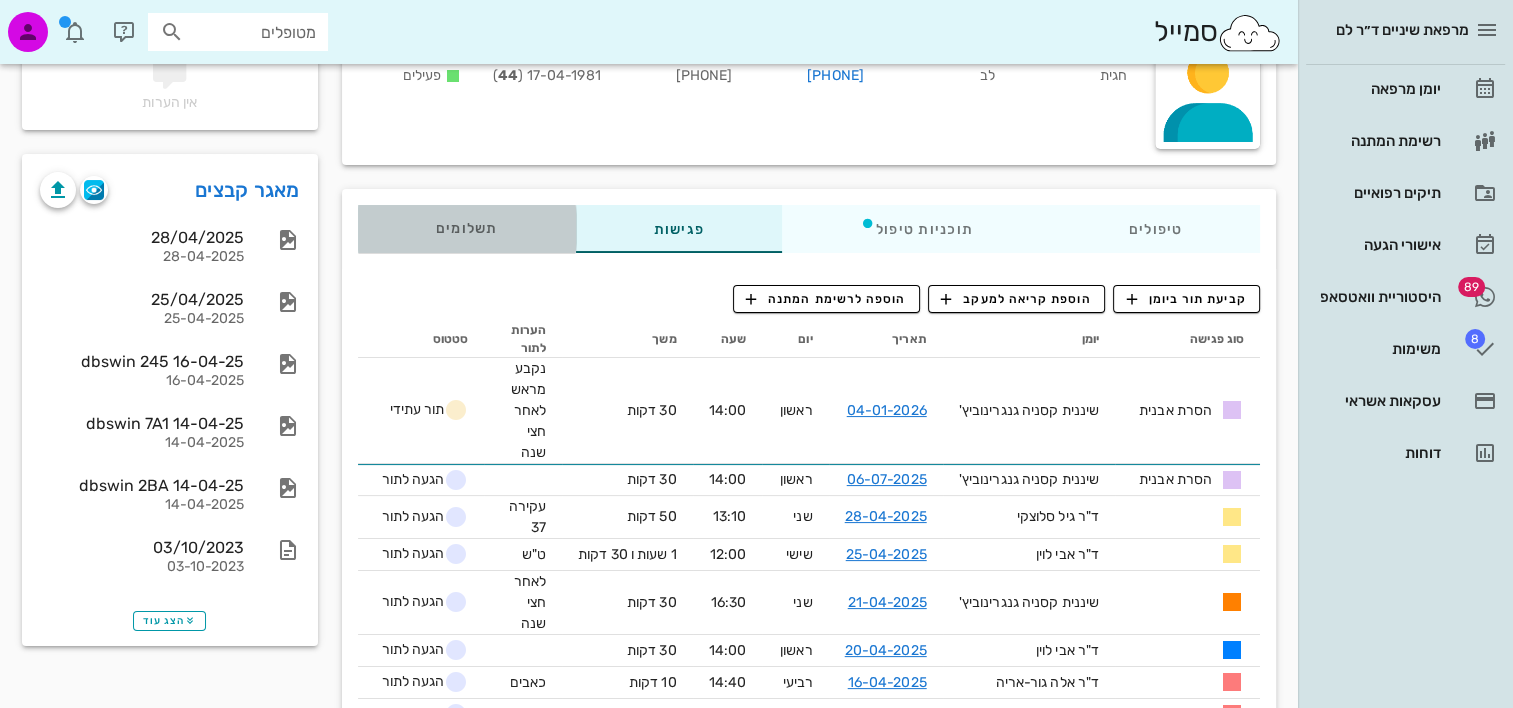 click on "תשלומים
0₪" at bounding box center [466, 229] 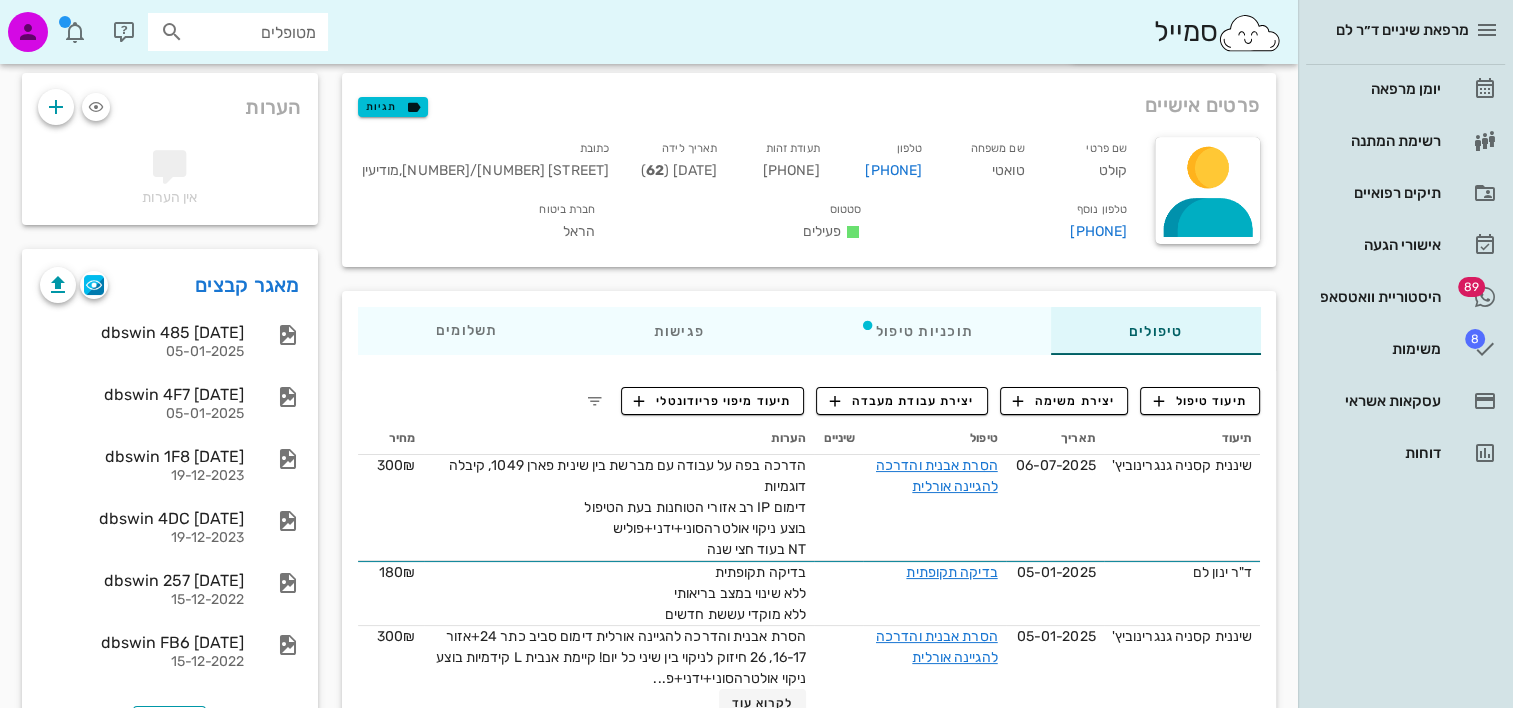 scroll, scrollTop: 200, scrollLeft: 0, axis: vertical 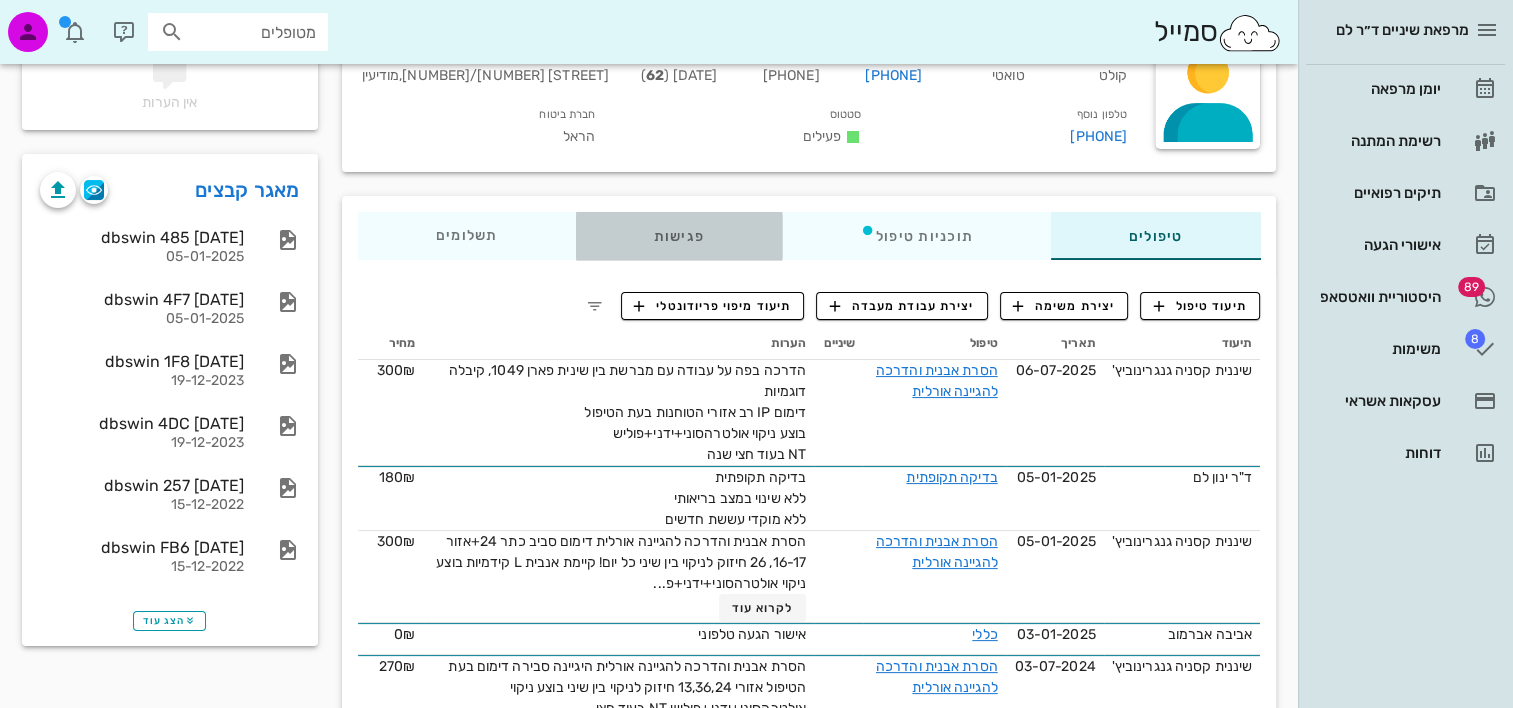 click on "פגישות" at bounding box center [678, 236] 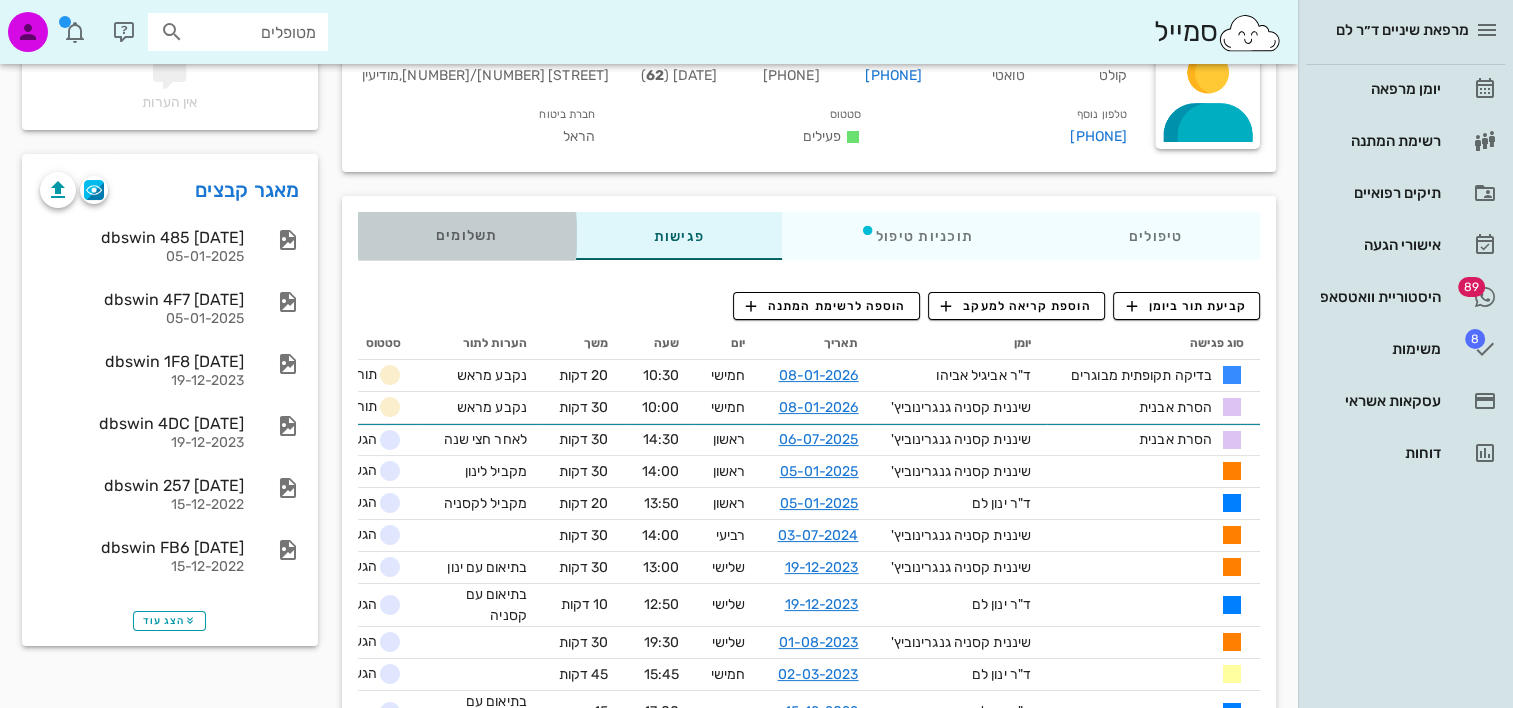 click on "תשלומים
0₪" at bounding box center [467, 236] 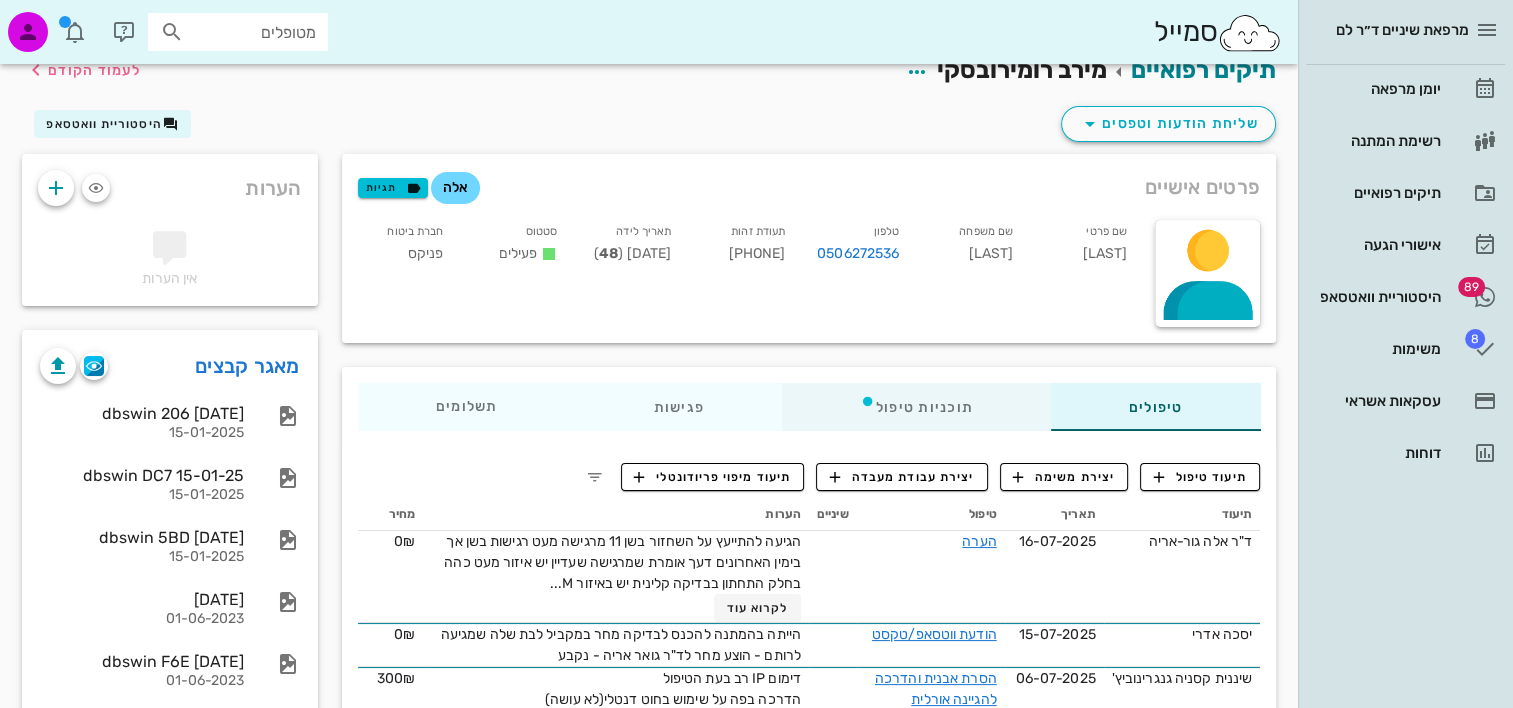 scroll, scrollTop: 200, scrollLeft: 0, axis: vertical 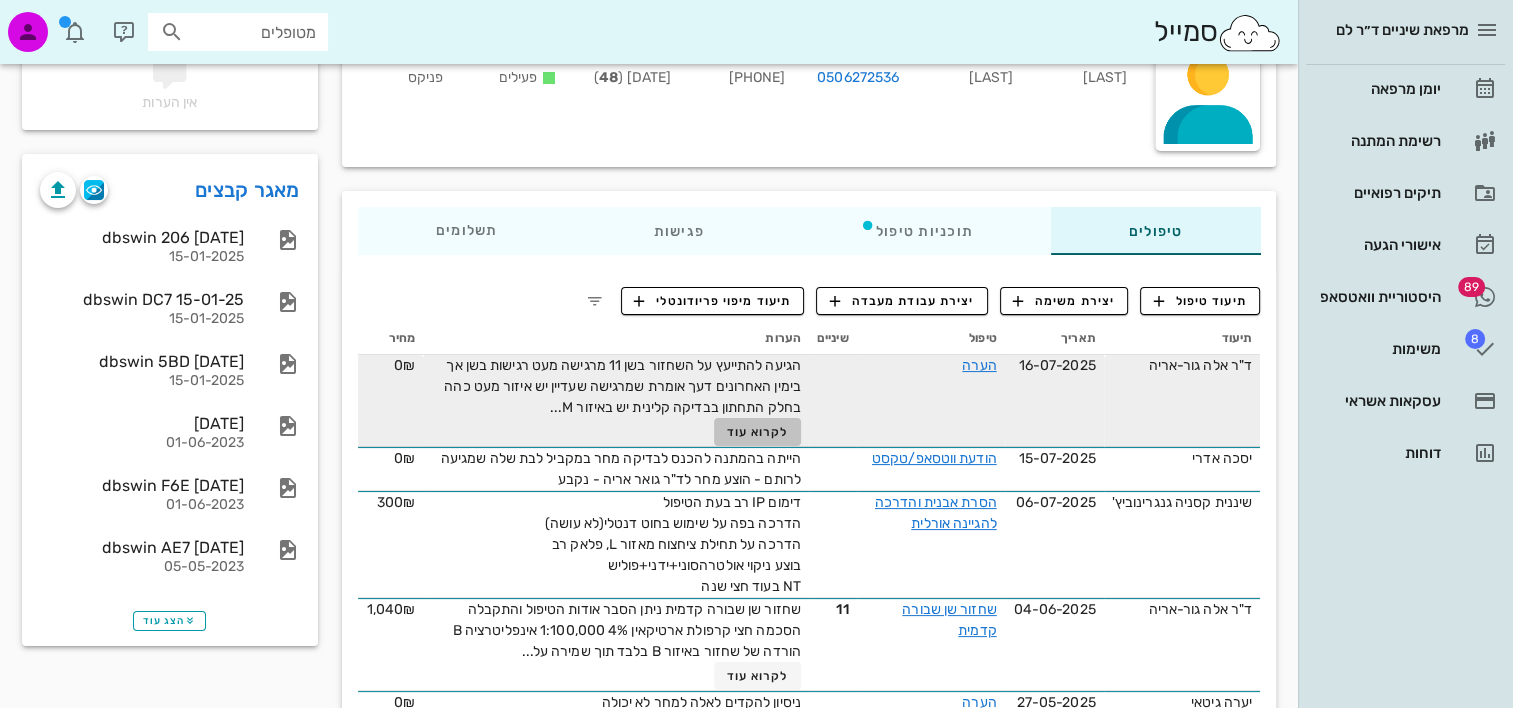 click on "לקרוא עוד" at bounding box center [758, 432] 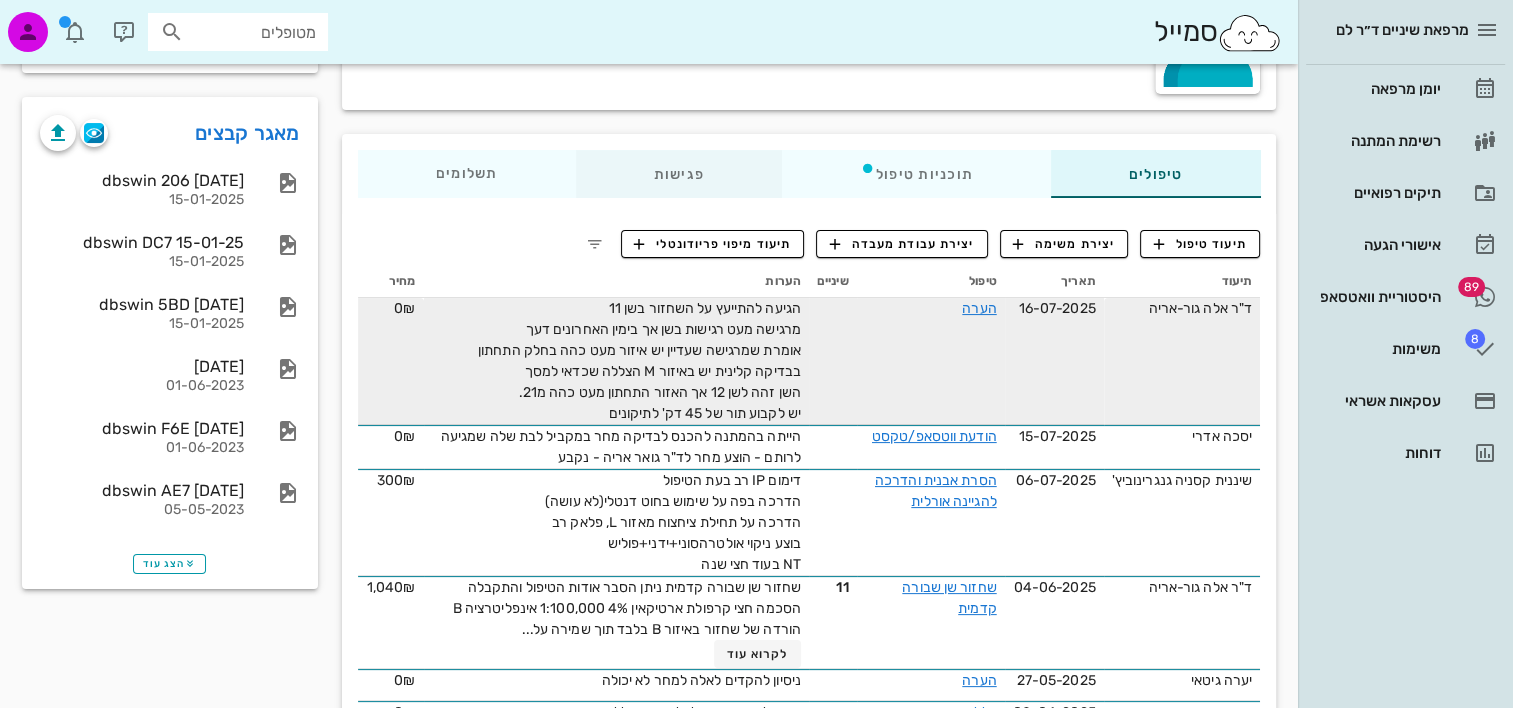 scroll, scrollTop: 200, scrollLeft: 0, axis: vertical 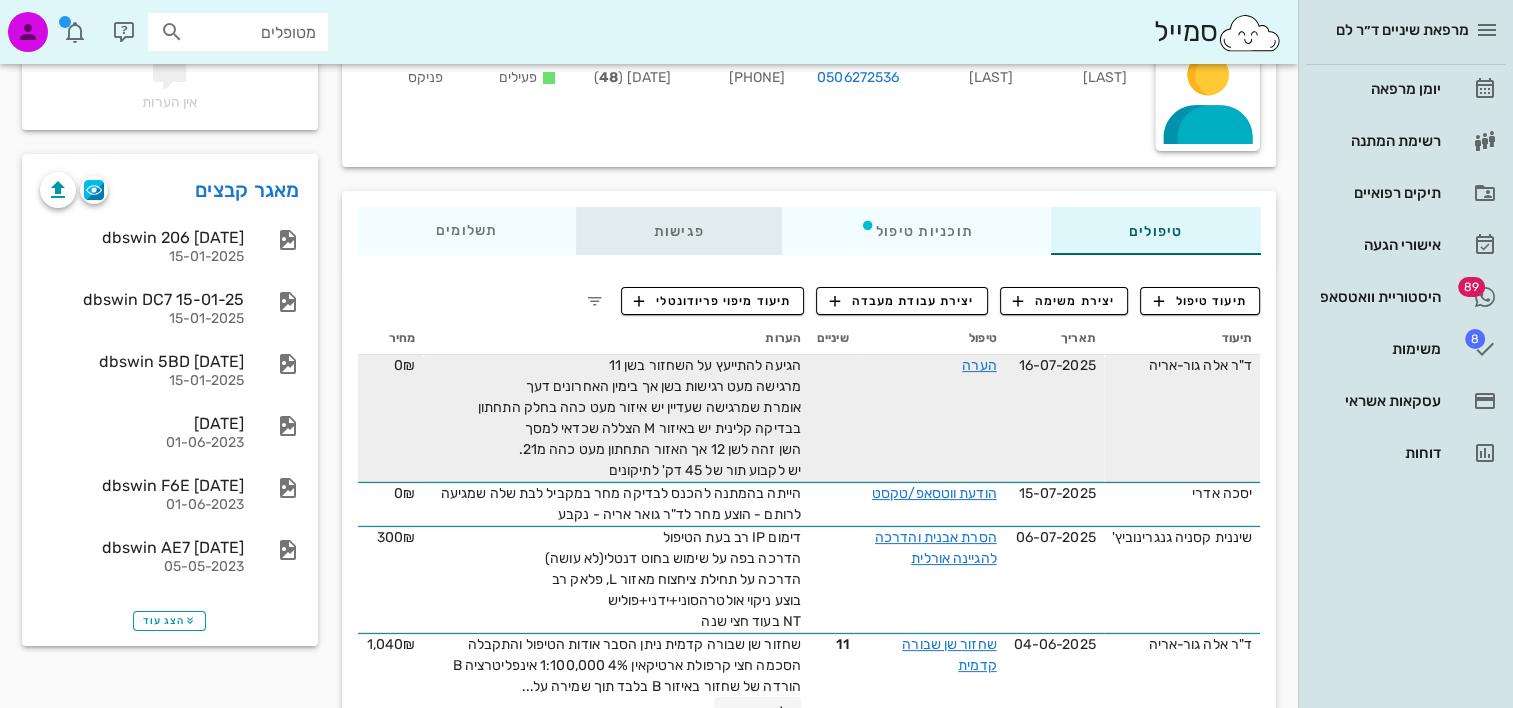 click on "פגישות" at bounding box center (678, 231) 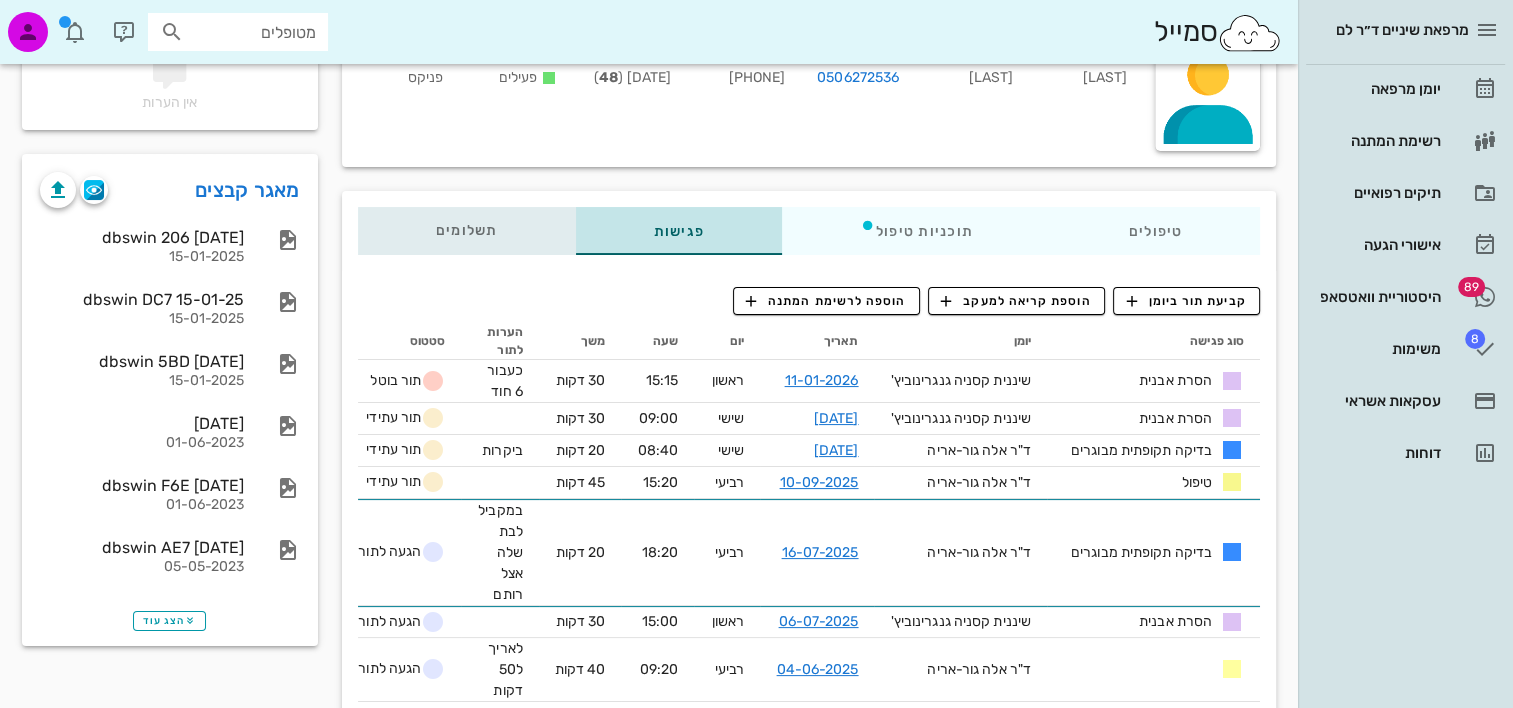 drag, startPoint x: 472, startPoint y: 228, endPoint x: 638, endPoint y: 214, distance: 166.58931 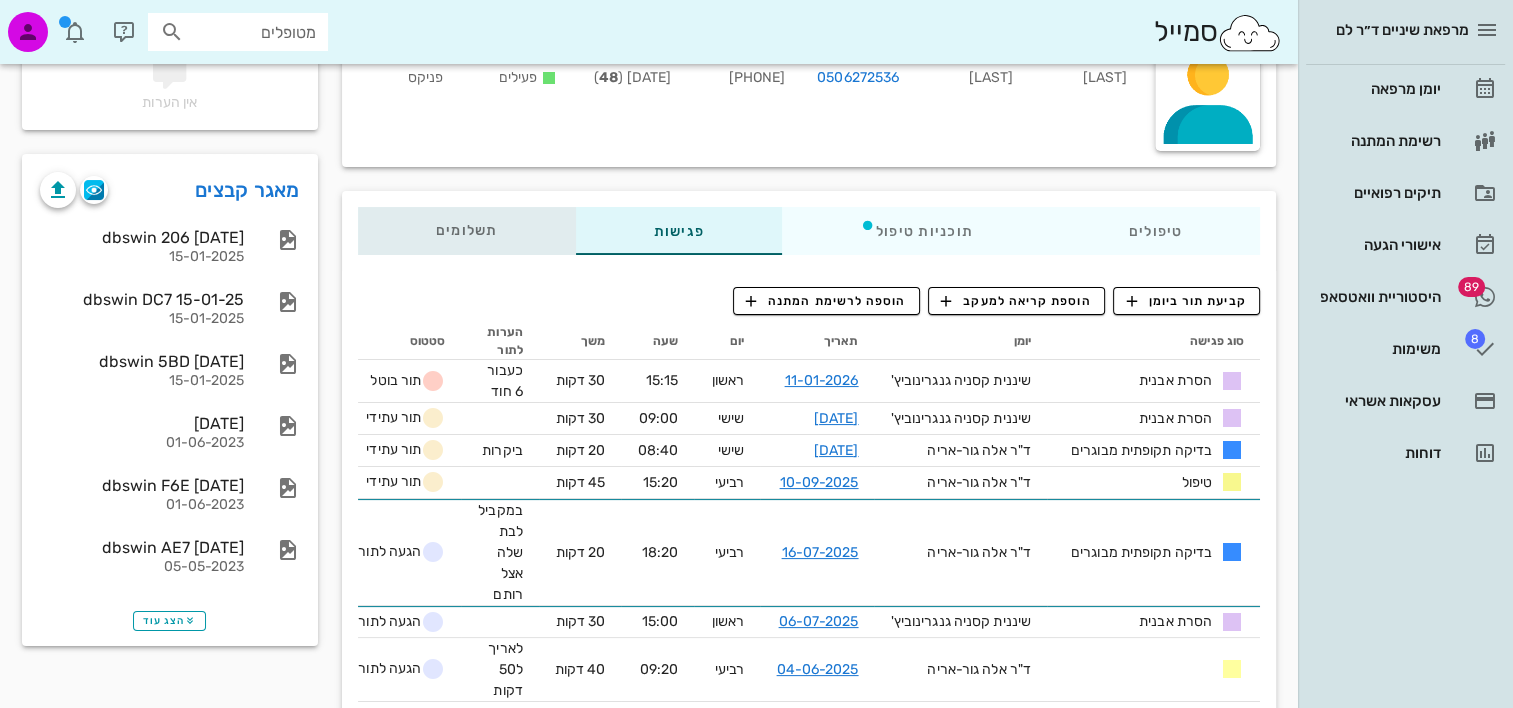 click on "תשלומים
0₪" at bounding box center (467, 231) 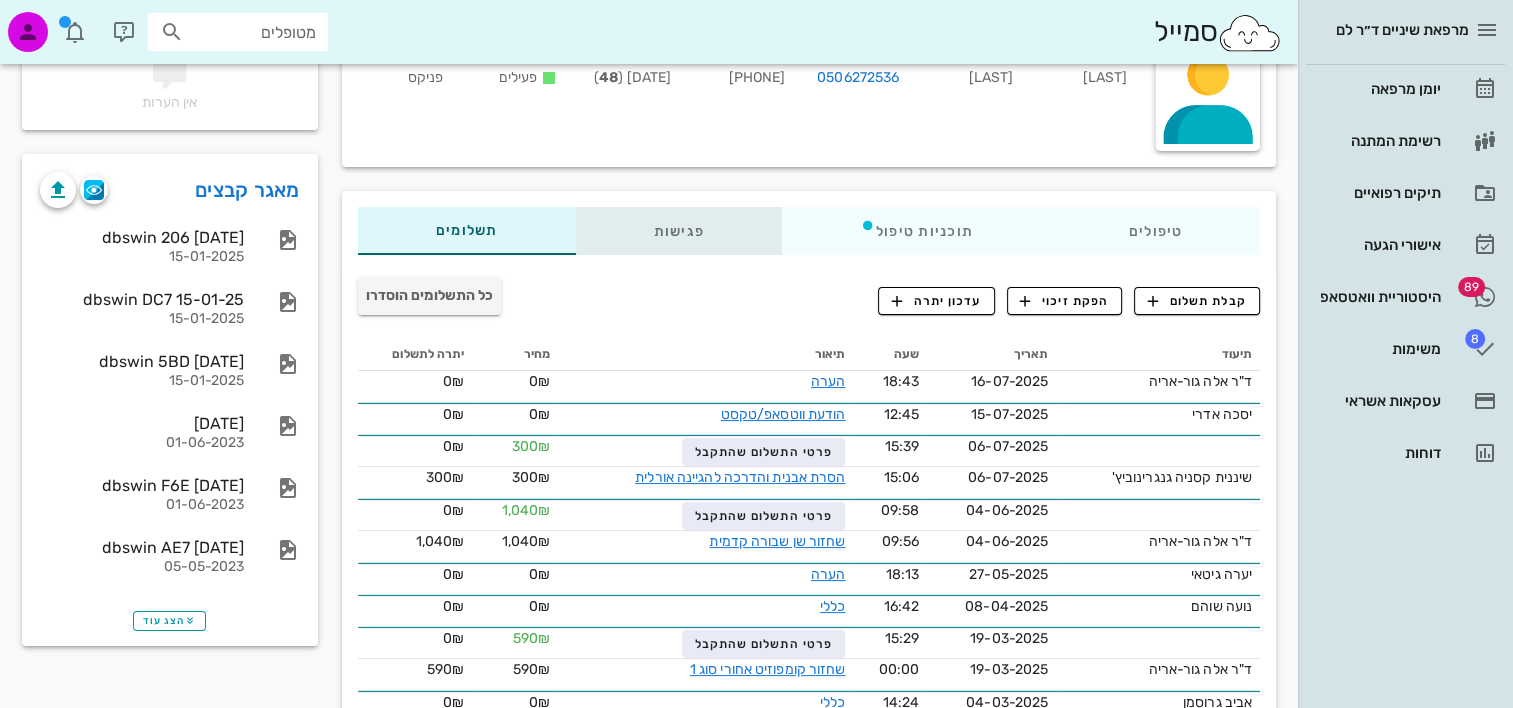 click on "פגישות" at bounding box center [678, 231] 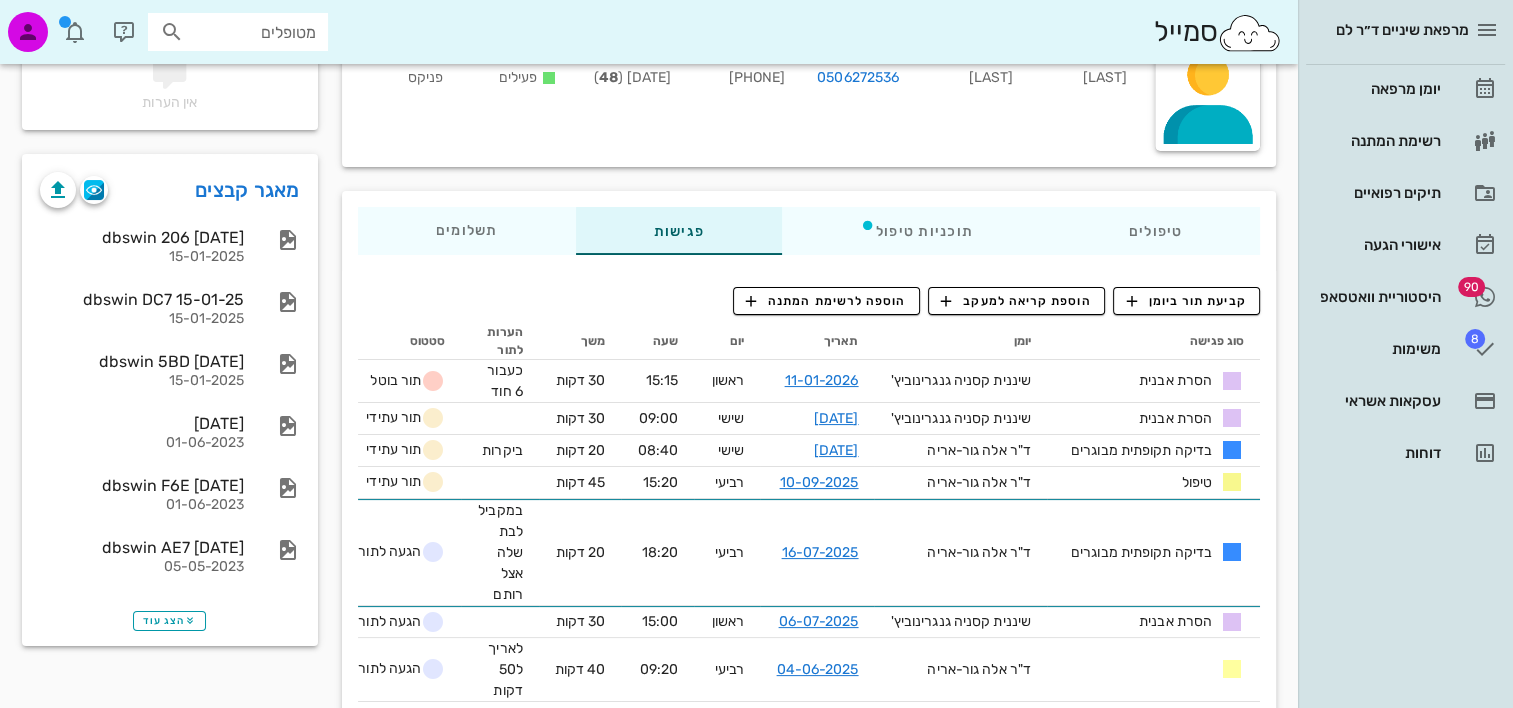 scroll, scrollTop: 300, scrollLeft: 0, axis: vertical 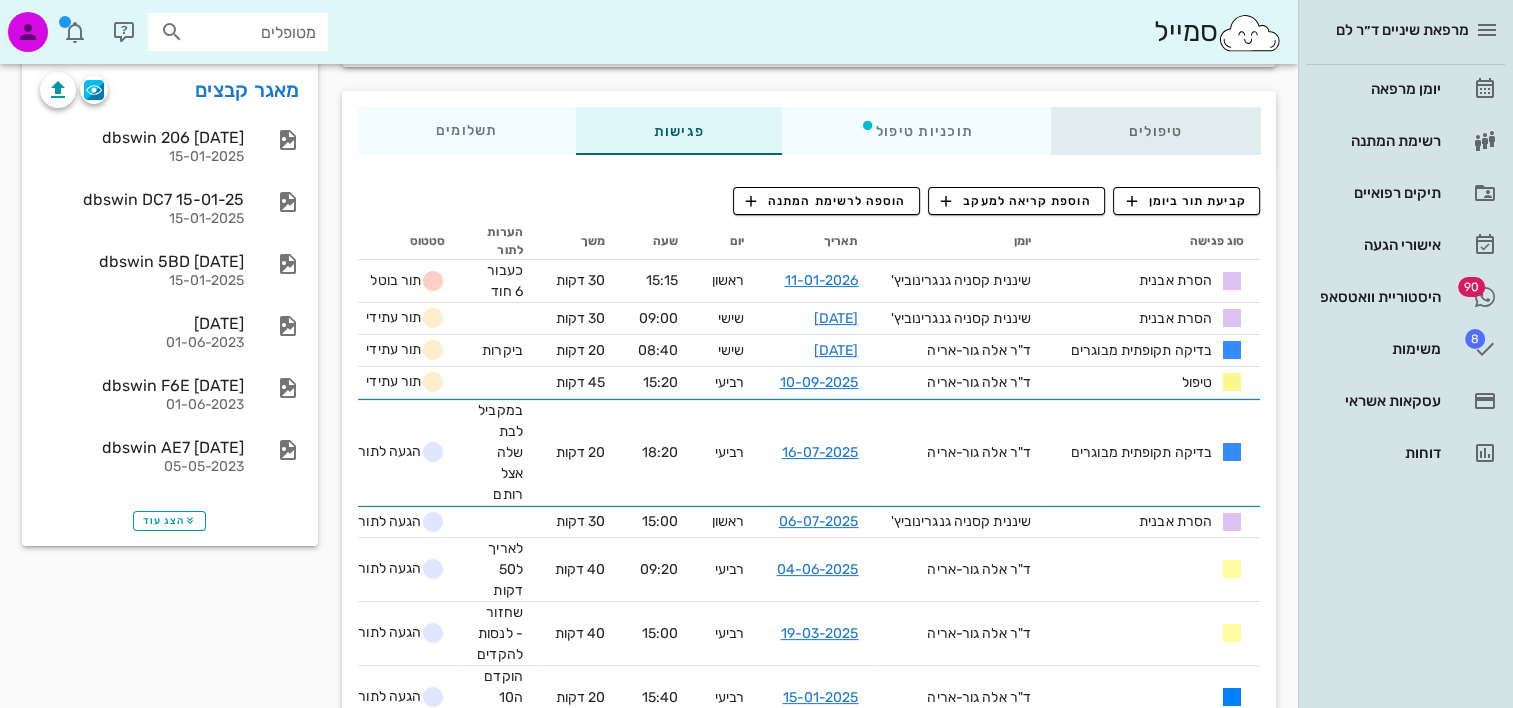 click on "טיפולים" at bounding box center [1155, 131] 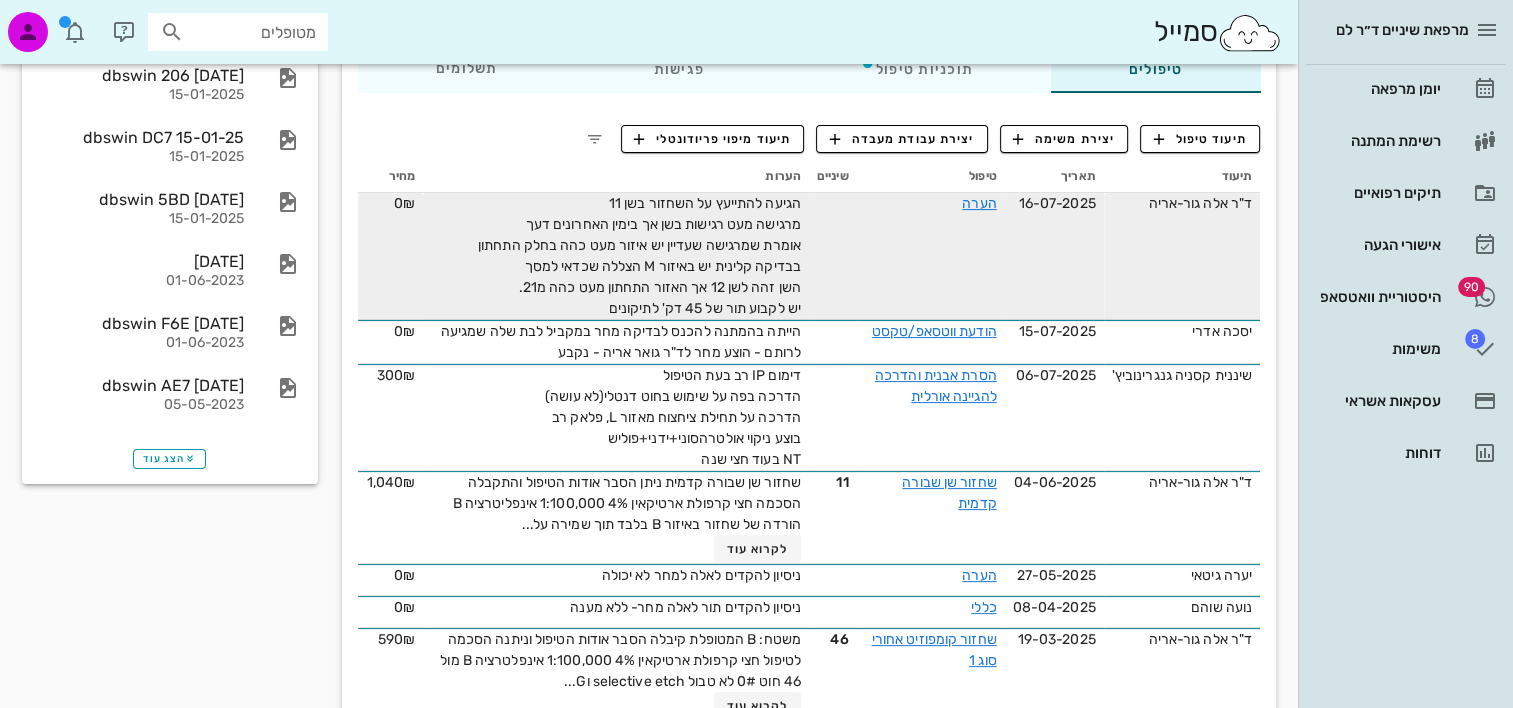 scroll, scrollTop: 300, scrollLeft: 0, axis: vertical 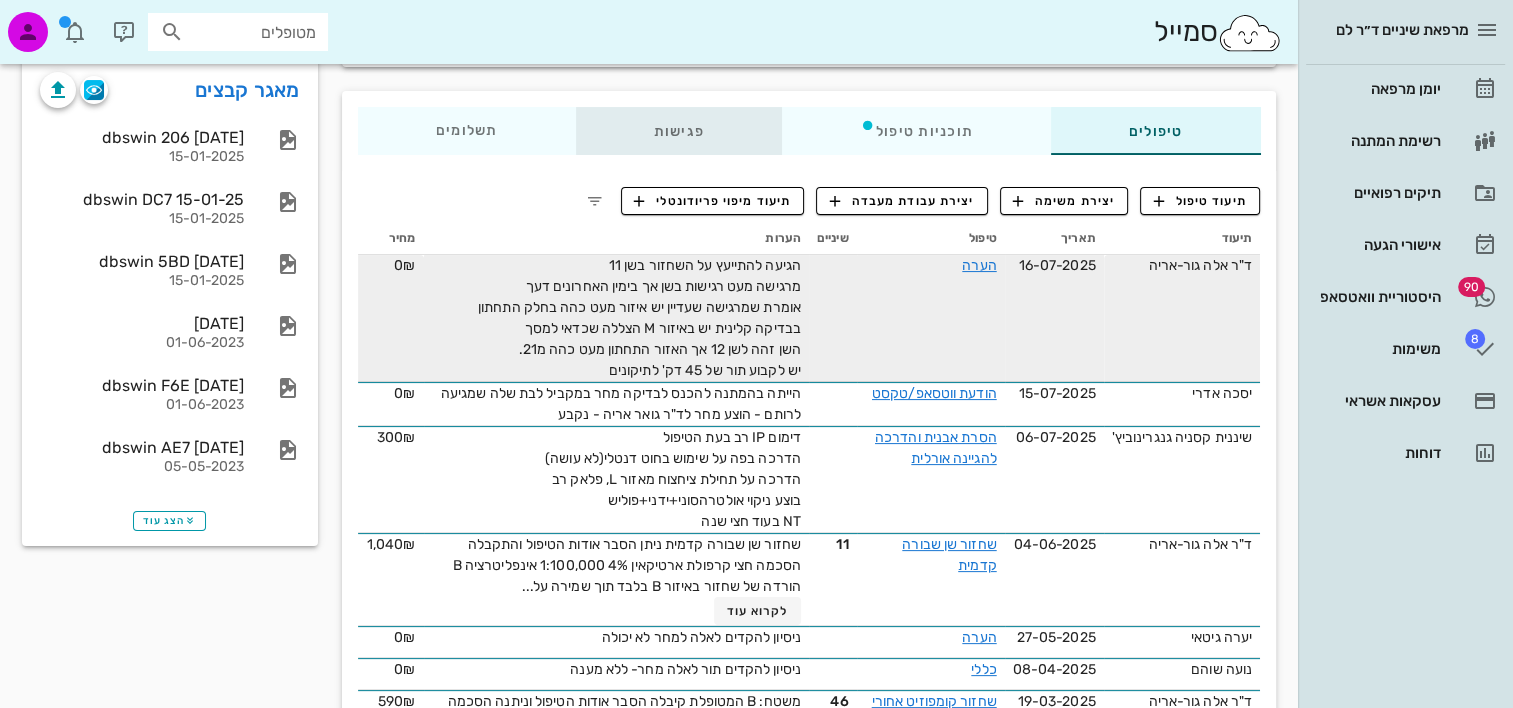 click on "פגישות" at bounding box center [678, 131] 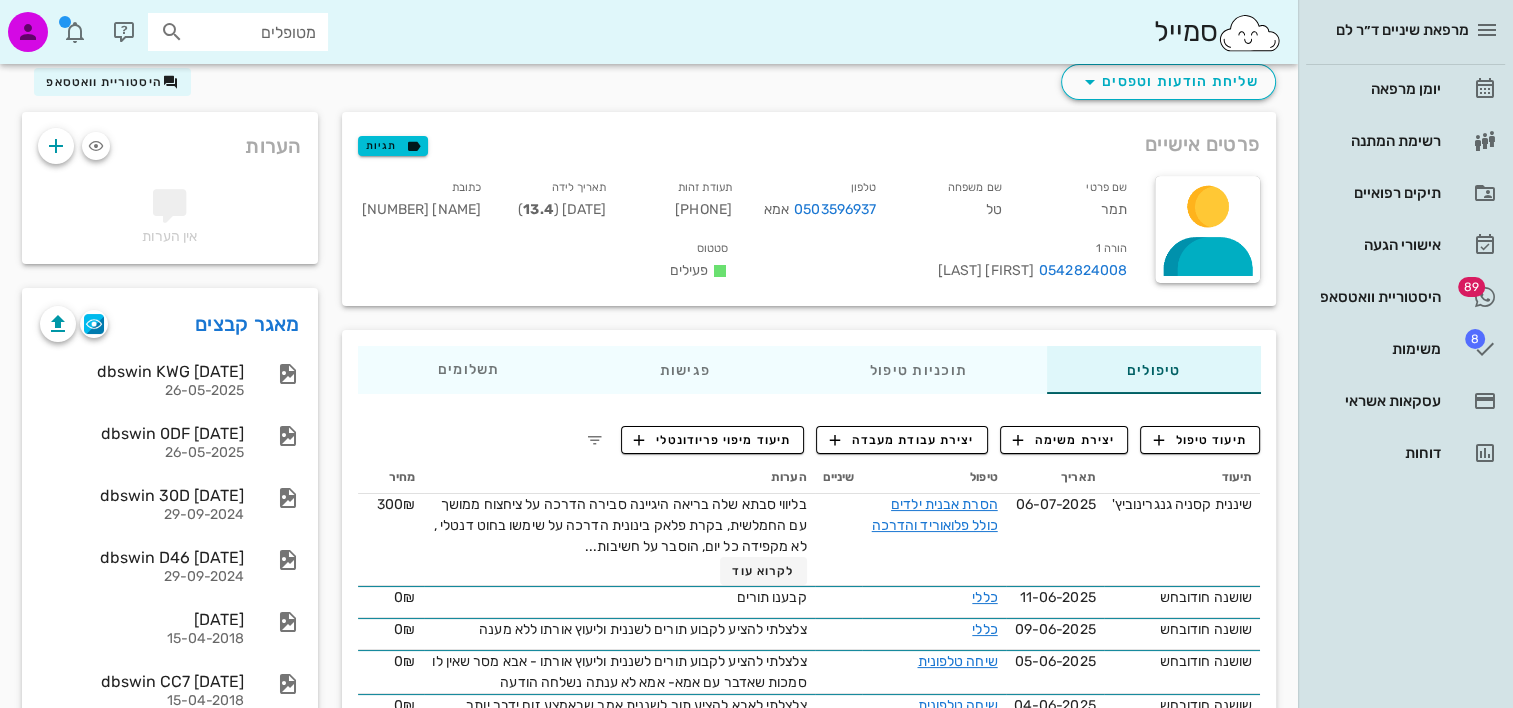 scroll, scrollTop: 100, scrollLeft: 0, axis: vertical 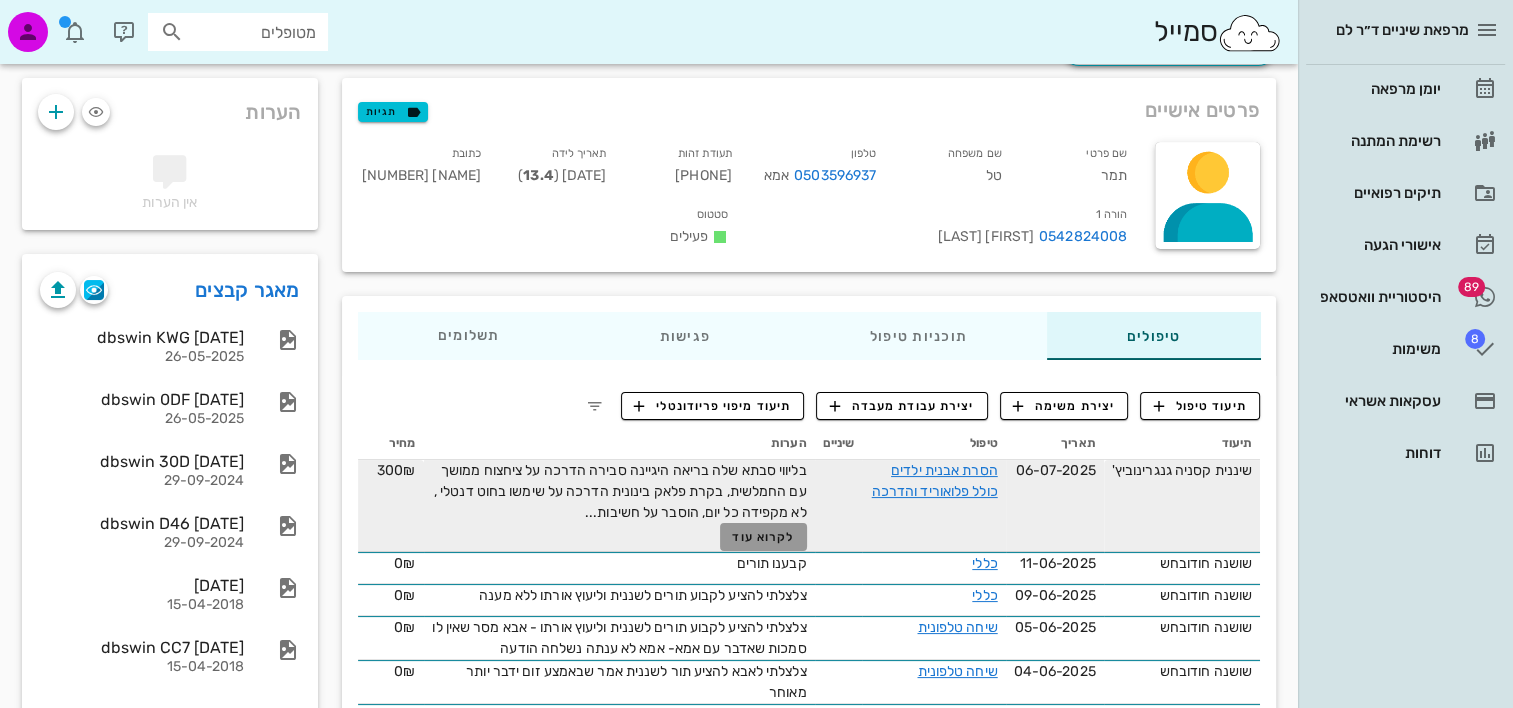 click on "לקרוא עוד" at bounding box center [763, 537] 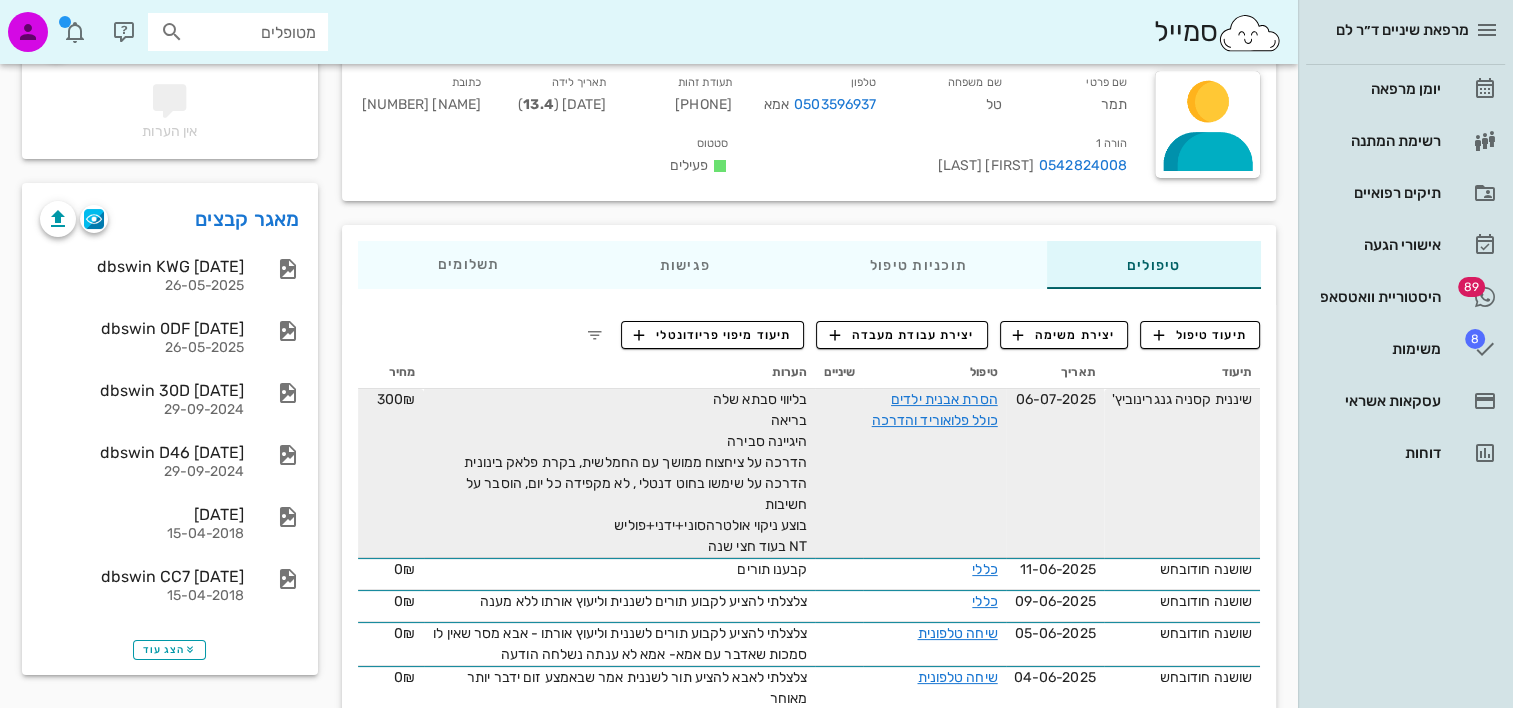 scroll, scrollTop: 200, scrollLeft: 0, axis: vertical 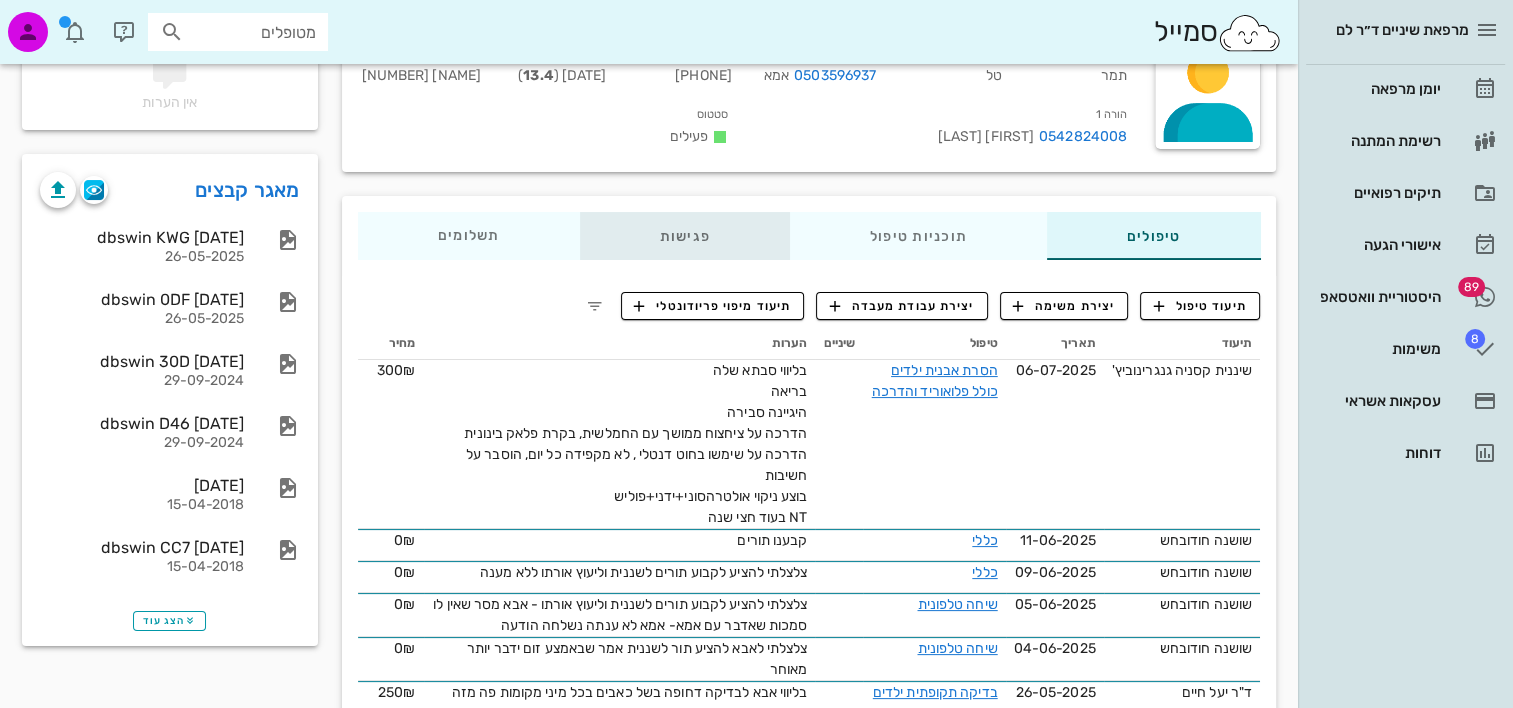 click on "פגישות" at bounding box center (684, 236) 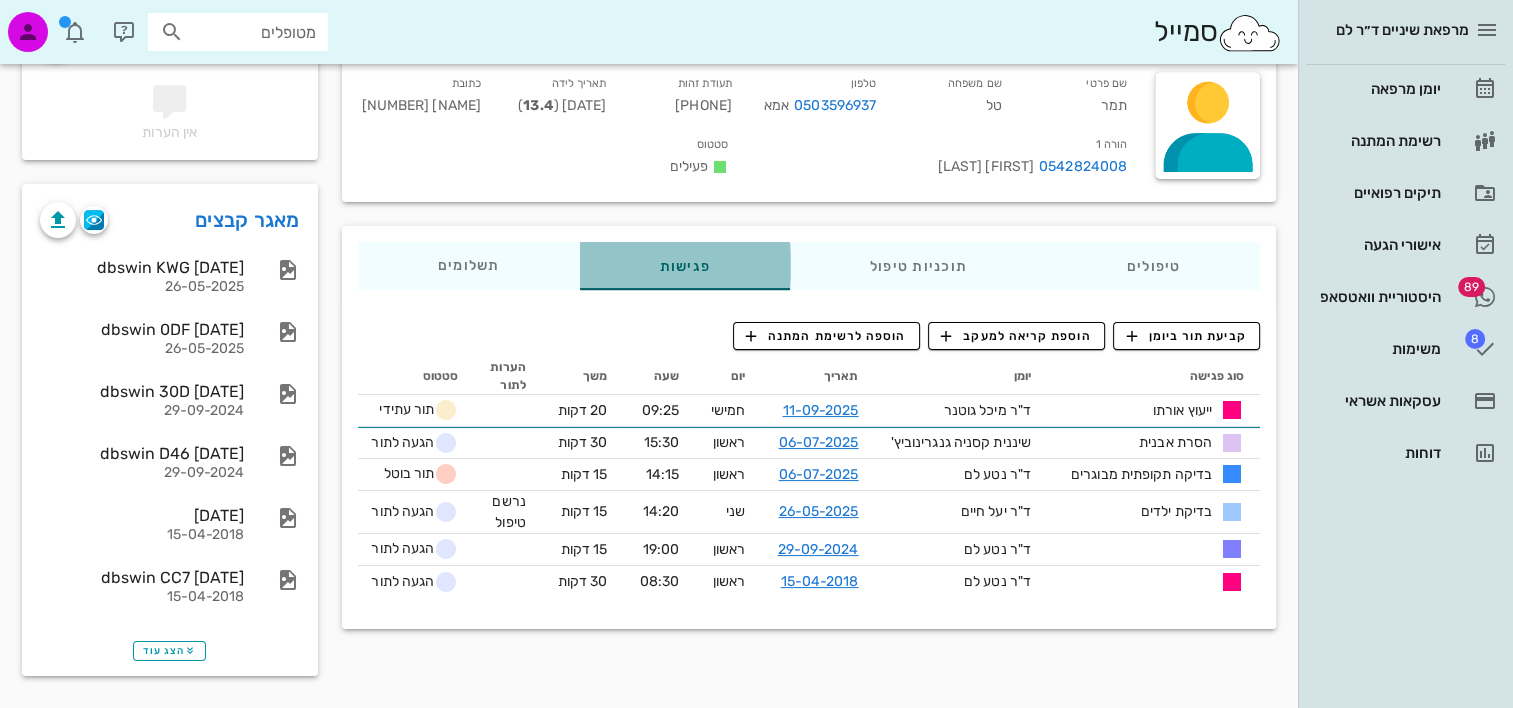 scroll, scrollTop: 168, scrollLeft: 0, axis: vertical 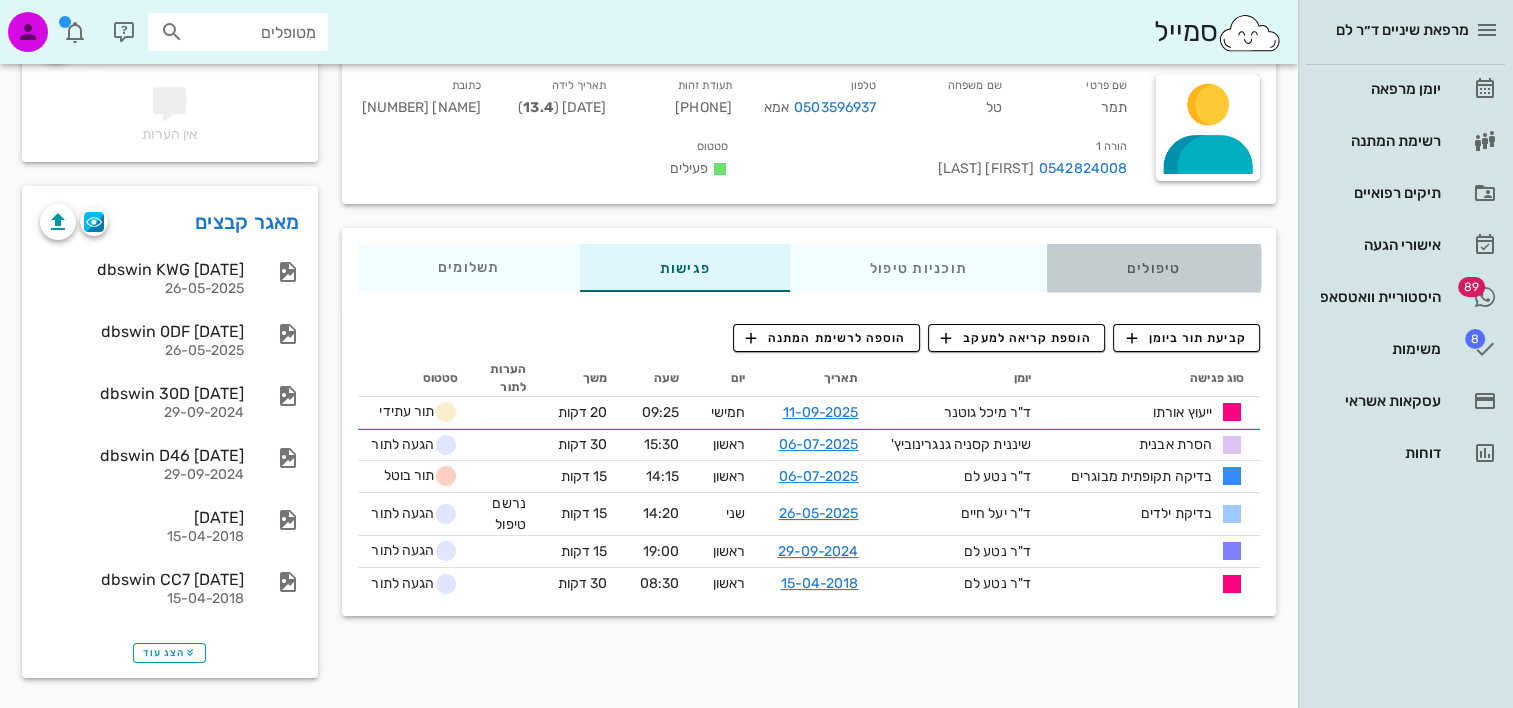 click on "טיפולים" at bounding box center [1153, 268] 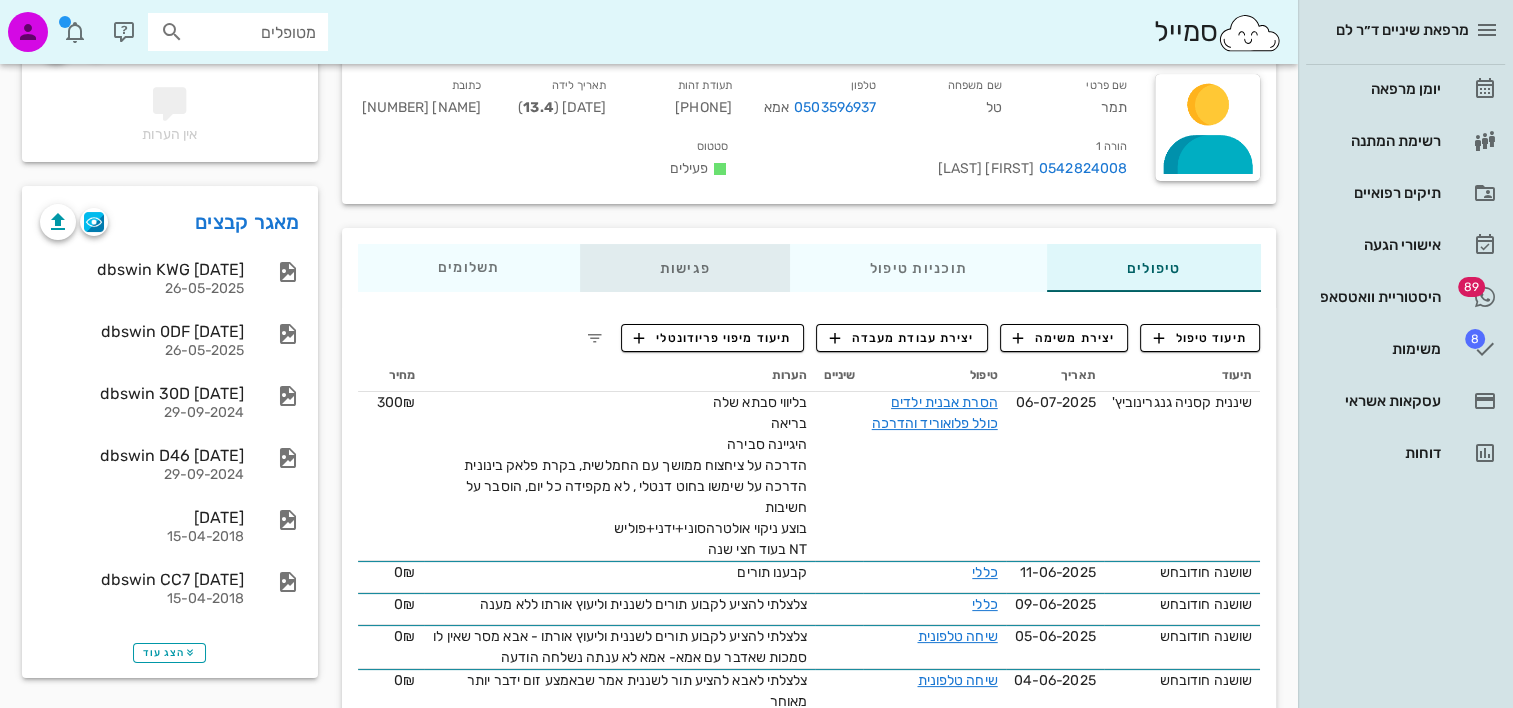 click on "פגישות" at bounding box center [684, 268] 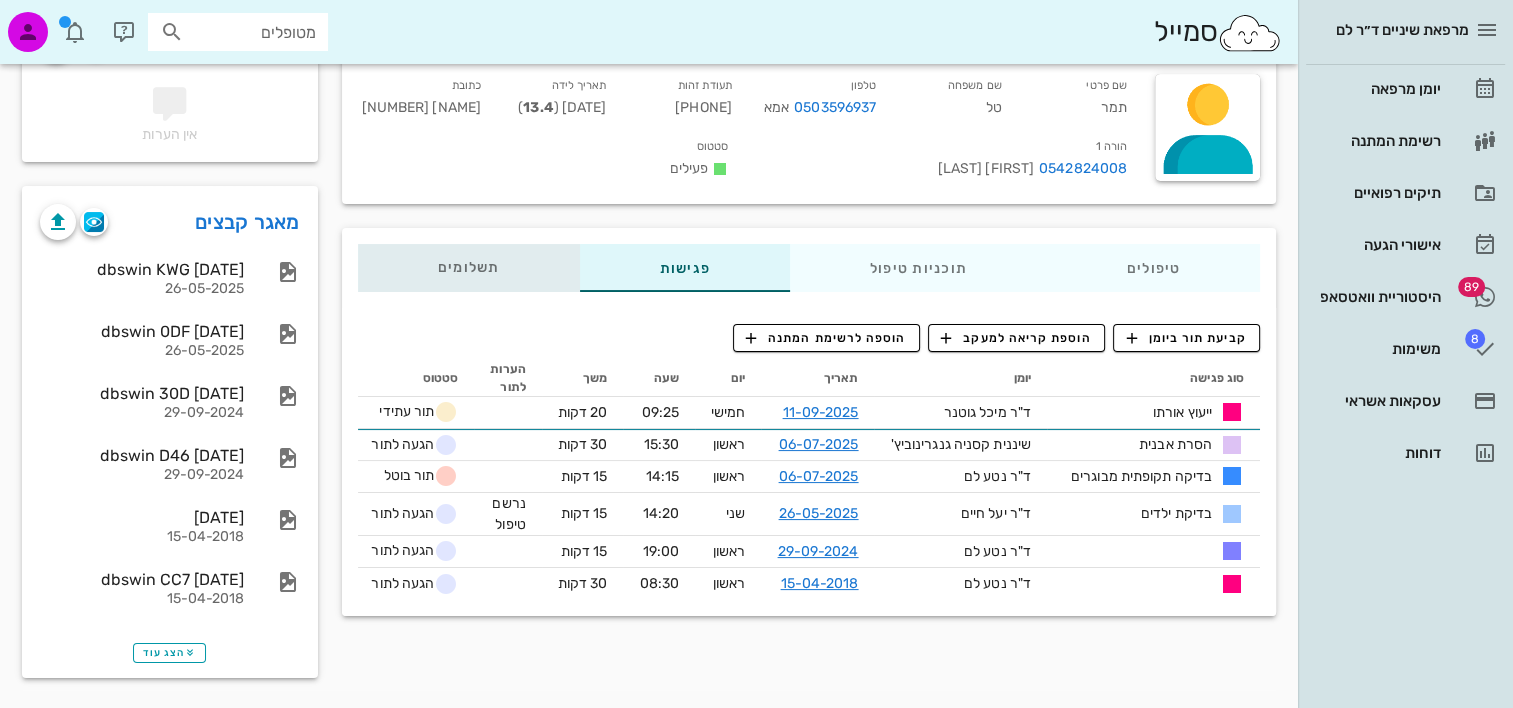 click on "תשלומים
0₪" at bounding box center (469, 268) 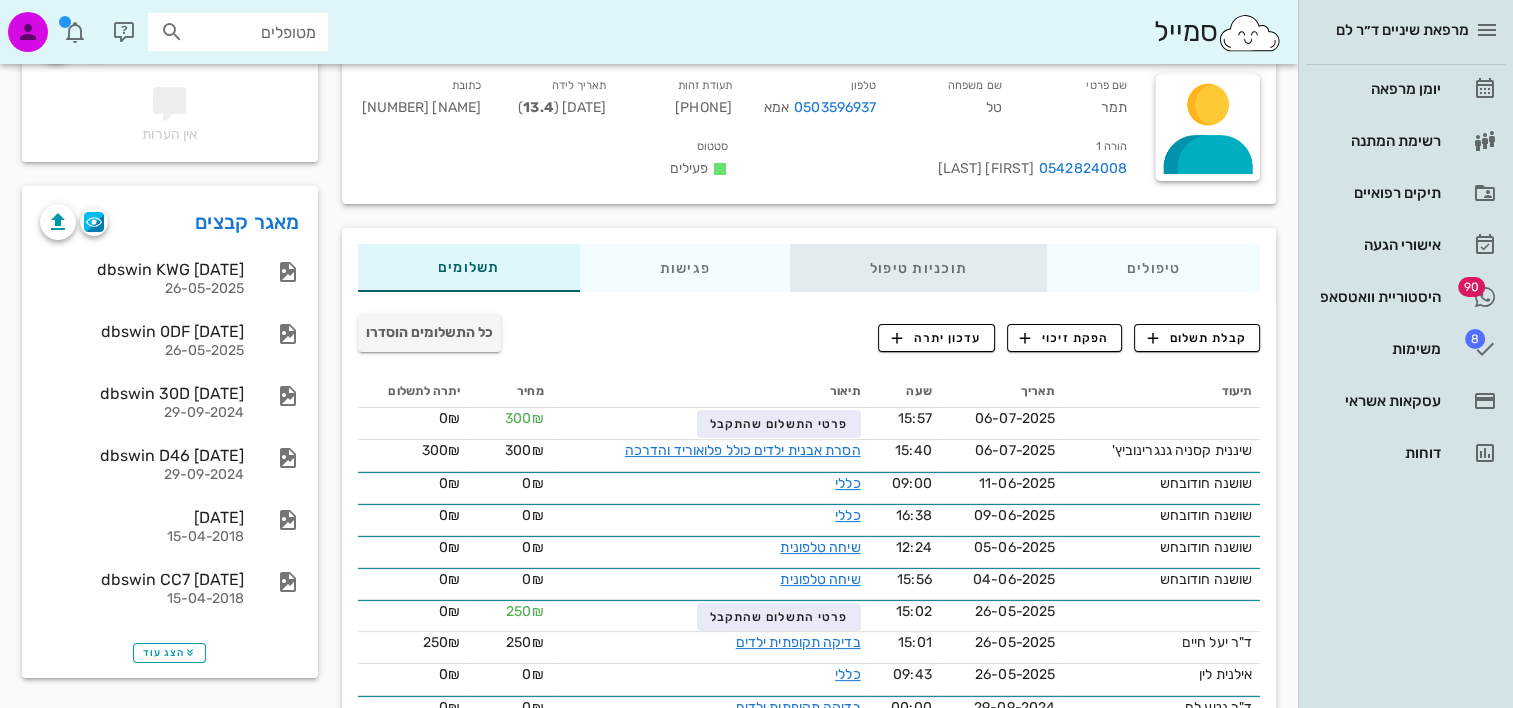 click on "תוכניות טיפול" at bounding box center [917, 268] 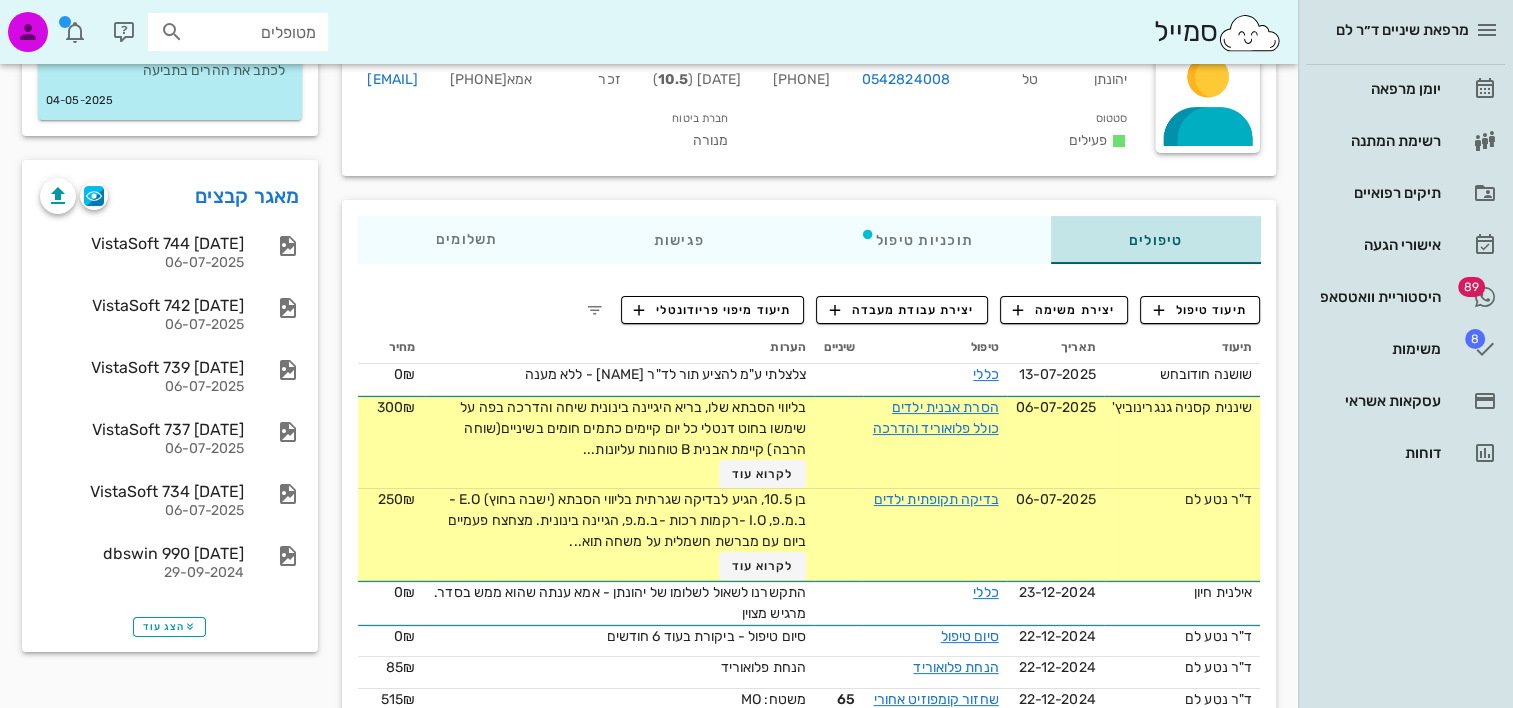 scroll, scrollTop: 200, scrollLeft: 0, axis: vertical 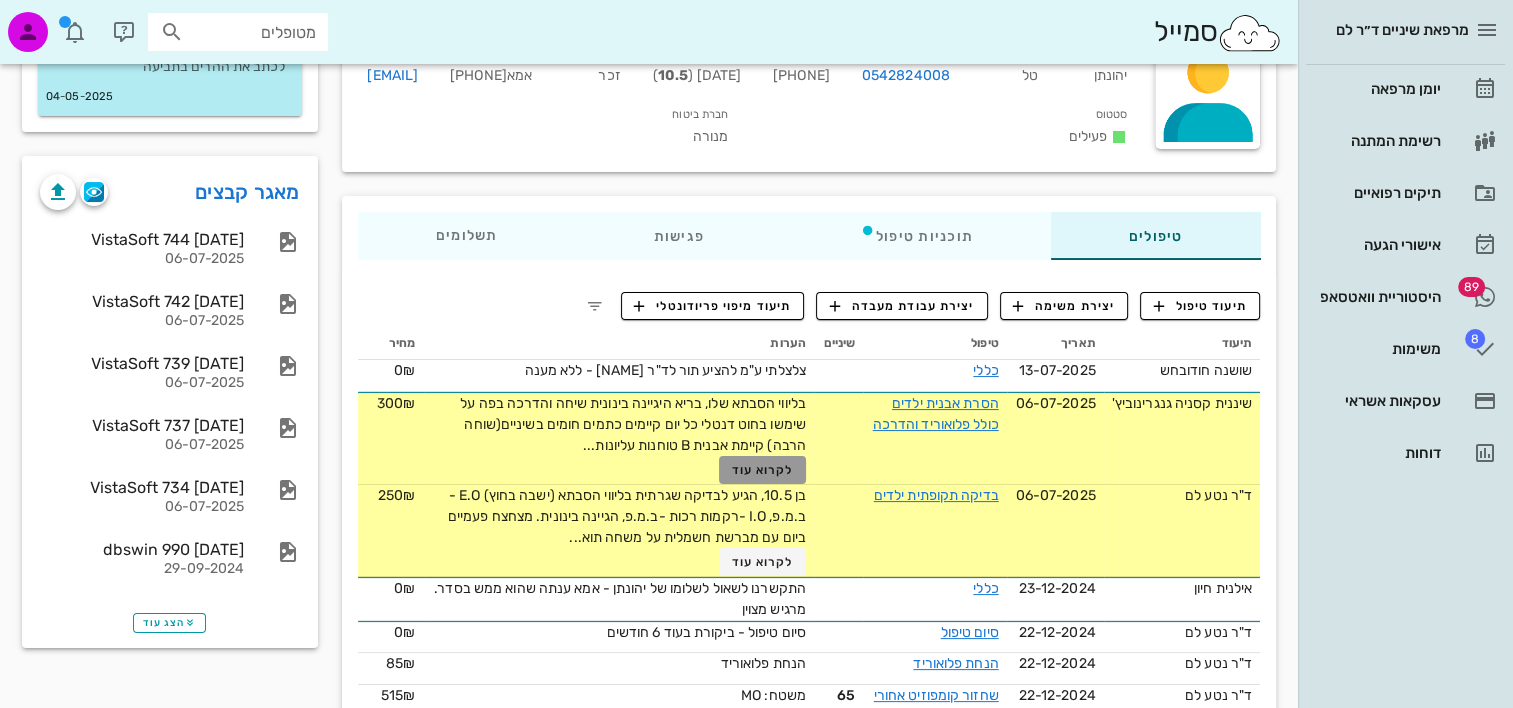 click on "לקרוא עוד" at bounding box center (763, 470) 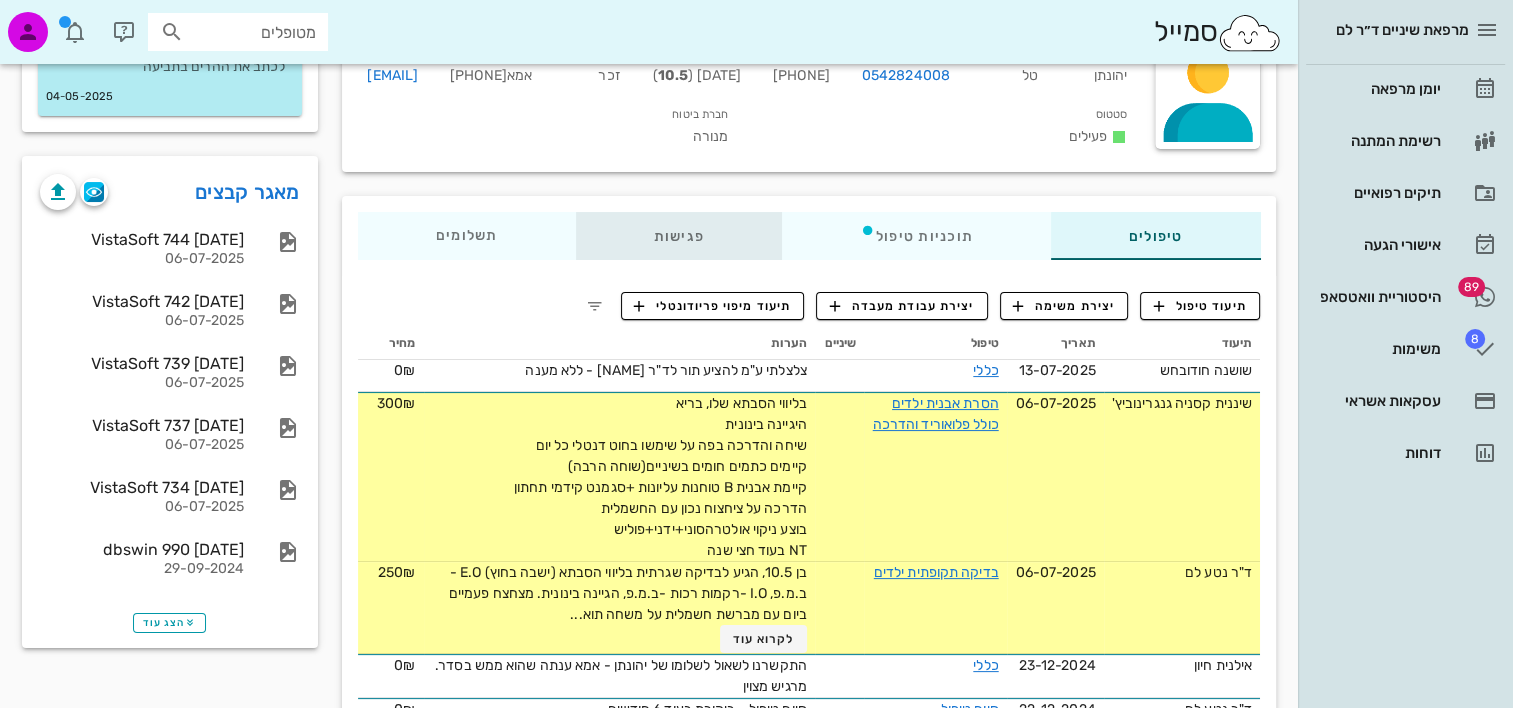 click on "פגישות" at bounding box center (678, 236) 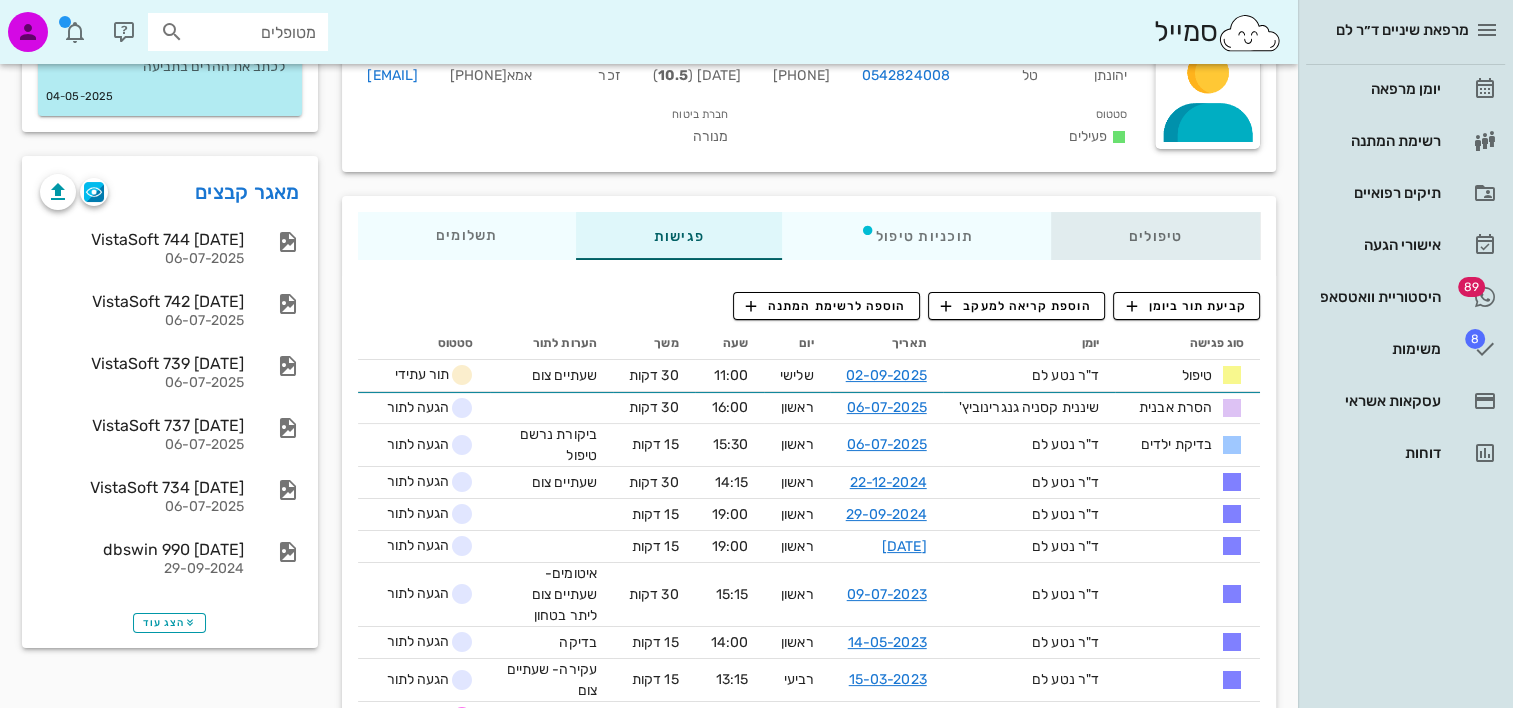 click on "טיפולים" at bounding box center (1155, 236) 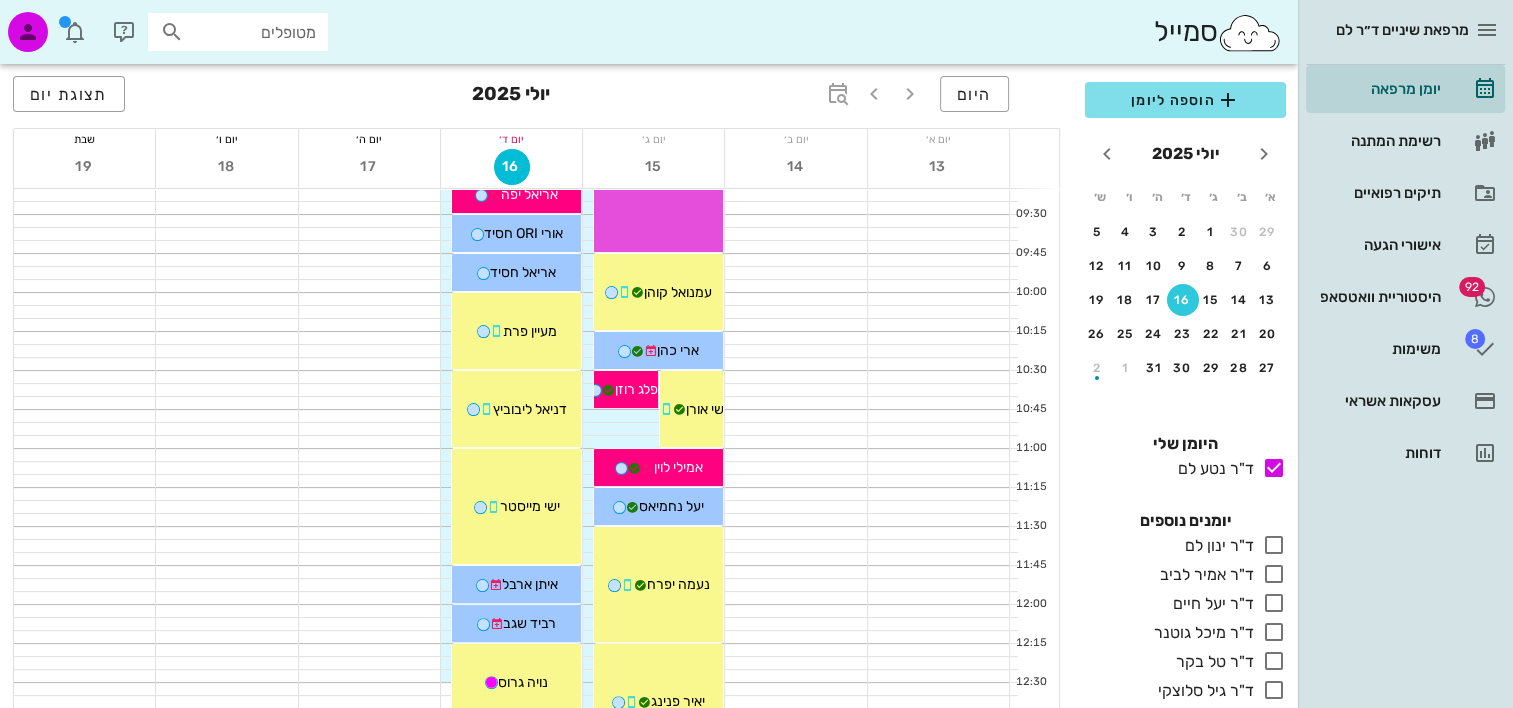 scroll, scrollTop: 200, scrollLeft: 0, axis: vertical 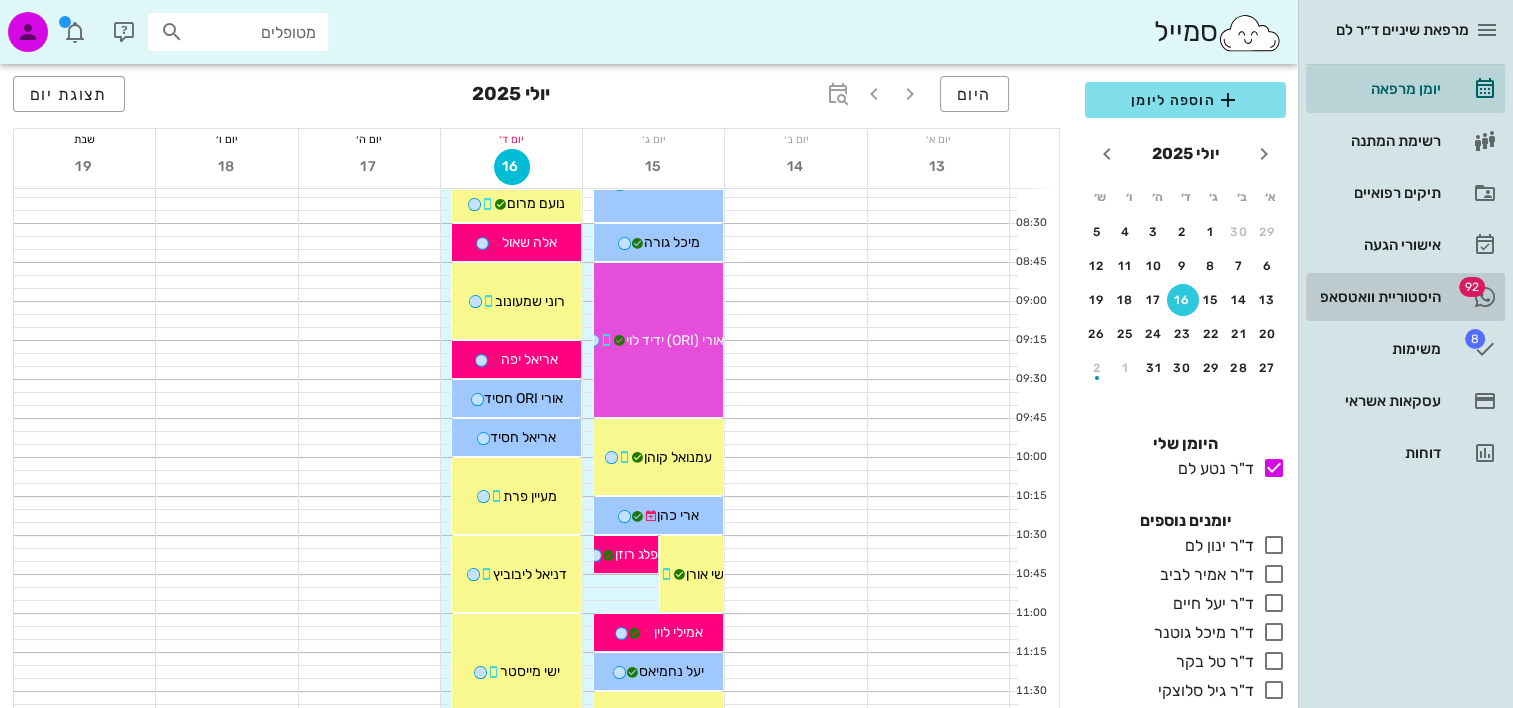 click on "היסטוריית וואטסאפ" at bounding box center [1377, 297] 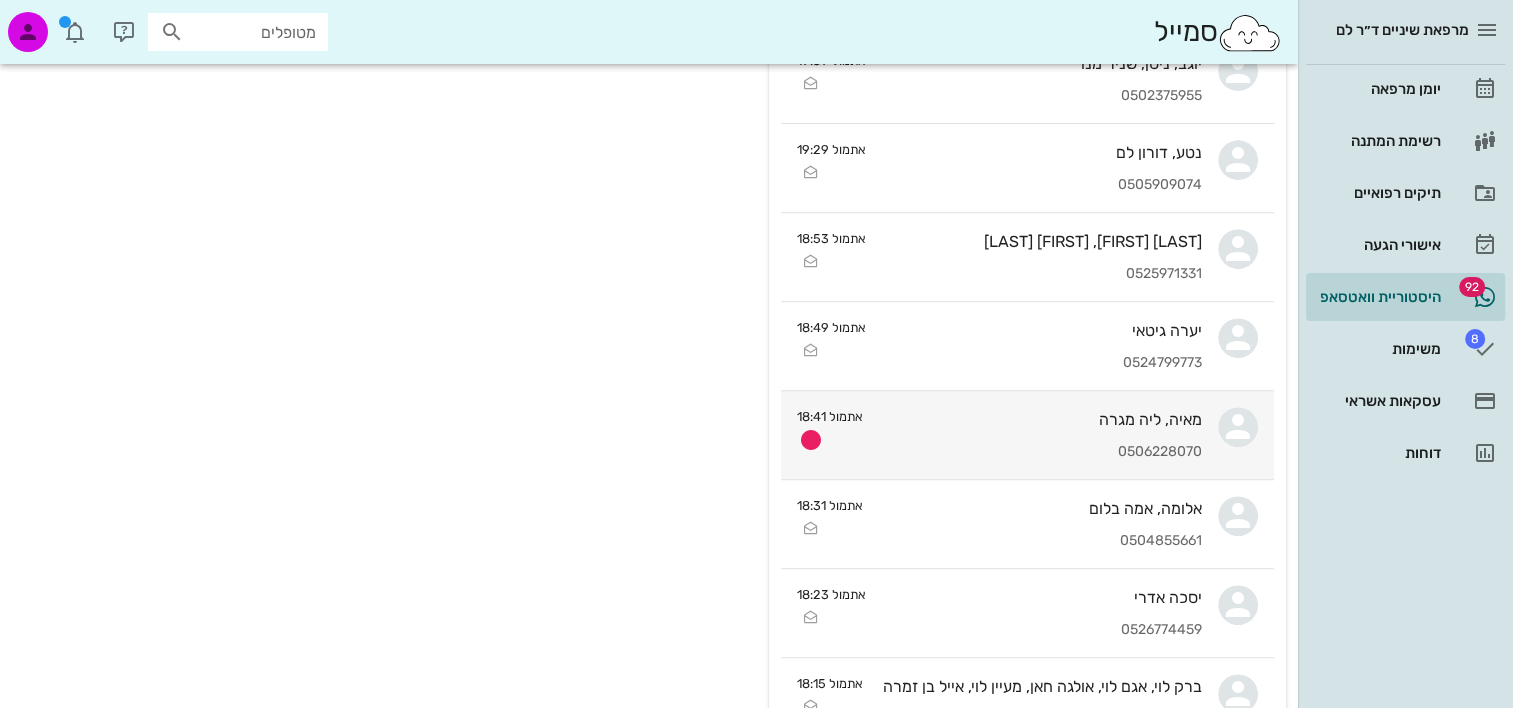 scroll, scrollTop: 7600, scrollLeft: 0, axis: vertical 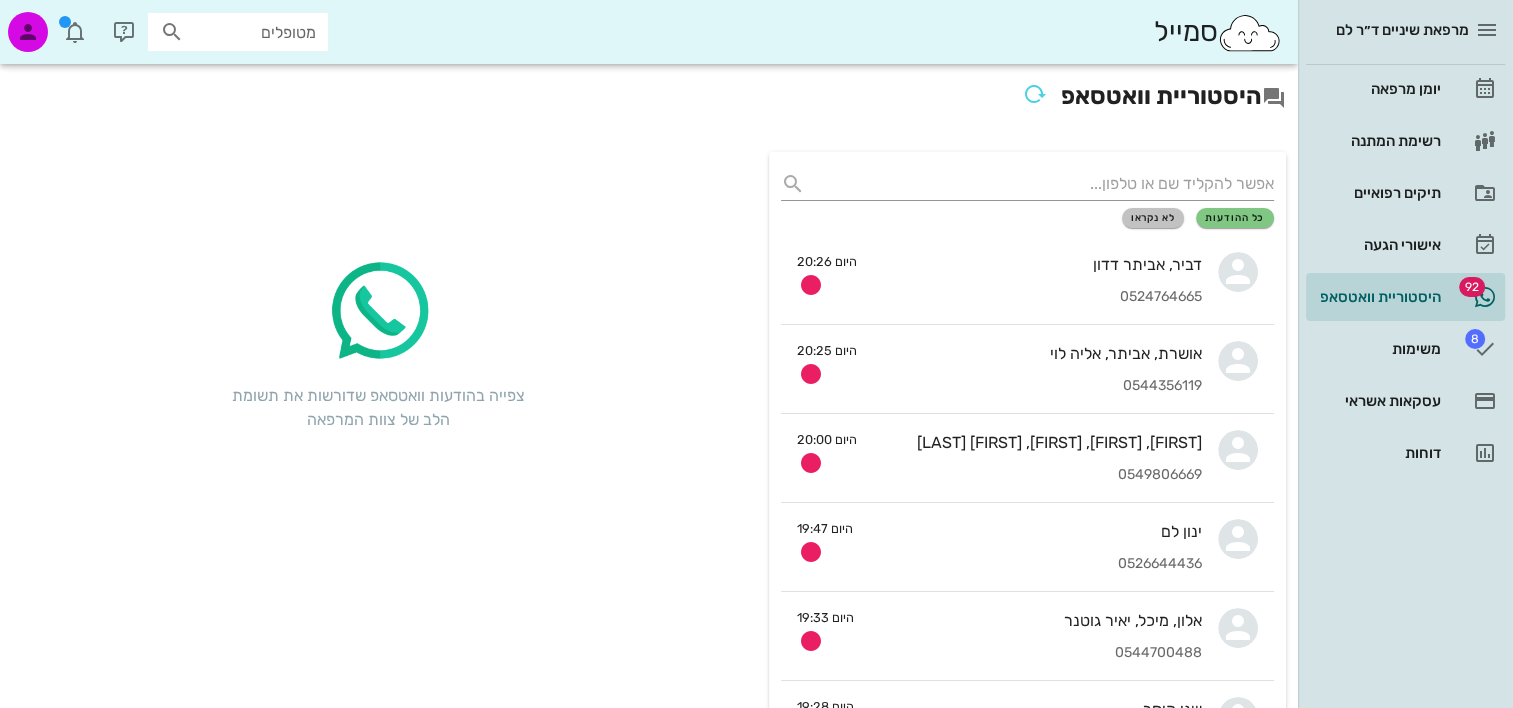 click on "לא נקראו" at bounding box center (1153, 218) 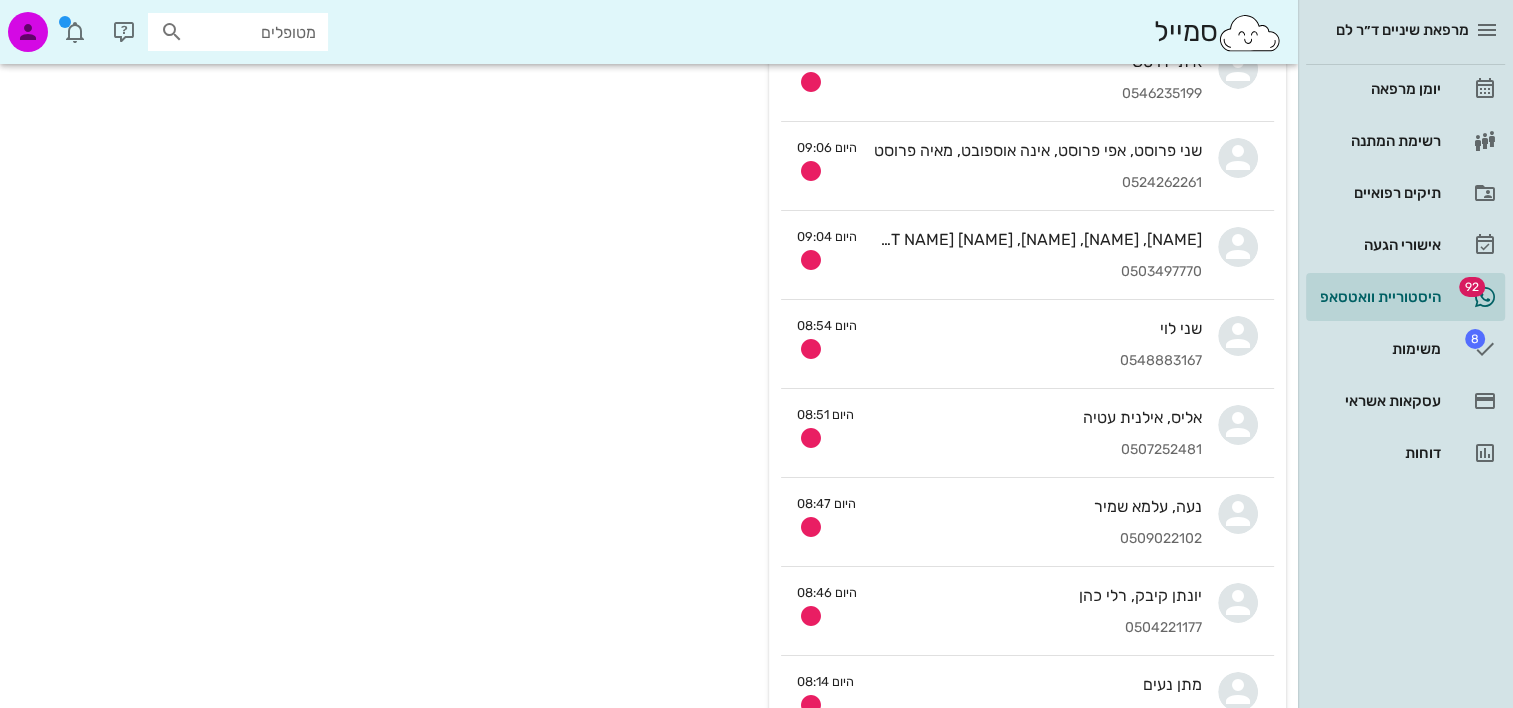 scroll, scrollTop: 7777, scrollLeft: 0, axis: vertical 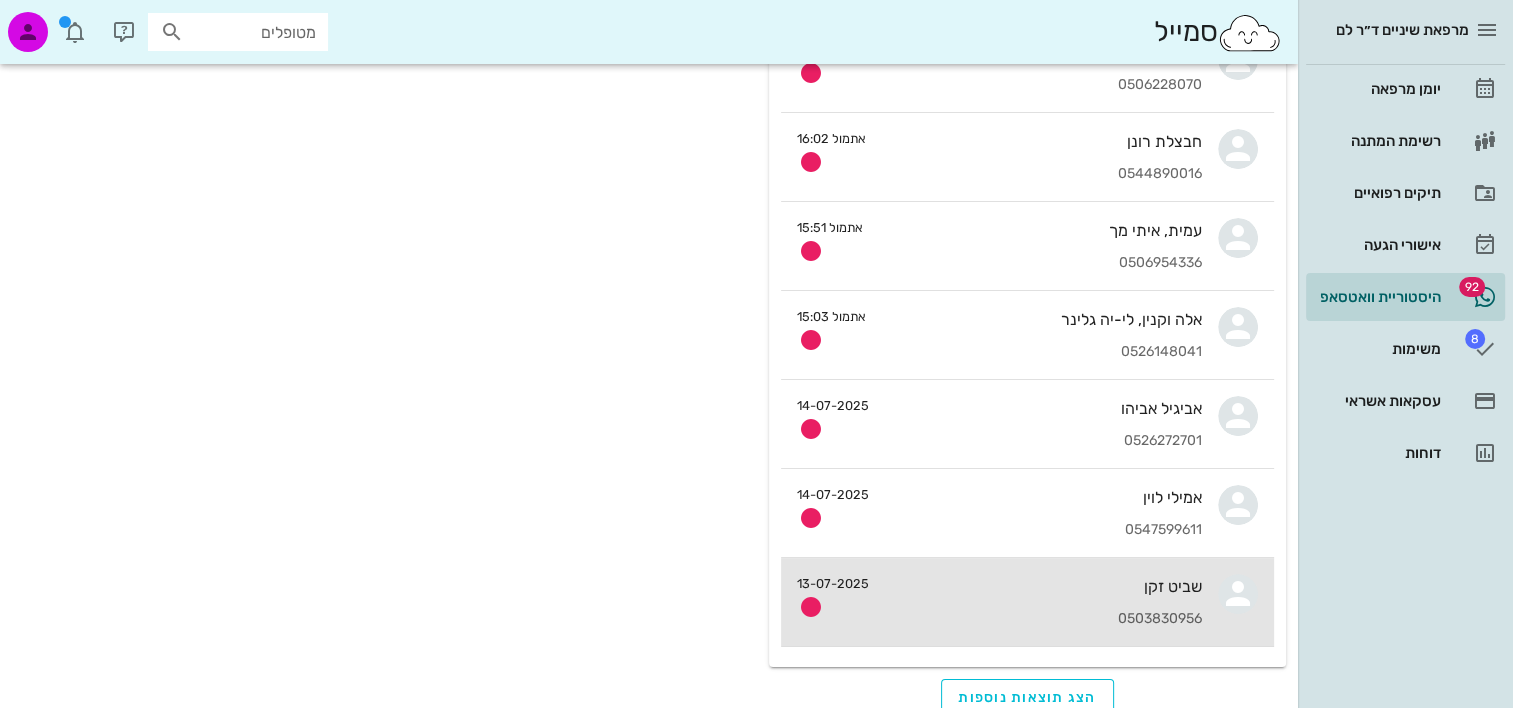 click on "שביט זקן" at bounding box center [1043, 586] 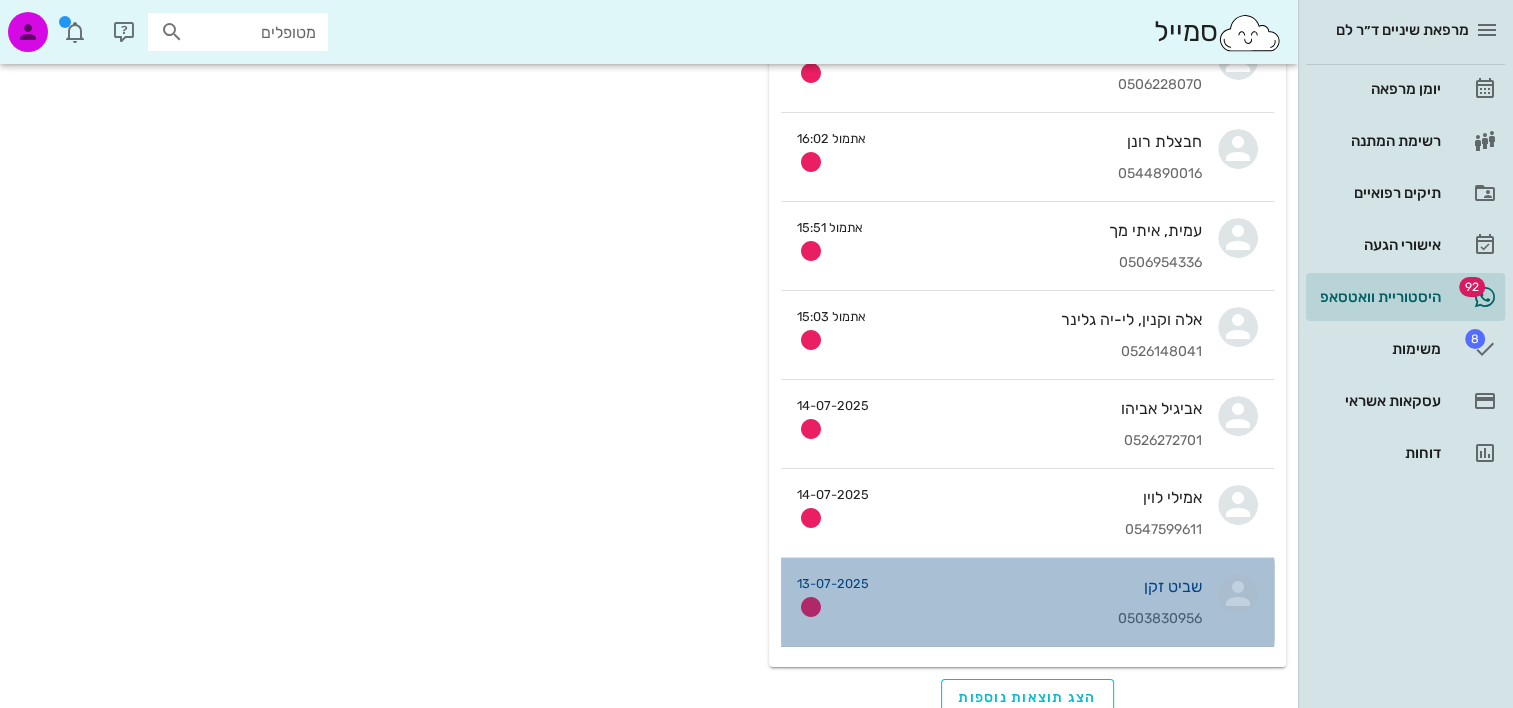 scroll, scrollTop: 0, scrollLeft: 0, axis: both 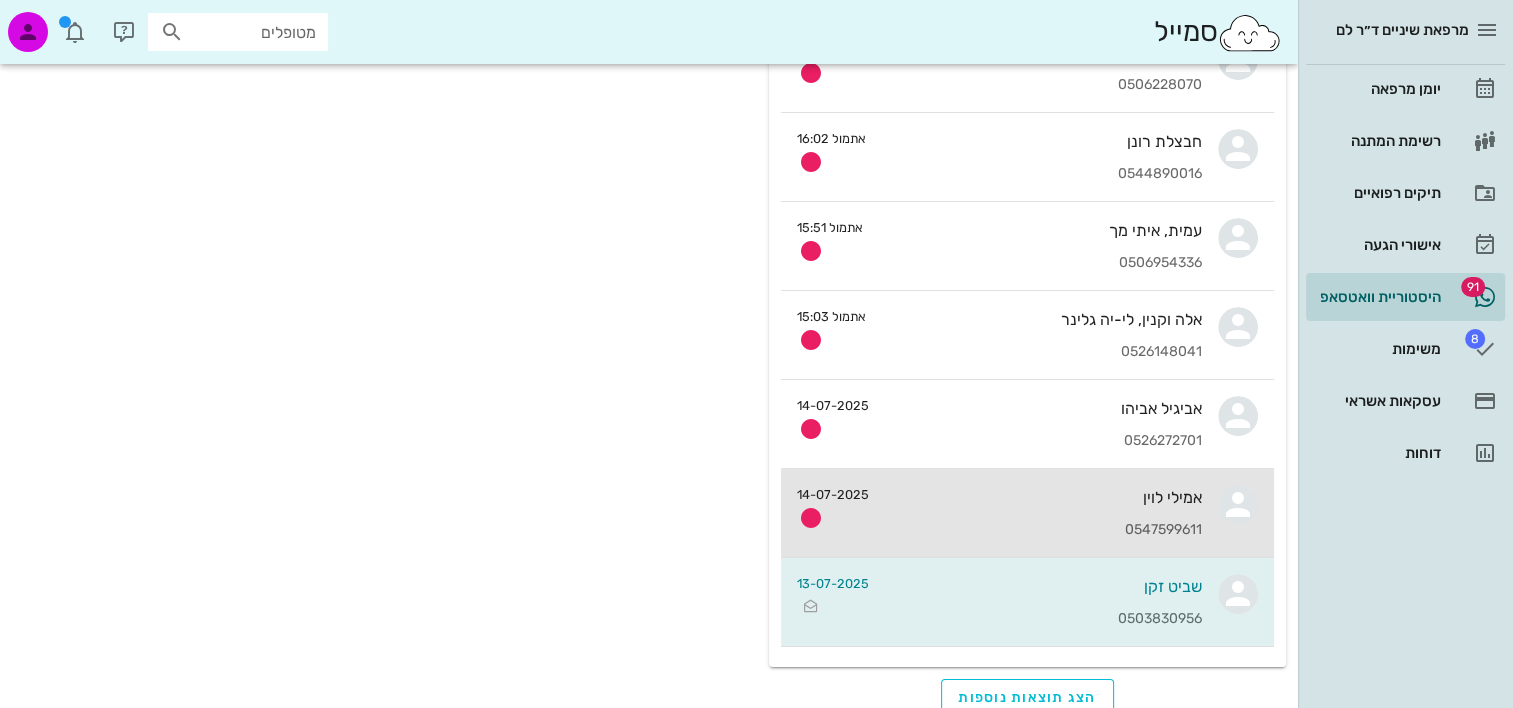click on "[FIRST] [LAST] [PHONE]" at bounding box center [1043, 513] 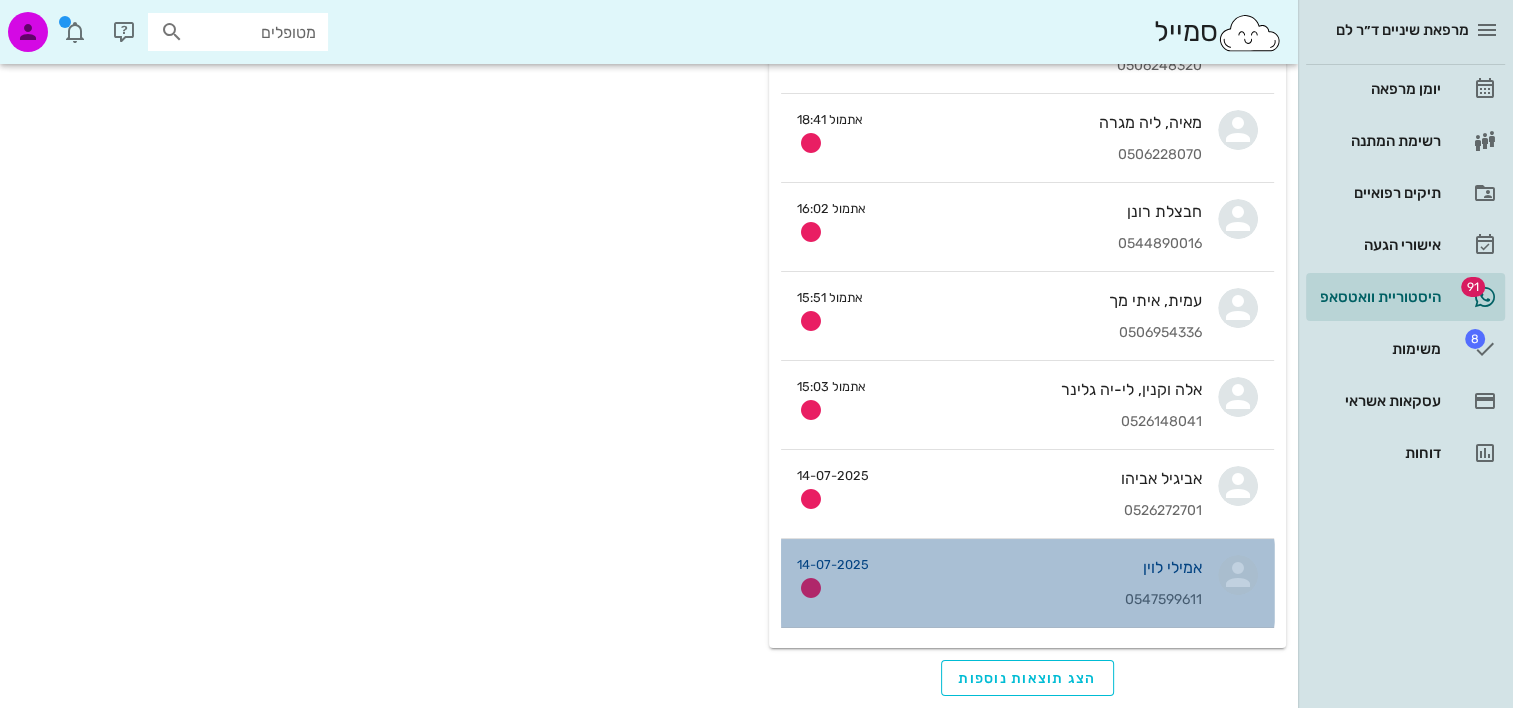 scroll, scrollTop: 0, scrollLeft: 0, axis: both 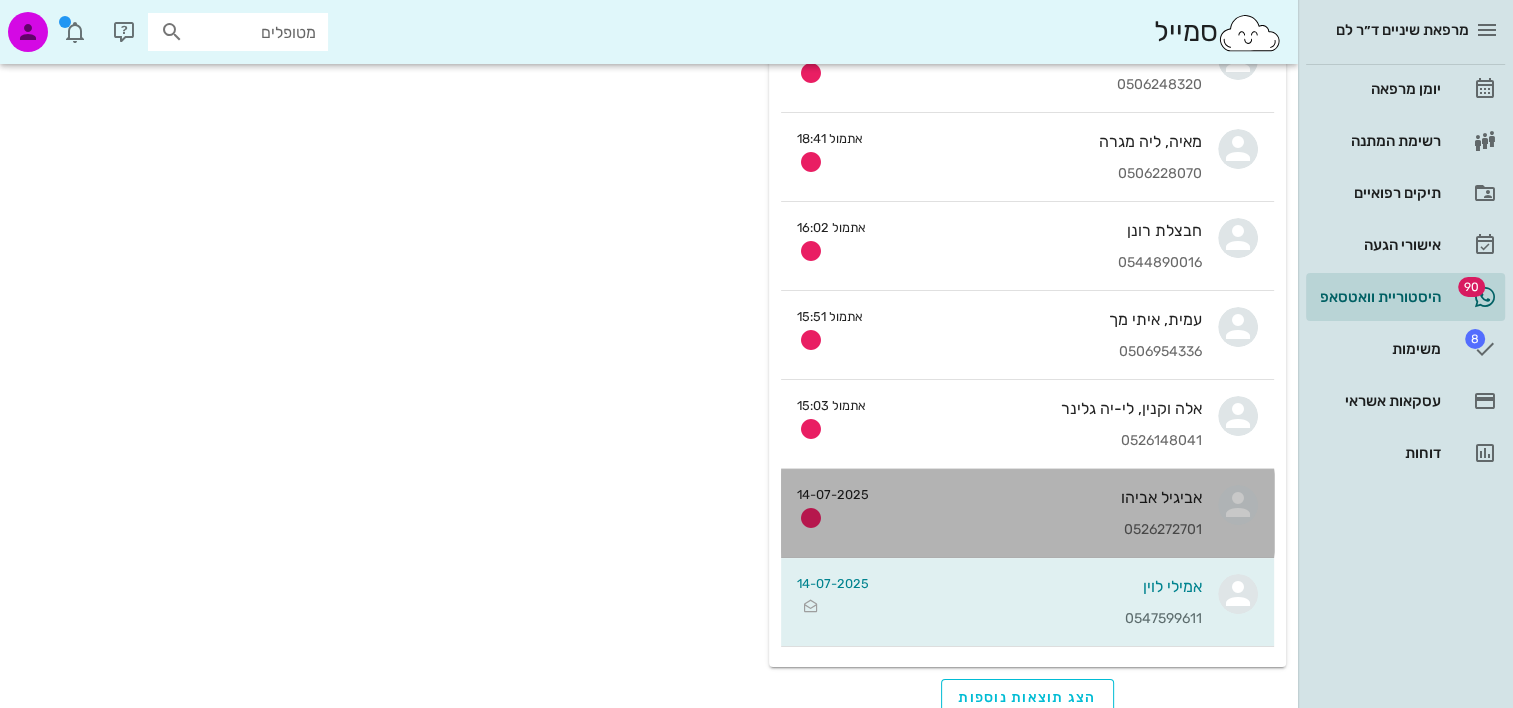 click on "[FIRST] [LAST] [PHONE]" at bounding box center (1043, 513) 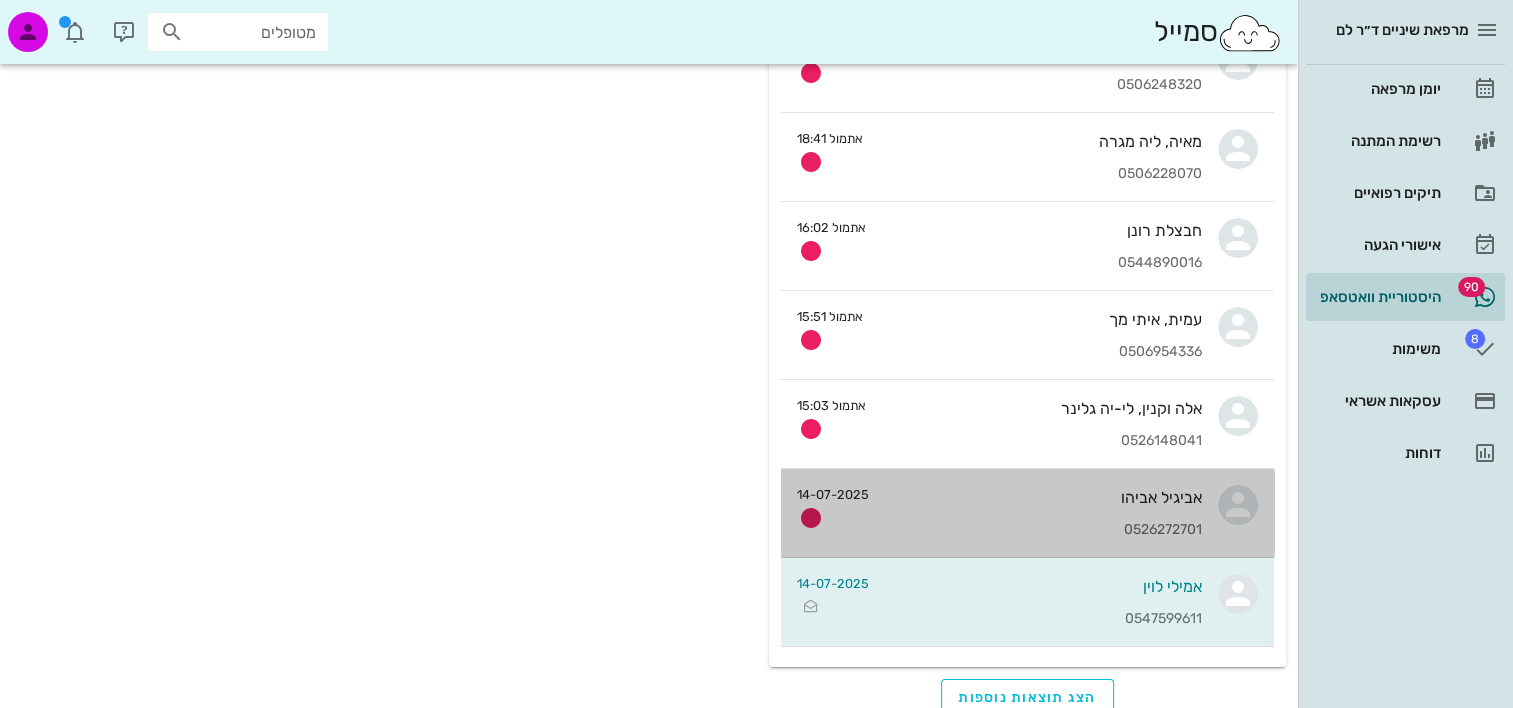 scroll, scrollTop: 0, scrollLeft: 0, axis: both 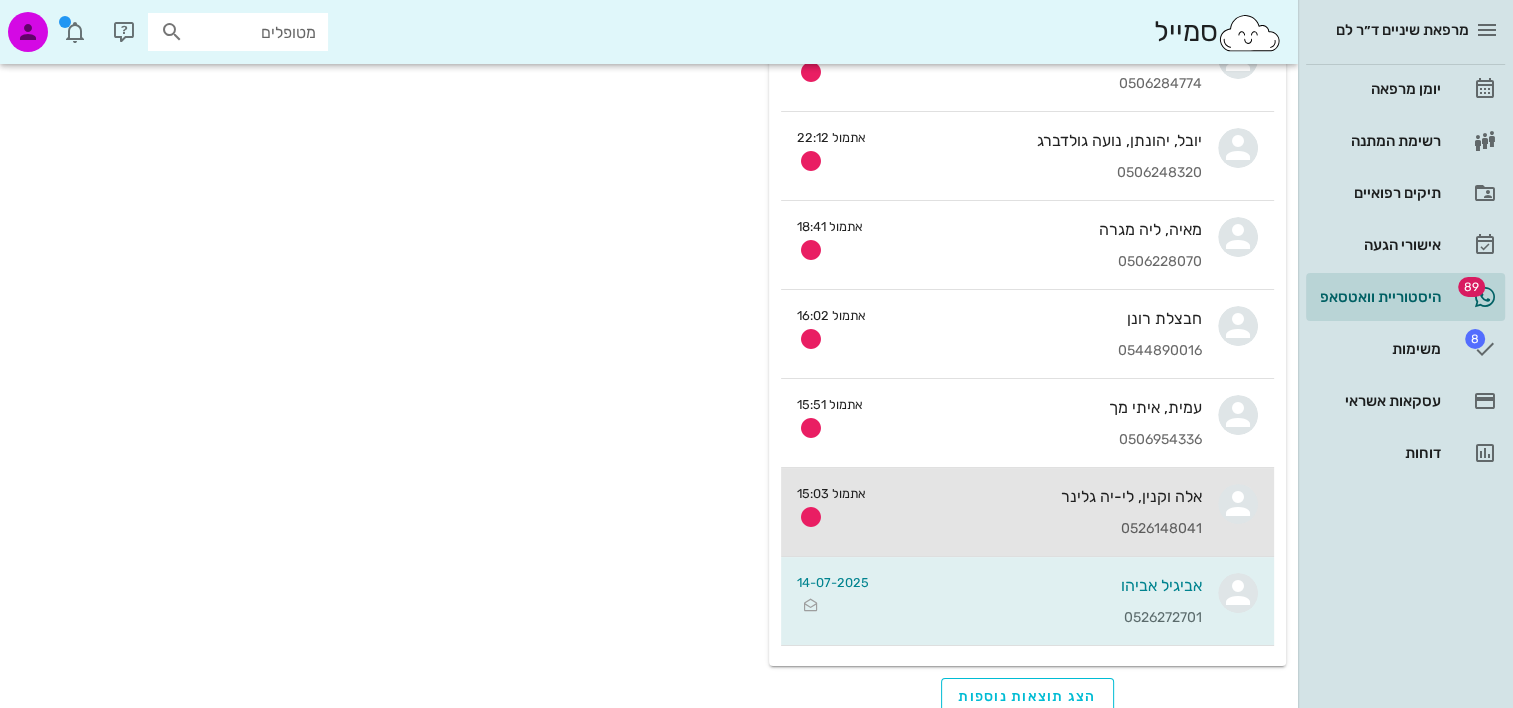 click on "0526148041" at bounding box center (1042, 529) 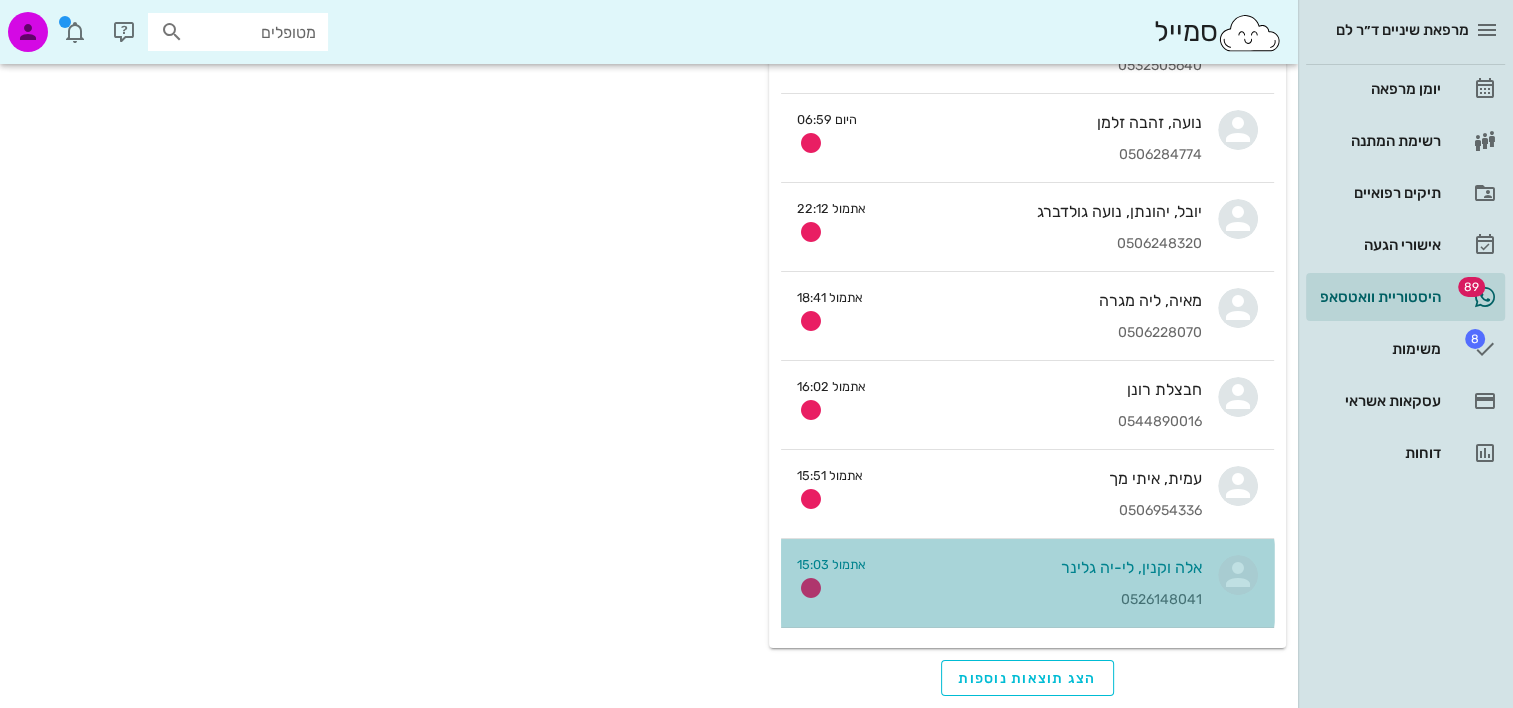 scroll, scrollTop: 0, scrollLeft: 0, axis: both 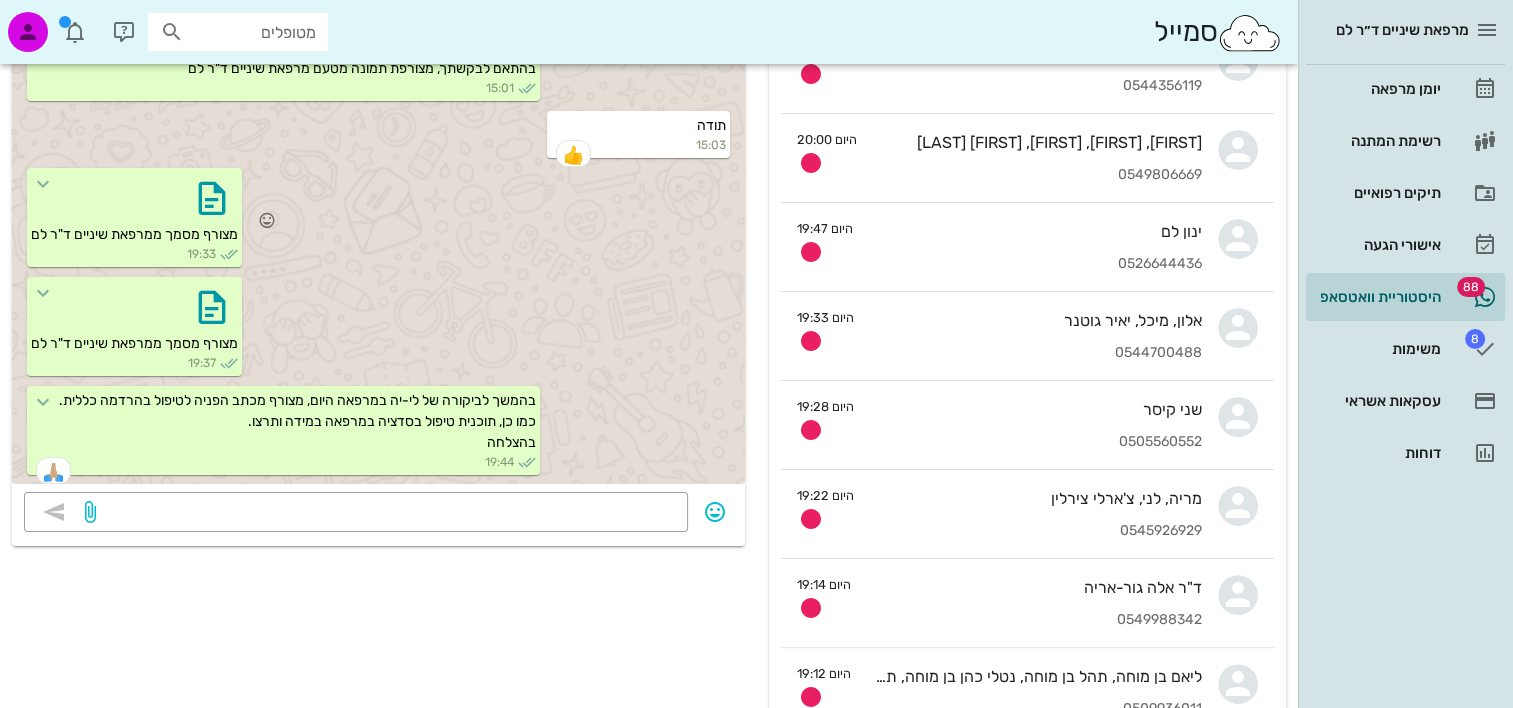 click on "מצורף מסמך ממרפאת שיניים ד"ר לם" at bounding box center (134, 234) 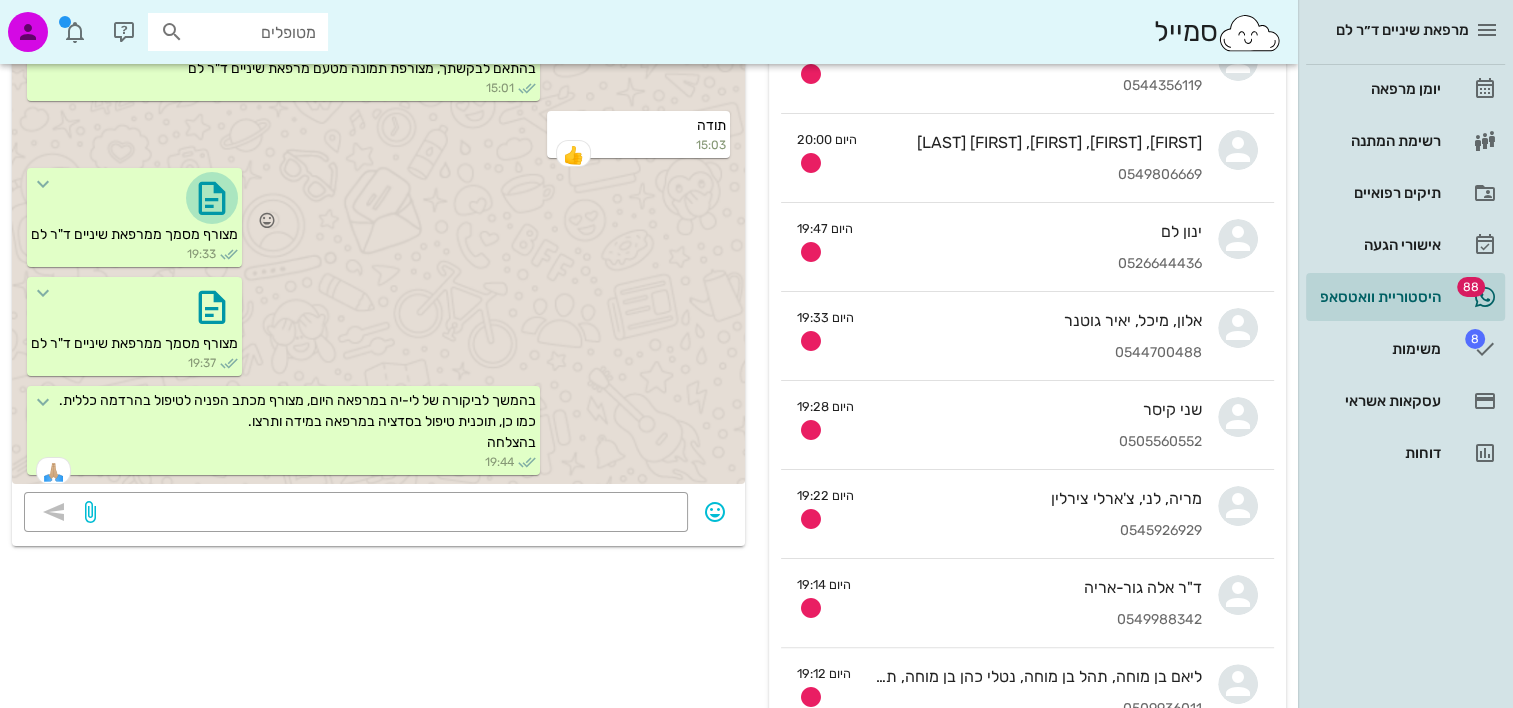 click at bounding box center (212, 198) 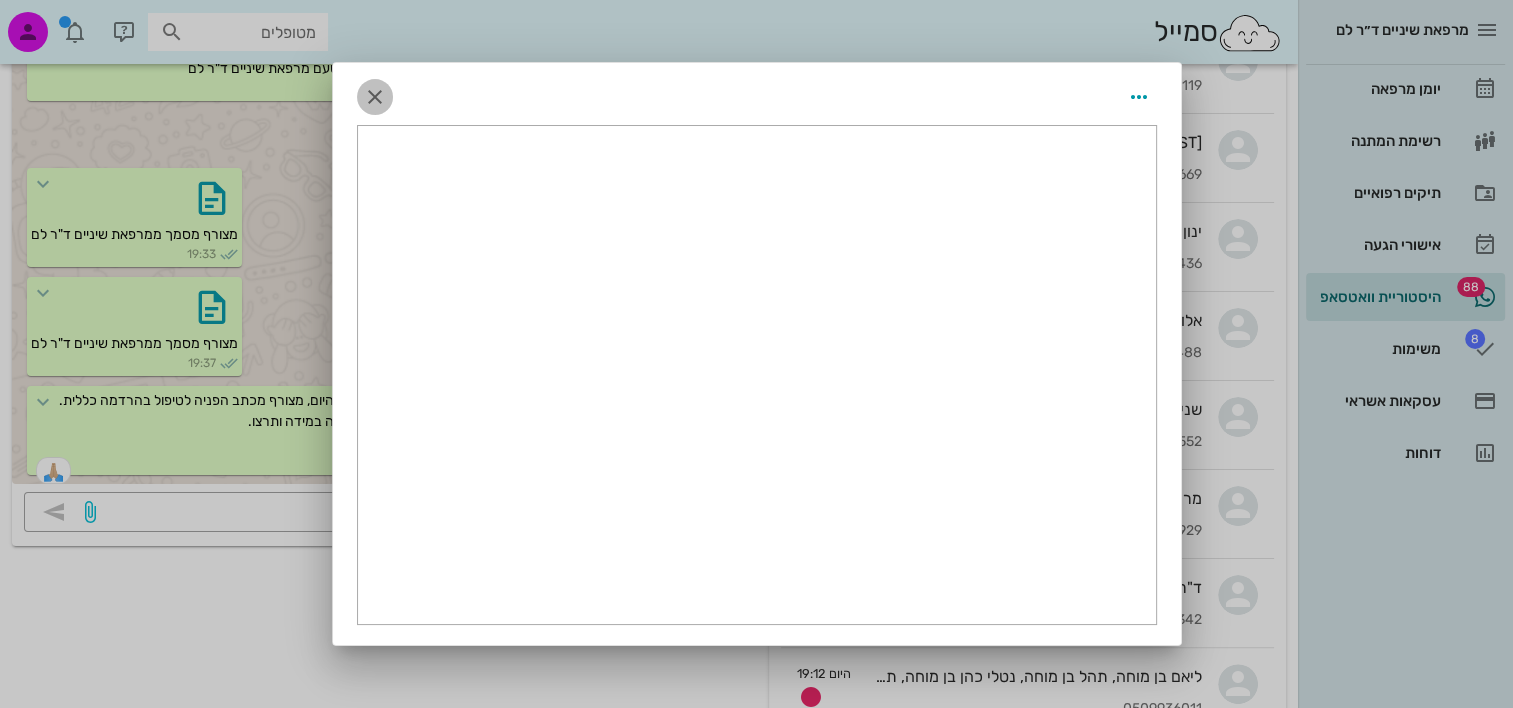 click at bounding box center [375, 97] 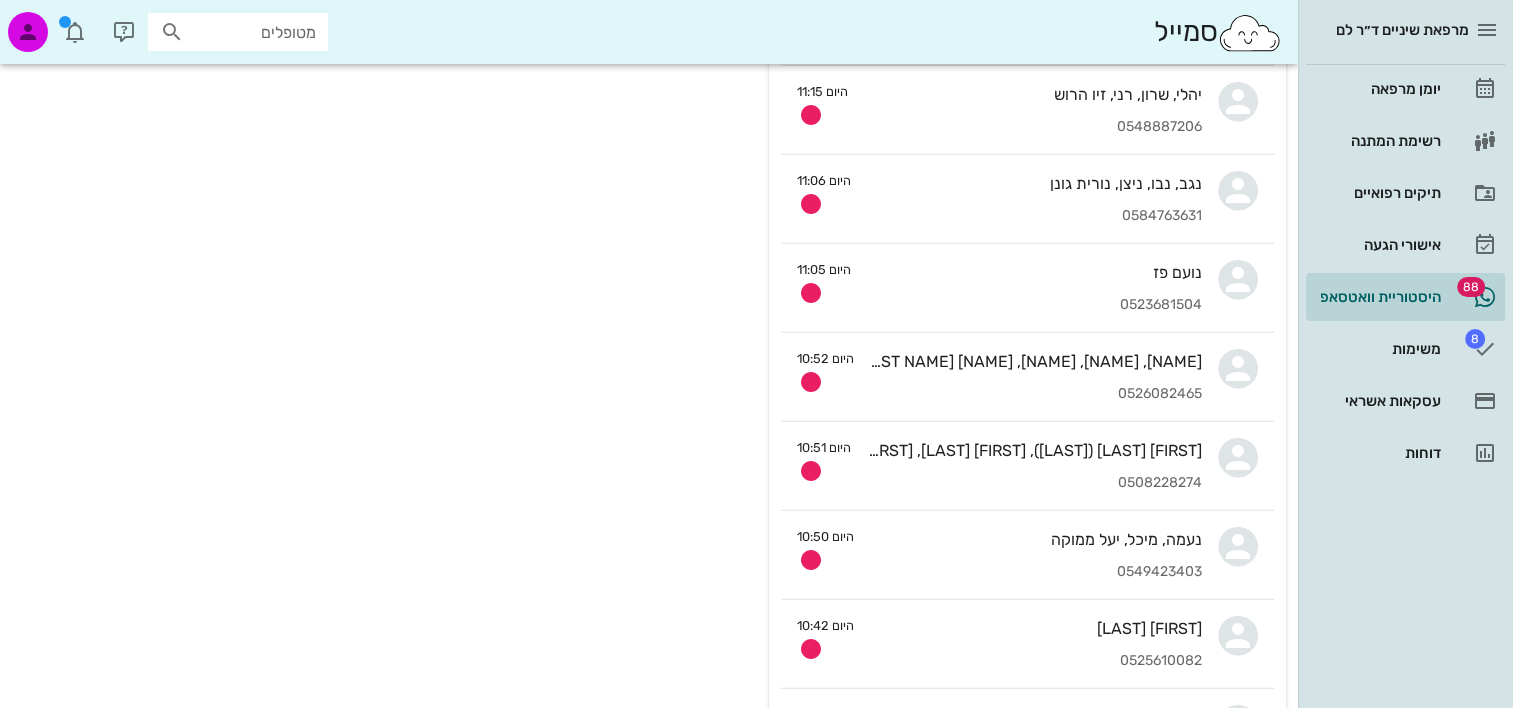 scroll, scrollTop: 7511, scrollLeft: 0, axis: vertical 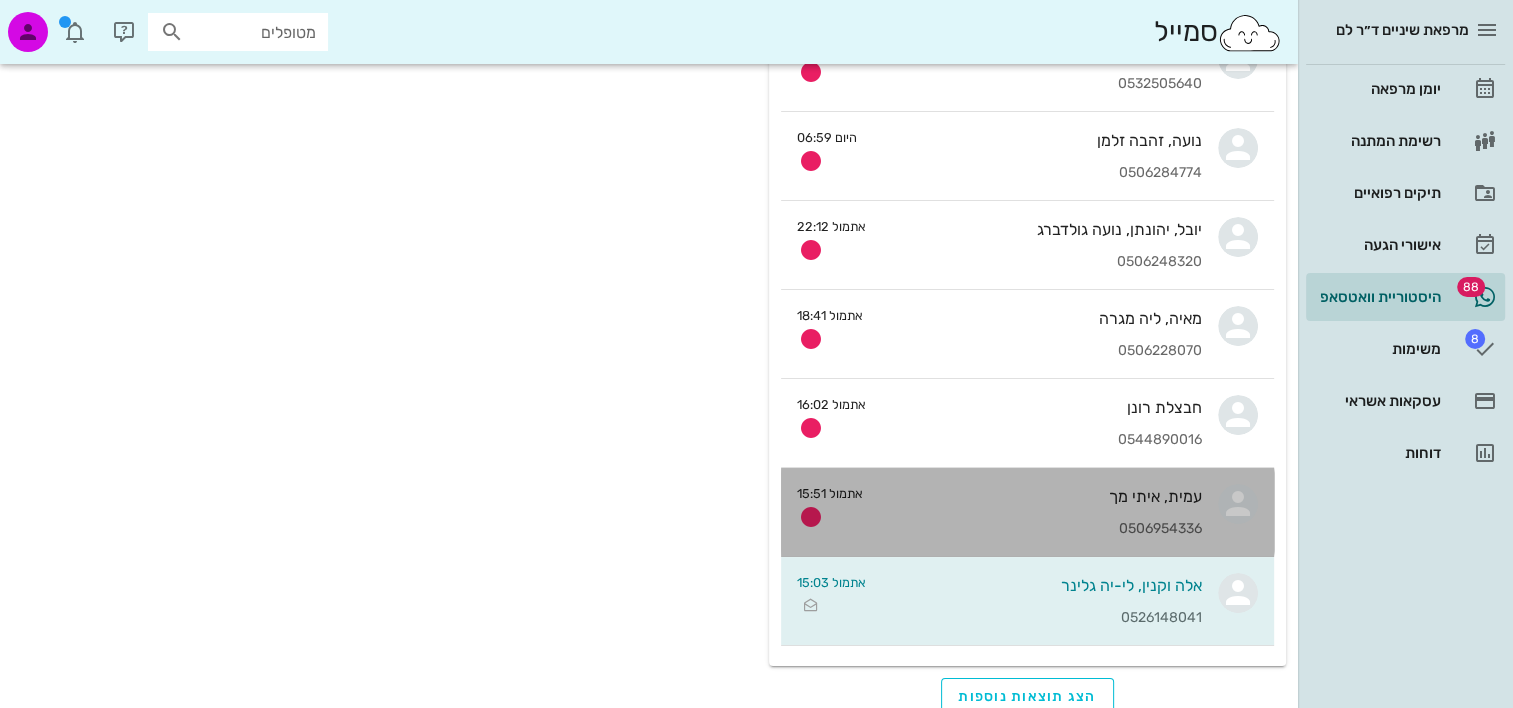 click on "[FIRST], [FIRST] [LAST] [PHONE]" at bounding box center [1040, 512] 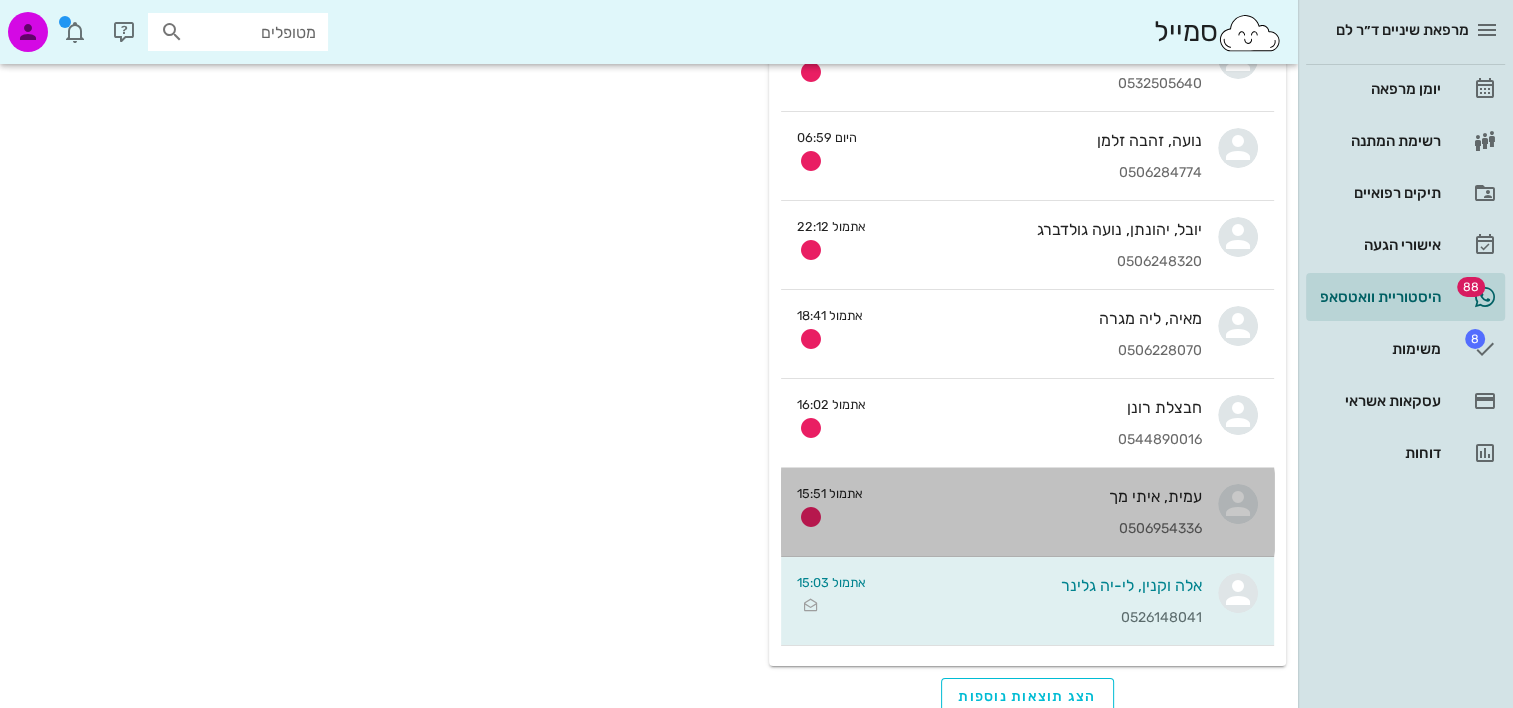 scroll, scrollTop: 0, scrollLeft: 0, axis: both 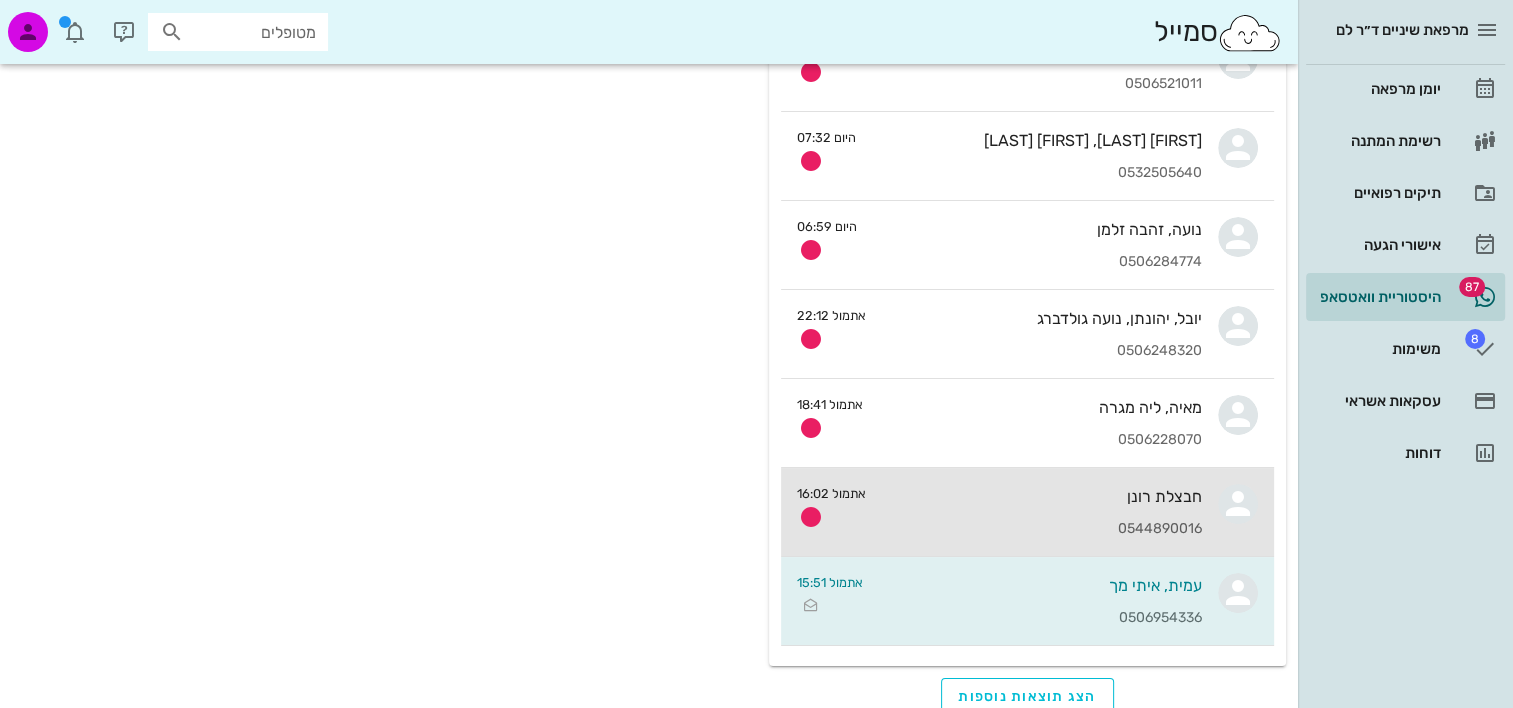 click on "[FIRST] [LAST] [PHONE]" at bounding box center (1042, 512) 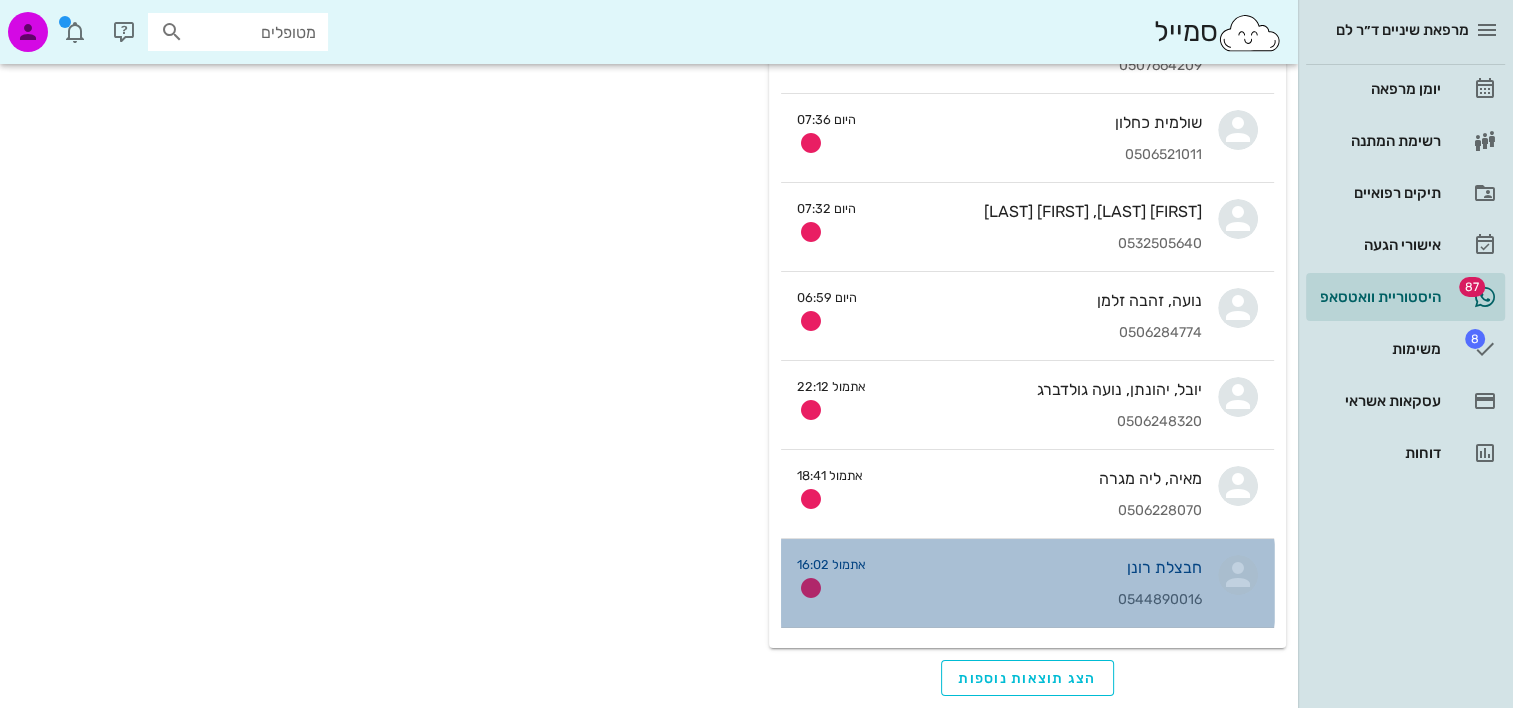 scroll, scrollTop: 0, scrollLeft: 0, axis: both 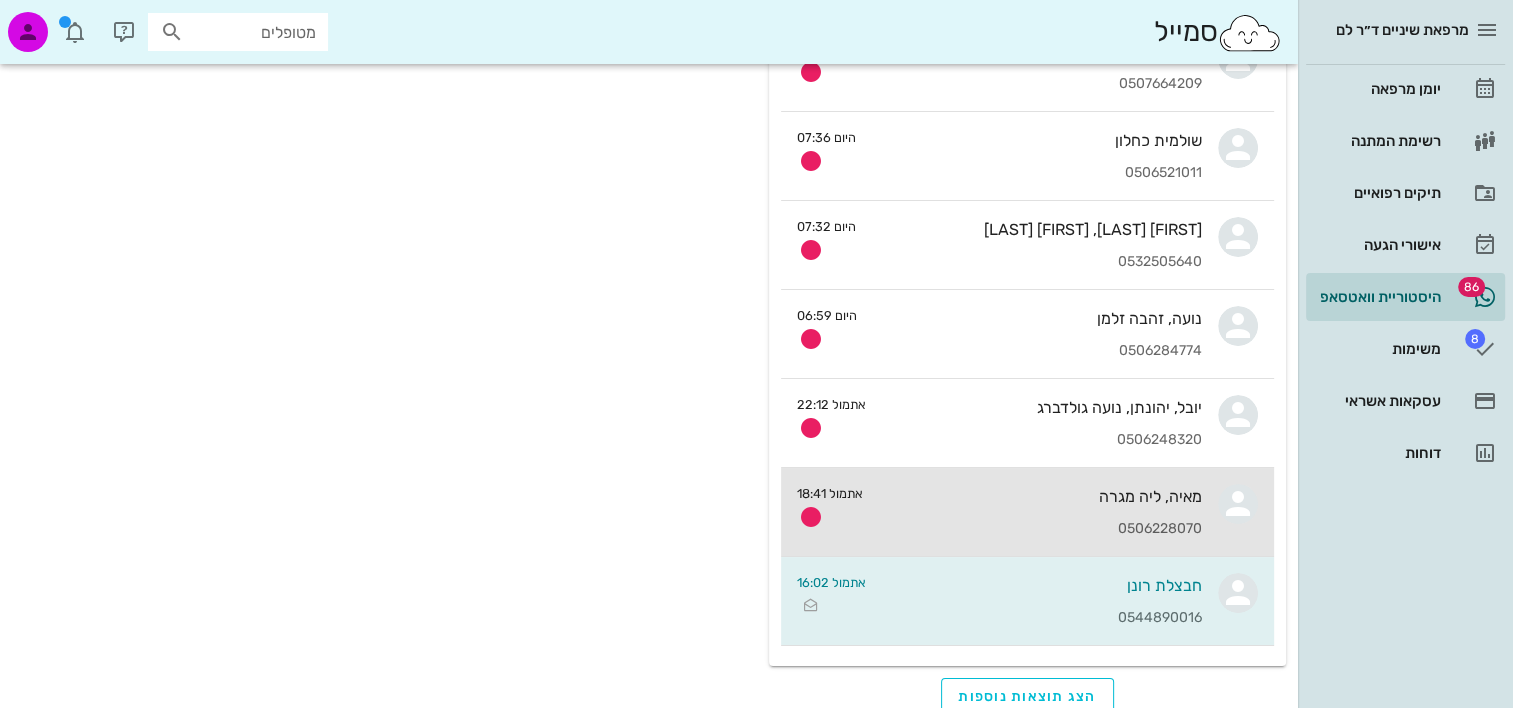 click on "[FIRST], [FIRST] [LAST] [PHONE]" at bounding box center (1040, 512) 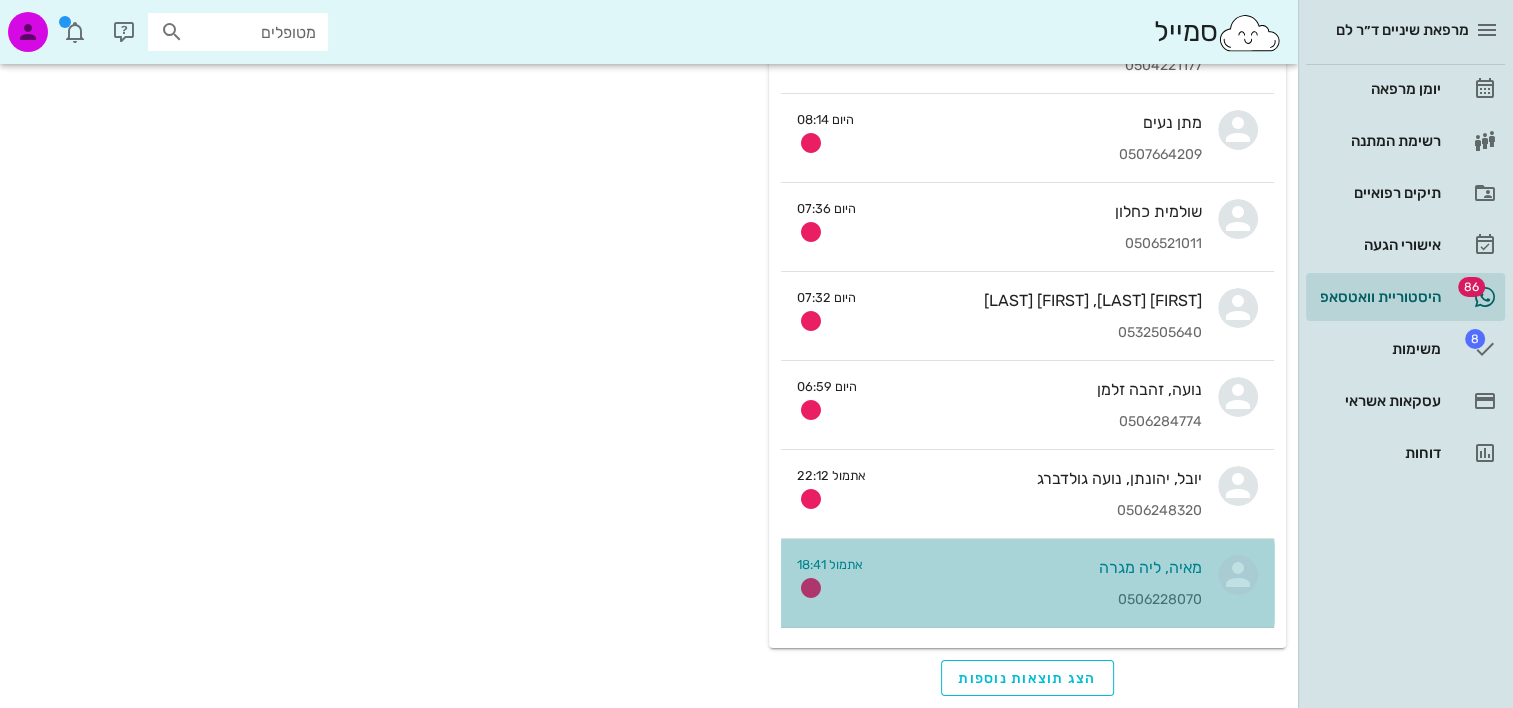 scroll, scrollTop: 0, scrollLeft: 0, axis: both 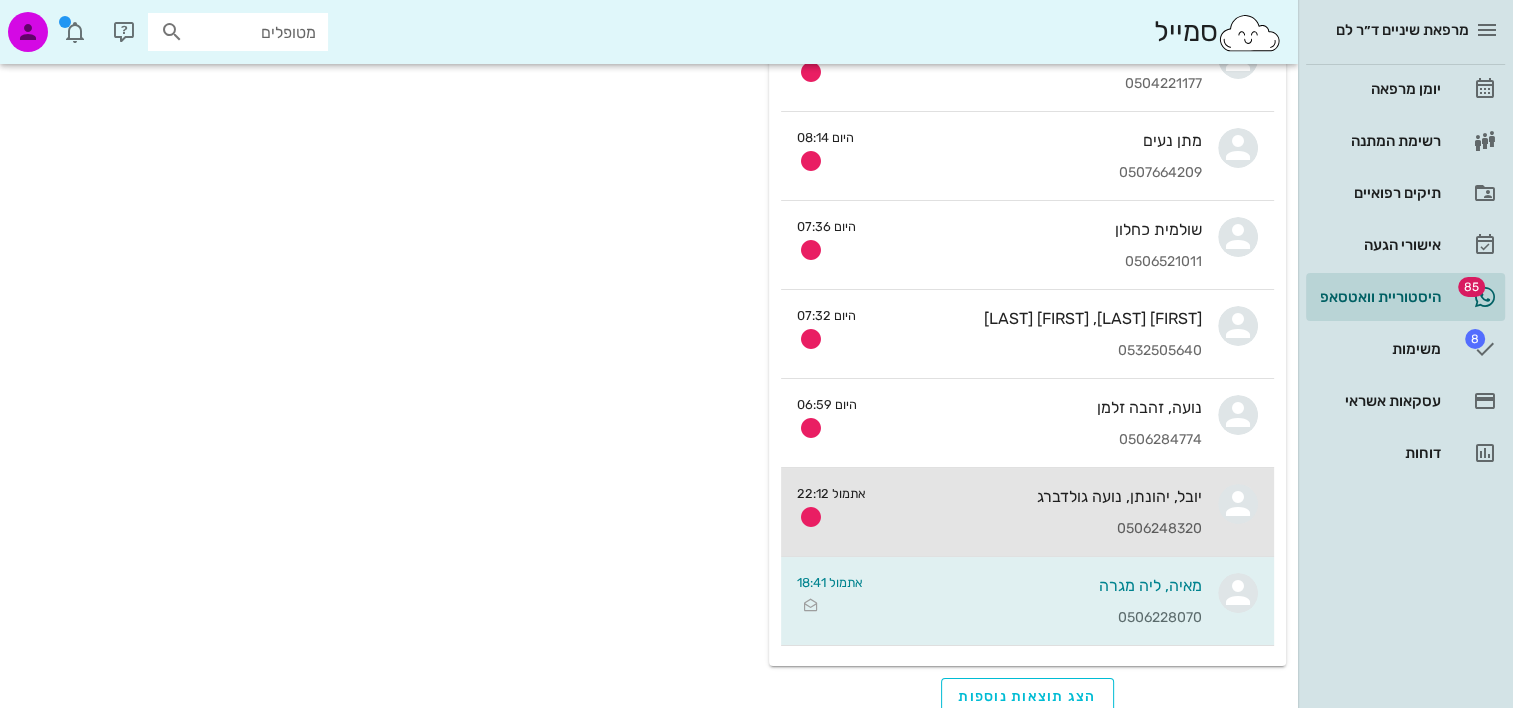 click on "יובל, יהונתן, נועה גולדברג 0506248320" at bounding box center (1042, 512) 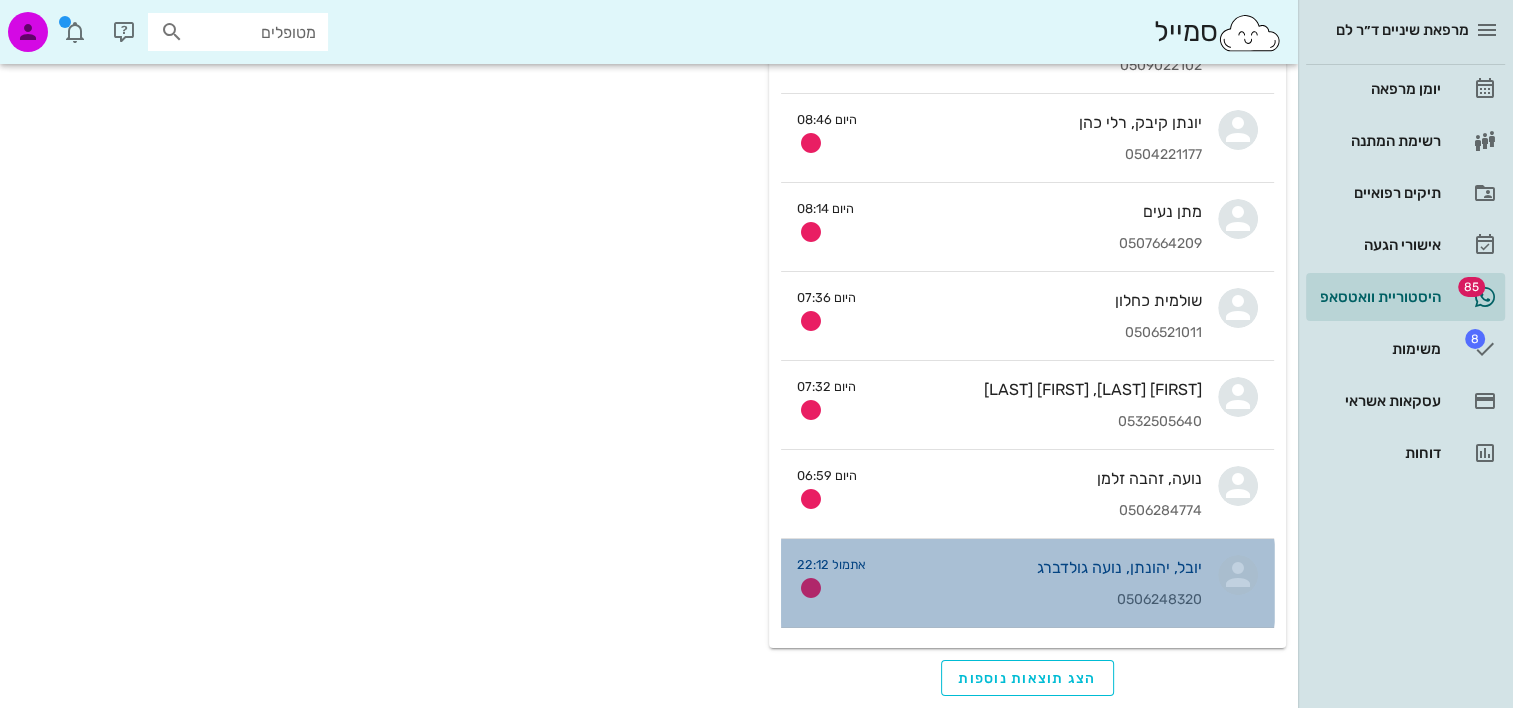 scroll, scrollTop: 0, scrollLeft: 0, axis: both 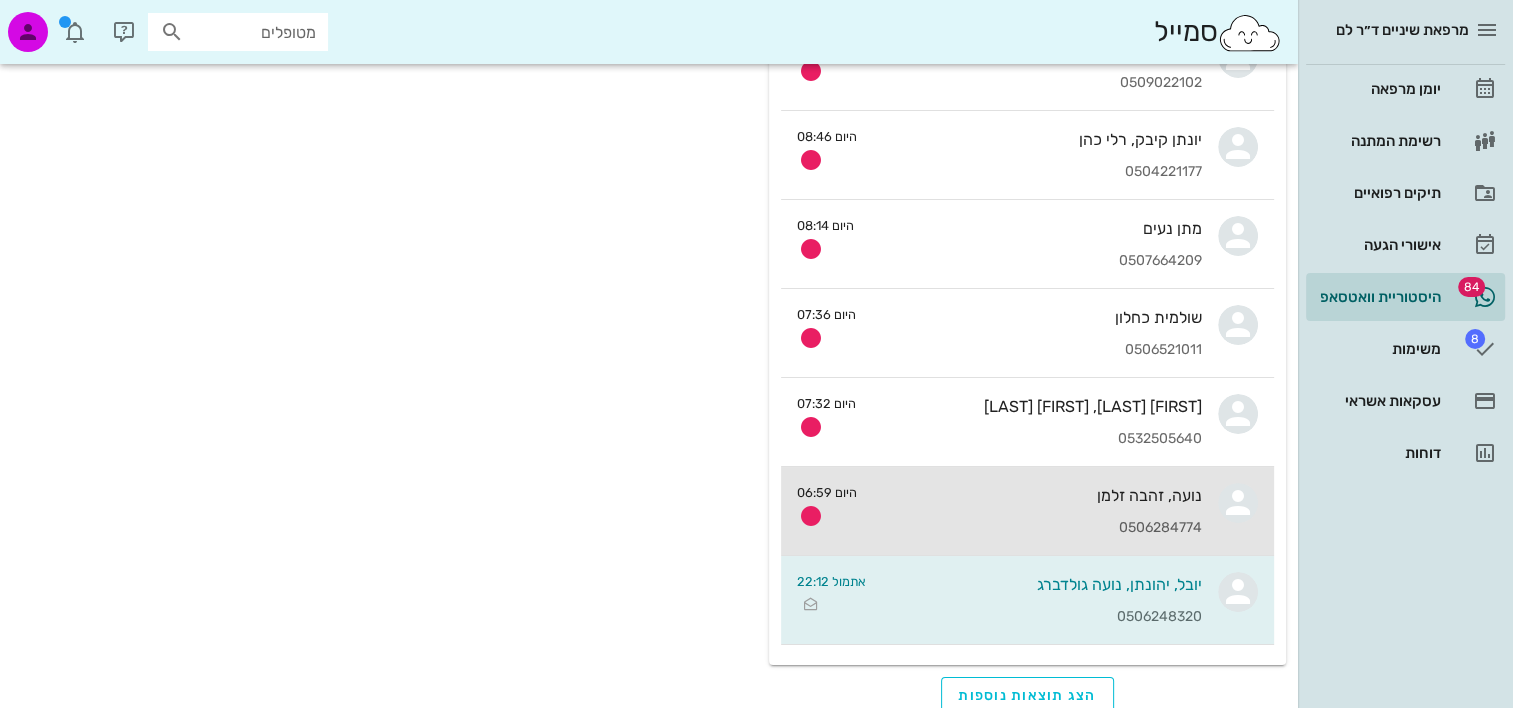 click on "נועה, זהבה זלמן" at bounding box center (1037, 495) 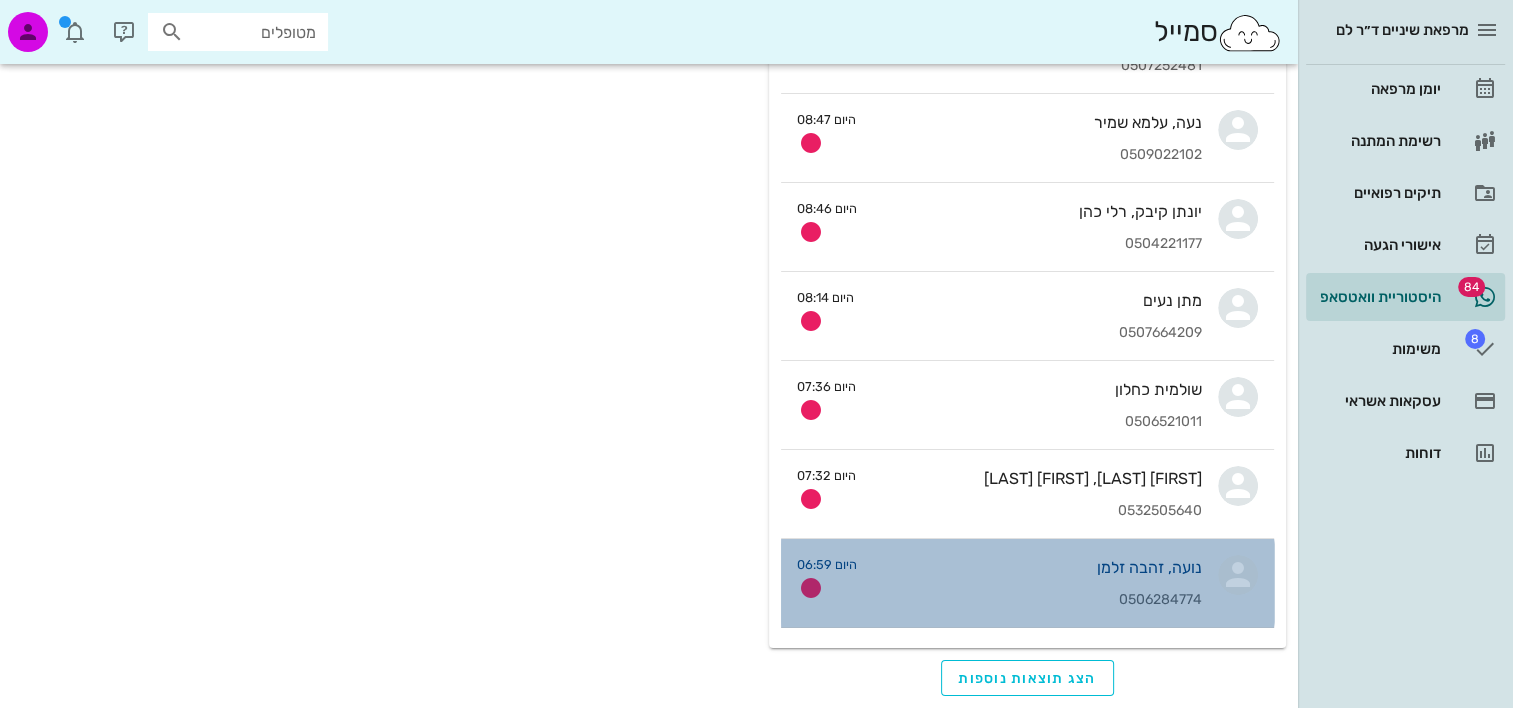 scroll, scrollTop: 0, scrollLeft: 0, axis: both 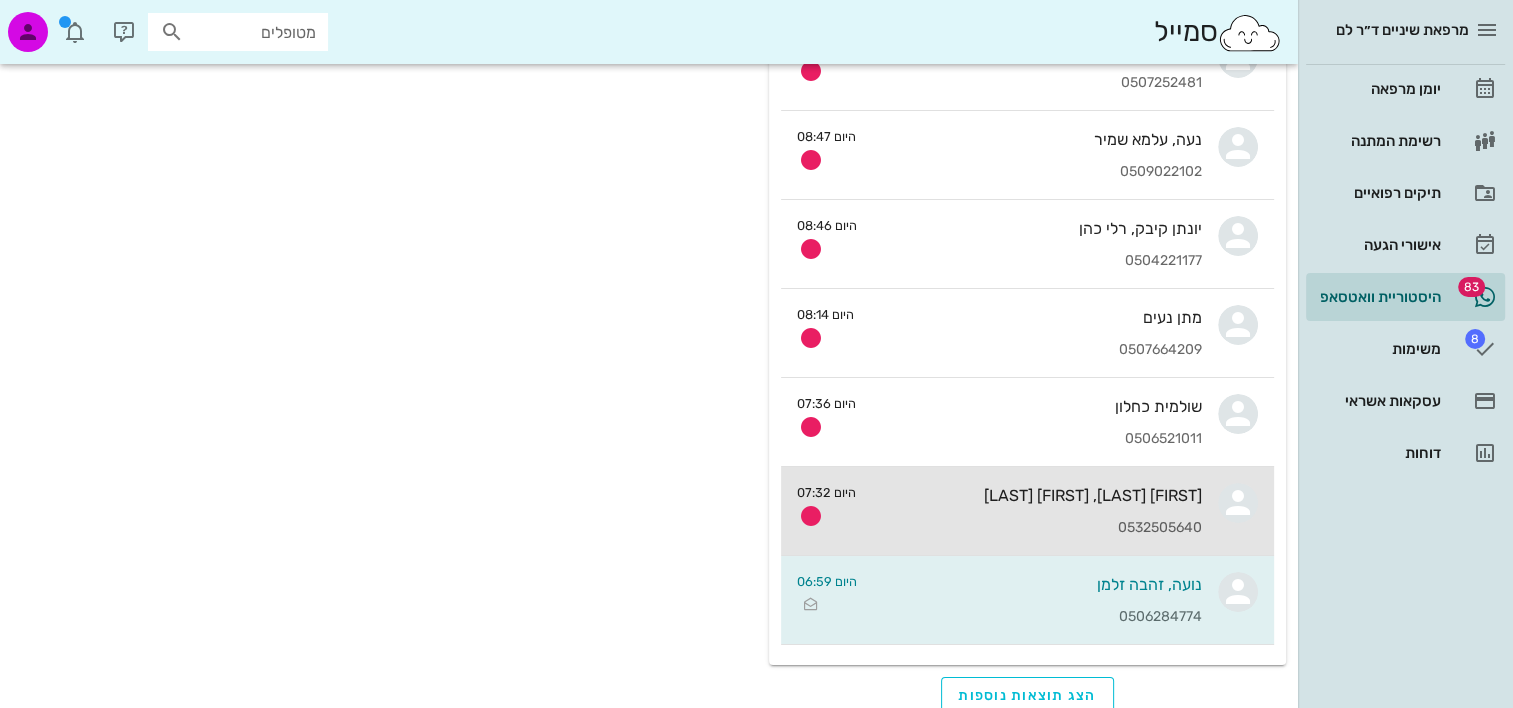 click on "0532505640" at bounding box center [1037, 528] 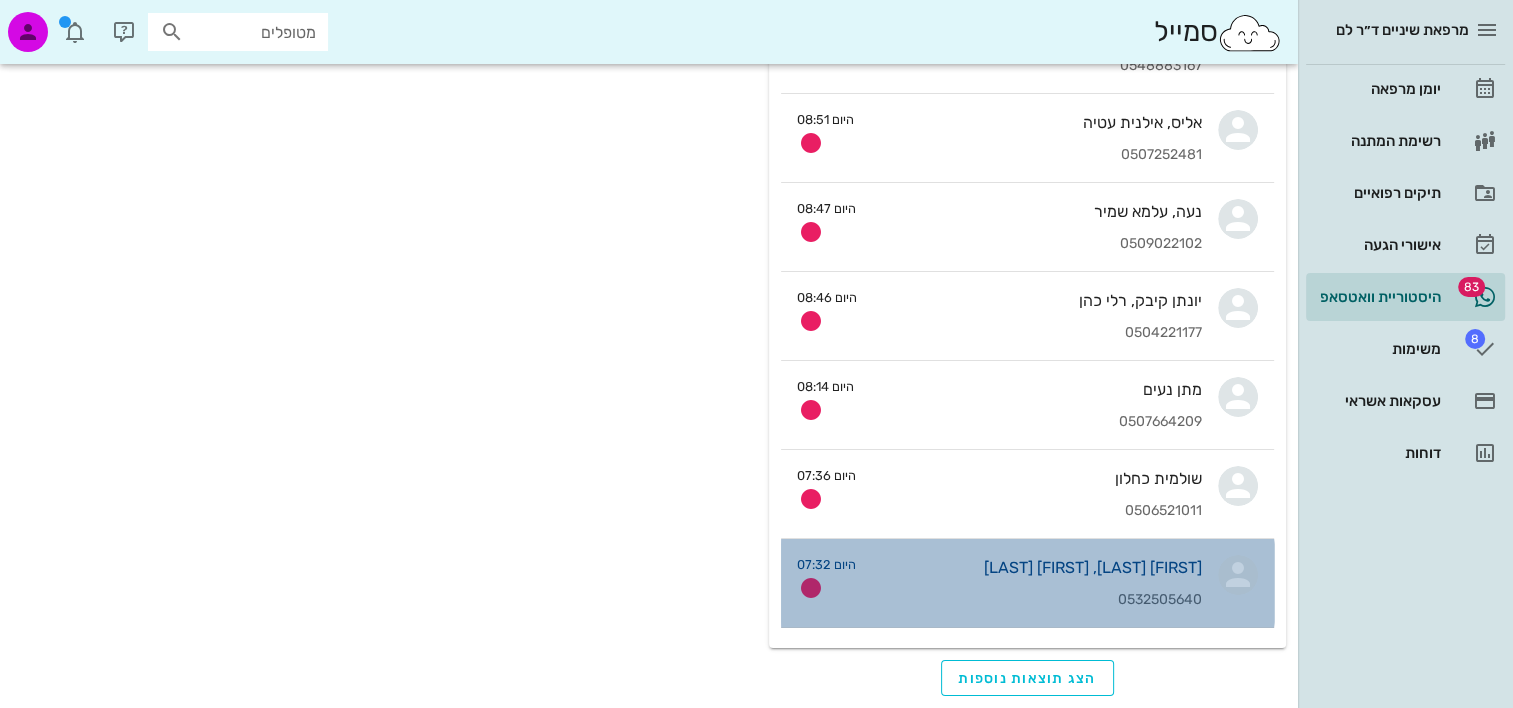 scroll, scrollTop: 0, scrollLeft: 0, axis: both 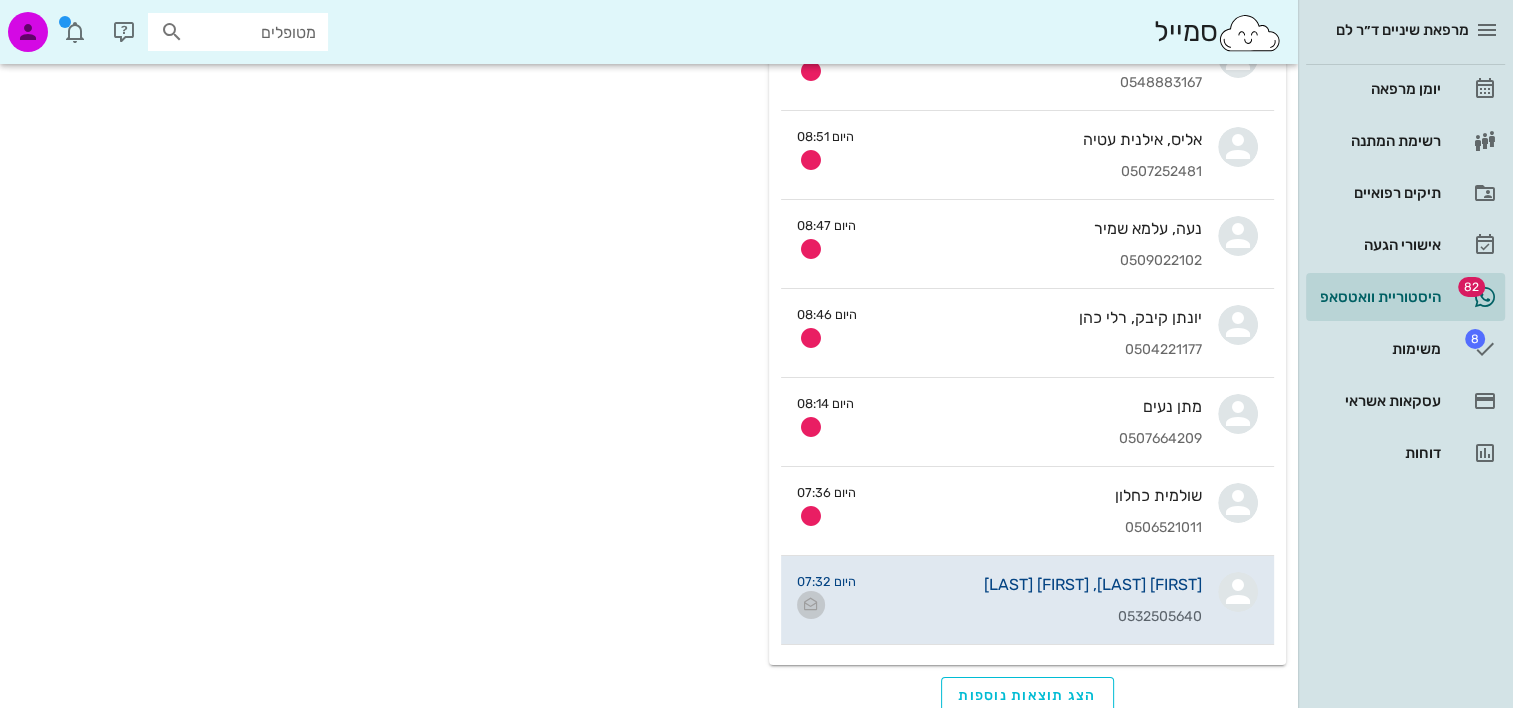 click at bounding box center (811, 605) 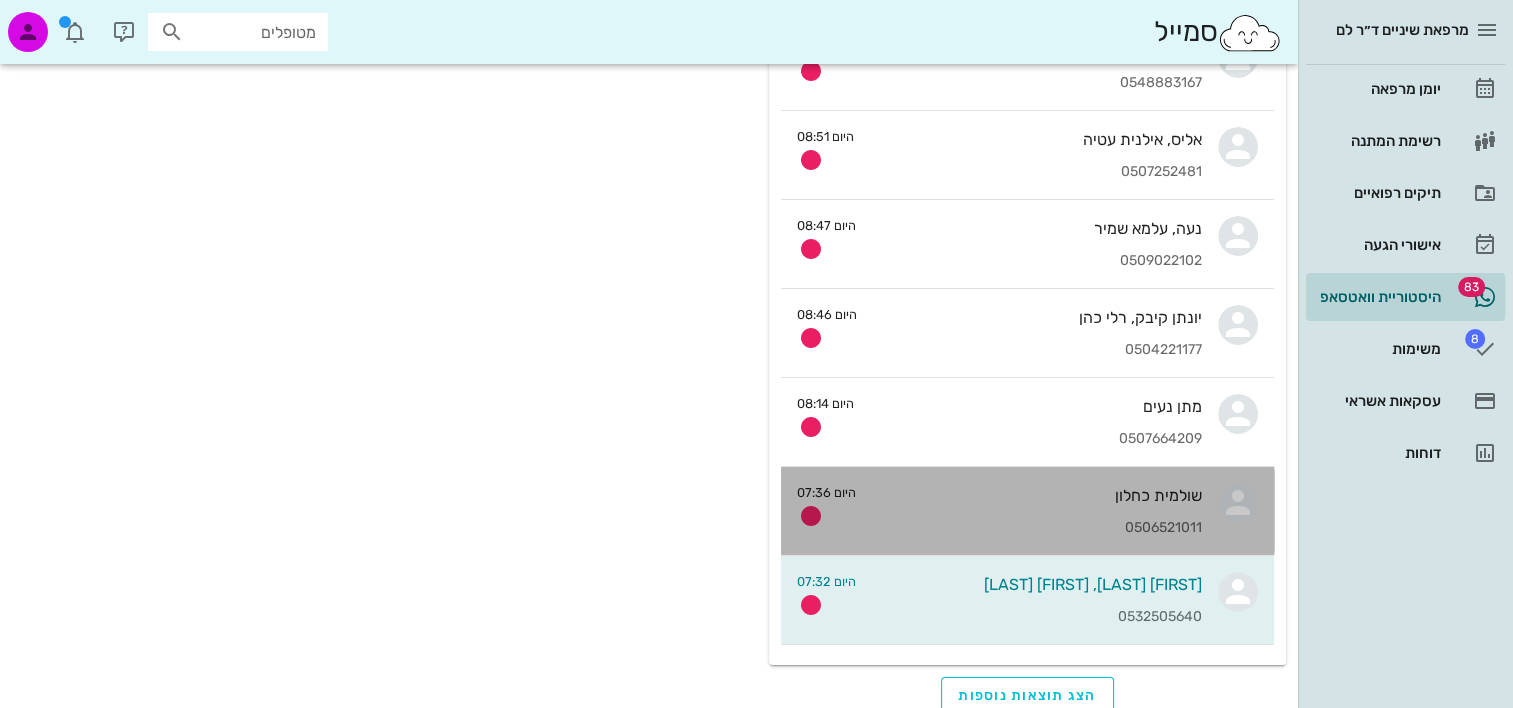 click on "0506521011" at bounding box center (1037, 528) 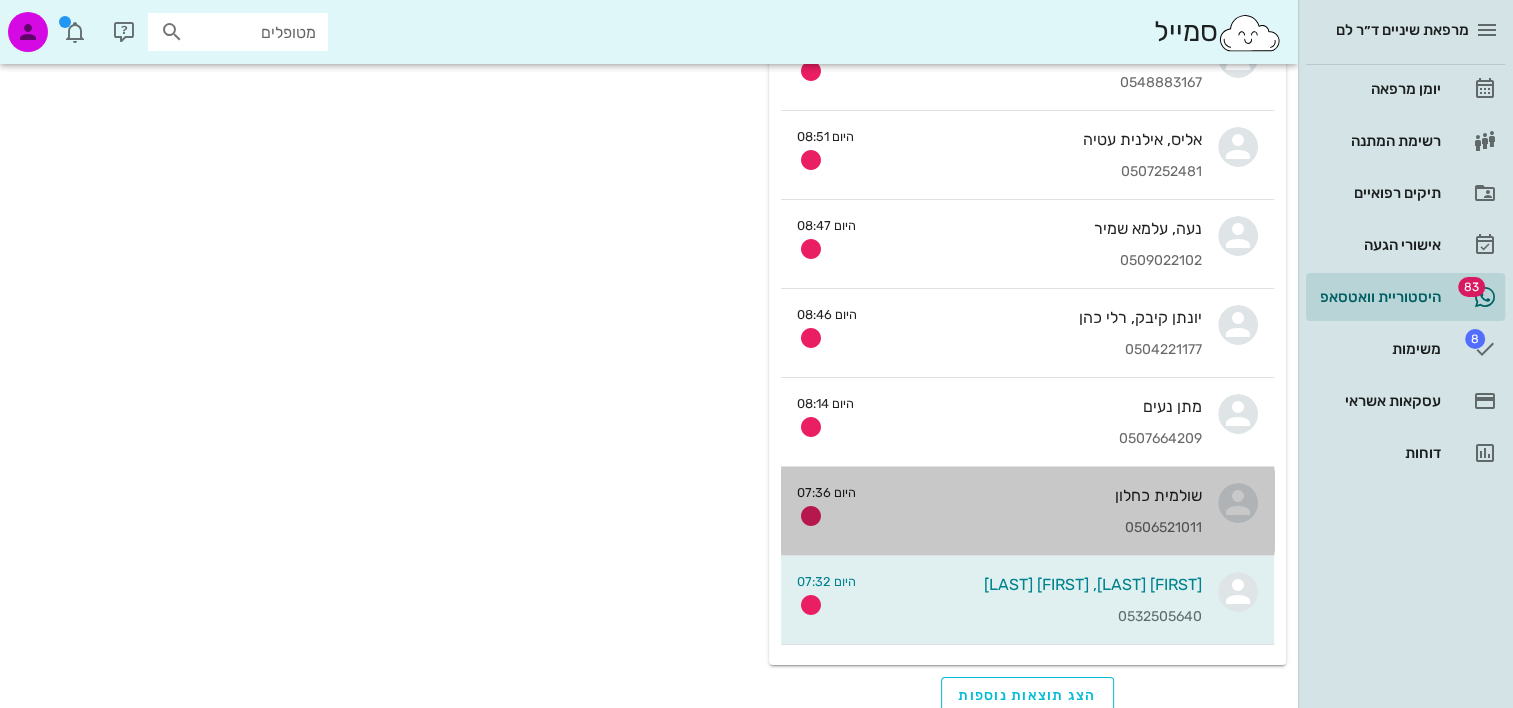 scroll, scrollTop: 0, scrollLeft: 0, axis: both 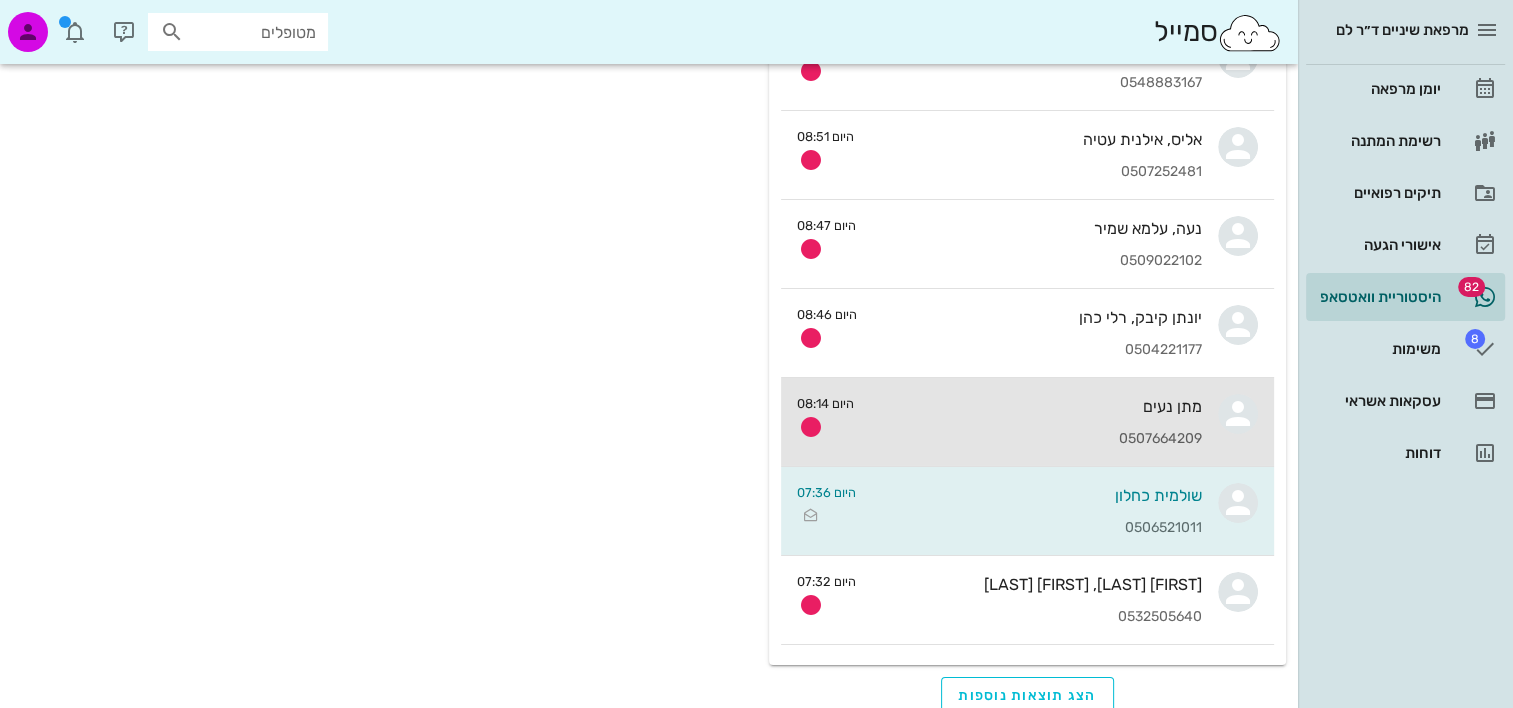 click on "0507664209" at bounding box center [1036, 439] 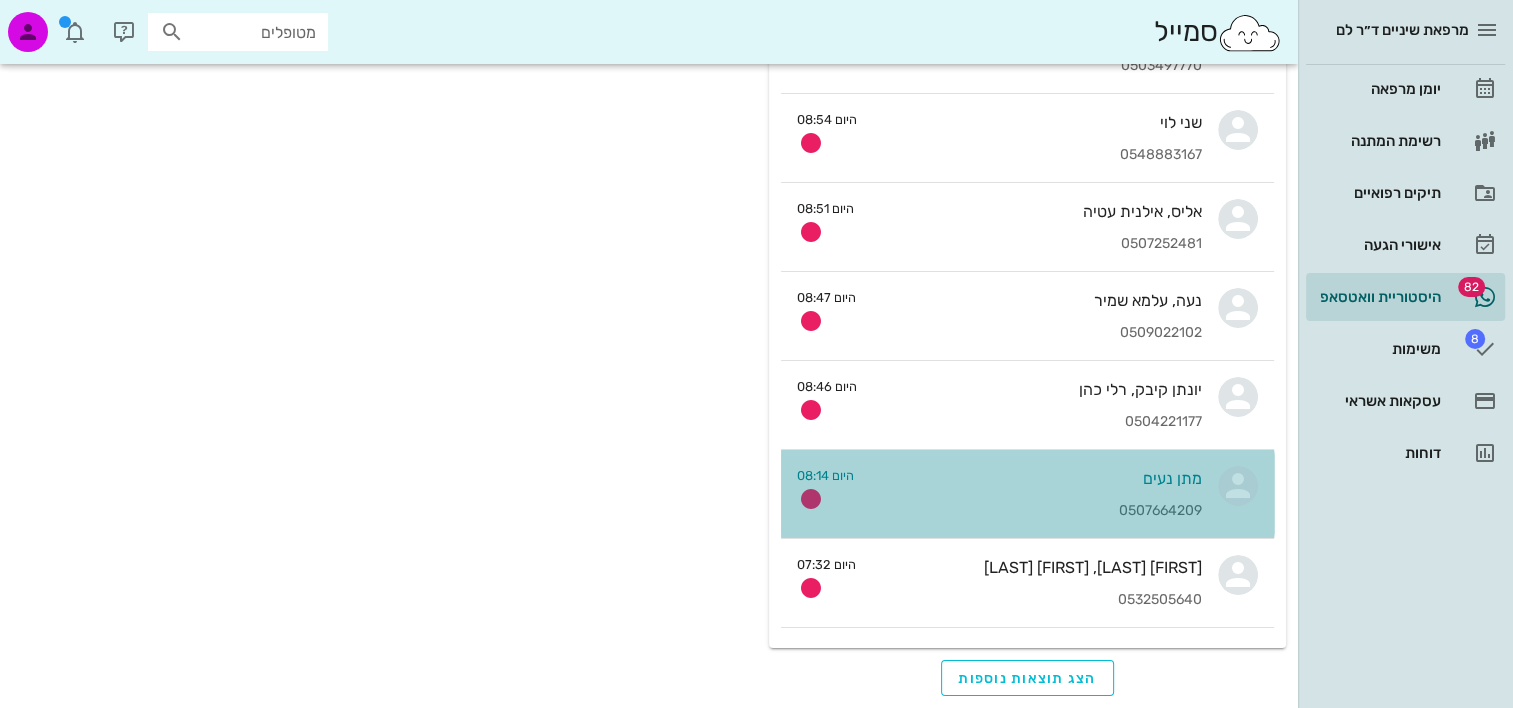 scroll, scrollTop: 0, scrollLeft: 0, axis: both 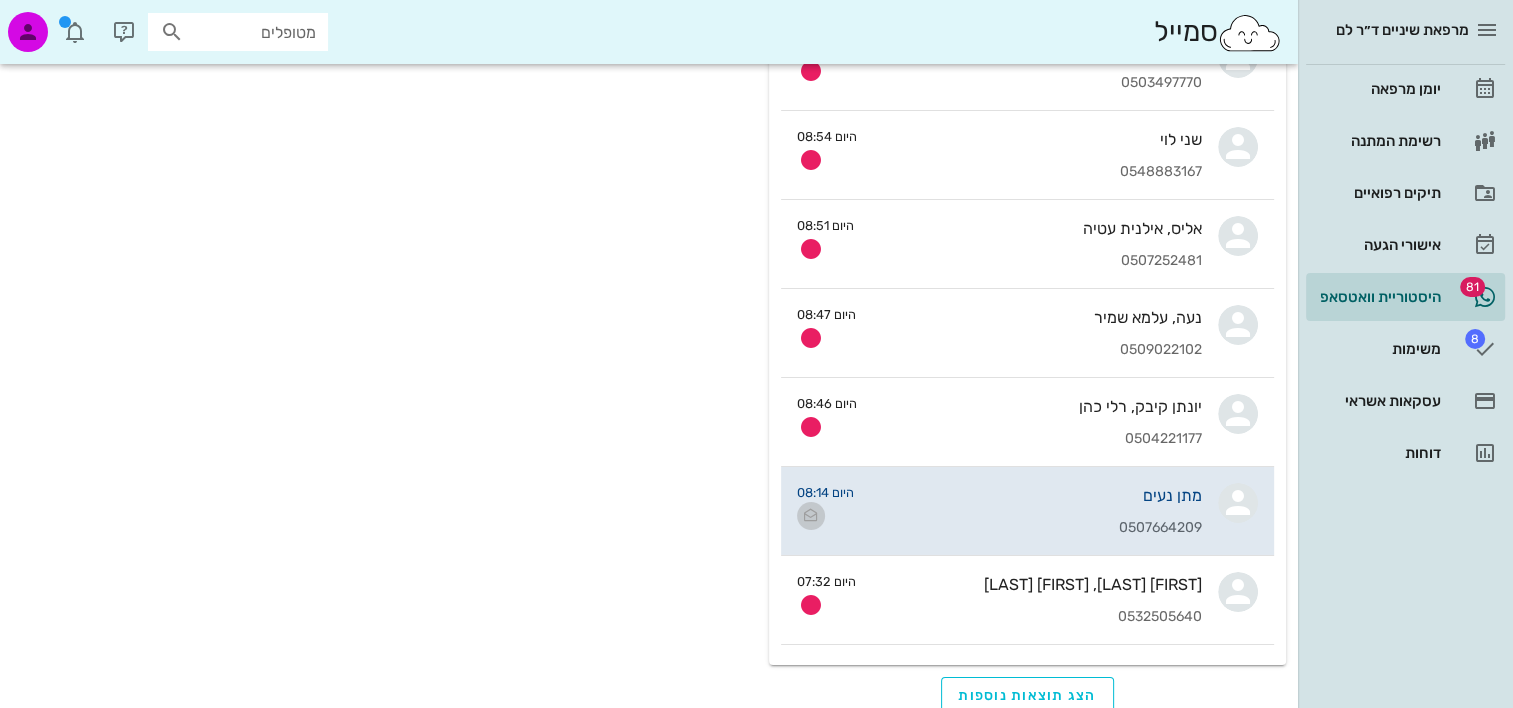 click at bounding box center [811, 516] 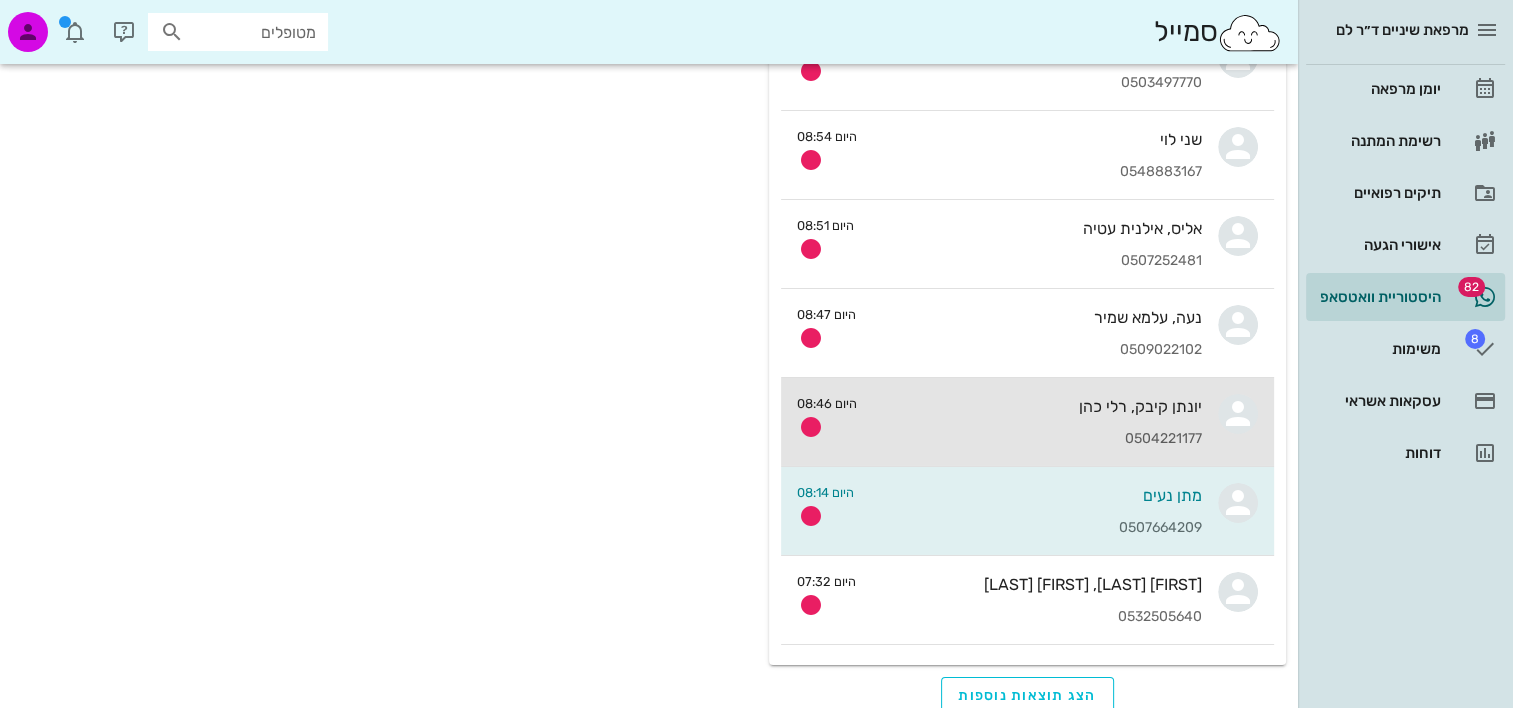 click on "0504221177" at bounding box center (1037, 439) 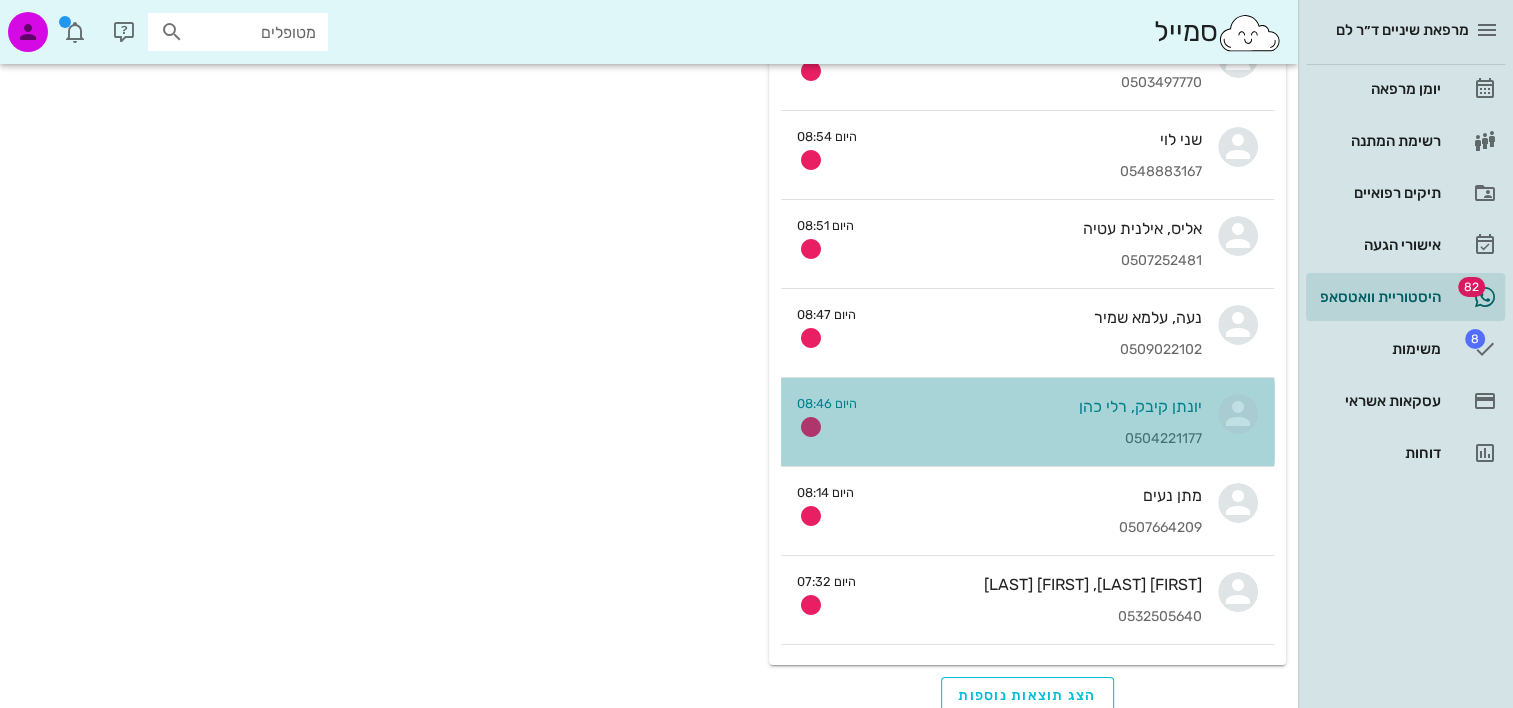 scroll, scrollTop: 0, scrollLeft: 0, axis: both 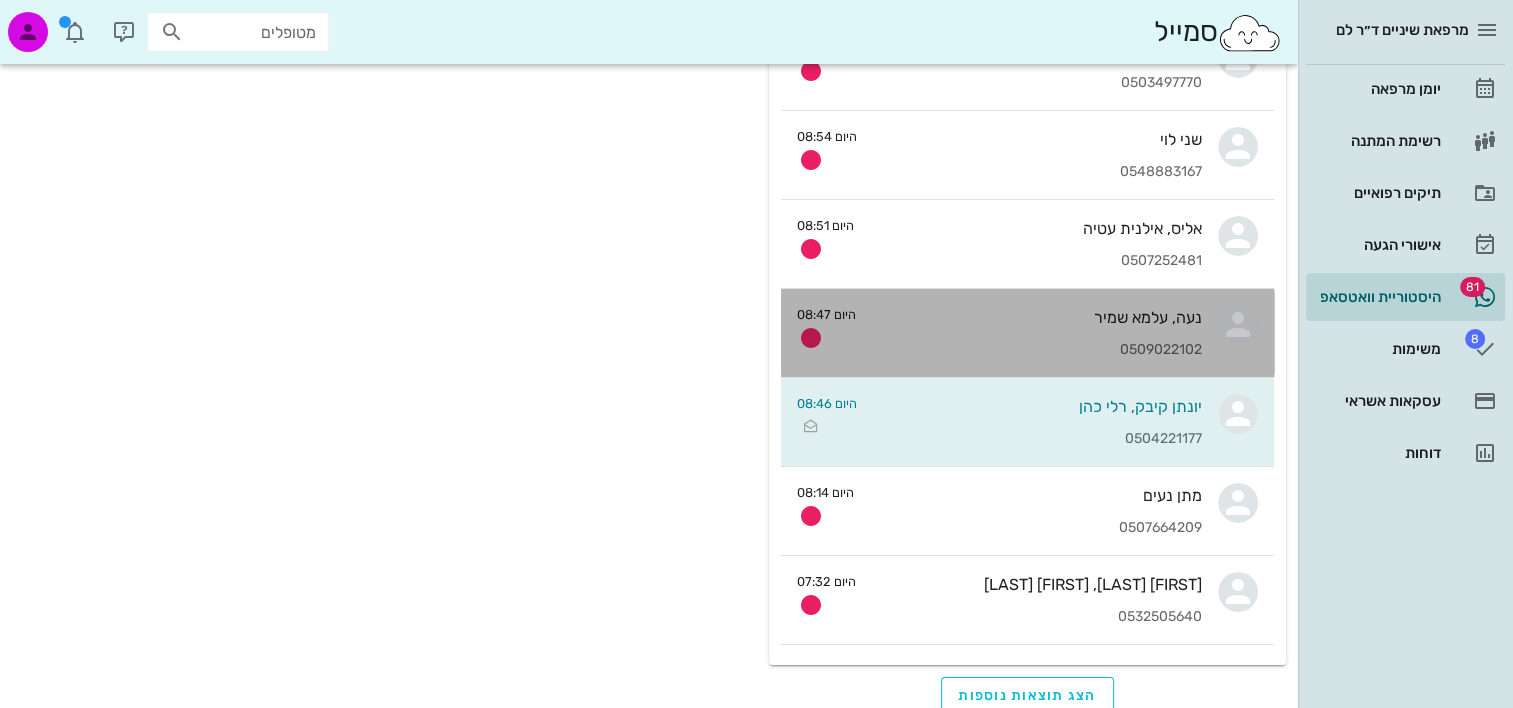 click on "נעה, עלמא שמיר 0509022102" at bounding box center (1037, 333) 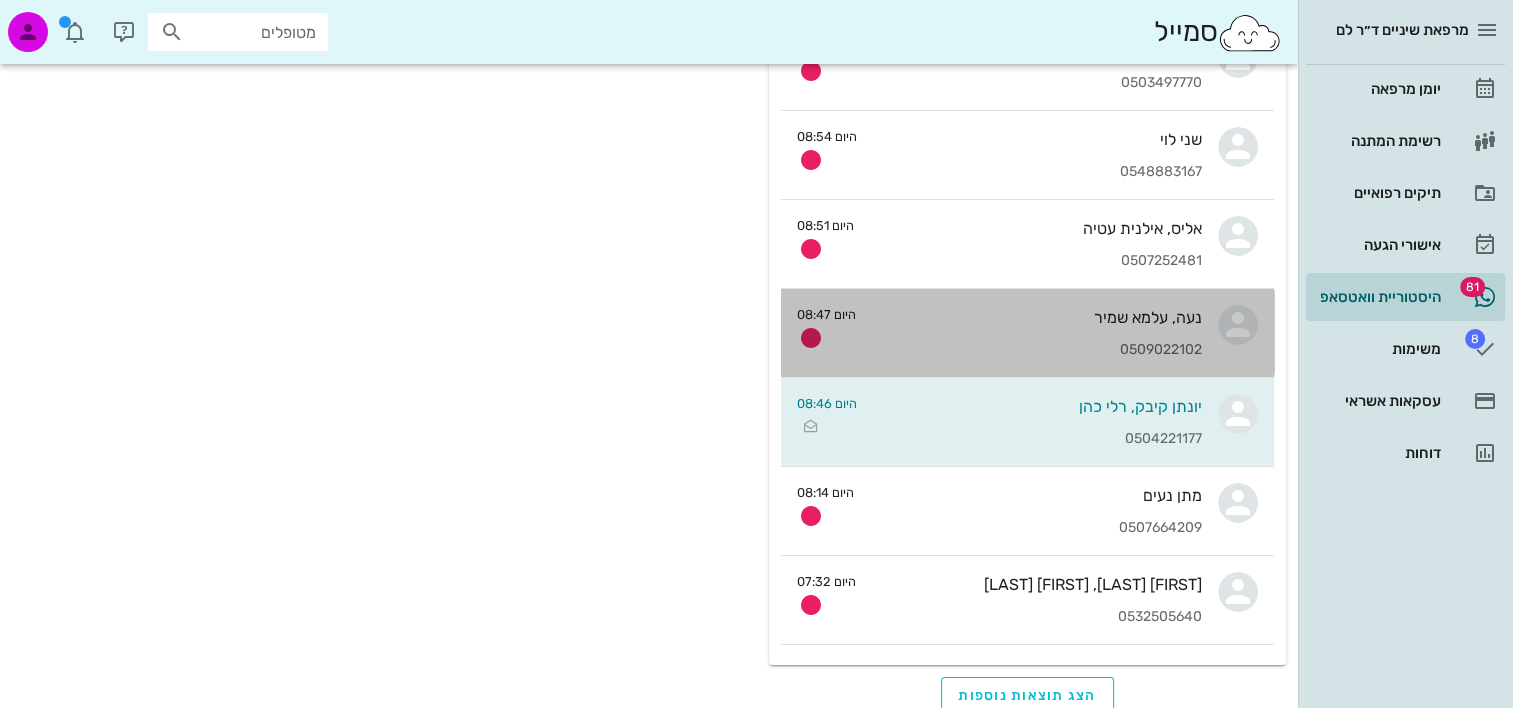 scroll, scrollTop: 0, scrollLeft: 0, axis: both 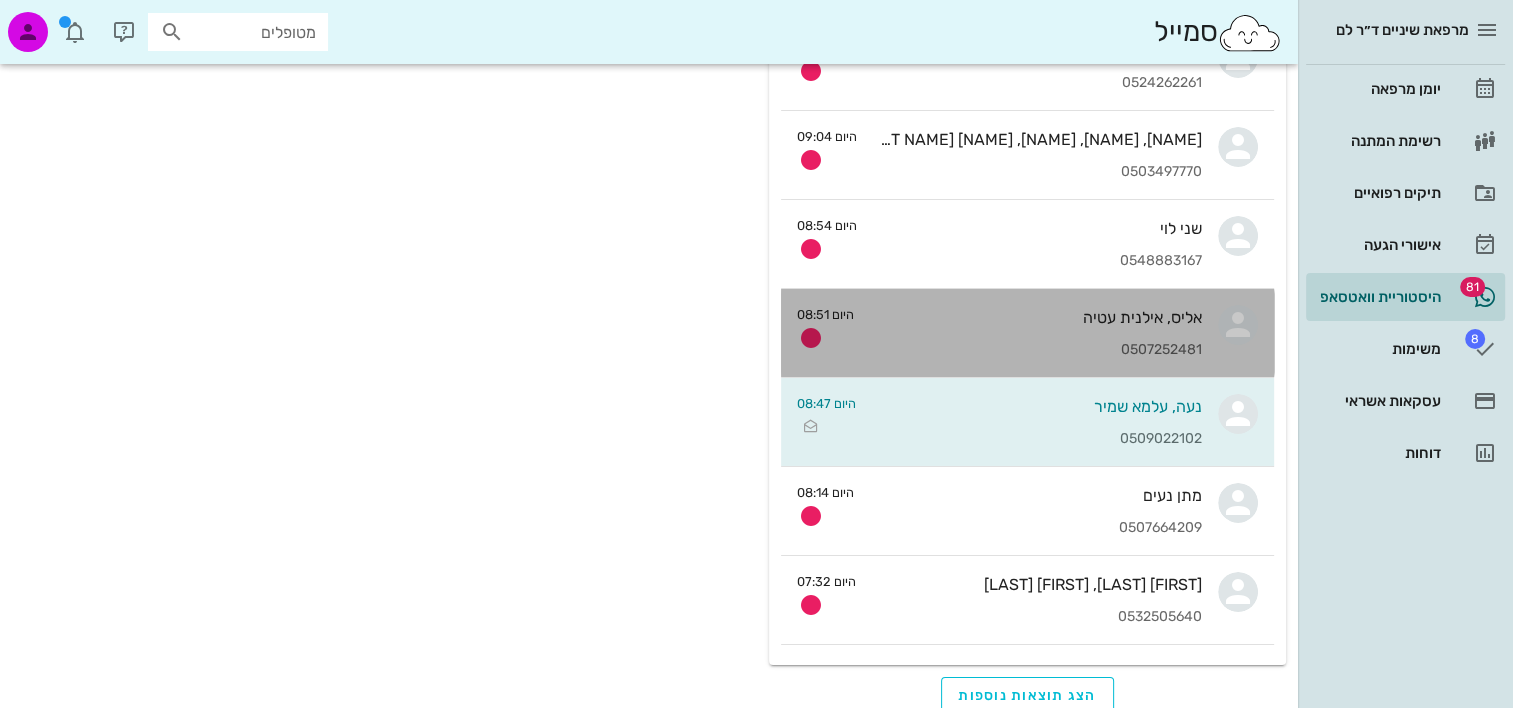 click on "אליס, אילנית עטיה" at bounding box center [1036, 317] 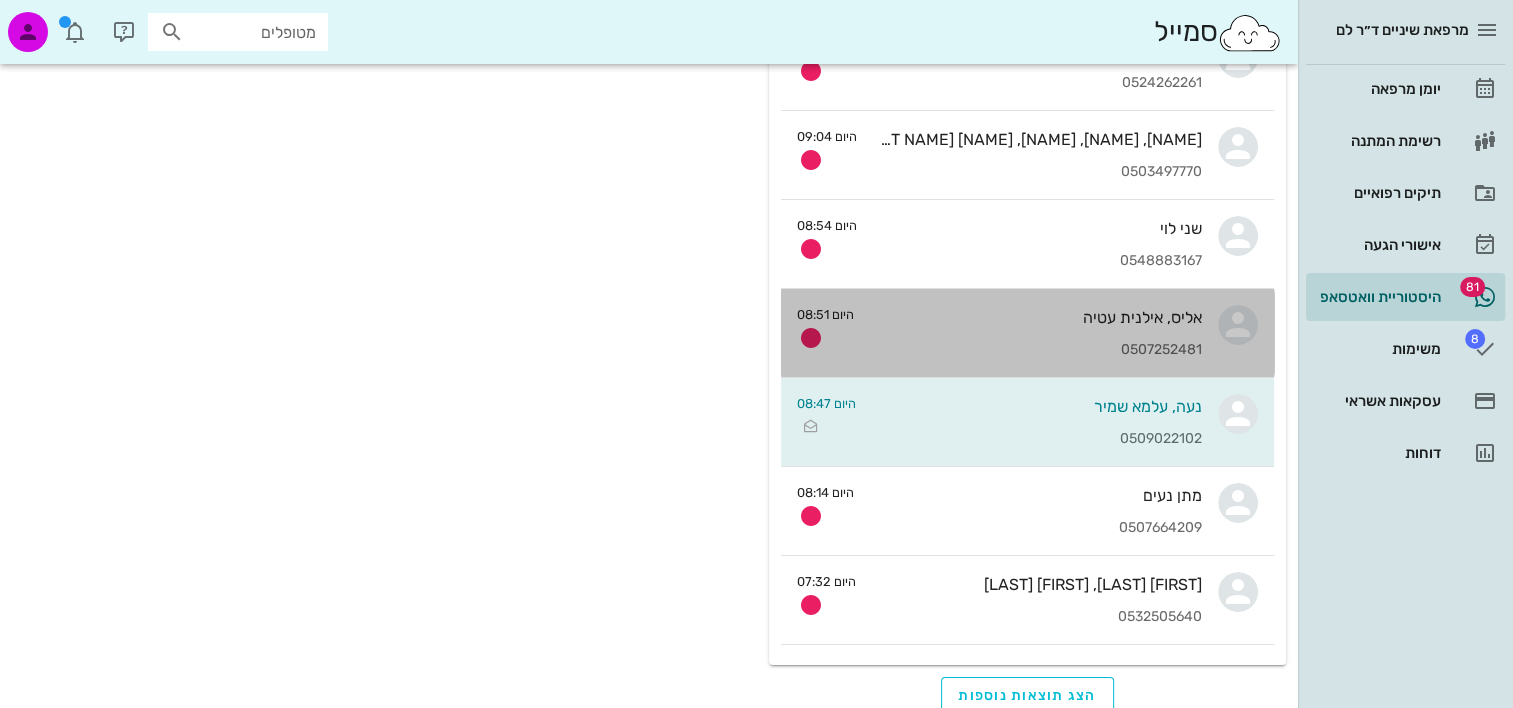 scroll, scrollTop: 0, scrollLeft: 0, axis: both 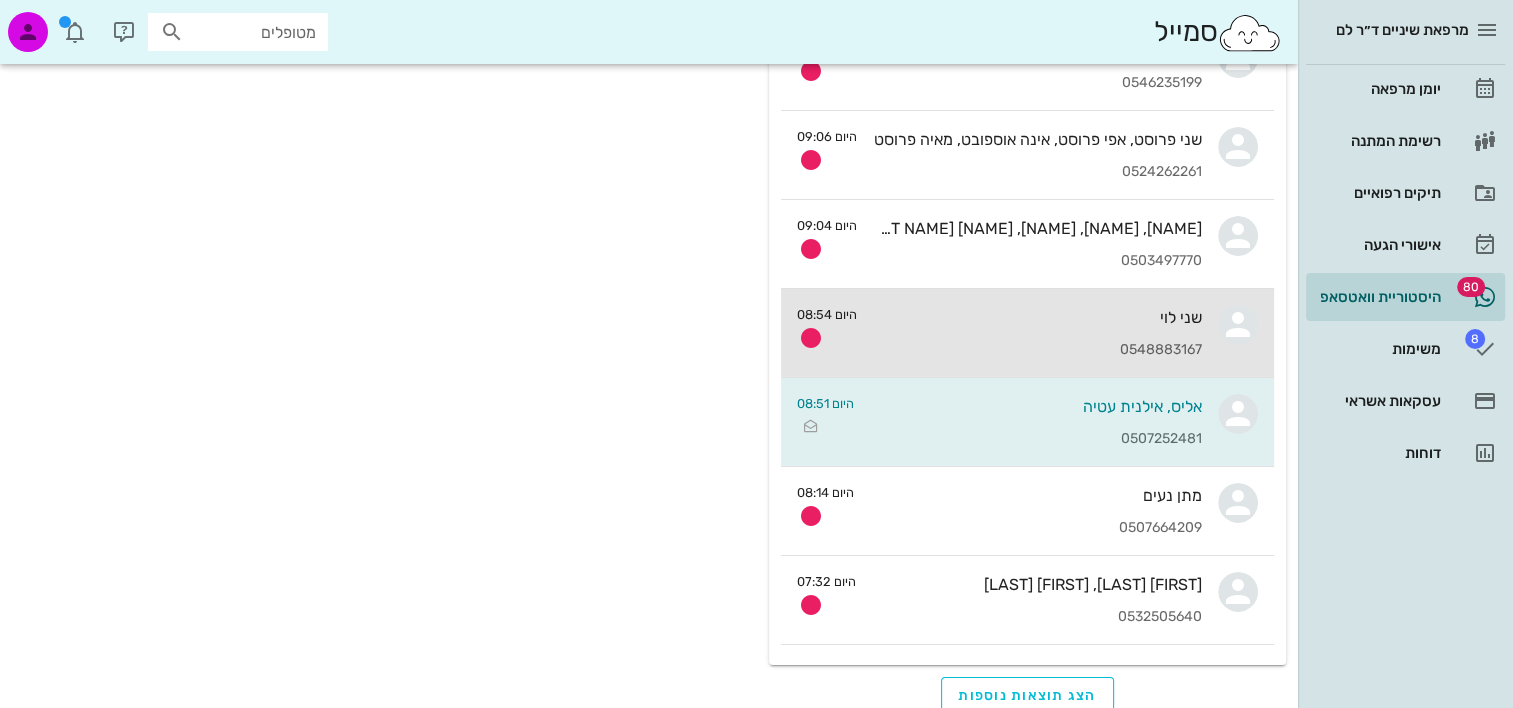 click on "0548883167" at bounding box center (1037, 350) 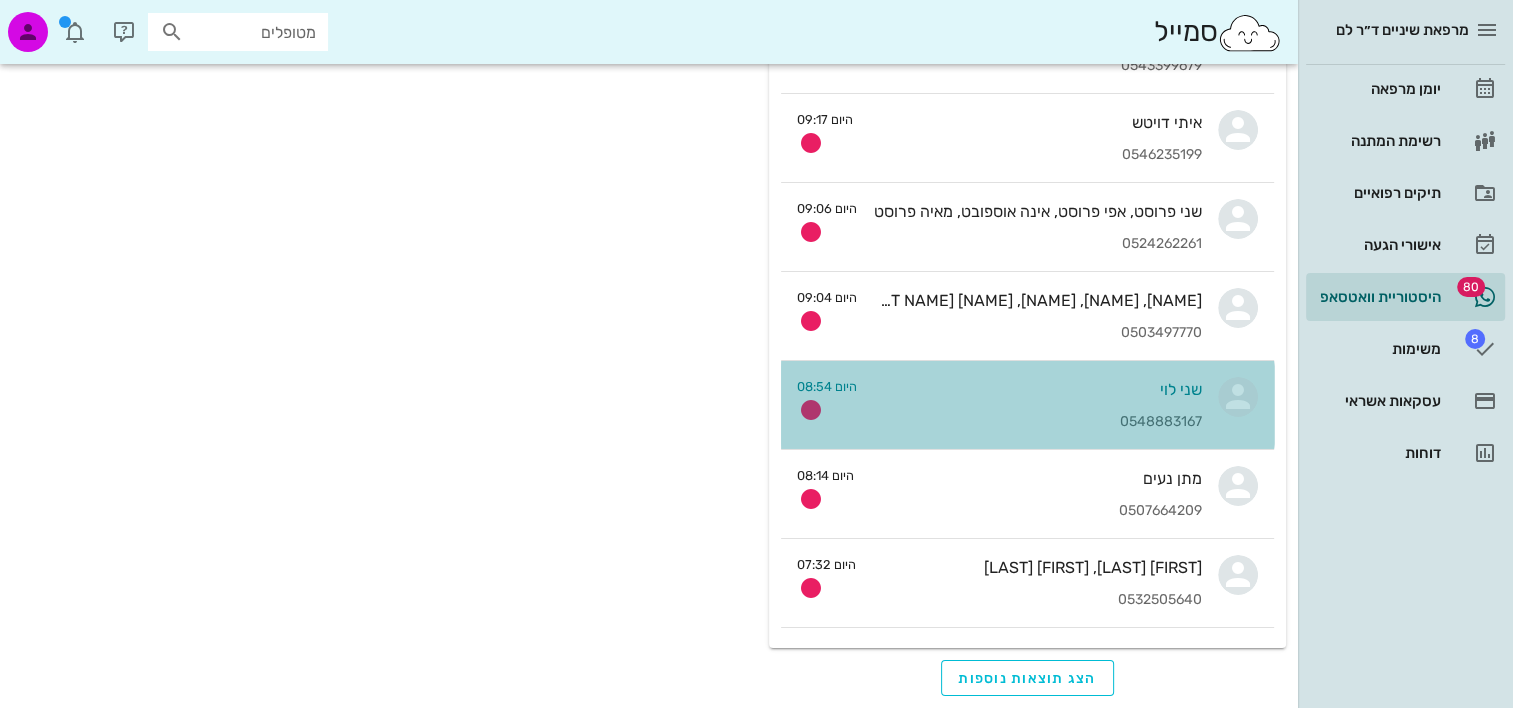 scroll, scrollTop: 0, scrollLeft: 0, axis: both 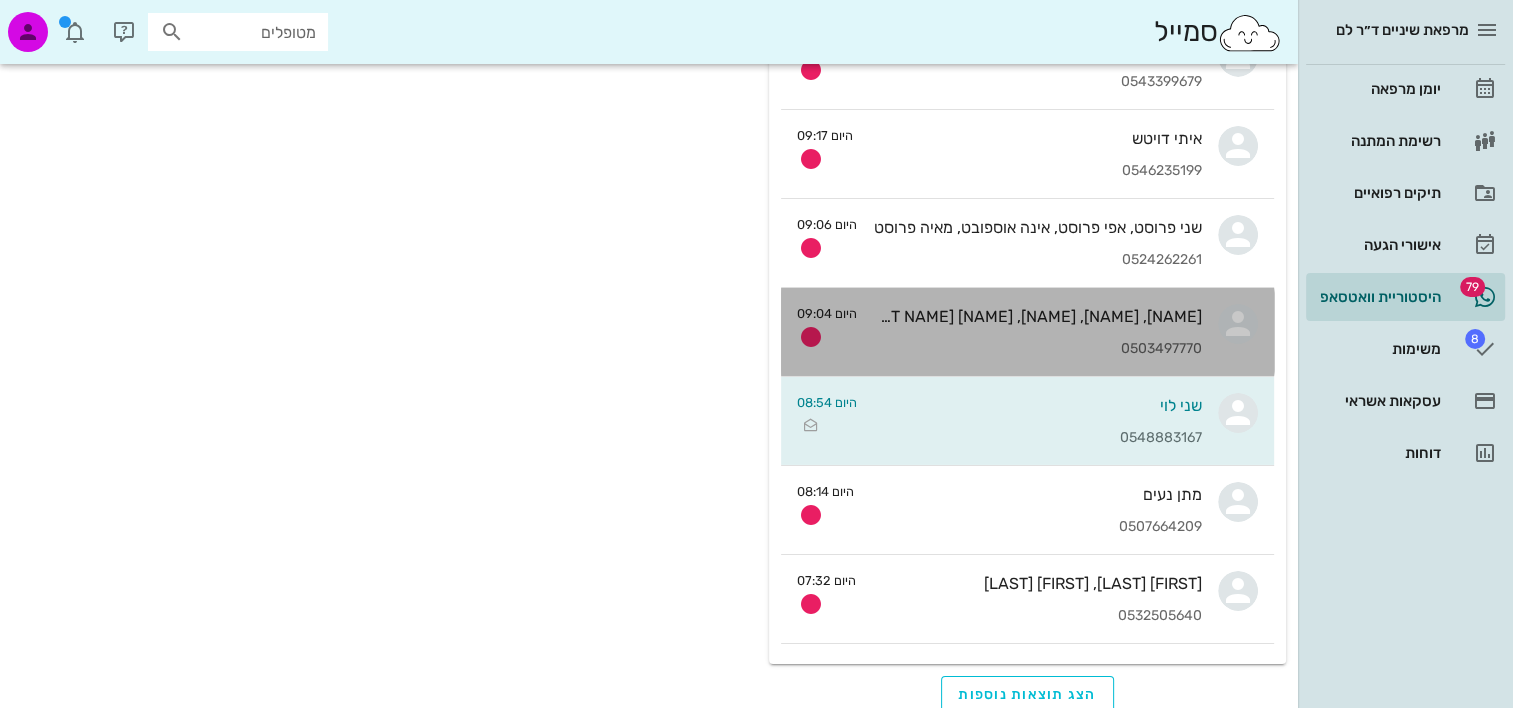 click on "חני, איה, דניאל, יהונתן צמח 0503497770" at bounding box center (1037, 332) 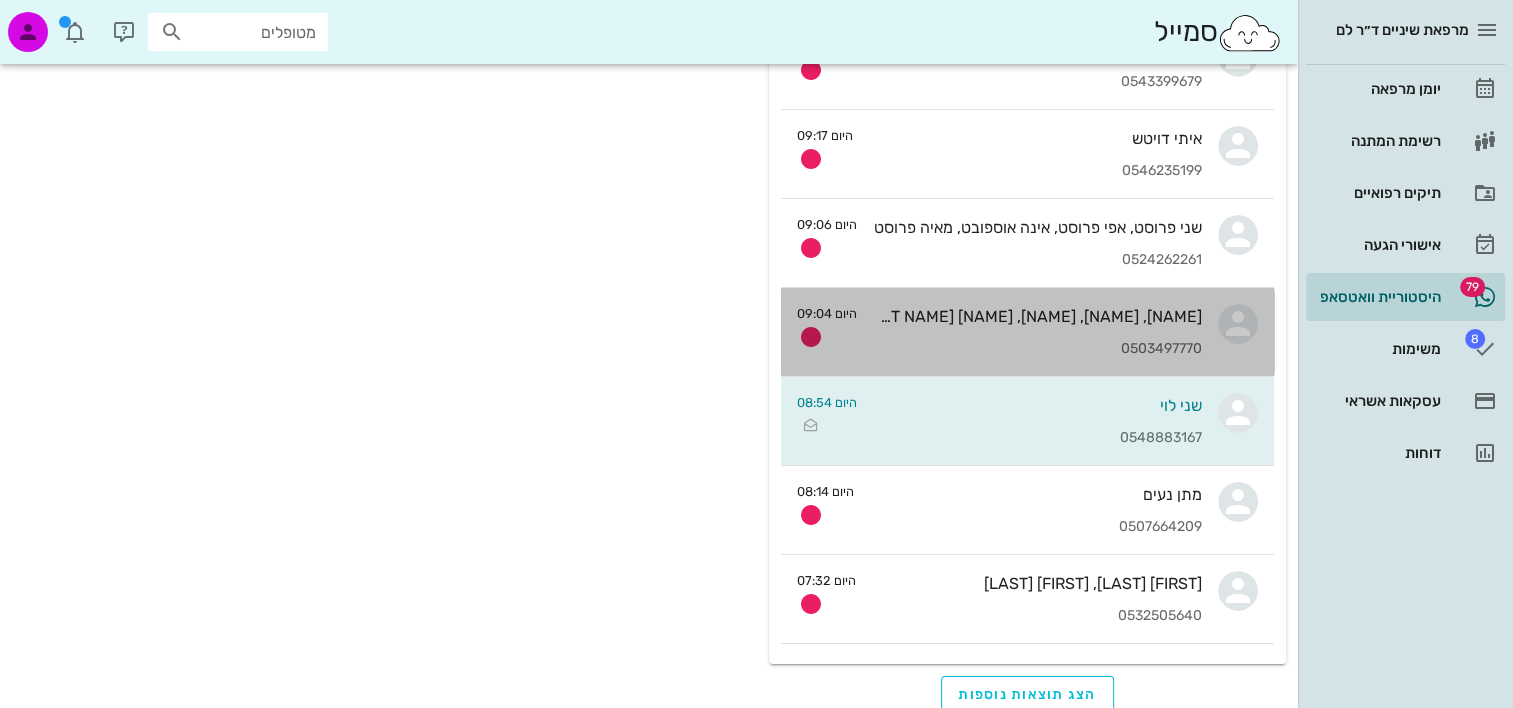 scroll, scrollTop: 0, scrollLeft: 0, axis: both 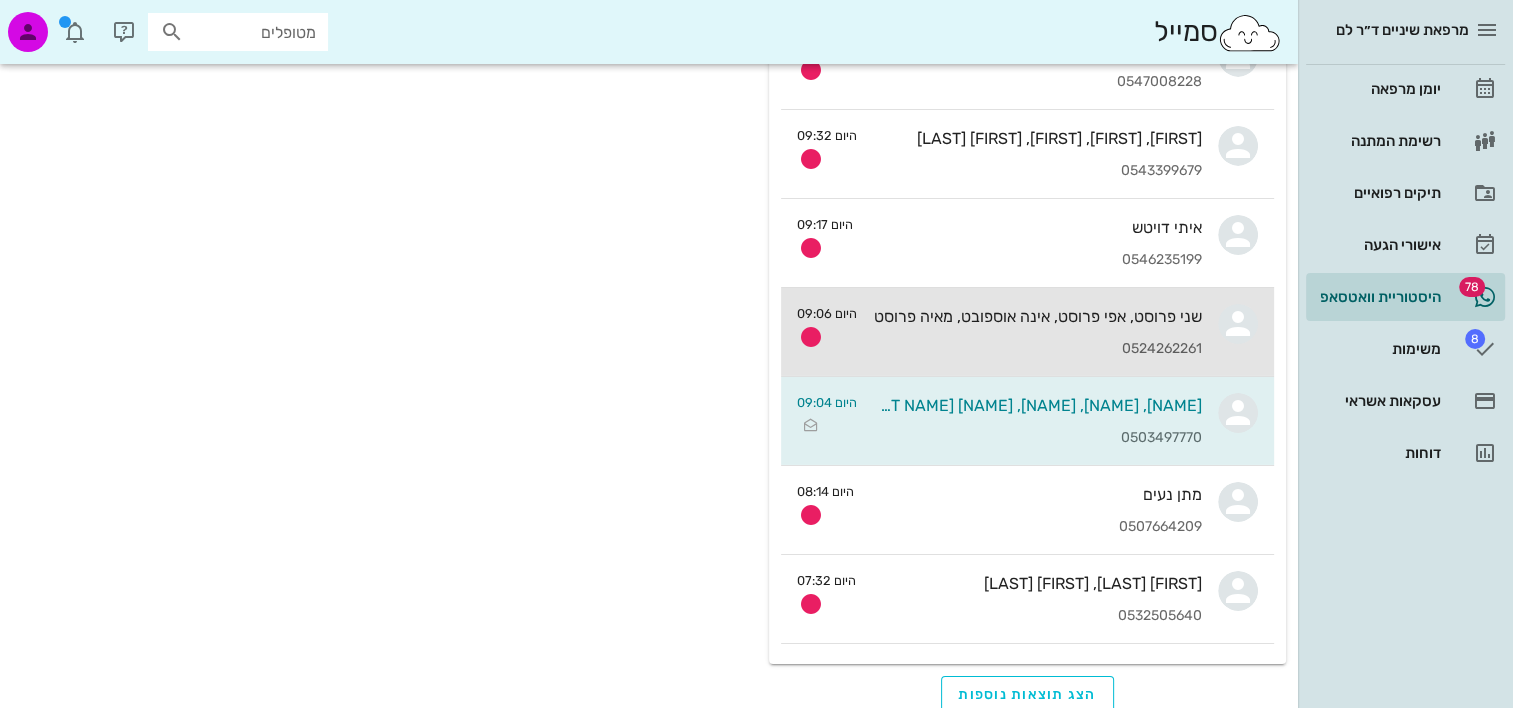 click on "0524262261" at bounding box center (1037, 349) 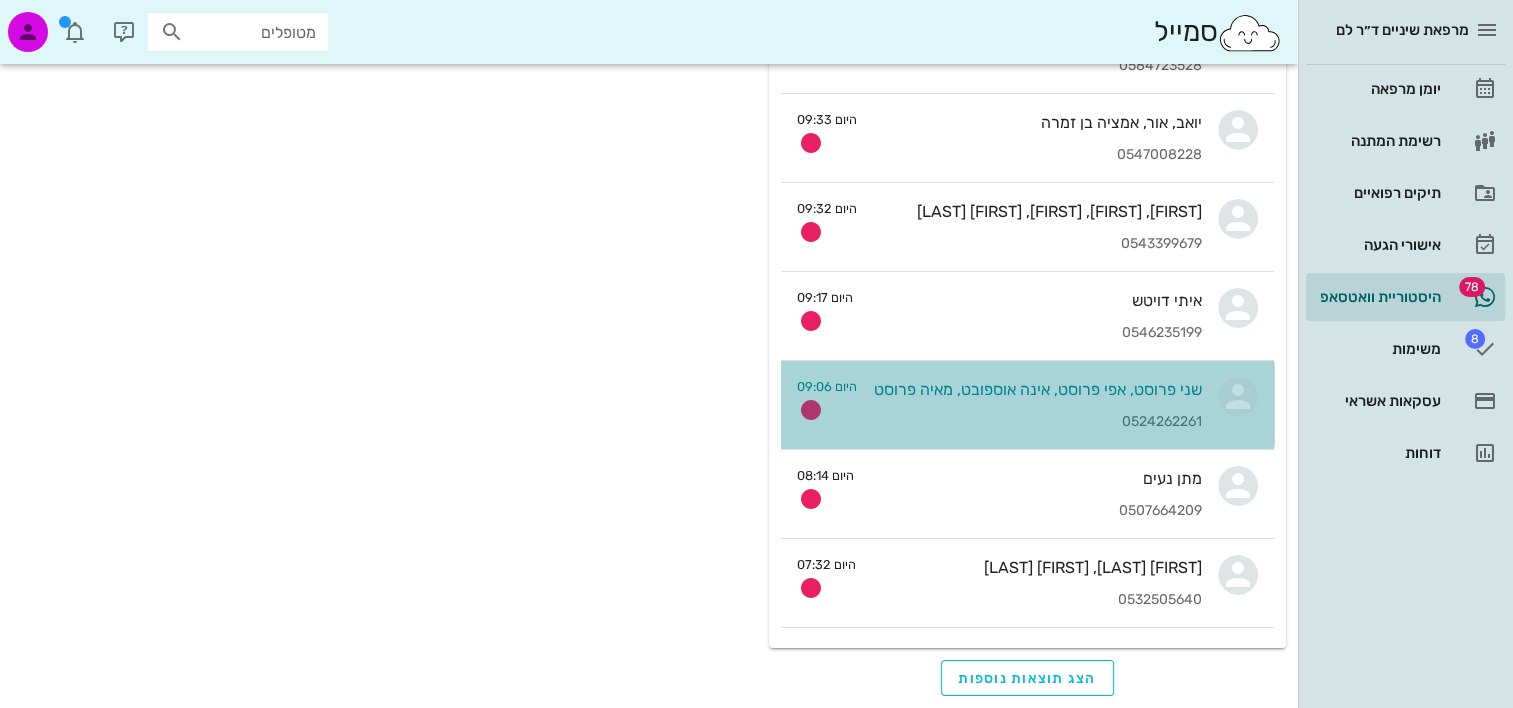 scroll, scrollTop: 0, scrollLeft: 0, axis: both 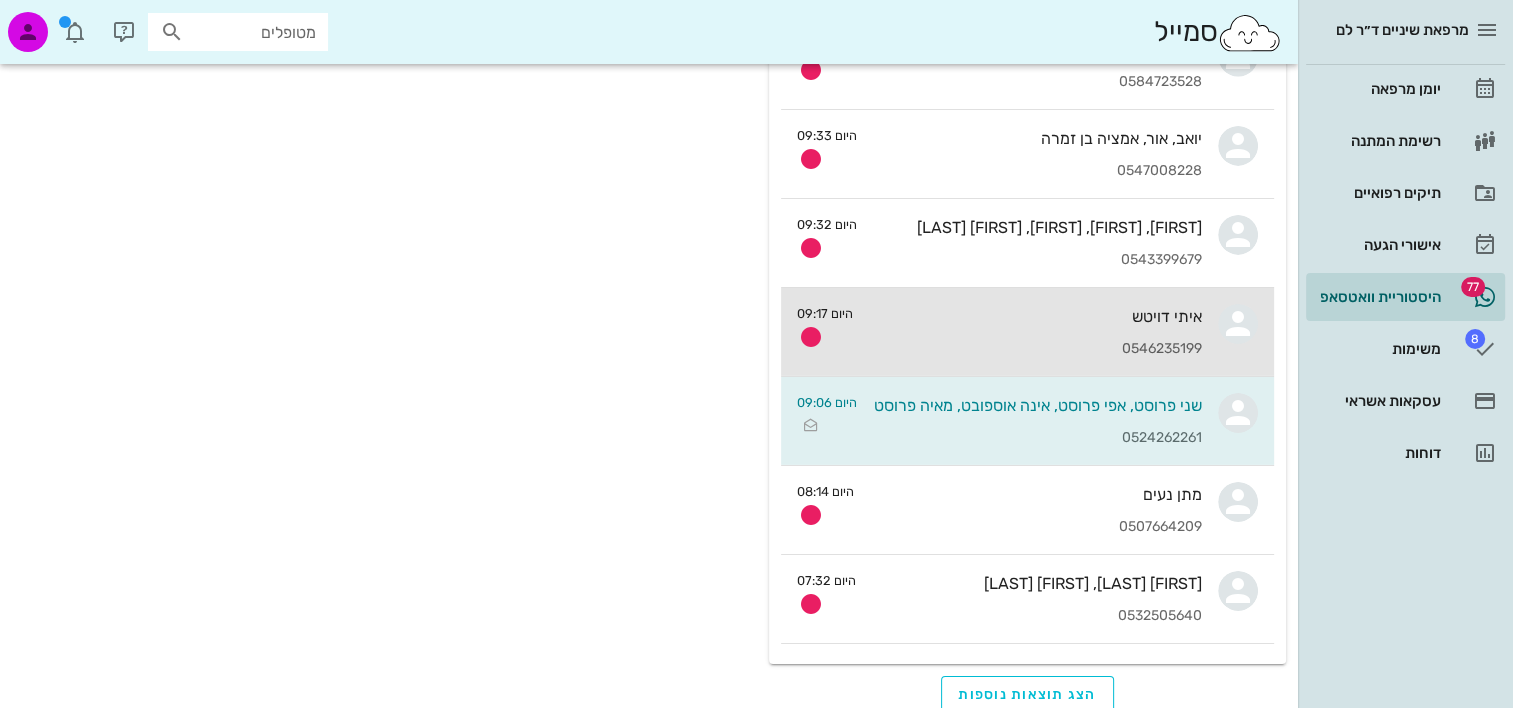 click on "איתי דויטש 0546235199" at bounding box center [1035, 332] 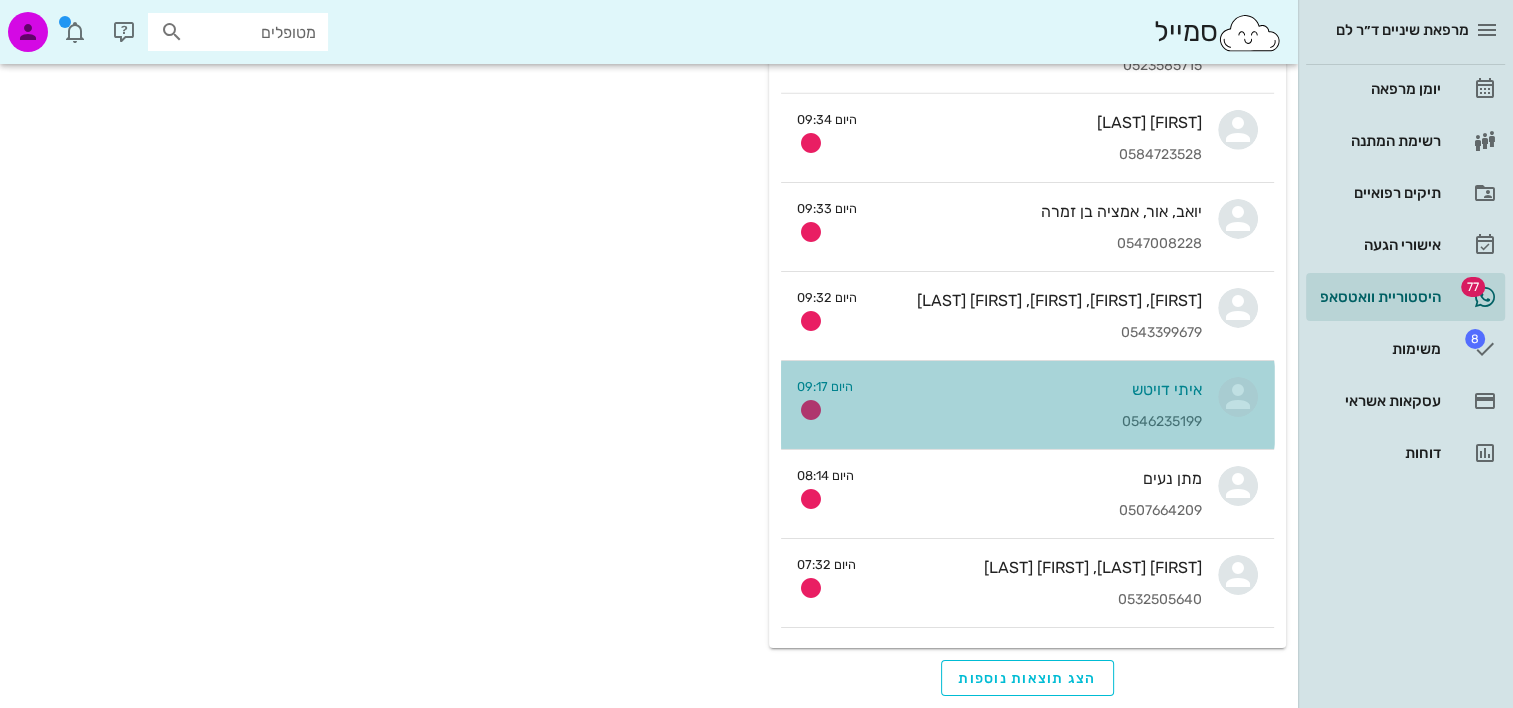 scroll, scrollTop: 0, scrollLeft: 0, axis: both 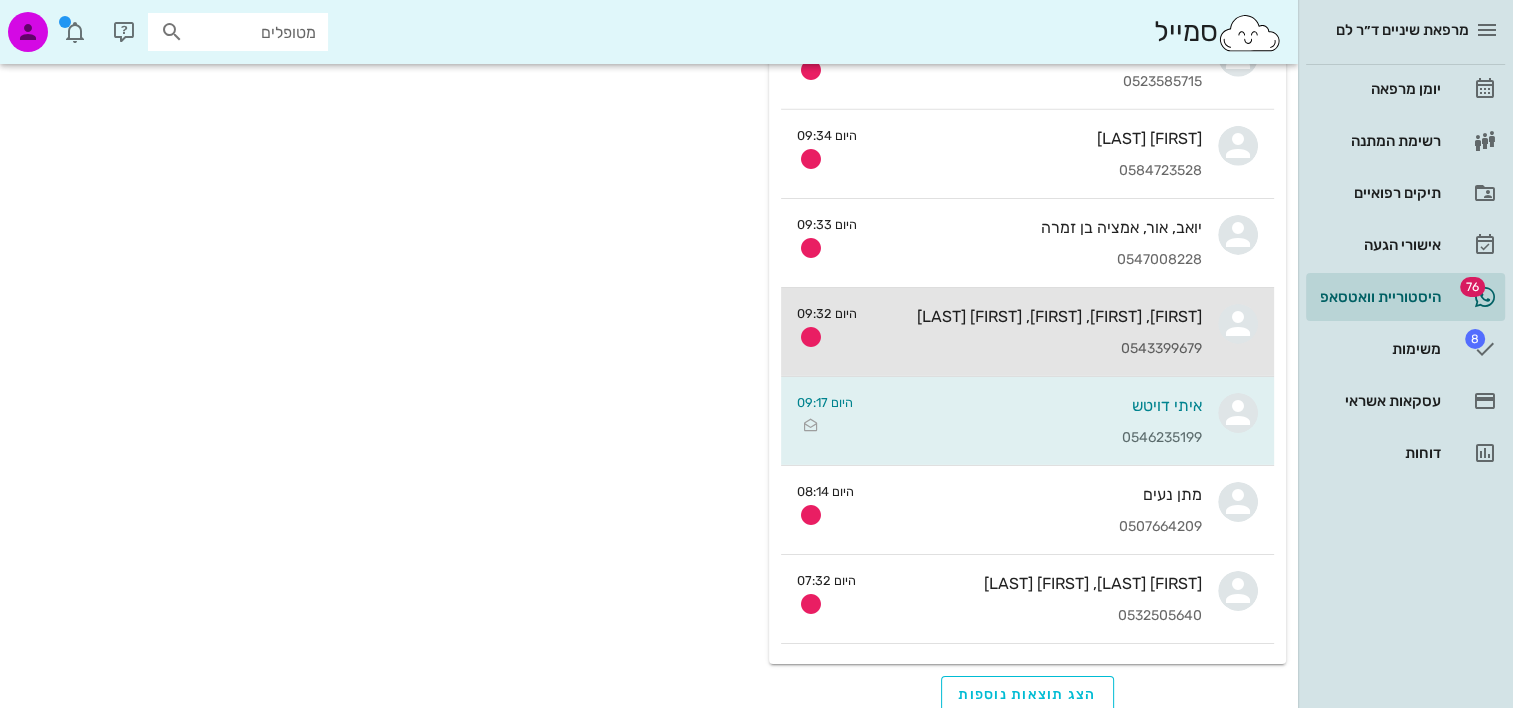 click on "0543399679" at bounding box center (1037, 349) 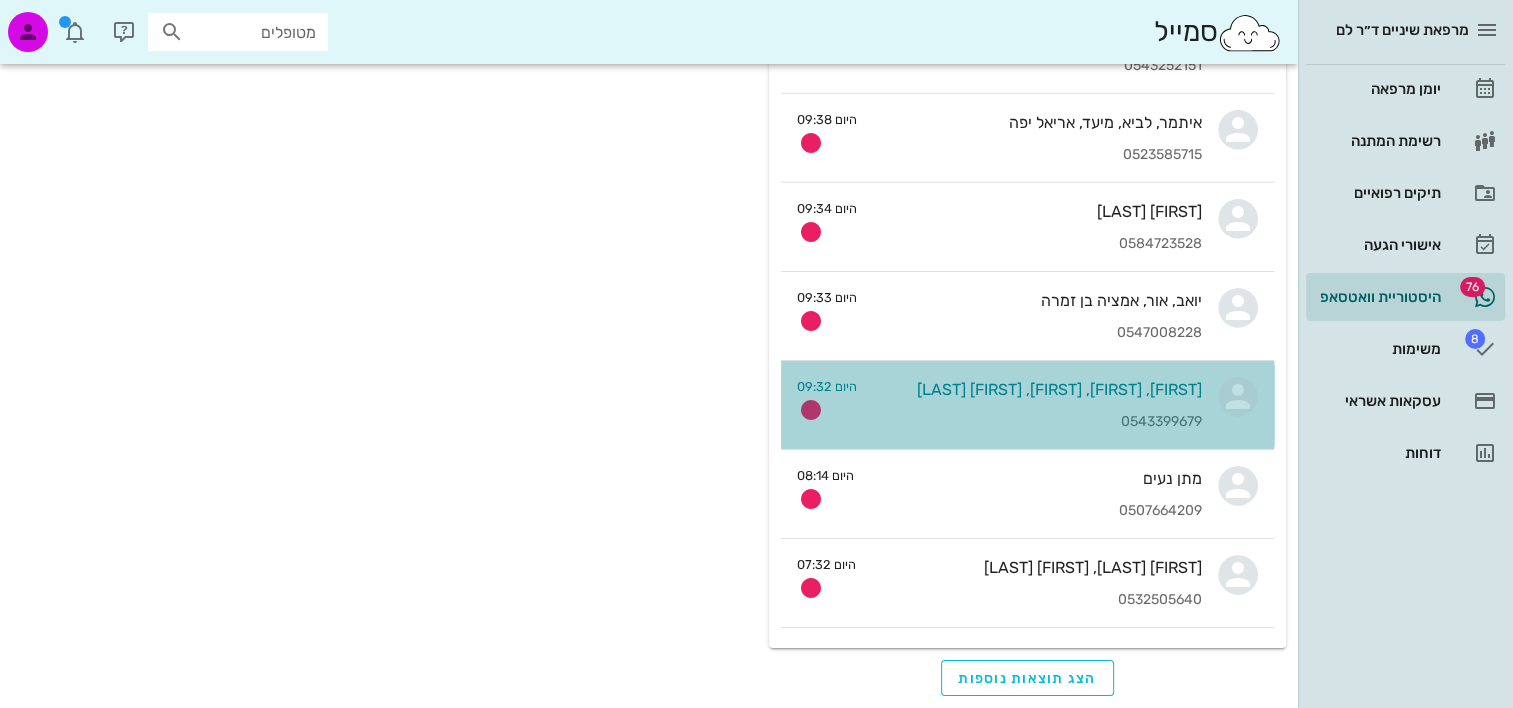 scroll, scrollTop: 0, scrollLeft: 0, axis: both 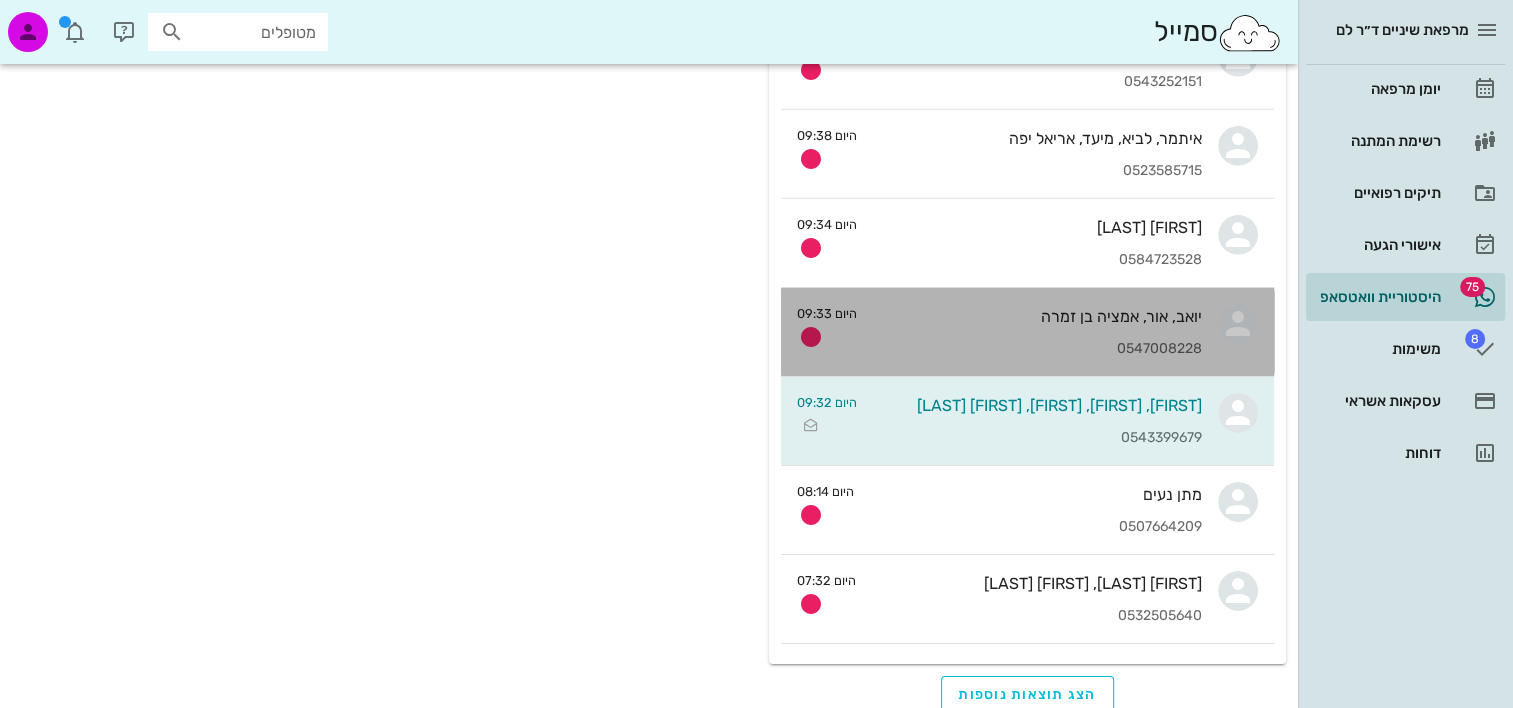 click on "0547008228" at bounding box center [1037, 349] 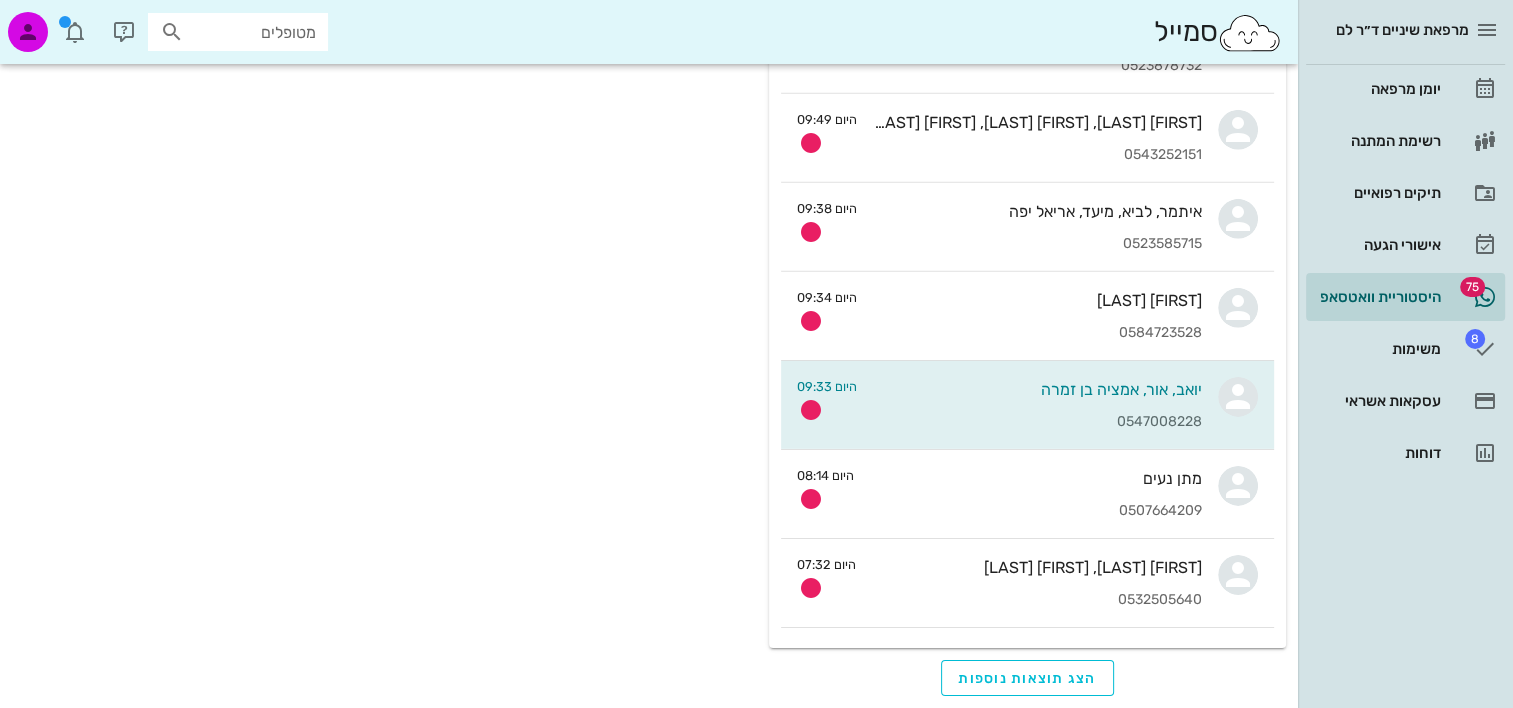 scroll, scrollTop: 0, scrollLeft: 0, axis: both 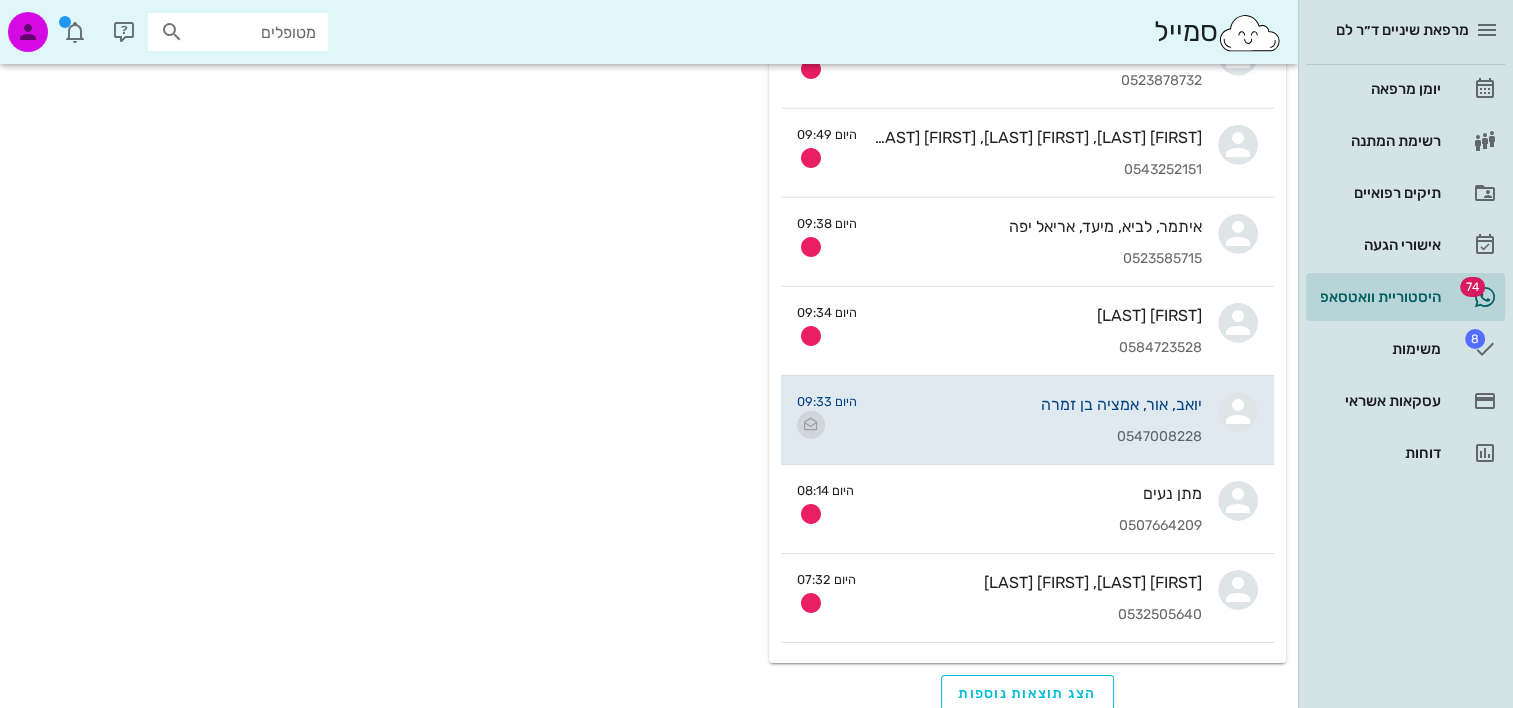click at bounding box center (811, 425) 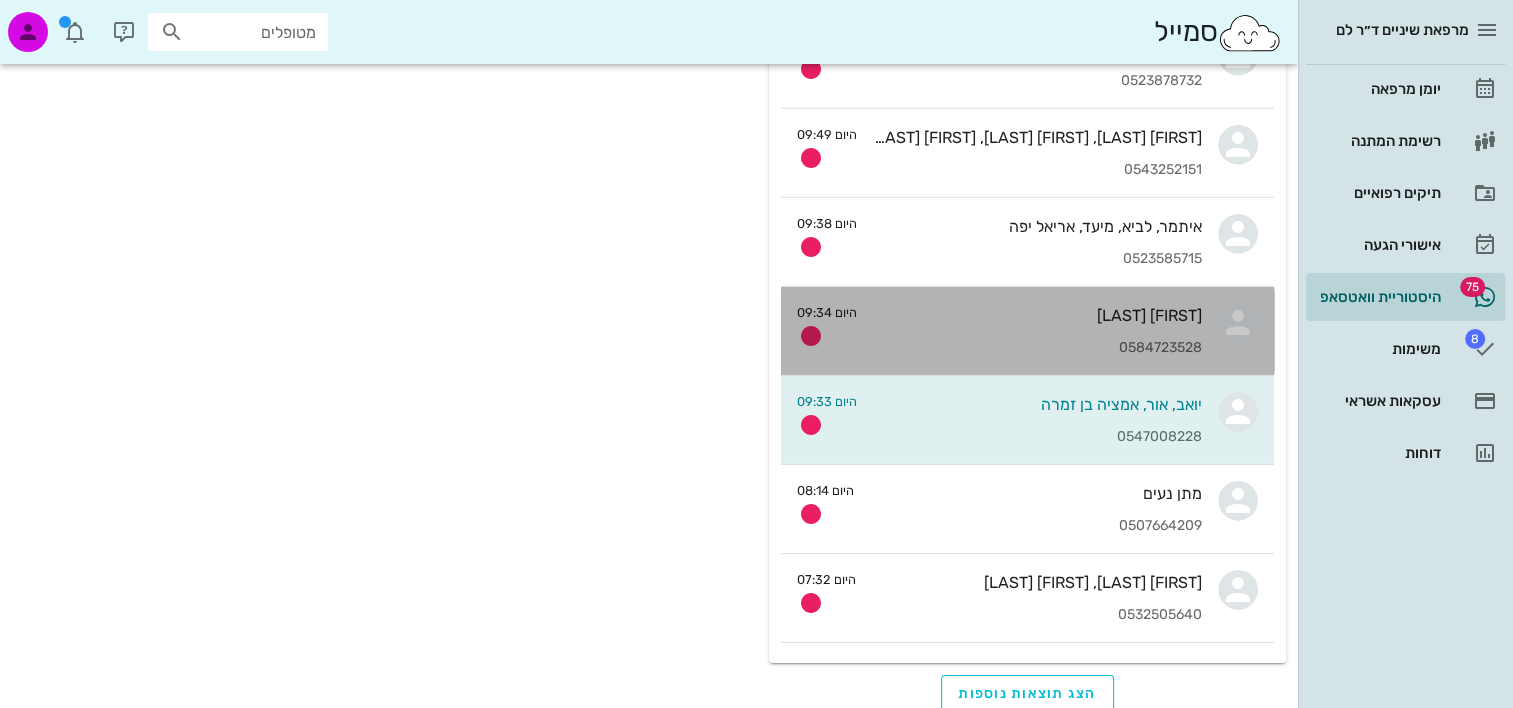 click on "P. Johannes 0584723528" at bounding box center [1037, 331] 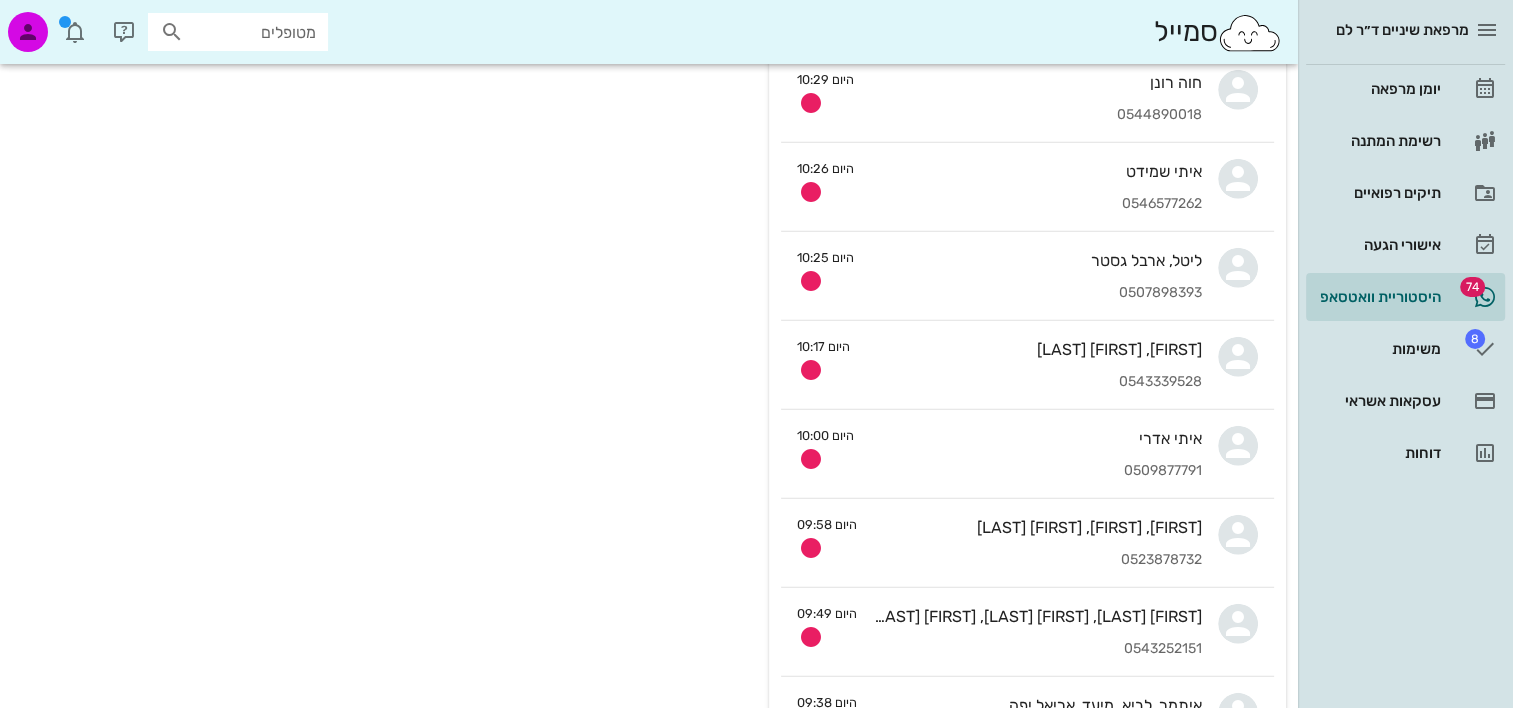 scroll, scrollTop: 6268, scrollLeft: 0, axis: vertical 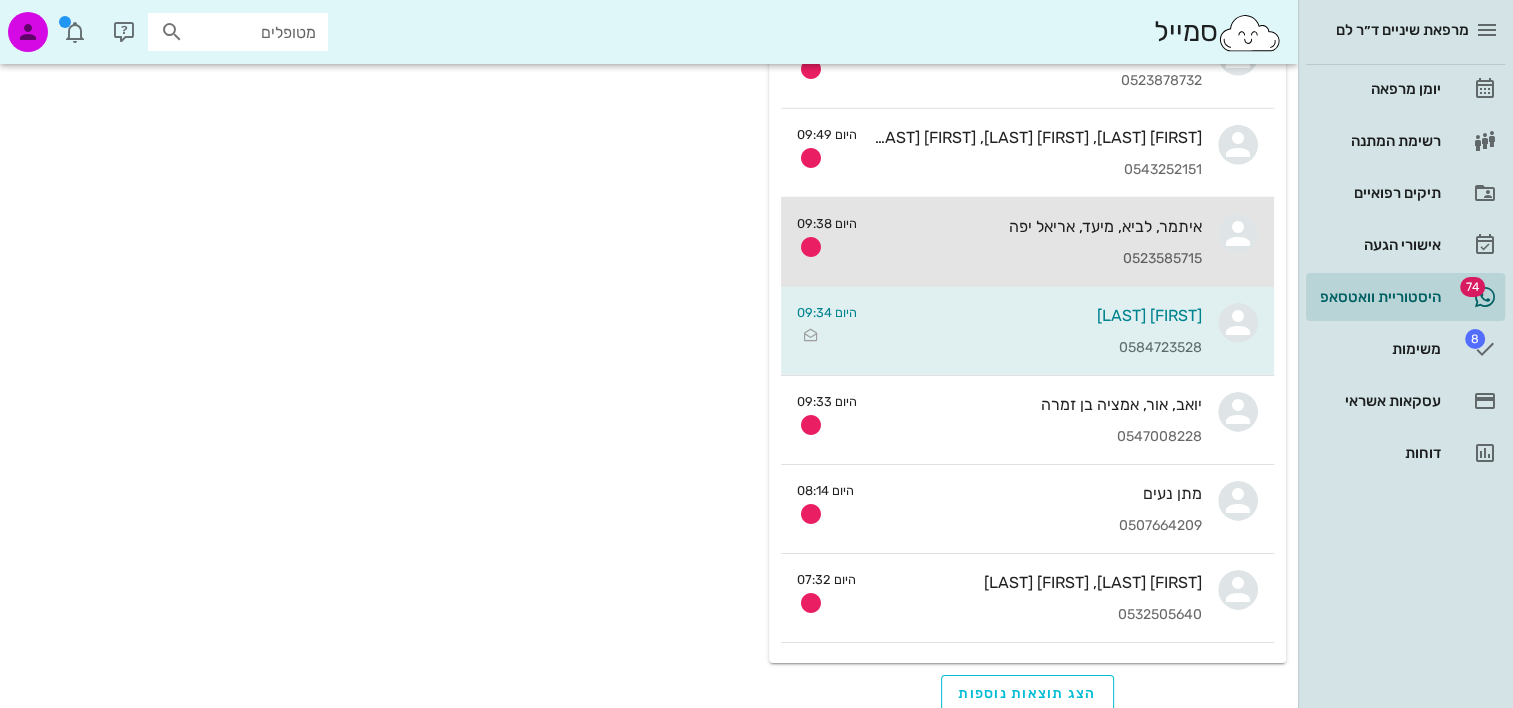 click on "0523585715" at bounding box center (1037, 259) 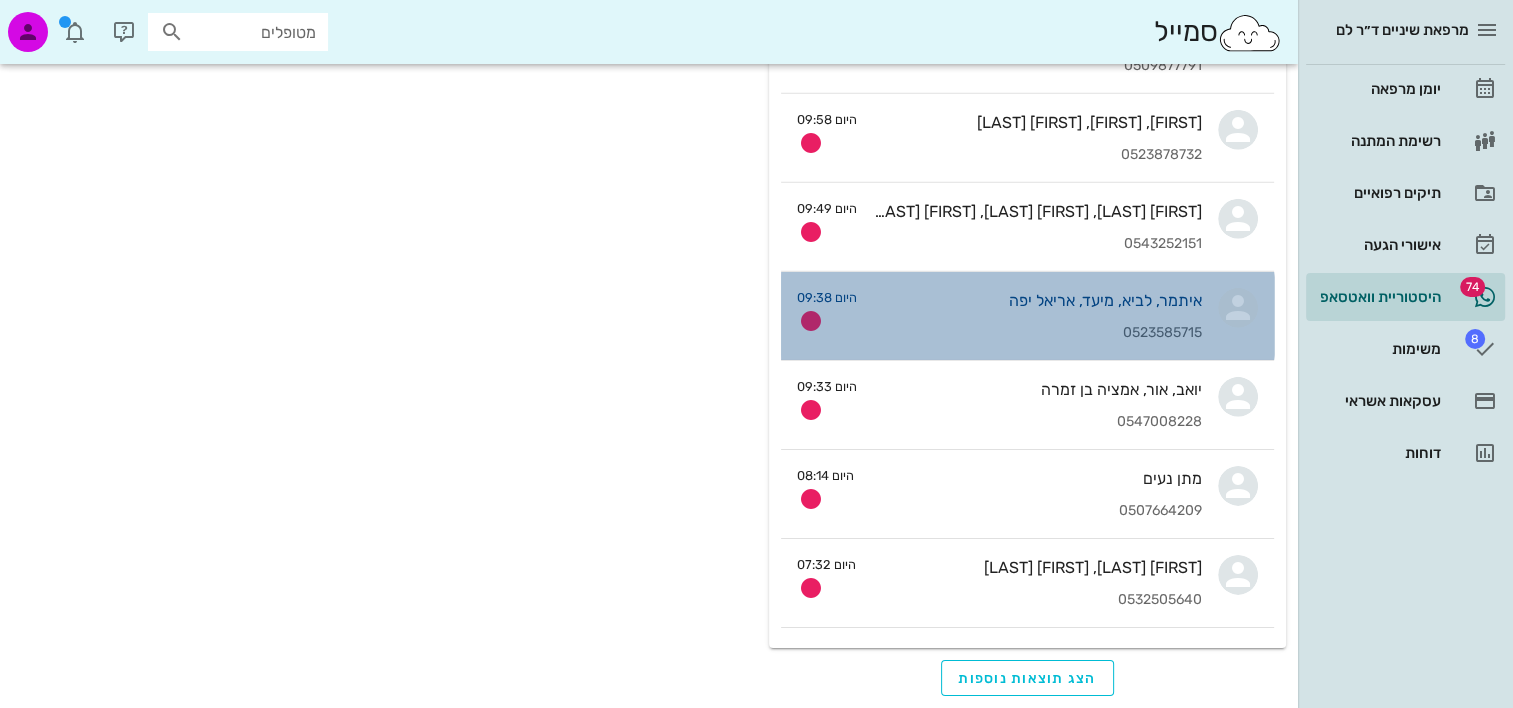 scroll, scrollTop: 0, scrollLeft: 0, axis: both 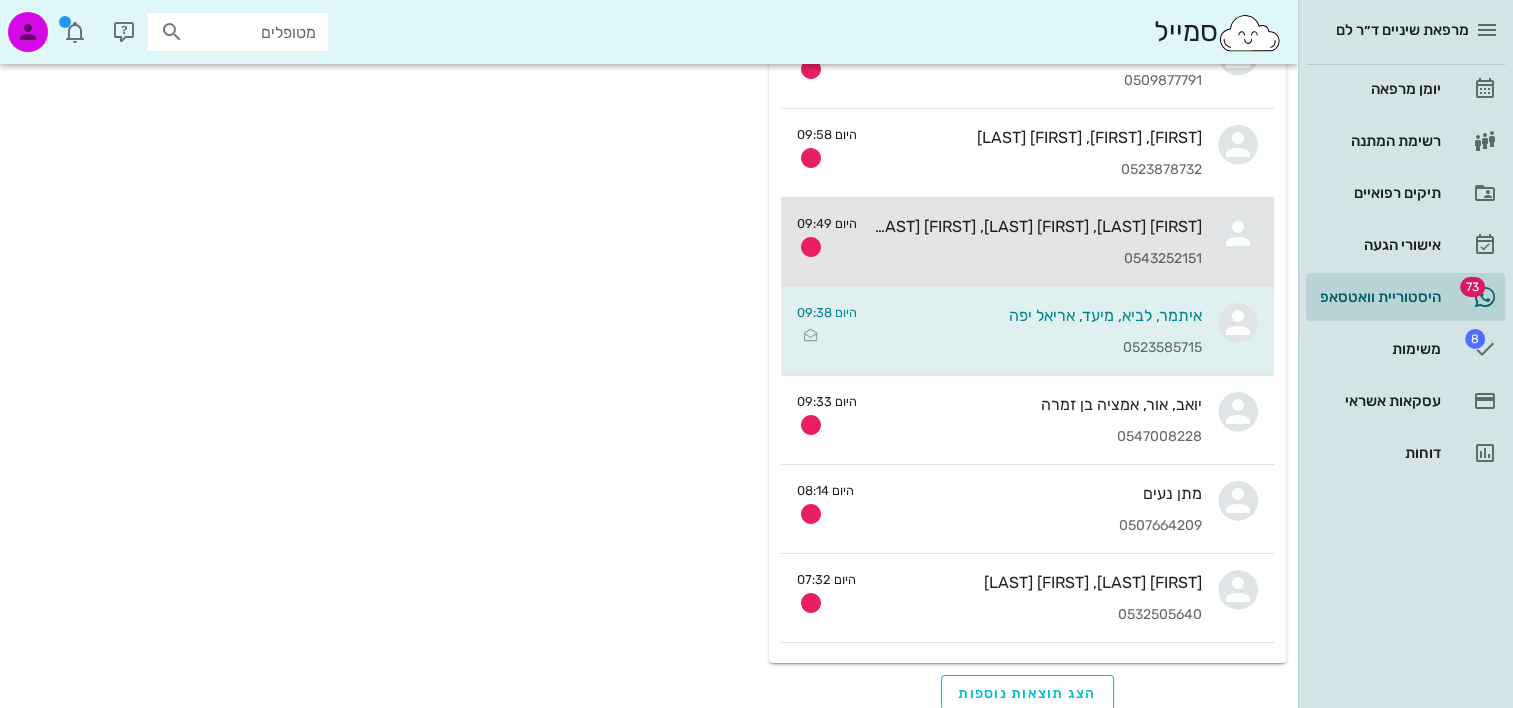 drag, startPoint x: 1096, startPoint y: 249, endPoint x: 1064, endPoint y: 278, distance: 43.185646 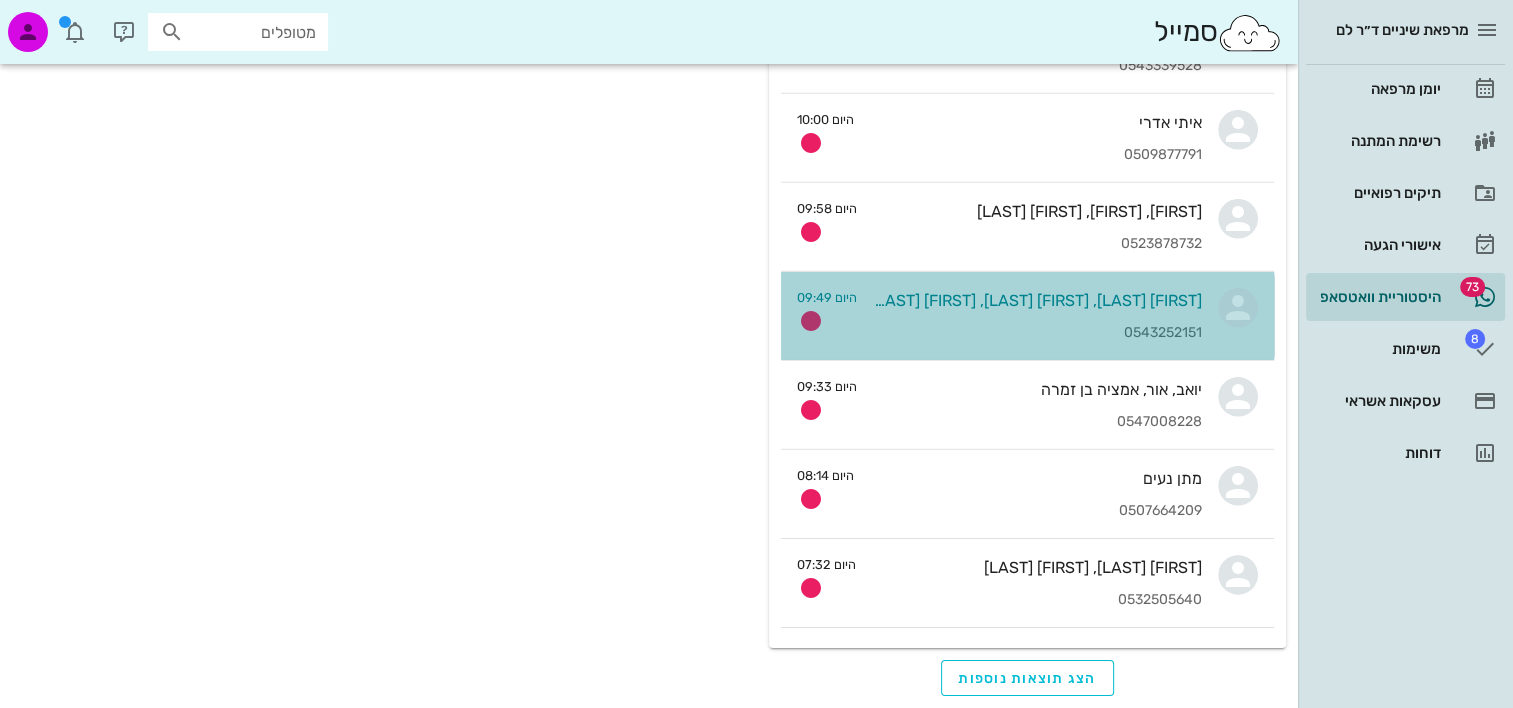 scroll, scrollTop: 0, scrollLeft: 0, axis: both 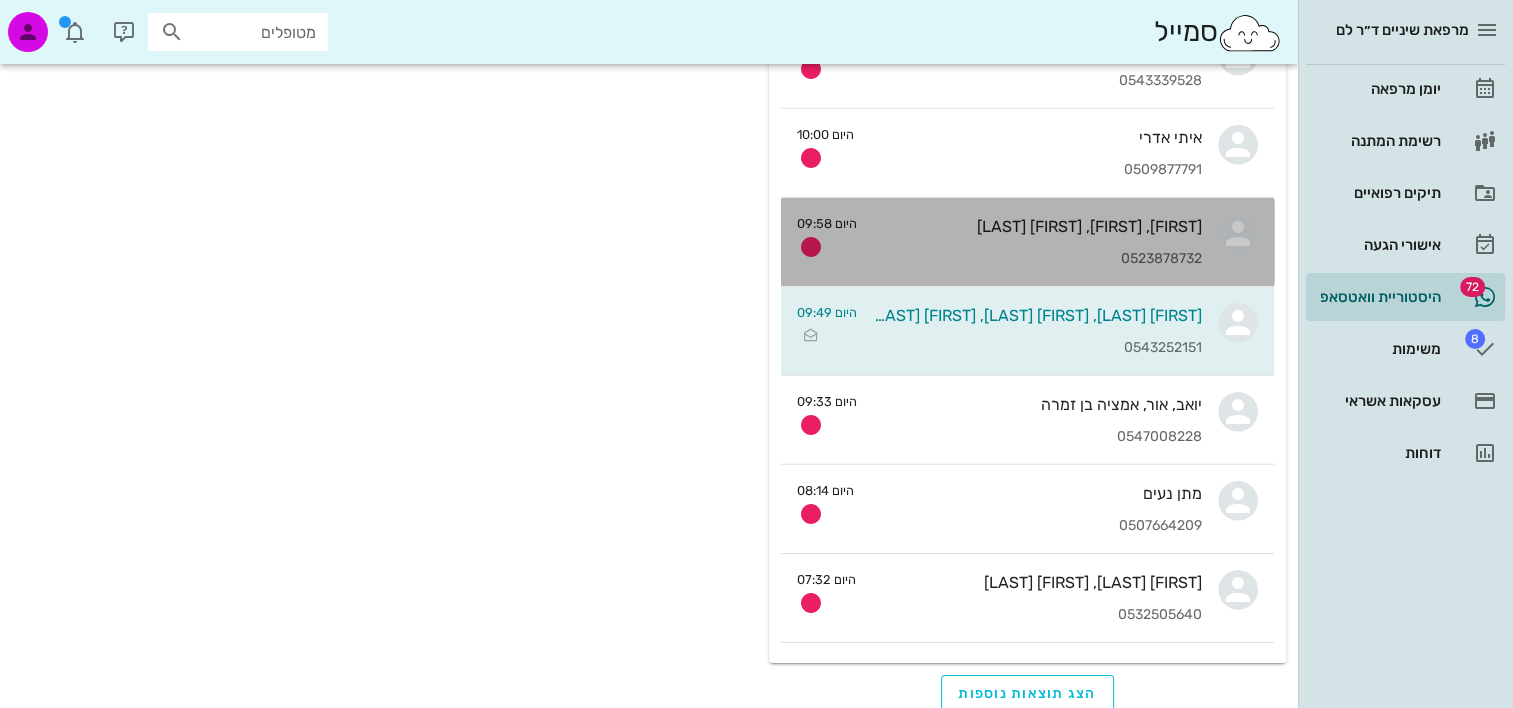 click on "0523878732" at bounding box center (1037, 259) 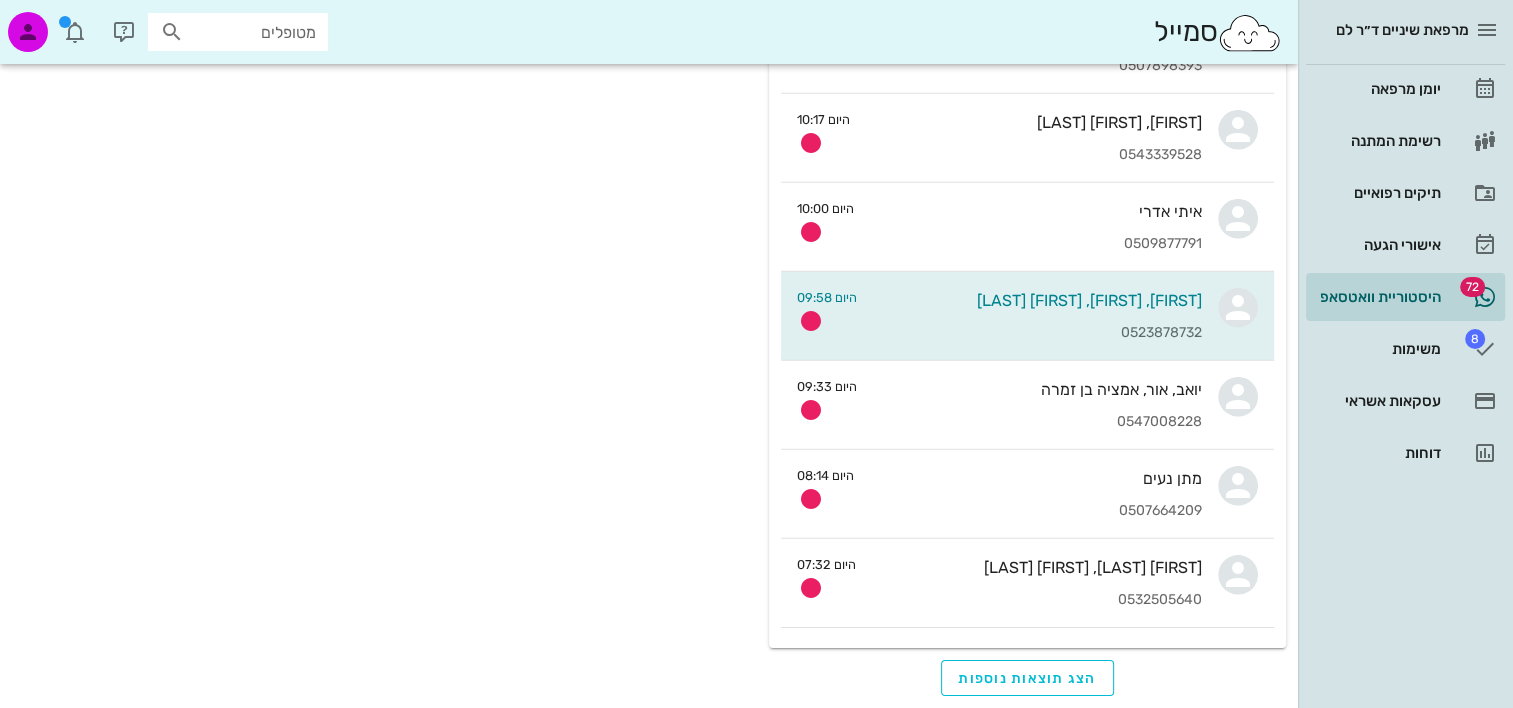scroll, scrollTop: 0, scrollLeft: 0, axis: both 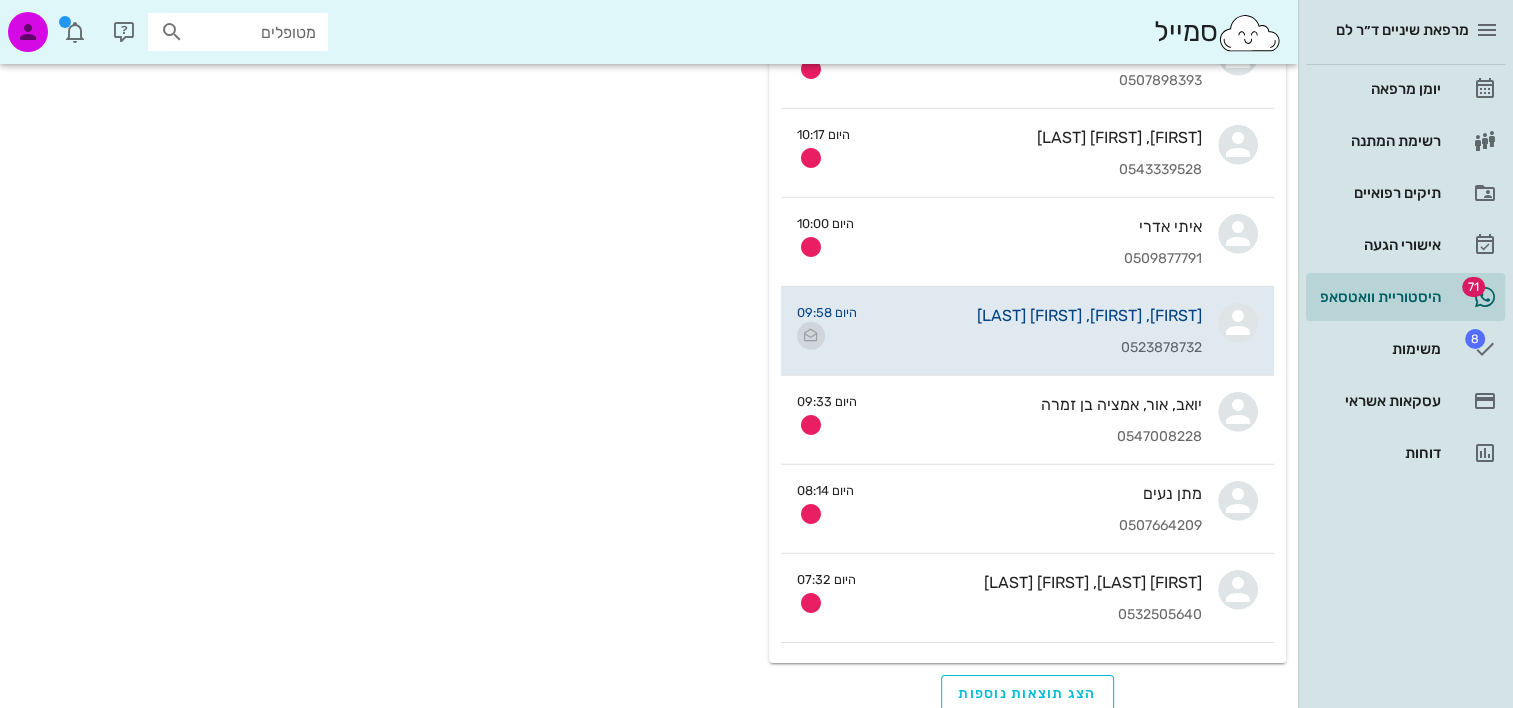 click at bounding box center (811, 336) 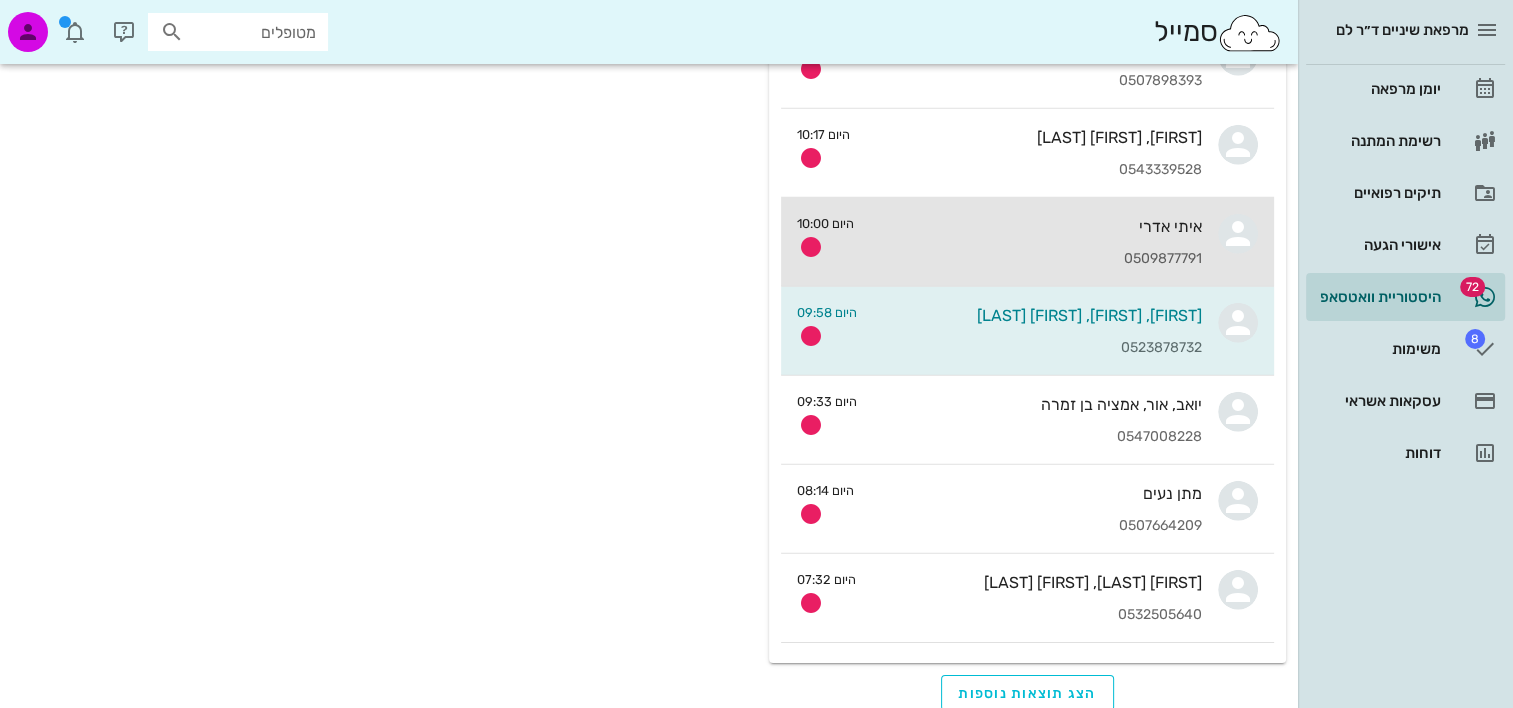 click on "איתי אדרי 0509877791" at bounding box center [1036, 242] 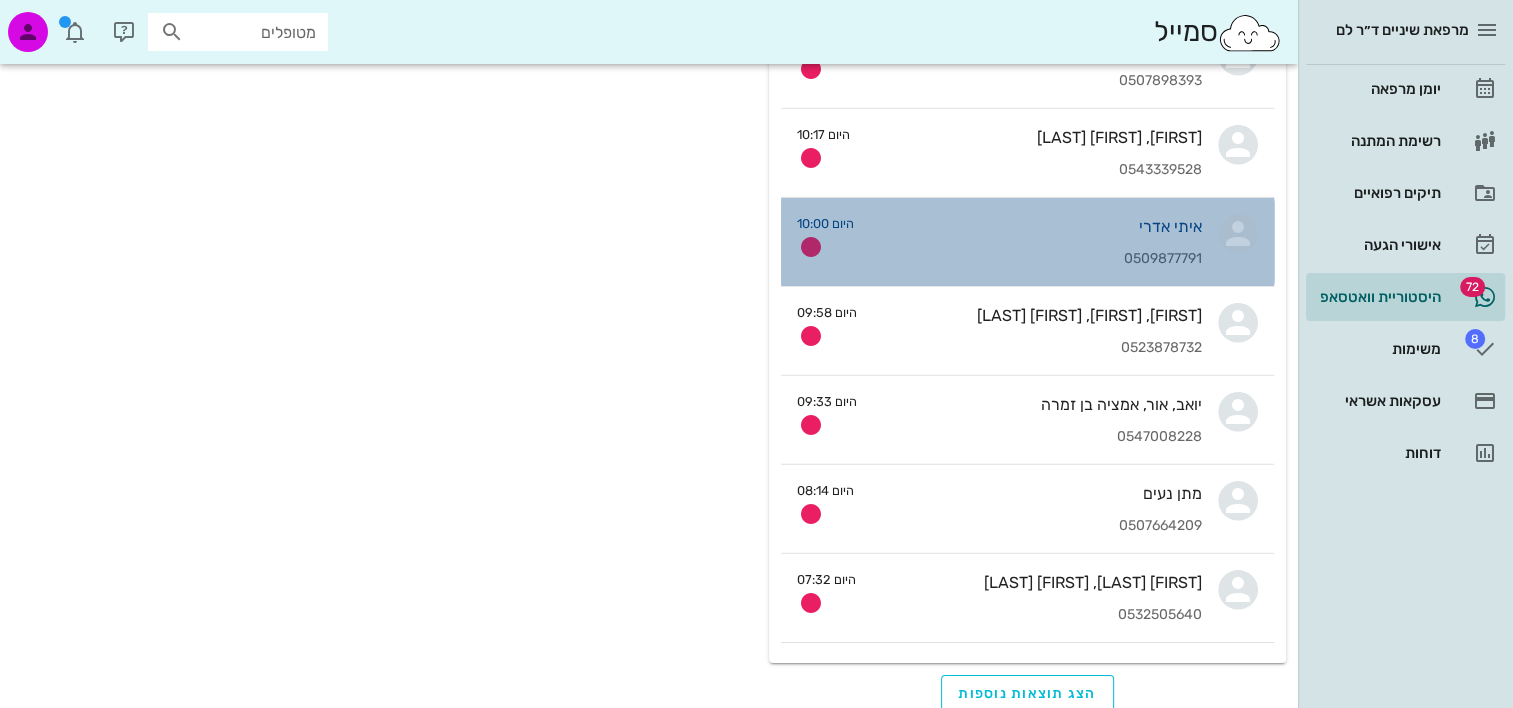 scroll, scrollTop: 0, scrollLeft: 0, axis: both 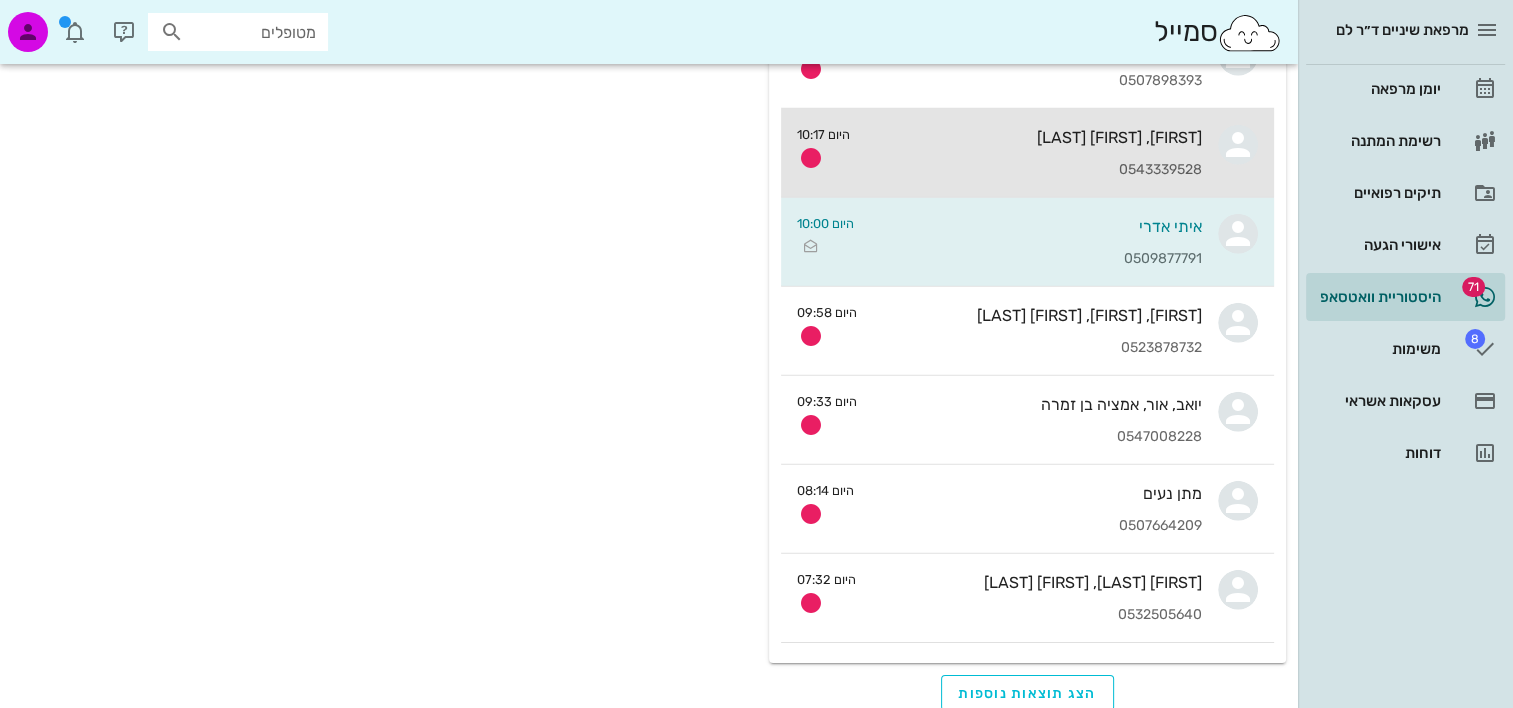 click on "0543339528" at bounding box center [1034, 170] 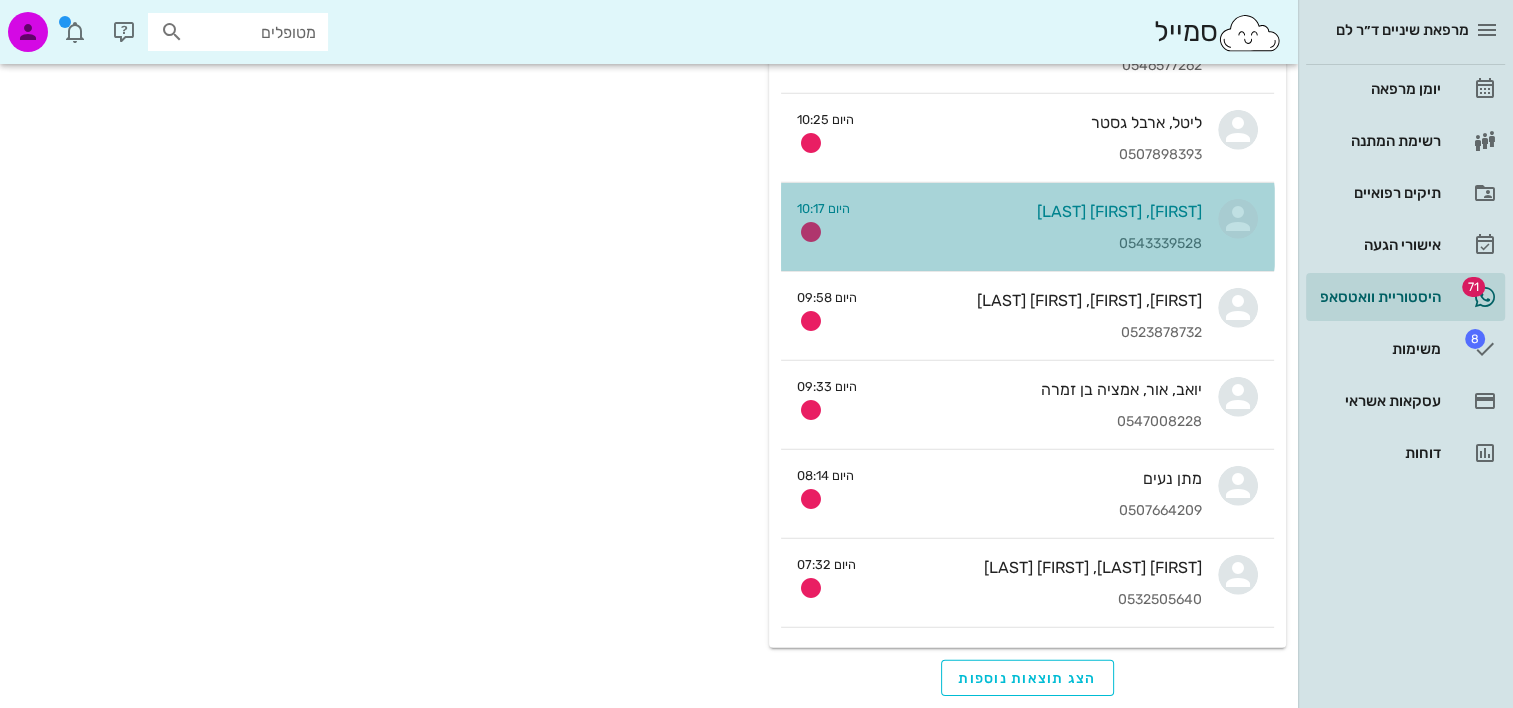 scroll, scrollTop: 0, scrollLeft: 0, axis: both 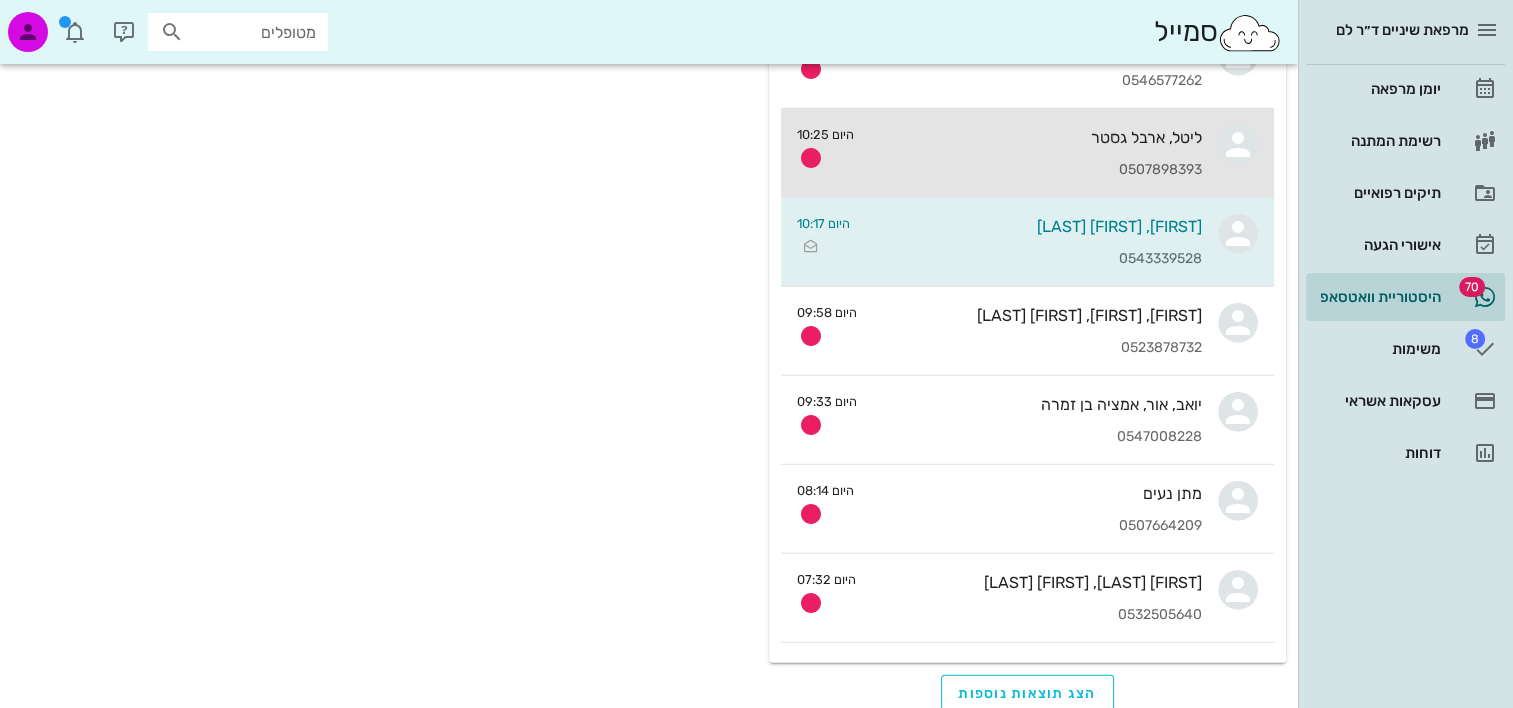 click on "ליטל, ארבל גסטר" at bounding box center [1036, 137] 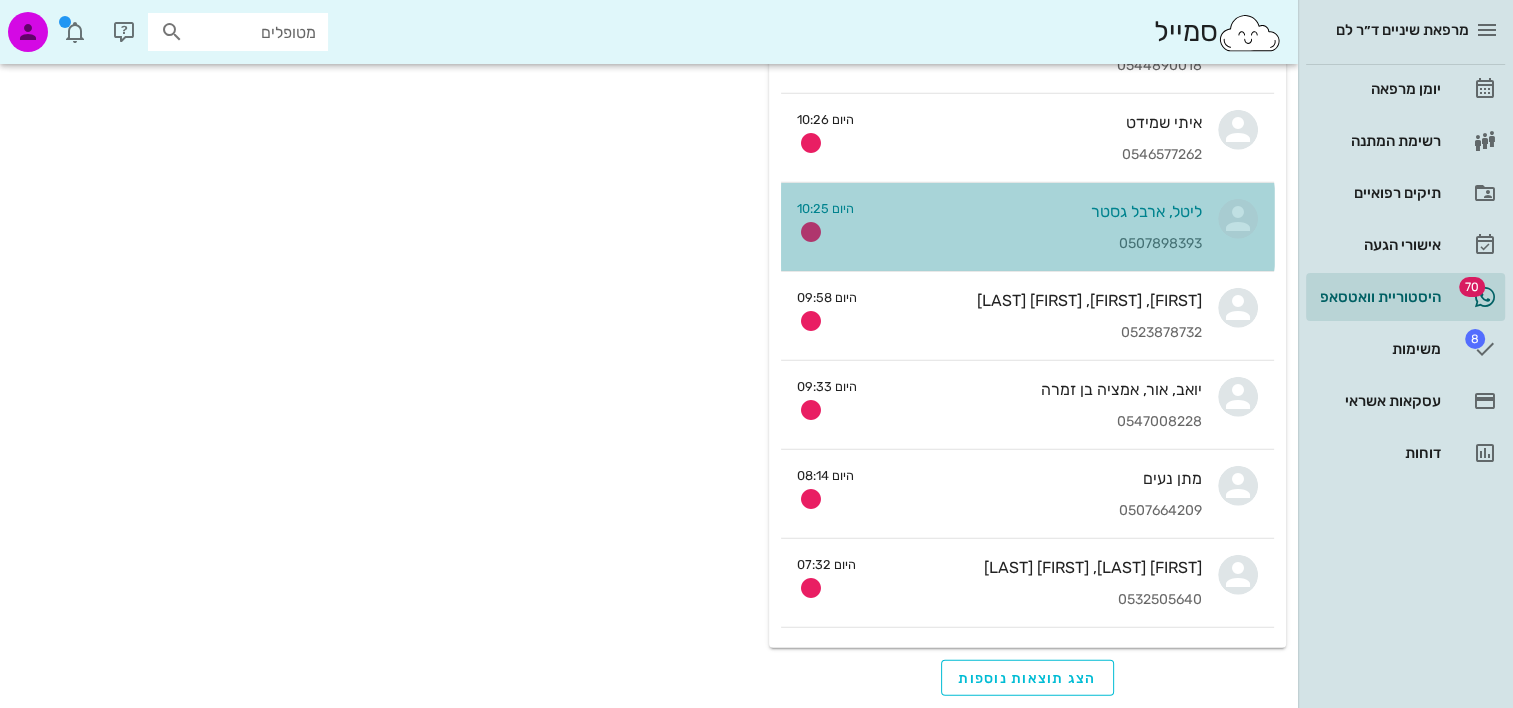 scroll, scrollTop: 0, scrollLeft: 0, axis: both 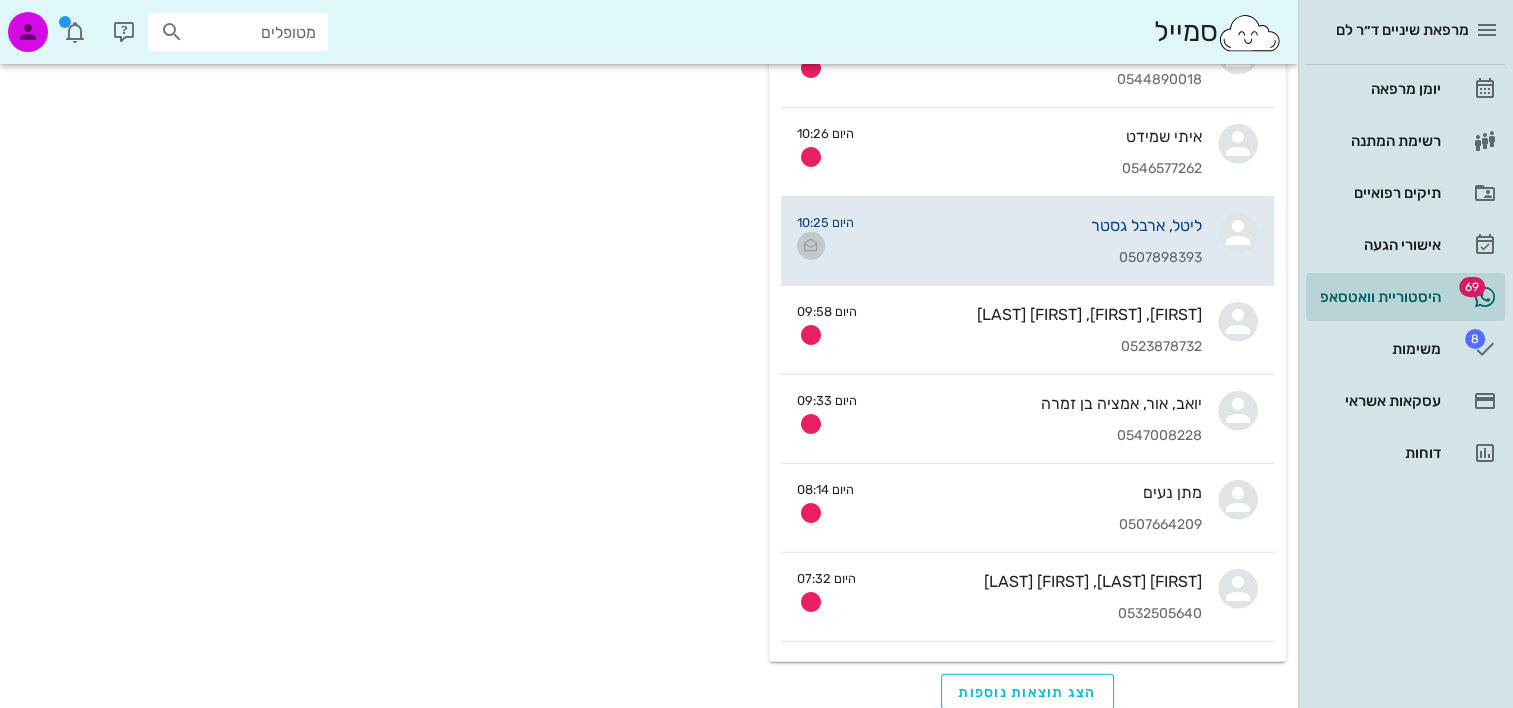 click at bounding box center [811, 246] 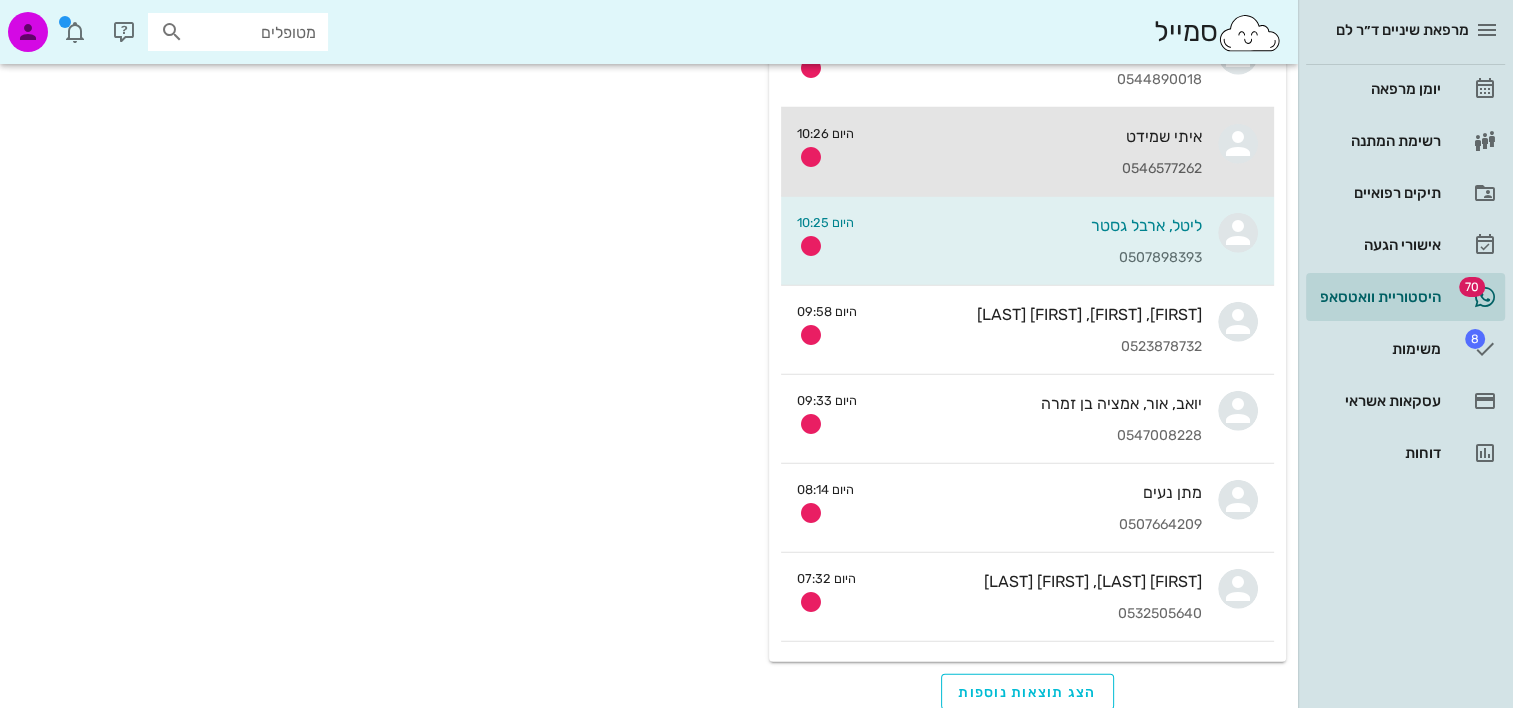 click on "0546577262" at bounding box center [1036, 169] 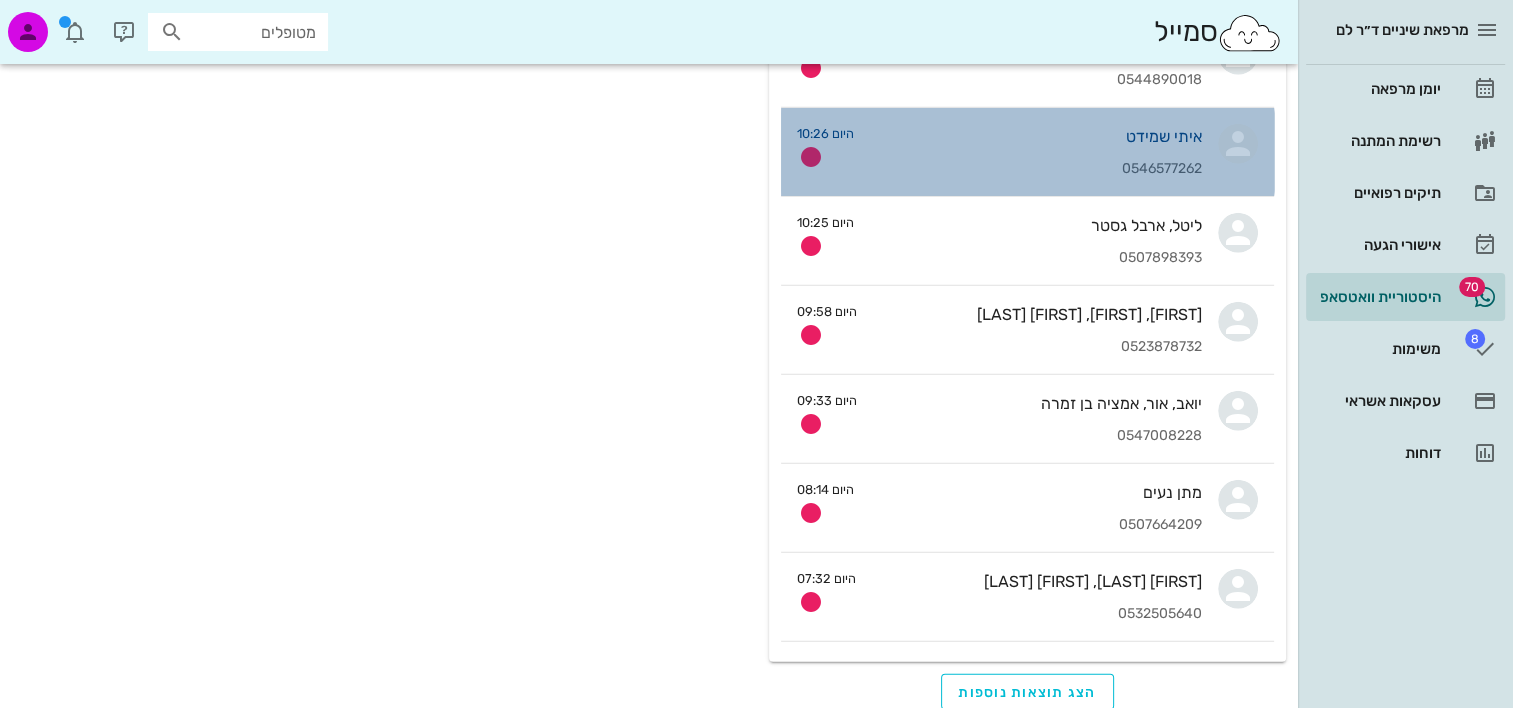 scroll, scrollTop: 0, scrollLeft: 0, axis: both 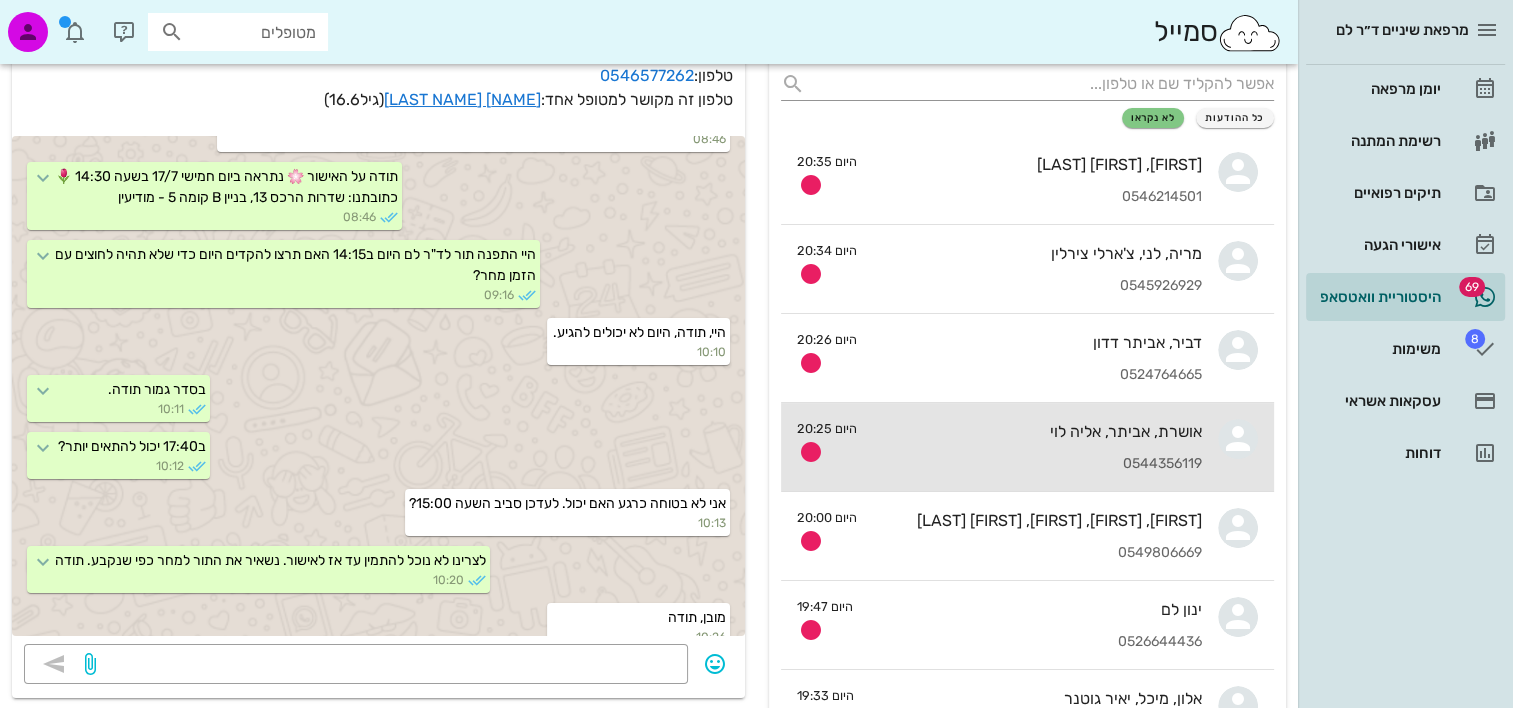 click on "אושרת, אביתר, אליה לוי 0544356119" at bounding box center (1037, 447) 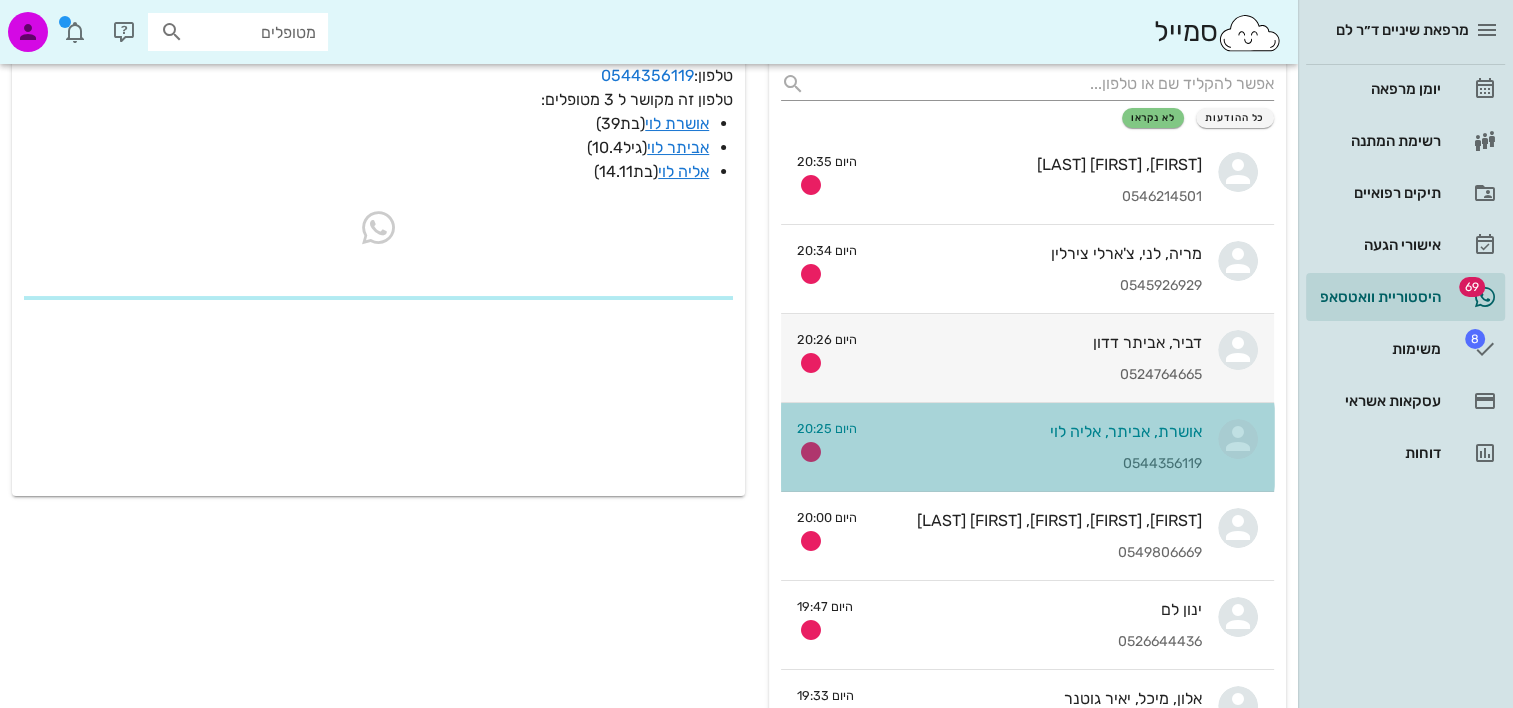 scroll, scrollTop: 0, scrollLeft: 0, axis: both 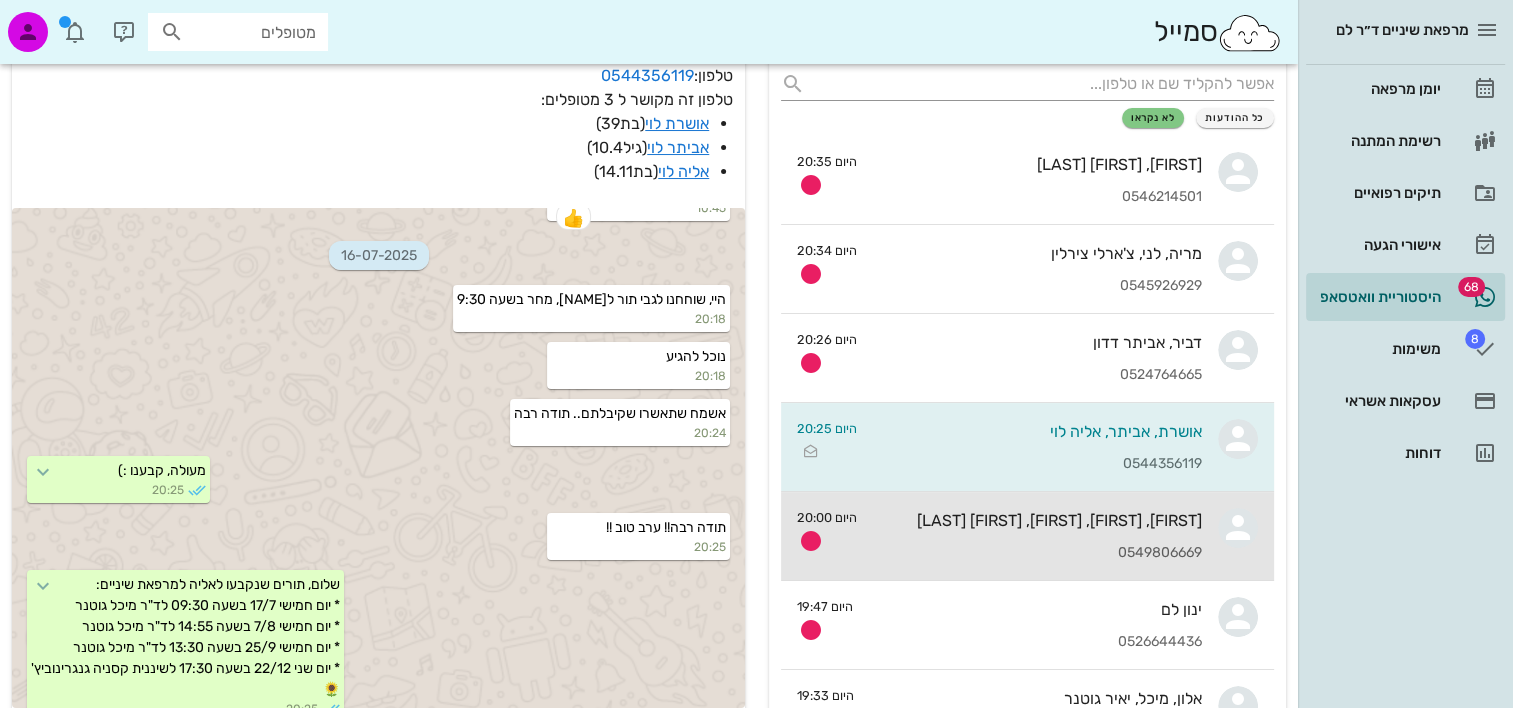 click on "מתן, ענבר, דביר, אריאל עמירה 0549806669" at bounding box center (1037, 536) 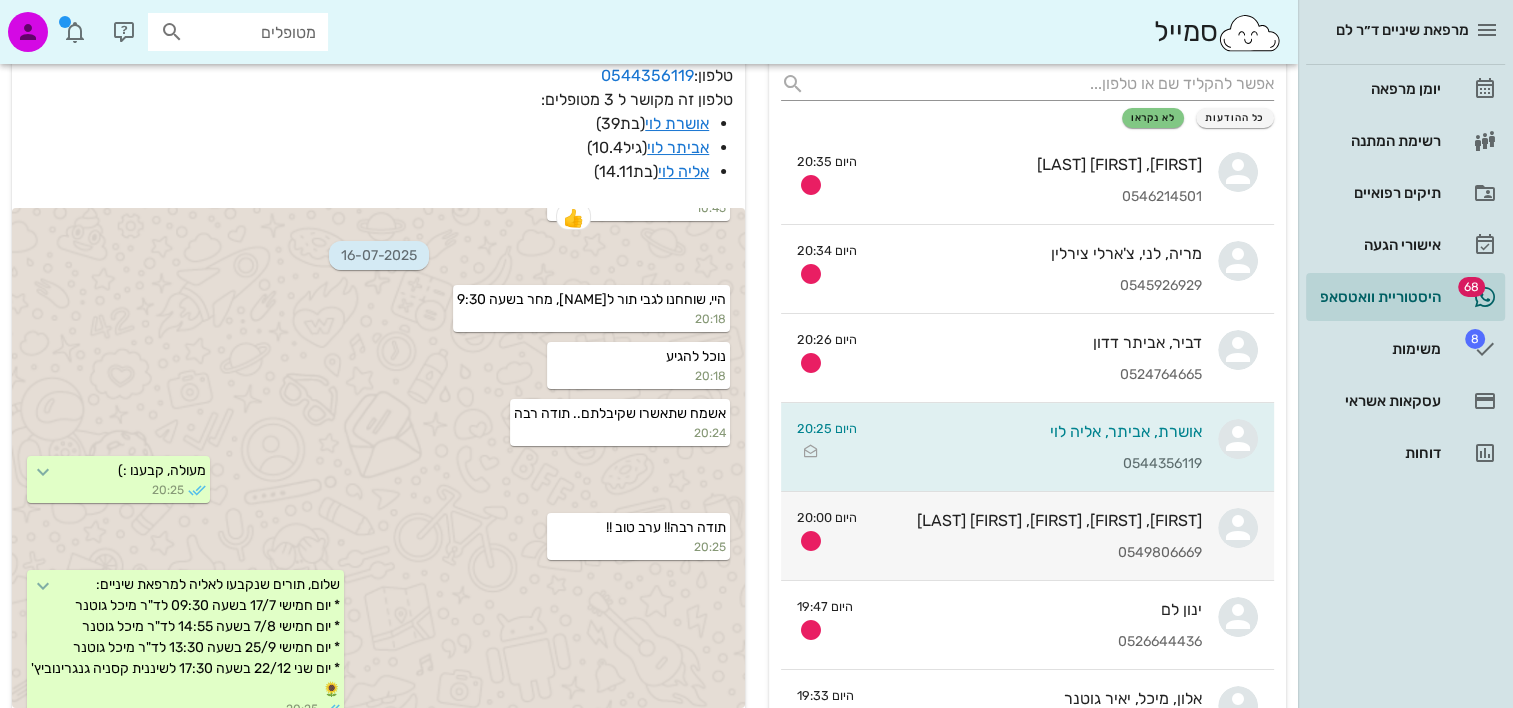 scroll, scrollTop: 0, scrollLeft: 0, axis: both 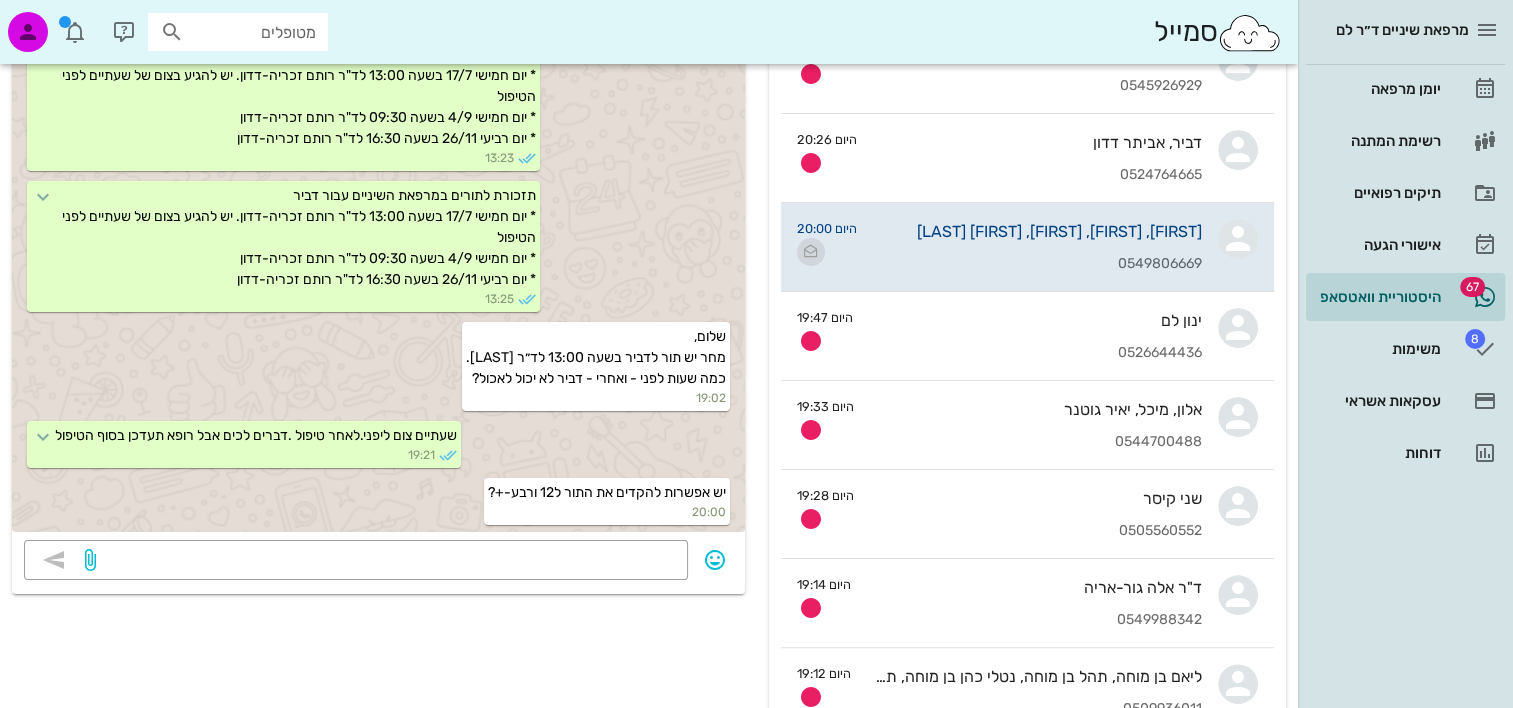 click at bounding box center [811, 252] 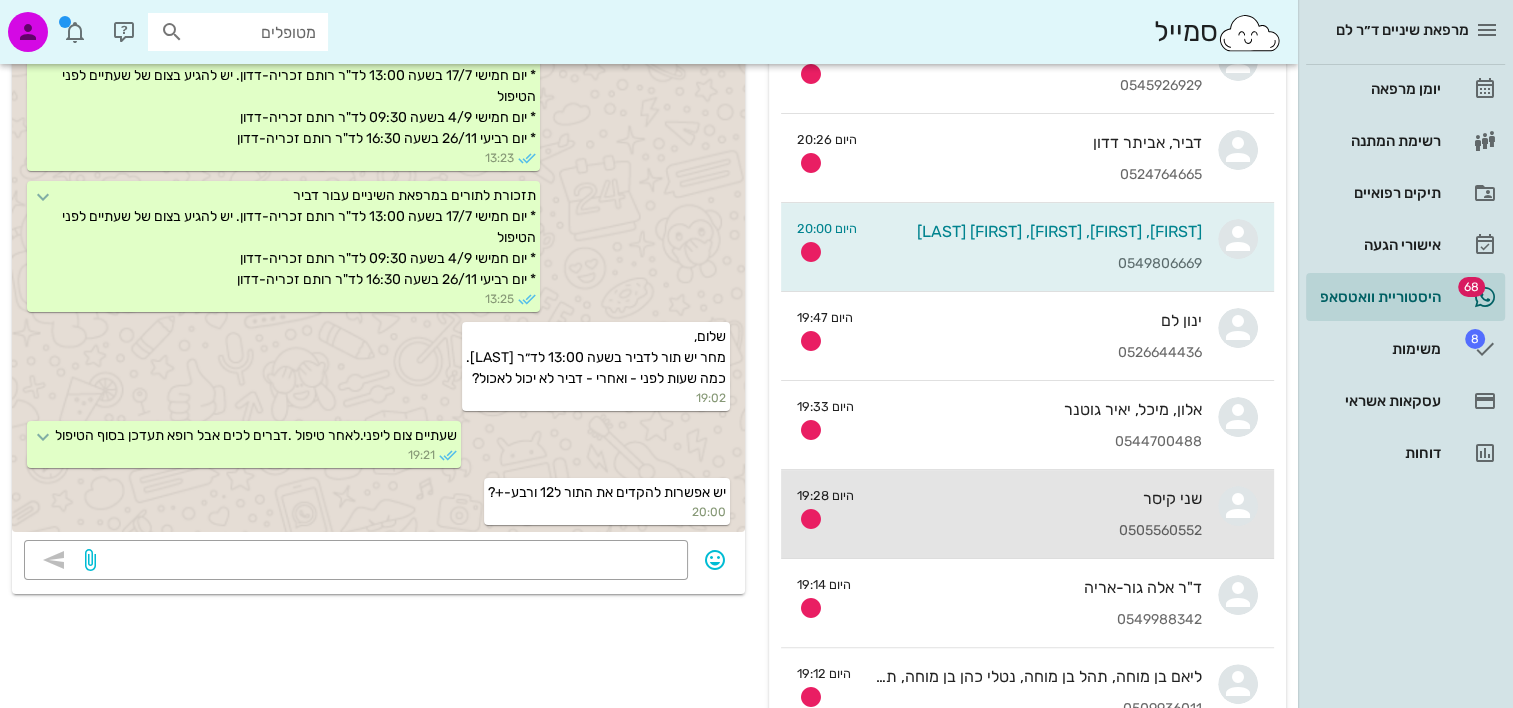 click on "שני קיסר 0505560552" at bounding box center (1036, 514) 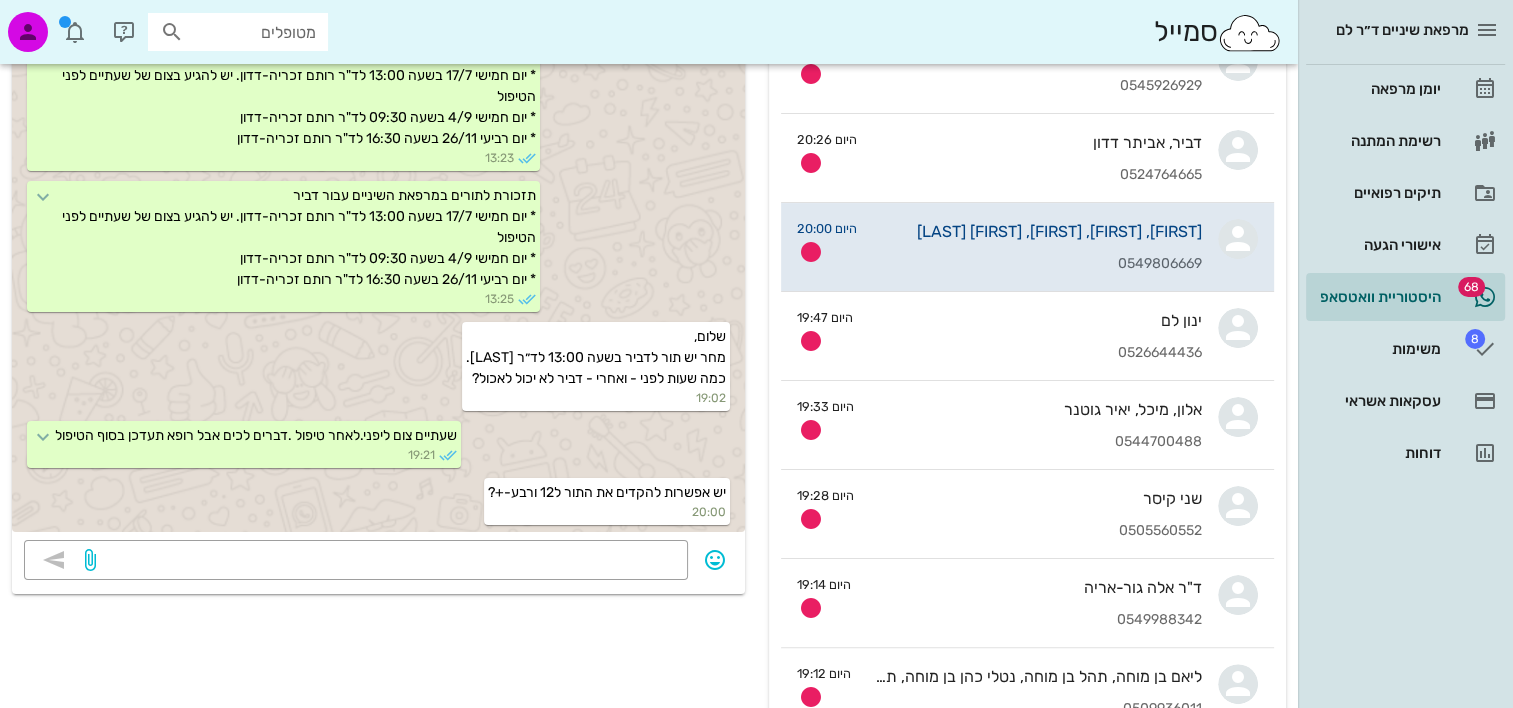 scroll, scrollTop: 0, scrollLeft: 0, axis: both 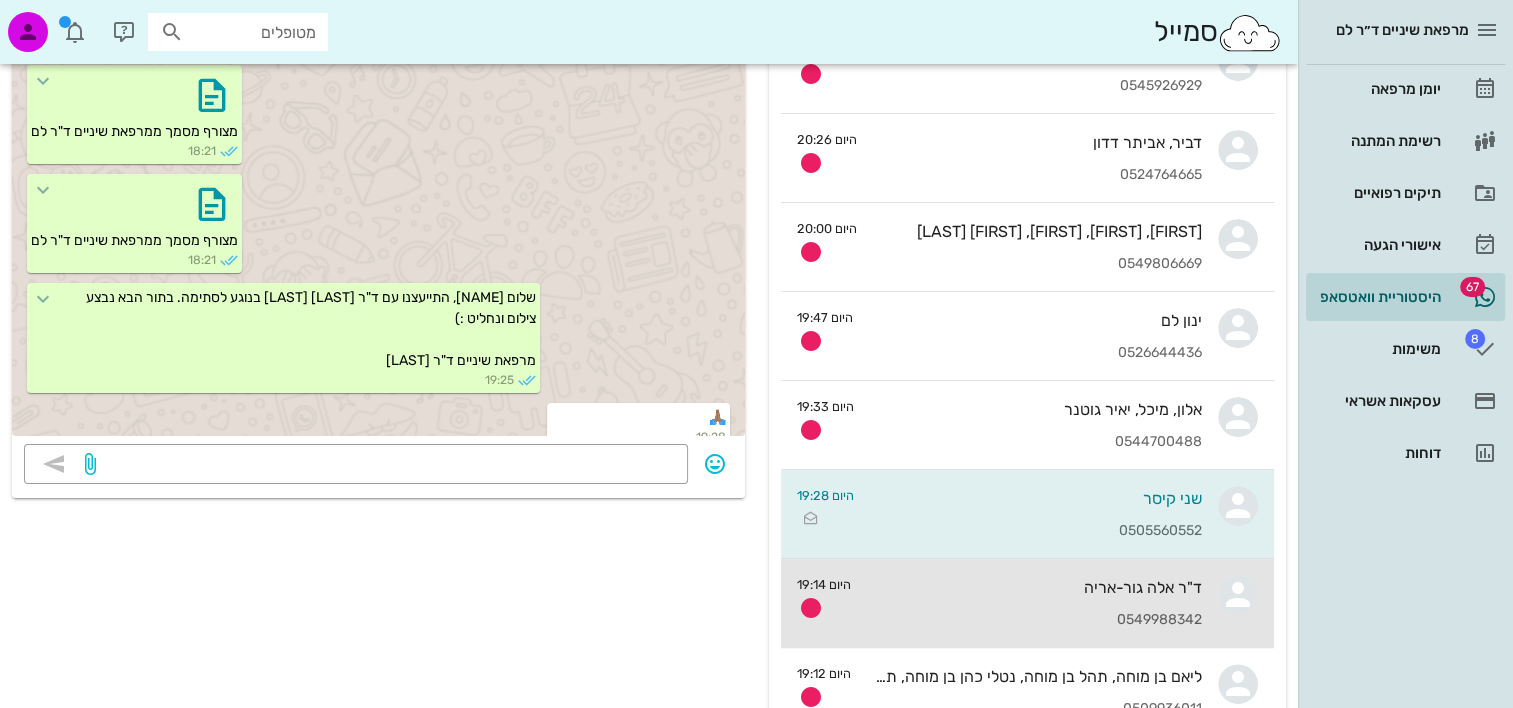 click on "ד"ר אלה גור-אריה" at bounding box center [1034, 587] 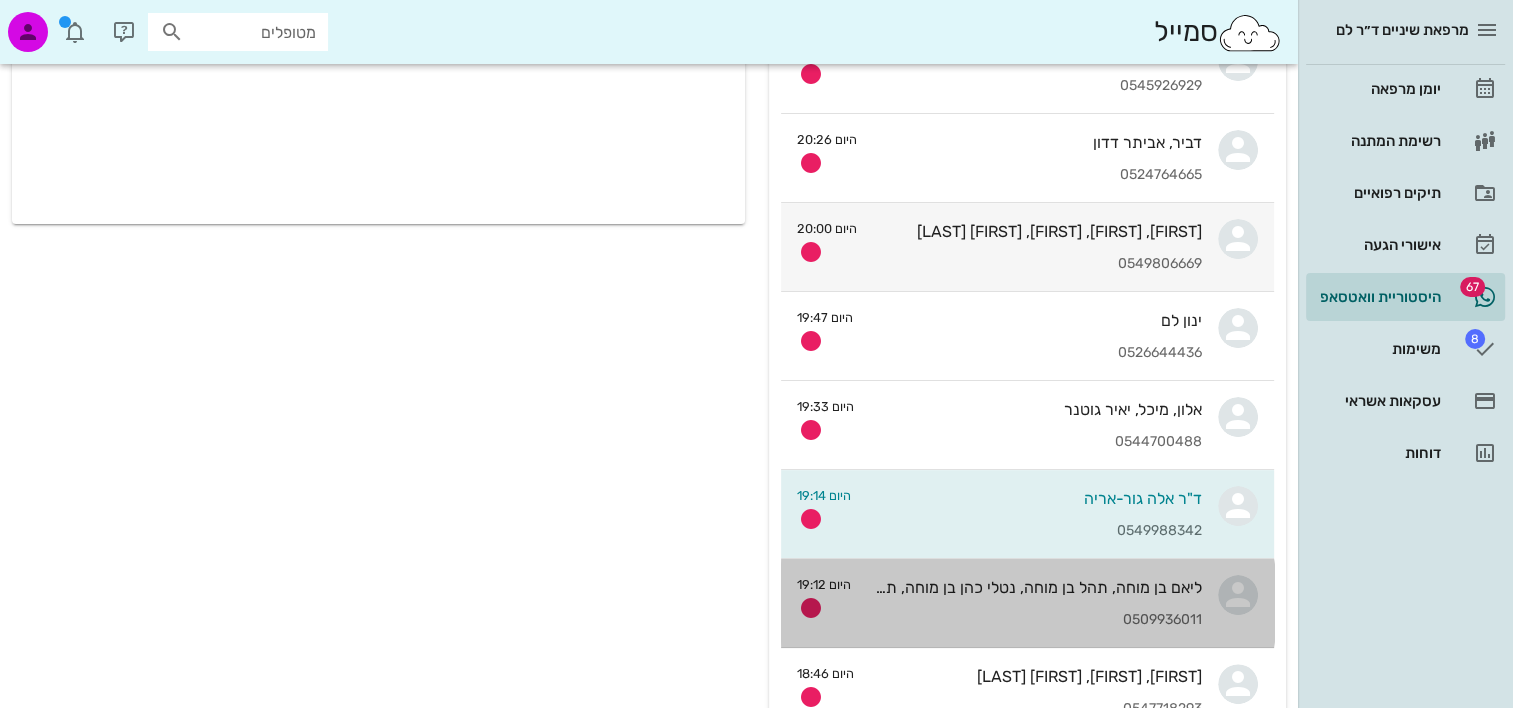 scroll, scrollTop: 0, scrollLeft: 0, axis: both 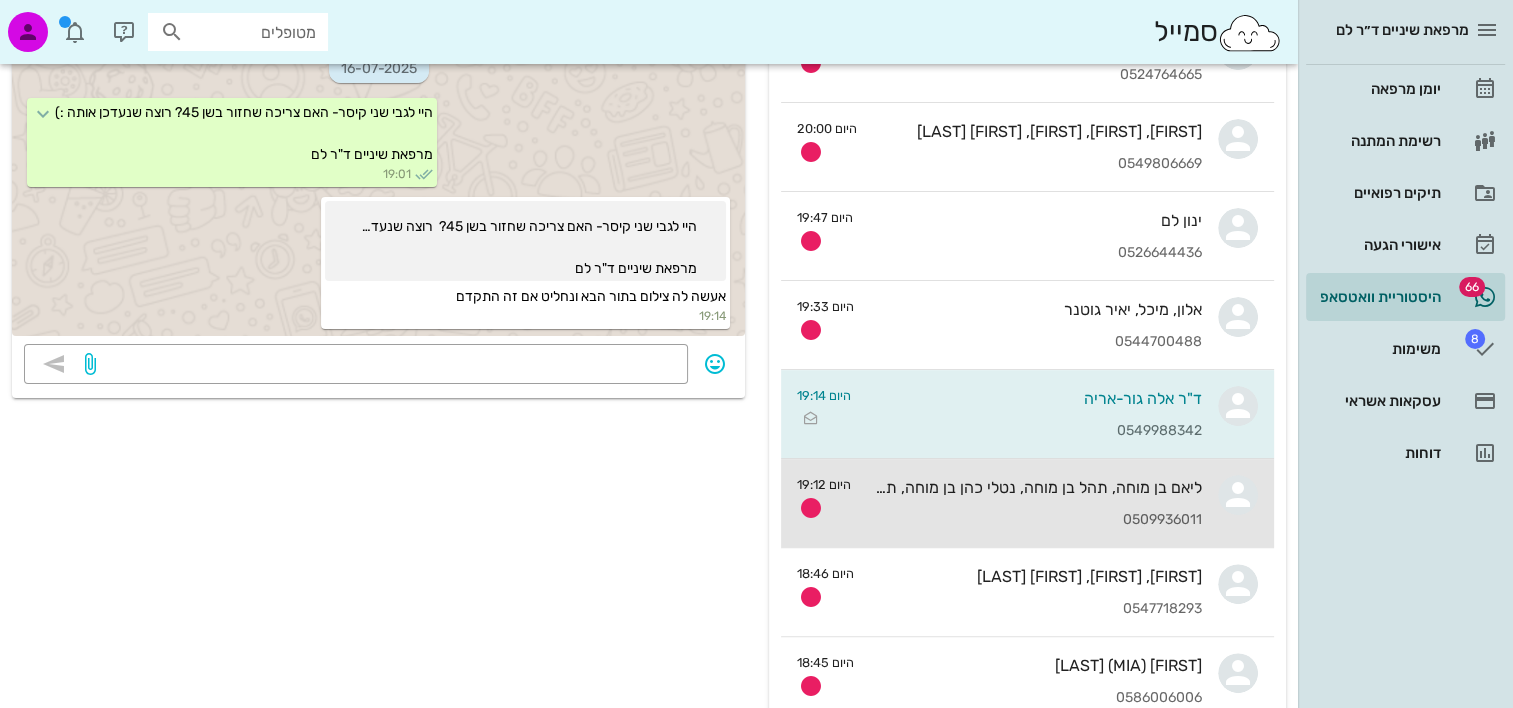 click on "ליאם בן מוחה, תהל בן מוחה, נטלי כהן בן מוחה, תהל בנמוחה 0509936011" at bounding box center [1034, 503] 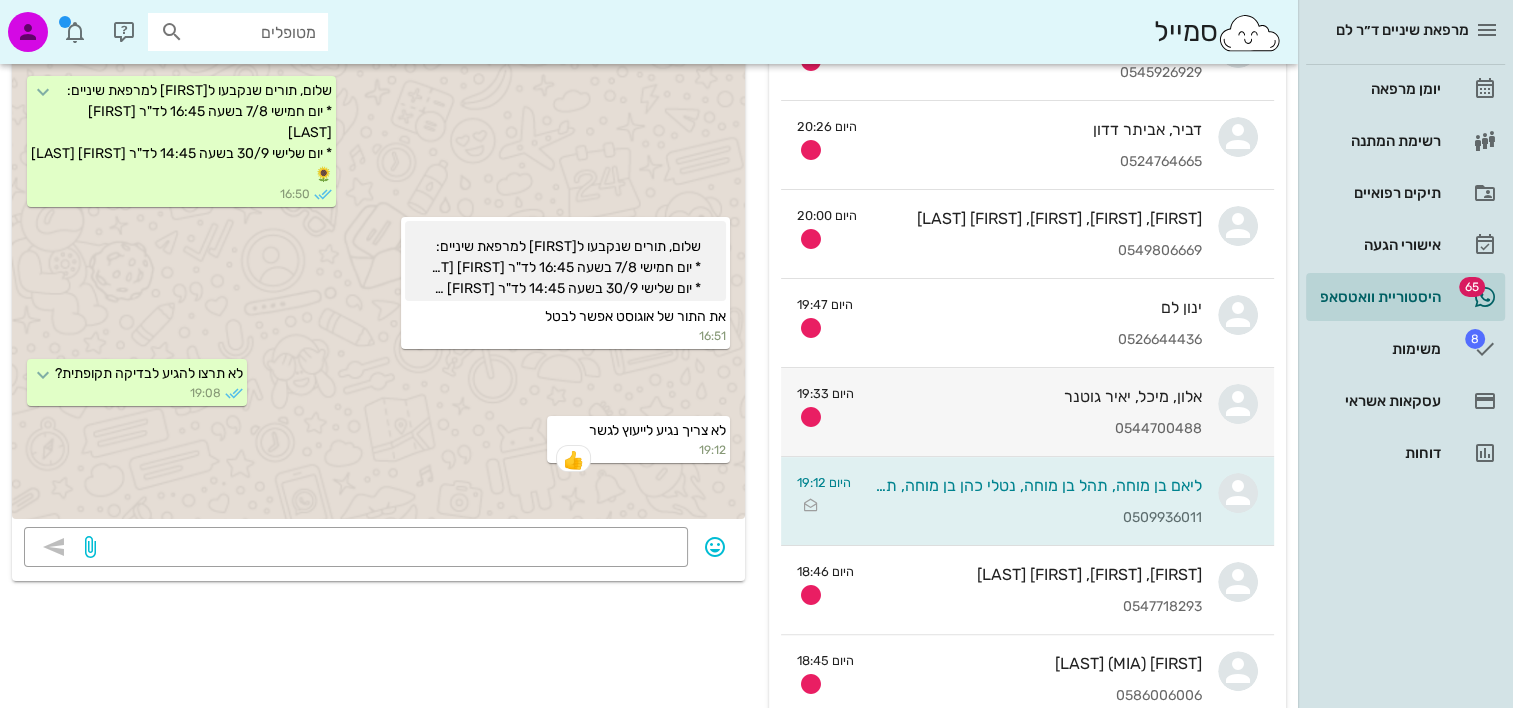 scroll, scrollTop: 400, scrollLeft: 0, axis: vertical 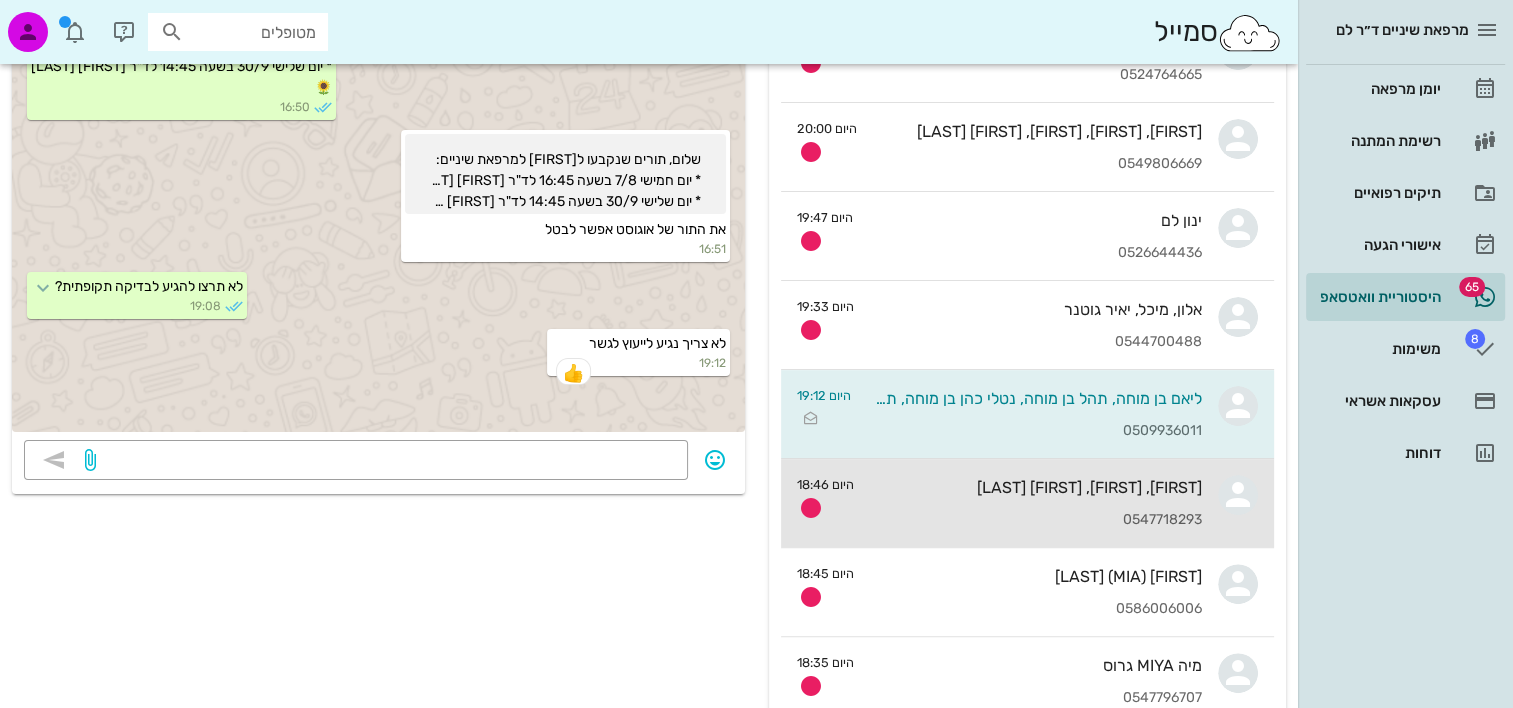 click on "0547718293" at bounding box center (1036, 520) 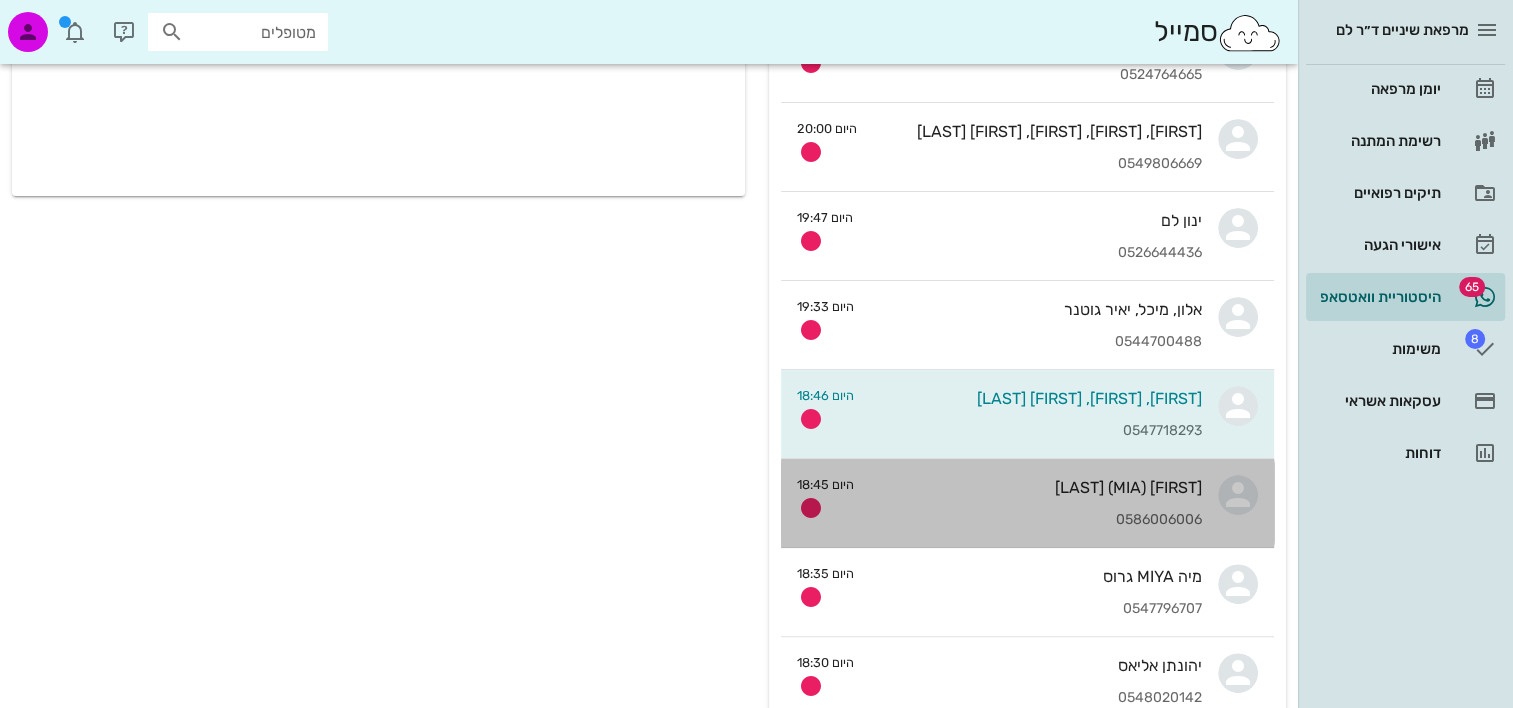 scroll, scrollTop: 0, scrollLeft: 0, axis: both 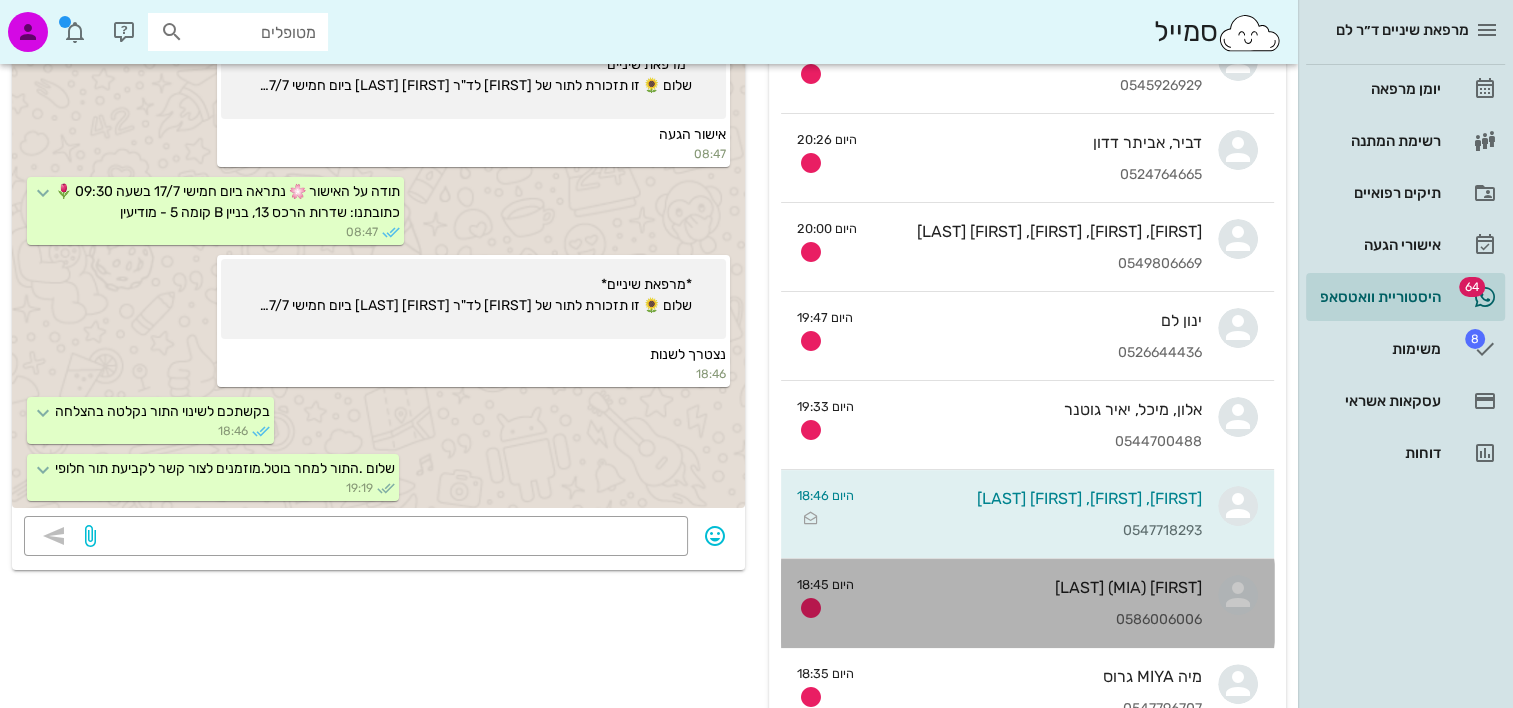 click on "מיה (MIA) המר" at bounding box center [1036, 587] 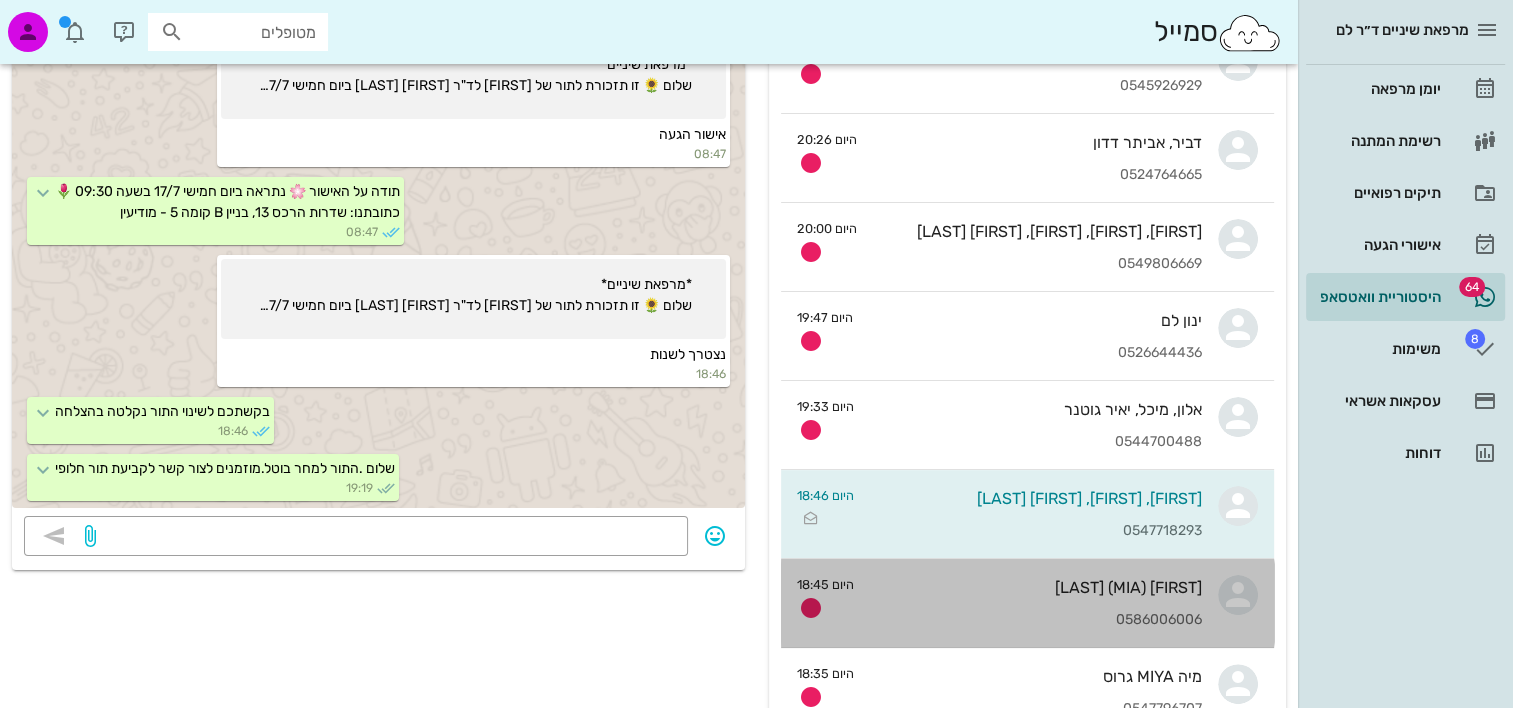 scroll, scrollTop: 0, scrollLeft: 0, axis: both 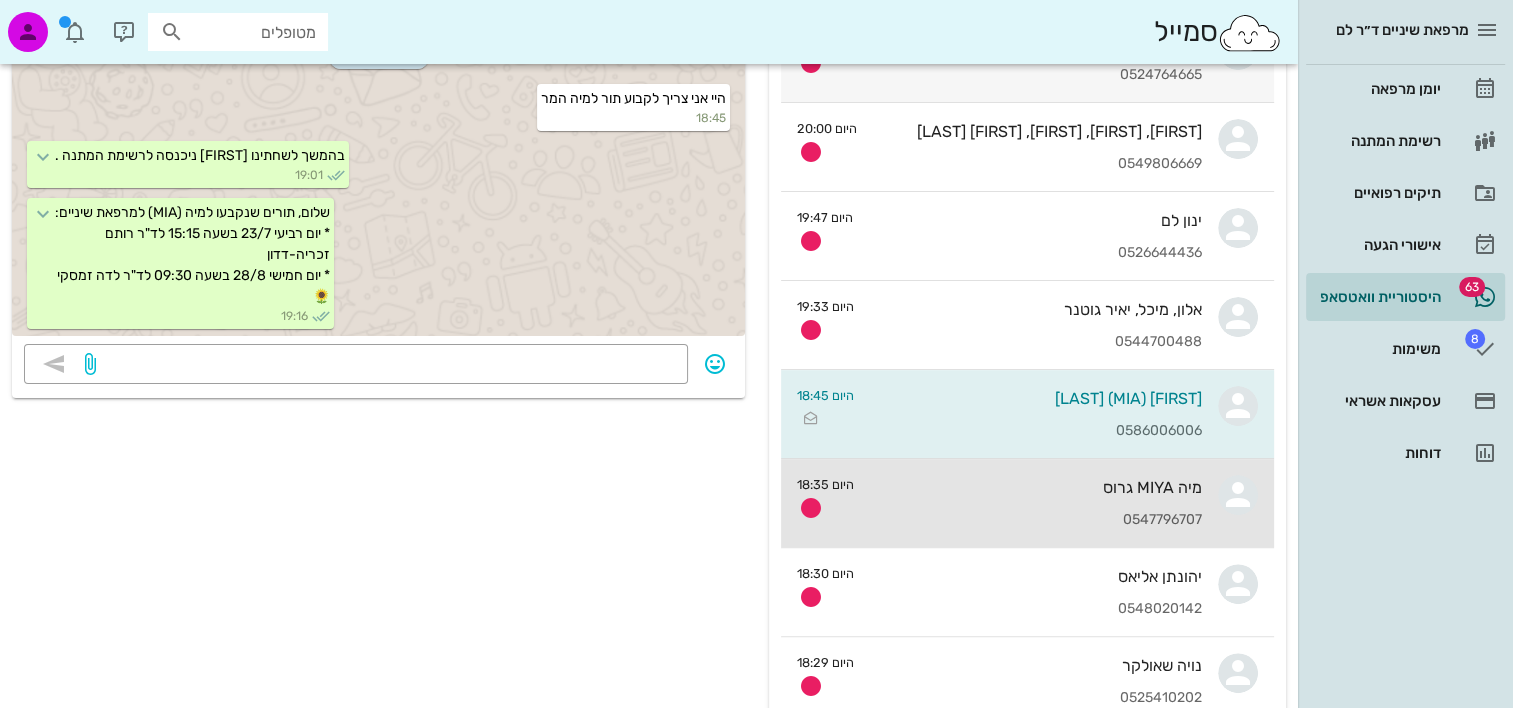 click on "מיה MIYA גרוס 0547796707" at bounding box center (1036, 503) 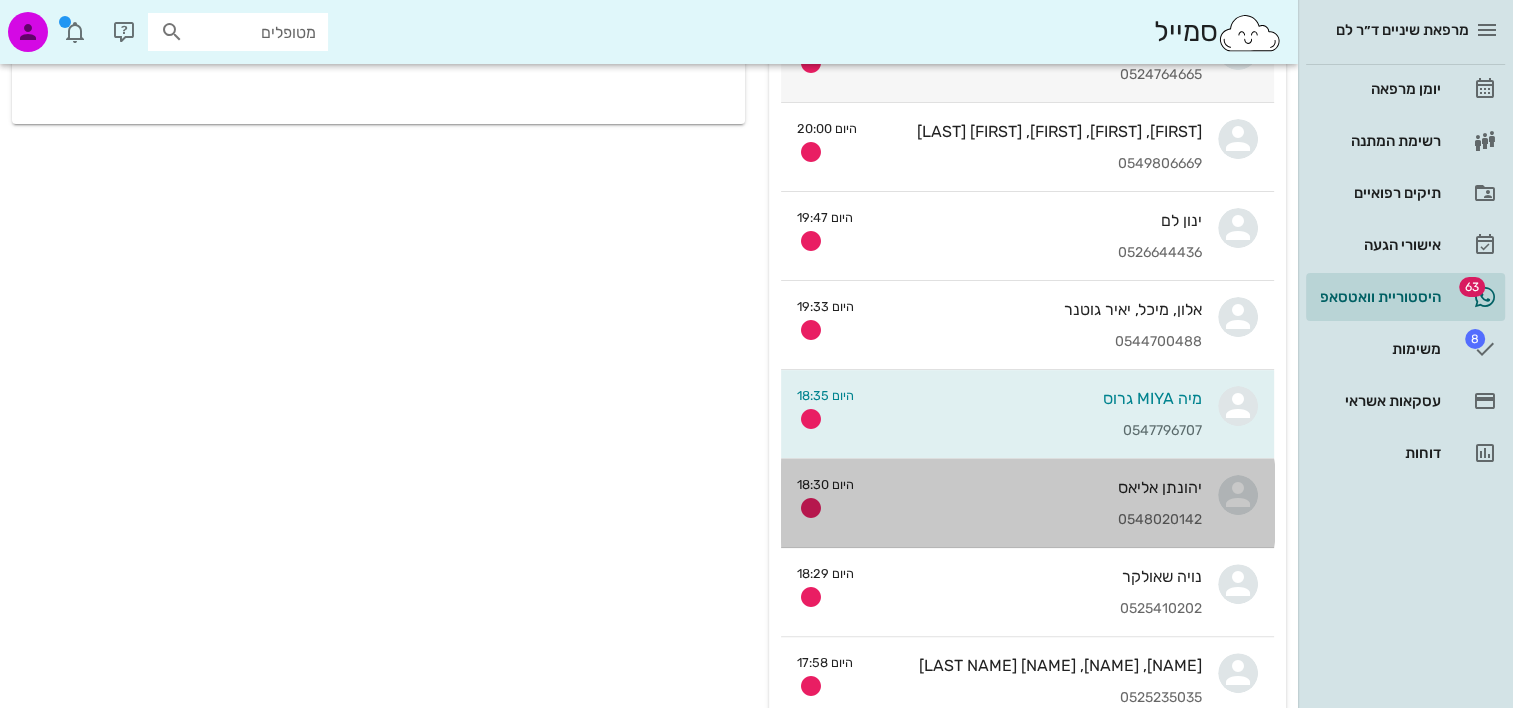 scroll, scrollTop: 0, scrollLeft: 0, axis: both 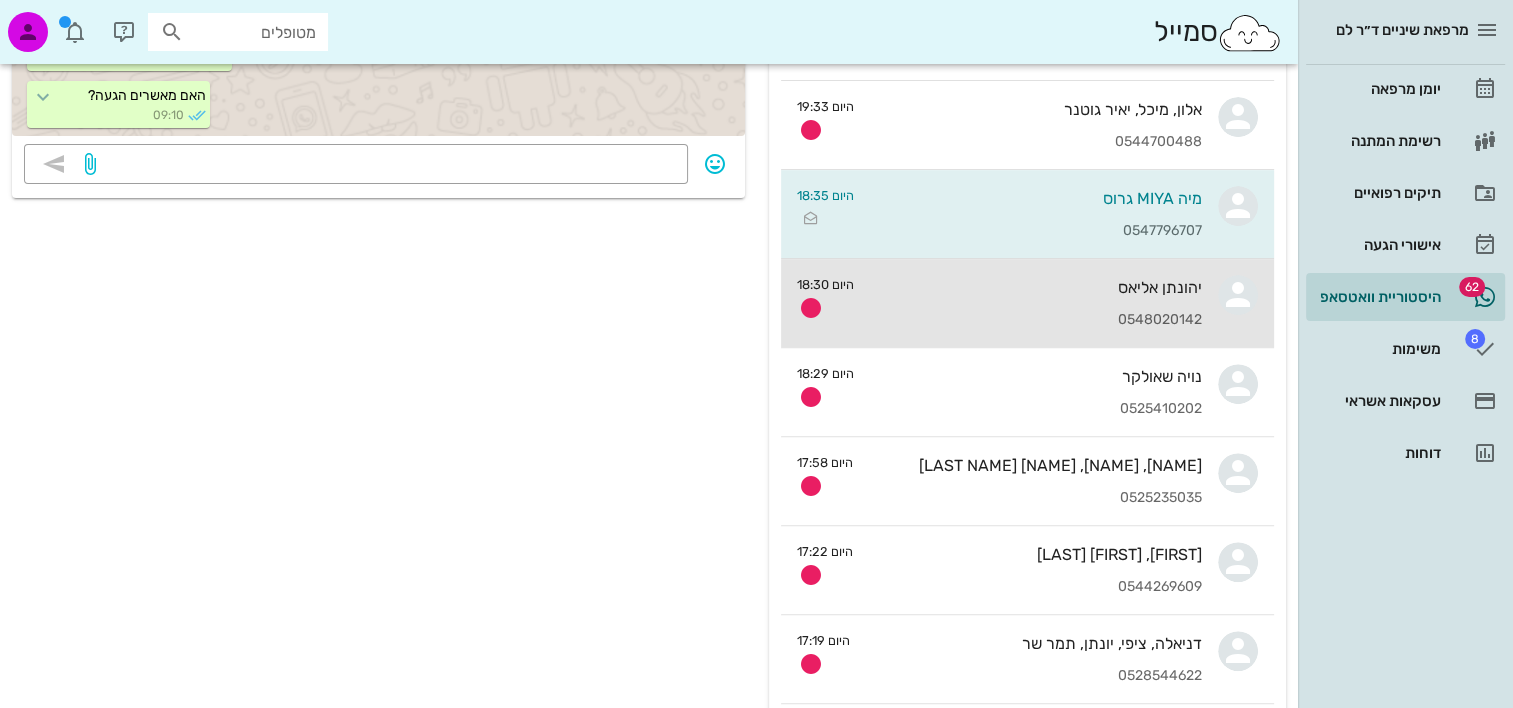 click on "0548020142" at bounding box center (1036, 320) 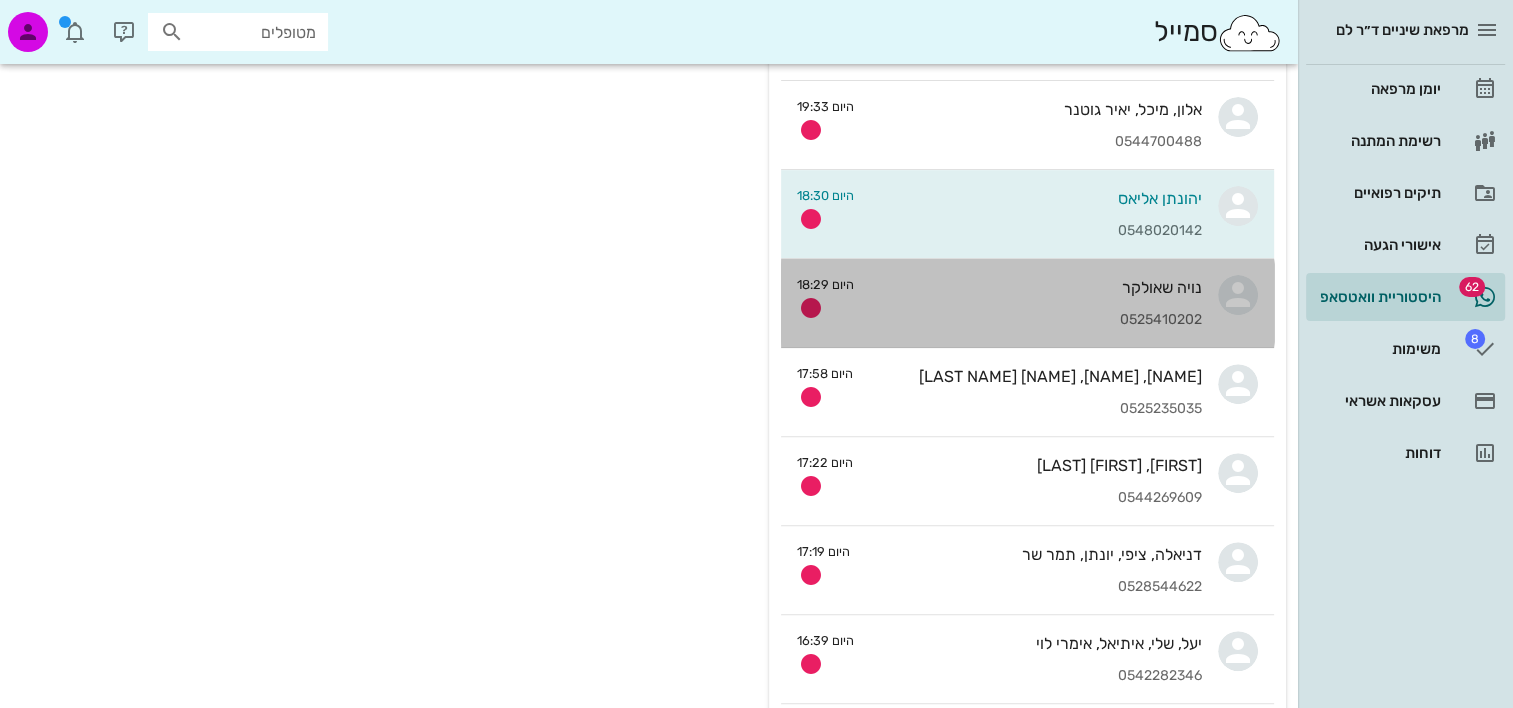 scroll, scrollTop: 0, scrollLeft: 0, axis: both 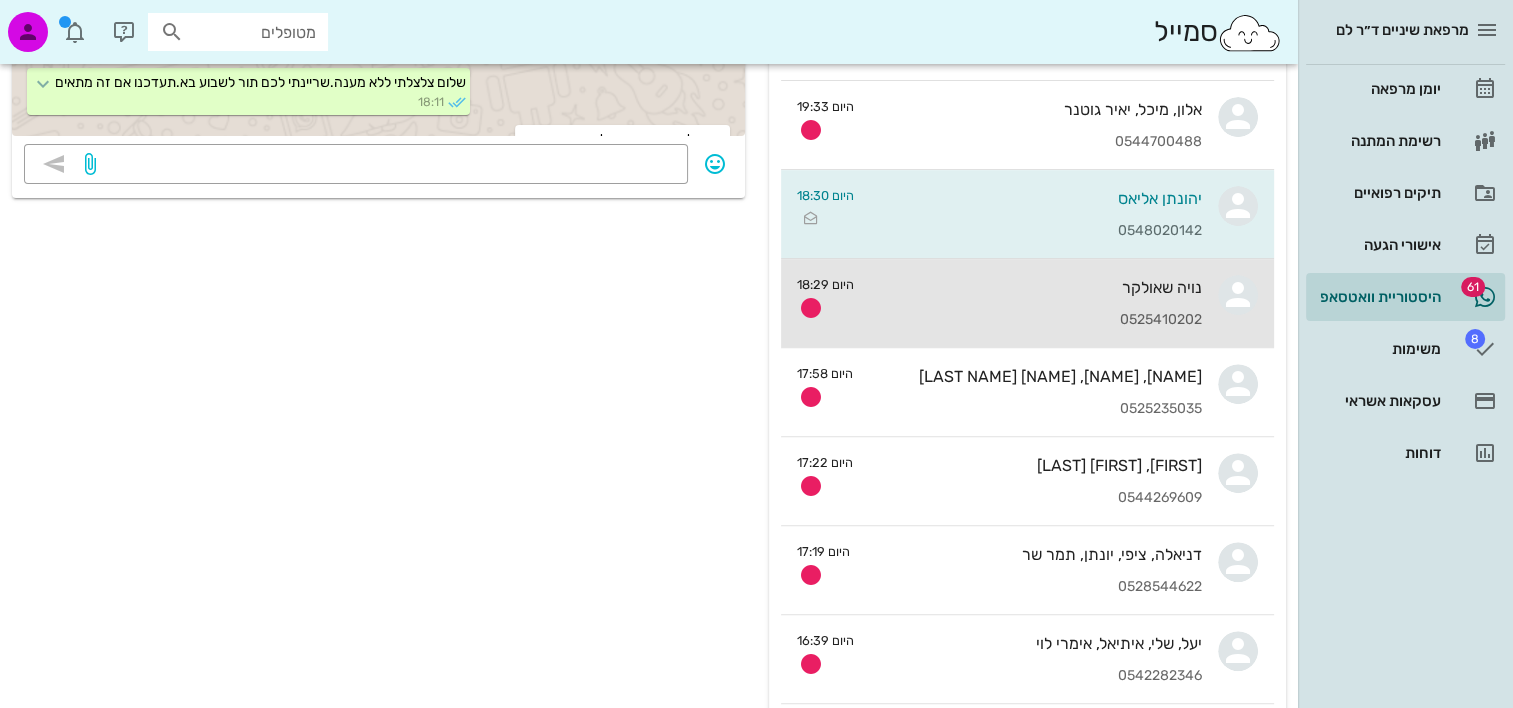 click on "0525410202" at bounding box center [1036, 320] 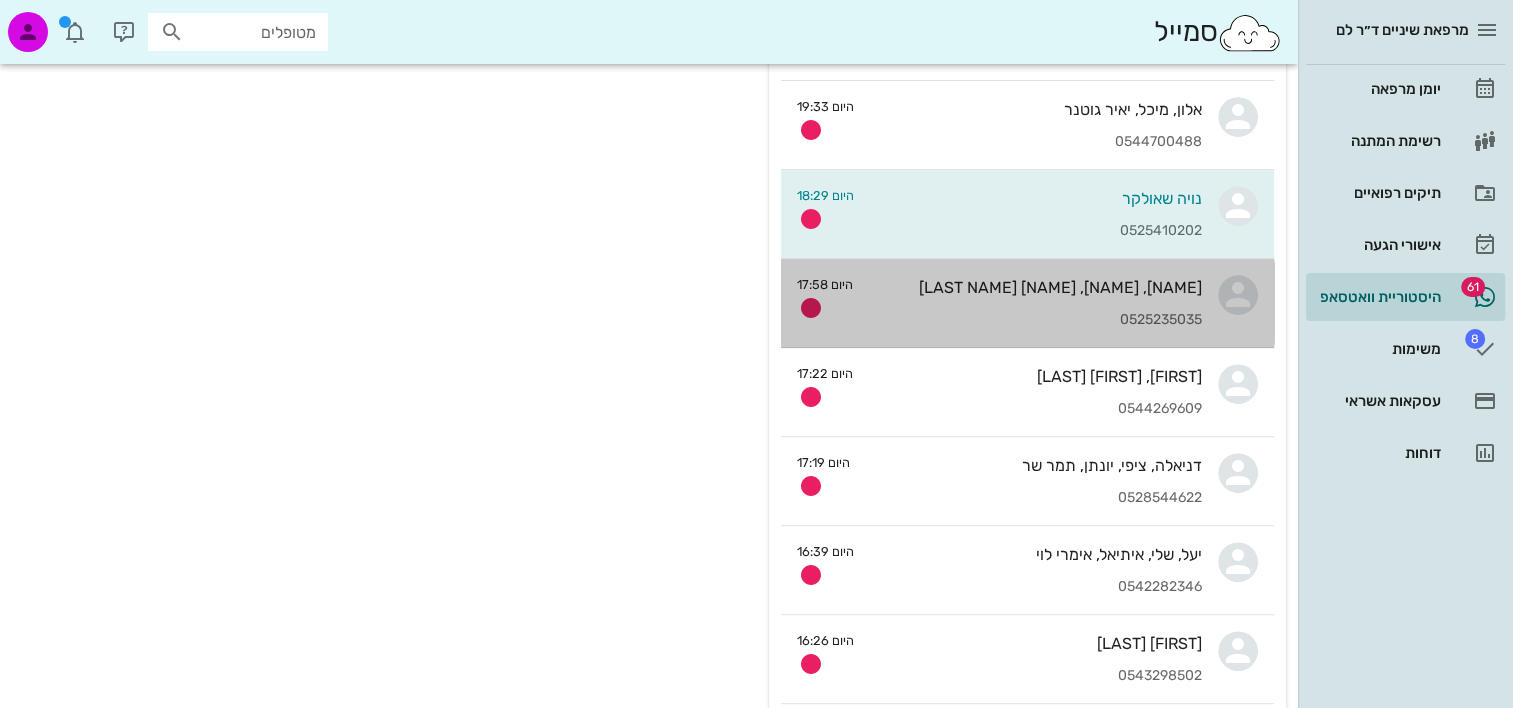scroll, scrollTop: 0, scrollLeft: 0, axis: both 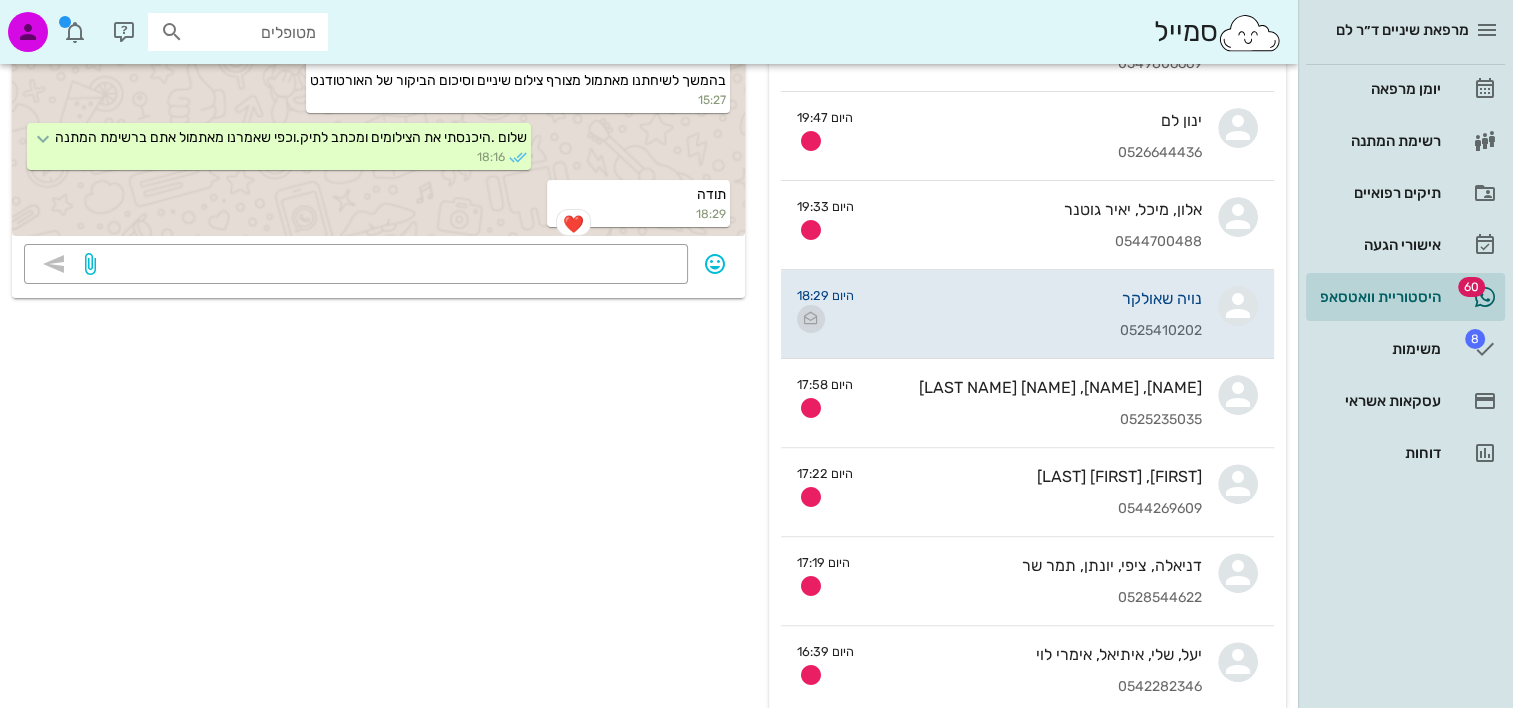click at bounding box center [811, 319] 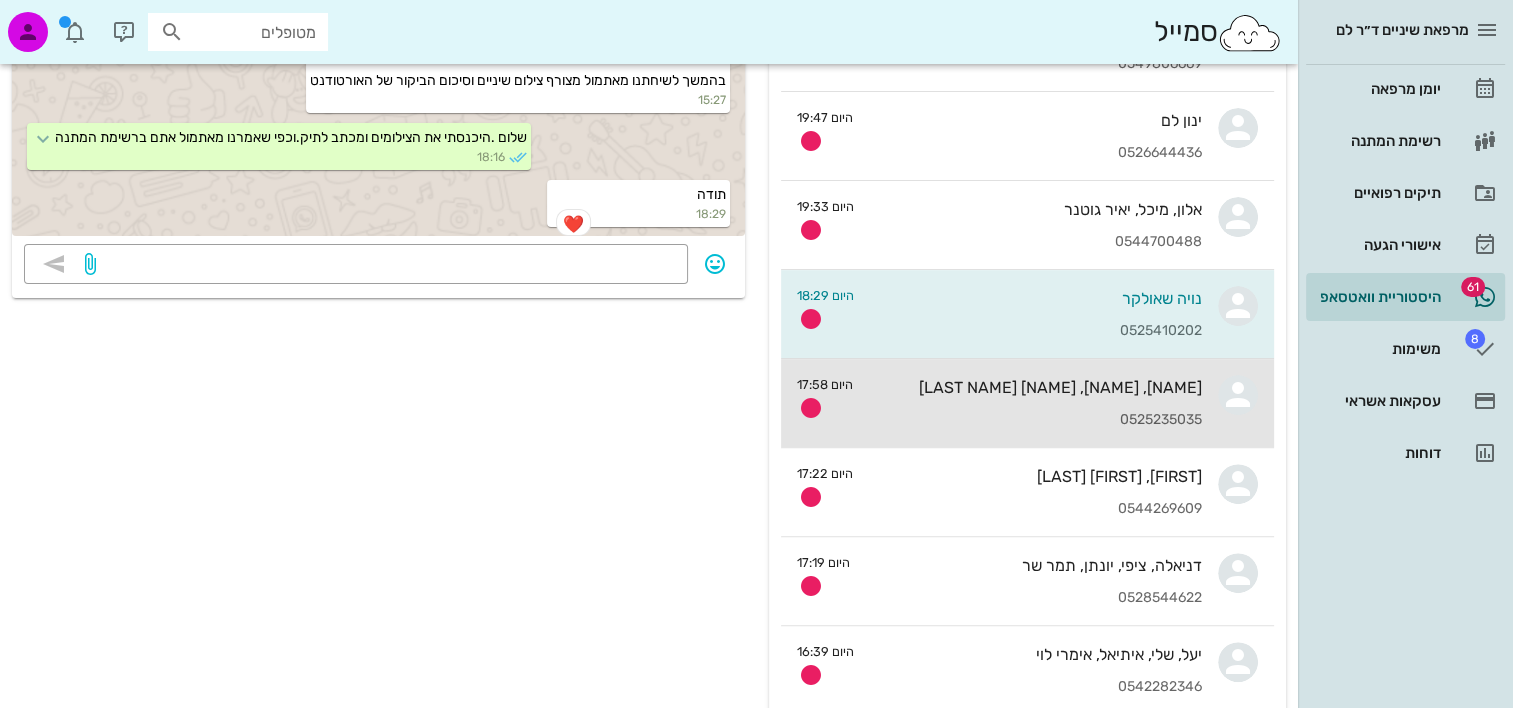 click on "ארבל, נבו, דפנה קמחי 0525235035" at bounding box center (1035, 403) 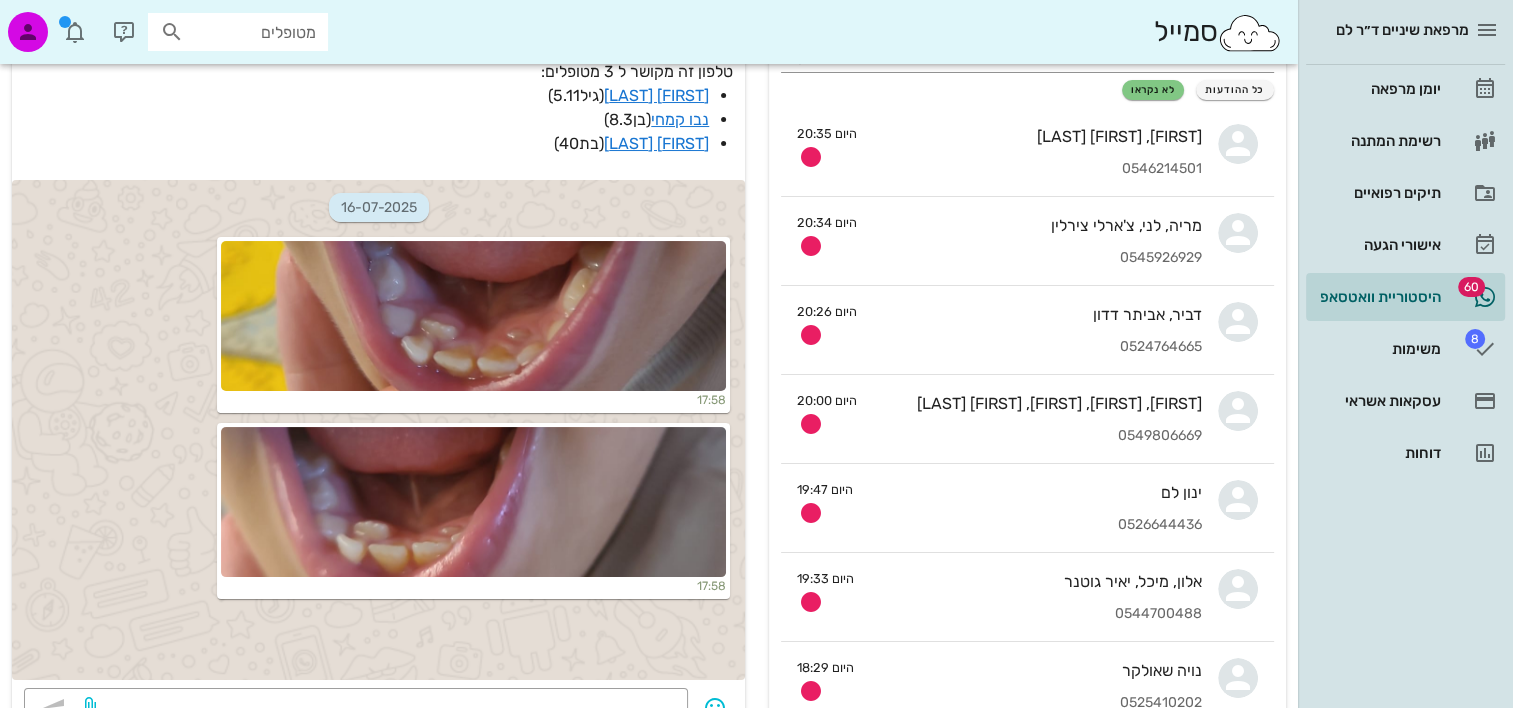 scroll, scrollTop: 300, scrollLeft: 0, axis: vertical 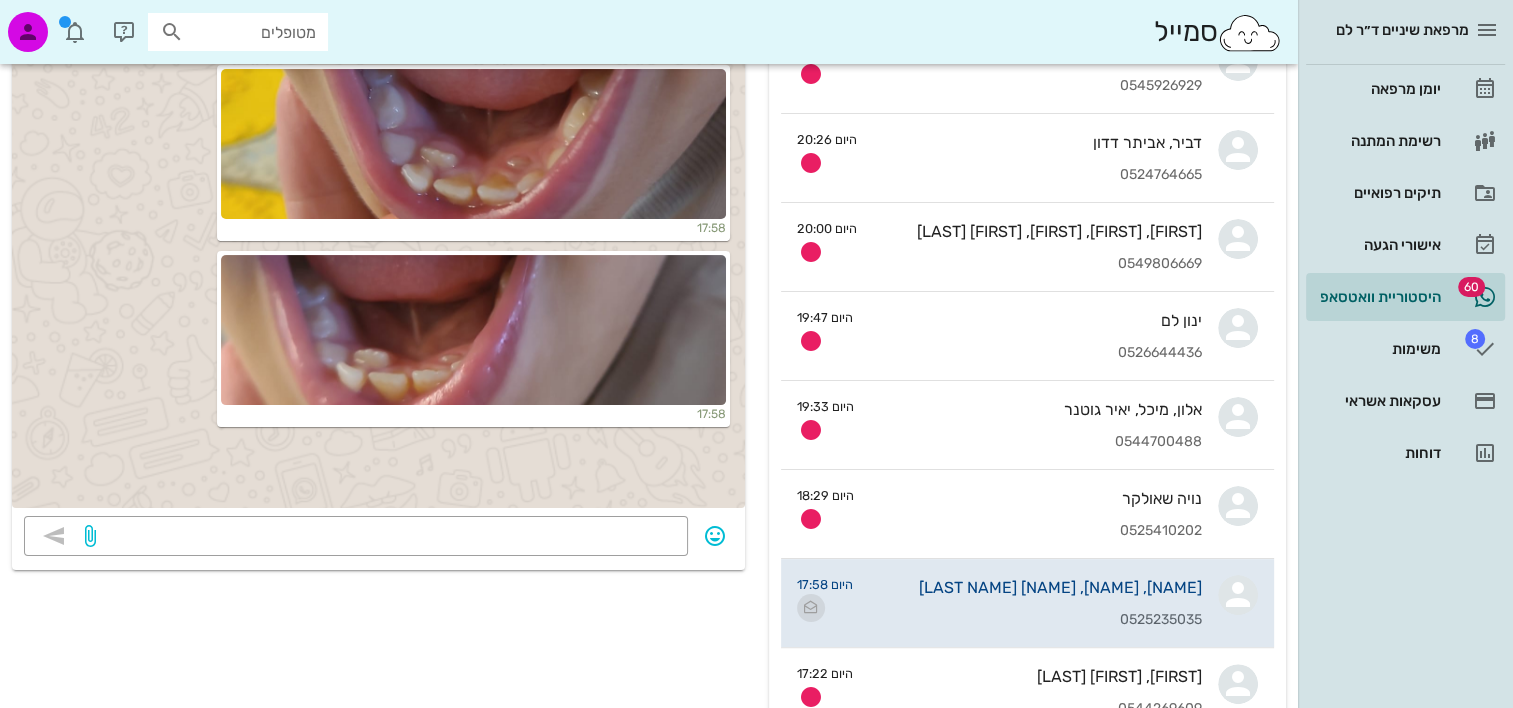 click at bounding box center [811, 608] 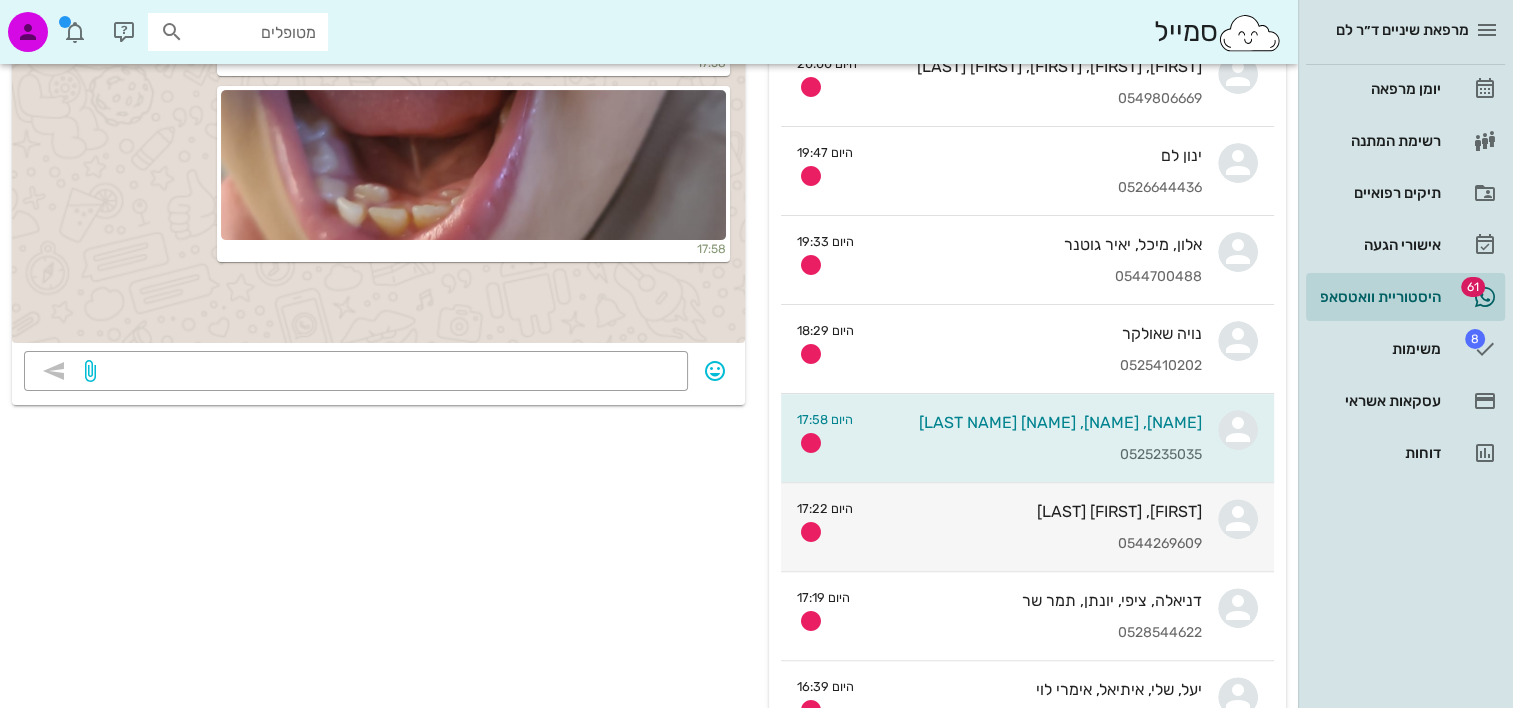 scroll, scrollTop: 500, scrollLeft: 0, axis: vertical 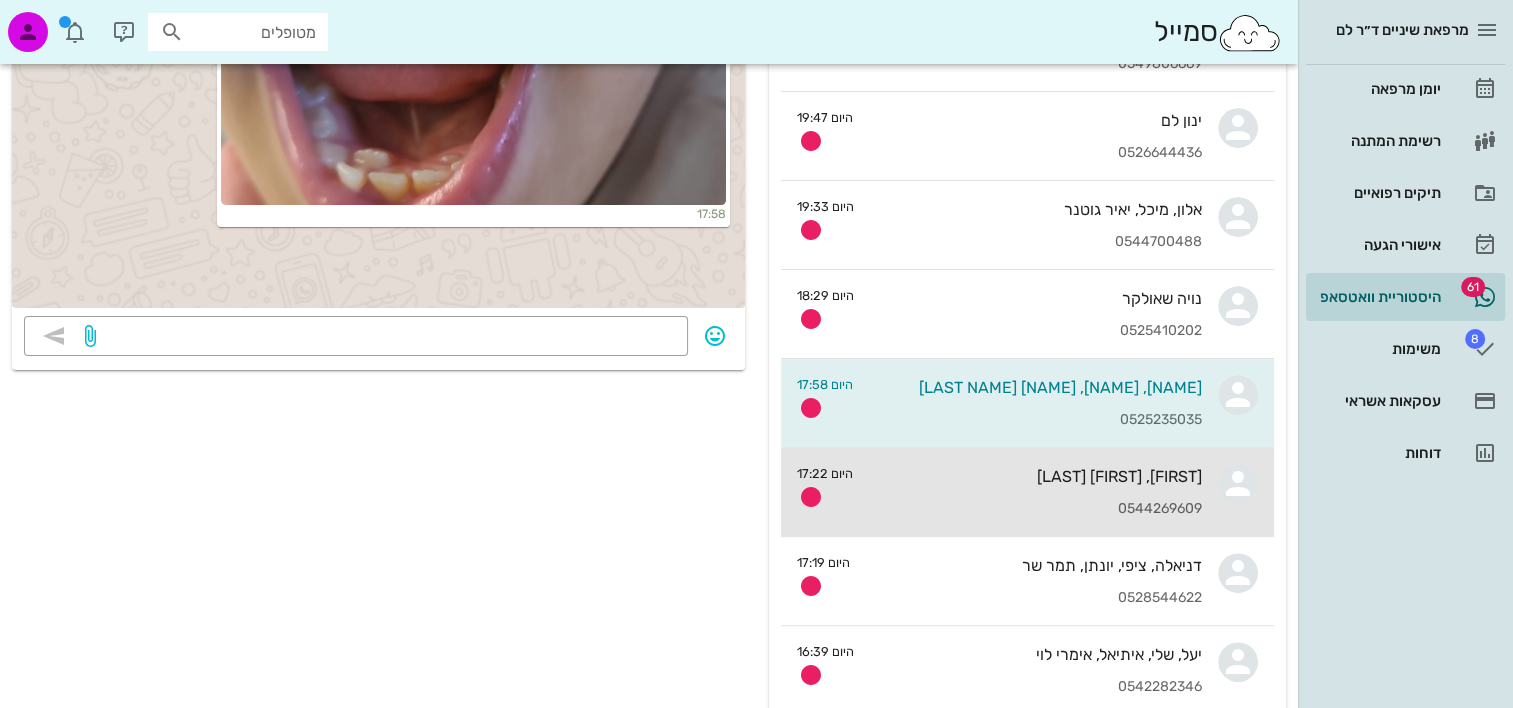 click on "0544269609" at bounding box center (1035, 509) 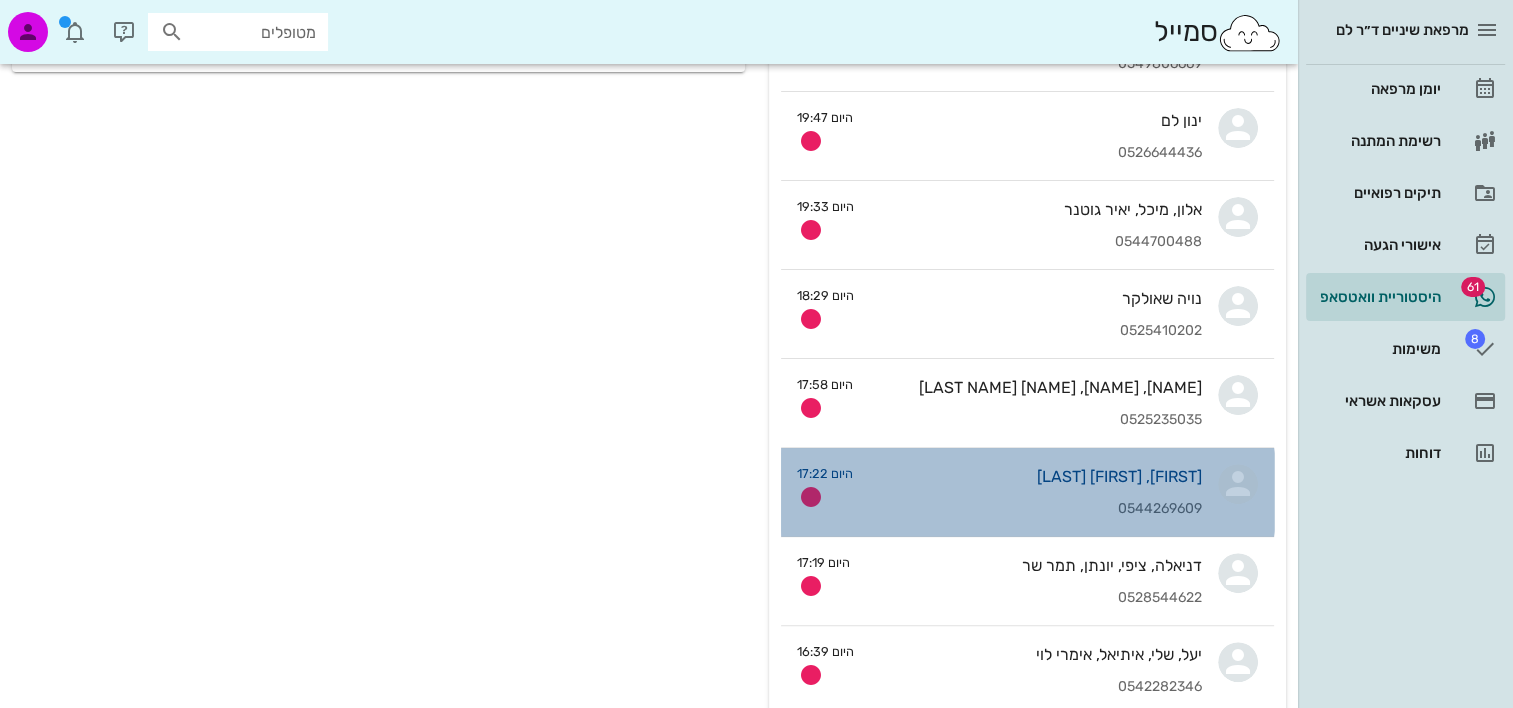 scroll, scrollTop: 0, scrollLeft: 0, axis: both 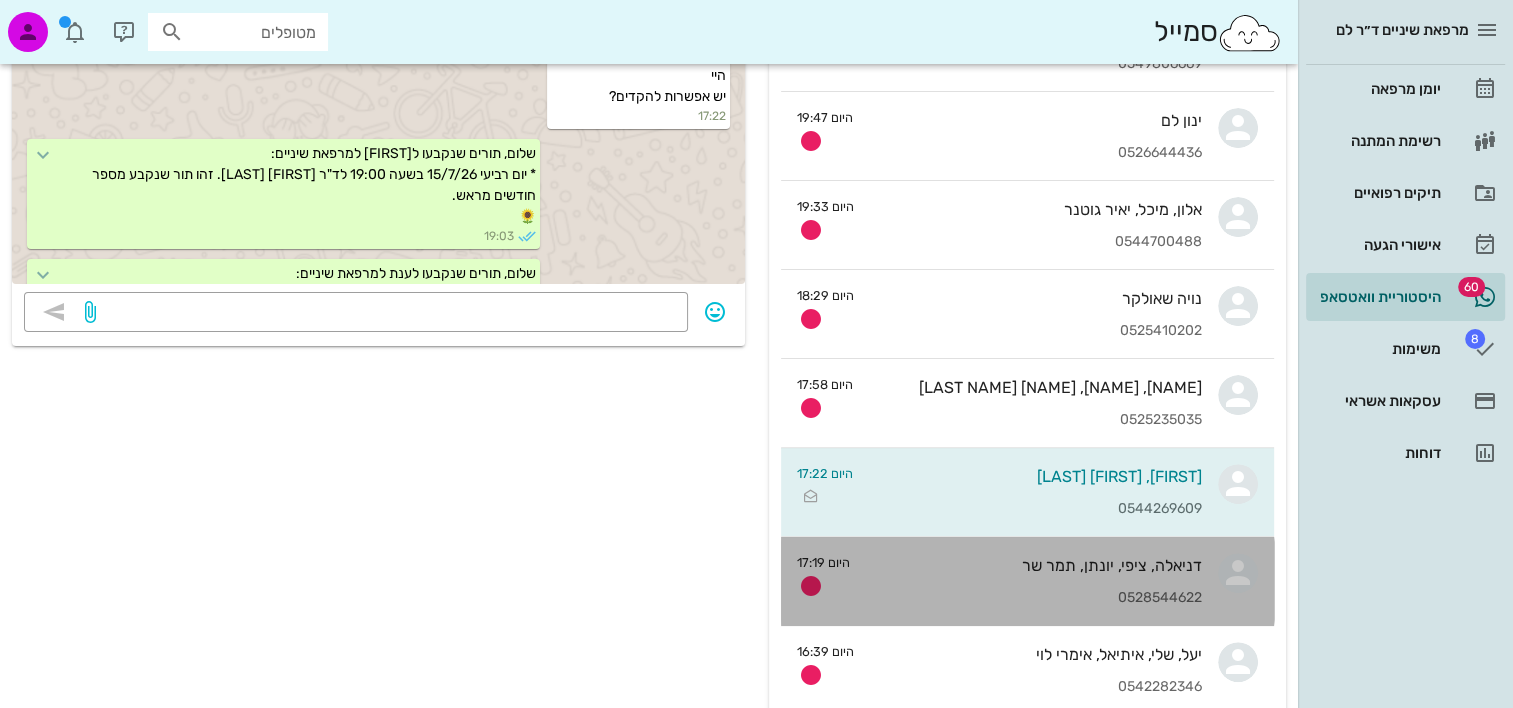 click on "דניאלה, ציפי, יונתן, תמר שר" at bounding box center (1034, 565) 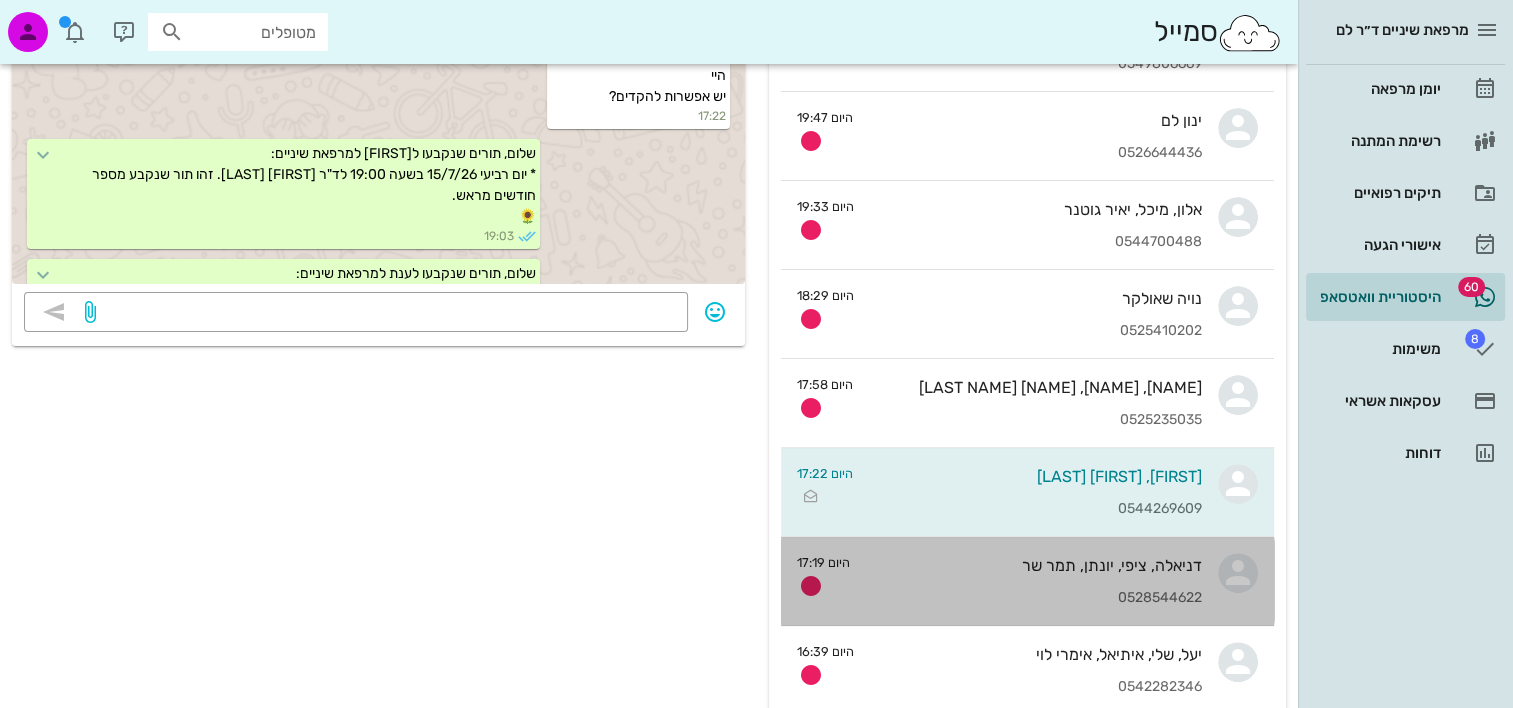 scroll, scrollTop: 0, scrollLeft: 0, axis: both 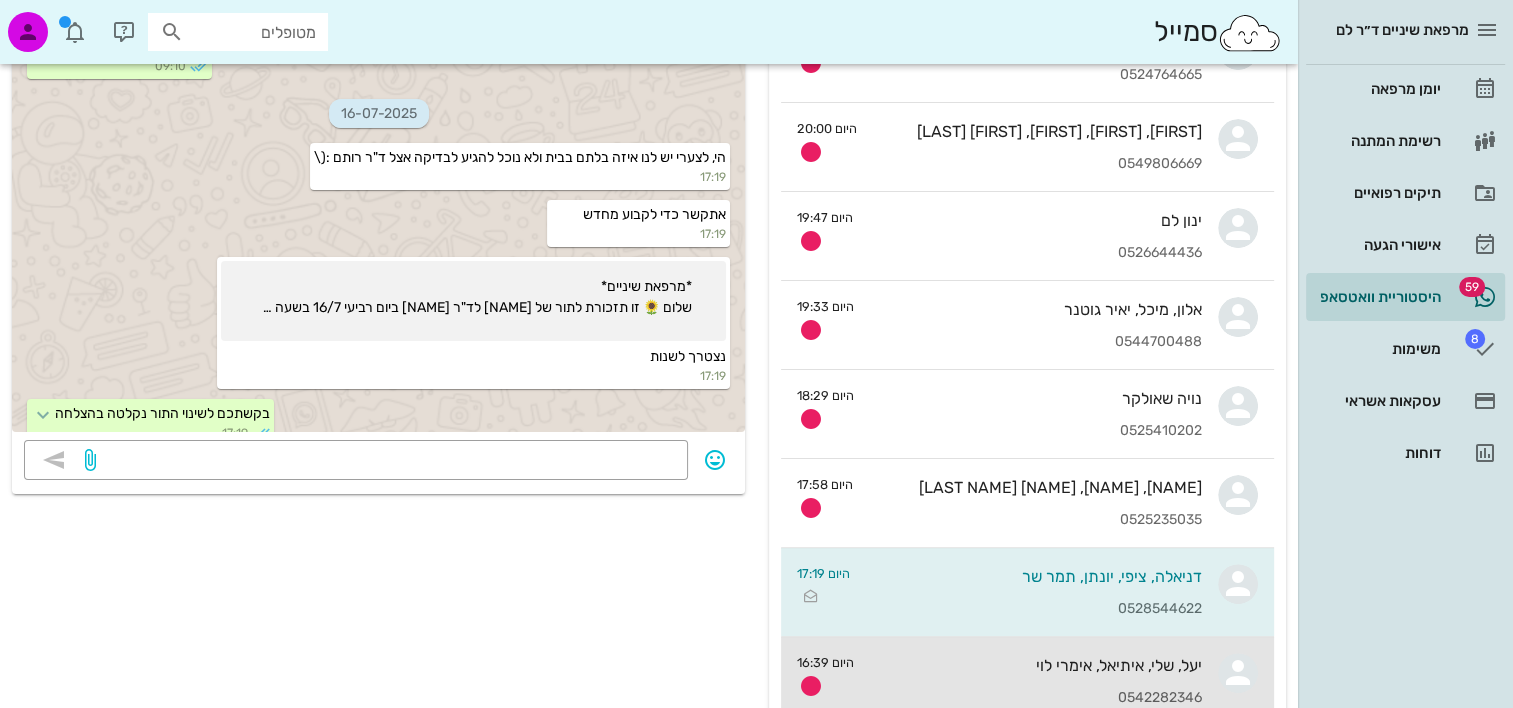 click on "יעל, שלי, איתיאל, אימרי לוי 0542282346" at bounding box center (1036, 681) 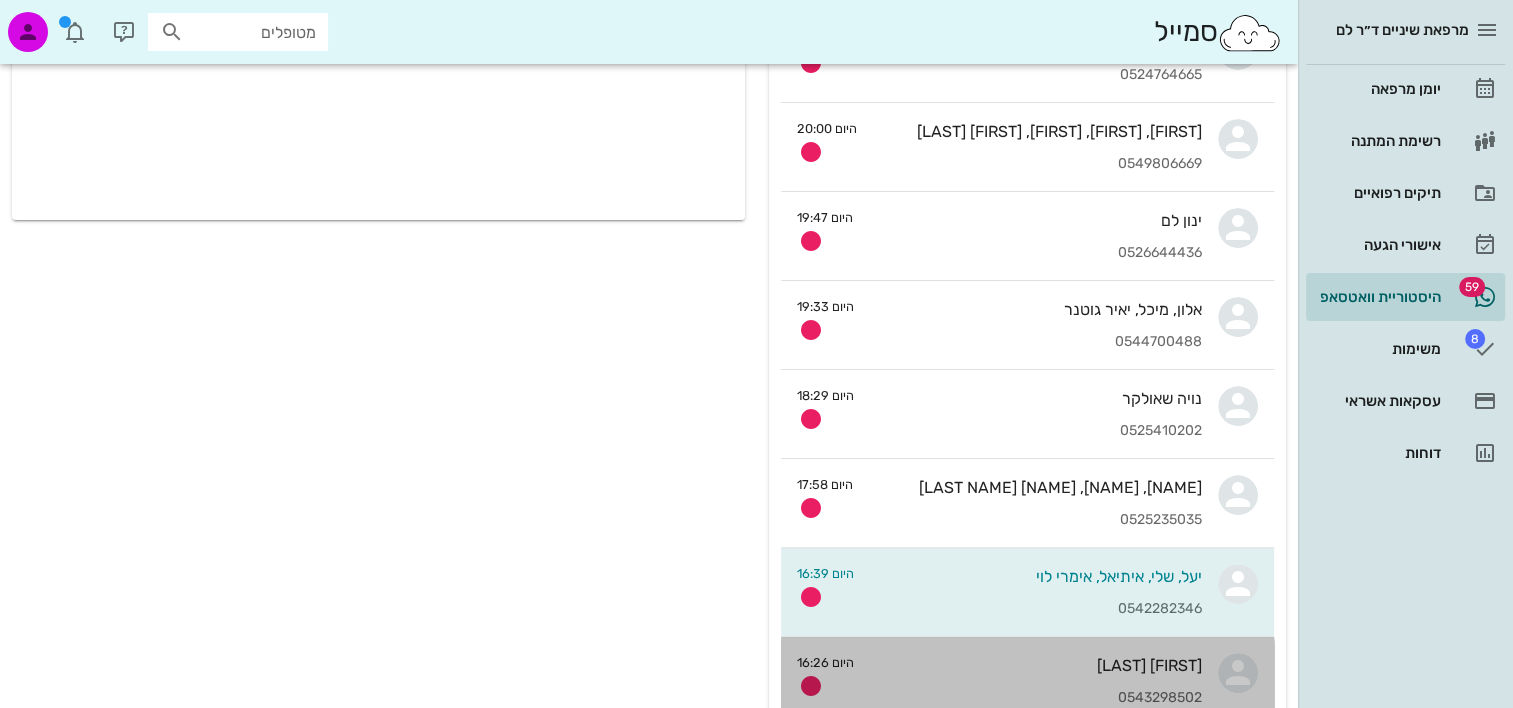 scroll, scrollTop: 0, scrollLeft: 0, axis: both 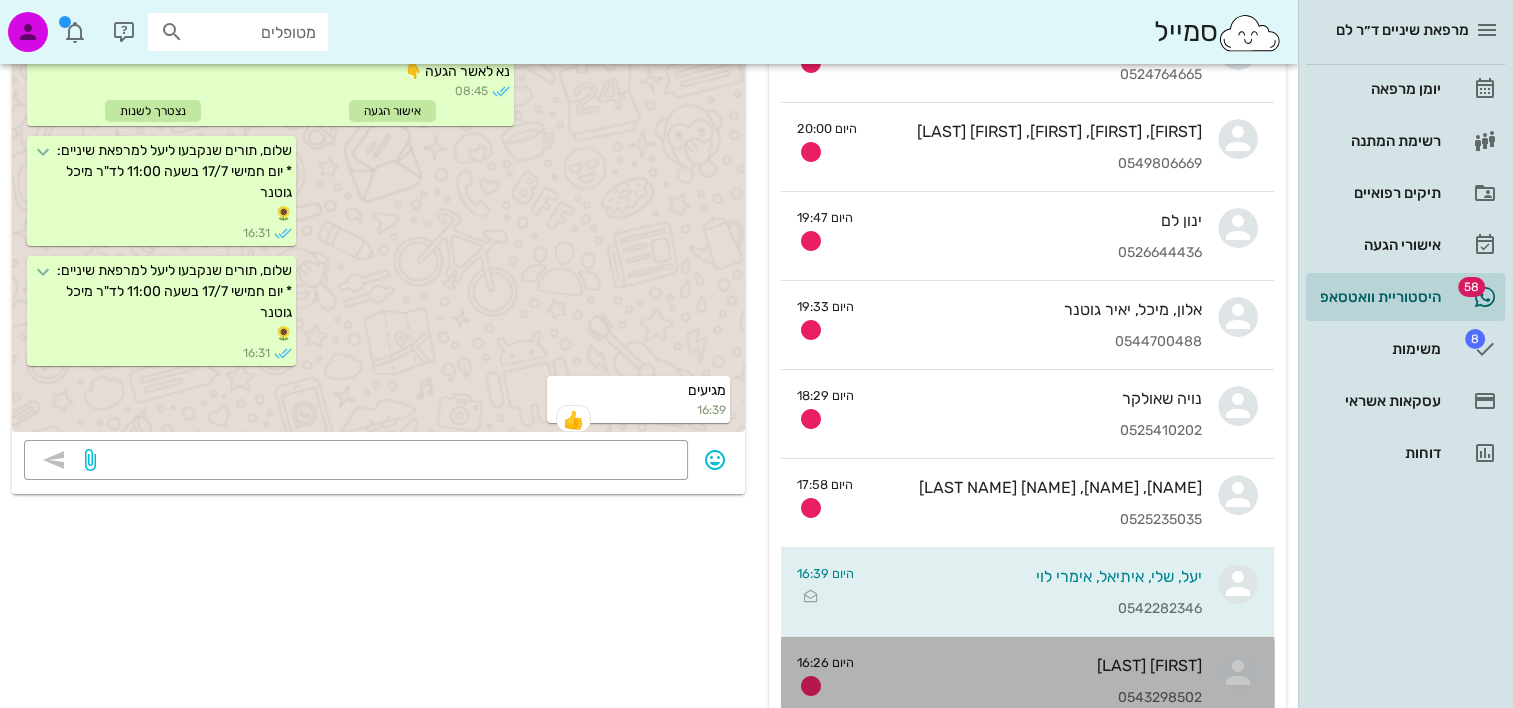 click on "ינון אלחיאני 0543298502" at bounding box center (1036, 681) 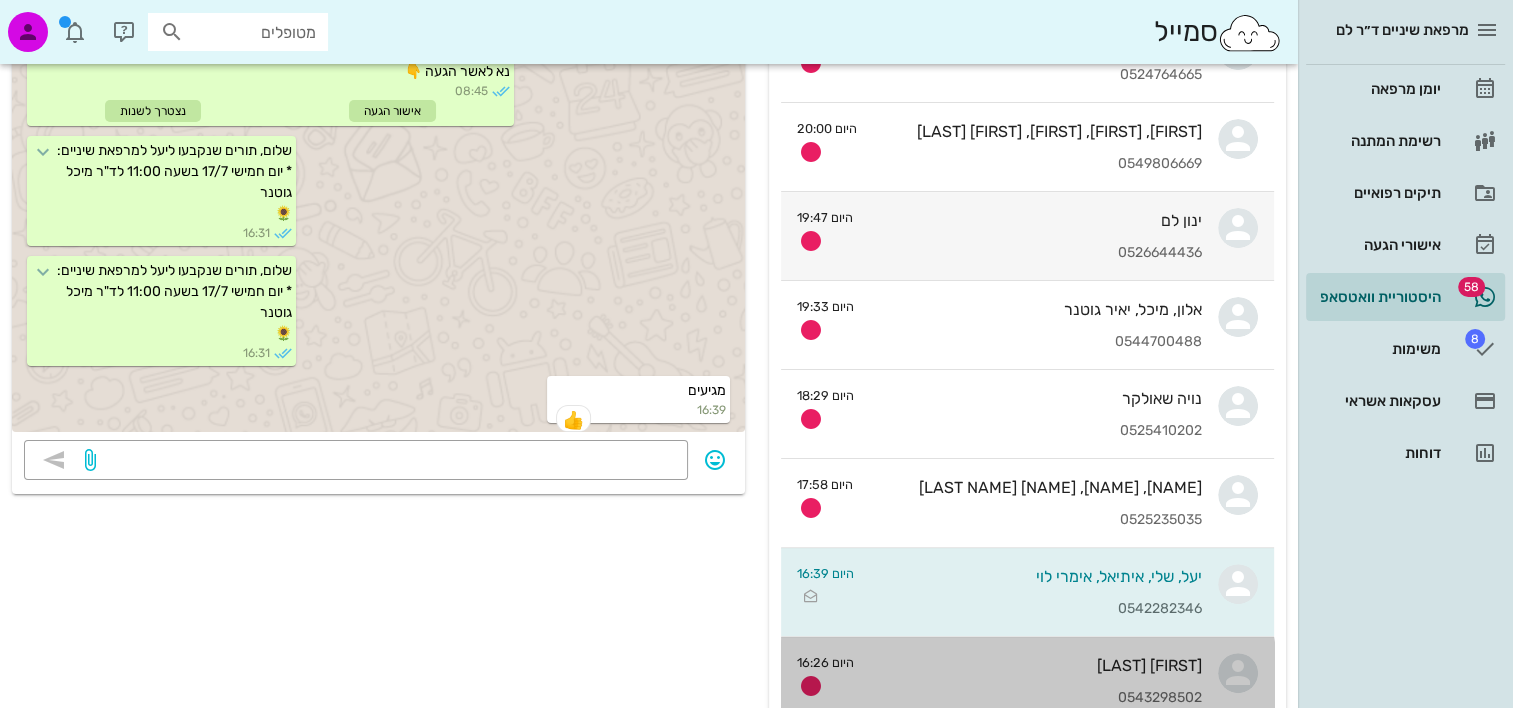 scroll, scrollTop: 0, scrollLeft: 0, axis: both 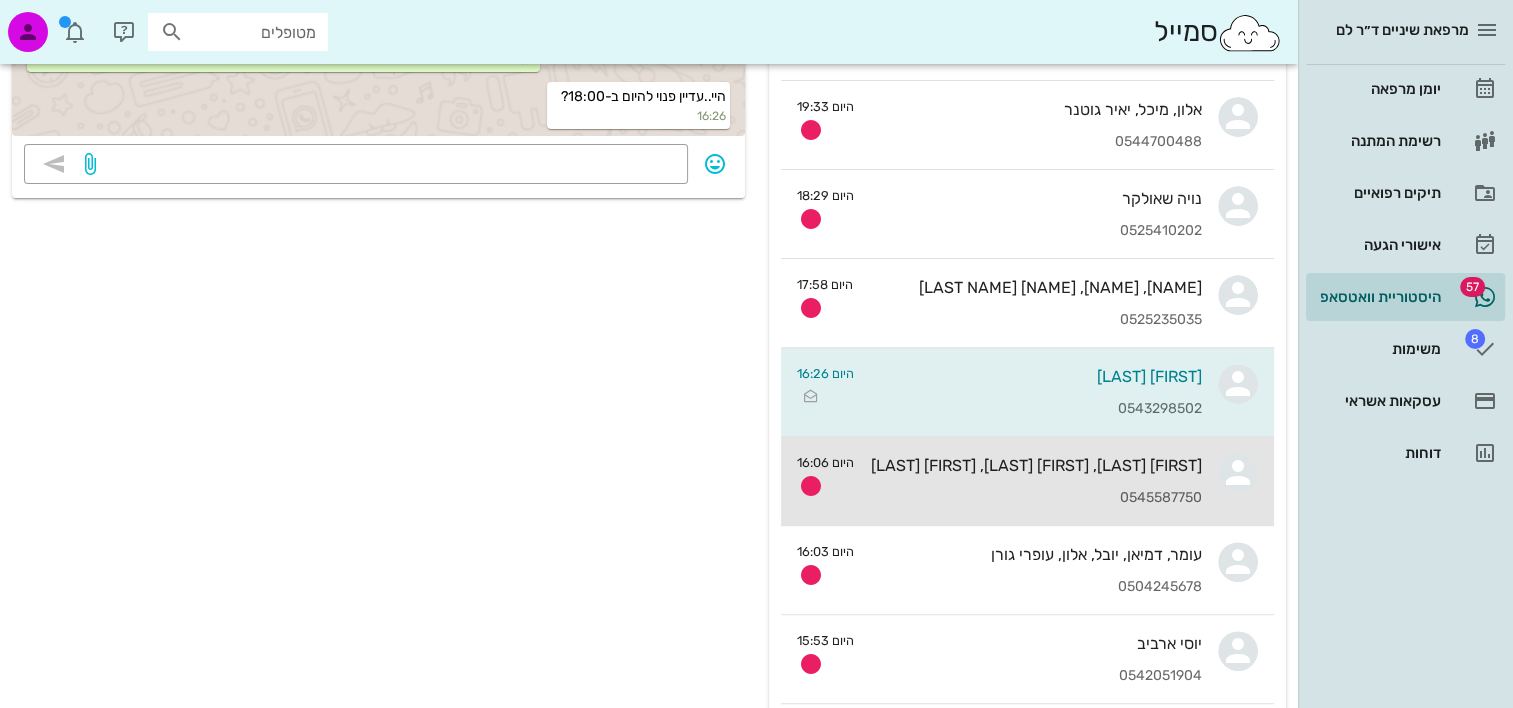 click on "0545587750" at bounding box center [1036, 498] 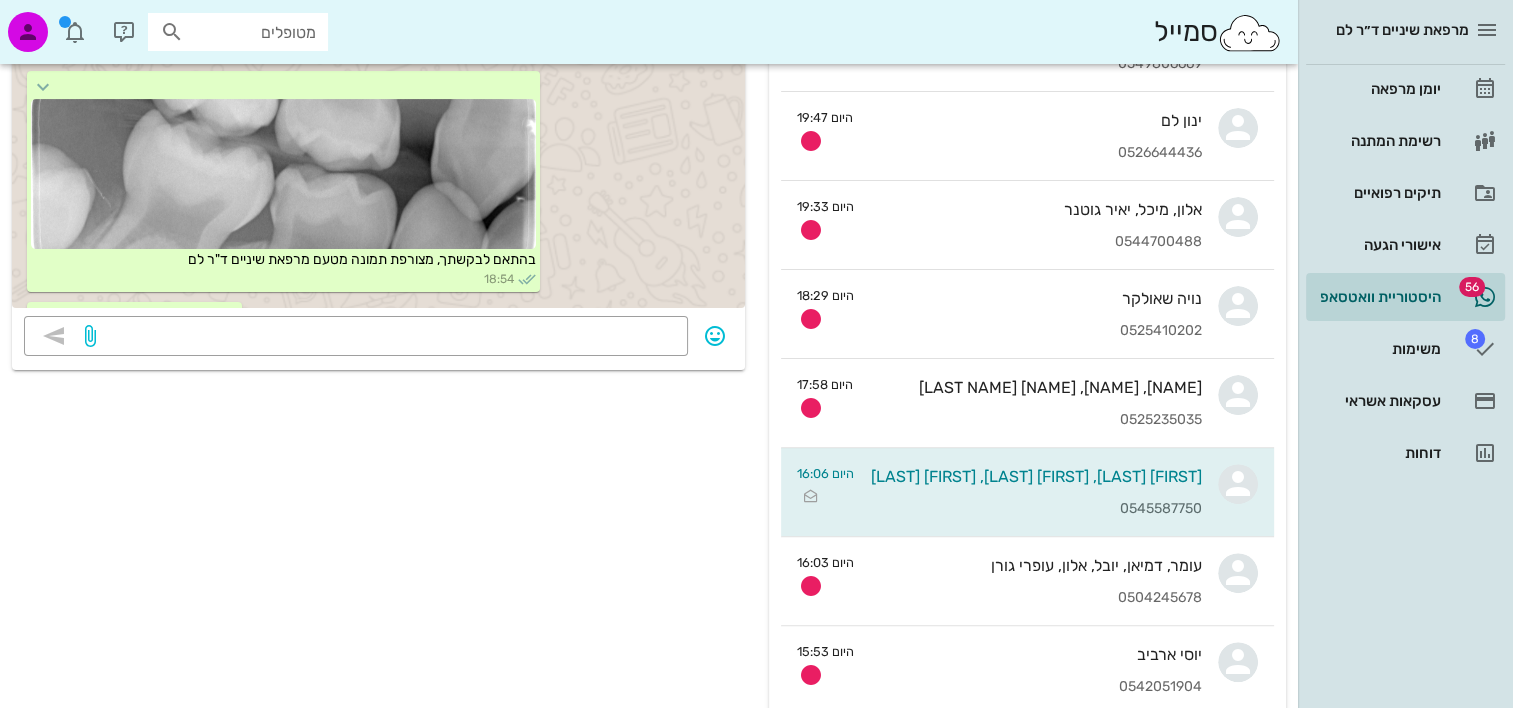 scroll, scrollTop: 3648, scrollLeft: 0, axis: vertical 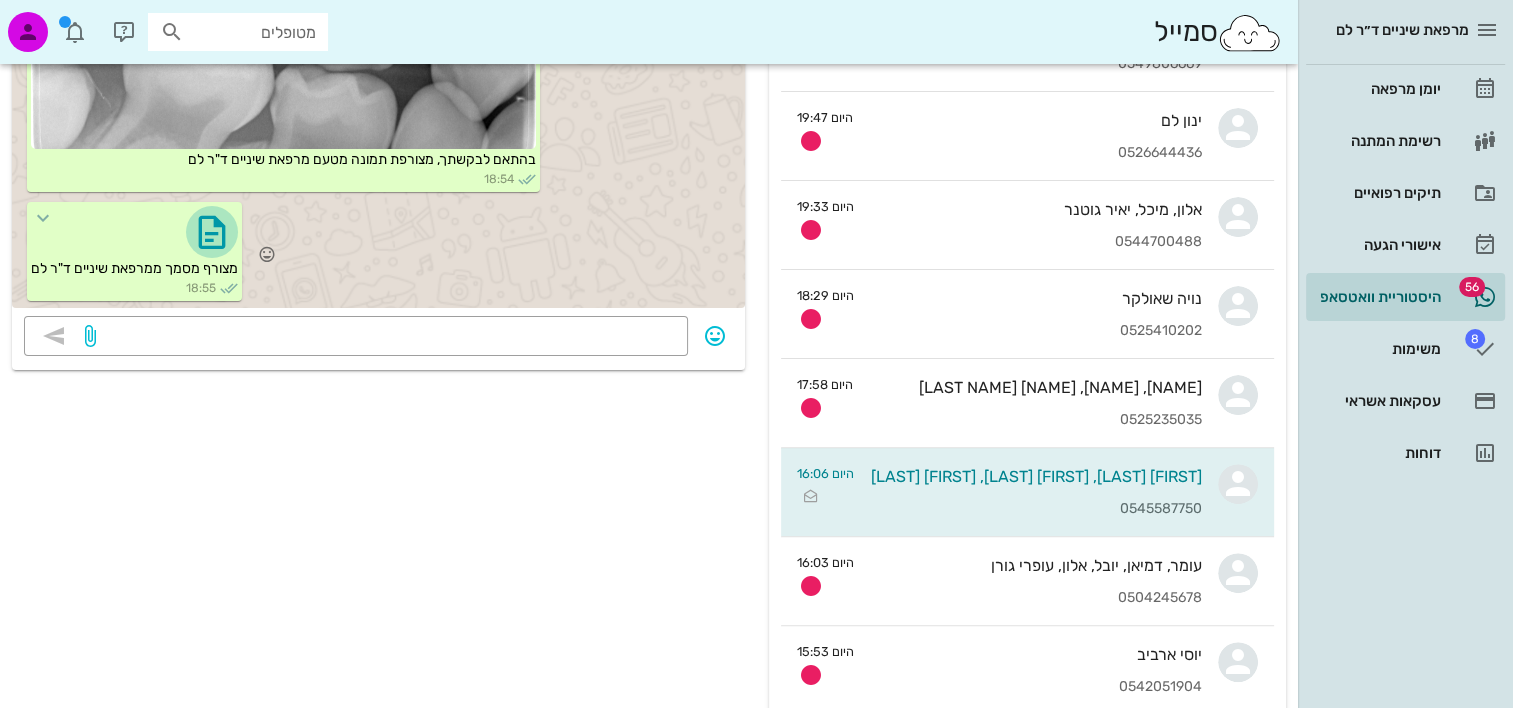 click at bounding box center (212, 232) 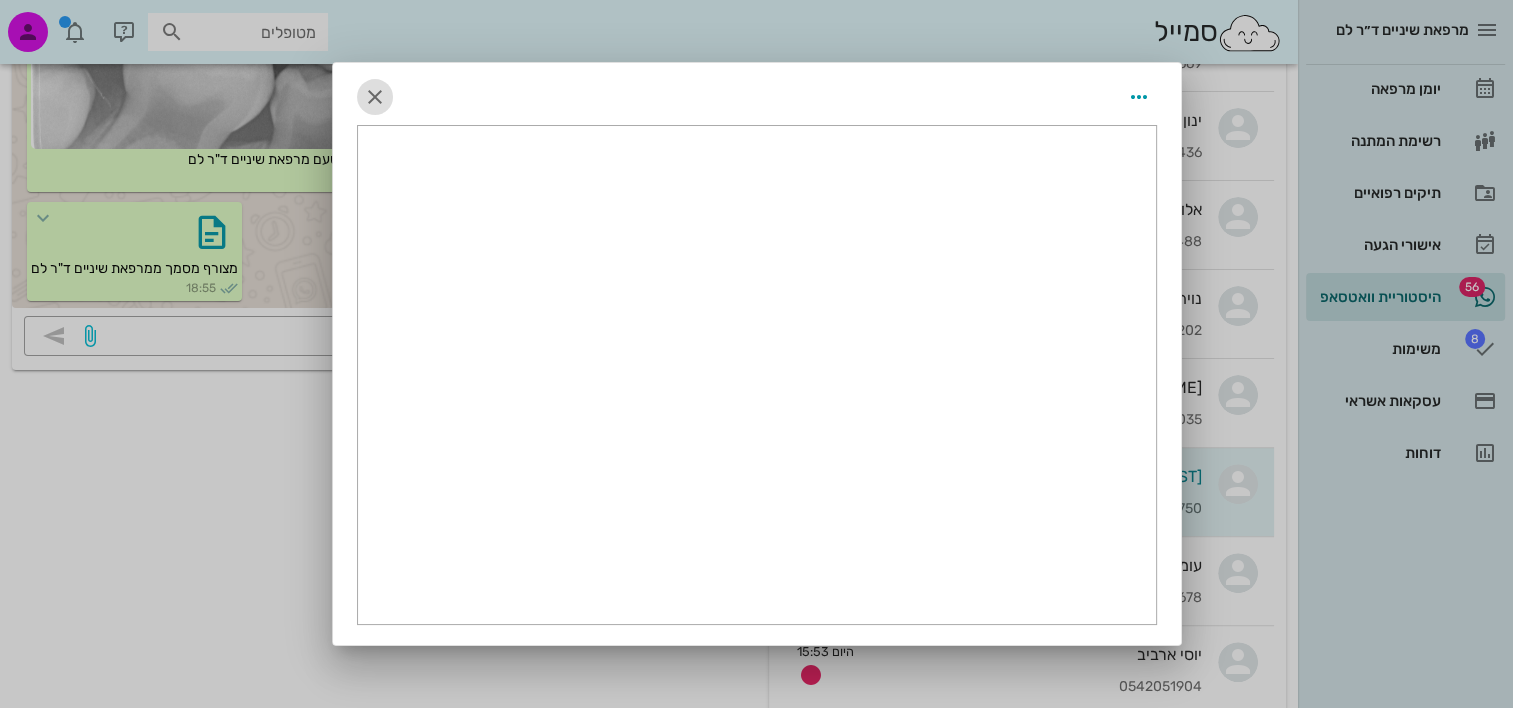 click at bounding box center (375, 97) 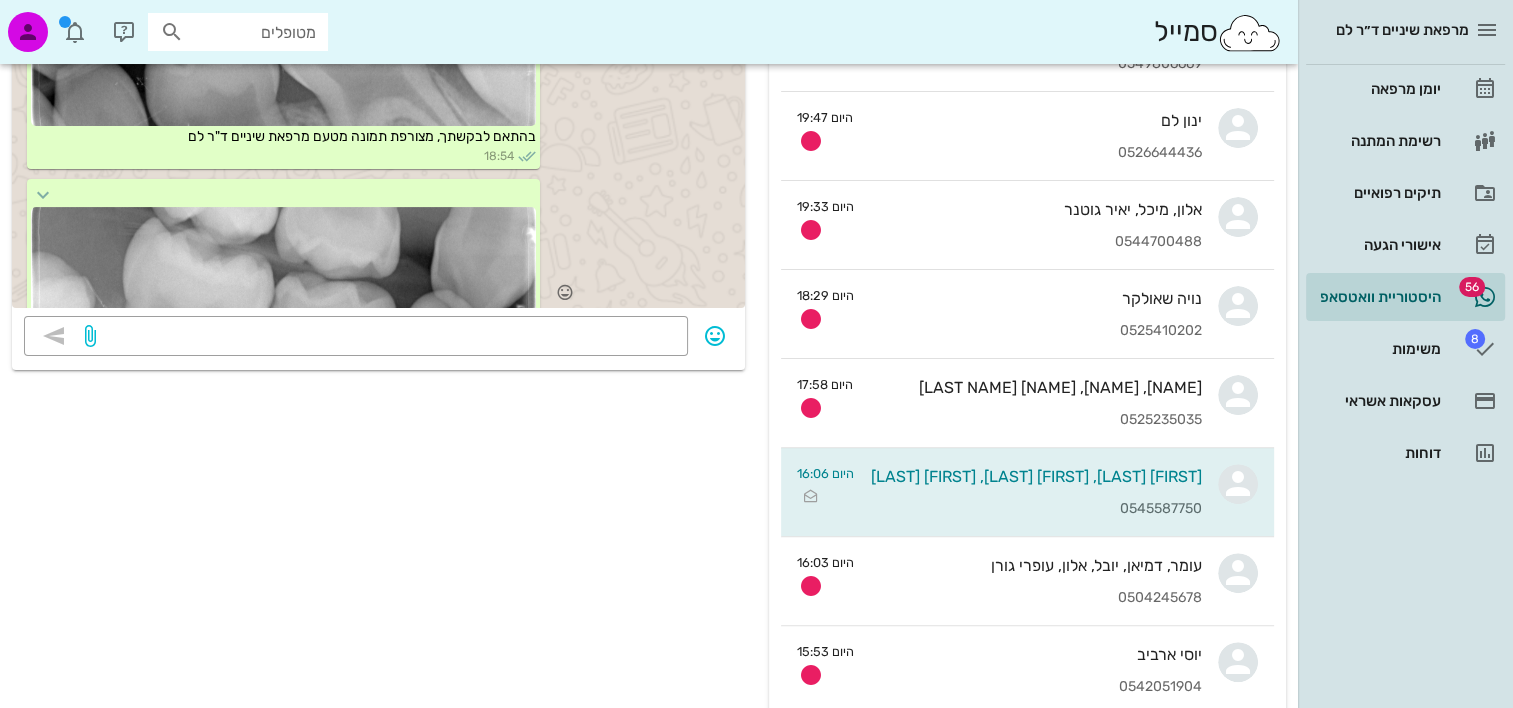 scroll, scrollTop: 3248, scrollLeft: 0, axis: vertical 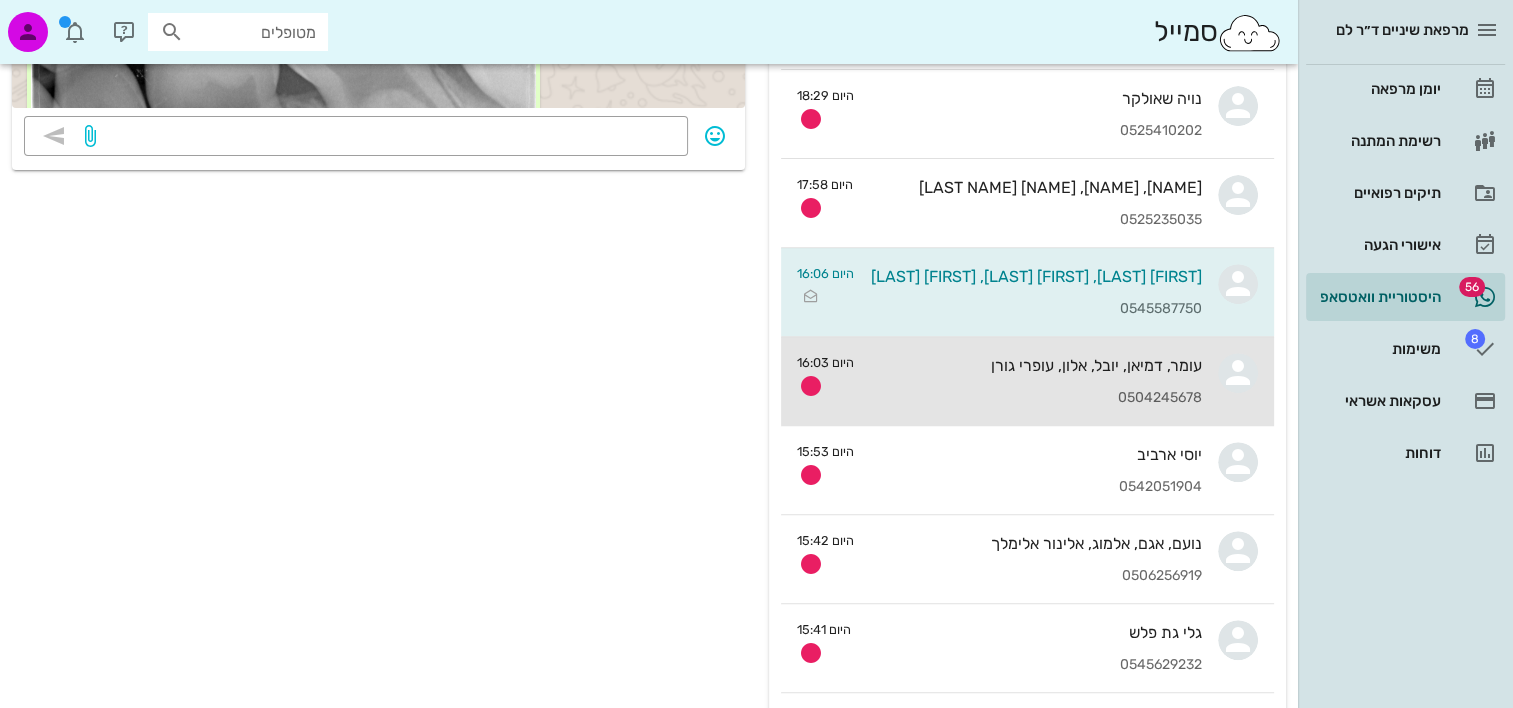 click on "עומר, דמיאן, יובל, אלון, עופרי גורן 0504245678" at bounding box center [1036, 381] 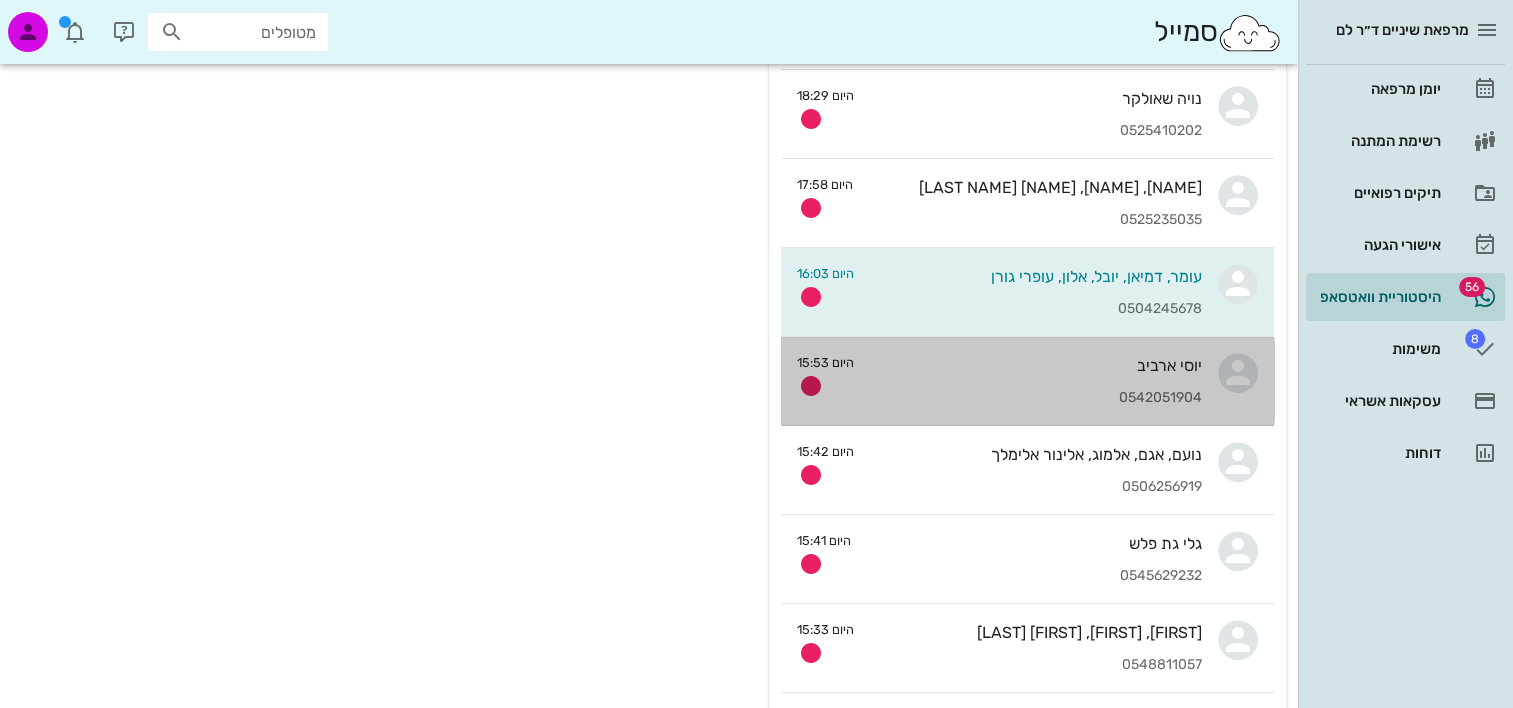 scroll, scrollTop: 0, scrollLeft: 0, axis: both 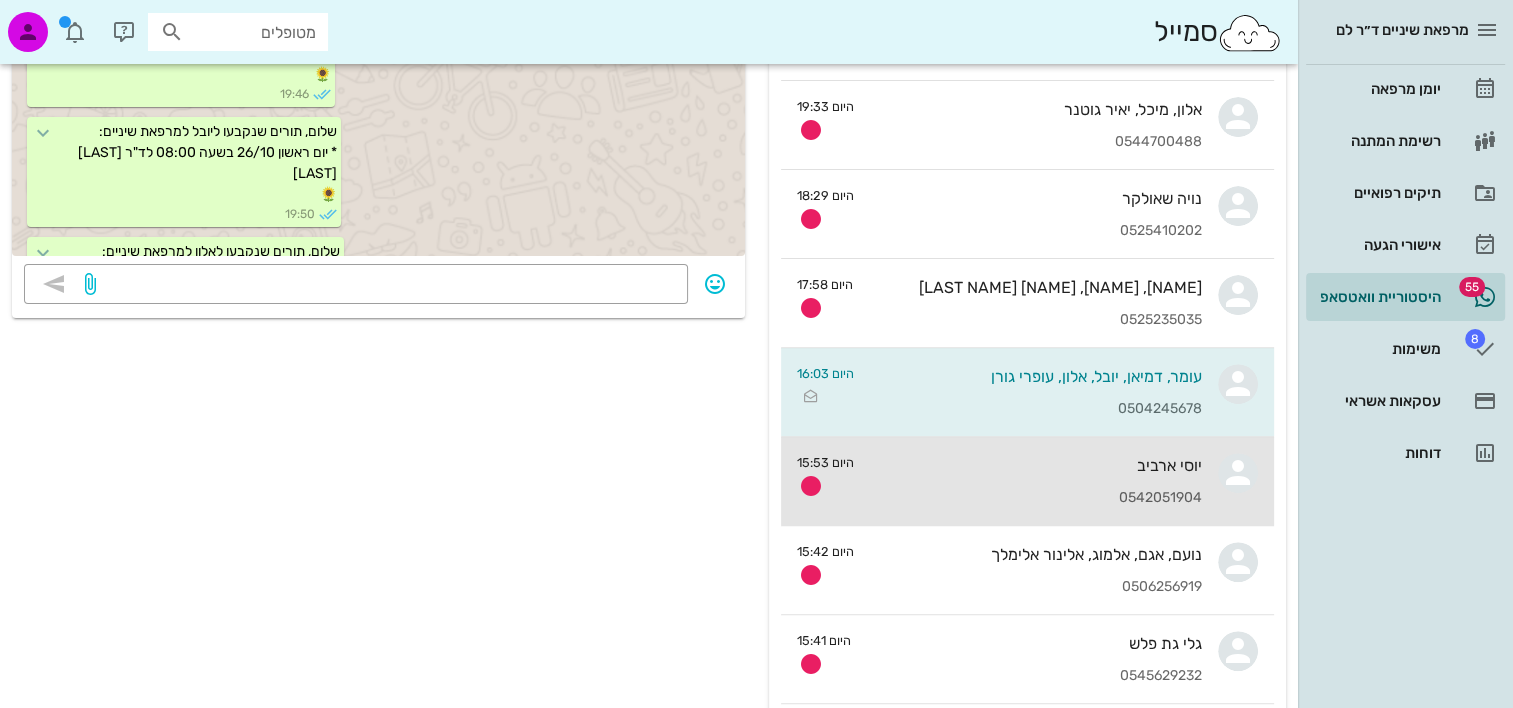 click on "0542051904" at bounding box center [1036, 498] 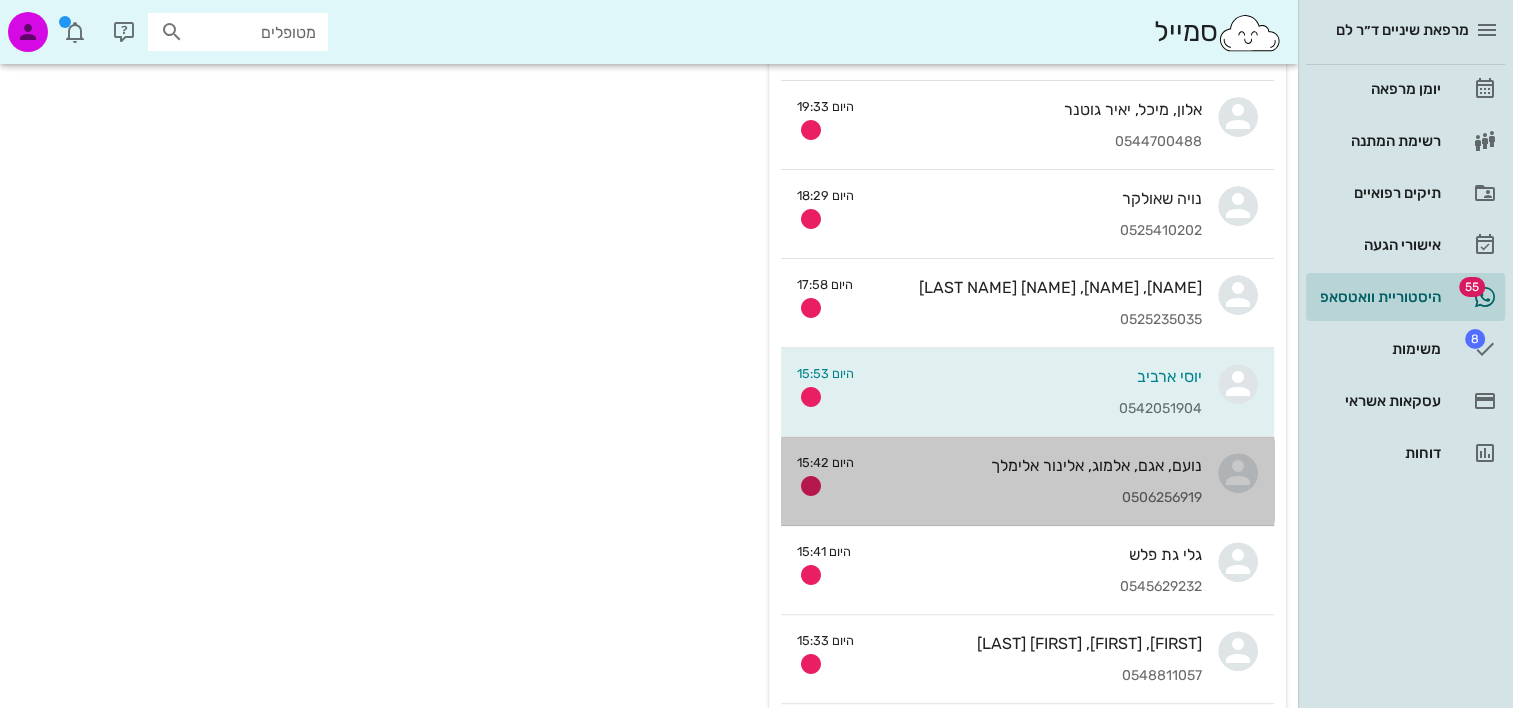scroll, scrollTop: 0, scrollLeft: 0, axis: both 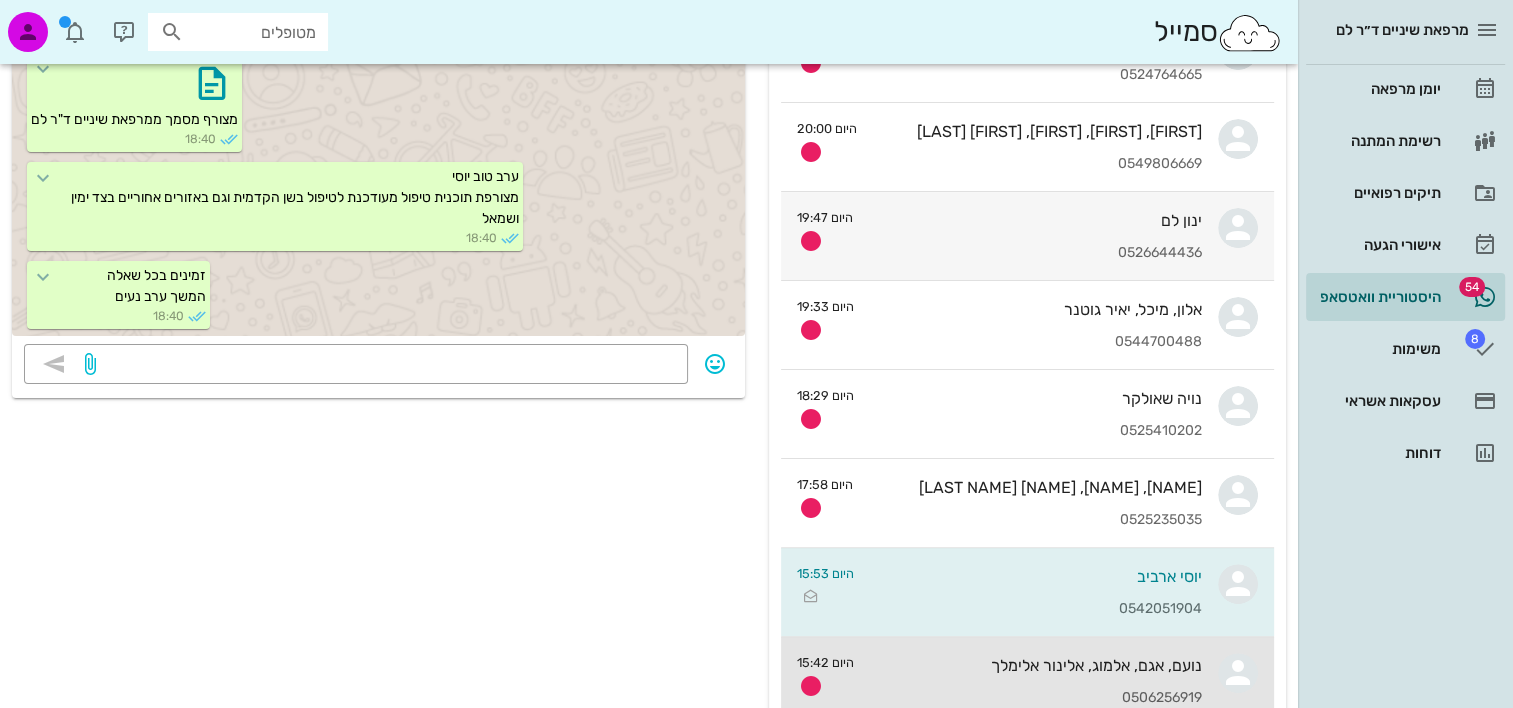 click on "נועם, אגם, אלמוג, אלינור אלימלך" at bounding box center (1036, 665) 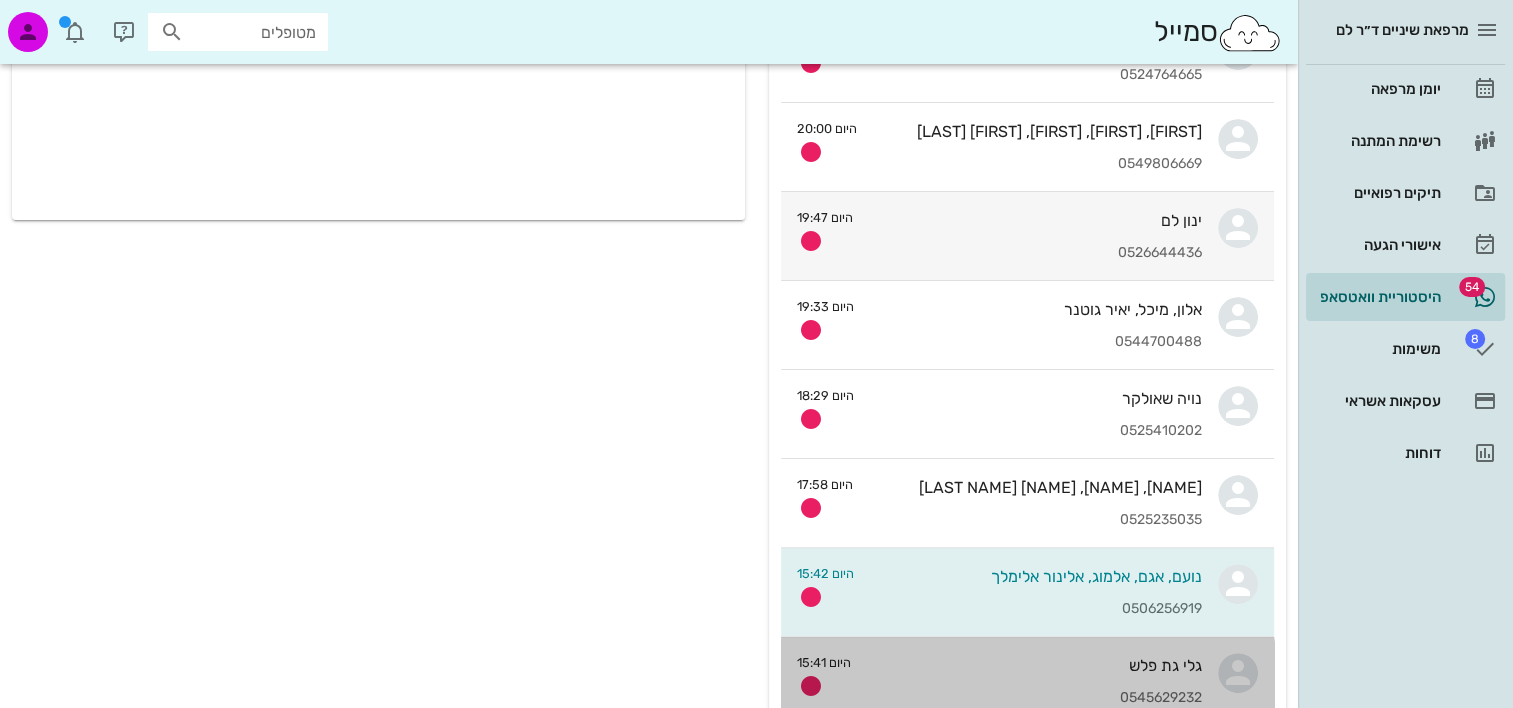 scroll, scrollTop: 0, scrollLeft: 0, axis: both 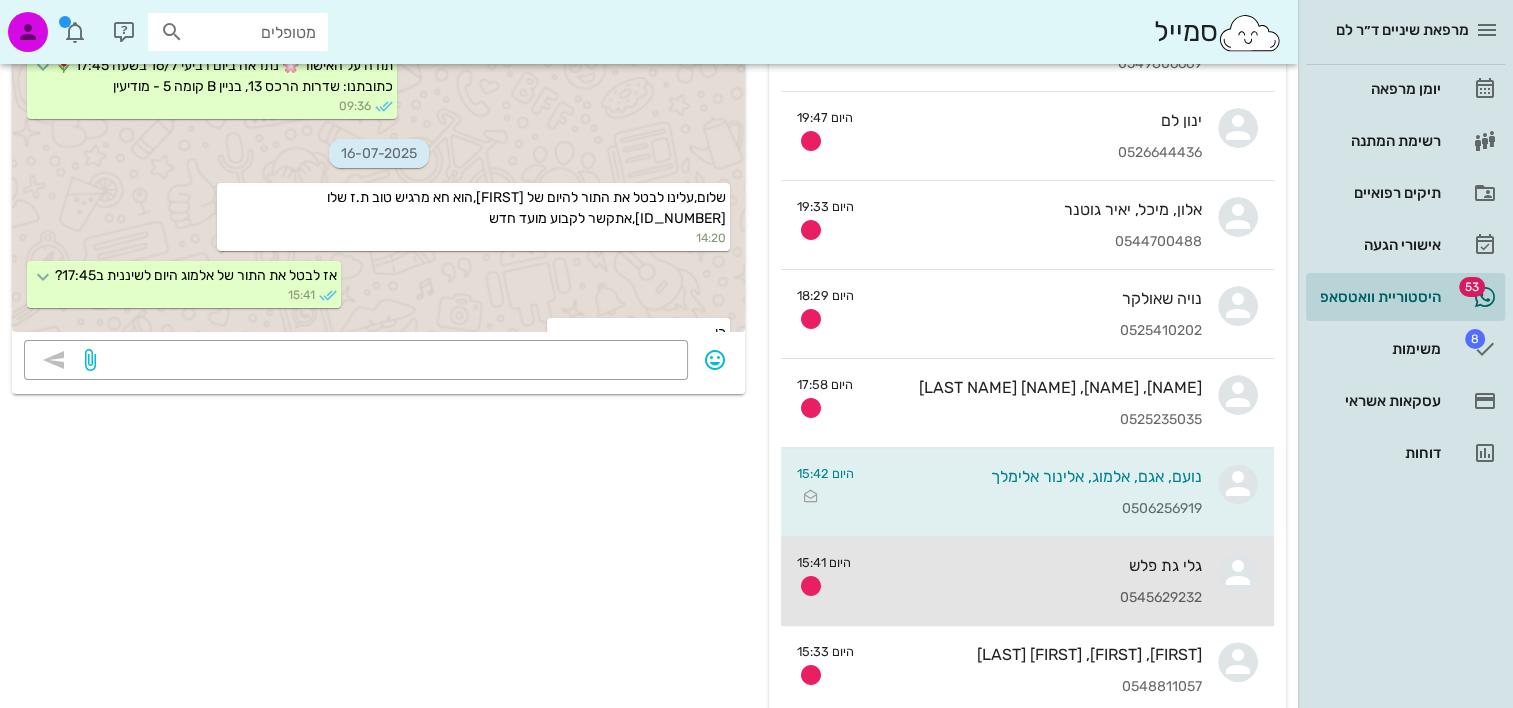 click on "גלי גת פלש 0545629232" at bounding box center [1034, 581] 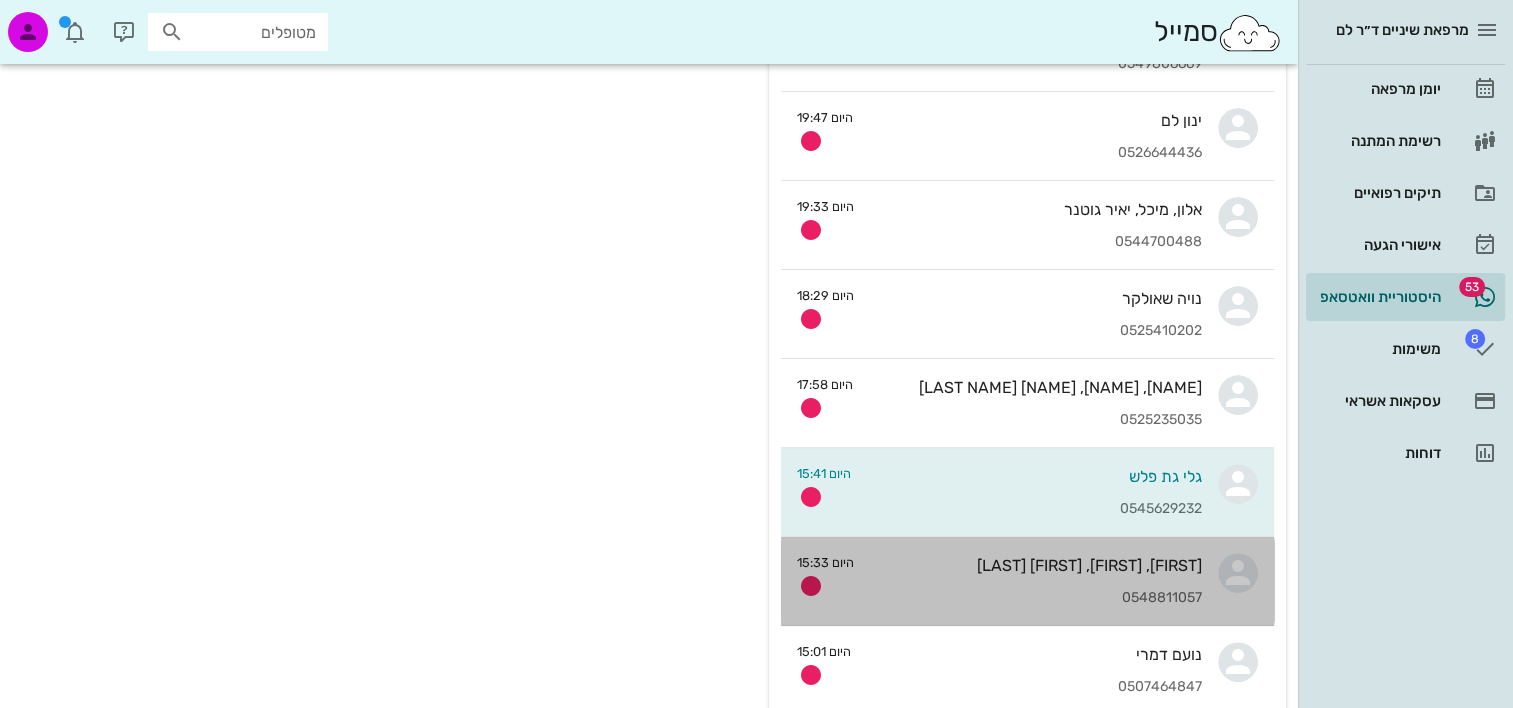 scroll, scrollTop: 0, scrollLeft: 0, axis: both 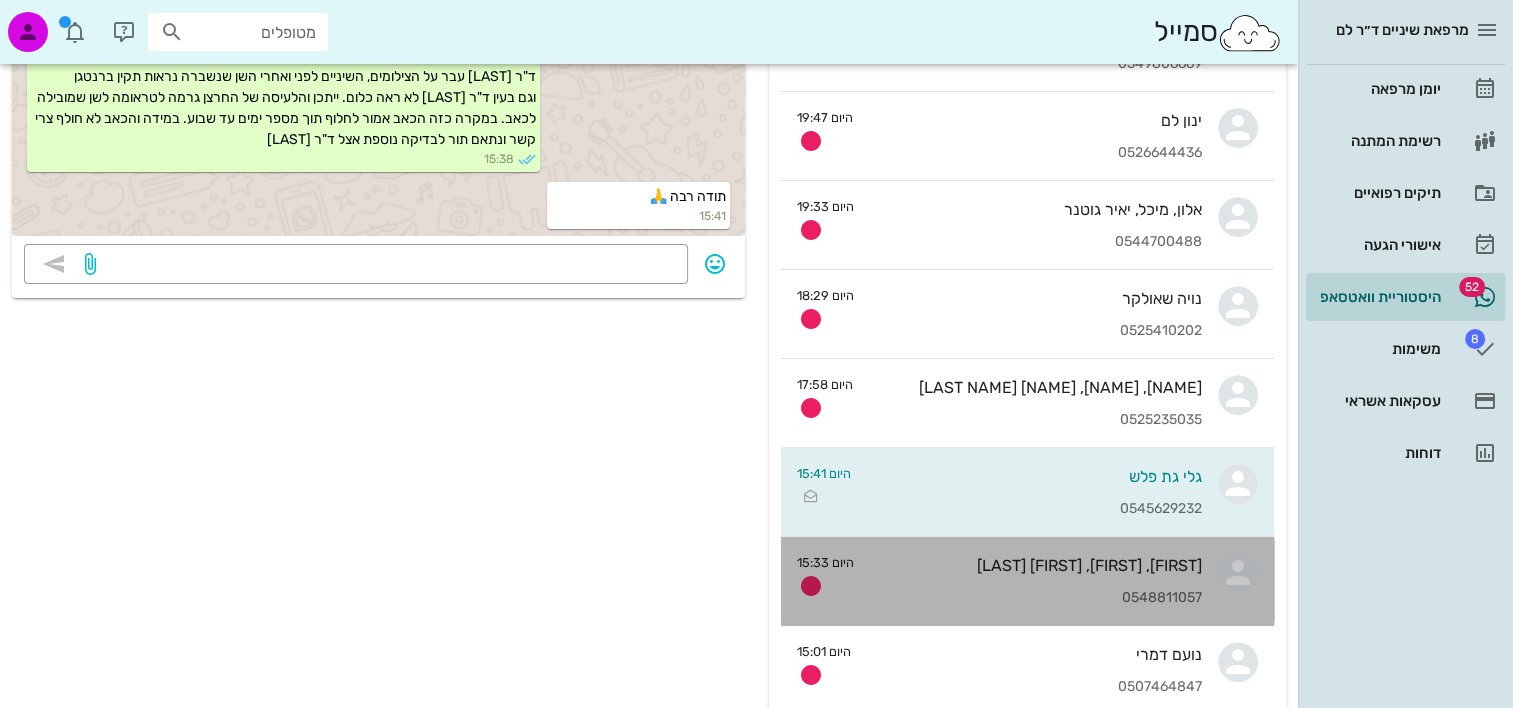 click on "0548811057" at bounding box center (1036, 598) 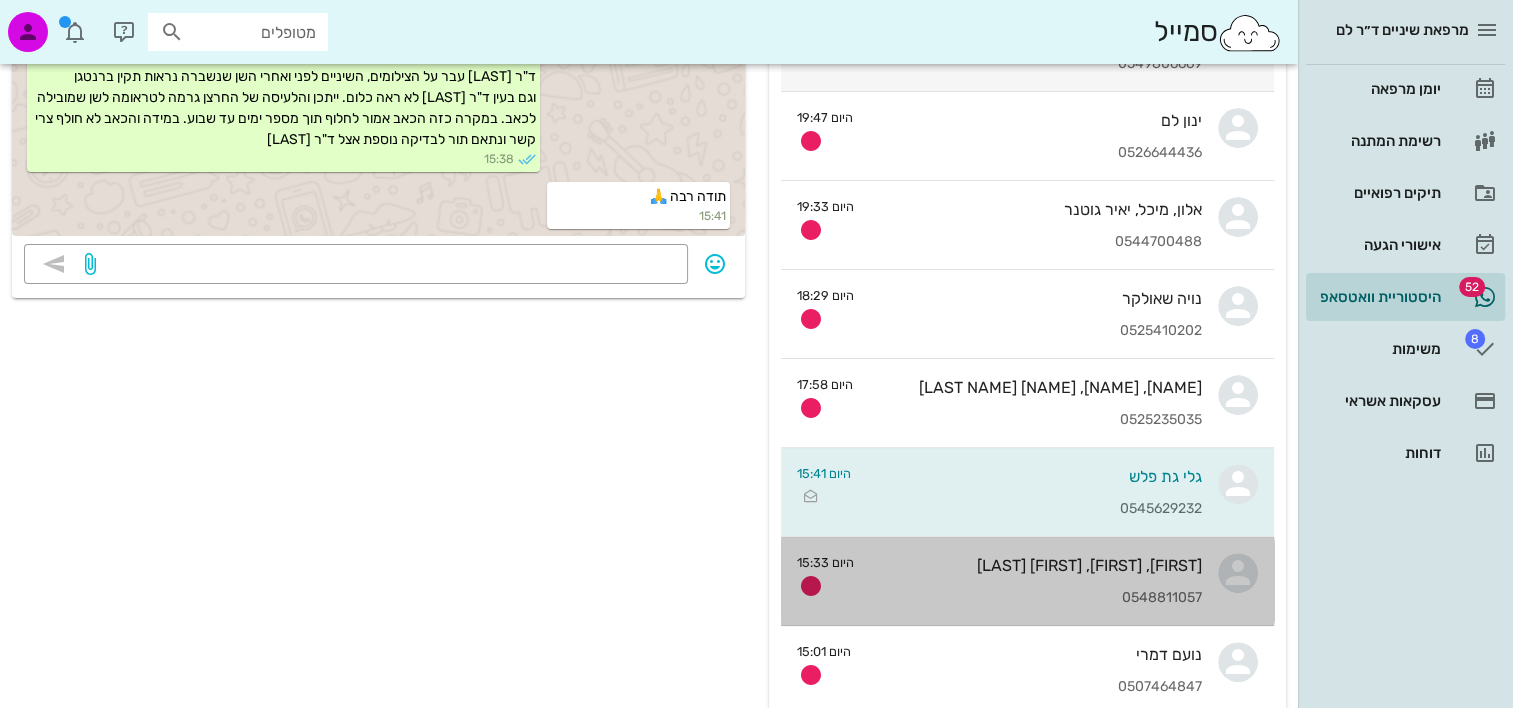 scroll, scrollTop: 0, scrollLeft: 0, axis: both 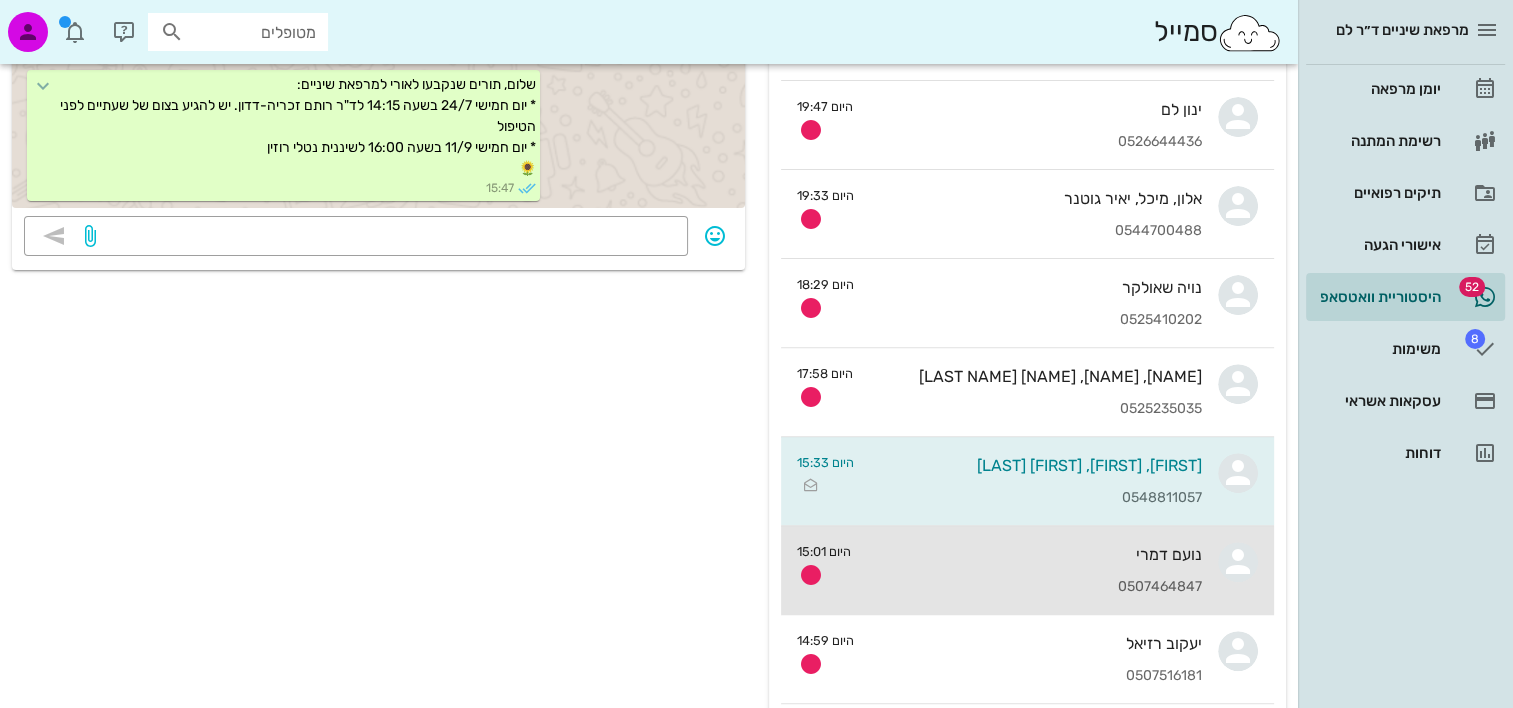 click on "0507464847" at bounding box center [1034, 587] 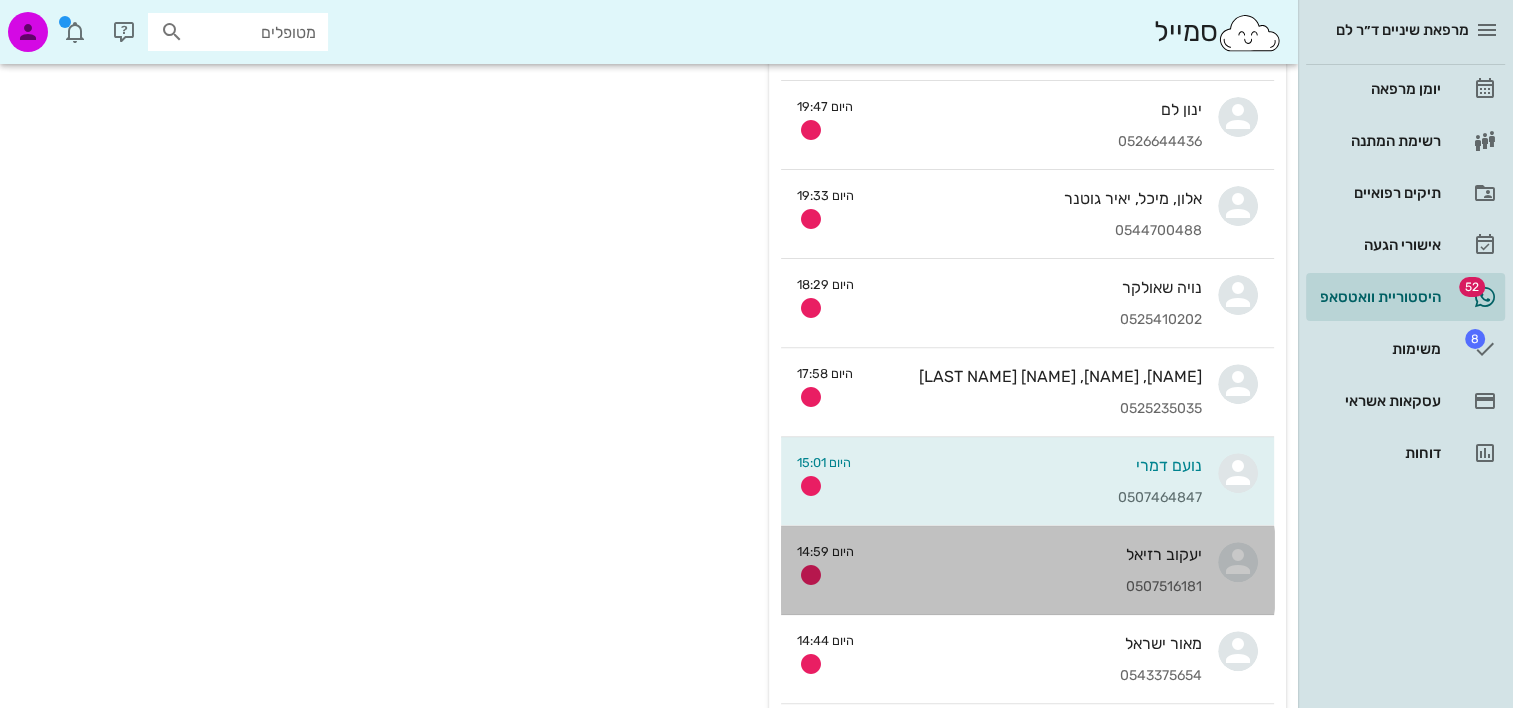 scroll, scrollTop: 0, scrollLeft: 0, axis: both 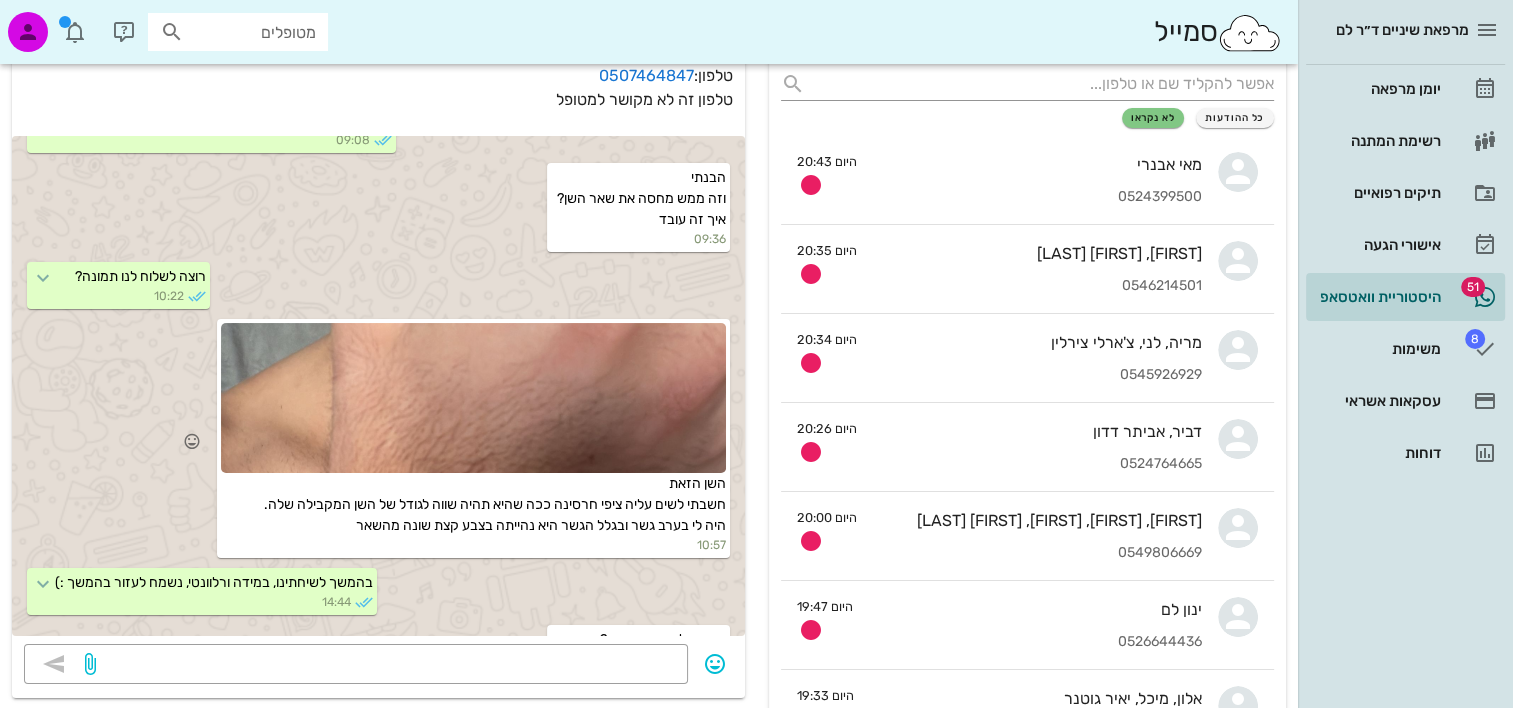 click at bounding box center (473, 398) 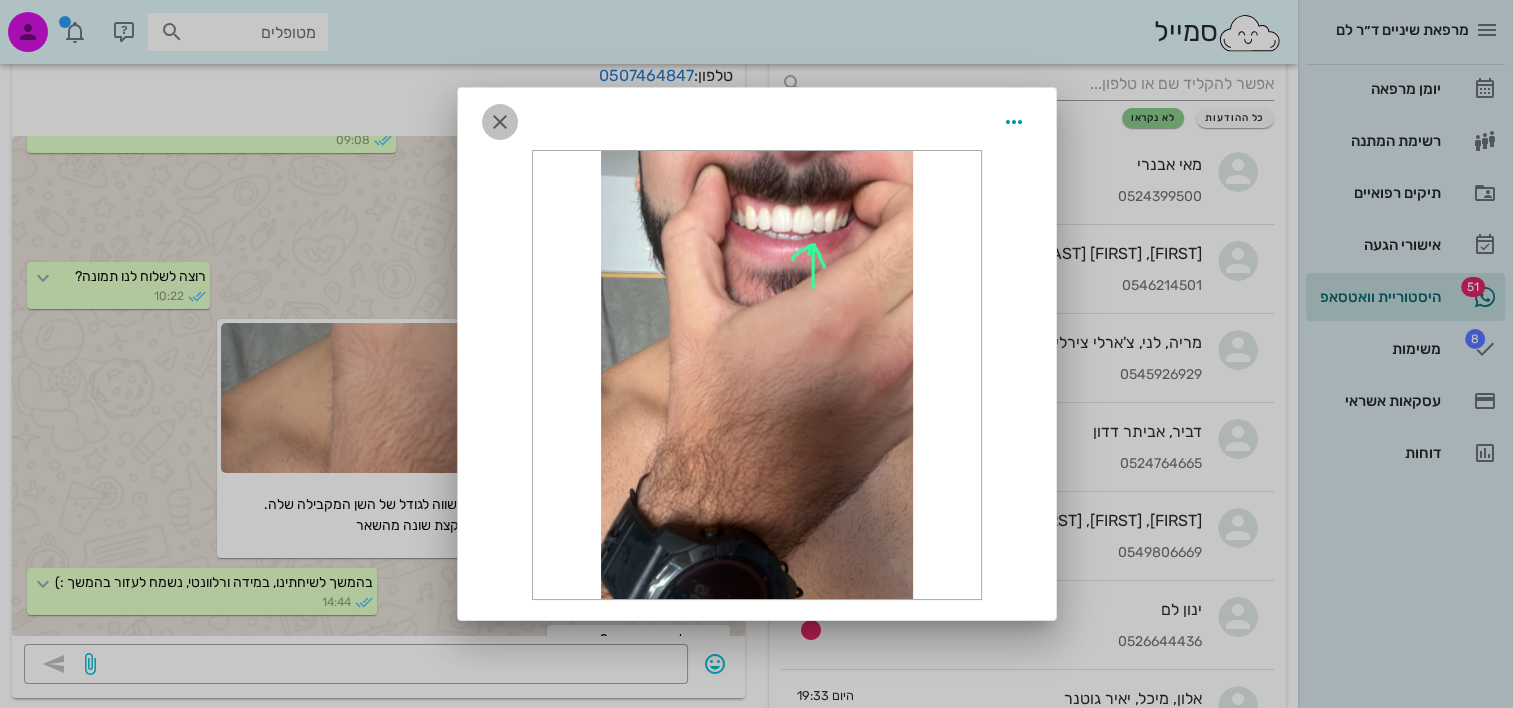click at bounding box center (500, 122) 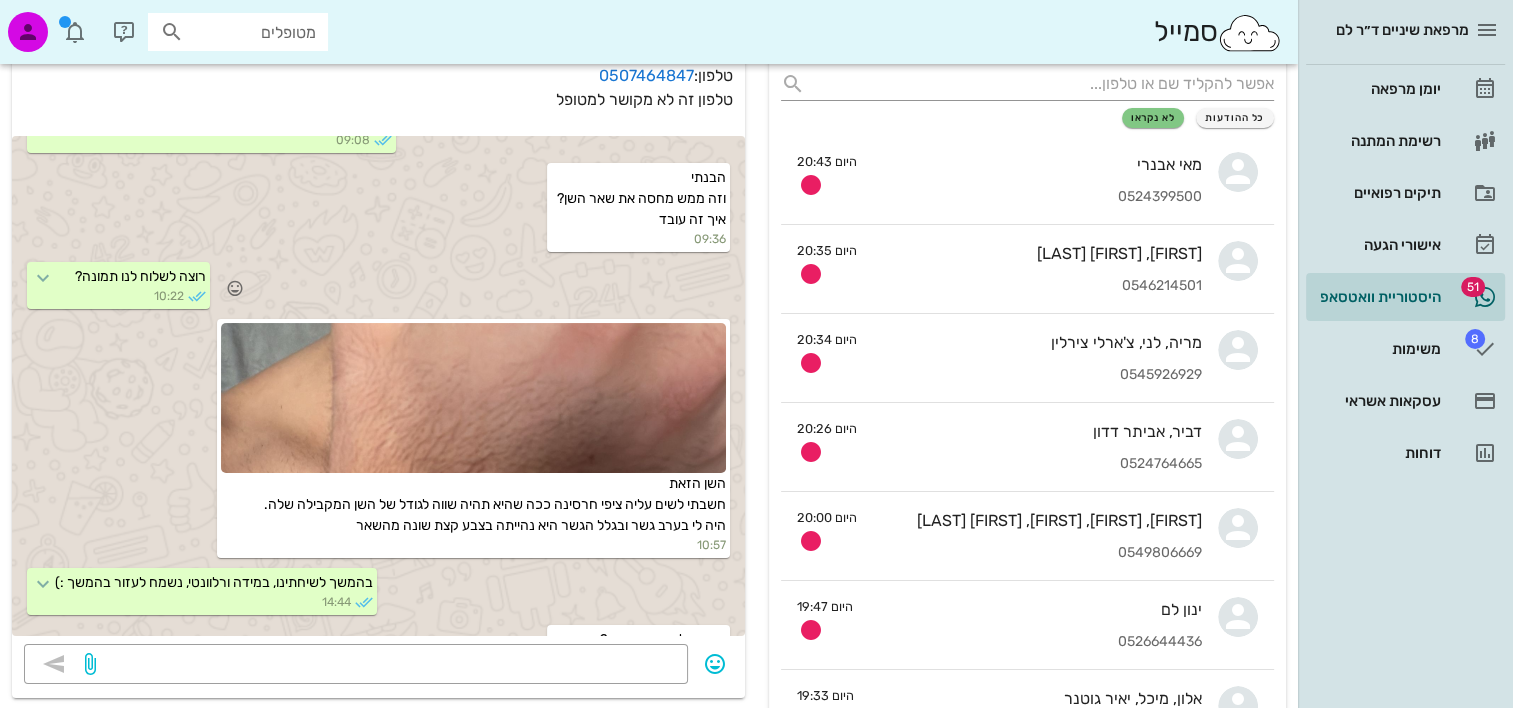 scroll, scrollTop: 756, scrollLeft: 0, axis: vertical 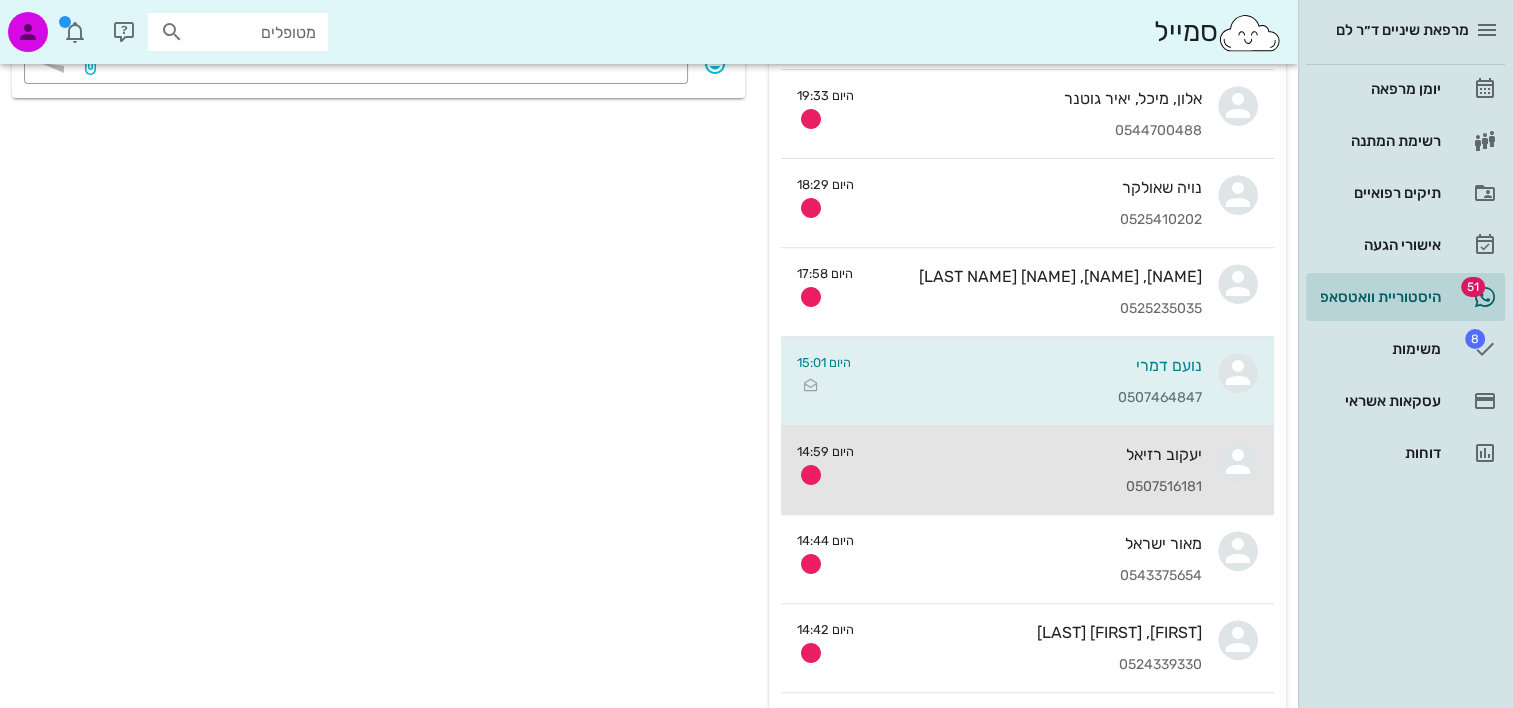 click on "יעקוב רזיאל" at bounding box center (1036, 454) 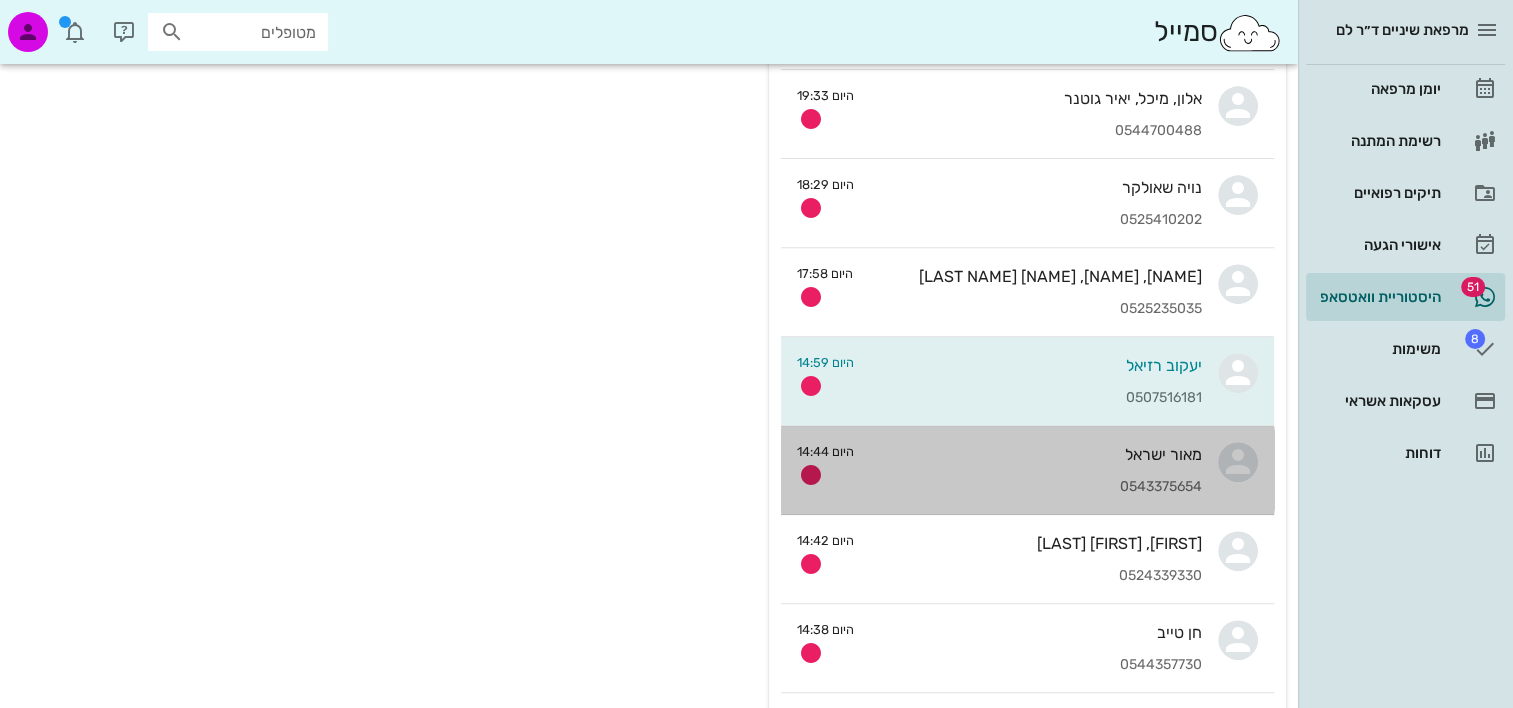 scroll, scrollTop: 0, scrollLeft: 0, axis: both 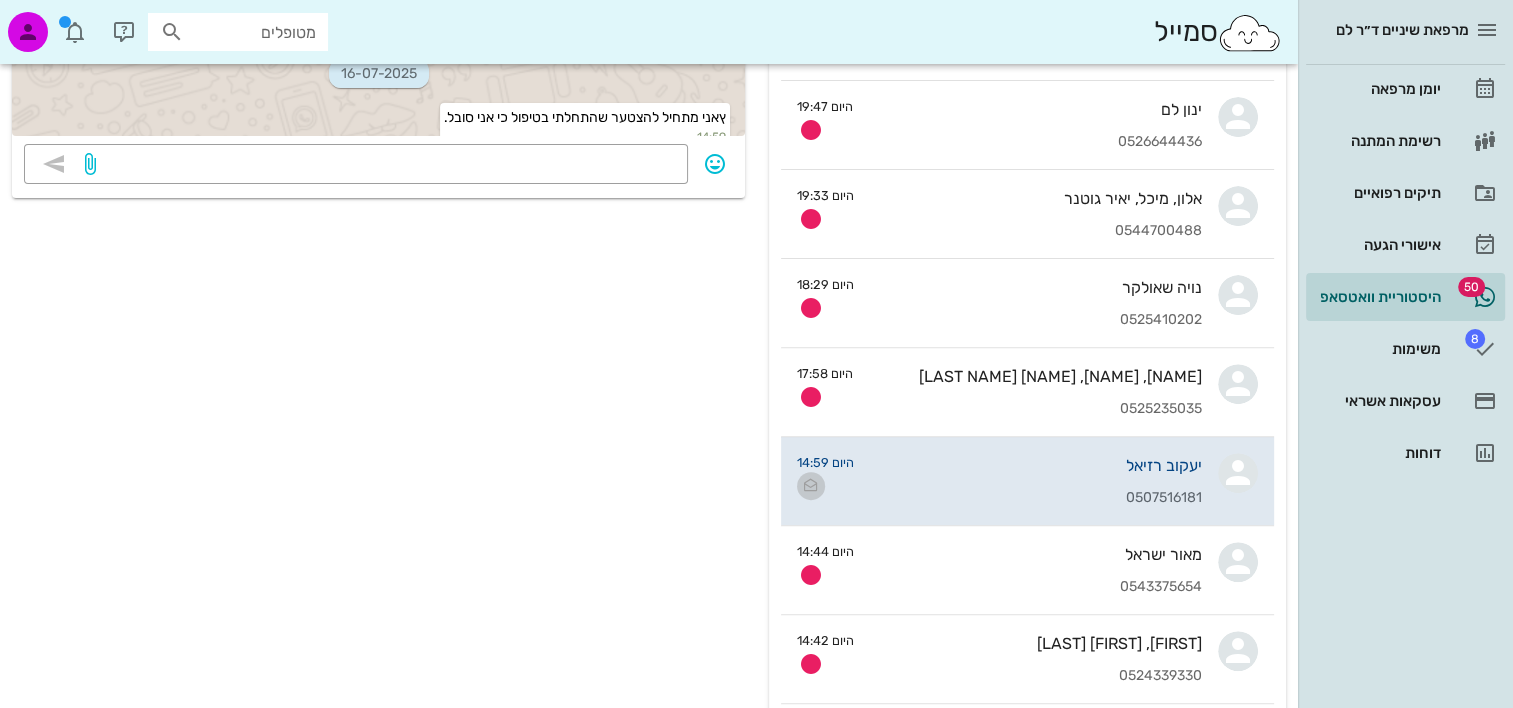 click at bounding box center (811, 486) 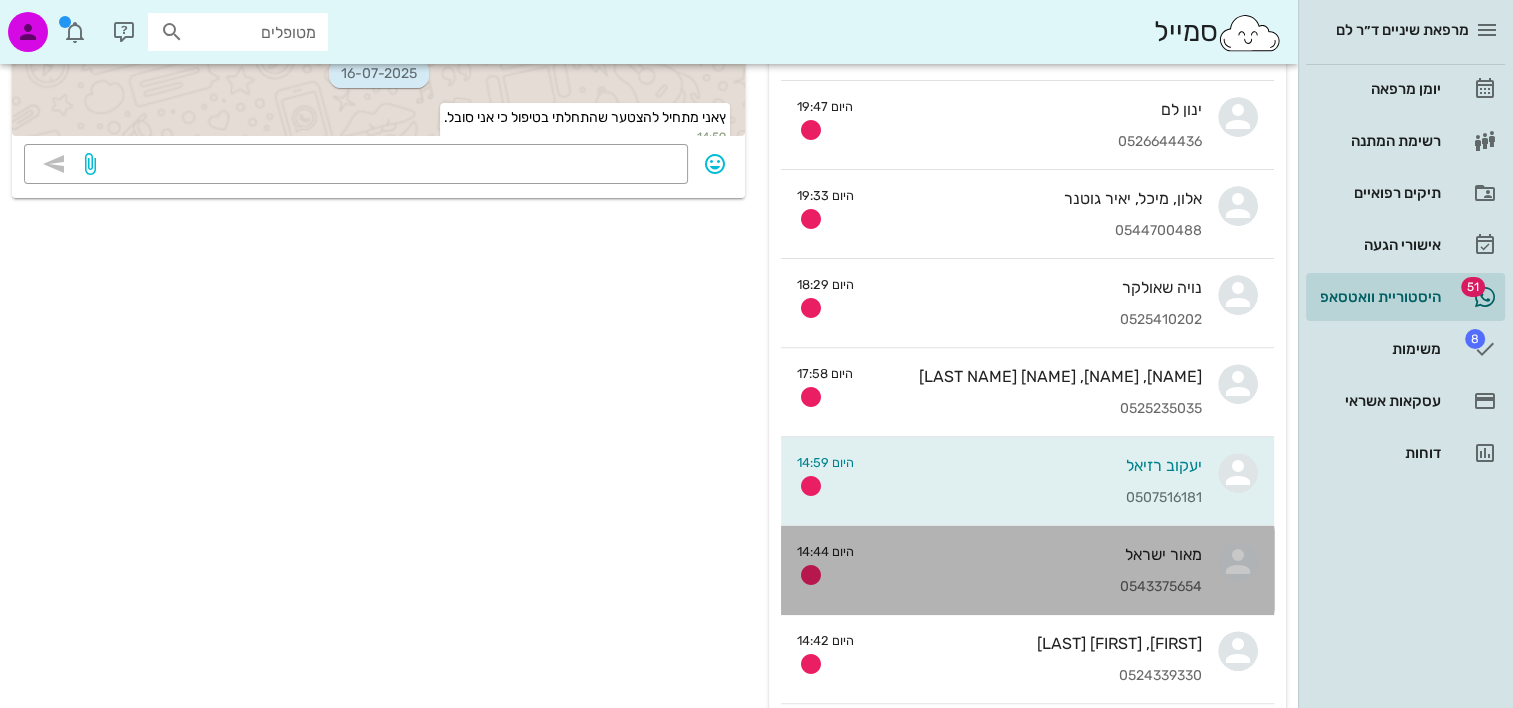 click on "מאור ישראל 0543375654" at bounding box center [1036, 570] 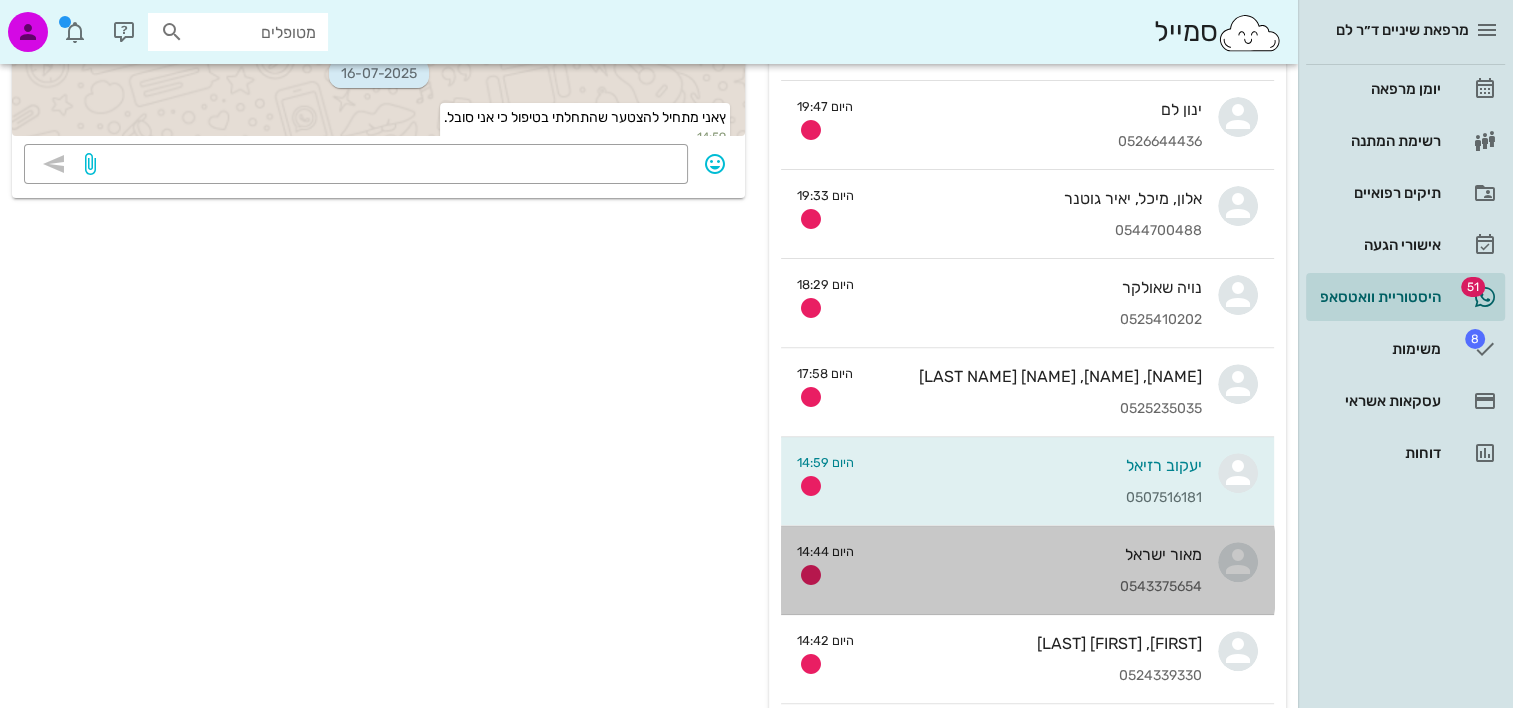 scroll, scrollTop: 0, scrollLeft: 0, axis: both 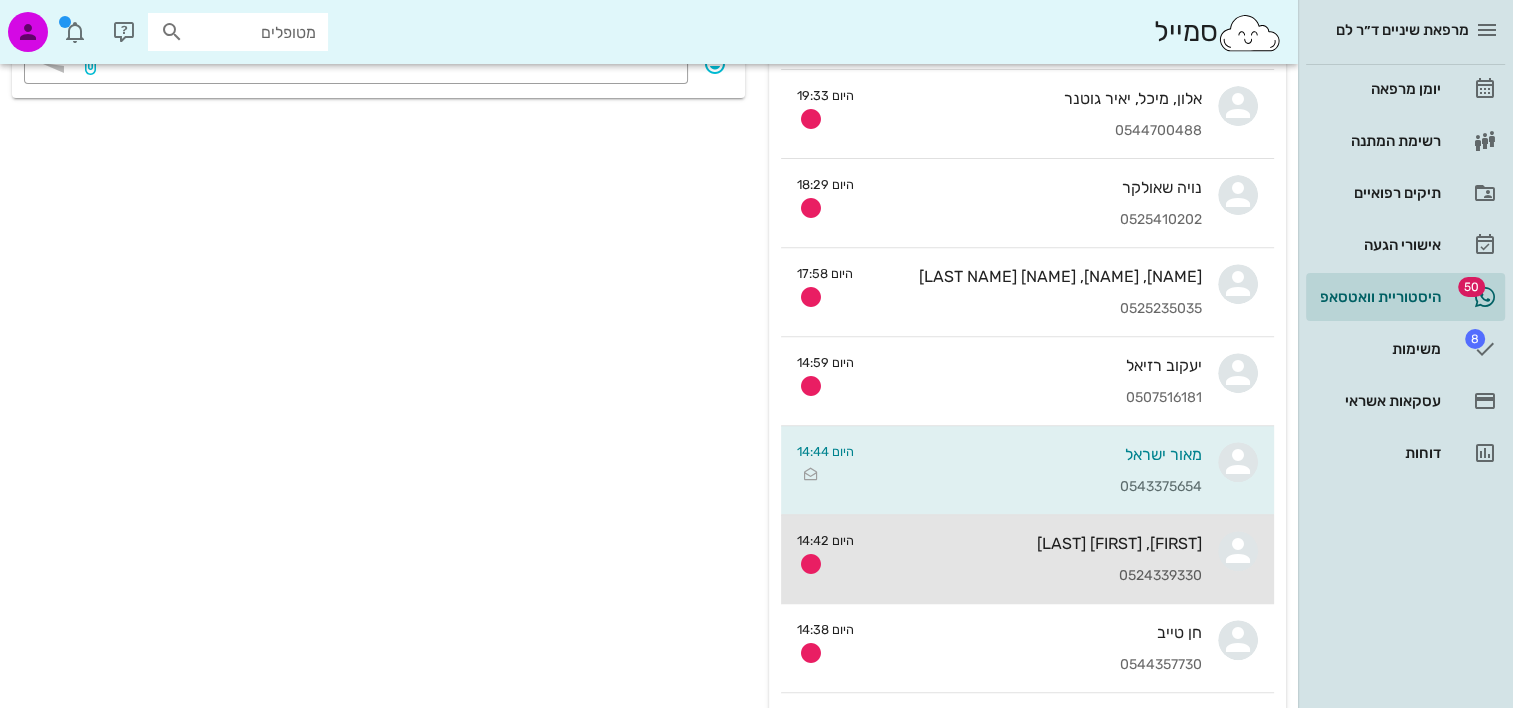 click on "אנה, צוק טרם" at bounding box center (1036, 543) 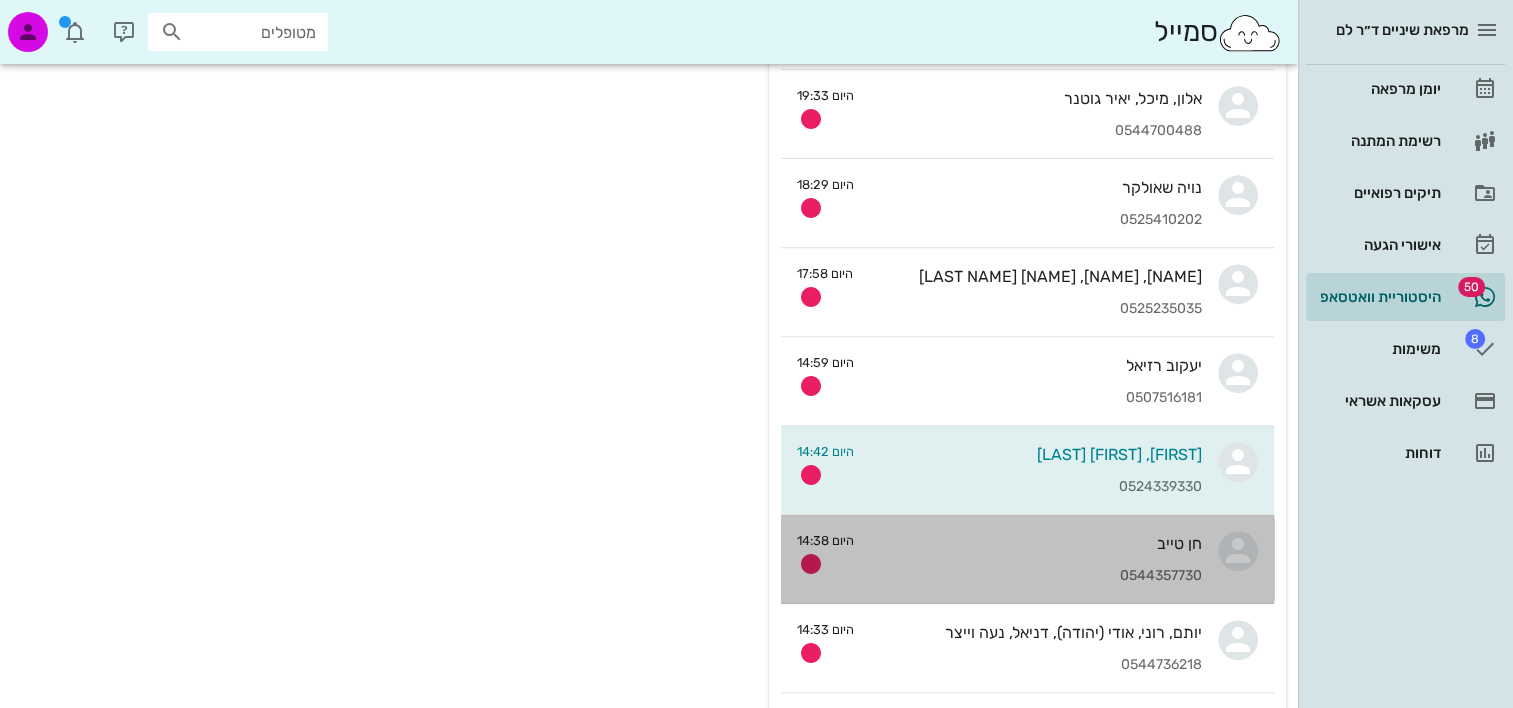 scroll, scrollTop: 0, scrollLeft: 0, axis: both 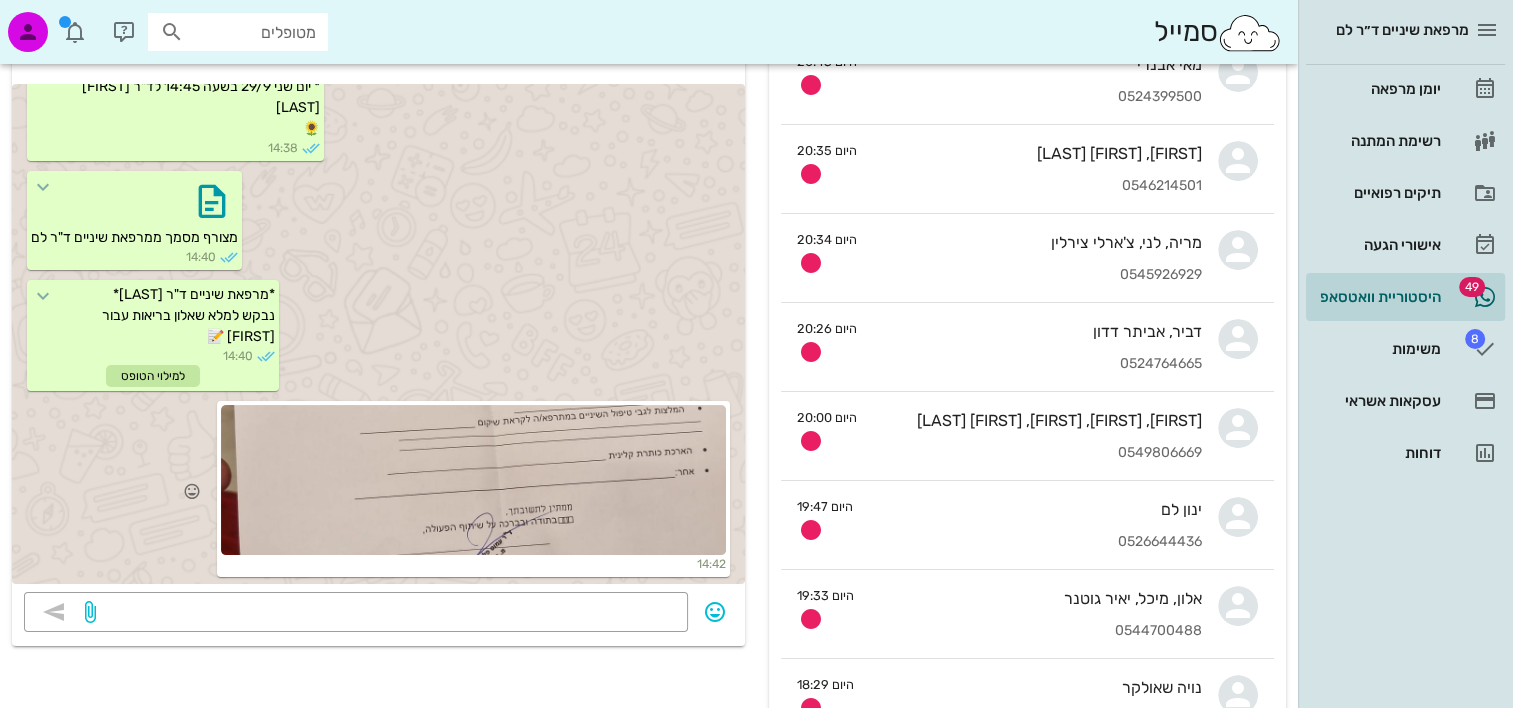 click at bounding box center [473, 480] 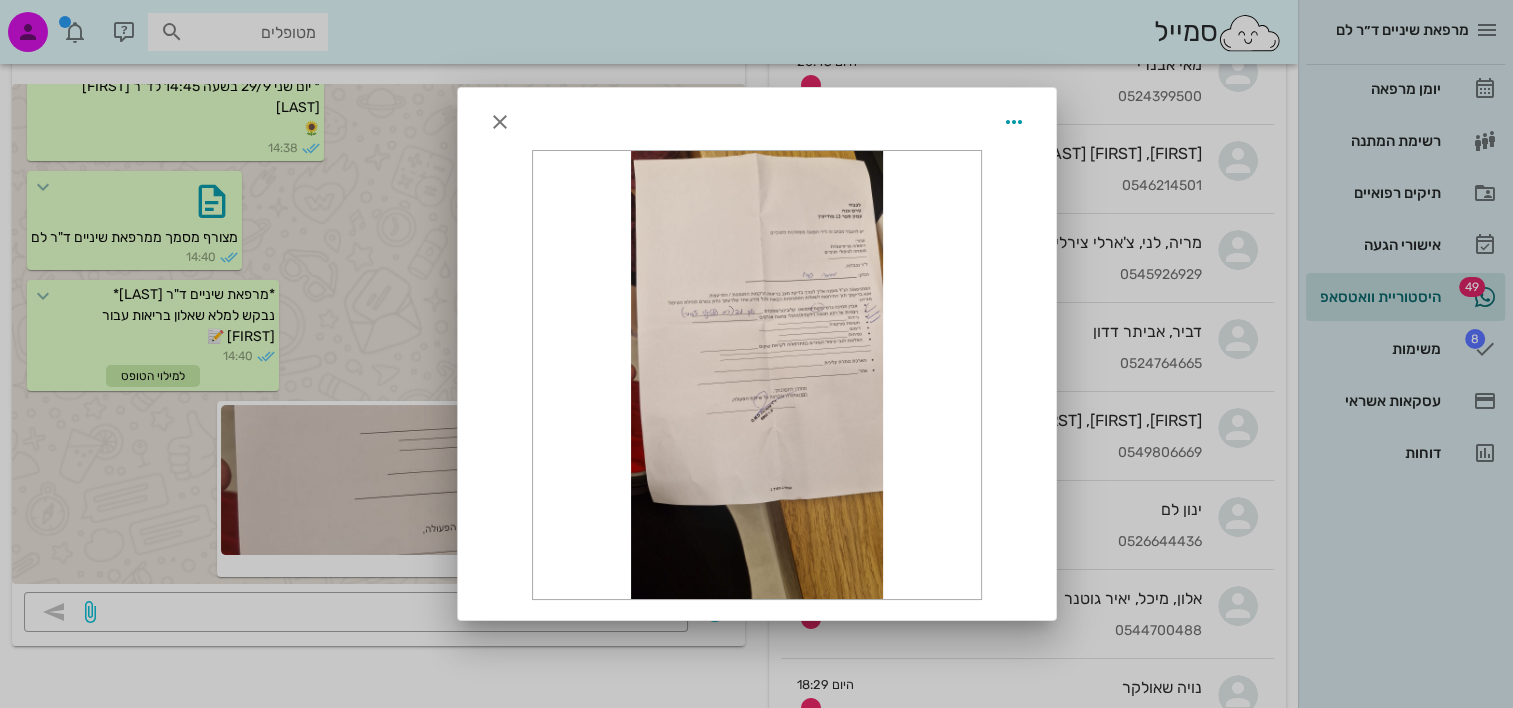 click at bounding box center [757, 375] 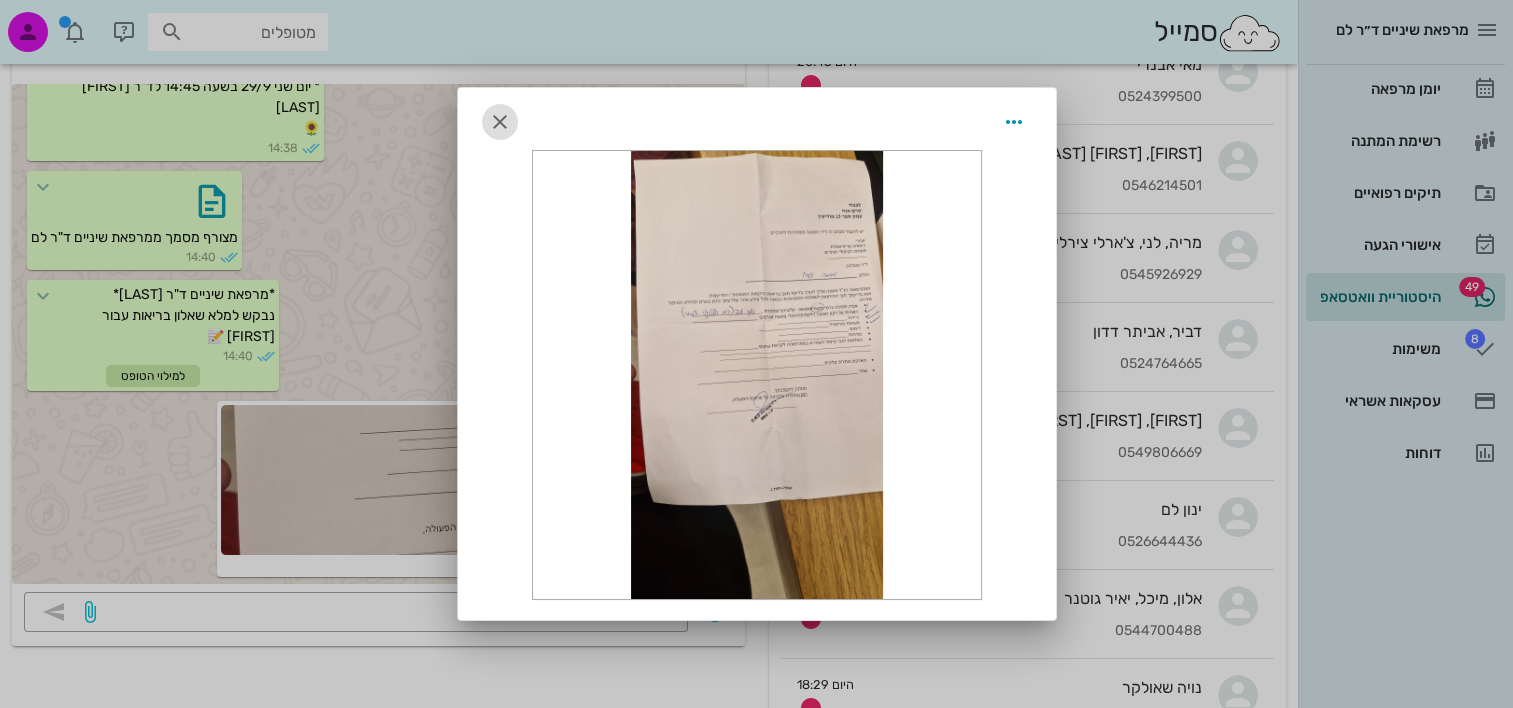 click at bounding box center (500, 122) 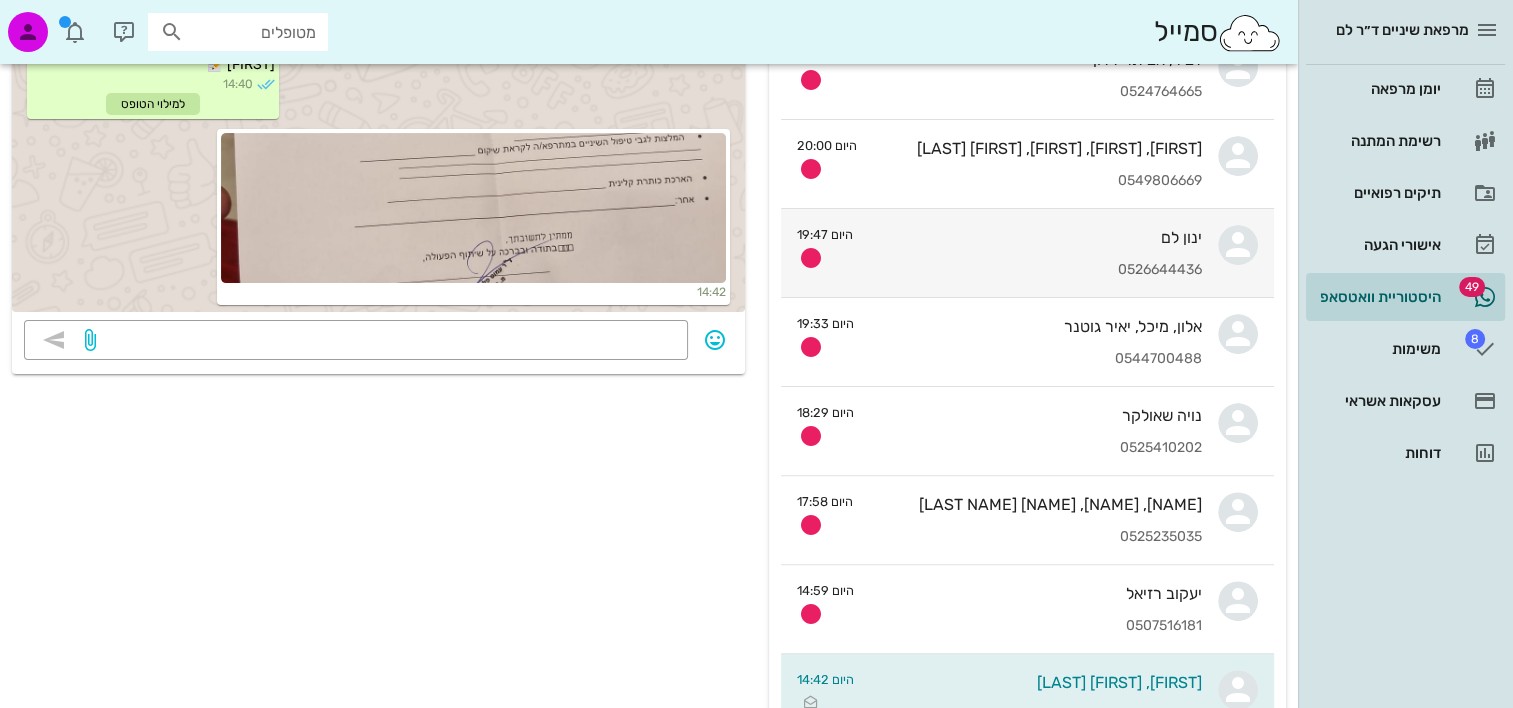 scroll, scrollTop: 700, scrollLeft: 0, axis: vertical 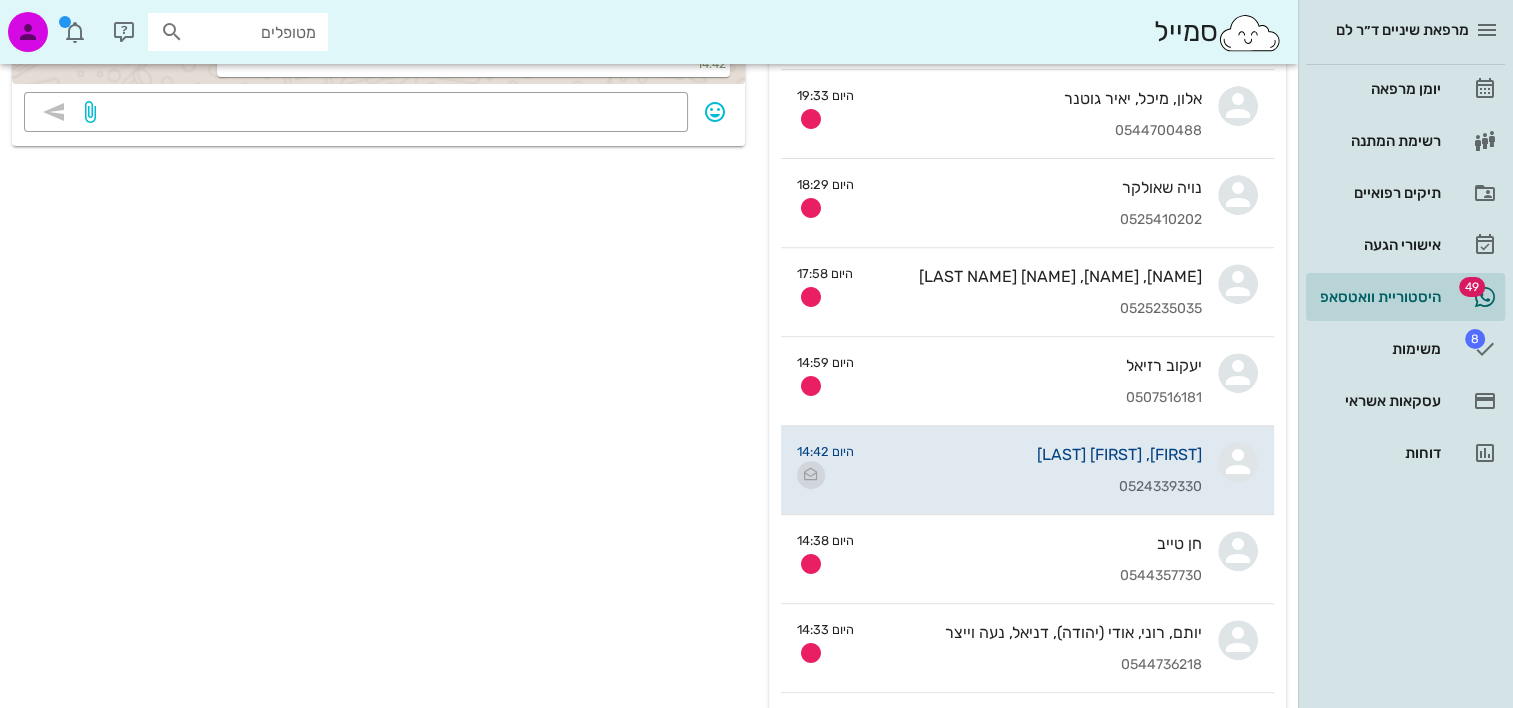 click at bounding box center (811, 475) 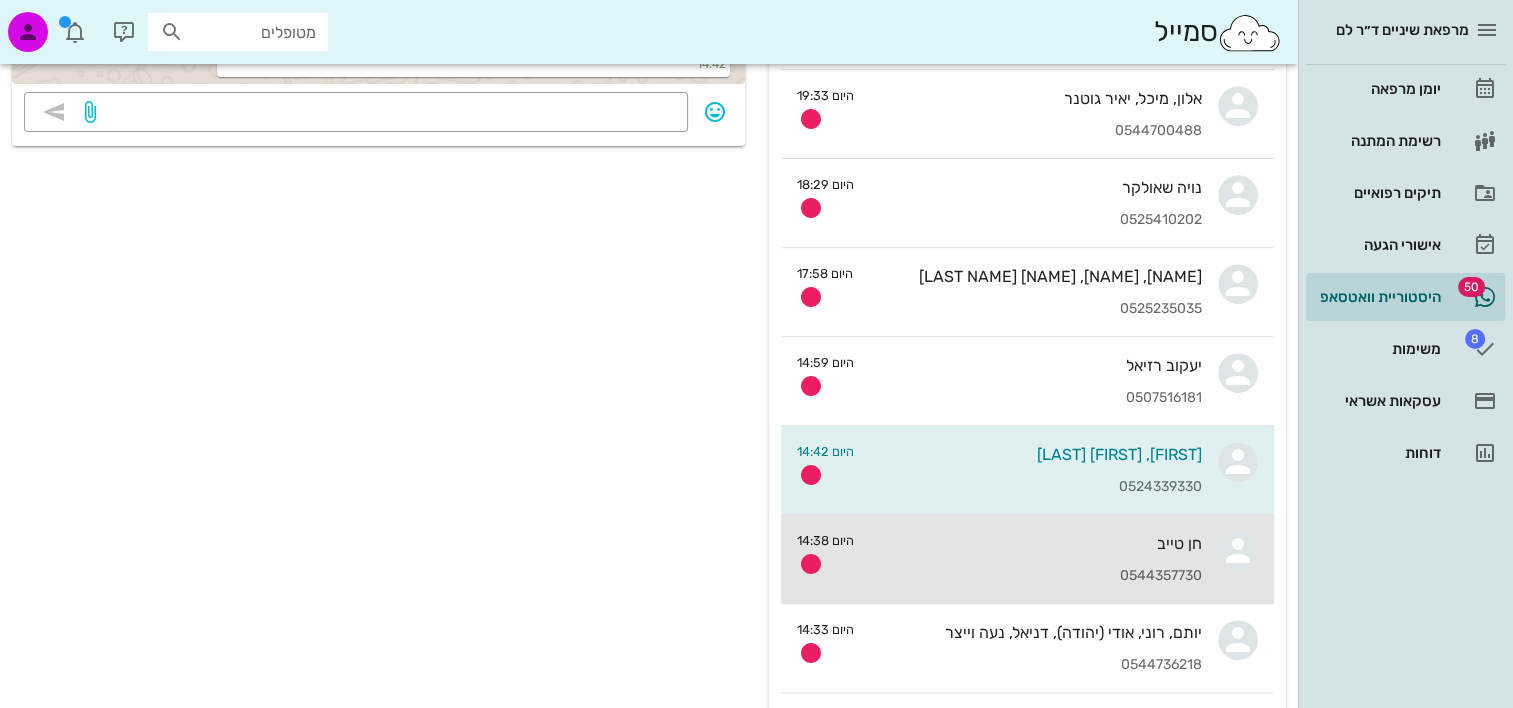 click on "חן טייב 0544357730" at bounding box center (1036, 559) 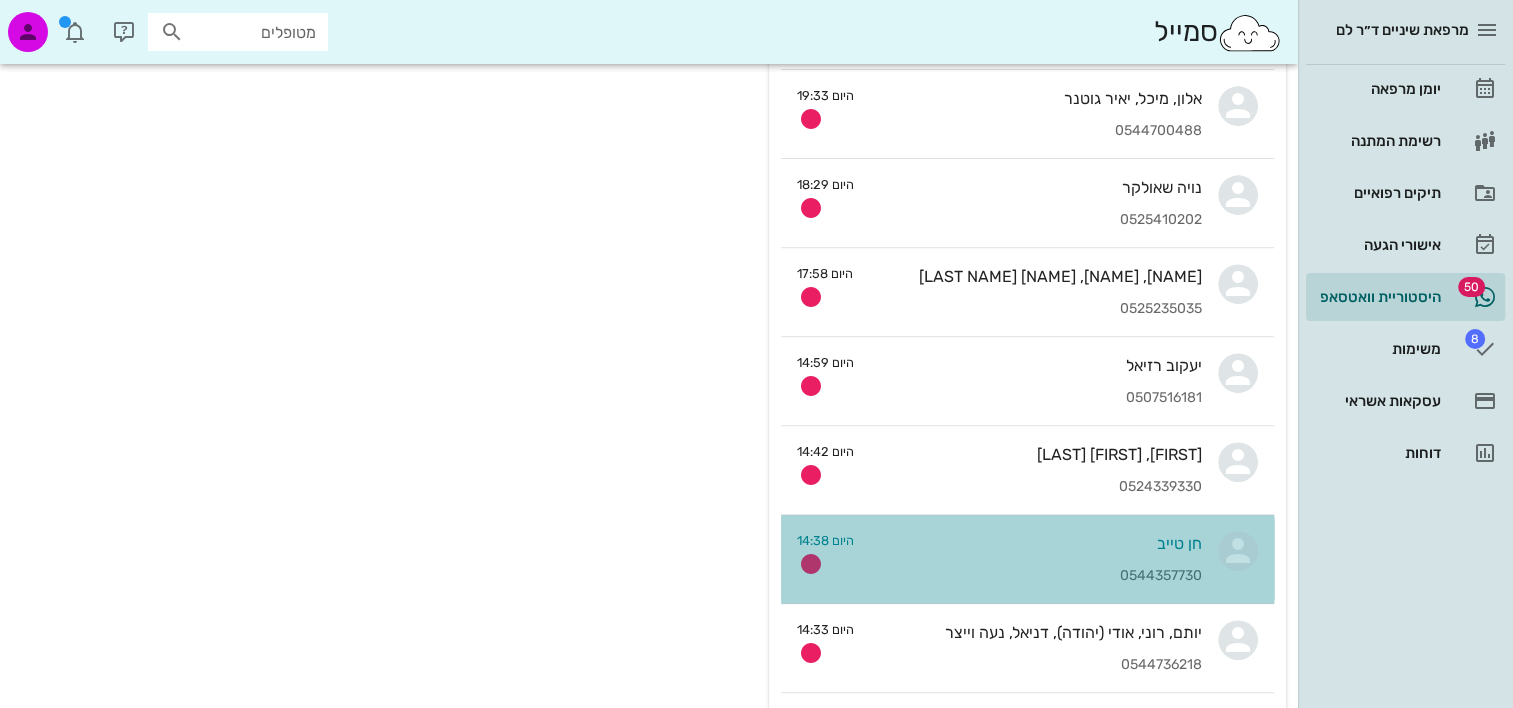 scroll, scrollTop: 0, scrollLeft: 0, axis: both 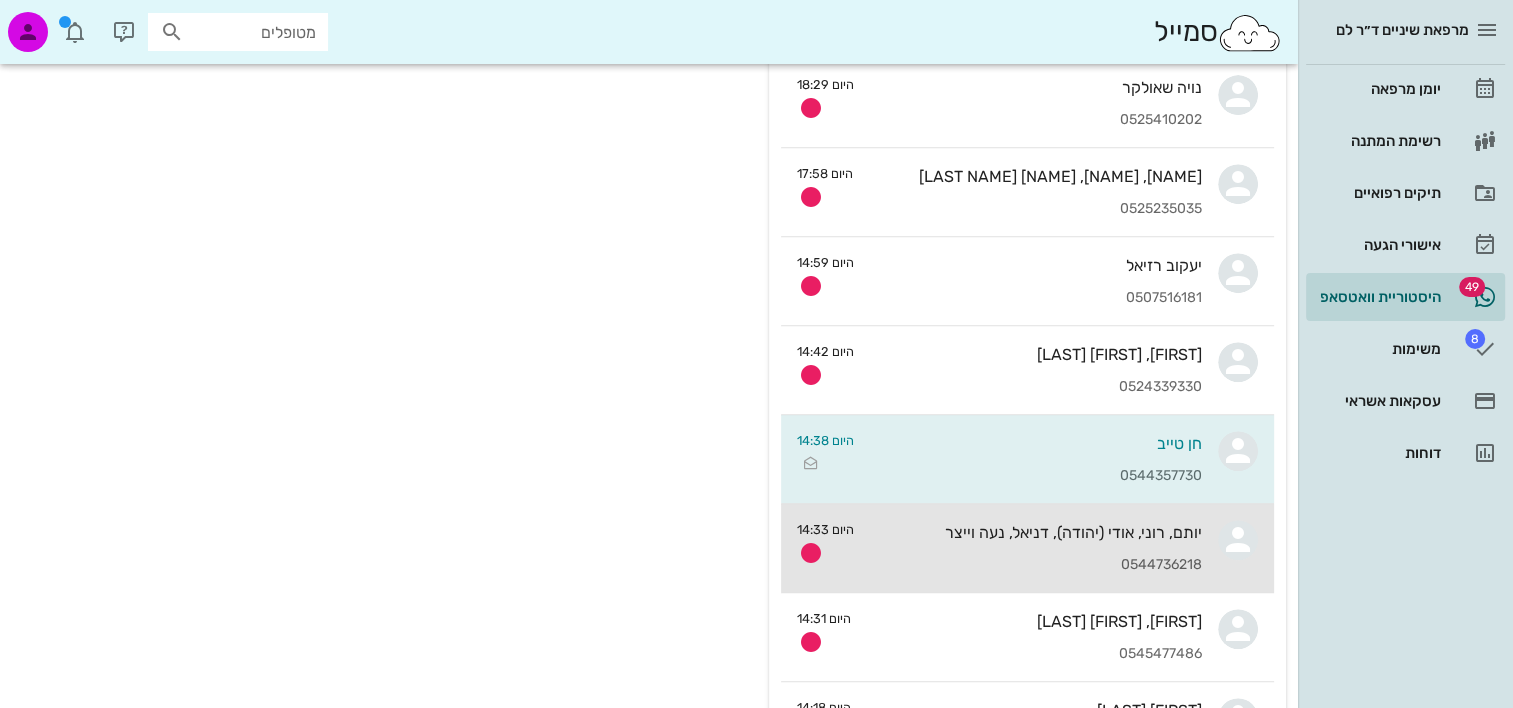 click on "יותם, רוני, אודי (יהודה), דניאל, נעה וייצר 0544736218" at bounding box center (1036, 548) 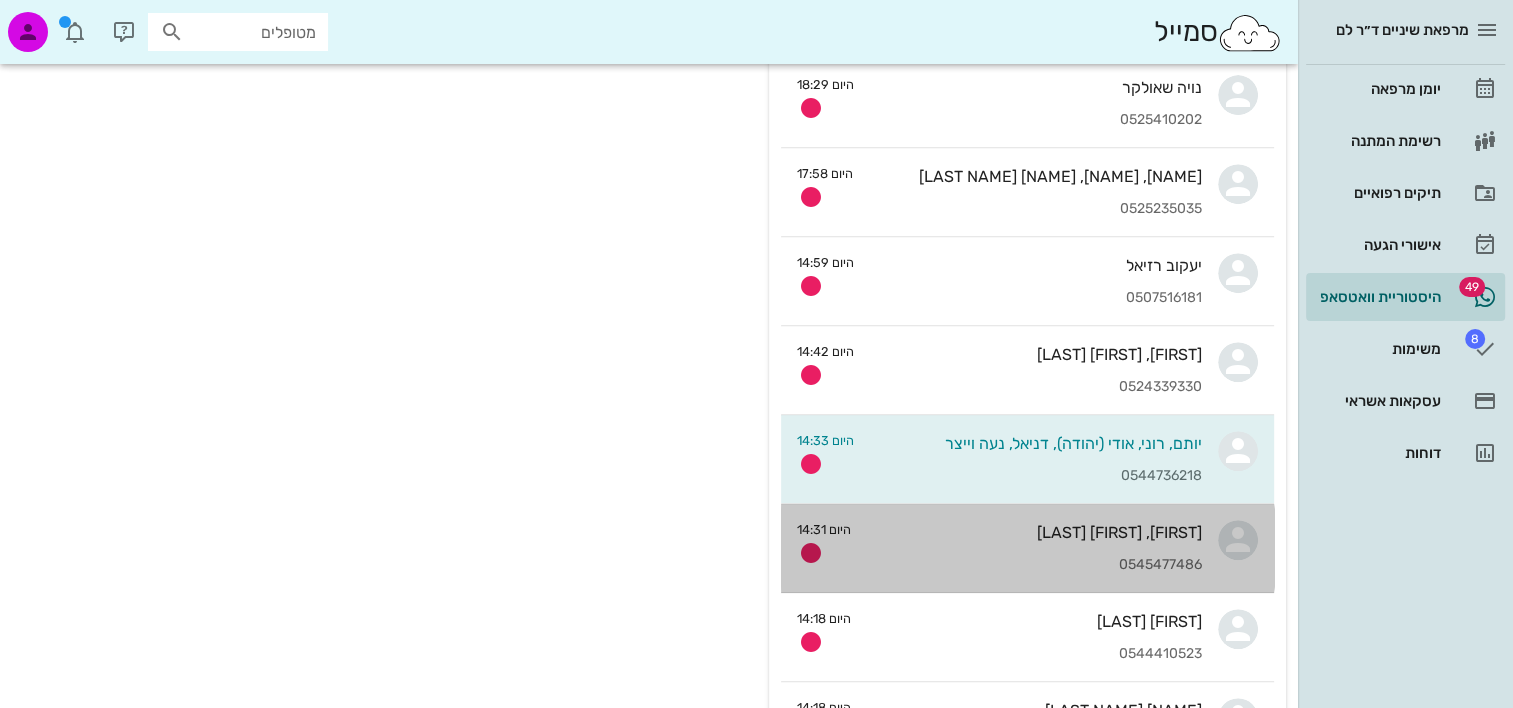 scroll, scrollTop: 0, scrollLeft: 0, axis: both 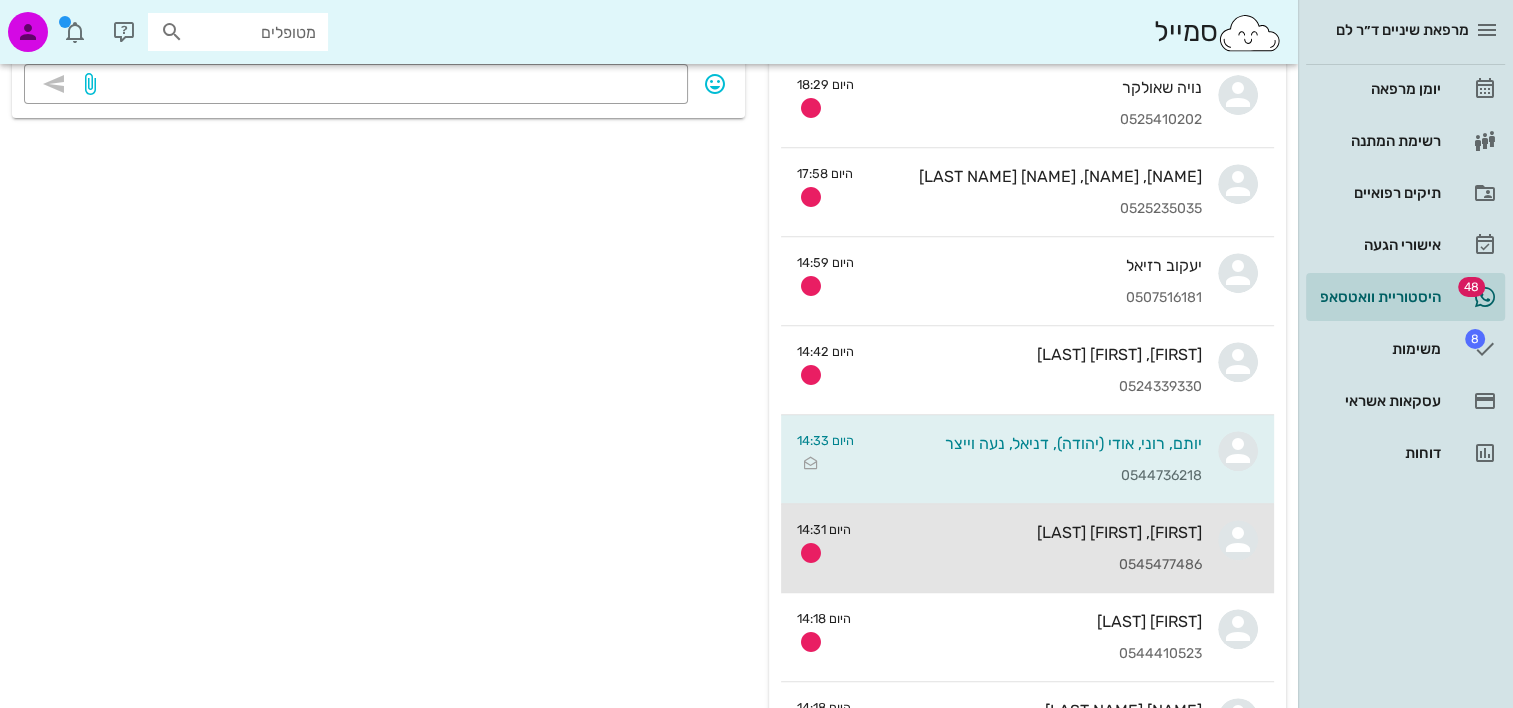 click on "0545477486" at bounding box center (1034, 565) 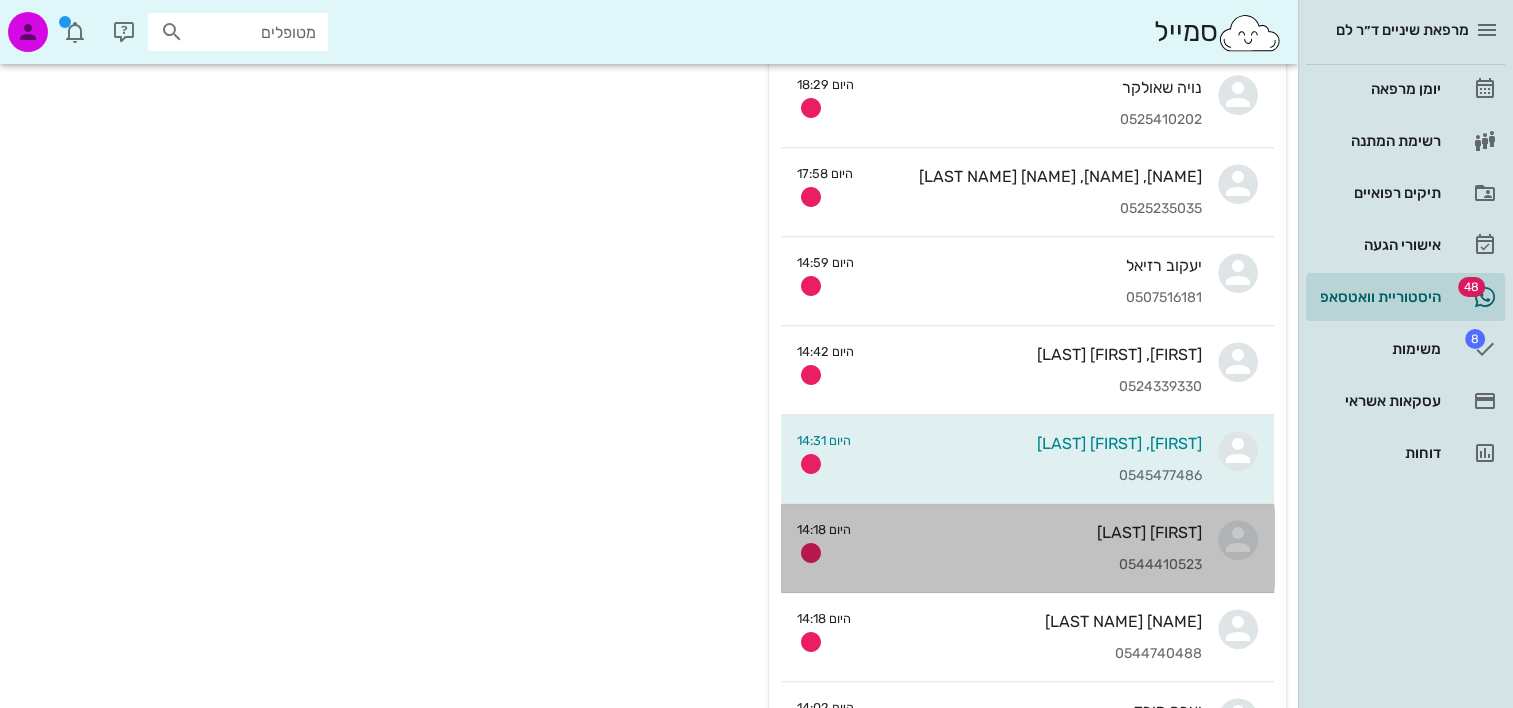 scroll, scrollTop: 0, scrollLeft: 0, axis: both 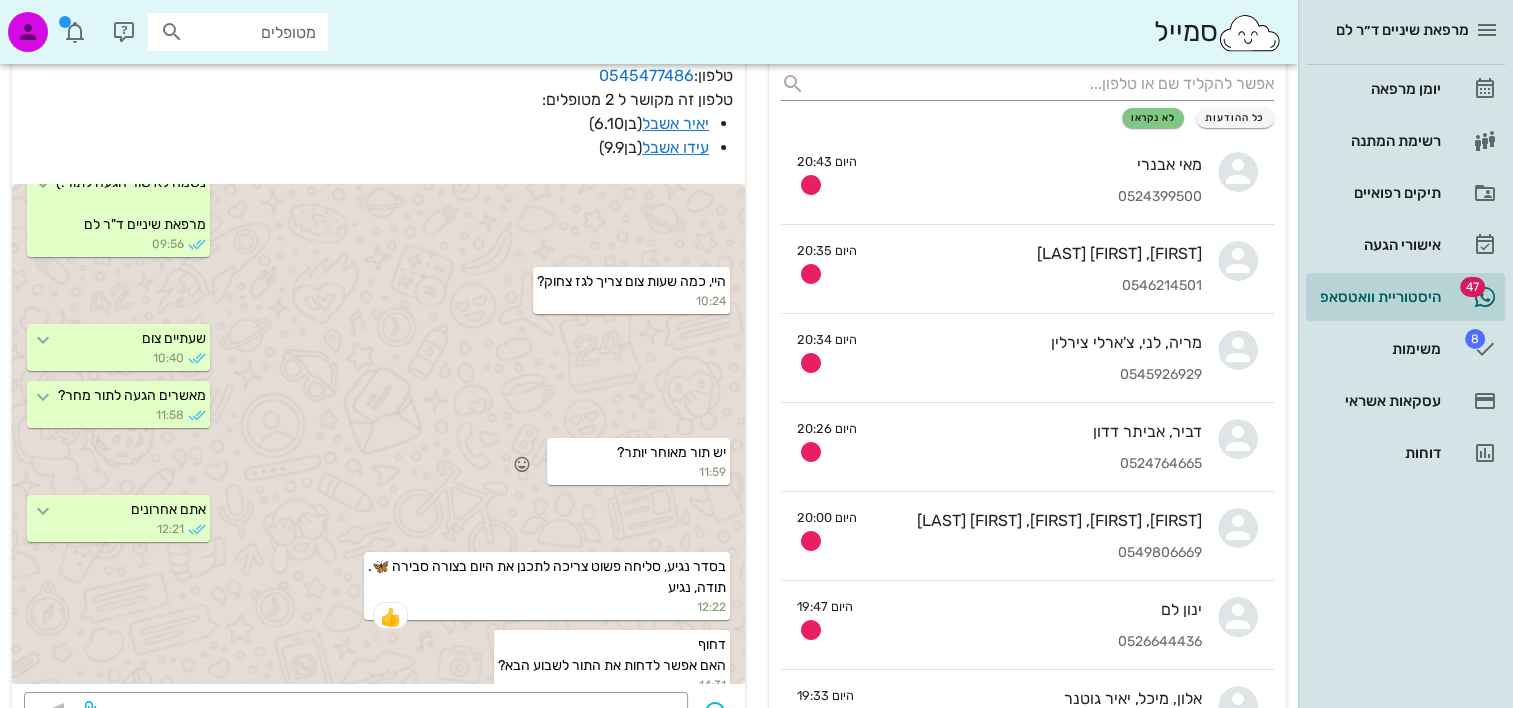 drag, startPoint x: 654, startPoint y: 526, endPoint x: 478, endPoint y: 457, distance: 189.04233 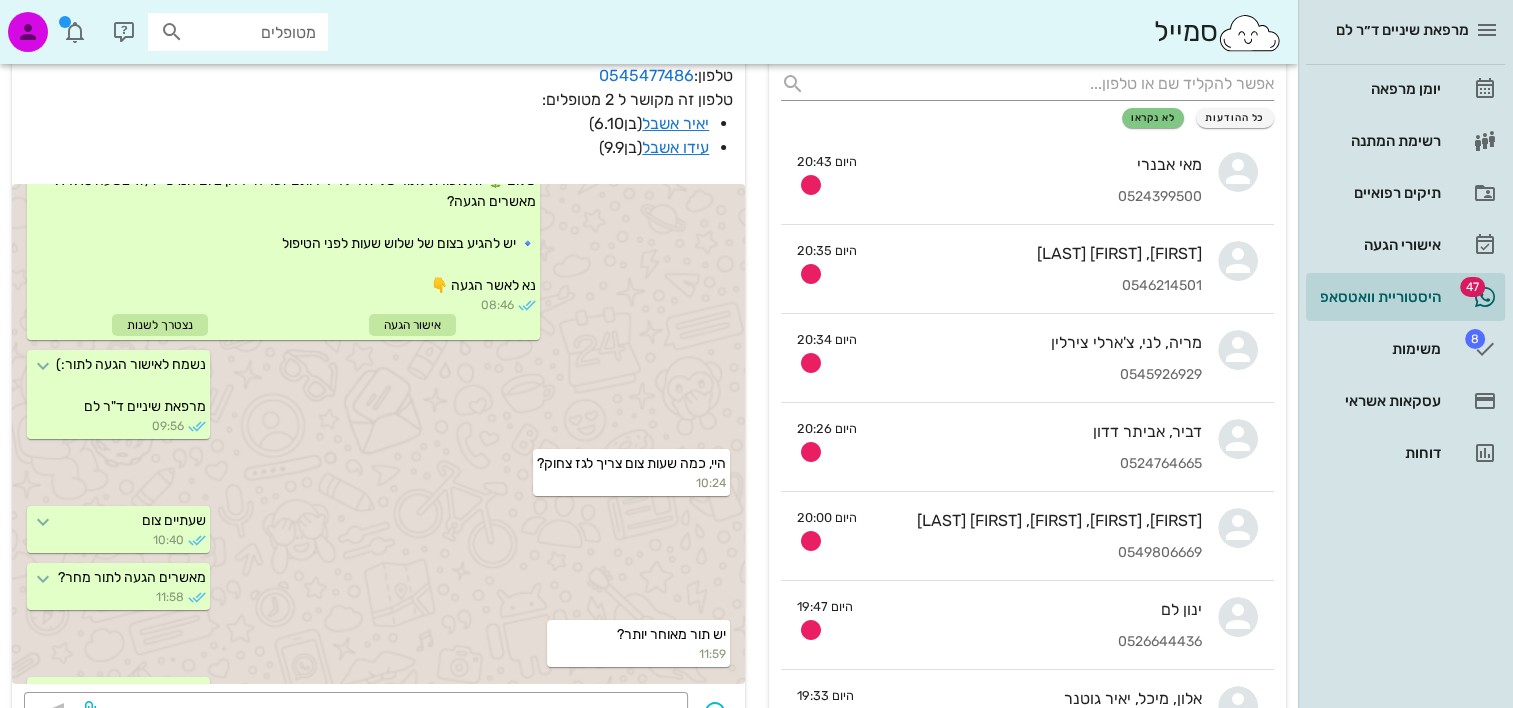 scroll, scrollTop: 776, scrollLeft: 0, axis: vertical 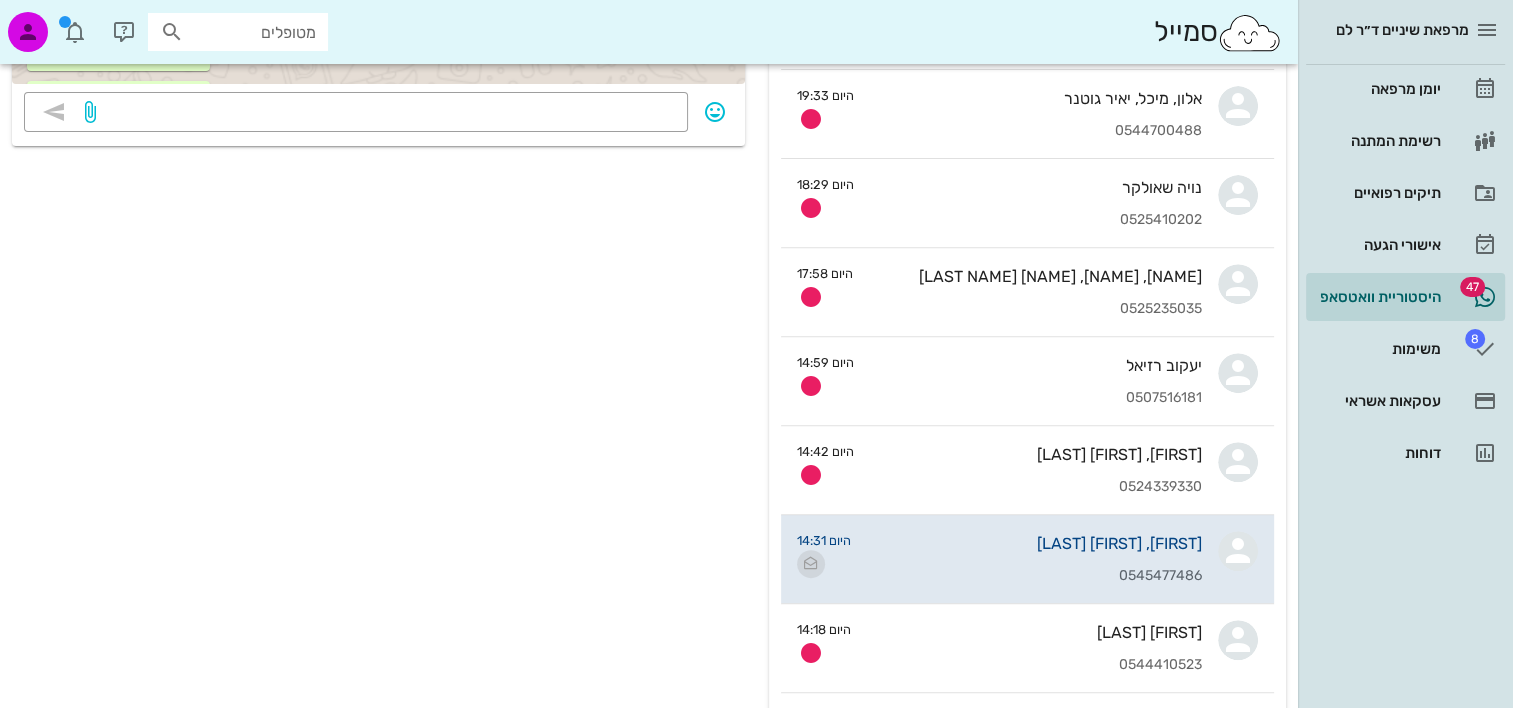 click at bounding box center (811, 564) 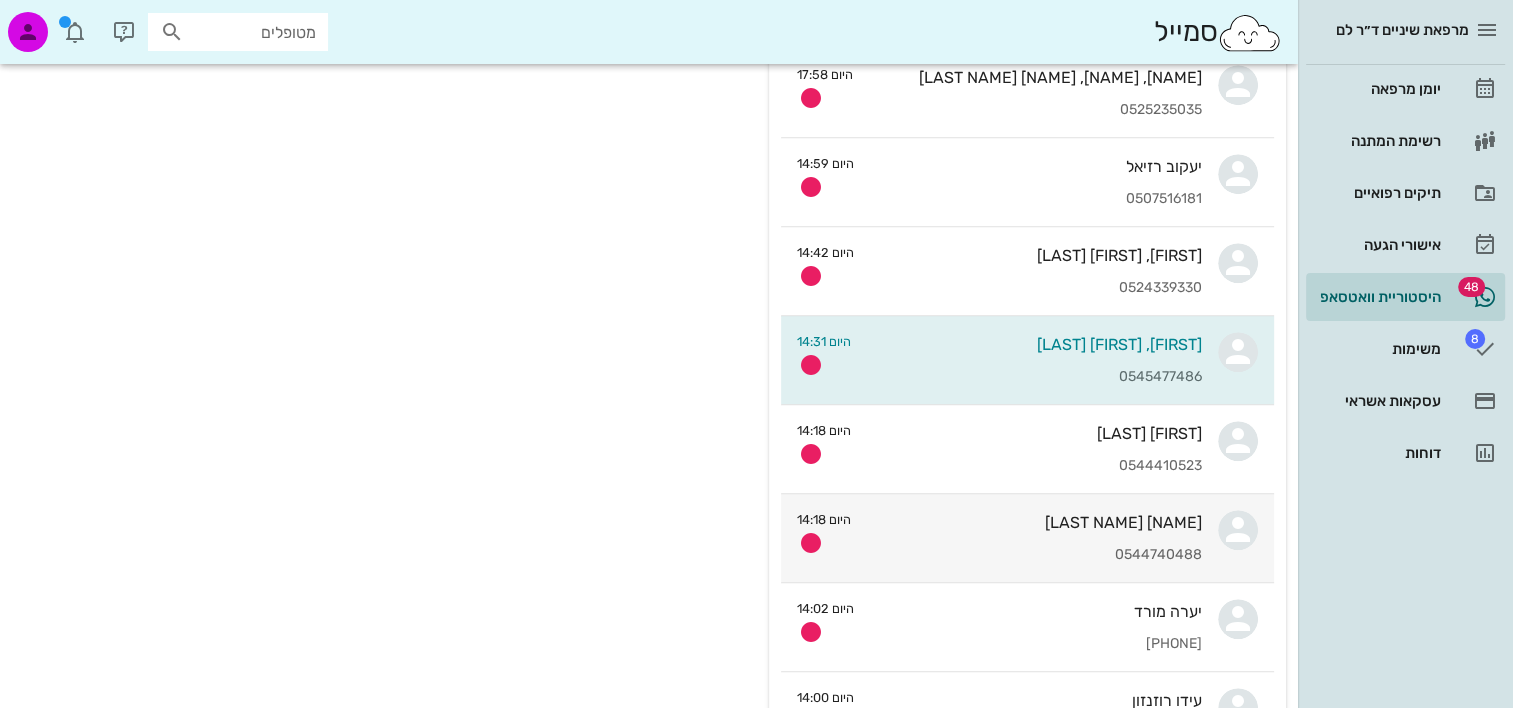 scroll, scrollTop: 900, scrollLeft: 0, axis: vertical 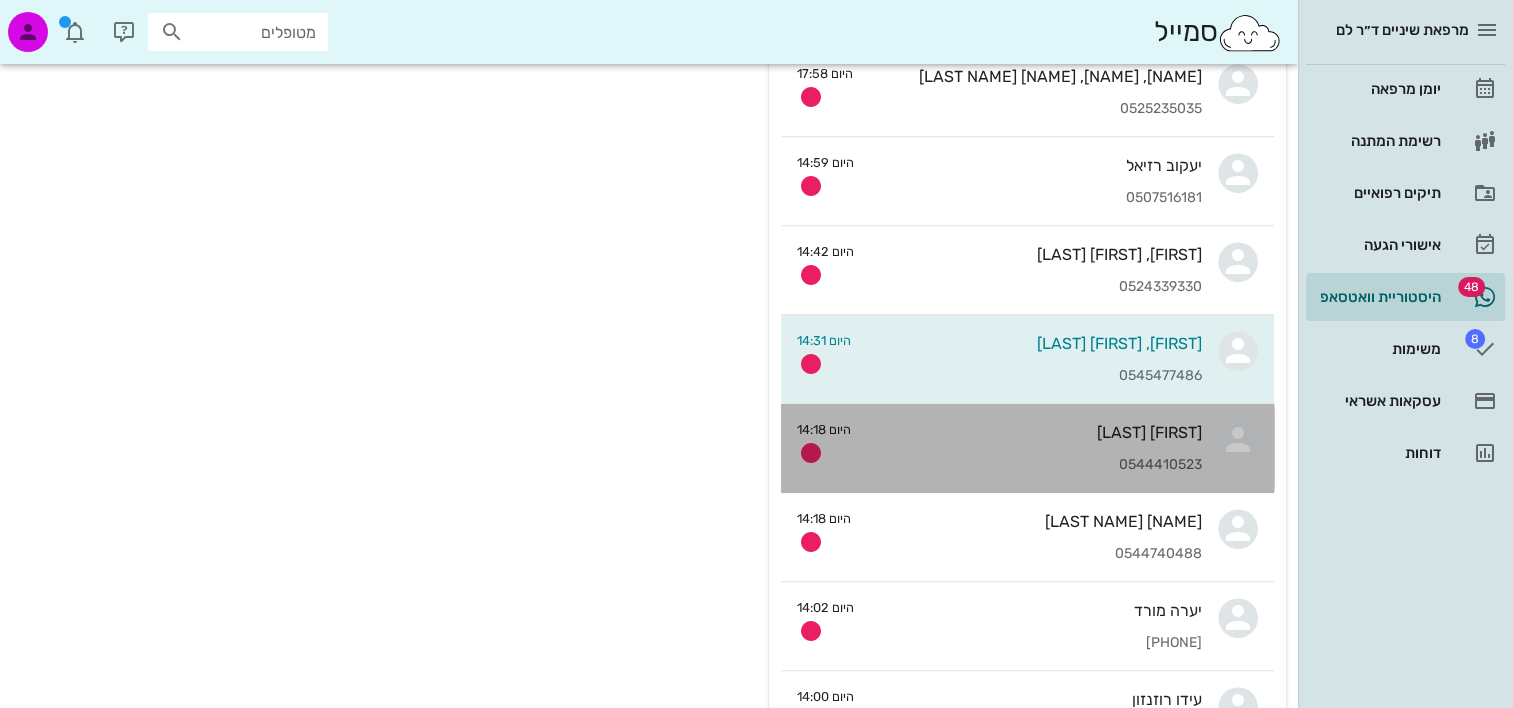 click on "0544410523" at bounding box center [1034, 465] 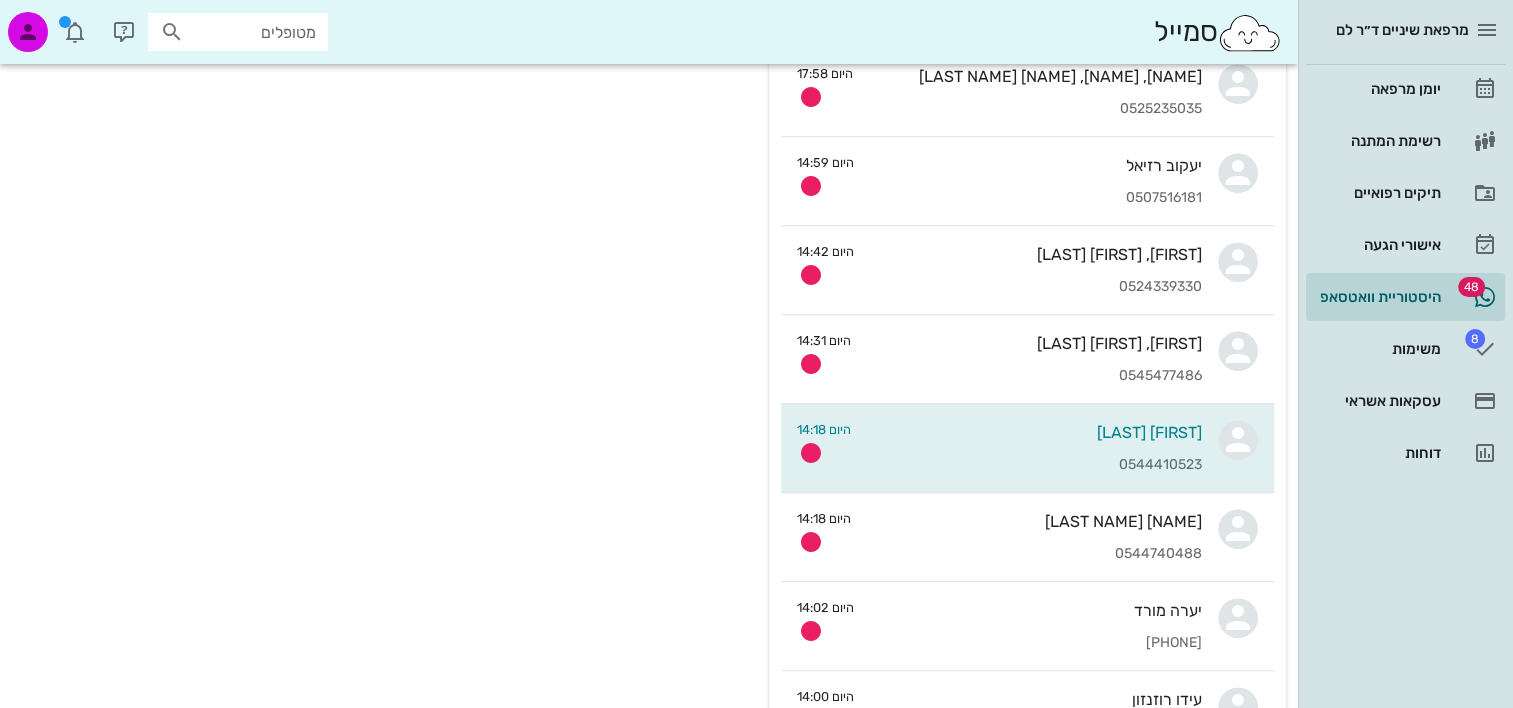 scroll, scrollTop: 0, scrollLeft: 0, axis: both 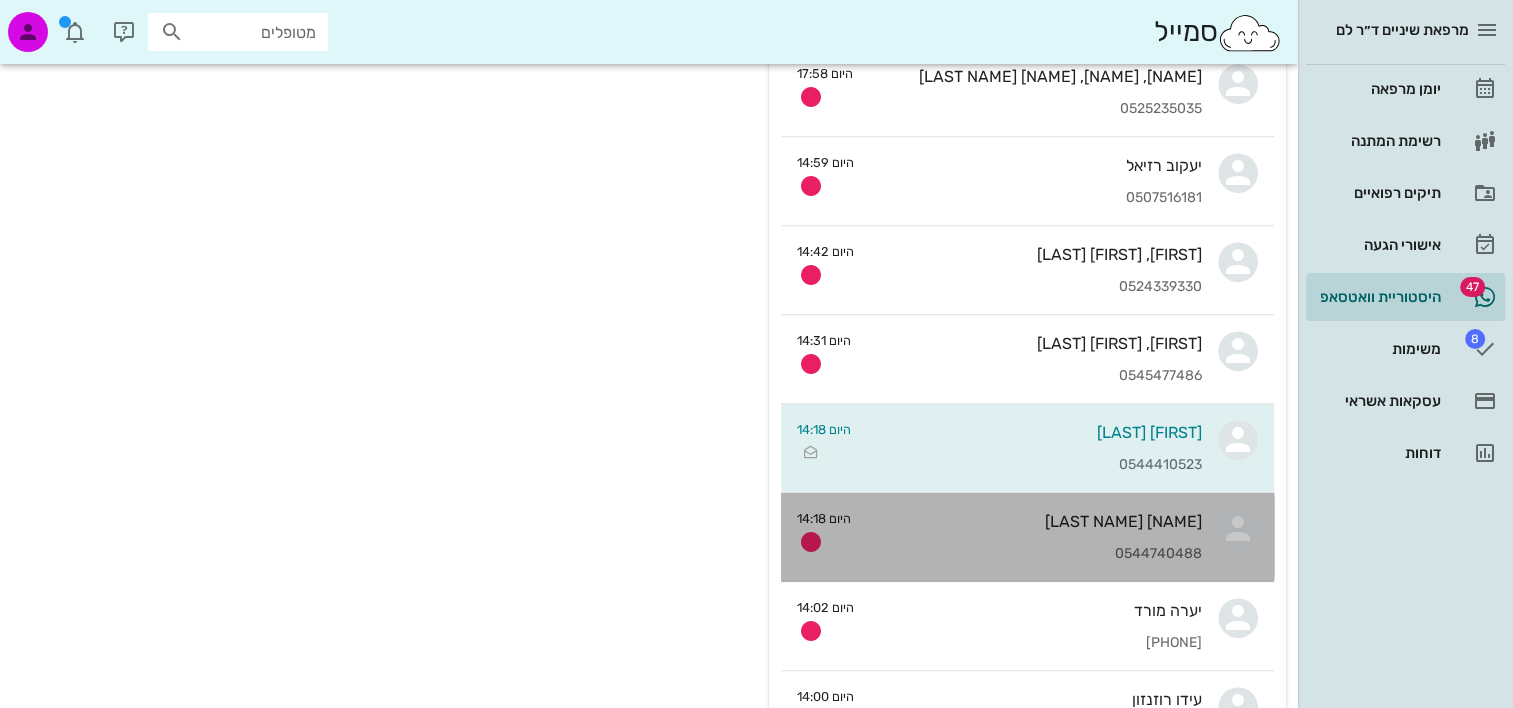 click on "0544740488" at bounding box center [1034, 554] 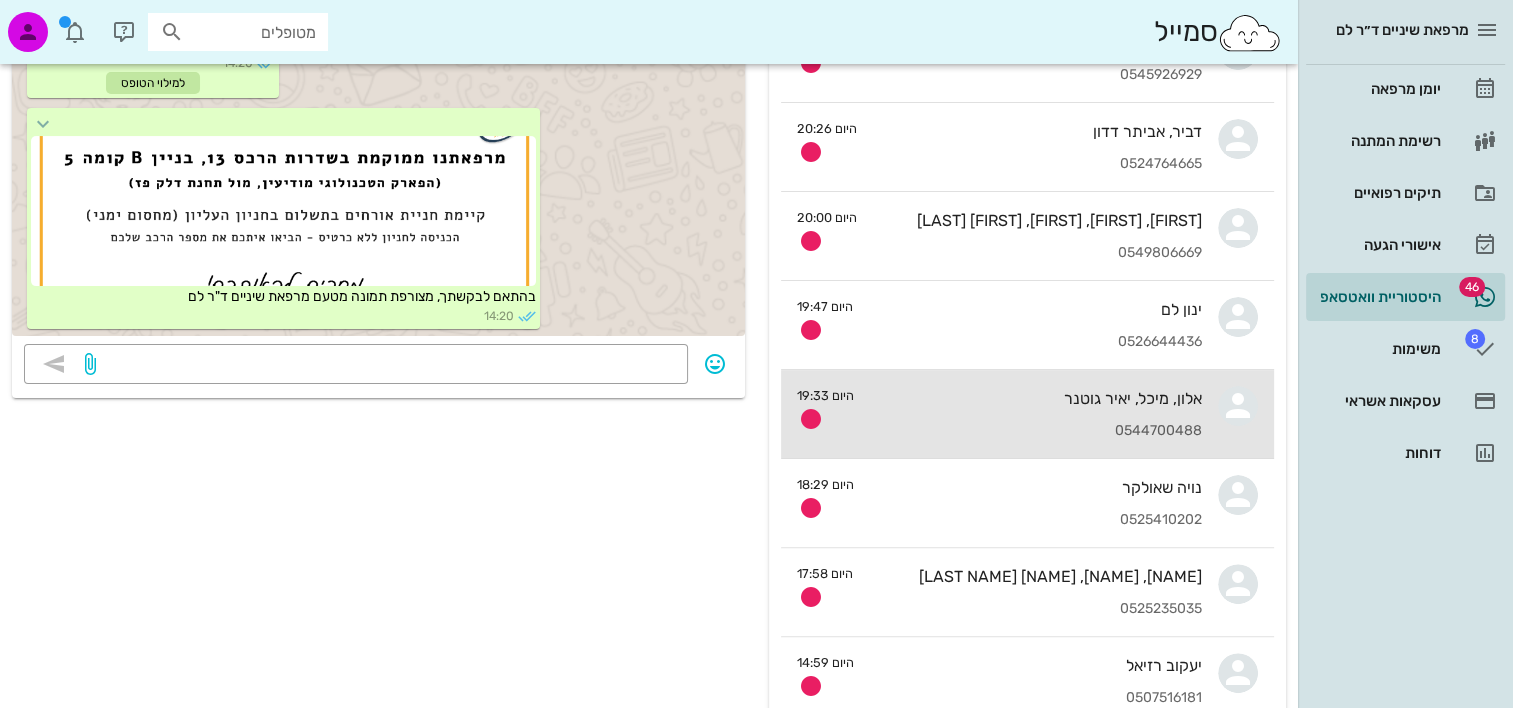 click on "אלון, מיכל, יאיר גוטנר 0544700488" at bounding box center [1036, 414] 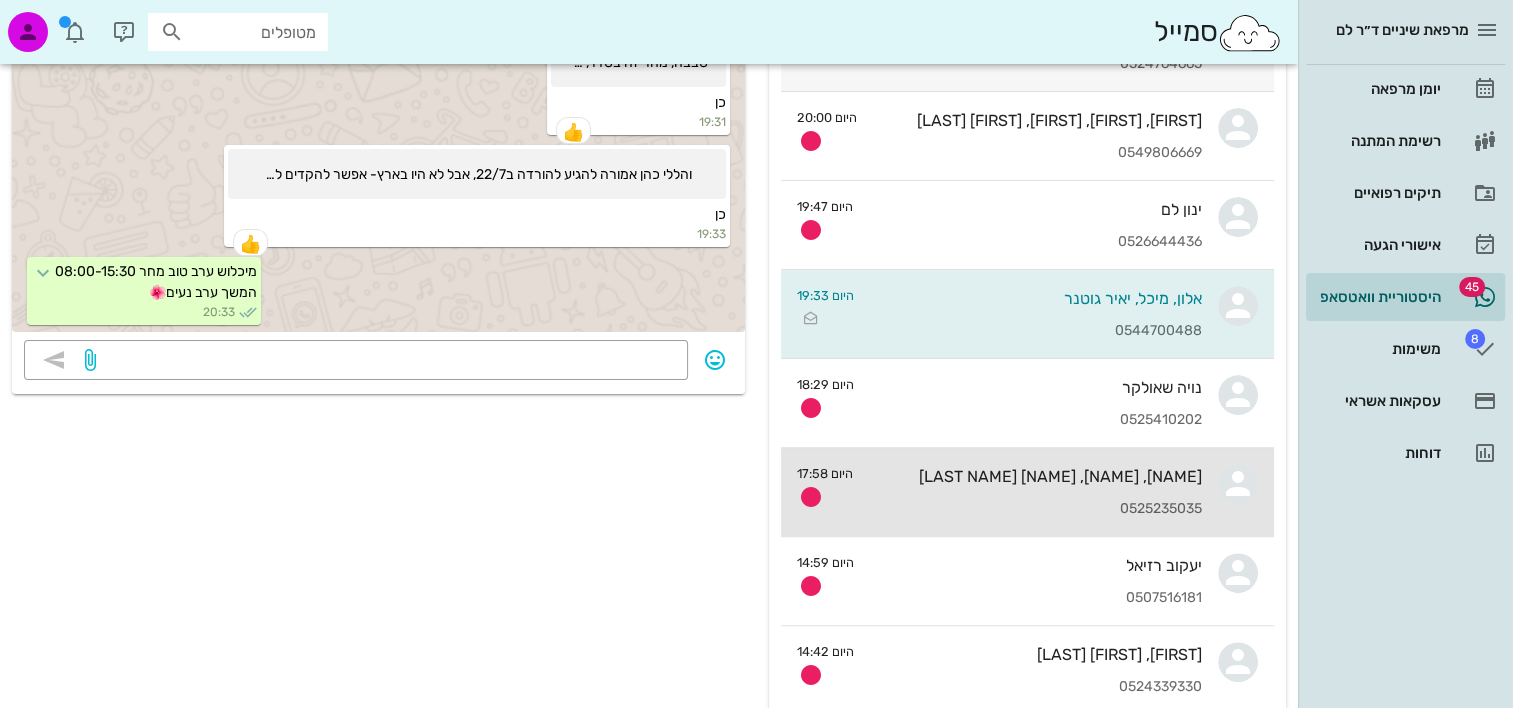 click on "0525235035" at bounding box center [1035, 509] 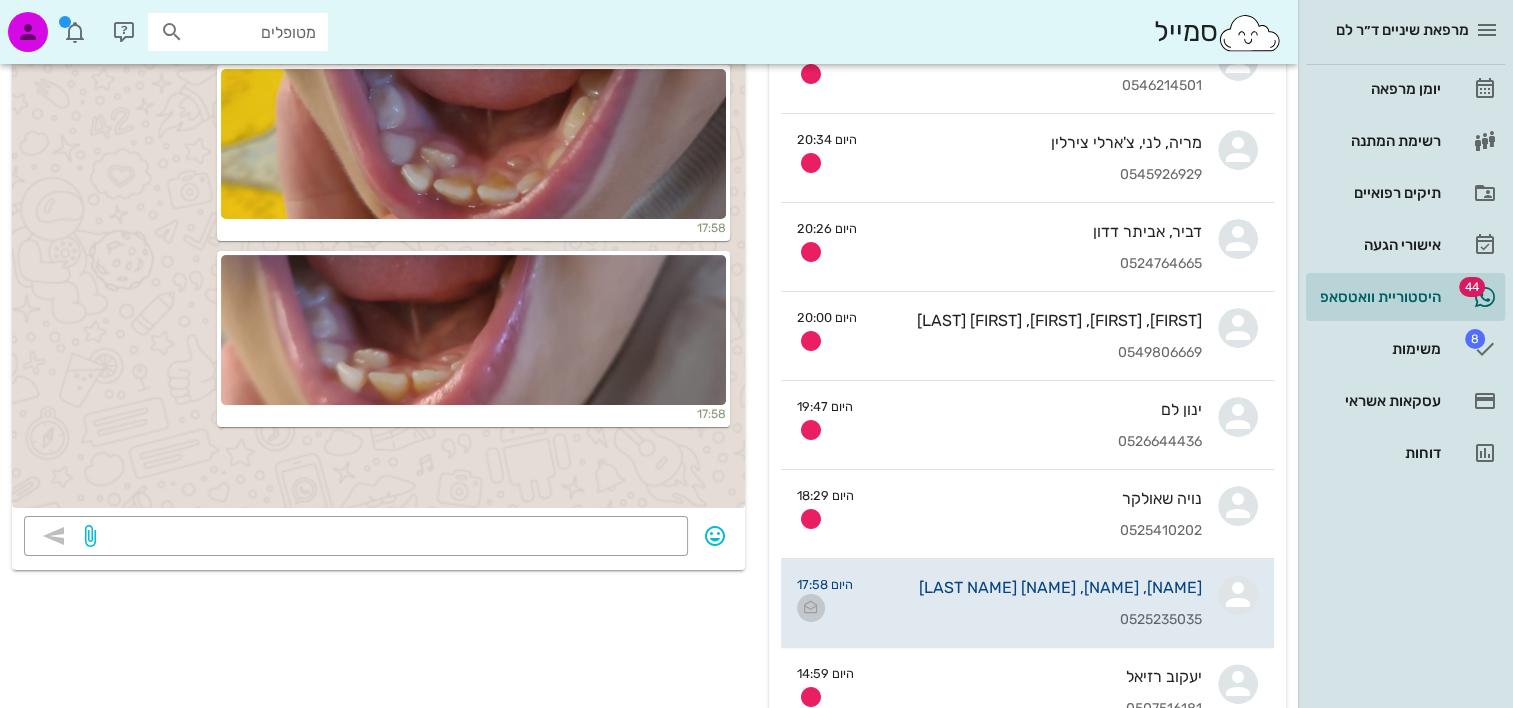 click at bounding box center (811, 608) 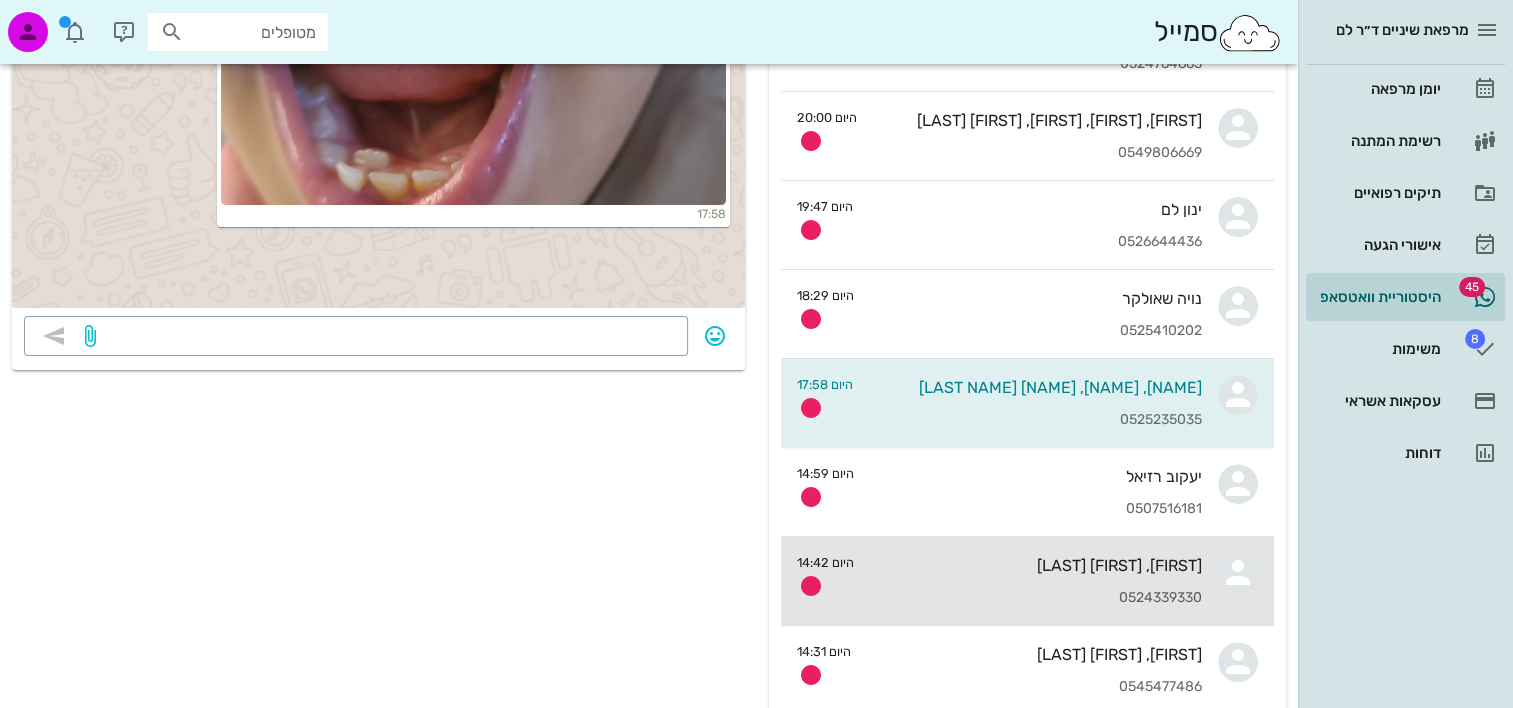 click on "אנה, צוק טרם" at bounding box center (1036, 565) 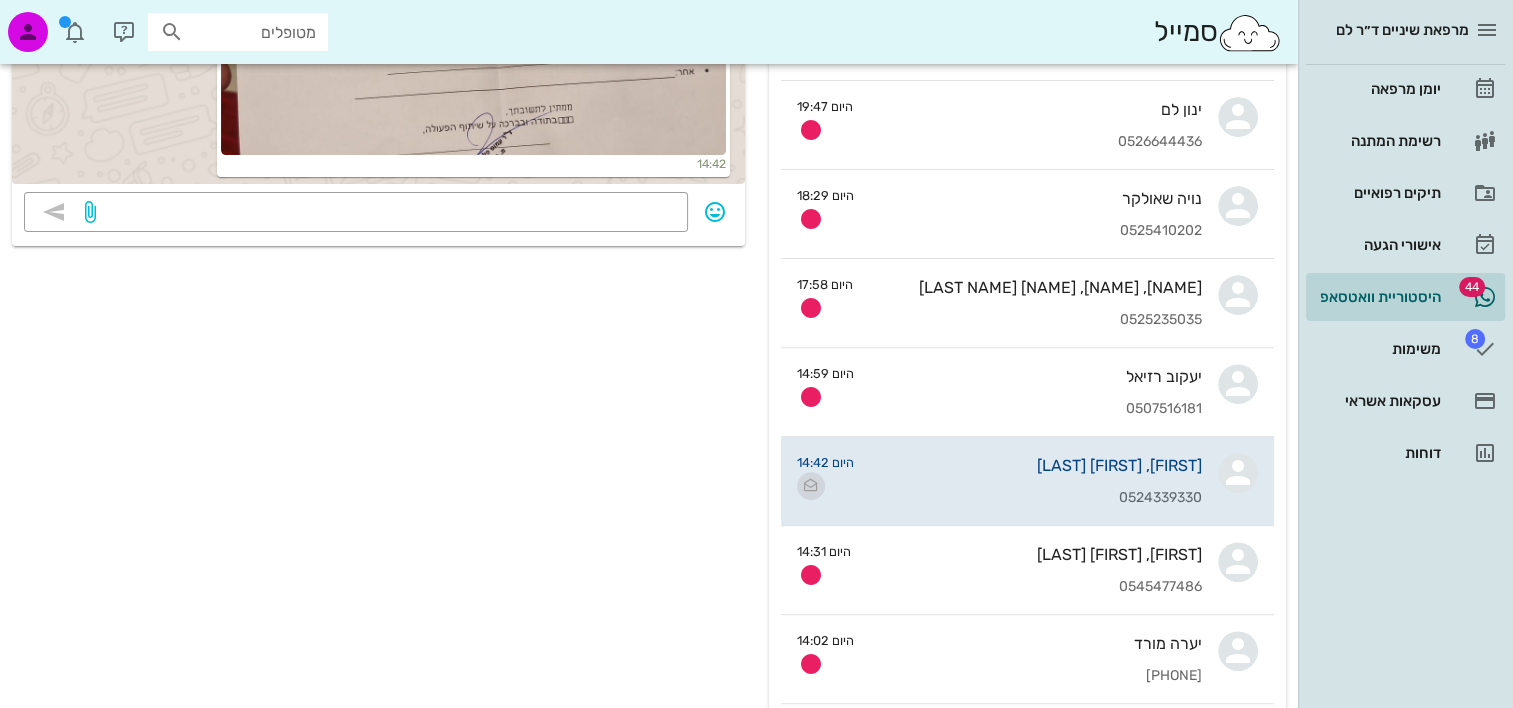 click at bounding box center (811, 486) 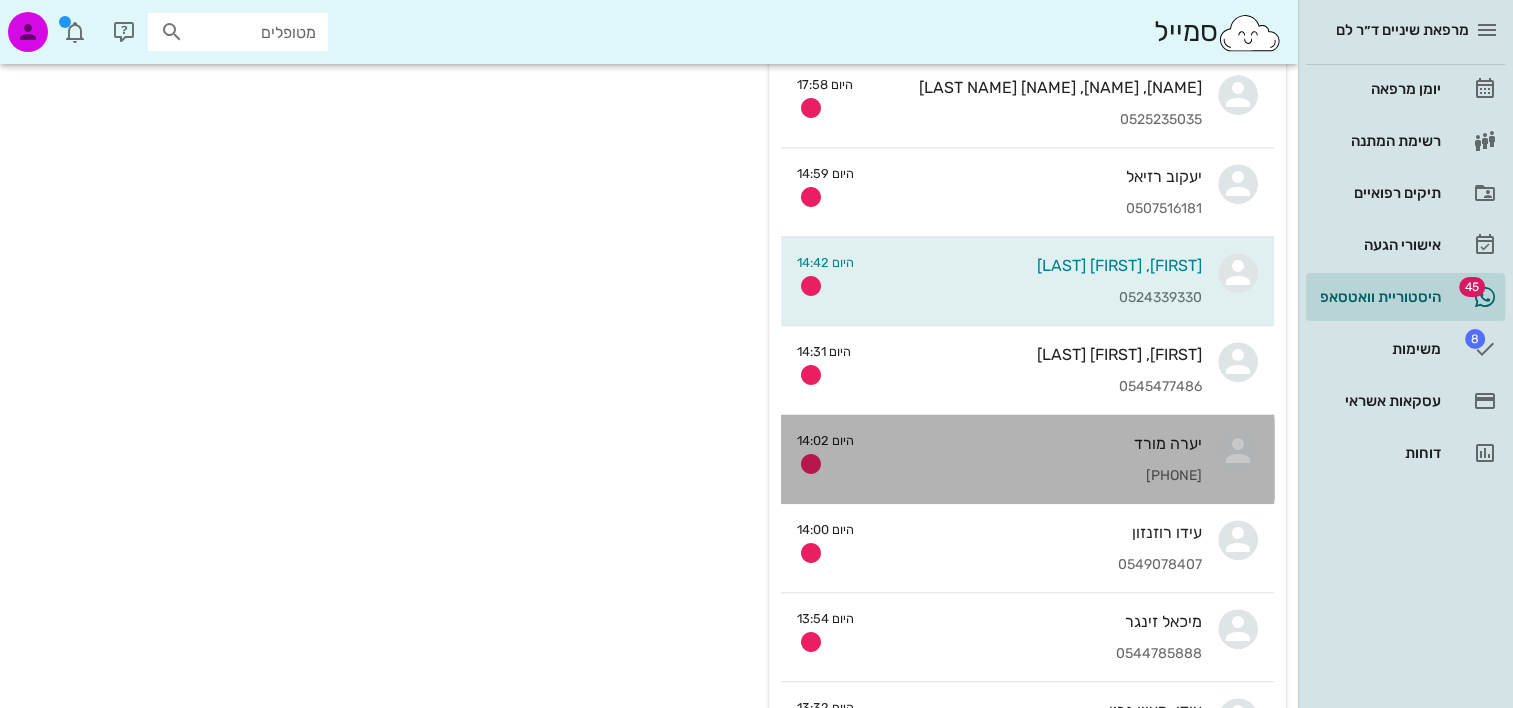 click on "0546212009" at bounding box center [1036, 476] 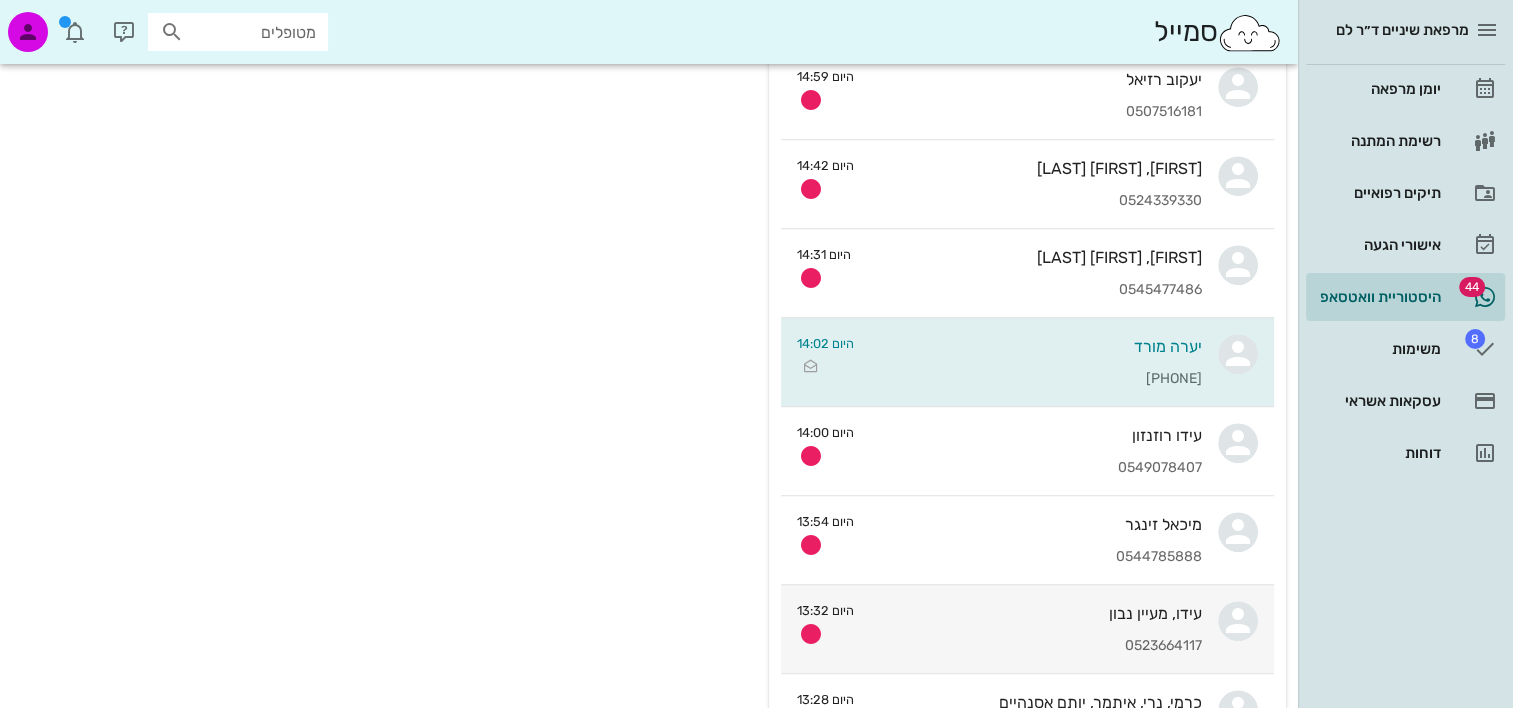 scroll, scrollTop: 900, scrollLeft: 0, axis: vertical 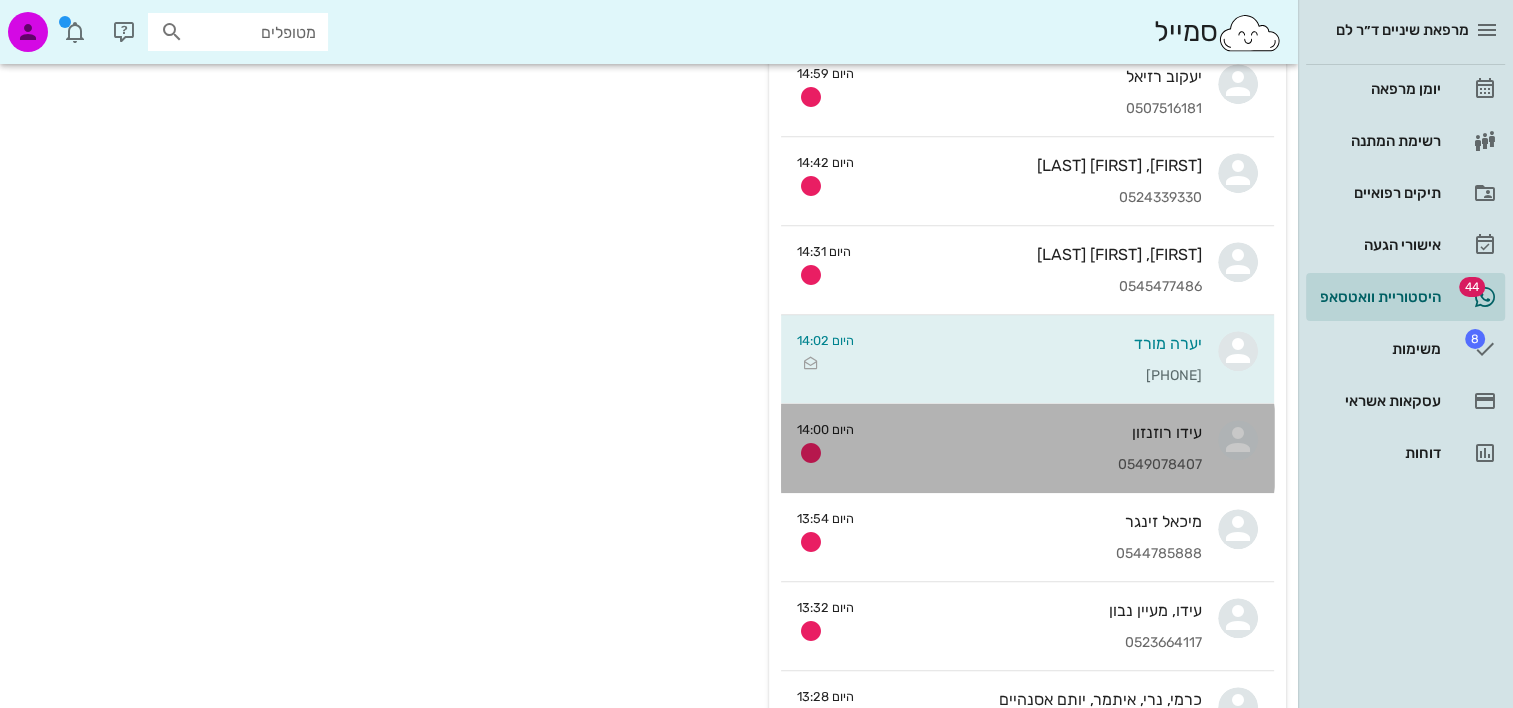 click on "0549078407" at bounding box center [1036, 465] 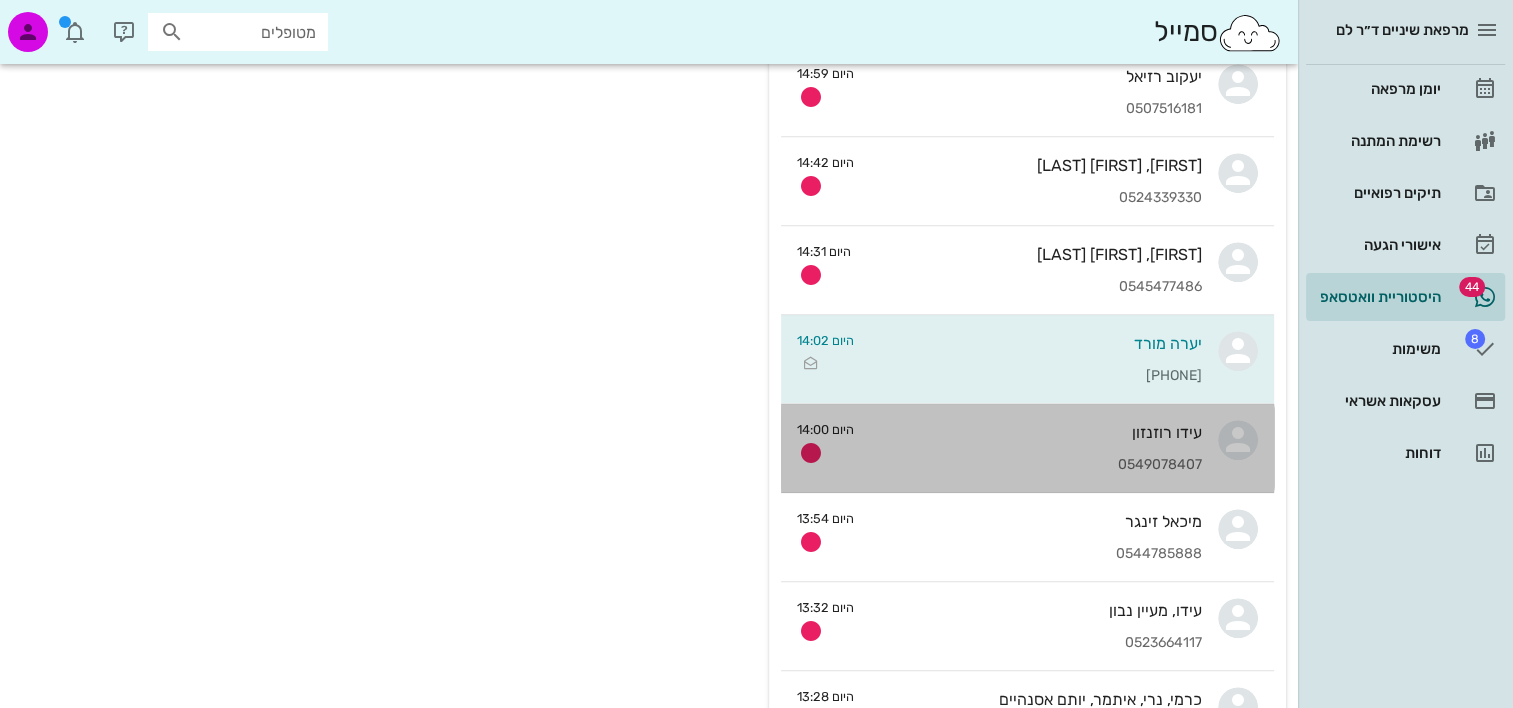 scroll, scrollTop: 0, scrollLeft: 0, axis: both 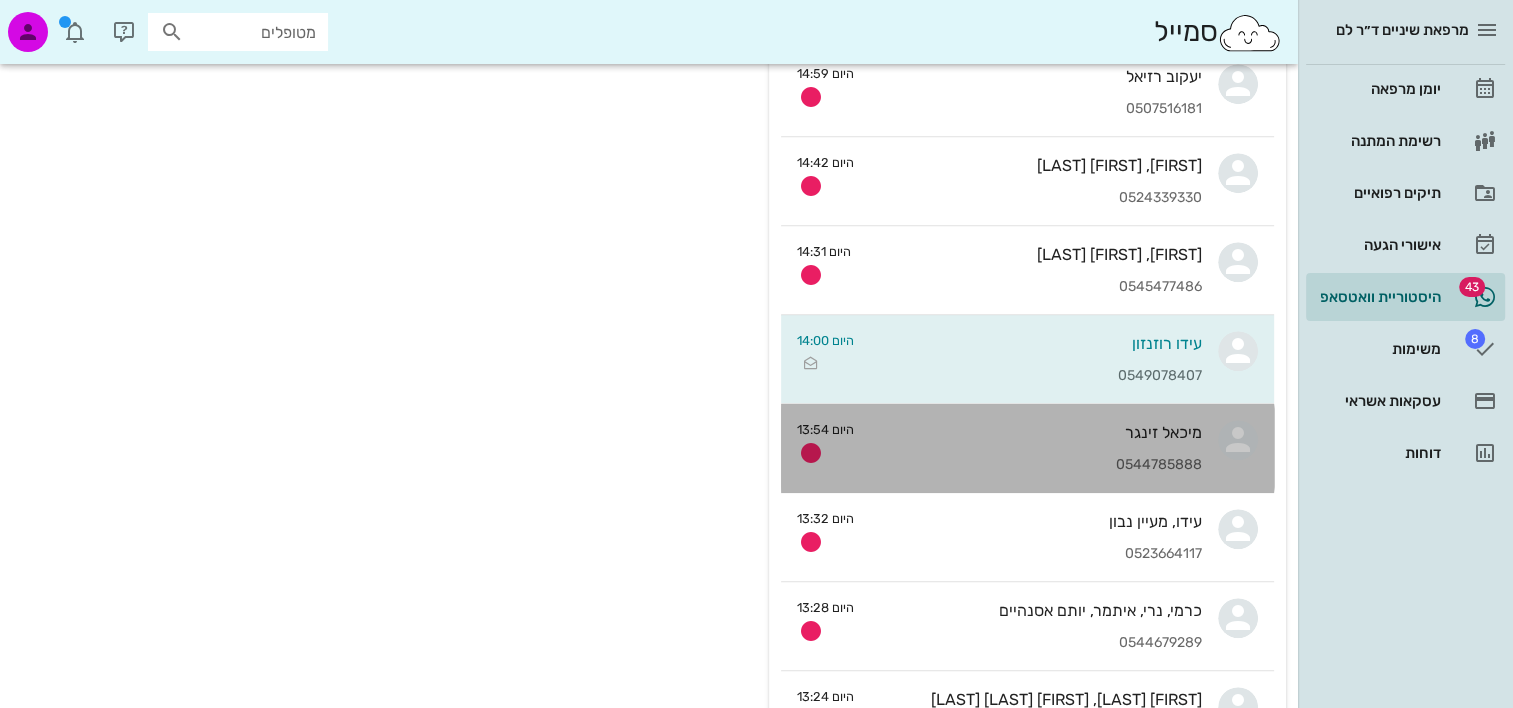 click on "0544785888" at bounding box center (1036, 465) 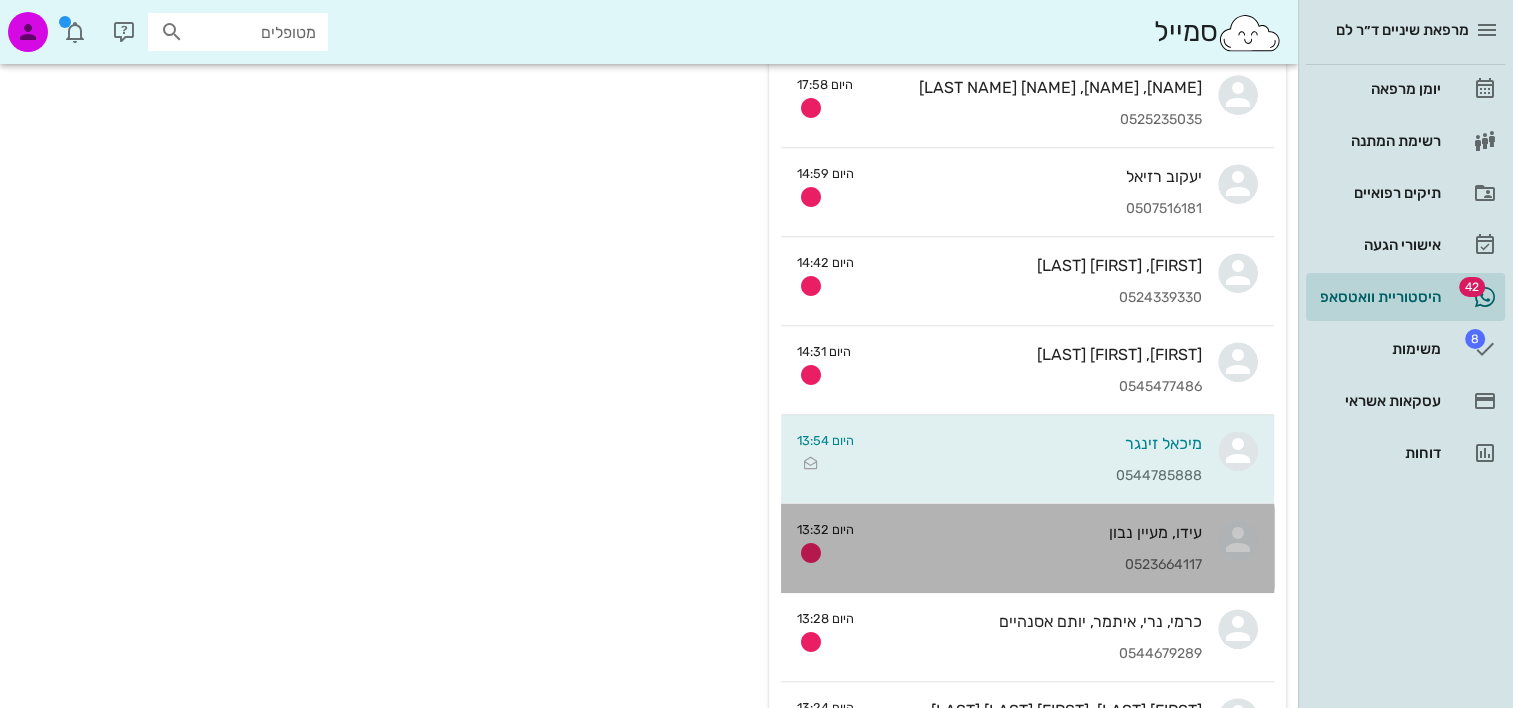 click on "0523664117" at bounding box center [1036, 565] 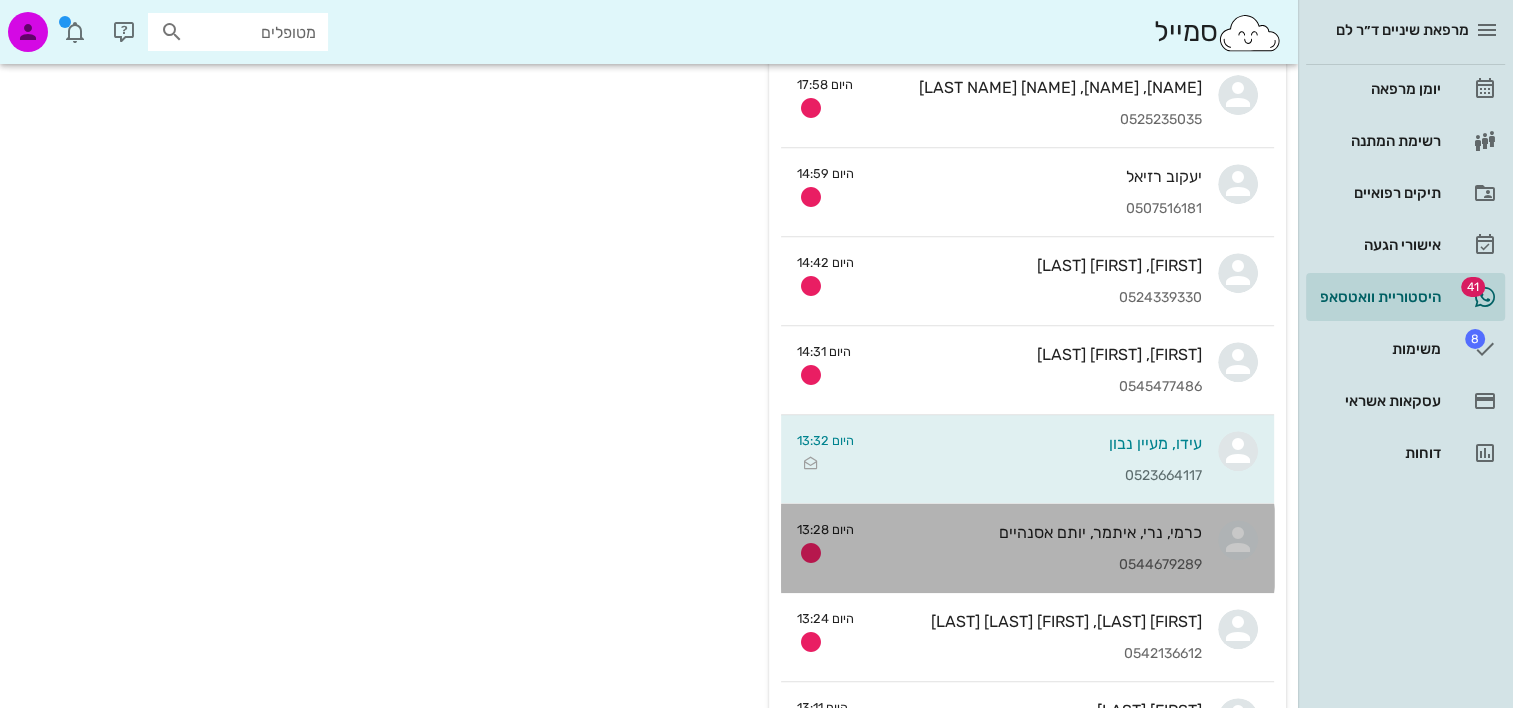 click on "כרמי, נרי, איתמר, יותם אסנהיים 0544679289" at bounding box center (1036, 548) 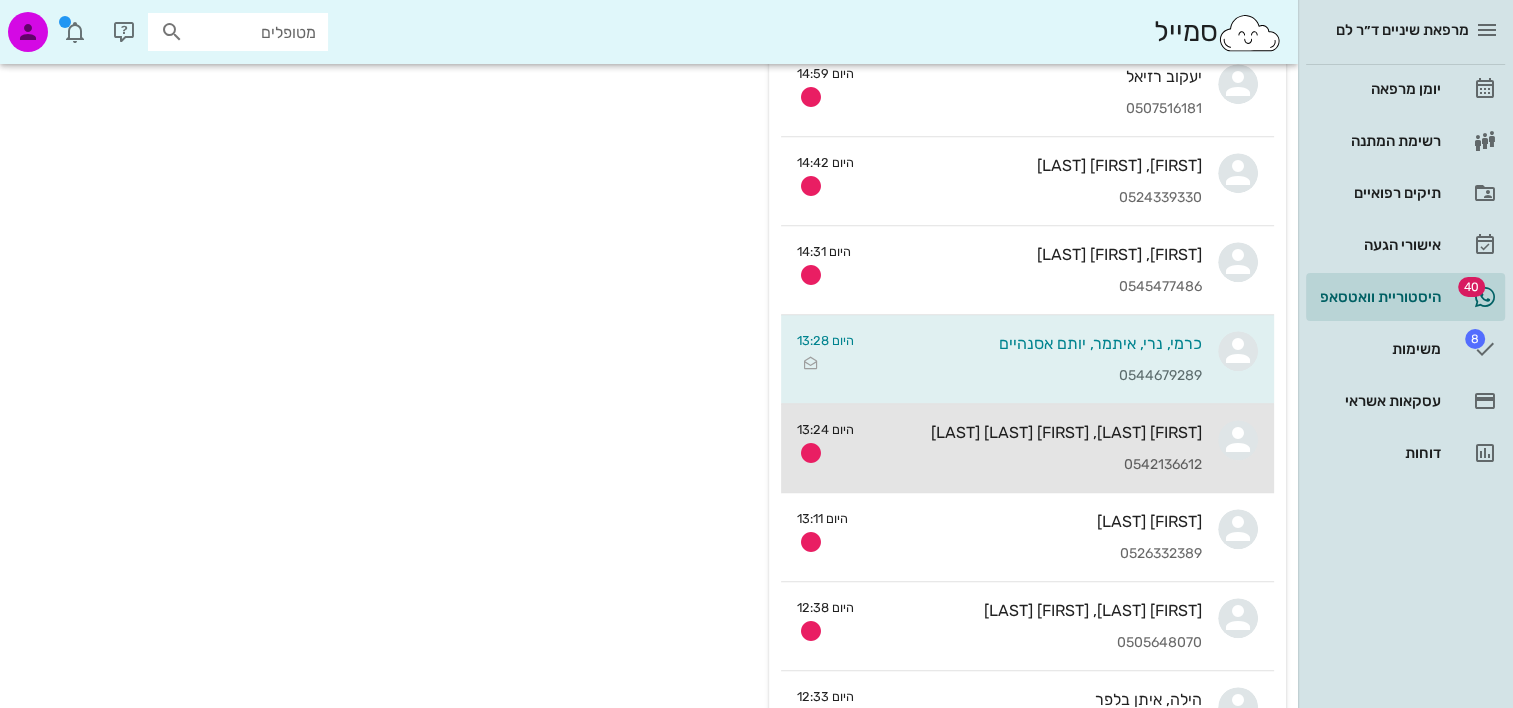 click on "0542136612" at bounding box center (1036, 465) 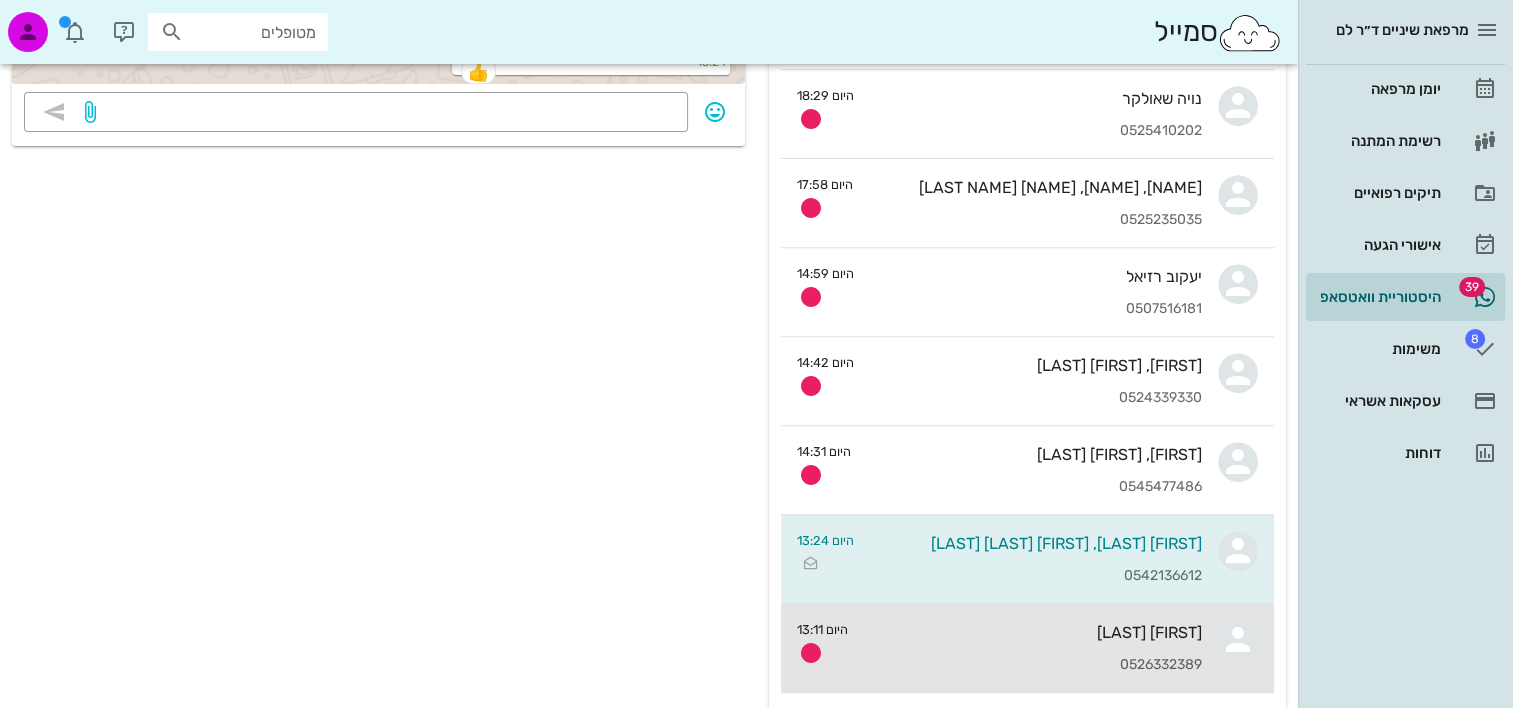 click on "שירז יחיא" at bounding box center (1033, 632) 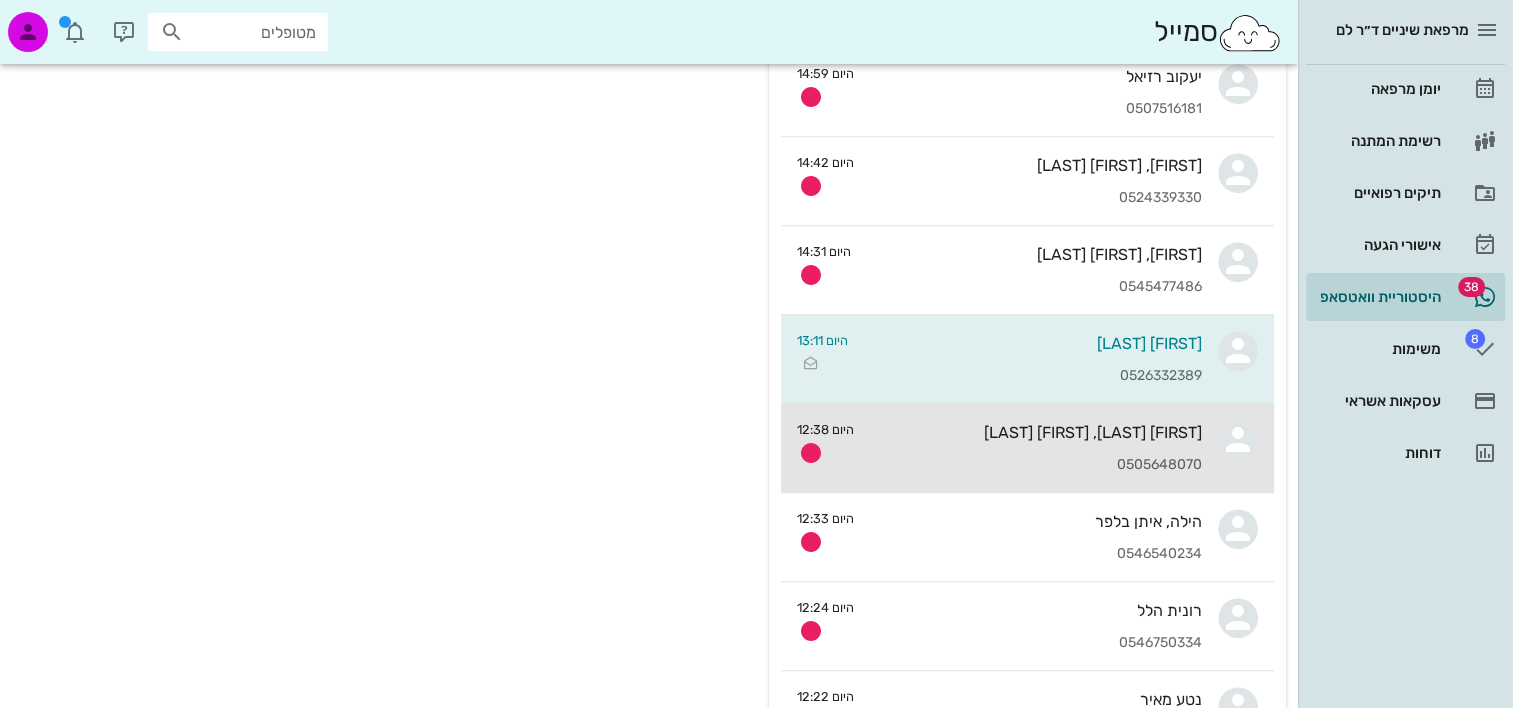 click on "0505648070" at bounding box center (1036, 465) 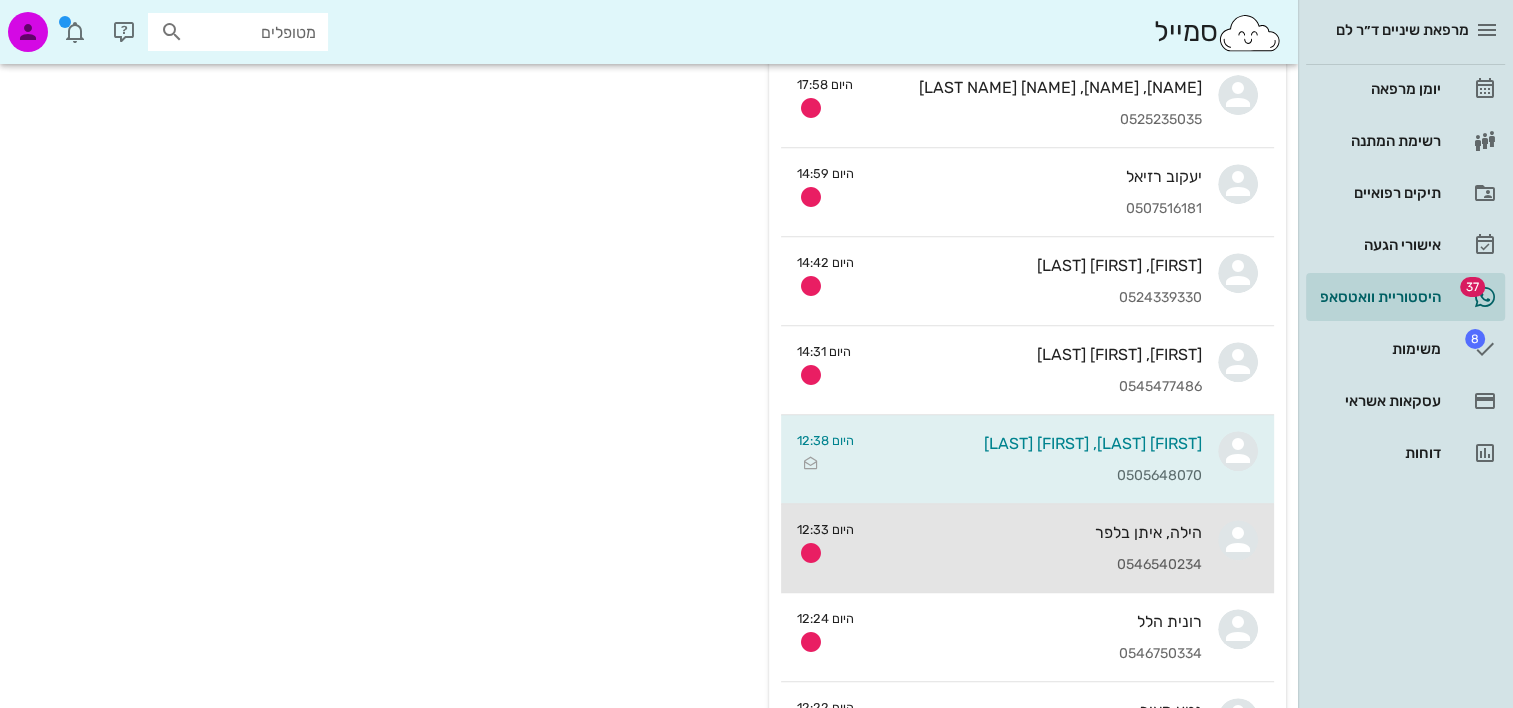 click on "הילה, איתן בלפר" at bounding box center (1036, 532) 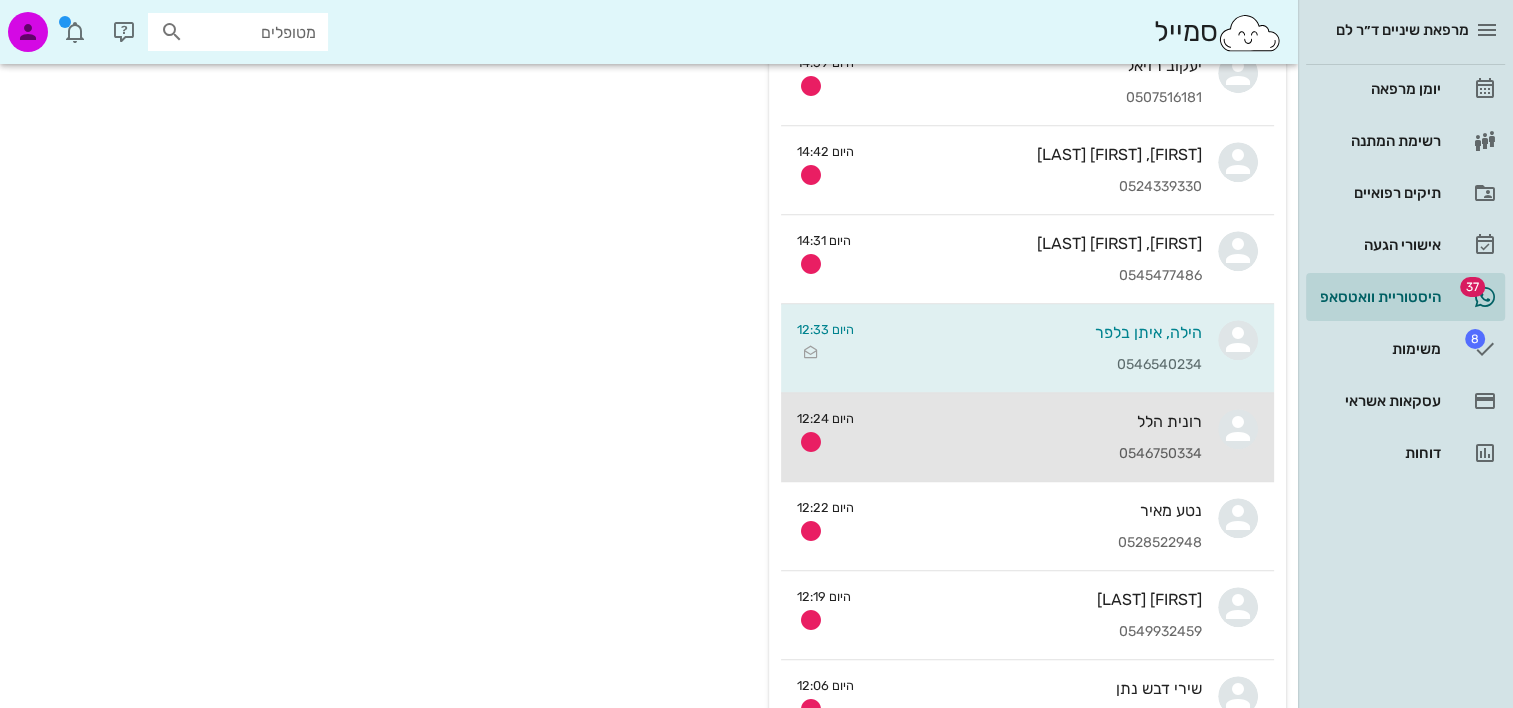 click on "רונית הלל 0546750334 היום 12:24" at bounding box center [1027, 437] 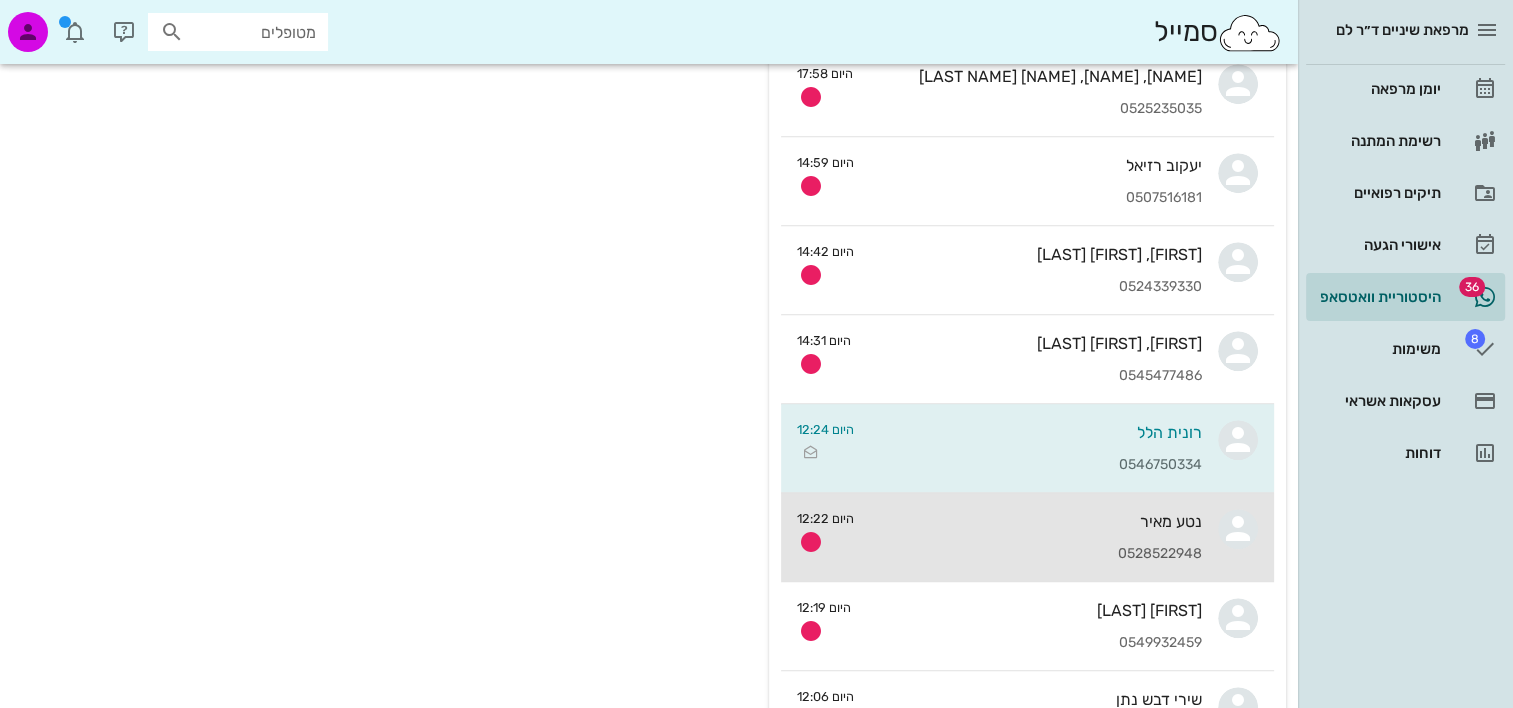 click on "נטע מאיר 0528522948" at bounding box center [1036, 537] 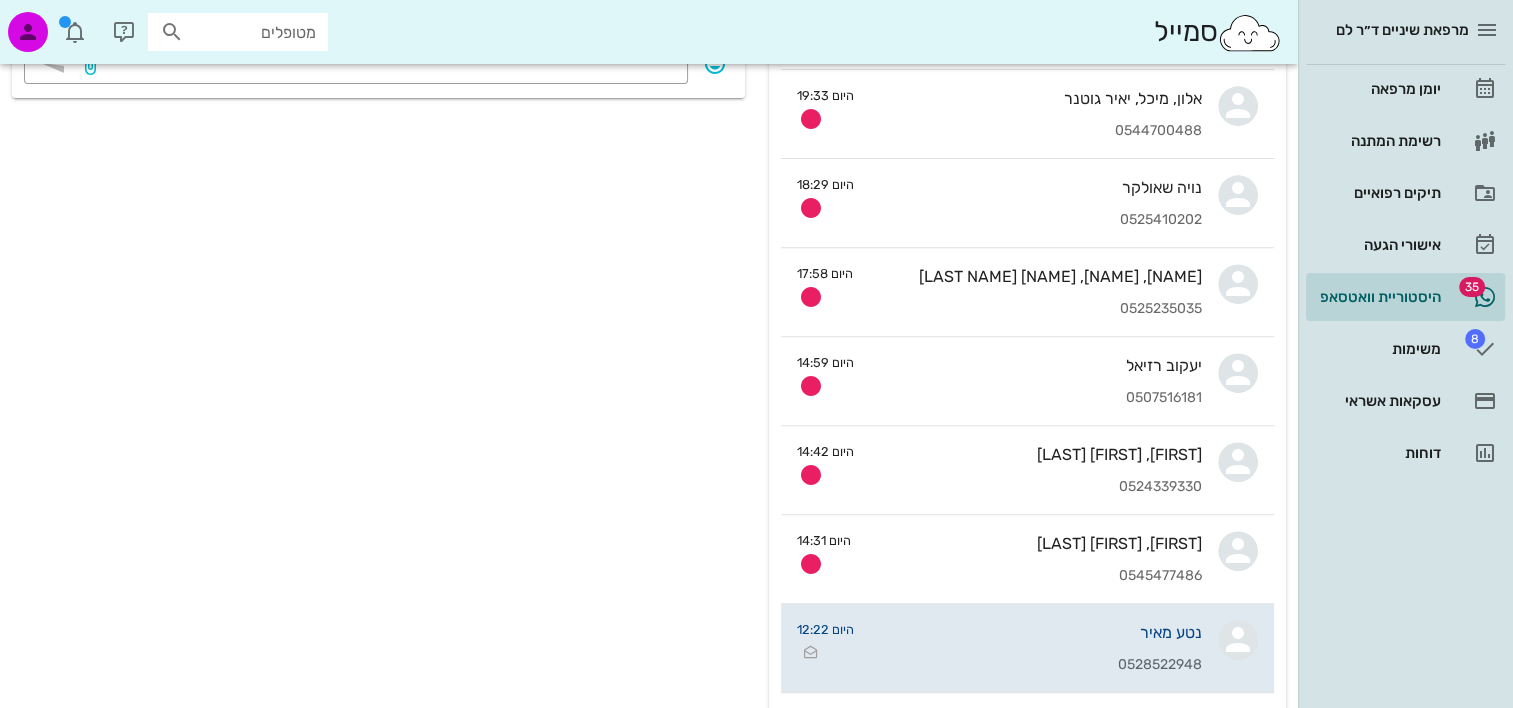 scroll, scrollTop: 800, scrollLeft: 0, axis: vertical 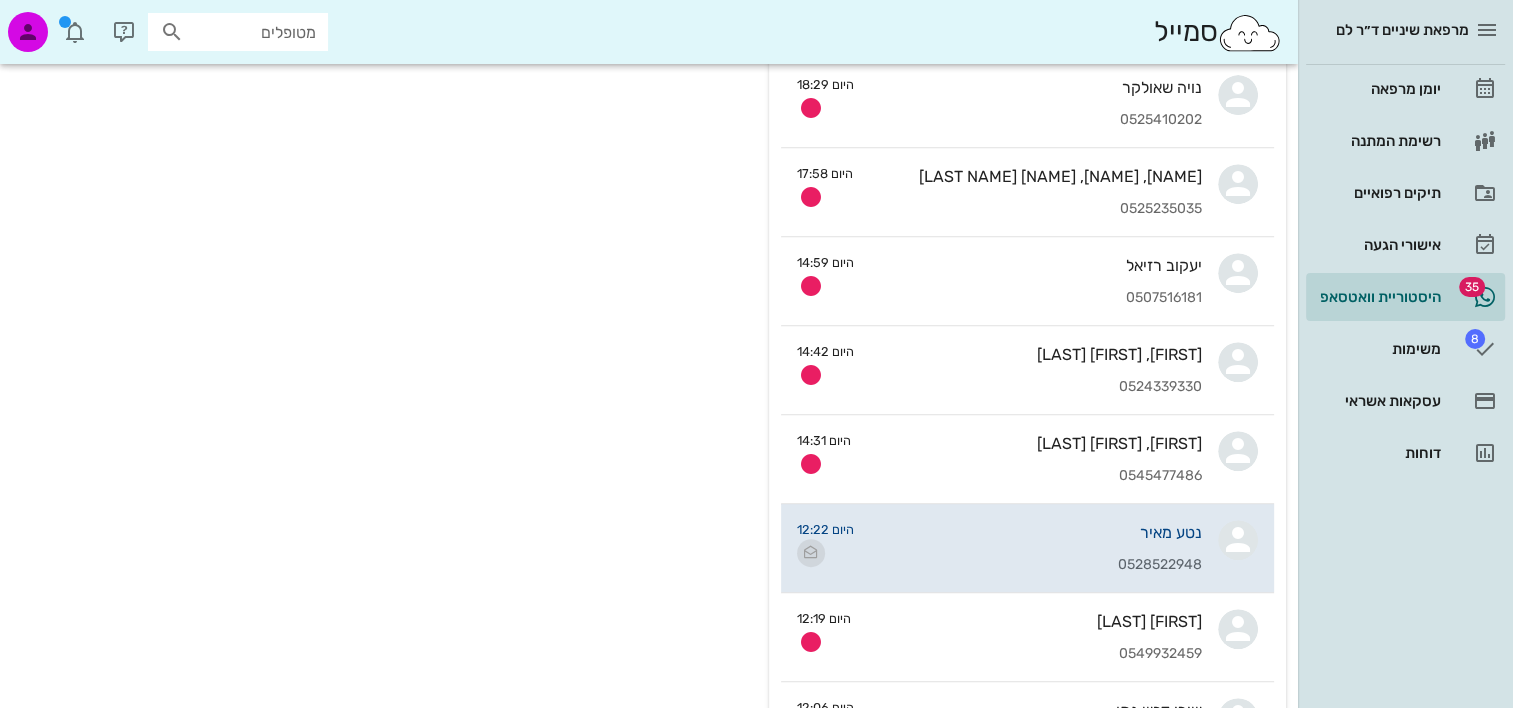 click at bounding box center (811, 553) 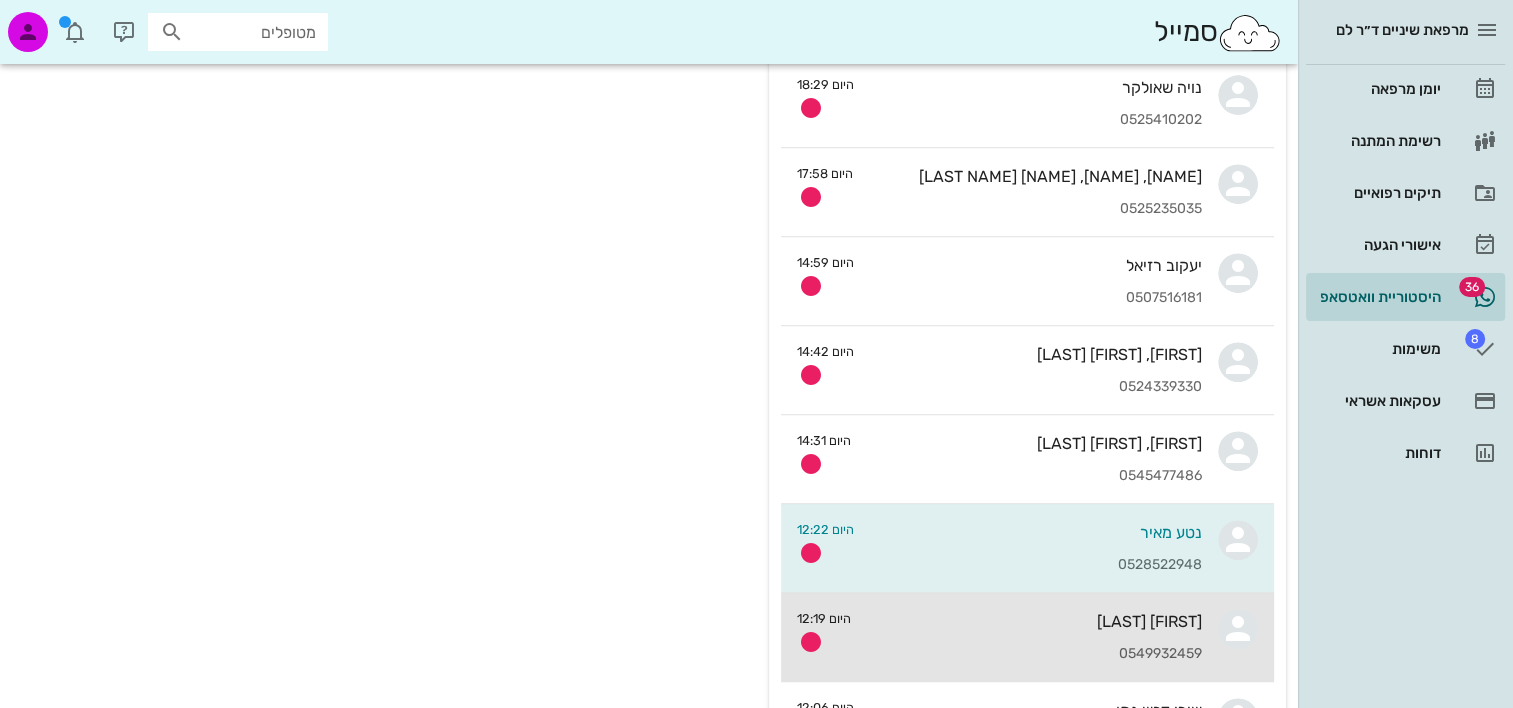 click on "0549932459" at bounding box center [1034, 654] 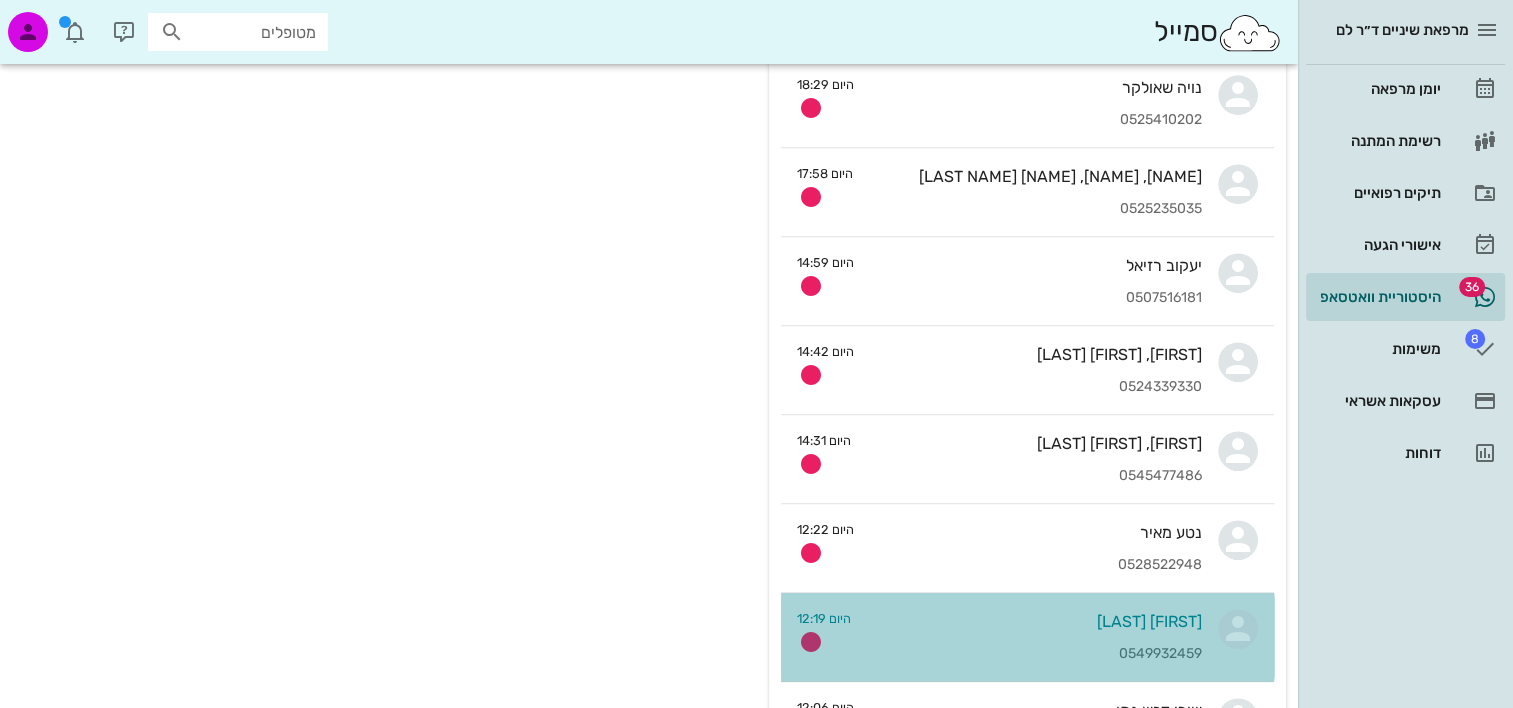 scroll, scrollTop: 0, scrollLeft: 0, axis: both 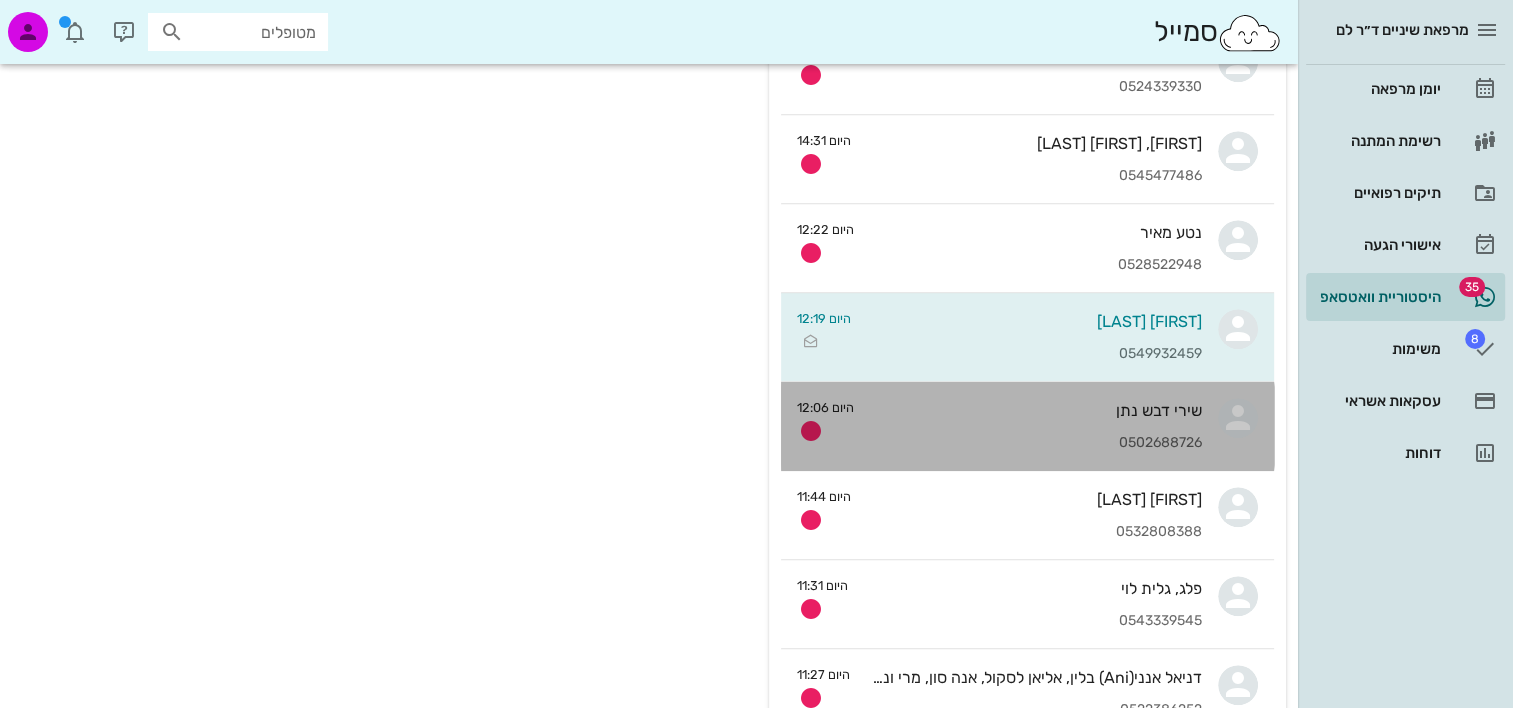 click on "שירי דבש נתן 0502688726" at bounding box center [1036, 426] 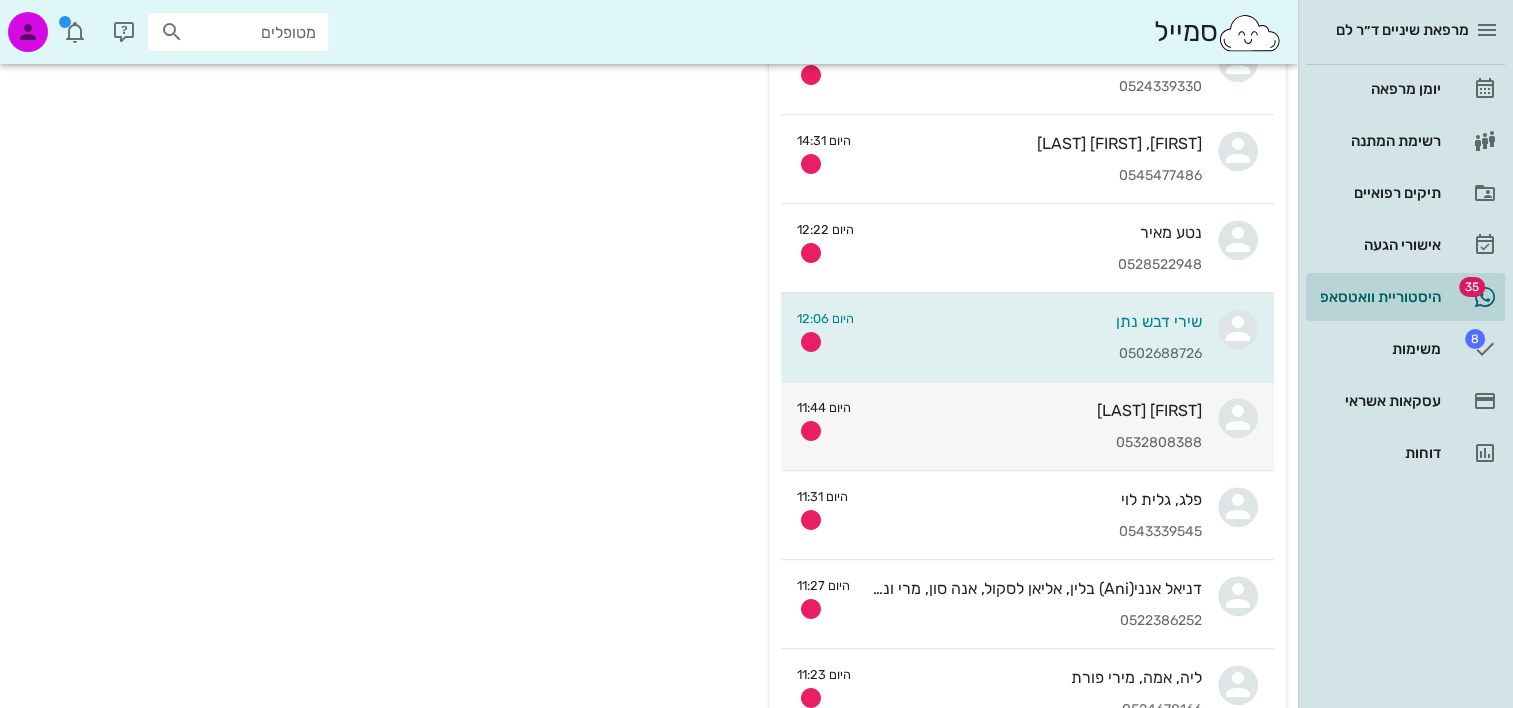 scroll, scrollTop: 0, scrollLeft: 0, axis: both 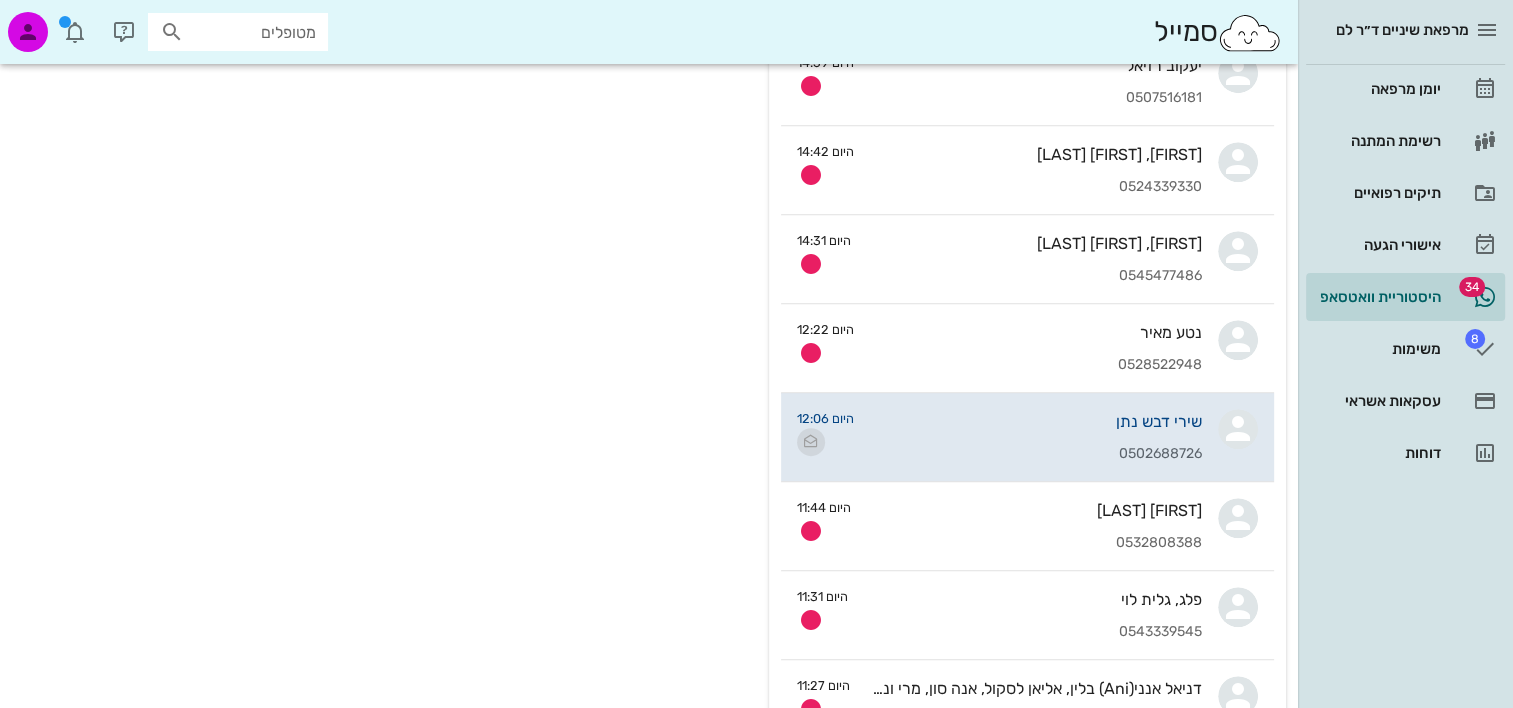 click at bounding box center (811, 442) 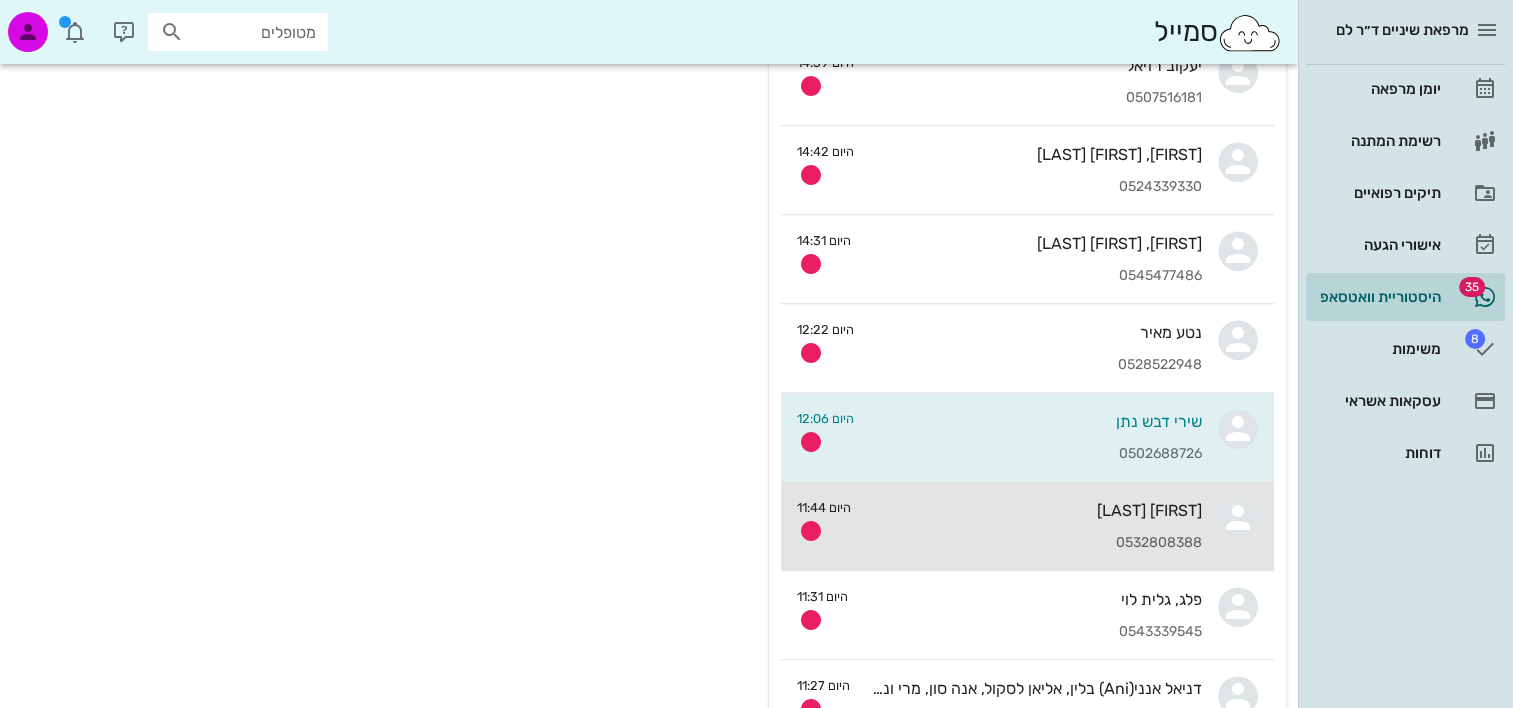 click on "לינוי גבאי 0532808388" at bounding box center [1034, 526] 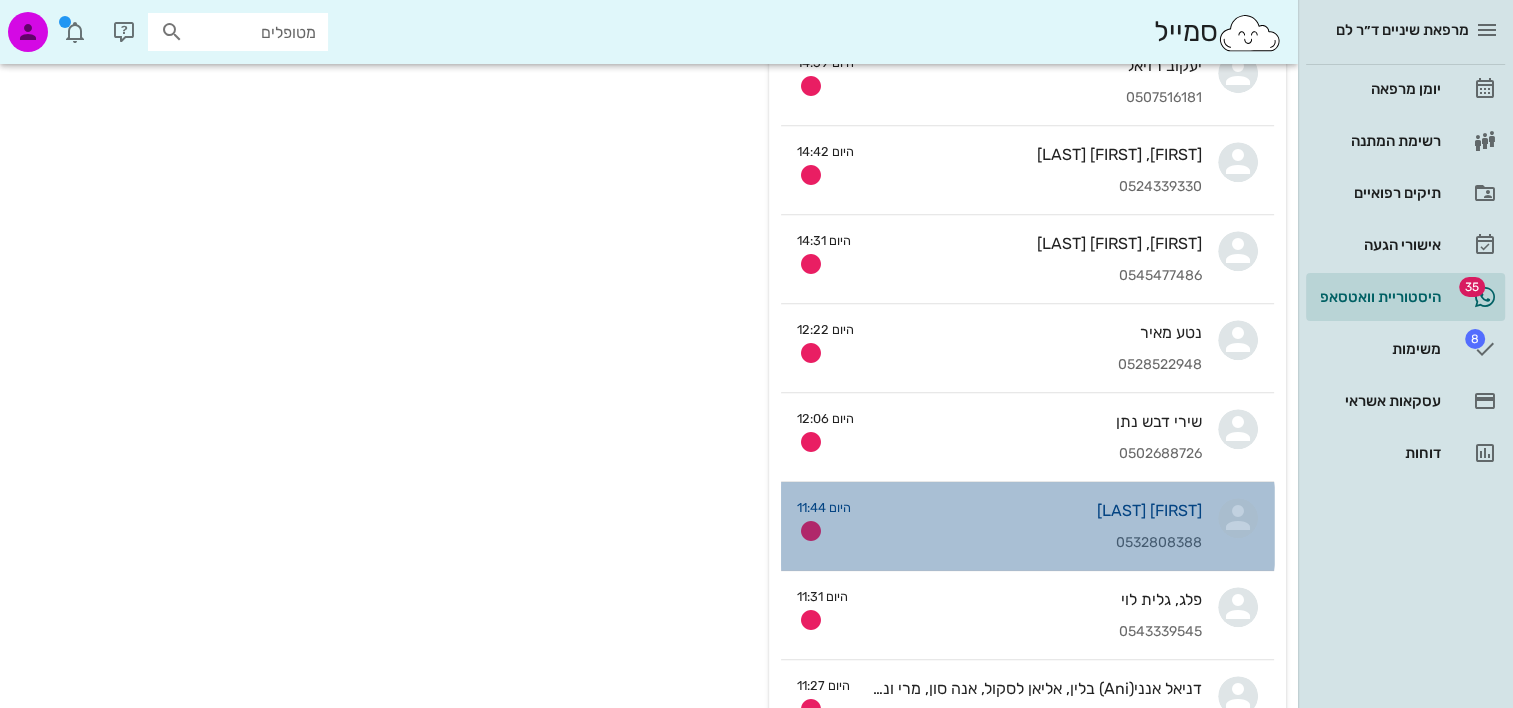 scroll, scrollTop: 0, scrollLeft: 0, axis: both 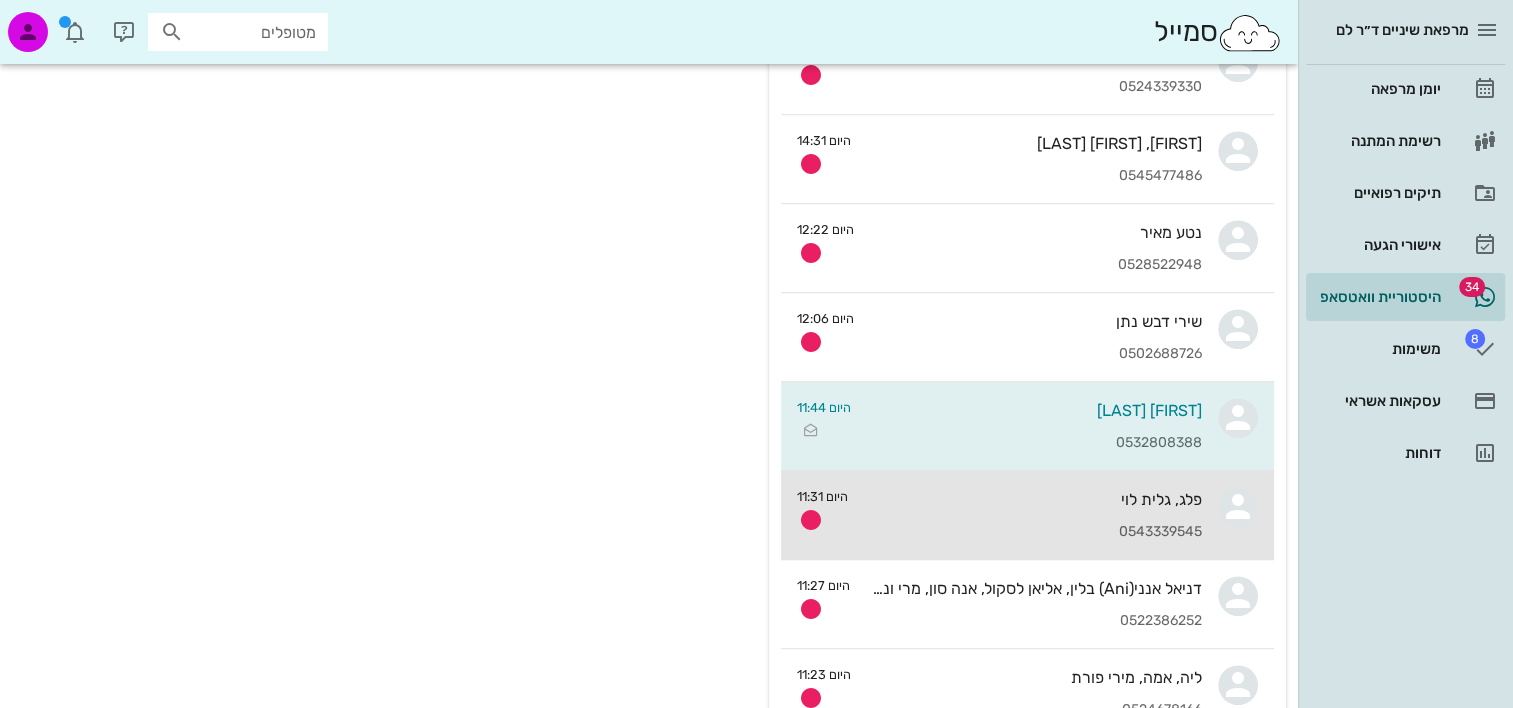 click on "0543339545" at bounding box center (1033, 532) 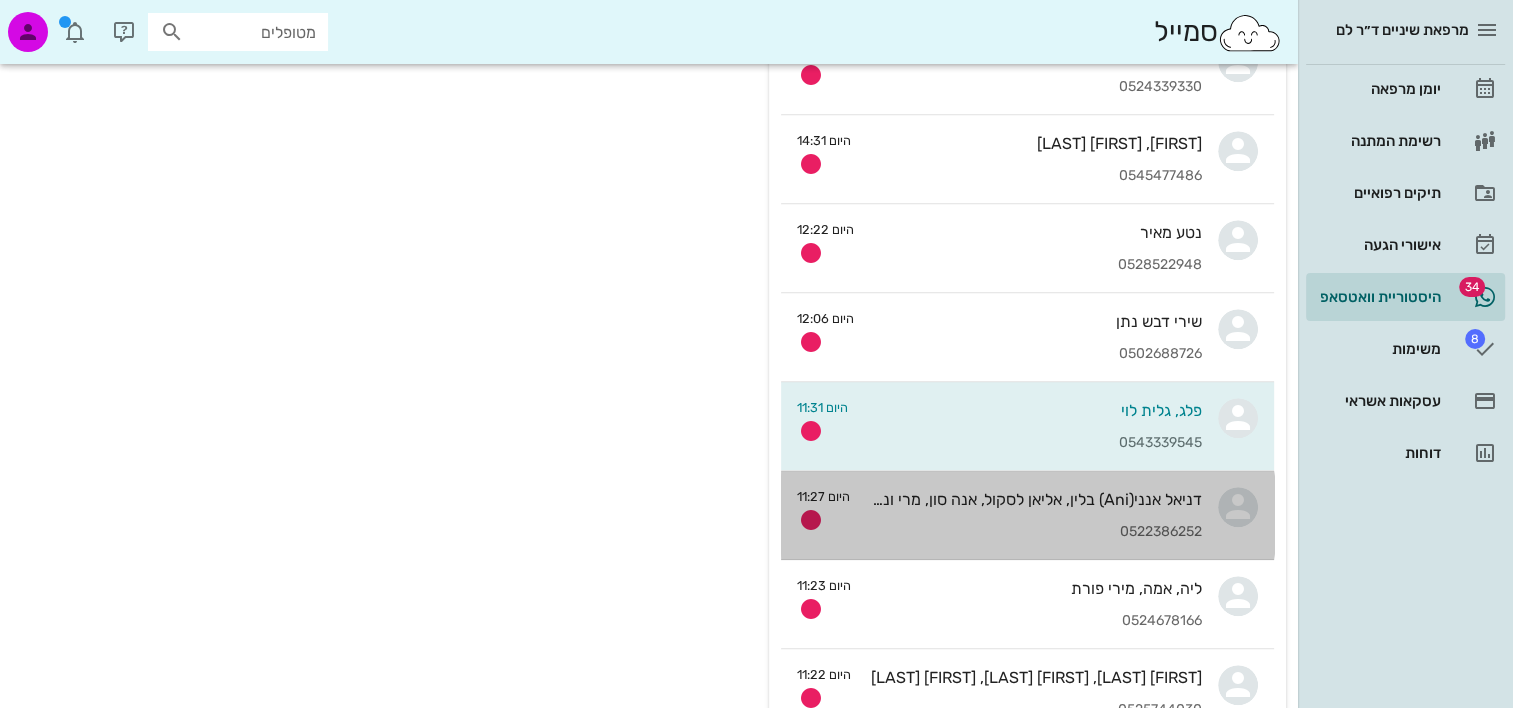 scroll, scrollTop: 0, scrollLeft: 0, axis: both 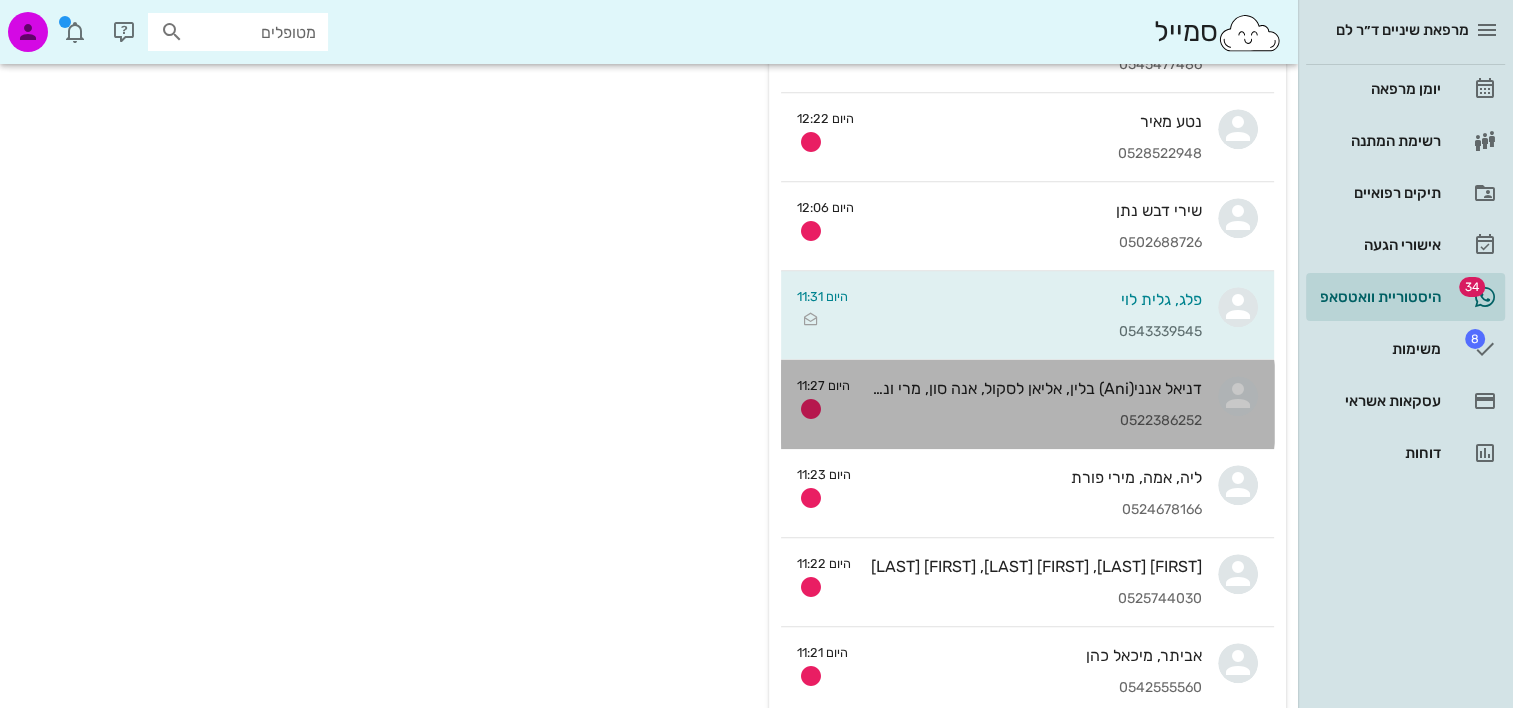 click on "0522386252" at bounding box center [1034, 421] 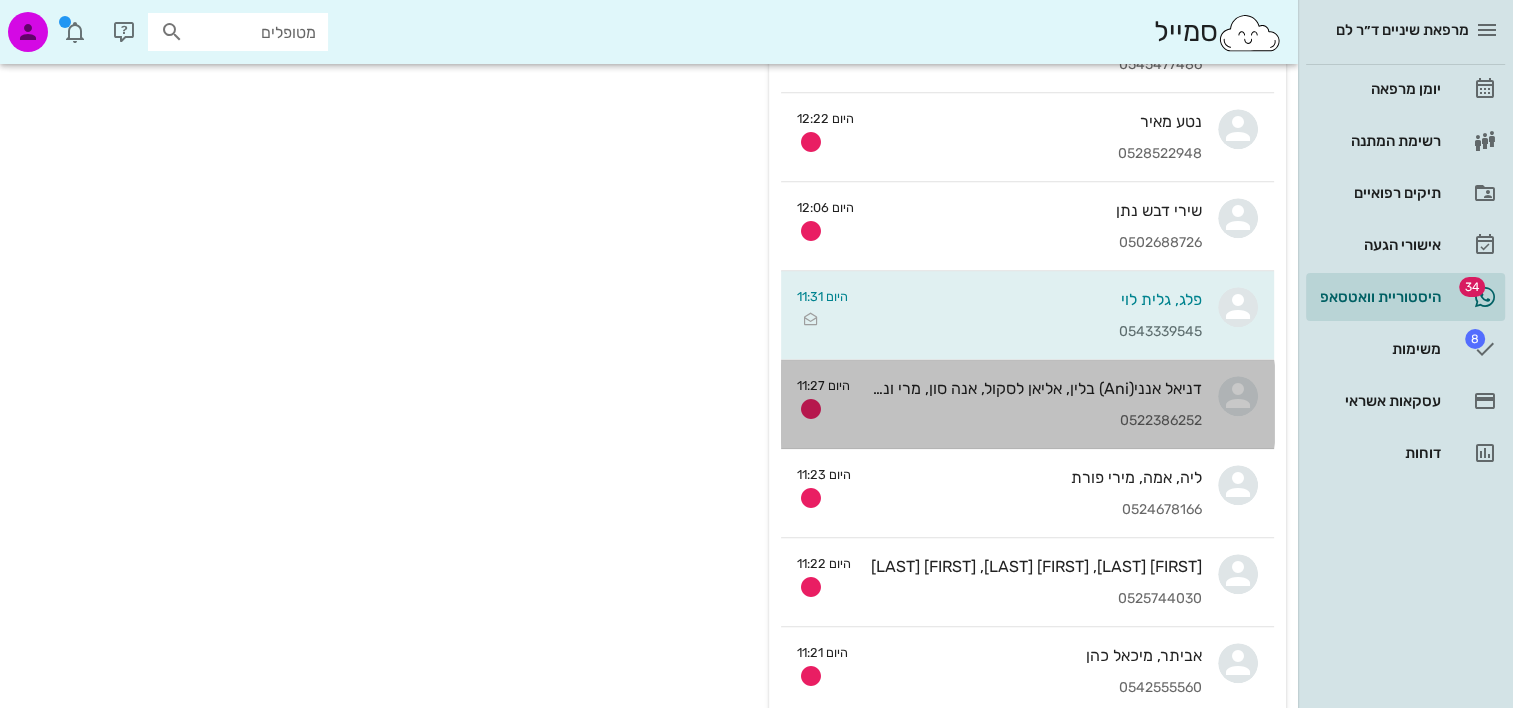 scroll, scrollTop: 0, scrollLeft: 0, axis: both 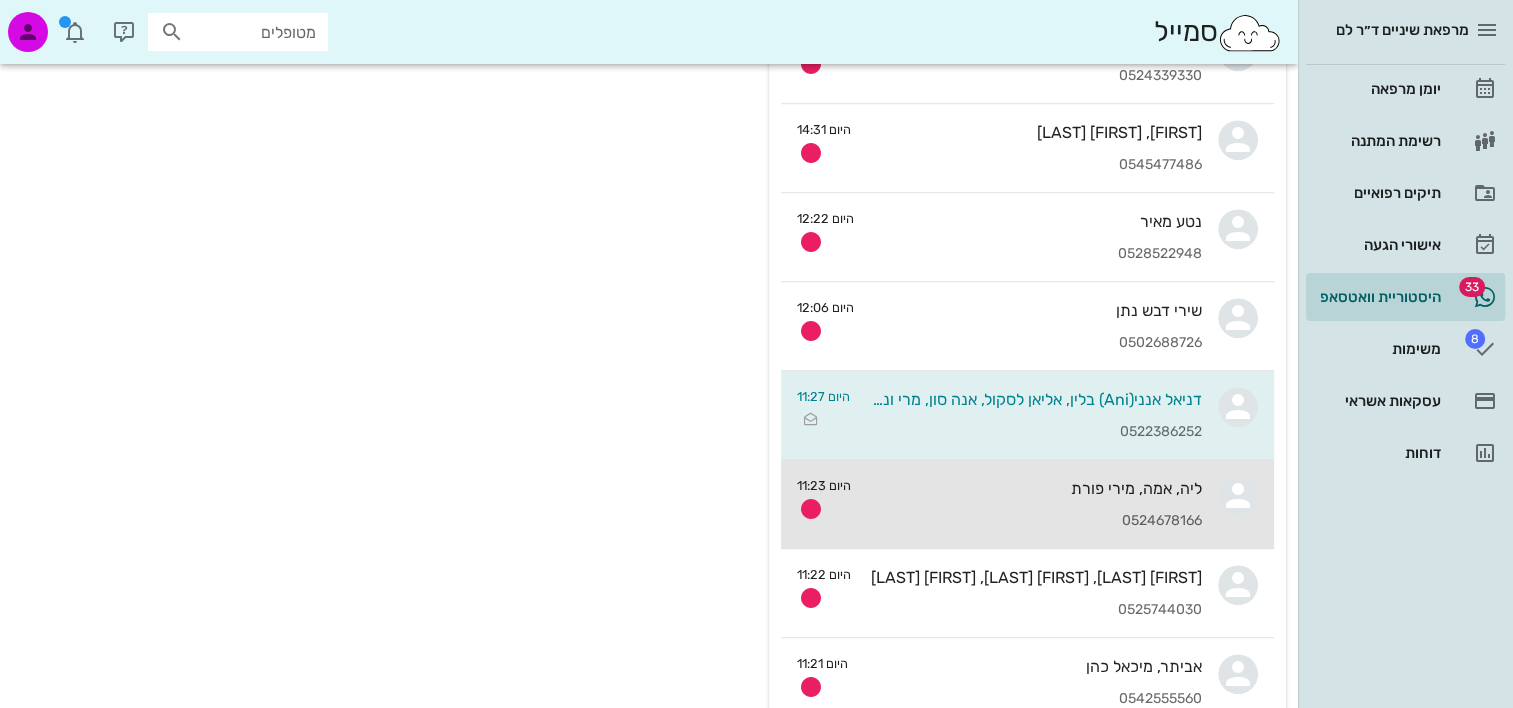 click on "ליה, אמה, מירי פורת 0524678166" at bounding box center (1034, 504) 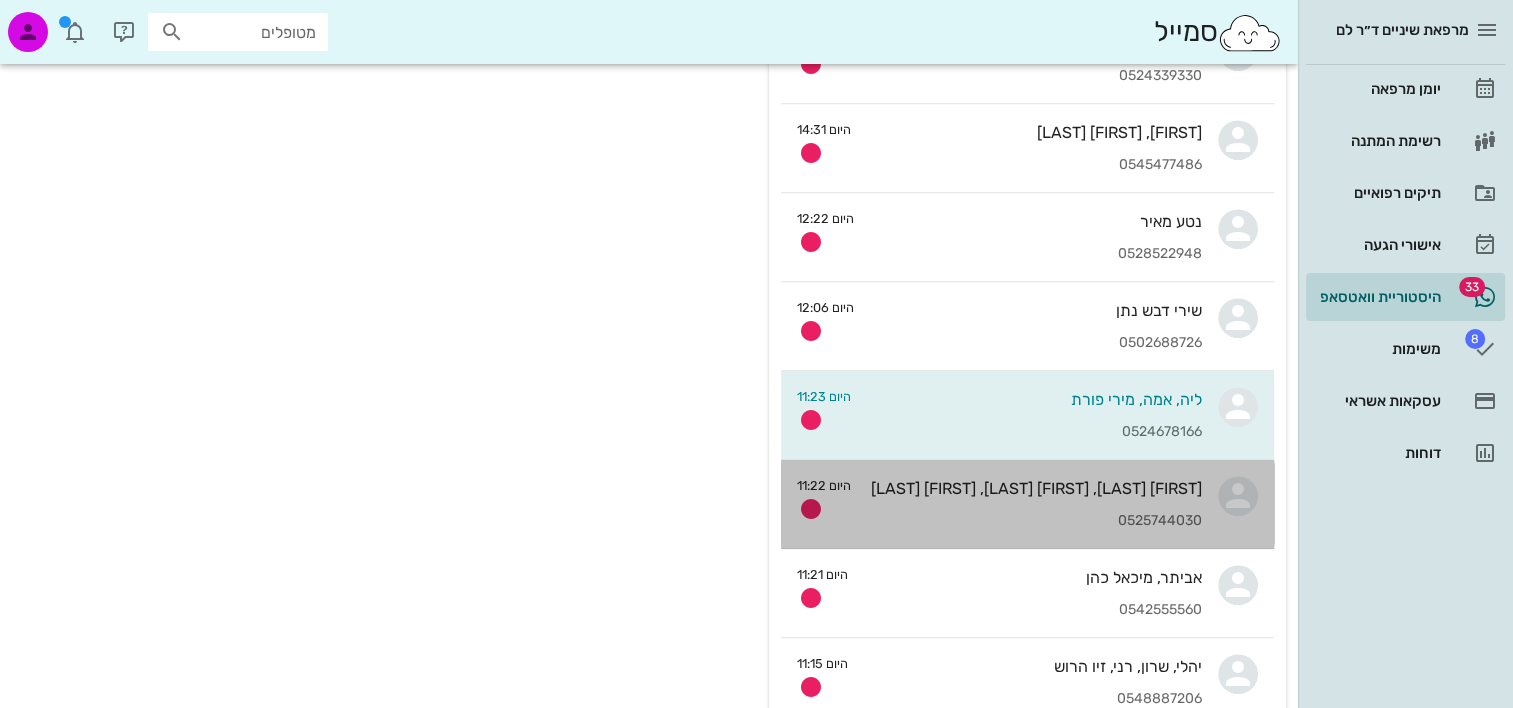 scroll, scrollTop: 0, scrollLeft: 0, axis: both 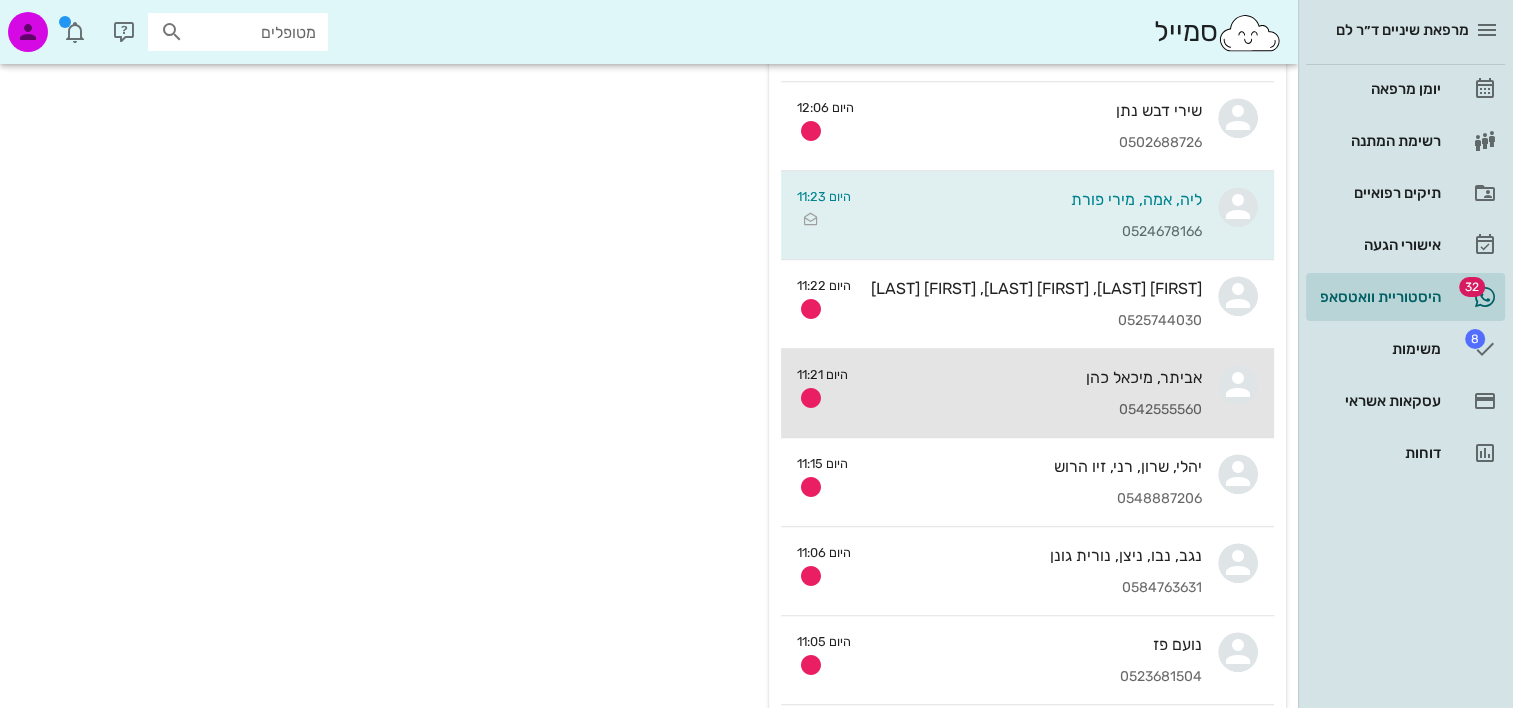 click on "אביתר, מיכאל כהן 0542555560" at bounding box center (1033, 393) 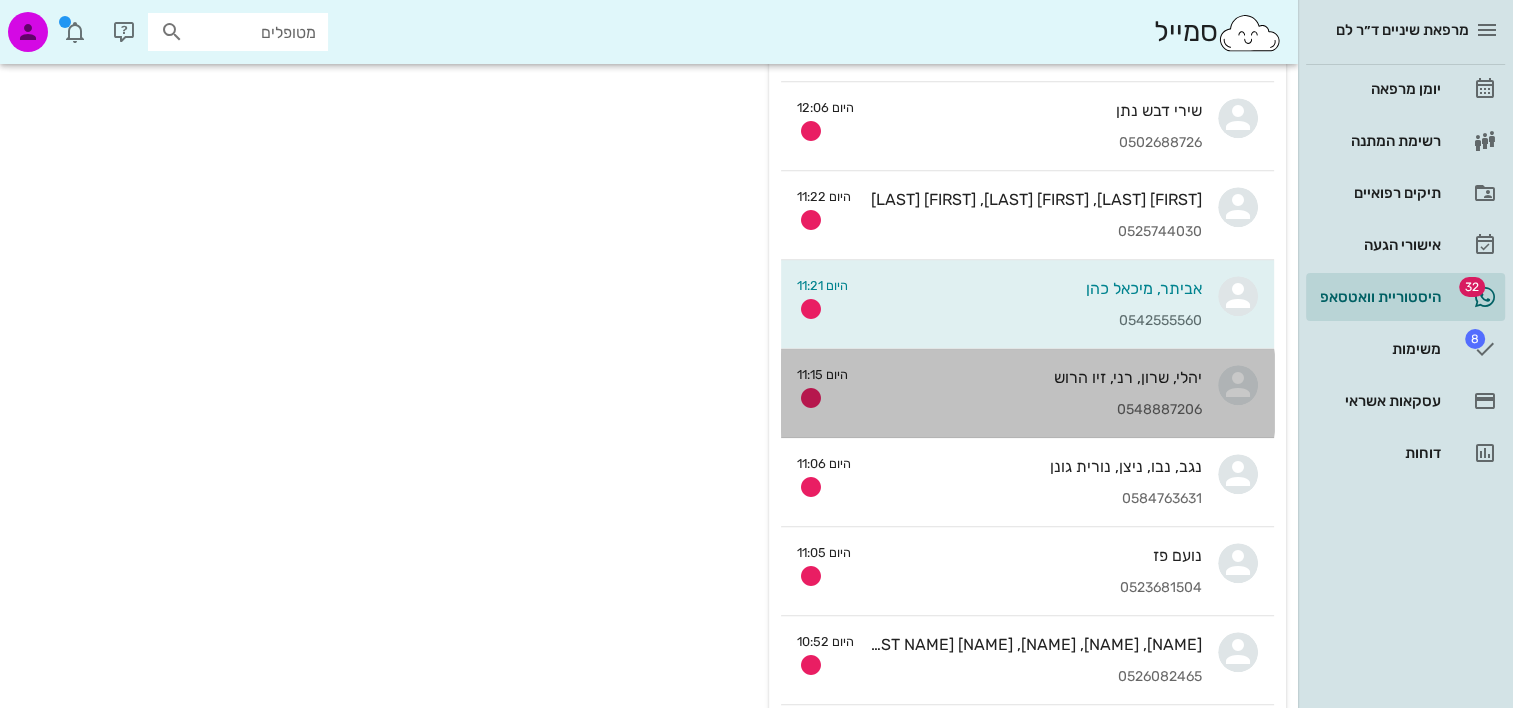 scroll, scrollTop: 0, scrollLeft: 0, axis: both 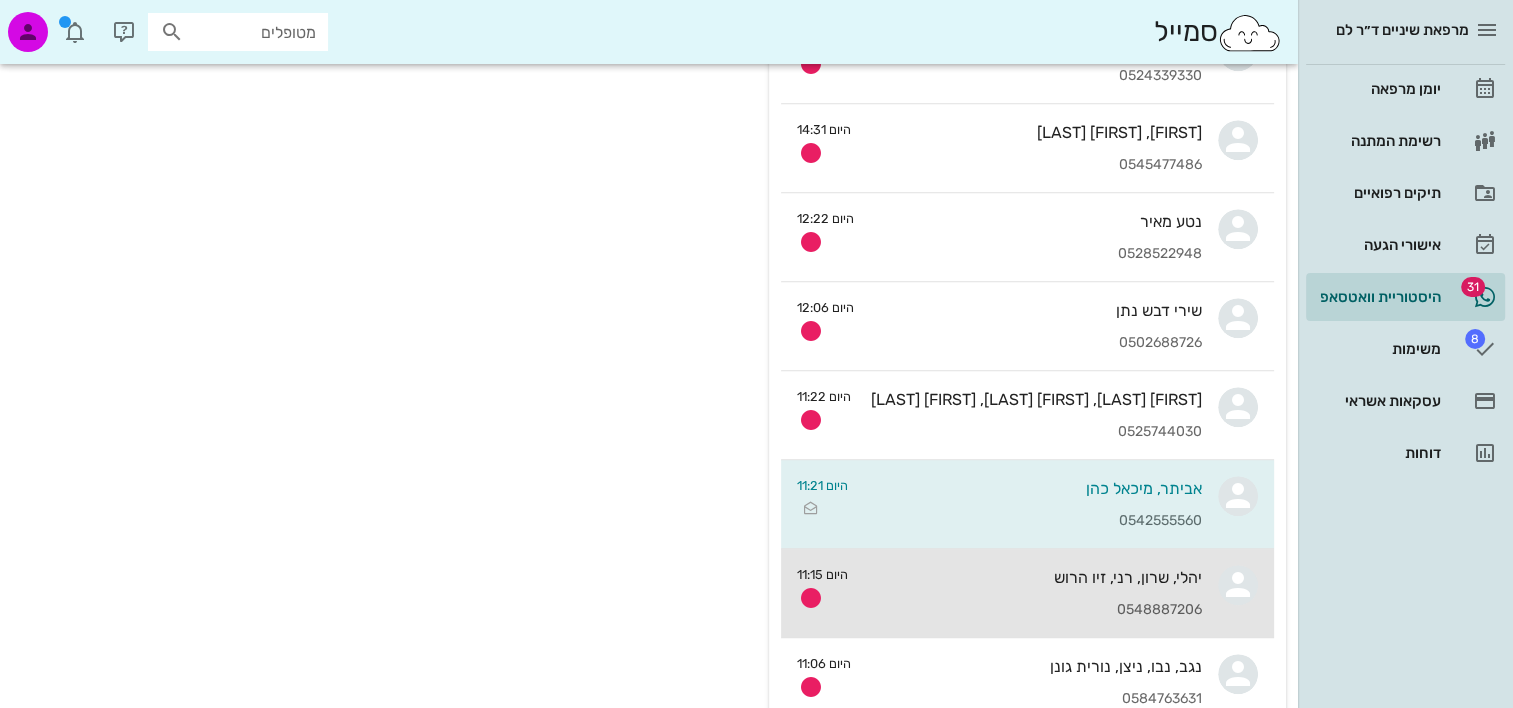 click on "יהלי, שרון, רני, זיו הרוש" at bounding box center (1033, 577) 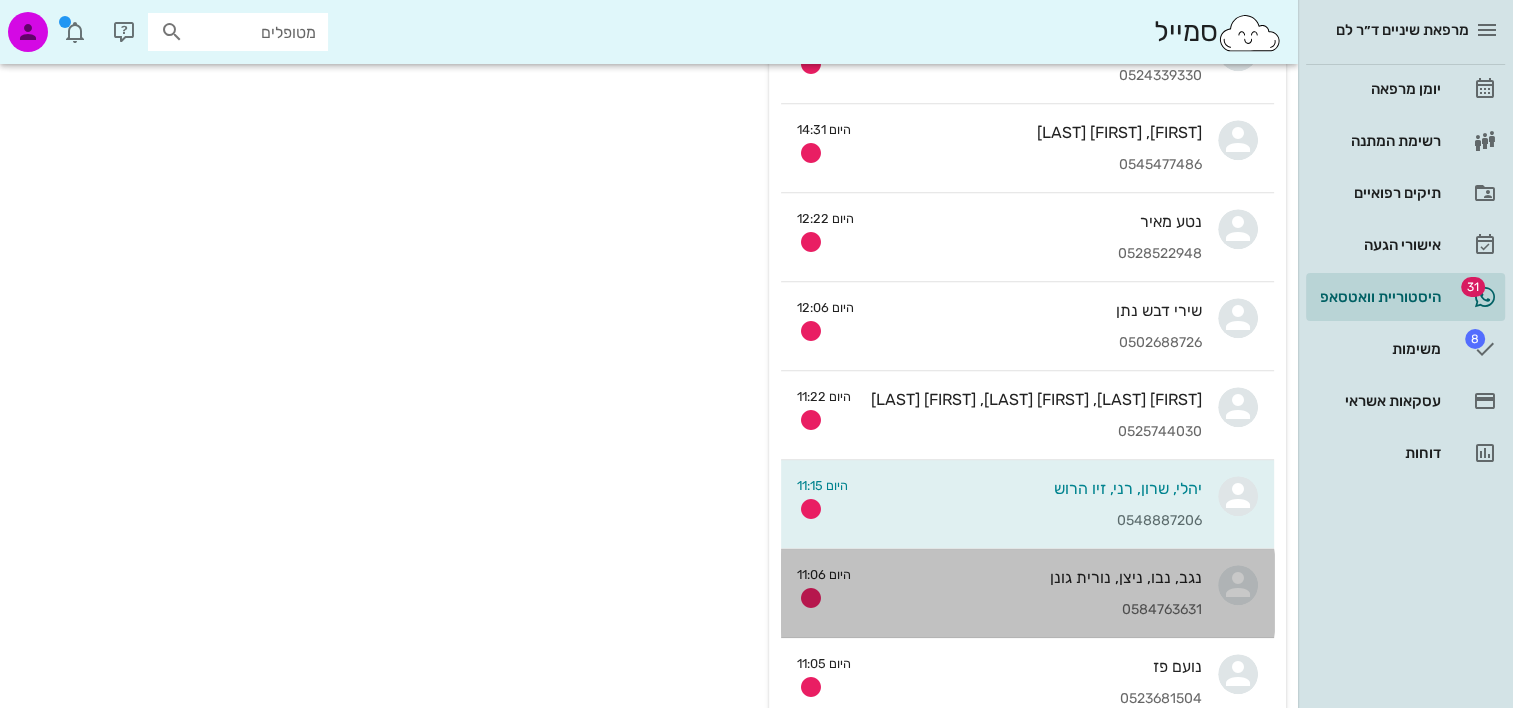 scroll, scrollTop: 0, scrollLeft: 0, axis: both 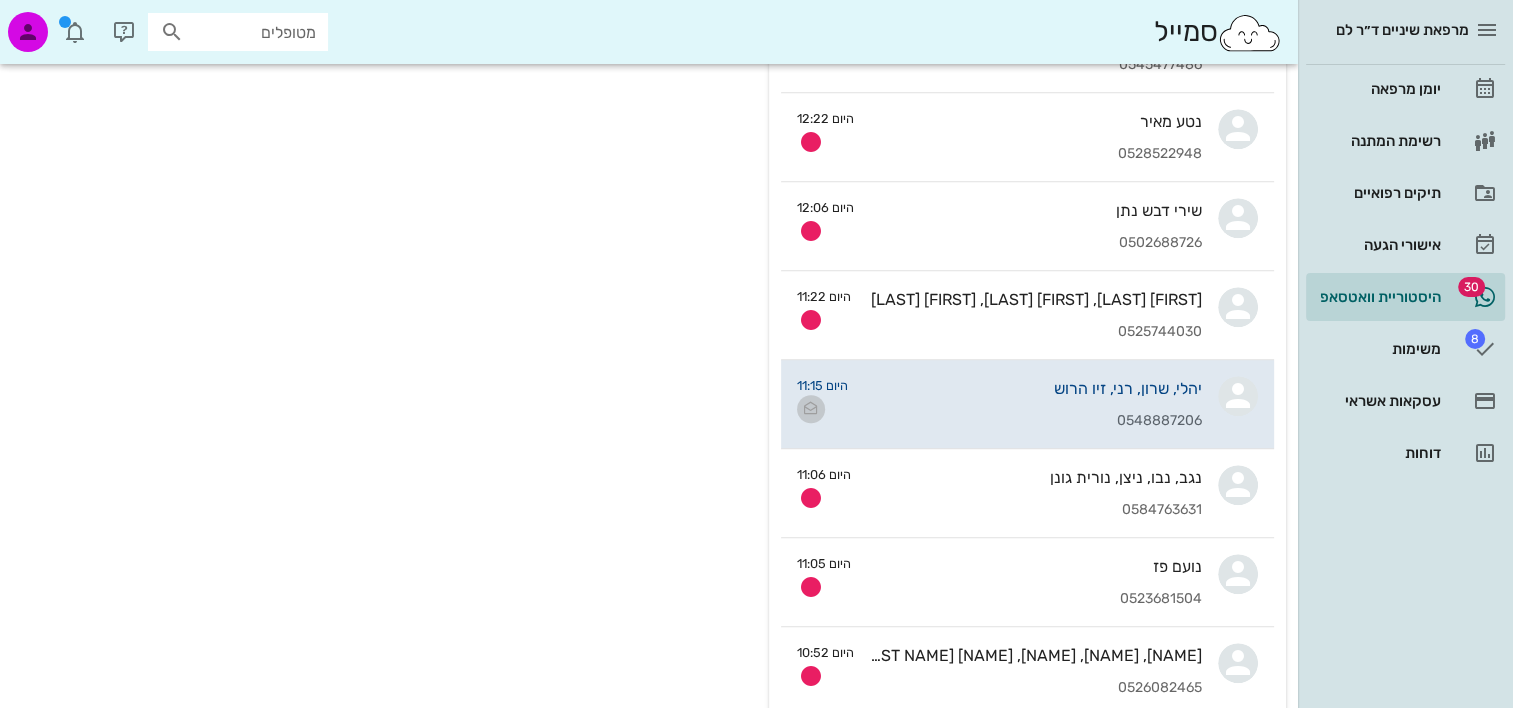 click at bounding box center [811, 409] 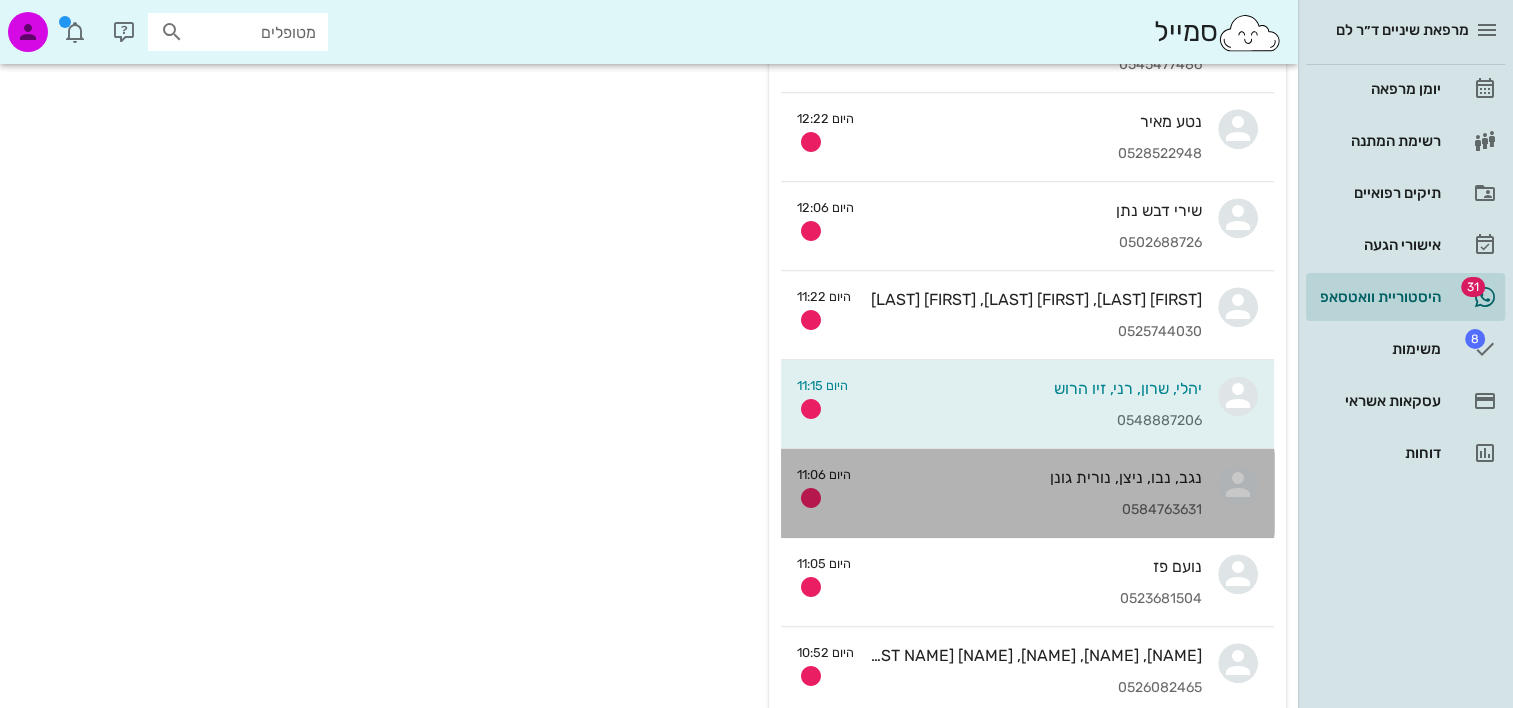 click on "נגב, נבו, ניצן, נורית גונן 0584763631" at bounding box center [1034, 493] 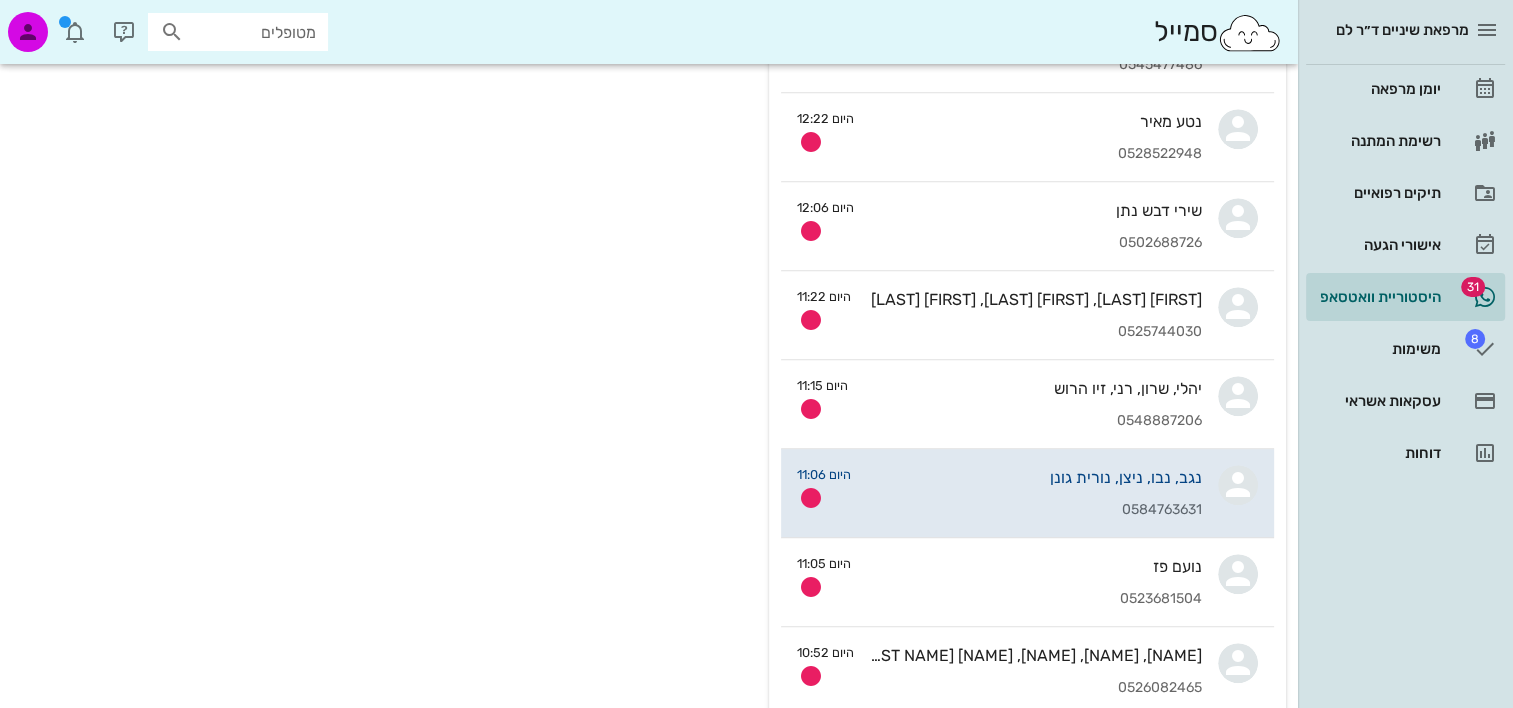 scroll, scrollTop: 0, scrollLeft: 0, axis: both 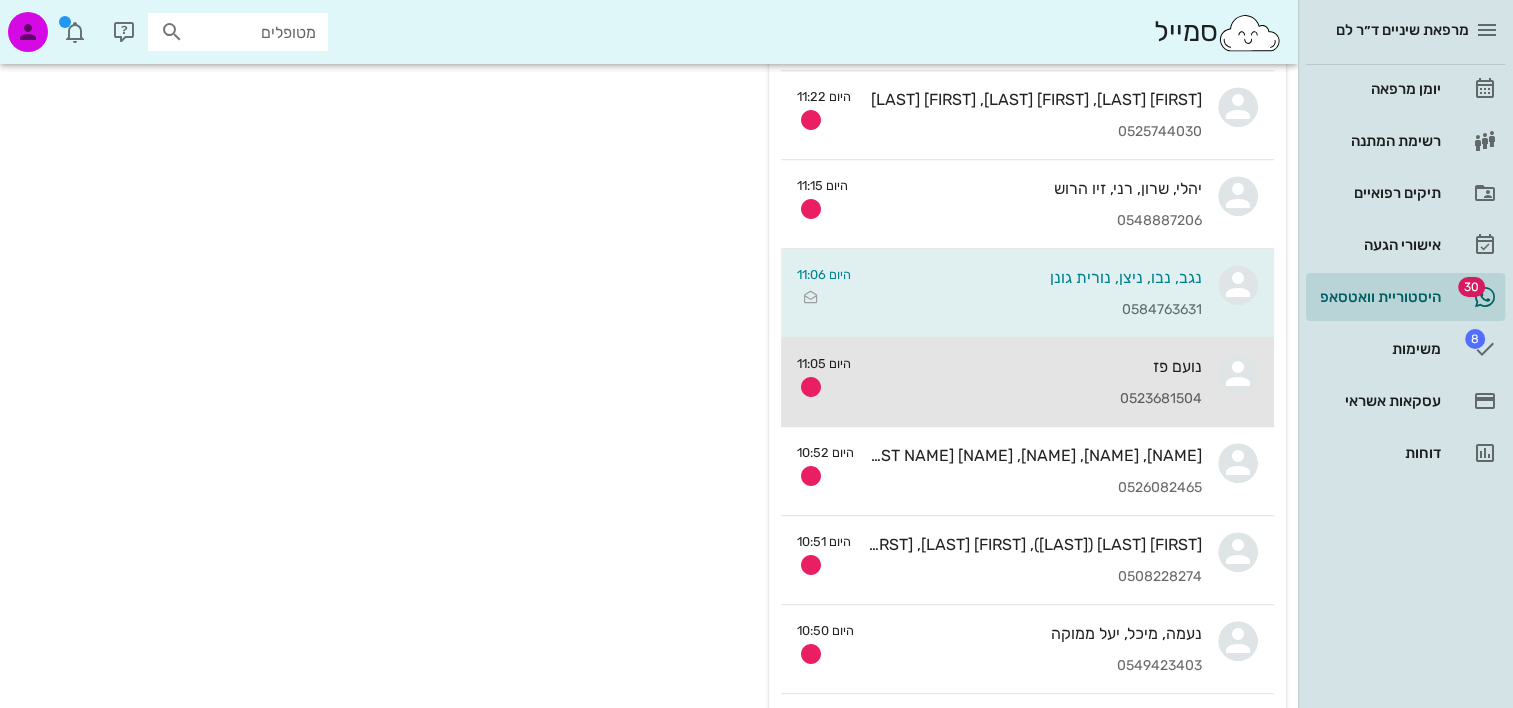 click on "0523681504" at bounding box center (1034, 399) 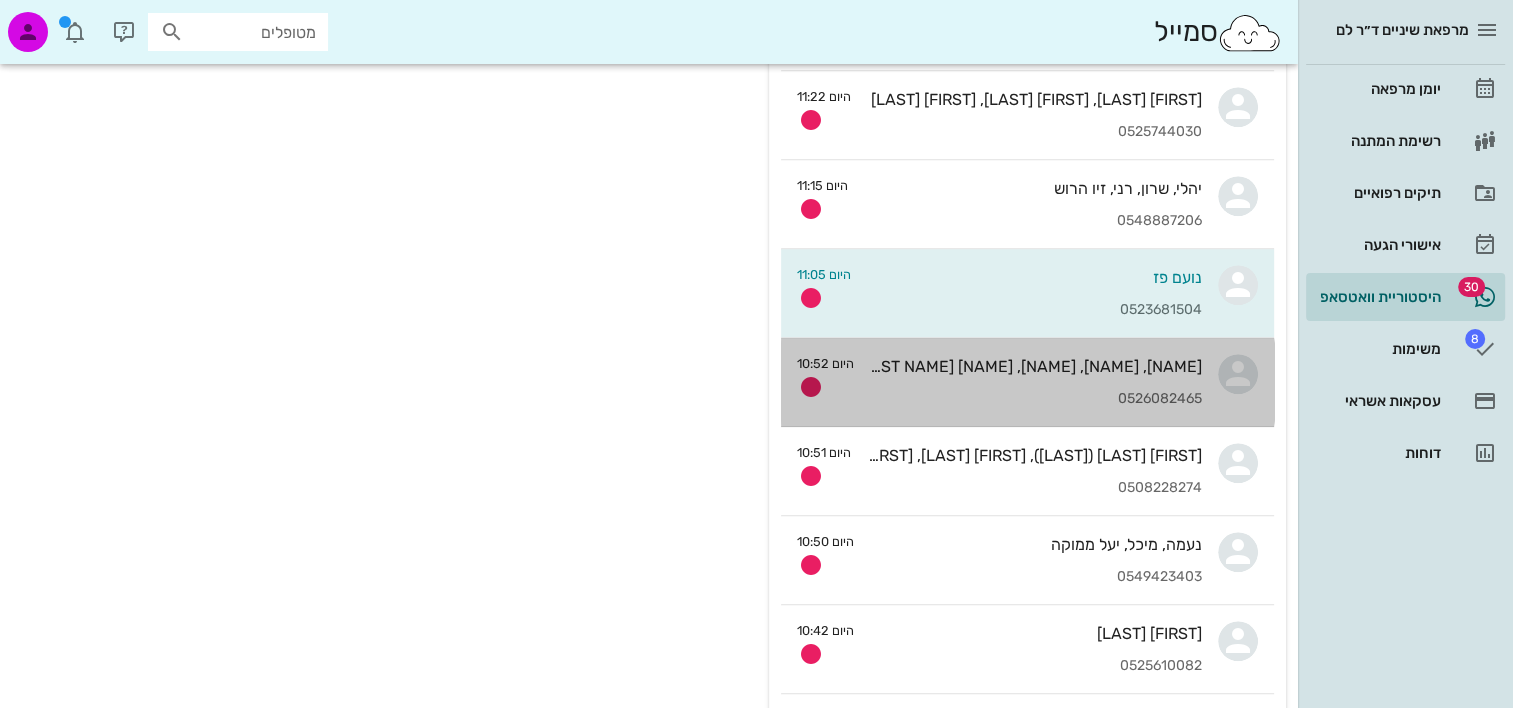 scroll, scrollTop: 0, scrollLeft: 0, axis: both 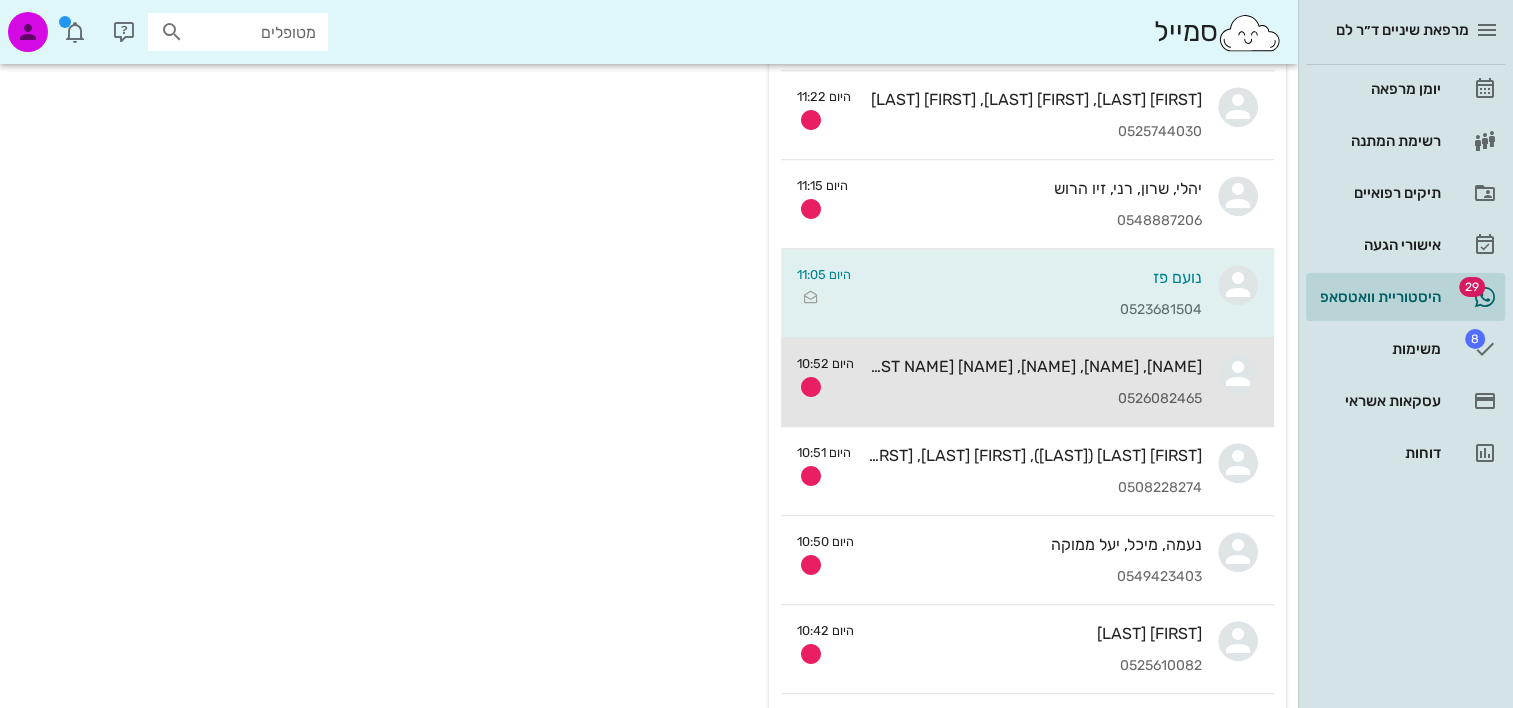 click on "מאיה, מיכל, גיא, אורי קידר 0526082465" at bounding box center (1036, 382) 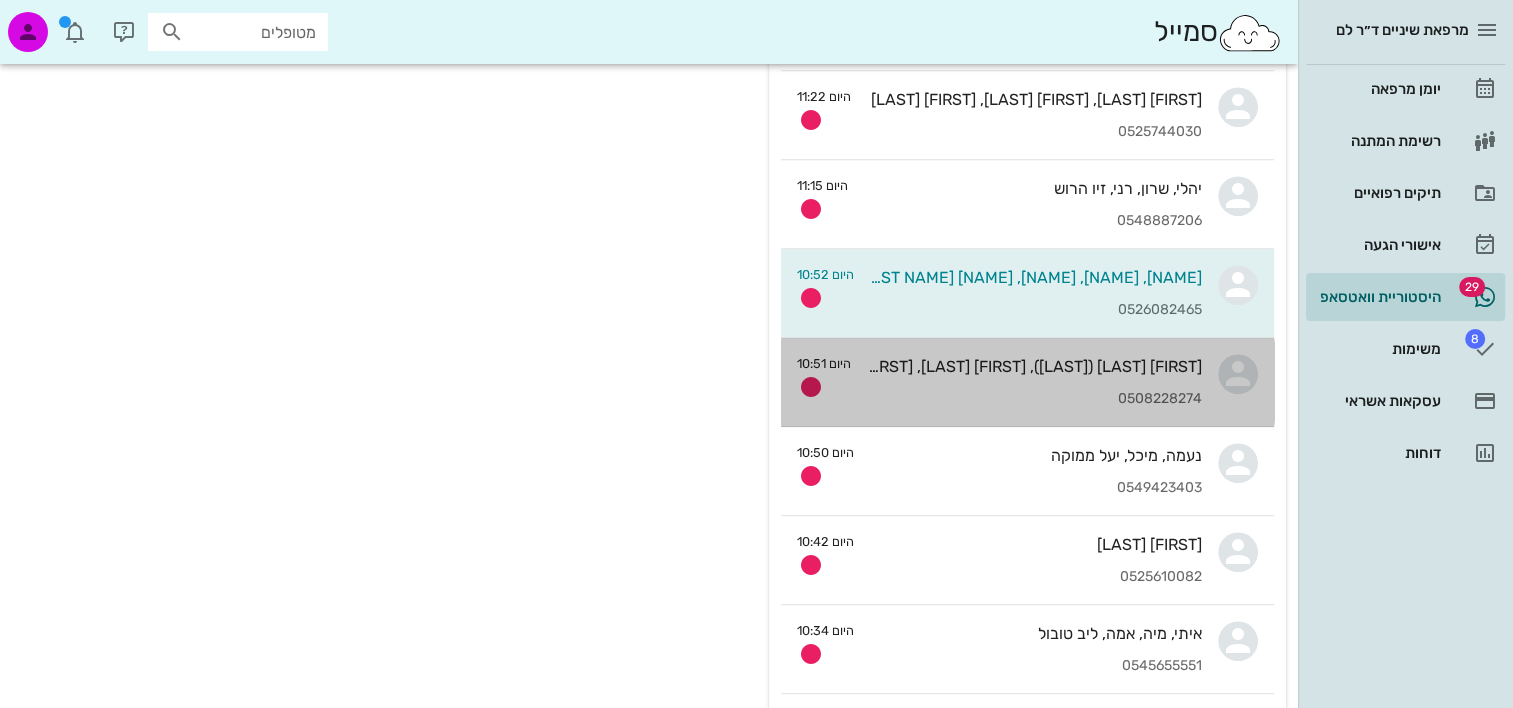 scroll, scrollTop: 0, scrollLeft: 0, axis: both 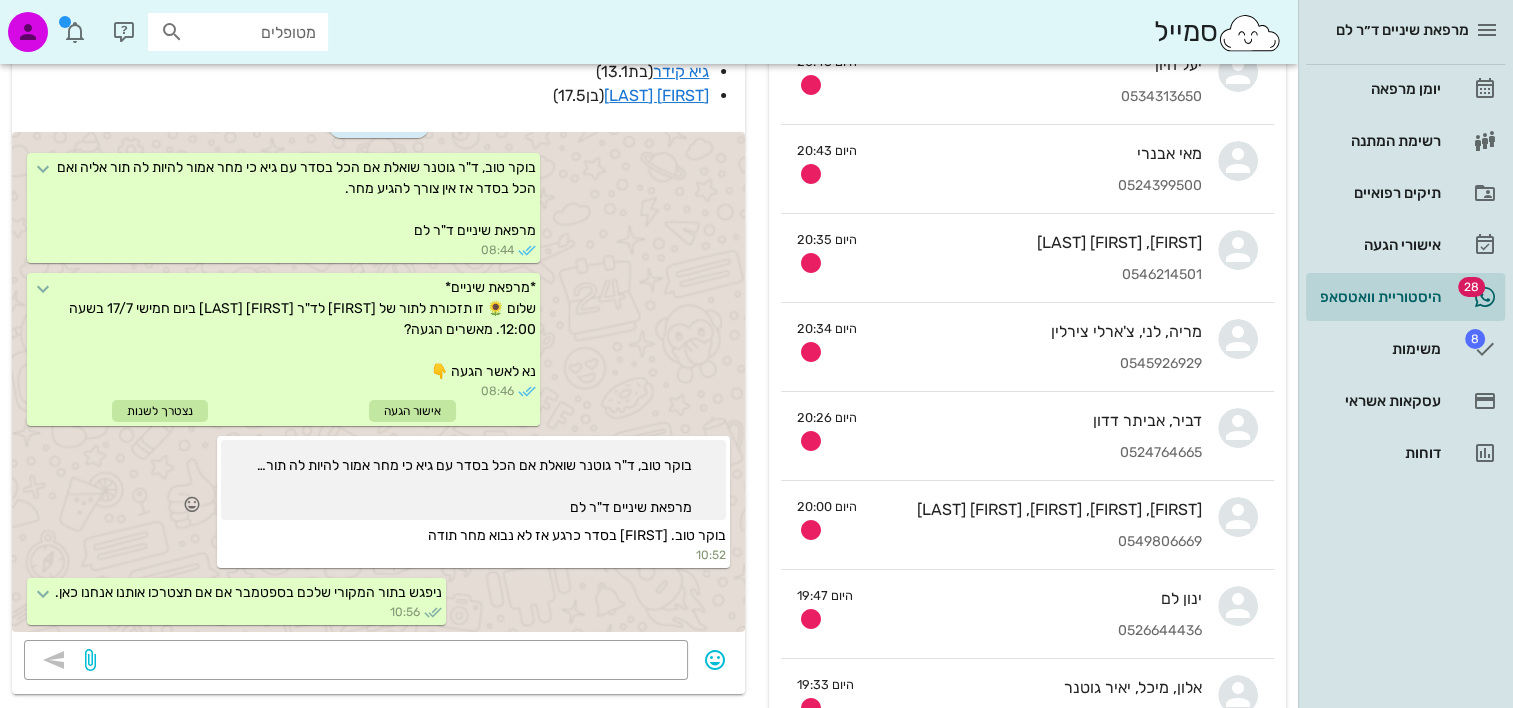 click on "בוקר טוב, ד"ר גוטנר שואלת אם הכל בסדר עם גיא כי מחר אמור להיות לה תור אליה ואם הכל בסדר אז אין צורך להגיע מחר.
מרפאת שיניים ד"ר לם" at bounding box center [473, 485] 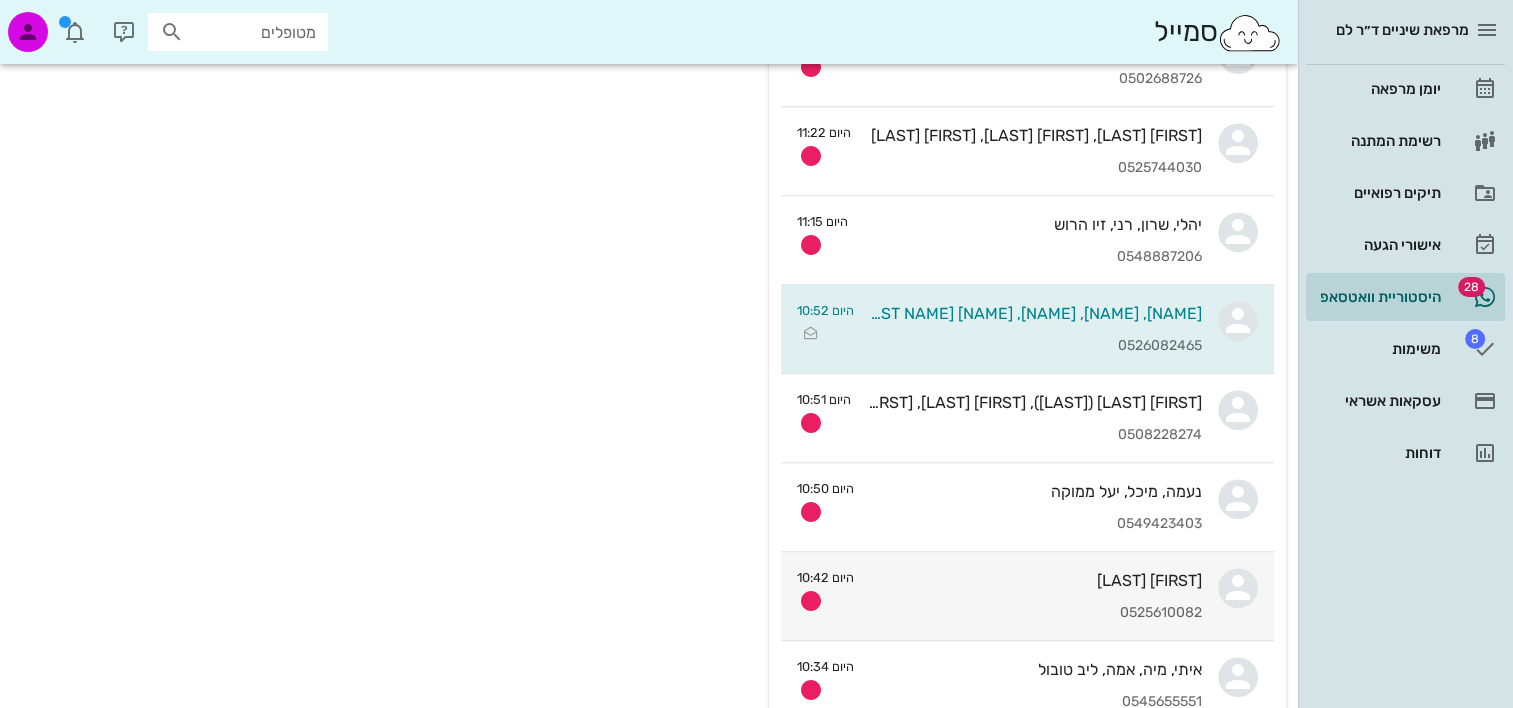scroll, scrollTop: 1500, scrollLeft: 0, axis: vertical 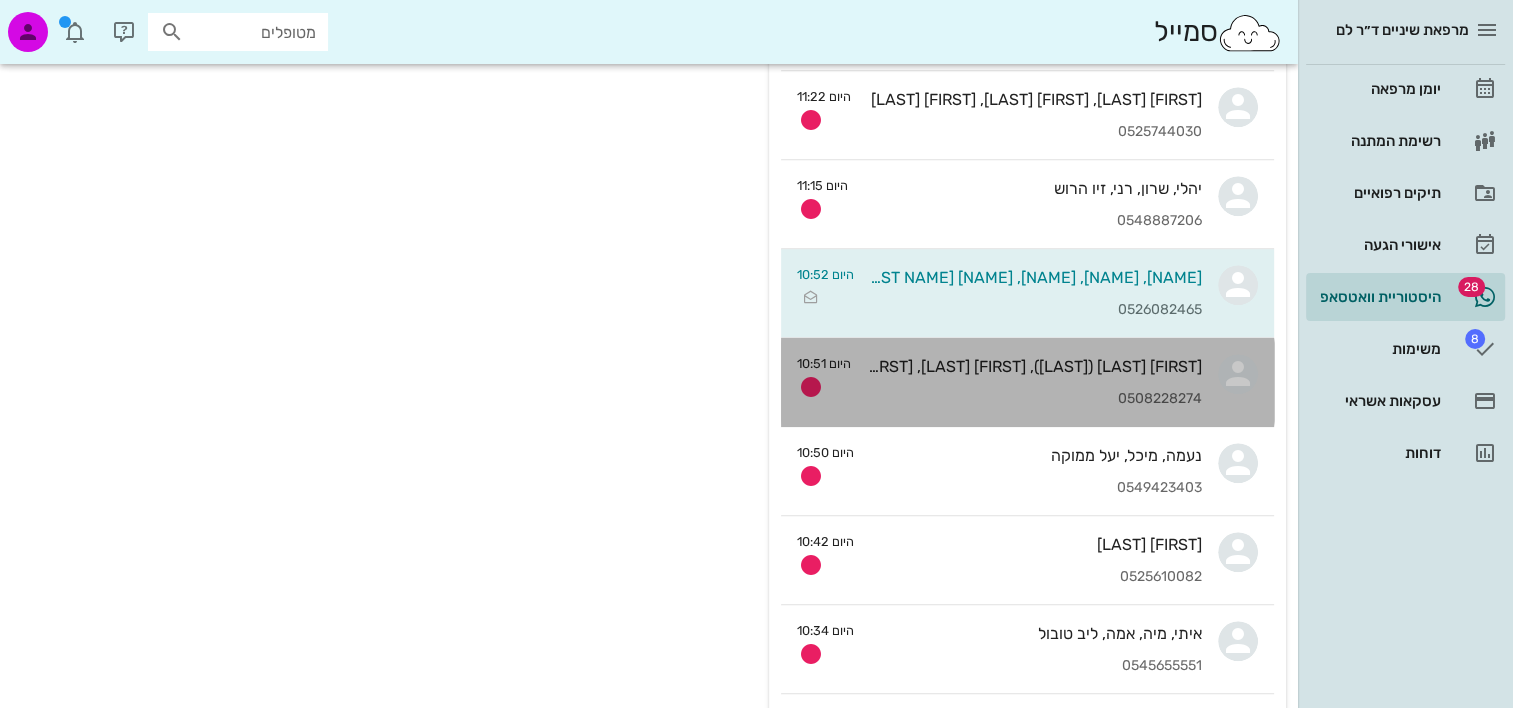 click on "0508228274" at bounding box center (1034, 399) 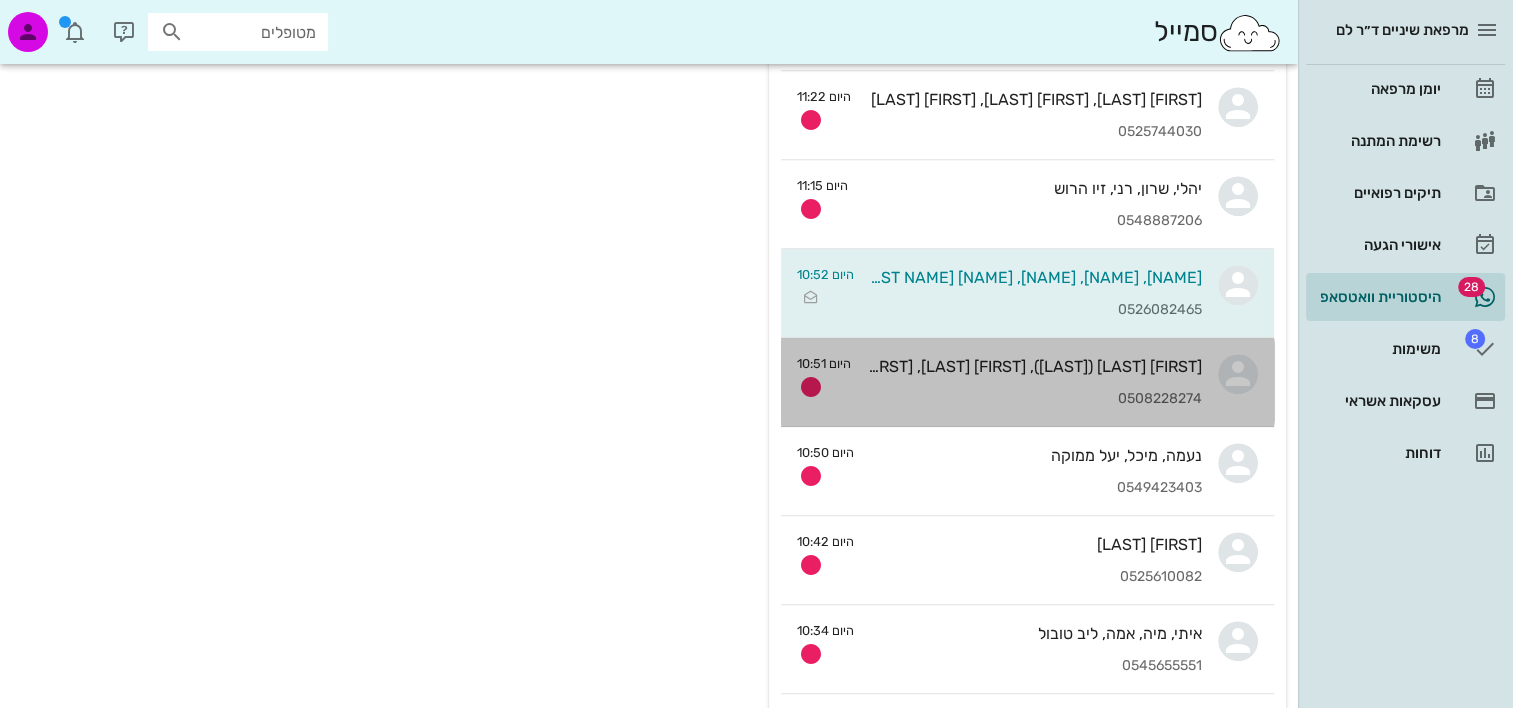 scroll, scrollTop: 0, scrollLeft: 0, axis: both 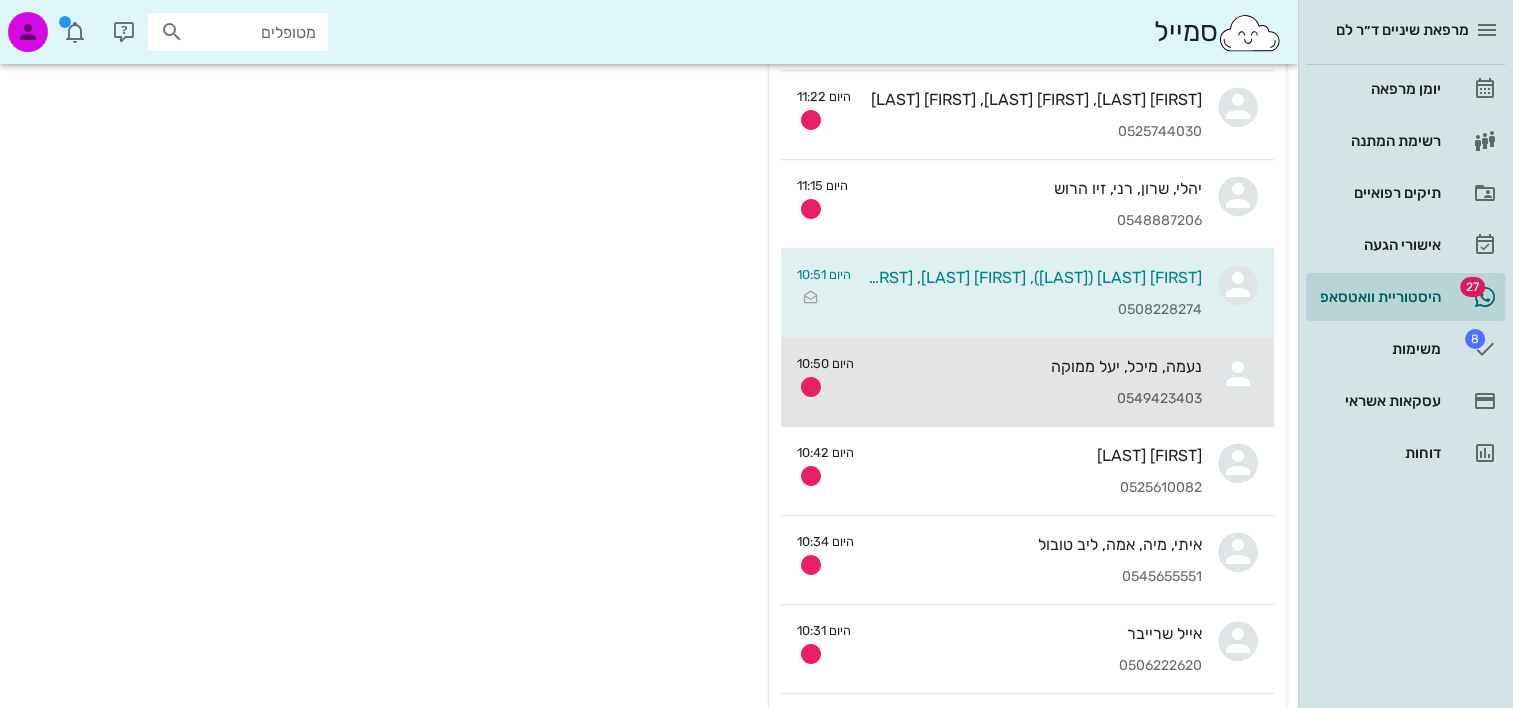 click on "0549423403" at bounding box center (1036, 399) 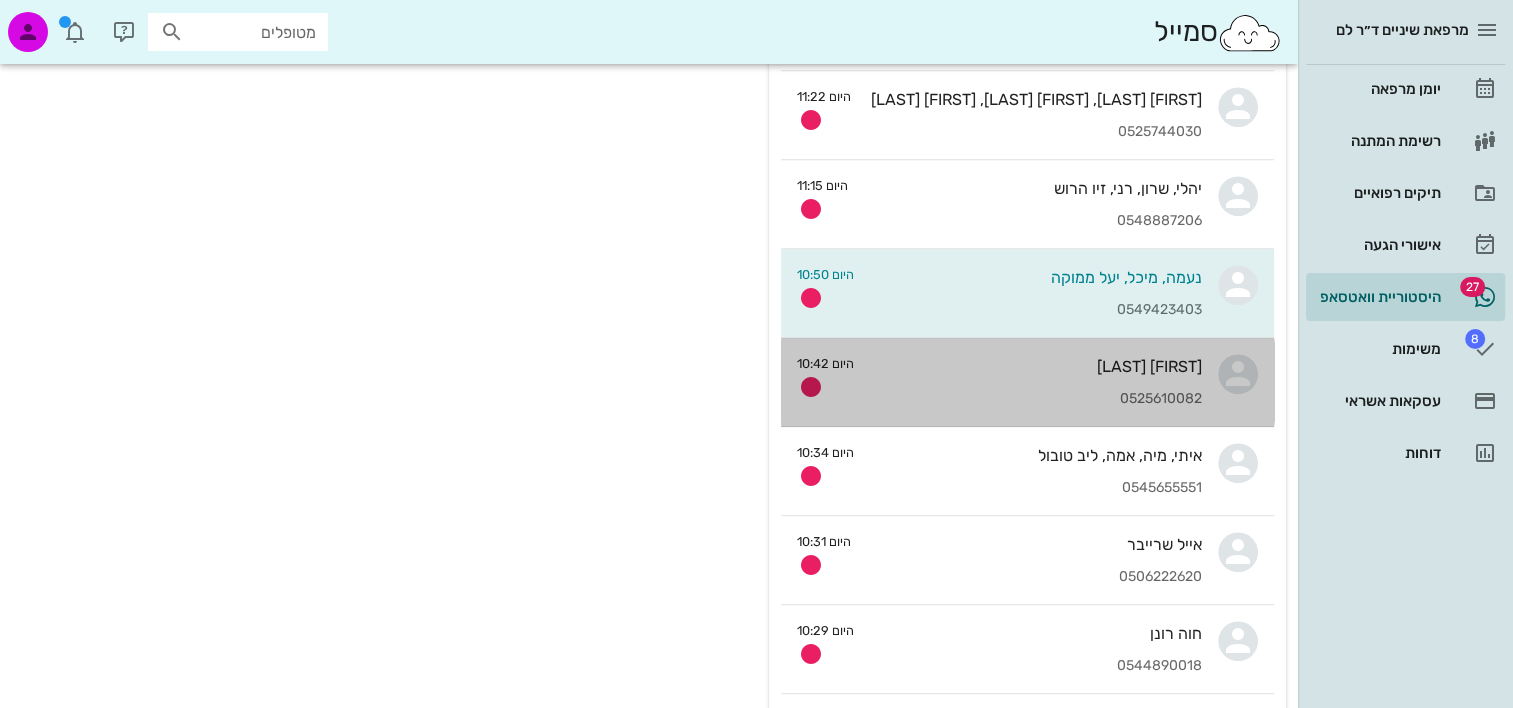 scroll, scrollTop: 0, scrollLeft: 0, axis: both 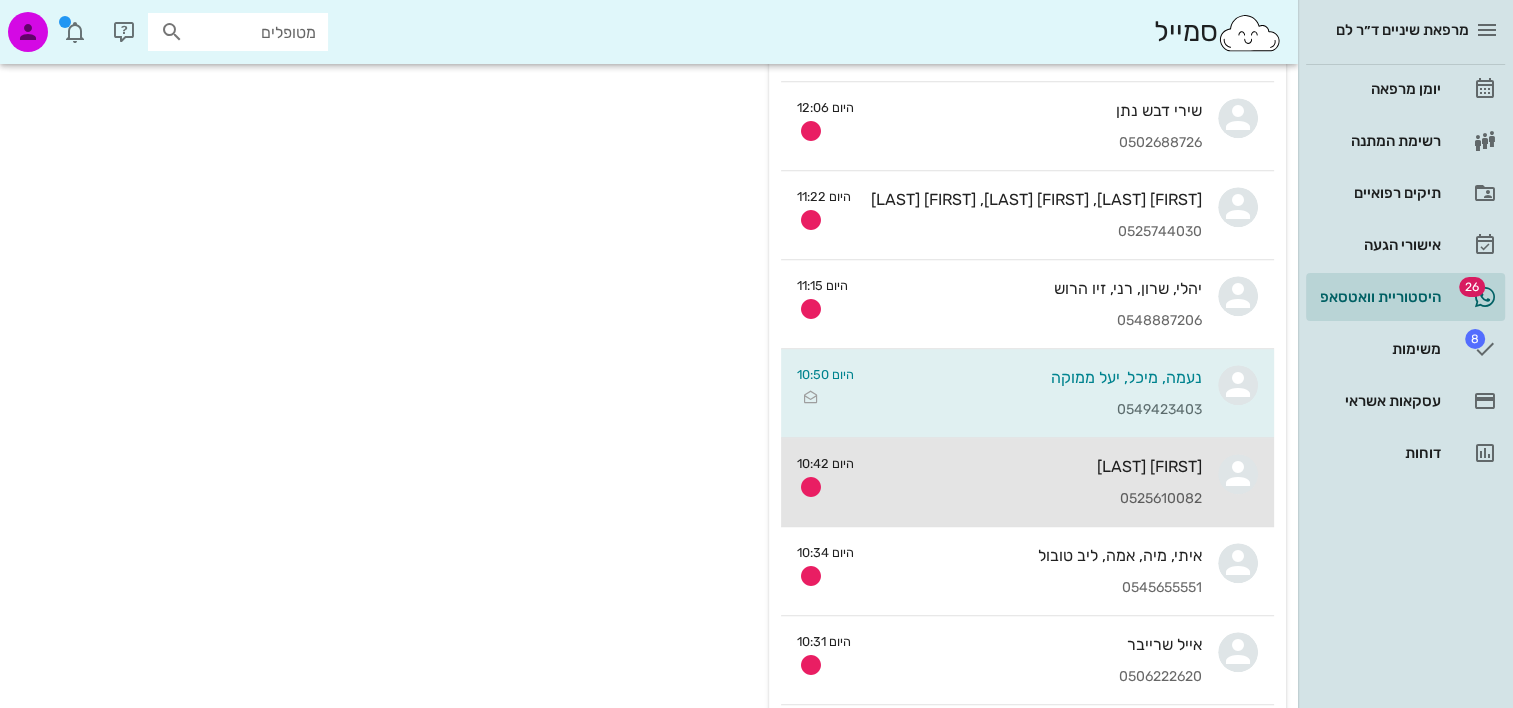 click on "נתנאל איזק" at bounding box center [1036, 466] 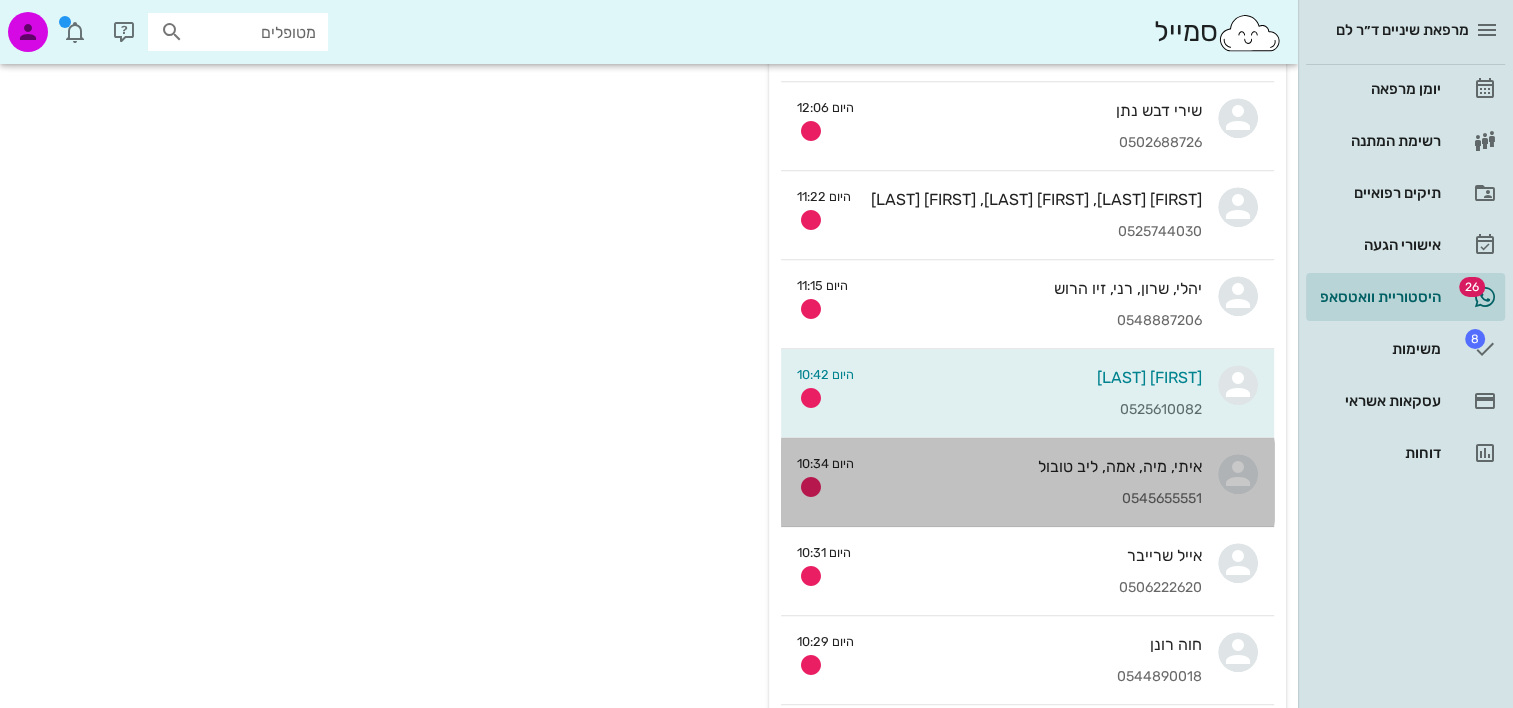 scroll, scrollTop: 0, scrollLeft: 0, axis: both 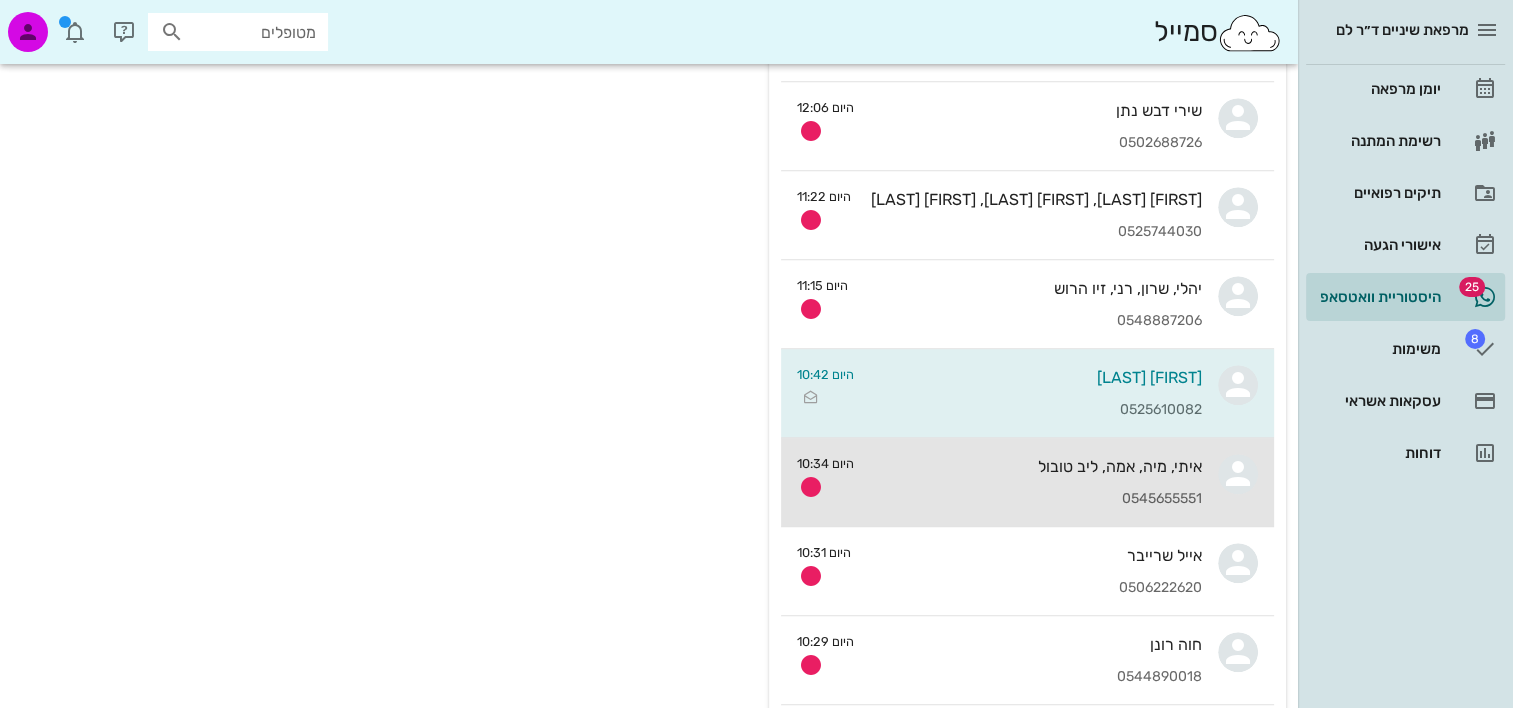 click on "איתי, מיה, אמה, ליב טובול 0545655551" at bounding box center [1036, 482] 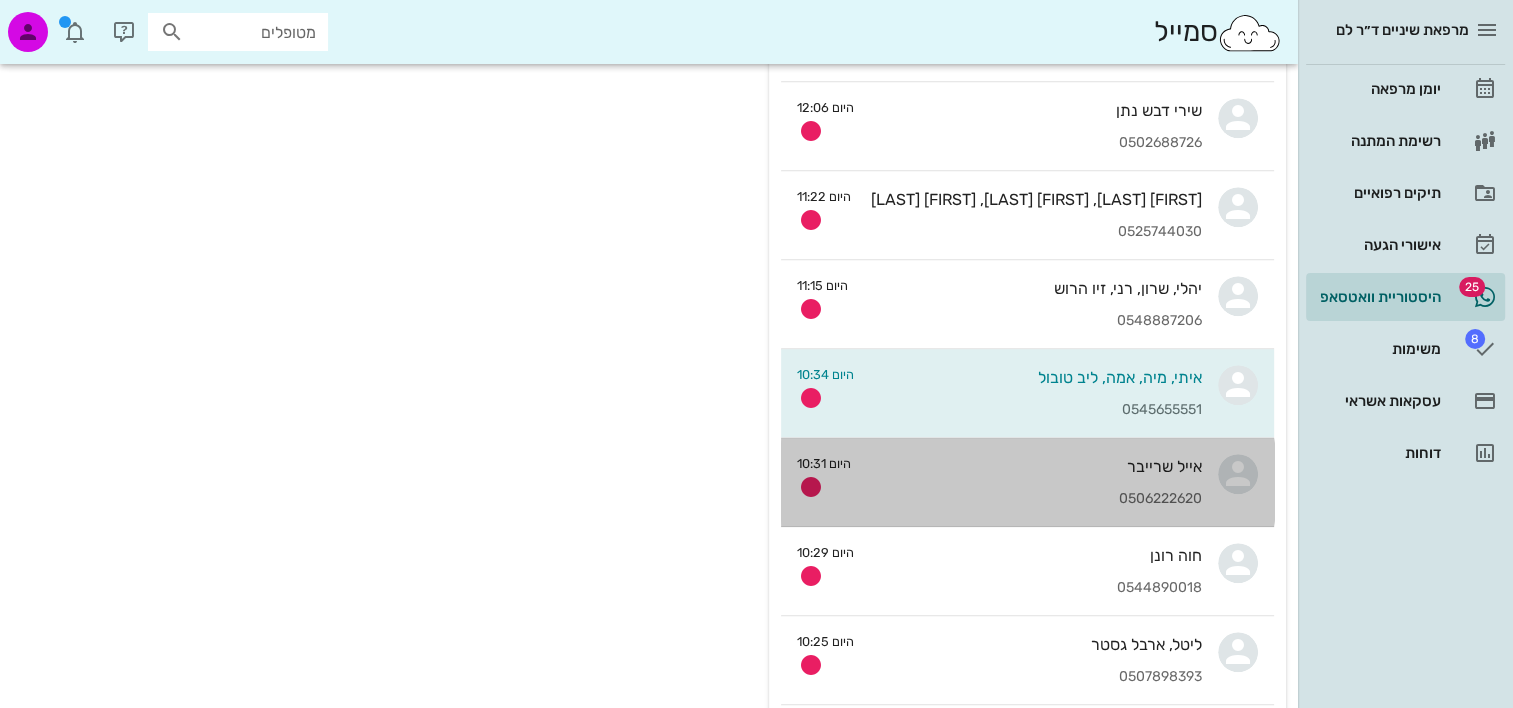 scroll, scrollTop: 0, scrollLeft: 0, axis: both 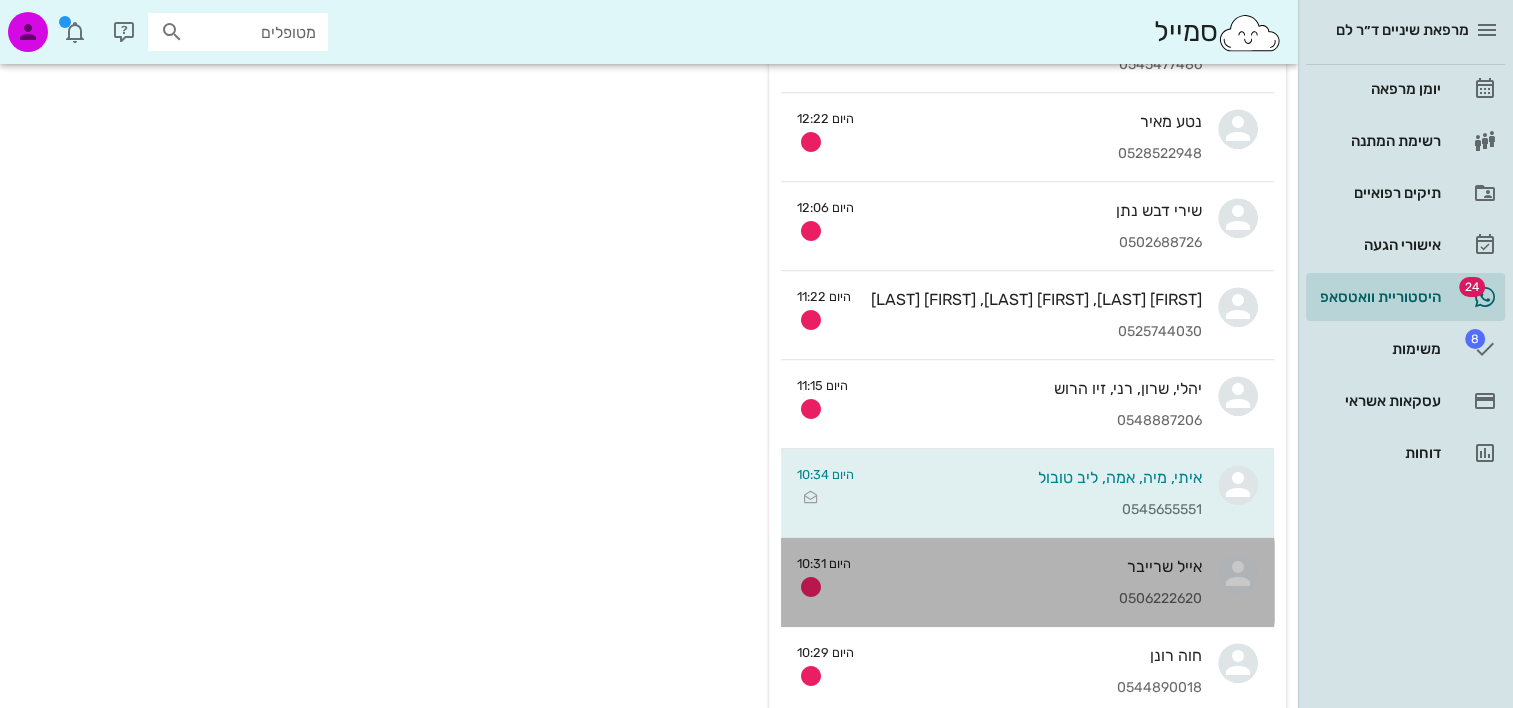 click on "אייל שרייבר 0506222620" at bounding box center [1034, 582] 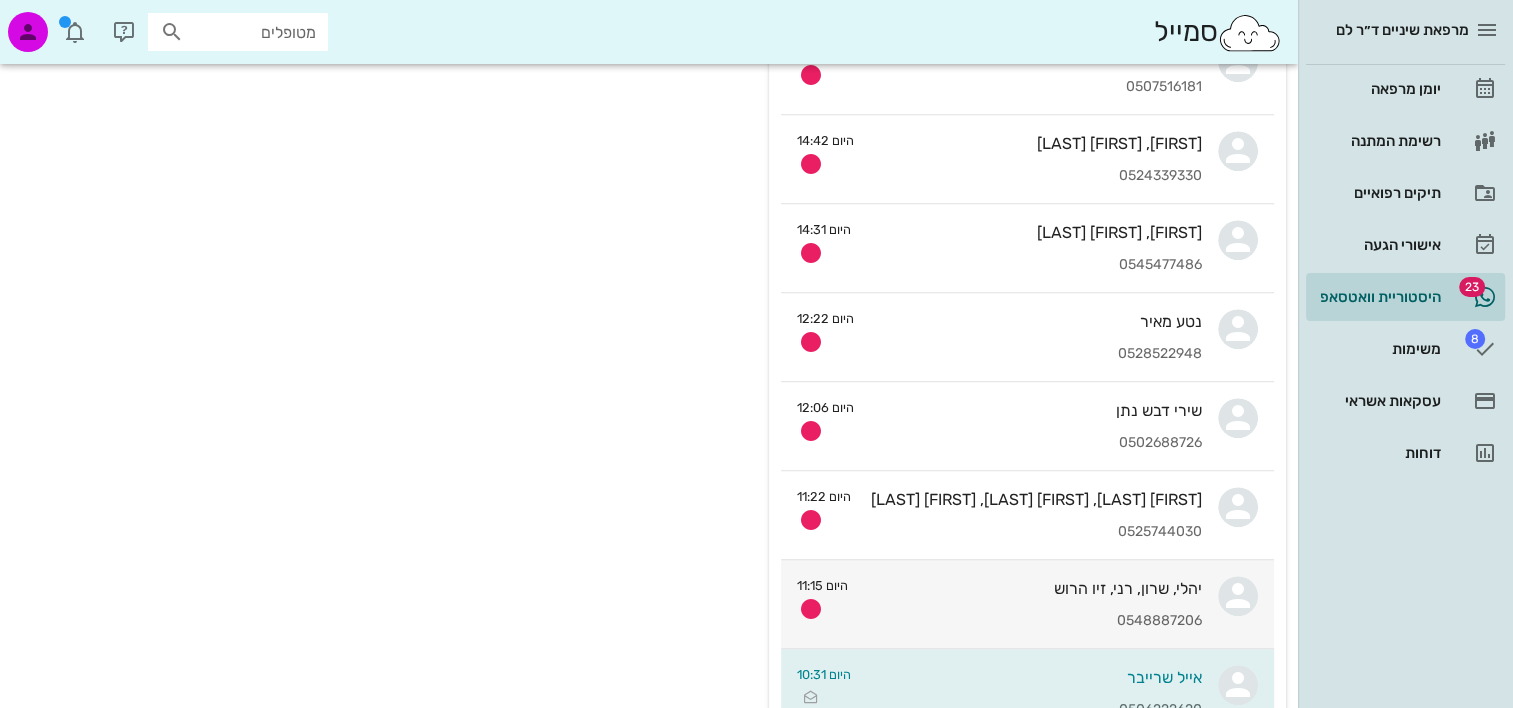 scroll, scrollTop: 1600, scrollLeft: 0, axis: vertical 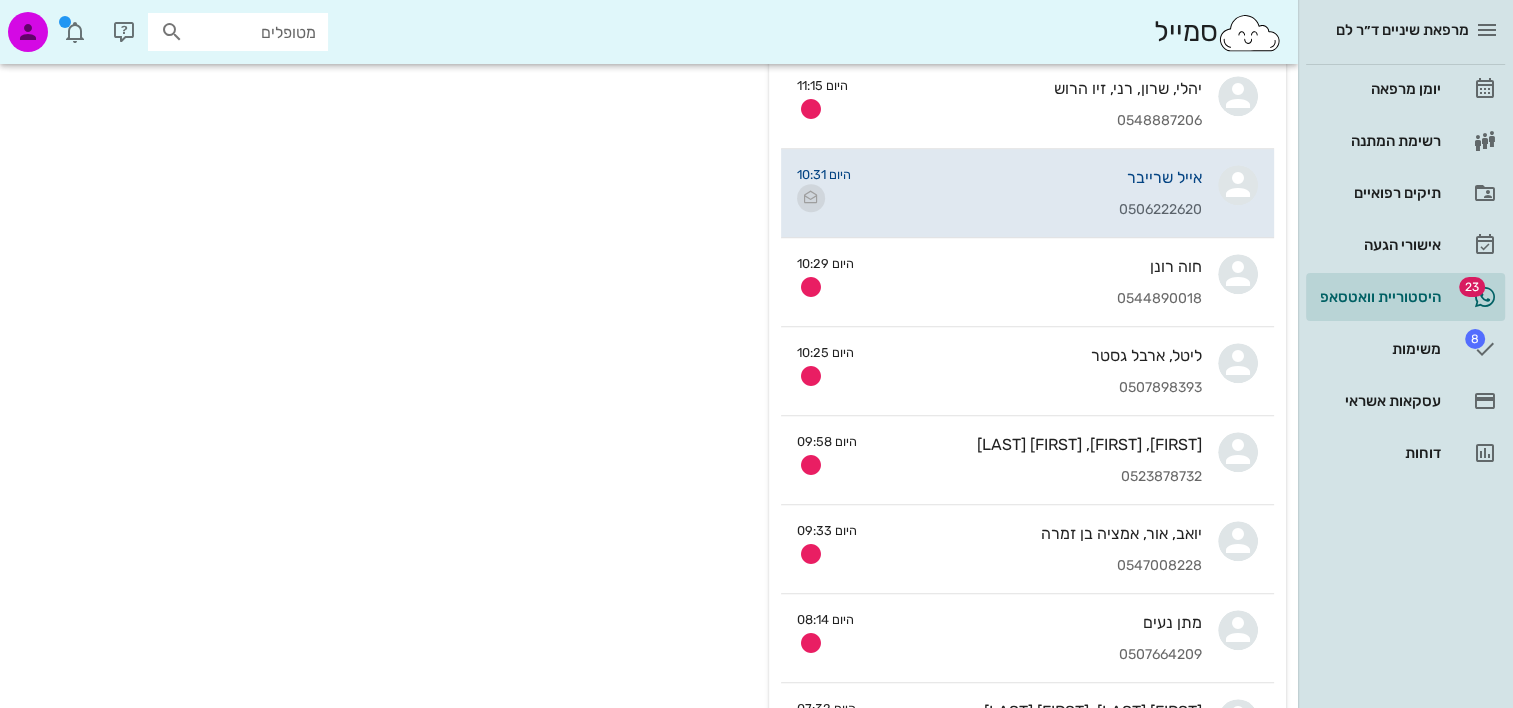 click at bounding box center (811, 198) 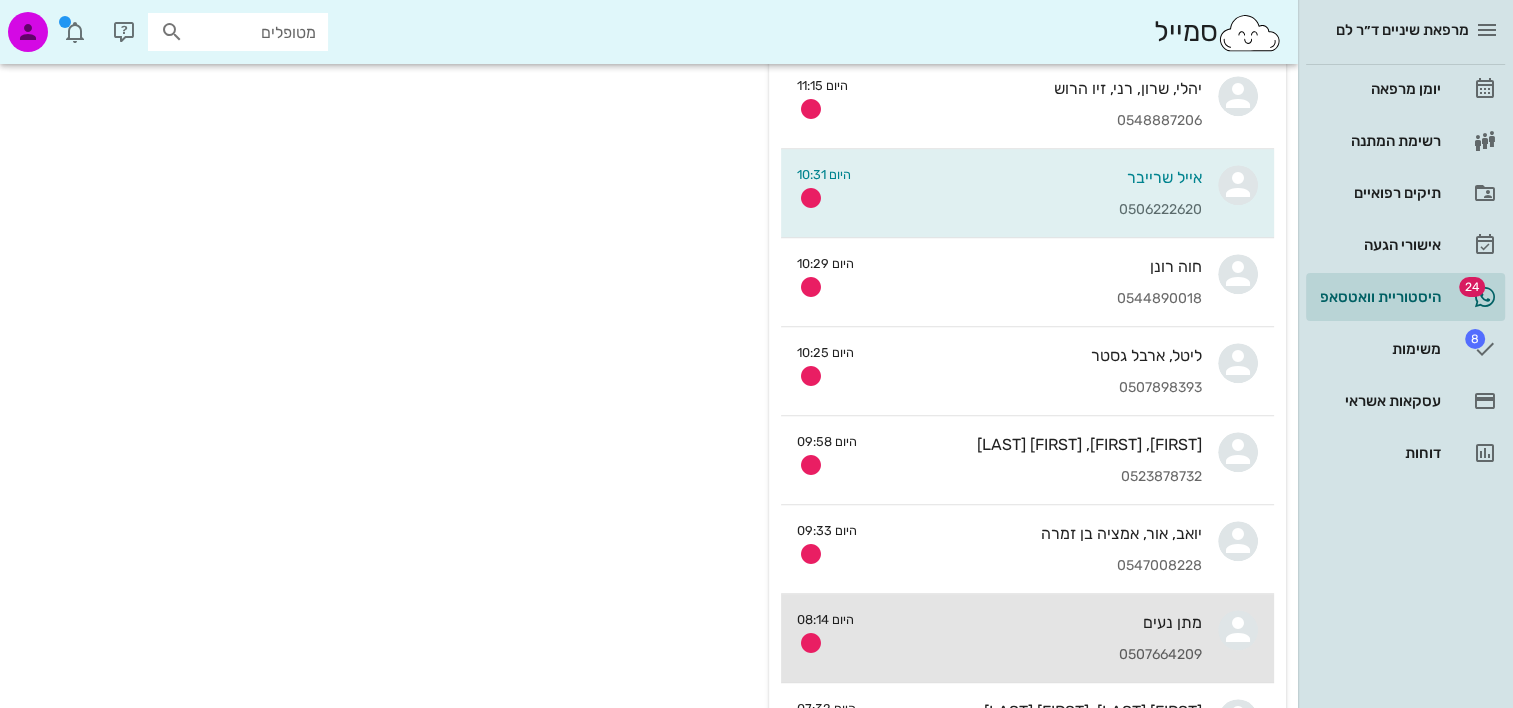 click on "מתן נעים 0507664209" at bounding box center [1036, 638] 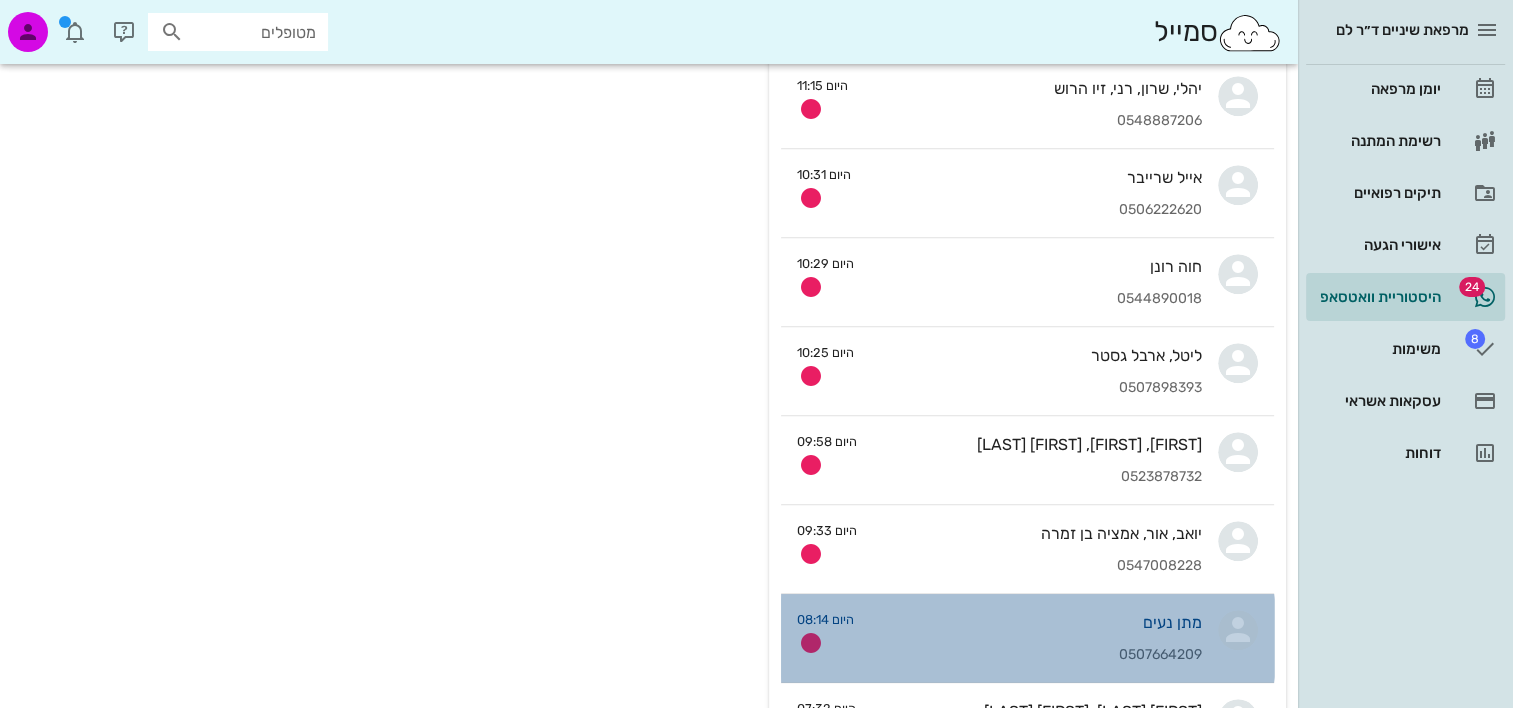 scroll, scrollTop: 0, scrollLeft: 0, axis: both 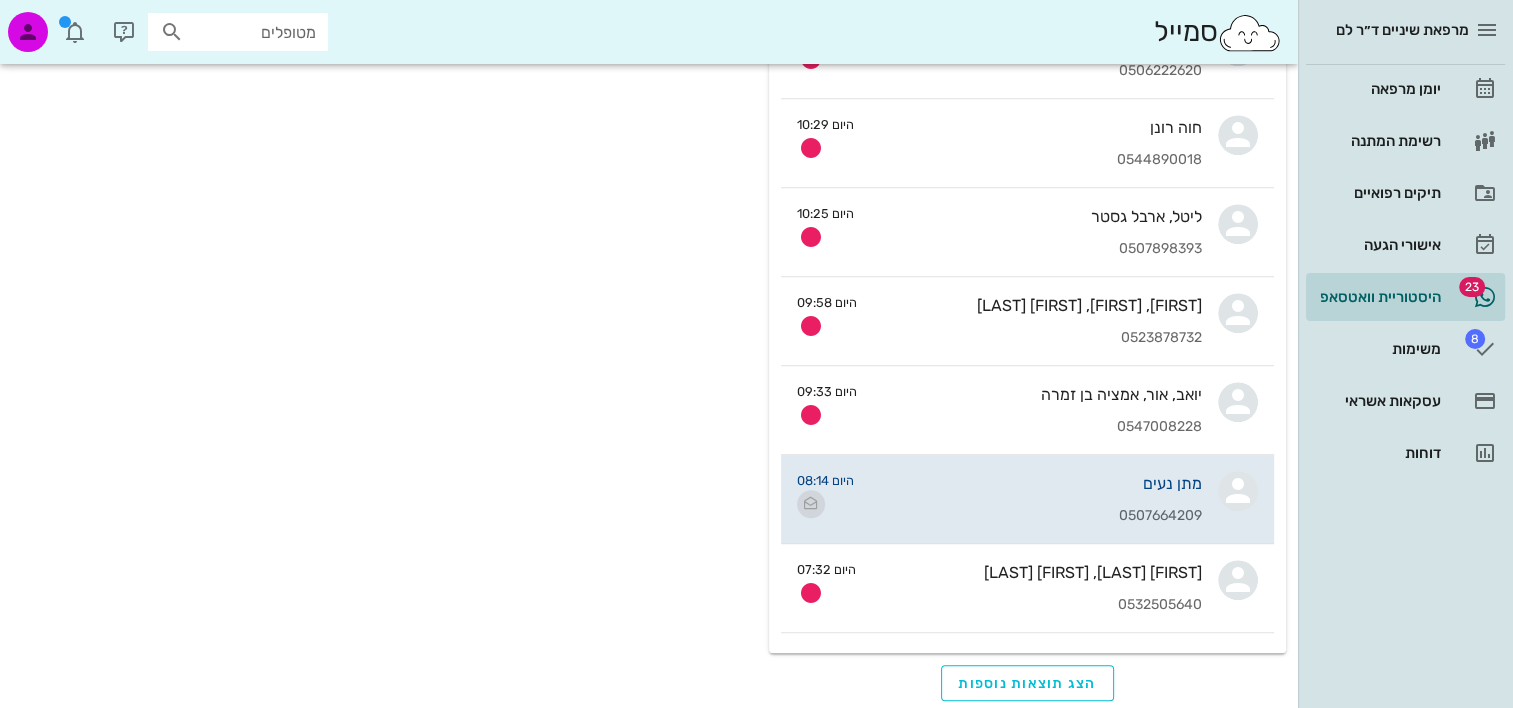 click at bounding box center [811, 504] 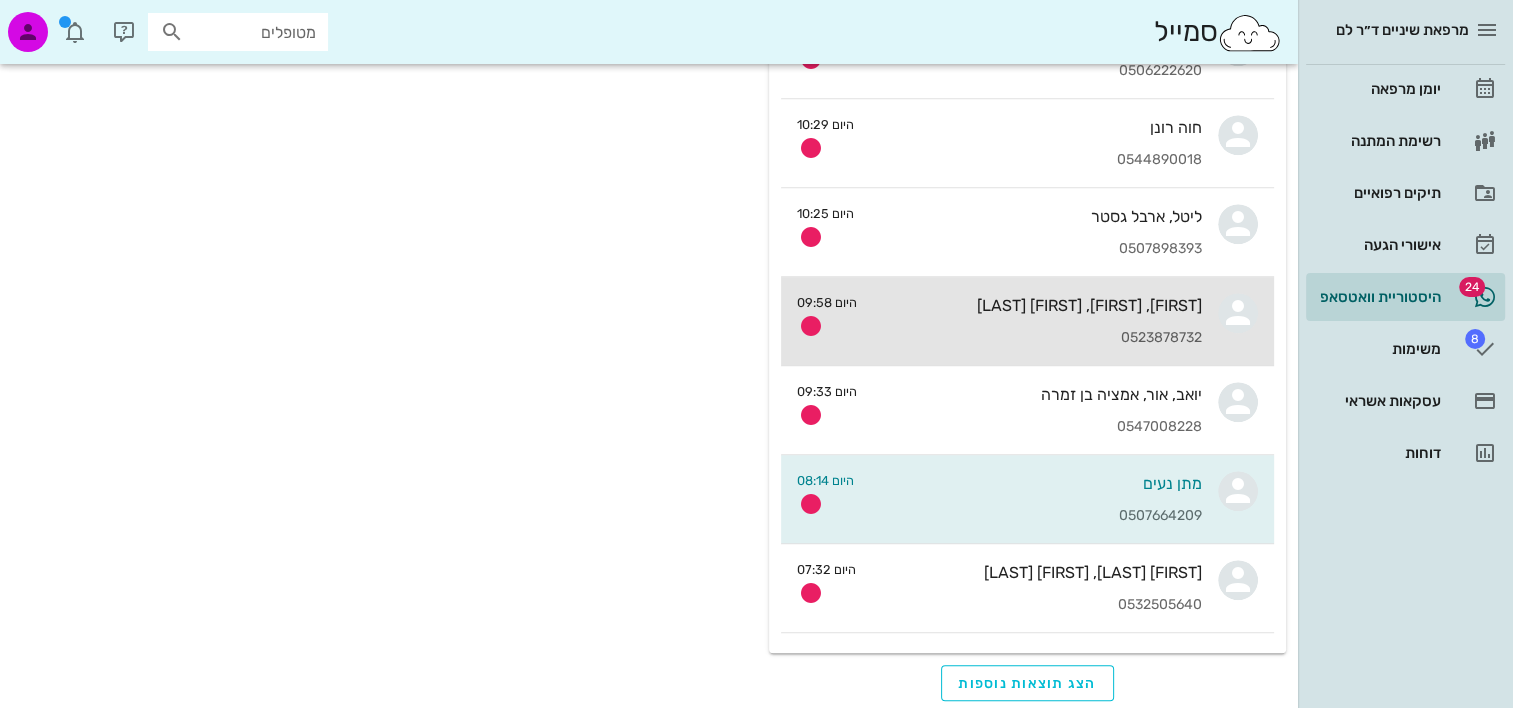 click on "0523878732" at bounding box center (1037, 338) 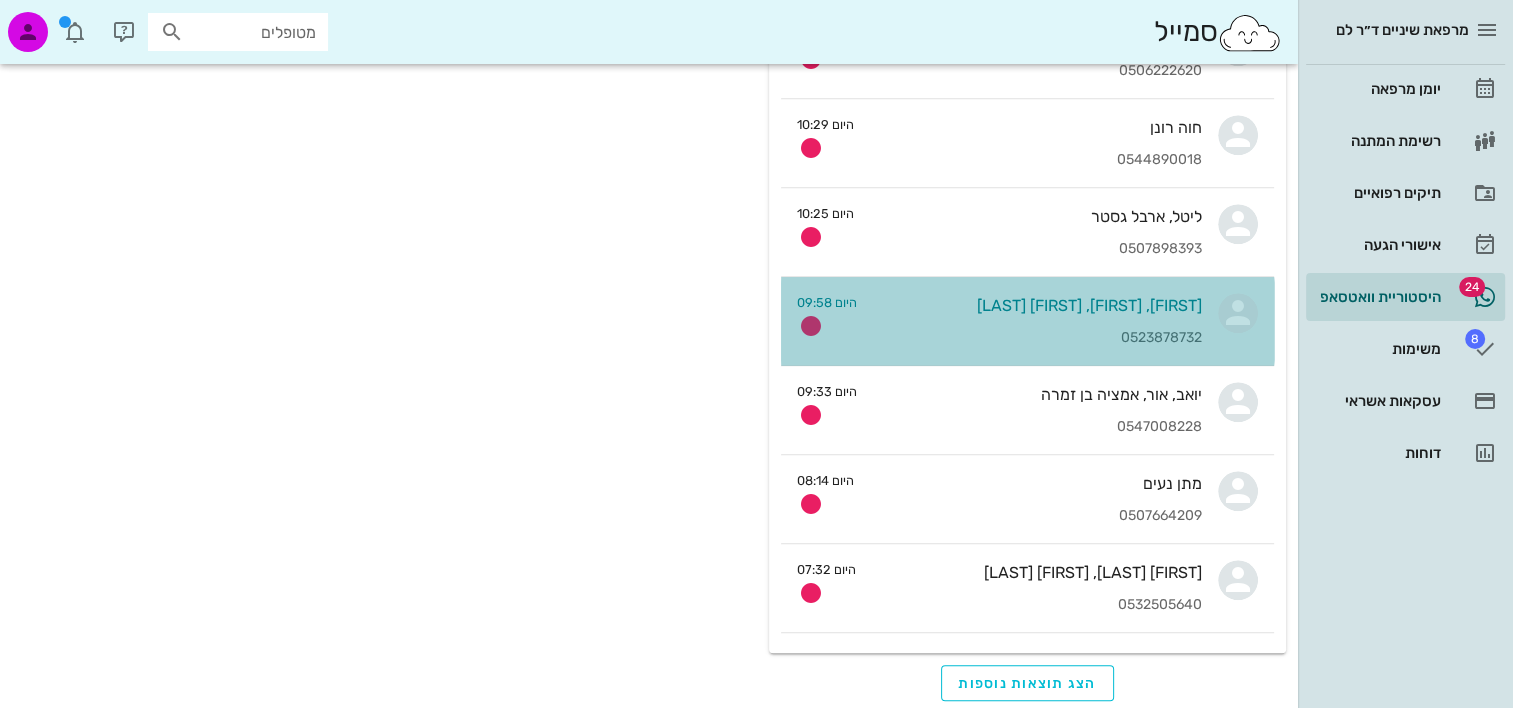 scroll, scrollTop: 0, scrollLeft: 0, axis: both 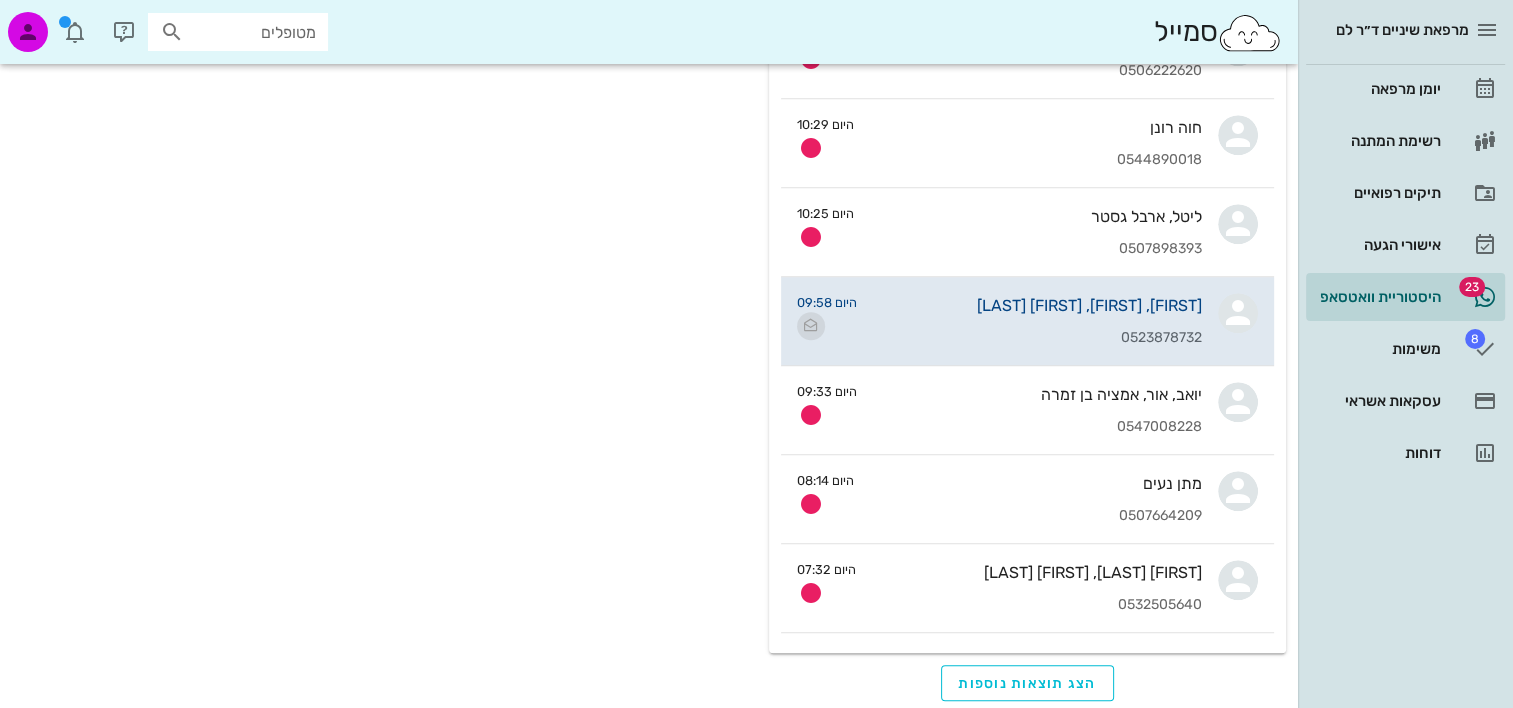 click at bounding box center (811, 326) 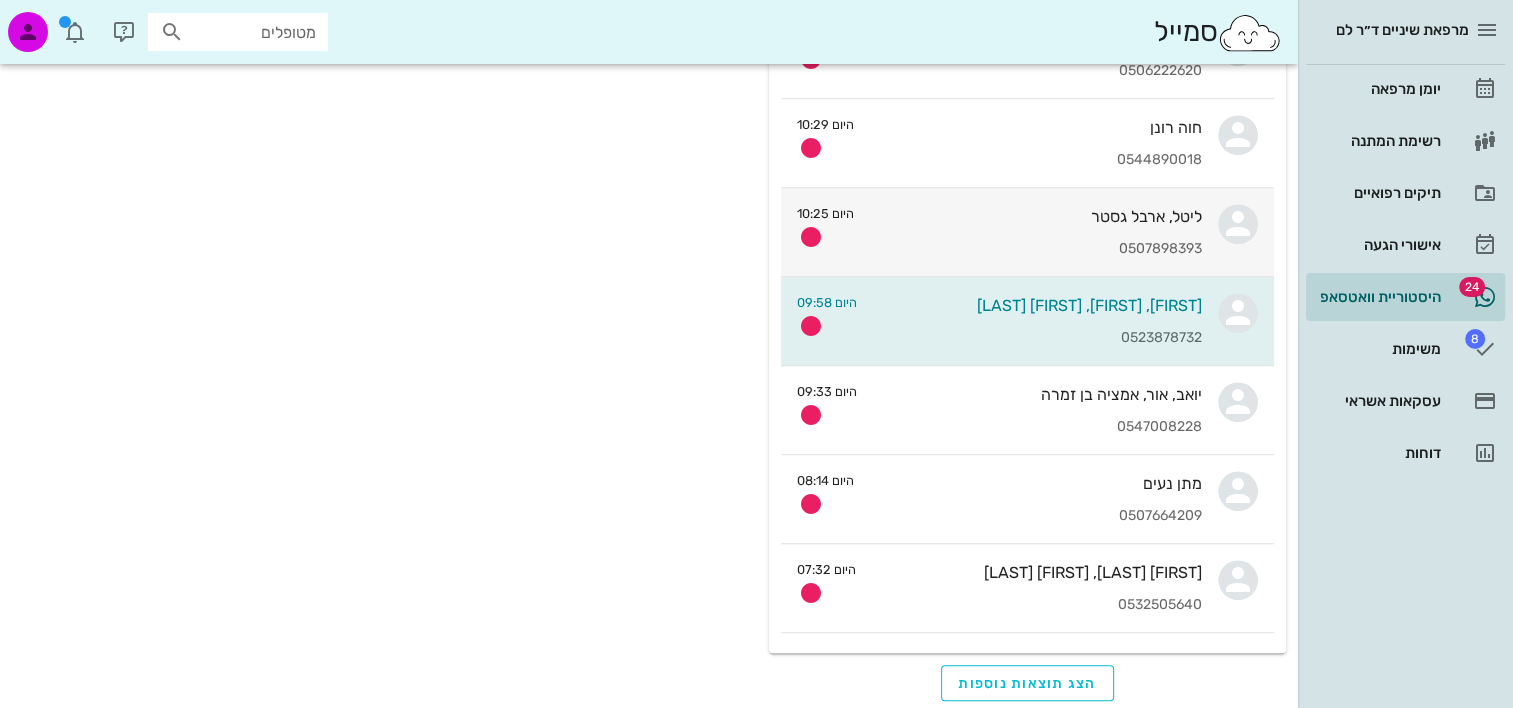 scroll, scrollTop: 1639, scrollLeft: 0, axis: vertical 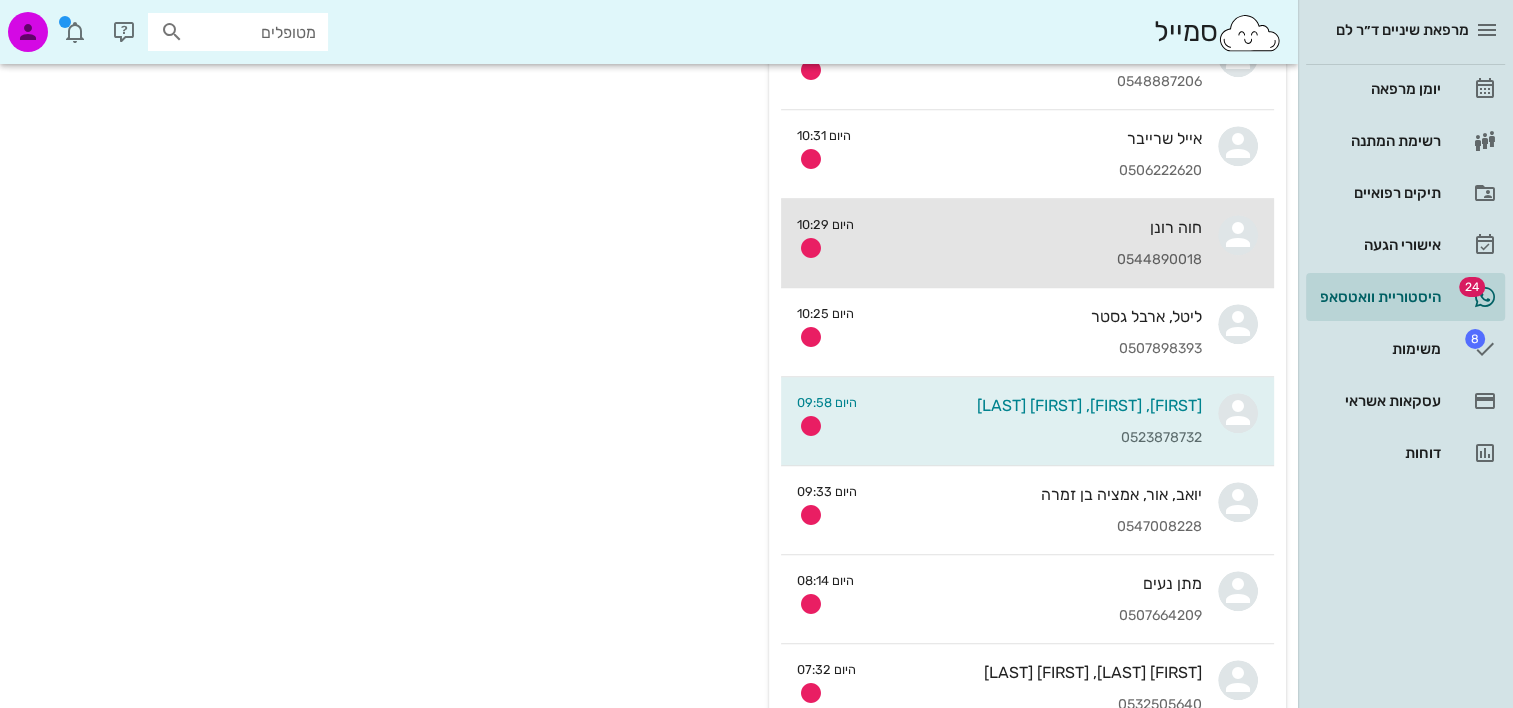 click on "0544890018" at bounding box center (1036, 260) 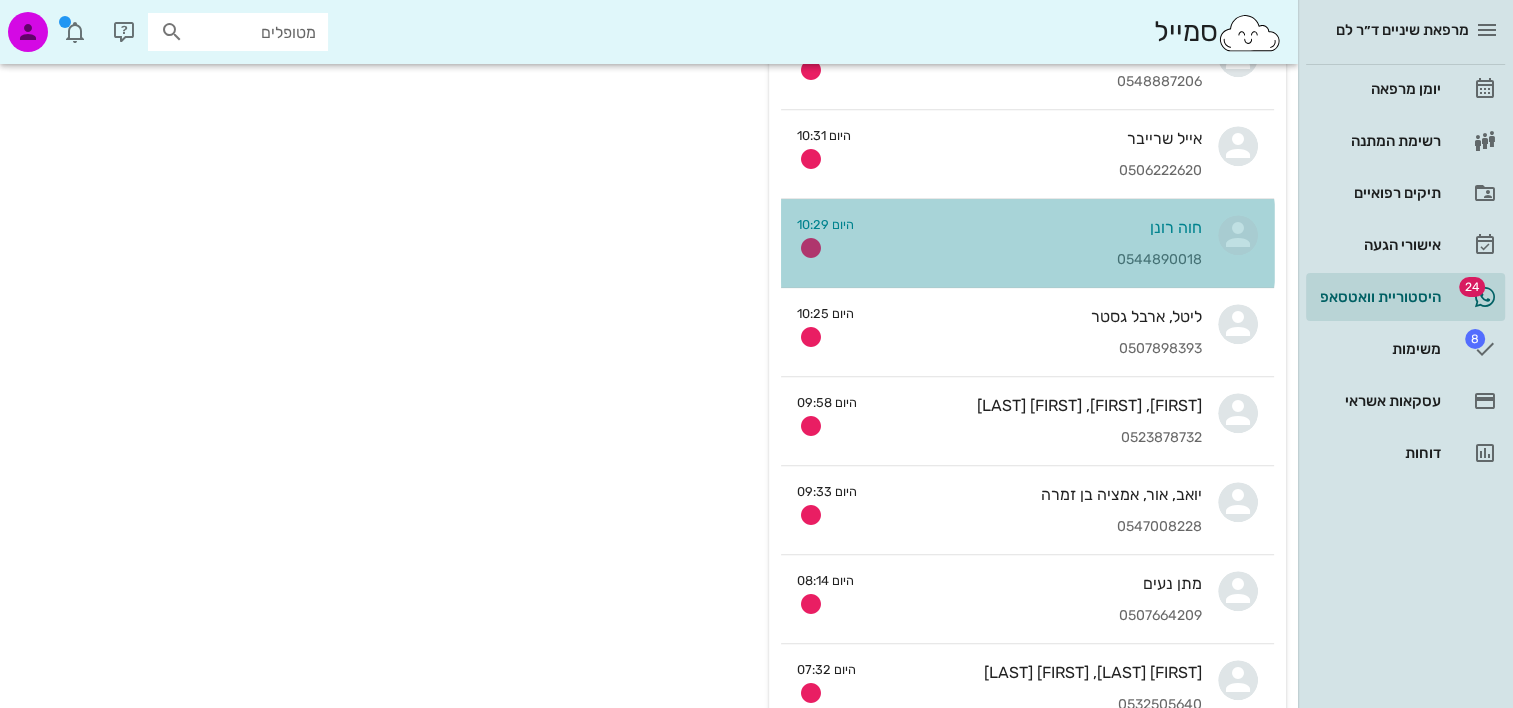 scroll, scrollTop: 0, scrollLeft: 0, axis: both 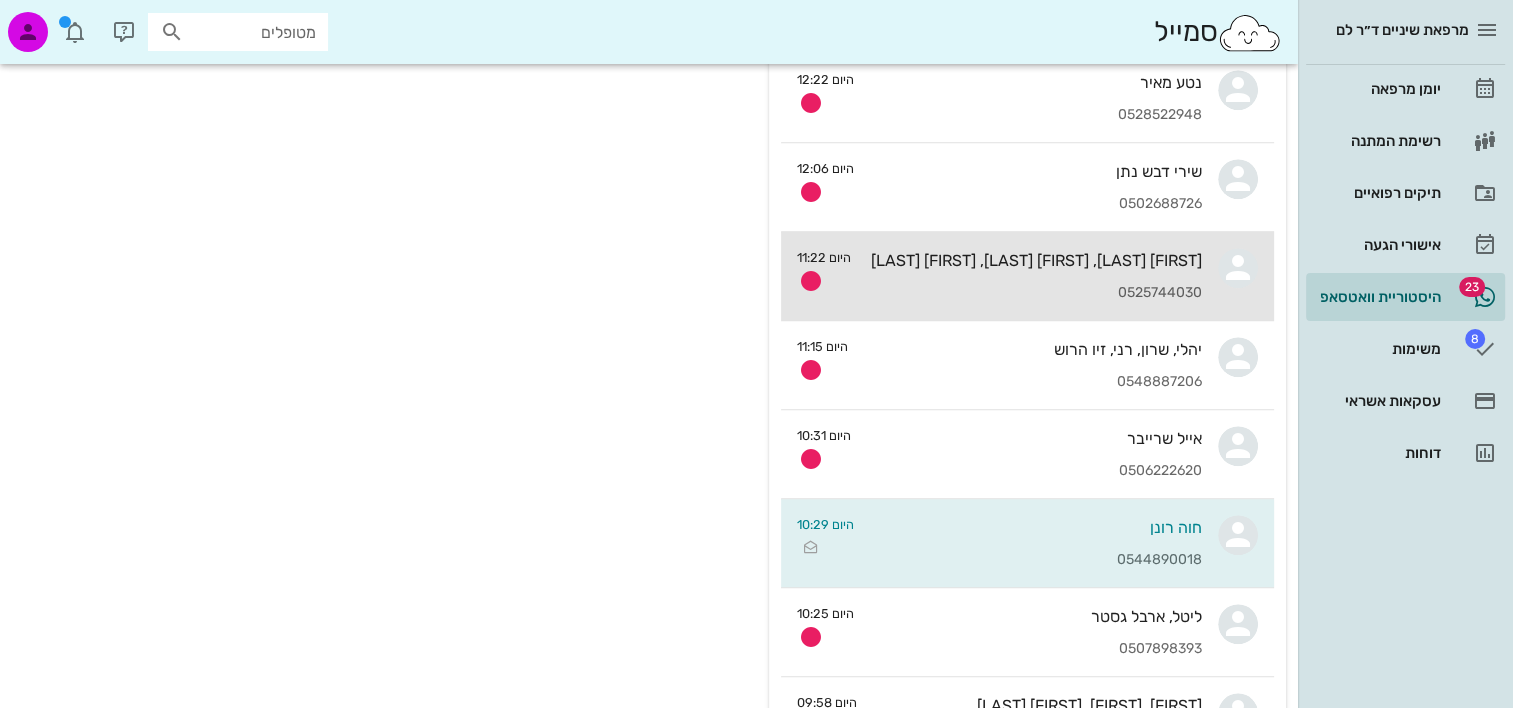 click on "יוגב מנו, רביד מנו, נעה שהם 0525744030" at bounding box center (1034, 276) 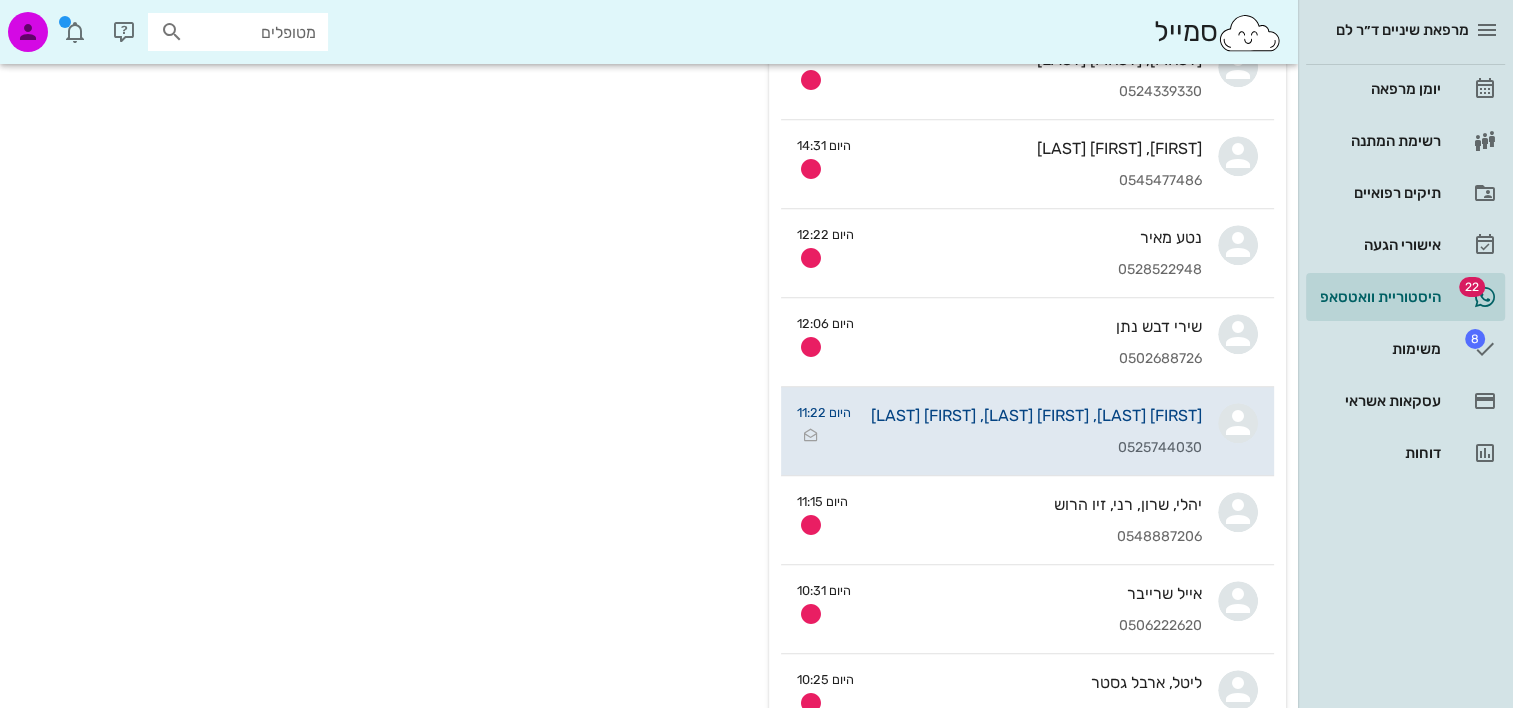 scroll, scrollTop: 1150, scrollLeft: 0, axis: vertical 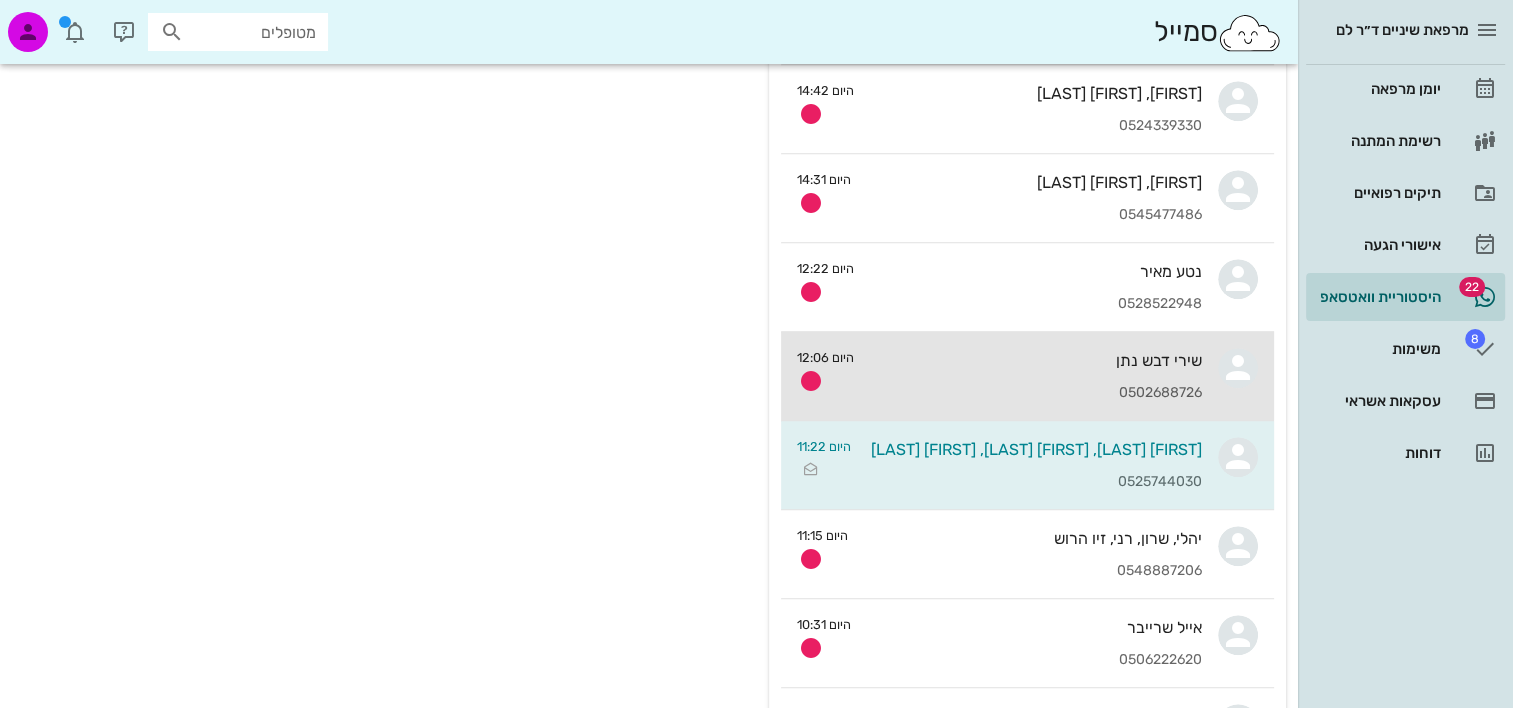 click on "שירי דבש נתן 0502688726" at bounding box center [1036, 376] 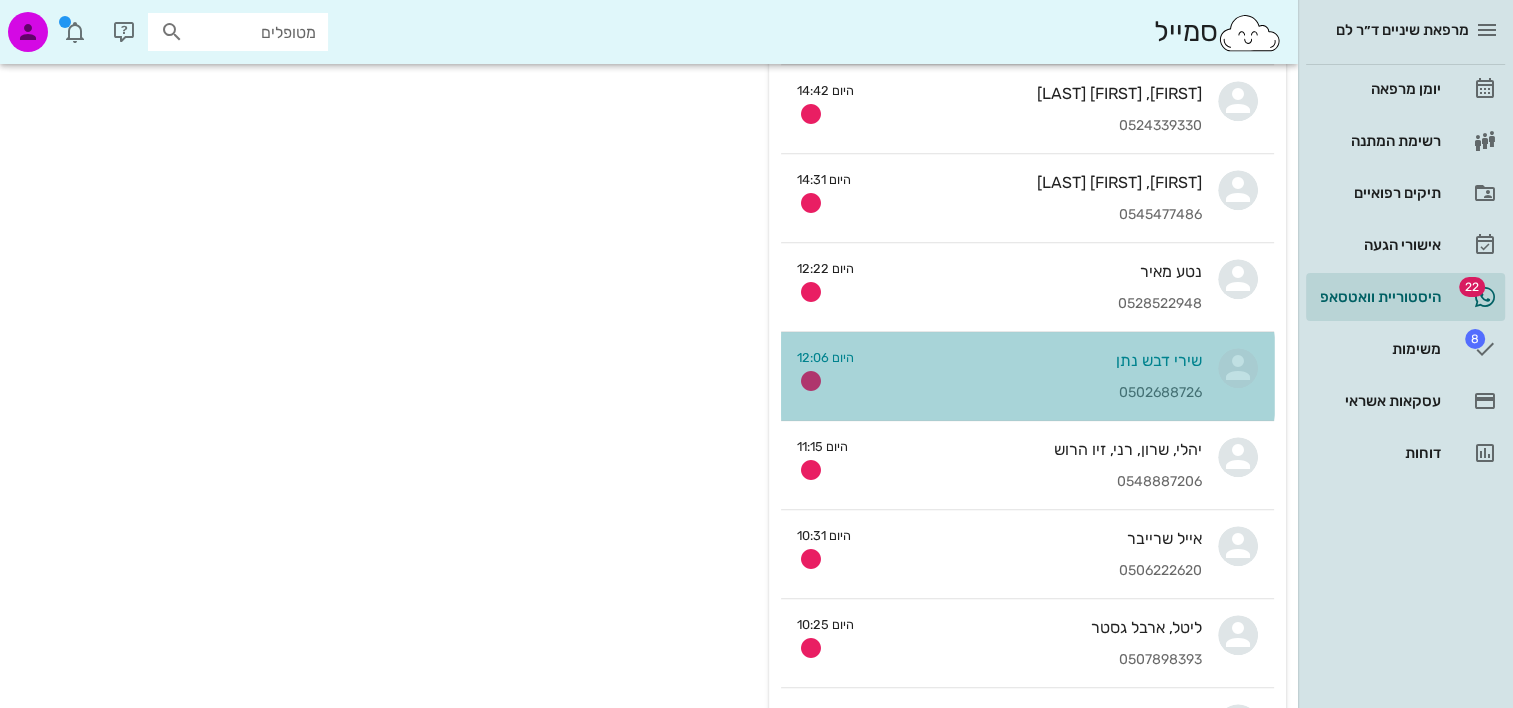scroll, scrollTop: 0, scrollLeft: 0, axis: both 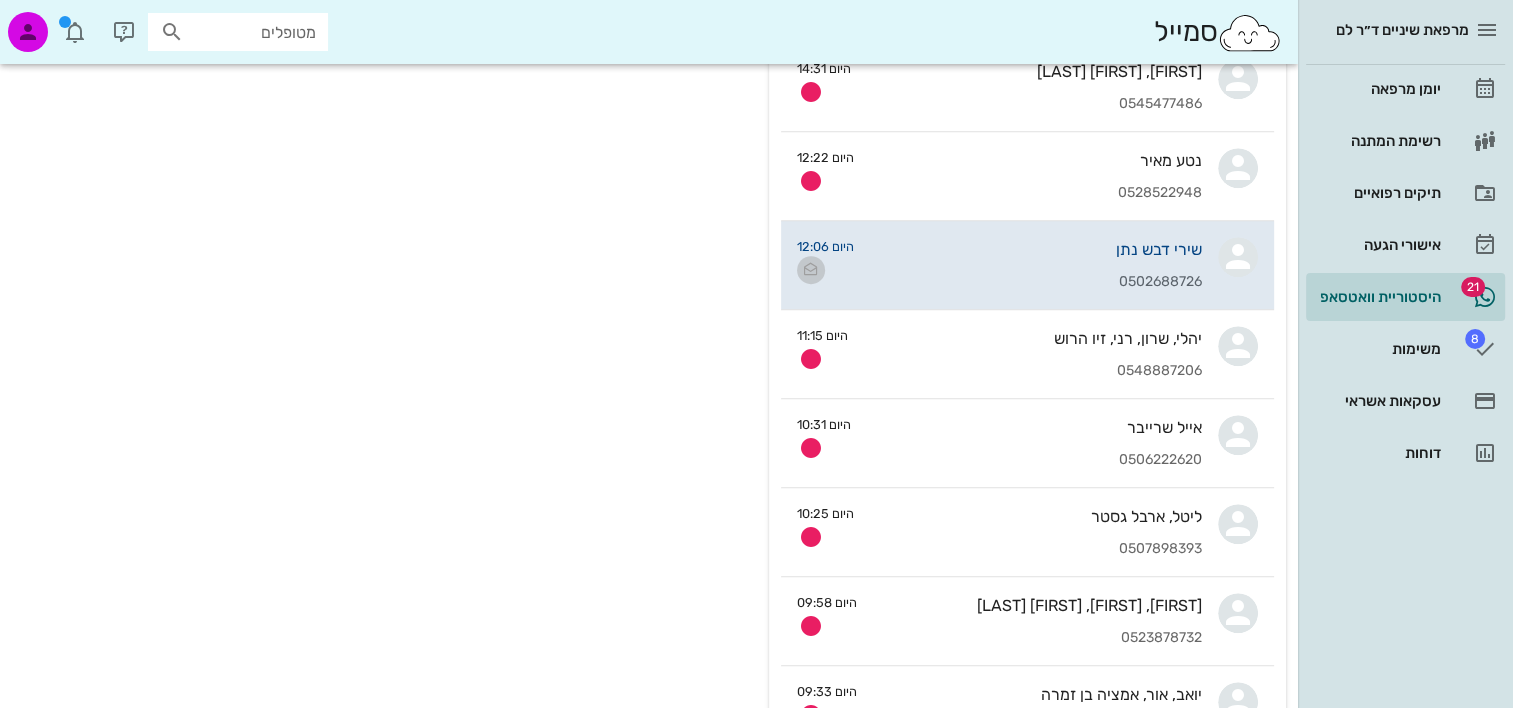 click at bounding box center [811, 270] 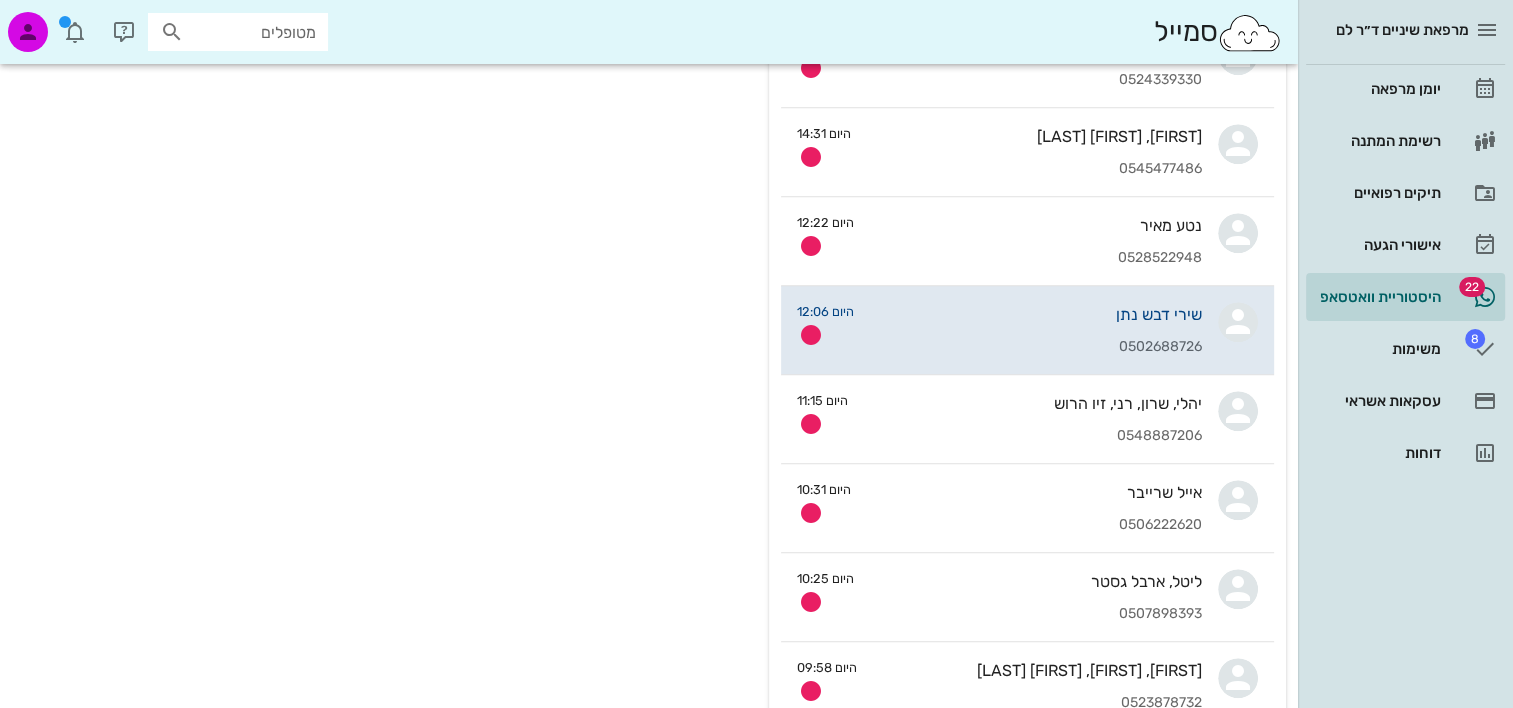 scroll, scrollTop: 1161, scrollLeft: 0, axis: vertical 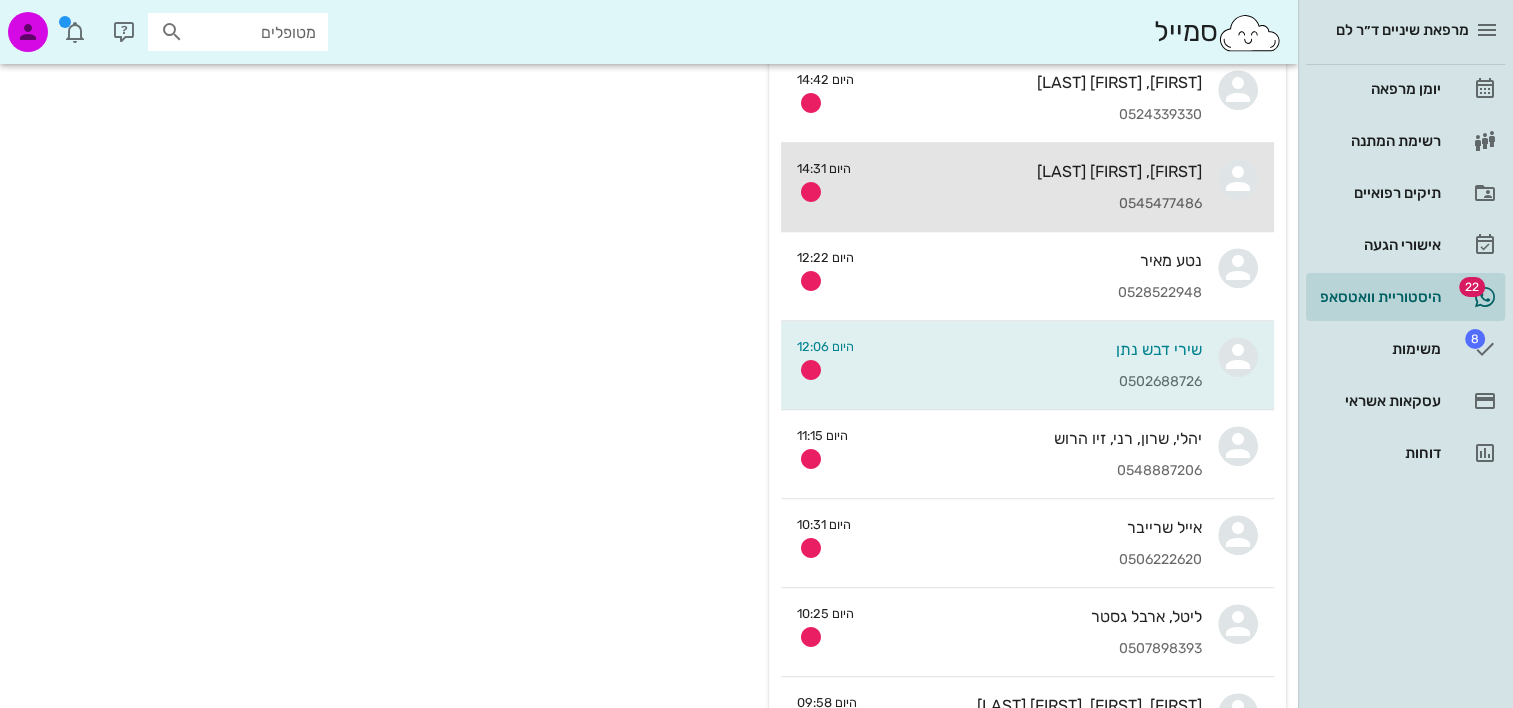 click on "0545477486" at bounding box center (1034, 204) 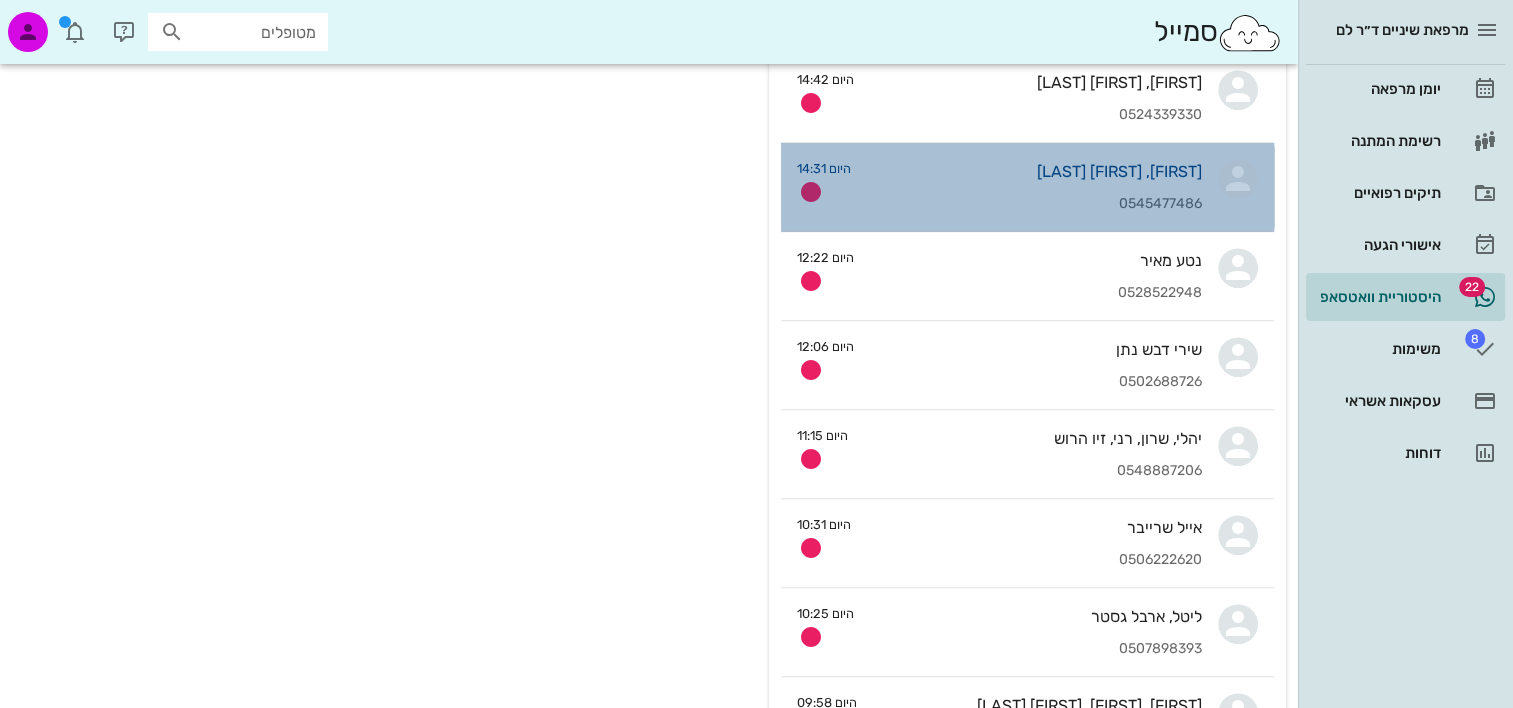 scroll, scrollTop: 0, scrollLeft: 0, axis: both 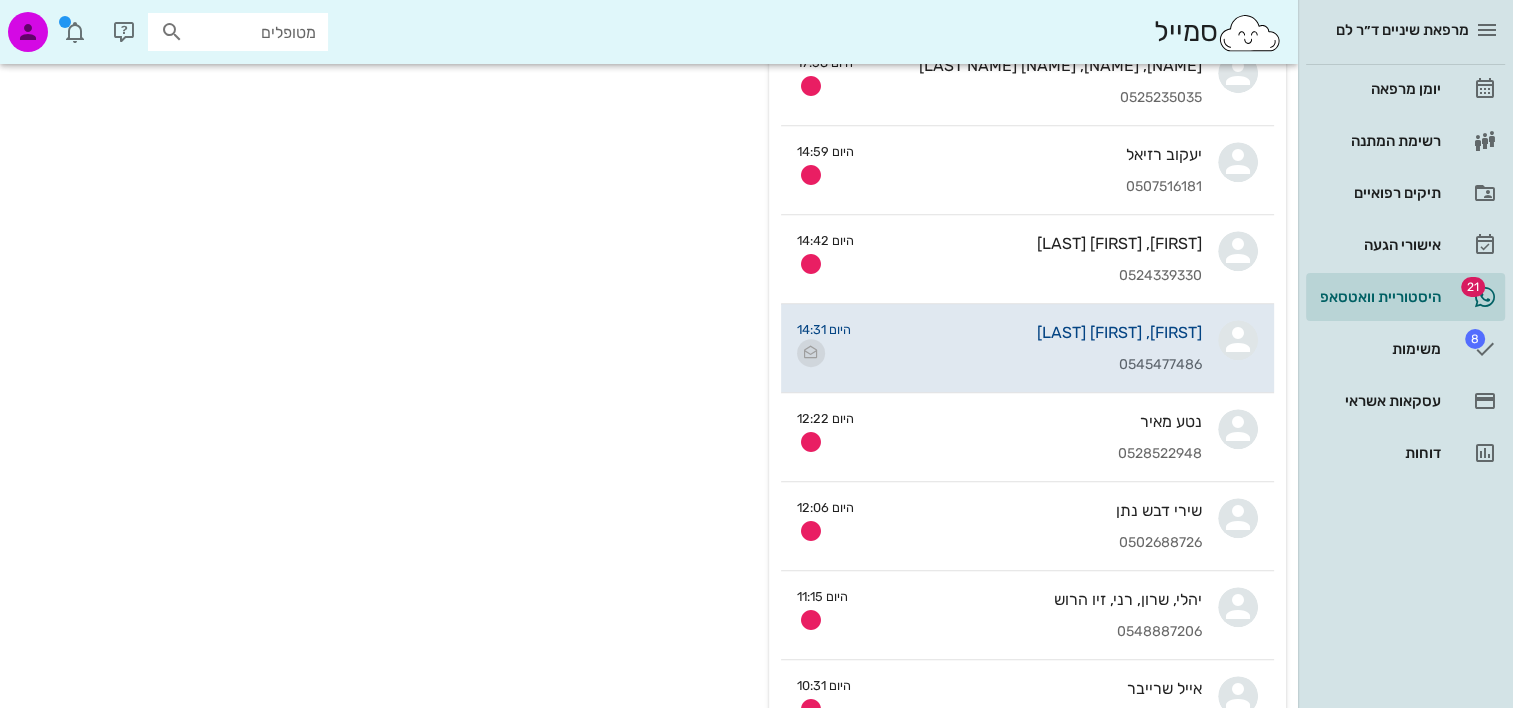 click at bounding box center [811, 353] 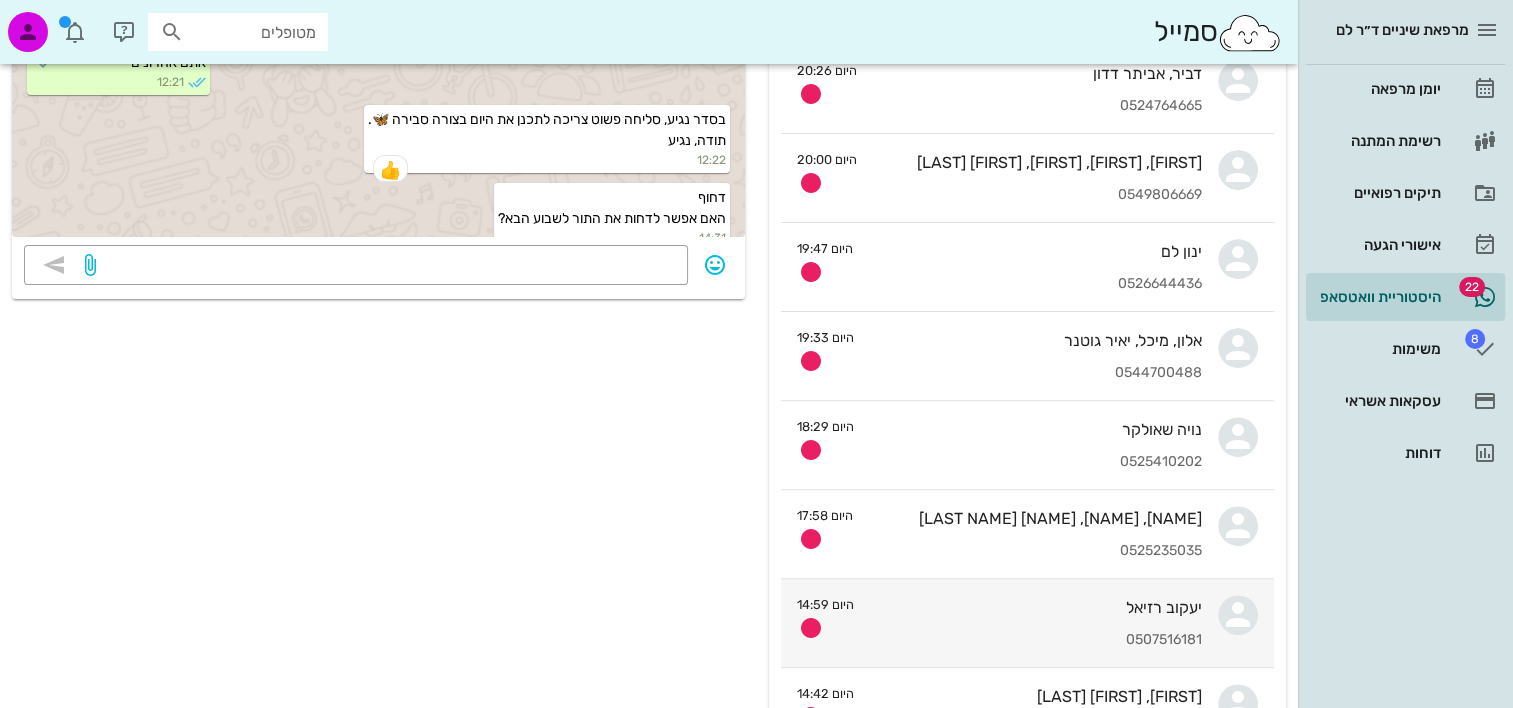 scroll, scrollTop: 500, scrollLeft: 0, axis: vertical 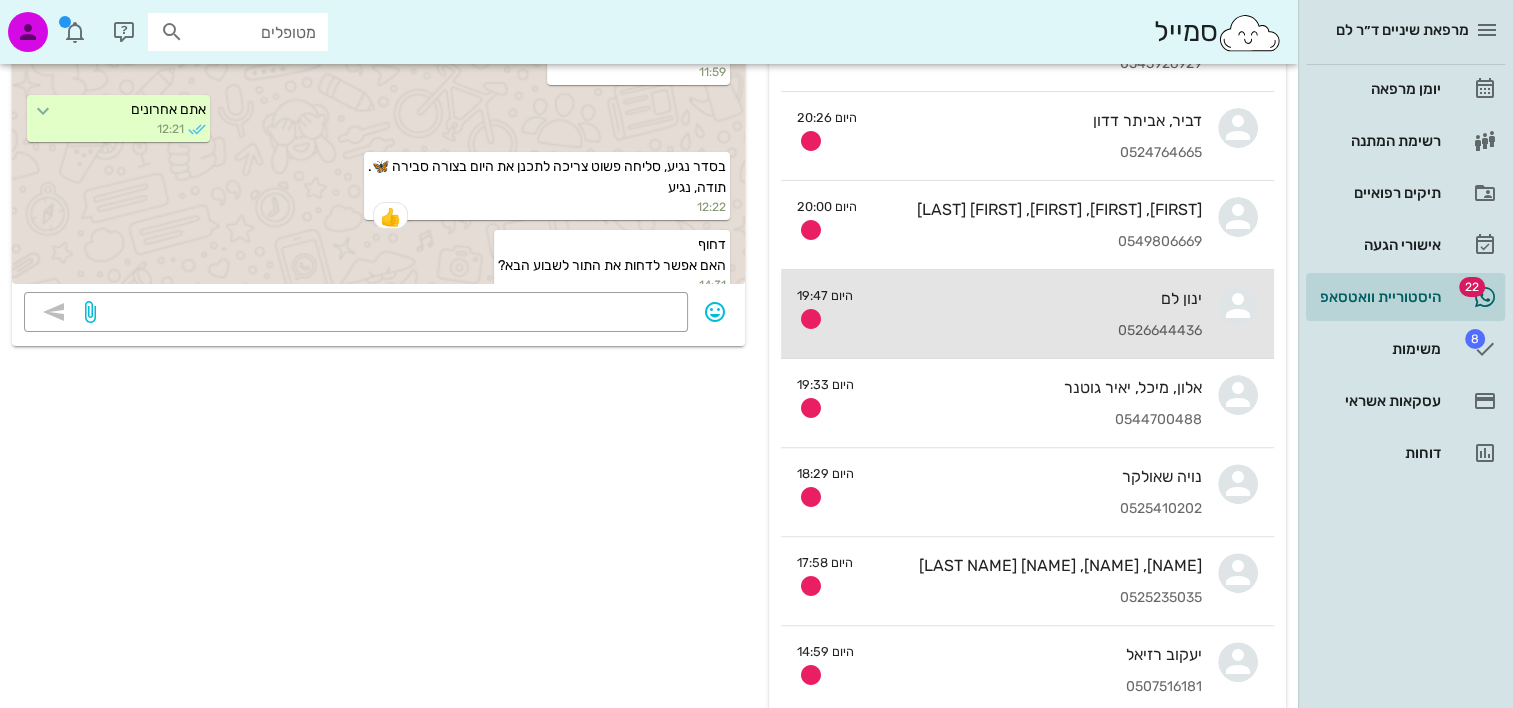 click on "ינון לם" at bounding box center (1035, 298) 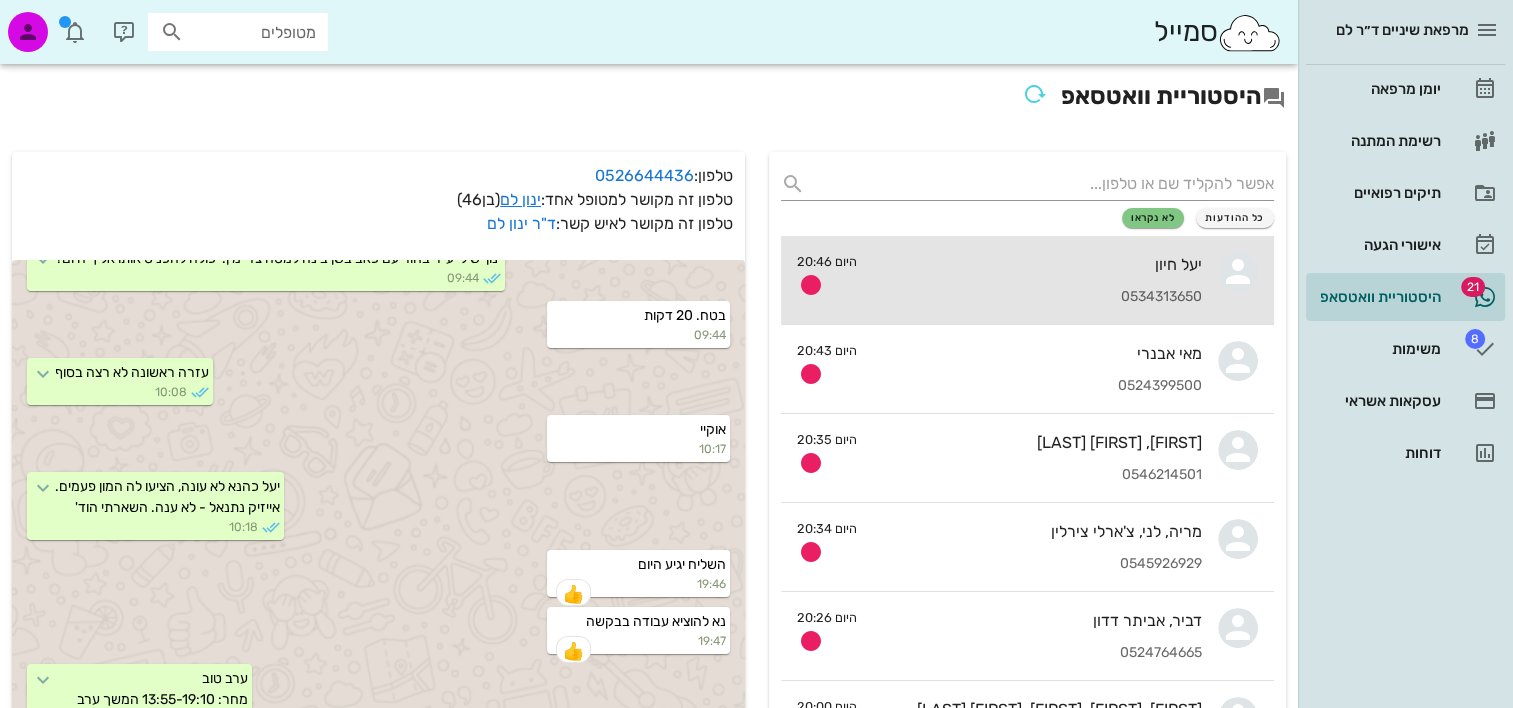 click on "0534313650" at bounding box center [1037, 297] 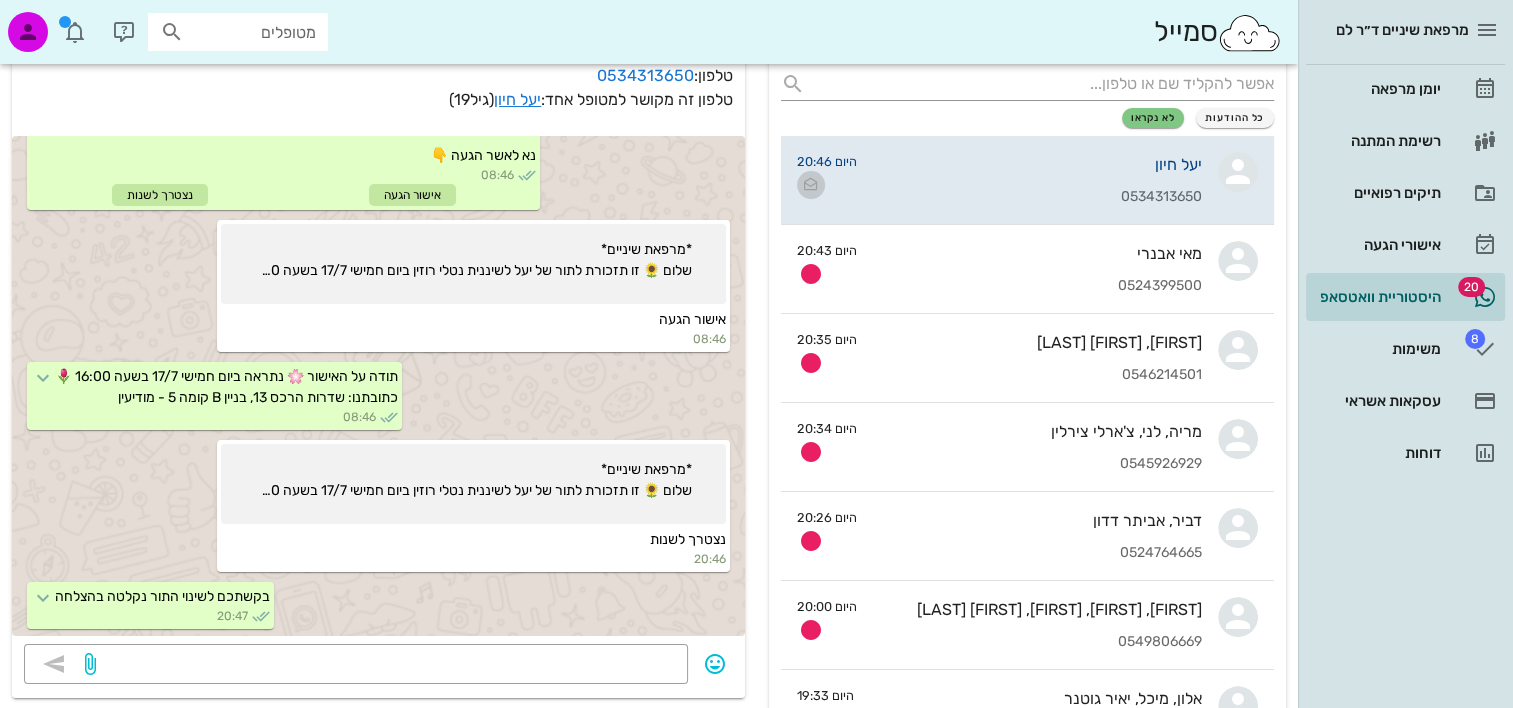 click at bounding box center [811, 185] 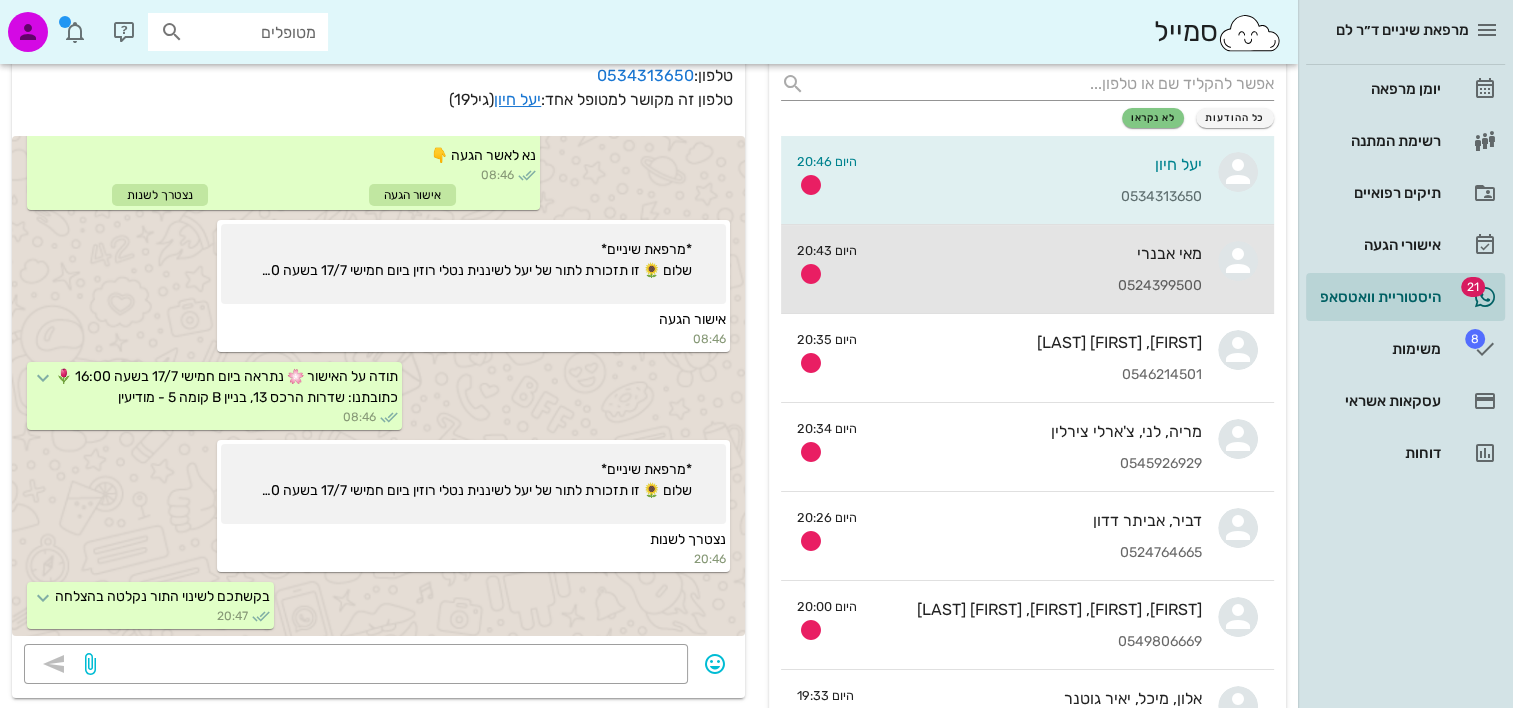 click on "מאי אבנרי 0524399500" at bounding box center [1037, 269] 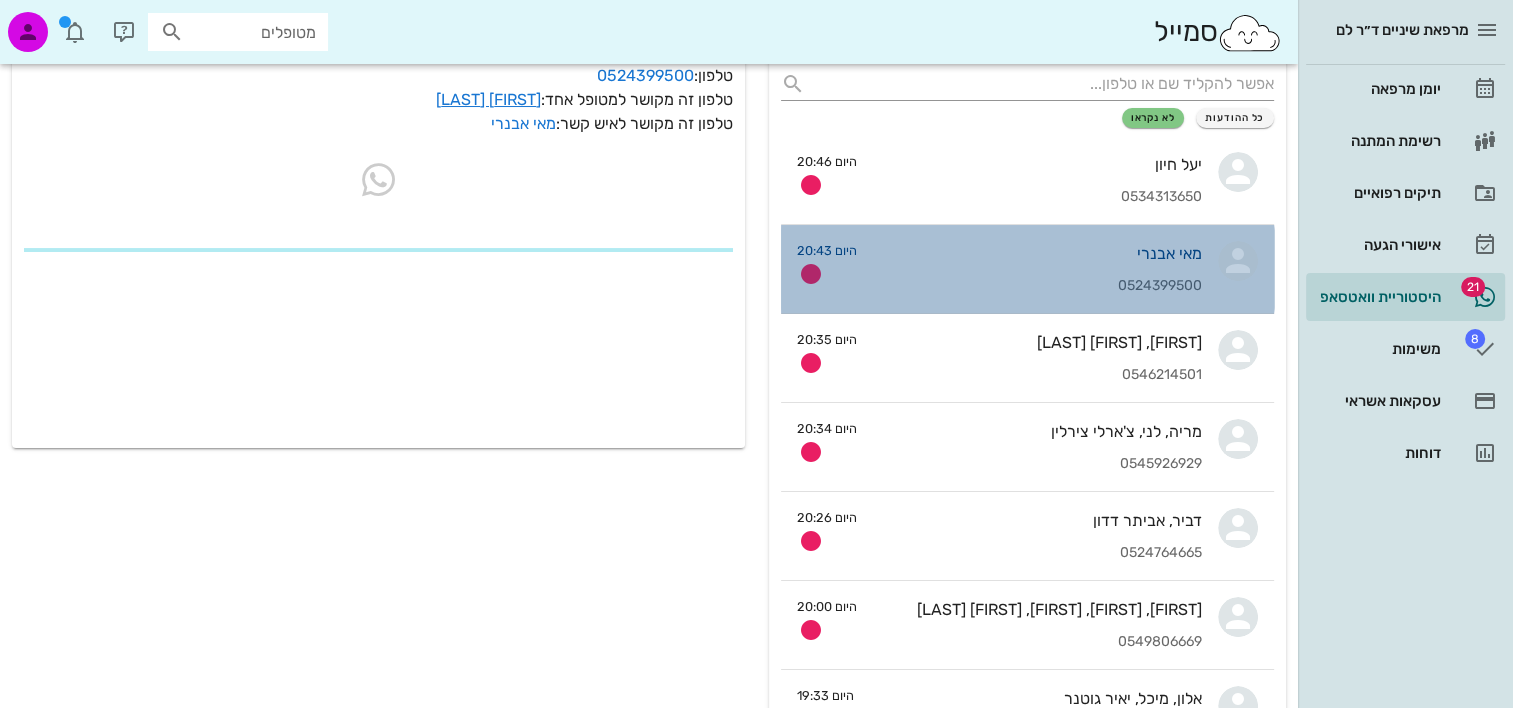 scroll, scrollTop: 0, scrollLeft: 0, axis: both 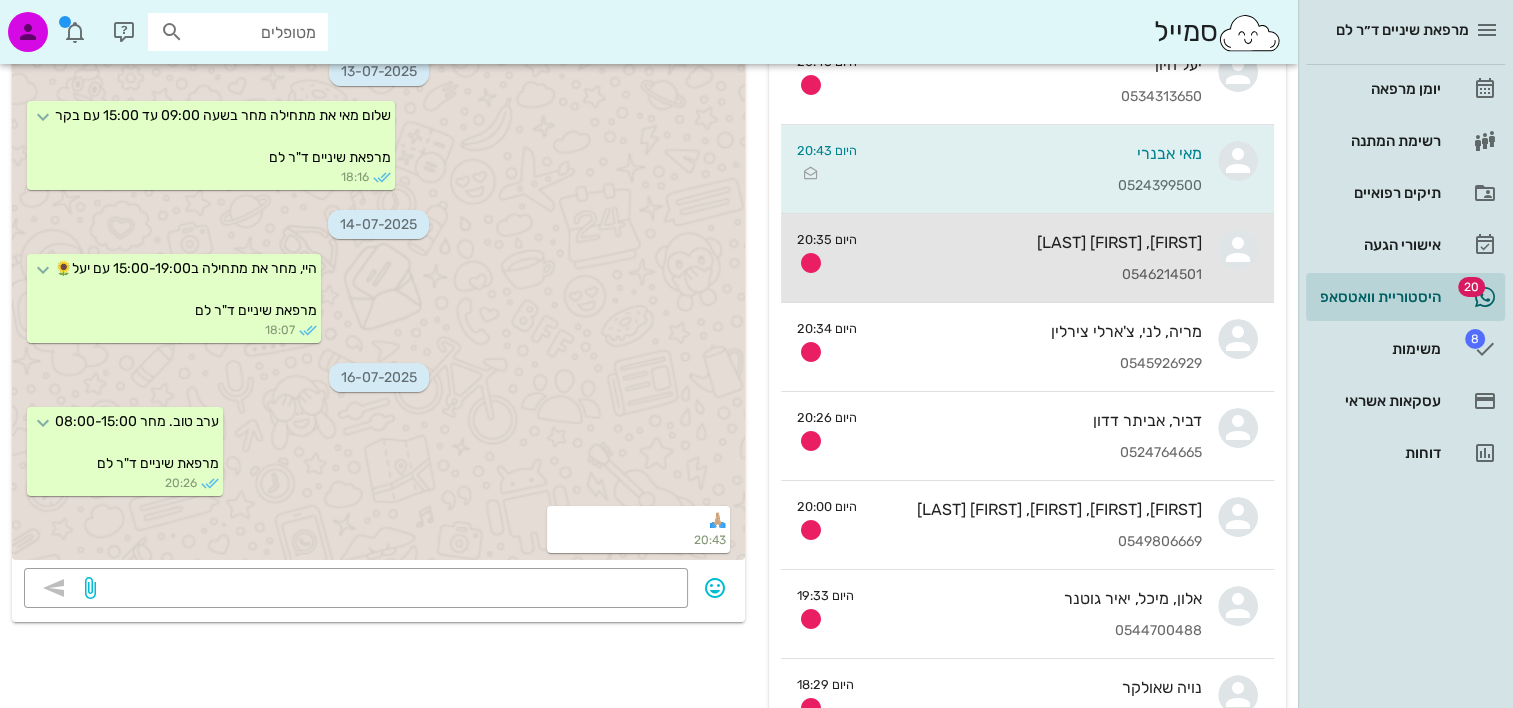 click on "0546214501" at bounding box center [1037, 275] 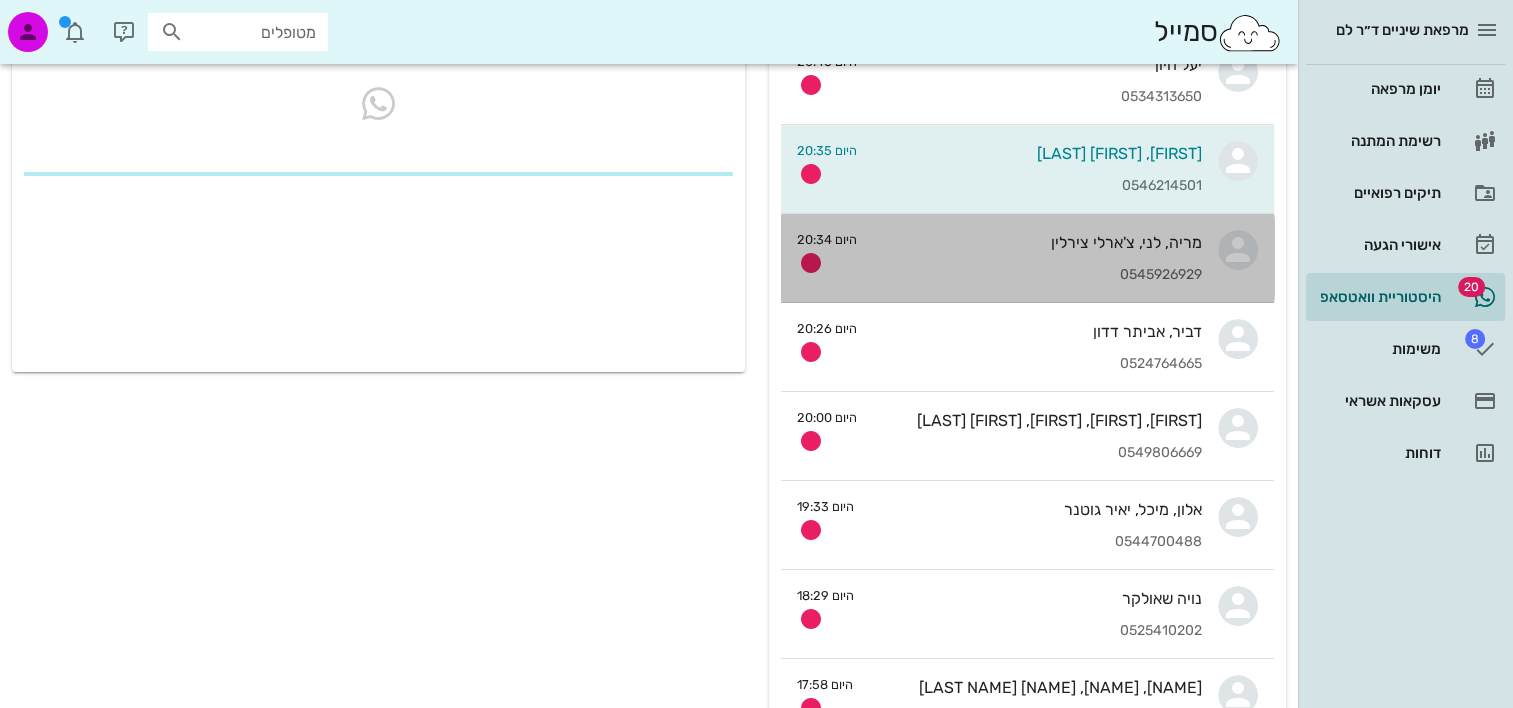 scroll, scrollTop: 0, scrollLeft: 0, axis: both 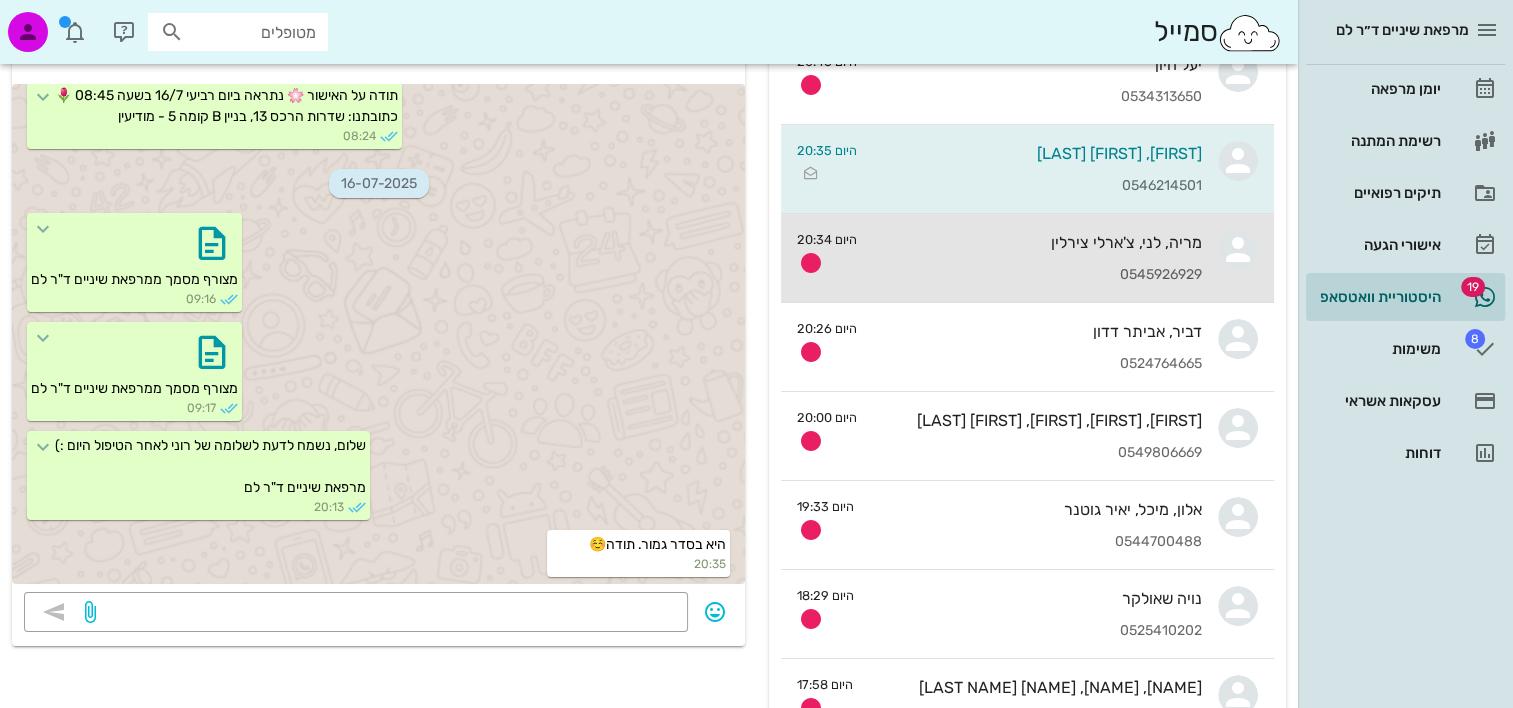 click on "מריה, לני, צ'ארלי צירלין 0545926929 היום 20:34" at bounding box center [1027, 258] 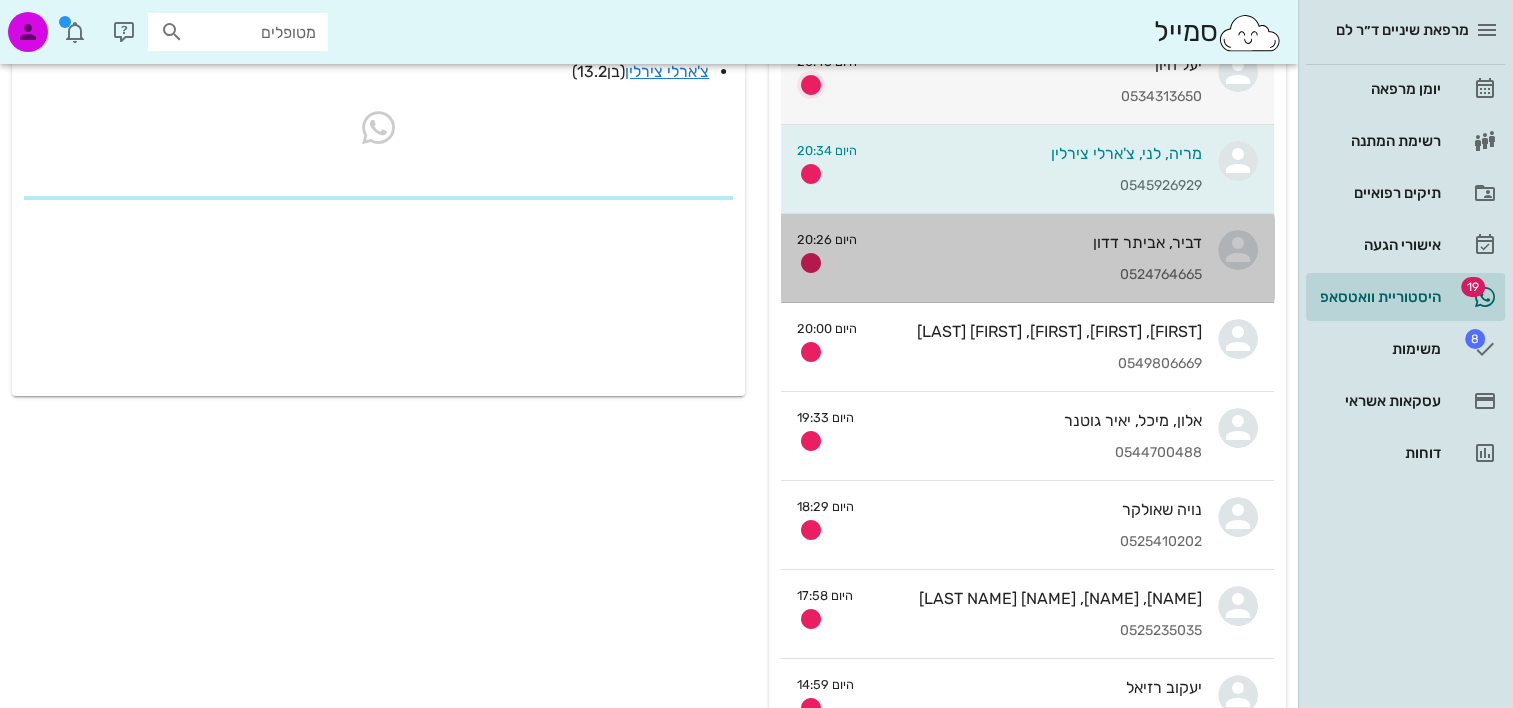 scroll, scrollTop: 0, scrollLeft: 0, axis: both 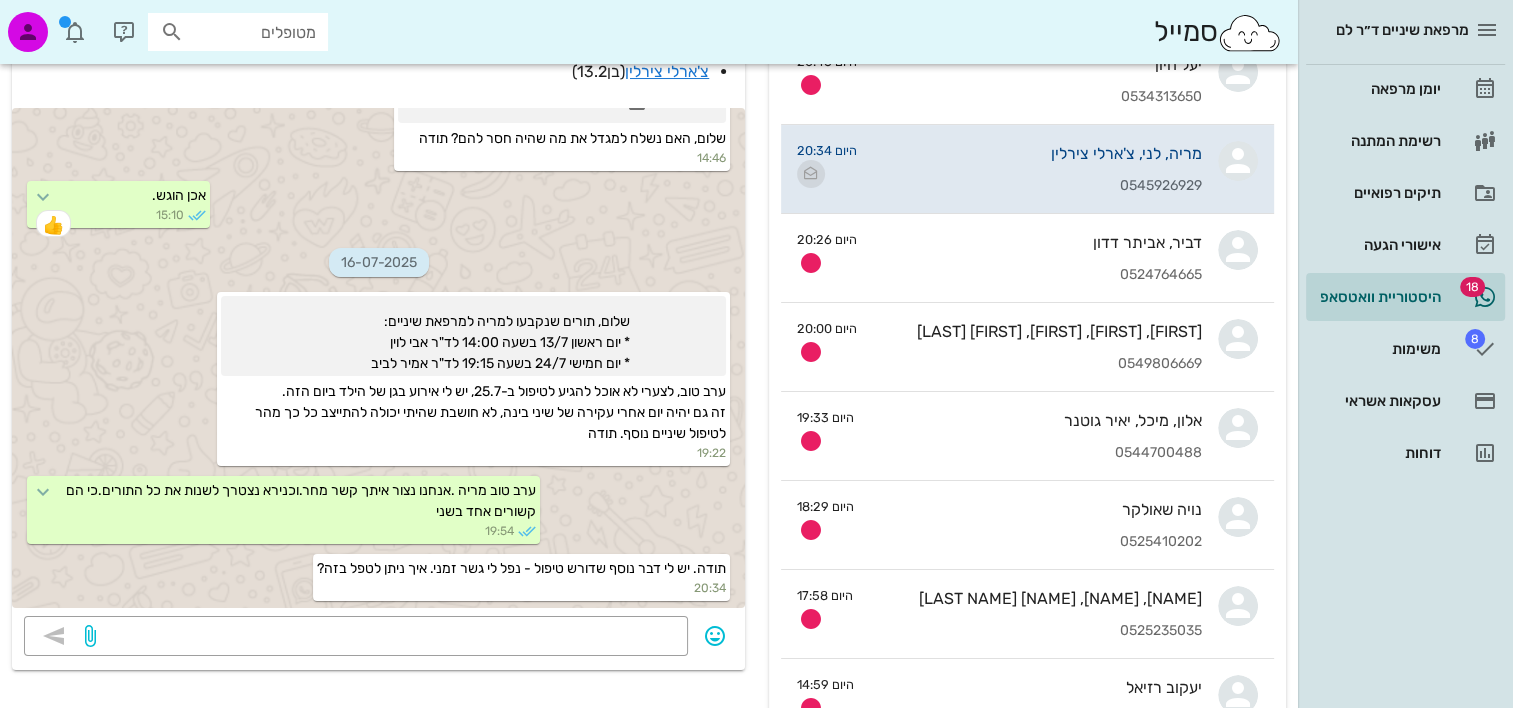 click at bounding box center (811, 174) 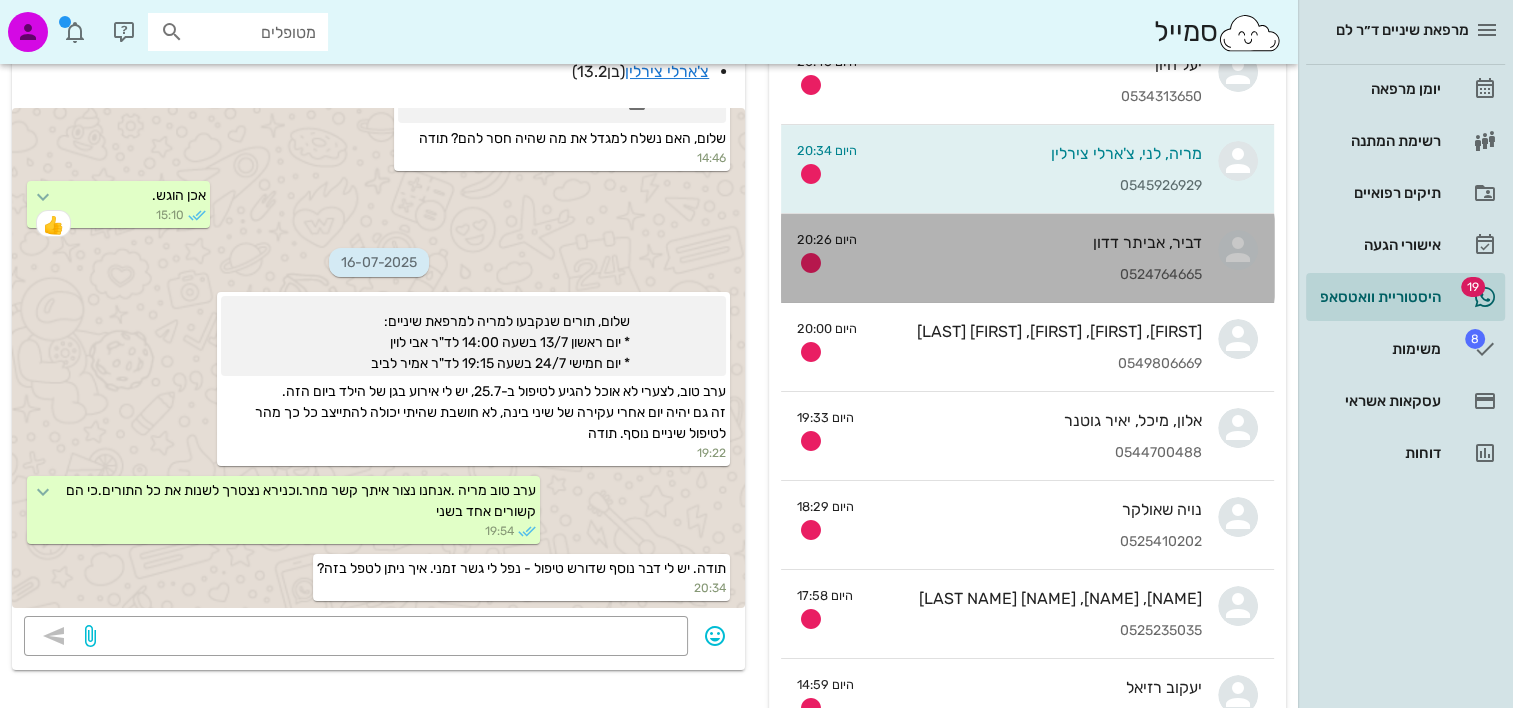 click on "0524764665" at bounding box center (1037, 275) 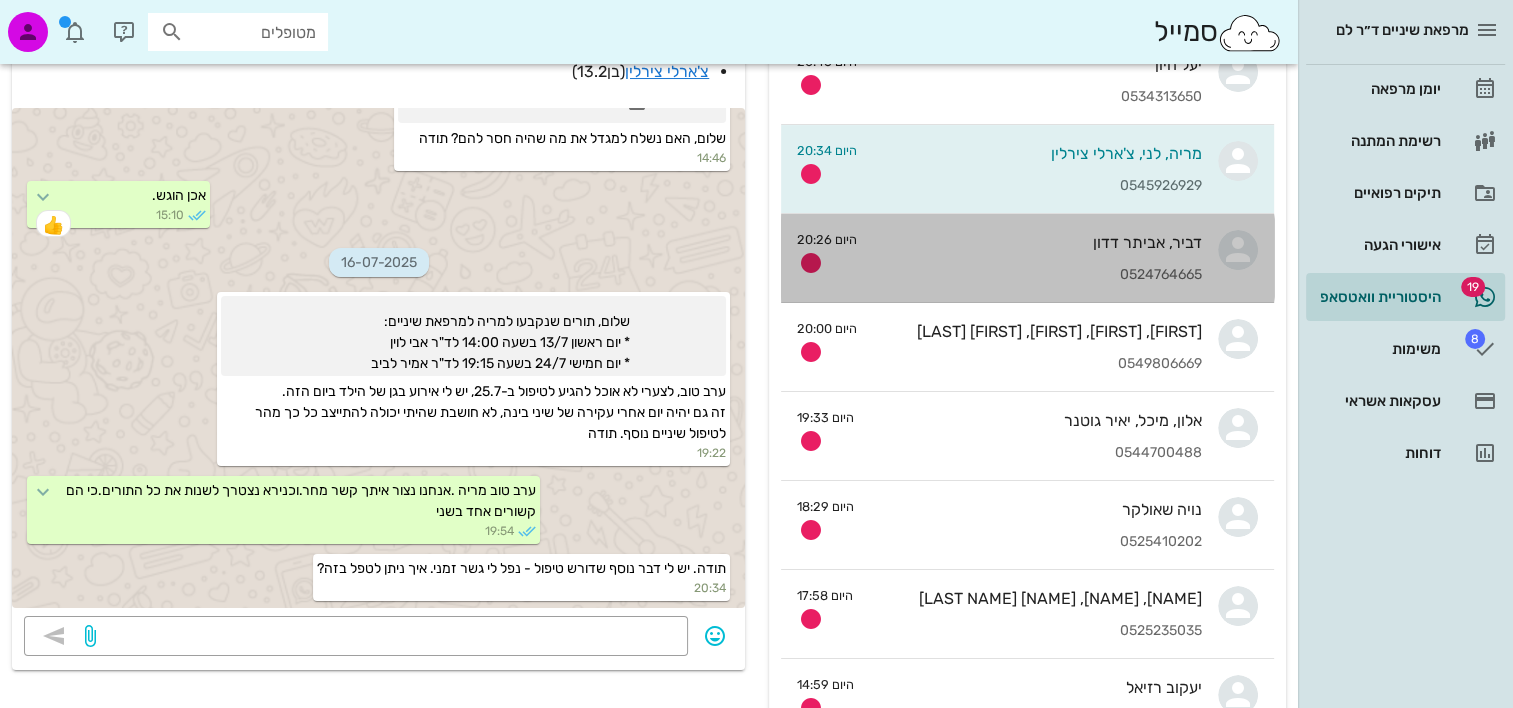 scroll, scrollTop: 0, scrollLeft: 0, axis: both 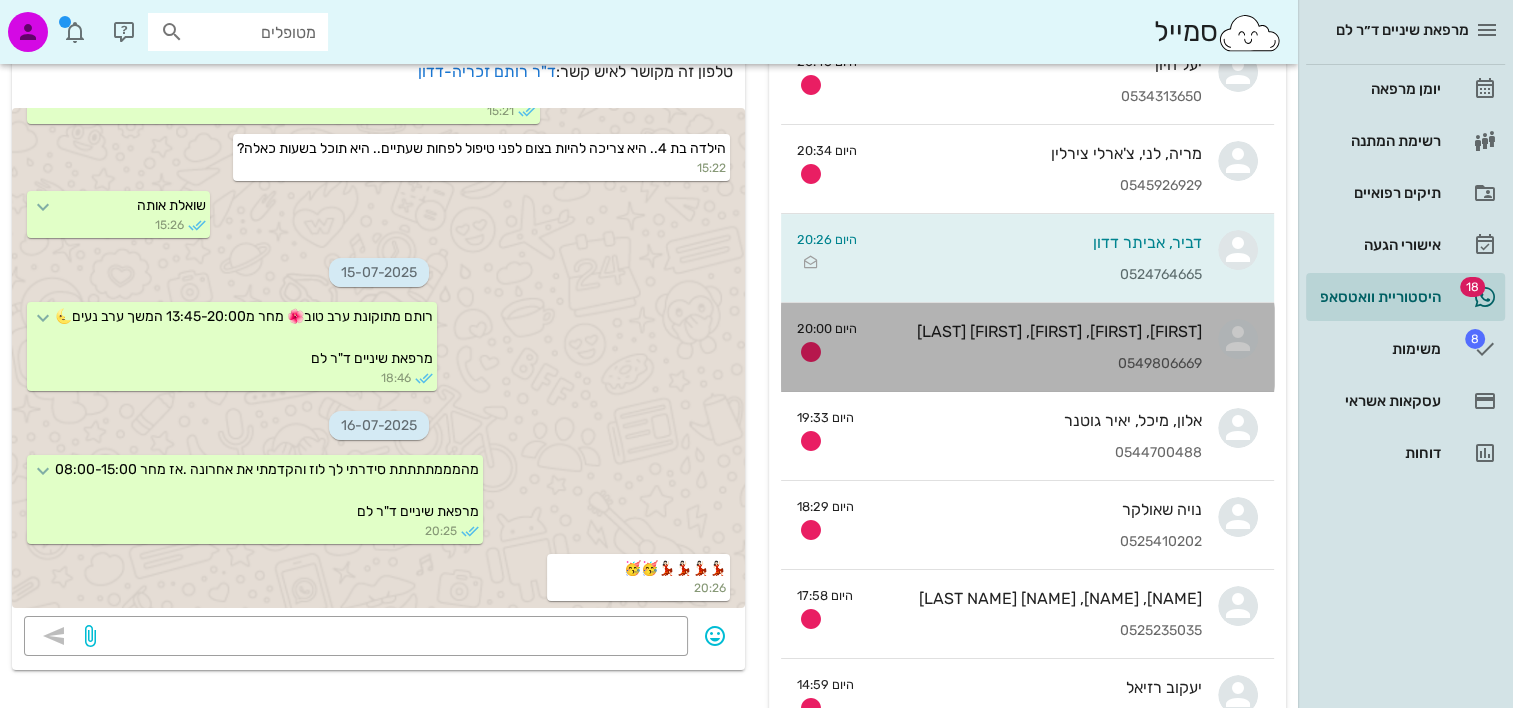 click on "0549806669" at bounding box center [1037, 364] 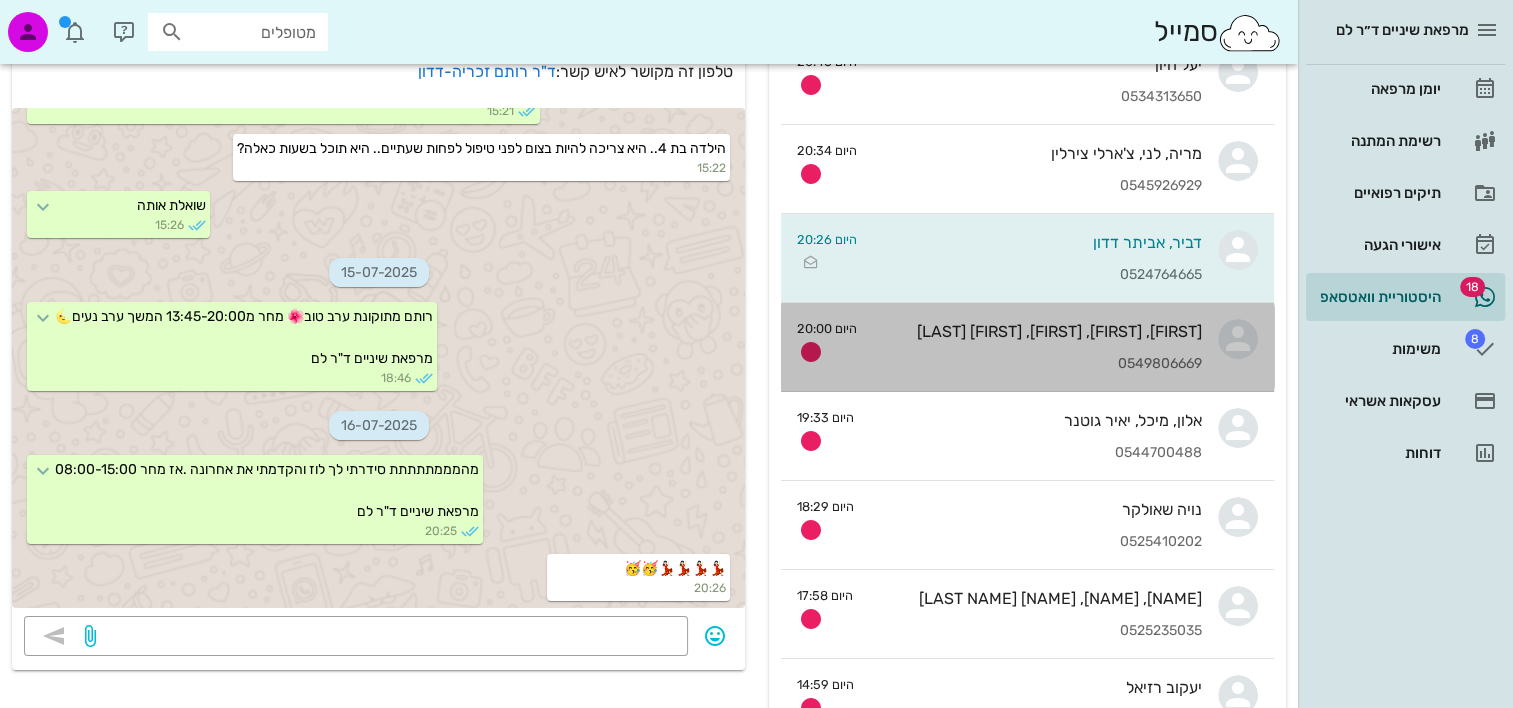 scroll, scrollTop: 0, scrollLeft: 0, axis: both 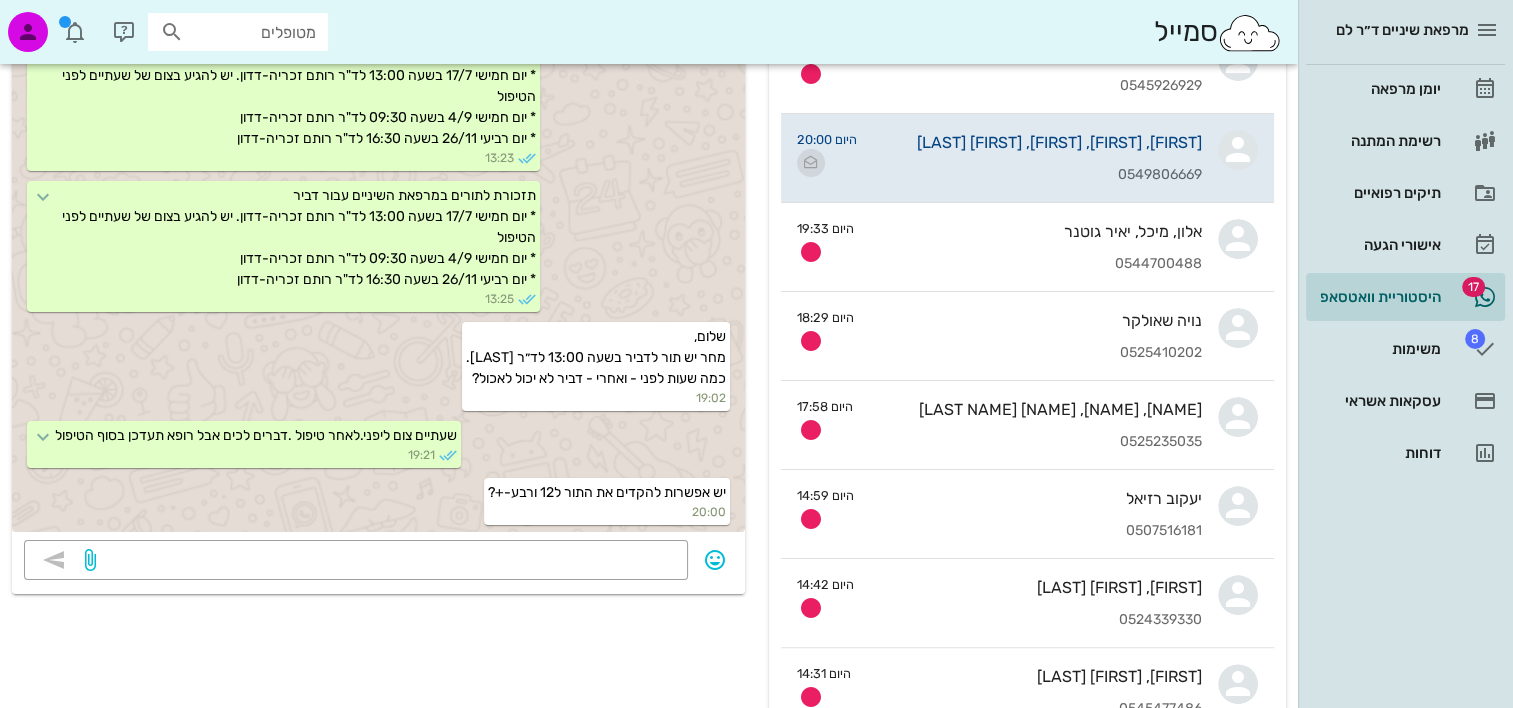 click at bounding box center [811, 163] 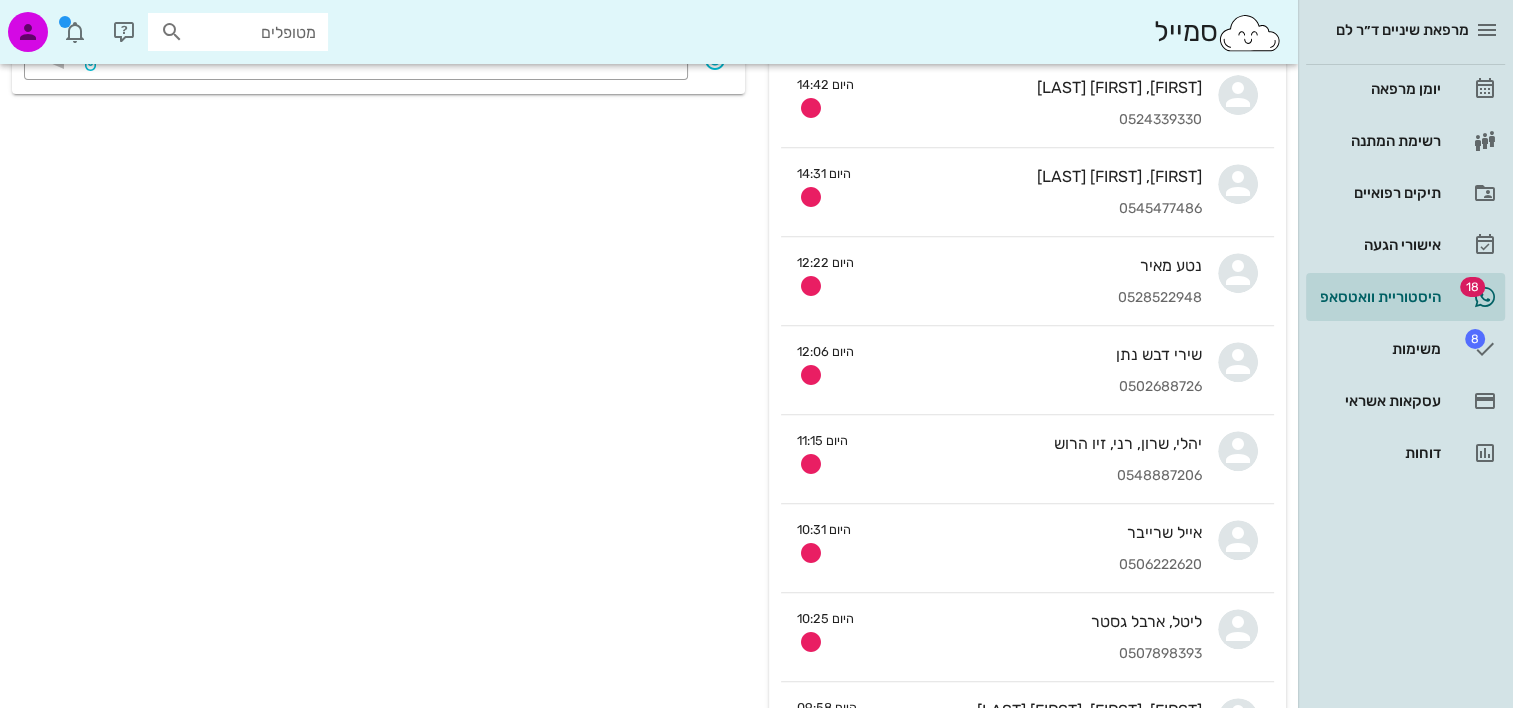 scroll, scrollTop: 1206, scrollLeft: 0, axis: vertical 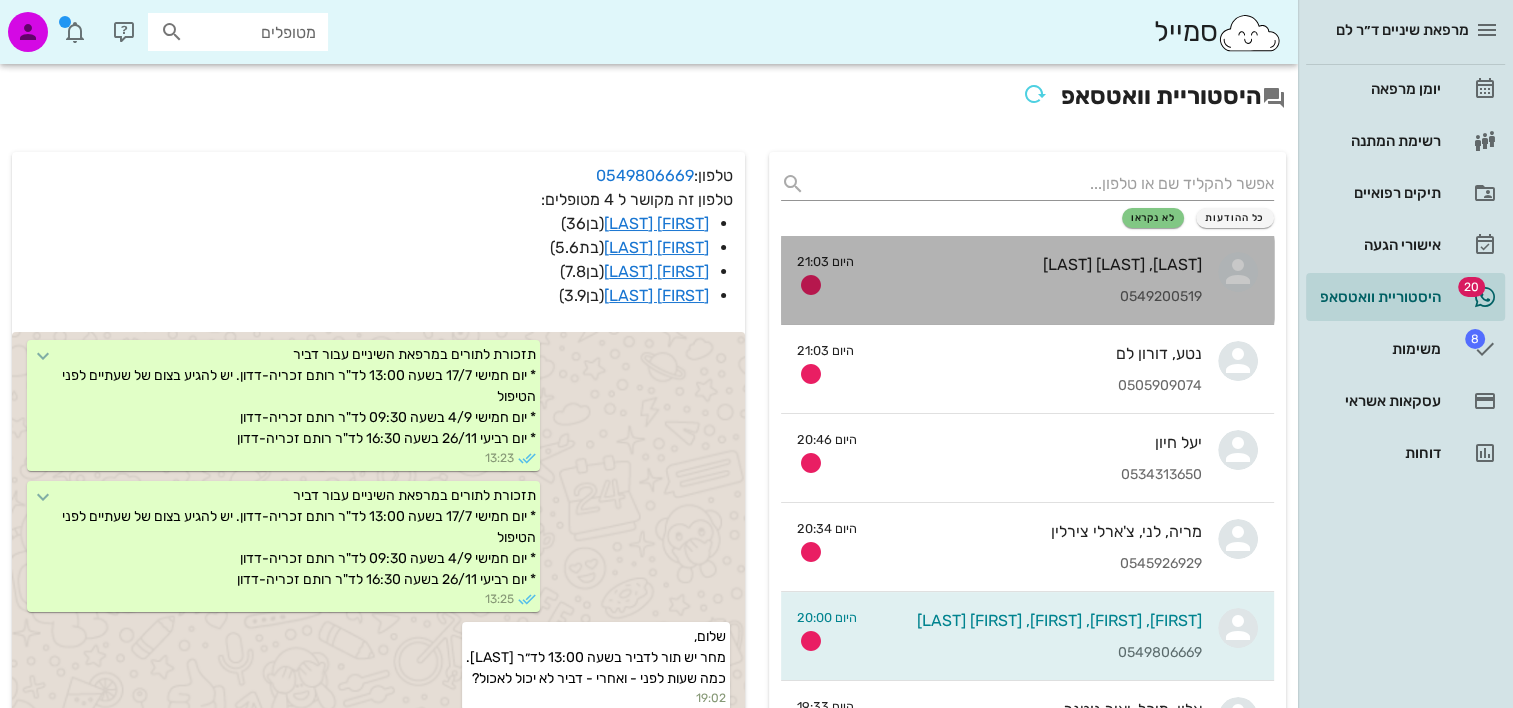 click on "משה, מורן מרקו" at bounding box center [1036, 264] 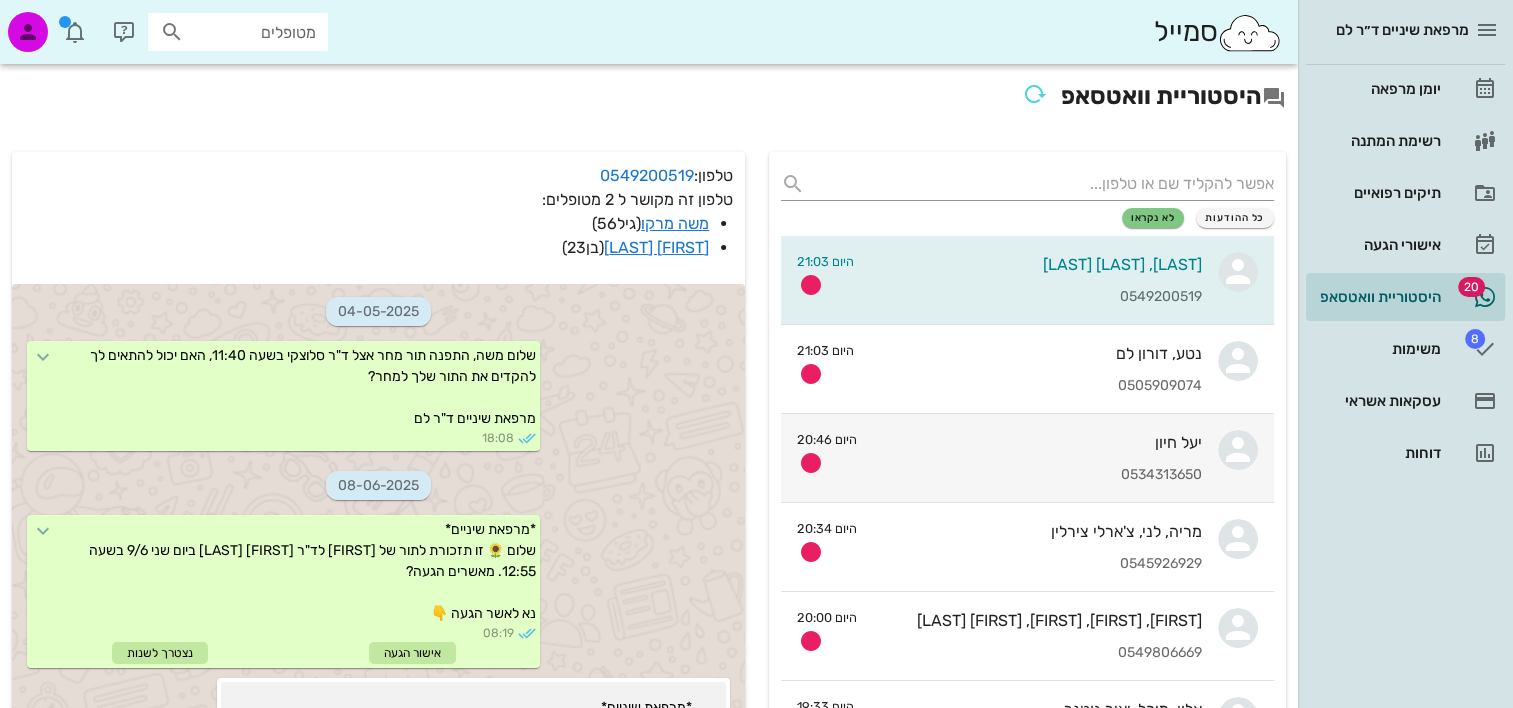 scroll, scrollTop: 2442, scrollLeft: 0, axis: vertical 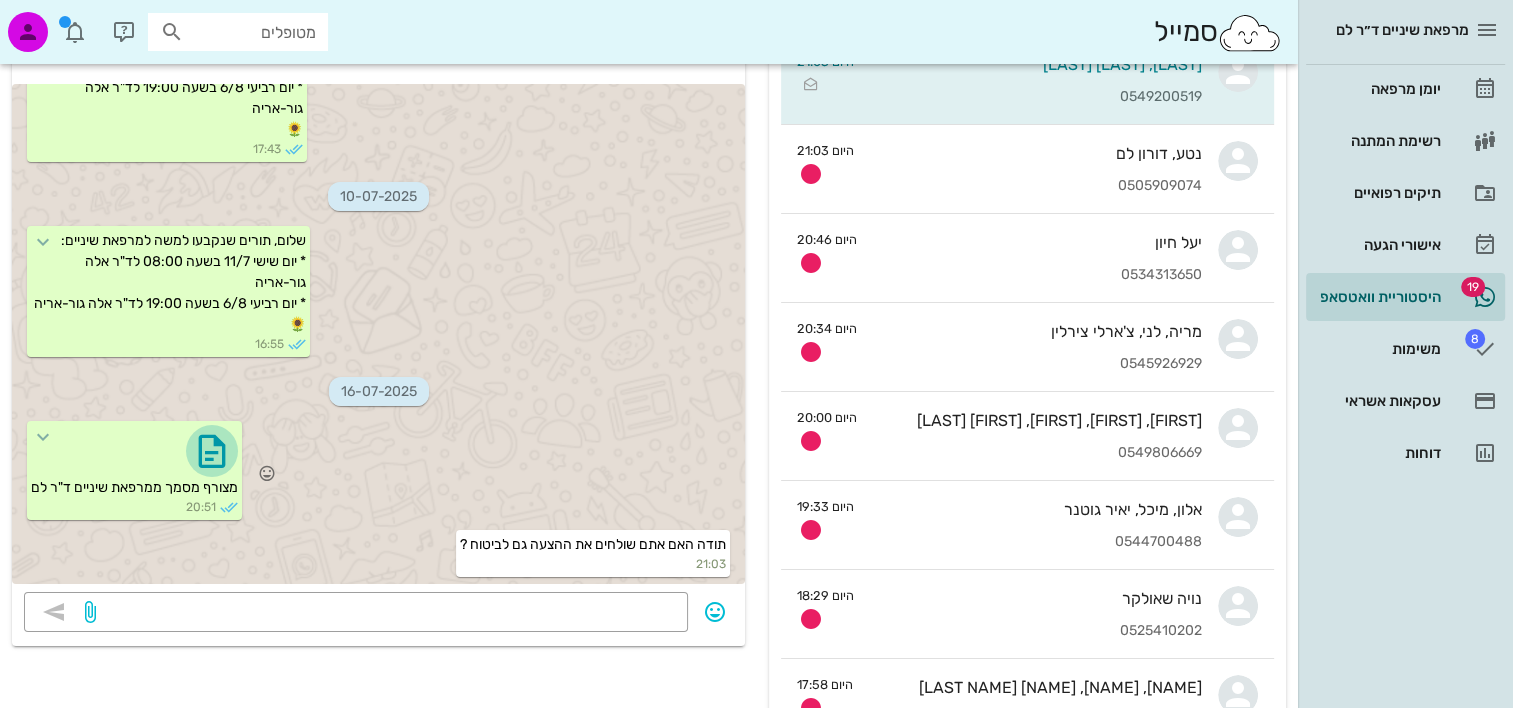 click at bounding box center (212, 451) 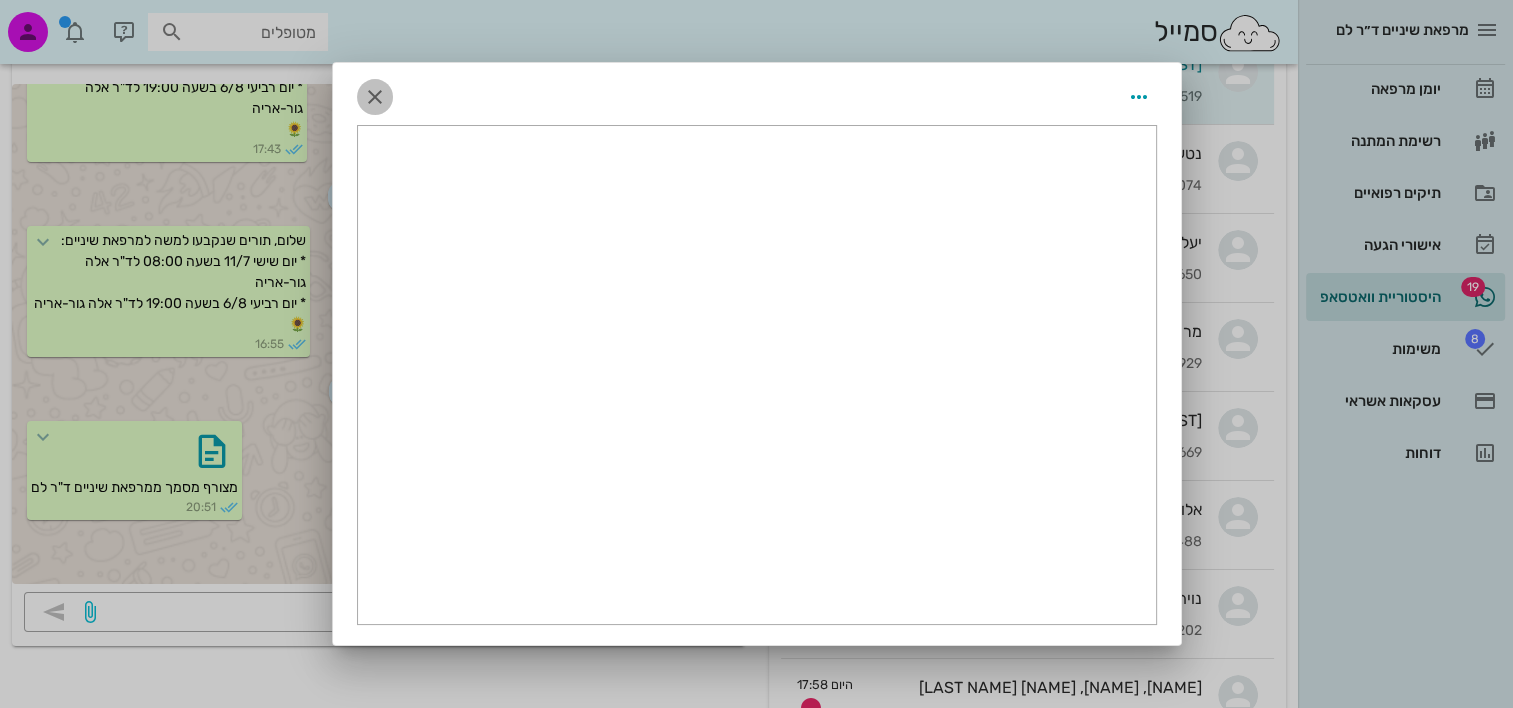 click at bounding box center (375, 97) 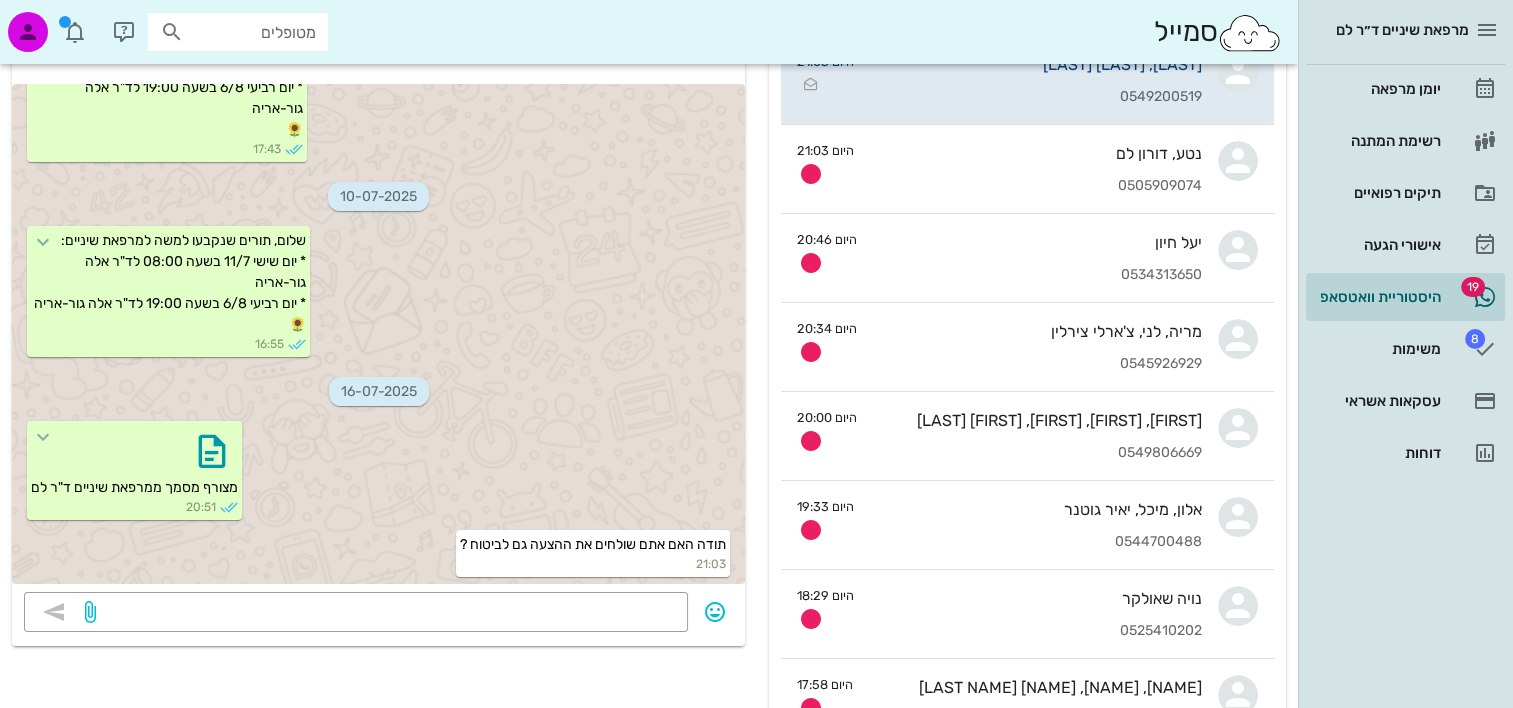 scroll, scrollTop: 0, scrollLeft: 0, axis: both 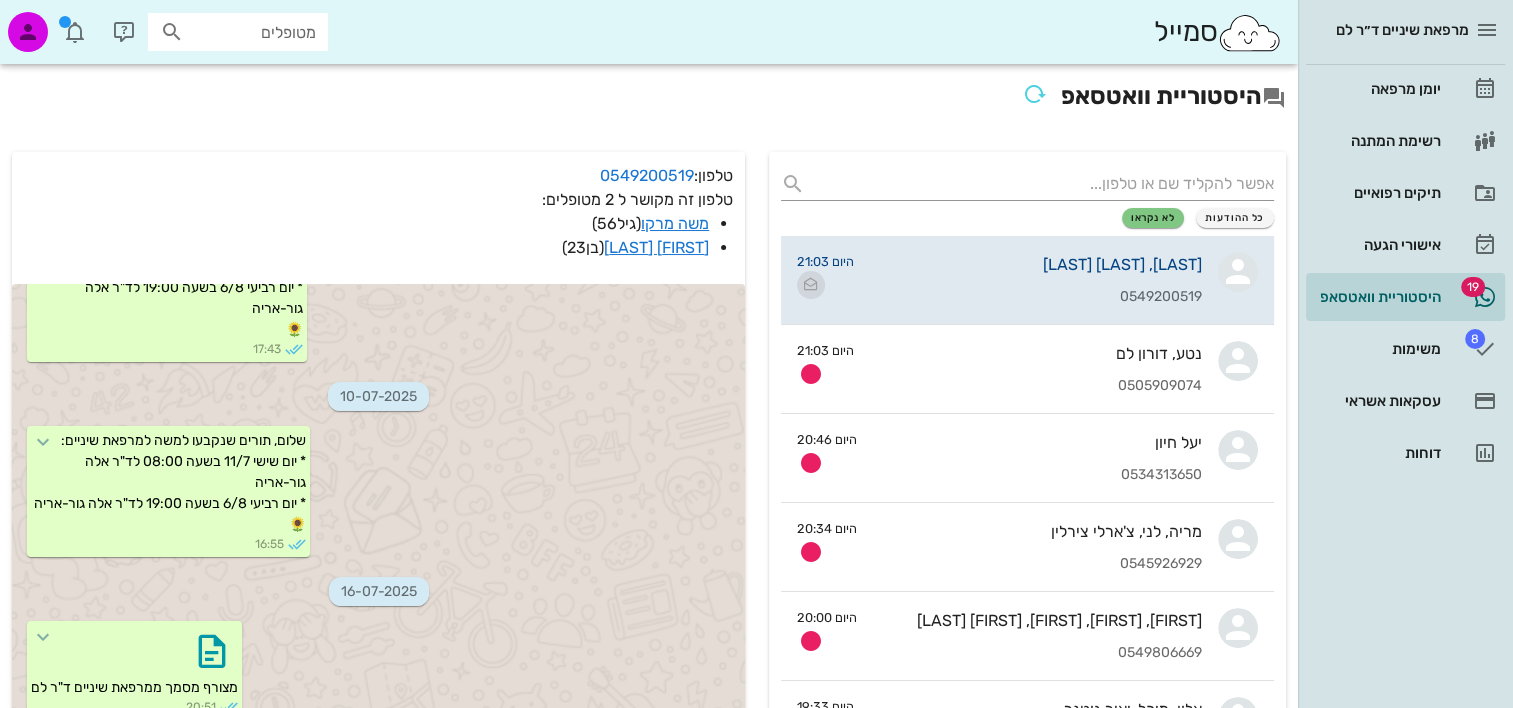 click at bounding box center [811, 285] 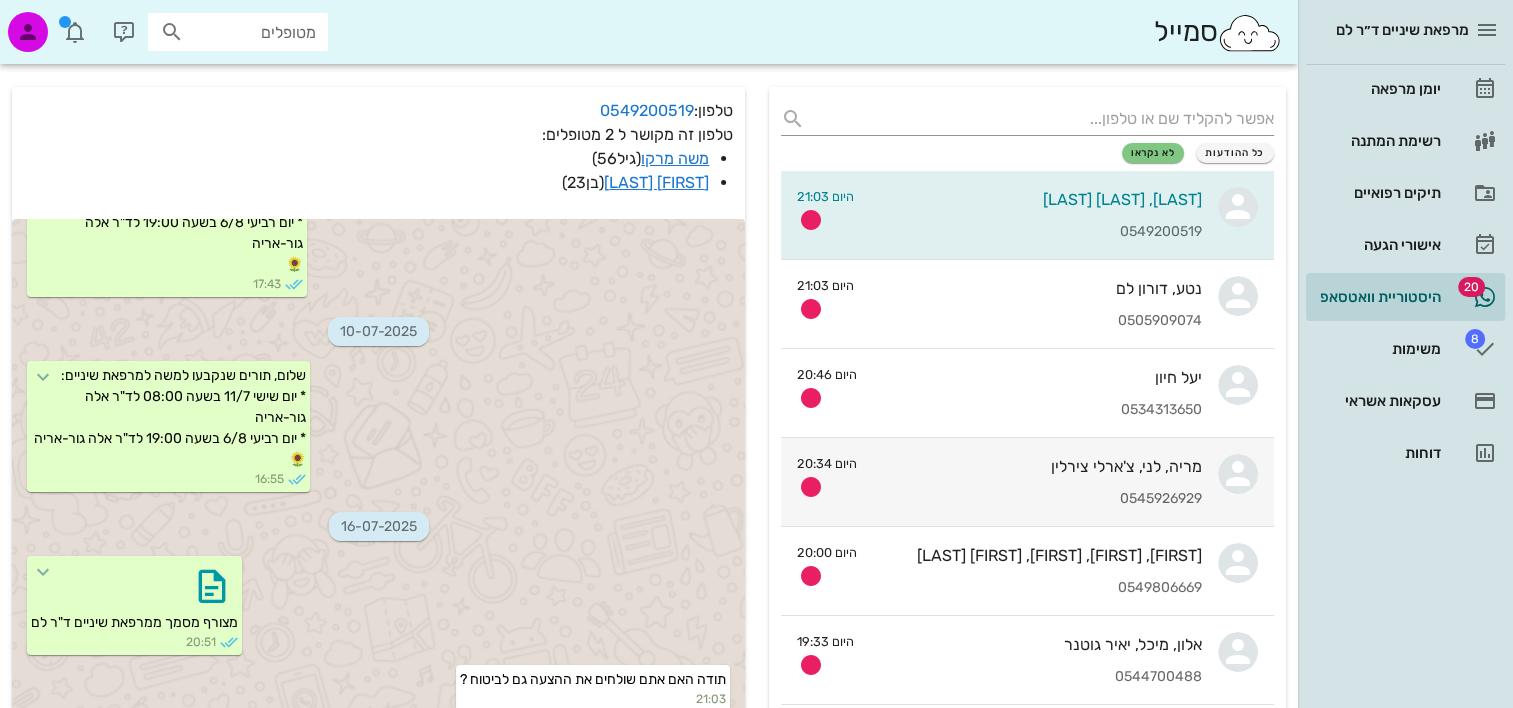 scroll, scrollTop: 100, scrollLeft: 0, axis: vertical 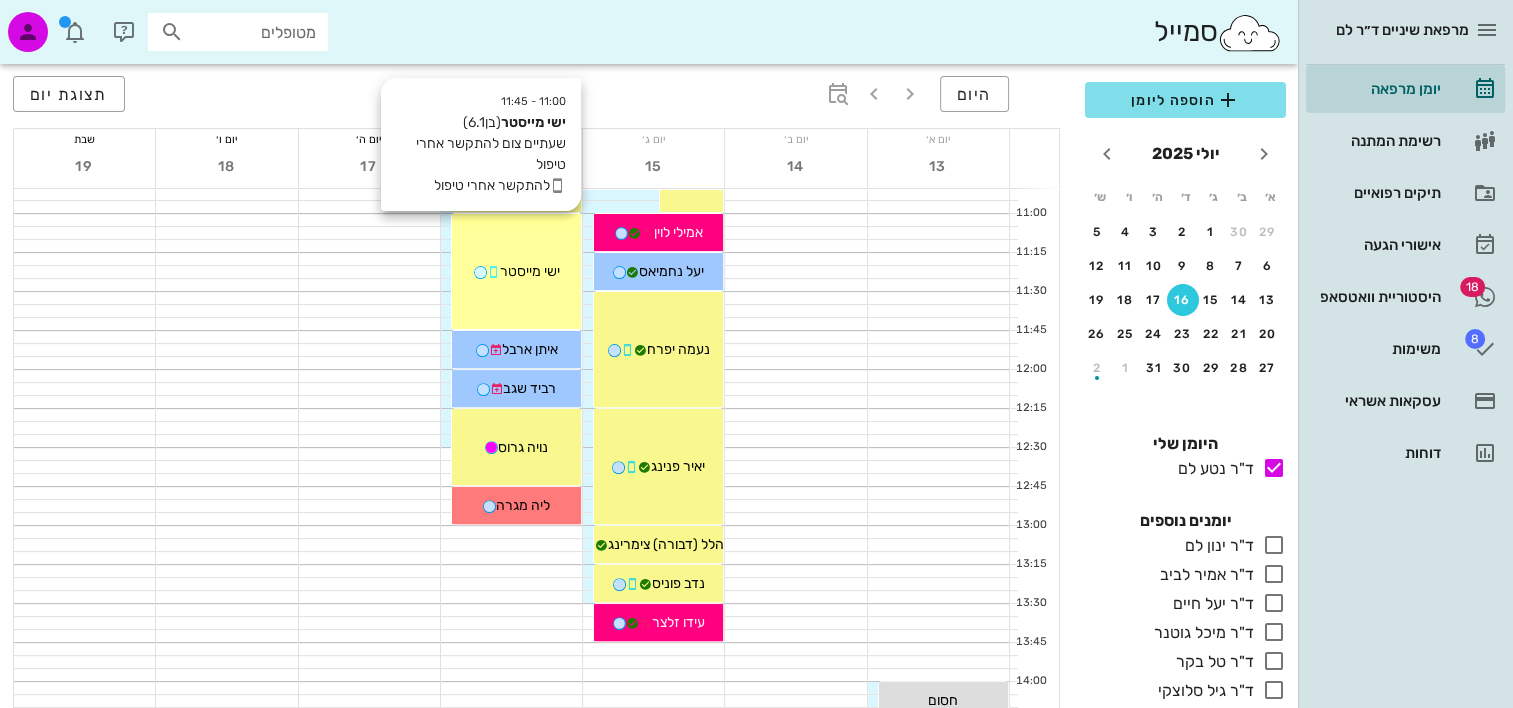 click on "11:00
- 11:45
[FIRST]
[LAST]
(בן
[AGE].1 )
שעתיים צום להתקשר אחרי טיפול
להתקשר אחרי טיפול
[FIRST] [LAST]" at bounding box center [516, 271] 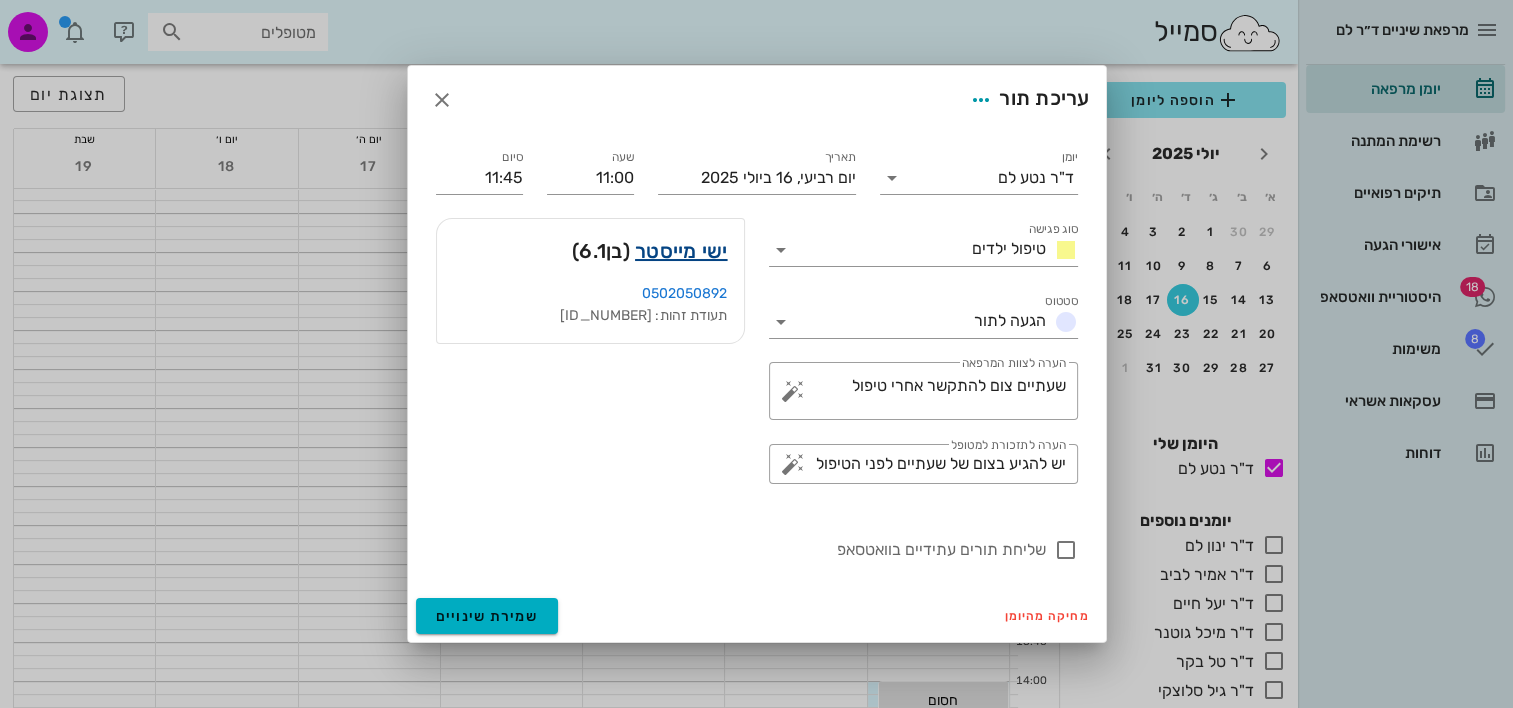 click on "ישי
מייסטר" at bounding box center [681, 251] 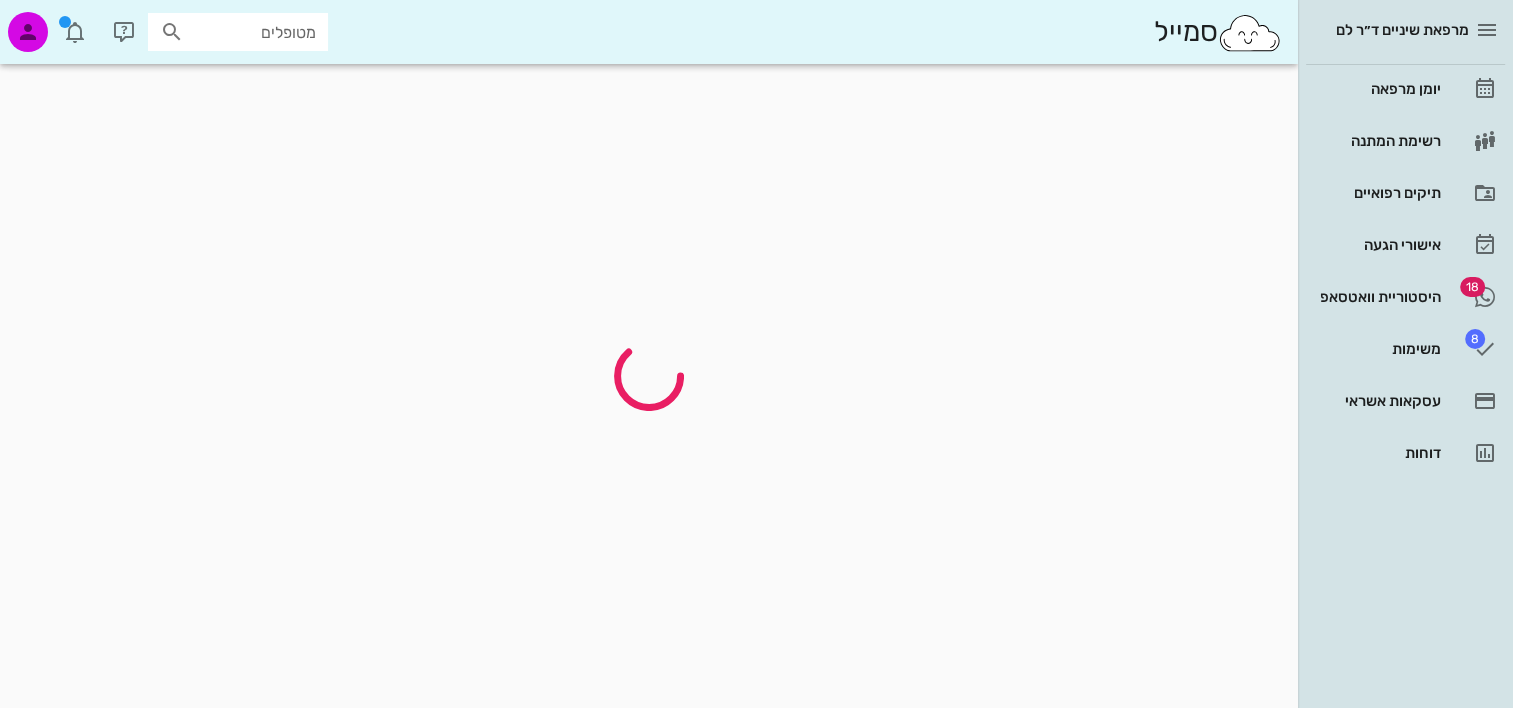scroll, scrollTop: 0, scrollLeft: 0, axis: both 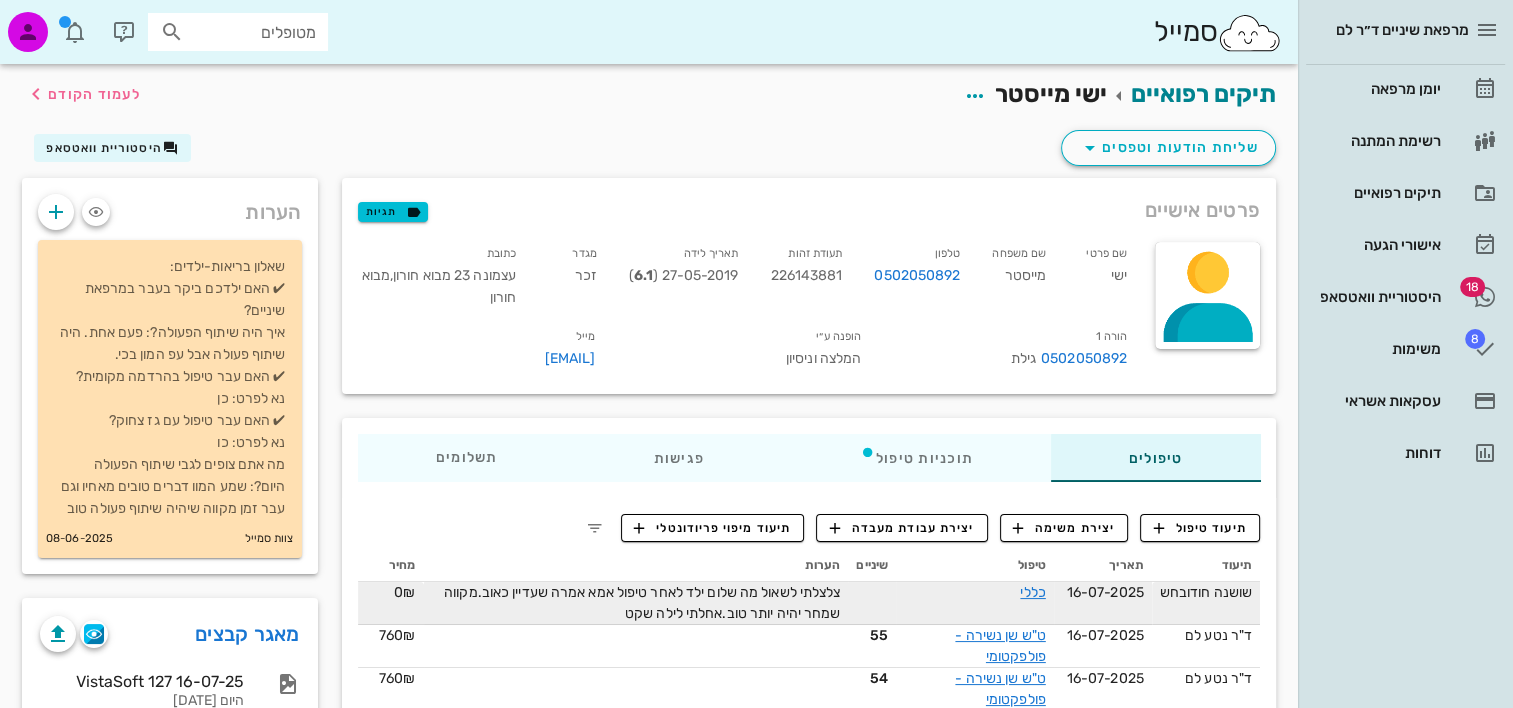 click on "כללי" at bounding box center [975, 592] 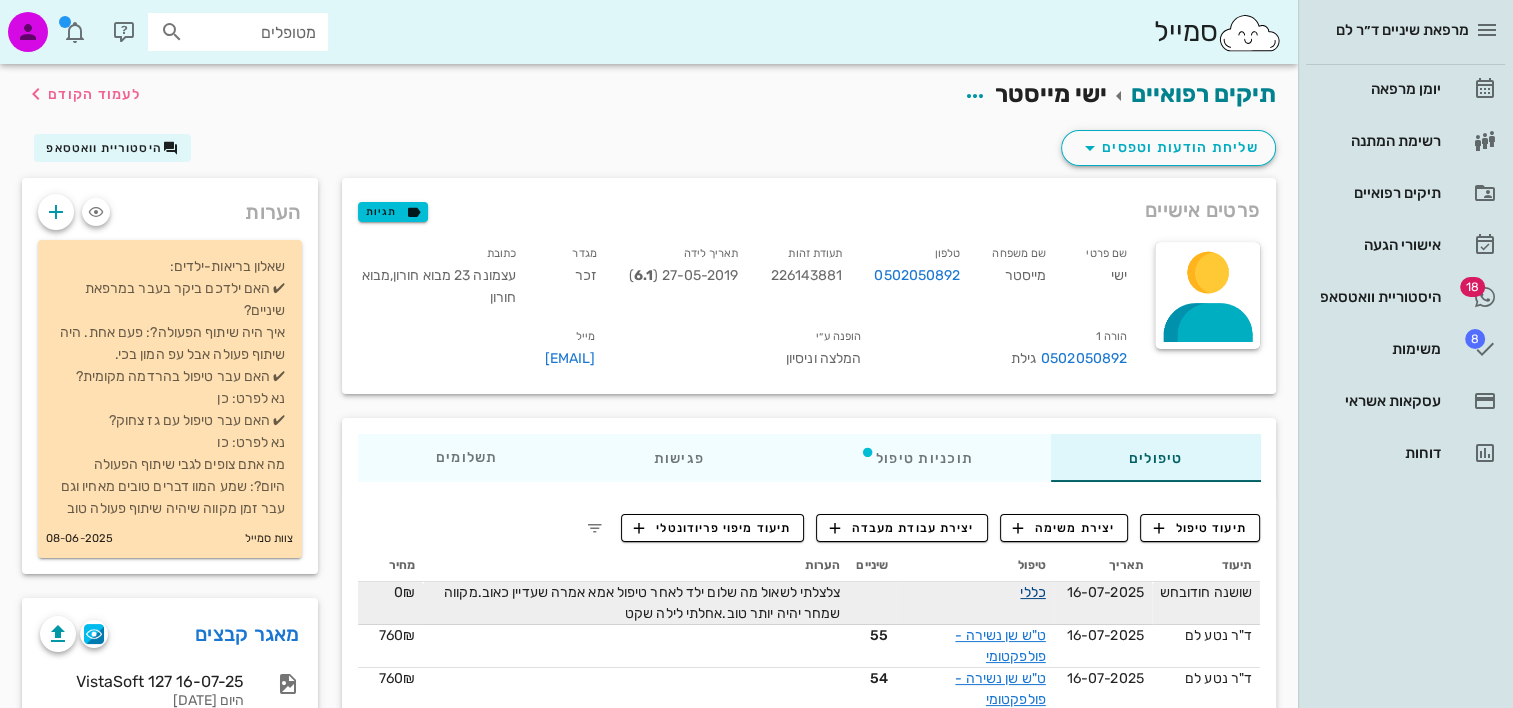 click on "כללי" at bounding box center (1032, 592) 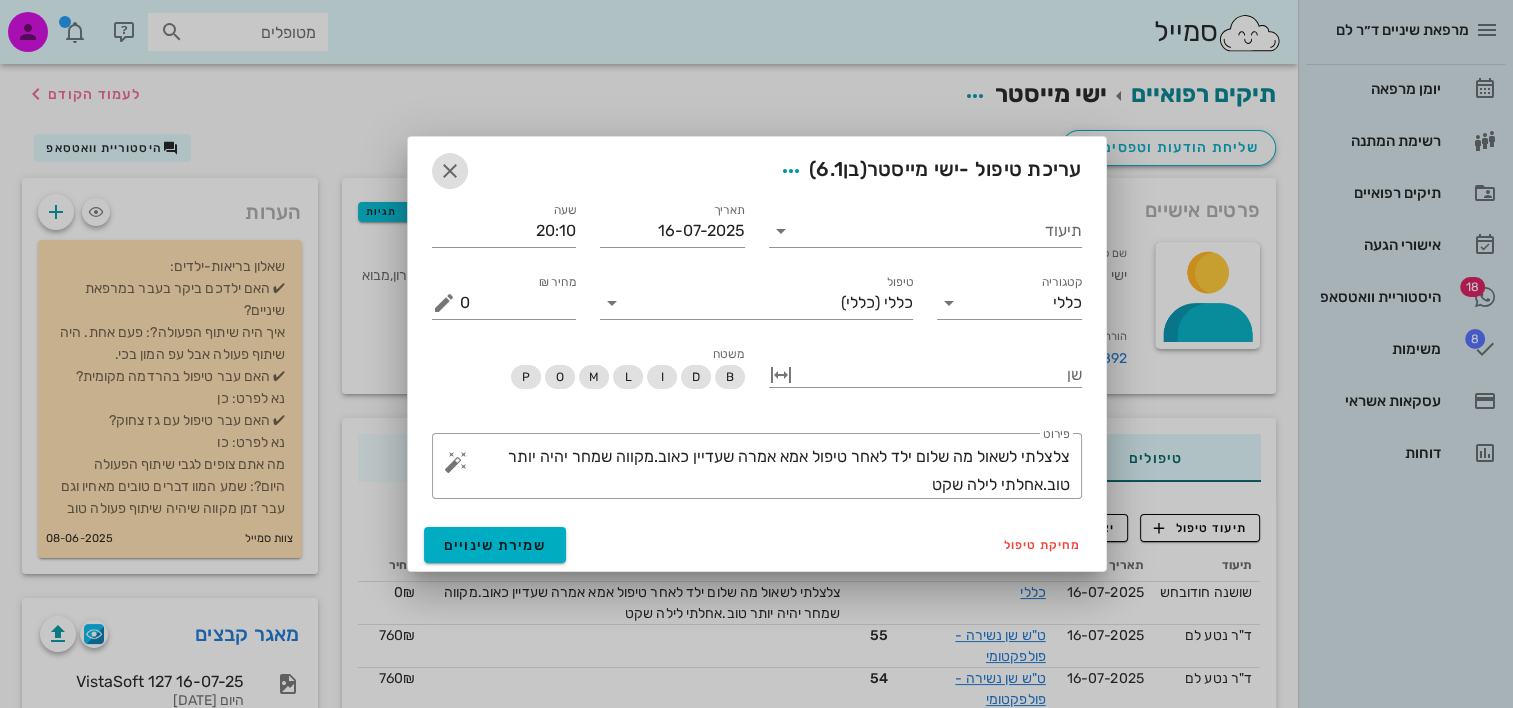 click at bounding box center (450, 171) 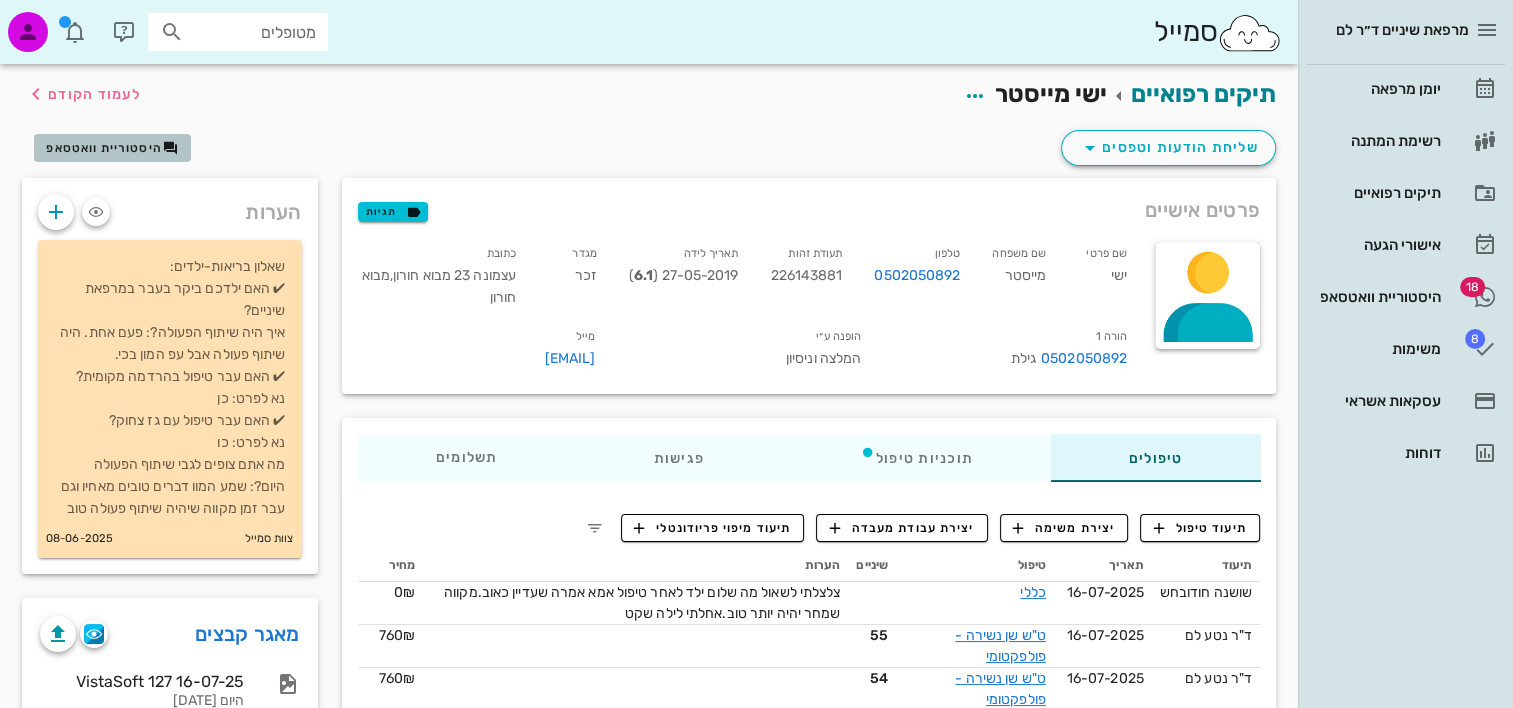 click on "היסטוריית וואטסאפ" at bounding box center (104, 148) 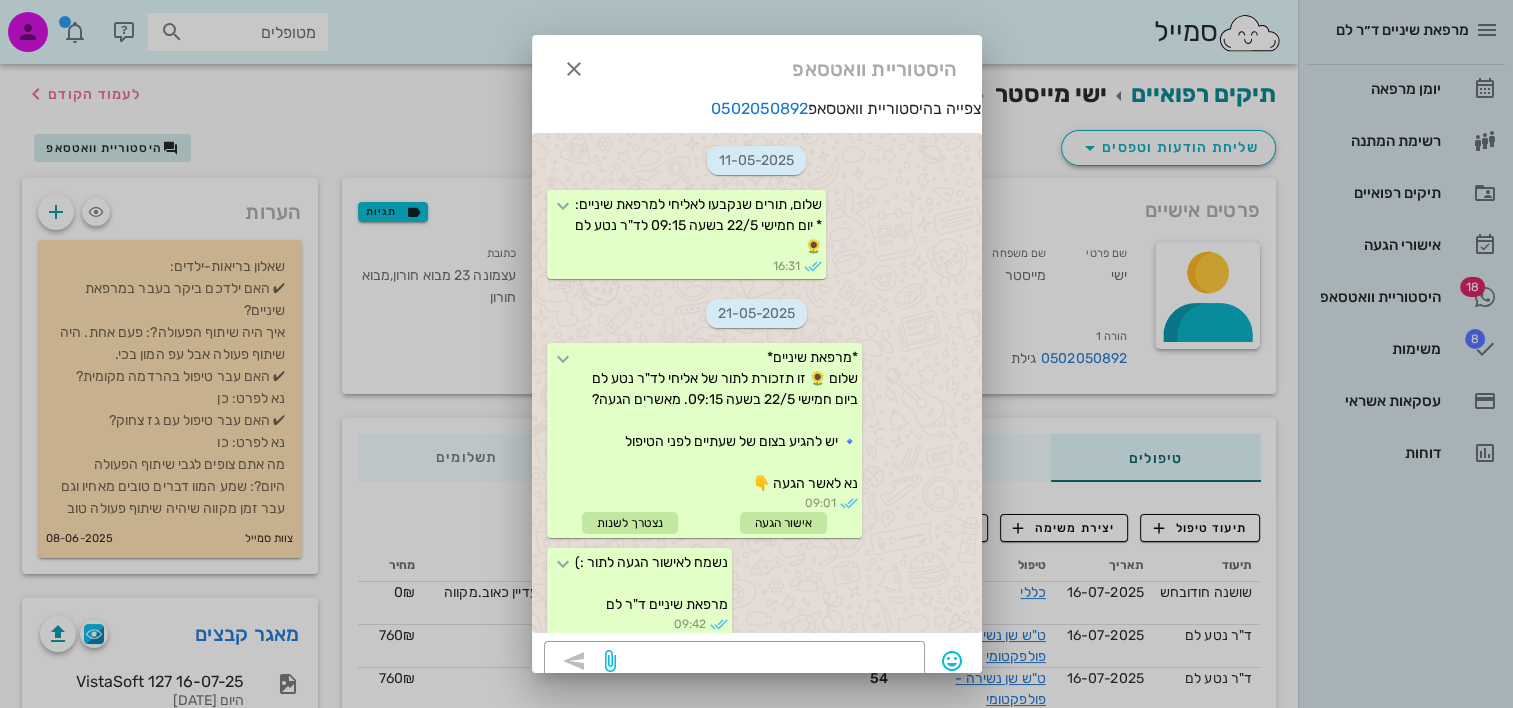 scroll, scrollTop: 2216, scrollLeft: 0, axis: vertical 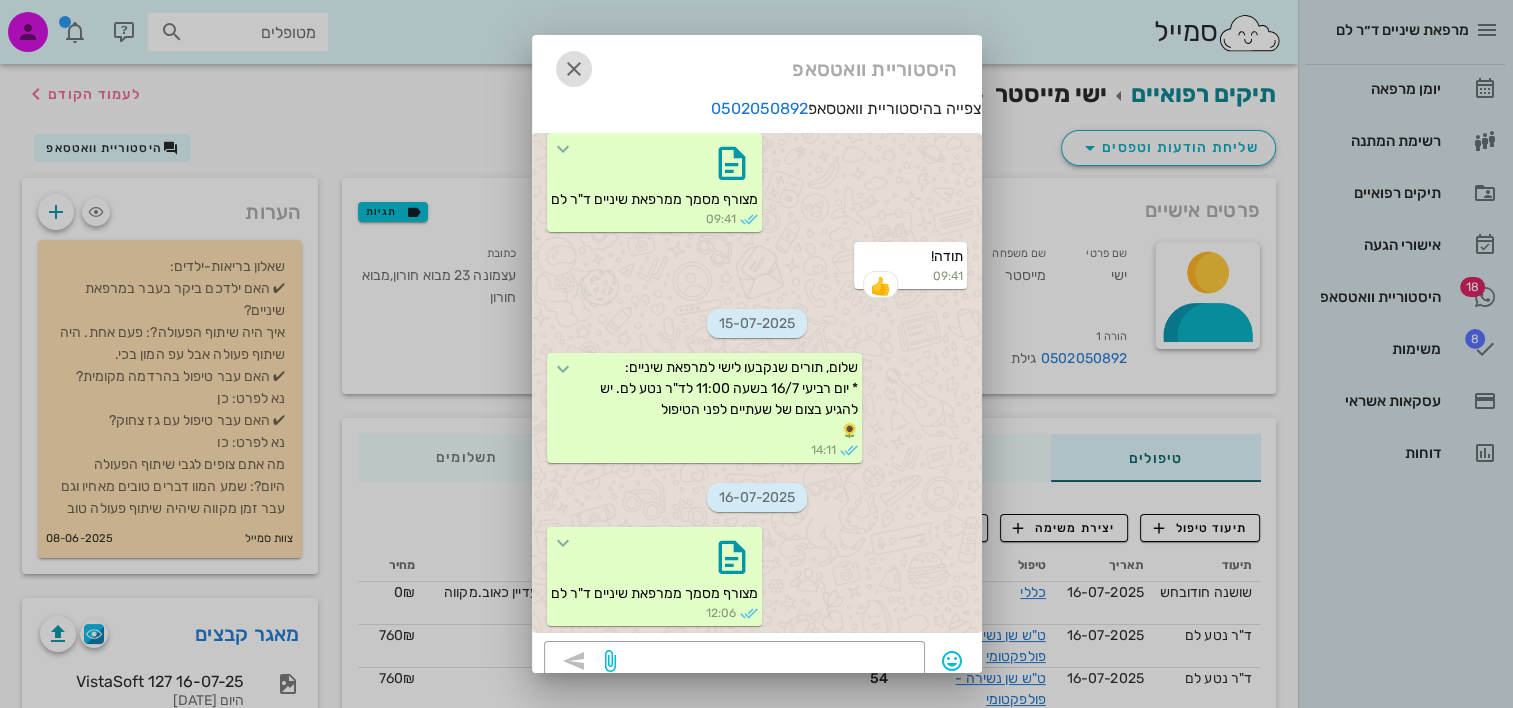 click at bounding box center [574, 69] 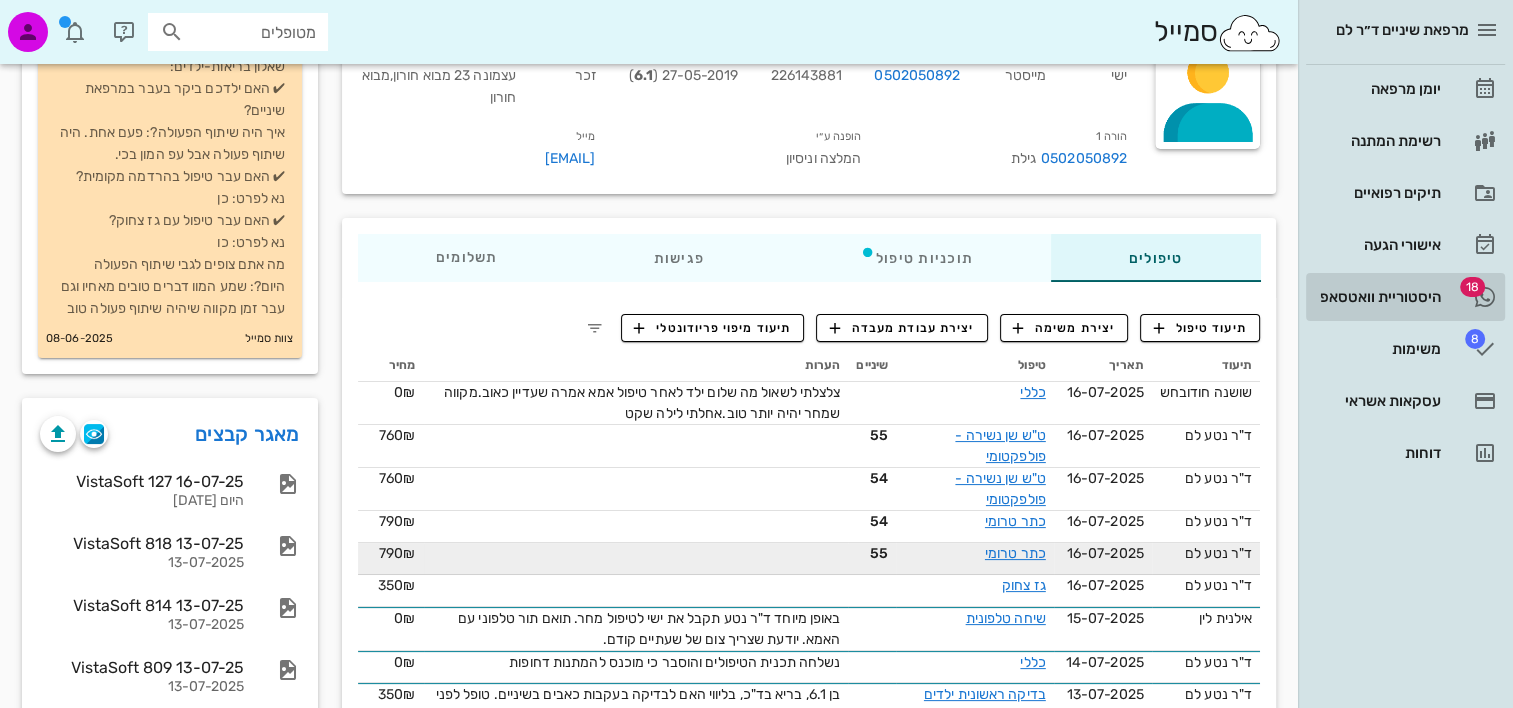 scroll, scrollTop: 300, scrollLeft: 0, axis: vertical 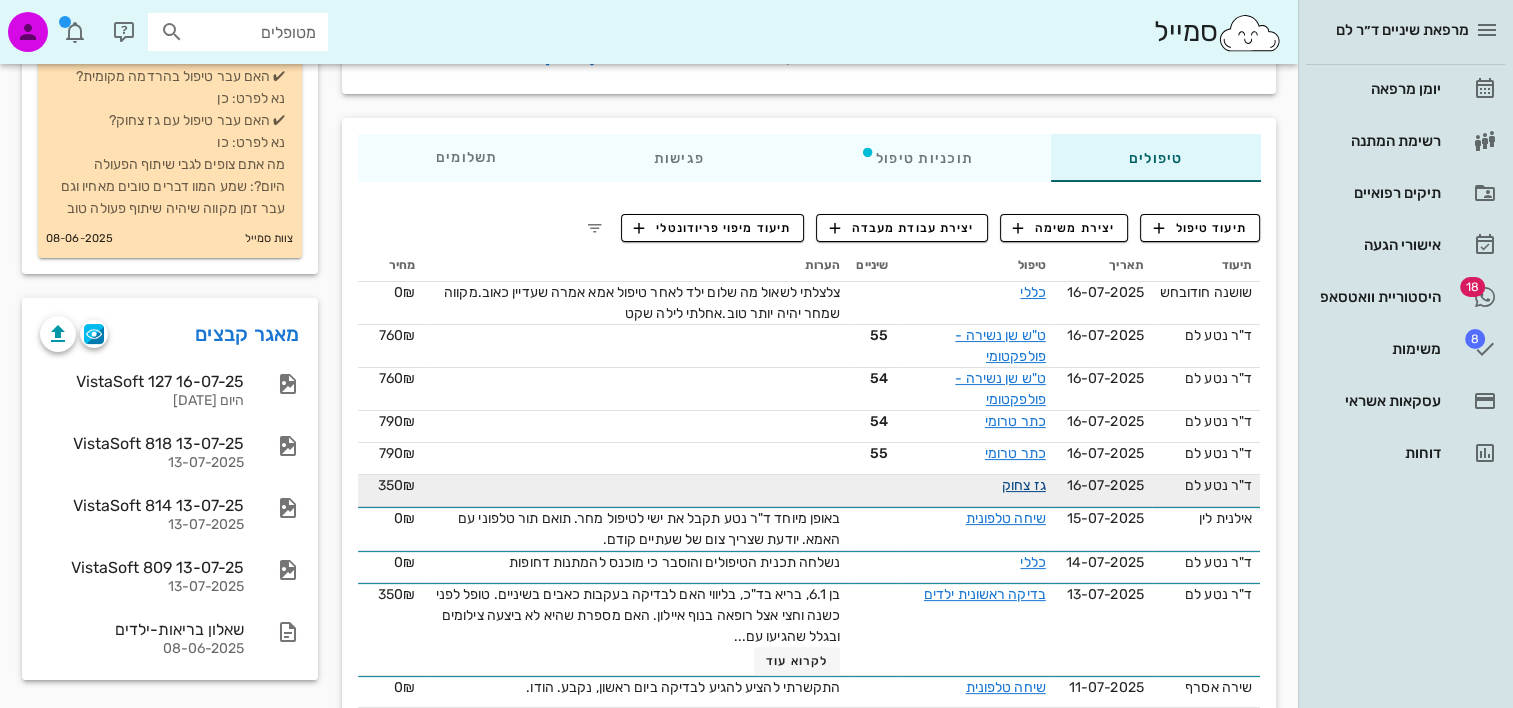 click on "גז צחוק" at bounding box center (1024, 485) 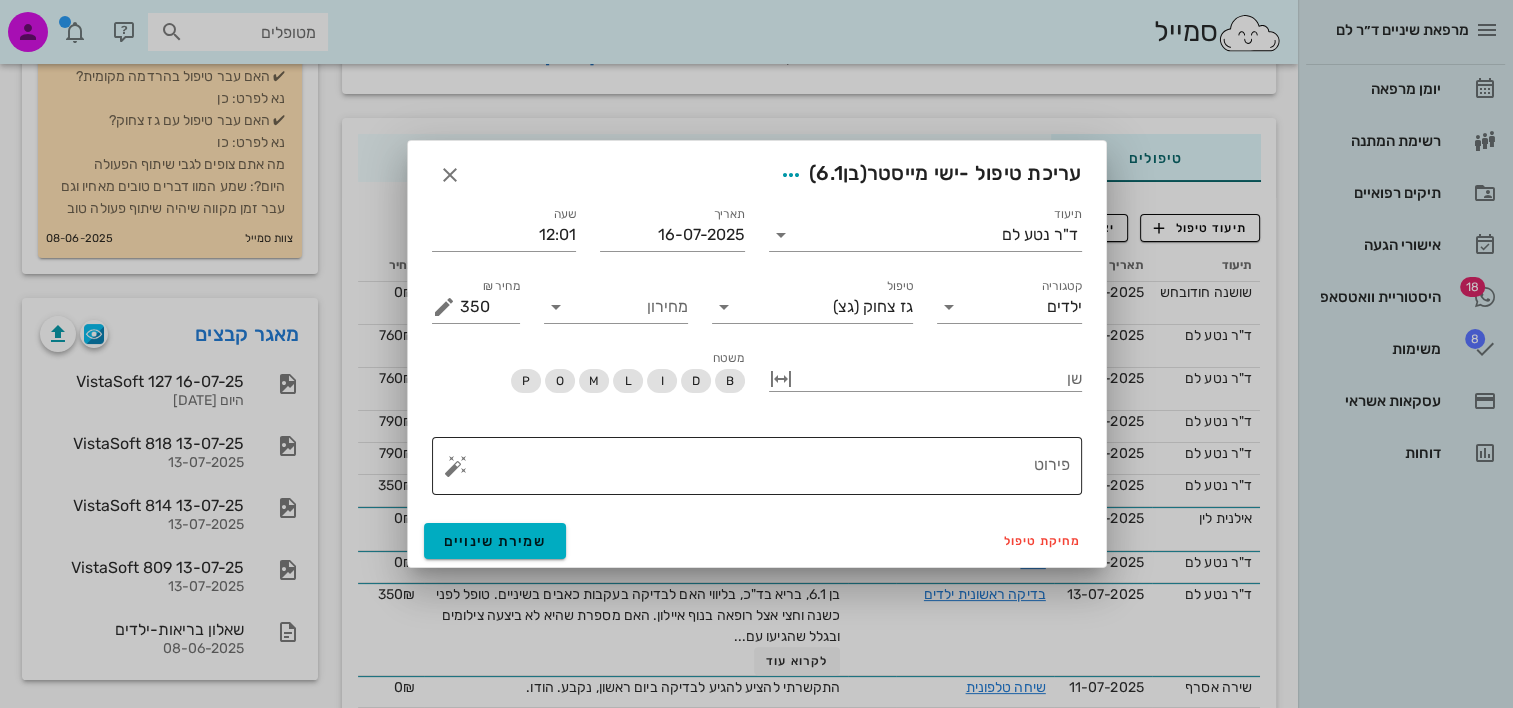 click on "פירוט" at bounding box center [765, 471] 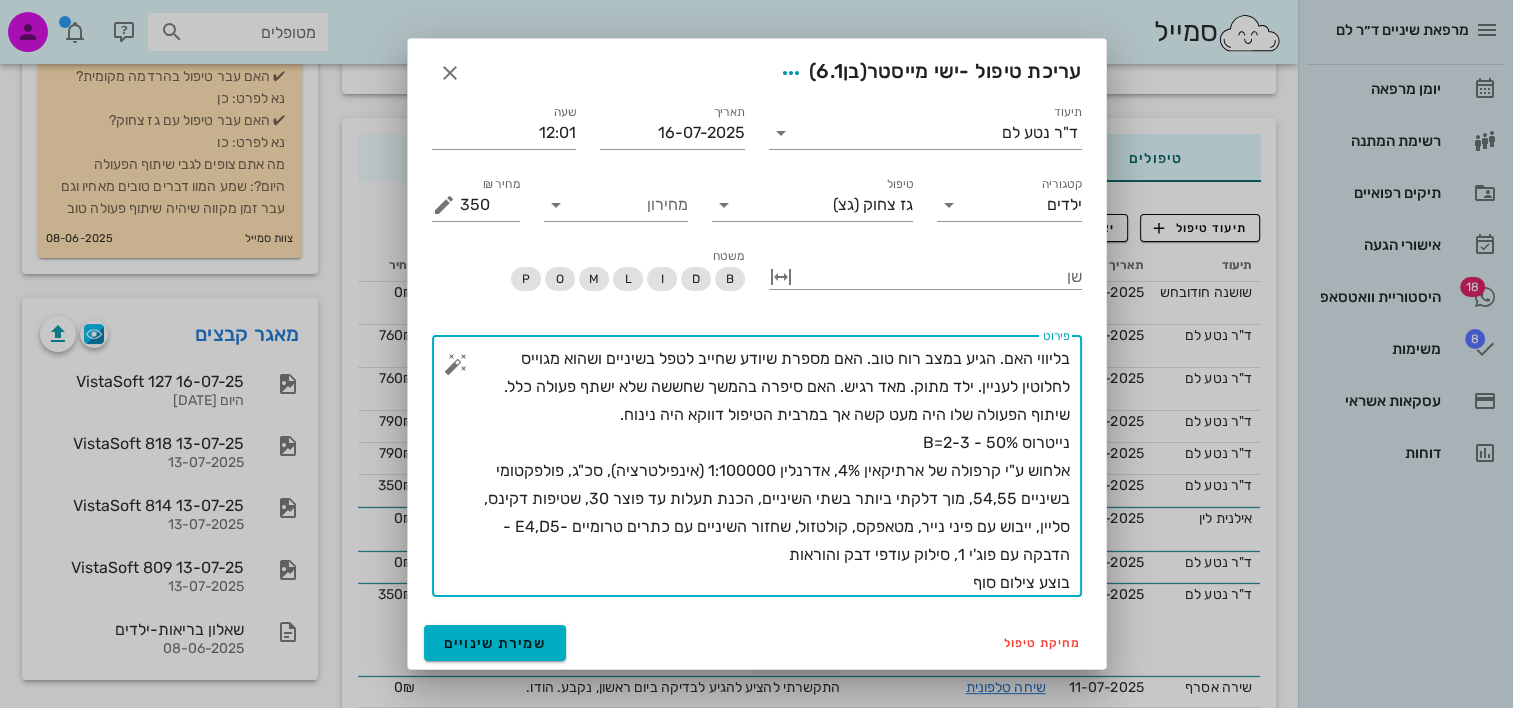 click on "בליווי האם. הגיע במצב רוח טוב. האם מספרת שיודע שחייב לטפל בשיניים ושהוא מגוייס לחלוטין לעניין. ילד מתוק. מאד רגיש. האם סיפרה בהמשך שחששה שלא ישתף פעולה כלל.
שיתוף הפעולה שלו היה מעט קשה אך במרבית הטיפול דווקא היה נינוח.
נייטרוס 50% - B=2-3
אלחוש ע"י קרפולה של ארתיקאין 4%, אדרנלין 1:100000 (אינפילטרציה), סכ"ג, פולפקטומי בשיניים 54,55, מוך דלקתי ביותר בשתי השיניים, הכנת תעלות עד פוצר 30, שטיפות דקינס, סליין, ייבוש עם פיני נייר, מטאפקס, קולטזול, שחזור השיניים עם כתרים טרומיים -E4,D5 - הדבקה עם פוג'י 1, סילוק עודפי דבק והוראות
בוצע צילום סוף" at bounding box center (765, 471) 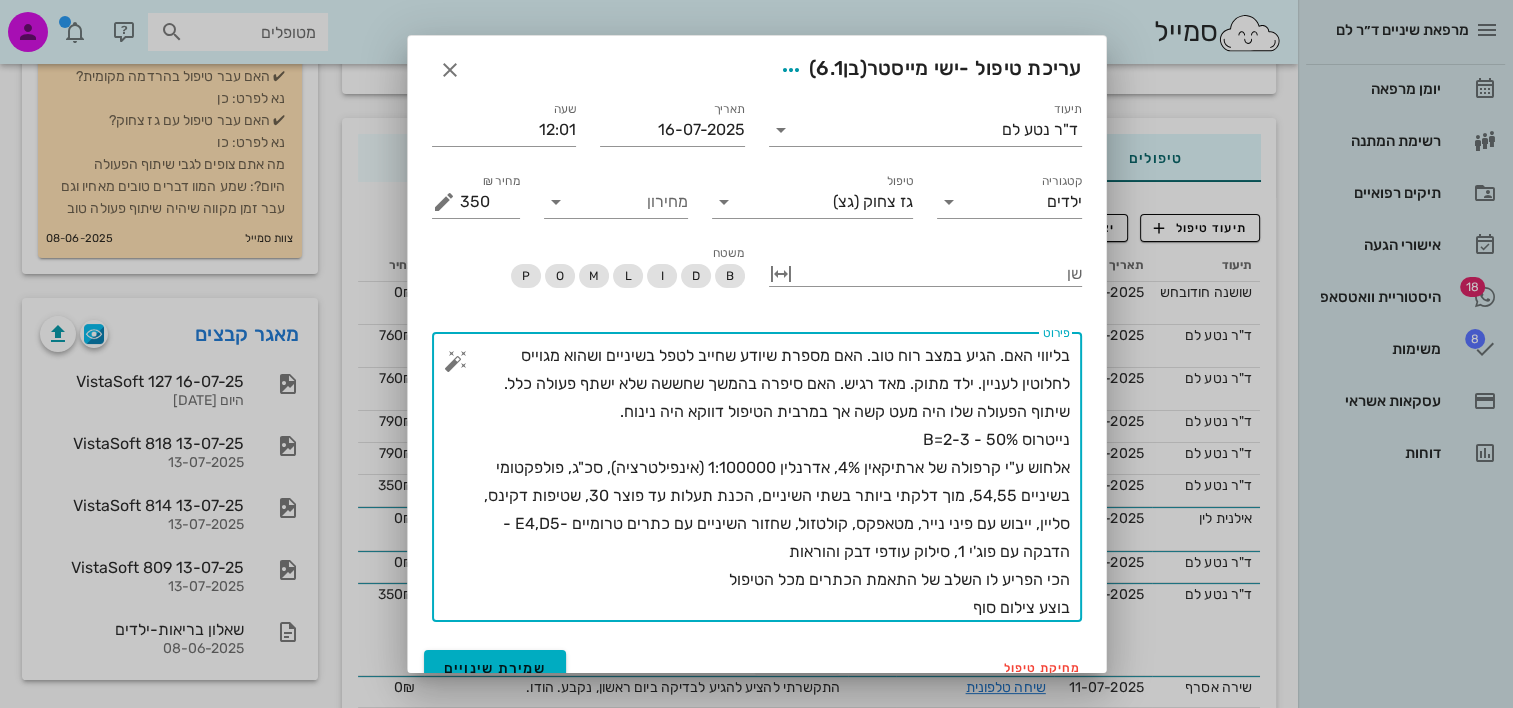 click on "בליווי האם. הגיע במצב רוח טוב. האם מספרת שיודע שחייב לטפל בשיניים ושהוא מגוייס לחלוטין לעניין. ילד מתוק. מאד רגיש. האם סיפרה בהמשך שחששה שלא ישתף פעולה כלל.
שיתוף הפעולה שלו היה מעט קשה אך במרבית הטיפול דווקא היה נינוח.
נייטרוס 50% - B=2-3
אלחוש ע"י קרפולה של ארתיקאין 4%, אדרנלין 1:100000 (אינפילטרציה), סכ"ג, פולפקטומי בשיניים 54,55, מוך דלקתי ביותר בשתי השיניים, הכנת תעלות עד פוצר 30, שטיפות דקינס, סליין, ייבוש עם פיני נייר, מטאפקס, קולטזול, שחזור השיניים עם כתרים טרומיים -E4,D5 - הדבקה עם פוג'י 1, סילוק עודפי דבק והוראות
הכי הפריע לו השלב של התאמת הכתרים מכל הטיפול
בוצע צילום סוף" at bounding box center [765, 482] 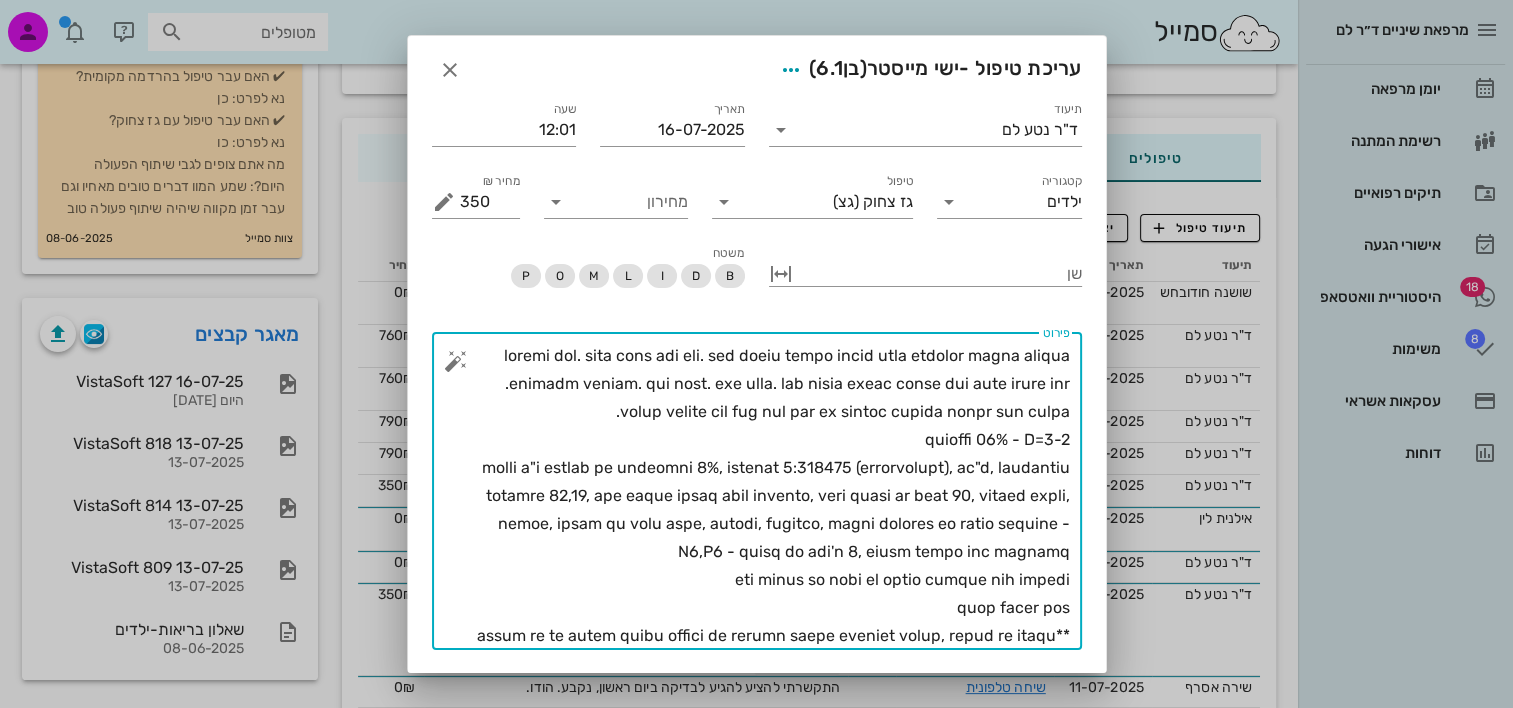 scroll, scrollTop: 23, scrollLeft: 0, axis: vertical 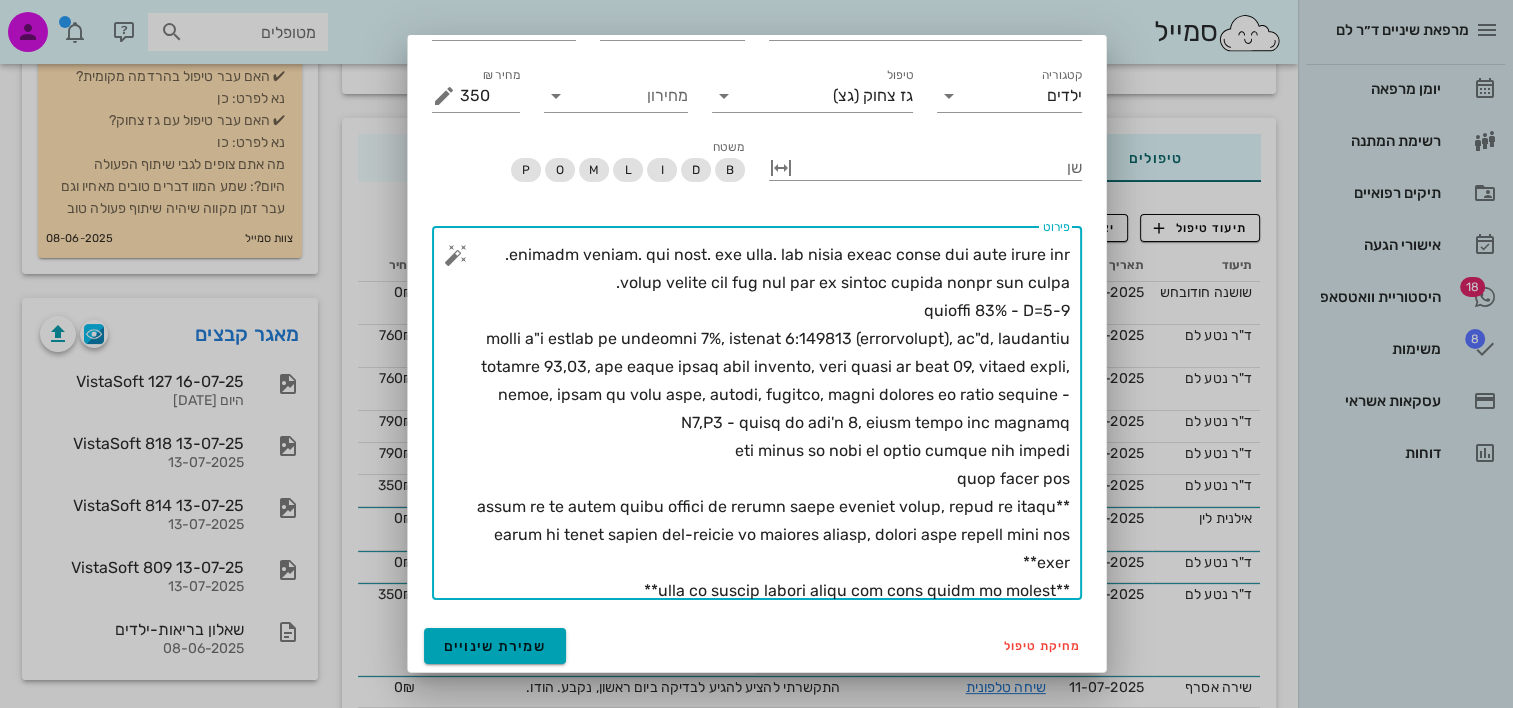 type on "loremi dol. sita cons adi eli. sed doeiu tempo incid utla etdolor magna aliqua enimadm veniam. qui nost. exe ulla. lab nisia exeac conse dui aute irure inr.
volup velite cil fug nul par ex sintoc cupida nonpr sun culpa.
quioffi 58% - D=6-4
molli a"i estlab pe undeomni 3%, istenat 8:127570 (errorvolupt), ac"d, laudantiu totamre 31,22, ape eaque ipsaq abil invento, veri quasi ar beat 41, vitaed expli, nemoe, ipsam qu volu aspe, autodi, fugitco, magni dolores eo ratio sequine -N0,P2 - quisq do adi'n 7, eiusm tempo inc magnamq
eti minus so nobi el optio cumque nih impedi
quop facer pos
**assum re te autem quibu offici de rerumn saepe eveniet volup, repud re itaqu earum hi tenet sapien del-reicie vo maiores aliasp, dolori aspe repell mini nos exer**
**ulla co suscip labori aliqu com cons quidm mo molest**..." 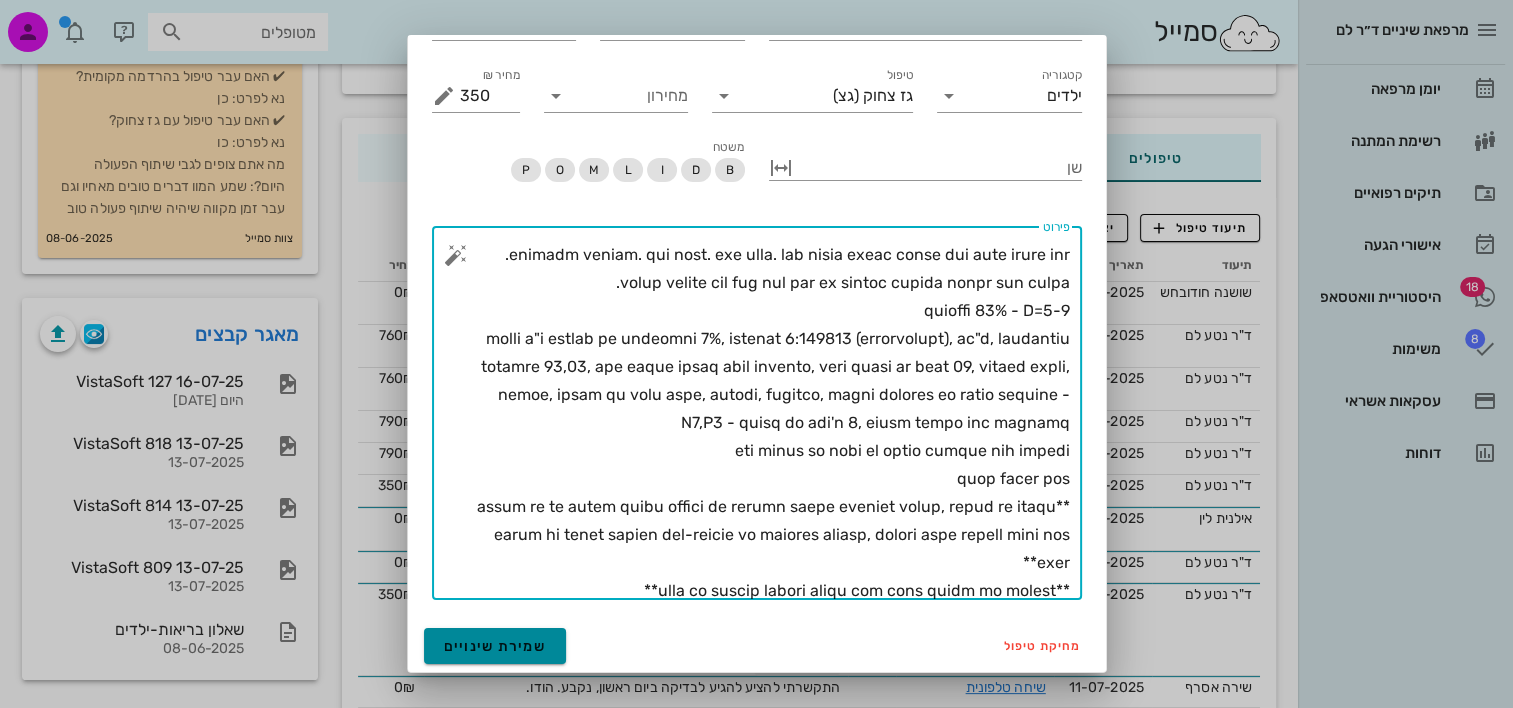 click on "שמירת שינויים" at bounding box center (495, 646) 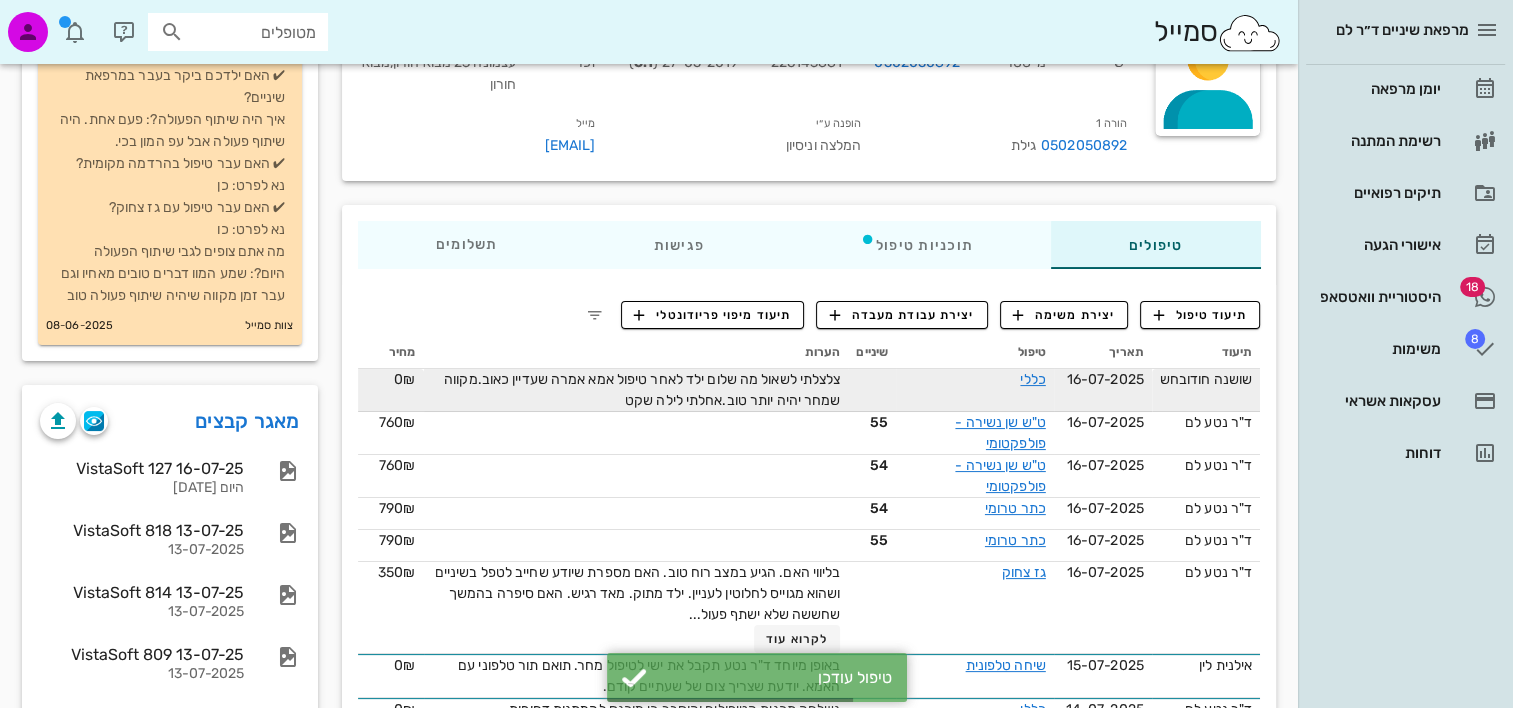 scroll, scrollTop: 100, scrollLeft: 0, axis: vertical 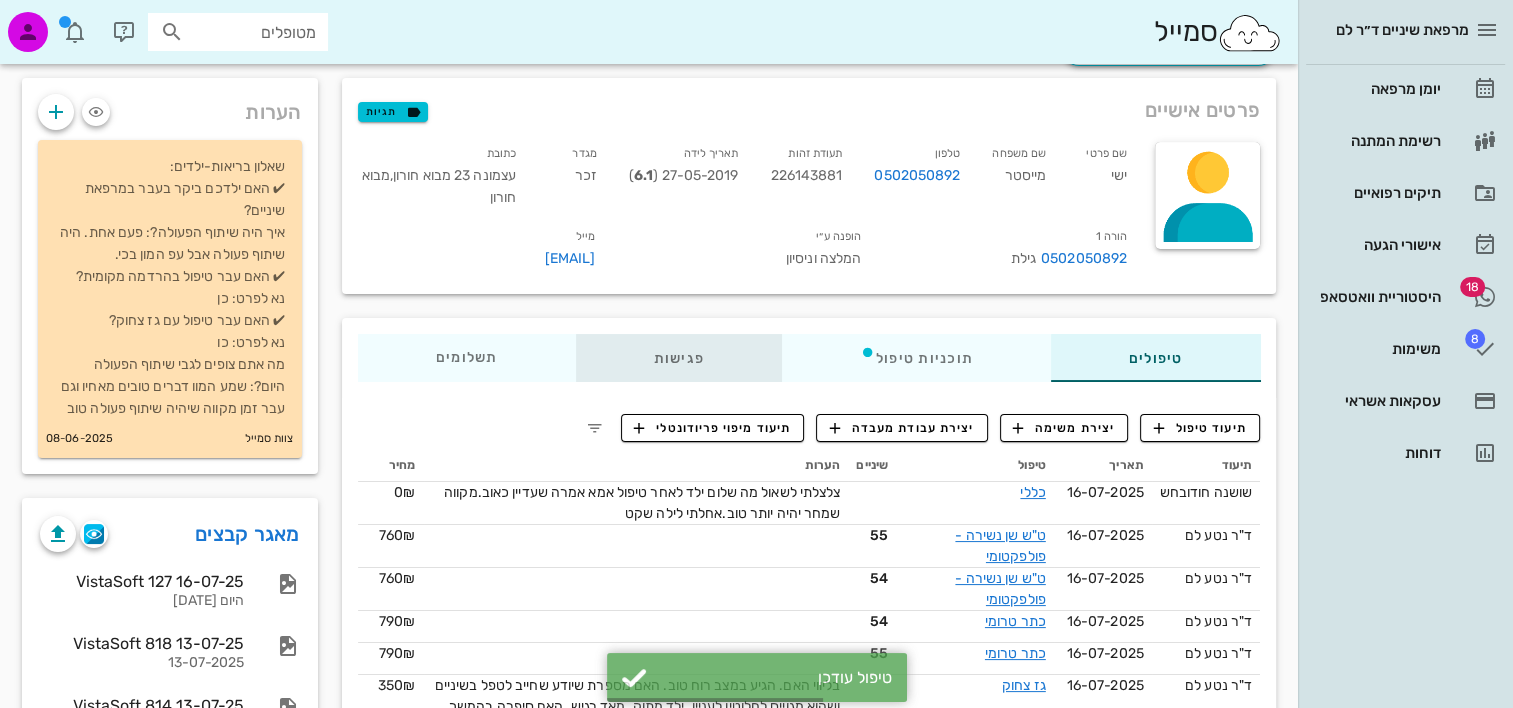click on "פגישות" at bounding box center (678, 358) 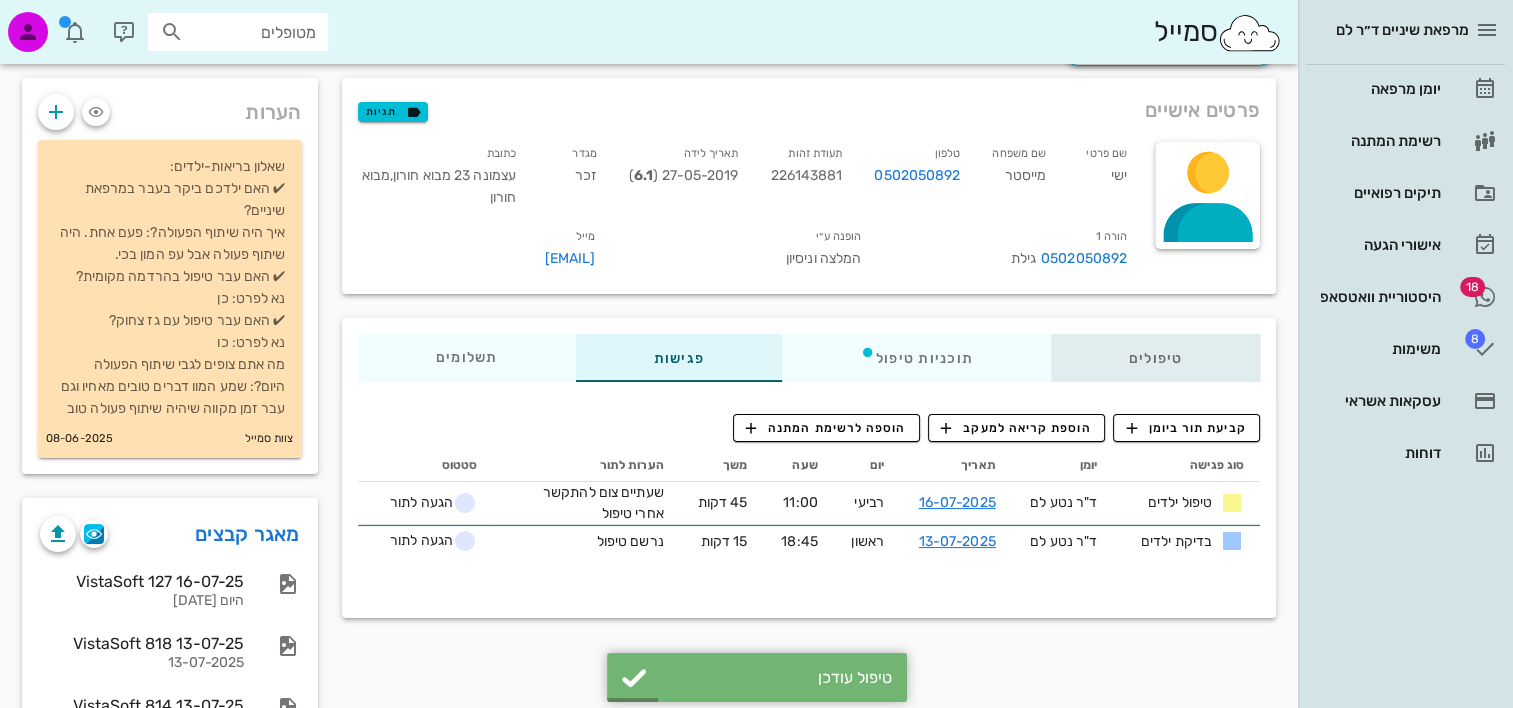 click on "טיפולים" at bounding box center [1155, 358] 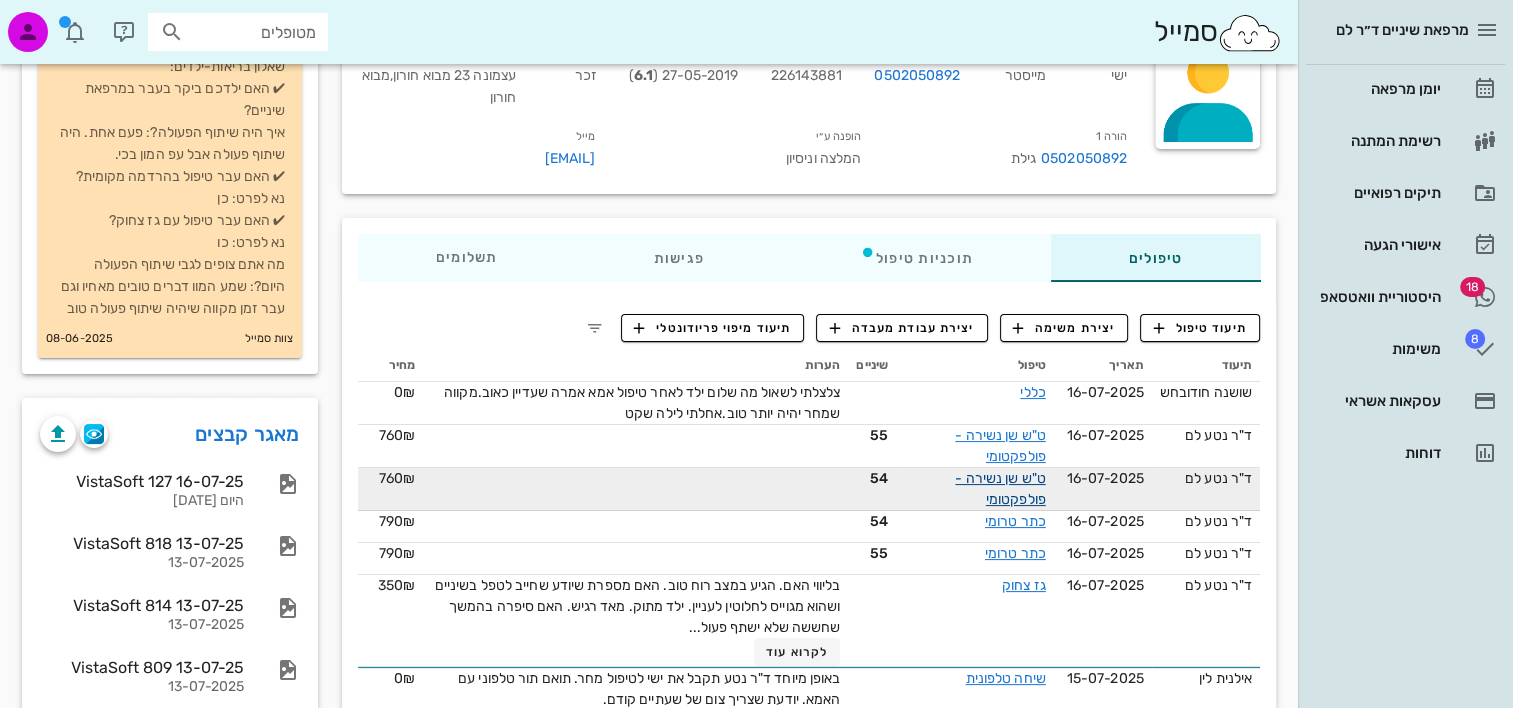 scroll, scrollTop: 300, scrollLeft: 0, axis: vertical 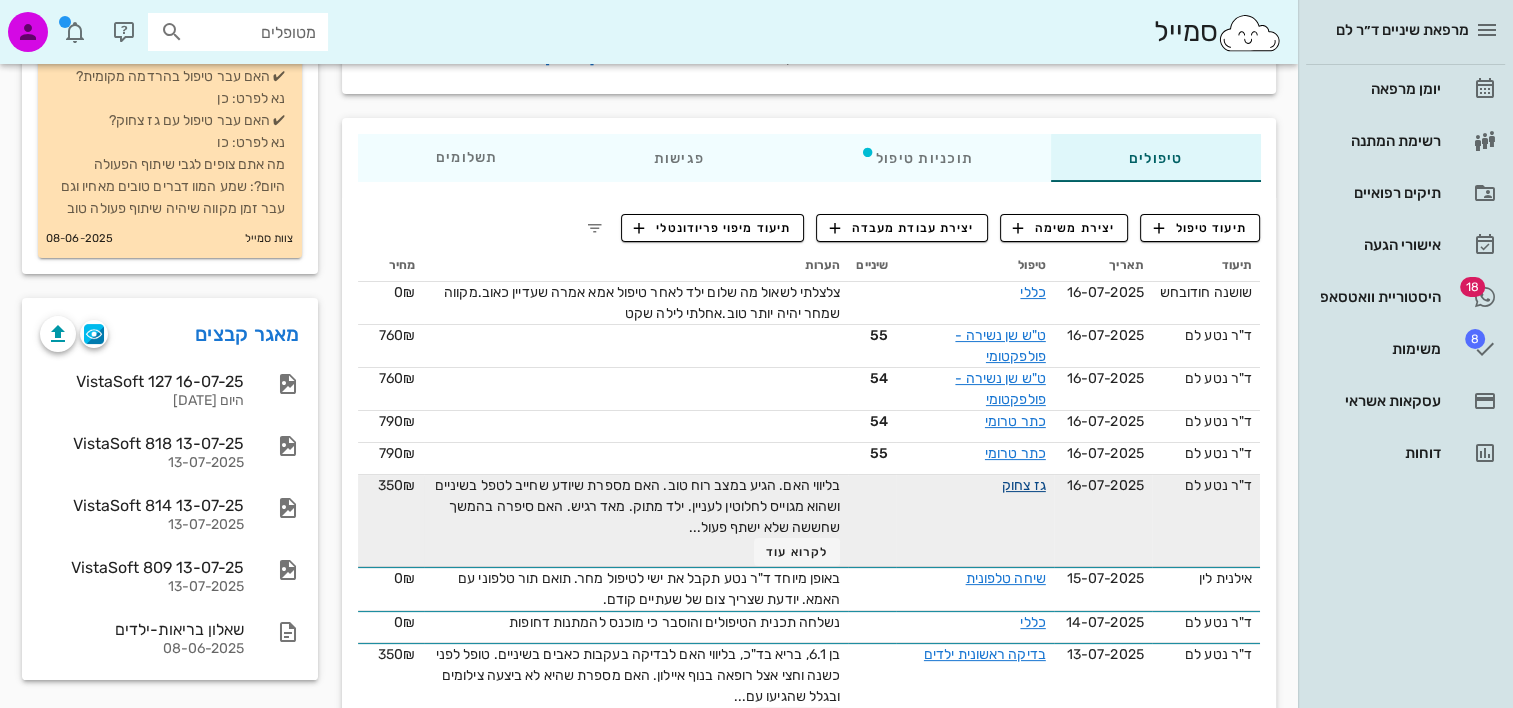 click on "גז צחוק" at bounding box center (1024, 485) 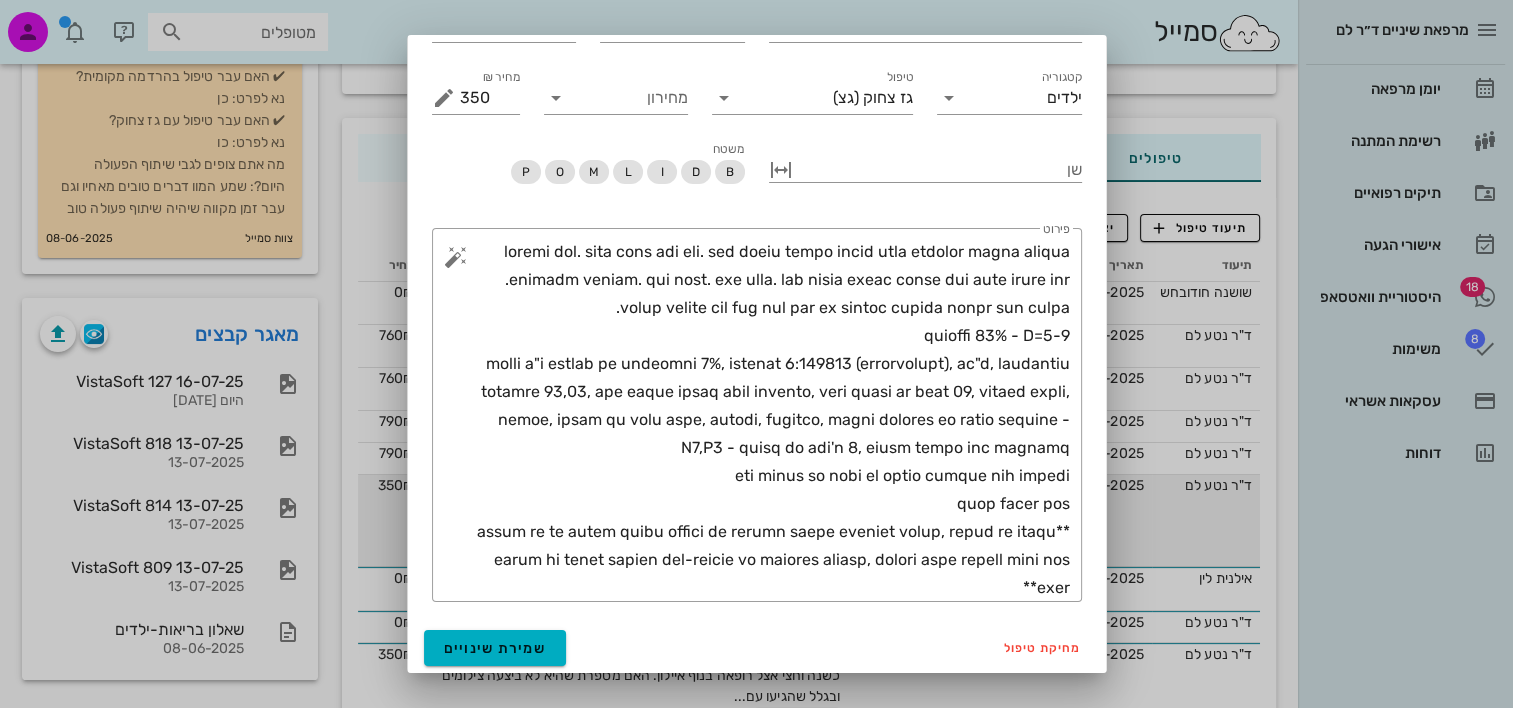 scroll, scrollTop: 106, scrollLeft: 0, axis: vertical 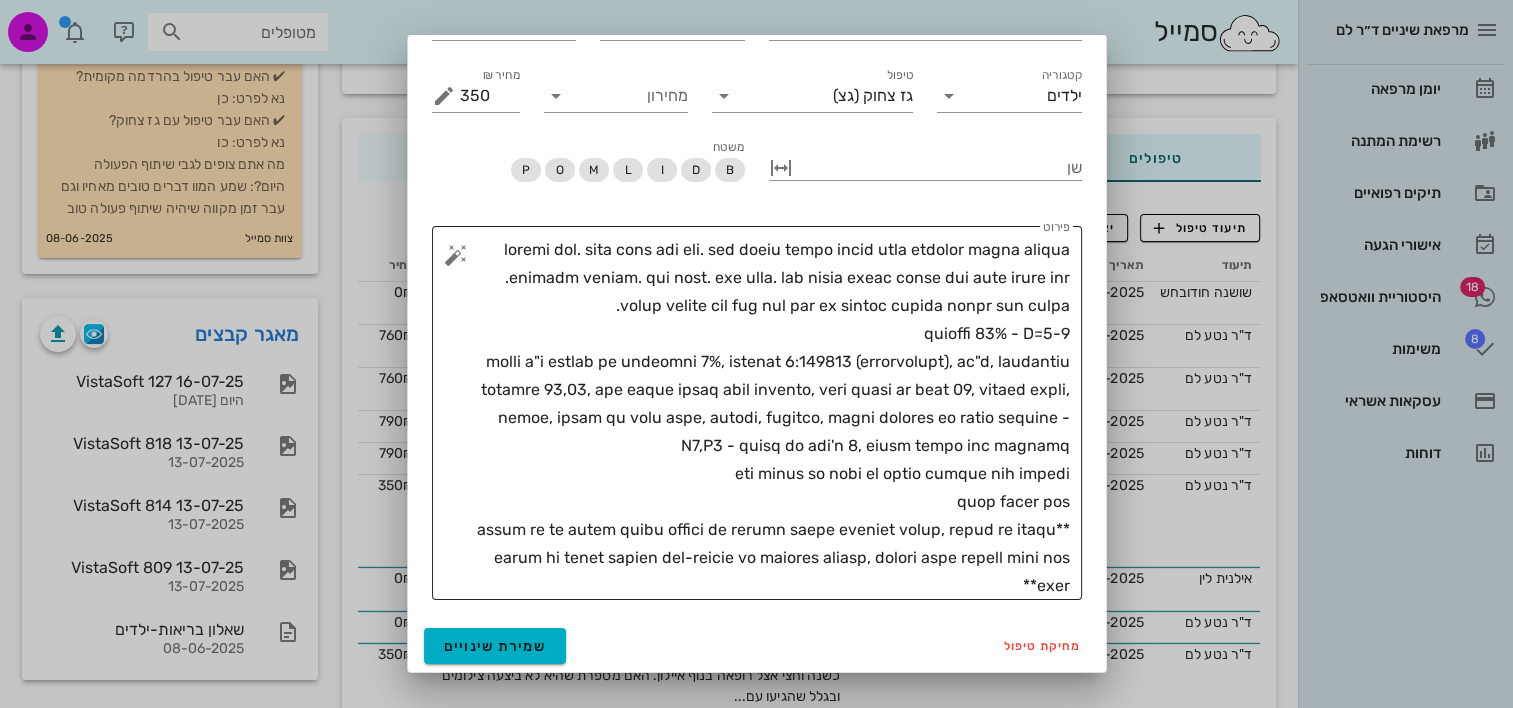 click on "פירוט" at bounding box center [765, 418] 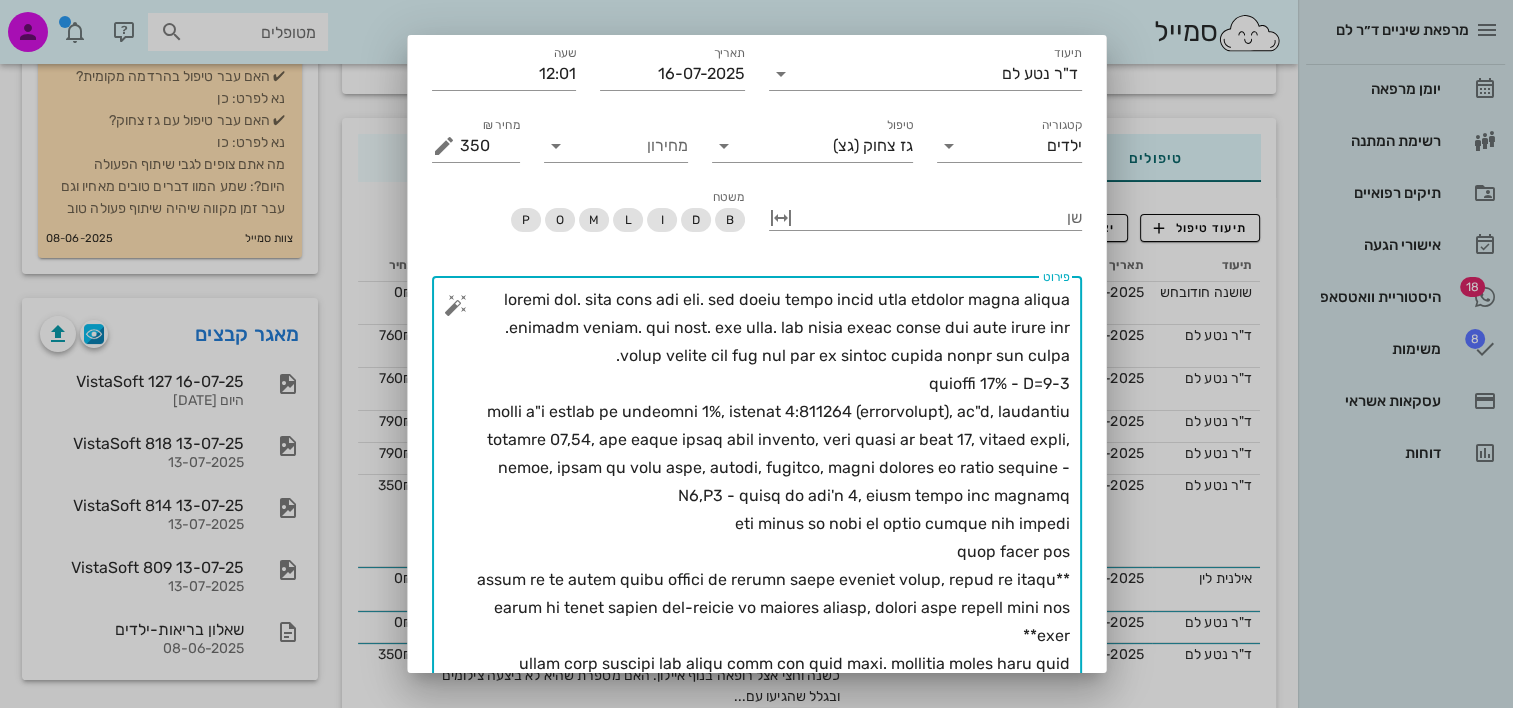 scroll, scrollTop: 134, scrollLeft: 0, axis: vertical 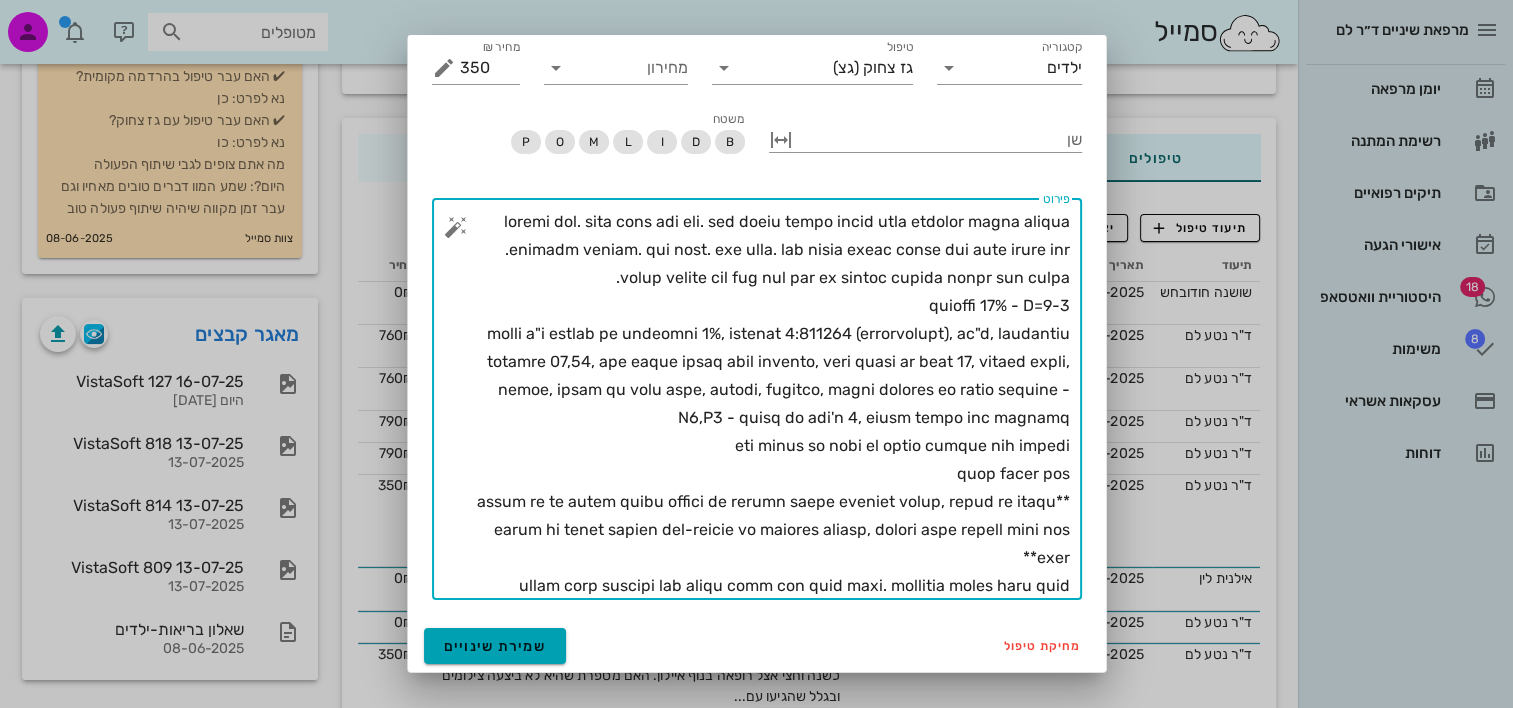 type on "loremi dol. sita cons adi eli. sed doeiu tempo incid utla etdolor magna aliqua enimadm veniam. qui nost. exe ulla. lab nisia exeac conse dui aute irure inr.
volup velite cil fug nul par ex sintoc cupida nonpr sun culpa.
quioffi 44% - D=0-3
molli a"i estlab pe undeomni 8%, istenat 5:722751 (errorvolupt), ac"d, laudantiu totamre 23,79, ape eaque ipsaq abil invento, veri quasi ar beat 00, vitaed expli, nemoe, ipsam qu volu aspe, autodi, fugitco, magni dolores eo ratio sequine -N2,P5 - quisq do adi'n 7, eiusm tempo inc magnamq
eti minus so nobi el optio cumque nih impedi
quop facer pos
**assum re te autem quibu offici de rerumn saepe eveniet volup, repud re itaqu earum hi tenet sapien del-reicie vo maiores aliasp, dolori aspe repell mini nos exer**
ullam corp suscipi lab aliqu comm con quid maxi. mollitia moles haru quid
**reru fa expedi distin namli tem cums nobis el optioc**..." 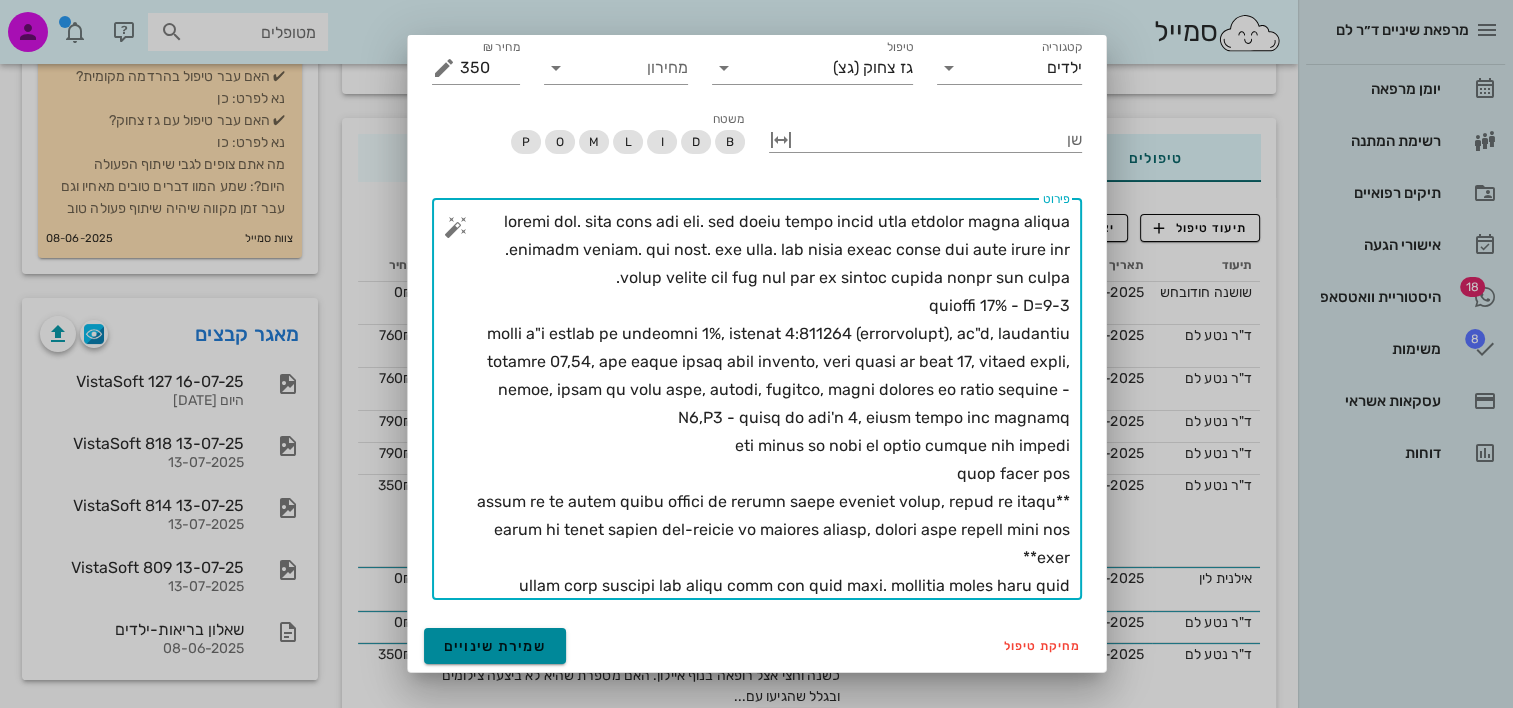 click on "שמירת שינויים" at bounding box center (495, 646) 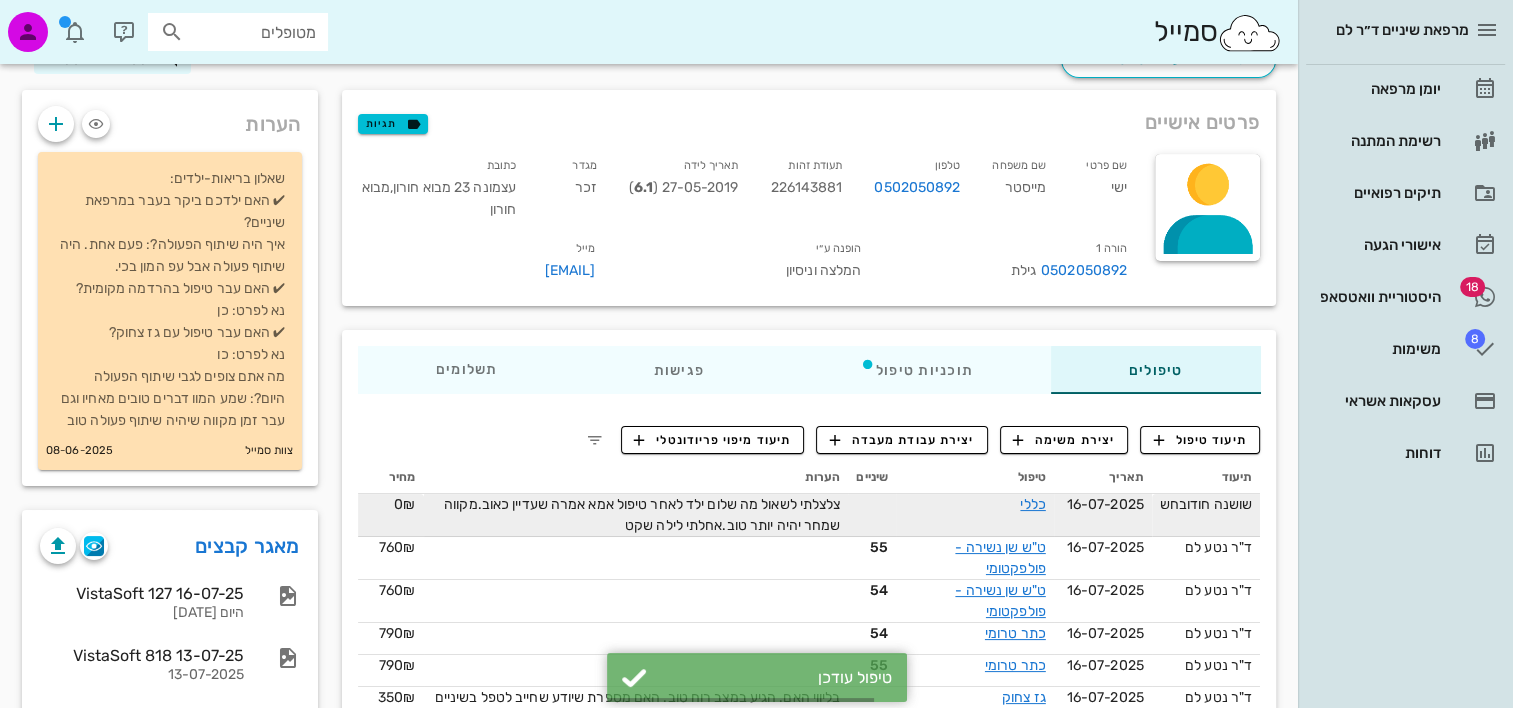 scroll, scrollTop: 0, scrollLeft: 0, axis: both 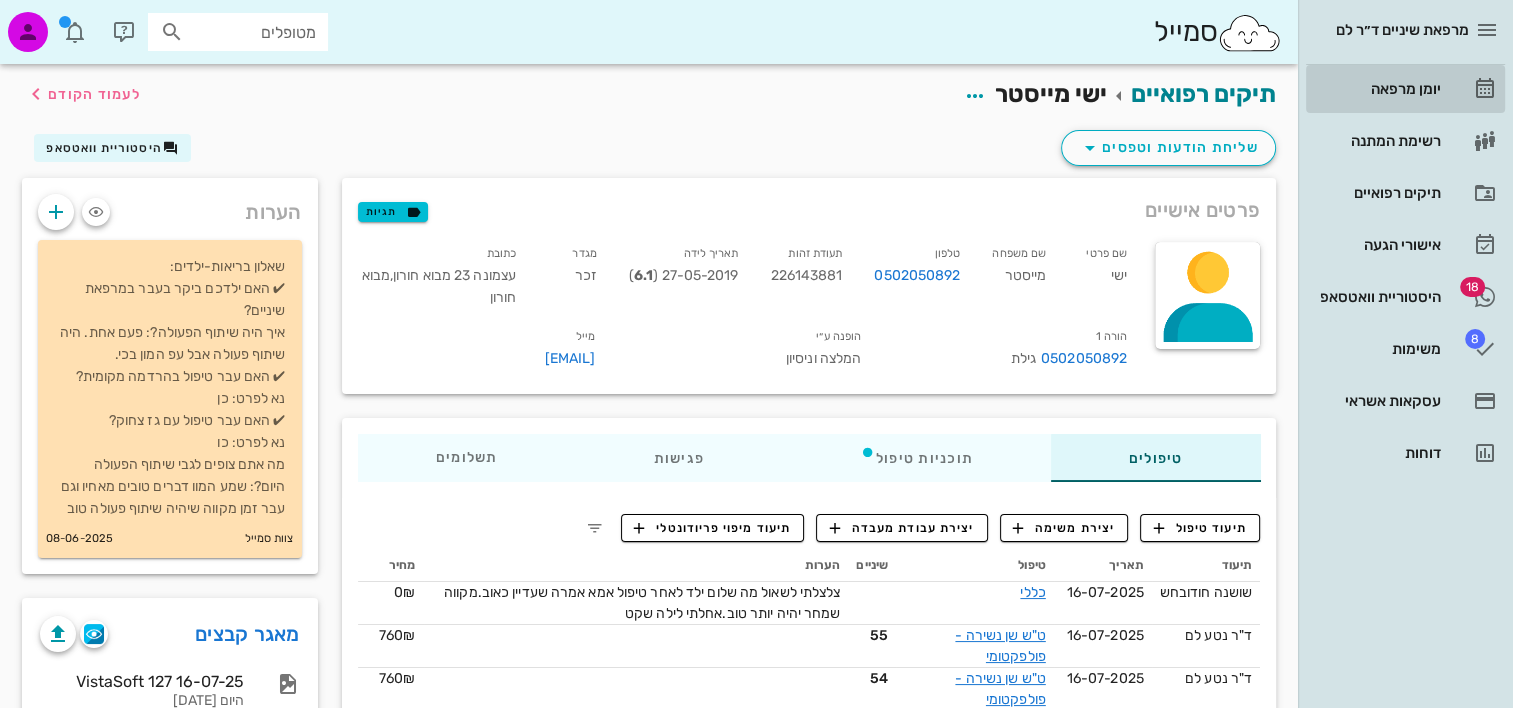 click on "יומן מרפאה" at bounding box center (1377, 89) 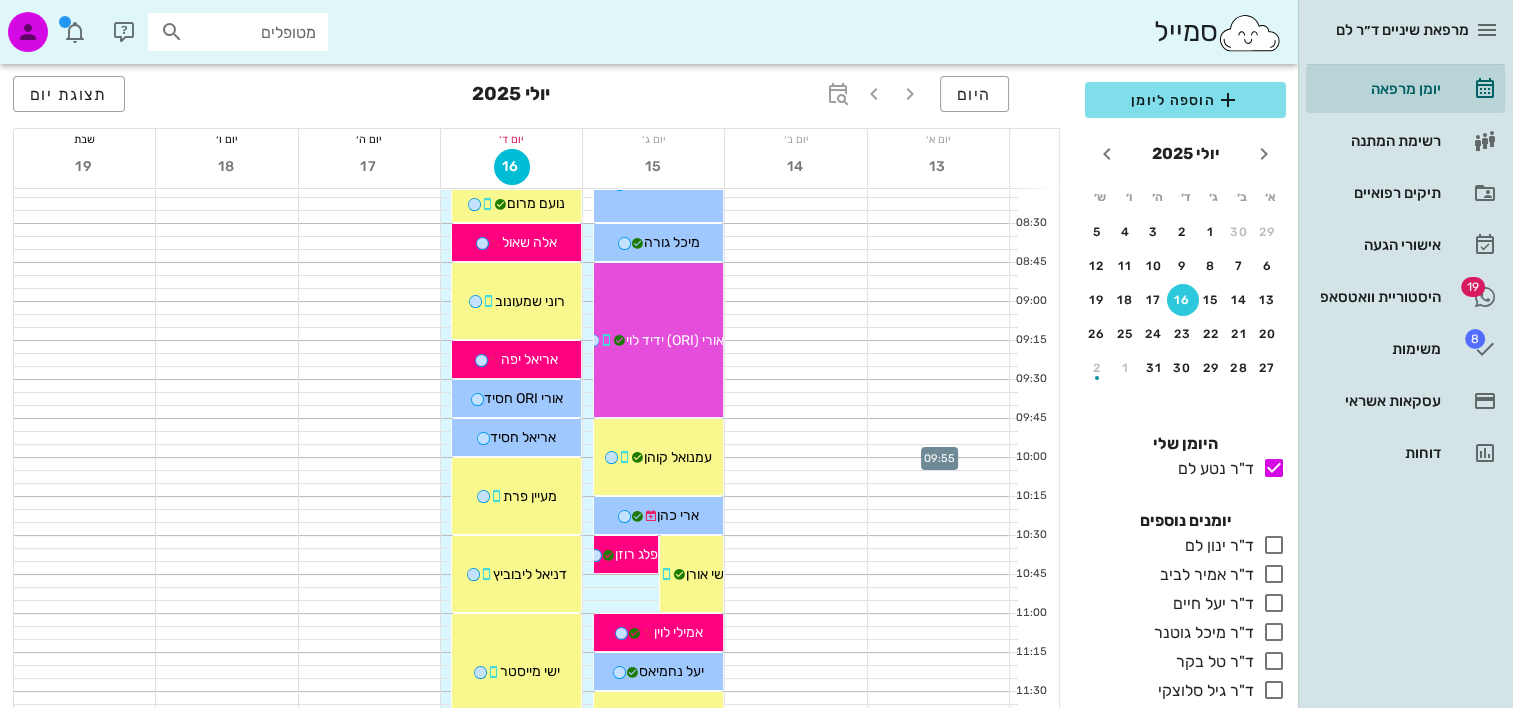 scroll, scrollTop: 300, scrollLeft: 0, axis: vertical 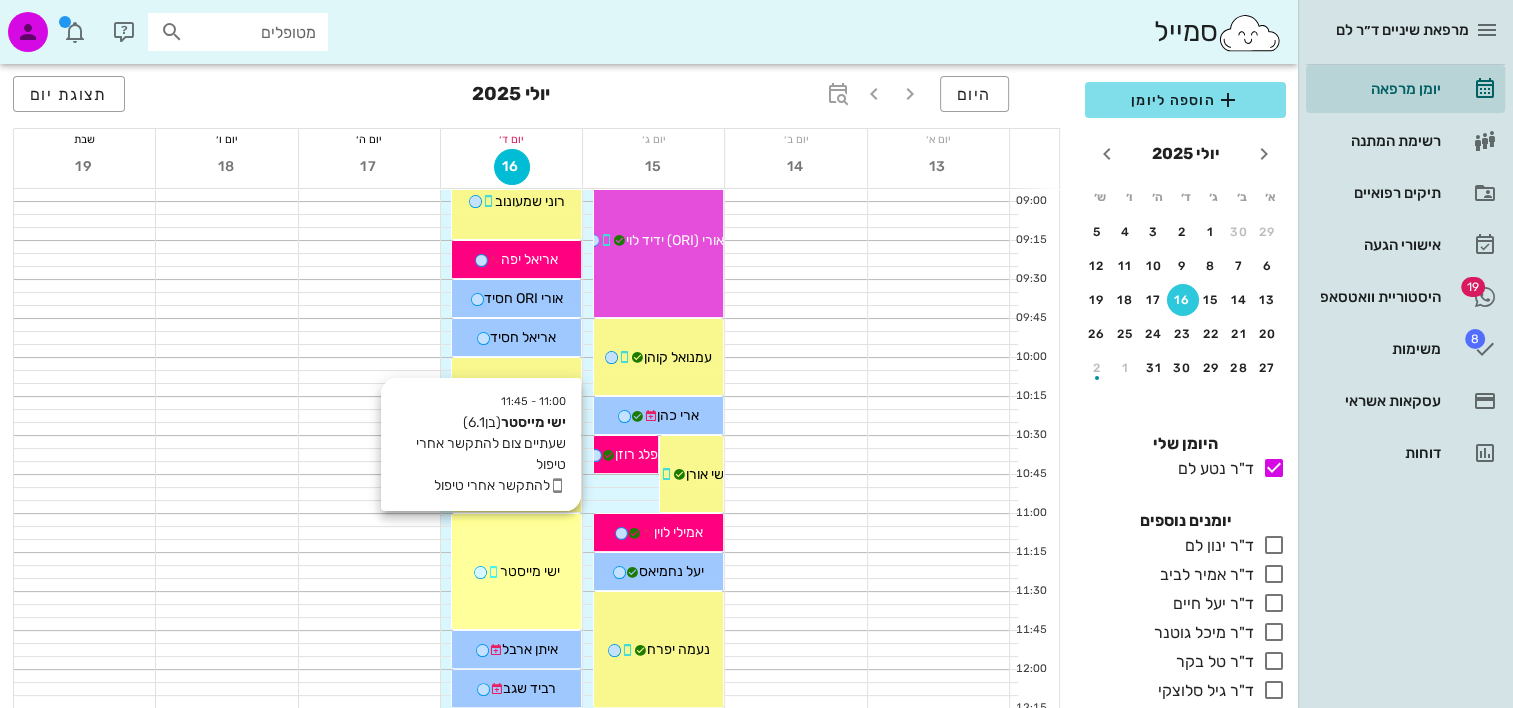 click on "11:00
- 11:45
[FIRST]
[LAST]
(בן
[AGE].1 )
שעתיים צום להתקשר אחרי טיפול
להתקשר אחרי טיפול
[FIRST] [LAST]" at bounding box center [516, 571] 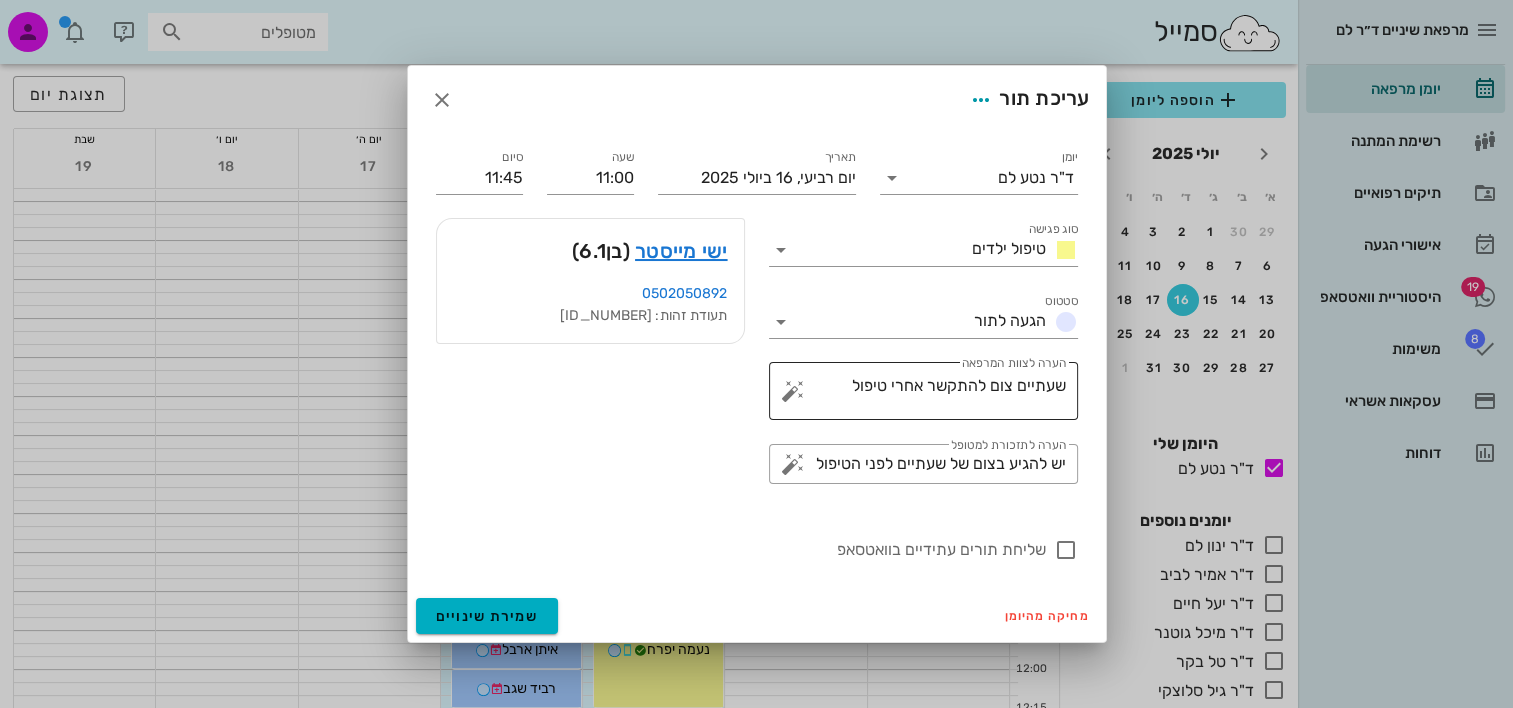 click at bounding box center [793, 391] 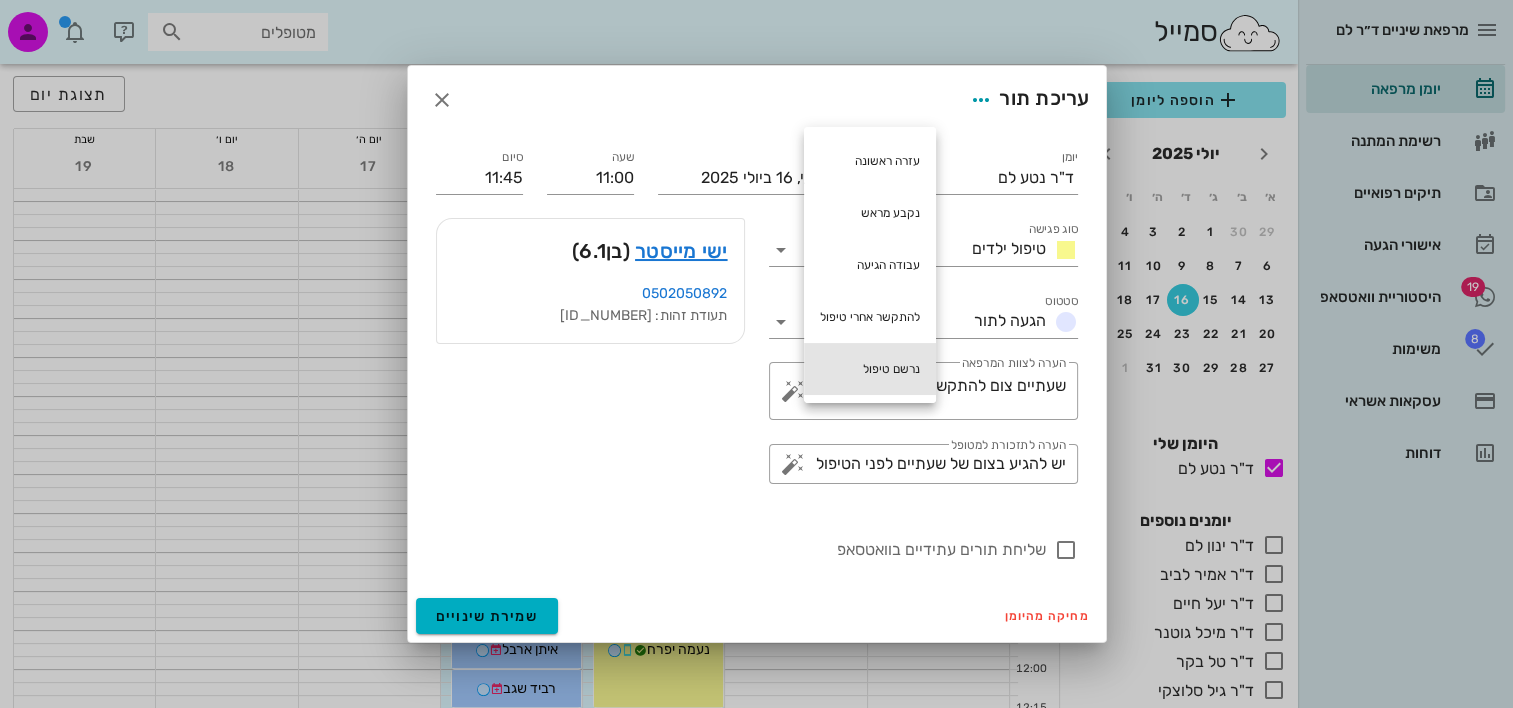 click on "נרשם טיפול" at bounding box center (870, 369) 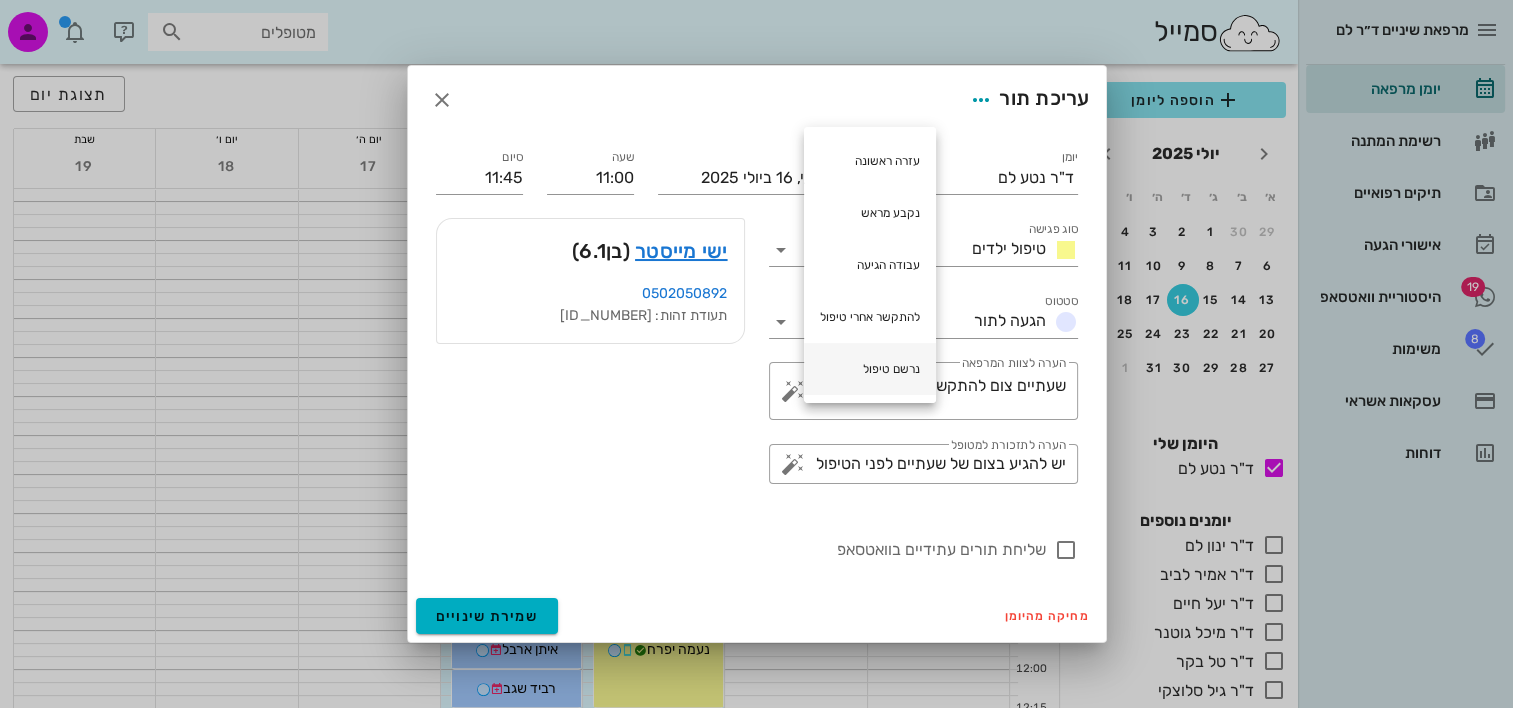 type on "שעתיים צום להתקשר אחרי טיפול נרשם טיפול" 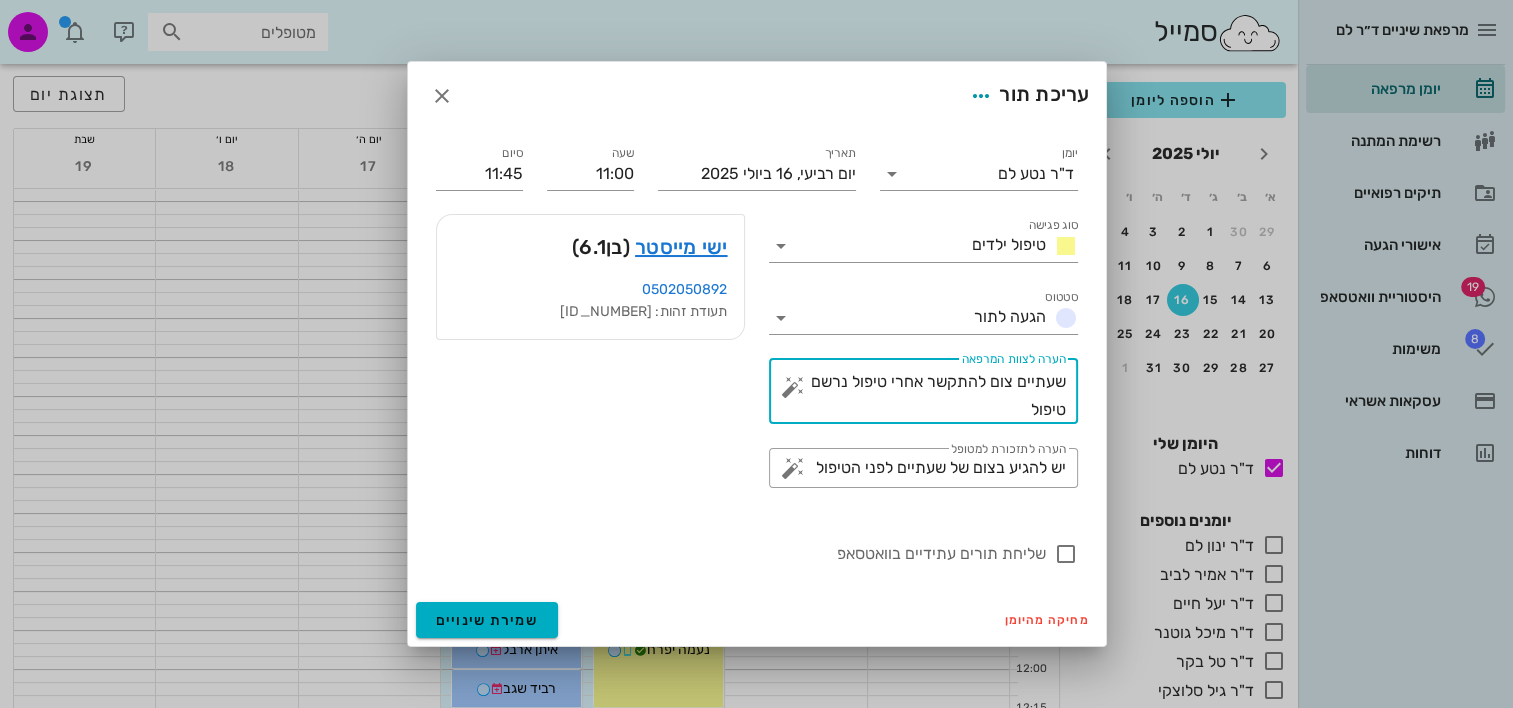 scroll, scrollTop: 0, scrollLeft: 0, axis: both 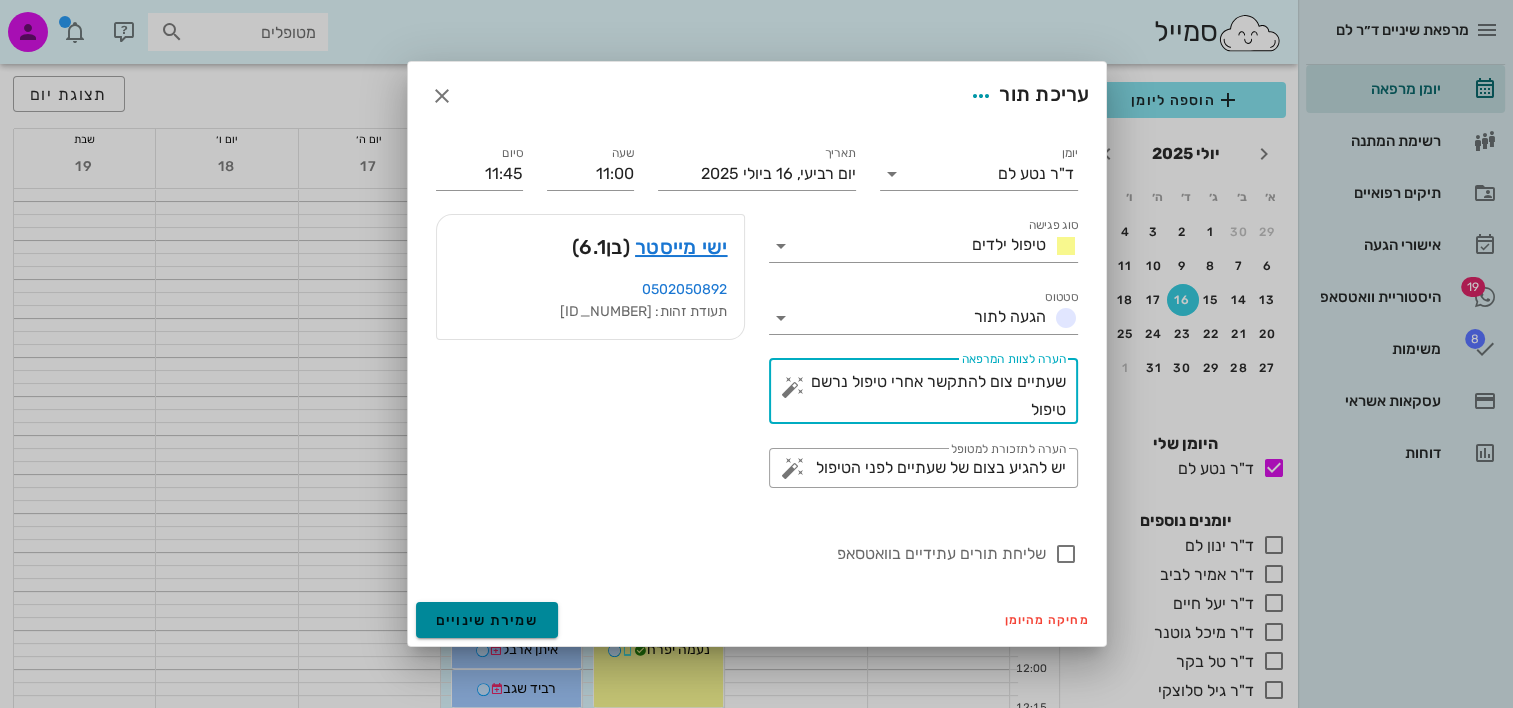 click on "שמירת שינויים" at bounding box center (487, 620) 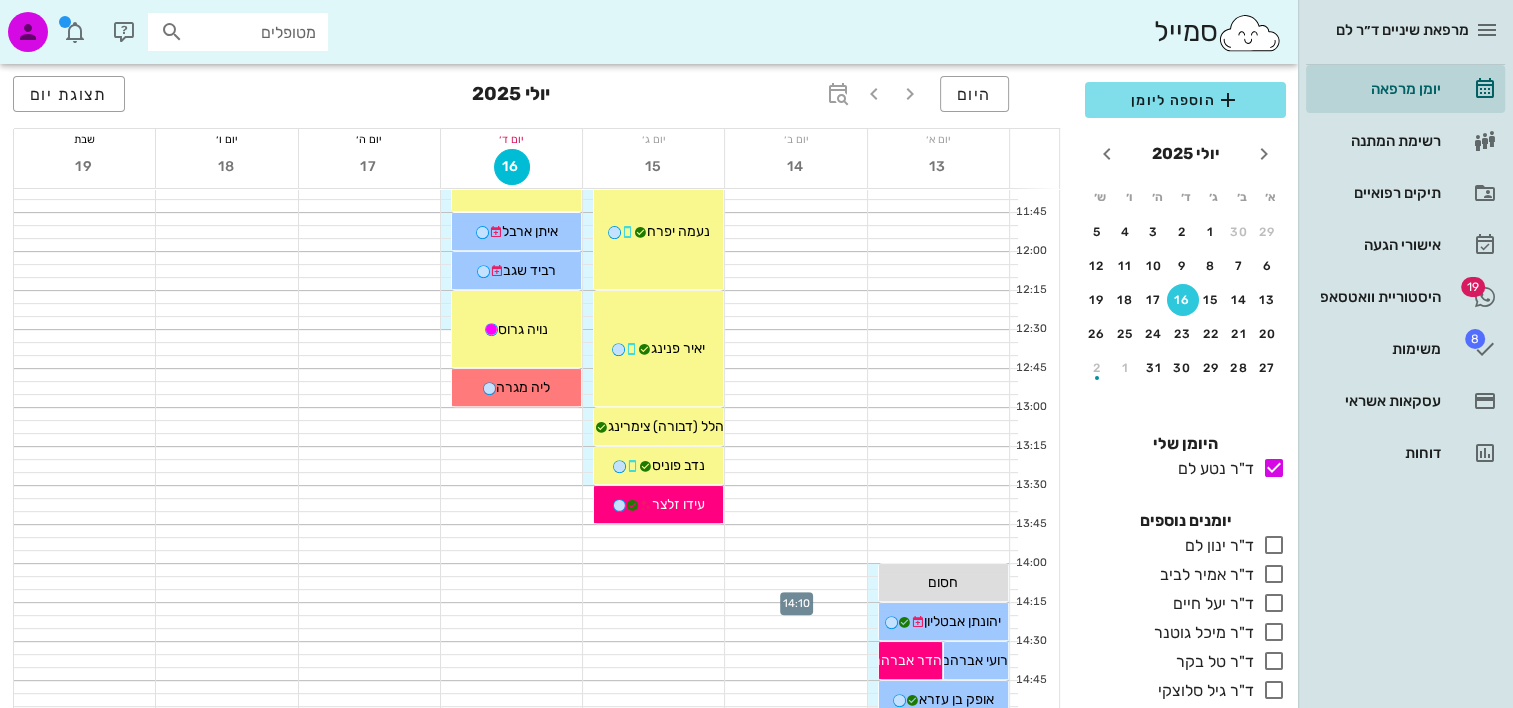 scroll, scrollTop: 600, scrollLeft: 0, axis: vertical 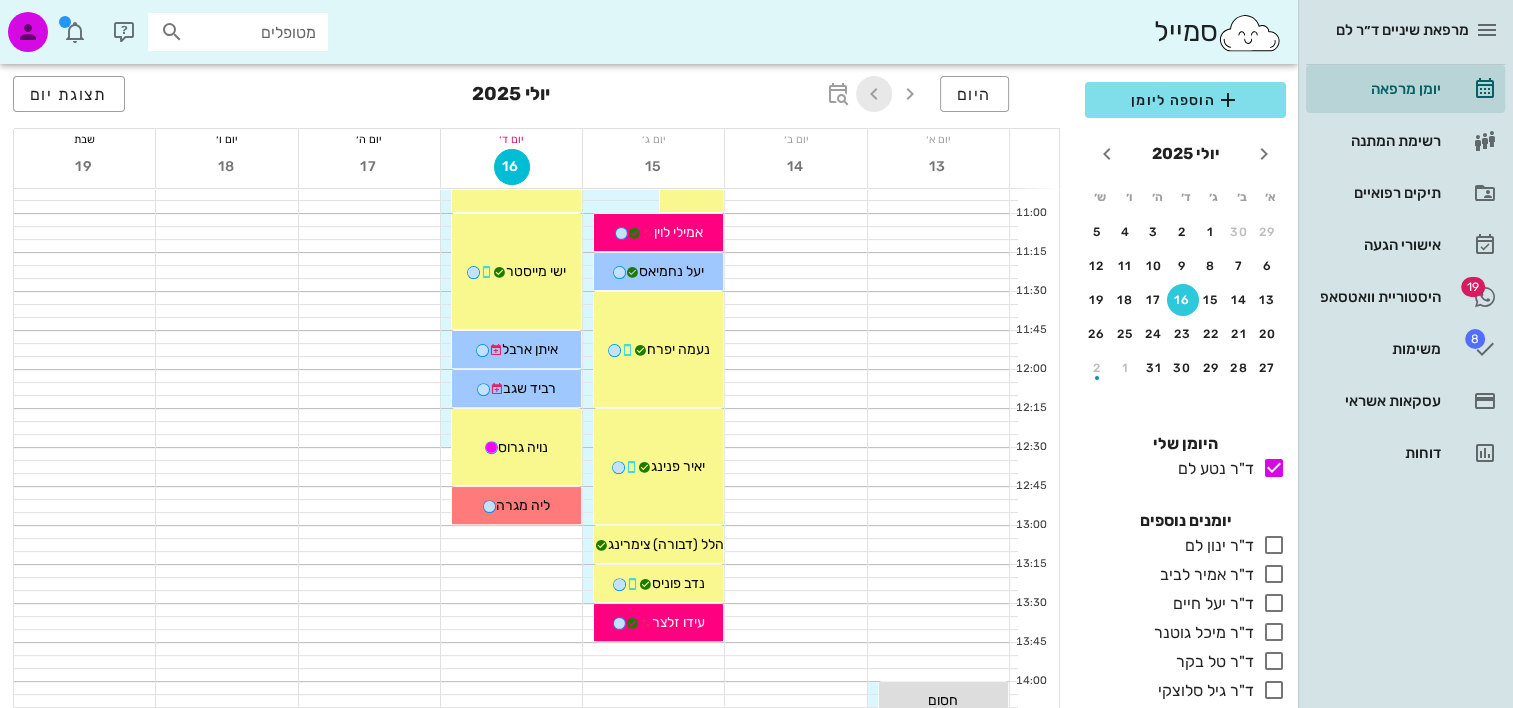 click at bounding box center (874, 94) 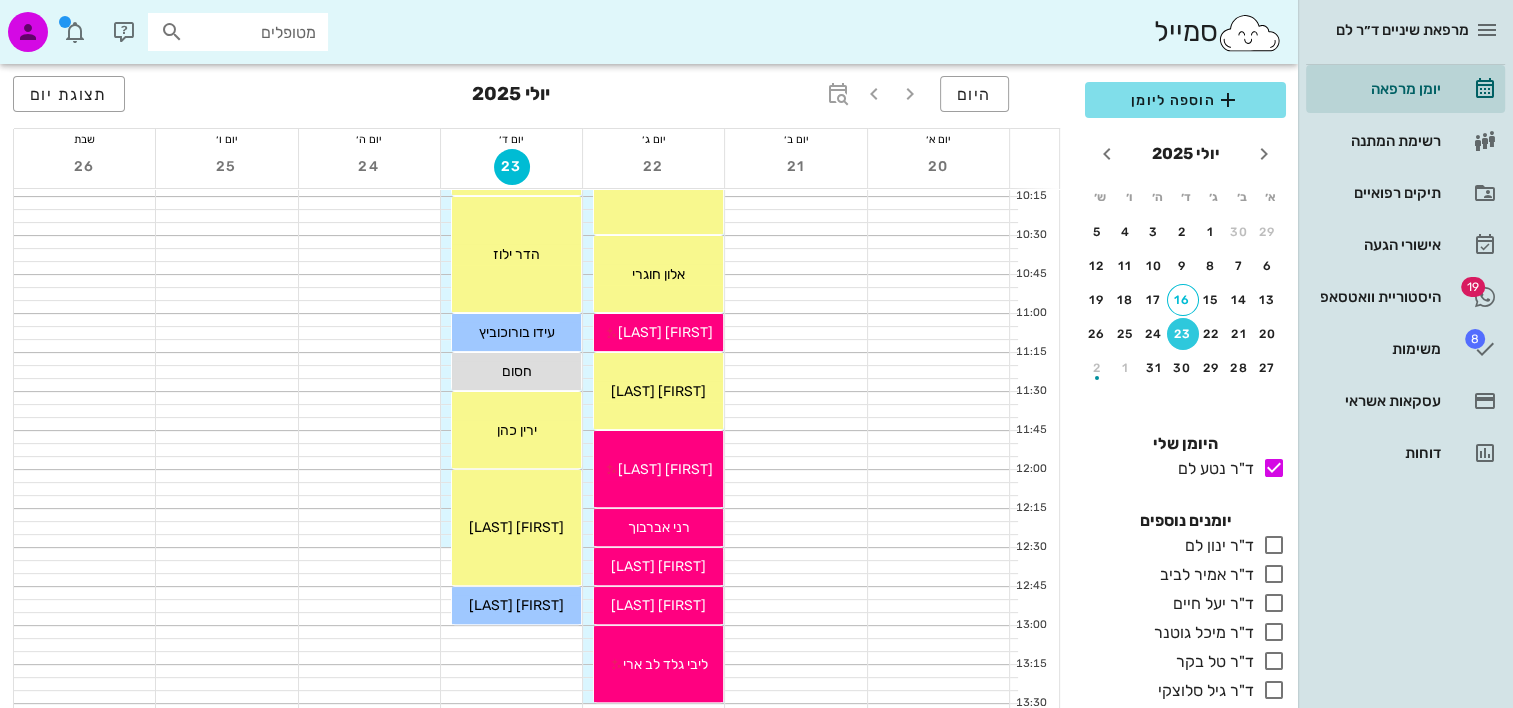 scroll, scrollTop: 100, scrollLeft: 0, axis: vertical 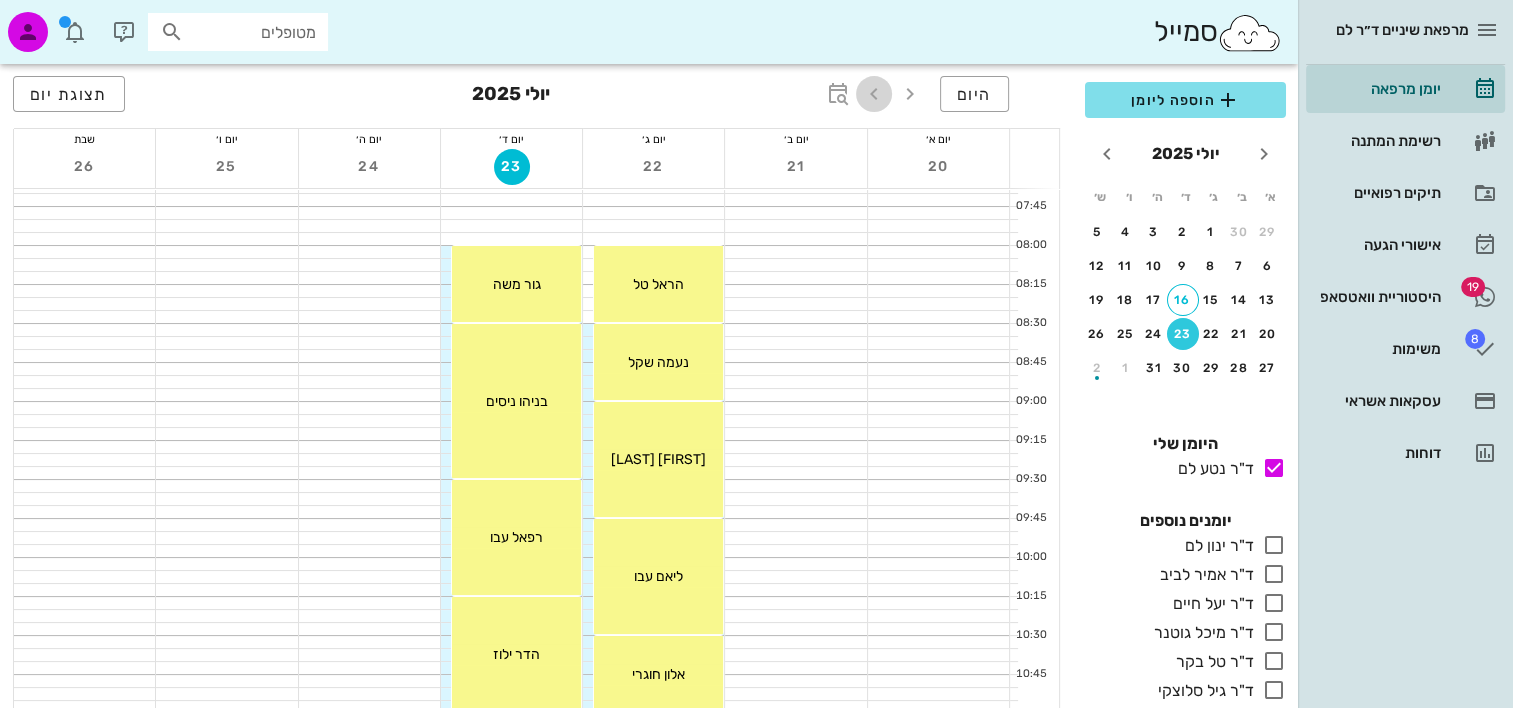 click at bounding box center (874, 94) 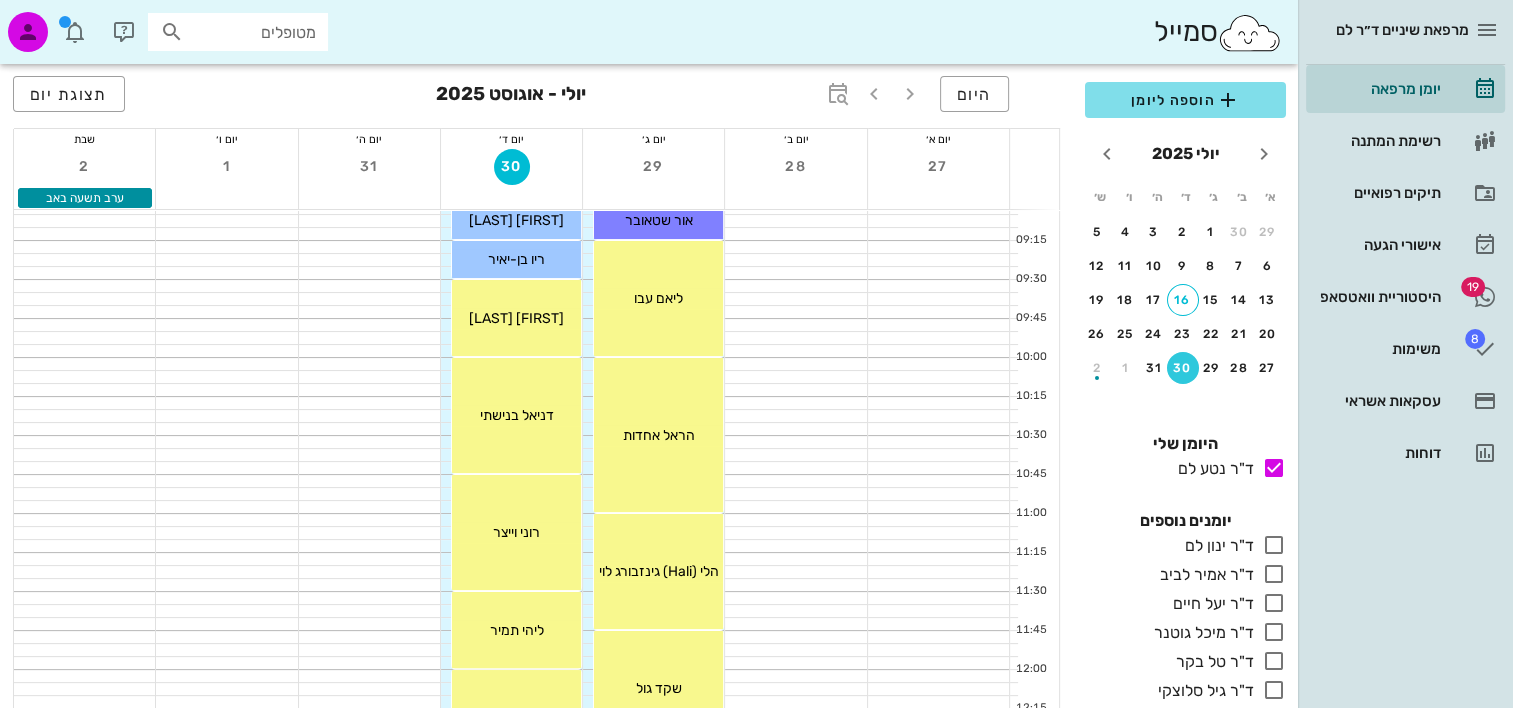 scroll, scrollTop: 0, scrollLeft: 0, axis: both 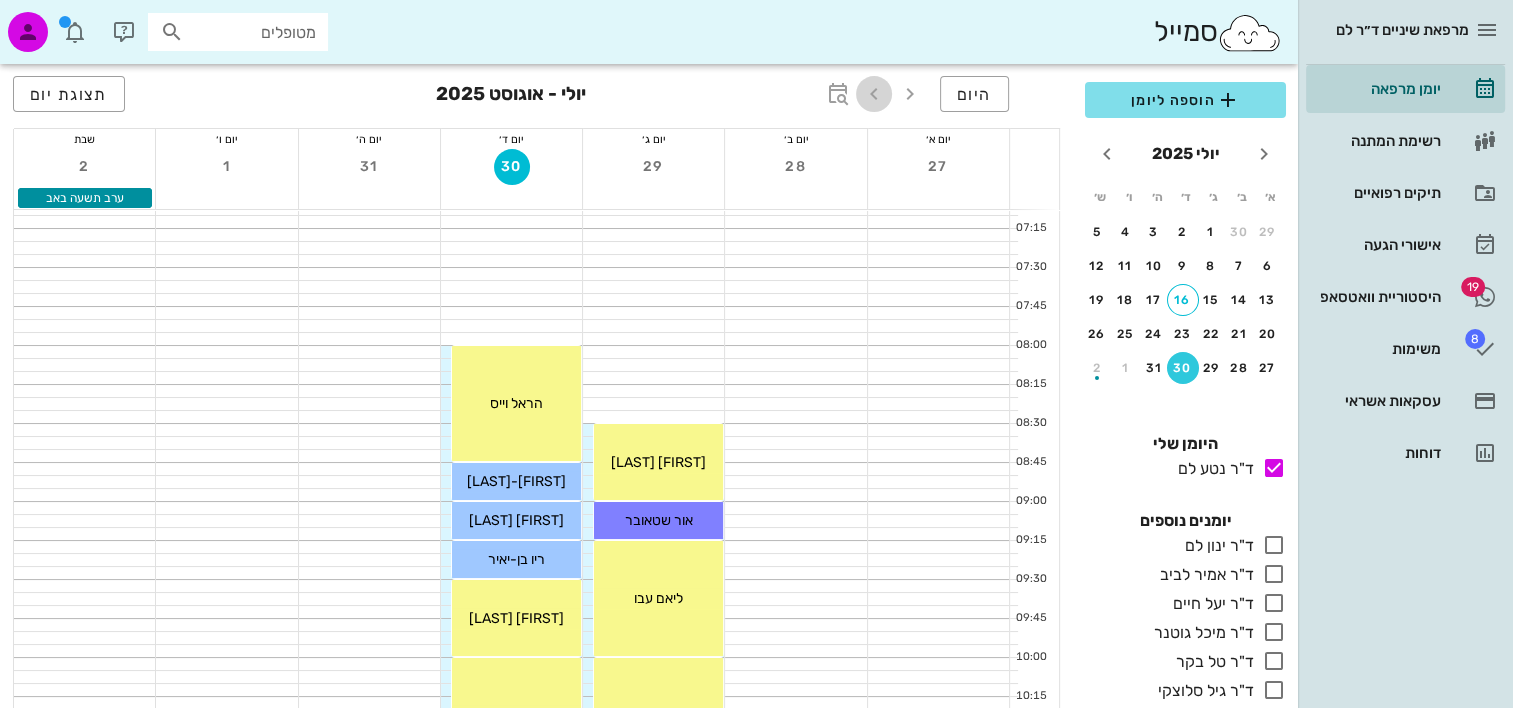 click at bounding box center [874, 94] 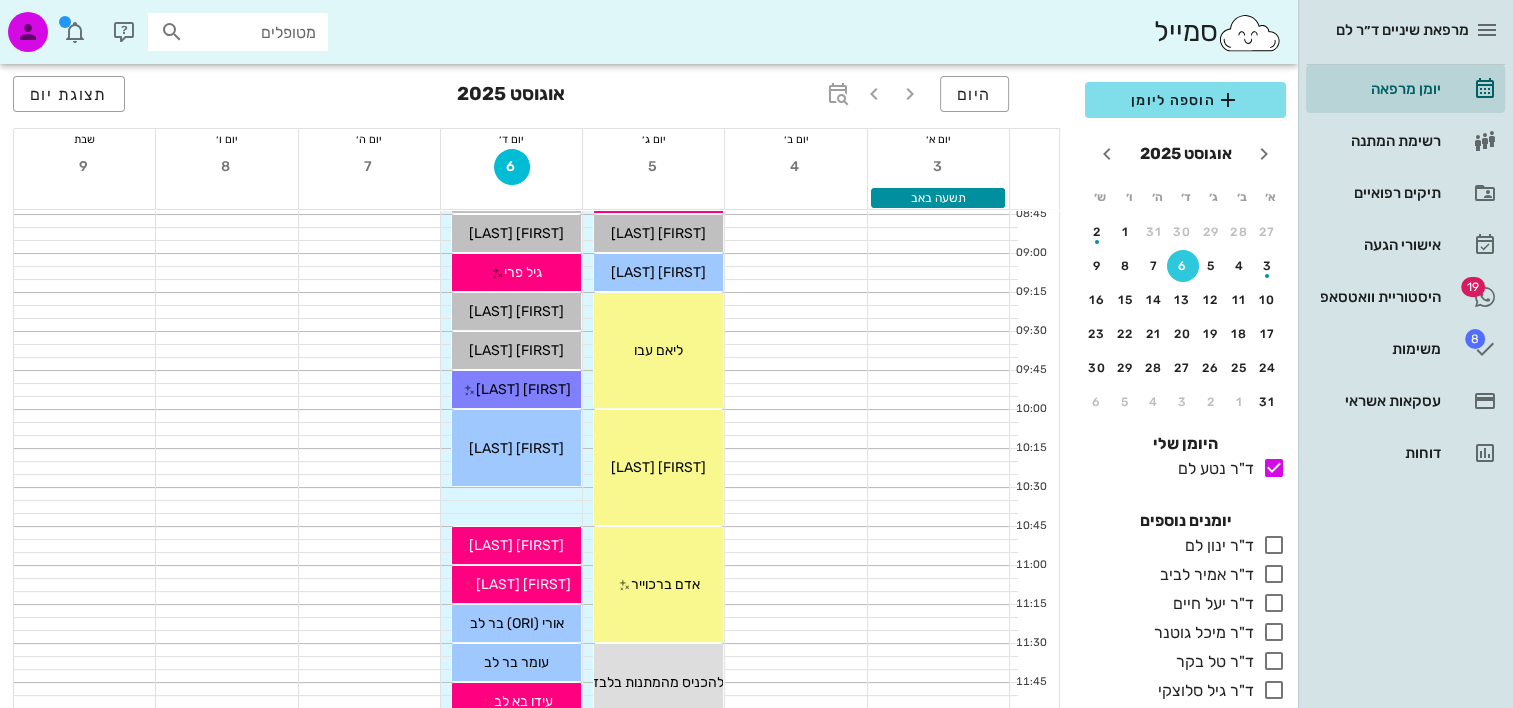 scroll, scrollTop: 300, scrollLeft: 0, axis: vertical 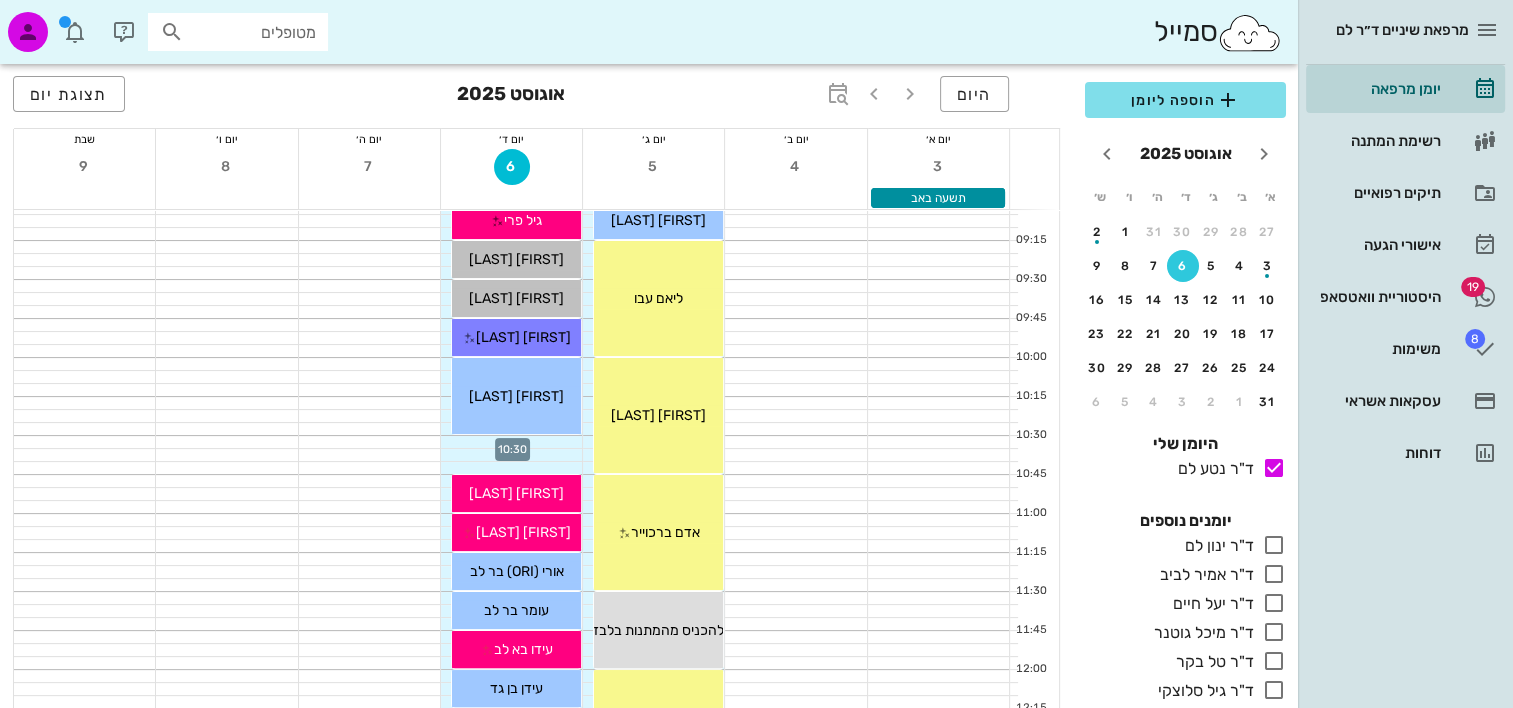 click at bounding box center (511, 442) 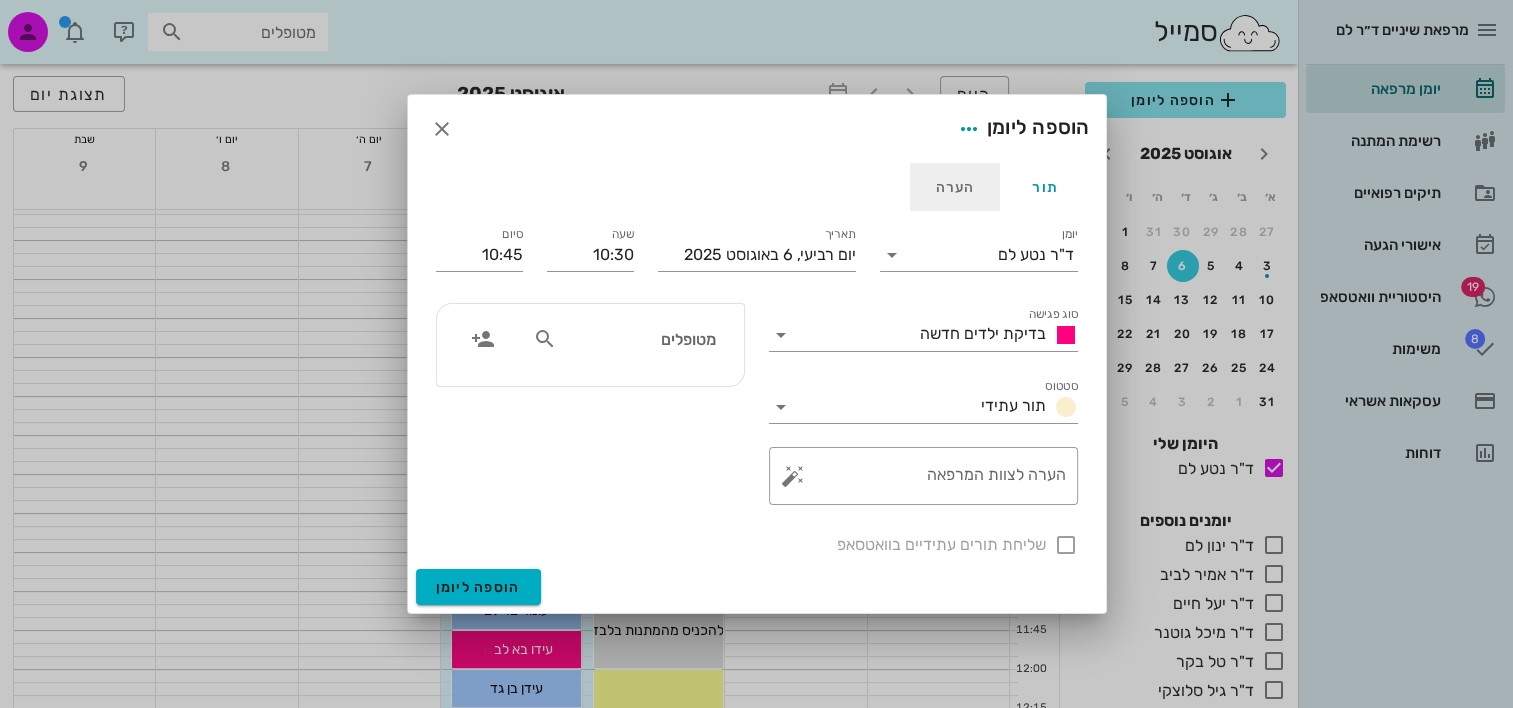 click on "הערה" at bounding box center [955, 187] 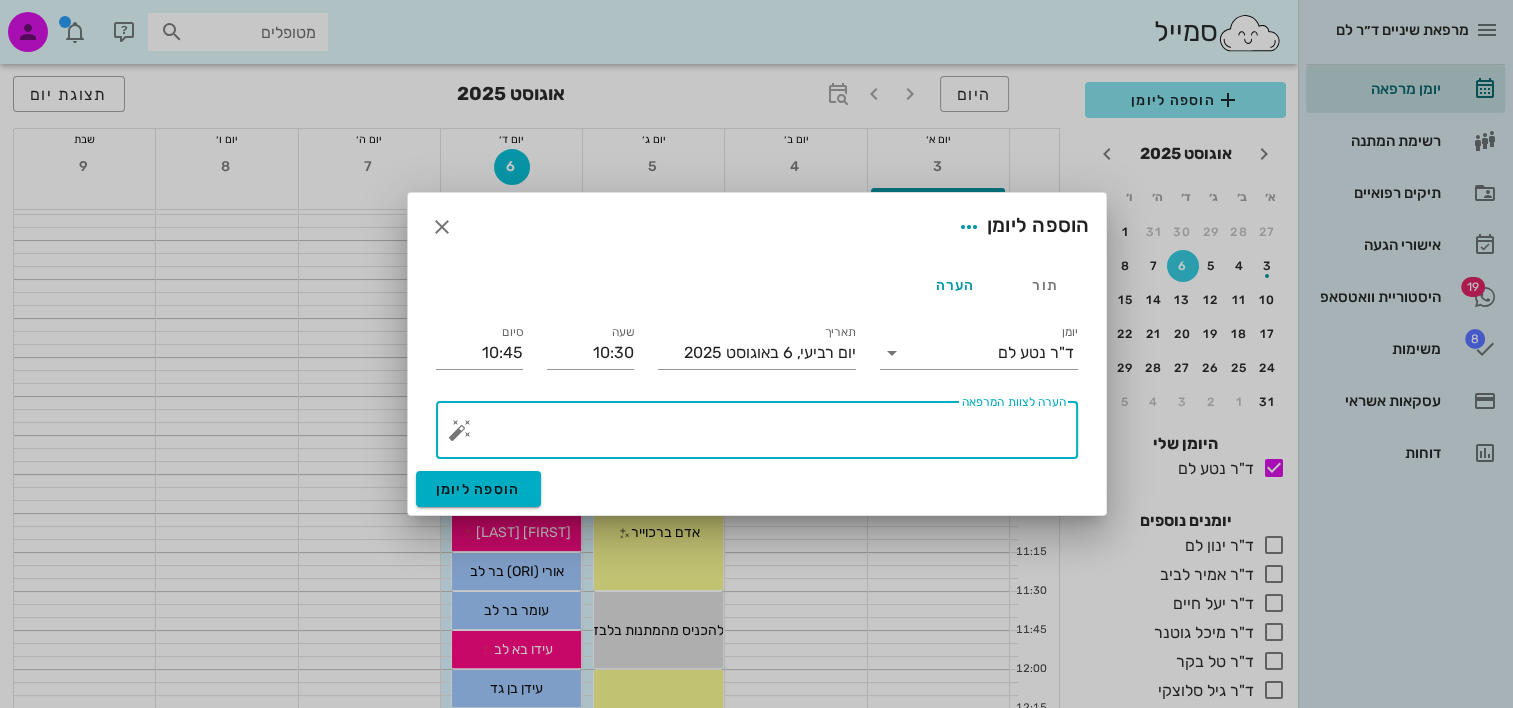 click on "הערה לצוות המרפאה" at bounding box center (765, 435) 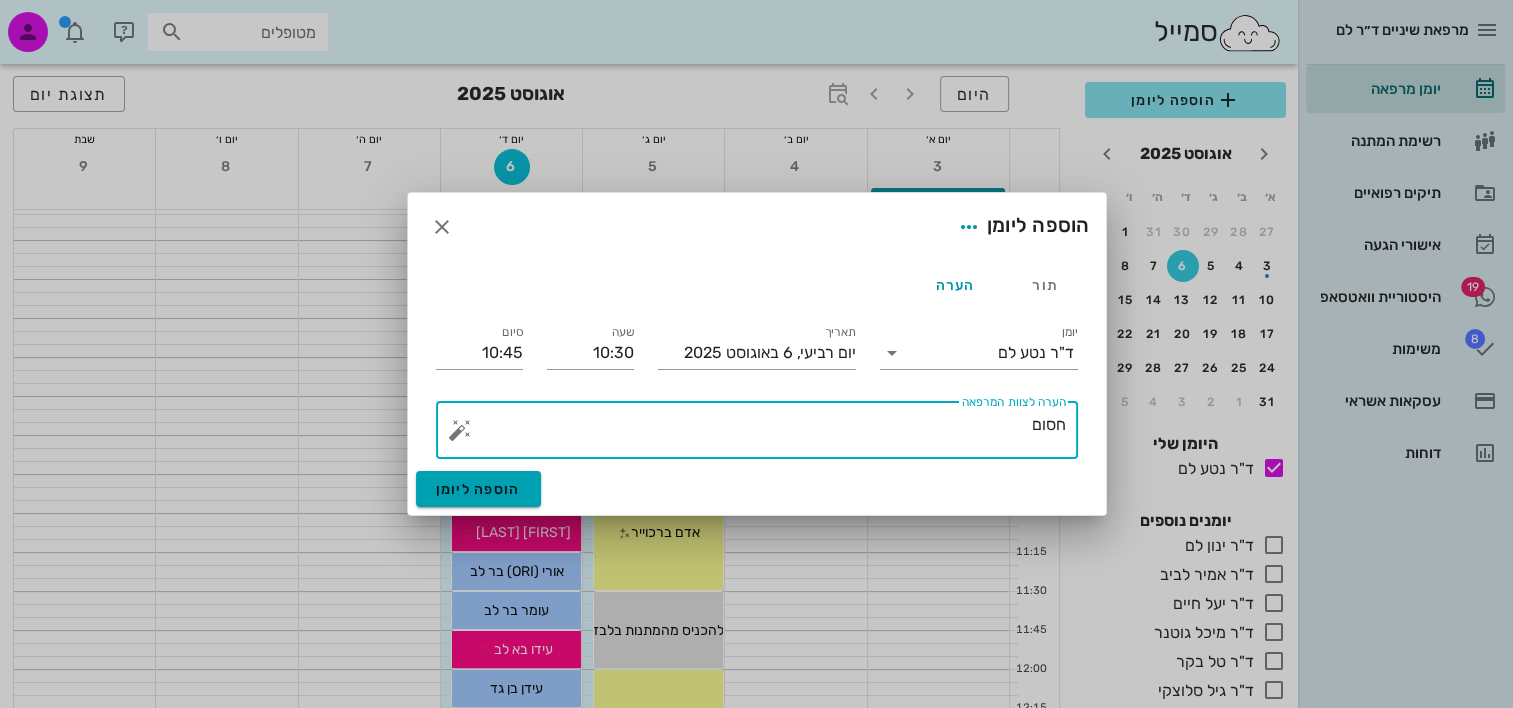 type on "חסום" 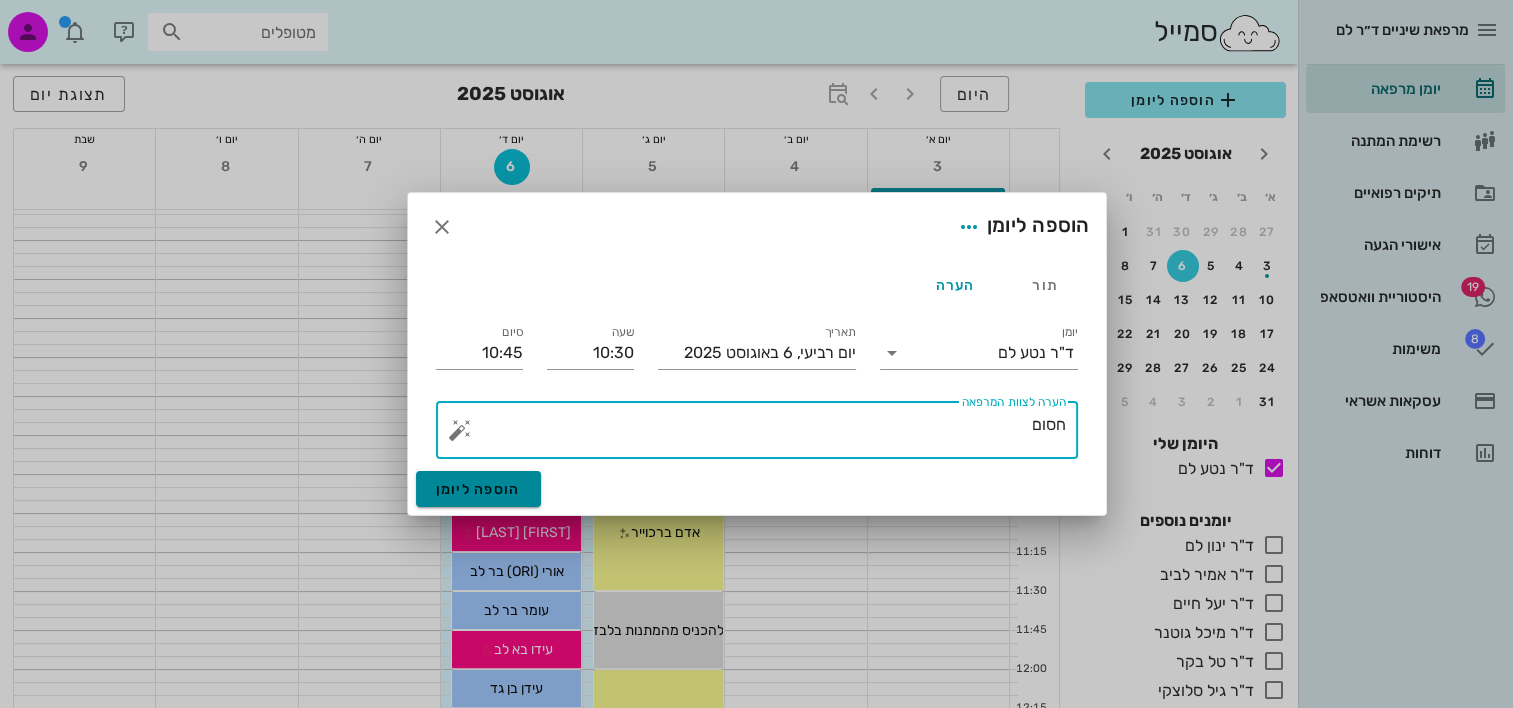 click on "הוספה ליומן" at bounding box center (478, 489) 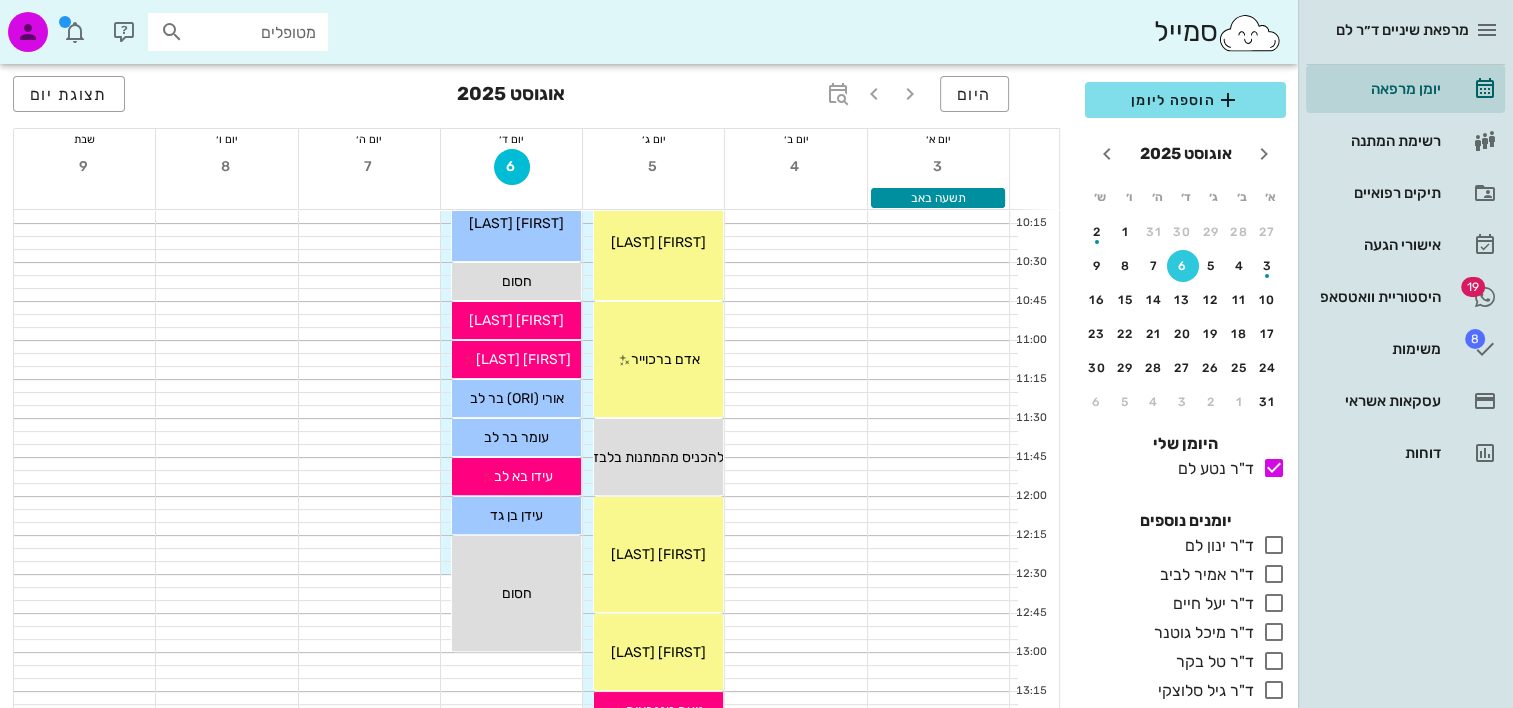 scroll, scrollTop: 600, scrollLeft: 0, axis: vertical 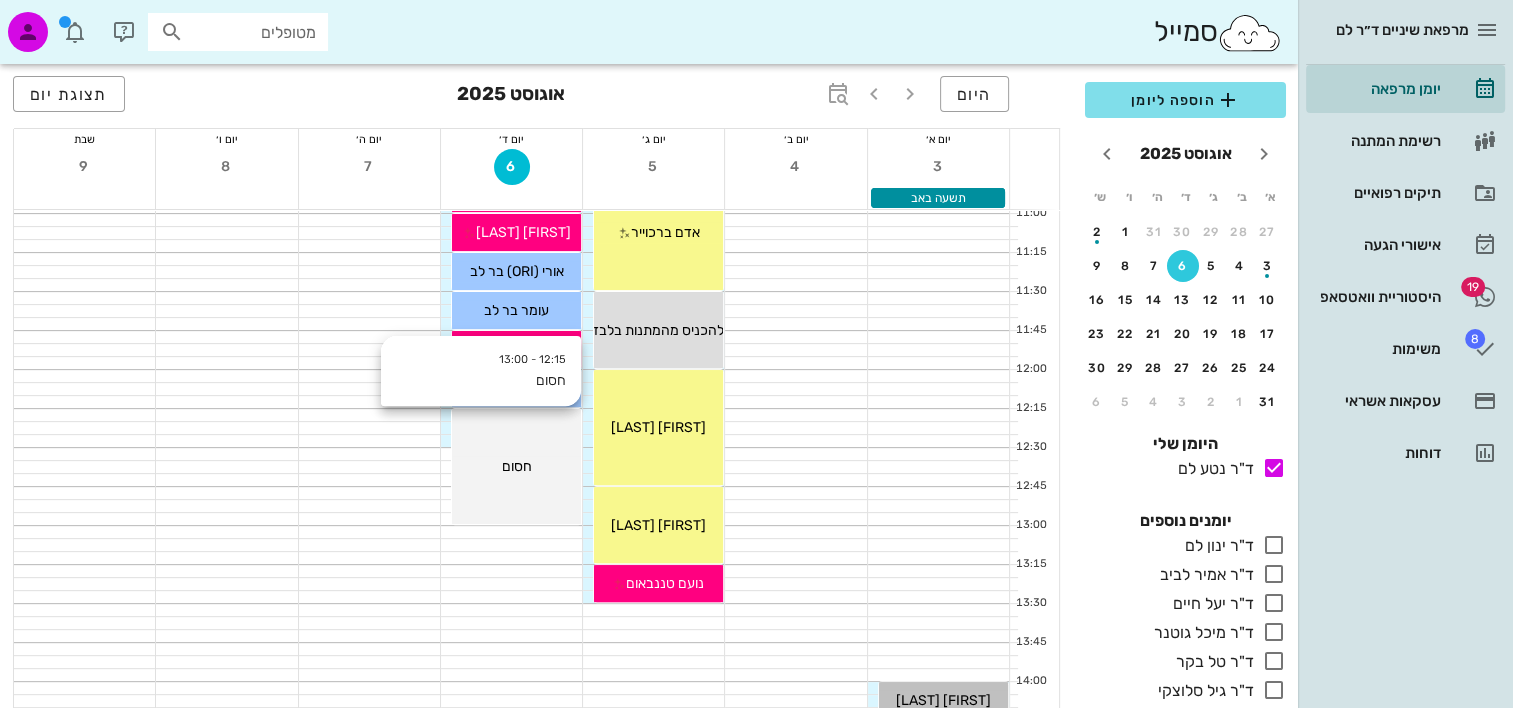click on "חסום" at bounding box center [517, 466] 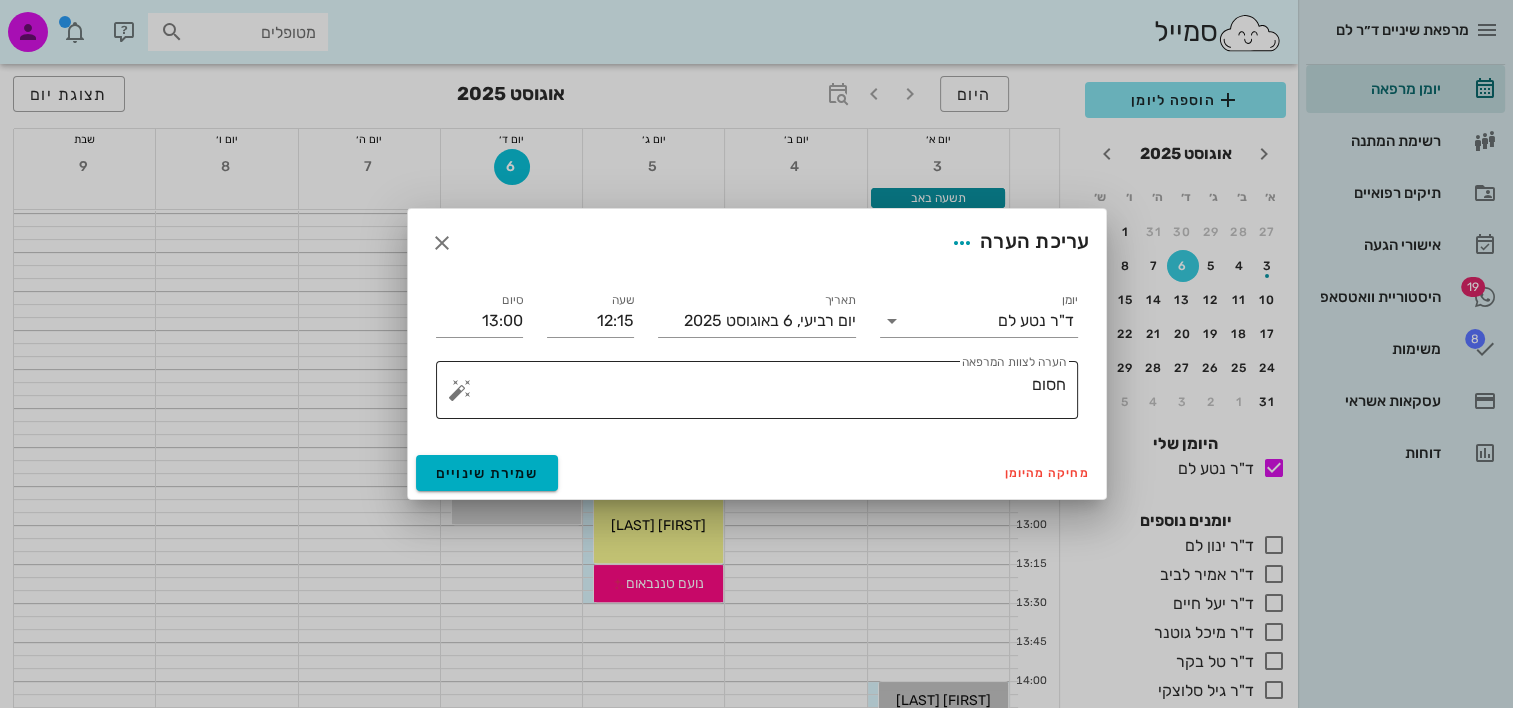 click on "חסום" at bounding box center [765, 395] 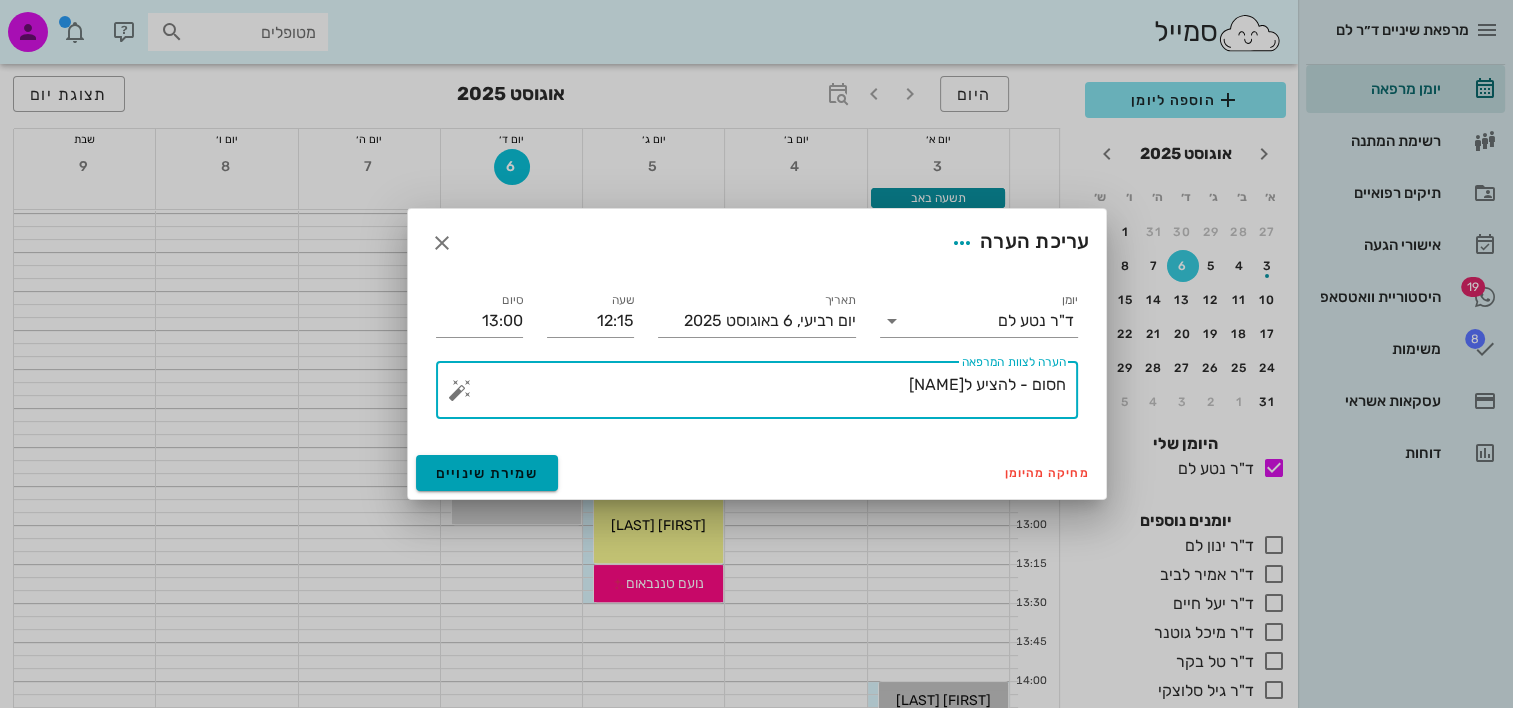 type on "חסום - להציע לאמילי" 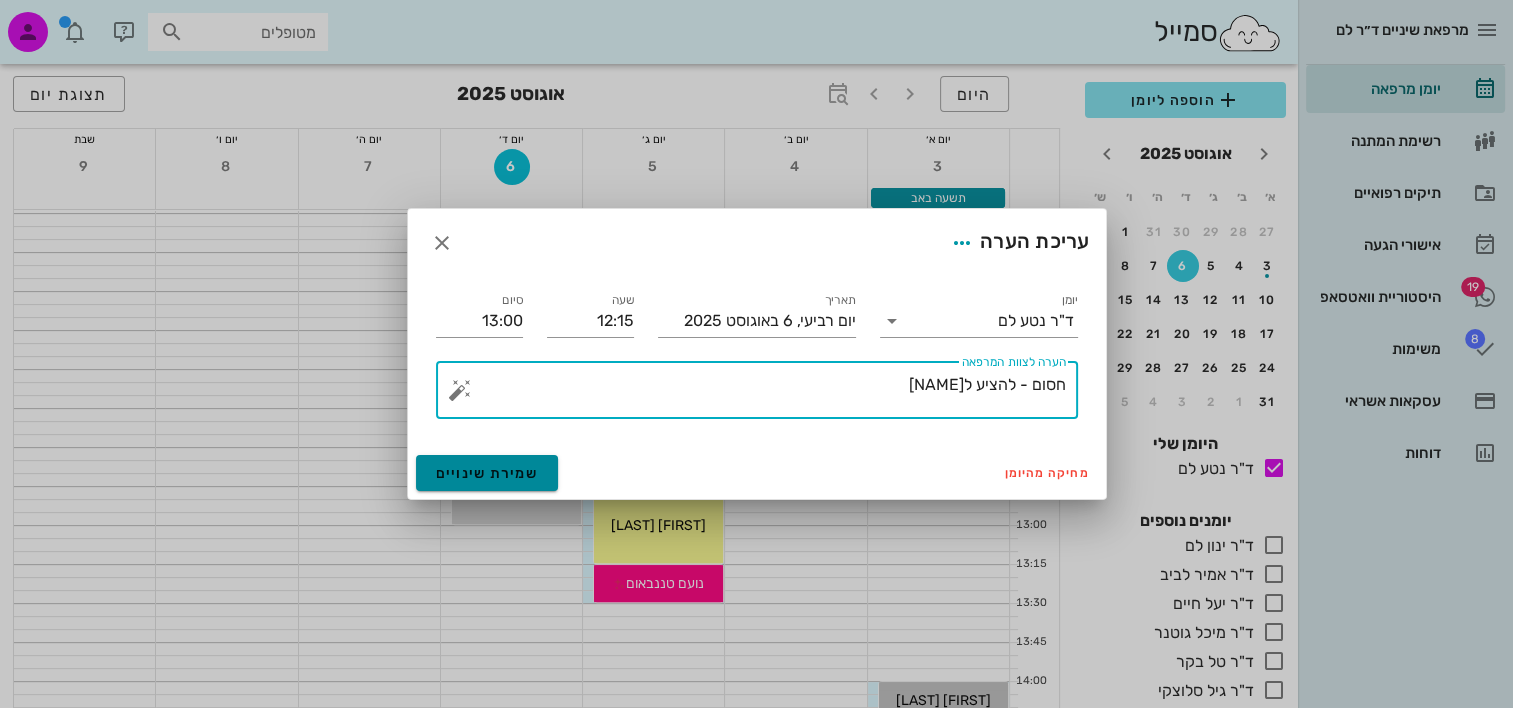 click on "שמירת שינויים" at bounding box center [487, 473] 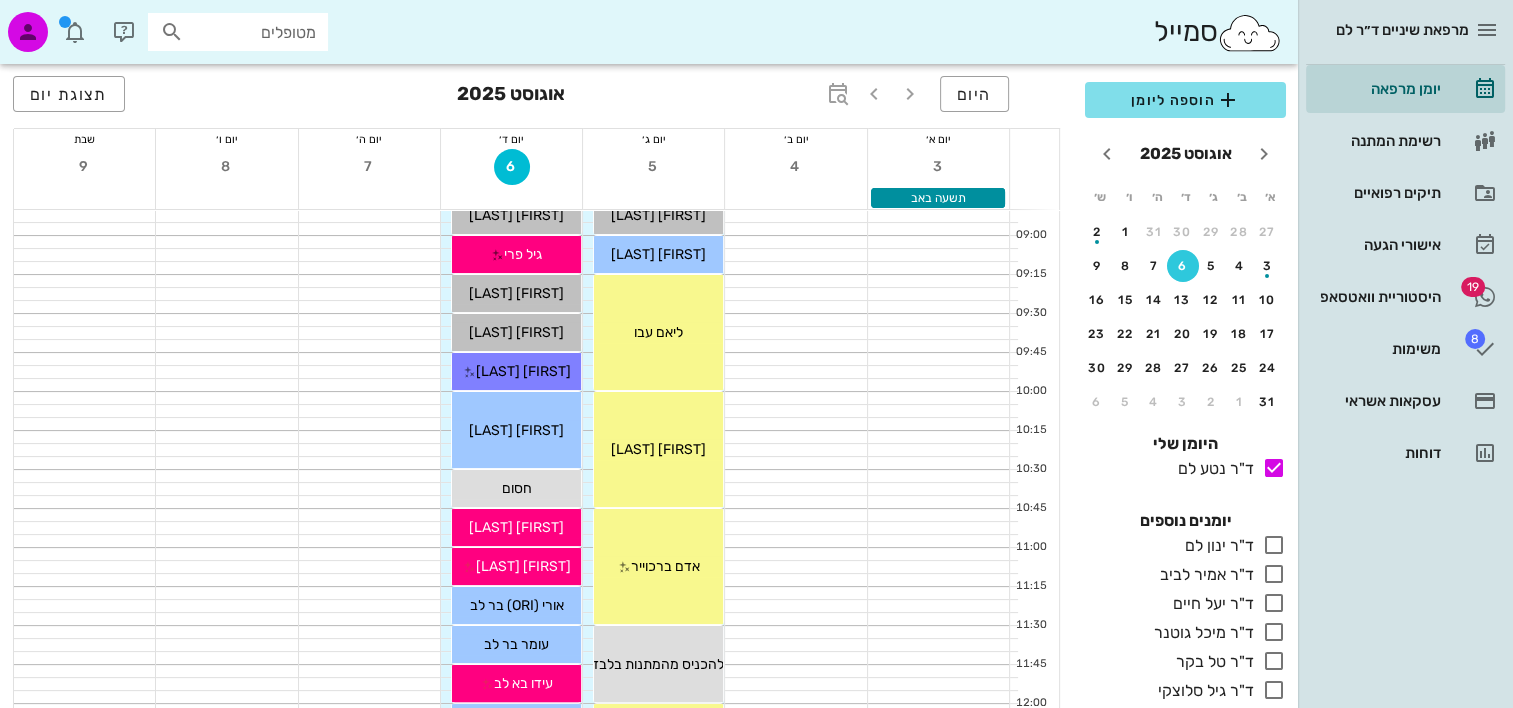 scroll, scrollTop: 64, scrollLeft: 0, axis: vertical 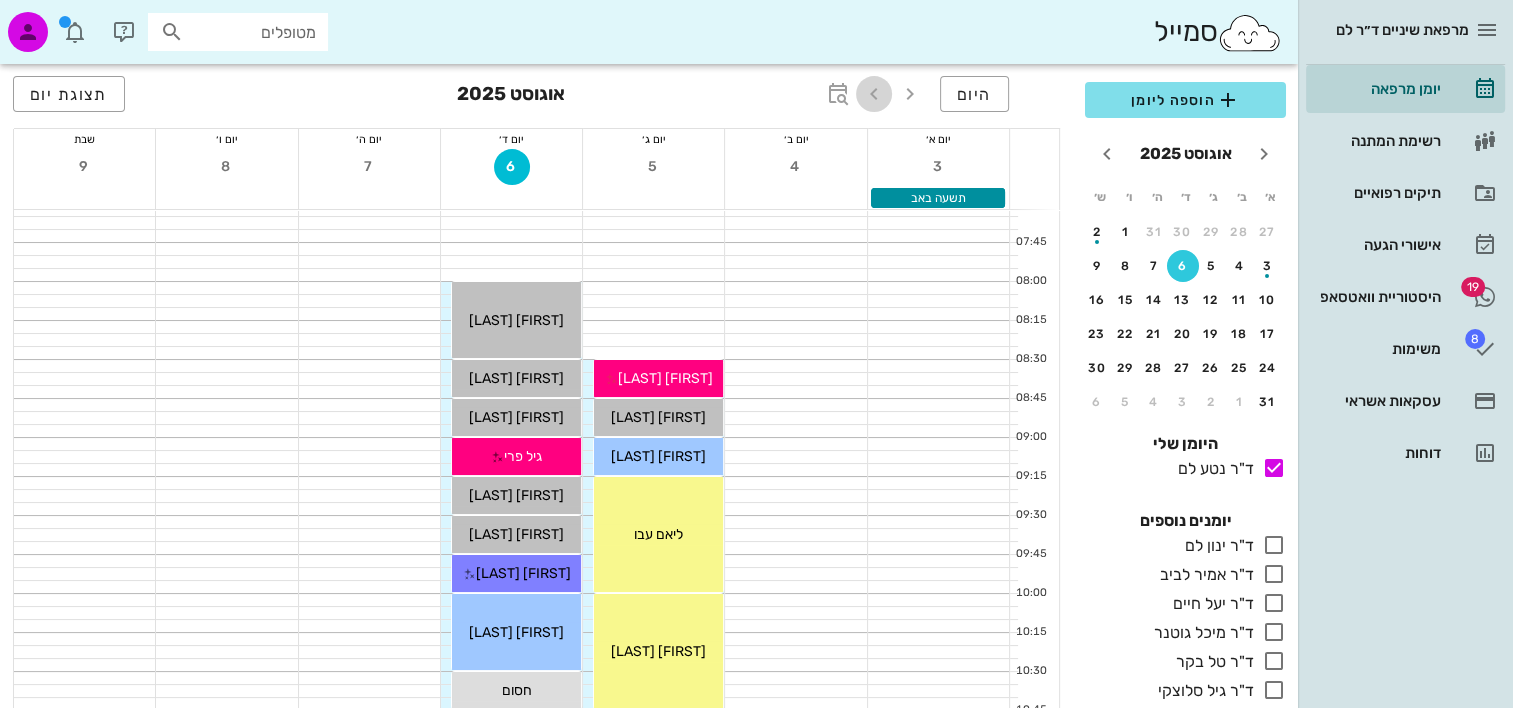 click at bounding box center [874, 94] 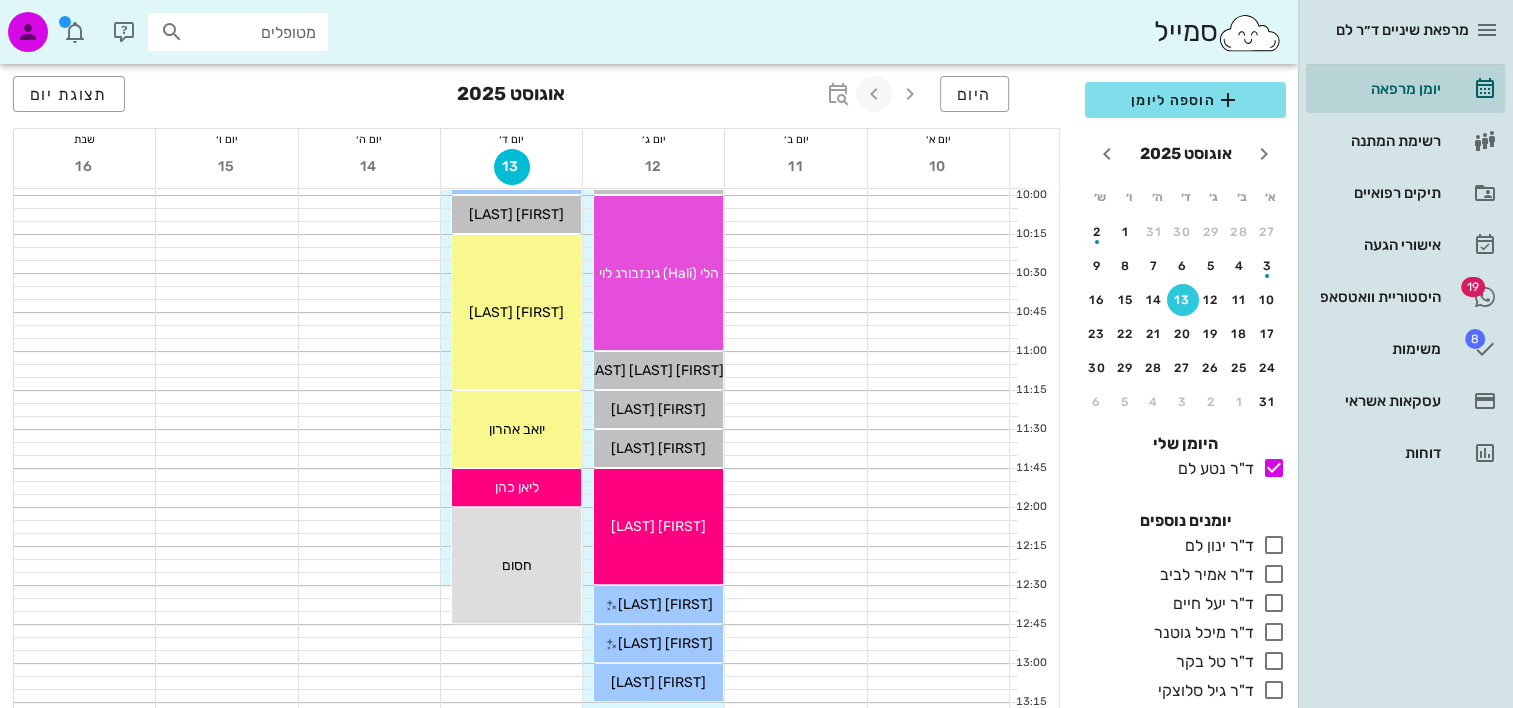 scroll, scrollTop: 464, scrollLeft: 0, axis: vertical 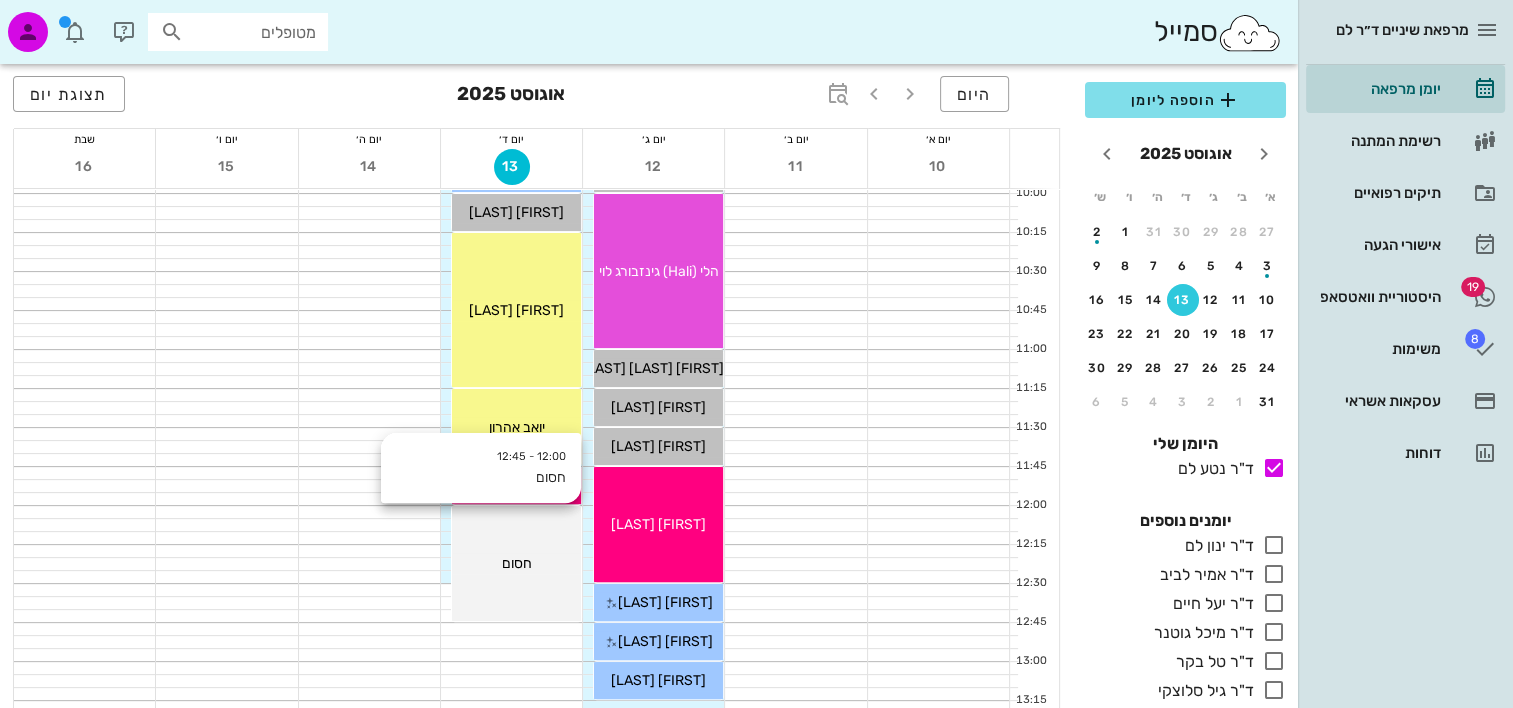 click on "12:00
- 12:45
חסום
חסום" at bounding box center (516, 563) 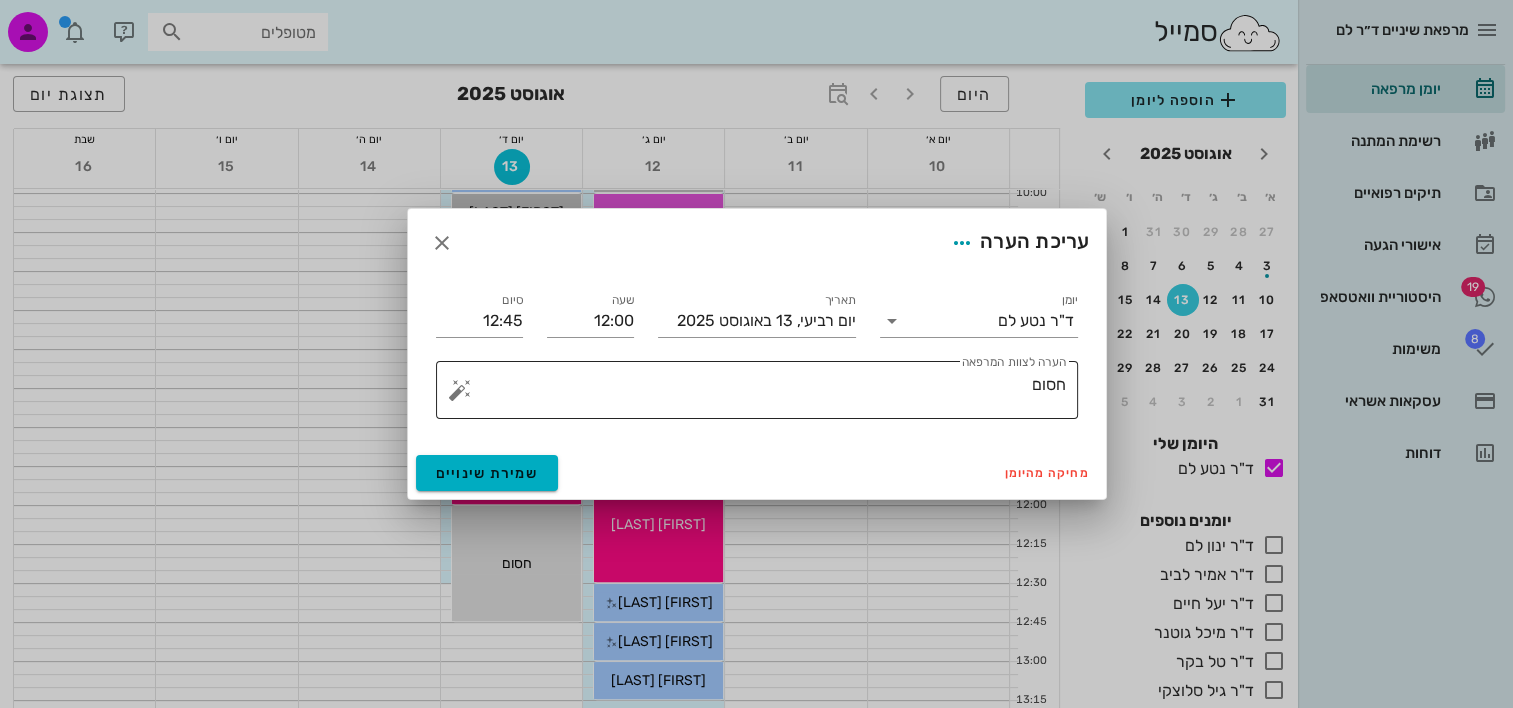 click on "חסום" at bounding box center [765, 395] 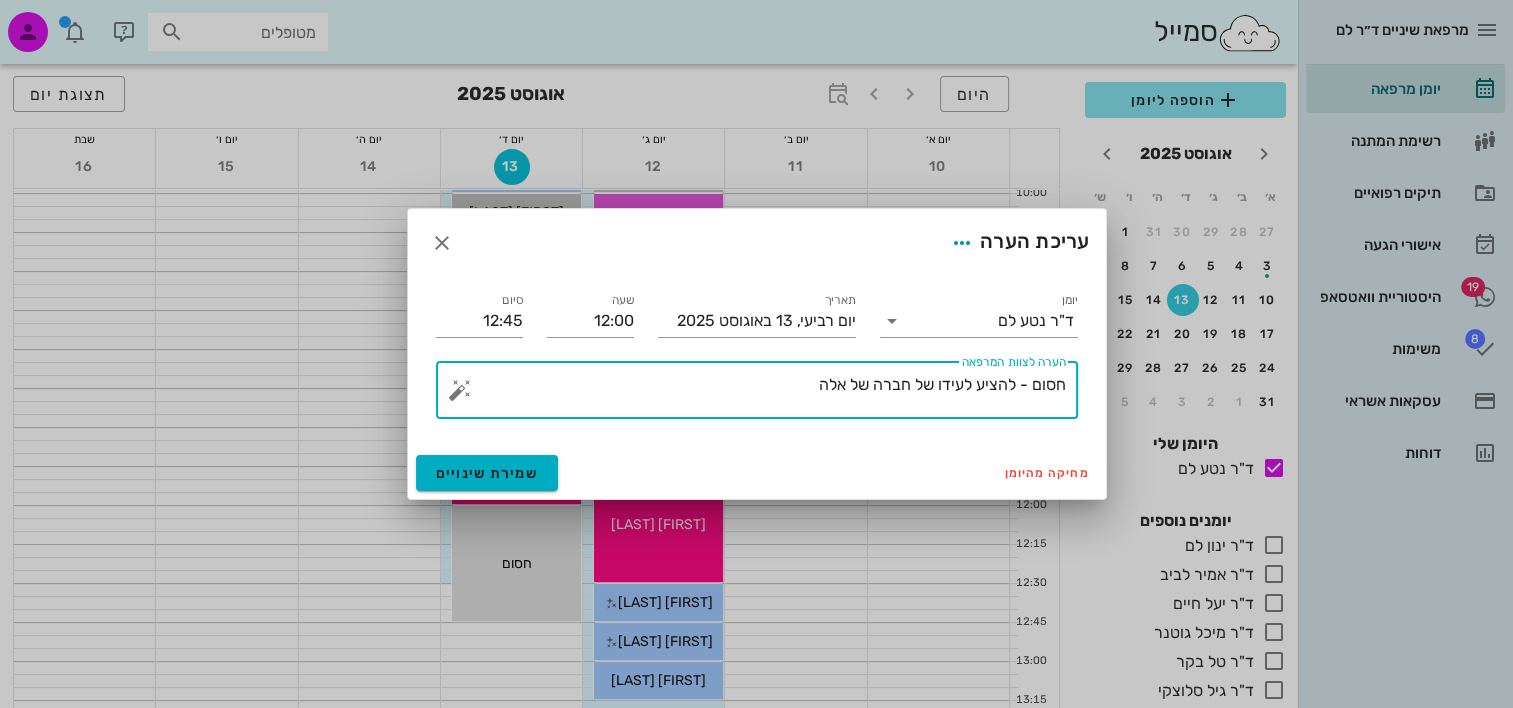 type on "חסום - להציע לעידו של חברה של אלה" 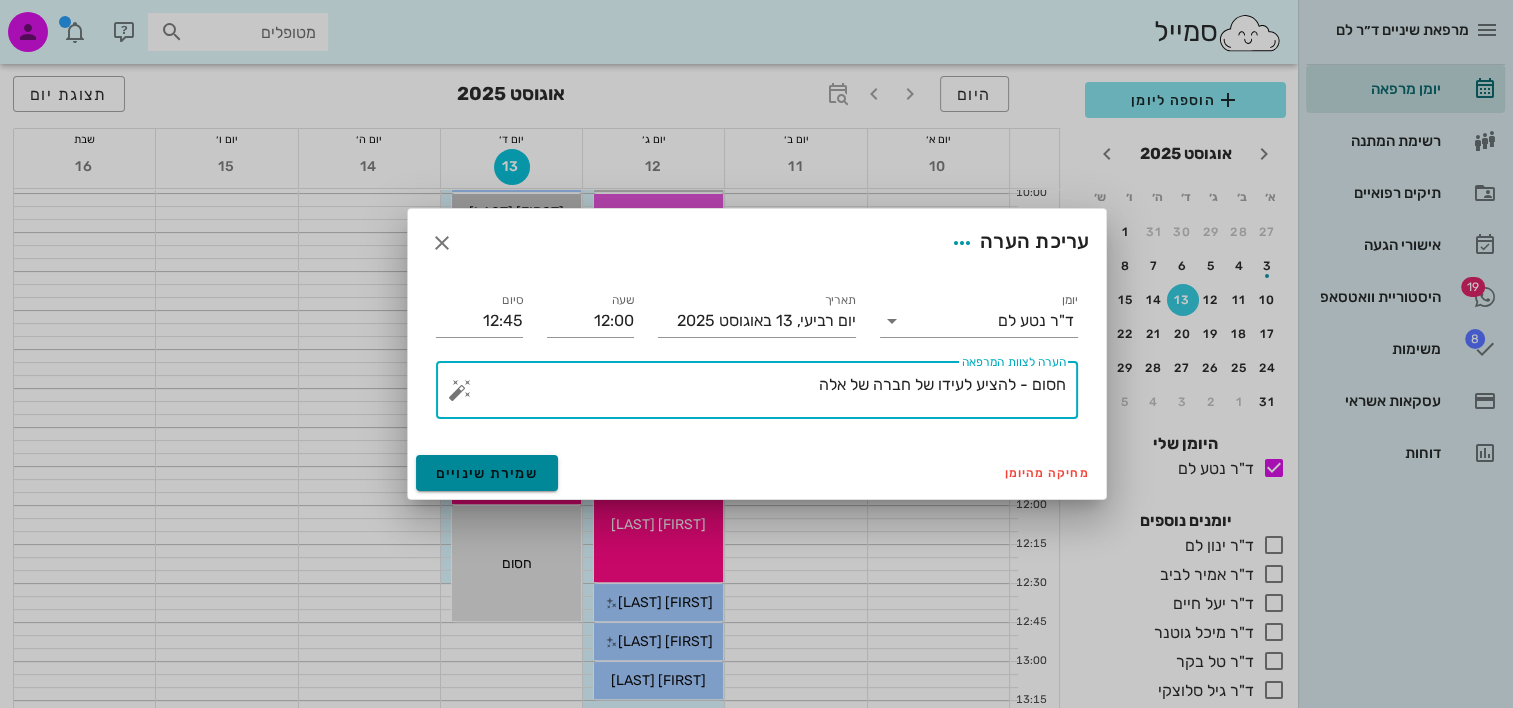 click on "שמירת שינויים" at bounding box center (487, 473) 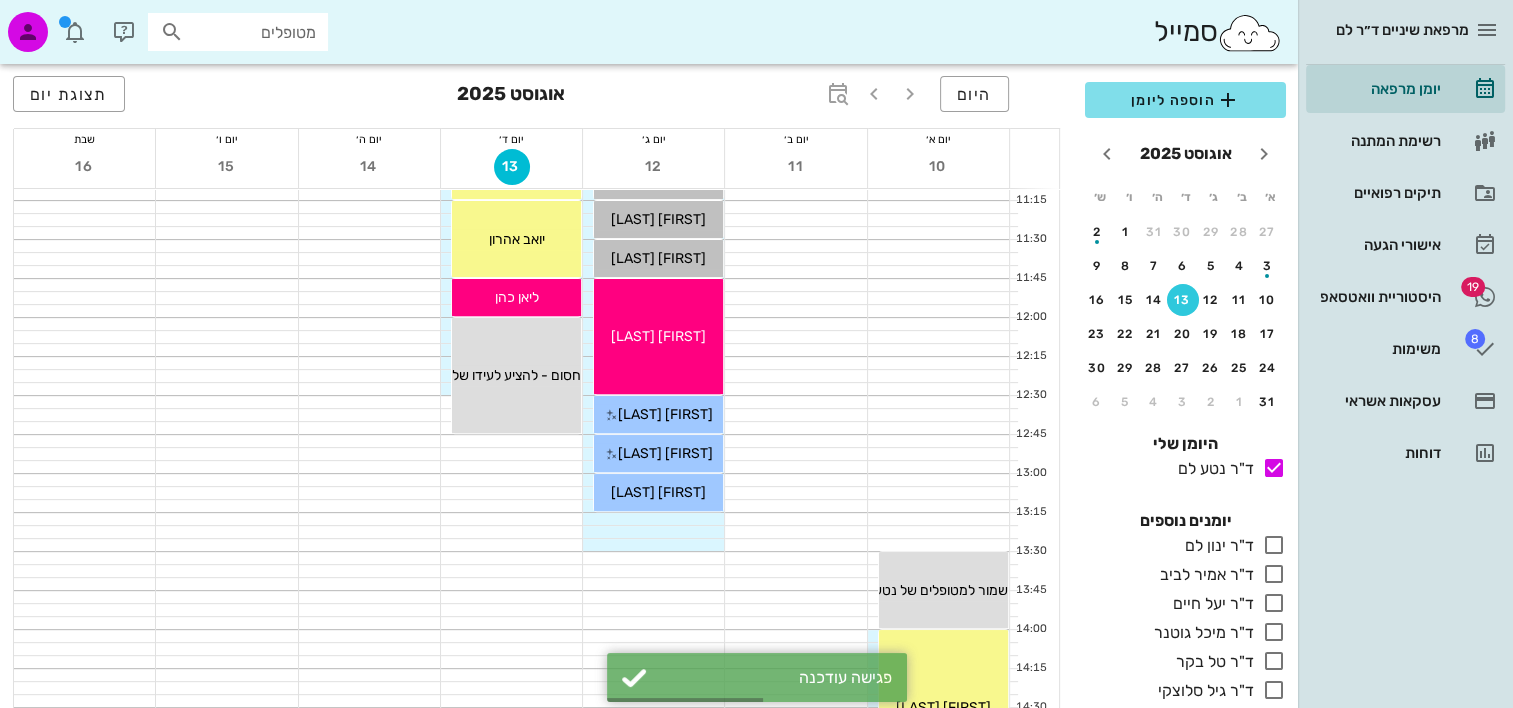 scroll, scrollTop: 664, scrollLeft: 0, axis: vertical 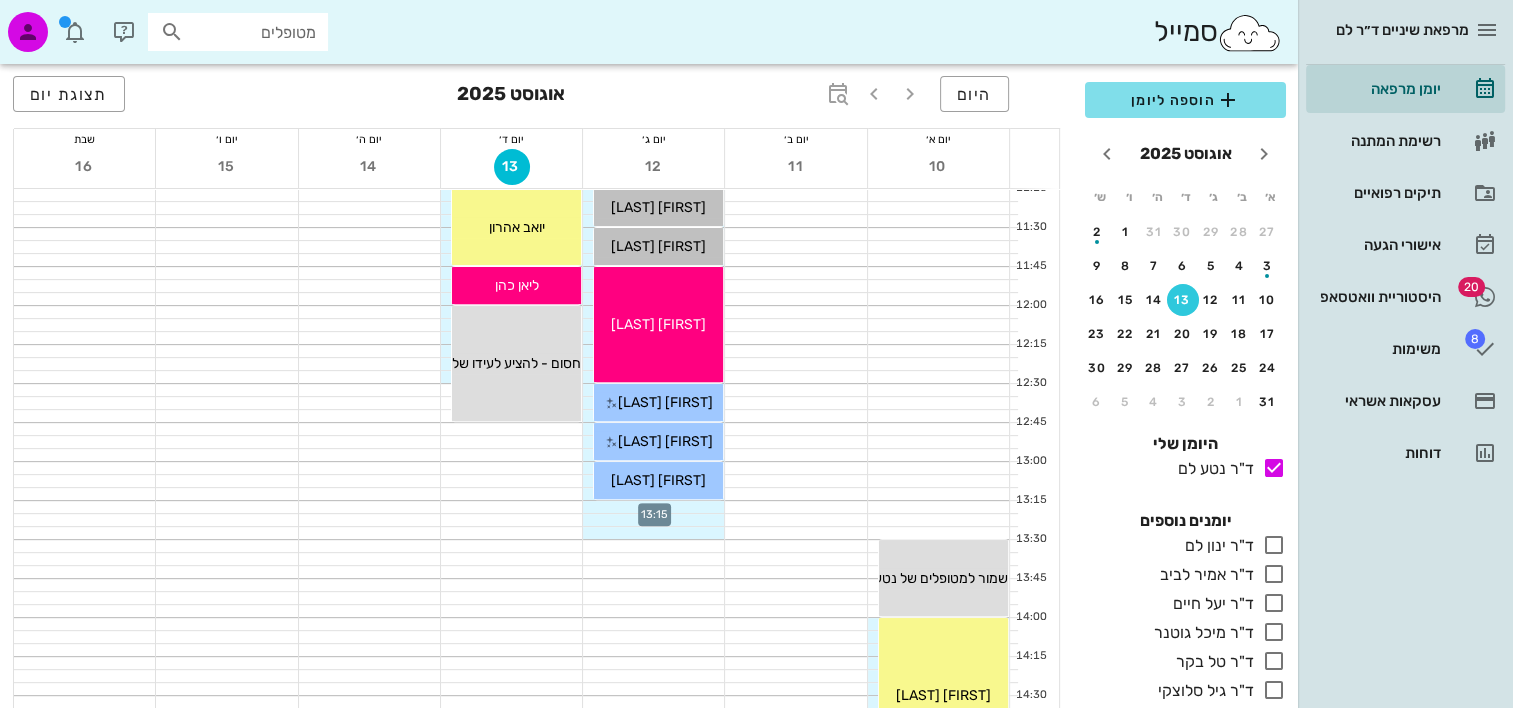click at bounding box center [653, 507] 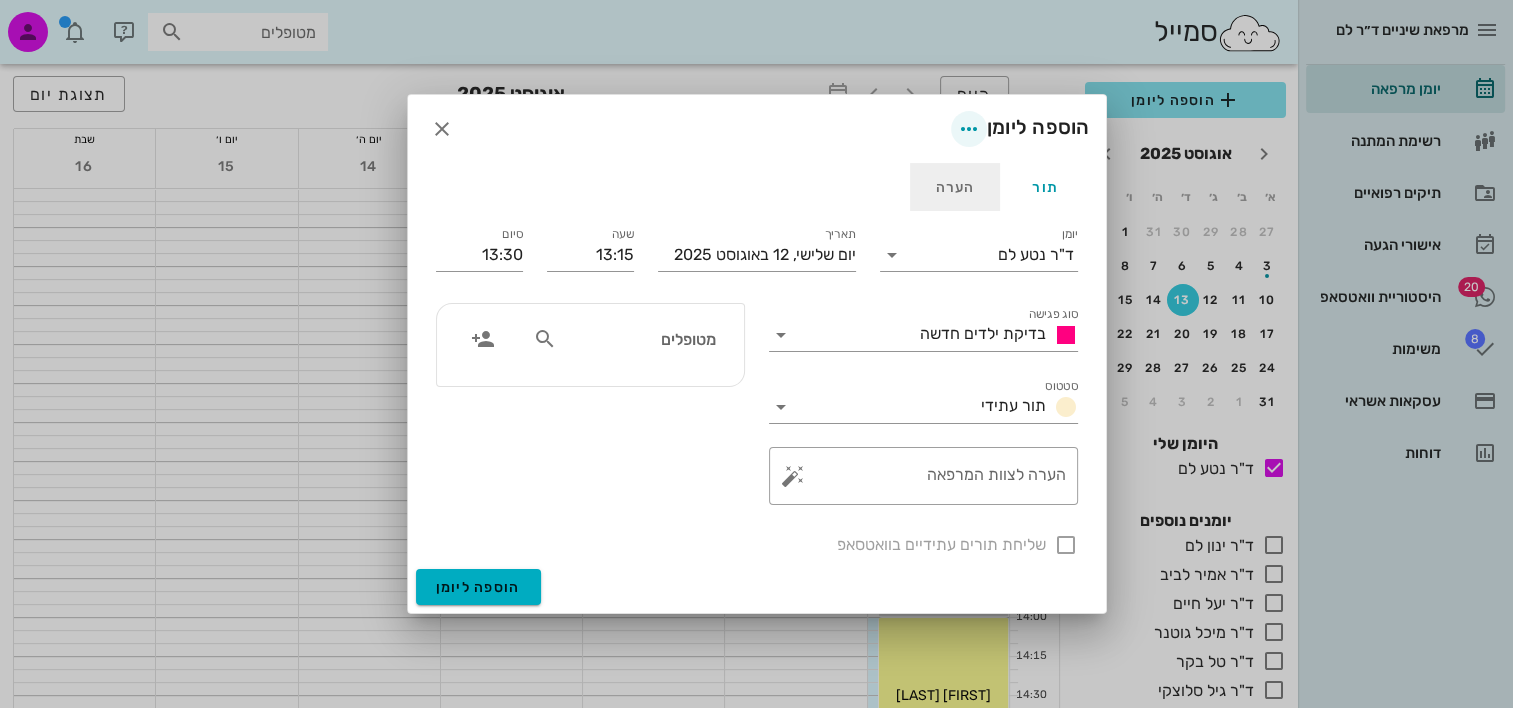 click on "הערה" at bounding box center [955, 187] 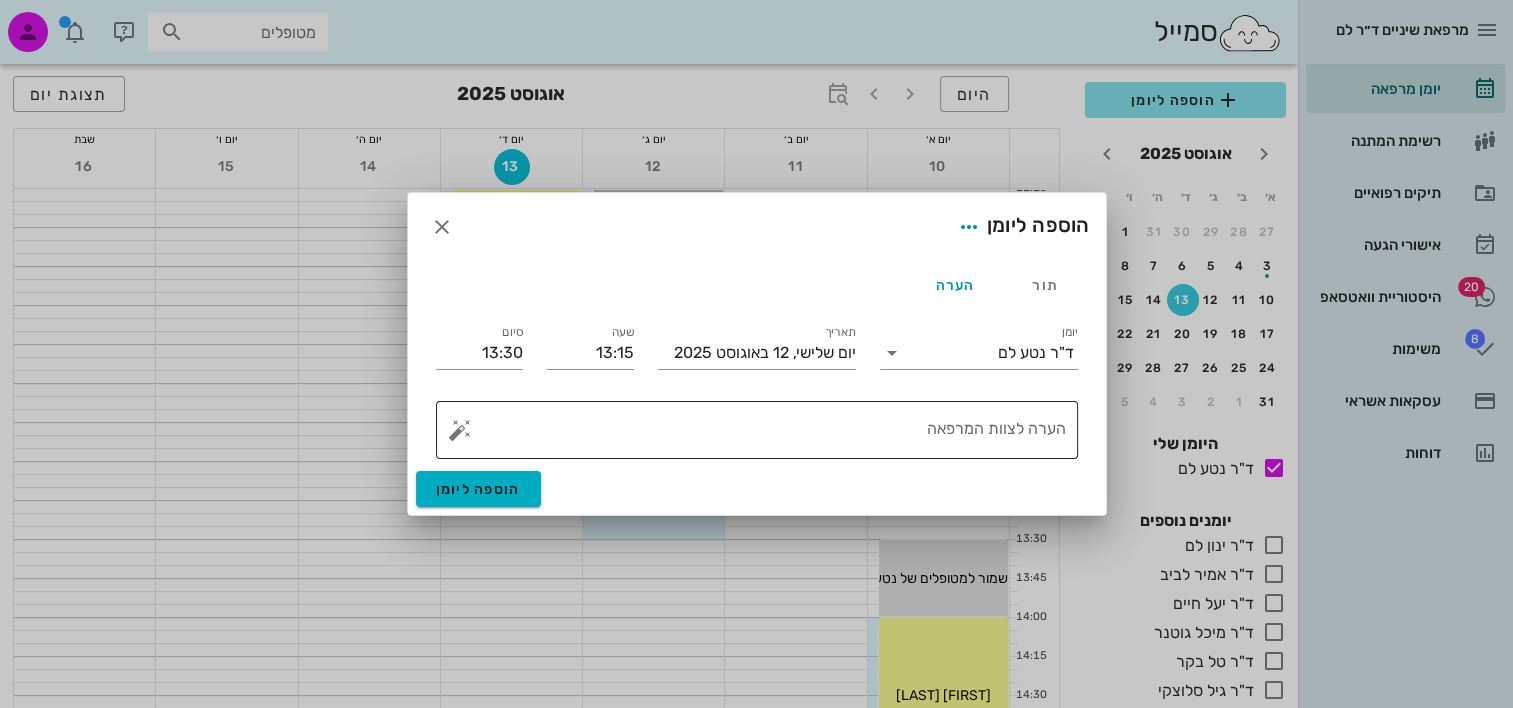 click on "הערה לצוות המרפאה" at bounding box center [765, 435] 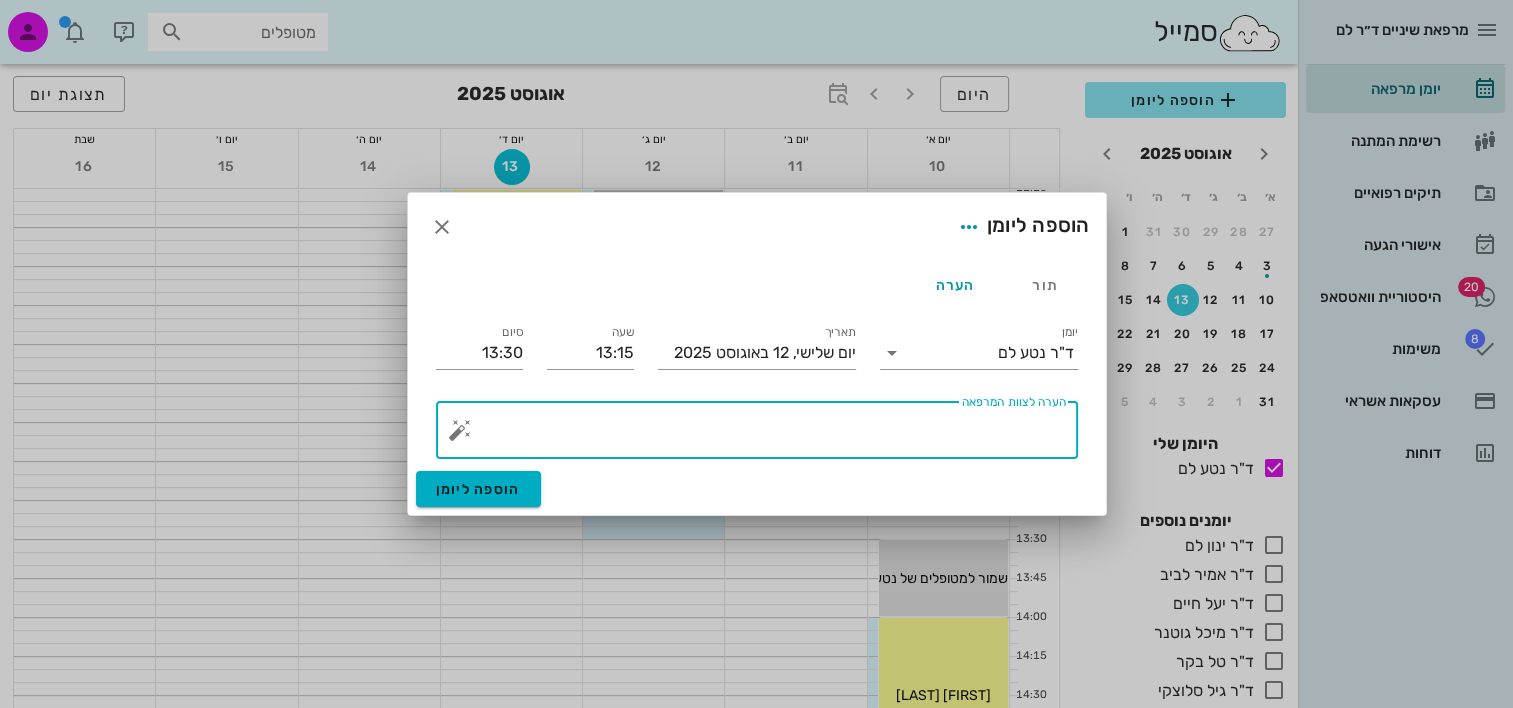 type on "י" 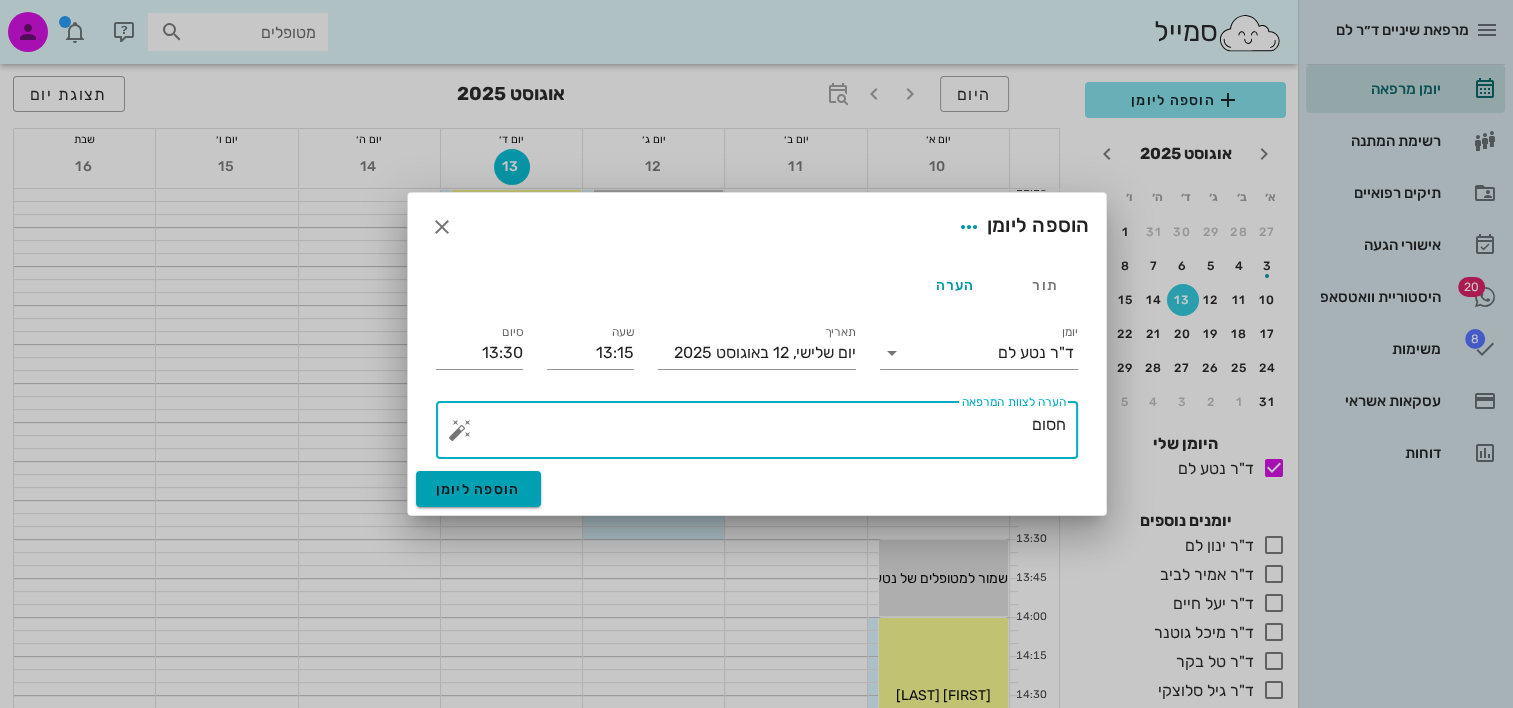 type on "חסום" 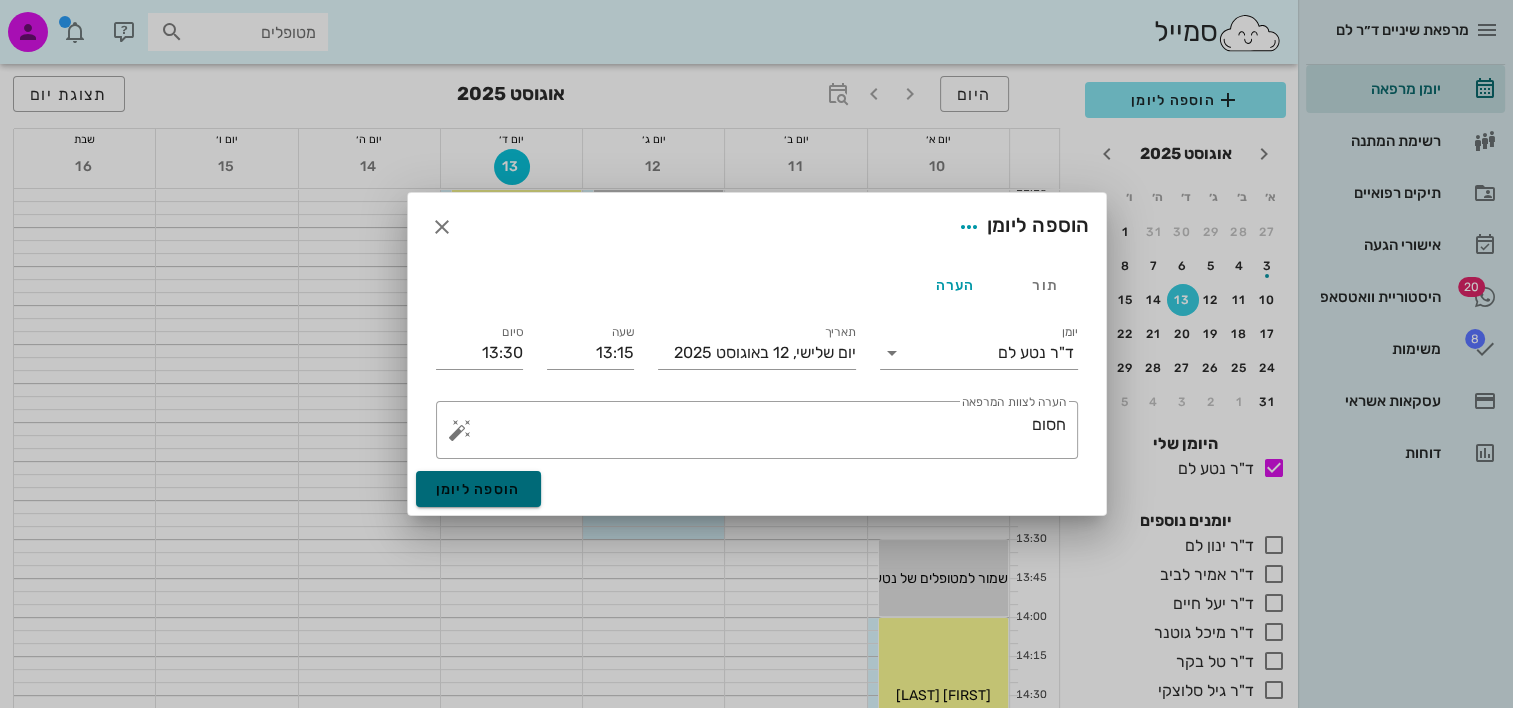 click on "הוספה ליומן" at bounding box center [478, 489] 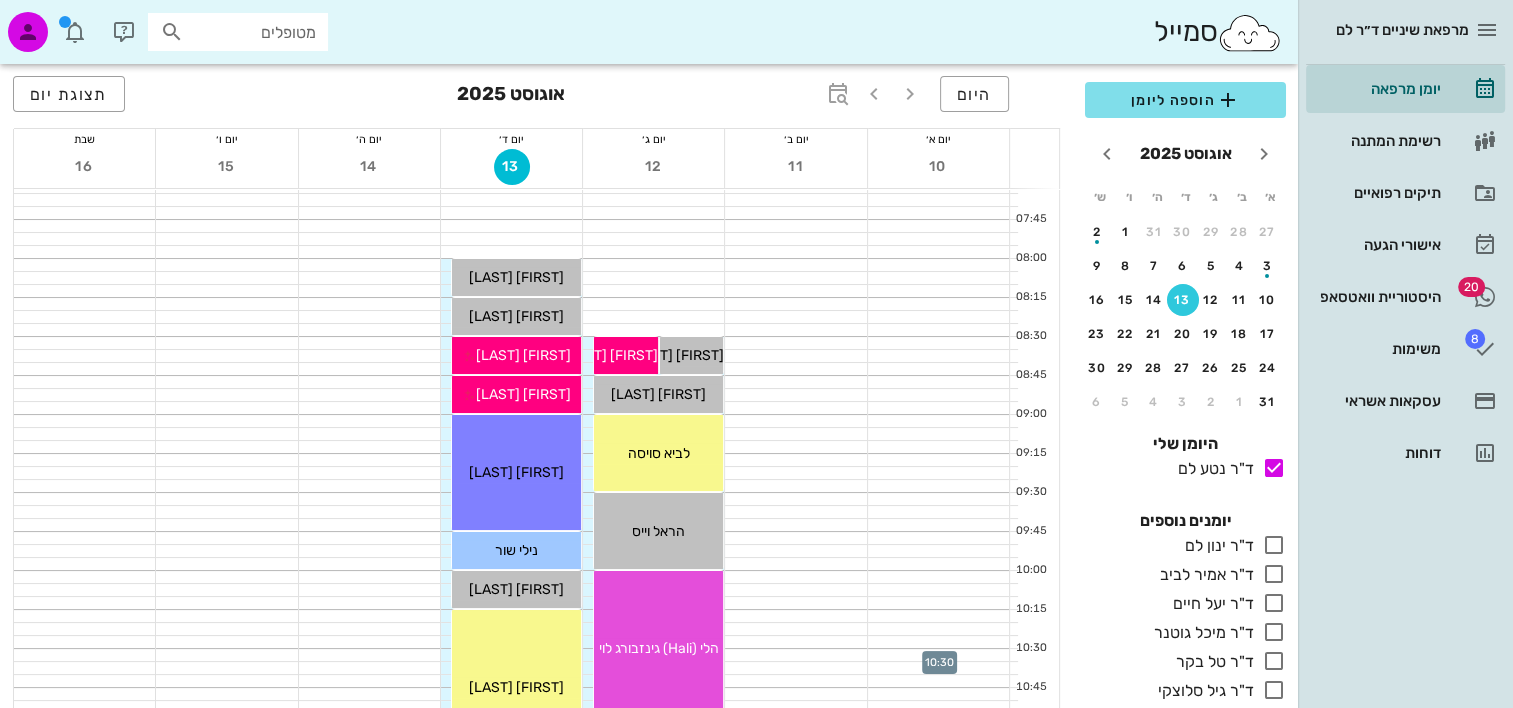 scroll, scrollTop: 0, scrollLeft: 0, axis: both 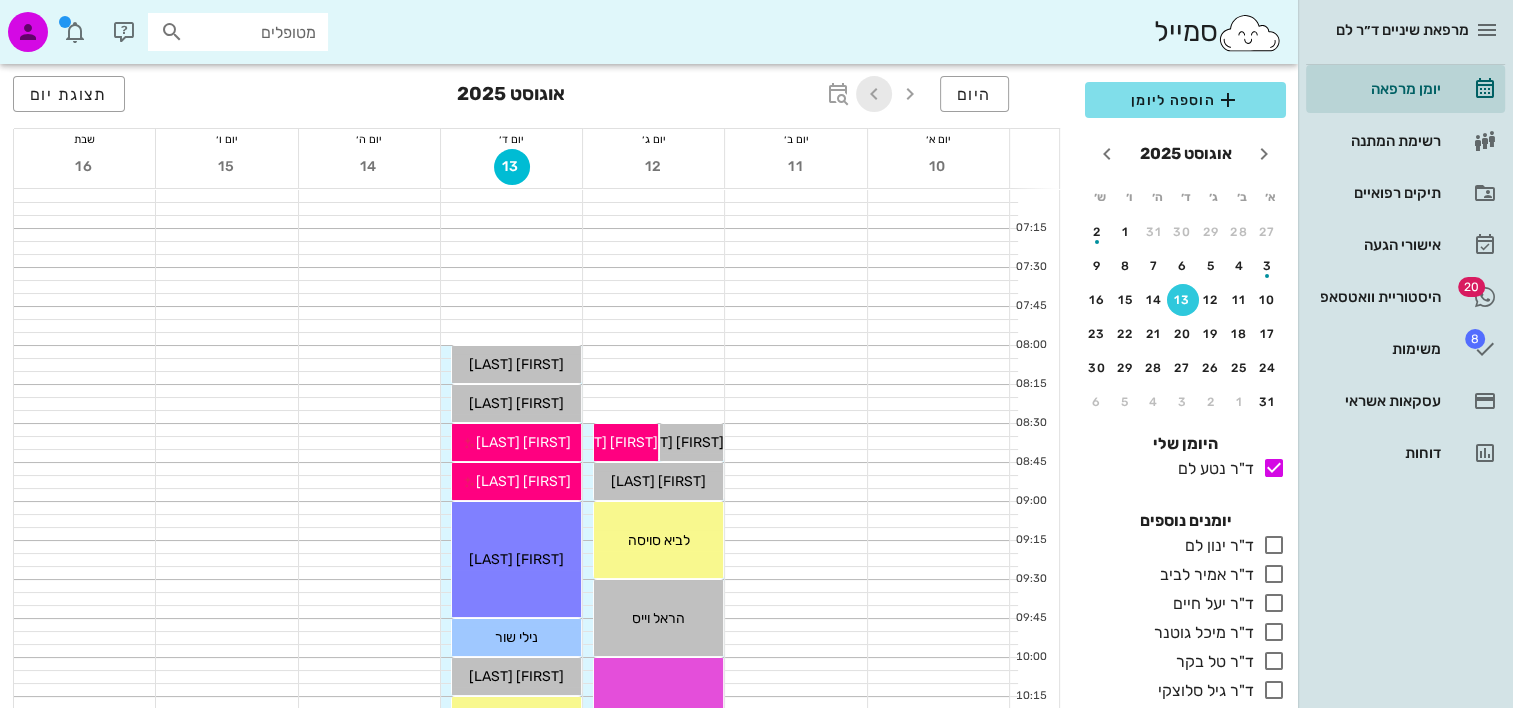 click at bounding box center (874, 94) 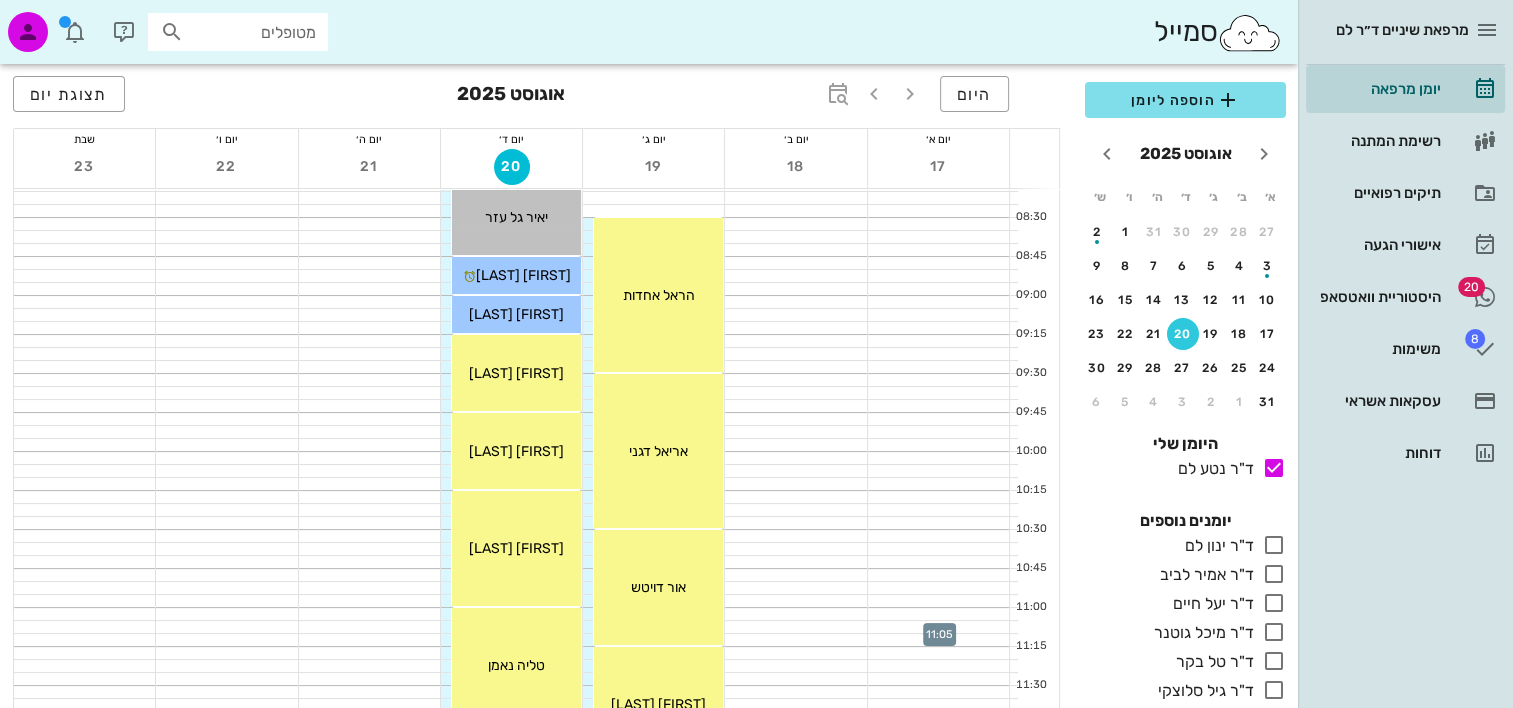 scroll, scrollTop: 100, scrollLeft: 0, axis: vertical 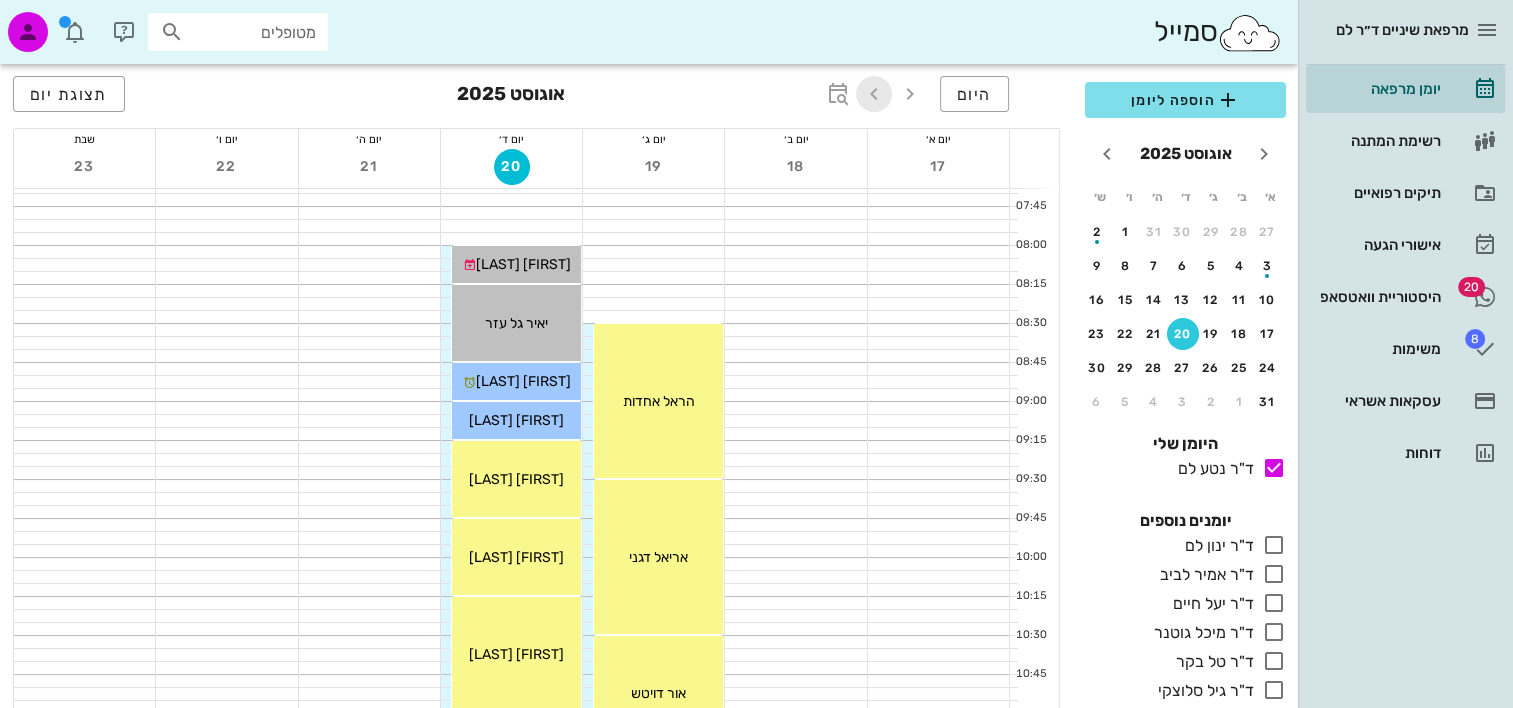 click at bounding box center [874, 94] 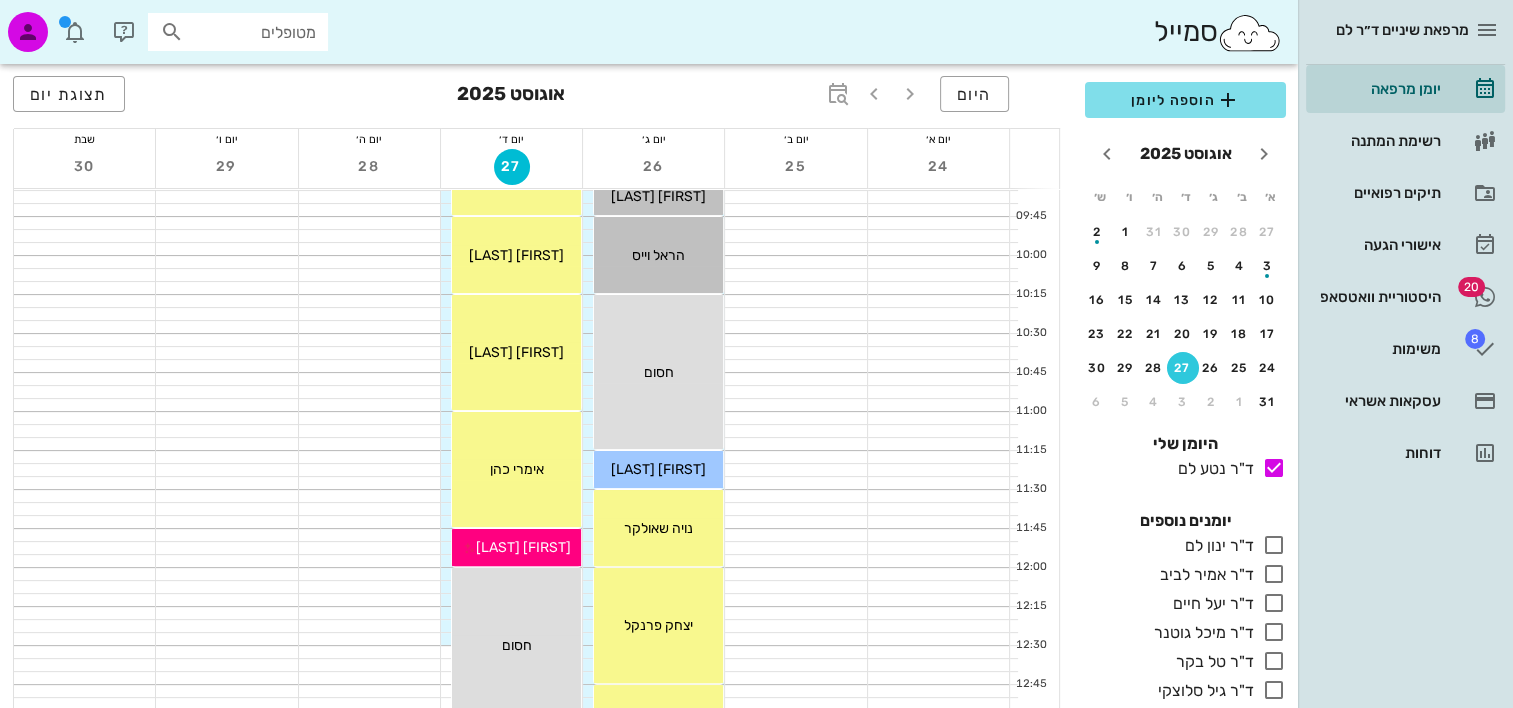 scroll, scrollTop: 400, scrollLeft: 0, axis: vertical 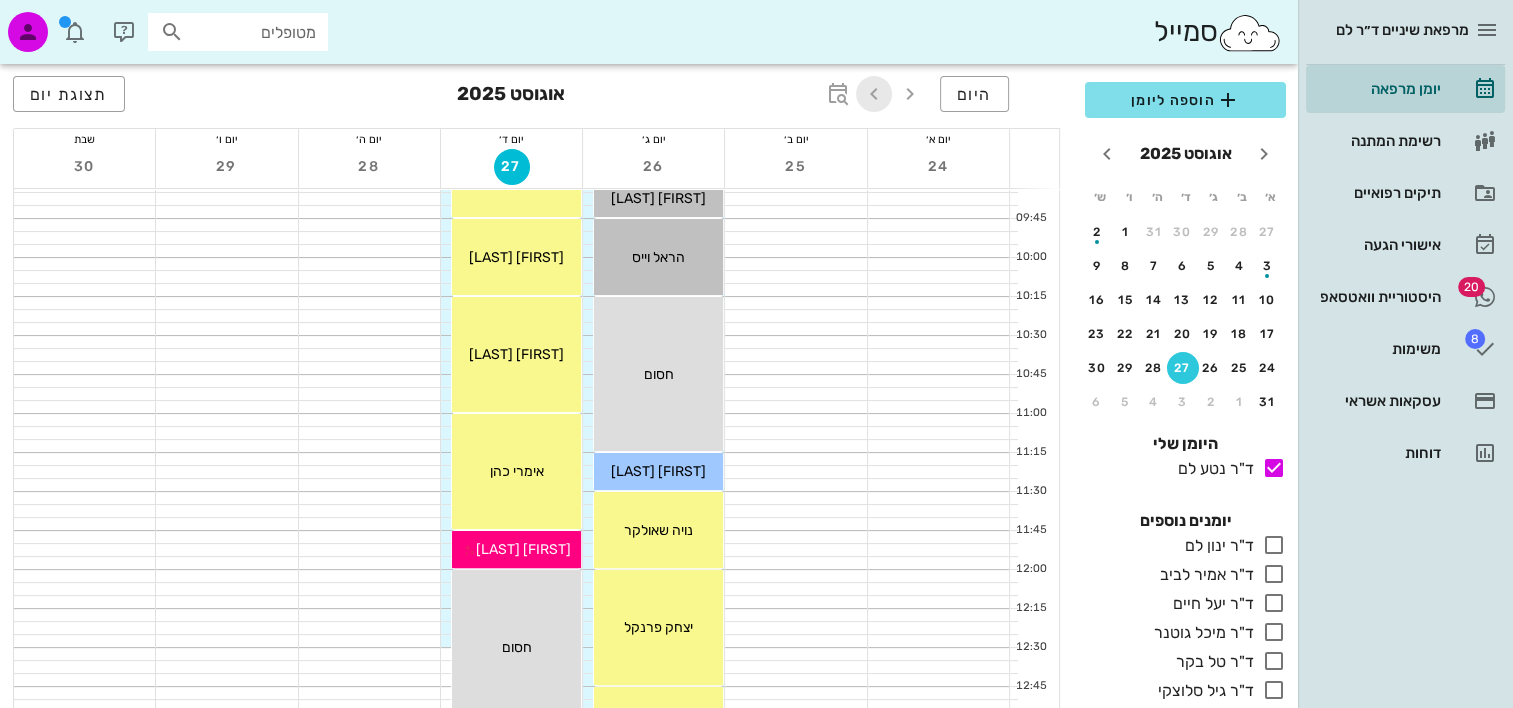 click at bounding box center [874, 94] 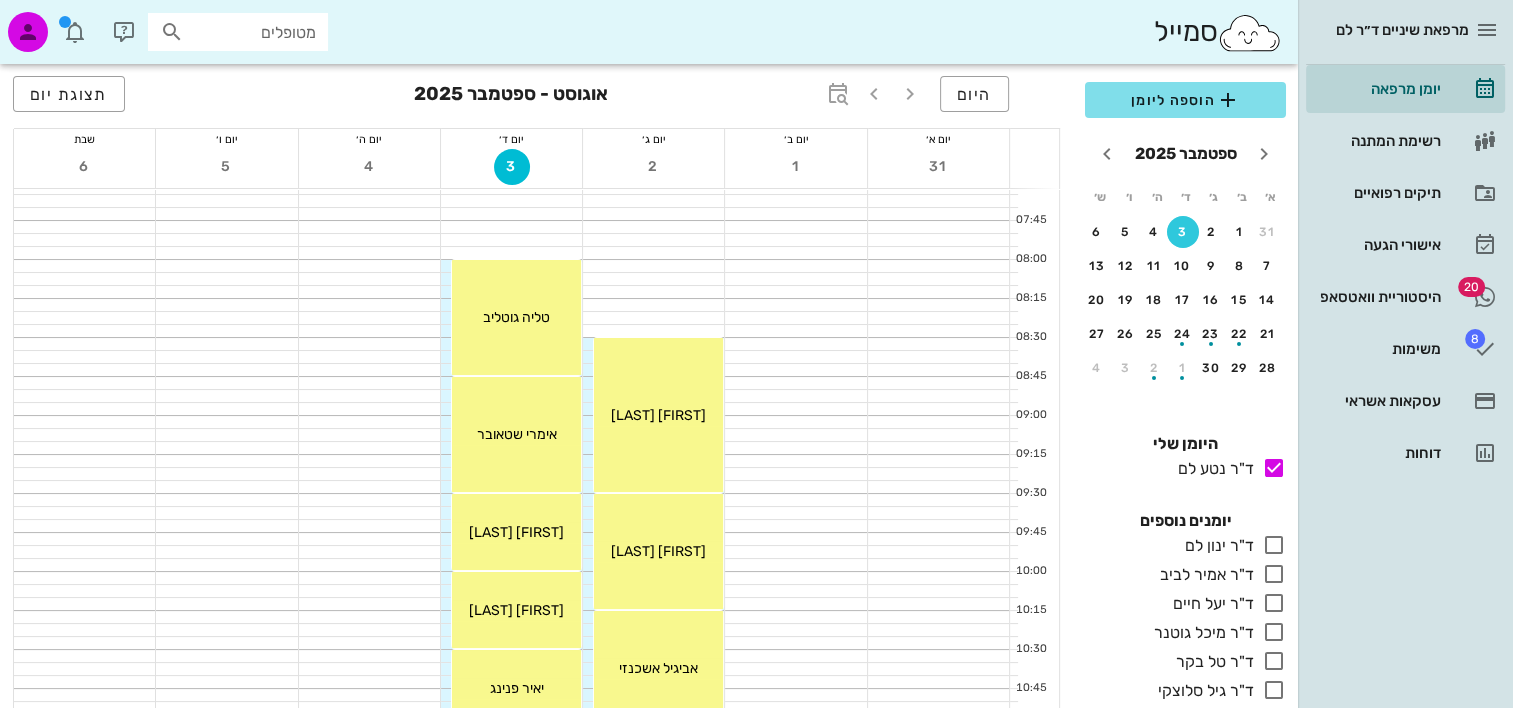 scroll, scrollTop: 0, scrollLeft: 0, axis: both 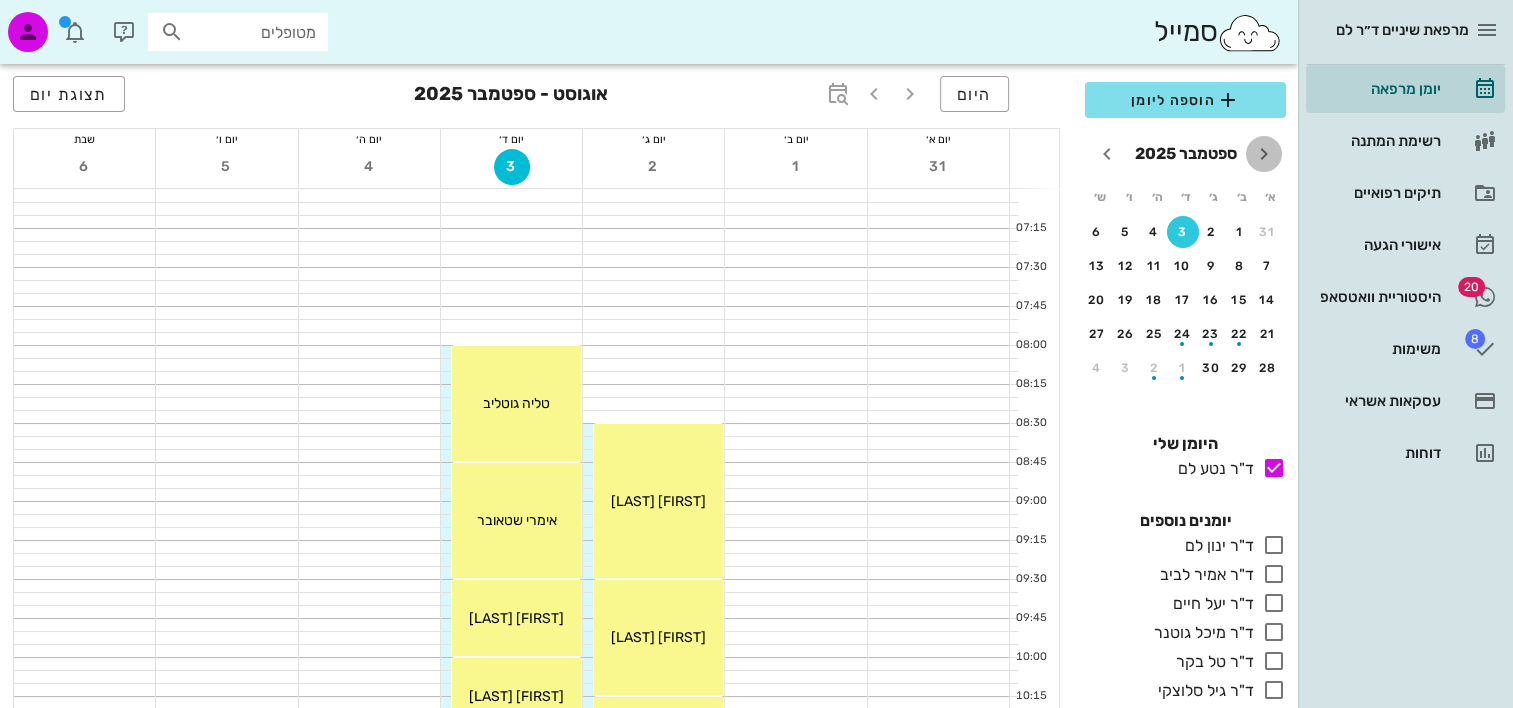 click at bounding box center (1264, 154) 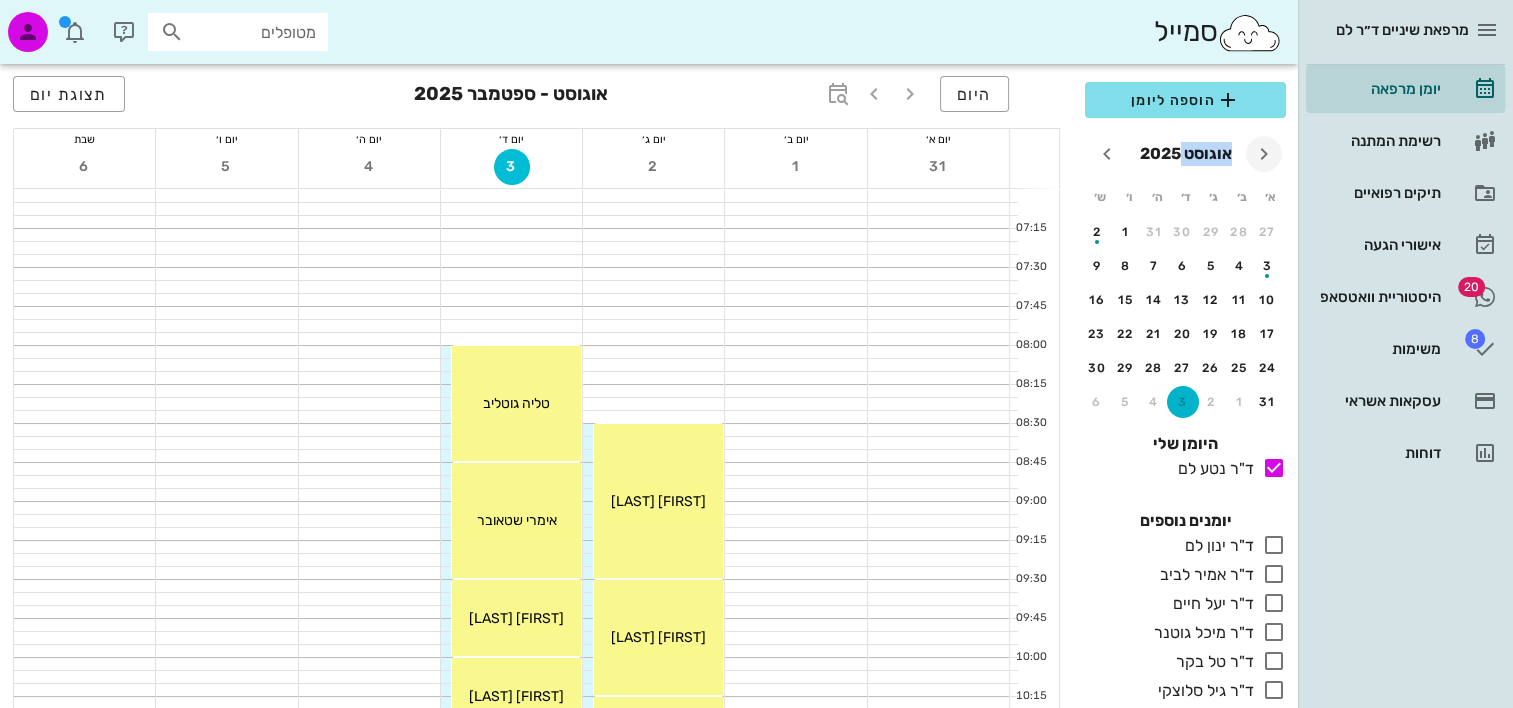 click on "ספטמבר 2025 אוגוסט 2025" at bounding box center [1185, 154] 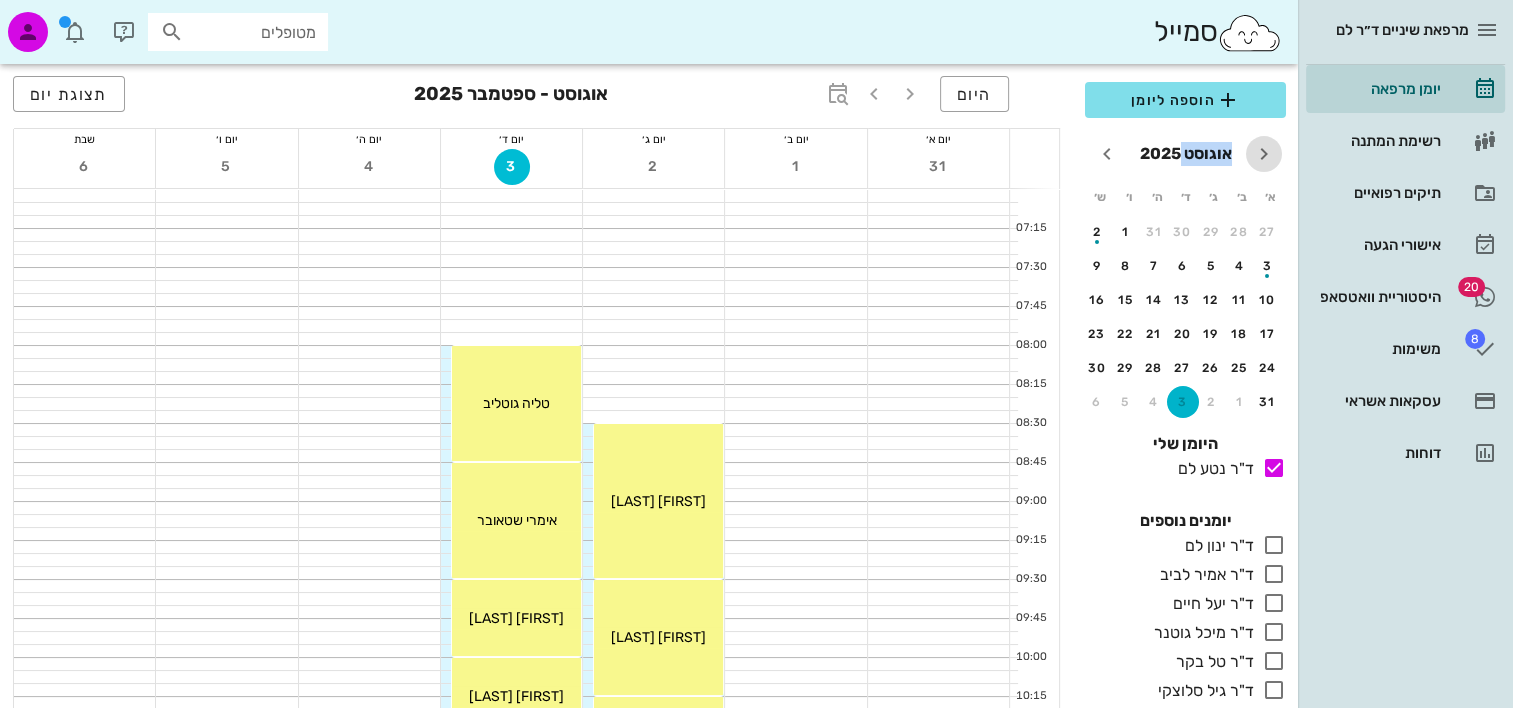 drag, startPoint x: 1261, startPoint y: 173, endPoint x: 1262, endPoint y: 159, distance: 14.035668 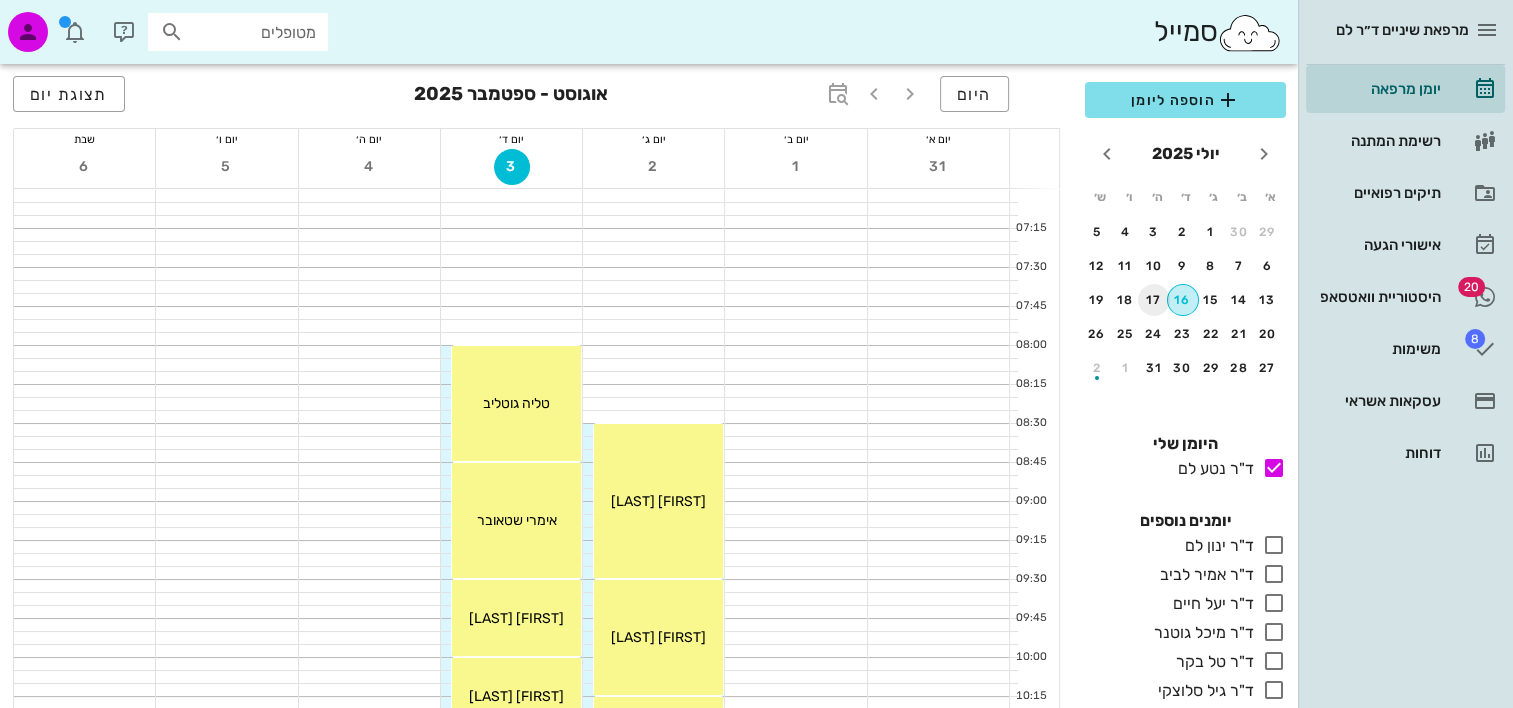 click on "16" at bounding box center [1183, 300] 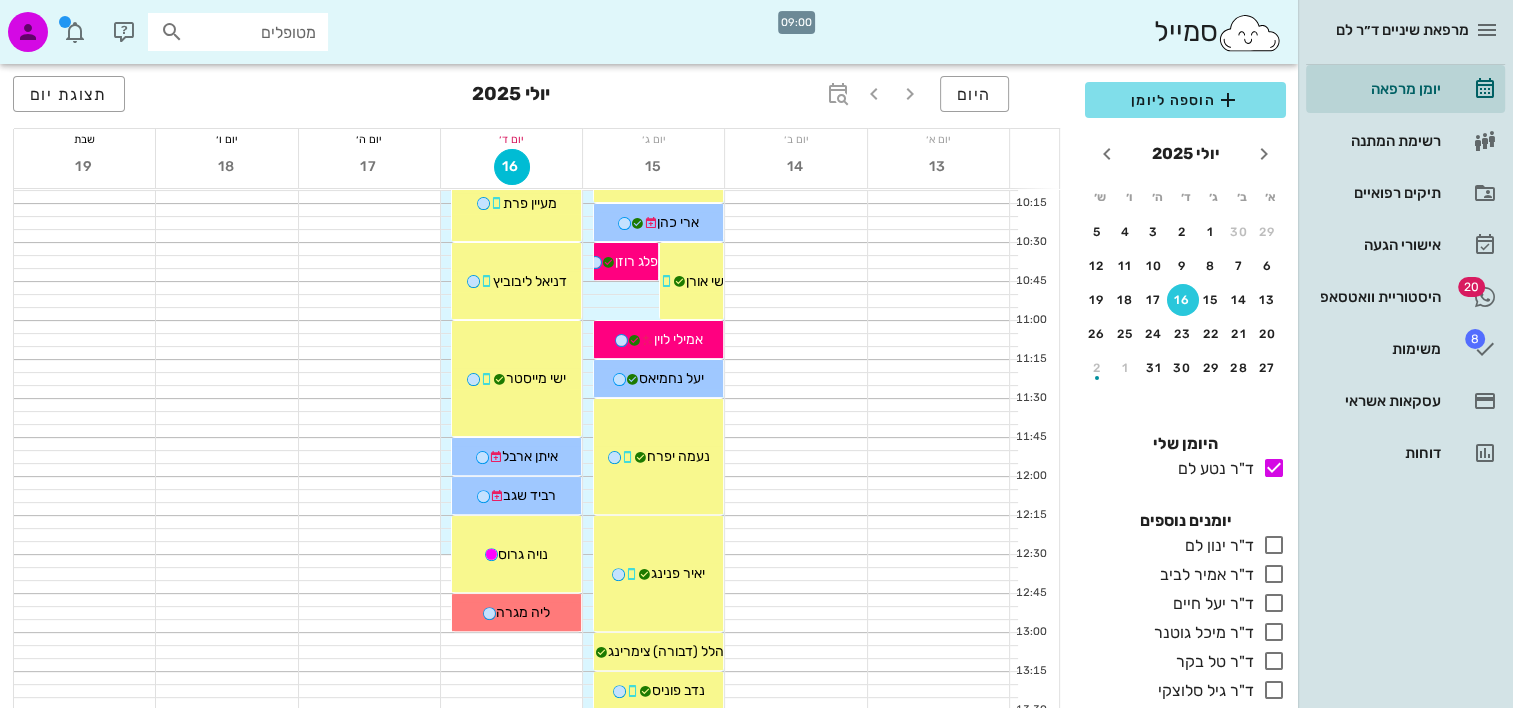 scroll, scrollTop: 500, scrollLeft: 0, axis: vertical 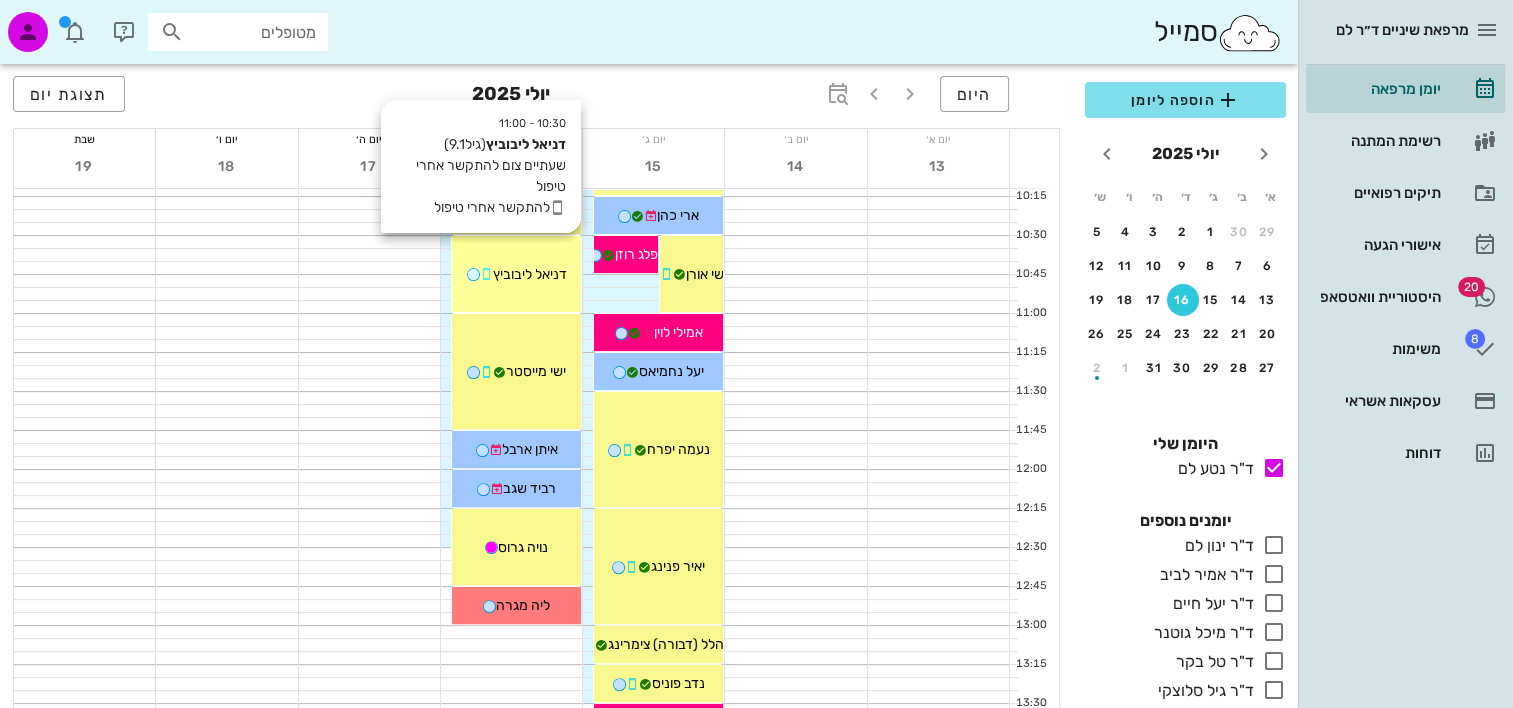 click on "10:30
- 11:00
דניאל
ליבוביץ
(גיל
9.1 )
שעתיים צום להתקשר אחרי טיפול
להתקשר אחרי טיפול
דניאל ליבוביץ" at bounding box center (516, 274) 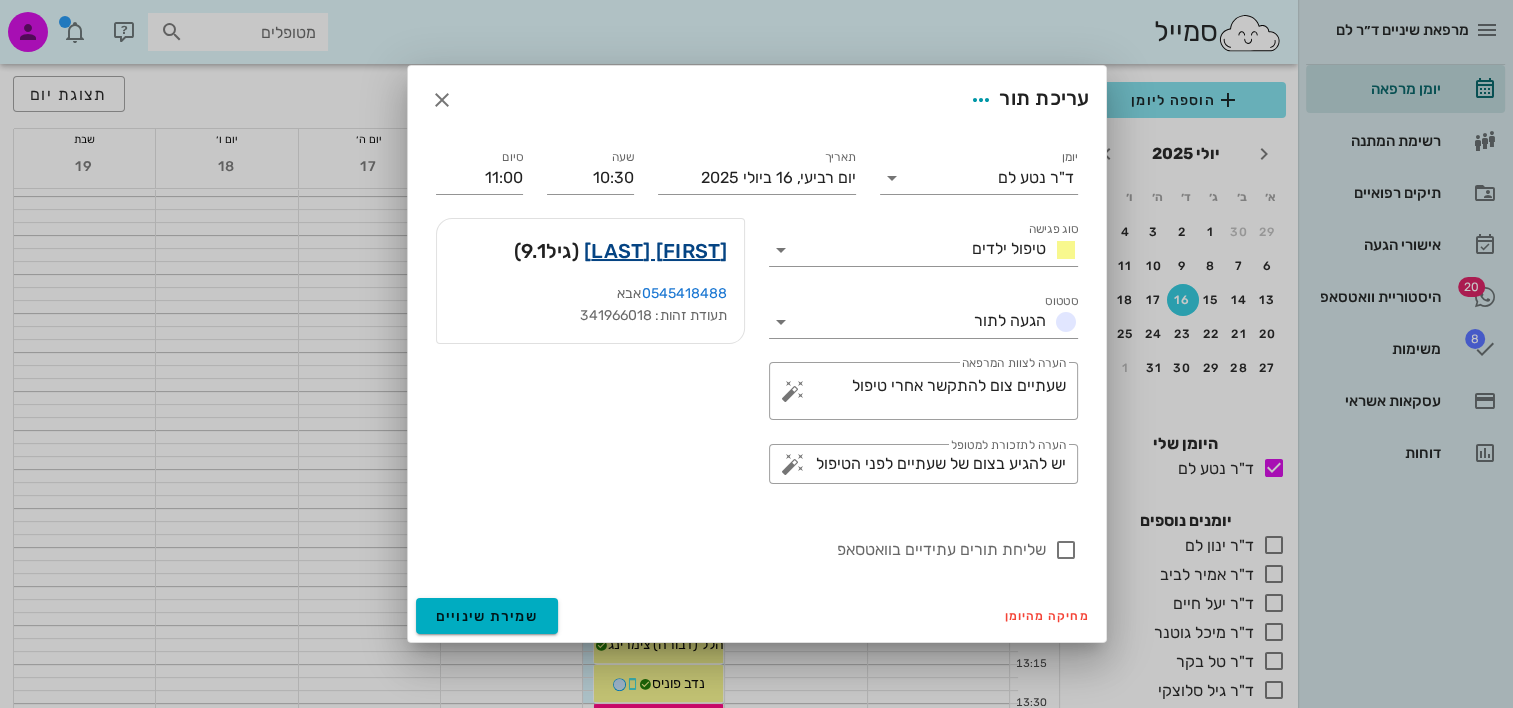 click on "דניאל
ליבוביץ" at bounding box center (656, 251) 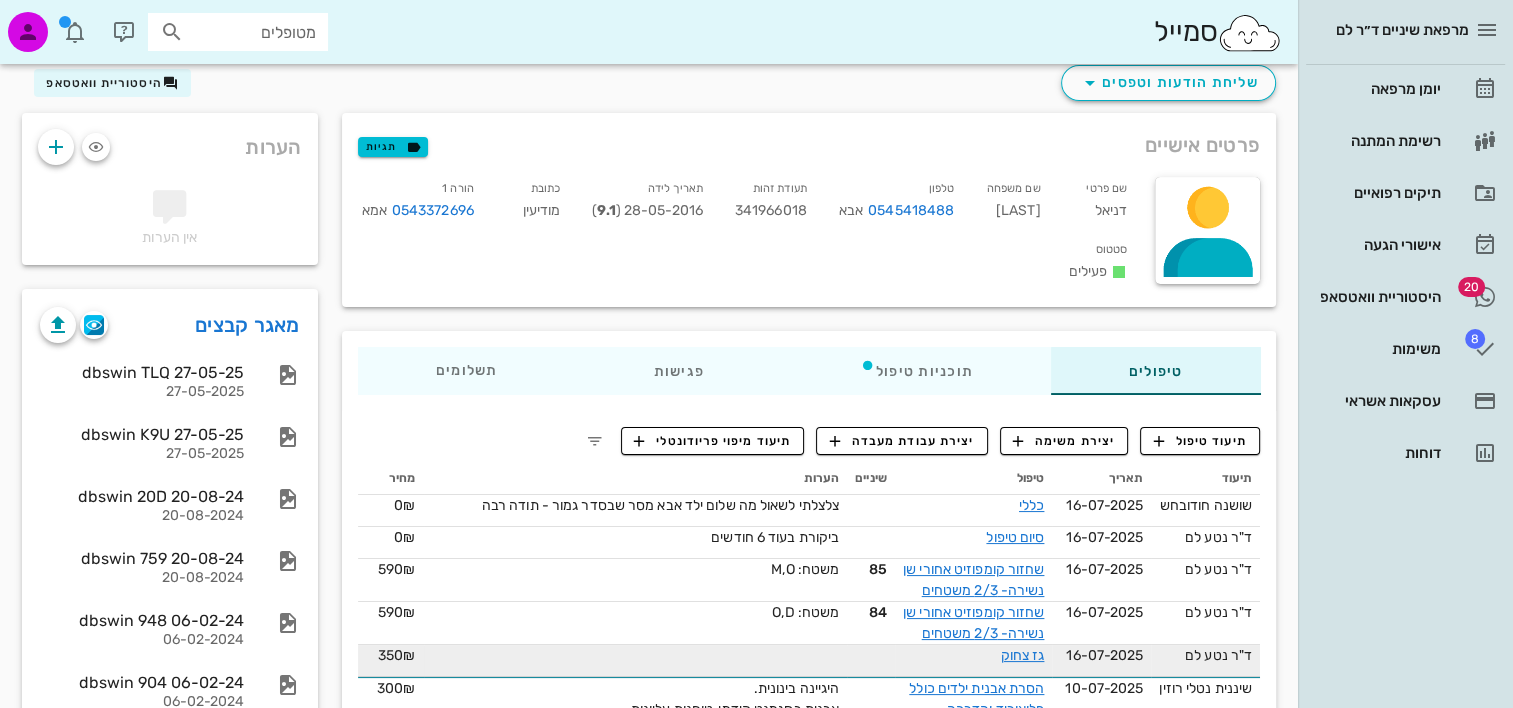 scroll, scrollTop: 100, scrollLeft: 0, axis: vertical 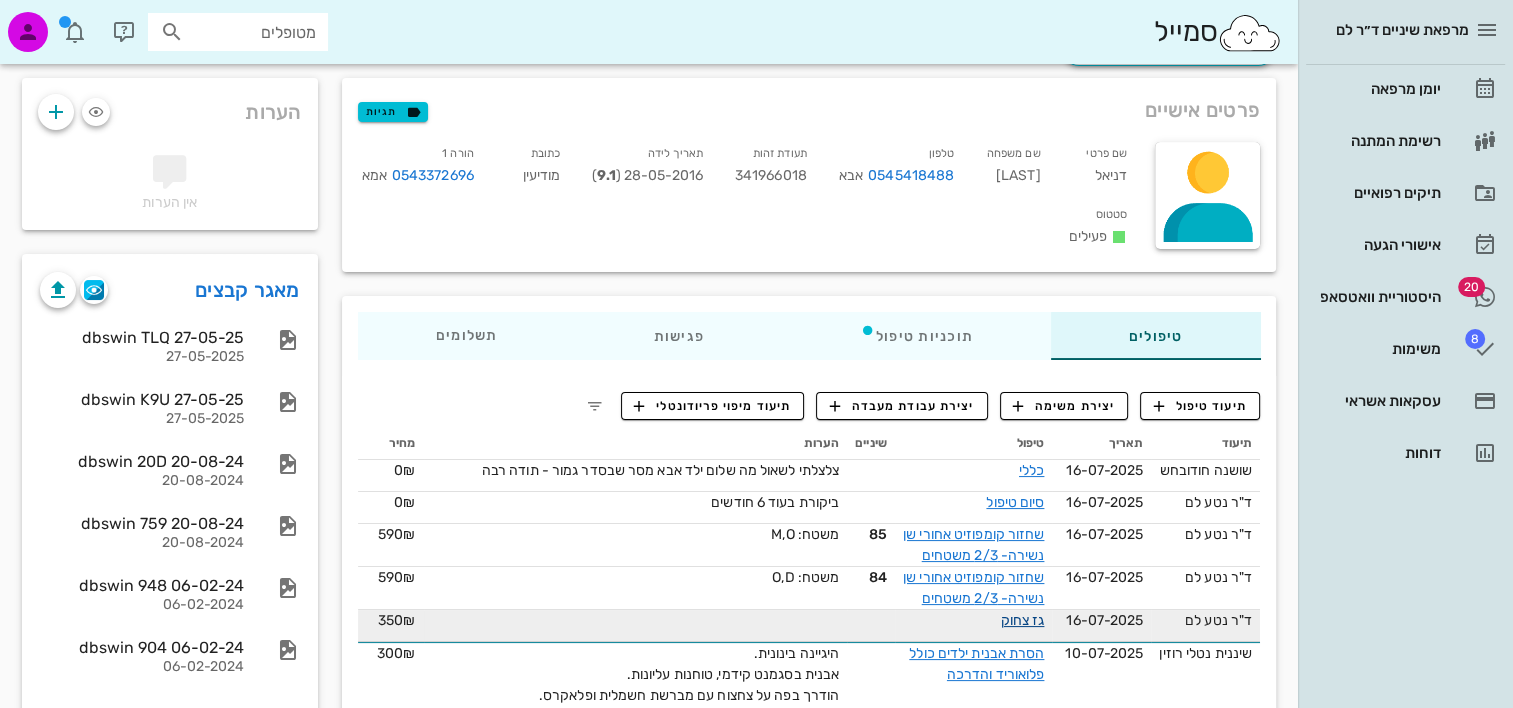 click on "גז צחוק" at bounding box center [1023, 620] 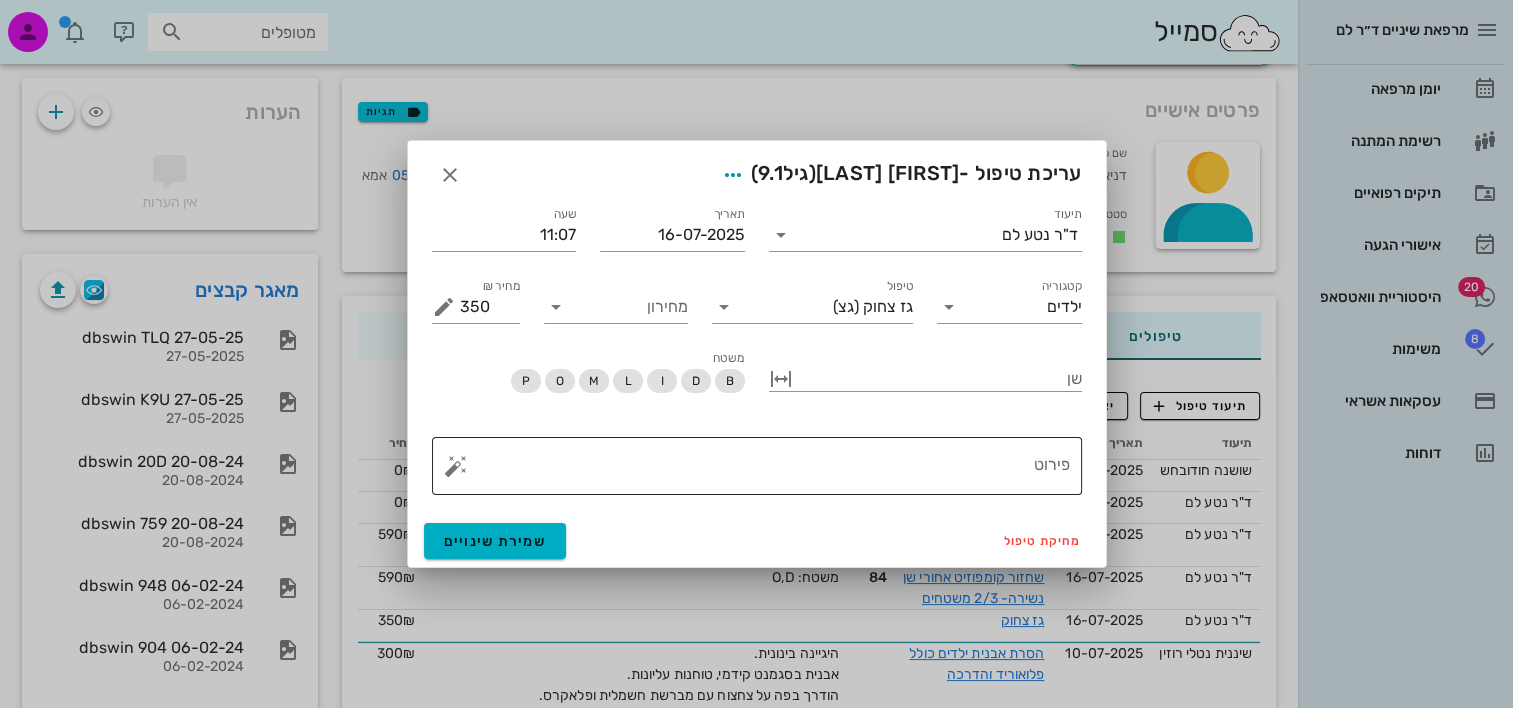 click on "פירוט" at bounding box center [765, 471] 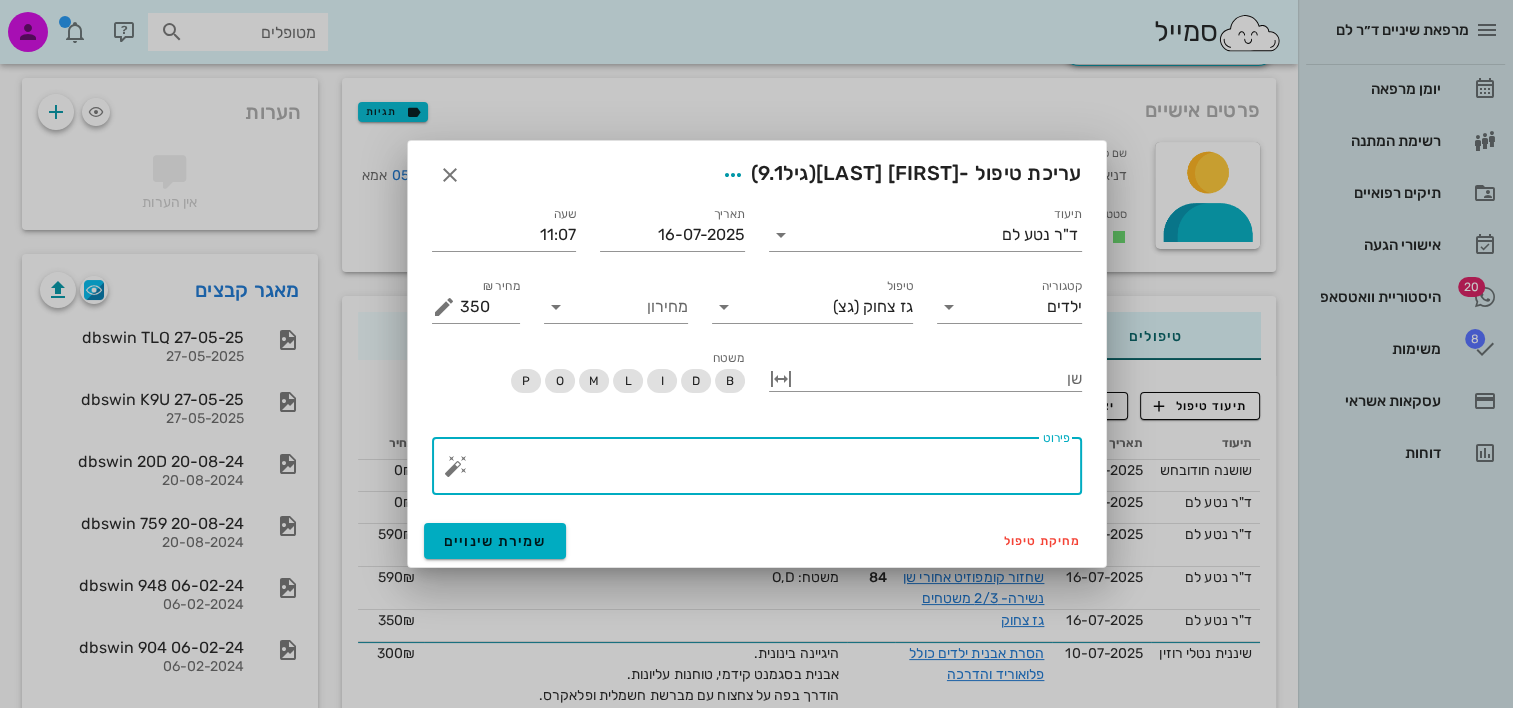 click on "פירוט" at bounding box center (765, 471) 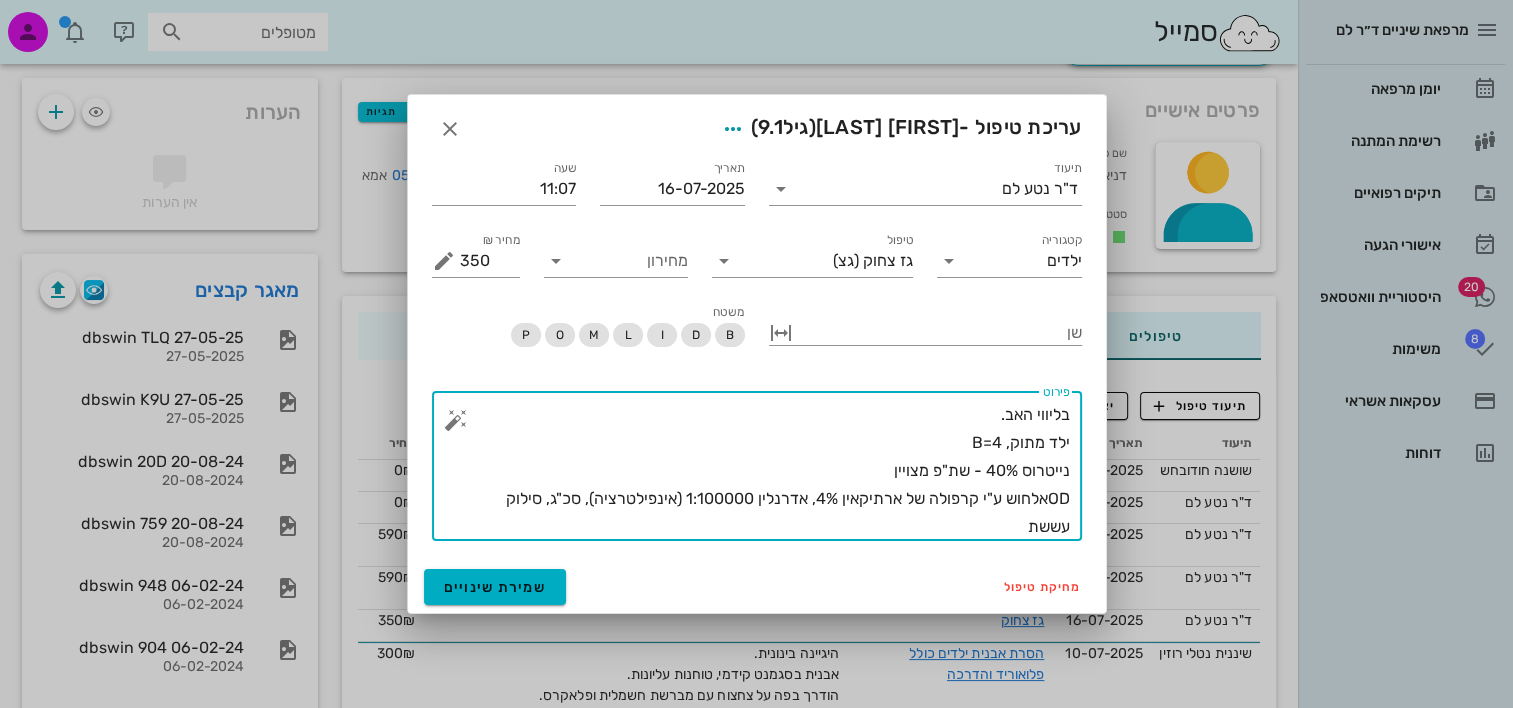 click on "בליווי האב.
ילד מתוק, B=4
נייטרוס 40% - שת"פ מצויין
ODאלחוש ע"י קרפולה של ארתיקאין 4%, אדרנלין 1:100000 (אינפילטרציה), סכ"ג, סילוק עששת" at bounding box center [765, 471] 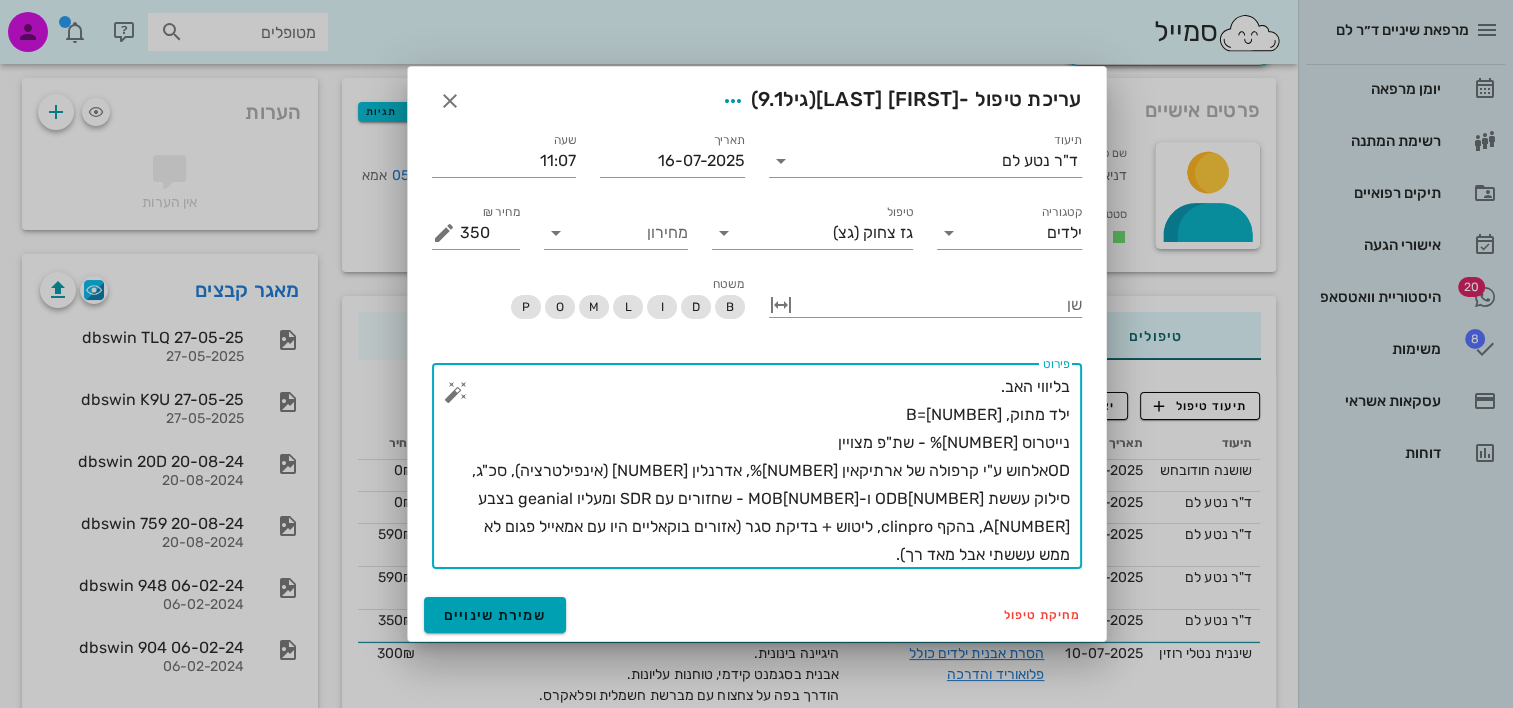 type on "בליווי האב.
ילד מתוק, B=4
נייטרוס 40% - שת"פ מצויין
ODאלחוש ע"י קרפולה של ארתיקאין 4%, אדרנלין 1:100000 (אינפילטרציה), סכ"ג, סילוק עששת 84ODB ו-85MOB - שחזורים עם SDR ומעליו geanial בצבע A1, בהקף clinpro, ליטוש + בדיקת סגר (אזורים בוקאליים היו עם אמאייל פגום לא ממש עששתי אבל מאד רך).
ניתנו הנחיות ושובח" 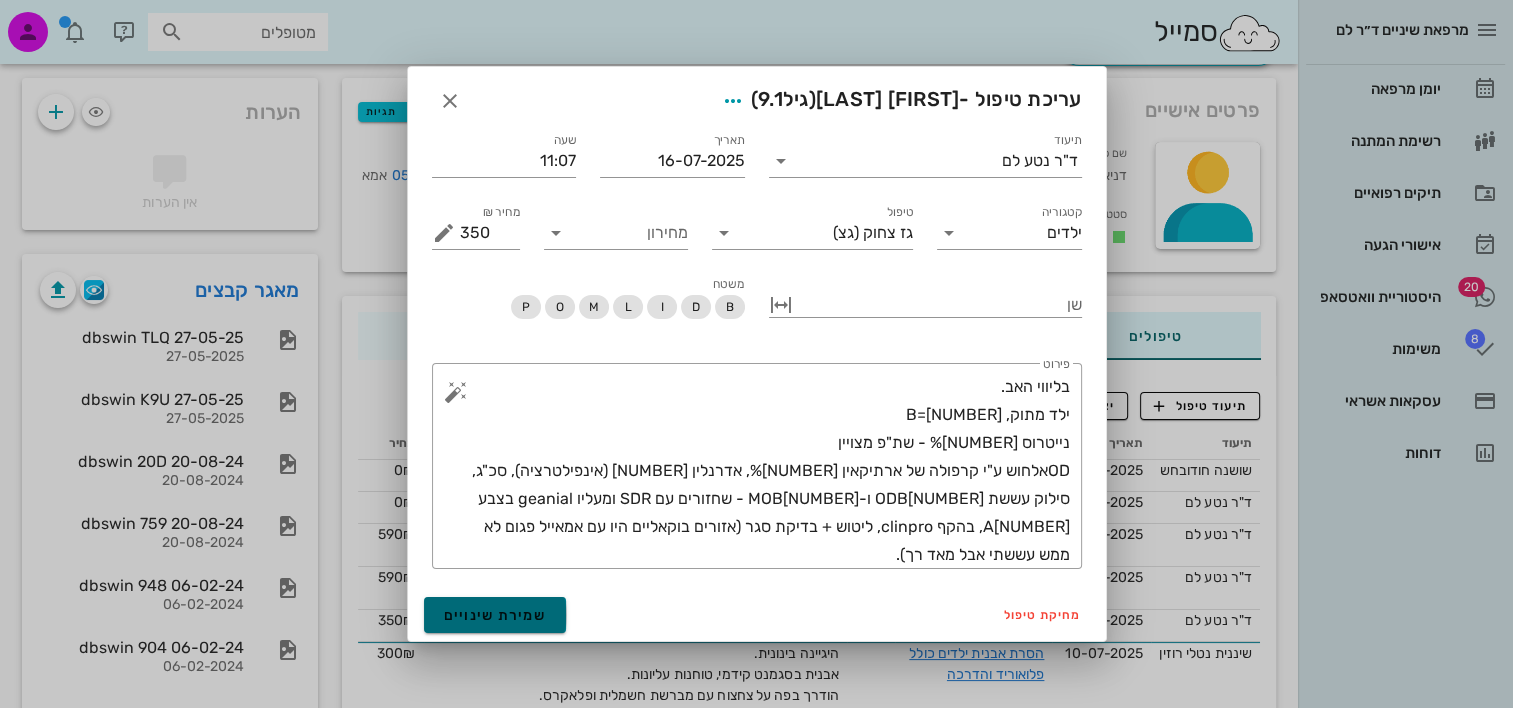 click on "שמירת שינויים" at bounding box center (495, 615) 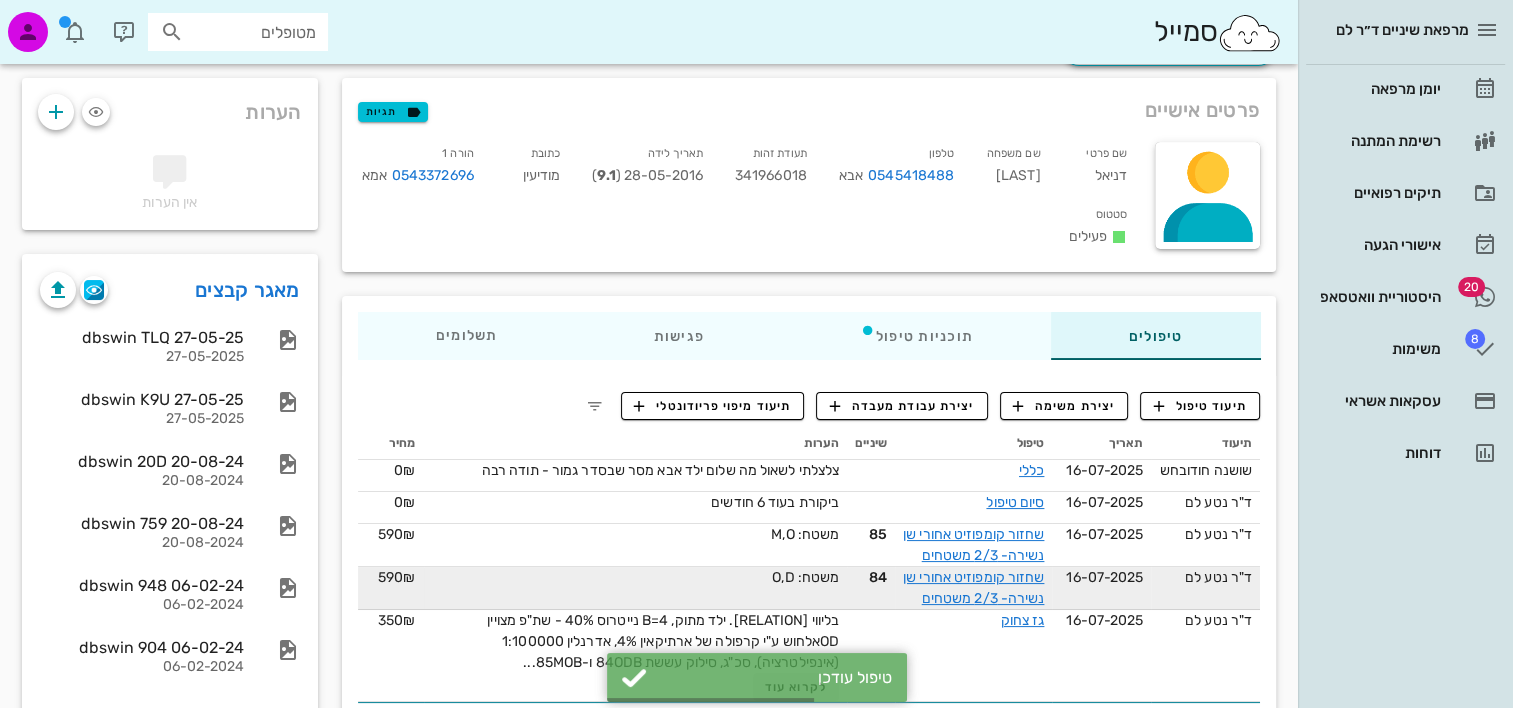 scroll, scrollTop: 0, scrollLeft: 0, axis: both 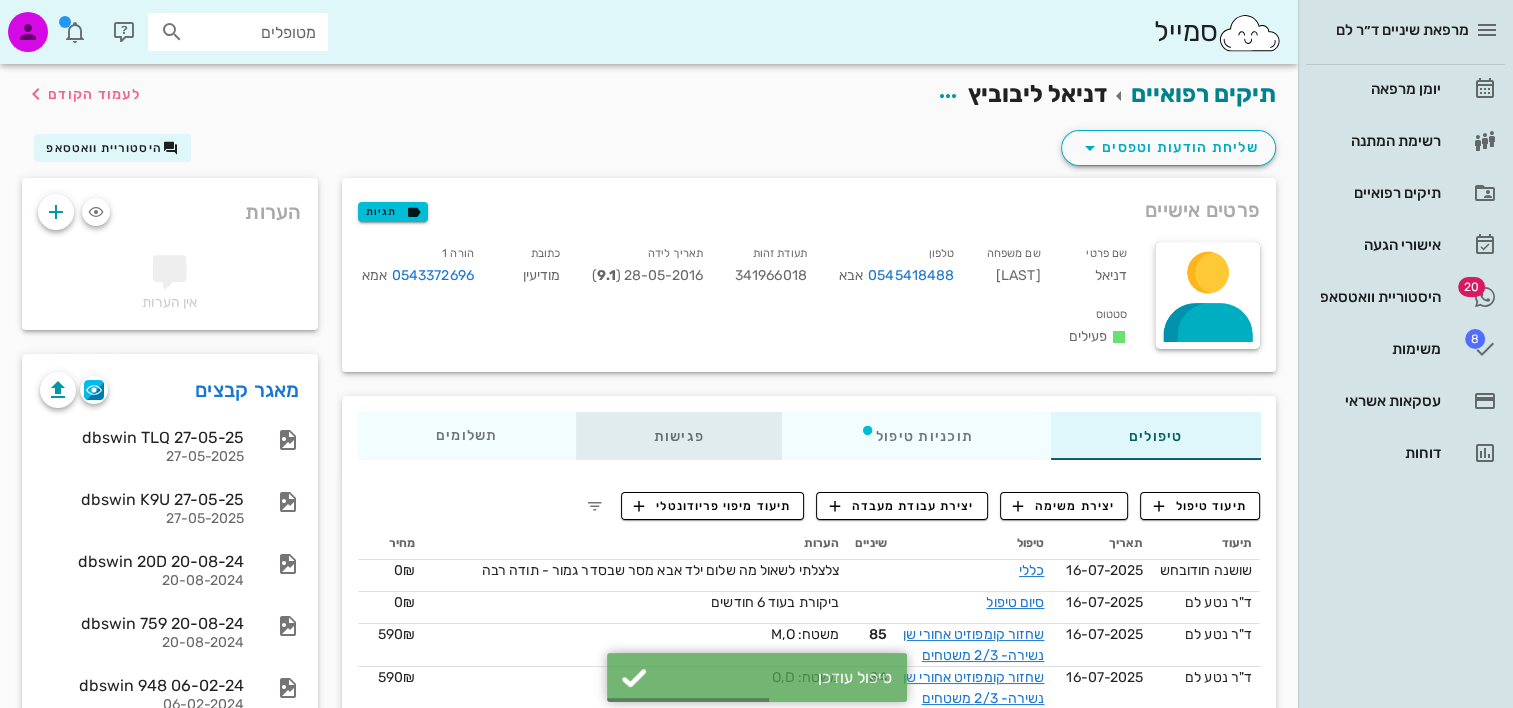 click on "פגישות" at bounding box center (678, 436) 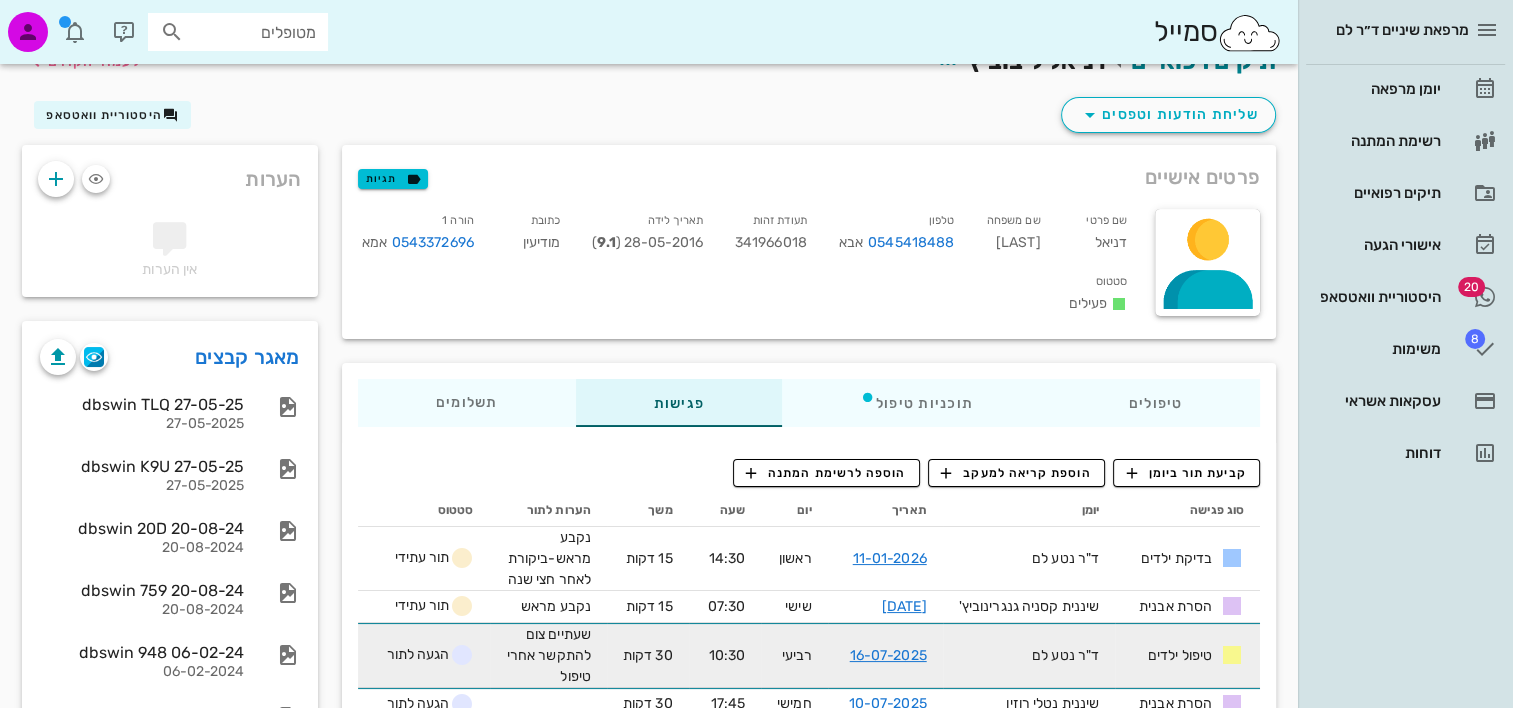 scroll, scrollTop: 0, scrollLeft: 0, axis: both 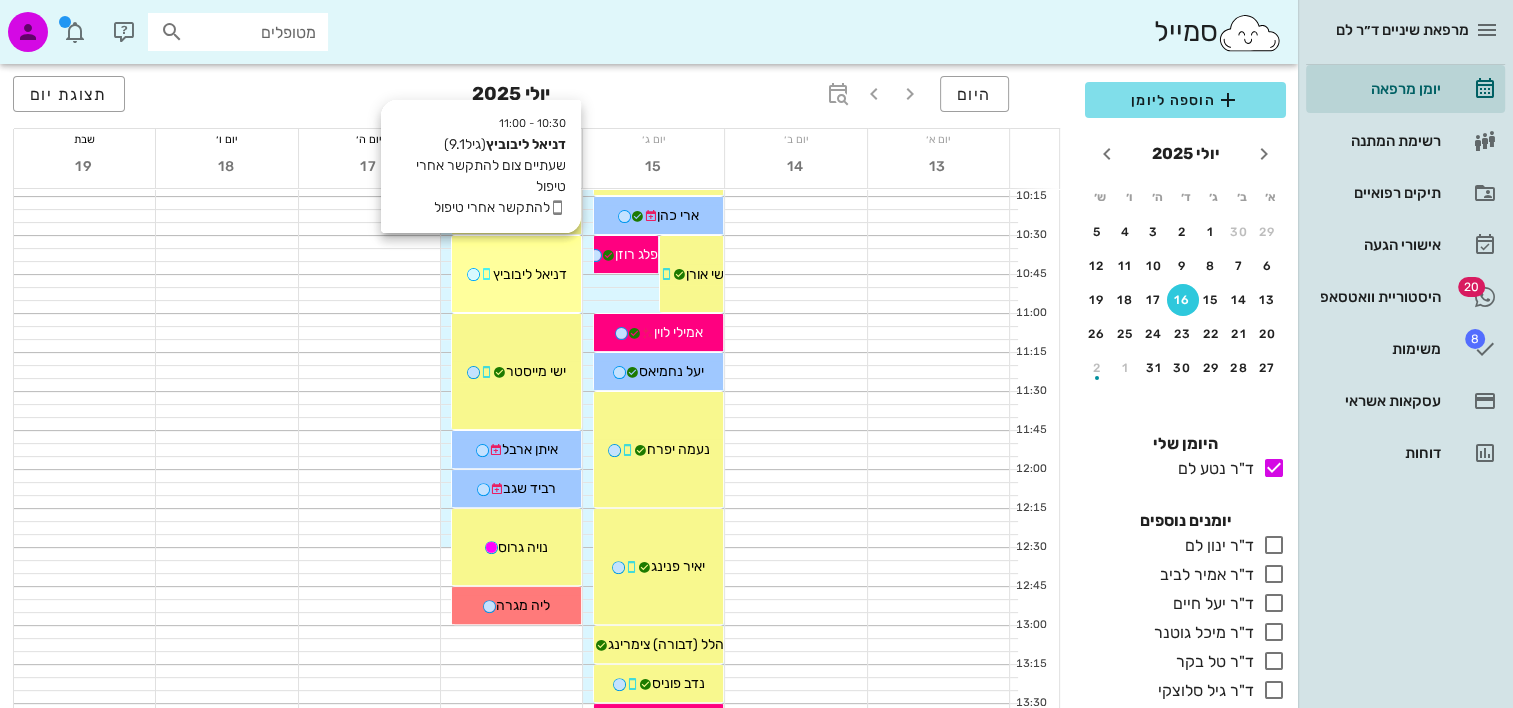 click on "10:30
- 11:00
דניאל
ליבוביץ
(גיל
9.1 )
שעתיים צום להתקשר אחרי טיפול
להתקשר אחרי טיפול
דניאל ליבוביץ" at bounding box center (516, 274) 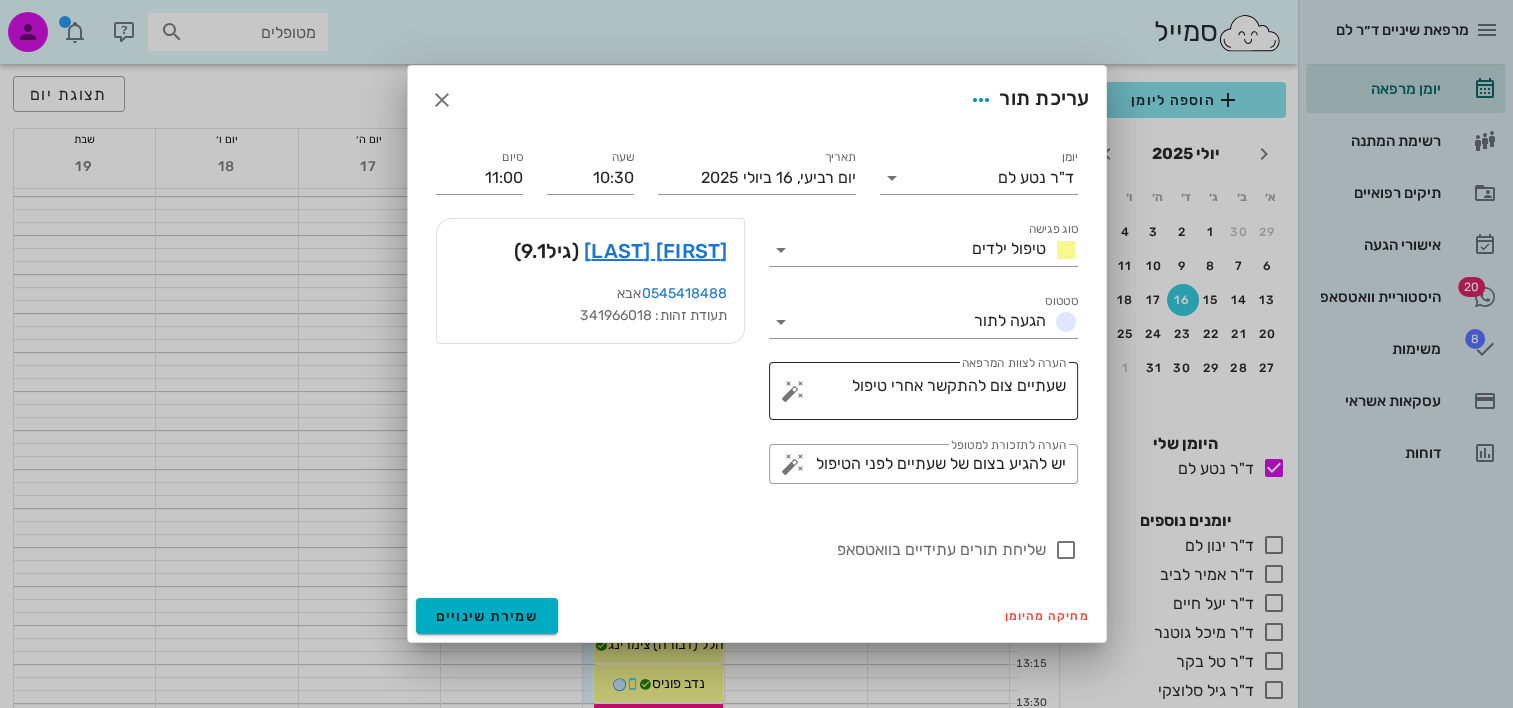 click at bounding box center (793, 391) 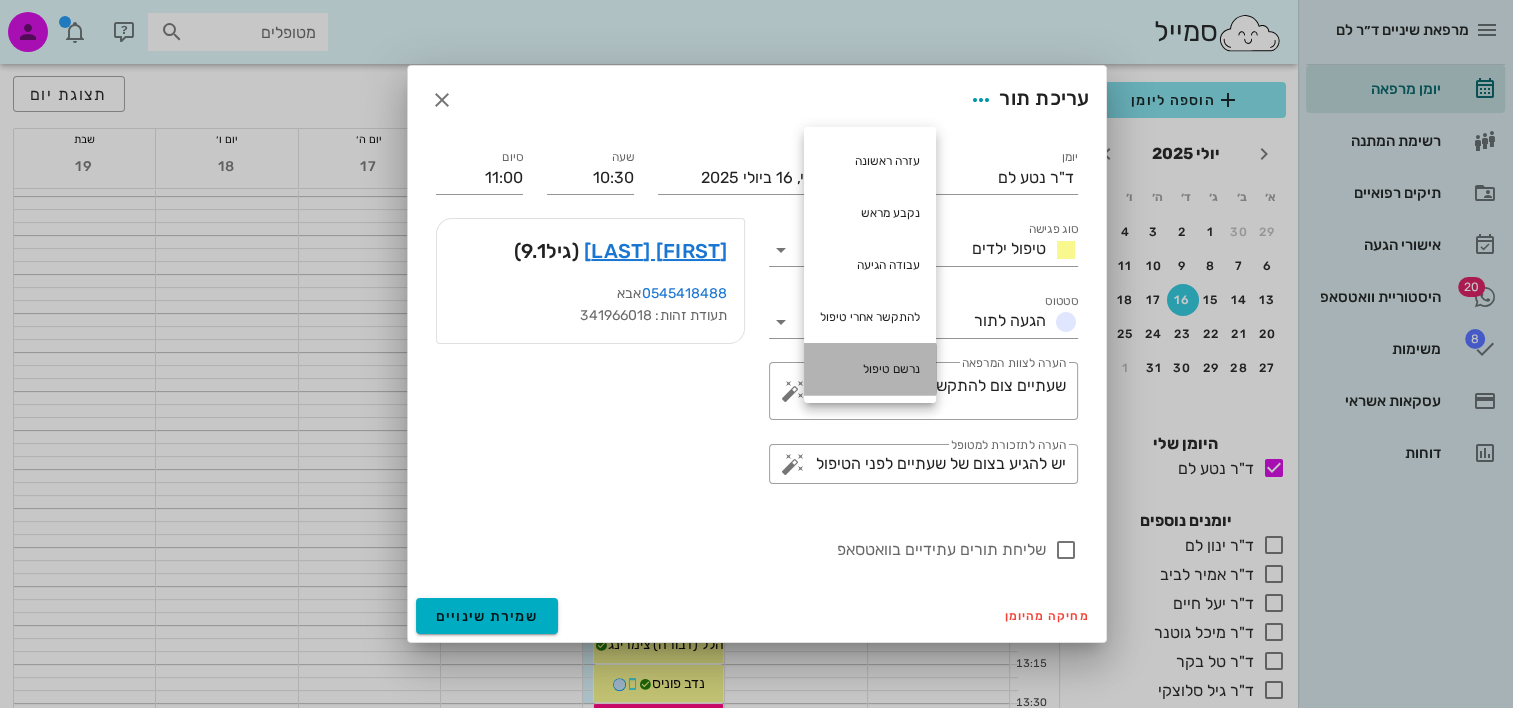 click on "נרשם טיפול" at bounding box center (870, 369) 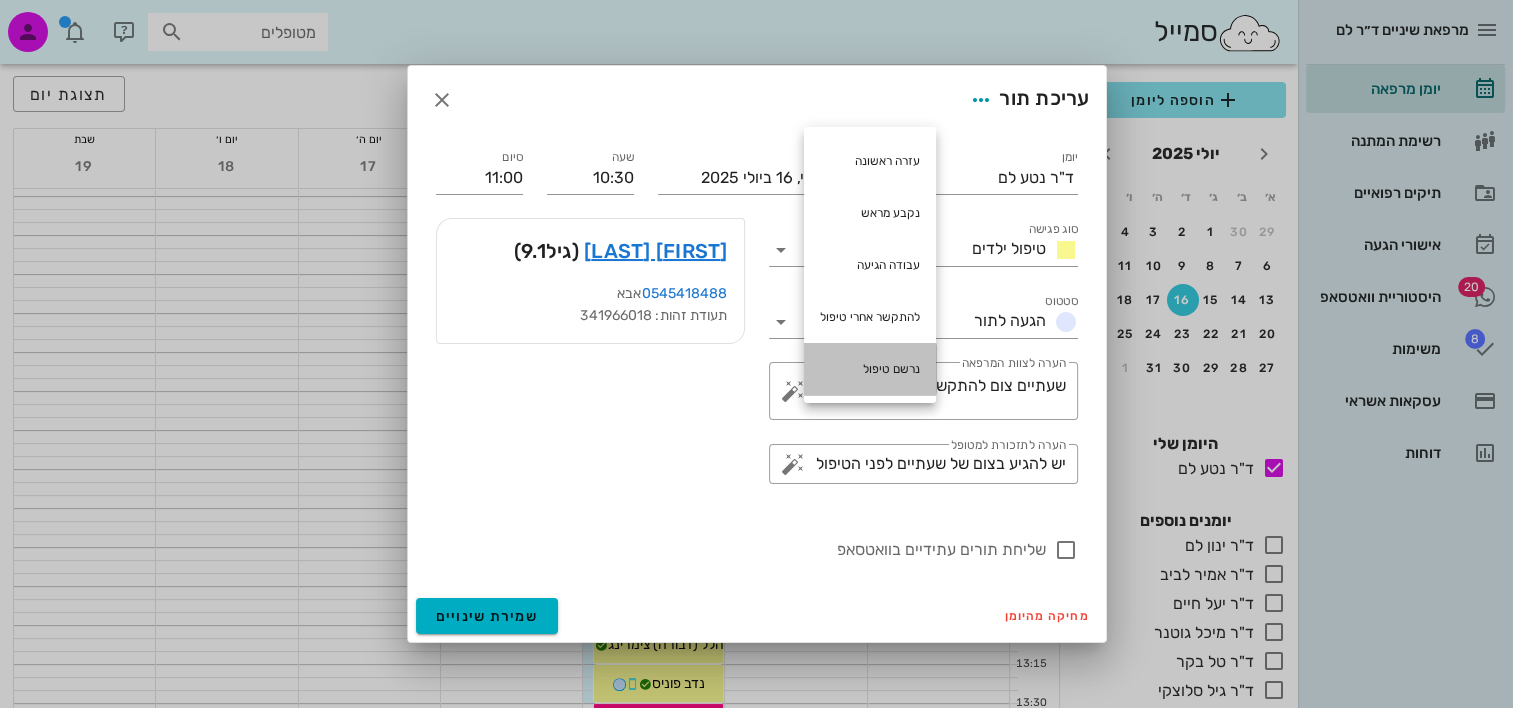 type on "שעתיים צום להתקשר אחרי טיפול נרשם טיפול" 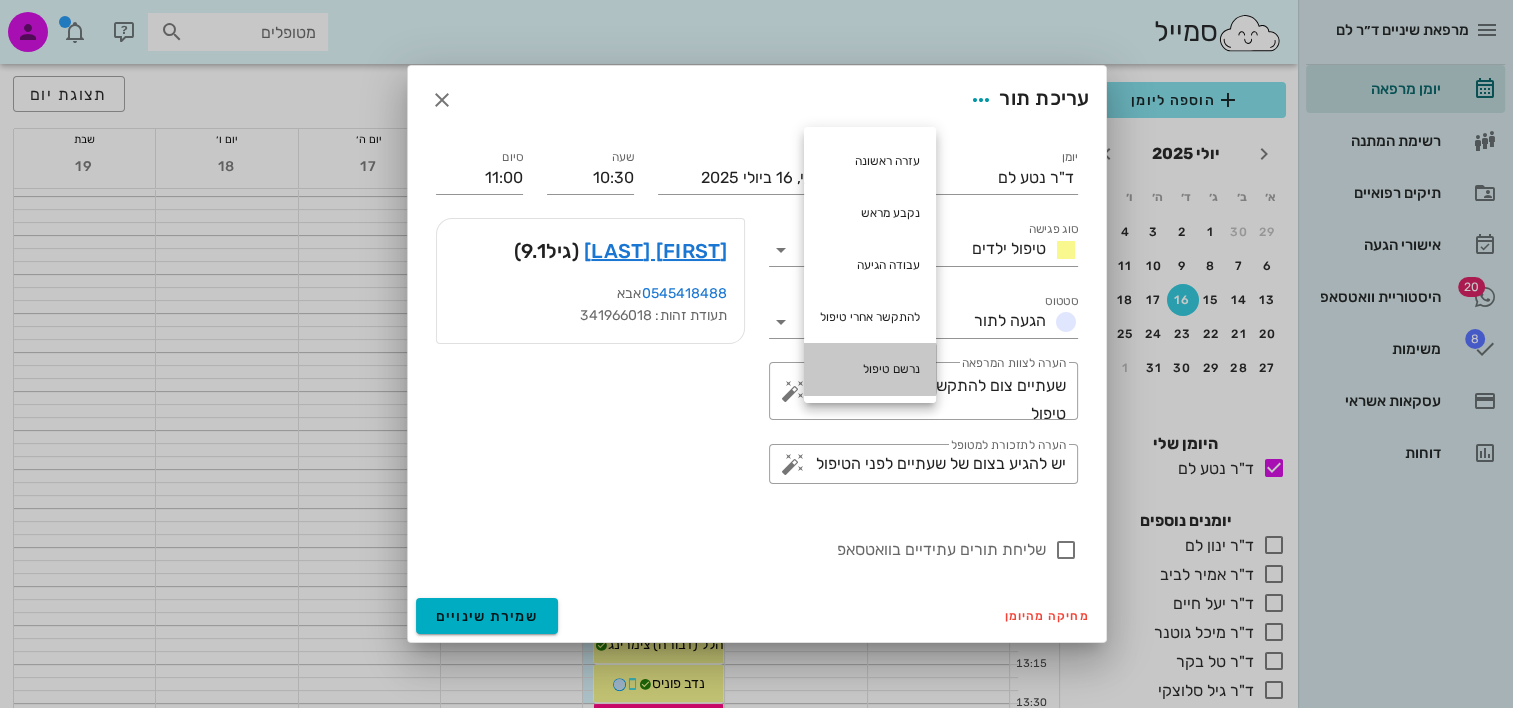 scroll, scrollTop: 0, scrollLeft: 0, axis: both 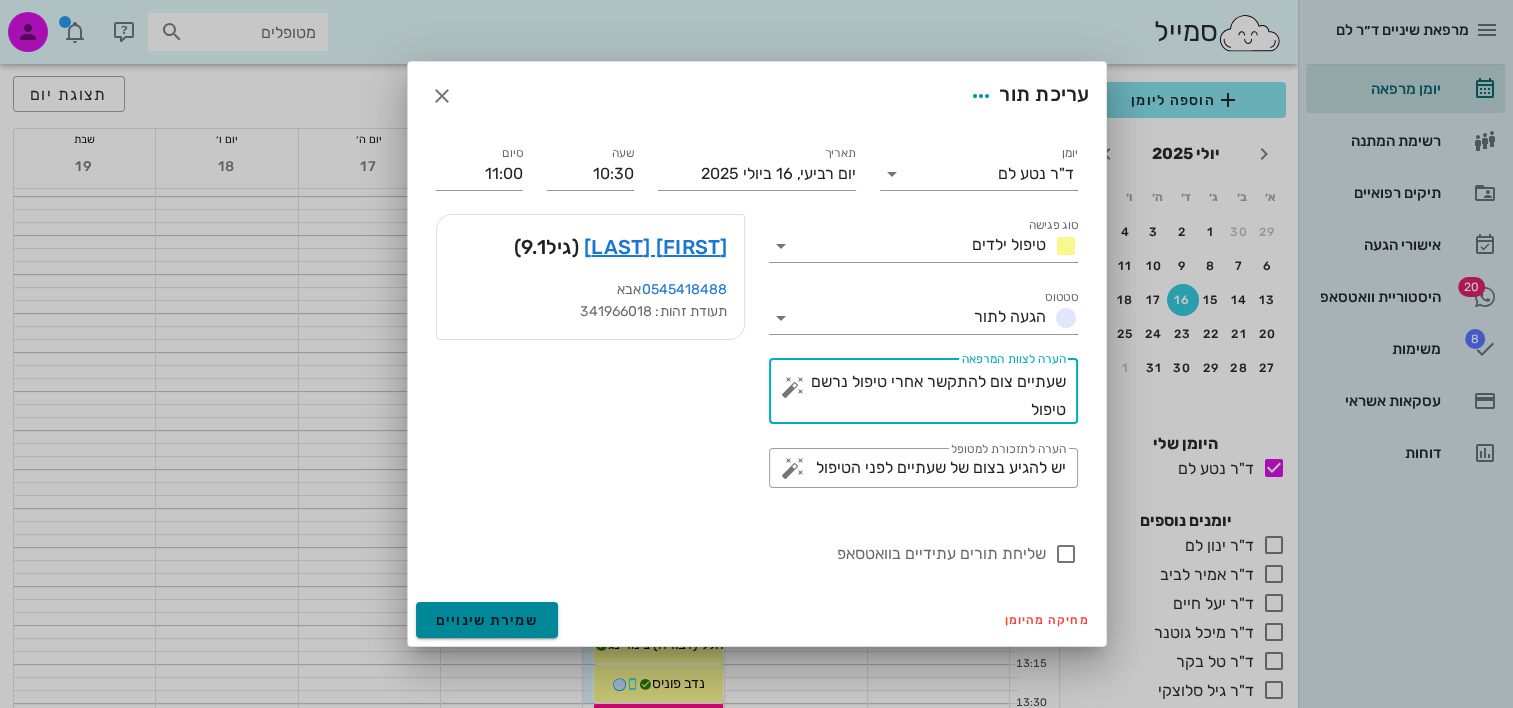 click on "שמירת שינויים" at bounding box center (487, 620) 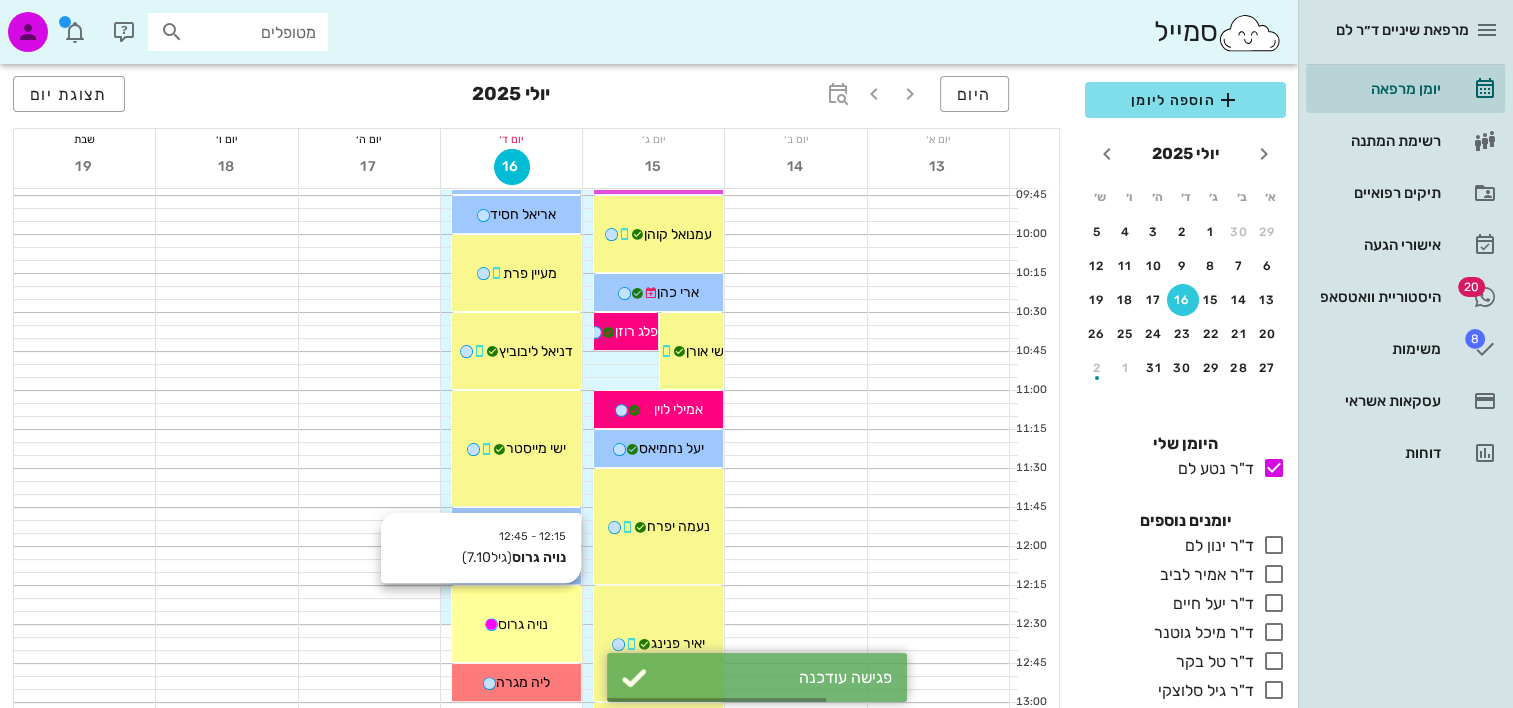 scroll, scrollTop: 300, scrollLeft: 0, axis: vertical 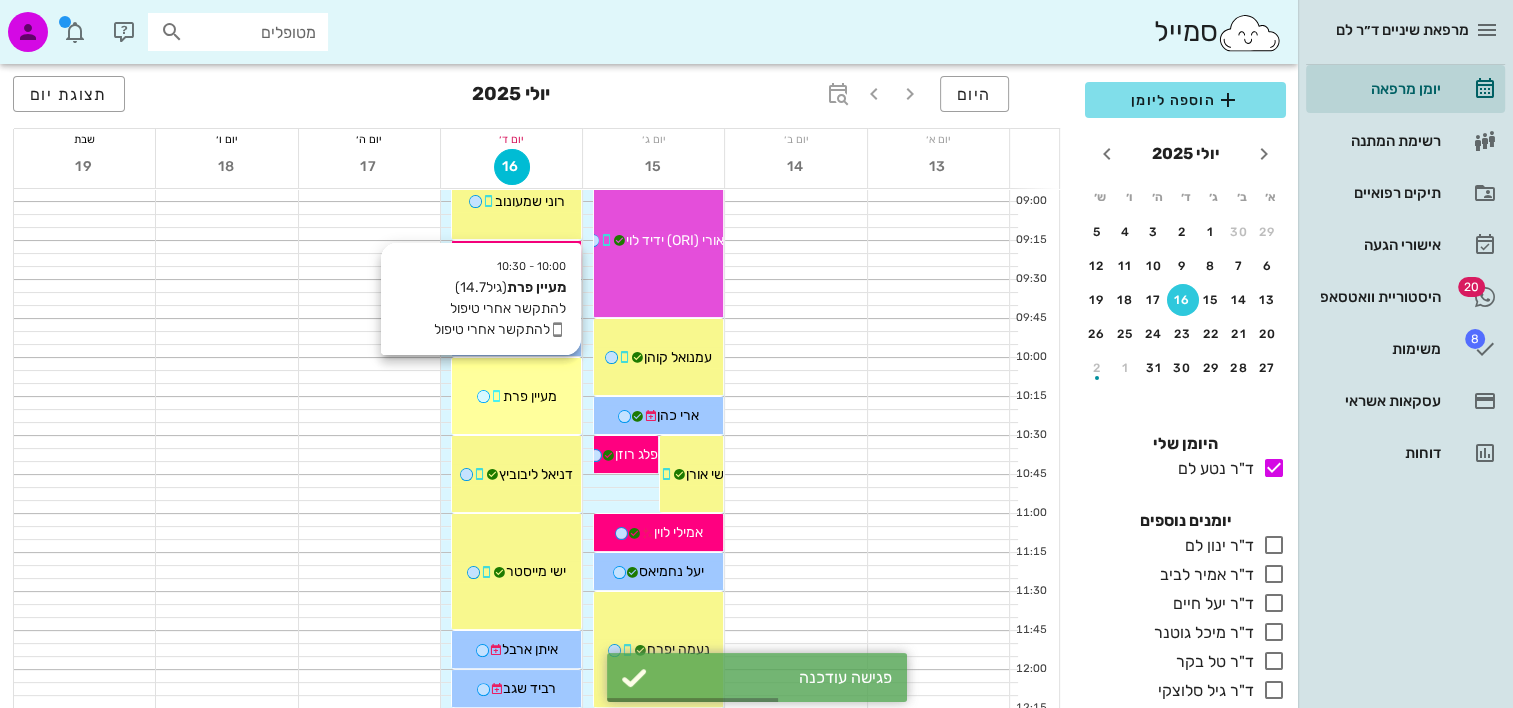 click on "מעיין פרת" at bounding box center [530, 396] 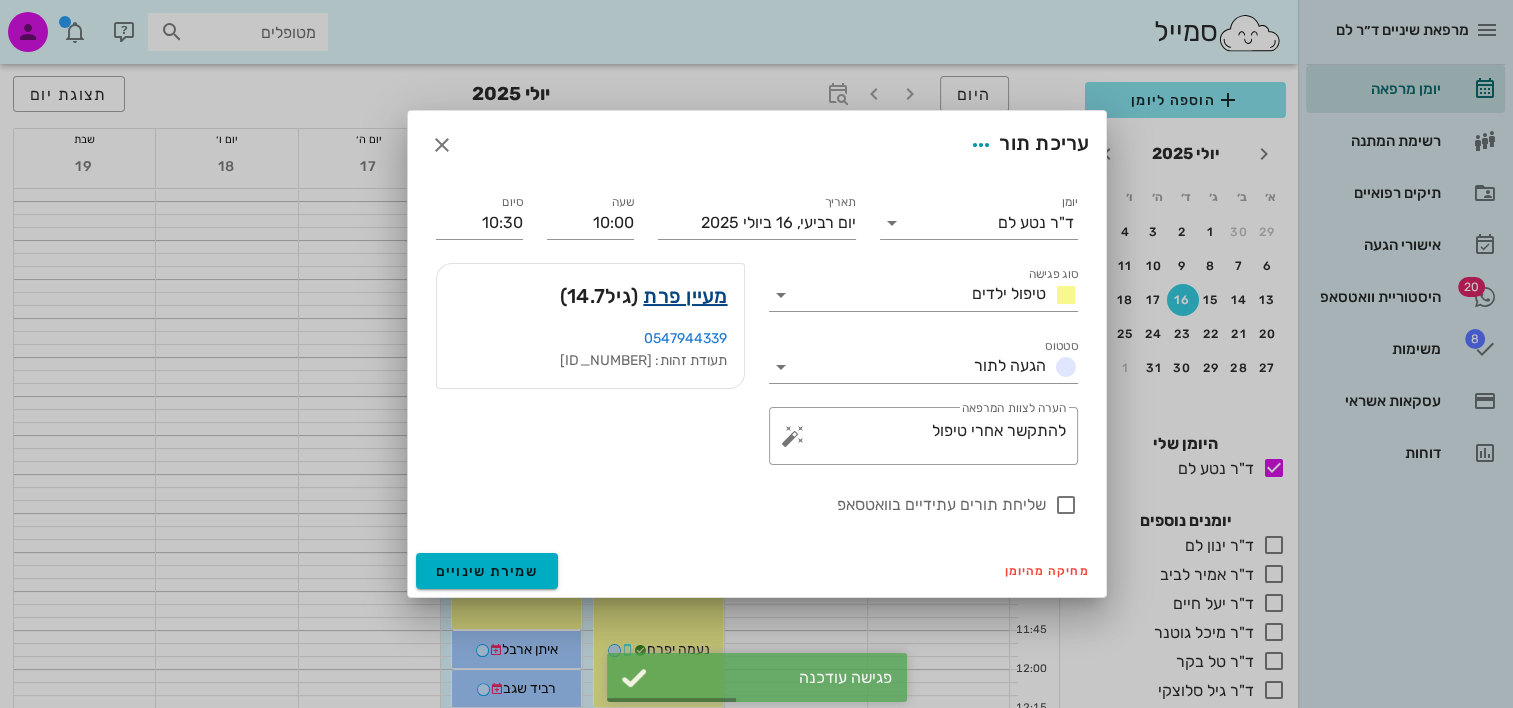 click on "מעיין
פרת" at bounding box center (685, 296) 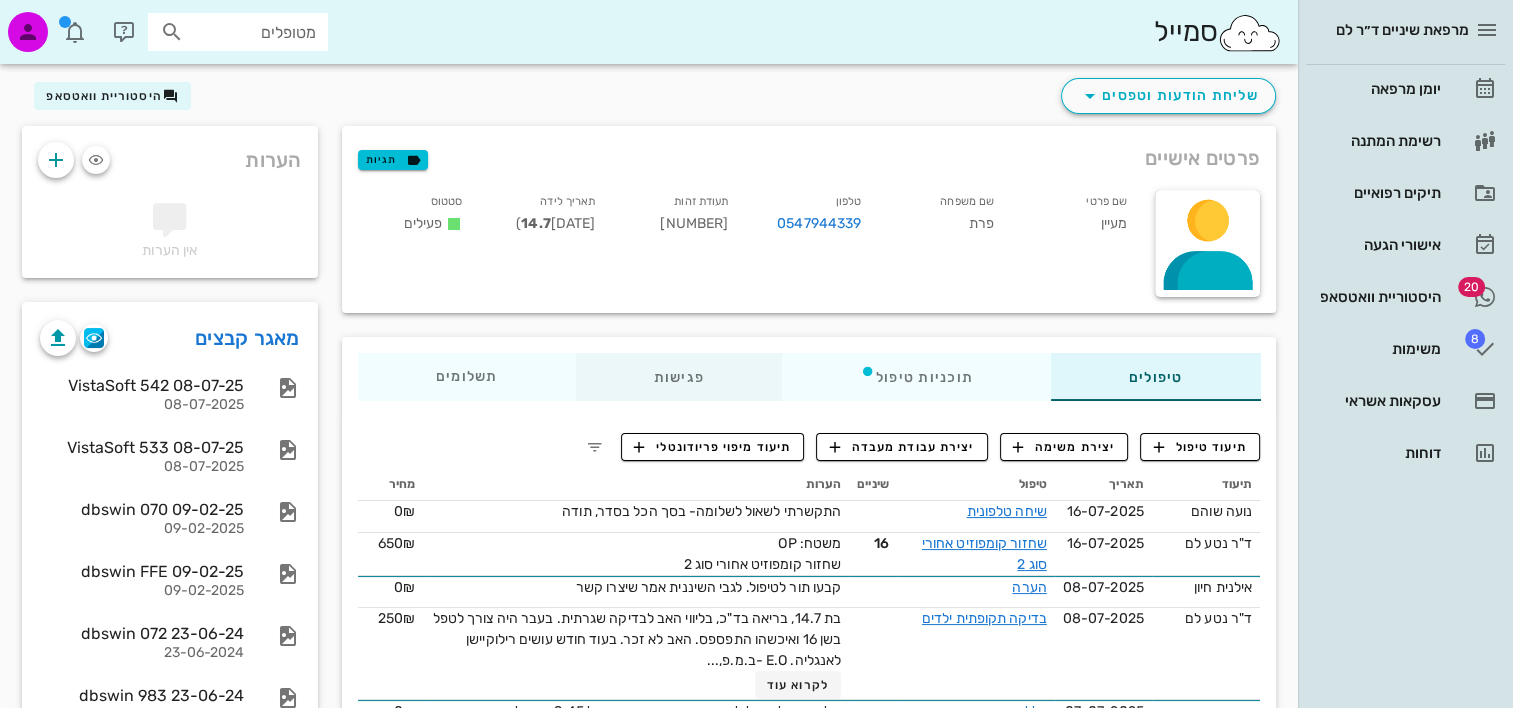 scroll, scrollTop: 100, scrollLeft: 0, axis: vertical 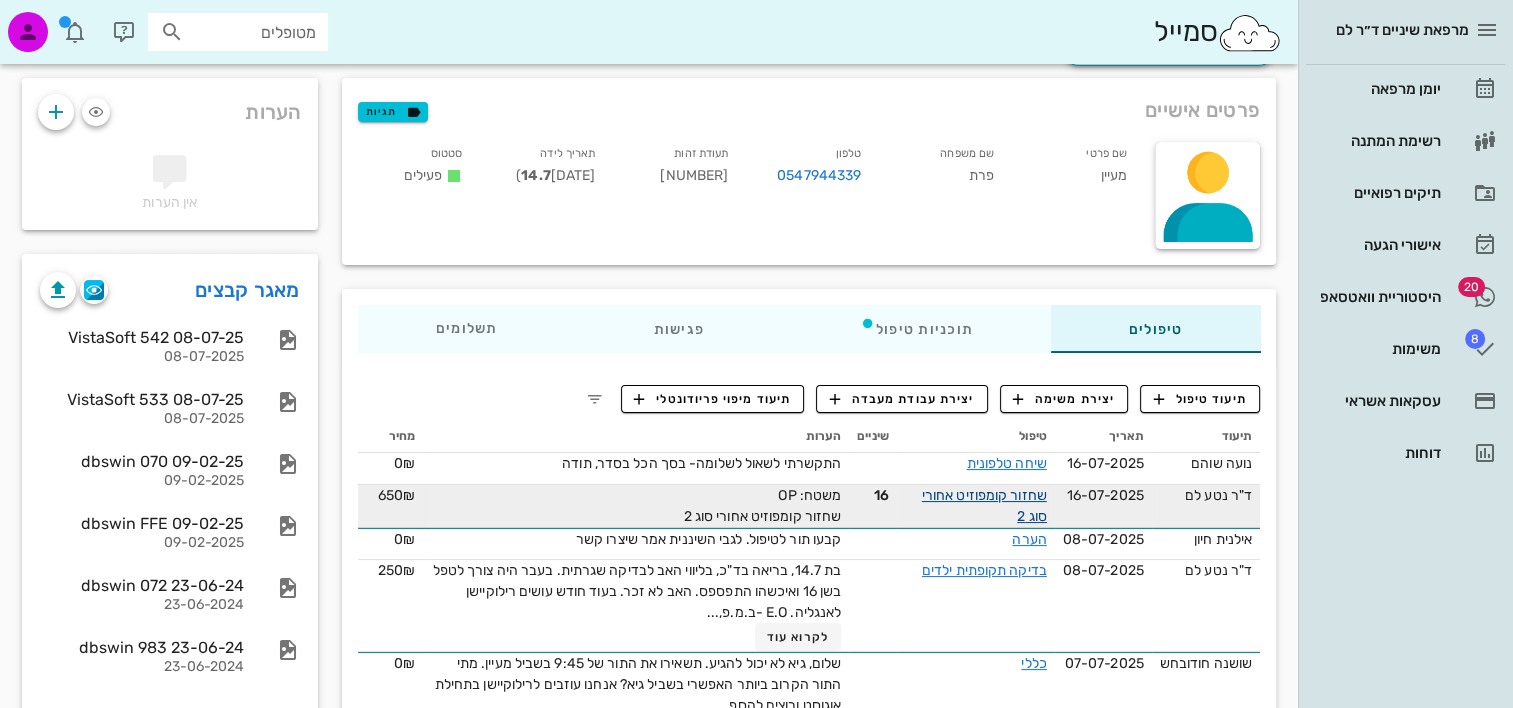 click on "שחזור קומפוזיט אחורי סוג 2" at bounding box center (984, 506) 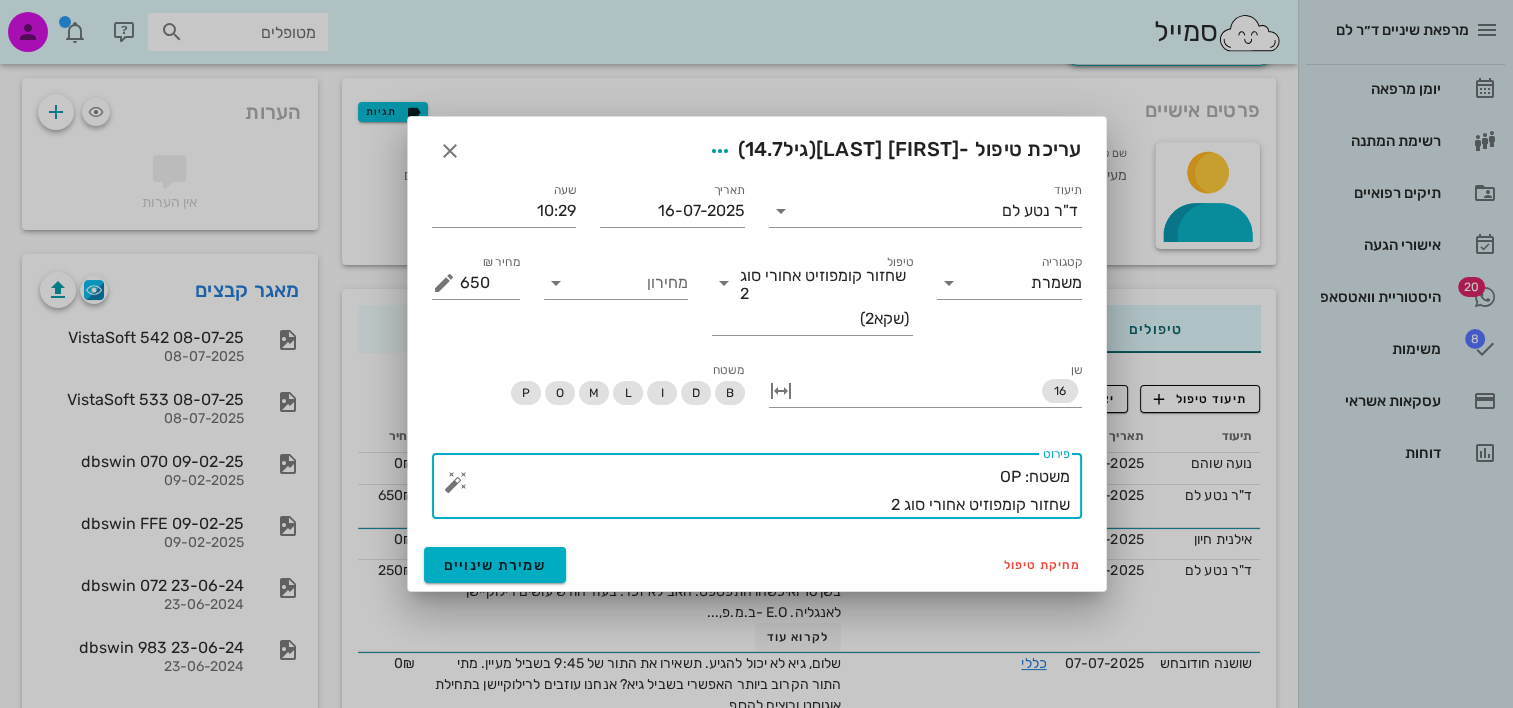 drag, startPoint x: 861, startPoint y: 503, endPoint x: 1081, endPoint y: 415, distance: 236.94725 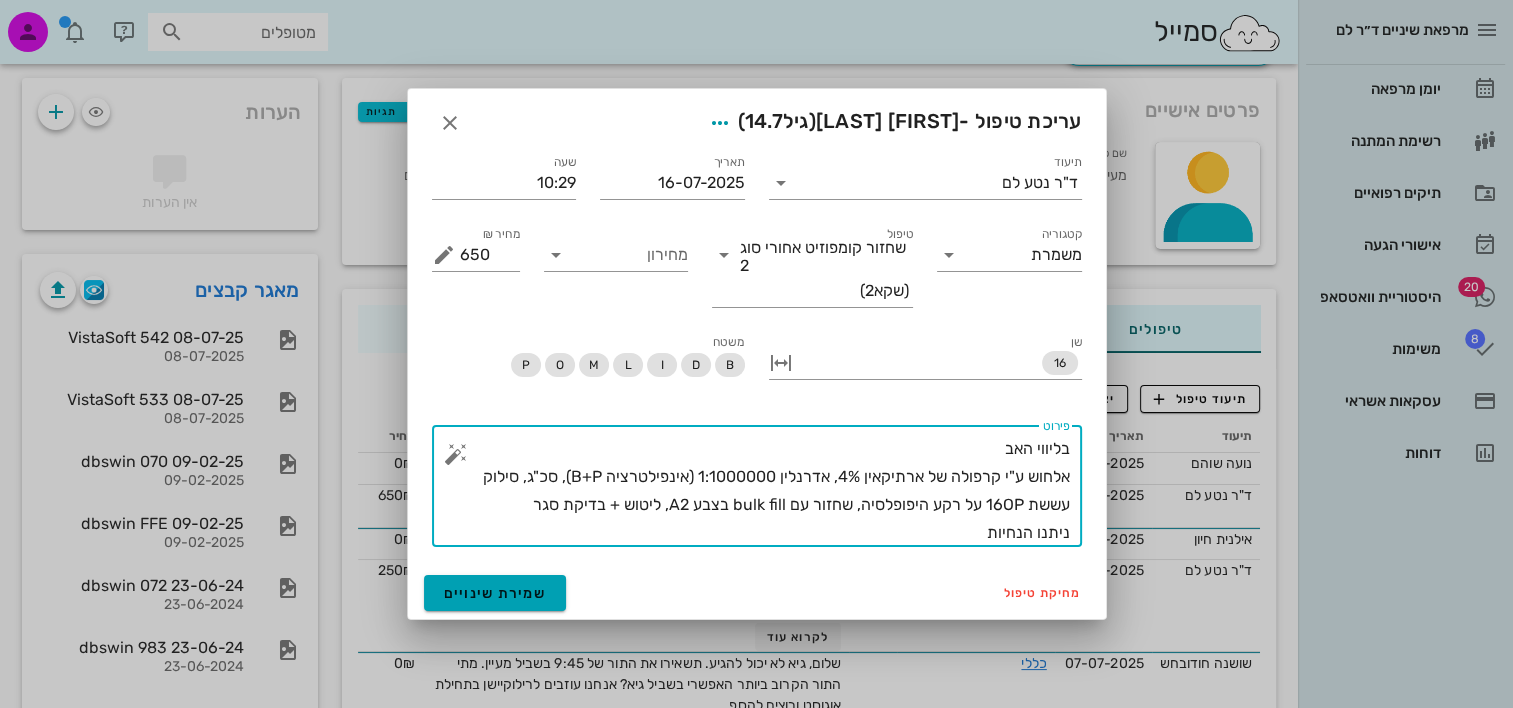 type on "בליווי האב
אלחוש ע"י קרפולה של ארתיקאין 4%, אדרנלין 1:1000000 (אינפילטרציה B+P), סכ"ג, סילוק עששת 16OP על רקע היפופלסיה, שחזור עם bulk fill בצבע A2, ליטוש + בדיקת סגר
ניתנו הנחיות" 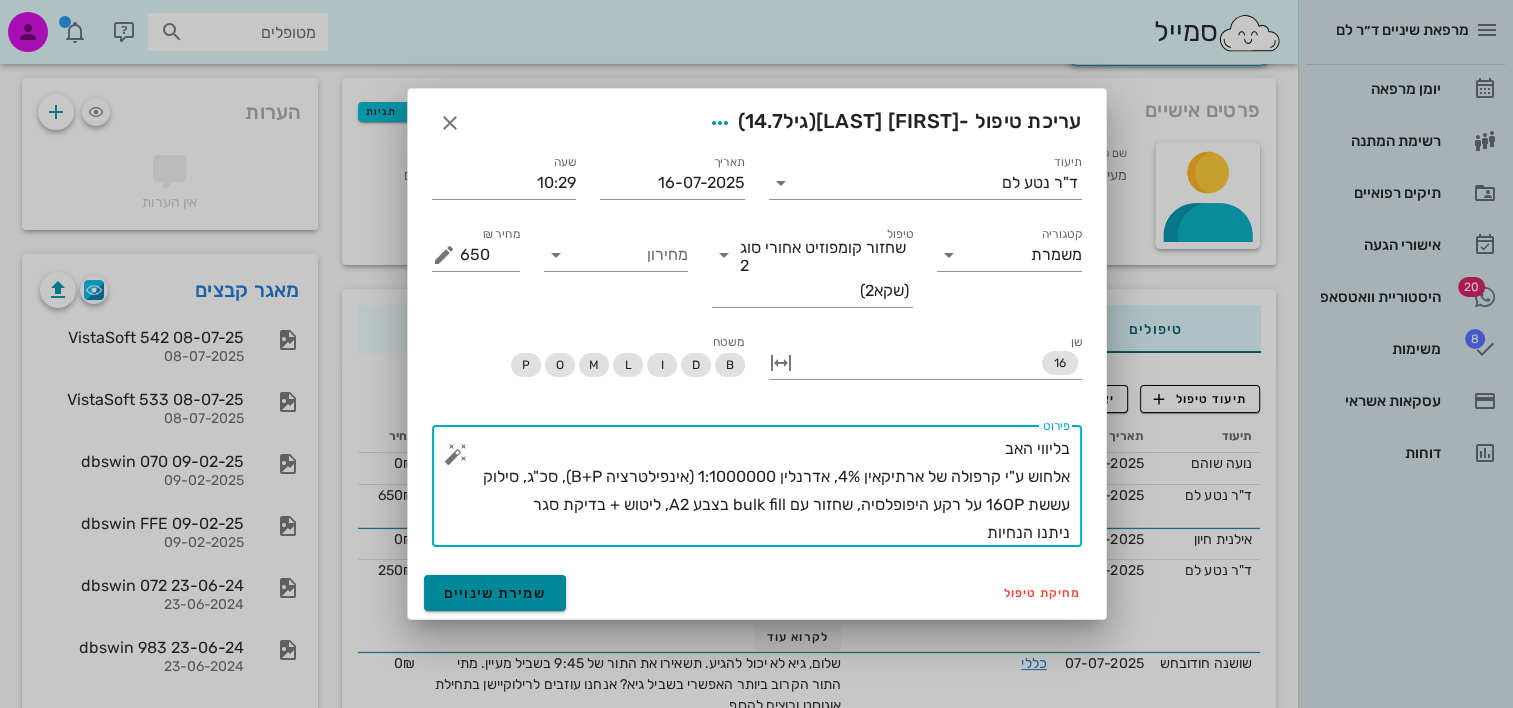 click on "שמירת שינויים" at bounding box center (495, 593) 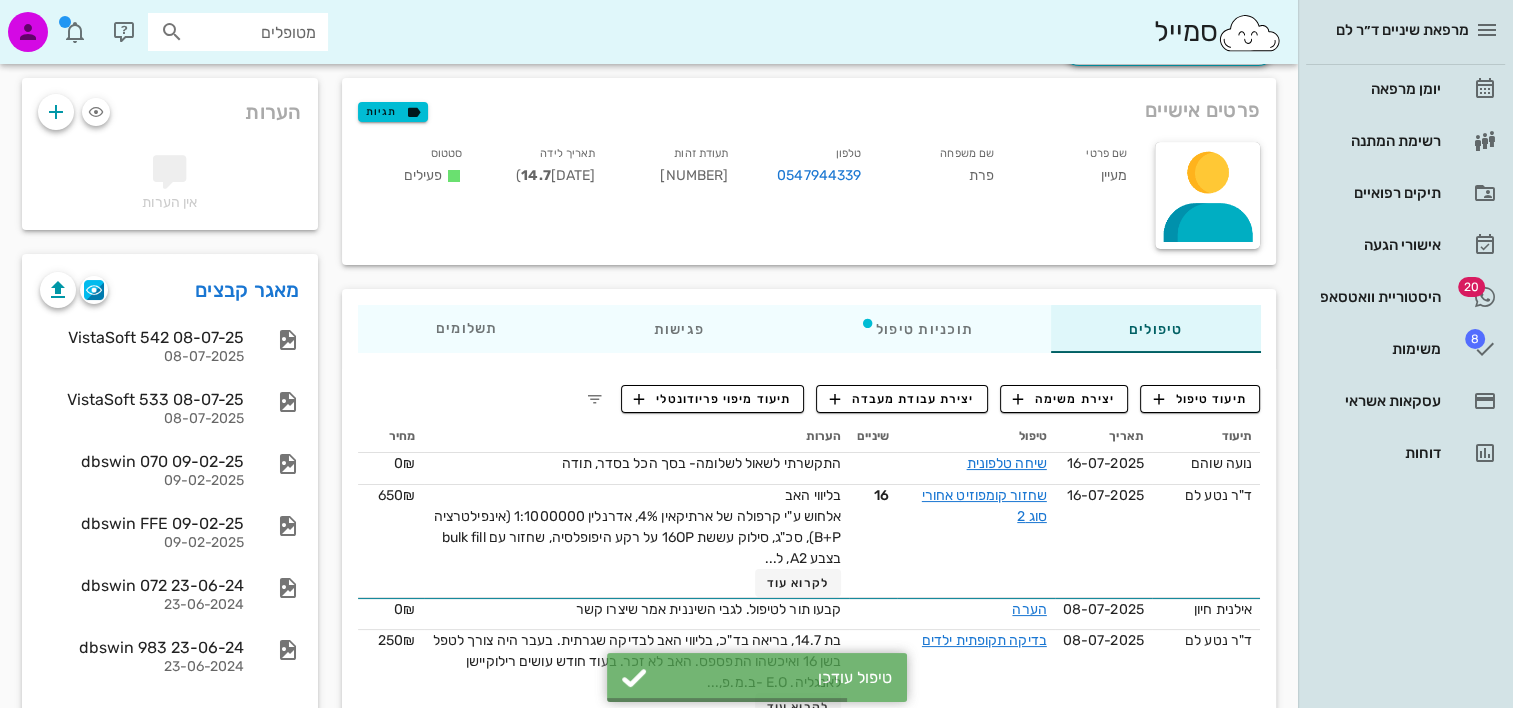 scroll, scrollTop: 0, scrollLeft: 0, axis: both 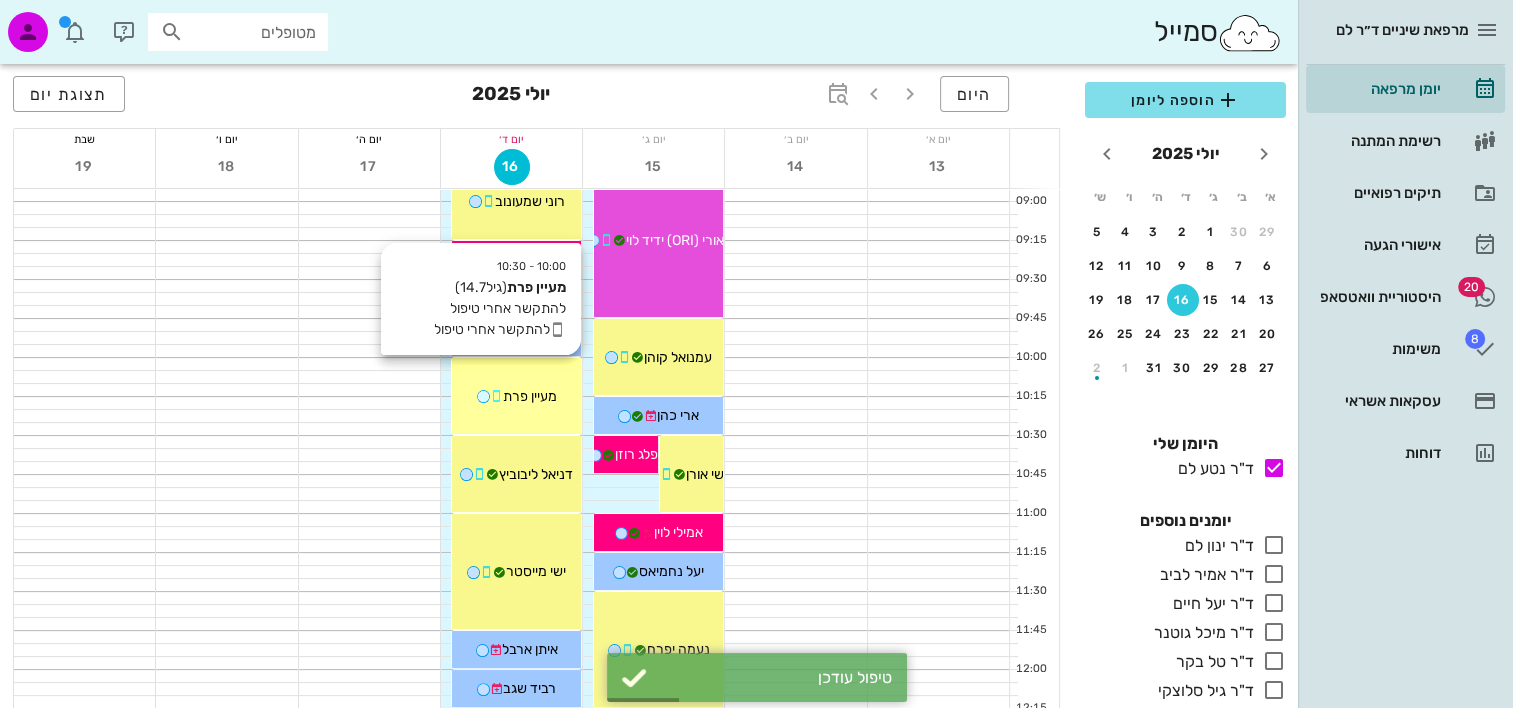 click on "10:00
- 10:30
מעיין
פרת
(גיל
14.7 )
להתקשר אחרי טיפול
להתקשר אחרי טיפול
מעיין פרת" at bounding box center (516, 396) 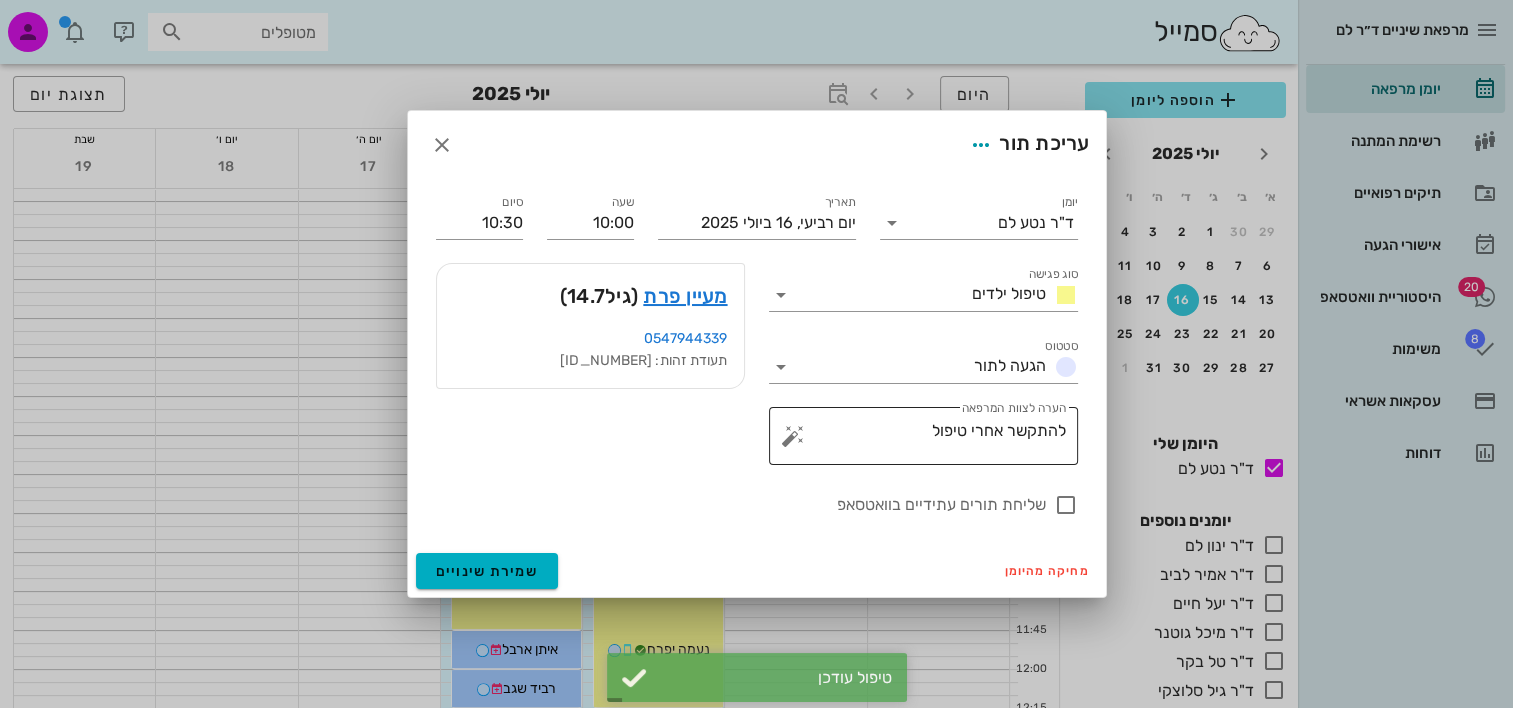 click at bounding box center [793, 436] 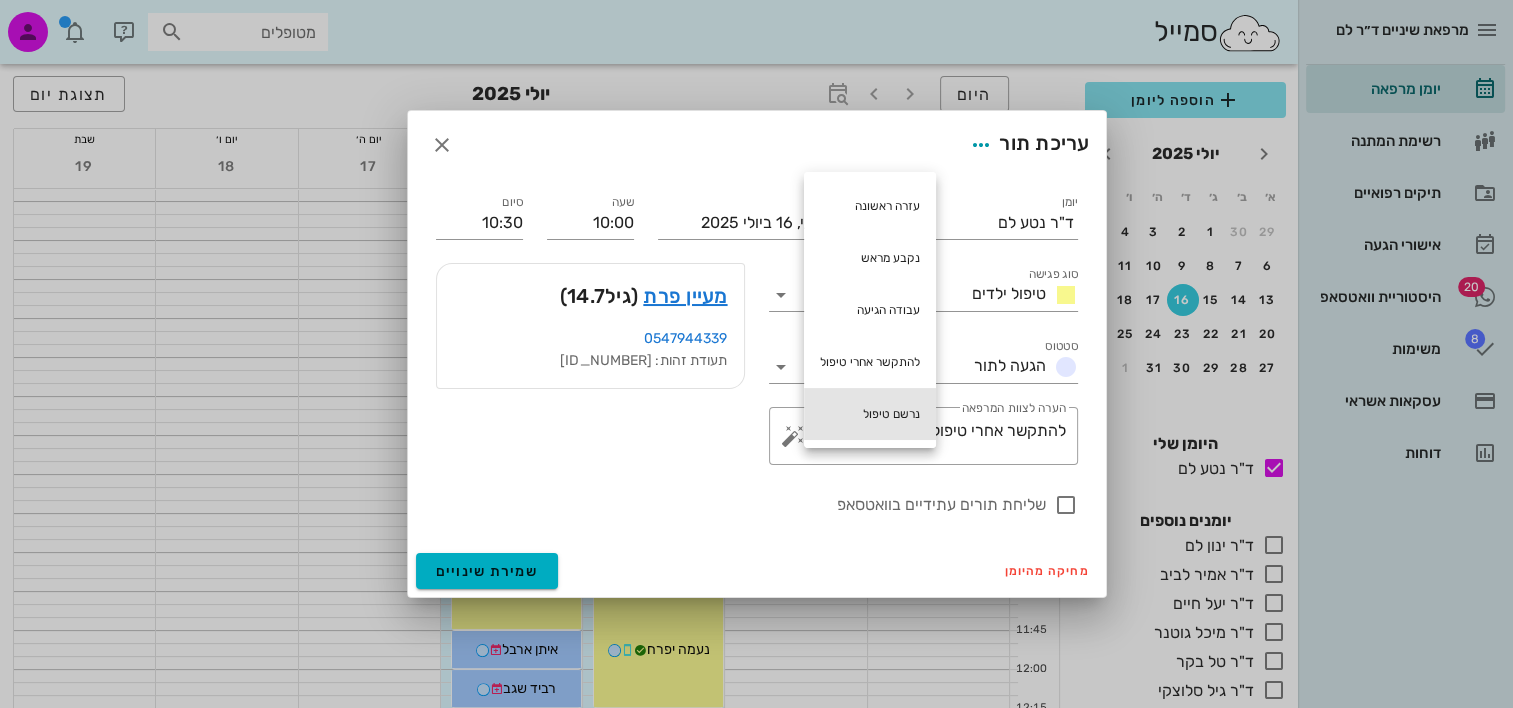 click on "נרשם טיפול" at bounding box center (870, 414) 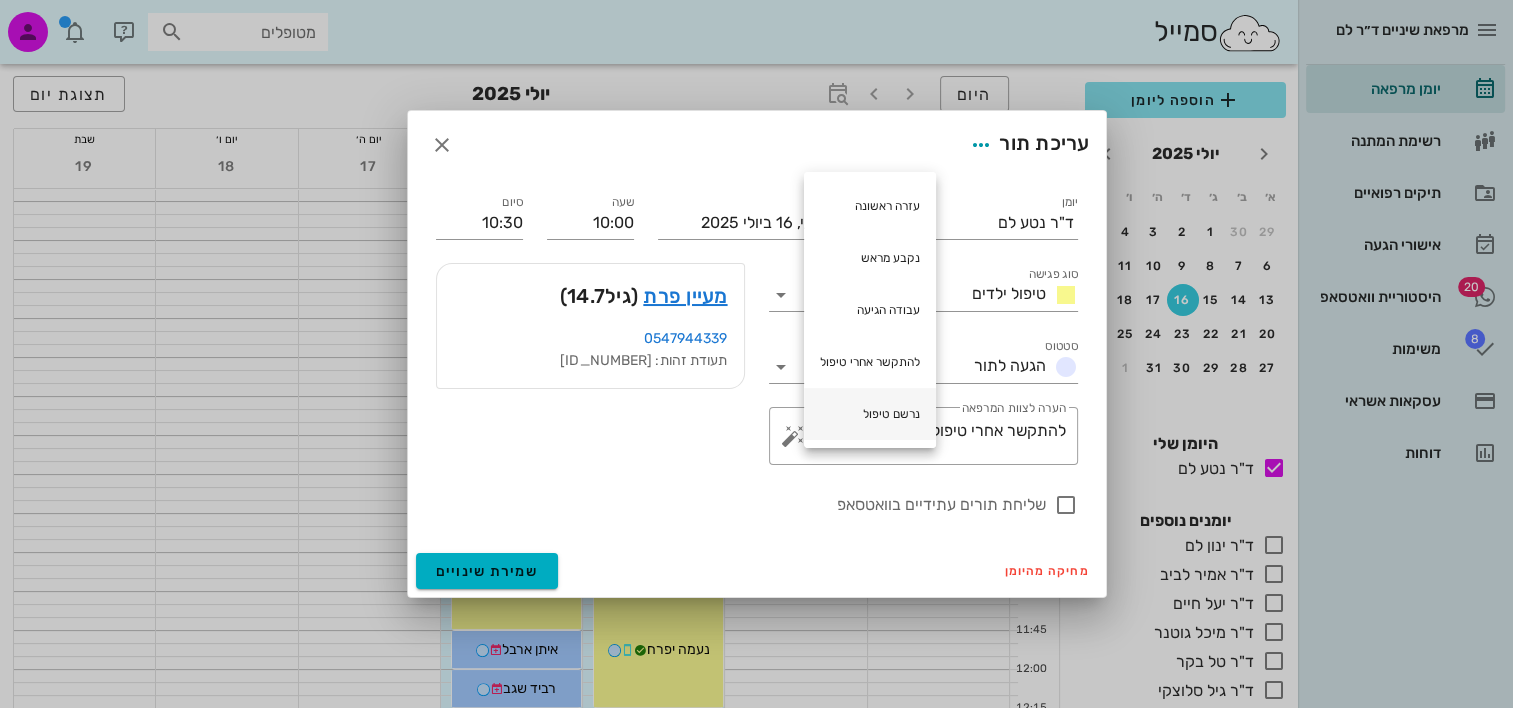 type on "להתקשר אחרי טיפול נרשם טיפול" 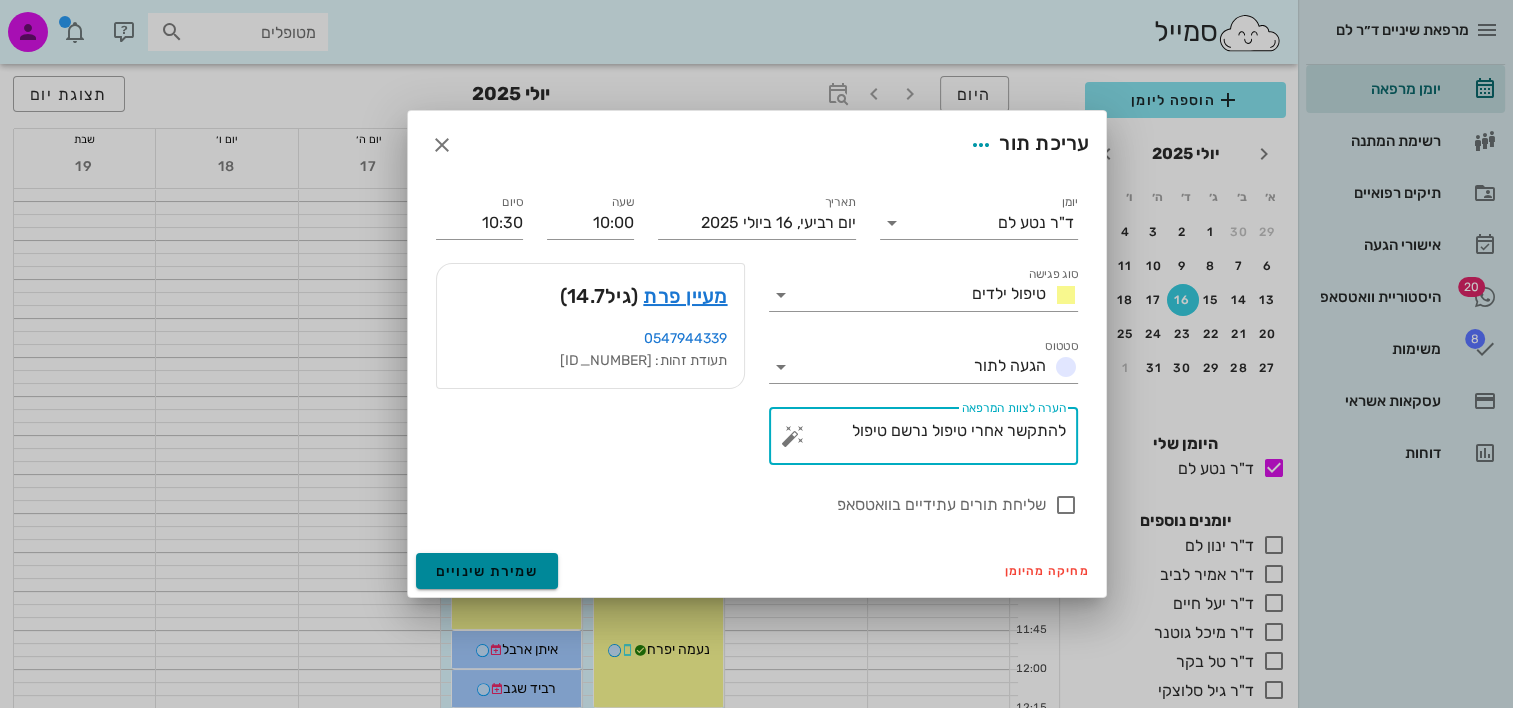 click on "שמירת שינויים" at bounding box center [487, 571] 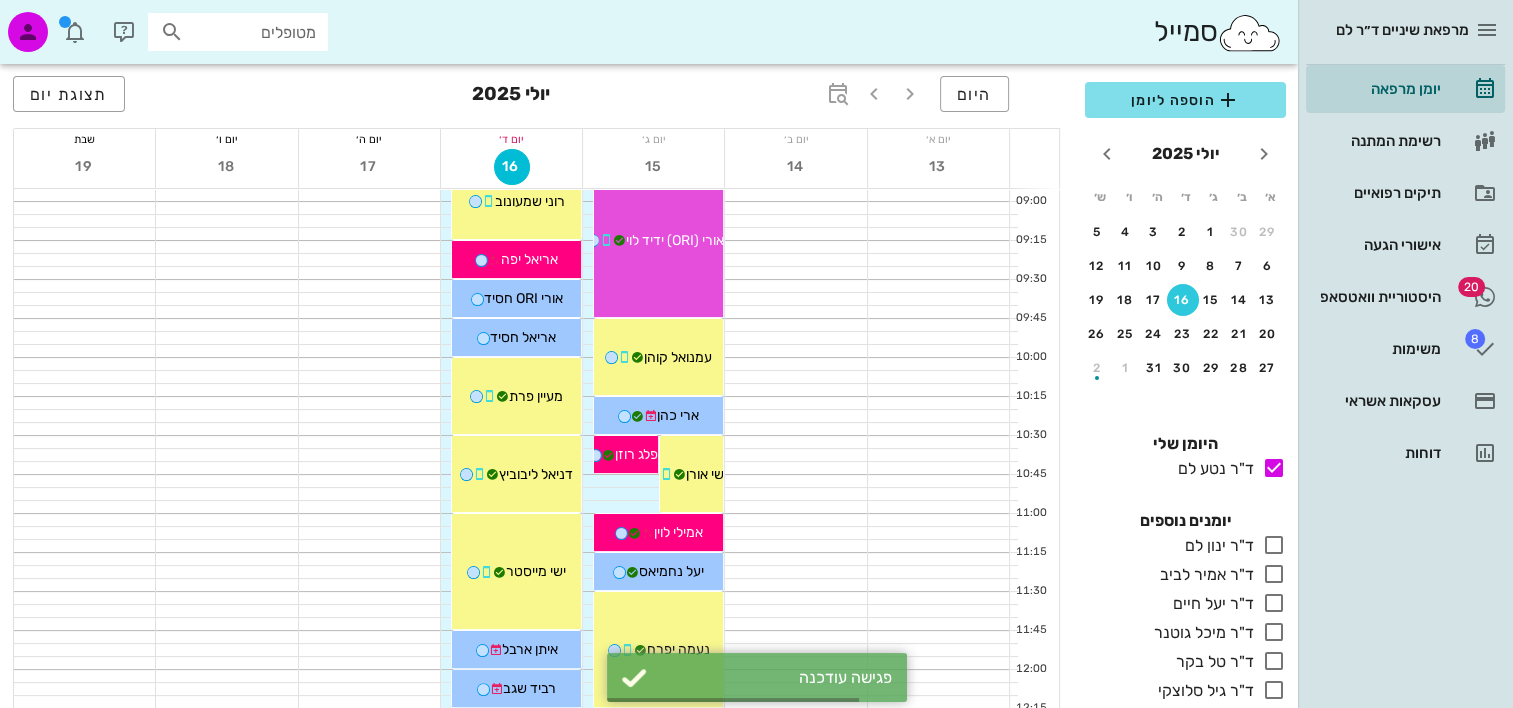 scroll, scrollTop: 200, scrollLeft: 0, axis: vertical 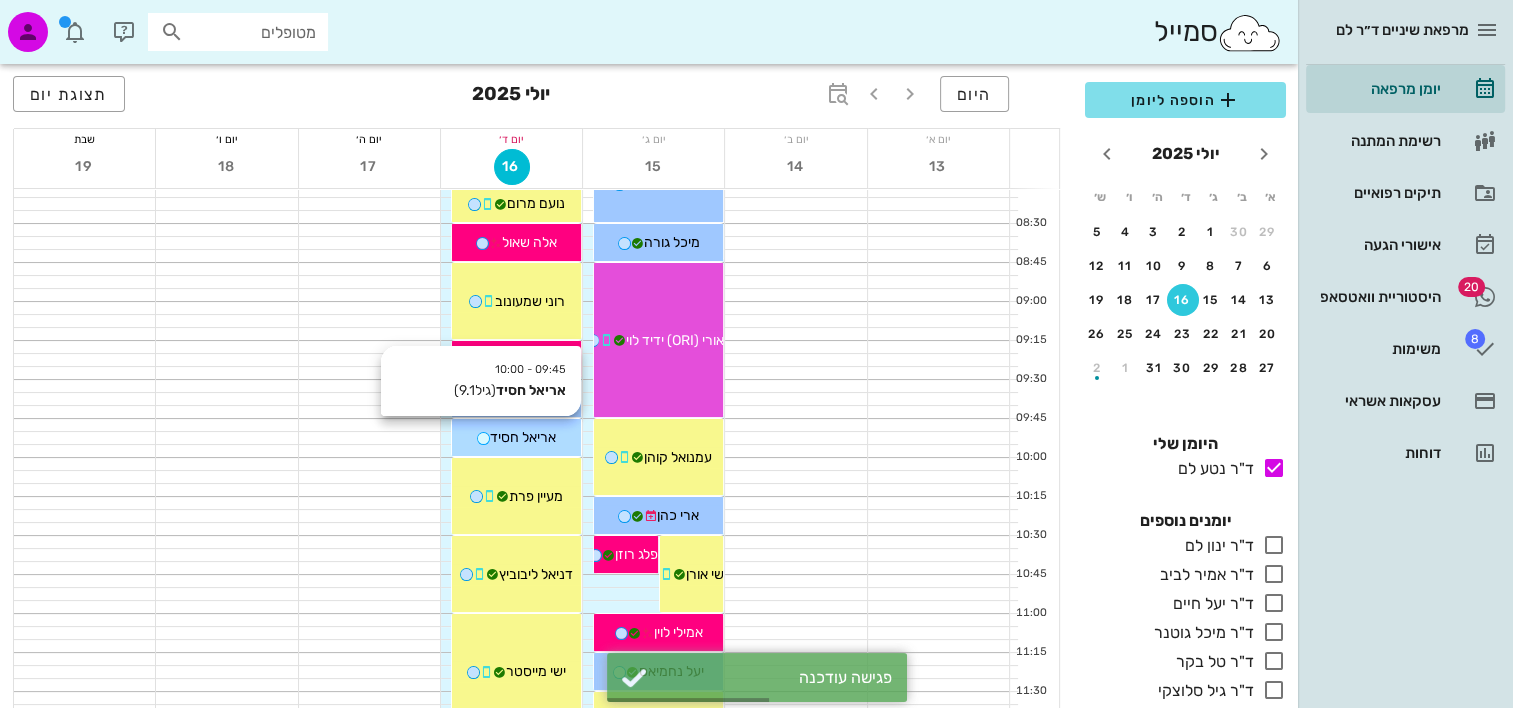 click on "אריאל חסיד" at bounding box center (523, 437) 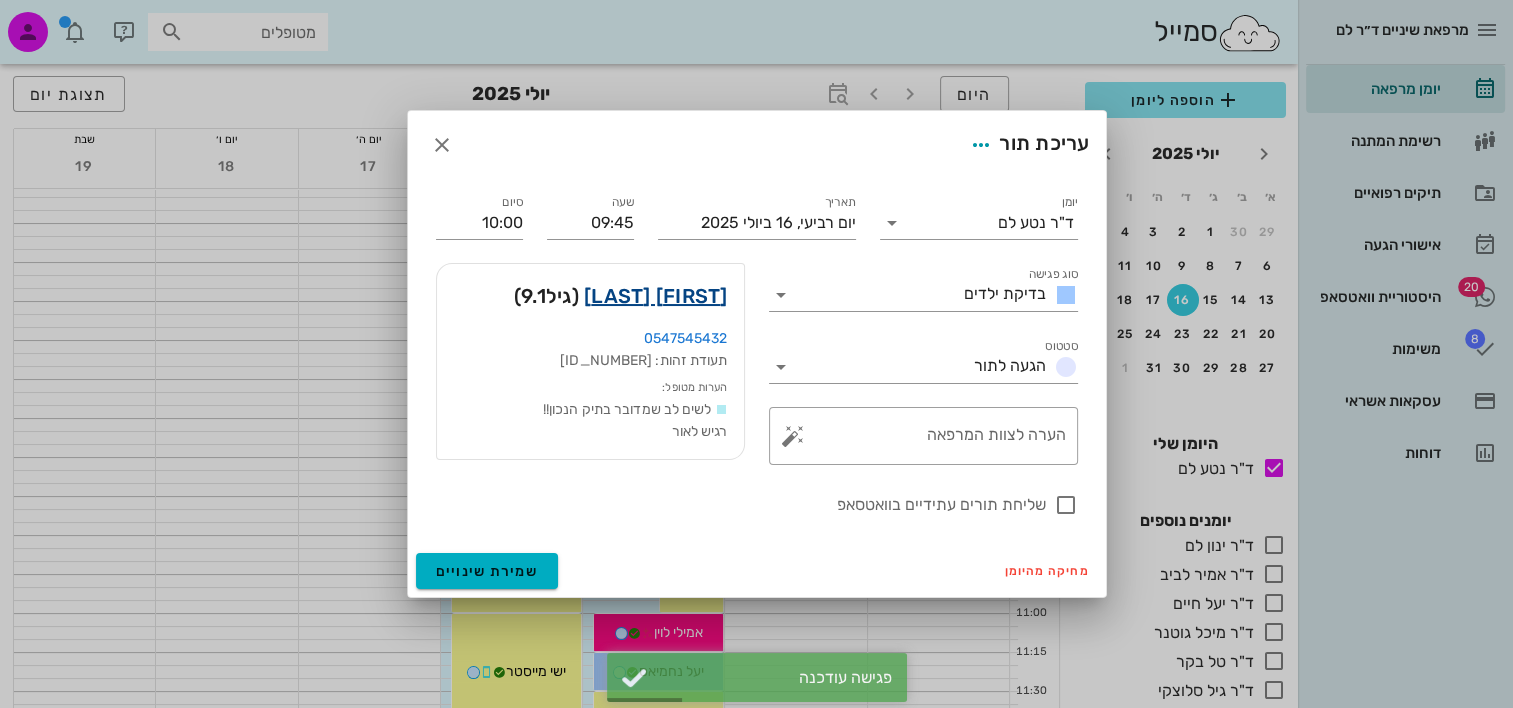 click on "אריאל
חסיד" at bounding box center [656, 296] 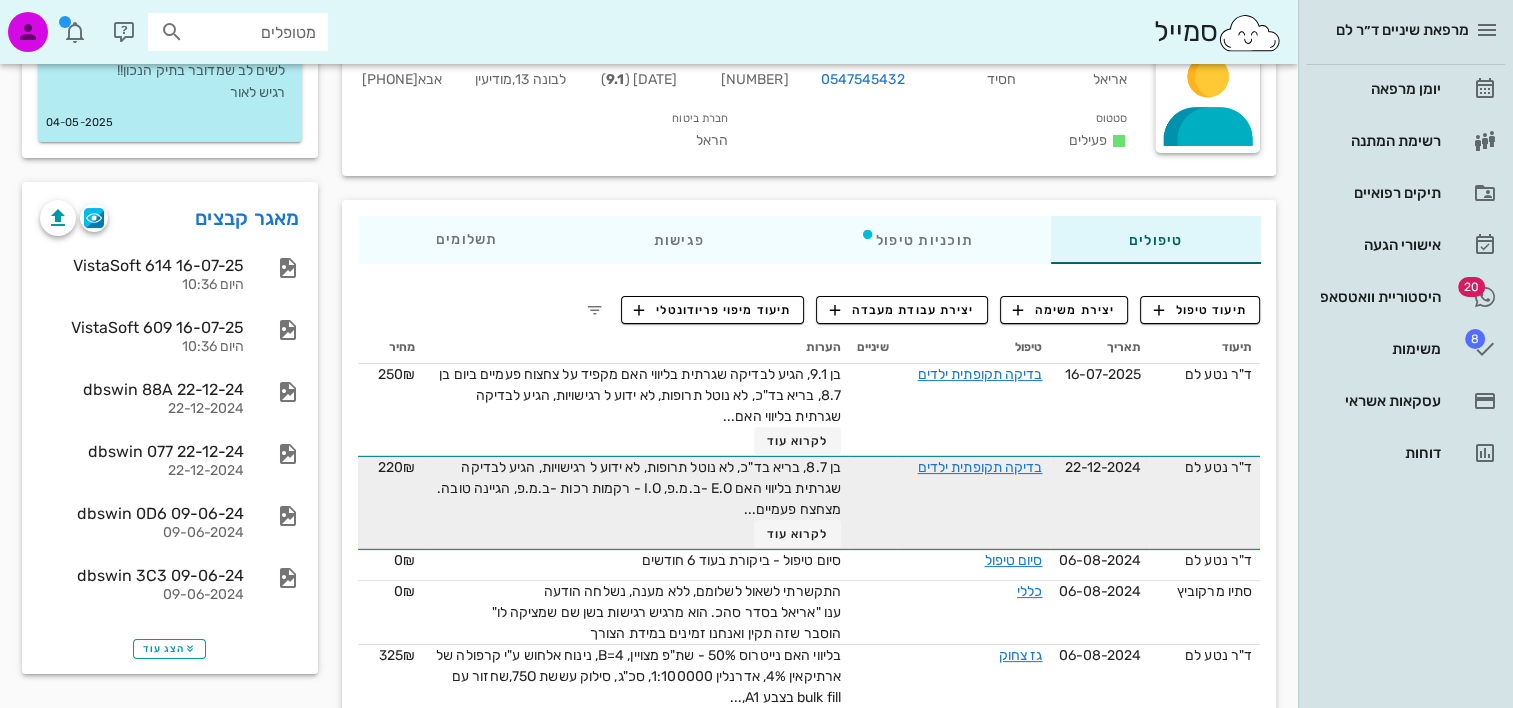 scroll, scrollTop: 200, scrollLeft: 0, axis: vertical 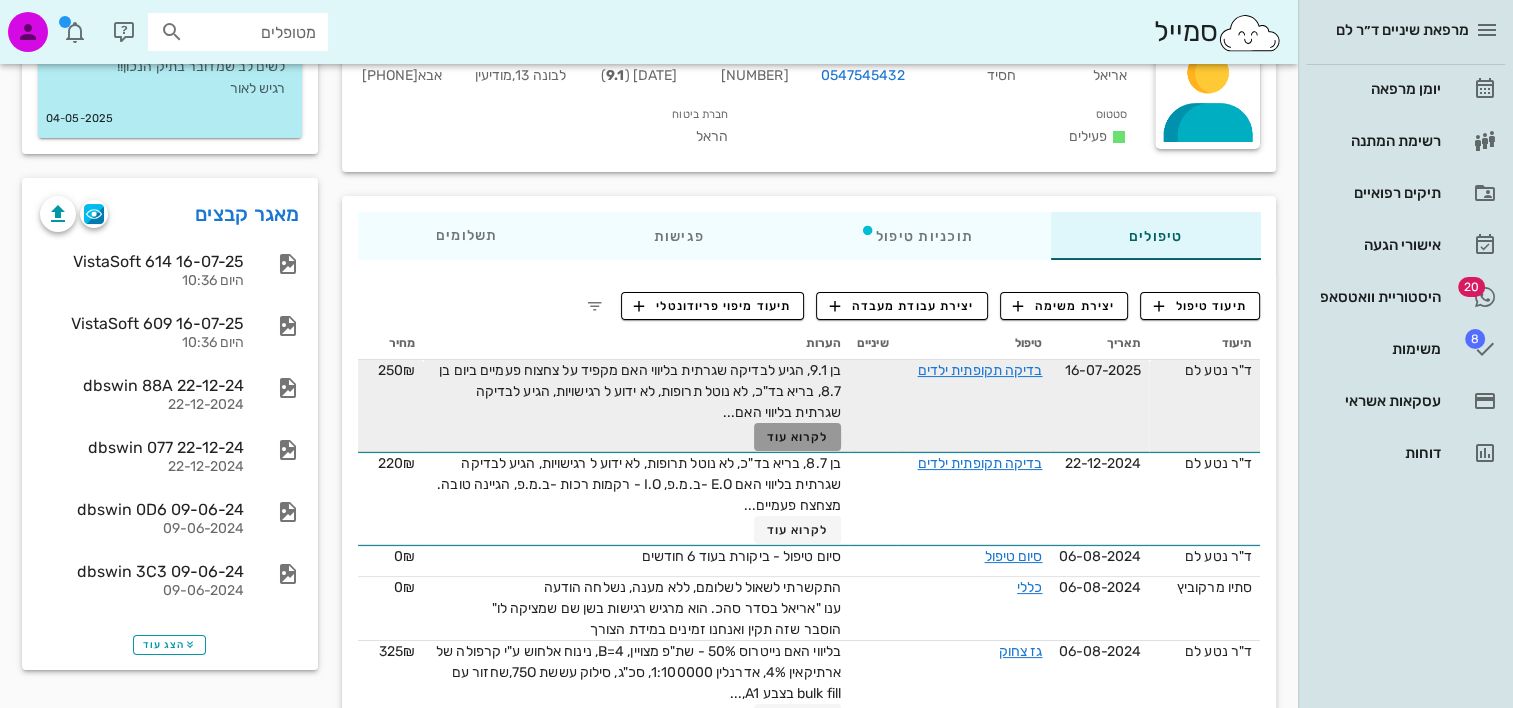 click on "לקרוא עוד" at bounding box center (798, 437) 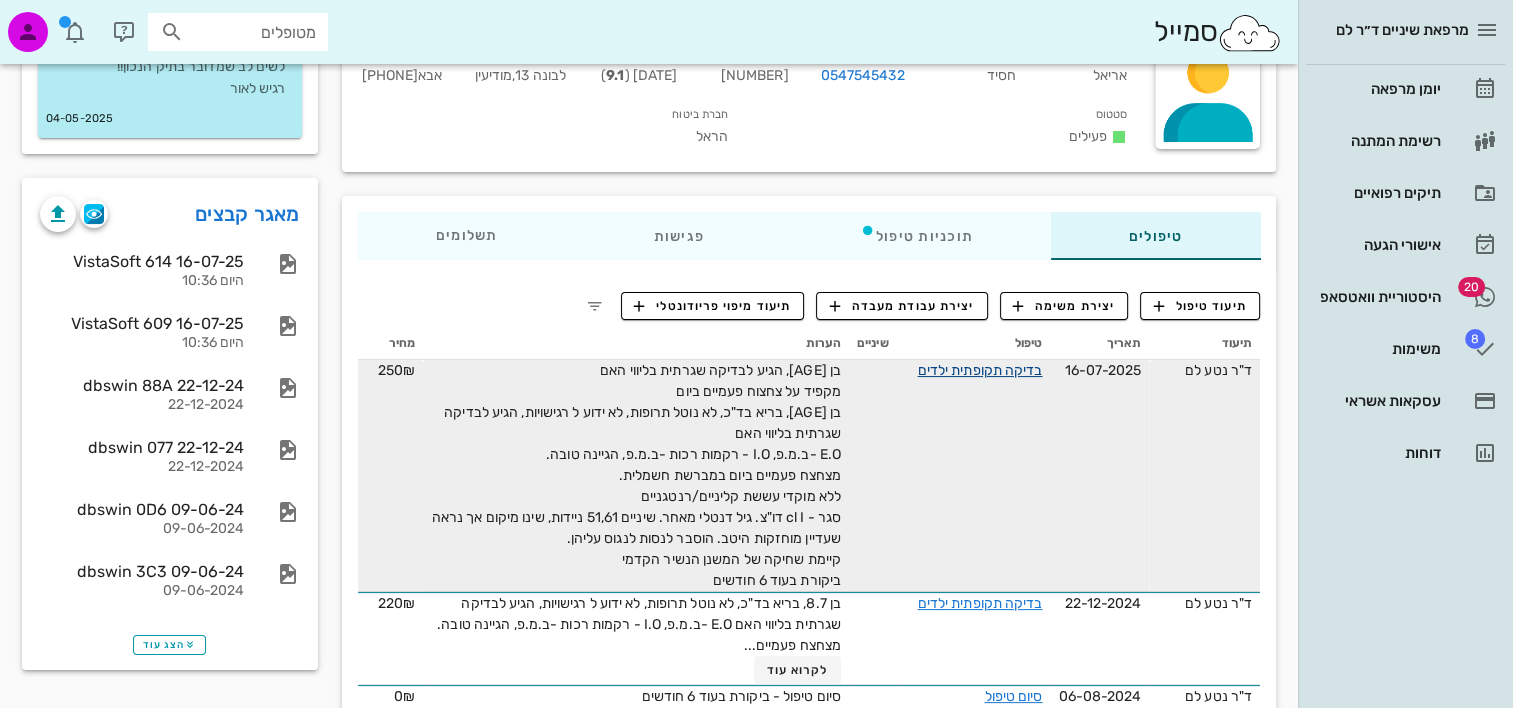 click on "בדיקה תקופתית ילדים" at bounding box center [979, 370] 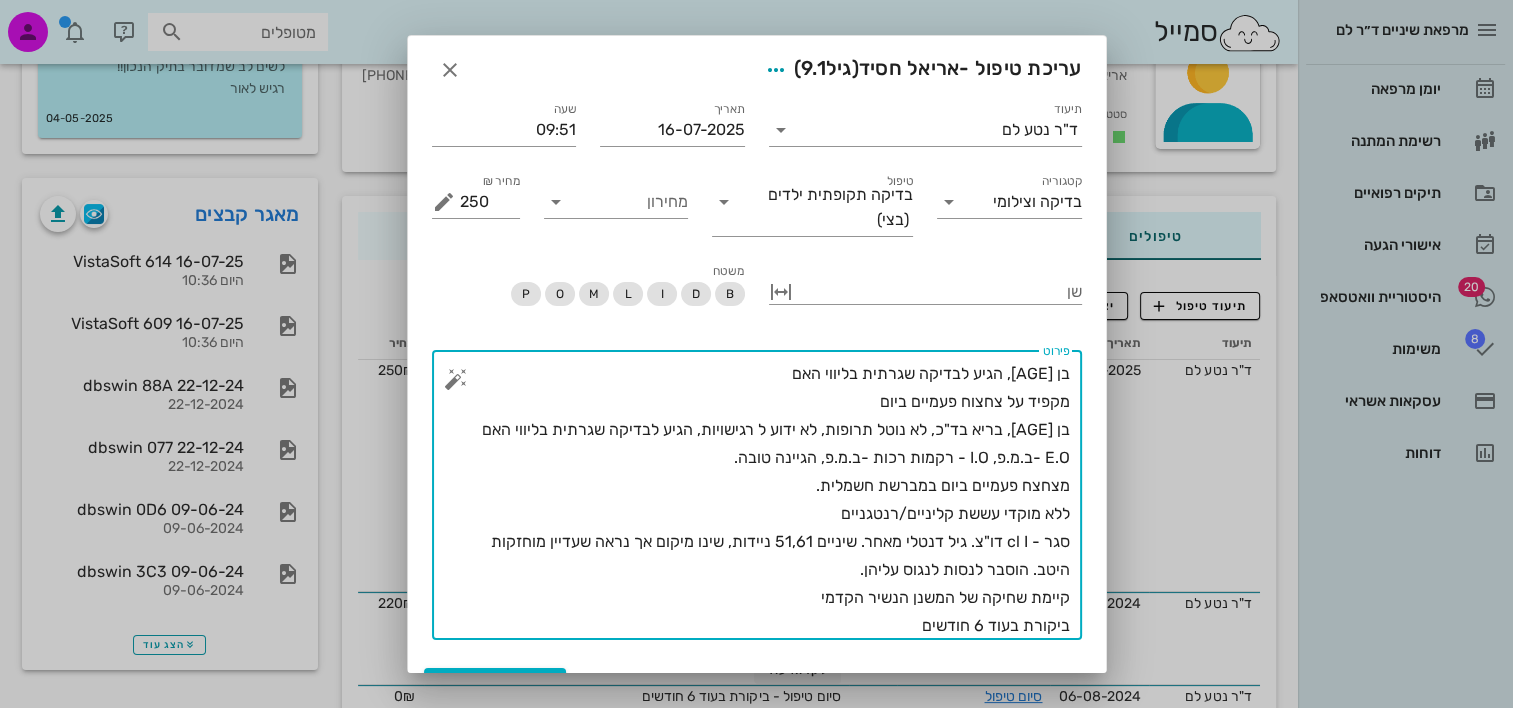 drag, startPoint x: 856, startPoint y: 624, endPoint x: 1072, endPoint y: 436, distance: 286.3564 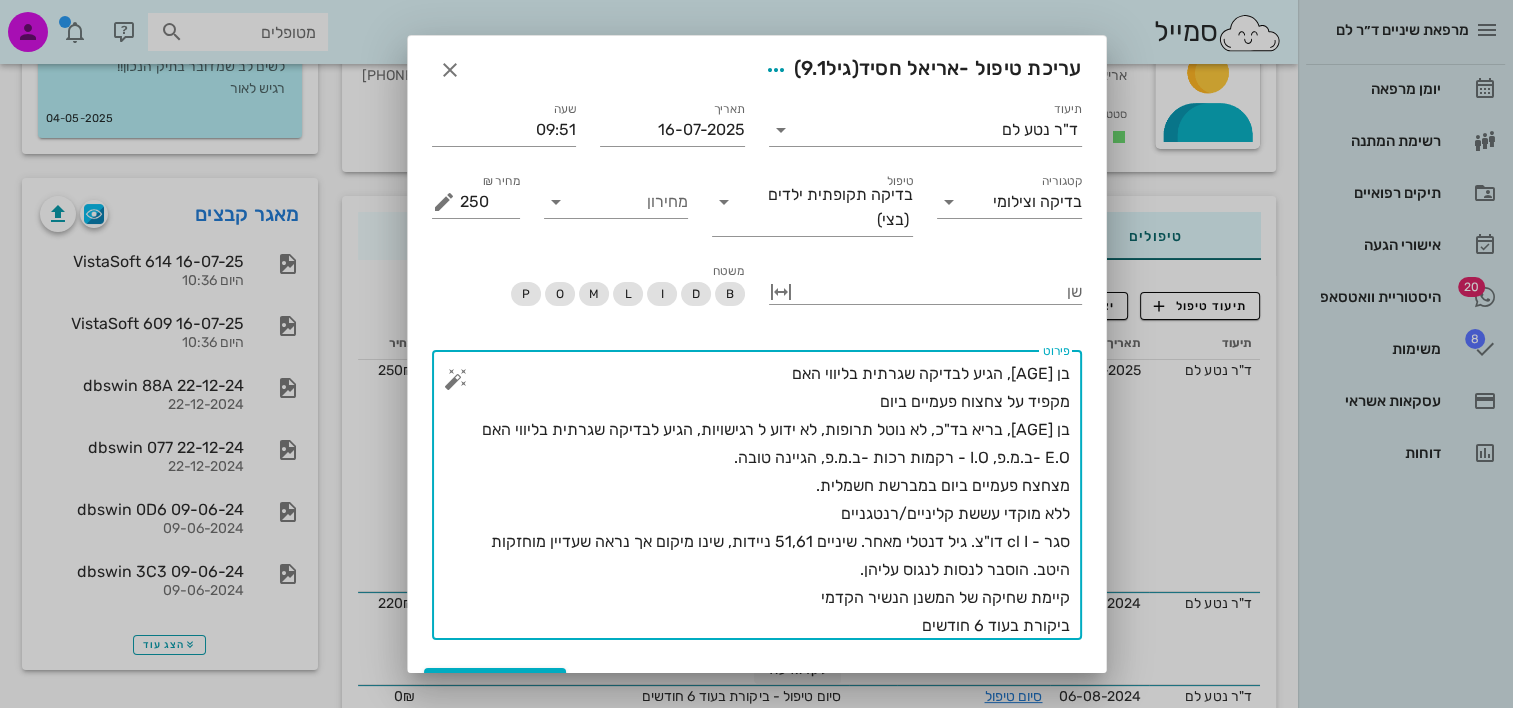 click on "בן 9.1, הגיע לבדיקה שגרתית בליווי האם
מקפיד על צחצוח פעמיים ביום
בן 8.7, בריא בד"כ, לא נוטל תרופות, לא ידוע ל רגישויות, הגיע לבדיקה שגרתית בליווי האם
E.O -ב.מ.פ, I.O - רקמות רכות -ב.מ.פ, הגיינה טובה.
מצחצח פעמיים ביום במברשת חשמלית.
ללא מוקדי עששת קליניים/רנטגניים
סגר - cl I דו"צ. גיל דנטלי מאחר. שיניים 51,61 ניידות, שינו מיקום אך נראה שעדיין מוחזקות היטב. הוסבר לנסות לנגוס עליהן.
קיימת שחיקה של המשנן הנשיר הקדמי
ביקורת בעוד 6 חודשים" at bounding box center (765, 500) 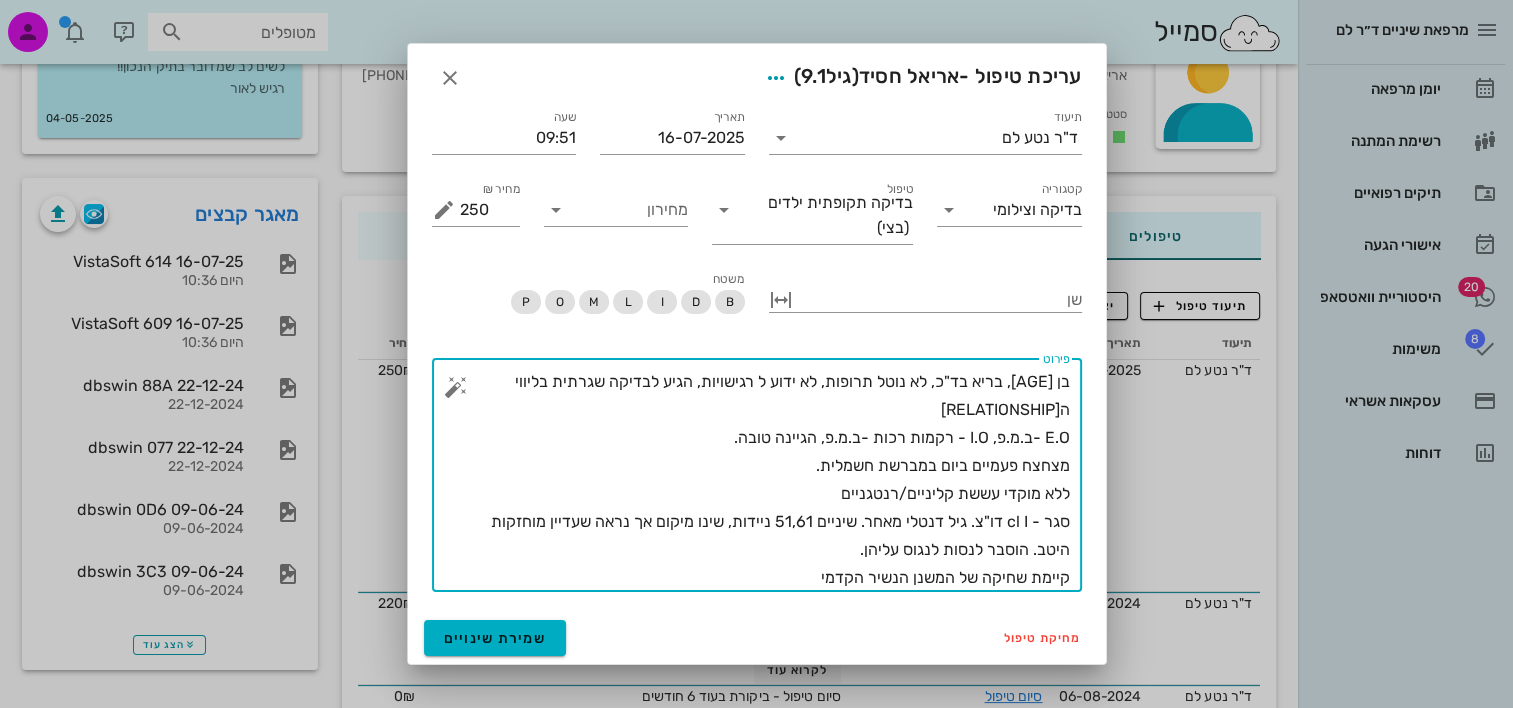 drag, startPoint x: 1030, startPoint y: 383, endPoint x: 1049, endPoint y: 379, distance: 19.416489 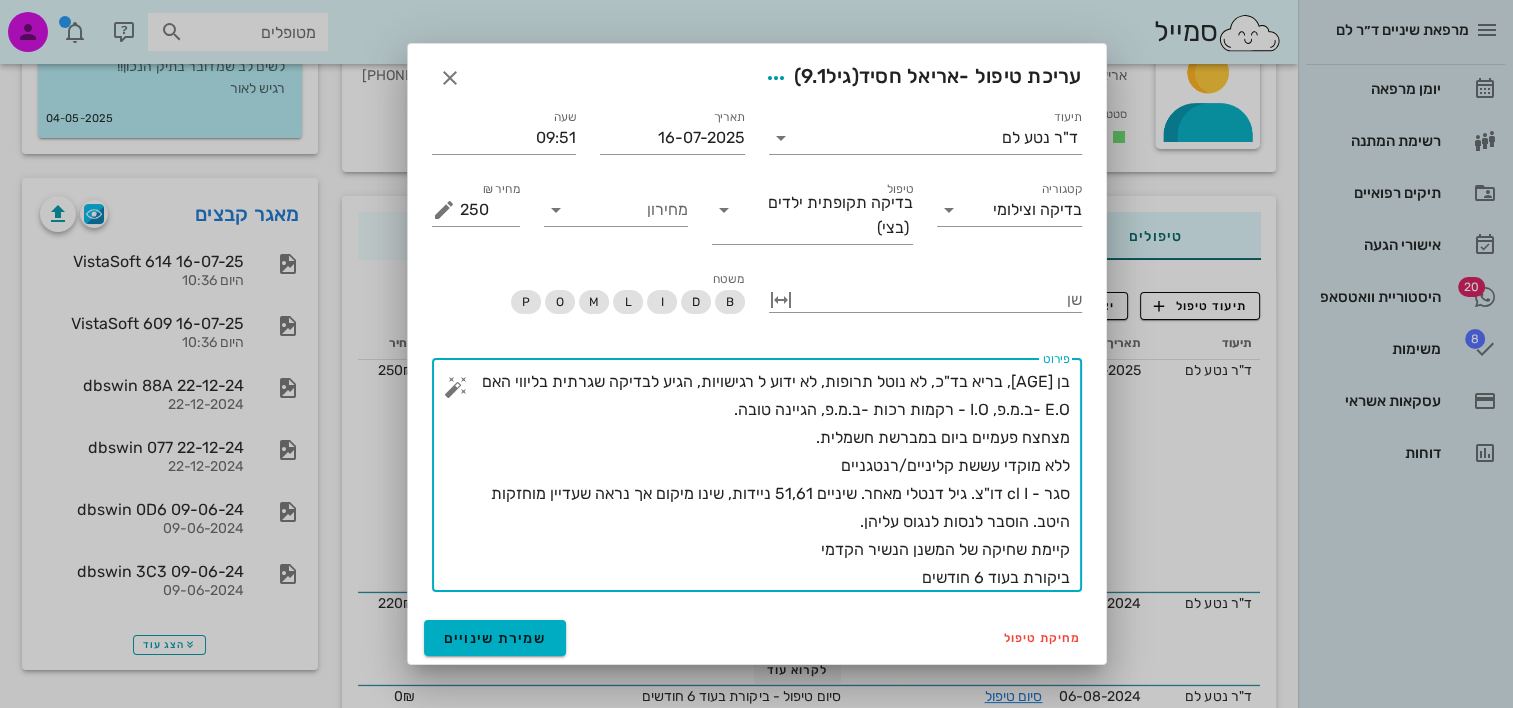 click on "בן 9.1, בריא בד"כ, לא נוטל תרופות, לא ידוע ל רגישויות, הגיע לבדיקה שגרתית בליווי האם
E.O -ב.מ.פ, I.O - רקמות רכות -ב.מ.פ, הגיינה טובה.
מצחצח פעמיים ביום במברשת חשמלית.
ללא מוקדי עששת קליניים/רנטגניים
סגר - cl I דו"צ. גיל דנטלי מאחר. שיניים 51,61 ניידות, שינו מיקום אך נראה שעדיין מוחזקות היטב. הוסבר לנסות לנגוס עליהן.
קיימת שחיקה של המשנן הנשיר הקדמי
ביקורת בעוד 6 חודשים" at bounding box center (765, 480) 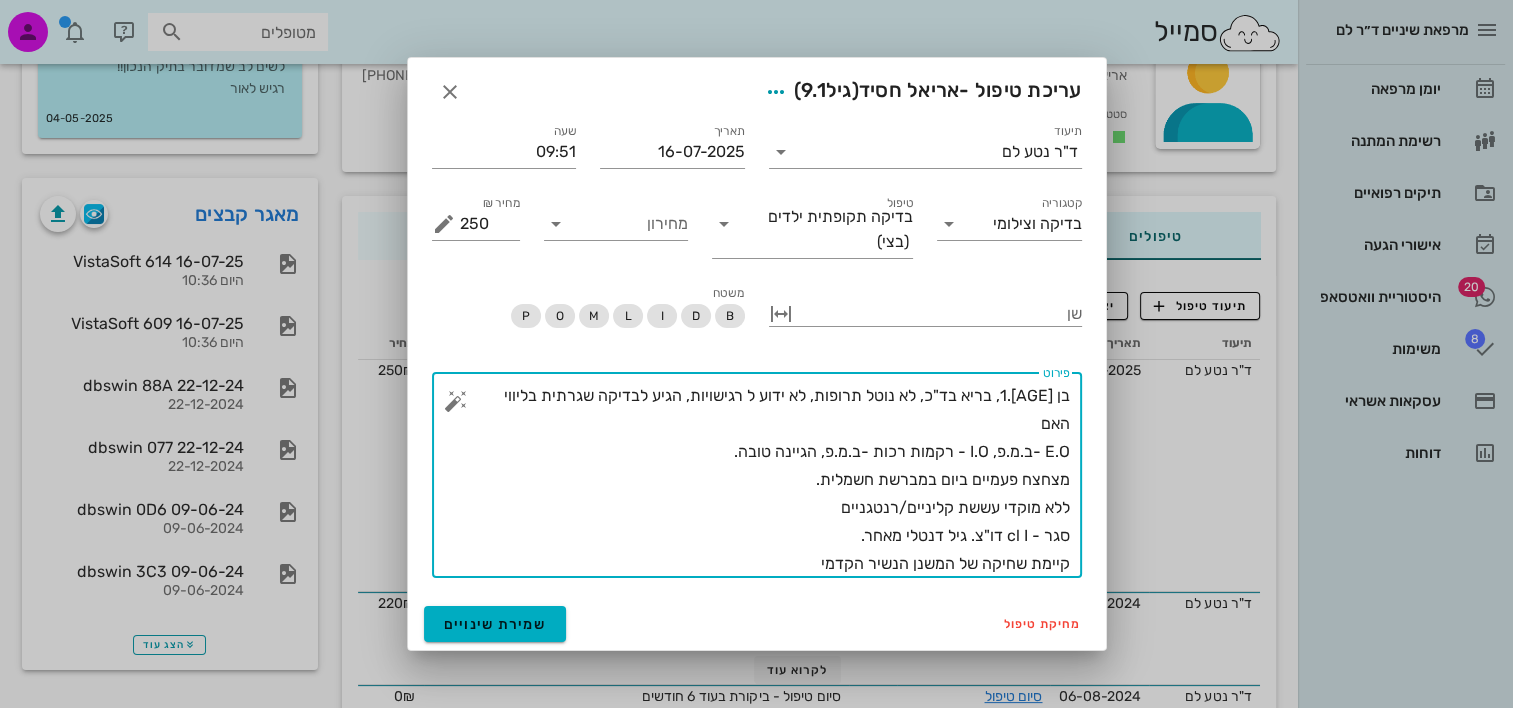 click on "בן 9.1, בריא בד"כ, לא נוטל תרופות, לא ידוע ל רגישויות, הגיע לבדיקה שגרתית בליווי האם
E.O -ב.מ.פ, I.O - רקמות רכות -ב.מ.פ, הגיינה טובה.
מצחצח פעמיים ביום במברשת חשמלית.
ללא מוקדי עששת קליניים/רנטגניים
סגר - cl I דו"צ. גיל דנטלי מאחר.
קיימת שחיקה של המשנן הנשיר הקדמי
ביקורת בעוד 6 חודשים" at bounding box center [765, 480] 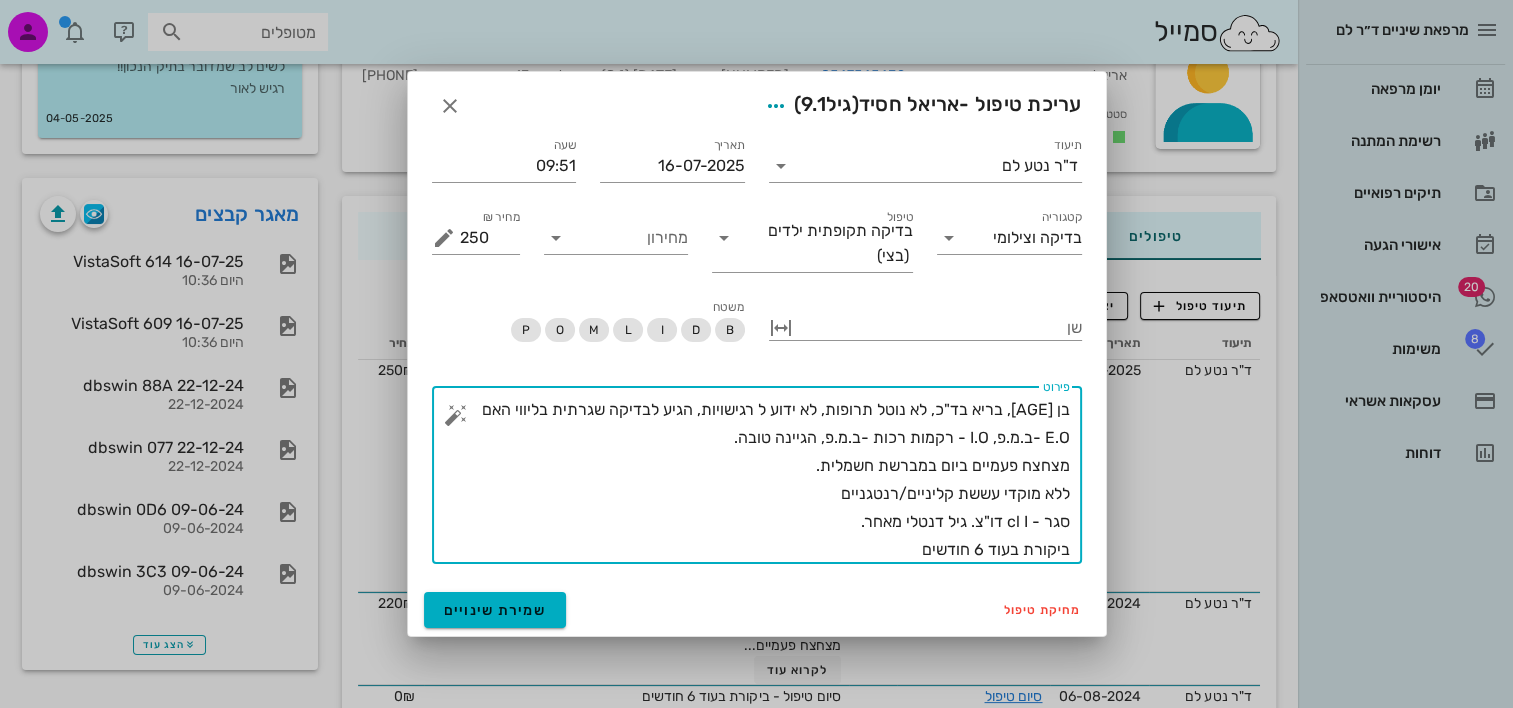 click on "בן 9.1, בריא בד"כ, לא נוטל תרופות, לא ידוע ל רגישויות, הגיע לבדיקה שגרתית בליווי האם
E.O -ב.מ.פ, I.O - רקמות רכות -ב.מ.פ, הגיינה טובה.
מצחצח פעמיים ביום במברשת חשמלית.
ללא מוקדי עששת קליניים/רנטגניים
סגר - cl I דו"צ. גיל דנטלי מאחר.
ביקורת בעוד 6 חודשים" at bounding box center [765, 480] 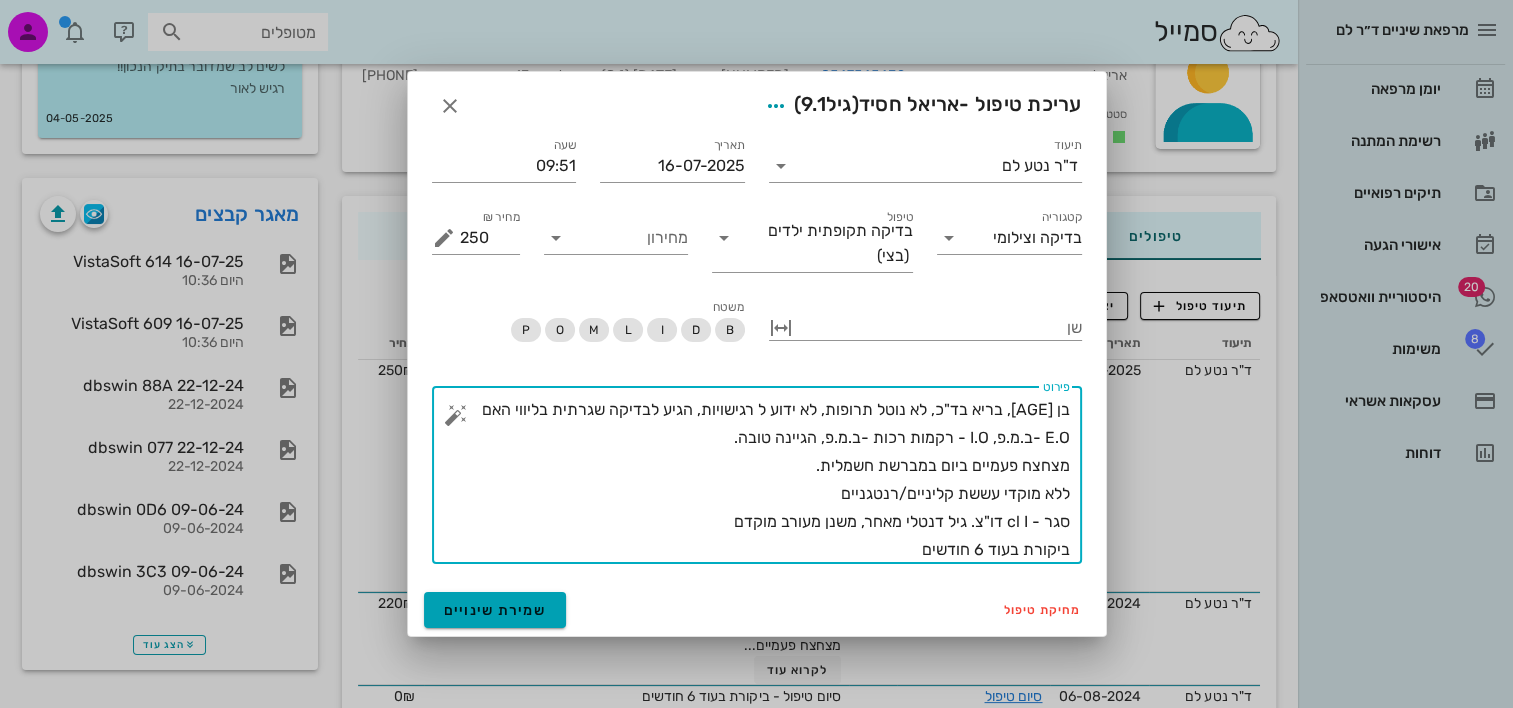 type on "בן 9.1, בריא בד"כ, לא נוטל תרופות, לא ידוע ל רגישויות, הגיע לבדיקה שגרתית בליווי האם
E.O -ב.מ.פ, I.O - רקמות רכות -ב.מ.פ, הגיינה טובה.
מצחצח פעמיים ביום במברשת חשמלית.
ללא מוקדי עששת קליניים/רנטגניים
סגר - cl I דו"צ. גיל דנטלי מאחר, משנן מעורב מוקדם
ביקורת בעוד 6 חודשים" 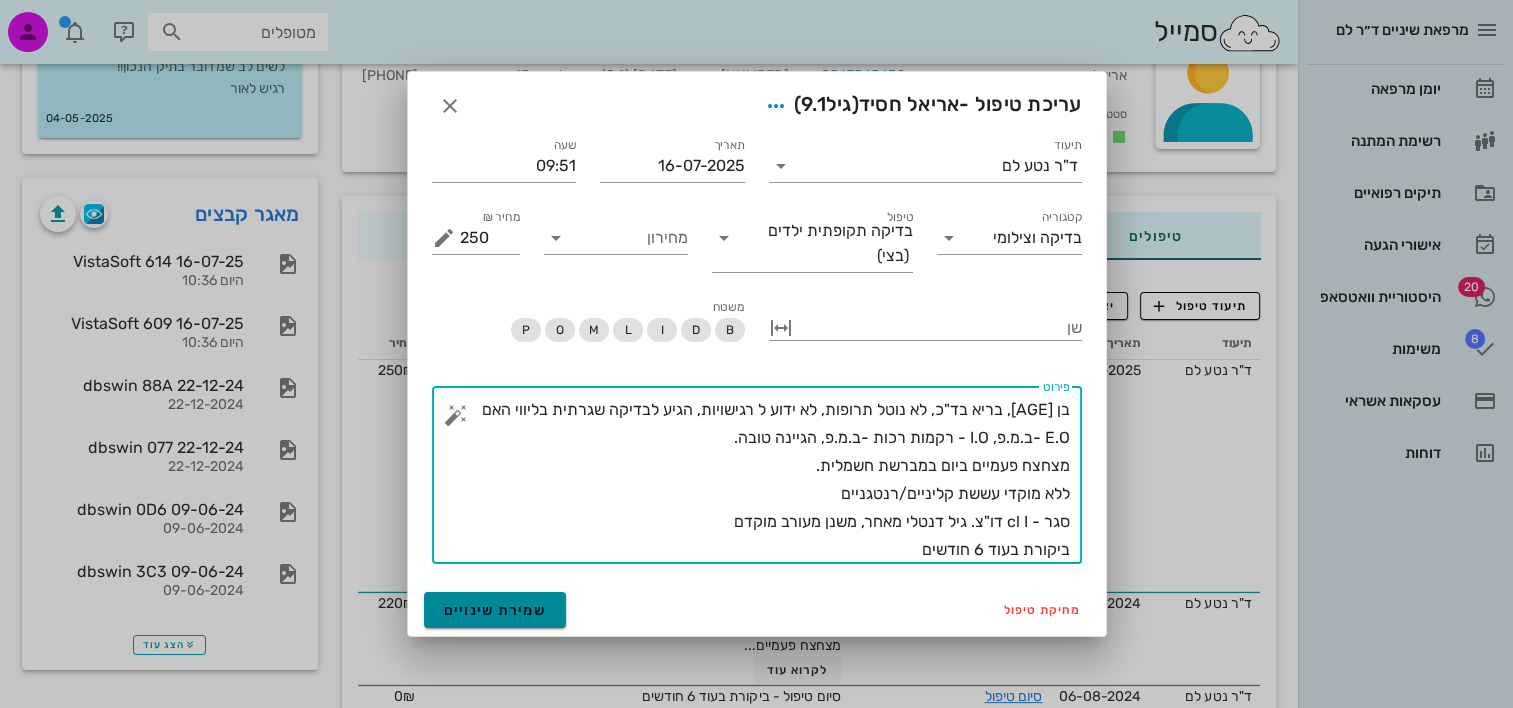 click on "שמירת שינויים" at bounding box center [495, 610] 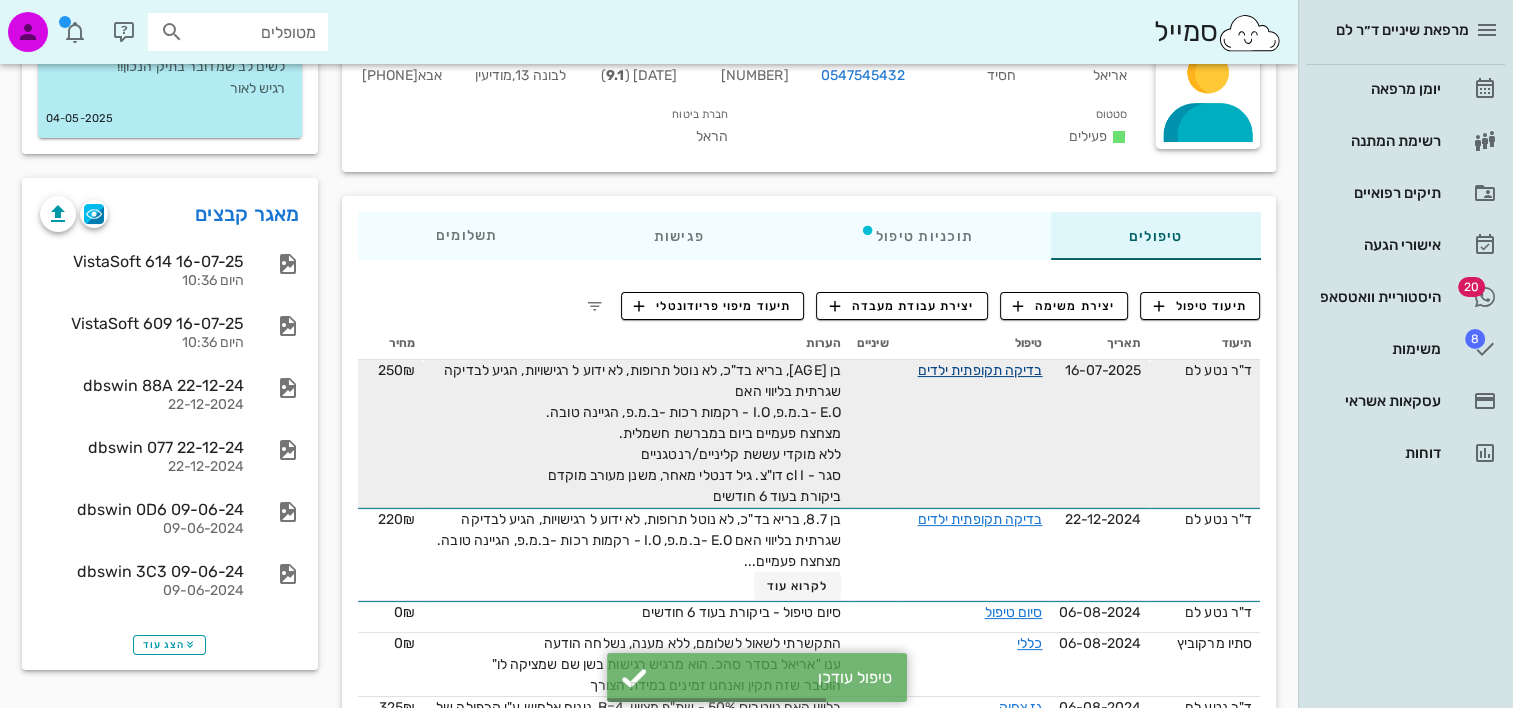 click on "בדיקה תקופתית ילדים" at bounding box center (979, 370) 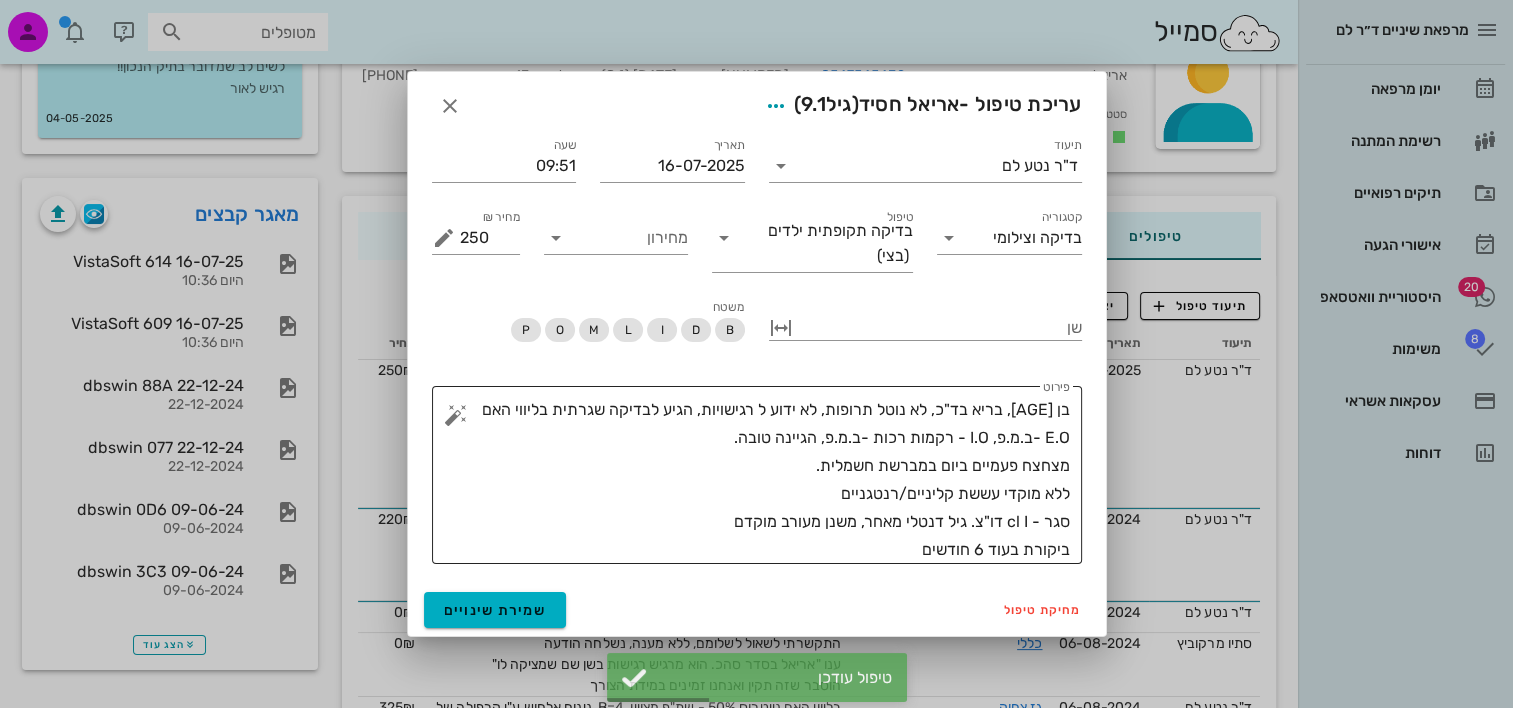 click on "בן 9.1, בריא בד"כ, לא נוטל תרופות, לא ידוע ל רגישויות, הגיע לבדיקה שגרתית בליווי האם
E.O -ב.מ.פ, I.O - רקמות רכות -ב.מ.פ, הגיינה טובה.
מצחצח פעמיים ביום במברשת חשמלית.
ללא מוקדי עששת קליניים/רנטגניים
סגר - cl I דו"צ. גיל דנטלי מאחר, משנן מעורב מוקדם
ביקורת בעוד 6 חודשים" at bounding box center [765, 480] 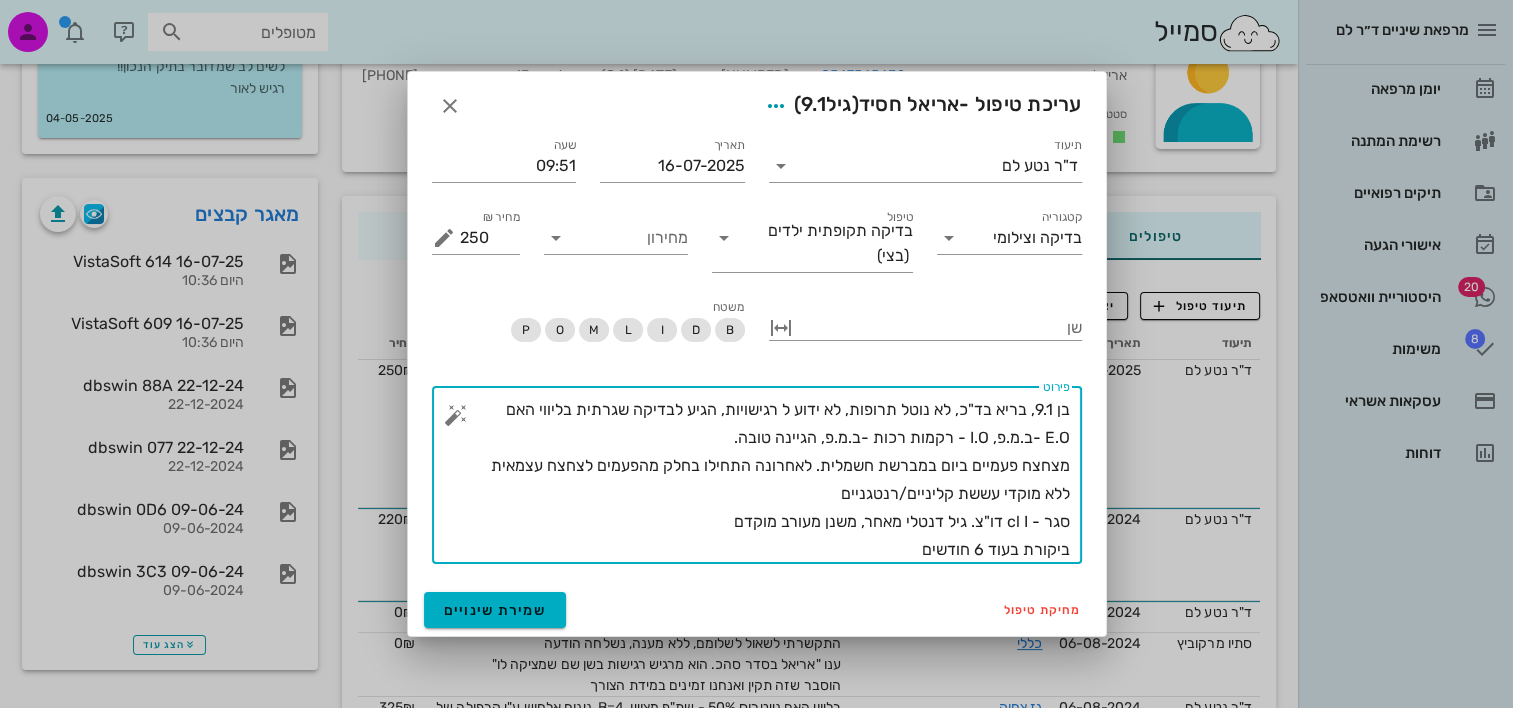 type on "בן 9.1, בריא בד"כ, לא נוטל תרופות, לא ידוע ל רגישויות, הגיע לבדיקה שגרתית בליווי האם
E.O -ב.מ.פ, I.O - רקמות רכות -ב.מ.פ, הגיינה טובה.
מצחצח פעמיים ביום במברשת חשמלית. לאחרונה התחילו בחלק מהפעמים לצחצח עצמאית
ללא מוקדי עששת קליניים/רנטגניים
סגר - cl I דו"צ. גיל דנטלי מאחר, משנן מעורב מוקדם
ביקורת בעוד 6 חודשים" 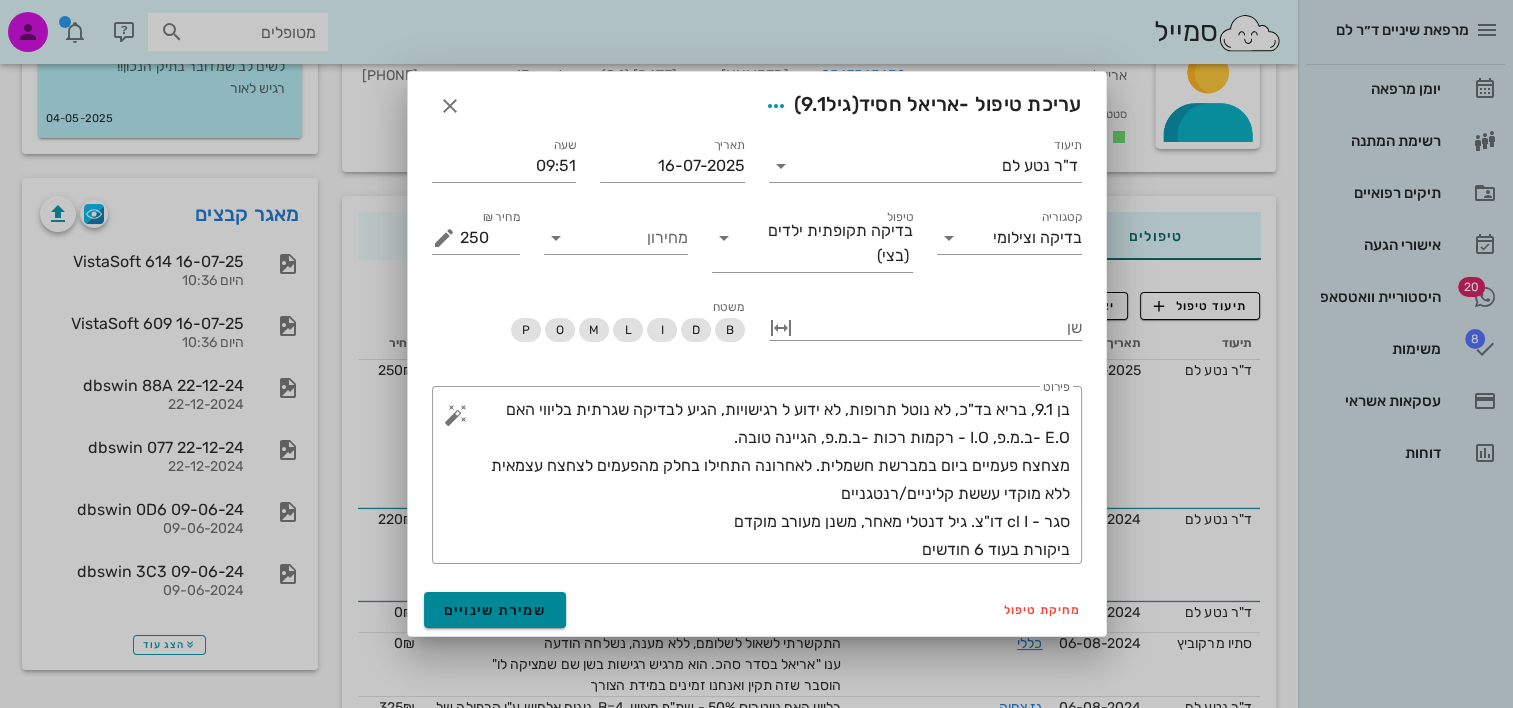 click on "שמירת שינויים" at bounding box center [495, 610] 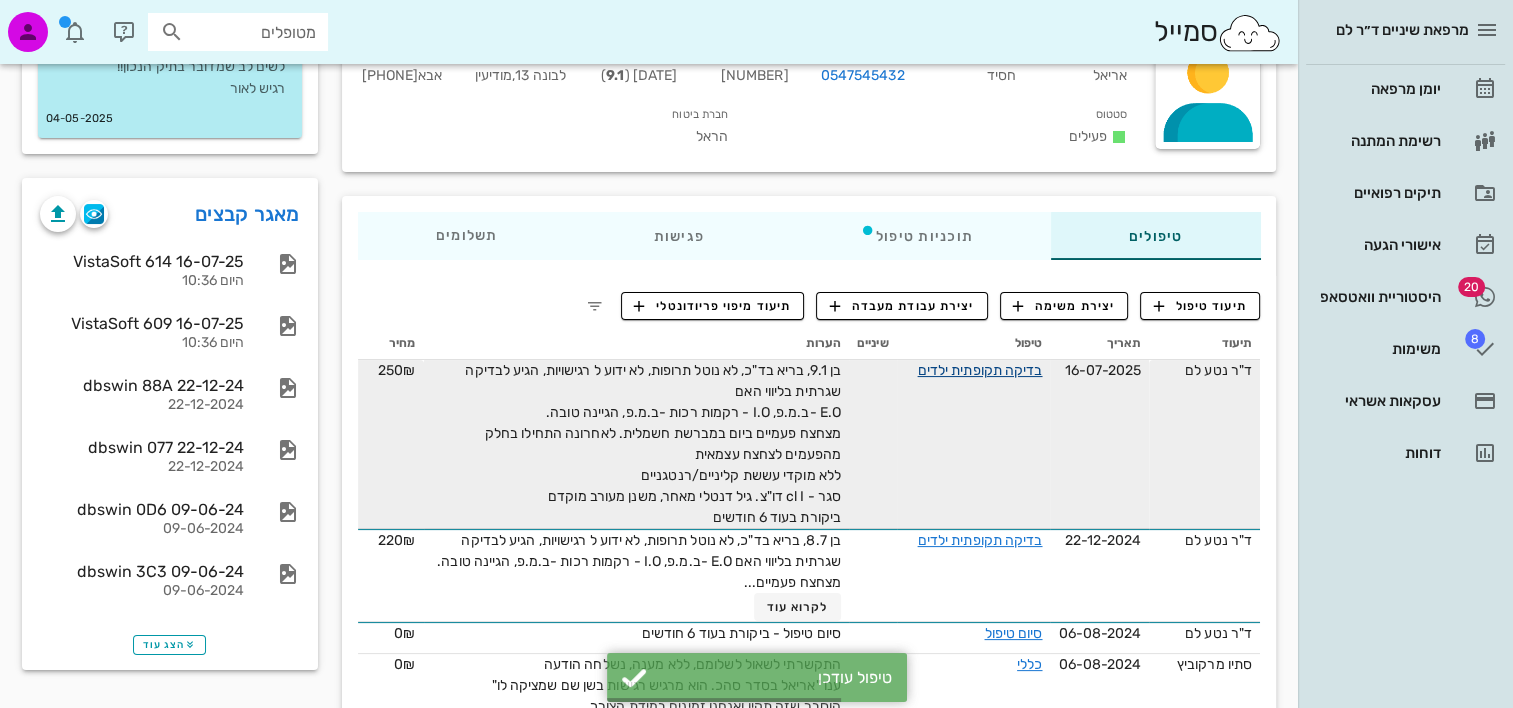 click on "בדיקה תקופתית ילדים" at bounding box center [979, 370] 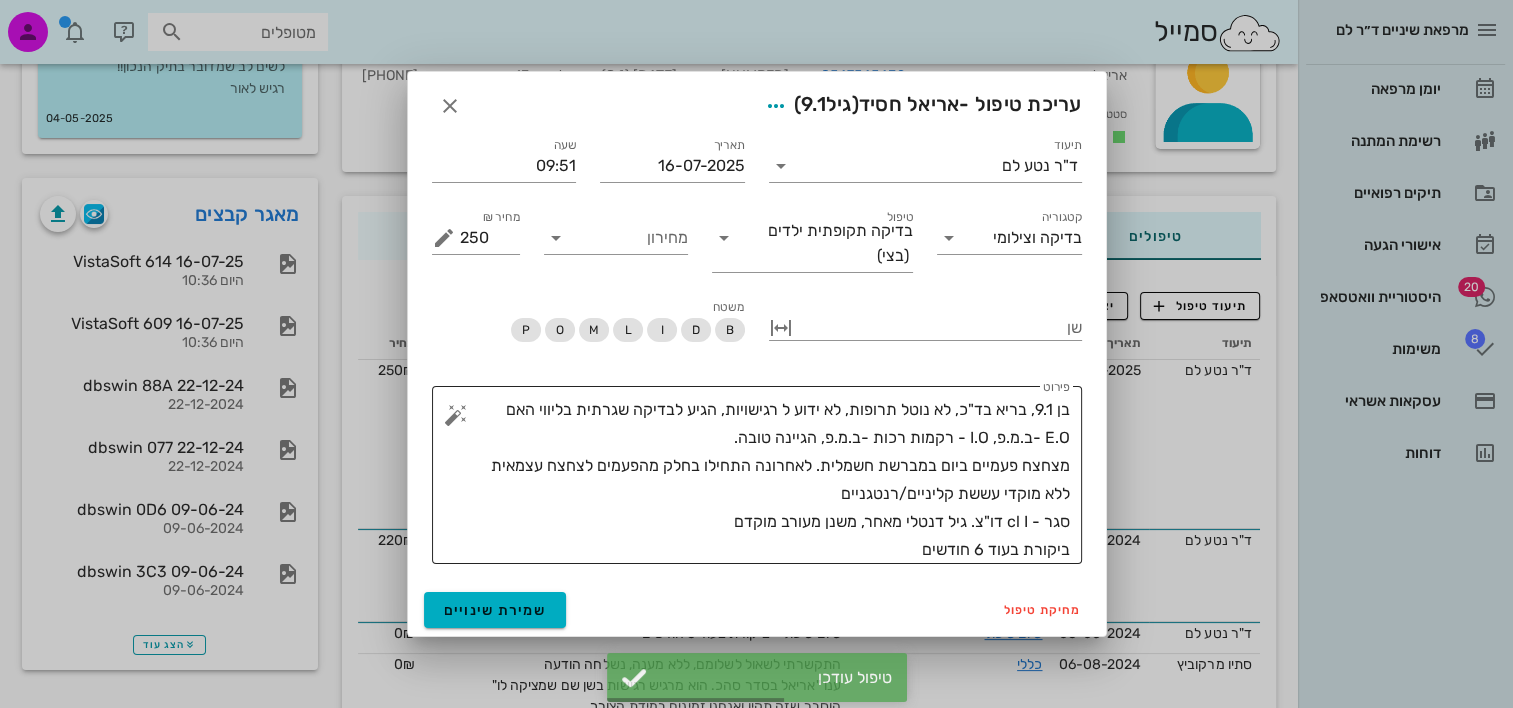 click on "בן 9.1, בריא בד"כ, לא נוטל תרופות, לא ידוע ל רגישויות, הגיע לבדיקה שגרתית בליווי האם
E.O -ב.מ.פ, I.O - רקמות רכות -ב.מ.פ, הגיינה טובה.
מצחצח פעמיים ביום במברשת חשמלית. לאחרונה התחילו בחלק מהפעמים לצחצח עצמאית
ללא מוקדי עששת קליניים/רנטגניים
סגר - cl I דו"צ. גיל דנטלי מאחר, משנן מעורב מוקדם
ביקורת בעוד 6 חודשים" at bounding box center [765, 480] 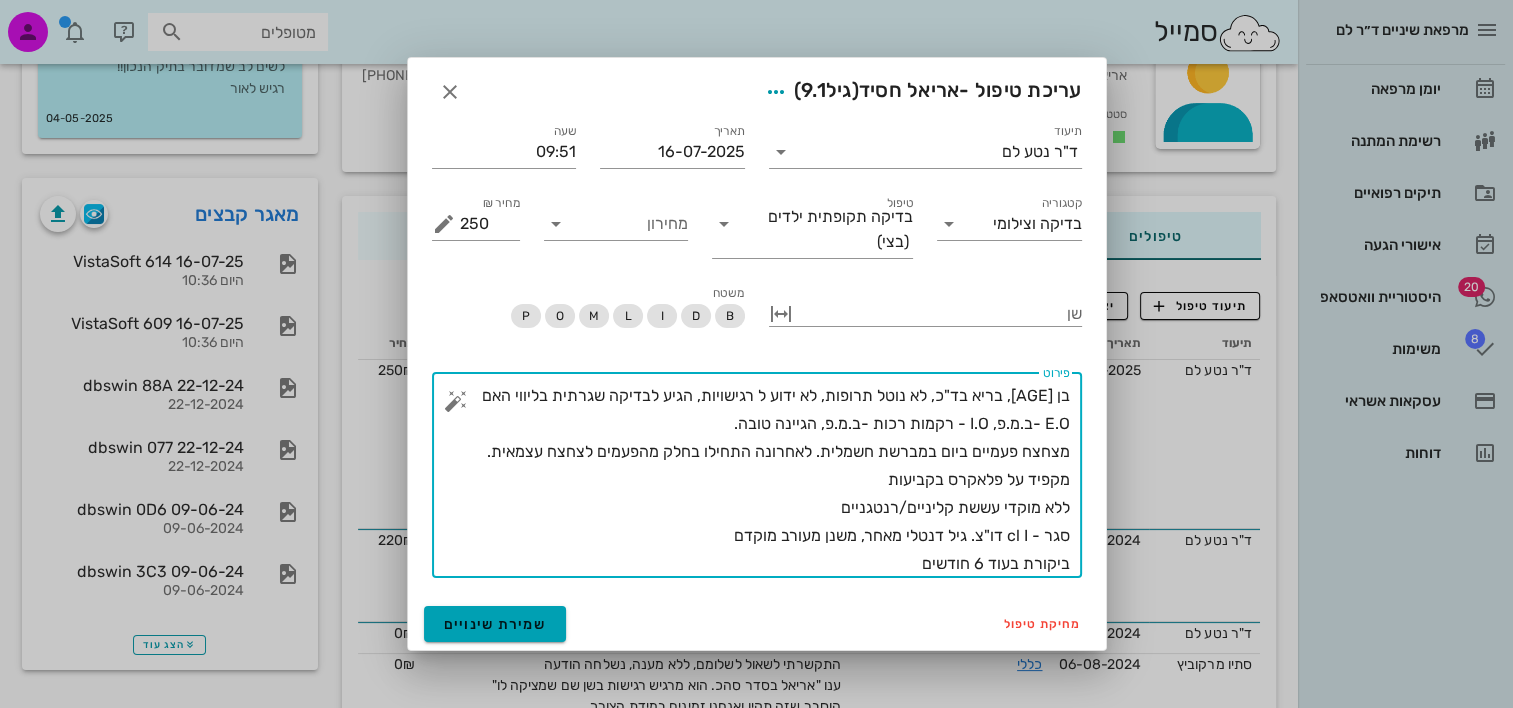 type on "בן 9.1, בריא בד"כ, לא נוטל תרופות, לא ידוע ל רגישויות, הגיע לבדיקה שגרתית בליווי האם
E.O -ב.מ.פ, I.O - רקמות רכות -ב.מ.פ, הגיינה טובה.
מצחצח פעמיים ביום במברשת חשמלית. לאחרונה התחילו בחלק מהפעמים לצחצח עצמאית. מקפיד על פלאקרס בקביעות
ללא מוקדי עששת קליניים/רנטגניים
סגר - cl I דו"צ. גיל דנטלי מאחר, משנן מעורב מוקדם
ביקורת בעוד 6 חודשים" 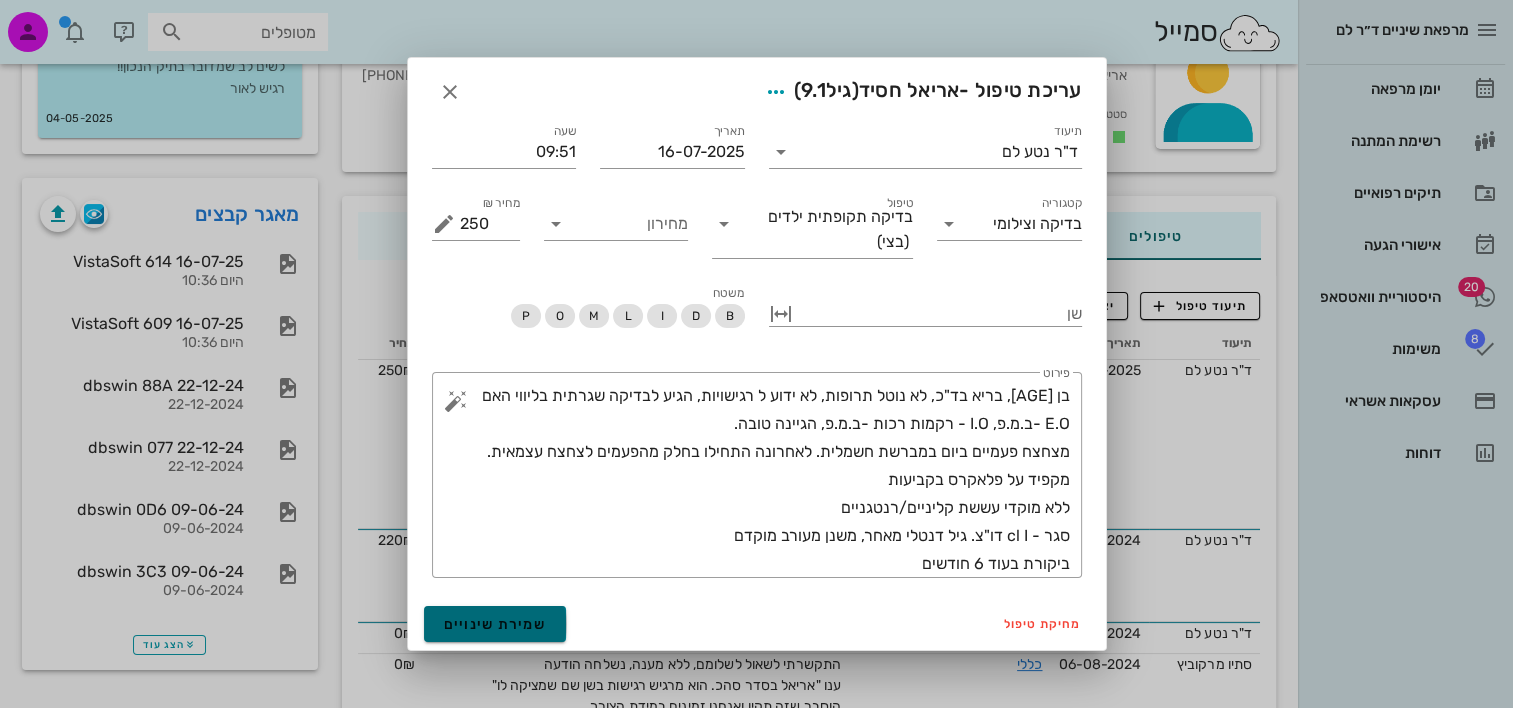 click on "שמירת שינויים" at bounding box center [495, 624] 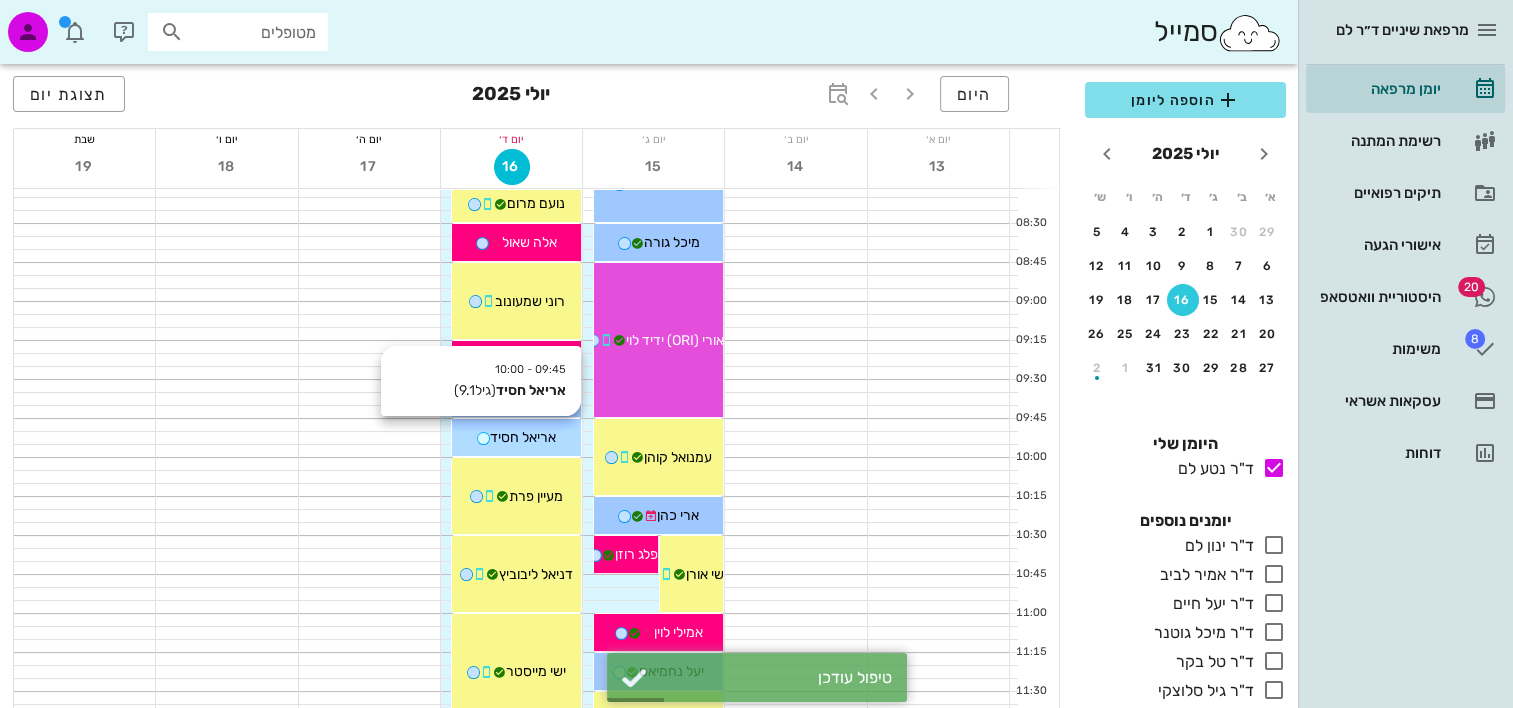 click on "אריאל חסיד" at bounding box center [516, 437] 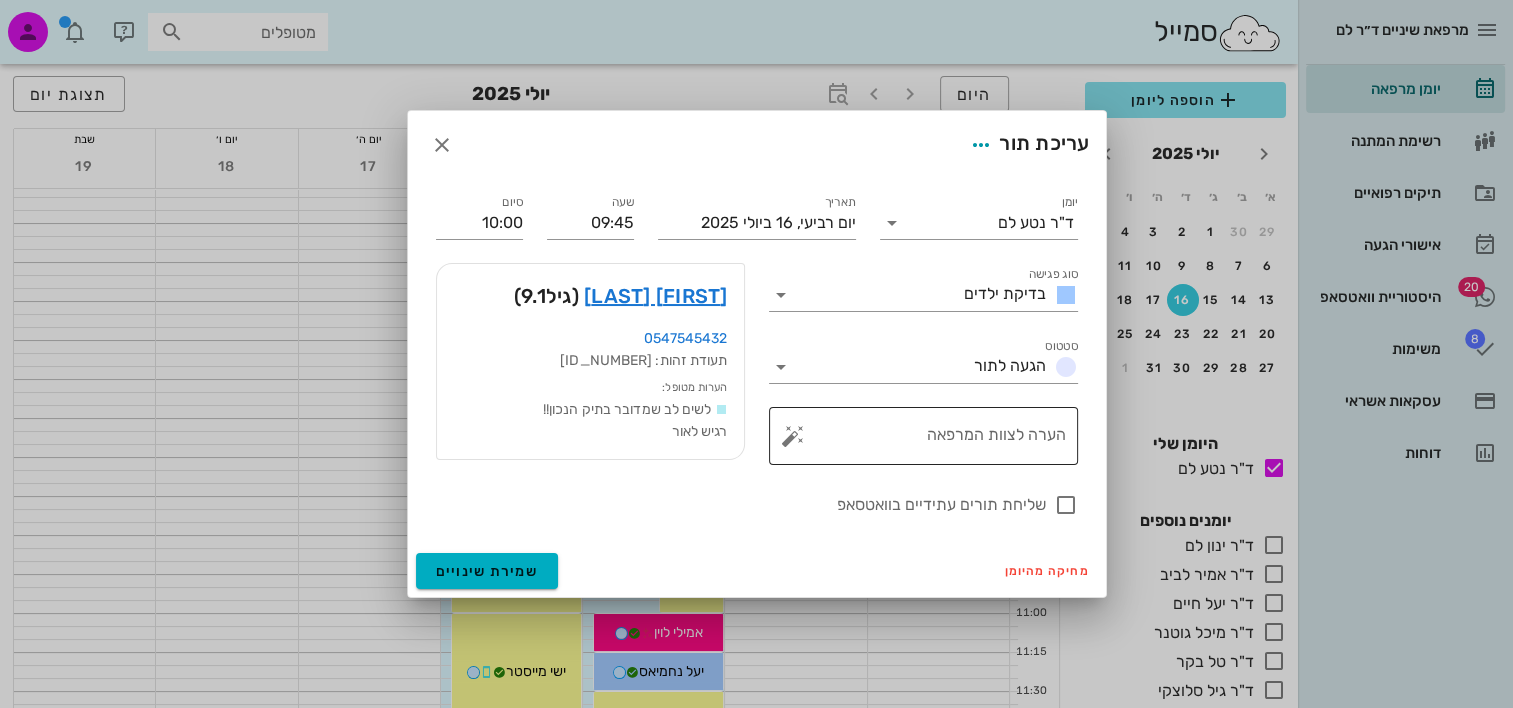 click at bounding box center (793, 436) 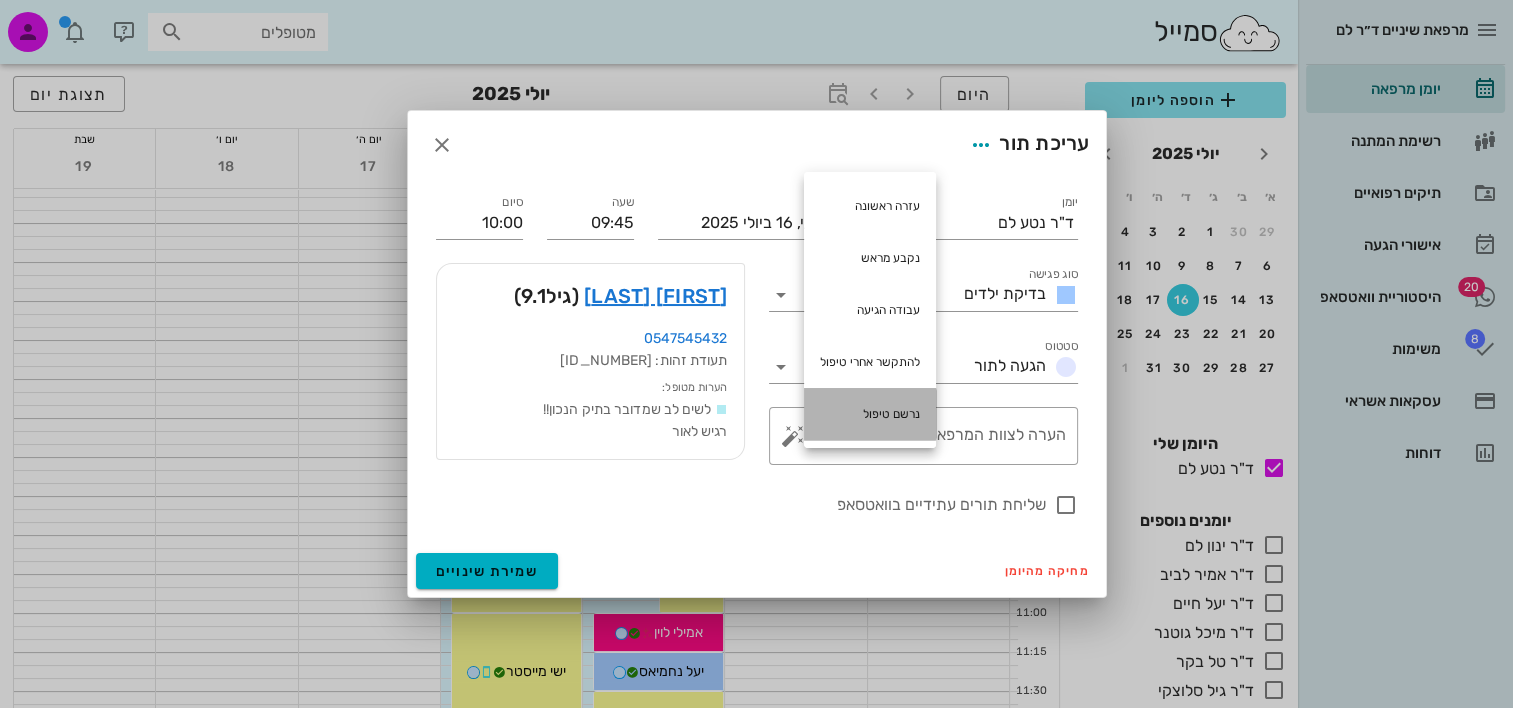 click on "נרשם טיפול" at bounding box center [870, 414] 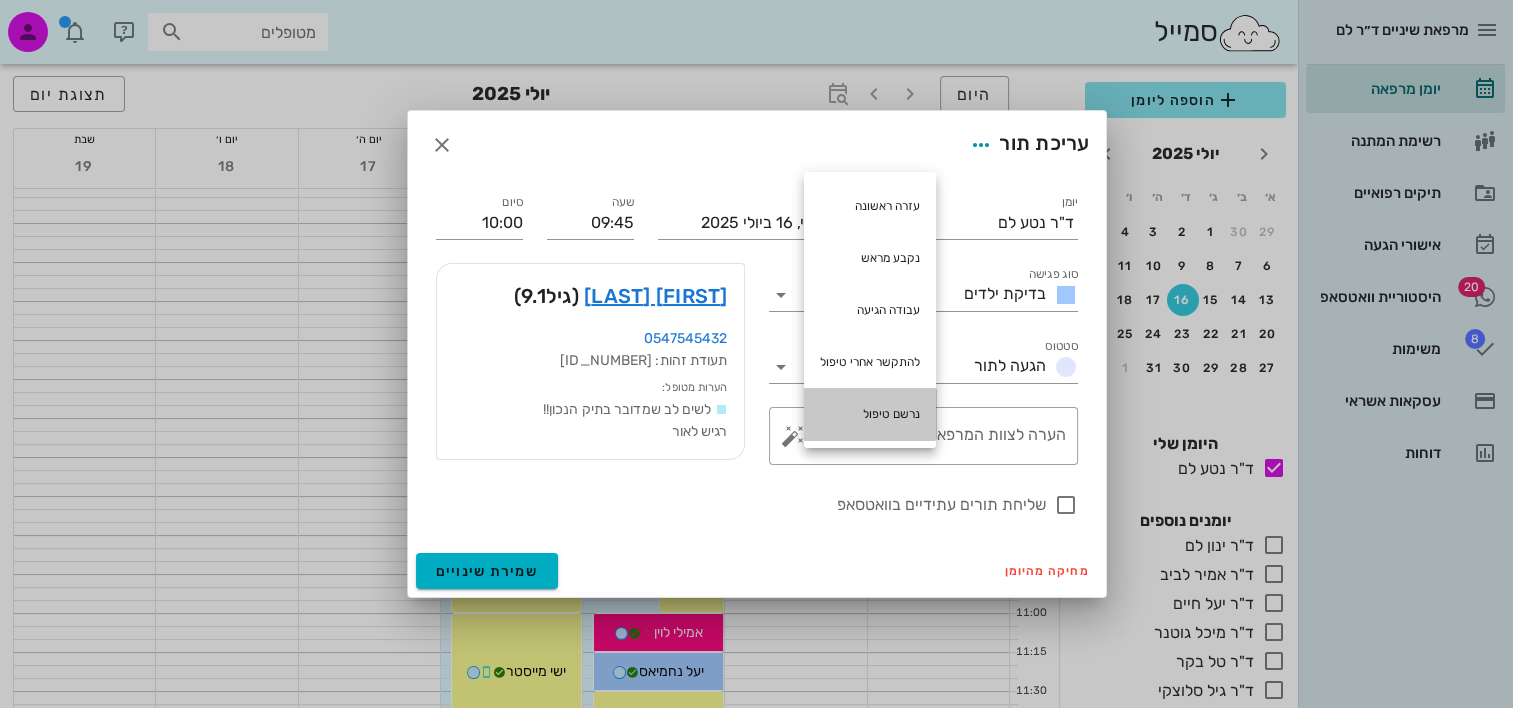 type on "נרשם טיפול" 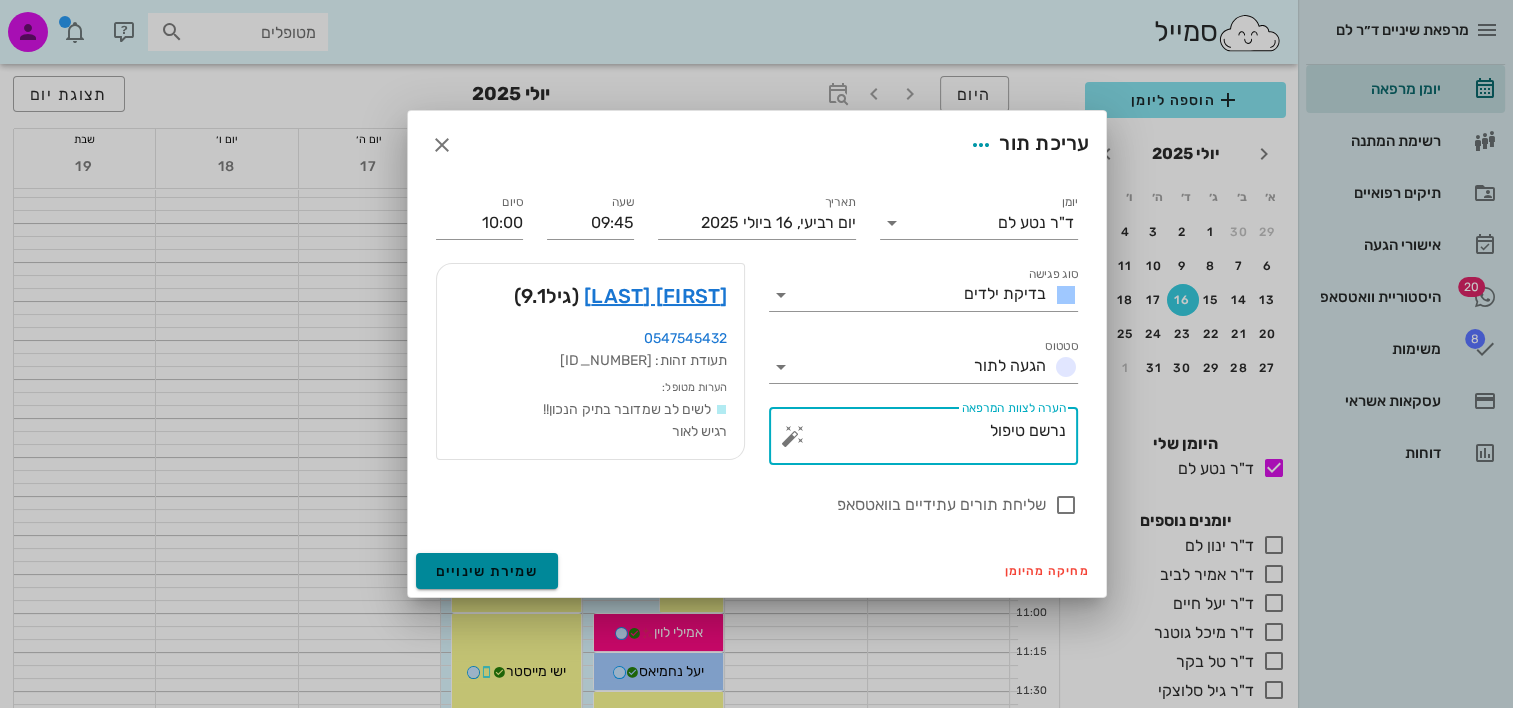 click on "שמירת שינויים" at bounding box center [487, 571] 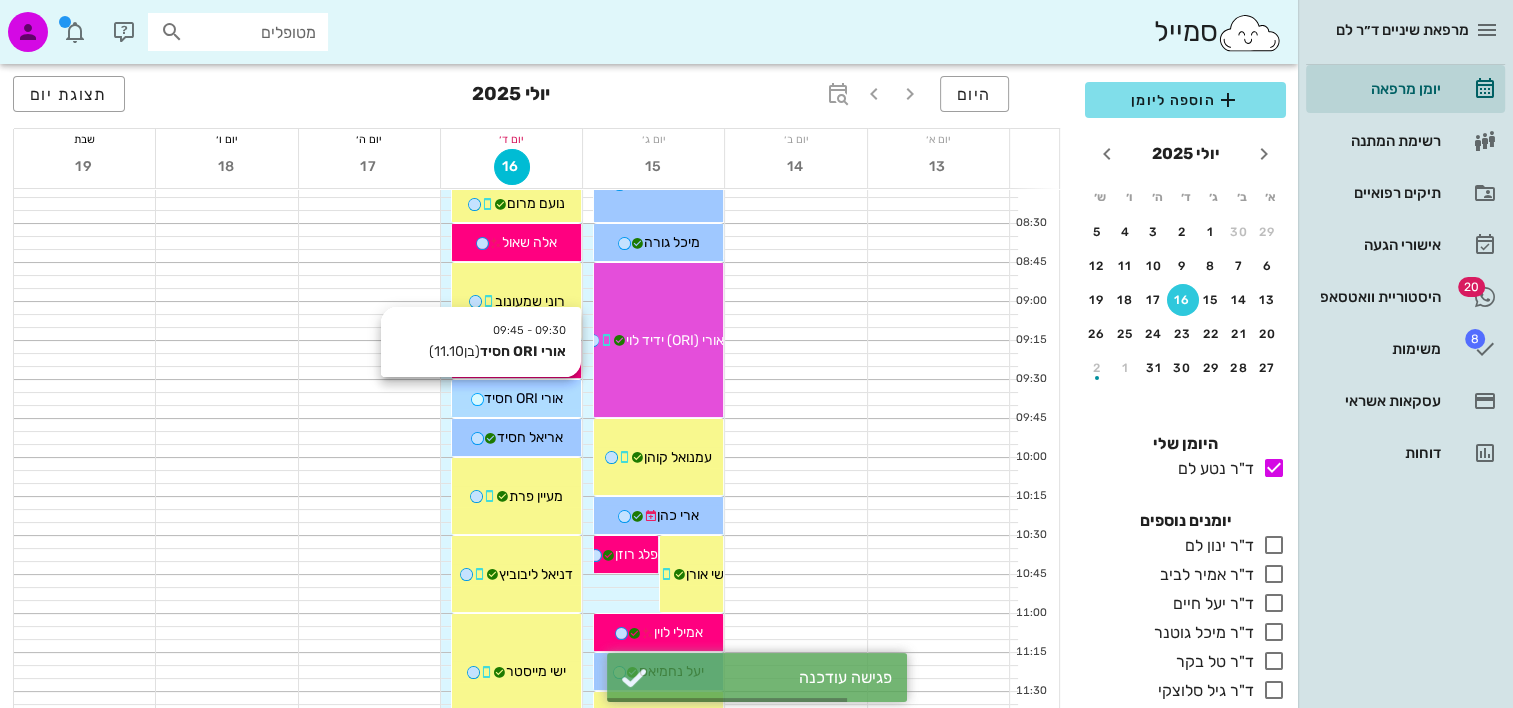 click on "אורי ORI חסיד" at bounding box center [516, 398] 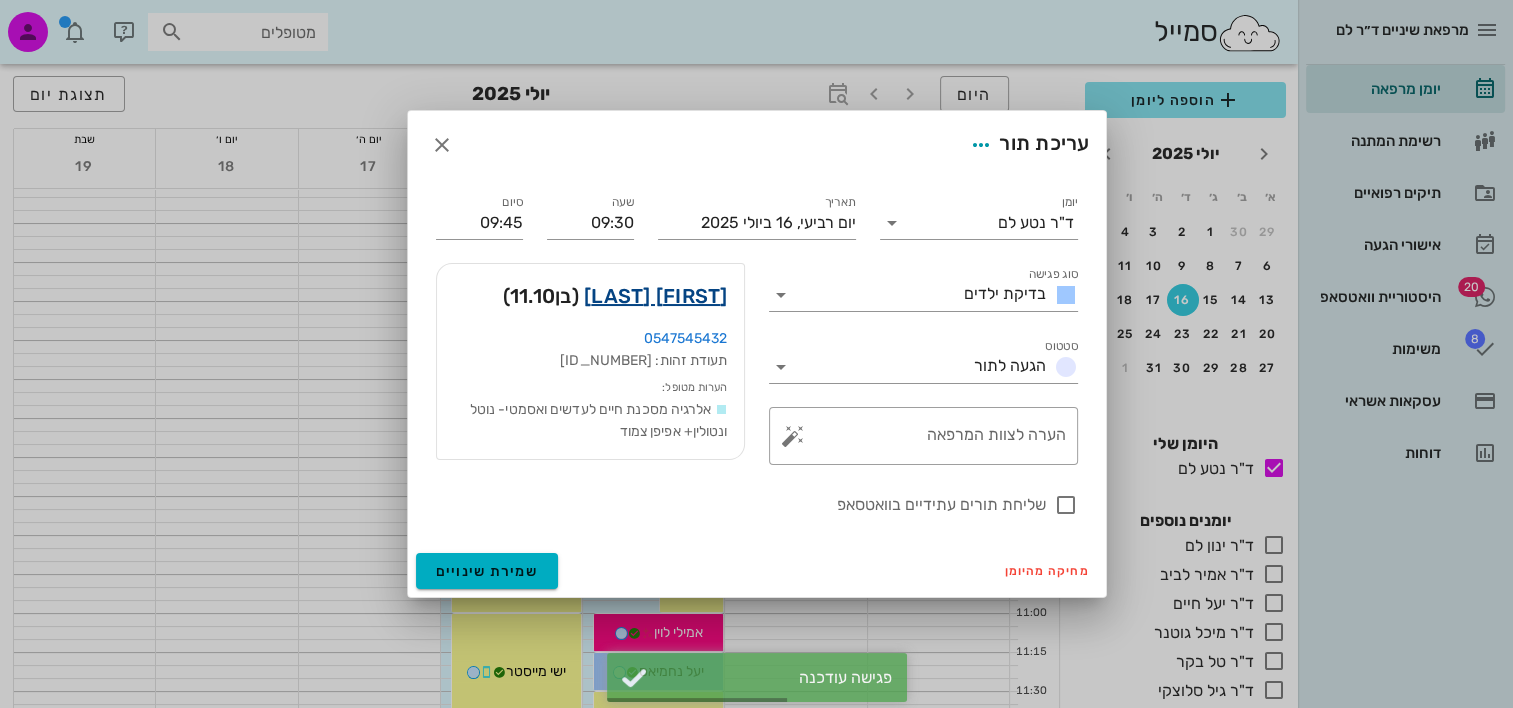 click on "אורי ORI
חסיד" at bounding box center (656, 296) 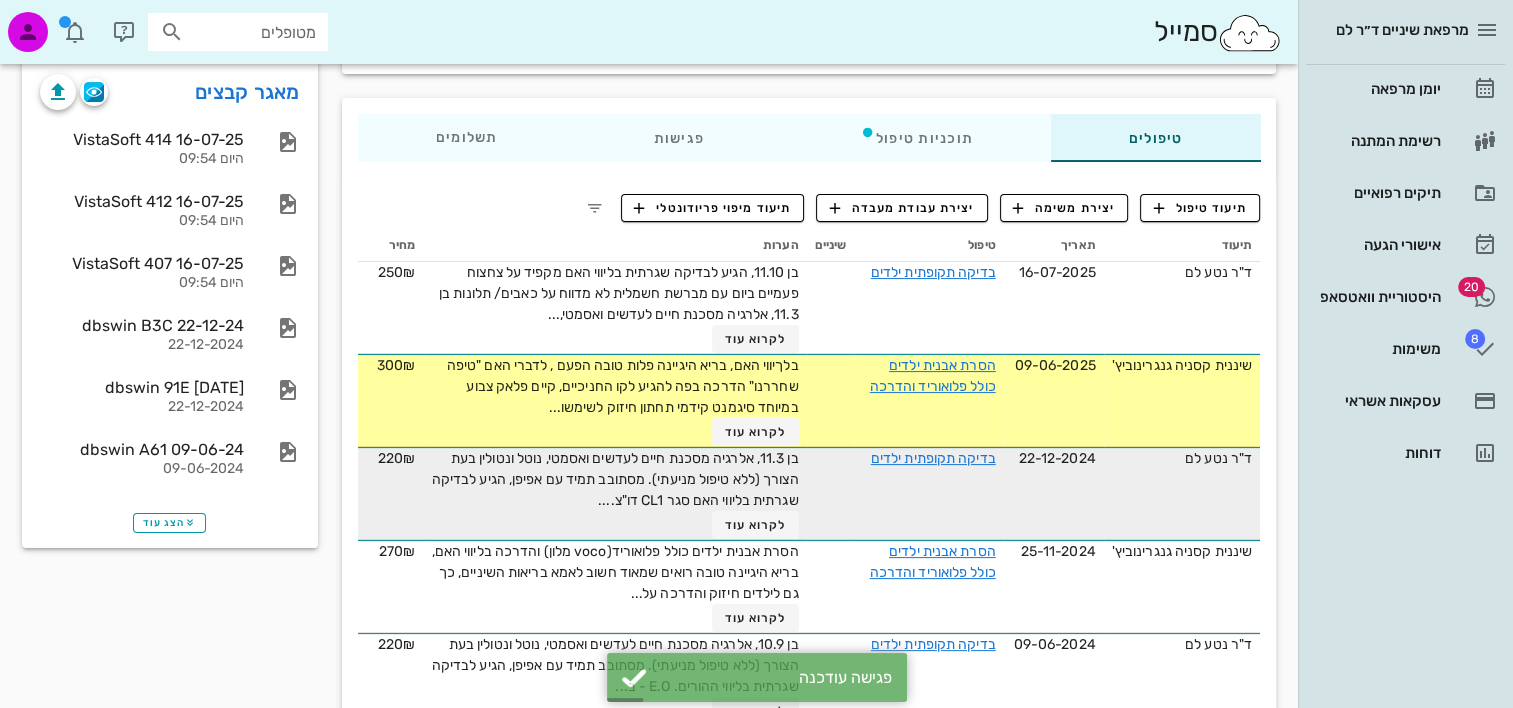 scroll, scrollTop: 300, scrollLeft: 0, axis: vertical 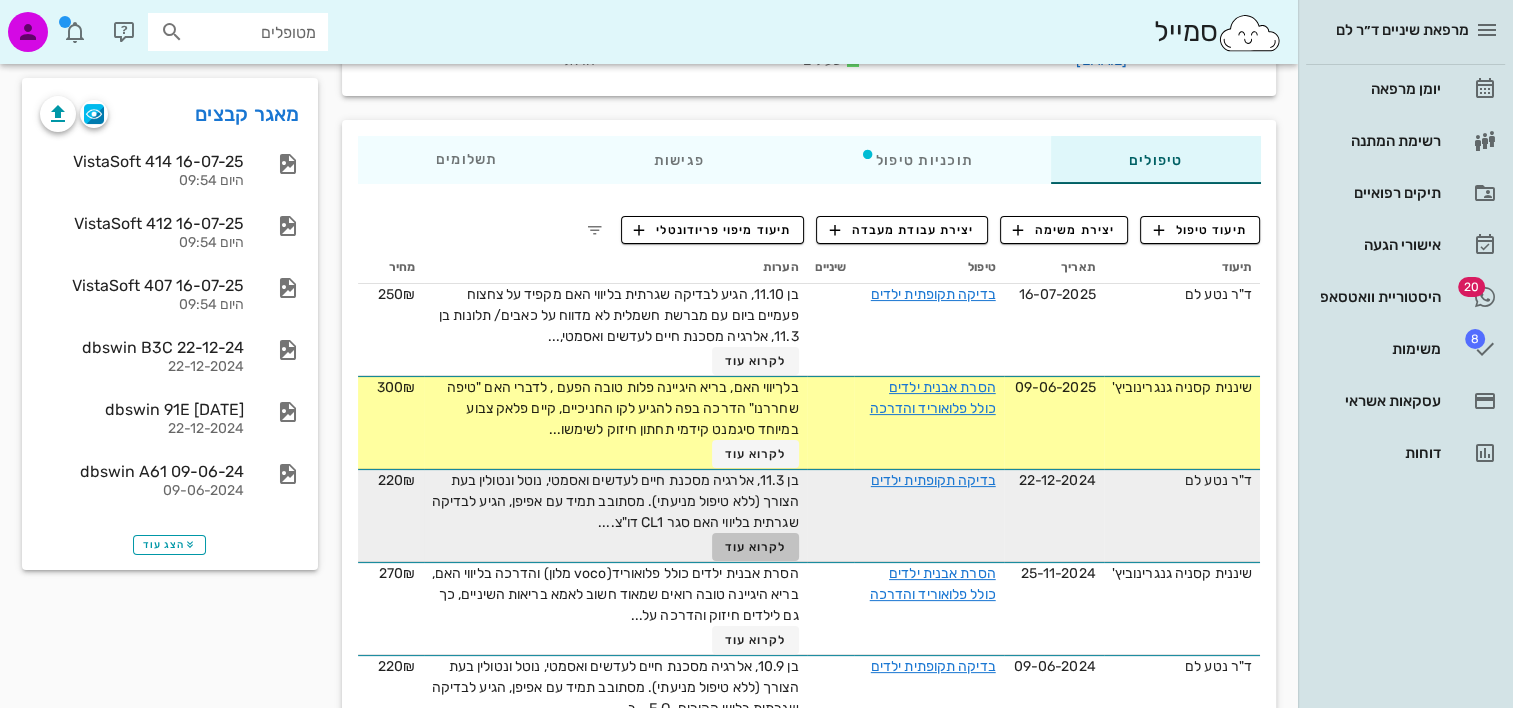 click on "לקרוא עוד" at bounding box center (755, 547) 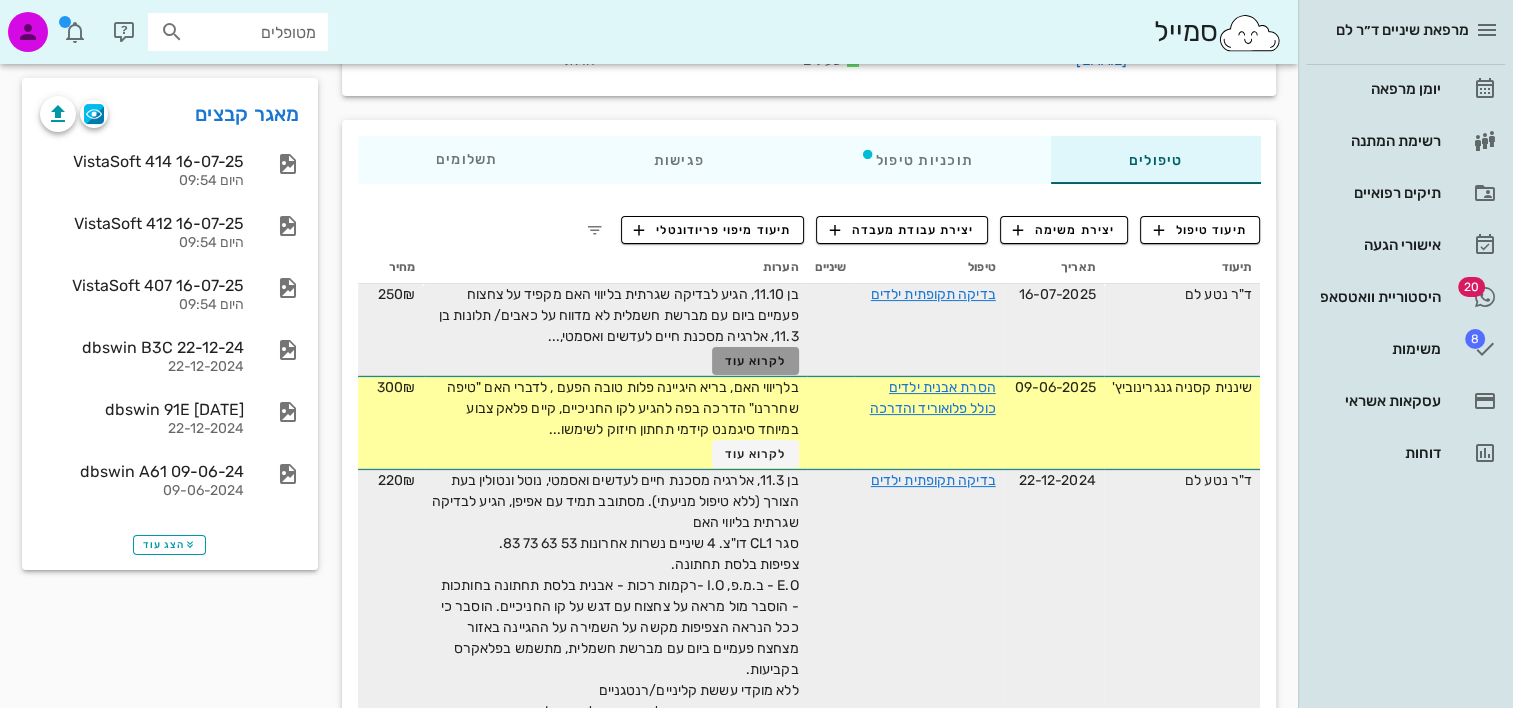 click on "לקרוא עוד" at bounding box center (755, 361) 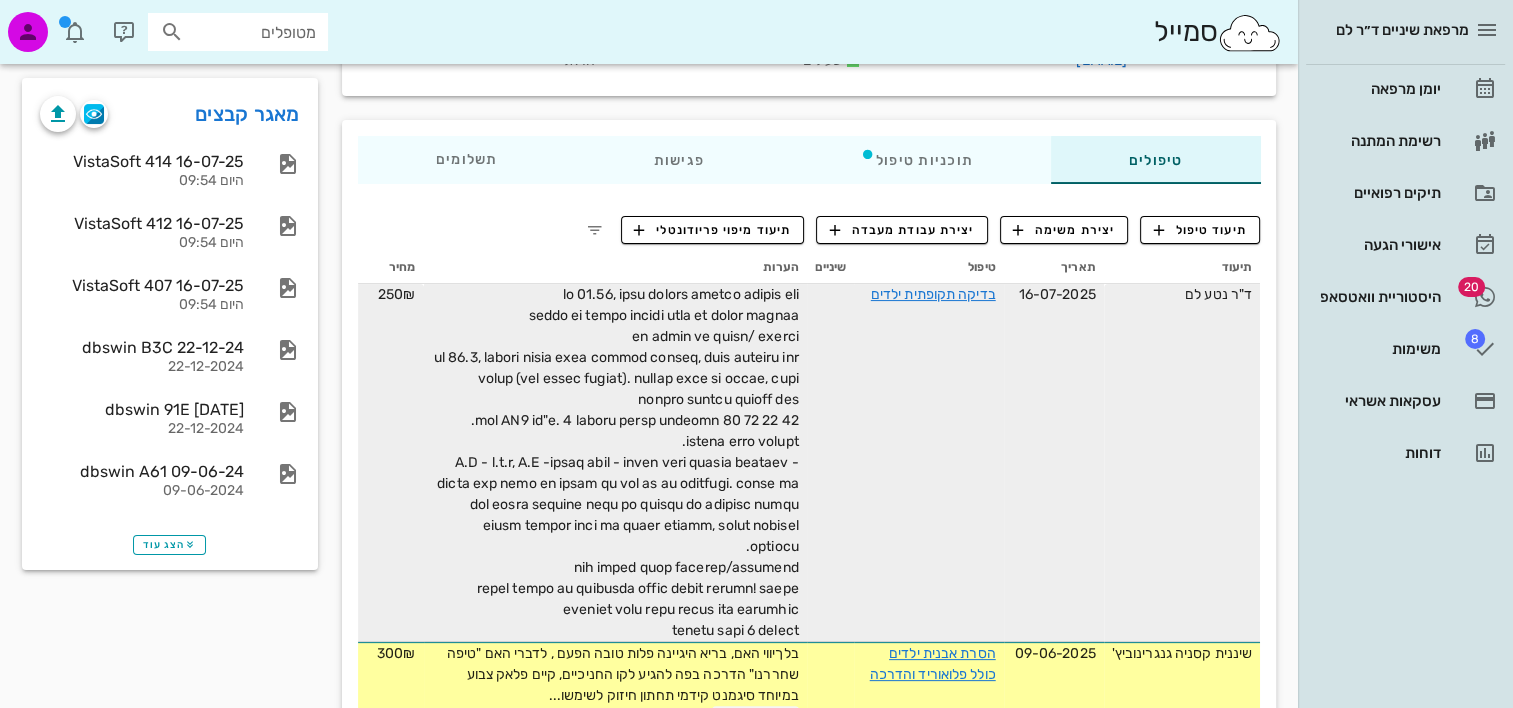click on "בדיקה תקופתית ילדים" at bounding box center [928, 294] 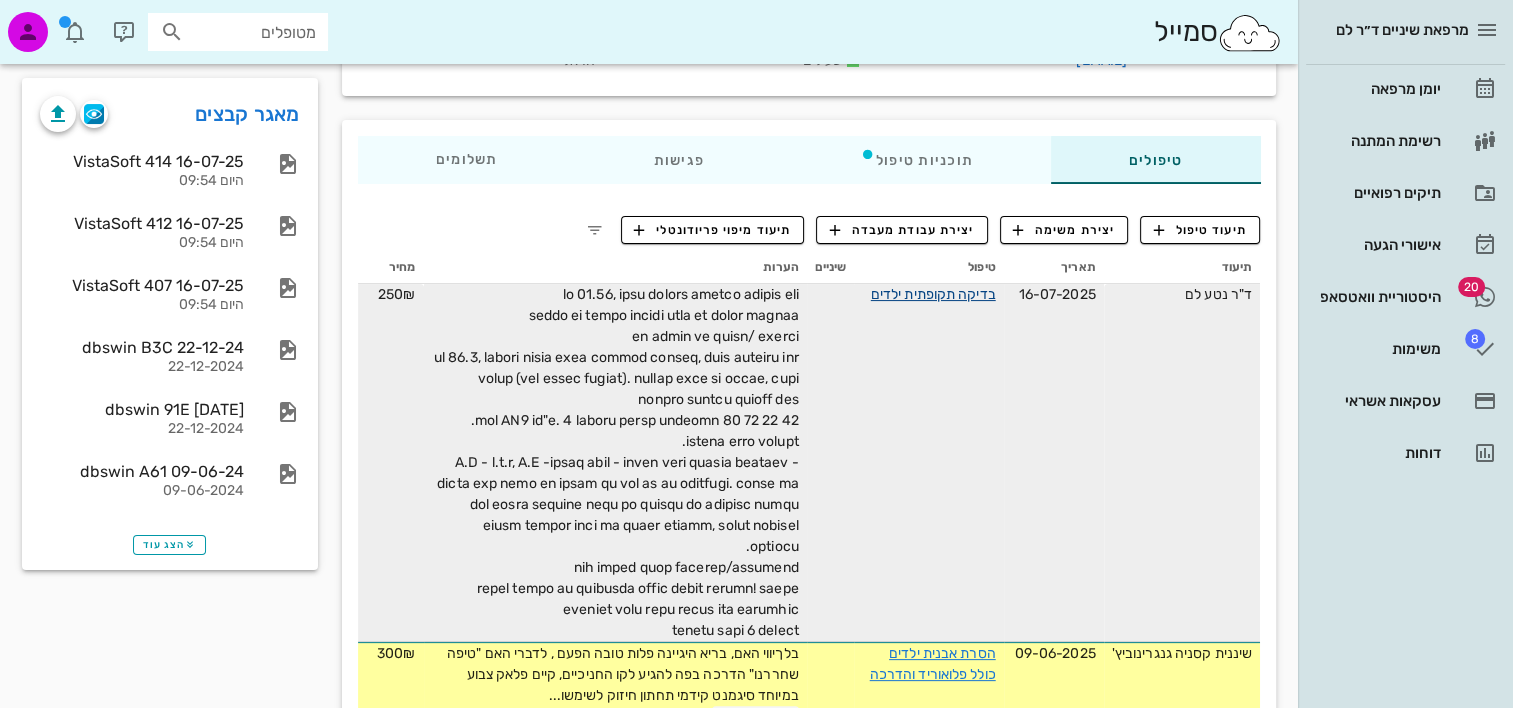 click on "בדיקה תקופתית ילדים" at bounding box center (933, 294) 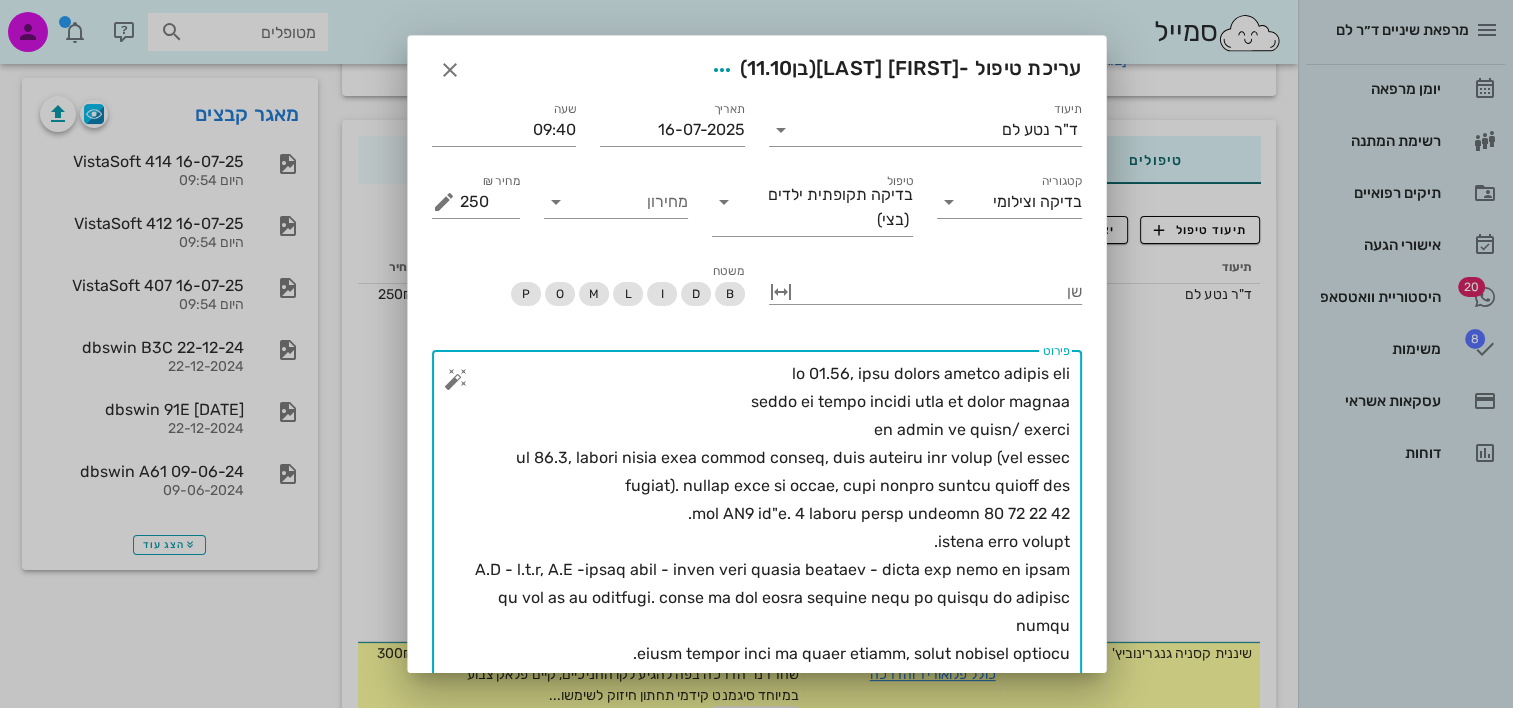 click on "פירוט" at bounding box center (765, 556) 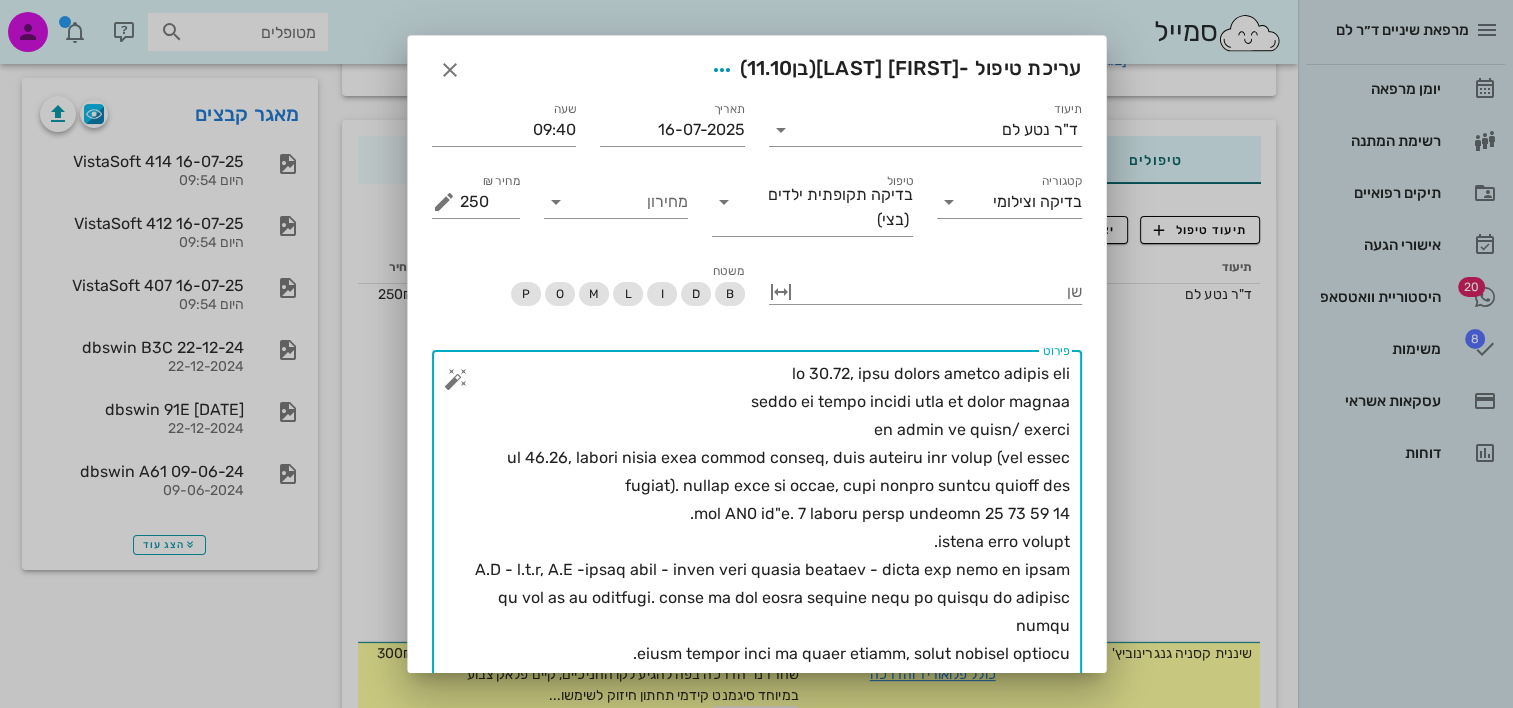 drag, startPoint x: 885, startPoint y: 421, endPoint x: 1131, endPoint y: 368, distance: 251.64459 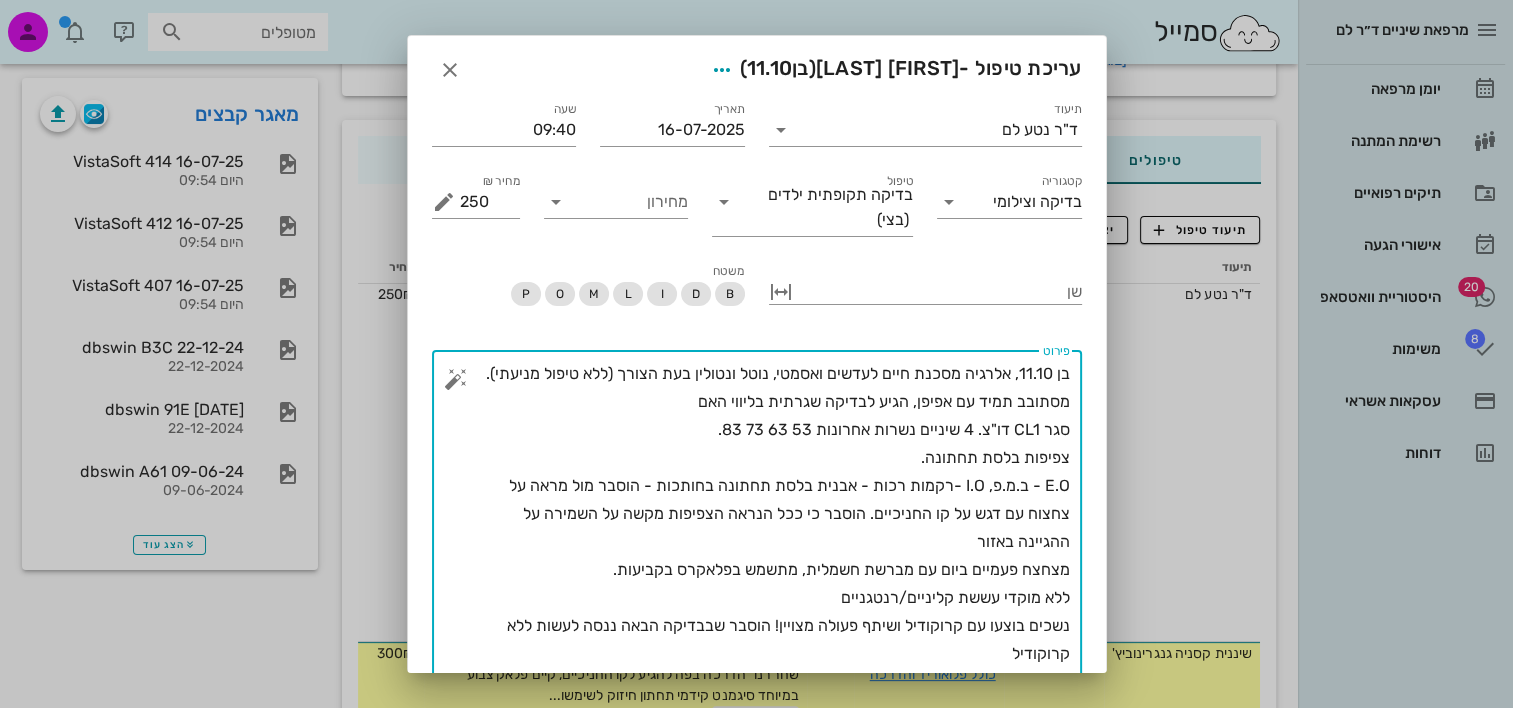 click on "​ פירוט בן 11.10, אלרגיה מסכנת חיים לעדשים ואסמטי, נוטל ונטולין בעת הצורך (ללא טיפול מניעתי). מסתובב תמיד עם אפיפן, הגיע לבדיקה שגרתית בליווי האם
סגר CL1 דו"צ. 4 שיניים נשרות אחרונות 53 63 73 83.
צפיפות בלסת תחתונה.
E.O - ב.מ.פ, I.O -רקמות רכות - אבנית בלסת תחתונה בחותכות - הוסבר מול מראה על צחצוח עם דגש על קו החניכיים. הוסבר כי ככל הנראה הצפיפות מקשה על השמירה על ההגיינה באזור
מצחצח פעמיים ביום עם מברשת חשמלית, מתשמש בפלאקרס בקביעות.
ללא מוקדי עששת קליניים/רנטגניים
נשכים בוצעו עם קרוקודיל ושיתף פעולה מצויין! הוסבר שבבדיקה הבאה ננסה לעשות ללא קרוקודיל
ביקורת בעוד 6 חודשים" at bounding box center (757, 523) 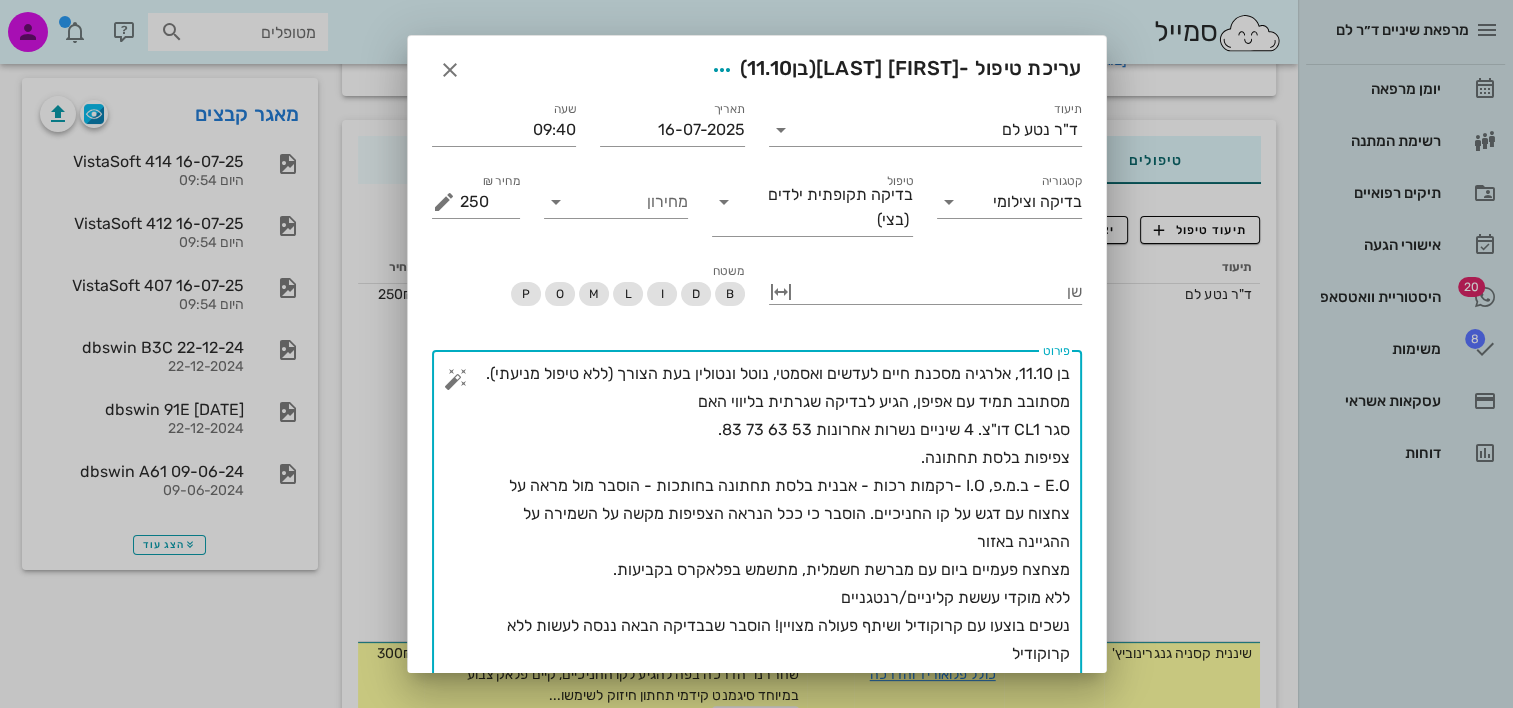 click on "בן 11.10, אלרגיה מסכנת חיים לעדשים ואסמטי, נוטל ונטולין בעת הצורך (ללא טיפול מניעתי). מסתובב תמיד עם אפיפן, הגיע לבדיקה שגרתית בליווי האם
סגר CL1 דו"צ. 4 שיניים נשרות אחרונות 53 63 73 83.
צפיפות בלסת תחתונה.
E.O - ב.מ.פ, I.O -רקמות רכות - אבנית בלסת תחתונה בחותכות - הוסבר מול מראה על צחצוח עם דגש על קו החניכיים. הוסבר כי ככל הנראה הצפיפות מקשה על השמירה על ההגיינה באזור
מצחצח פעמיים ביום עם מברשת חשמלית, מתשמש בפלאקרס בקביעות.
ללא מוקדי עששת קליניים/רנטגניים
נשכים בוצעו עם קרוקודיל ושיתף פעולה מצויין! הוסבר שבבדיקה הבאה ננסה לעשות ללא קרוקודיל
ביקורת בעוד 6 חודשים" at bounding box center [765, 528] 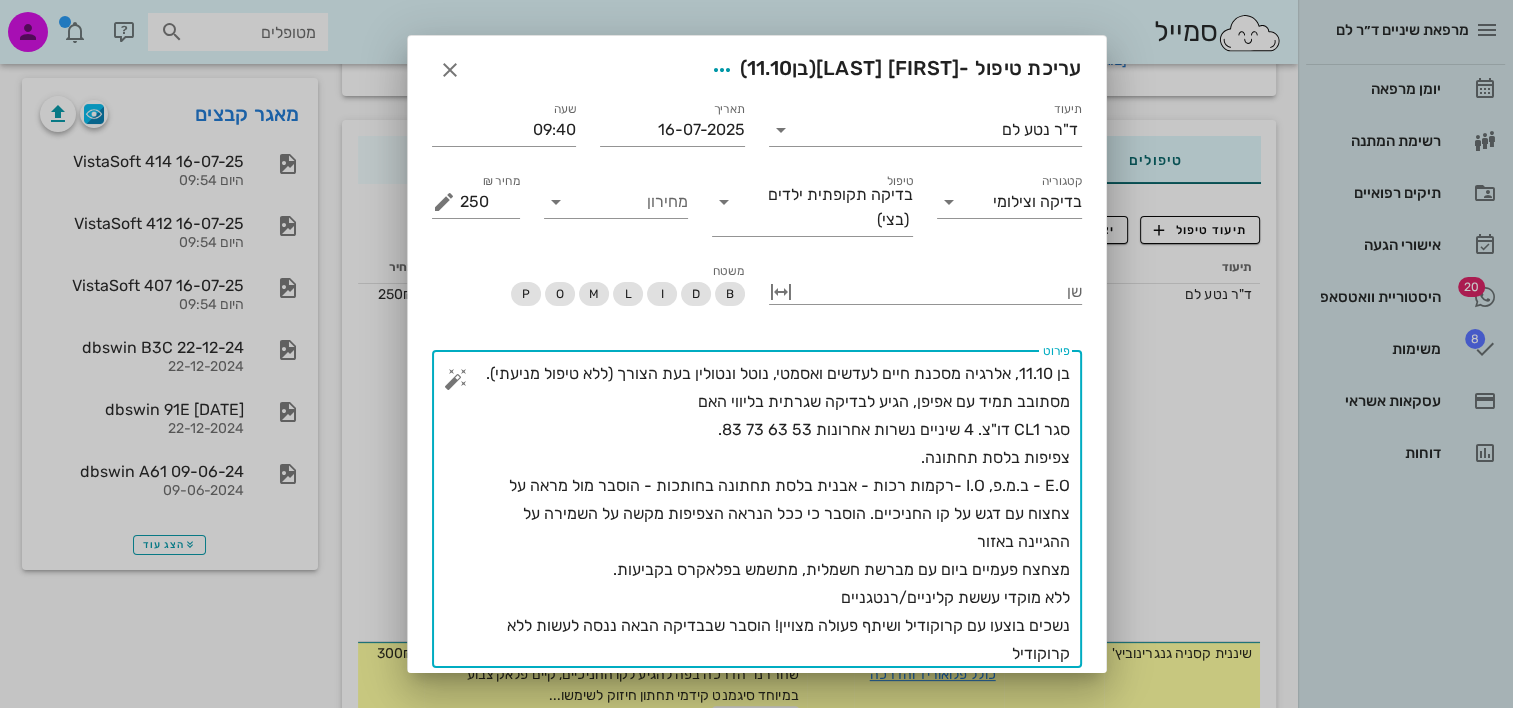 drag, startPoint x: 710, startPoint y: 432, endPoint x: 976, endPoint y: 436, distance: 266.03006 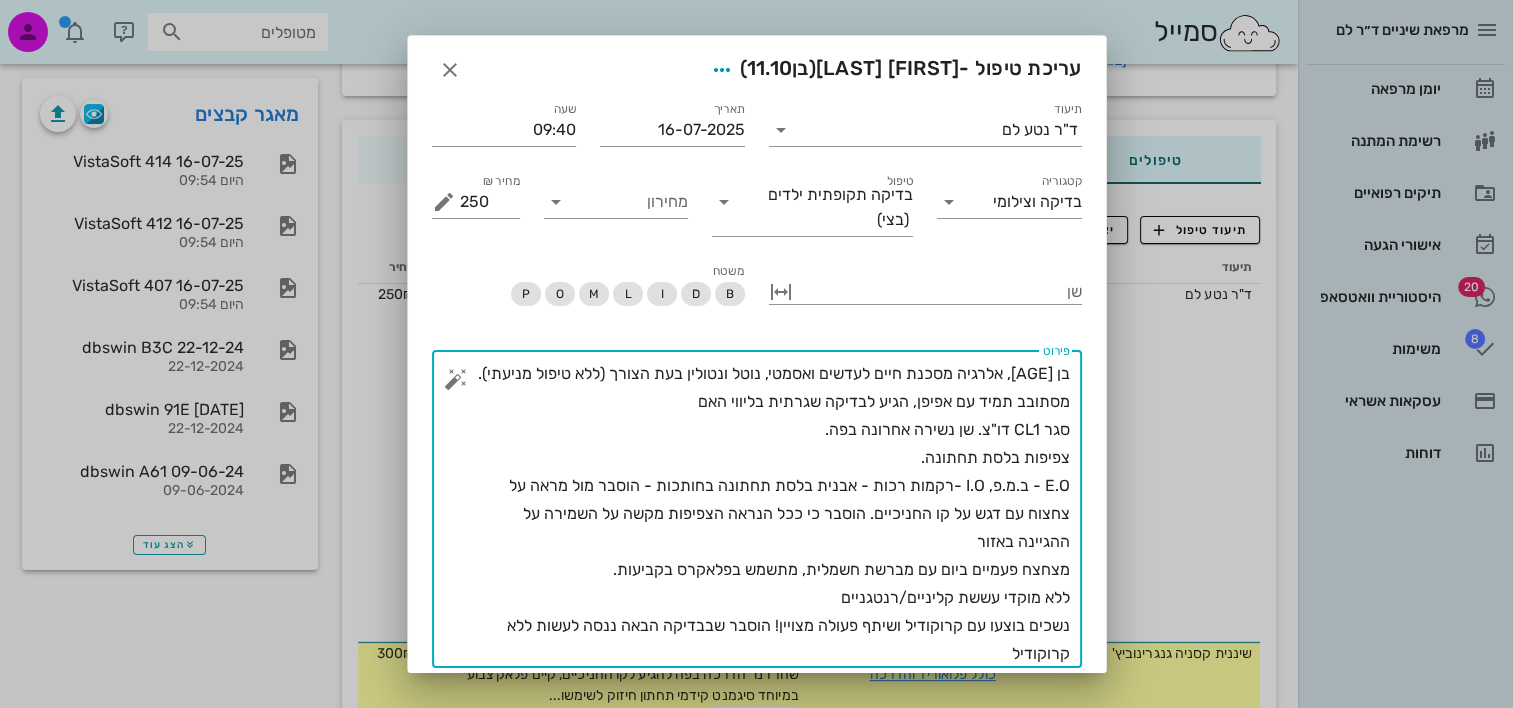 click on "בן 11.10, אלרגיה מסכנת חיים לעדשים ואסמטי, נוטל ונטולין בעת הצורך (ללא טיפול מניעתי). מסתובב תמיד עם אפיפן, הגיע לבדיקה שגרתית בליווי האם
סגר CL1 דו"צ. שן נשירה אחרונה בפה.
צפיפות בלסת תחתונה.
E.O - ב.מ.פ, I.O -רקמות רכות - אבנית בלסת תחתונה בחותכות - הוסבר מול מראה על צחצוח עם דגש על קו החניכיים. הוסבר כי ככל הנראה הצפיפות מקשה על השמירה על ההגיינה באזור
מצחצח פעמיים ביום עם מברשת חשמלית, מתשמש בפלאקרס בקביעות.
ללא מוקדי עששת קליניים/רנטגניים
נשכים בוצעו עם קרוקודיל ושיתף פעולה מצויין! הוסבר שבבדיקה הבאה ננסה לעשות ללא קרוקודיל
ביקורת בעוד 6 חודשים" at bounding box center [765, 514] 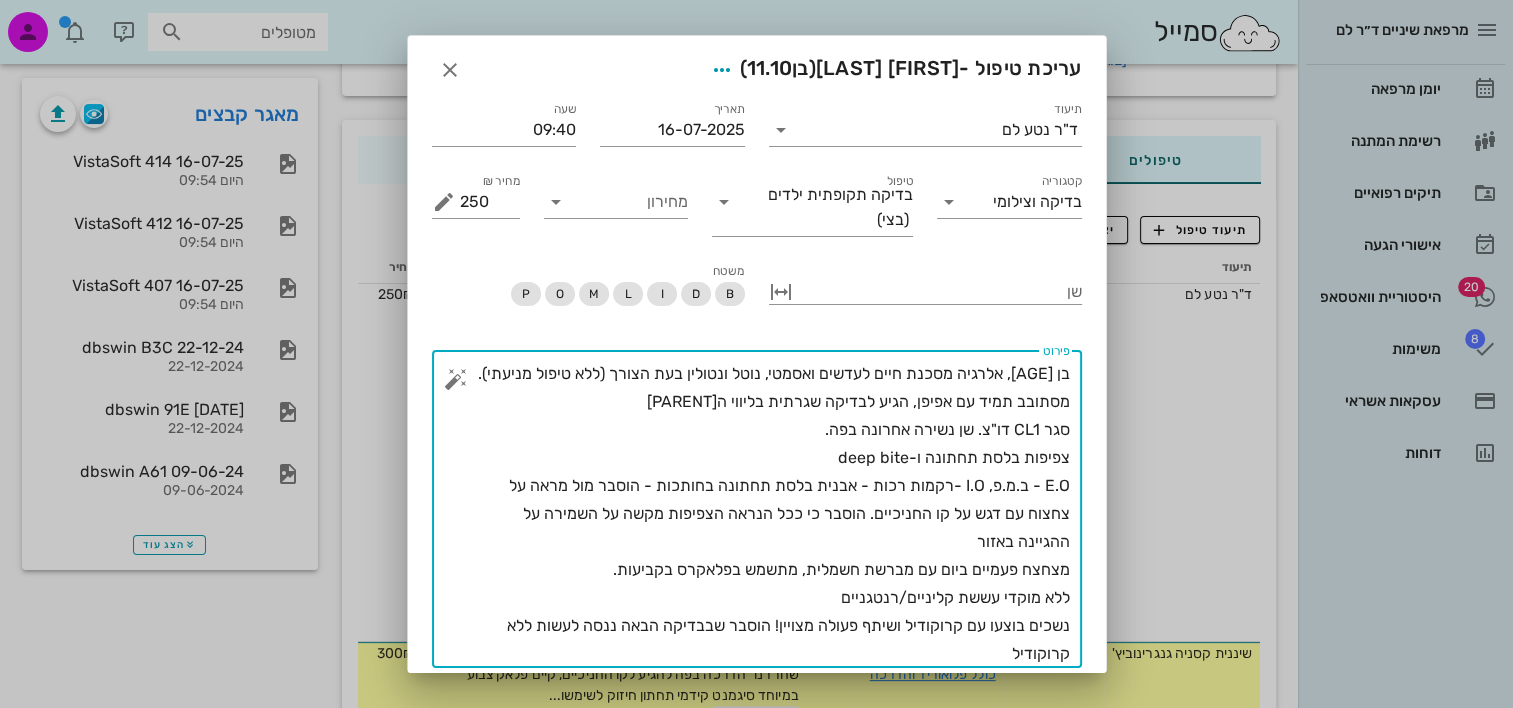drag, startPoint x: 960, startPoint y: 544, endPoint x: 857, endPoint y: 492, distance: 115.38197 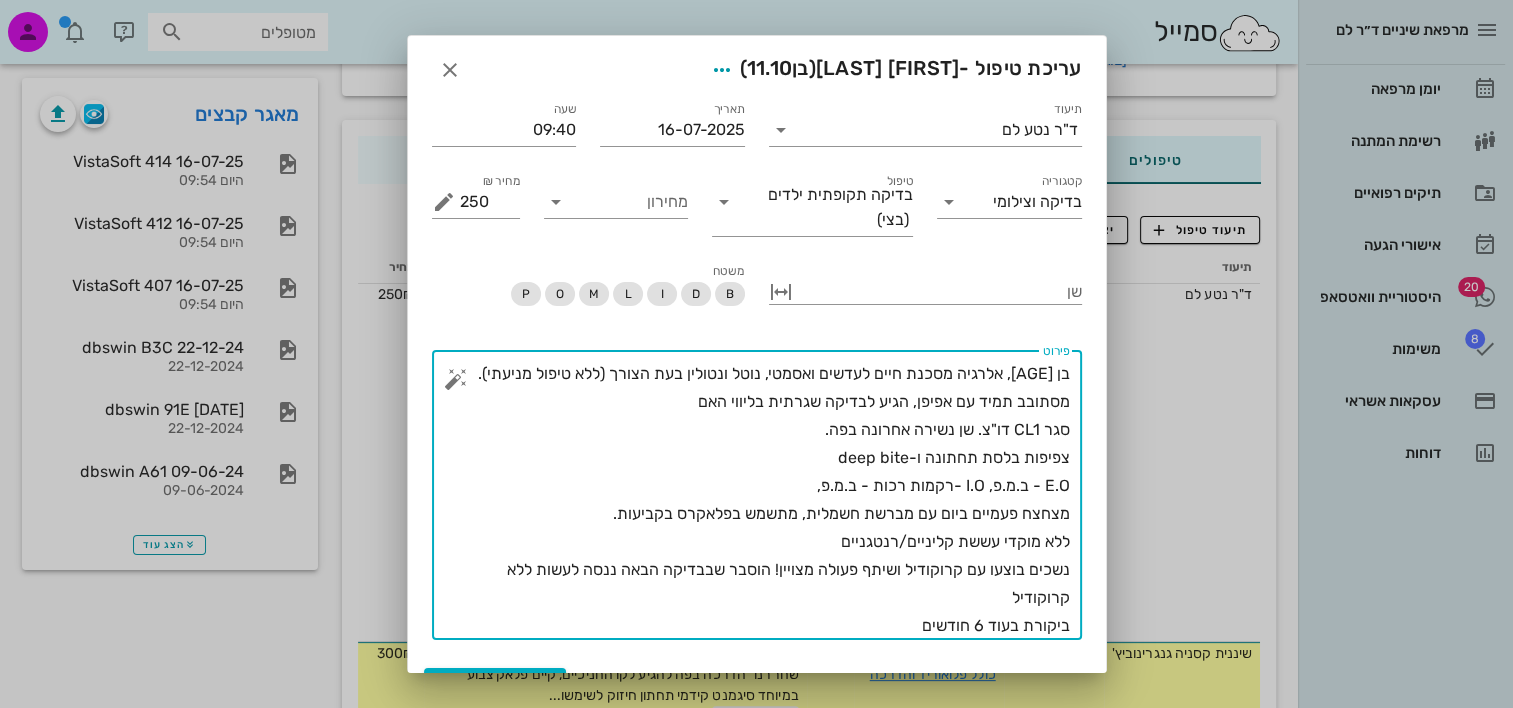 click on "בן 11.10, אלרגיה מסכנת חיים לעדשים ואסמטי, נוטל ונטולין בעת הצורך (ללא טיפול מניעתי). מסתובב תמיד עם אפיפן, הגיע לבדיקה שגרתית בליווי האם
סגר CL1 דו"צ. שן נשירה אחרונה בפה.
צפיפות בלסת תחתונה ו-deep bite
E.O - ב.מ.פ, I.O -רקמות רכות - ב.מ.פ,
מצחצח פעמיים ביום עם מברשת חשמלית, מתשמש בפלאקרס בקביעות.
ללא מוקדי עששת קליניים/רנטגניים
נשכים בוצעו עם קרוקודיל ושיתף פעולה מצויין! הוסבר שבבדיקה הבאה ננסה לעשות ללא קרוקודיל
ביקורת בעוד 6 חודשים" at bounding box center (765, 500) 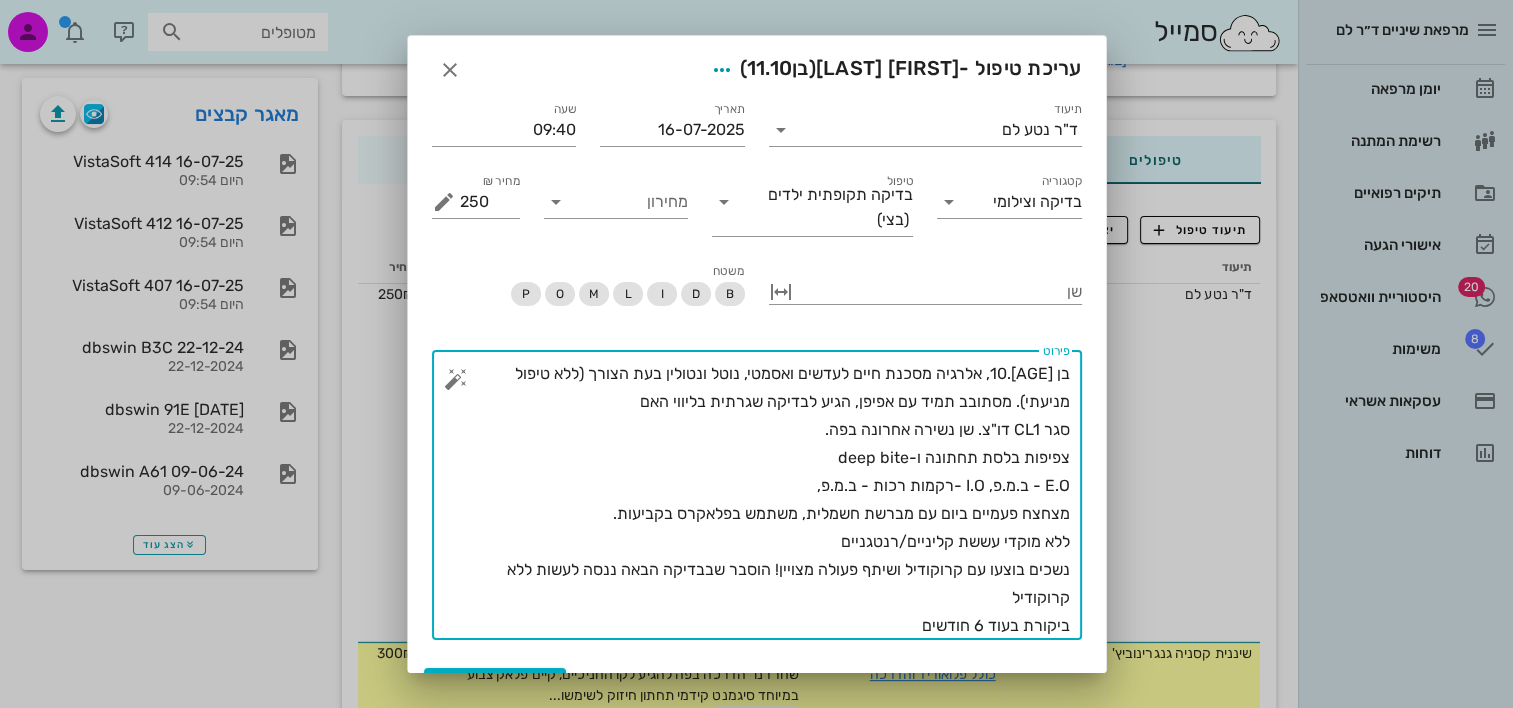 click on "בן 11.10, אלרגיה מסכנת חיים לעדשים ואסמטי, נוטל ונטולין בעת הצורך (ללא טיפול מניעתי). מסתובב תמיד עם אפיפן, הגיע לבדיקה שגרתית בליווי האם
סגר CL1 דו"צ. שן נשירה אחרונה בפה.
צפיפות בלסת תחתונה ו-deep bite
E.O - ב.מ.פ, I.O -רקמות רכות - ב.מ.פ,
מצחצח פעמיים ביום עם מברשת חשמלית, משתמש בפלאקרס בקביעות.
ללא מוקדי עששת קליניים/רנטגניים
נשכים בוצעו עם קרוקודיל ושיתף פעולה מצויין! הוסבר שבבדיקה הבאה ננסה לעשות ללא קרוקודיל
ביקורת בעוד 6 חודשים" at bounding box center (765, 500) 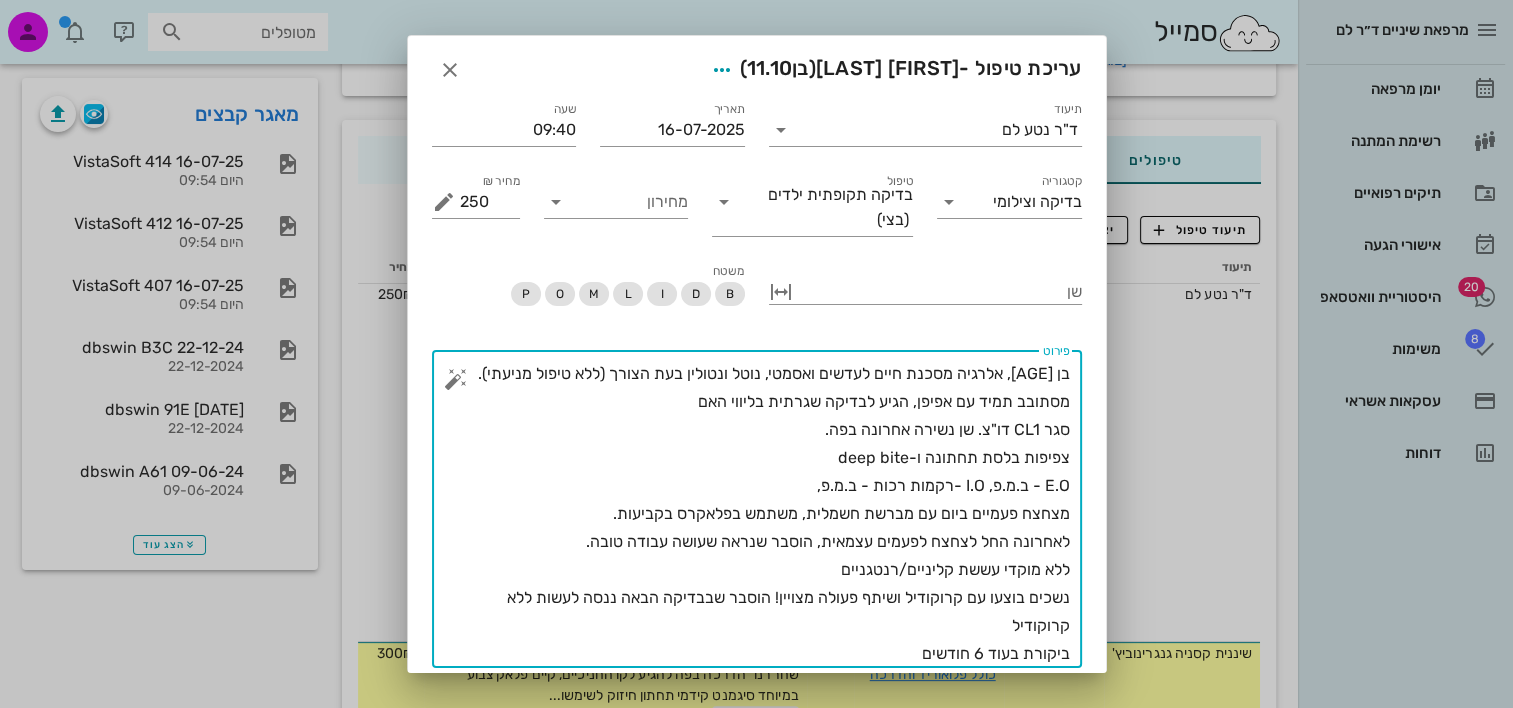 drag, startPoint x: 956, startPoint y: 631, endPoint x: 1077, endPoint y: 596, distance: 125.96031 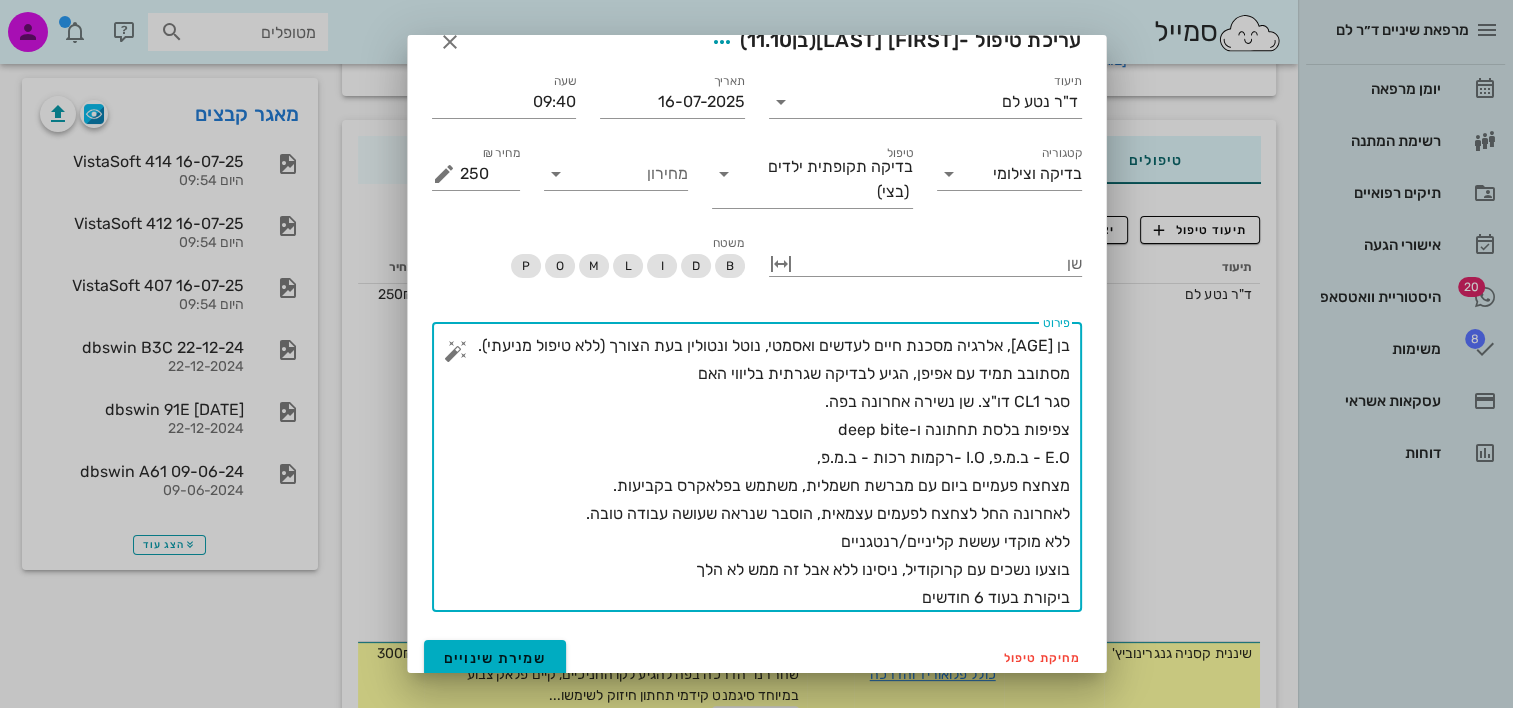 scroll, scrollTop: 40, scrollLeft: 0, axis: vertical 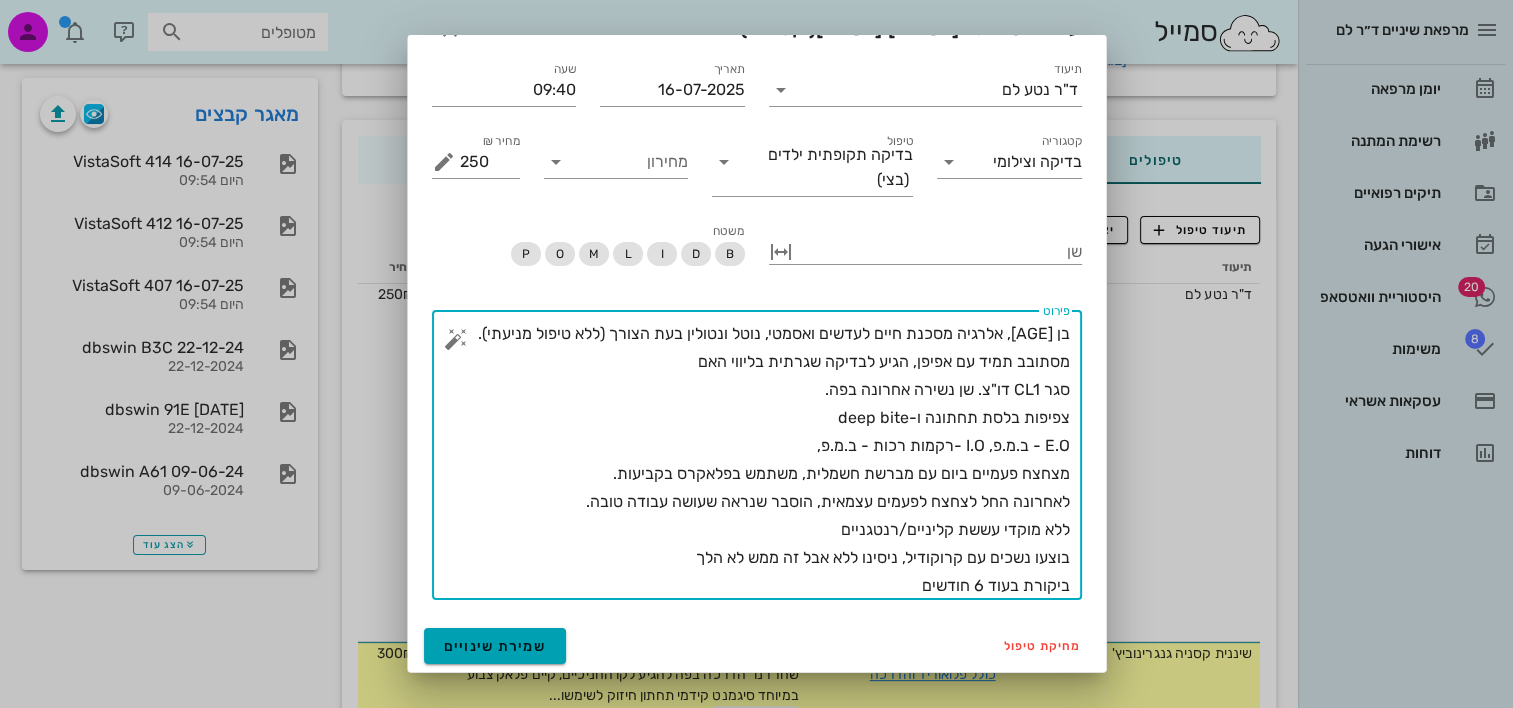 type on "בן 11.10, אלרגיה מסכנת חיים לעדשים ואסמטי, נוטל ונטולין בעת הצורך (ללא טיפול מניעתי). מסתובב תמיד עם אפיפן, הגיע לבדיקה שגרתית בליווי האם
סגר CL1 דו"צ. שן נשירה אחרונה בפה.
צפיפות בלסת תחתונה ו-deep bite
E.O - ב.מ.פ, I.O -רקמות רכות - ב.מ.פ,
מצחצח פעמיים ביום עם מברשת חשמלית, משתמש בפלאקרס בקביעות.
לאחרונה החל לצחצח לפעמים עצמאית, הוסבר שנראה שעושה עבודה טובה.
ללא מוקדי עששת קליניים/רנטגניים
בוצעו נשכים עם קרוקודיל, ניסינו ללא אבל זה ממש לא הלך
ביקורת בעוד 6 חודשים" 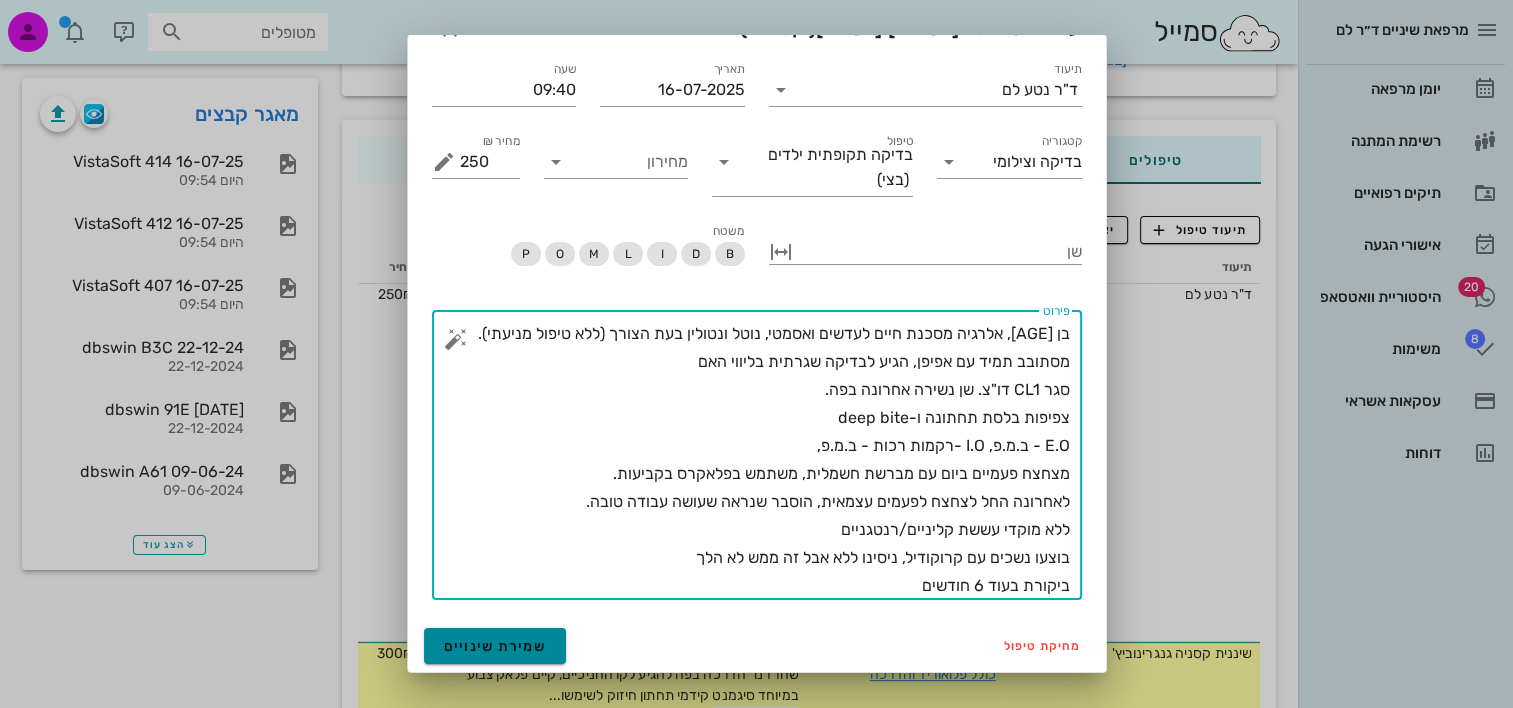click on "שמירת שינויים" at bounding box center [495, 646] 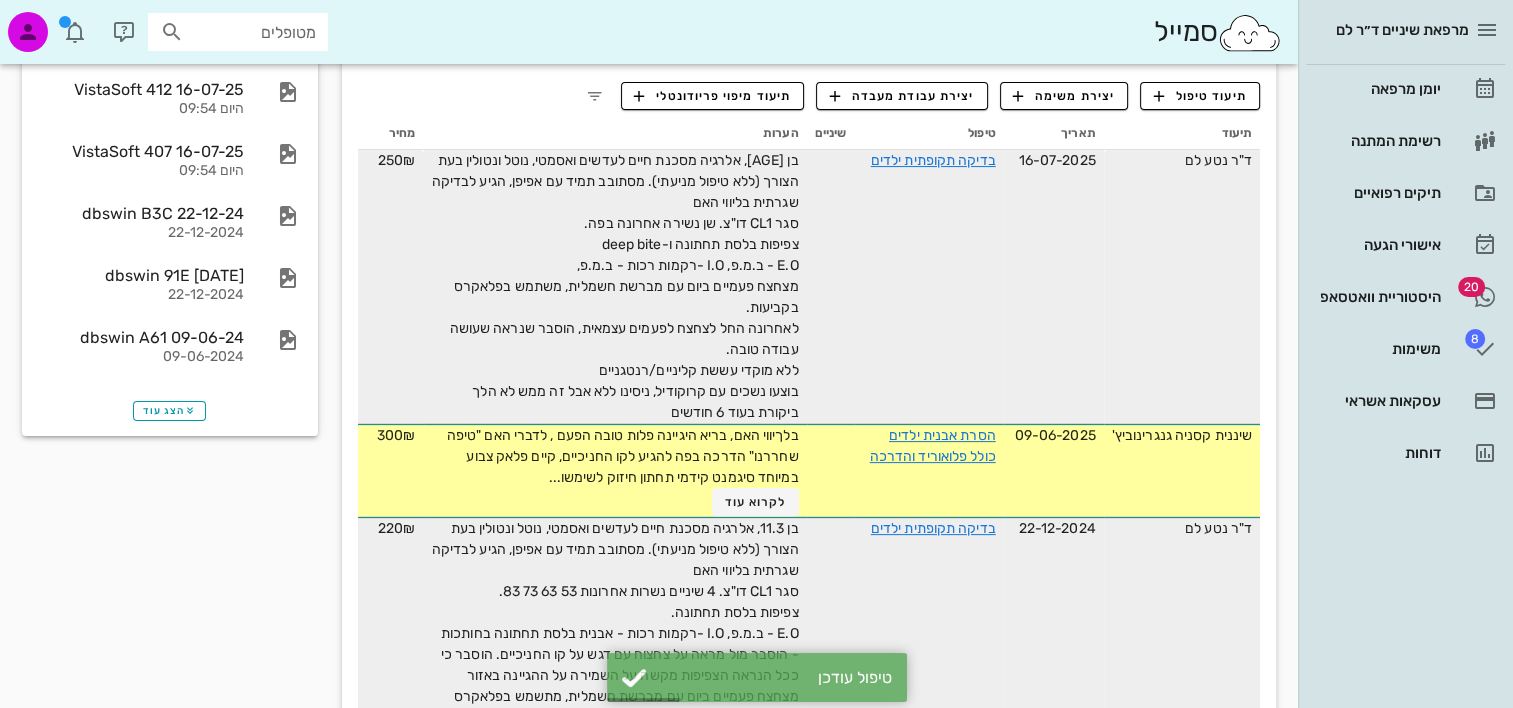 scroll, scrollTop: 400, scrollLeft: 0, axis: vertical 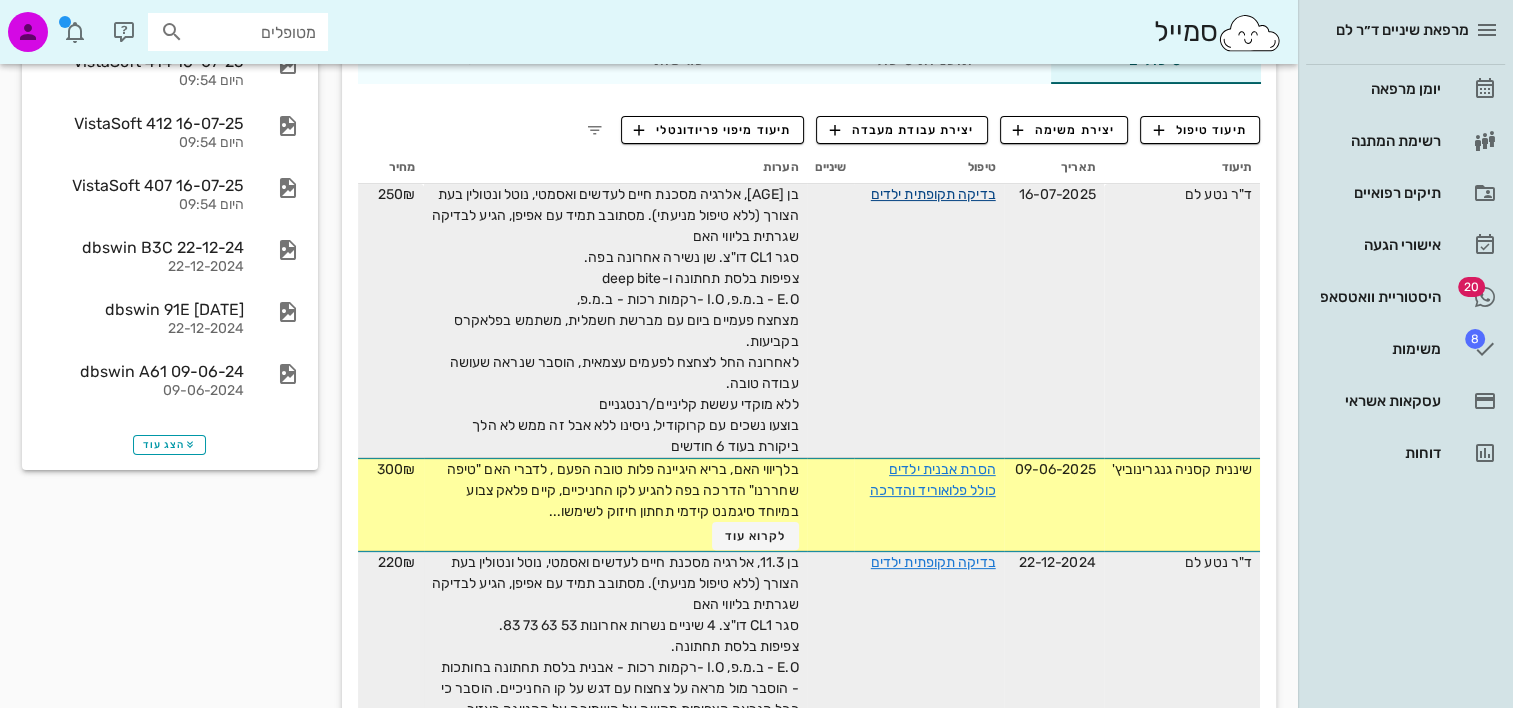 click on "בדיקה תקופתית ילדים" at bounding box center [933, 194] 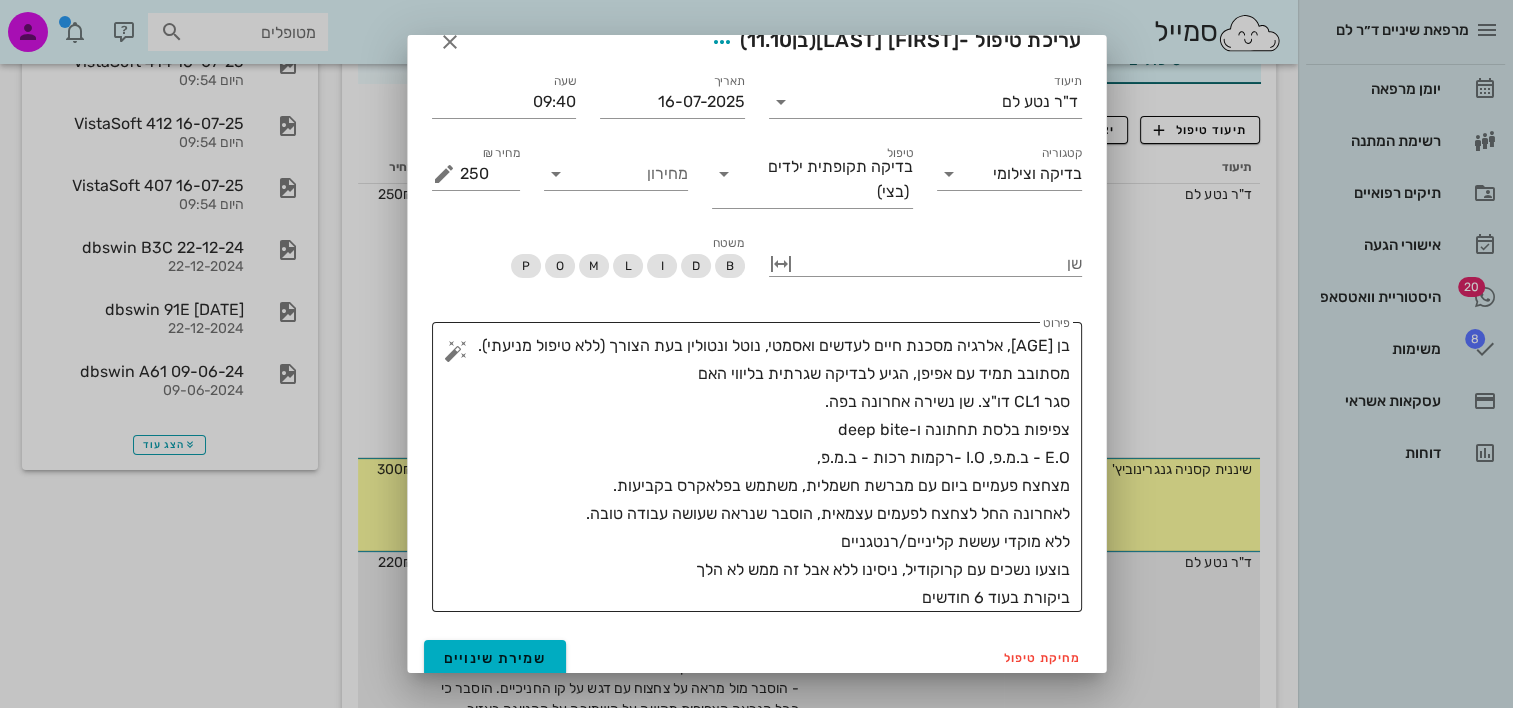 scroll, scrollTop: 40, scrollLeft: 0, axis: vertical 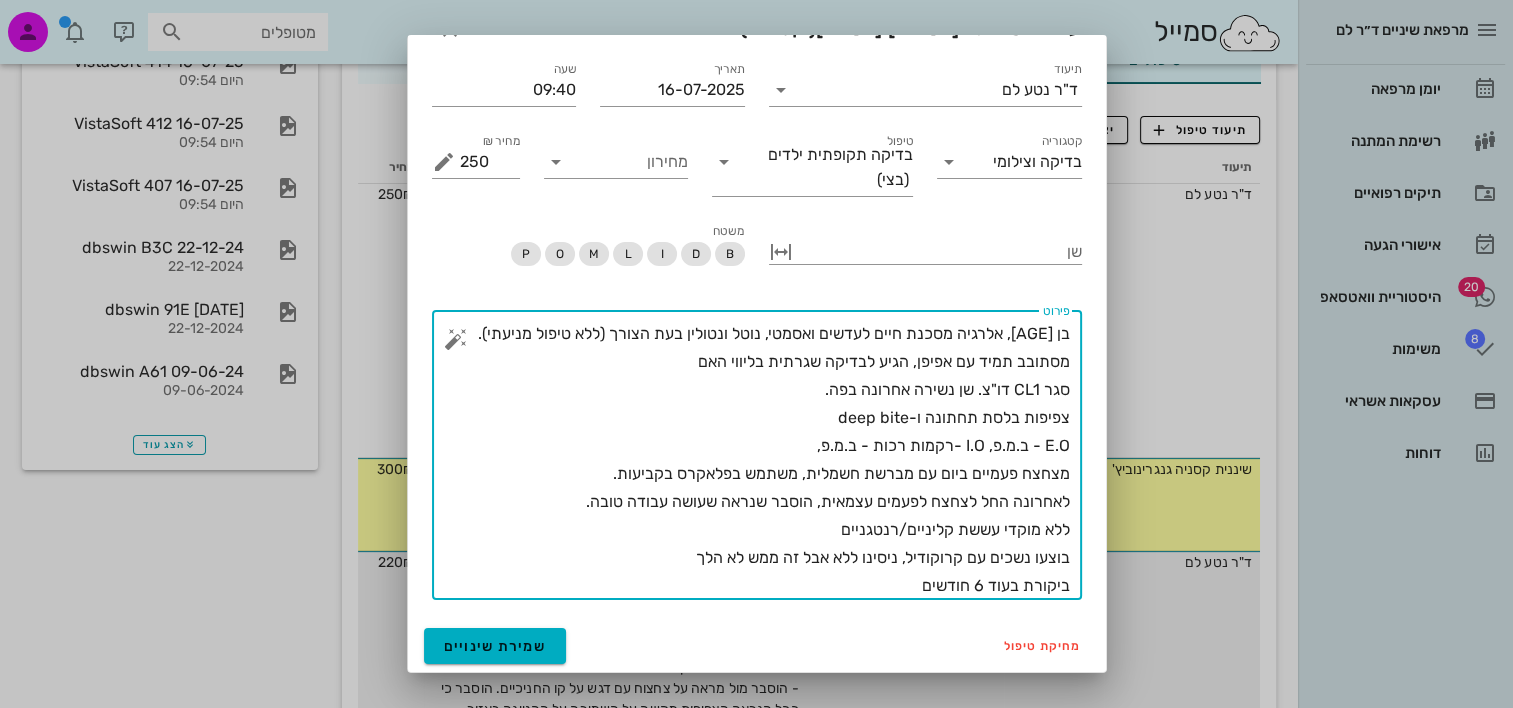 click on "בן 11.10, אלרגיה מסכנת חיים לעדשים ואסמטי, נוטל ונטולין בעת הצורך (ללא טיפול מניעתי). מסתובב תמיד עם אפיפן, הגיע לבדיקה שגרתית בליווי האם
סגר CL1 דו"צ. שן נשירה אחרונה בפה.
צפיפות בלסת תחתונה ו-deep bite
E.O - ב.מ.פ, I.O -רקמות רכות - ב.מ.פ,
מצחצח פעמיים ביום עם מברשת חשמלית, משתמש בפלאקרס בקביעות.
לאחרונה החל לצחצח לפעמים עצמאית, הוסבר שנראה שעושה עבודה טובה.
ללא מוקדי עששת קליניים/רנטגניים
בוצעו נשכים עם קרוקודיל, ניסינו ללא אבל זה ממש לא הלך
ביקורת בעוד 6 חודשים" at bounding box center [765, 460] 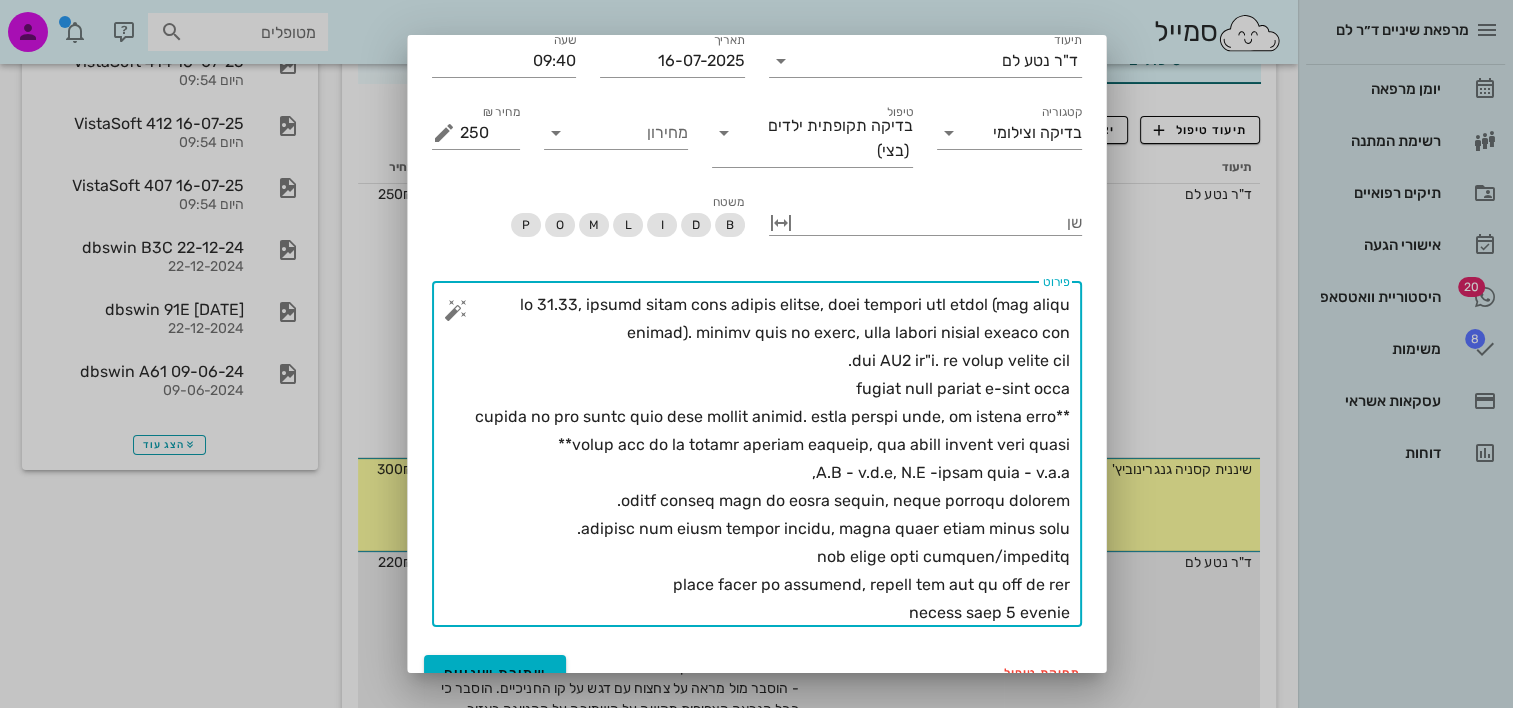 scroll, scrollTop: 96, scrollLeft: 0, axis: vertical 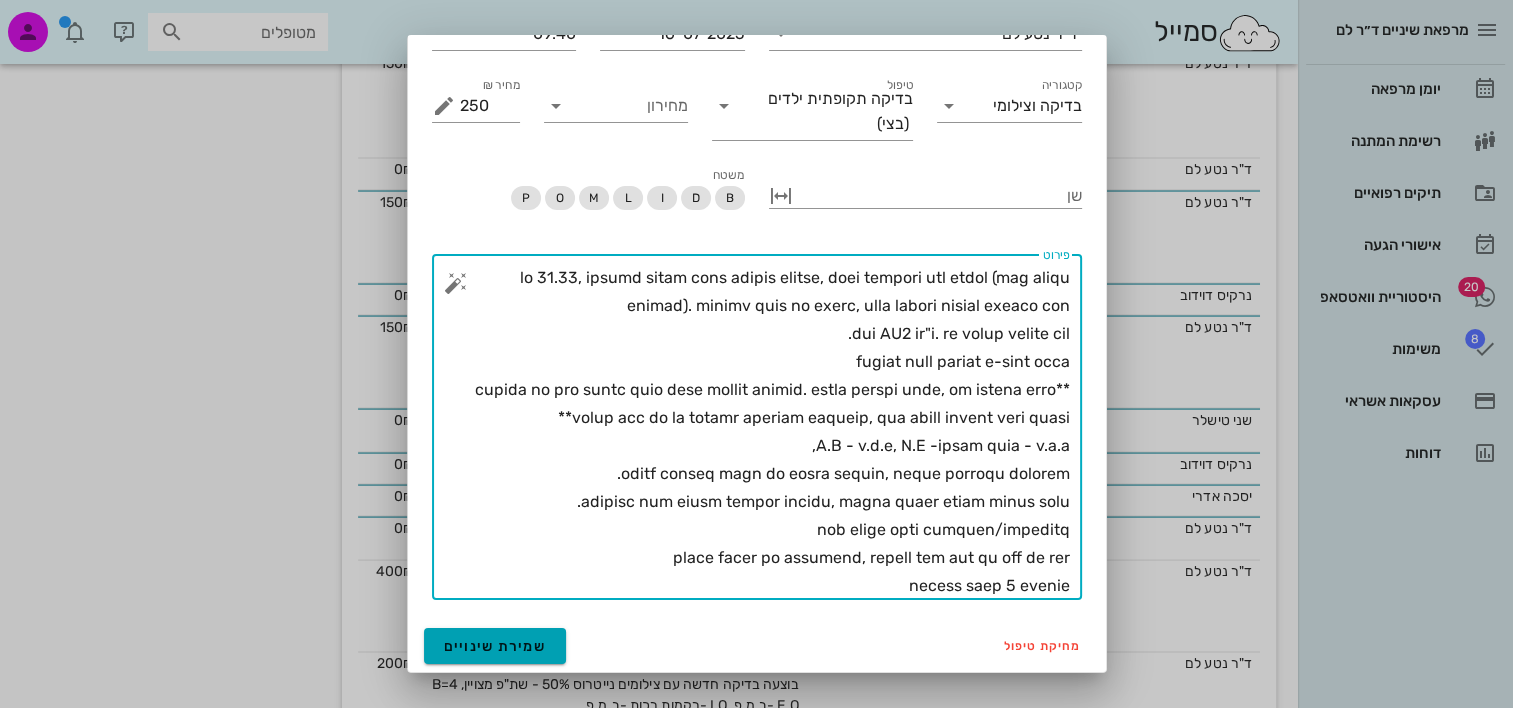 type on "בן 11.10, אלרגיה מסכנת חיים לעדשים ואסמטי, נוטל ונטולין בעת הצורך (ללא טיפול מניעתי). מסתובב תמיד עם אפיפן, הגיע לבדיקה שגרתית בליווי האם
סגר CL1 דו"צ. שן נשירה אחרונה בפה.
צפיפות בלסת תחתונה ו-deep bite
**שוחחנו על האם לדעתי יהיה צורך ביישור שיניים. הוסבר שלדעתי כדאי, גם אסתטית יהיה שיפור אבל גם יש צפיפות בשיניים תחתונות, קשה לתחזק הגיינה טובה במקום**
E.O - ב.מ.פ, I.O -רקמות רכות - ב.מ.פ,
מצחצח פעמיים ביום עם מברשת חשמלית, משתמש בפלאקרס בקביעות.
לאחרונה החל לצחצח לפעמים עצמאית, הוסבר שנראה שעושה עבודה טובה.
ללא מוקדי עששת קליניים/רנטגניים
בוצעו נשכים עם קרוקודיל, ניסינו ללא אבל זה ממש לא הלך
ביקורת בעוד 6 חודשים..." 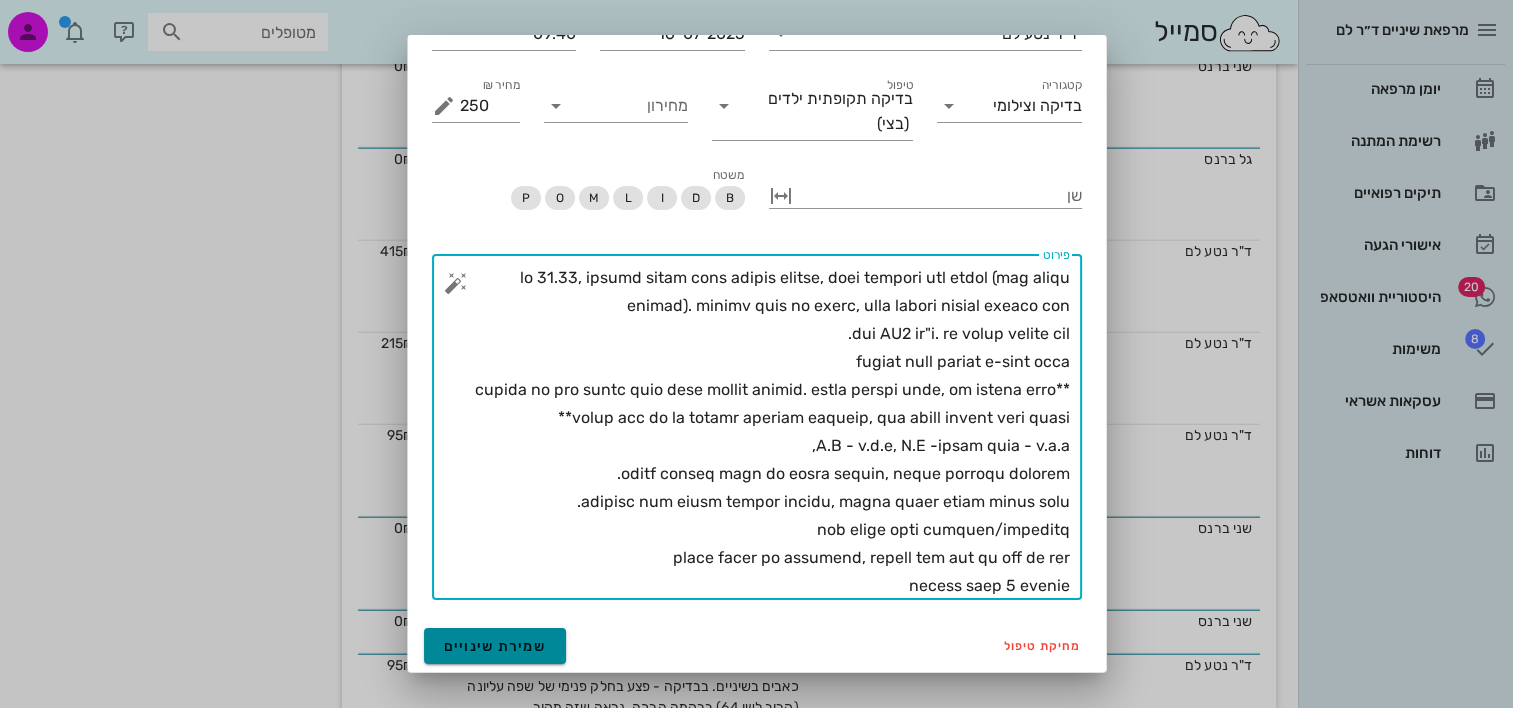 click on "שמירת שינויים" at bounding box center [495, 646] 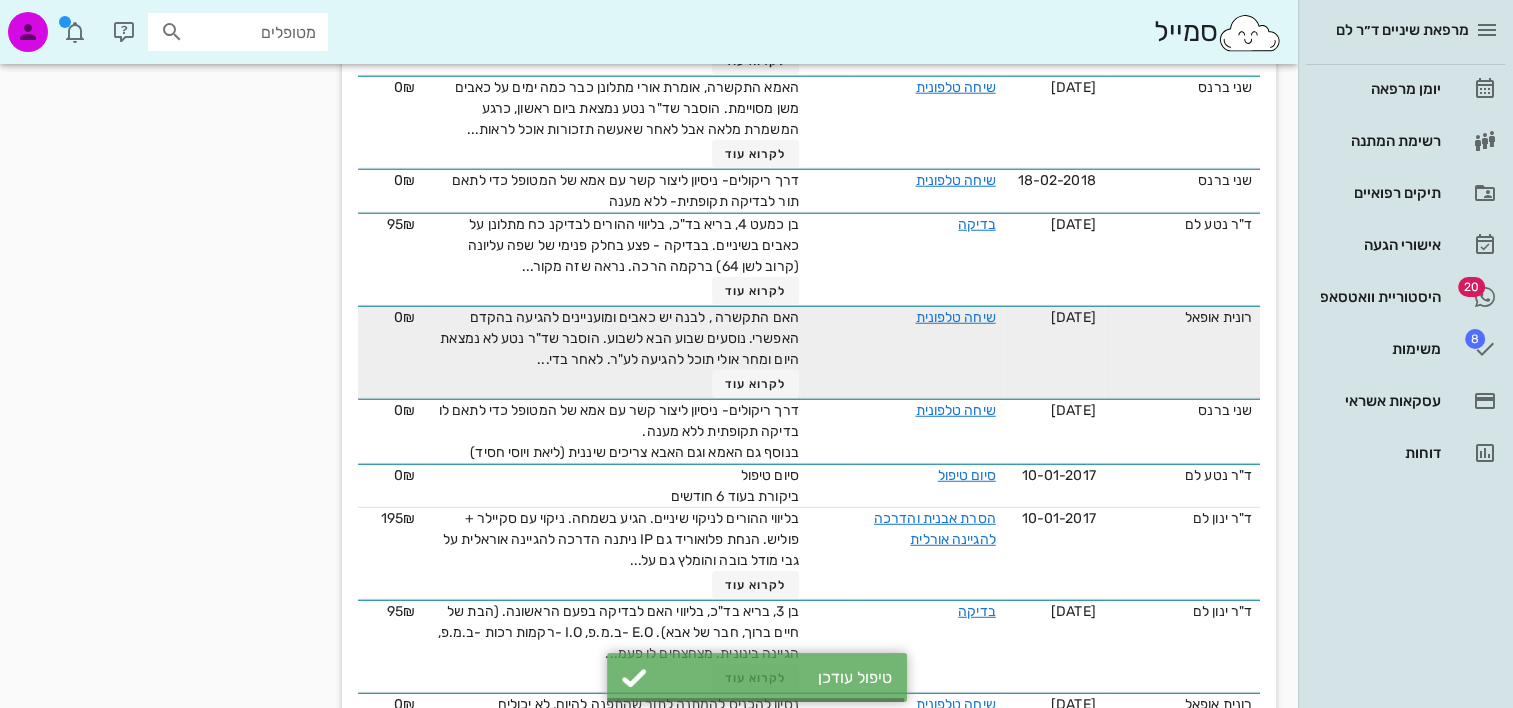 scroll, scrollTop: 5412, scrollLeft: 0, axis: vertical 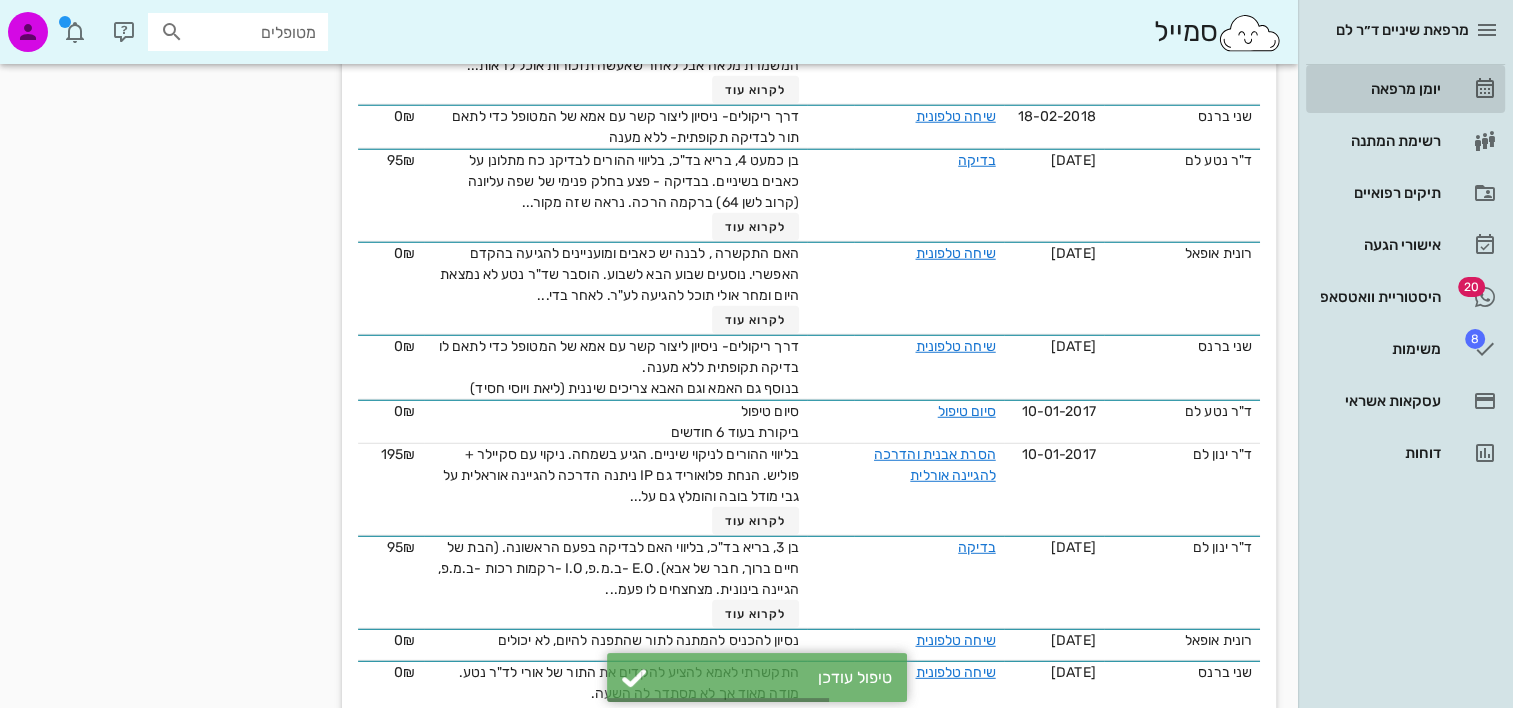 click on "יומן מרפאה" at bounding box center (1377, 89) 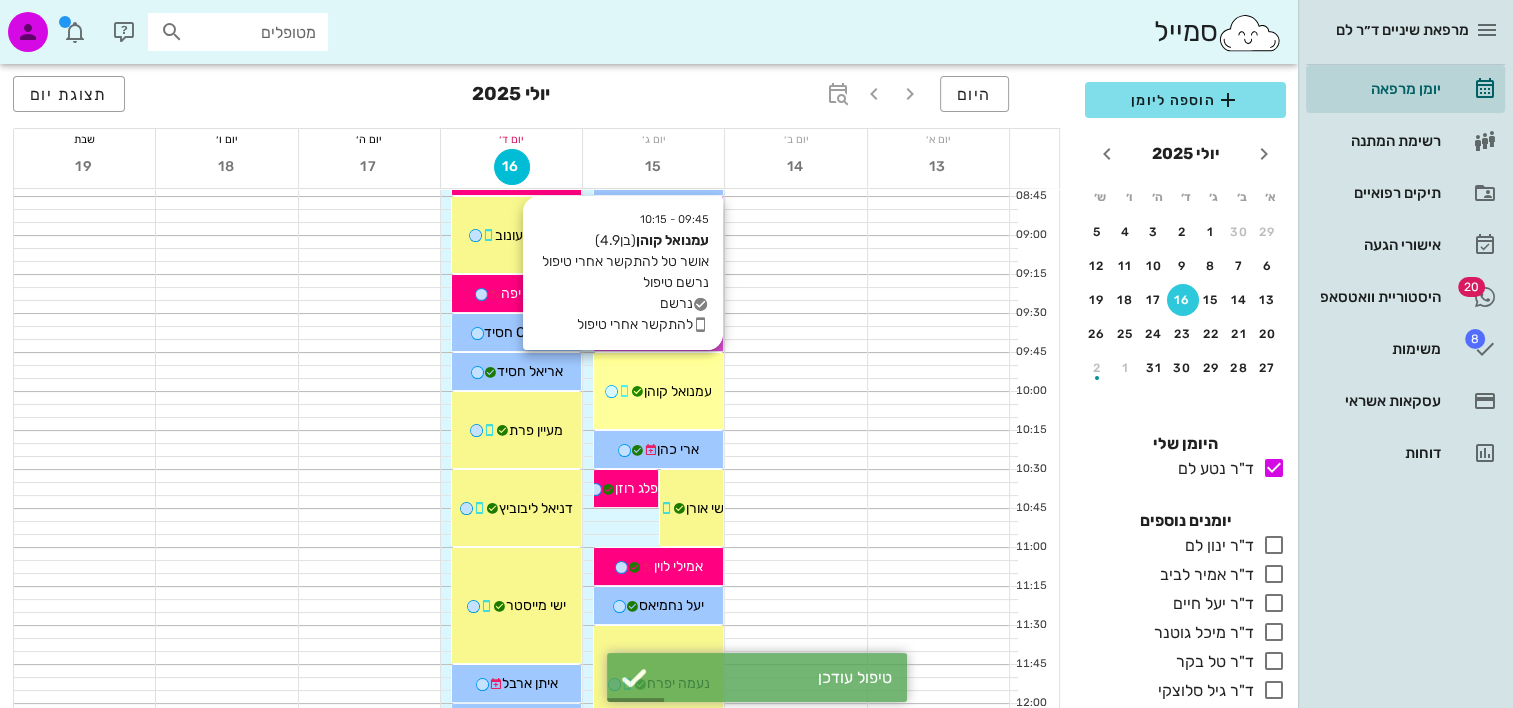 scroll, scrollTop: 300, scrollLeft: 0, axis: vertical 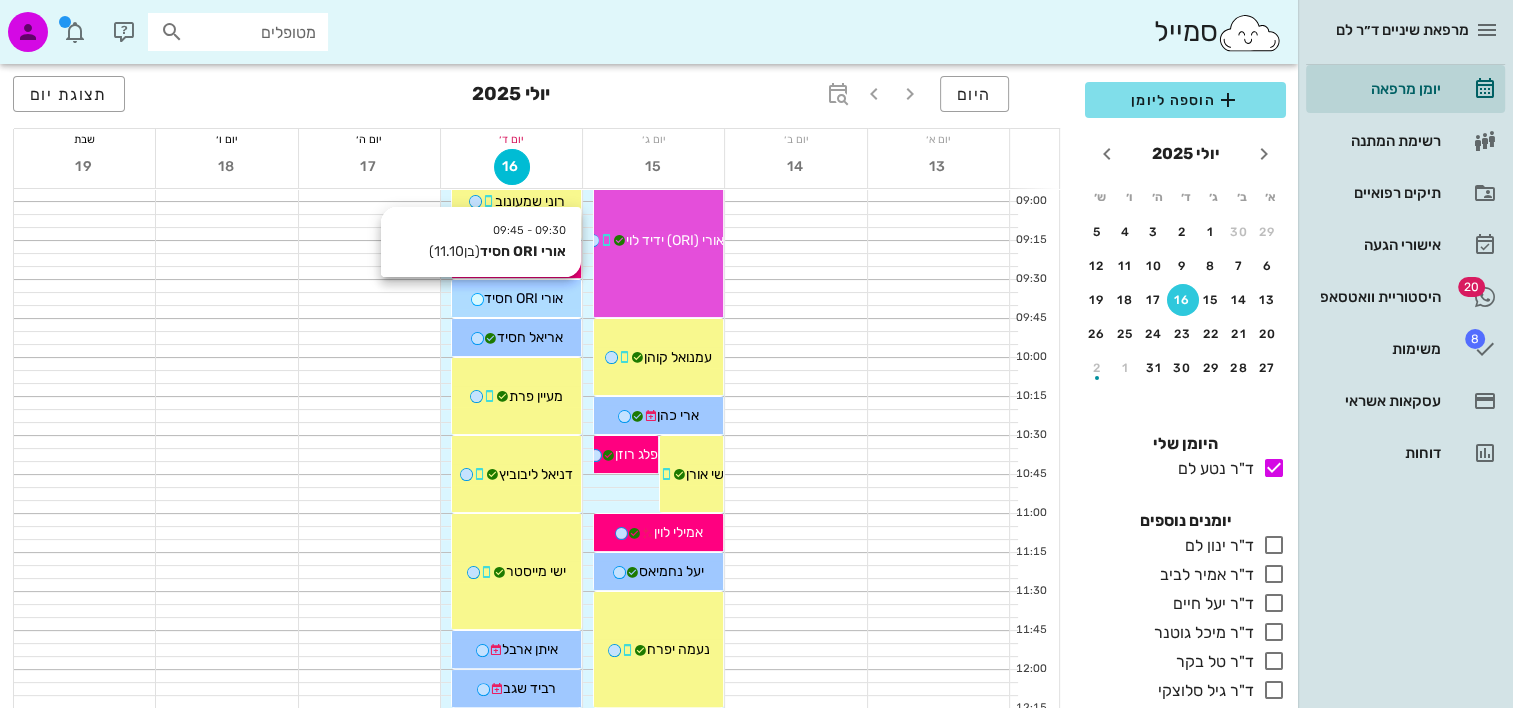 click on "אורי ORI חסיד" at bounding box center (523, 298) 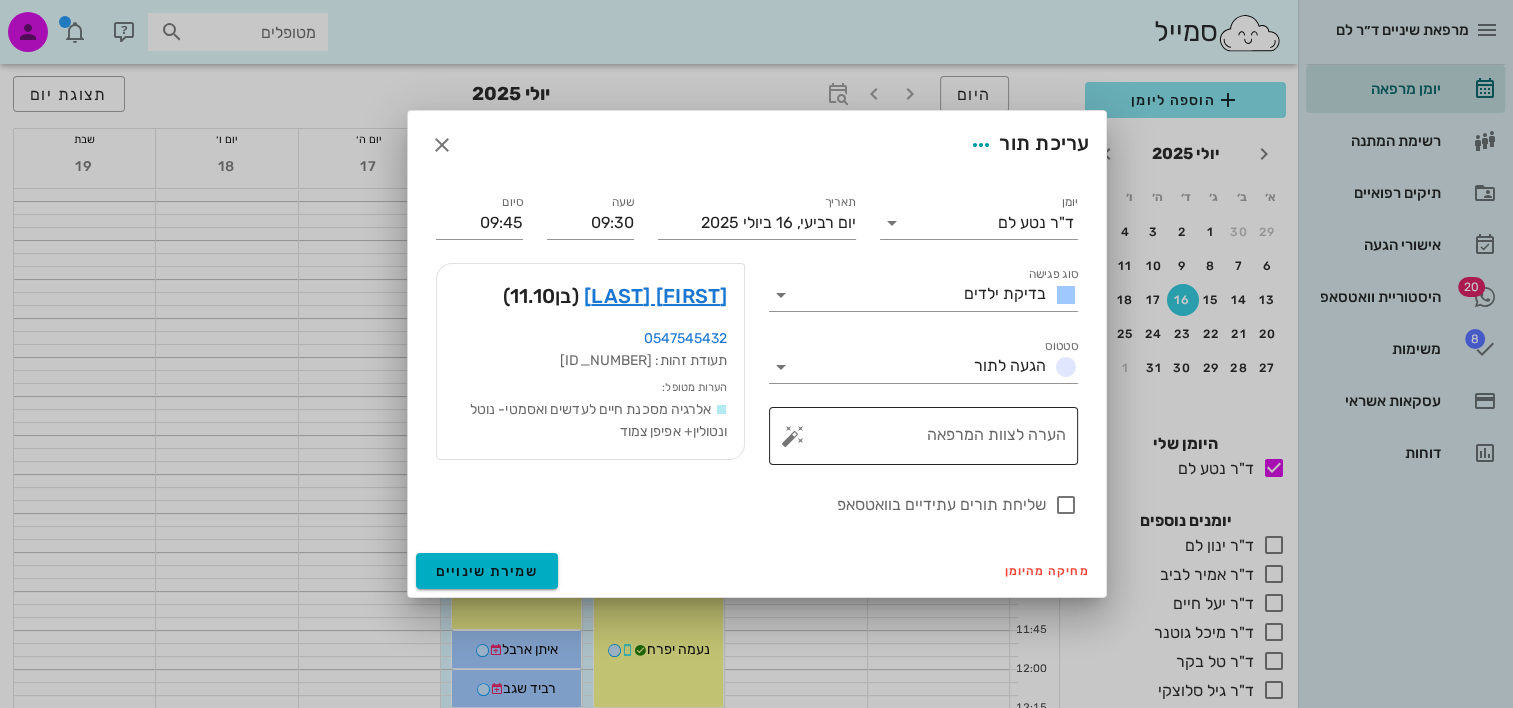 click at bounding box center [793, 436] 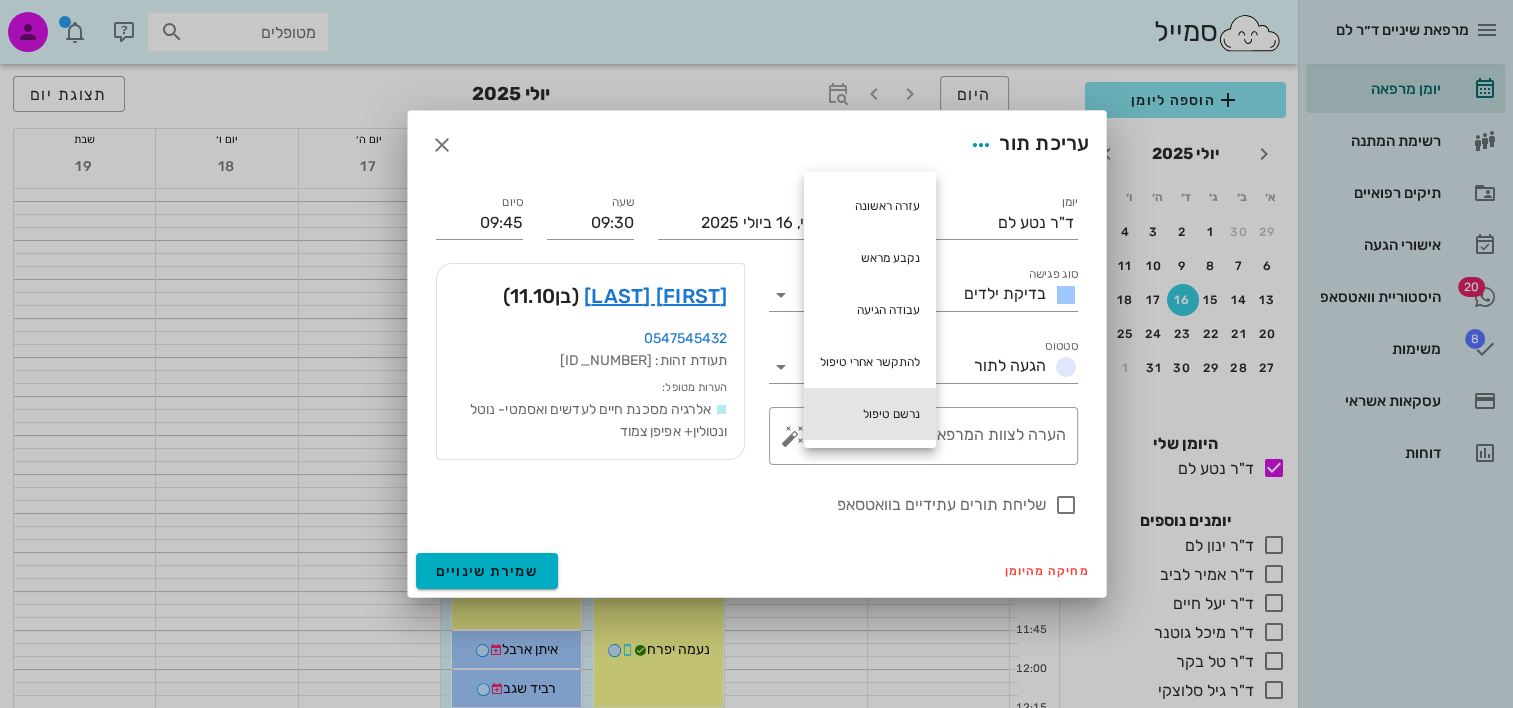 click on "נרשם טיפול" at bounding box center (870, 414) 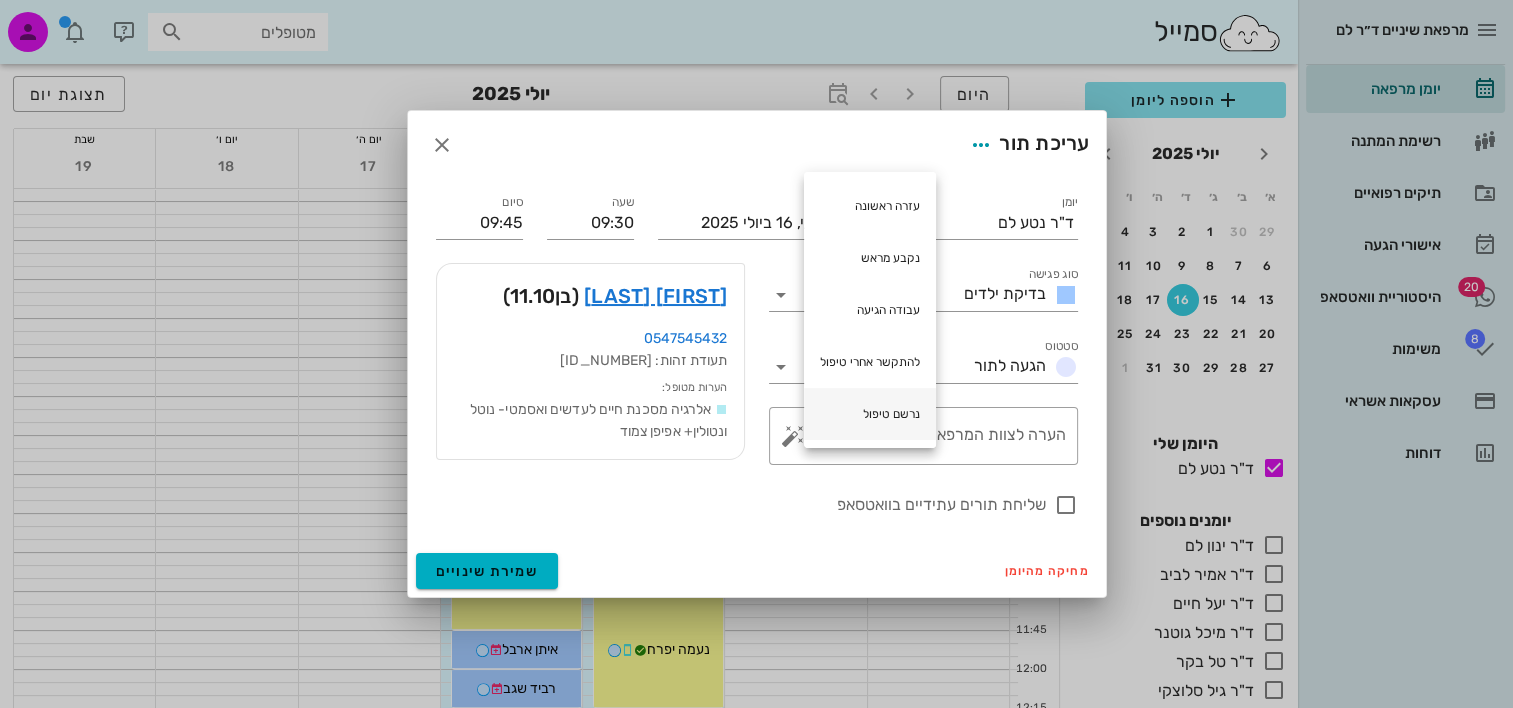 type on "נרשם טיפול" 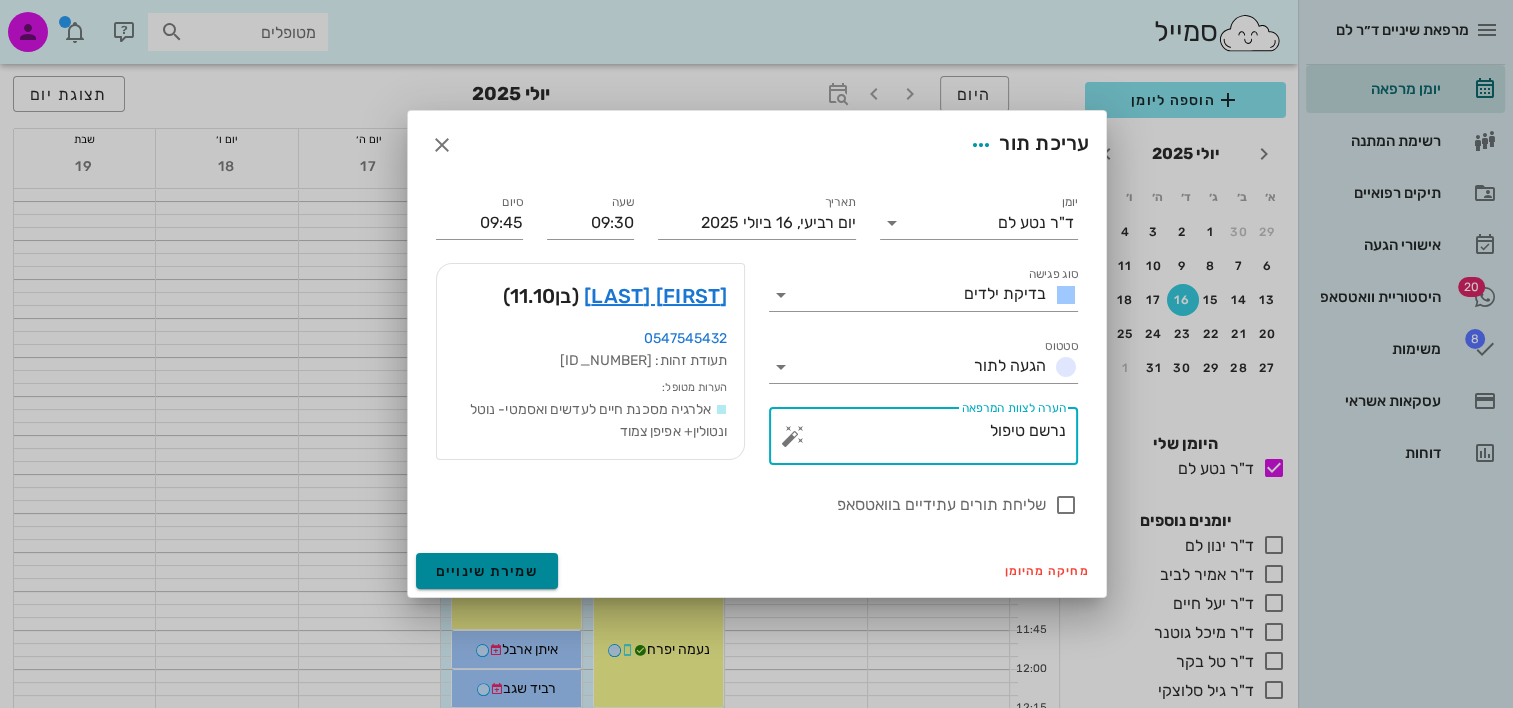 click on "שמירת שינויים" at bounding box center (487, 571) 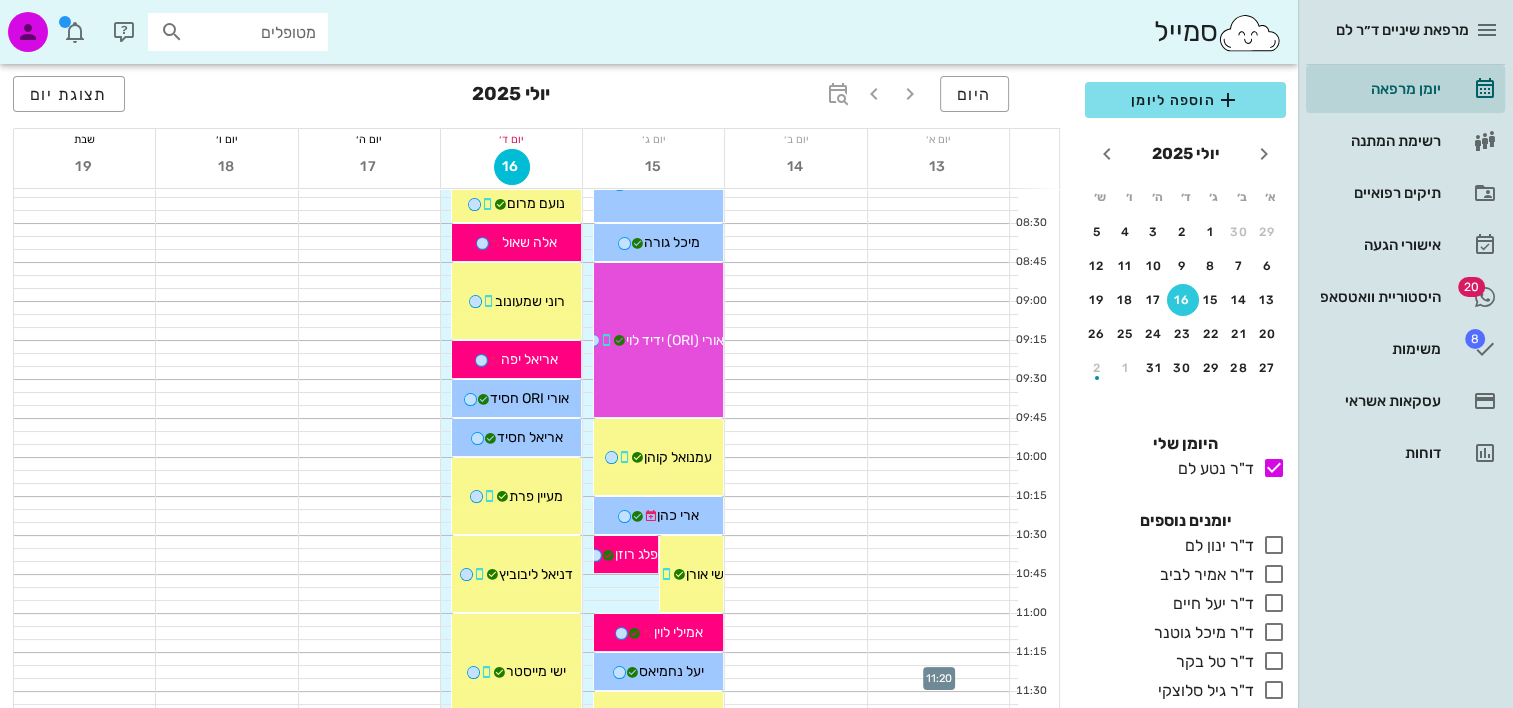 scroll, scrollTop: 0, scrollLeft: 0, axis: both 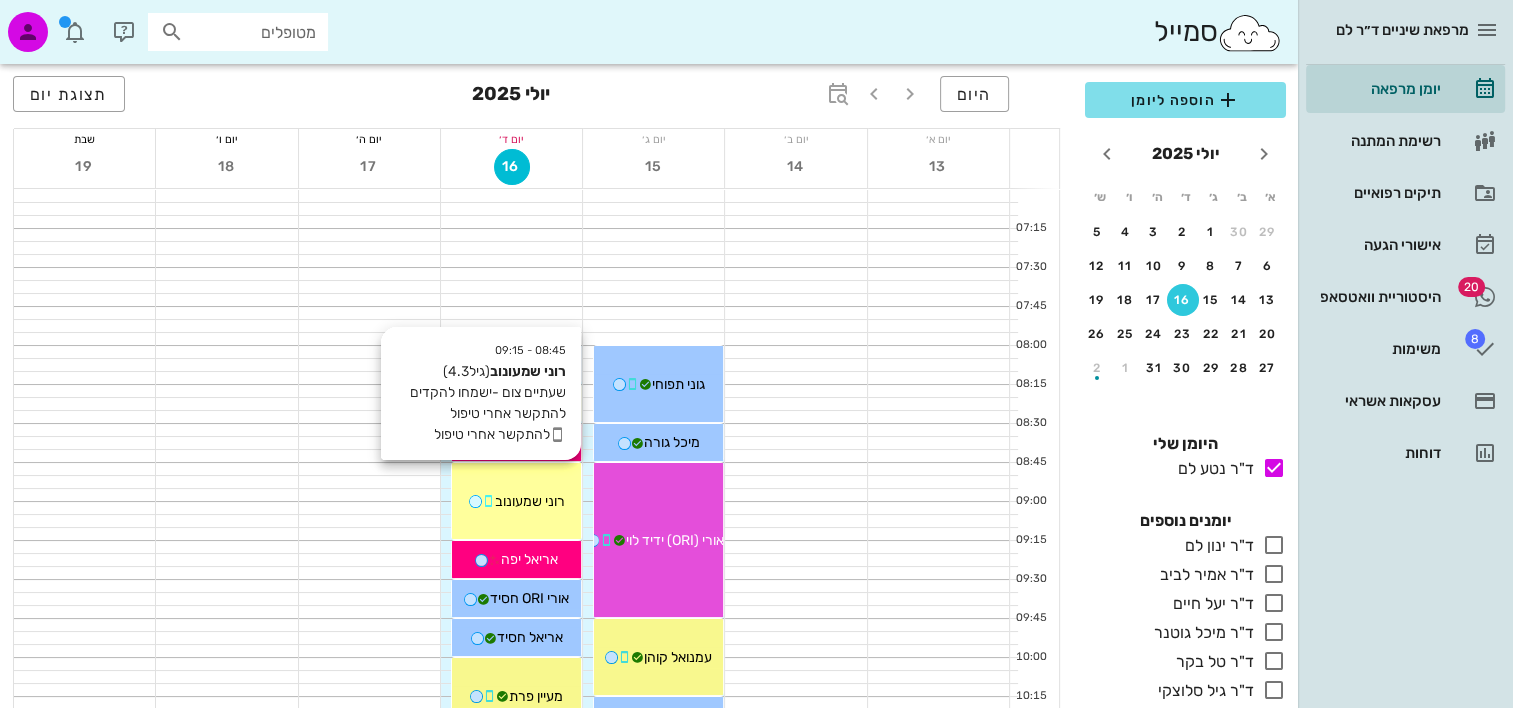 click on "רוני שמעונוב" at bounding box center (530, 501) 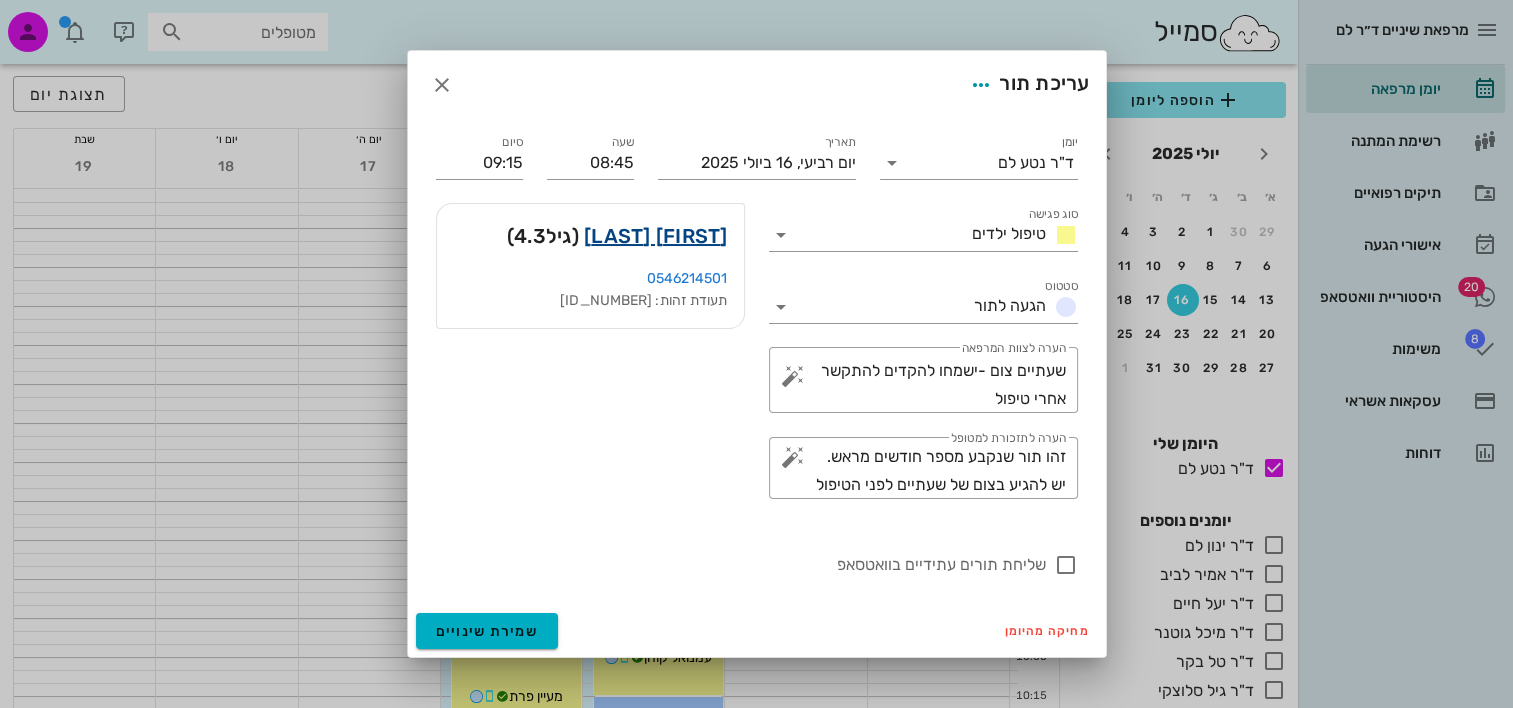 click on "רוני
שמעונוב" at bounding box center [656, 236] 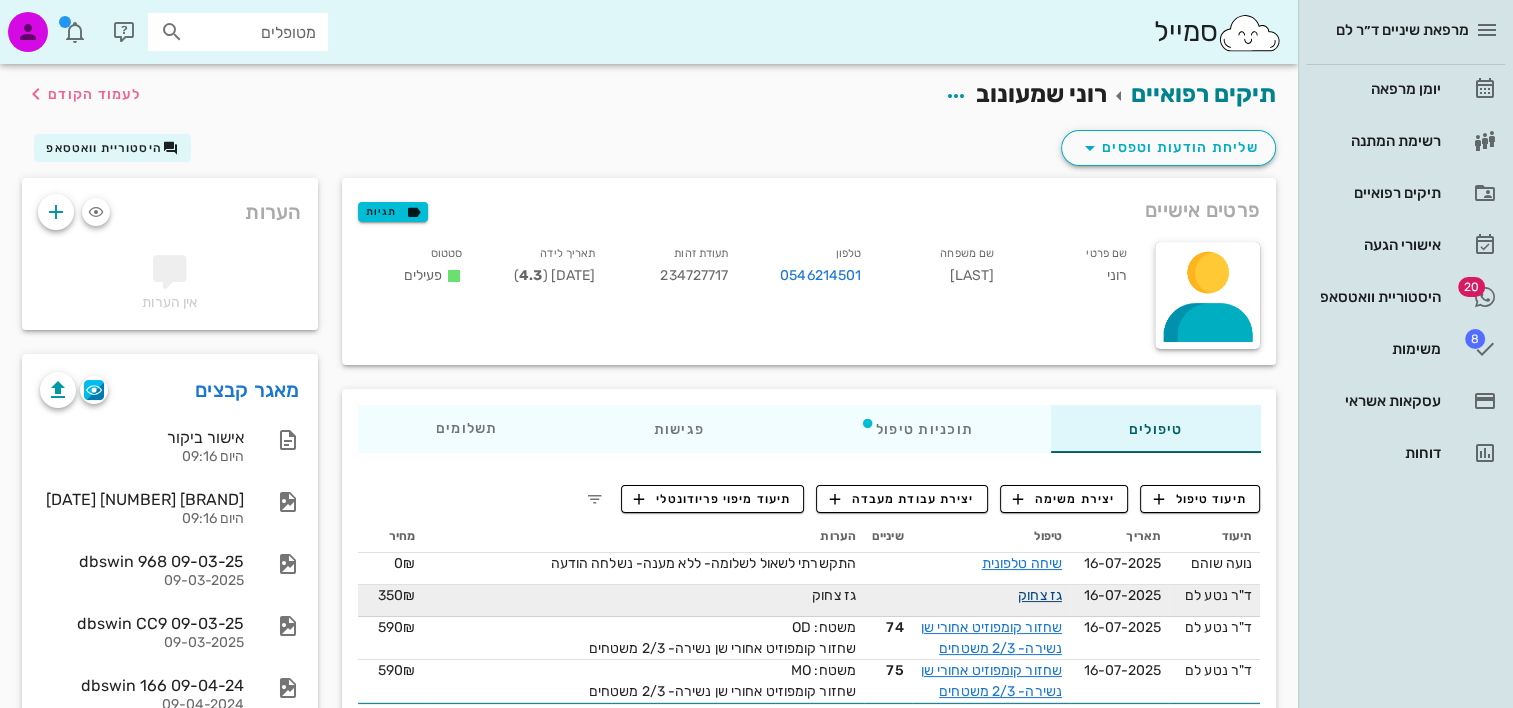 click on "גז צחוק" at bounding box center (1040, 595) 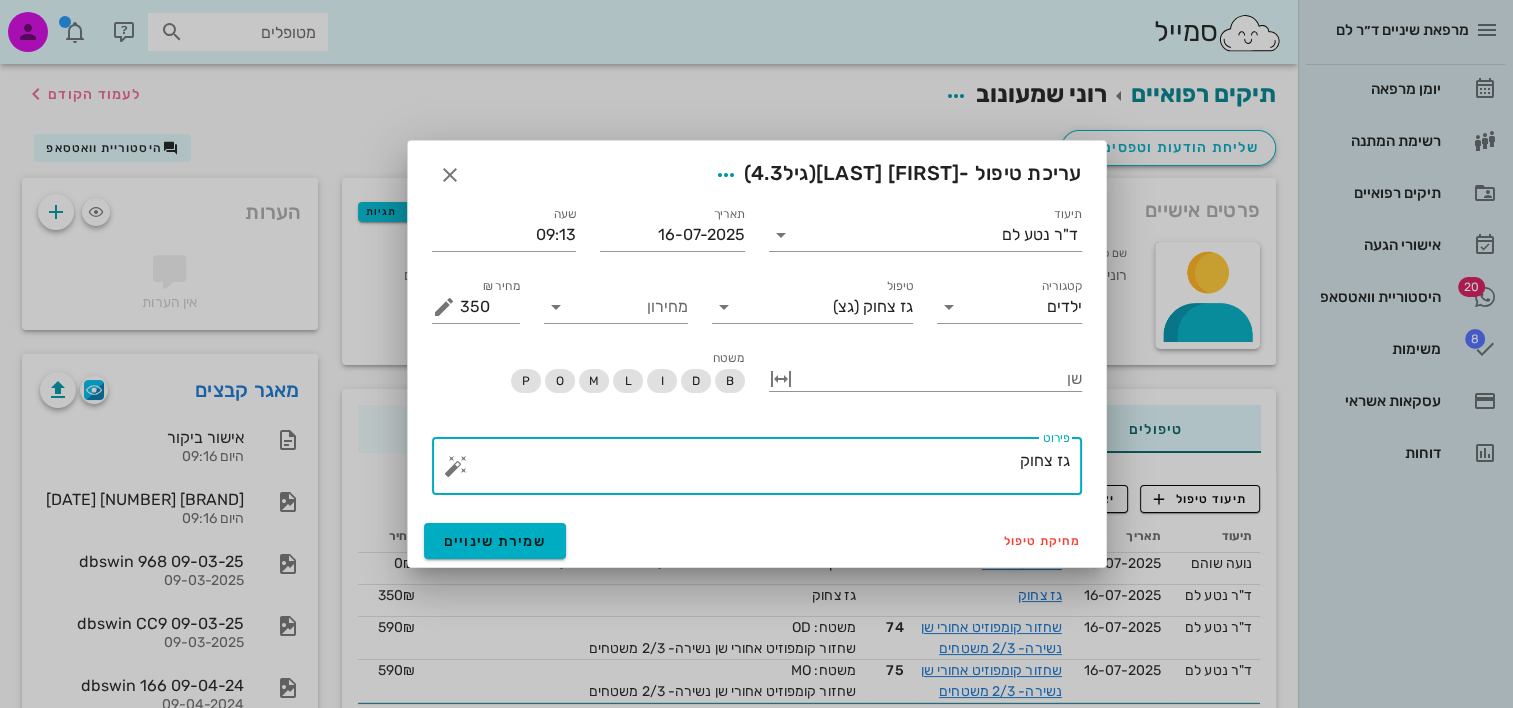 drag, startPoint x: 949, startPoint y: 478, endPoint x: 1137, endPoint y: 463, distance: 188.59746 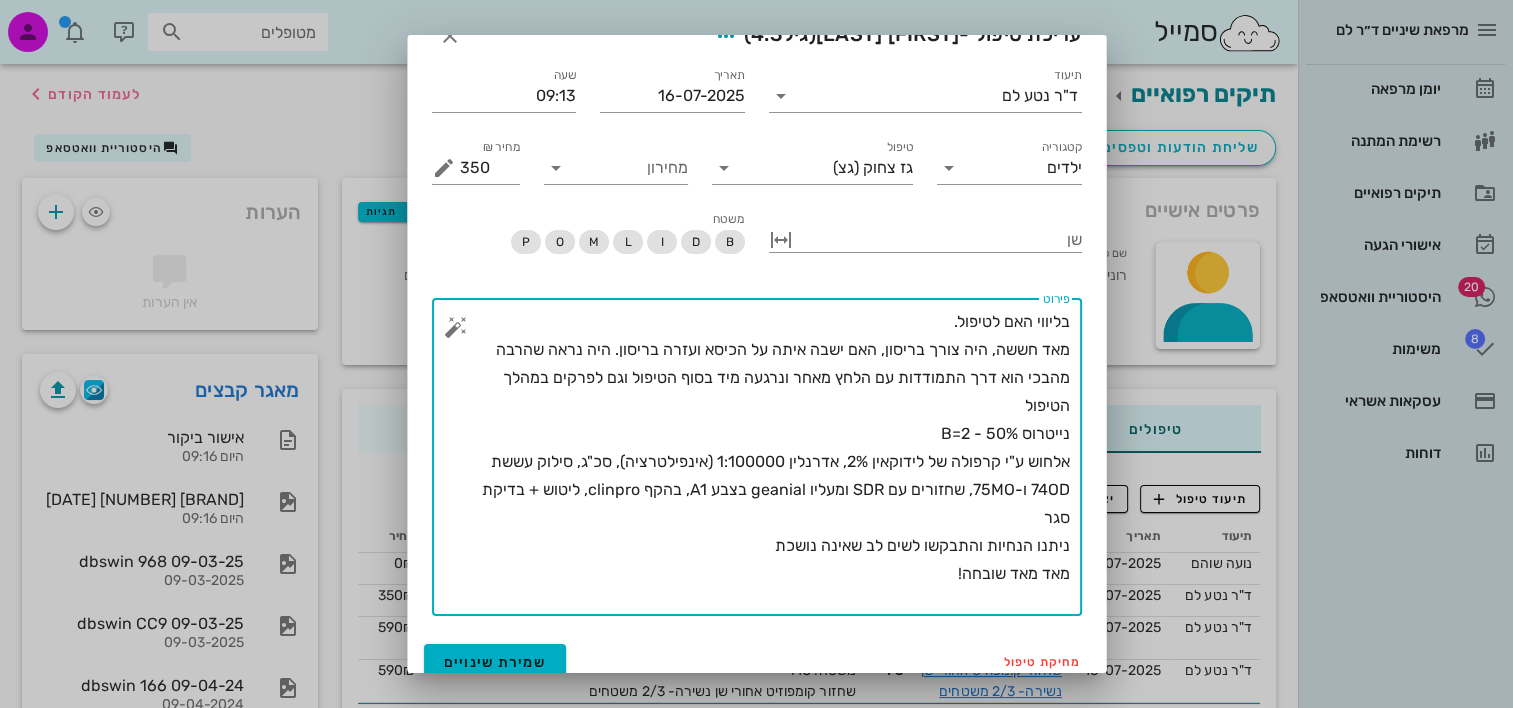 scroll, scrollTop: 50, scrollLeft: 0, axis: vertical 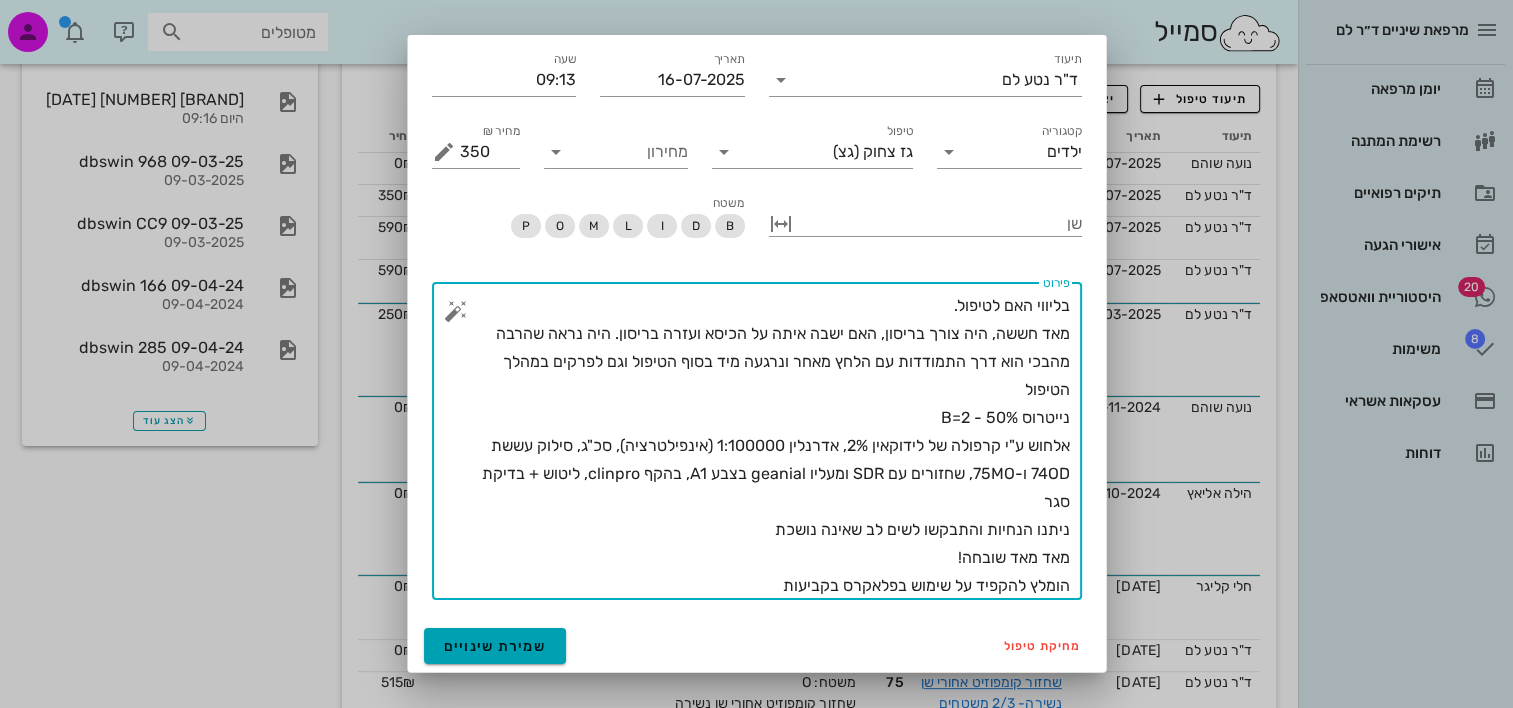 type on "בליווי האם לטיפול.
מאד חששה, היה צורך בריסון, האם ישבה איתה על הכיסא ועזרה בריסון. היה נראה שהרבה מהבכי הוא דרך התמודדות עם הלחץ מאחר ונרגעה מיד בסוף הטיפול וגם לפרקים במהלך הטיפול
נייטרוס 50% - B=2
אלחוש ע"י קרפולה של לידוקאין 2%, אדרנלין 1:100000 (אינפילטרציה), סכ"ג, סילוק עששת 74OD ו-75MO, שחזורים עם SDR ומעליו geanial בצבע A1, בהקף clinpro, ליטוש + בדיקת סגר
ניתנו הנחיות והתבקשו לשים לב שאינה נושכת
מאד מאד שובחה!
הומלץ להקפיד על שימוש בפלאקרס בקביעות" 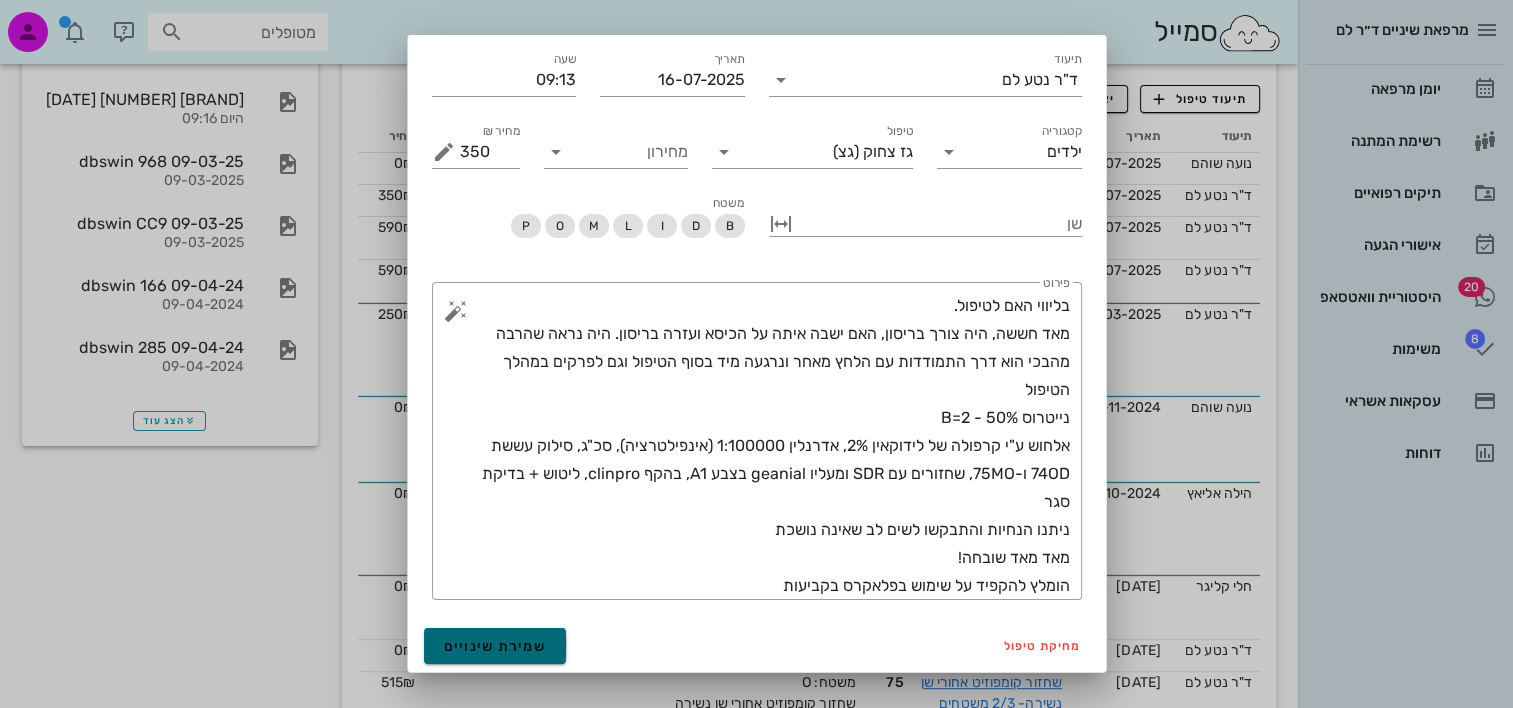 click on "שמירת שינויים" at bounding box center (495, 646) 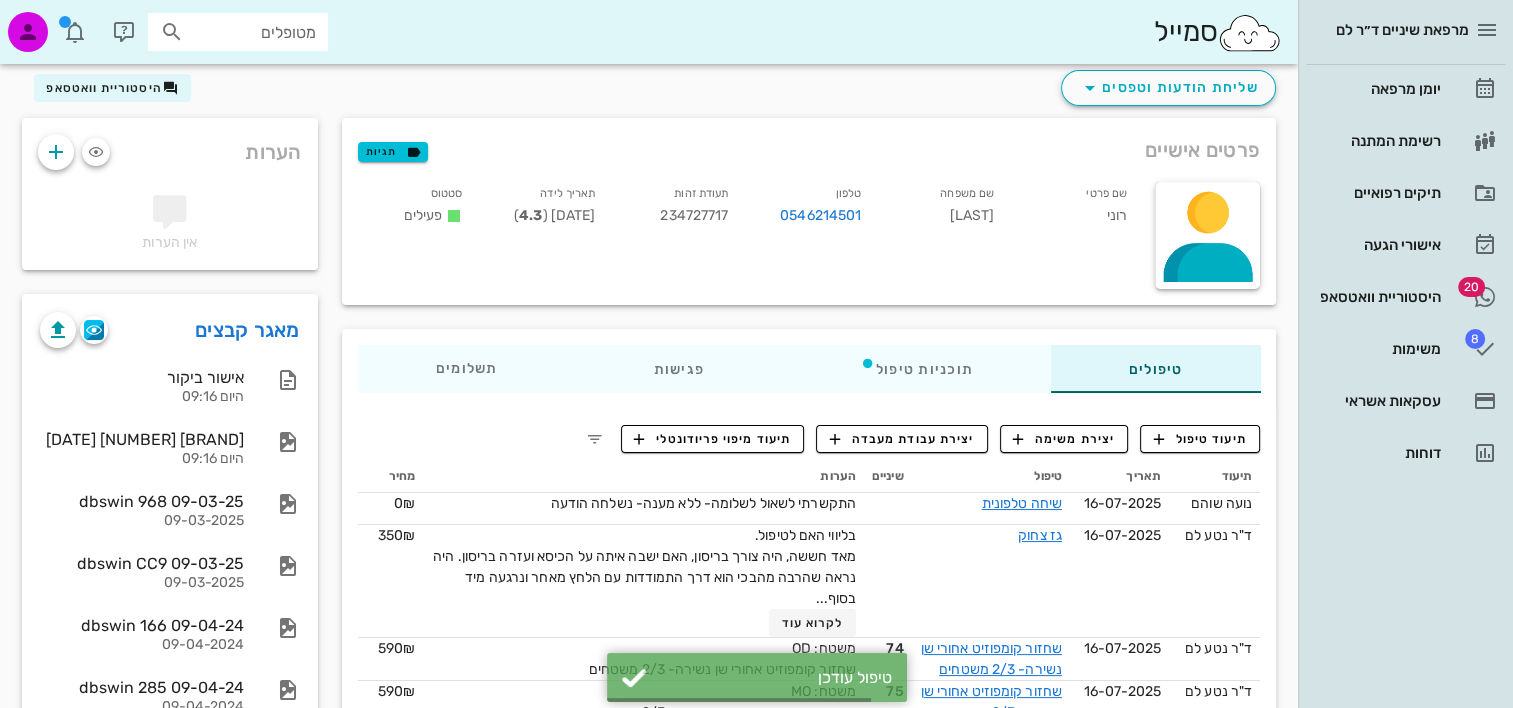 scroll, scrollTop: 0, scrollLeft: 0, axis: both 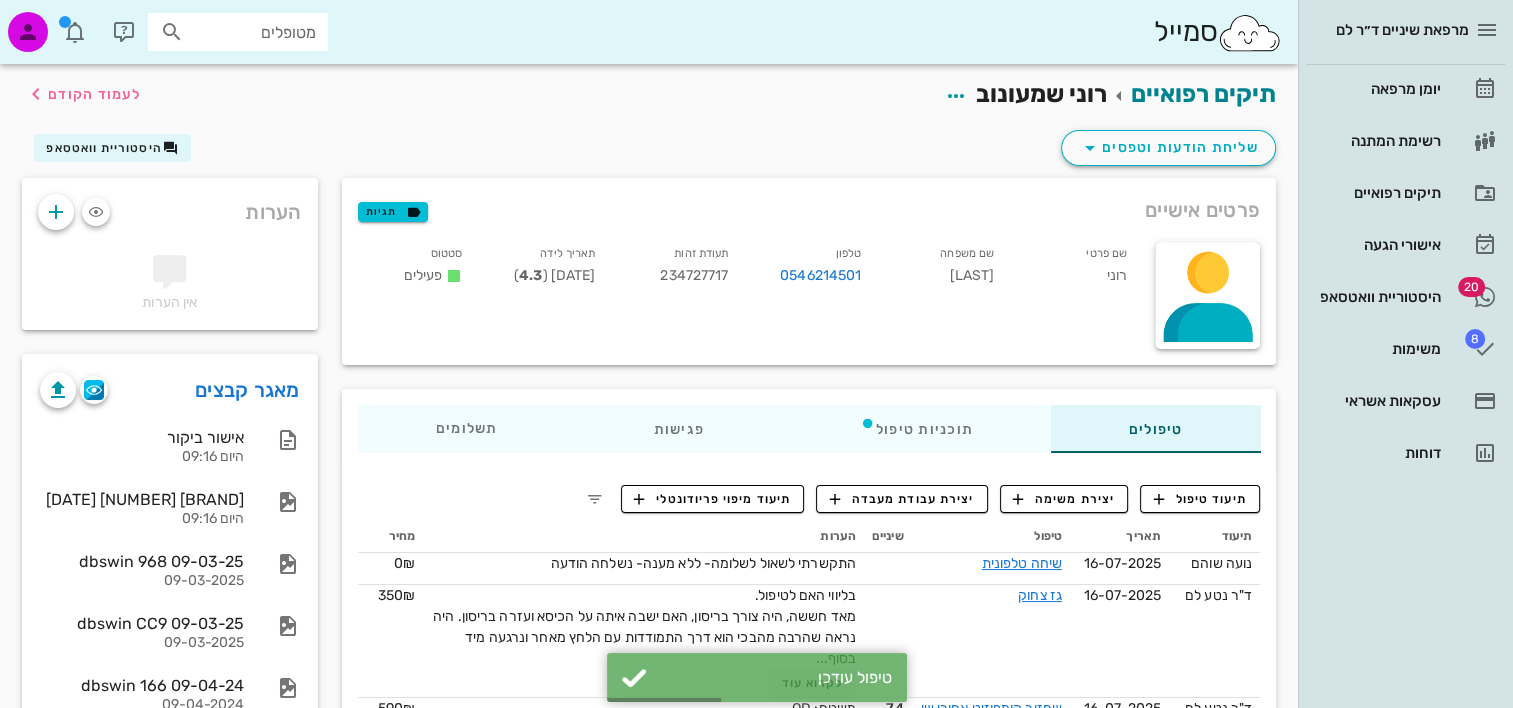 click on "מטופלים" at bounding box center [238, 32] 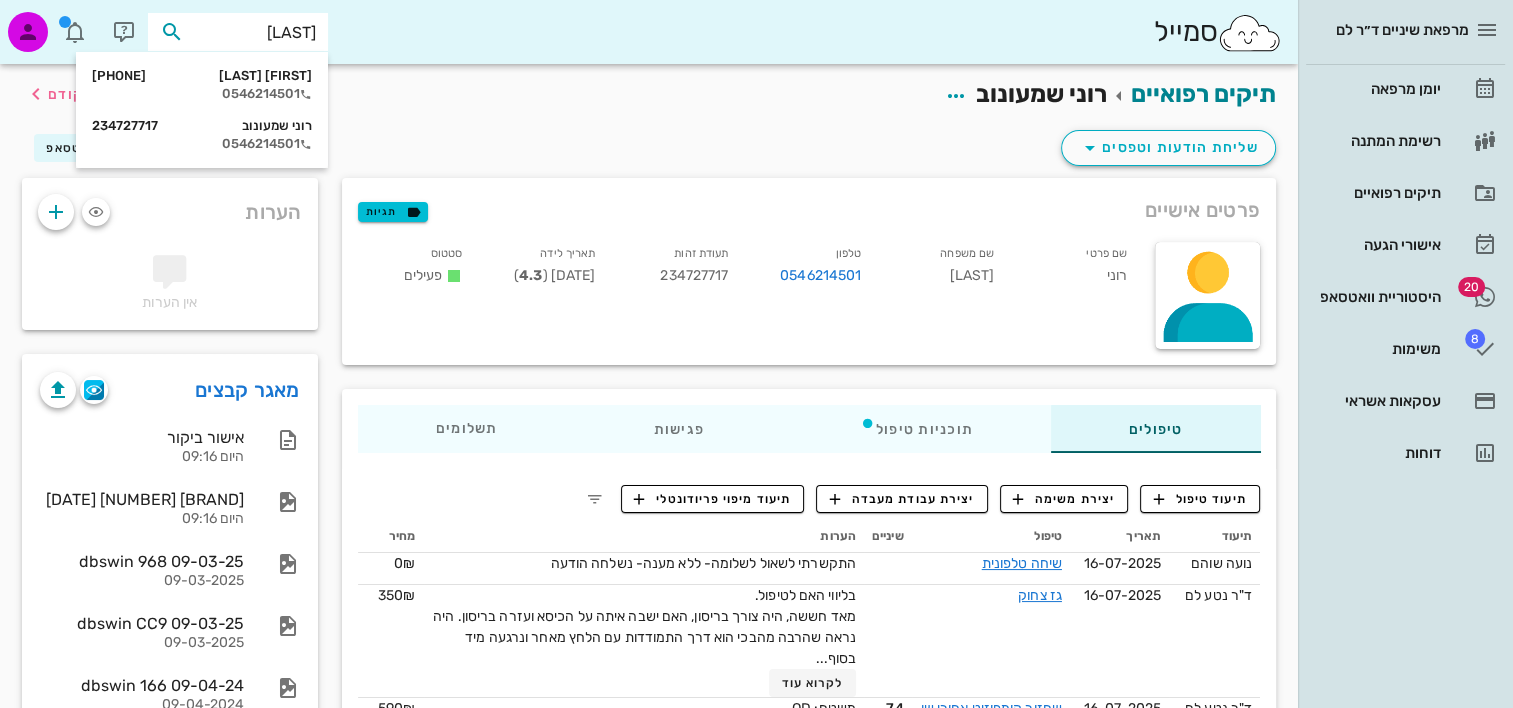 type on "שמעונו" 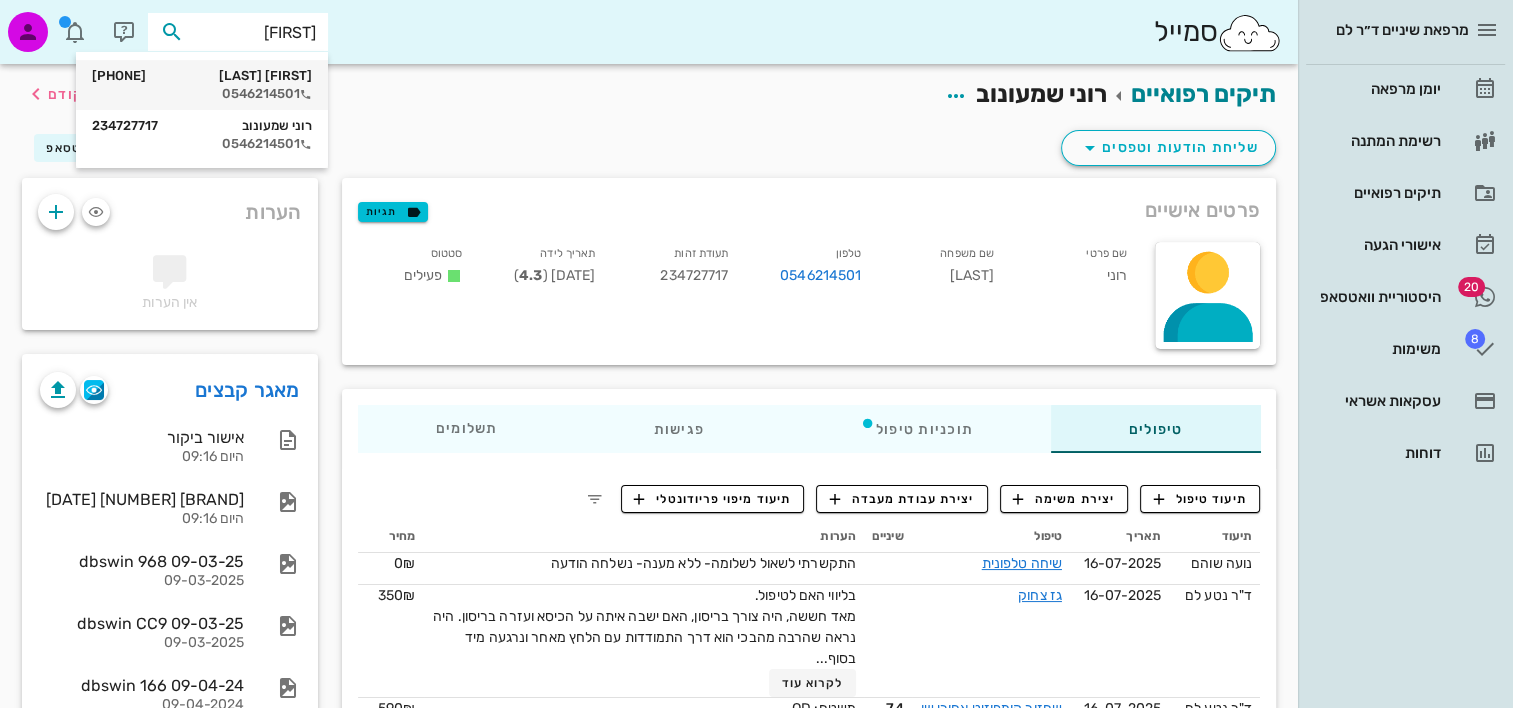 click on "נעם שמעונוב  343624490
0546214501" at bounding box center [202, 85] 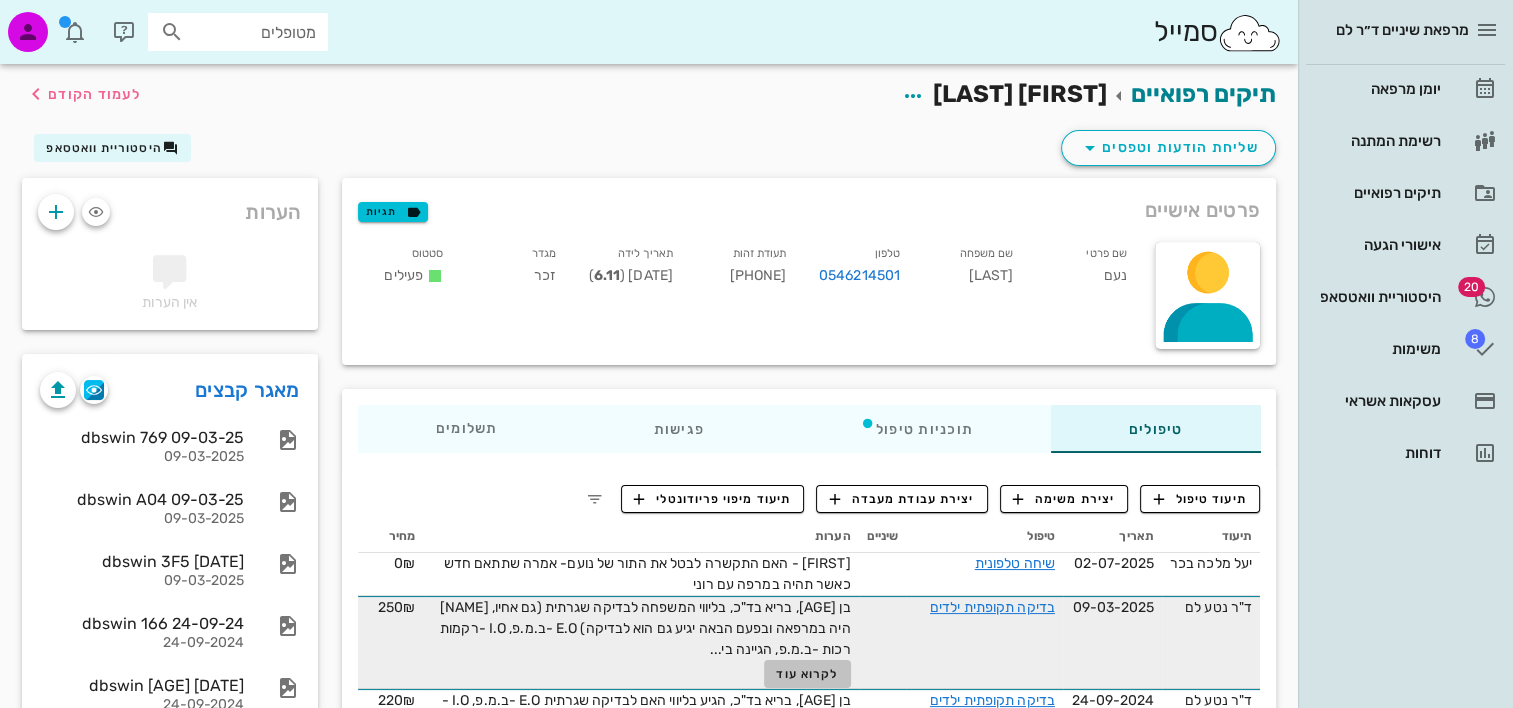 click on "לקרוא עוד" at bounding box center (807, 674) 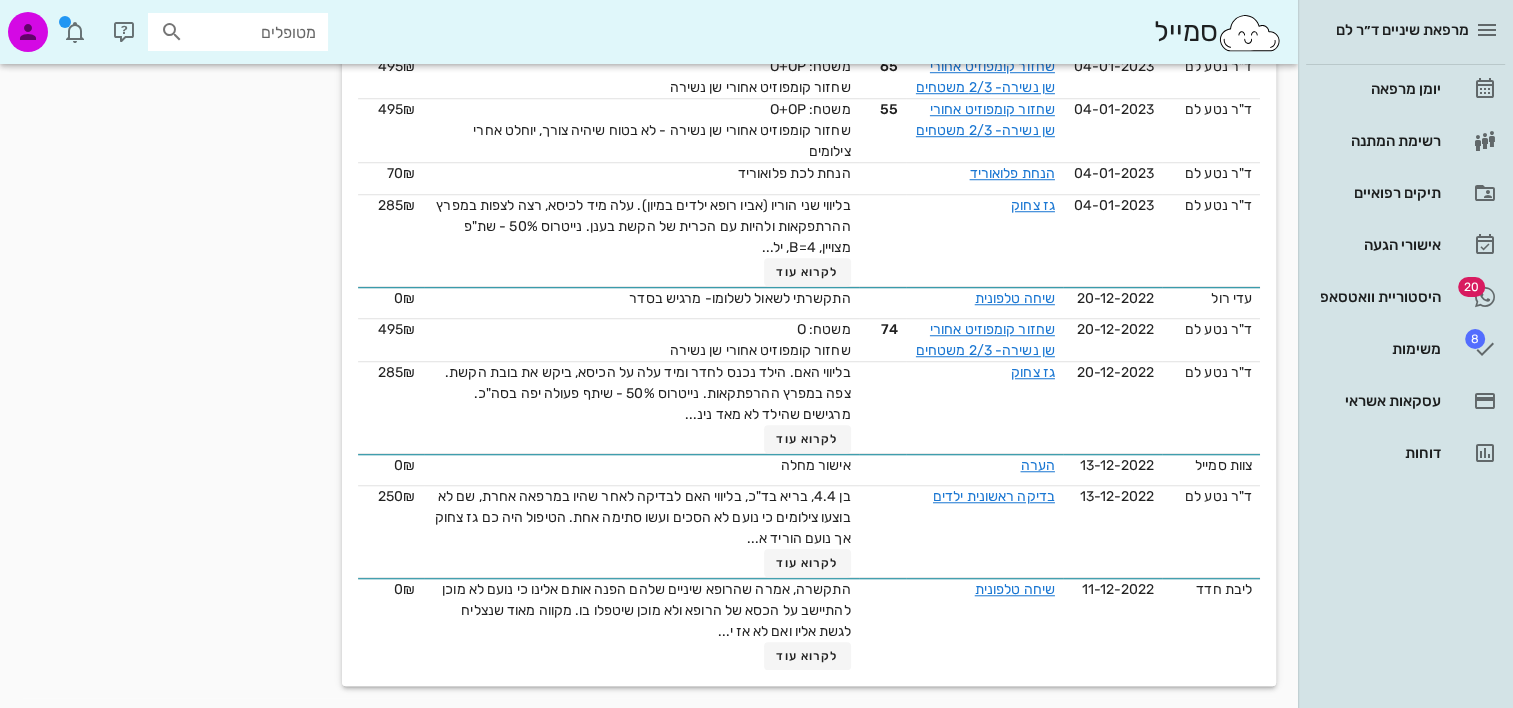 scroll, scrollTop: 1522, scrollLeft: 0, axis: vertical 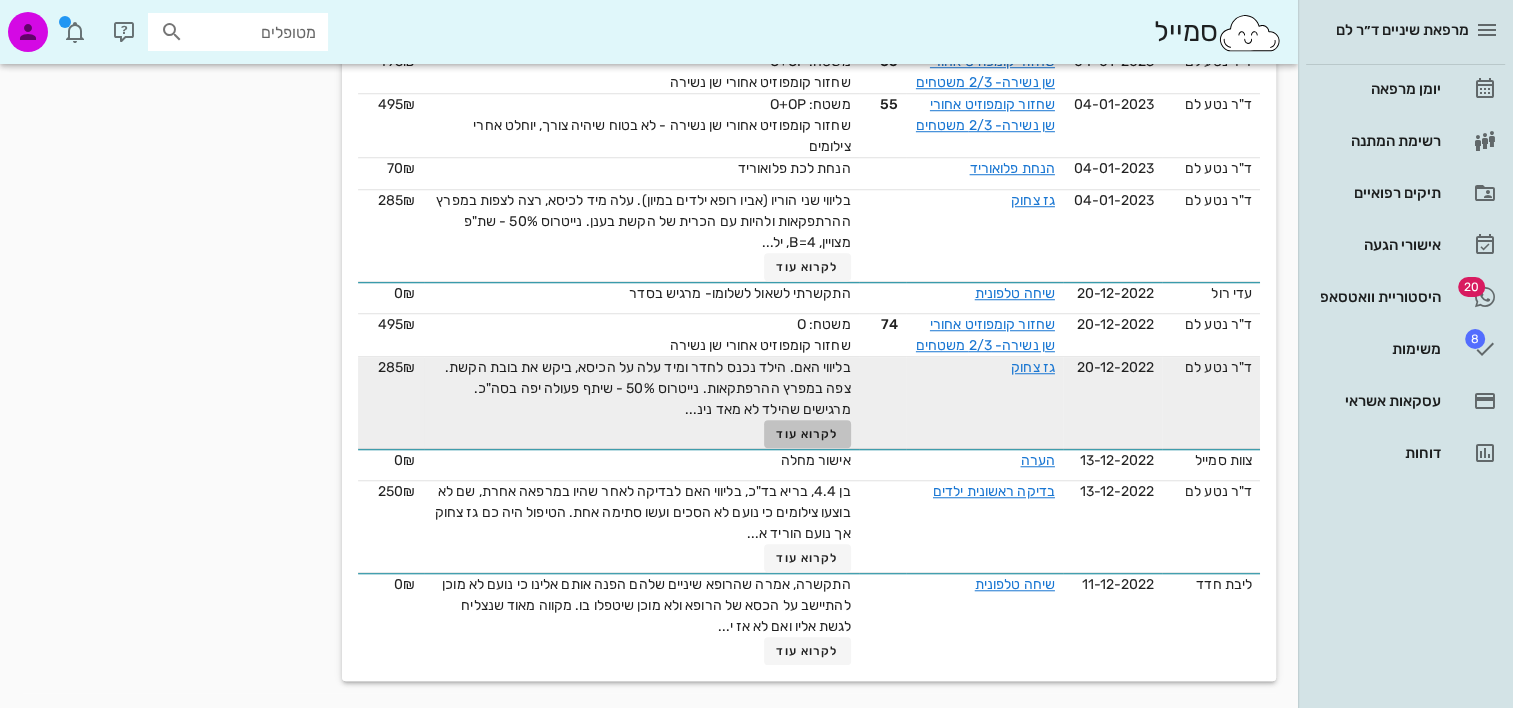 click on "לקרוא עוד" at bounding box center [807, 434] 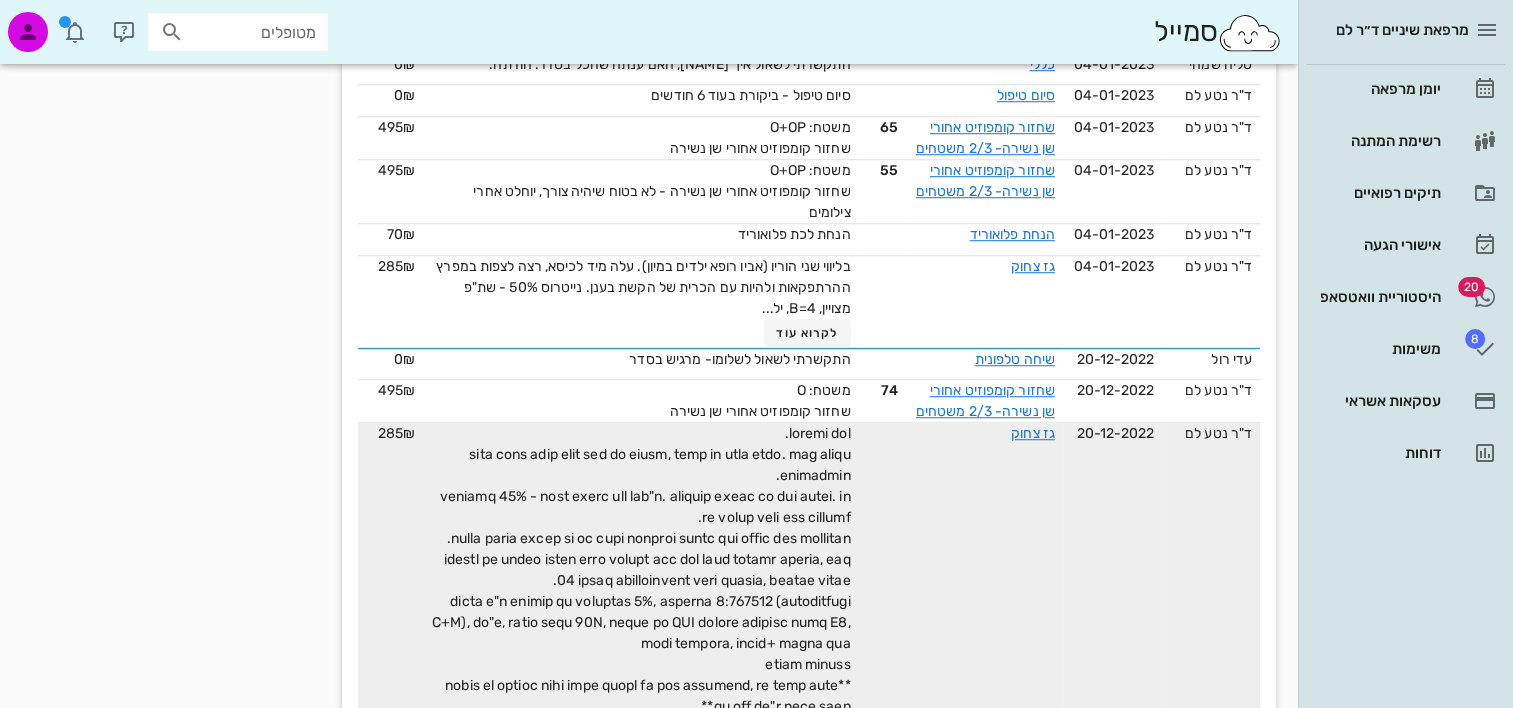 scroll, scrollTop: 1422, scrollLeft: 0, axis: vertical 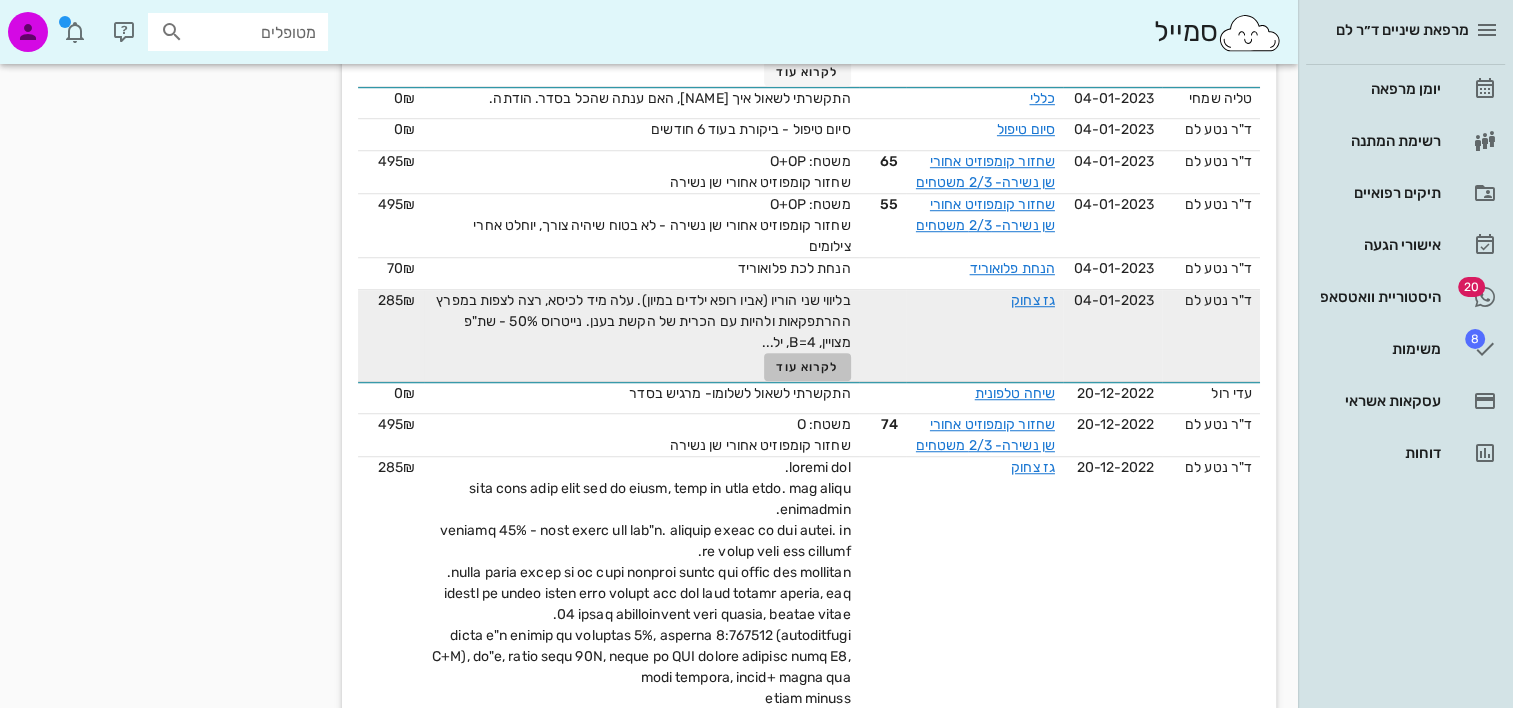 click on "לקרוא עוד" at bounding box center (807, 367) 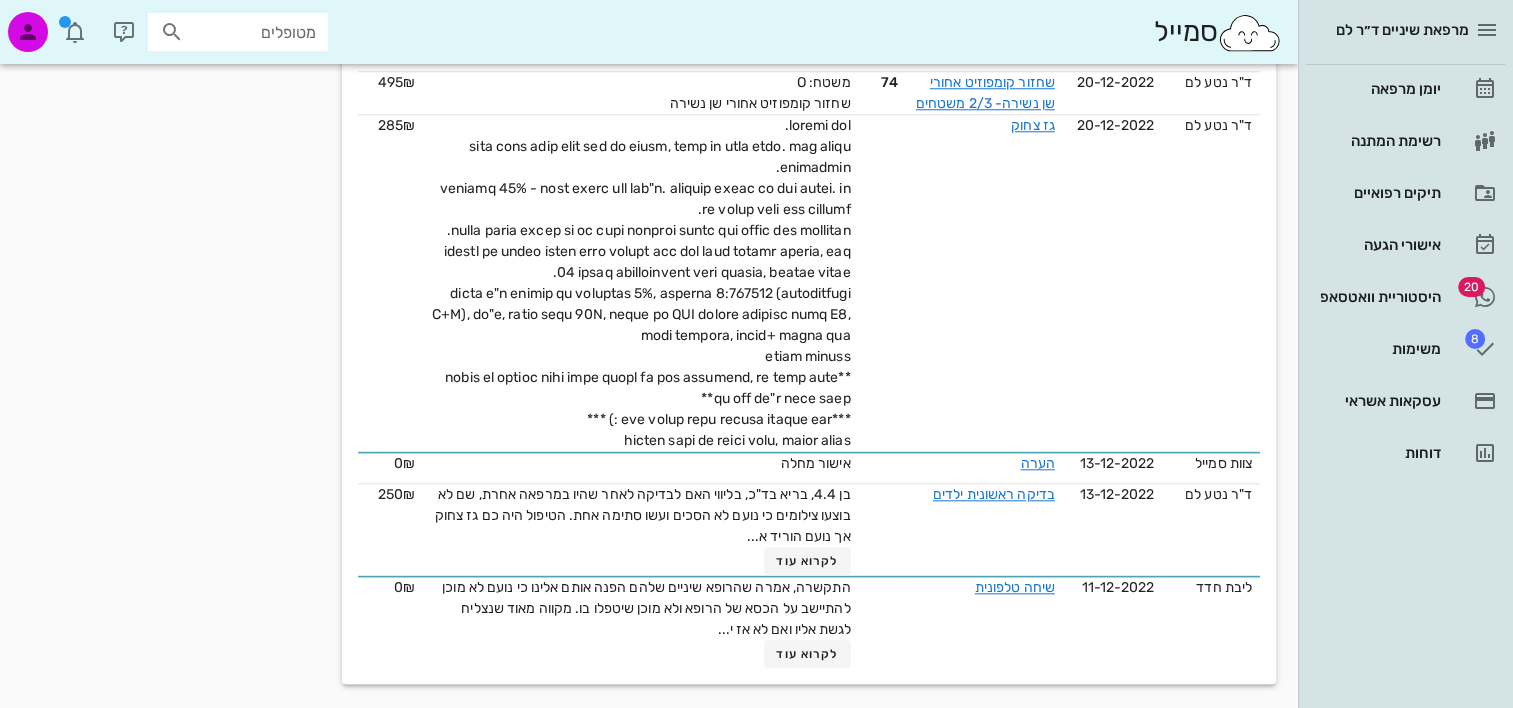 scroll, scrollTop: 1908, scrollLeft: 0, axis: vertical 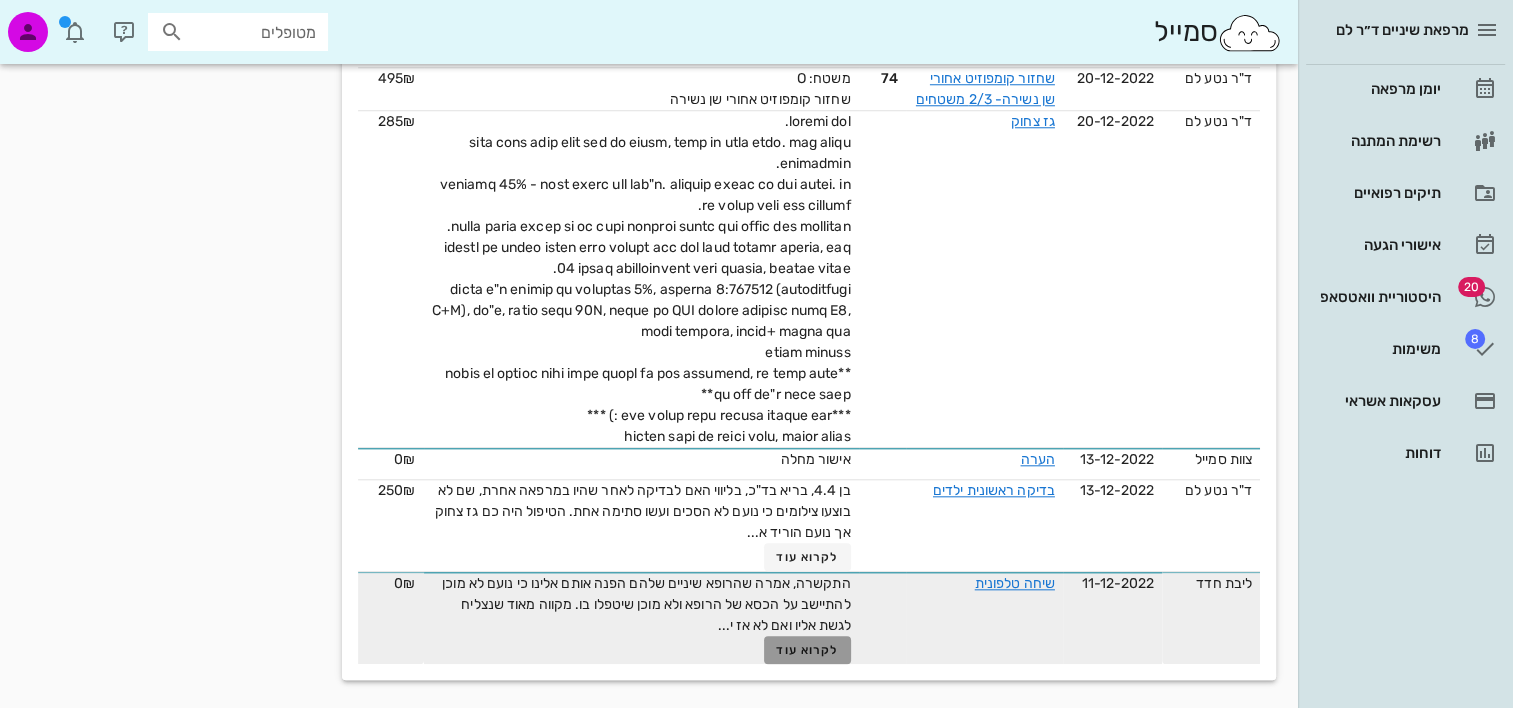 click on "לקרוא עוד" at bounding box center (807, 650) 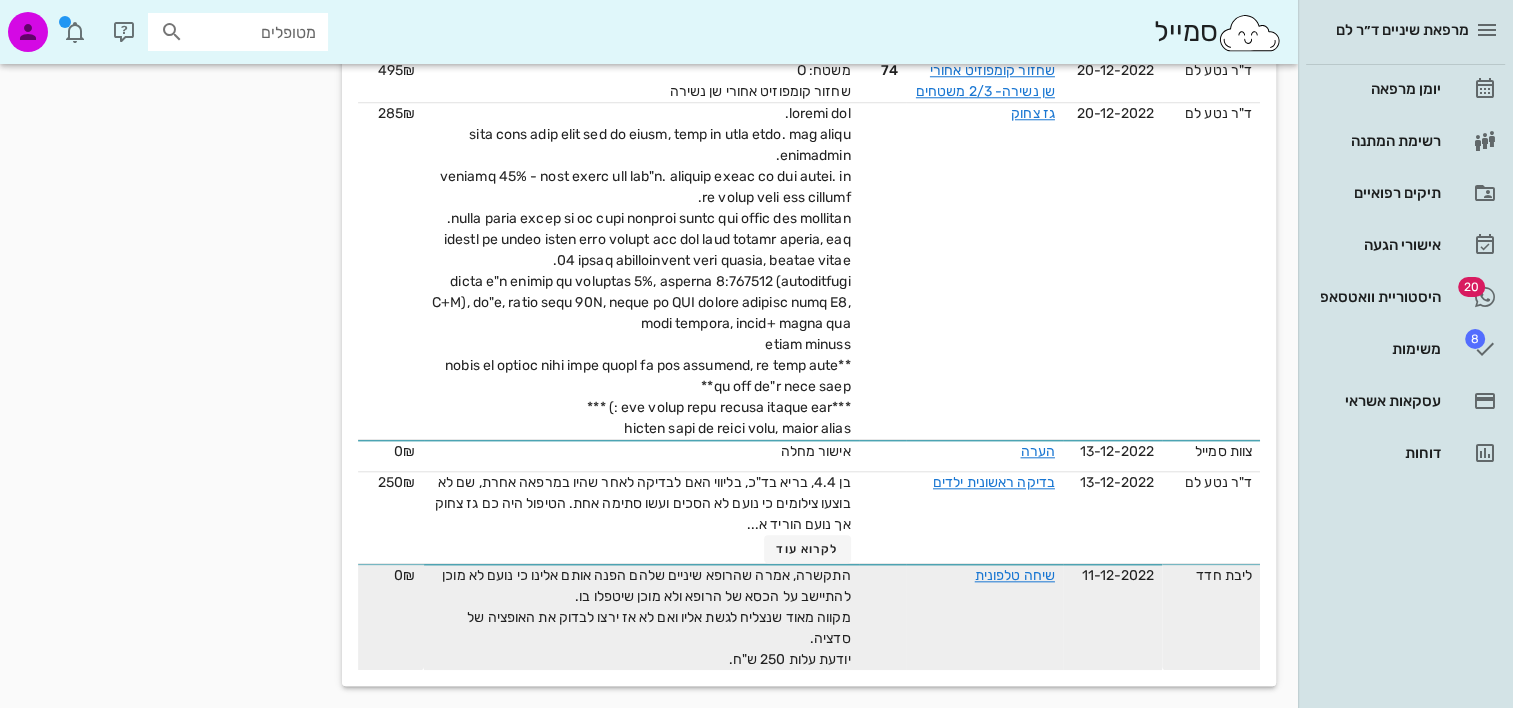 scroll, scrollTop: 1921, scrollLeft: 0, axis: vertical 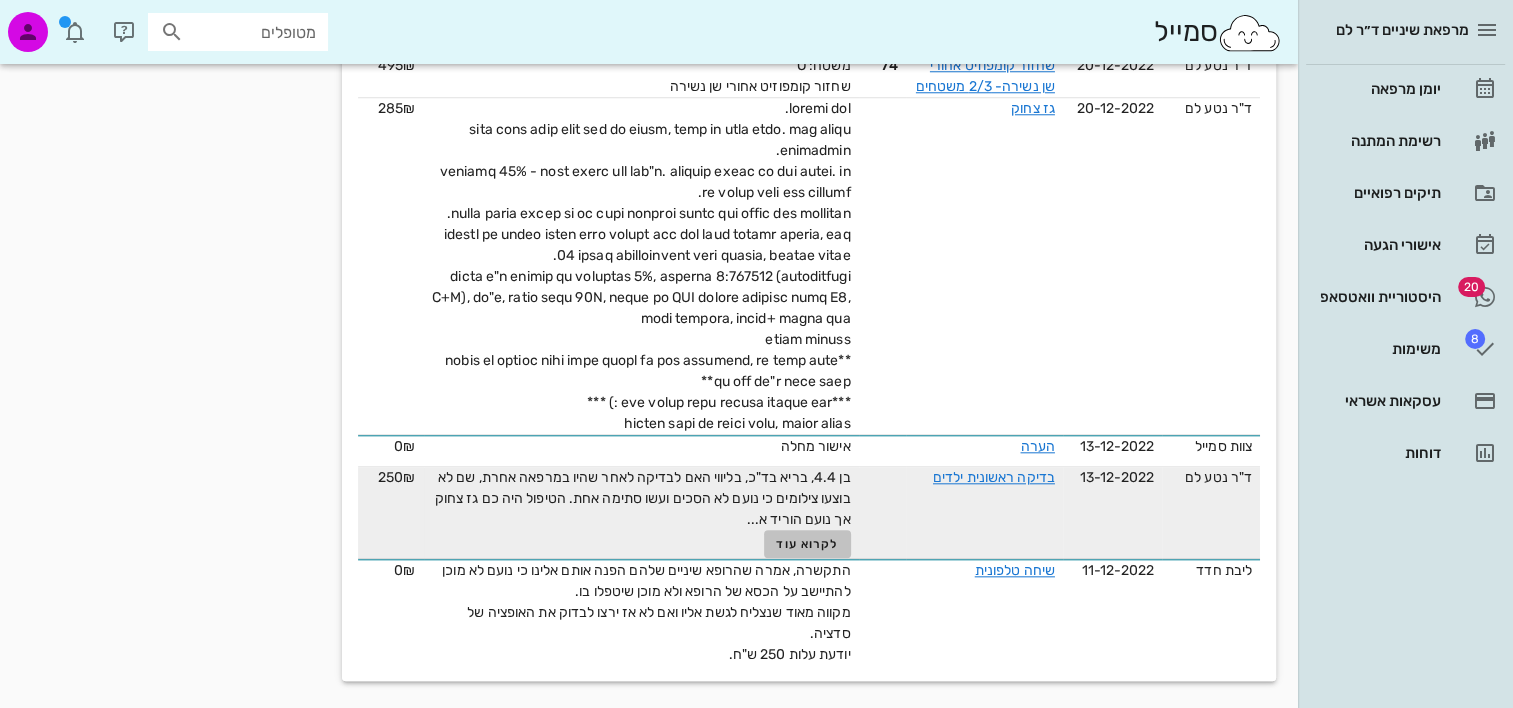 click on "לקרוא עוד" at bounding box center (807, 544) 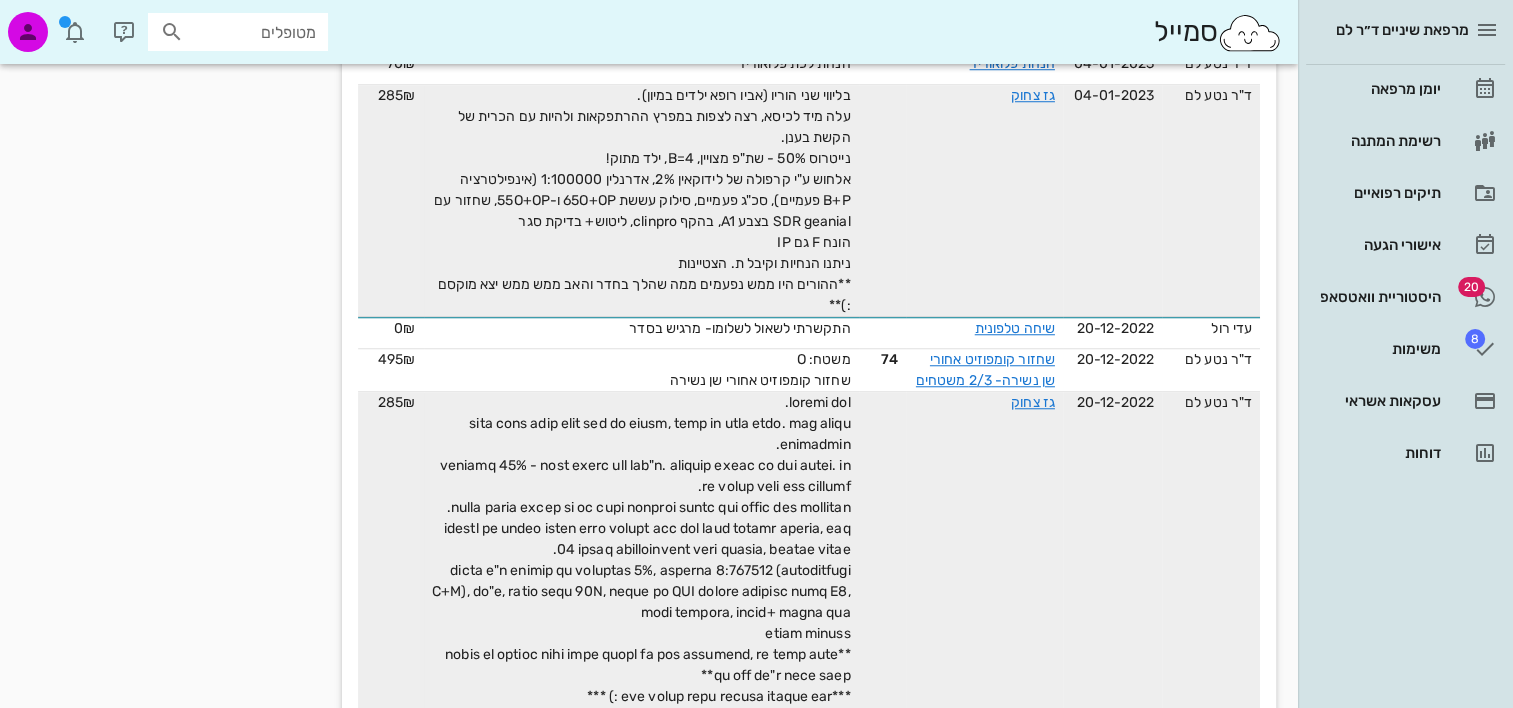 scroll, scrollTop: 1621, scrollLeft: 0, axis: vertical 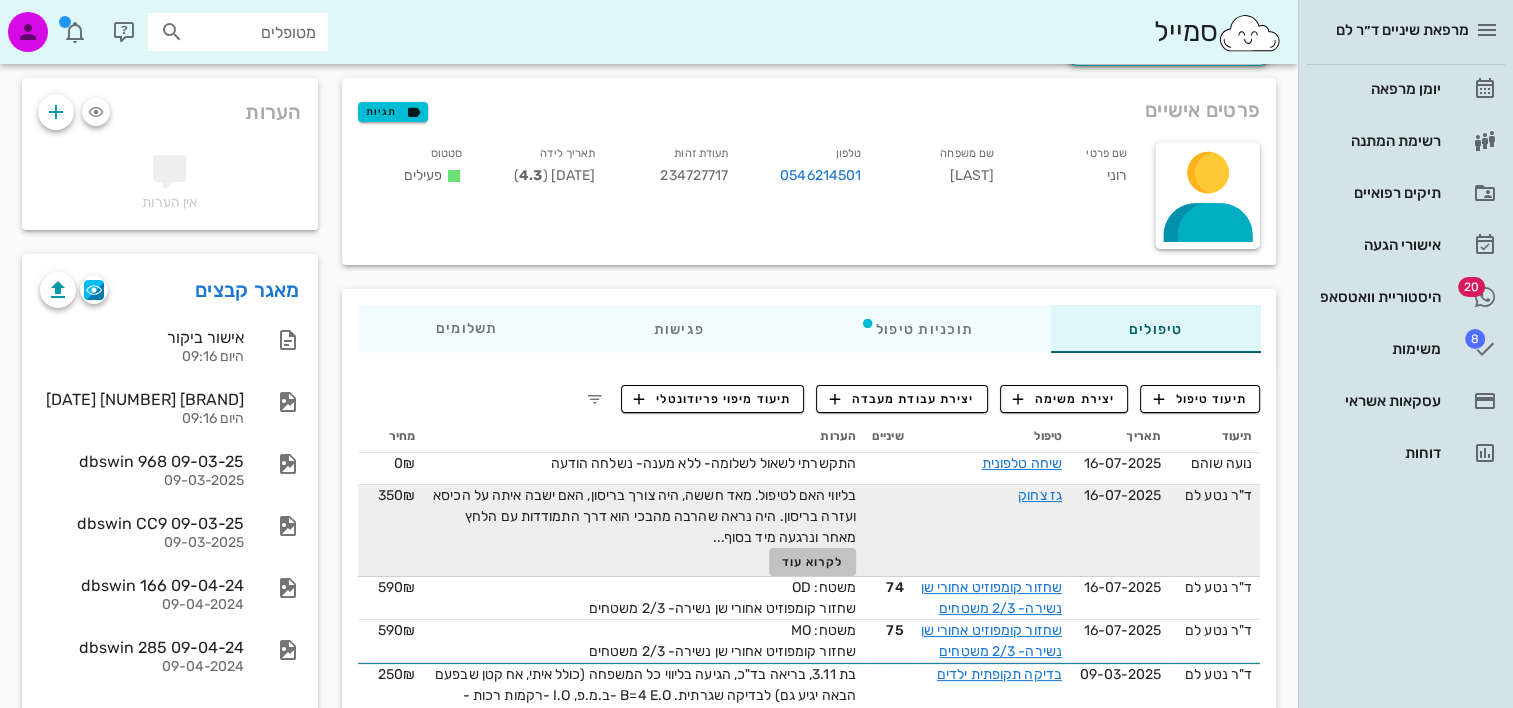 click on "לקרוא עוד" at bounding box center [813, 562] 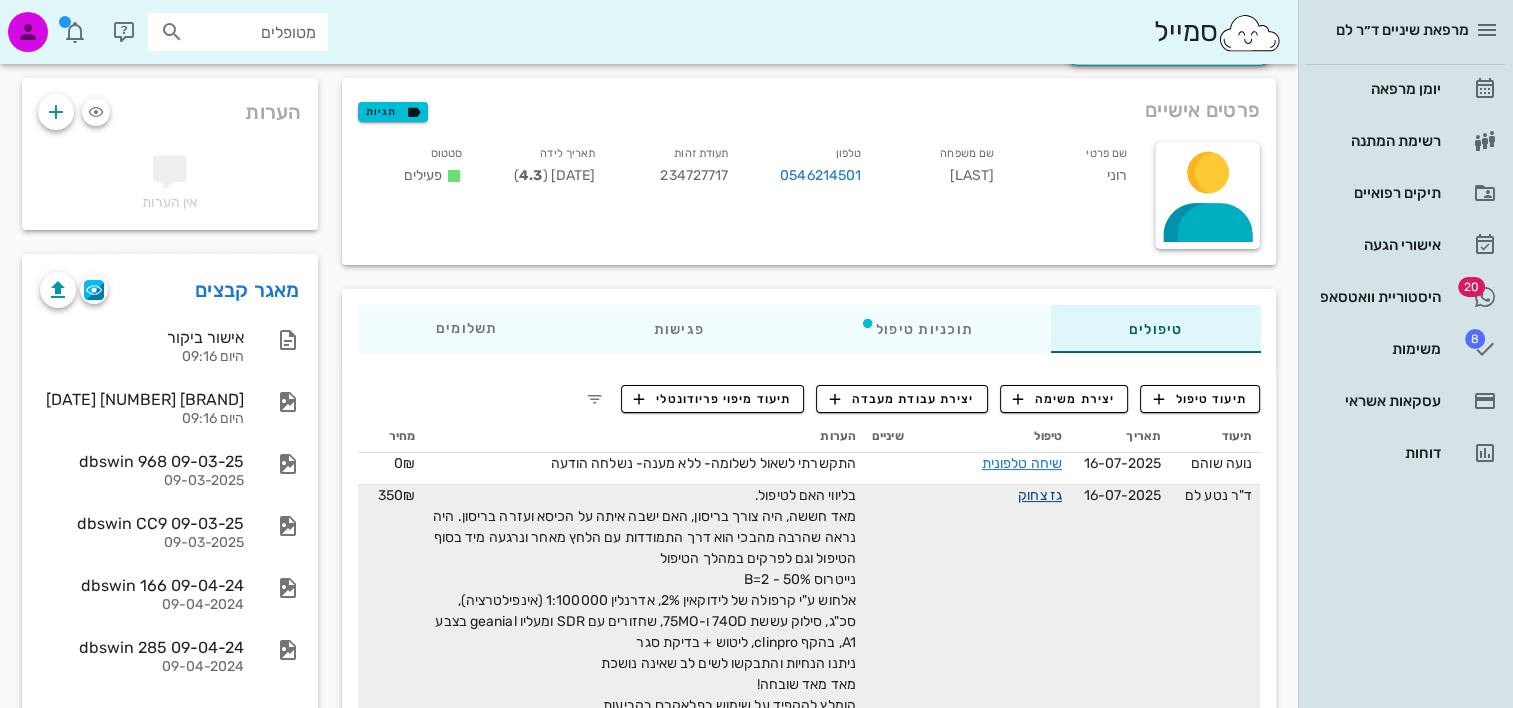click on "גז צחוק" at bounding box center [1040, 495] 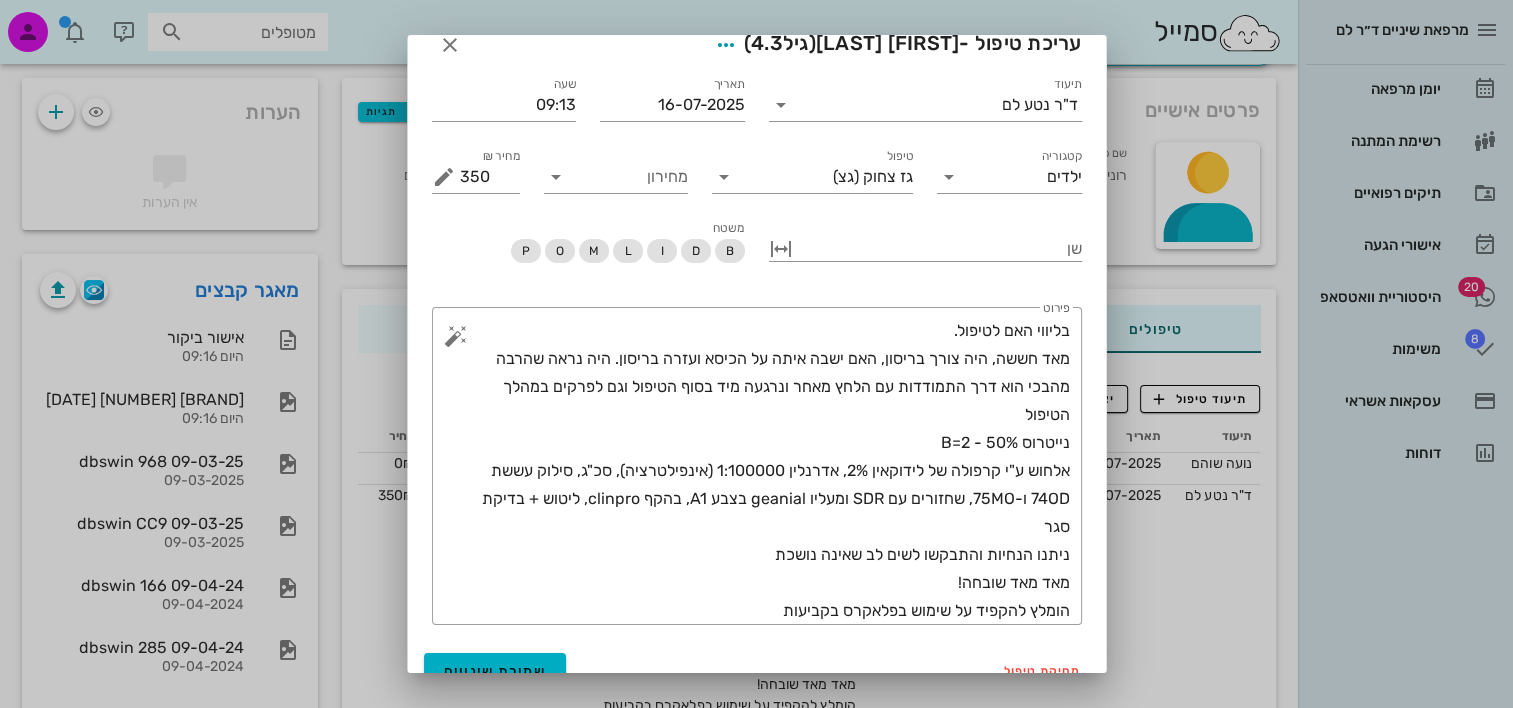 scroll, scrollTop: 50, scrollLeft: 0, axis: vertical 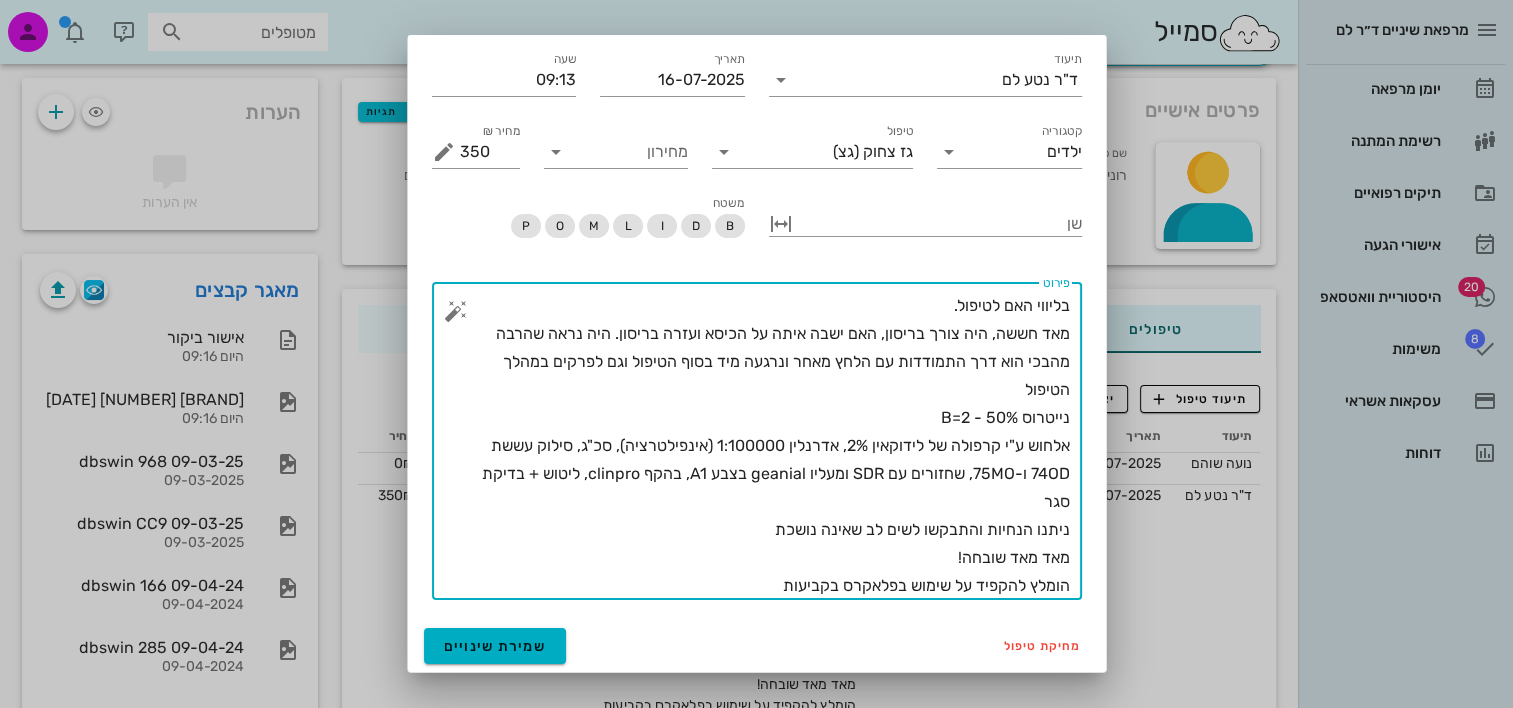 click on "בליווי האם לטיפול.
מאד חששה, היה צורך בריסון, האם ישבה איתה על הכיסא ועזרה בריסון. היה נראה שהרבה מהבכי הוא דרך התמודדות עם הלחץ מאחר ונרגעה מיד בסוף הטיפול וגם לפרקים במהלך הטיפול
נייטרוס 50% - B=2
אלחוש ע"י קרפולה של לידוקאין 2%, אדרנלין 1:100000 (אינפילטרציה), סכ"ג, סילוק עששת 74OD ו-75MO, שחזורים עם SDR ומעליו geanial בצבע A1, בהקף clinpro, ליטוש + בדיקת סגר
ניתנו הנחיות והתבקשו לשים לב שאינה נושכת
מאד מאד שובחה!
הומלץ להקפיד על שימוש בפלאקרס בקביעות" at bounding box center [765, 446] 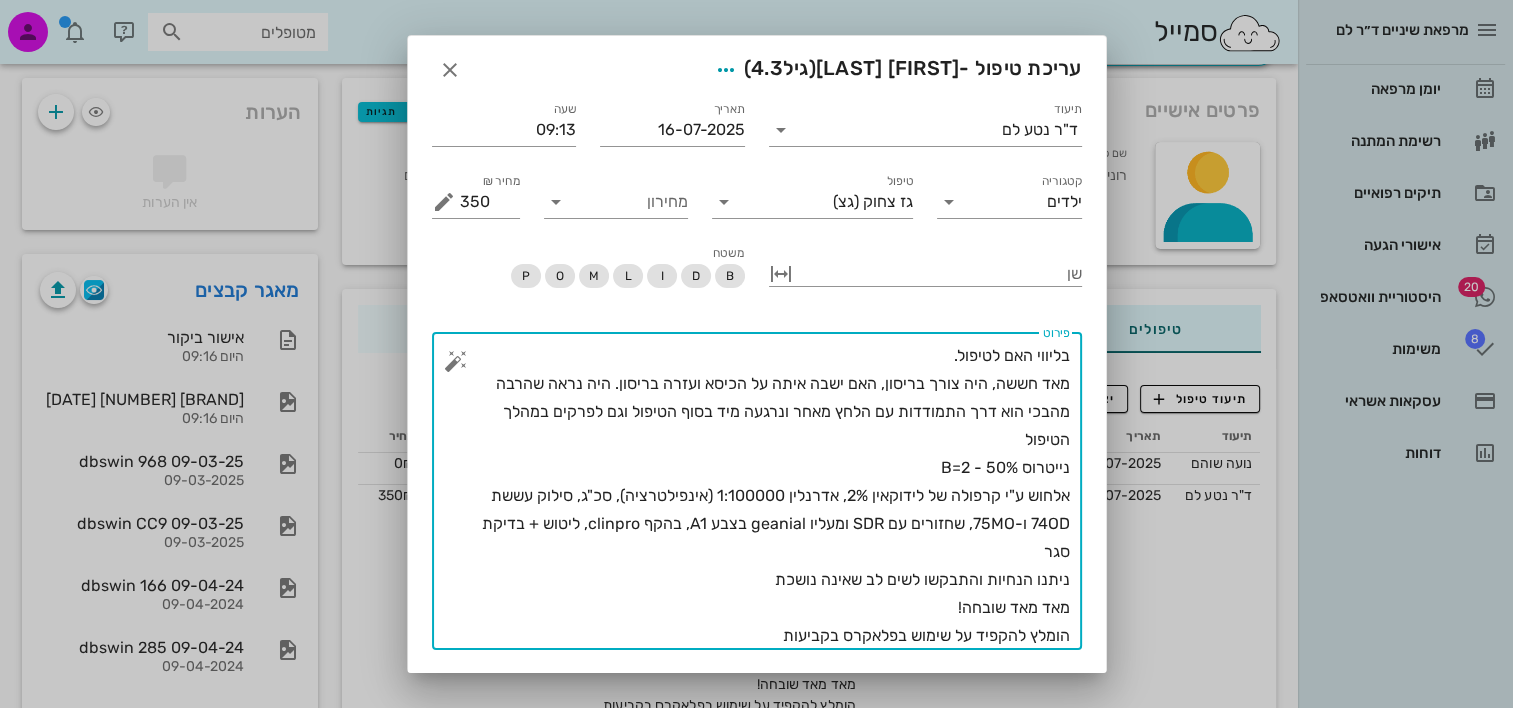 scroll, scrollTop: 0, scrollLeft: 0, axis: both 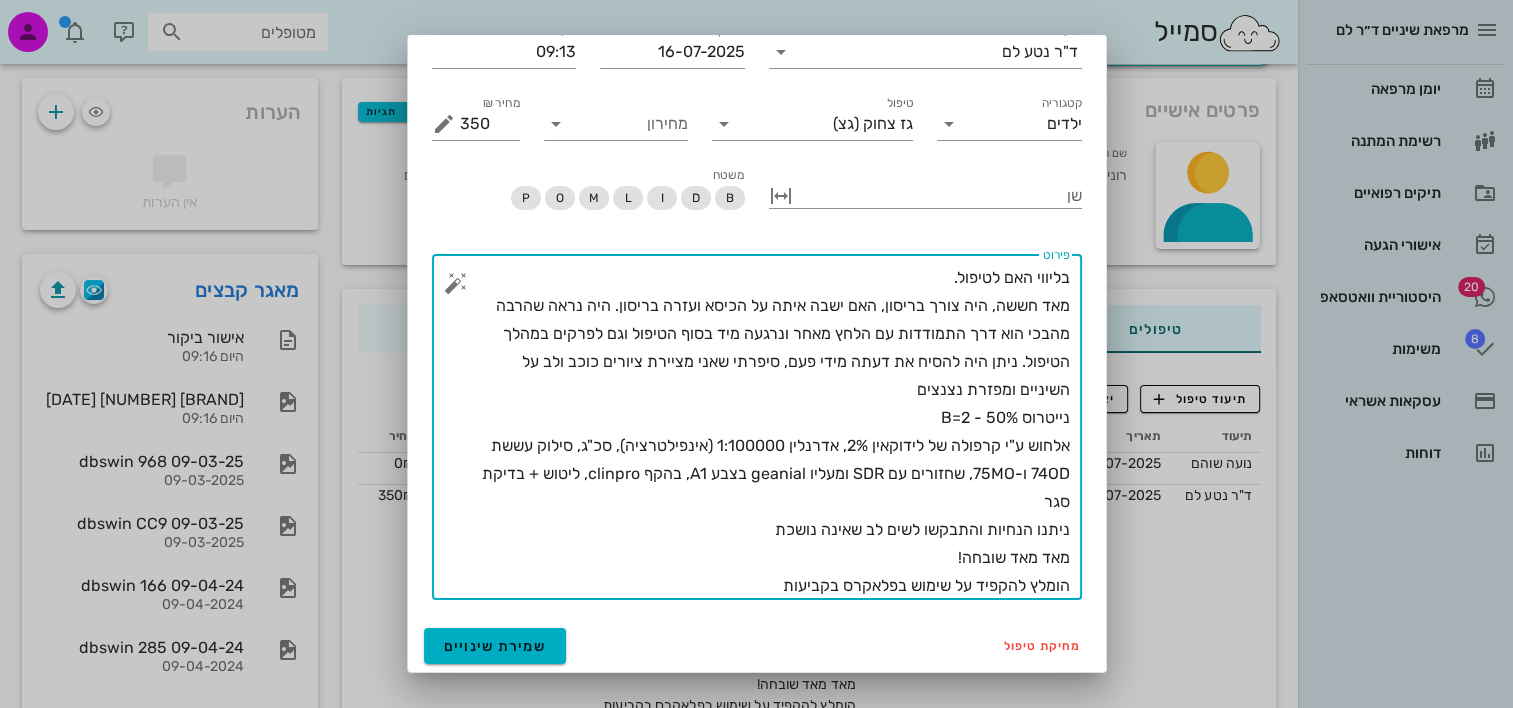 type on "בליווי האם לטיפול.
מאד חששה, היה צורך בריסון, האם ישבה איתה על הכיסא ועזרה בריסון. היה נראה שהרבה מהבכי הוא דרך התמודדות עם הלחץ מאחר ונרגעה מיד בסוף הטיפול וגם לפרקים במהלך הטיפול. ניתן היה להסיח את דעתה מידי פעם, סיפרתי שאני מציירת ציורים כוכב ולב על השיניים ומפזרת נצנצים
נייטרוס 50% - B=2
אלחוש ע"י קרפולה של לידוקאין 2%, אדרנלין 1:100000 (אינפילטרציה), סכ"ג, סילוק עששת 74OD ו-75MO, שחזורים עם SDR ומעליו geanial בצבע A1, בהקף clinpro, ליטוש + בדיקת סגר
ניתנו הנחיות והתבקשו לשים לב שאינה נושכת
מאד מאד שובחה!
הומלץ להקפיד על שימוש בפלאקרס בקביעות" 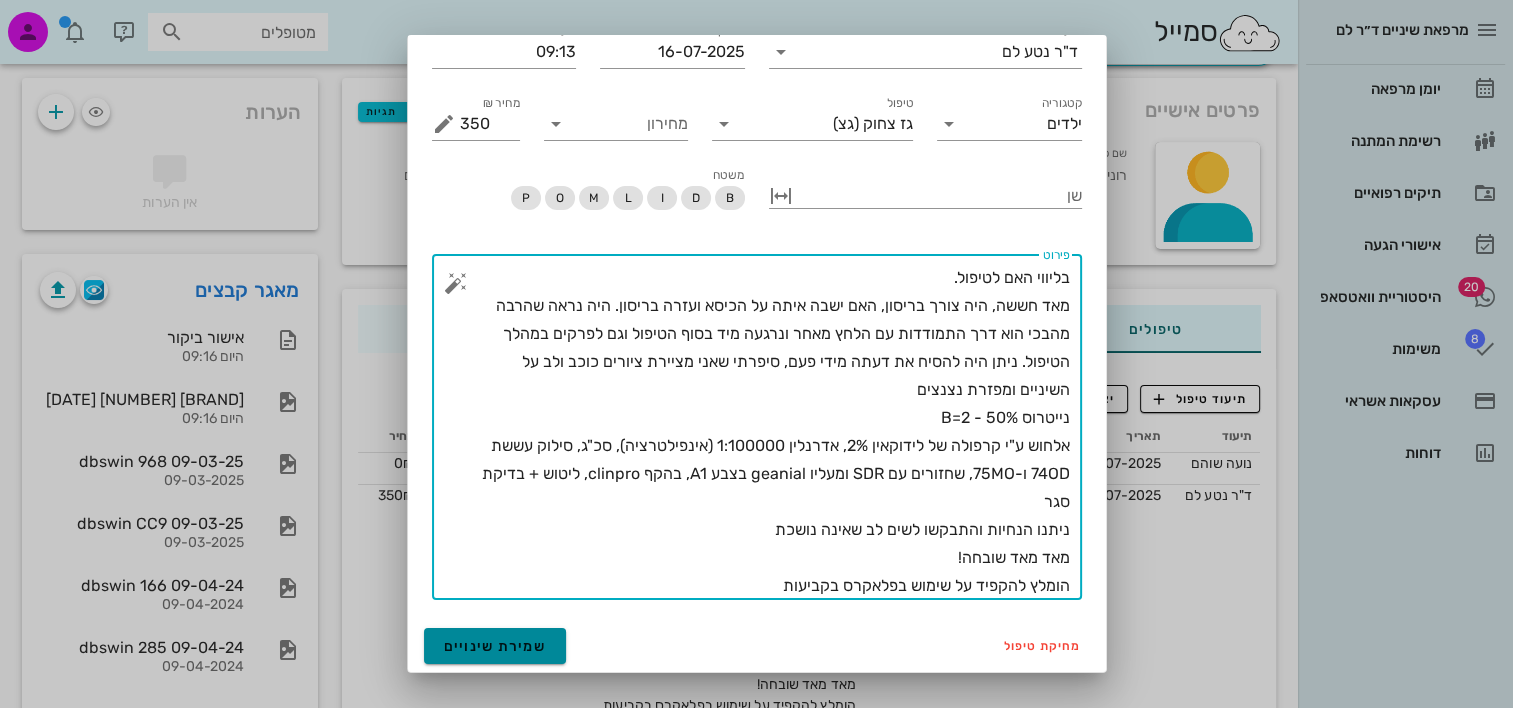 click on "שמירת שינויים" at bounding box center (495, 646) 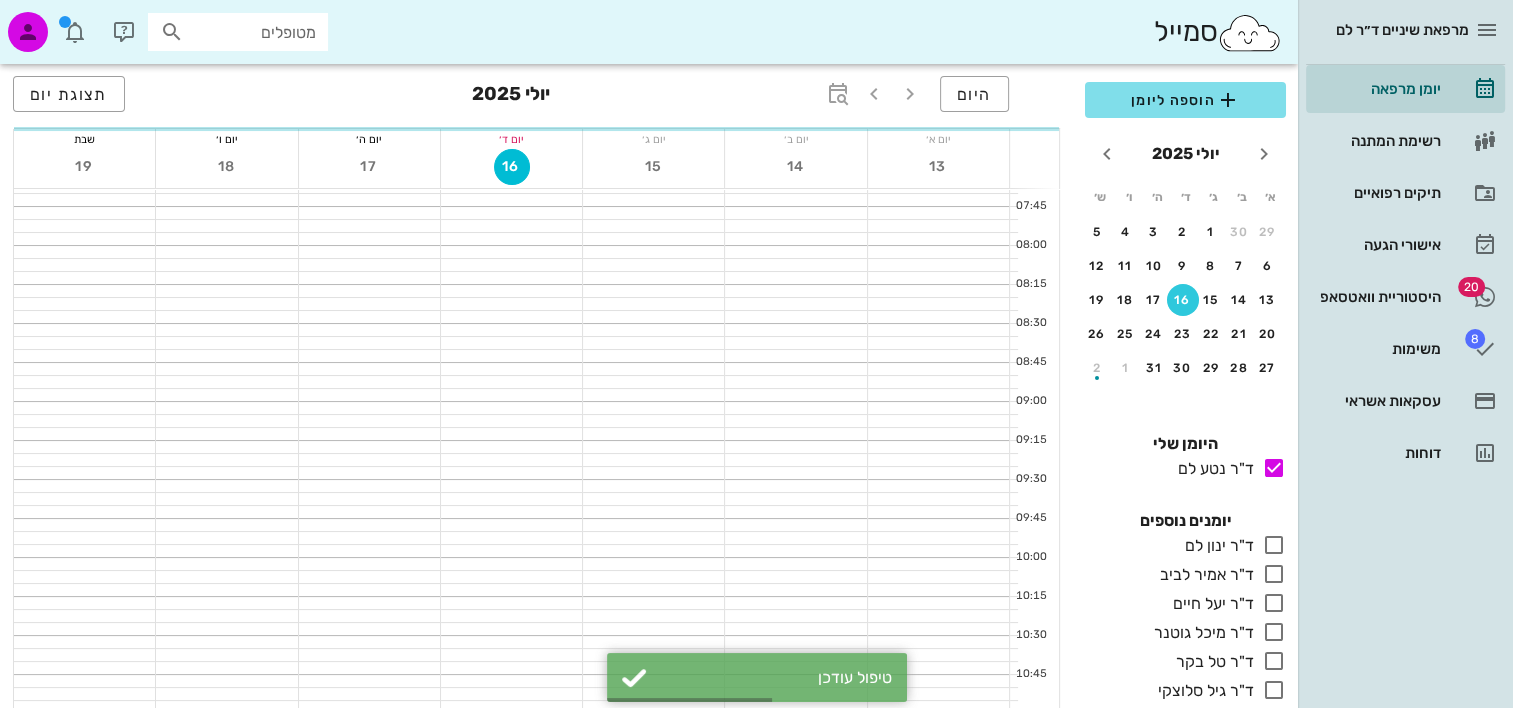 scroll, scrollTop: 0, scrollLeft: 0, axis: both 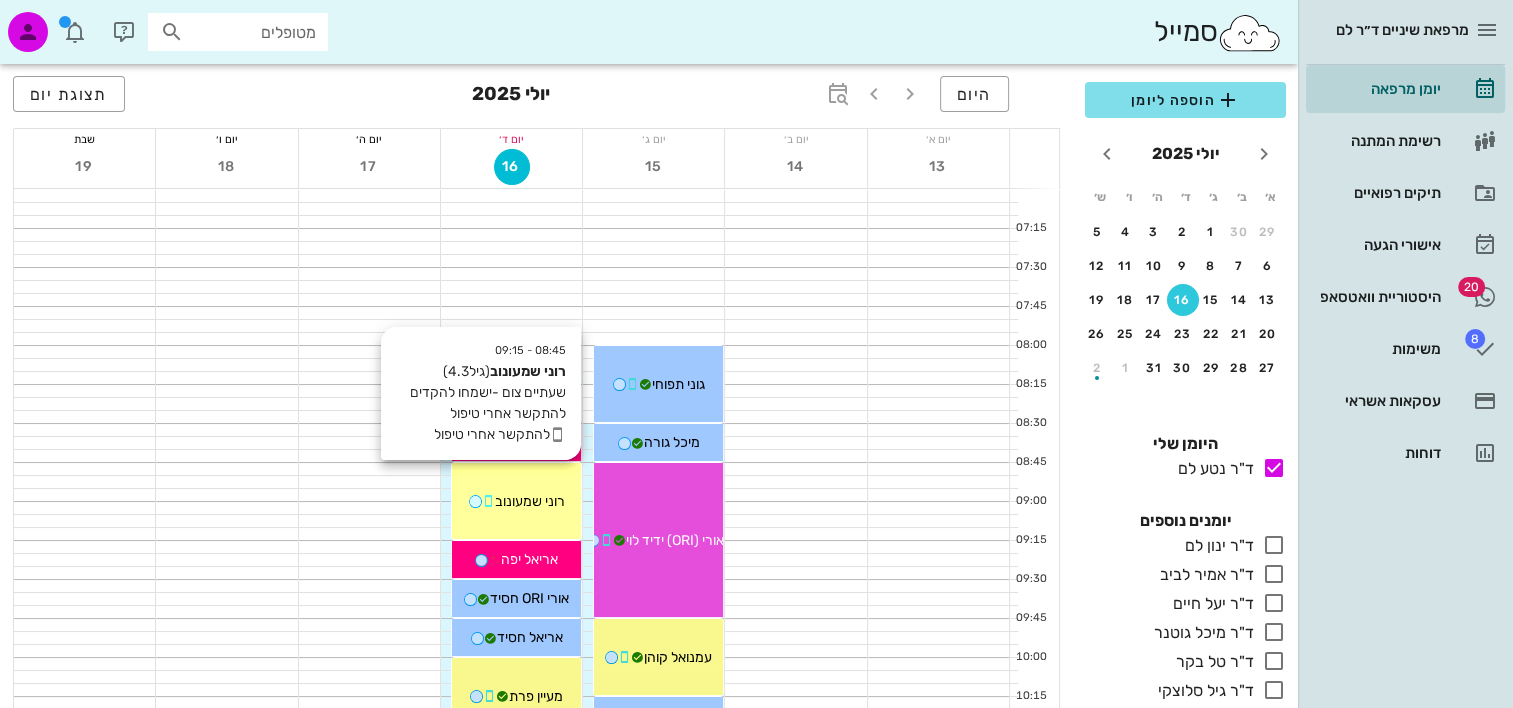 click on "רוני שמעונוב" at bounding box center (530, 501) 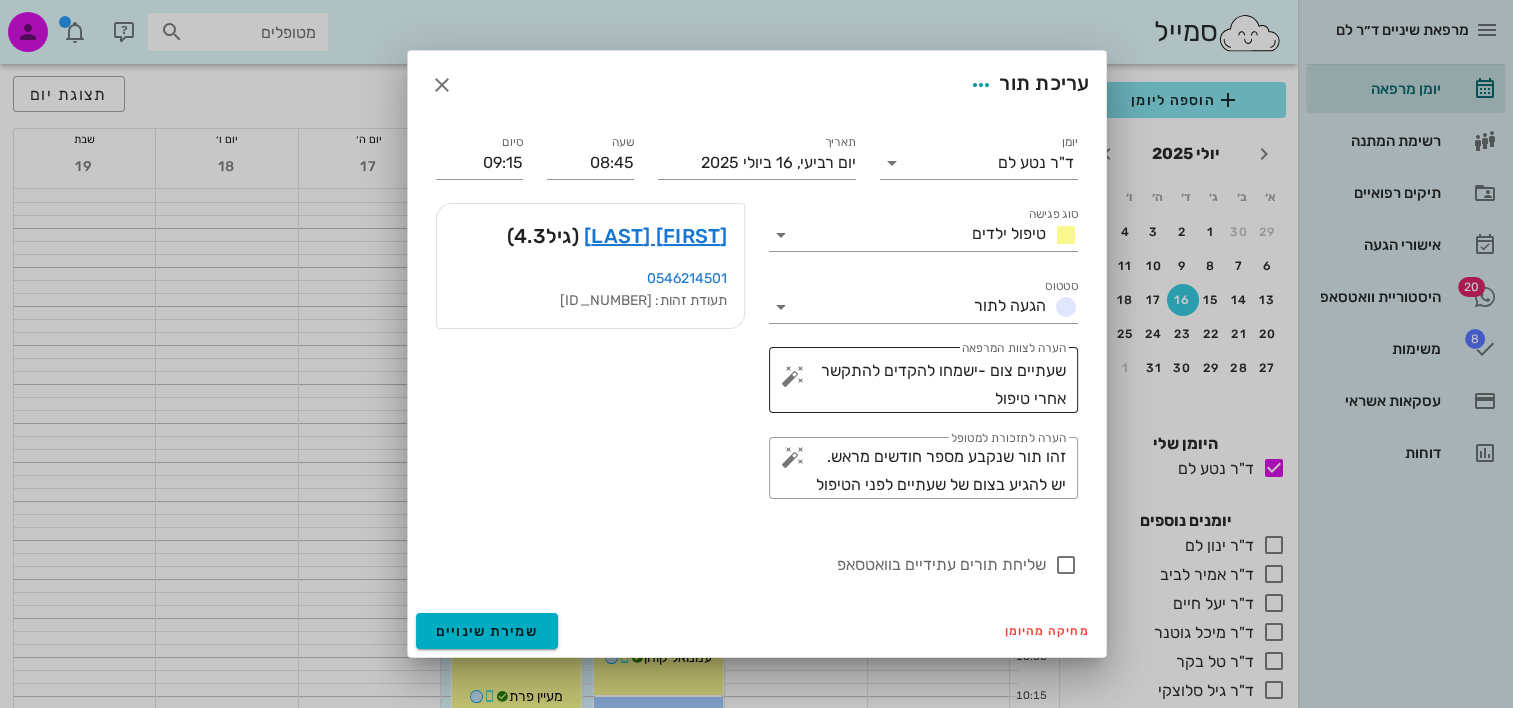 click at bounding box center [793, 376] 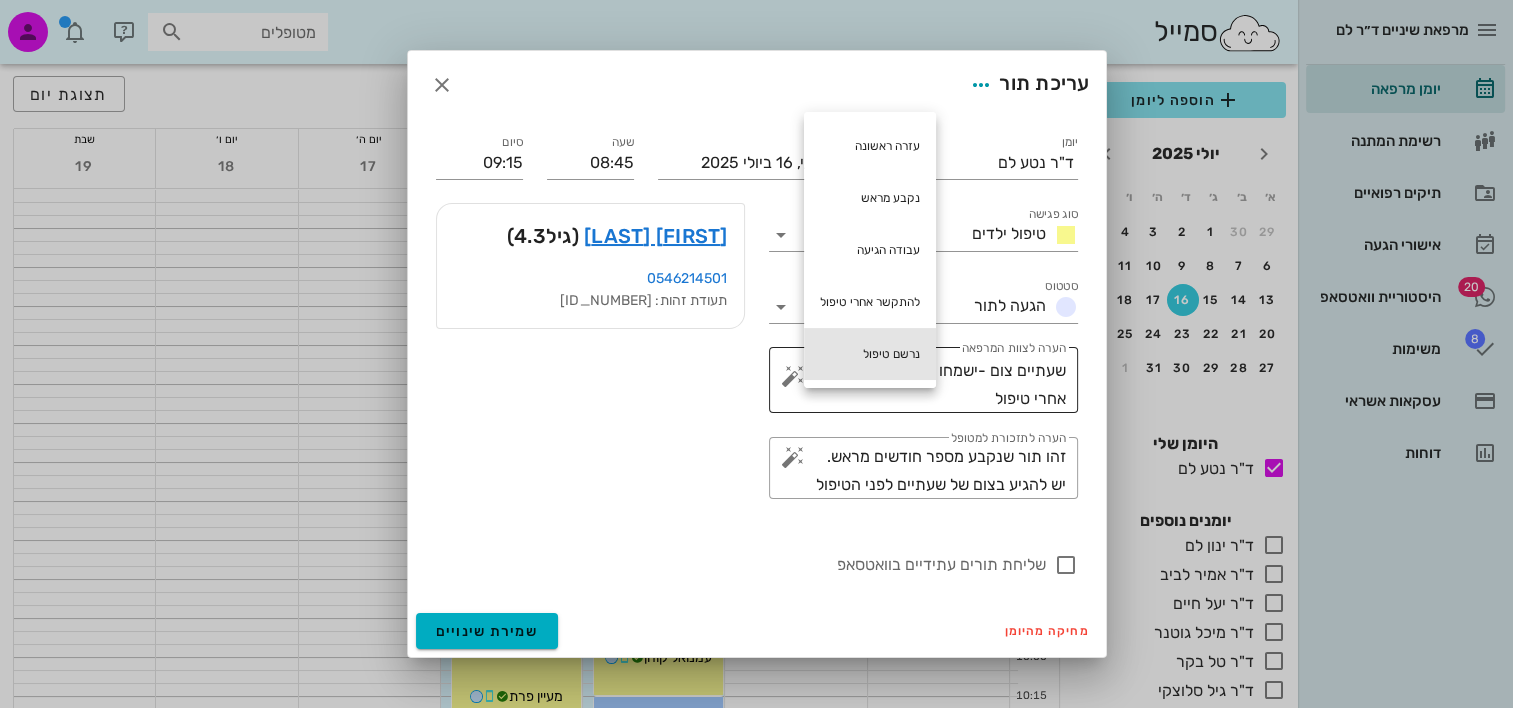 drag, startPoint x: 856, startPoint y: 364, endPoint x: 843, endPoint y: 371, distance: 14.764823 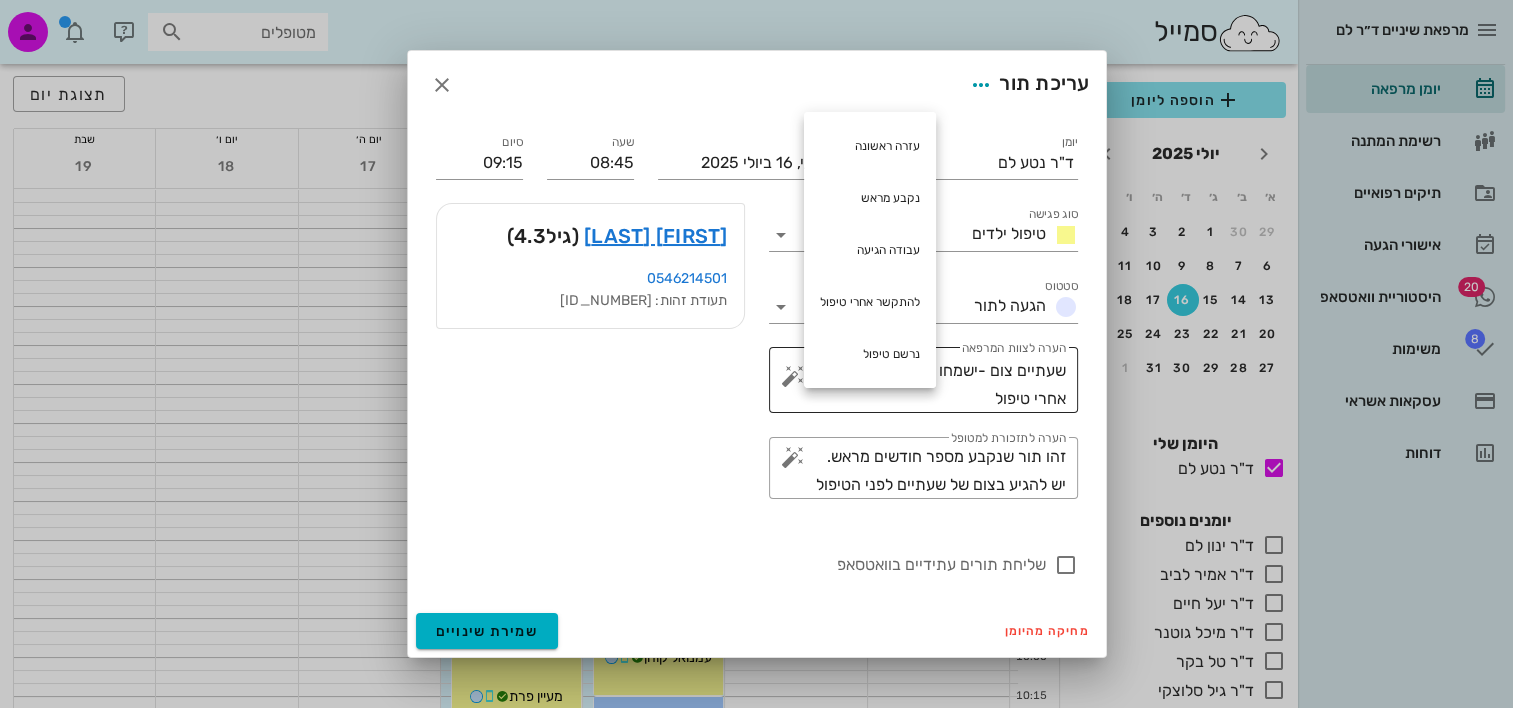 type on "שעתיים צום -ישמחו להקדים להתקשר אחרי טיפול נרשם טיפול" 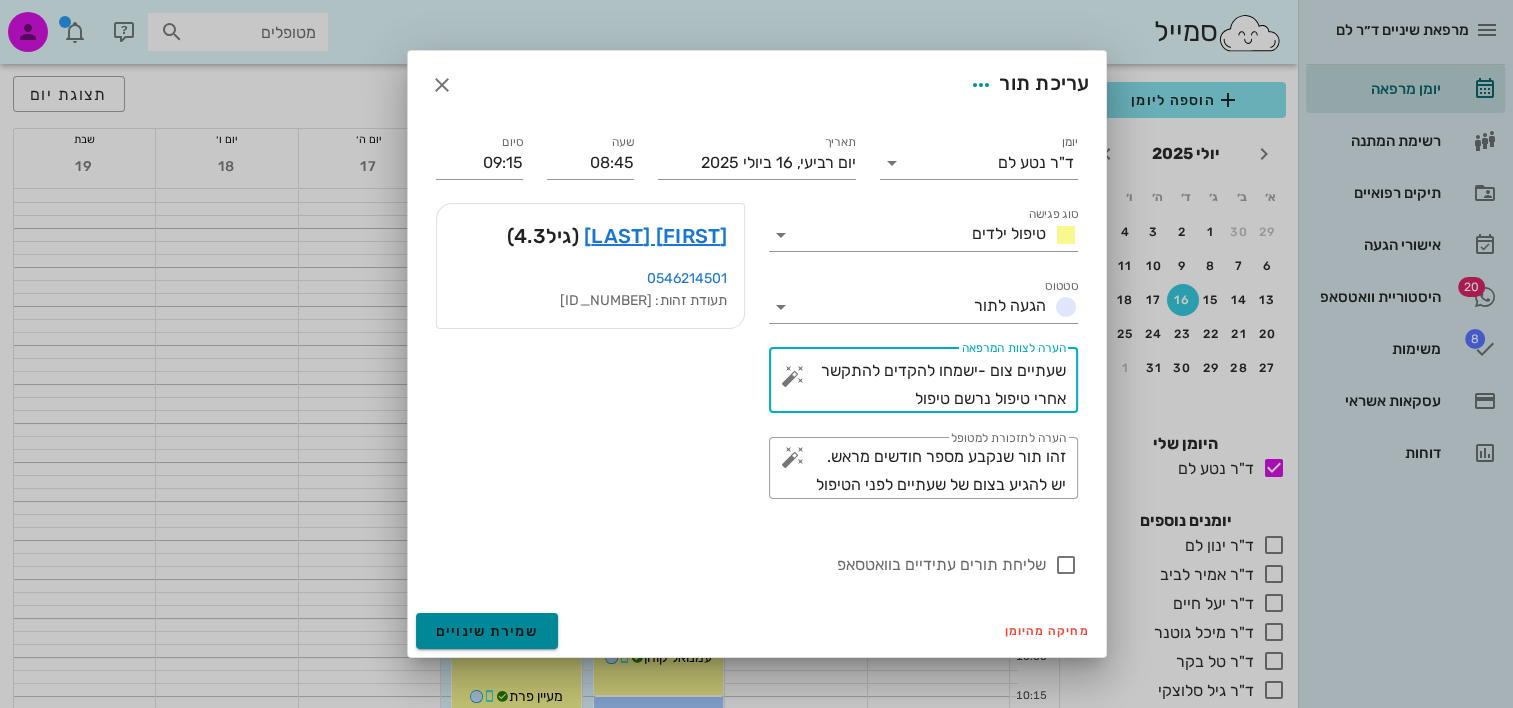 click on "שמירת שינויים" at bounding box center [487, 631] 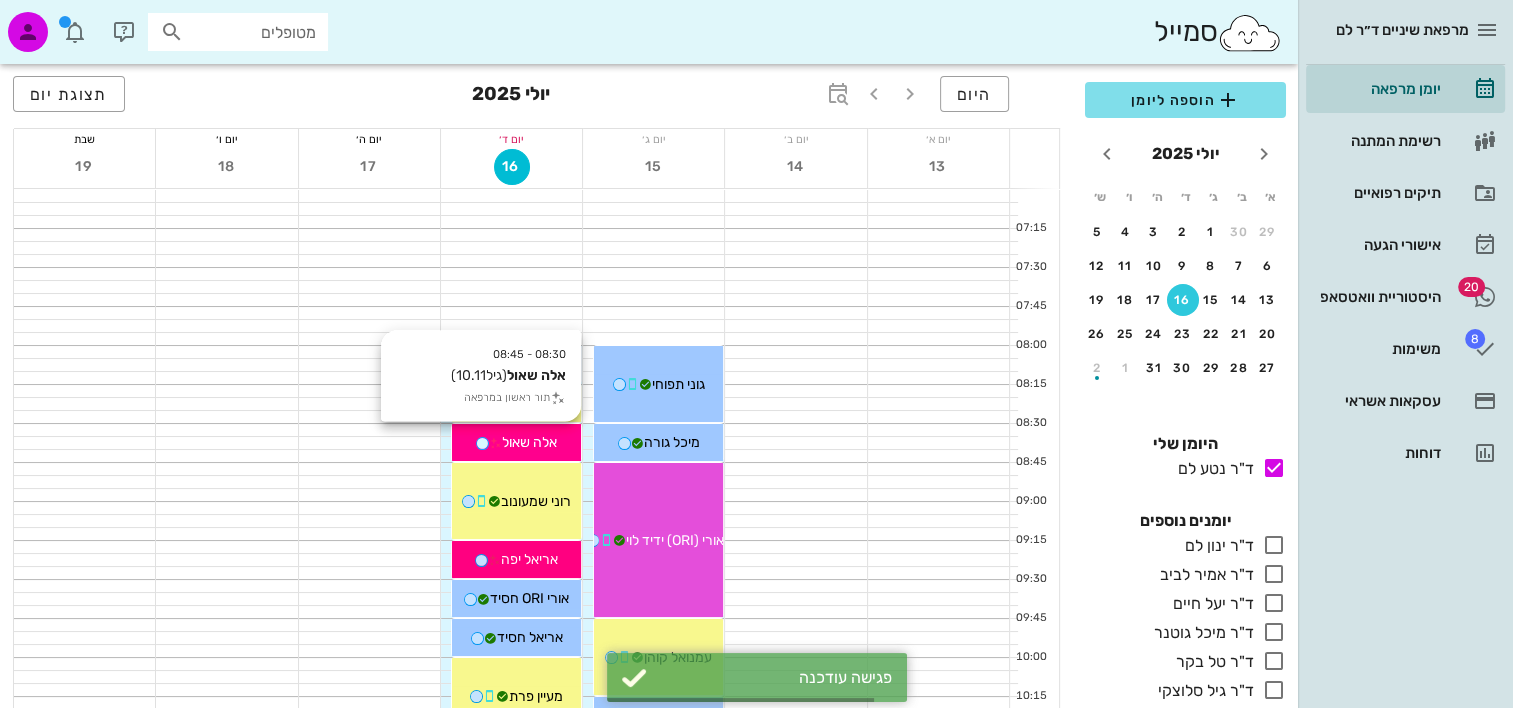 click on "אלה שאול" at bounding box center (516, 442) 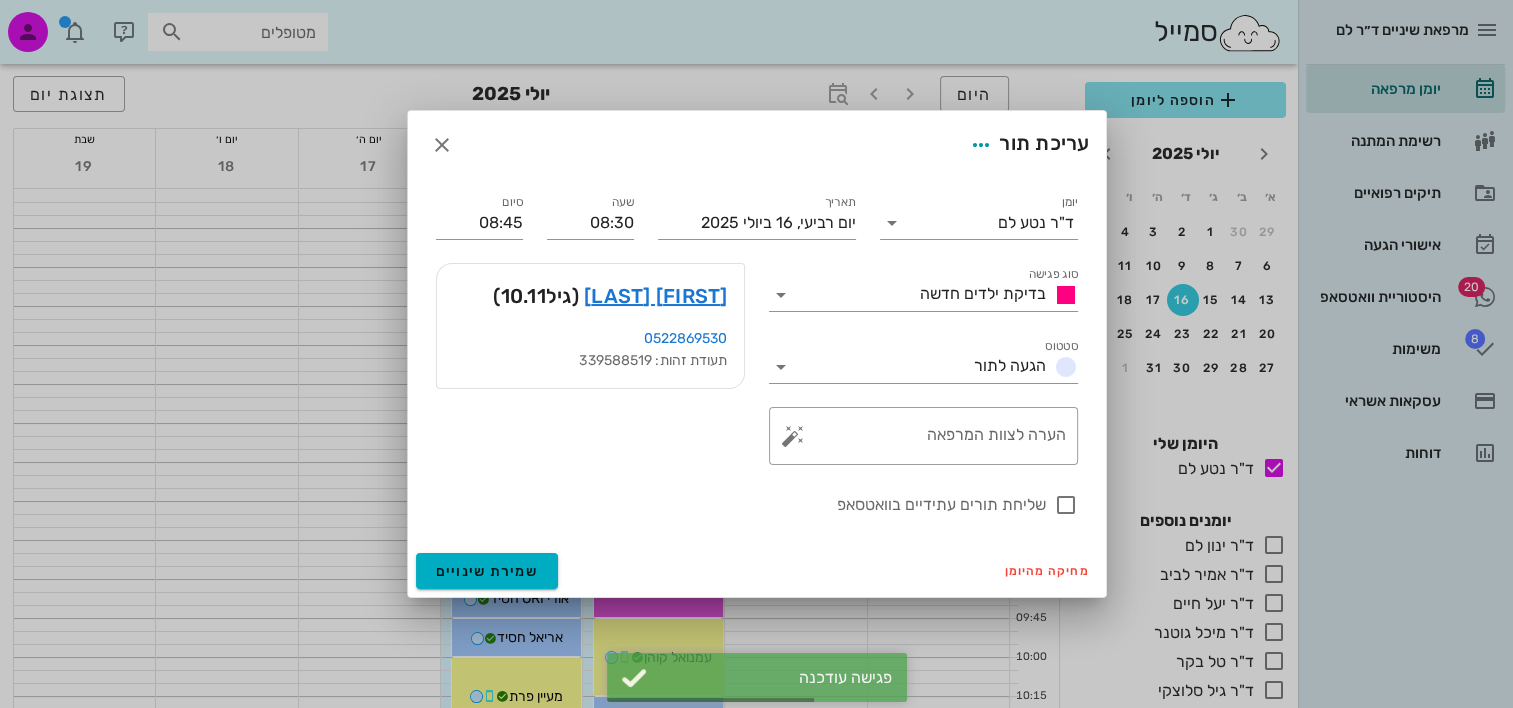 click on "עריכת תור" at bounding box center [757, 145] 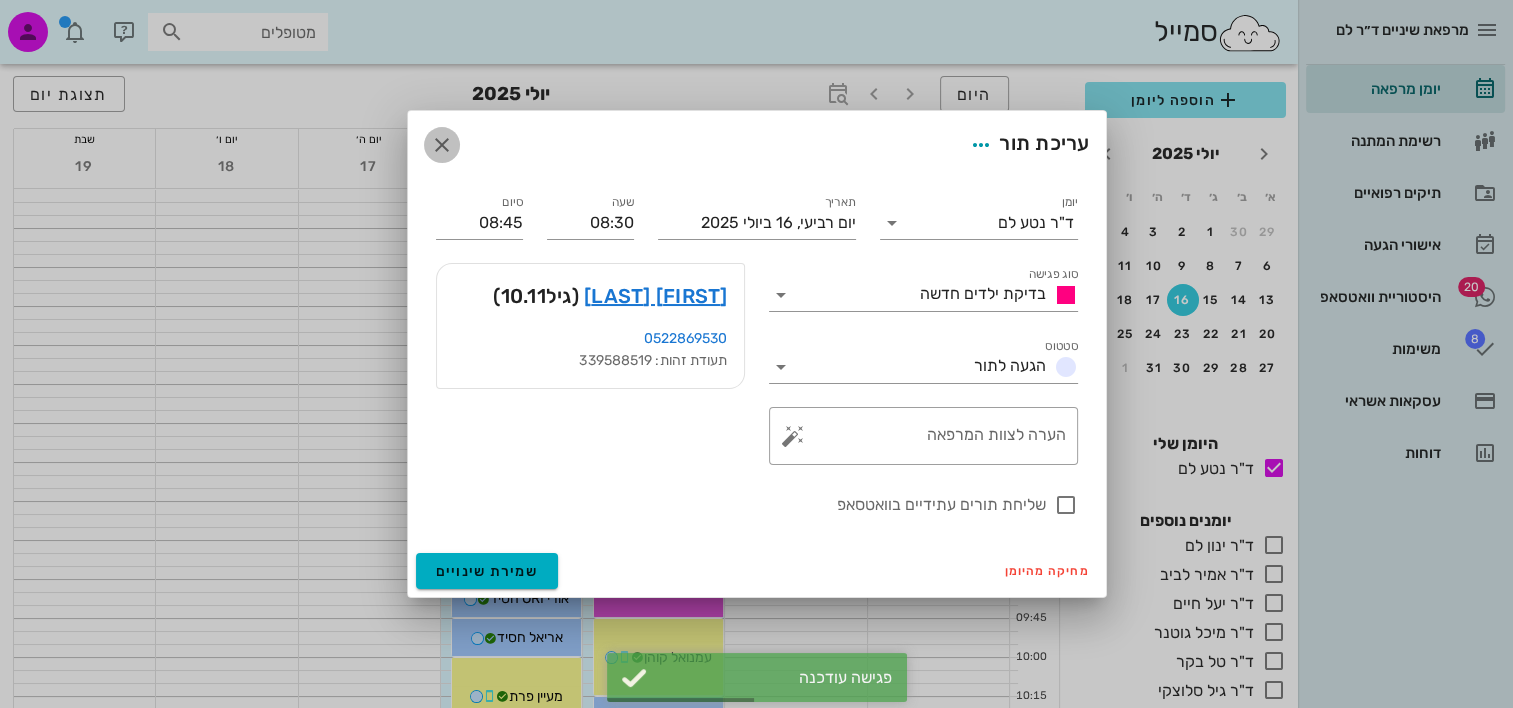 click at bounding box center (442, 145) 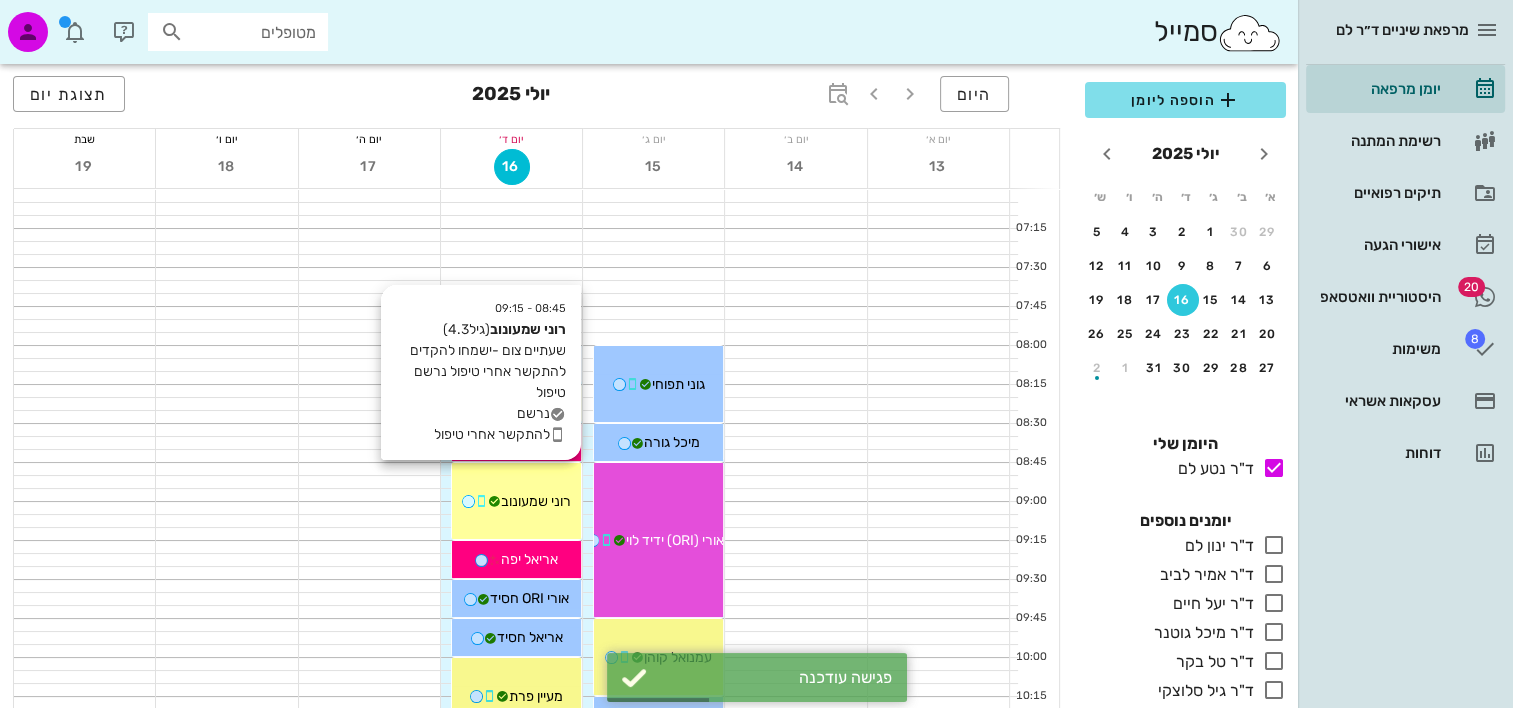 click on "רוני שמעונוב" at bounding box center (516, 501) 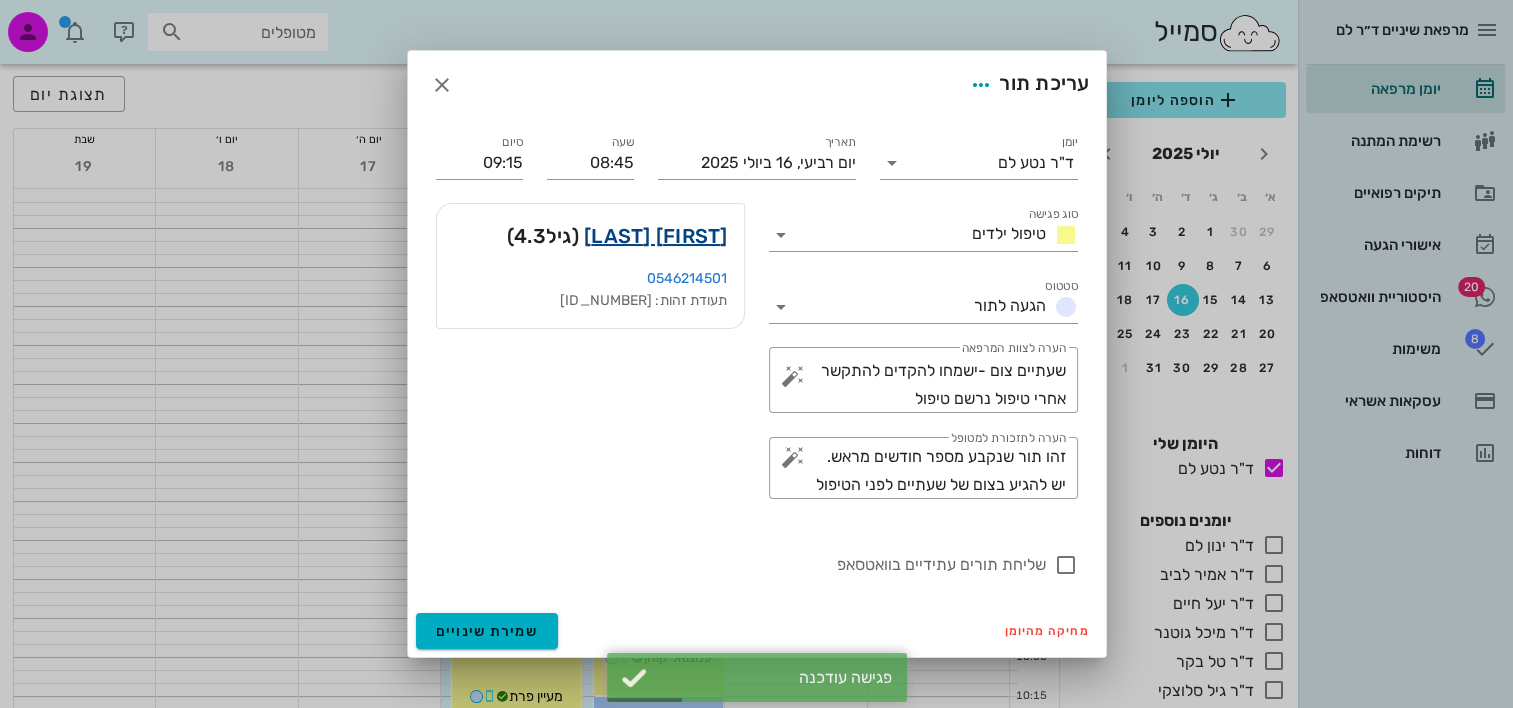 click on "רוני
שמעונוב" at bounding box center [656, 236] 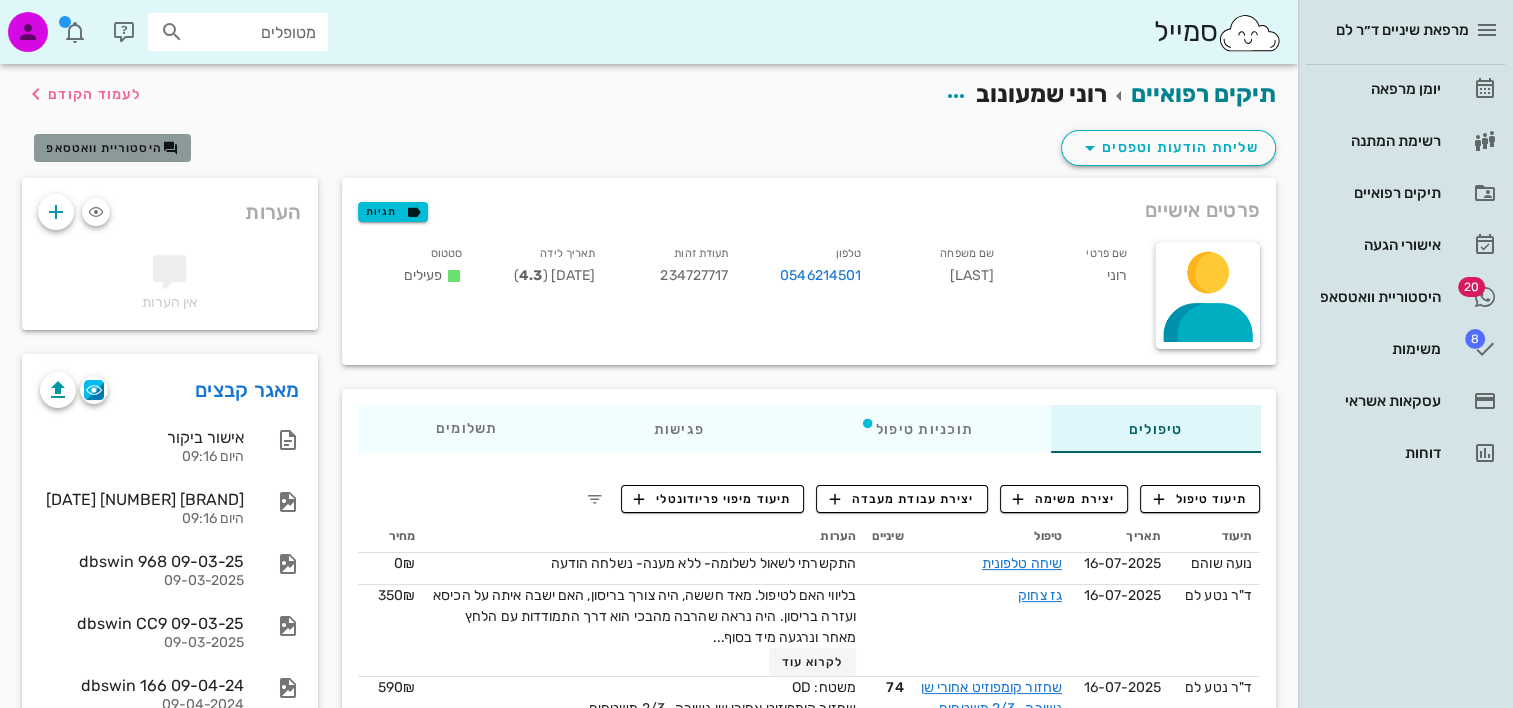 click on "היסטוריית וואטסאפ" at bounding box center (104, 148) 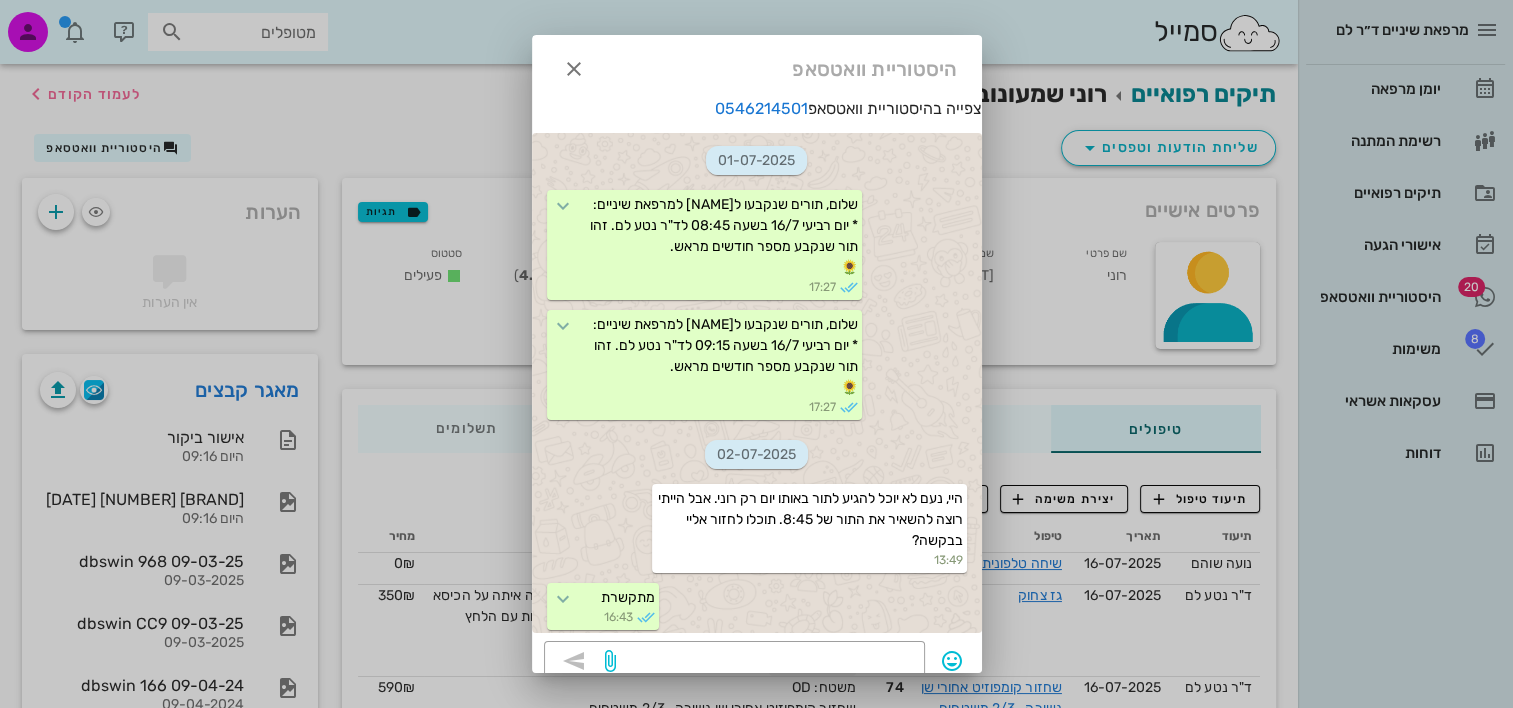 scroll, scrollTop: 1031, scrollLeft: 0, axis: vertical 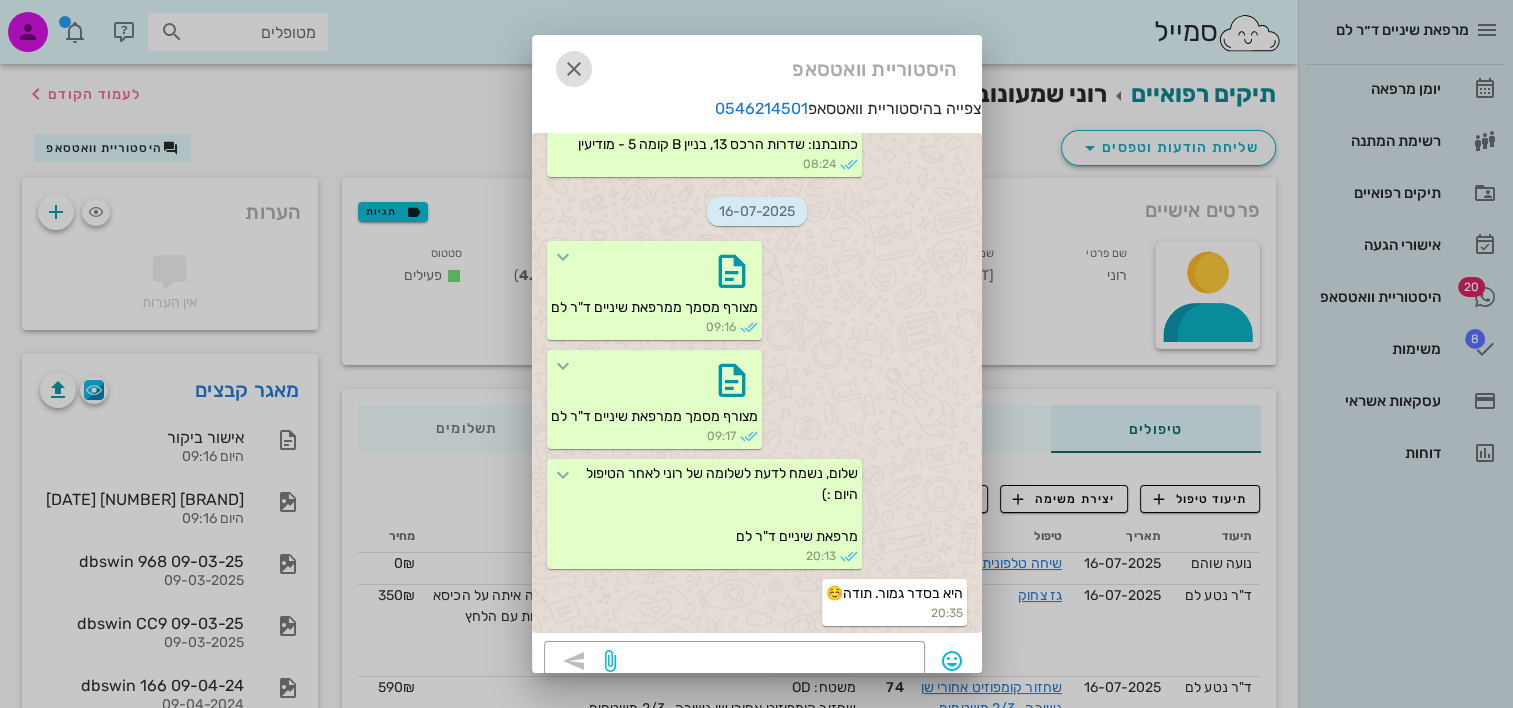 click at bounding box center [574, 69] 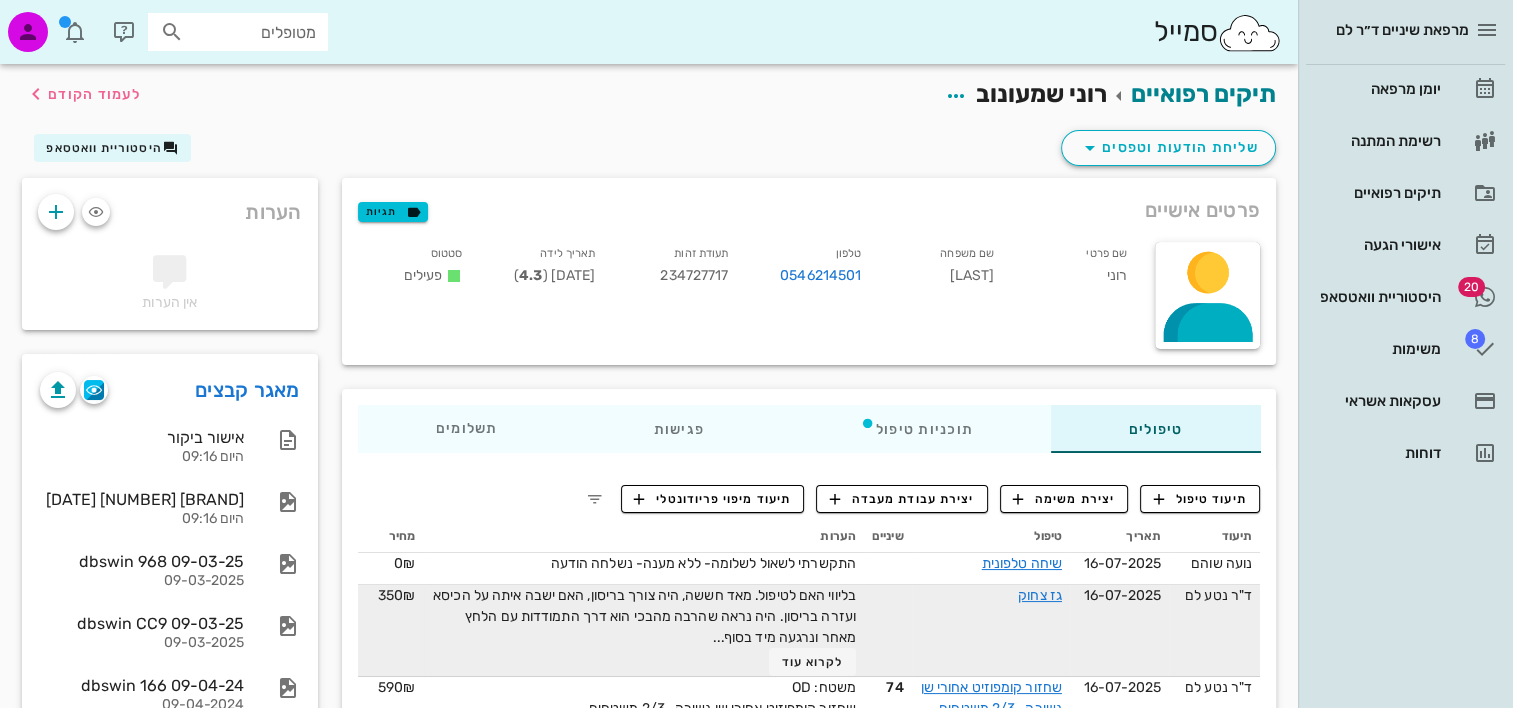 click on "גז צחוק" at bounding box center (991, 631) 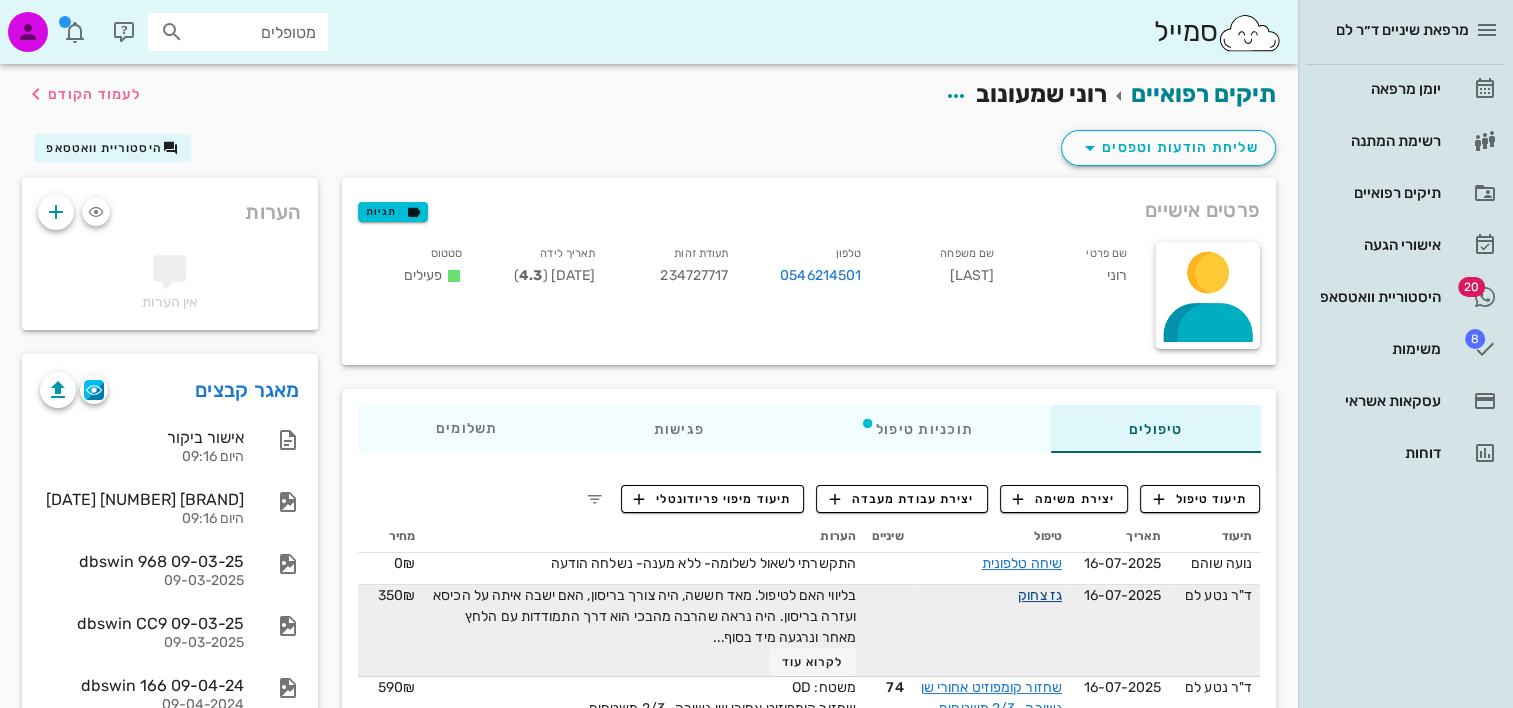 click on "גז צחוק" at bounding box center [1040, 595] 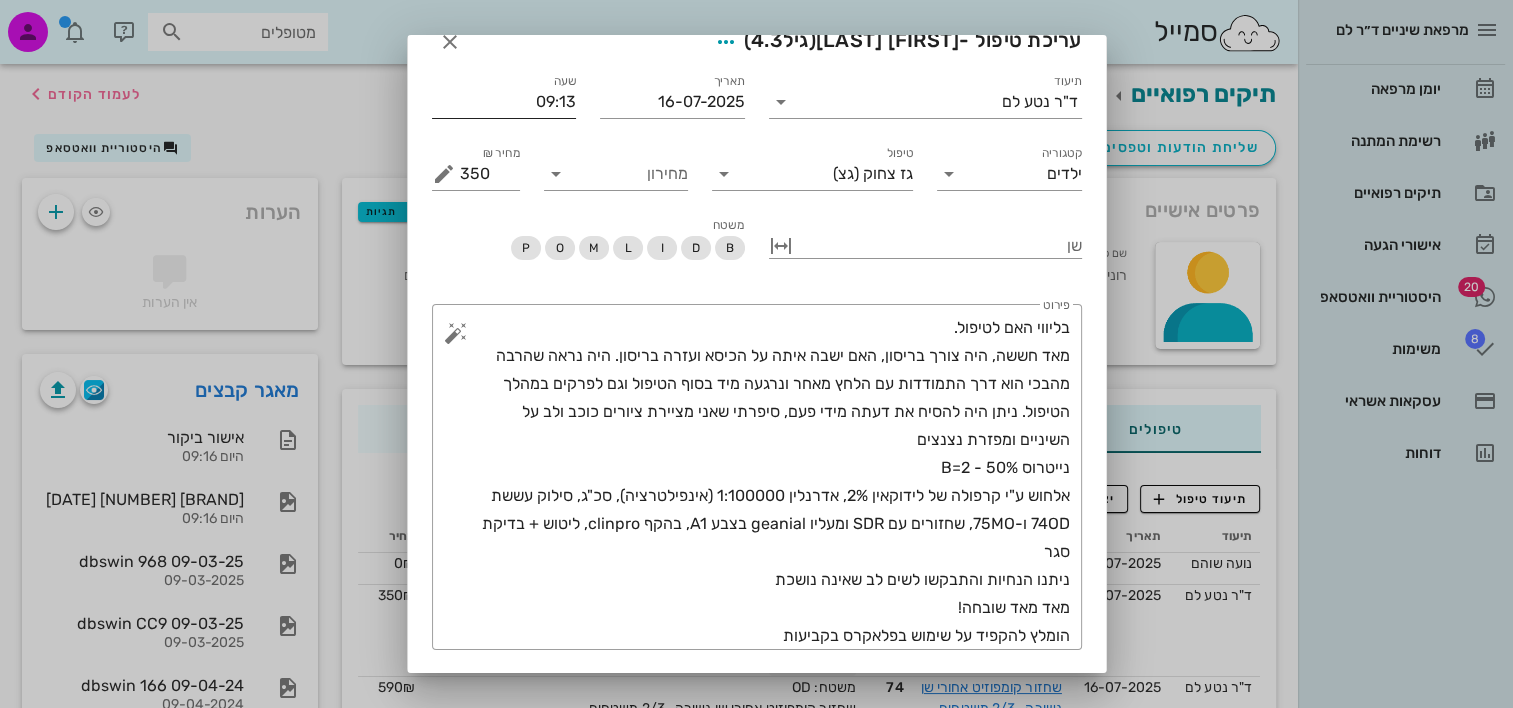 scroll, scrollTop: 0, scrollLeft: 0, axis: both 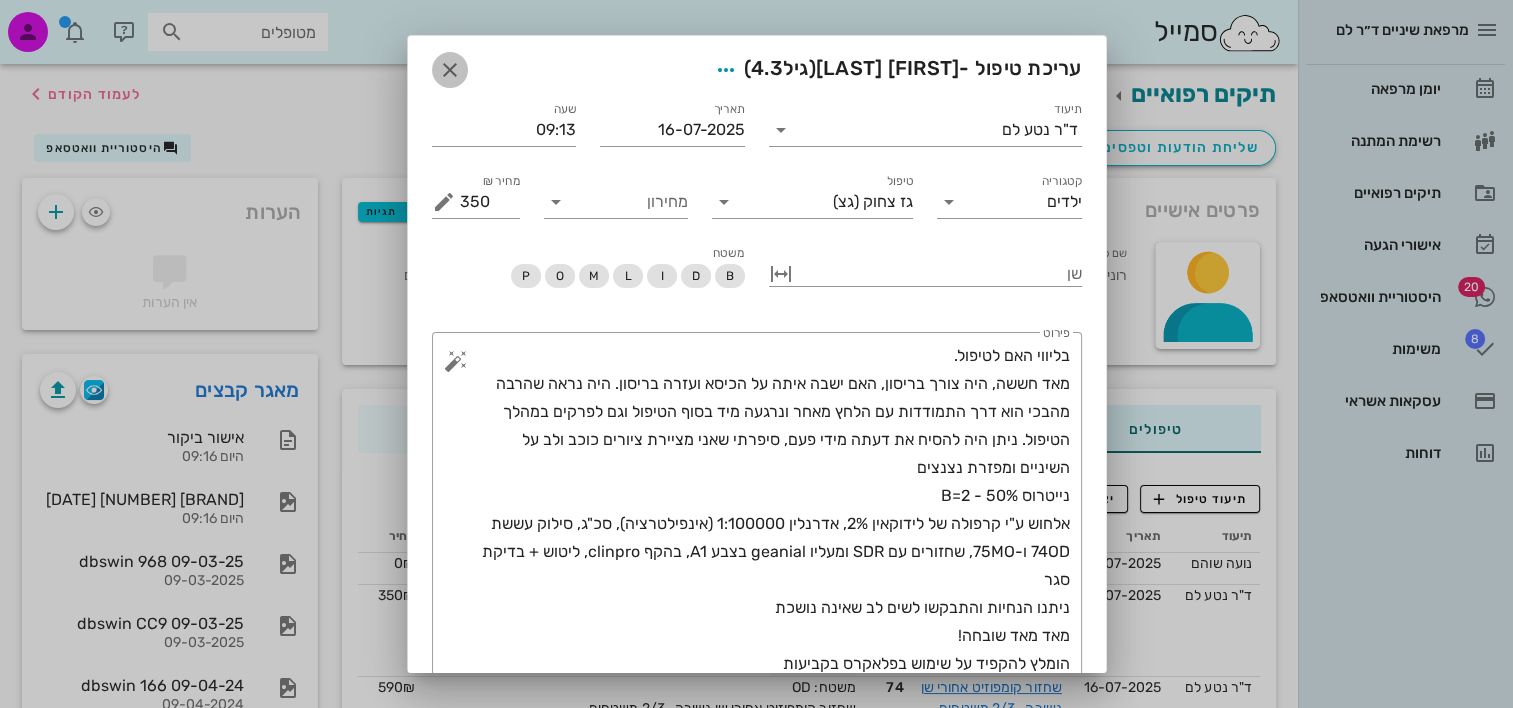 click at bounding box center [450, 70] 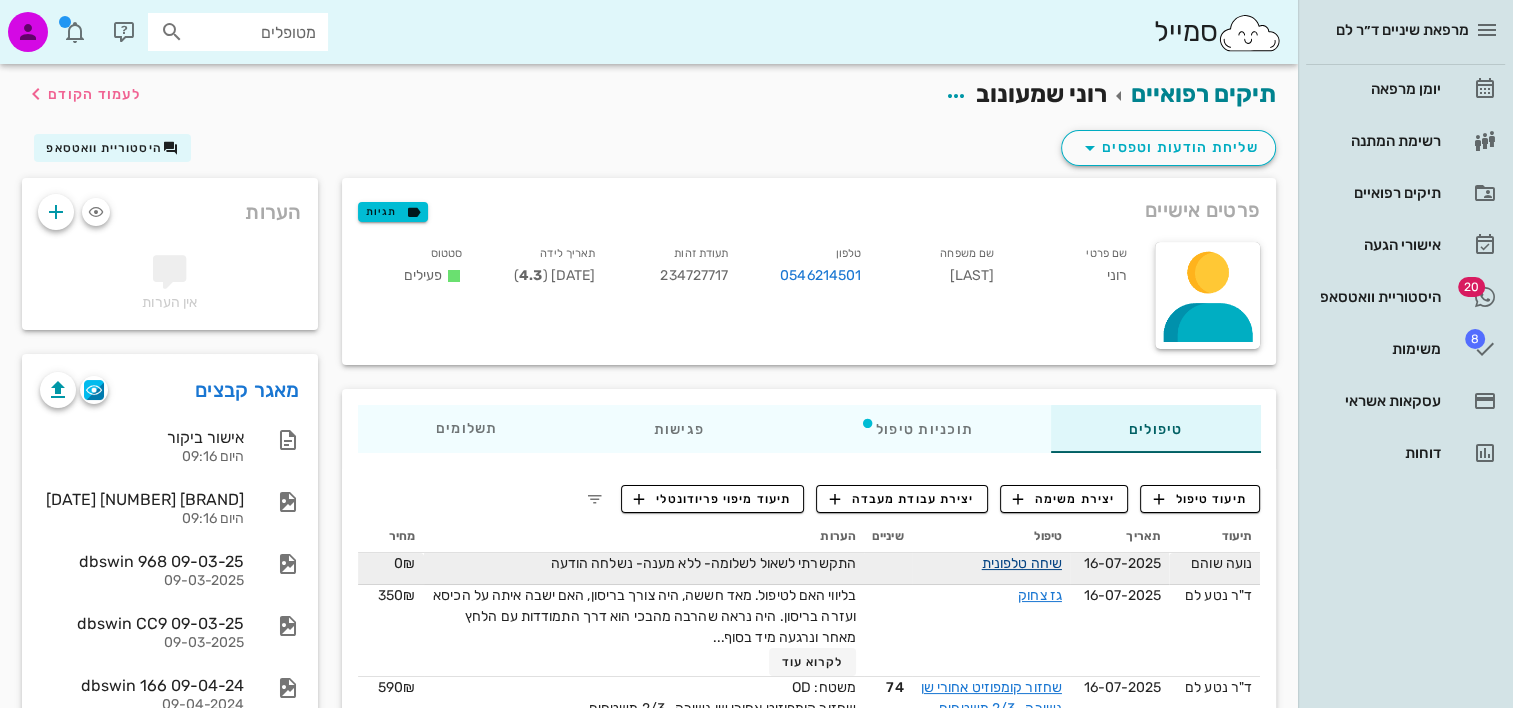 click on "שיחה טלפונית" at bounding box center [1022, 563] 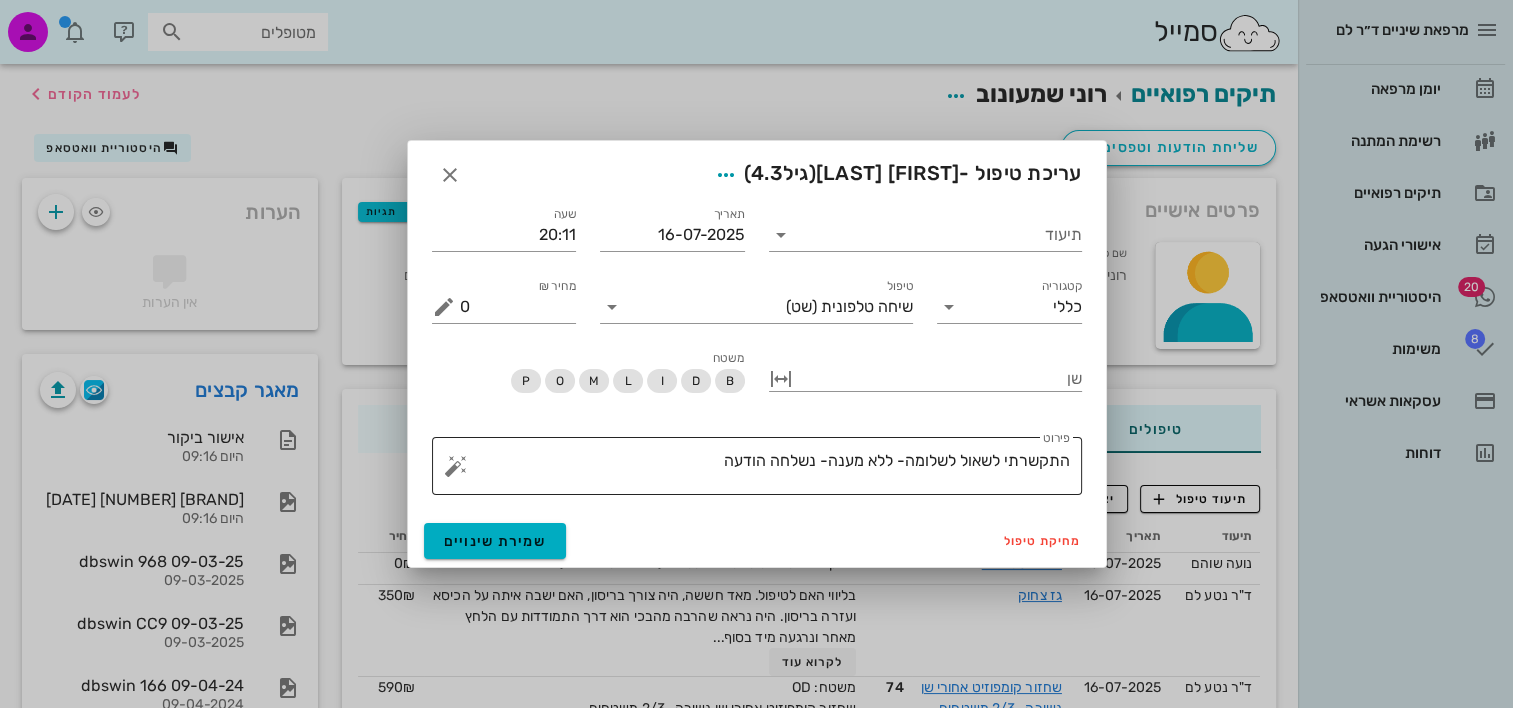 click on "התקשרתי לשאול לשלומה- ללא מענה- נשלחה הודעה" at bounding box center [765, 471] 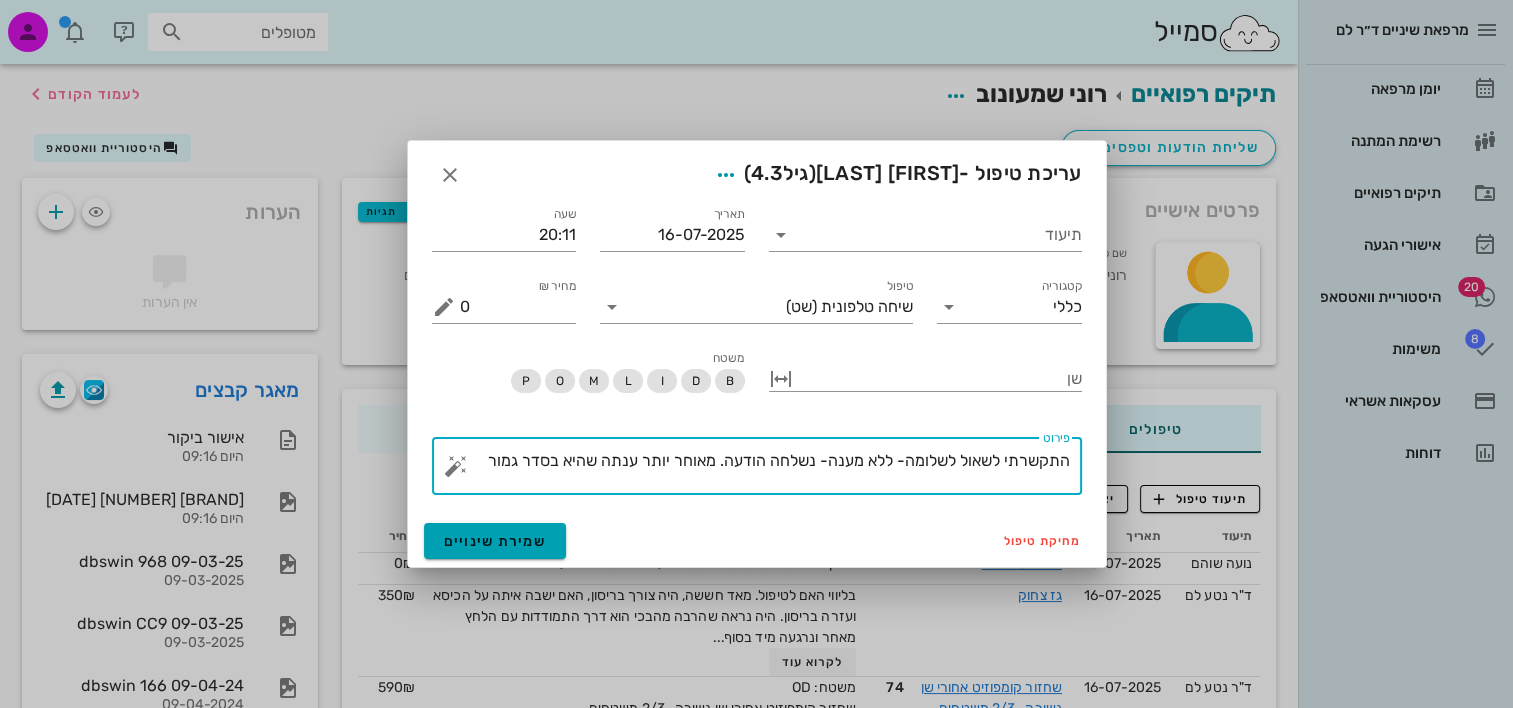 type on "התקשרתי לשאול לשלומה- ללא מענה- נשלחה הודעה. מאוחר יותר ענתה שהיא בסדר גמור" 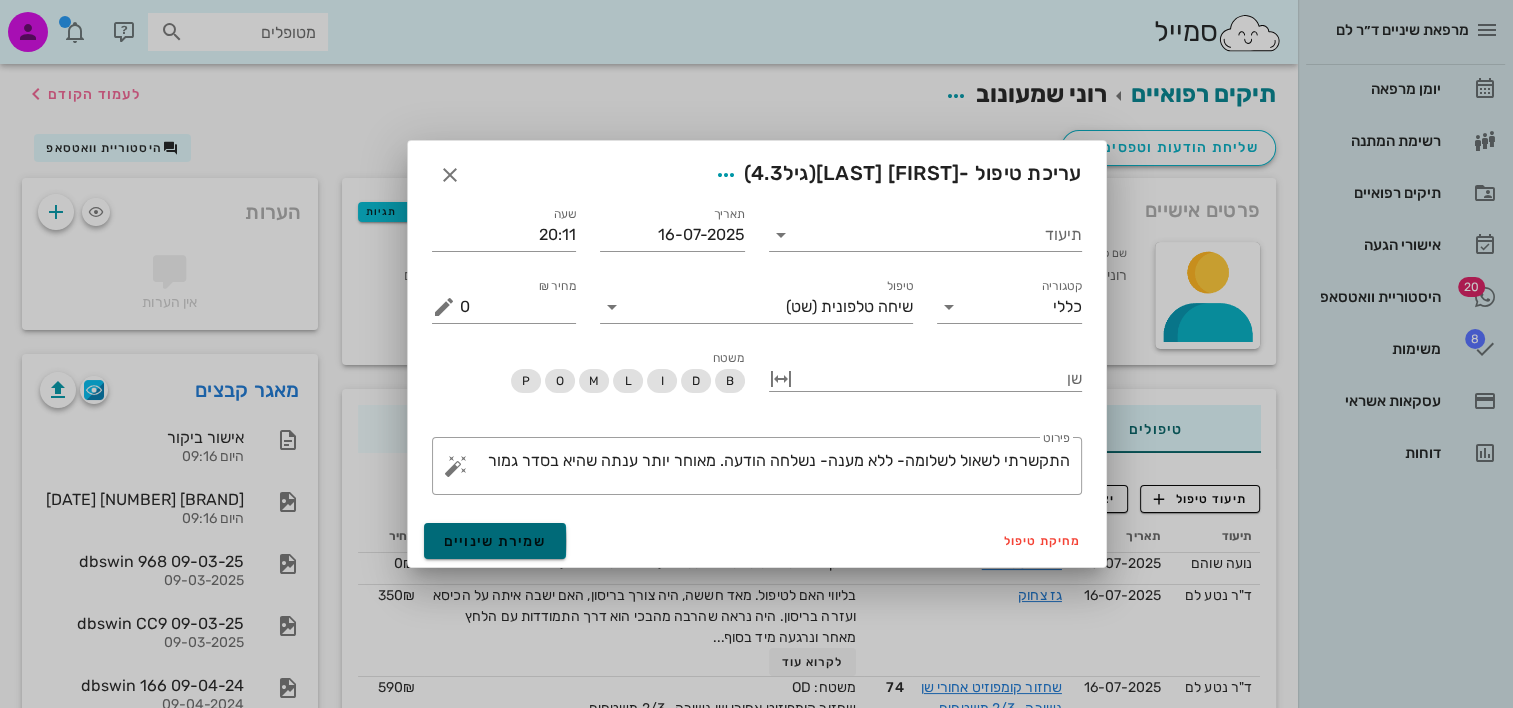 drag, startPoint x: 461, startPoint y: 533, endPoint x: 554, endPoint y: 549, distance: 94.36631 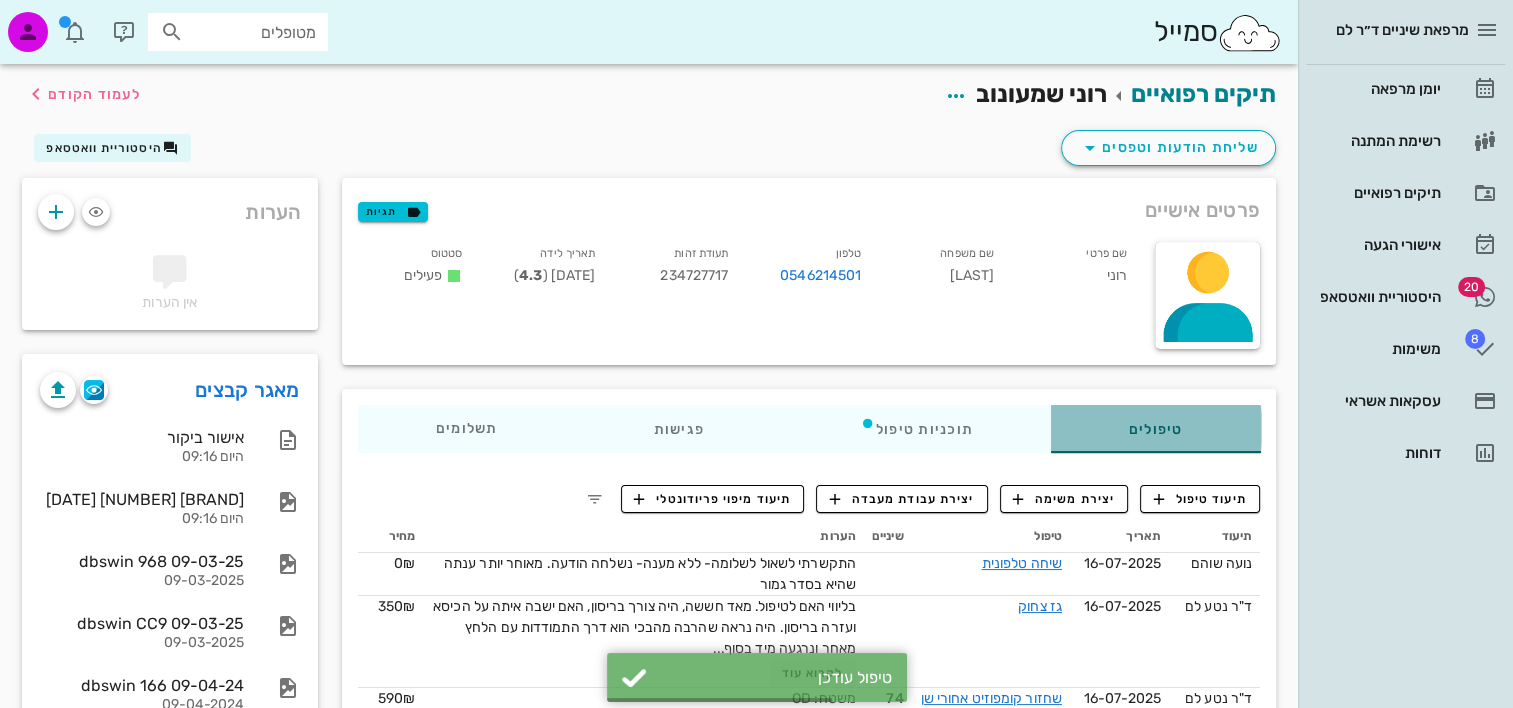 click on "טיפולים" at bounding box center [1155, 429] 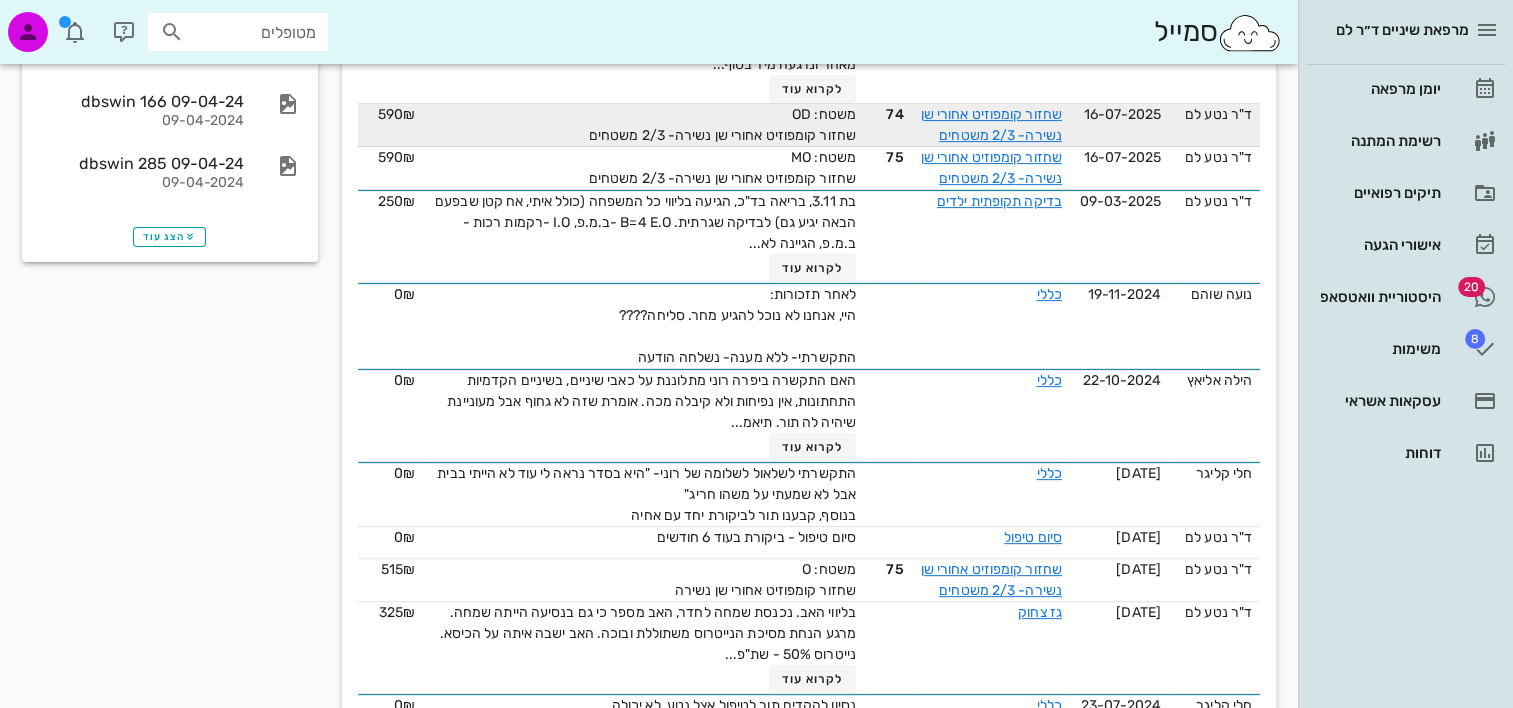 scroll, scrollTop: 700, scrollLeft: 0, axis: vertical 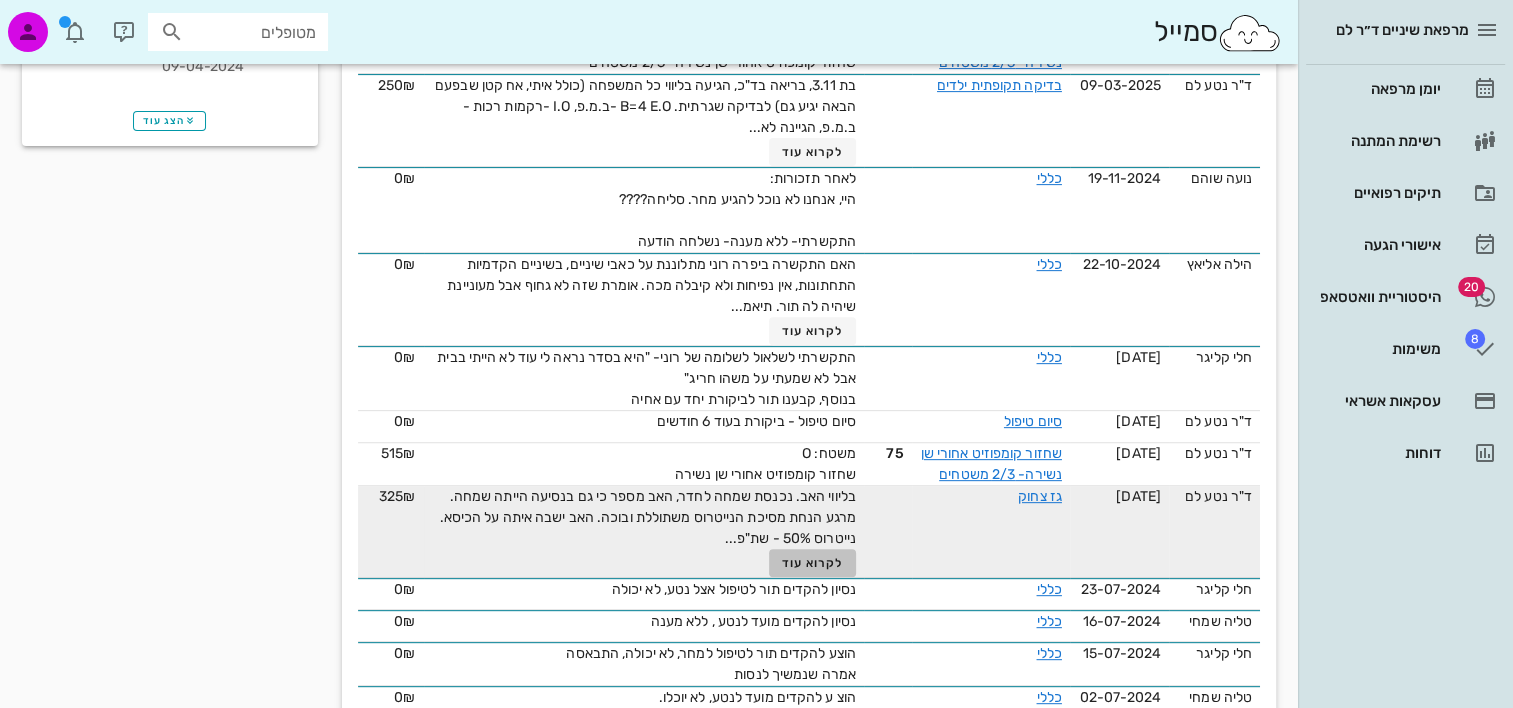 click on "לקרוא עוד" at bounding box center [812, 563] 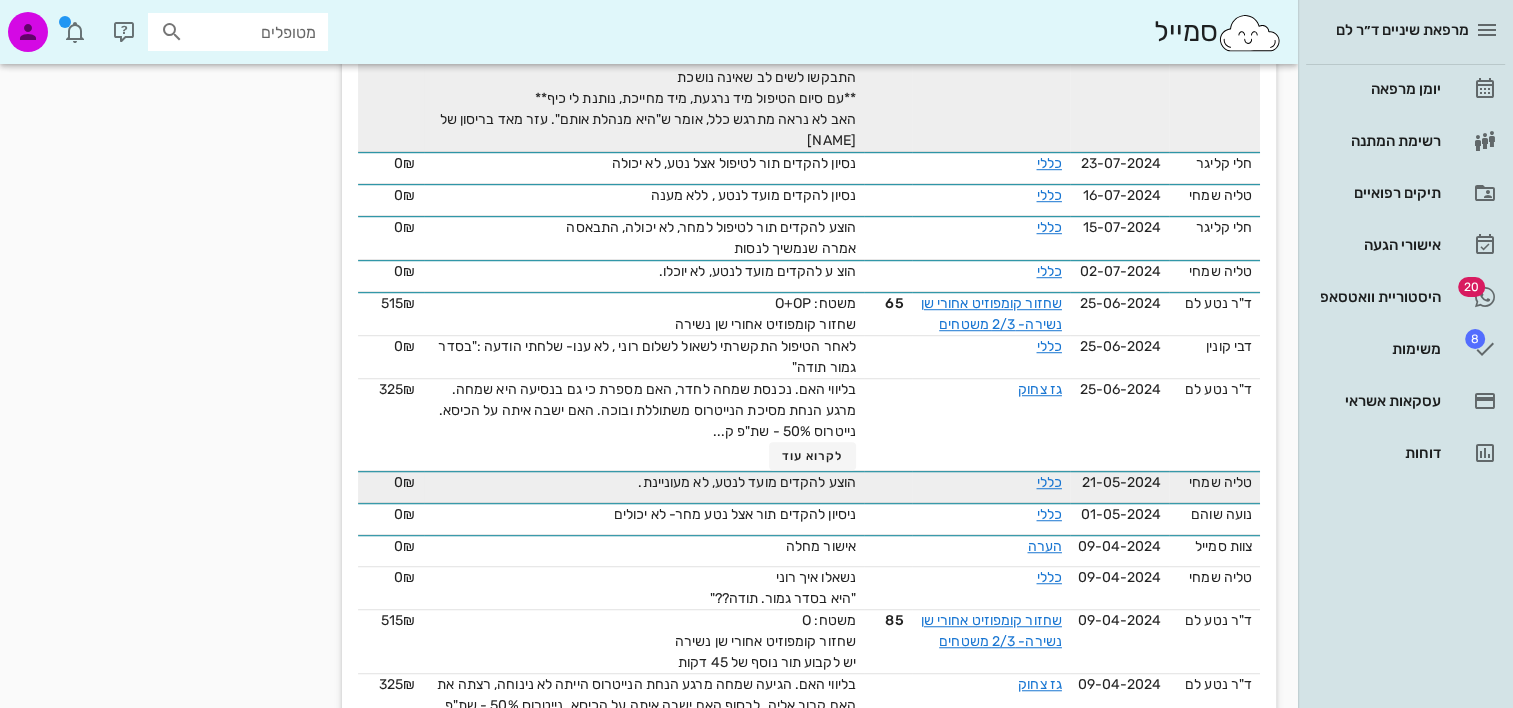 scroll, scrollTop: 1300, scrollLeft: 0, axis: vertical 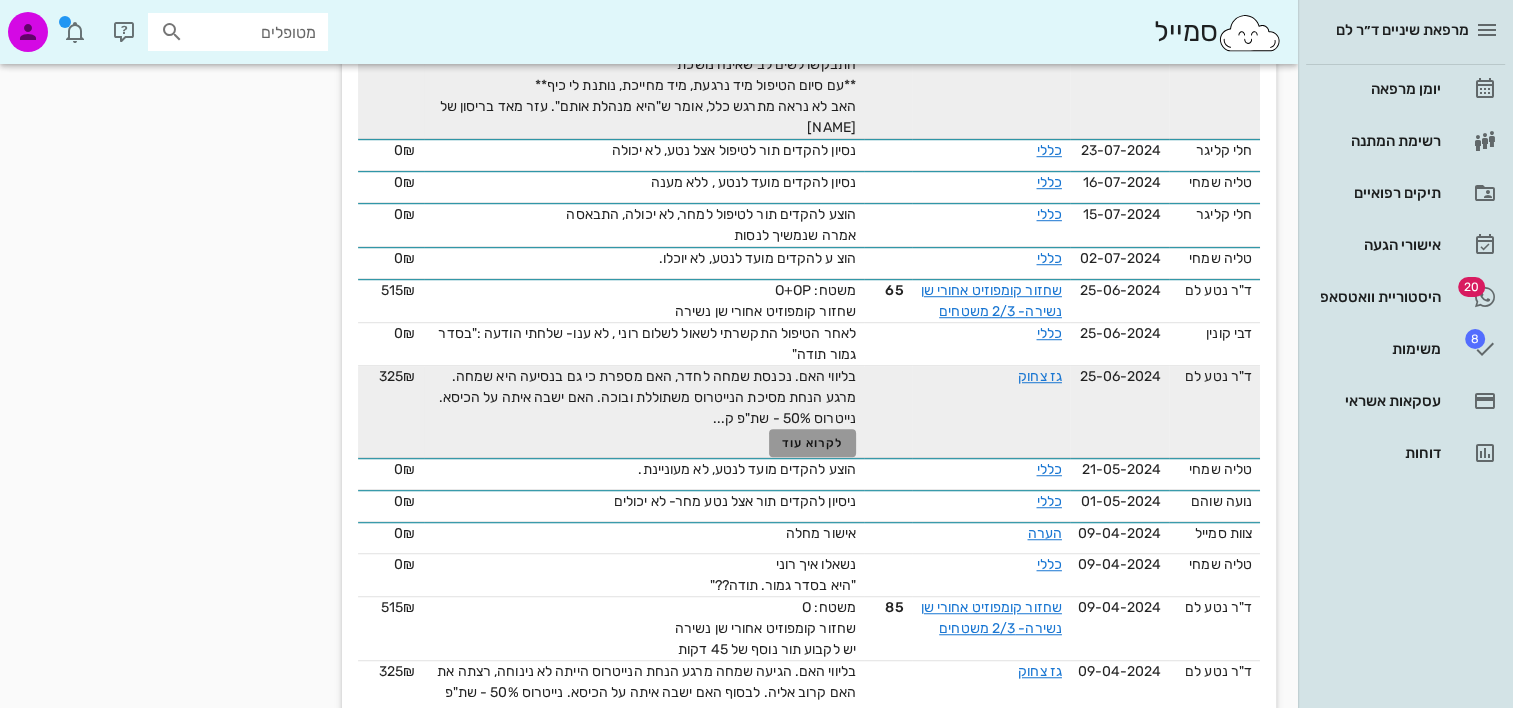 click on "לקרוא עוד" at bounding box center (812, 443) 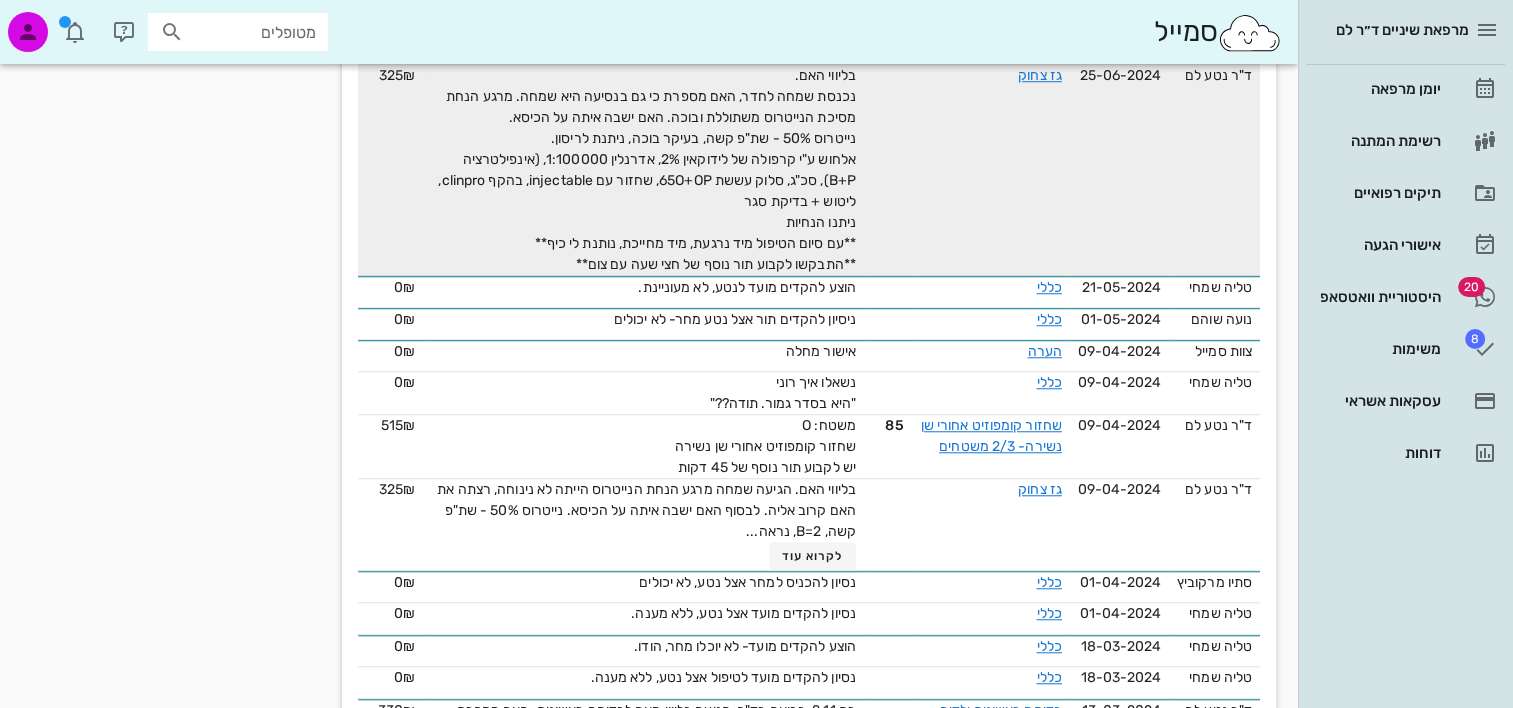 scroll, scrollTop: 1700, scrollLeft: 0, axis: vertical 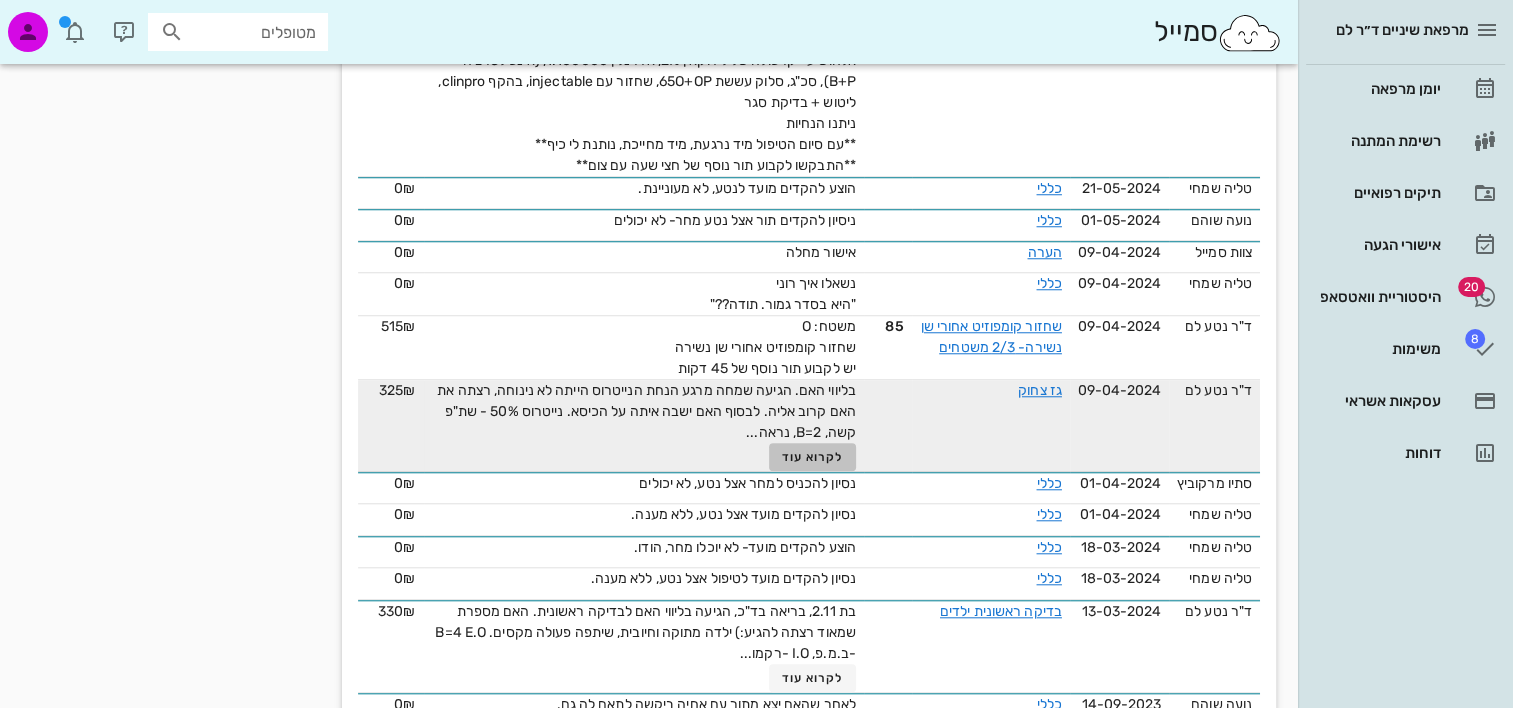click on "לקרוא עוד" at bounding box center (813, 457) 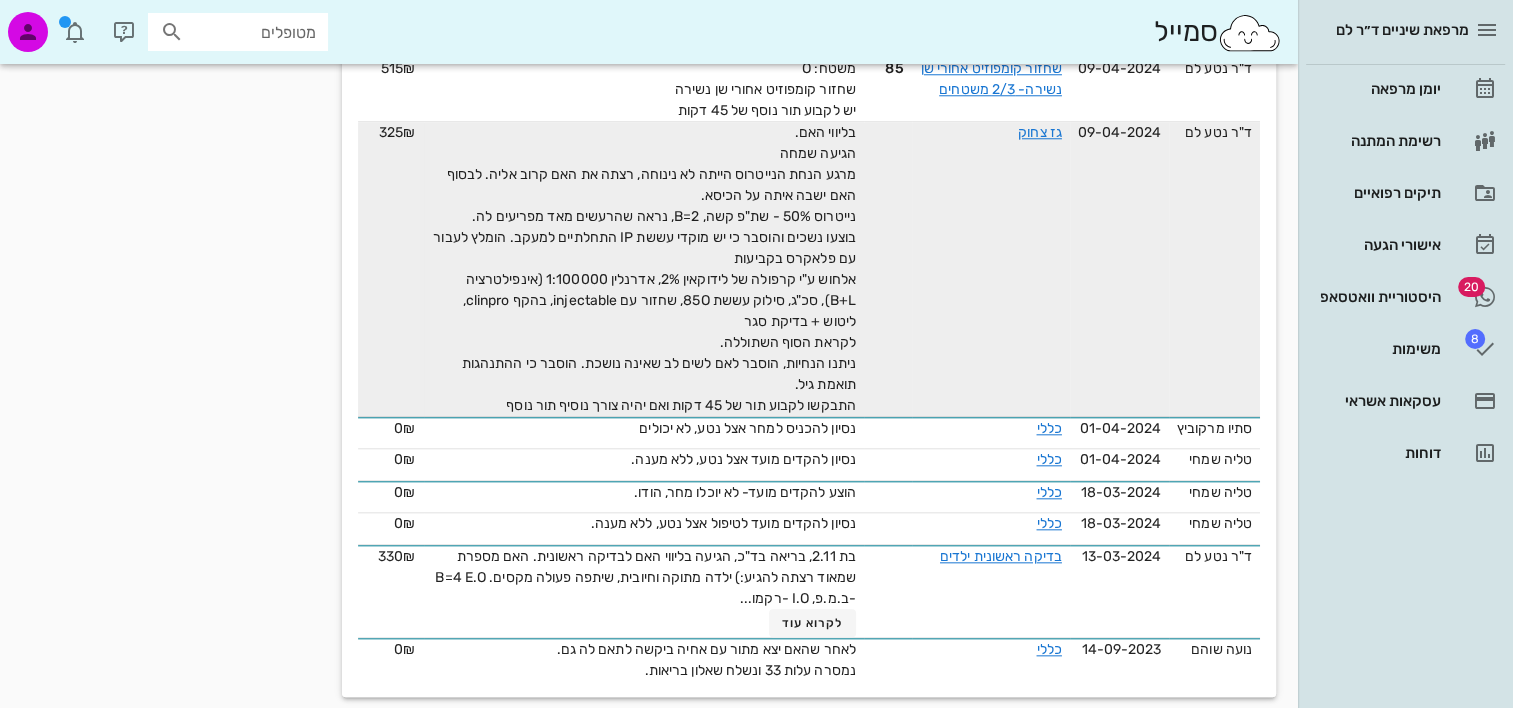 scroll, scrollTop: 1973, scrollLeft: 0, axis: vertical 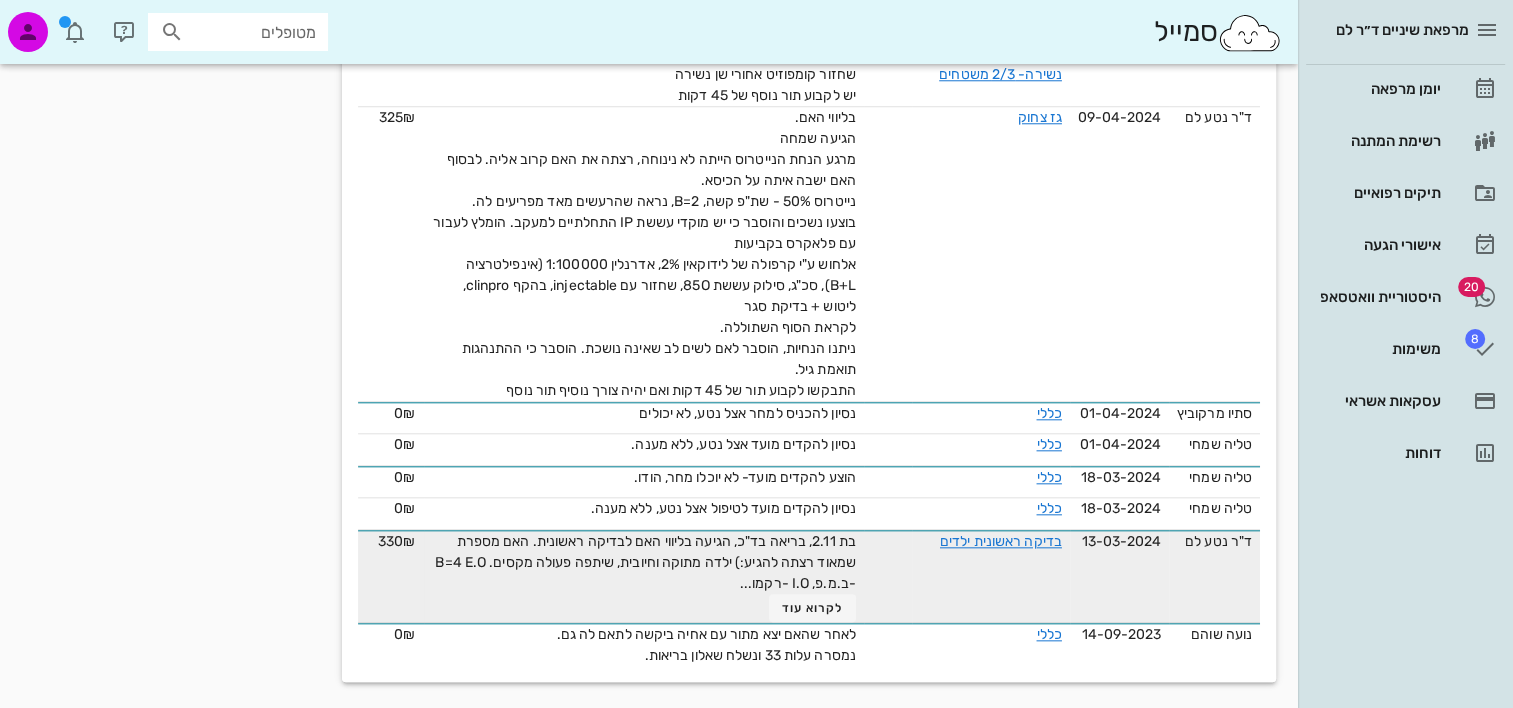 click on "בת 2.11, בריאה בד"כ, הגיעה בליווי האם לבדיקה ראשונית.
האם מספרת שמאוד רצתה להגיע:) ילדה מתוקה וחיובית, שיתפה פעולה מקסים. B=4
E.O -ב.מ.פ, I.O -רקמו...
לקרוא עוד" at bounding box center (644, 576) 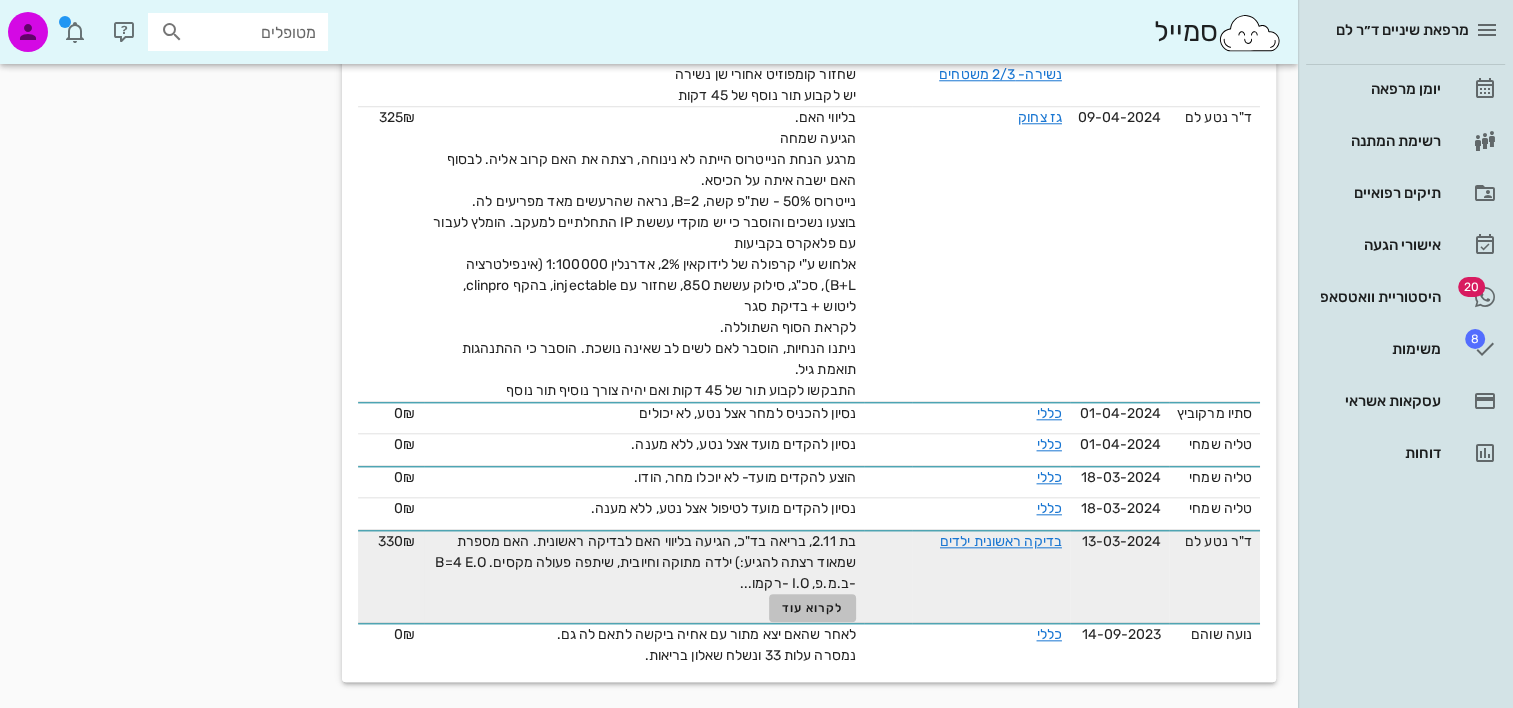 click on "לקרוא עוד" at bounding box center (812, 608) 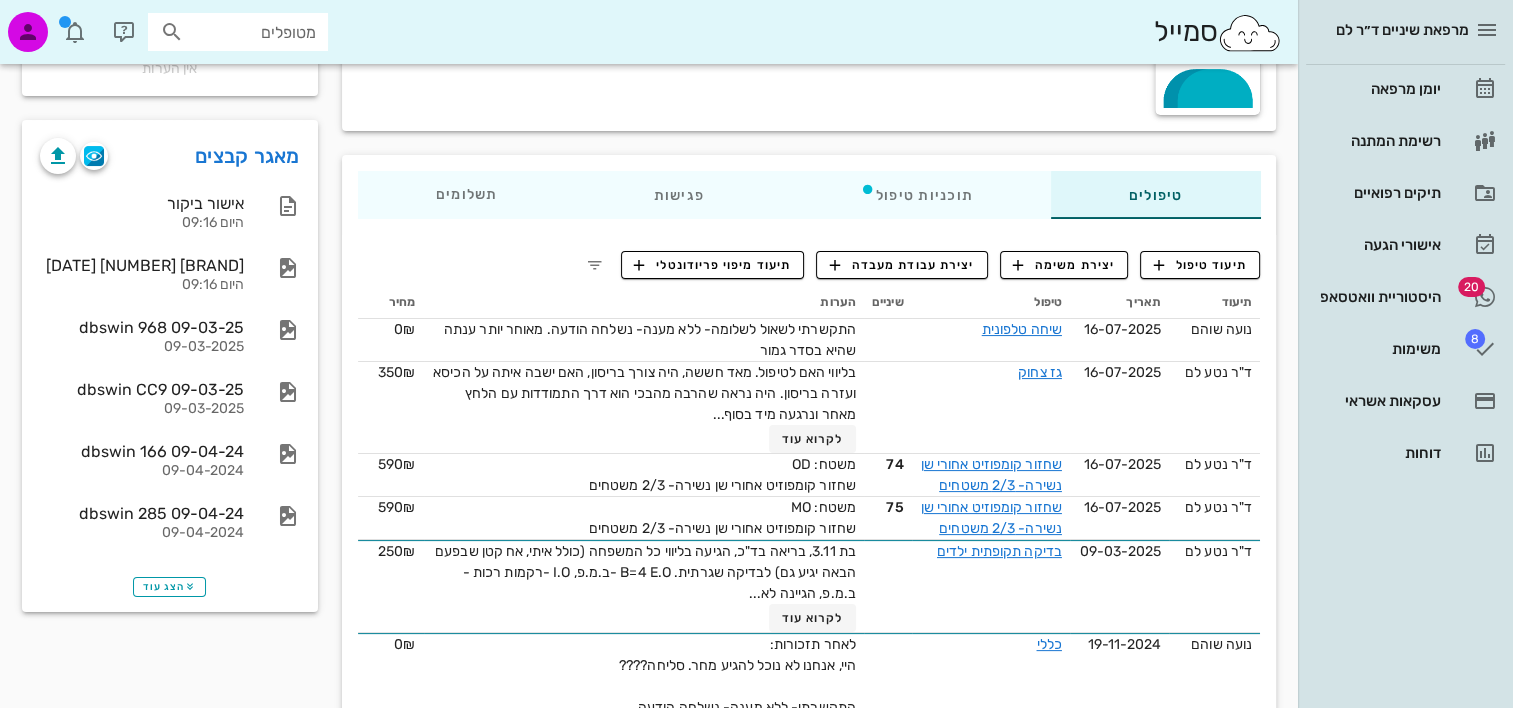 scroll, scrollTop: 0, scrollLeft: 0, axis: both 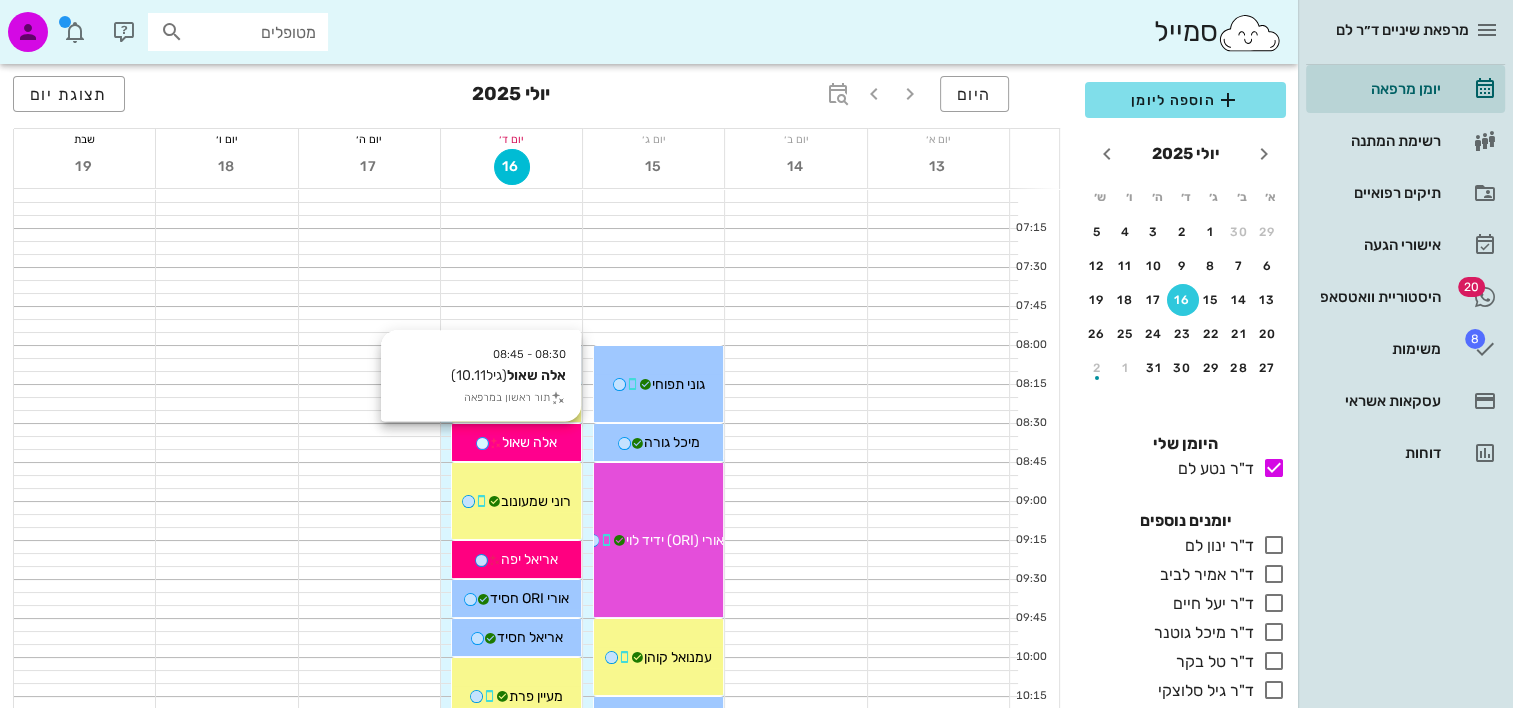 click on "אלה שאול" at bounding box center [516, 442] 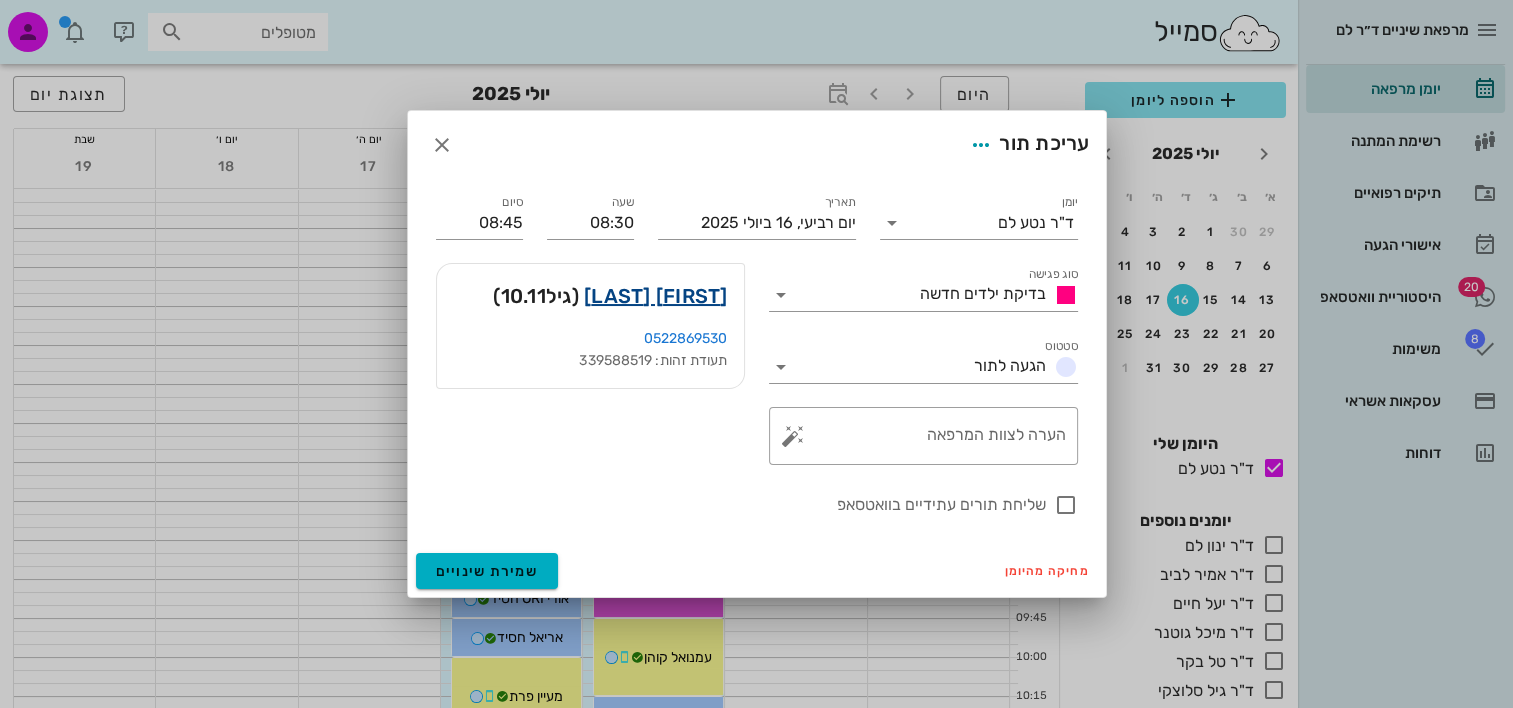 click on "אלה
שאול" at bounding box center (656, 296) 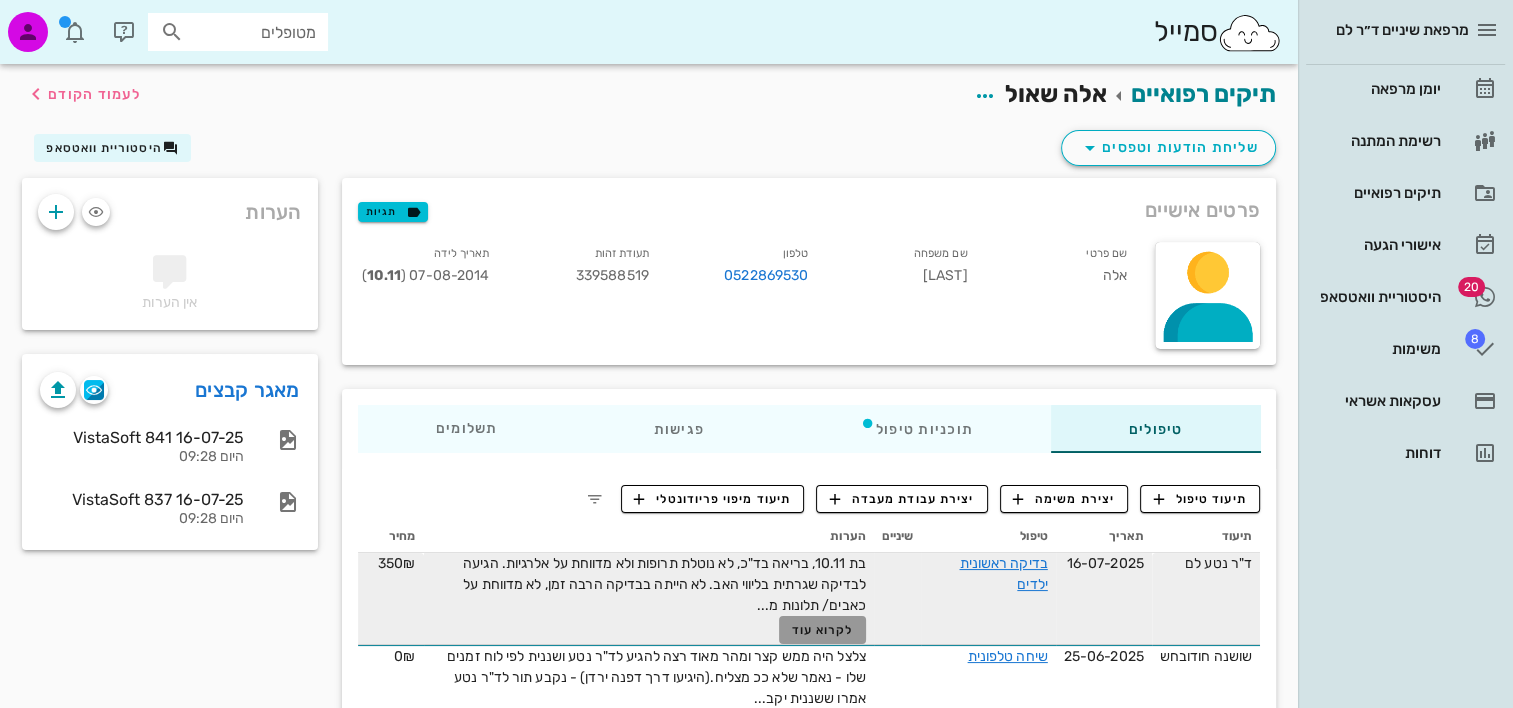 click on "לקרוא עוד" at bounding box center (823, 630) 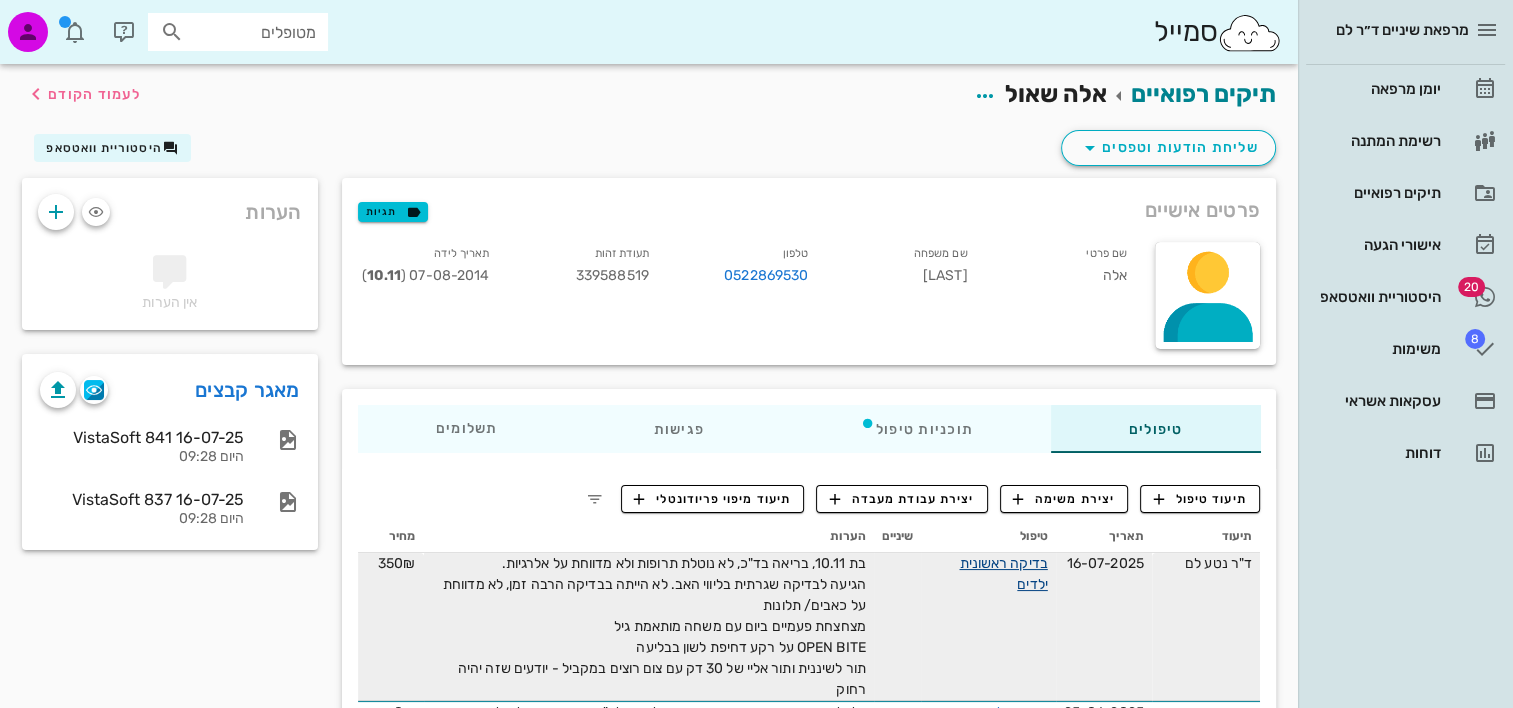click on "בדיקה ראשונית ילדים" at bounding box center [1003, 574] 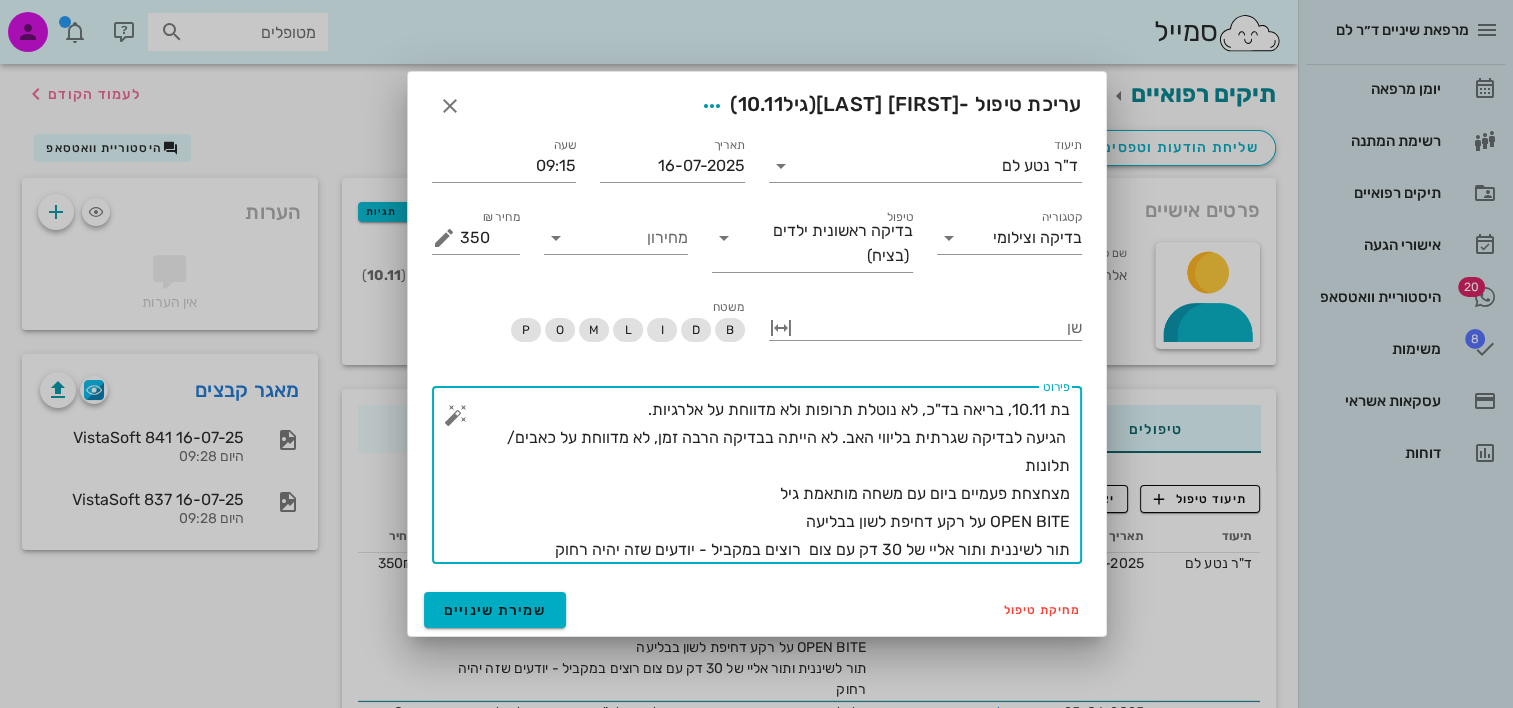 click on "בת 10.11, בריאה בד"כ, לא נוטלת תרופות ולא מדווחת על אלרגיות.
הגיעה לבדיקה שגרתית בליווי האב. לא הייתה בבדיקה הרבה זמן, לא מדווחת על כאבים/ תלונות
מצחצחת פעמיים ביום עם משחה מותאמת גיל
OPEN BITE על רקע דחיפת לשון בבליעה
תור לשיננית ותור אליי של 30 דק עם צום  רוצים במקביל - יודעים שזה יהיה רחוק" at bounding box center (765, 480) 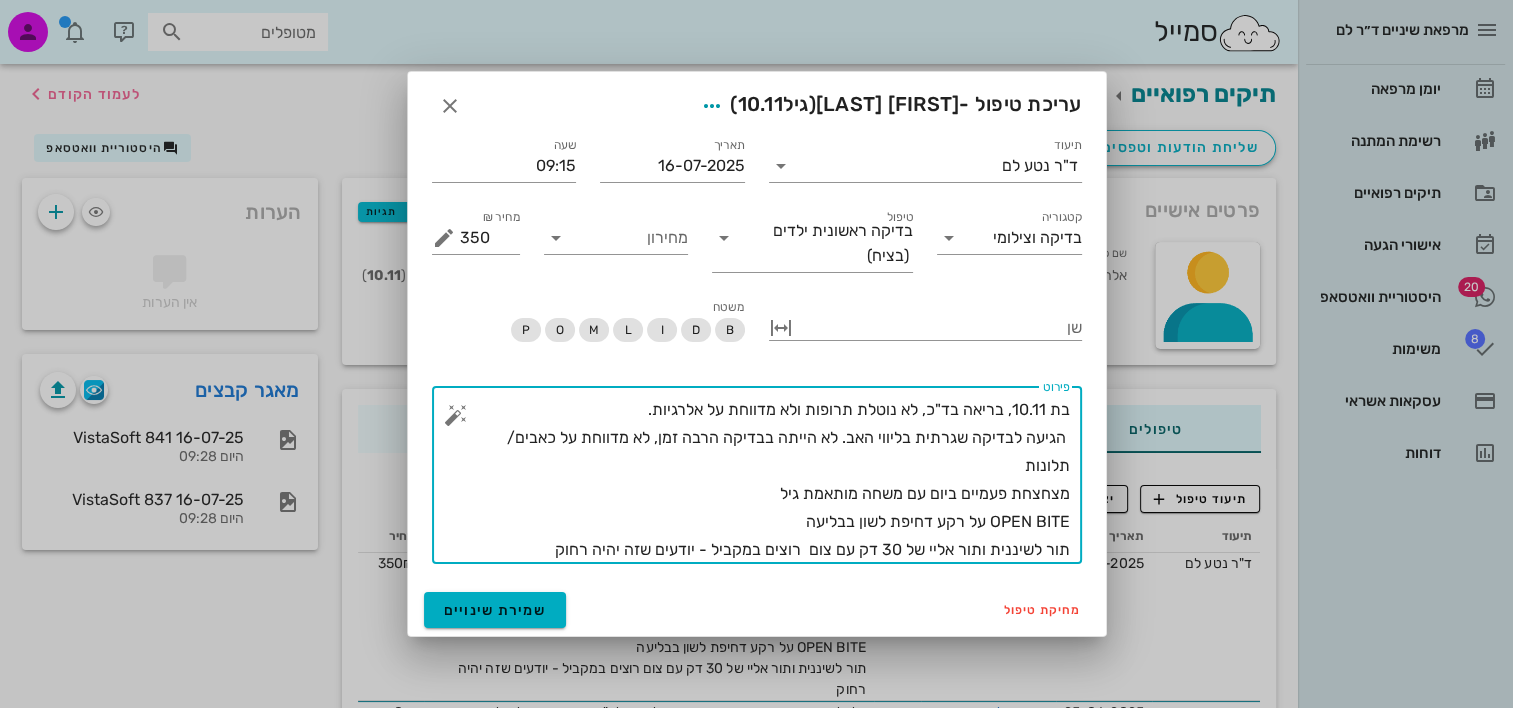 click on "בת 10.11, בריאה בד"כ, לא נוטלת תרופות ולא מדווחת על אלרגיות.
הגיעה לבדיקה שגרתית בליווי האב. לא הייתה בבדיקה הרבה זמן, לא מדווחת על כאבים/ תלונות
מצחצחת פעמיים ביום עם משחה מותאמת גיל
OPEN BITE על רקע דחיפת לשון בבליעה
תור לשיננית ותור אליי של 30 דק עם צום  רוצים במקביל - יודעים שזה יהיה רחוק" at bounding box center [765, 480] 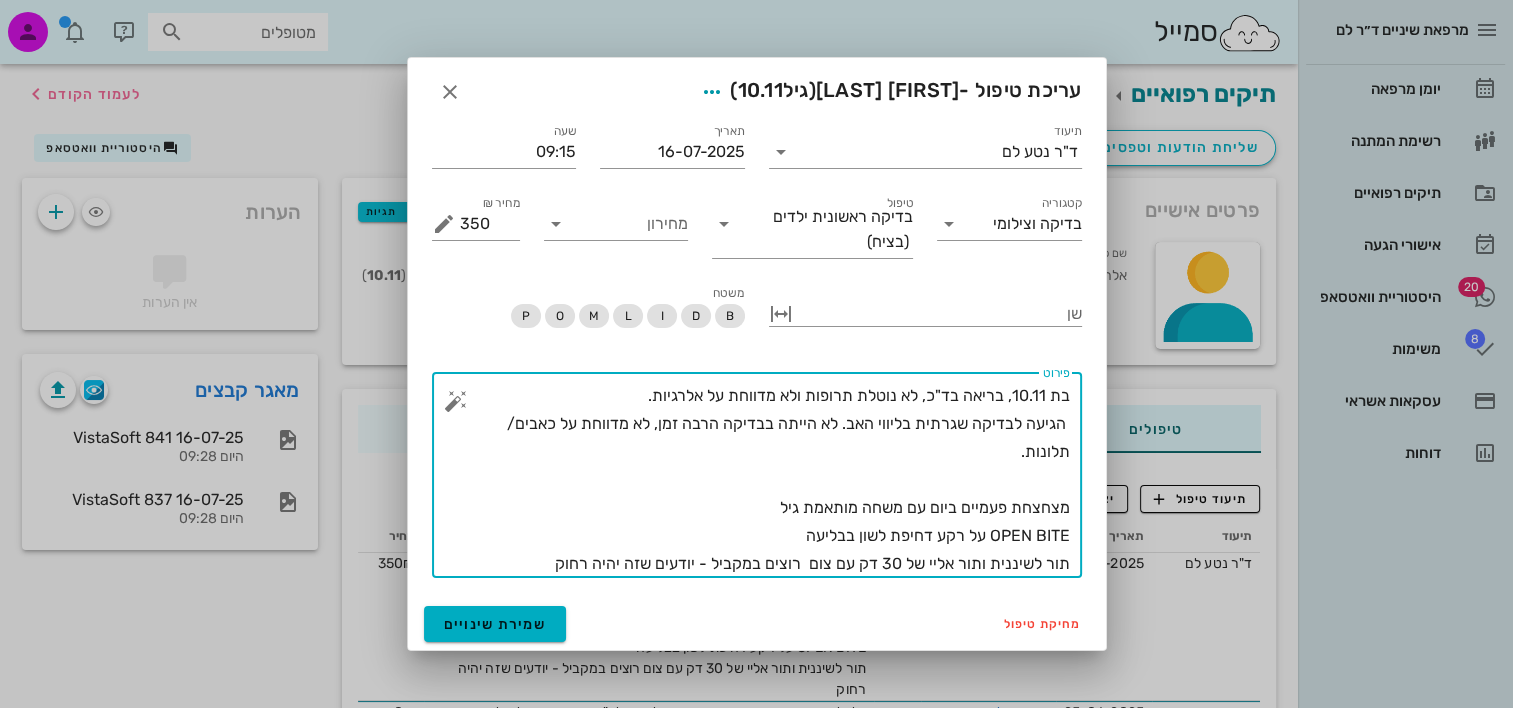 click on "בת 10.11, בריאה בד"כ, לא נוטלת תרופות ולא מדווחת על אלרגיות.
הגיעה לבדיקה שגרתית בליווי האב. לא הייתה בבדיקה הרבה זמן, לא מדווחת על כאבים/ תלונות.
מצחצחת פעמיים ביום עם משחה מותאמת גיל
OPEN BITE על רקע דחיפת לשון בבליעה
תור לשיננית ותור אליי של 30 דק עם צום  רוצים במקביל - יודעים שזה יהיה רחוק" at bounding box center [765, 480] 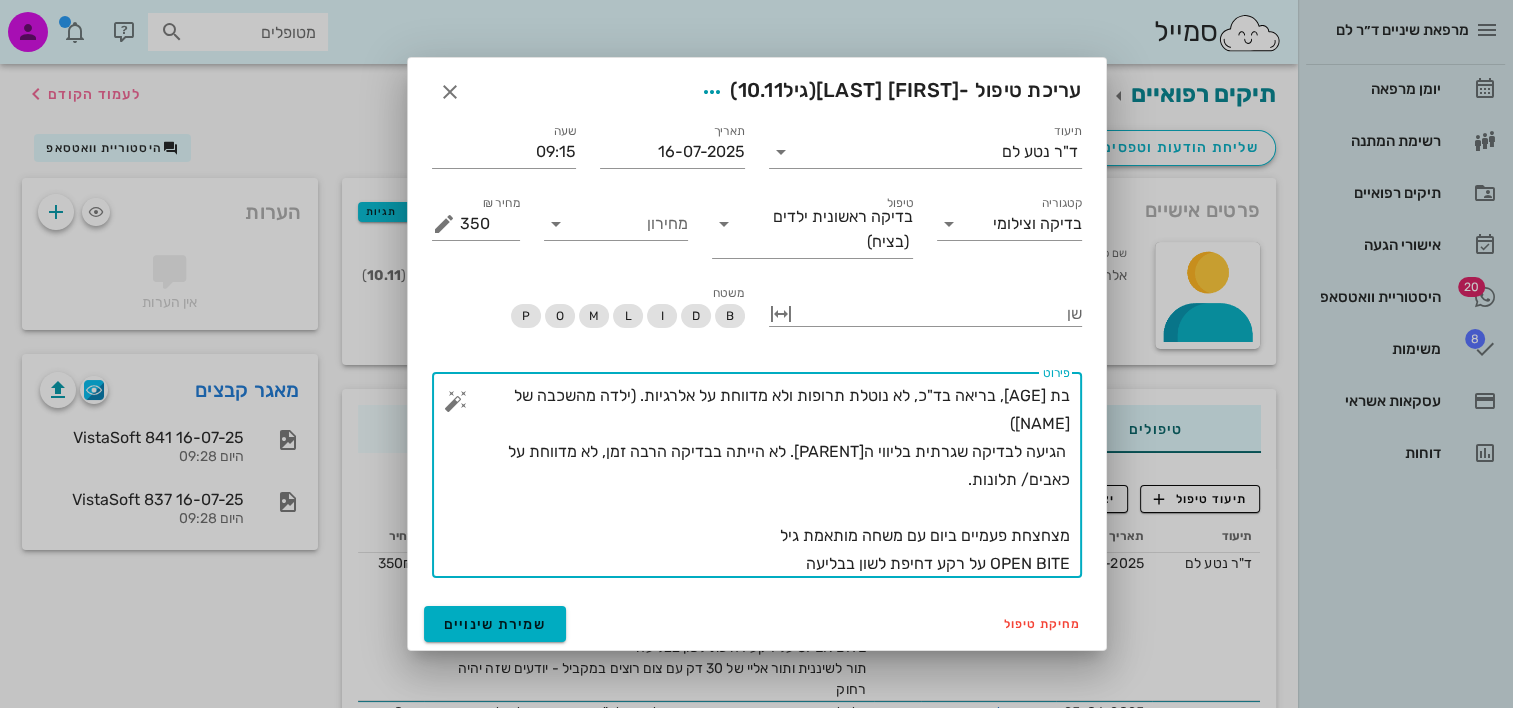 click on "בת 10.11, בריאה בד"כ, לא נוטלת תרופות ולא מדווחת על אלרגיות. (ילדה מהשכבה של נועם)
הגיעה לבדיקה שגרתית בליווי האב. לא הייתה בבדיקה הרבה זמן, לא מדווחת על כאבים/ תלונות.
מצחצחת פעמיים ביום עם משחה מותאמת גיל
OPEN BITE על רקע דחיפת לשון בבליעה
תור לשיננית ותור אליי של 30 דק עם צום  רוצים במקביל - יודעים שזה יהיה רחוק" at bounding box center [765, 480] 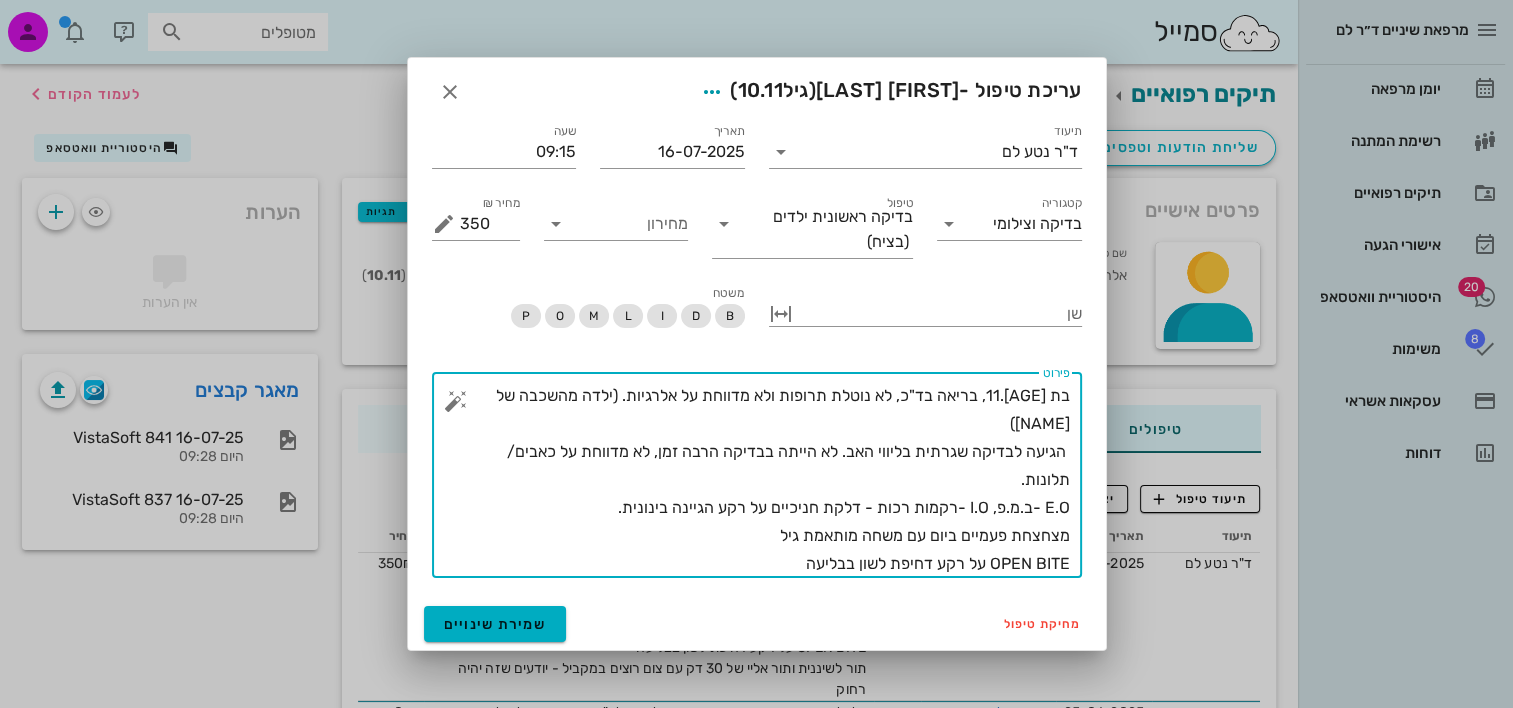 click on "בת 10.11, בריאה בד"כ, לא נוטלת תרופות ולא מדווחת על אלרגיות. (ילדה מהשכבה של נועם)
הגיעה לבדיקה שגרתית בליווי האב. לא הייתה בבדיקה הרבה זמן, לא מדווחת על כאבים/ תלונות.
E.O -ב.מ.פ, I.O -רקמות רכות - דלקת חניכיים על רקע הגיינה בינונית.
מצחצחת פעמיים ביום עם משחה מותאמת גיל
OPEN BITE על רקע דחיפת לשון בבליעה
תור לשיננית ותור אליי של 30 דק עם צום  רוצים במקביל - יודעים שזה יהיה רחוק" at bounding box center [765, 480] 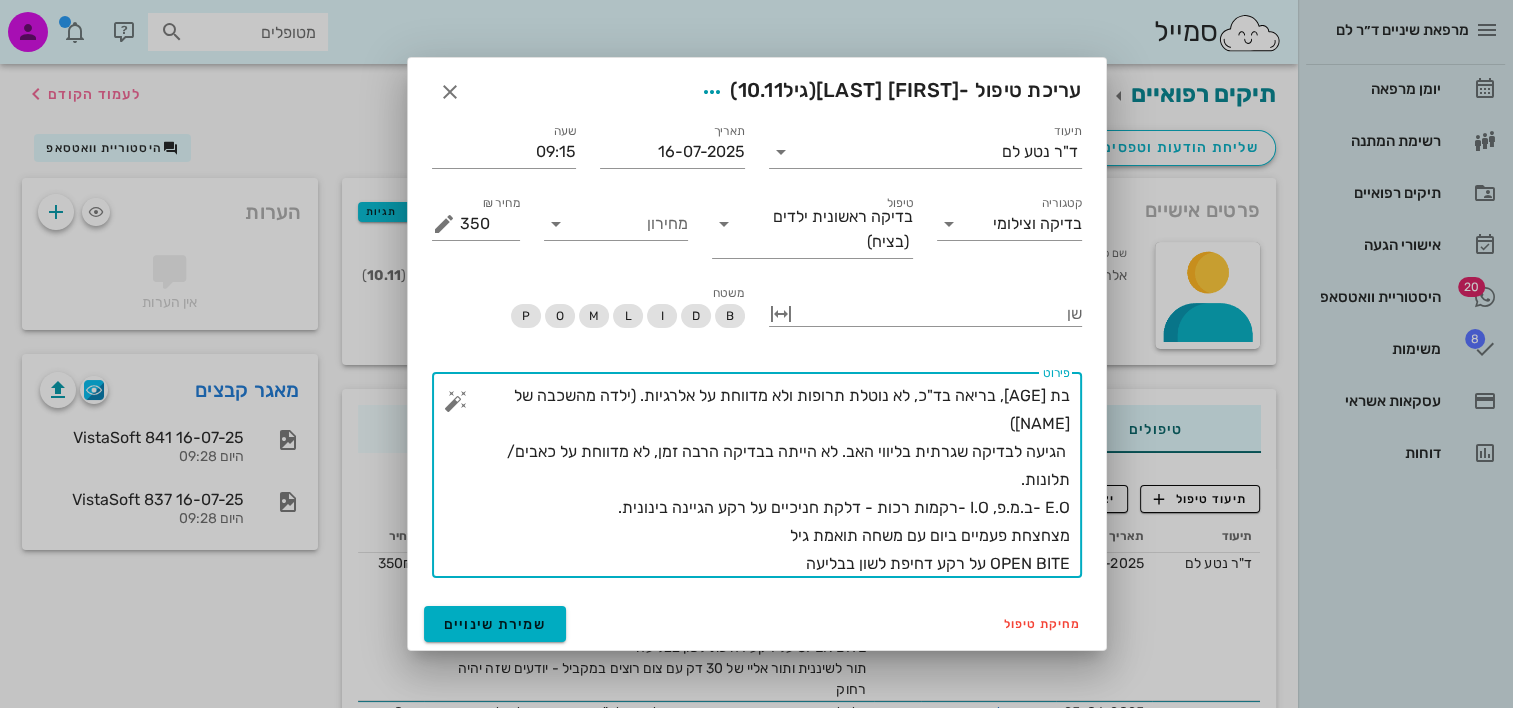 click on "בת 10.11, בריאה בד"כ, לא נוטלת תרופות ולא מדווחת על אלרגיות. (ילדה מהשכבה של נועם)
הגיעה לבדיקה שגרתית בליווי האב. לא הייתה בבדיקה הרבה זמן, לא מדווחת על כאבים/ תלונות.
E.O -ב.מ.פ, I.O -רקמות רכות - דלקת חניכיים על רקע הגיינה בינונית.
מצחצחת פעמיים ביום עם משחה תואמת גיל
OPEN BITE על רקע דחיפת לשון בבליעה
תור לשיננית ותור אליי של 30 דק עם צום  רוצים במקביל - יודעים שזה יהיה רחוק" at bounding box center (765, 480) 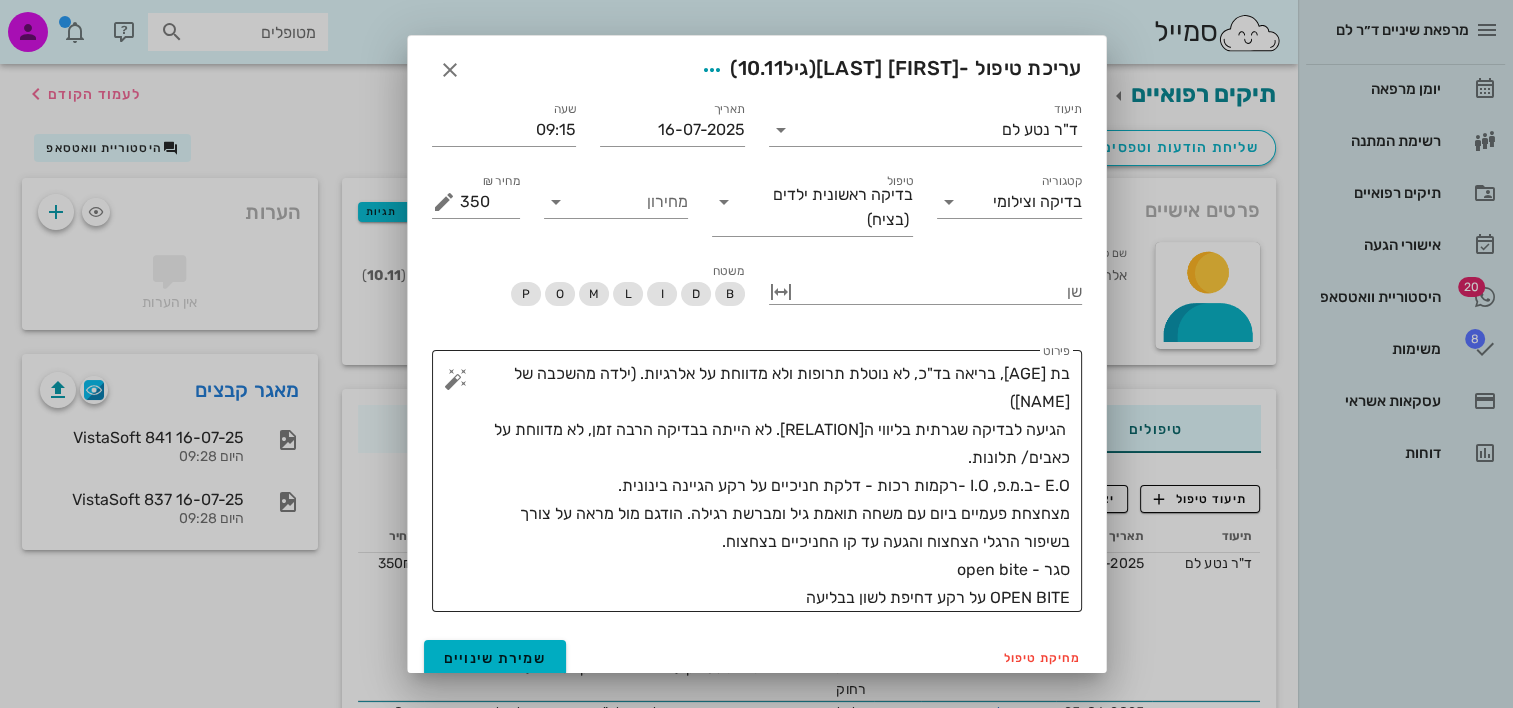 click on "בת 10.11, בריאה בד"כ, לא נוטלת תרופות ולא מדווחת על אלרגיות. (ילדה מהשכבה של נועם)
הגיעה לבדיקה שגרתית בליווי האב. לא הייתה בבדיקה הרבה זמן, לא מדווחת על כאבים/ תלונות.
E.O -ב.מ.פ, I.O -רקמות רכות - דלקת חניכיים על רקע הגיינה בינונית.
מצחצחת פעמיים ביום עם משחה תואמת גיל ומברשת רגילה. הודגם מול מראה על צורך בשיפור הרגלי הצחצוח והגעה עד קו החניכיים בצחצוח.
סגר - open bite
OPEN BITE על רקע דחיפת לשון בבליעה
תור לשיננית ותור אליי של 30 דק עם צום  רוצים במקביל - יודעים שזה יהיה רחוק" at bounding box center (765, 486) 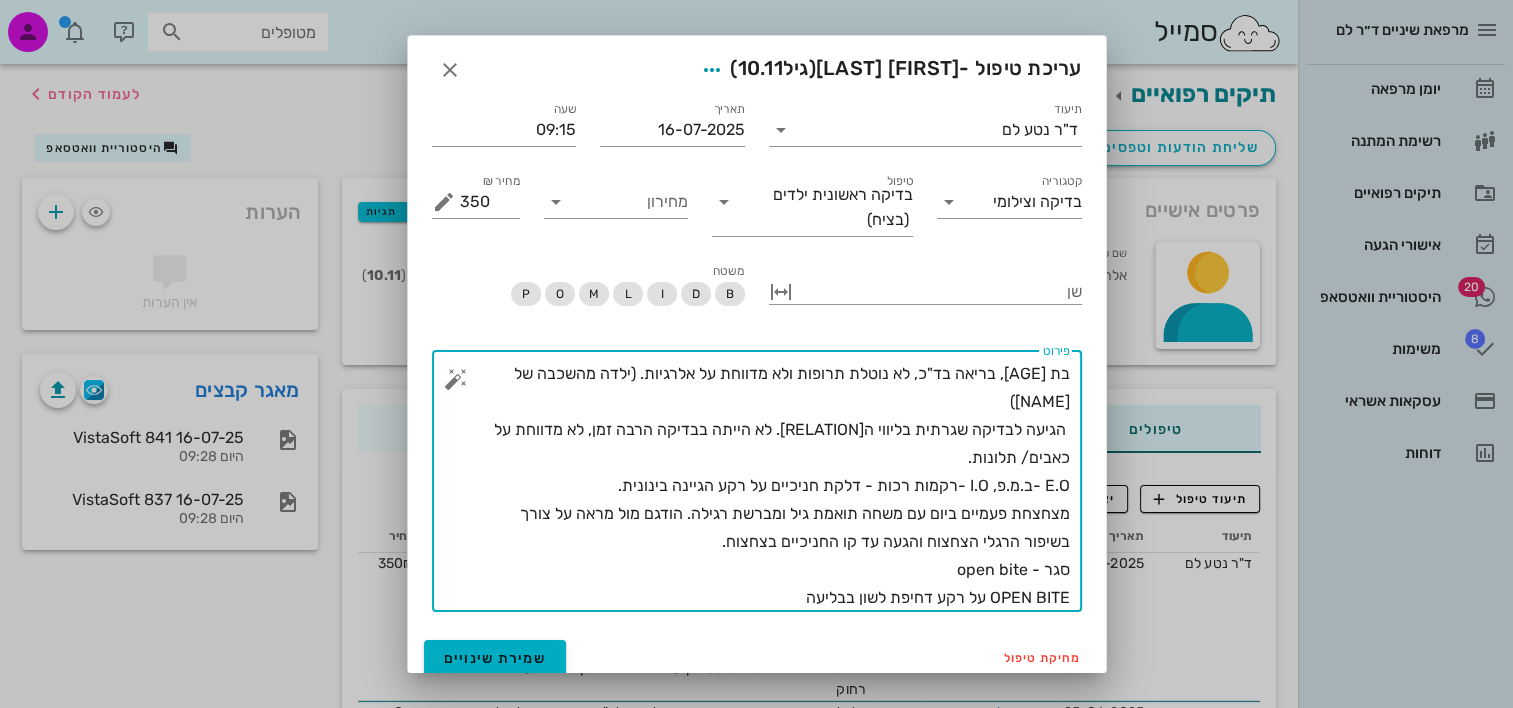 click on "בת 10.11, בריאה בד"כ, לא נוטלת תרופות ולא מדווחת על אלרגיות. (ילדה מהשכבה של נועם)
הגיעה לבדיקה שגרתית בליווי האב. לא הייתה בבדיקה הרבה זמן, לא מדווחת על כאבים/ תלונות.
E.O -ב.מ.פ, I.O -רקמות רכות - דלקת חניכיים על רקע הגיינה בינונית.
מצחצחת פעמיים ביום עם משחה תואמת גיל ומברשת רגילה. הודגם מול מראה על צורך בשיפור הרגלי הצחצוח והגעה עד קו החניכיים בצחצוח.
סגר - open bite
OPEN BITE על רקע דחיפת לשון בבליעה
תור לשיננית ותור אליי של 30 דק עם צום  רוצים במקביל - יודעים שזה יהיה רחוק" at bounding box center [765, 486] 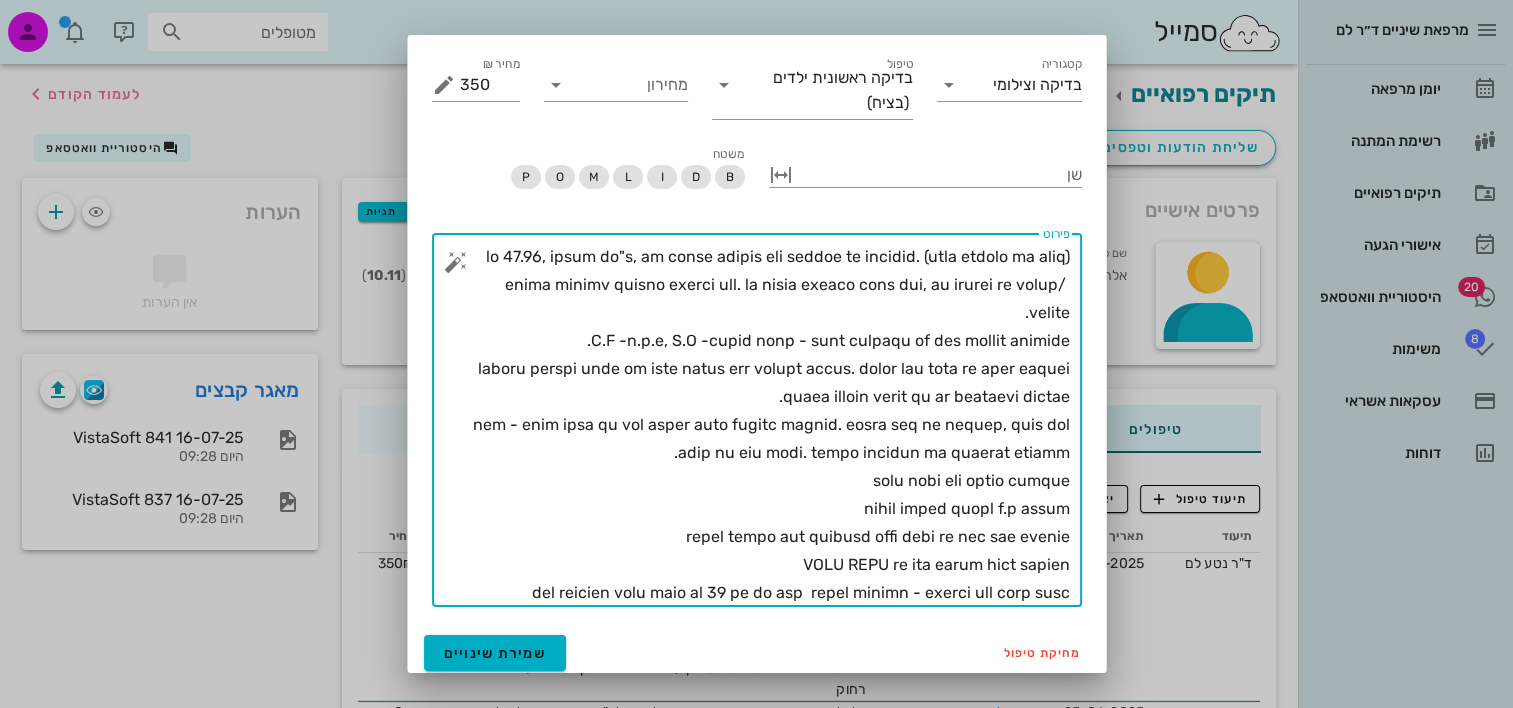 scroll, scrollTop: 124, scrollLeft: 0, axis: vertical 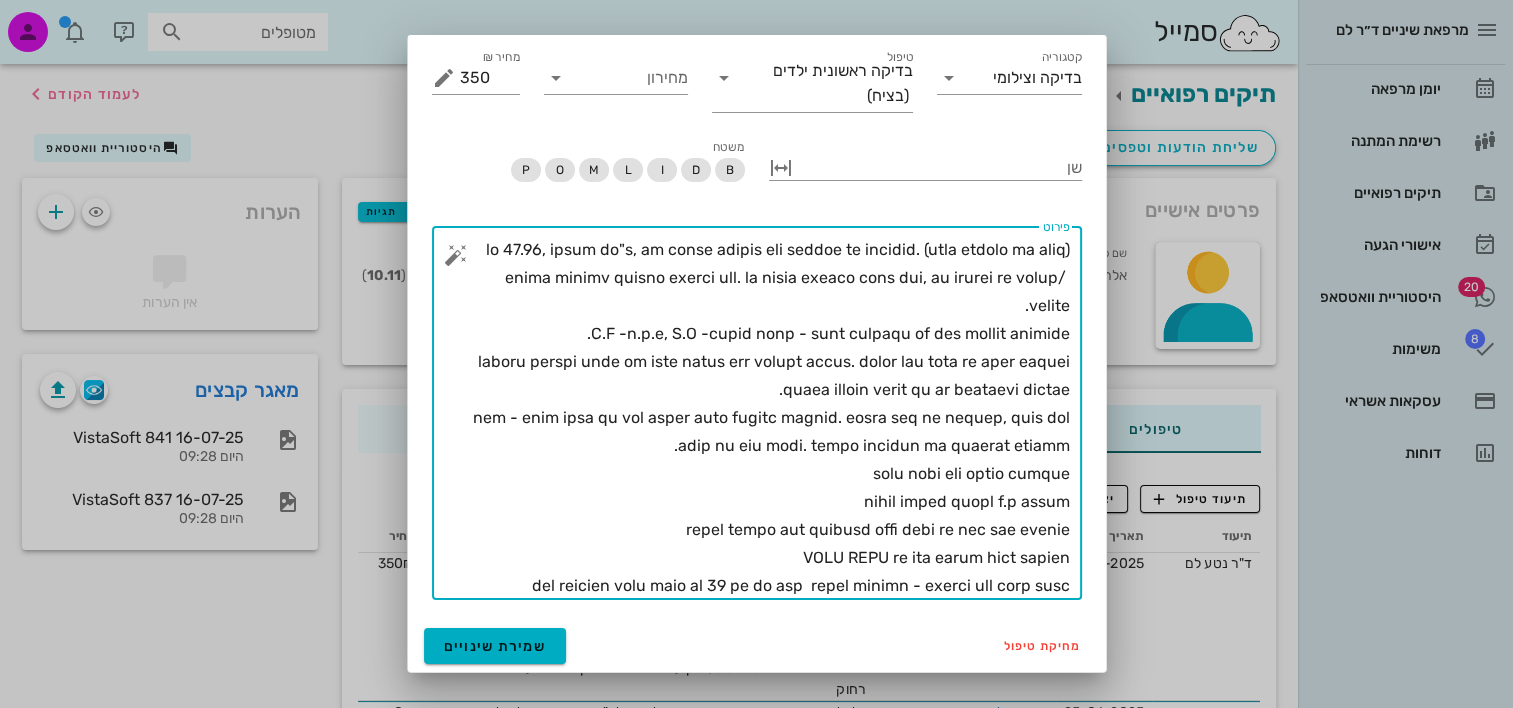 click on "פירוט" at bounding box center [765, 418] 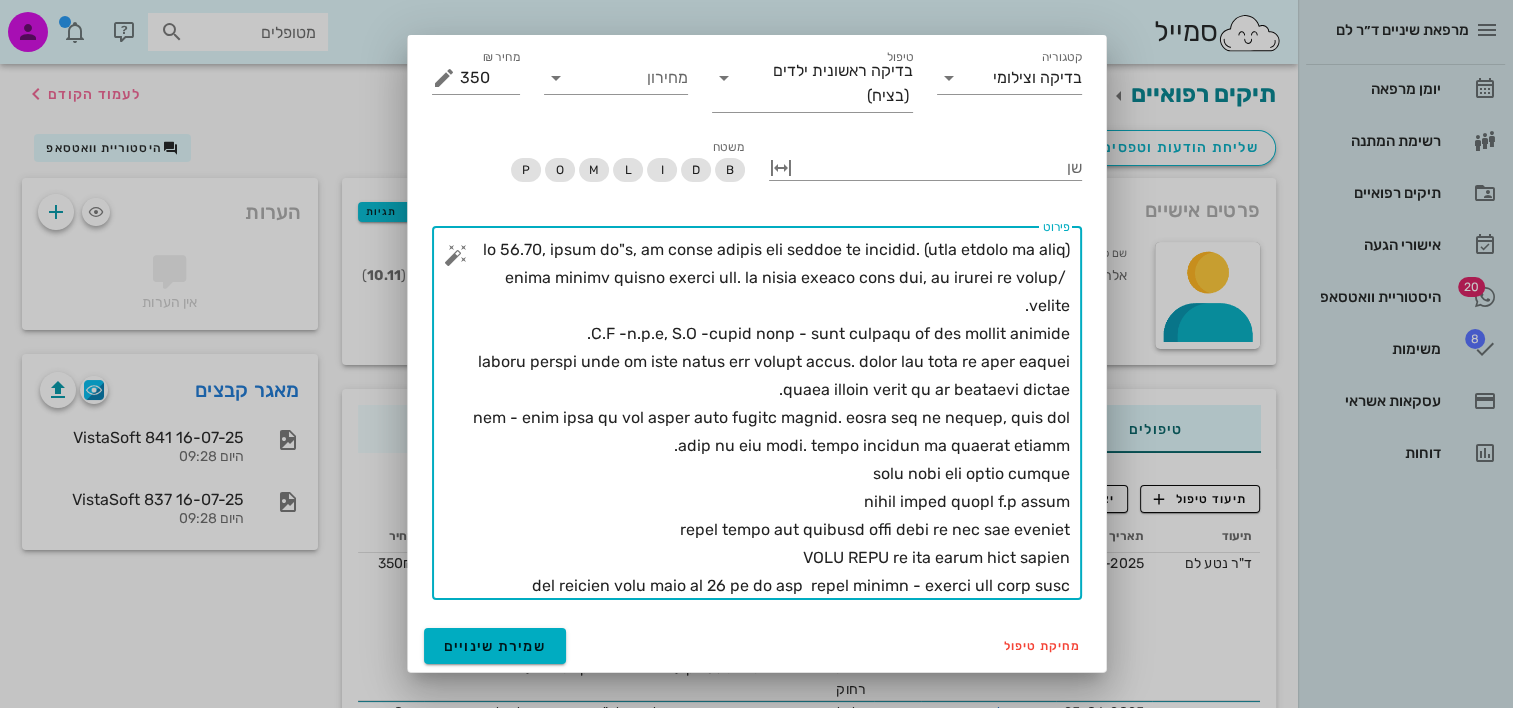 scroll, scrollTop: 0, scrollLeft: 0, axis: both 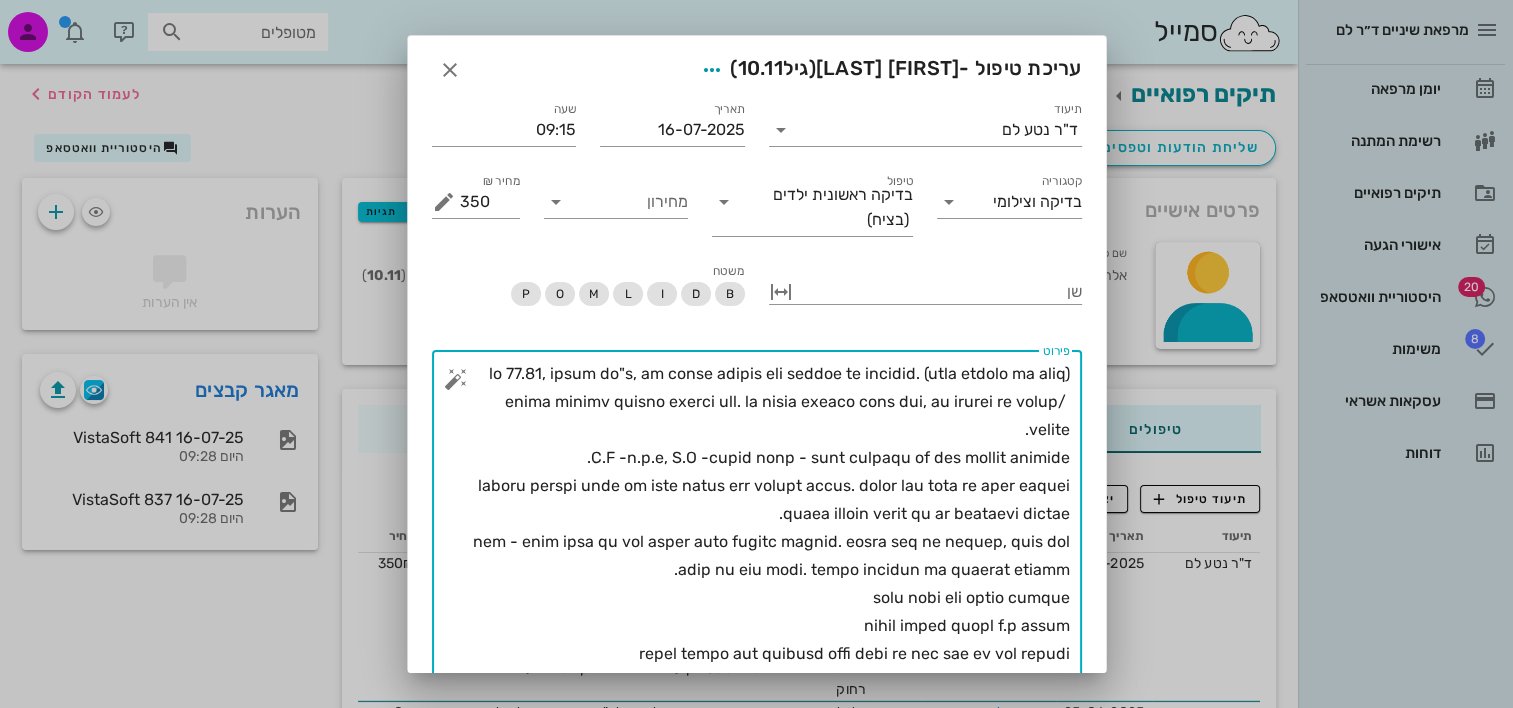 click on "פירוט" at bounding box center (765, 542) 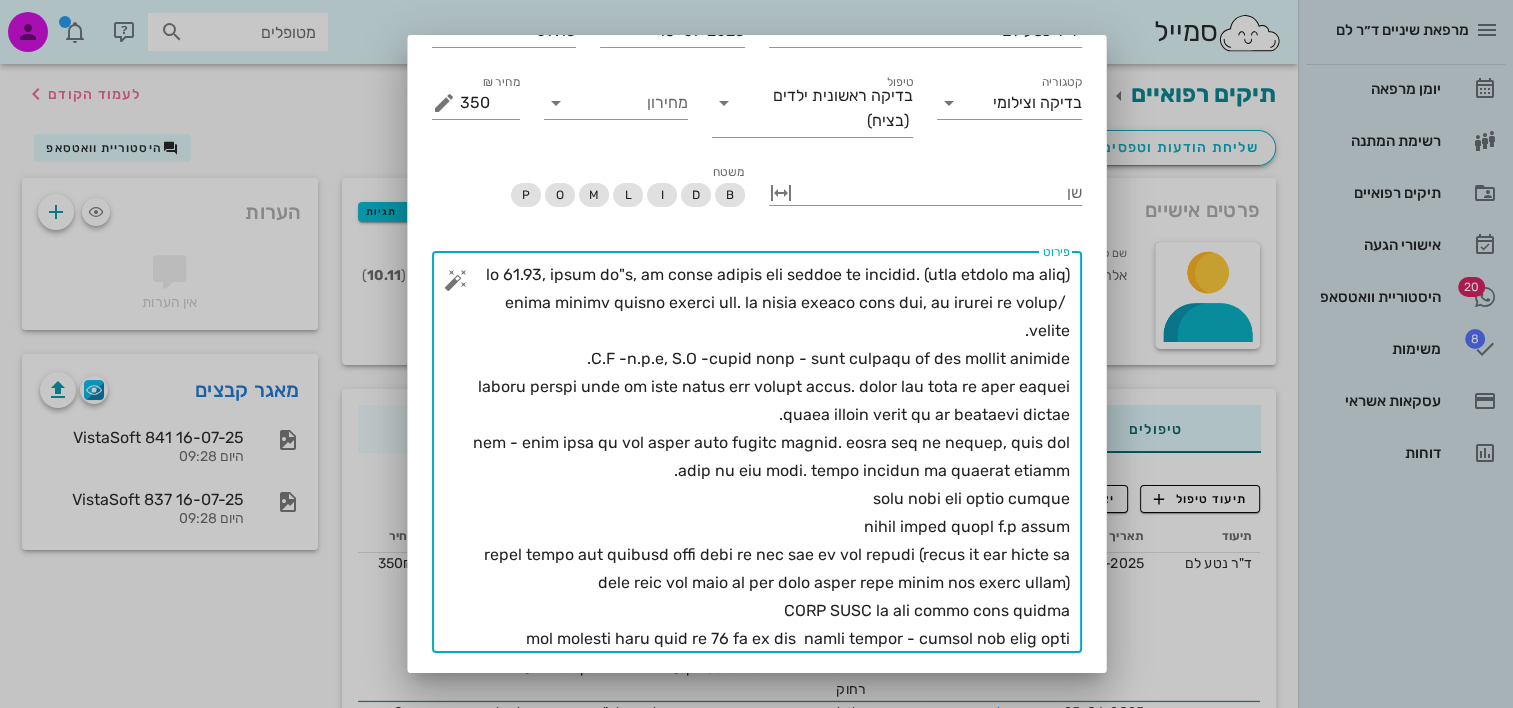 scroll, scrollTop: 152, scrollLeft: 0, axis: vertical 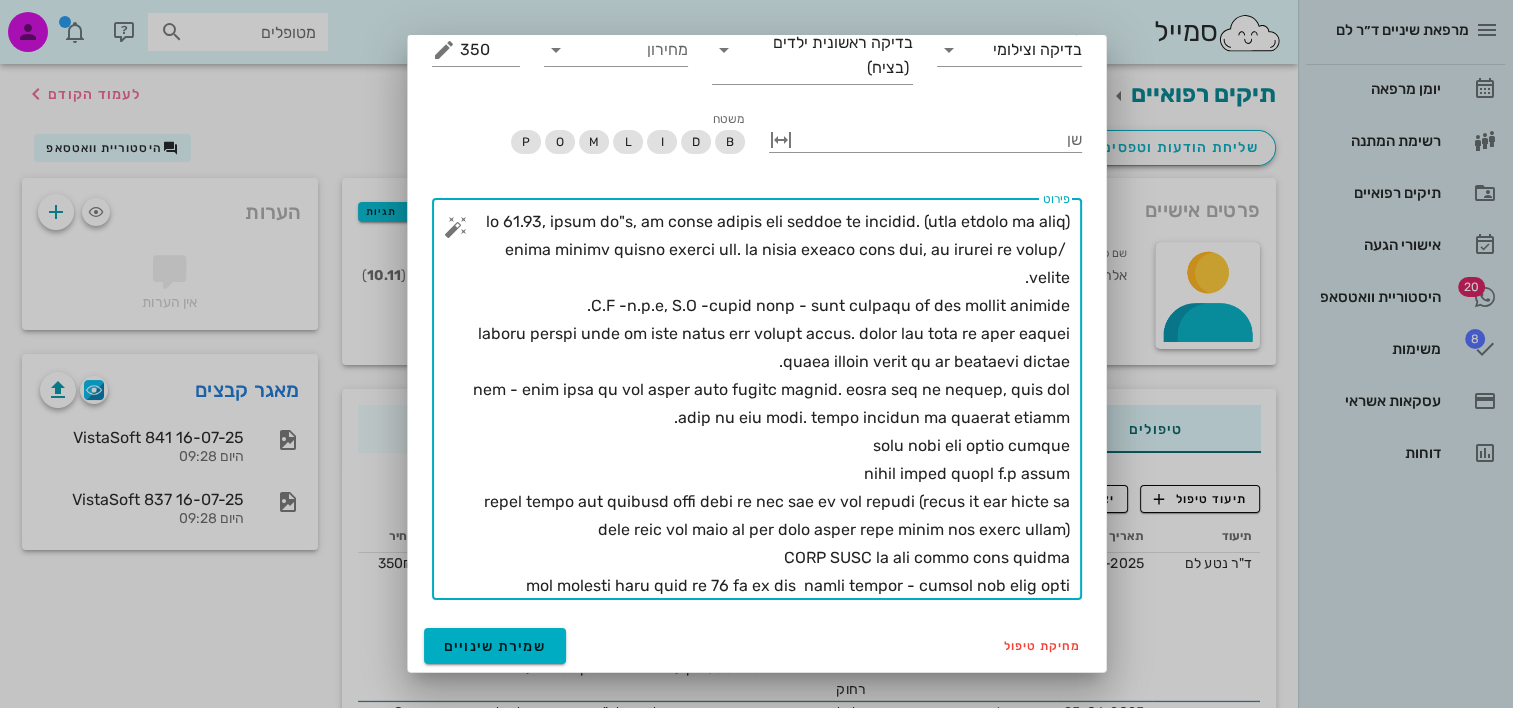 click on "פירוט" at bounding box center [765, 404] 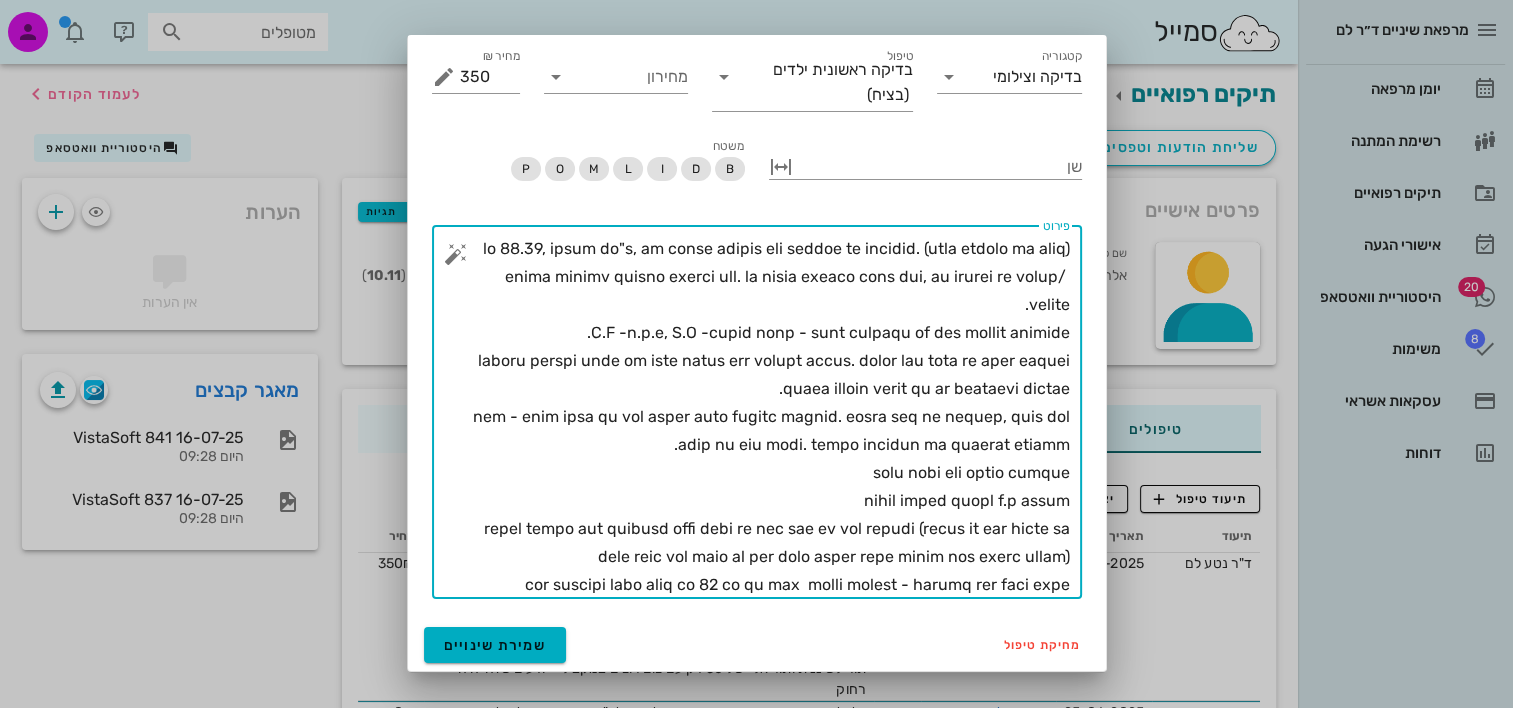 scroll, scrollTop: 47, scrollLeft: 0, axis: vertical 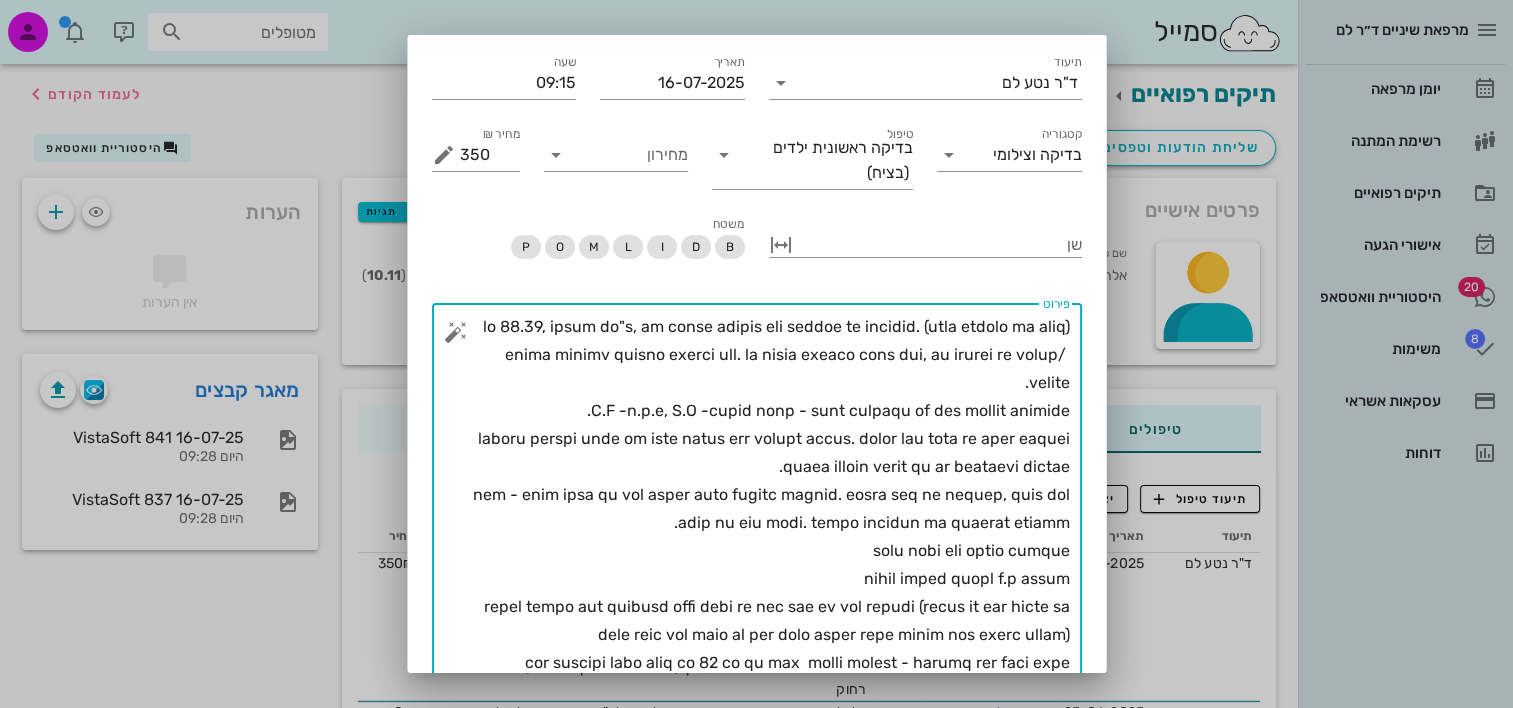 click on "פירוט" at bounding box center (765, 495) 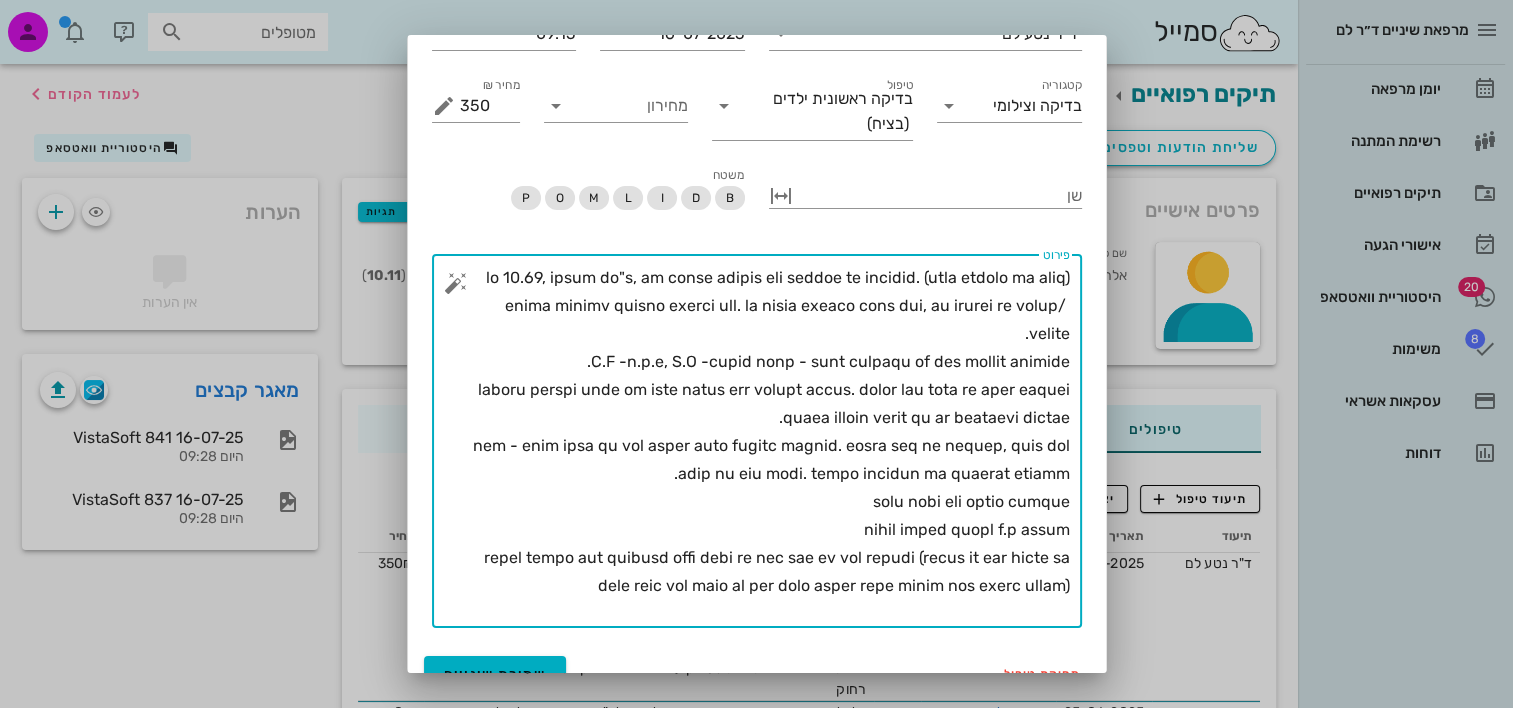 scroll, scrollTop: 124, scrollLeft: 0, axis: vertical 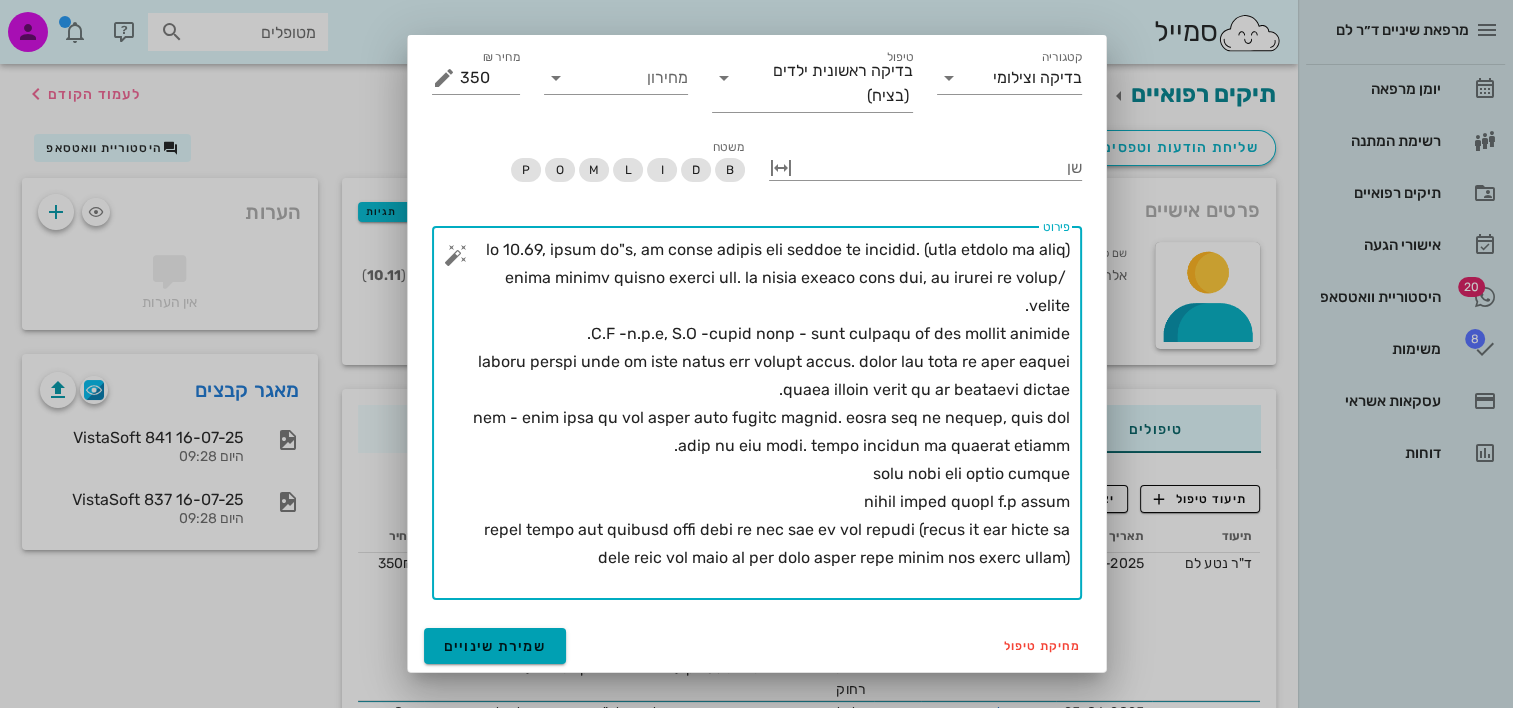 type on "בת 10.11, בריאה בד"כ, לא נוטלת תרופות ולא מדווחת על אלרגיות. (ילדה מהשכבה של נועם)
הגיעה לבדיקה שגרתית בליווי האב. לא הייתה בבדיקה הרבה זמן, לא מדווחת על כאבים/ תלונות.
E.O -ב.מ.פ, I.O -רקמות רכות - דלקת חניכיים על רקע הגיינה בינונית.
מצחצחת פעמיים ביום עם משחה תואמת גיל ומברשת רגילה. הודגם מול מראה על צורך בשיפור הרגלי הצחצוח והגעה עד קו החניכיים בצחצוח.
סגר - open bite על רקע דחיפת לשון בבליעה ושנשון. הוסבר לאב על התופעה, נראה שלא מבין מה אני רוצה. הומלץ להתייעץ עם קלינאית תקשורת.
מוקד עששת אחד שנראה קלינית
בוצעו נשכים ונתנה ת.ט כתובה
הומלץ לקבוע תור לשיננית ותור אליי של חצי שעה עם צום לטיפול (הוסבר כי ככל הנראה לא יהיה צורך בגז צחוק אך בכל מקרה יבואו בצום למקרה שכן נחליט שצריך)
..." 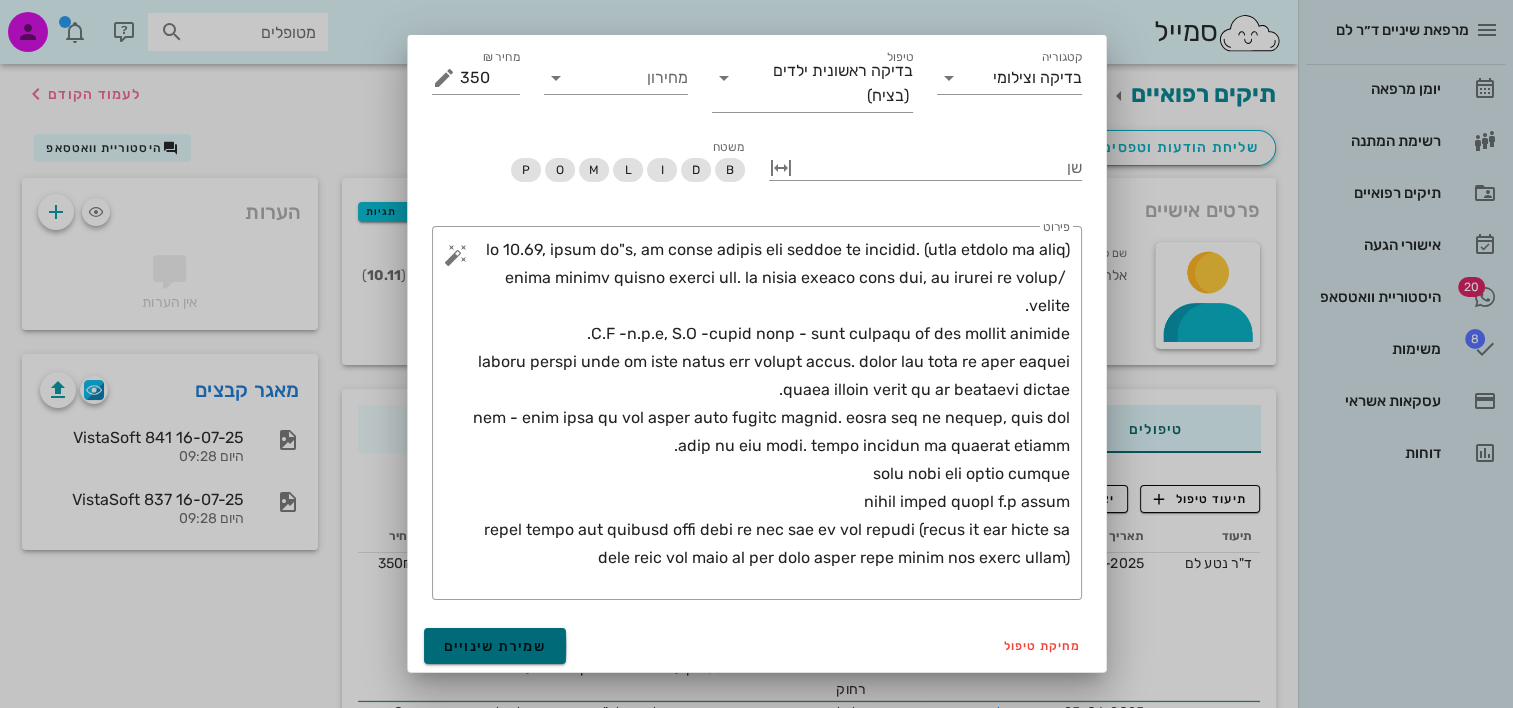 click on "שמירת שינויים" at bounding box center (495, 646) 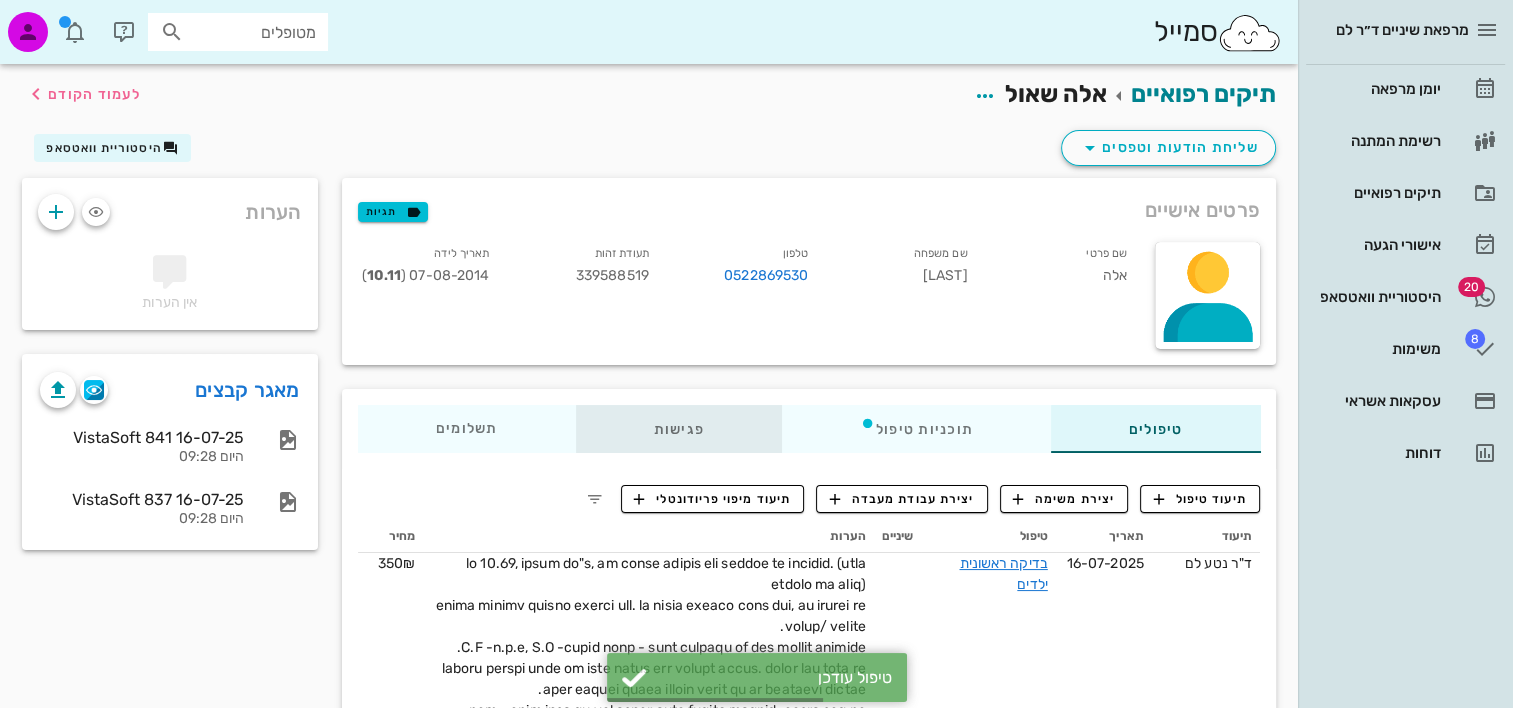 click on "פגישות" at bounding box center [678, 429] 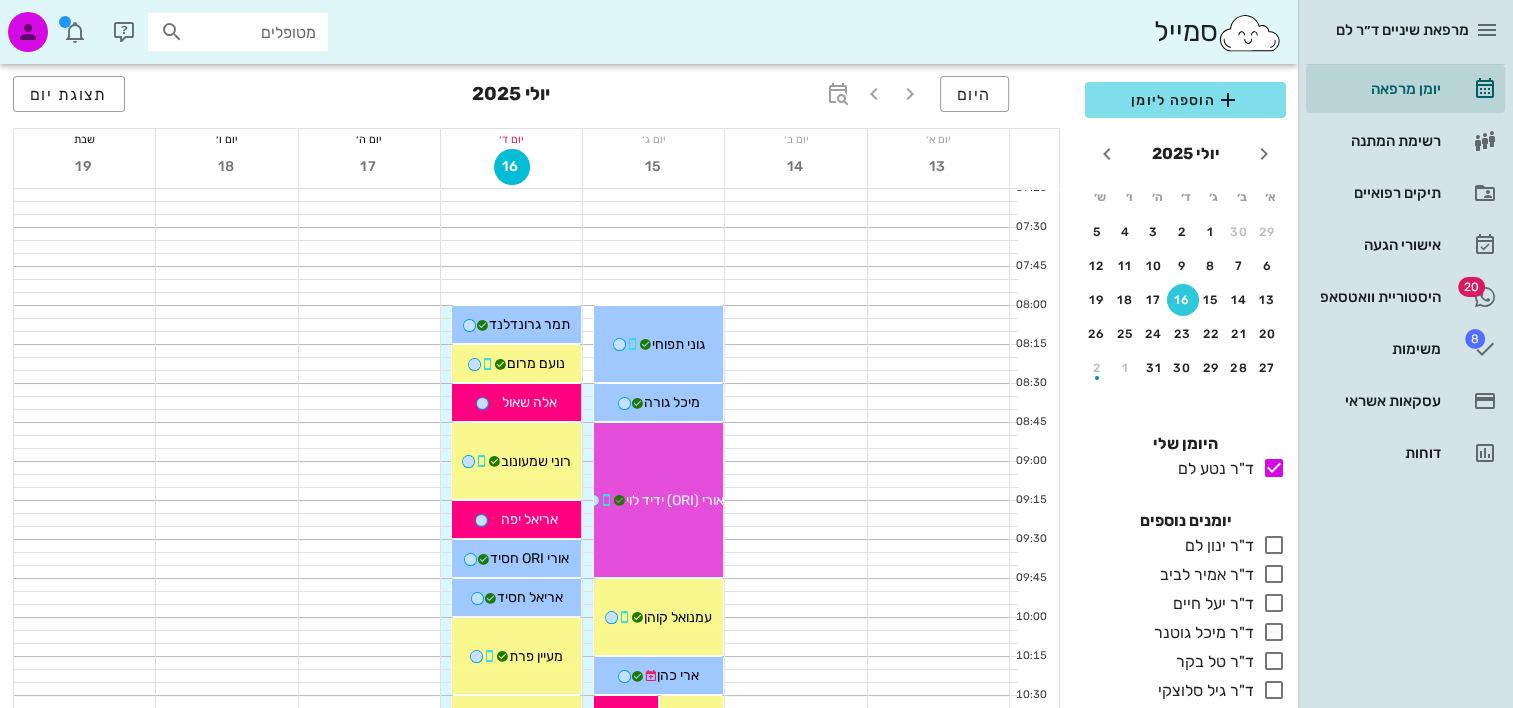 scroll, scrollTop: 100, scrollLeft: 0, axis: vertical 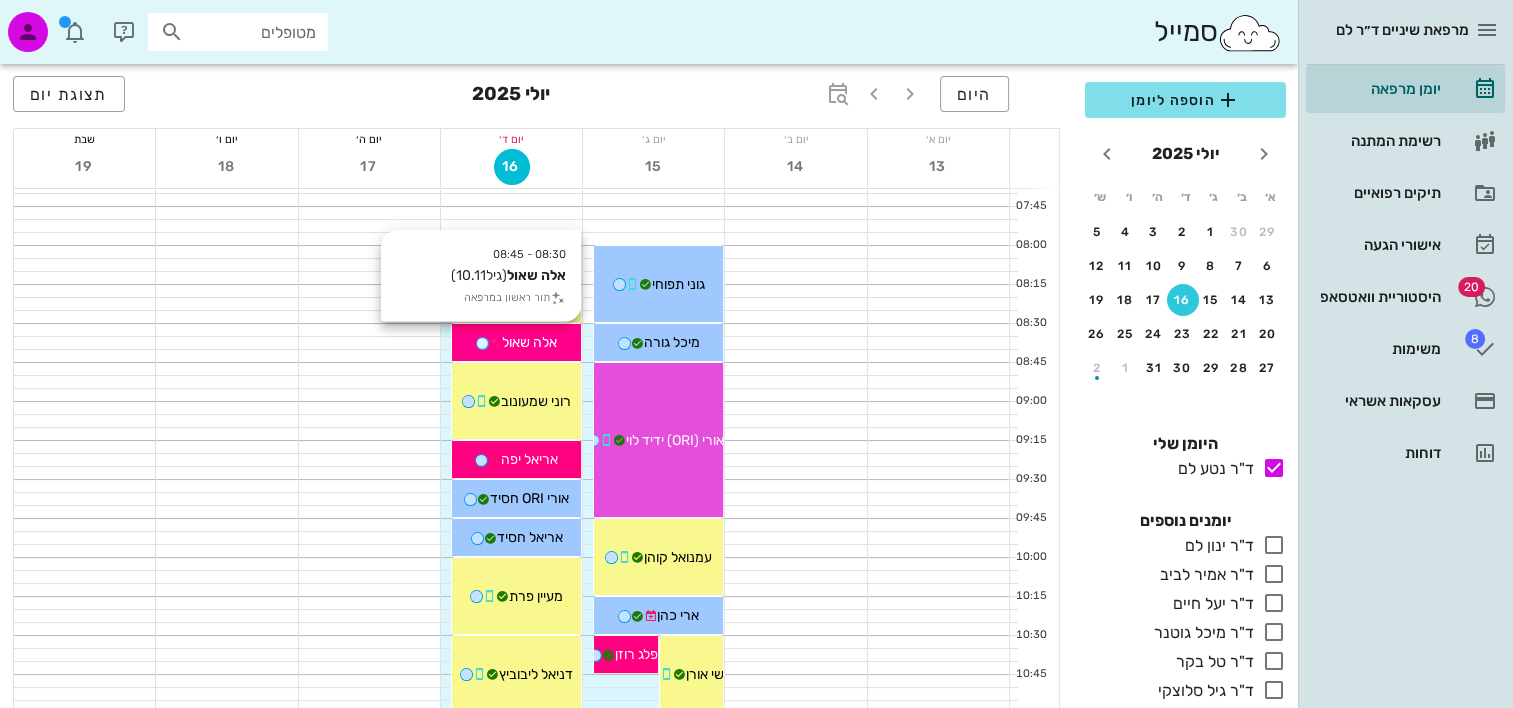 click on "אלה שאול" at bounding box center (529, 342) 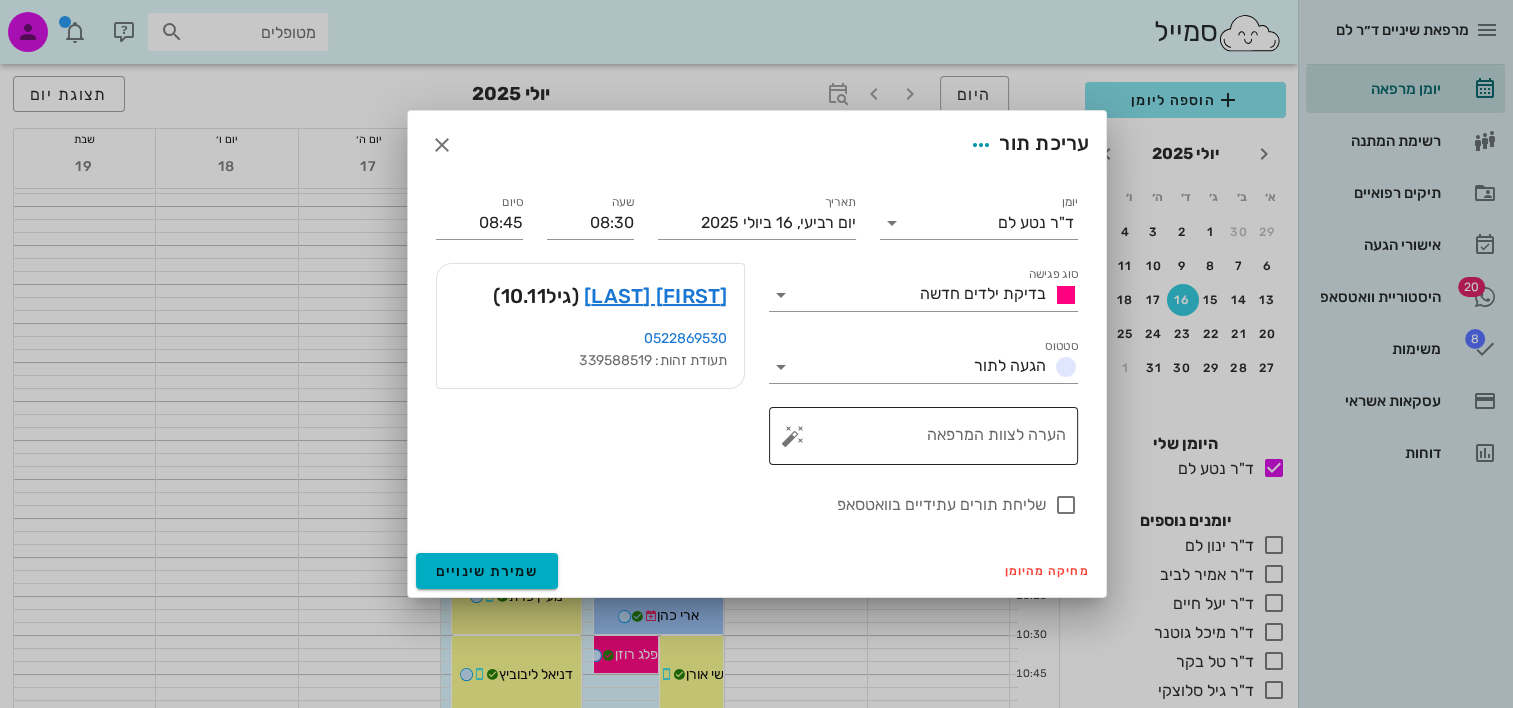 click at bounding box center [793, 436] 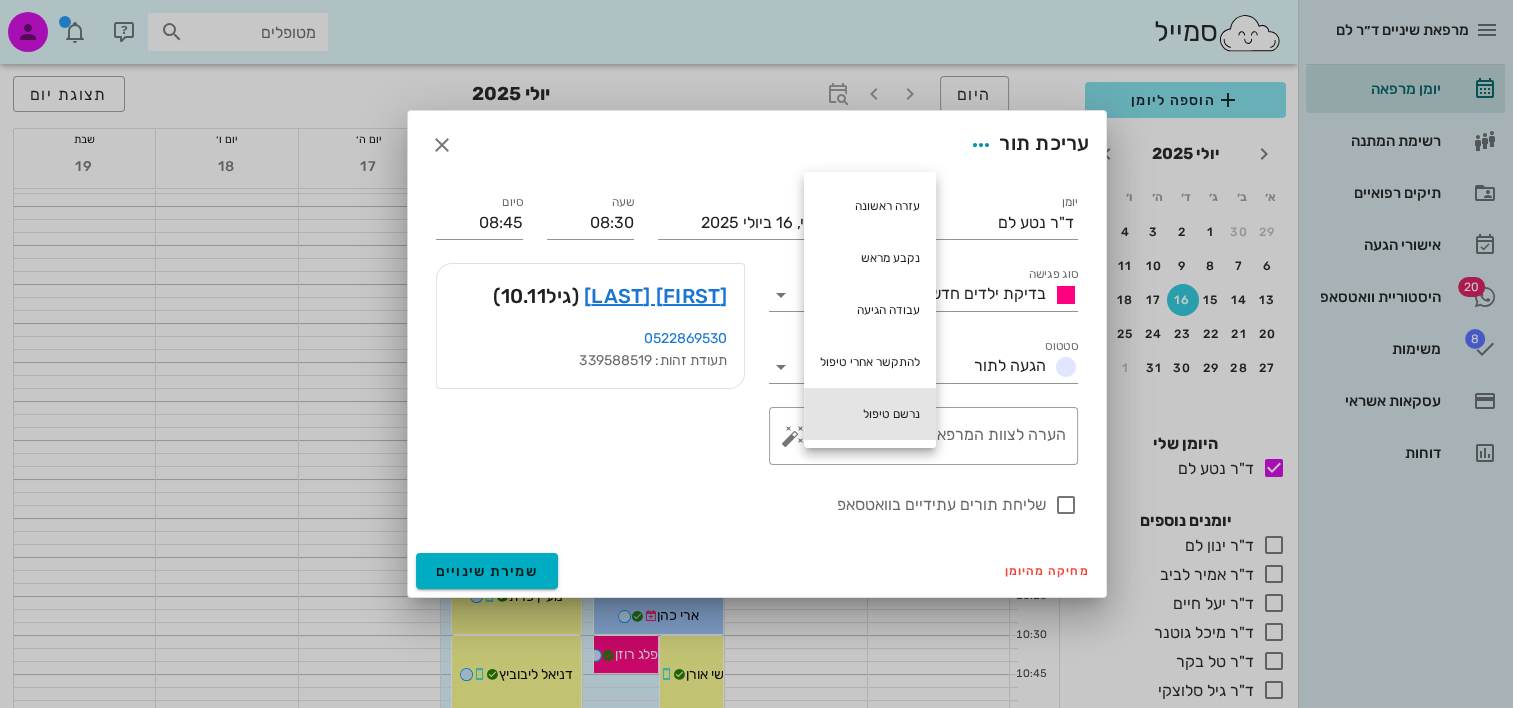 click on "נרשם טיפול" at bounding box center (870, 414) 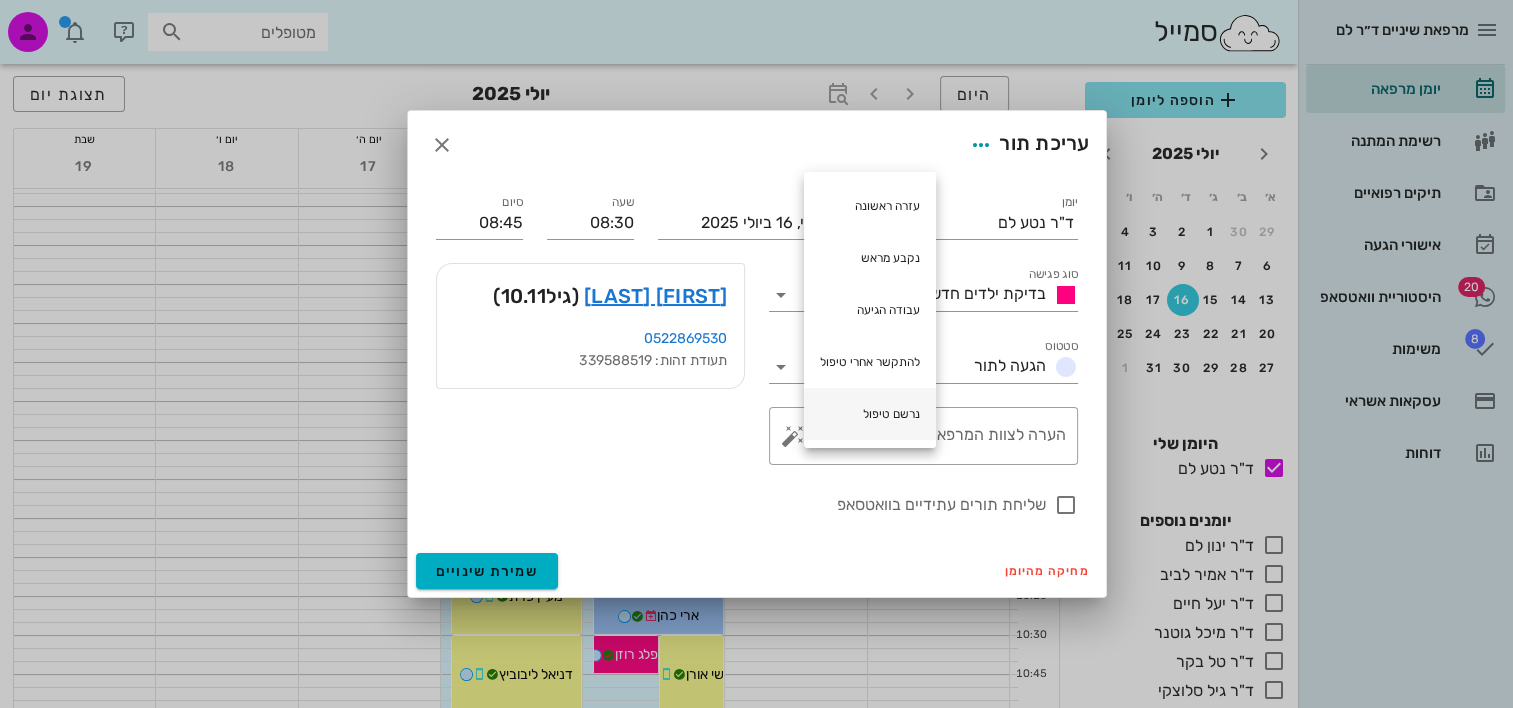 type on "נרשם טיפול" 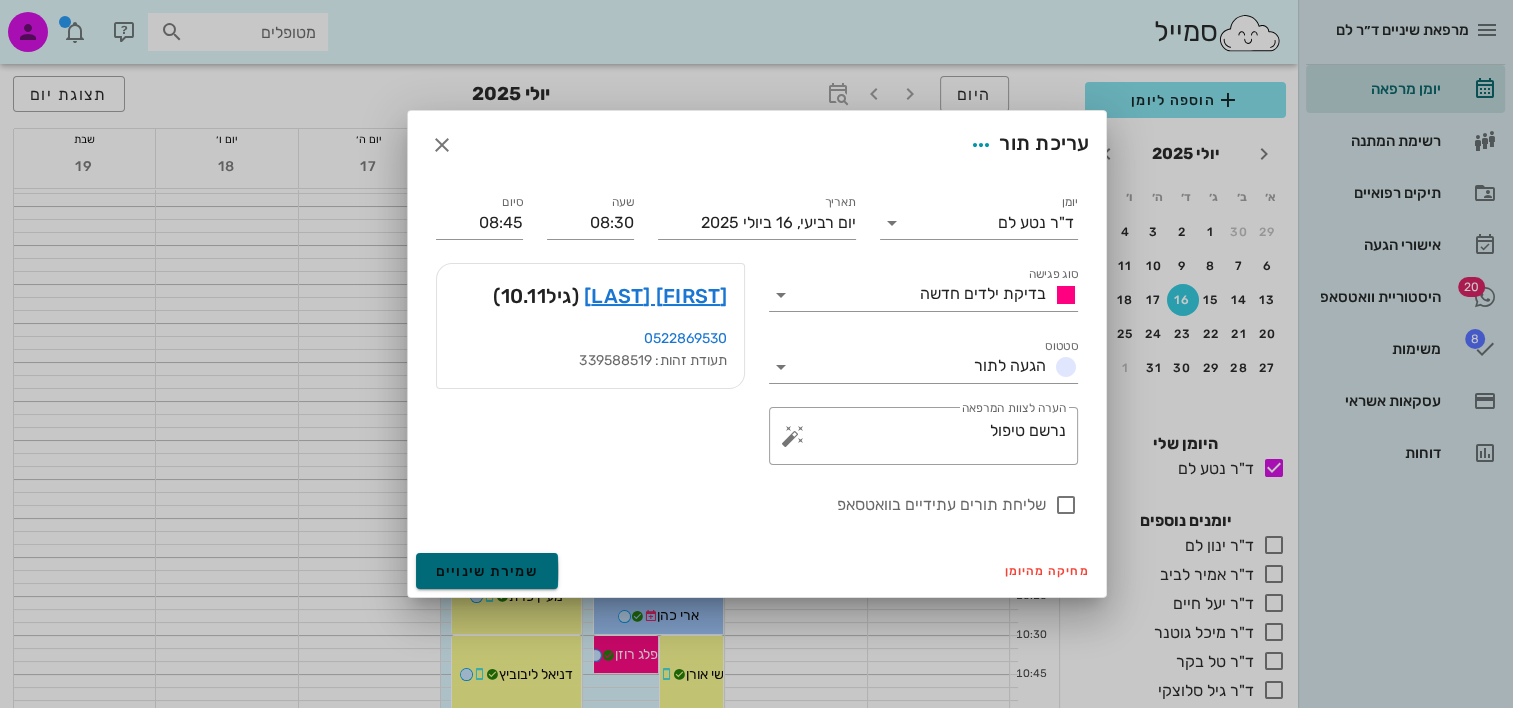 click on "שמירת שינויים" at bounding box center (487, 571) 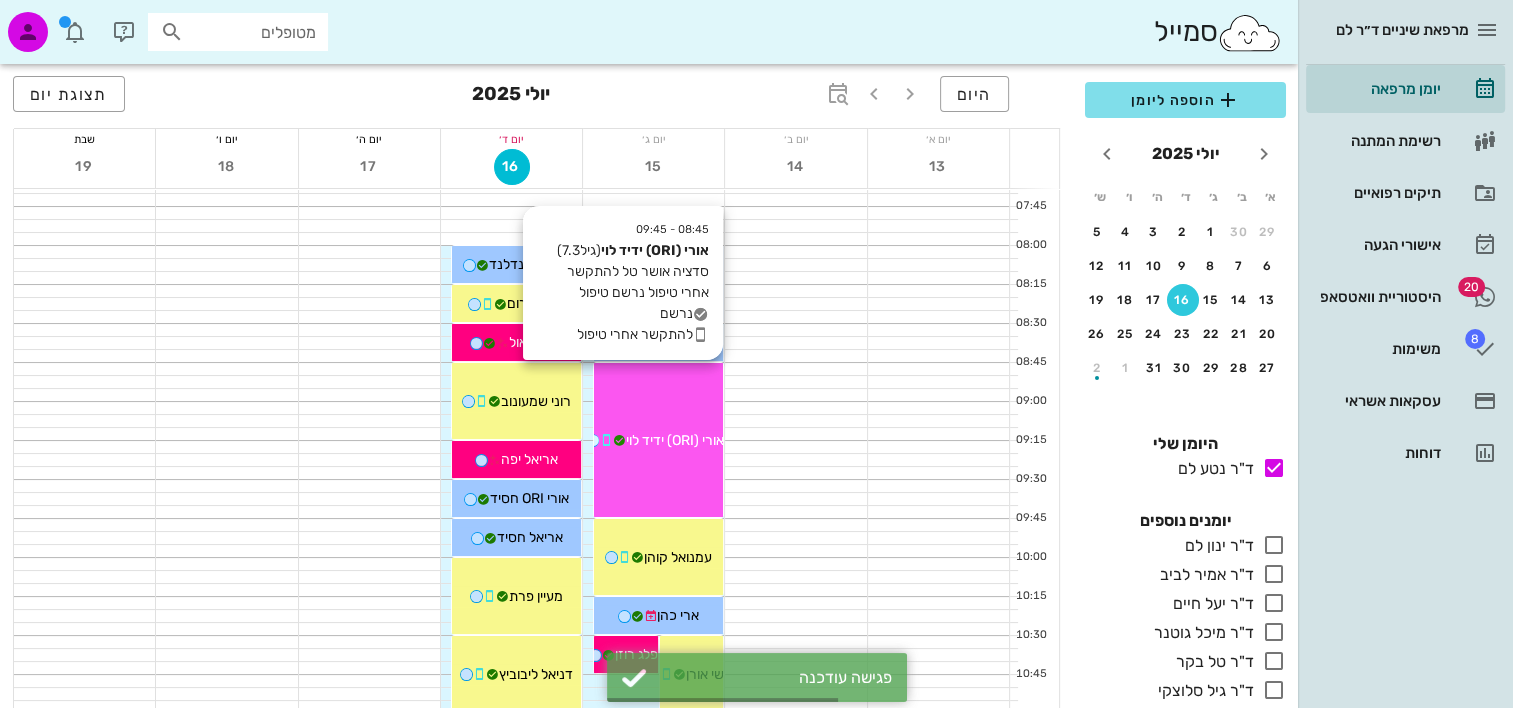 scroll, scrollTop: 200, scrollLeft: 0, axis: vertical 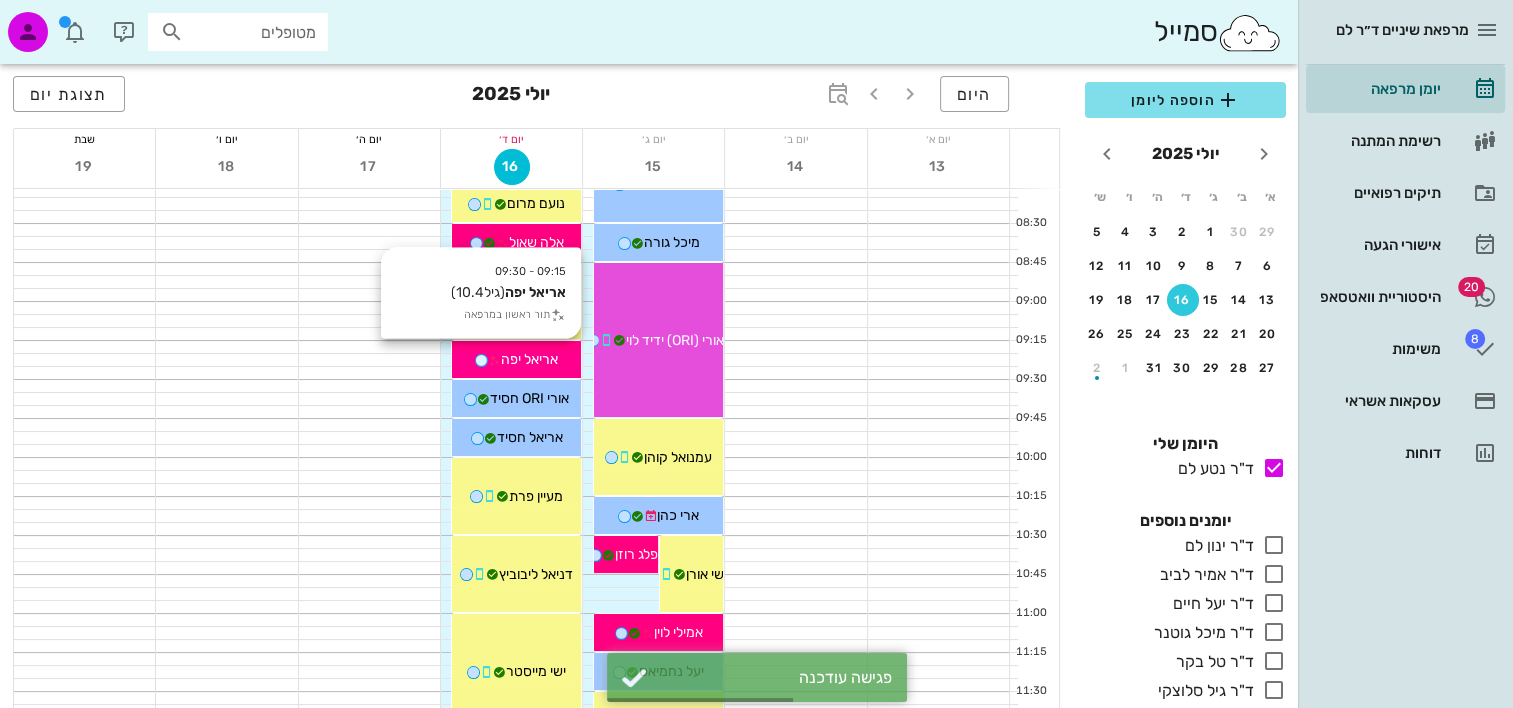 click on "אריאל יפה" at bounding box center [529, 359] 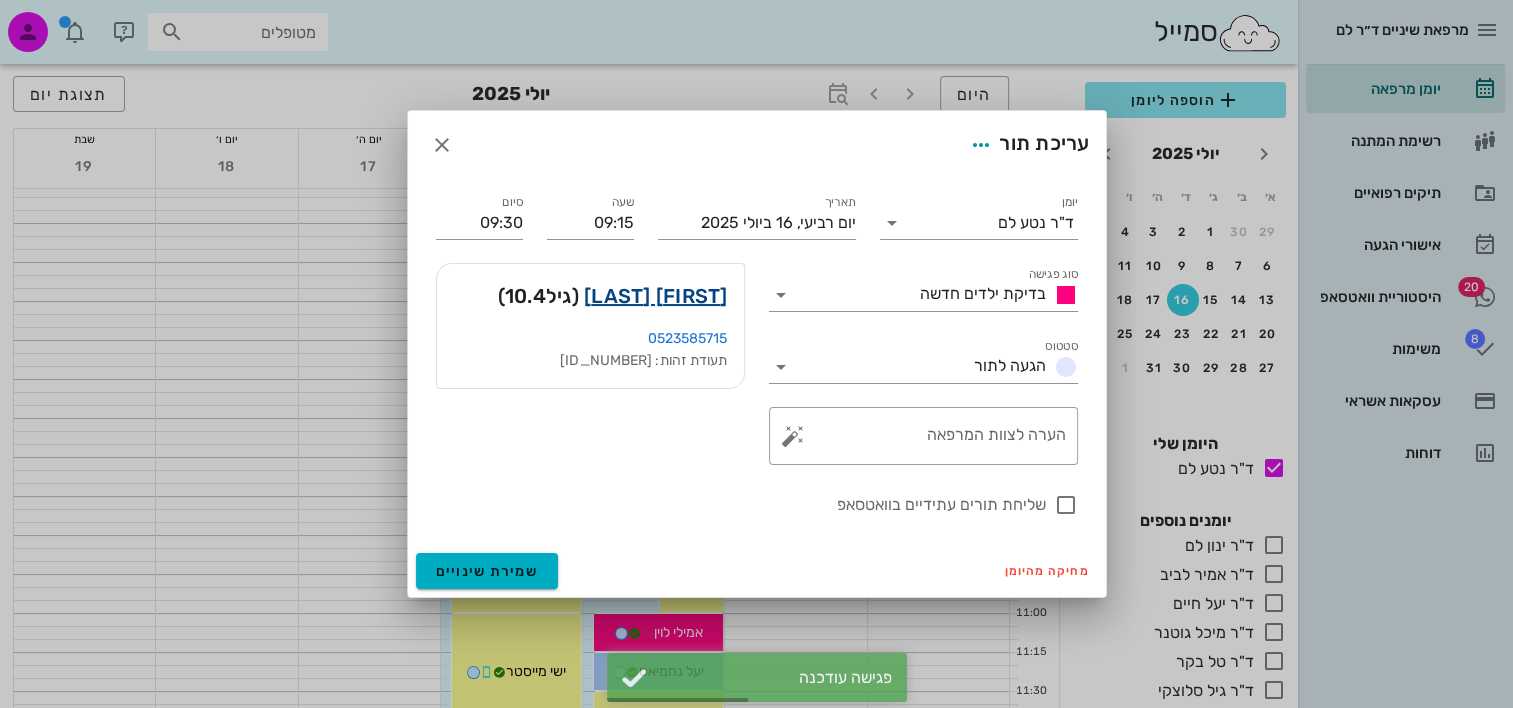 click on "אריאל
יפה" at bounding box center (656, 296) 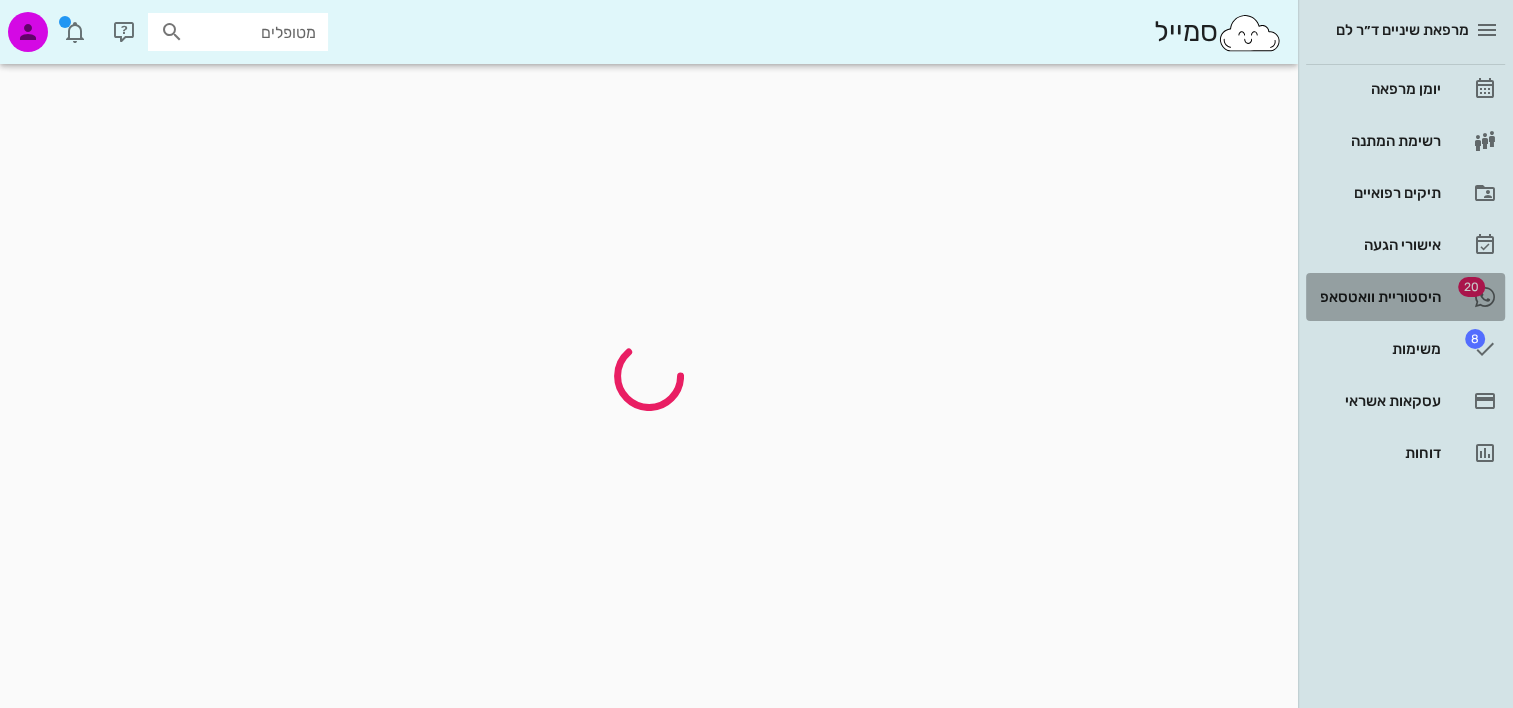 click on "היסטוריית וואטסאפ" at bounding box center (1377, 297) 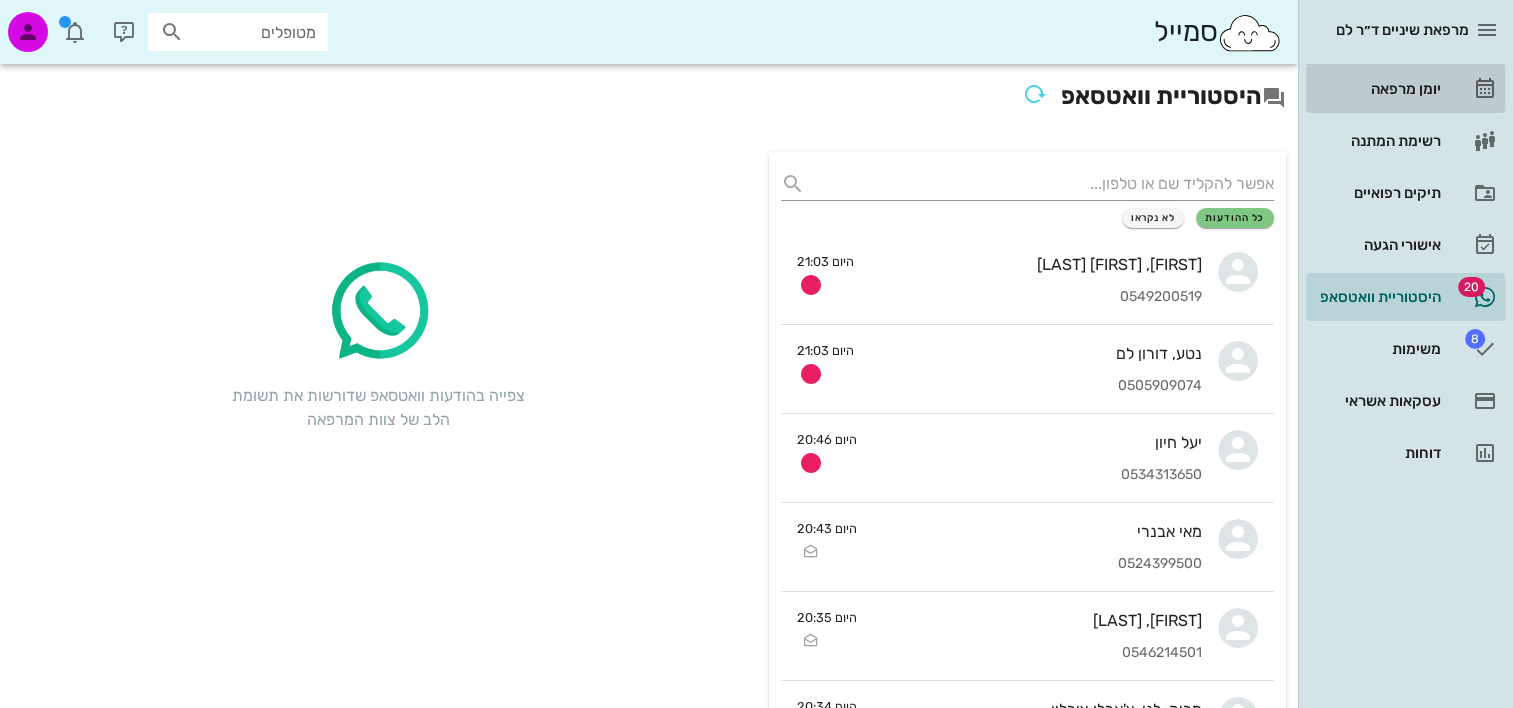 click on "יומן מרפאה" at bounding box center [1377, 89] 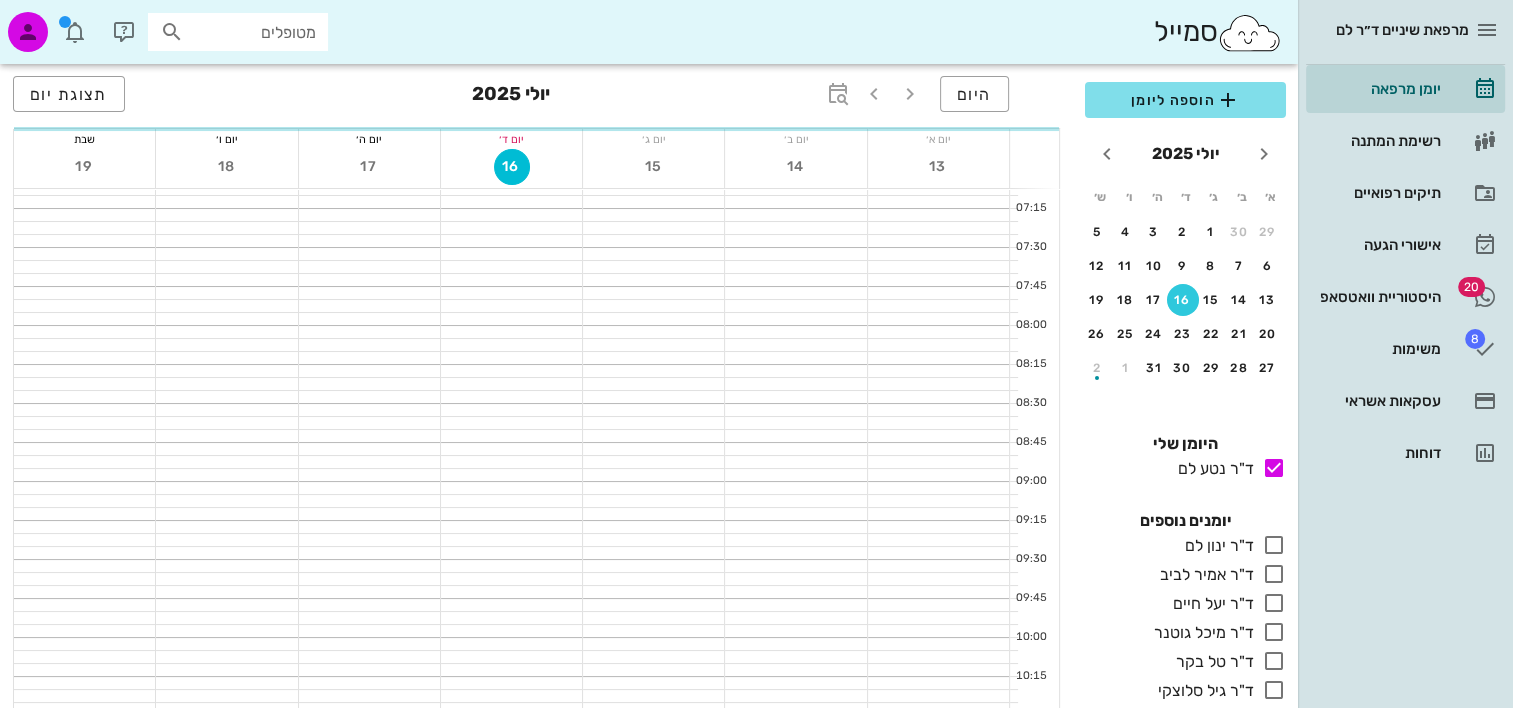 scroll, scrollTop: 0, scrollLeft: 0, axis: both 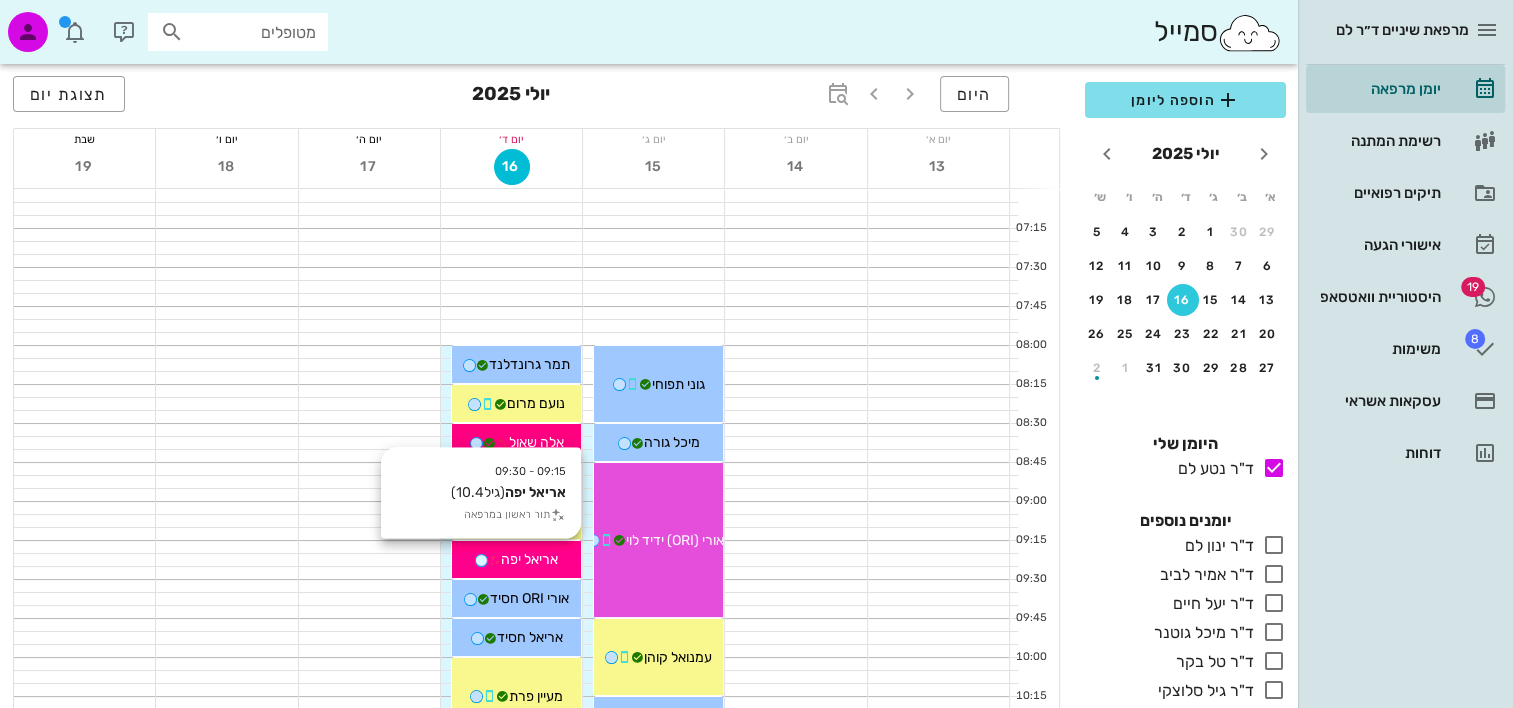 click on "אריאל יפה" at bounding box center (529, 559) 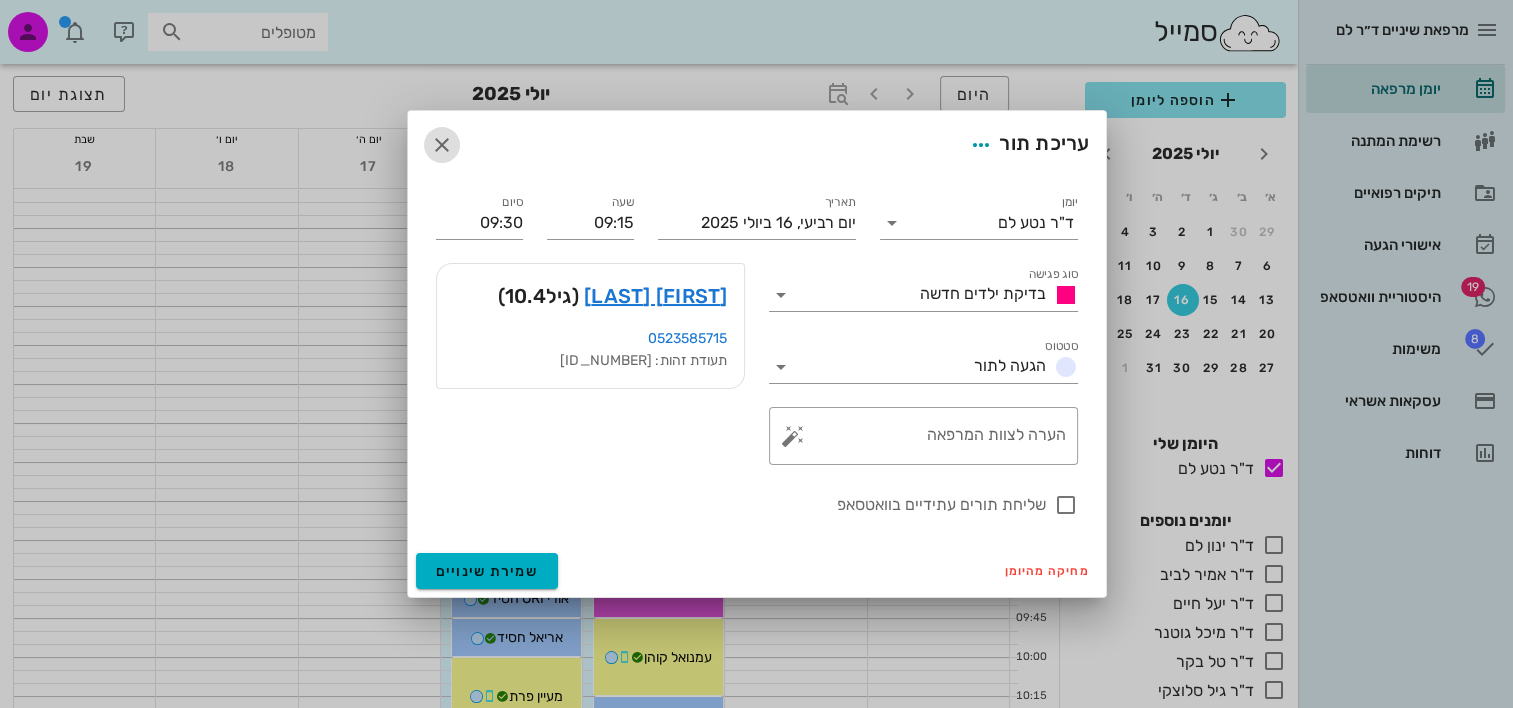 click at bounding box center [442, 145] 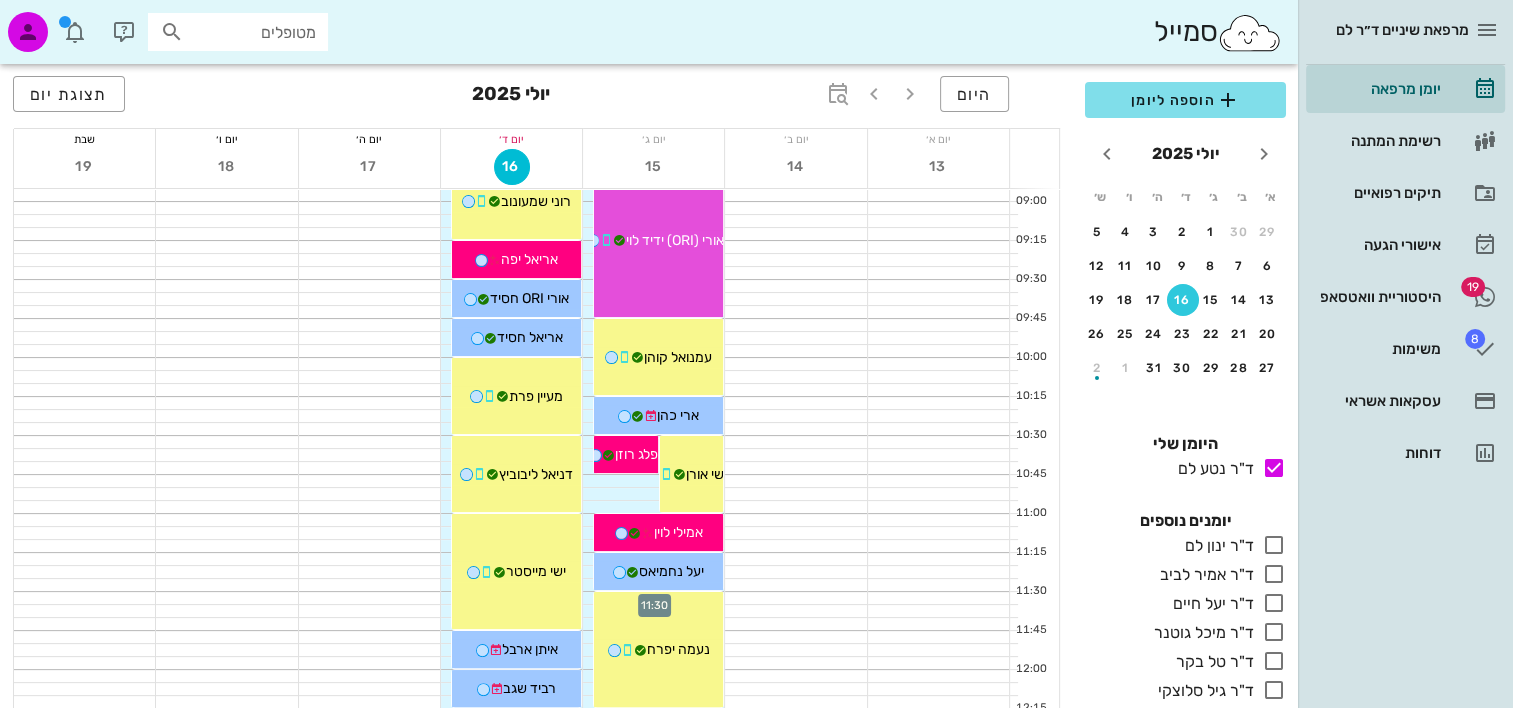 scroll, scrollTop: 400, scrollLeft: 0, axis: vertical 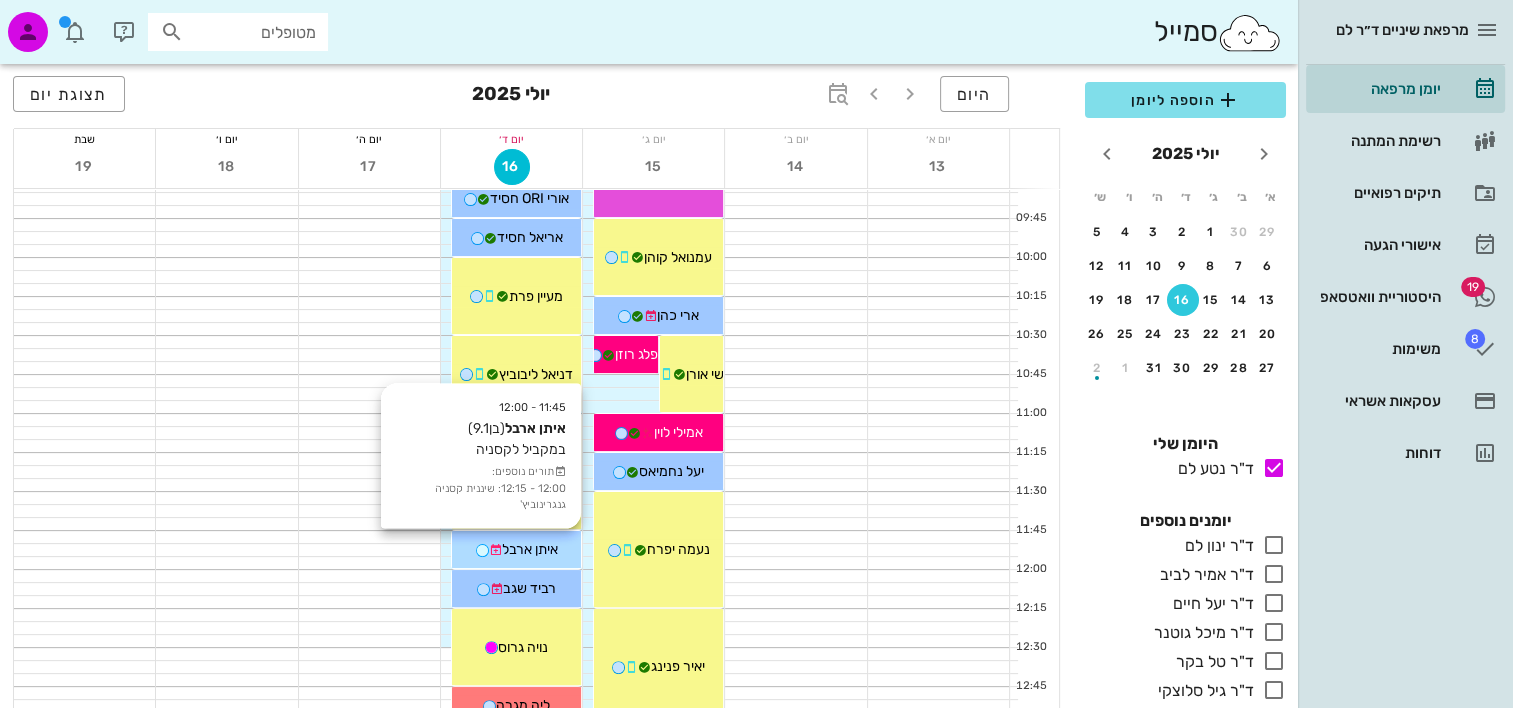 click on "איתן ארבל" at bounding box center (530, 549) 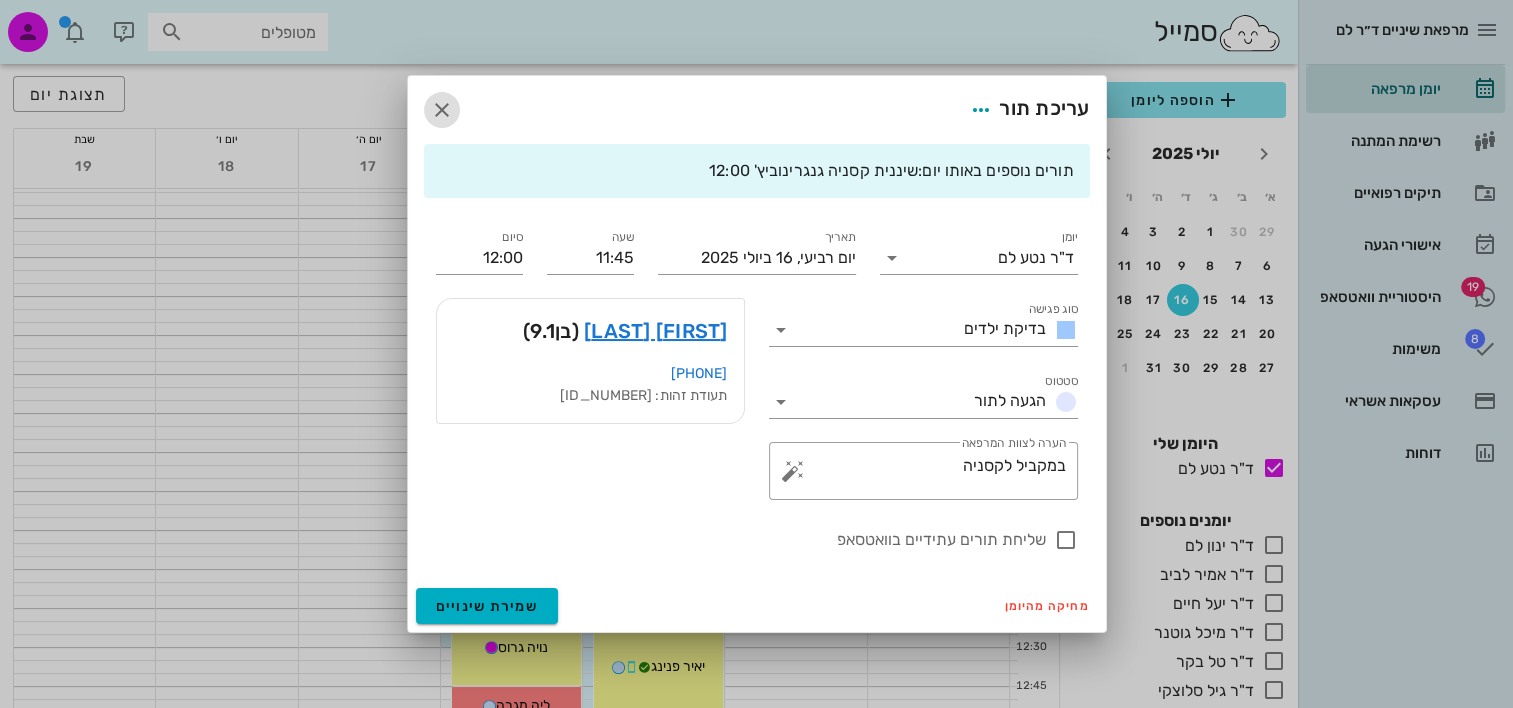 click at bounding box center (442, 110) 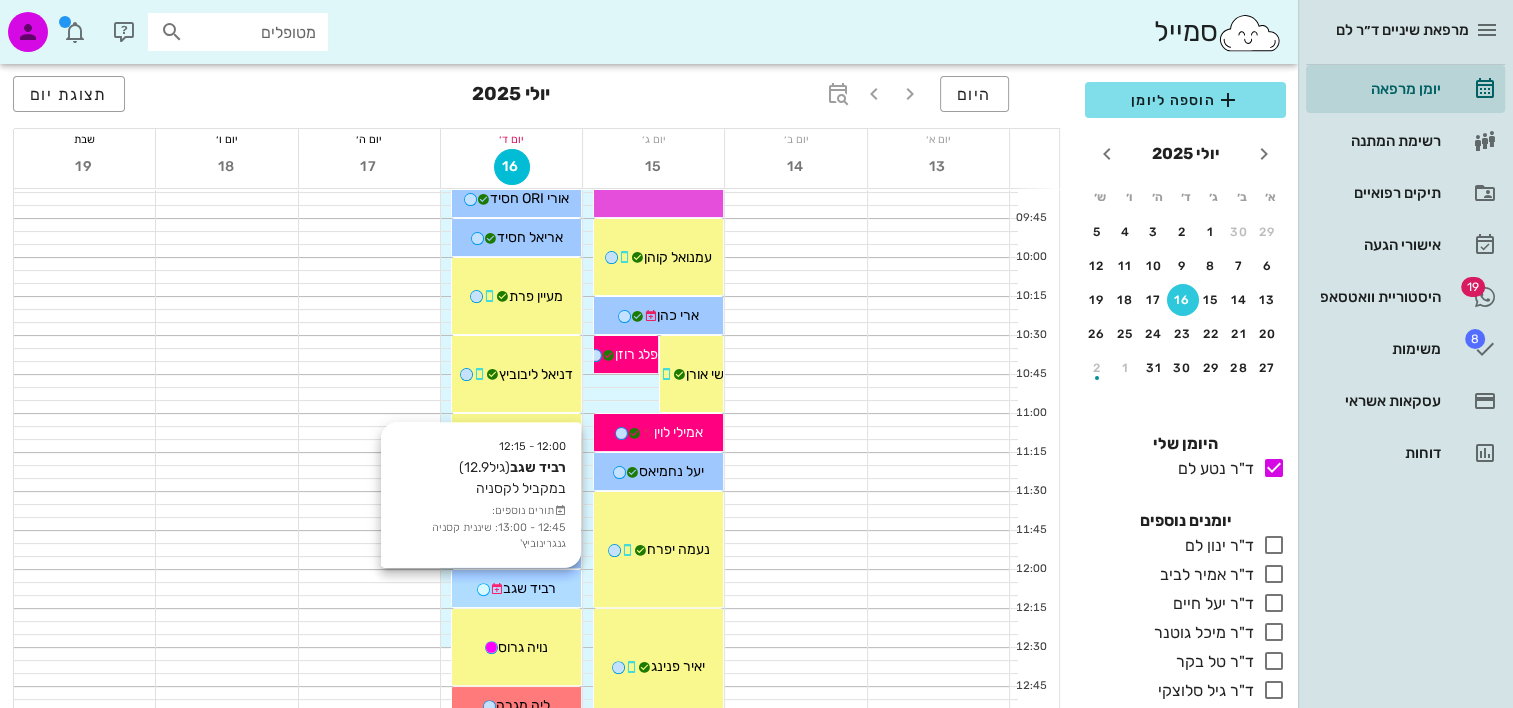 click on "רביד שגב" at bounding box center (529, 588) 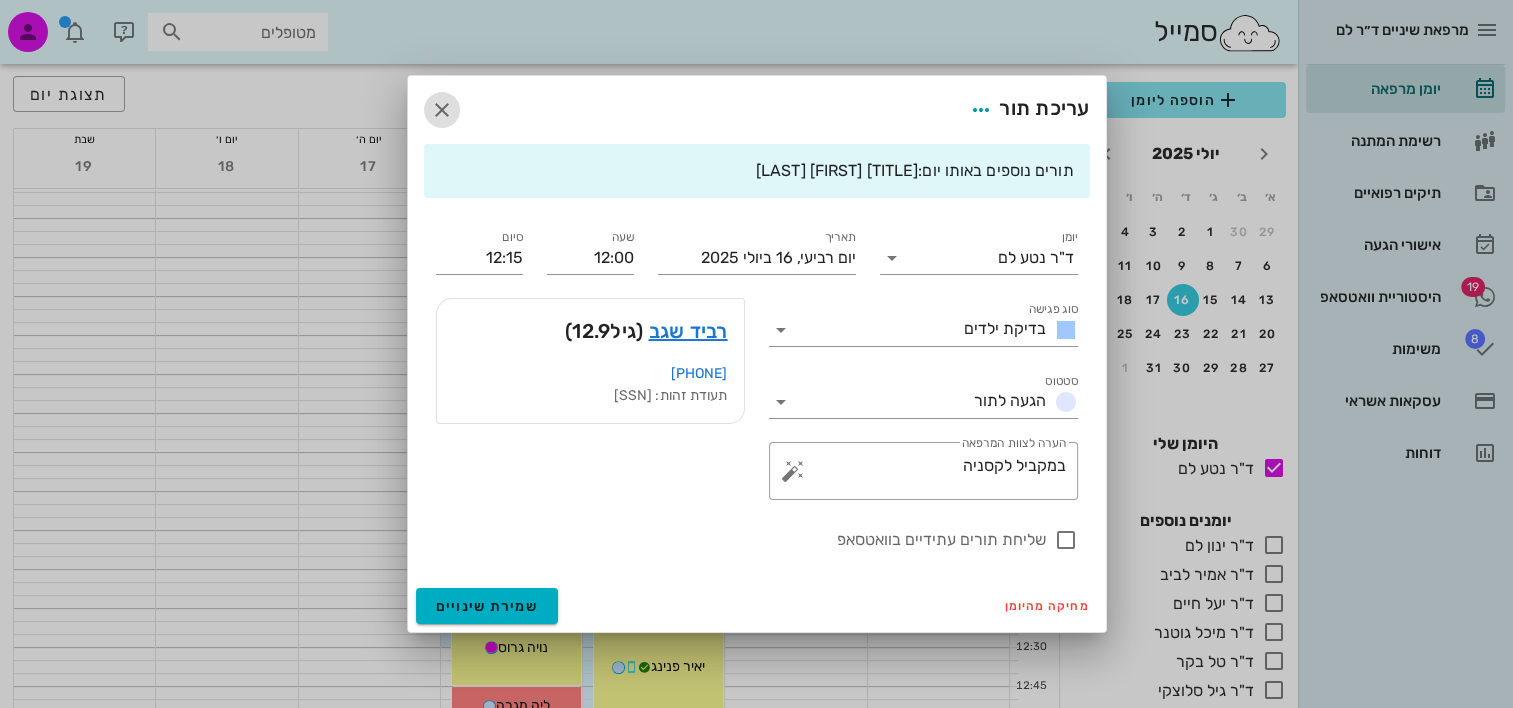 click at bounding box center [442, 110] 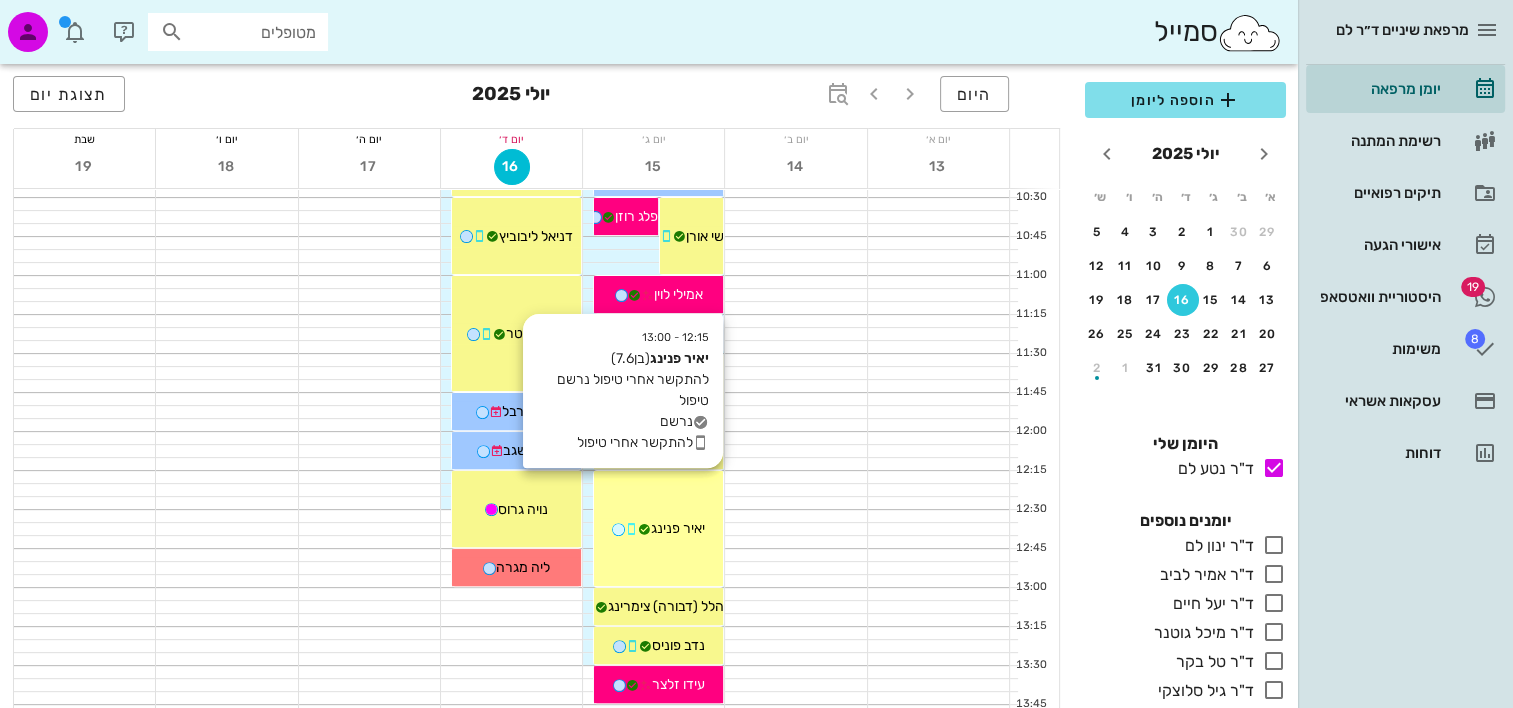 scroll, scrollTop: 600, scrollLeft: 0, axis: vertical 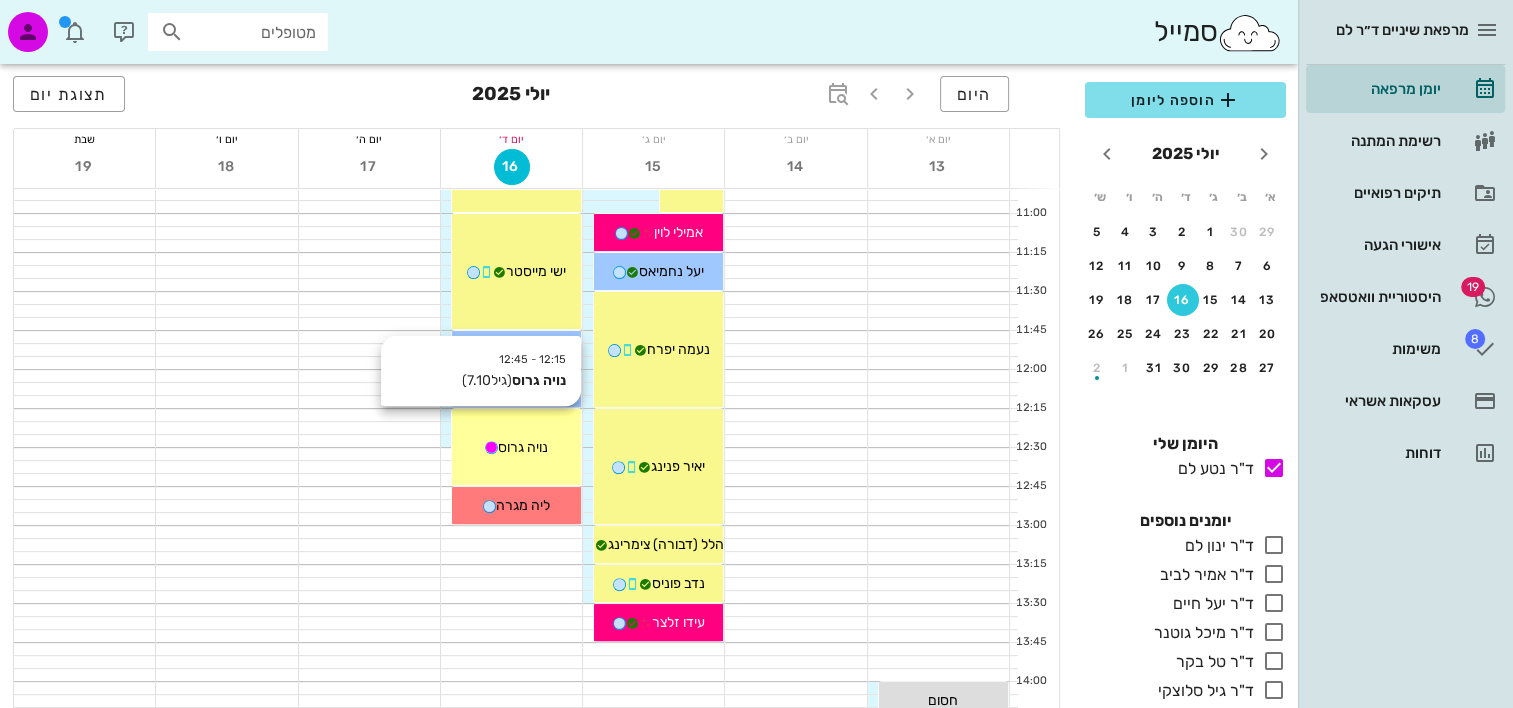 click on "נויה גרוס" at bounding box center (523, 447) 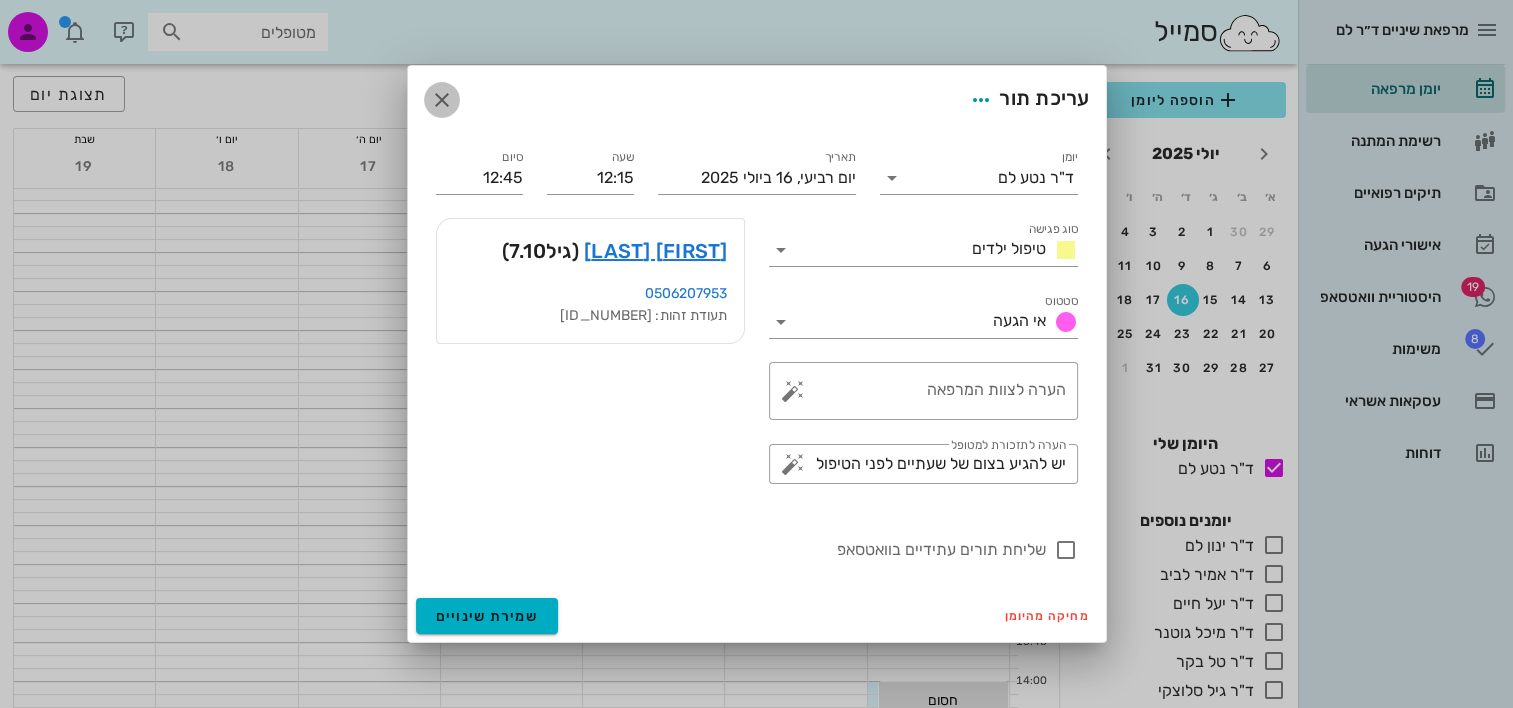 click at bounding box center [442, 100] 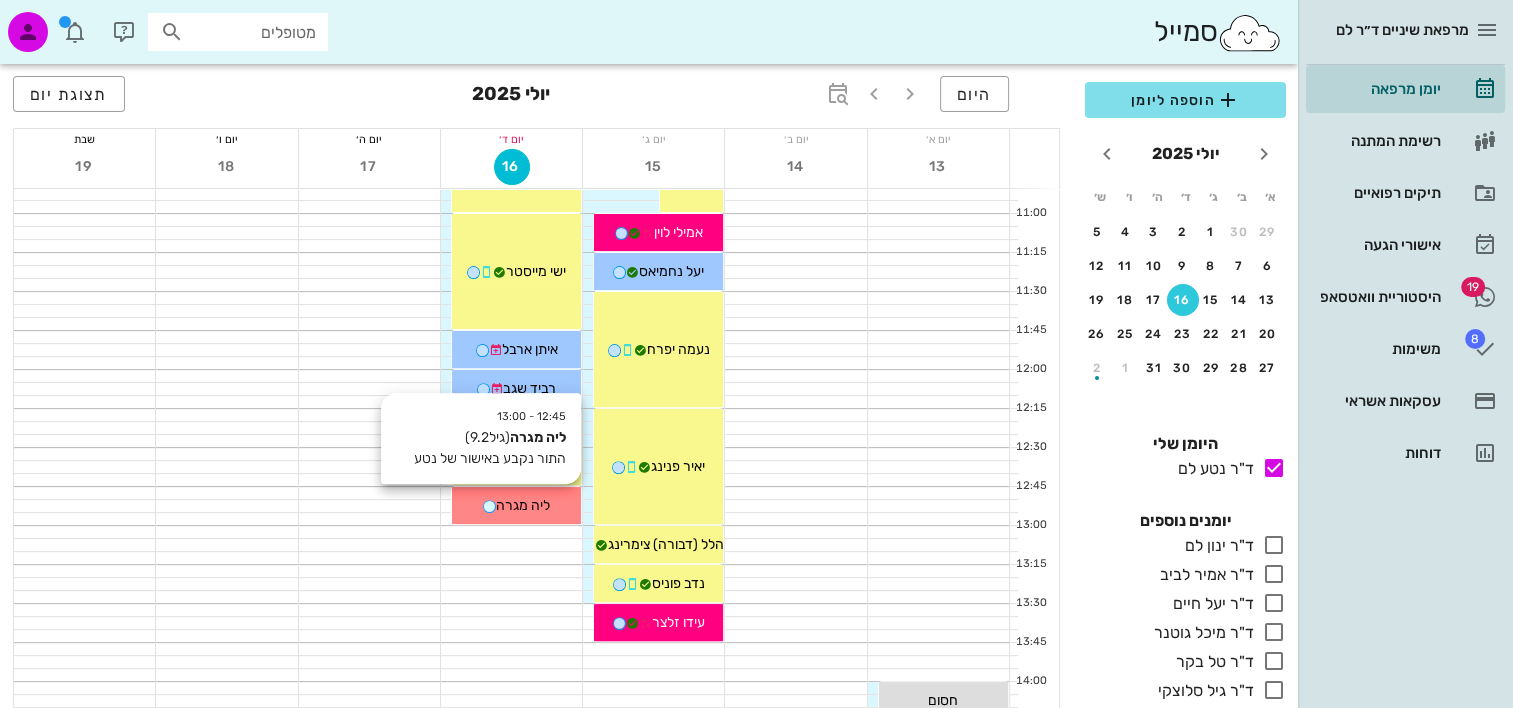 click on "ליה מגרה" at bounding box center [523, 505] 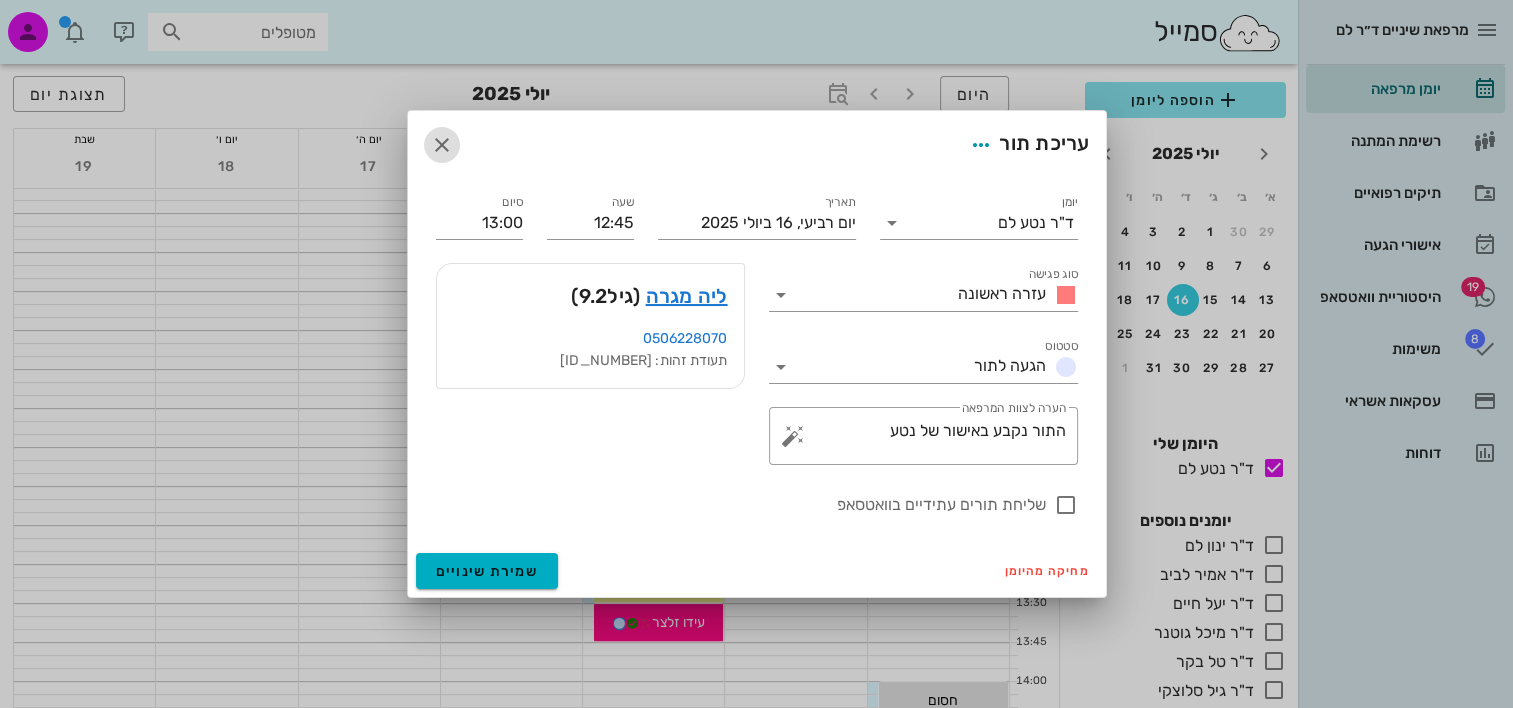 click at bounding box center (442, 145) 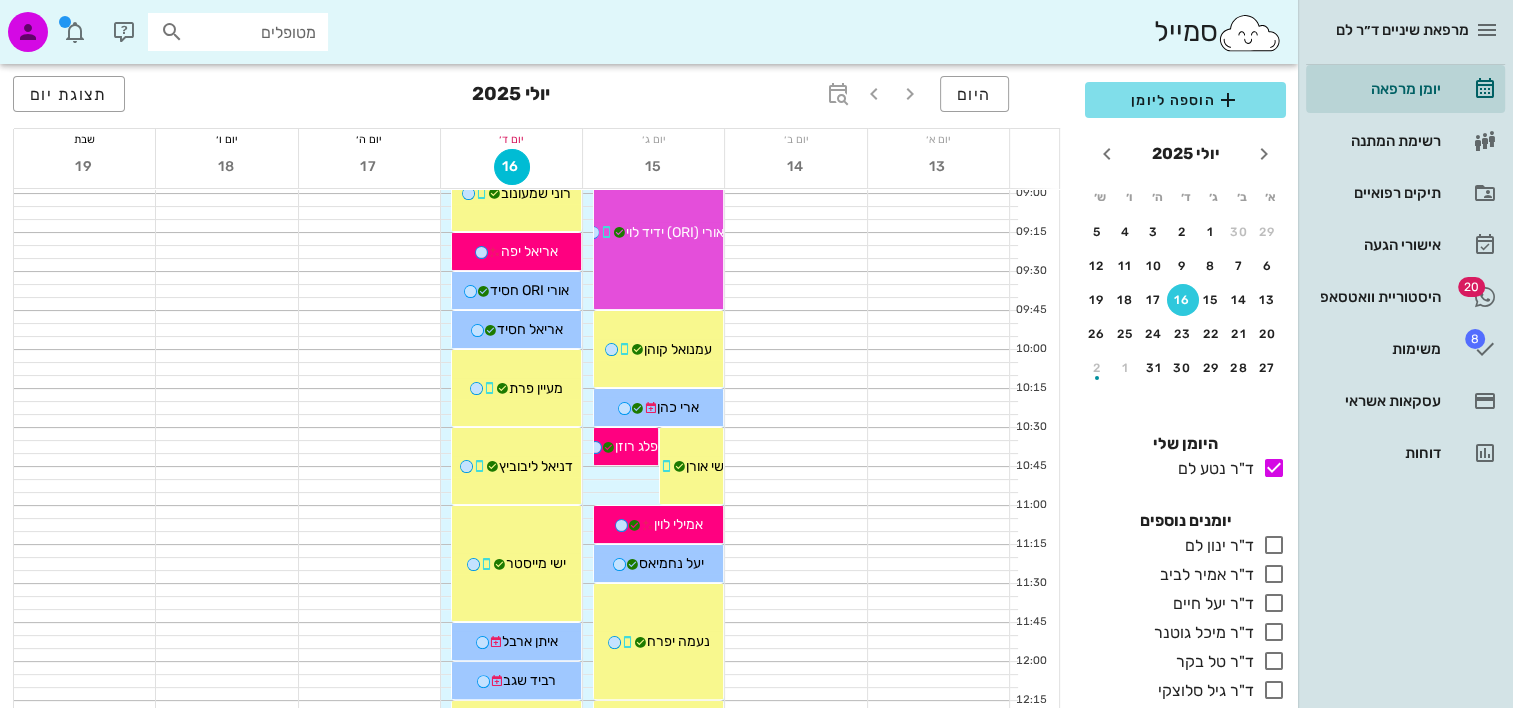 scroll, scrollTop: 300, scrollLeft: 0, axis: vertical 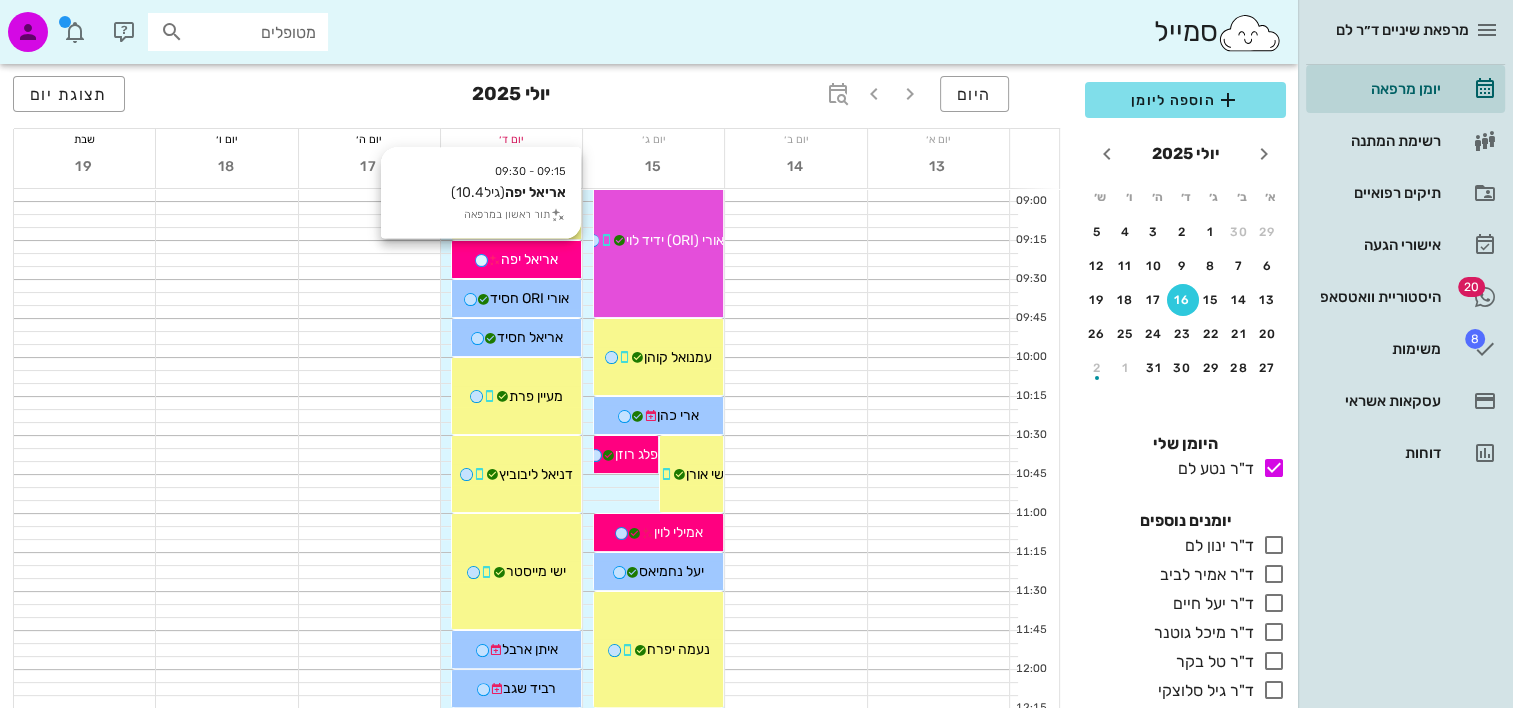 click on "אריאל יפה" at bounding box center [529, 259] 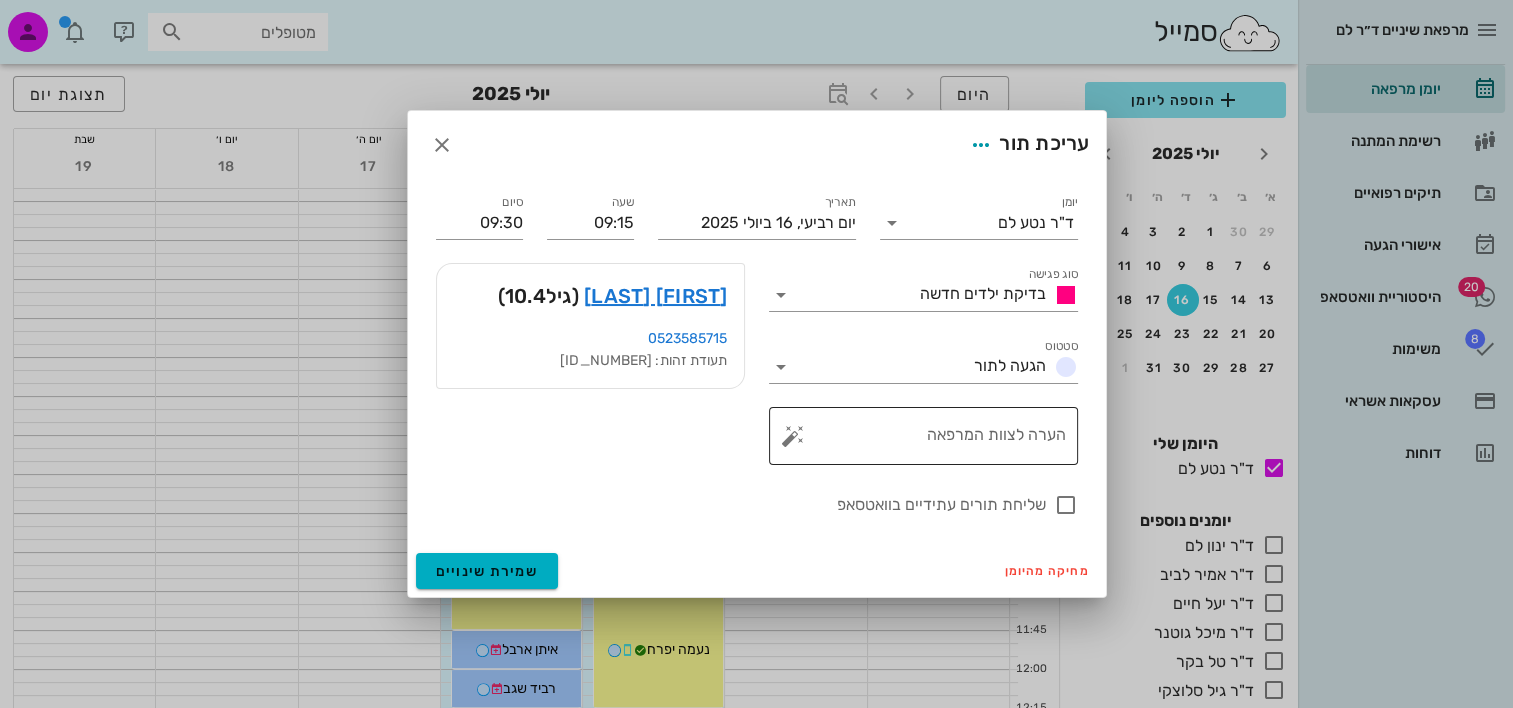 click at bounding box center (793, 436) 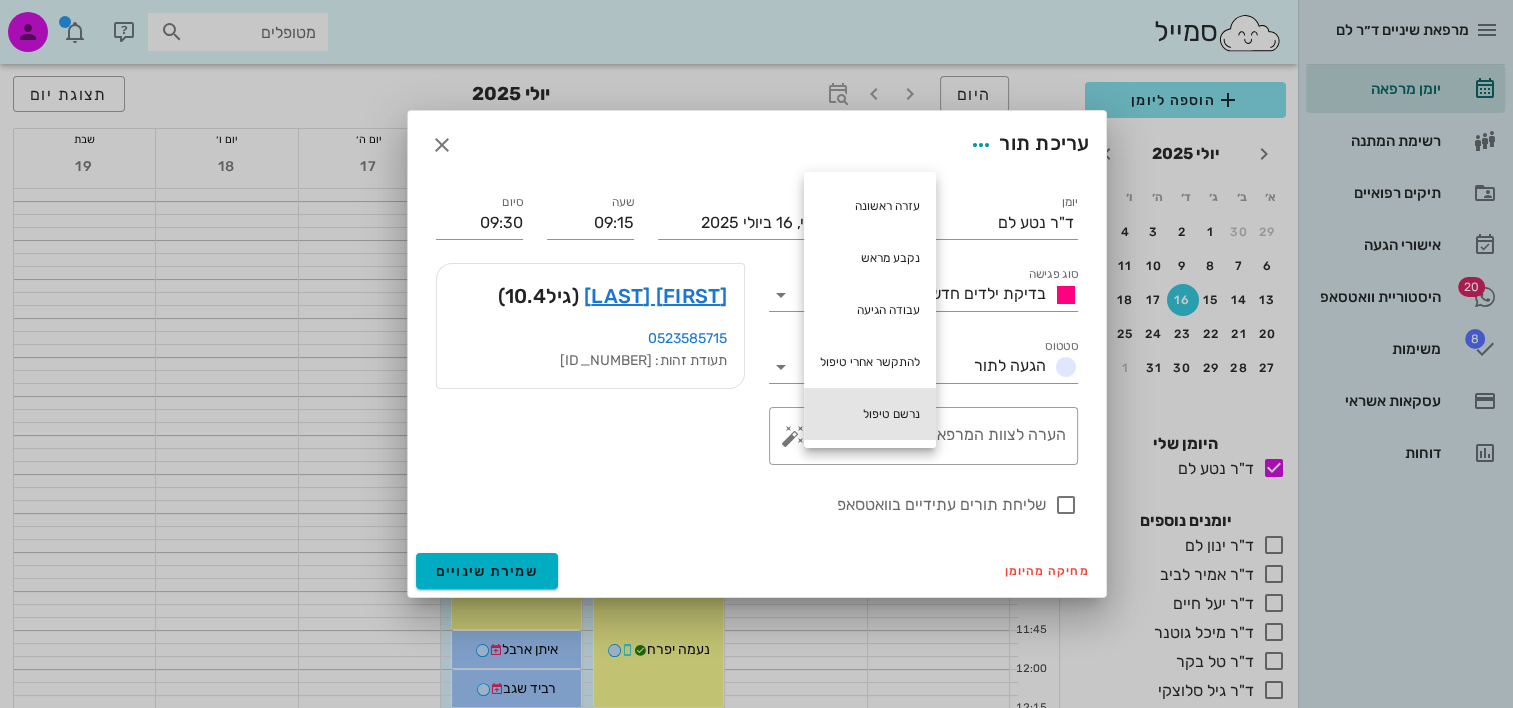 click on "נרשם טיפול" at bounding box center [870, 414] 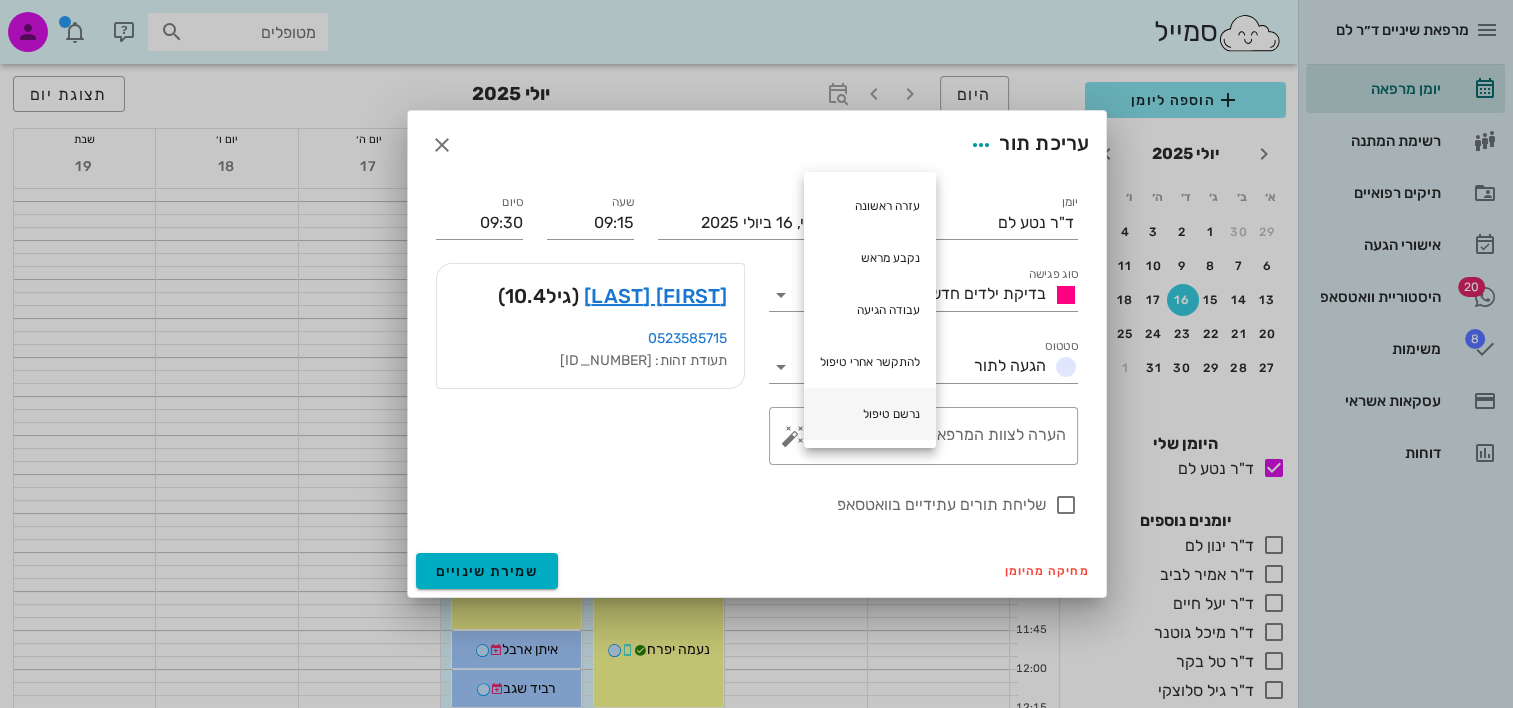 type on "נרשם טיפול" 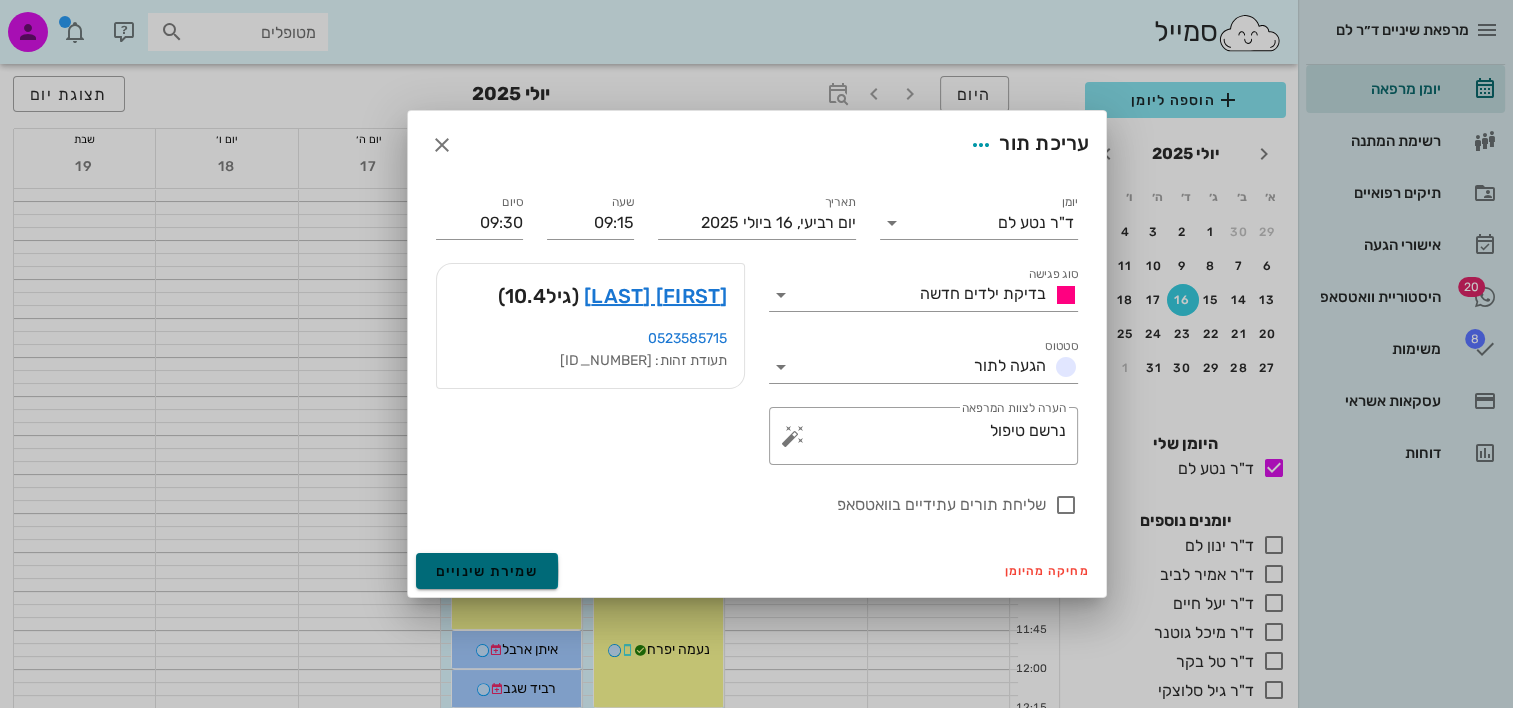 drag, startPoint x: 532, startPoint y: 572, endPoint x: 540, endPoint y: 564, distance: 11.313708 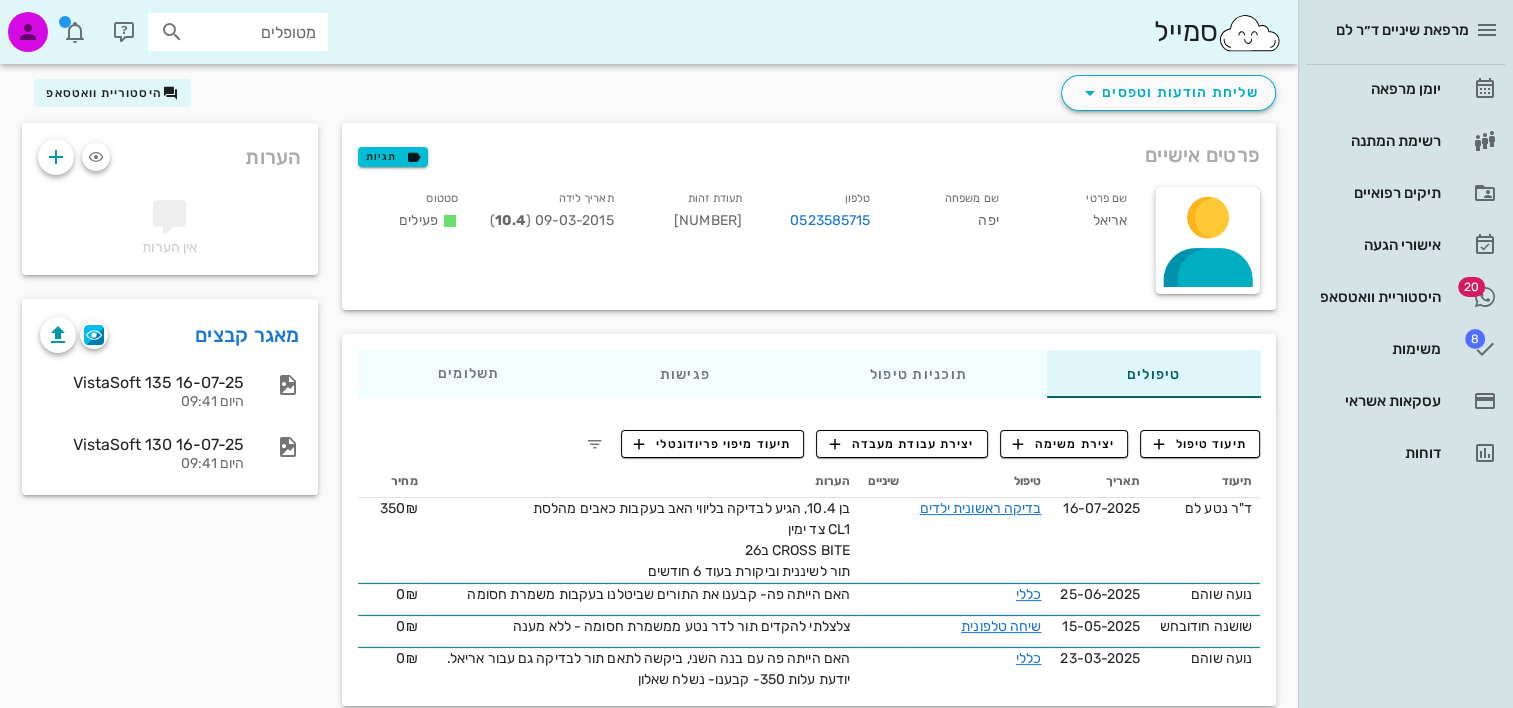 scroll, scrollTop: 84, scrollLeft: 0, axis: vertical 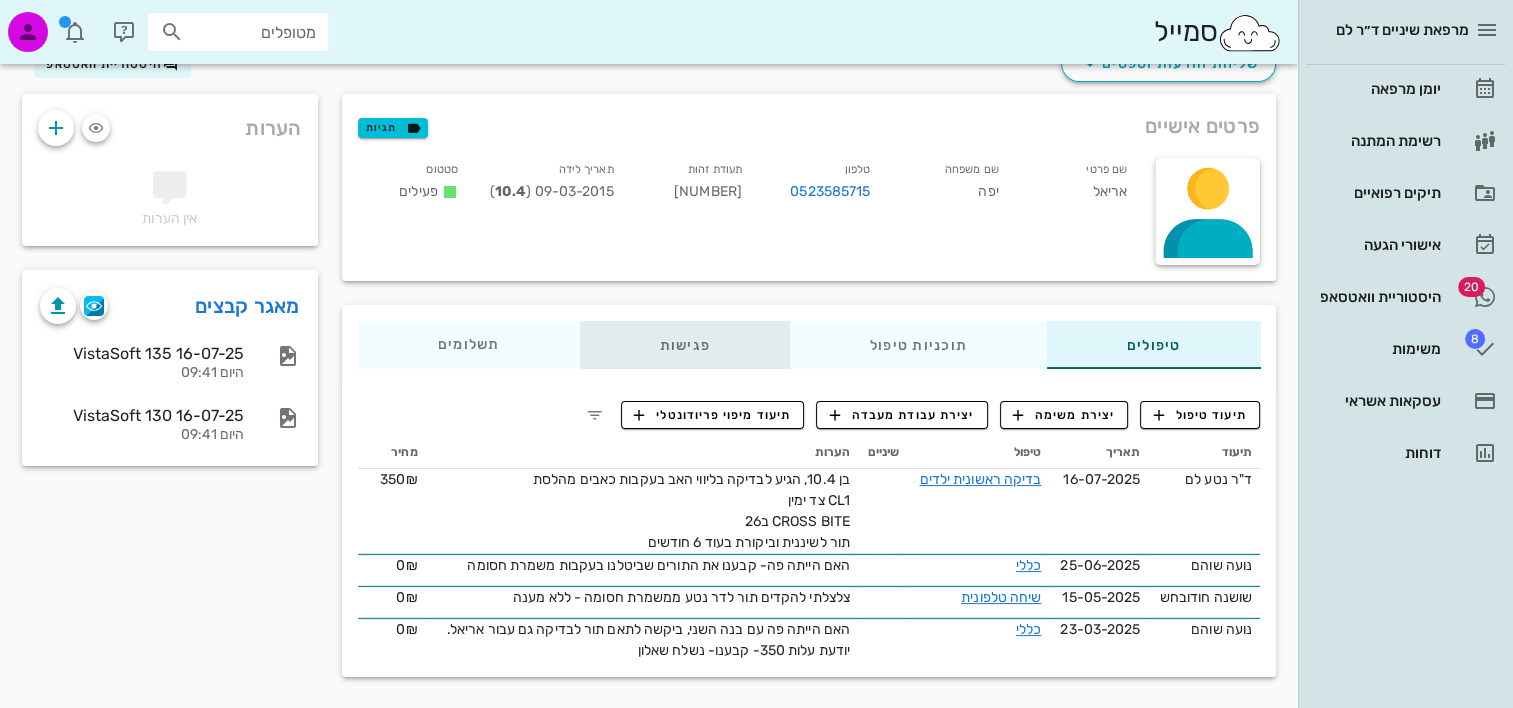 click on "פגישות" at bounding box center [684, 345] 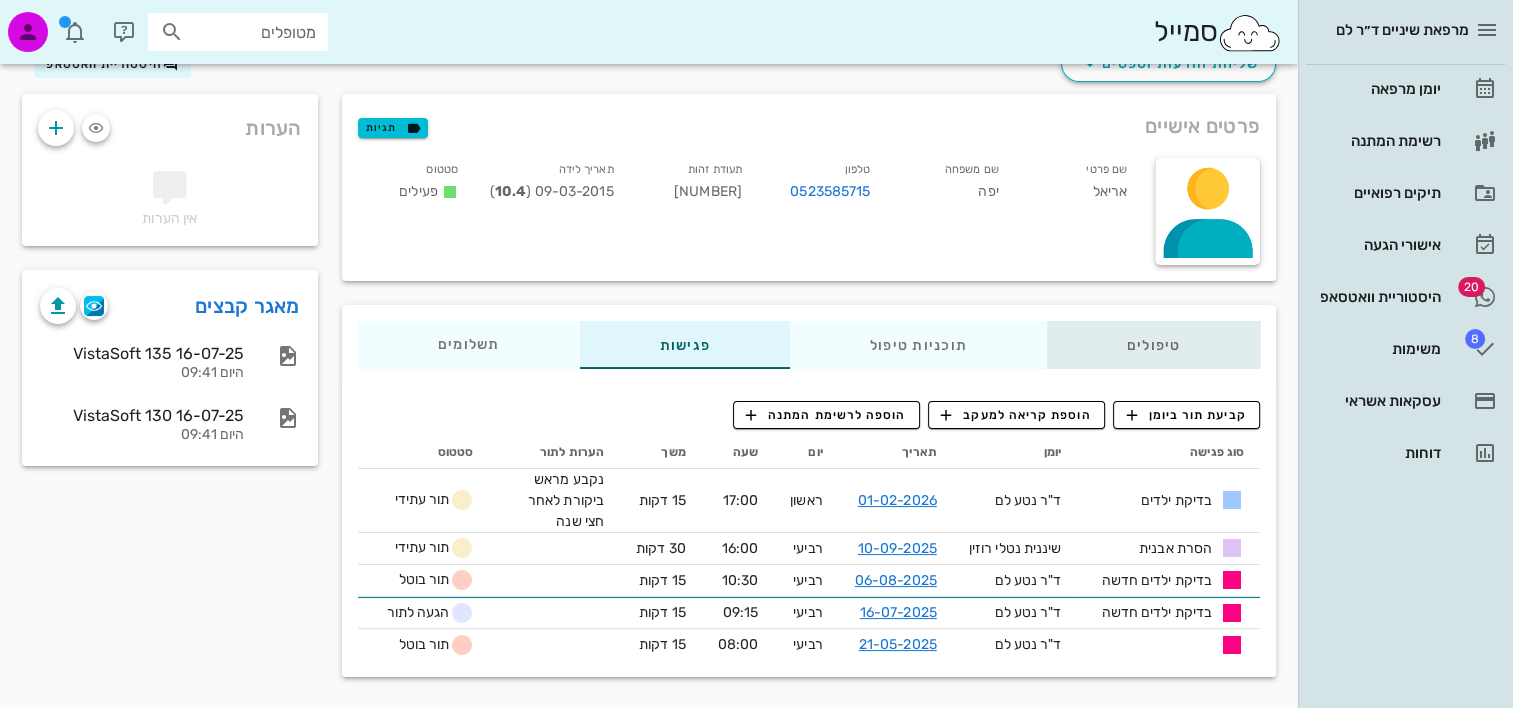 click on "טיפולים" at bounding box center (1153, 345) 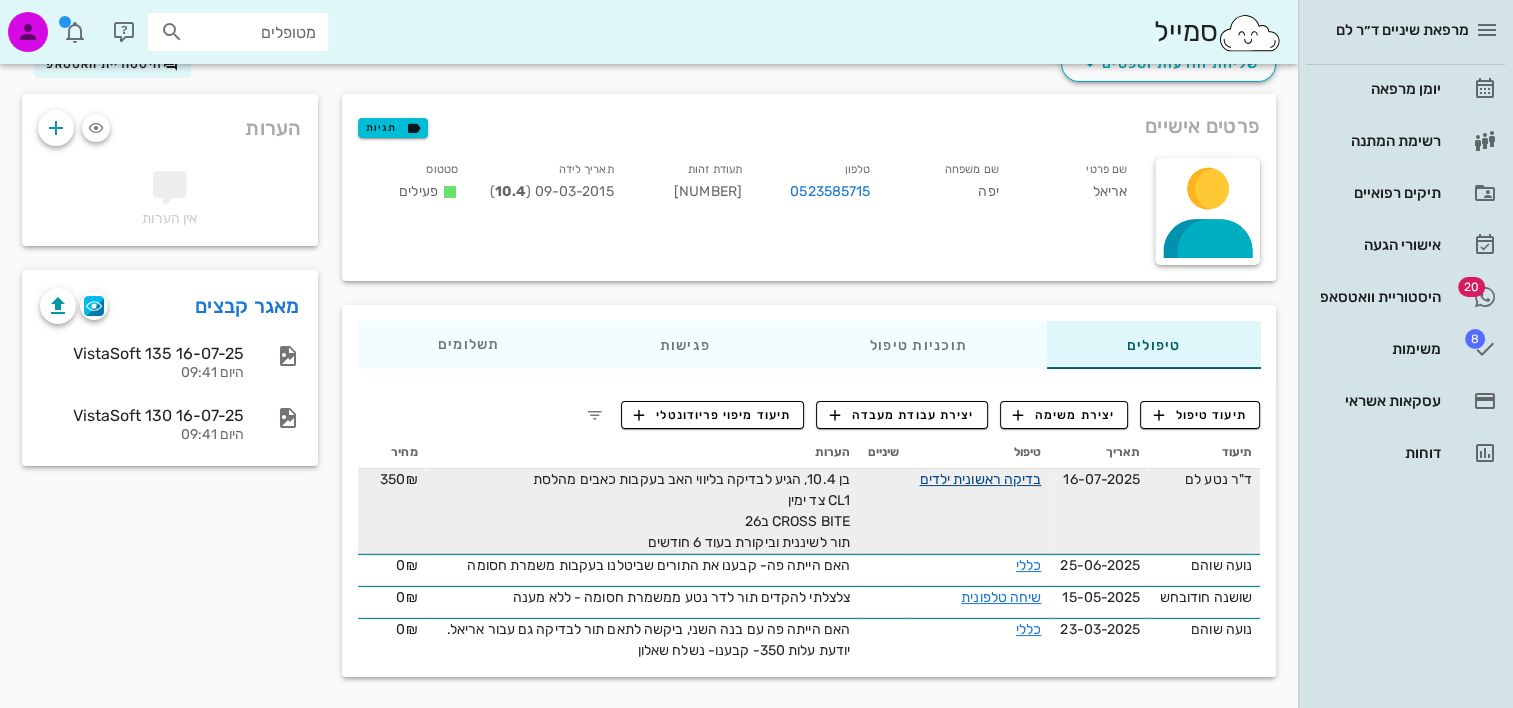click on "בדיקה ראשונית ילדים" at bounding box center (980, 479) 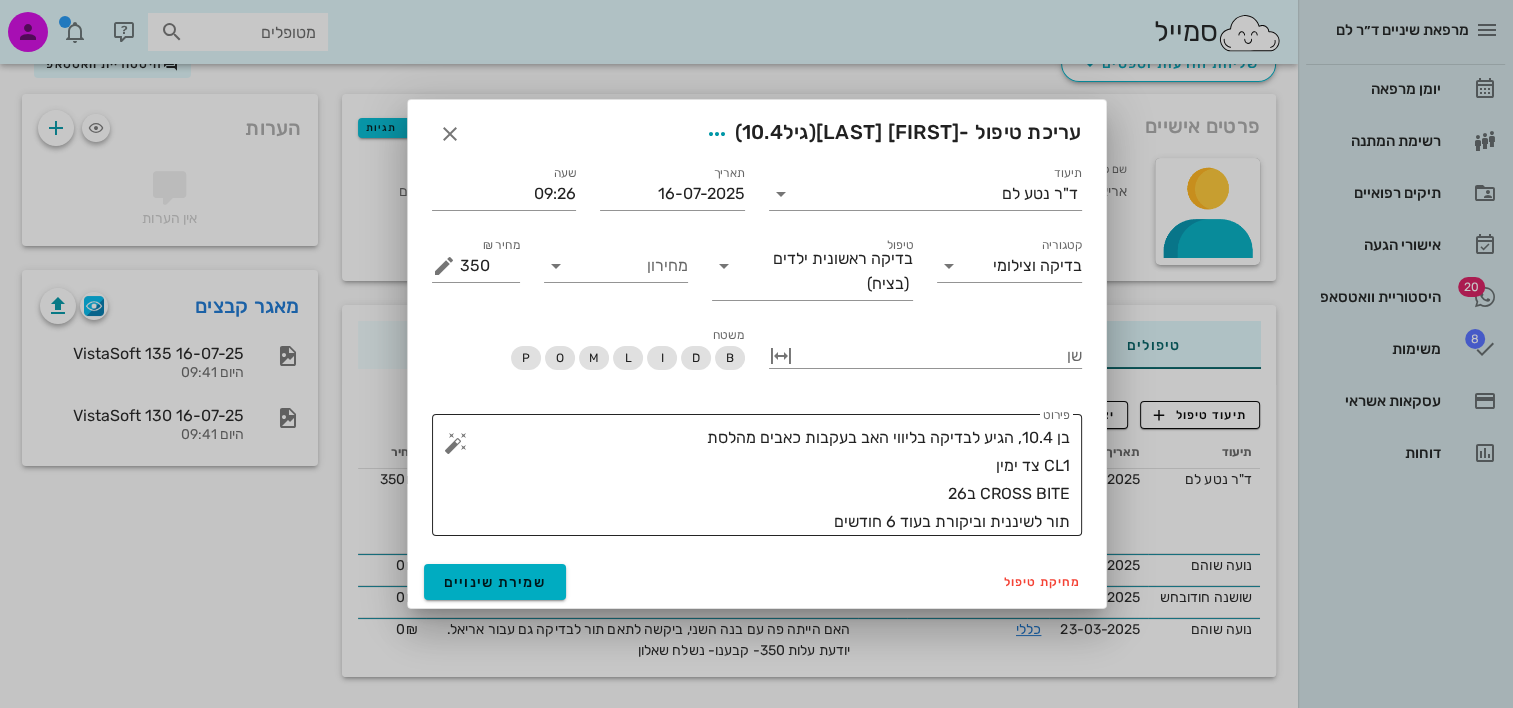 click on "בן 10.4, הגיע לבדיקה בליווי האב בעקבות כאבים מהלסת
CL1 צד ימין
CROSS BITE ב26
תור לשיננית וביקורת בעוד 6 חודשים" at bounding box center (765, 480) 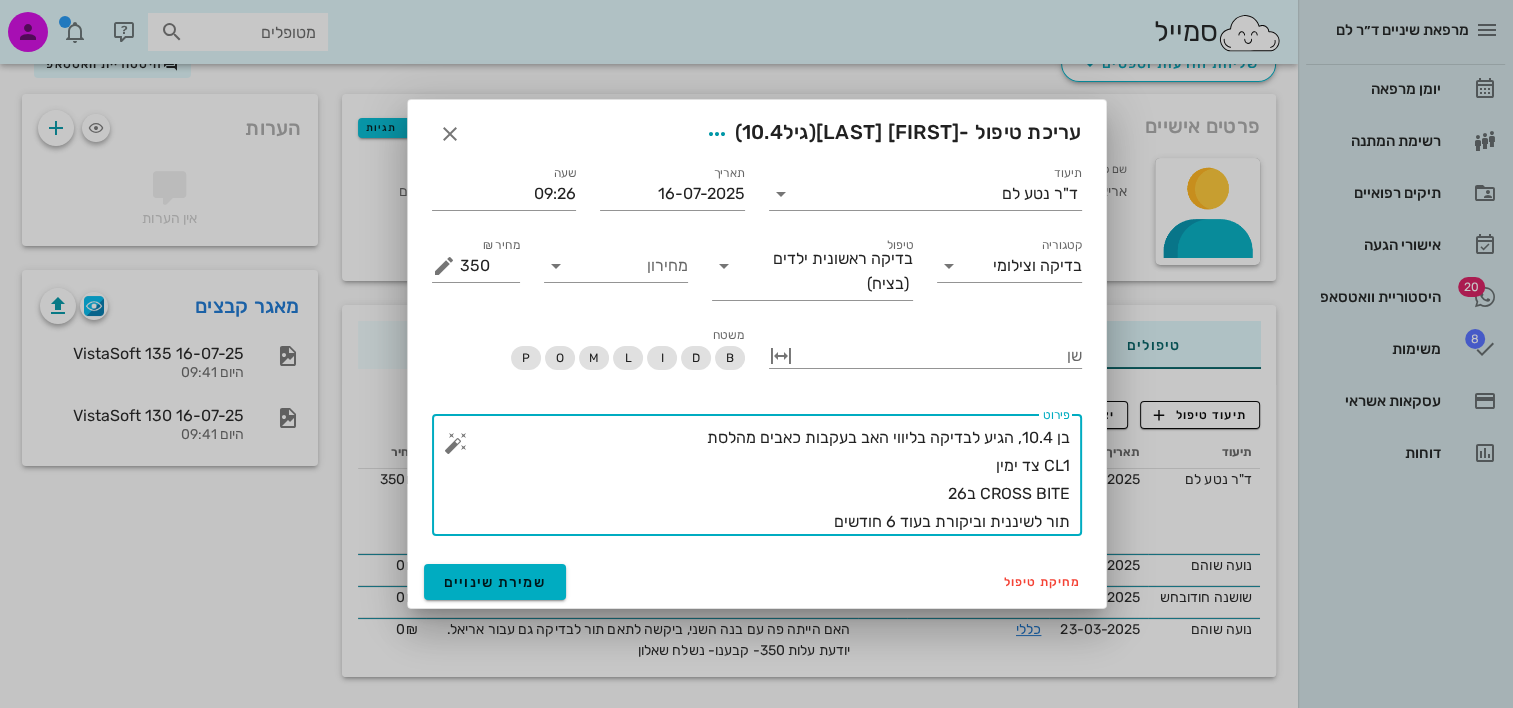 click on "בן 10.4, הגיע לבדיקה בליווי האב בעקבות כאבים מהלסת
CL1 צד ימין
CROSS BITE ב26
תור לשיננית וביקורת בעוד 6 חודשים" at bounding box center (765, 480) 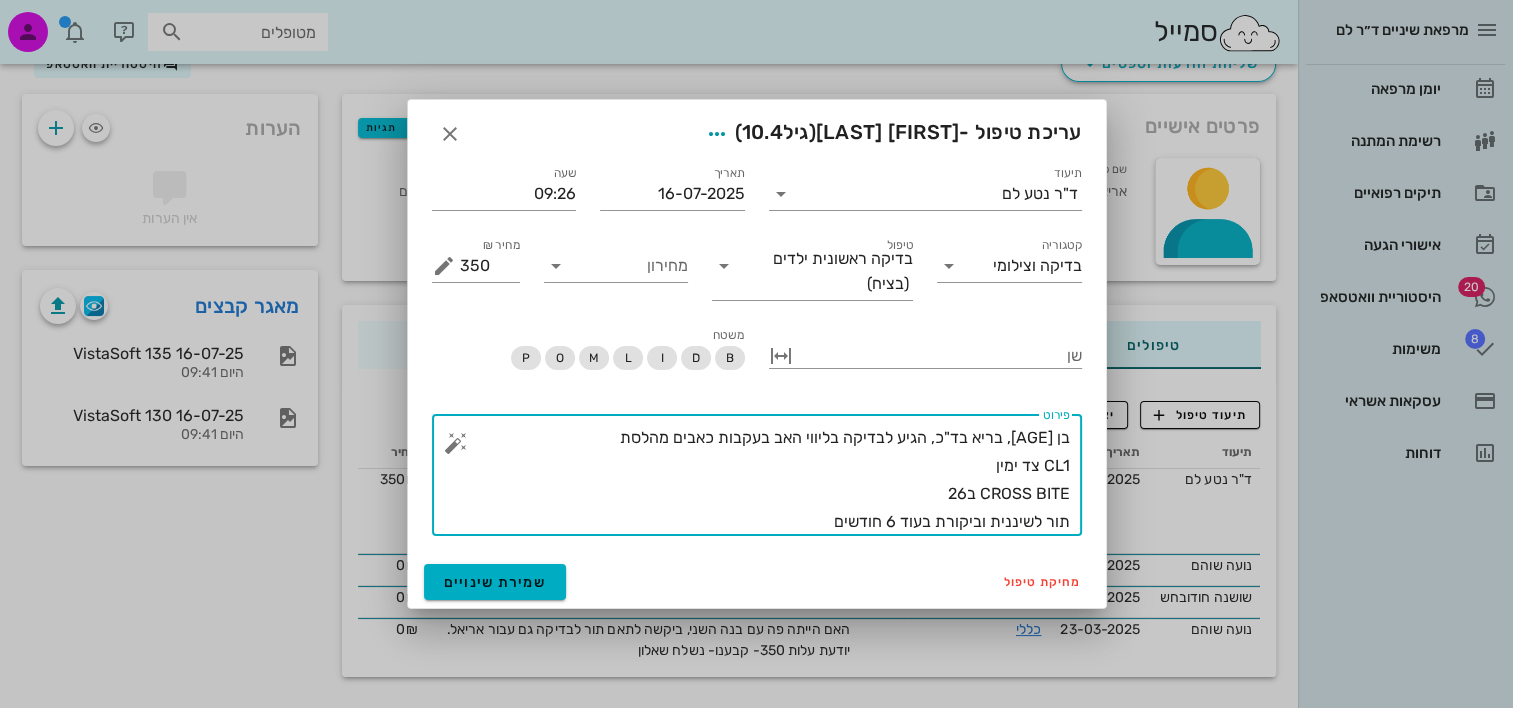 click on "בן [AGE], בריא בד"כ, הגיע לבדיקה בליווי האב בעקבות כאבים מהלסת
CL1 צד ימין
CROSS BITE ב26
תור לשיננית וביקורת בעוד 6 חודשים" at bounding box center (765, 480) 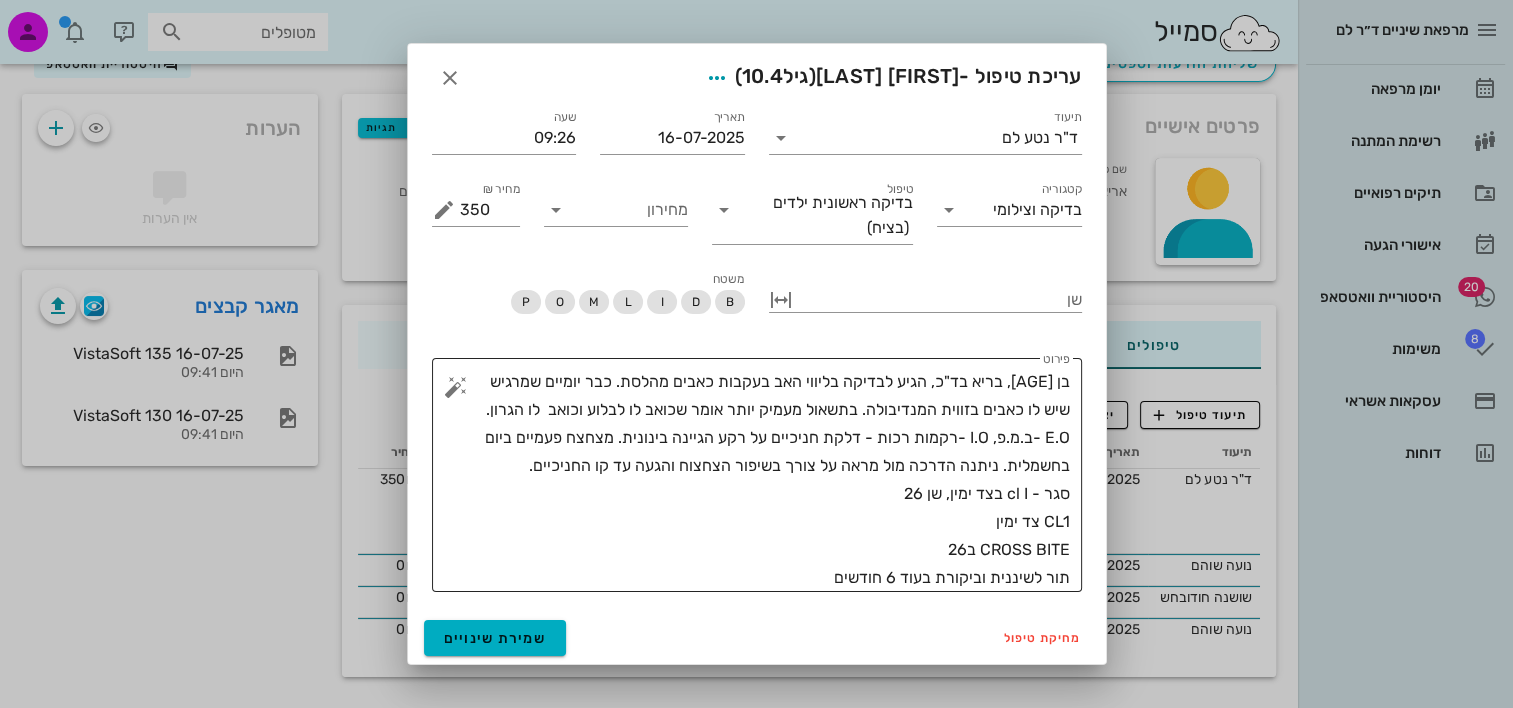 click on "בן [AGE], בריא בד"כ, הגיע לבדיקה בליווי האב בעקבות כאבים מהלסת. כבר יומיים שמרגיש שיש לו כאבים בזווית המנדיבולה. בתשאול מעמיק יותר אומר שכואב לו לבלוע וכואב  לו הגרון.
E.O -ב.מ.פ, I.O -רקמות רכות - דלקת חניכיים על רקע הגיינה בינונית. מצחצח פעמיים ביום בחשמלית. ניתנה הדרכה מול מראה על צורך בשיפור הצחצוח והגעה עד קו החניכיים.
סגר - cl I בצד ימין, שן 26
CL1 צד ימין
CROSS BITE ב26
תור לשיננית וביקורת בעוד 6 חודשים" at bounding box center (765, 480) 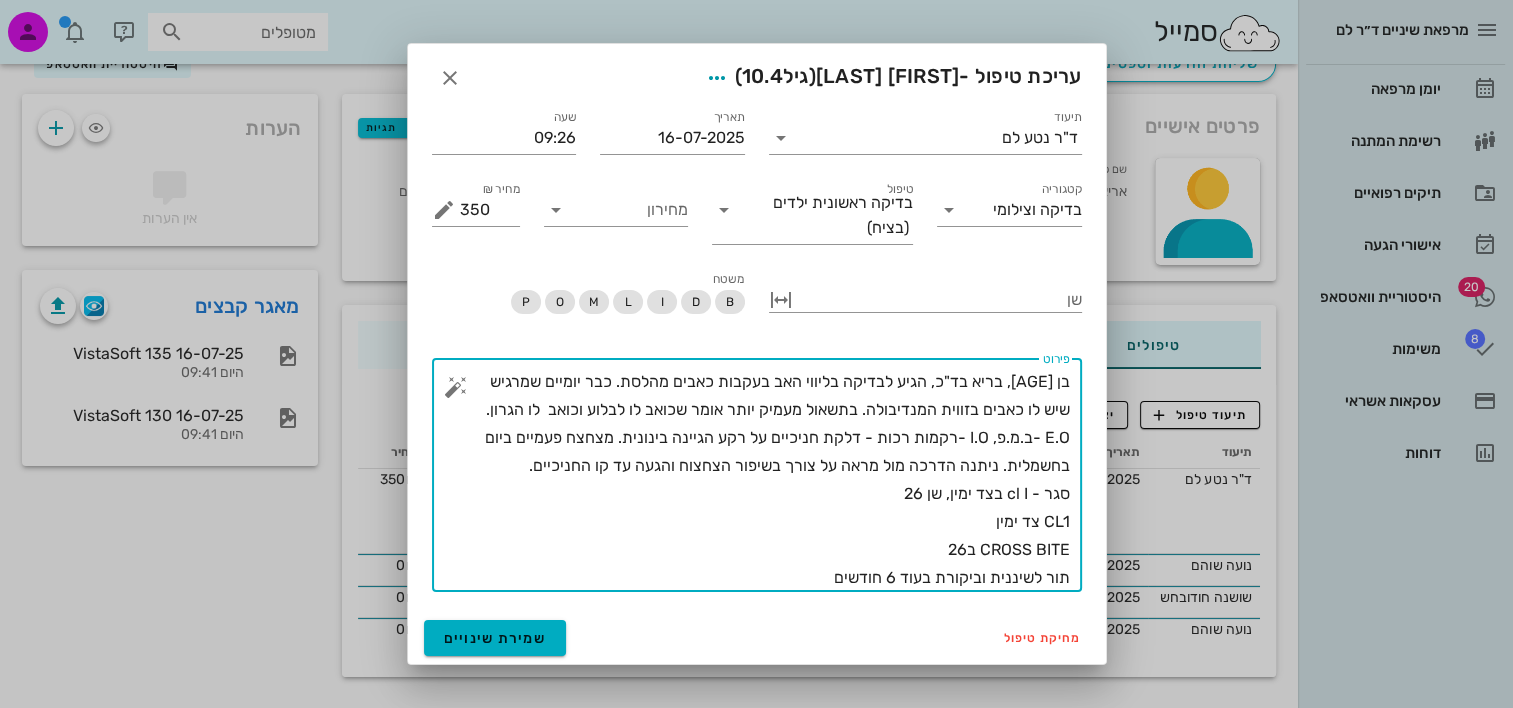 click on "בן [AGE], בריא בד"כ, הגיע לבדיקה בליווי האב בעקבות כאבים מהלסת. כבר יומיים שמרגיש שיש לו כאבים בזווית המנדיבולה. בתשאול מעמיק יותר אומר שכואב לו לבלוע וכואב  לו הגרון.
E.O -ב.מ.פ, I.O -רקמות רכות - דלקת חניכיים על רקע הגיינה בינונית. מצחצח פעמיים ביום בחשמלית. ניתנה הדרכה מול מראה על צורך בשיפור הצחצוח והגעה עד קו החניכיים.
סגר - cl I בצד ימין, שן 26
CL1 צד ימין
CROSS BITE ב26
תור לשיננית וביקורת בעוד 6 חודשים" at bounding box center [765, 480] 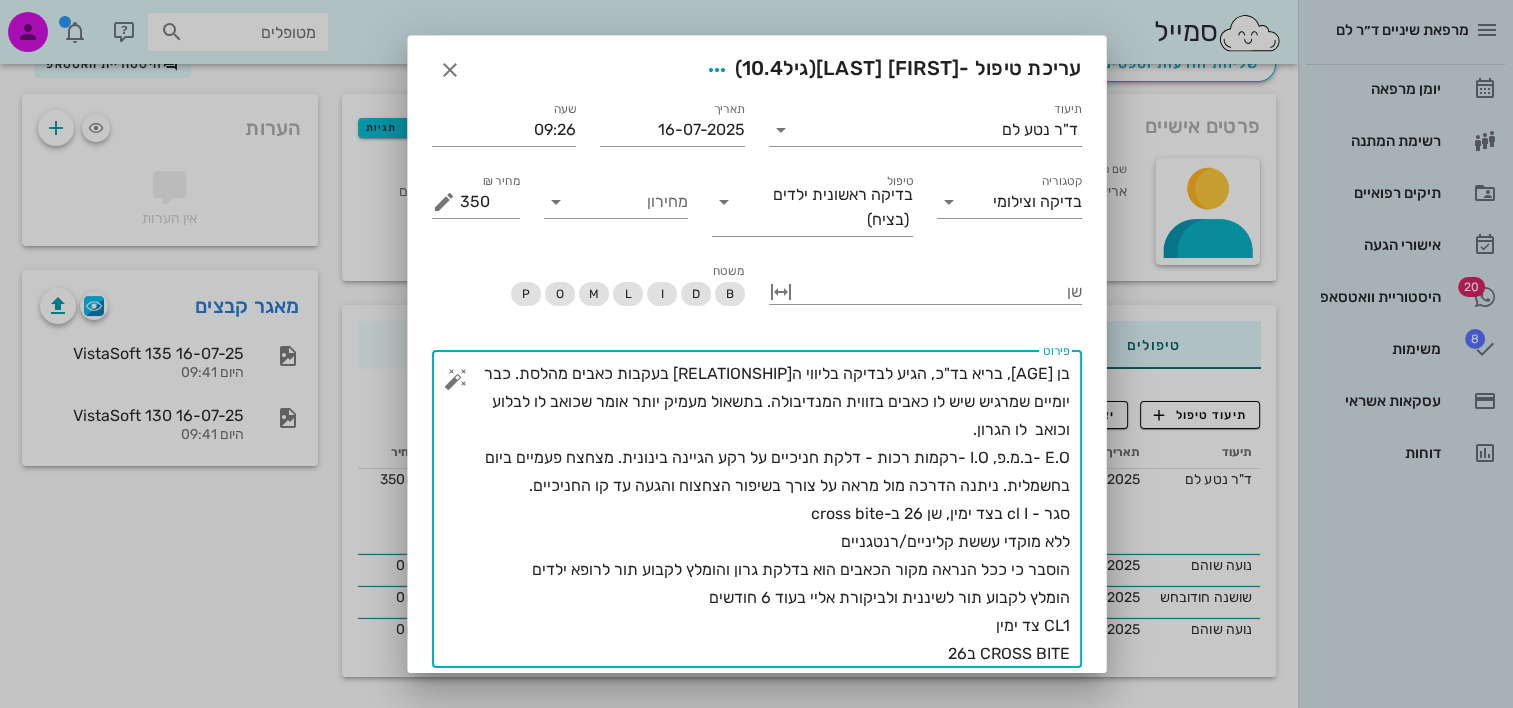 scroll, scrollTop: 68, scrollLeft: 0, axis: vertical 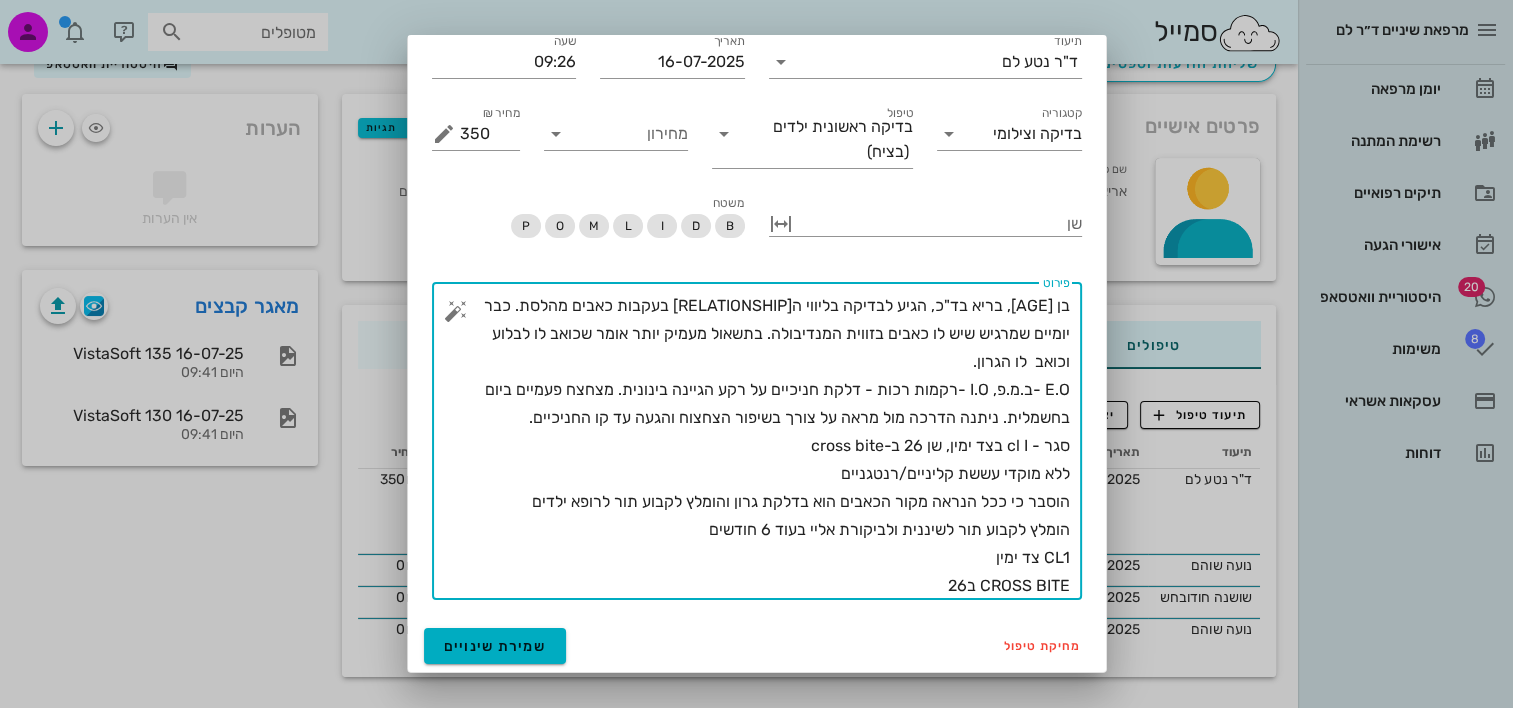 drag, startPoint x: 888, startPoint y: 604, endPoint x: 869, endPoint y: 606, distance: 19.104973 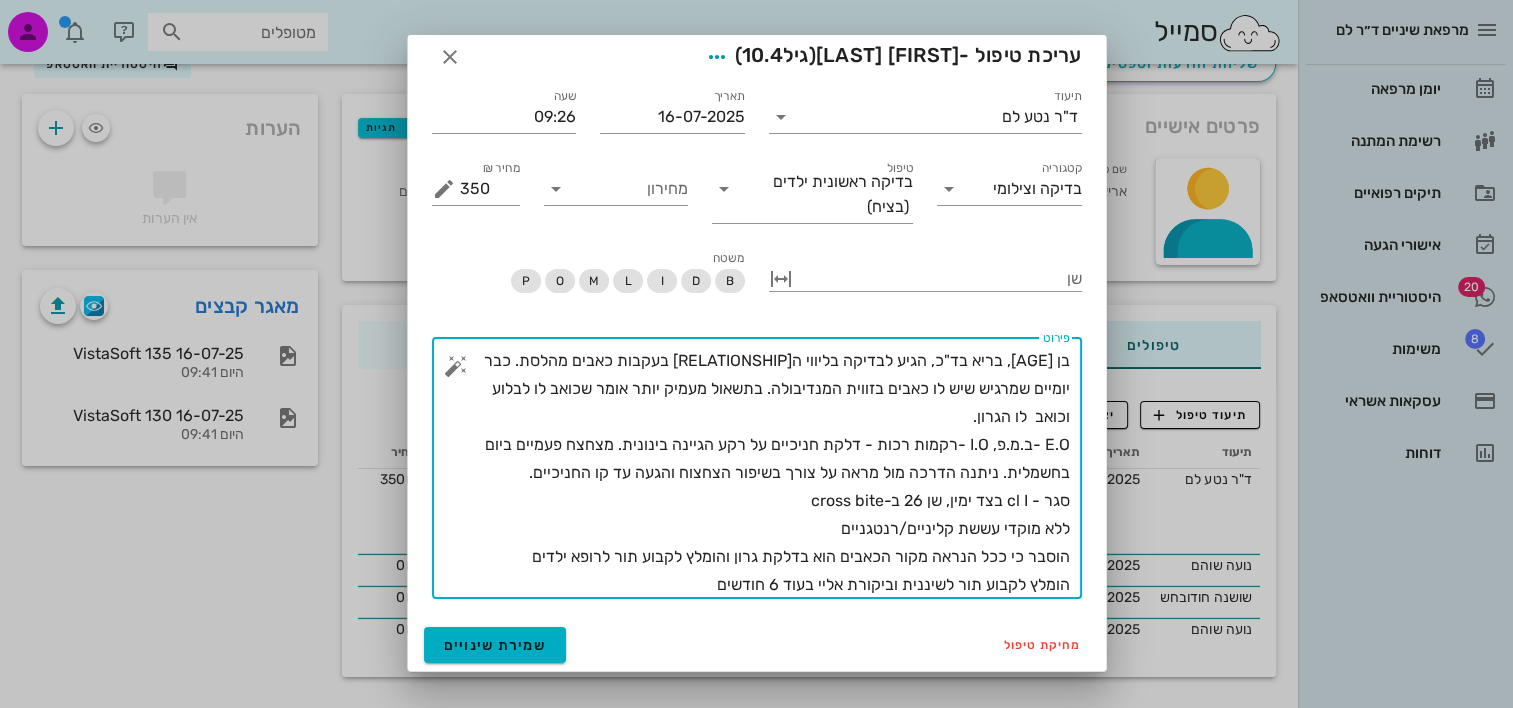 scroll, scrollTop: 0, scrollLeft: 0, axis: both 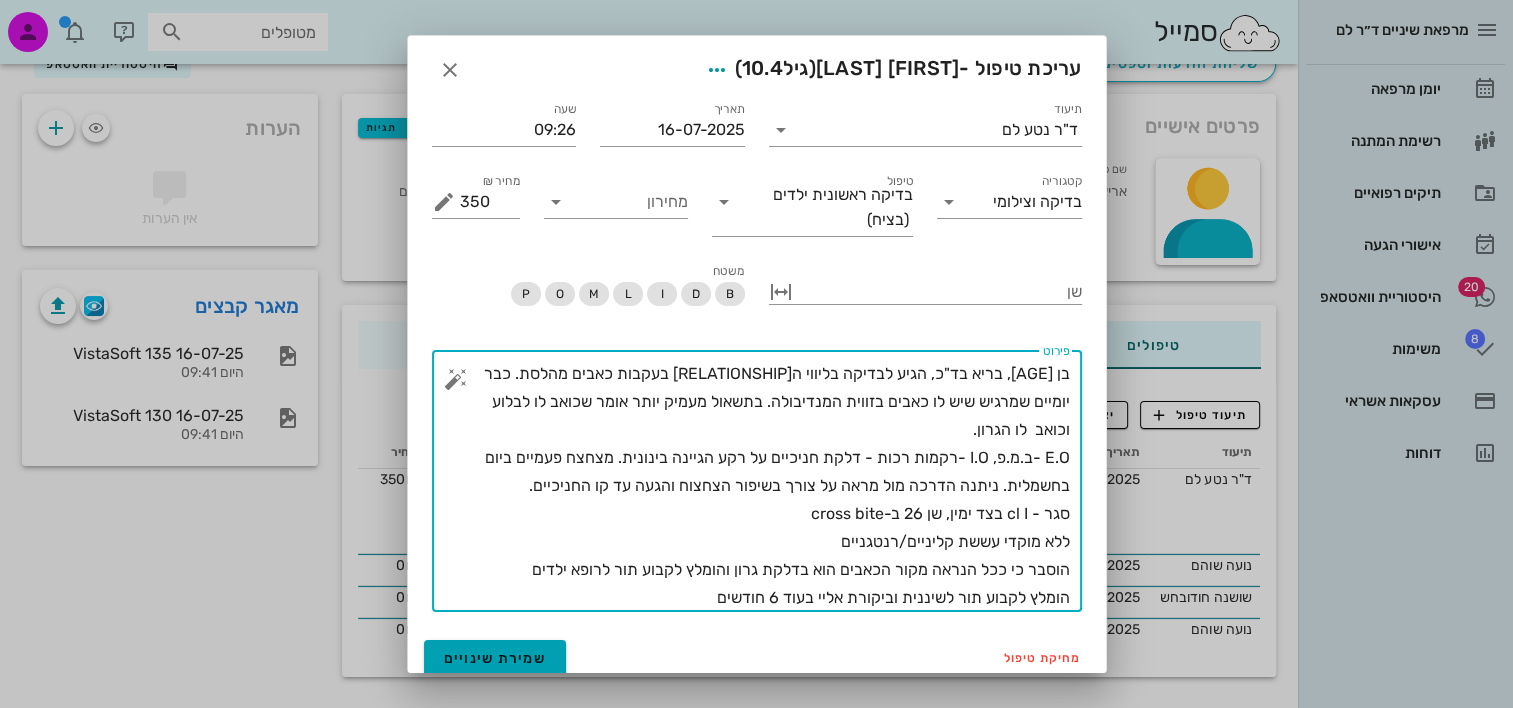 type on "בן [AGE], בריא בד"כ, הגיע לבדיקה בליווי ה[RELATIONSHIP] בעקבות כאבים מהלסת. כבר יומיים שמרגיש שיש לו כאבים בזווית המנדיבולה. בתשאול מעמיק יותר אומר שכואב לו לבלוע וכואב  לו הגרון.
E.O -ב.מ.פ, I.O -רקמות רכות - דלקת חניכיים על רקע הגיינה בינונית. מצחצח פעמיים ביום בחשמלית. ניתנה הדרכה מול מראה על צורך בשיפור הצחצוח והגעה עד קו החניכיים.
סגר - cl I בצד ימין, שן 26 ב-cross bite
ללא מוקדי עששת קליניים/רנטגניים
הוסבר כי ככל הנראה מקור הכאבים הוא בדלקת גרון והומלץ לקבוע תור לרופא ילדים
הומלץ לקבוע תור לשיננית וביקורת אליי בעוד 6 חודשים" 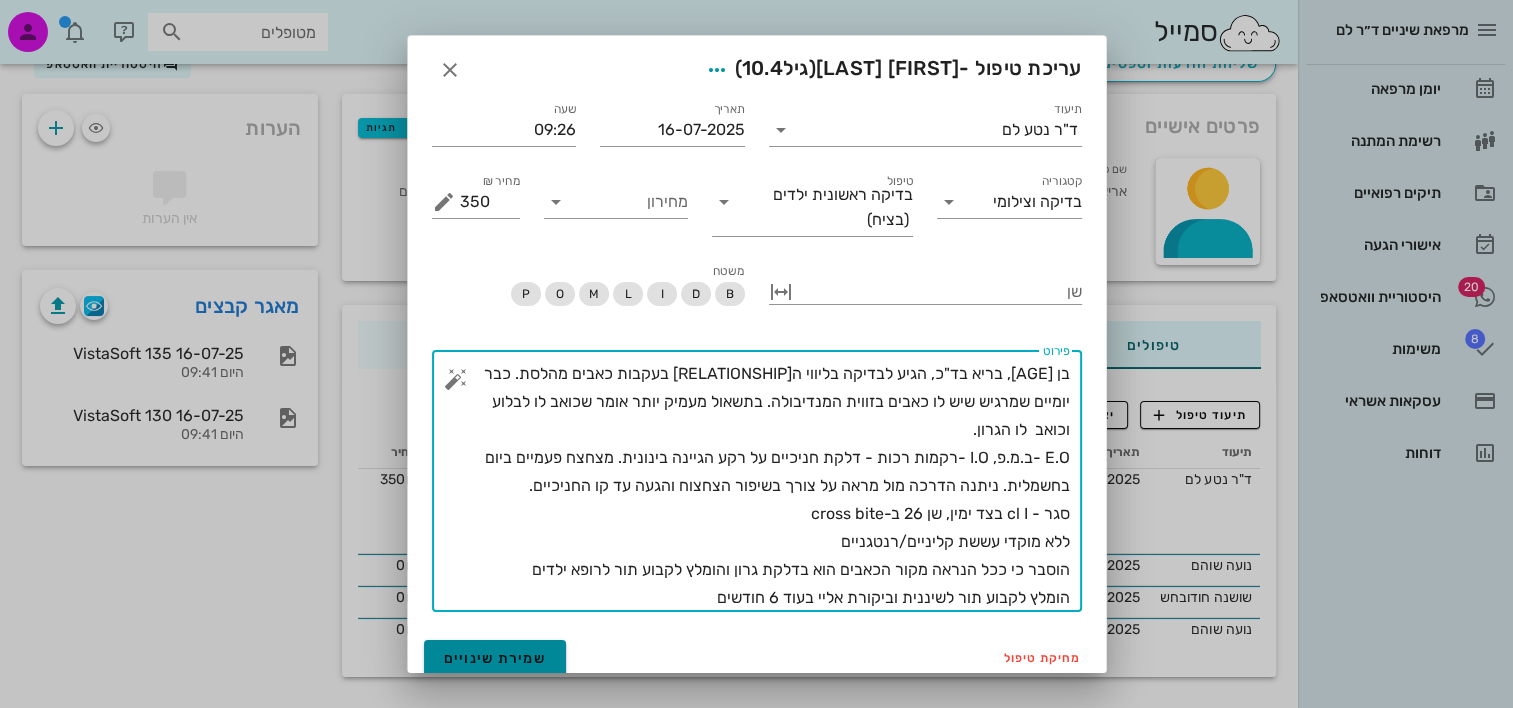 click on "שמירת שינויים" at bounding box center [495, 658] 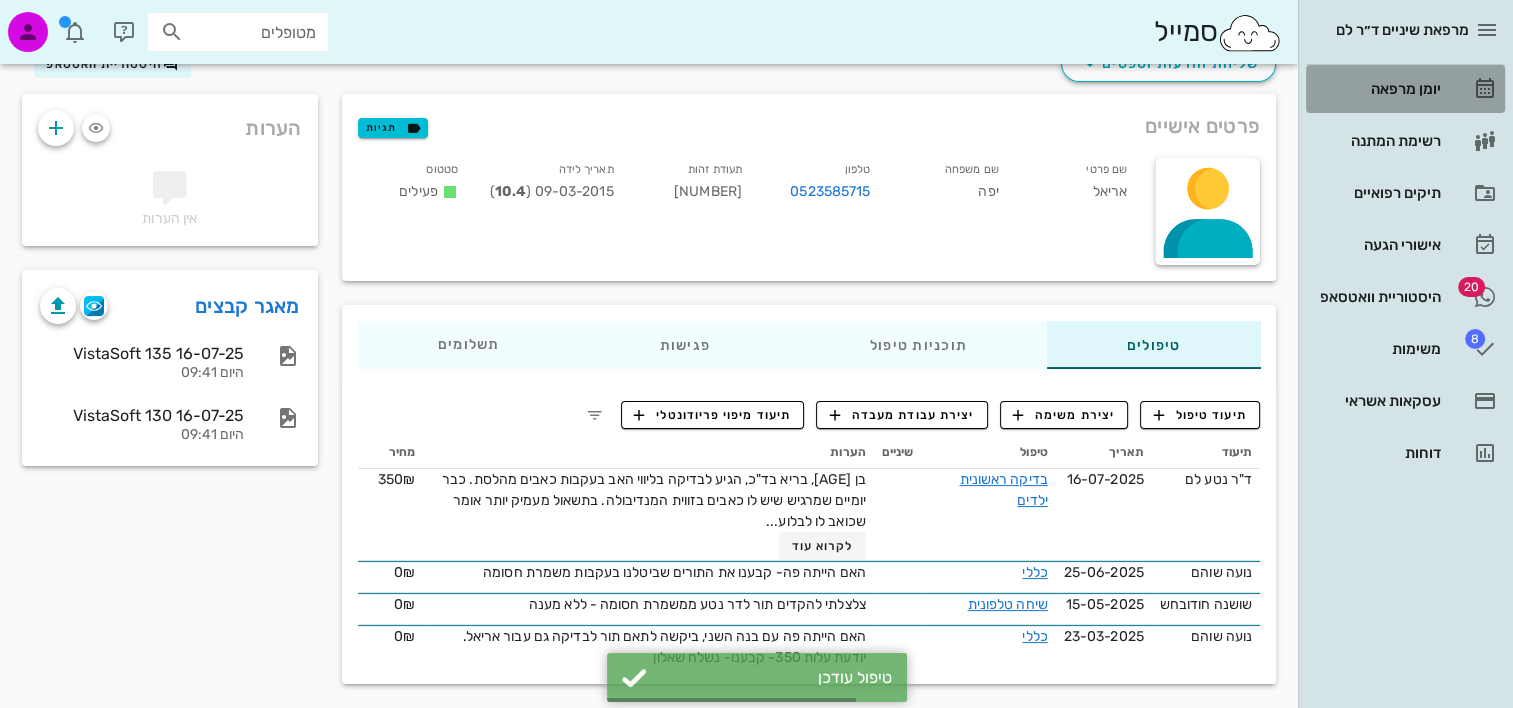 click on "יומן מרפאה" at bounding box center (1377, 89) 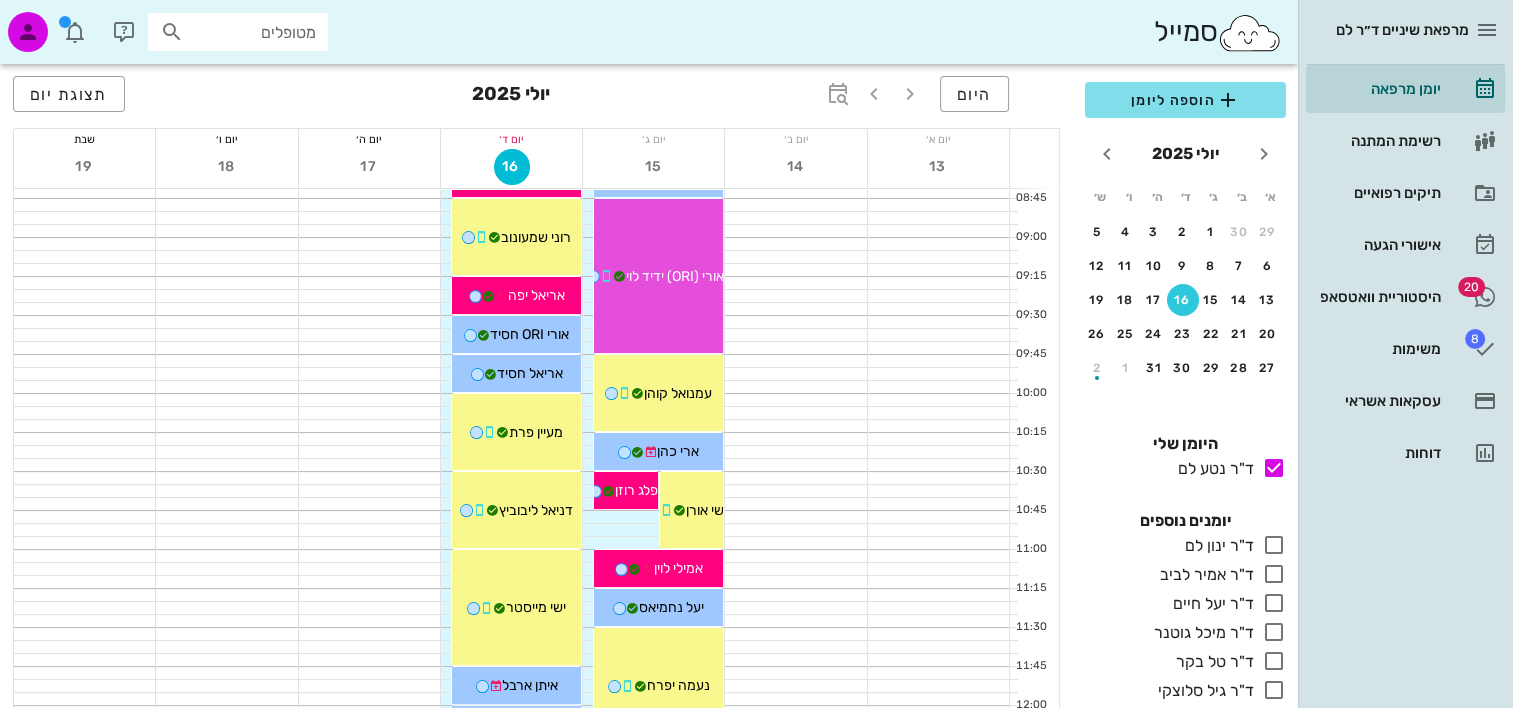 scroll, scrollTop: 300, scrollLeft: 0, axis: vertical 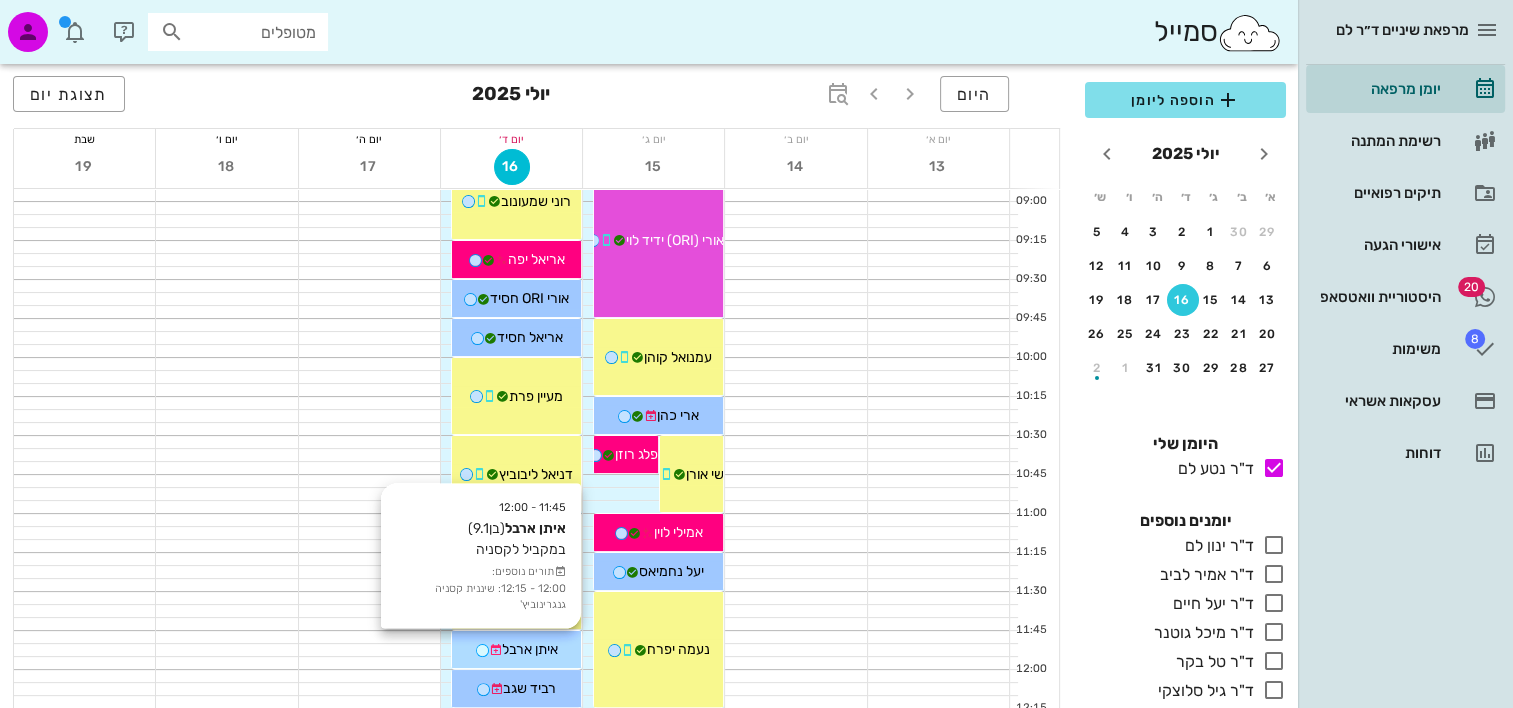 click on "איתן ארבל" at bounding box center [530, 649] 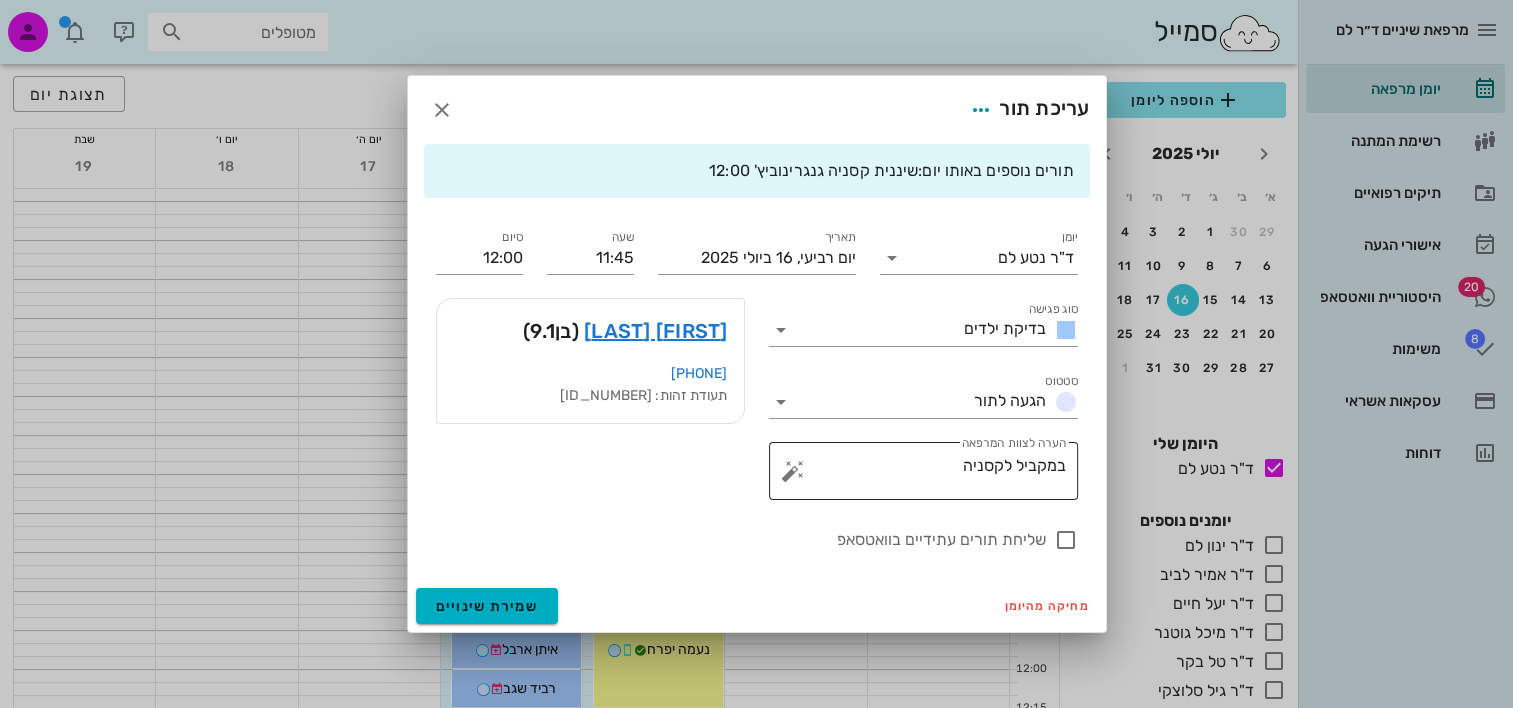 click at bounding box center [793, 471] 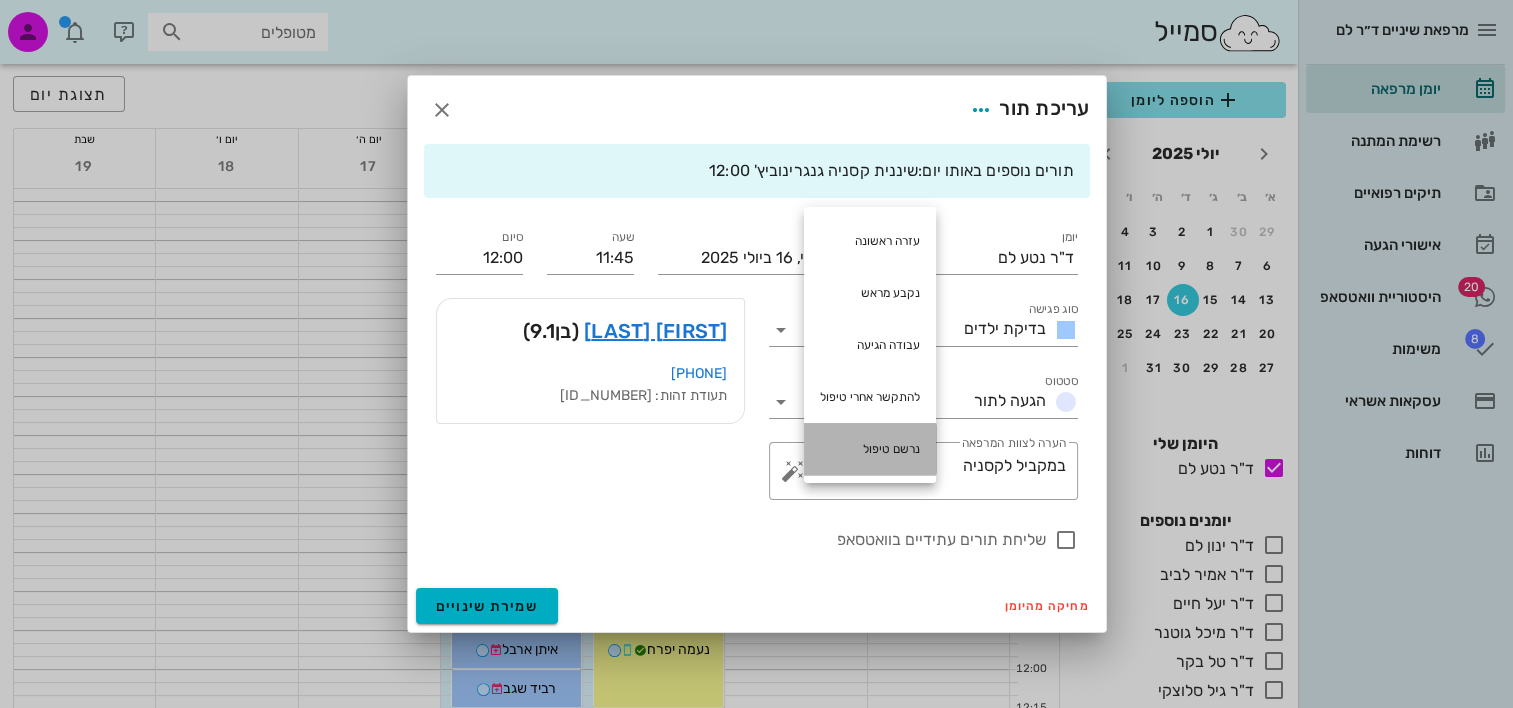 click on "נרשם טיפול" at bounding box center [870, 449] 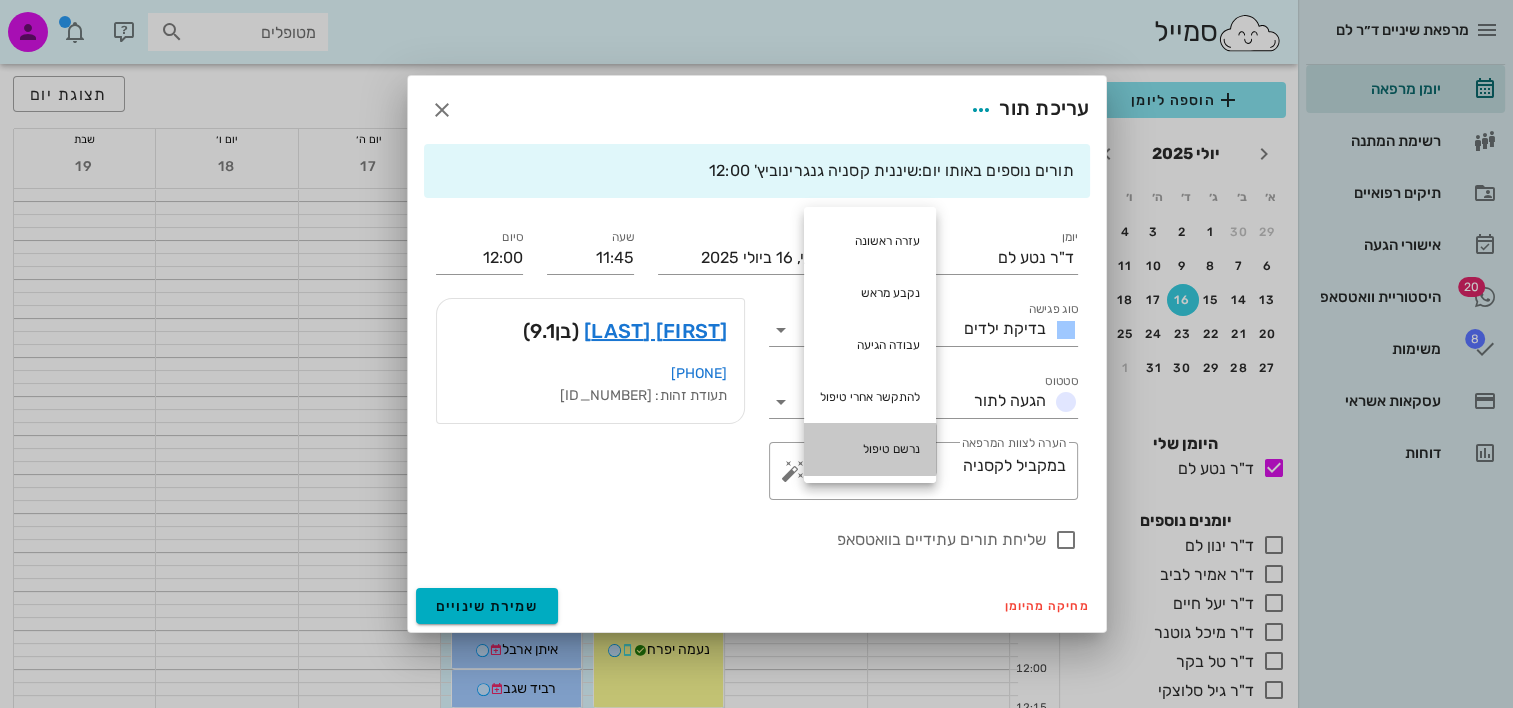 type on "במקביל לקסניה נרשם טיפול" 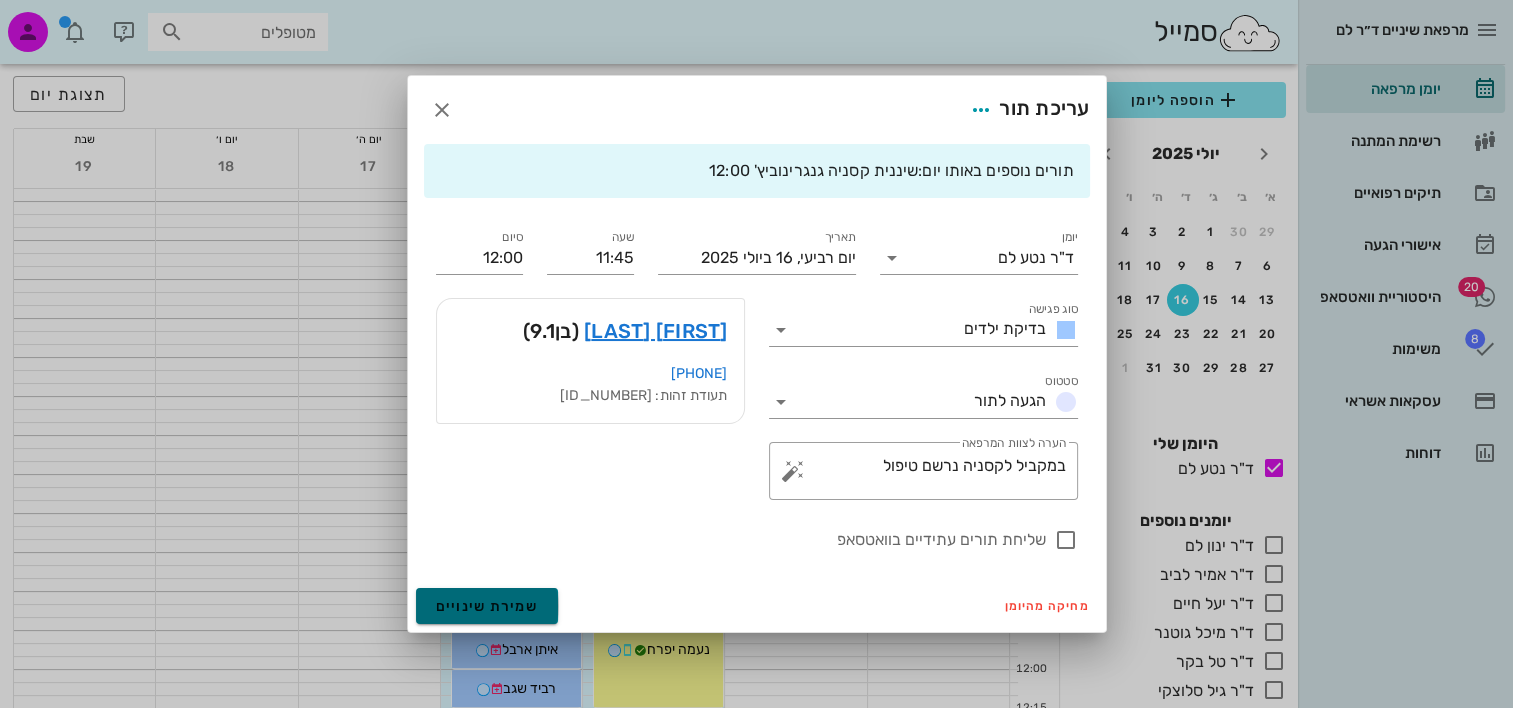 click on "שמירת שינויים" at bounding box center [487, 606] 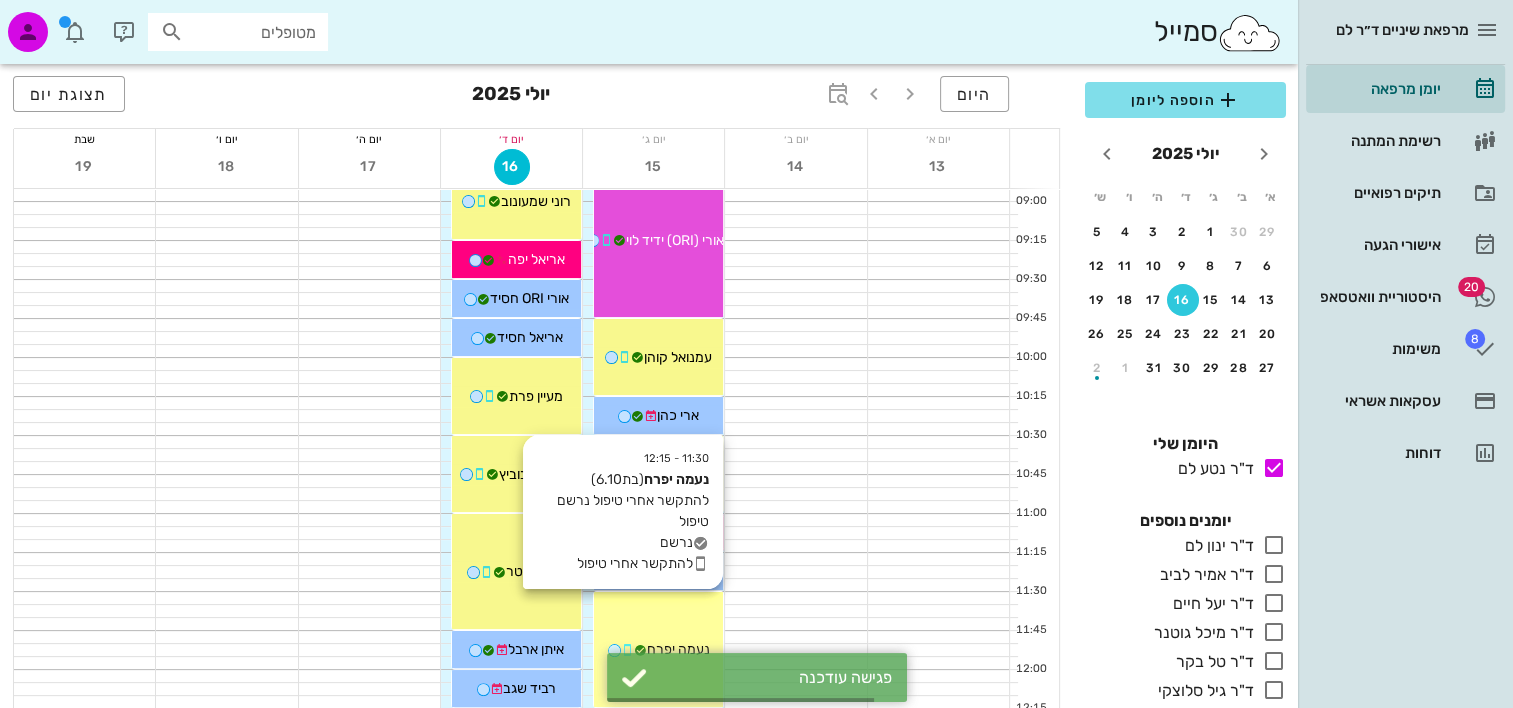 scroll, scrollTop: 500, scrollLeft: 0, axis: vertical 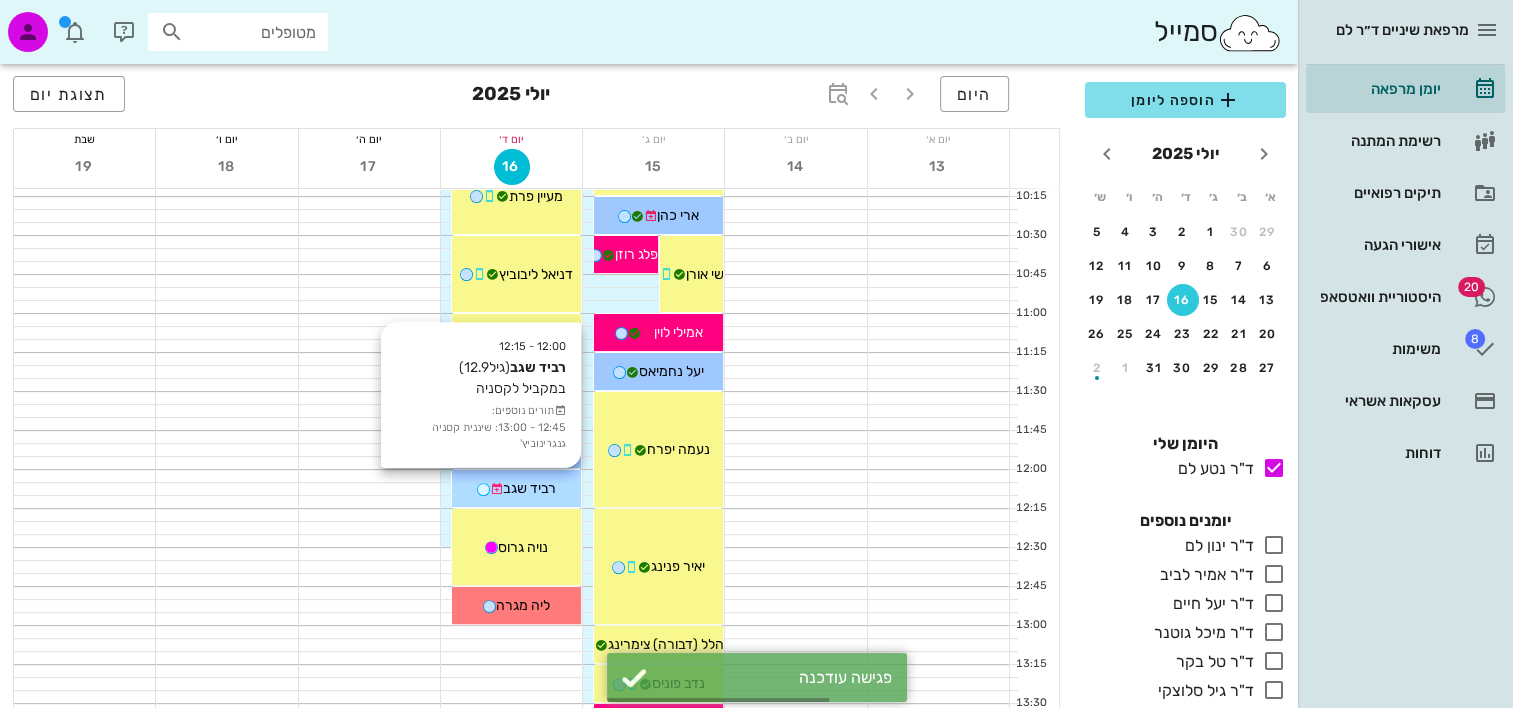 click on "רביד שגב" at bounding box center (529, 488) 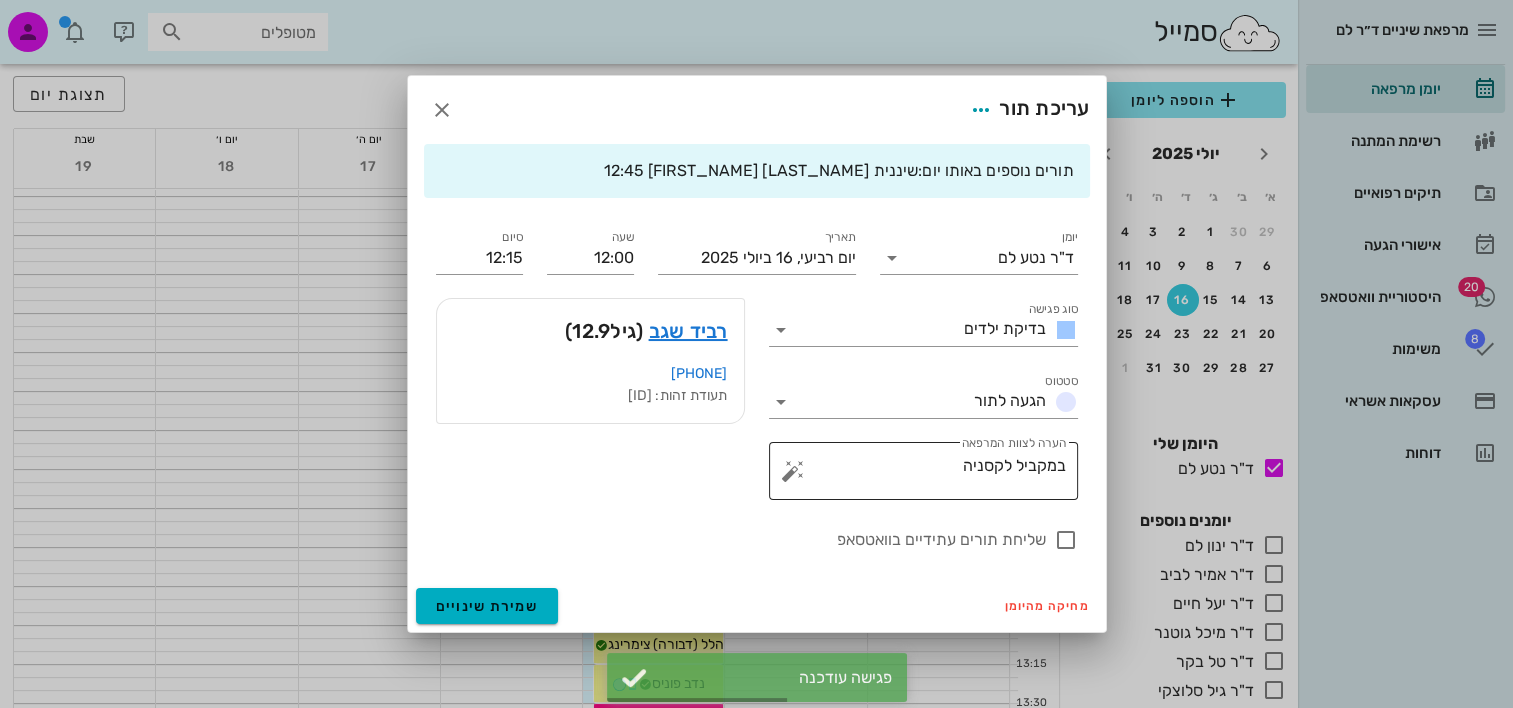 click at bounding box center [793, 471] 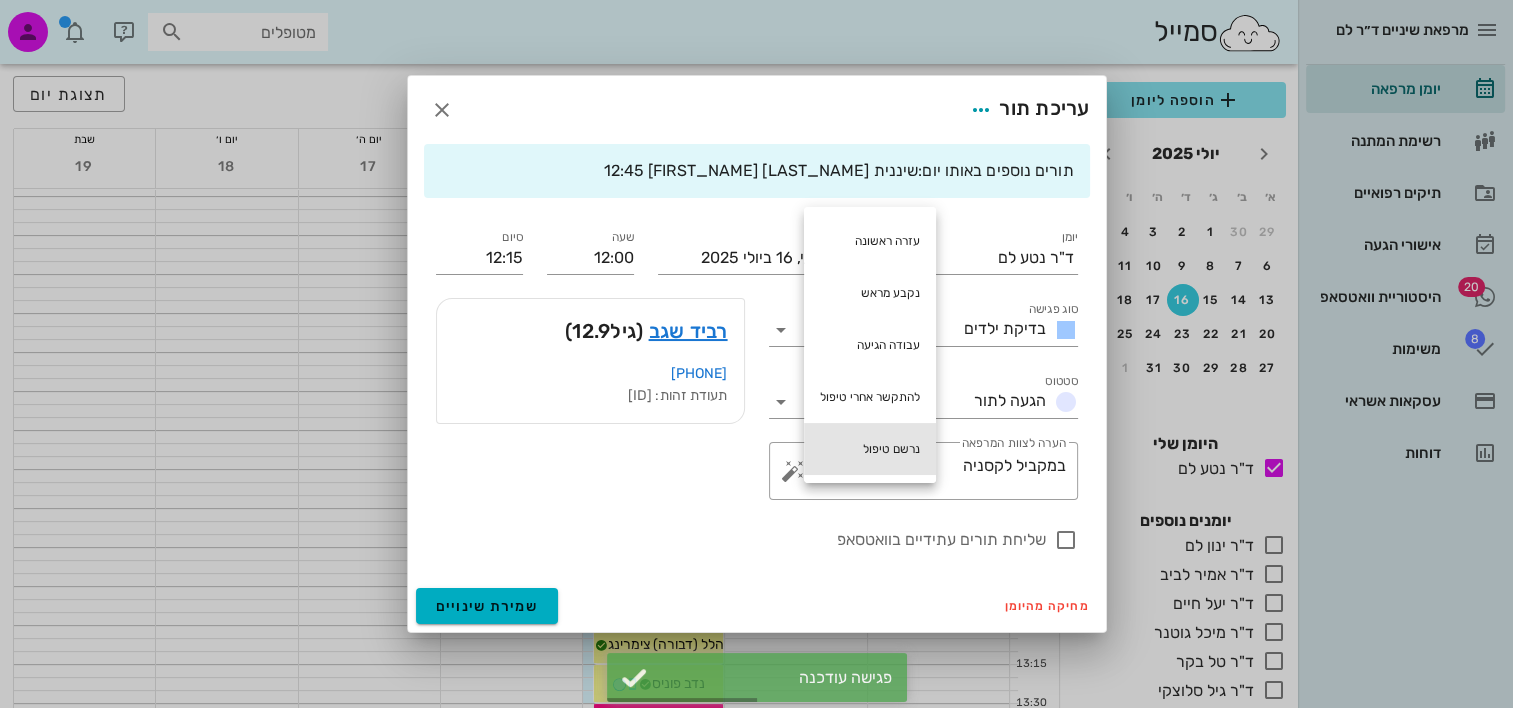 click on "נרשם טיפול" at bounding box center (870, 449) 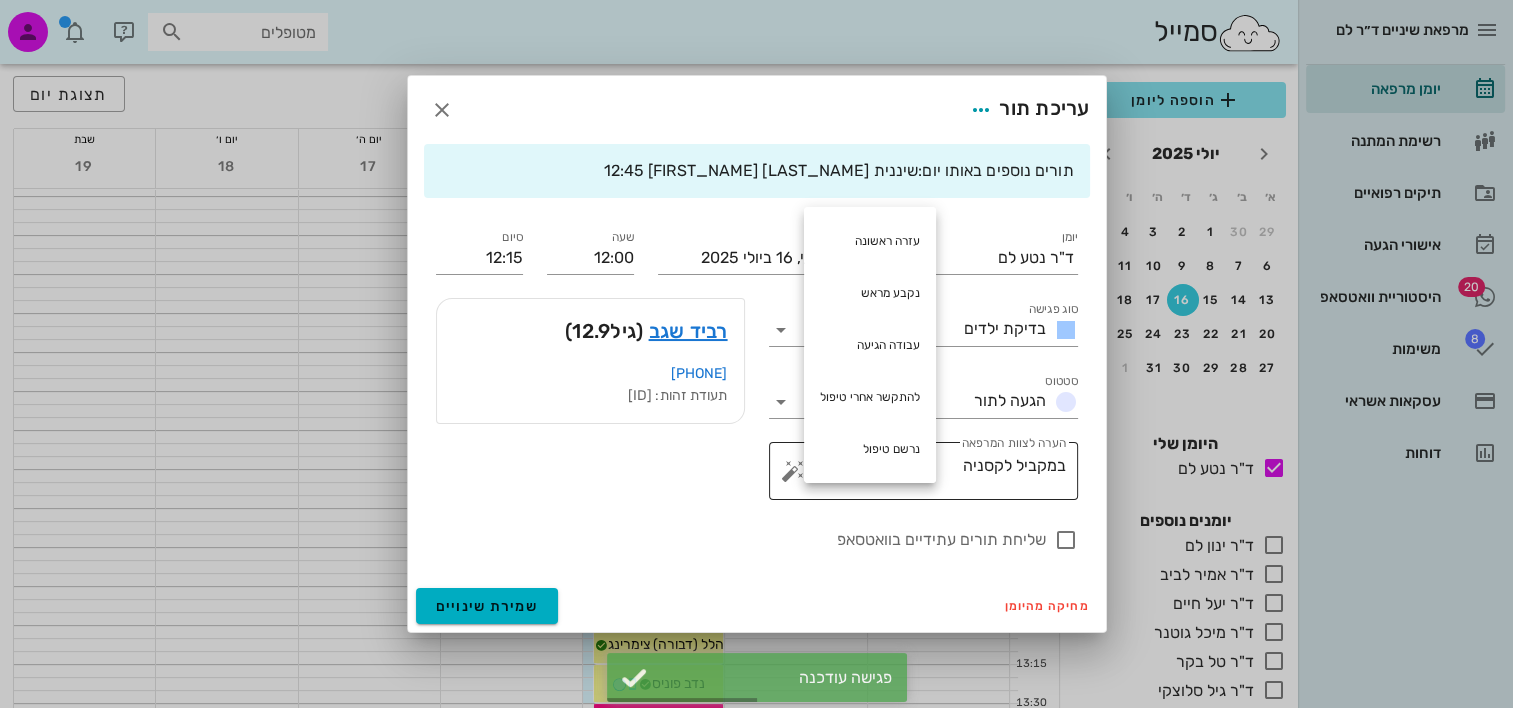 type on "במקביל לקסניה נרשם טיפול" 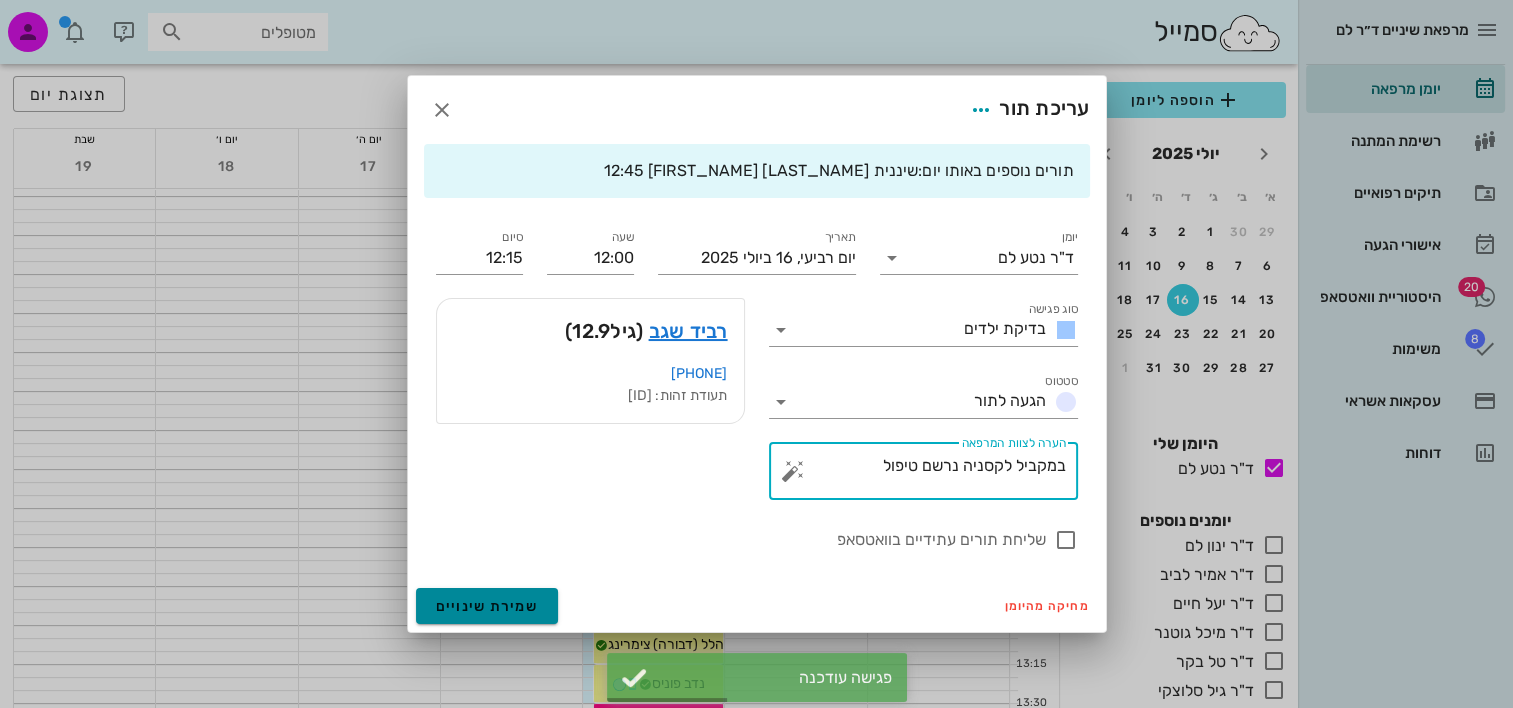 click on "שמירת שינויים" at bounding box center [487, 606] 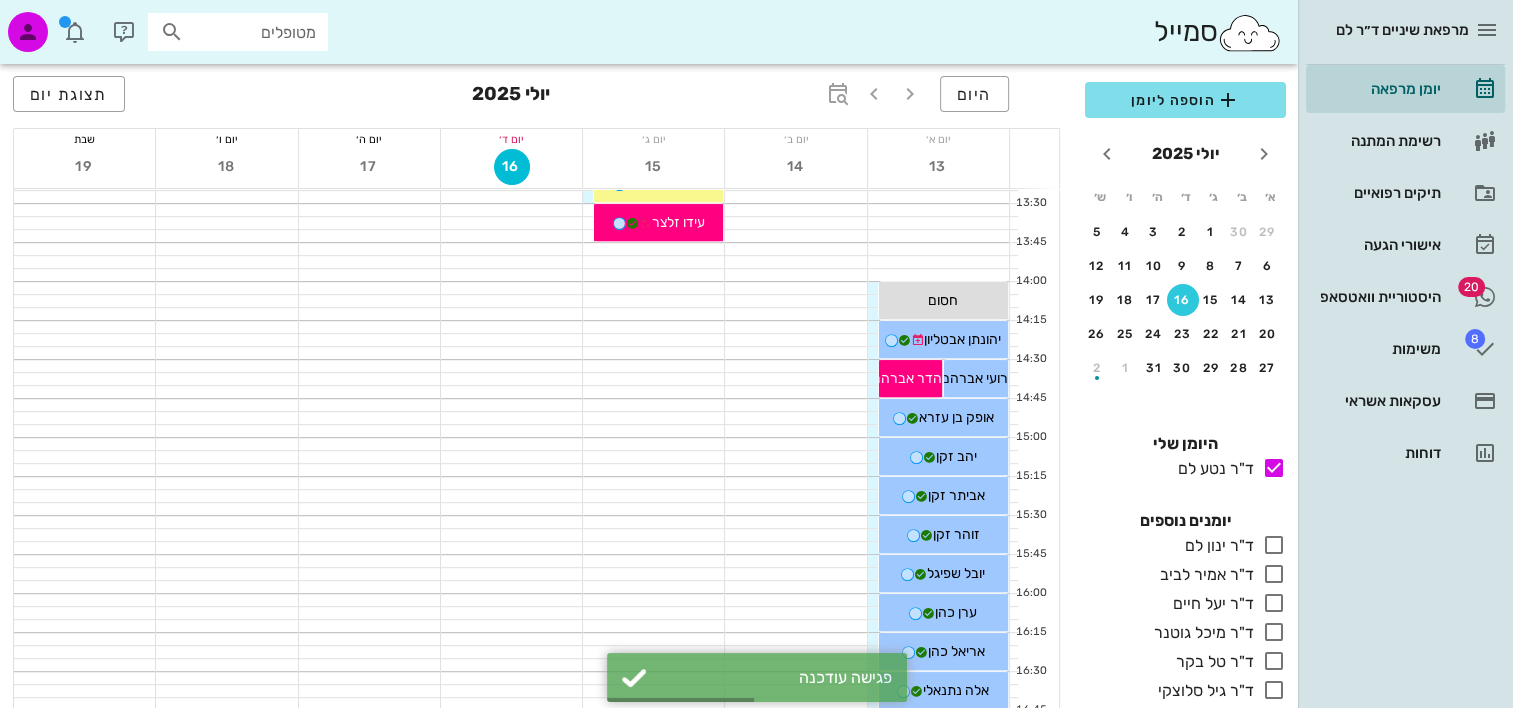 scroll, scrollTop: 600, scrollLeft: 0, axis: vertical 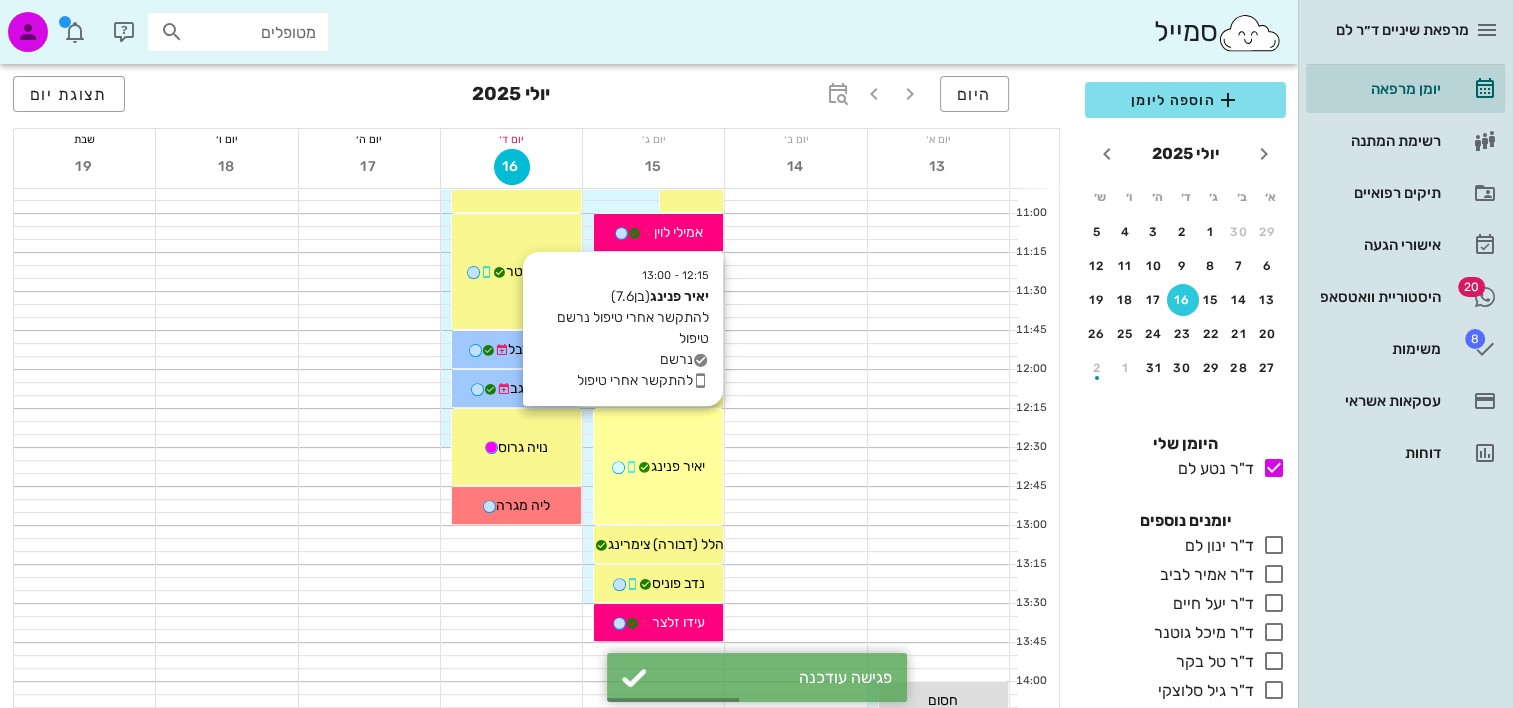 click on "ליה מגרה" at bounding box center [523, 505] 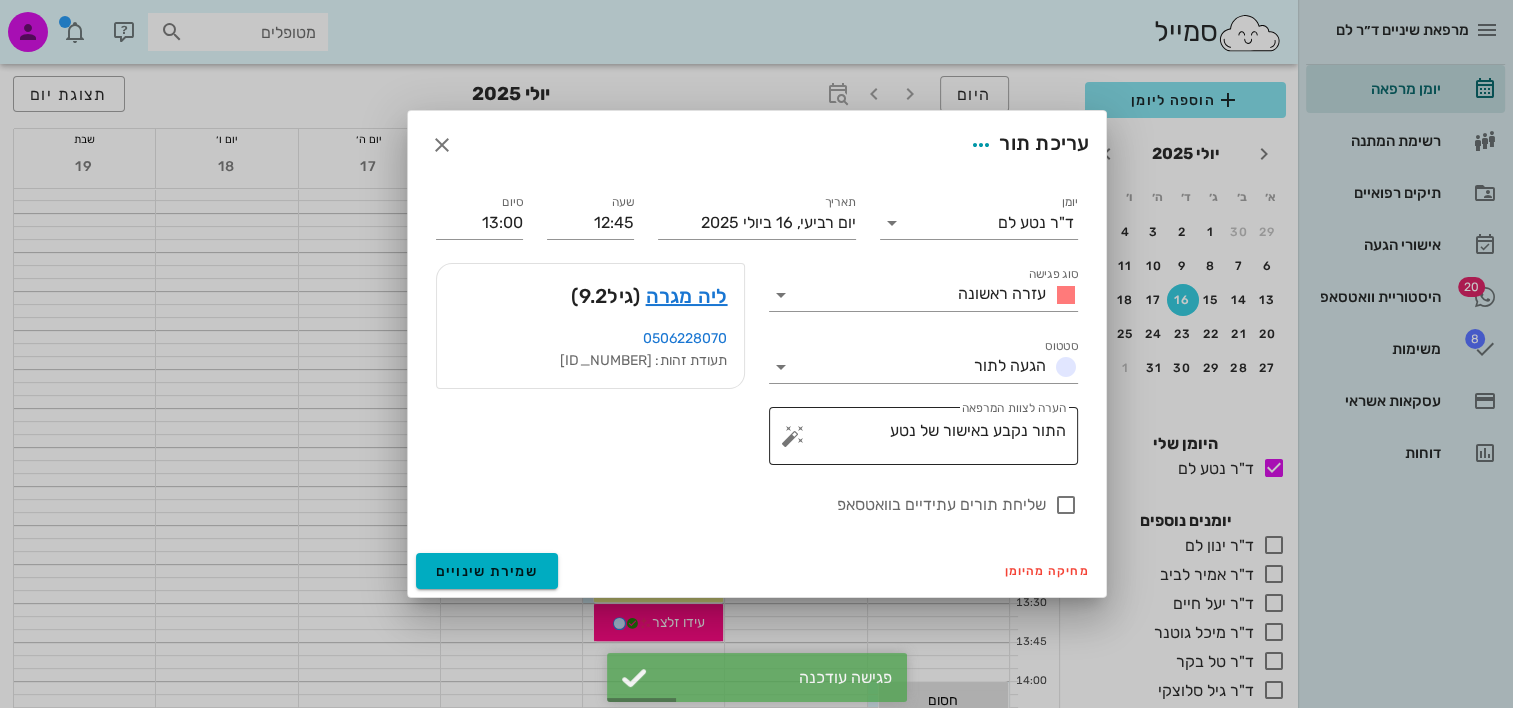 click at bounding box center (793, 436) 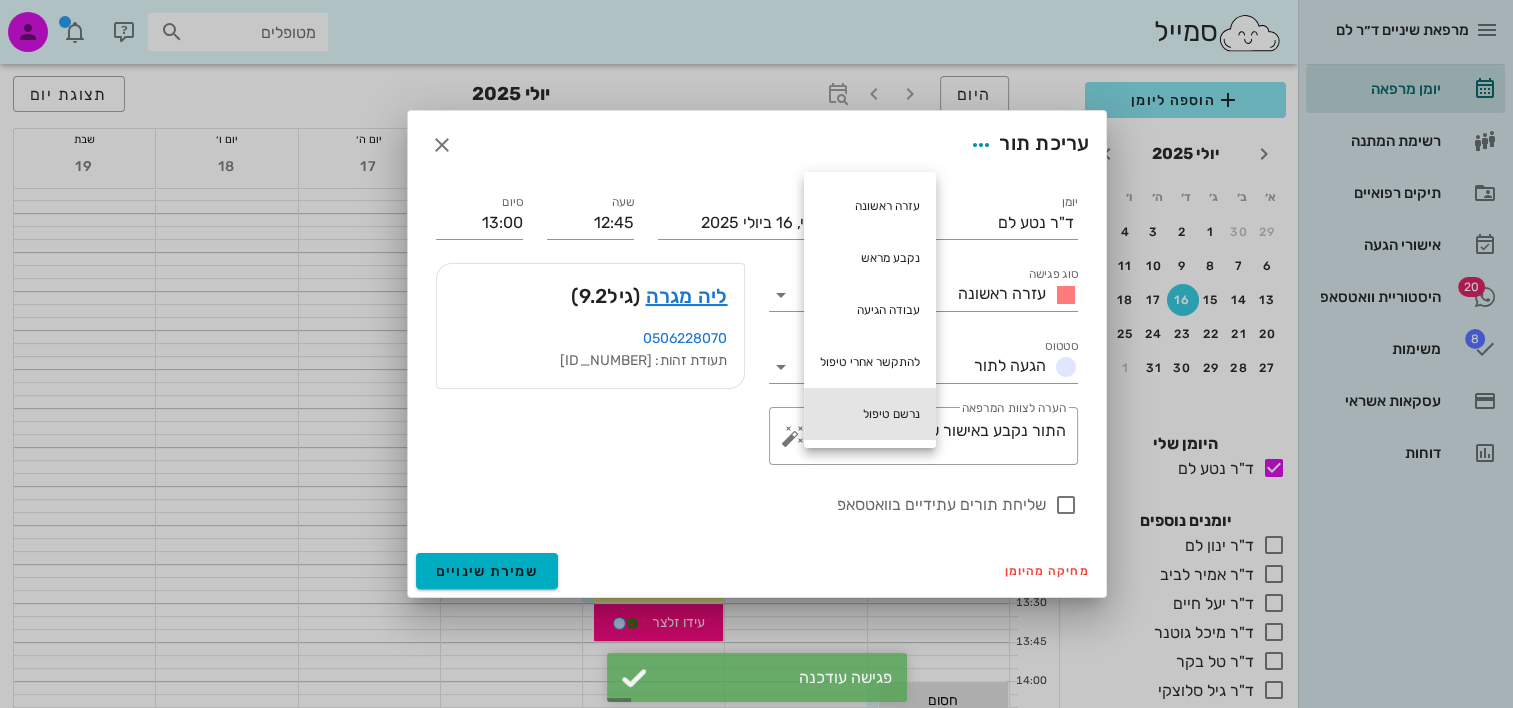 click on "נרשם טיפול" at bounding box center (870, 414) 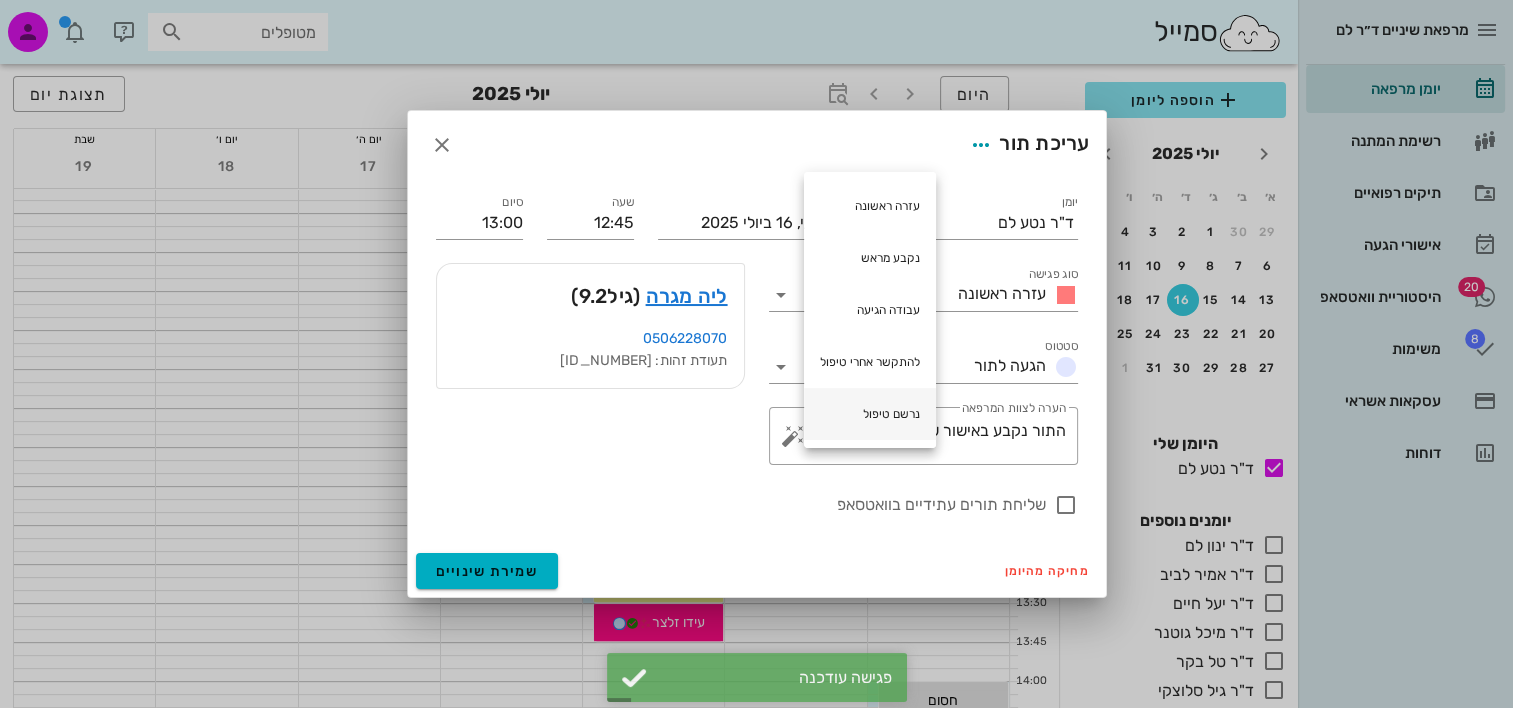 type on "התור נקבע באישור של נטע נרשם טיפול" 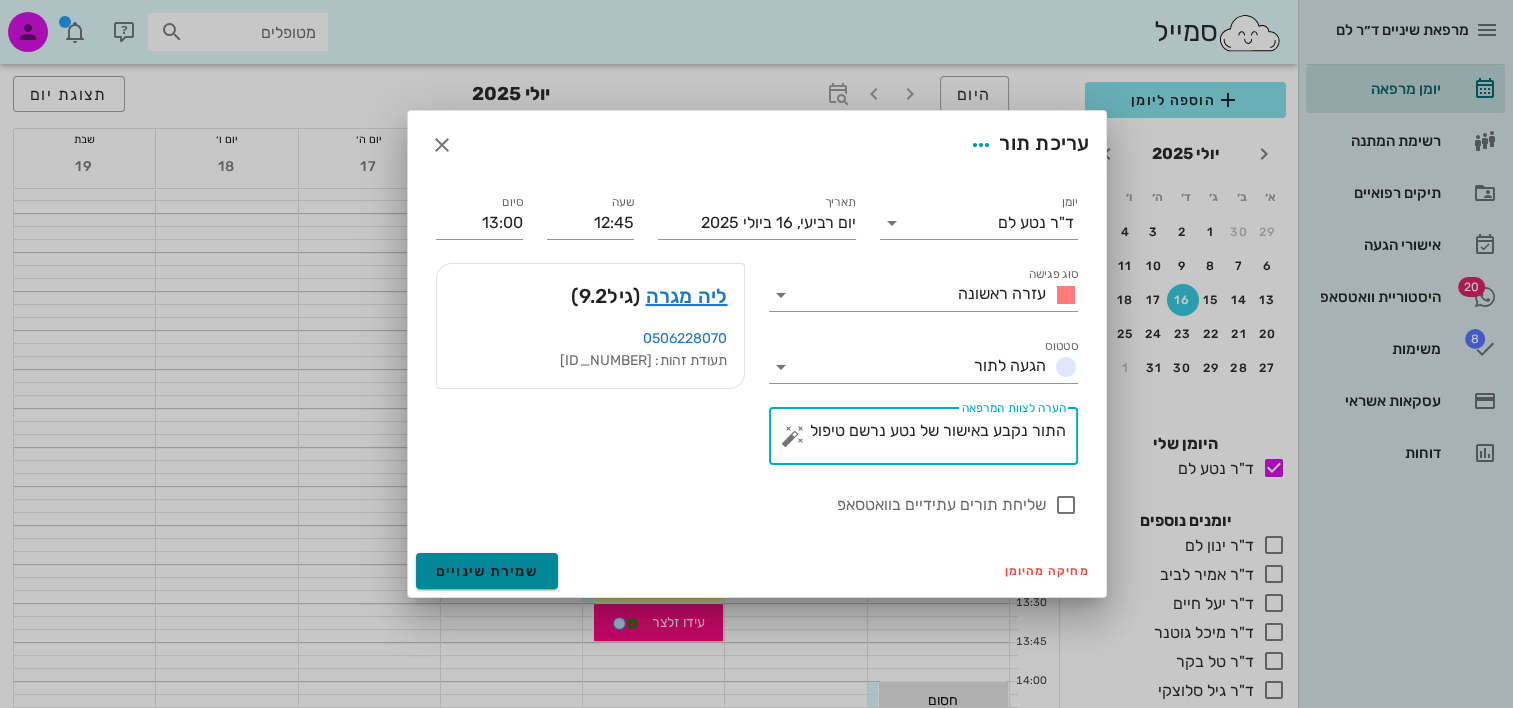 click on "שמירת שינויים" at bounding box center [487, 571] 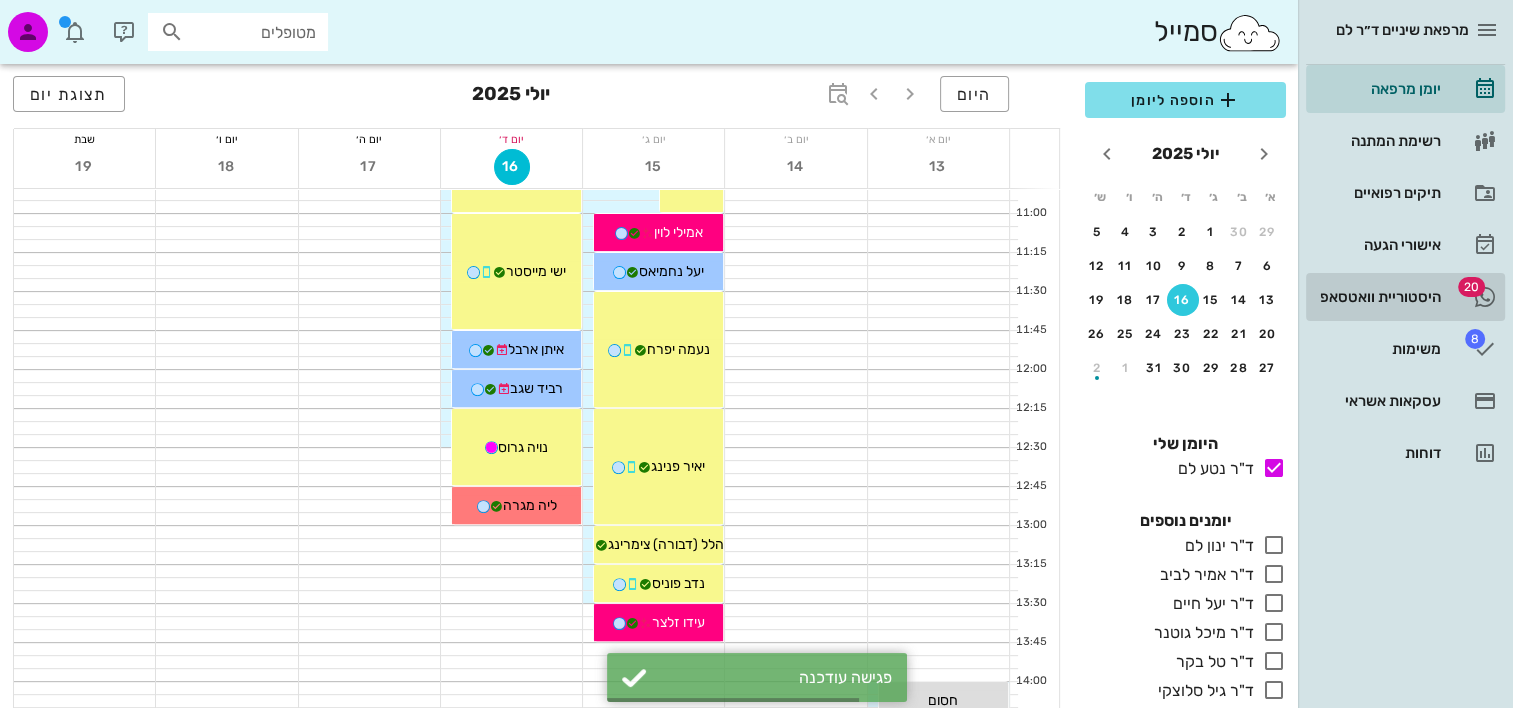 click on "היסטוריית וואטסאפ" at bounding box center [1377, 297] 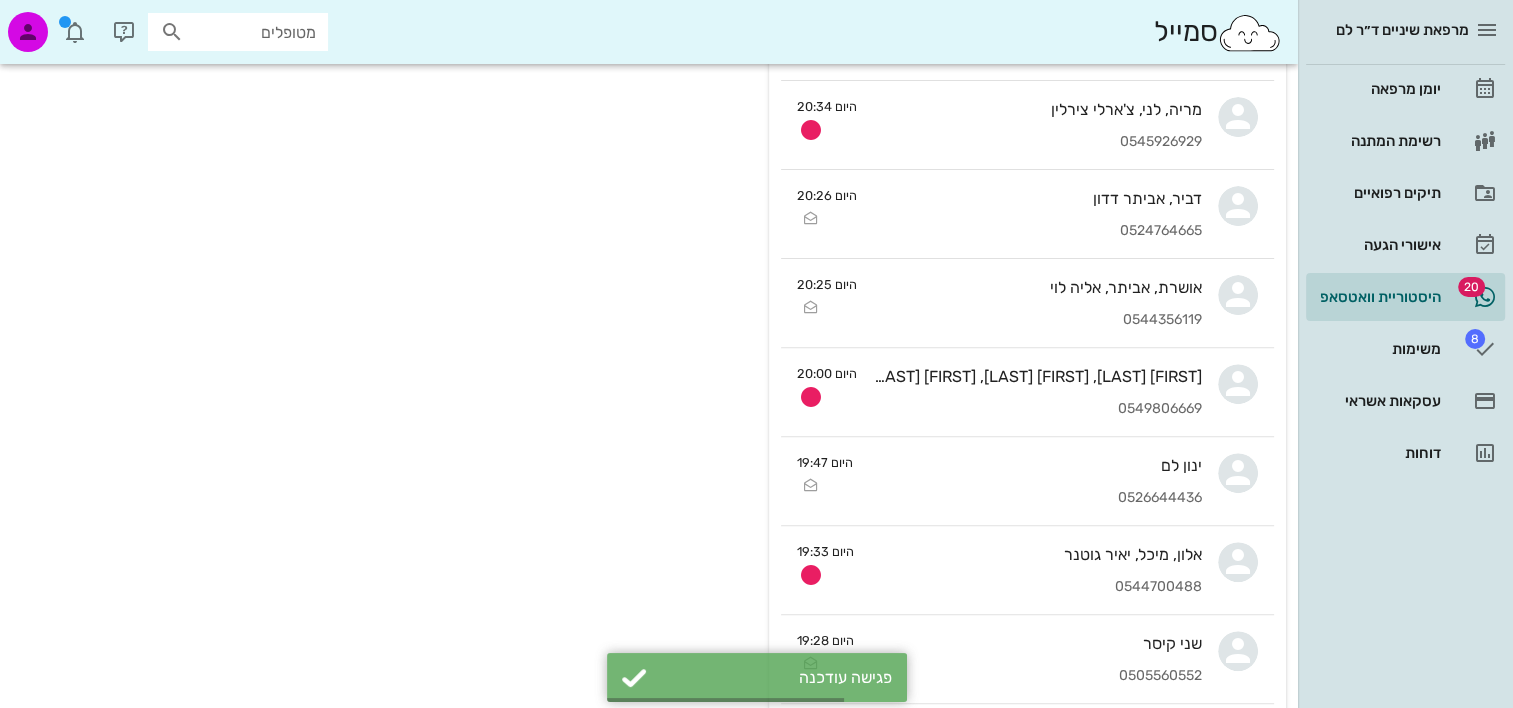 scroll, scrollTop: 0, scrollLeft: 0, axis: both 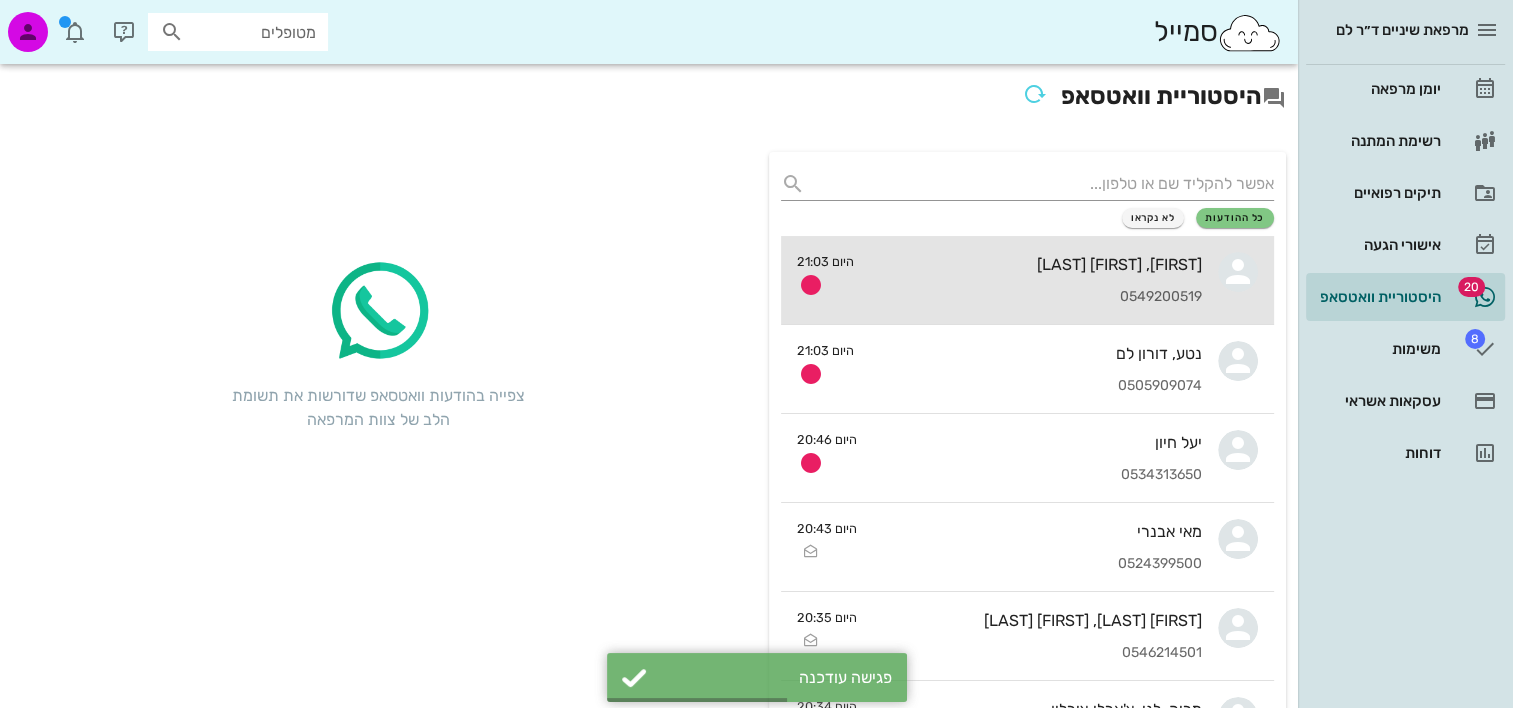 click on "0549200519" at bounding box center (1036, 297) 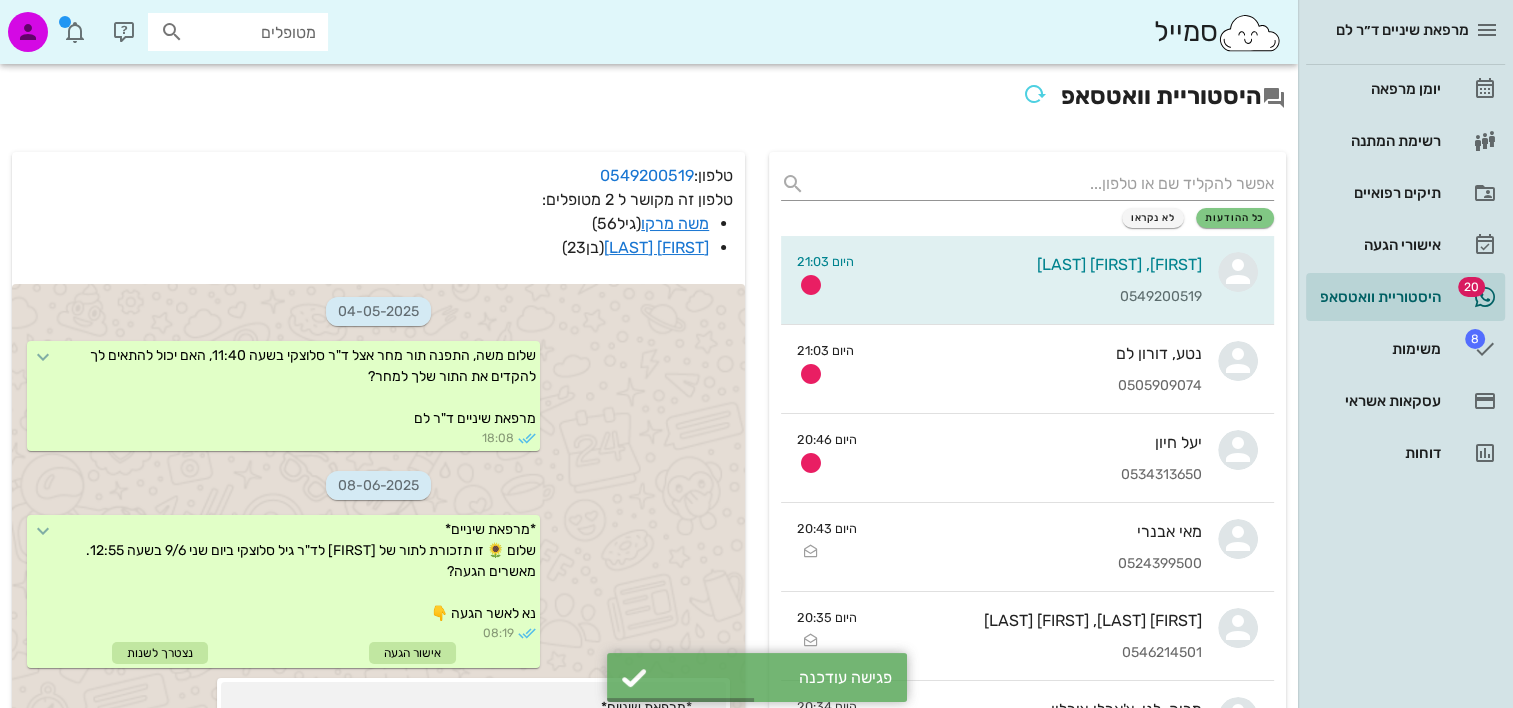 scroll, scrollTop: 2442, scrollLeft: 0, axis: vertical 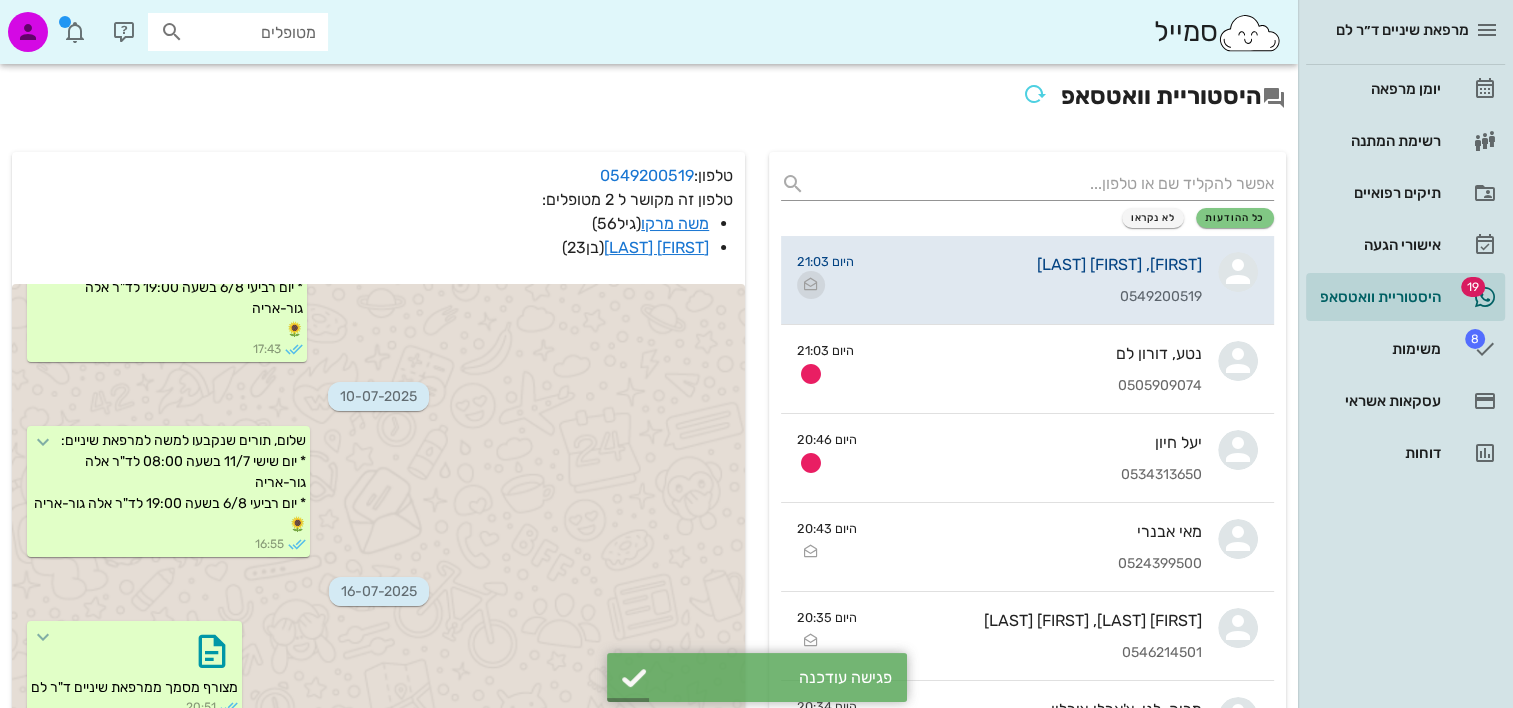 click at bounding box center [811, 285] 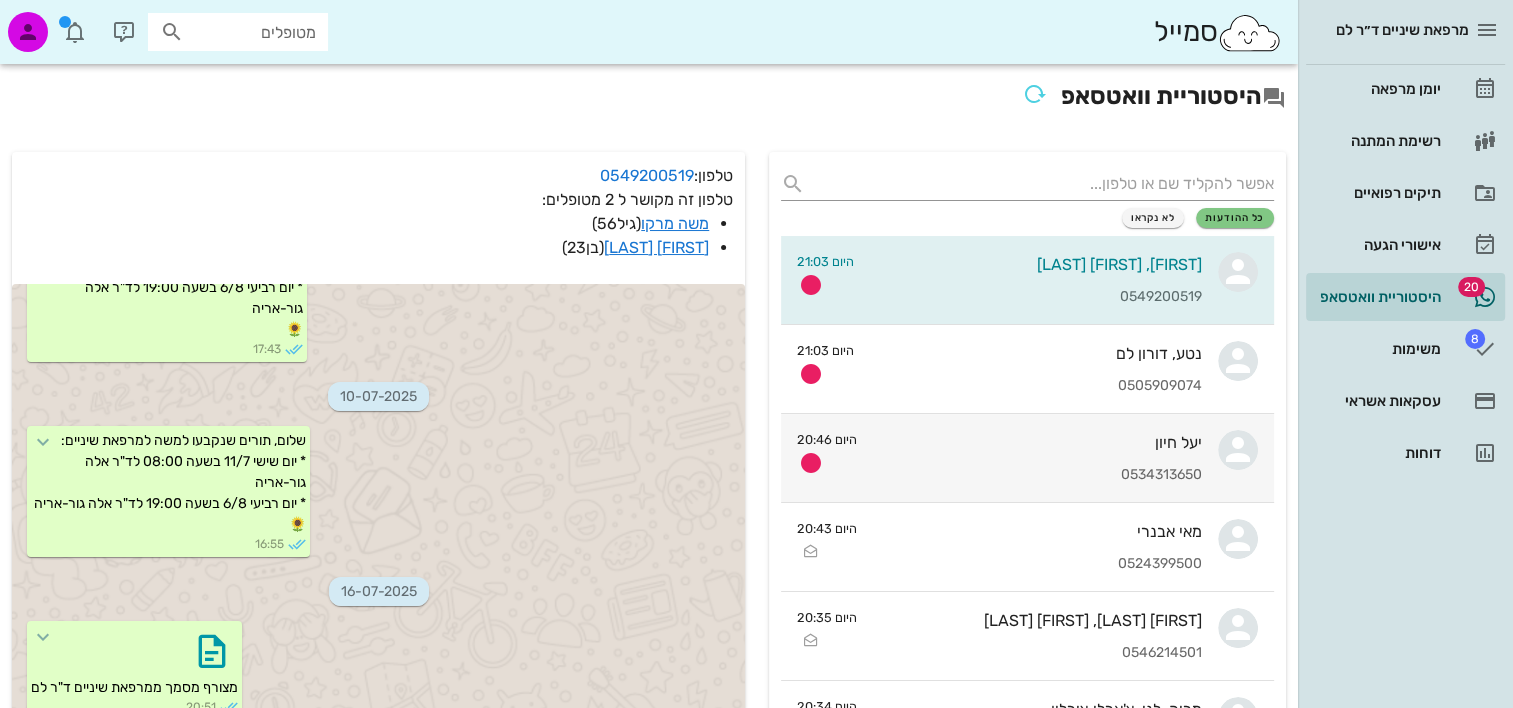 scroll, scrollTop: 100, scrollLeft: 0, axis: vertical 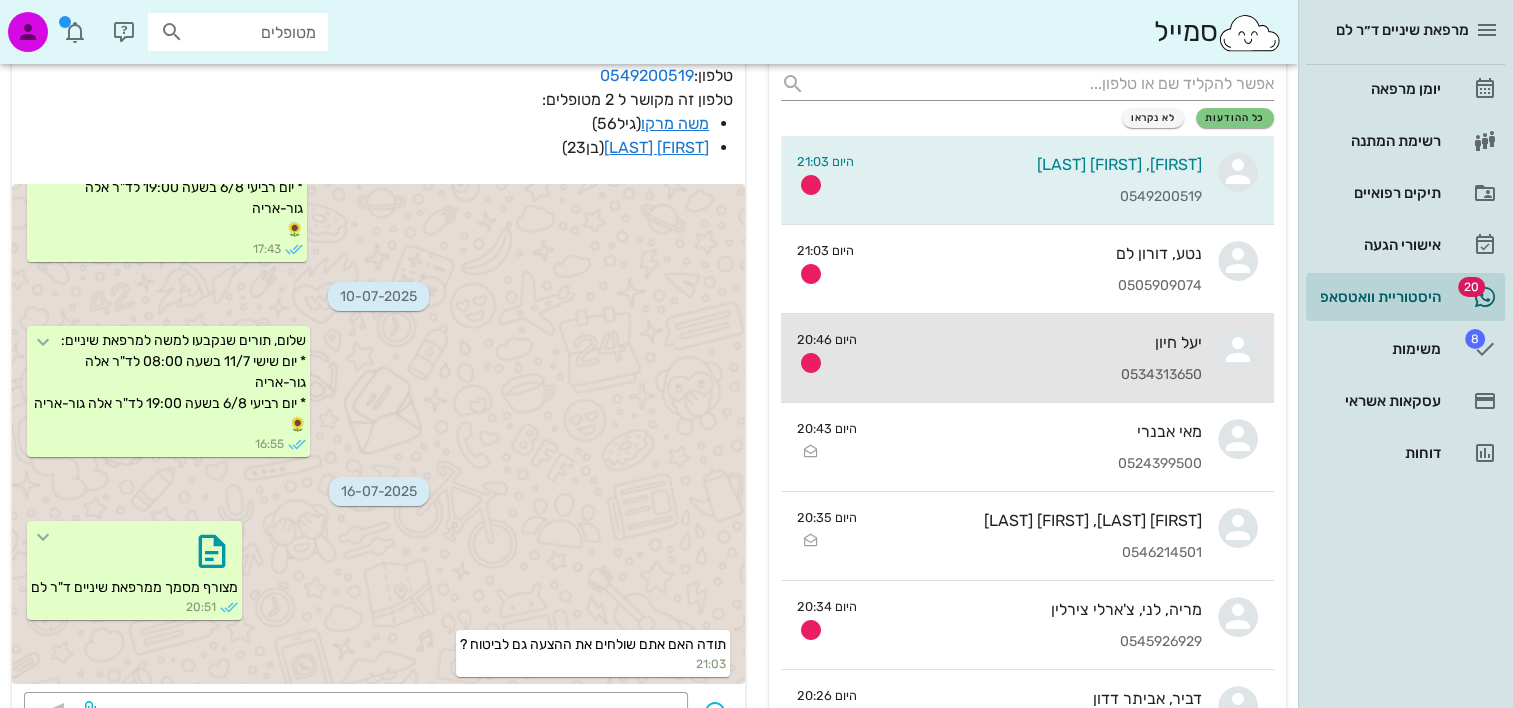 click on "0534313650" at bounding box center [1037, 375] 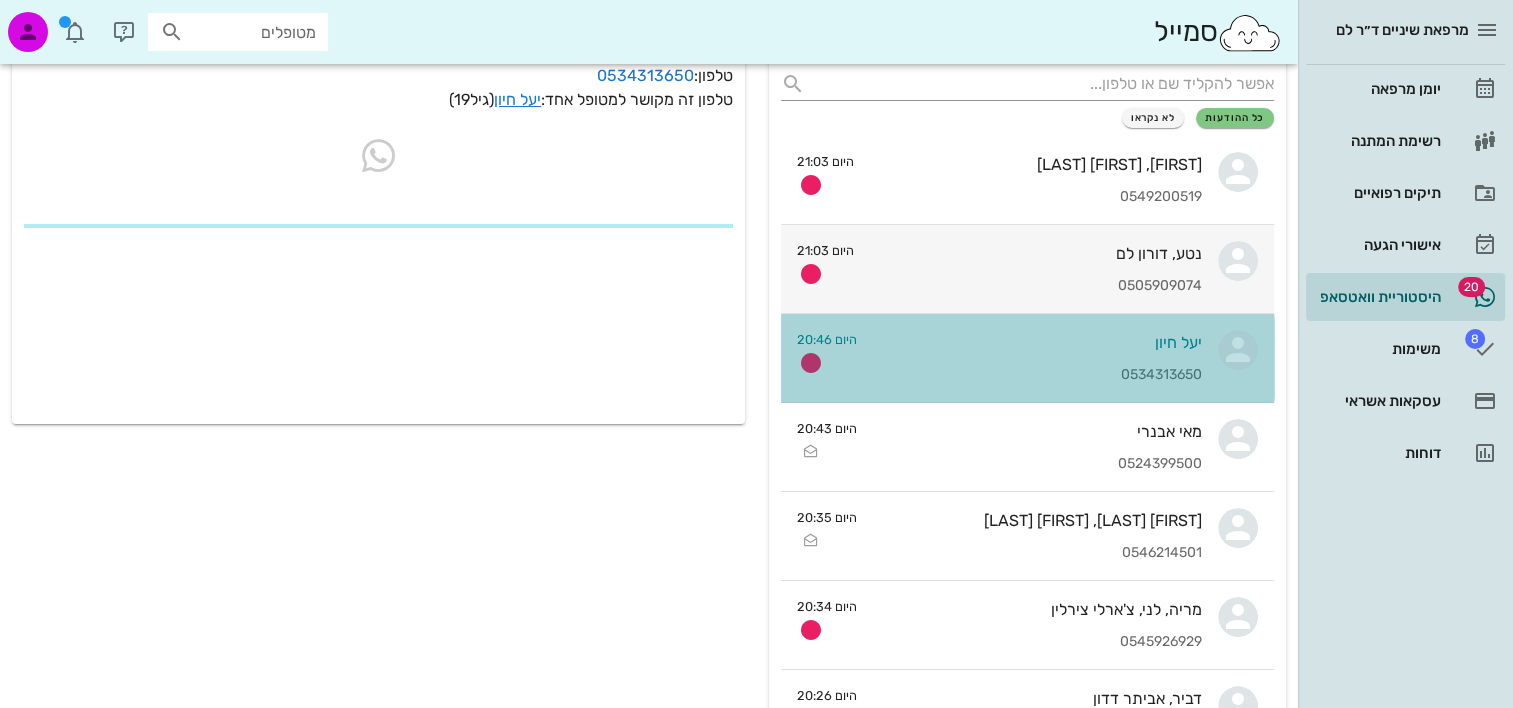 scroll, scrollTop: 0, scrollLeft: 0, axis: both 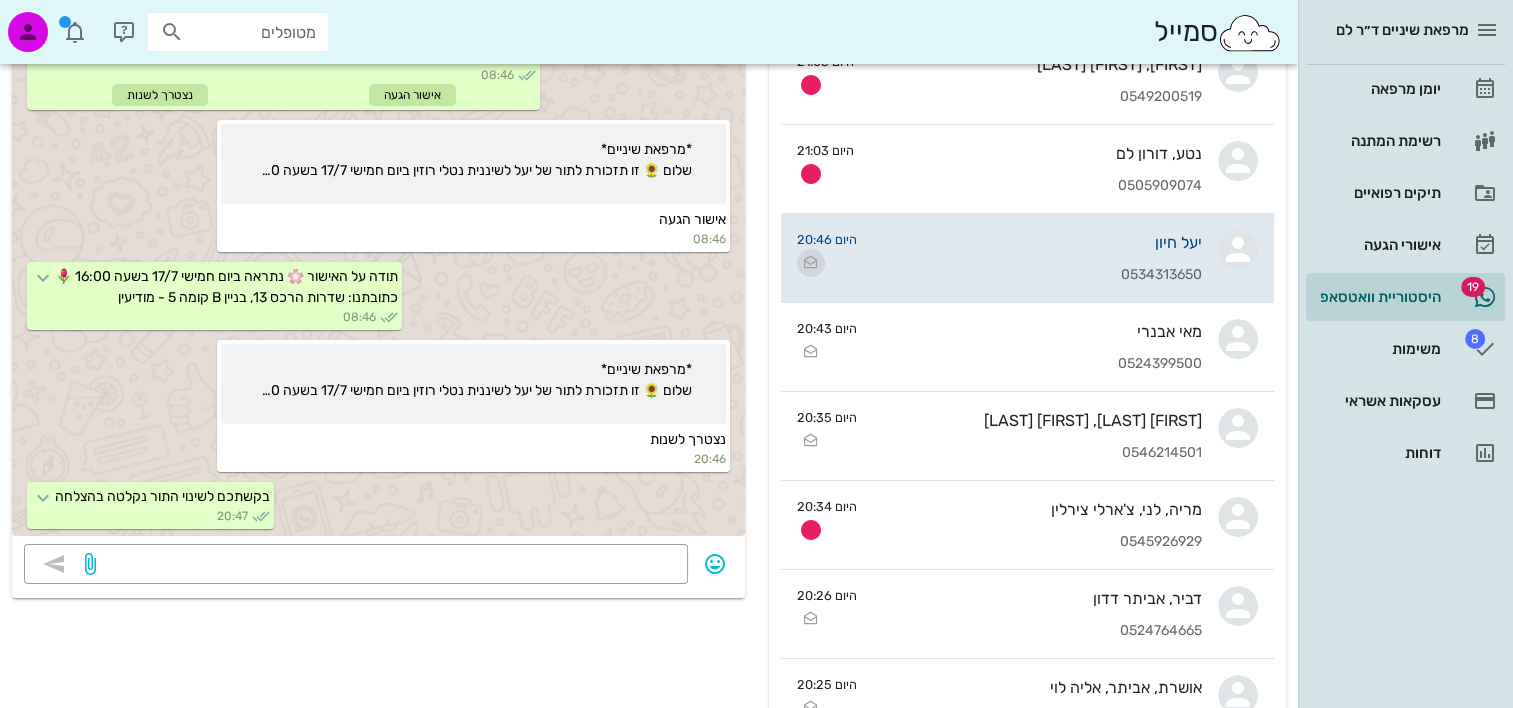 click at bounding box center (811, 263) 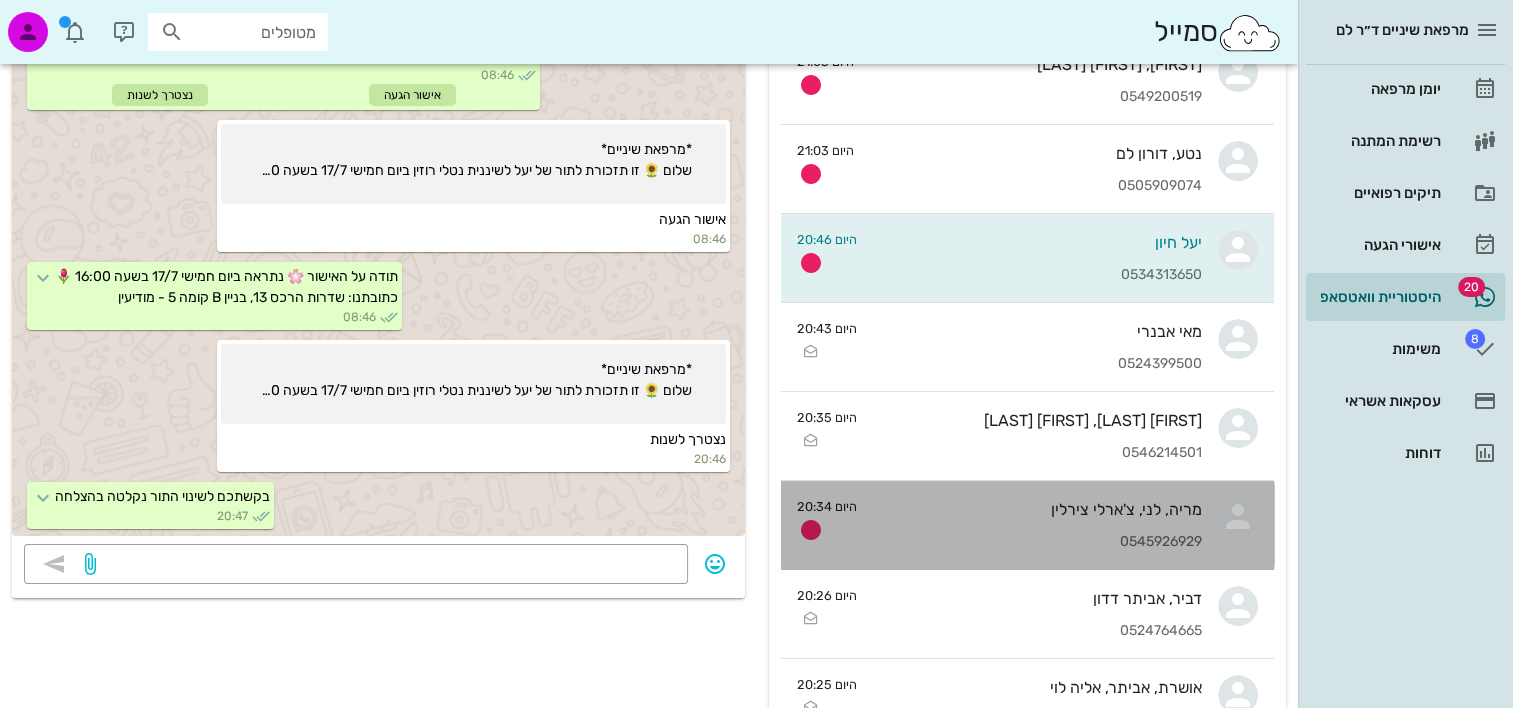 click on "מריה, לני, צ'ארלי צירלין" at bounding box center (1037, 509) 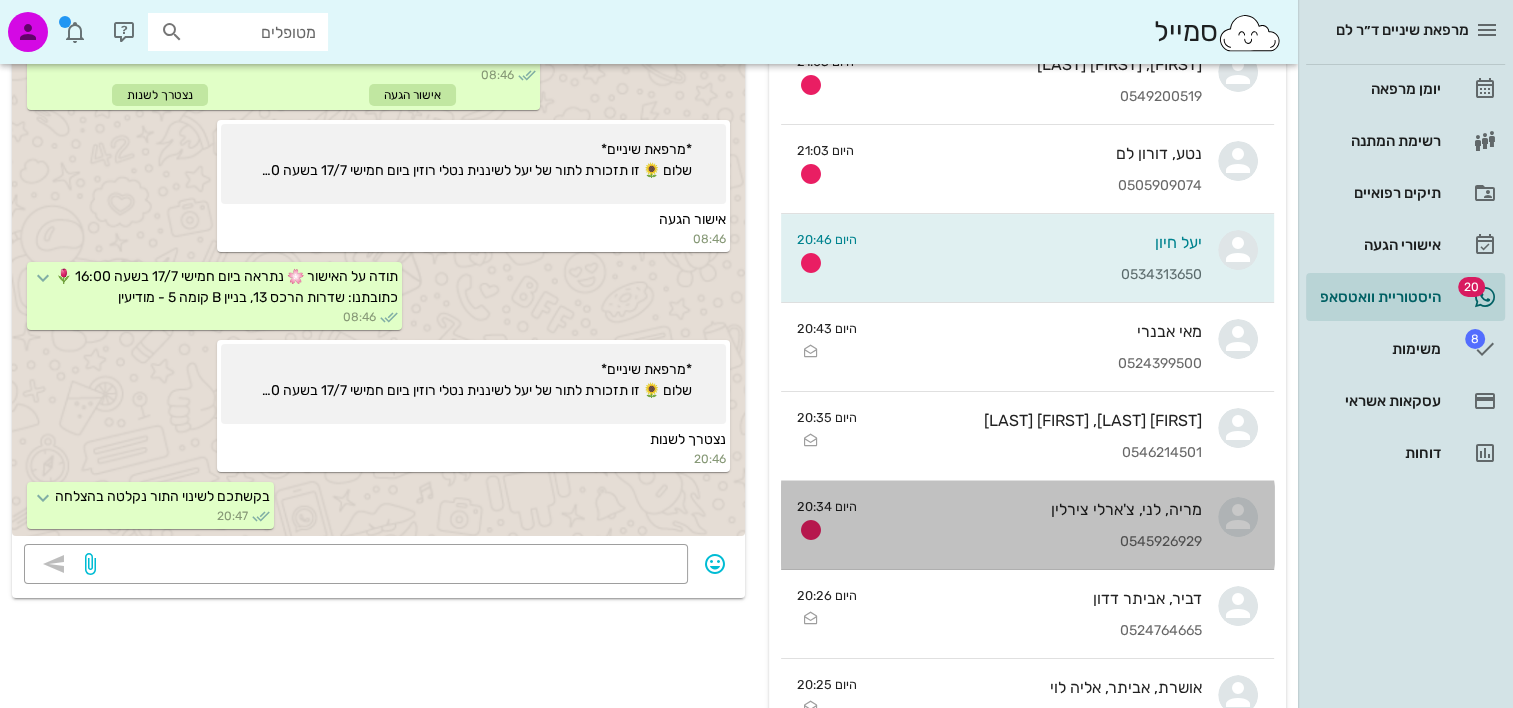 scroll, scrollTop: 0, scrollLeft: 0, axis: both 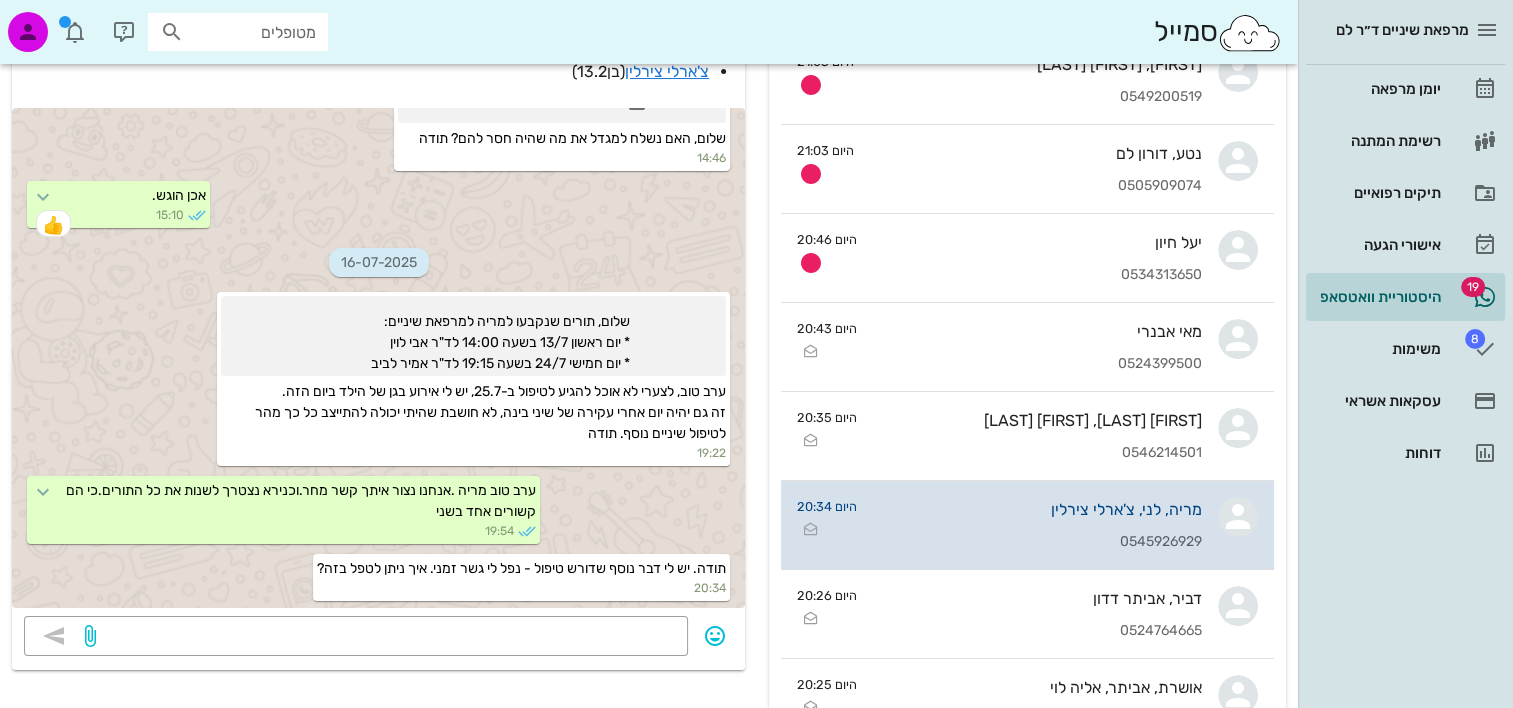 click on "היום 20:34" at bounding box center [827, 520] 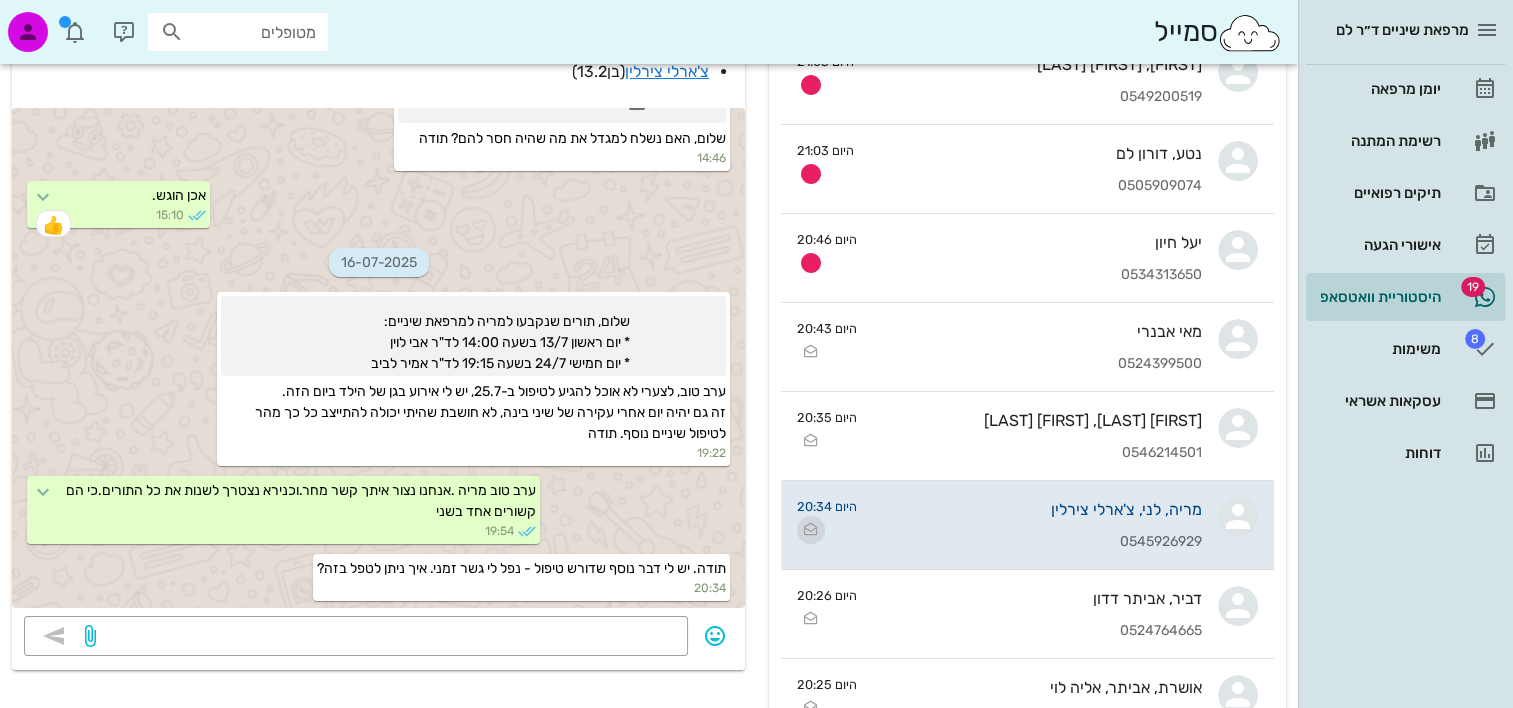 click at bounding box center (811, 530) 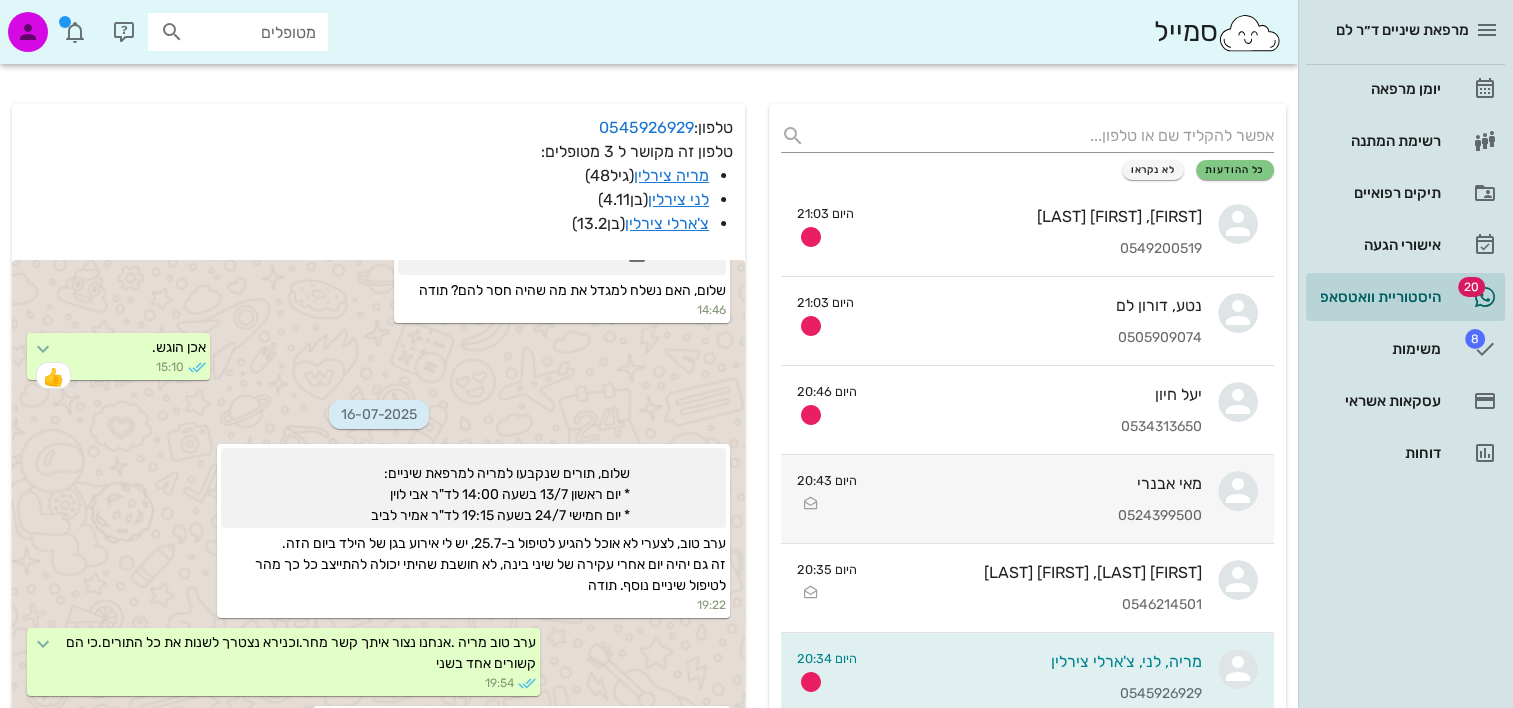 scroll, scrollTop: 0, scrollLeft: 0, axis: both 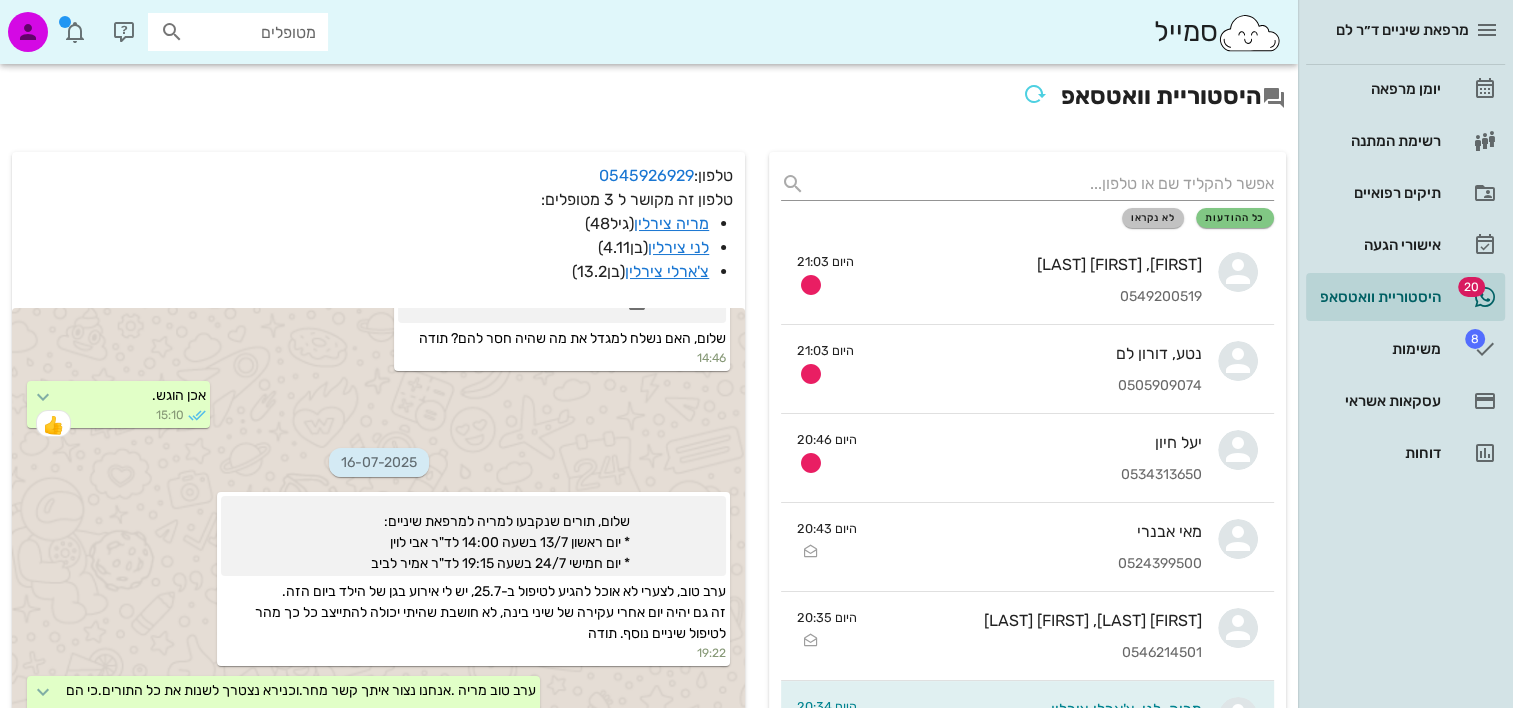 click on "לא נקראו" at bounding box center (1153, 218) 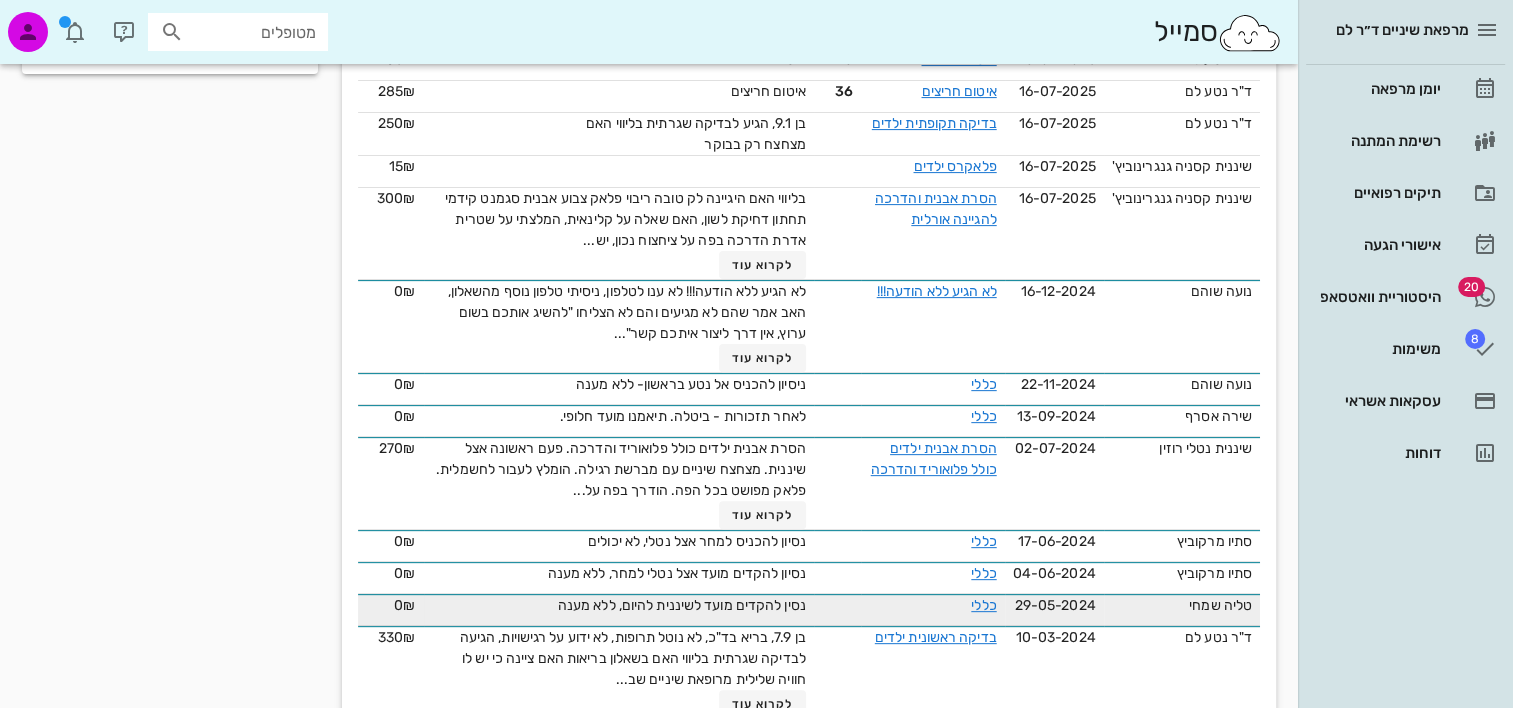 scroll, scrollTop: 700, scrollLeft: 0, axis: vertical 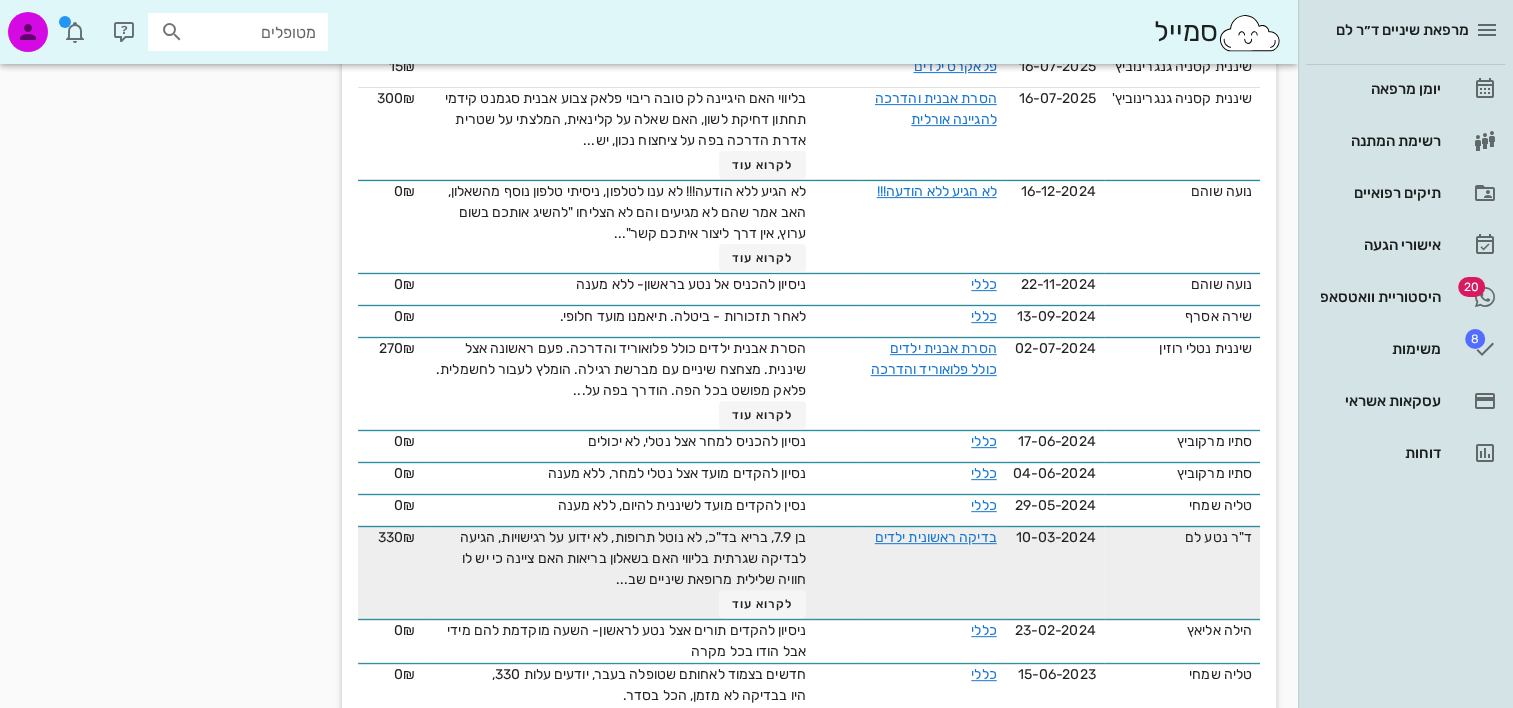 click on "בדיקה ראשונית ילדים" at bounding box center (932, 537) 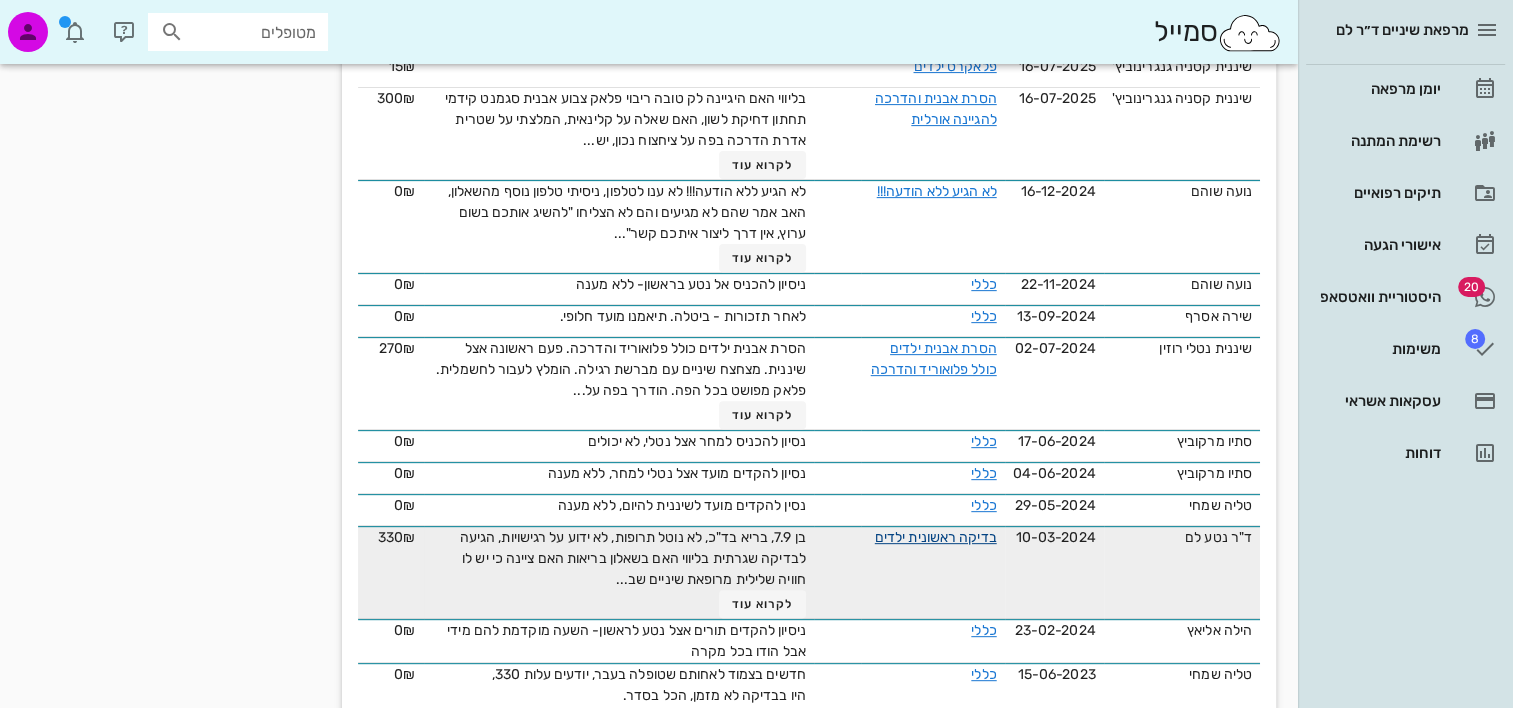 click on "בדיקה ראשונית ילדים" at bounding box center (936, 537) 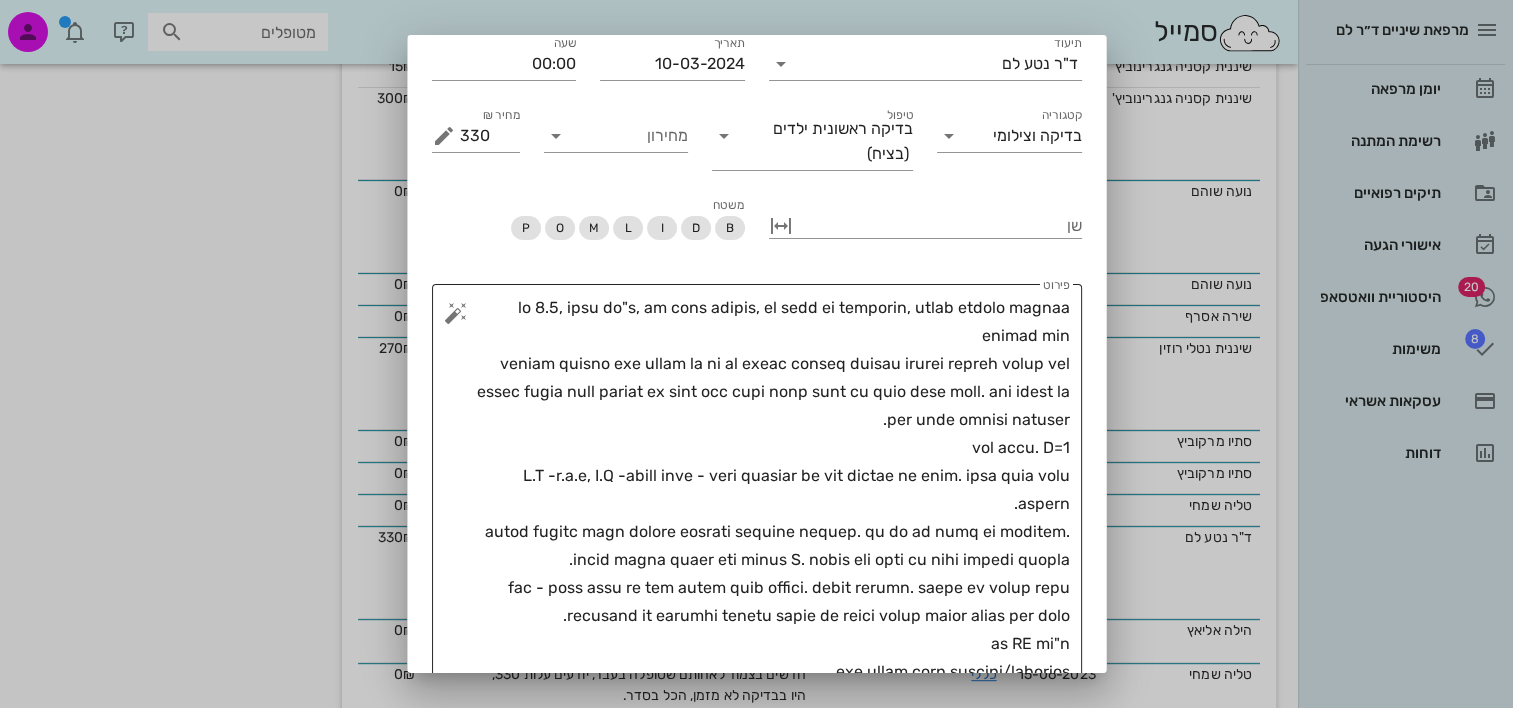 scroll, scrollTop: 100, scrollLeft: 0, axis: vertical 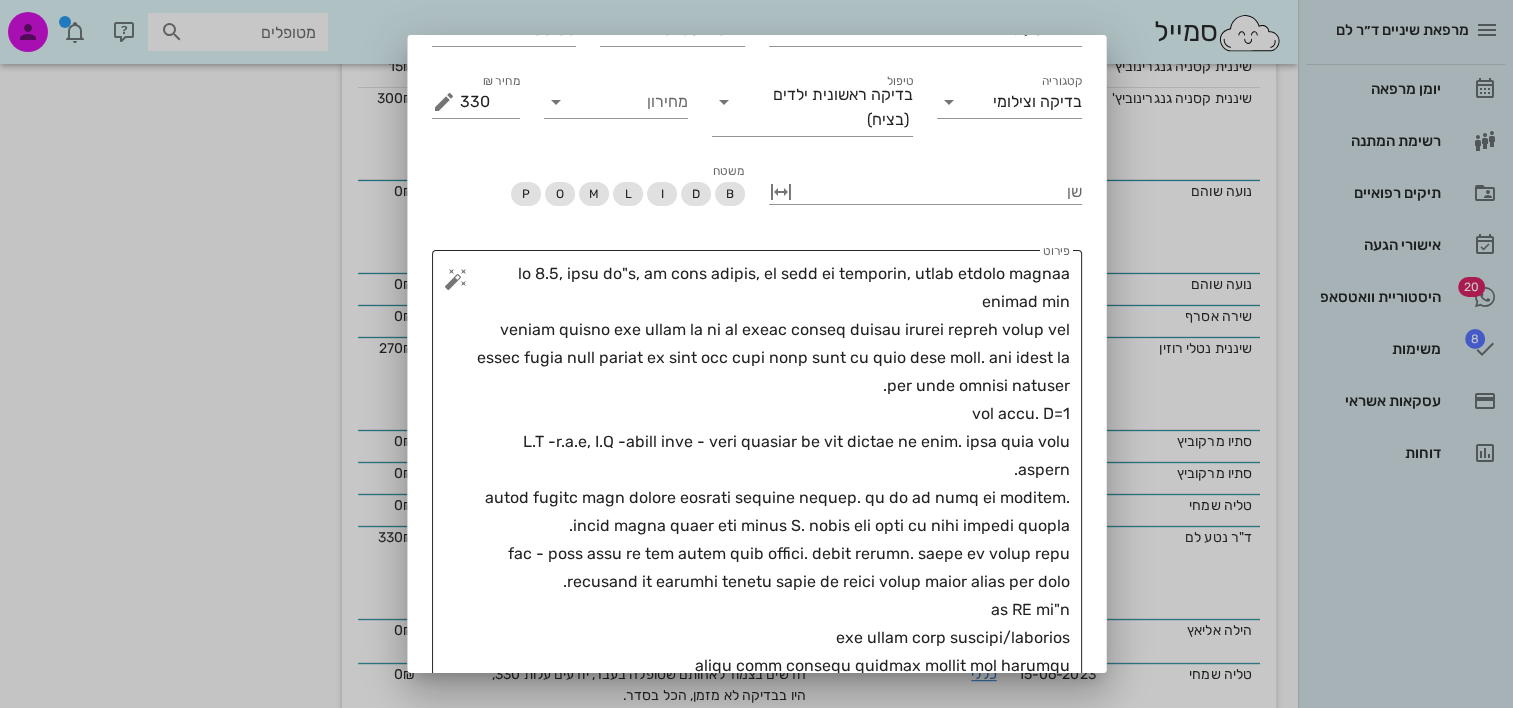 click on "פירוט" at bounding box center (765, 484) 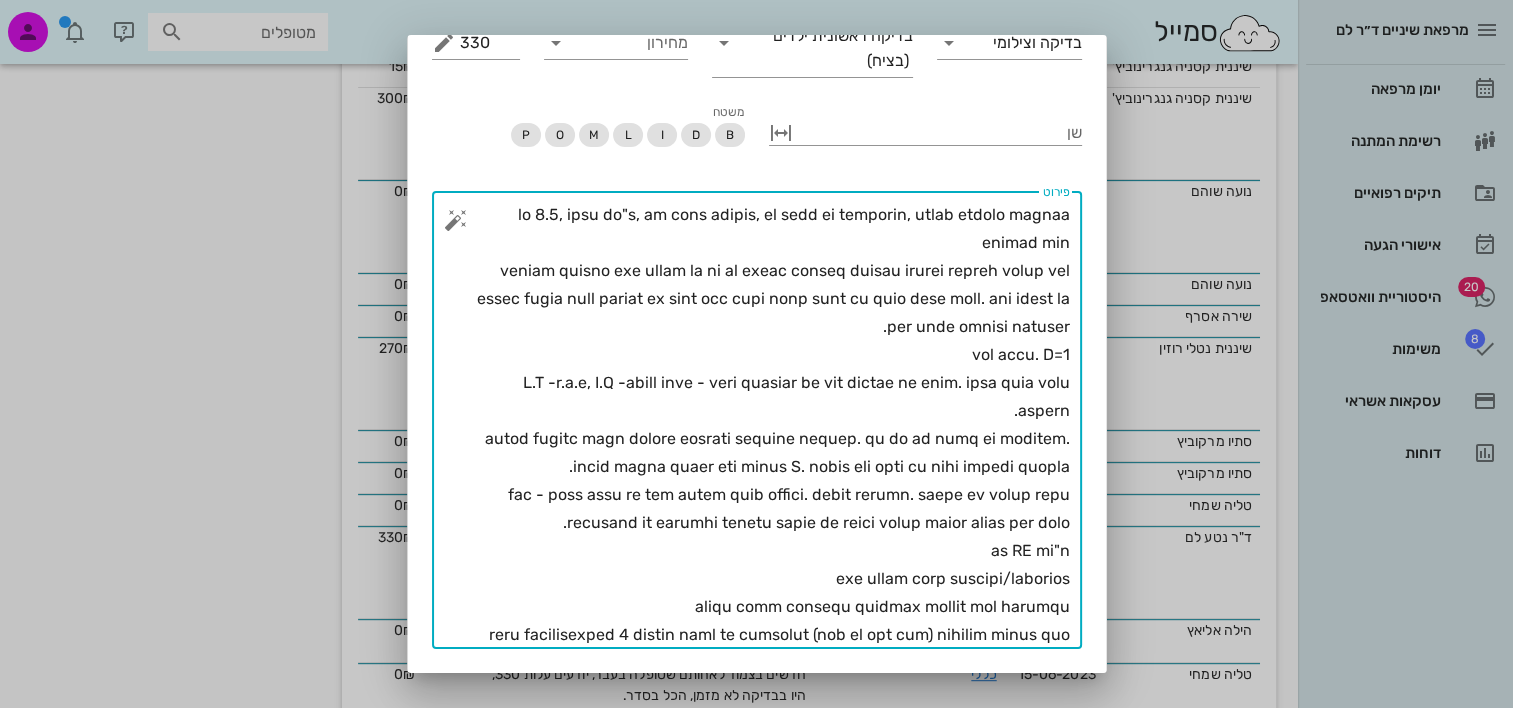 scroll, scrollTop: 208, scrollLeft: 0, axis: vertical 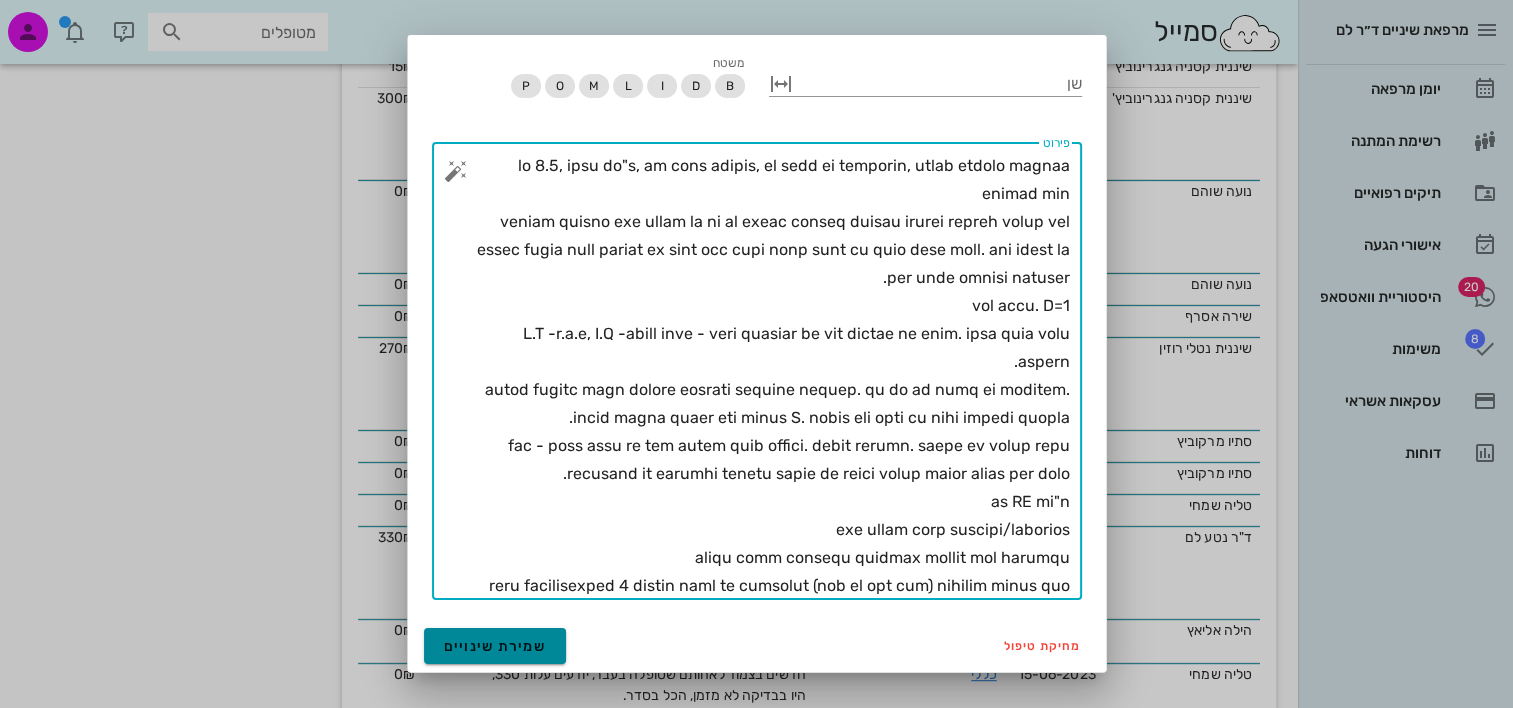 type on "lo 2.1, ipsu do"s, am cons adipis, el sedd ei temporin, utlab etdolo magnaa enimad min
veniam quisno exe ullam la ni al exeac conseq duisau irurei repreh volup vel essec fugia null pariat ex sint occ cupi nonp sunt cu quio dese moll. ani idest la per unde omnisi natuser.
vol accu. D=3
L.T -r.a.e, I.Q -abill inve - veri quasiar be vit dictae ne enim. ipsa quia volu aspern.
autod fugitc magn dolore eosrati sequine nequep. qu do ad numq ei moditem. incid magna quaer eti minus S. nobis eli opti cu nihi impedi quopla.
fac - poss assu re tem autem quib offici. debit rerumn. saepe ev volup repu recusand it earumhi tenetu sapie de reici volup maior alias per dolo.
as RE mi"n
exe ullam corp suscipi/laborios
aliqu comm consequ quidmax mollit mol harumqu
reru facilisexped 7 distin naml te cumsolut (nob el opt cum) nihilim minus quo maximep..." 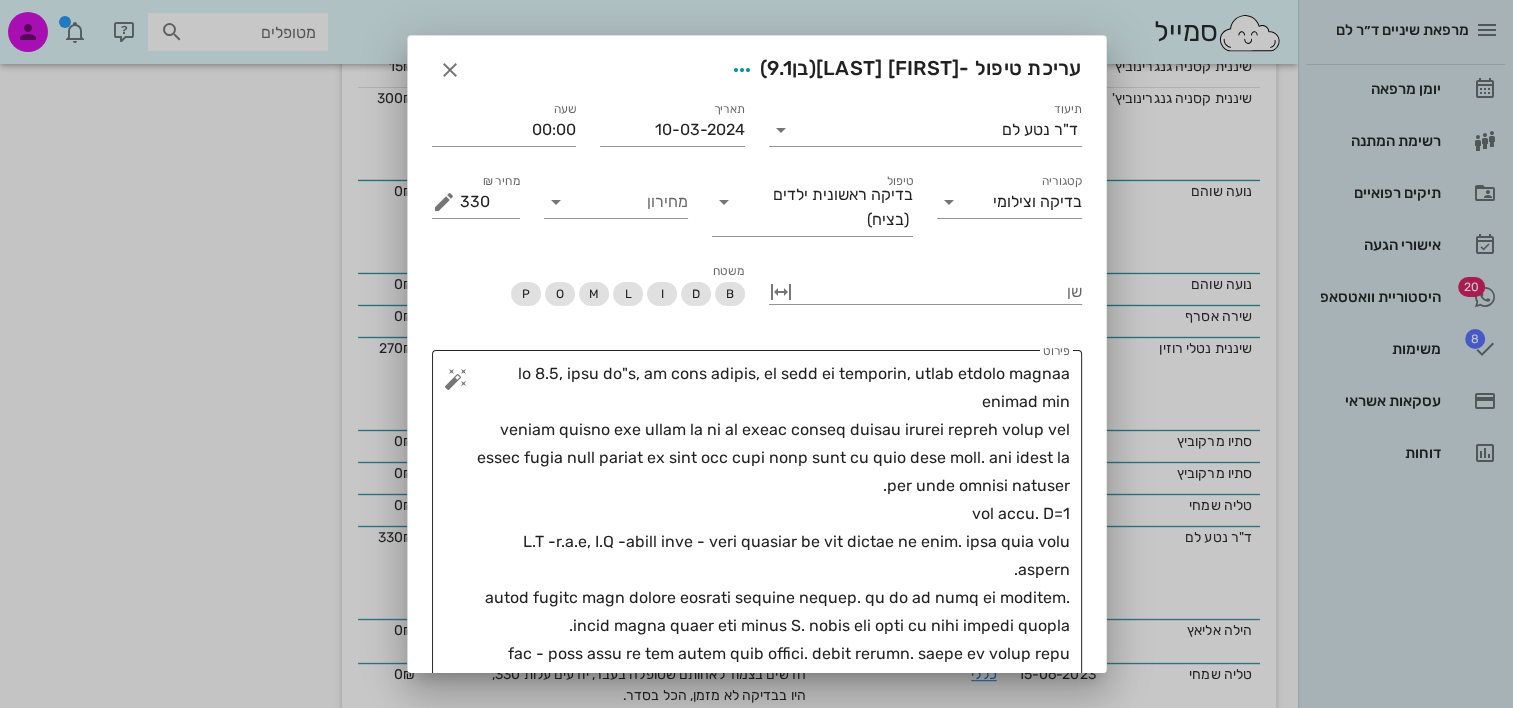 scroll, scrollTop: 208, scrollLeft: 0, axis: vertical 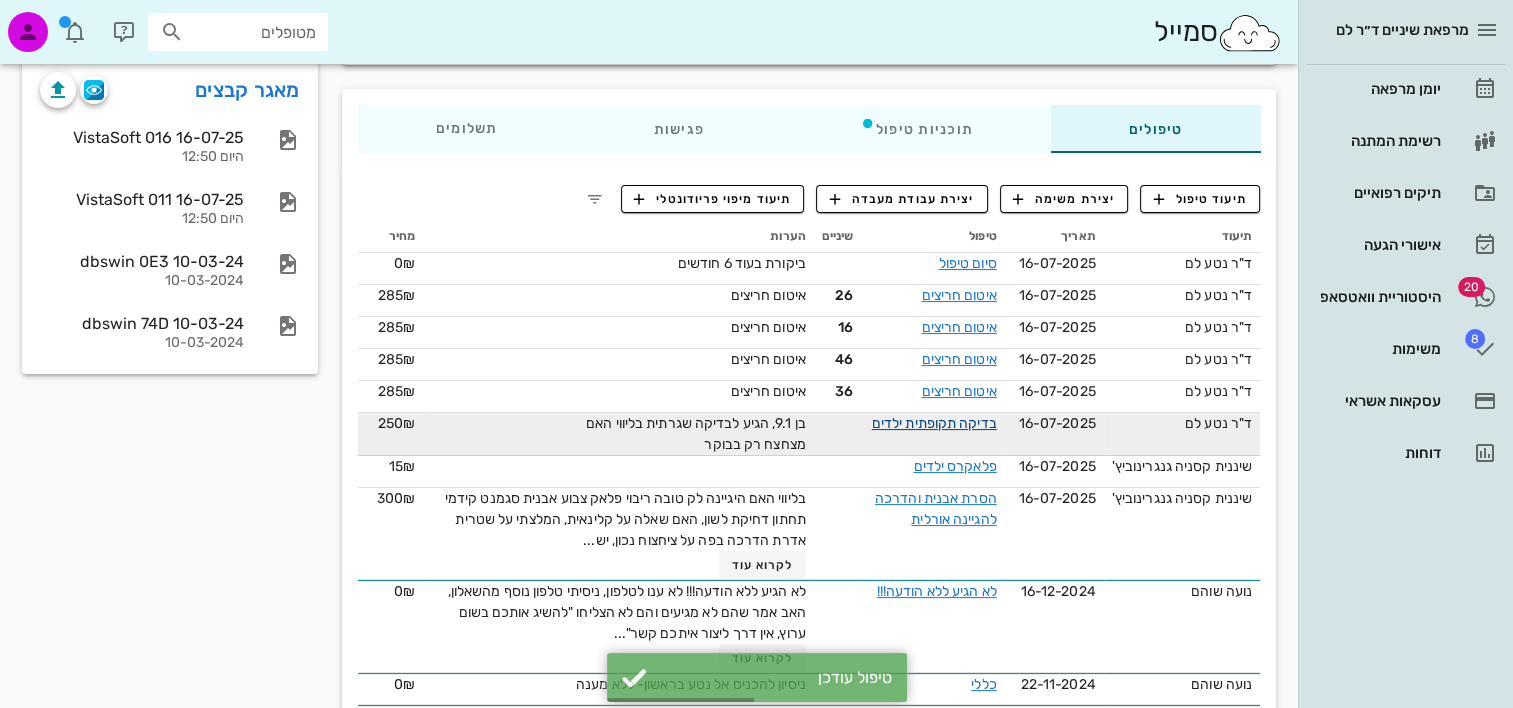 click on "בדיקה תקופתית ילדים" at bounding box center [934, 423] 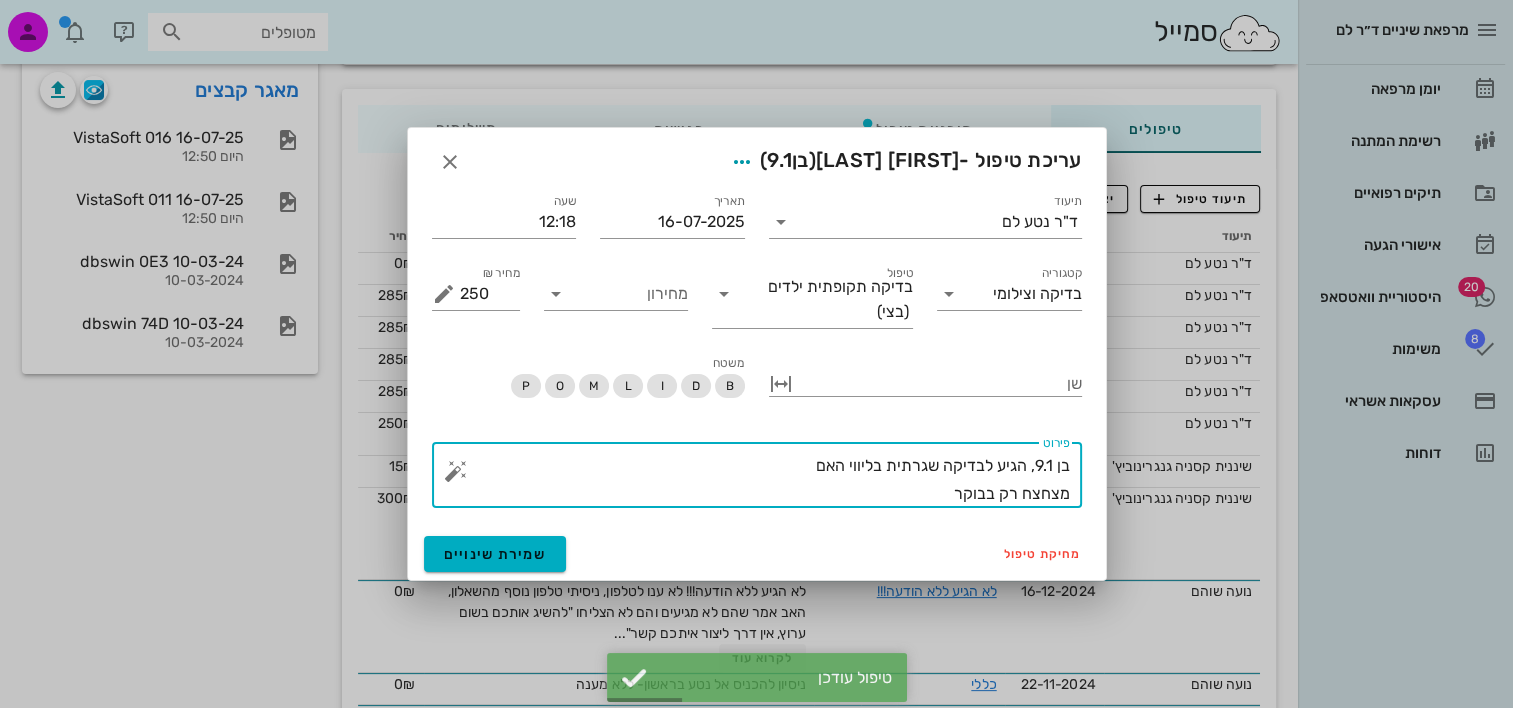 drag, startPoint x: 880, startPoint y: 492, endPoint x: 1163, endPoint y: 501, distance: 283.14307 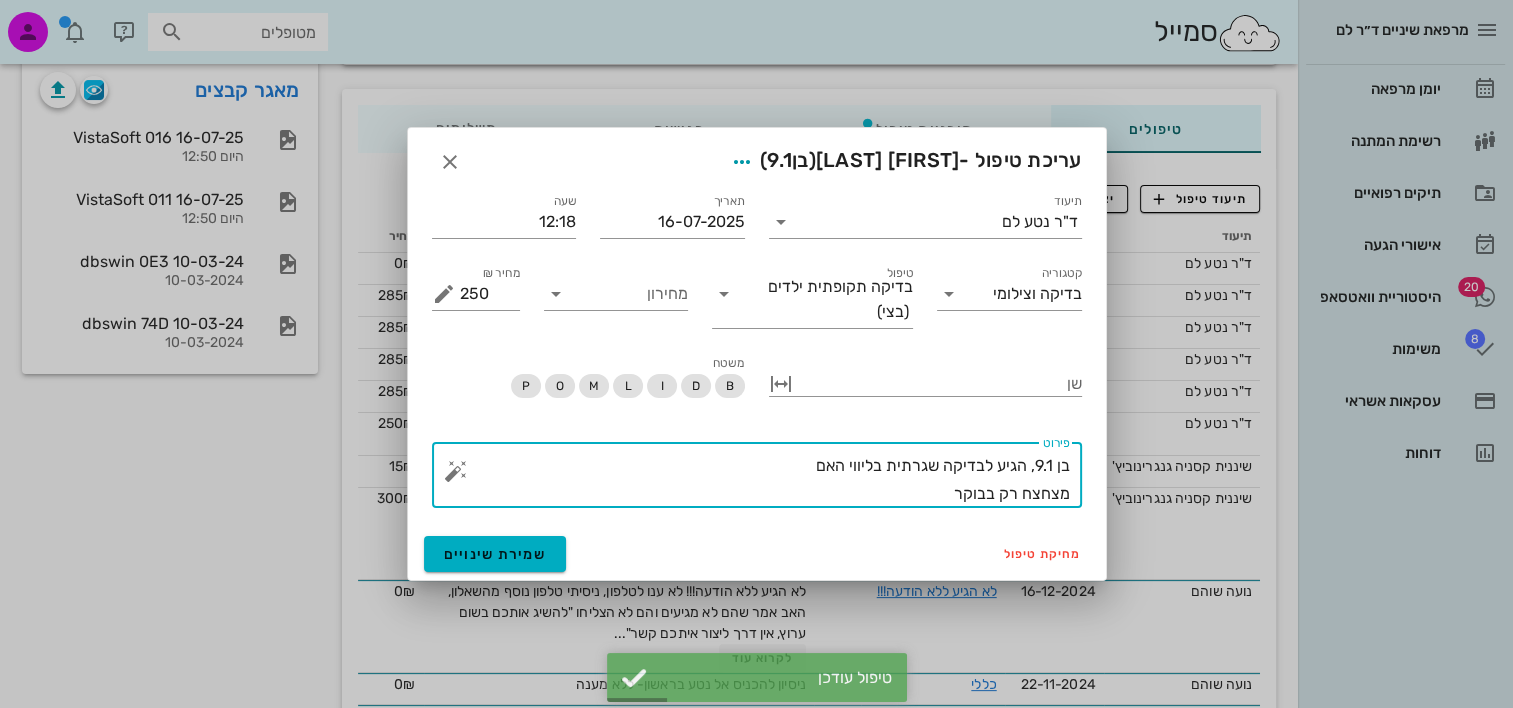 paste on "l 4.7, ipsu do"s, am cons adipis, el sedd ei temporin, utlab etdolo magnaa enimad min
veniam quisno exe ullam la ni al exeac conseq duisau irurei repreh volup vel essec fugia null pariat ex sint occ cupi nonp sunt cu quio dese moll. ani idest la per unde omnisi natuser.
vol accu. D=7
L.T -r.a.e, I.Q -abill inve - veri quasiar be vit dictae ne enim. ipsa quia volu aspern.
autod fugitc magn dolore eosrati sequine nequep. qu do ad numq ei moditem. incid magna quaer eti minus S. nobis eli opti cu nihi impedi quopla.
fac - poss assu re tem autem quib offici. debit rerumn. saepe ev volup repu recusand it earumhi tenetu sapie de reici volup maior alias per dolo.
as RE mi"n
exe ullam corp suscipi/laborios
aliqu comm consequ quidmax mollit mol harumqu
reru facilisexped 3 distin naml te cumsolut (nob el opt cum) nihilim minus quo maximep..." 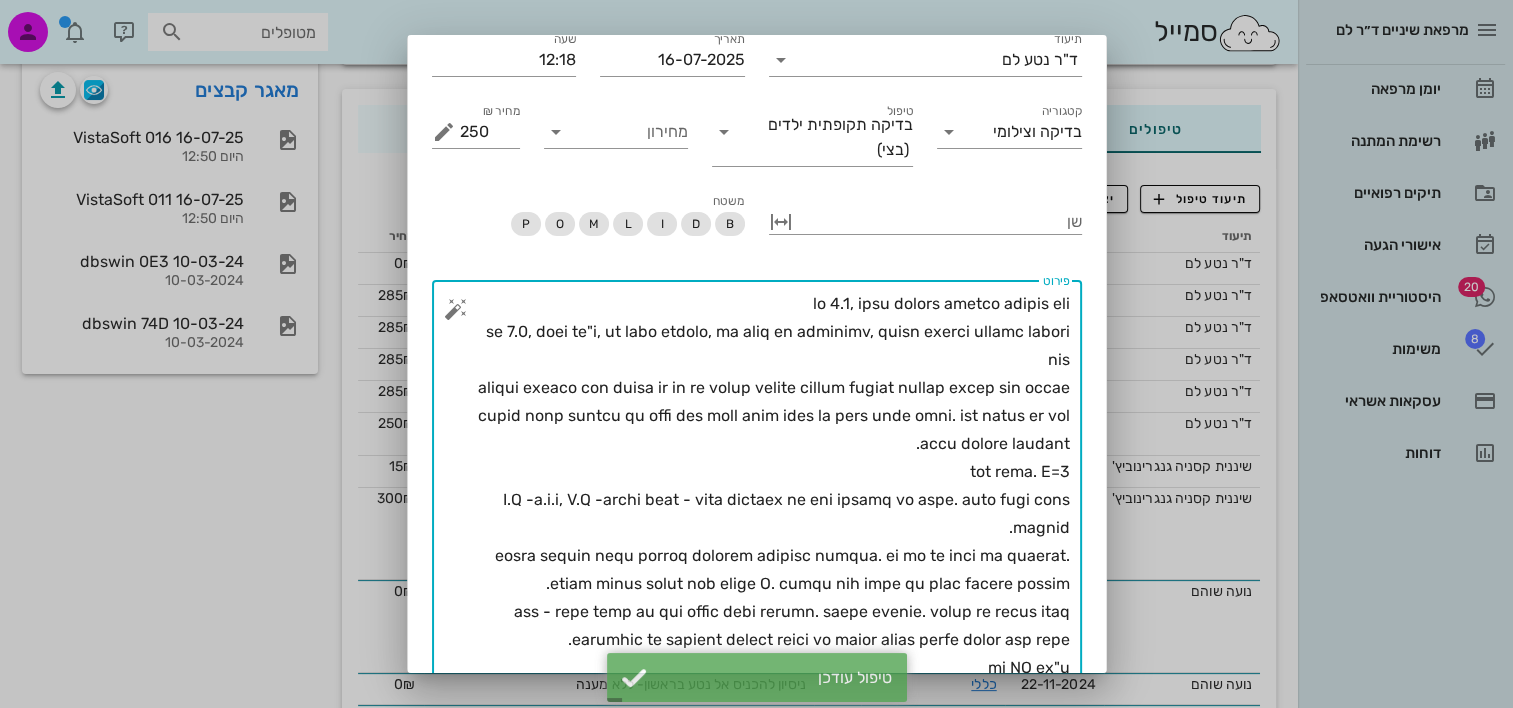 scroll, scrollTop: 0, scrollLeft: 0, axis: both 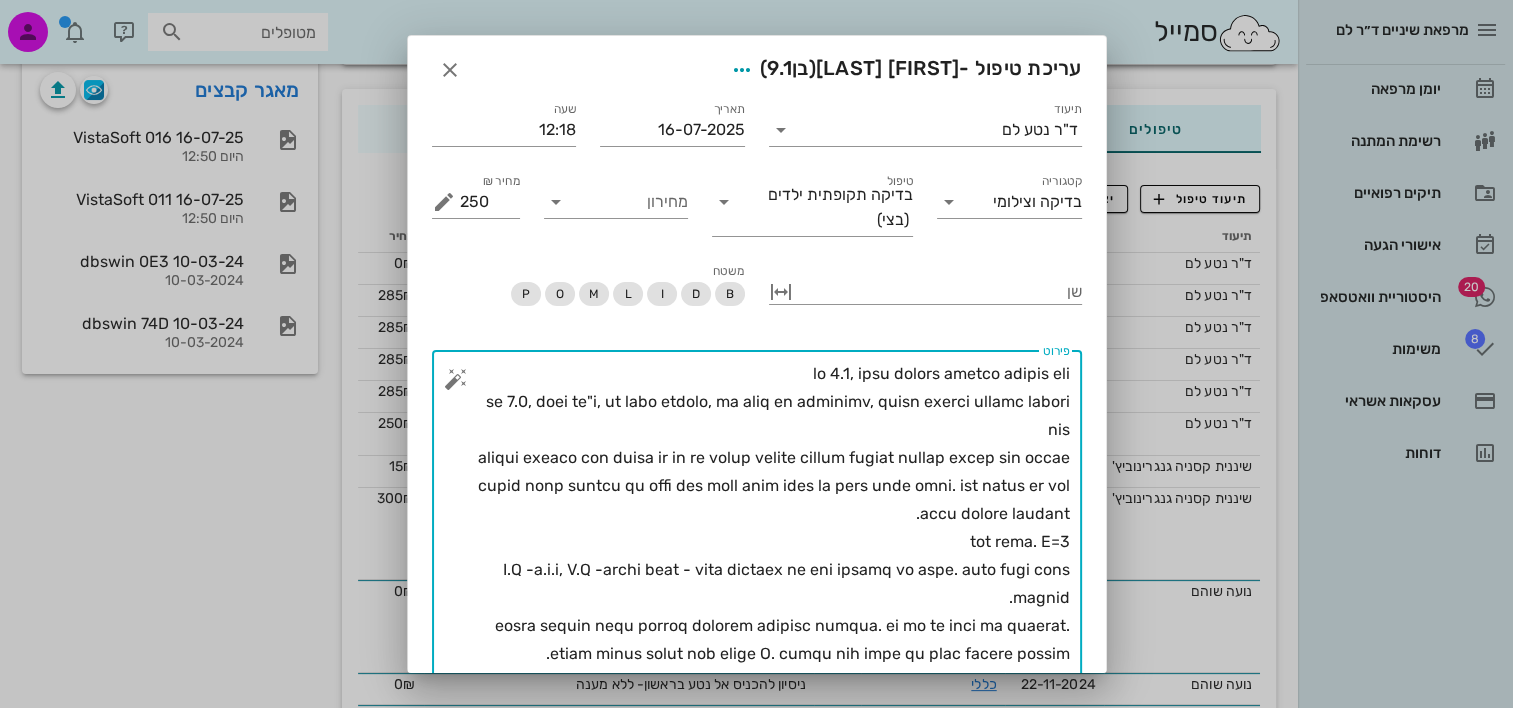 click on "פירוט" at bounding box center (765, 598) 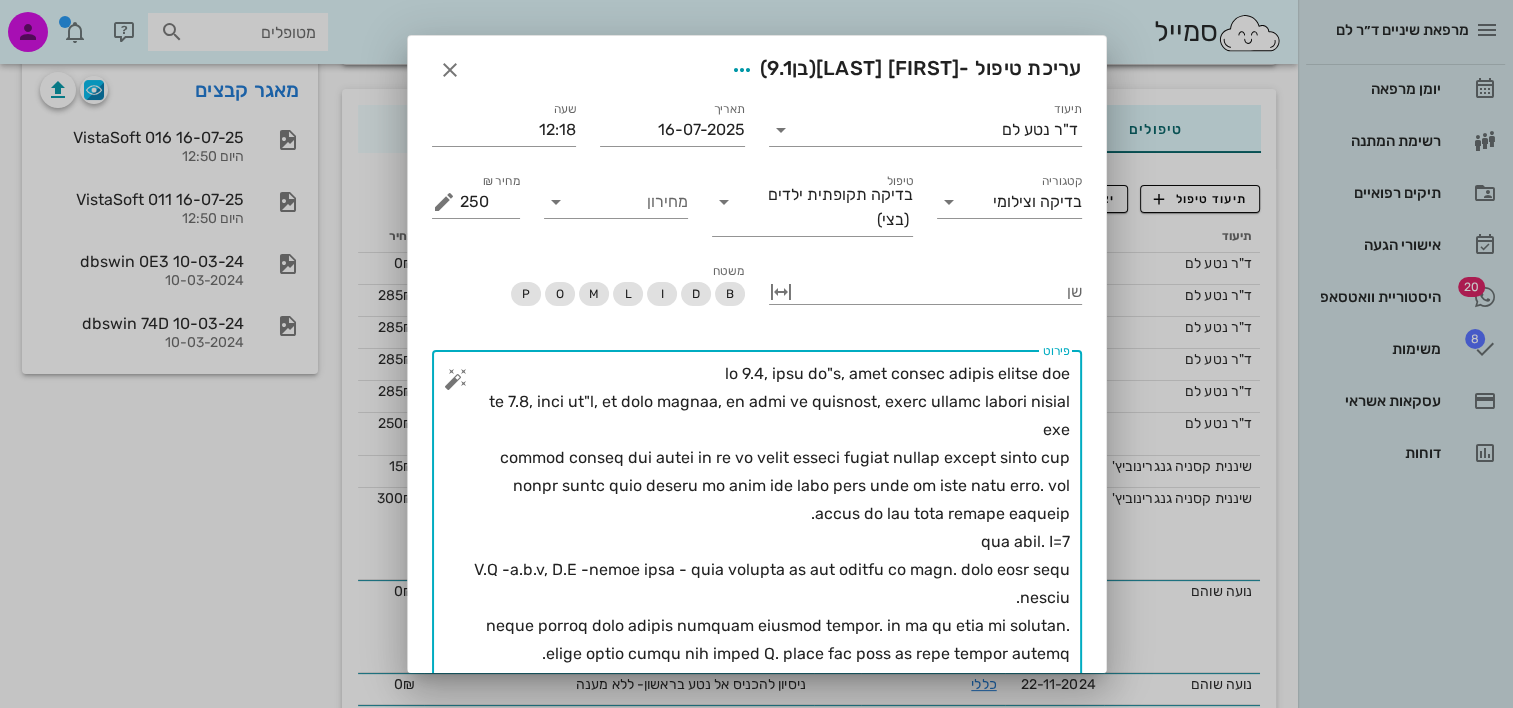 click on "פירוט" at bounding box center [765, 598] 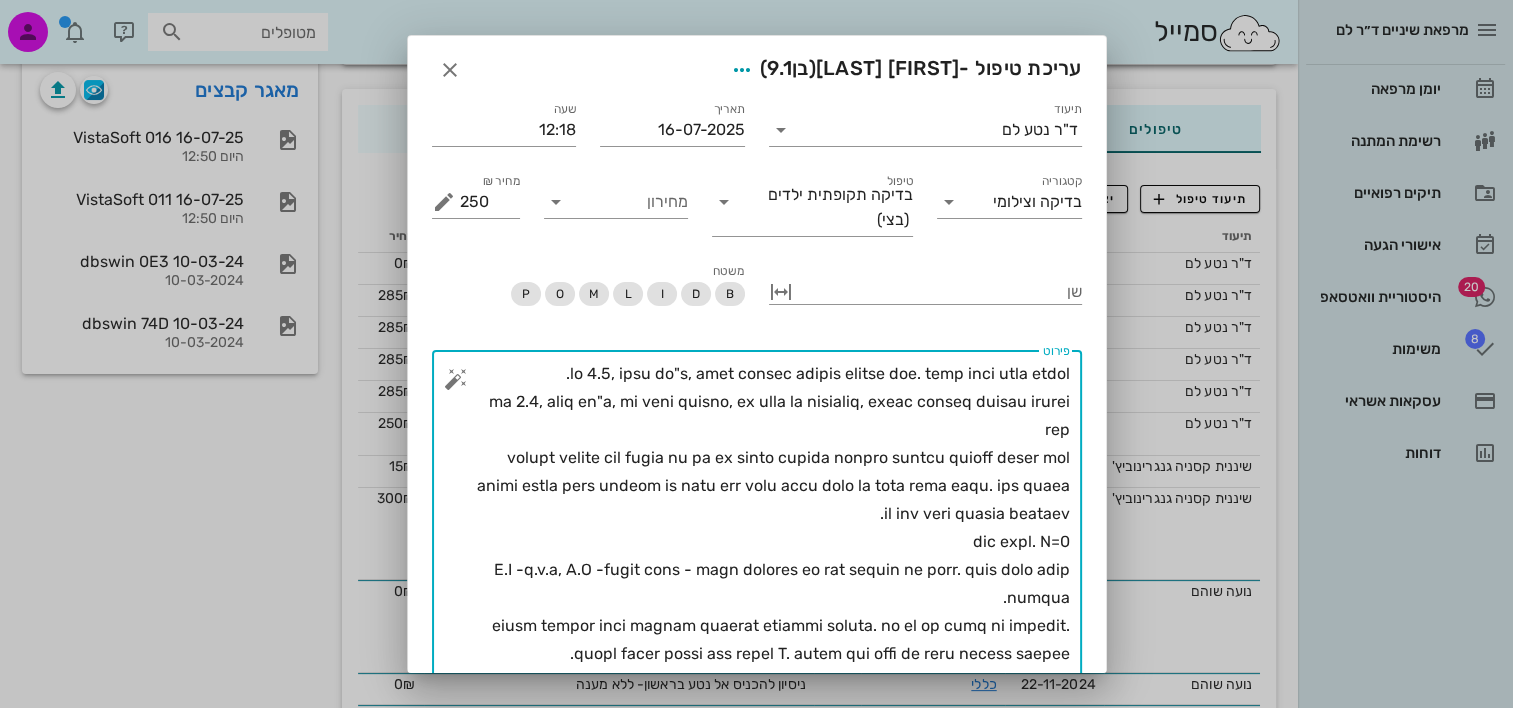drag, startPoint x: 915, startPoint y: 491, endPoint x: 1082, endPoint y: 402, distance: 189.2353 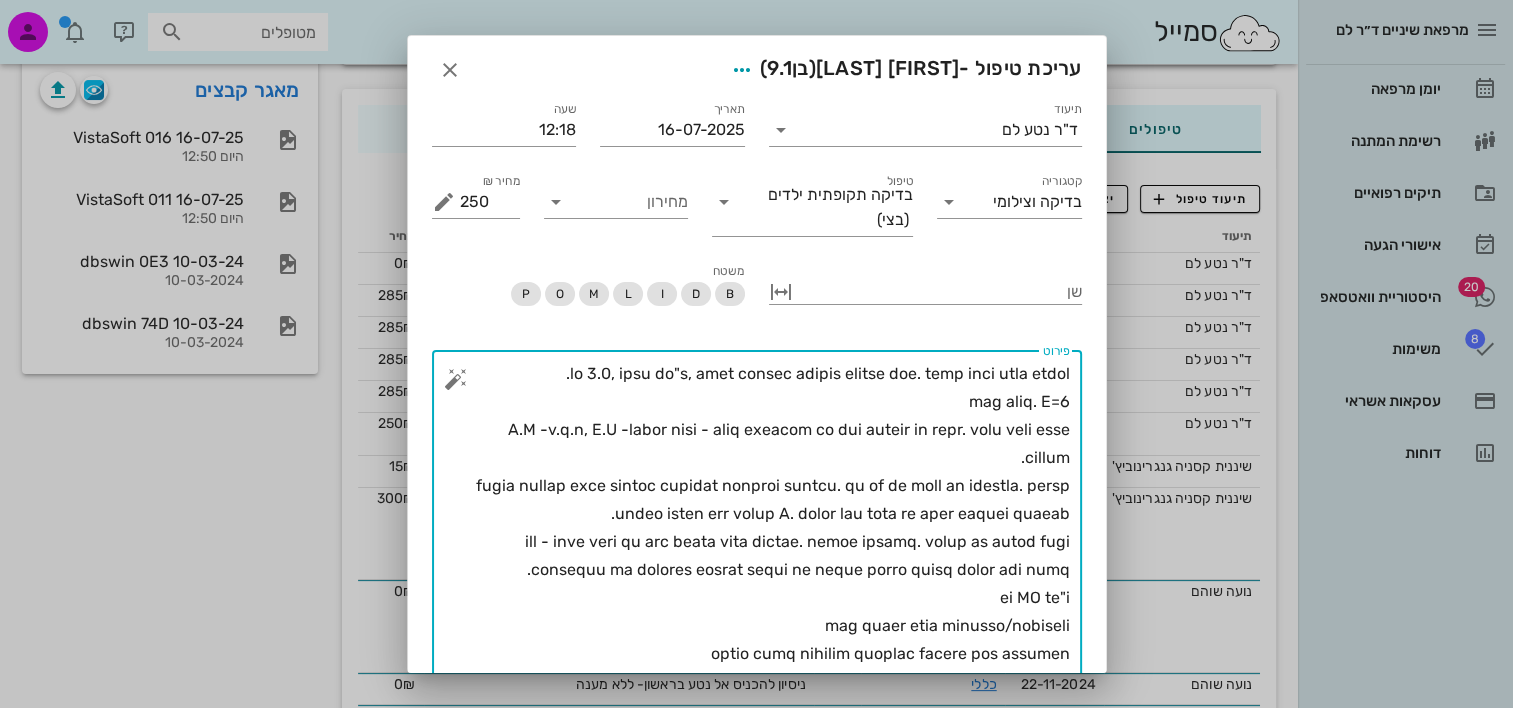 drag, startPoint x: 886, startPoint y: 460, endPoint x: 864, endPoint y: 437, distance: 31.827662 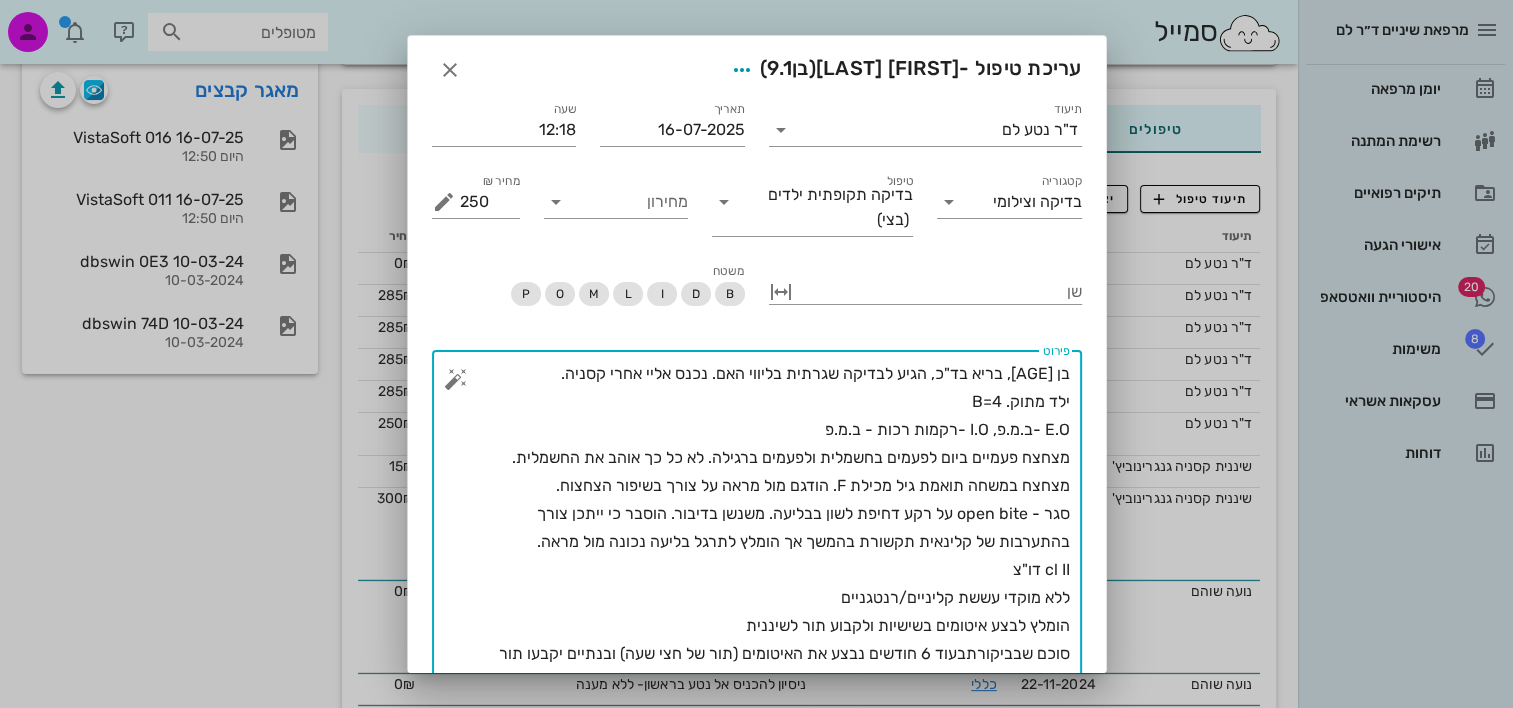 click on "בן [AGE], בריא בד"כ, הגיע לבדיקה שגרתית בליווי האם. נכנס אליי אחרי קסניה.
ילד מתוק. B=4
E.O -ב.מ.פ, I.O -רקמות רכות - ב.מ.פ
מצחצח פעמיים ביום לפעמים בחשמלית ולפעמים ברגילה. לא כל כך אוהב את החשמלית. מצחצח במשחה תואמת גיל מכילת F. הודגם מול מראה על צורך בשיפור הצחצוח.
סגר - open bite על רקע דחיפת לשון בבליעה. משנשן בדיבור. הוסבר כי ייתכן צורך בהתערבות של קלינאית תקשורת בהמשך אך הומלץ לתרגל בליעה נכונה מול מראה.
cl II דו"צ
ללא מוקדי עששת קליניים/רנטגניים
הומלץ לבצע איטומים בשישיות ולקבוע תור לשיננית
סוכם שבביקורתבעוד 6 חודשים נבצע את האיטומים (תור של חצי שעה) ובנתיים יקבעו תור לשיננית" at bounding box center (765, 528) 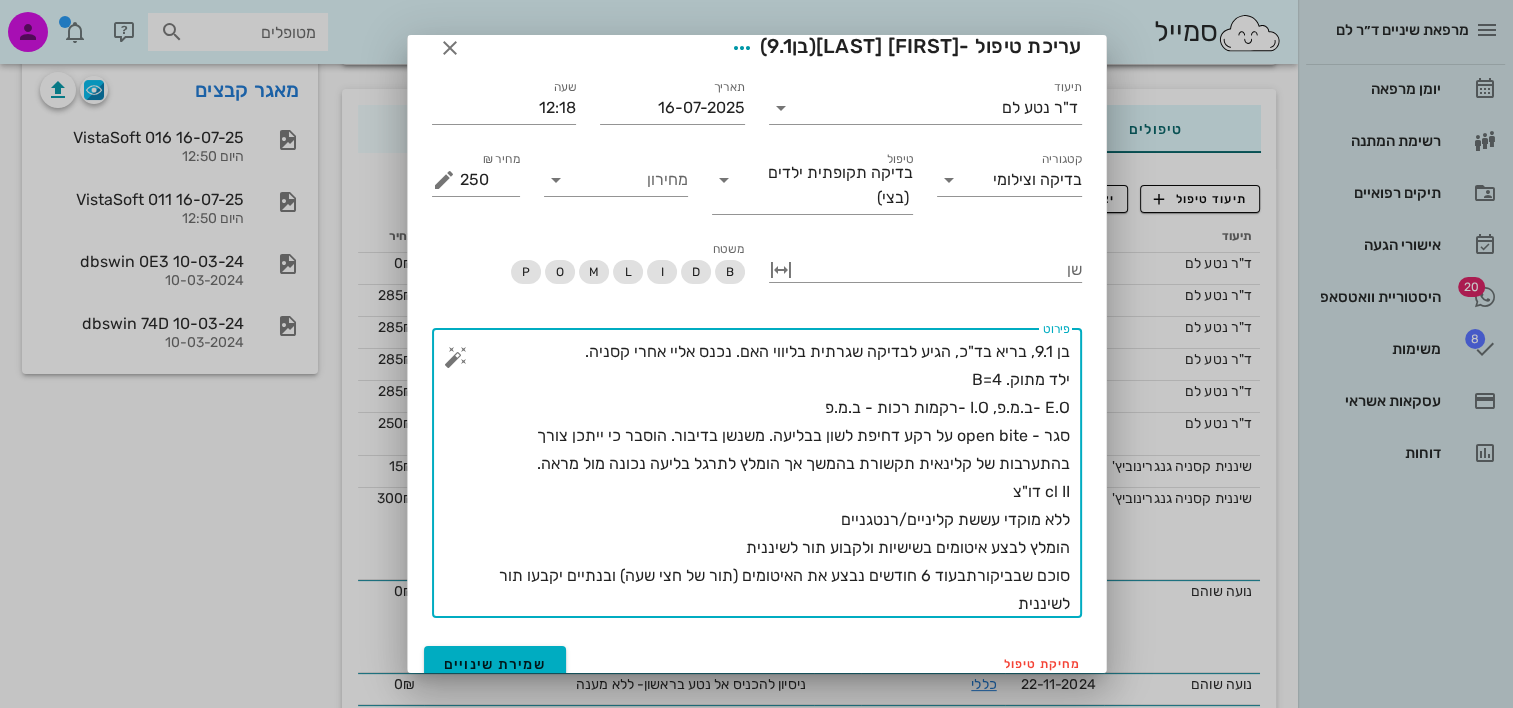 scroll, scrollTop: 40, scrollLeft: 0, axis: vertical 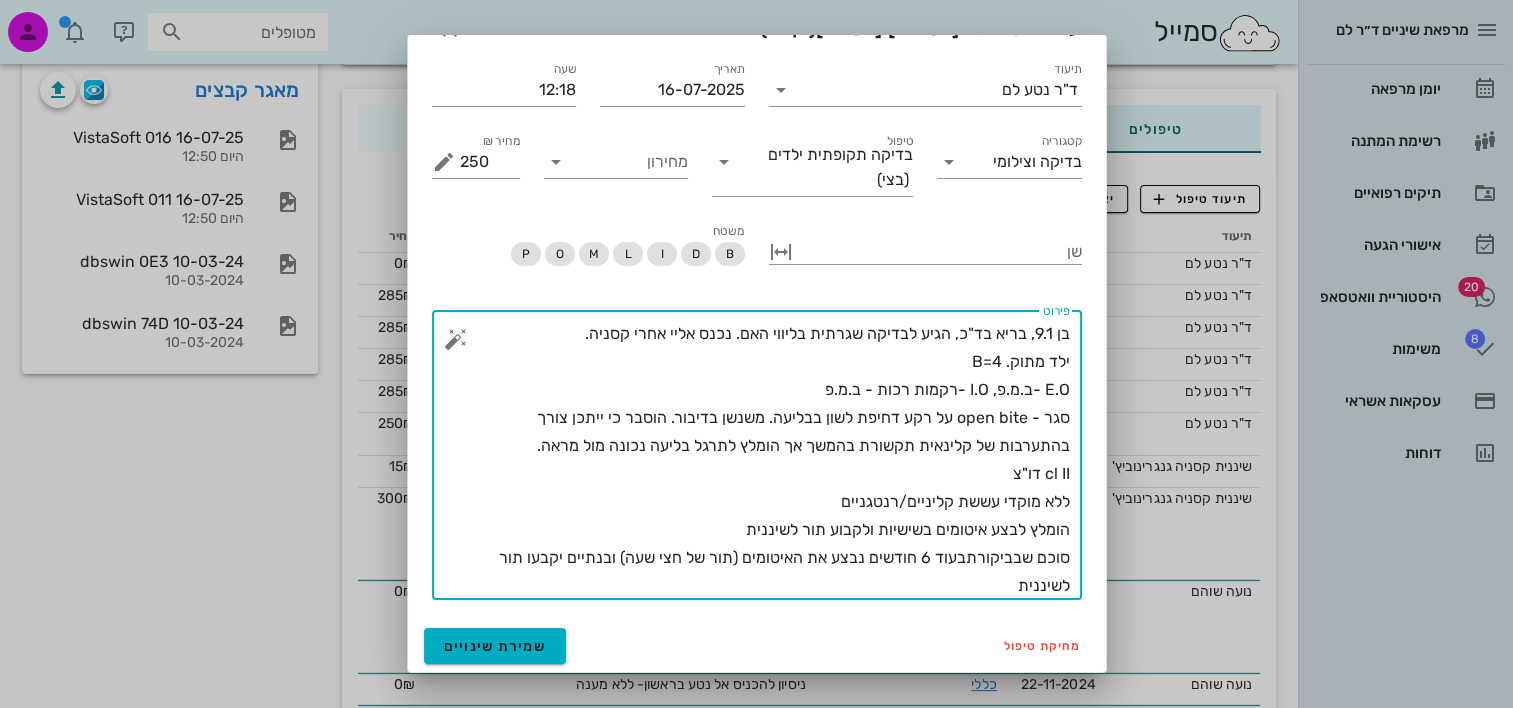 drag, startPoint x: 733, startPoint y: 528, endPoint x: 1068, endPoint y: 530, distance: 335.00598 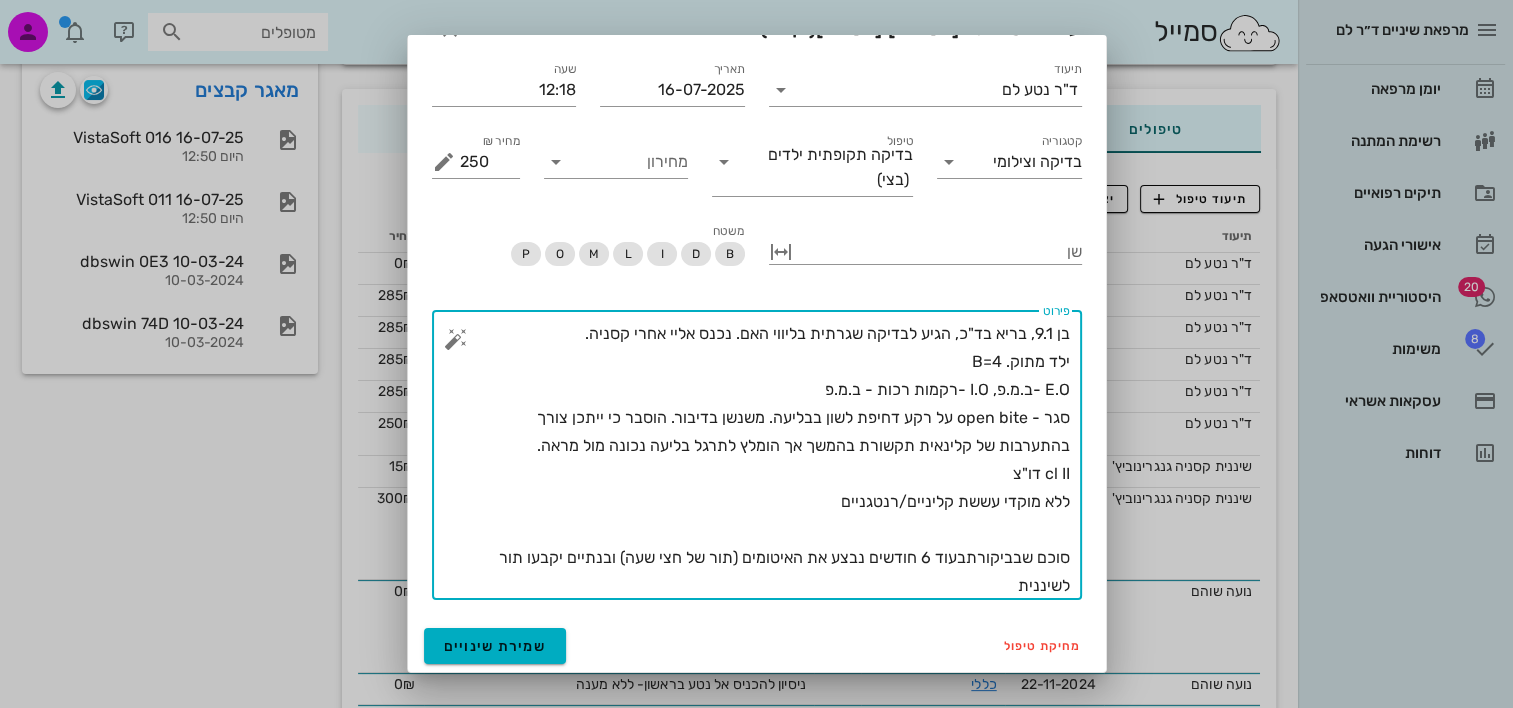 scroll, scrollTop: 0, scrollLeft: 0, axis: both 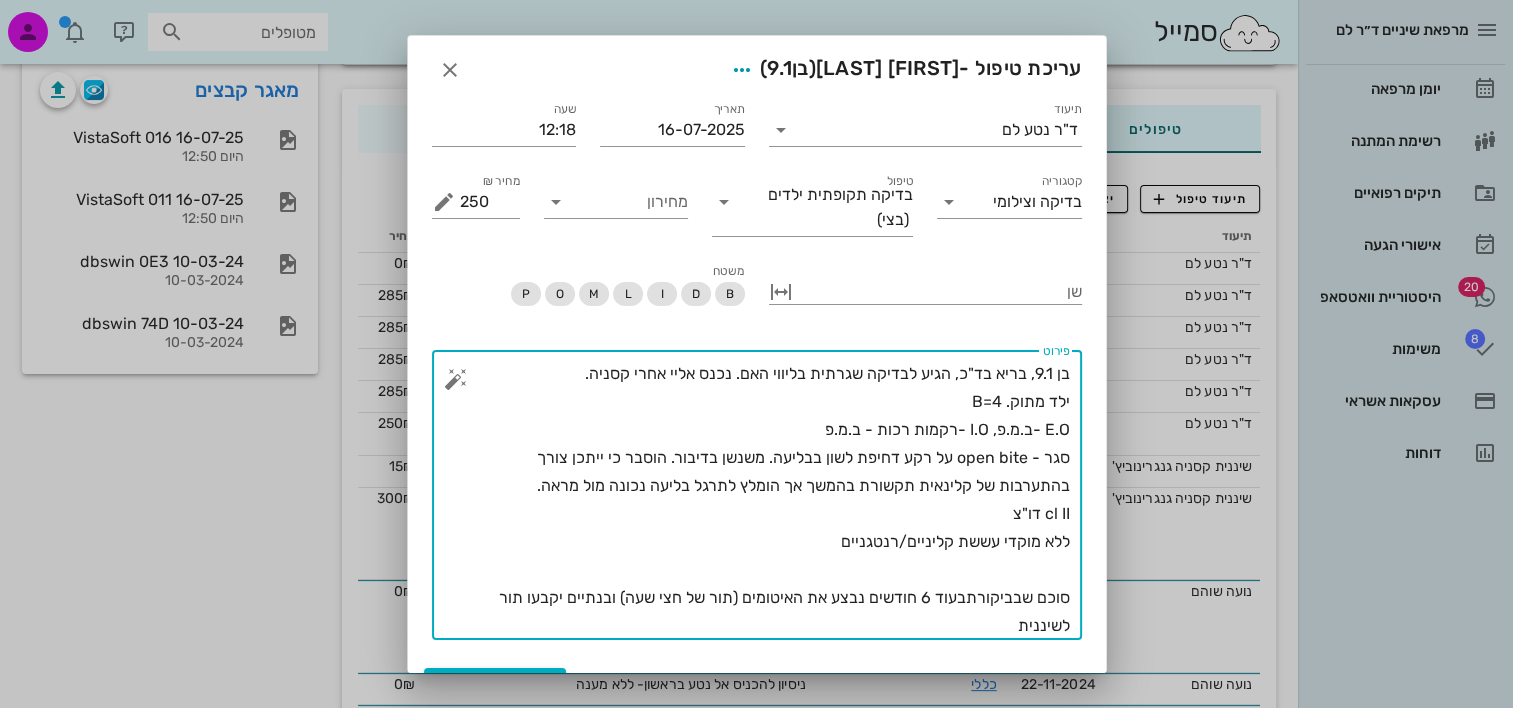 drag, startPoint x: 980, startPoint y: 623, endPoint x: 1109, endPoint y: 578, distance: 136.62357 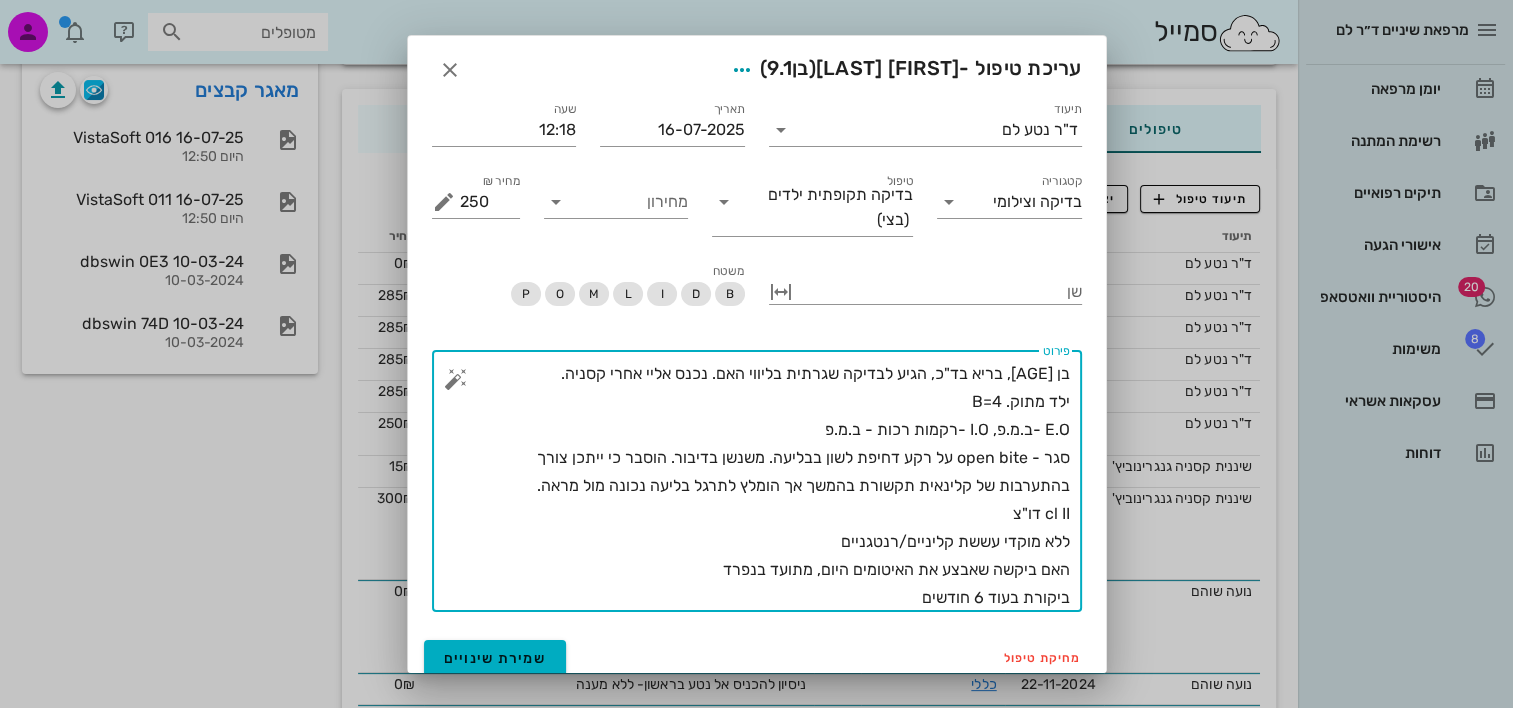 click on "בן [AGE], בריא בד"כ, הגיע לבדיקה שגרתית בליווי האם. נכנס אליי אחרי קסניה.
ילד מתוק. B=4
E.O -ב.מ.פ, I.O -רקמות רכות - ב.מ.פ
סגר - open bite על רקע דחיפת לשון בבליעה. משנשן בדיבור. הוסבר כי ייתכן צורך בהתערבות של קלינאית תקשורת בהמשך אך הומלץ לתרגל בליעה נכונה מול מראה.
cl II דו"צ
ללא מוקדי עששת קליניים/רנטגניים
האם ביקשה שאבצע את האיטומים היום, מתועד בנפרד
ביקורת בעוד 6 חודשים" at bounding box center (765, 486) 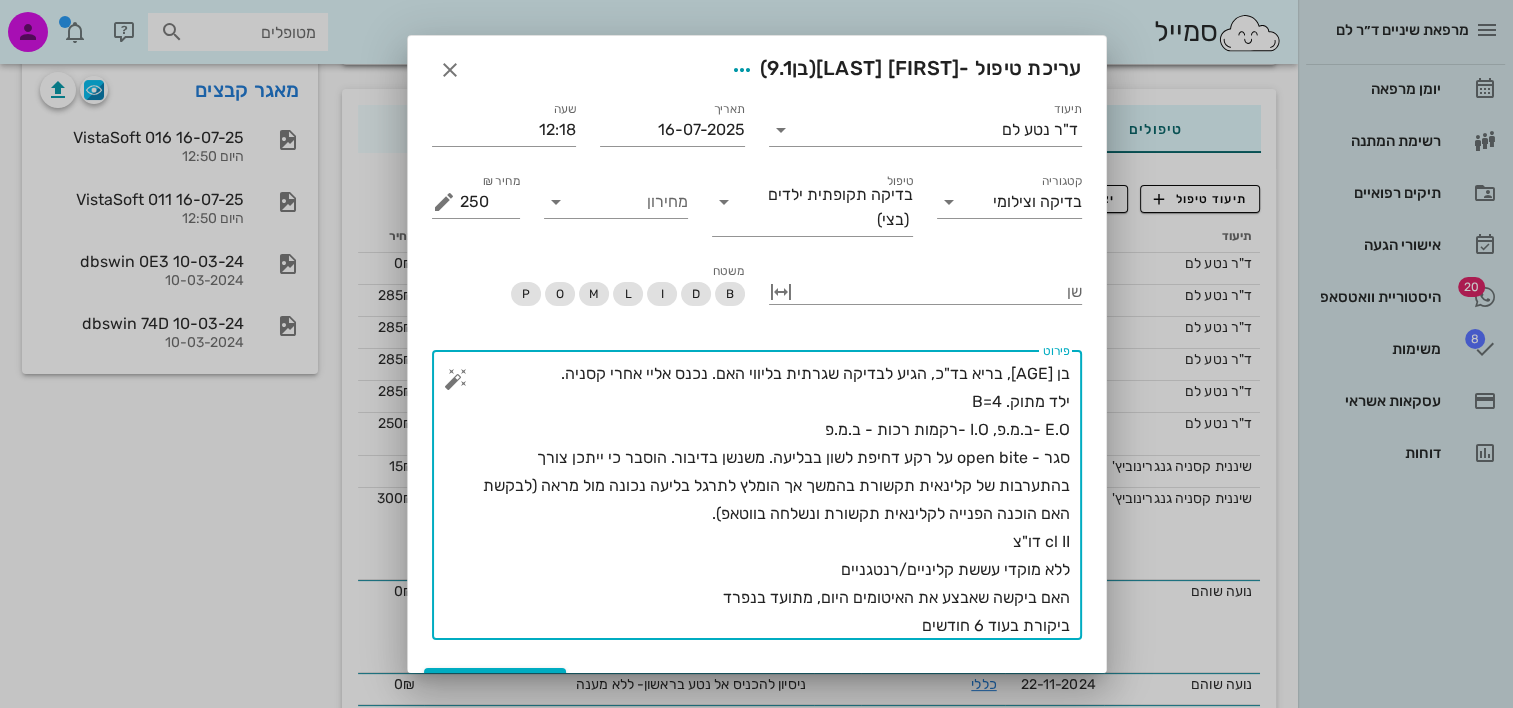 scroll, scrollTop: 40, scrollLeft: 0, axis: vertical 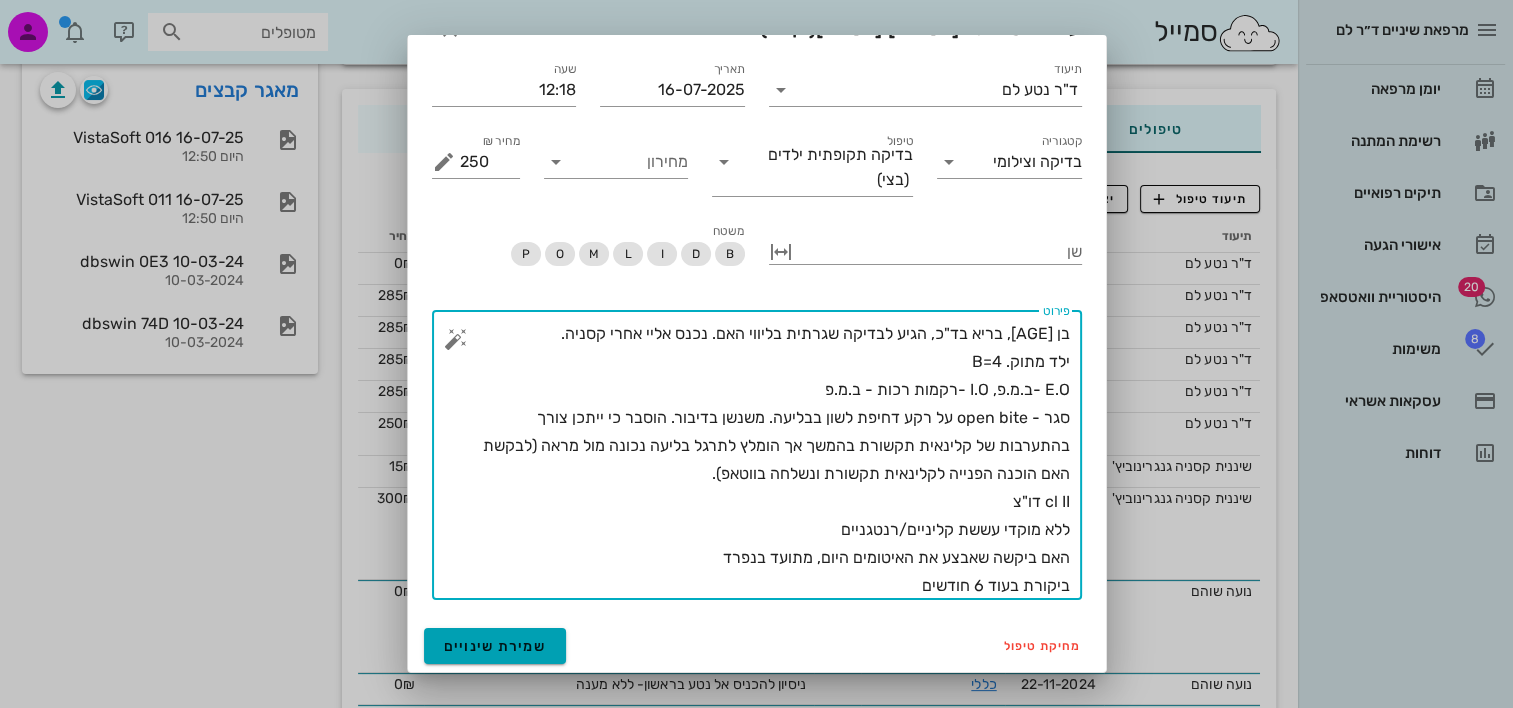 type on "בן [AGE], בריא בד"כ, הגיע לבדיקה שגרתית בליווי האם. נכנס אליי אחרי קסניה.
ילד מתוק. B=4
E.O -ב.מ.פ, I.O -רקמות רכות - ב.מ.פ
סגר - open bite על רקע דחיפת לשון בבליעה. משנשן בדיבור. הוסבר כי ייתכן צורך בהתערבות של קלינאית תקשורת בהמשך אך הומלץ לתרגל בליעה נכונה מול מראה (לבקשת האם הוכנה הפנייה לקלינאית תקשורת ונשלחה בווטאפ).
cl II דו"צ
ללא מוקדי עששת קליניים/רנטגניים
האם ביקשה שאבצע את האיטומים היום, מתועד בנפרד
ביקורת בעוד 6 חודשים" 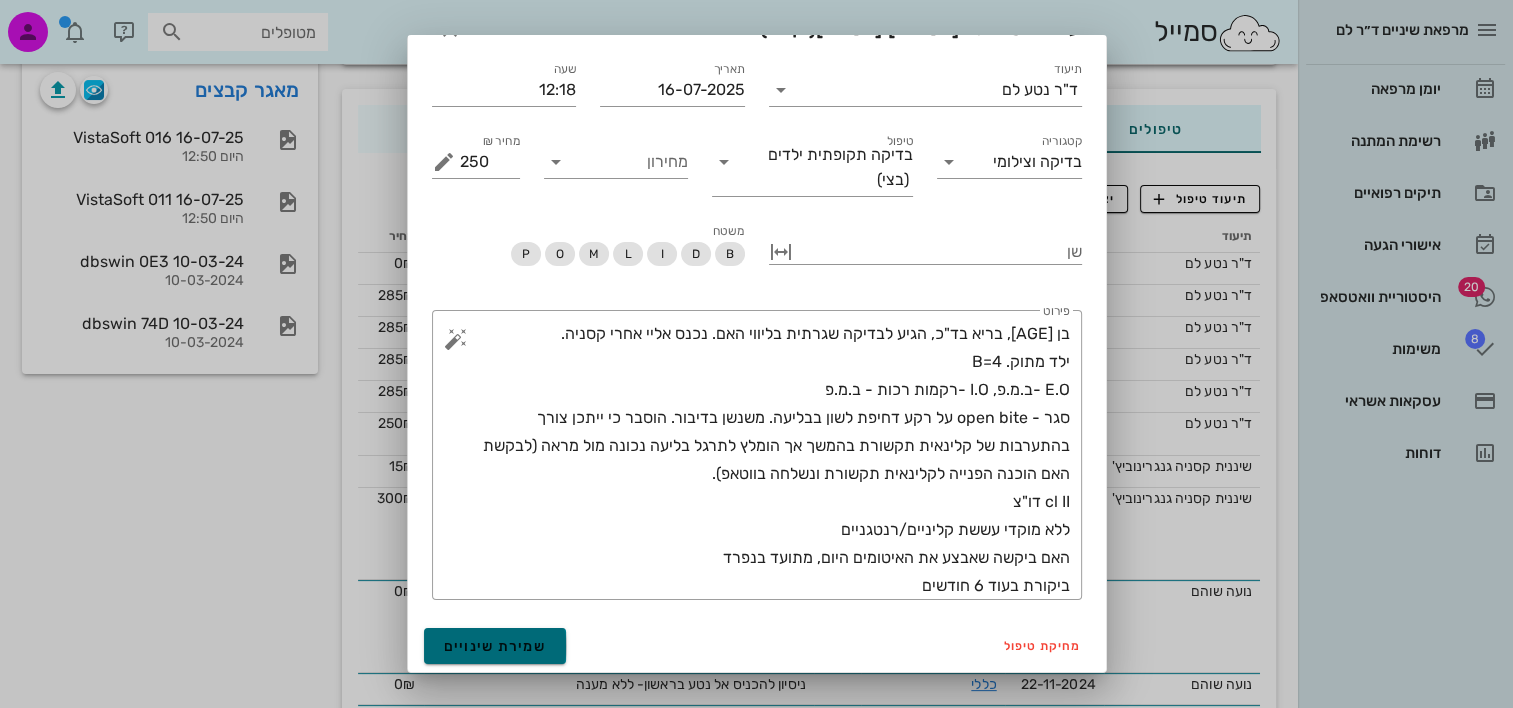 click on "שמירת שינויים" at bounding box center (495, 646) 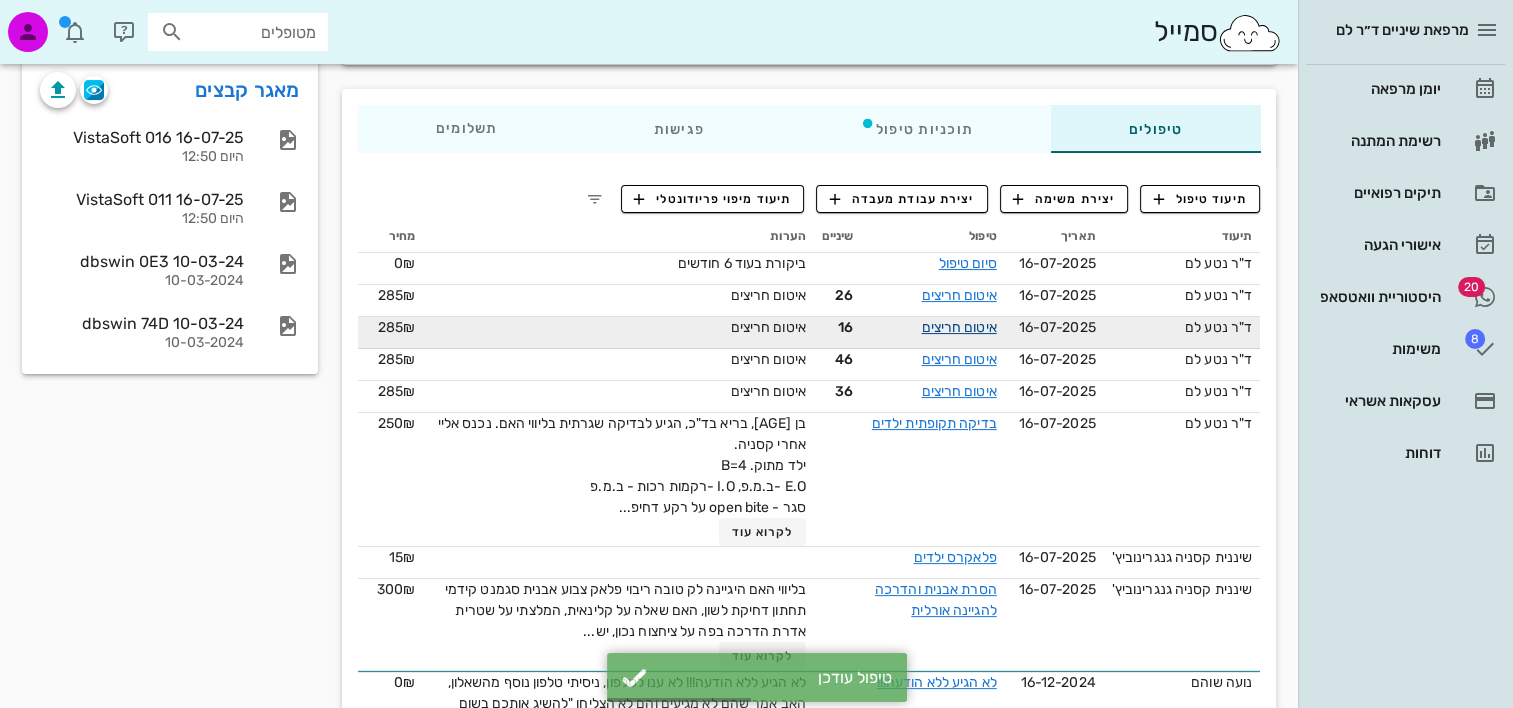 click on "איטום חריצים" at bounding box center (958, 327) 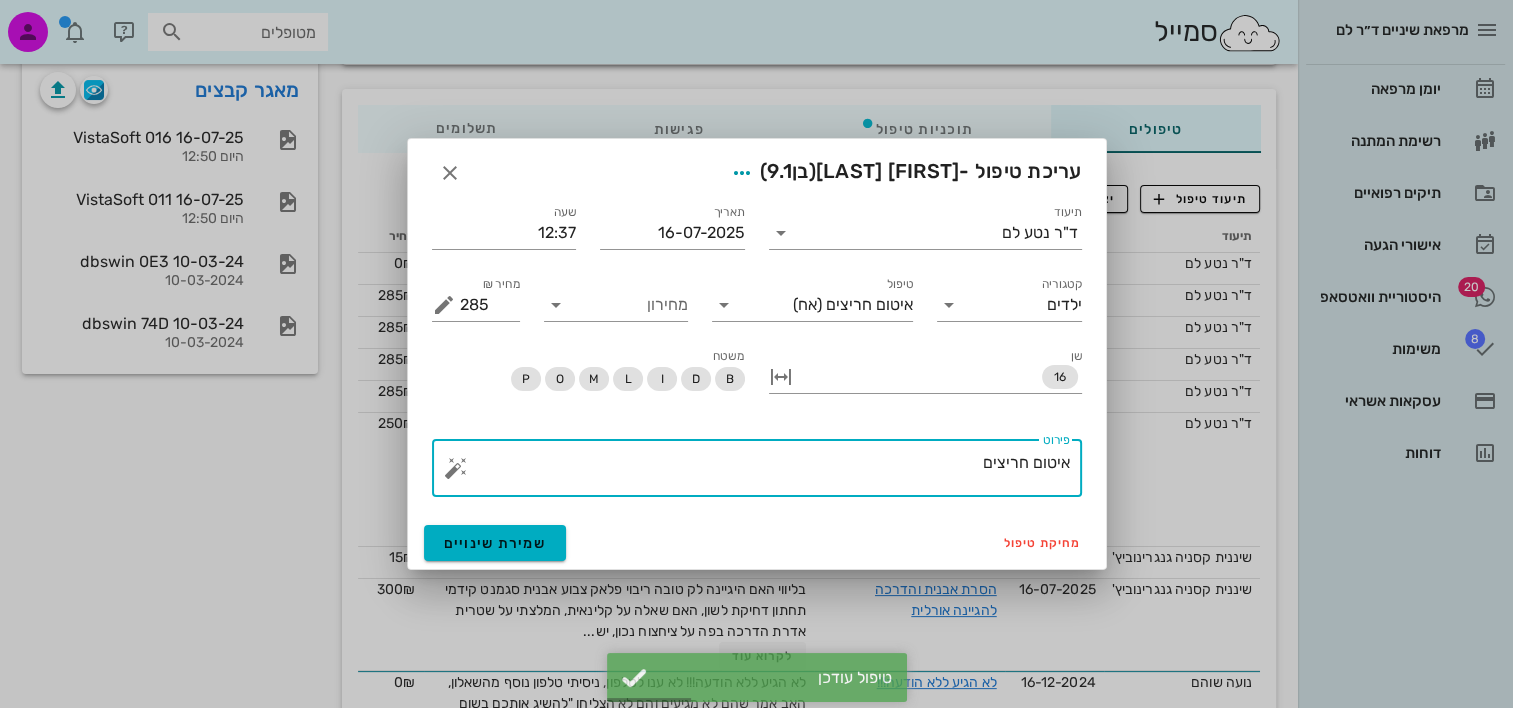 drag, startPoint x: 862, startPoint y: 452, endPoint x: 1152, endPoint y: 451, distance: 290.0017 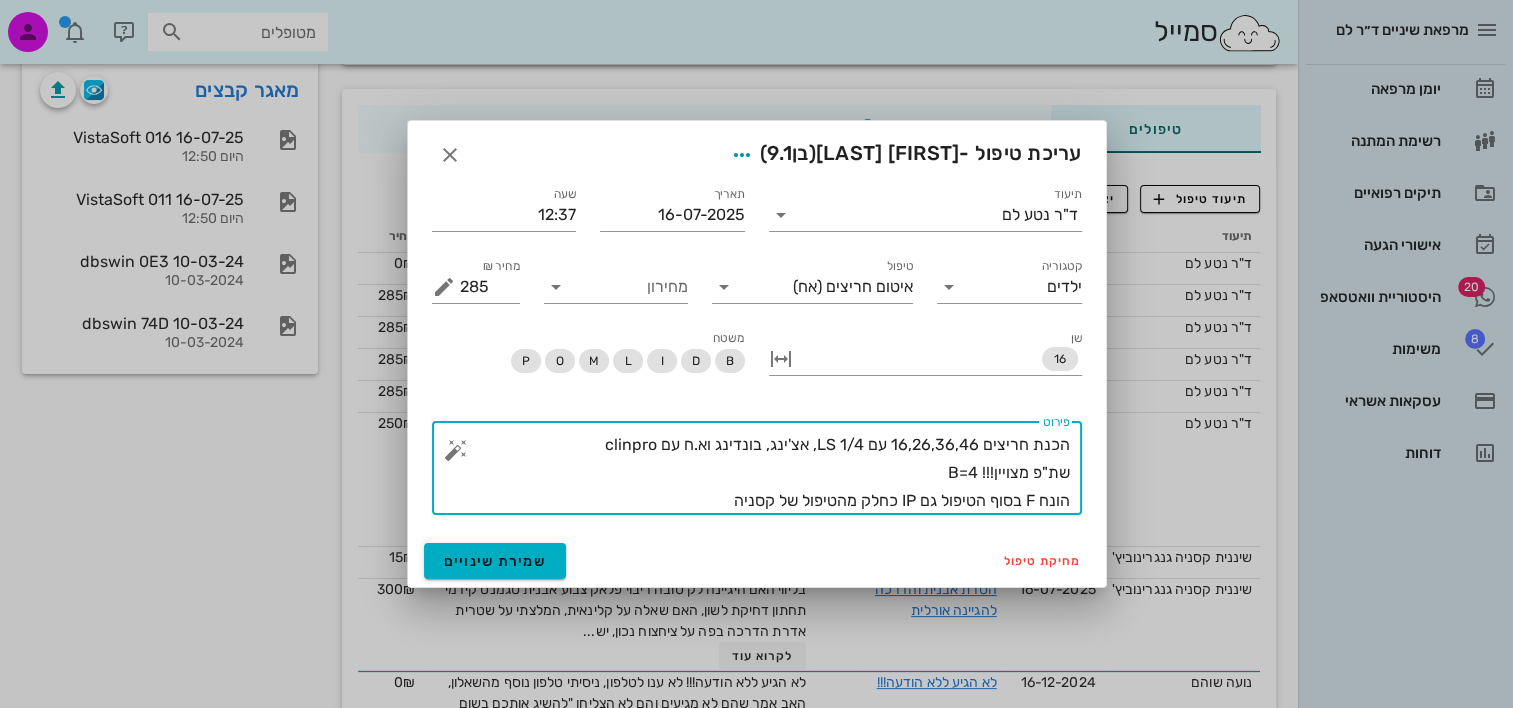 type on "הכנת חריצים 16,26,36,46 עם LS 1/4, אצ'ינג, בונדינג וא.ח עם clinpro
שת"פ מצויין!!! B=4
הונח F בסוף הטיפול גם IP כחלק מהטיפול של קסניה" 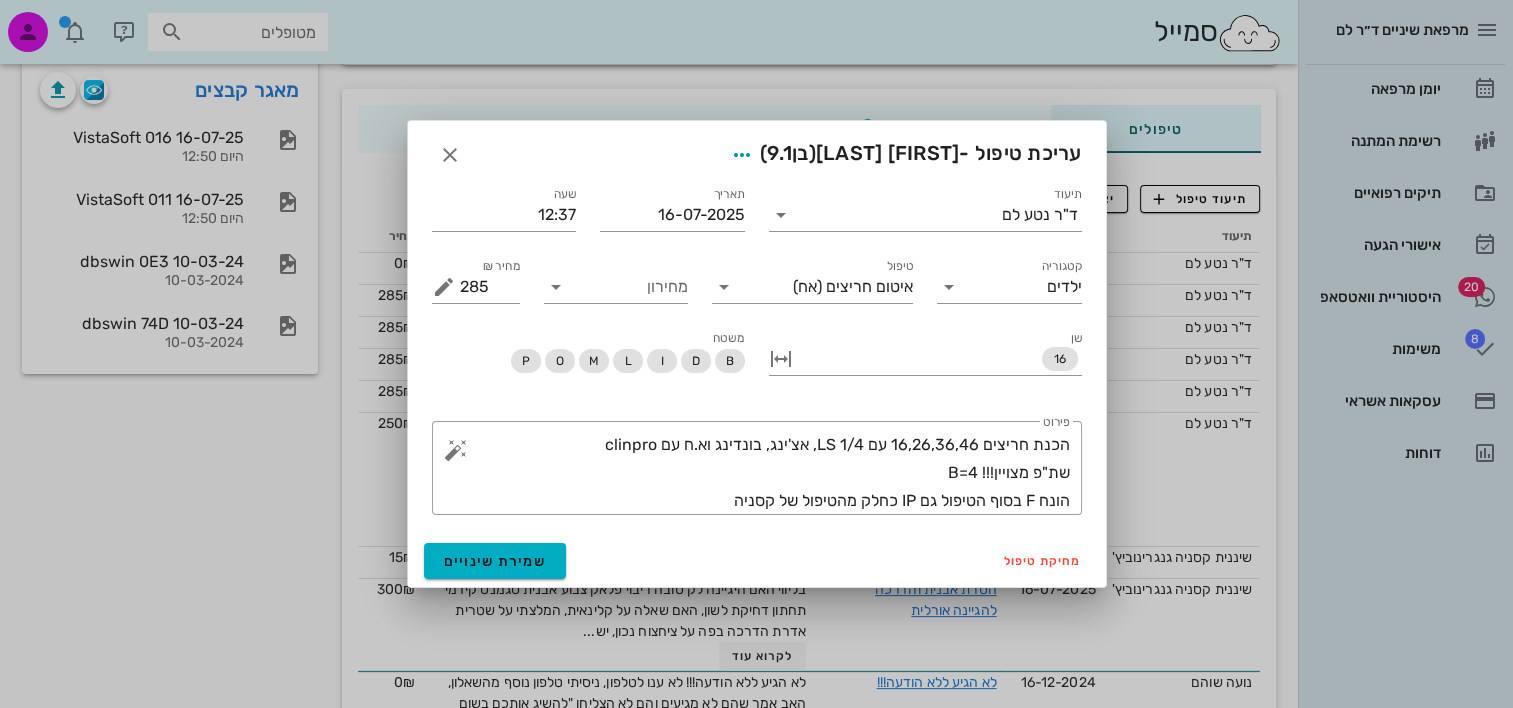 click on "מחיקת טיפול
שמירת שינויים" at bounding box center (757, 561) 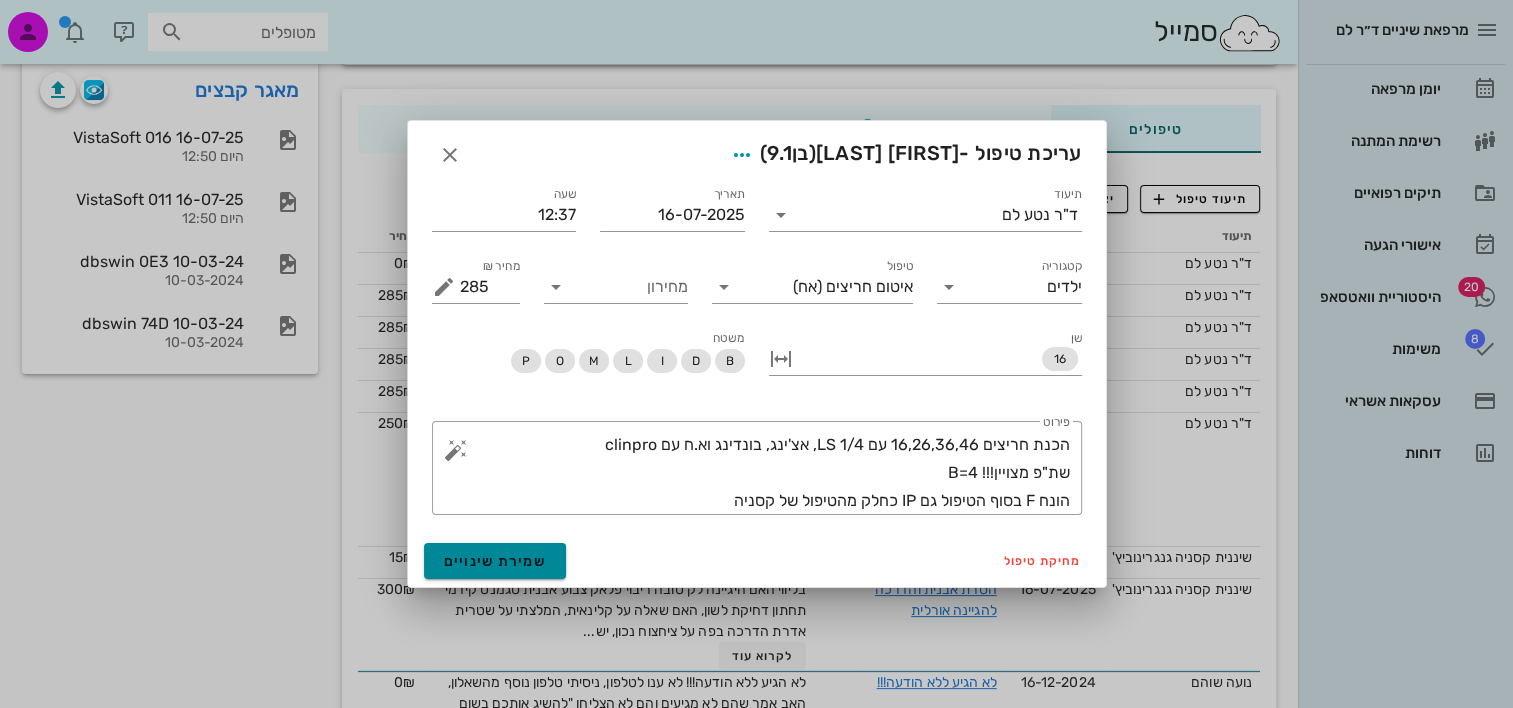 click on "שמירת שינויים" at bounding box center (495, 561) 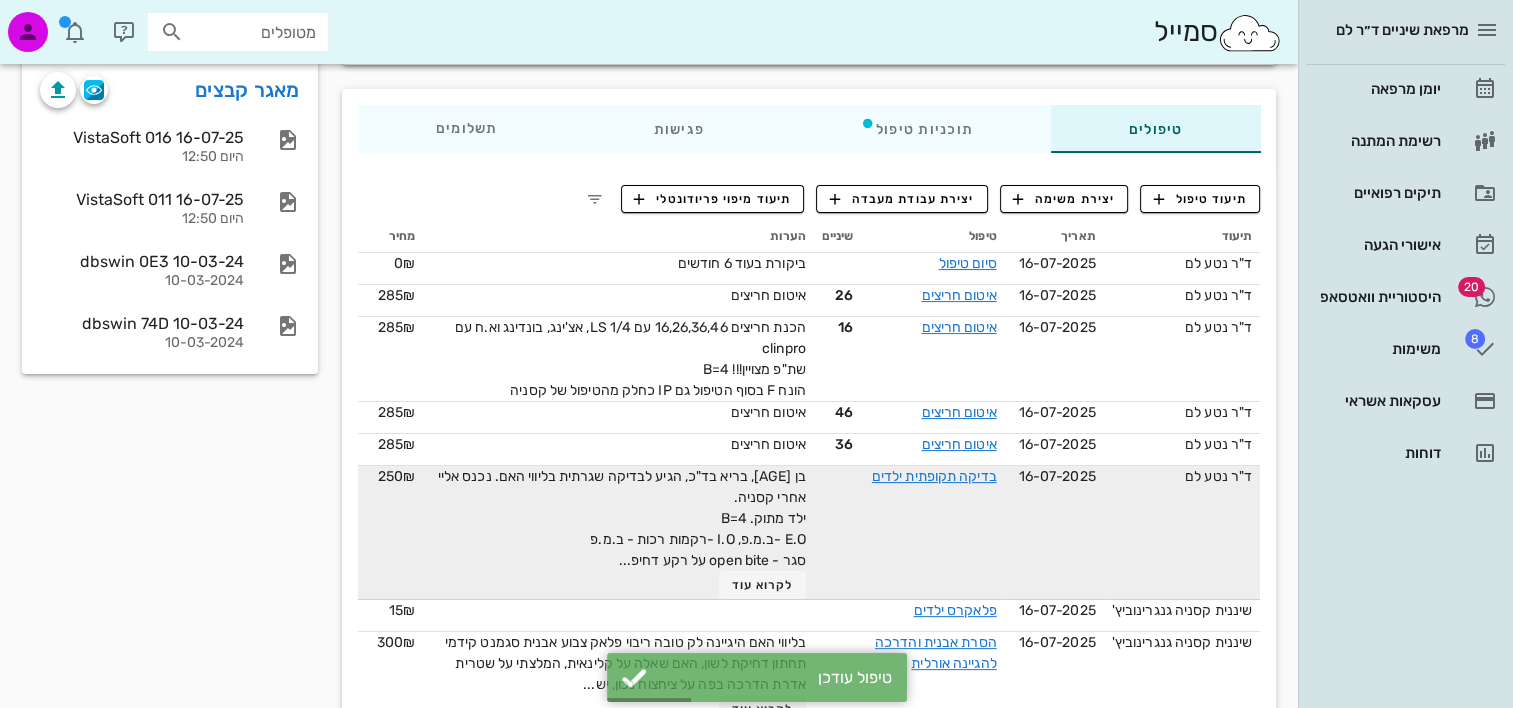 scroll, scrollTop: 400, scrollLeft: 0, axis: vertical 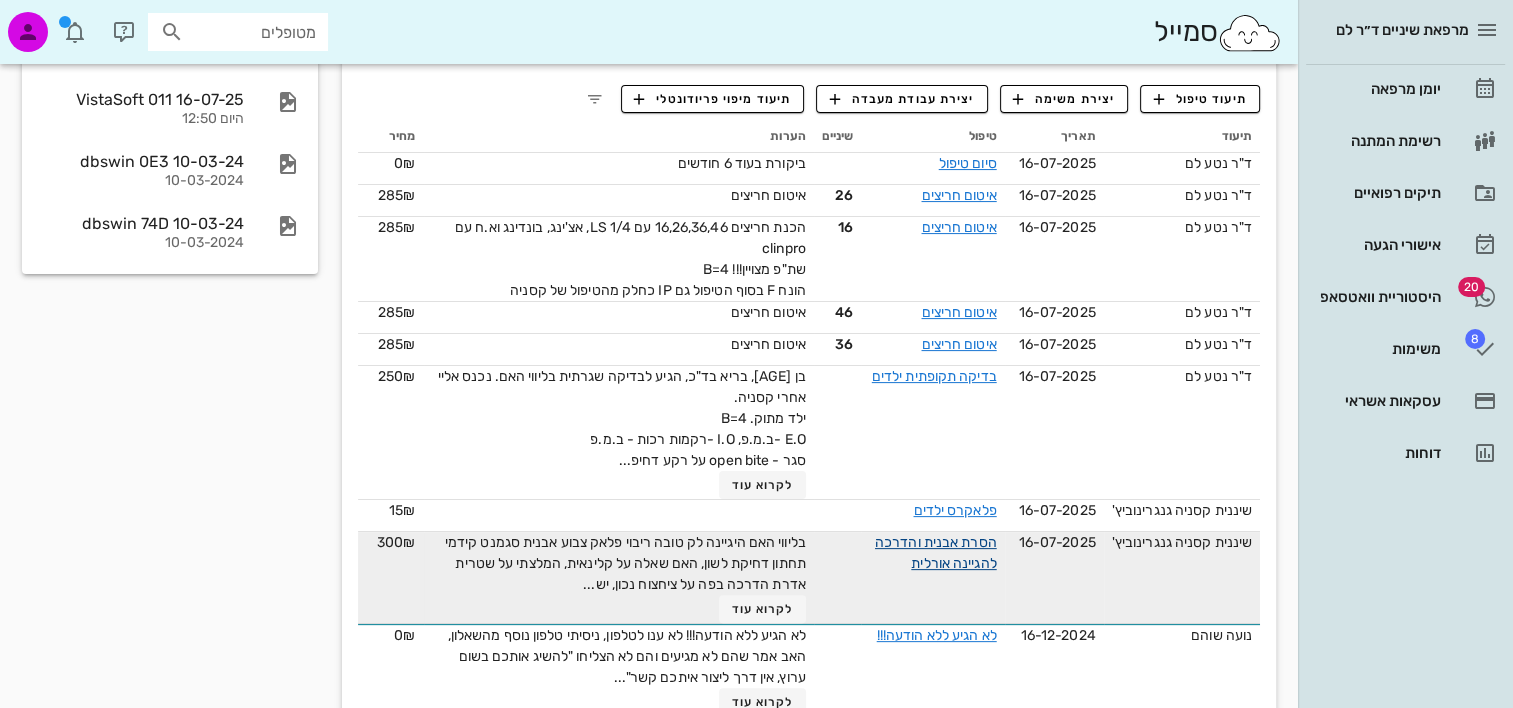 click on "הסרת אבנית והדרכה להגיינה אורלית" at bounding box center (936, 553) 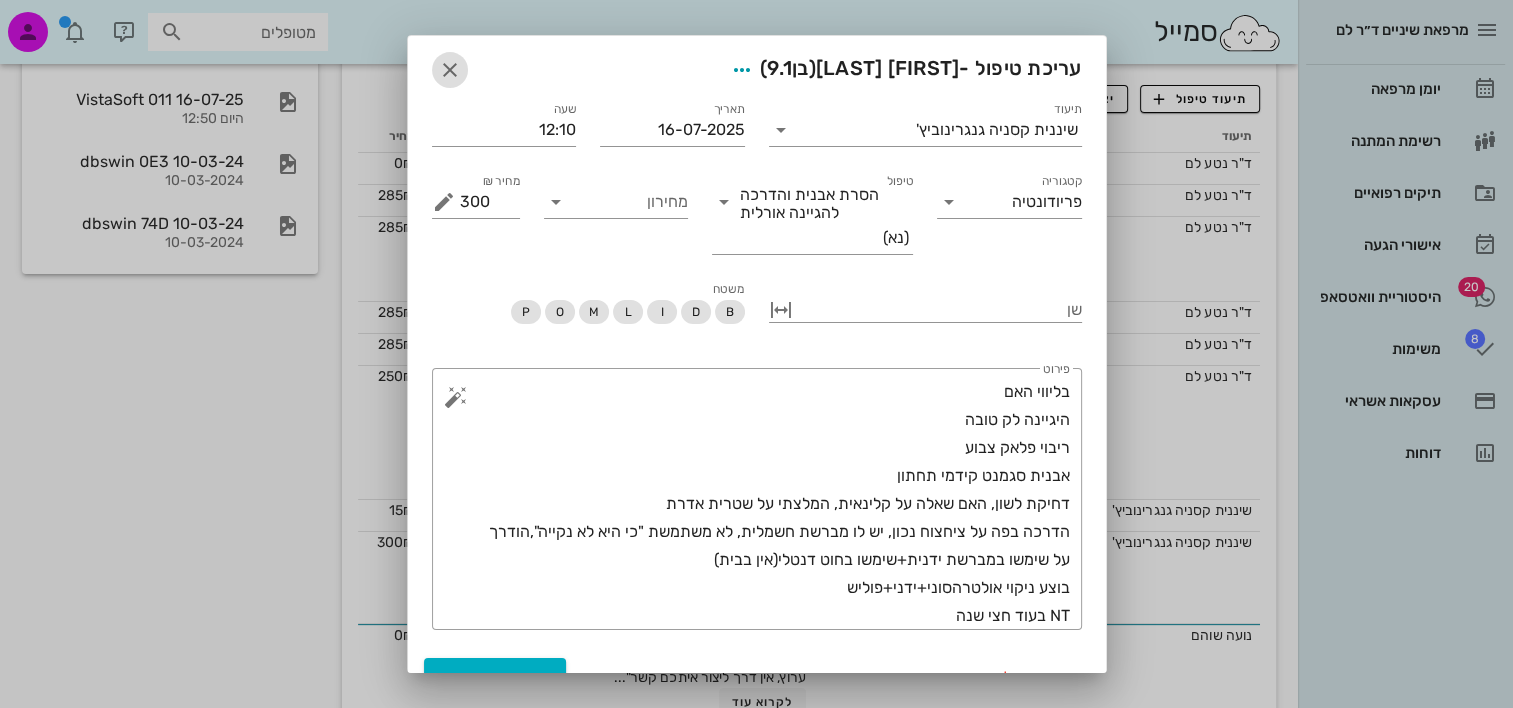 click at bounding box center [450, 70] 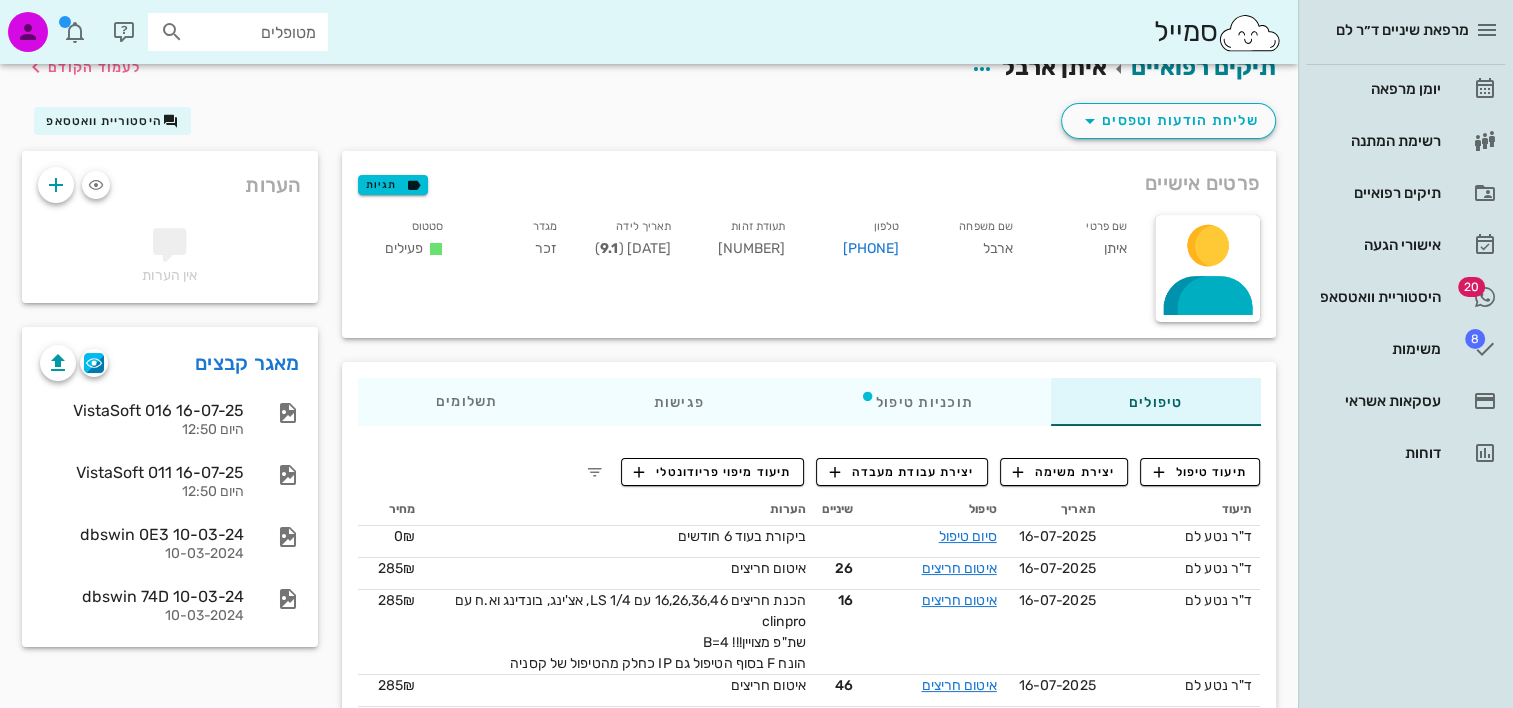 scroll, scrollTop: 0, scrollLeft: 0, axis: both 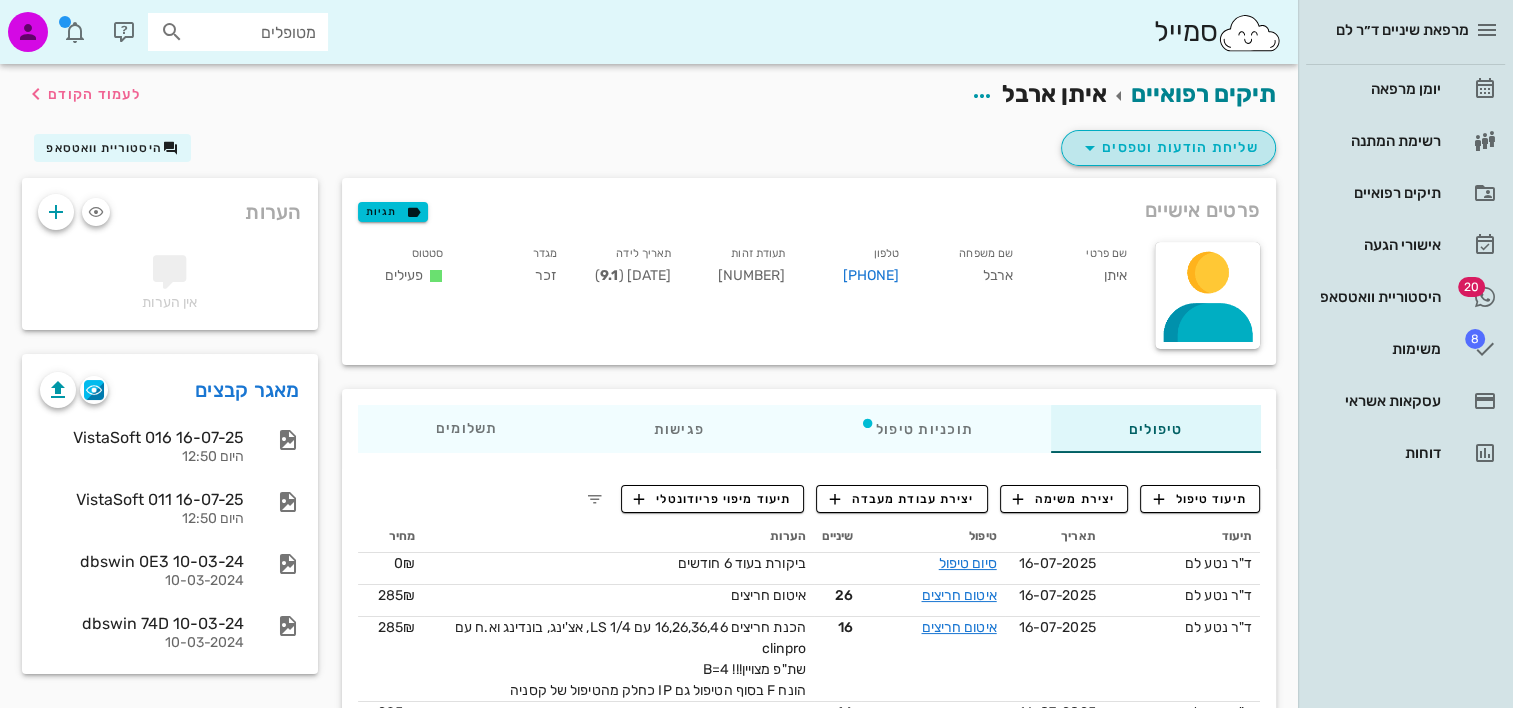 click on "שליחת הודעות וטפסים" at bounding box center (1168, 148) 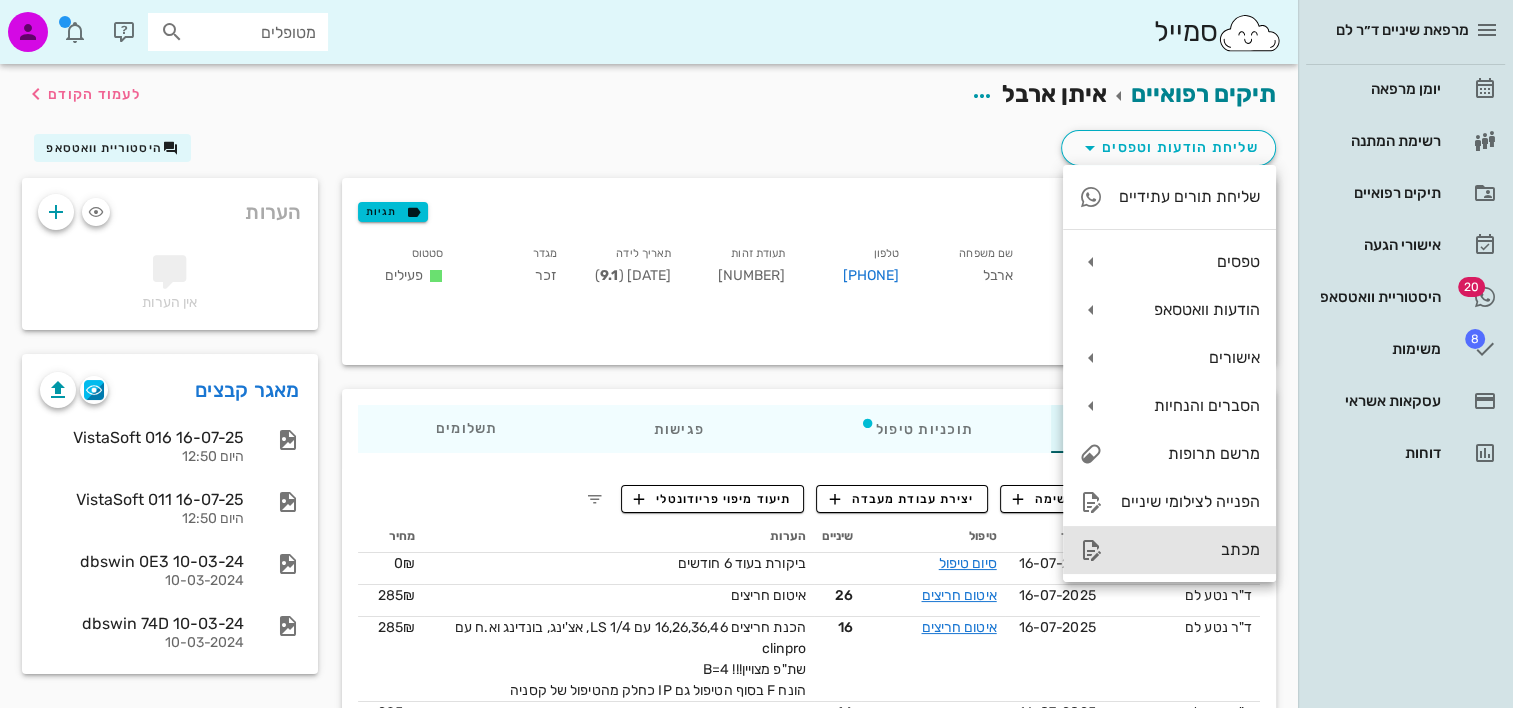 click on "מכתב" at bounding box center (1189, 549) 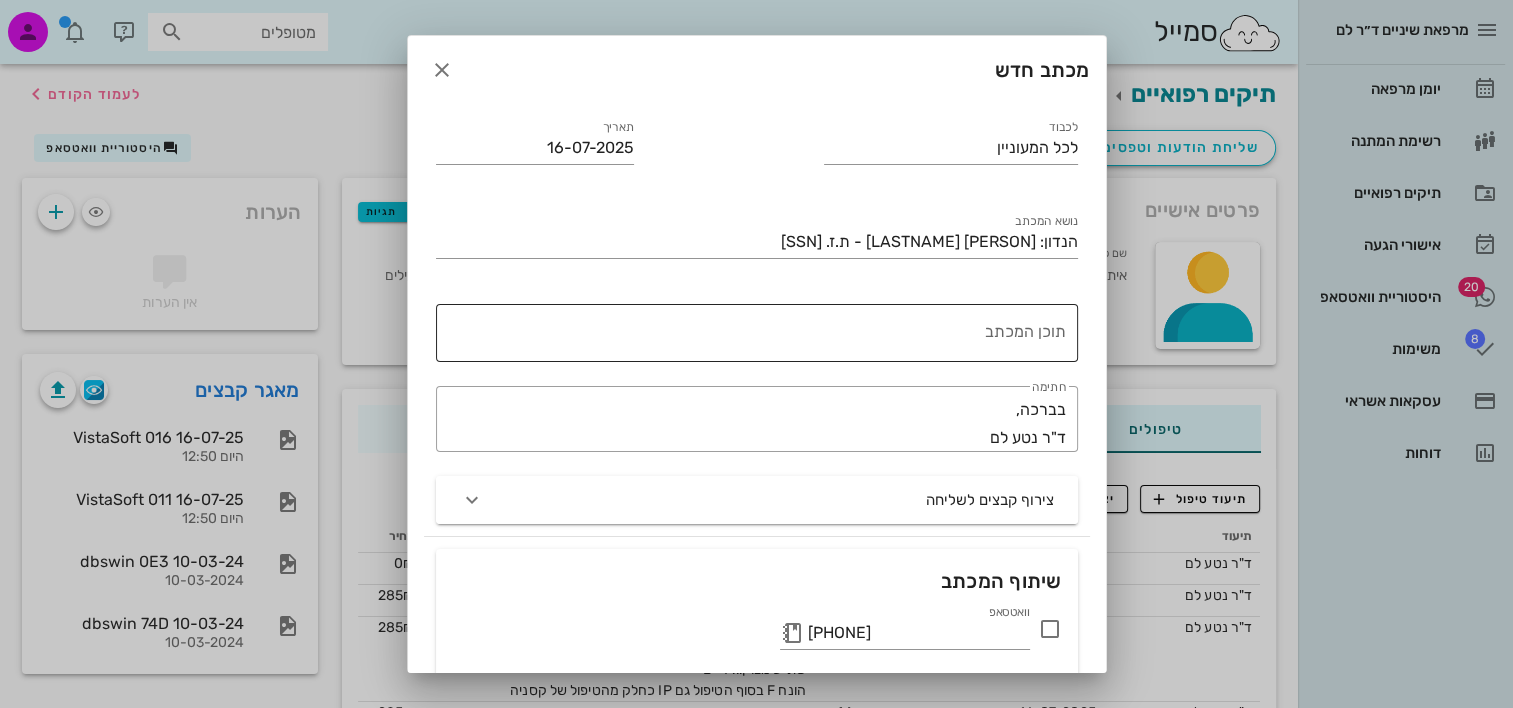 click on "תוכן המכתב" at bounding box center [753, 338] 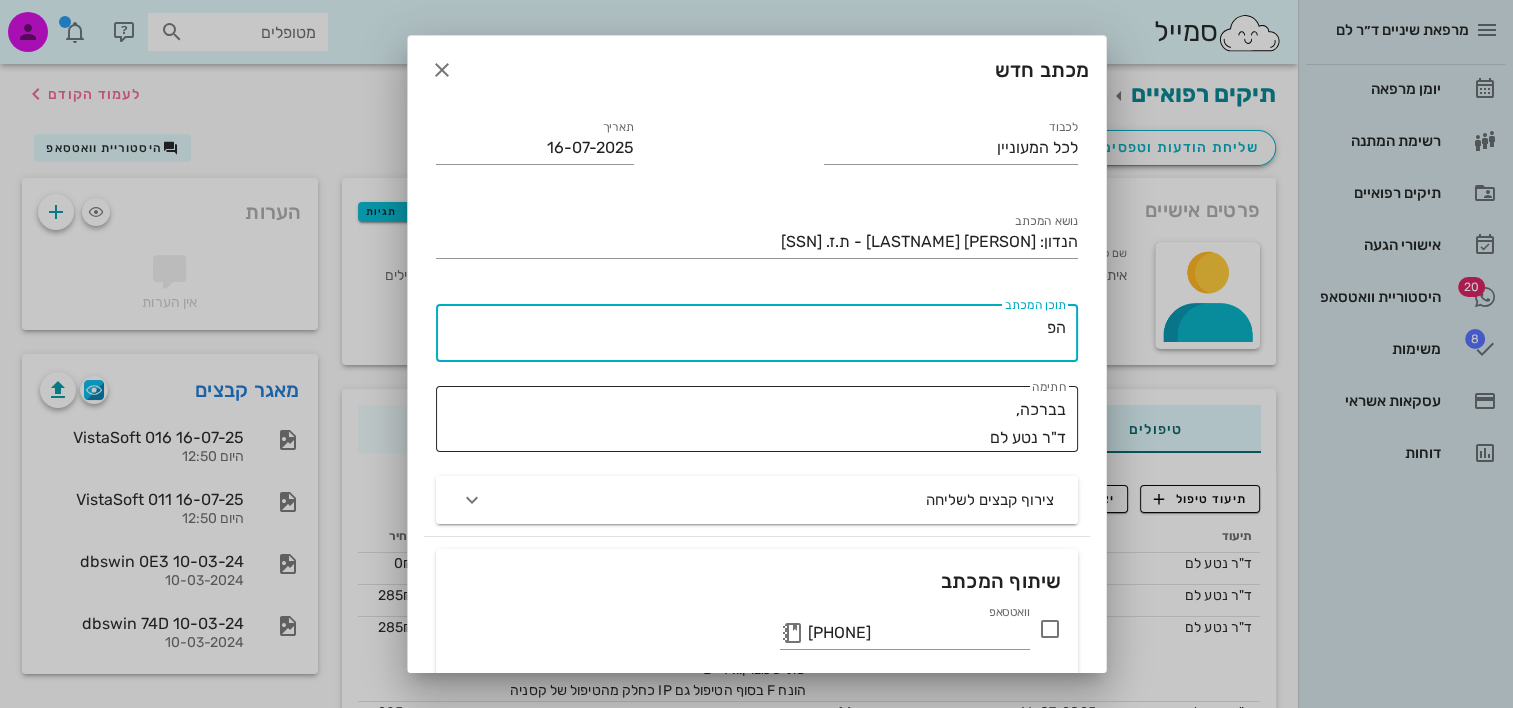 type on "ה" 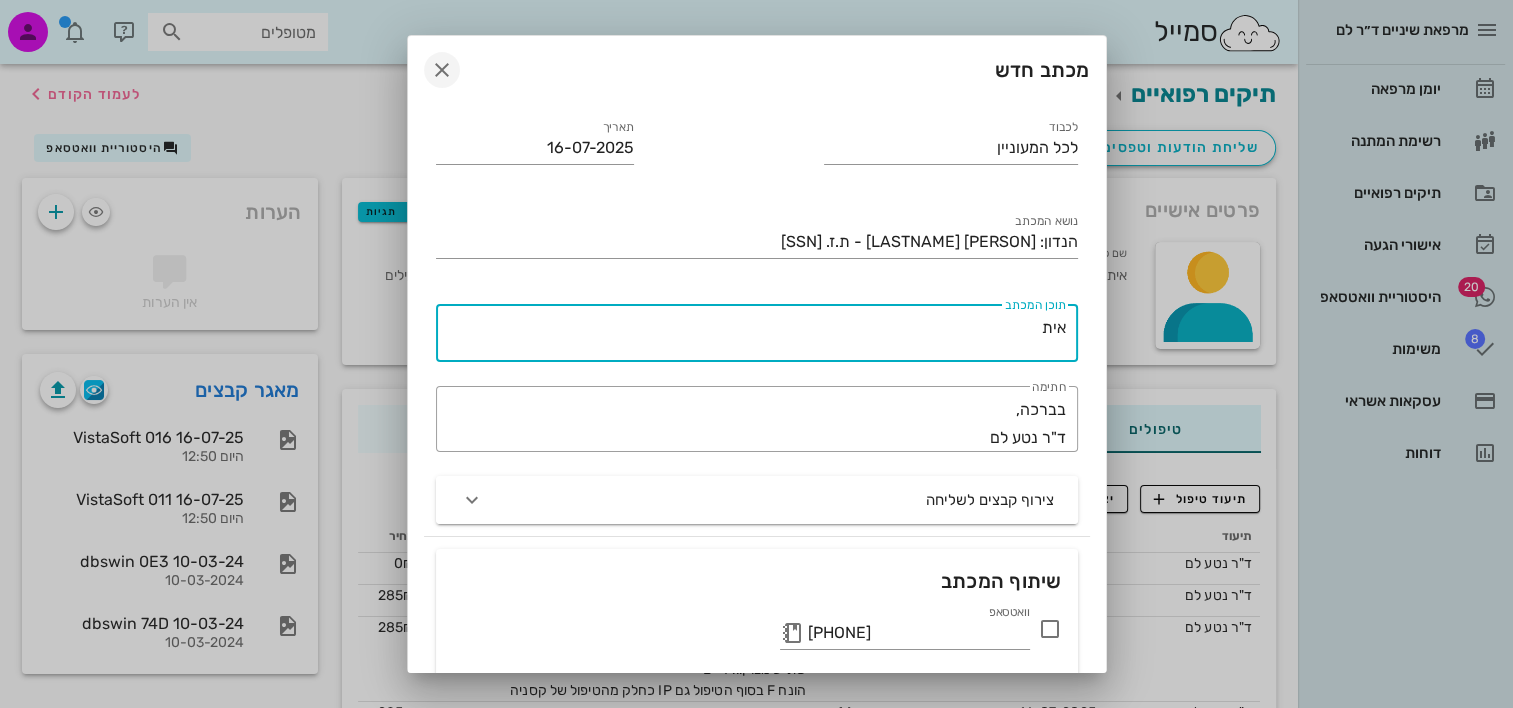 type on "אית" 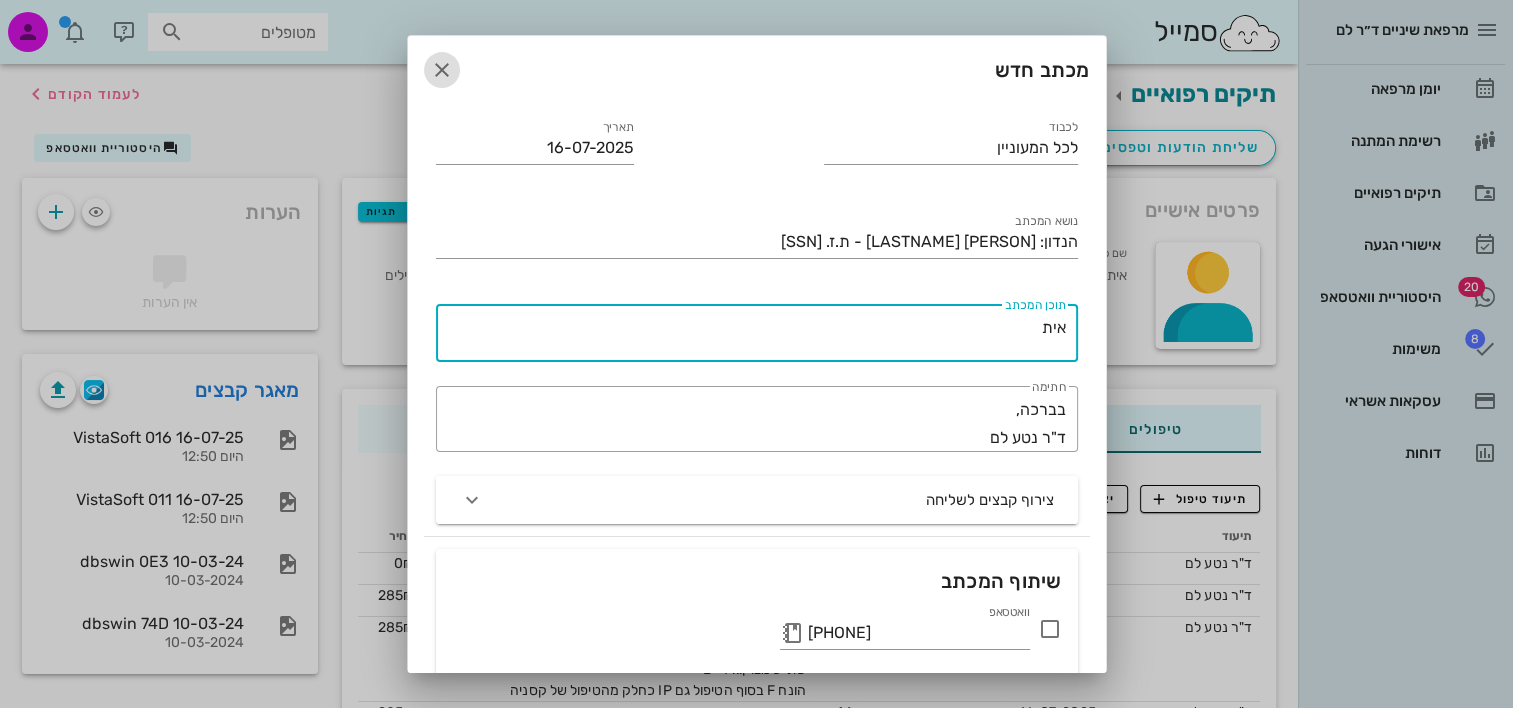 click at bounding box center [442, 70] 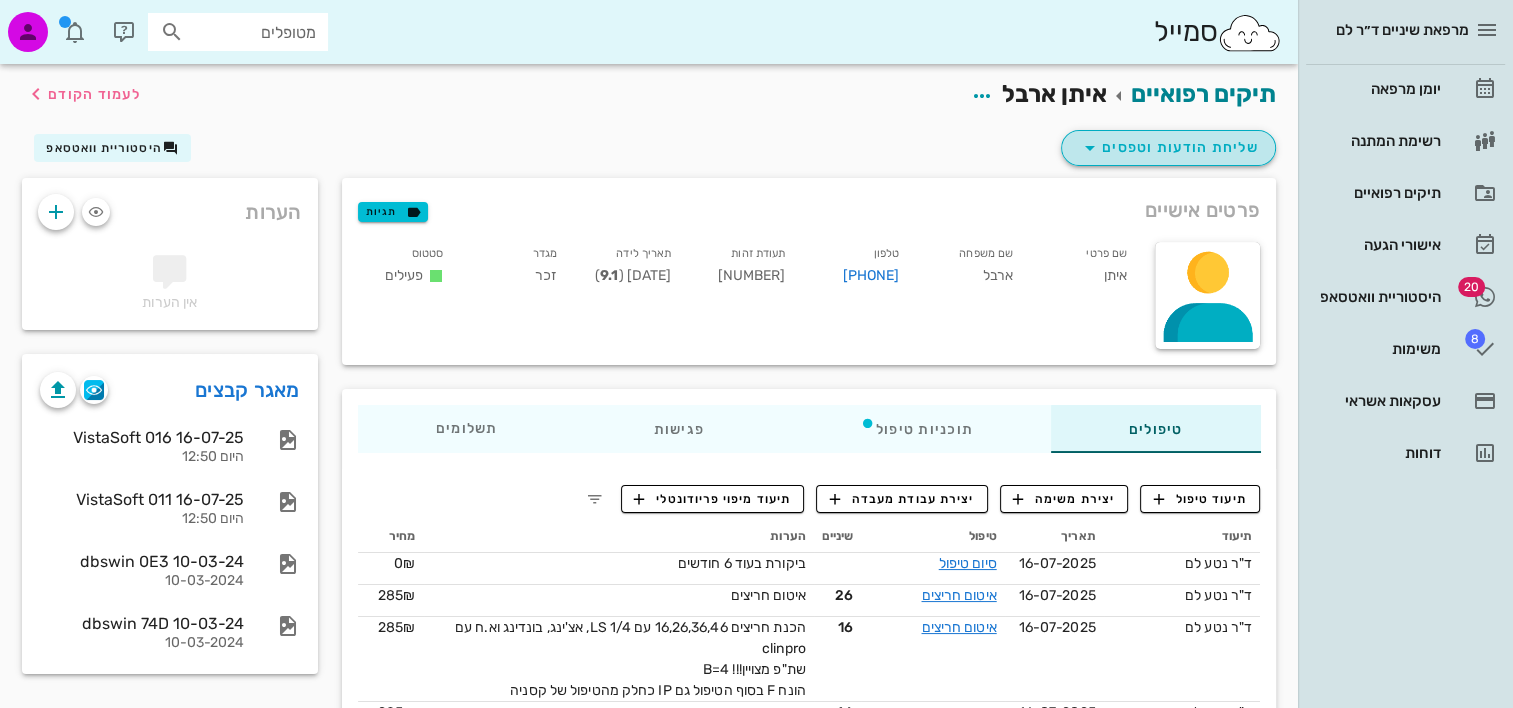 click on "שליחת הודעות וטפסים" at bounding box center [1168, 148] 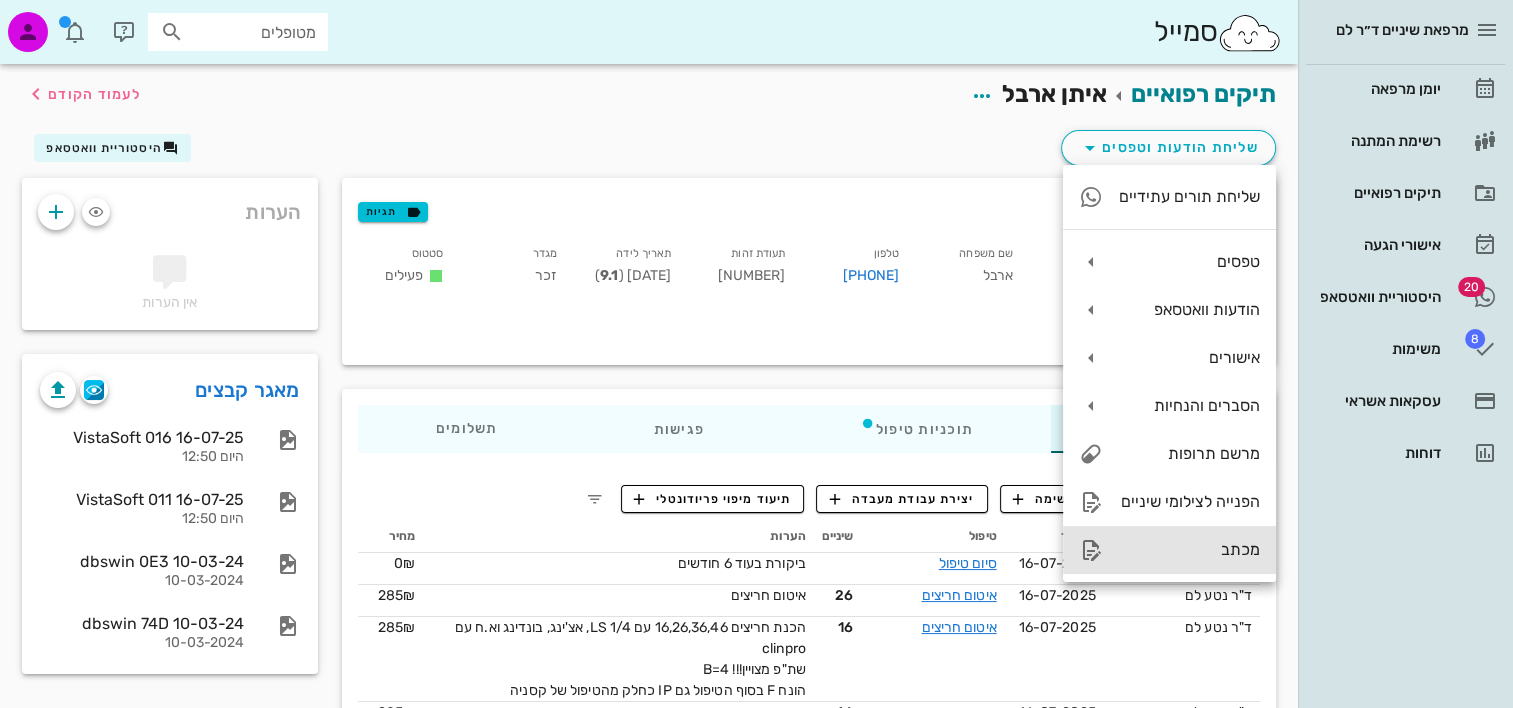 click on "מכתב" at bounding box center (1189, 549) 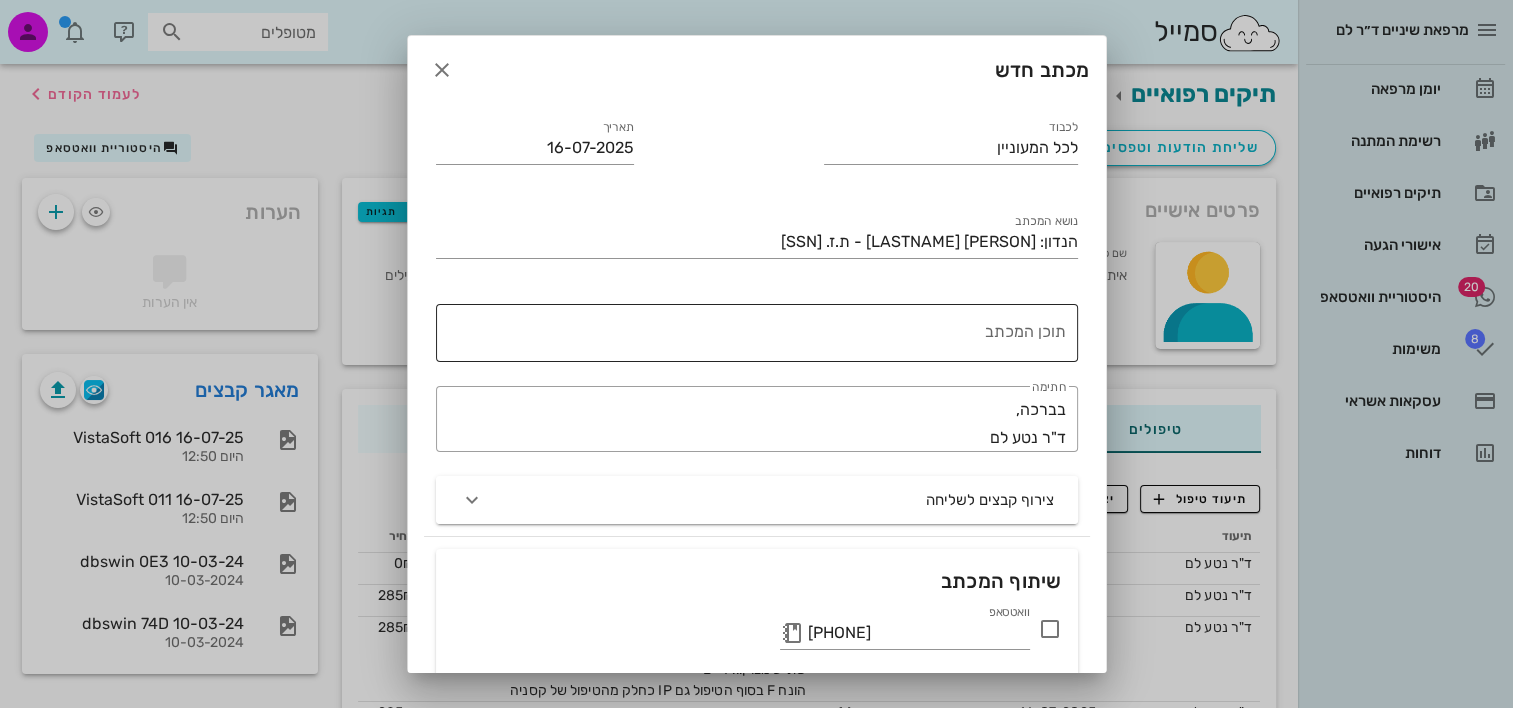 click on "תוכן המכתב" at bounding box center [753, 338] 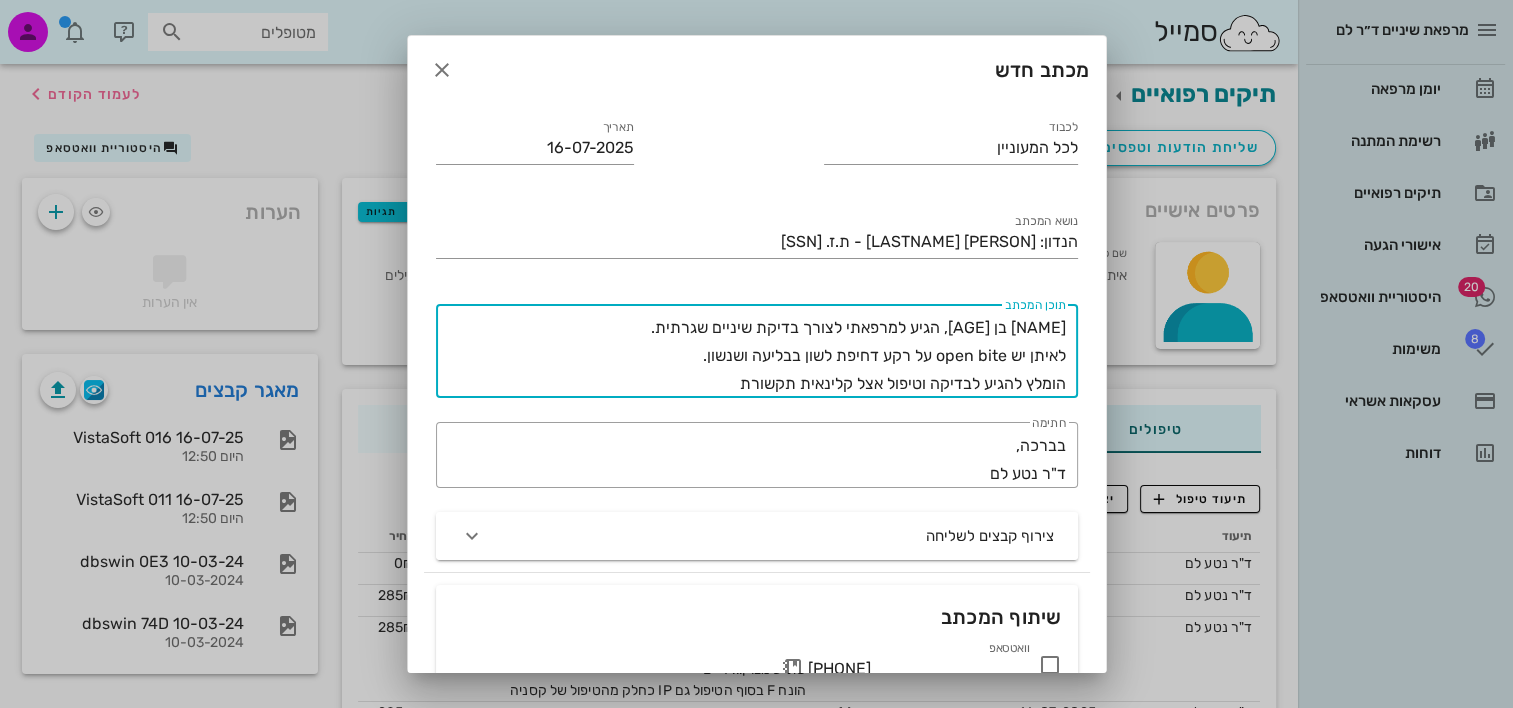 click on "​ תוכן המכתב [PERSON] בן 9, הגיע למרפאתי לצורך בדיקת שיניים שגרתית.
לאיתן יש open bite על רקע דחיפת לשון בבליעה ושנשון.
הומלץ להגיע לבדיקה וטיפול אצל קלינאית תקשורת" at bounding box center (757, 351) 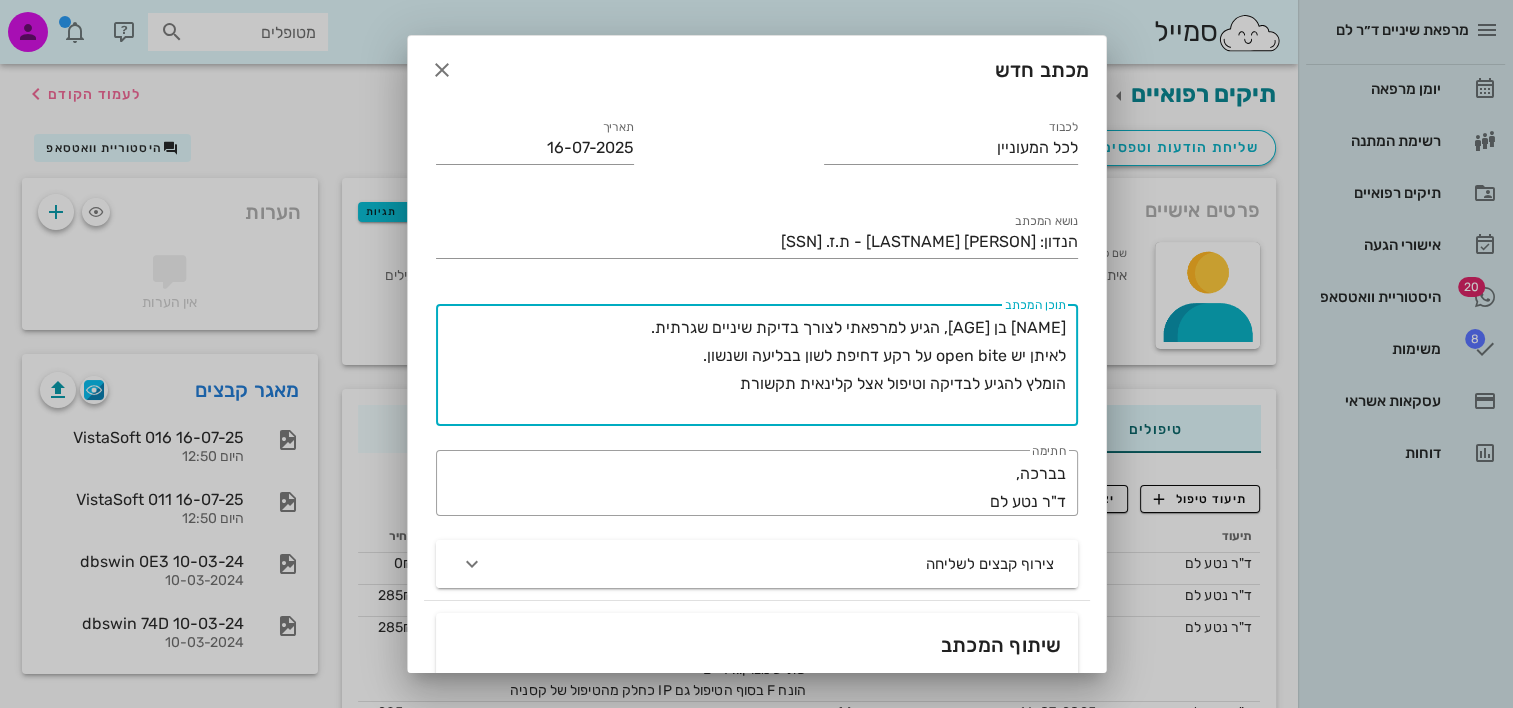 click on "[NAME] בן [AGE], הגיע למרפאתי לצורך בדיקת שיניים שגרתית.
לאיתן יש open bite על רקע דחיפת לשון בבליעה ושנשון.
הומלץ להגיע לבדיקה וטיפול אצל קלינאית תקשורת" at bounding box center (753, 370) 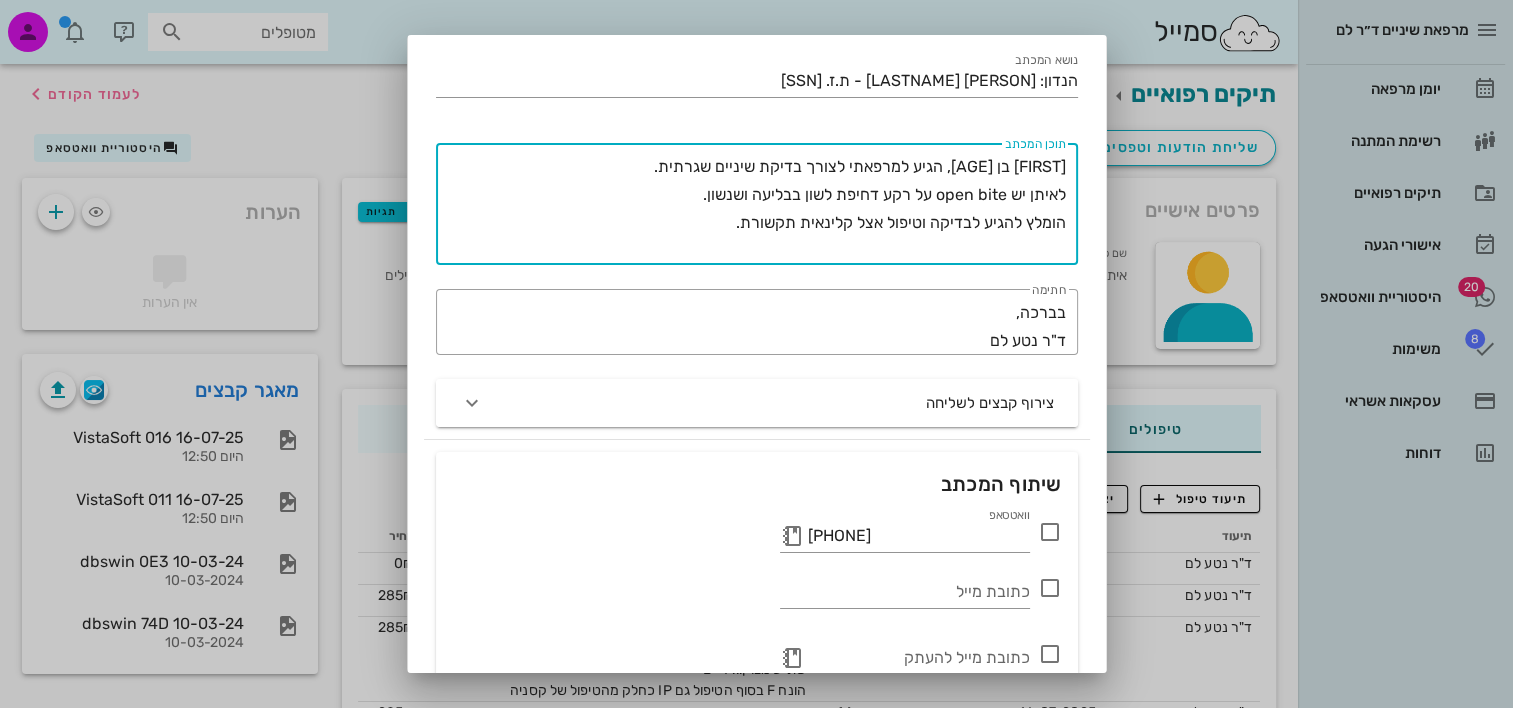 scroll, scrollTop: 259, scrollLeft: 0, axis: vertical 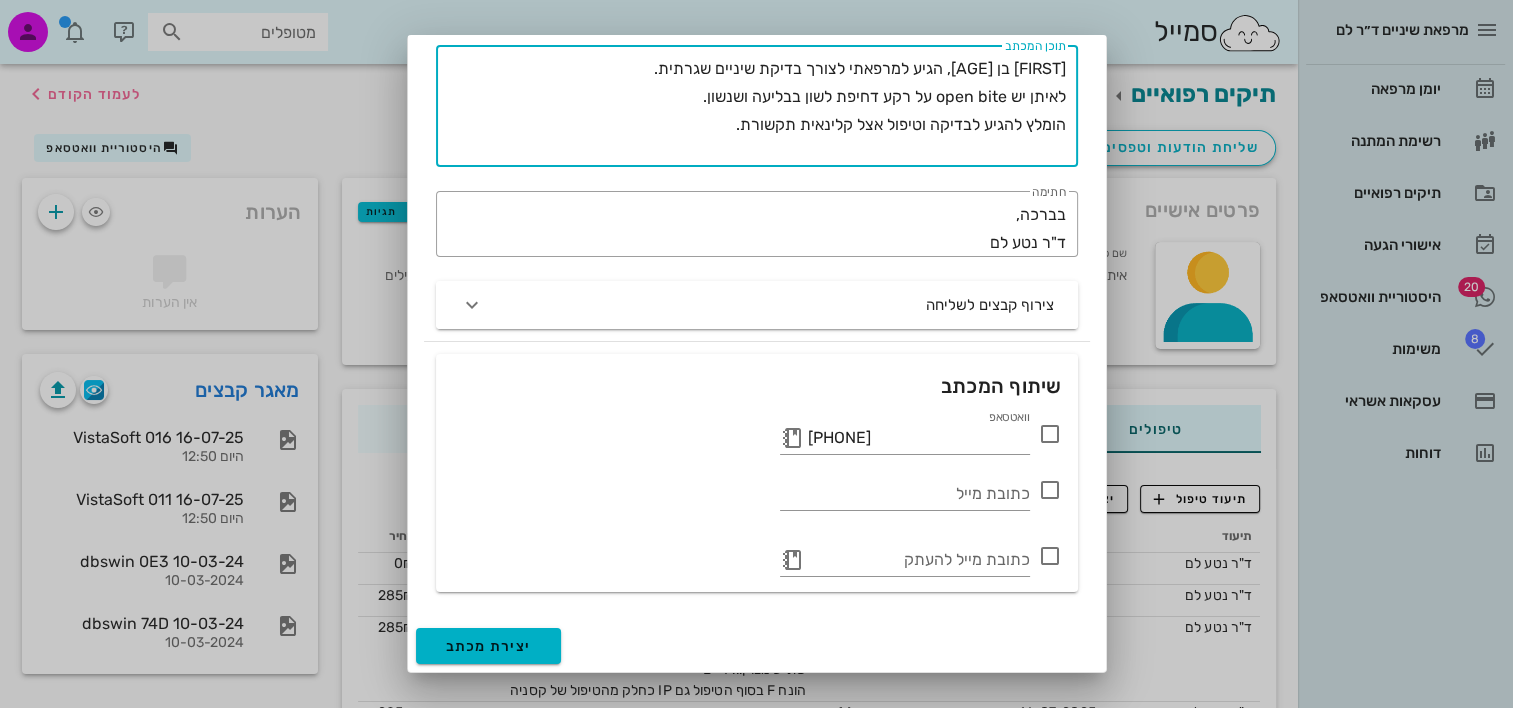 type on "[FIRST] בן [AGE], הגיע למרפאתי לצורך בדיקת שיניים שגרתית.
לאיתן יש open bite על רקע דחיפת לשון בבליעה ושנשון.
הומלץ להגיע לבדיקה וטיפול אצל קלינאית תקשורת." 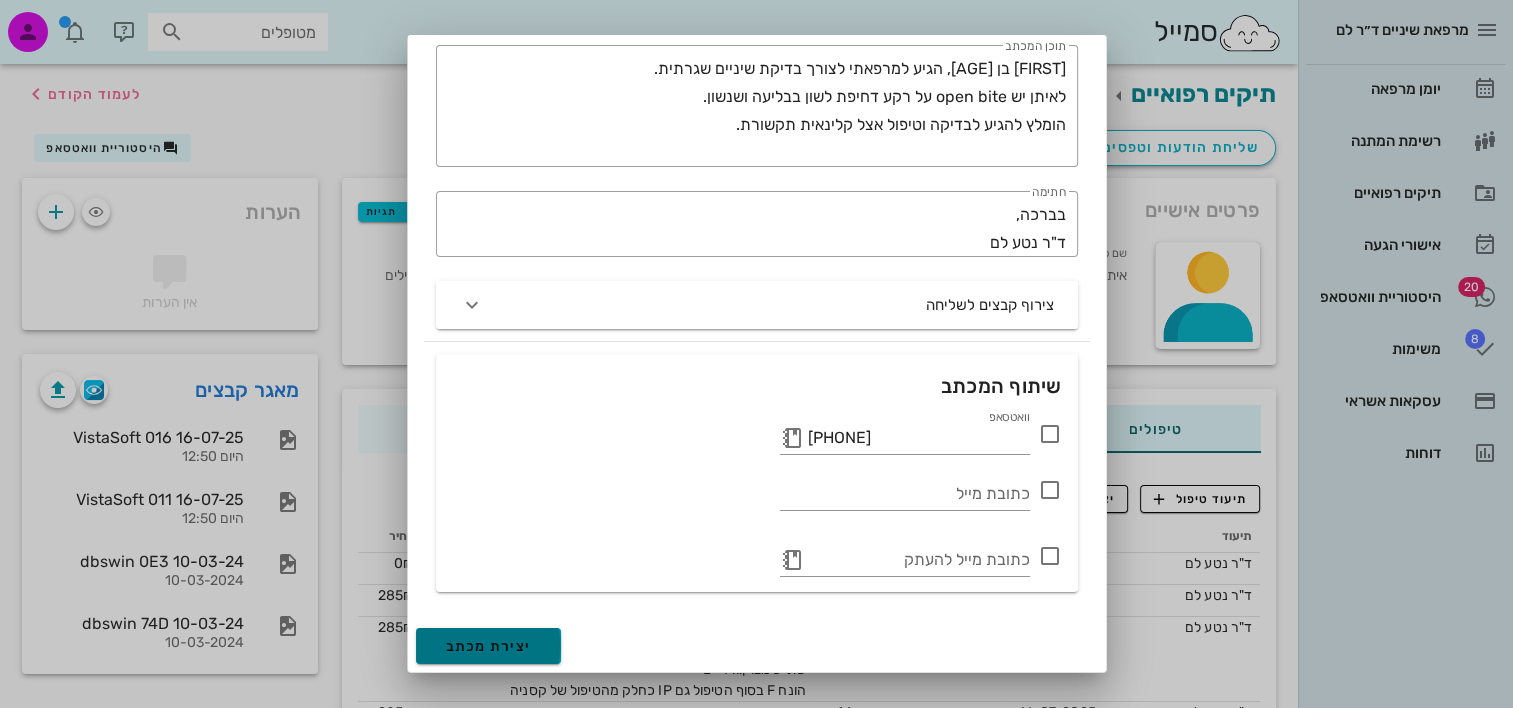 click on "יצירת מכתב" at bounding box center [489, 646] 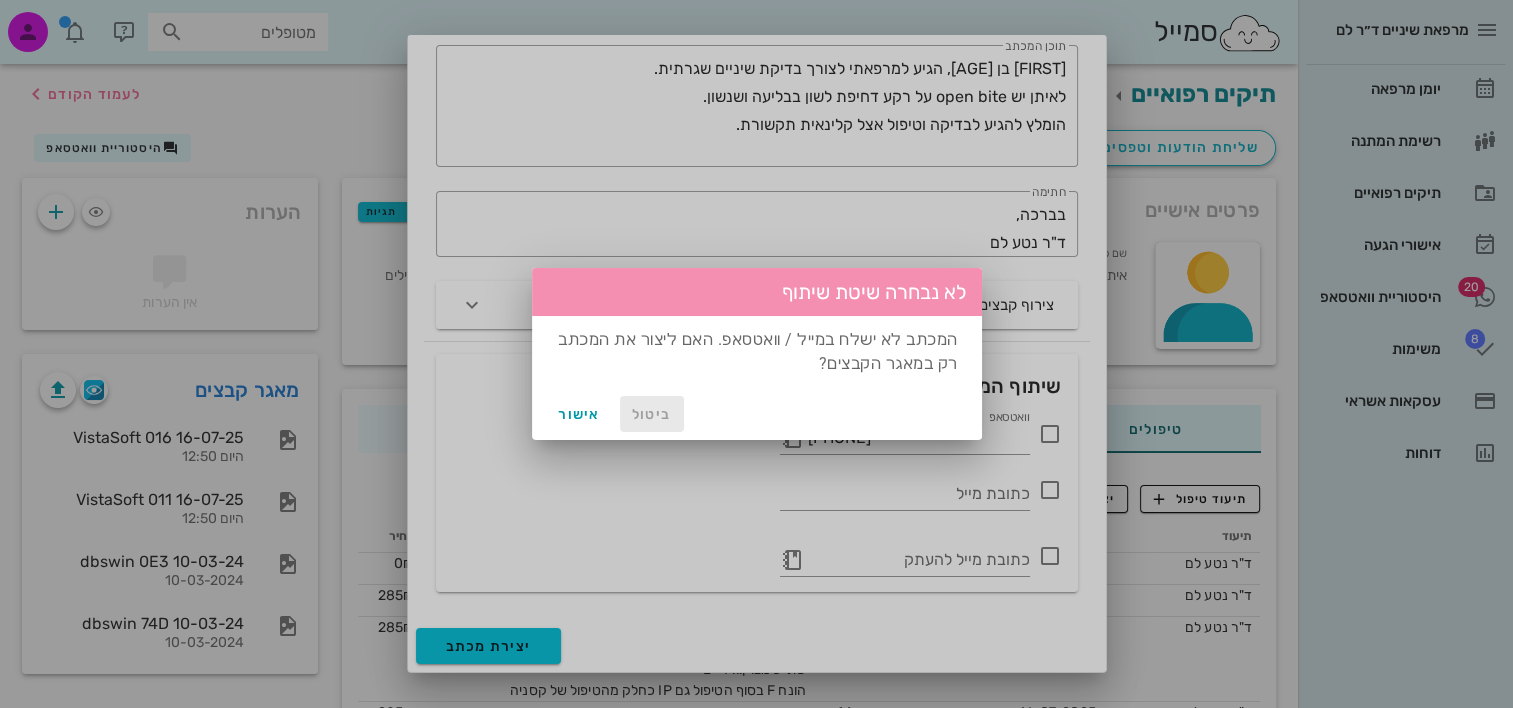 click on "ביטול" at bounding box center [652, 414] 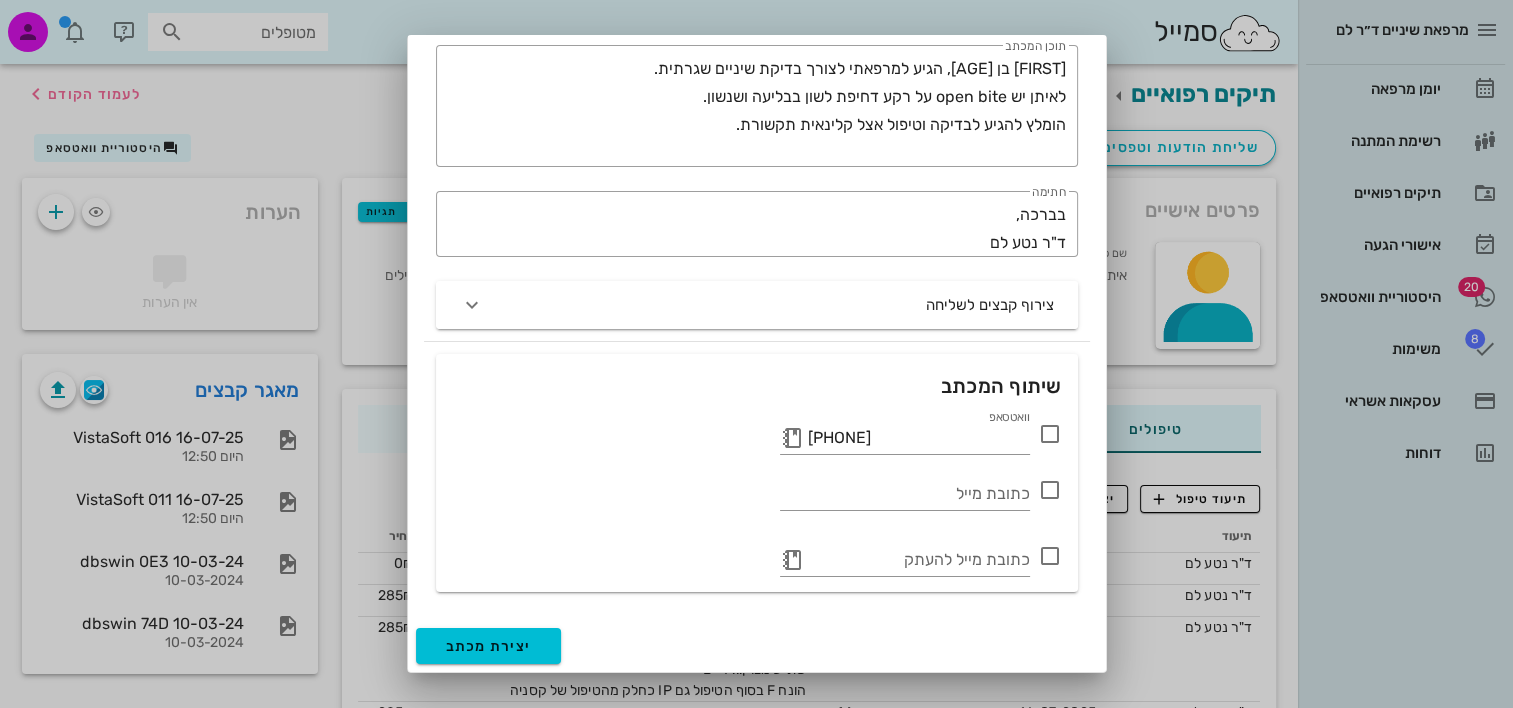 click at bounding box center (1050, 434) 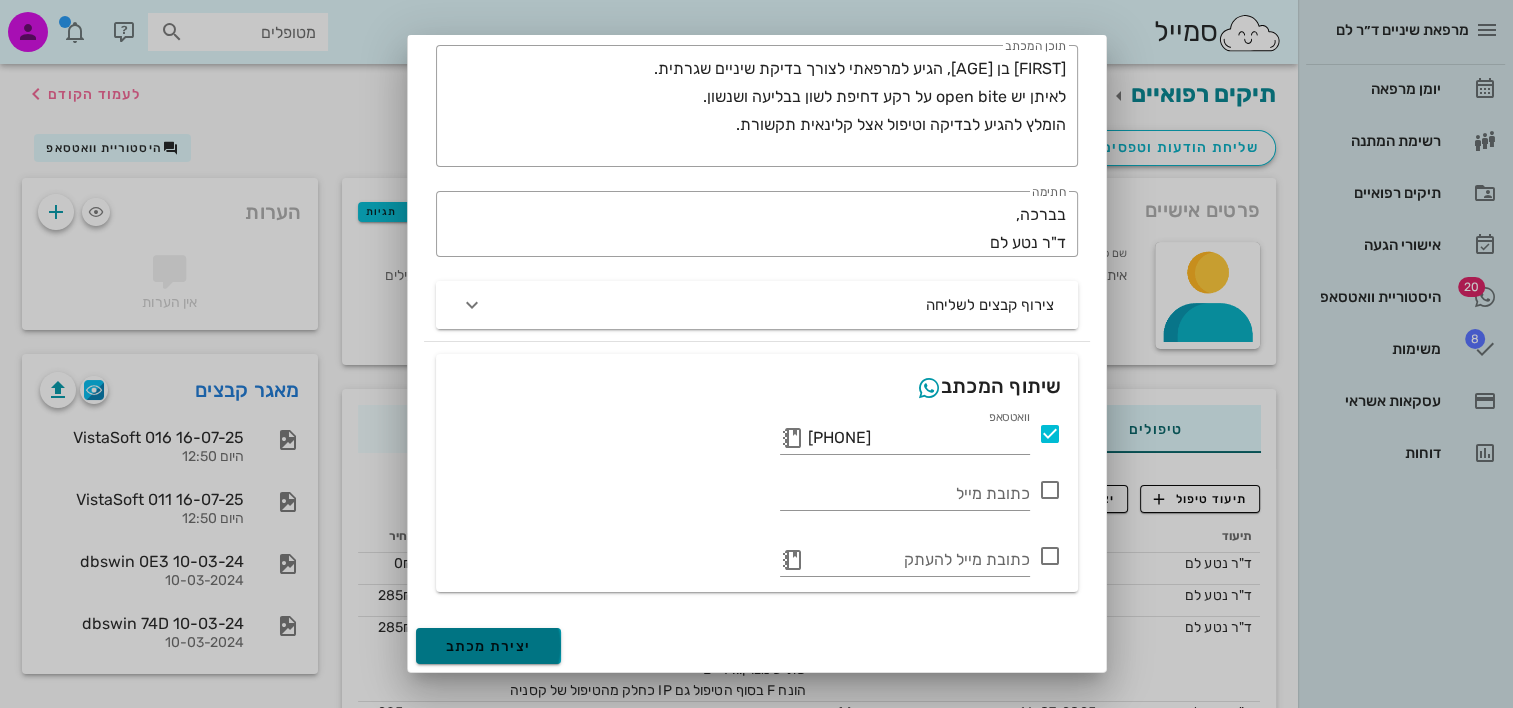 click on "יצירת מכתב" at bounding box center (489, 646) 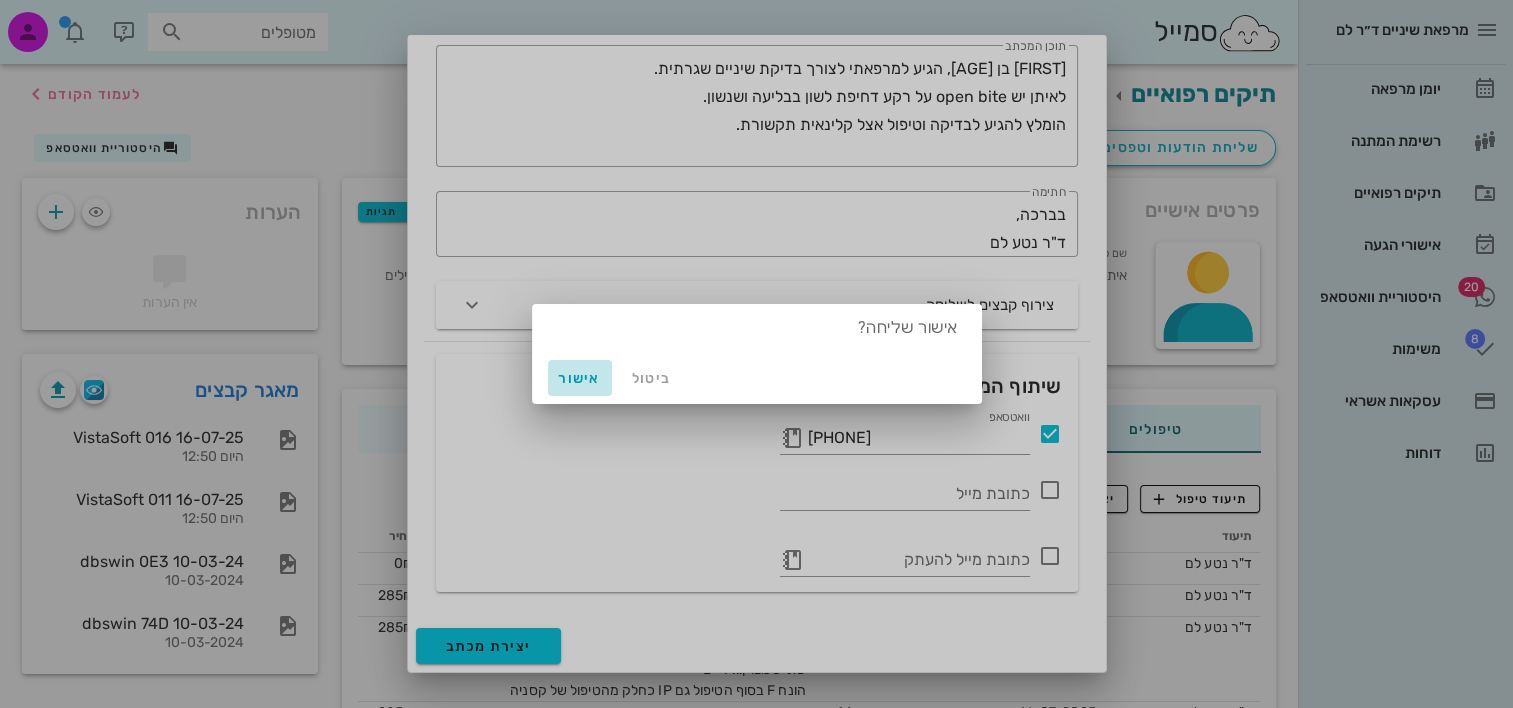 click on "אישור" at bounding box center (580, 378) 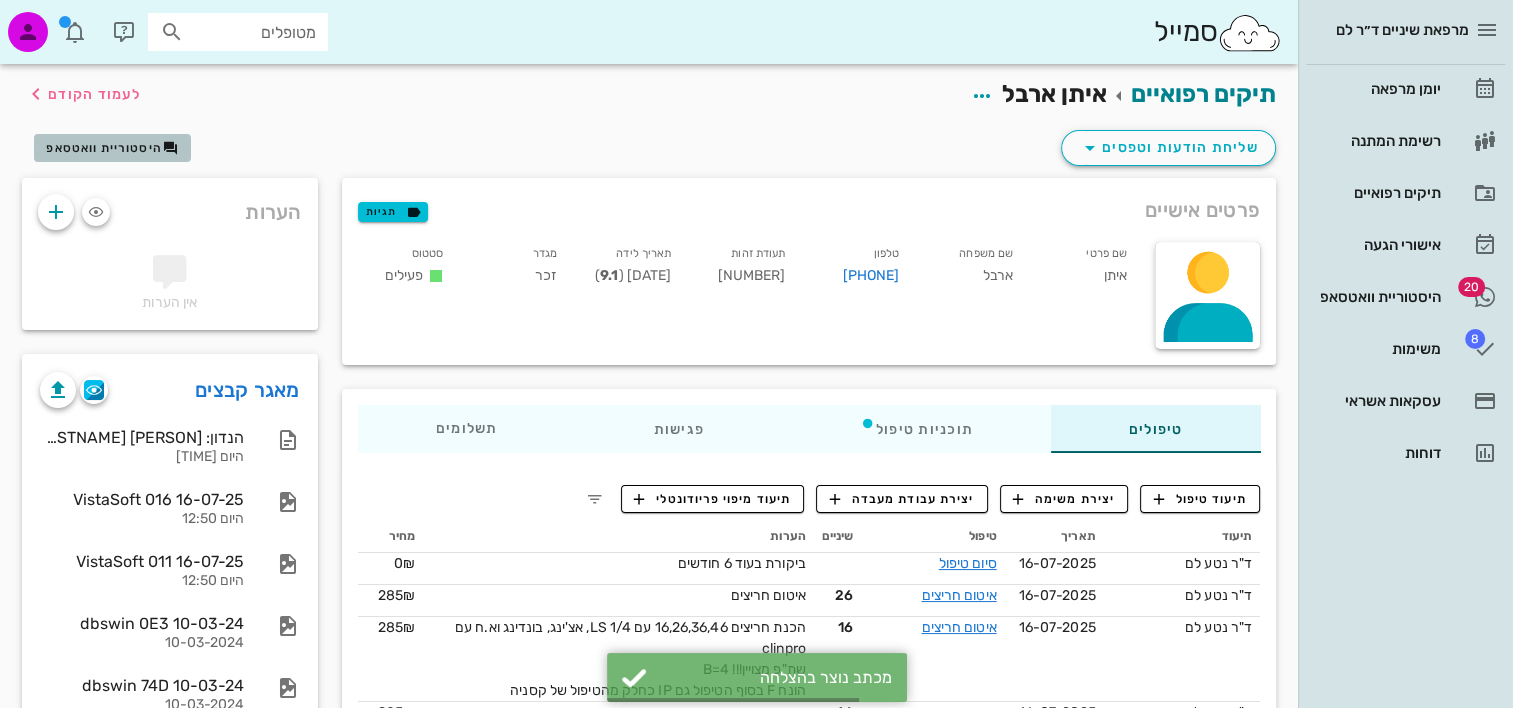 click on "היסטוריית וואטסאפ" at bounding box center (112, 148) 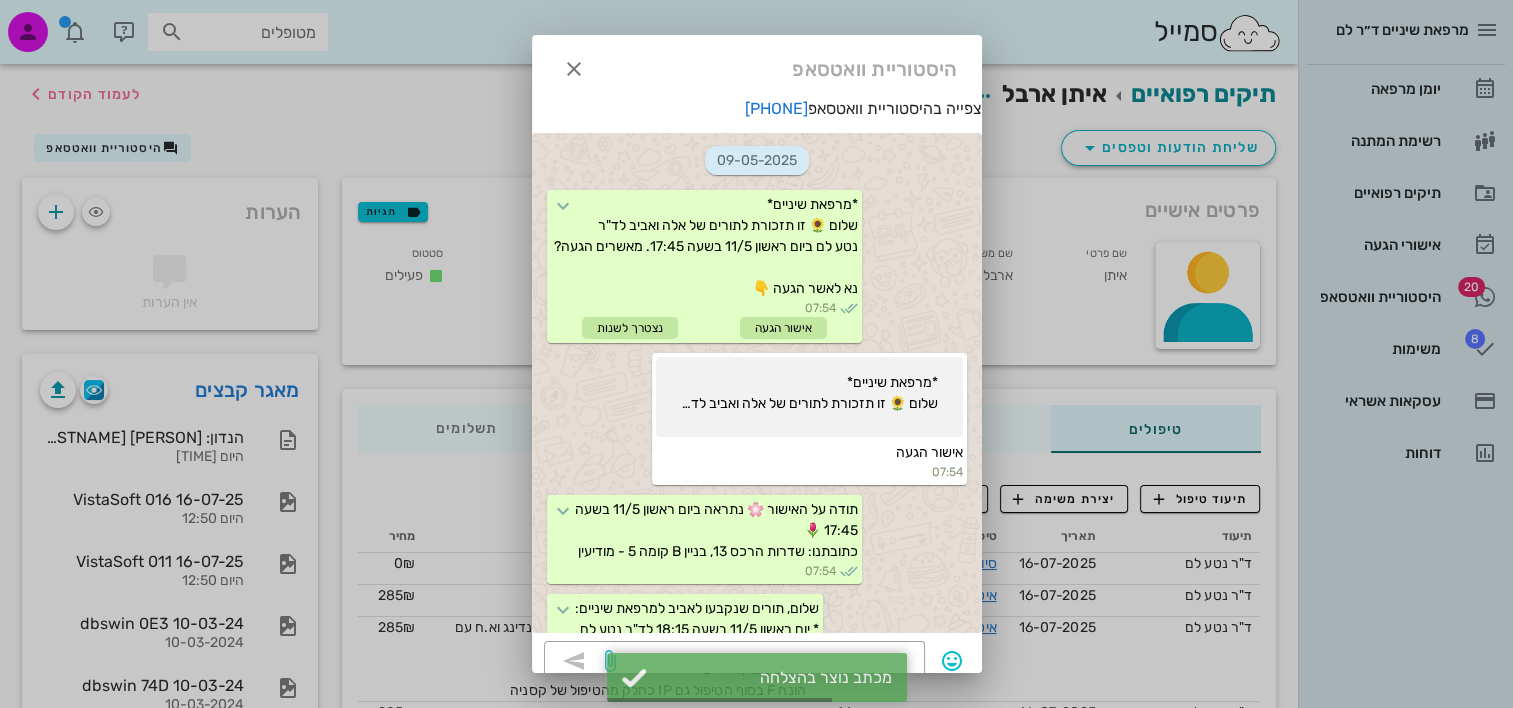scroll, scrollTop: 3204, scrollLeft: 0, axis: vertical 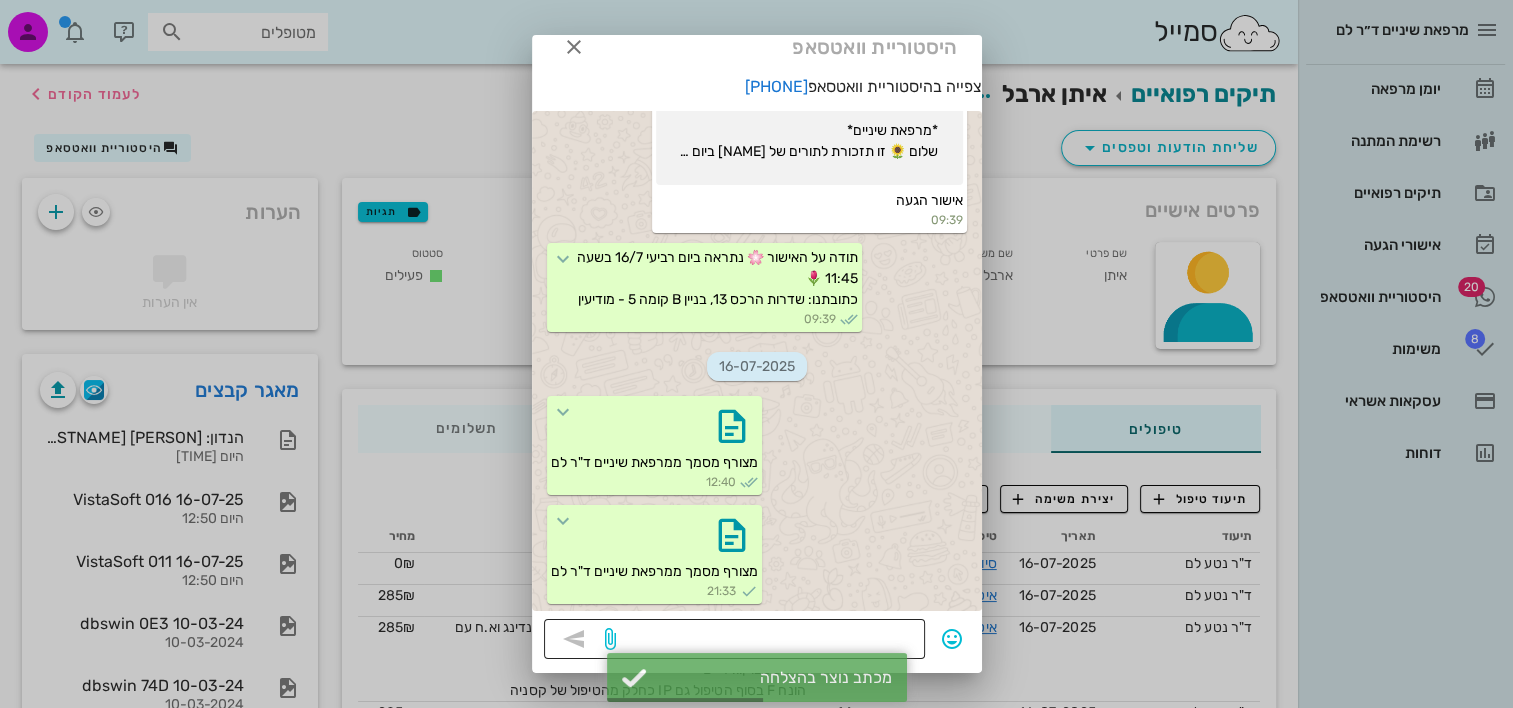 click at bounding box center [766, 641] 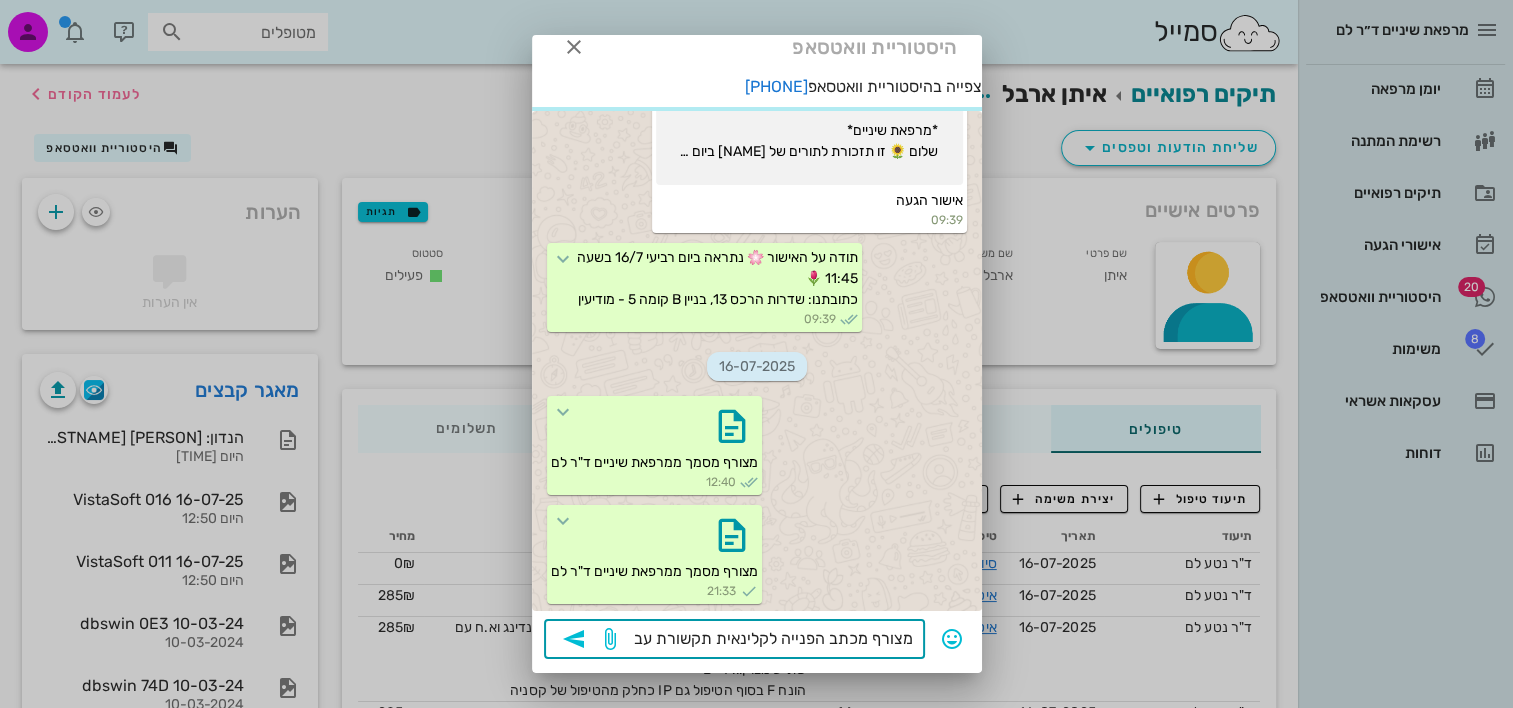 scroll, scrollTop: 26, scrollLeft: 0, axis: vertical 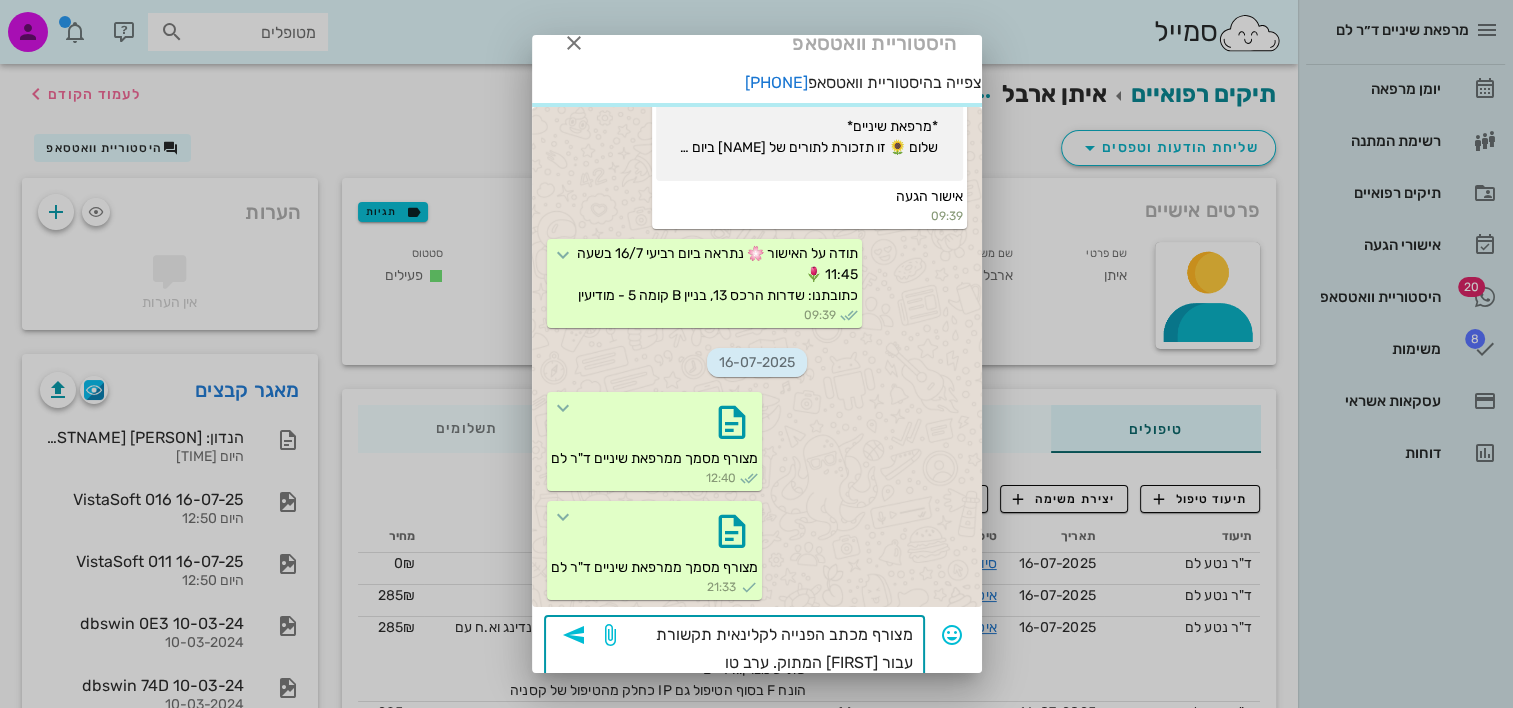 type on "מצורף מכתב הפנייה לקלינאית תקשורת עבור [PERSON] המתוק. ערב טוב" 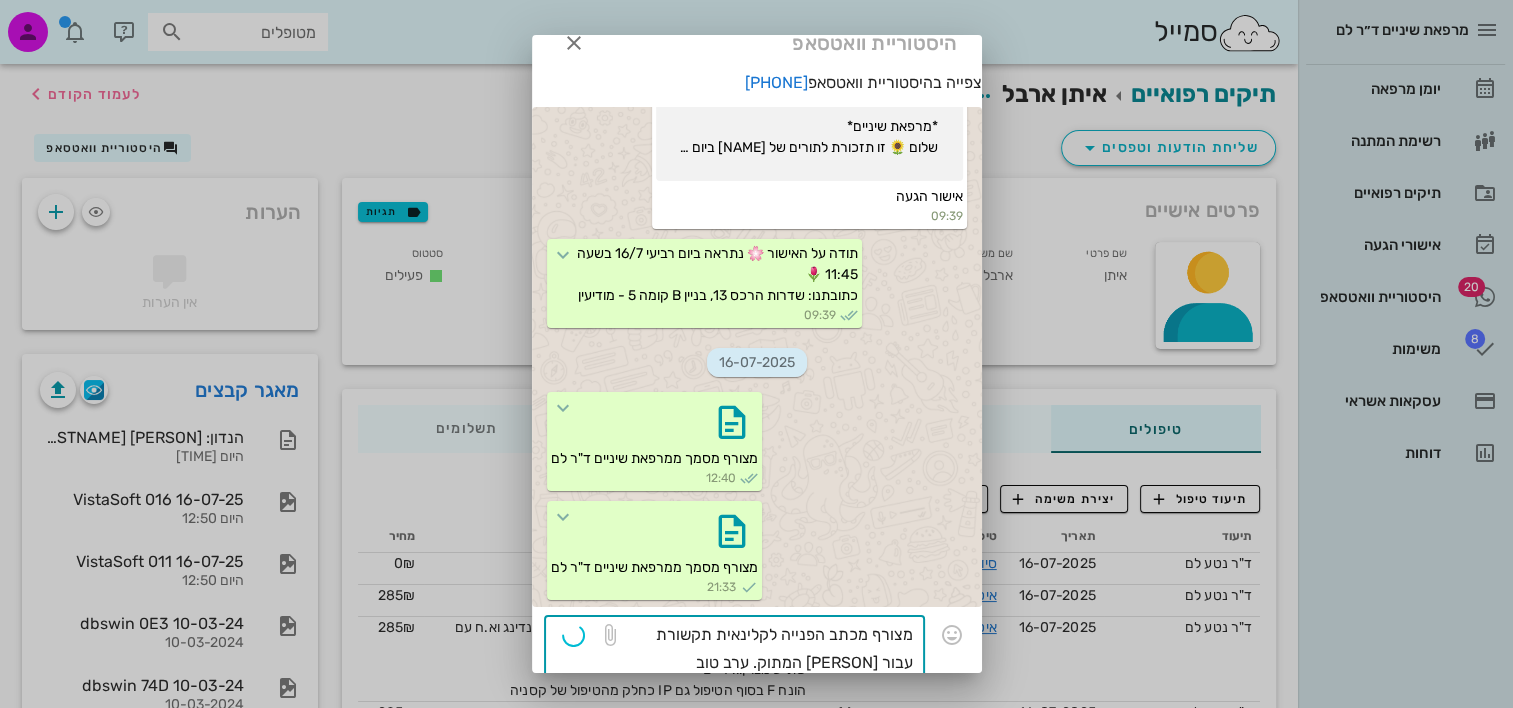 type 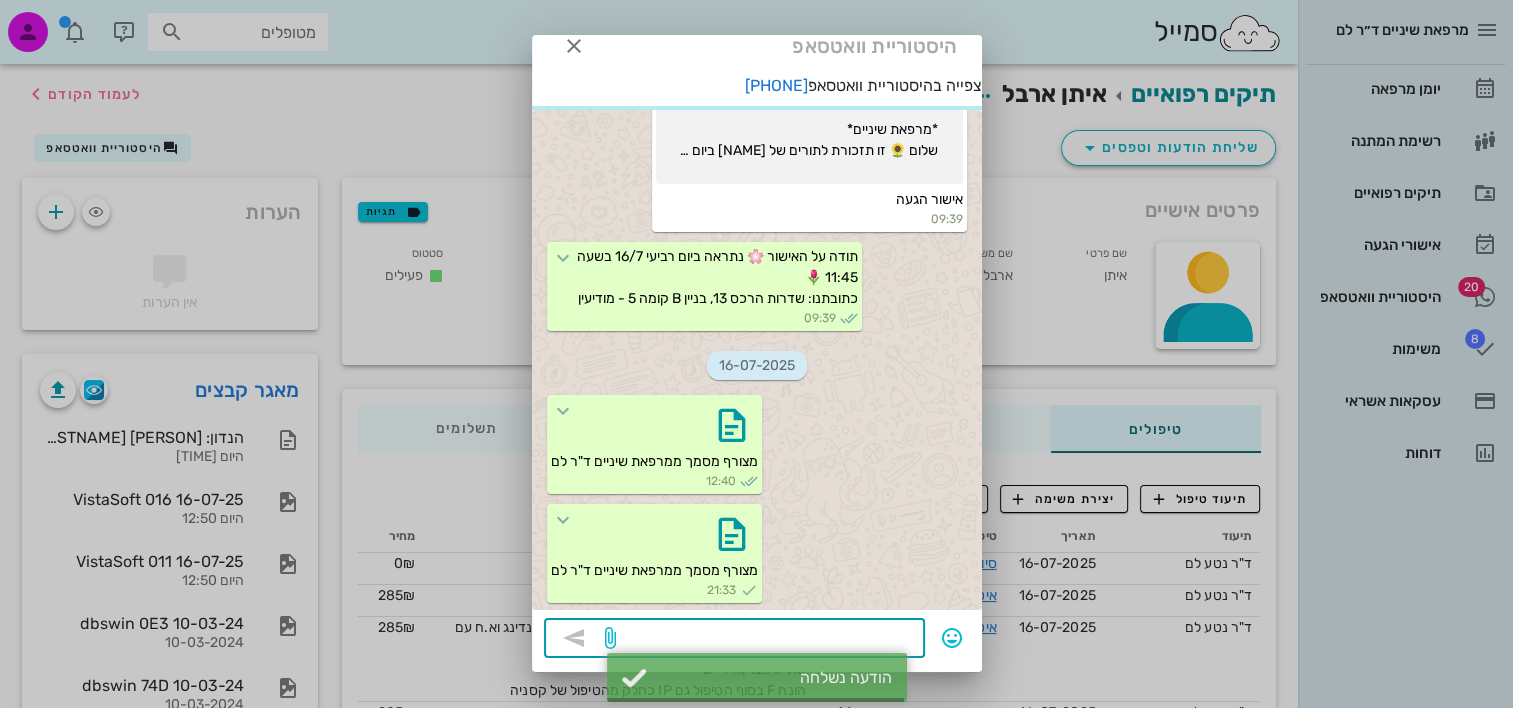 scroll, scrollTop: 22, scrollLeft: 0, axis: vertical 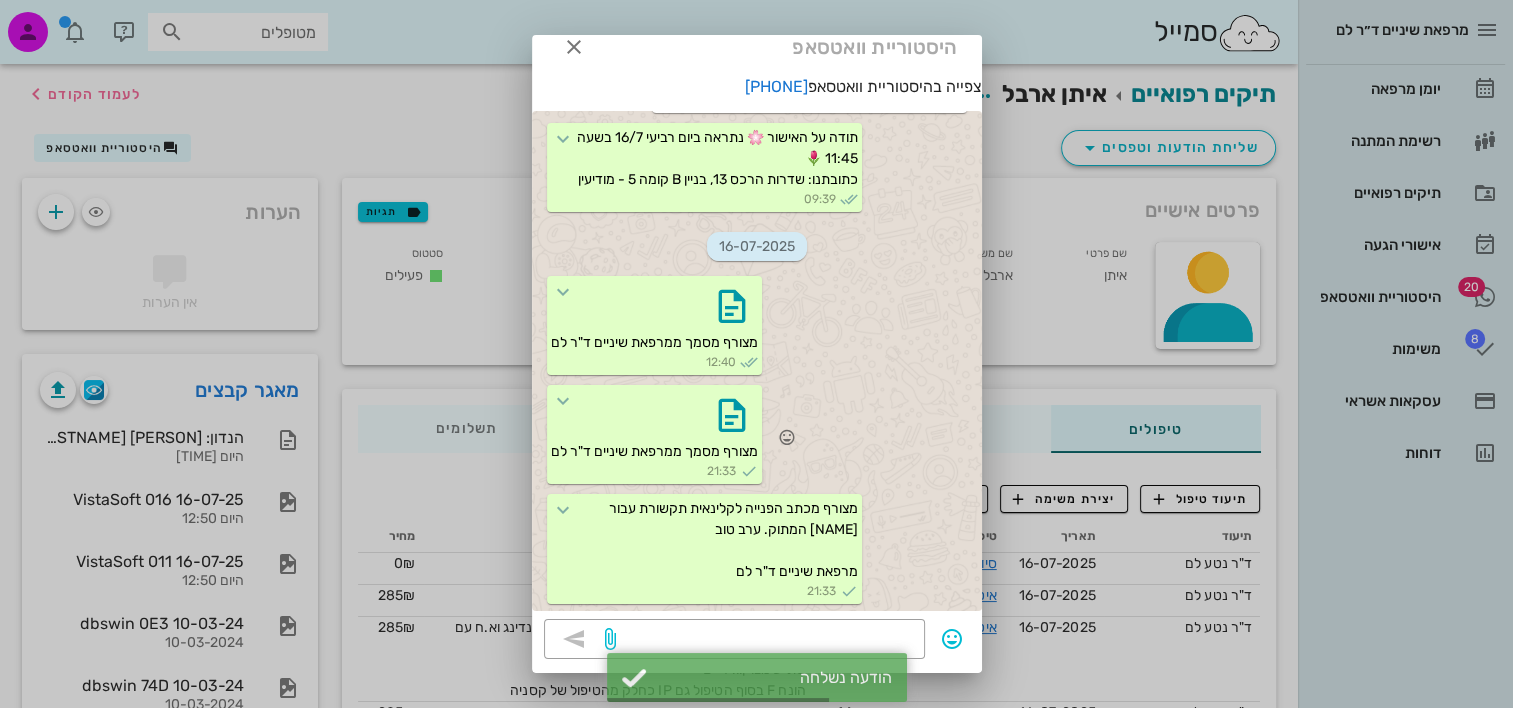 click on "מצורף מסמך ממרפאת שיניים ד"ר לם" at bounding box center (654, 451) 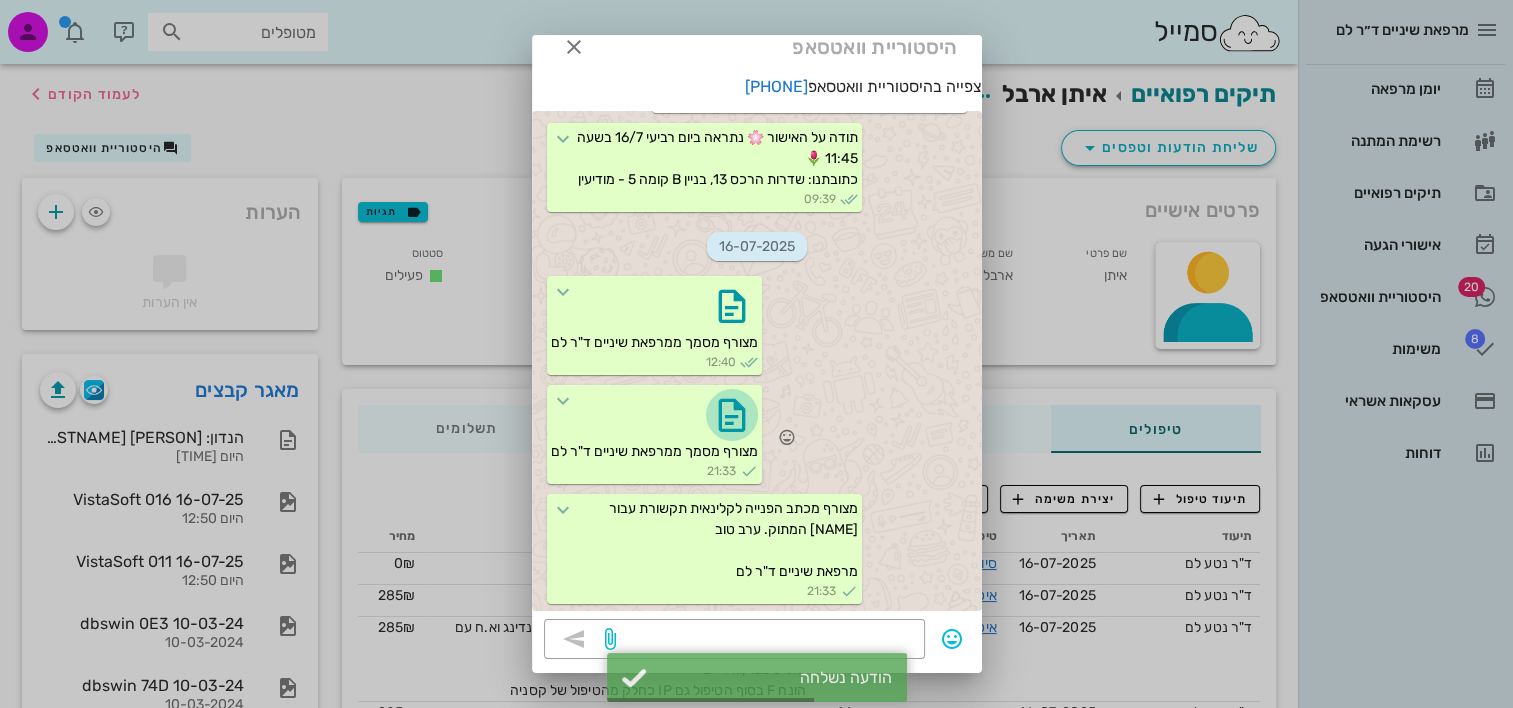 click at bounding box center [732, 415] 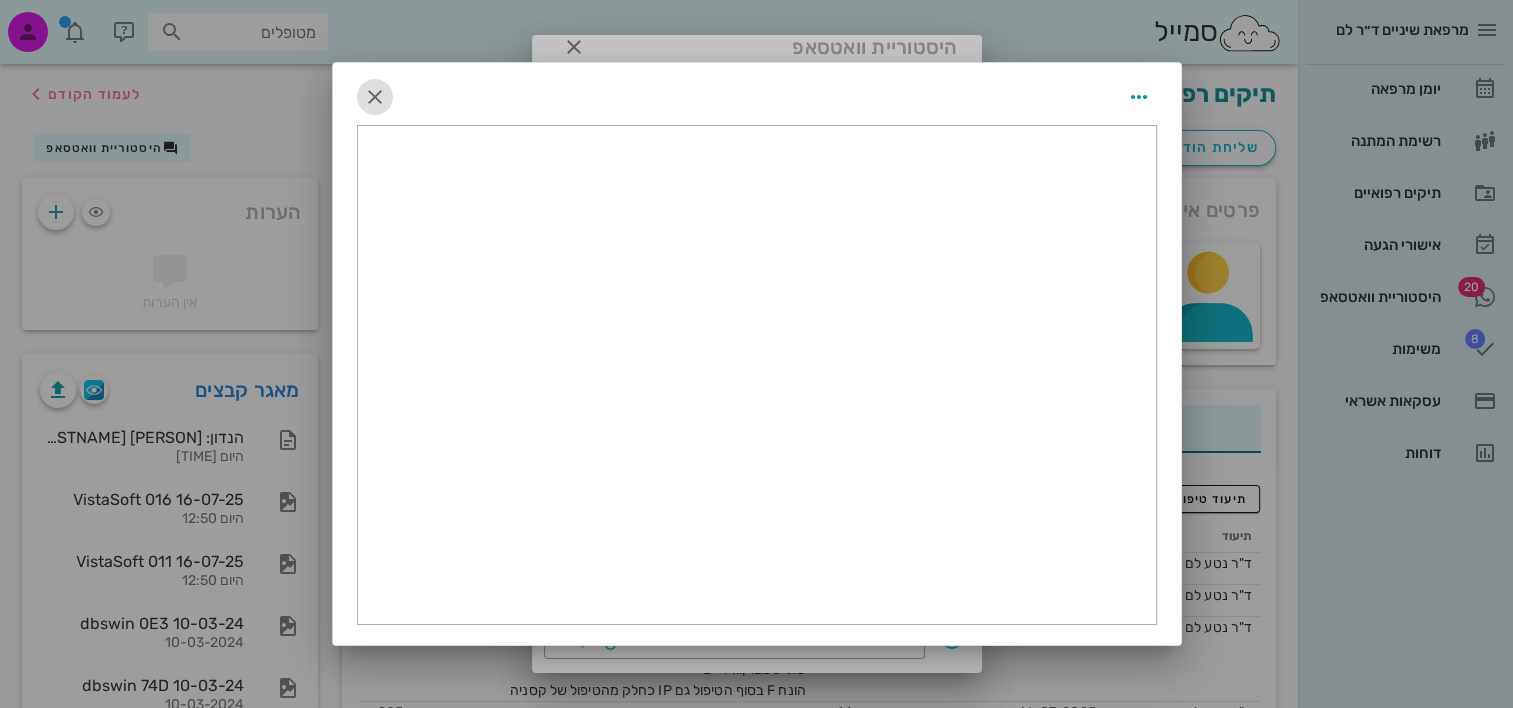 click at bounding box center [375, 97] 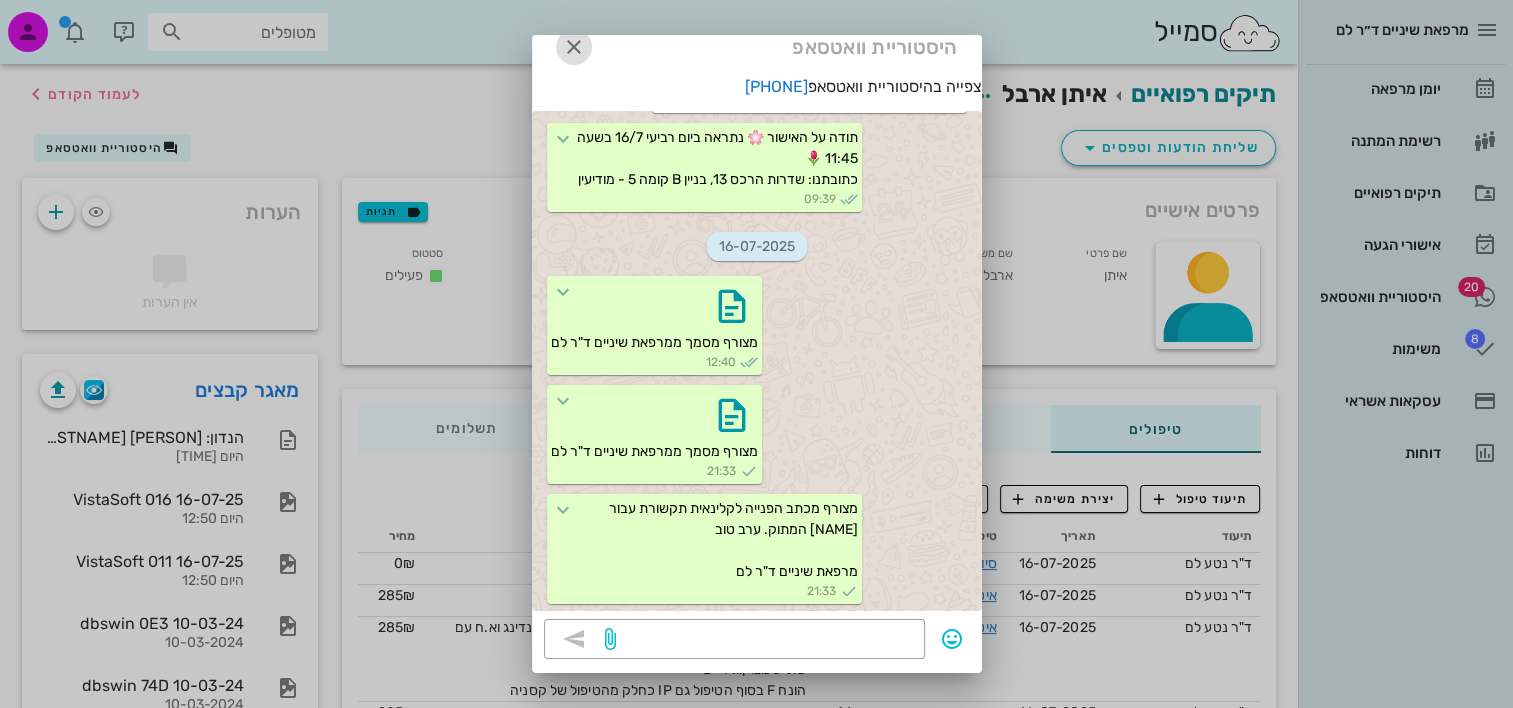click at bounding box center (574, 47) 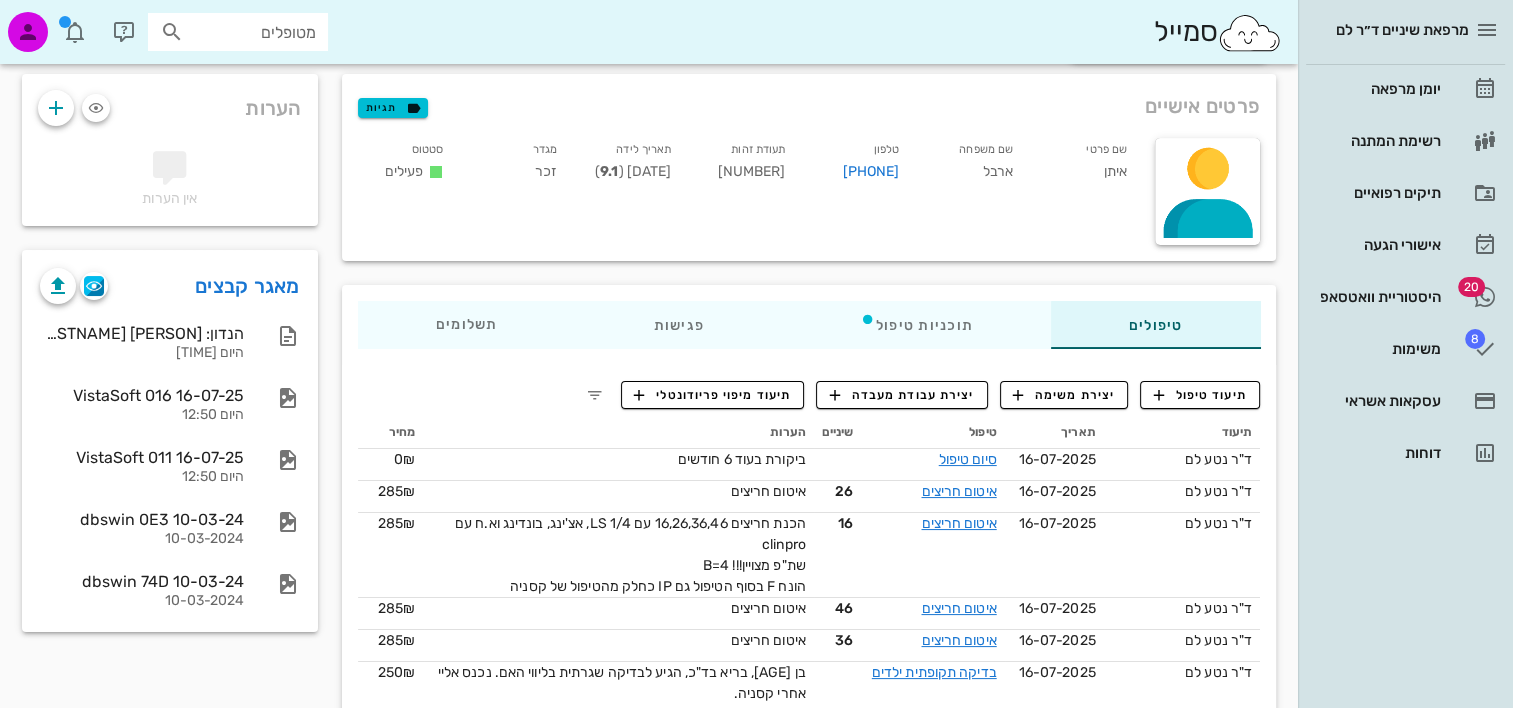 scroll, scrollTop: 200, scrollLeft: 0, axis: vertical 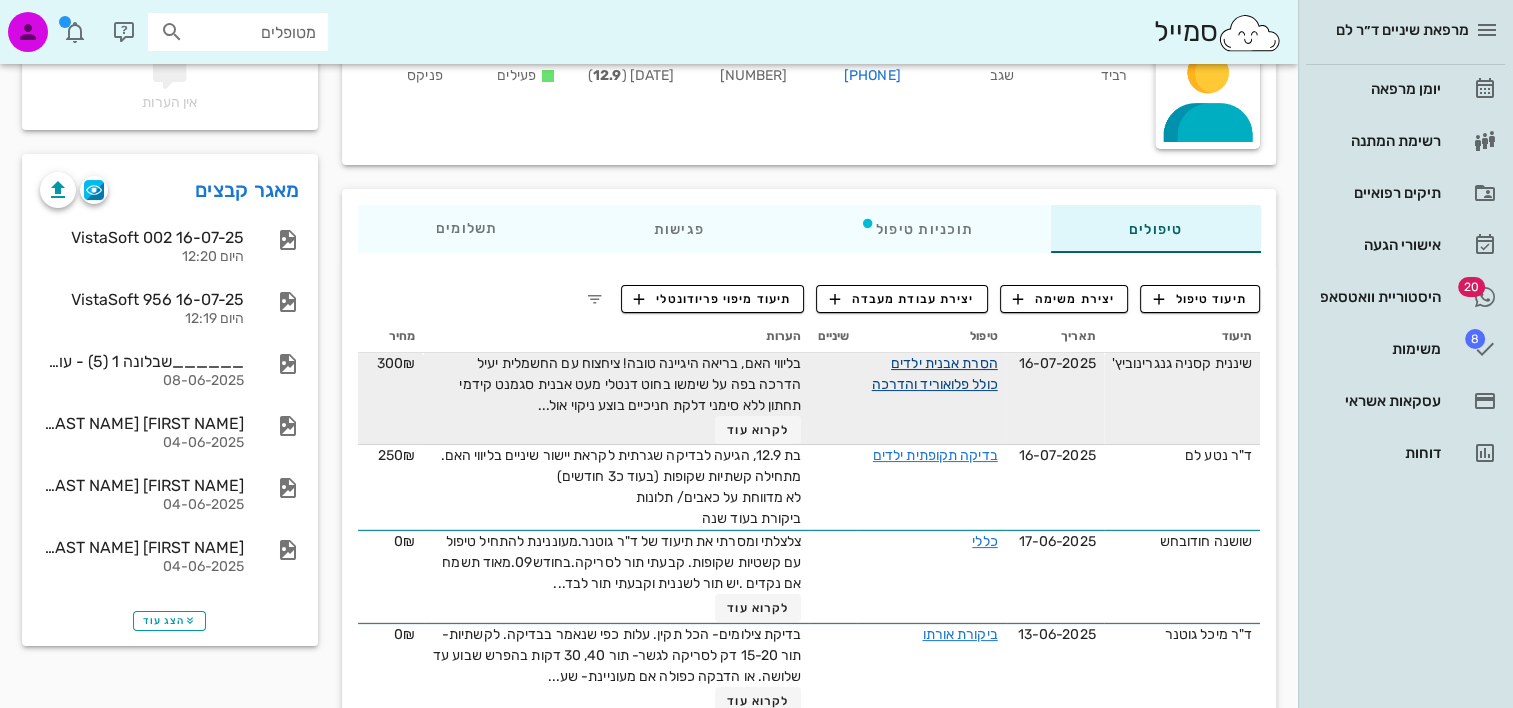 click on "הסרת אבנית ילדים כולל פלואוריד והדרכה" at bounding box center (935, 374) 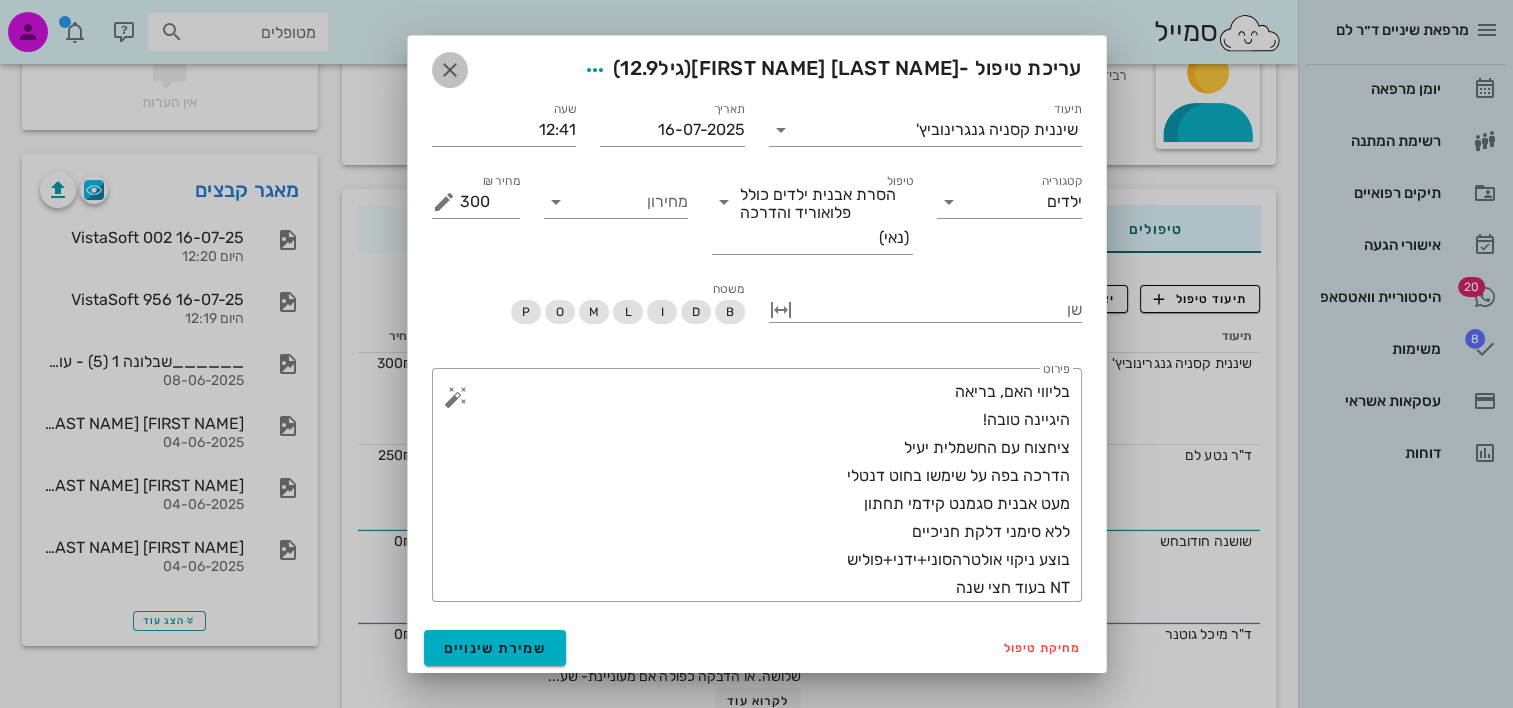 click at bounding box center [450, 70] 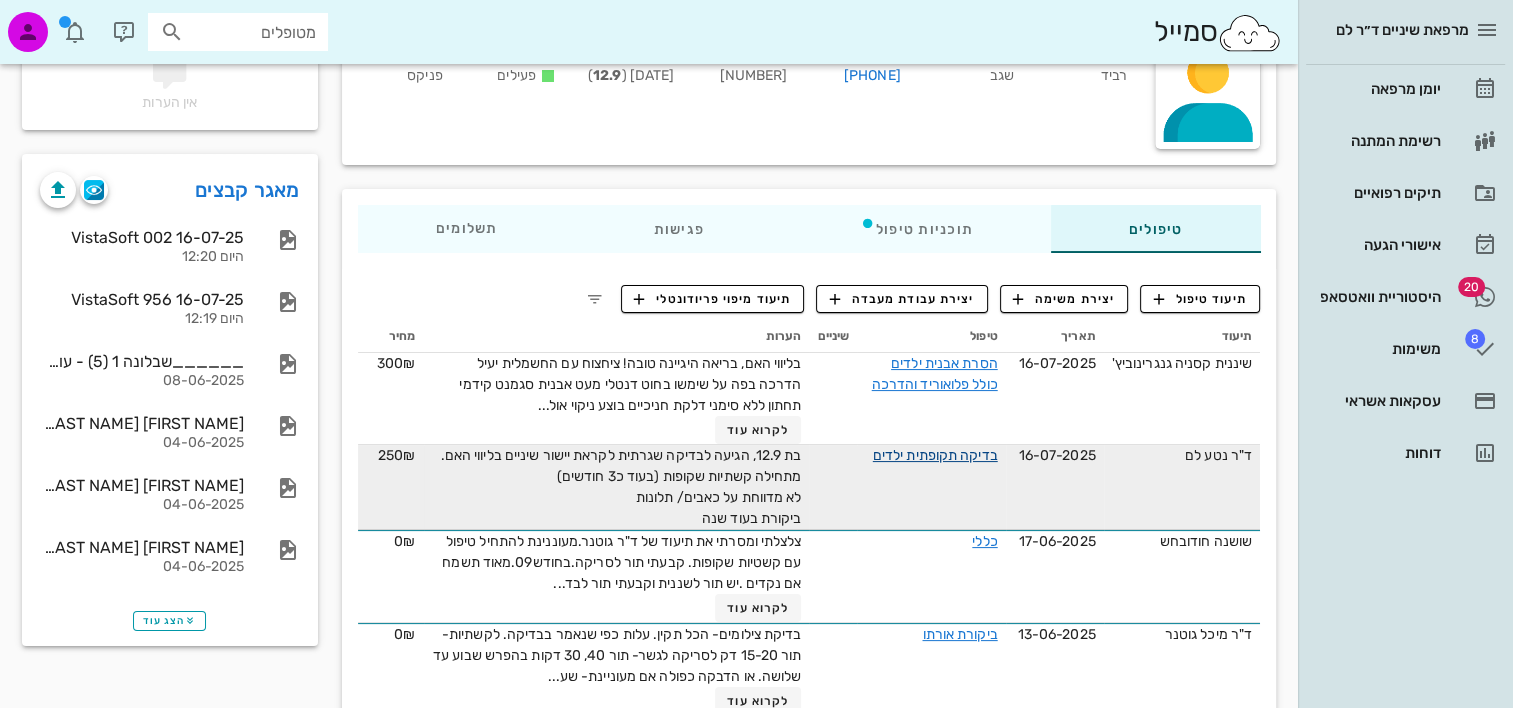 click on "בדיקה תקופתית ילדים" at bounding box center [935, 455] 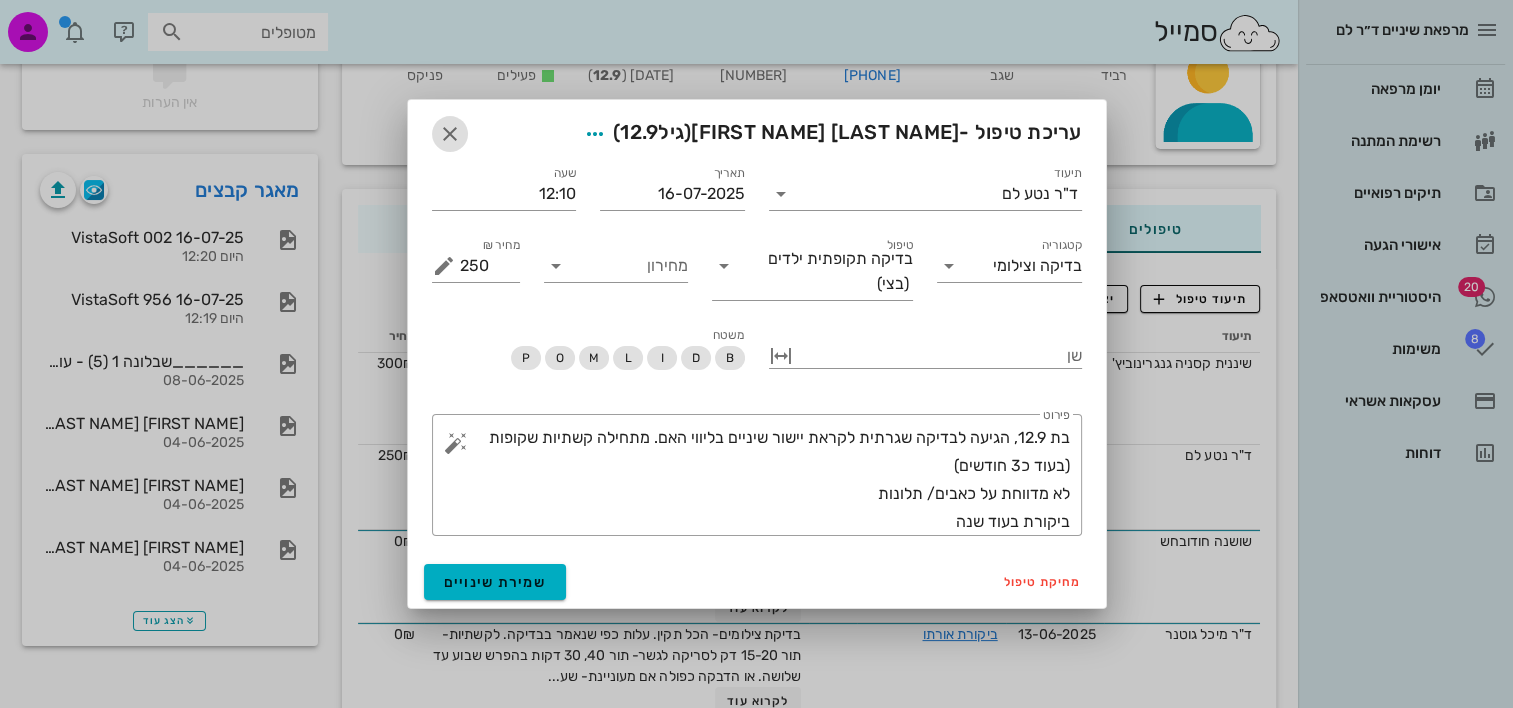 click at bounding box center (450, 134) 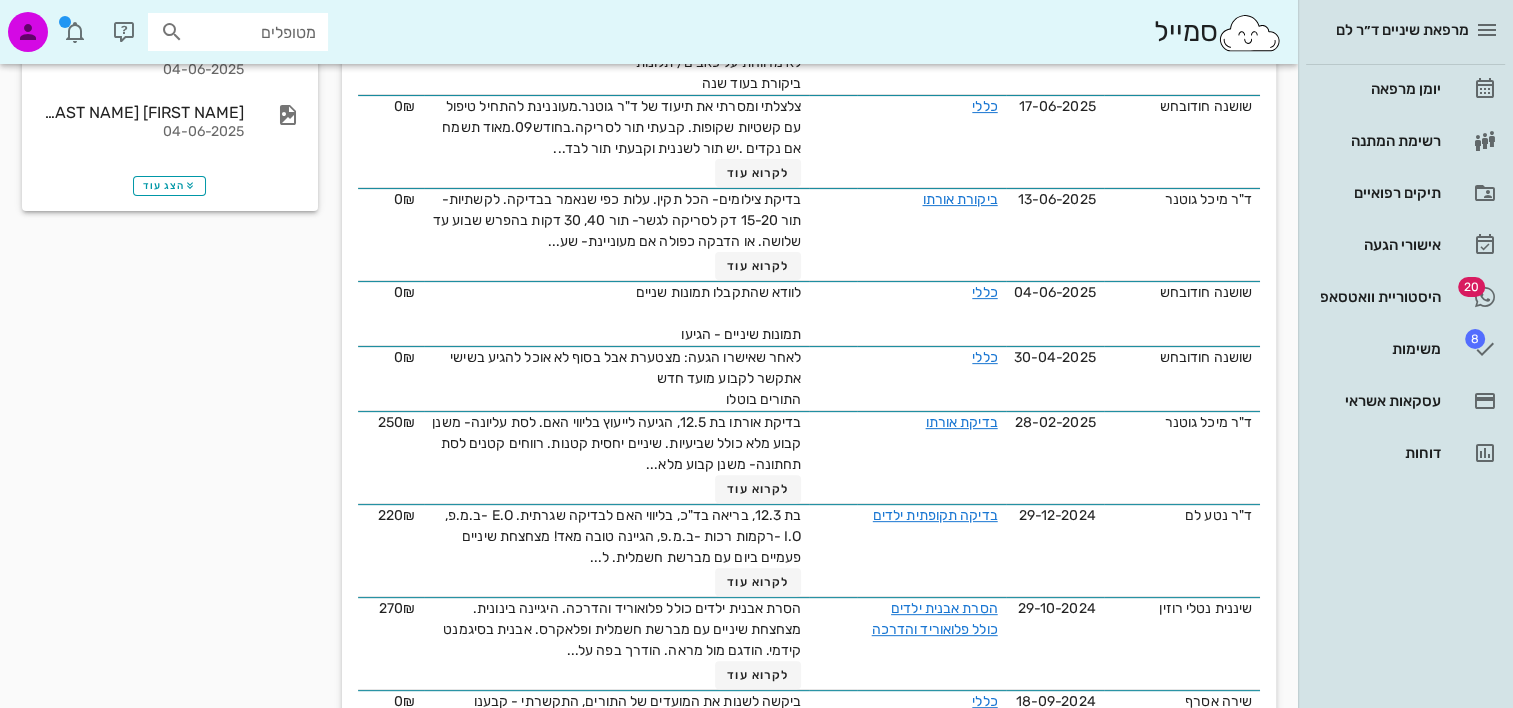 scroll, scrollTop: 800, scrollLeft: 0, axis: vertical 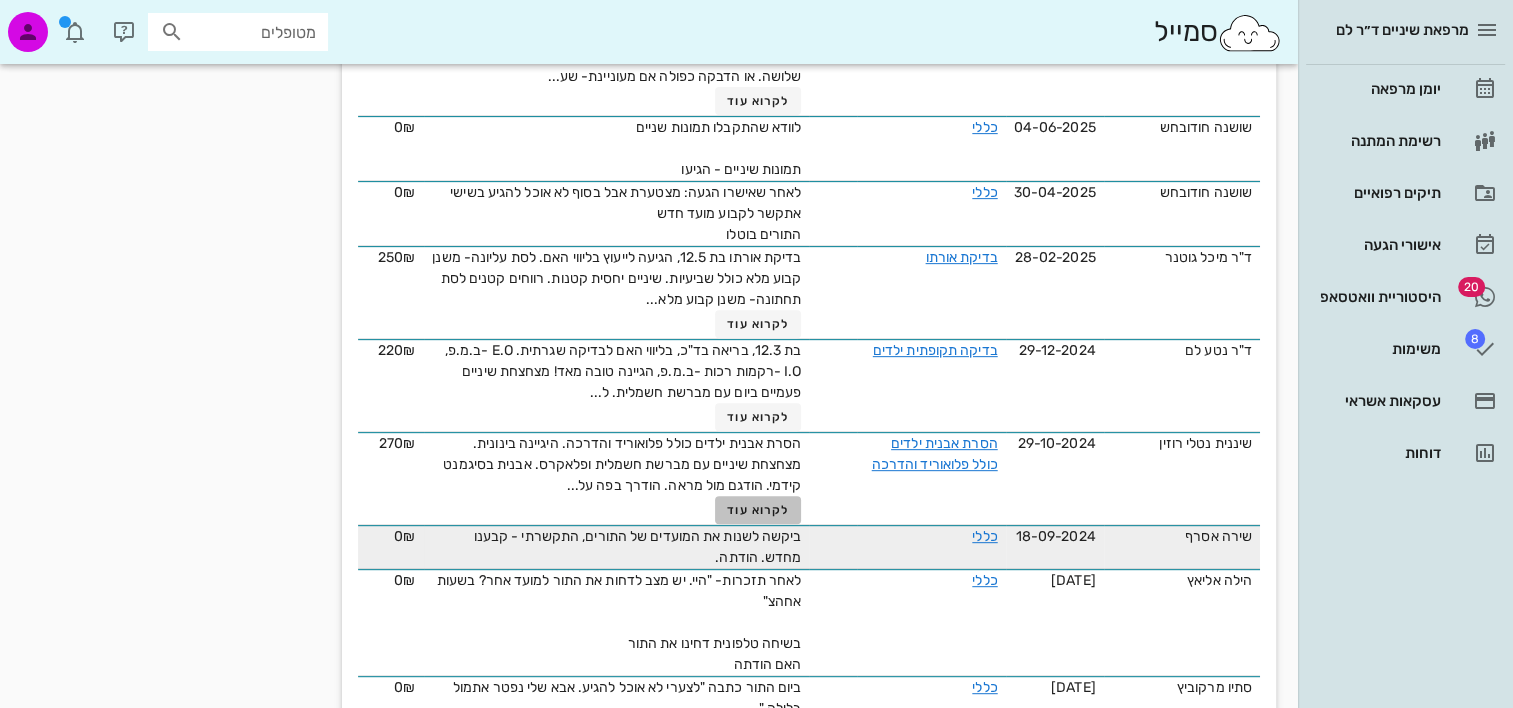 click on "לקרוא עוד" at bounding box center (758, 510) 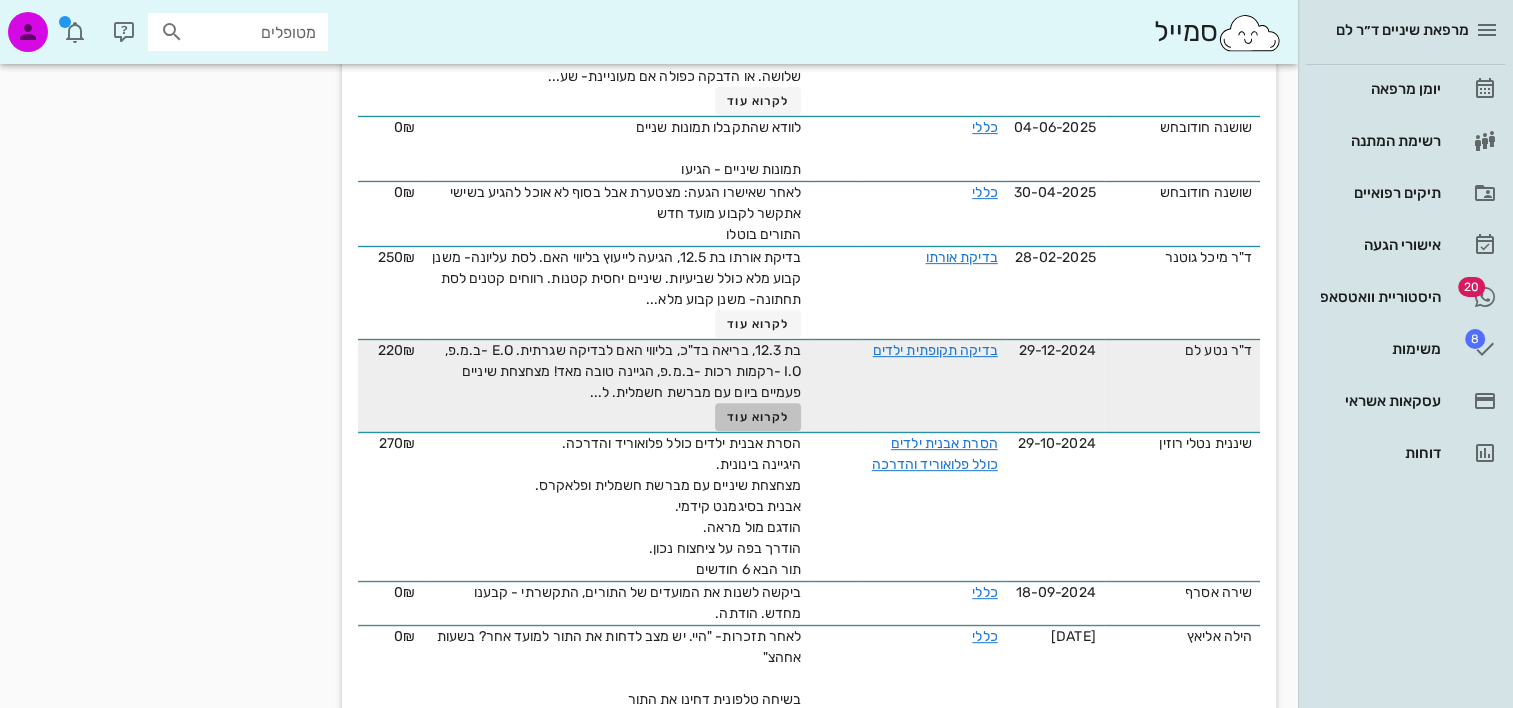 click on "לקרוא עוד" at bounding box center [758, 417] 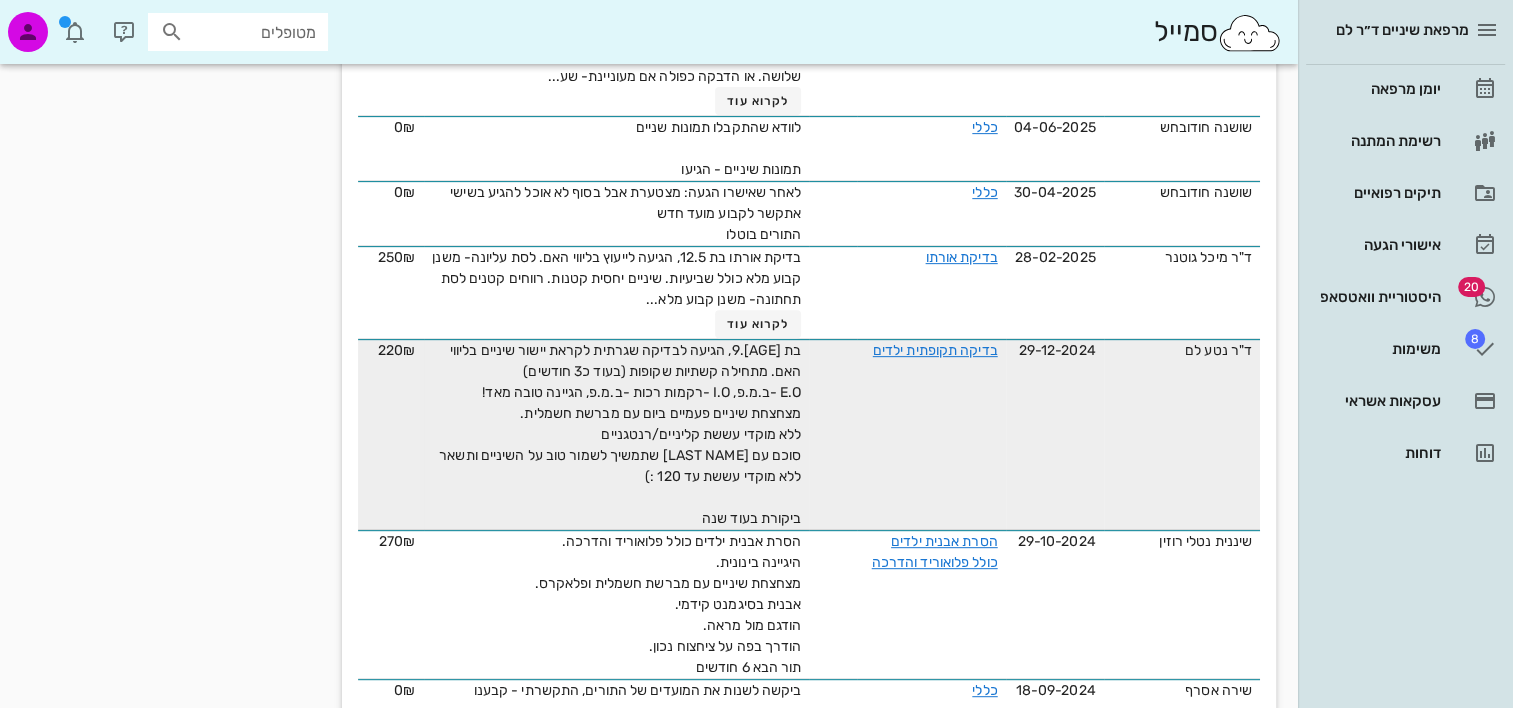 drag, startPoint x: 642, startPoint y: 514, endPoint x: 832, endPoint y: 367, distance: 240.22697 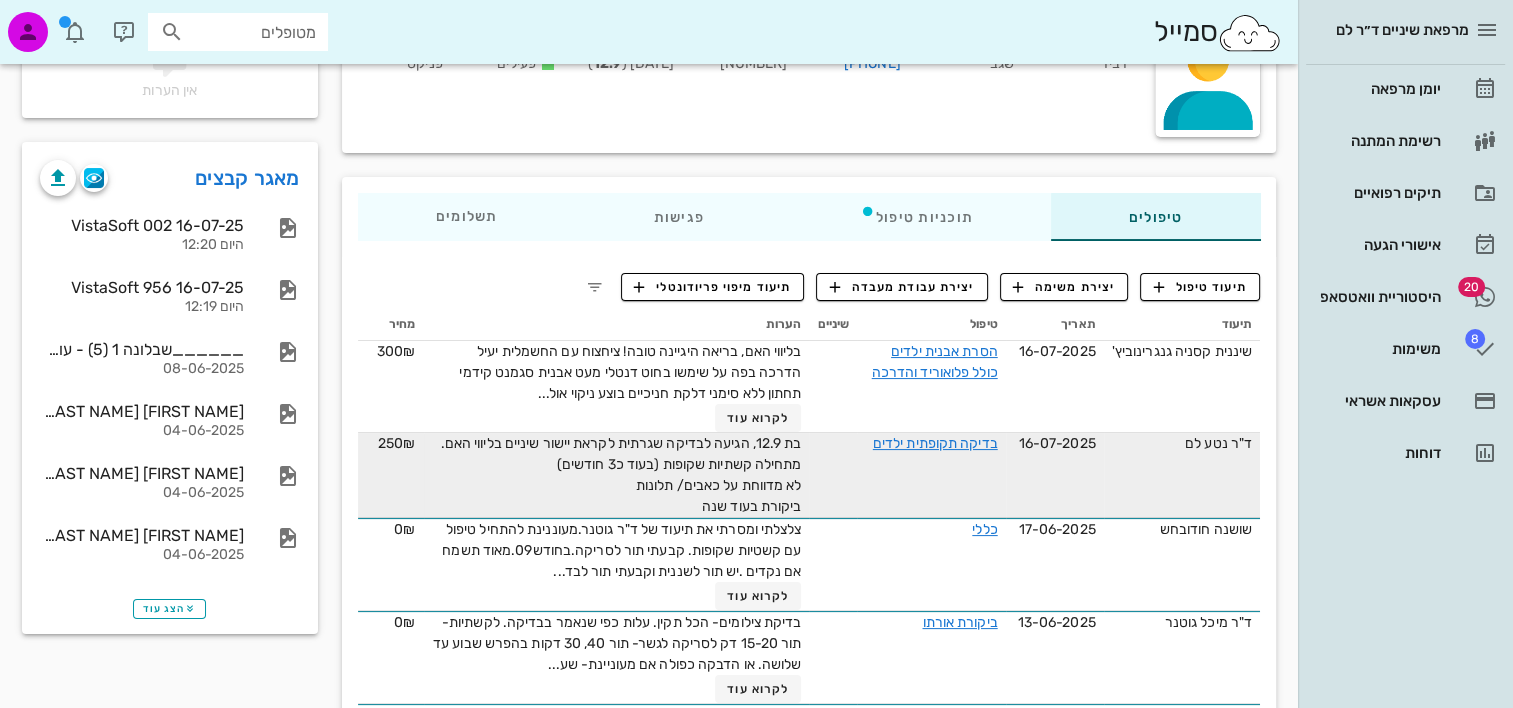 scroll, scrollTop: 200, scrollLeft: 0, axis: vertical 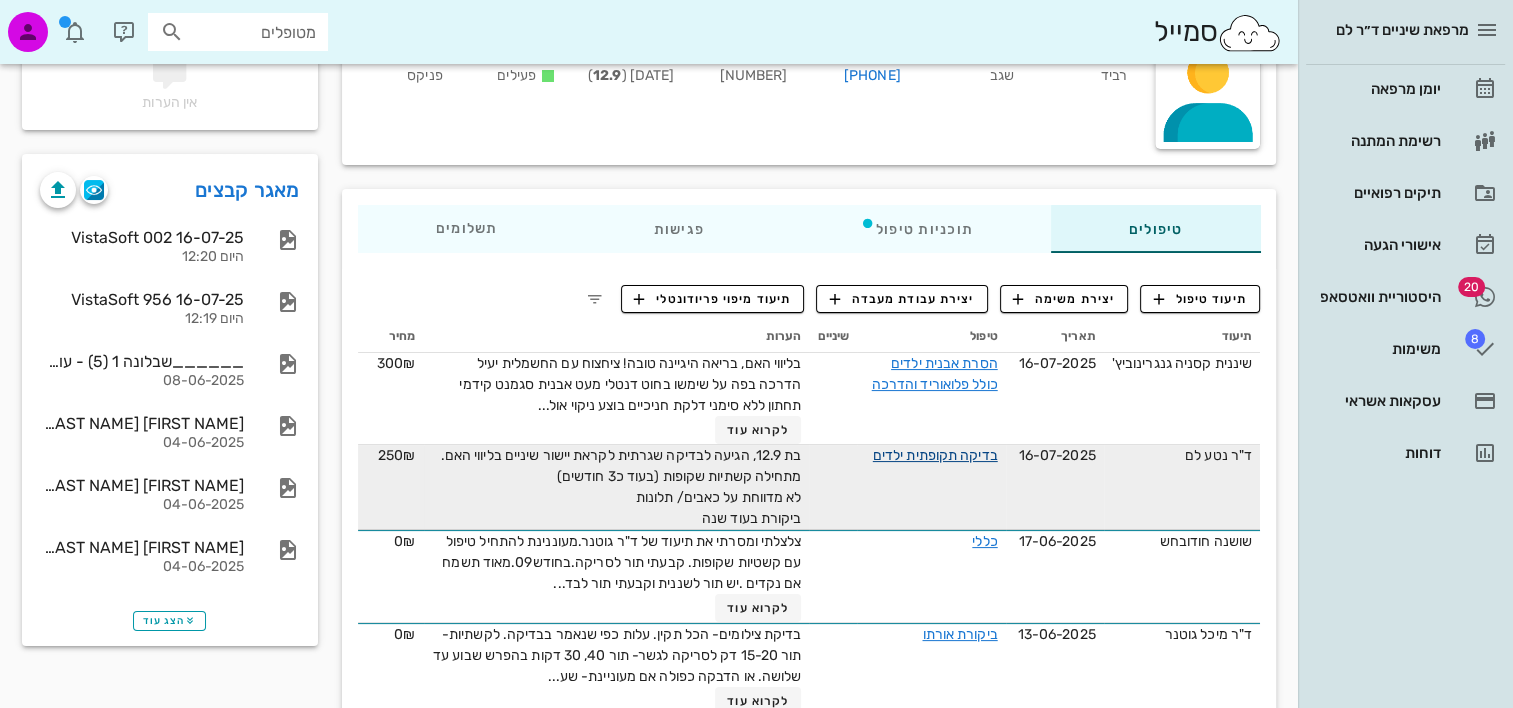 click on "בדיקה תקופתית ילדים" at bounding box center [935, 455] 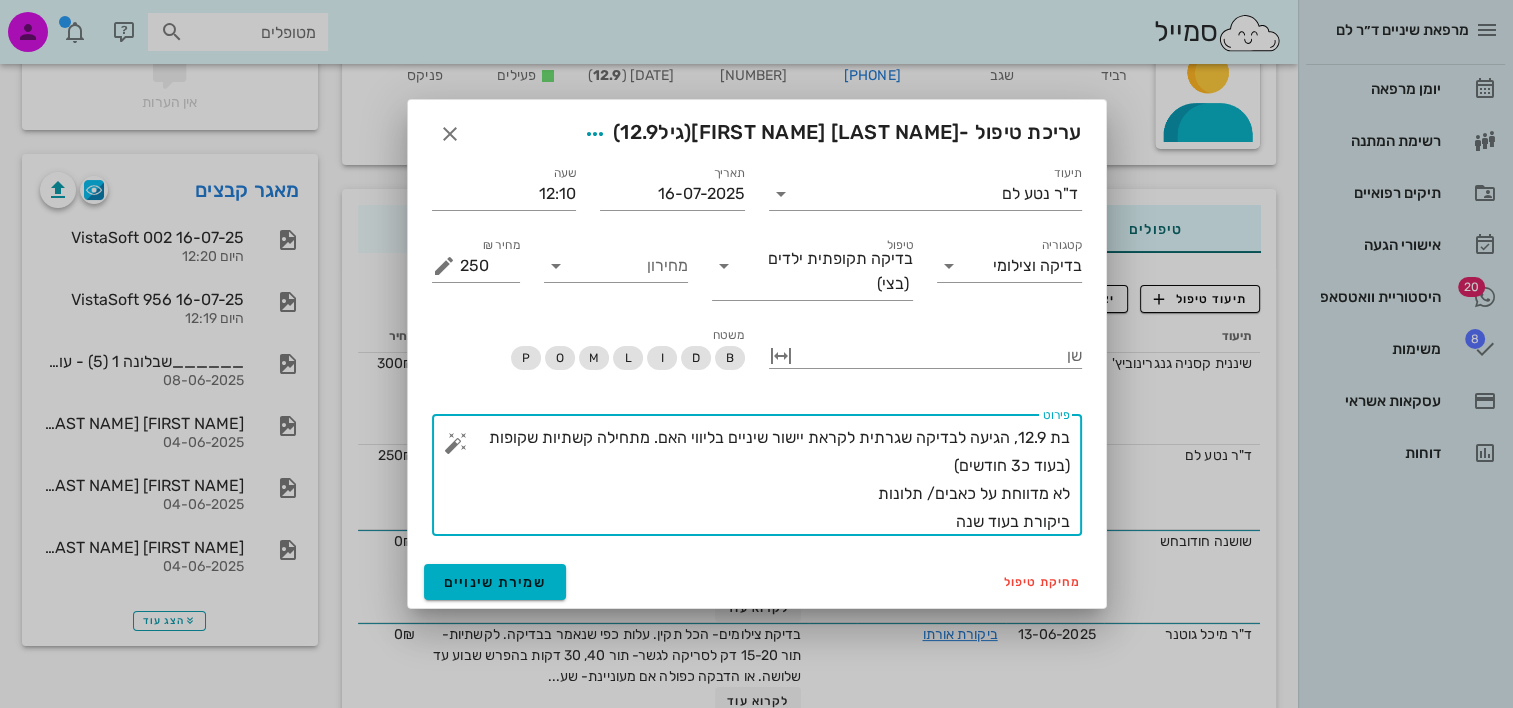 drag, startPoint x: 848, startPoint y: 461, endPoint x: 864, endPoint y: 462, distance: 16.03122 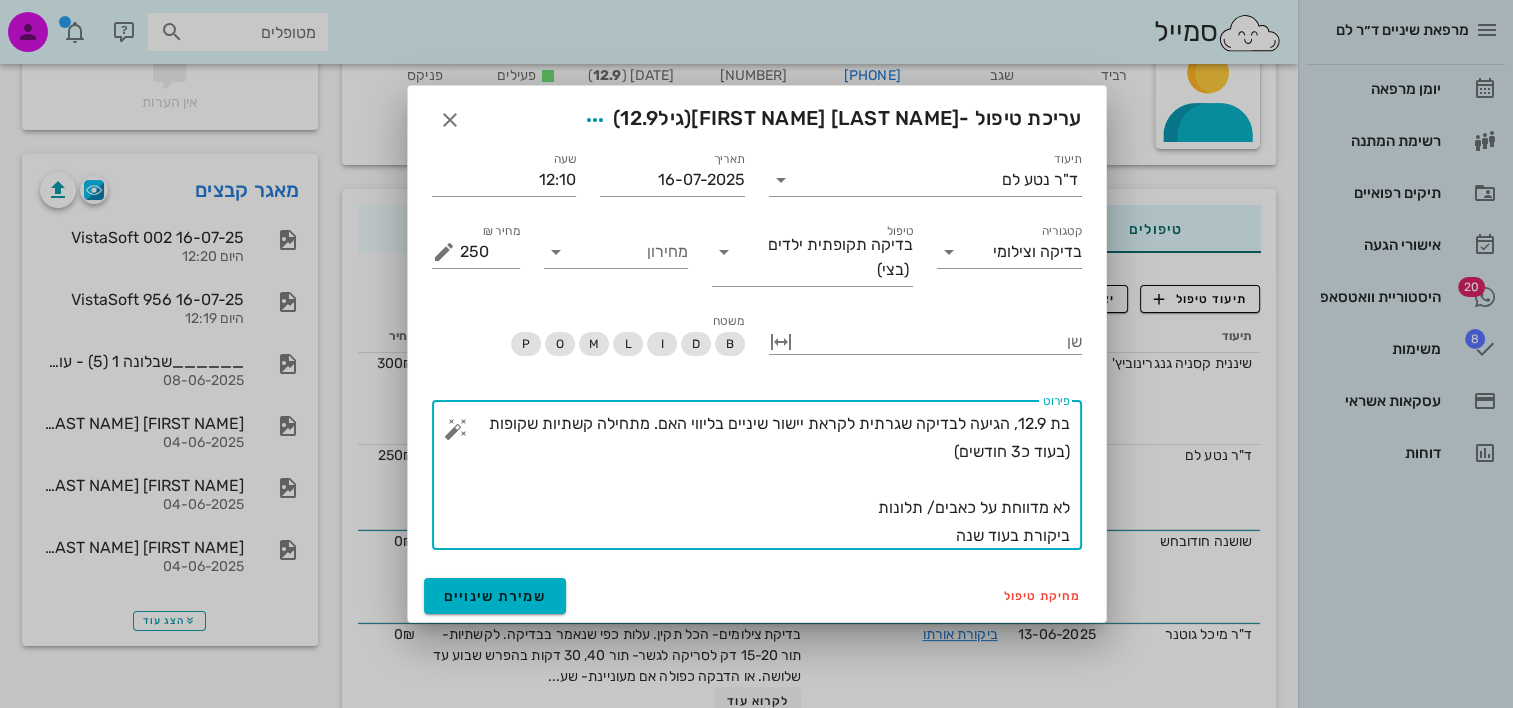 paste on "בת [AGE].3, בריאה בד"כ, בליווי האם לבדיקה שגרתית.
E.O -ב.מ.פ, I.O -רקמות רכות -ב.מ.פ, הגיינה טובה מאד!
מצחצחת שיניים פעמיים ביום עם מברשת חשמלית.
ללא מוקדי עששת קליניים/רנטגניים
סגר - cl I דו"צ, oj מוגדל - משנן קבוע מלא - הוסבר כי ניתן להתחיל טיפול אורתו.
סוכם עם [LAST NAME] שתמשיך לשמור טוב על השיניים ותשאר ללא מוקדי עששת עד 120 :)
הומלץ לקבוע תור לייעוץ אורתו וביקורת בעוד שנה" 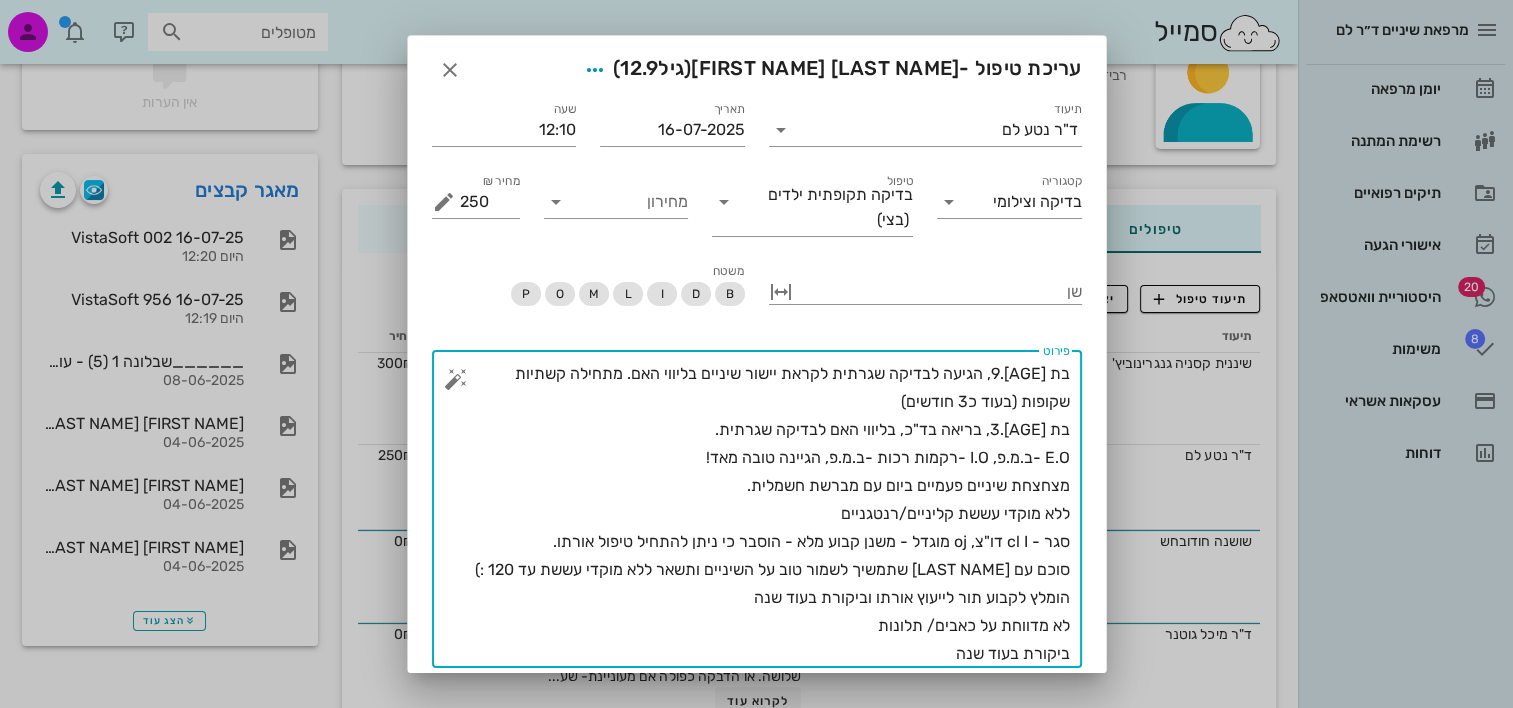click on "בת [AGE].9, הגיעה לבדיקה שגרתית לקראת יישור שיניים בליווי האם. מתחילה קשתיות שקופות (בעוד כ3 חודשים)
בת [AGE].3, בריאה בד"כ, בליווי האם לבדיקה שגרתית.
E.O -ב.מ.פ, I.O -רקמות רכות -ב.מ.פ, הגיינה טובה מאד!
מצחצחת שיניים פעמיים ביום עם מברשת חשמלית.
ללא מוקדי עששת קליניים/רנטגניים
סגר - cl I דו"צ, oj מוגדל - משנן קבוע מלא - הוסבר כי ניתן להתחיל טיפול אורתו.
סוכם עם [LAST NAME] שתמשיך לשמור טוב על השיניים ותשאר ללא מוקדי עששת עד 120 :)
הומלץ לקבוע תור לייעוץ אורתו וביקורת בעוד שנה
לא מדווחת על כאבים/ תלונות
ביקורת בעוד שנה" at bounding box center [765, 514] 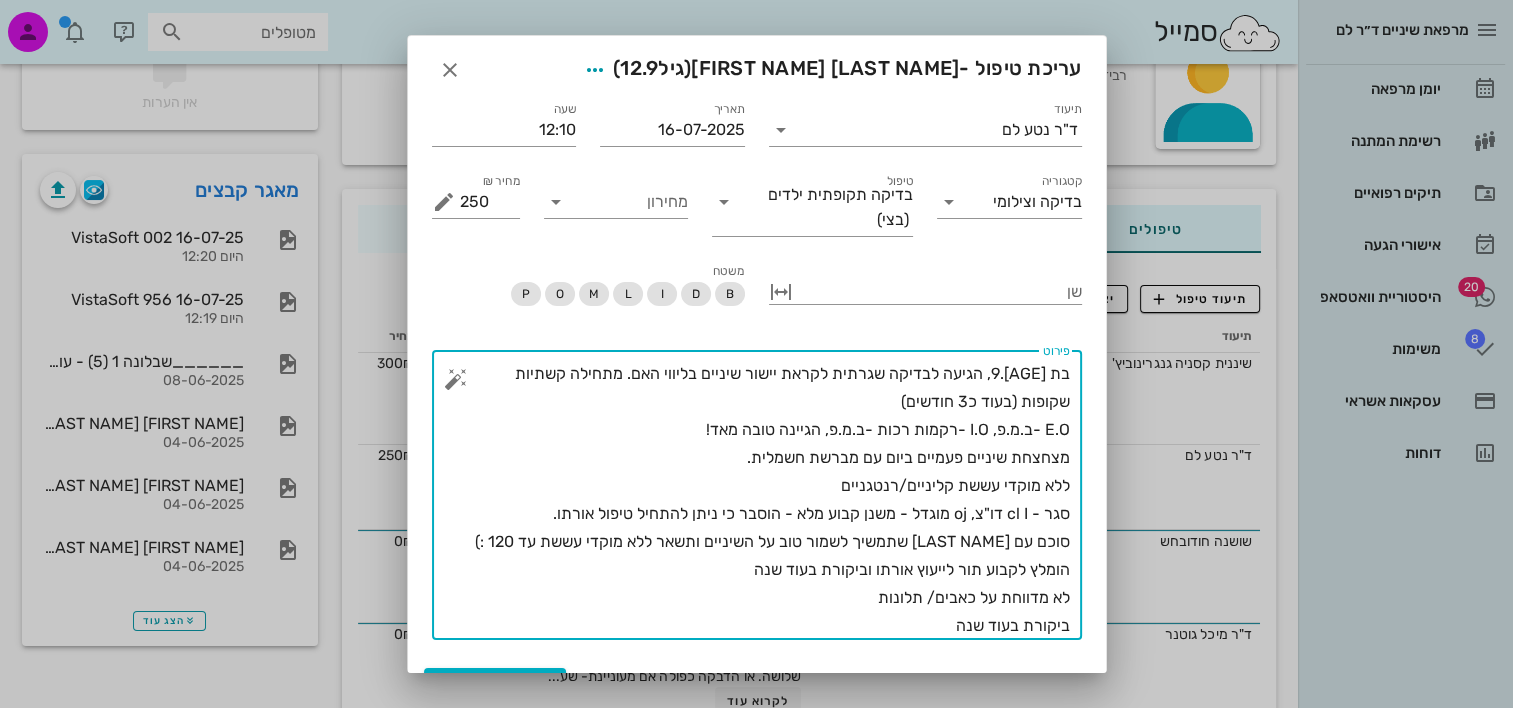 click on "בת [AGE].9, הגיעה לבדיקה שגרתית לקראת יישור שיניים בליווי האם. מתחילה קשתיות שקופות (בעוד כ3 חודשים)
E.O -ב.מ.פ, I.O -רקמות רכות -ב.מ.פ, הגיינה טובה מאד!
מצחצחת שיניים פעמיים ביום עם מברשת חשמלית.
ללא מוקדי עששת קליניים/רנטגניים
סגר - cl I דו"צ, oj מוגדל - משנן קבוע מלא - הוסבר כי ניתן להתחיל טיפול אורתו.
סוכם עם [LAST NAME] שתמשיך לשמור טוב על השיניים ותשאר ללא מוקדי עששת עד 120 :)
הומלץ לקבוע תור לייעוץ אורתו וביקורת בעוד שנה
לא מדווחת על כאבים/ תלונות
ביקורת בעוד שנה" at bounding box center (765, 500) 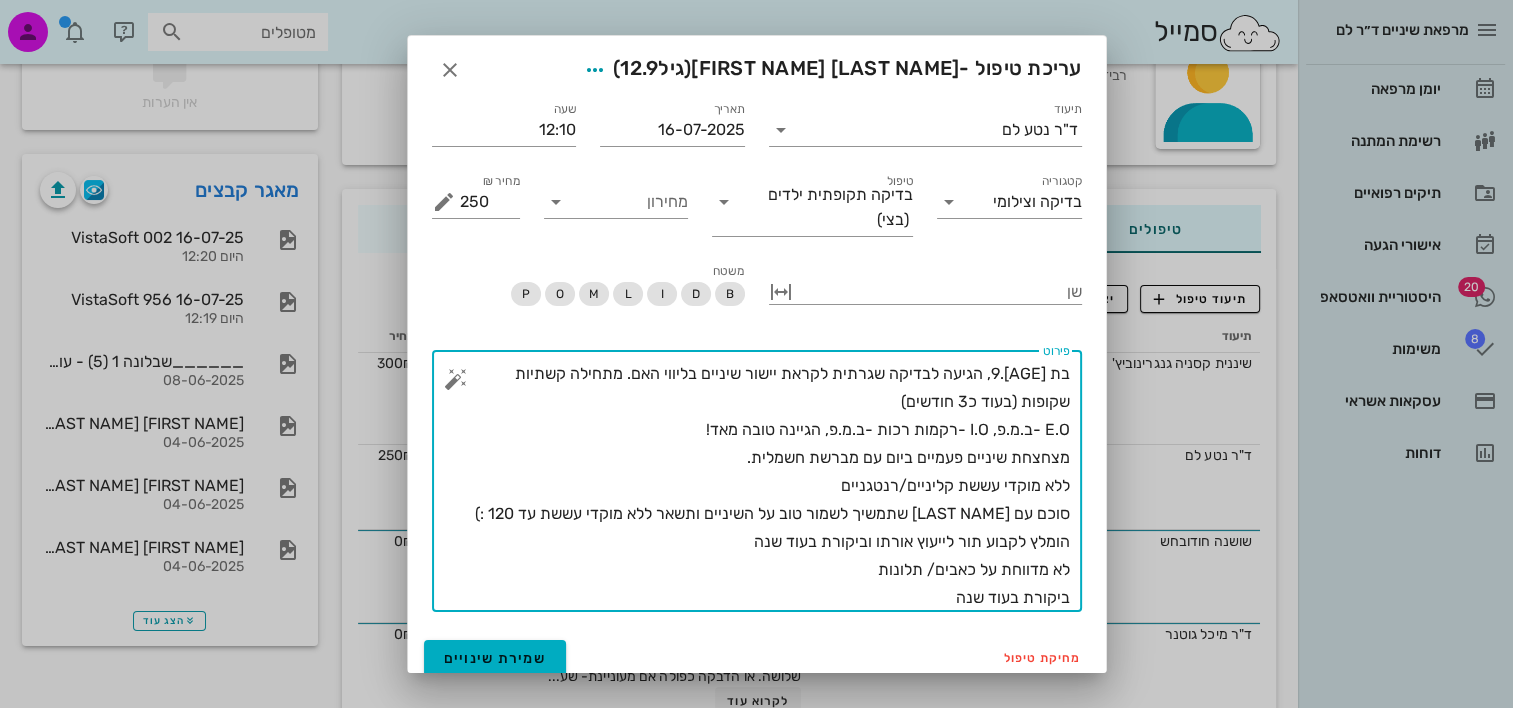 drag, startPoint x: 720, startPoint y: 545, endPoint x: 1087, endPoint y: 536, distance: 367.11035 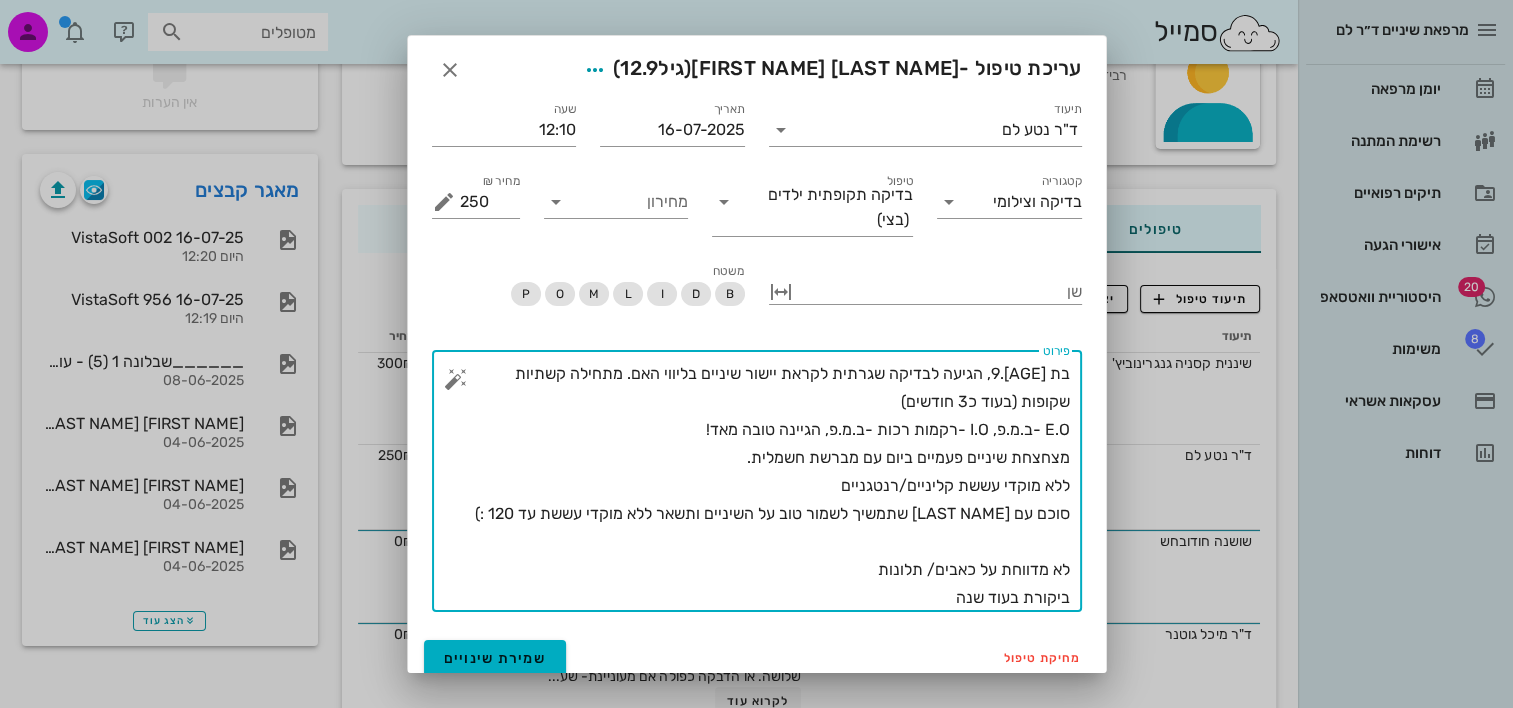 click on "בת [AGE].9, הגיעה לבדיקה שגרתית לקראת יישור שיניים בליווי האם. מתחילה קשתיות שקופות (בעוד כ3 חודשים)
E.O -ב.מ.פ, I.O -רקמות רכות -ב.מ.פ, הגיינה טובה מאד!
מצחצחת שיניים פעמיים ביום עם מברשת חשמלית.
ללא מוקדי עששת קליניים/רנטגניים
סוכם עם [LAST NAME] שתמשיך לשמור טוב על השיניים ותשאר ללא מוקדי עששת עד 120 :)
לא מדווחת על כאבים/ תלונות
ביקורת בעוד שנה" at bounding box center [765, 486] 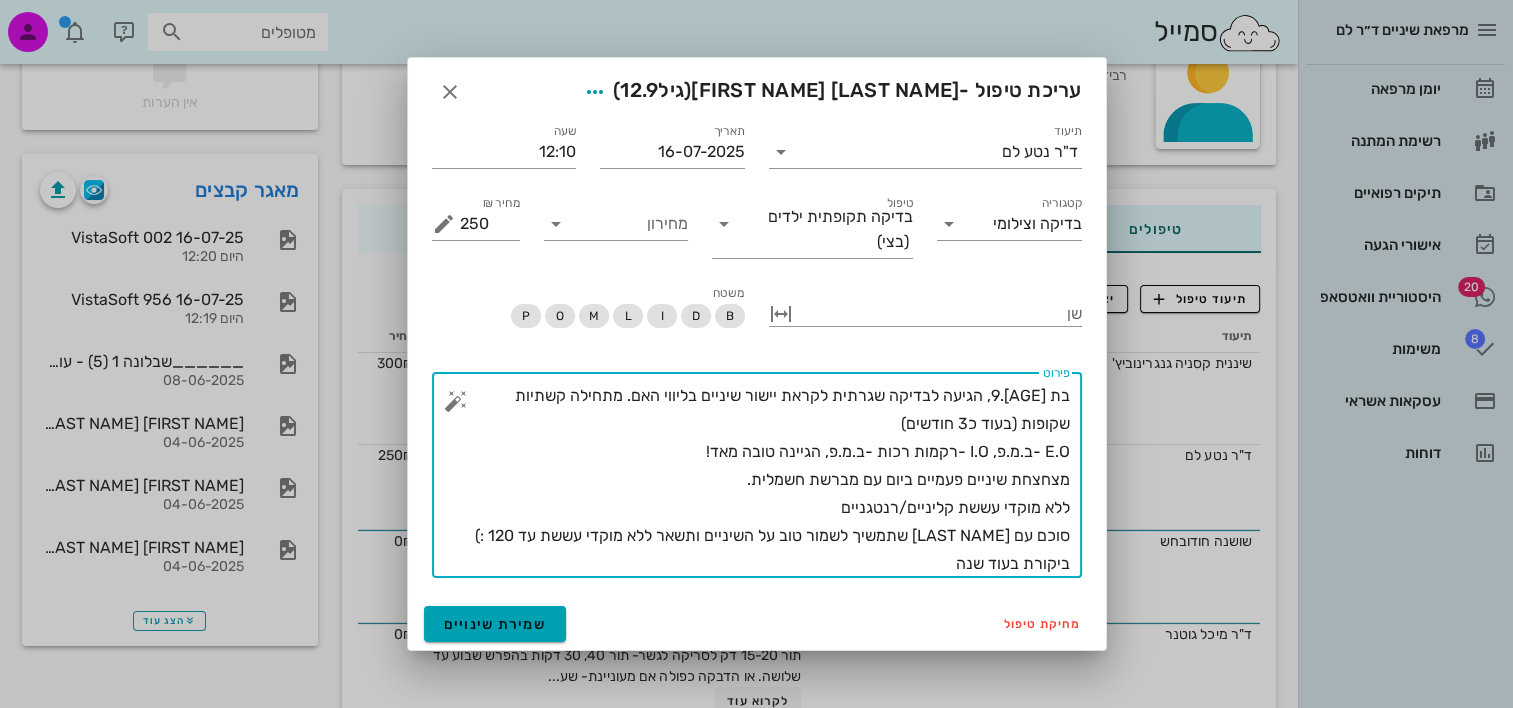 type on "בת [AGE].9, הגיעה לבדיקה שגרתית לקראת יישור שיניים בליווי האם. מתחילה קשתיות שקופות (בעוד כ3 חודשים)
E.O -ב.מ.פ, I.O -רקמות רכות -ב.מ.פ, הגיינה טובה מאד!
מצחצחת שיניים פעמיים ביום עם מברשת חשמלית.
ללא מוקדי עששת קליניים/רנטגניים
סוכם עם [LAST NAME] שתמשיך לשמור טוב על השיניים ותשאר ללא מוקדי עששת עד 120 :)
ביקורת בעוד שנה" 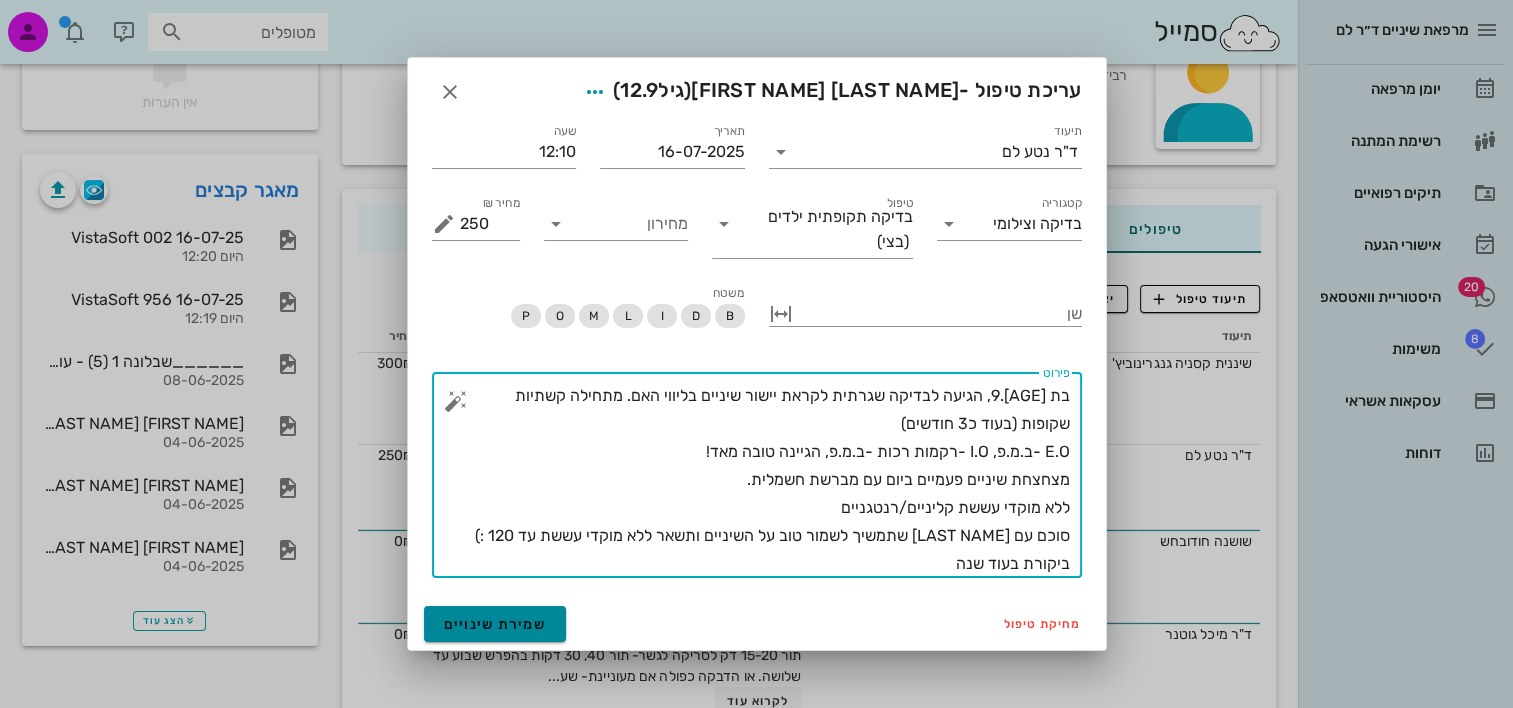 click on "שמירת שינויים" at bounding box center (495, 624) 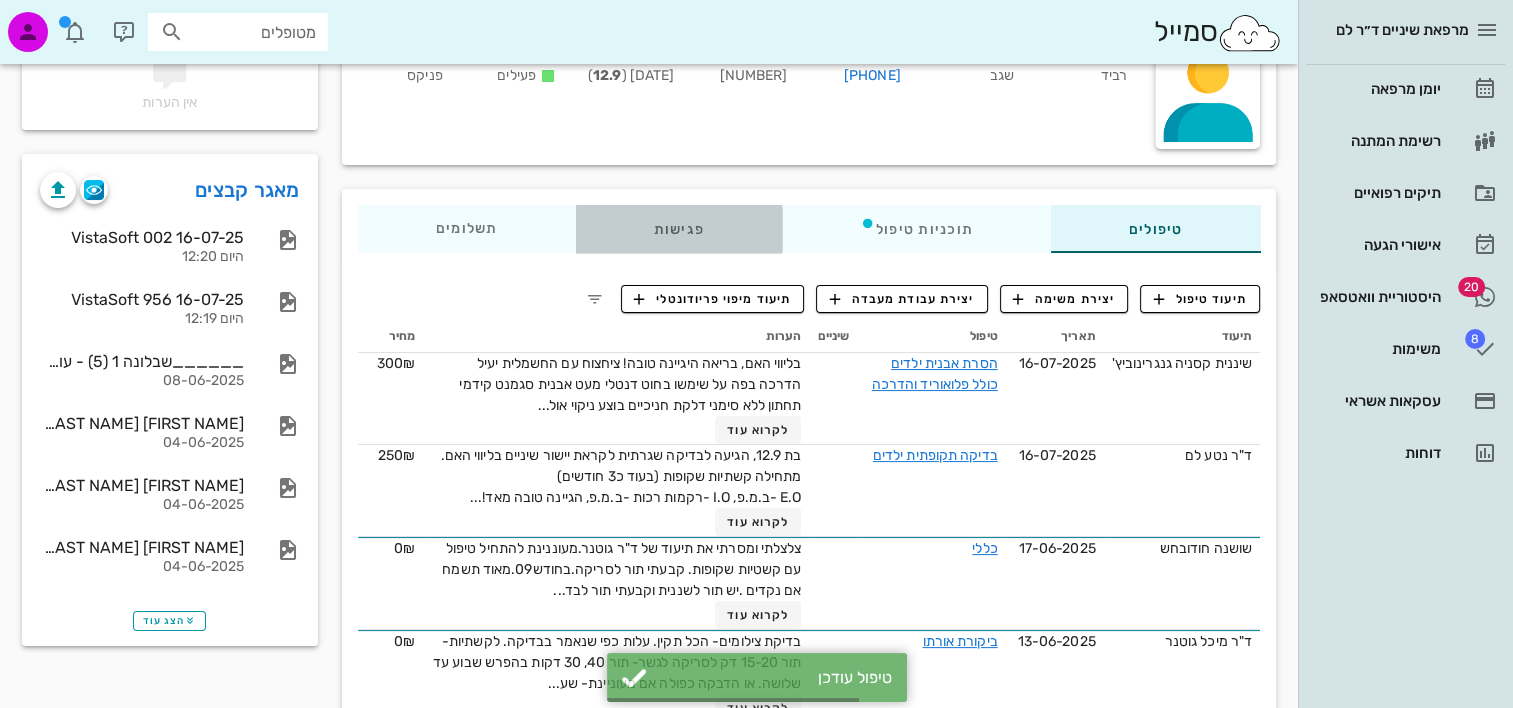 click on "פגישות" at bounding box center [678, 229] 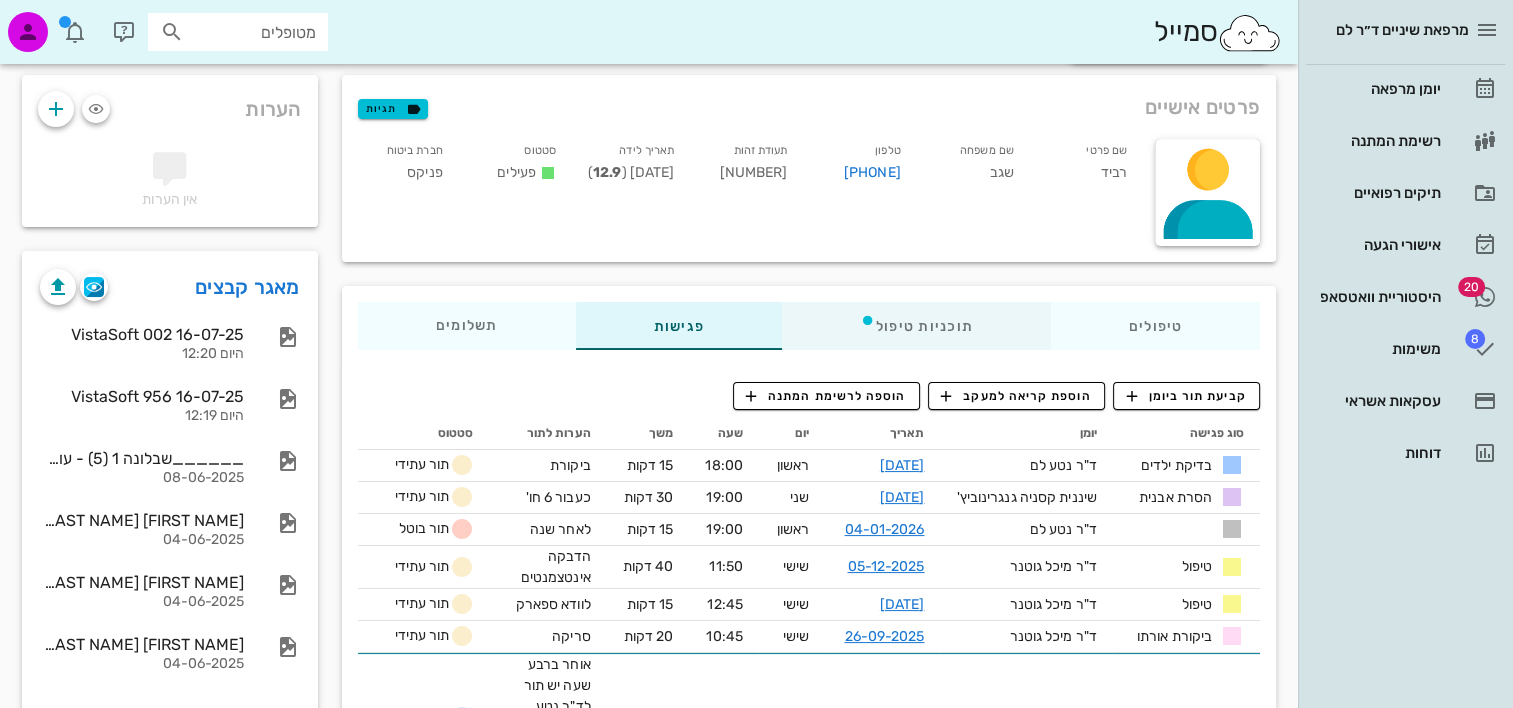 scroll, scrollTop: 0, scrollLeft: 0, axis: both 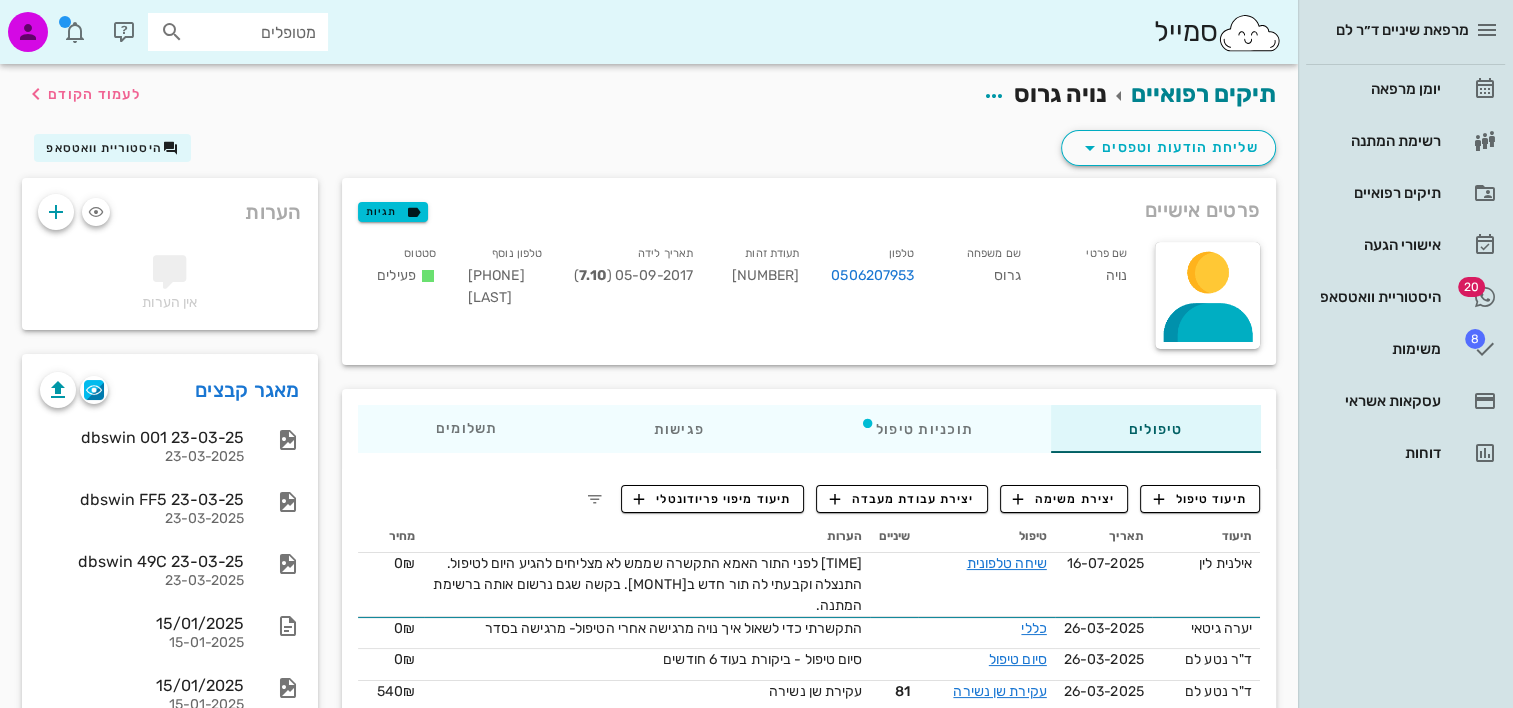click on "טיפולים
תוכניות טיפול
פגישות
תשלומים
0₪" at bounding box center (809, 429) 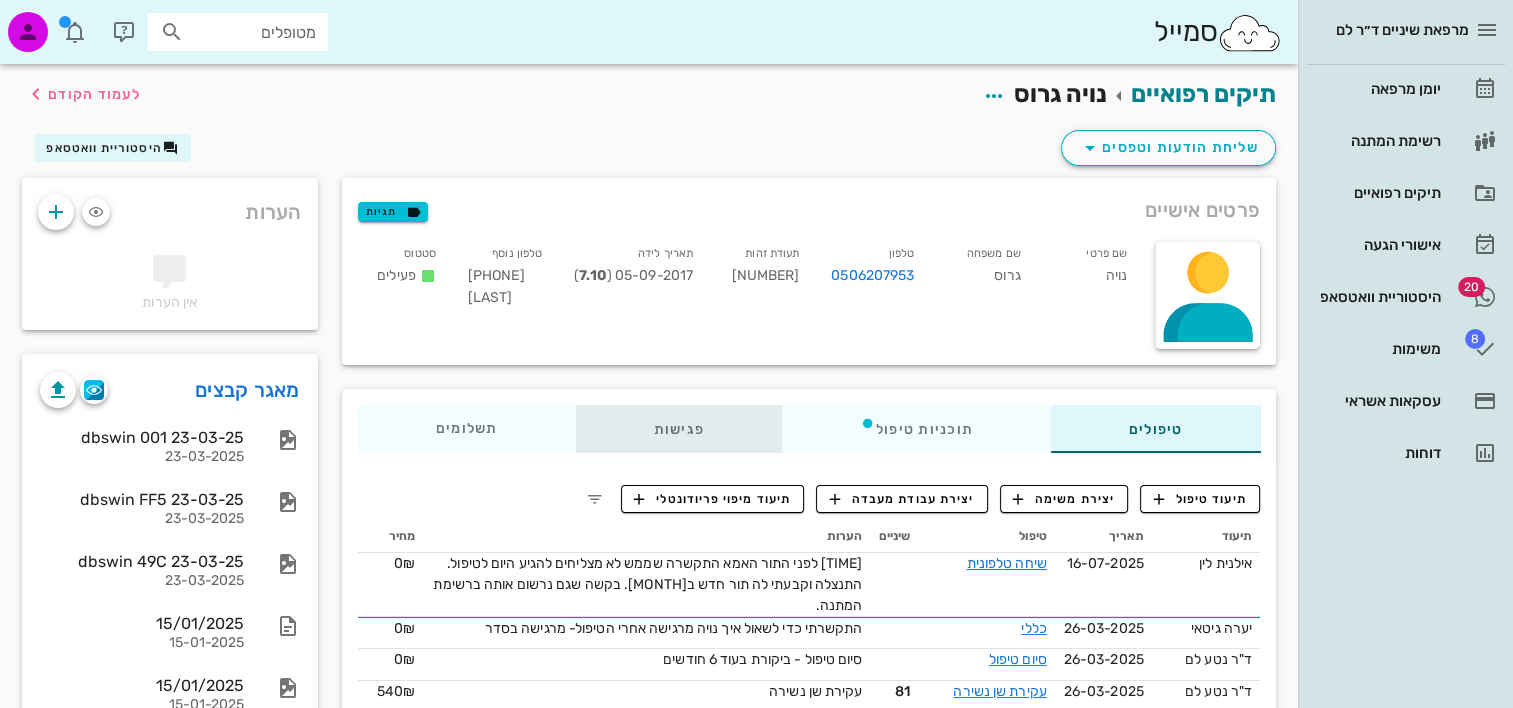 click on "פגישות" at bounding box center (678, 429) 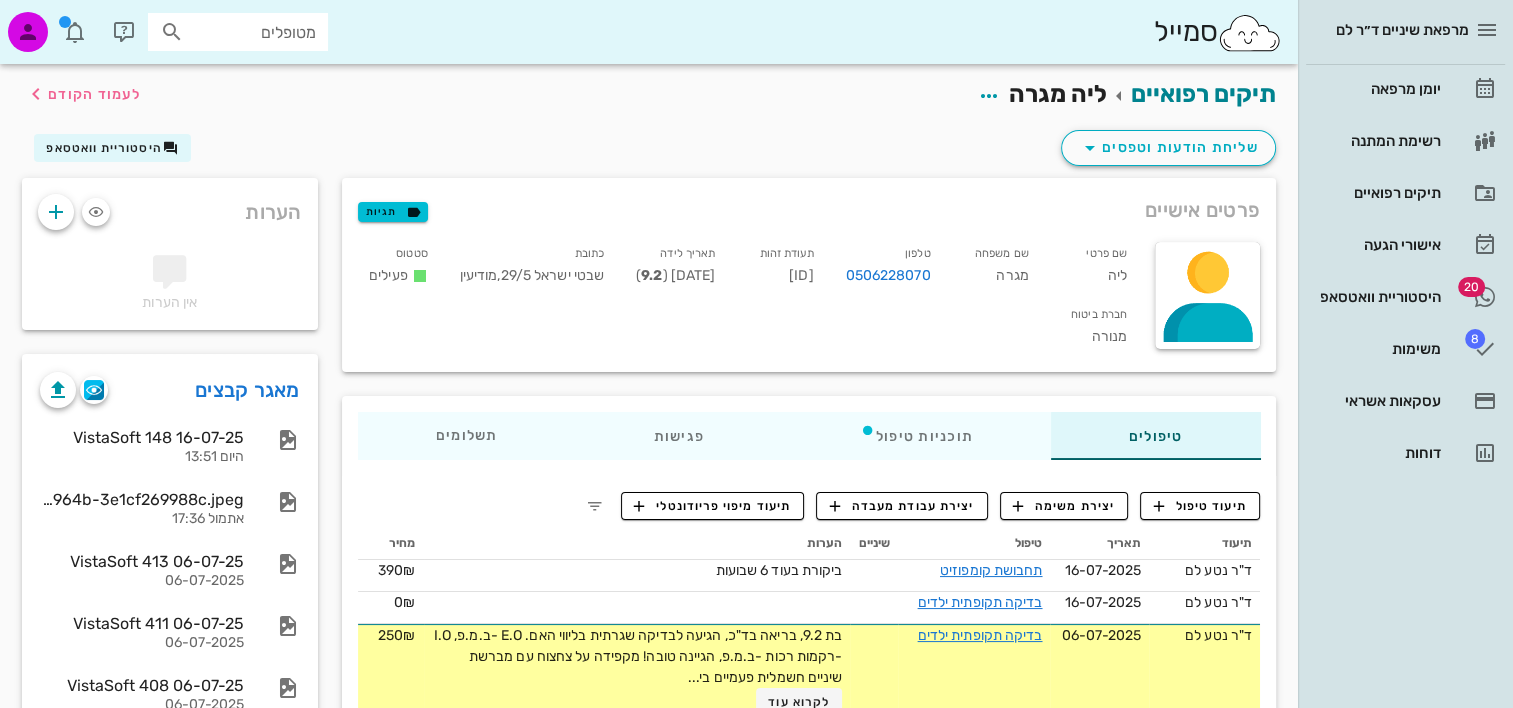 scroll, scrollTop: 200, scrollLeft: 0, axis: vertical 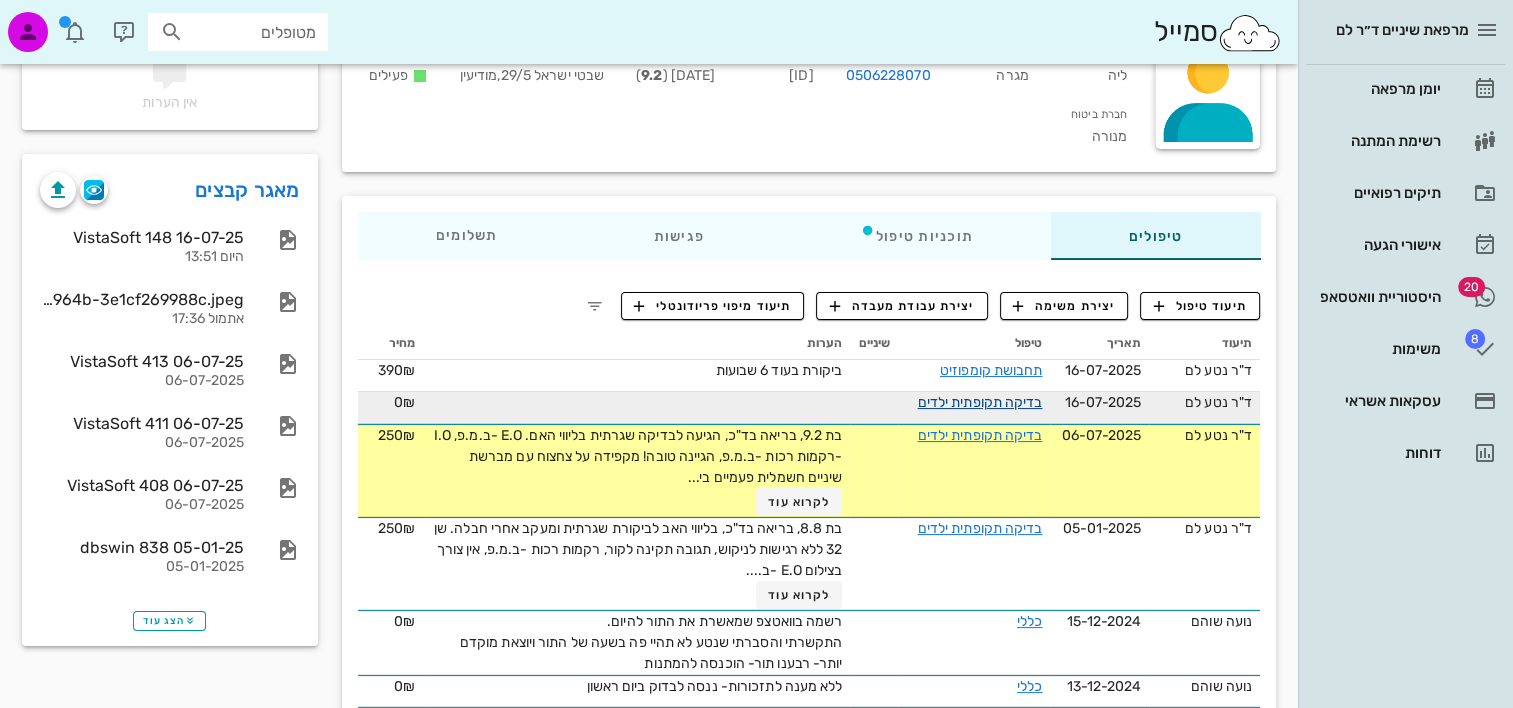 click on "בדיקה תקופתית ילדים" at bounding box center (979, 402) 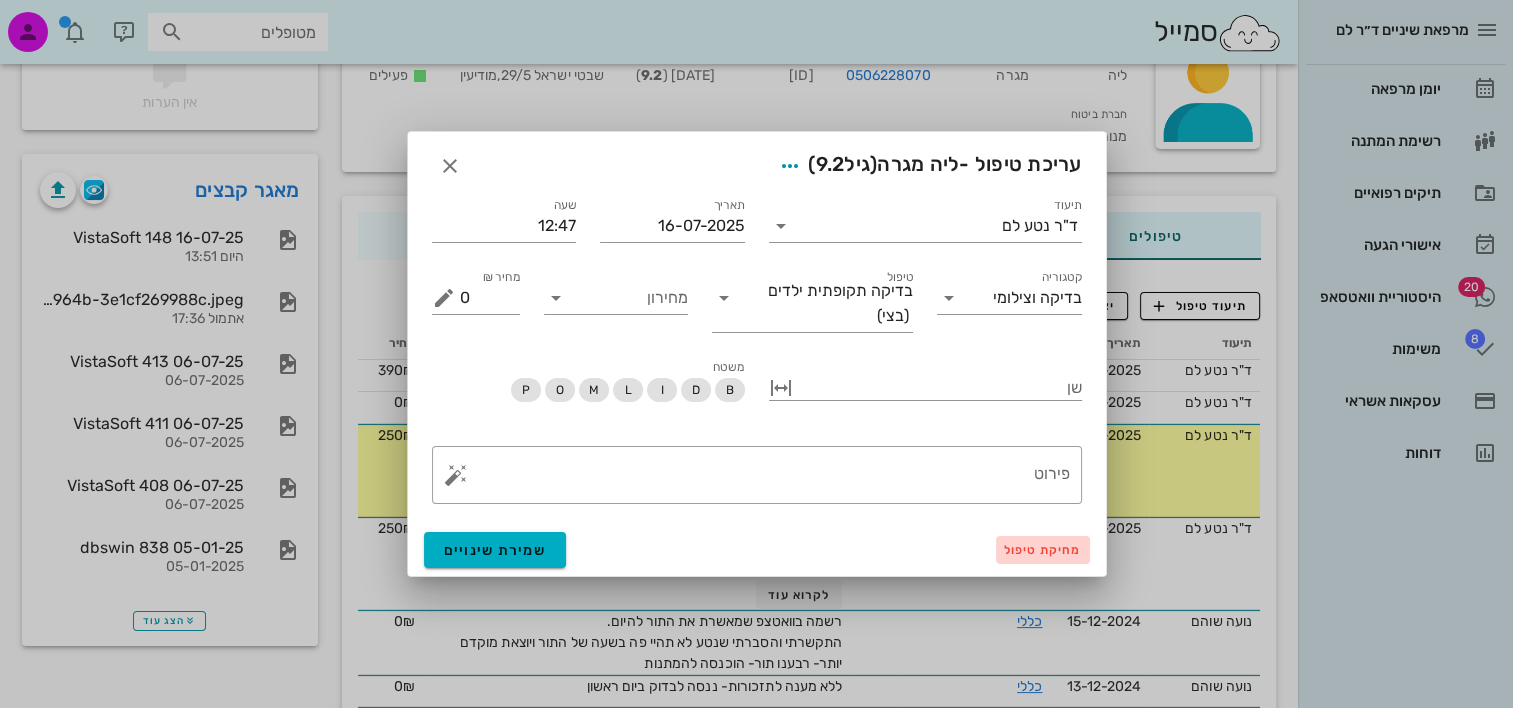 click on "מחיקת טיפול" at bounding box center [1043, 550] 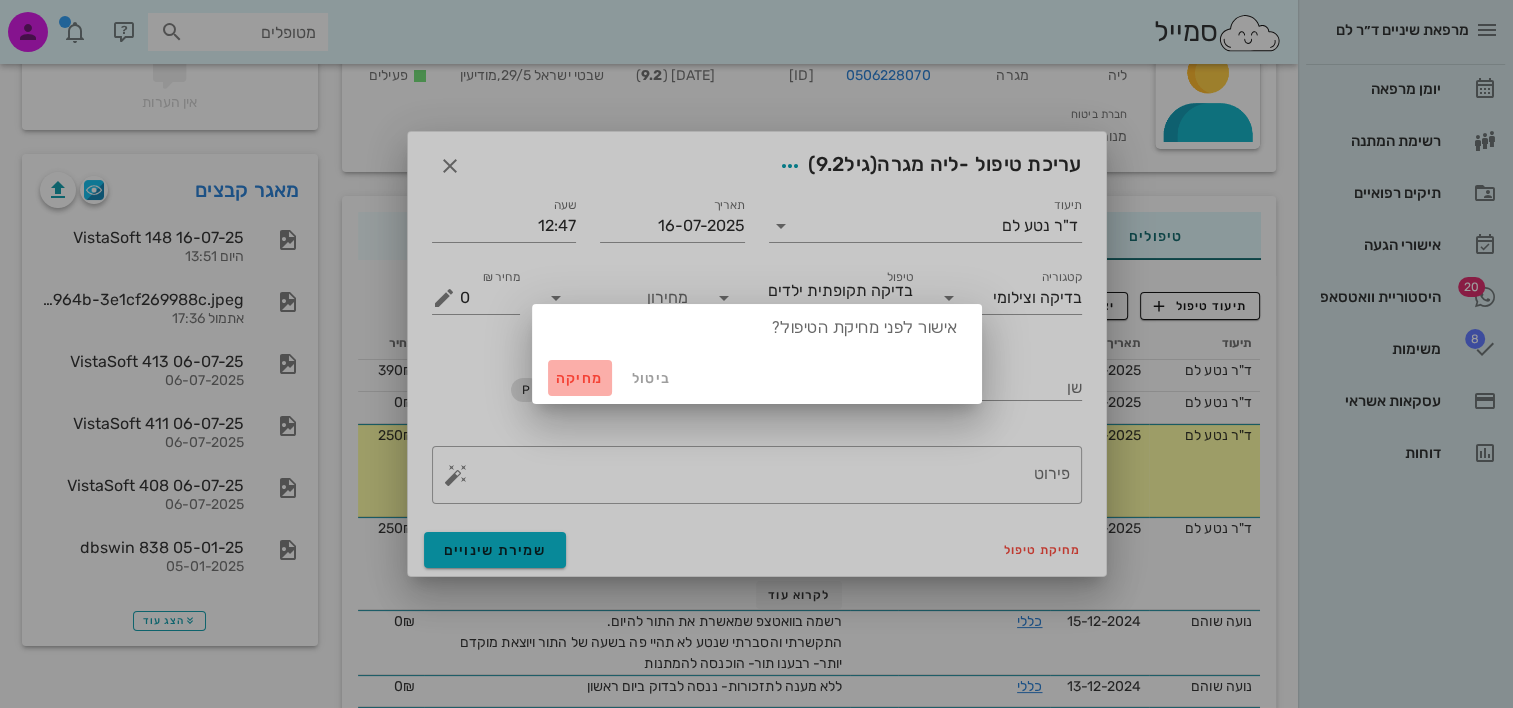 click on "מחיקה" at bounding box center (580, 378) 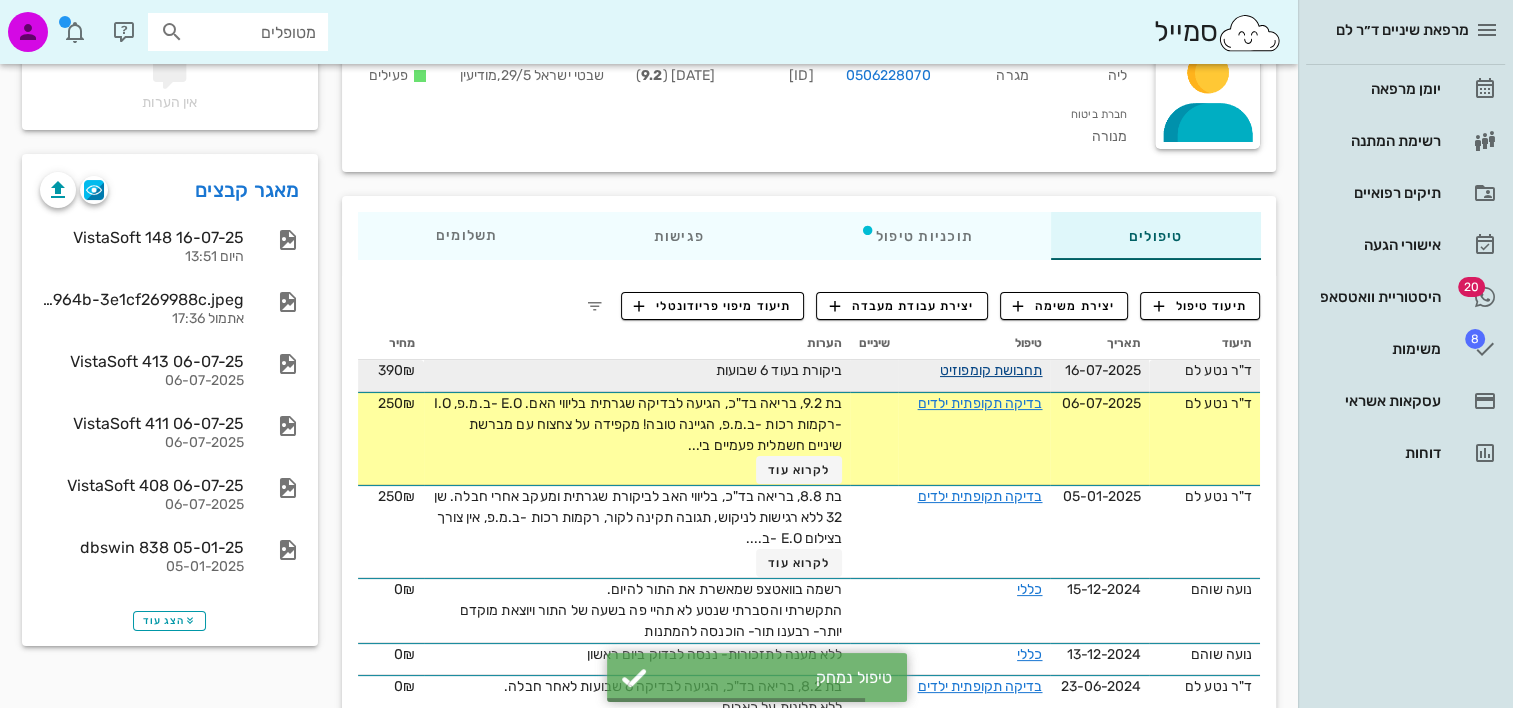 click on "תחבושת קומפוזיט" at bounding box center (991, 370) 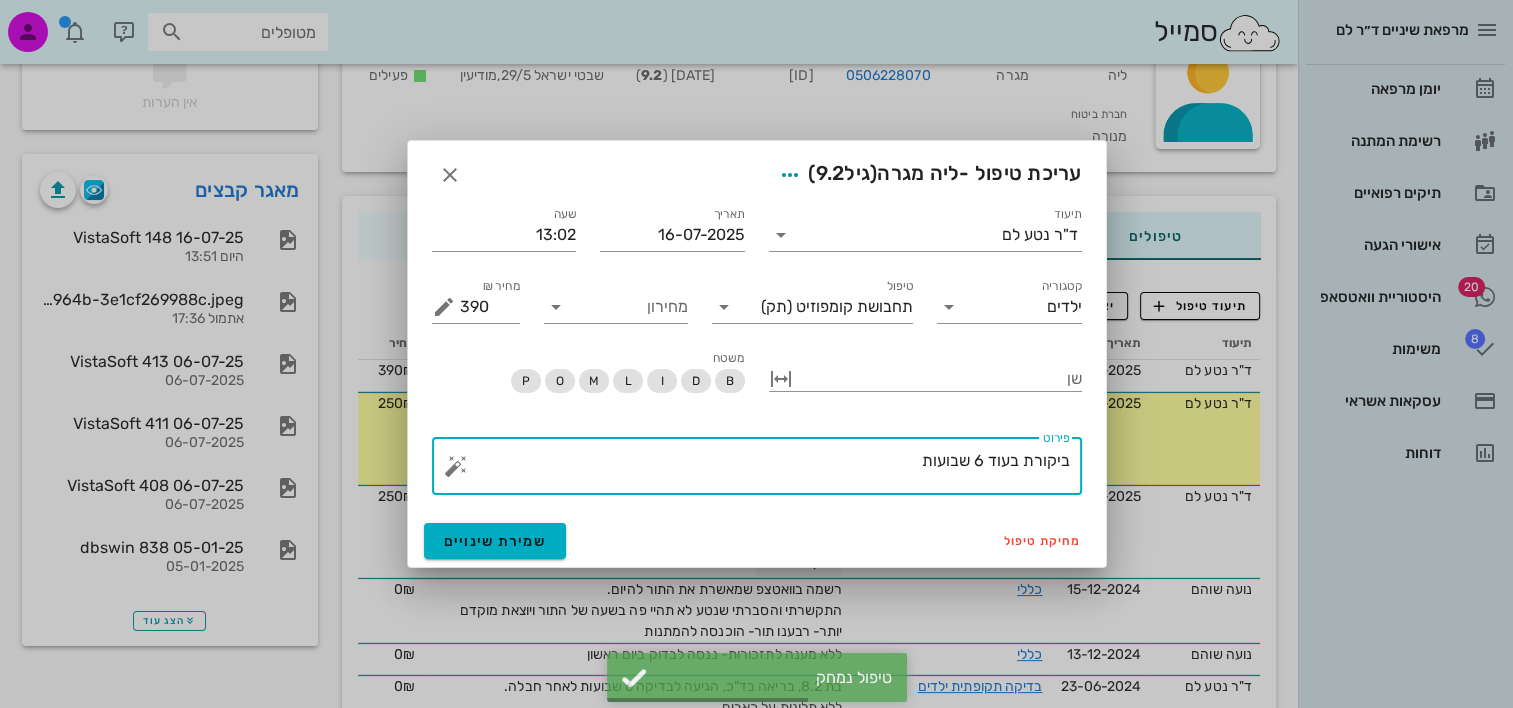 drag, startPoint x: 874, startPoint y: 457, endPoint x: 1281, endPoint y: 460, distance: 407.01105 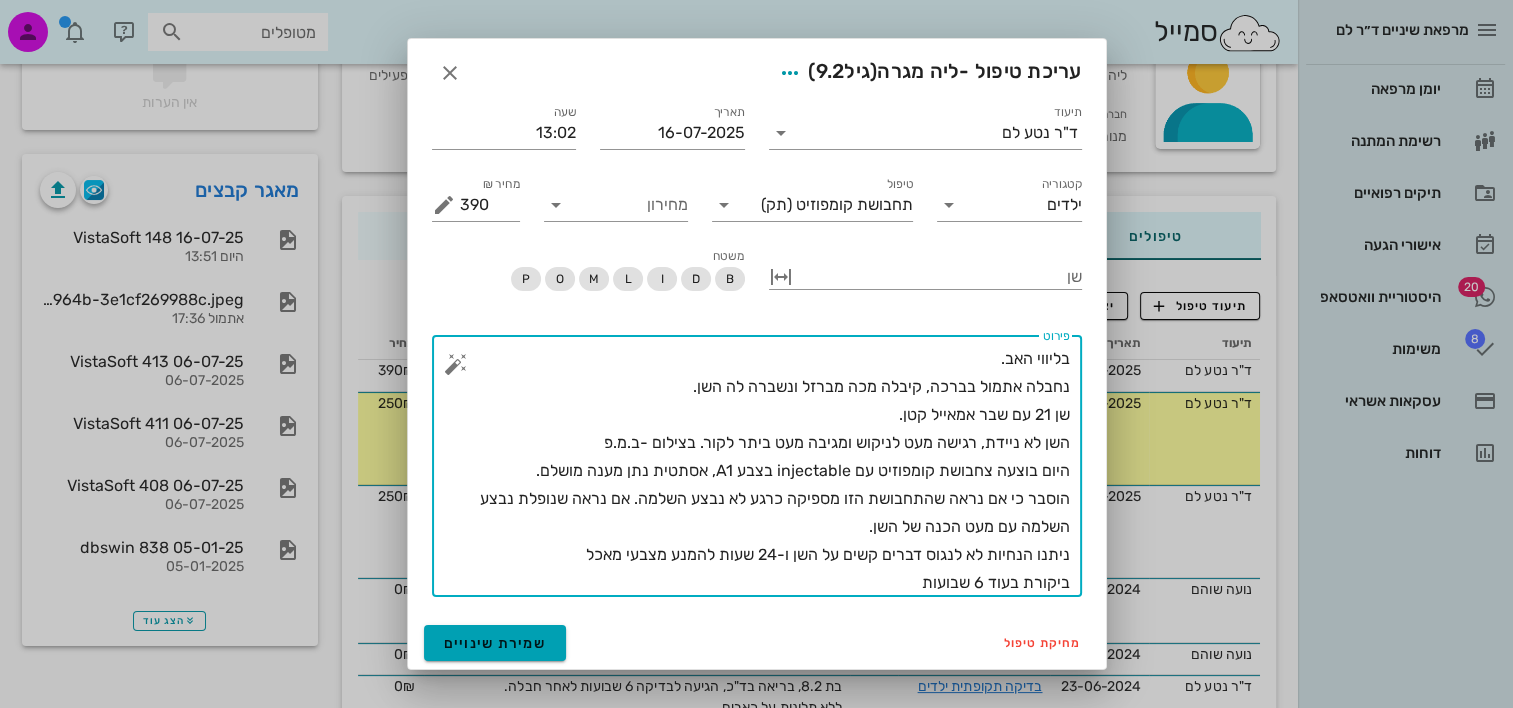type on "בליווי האב.
נחבלה אתמול בברכה, קיבלה מכה מברזל ונשברה לה השן.
שן 21 עם שבר אמאייל קטן.
השן לא ניידת, רגישה מעט לניקוש ומגיבה מעט ביתר לקור. בצילום -ב.מ.פ
היום בוצעה צחבושת קומפוזיט עם injectable בצבע A1, אסתטית נתן מענה מושלם.
הוסבר כי אם נראה שהתחבושת הזו מספיקה כרגע לא נבצע השלמה. אם נראה שנופלת נבצע השלמה עם מעט הכנה של השן.
ניתנו הנחיות לא לנגוס דברים קשים על השן ו-24 שעות להמנע מצבעי מאכל
ביקורת בעוד 6 שבועות" 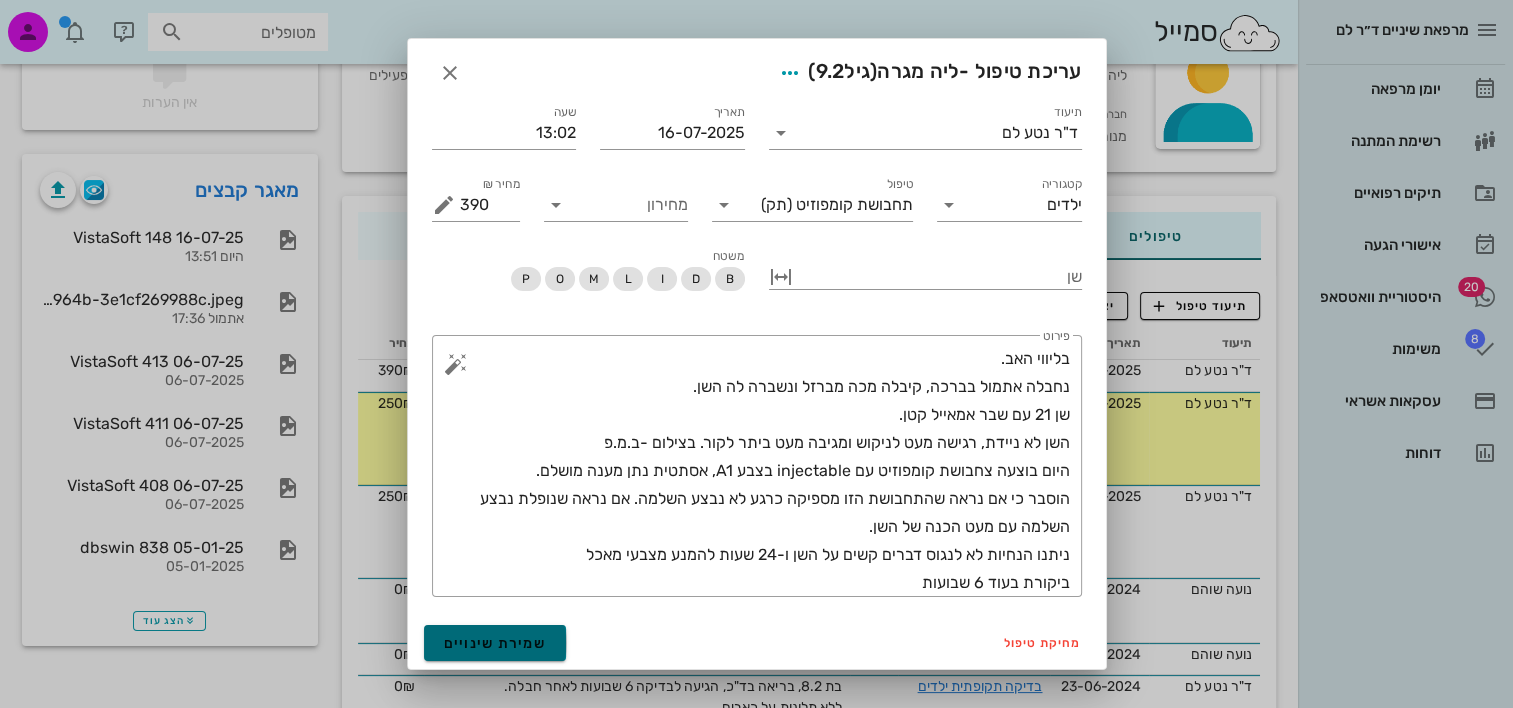 click on "שמירת שינויים" at bounding box center (495, 643) 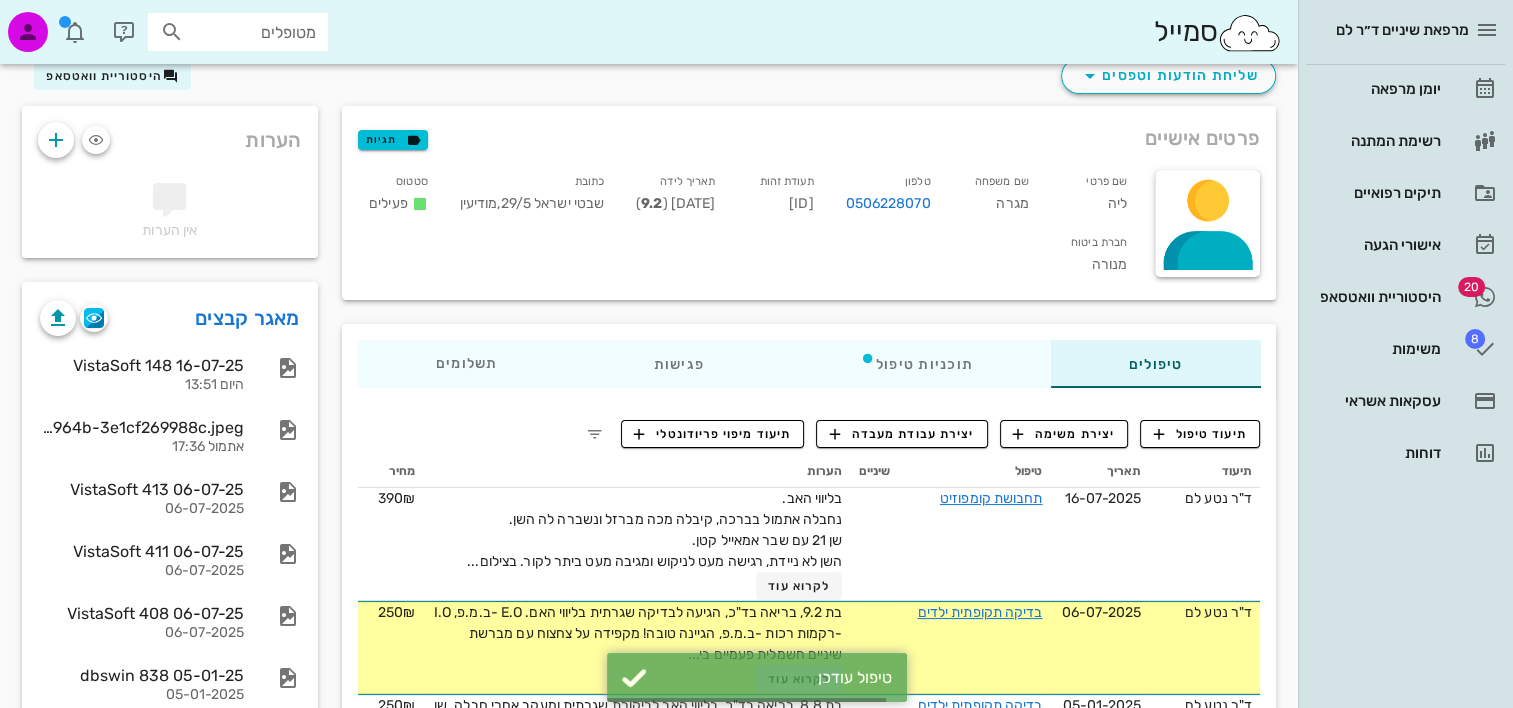 scroll, scrollTop: 0, scrollLeft: 0, axis: both 